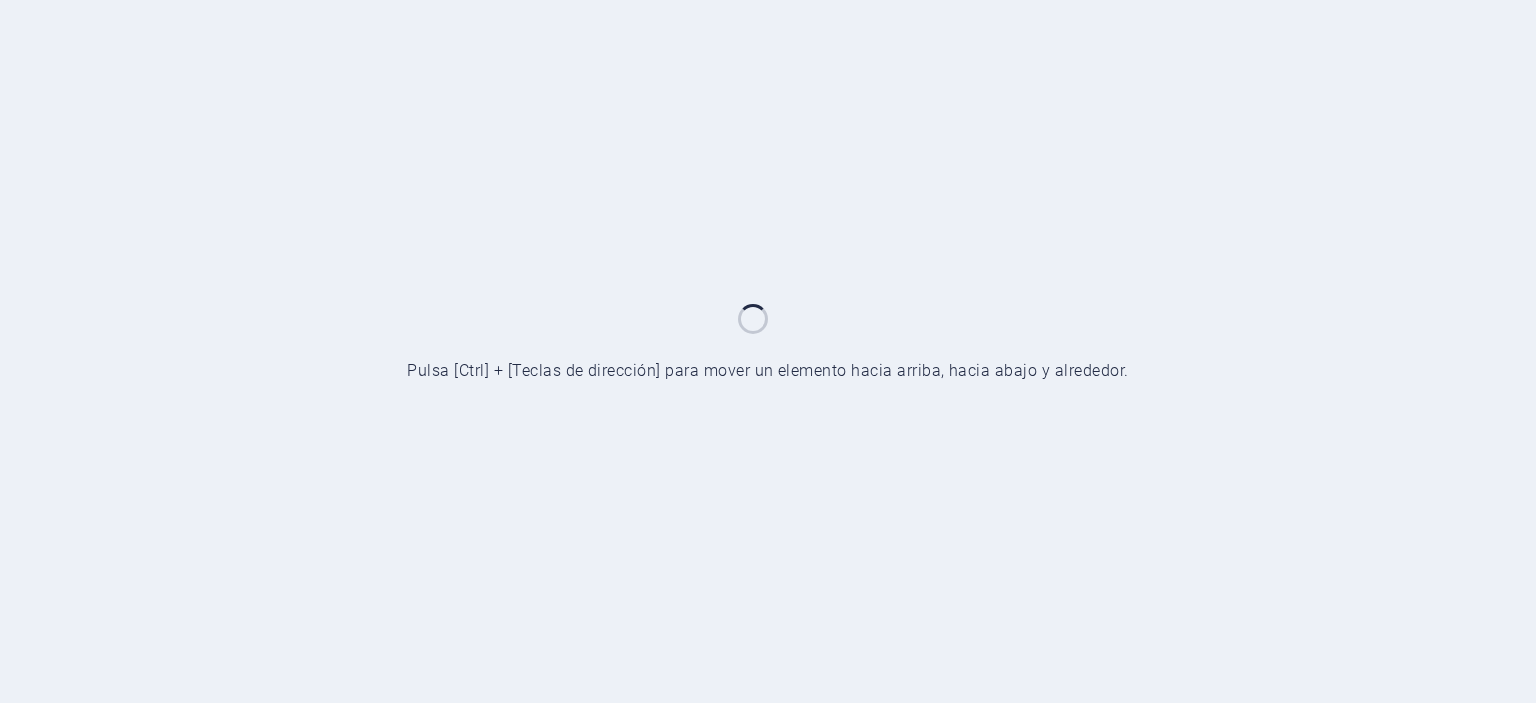 scroll, scrollTop: 0, scrollLeft: 0, axis: both 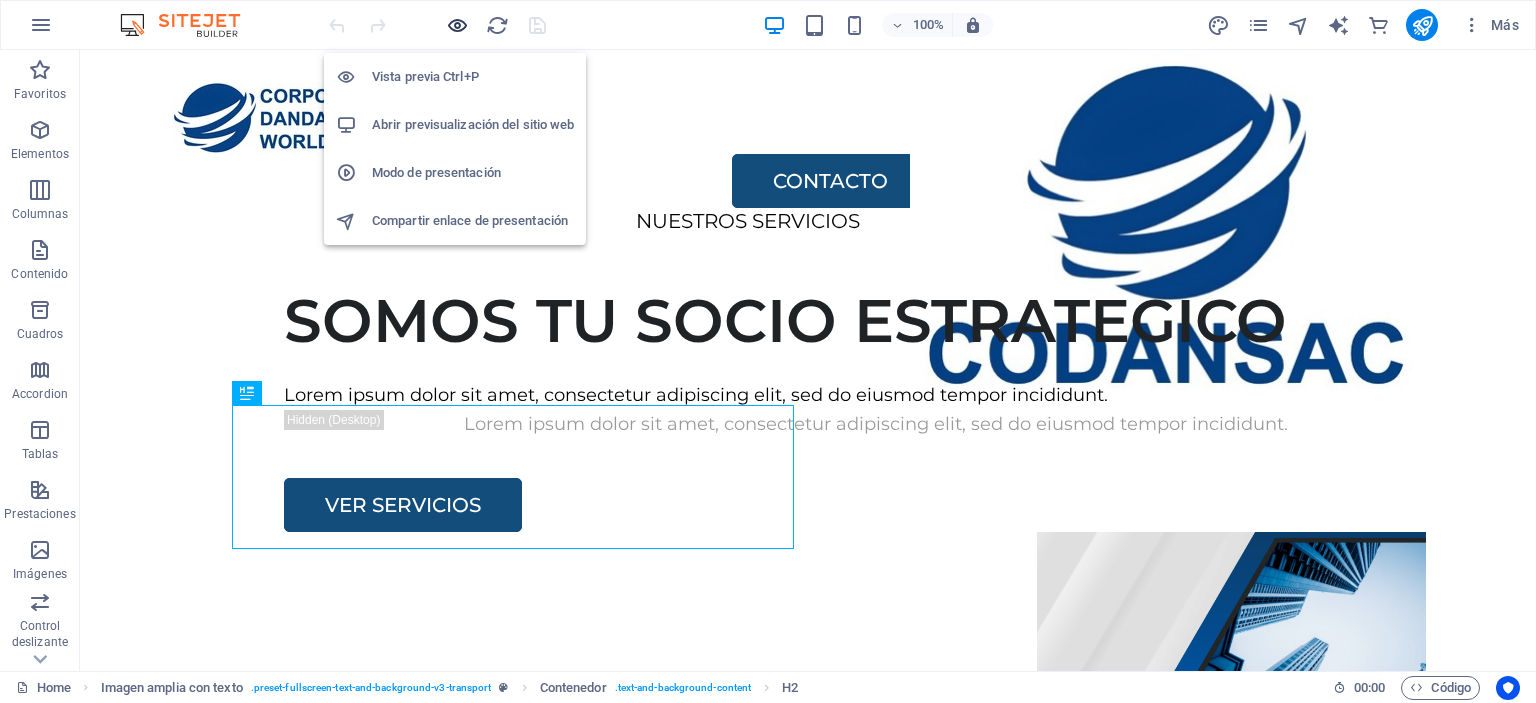 click at bounding box center (457, 25) 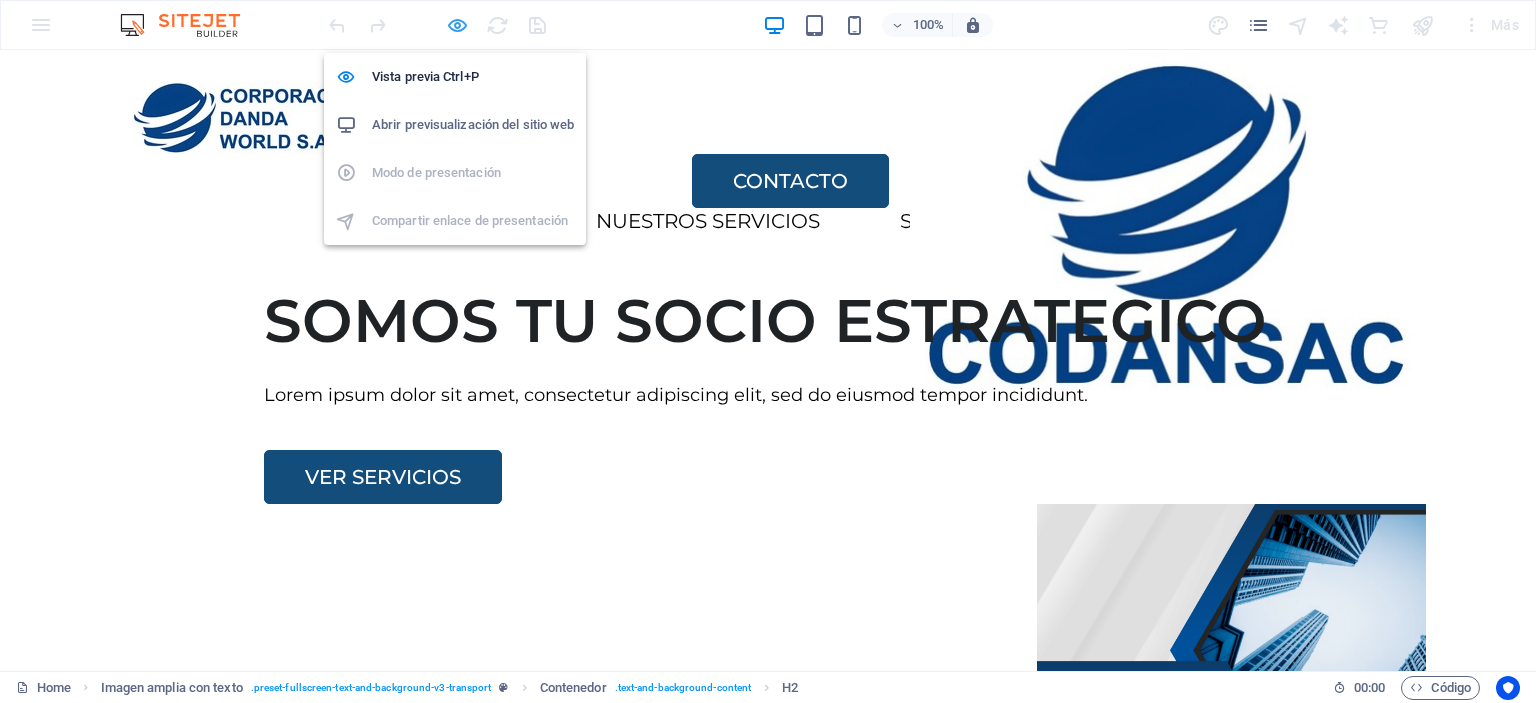 click at bounding box center [457, 25] 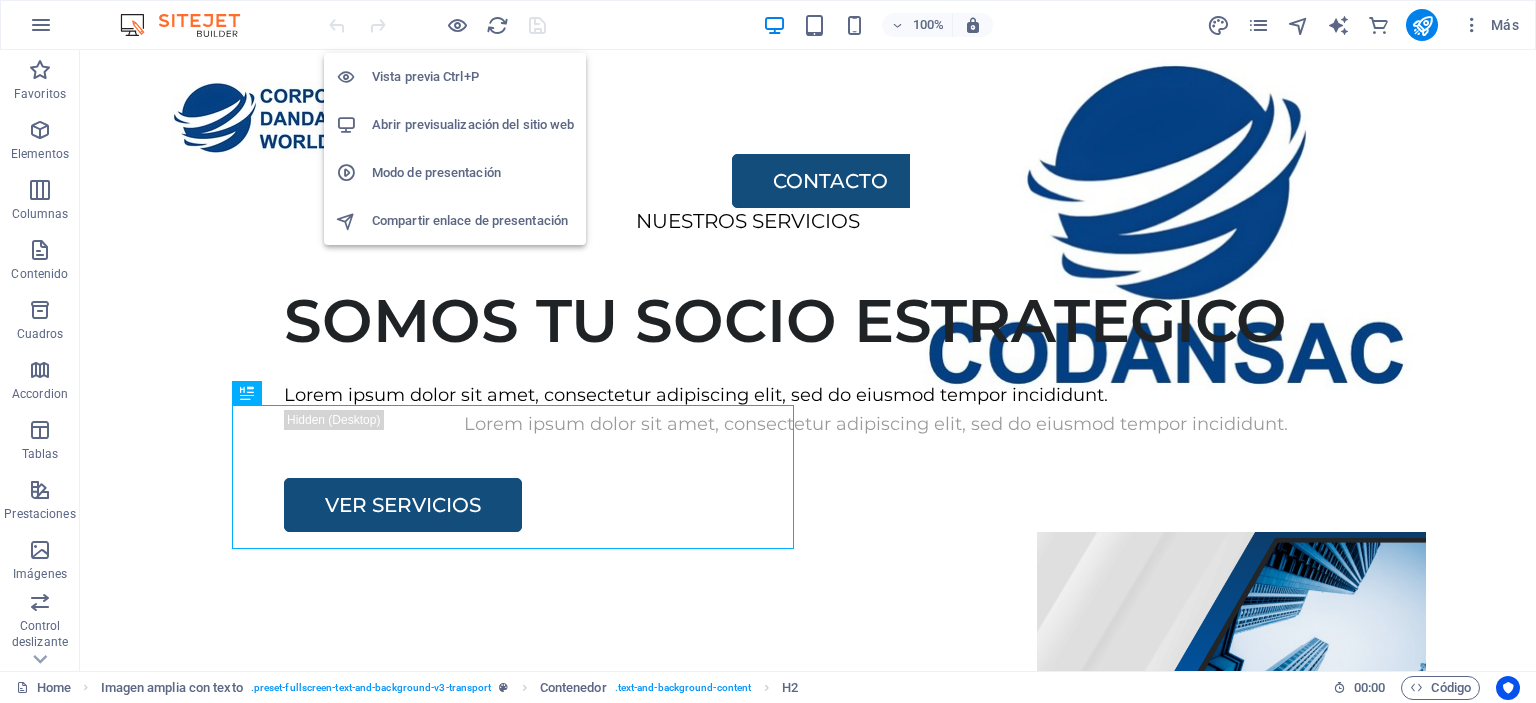 click on "Abrir previsualización del sitio web" at bounding box center (473, 125) 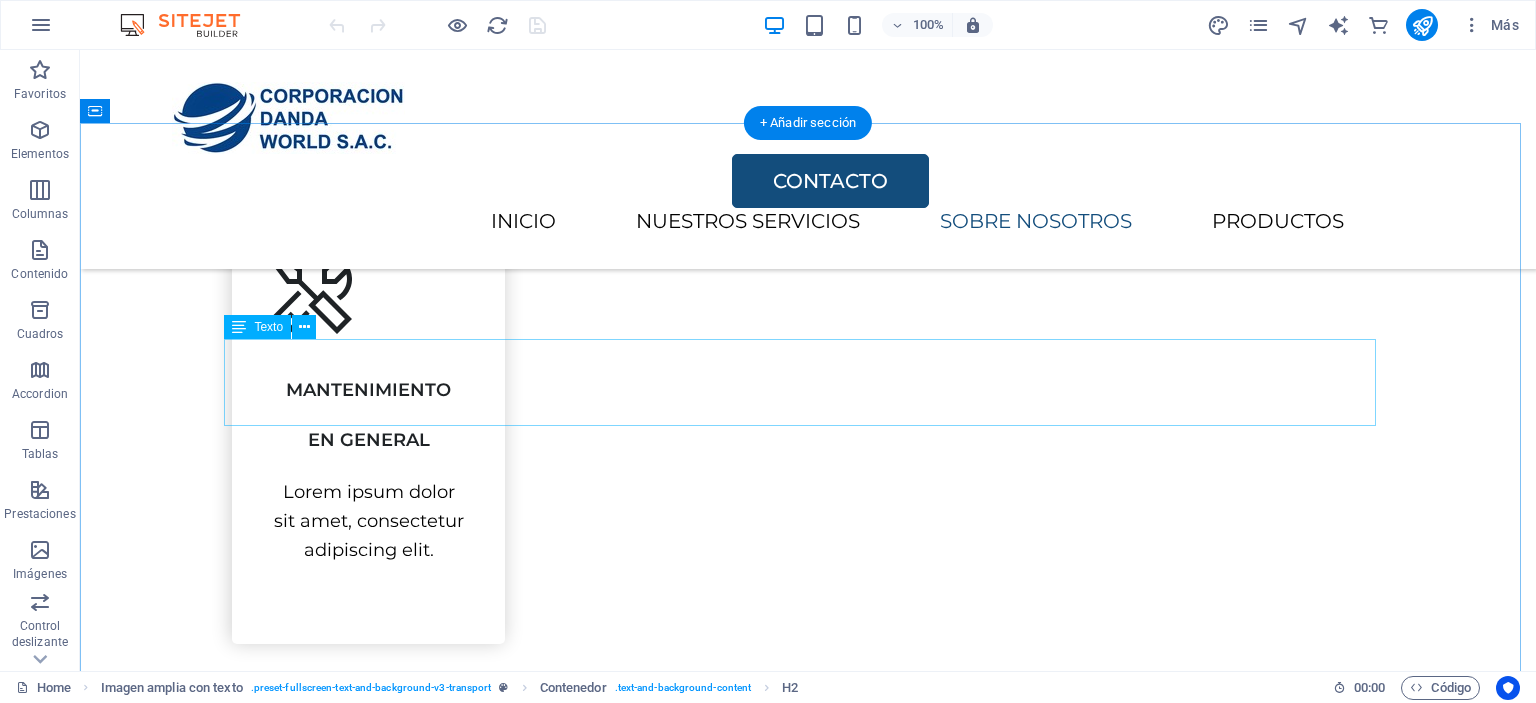 scroll, scrollTop: 2400, scrollLeft: 0, axis: vertical 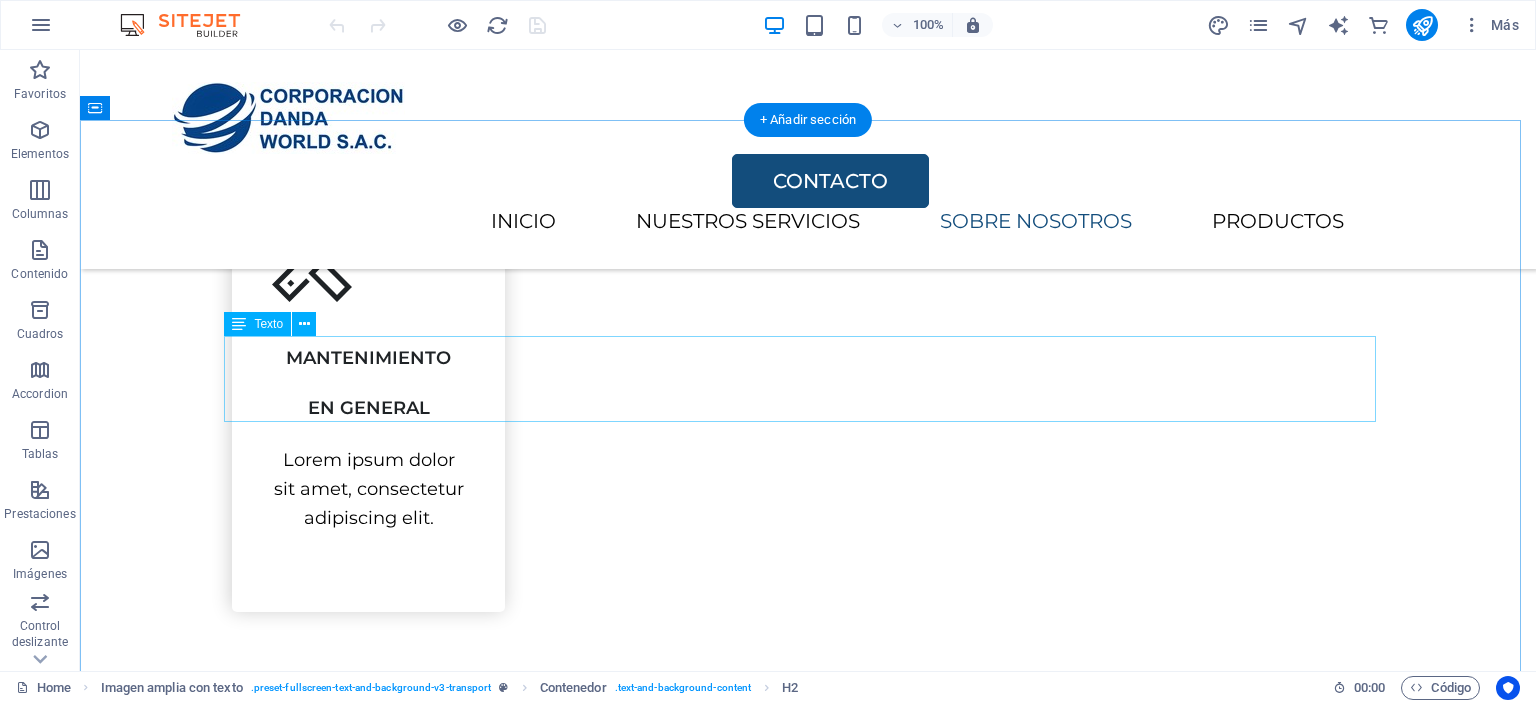 click on "SOMOS TU PROVEEDOR ESTRATÉGICO EN LA COMERCIALIZACIÓN DE EQUIPOS DE PROTECCIÓN PERSONAL, HERRAMIENTAS DE CORTE, ABRASIVOS EN GENERAL, EQUIPOS Y HERRAMIENTAS DE PODER PARA LA INDUSTRIA EN GENERAL" at bounding box center (808, 1791) 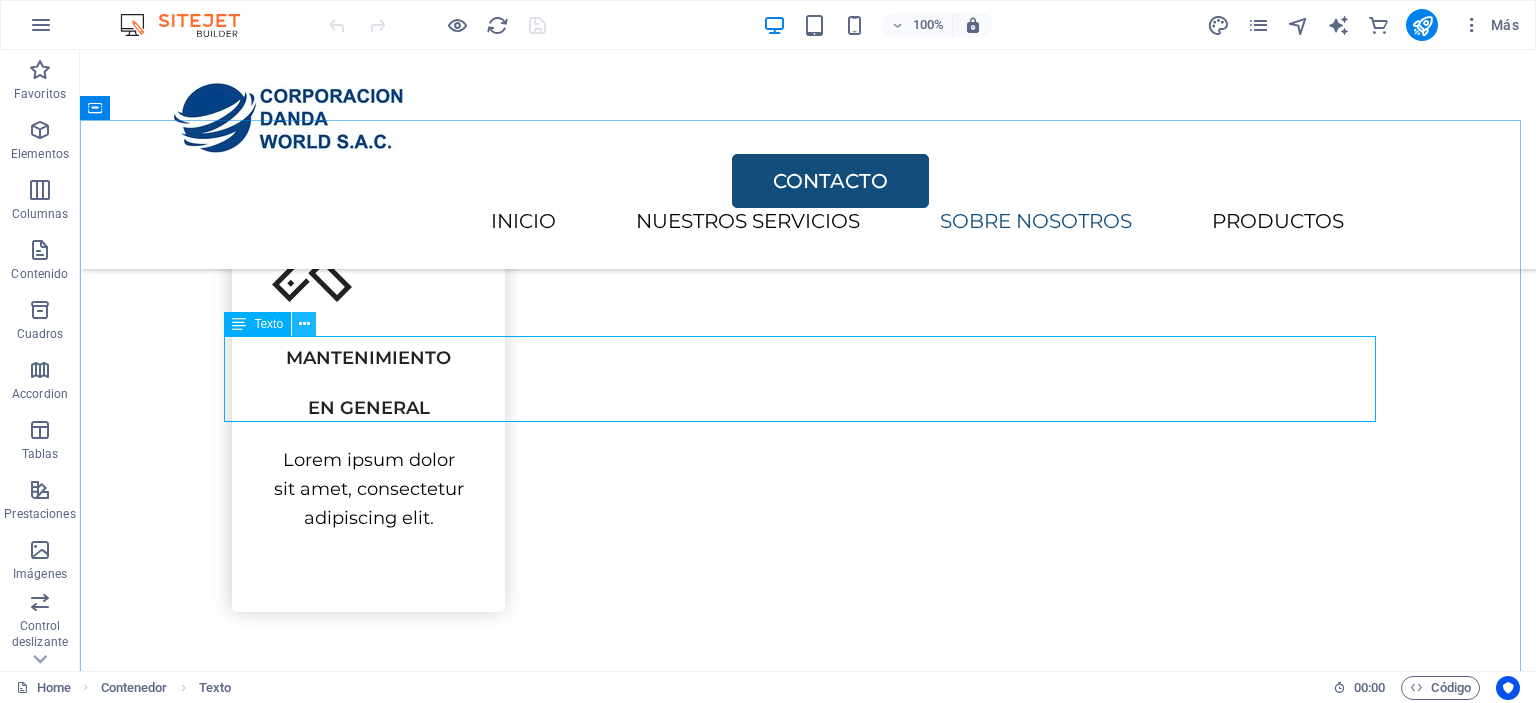 click at bounding box center [304, 324] 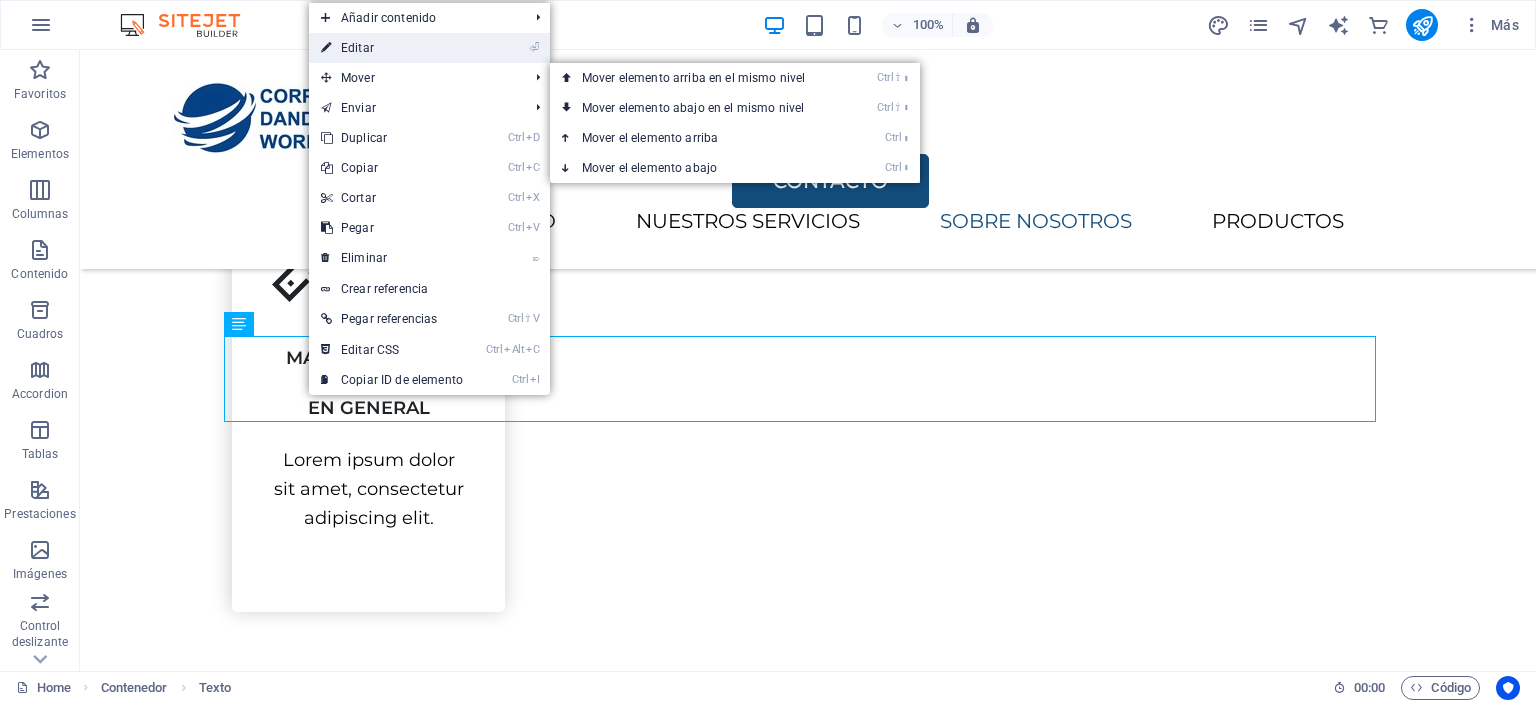 click on "⏎  Editar" at bounding box center [392, 48] 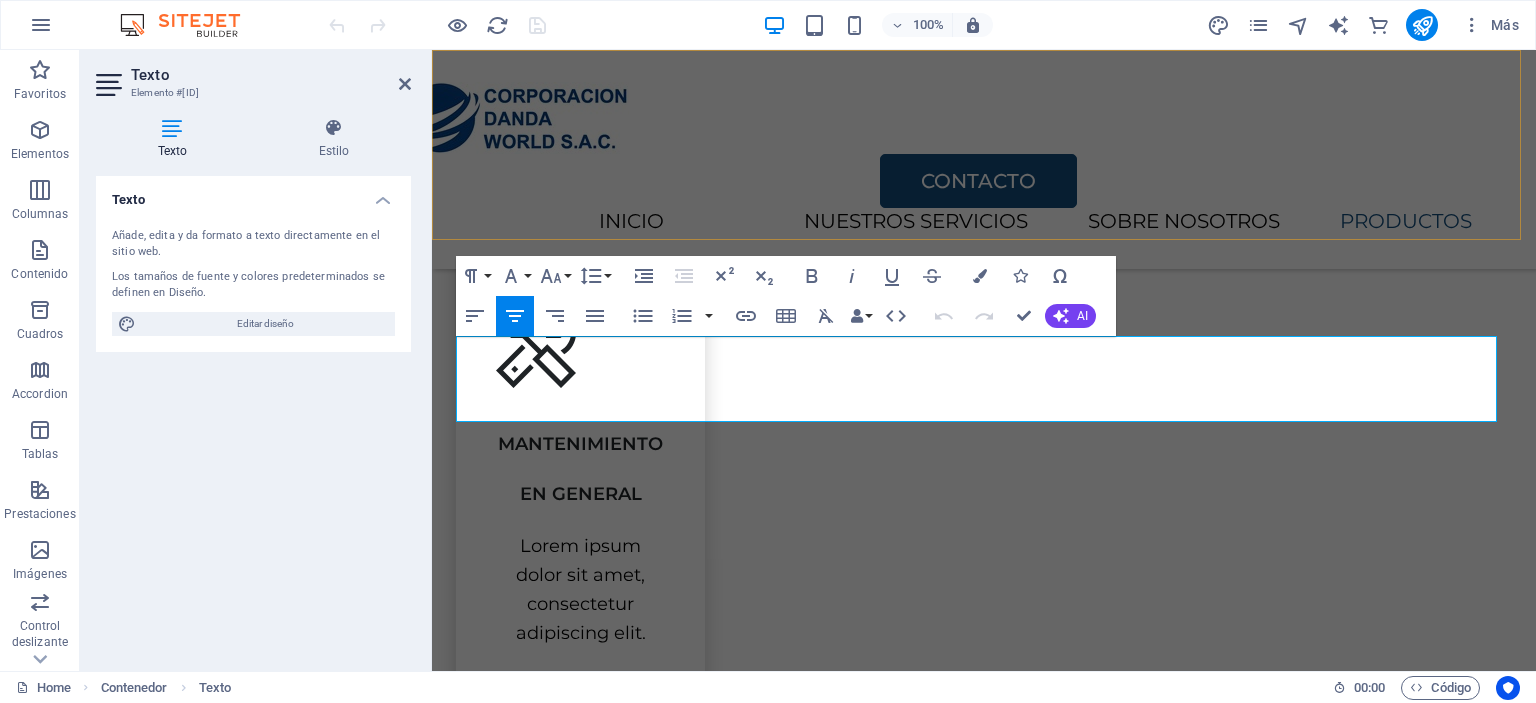 scroll, scrollTop: 2428, scrollLeft: 0, axis: vertical 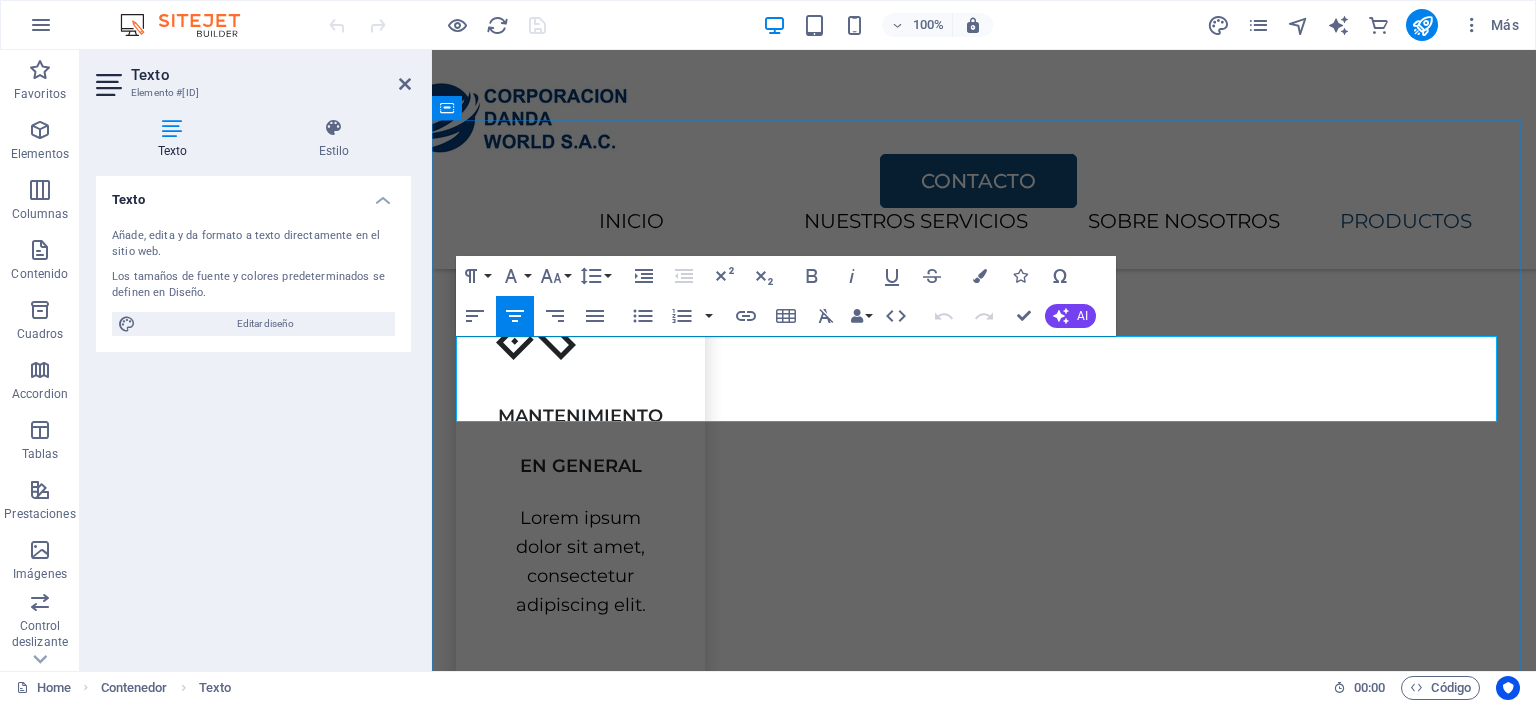 click on "SOMOS TU PROVEEDOR ESTRATÉGICO EN LA COMERCIALIZACIÓN DE EQUIPOS DE PROTECCIÓN PERSONAL, HERRAMIENTAS DE CORTE, ABRASIVOS EN GENERAL, EQUIPOS Y HERRAMIENTAS DE PODER PARA LA INDUSTRIA EN GENERAL" at bounding box center (984, 1879) 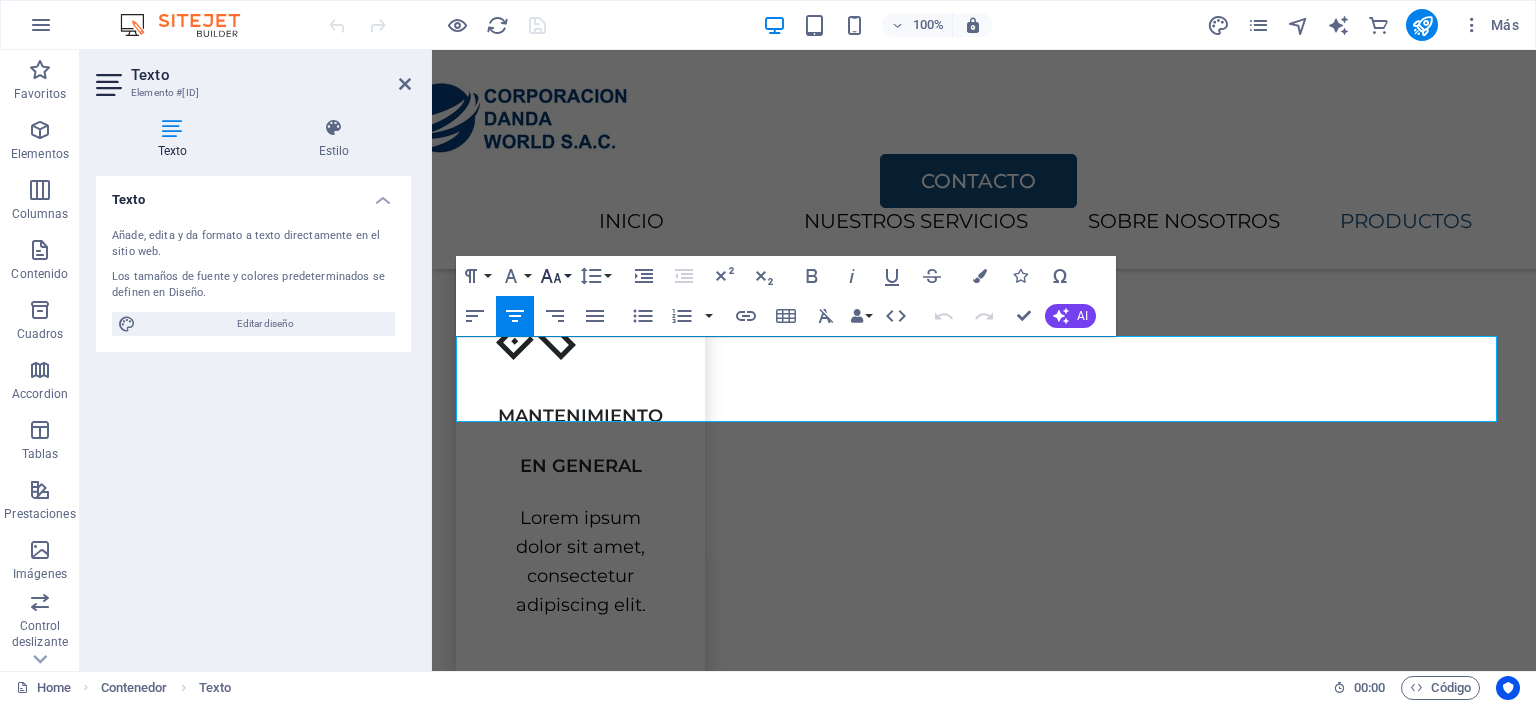 click on "Font Size" at bounding box center (555, 276) 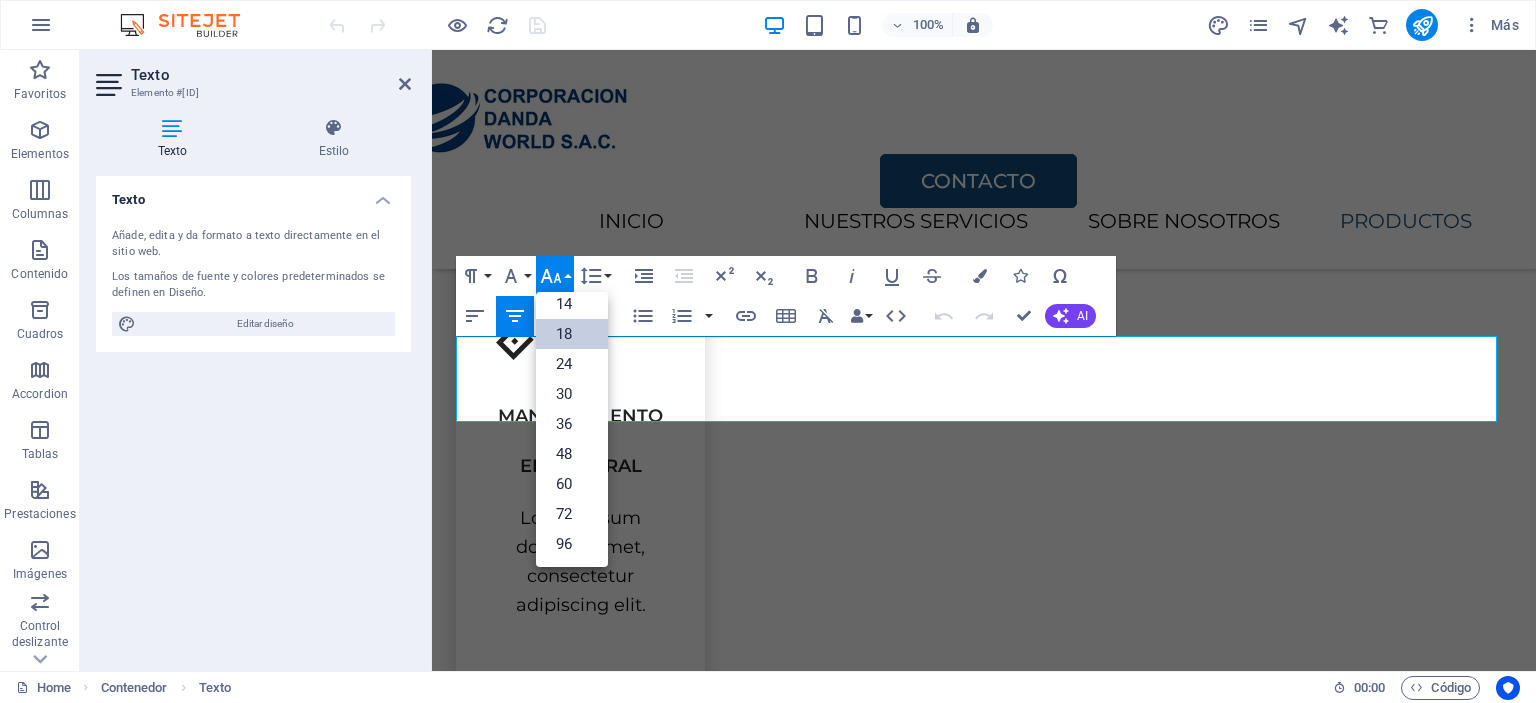 scroll, scrollTop: 160, scrollLeft: 0, axis: vertical 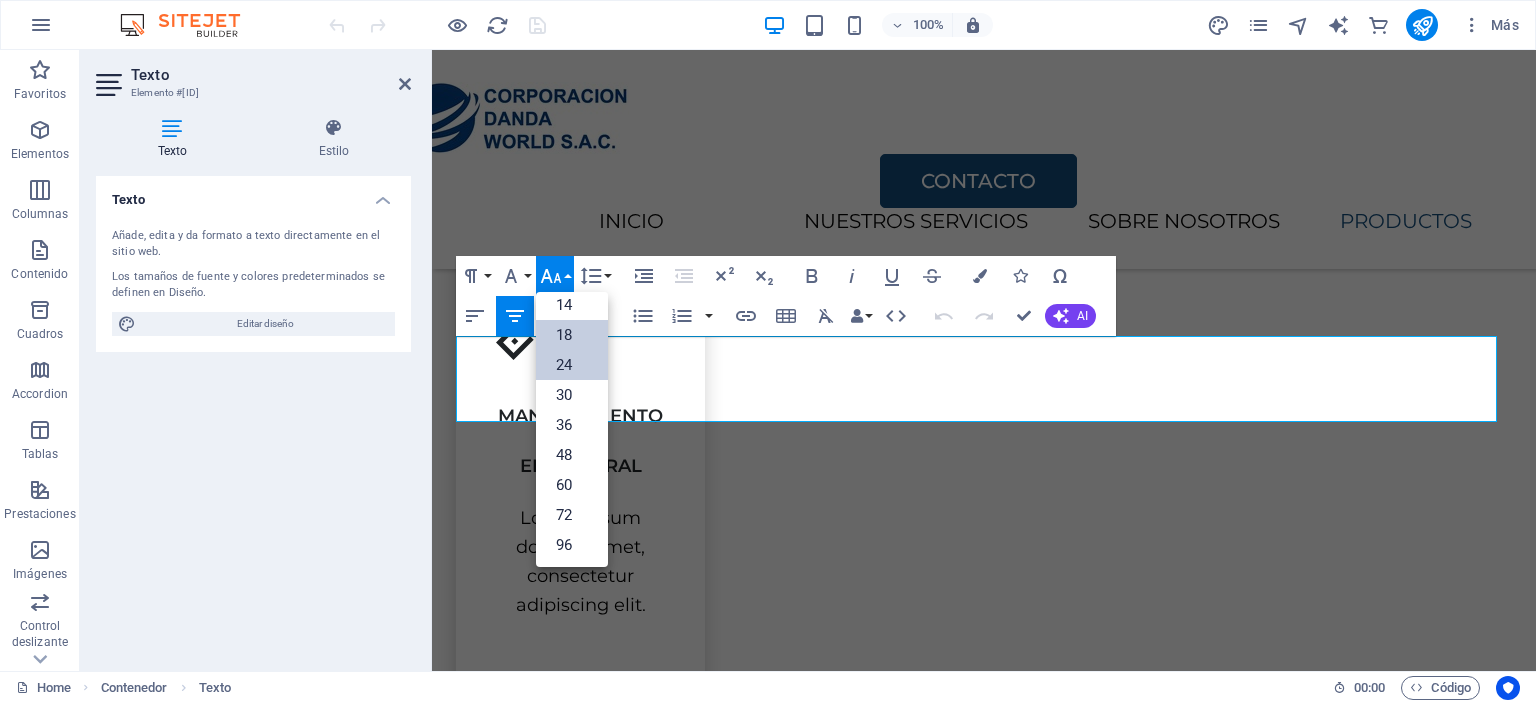 click on "24" at bounding box center [572, 365] 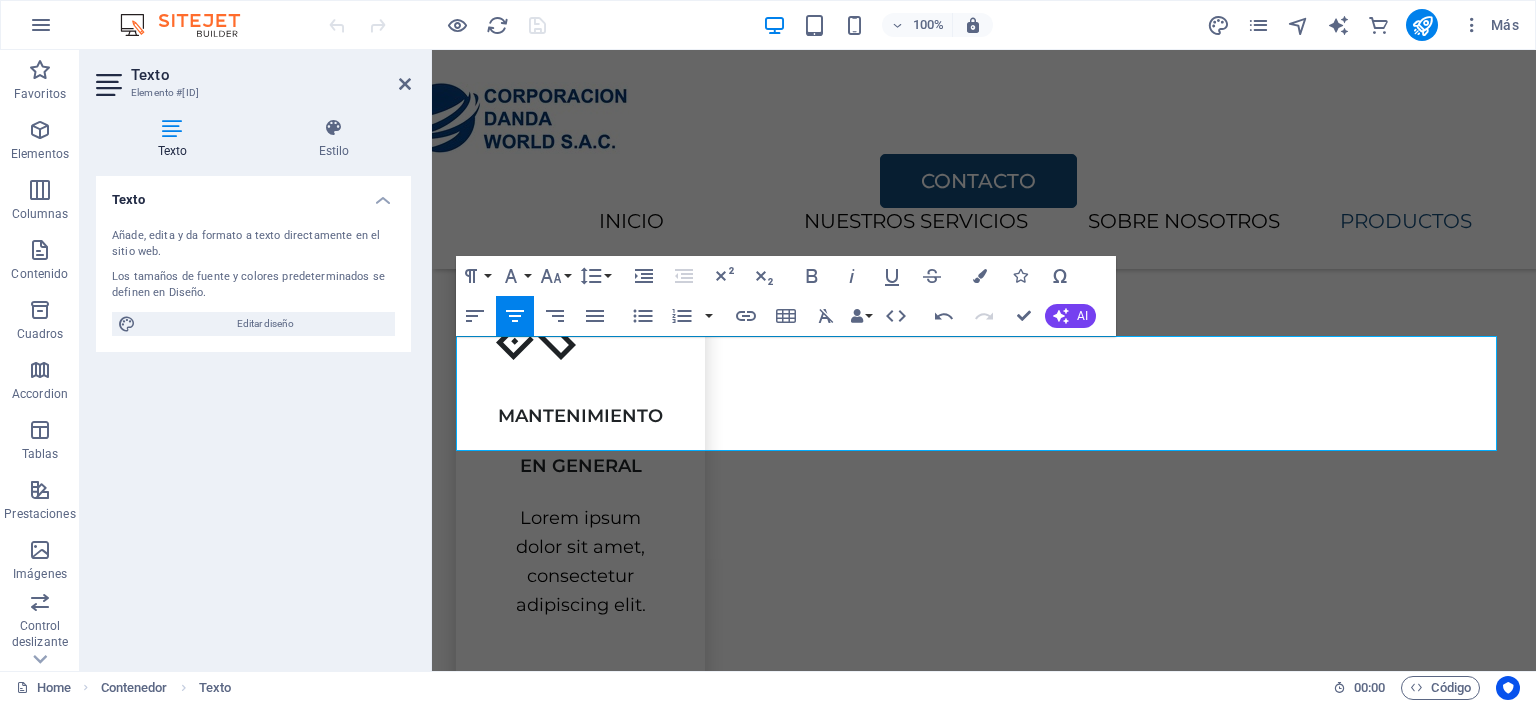 scroll, scrollTop: 2400, scrollLeft: 0, axis: vertical 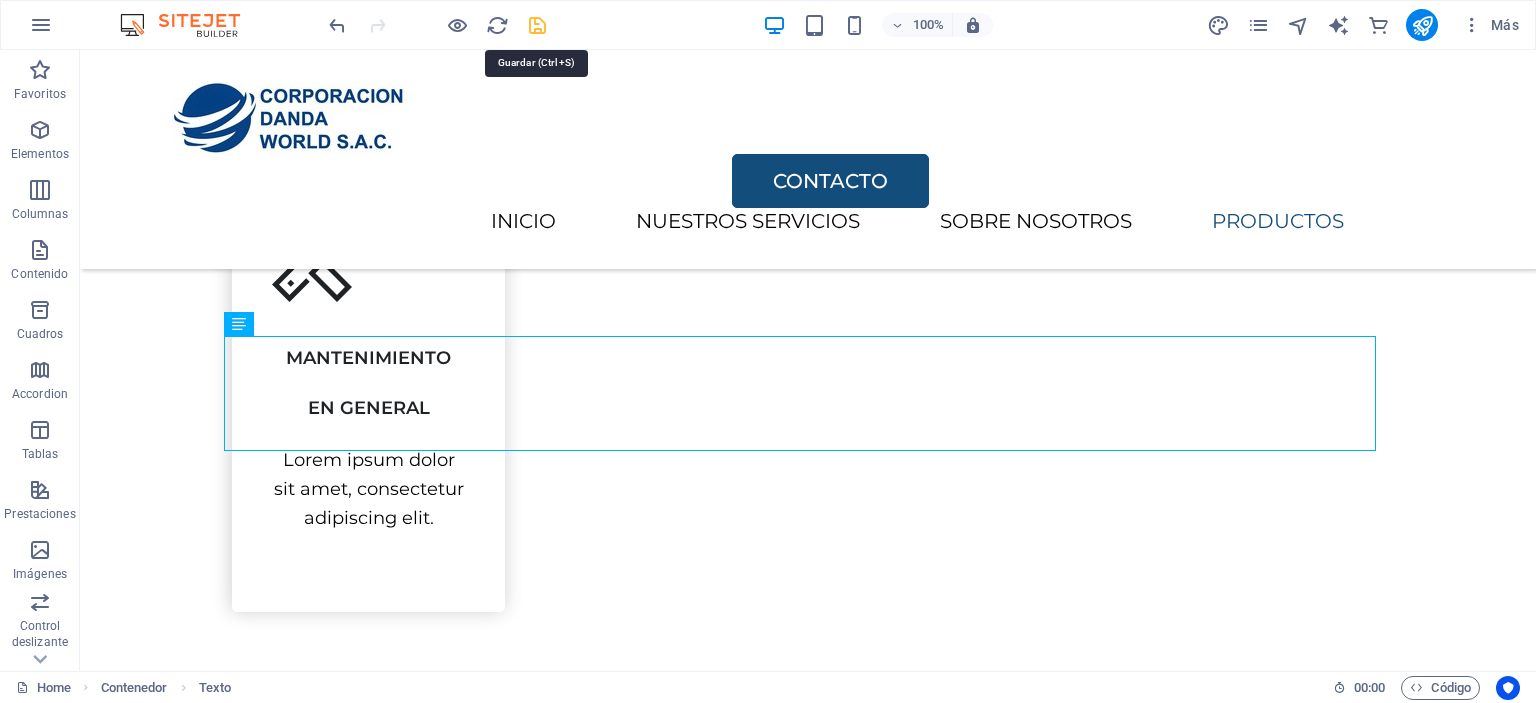 click at bounding box center (537, 25) 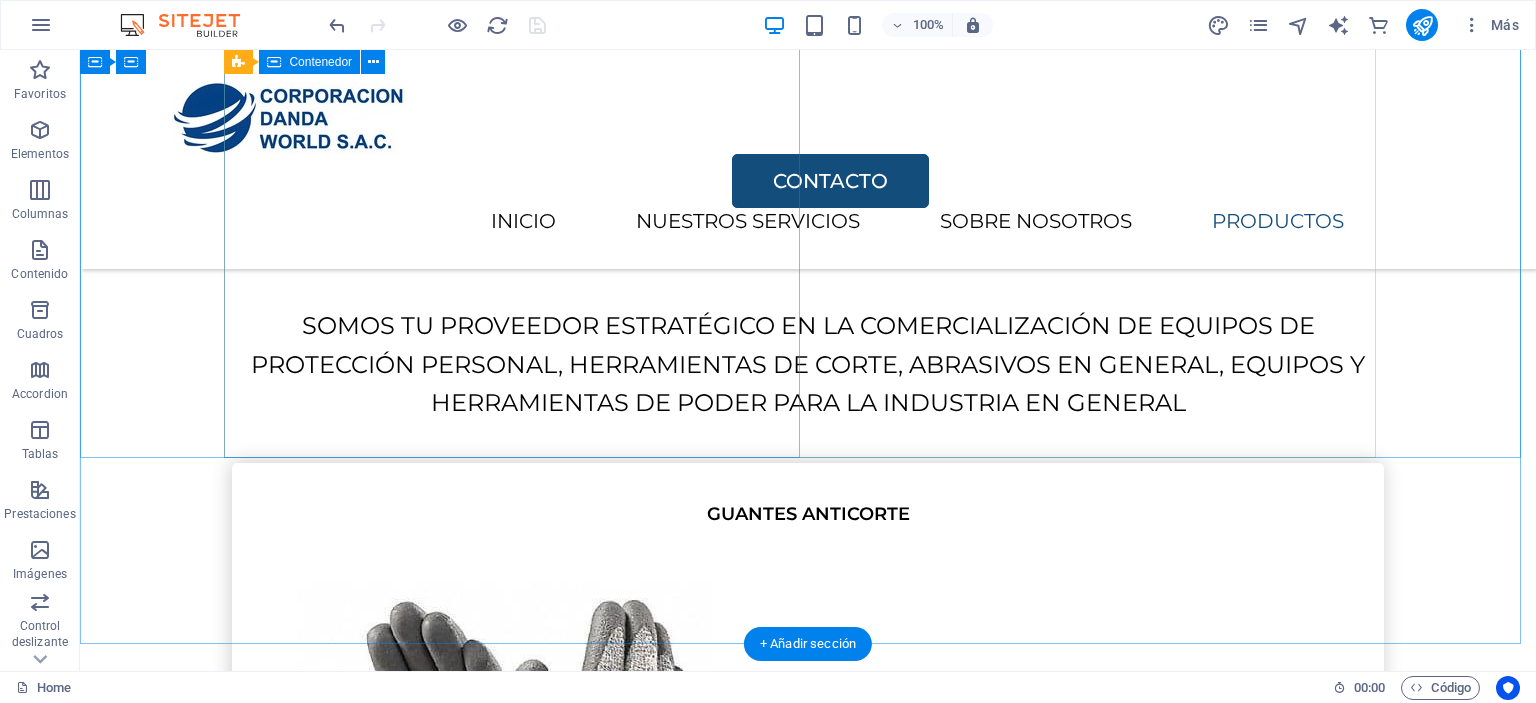 scroll, scrollTop: 3994, scrollLeft: 0, axis: vertical 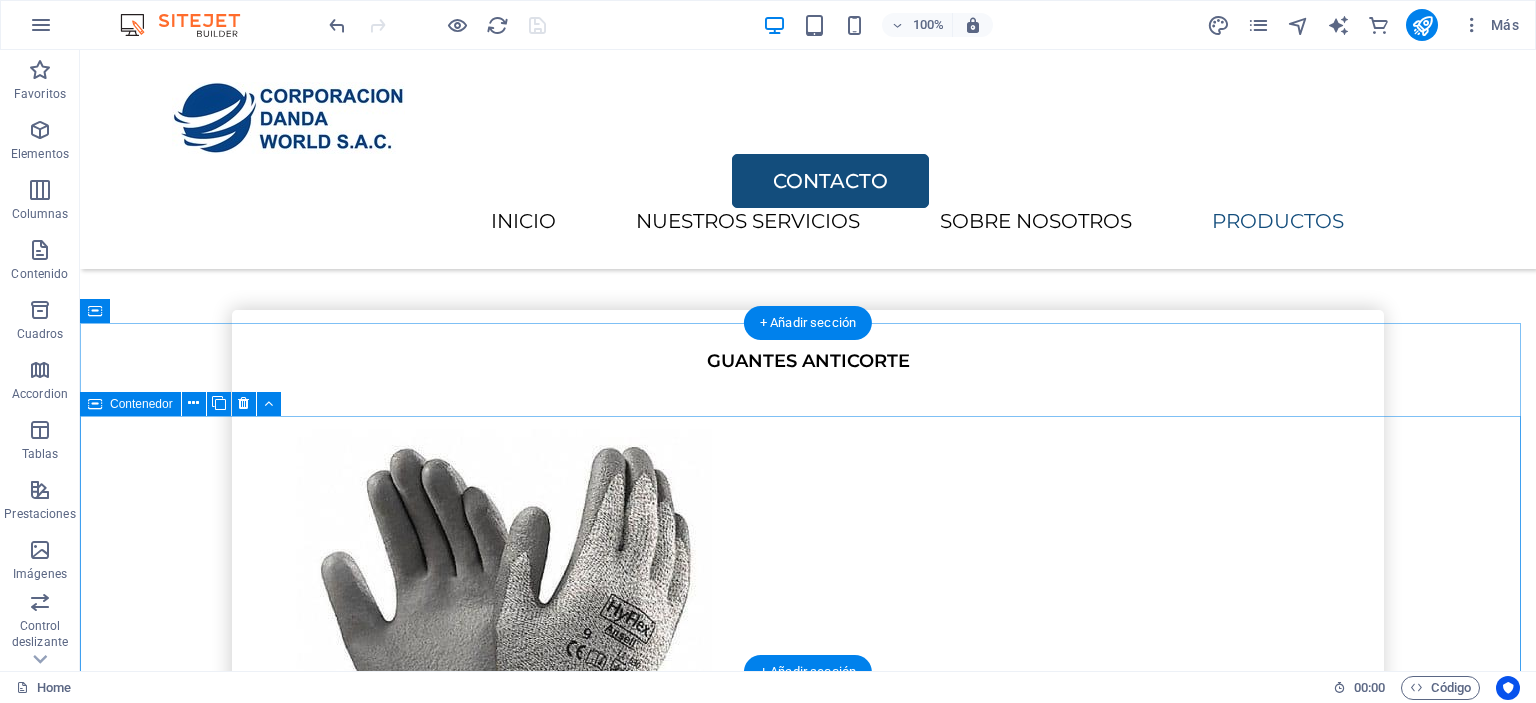 click on "INICIO SERVICIOS SOBRE NOSOTROS CONTACTO Suelta el contenido aquí o  Añadir elementos  Pegar portapapeles" at bounding box center [808, 7352] 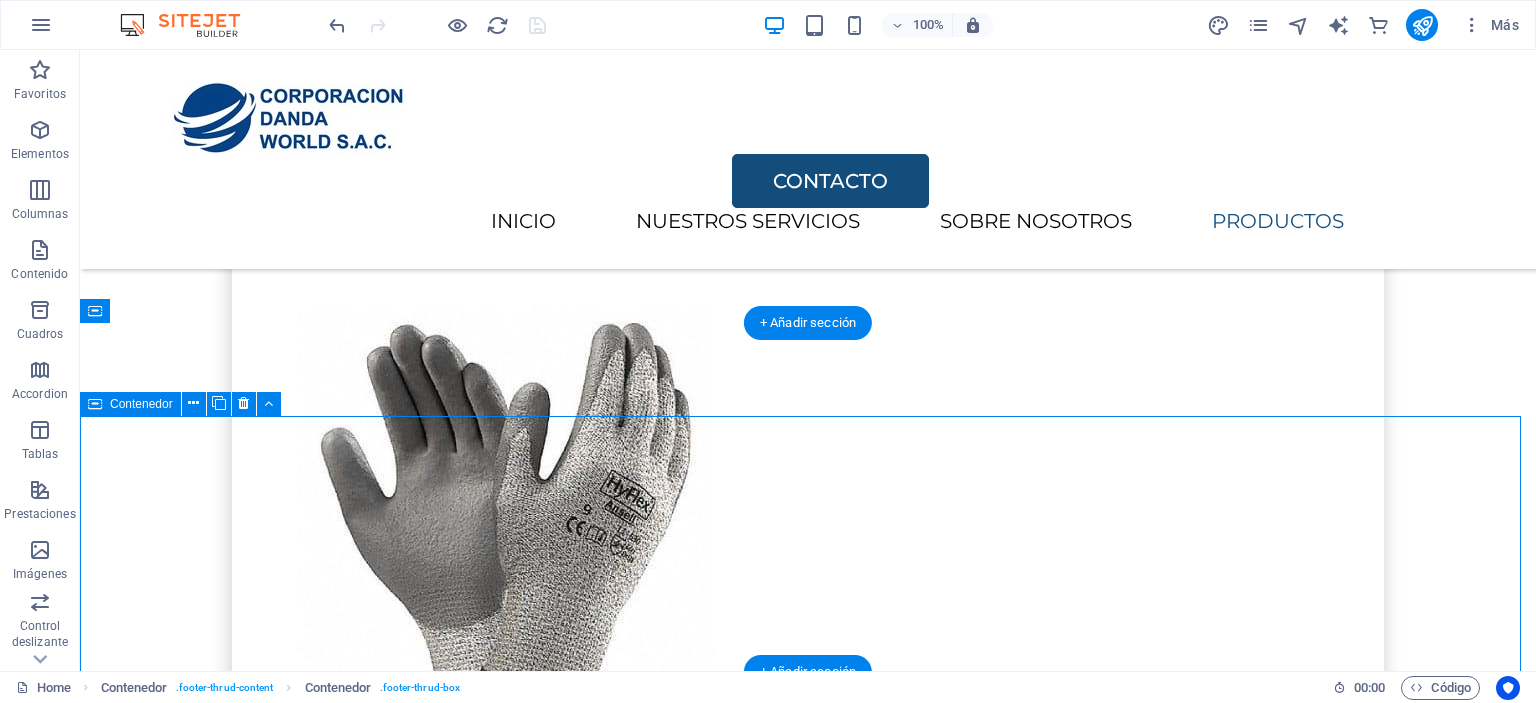 scroll, scrollTop: 4194, scrollLeft: 0, axis: vertical 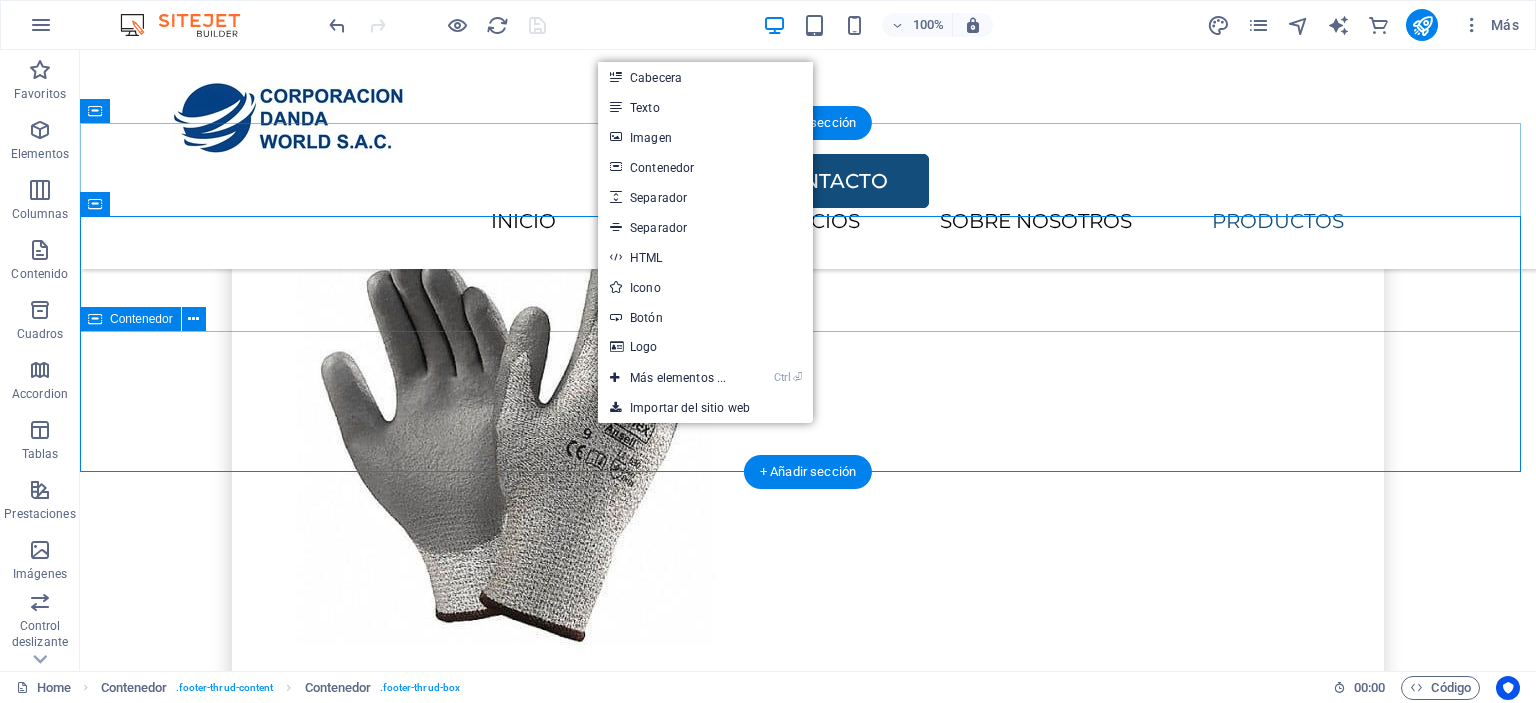 click on "Suelta el contenido aquí o  Añadir elementos  Pegar portapapeles" at bounding box center (808, 7211) 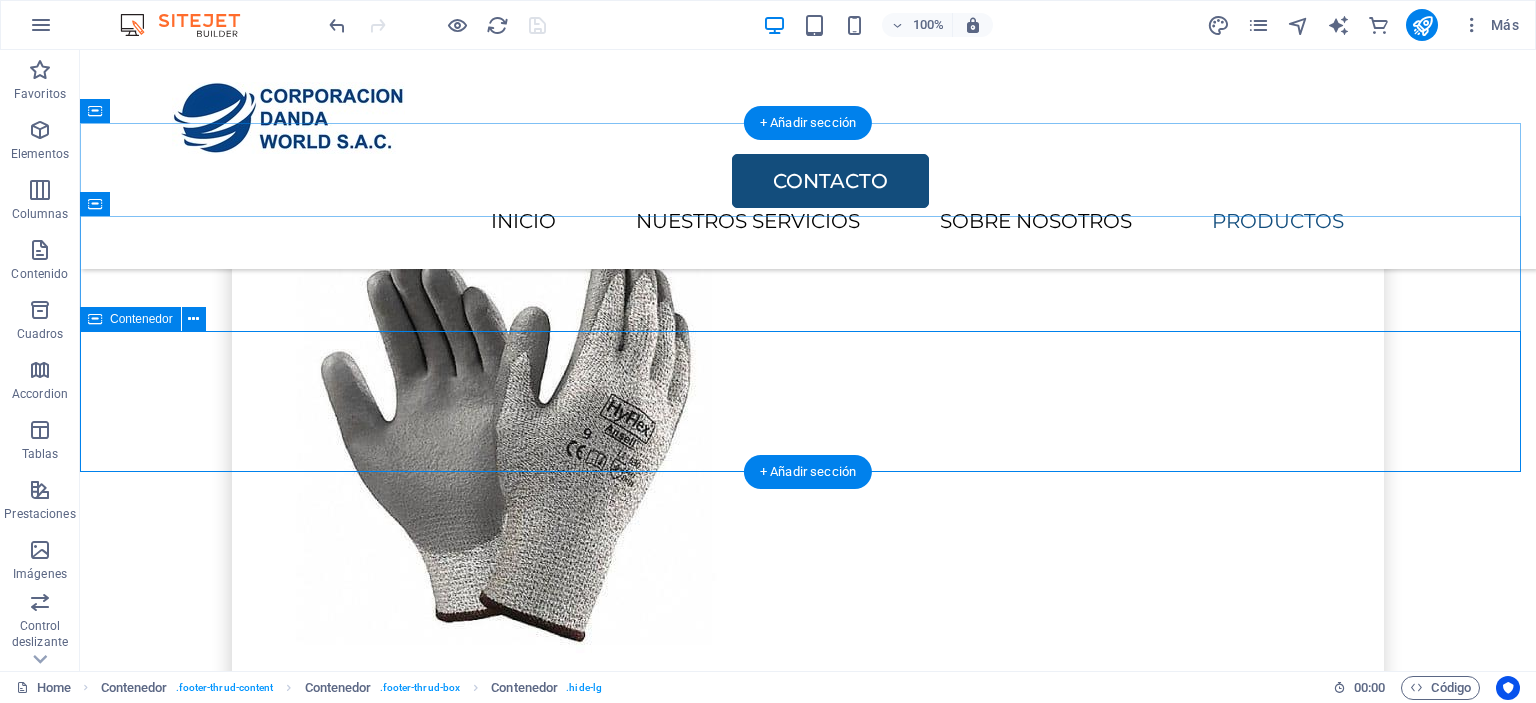 click on "Suelta el contenido aquí o  Añadir elementos  Pegar portapapeles" at bounding box center [808, 7211] 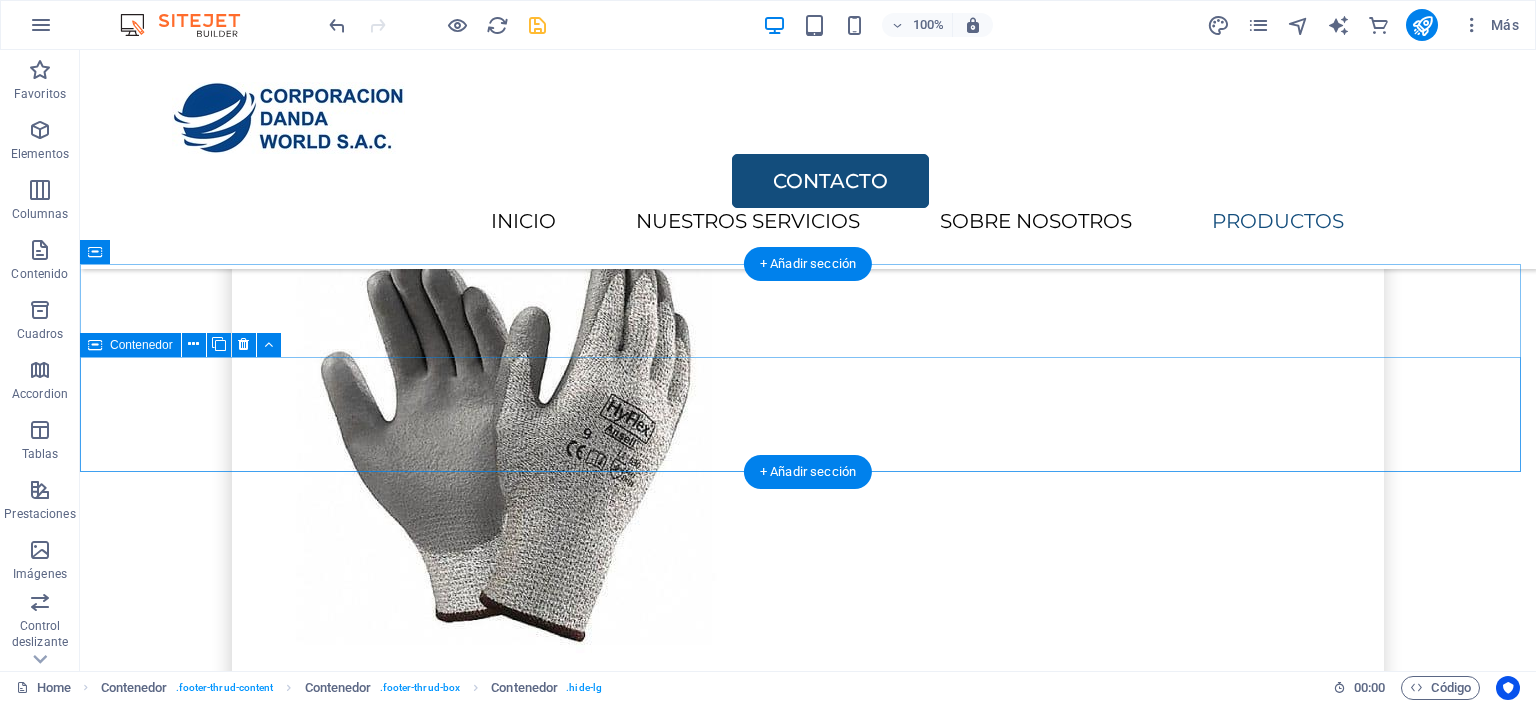 scroll, scrollTop: 4053, scrollLeft: 0, axis: vertical 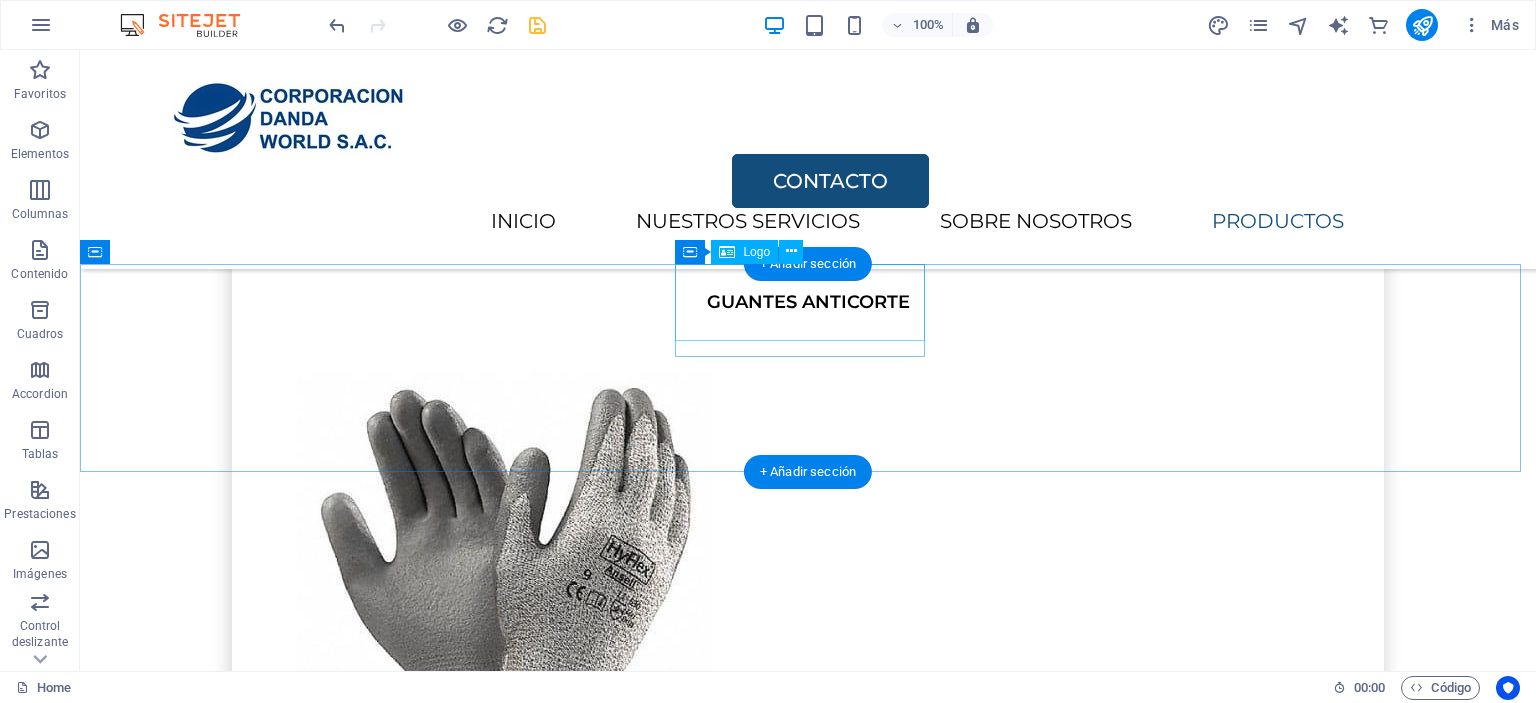 click at bounding box center (808, 7110) 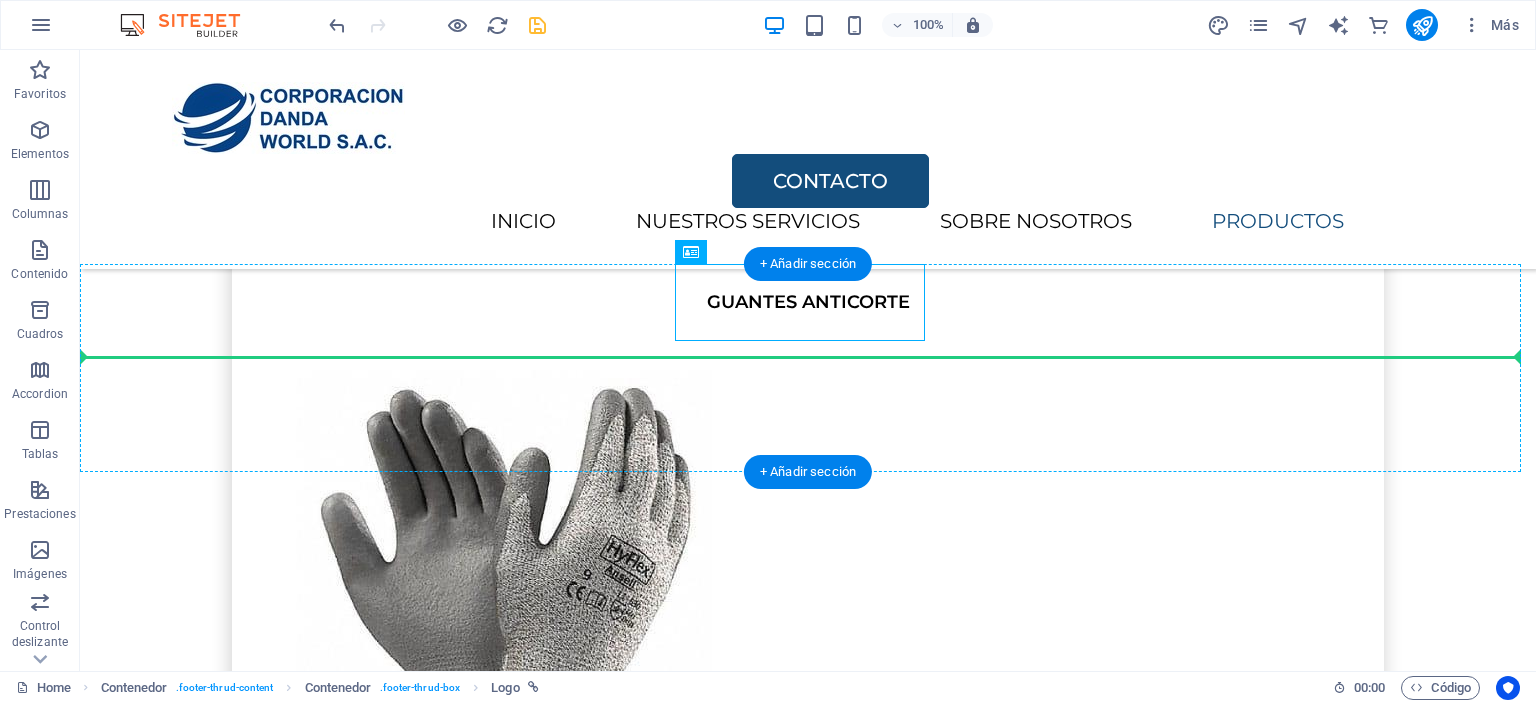 drag, startPoint x: 645, startPoint y: 361, endPoint x: 473, endPoint y: 405, distance: 177.53873 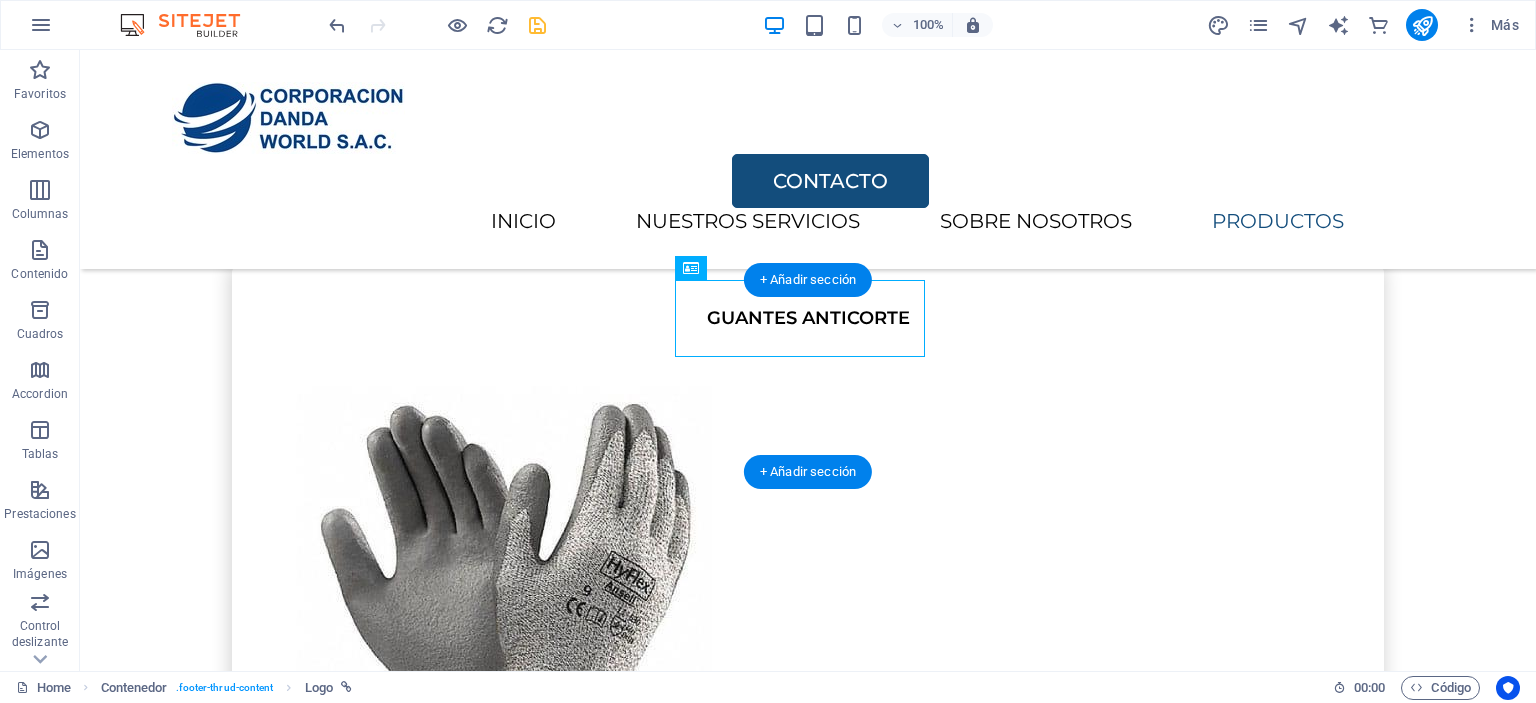 click on "INICIO SERVICIOS SOBRE NOSOTROS CONTACTO" at bounding box center (808, 7238) 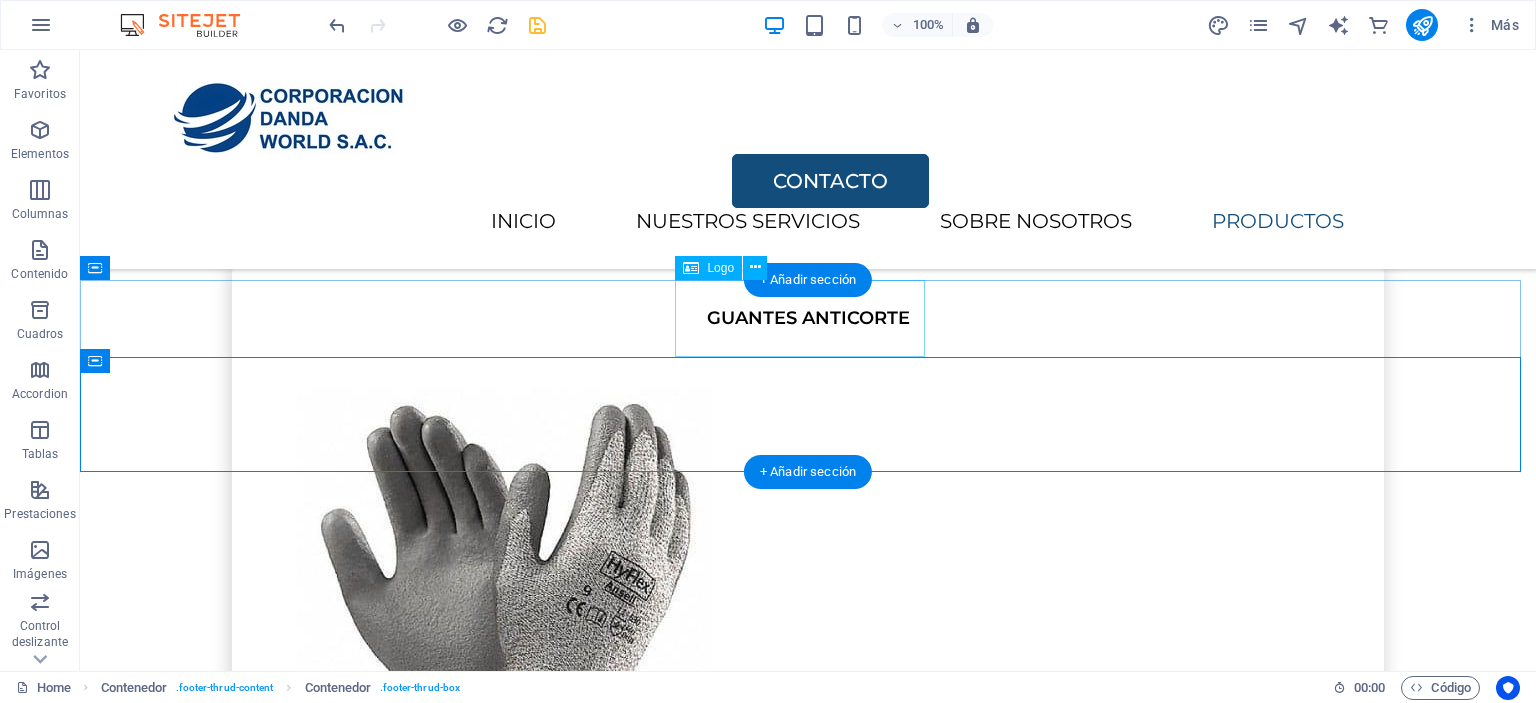 click at bounding box center [808, 7142] 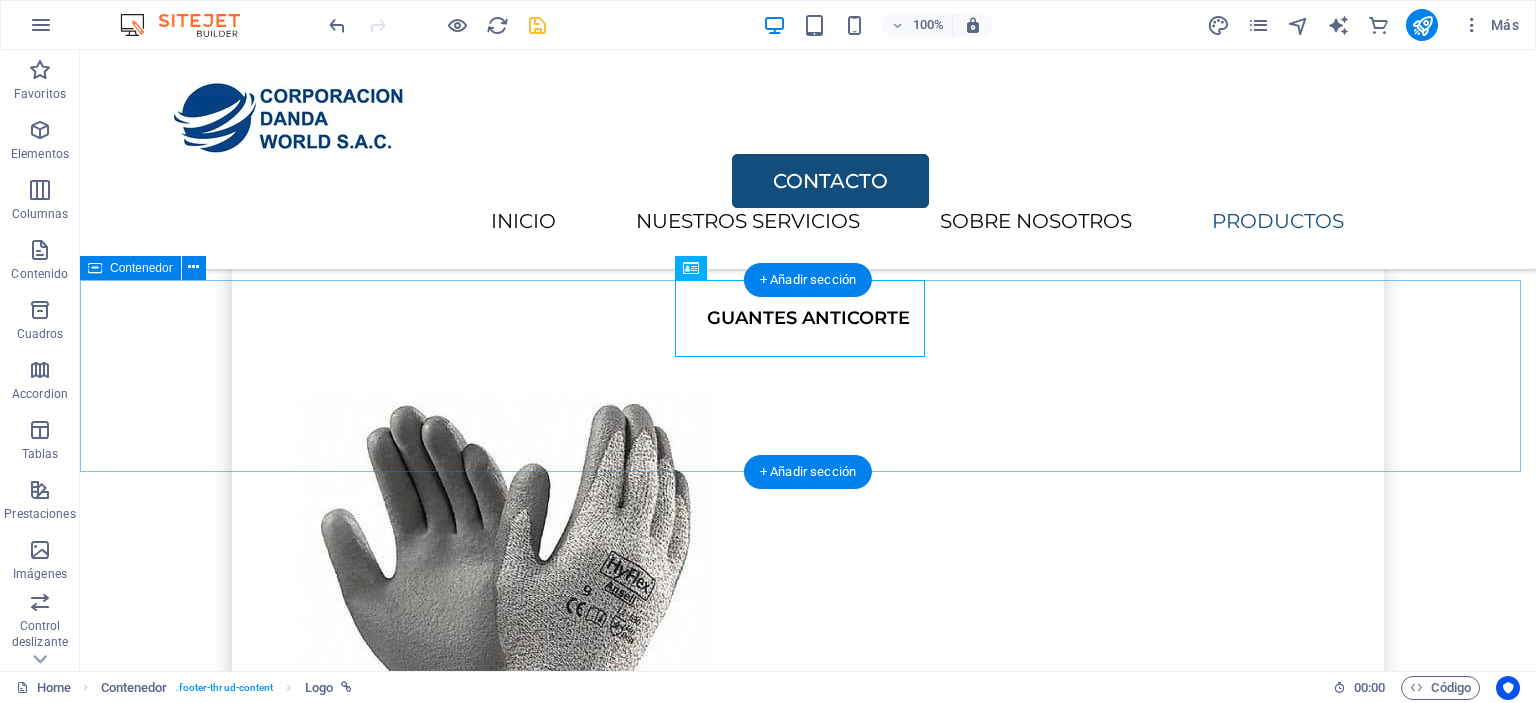 click on "INICIO SERVICIOS SOBRE NOSOTROS CONTACTO" at bounding box center (808, 7192) 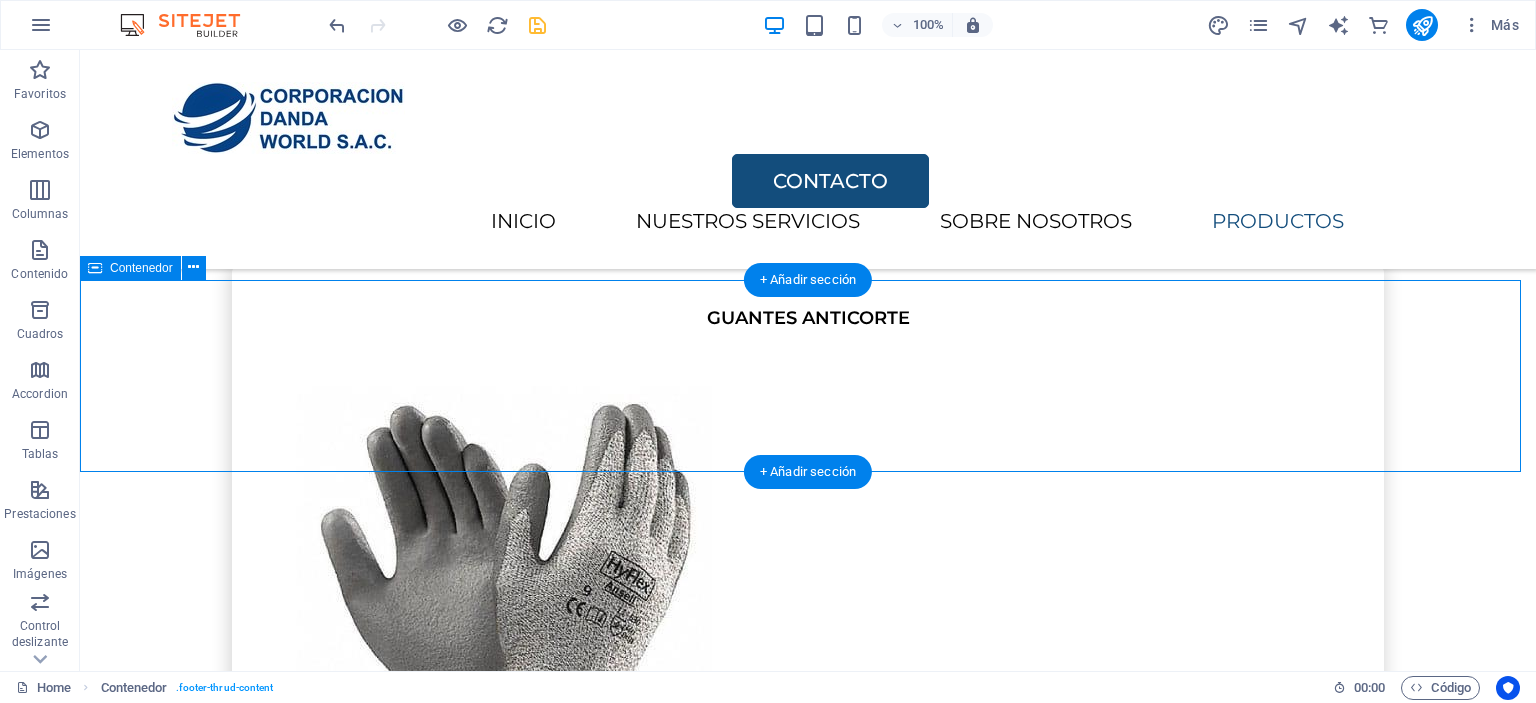 click on "INICIO SERVICIOS SOBRE NOSOTROS CONTACTO" at bounding box center (808, 7192) 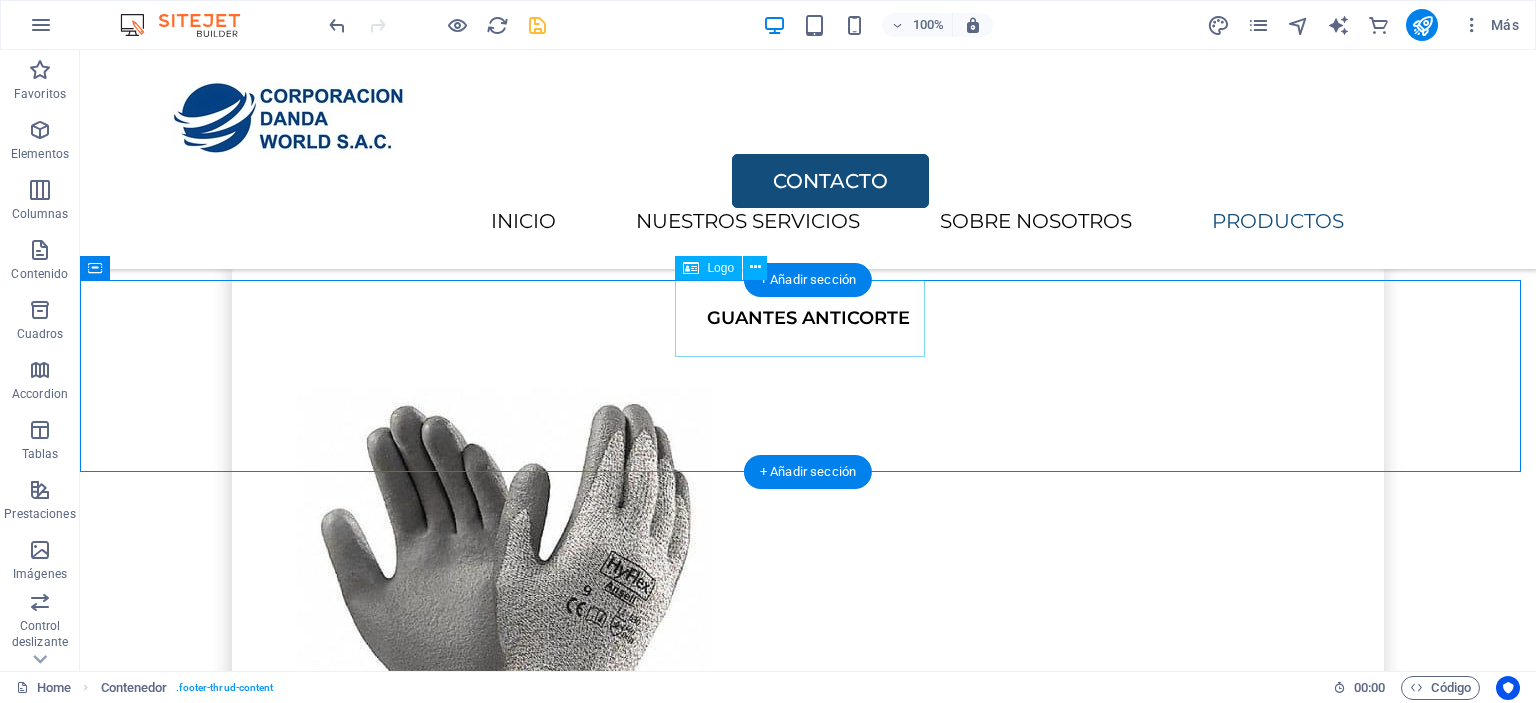 click at bounding box center (808, 7142) 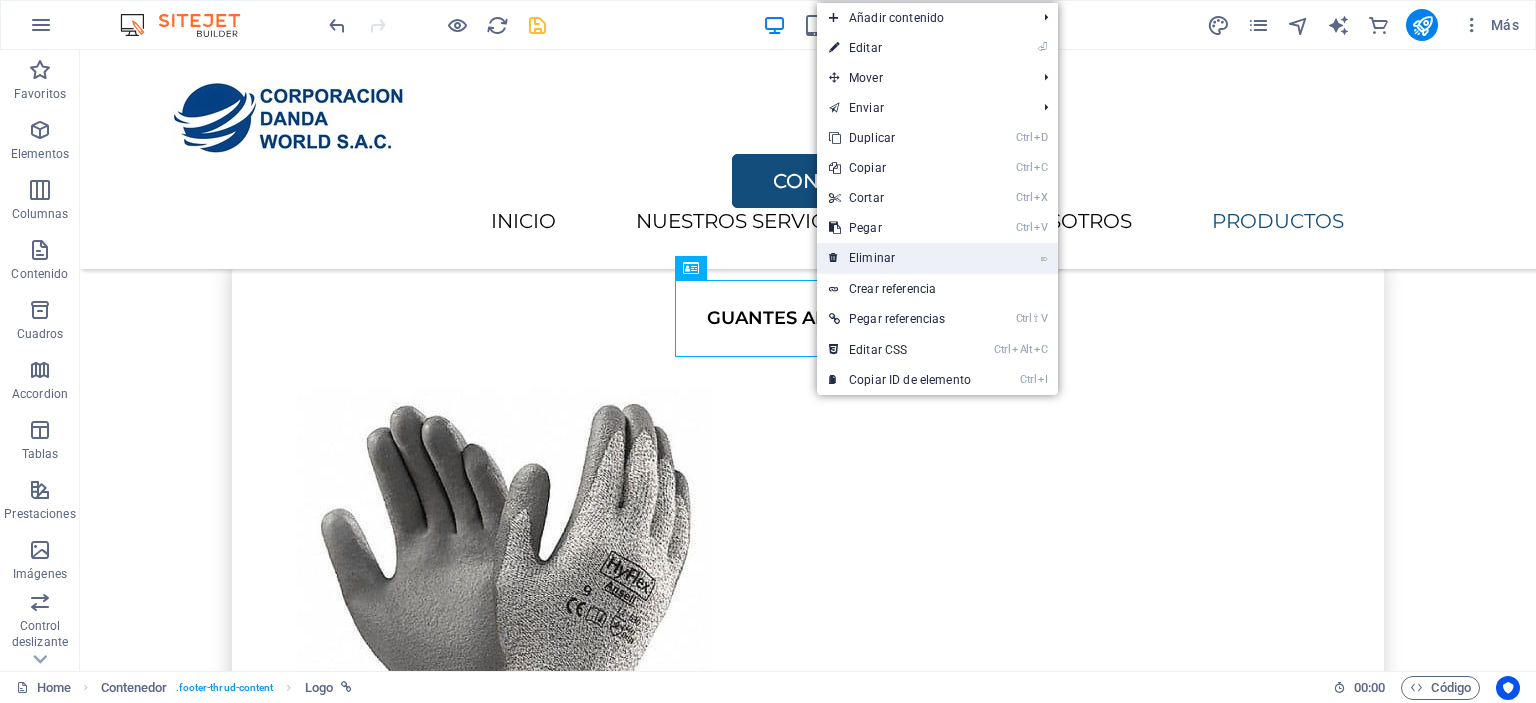 click on "⌦  Eliminar" at bounding box center (900, 258) 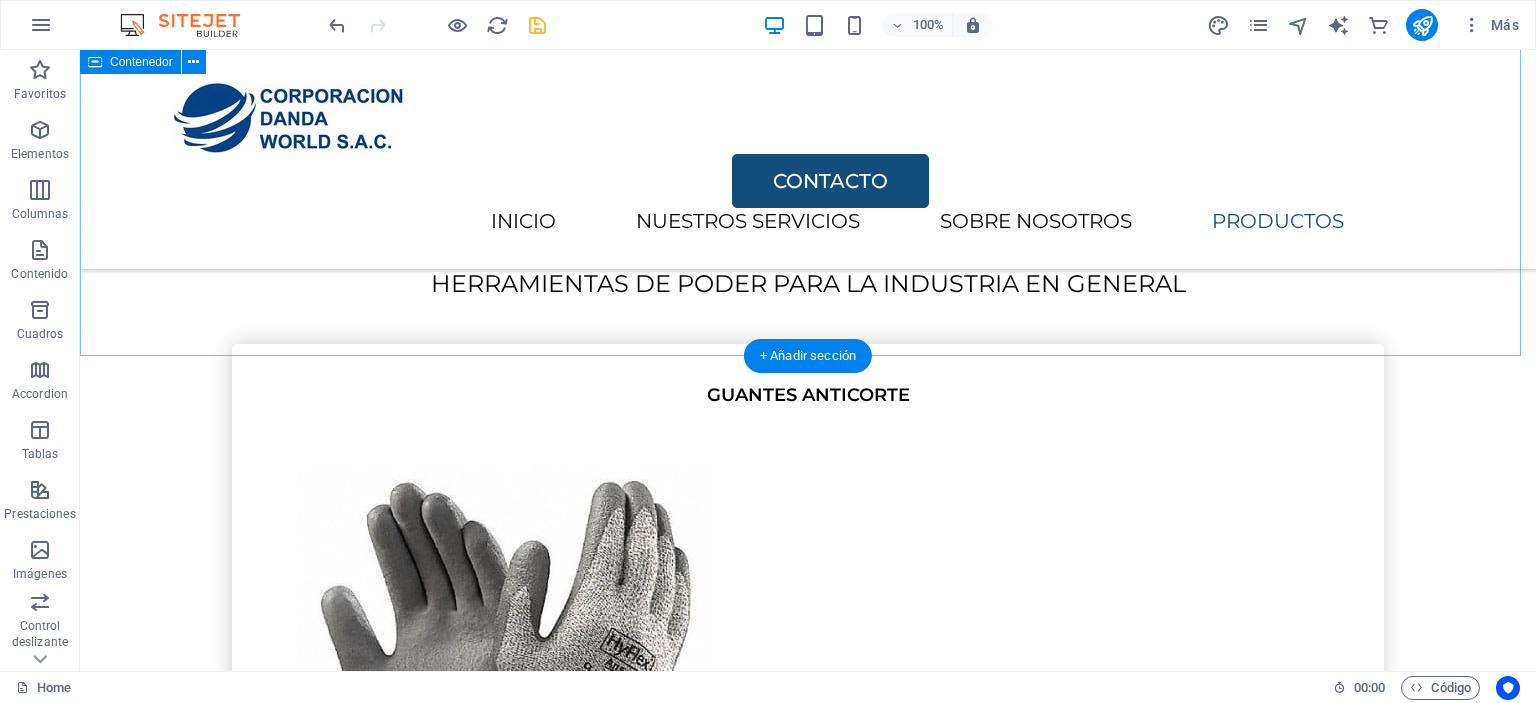 click on "CONTACTO   He leído y comprendido la política de privacidad. ¿Ilegible? Cargar nuevo ENVIAR" at bounding box center [808, 6732] 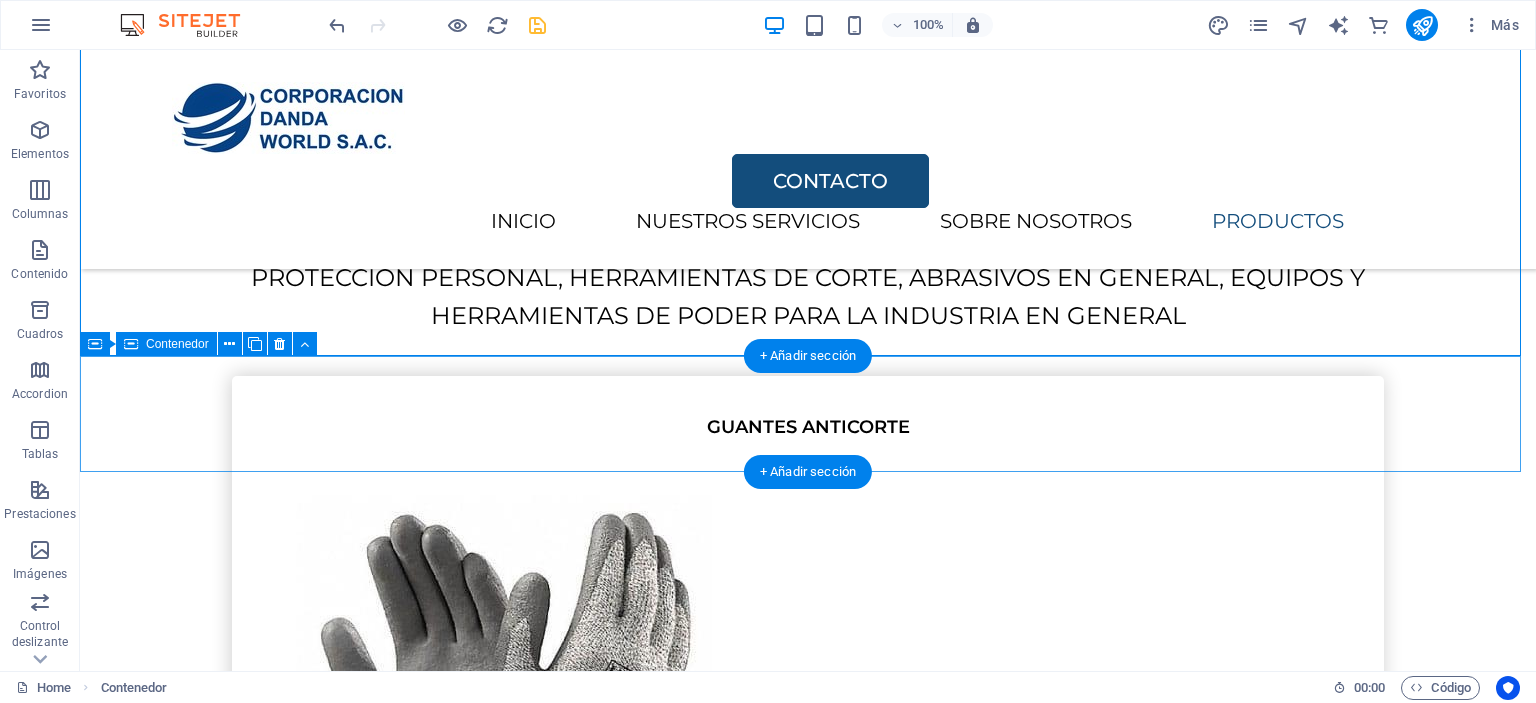 scroll, scrollTop: 3960, scrollLeft: 0, axis: vertical 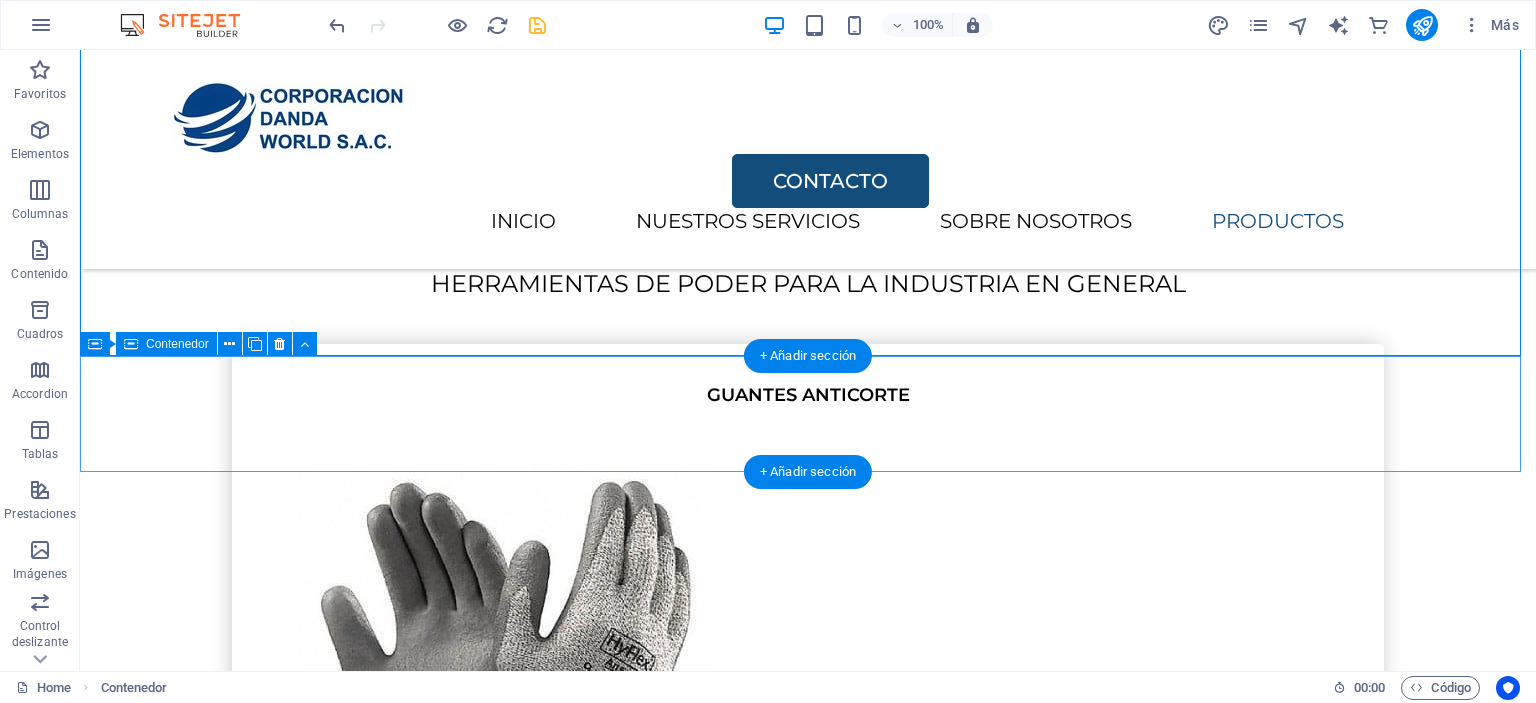 click on "INICIO SERVICIOS SOBRE NOSOTROS CONTACTO" at bounding box center [808, 7238] 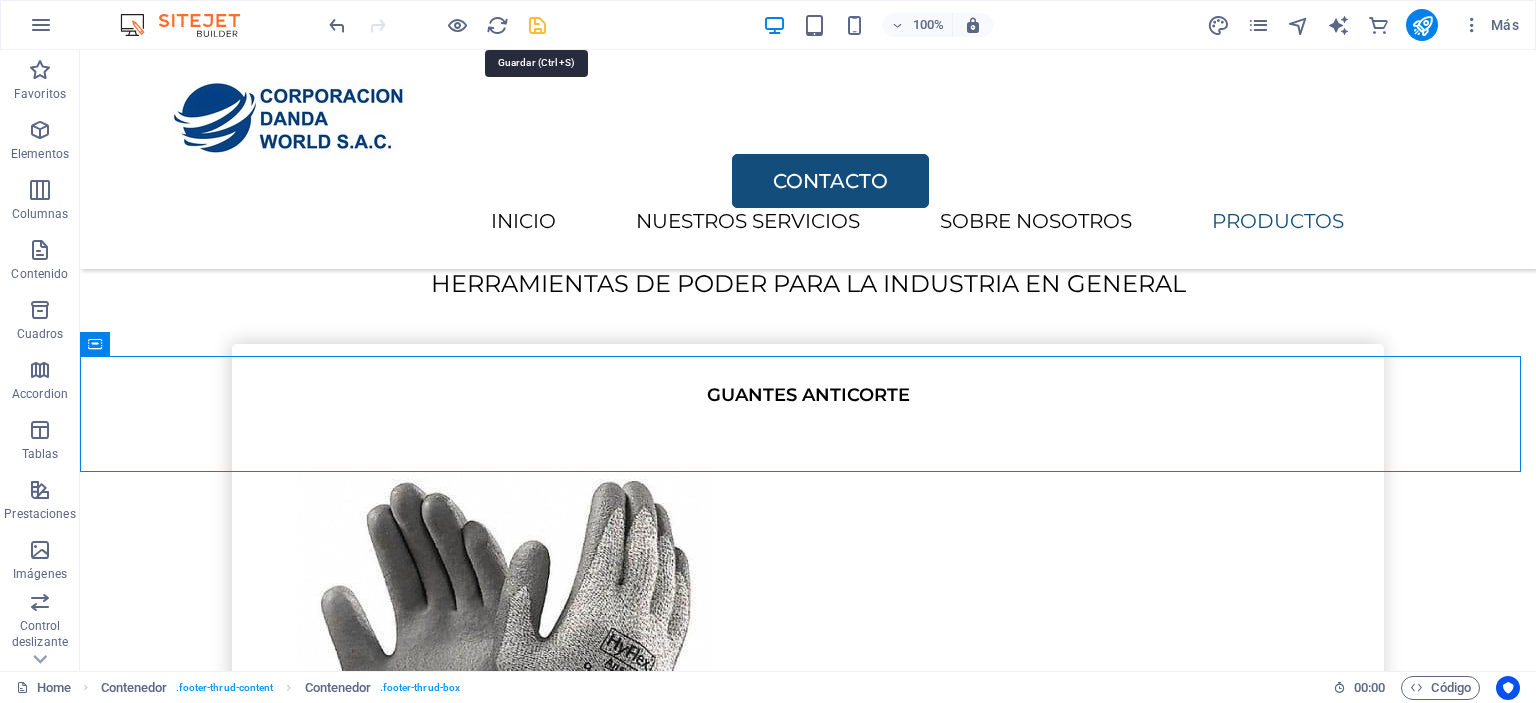click at bounding box center [537, 25] 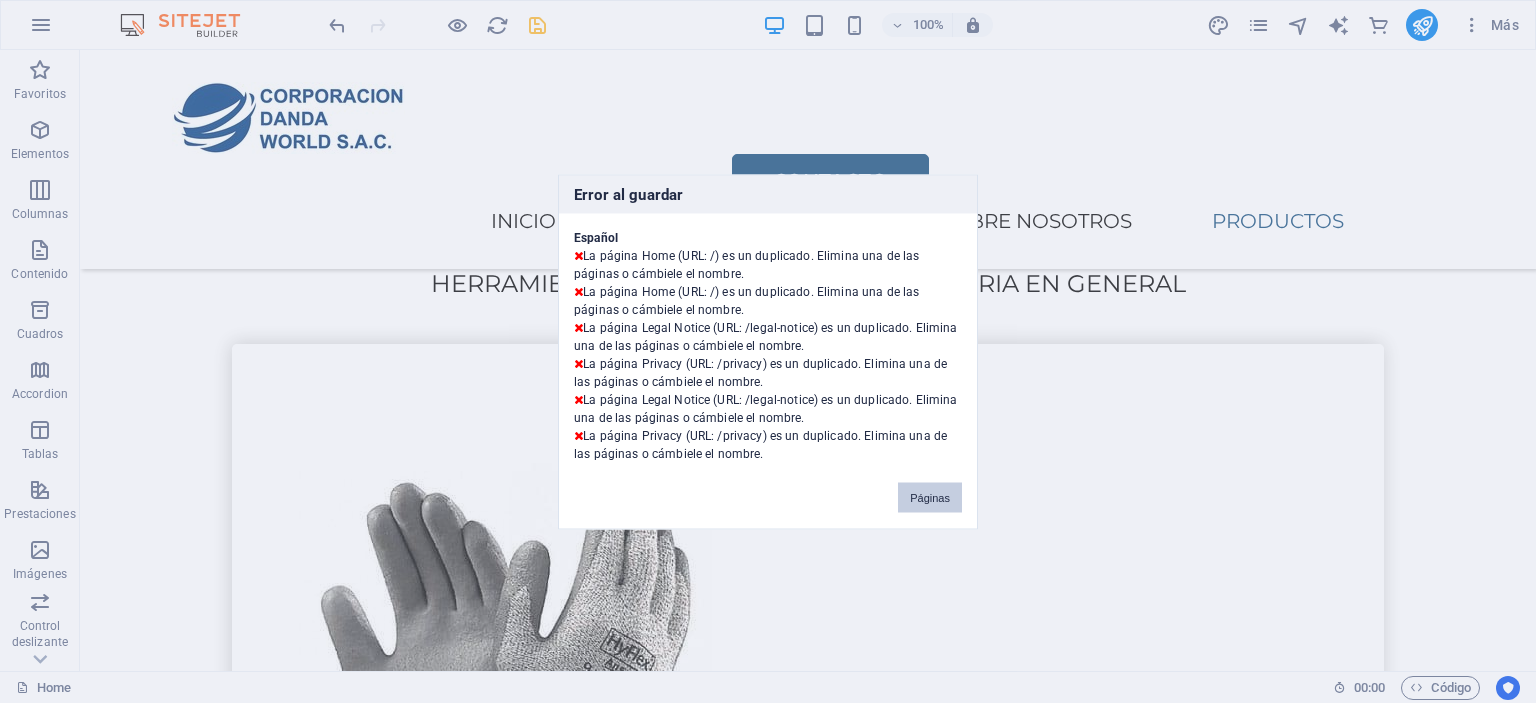 click on "Páginas" at bounding box center (930, 497) 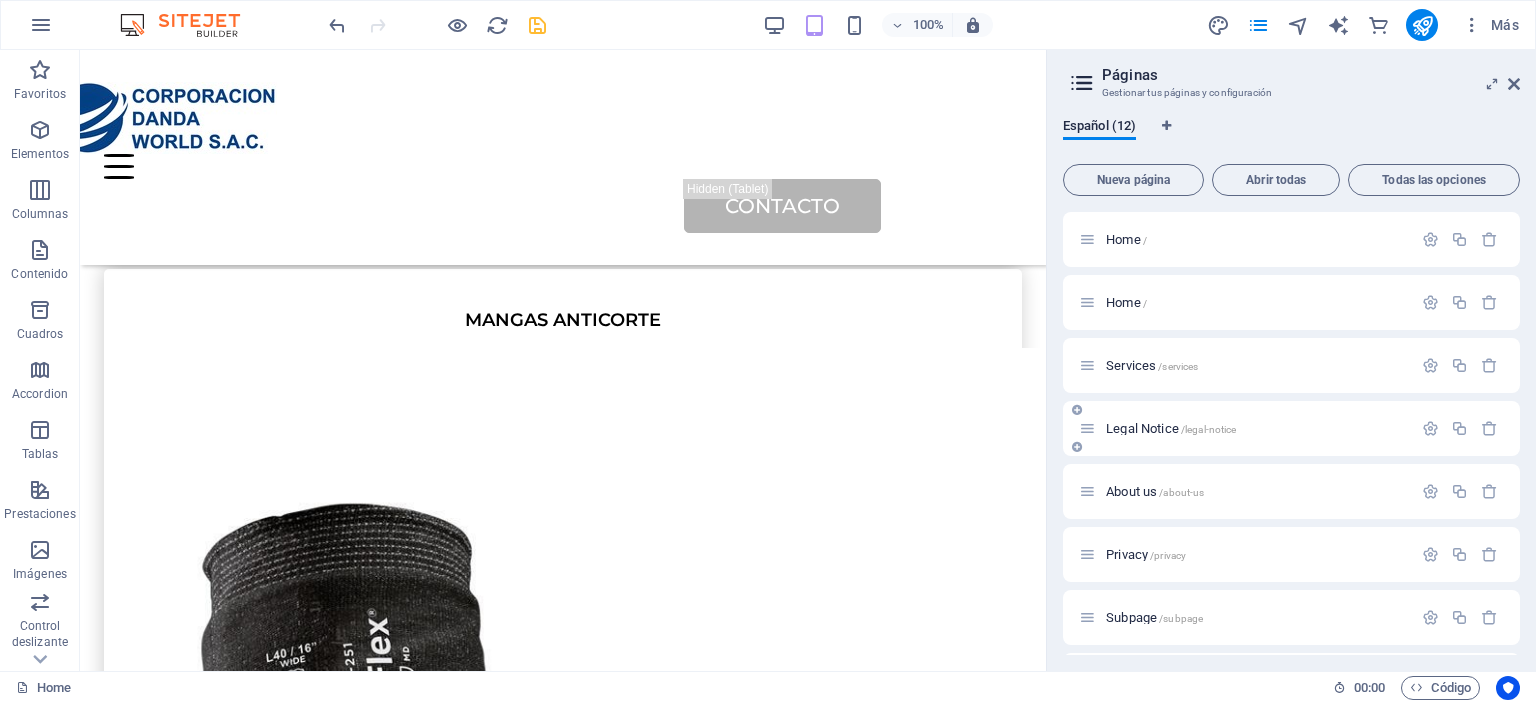 scroll, scrollTop: 3907, scrollLeft: 0, axis: vertical 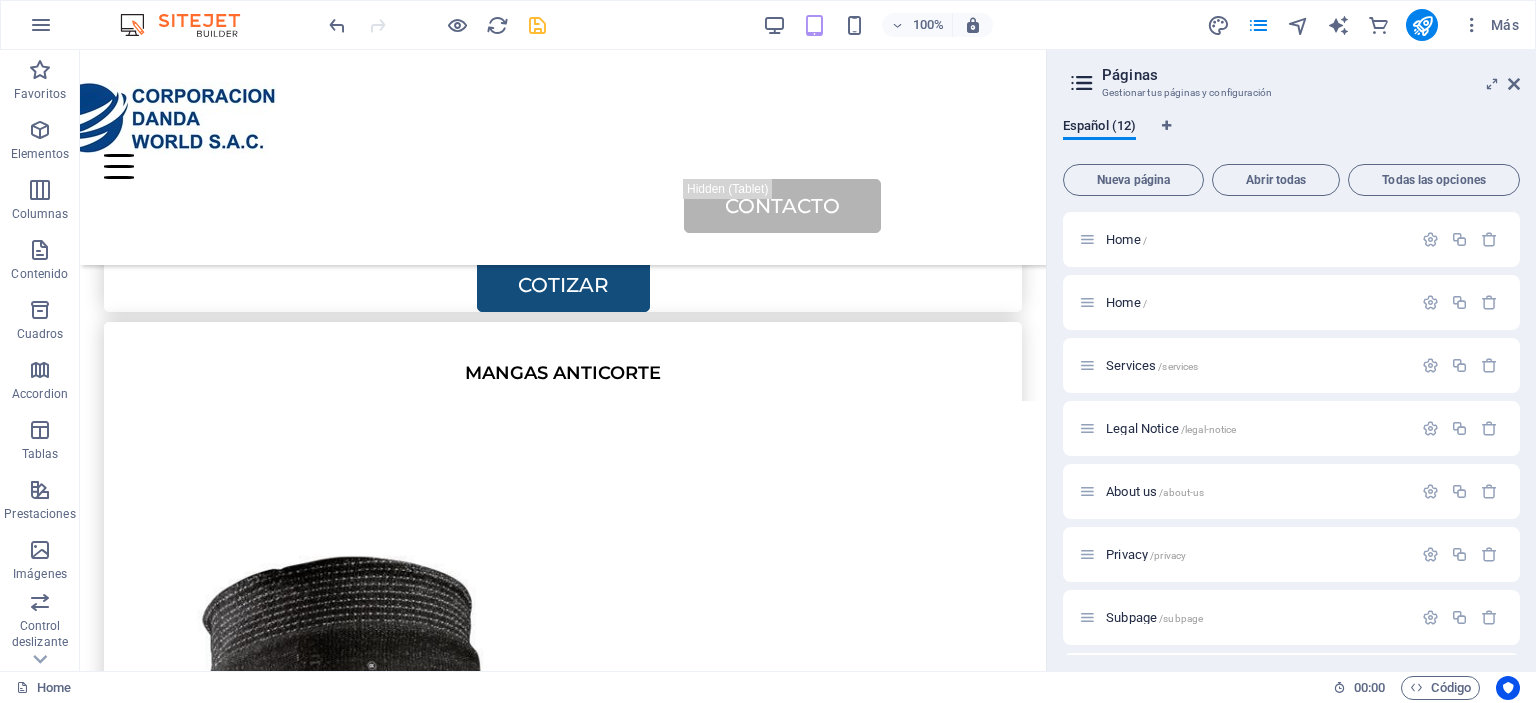 click on "Páginas Gestionar tus páginas y configuración Español (12) Nueva página Abrir todas Todas las opciones Home / Home / Services /services Legal Notice /legal-notice About us /about-us Privacy /privacy Subpage /subpage Pricing /pricing Careers /careers Contact /contact Legal Notice /legal-notice Privacy /privacy" at bounding box center (1291, 360) 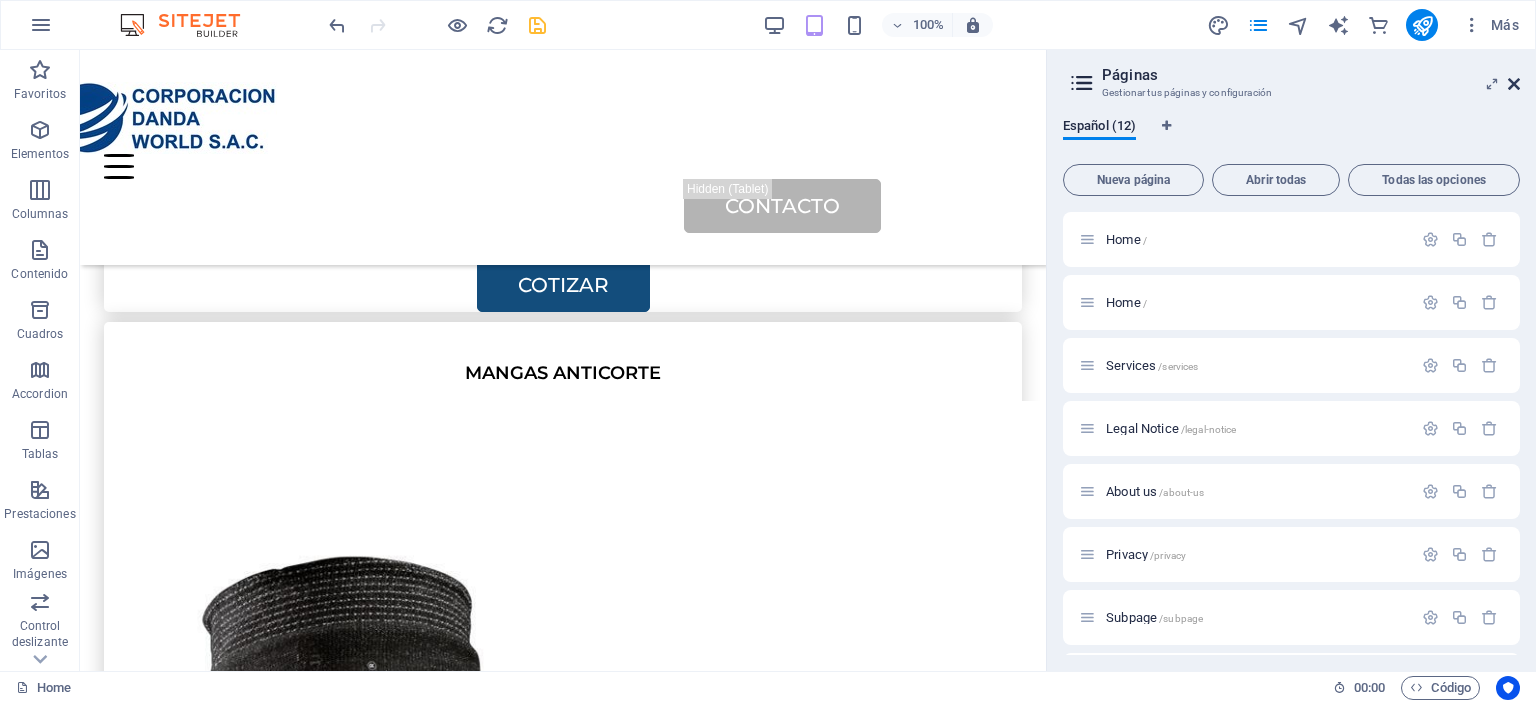click at bounding box center (1514, 84) 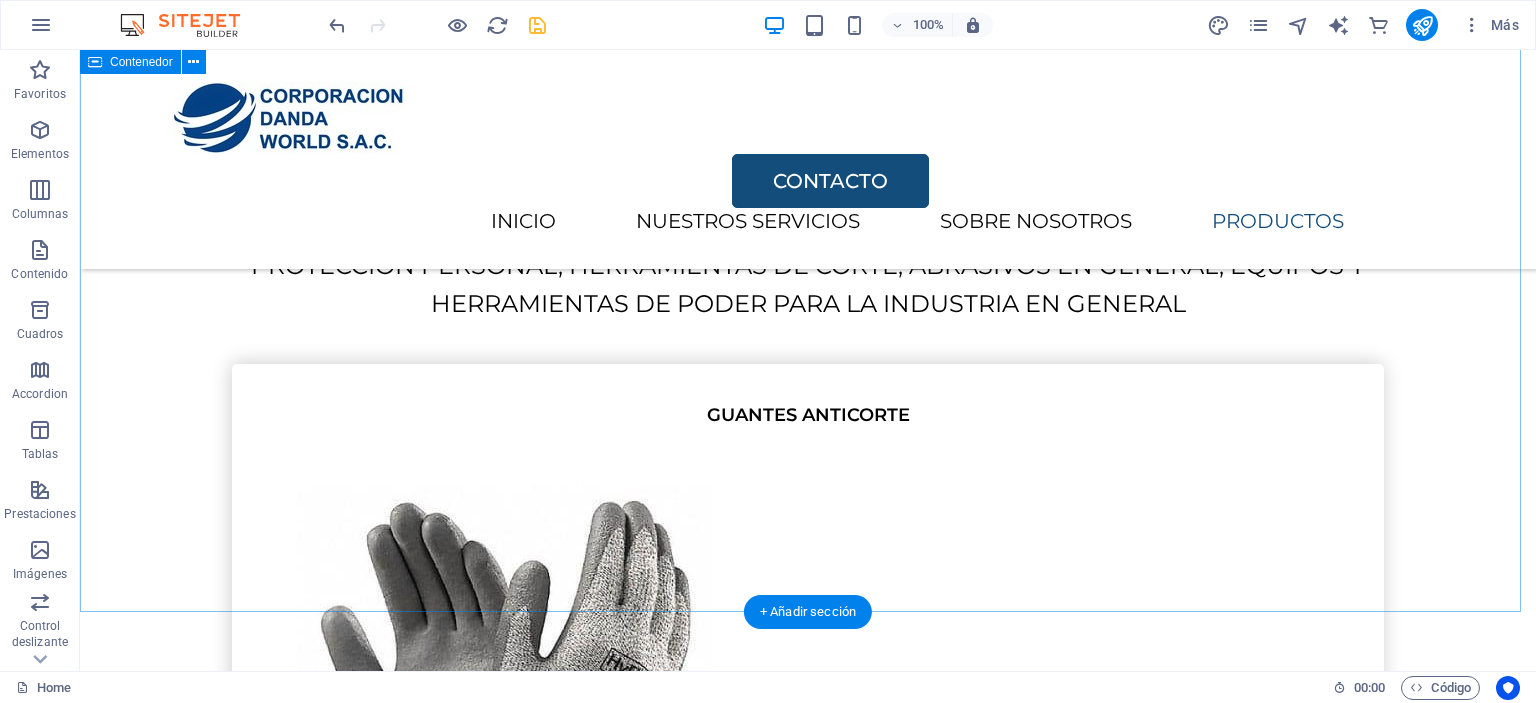 scroll, scrollTop: 3960, scrollLeft: 0, axis: vertical 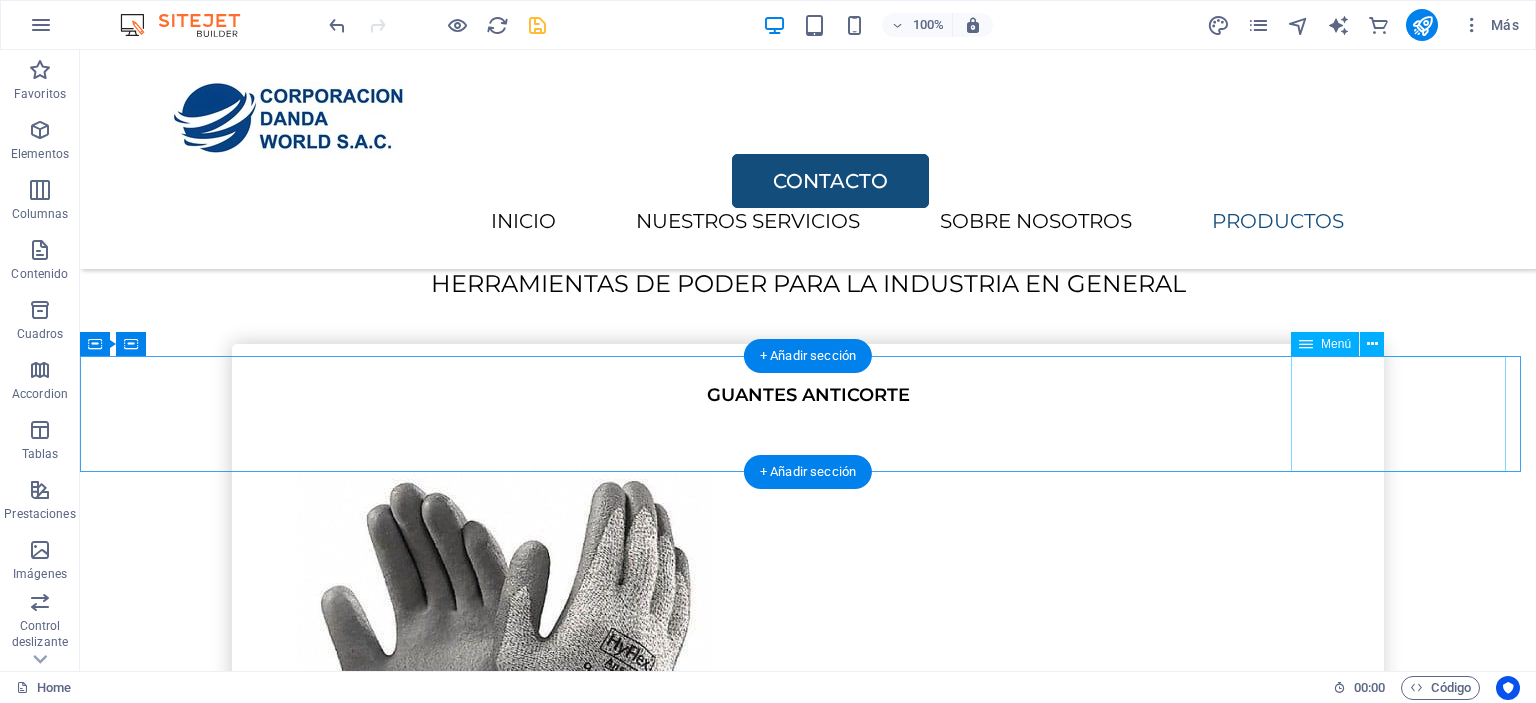 click on "INICIO SERVICIOS SOBRE NOSOTROS CONTACTO" at bounding box center (793, 7238) 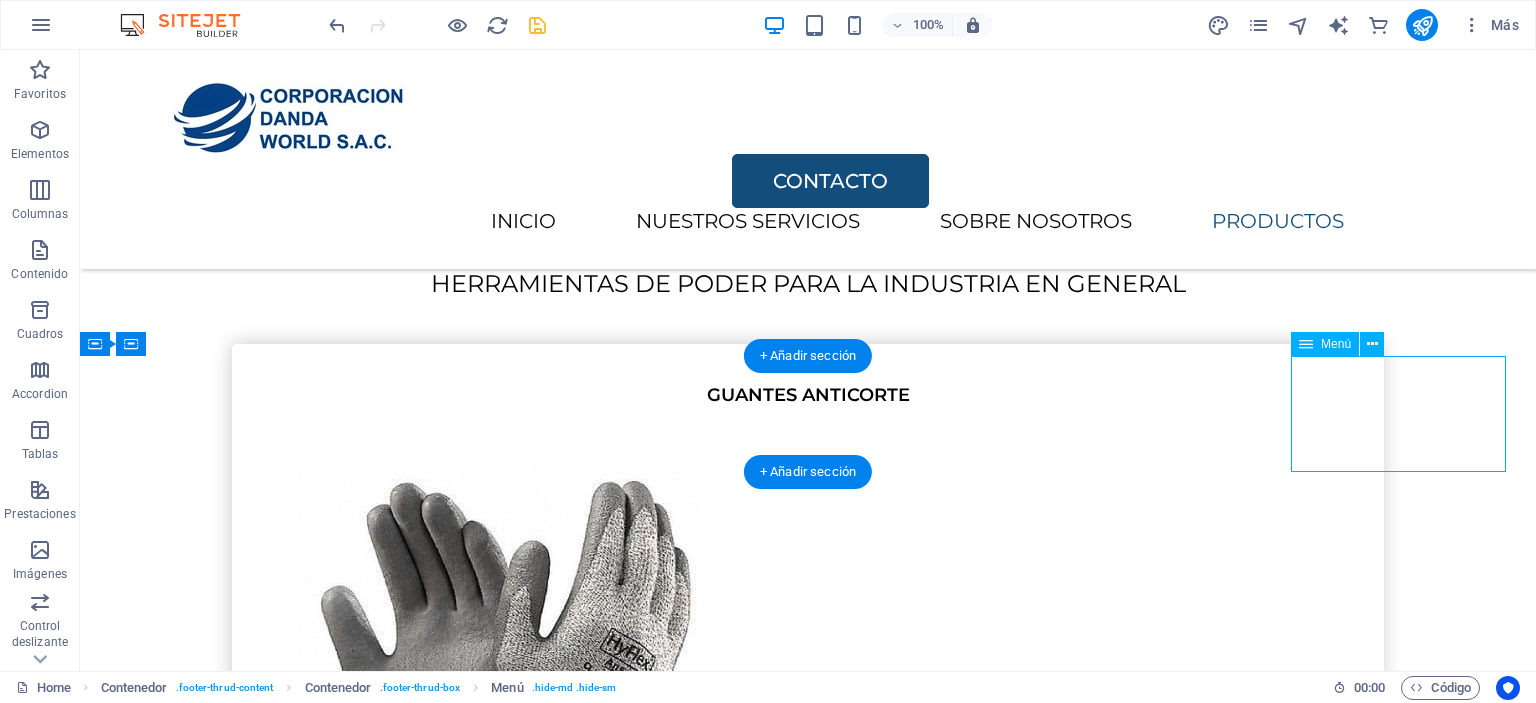 click on "INICIO SERVICIOS SOBRE NOSOTROS CONTACTO" at bounding box center (793, 7238) 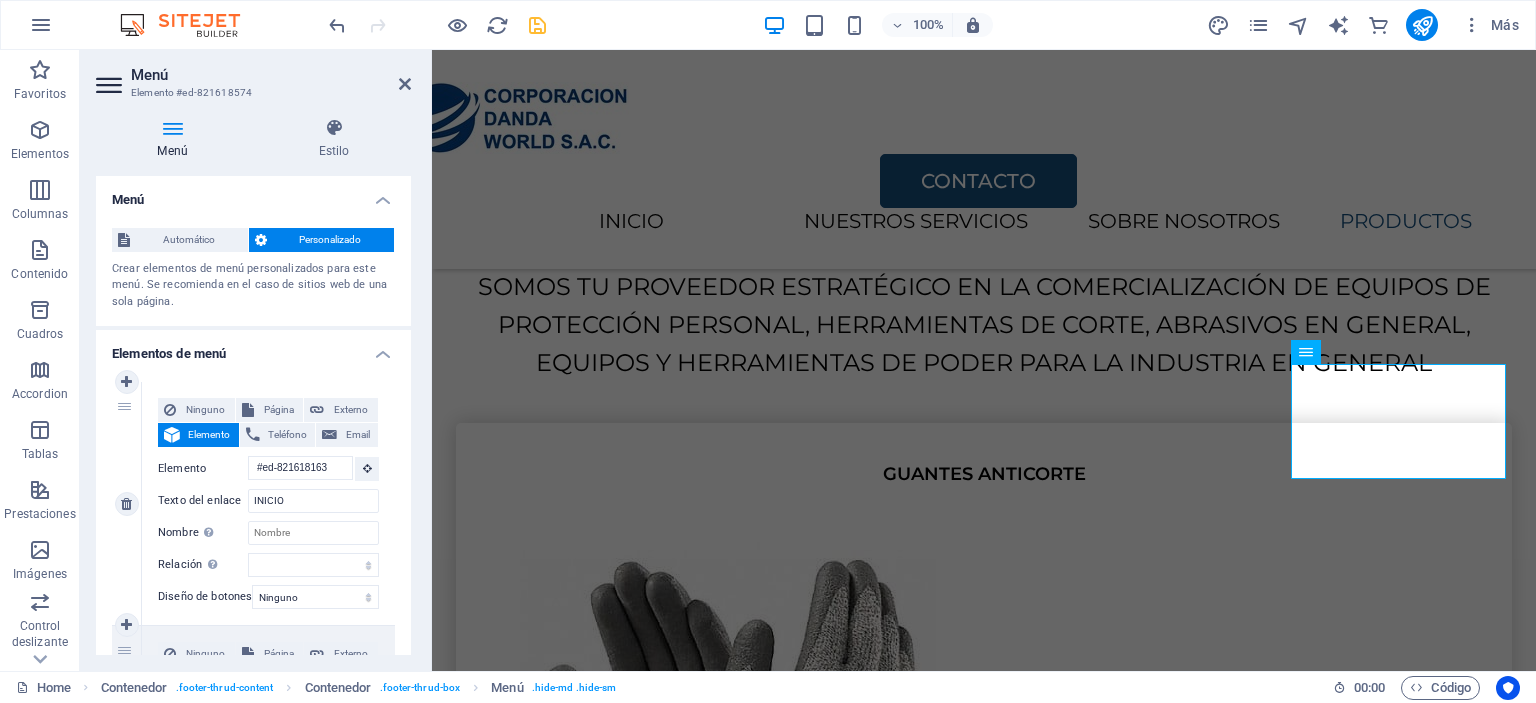 scroll, scrollTop: 3778, scrollLeft: 0, axis: vertical 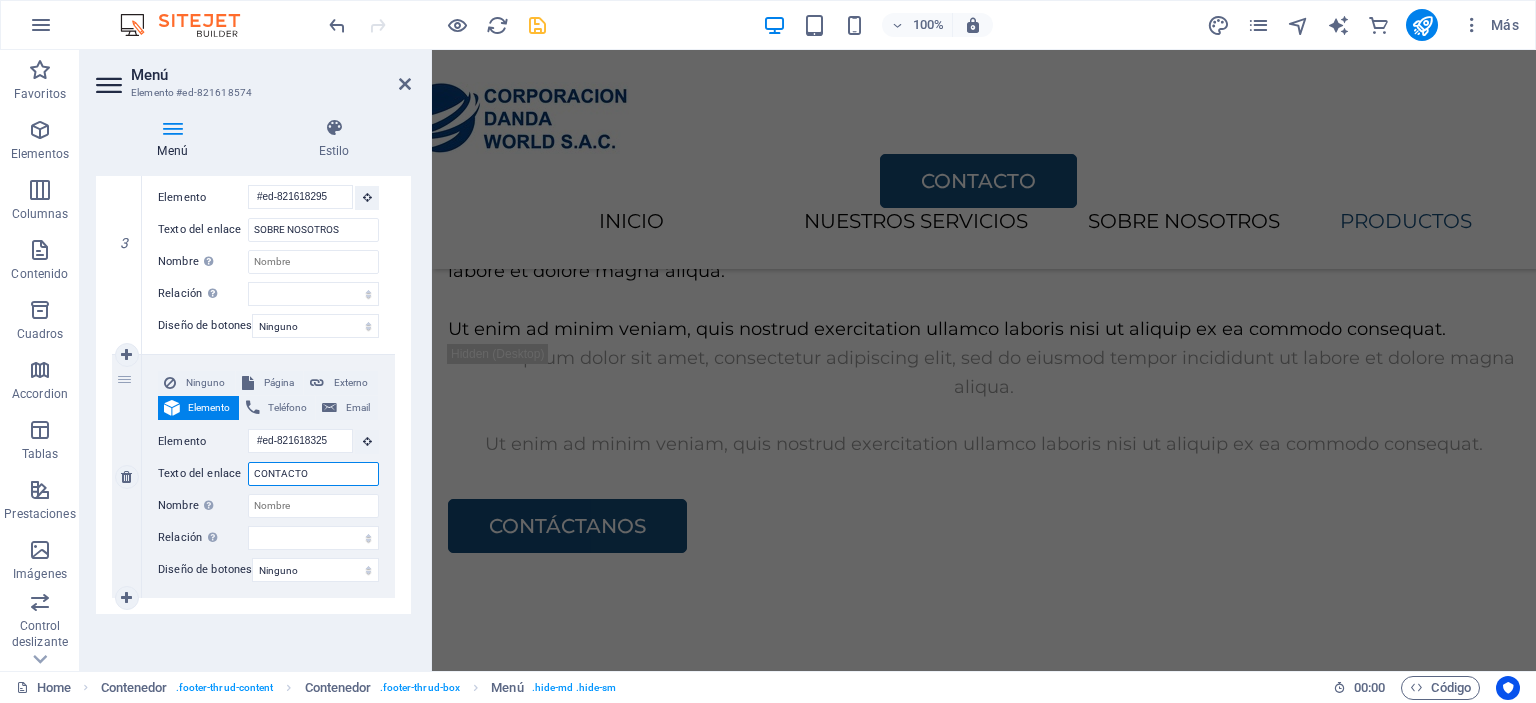 drag, startPoint x: 316, startPoint y: 465, endPoint x: 240, endPoint y: 466, distance: 76.00658 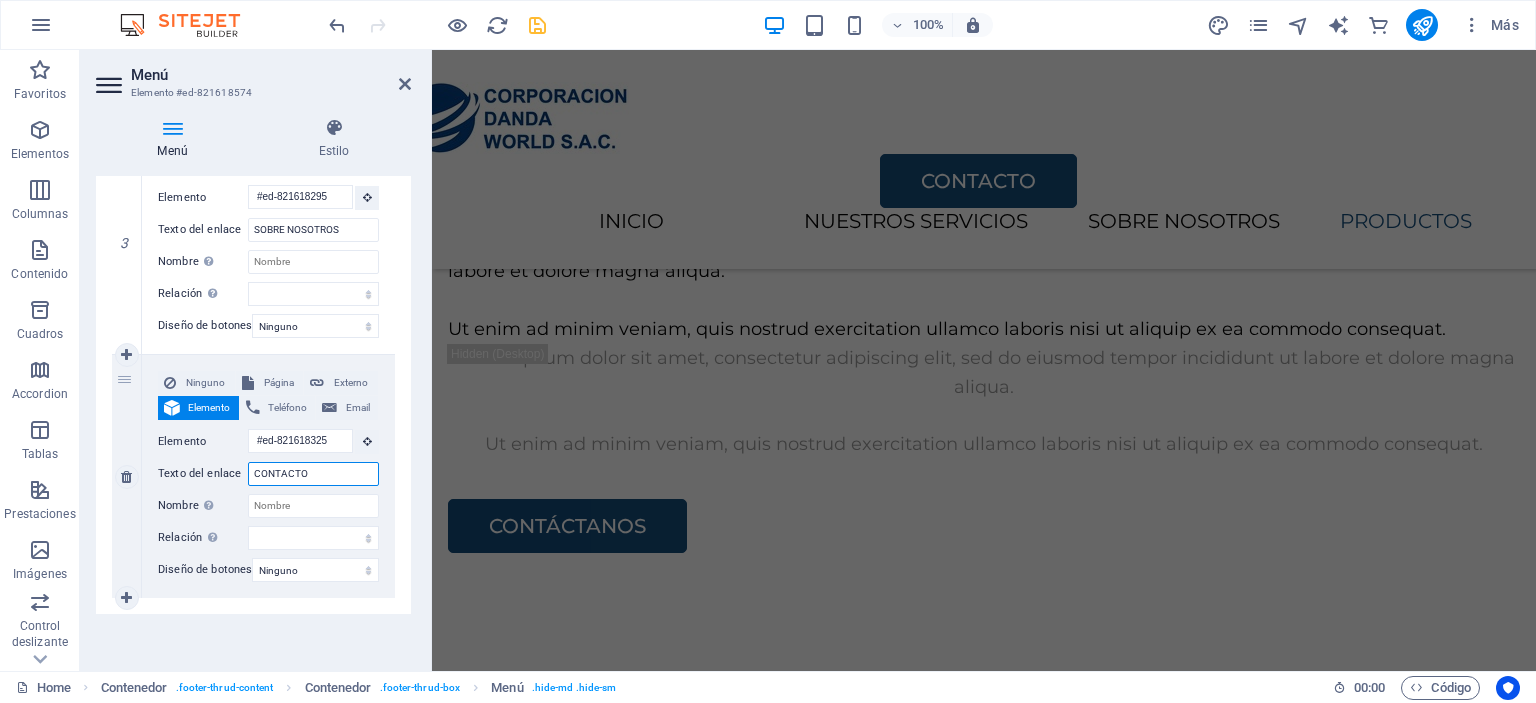 type on "P" 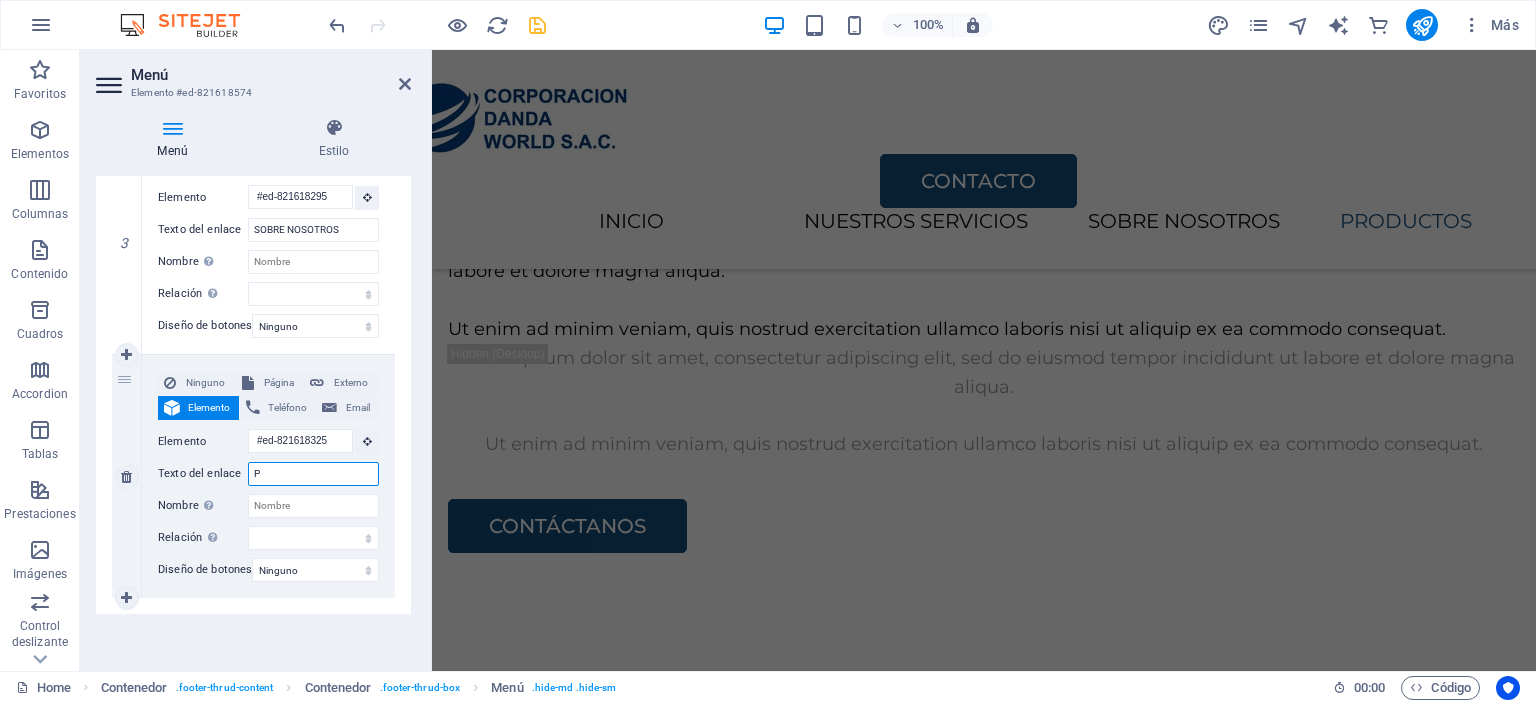 select 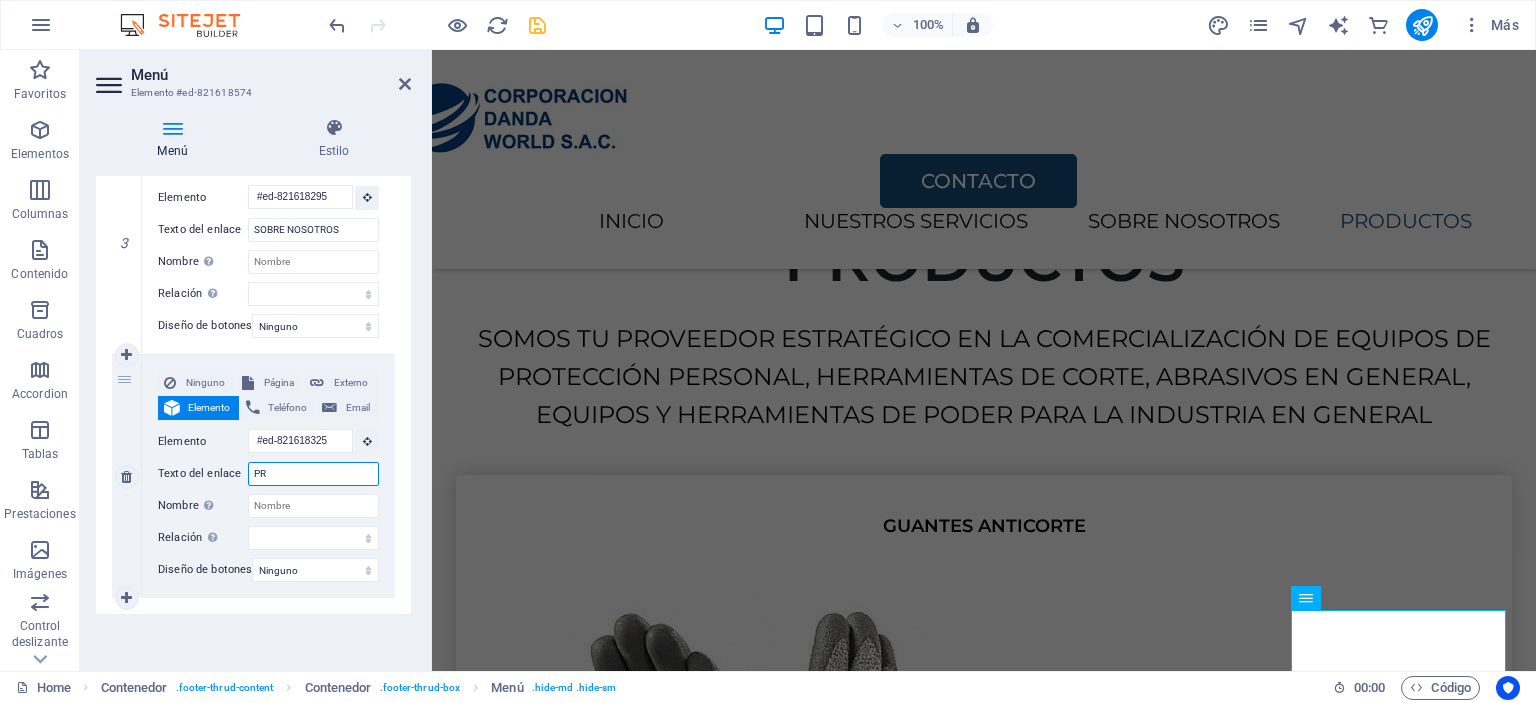 scroll, scrollTop: 4004, scrollLeft: 0, axis: vertical 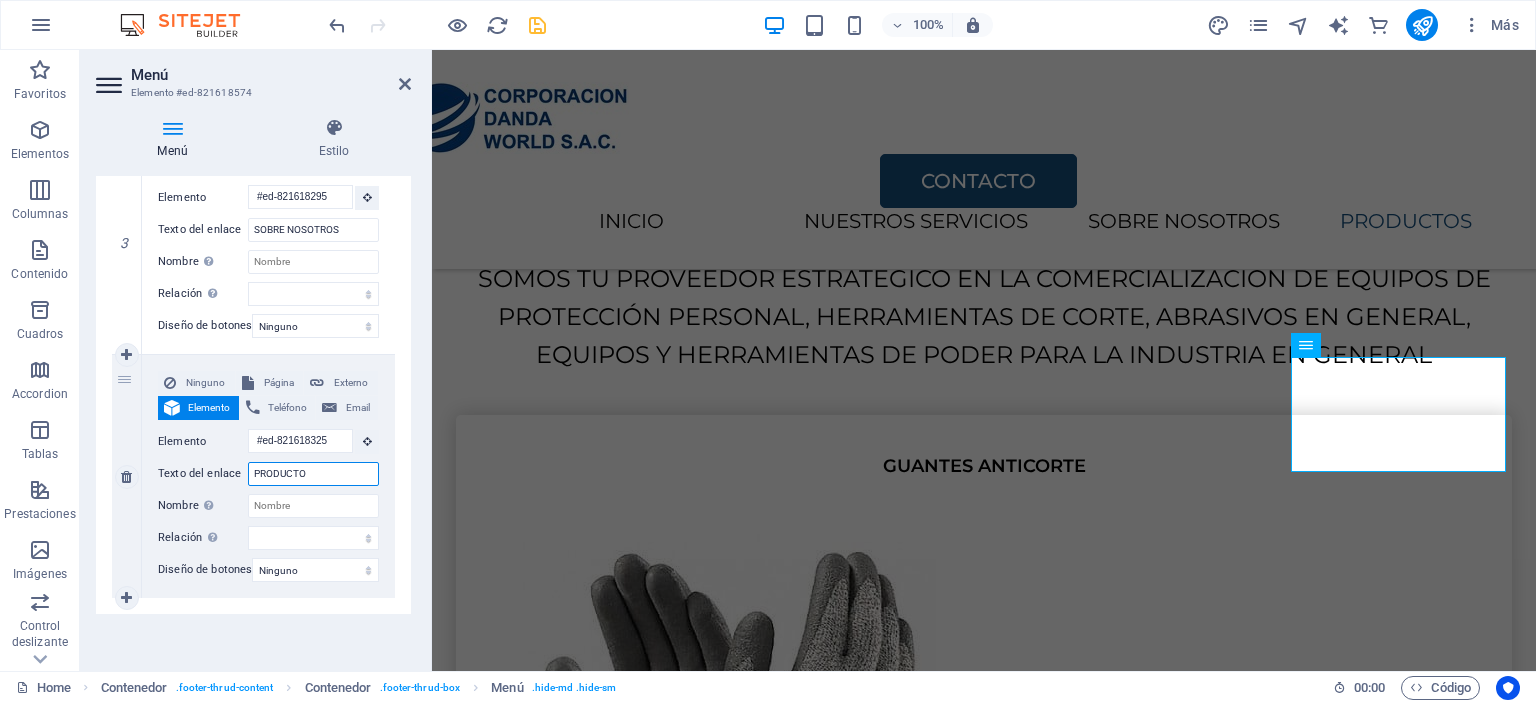 type on "PRODUCTOS" 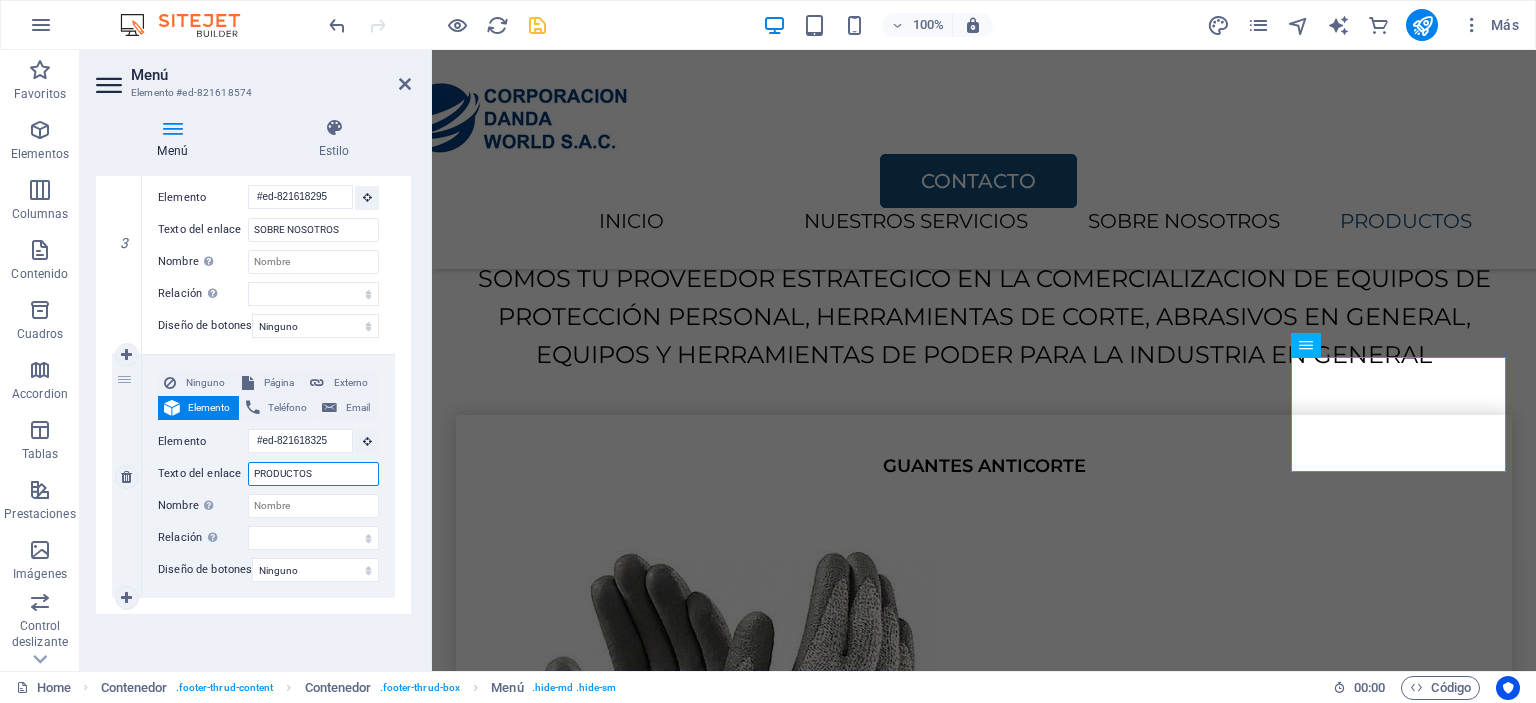 select 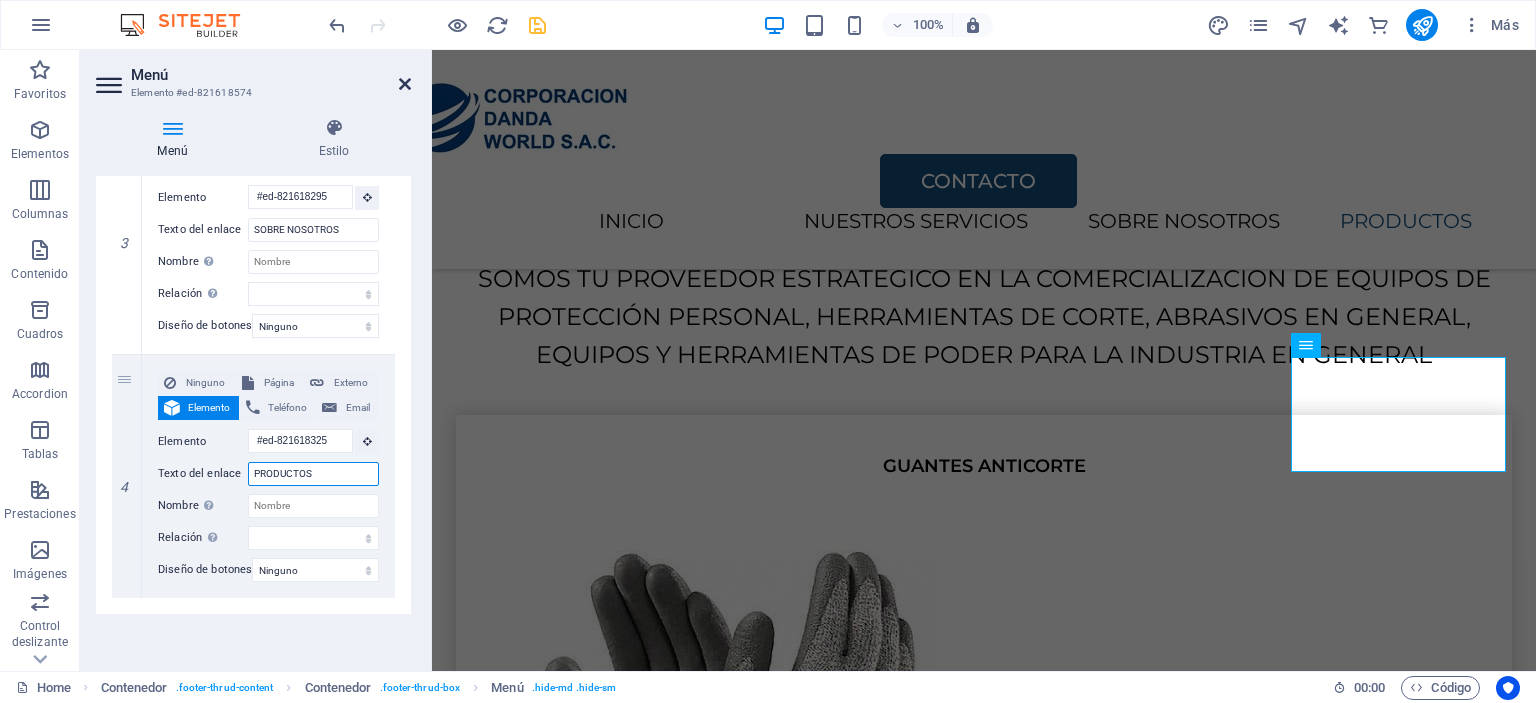 type on "PRODUCTOS" 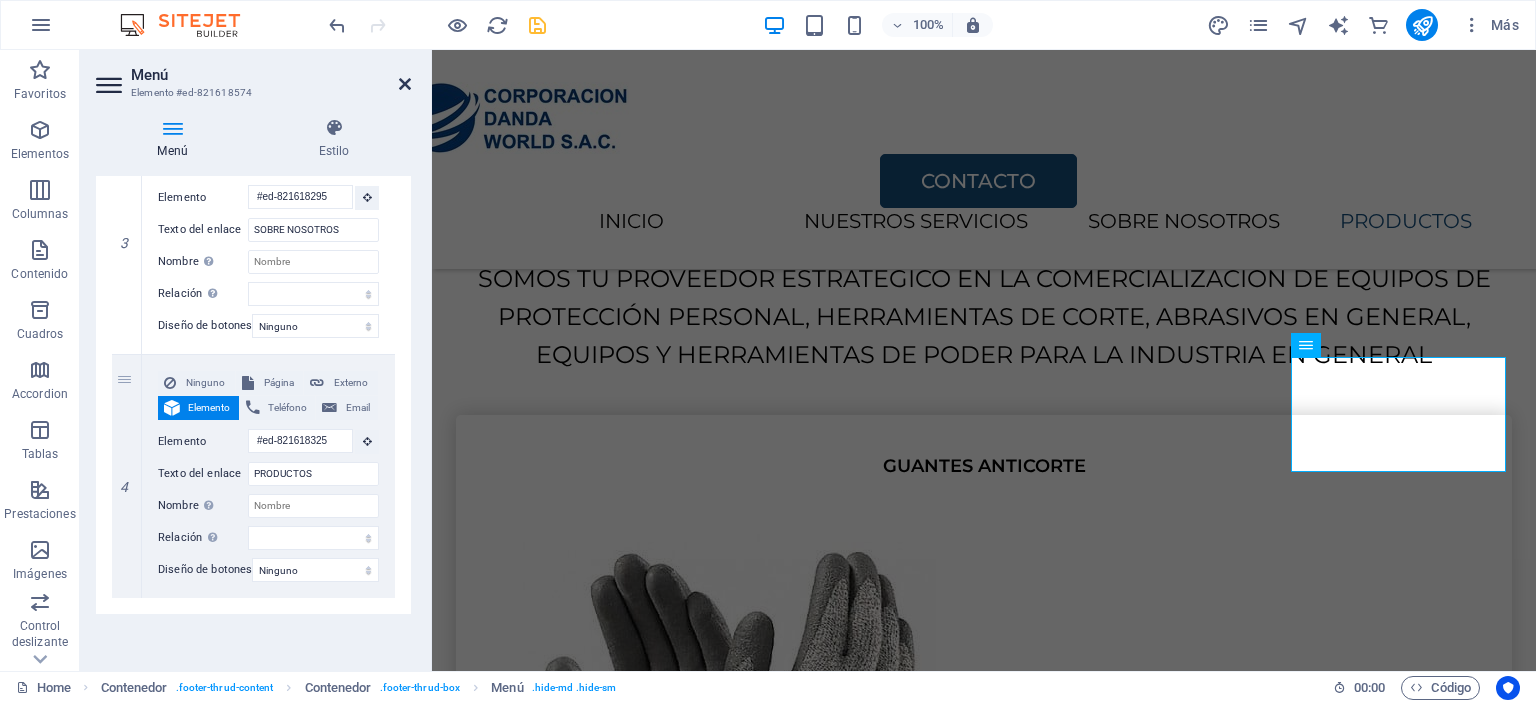 click at bounding box center [405, 84] 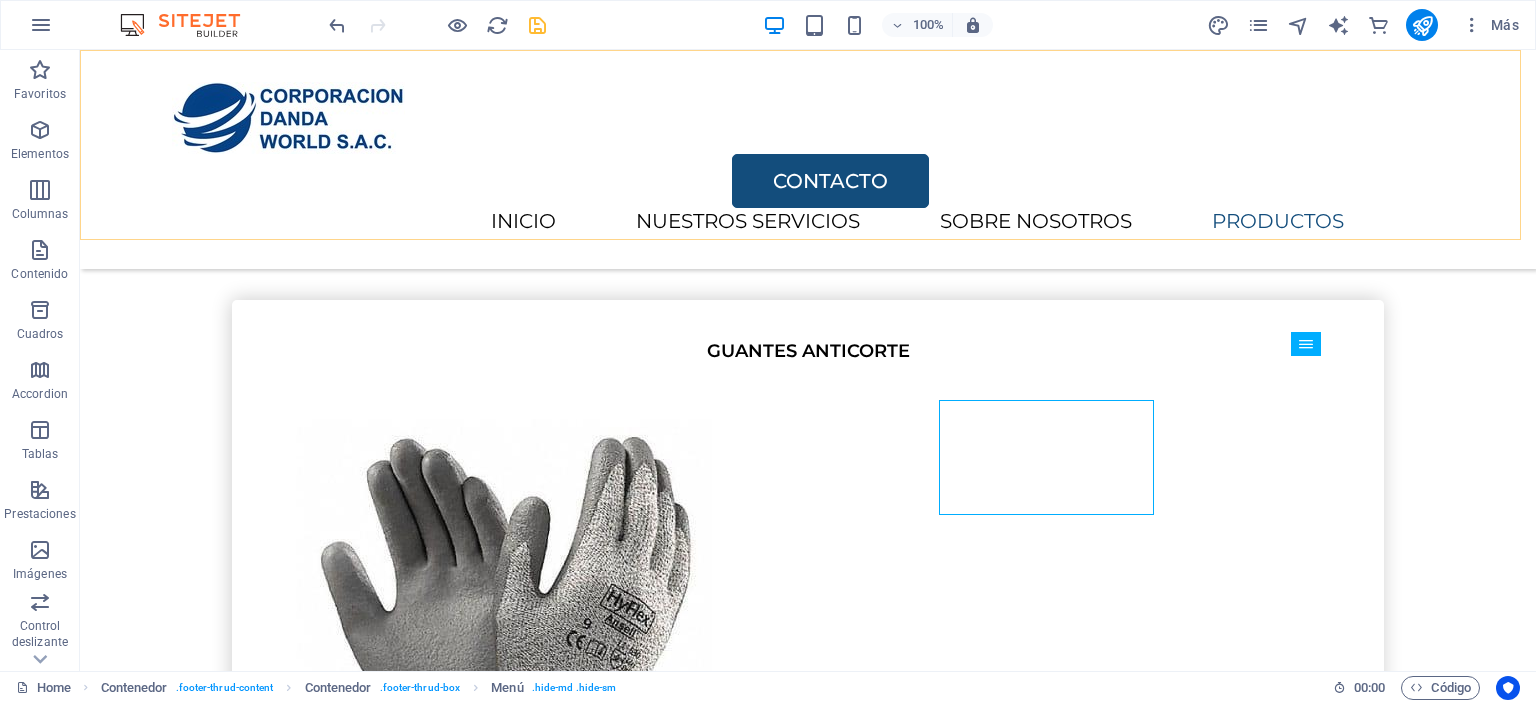 scroll, scrollTop: 3960, scrollLeft: 0, axis: vertical 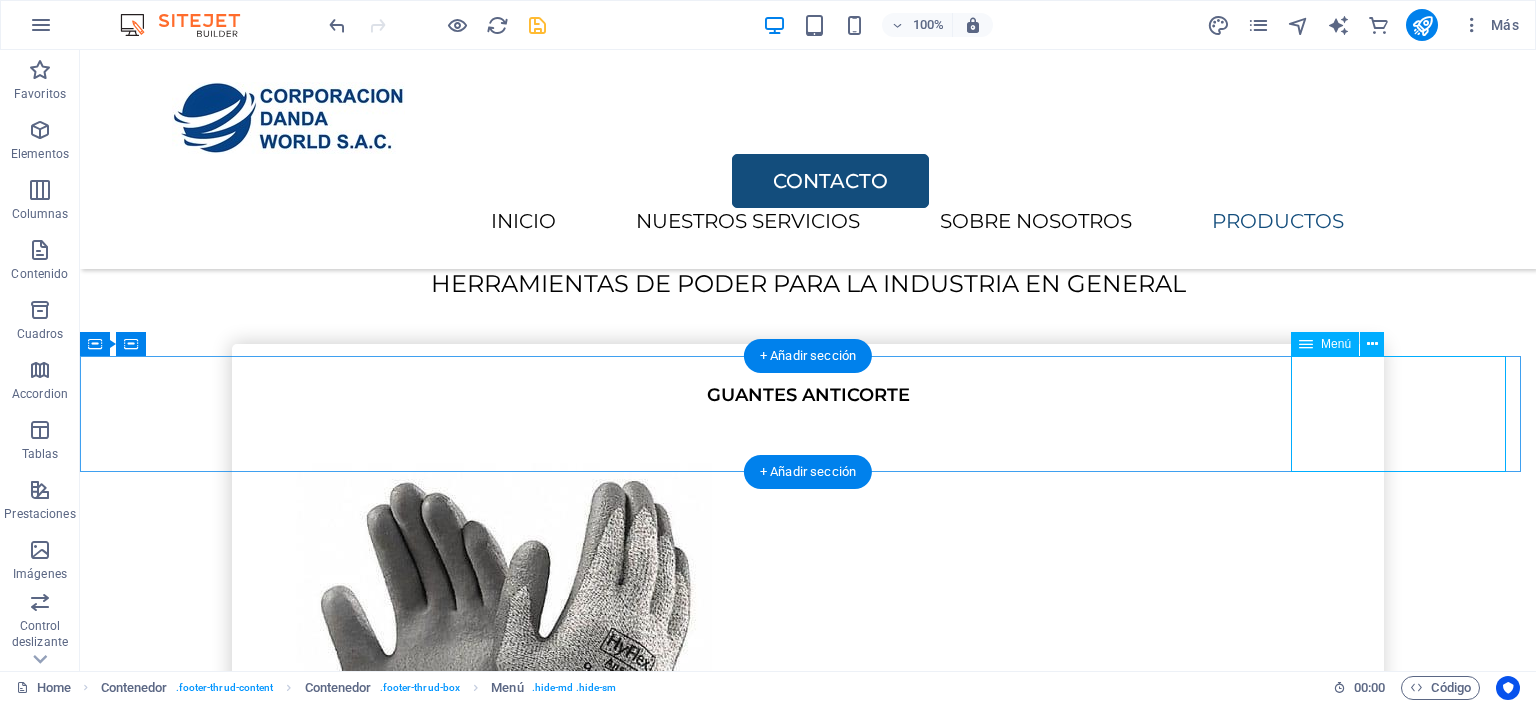 click on "INICIO SERVICIOS SOBRE NOSOTROS PRODUCTOS" at bounding box center [793, 7238] 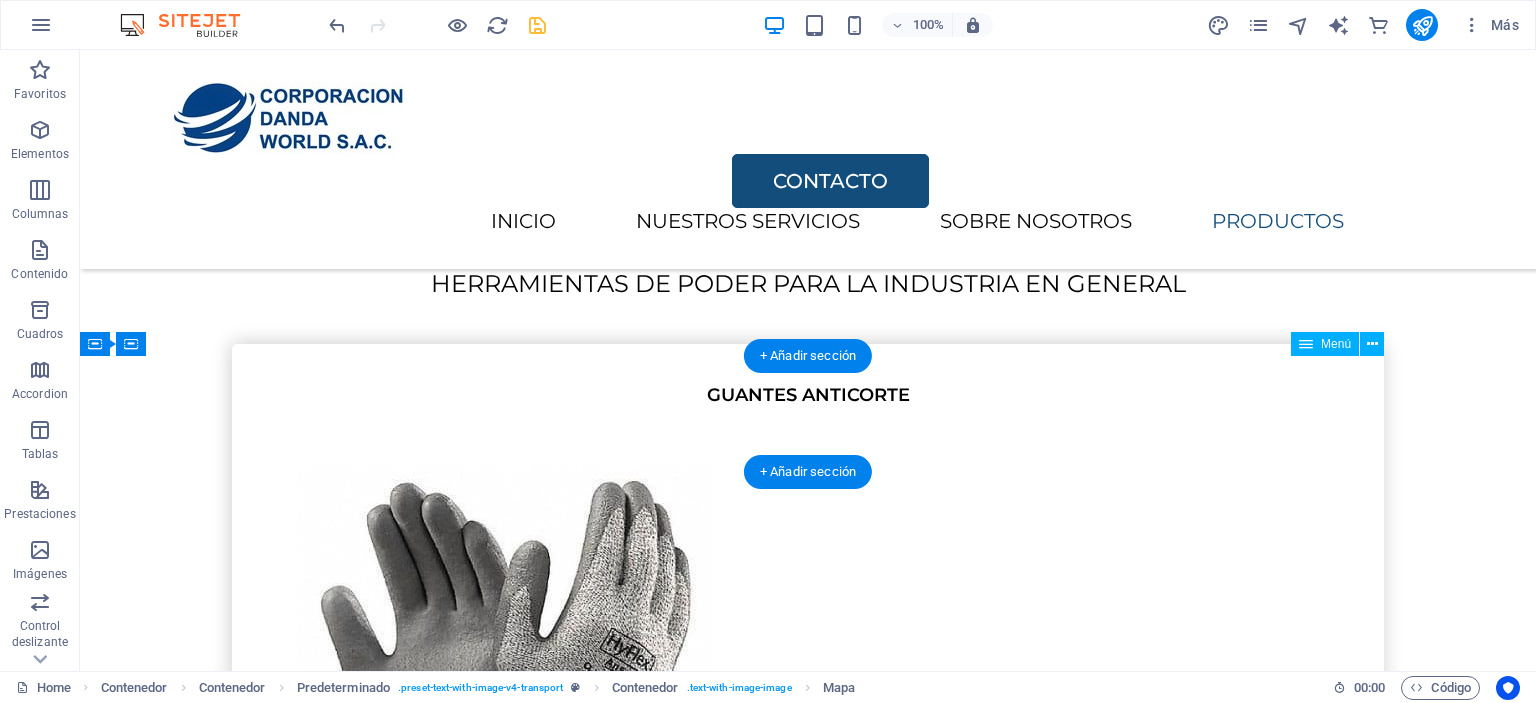 click on "INICIO SERVICIOS SOBRE NOSOTROS PRODUCTOS" at bounding box center [793, 7238] 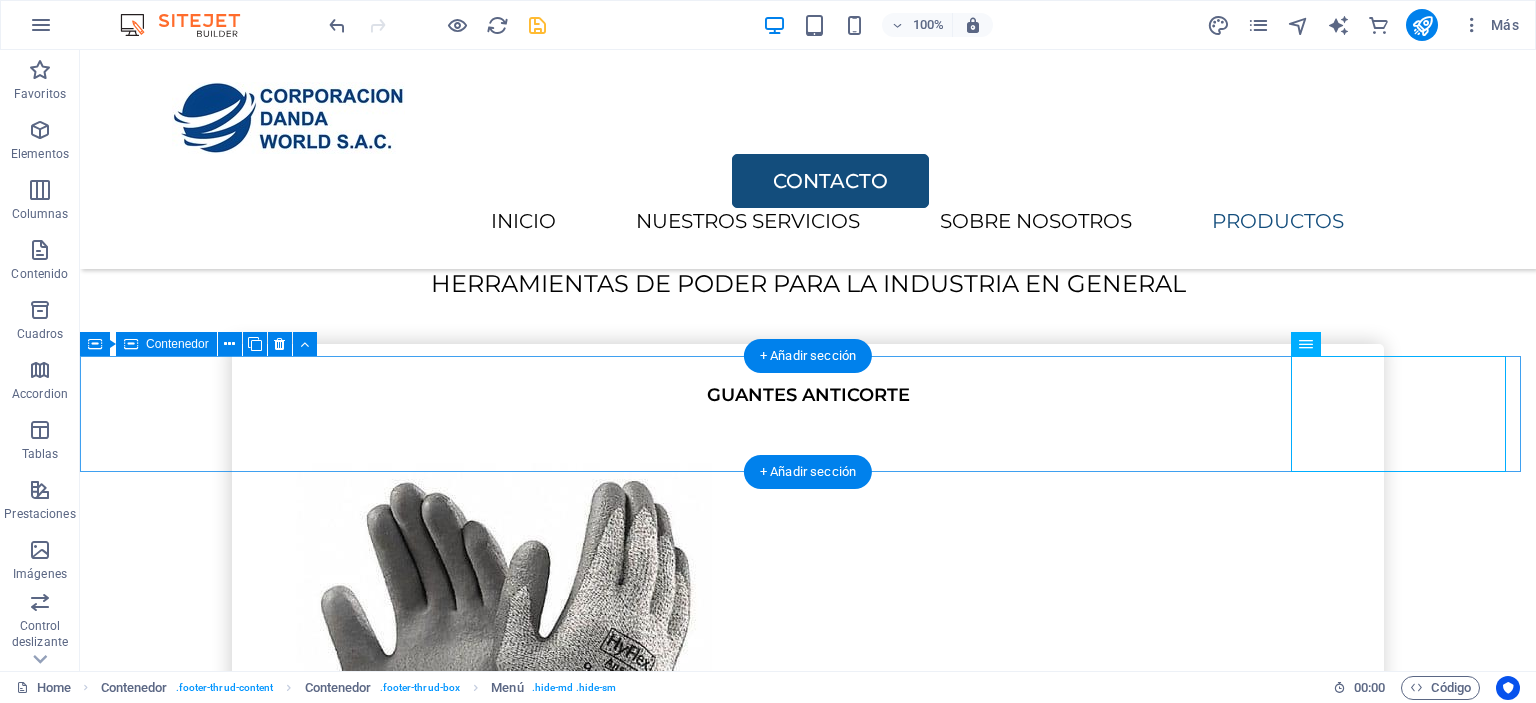 click on "INICIO SERVICIOS SOBRE NOSOTROS PRODUCTOS" at bounding box center (808, 7238) 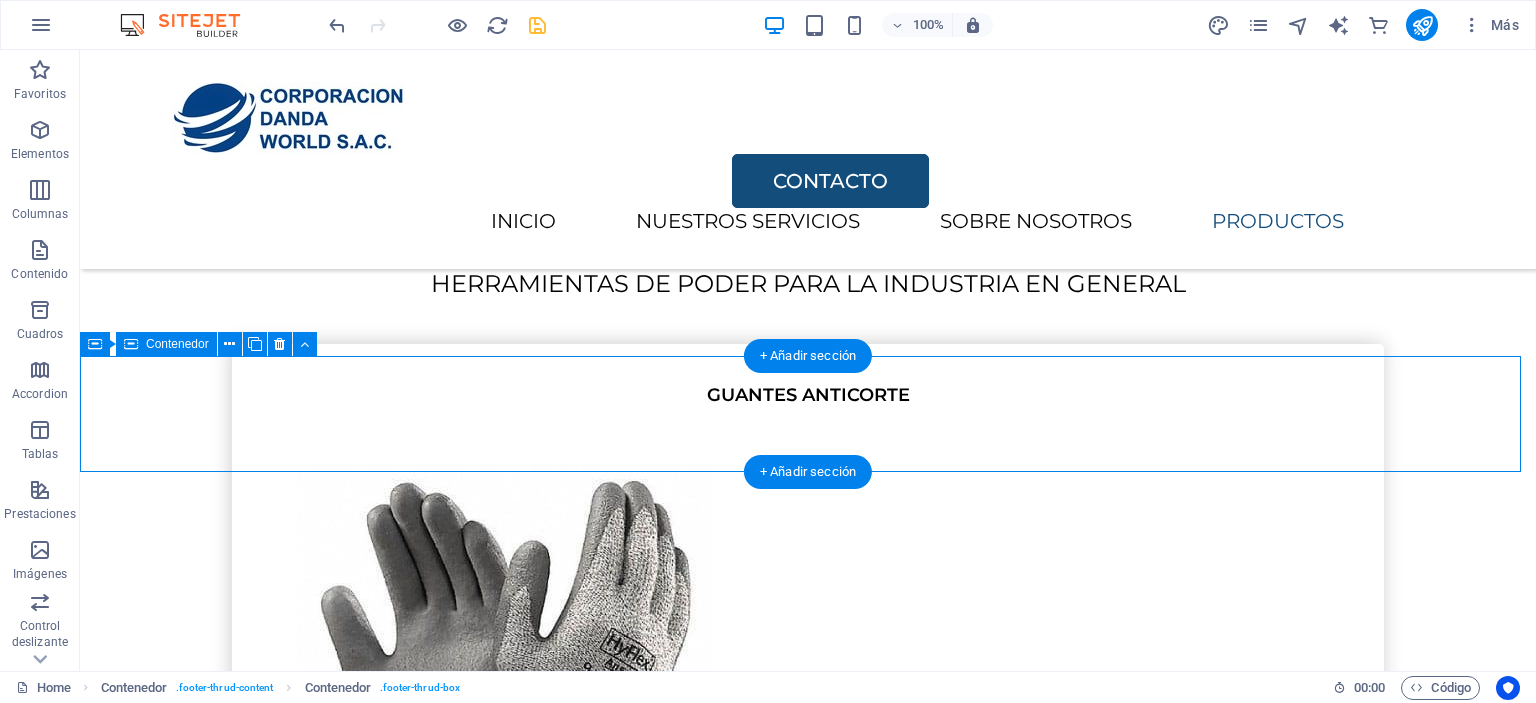 click on "INICIO SERVICIOS SOBRE NOSOTROS PRODUCTOS" at bounding box center [808, 7238] 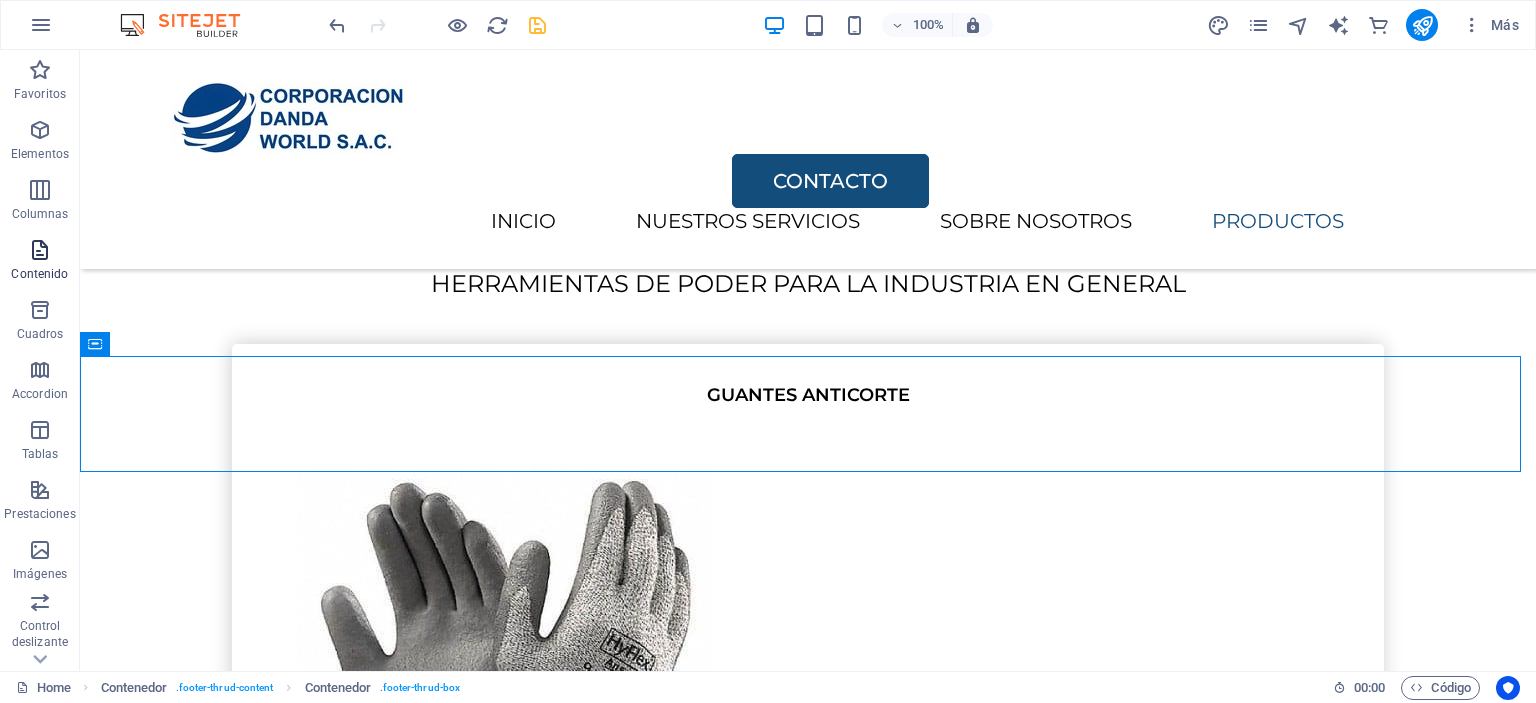 click on "Contenido" at bounding box center [40, 262] 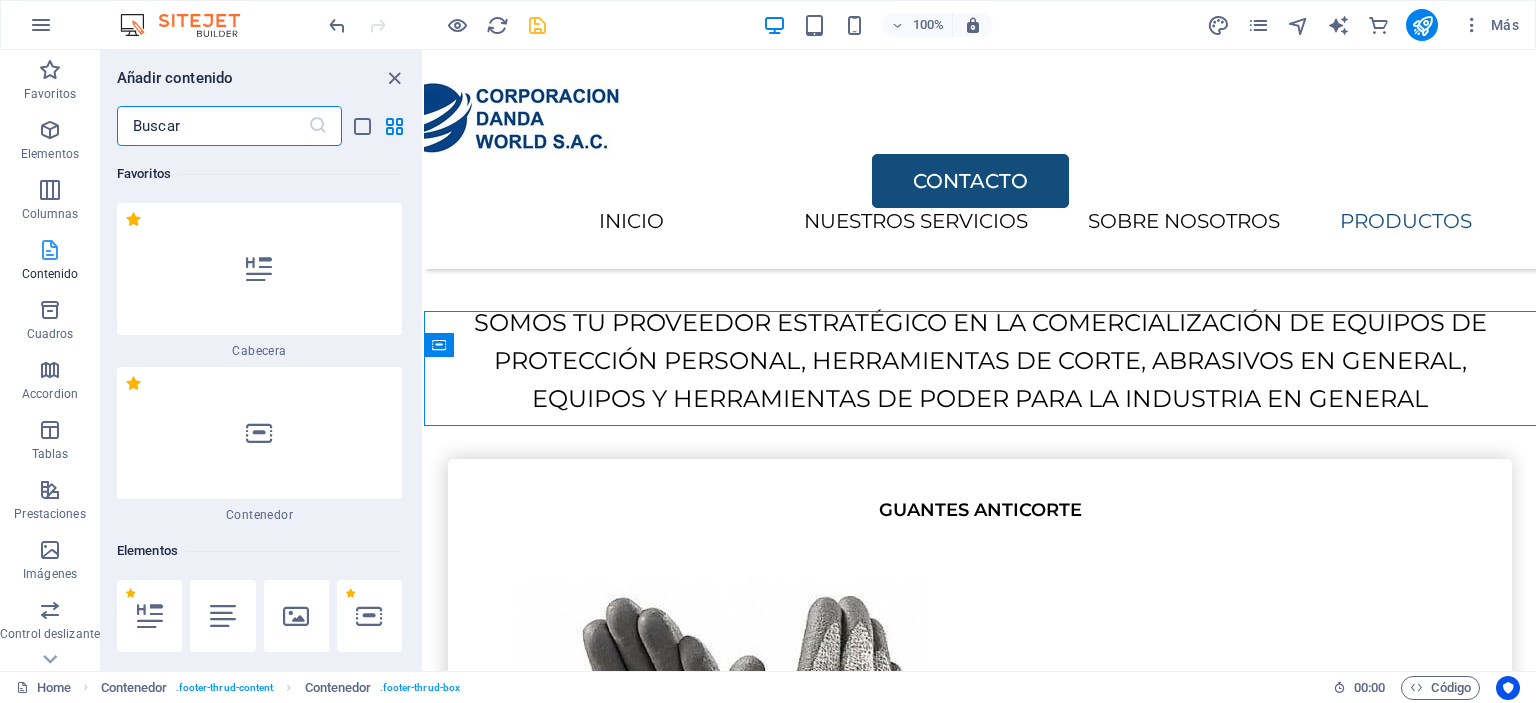 scroll, scrollTop: 4006, scrollLeft: 0, axis: vertical 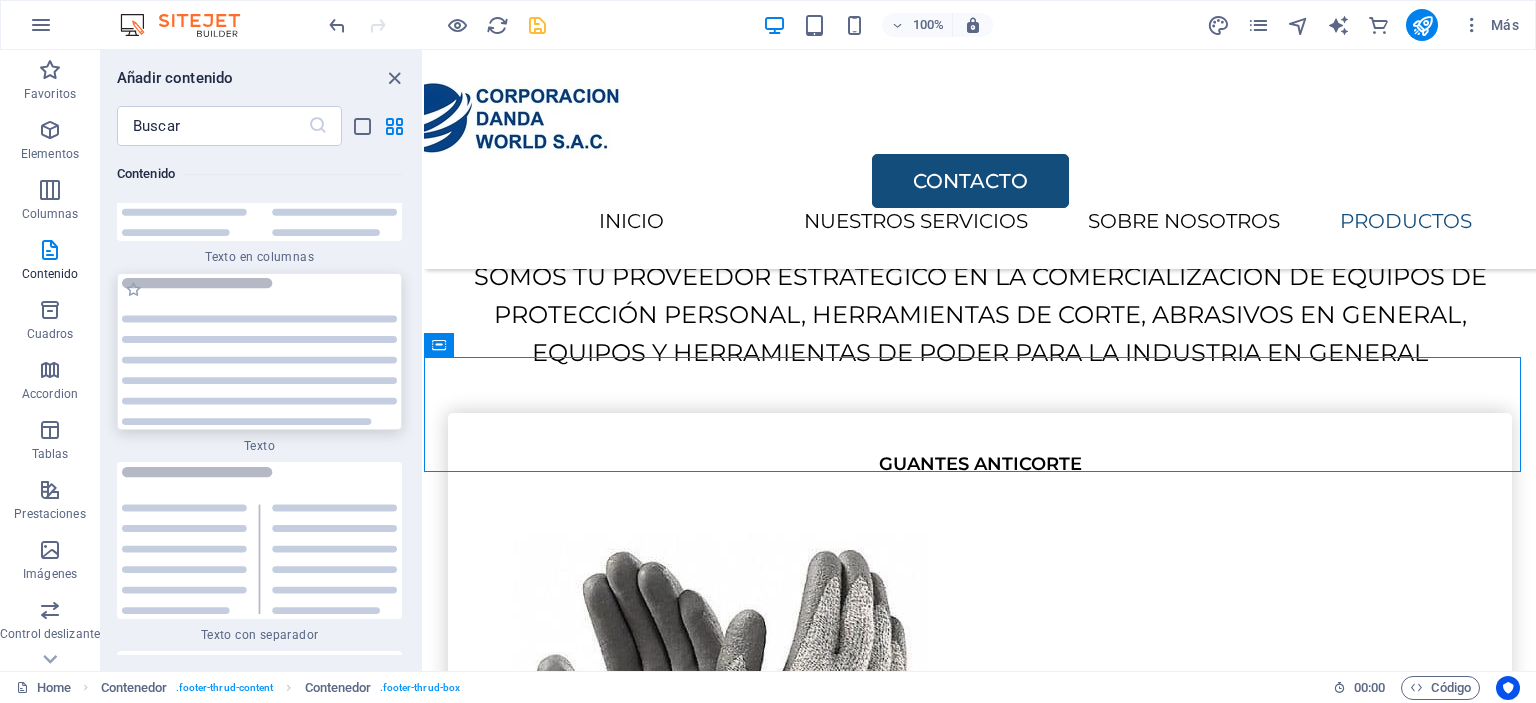 click at bounding box center (259, 351) 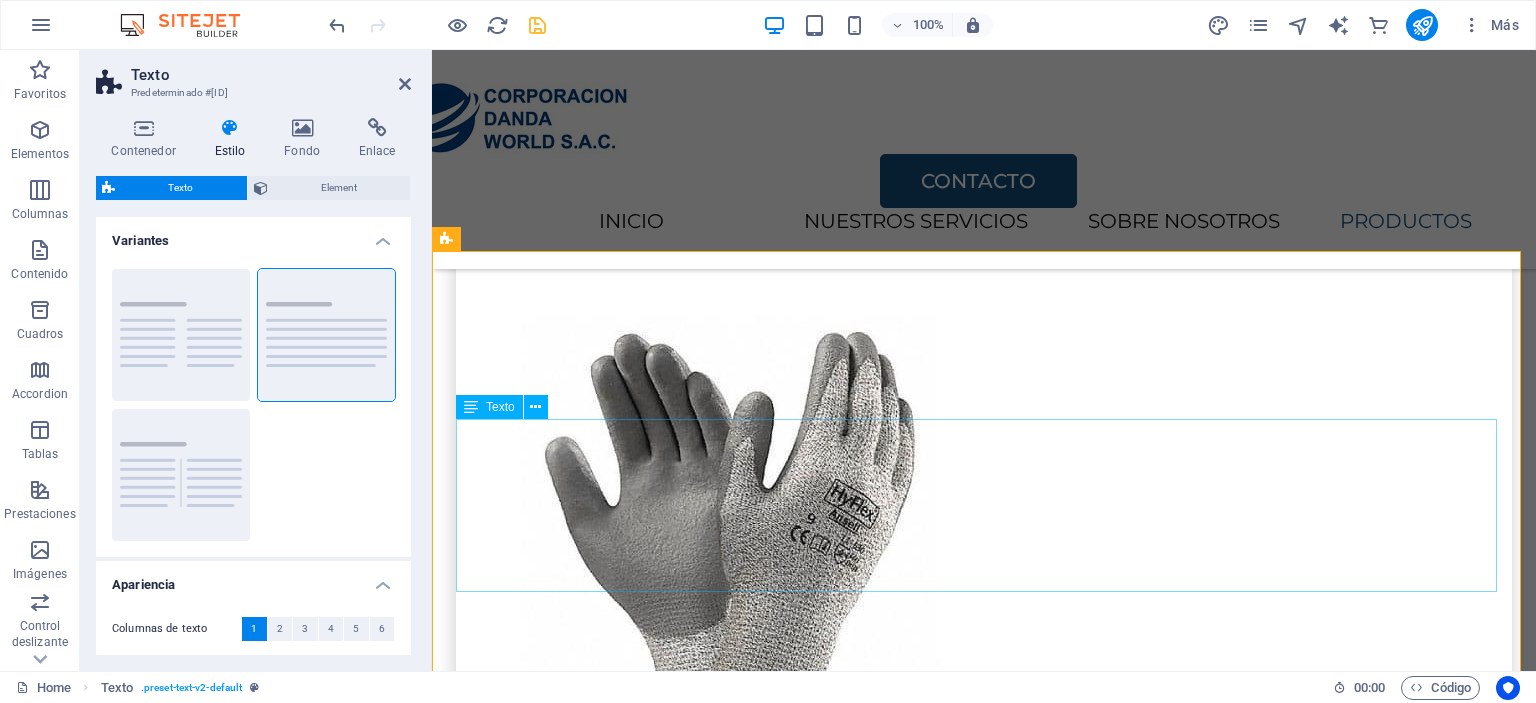 scroll, scrollTop: 3960, scrollLeft: 0, axis: vertical 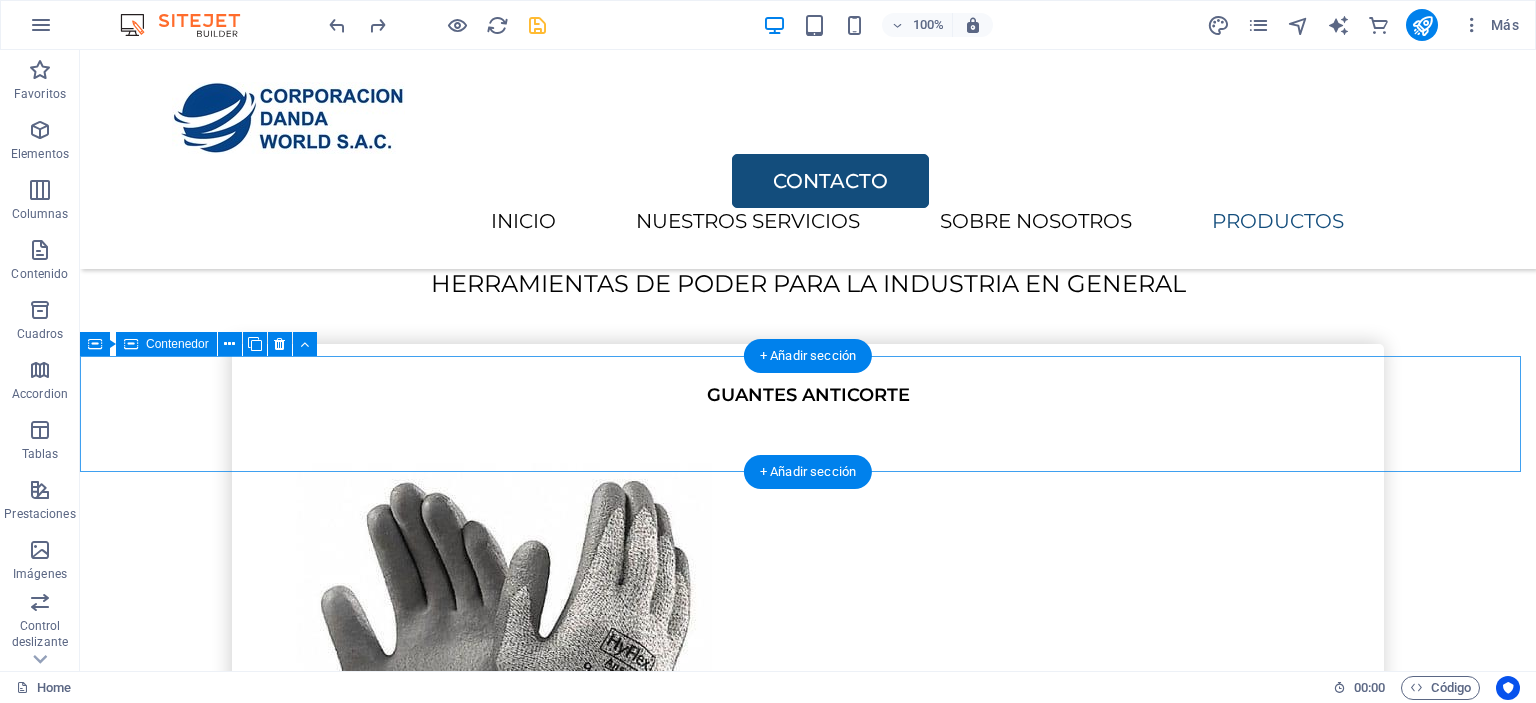 click on "INICIO SERVICIOS SOBRE NOSOTROS PRODUCTOS" at bounding box center [808, 7238] 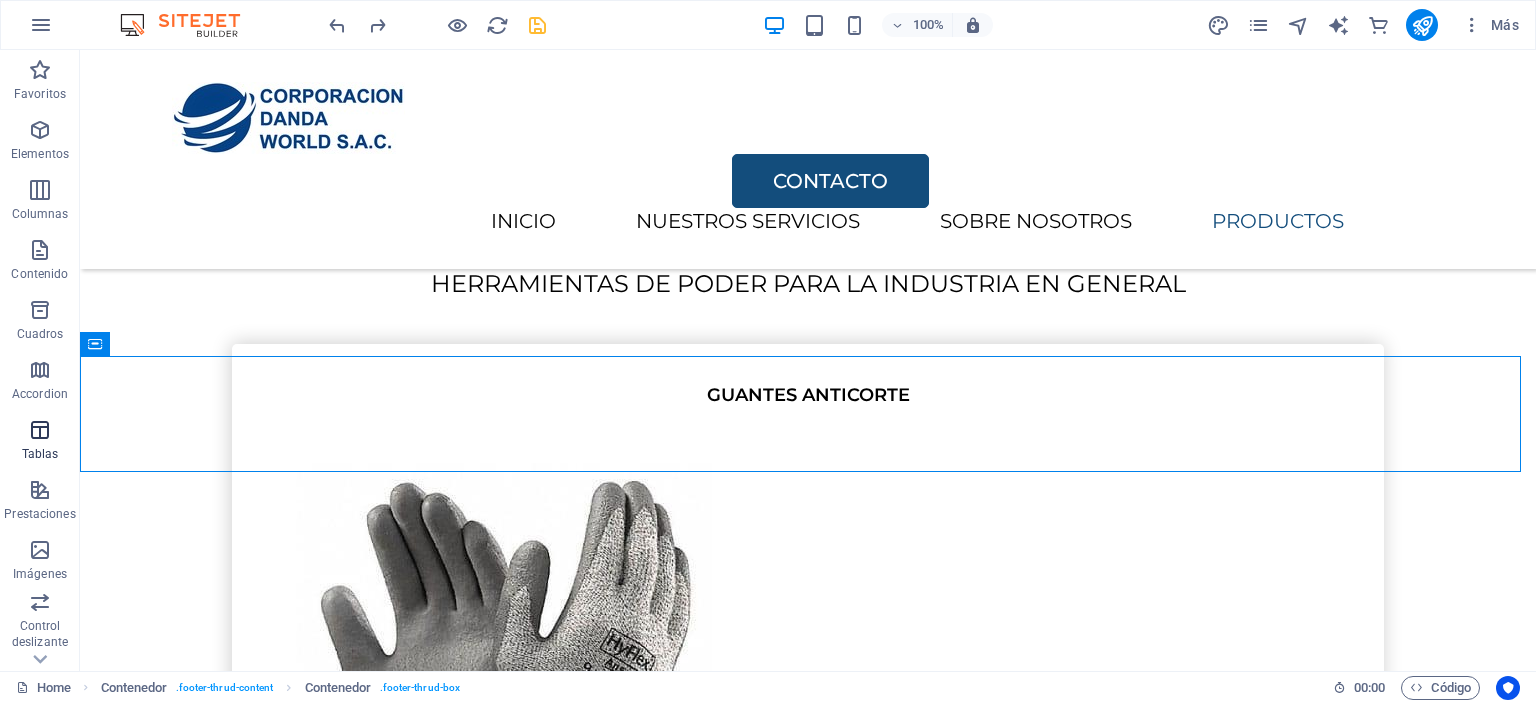 click at bounding box center [40, 430] 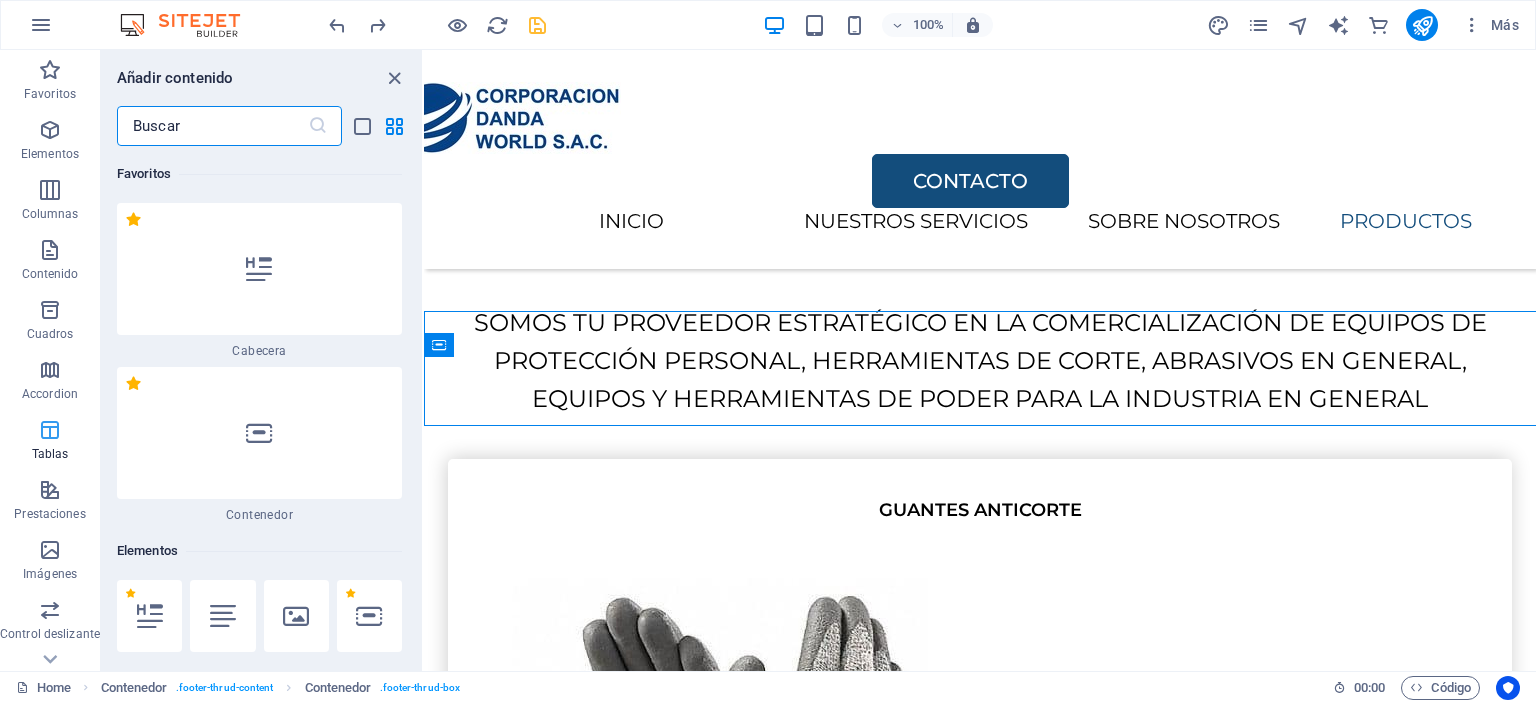 scroll, scrollTop: 4006, scrollLeft: 0, axis: vertical 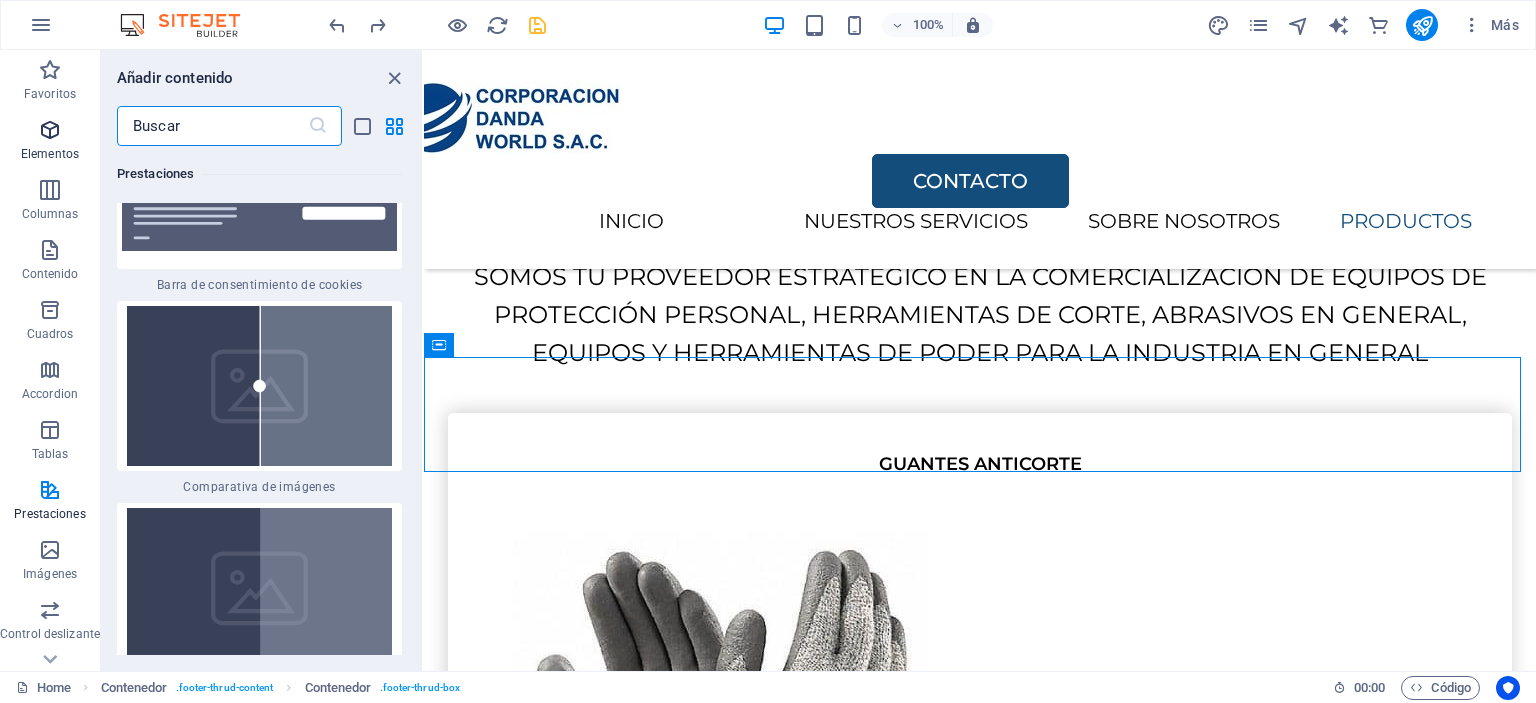 click on "Elementos" at bounding box center [50, 140] 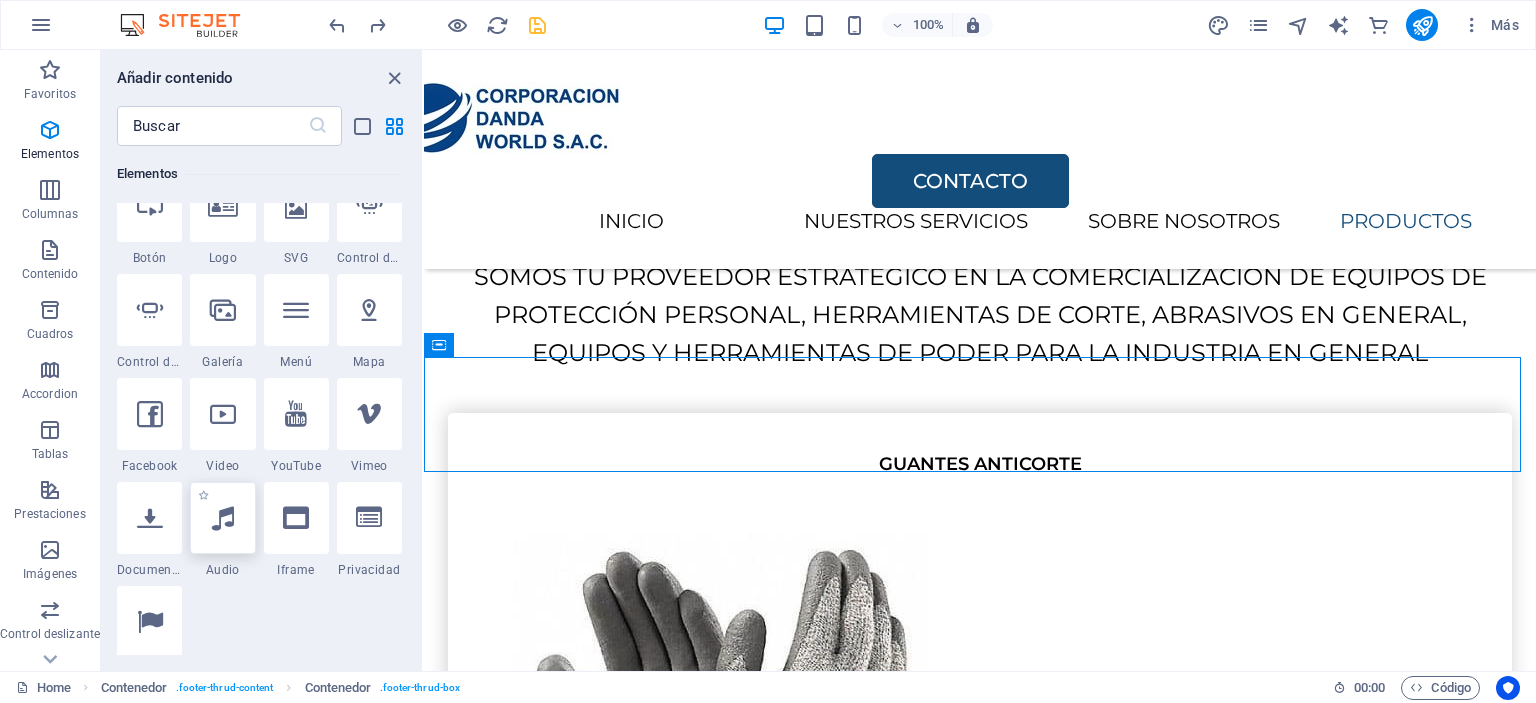 scroll, scrollTop: 577, scrollLeft: 0, axis: vertical 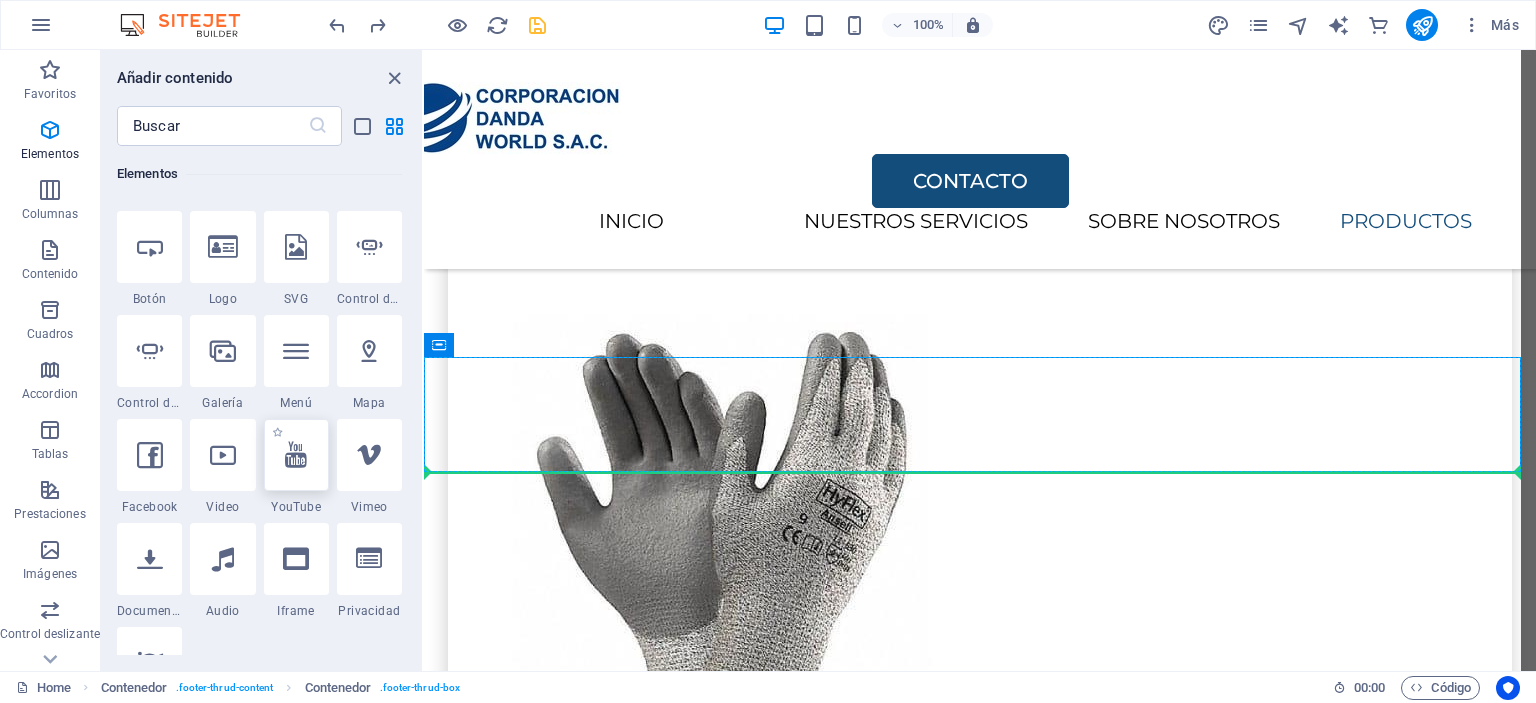 select on "ar16_9" 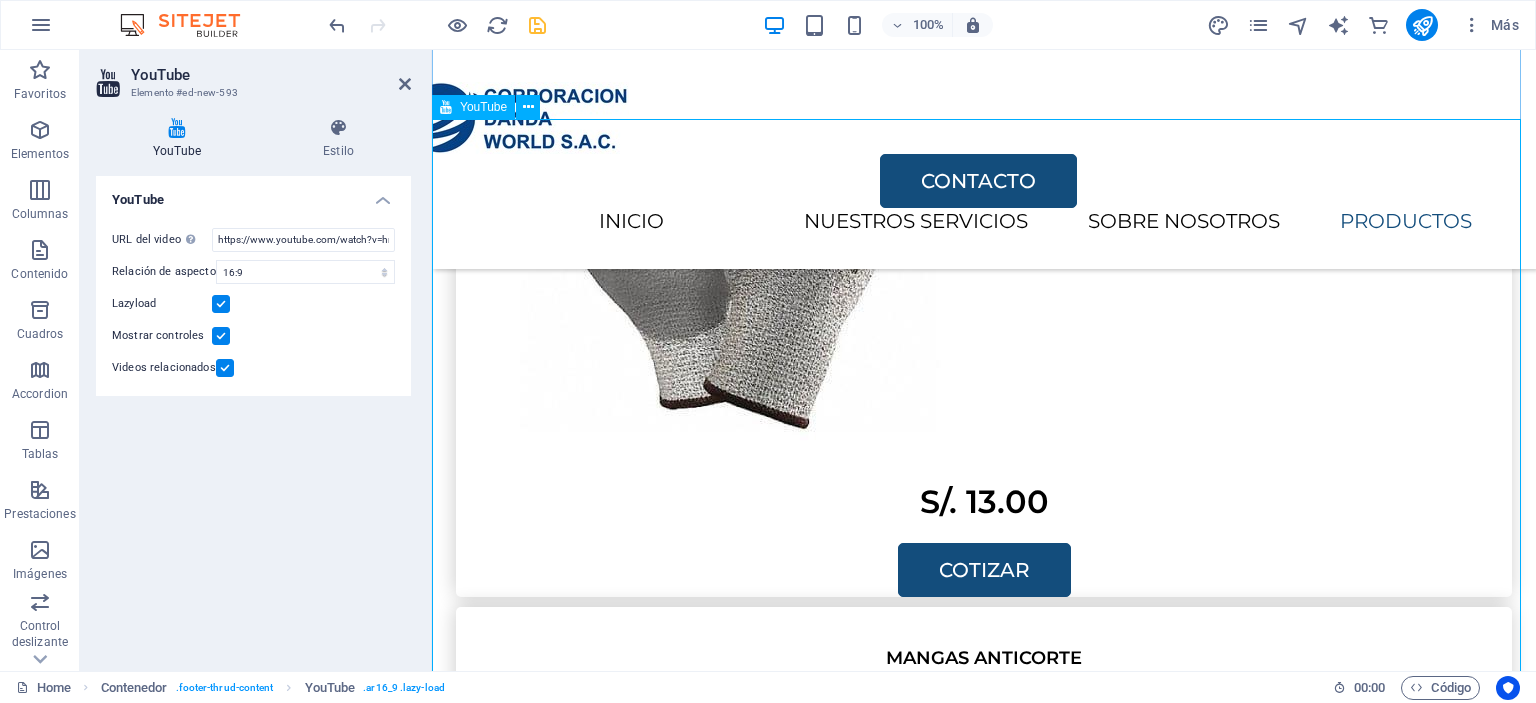 scroll, scrollTop: 4616, scrollLeft: 0, axis: vertical 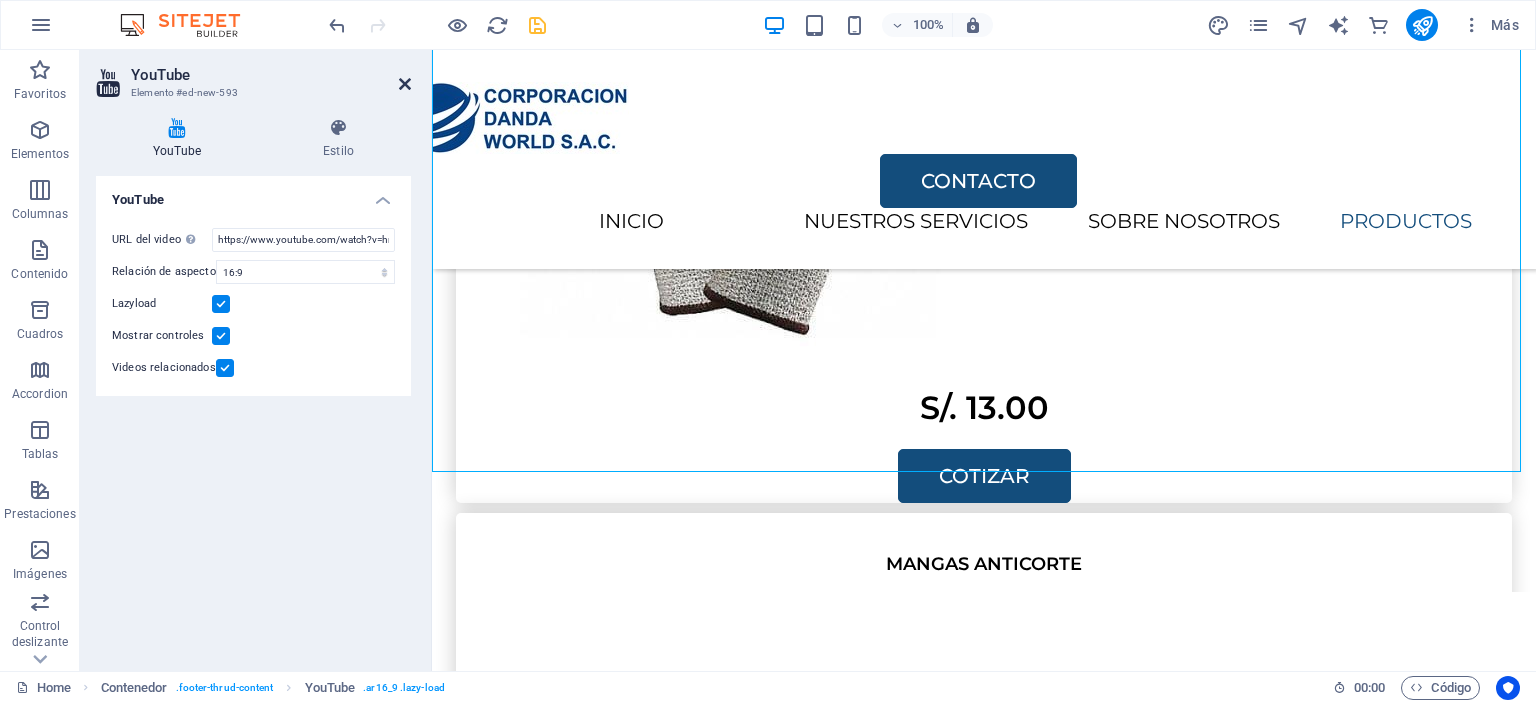 click at bounding box center [405, 84] 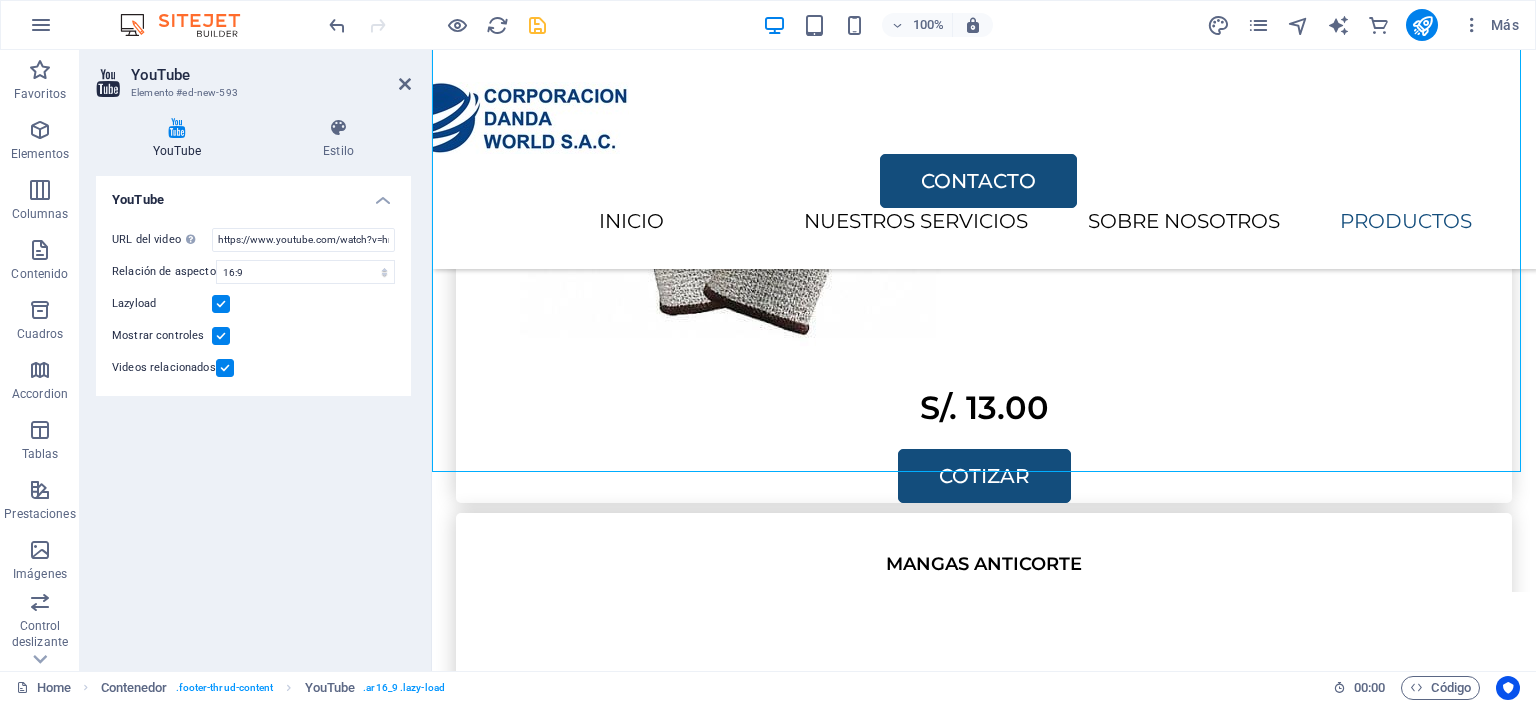 scroll, scrollTop: 4572, scrollLeft: 0, axis: vertical 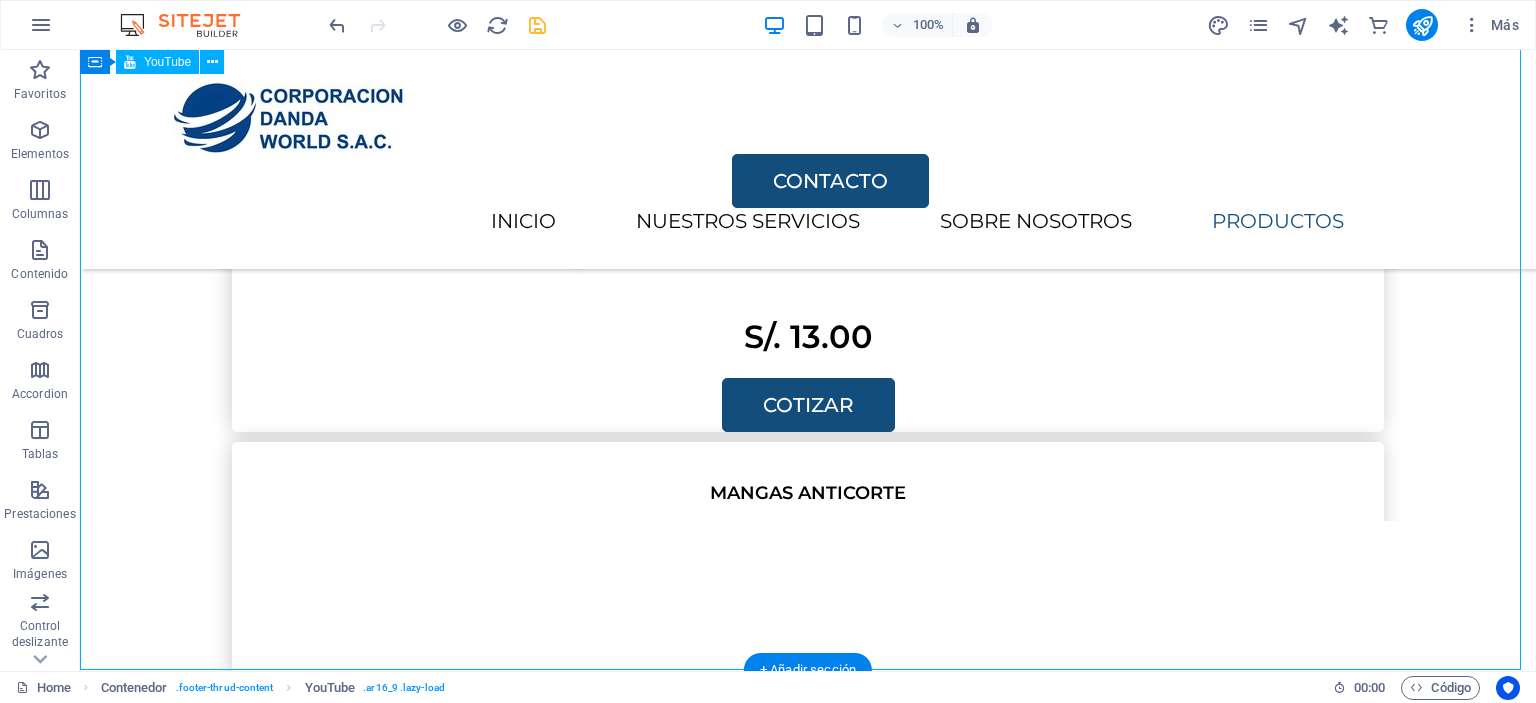 click at bounding box center (808, 7094) 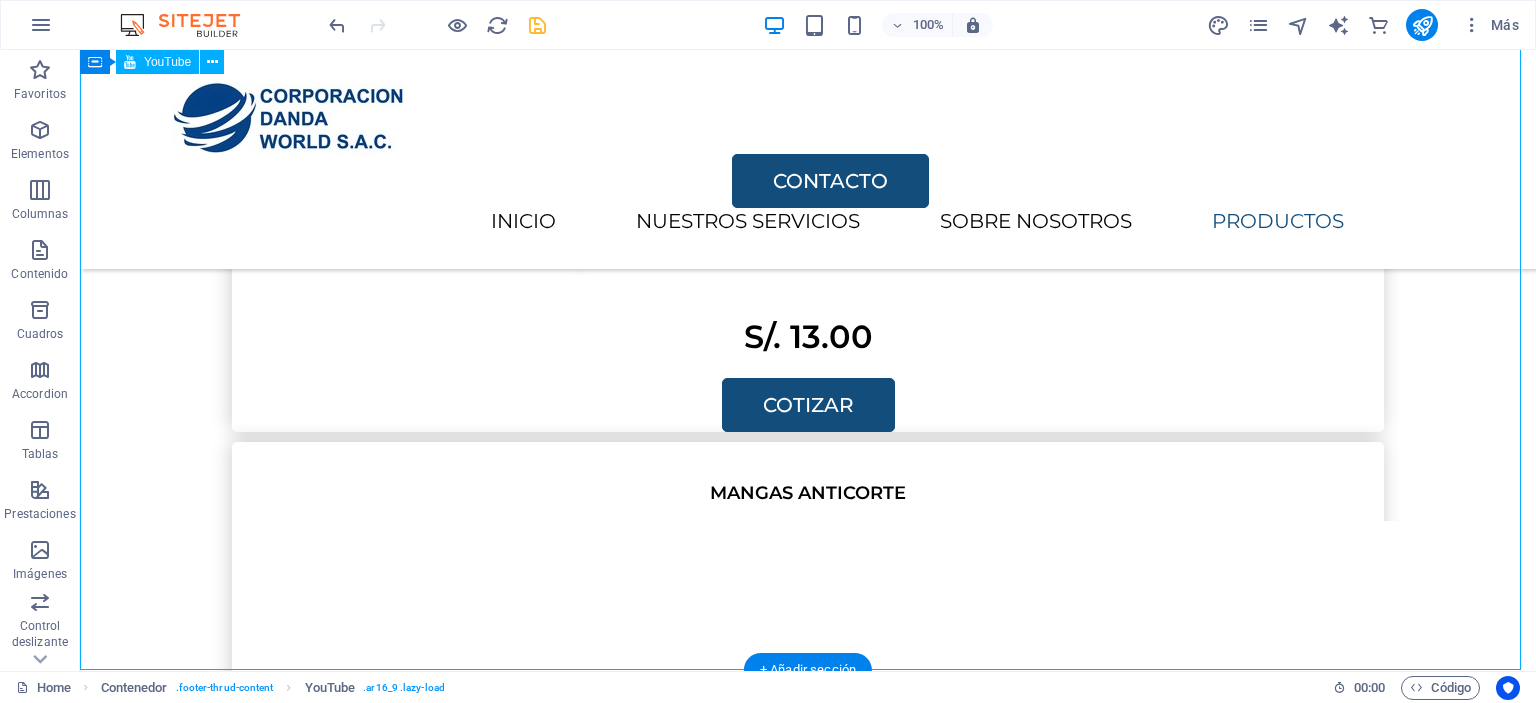 scroll, scrollTop: 3960, scrollLeft: 0, axis: vertical 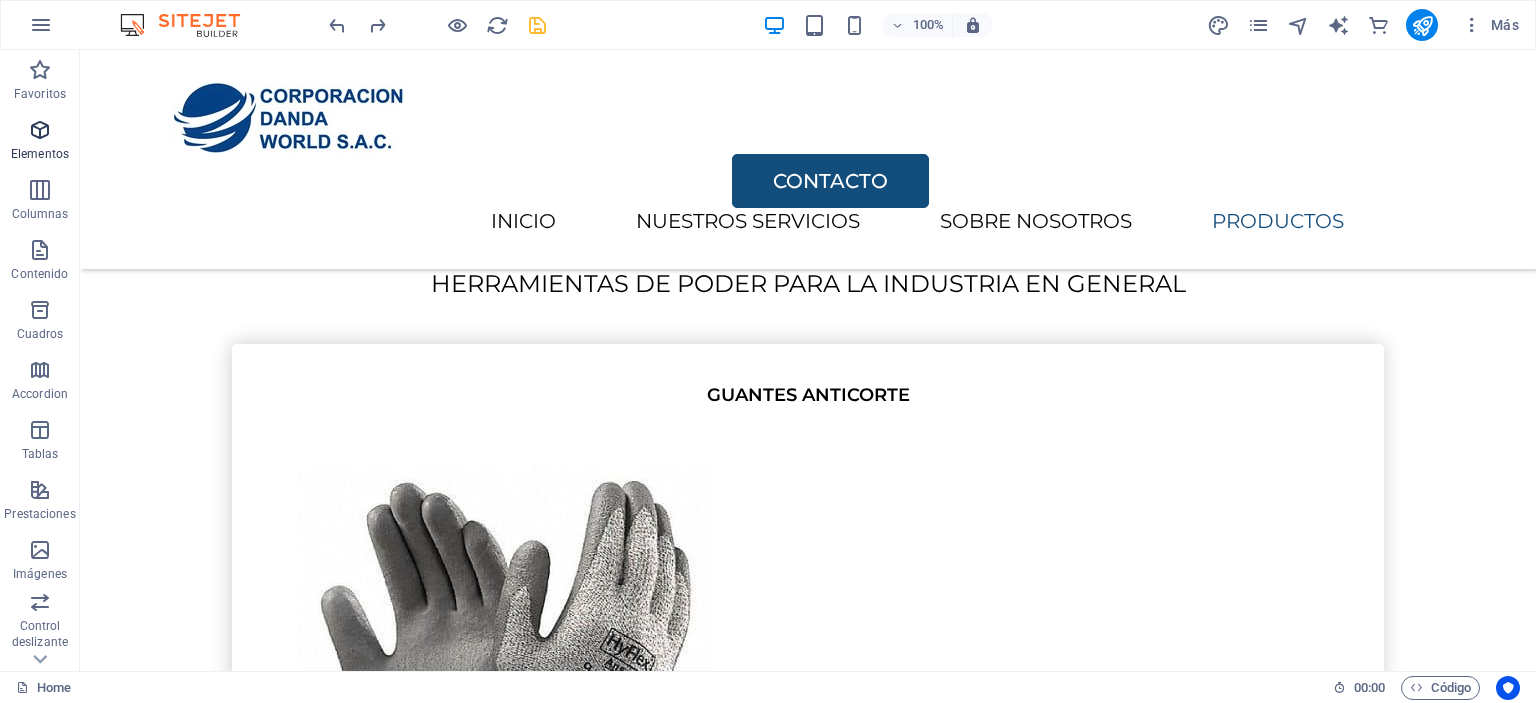 click at bounding box center (40, 130) 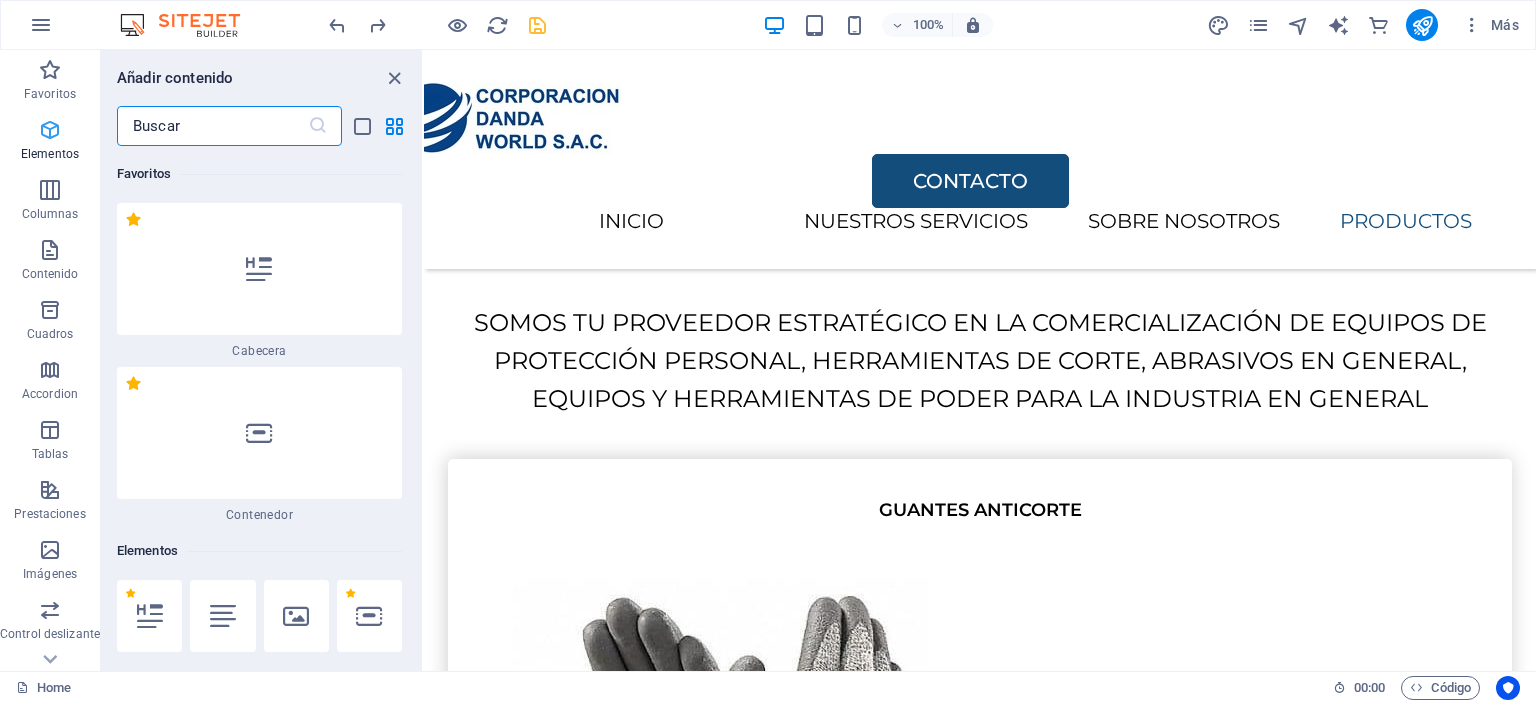 scroll, scrollTop: 4006, scrollLeft: 0, axis: vertical 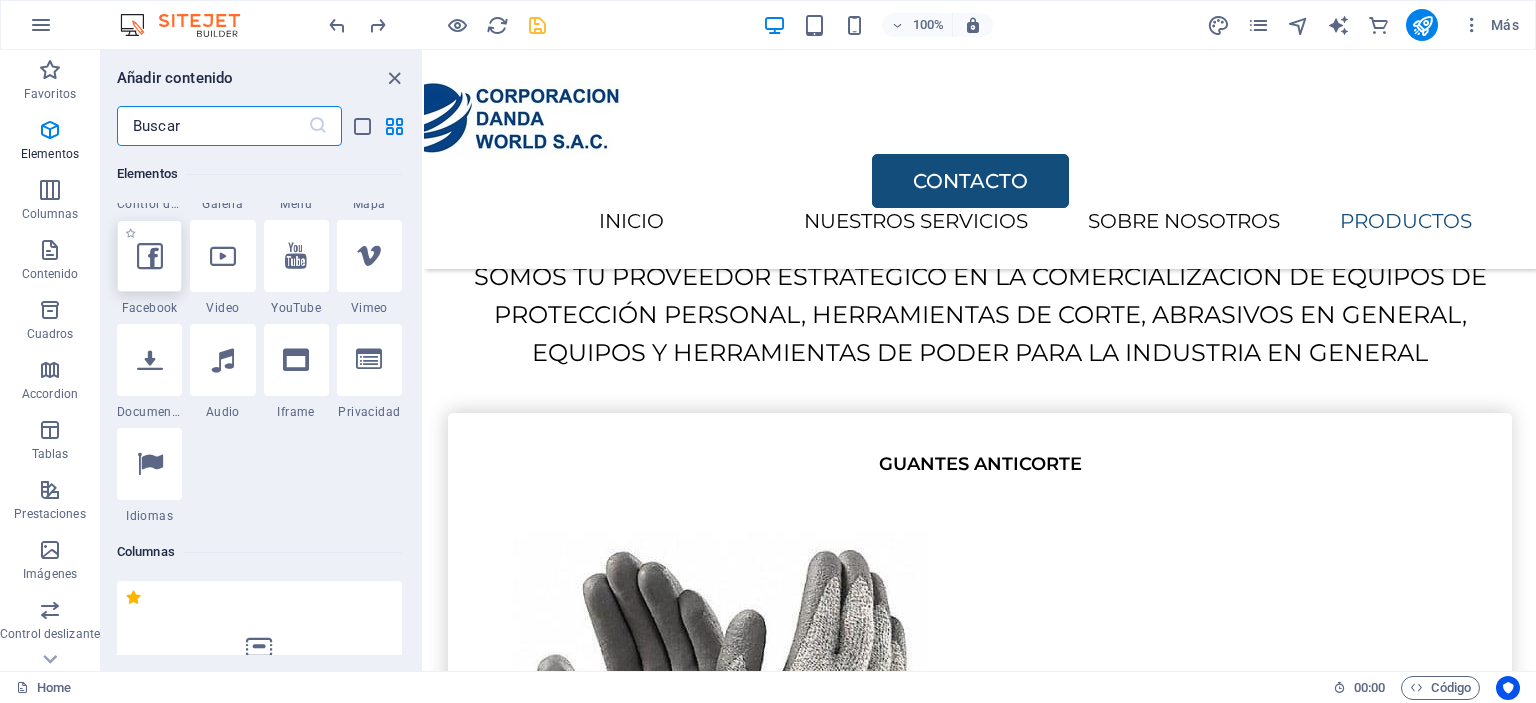 click at bounding box center [150, 256] 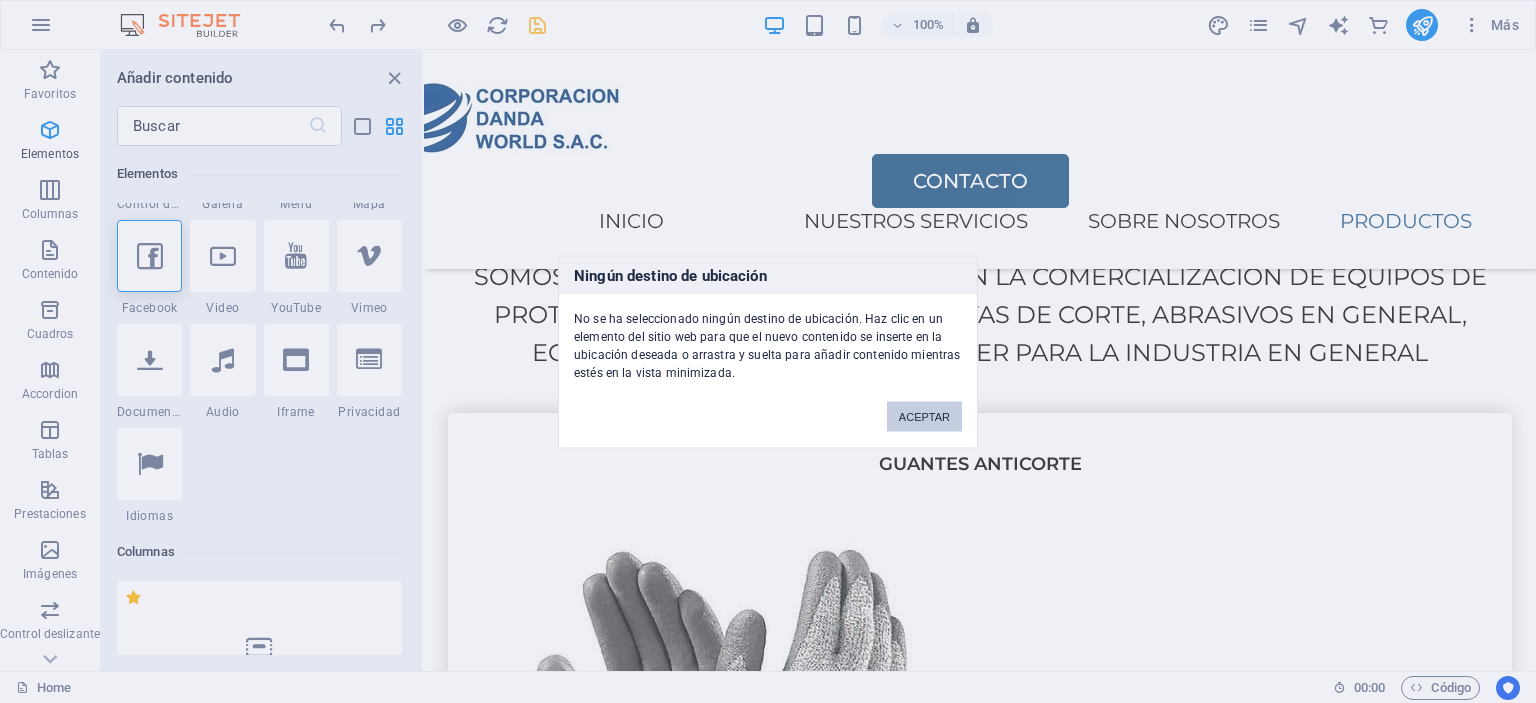 click on "ACEPTAR" at bounding box center (924, 416) 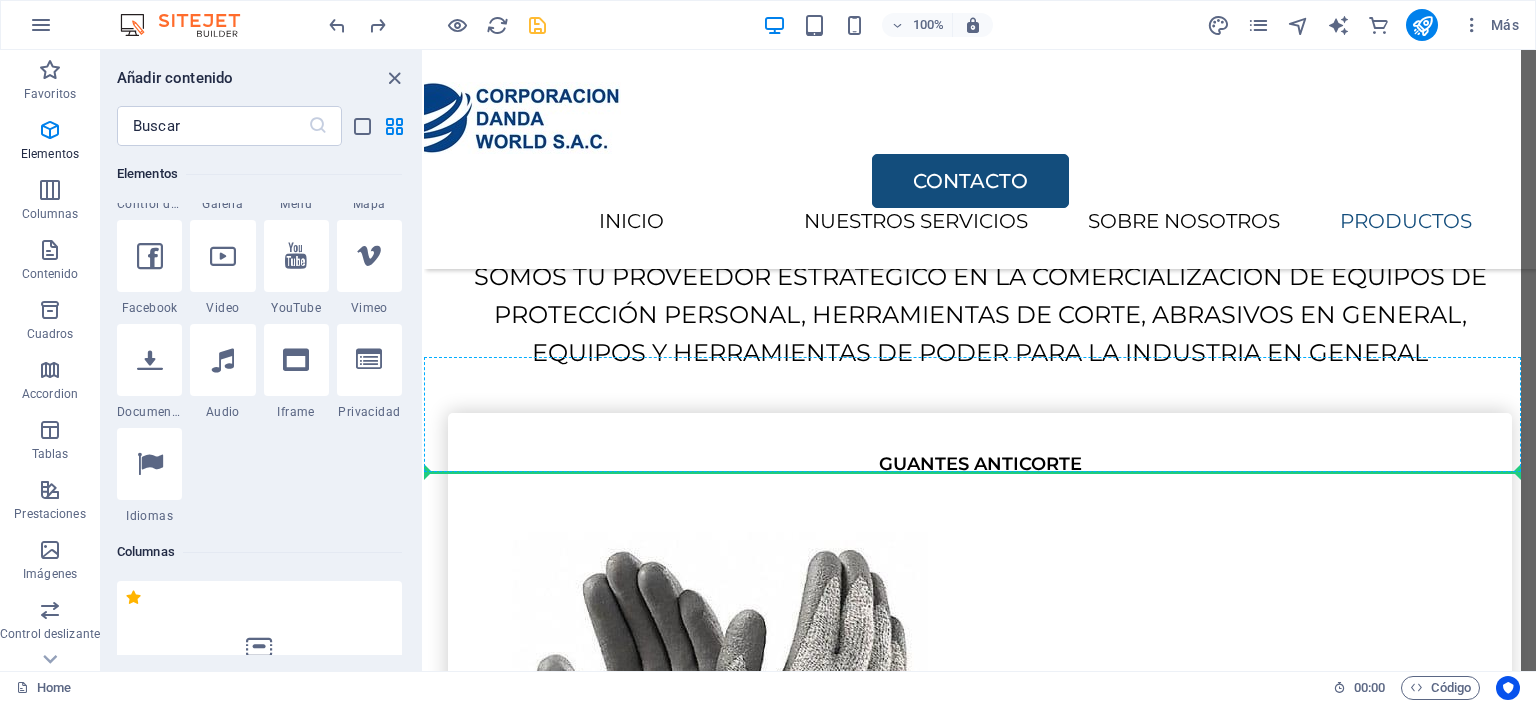 scroll, scrollTop: 4032, scrollLeft: 0, axis: vertical 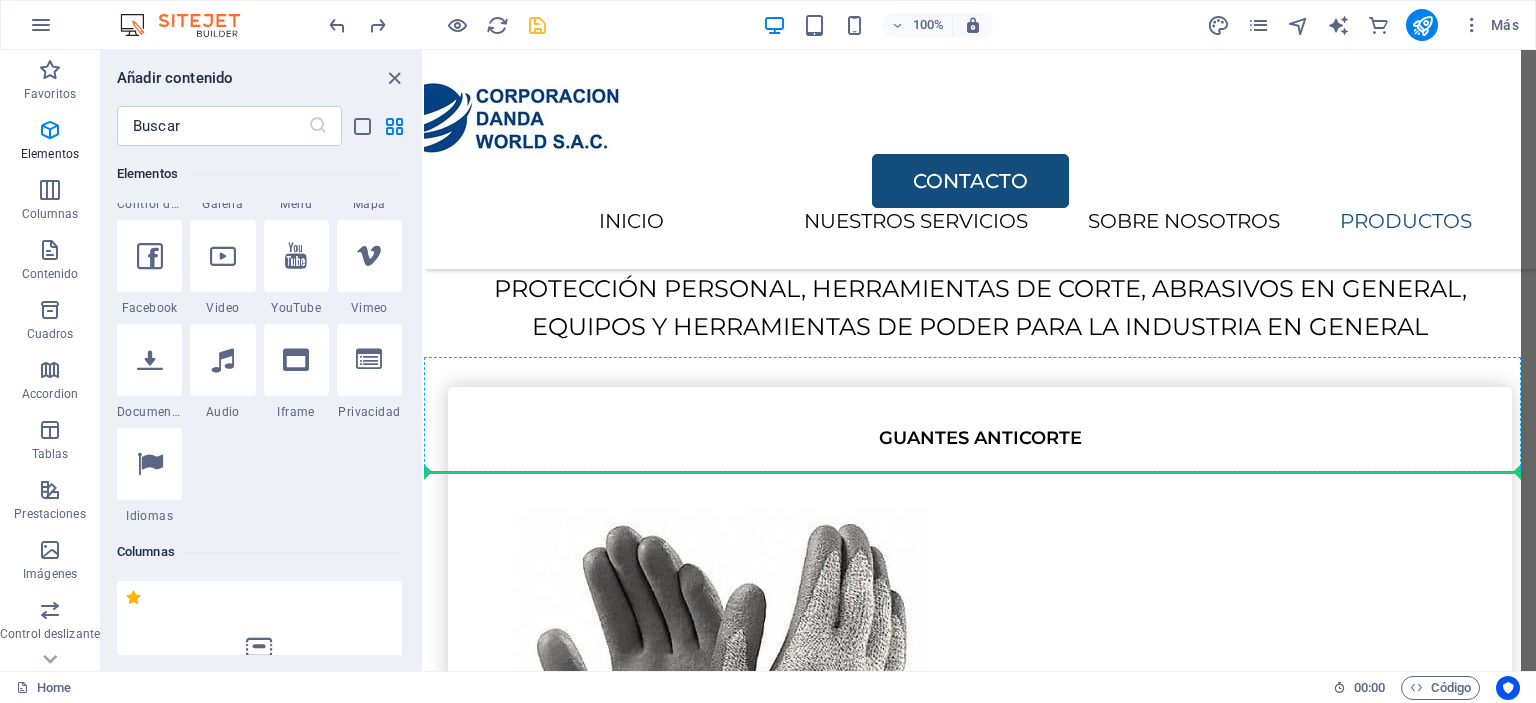 select on "%" 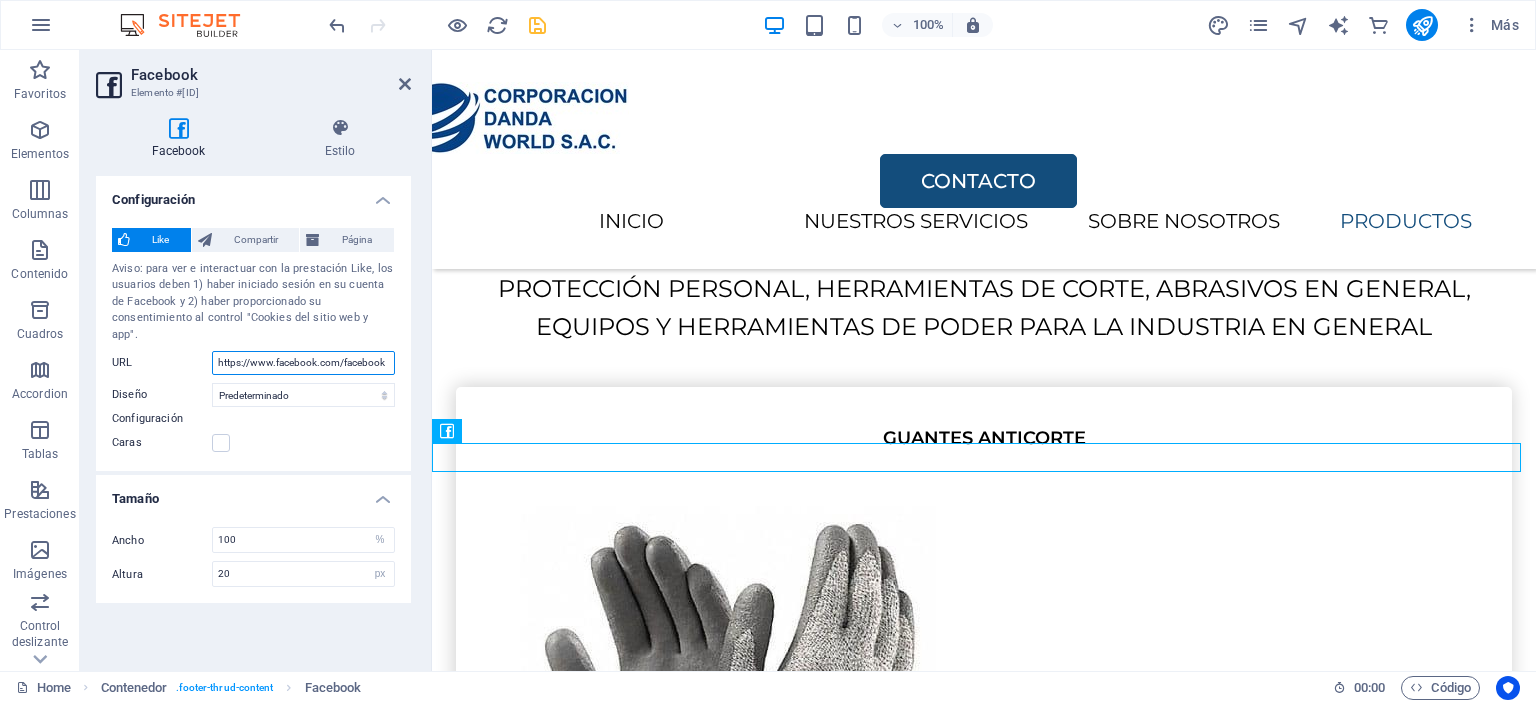 click on "https://www.facebook.com/facebook" at bounding box center (303, 363) 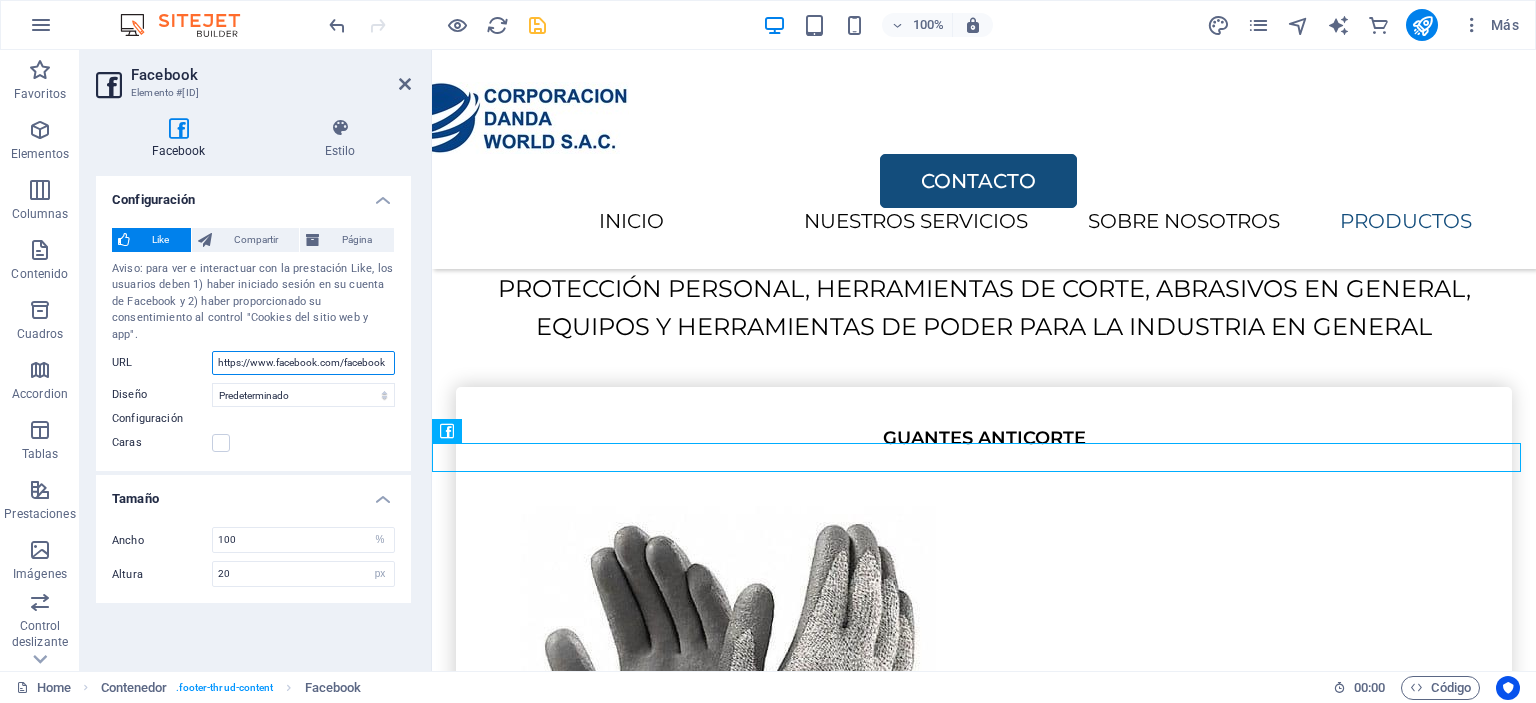 click on "https://www.facebook.com/facebook" at bounding box center (303, 363) 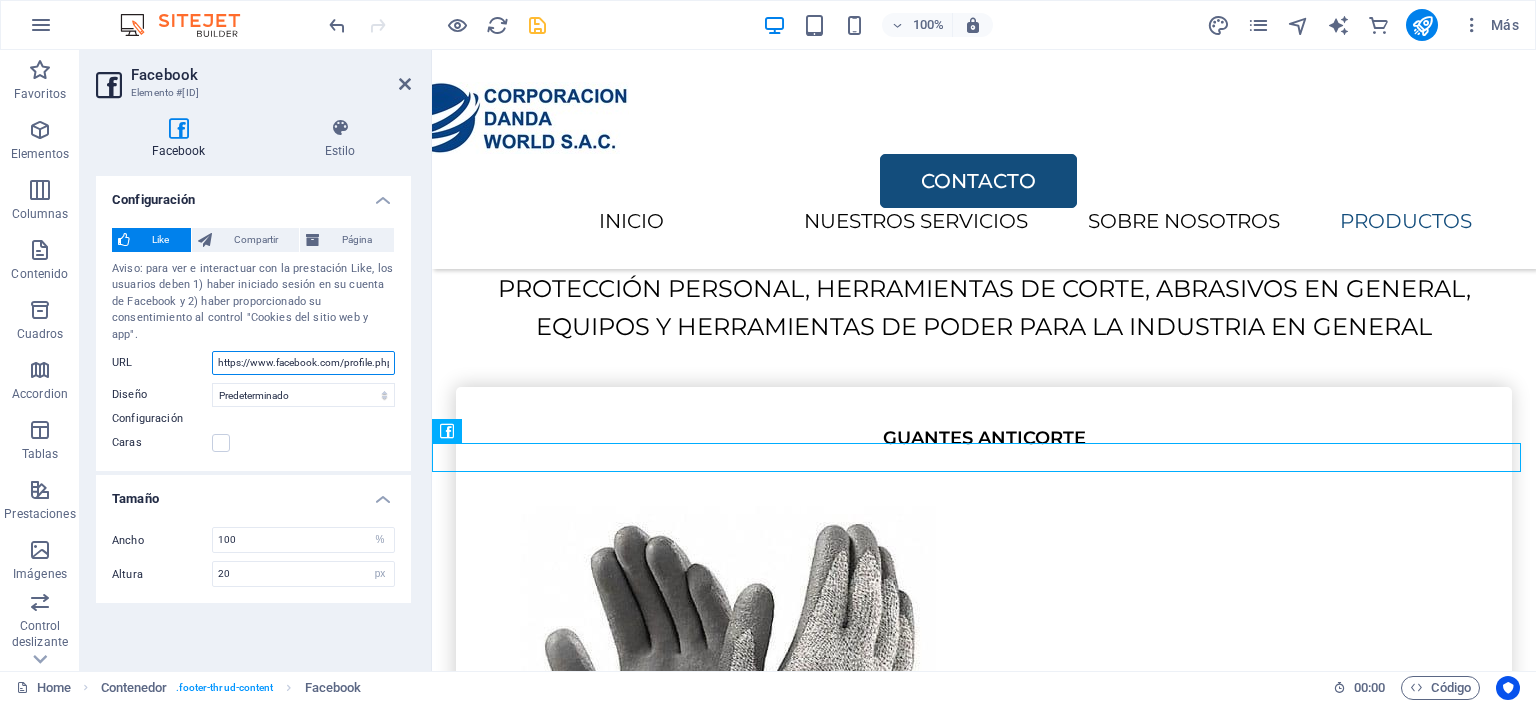 scroll, scrollTop: 0, scrollLeft: 97, axis: horizontal 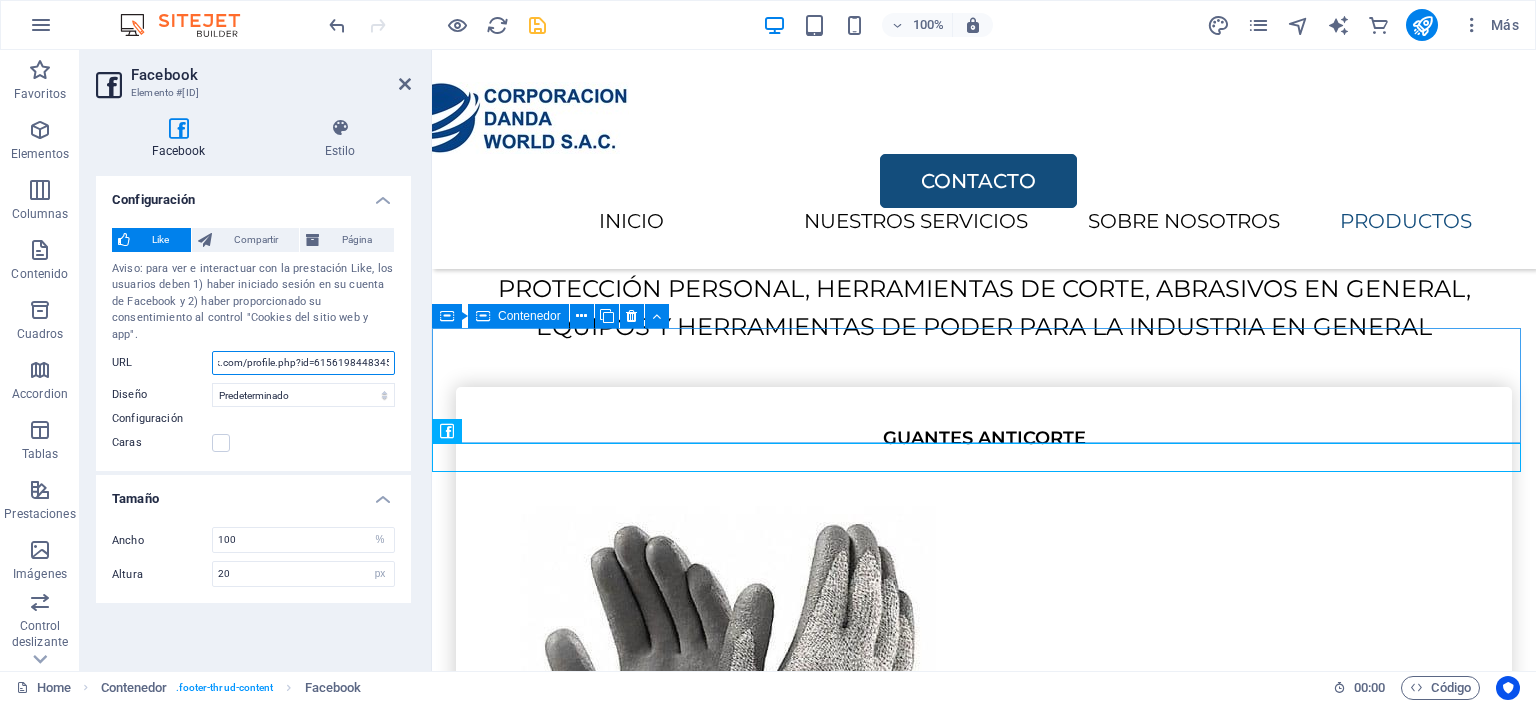 click on "Contenedor" at bounding box center (529, 316) 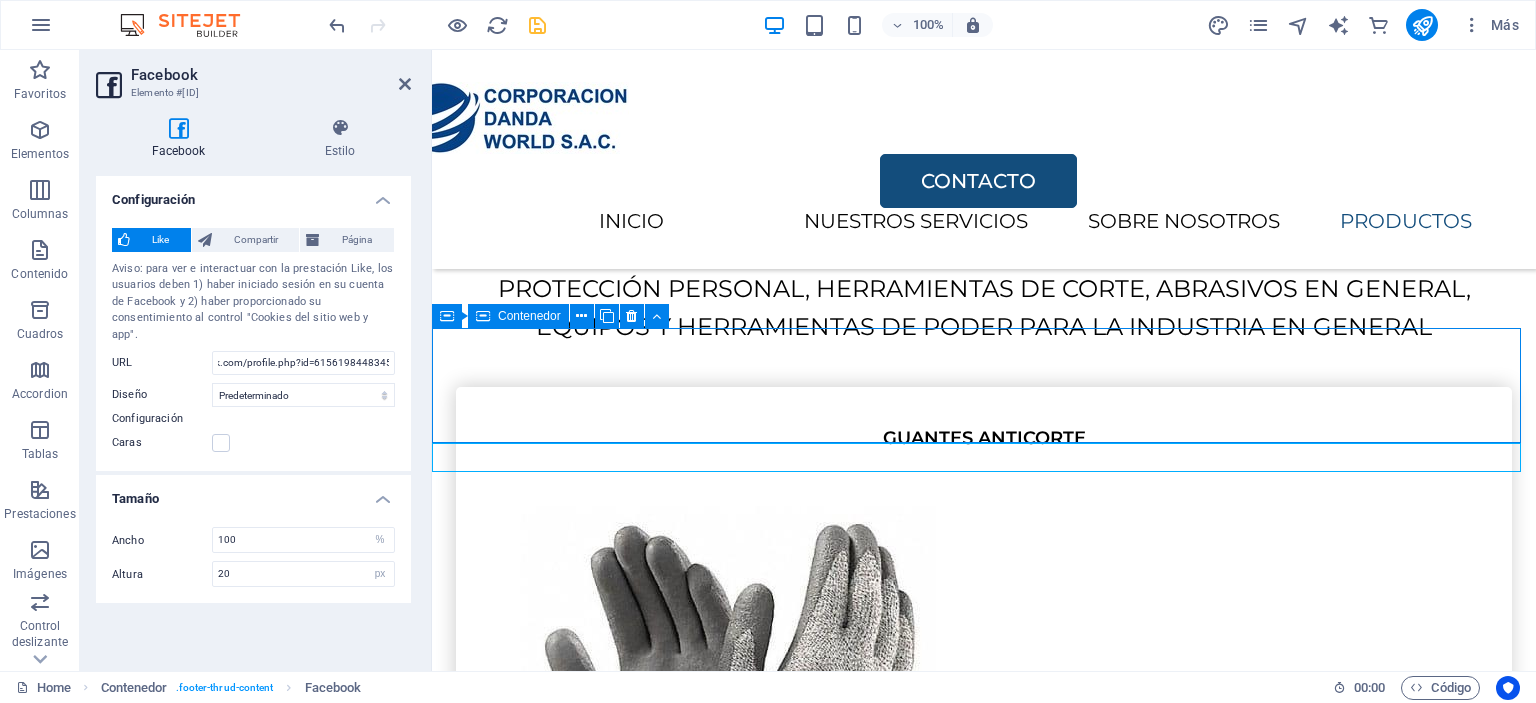 scroll, scrollTop: 0, scrollLeft: 0, axis: both 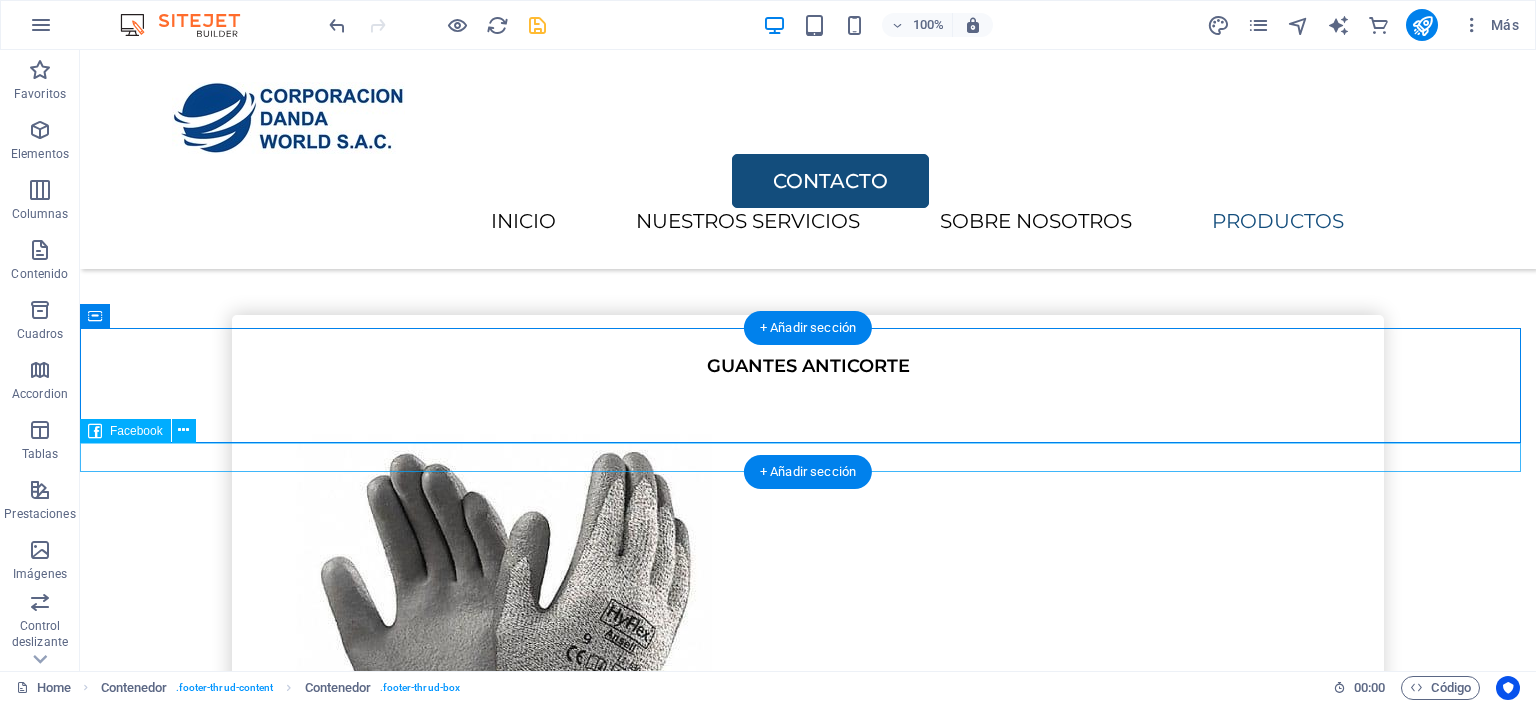 click at bounding box center [808, 7282] 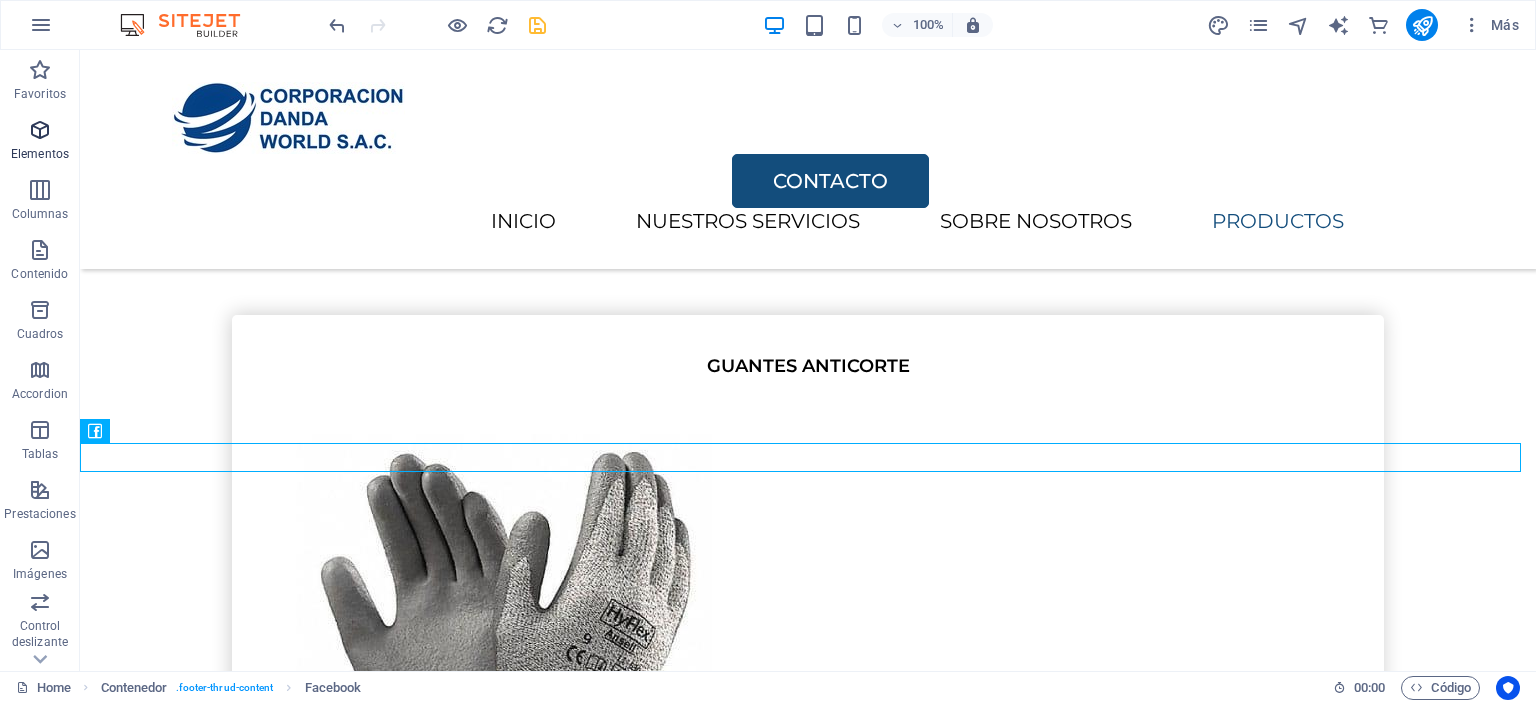 click on "Elementos" at bounding box center [40, 154] 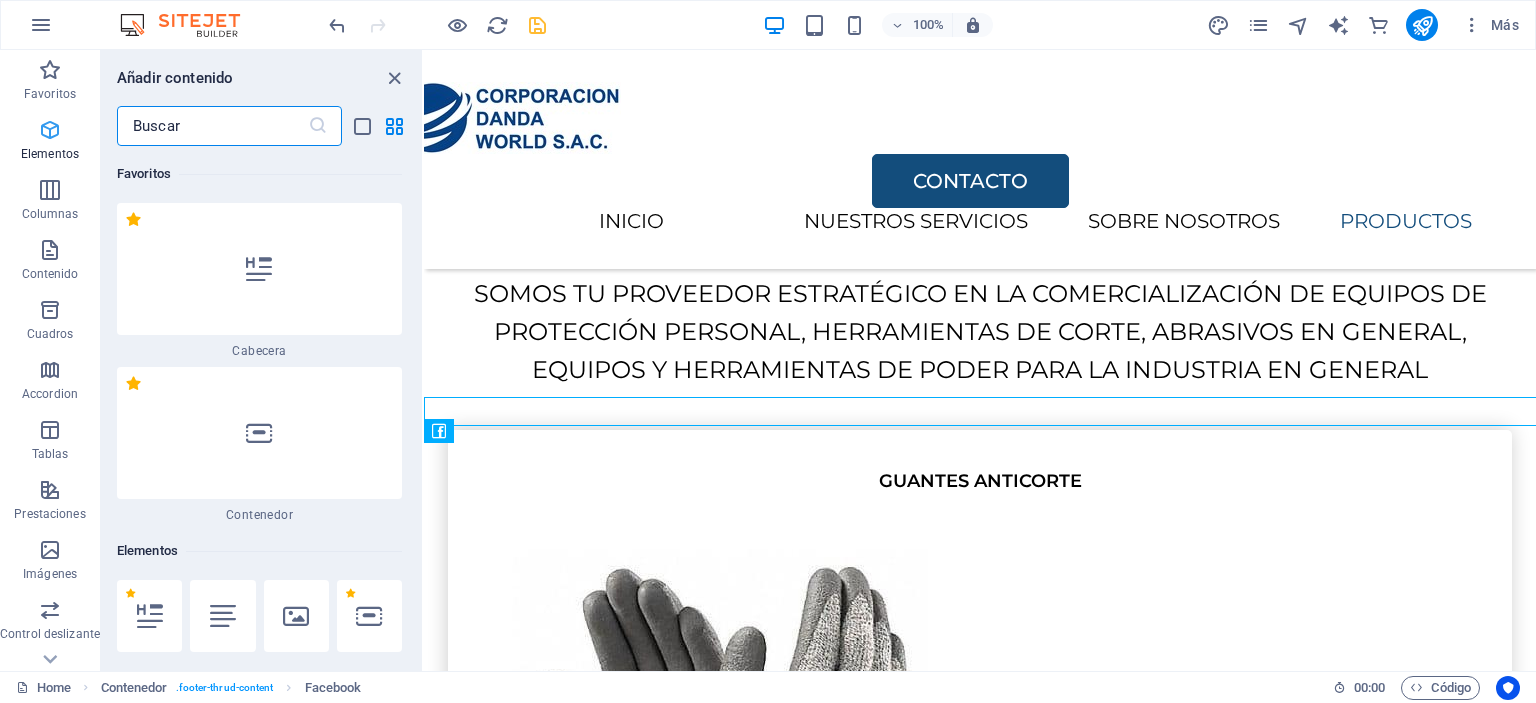 scroll, scrollTop: 4035, scrollLeft: 0, axis: vertical 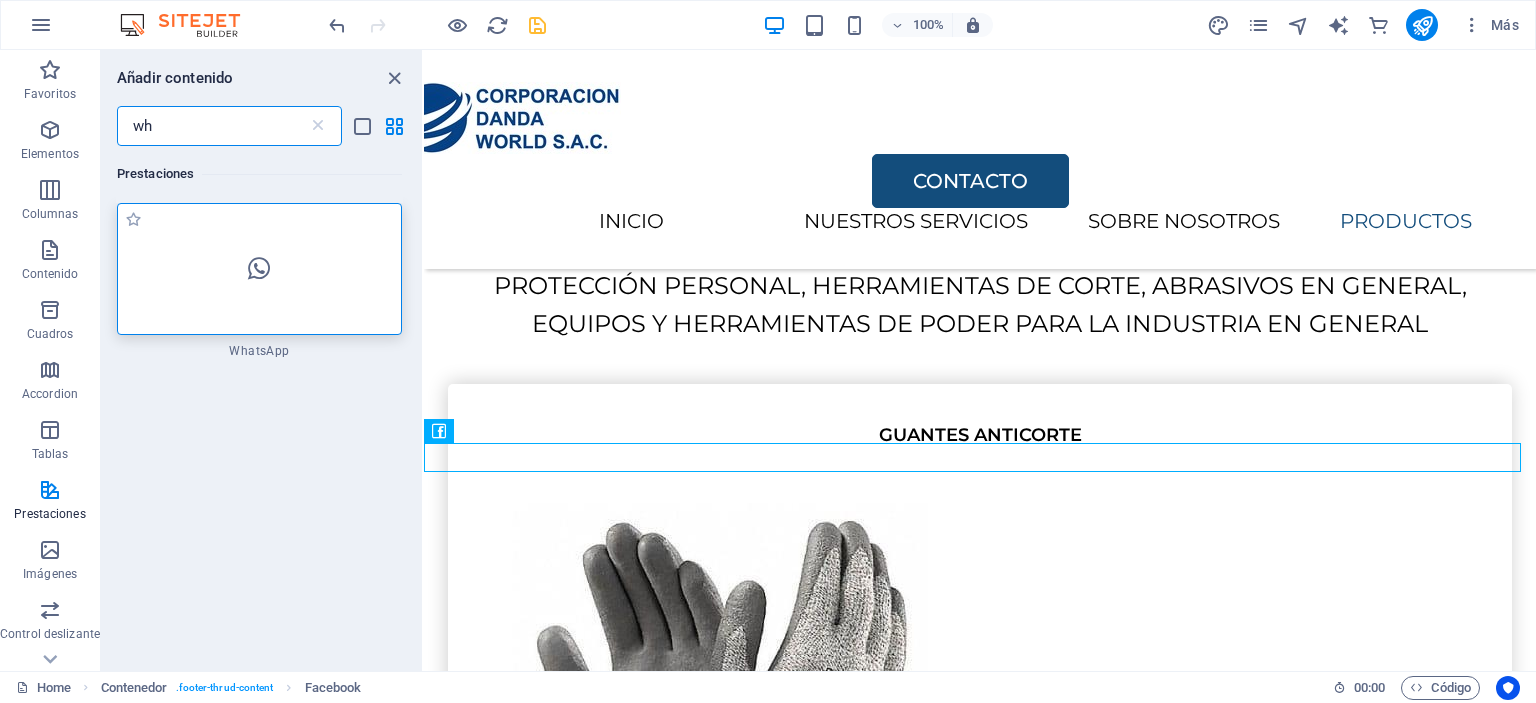 type on "wh" 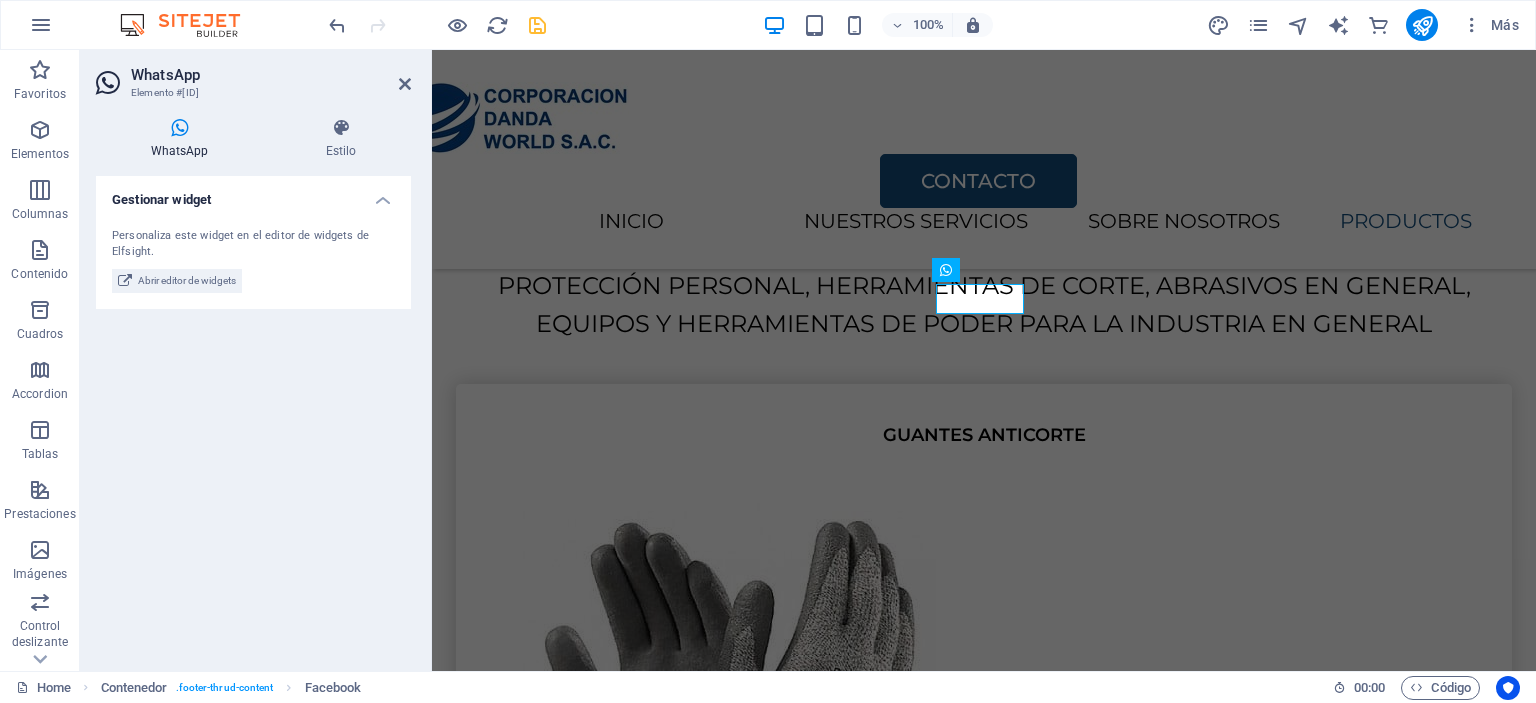 scroll, scrollTop: 4079, scrollLeft: 0, axis: vertical 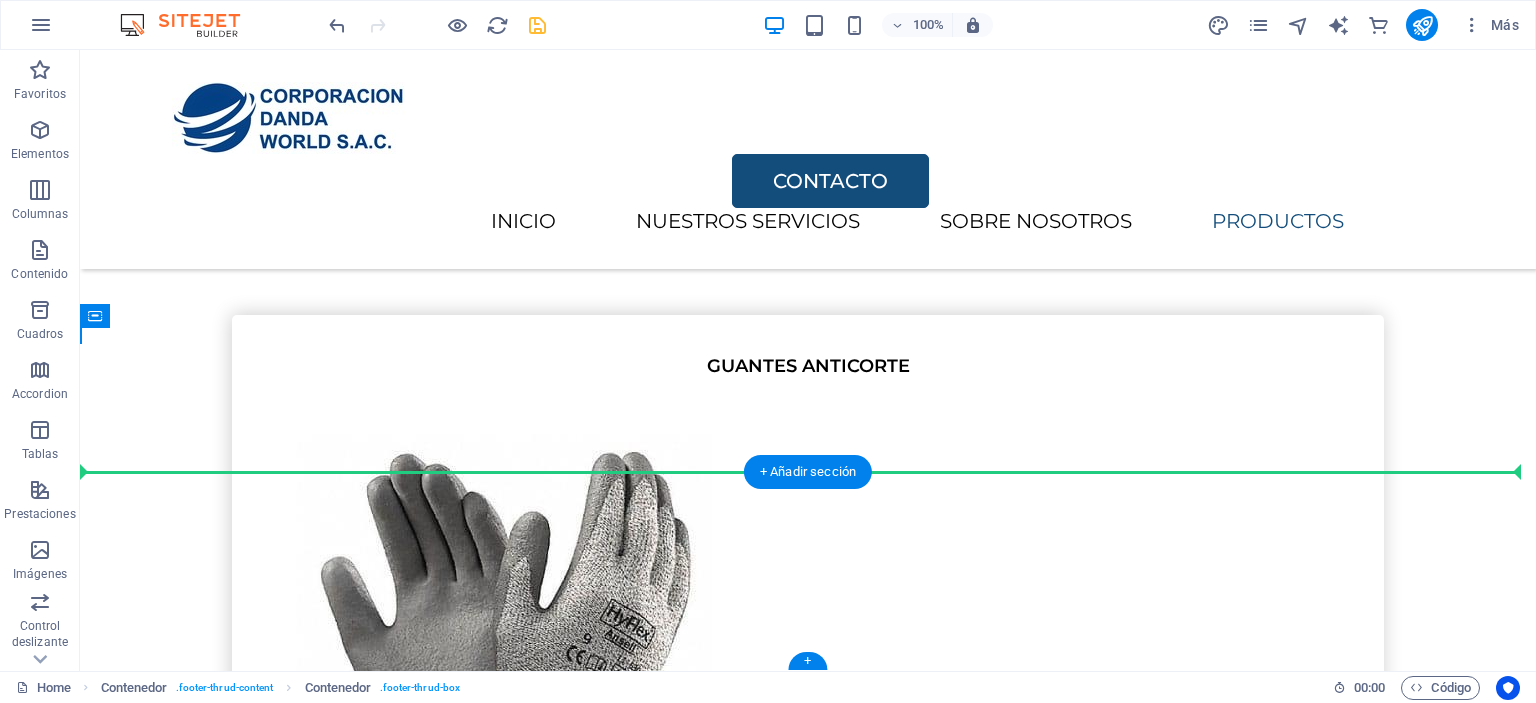 drag, startPoint x: 972, startPoint y: 363, endPoint x: 1382, endPoint y: 514, distance: 436.92218 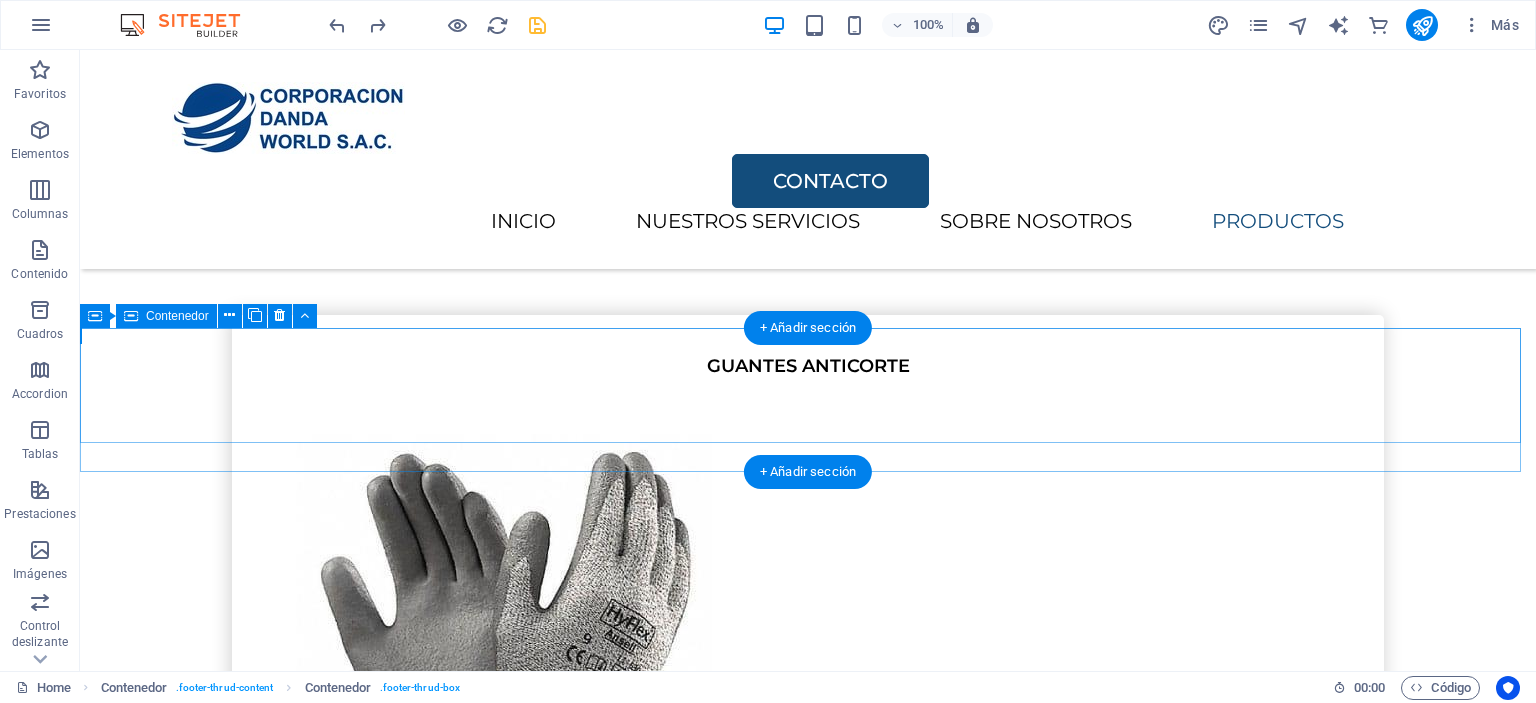 scroll, scrollTop: 4036, scrollLeft: 0, axis: vertical 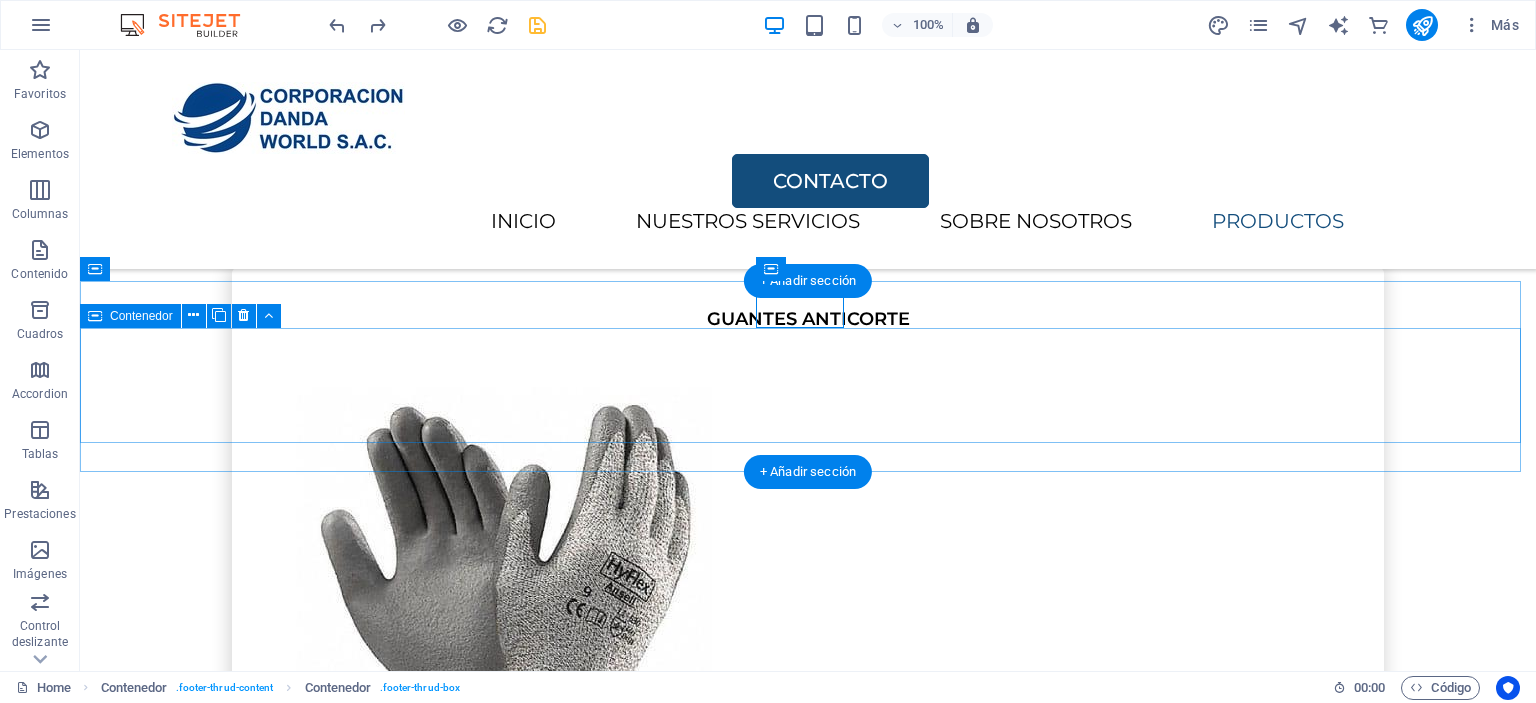click on "INICIO SERVICIOS SOBRE NOSOTROS PRODUCTOS" at bounding box center (808, 7193) 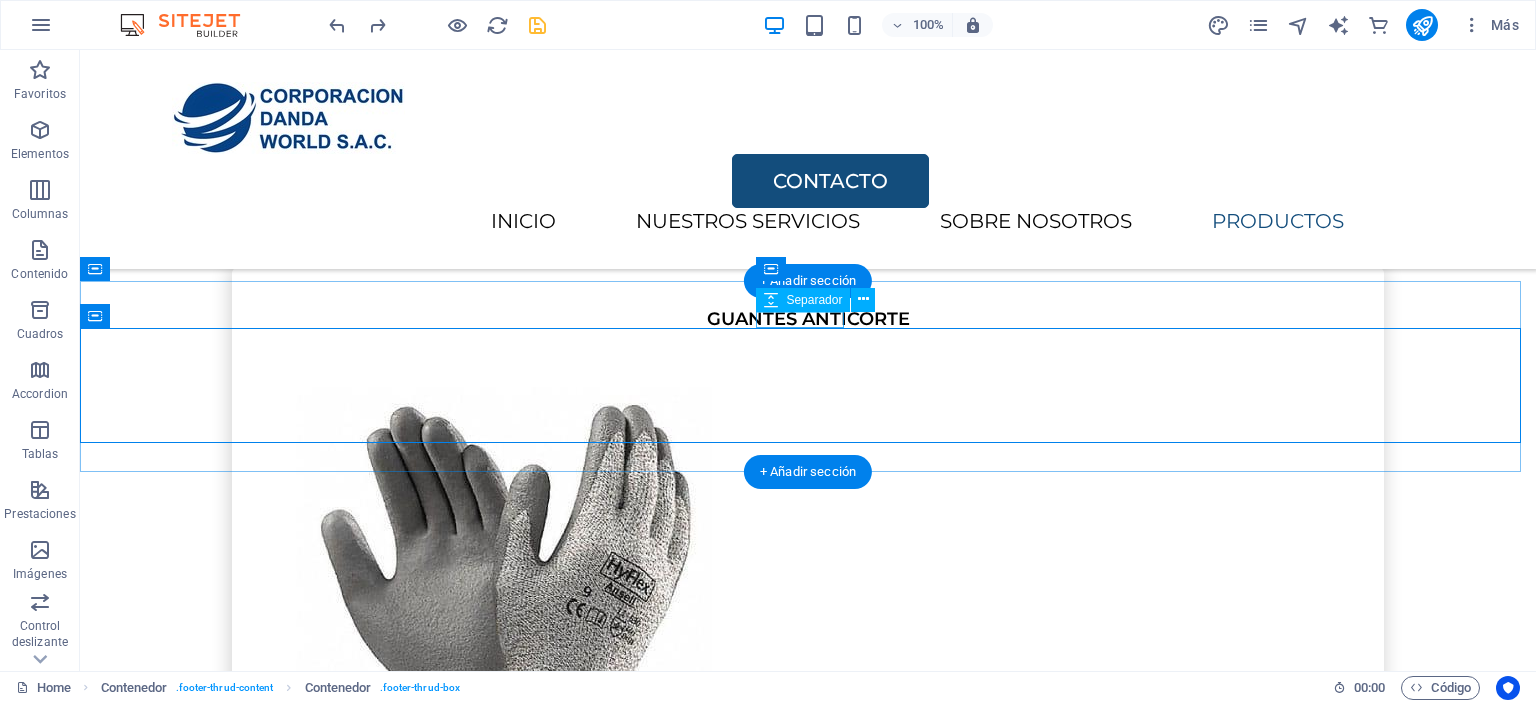 click at bounding box center (808, 7128) 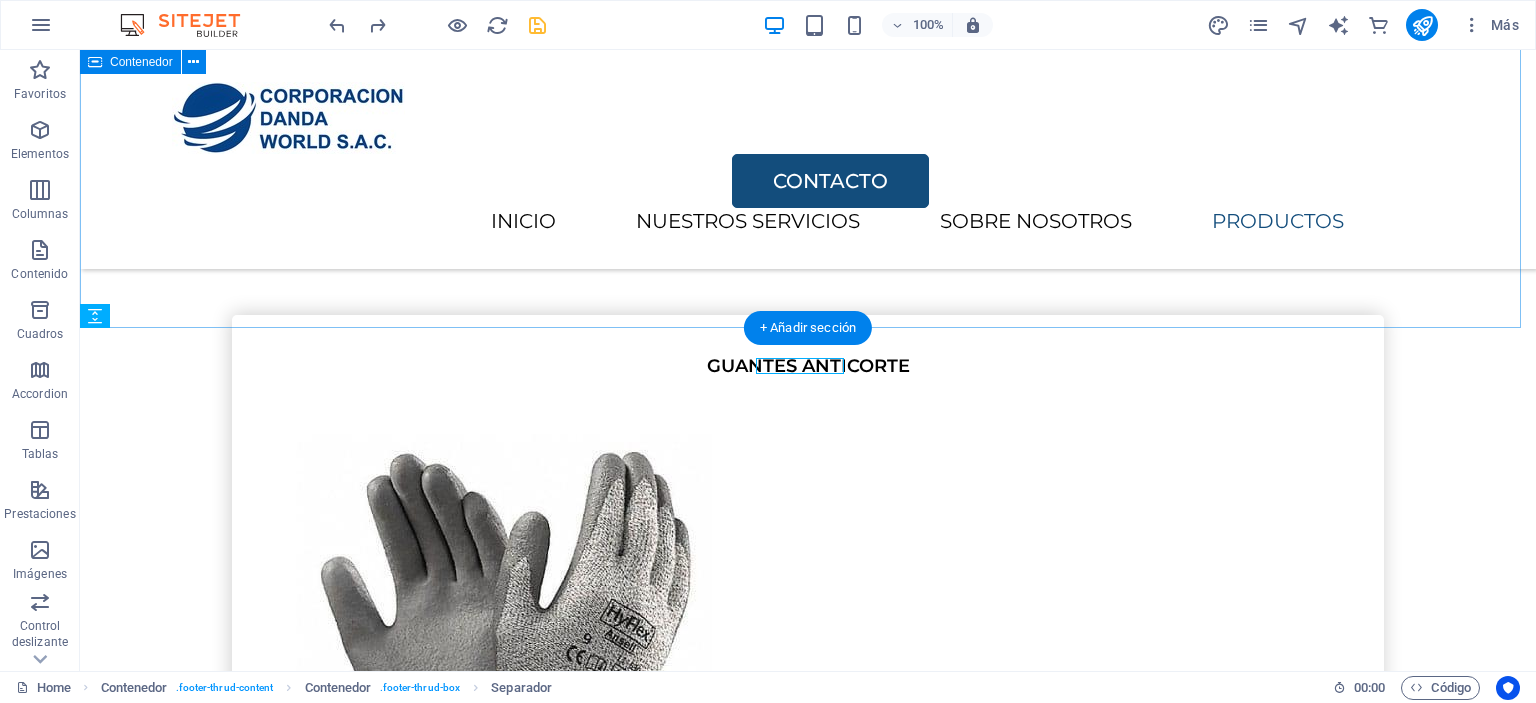 click on "CONTACTO   He leído y comprendido la política de privacidad. ¿Ilegible? Cargar nuevo ENVIAR" at bounding box center [808, 6703] 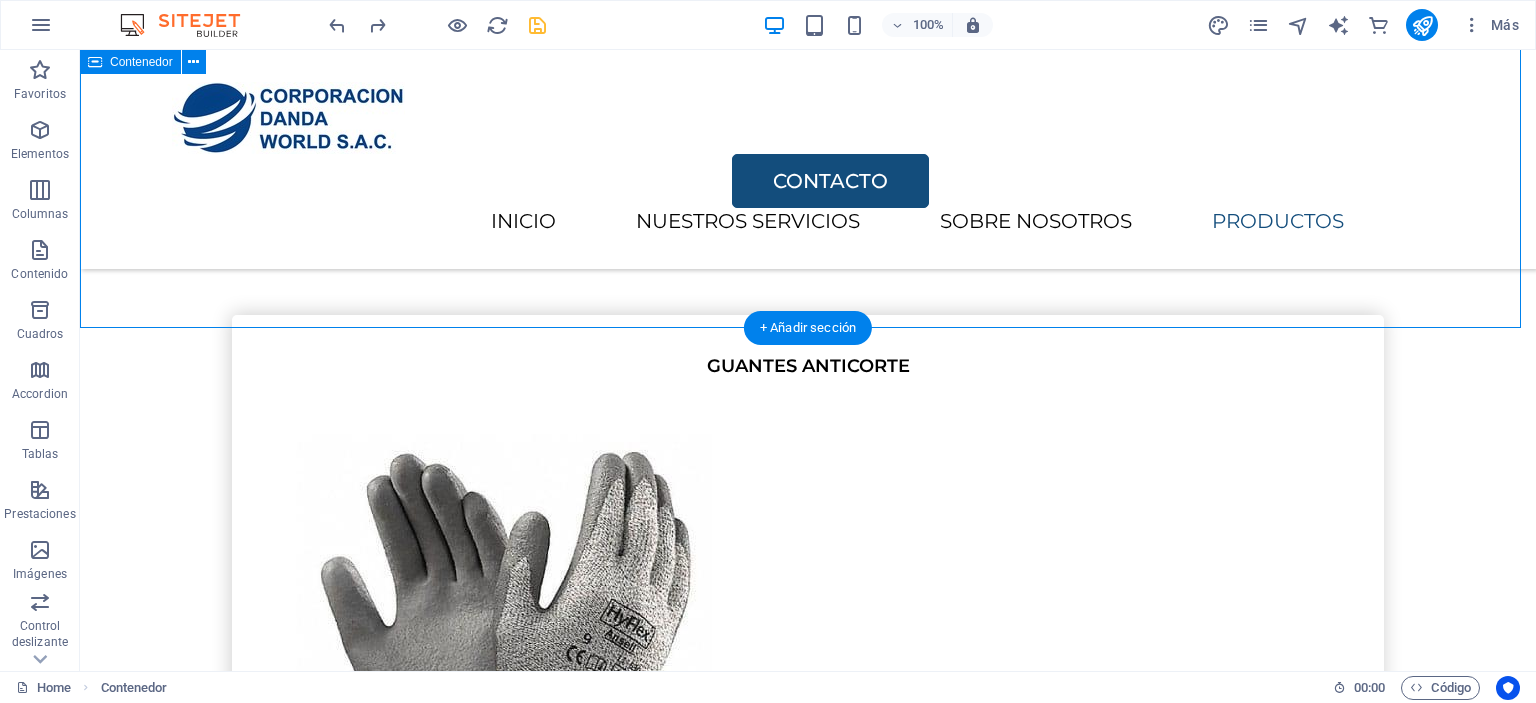 click on "CONTACTO   He leído y comprendido la política de privacidad. ¿Ilegible? Cargar nuevo ENVIAR" at bounding box center (808, 6703) 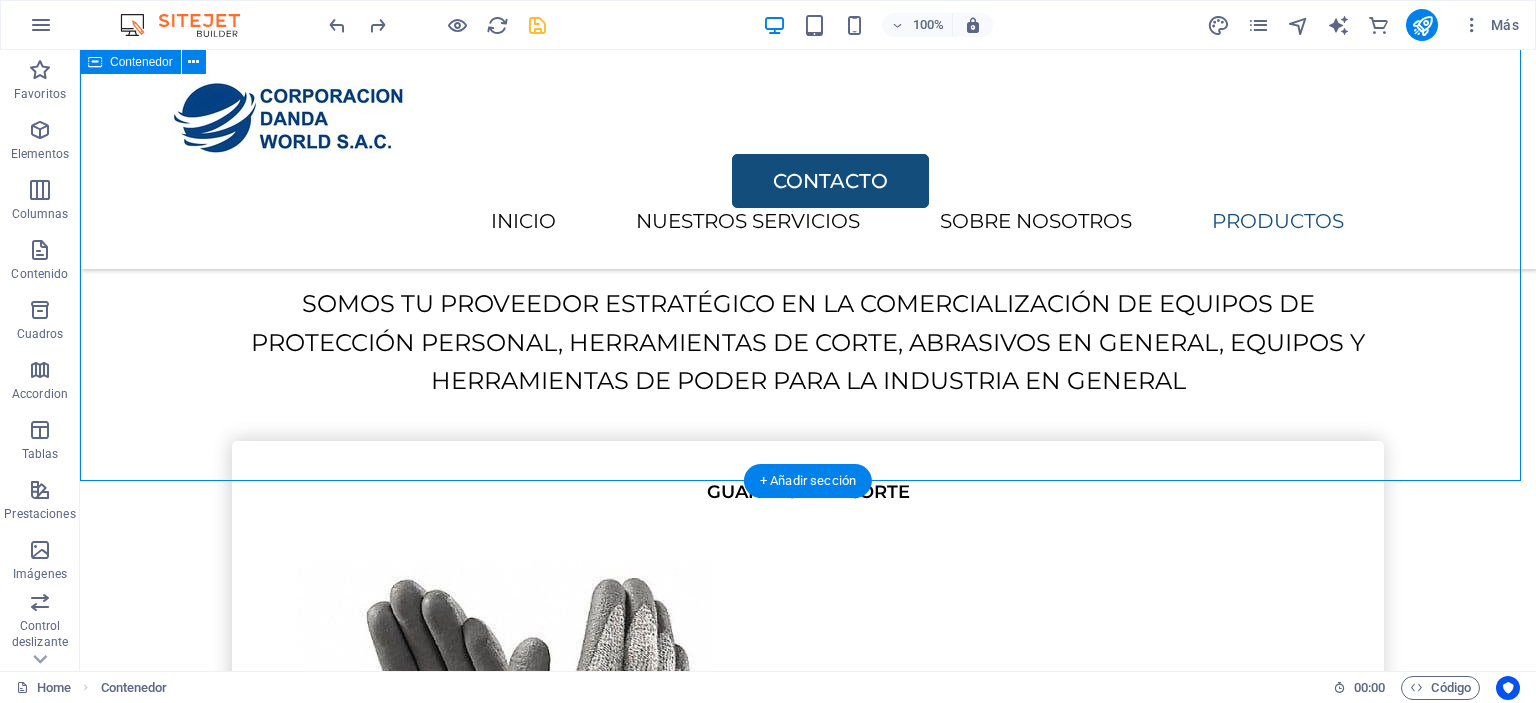 scroll, scrollTop: 3789, scrollLeft: 0, axis: vertical 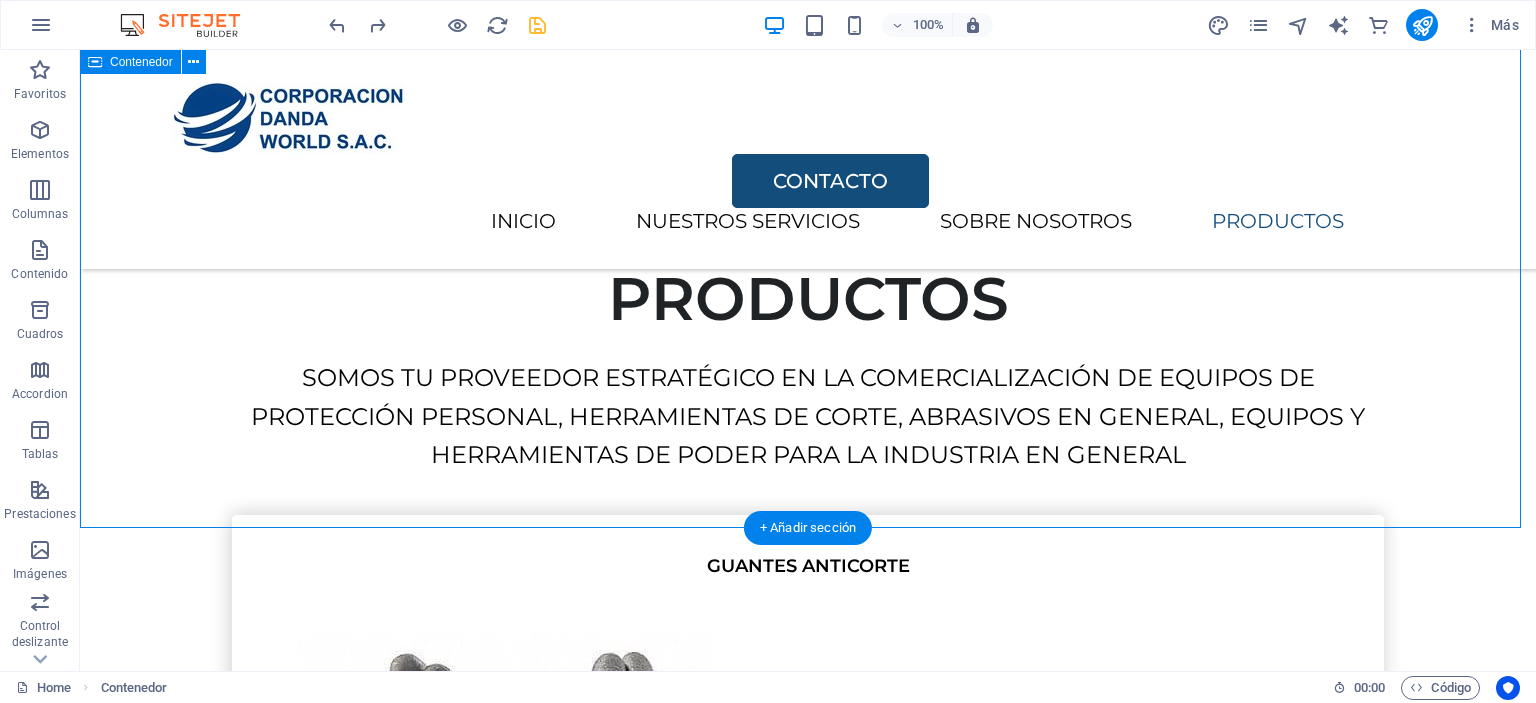 click on "CONTACTO   He leído y comprendido la política de privacidad. ¿Ilegible? Cargar nuevo ENVIAR" at bounding box center [808, 6903] 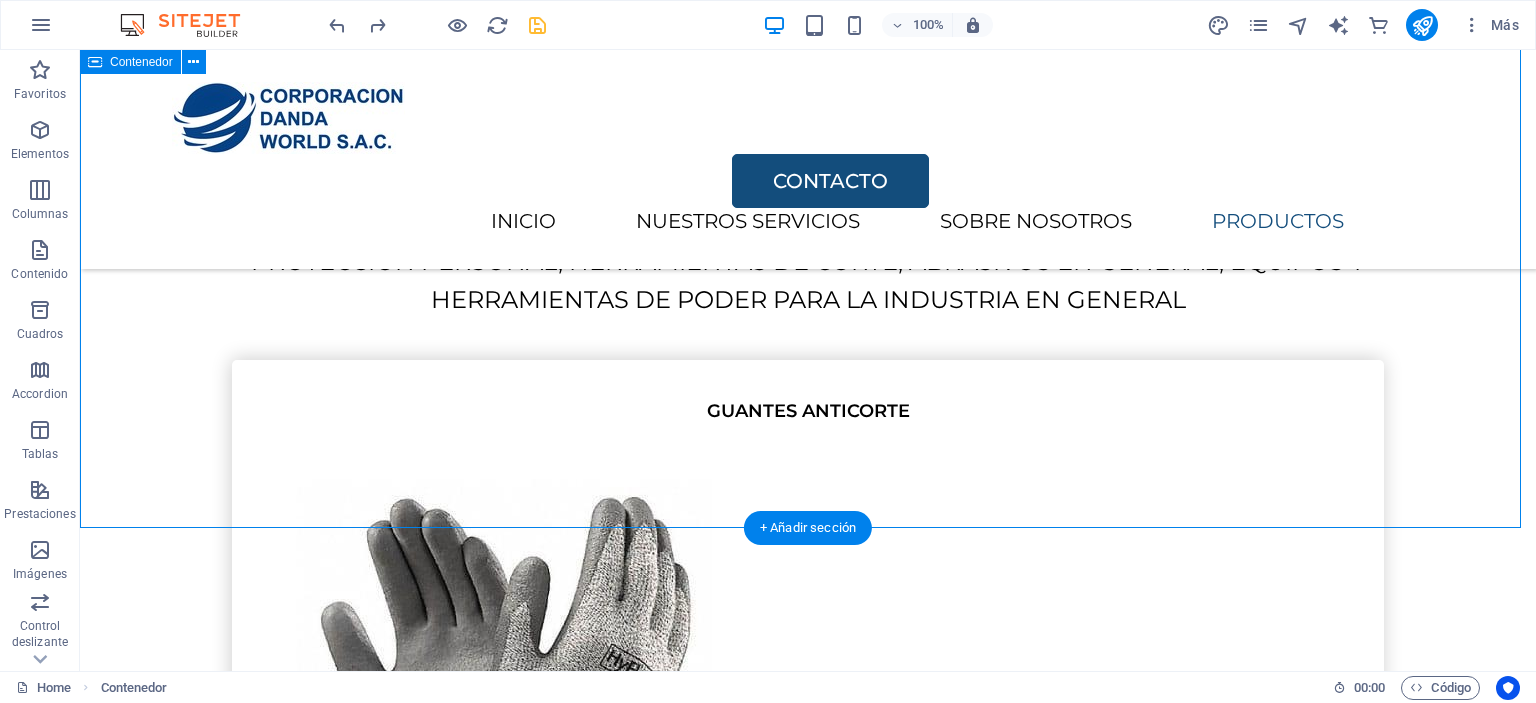 scroll, scrollTop: 3989, scrollLeft: 0, axis: vertical 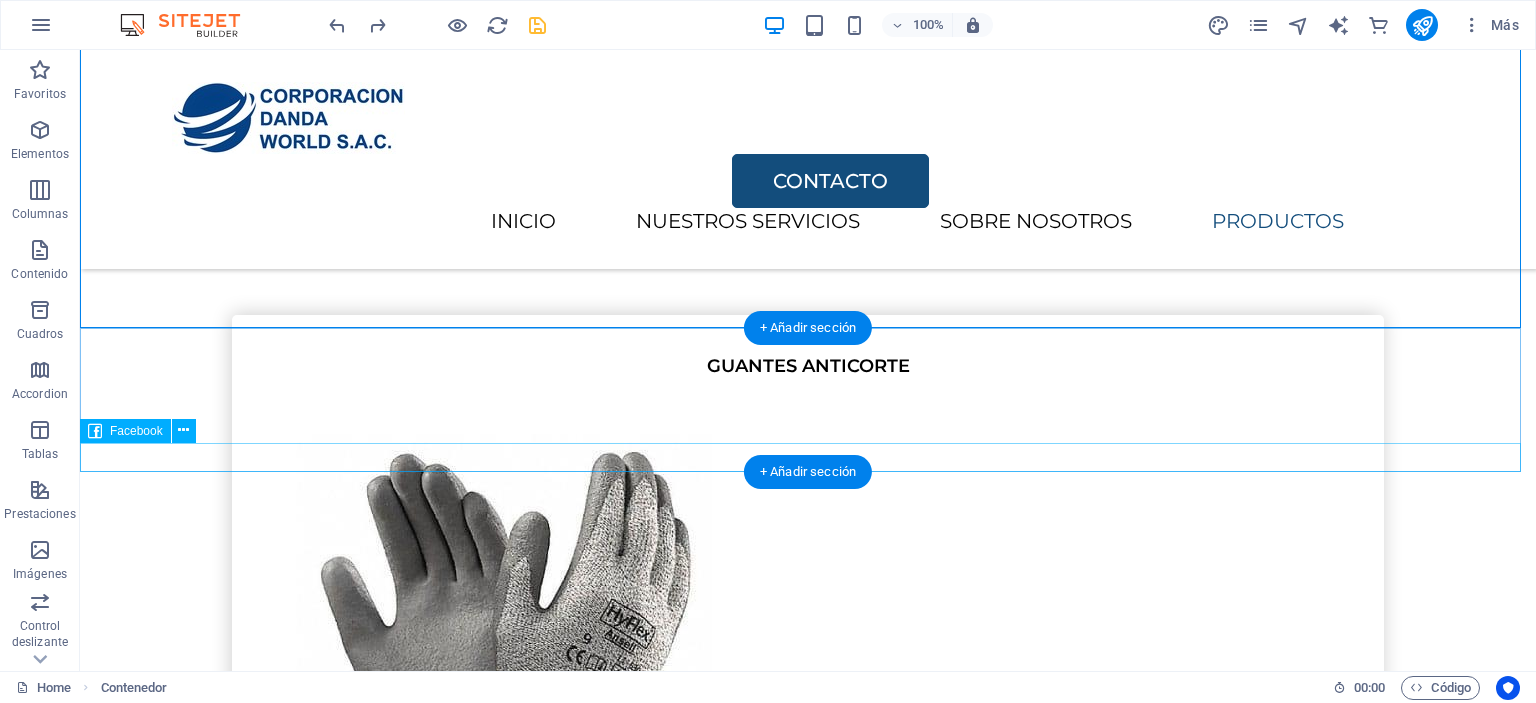 click at bounding box center [808, 7282] 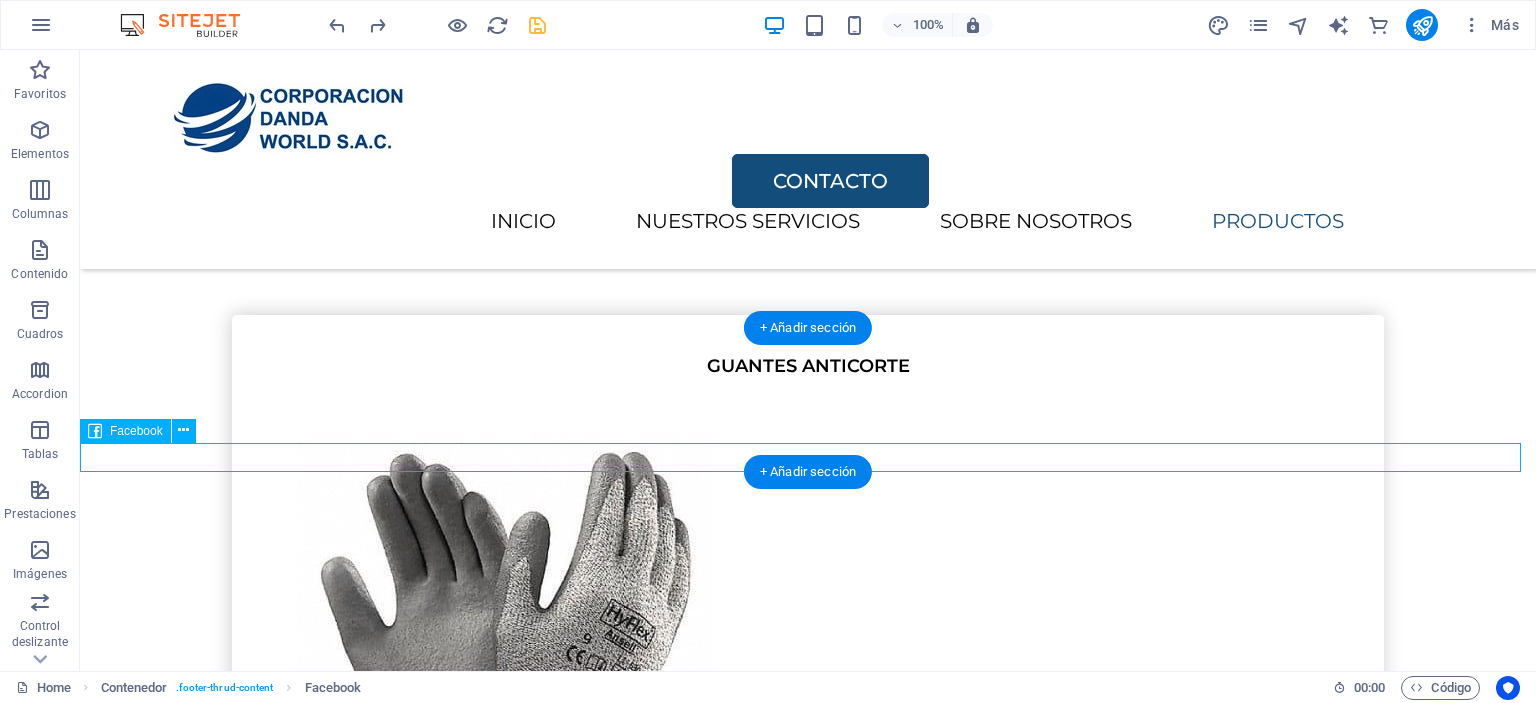 scroll, scrollTop: 3960, scrollLeft: 0, axis: vertical 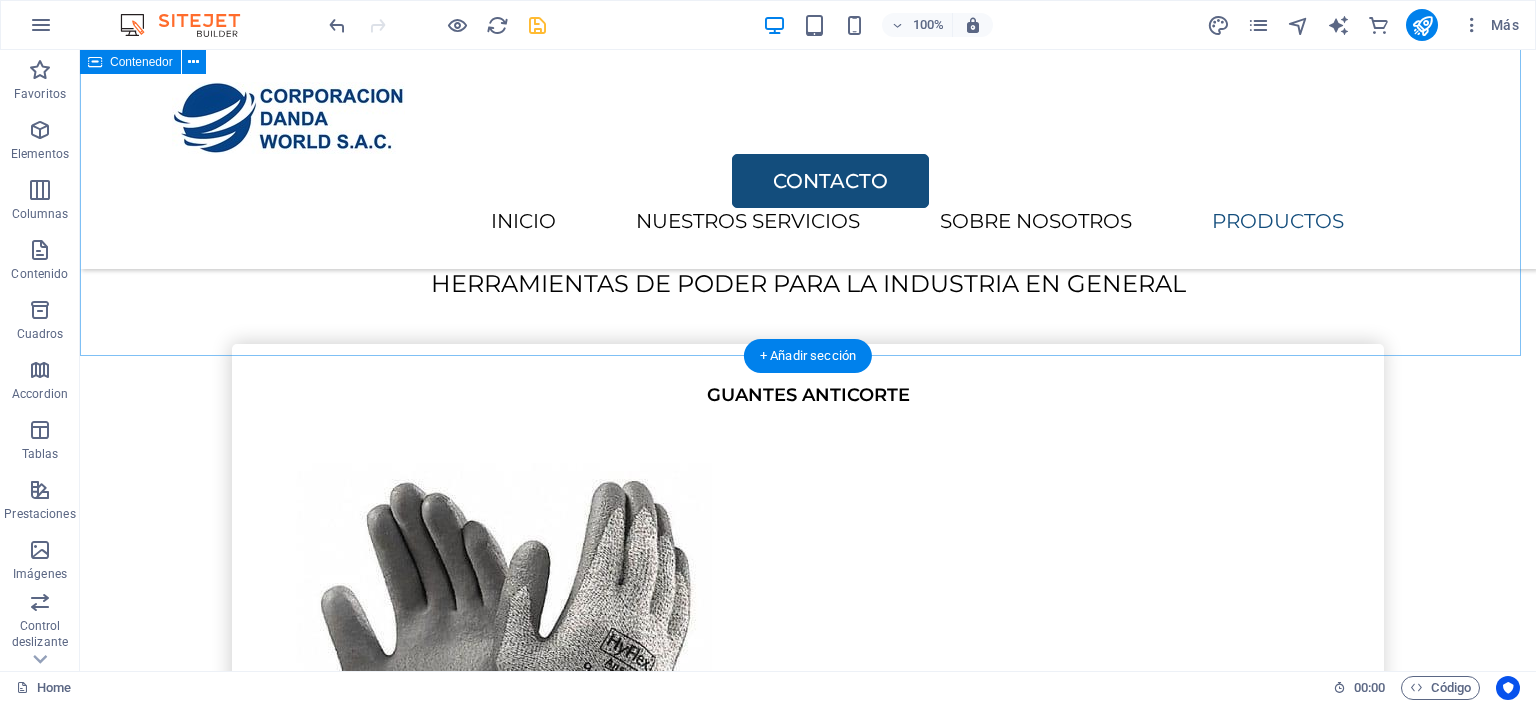 click on "CONTACTO   He leído y comprendido la política de privacidad. ¿Ilegible? Cargar nuevo ENVIAR" at bounding box center [808, 6732] 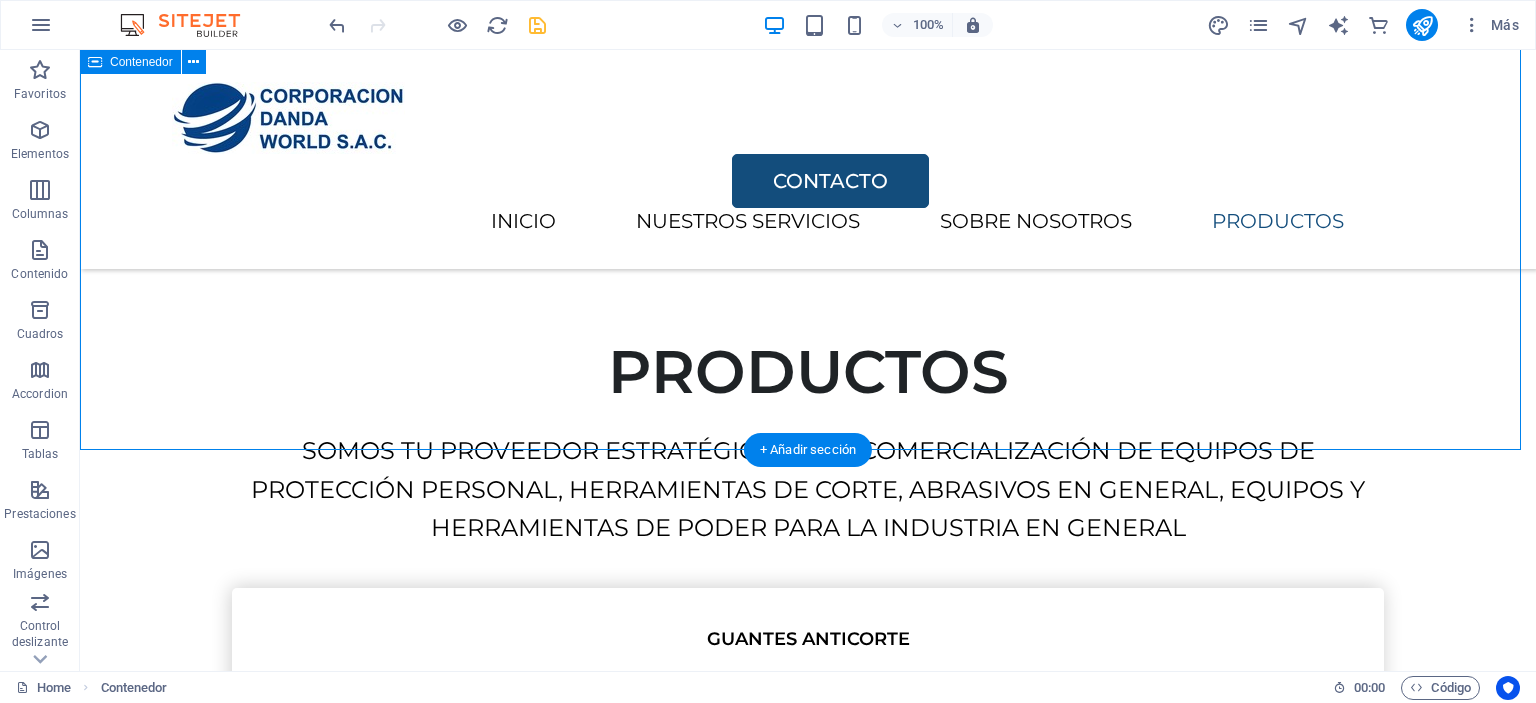 scroll, scrollTop: 3660, scrollLeft: 0, axis: vertical 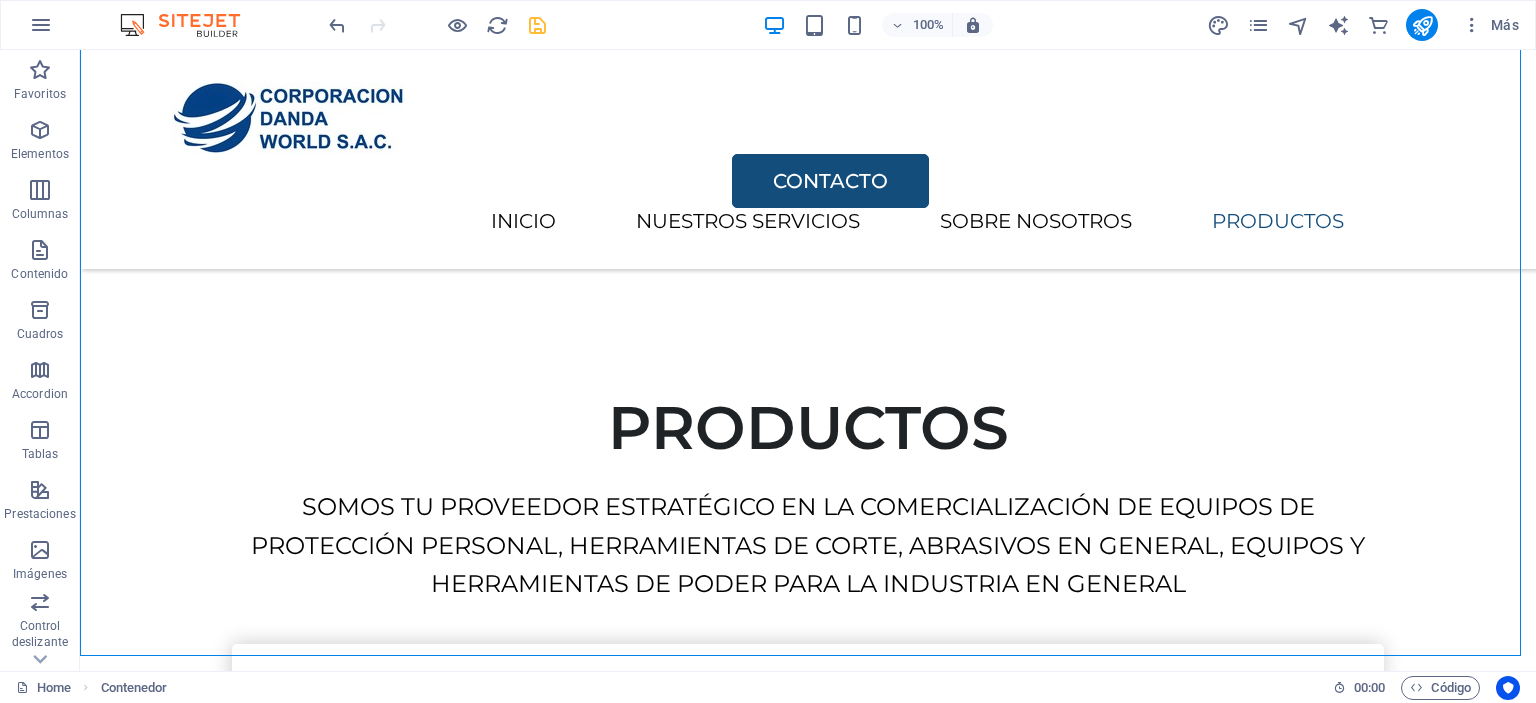 click at bounding box center (437, 25) 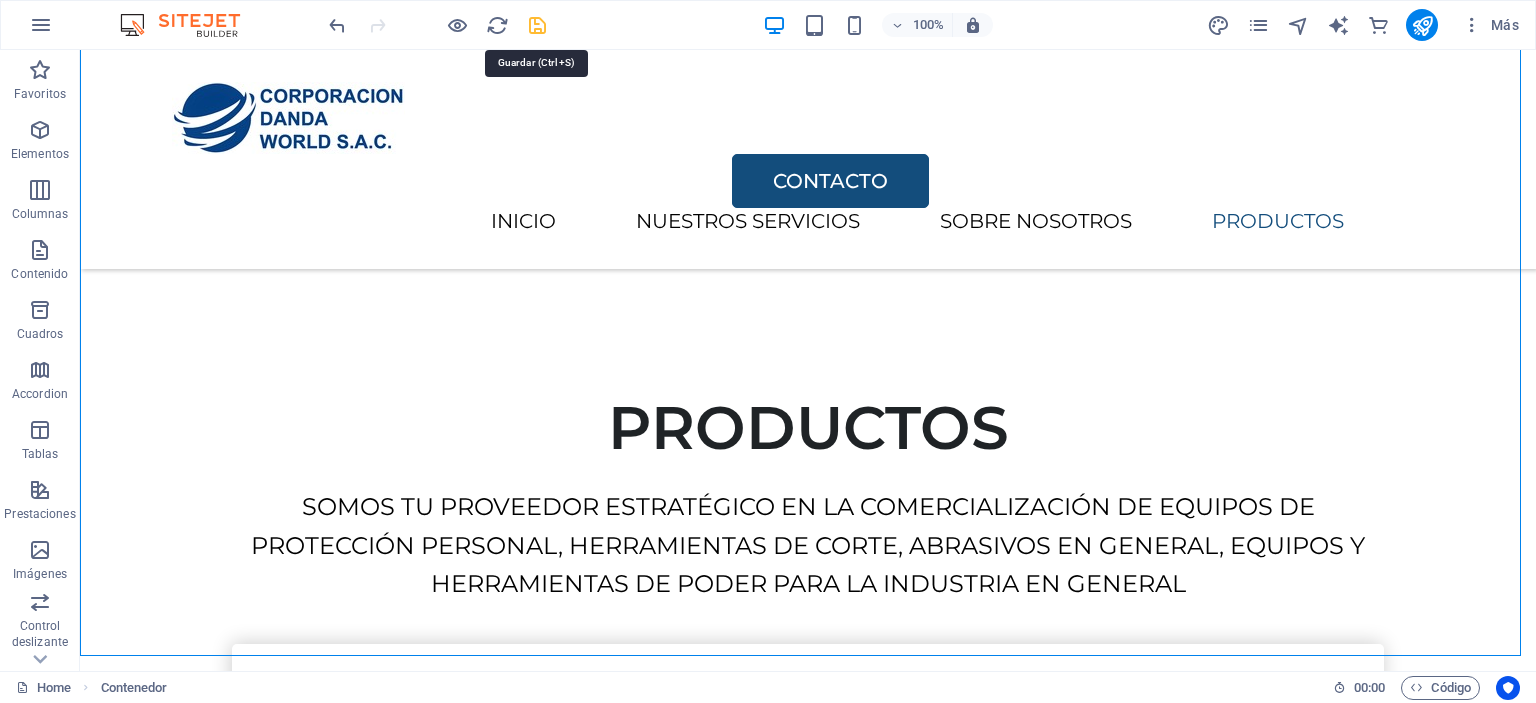 click at bounding box center (537, 25) 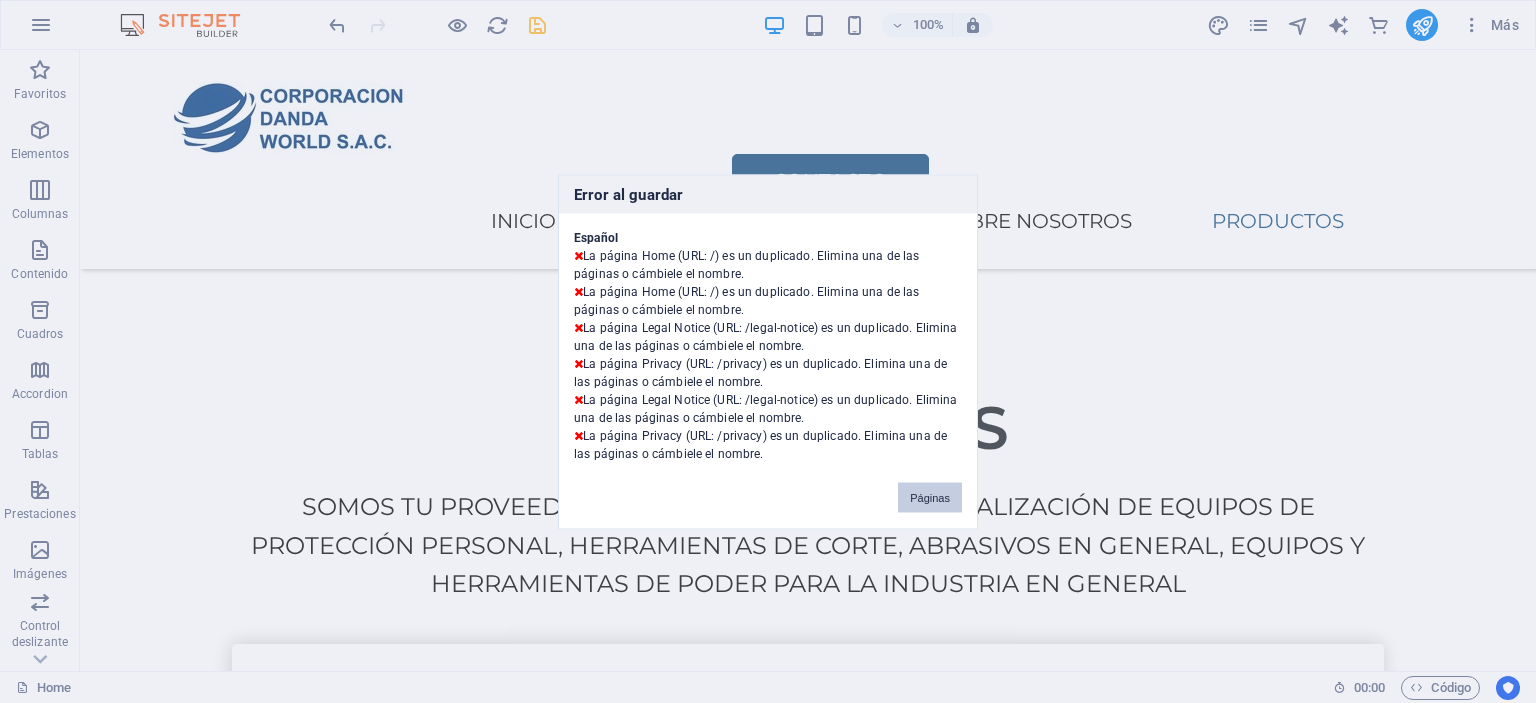 click on "Páginas" at bounding box center (930, 497) 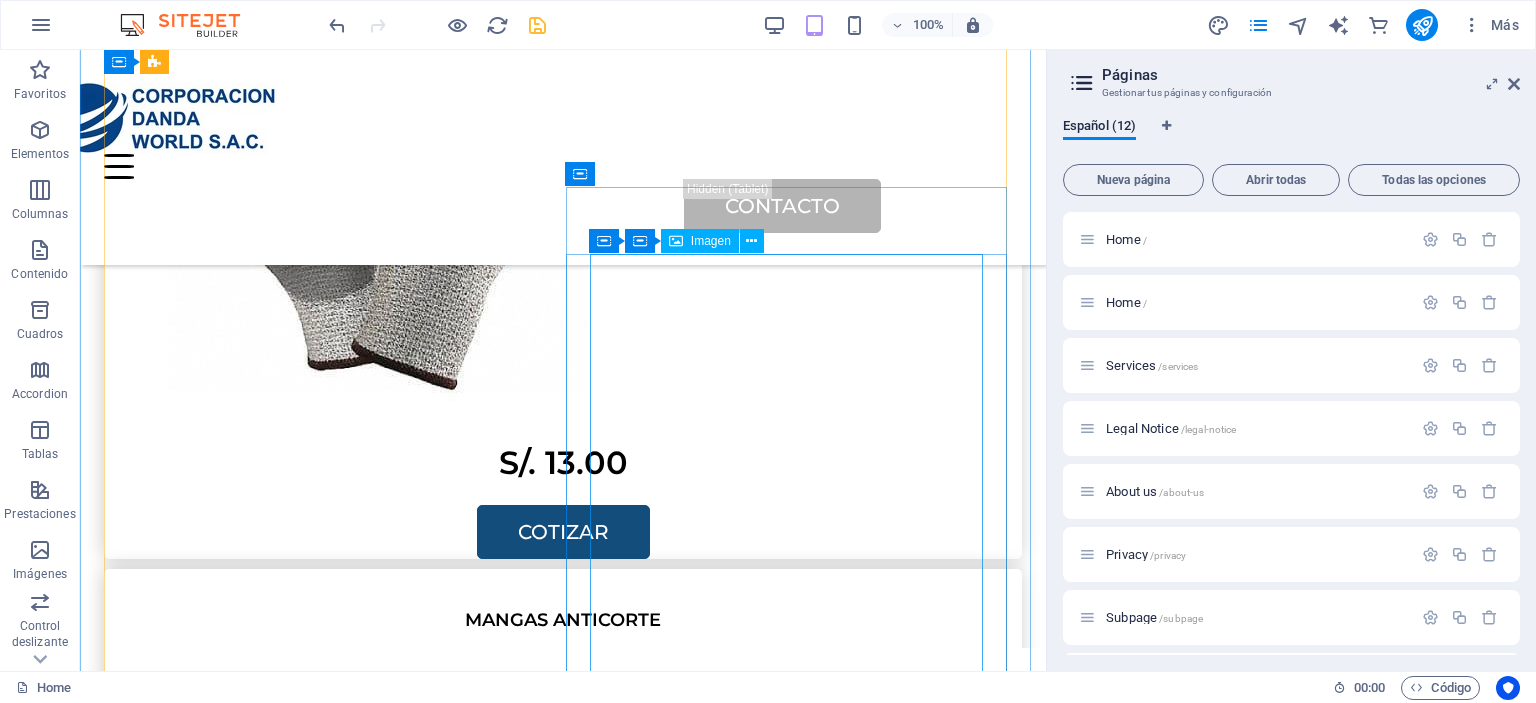 scroll, scrollTop: 3607, scrollLeft: 0, axis: vertical 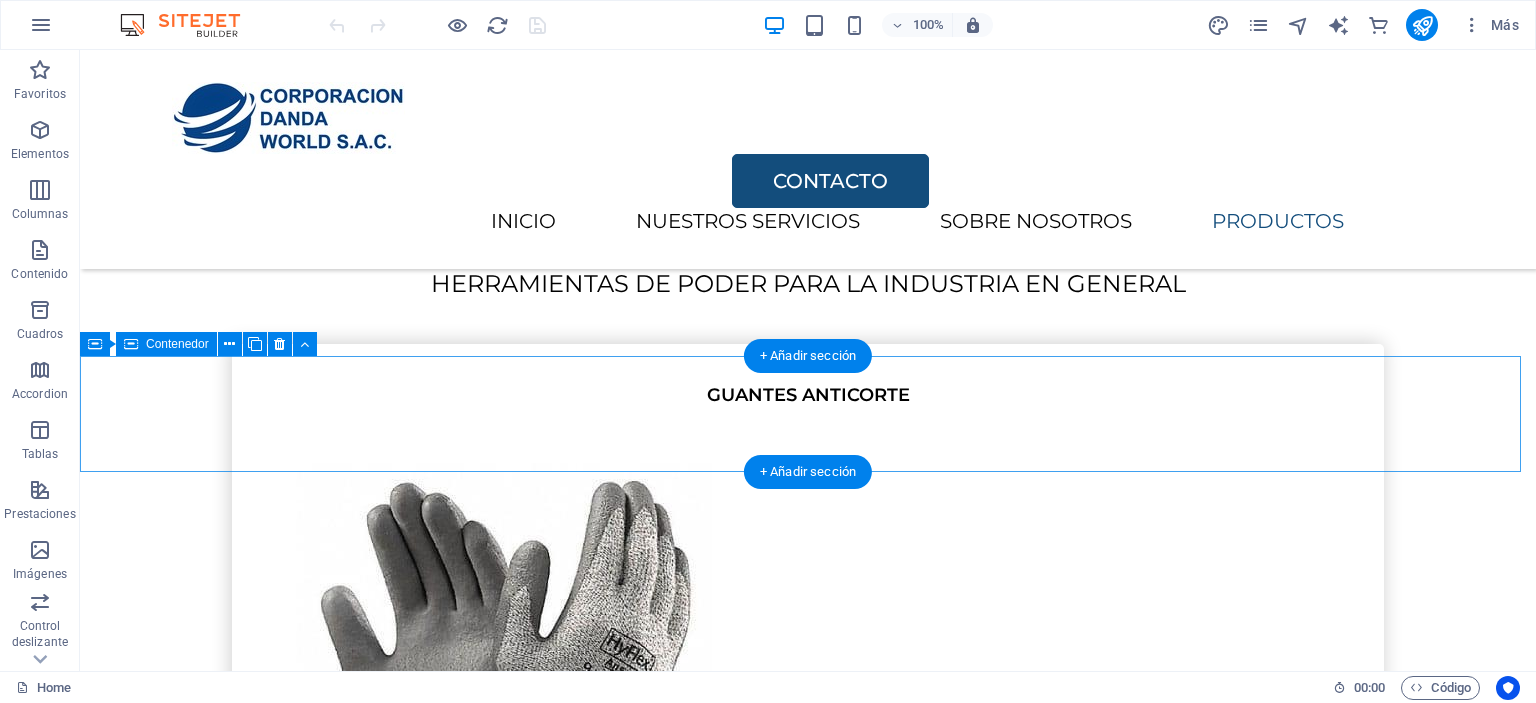 click on "INICIO SERVICIOS SOBRE NOSOTROS PRODUCTOS" at bounding box center [808, 7238] 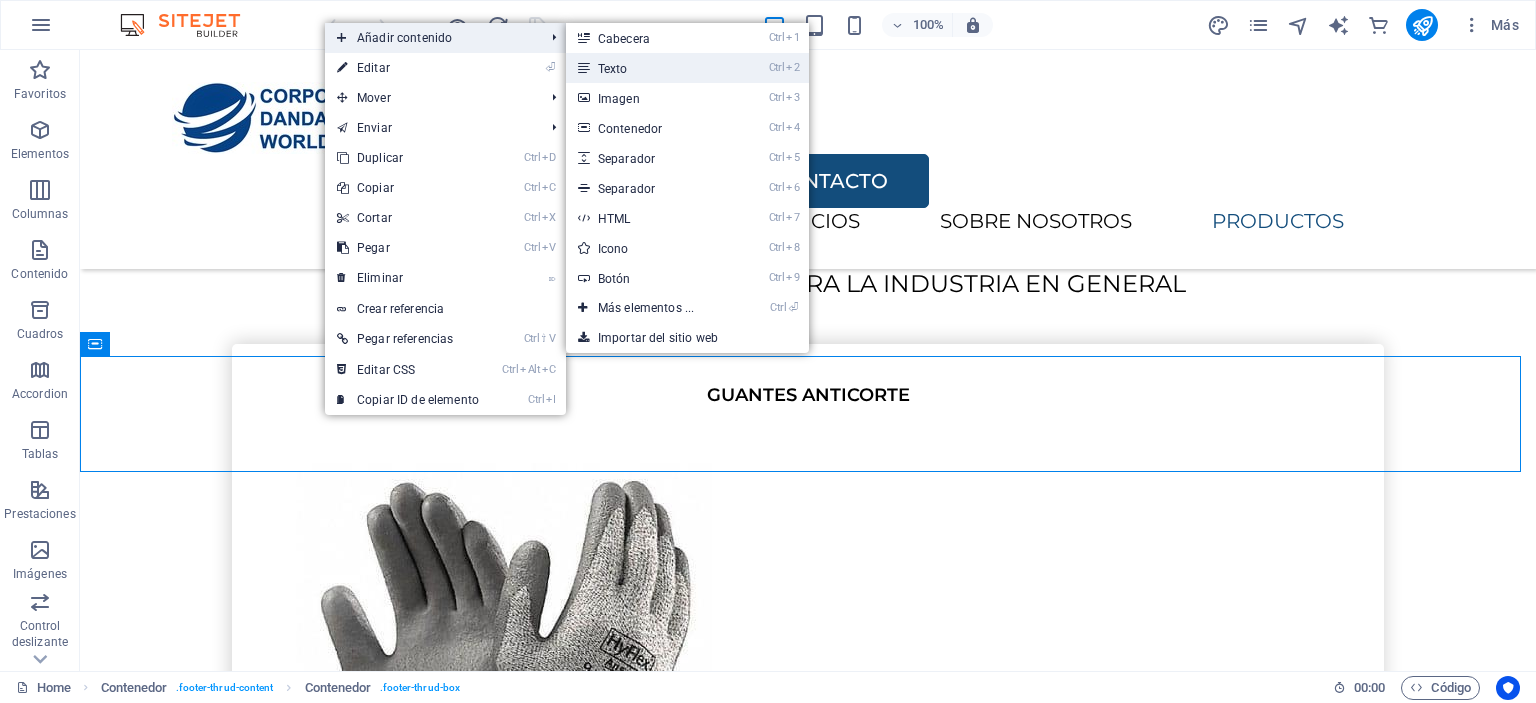 drag, startPoint x: 209, startPoint y: 12, endPoint x: 641, endPoint y: 62, distance: 434.88388 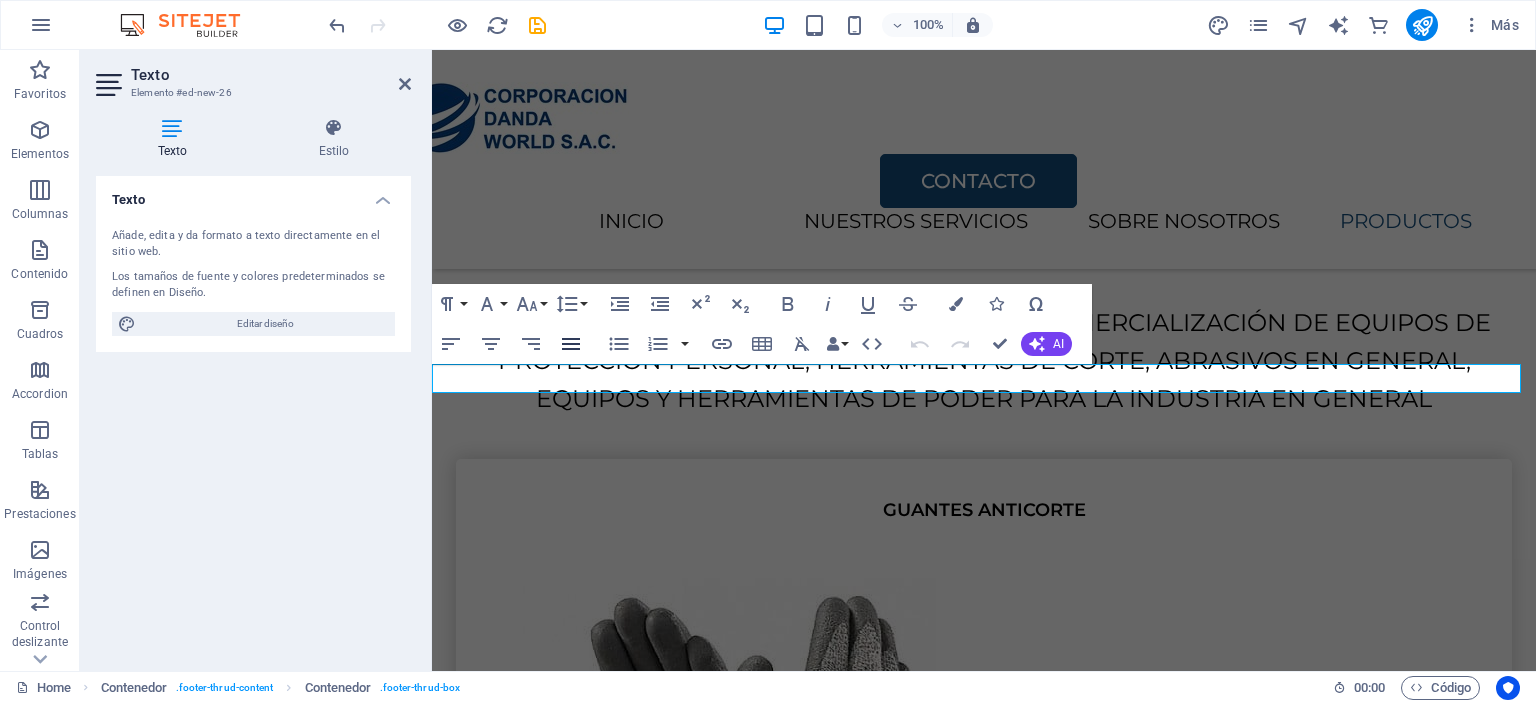 scroll, scrollTop: 3996, scrollLeft: 0, axis: vertical 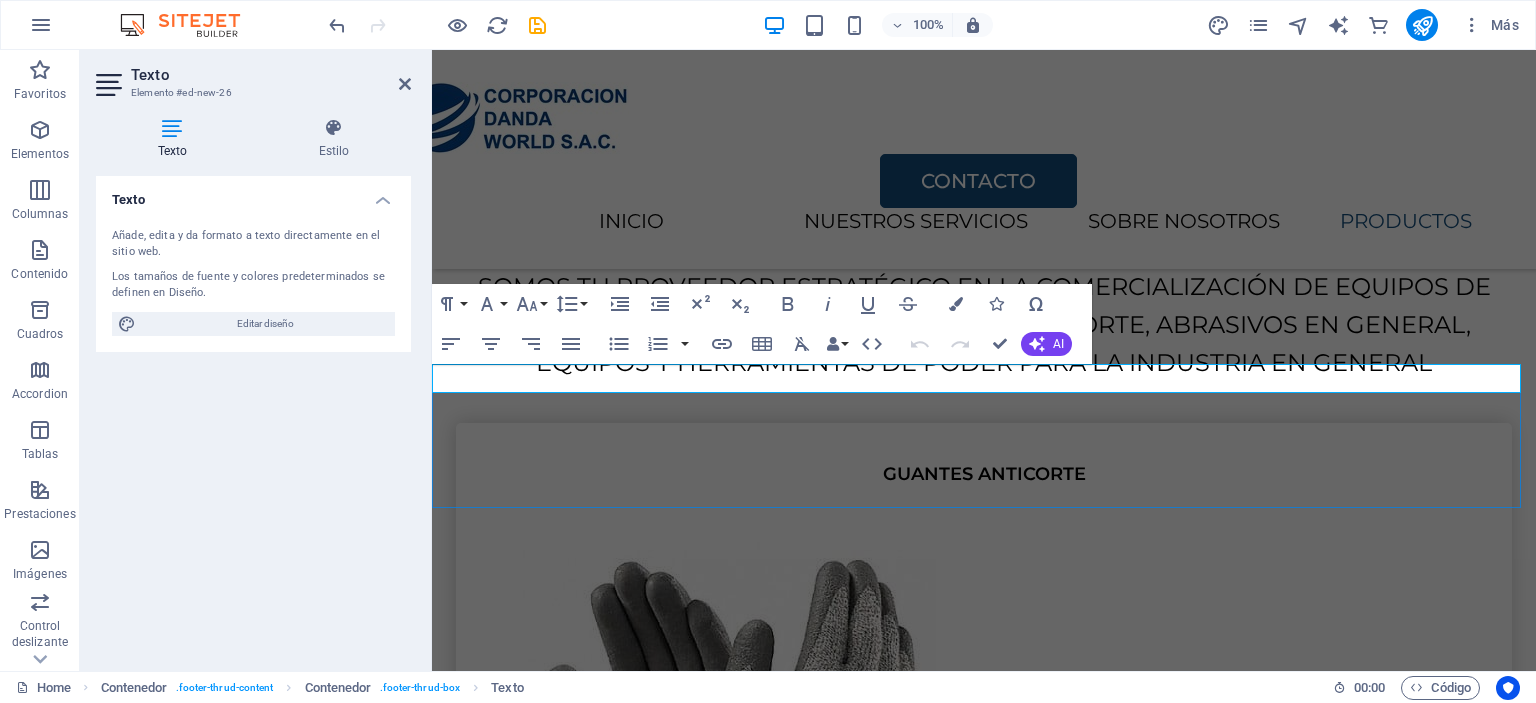 click on "Nuevo elemento de texto" at bounding box center (984, 6186) 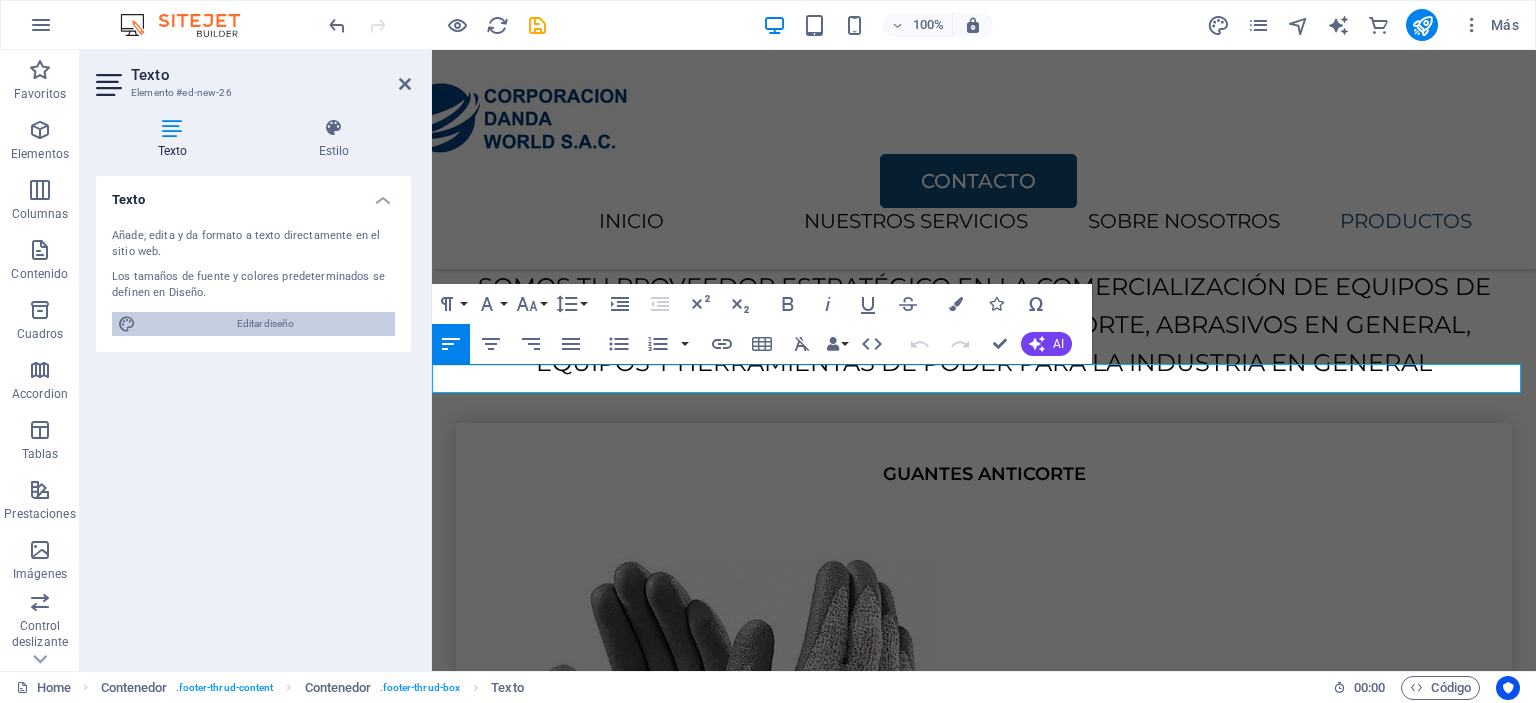 click on "Editar diseño" at bounding box center (265, 324) 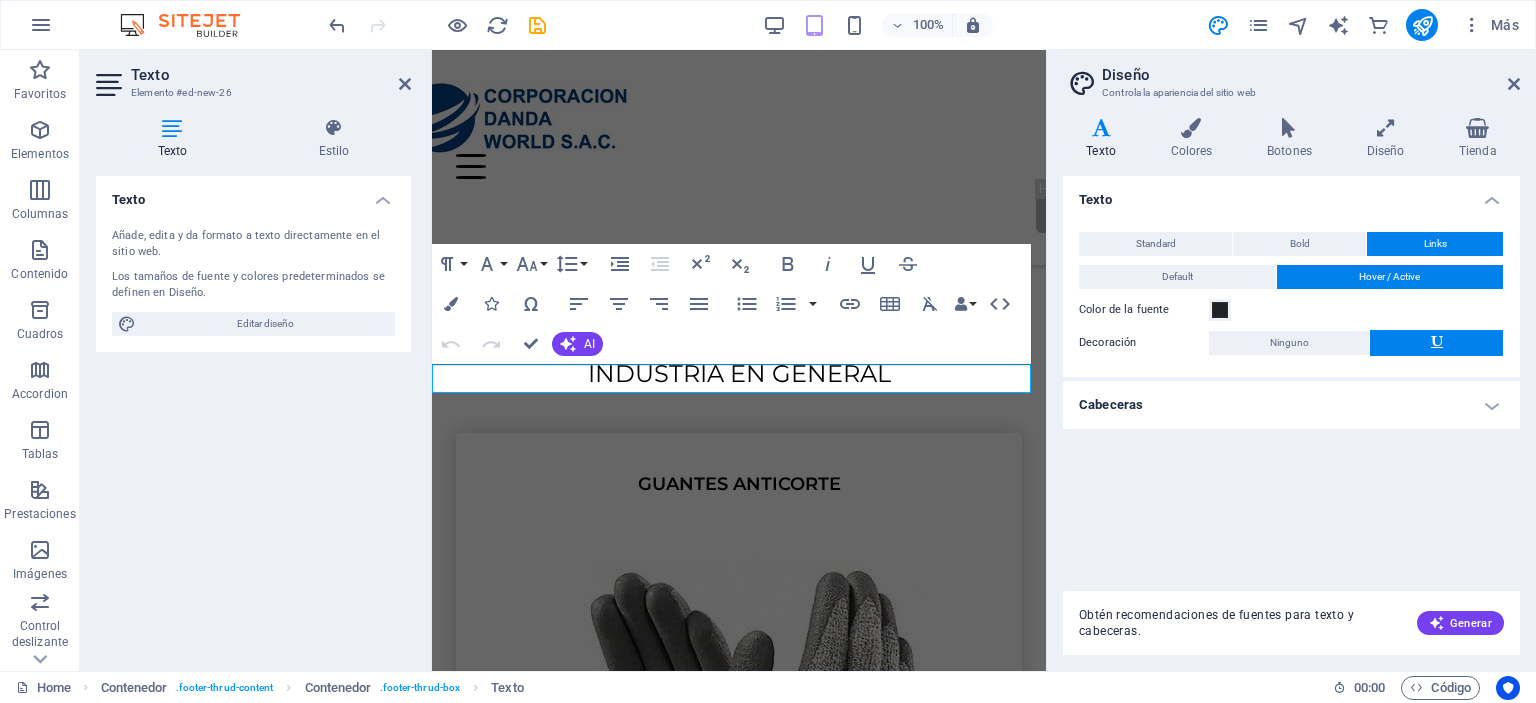 scroll, scrollTop: 5856, scrollLeft: 0, axis: vertical 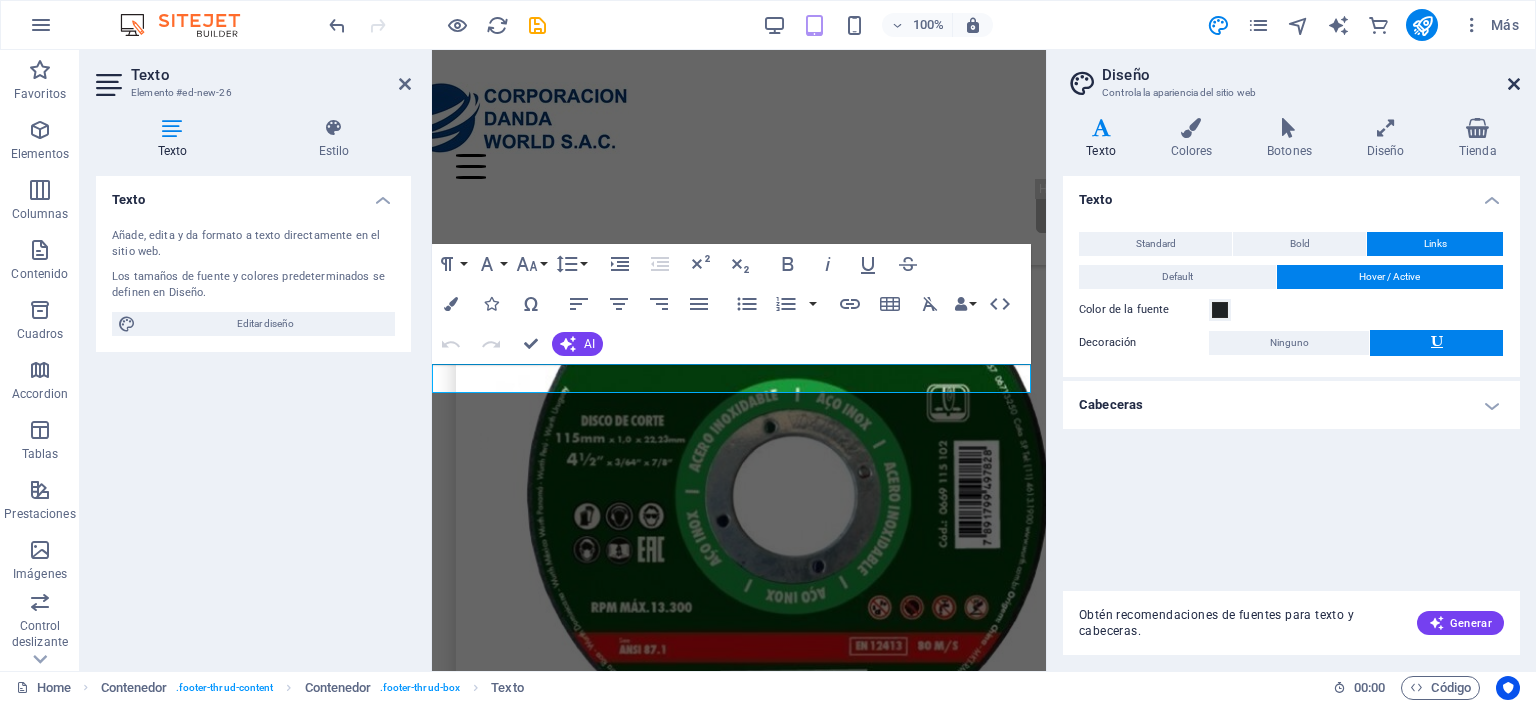 drag, startPoint x: 1516, startPoint y: 86, endPoint x: 1012, endPoint y: 63, distance: 504.52454 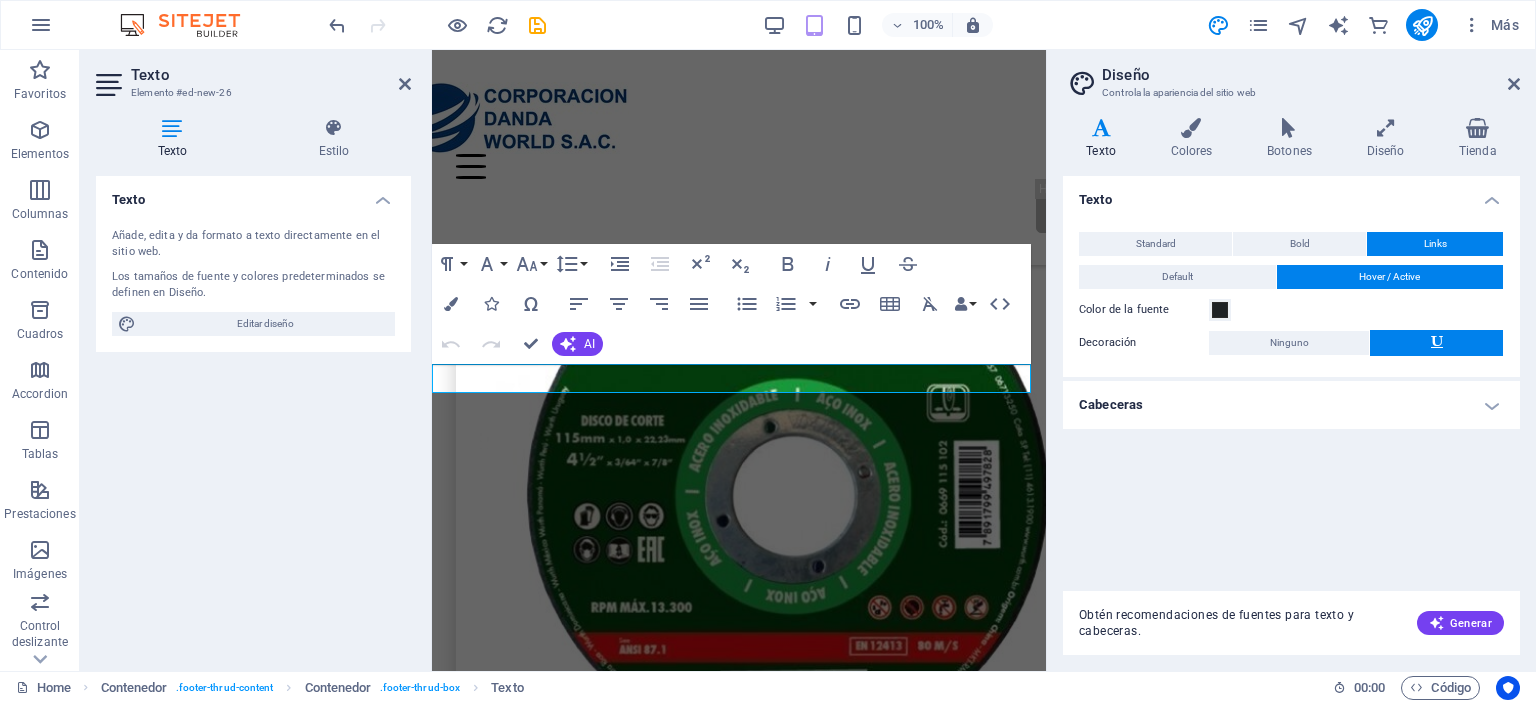 scroll, scrollTop: 4032, scrollLeft: 0, axis: vertical 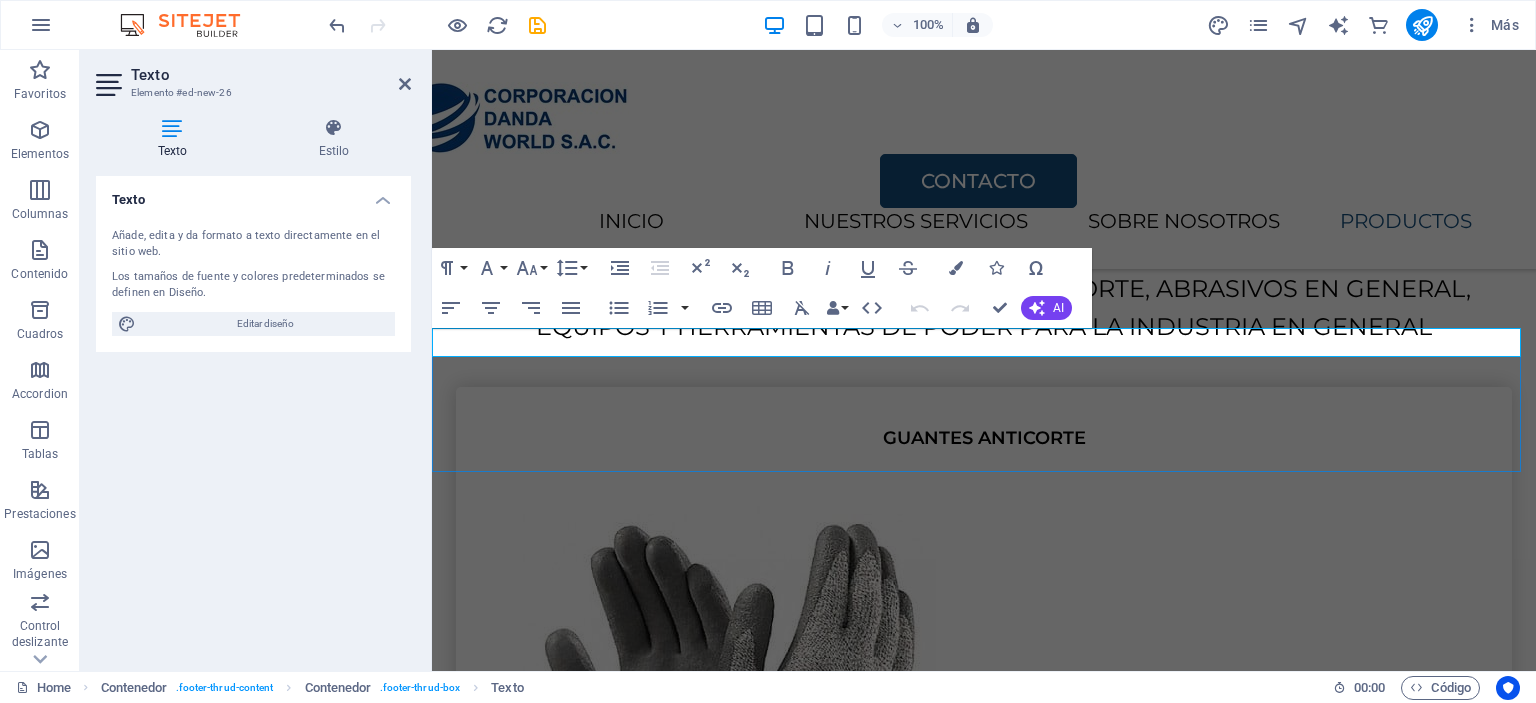 click on "Nuevo elemento de texto" at bounding box center [984, 6150] 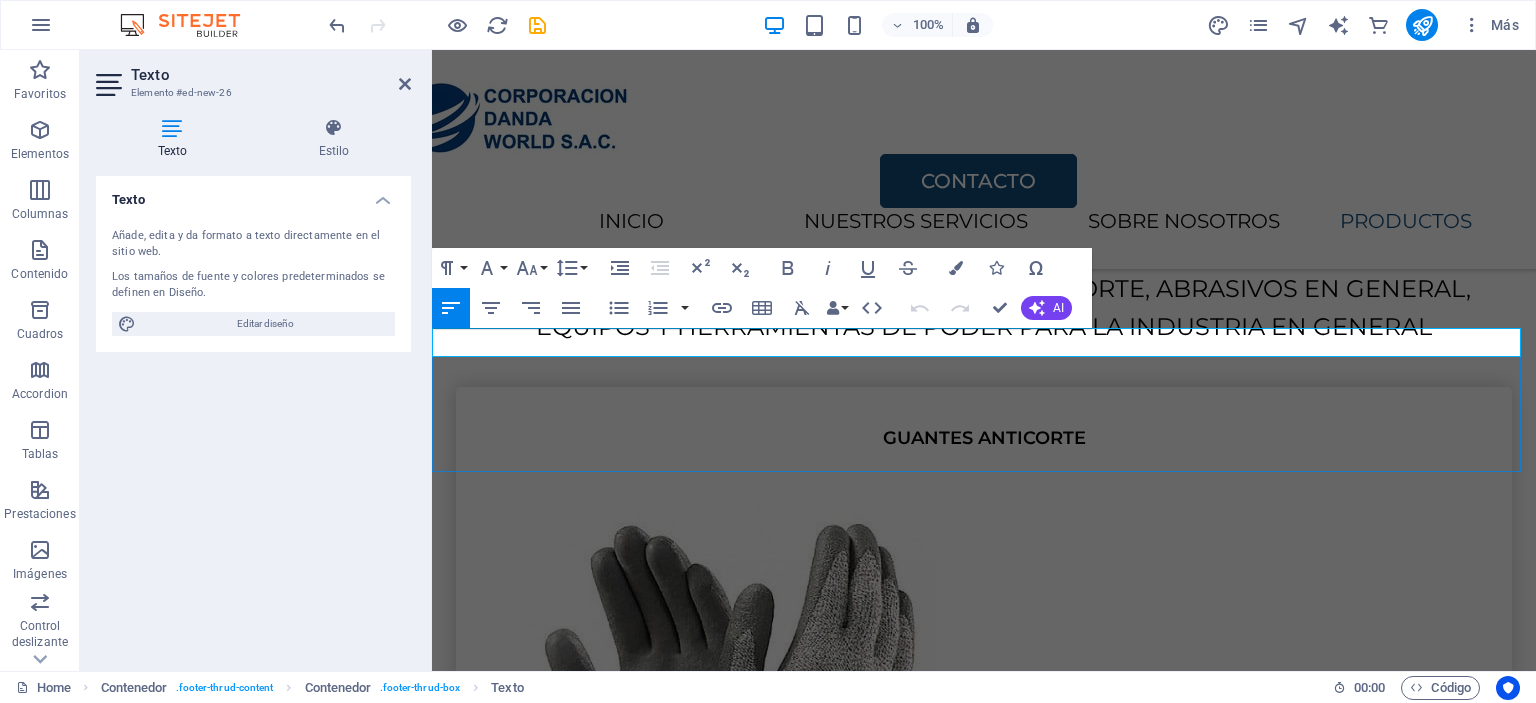 click on "Nuevo elemento de texto" at bounding box center [984, 6150] 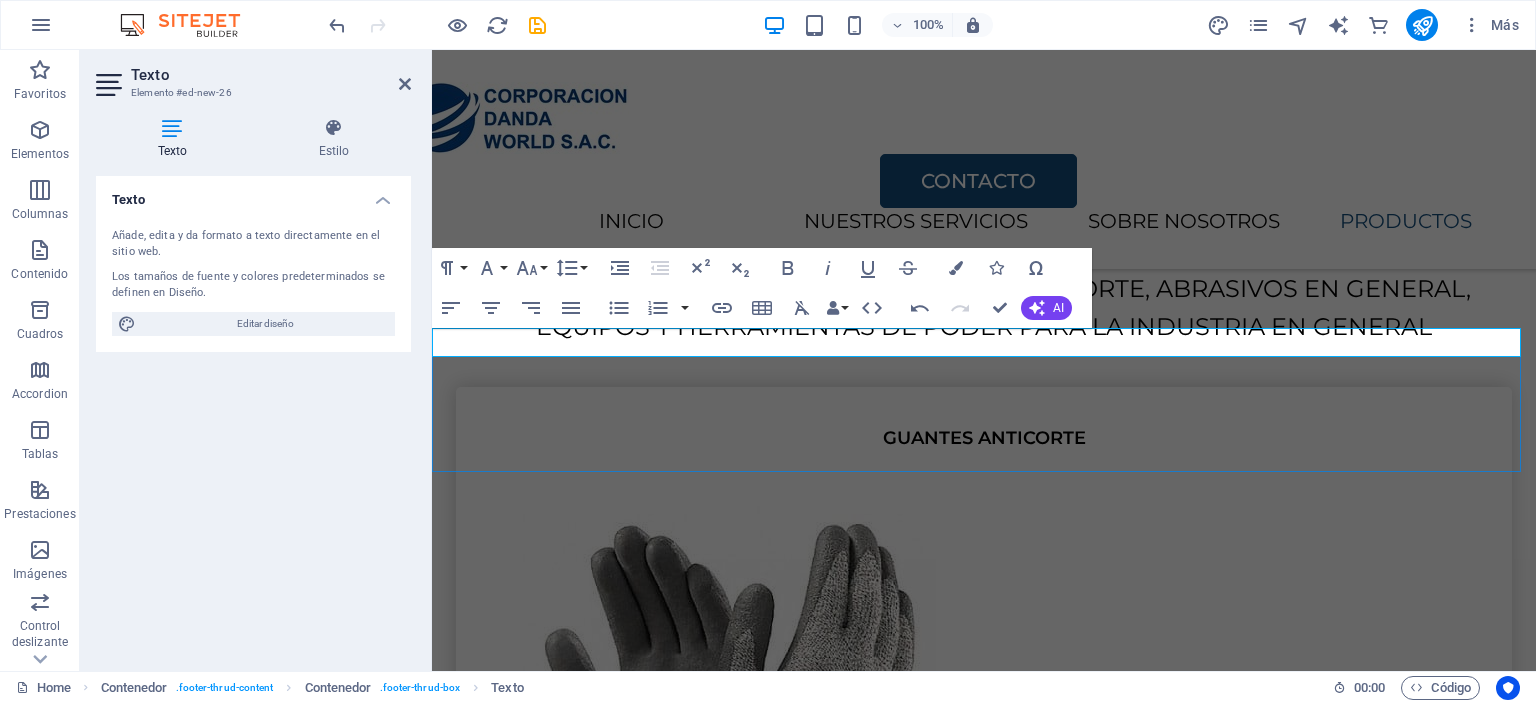 click on "DIRECCION" at bounding box center [984, 6150] 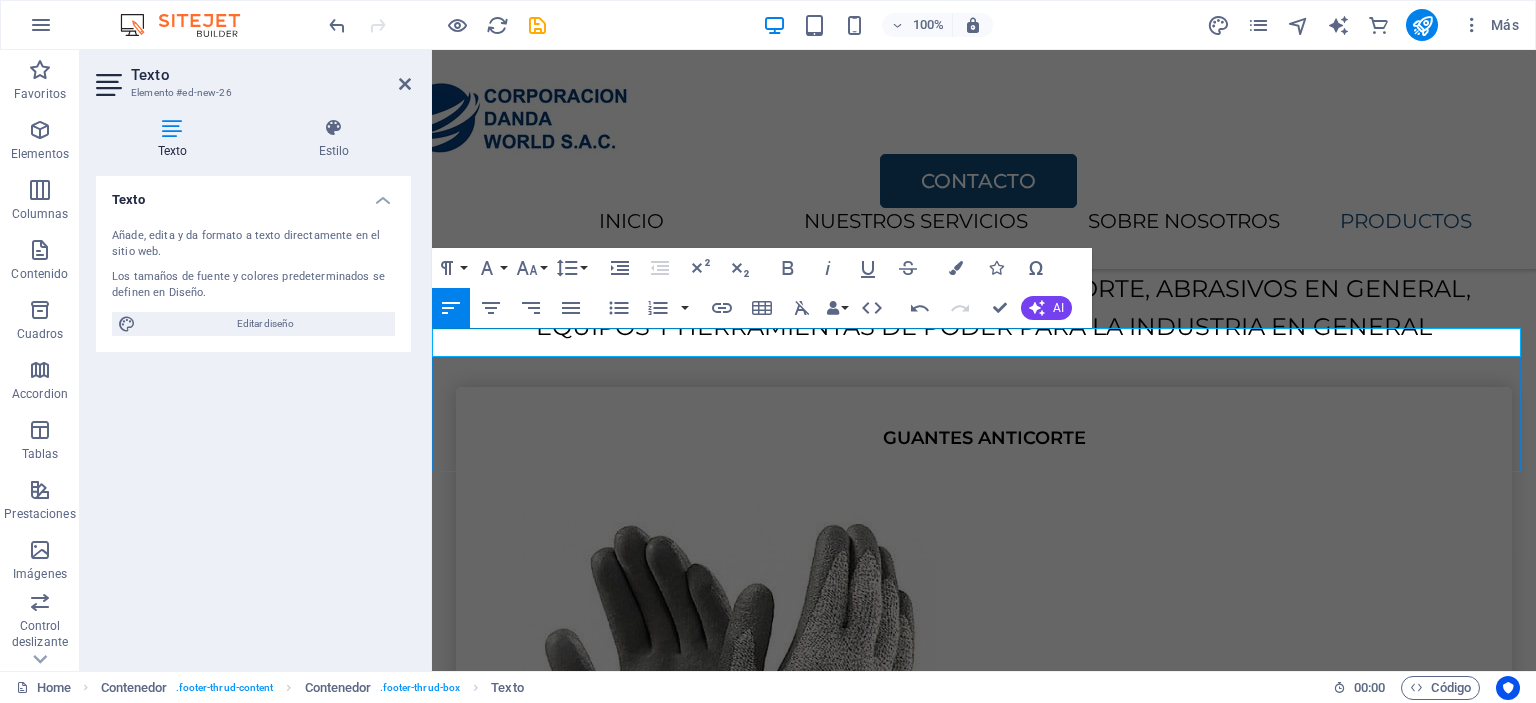 click on "DIRECCIONSS" at bounding box center [984, 6150] 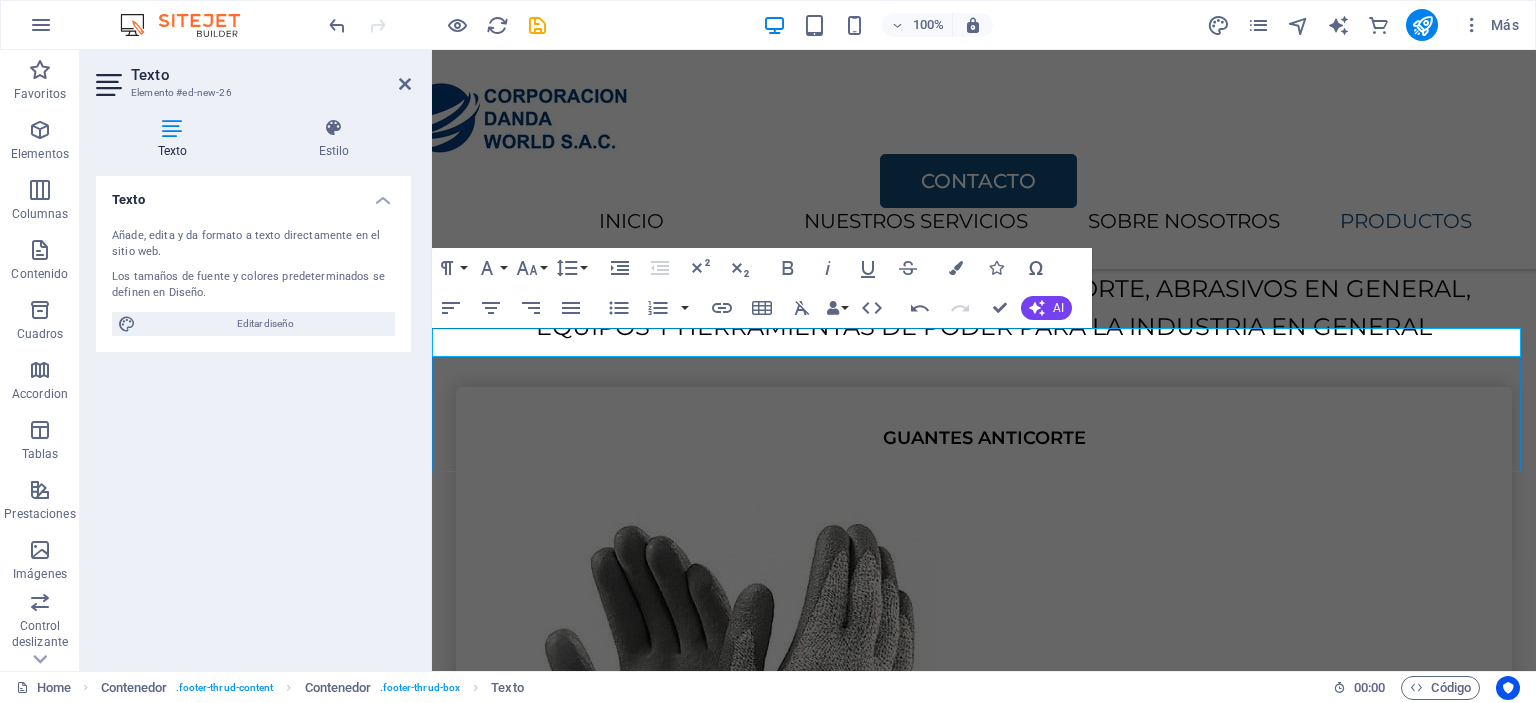 click on "DIRECCIONSS" at bounding box center (984, 6150) 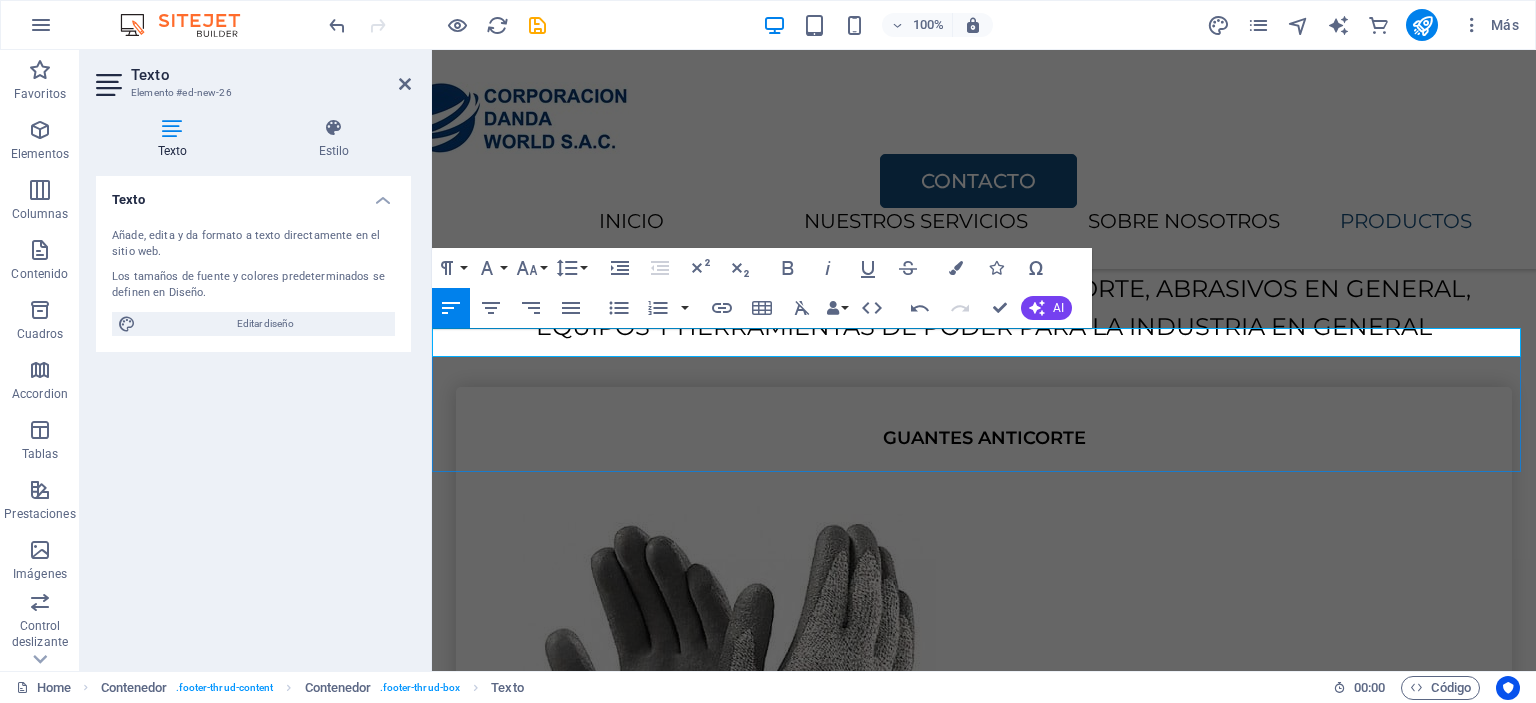 drag, startPoint x: 575, startPoint y: 342, endPoint x: 489, endPoint y: 342, distance: 86 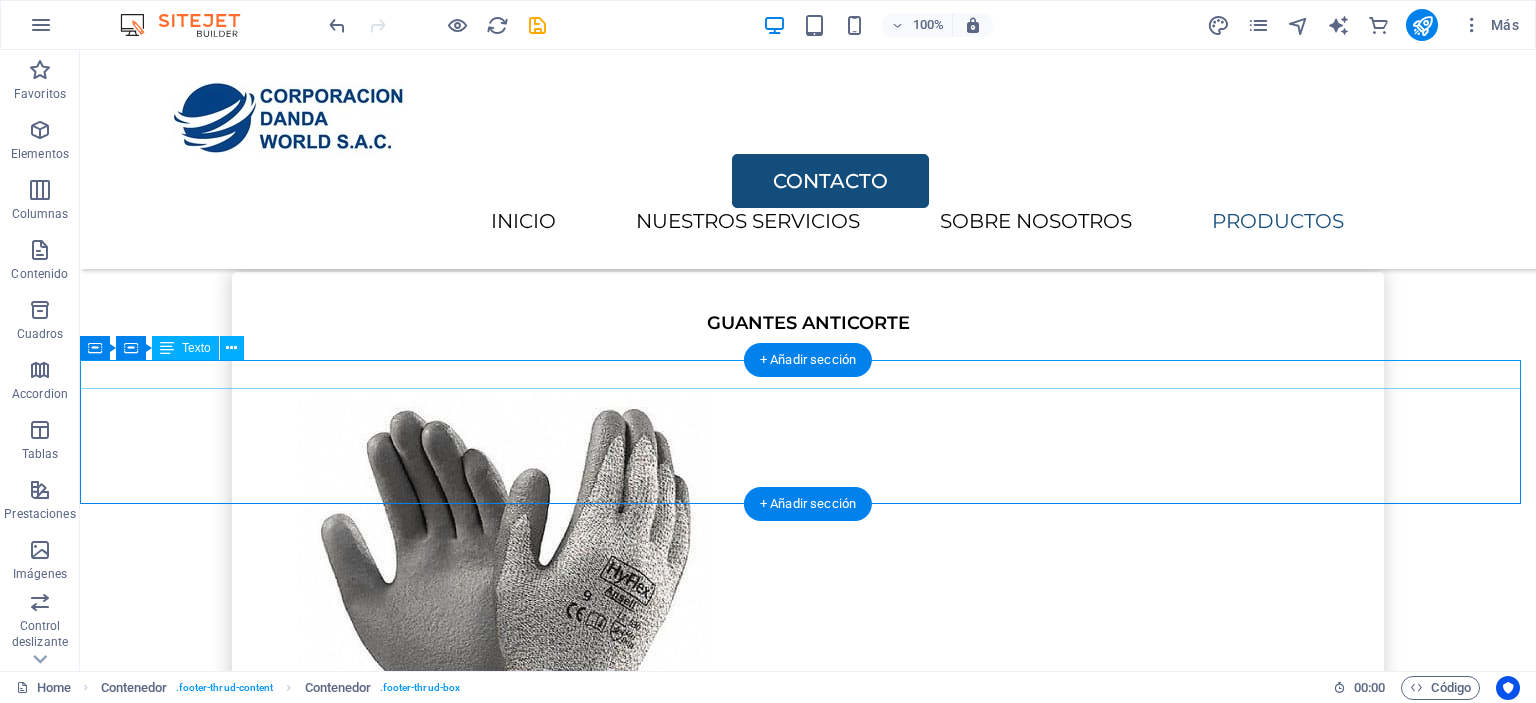 scroll, scrollTop: 3956, scrollLeft: 0, axis: vertical 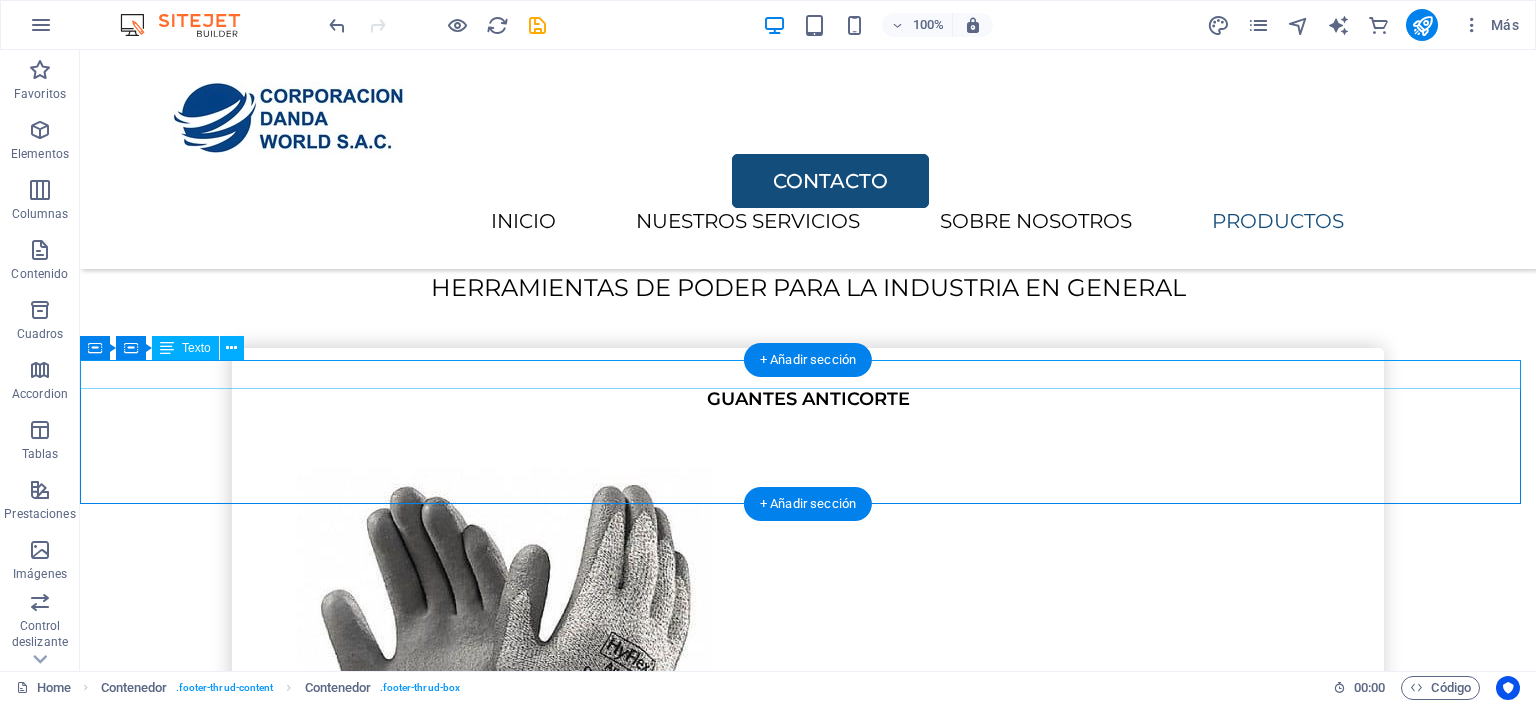 click on "DIRECCIONSS" at bounding box center [808, 7199] 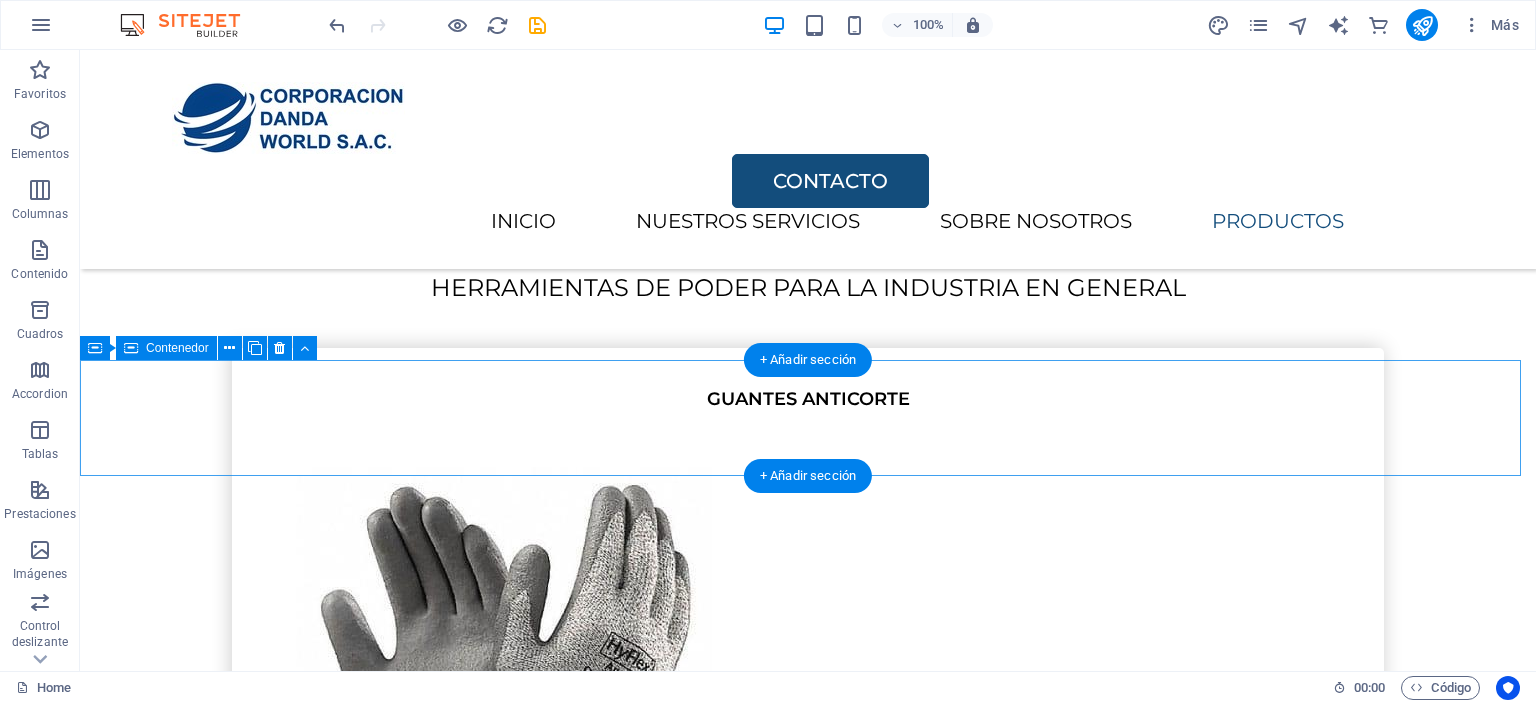 click on "INICIO SERVICIOS SOBRE NOSOTROS PRODUCTOS" at bounding box center [808, 7242] 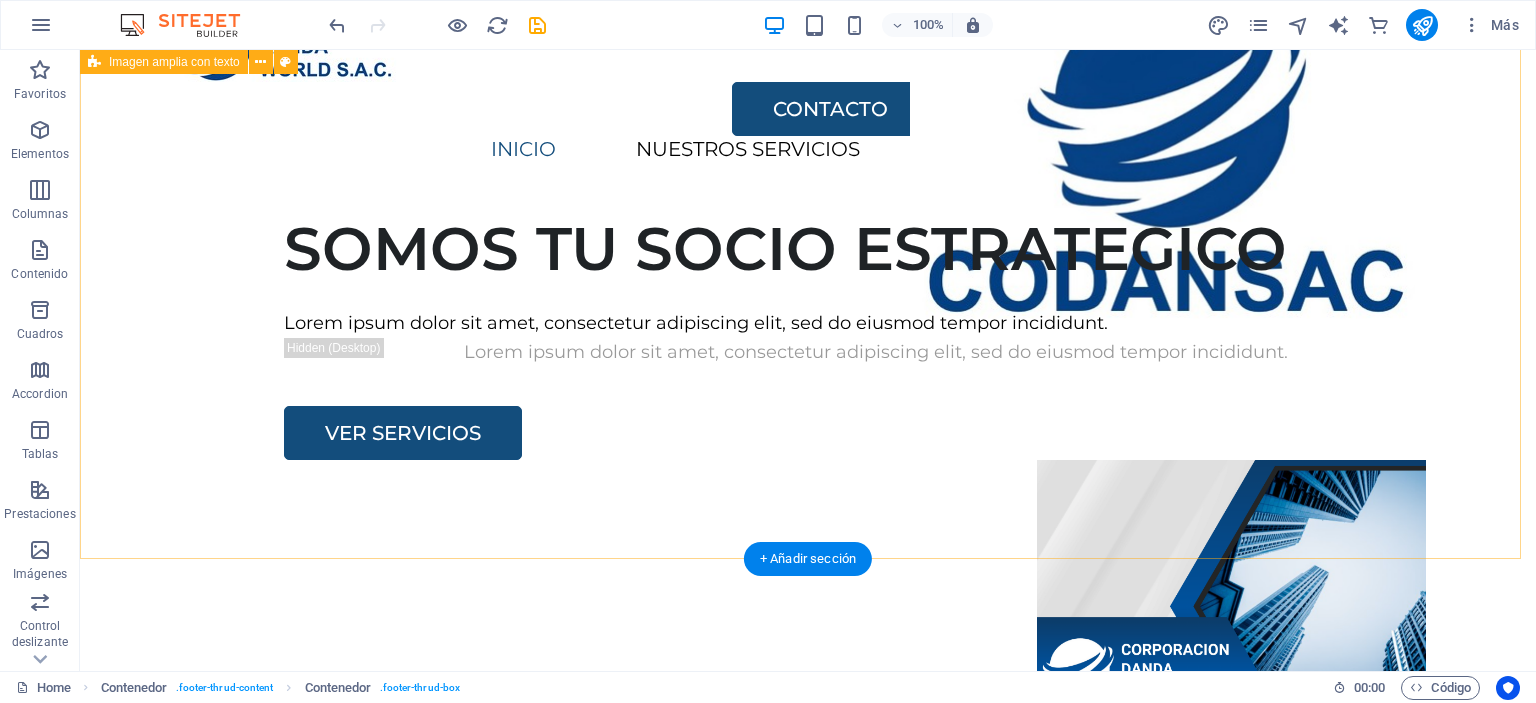 scroll, scrollTop: 0, scrollLeft: 0, axis: both 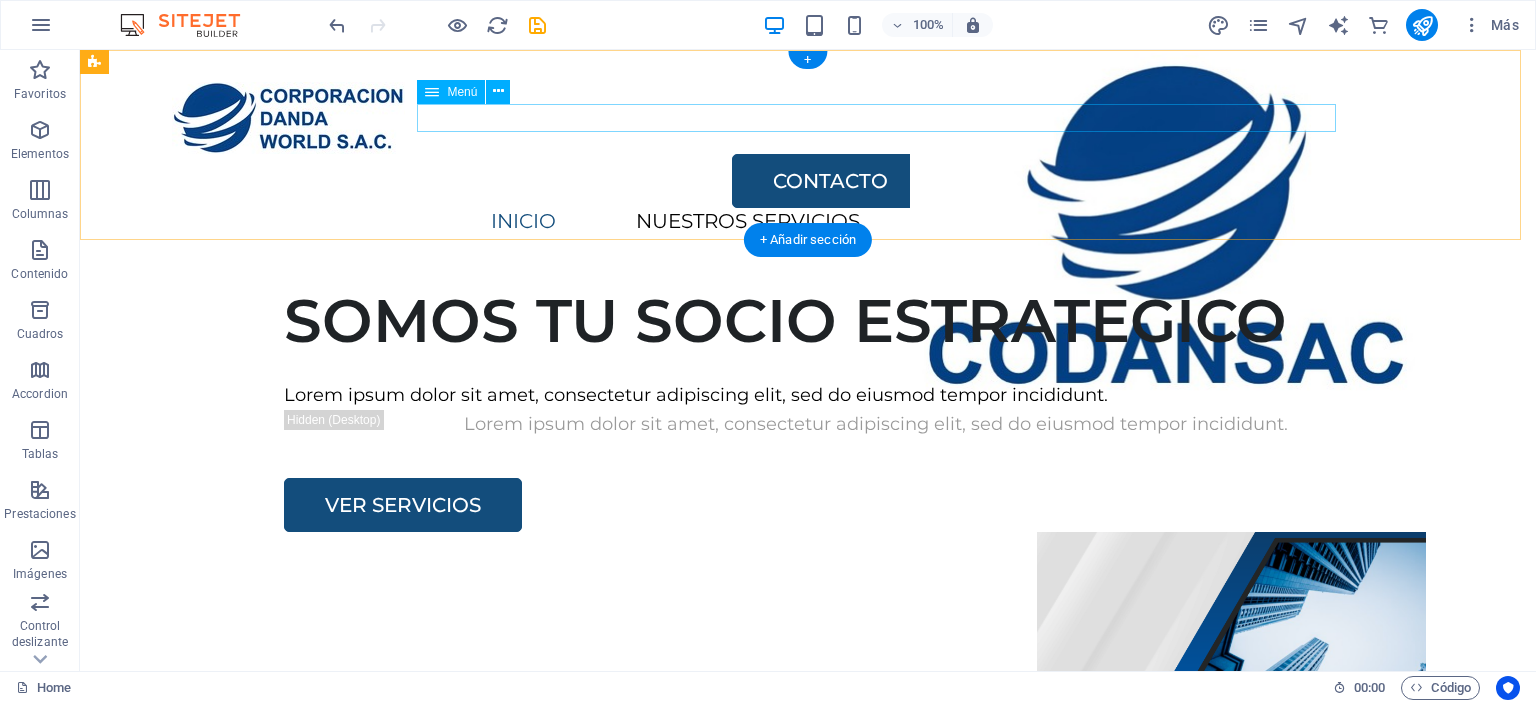 click on "INICIO NUESTROS SERVICIOS SOBRE NOSOTROS PRODUCTOS" at bounding box center [768, 222] 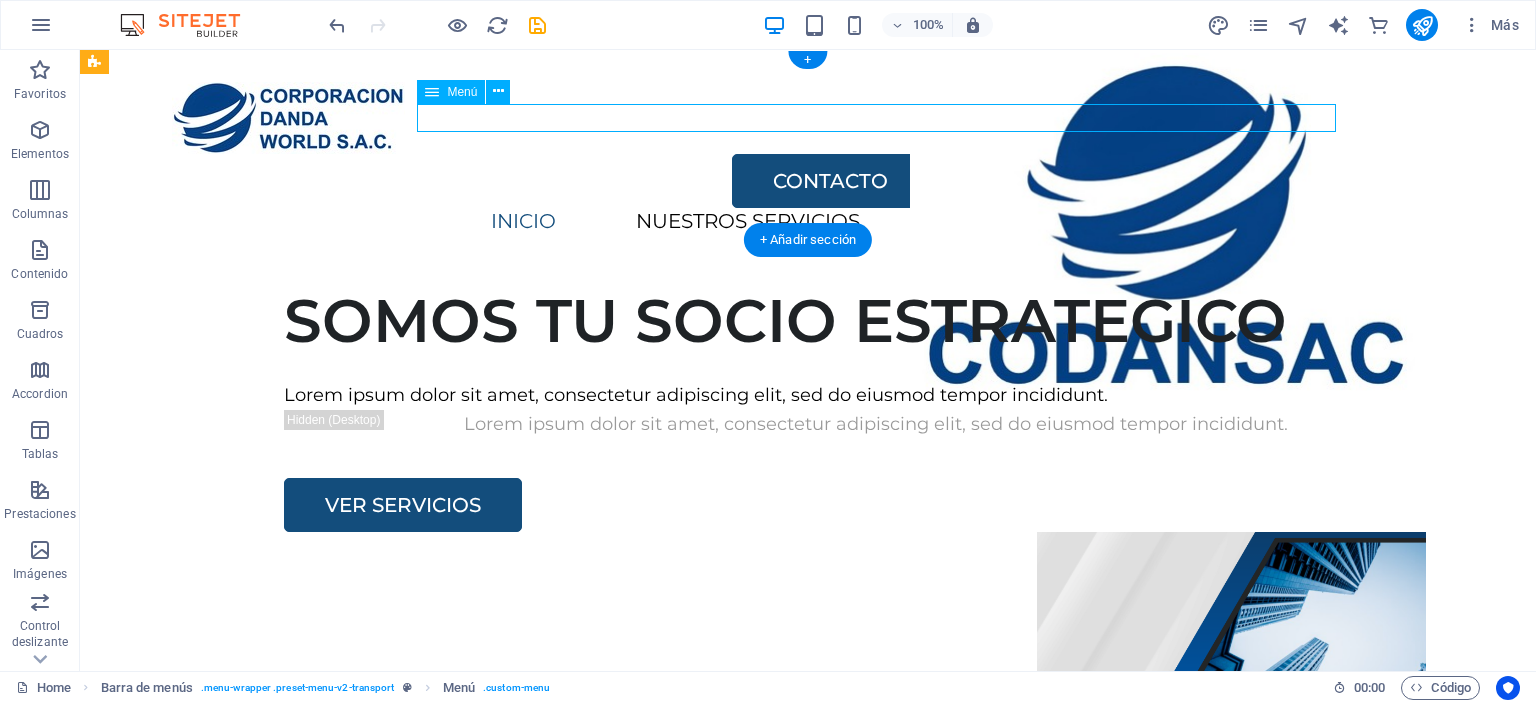 click on "INICIO NUESTROS SERVICIOS SOBRE NOSOTROS PRODUCTOS" at bounding box center (768, 222) 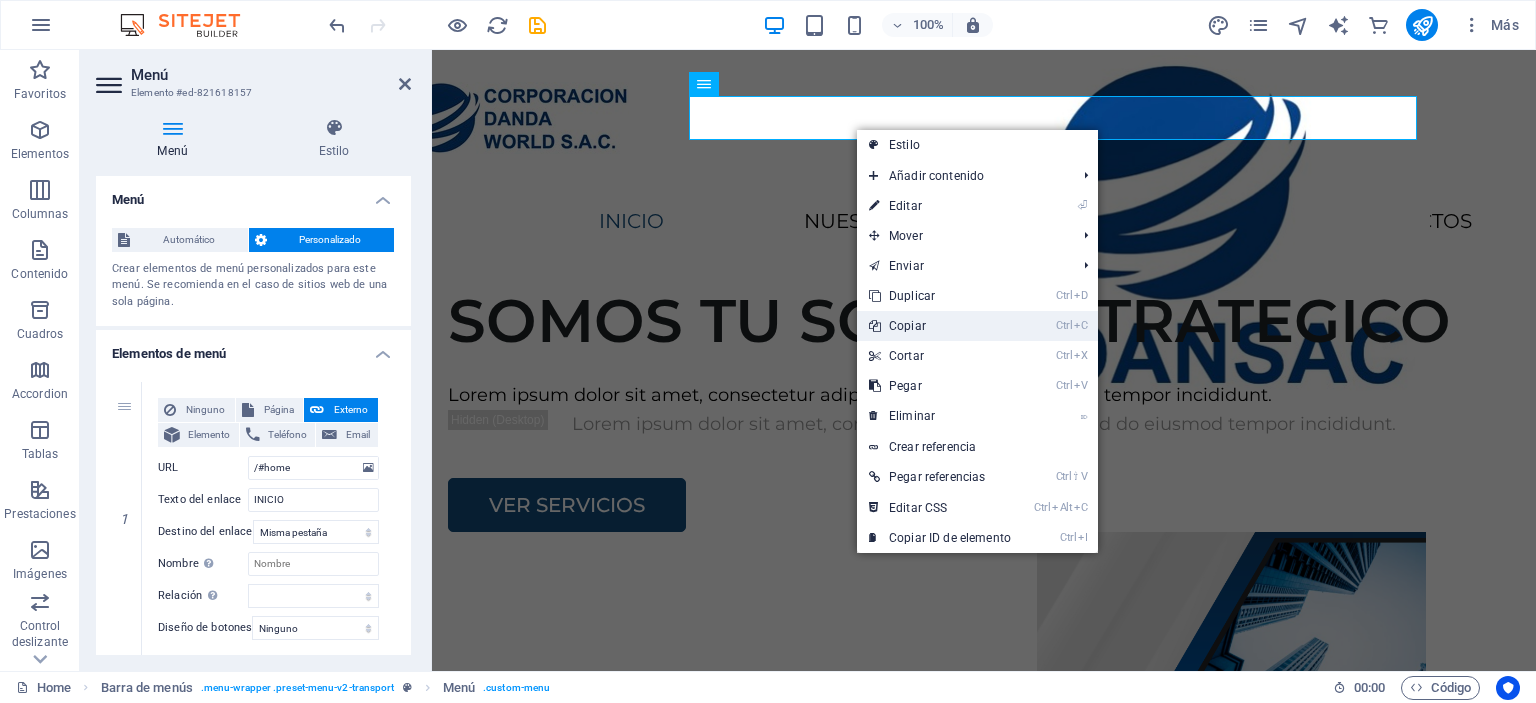 click on "Ctrl C  Copiar" at bounding box center (940, 326) 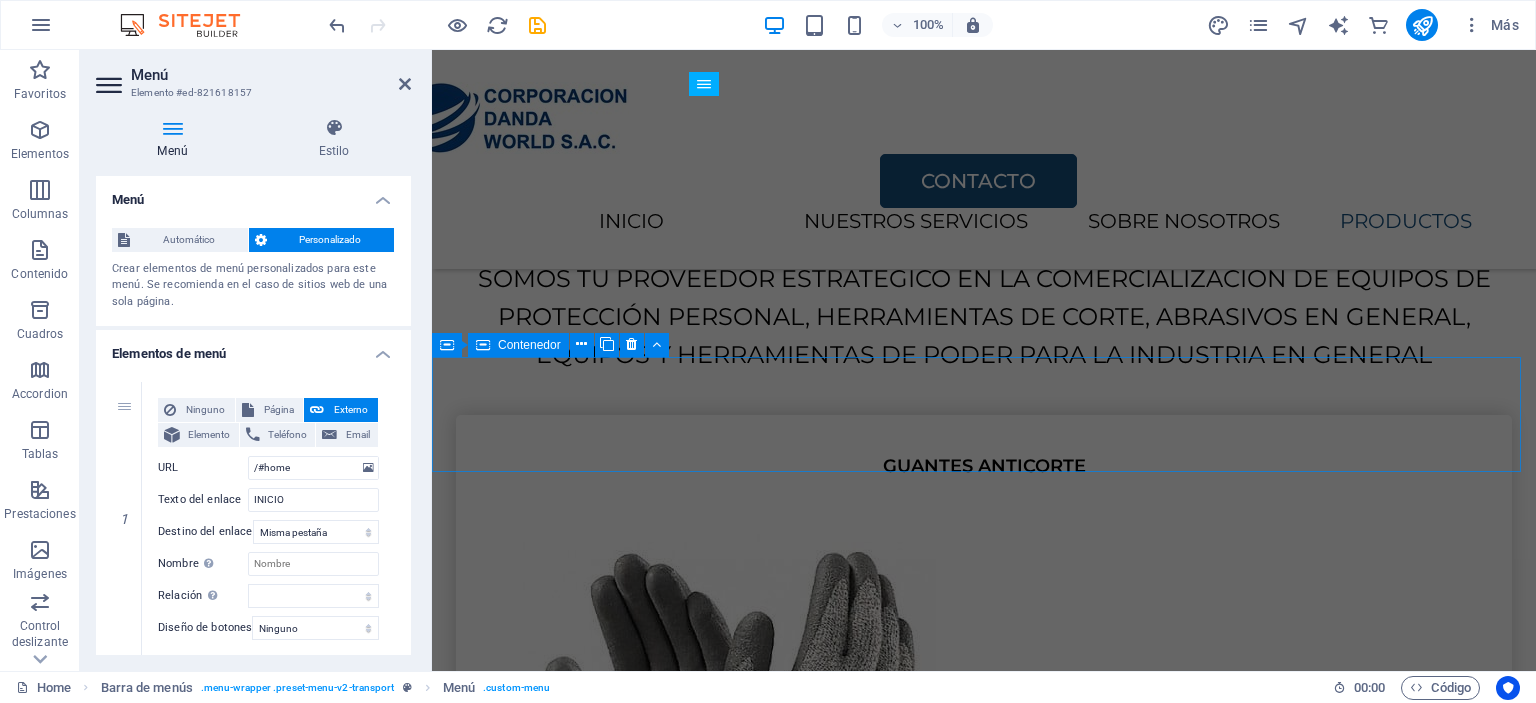 click on "CONTACTO   He leído y comprendido la política de privacidad. ¿Ilegible? Cargar nuevo ENVIAR" at bounding box center (984, 5715) 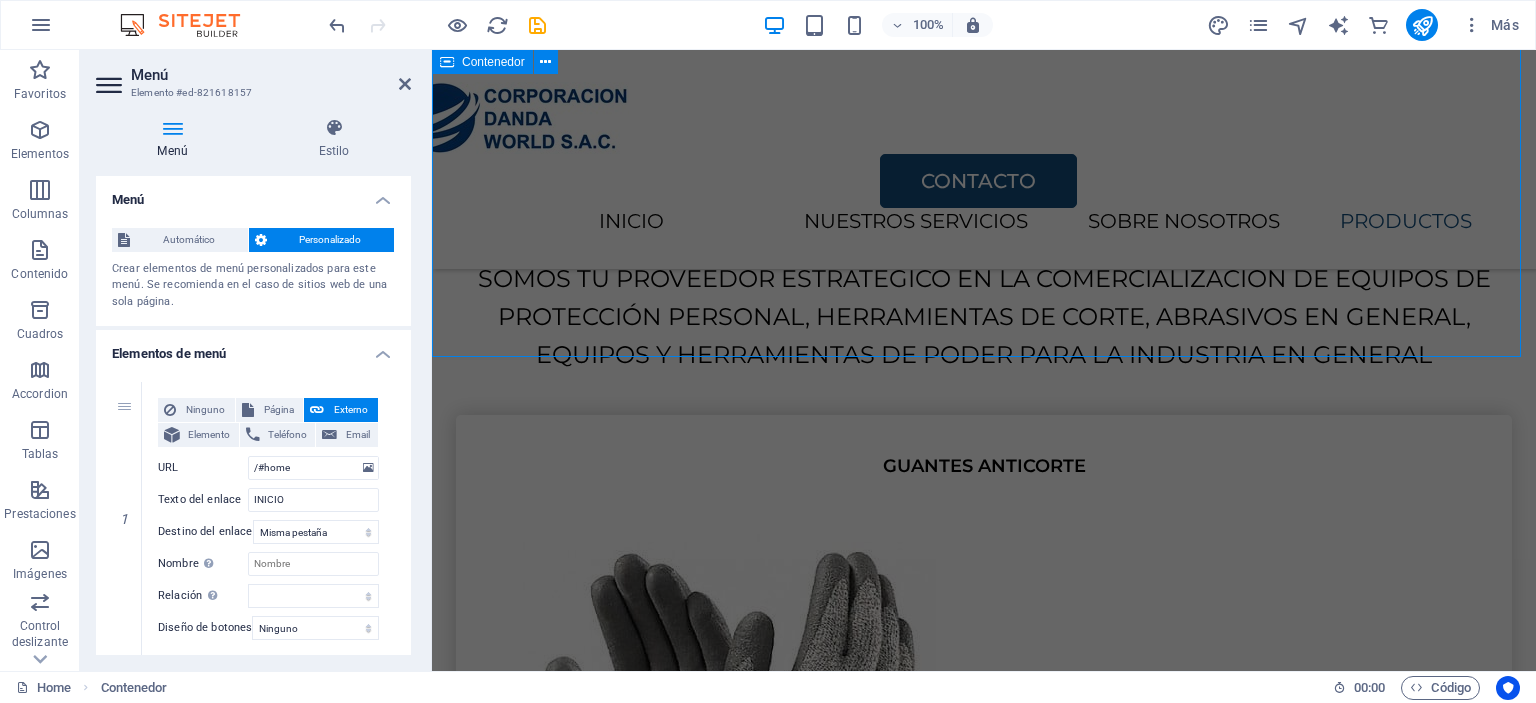 scroll, scrollTop: 3960, scrollLeft: 0, axis: vertical 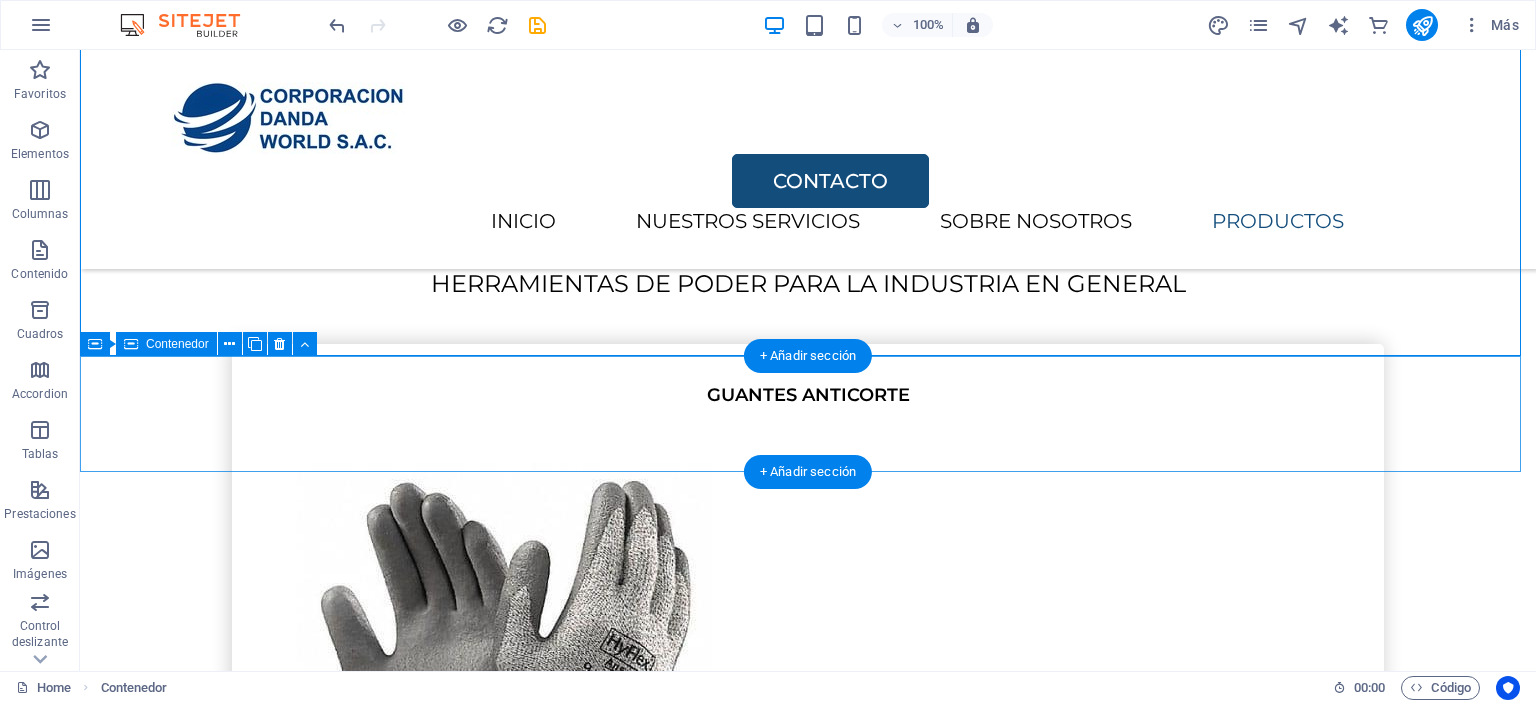 click on "INICIO SERVICIOS SOBRE NOSOTROS PRODUCTOS" at bounding box center [808, 7238] 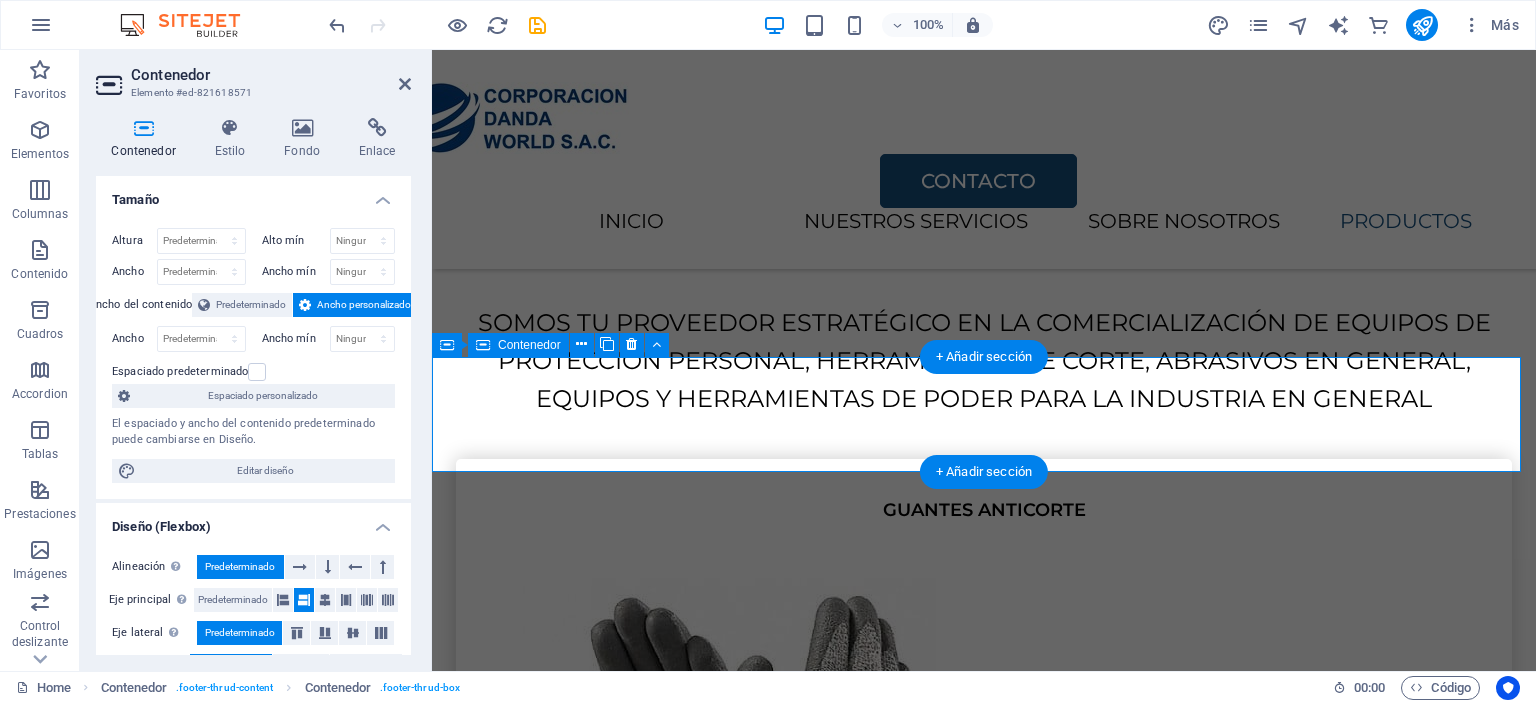 scroll, scrollTop: 4004, scrollLeft: 0, axis: vertical 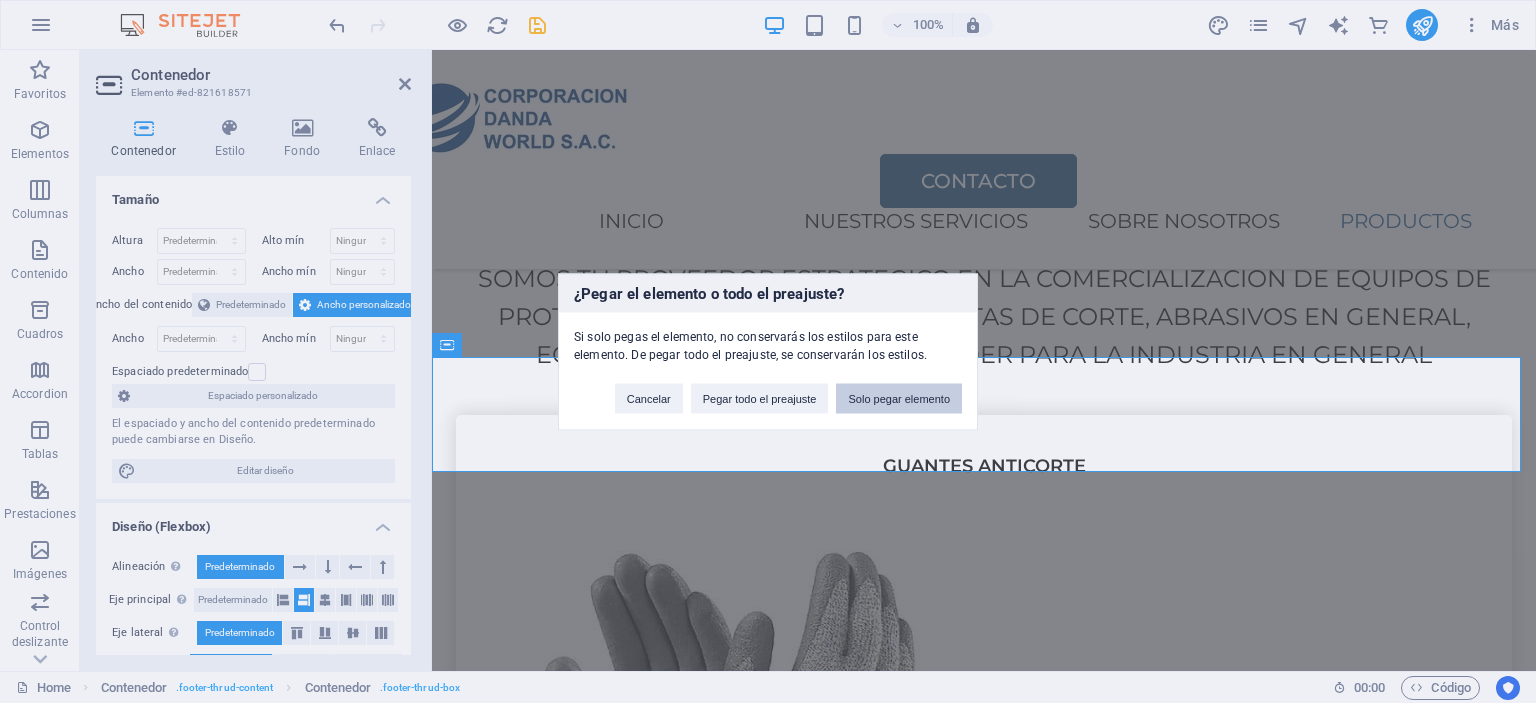 drag, startPoint x: 895, startPoint y: 406, endPoint x: 464, endPoint y: 355, distance: 434.00693 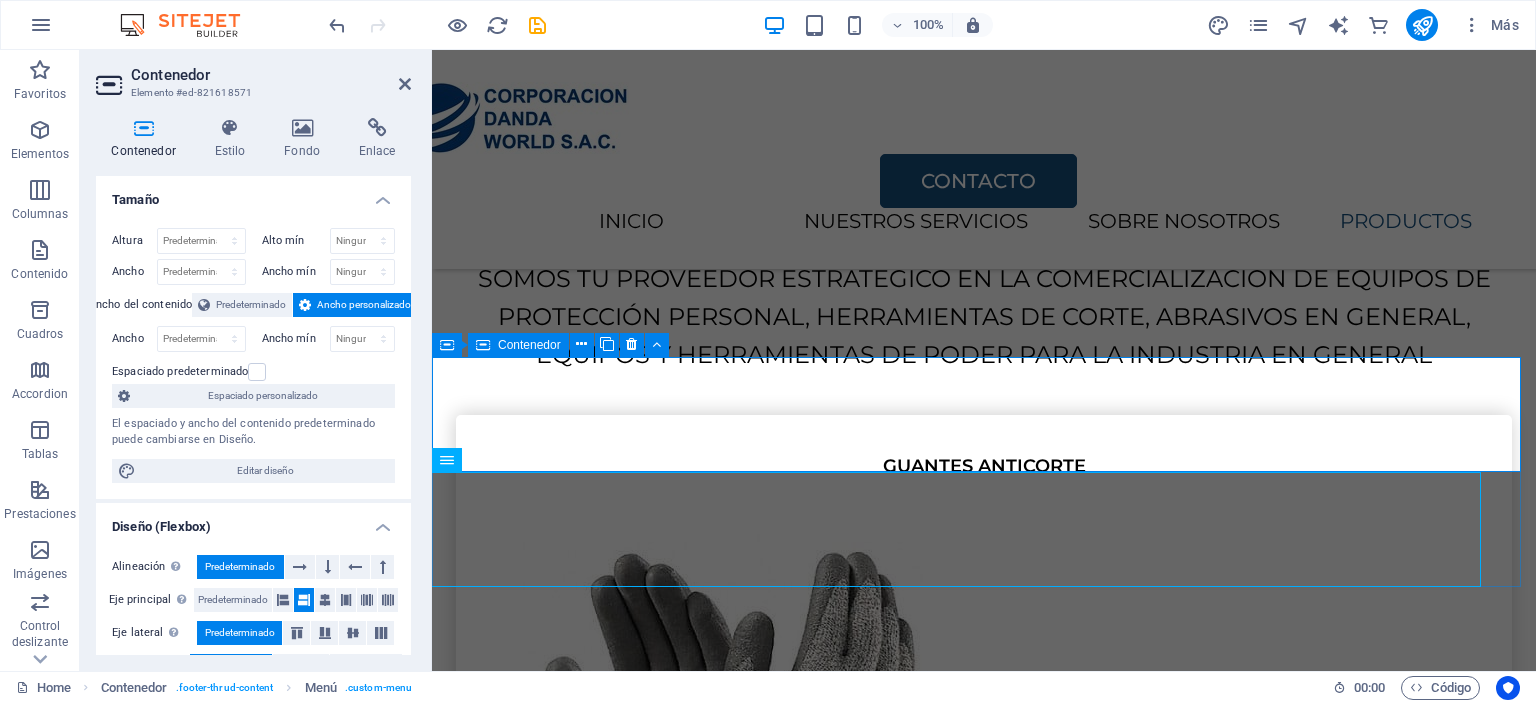scroll, scrollTop: 3968, scrollLeft: 0, axis: vertical 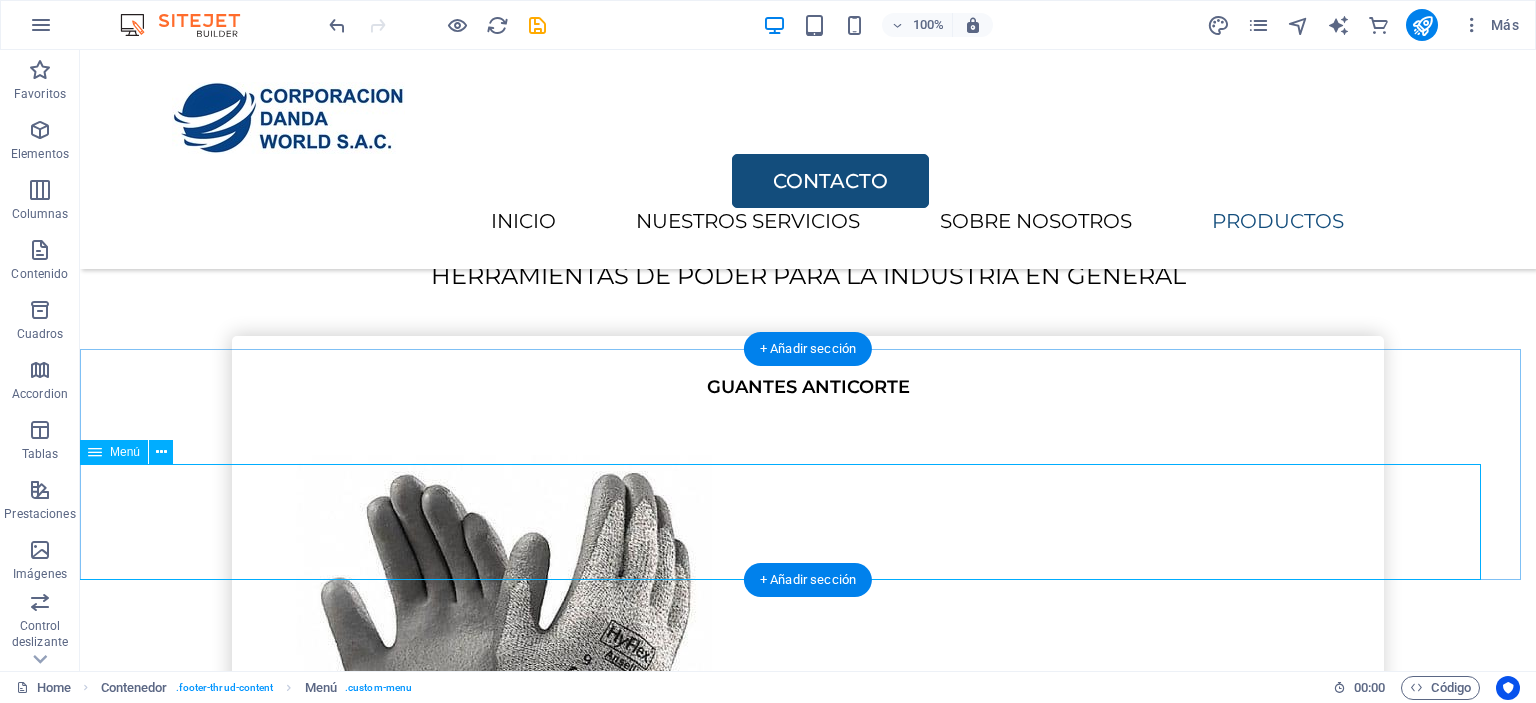 drag, startPoint x: 976, startPoint y: 537, endPoint x: 711, endPoint y: 532, distance: 265.04718 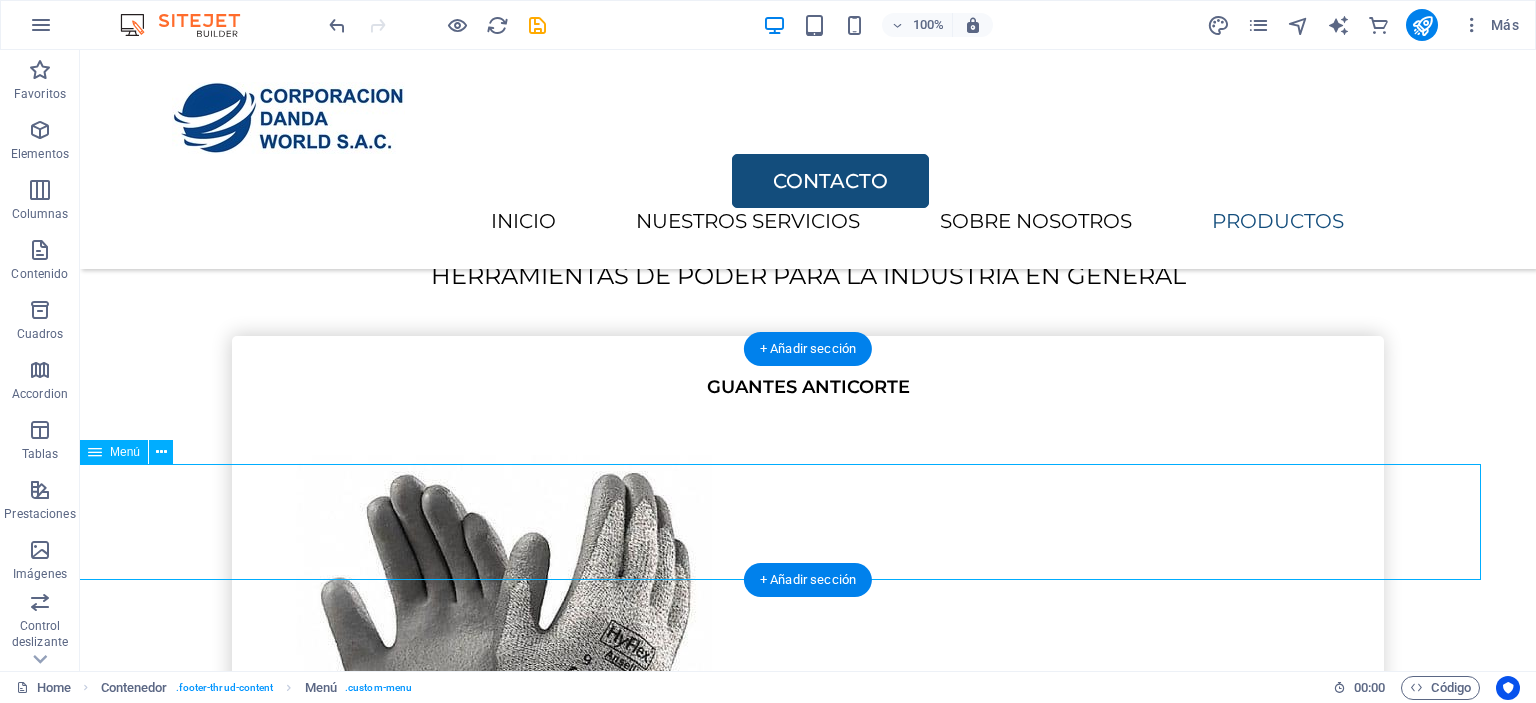 click on "INICIO NUESTROS SERVICIOS SOBRE NOSOTROS PRODUCTOS" at bounding box center (768, 7346) 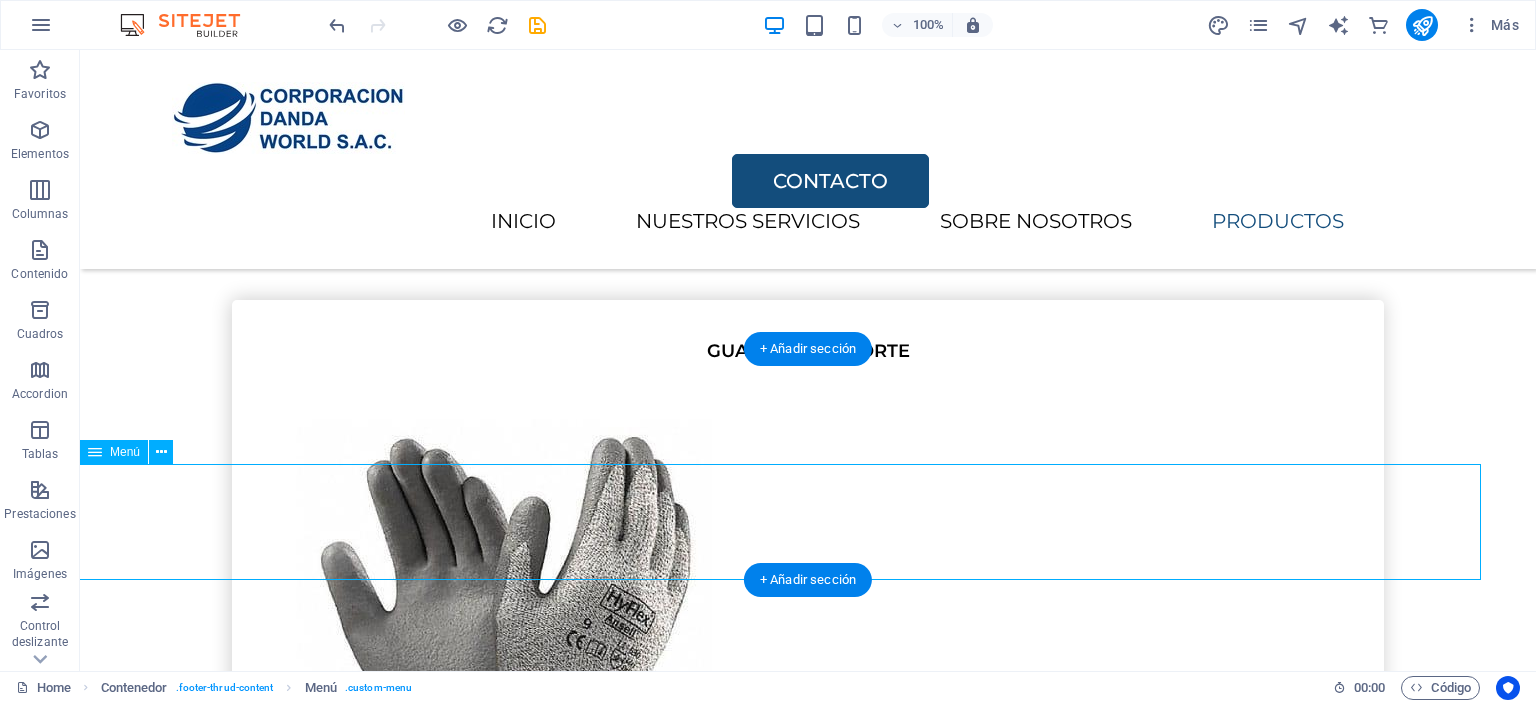 select 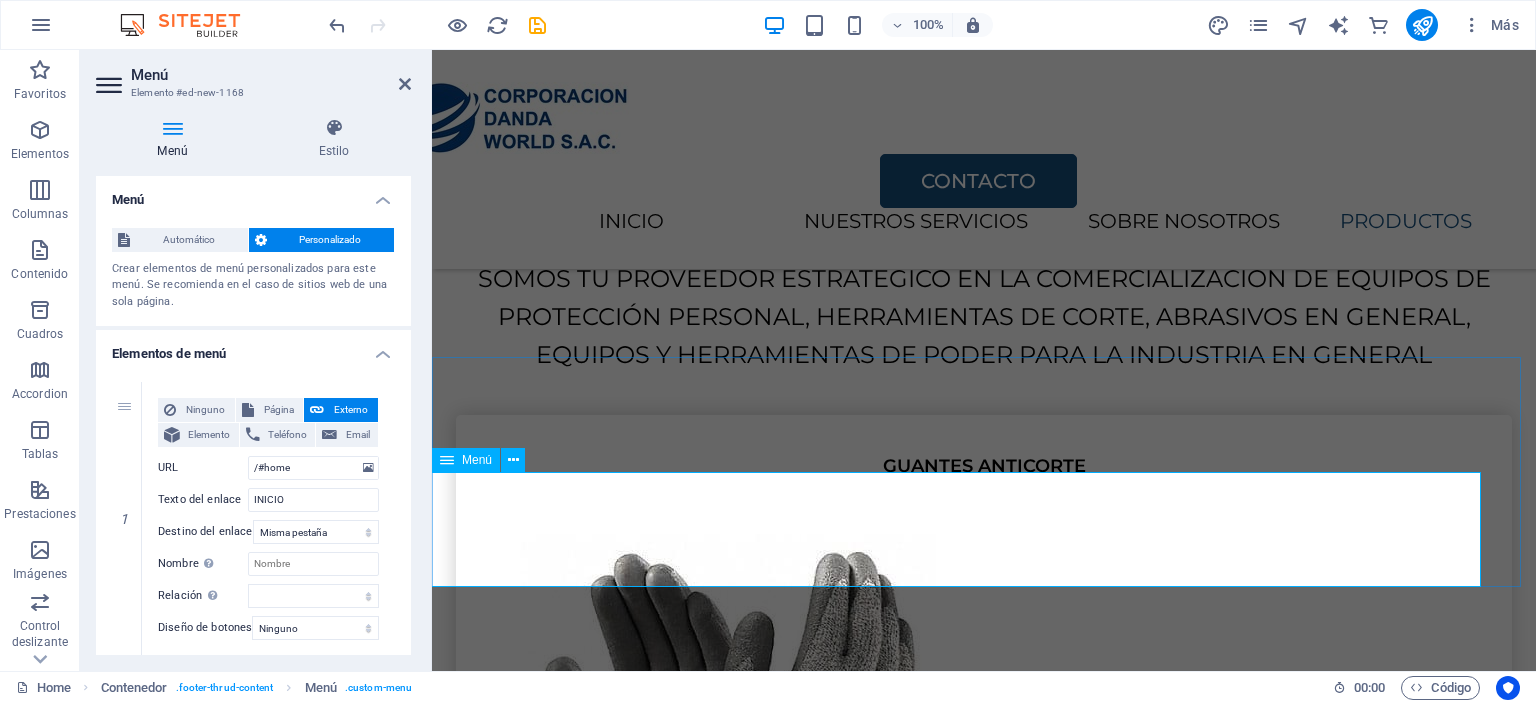scroll, scrollTop: 3968, scrollLeft: 0, axis: vertical 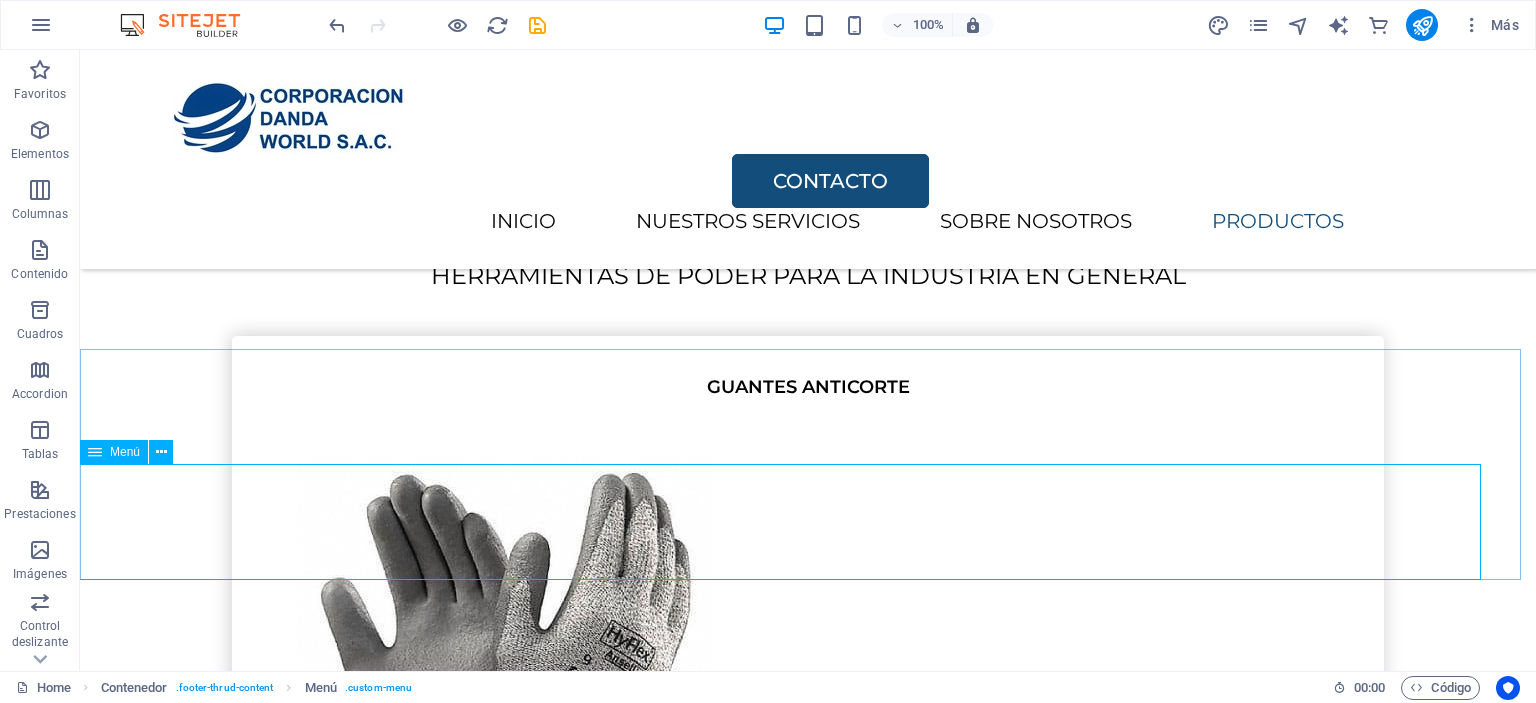 click on "INICIO NUESTROS SERVICIOS SOBRE NOSOTROS PRODUCTOS" at bounding box center (768, 7346) 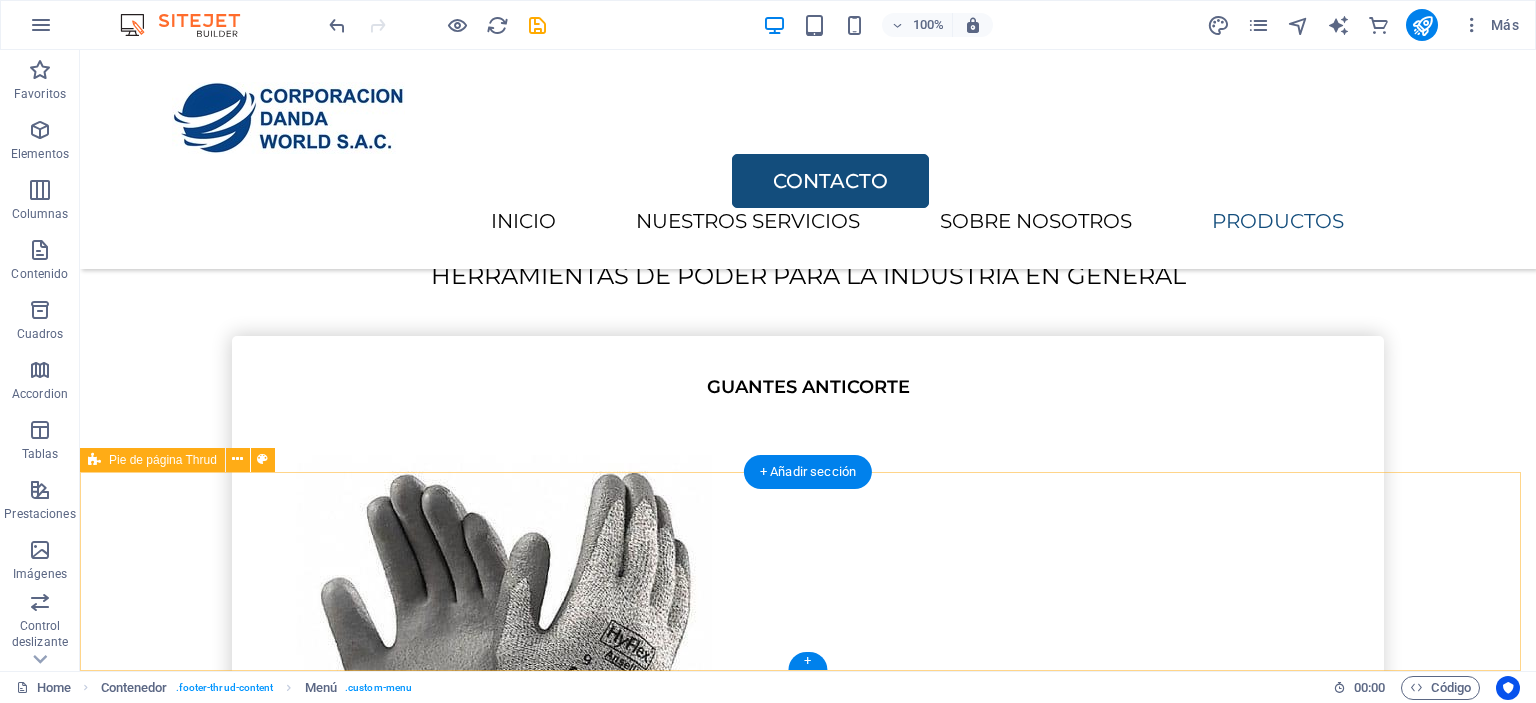 scroll, scrollTop: 3960, scrollLeft: 0, axis: vertical 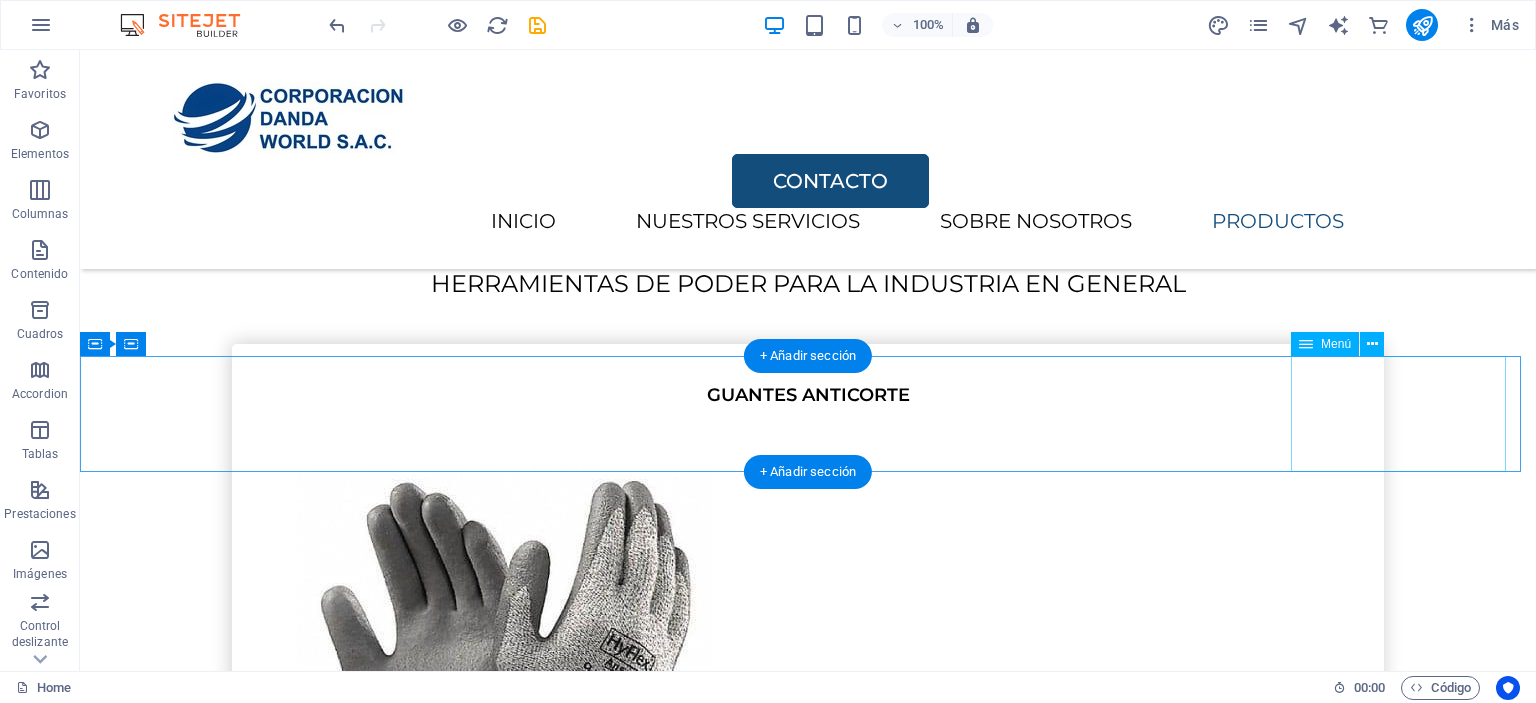 click on "INICIO SERVICIOS SOBRE NOSOTROS PRODUCTOS" at bounding box center [793, 7238] 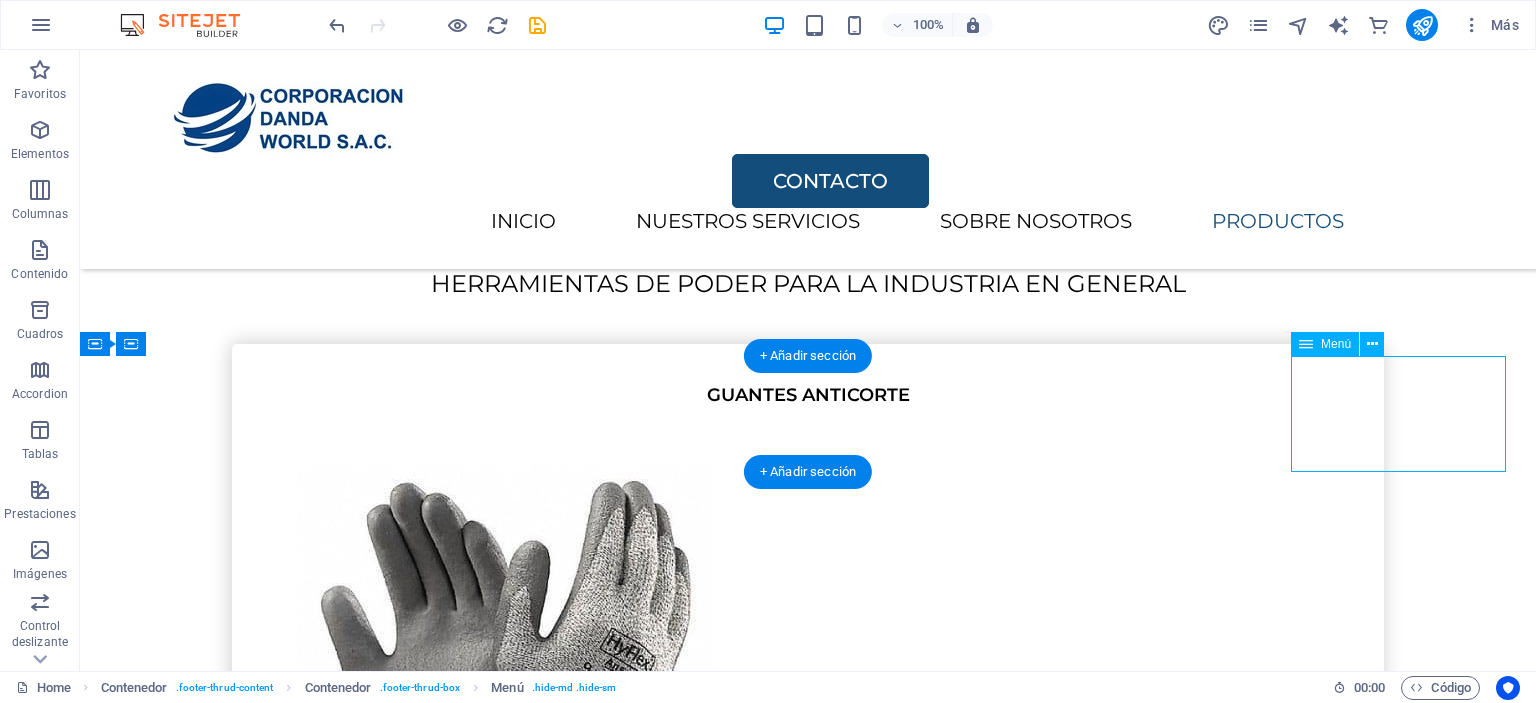 click on "INICIO SERVICIOS SOBRE NOSOTROS PRODUCTOS" at bounding box center [793, 7238] 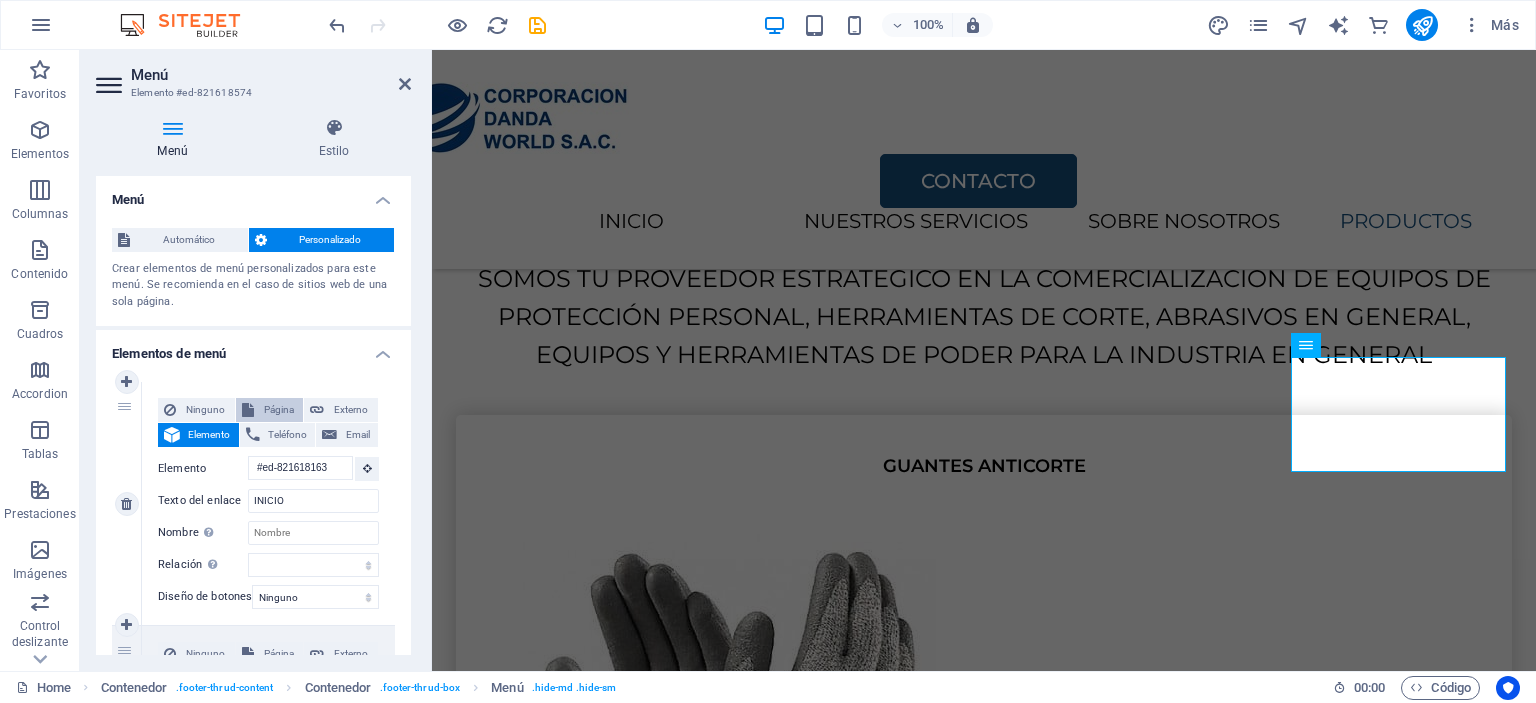 click on "Página" at bounding box center [279, 410] 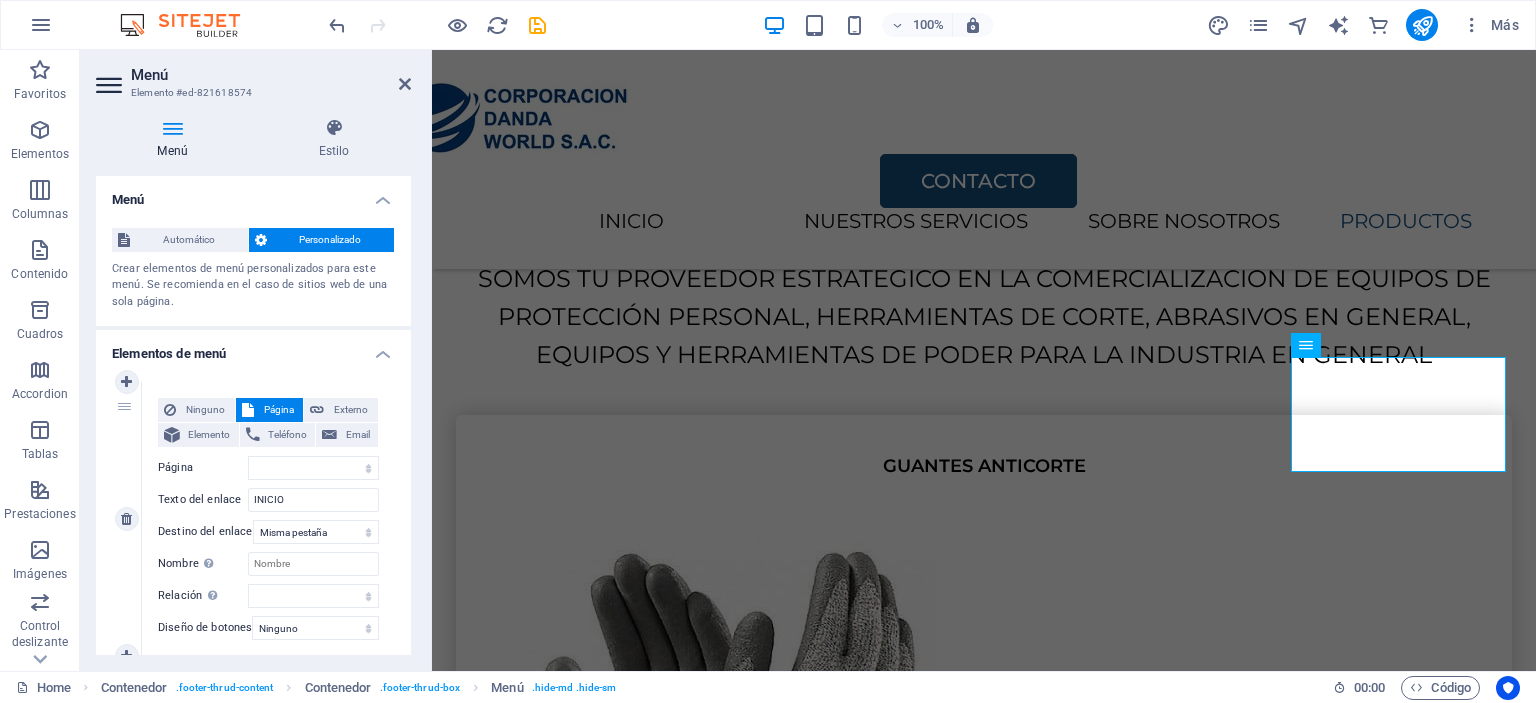 click on "Ninguno Página Externo Elemento Teléfono Email" at bounding box center (268, 423) 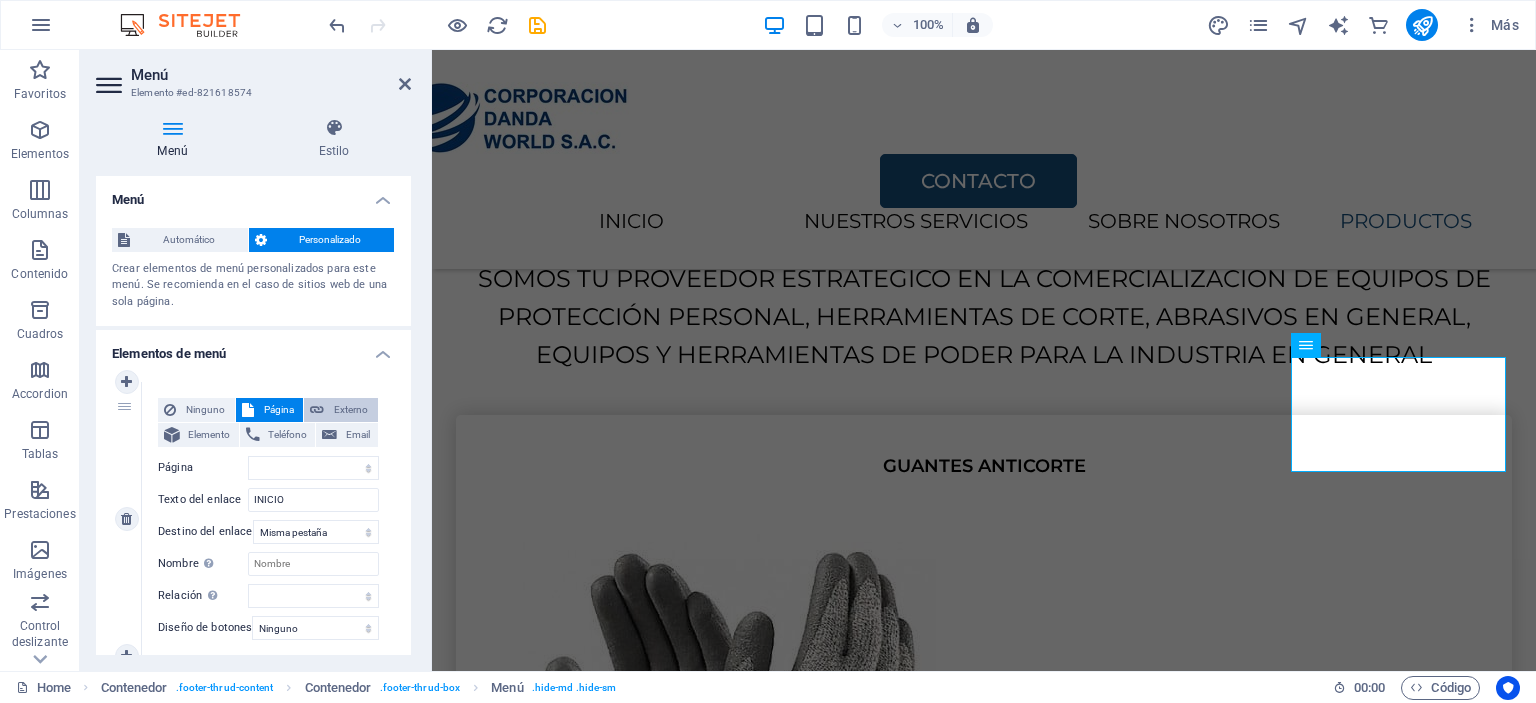 click on "Externo" at bounding box center (351, 410) 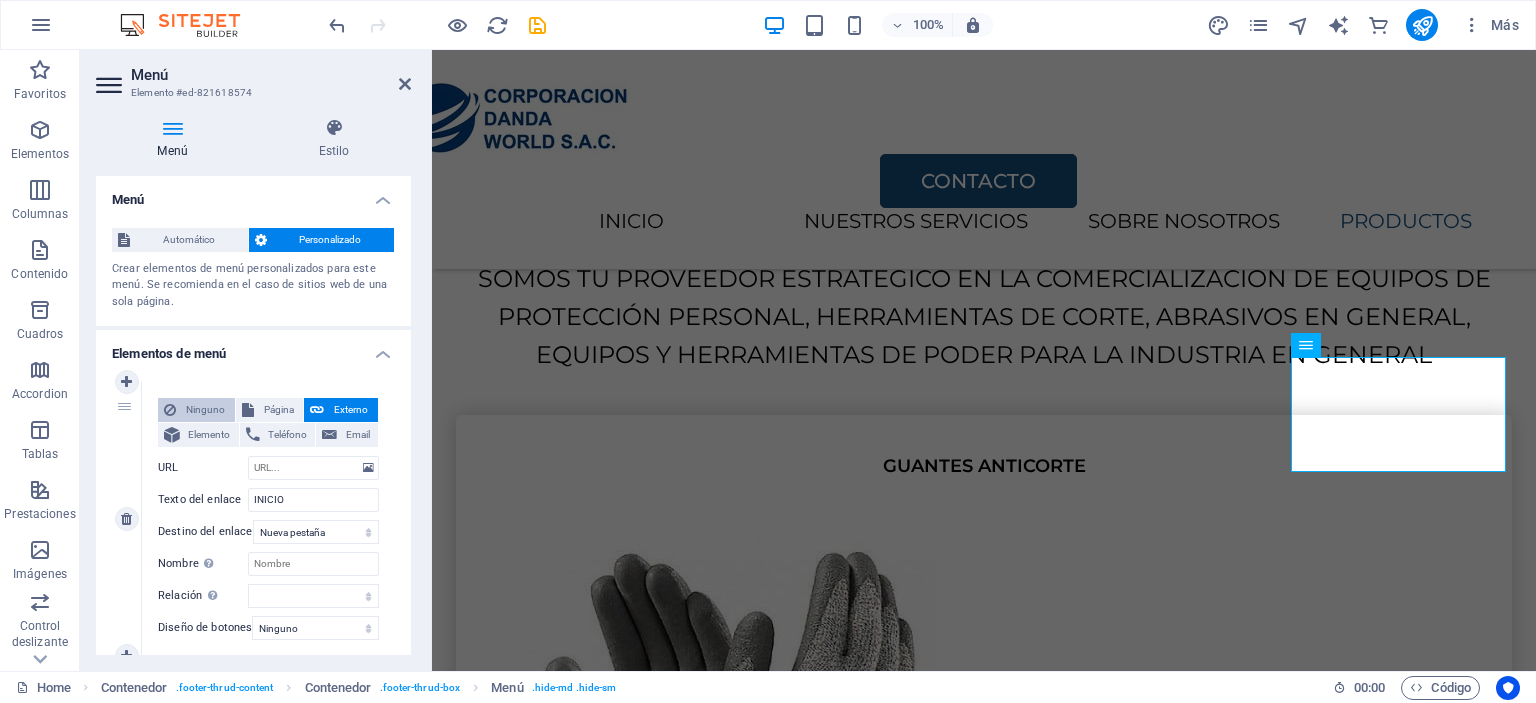 click on "Ninguno" at bounding box center (205, 410) 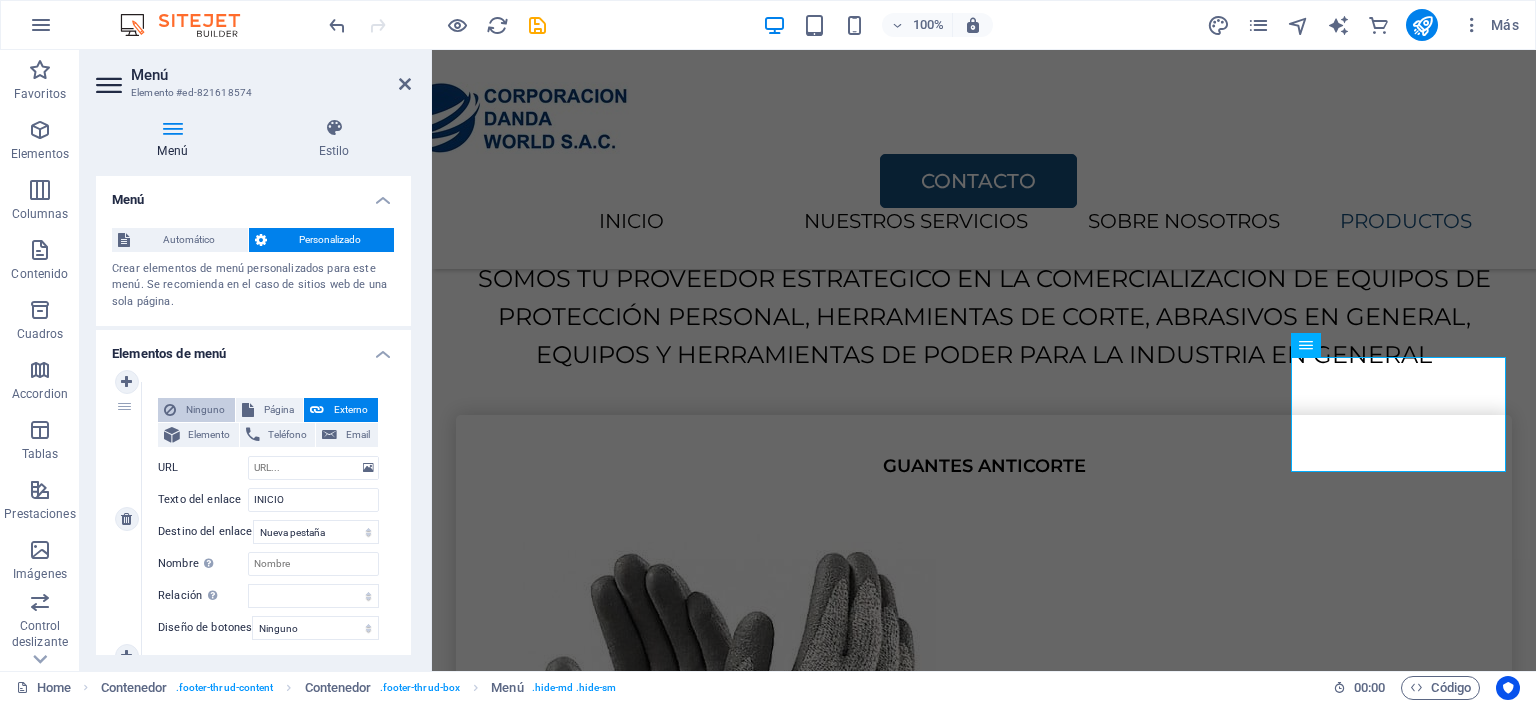 select 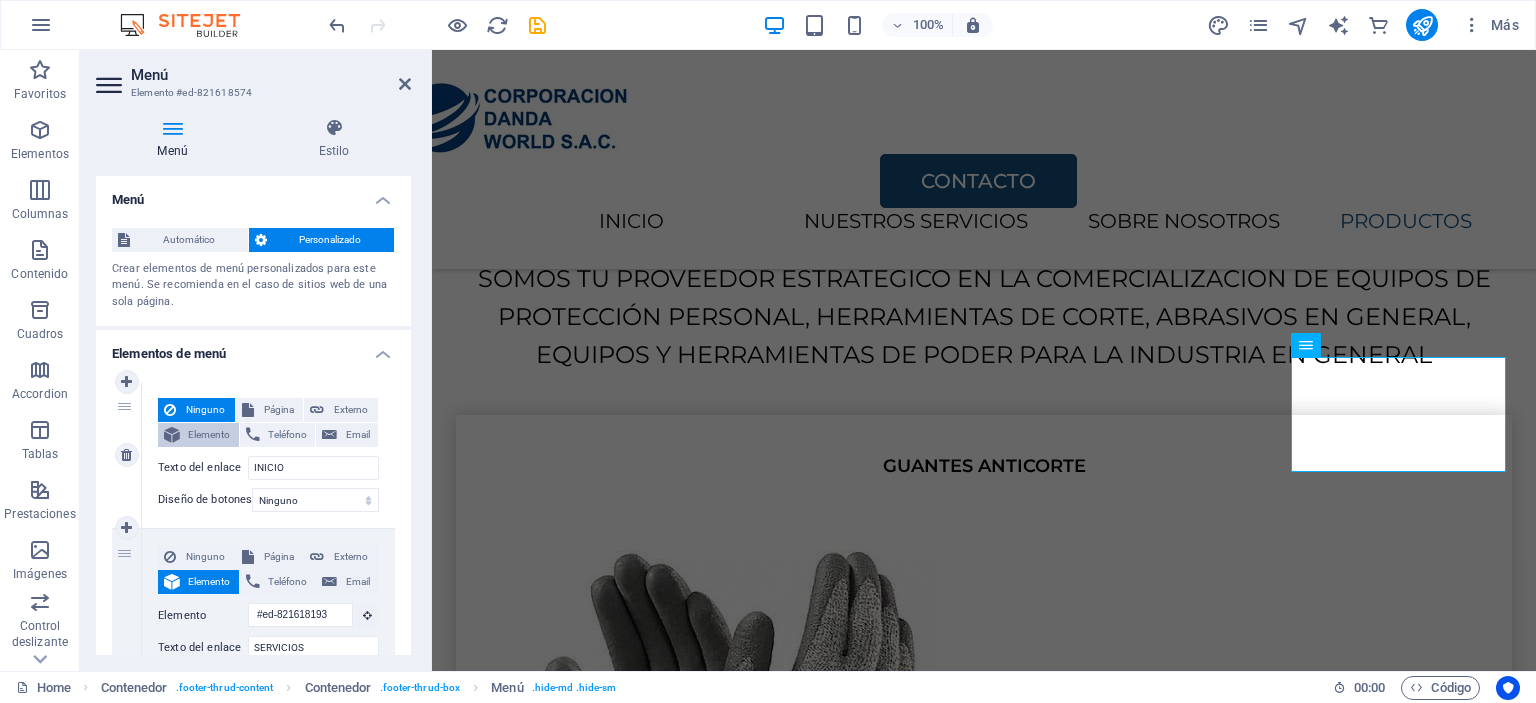 click on "Elemento" at bounding box center [209, 435] 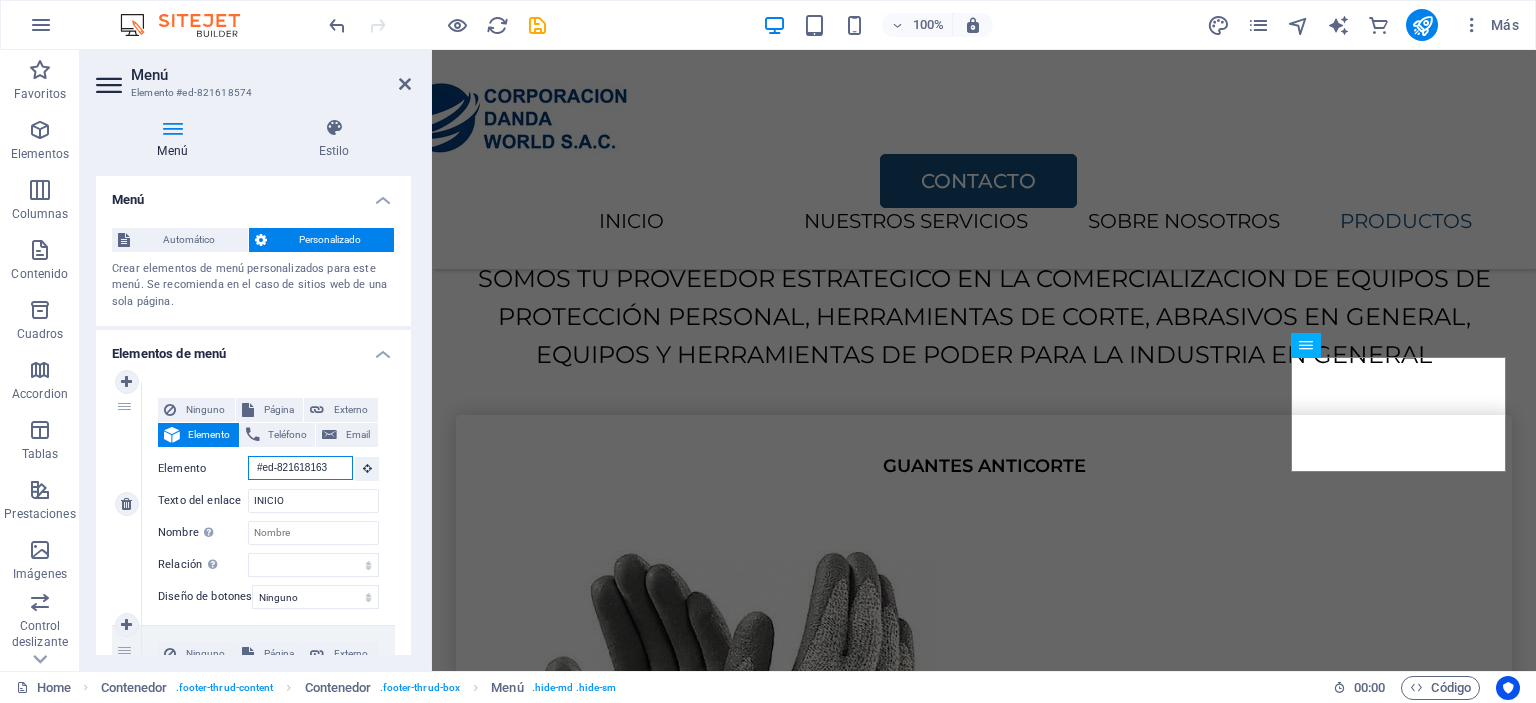 scroll, scrollTop: 0, scrollLeft: 2, axis: horizontal 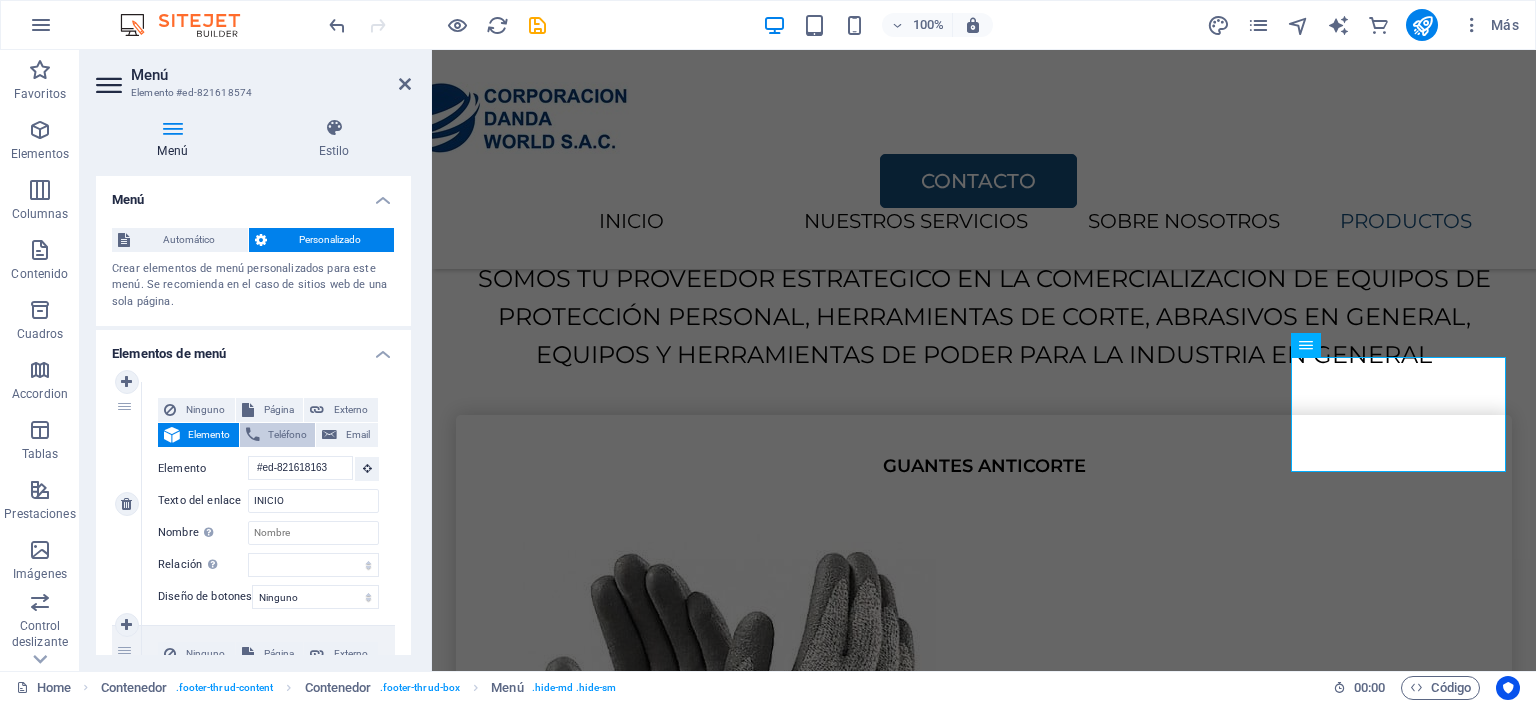 click on "Teléfono" at bounding box center [288, 435] 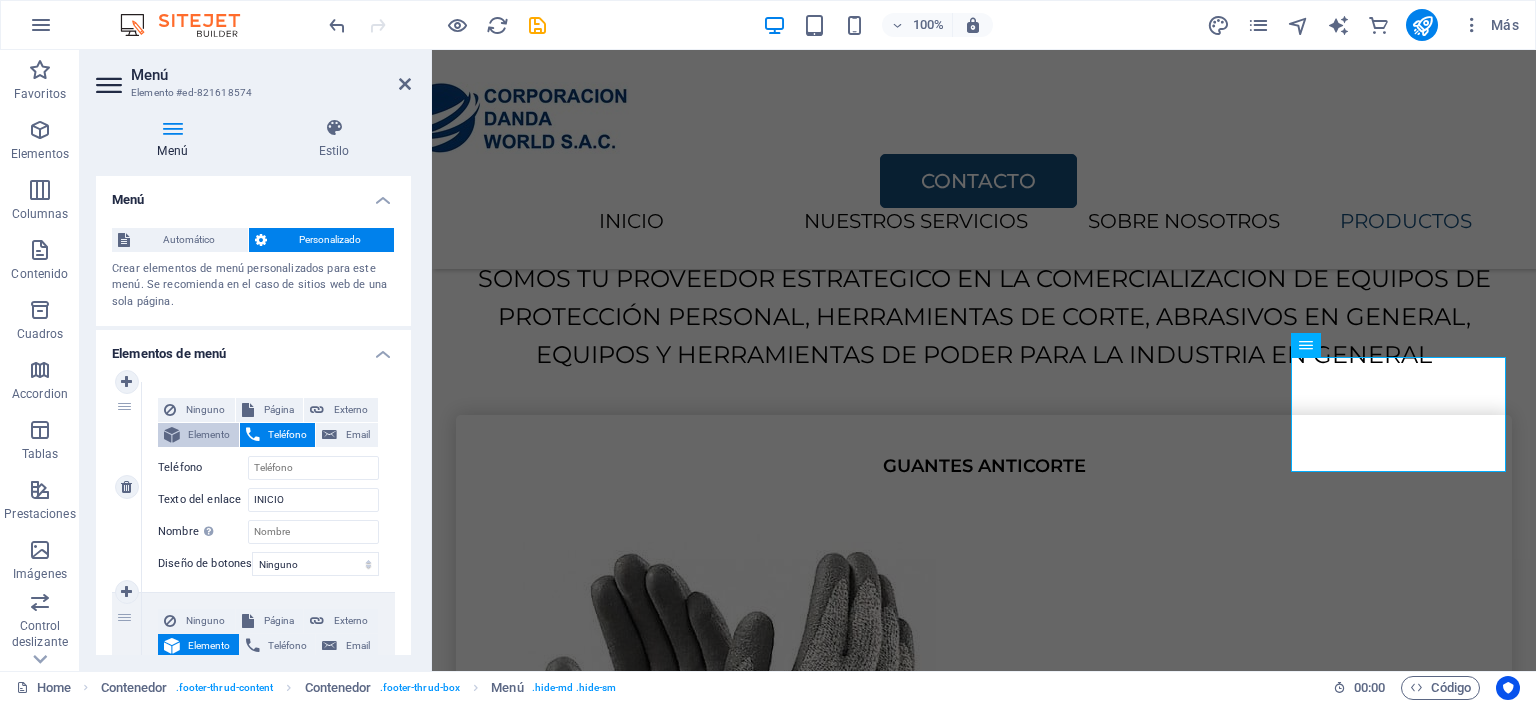 click on "Elemento" at bounding box center (209, 435) 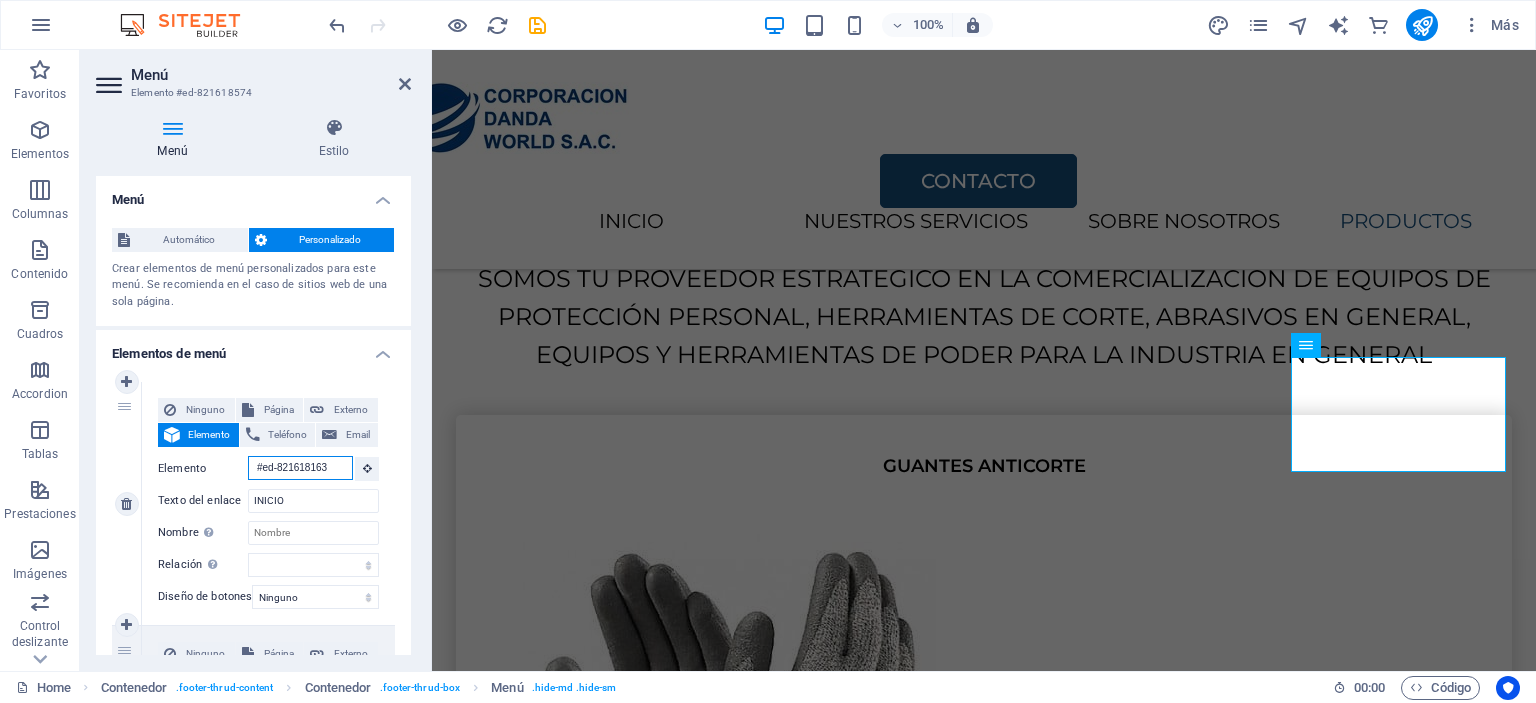 scroll, scrollTop: 0, scrollLeft: 2, axis: horizontal 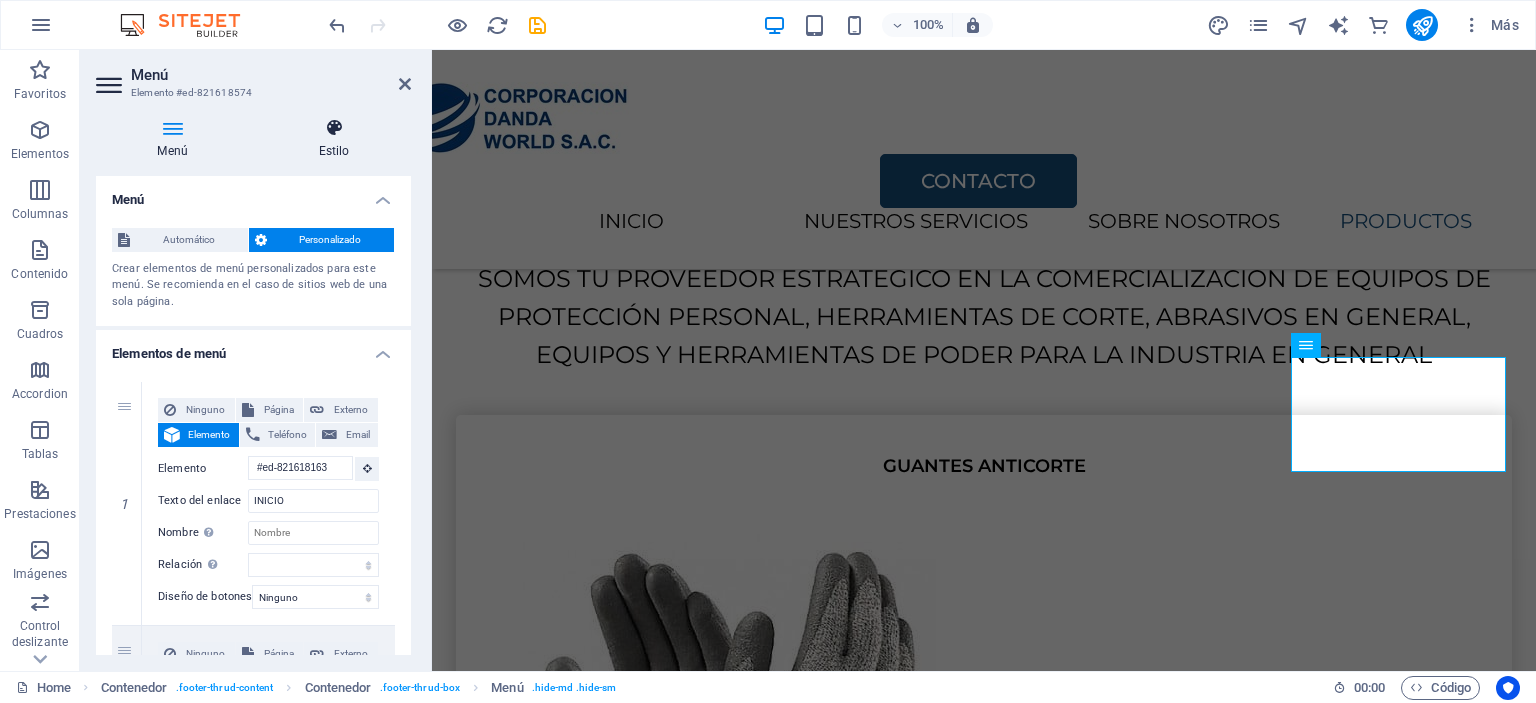 click on "Estilo" at bounding box center [334, 139] 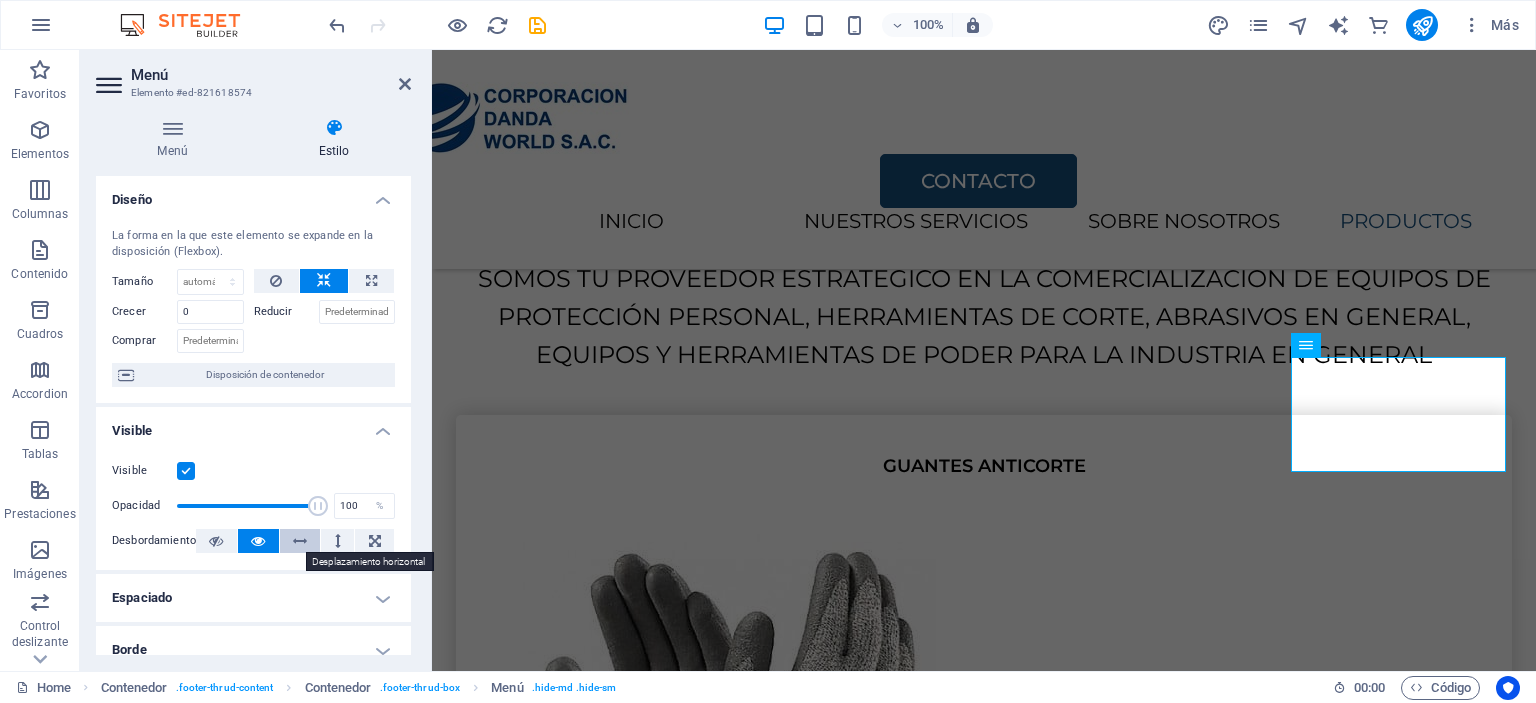 click at bounding box center (300, 541) 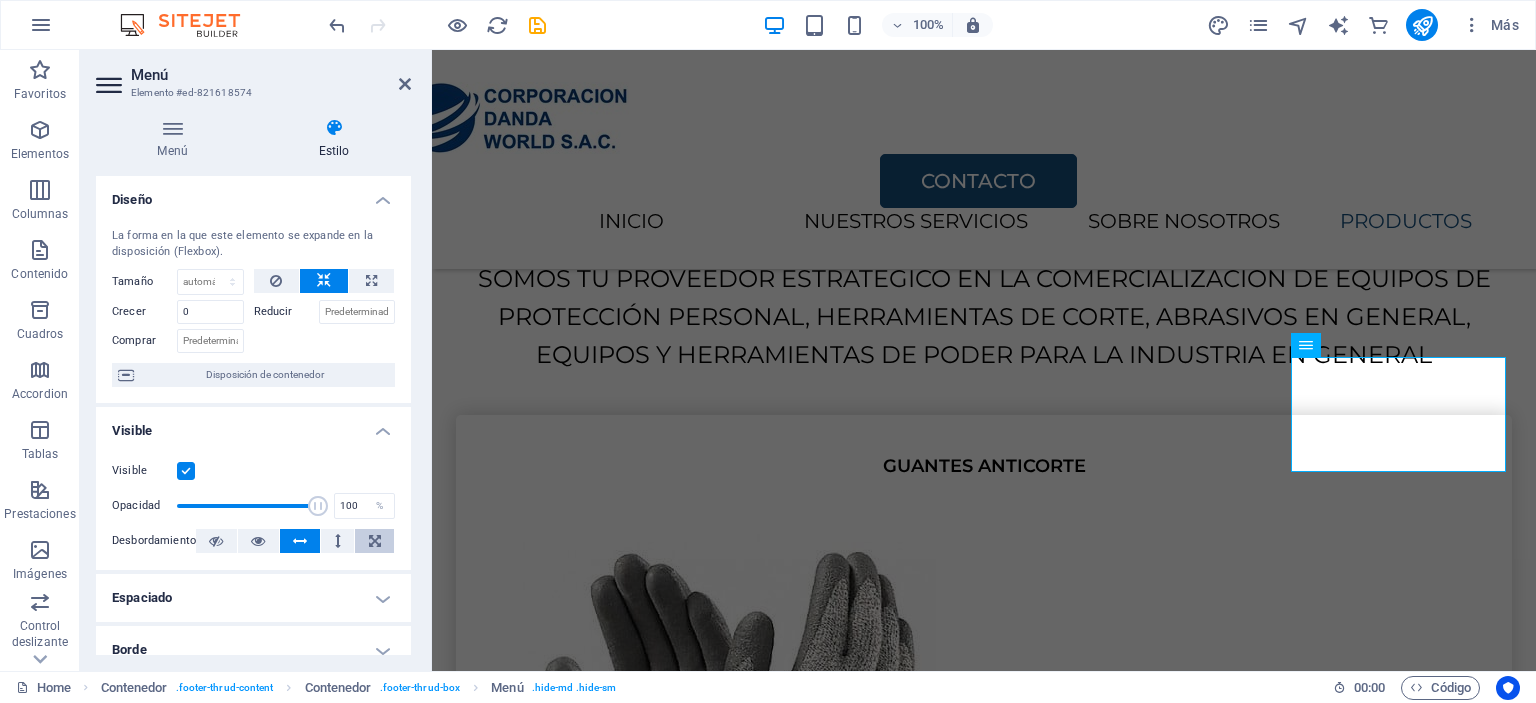 click at bounding box center (375, 541) 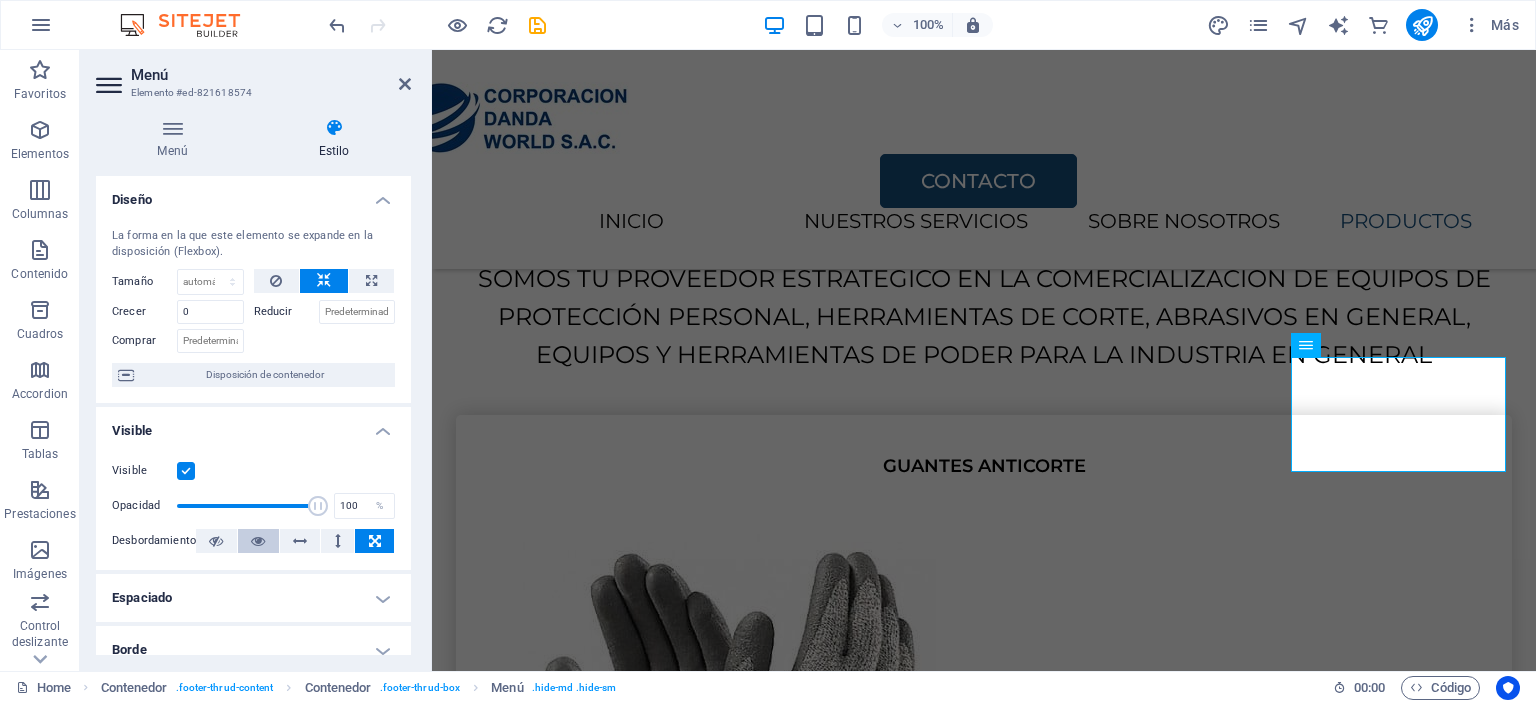 click at bounding box center (258, 541) 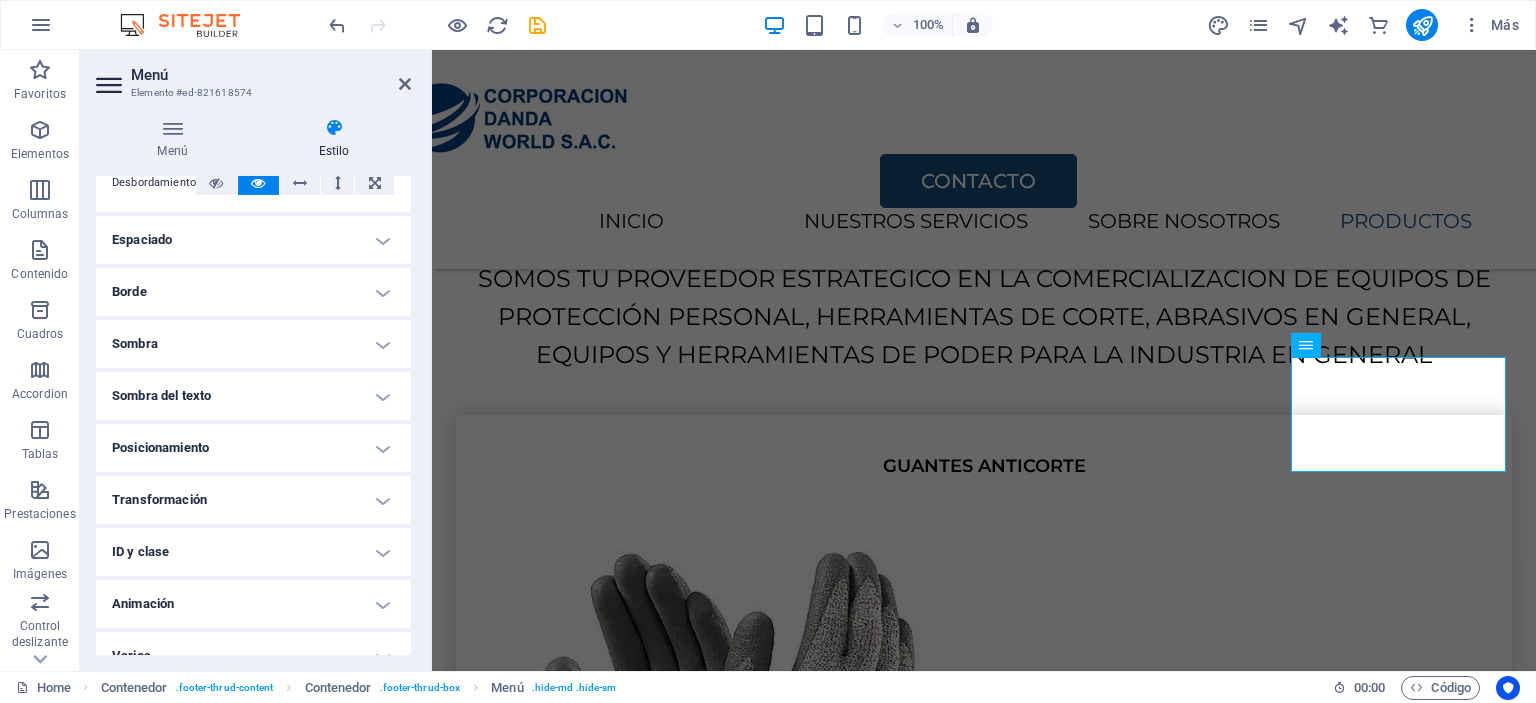 scroll, scrollTop: 381, scrollLeft: 0, axis: vertical 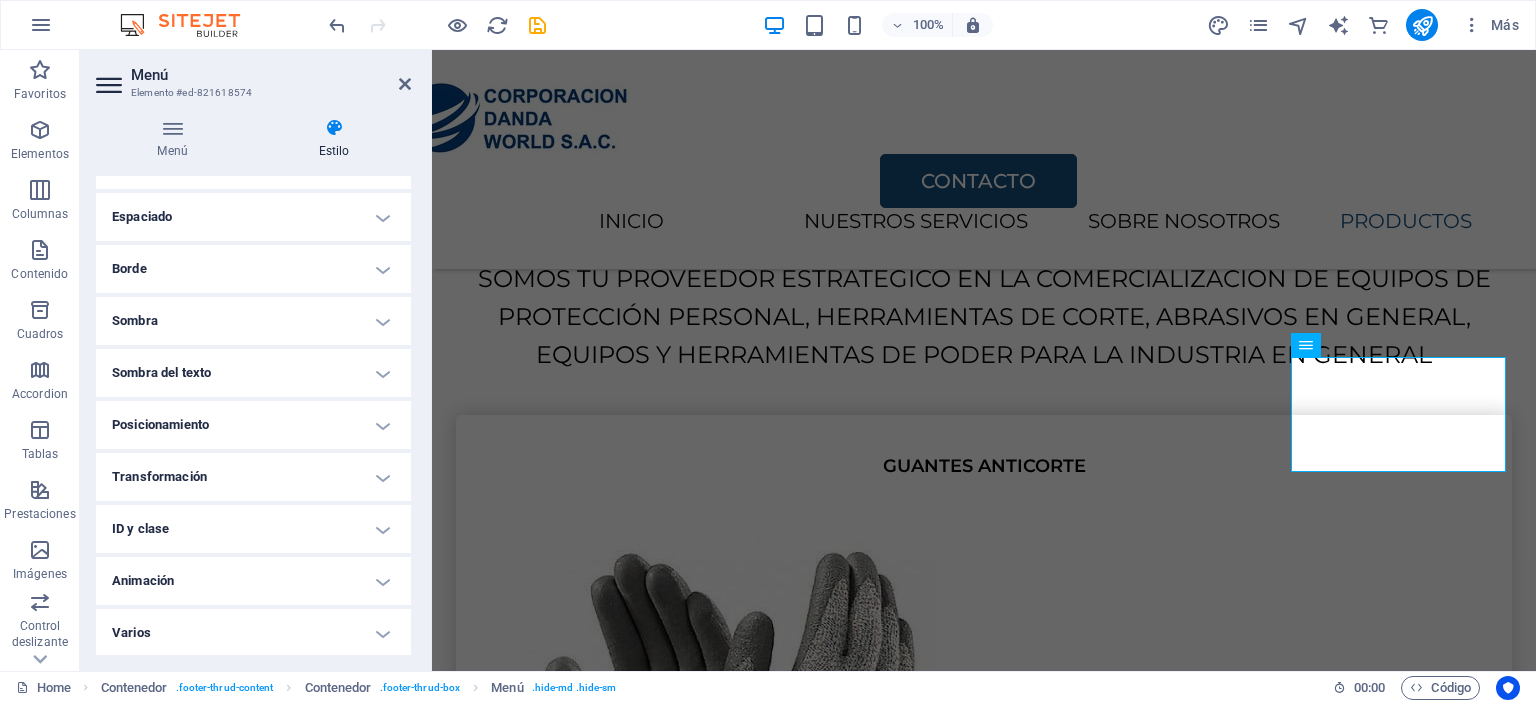 click on "Sombra" at bounding box center [253, 321] 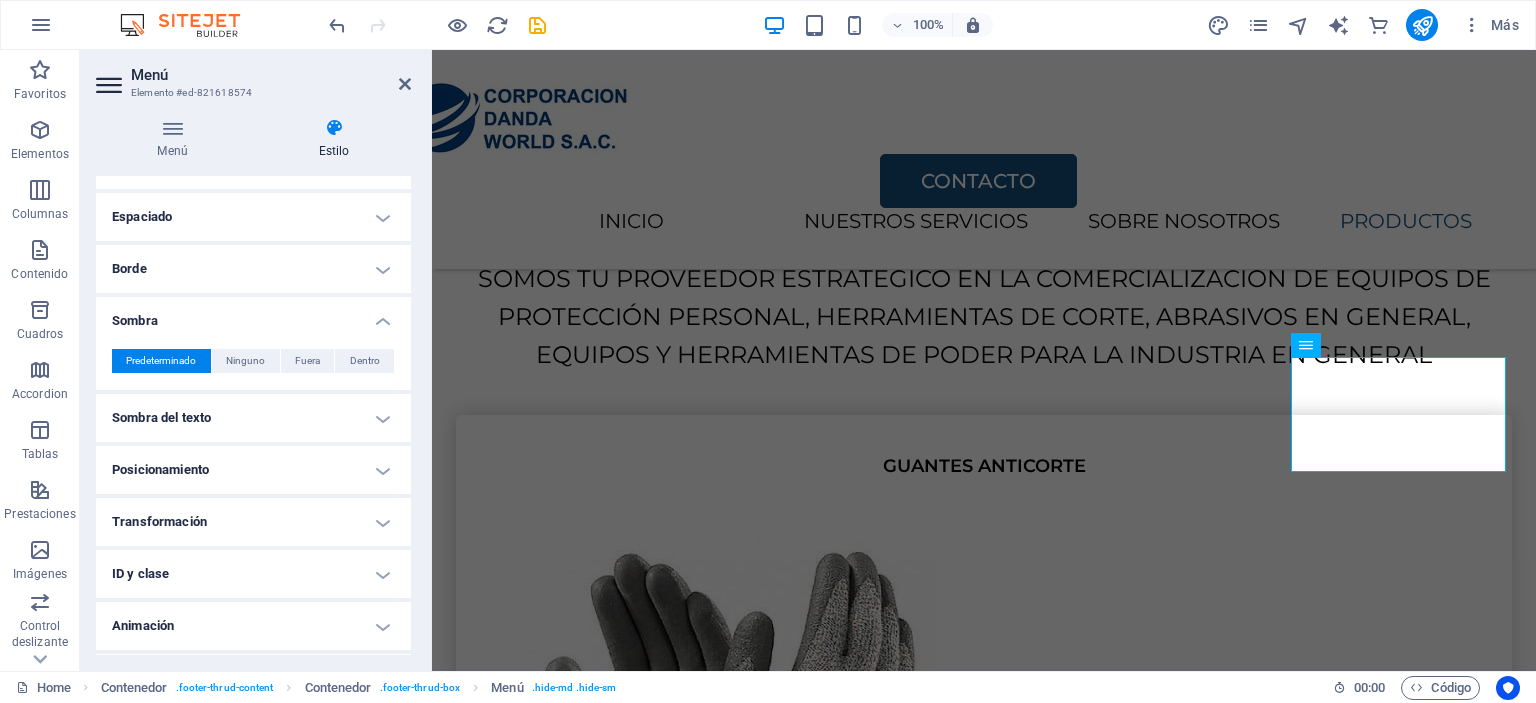 click on "Sombra" at bounding box center (253, 315) 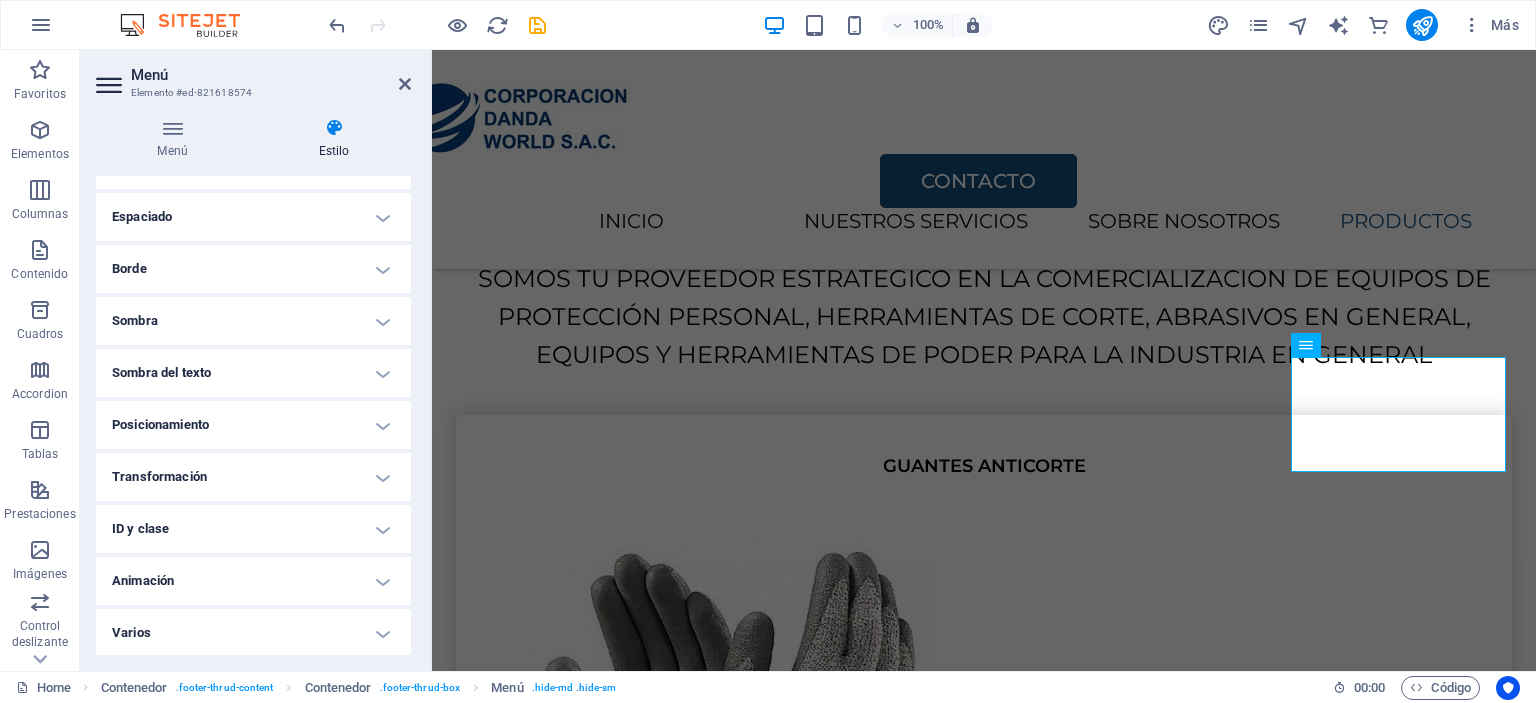 click on "Borde" at bounding box center [253, 269] 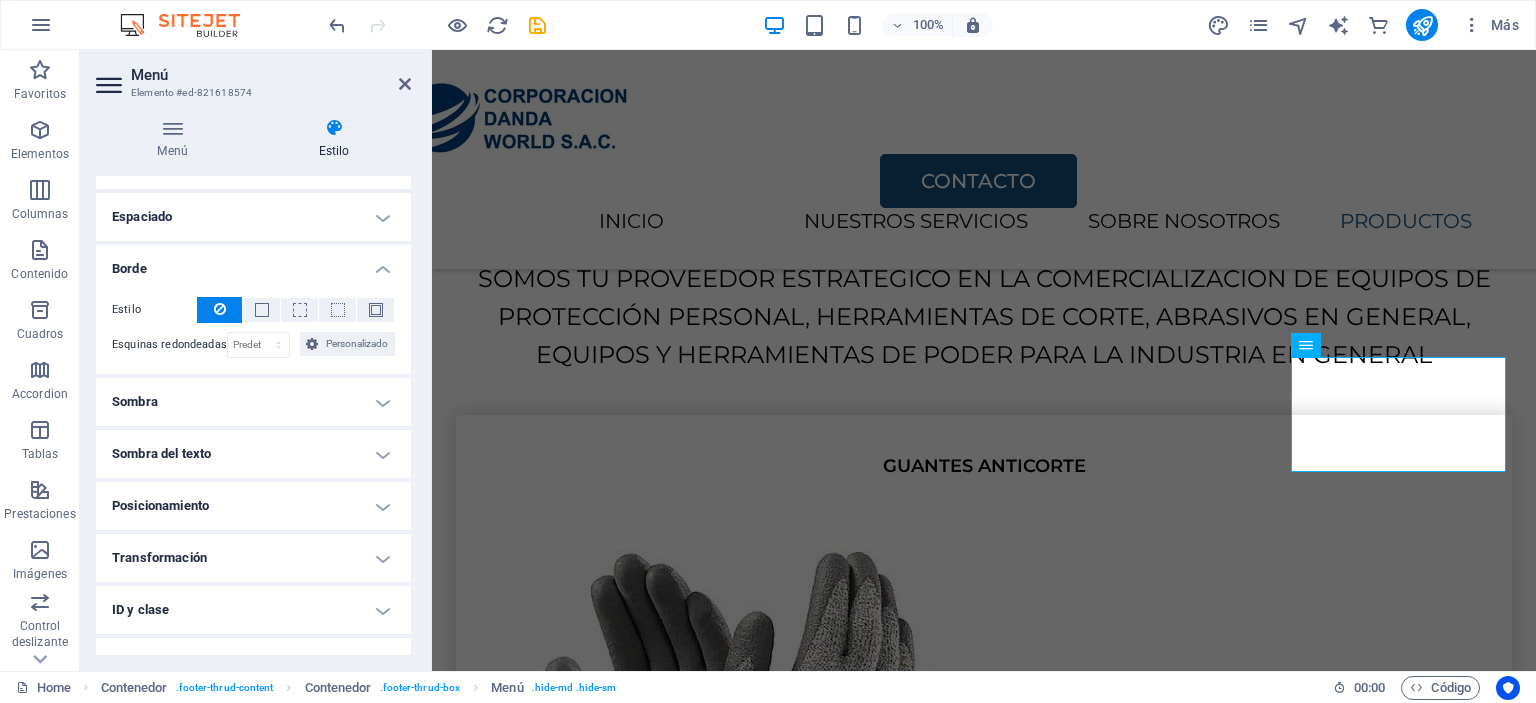 click on "Borde" at bounding box center (253, 263) 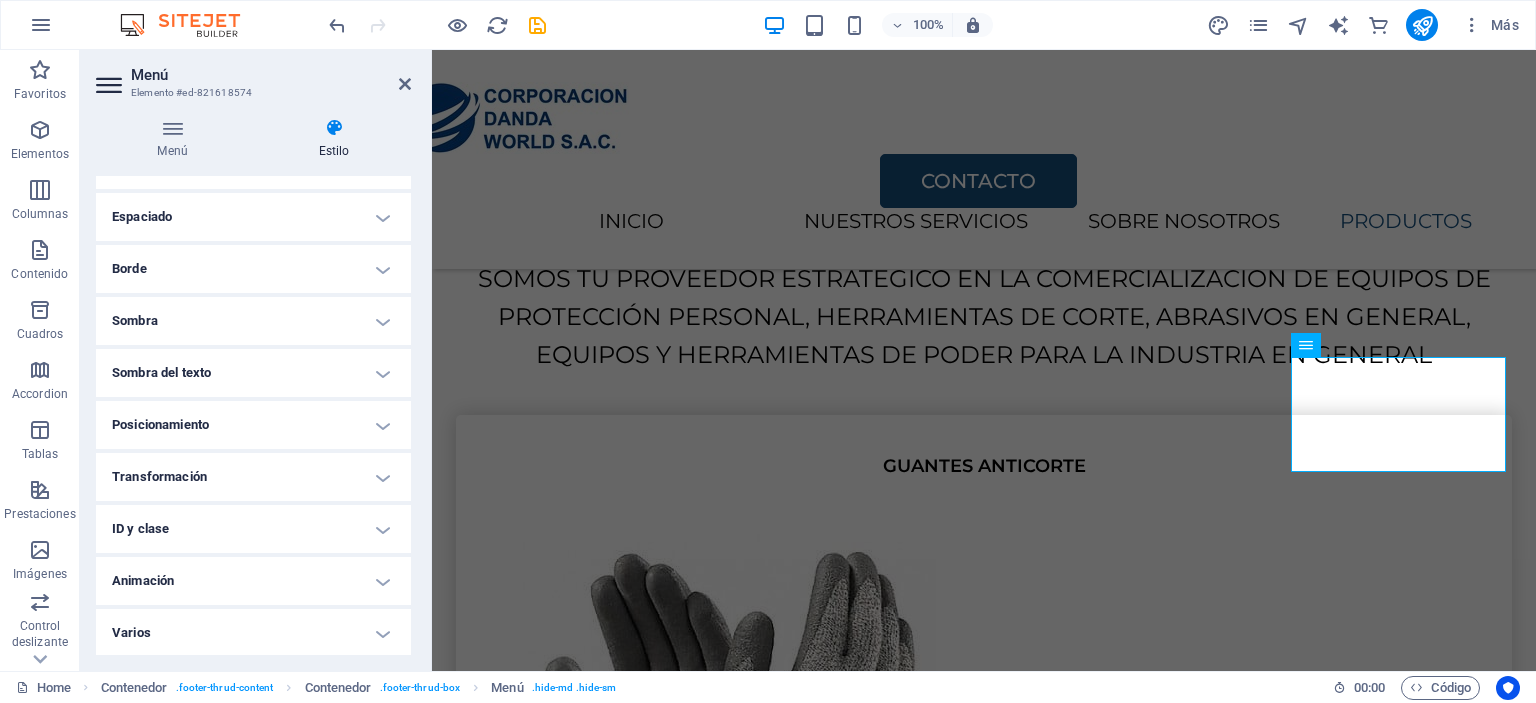 click on "Espaciado" at bounding box center [253, 217] 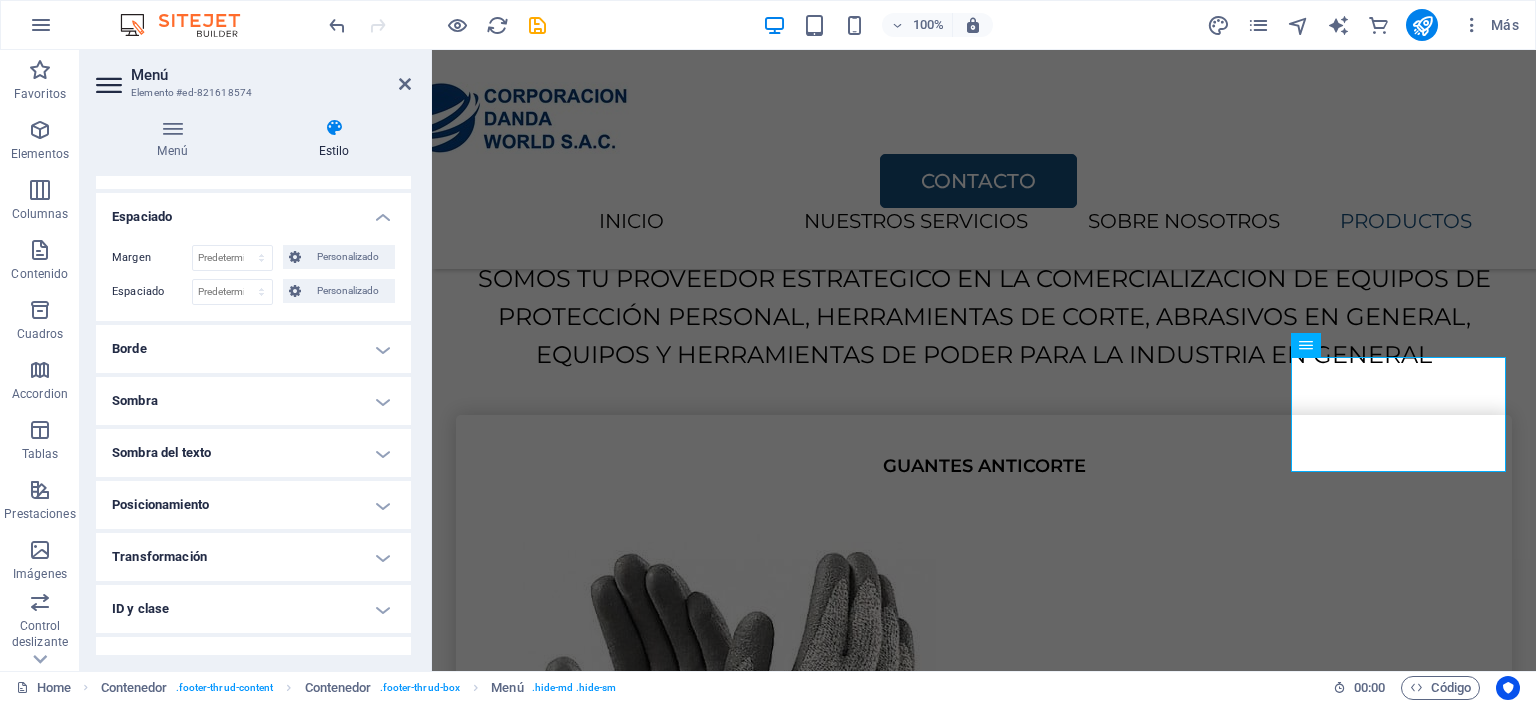 click on "Espaciado" at bounding box center (253, 211) 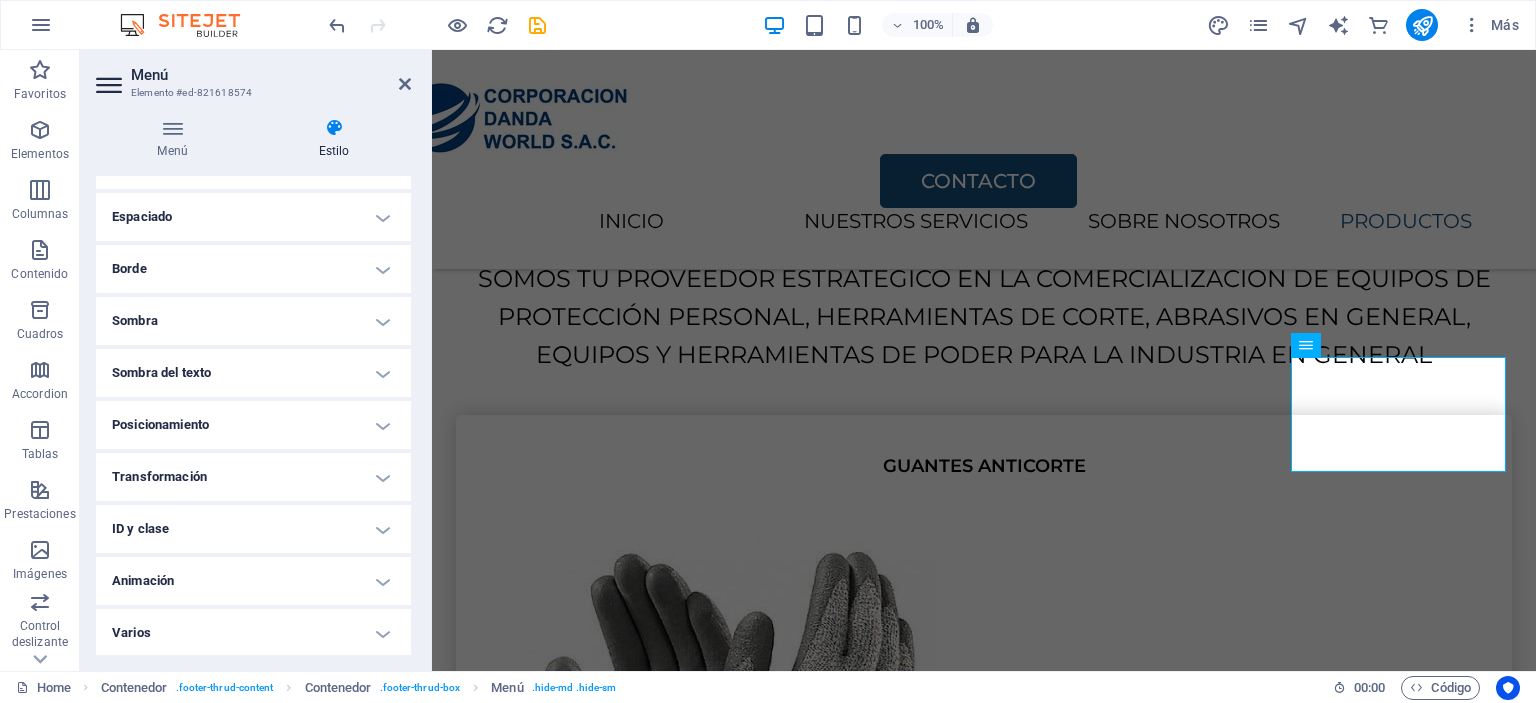 click on "Sombra del texto" at bounding box center (253, 373) 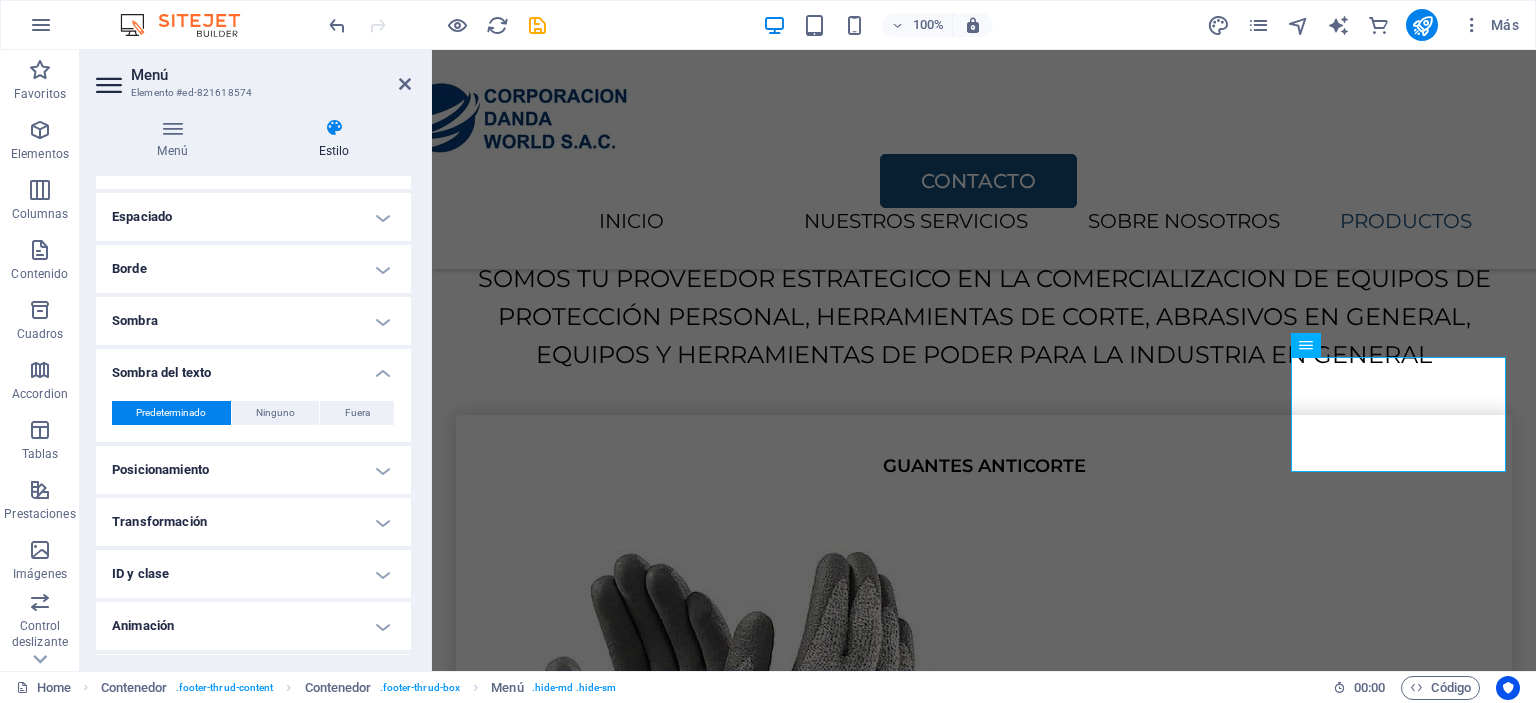 click on "Sombra del texto" at bounding box center (253, 367) 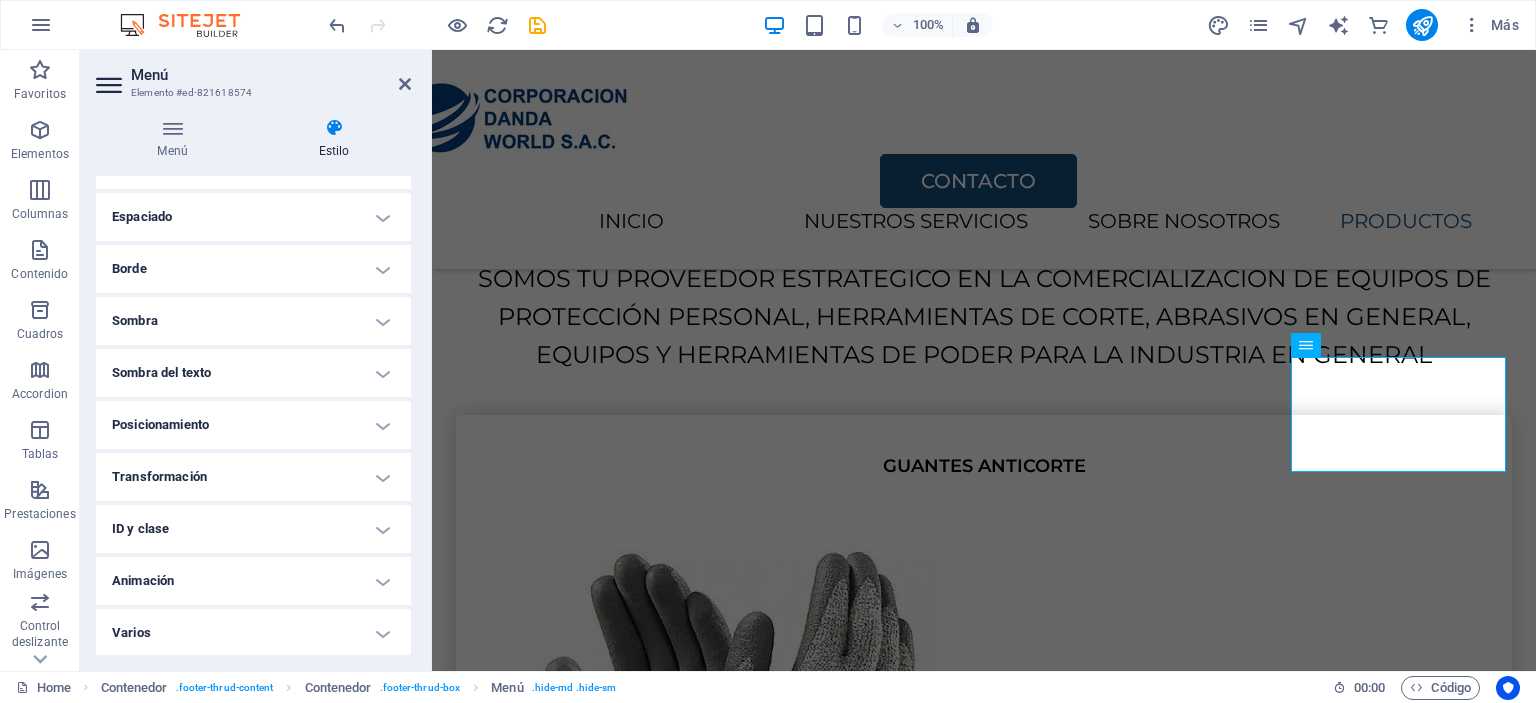 click on "Posicionamiento" at bounding box center [253, 425] 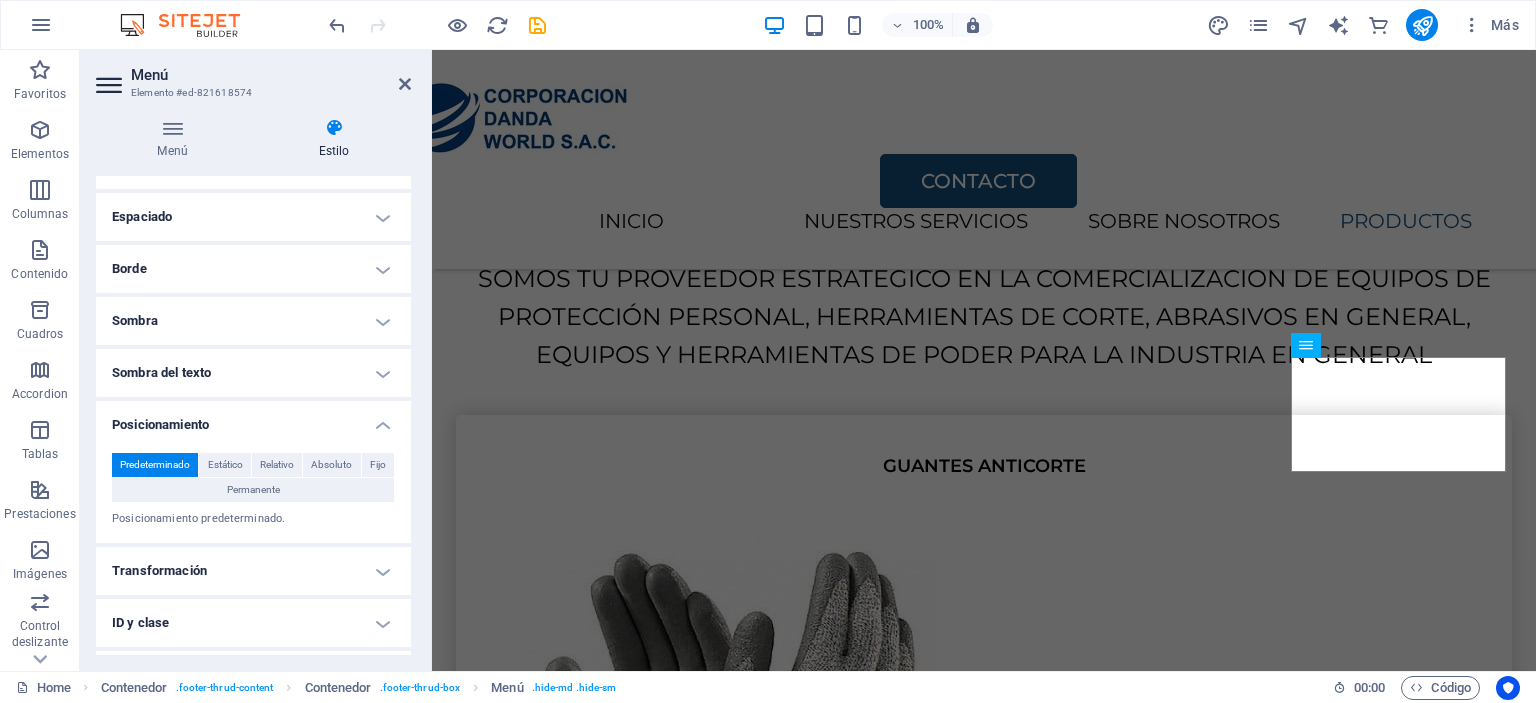 click on "Posicionamiento" at bounding box center (253, 419) 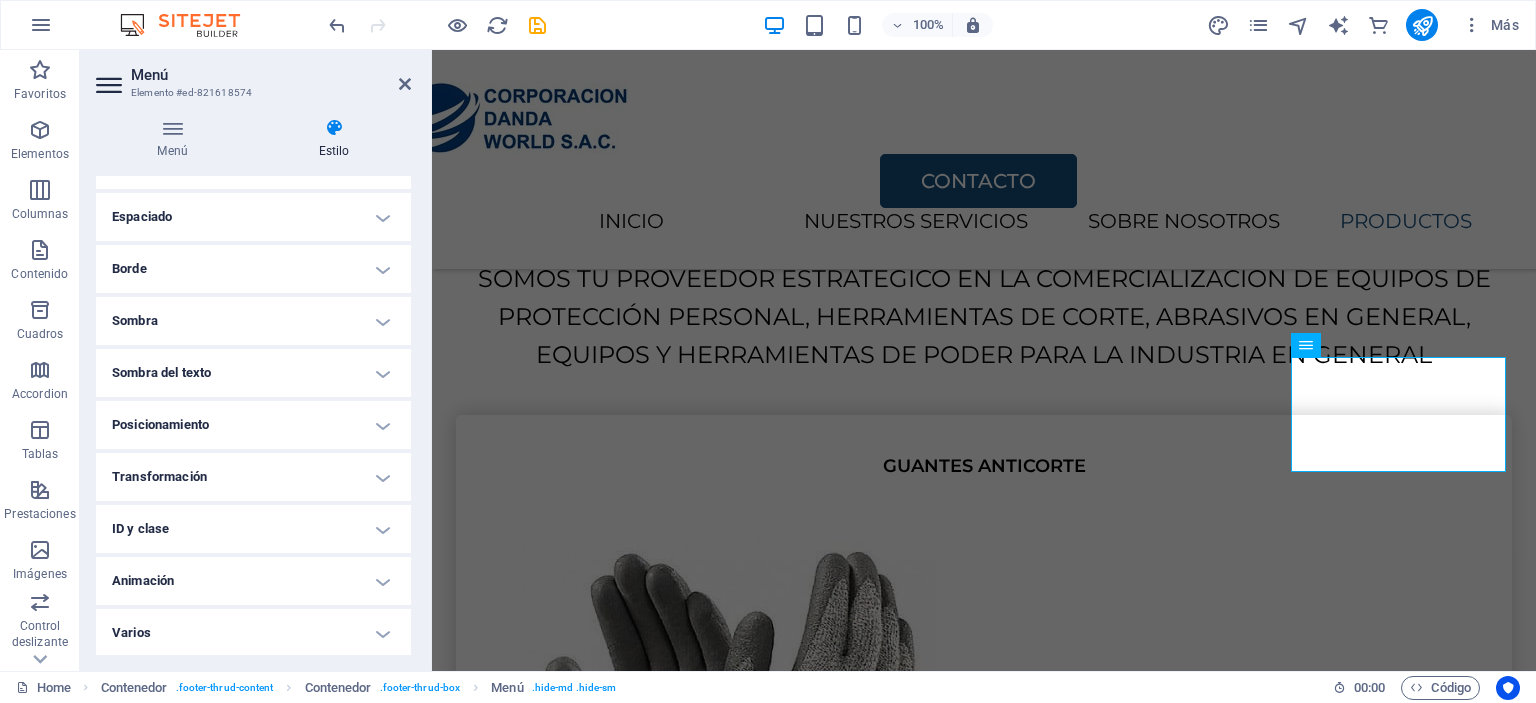 click on "Transformación" at bounding box center [253, 477] 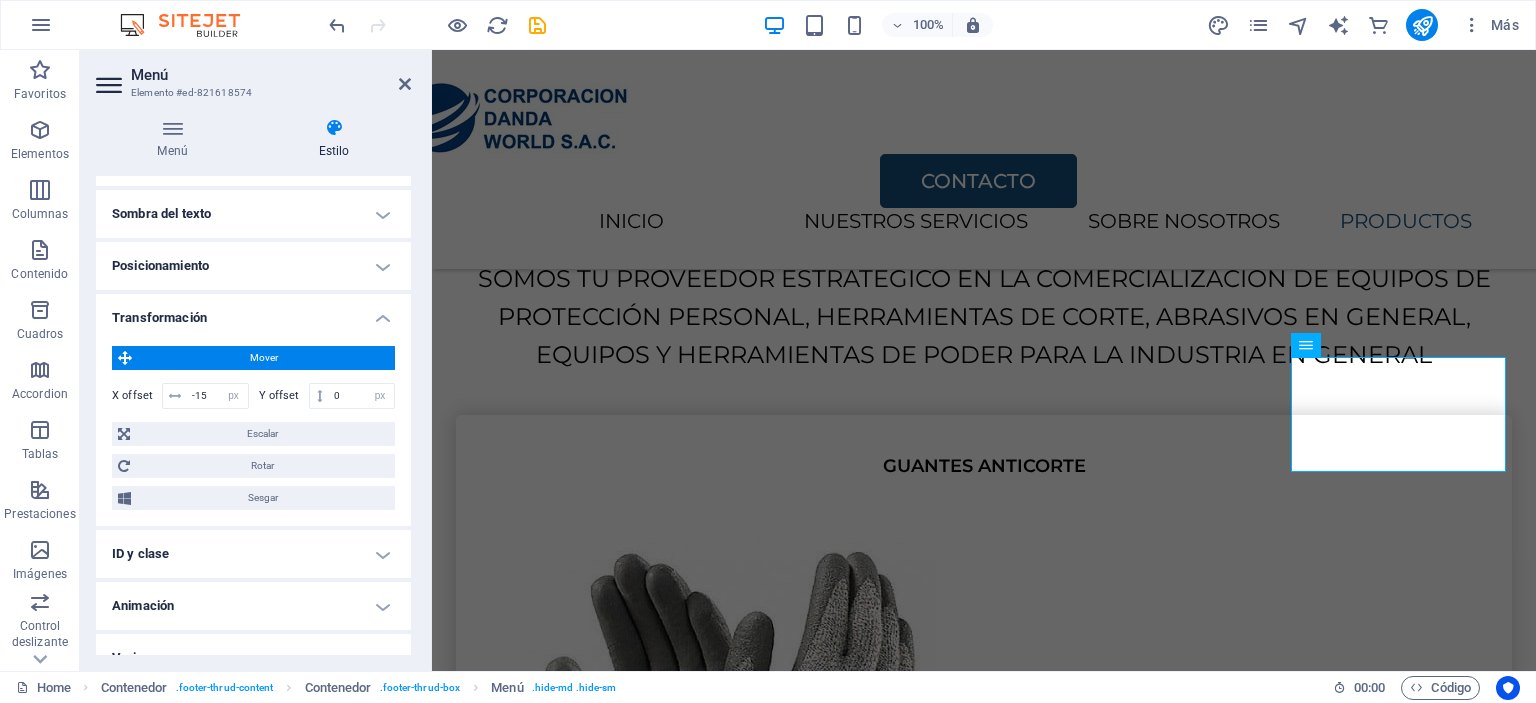 scroll, scrollTop: 565, scrollLeft: 0, axis: vertical 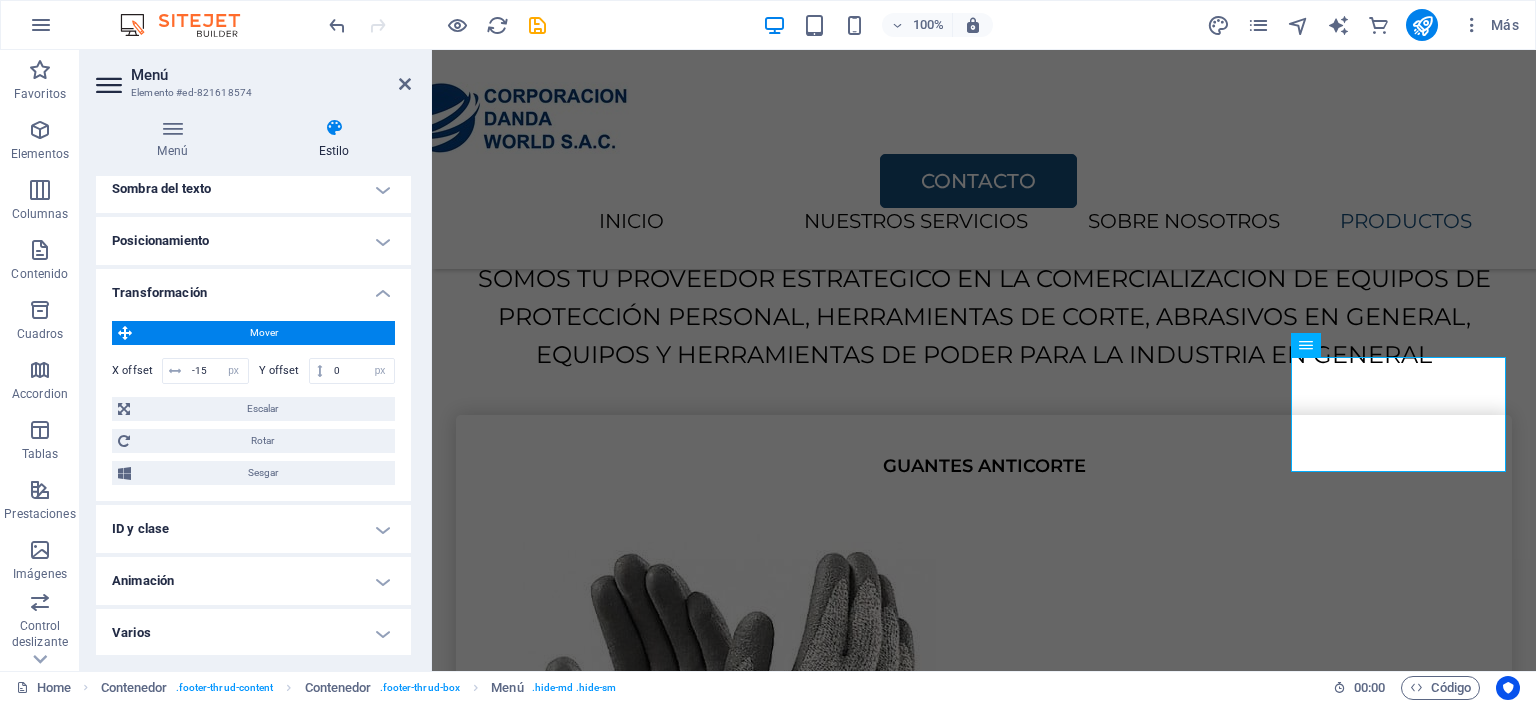 click on "Transformación" at bounding box center (253, 287) 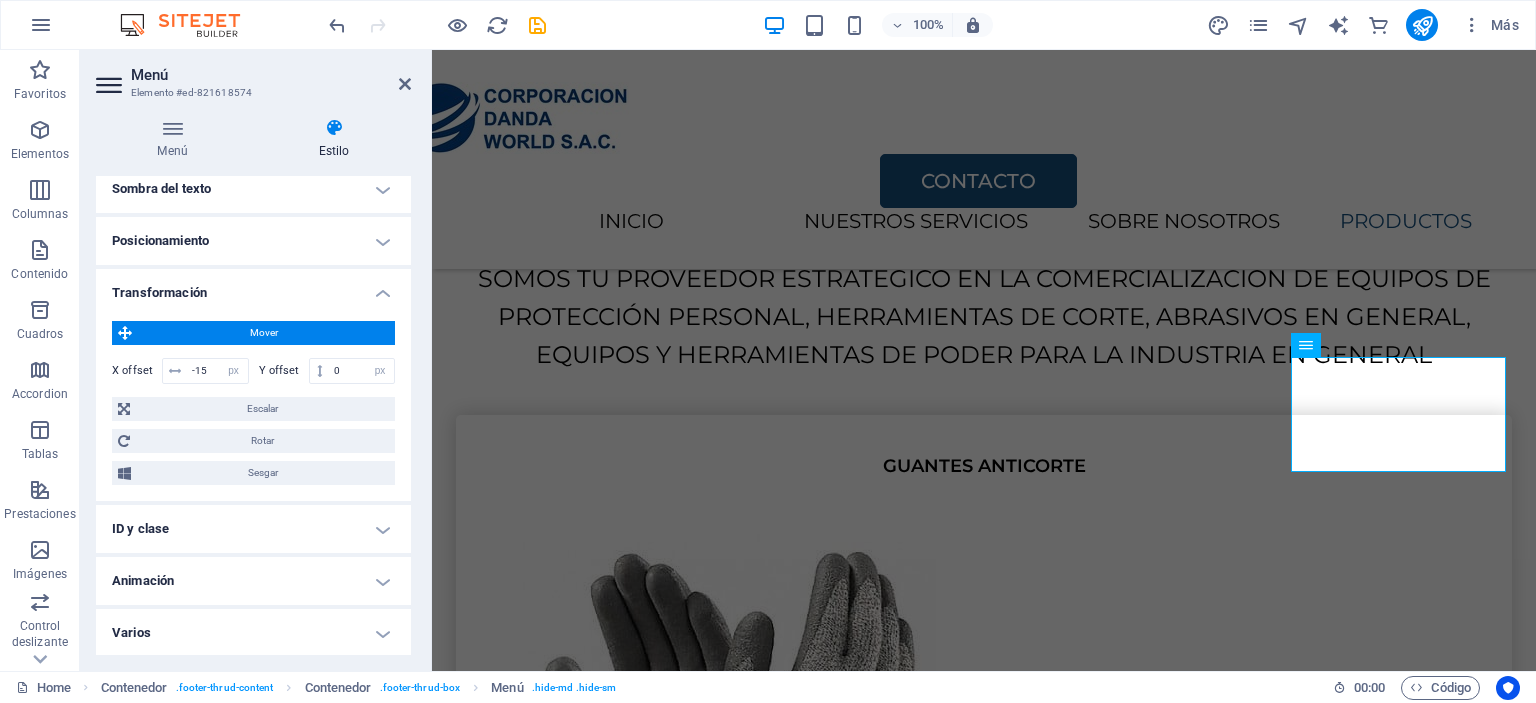 scroll, scrollTop: 381, scrollLeft: 0, axis: vertical 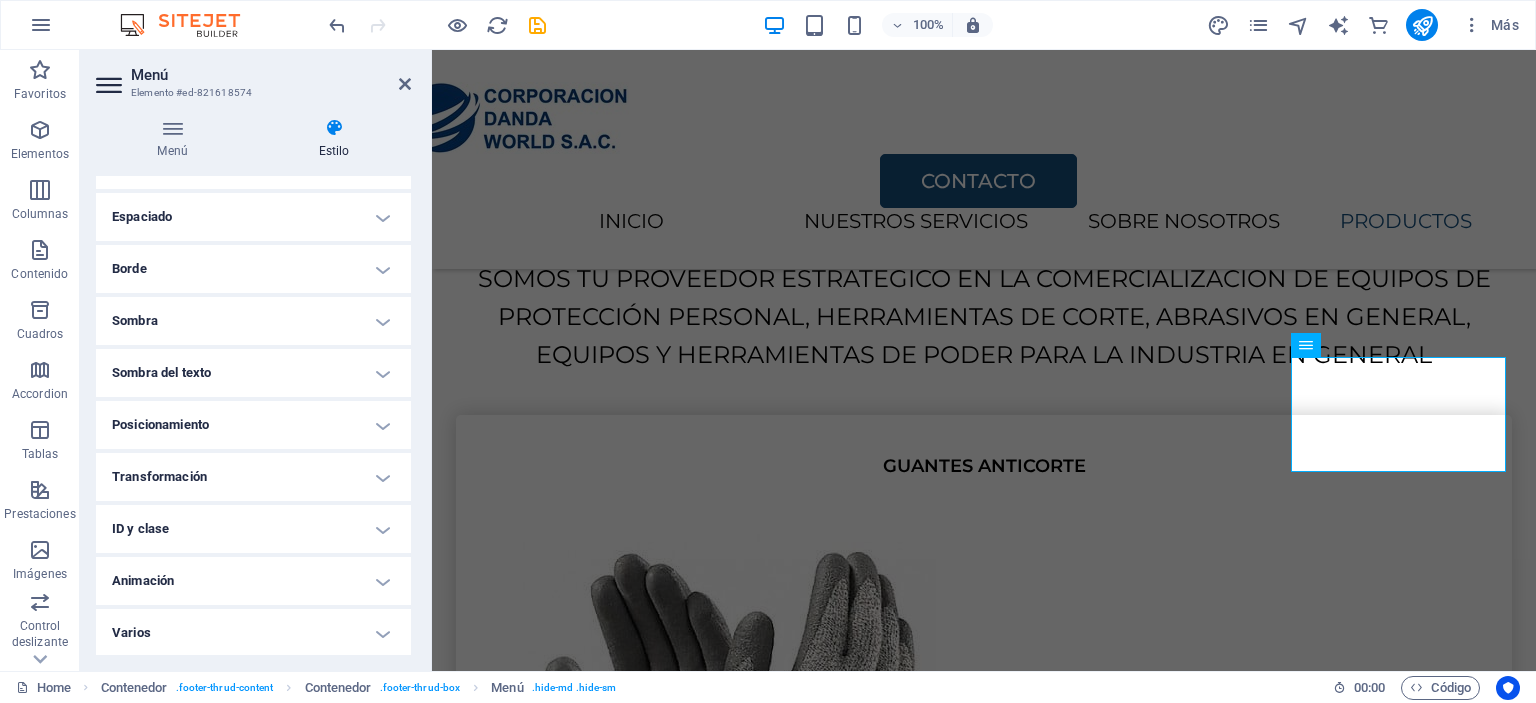 click on "Varios" at bounding box center [253, 633] 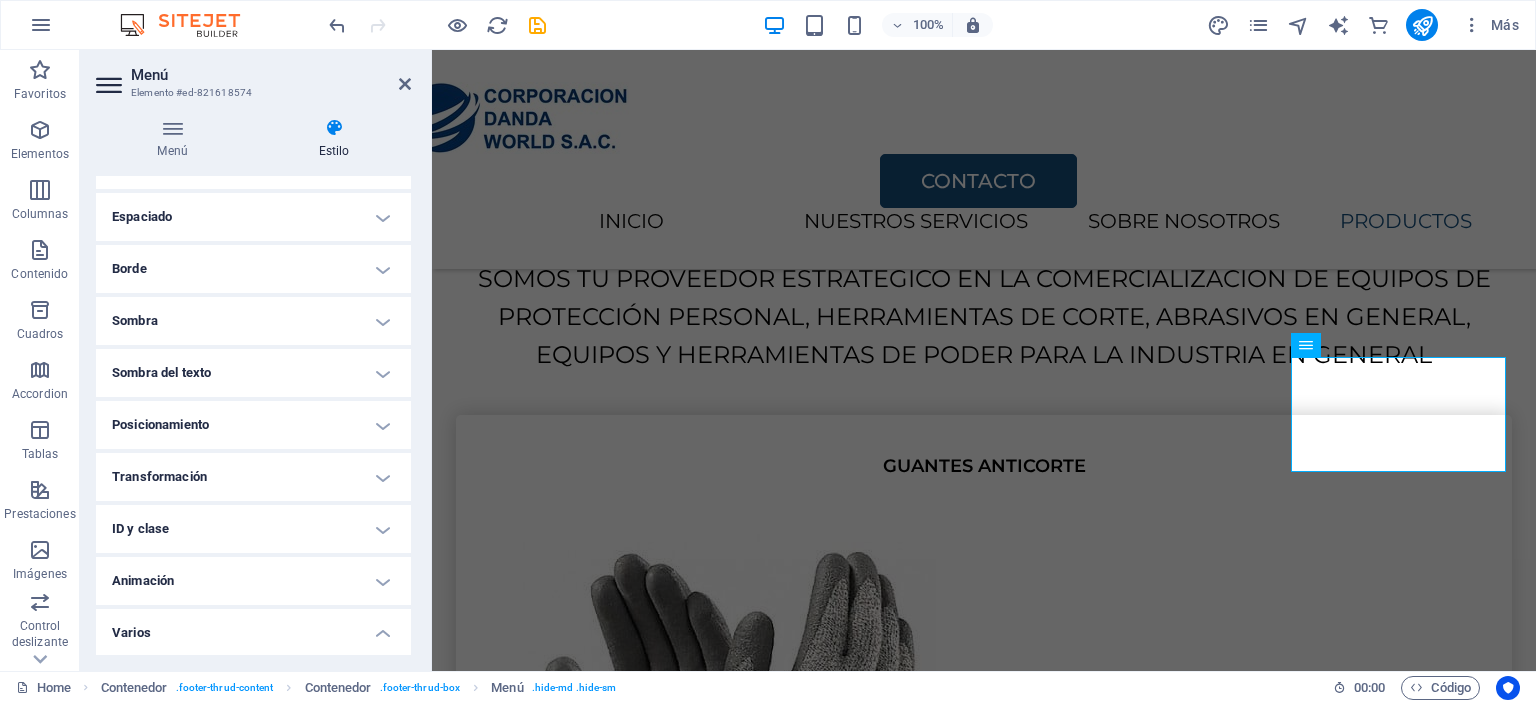 scroll, scrollTop: 504, scrollLeft: 0, axis: vertical 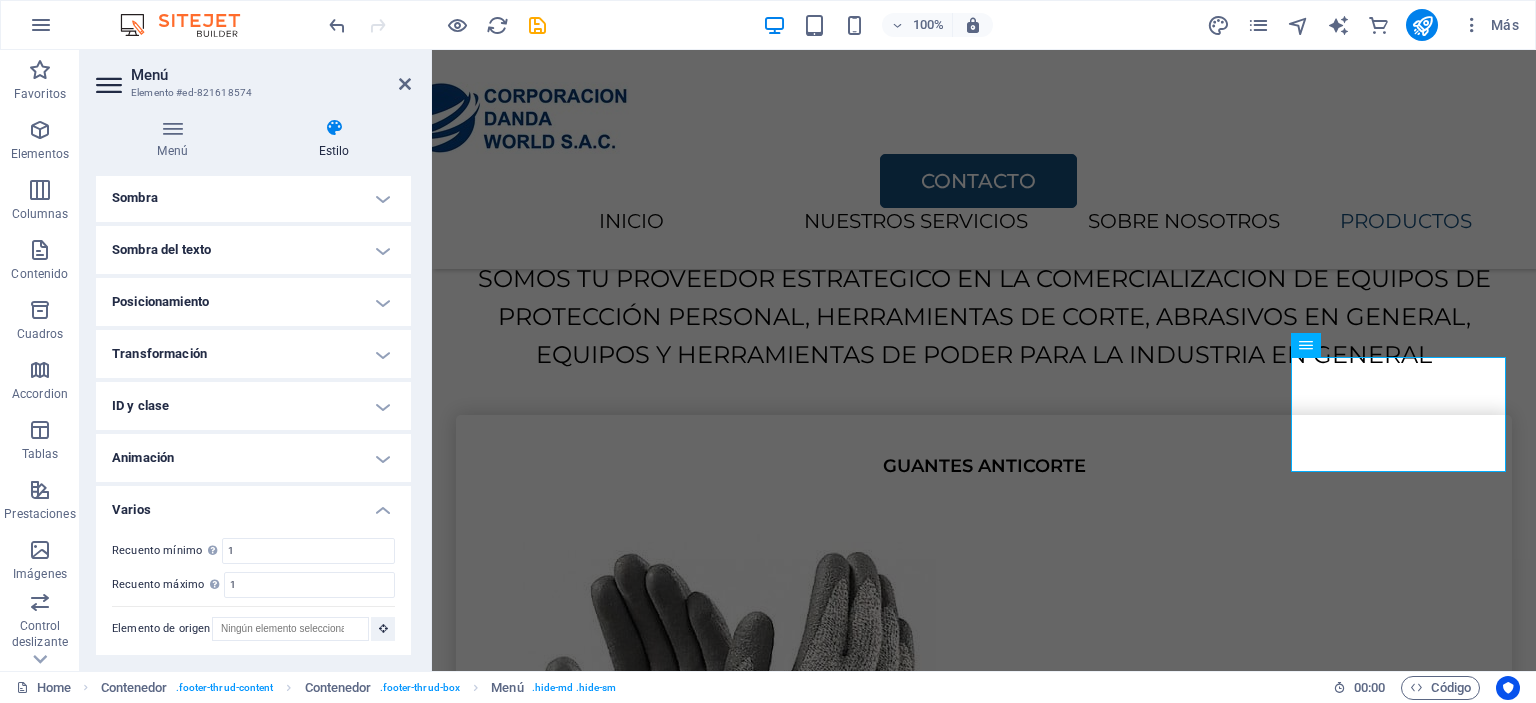 click on "Animación" at bounding box center [253, 458] 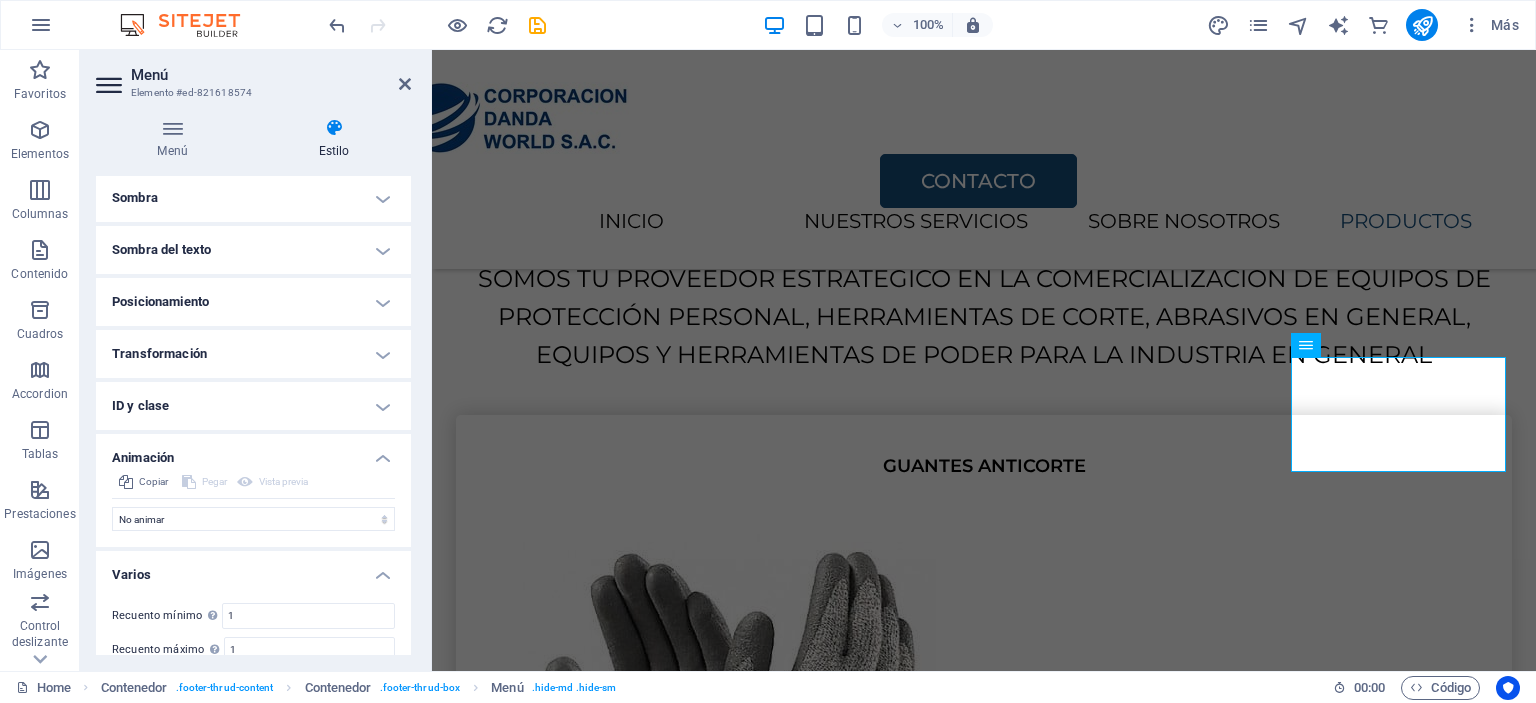 click on "ID y clase" at bounding box center [253, 406] 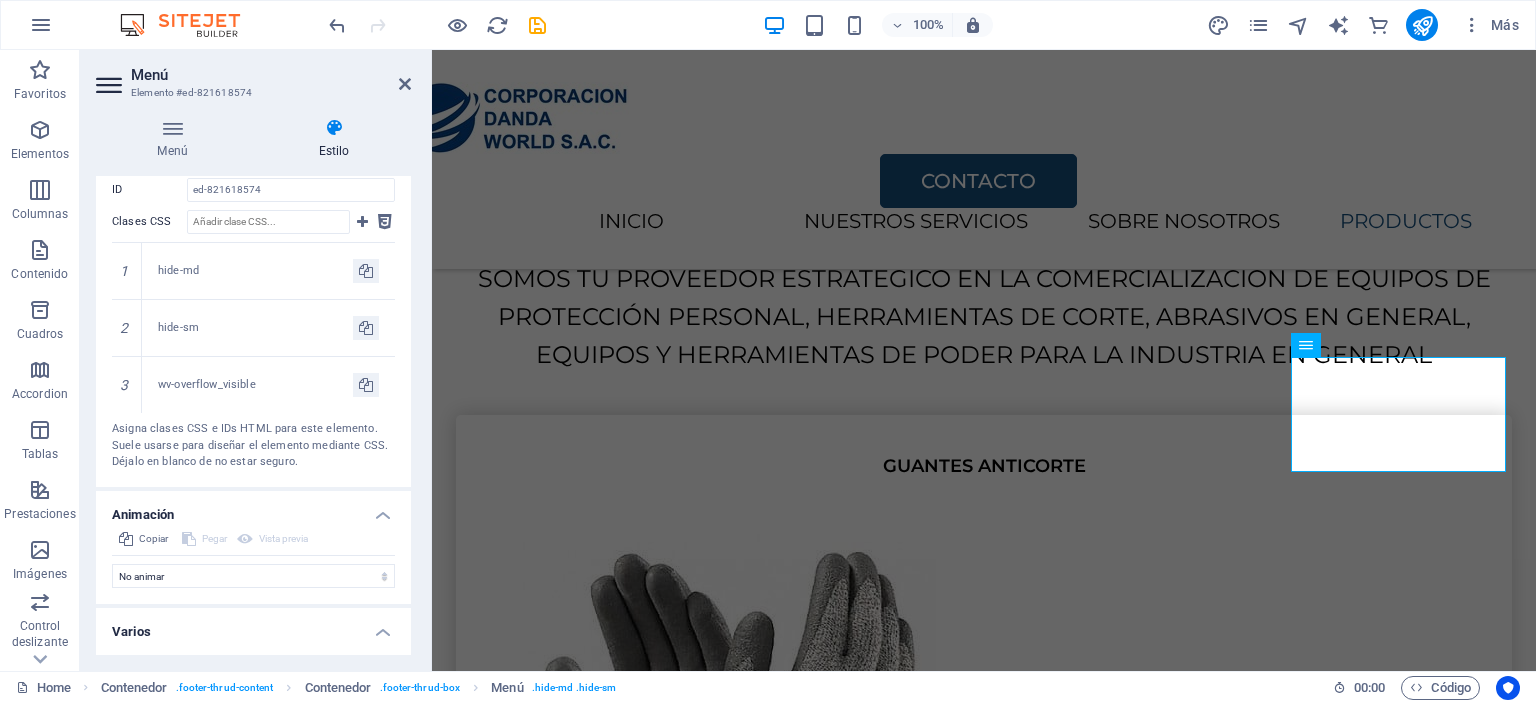 scroll, scrollTop: 804, scrollLeft: 0, axis: vertical 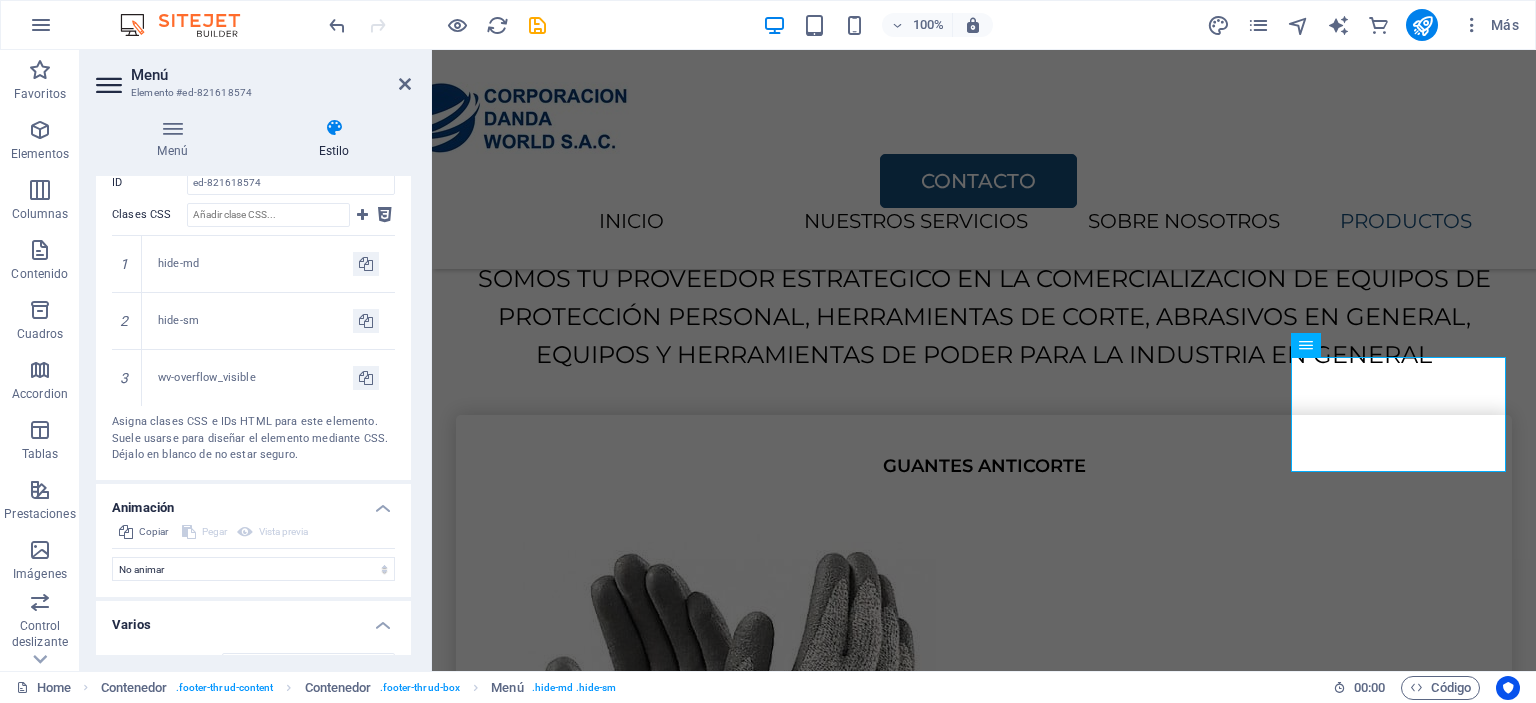 click on "Animación" at bounding box center [253, 502] 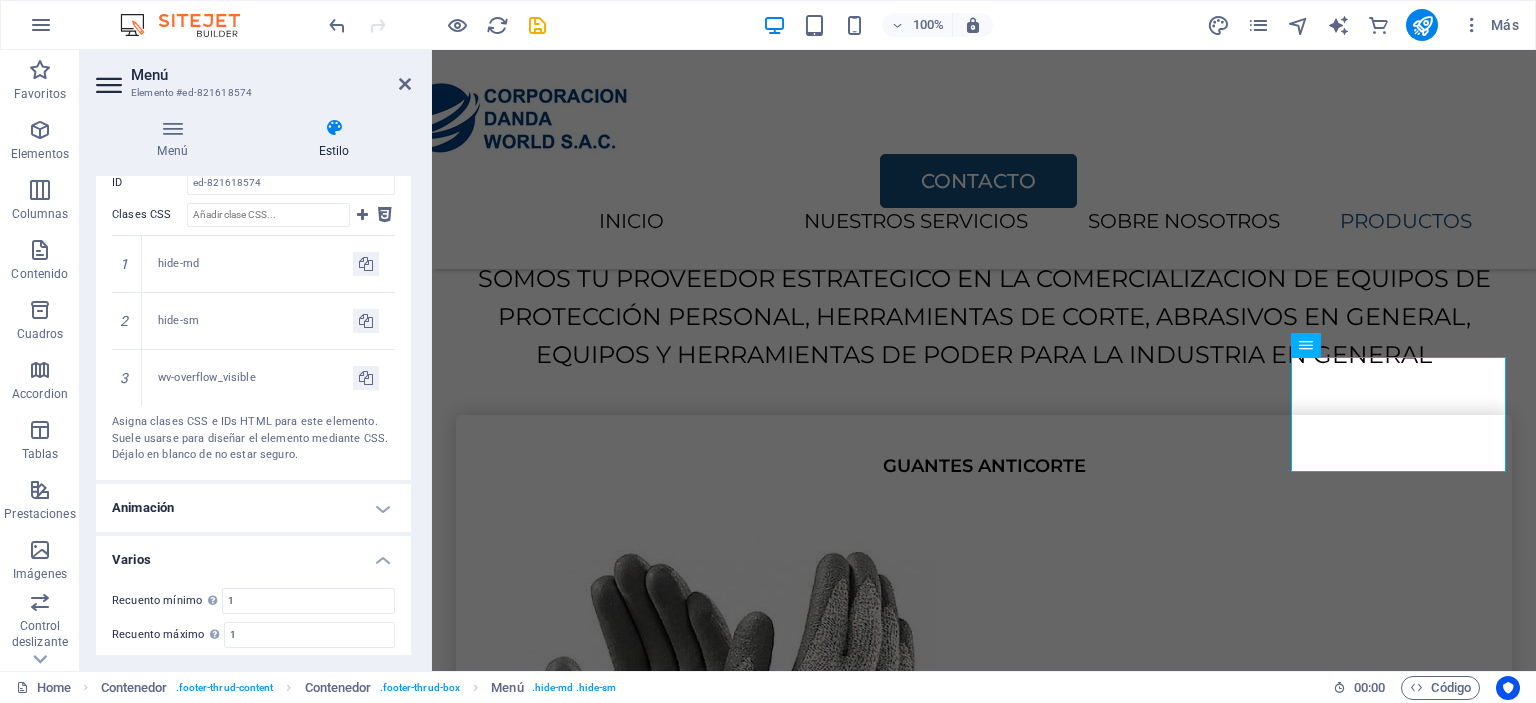 click on "Varios" at bounding box center [253, 554] 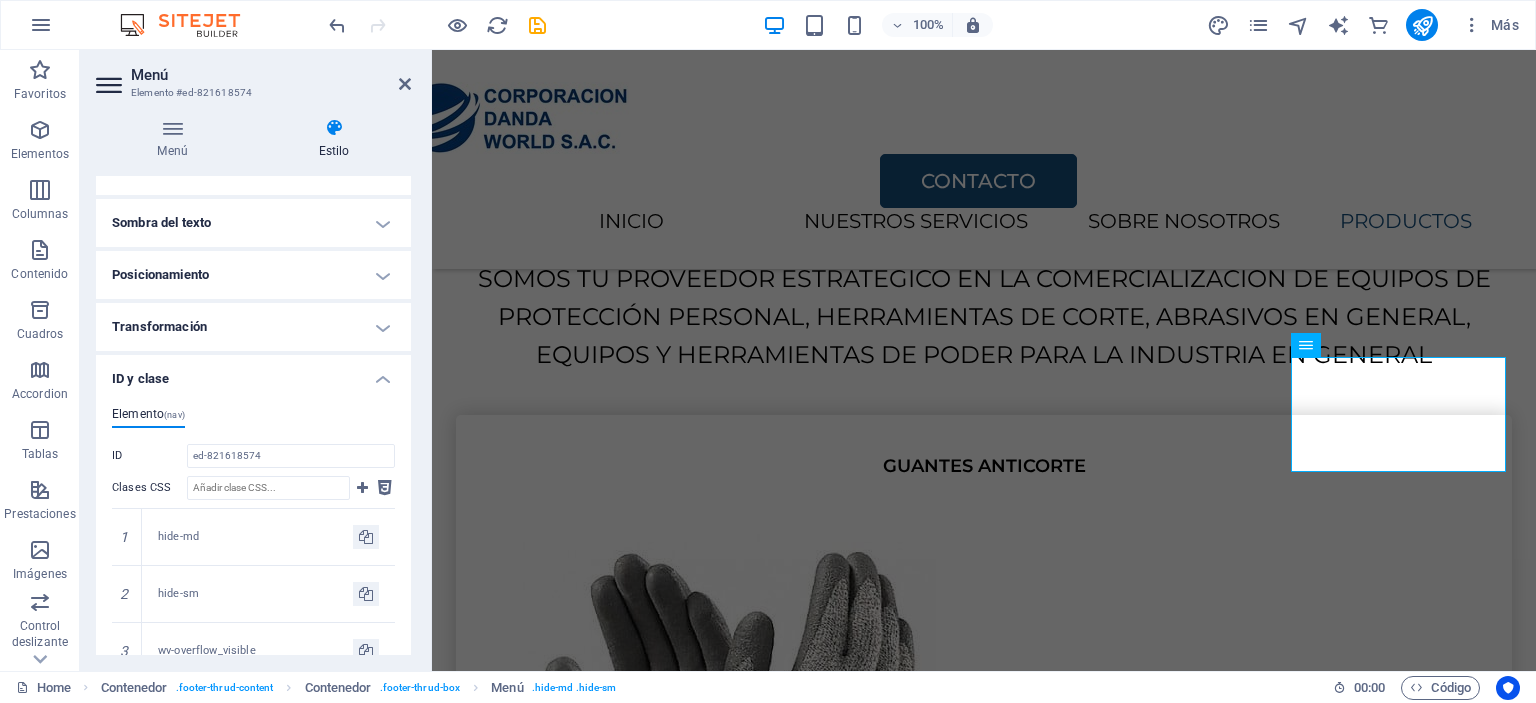 click on "ID y clase" at bounding box center [253, 373] 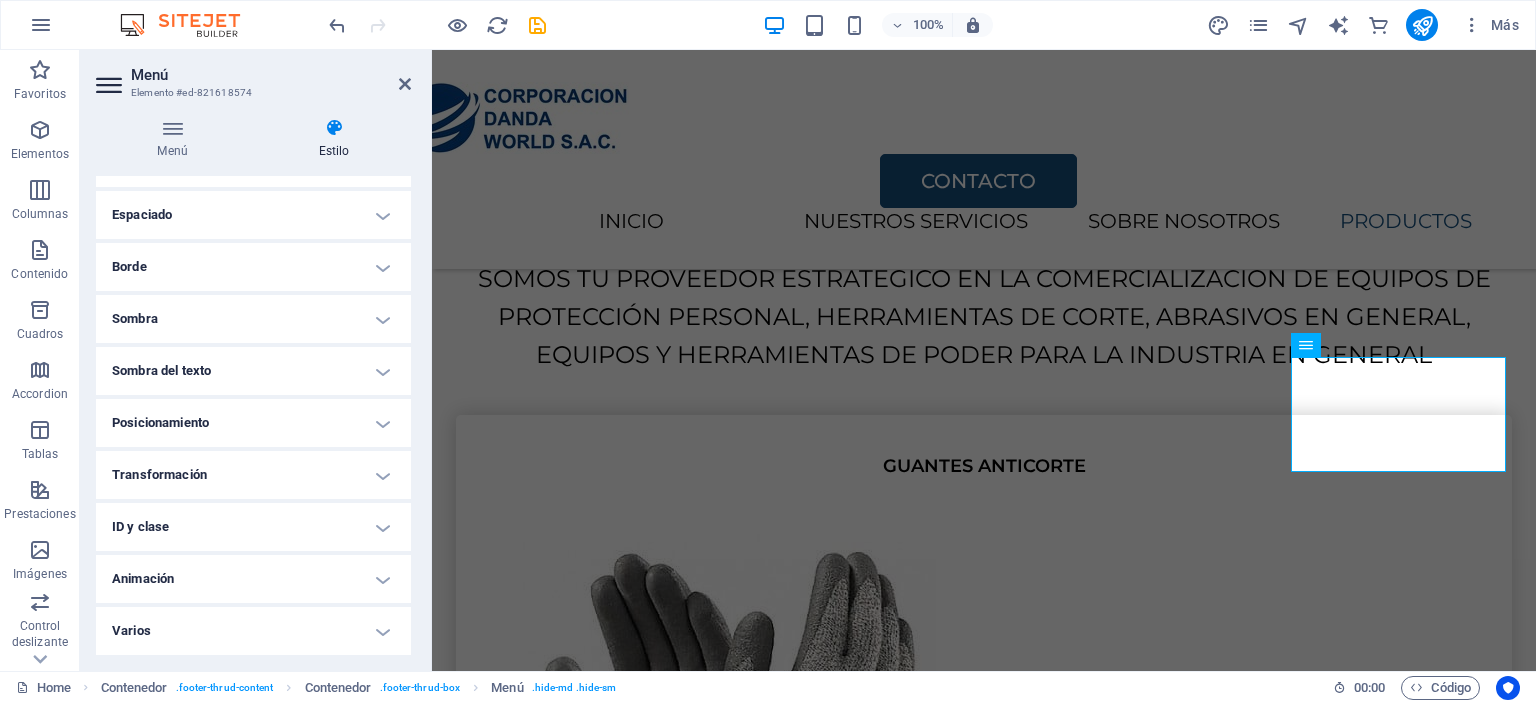 scroll, scrollTop: 381, scrollLeft: 0, axis: vertical 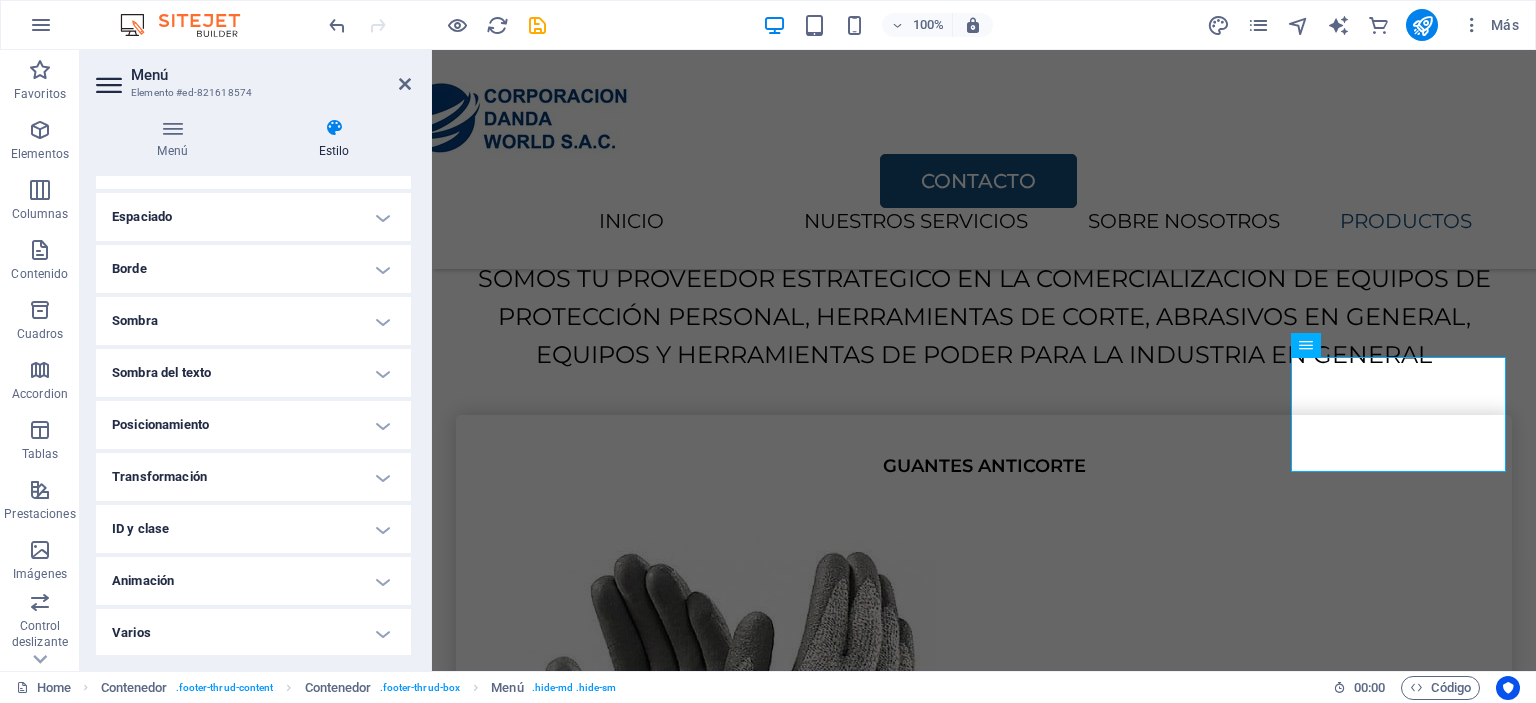 click on "Posicionamiento" at bounding box center (253, 425) 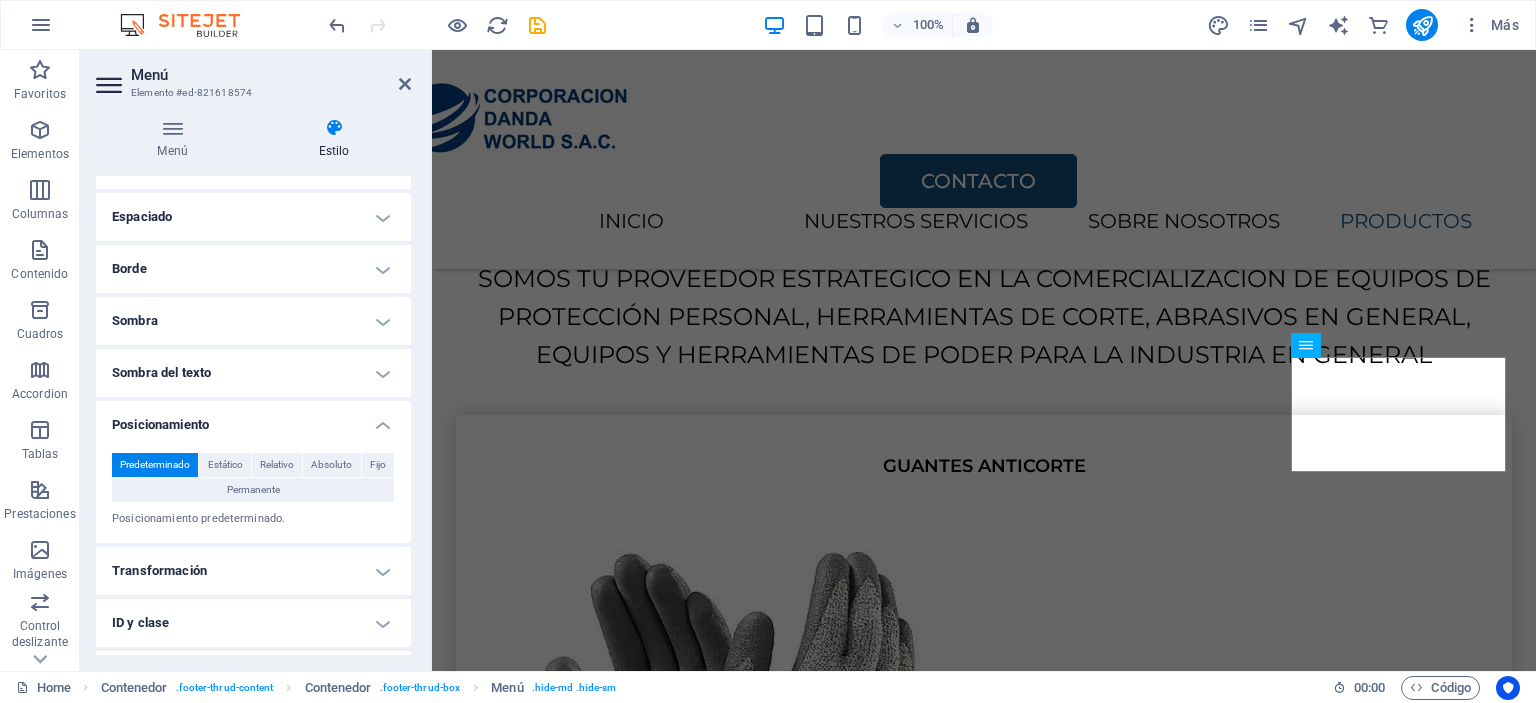 click on "Posicionamiento" at bounding box center (253, 419) 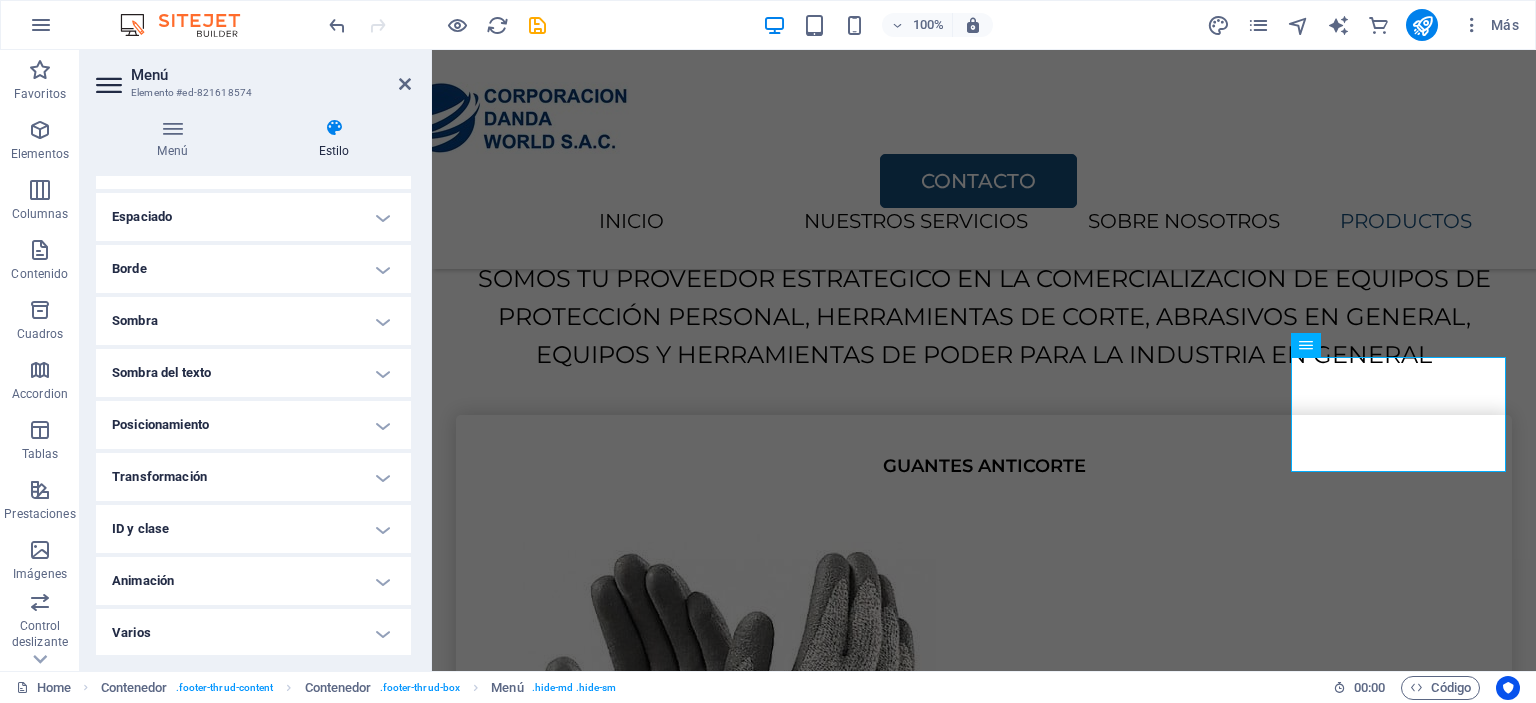 click on "Sombra del texto" at bounding box center (253, 373) 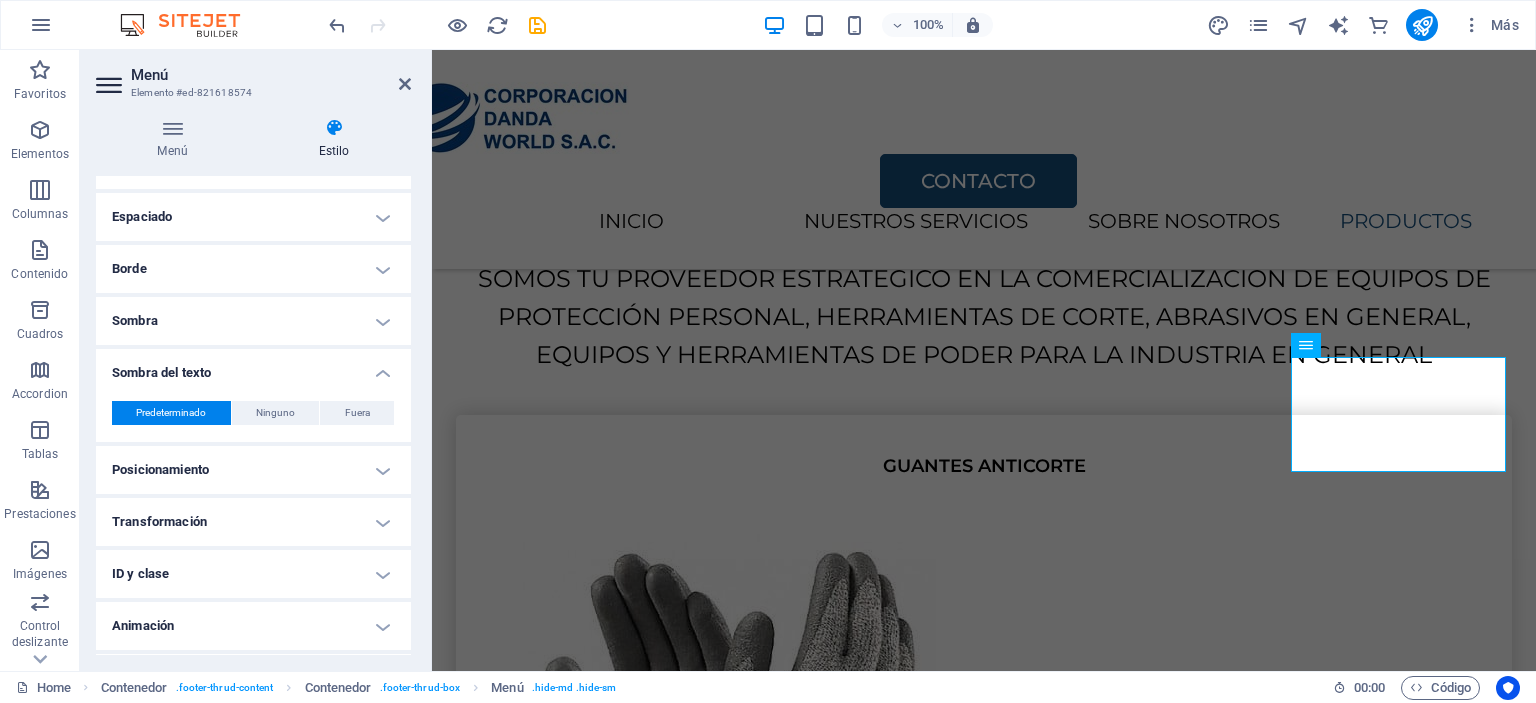click on "Predeterminado Ninguno Fuera Color X offset 0 px rem vh vw Y offset 0 px rem vh vw Desenfoque 0 px rem % vh vw" at bounding box center (253, 413) 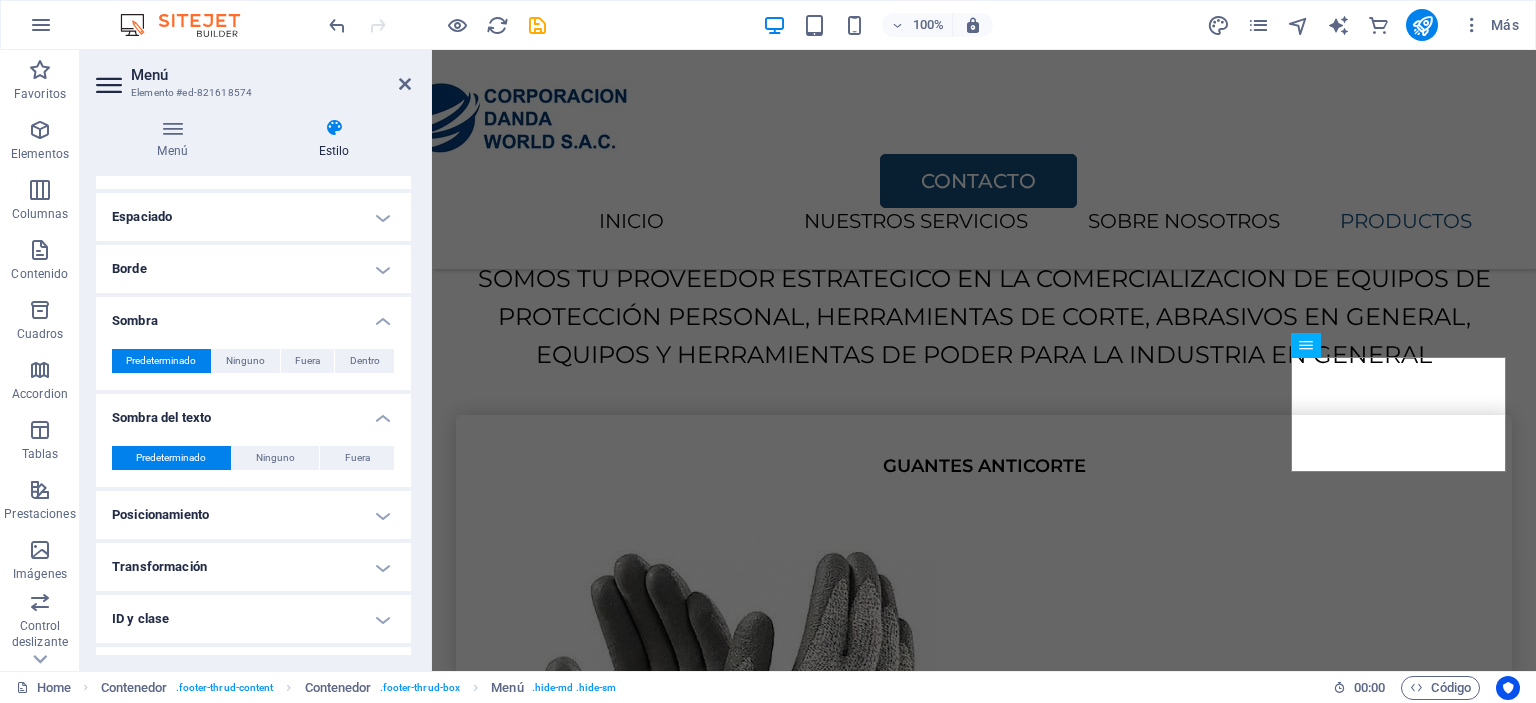click on "Sombra del texto" at bounding box center (253, 412) 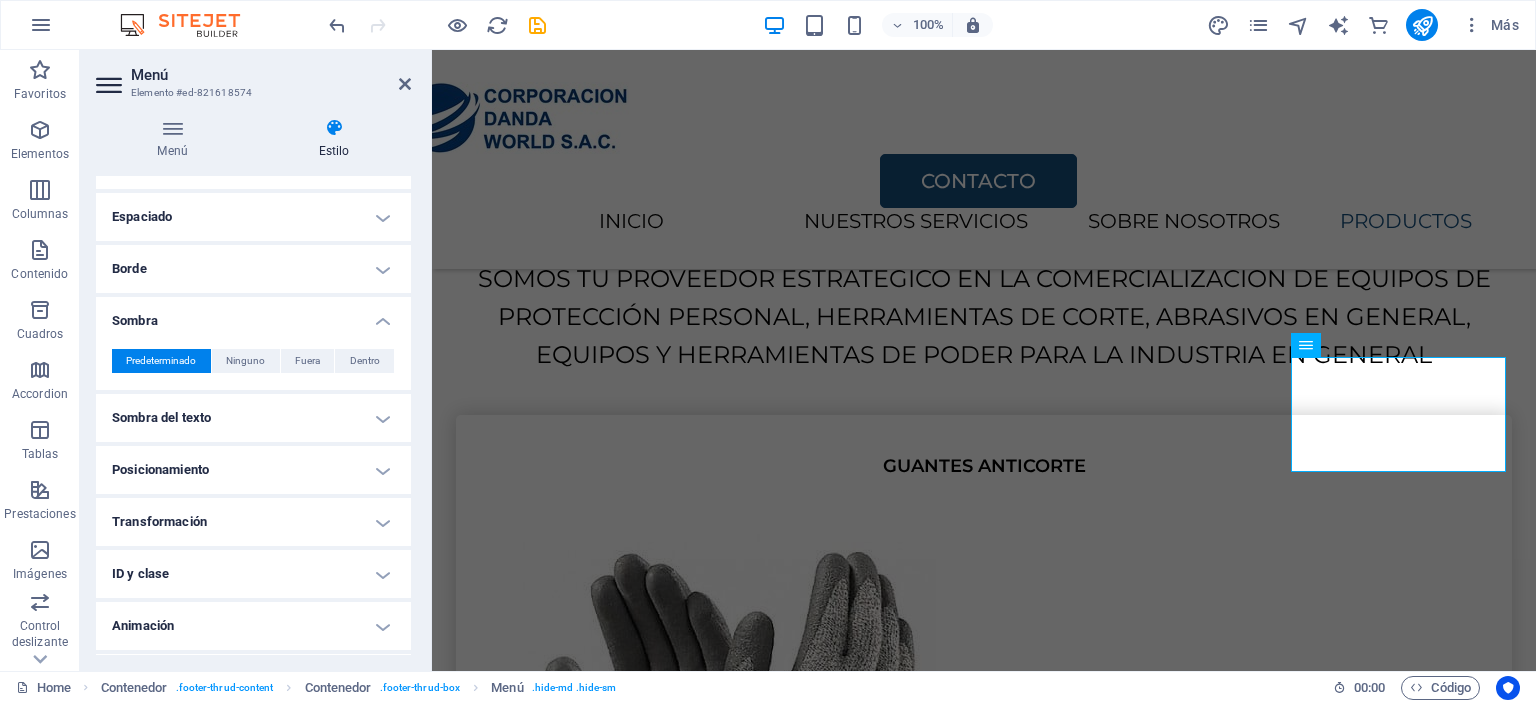 click on "Sombra" at bounding box center [253, 315] 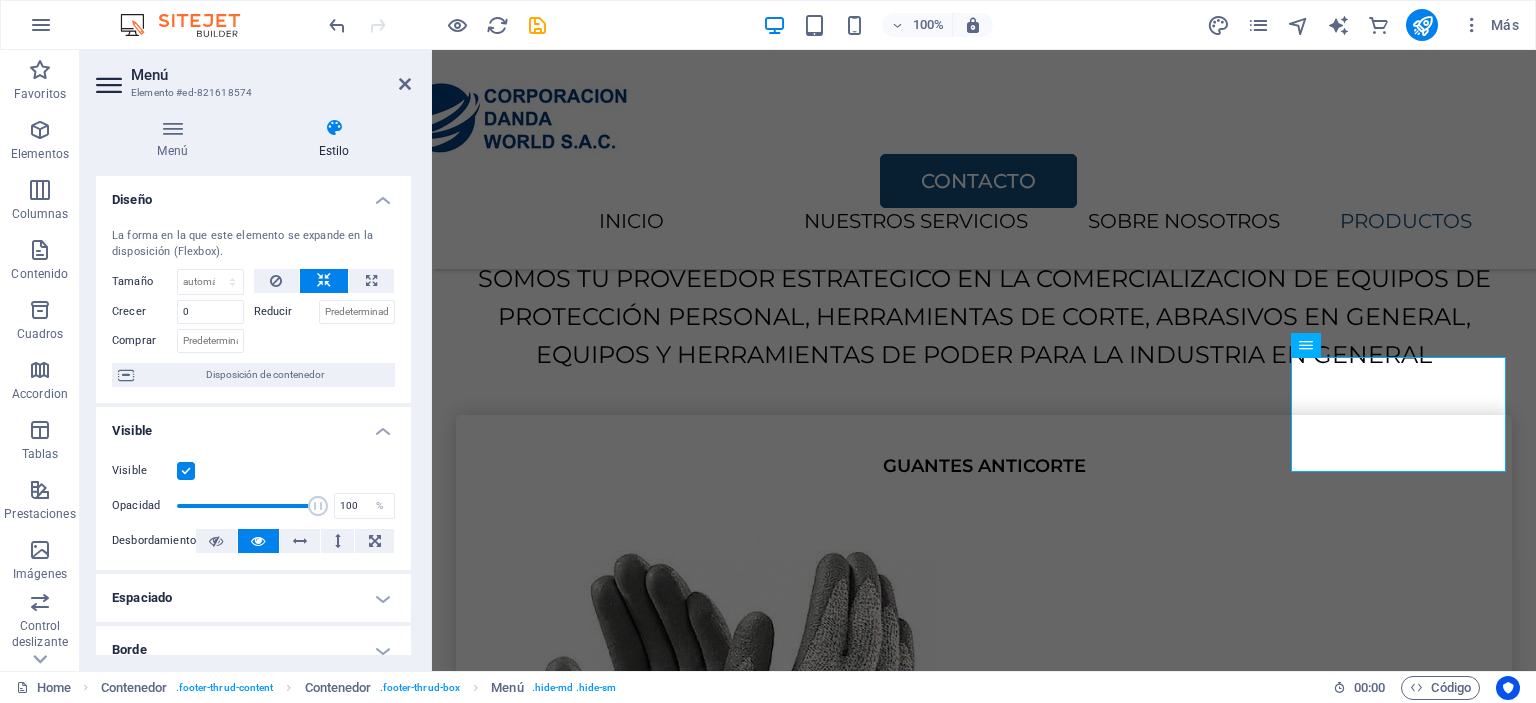 scroll, scrollTop: 0, scrollLeft: 0, axis: both 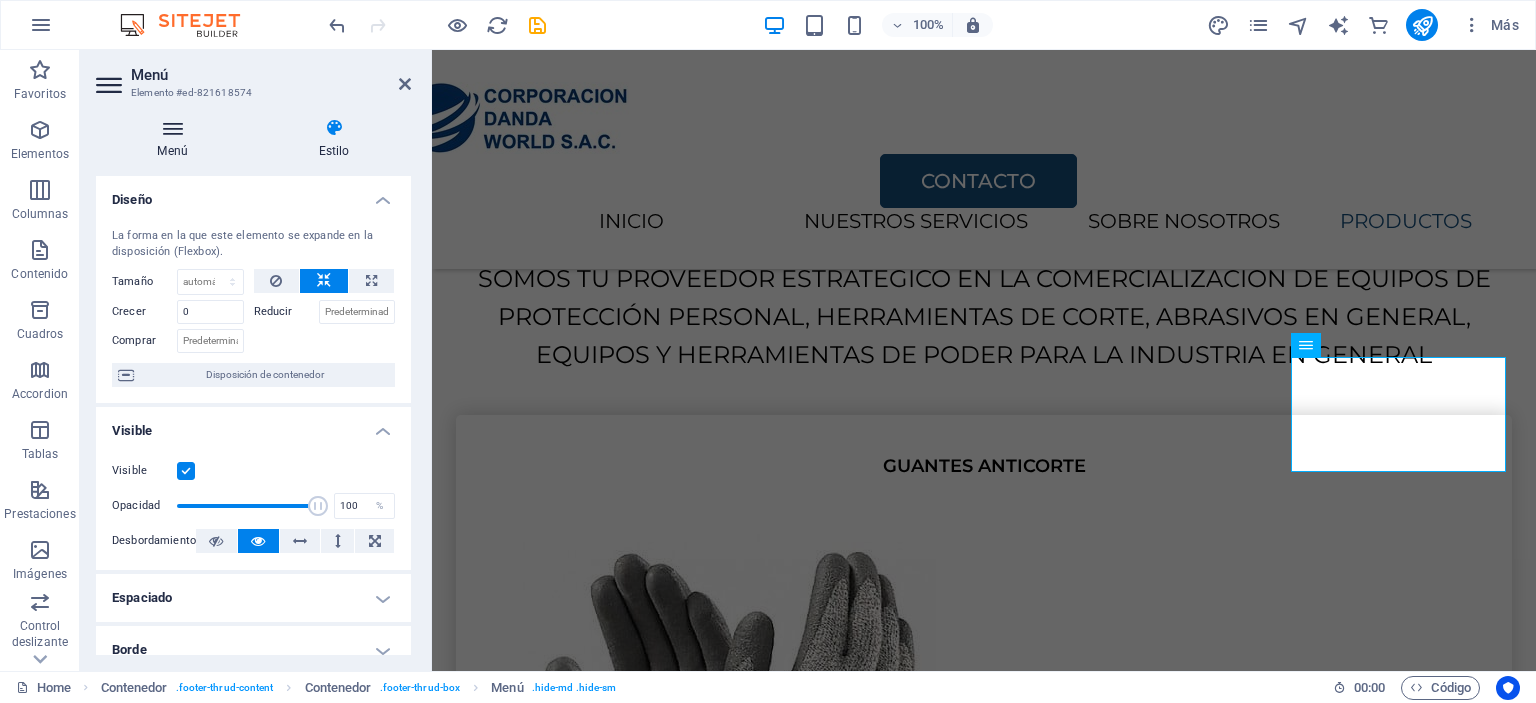 click at bounding box center [172, 128] 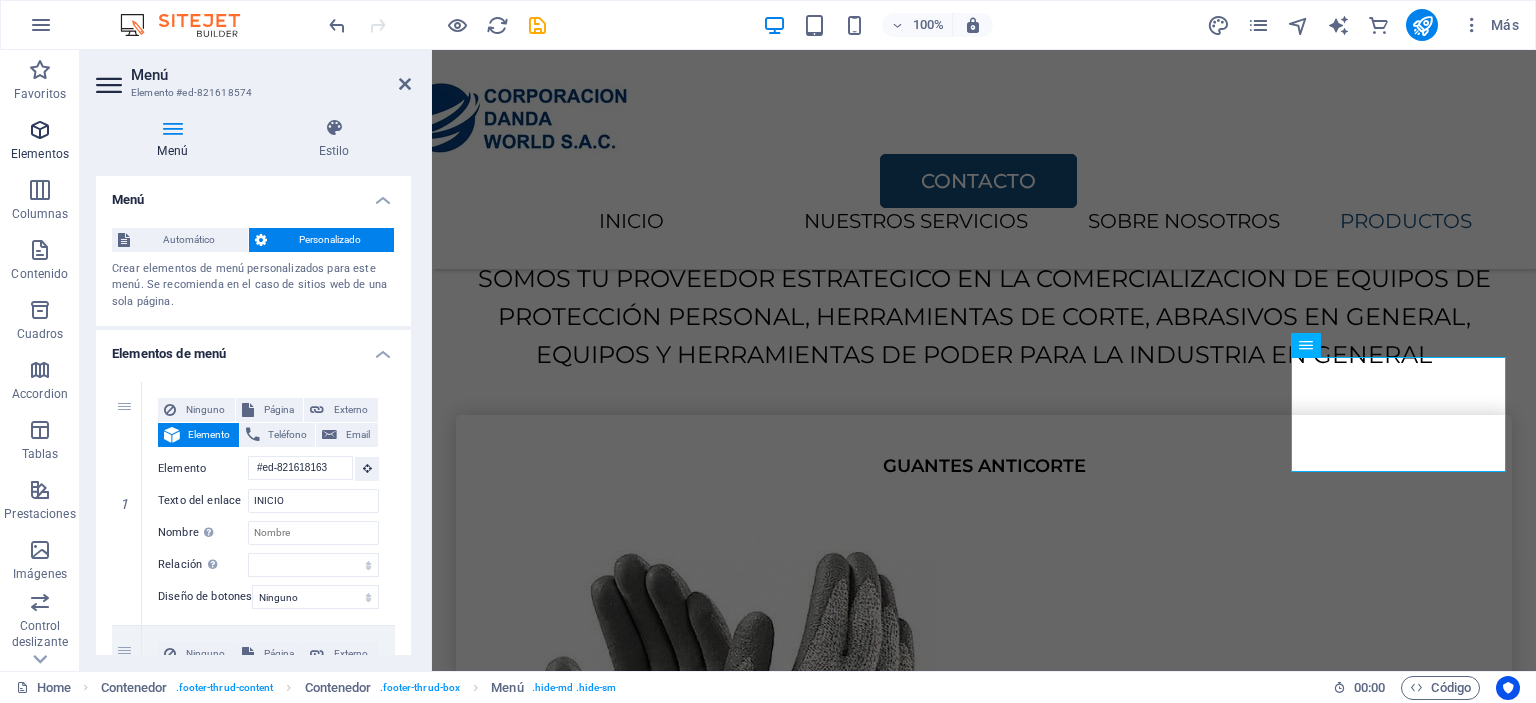 click at bounding box center (40, 130) 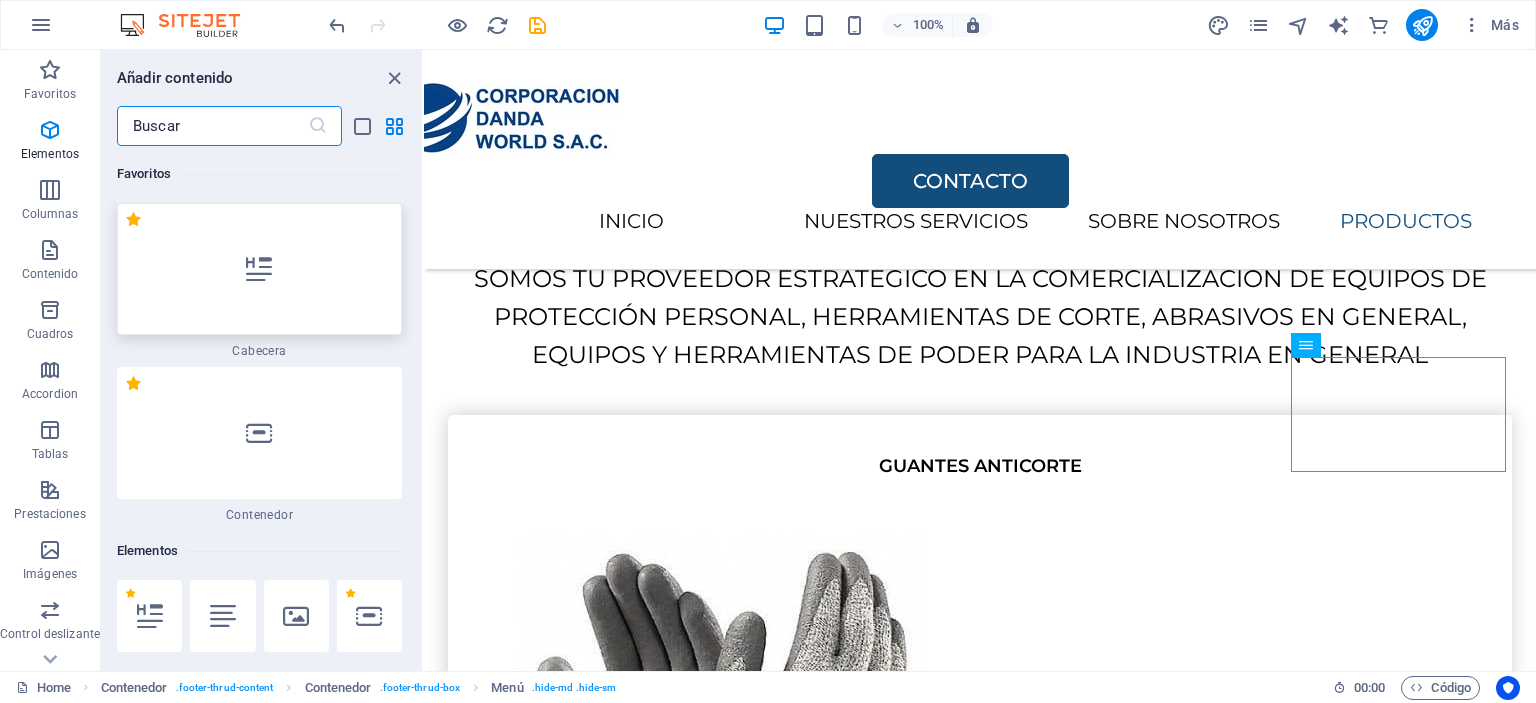 scroll, scrollTop: 4006, scrollLeft: 0, axis: vertical 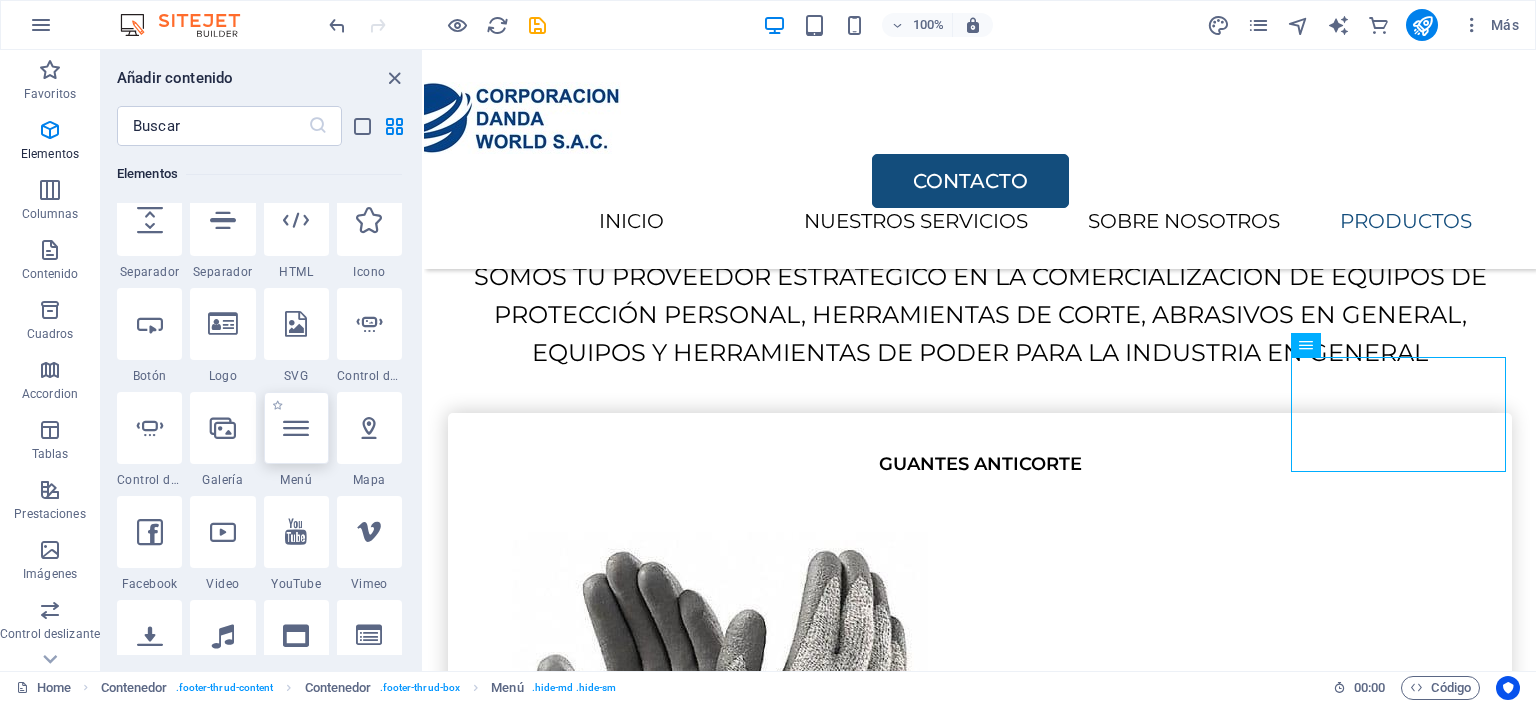 click at bounding box center [296, 428] 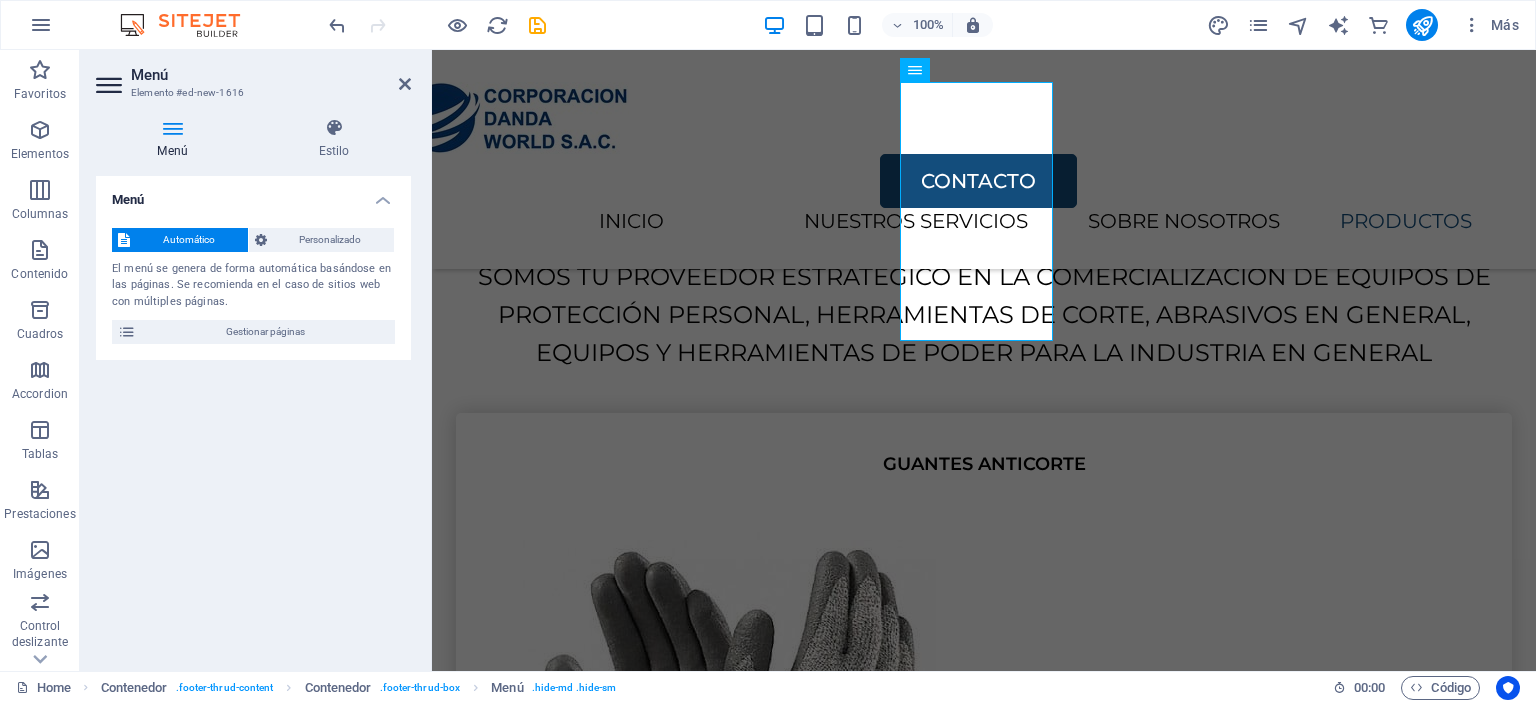 scroll, scrollTop: 4279, scrollLeft: 0, axis: vertical 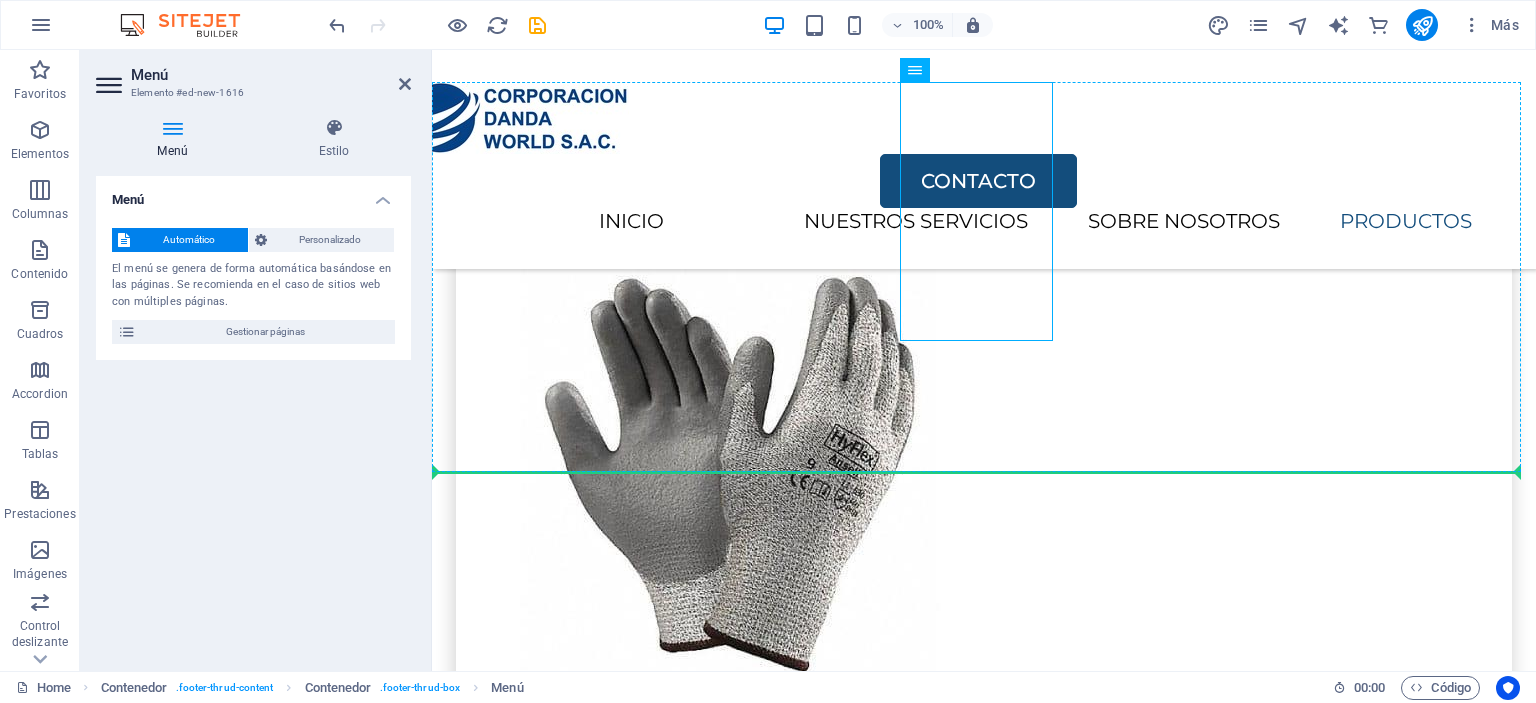 drag, startPoint x: 903, startPoint y: 287, endPoint x: 692, endPoint y: 424, distance: 251.57504 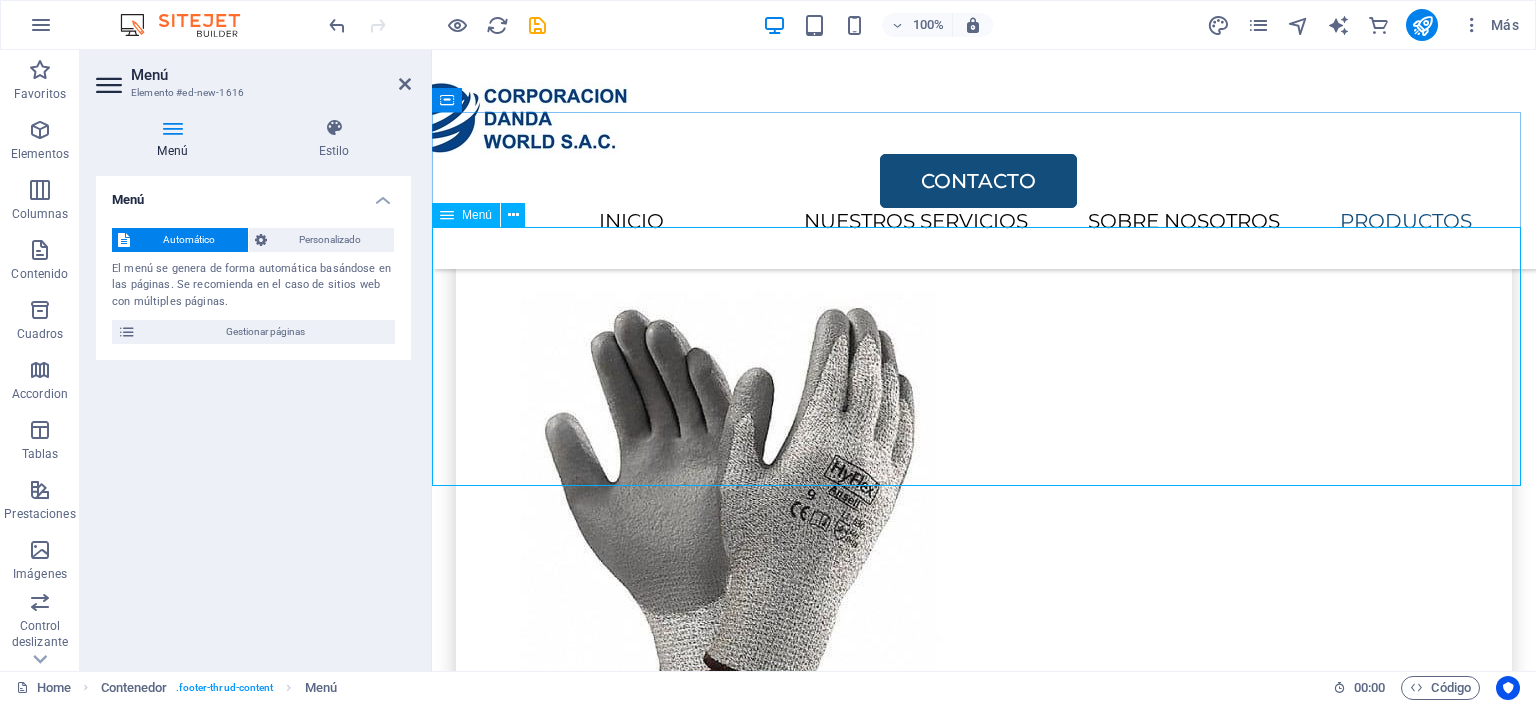 scroll, scrollTop: 4063, scrollLeft: 0, axis: vertical 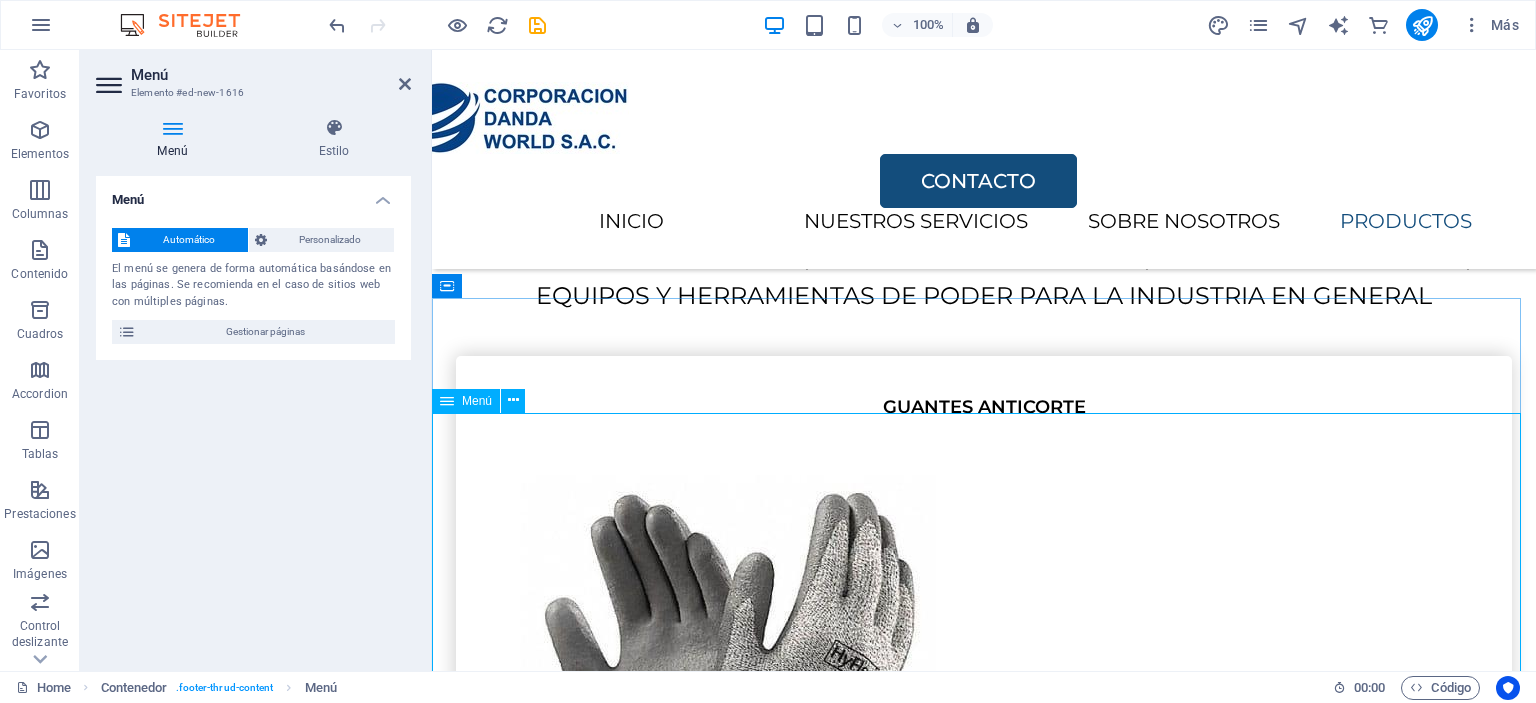 click on "Home Home Services Legal Notice About us Privacy Pricing Careers Contact" at bounding box center [984, 6349] 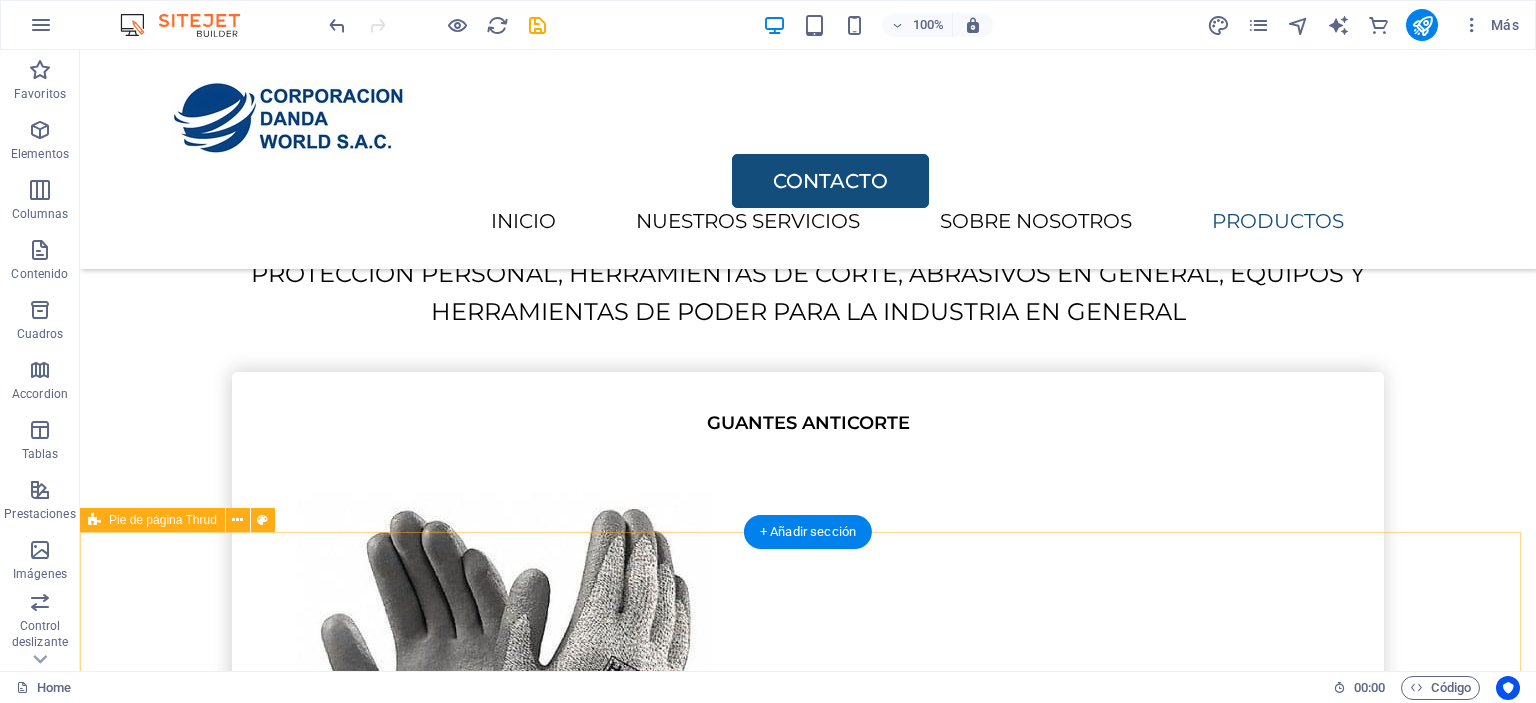 scroll, scrollTop: 3960, scrollLeft: 0, axis: vertical 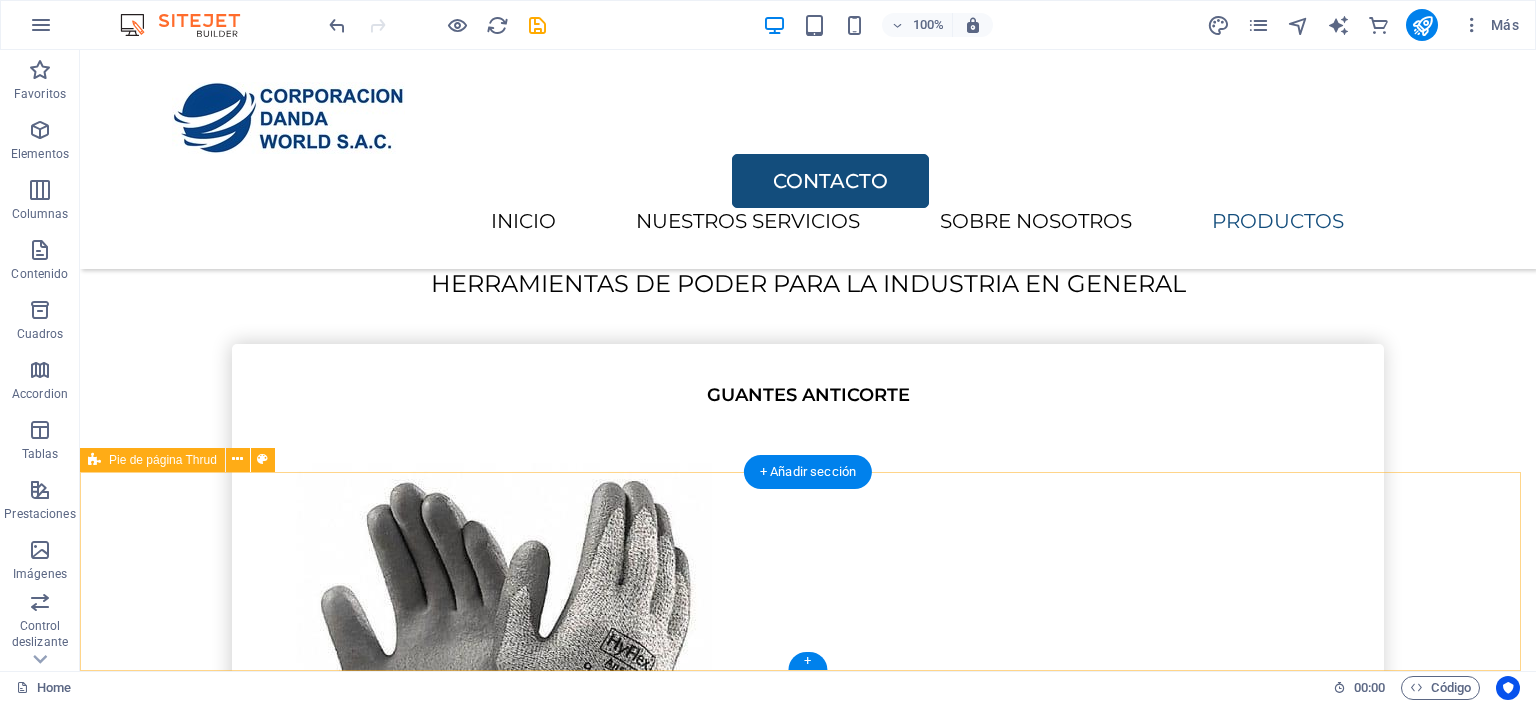 click on "codansac.com   Legal Notice  |  Privacy Policy" at bounding box center [808, 7411] 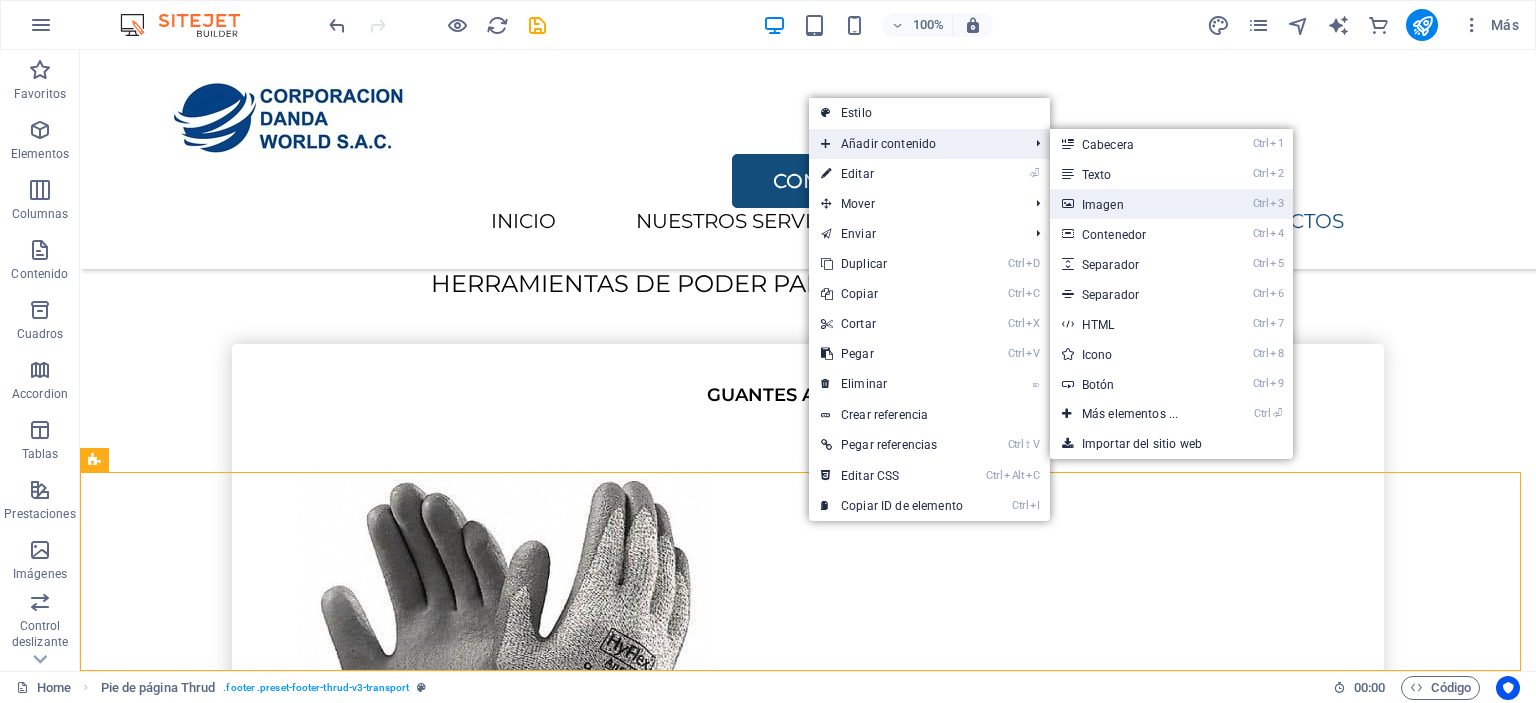 click on "Ctrl 3  Imagen" at bounding box center [1134, 204] 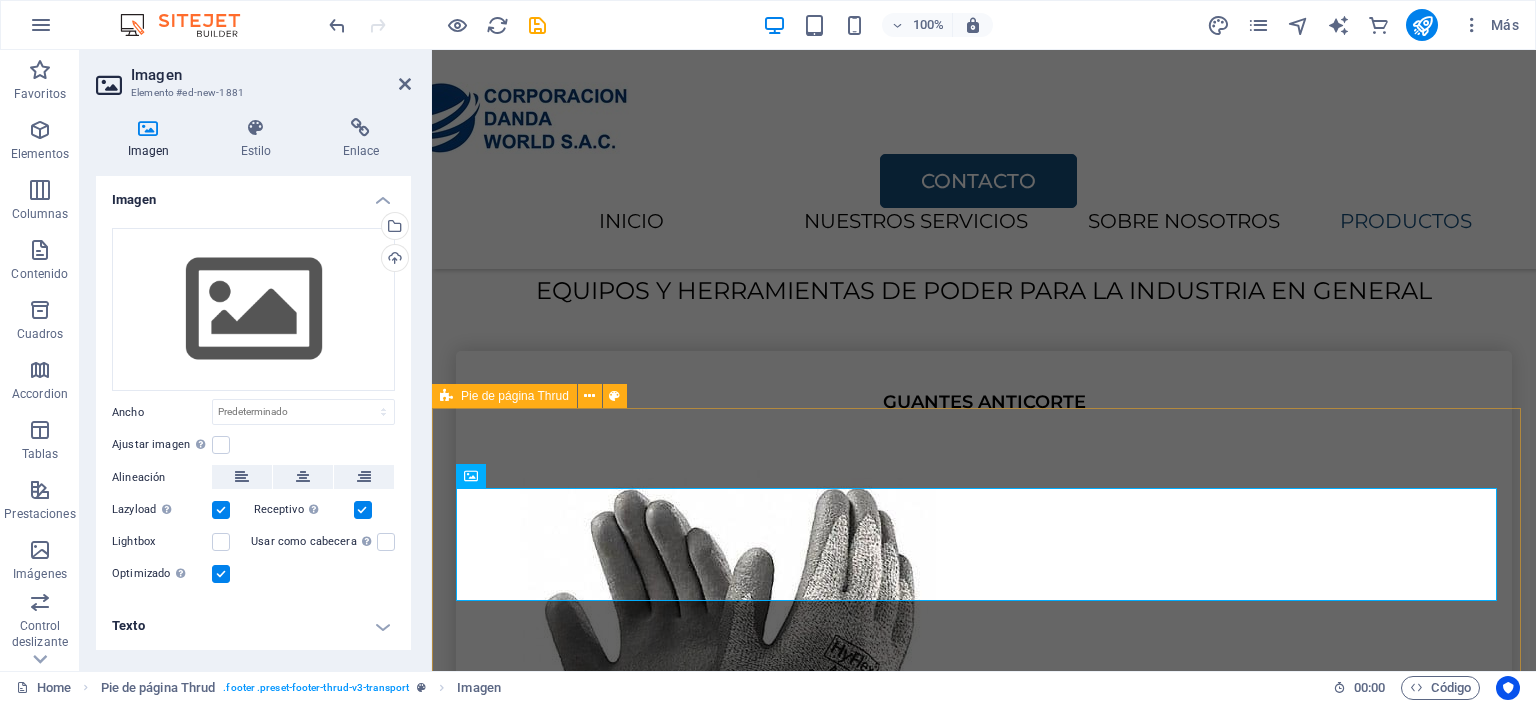 scroll, scrollTop: 4116, scrollLeft: 0, axis: vertical 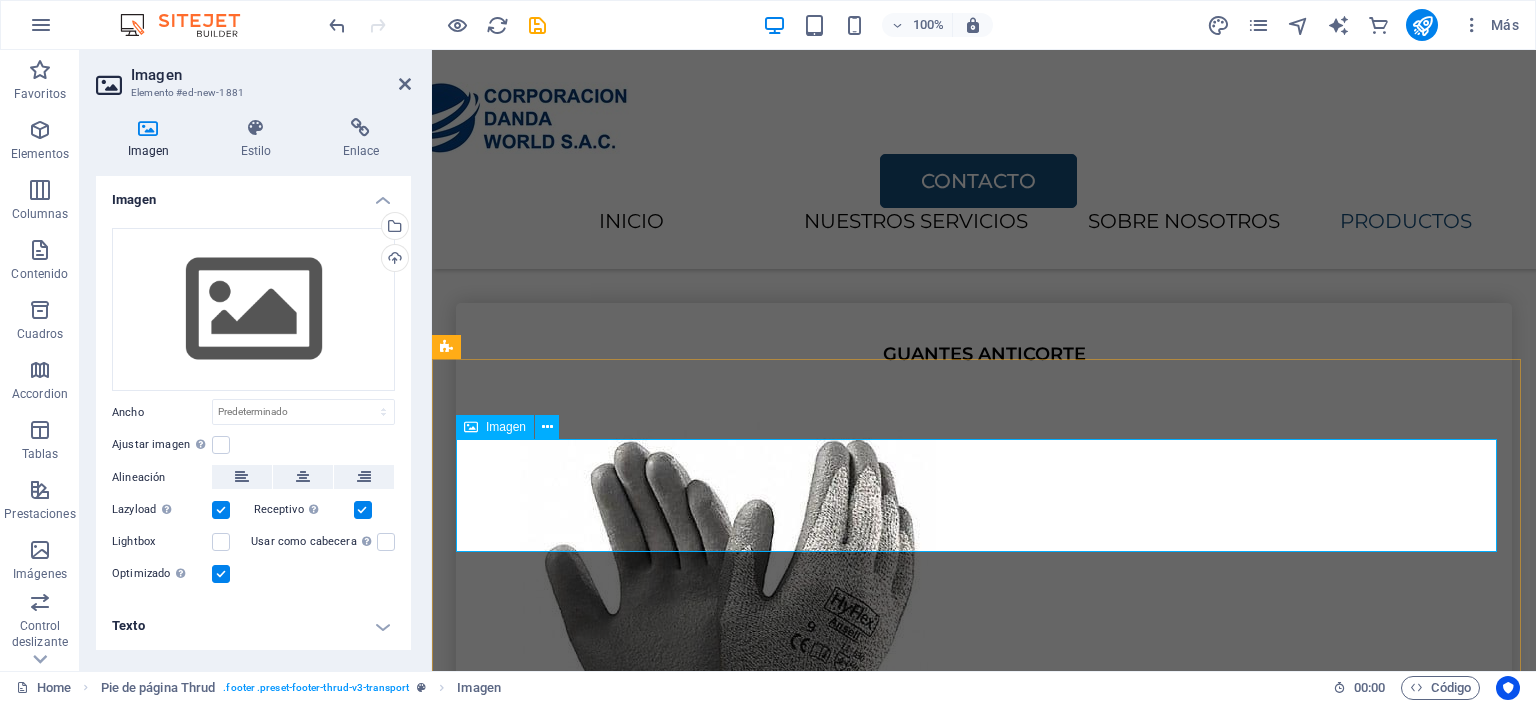 click at bounding box center [984, 6359] 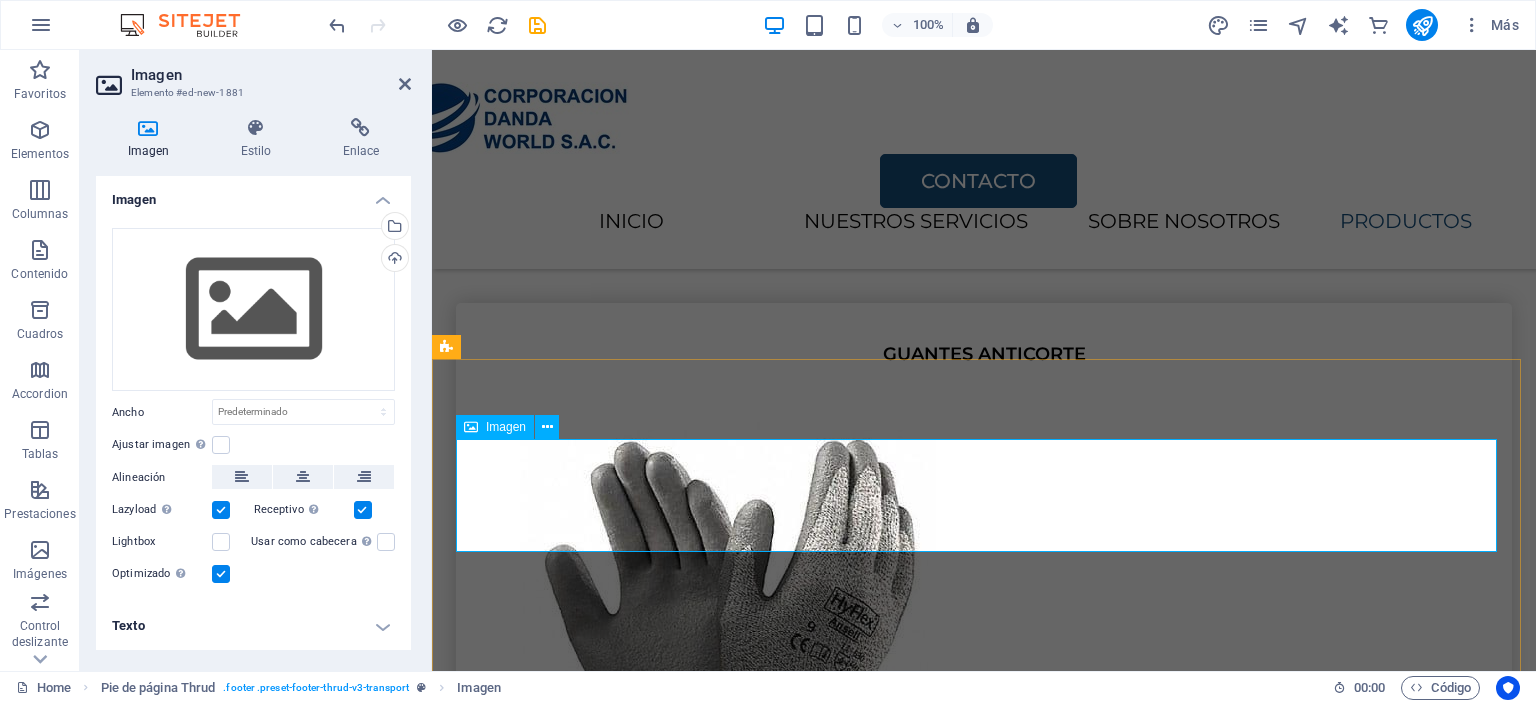 click at bounding box center [984, 6359] 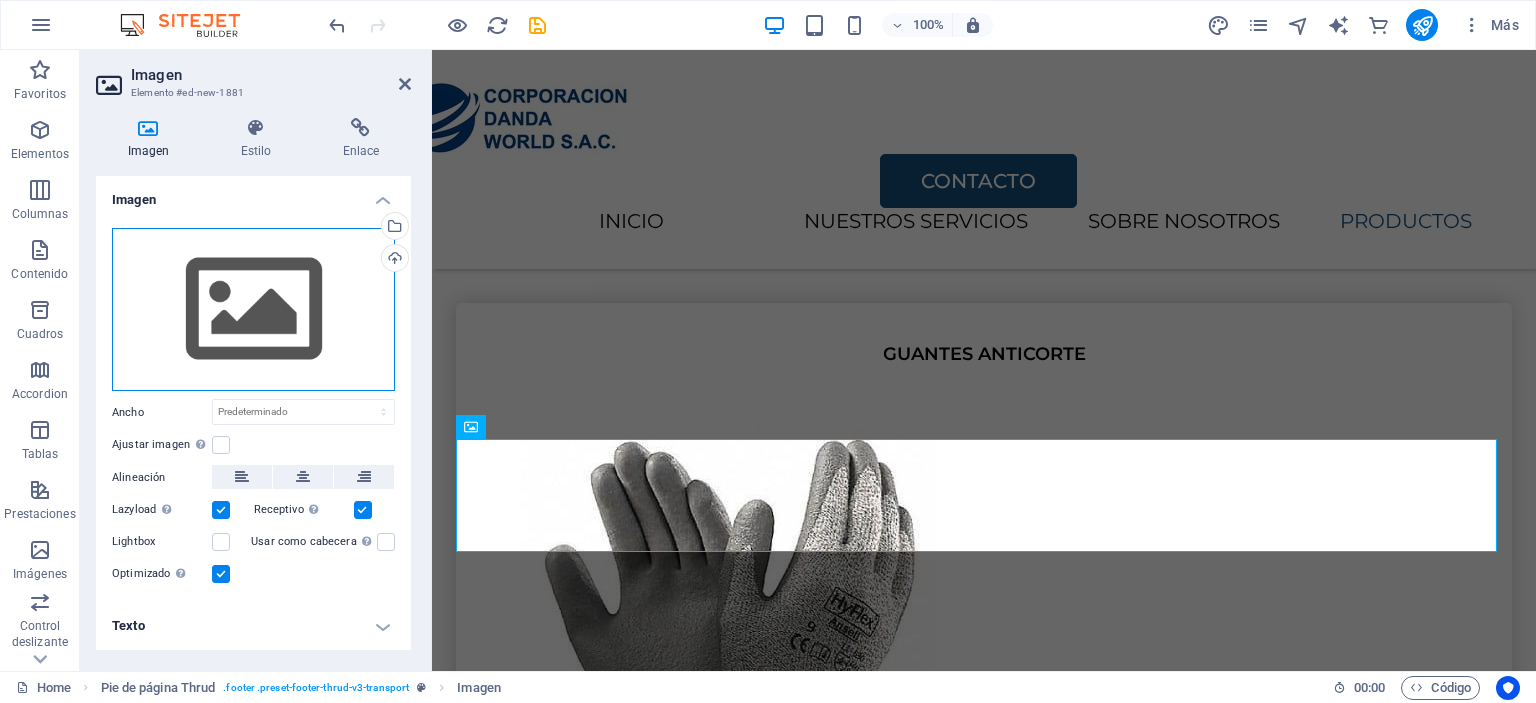 click on "Arrastra archivos aquí, haz clic para escoger archivos o  selecciona archivos de Archivos o de nuestra galería gratuita de fotos y vídeos" at bounding box center [253, 310] 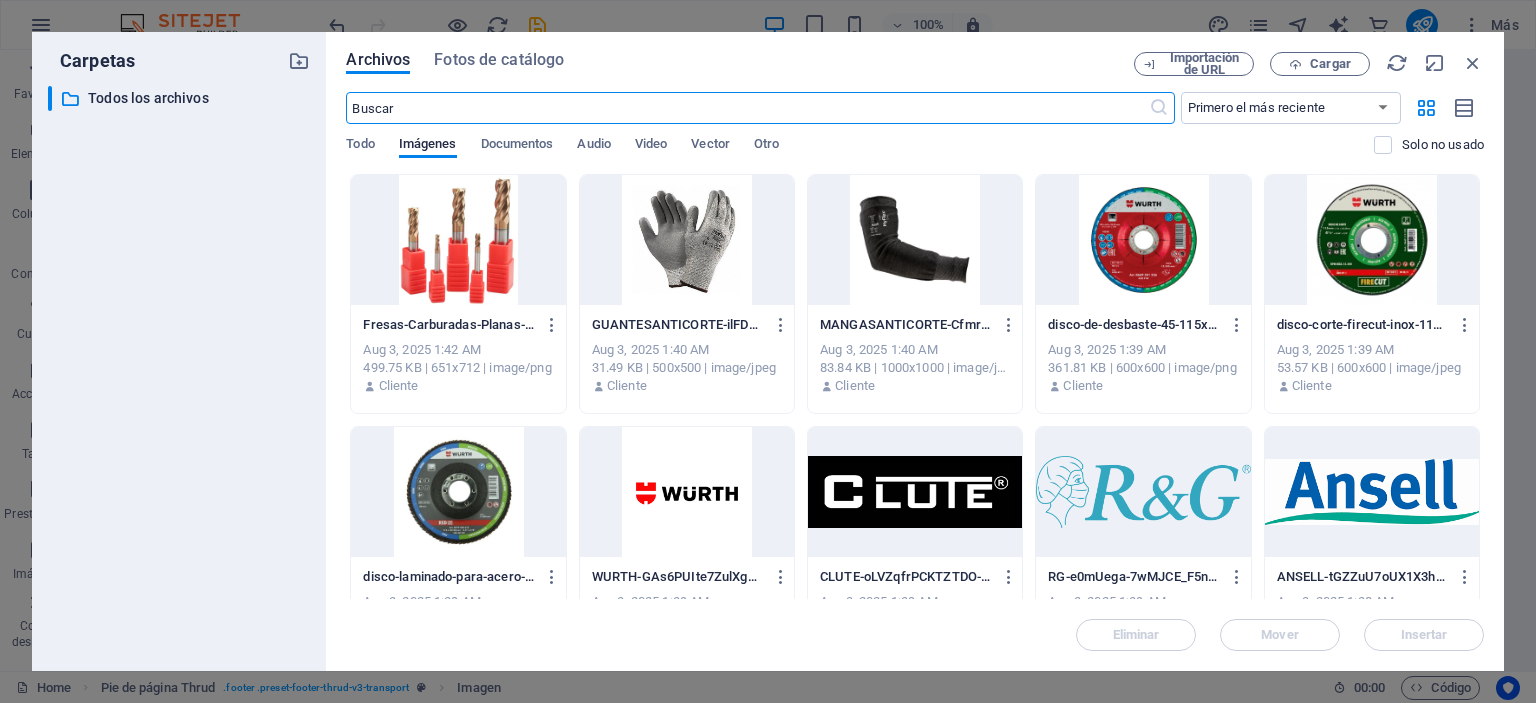 scroll, scrollTop: 5940, scrollLeft: 0, axis: vertical 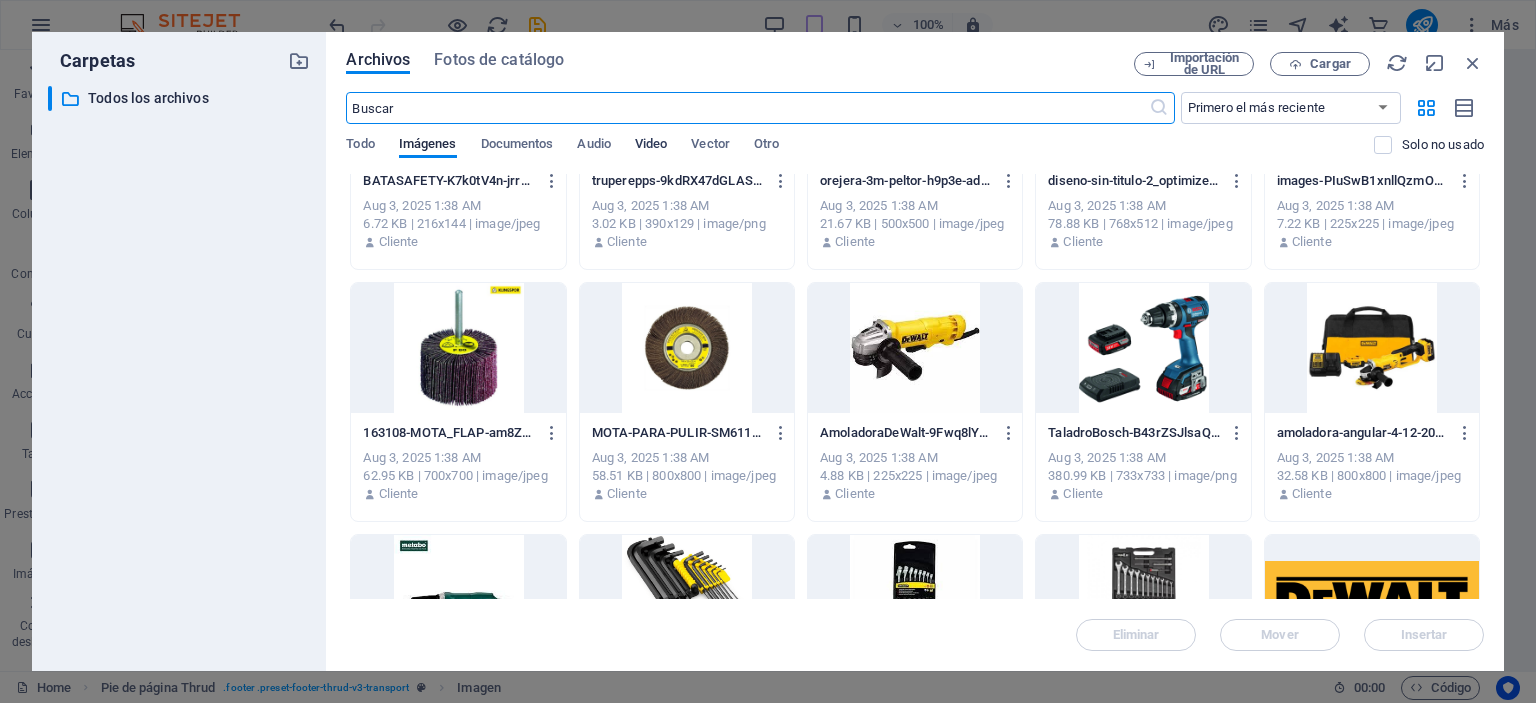 click on "Video" at bounding box center [651, 146] 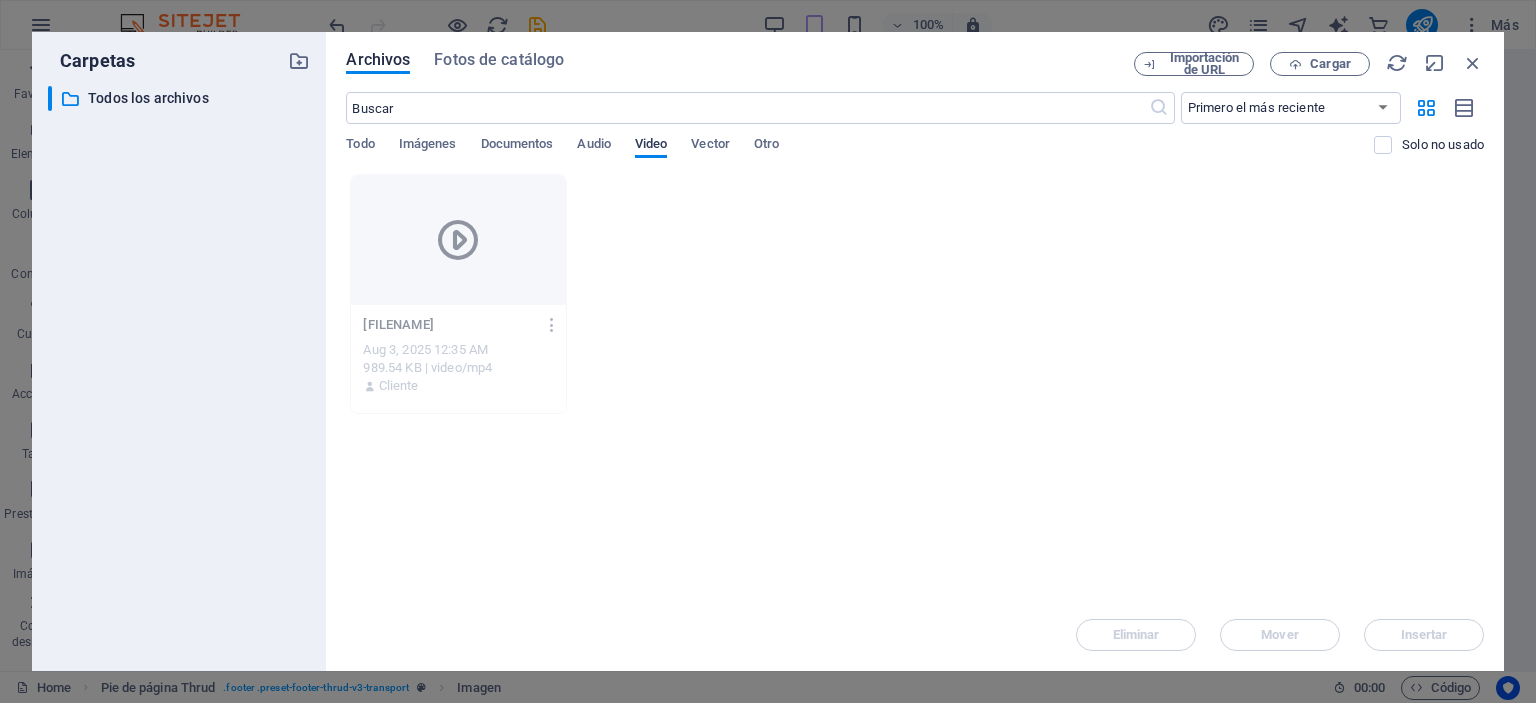 scroll, scrollTop: 0, scrollLeft: 0, axis: both 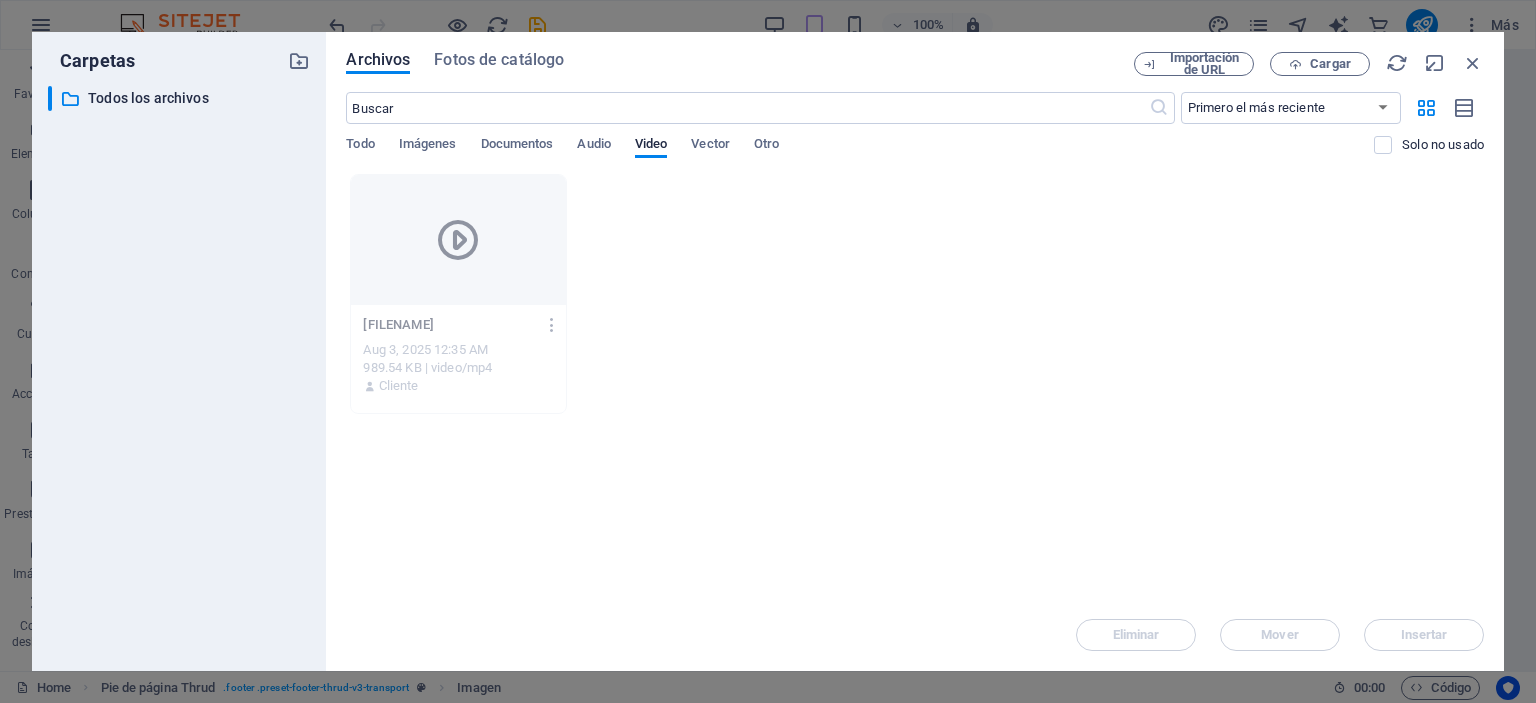 click on "​ Primero el más reciente Primero el más antiguo Nombre (A-Z) Nombre (Z-A) Tamaño (0-9) Tamaño (9-0) Resolución (0-9) Resolución (9-0) Todo Imágenes Documentos Audio Video Vector Otro Solo no usado" at bounding box center (915, 133) 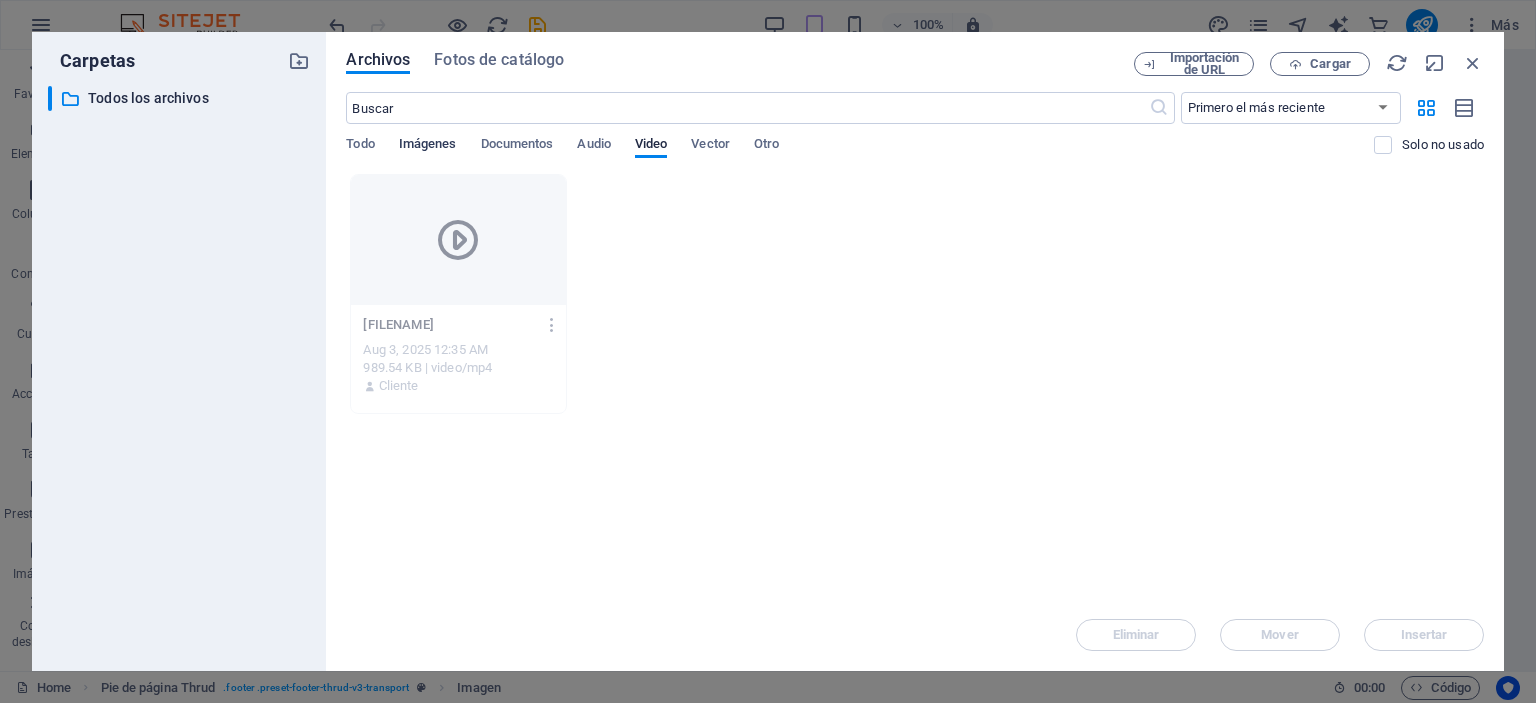click on "Imágenes" at bounding box center [428, 146] 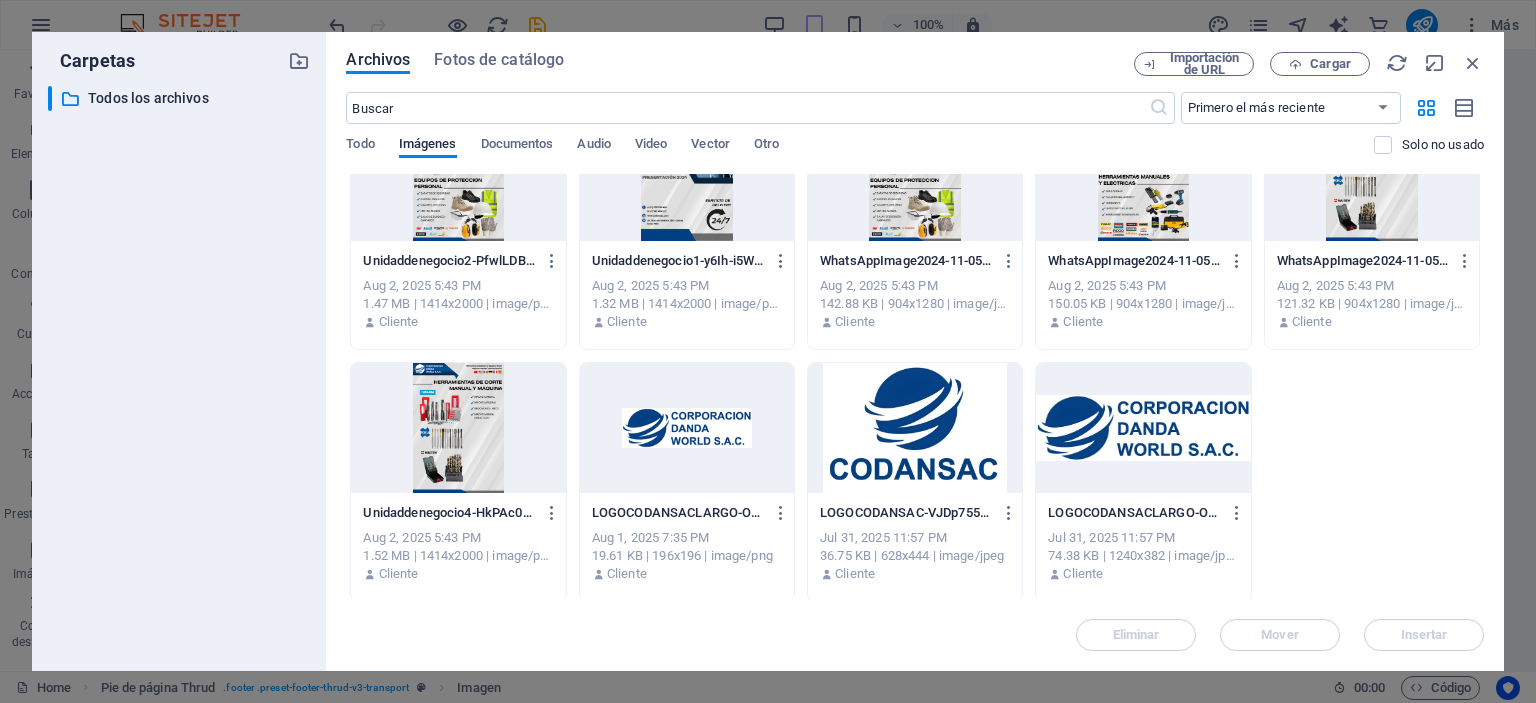 scroll, scrollTop: 3342, scrollLeft: 0, axis: vertical 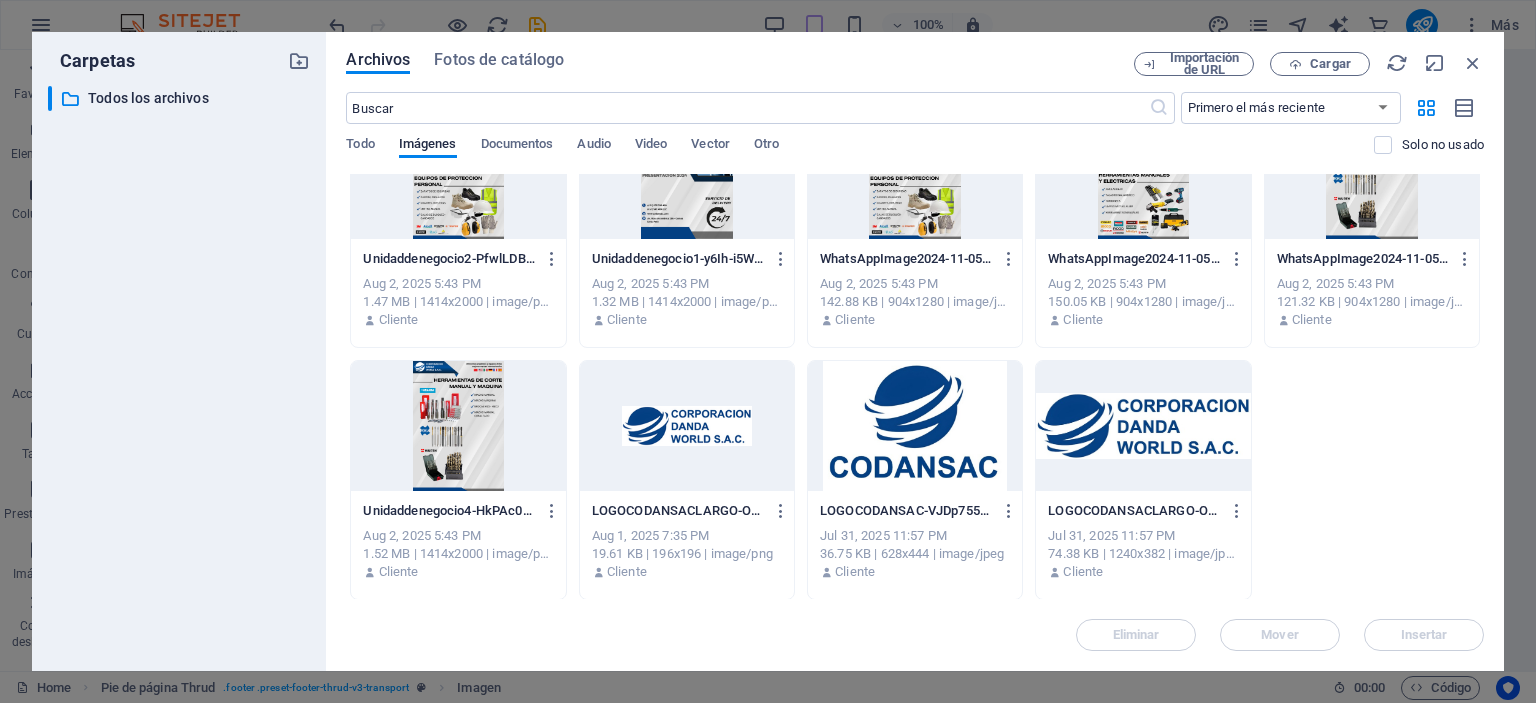 drag, startPoint x: 938, startPoint y: 427, endPoint x: 960, endPoint y: 437, distance: 24.166092 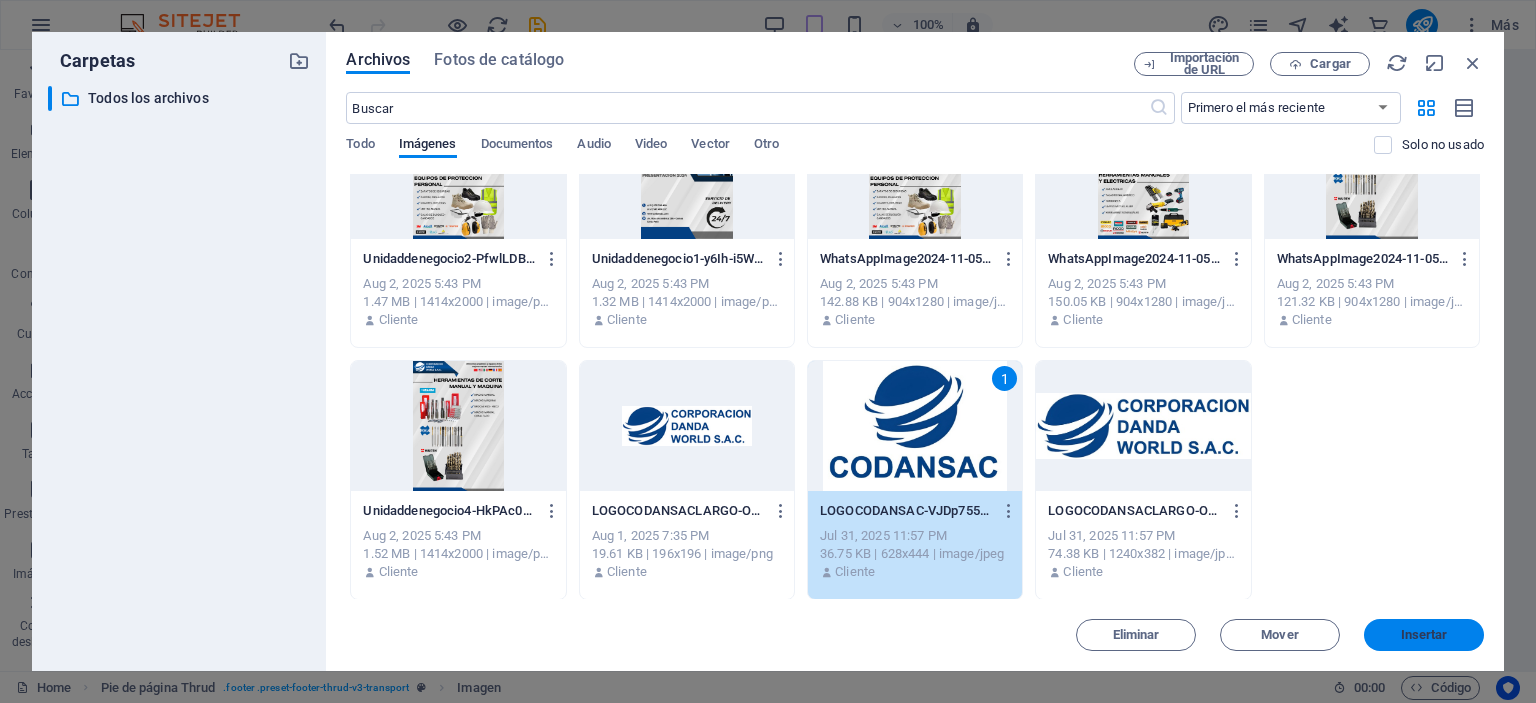 click on "Insertar" at bounding box center (1424, 635) 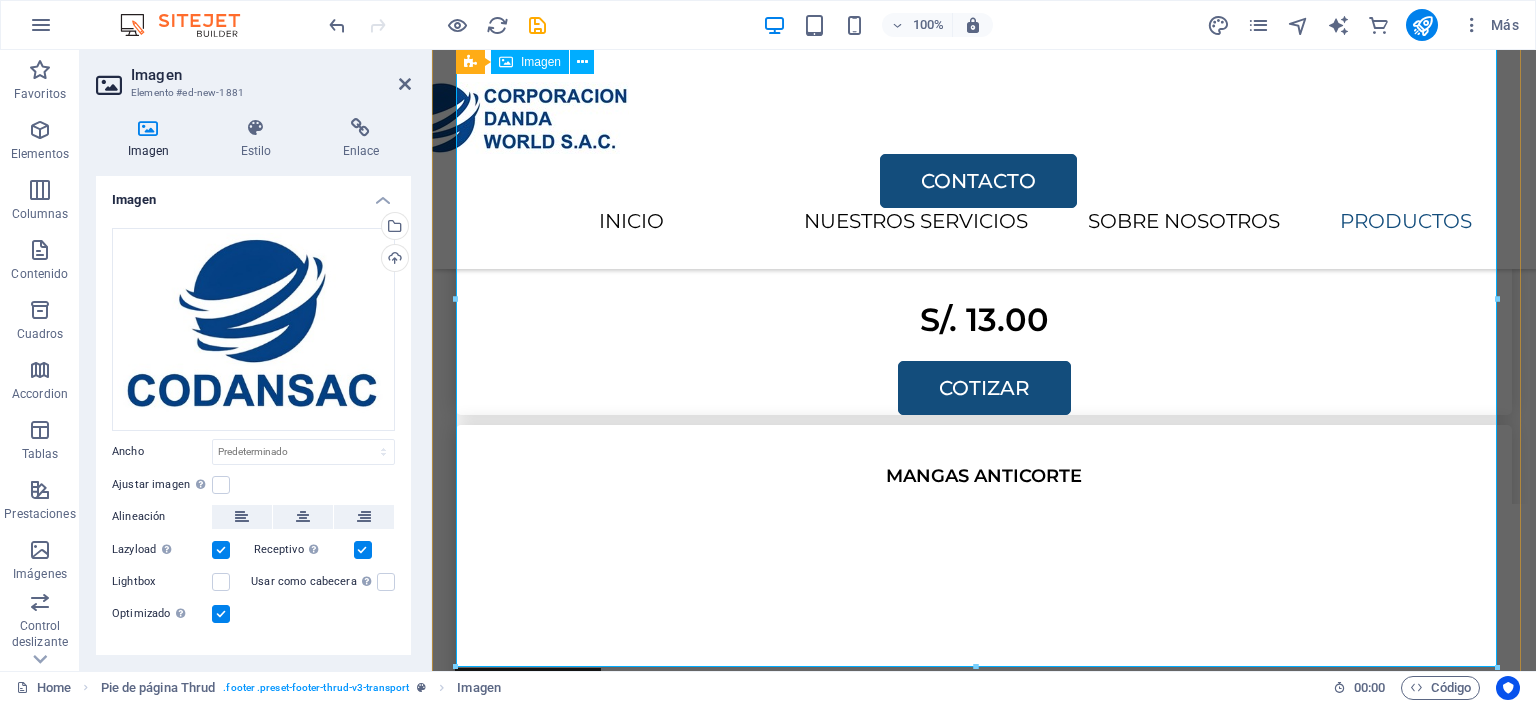 scroll, scrollTop: 4740, scrollLeft: 0, axis: vertical 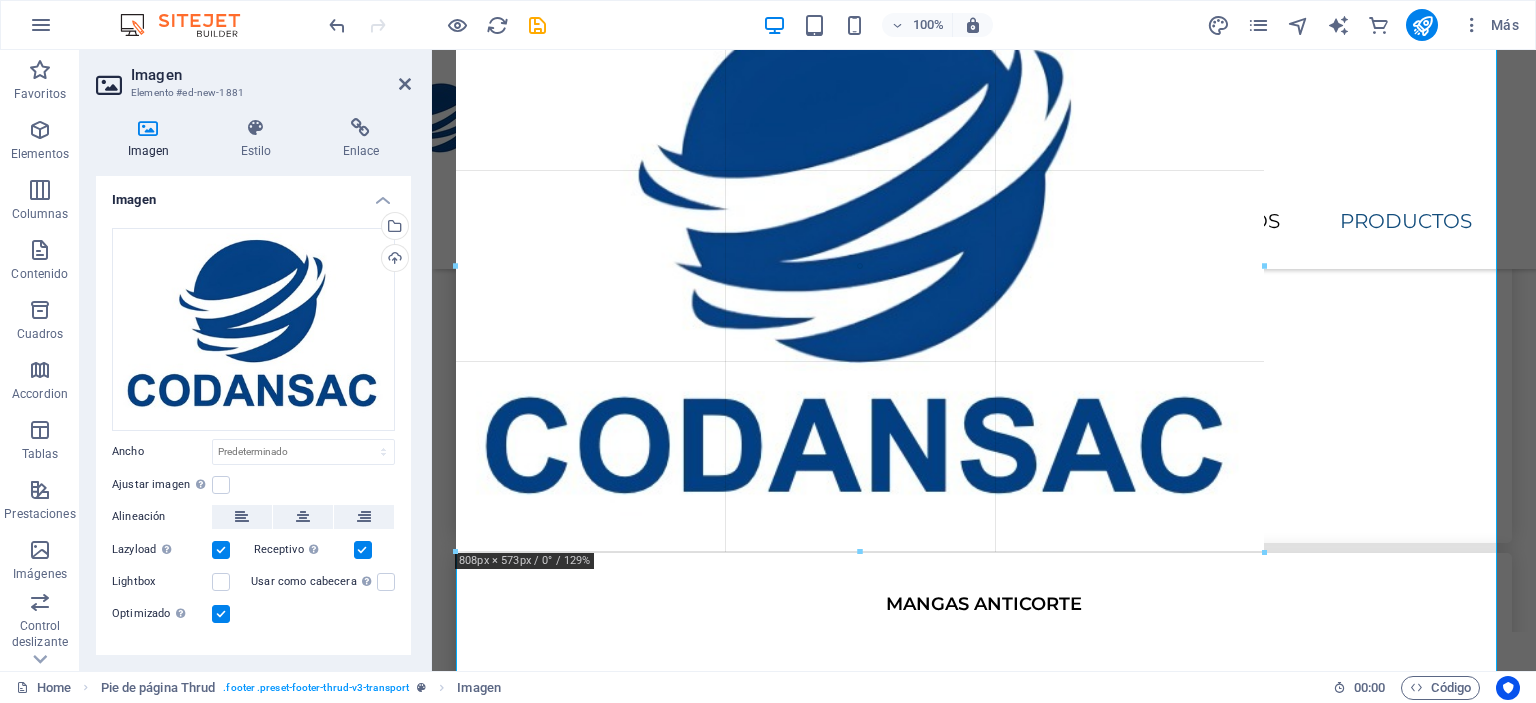 drag, startPoint x: 1497, startPoint y: 549, endPoint x: 692, endPoint y: 338, distance: 832.1935 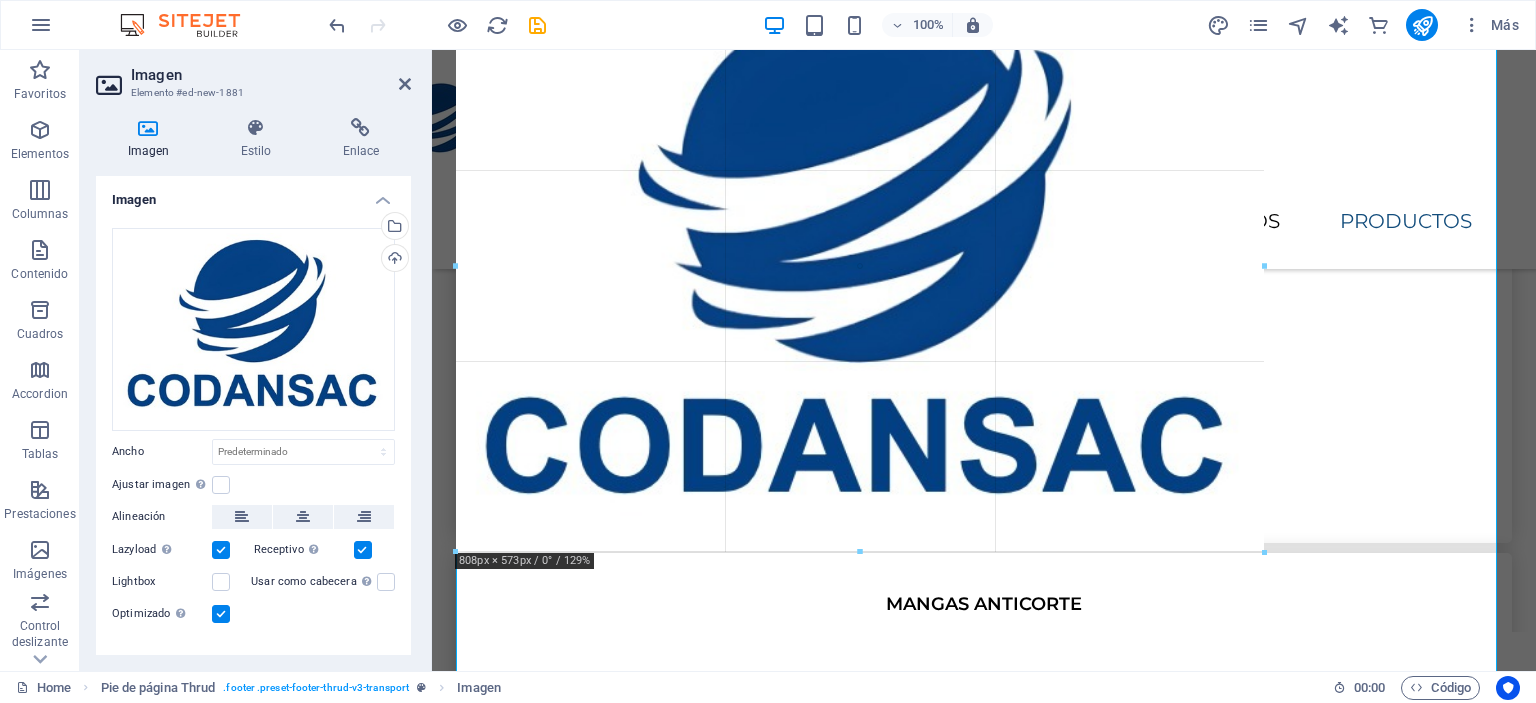 type on "808" 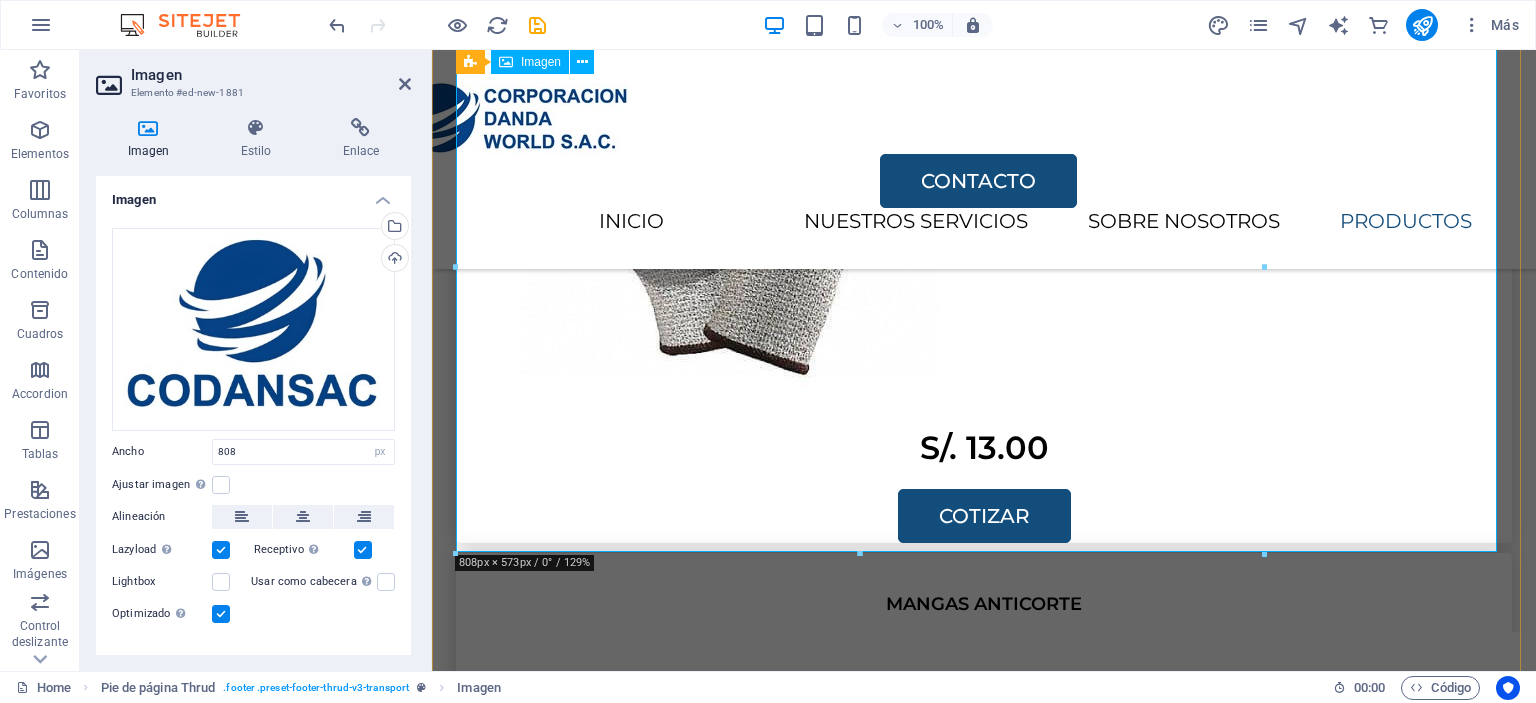 scroll, scrollTop: 4575, scrollLeft: 0, axis: vertical 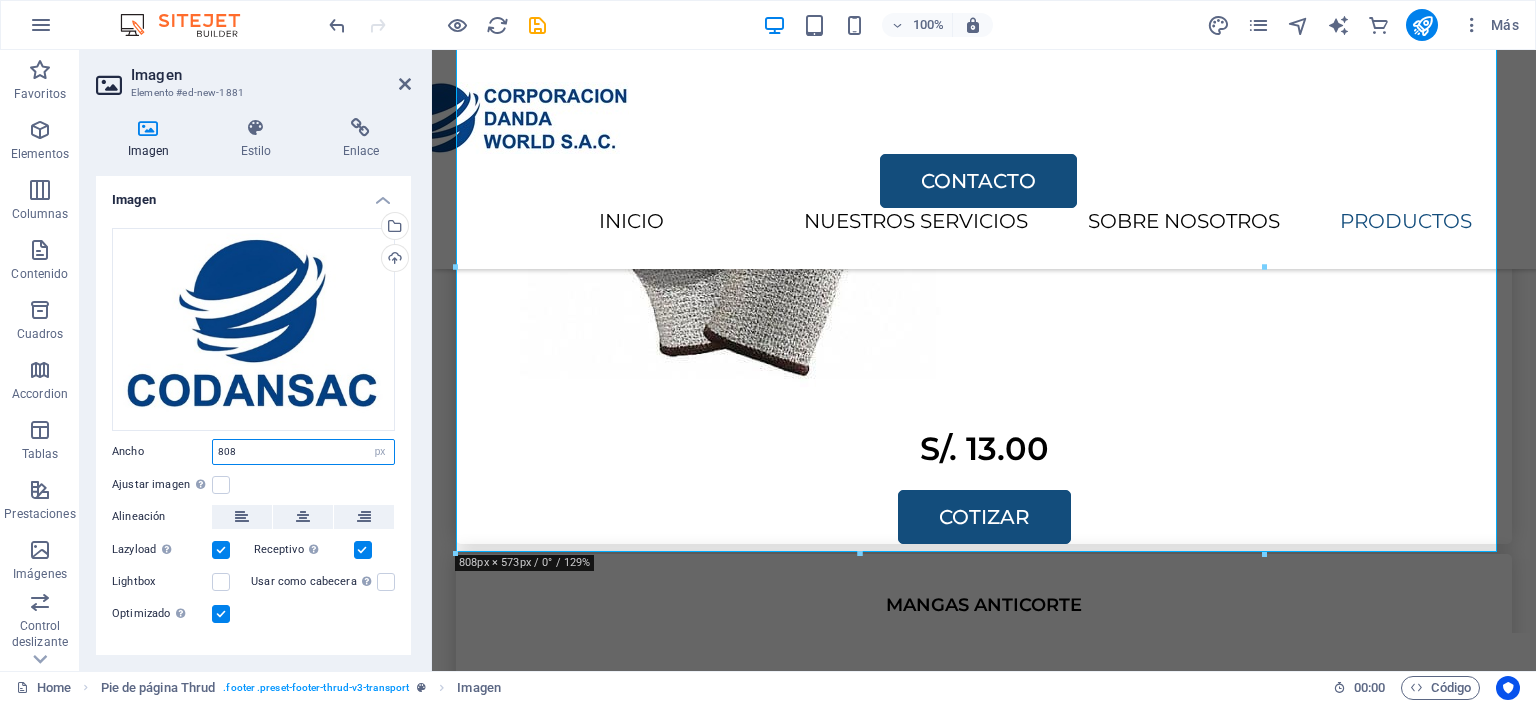 click on "808" at bounding box center (303, 452) 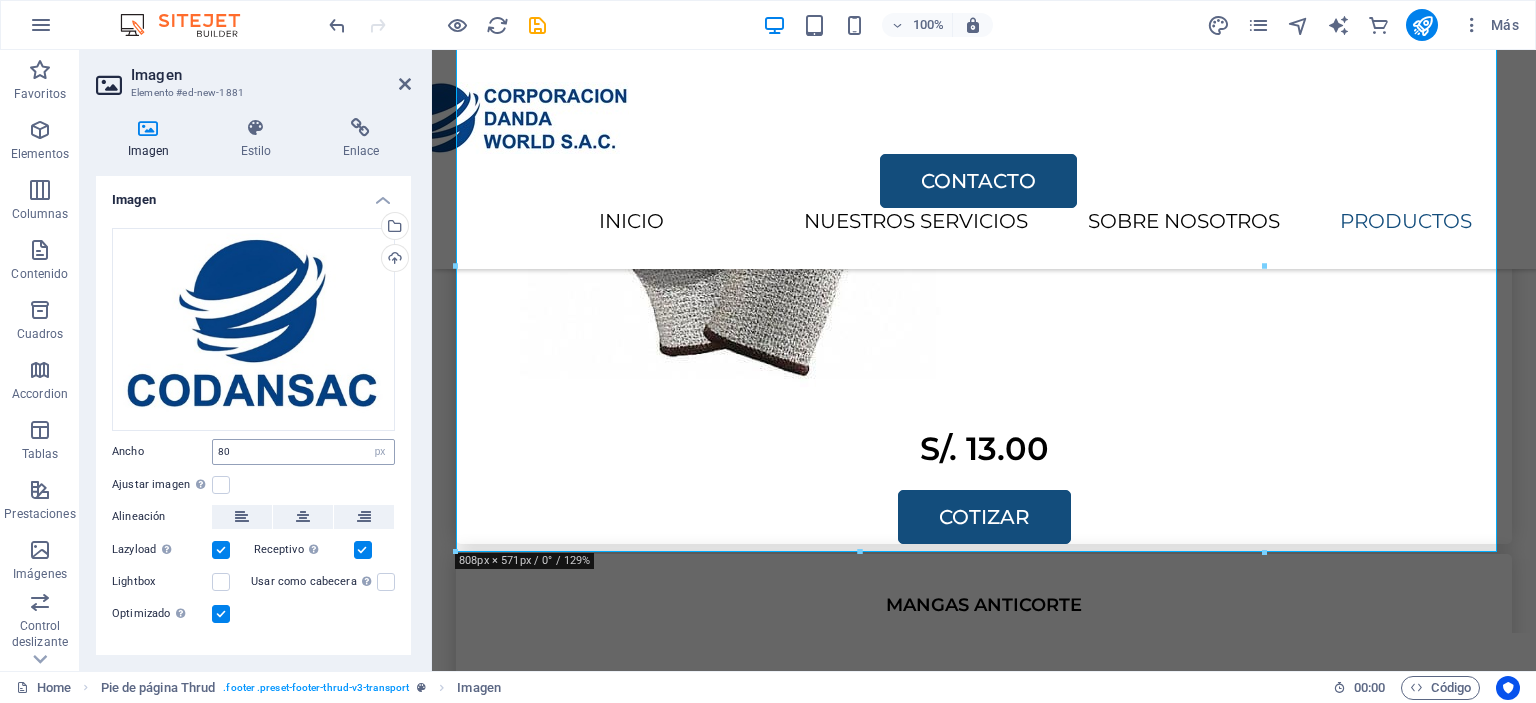 scroll, scrollTop: 4060, scrollLeft: 0, axis: vertical 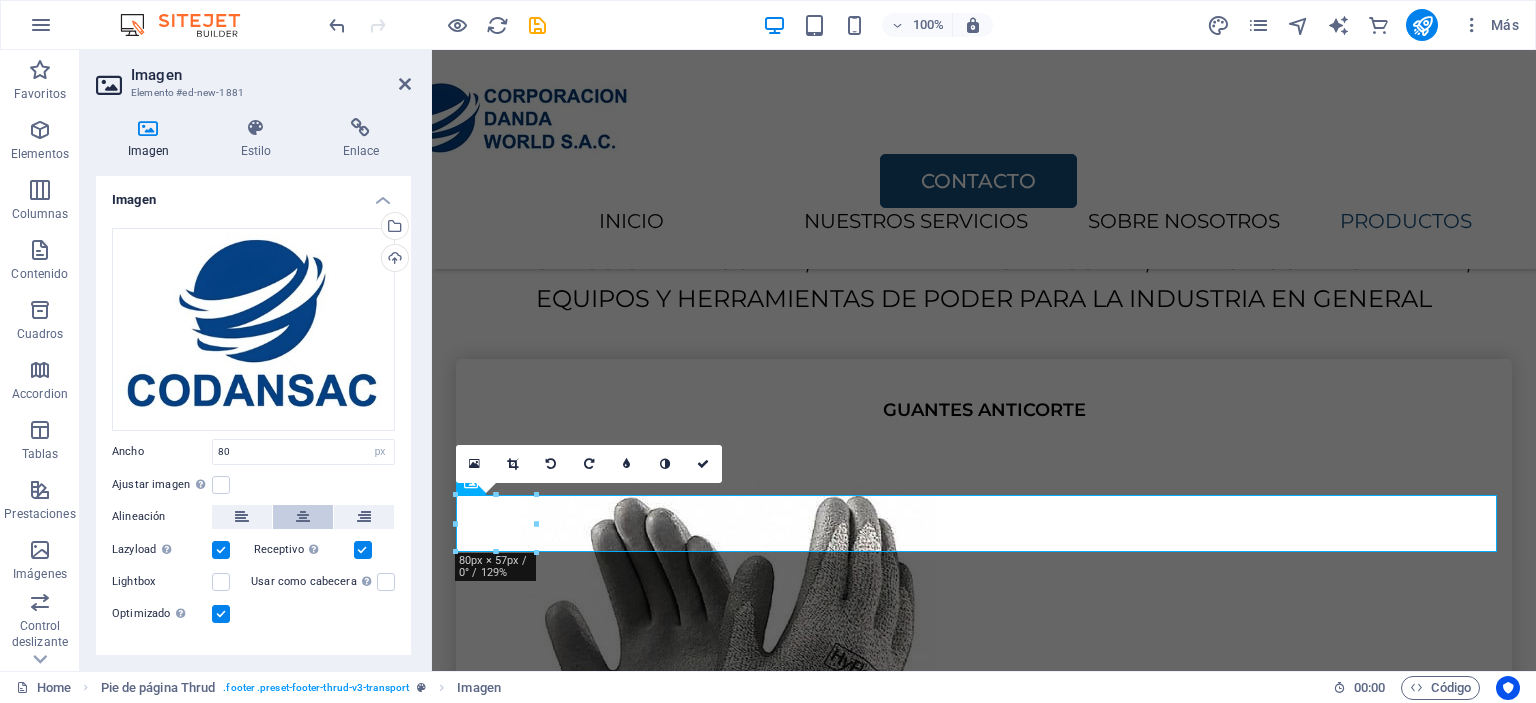 click at bounding box center (303, 517) 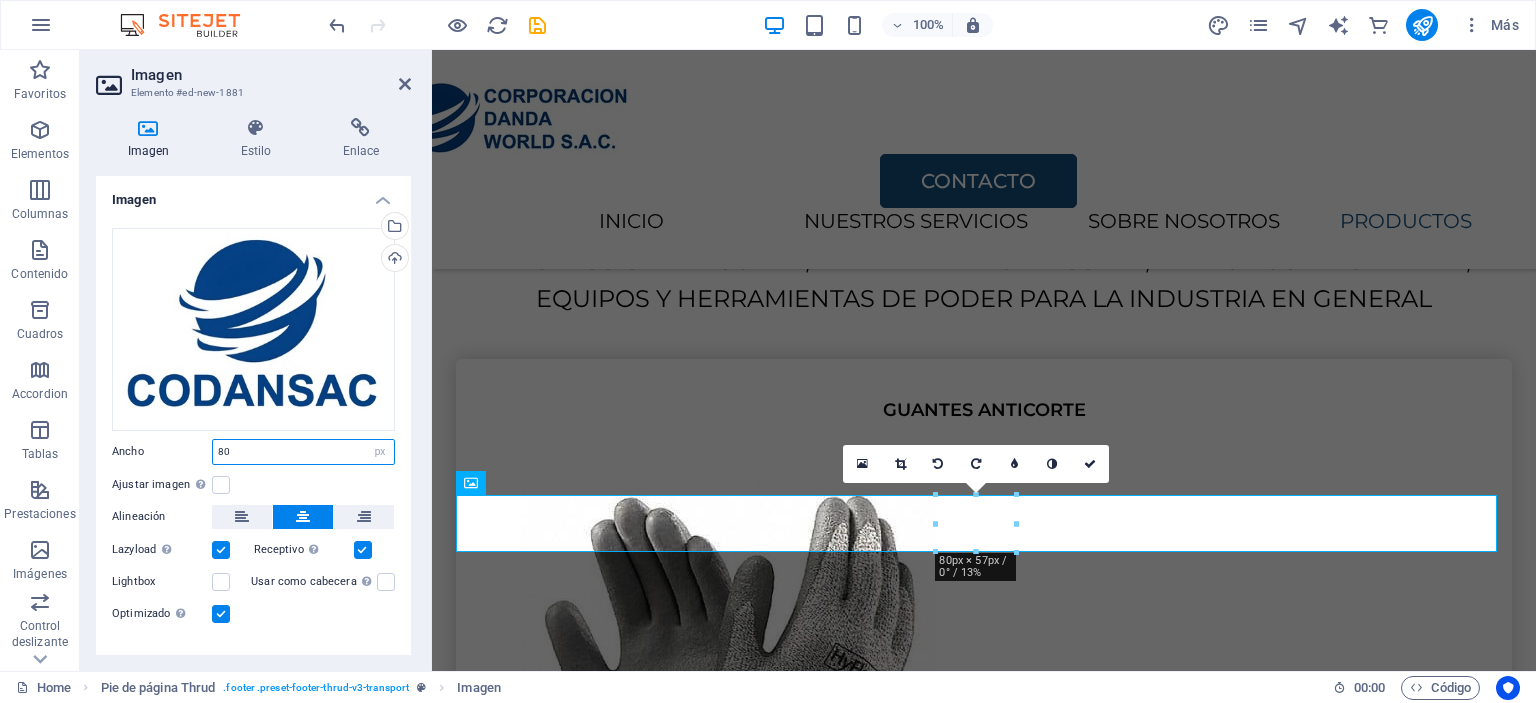 drag, startPoint x: 260, startPoint y: 451, endPoint x: 120, endPoint y: 457, distance: 140.12851 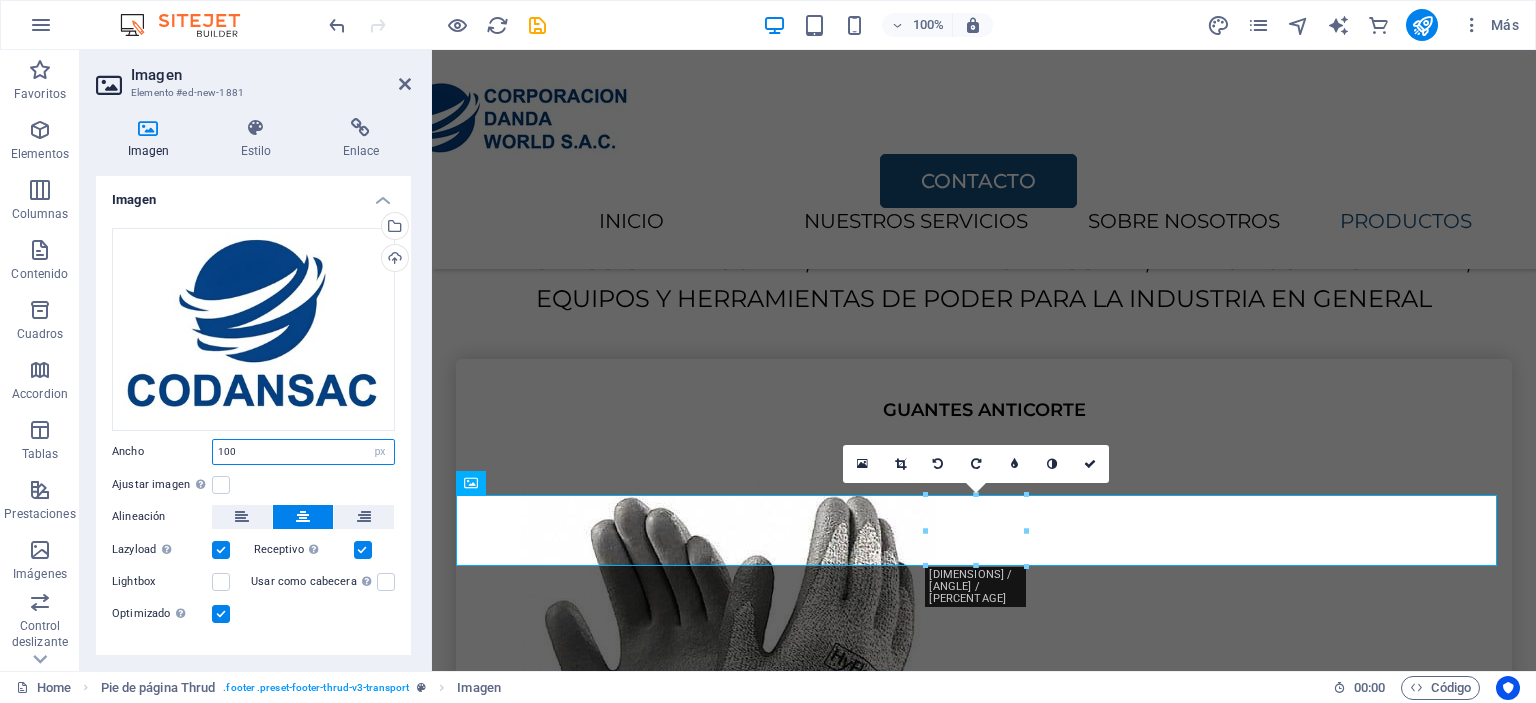 drag, startPoint x: 253, startPoint y: 441, endPoint x: 198, endPoint y: 447, distance: 55.326305 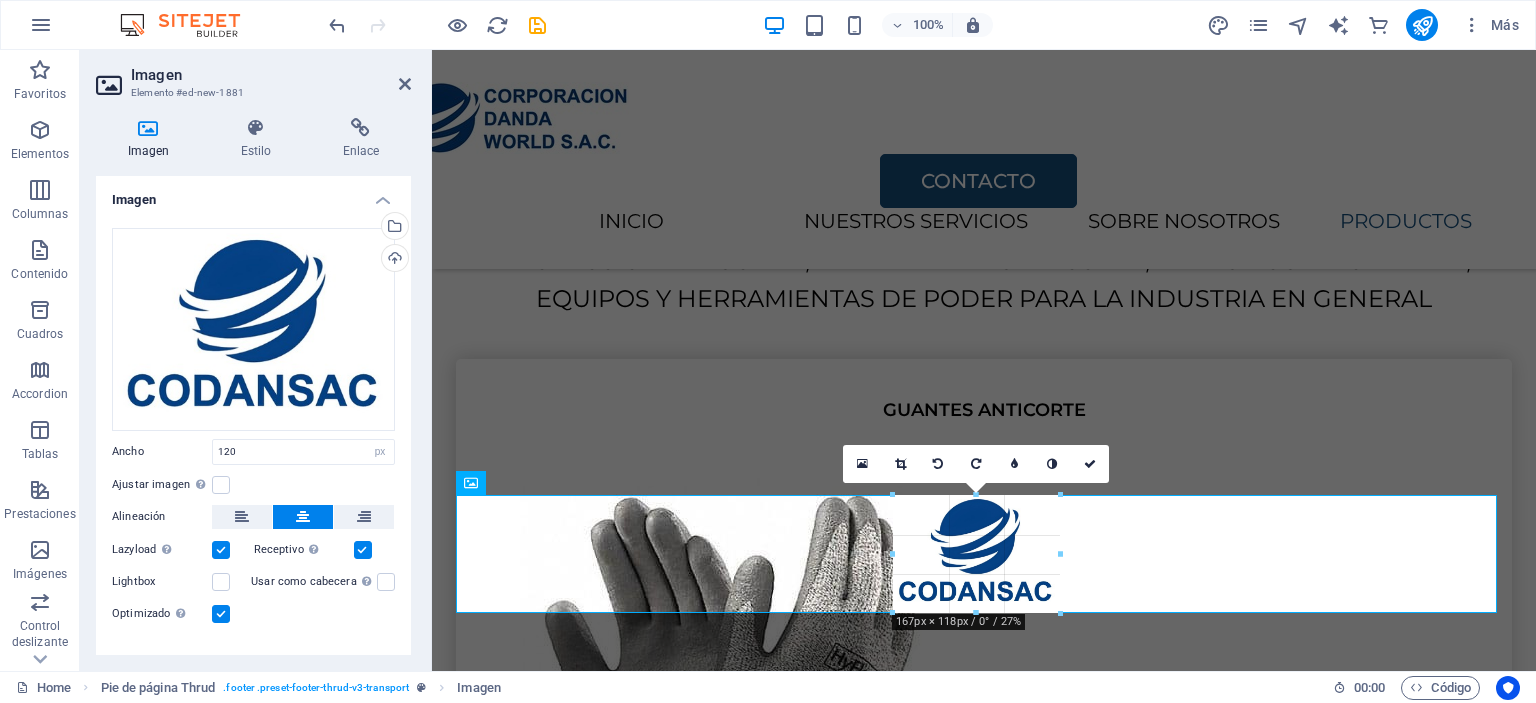 drag, startPoint x: 976, startPoint y: 579, endPoint x: 980, endPoint y: 612, distance: 33.24154 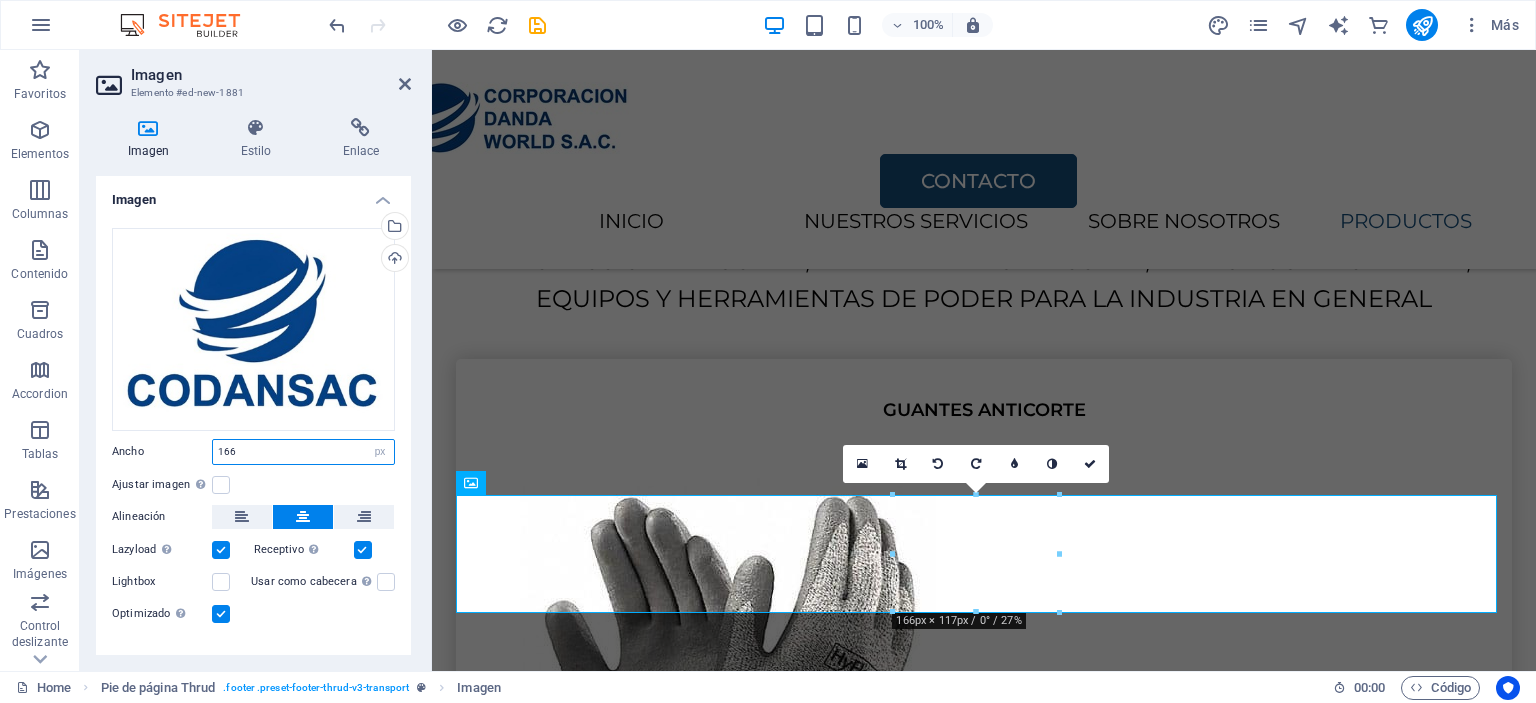 drag, startPoint x: 270, startPoint y: 443, endPoint x: 132, endPoint y: 432, distance: 138.43771 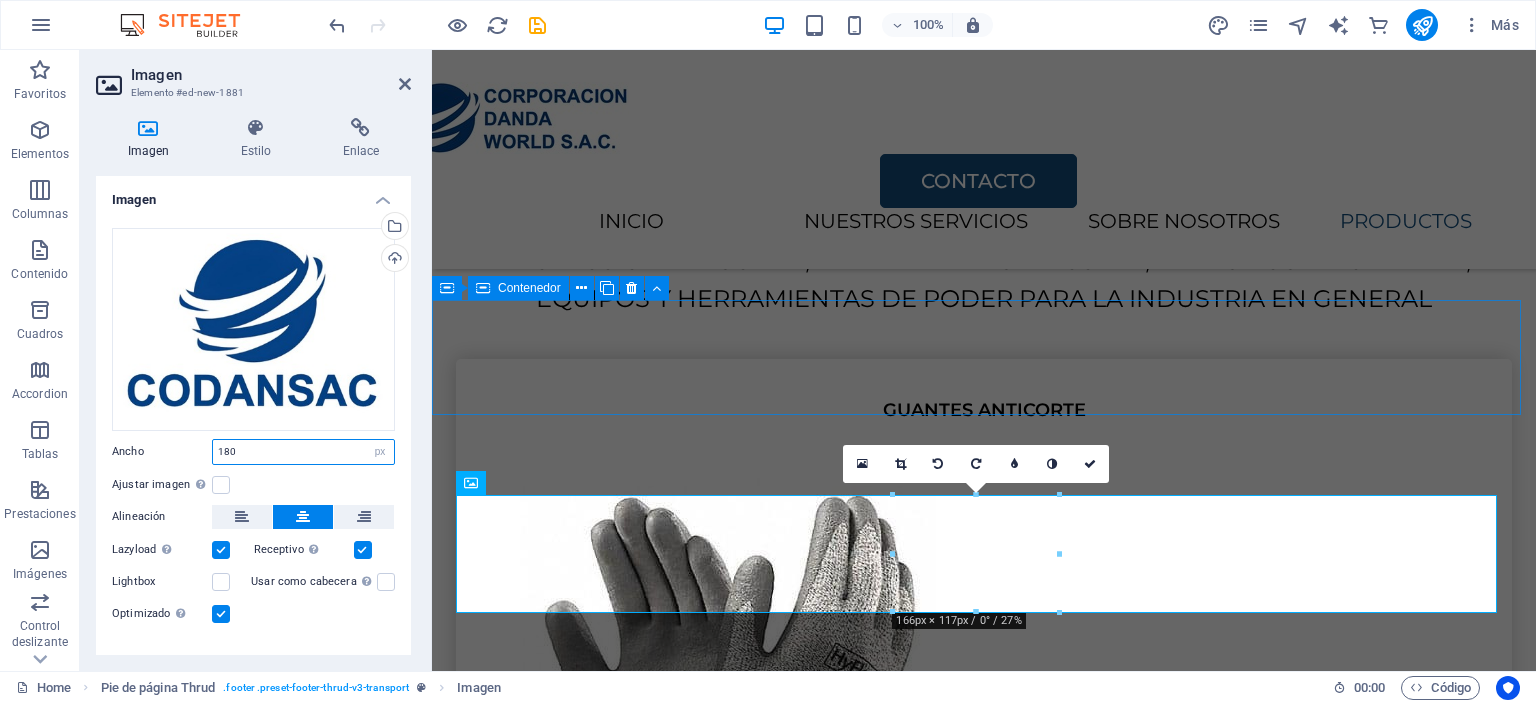 type on "180" 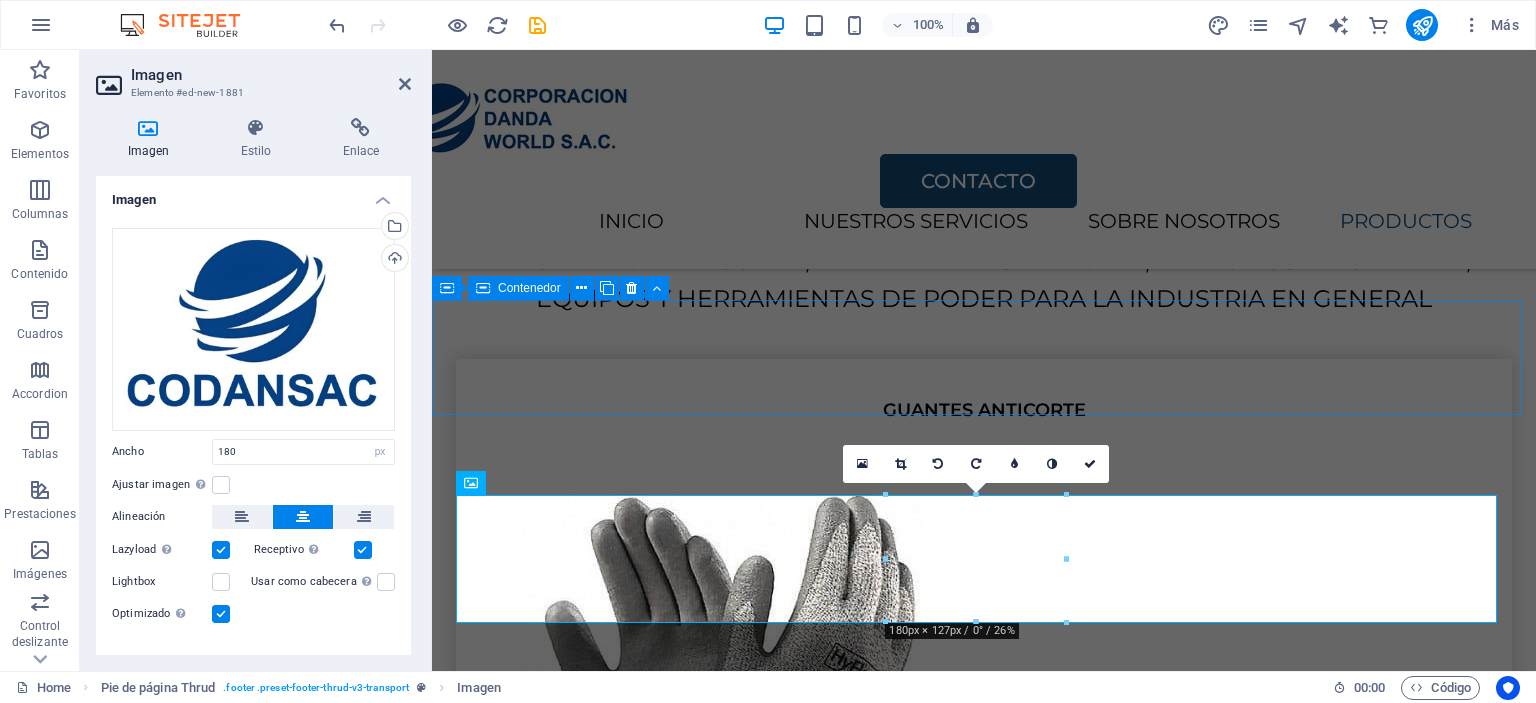 click on "INICIO SERVICIOS SOBRE NOSOTROS PRODUCTOS" at bounding box center (984, 6165) 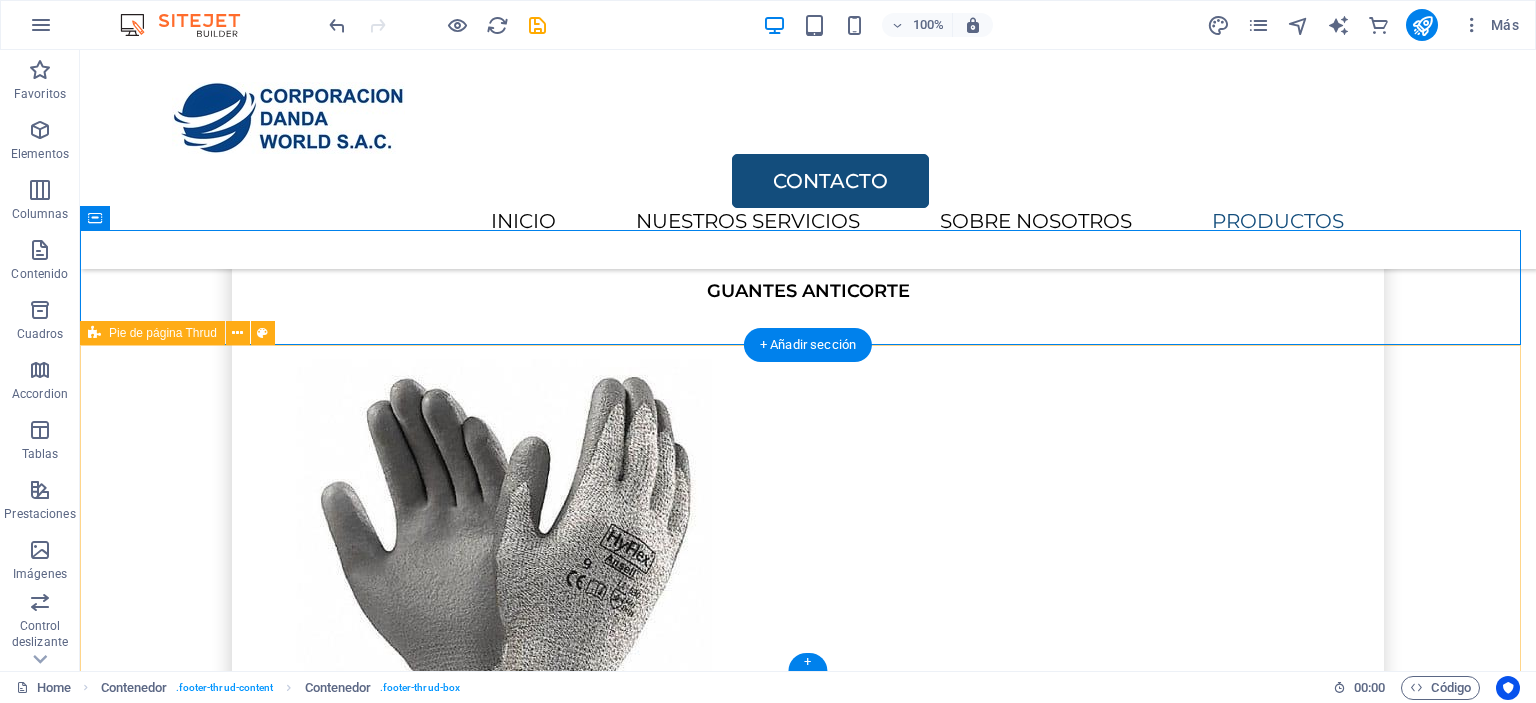 scroll, scrollTop: 4088, scrollLeft: 0, axis: vertical 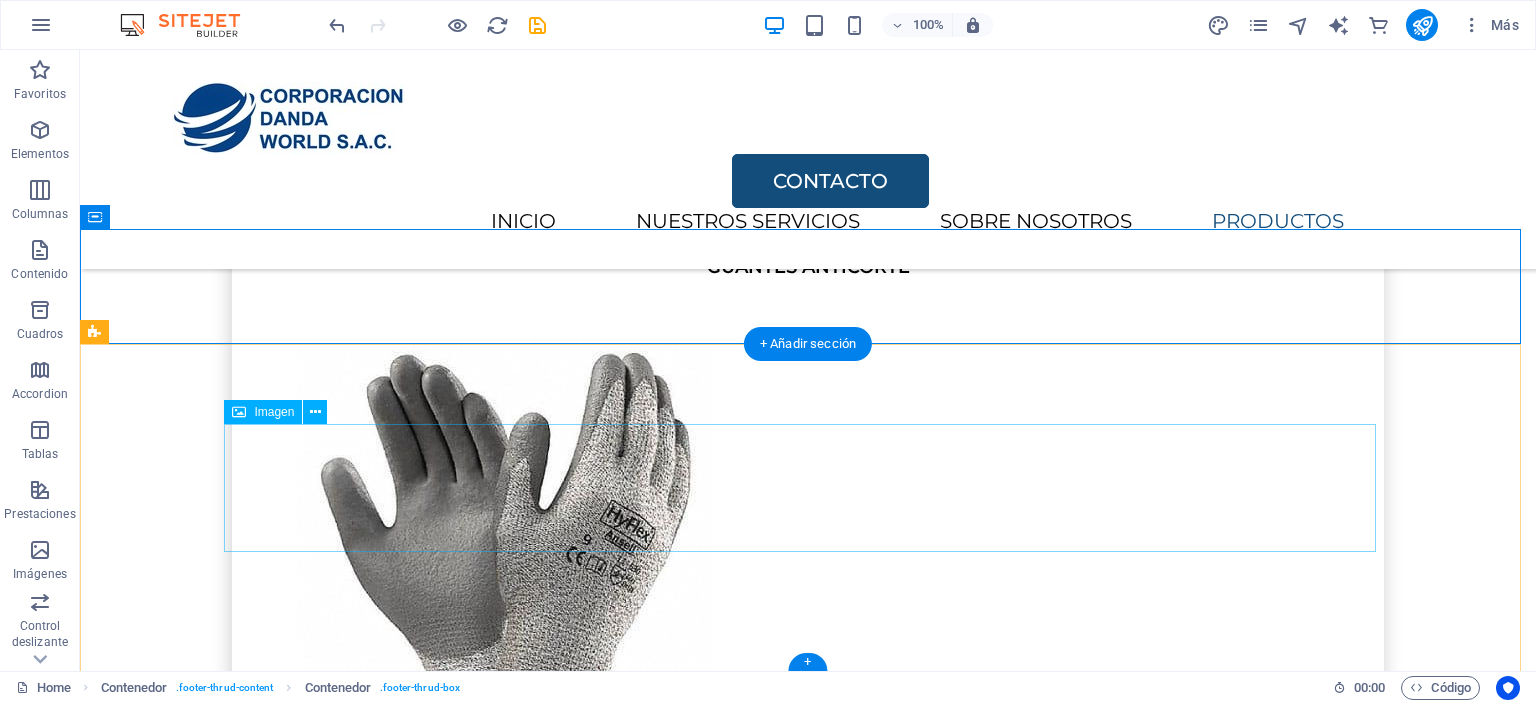 click at bounding box center (808, 7312) 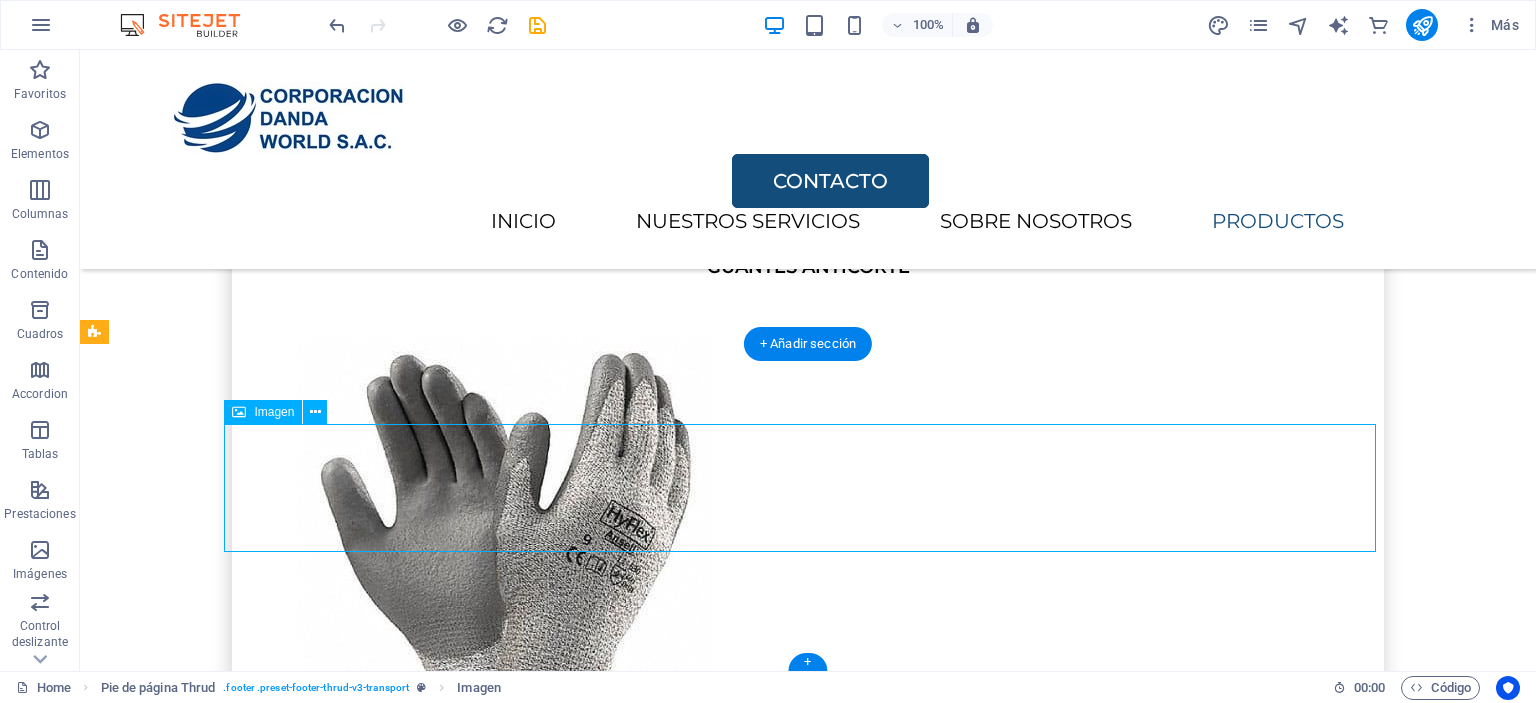click at bounding box center [808, 7312] 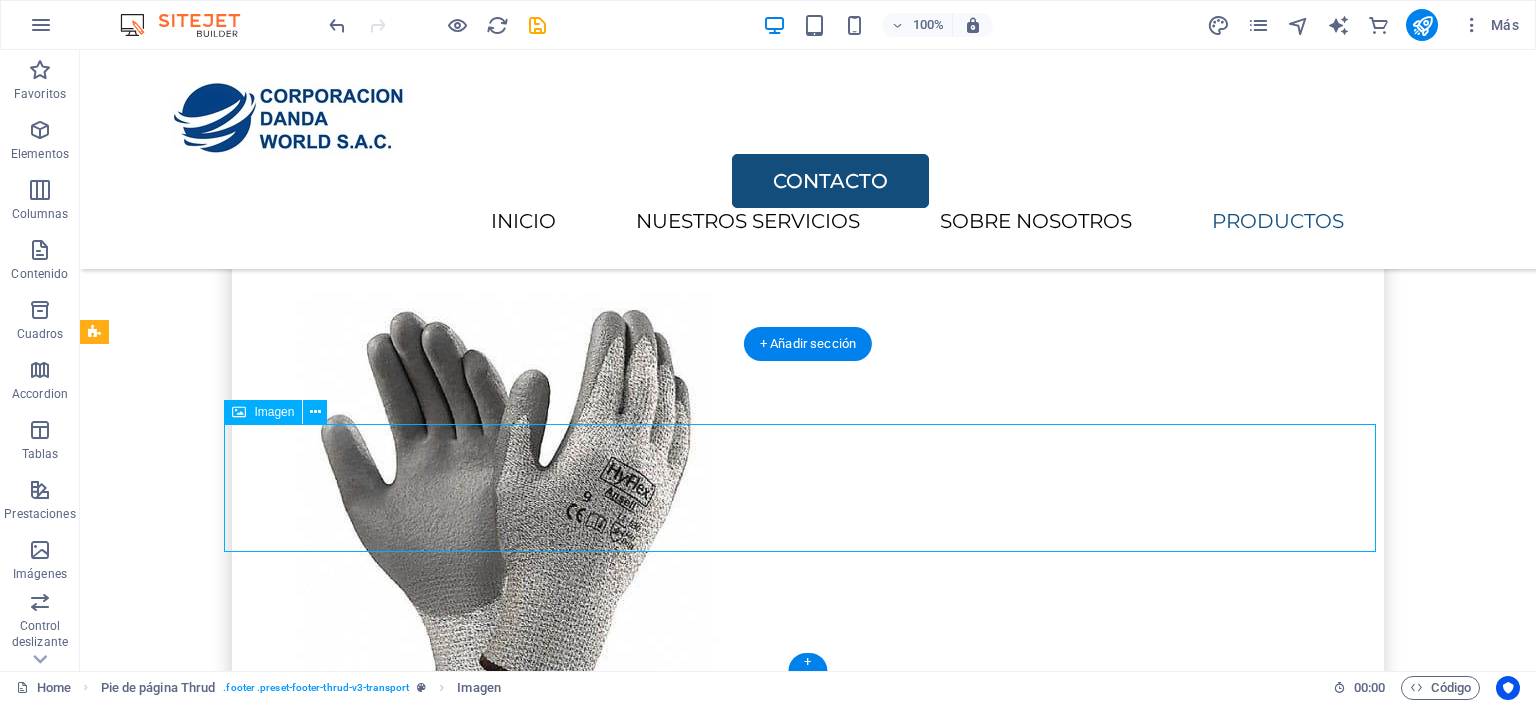 select on "px" 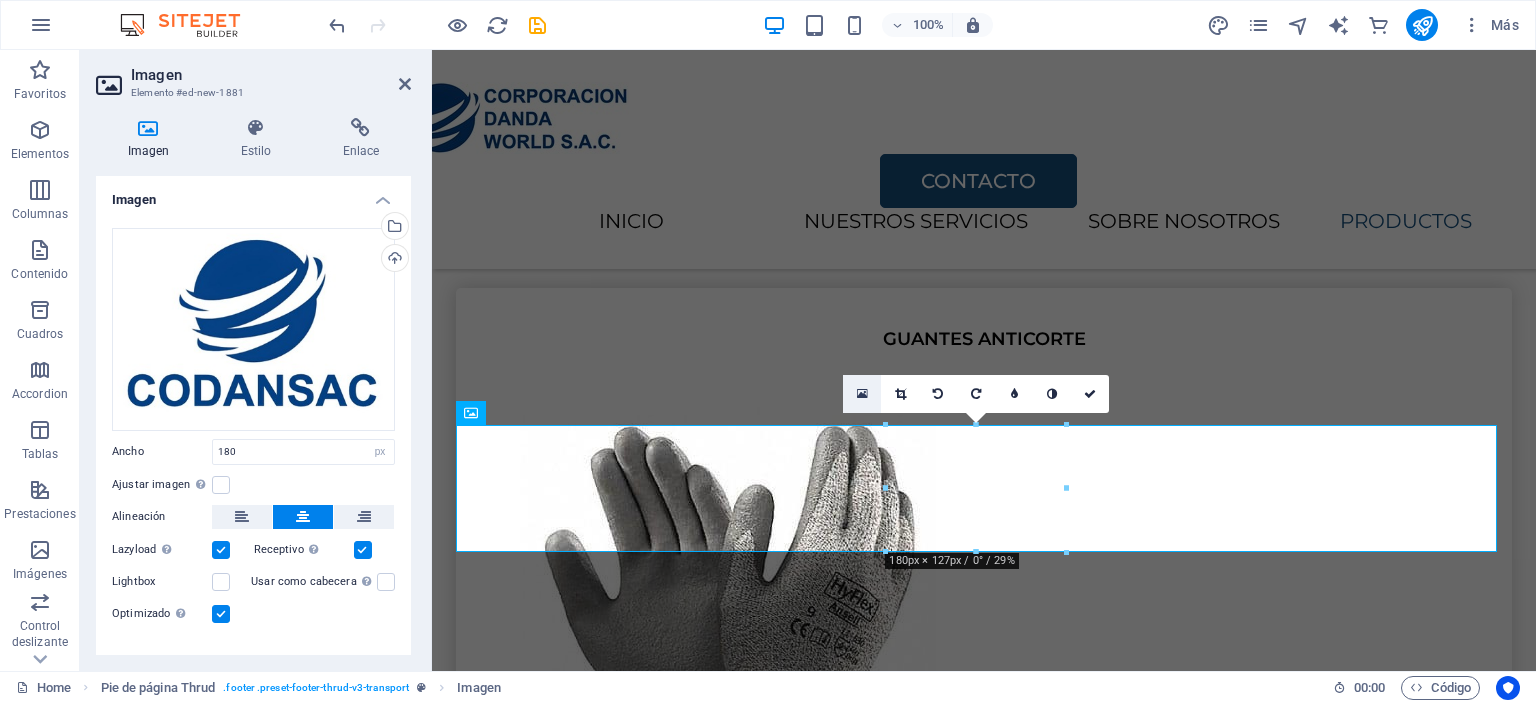 click at bounding box center (862, 394) 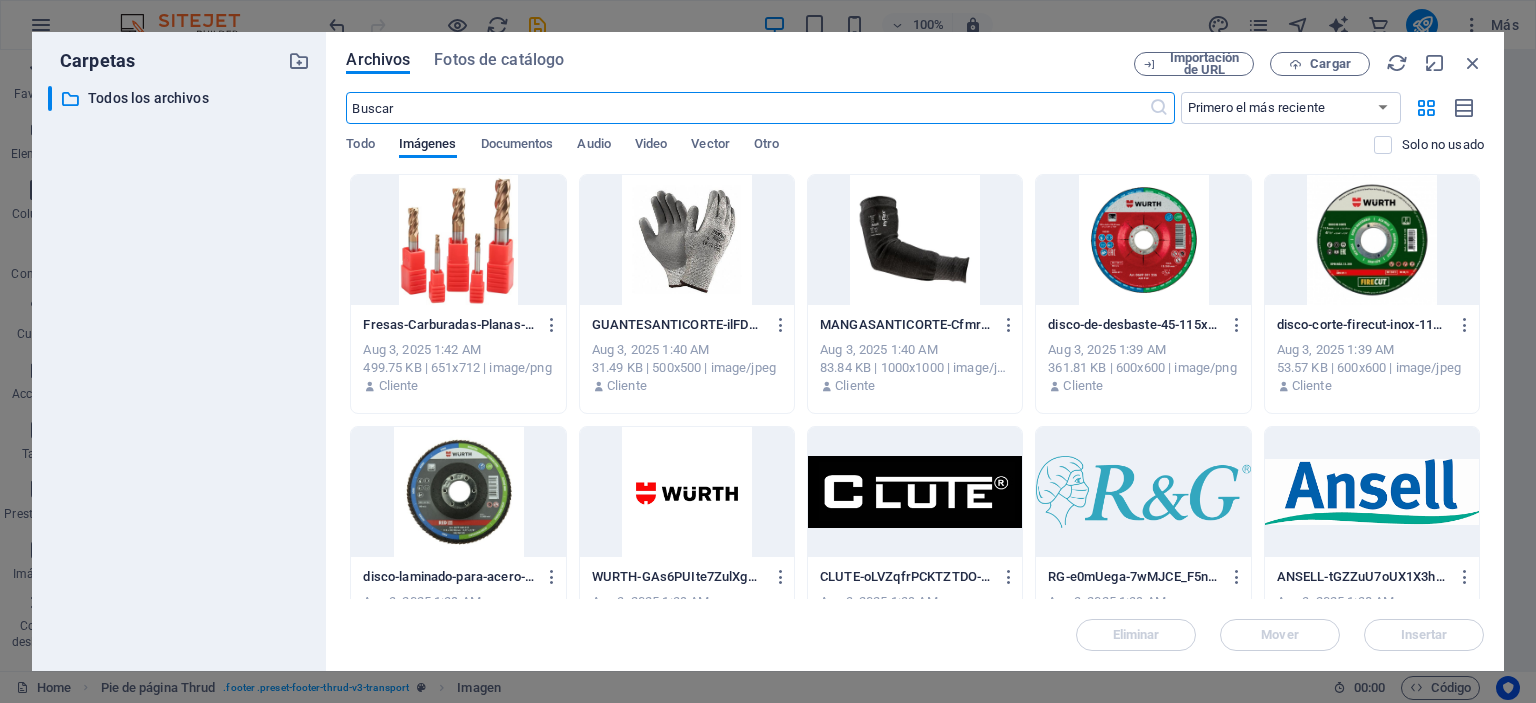 scroll, scrollTop: 5955, scrollLeft: 0, axis: vertical 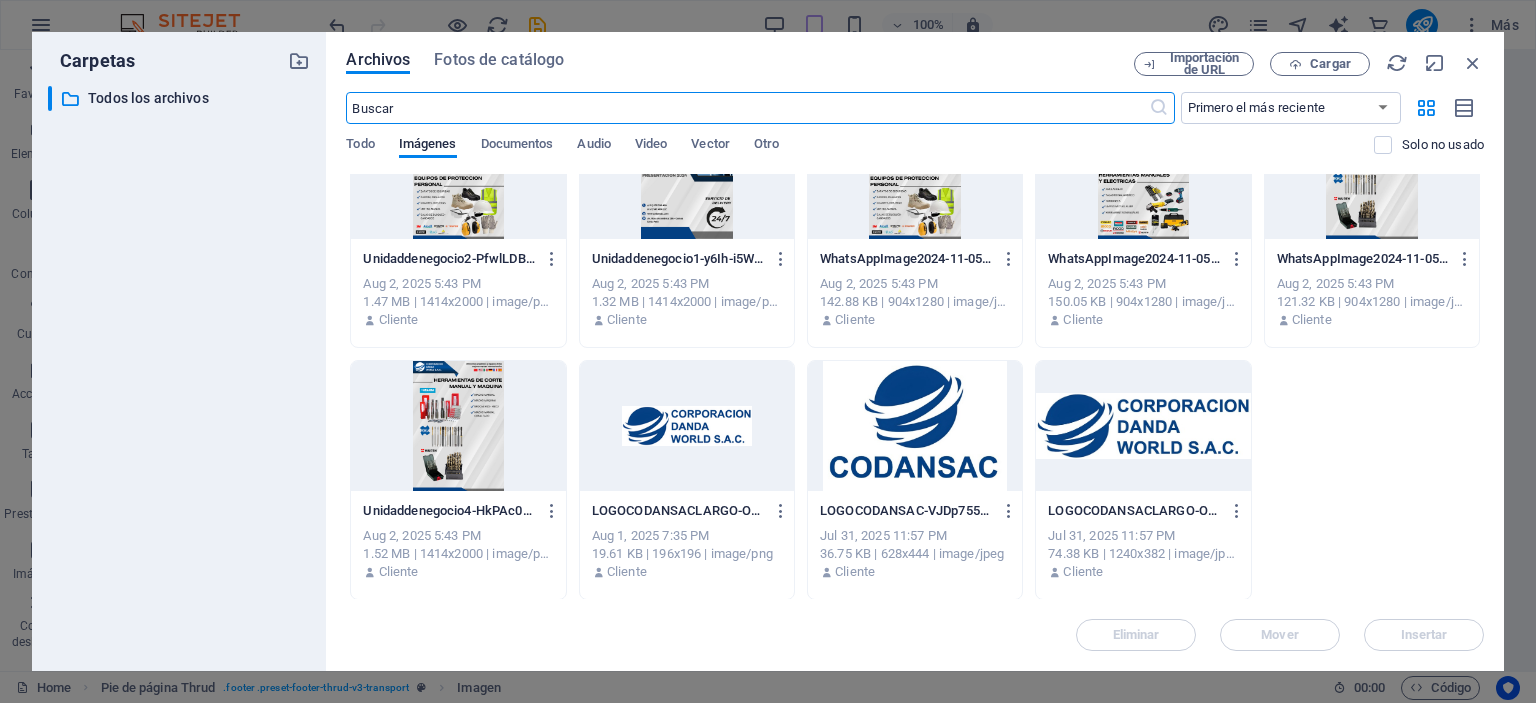 click at bounding box center (1143, 426) 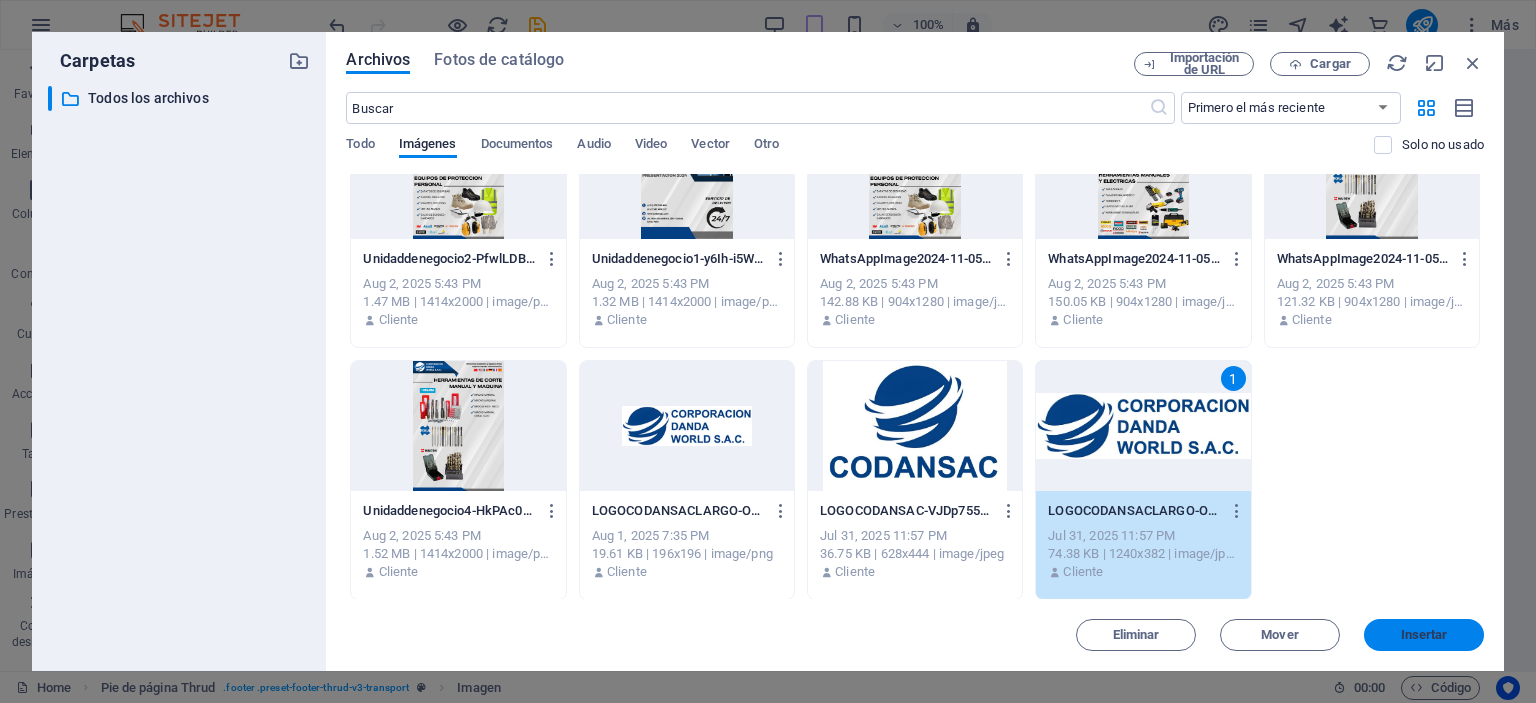 drag, startPoint x: 1412, startPoint y: 626, endPoint x: 976, endPoint y: 576, distance: 438.8576 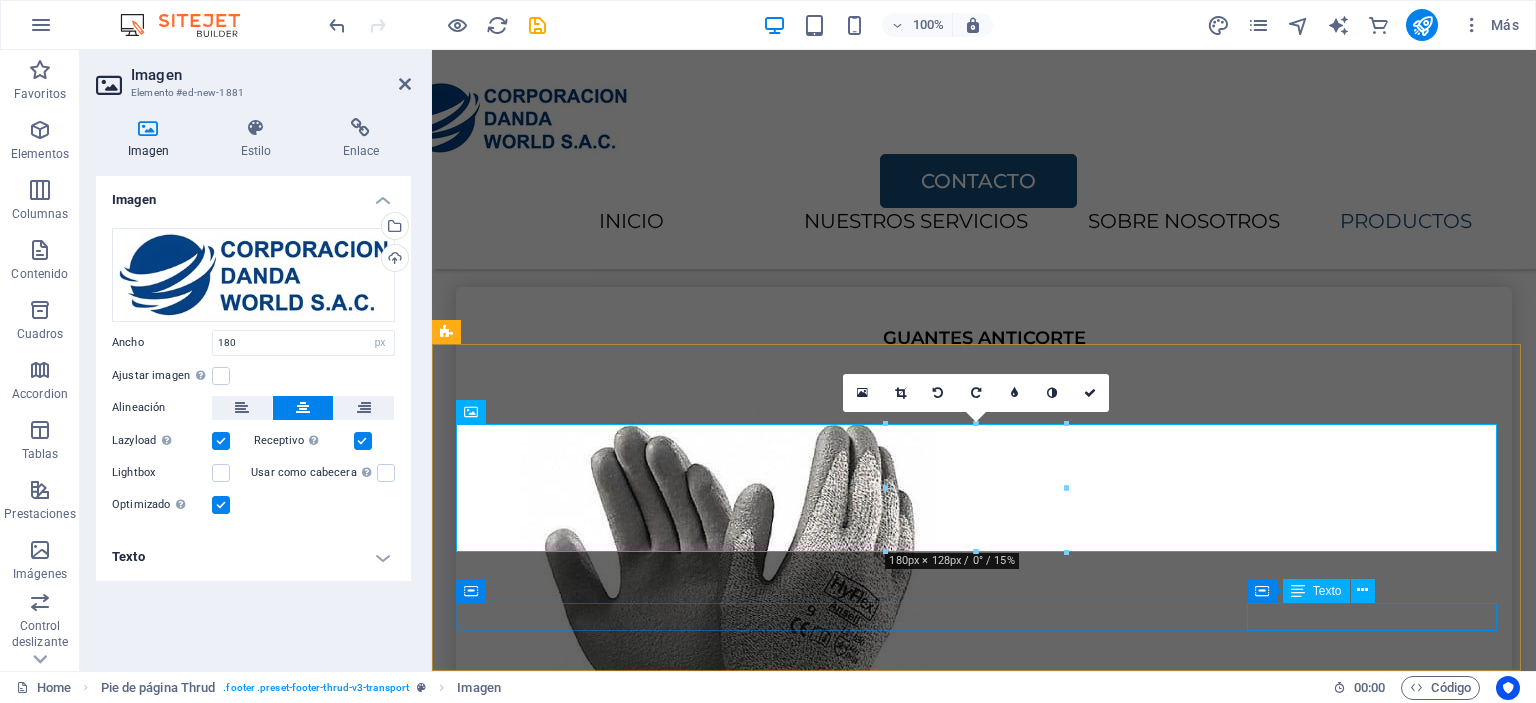 scroll, scrollTop: 4060, scrollLeft: 0, axis: vertical 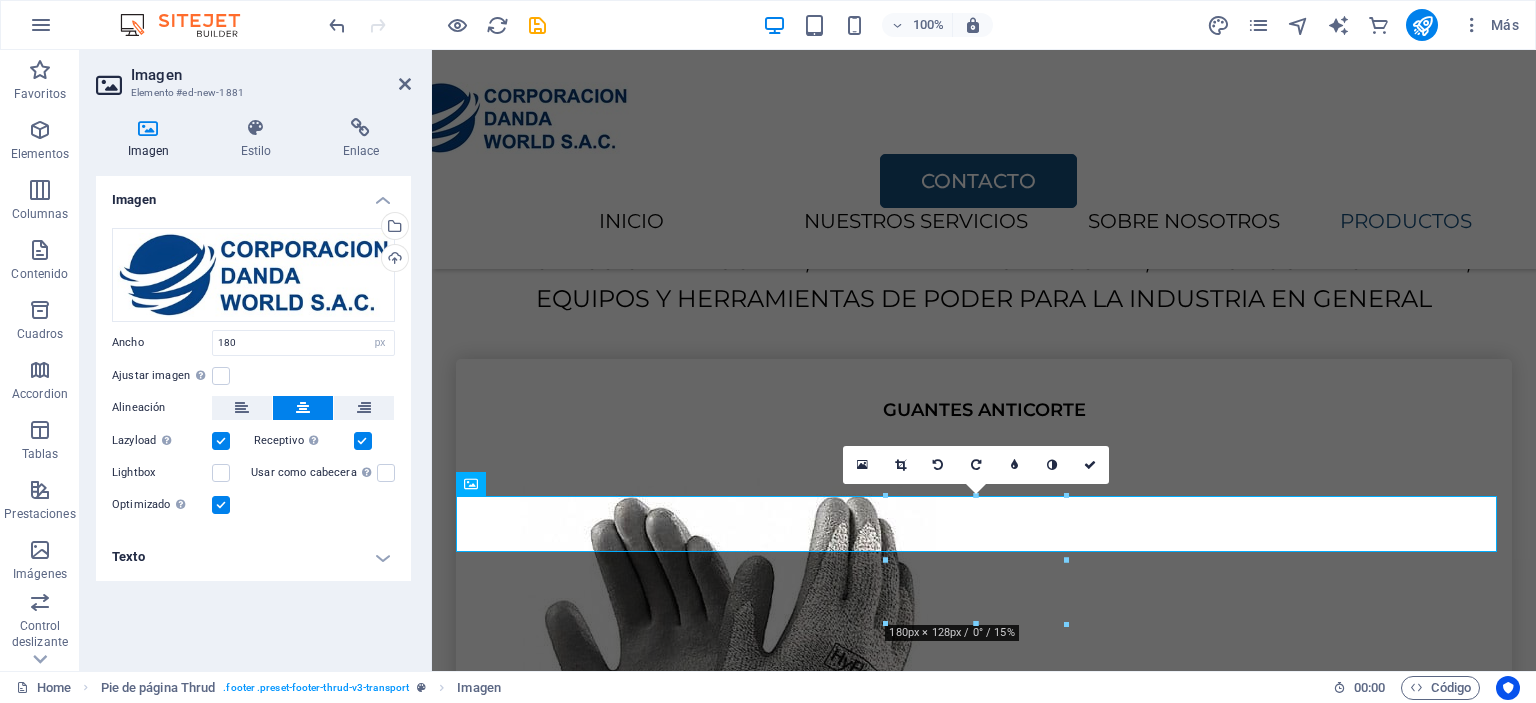 click on "16:10 16:9 4:3 1:1 1:2 0" at bounding box center (976, 465) 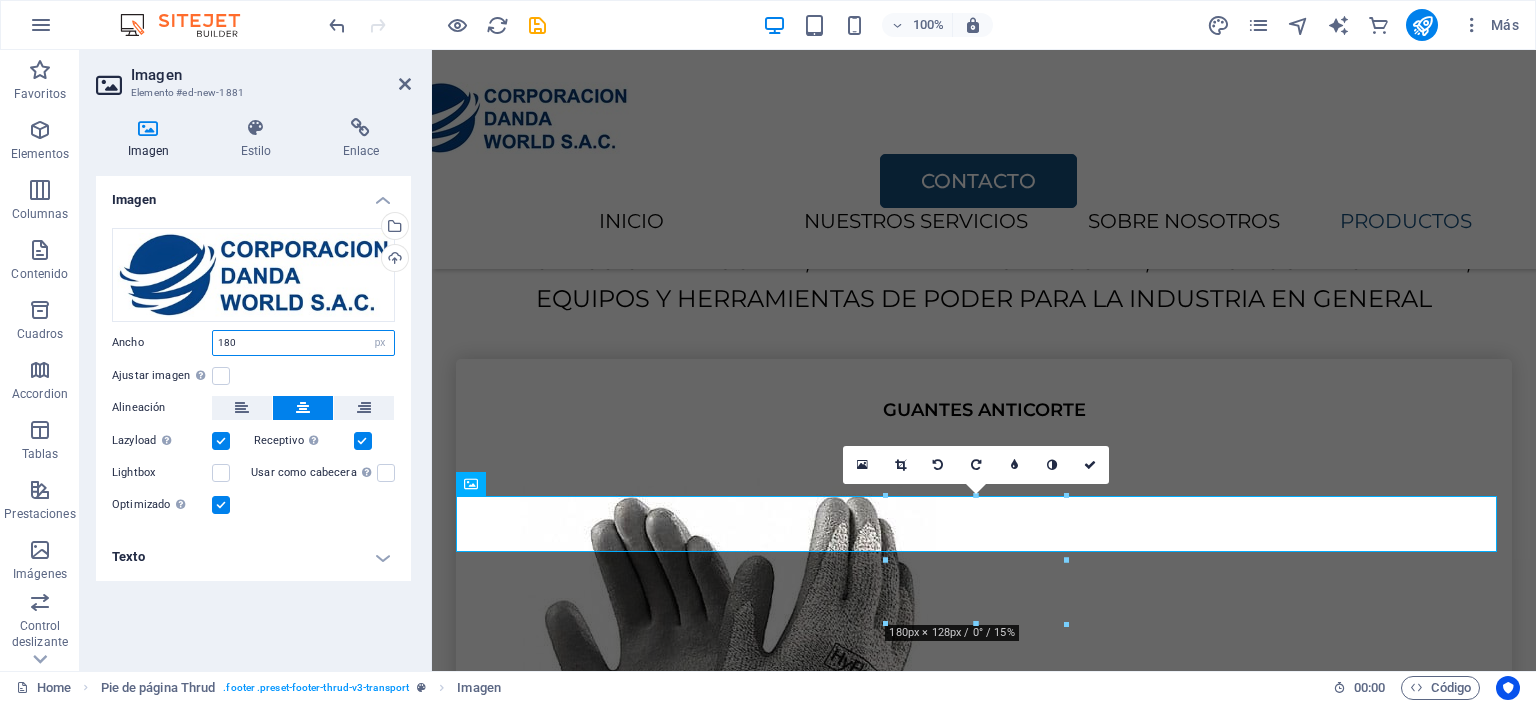 drag, startPoint x: 280, startPoint y: 340, endPoint x: 92, endPoint y: 335, distance: 188.06648 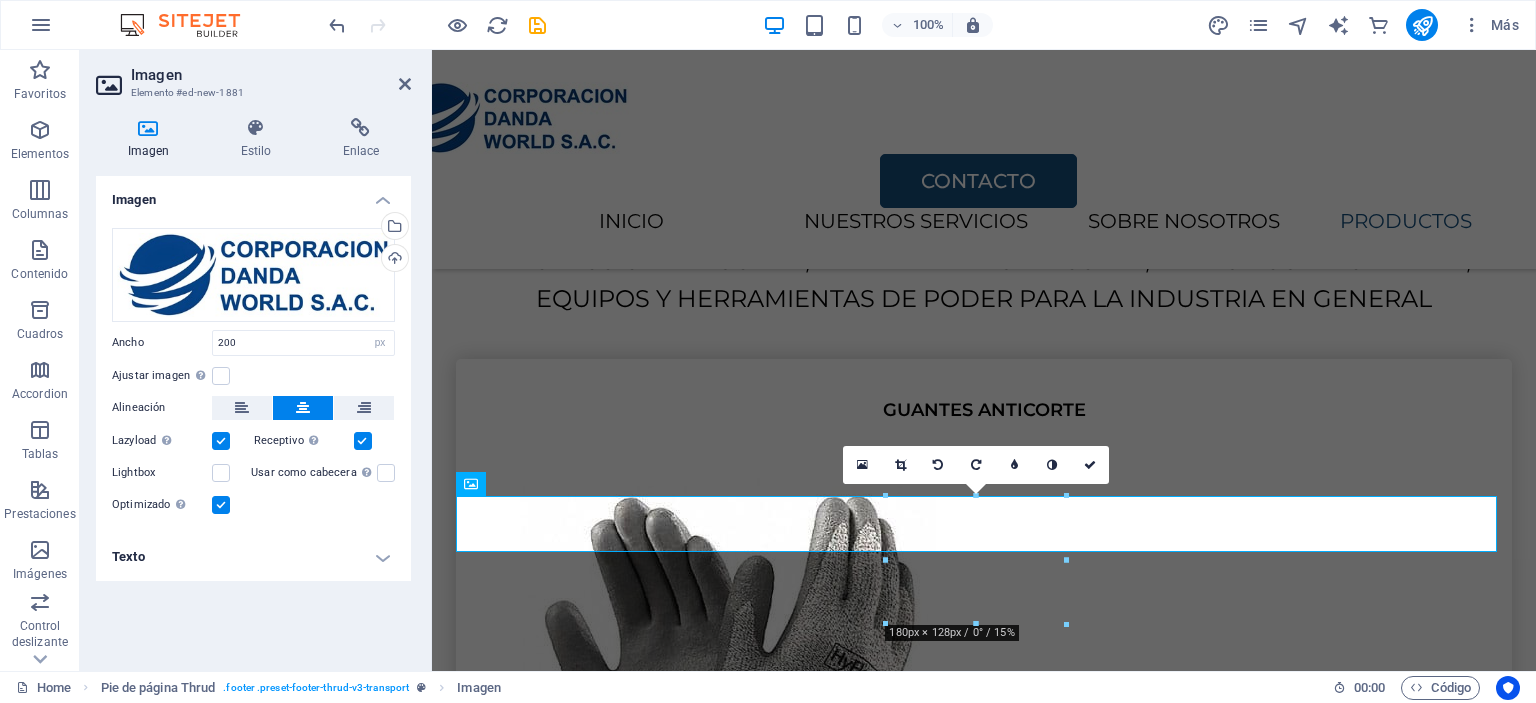 scroll, scrollTop: 4065, scrollLeft: 0, axis: vertical 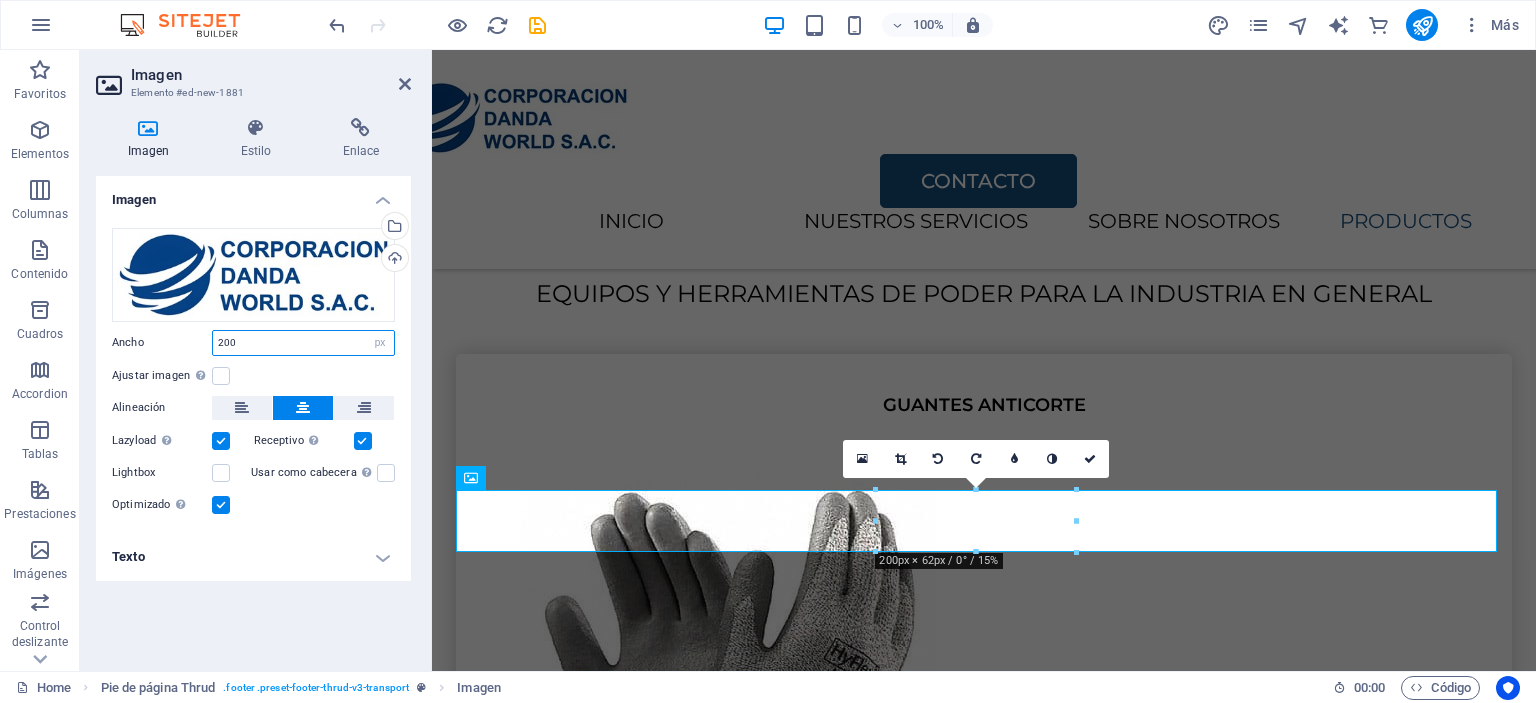 click on "200" at bounding box center (303, 343) 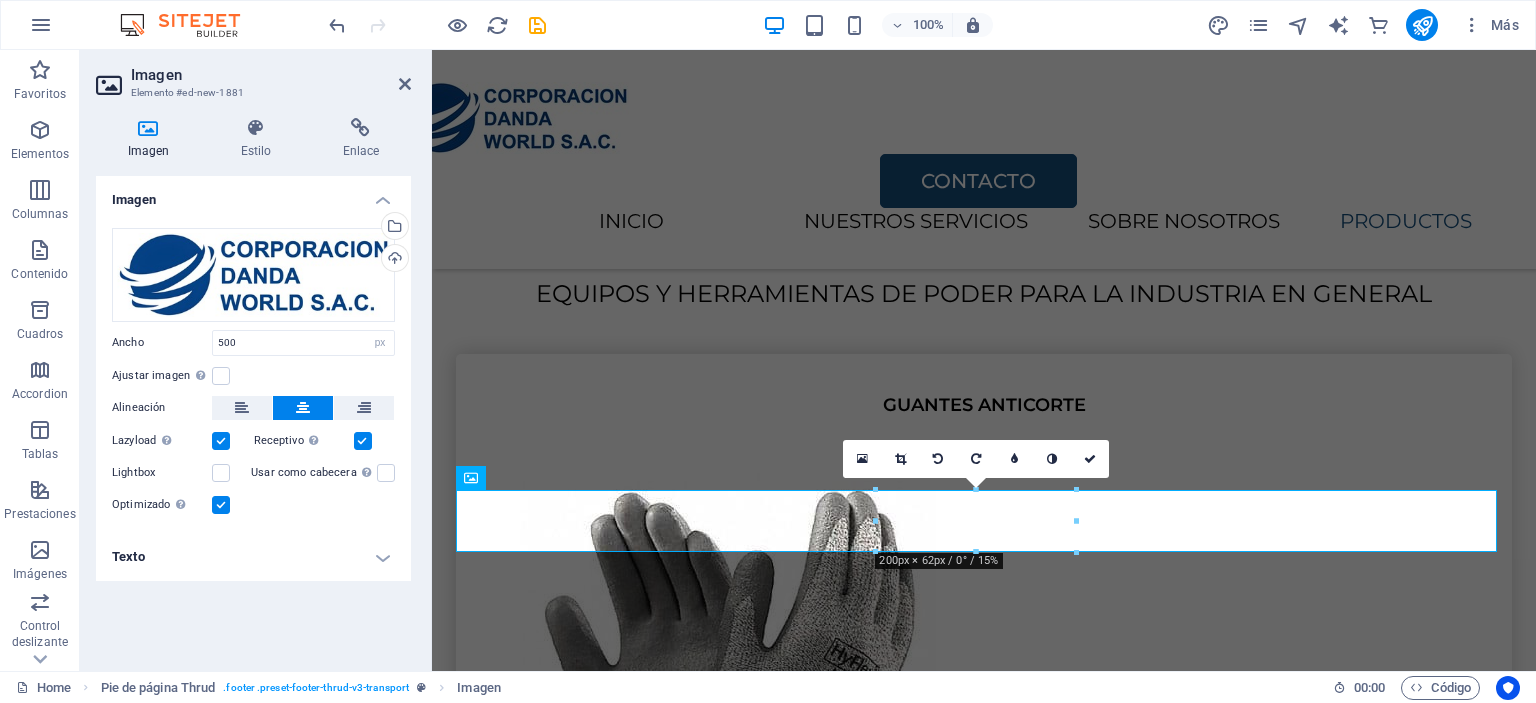scroll, scrollTop: 4132, scrollLeft: 0, axis: vertical 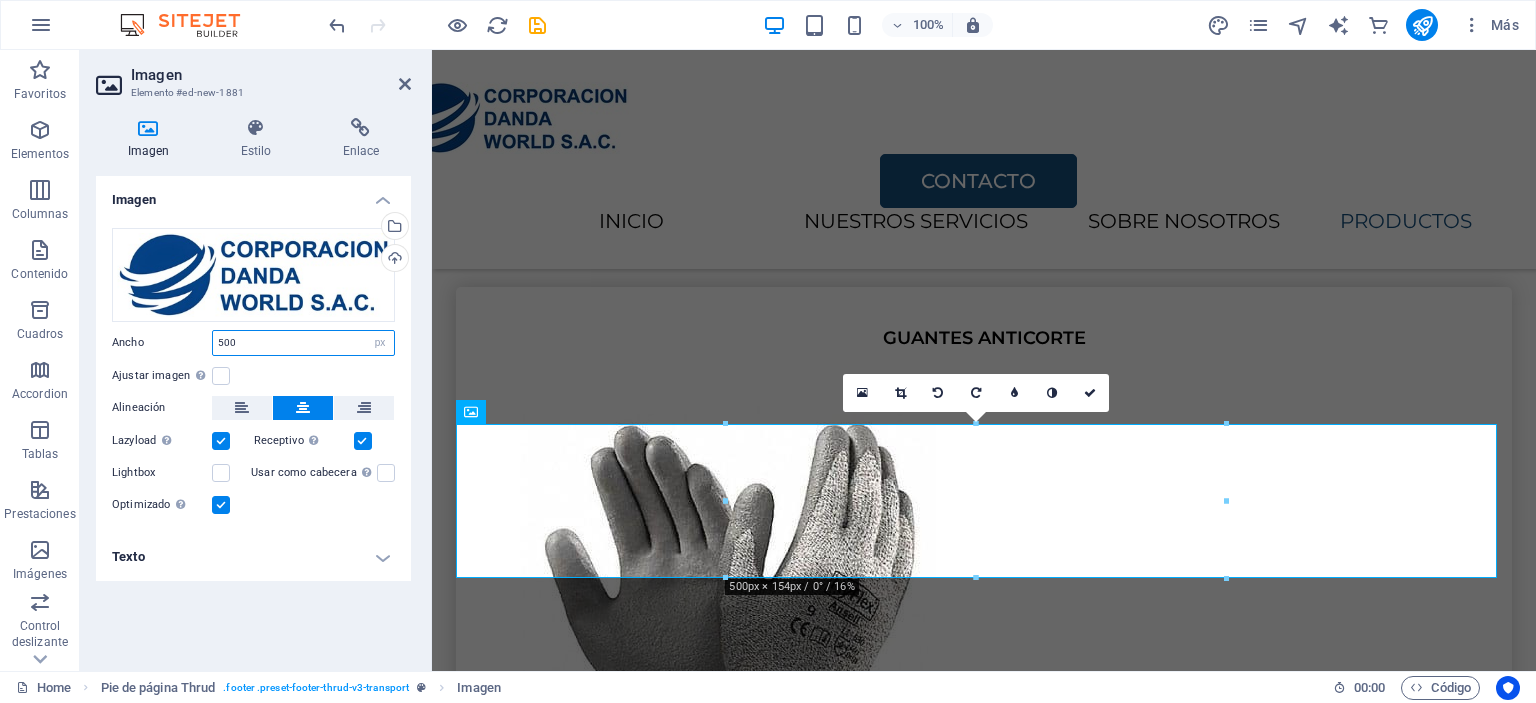 click on "500" at bounding box center (303, 343) 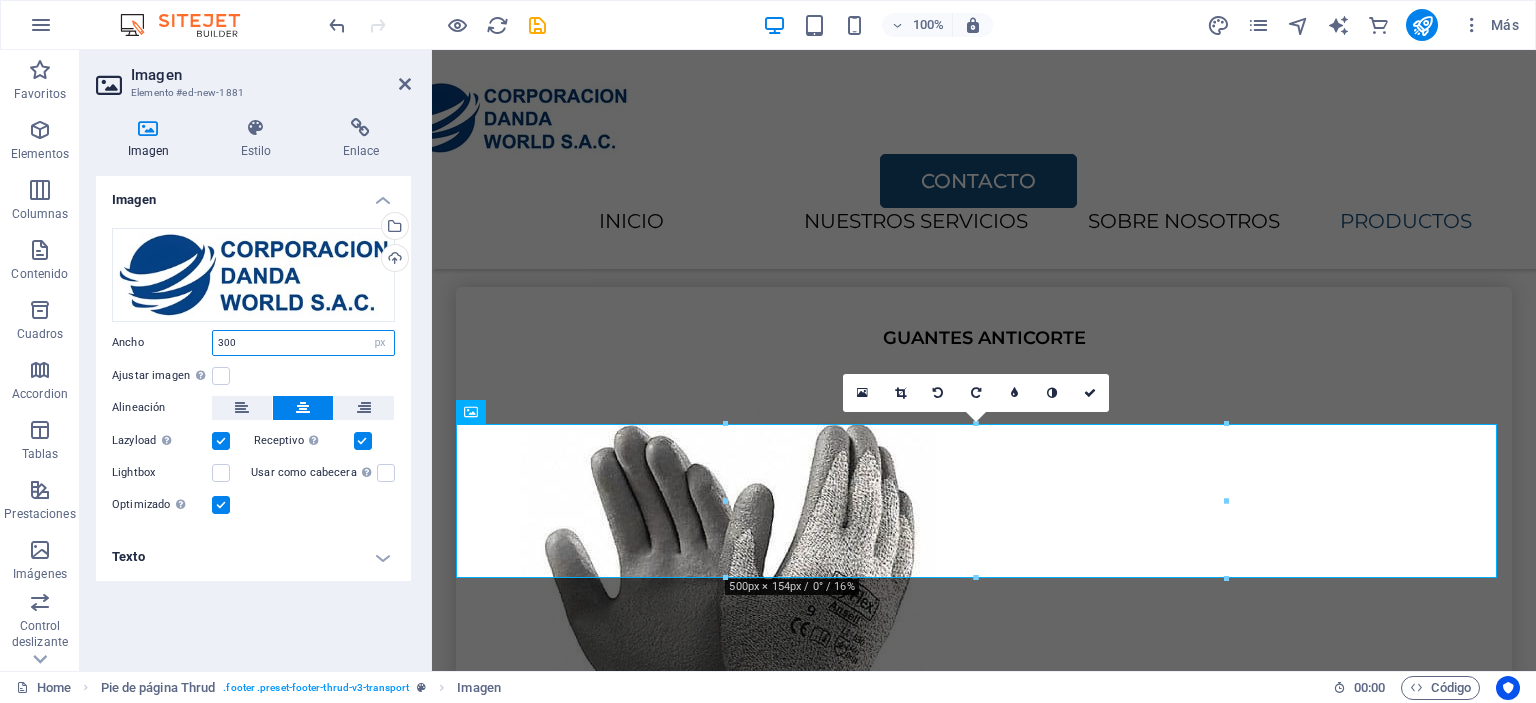 type on "300" 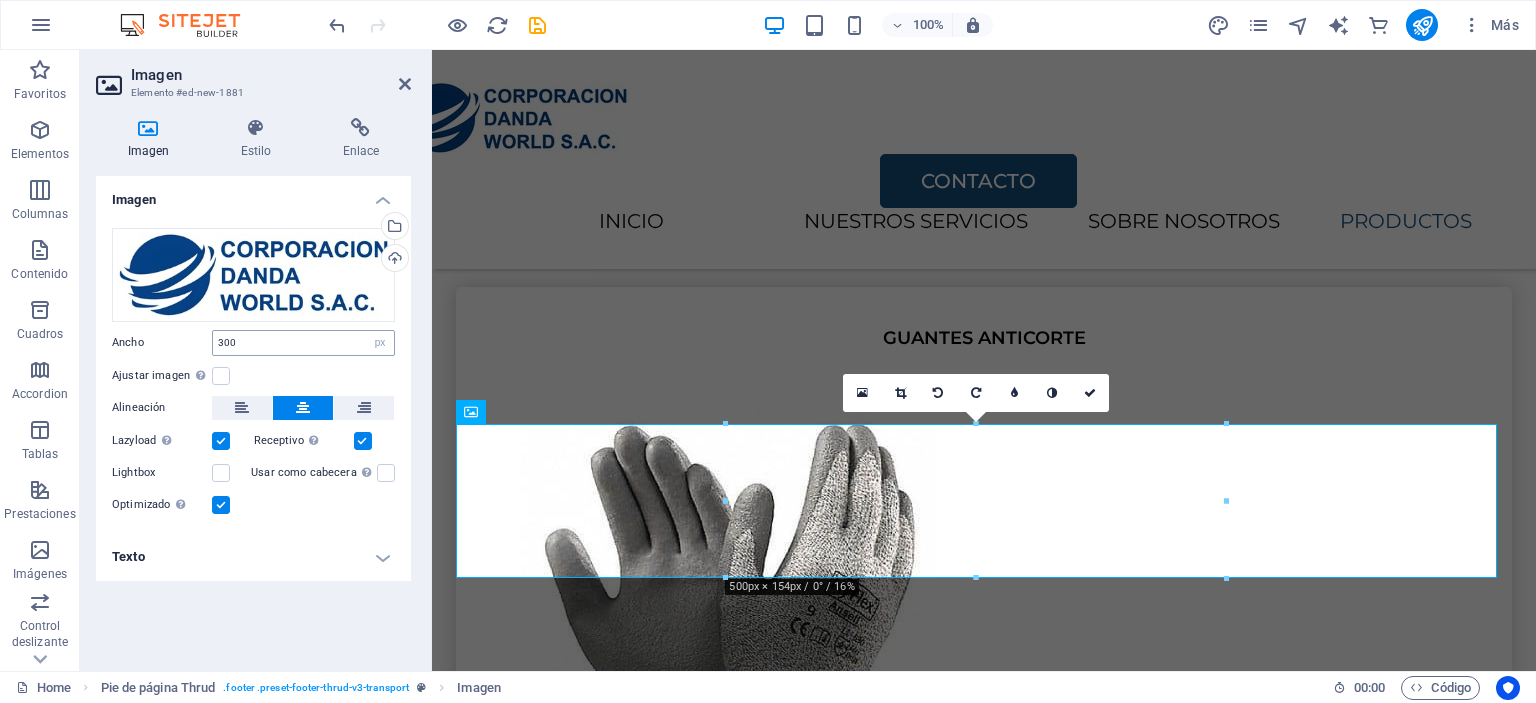 scroll, scrollTop: 4096, scrollLeft: 0, axis: vertical 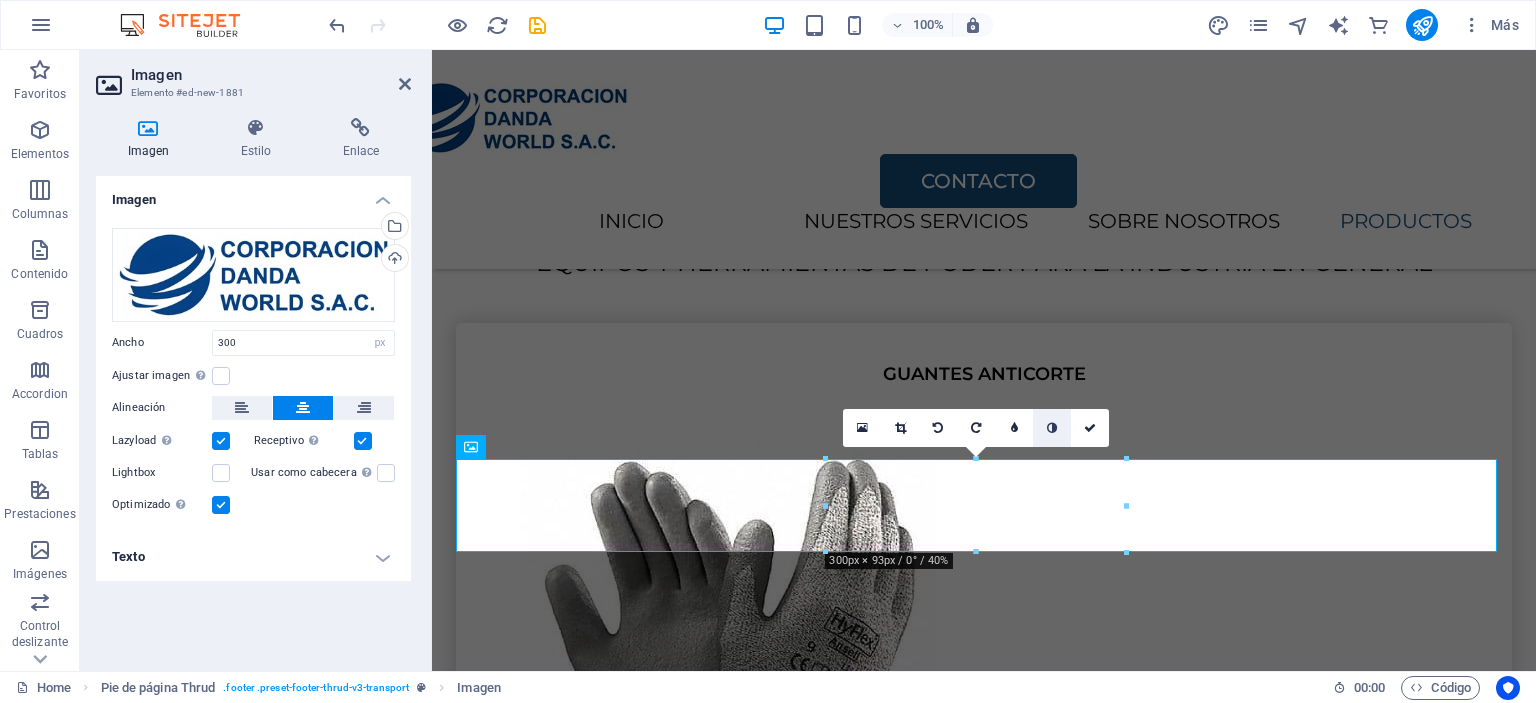 click at bounding box center (1052, 428) 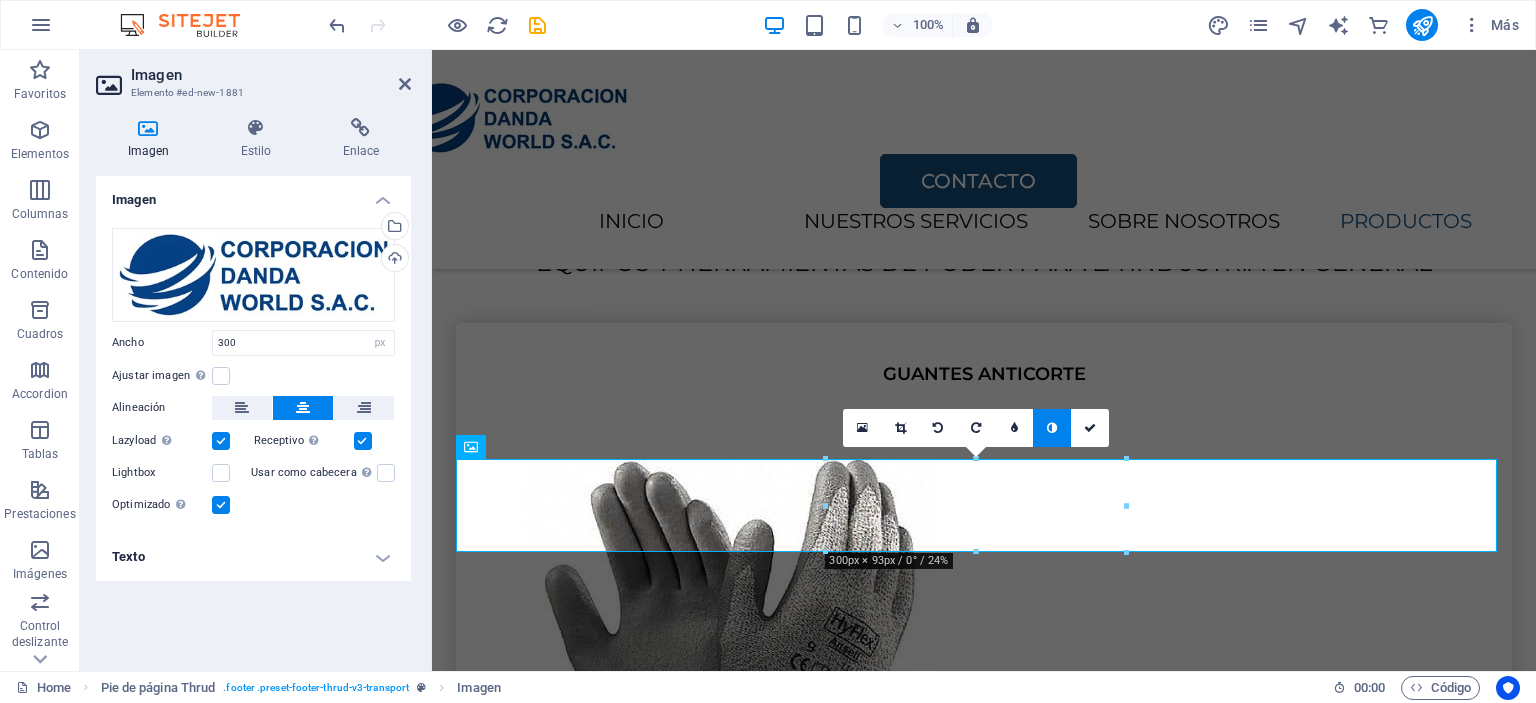 click at bounding box center (1052, 428) 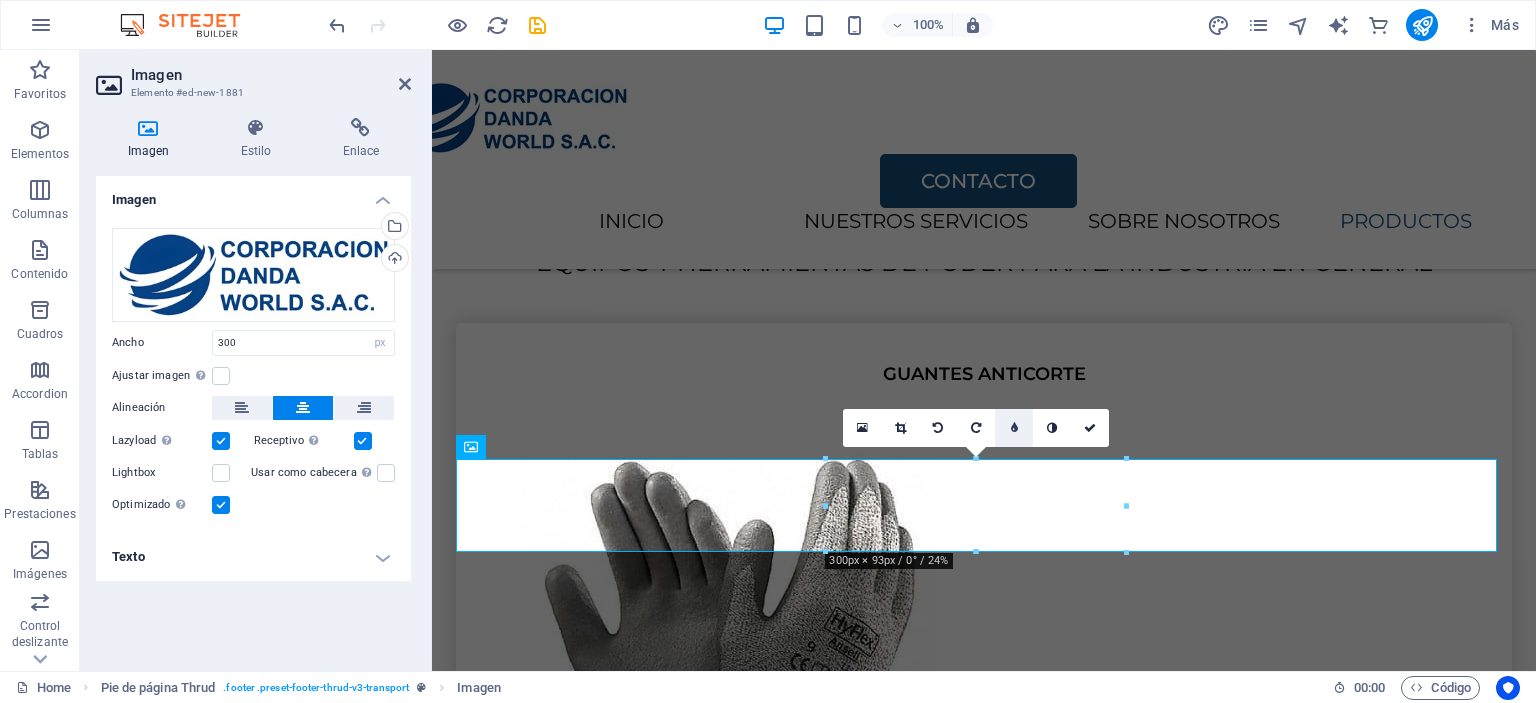 click at bounding box center (1014, 428) 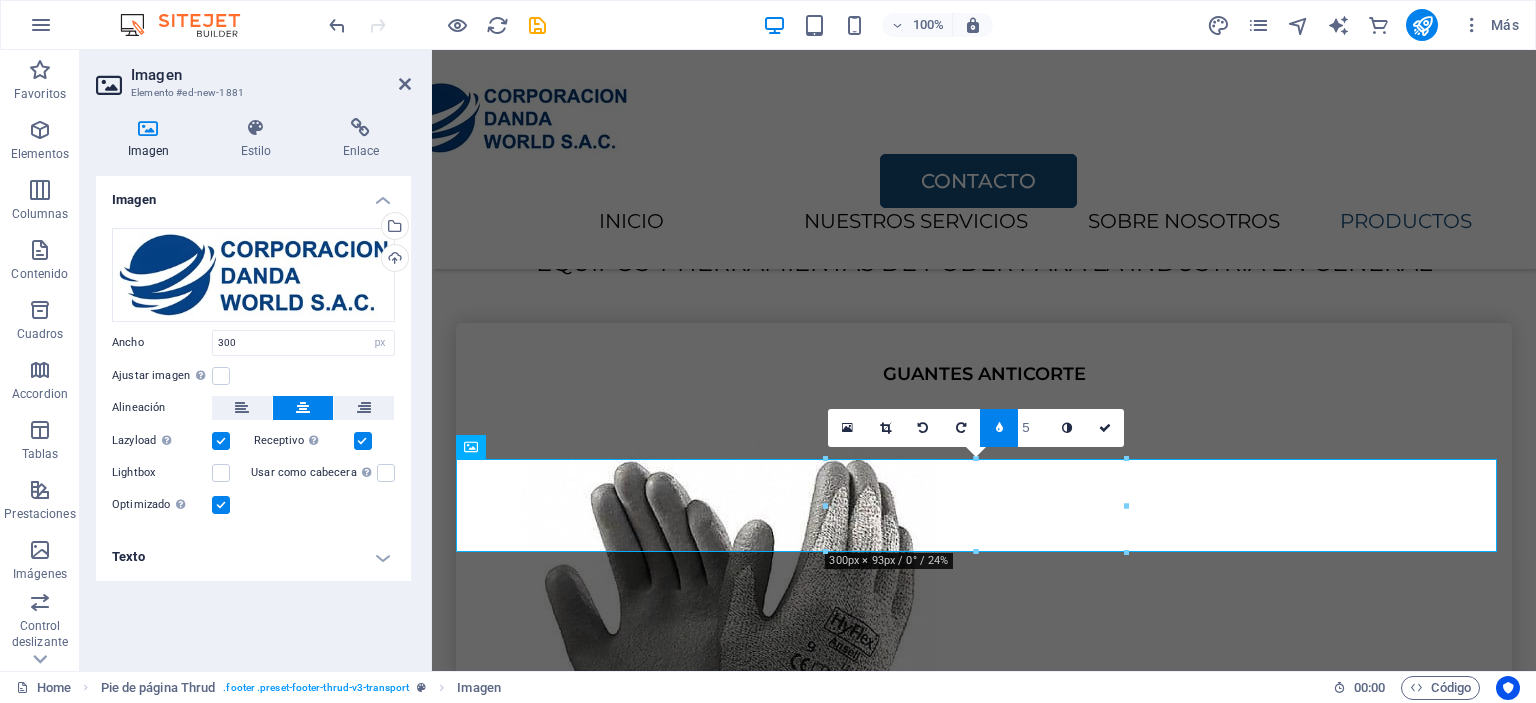 click at bounding box center (999, 428) 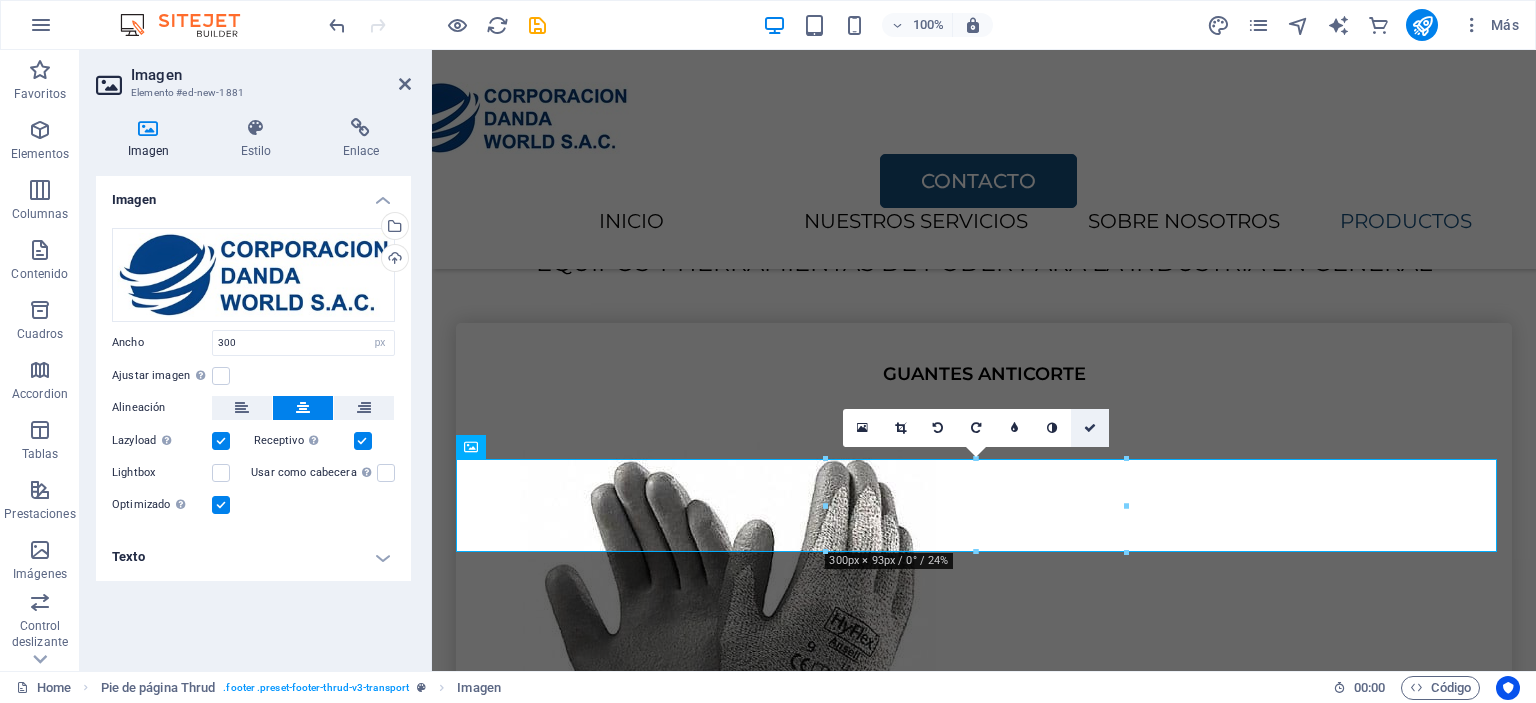 click at bounding box center [1090, 428] 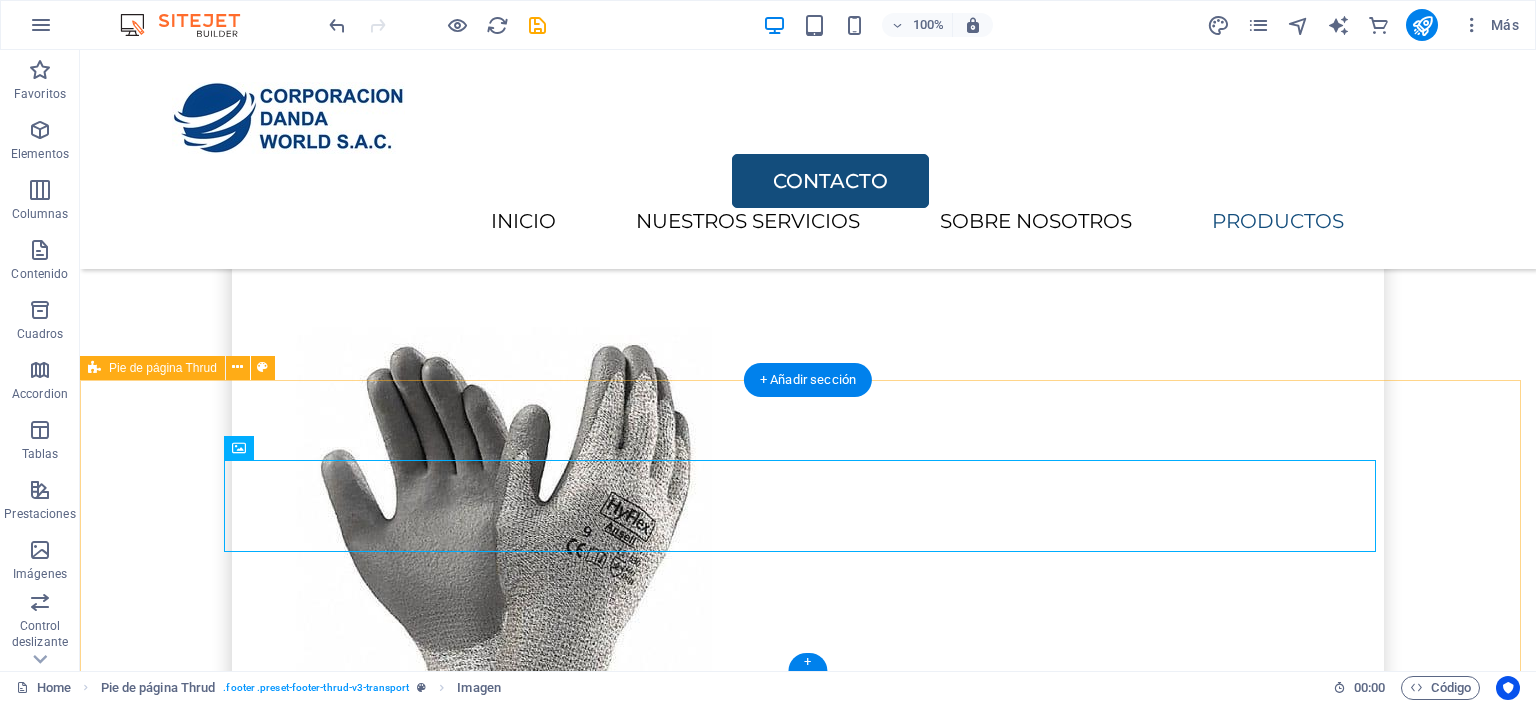 scroll, scrollTop: 4052, scrollLeft: 0, axis: vertical 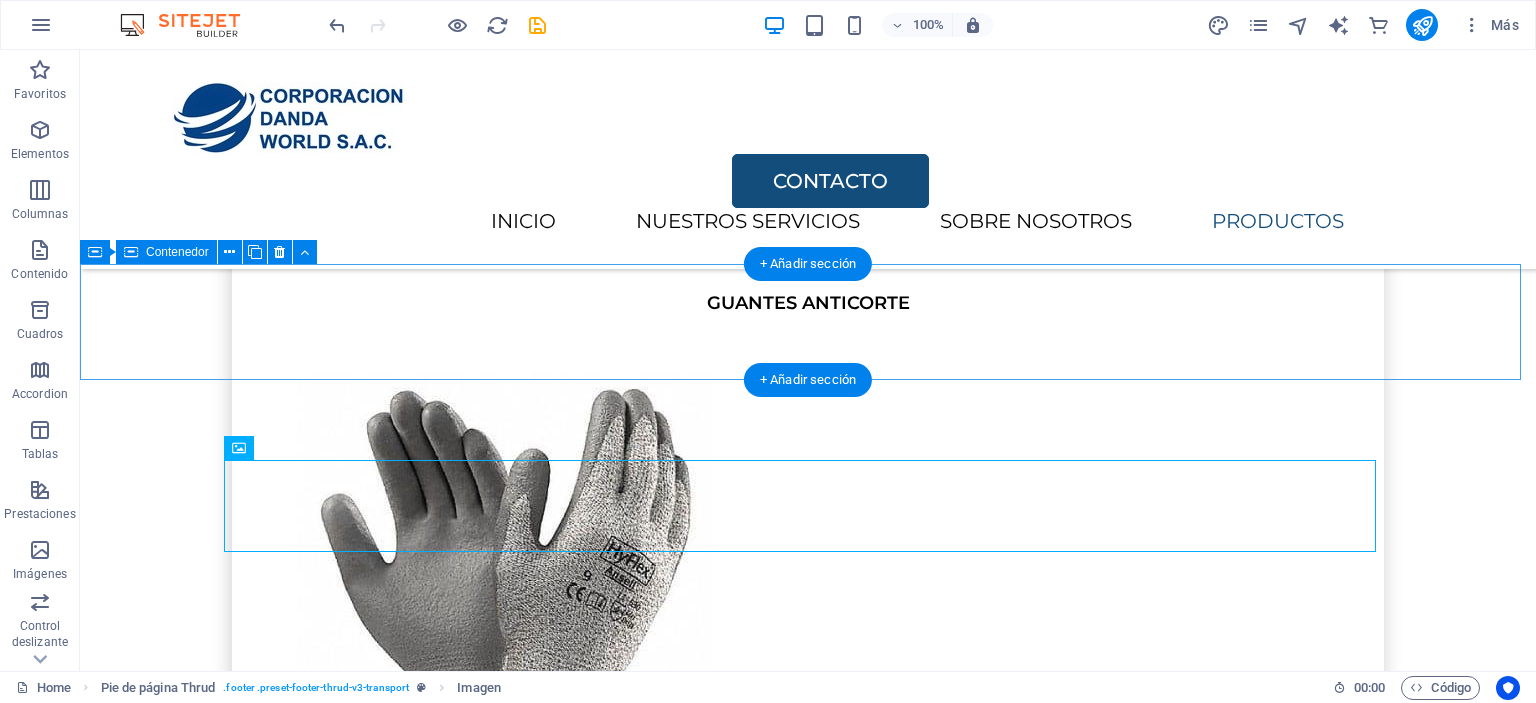 click on "INICIO SERVICIOS SOBRE NOSOTROS PRODUCTOS" at bounding box center [808, 7146] 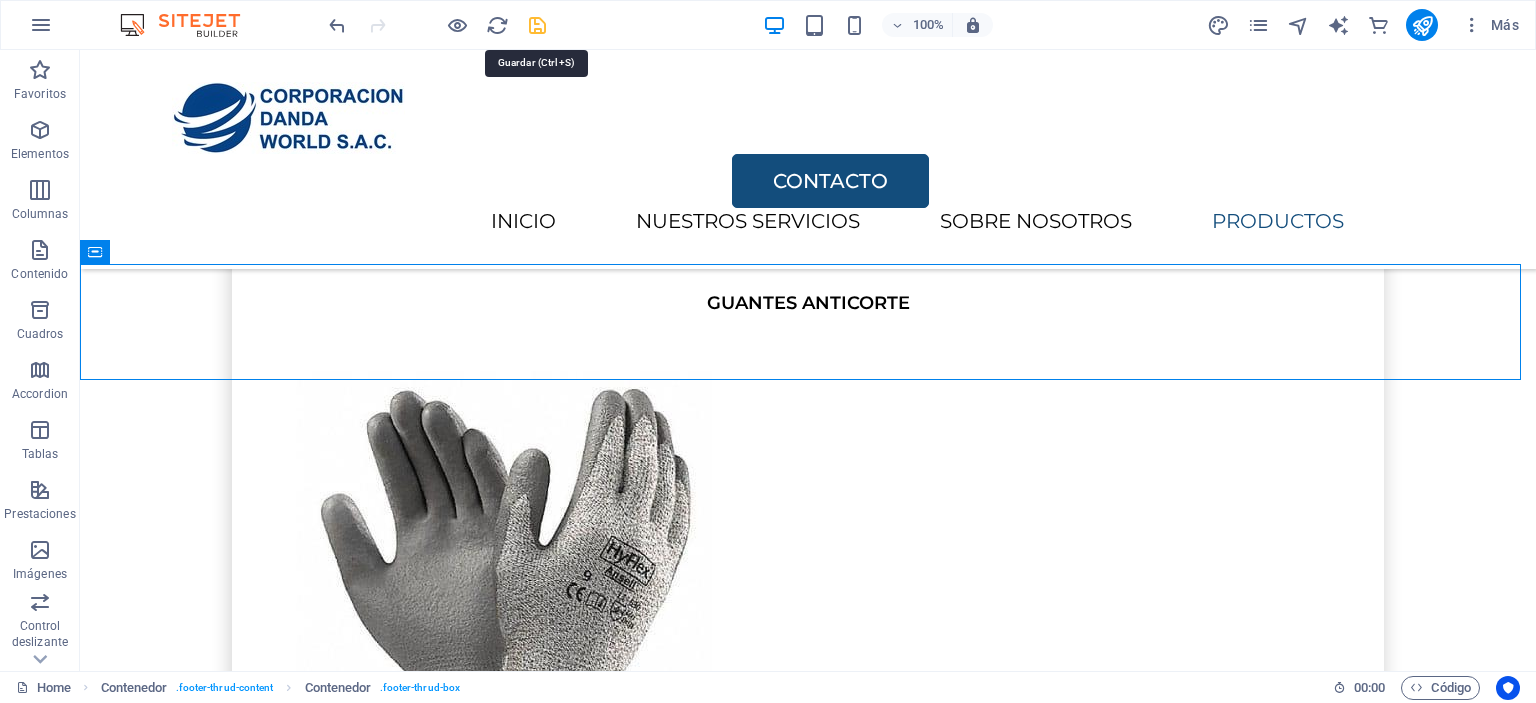 click at bounding box center (537, 25) 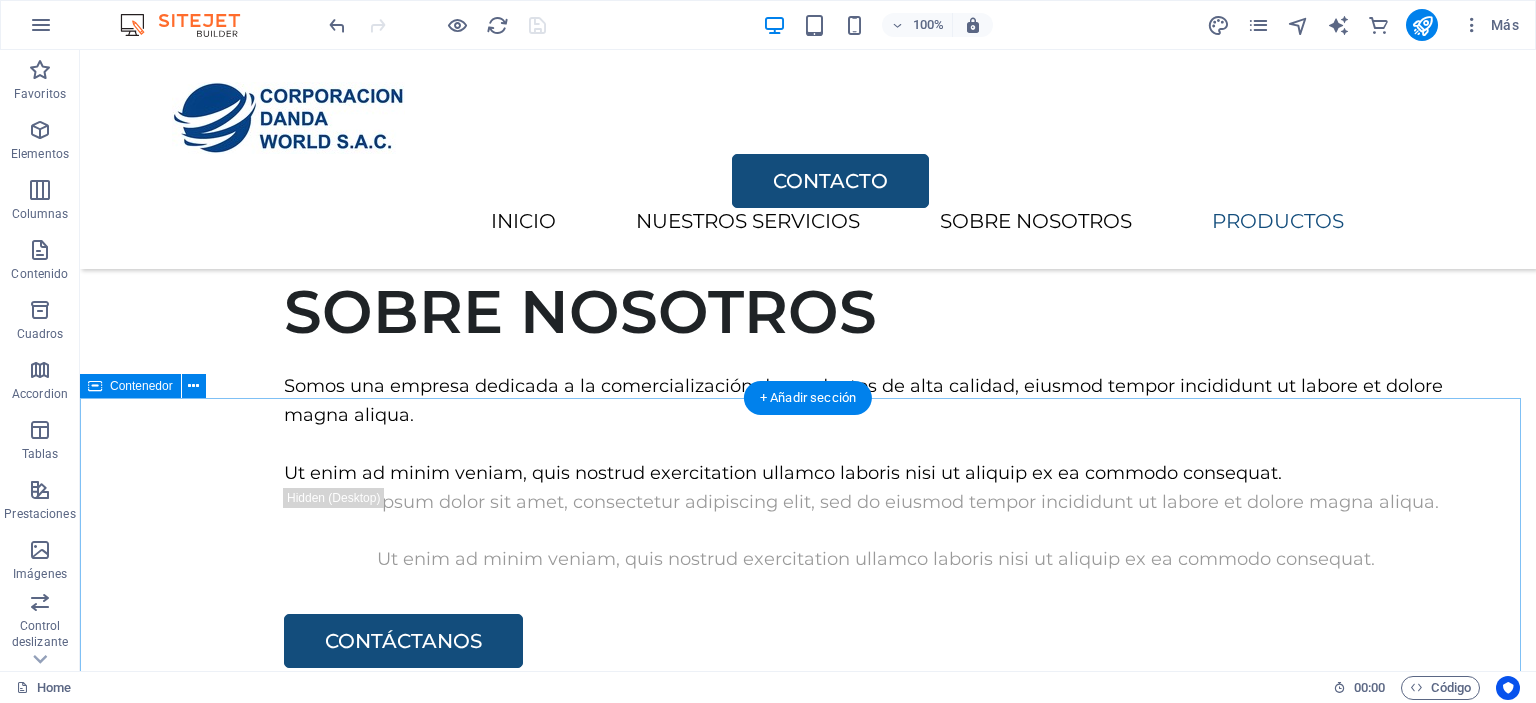 scroll, scrollTop: 2852, scrollLeft: 0, axis: vertical 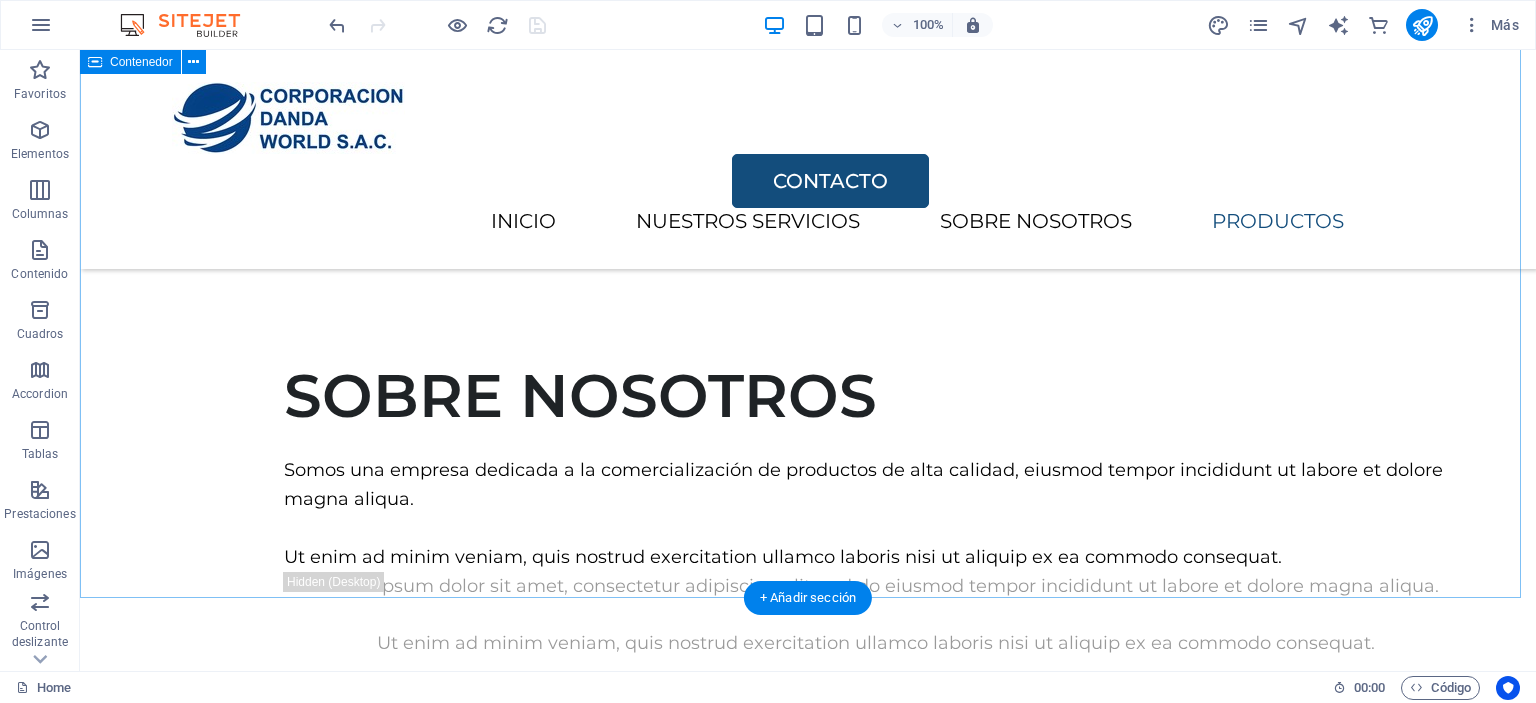click on "PRODUCTOS SOMOS TU PROVEEDOR ESTRATÉGICO EN LA COMERCIALIZACIÓN DE EQUIPOS DE PROTECCIÓN PERSONAL, HERRAMIENTAS DE CORTE, ABRASIVOS EN GENERAL, EQUIPOS Y HERRAMIENTAS DE PODER PARA LA INDUSTRIA EN GENERAL GUANTES ANTICORTE S/. 13.00 COTIZAR MANGAS ANTICORTE S/. 15.00 COTIZAR DISCOS DE CORTE S/. 3.00 COTIZAR HERRAMIENTAS DE CORTE S/10.00 COTIZAR" at bounding box center (808, 4243) 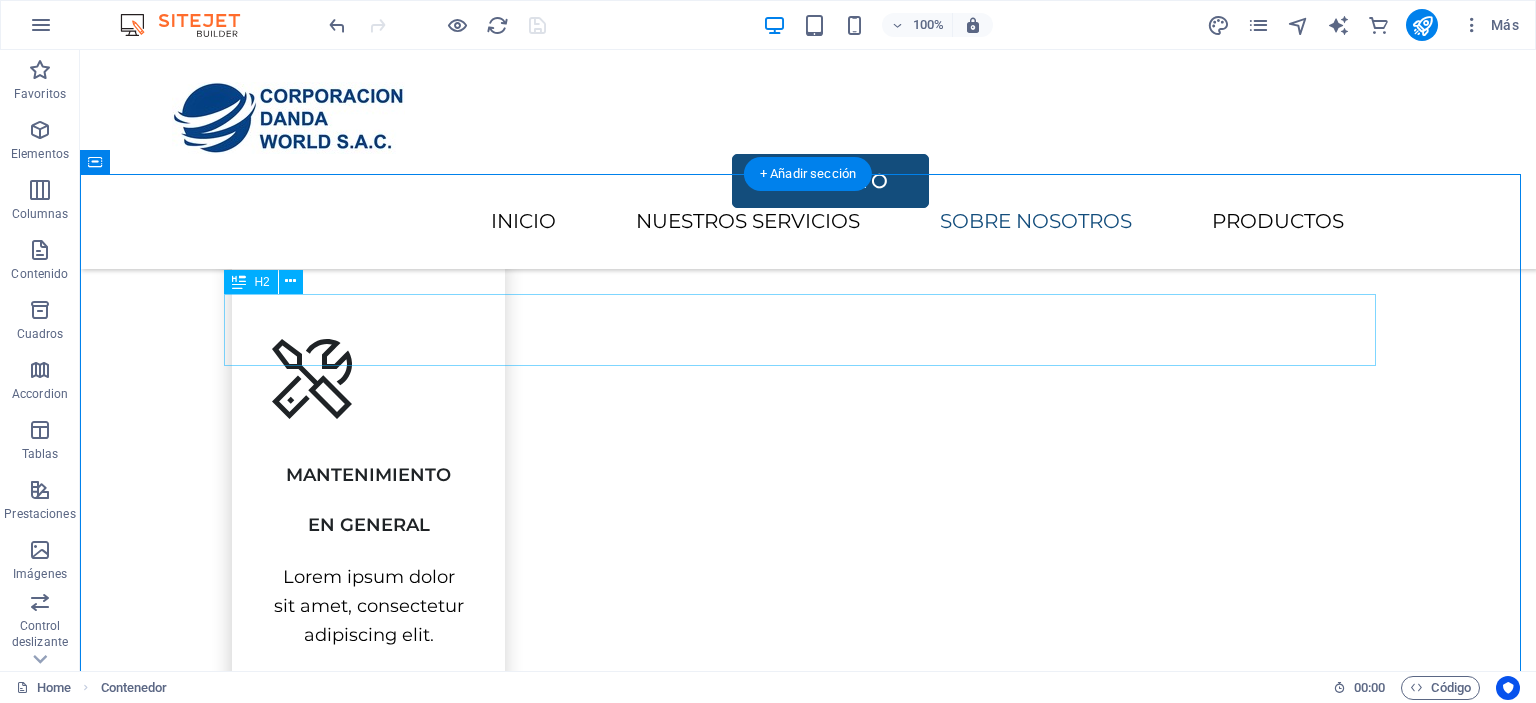 scroll, scrollTop: 2252, scrollLeft: 0, axis: vertical 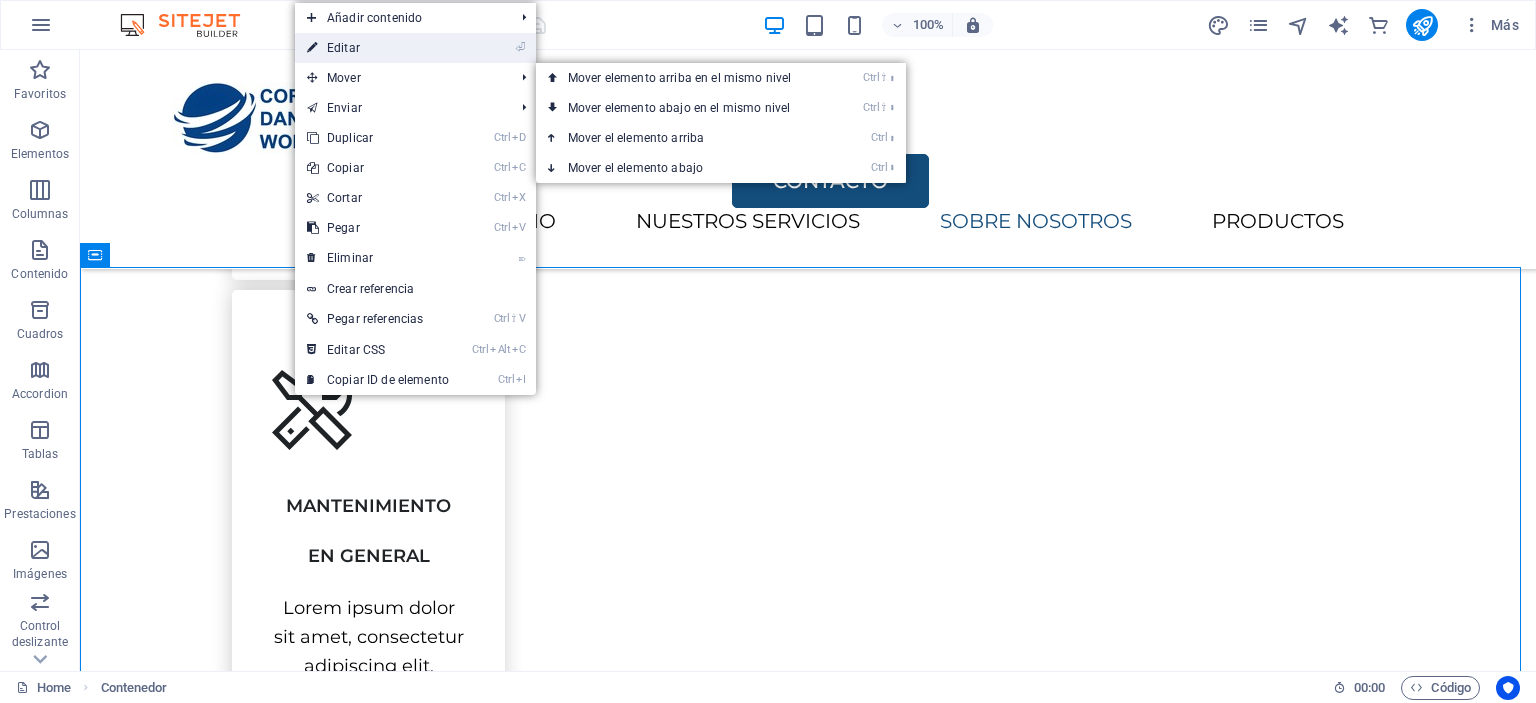 click on "⏎  Editar" at bounding box center (378, 48) 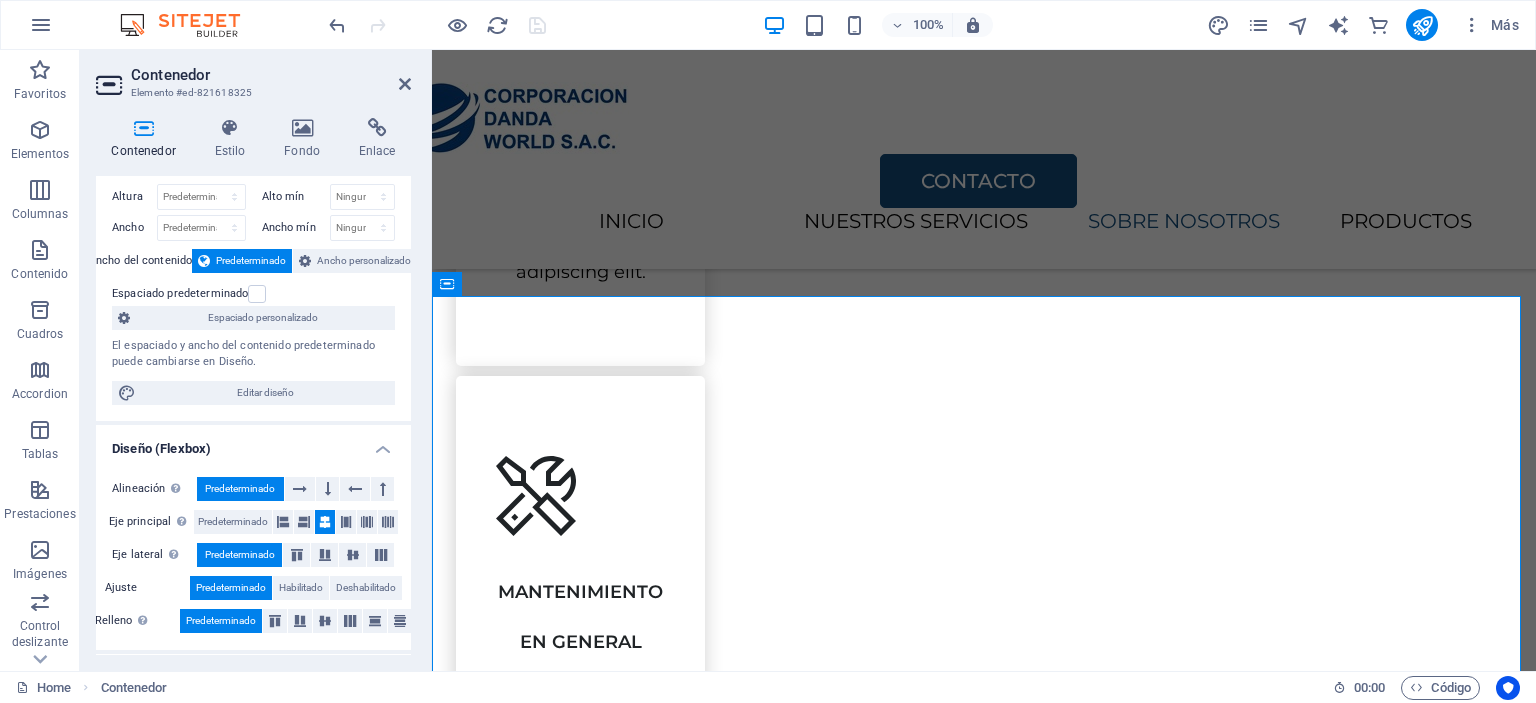 scroll, scrollTop: 100, scrollLeft: 0, axis: vertical 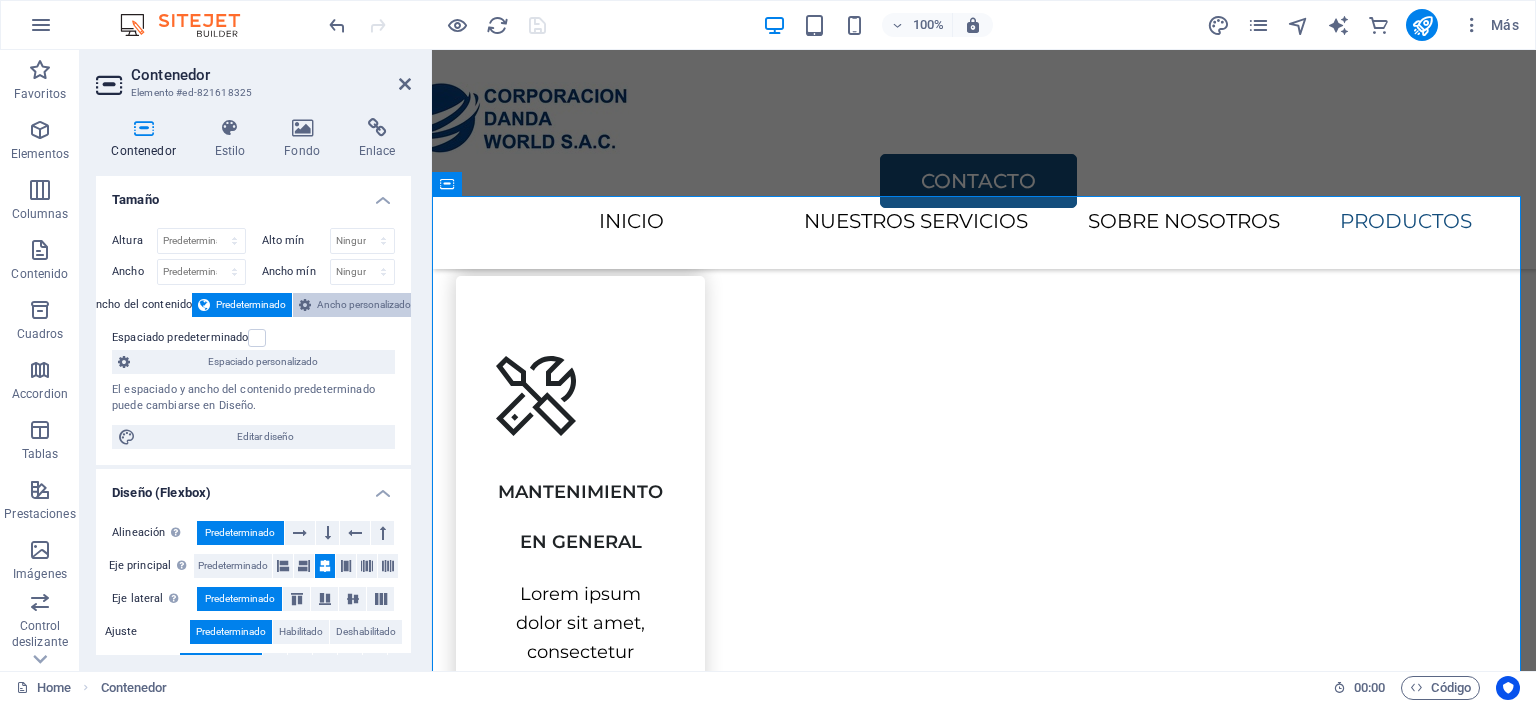 click on "Ancho personalizado" at bounding box center (364, 305) 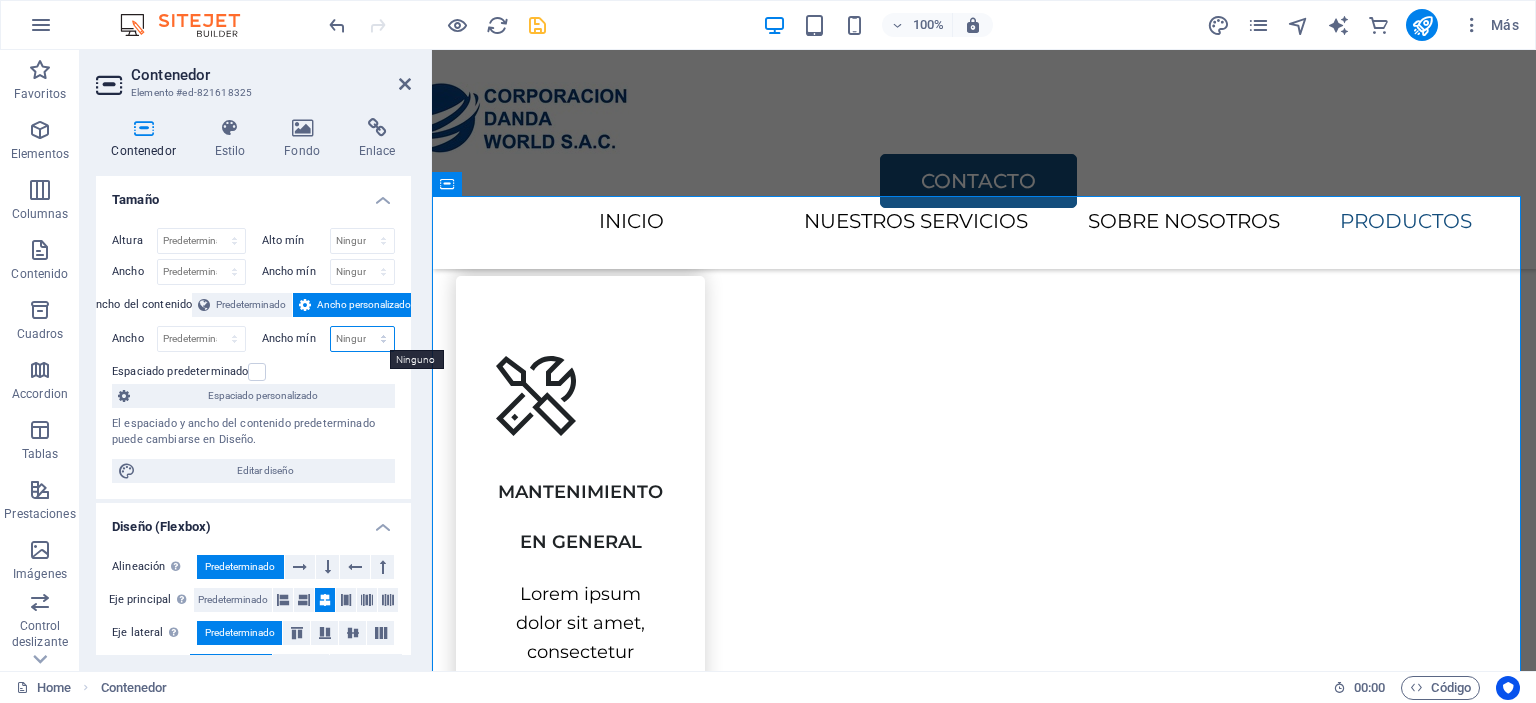 click on "Ninguno px rem % vh vw" at bounding box center [363, 339] 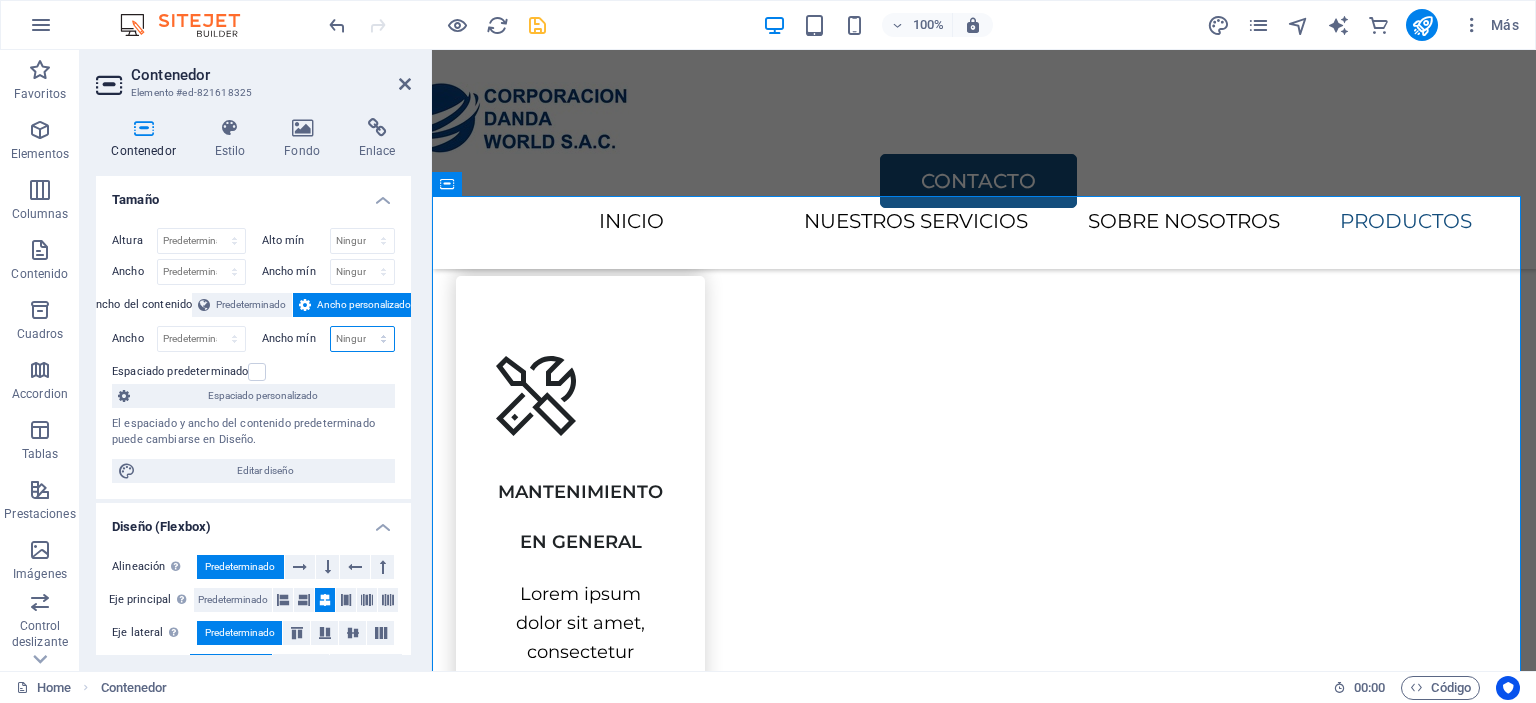select on "px" 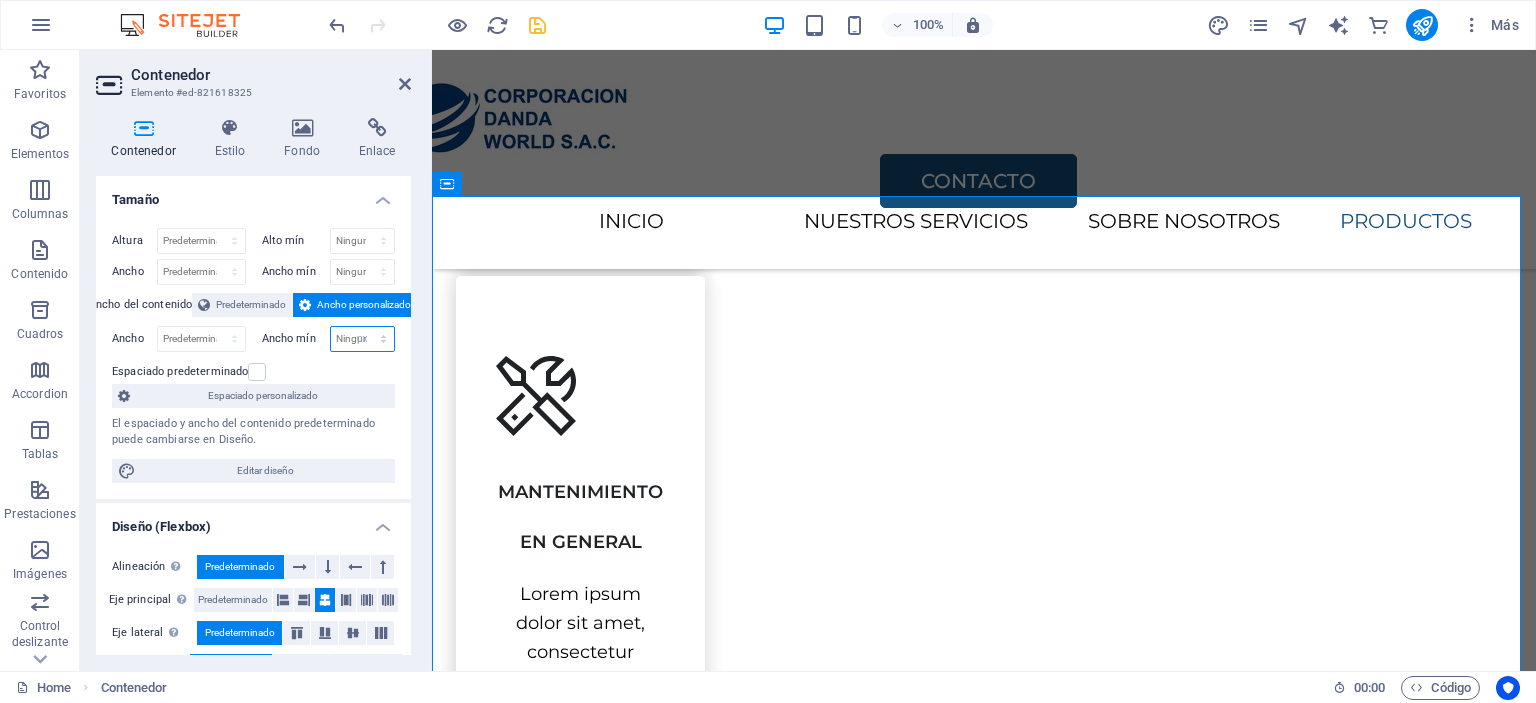 click on "Ninguno px rem % vh vw" at bounding box center (363, 339) 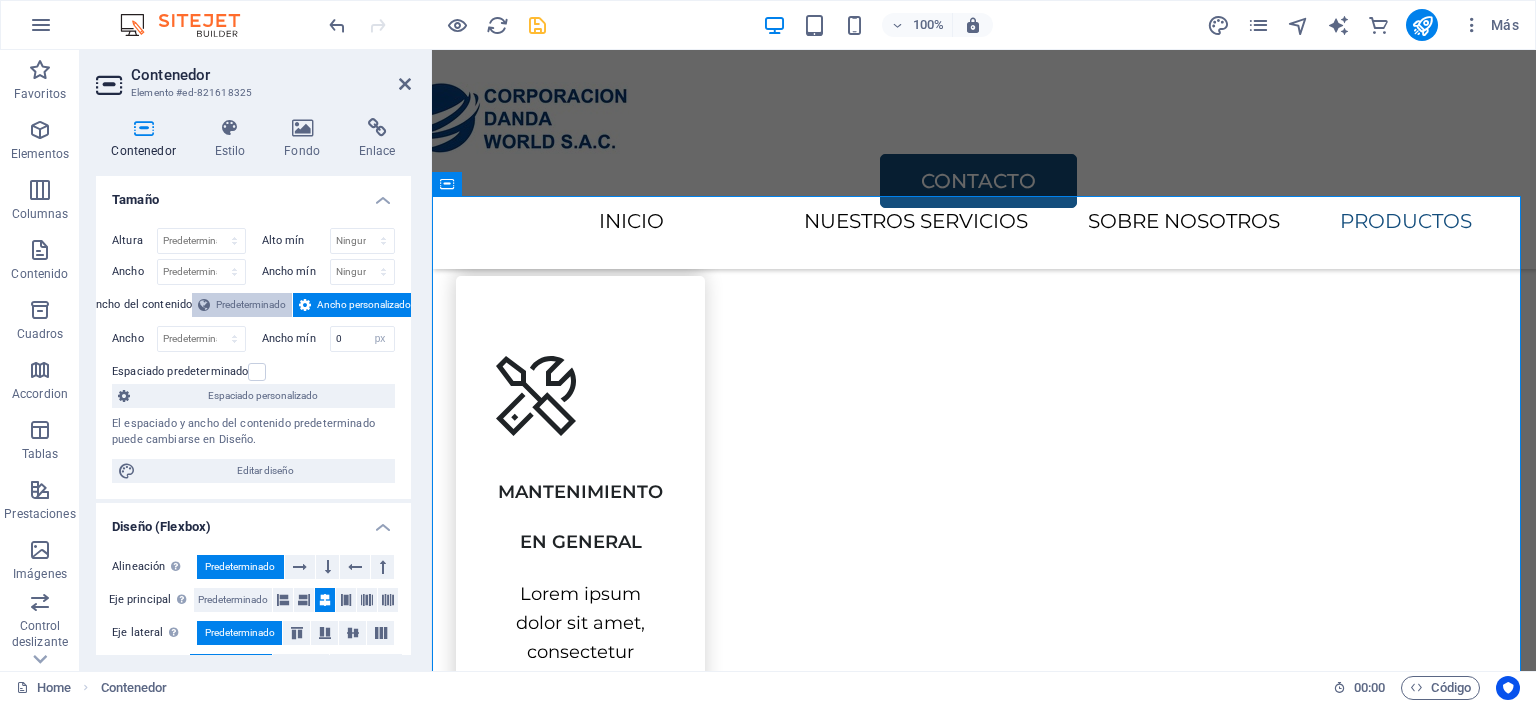 click on "Predeterminado" at bounding box center [251, 305] 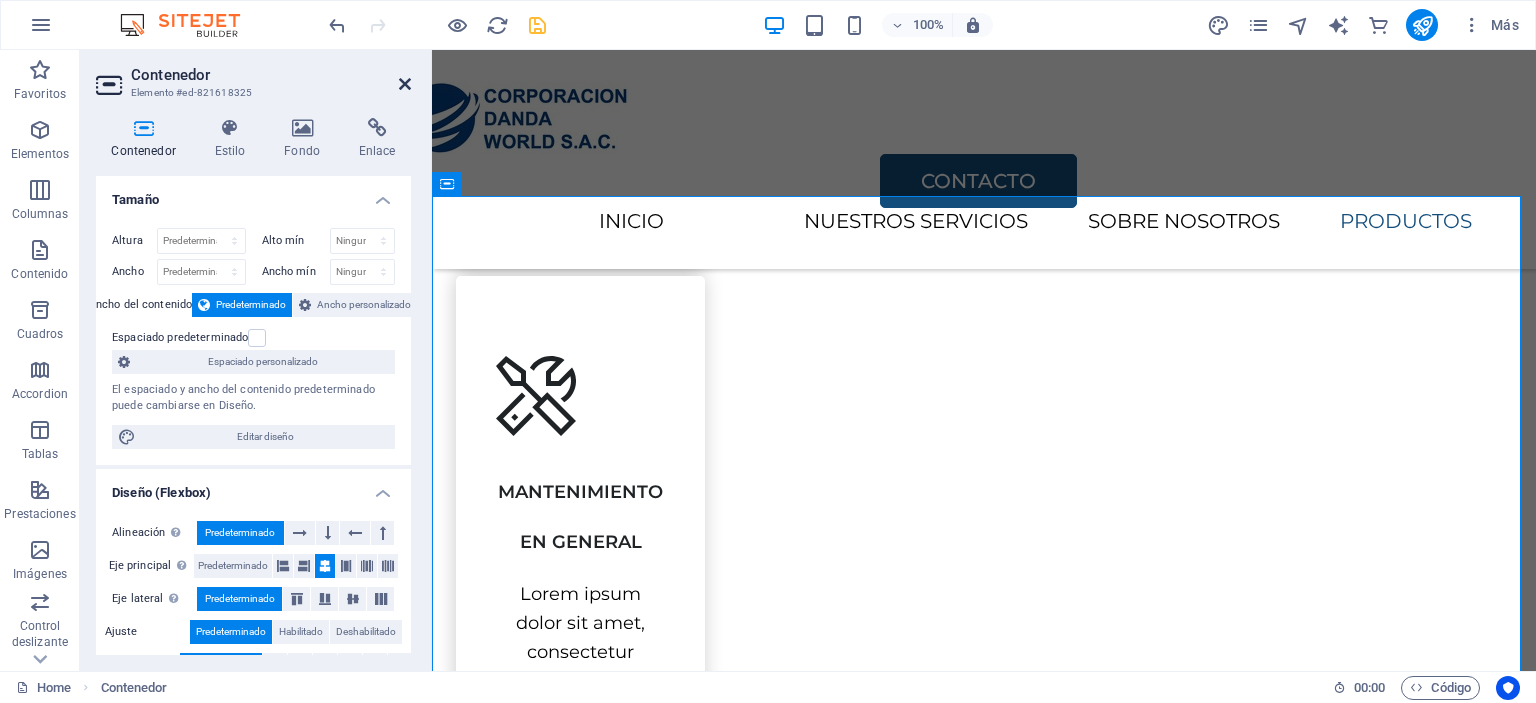 click at bounding box center (405, 84) 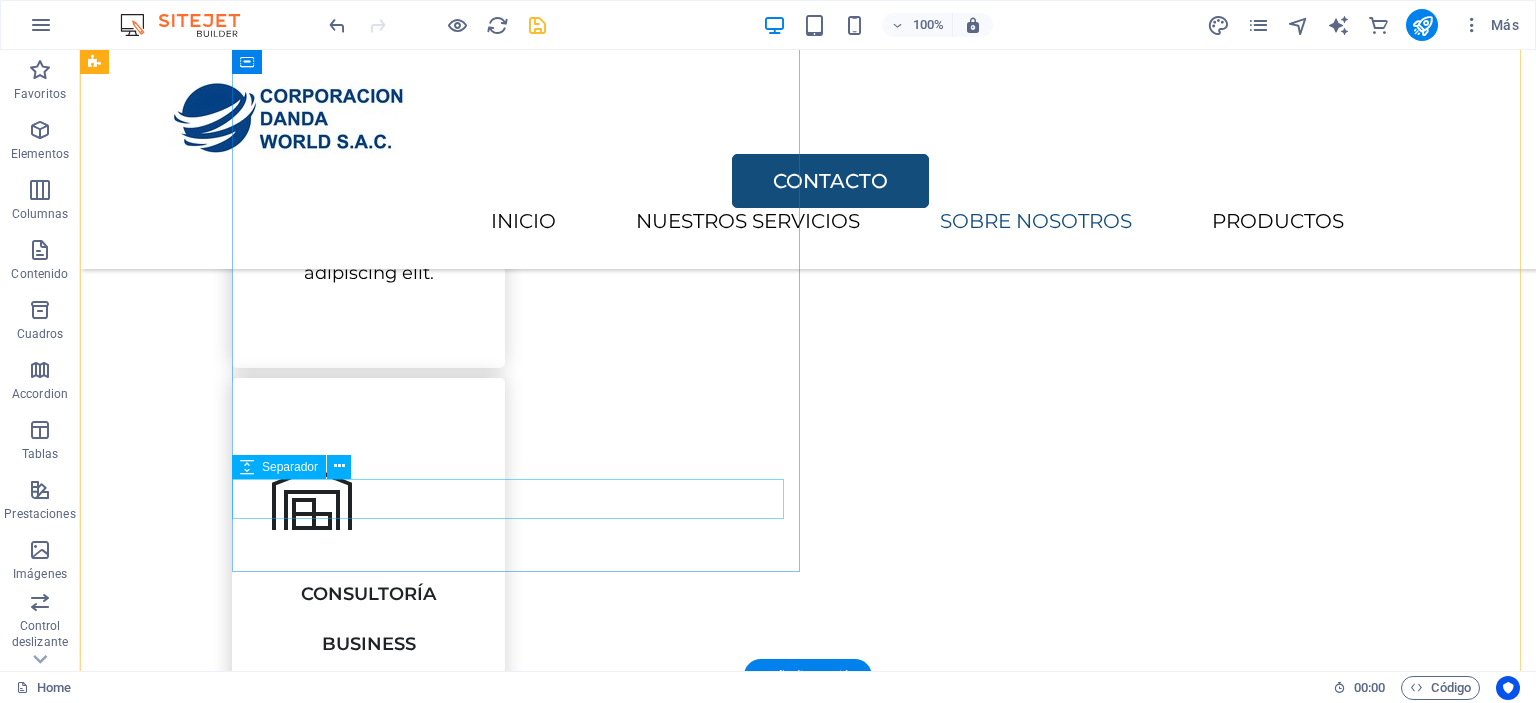 scroll, scrollTop: 1852, scrollLeft: 0, axis: vertical 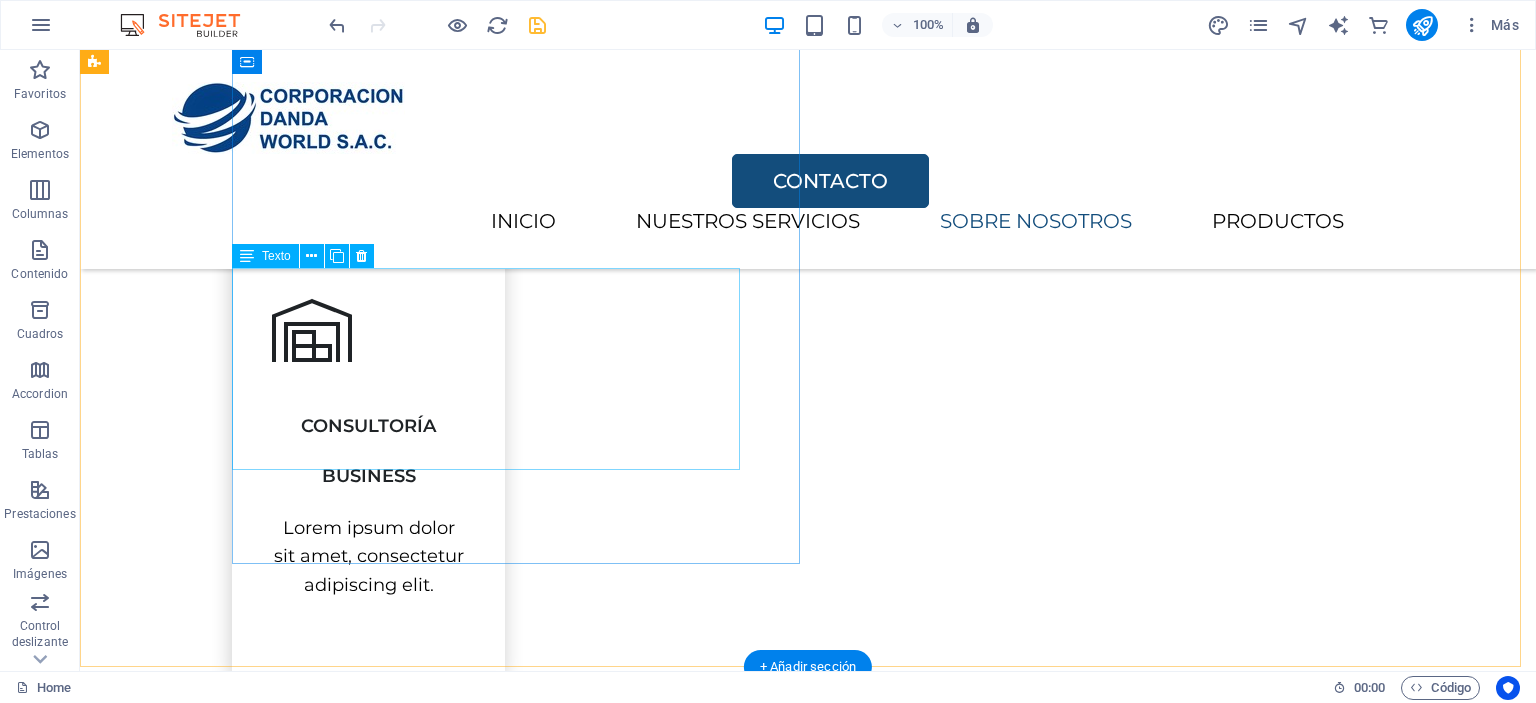 click on "Lorem ipsum dolor sit amet, consectetur adipiscing elit, sed do eiusmod tempor incididunt ut labore et dolore magna aliqua. Ut enim ad minim veniam, quis nostrud exercitation ullamco laboris nisi ut aliquip ex ea commodo consequat." at bounding box center (876, 1615) 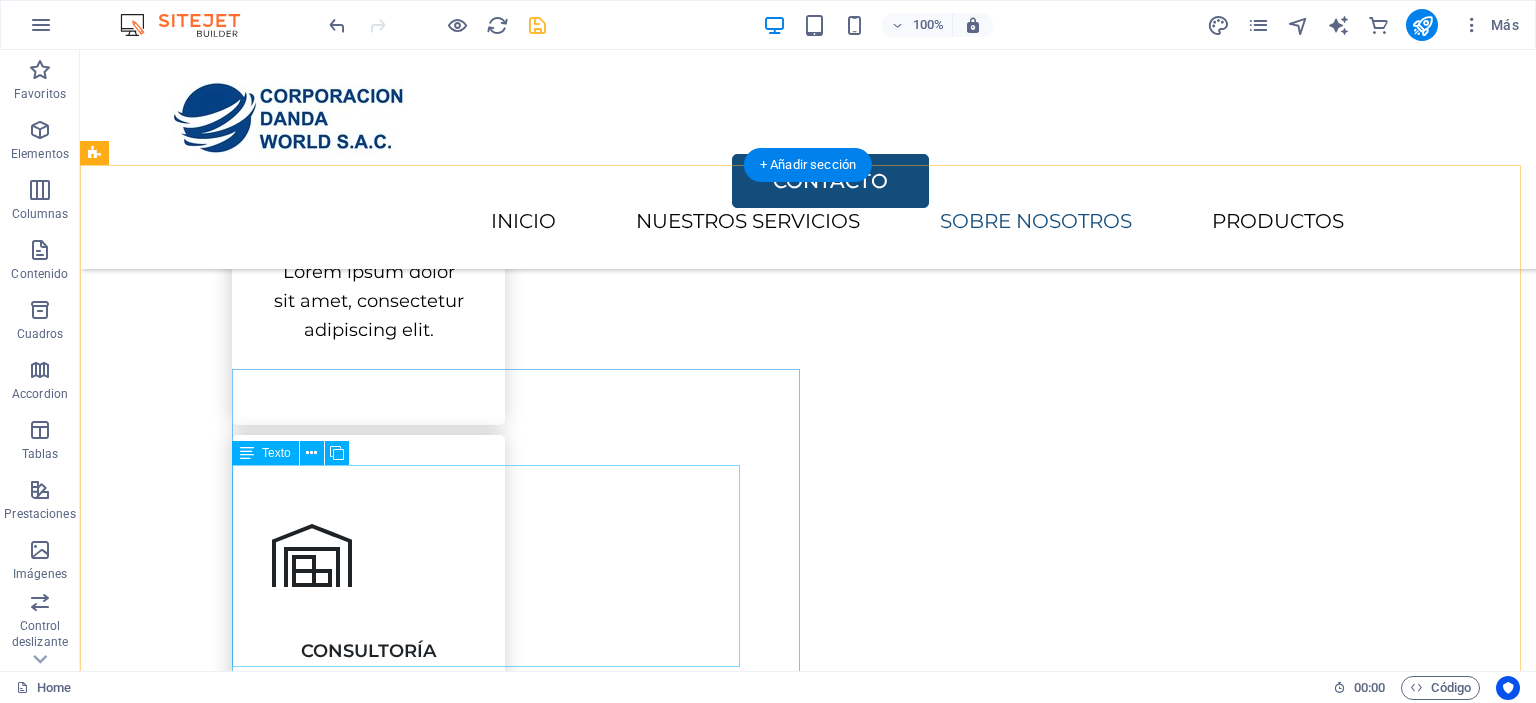 scroll, scrollTop: 1653, scrollLeft: 0, axis: vertical 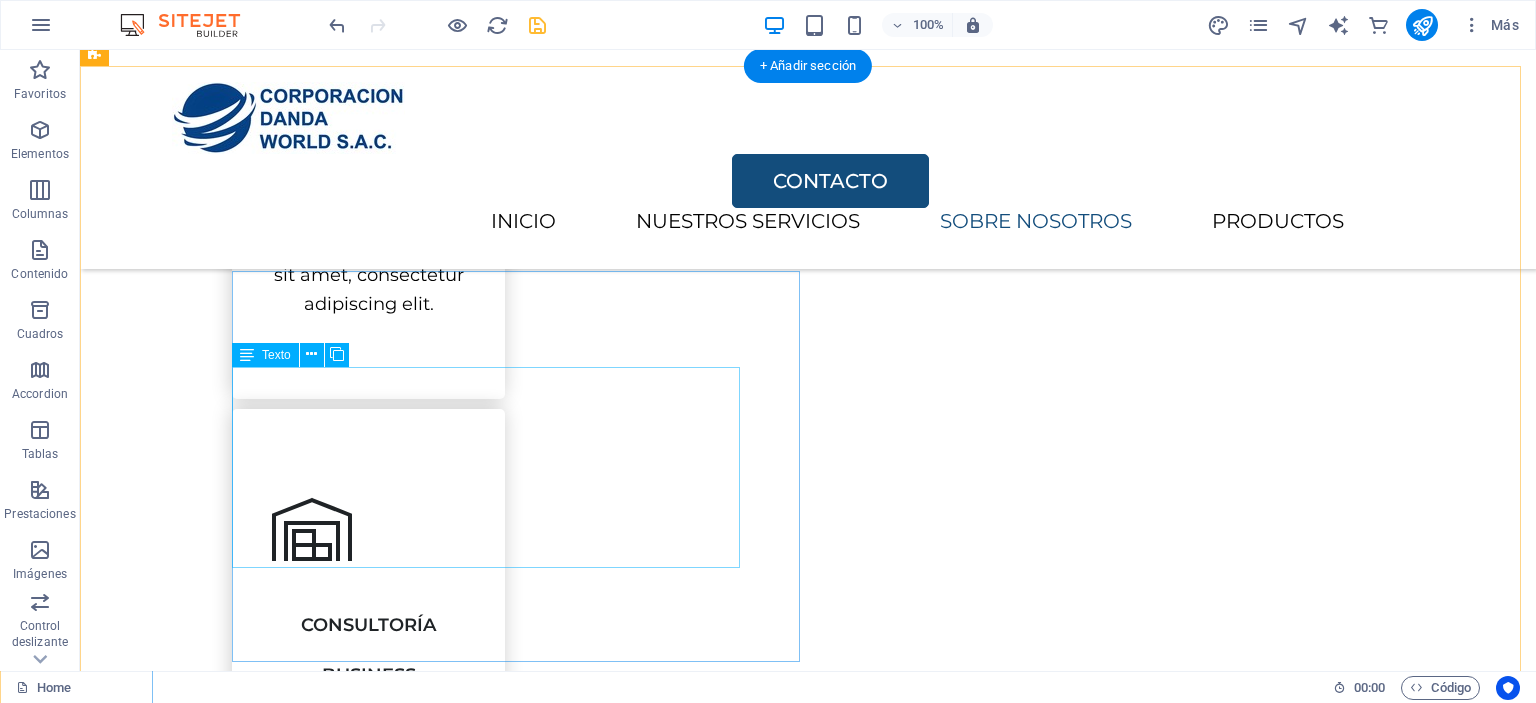 click on "Somos una empresa dedicada a la comercialización de productos de alta calidad, eiusmod tempor incididunt ut labore et dolore magna aliqua. Ut enim ad minim veniam, quis nostrud exercitation ullamco laboris nisi ut aliquip ex ea commodo consequat." at bounding box center (876, 1712) 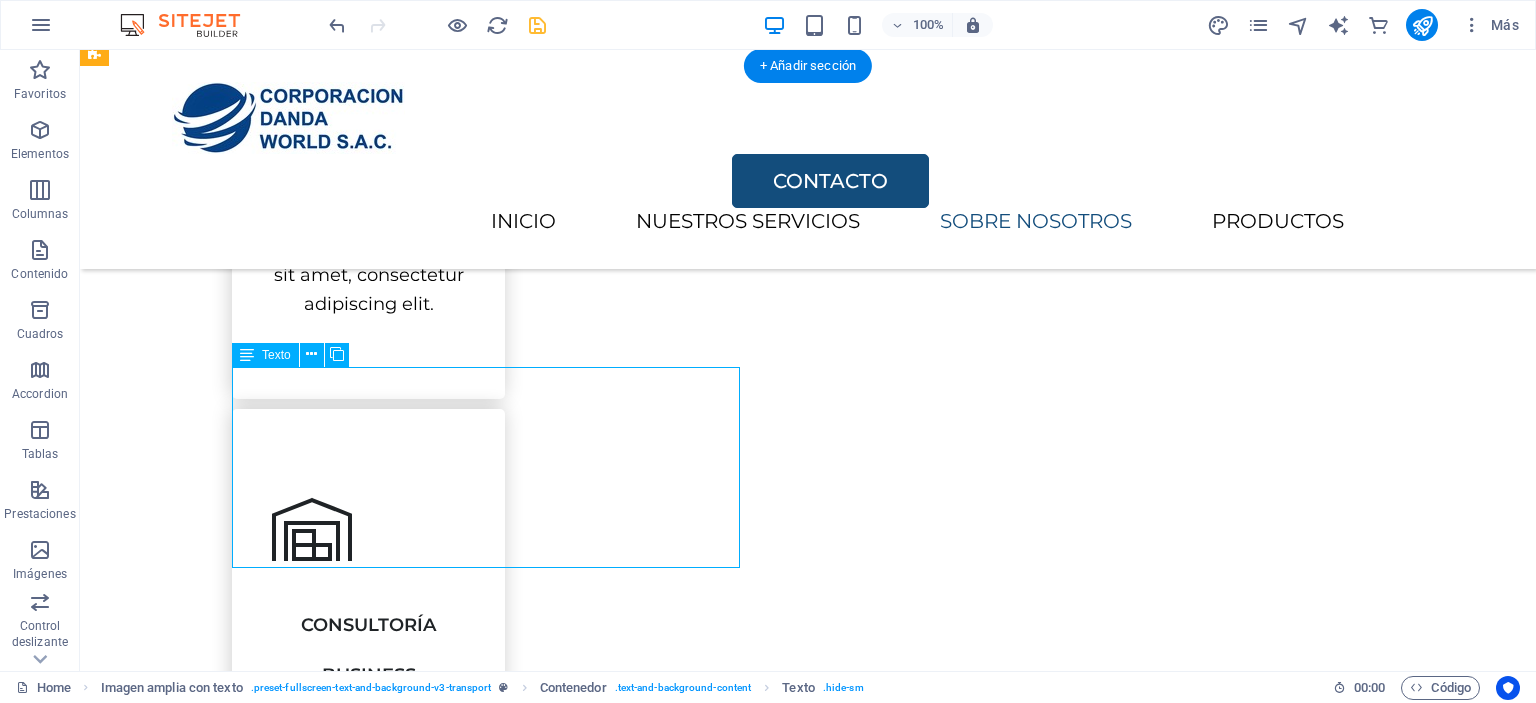 click on "Somos una empresa dedicada a la comercialización de productos de alta calidad, eiusmod tempor incididunt ut labore et dolore magna aliqua. Ut enim ad minim veniam, quis nostrud exercitation ullamco laboris nisi ut aliquip ex ea commodo consequat." at bounding box center [876, 1712] 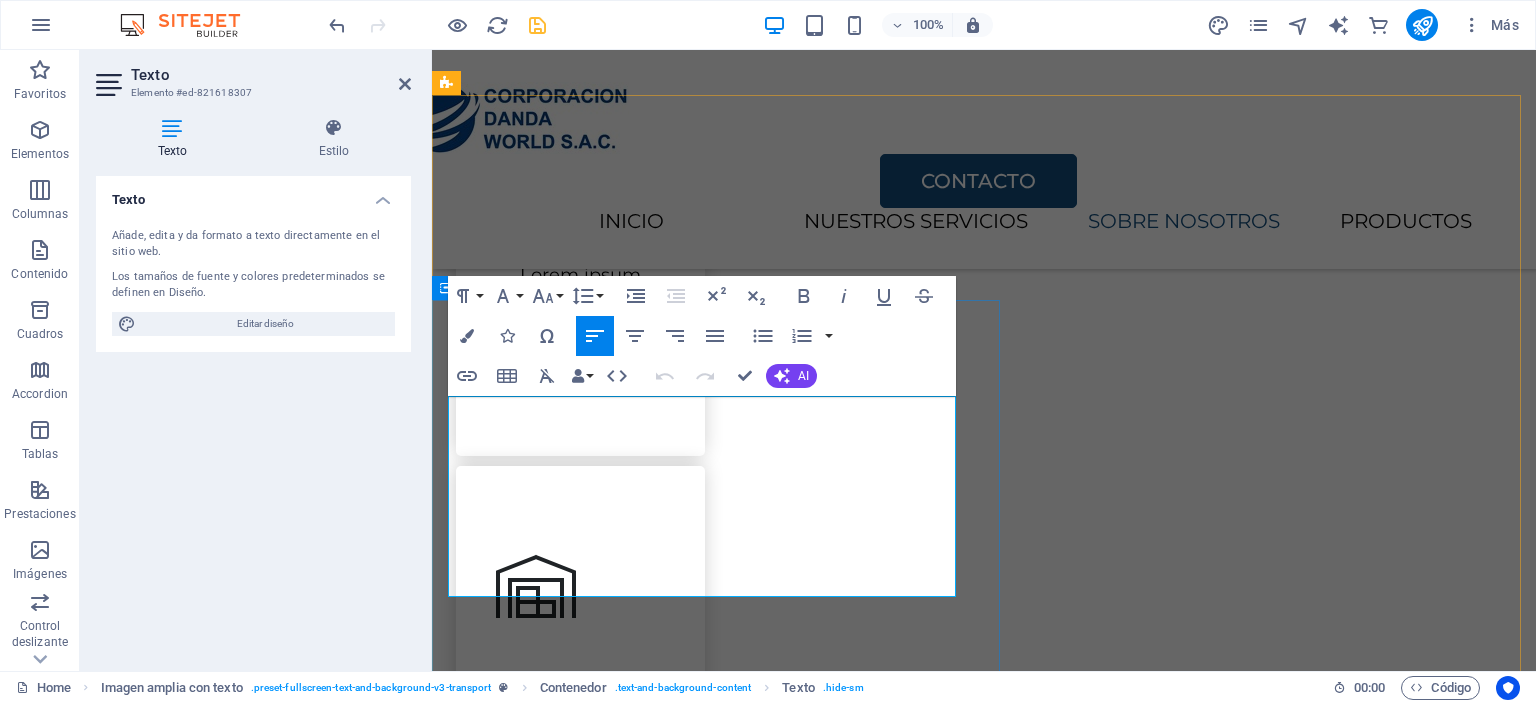 click on "Somos una empresa dedicada a la comercialización de productos de alta calidad, eiusmod tempor incididunt ut labore et dolore magna aliqua." at bounding box center (984, 1800) 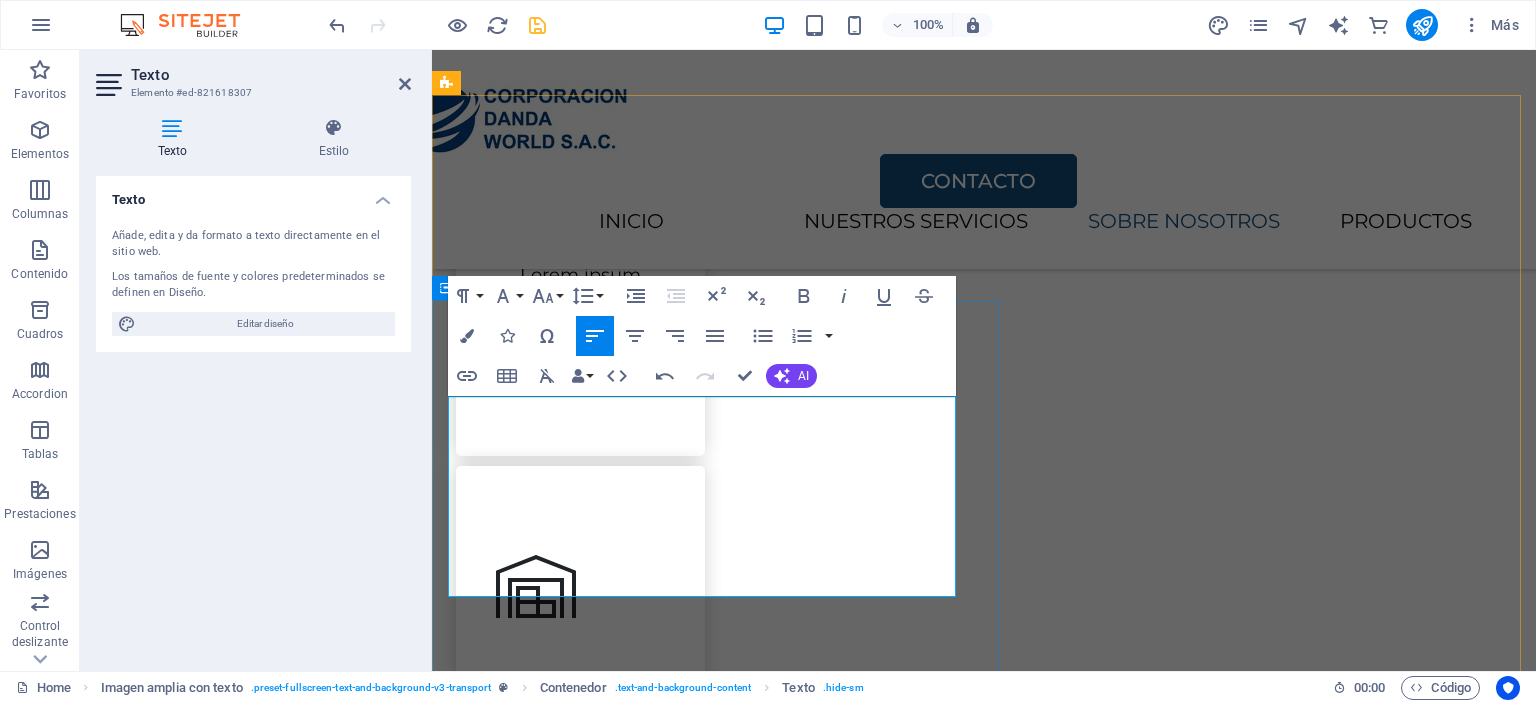 scroll, scrollTop: 1529, scrollLeft: 0, axis: vertical 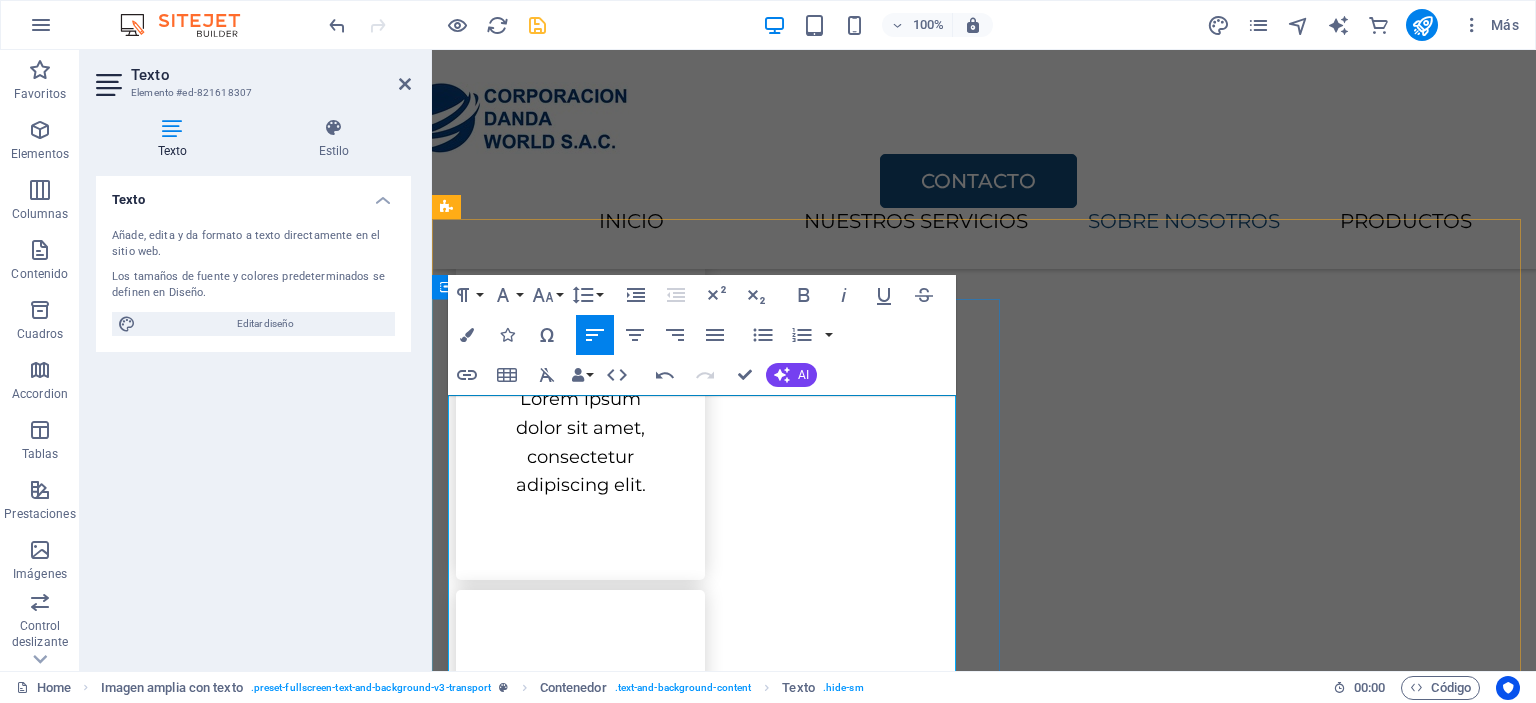 click on "Somos" at bounding box center [984, 1909] 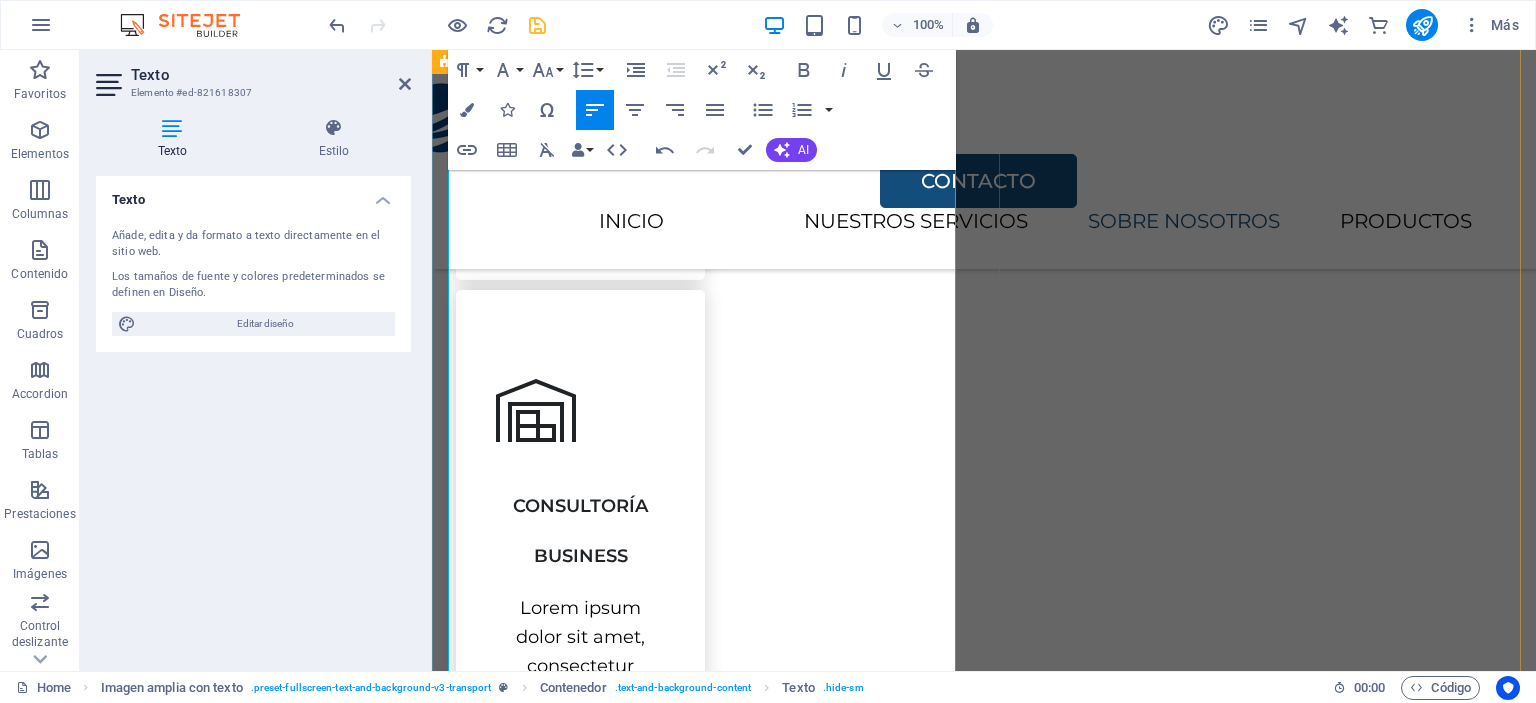scroll, scrollTop: 1929, scrollLeft: 0, axis: vertical 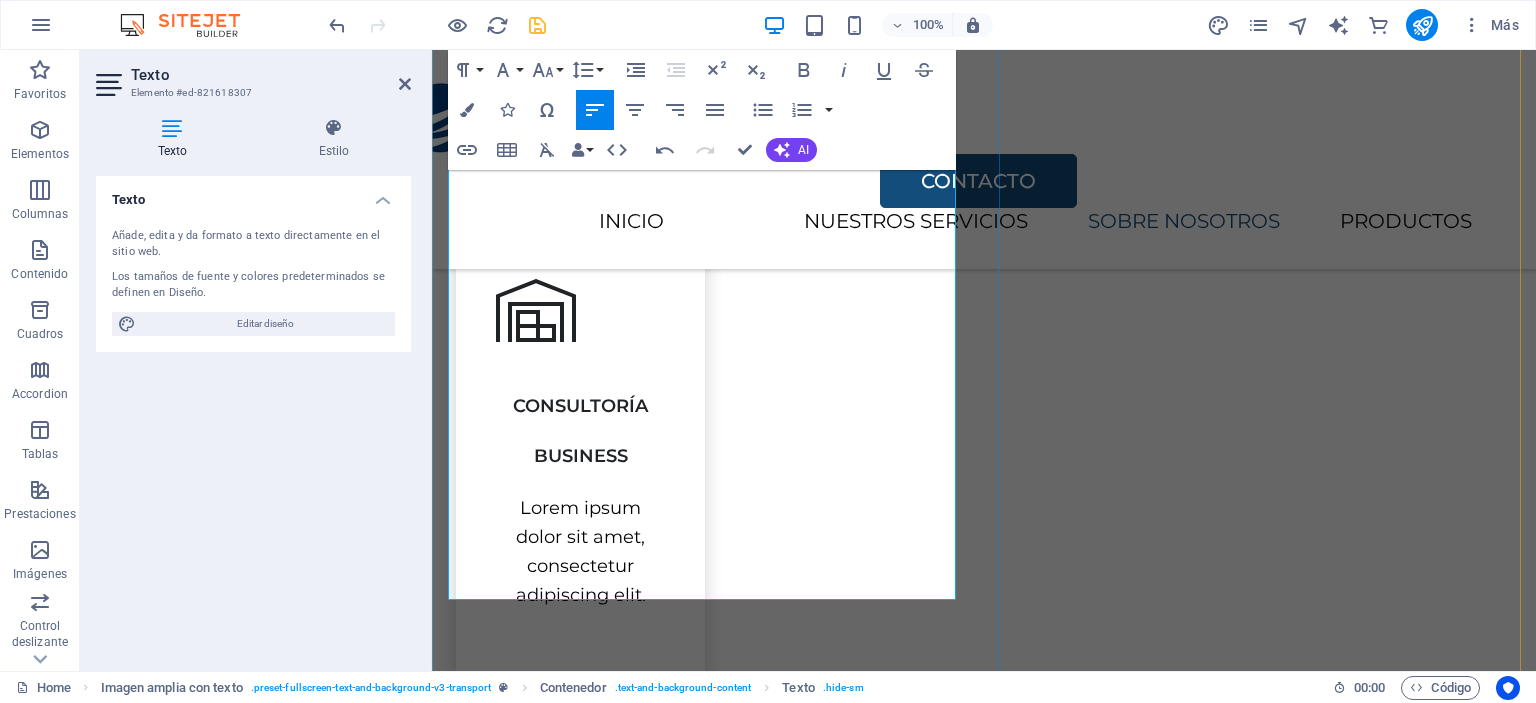 click on "empresa dedicada a la comercialización de productos de alta calidad, eiusmod tempor incididunt ut labore et dolore magna aliqua." at bounding box center [984, 1725] 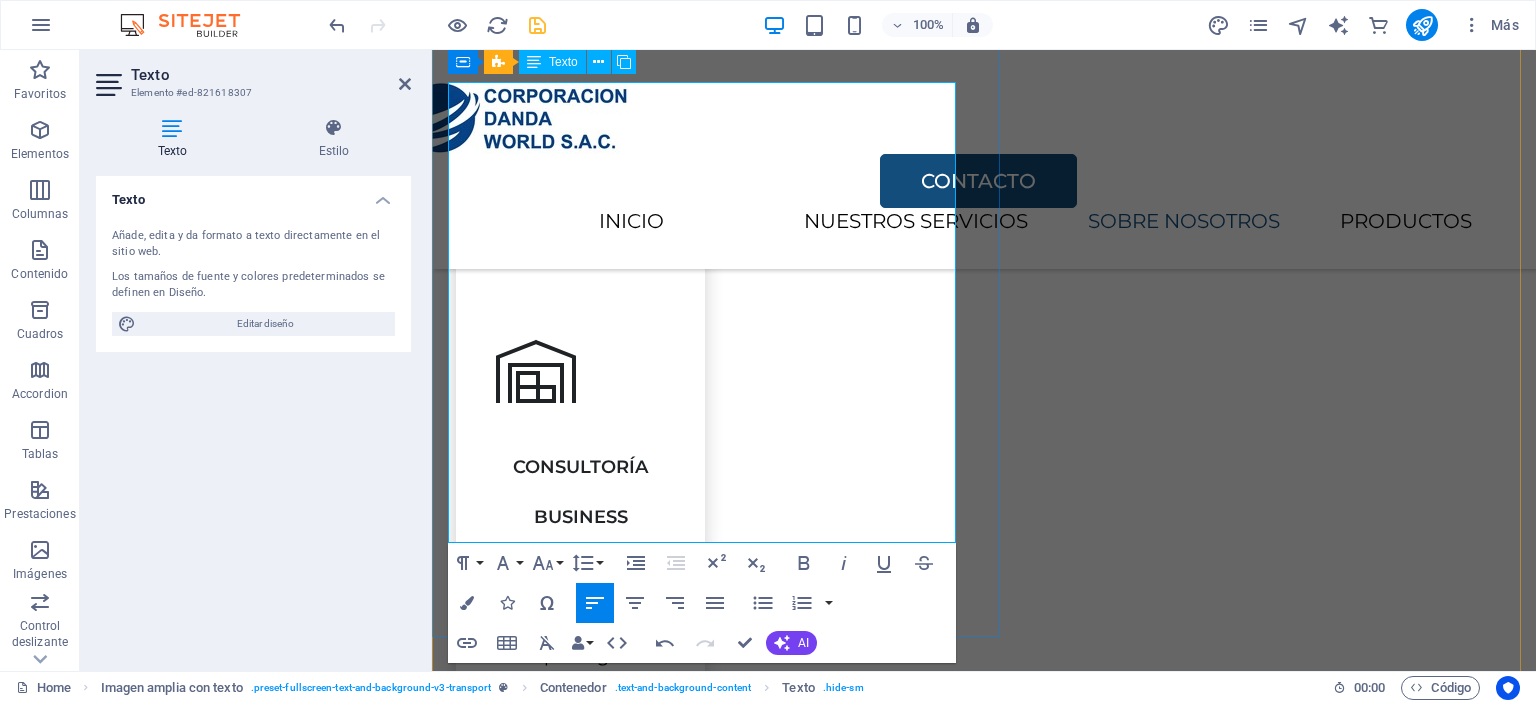 scroll, scrollTop: 1829, scrollLeft: 0, axis: vertical 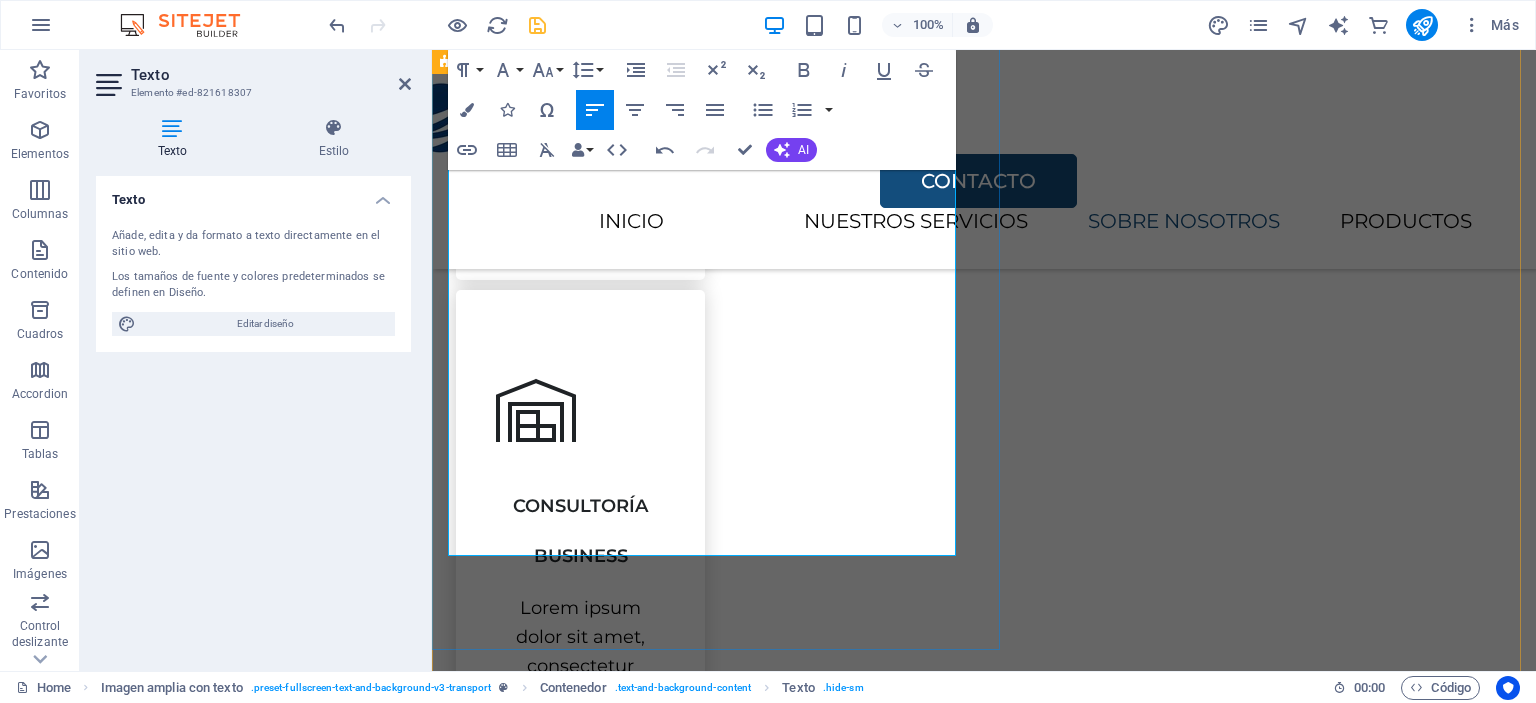 click on "Nuestra visión es ser la primera opción para nuestros clientes, dando el mejor servicio de asesoría y brindando una atención de" at bounding box center (984, 1768) 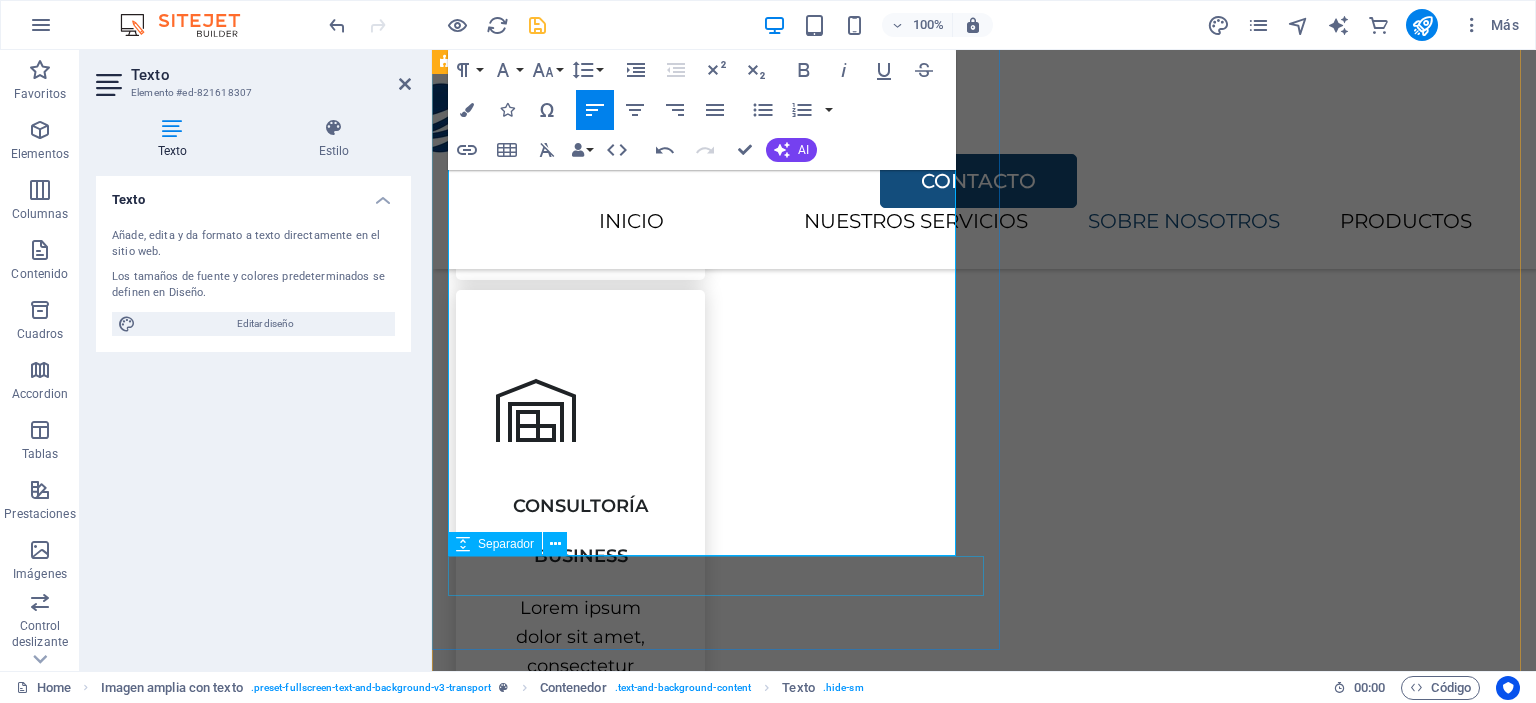 drag, startPoint x: 532, startPoint y: 405, endPoint x: 623, endPoint y: 556, distance: 176.30087 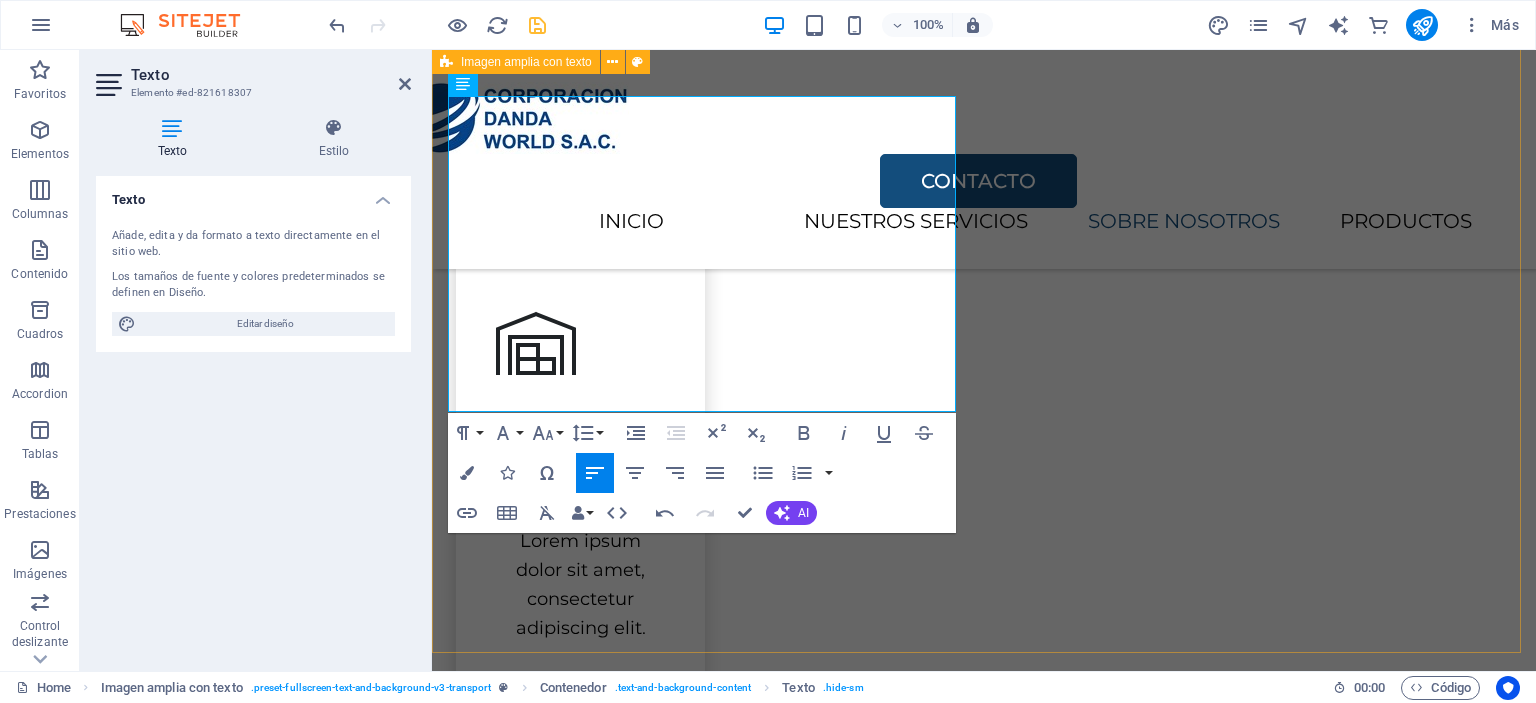 type 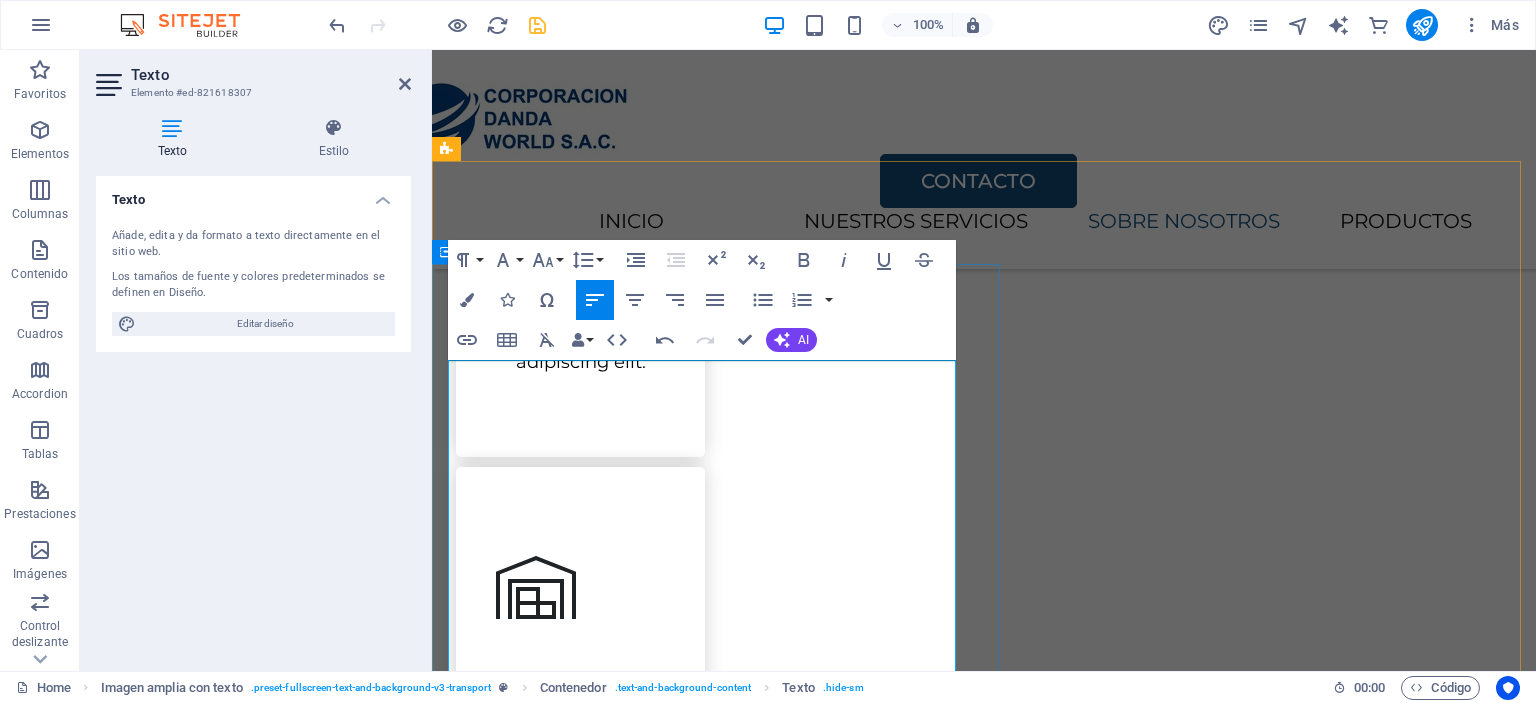 scroll, scrollTop: 1552, scrollLeft: 0, axis: vertical 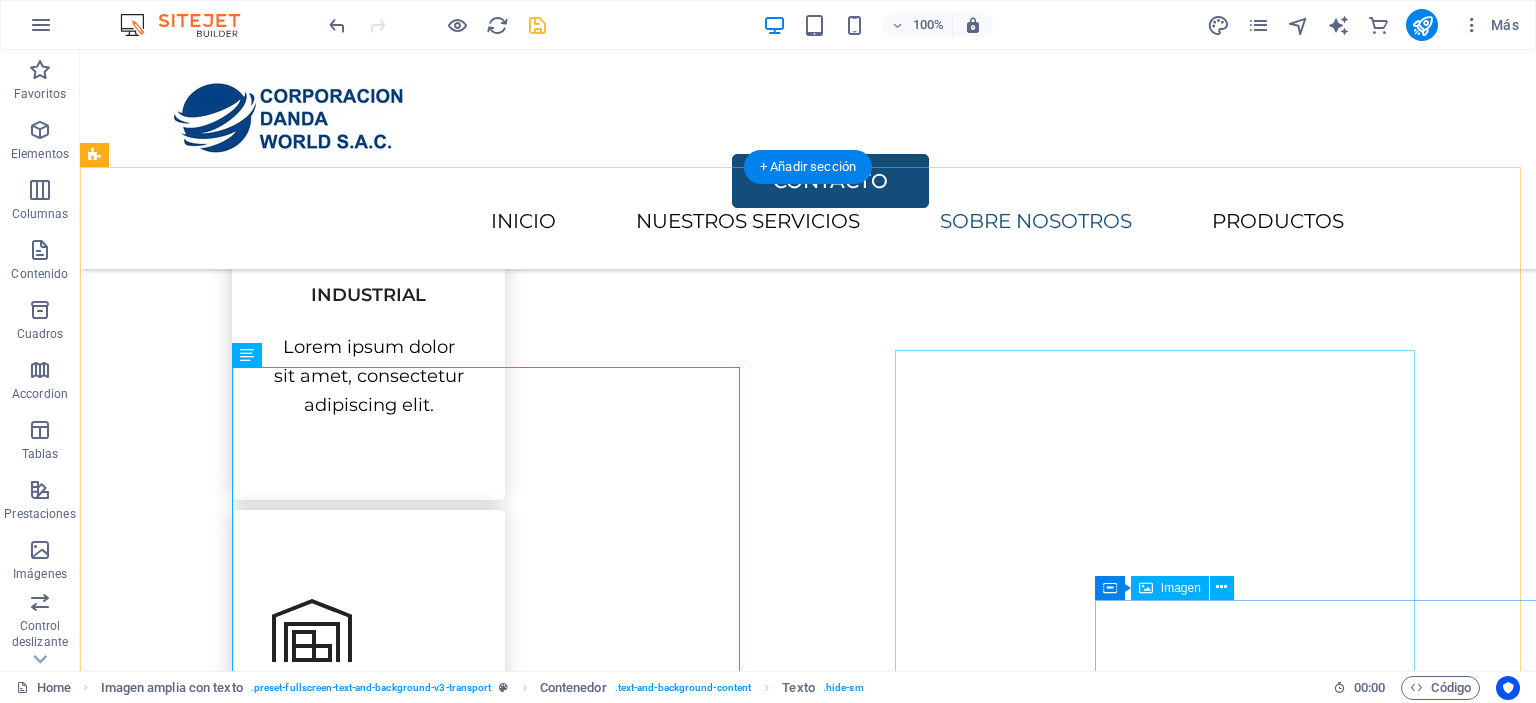 click at bounding box center [1170, -1315] 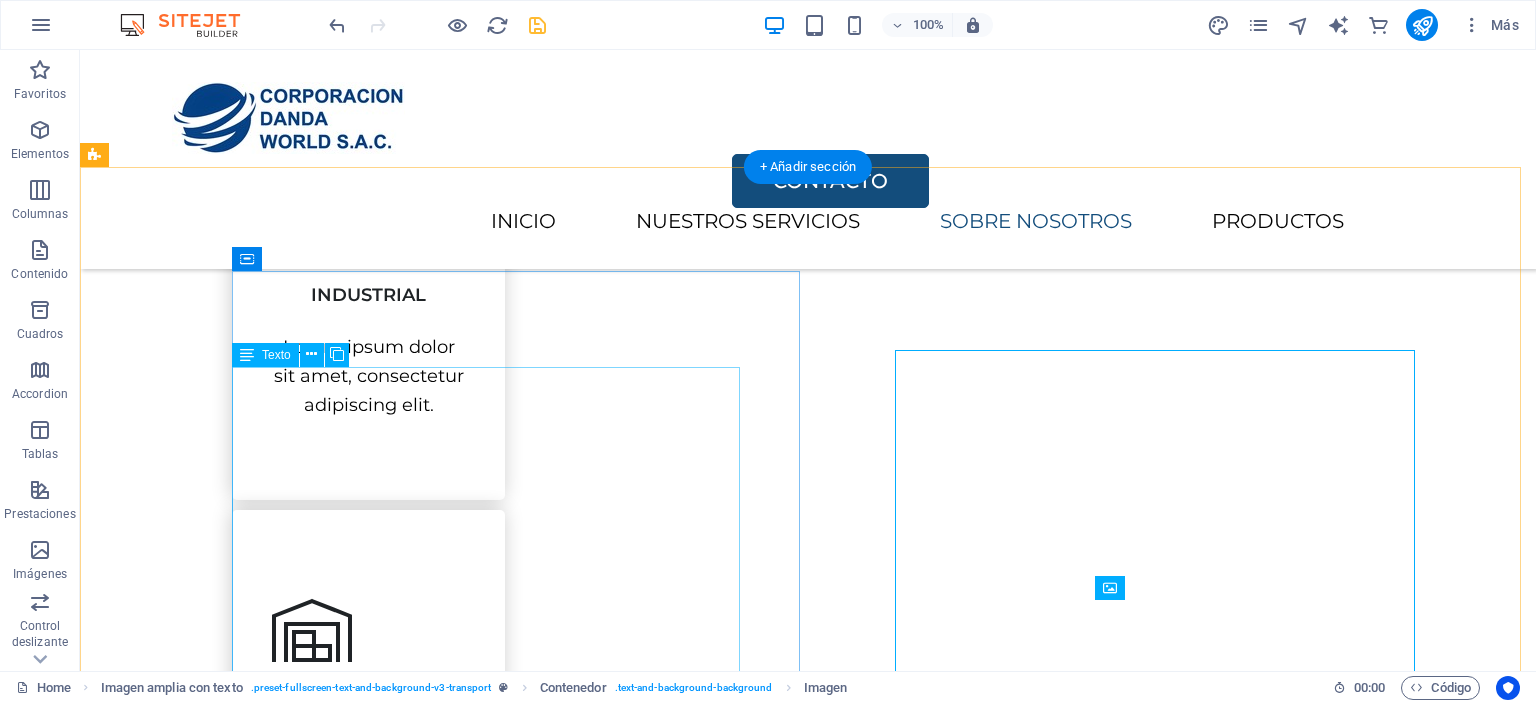 click on "Somos una empresa que brinda soluciones eficientes en la comercialización de productos manteniendo los altos estándares exigidos por el mercado global. Brindamos asesoramiento y consultorías, buscando la mejora económica de nuestros clientes; también ofrecemos el servicio de mantenimiento para la industria en general. Nuestros colaboradores se destacan por ser profesionales calificados y en constante capacitación, lo que garantiza el cumplimiento de nuestros objetivos, así como la mejora continua de nuestro sistema de gestión integral. Nuestra visión es ser la primera opción para nuestros clientes, dando el mejor servicio de asesoría y brindando una atención de excelencia y calidad." at bounding box center [876, 1857] 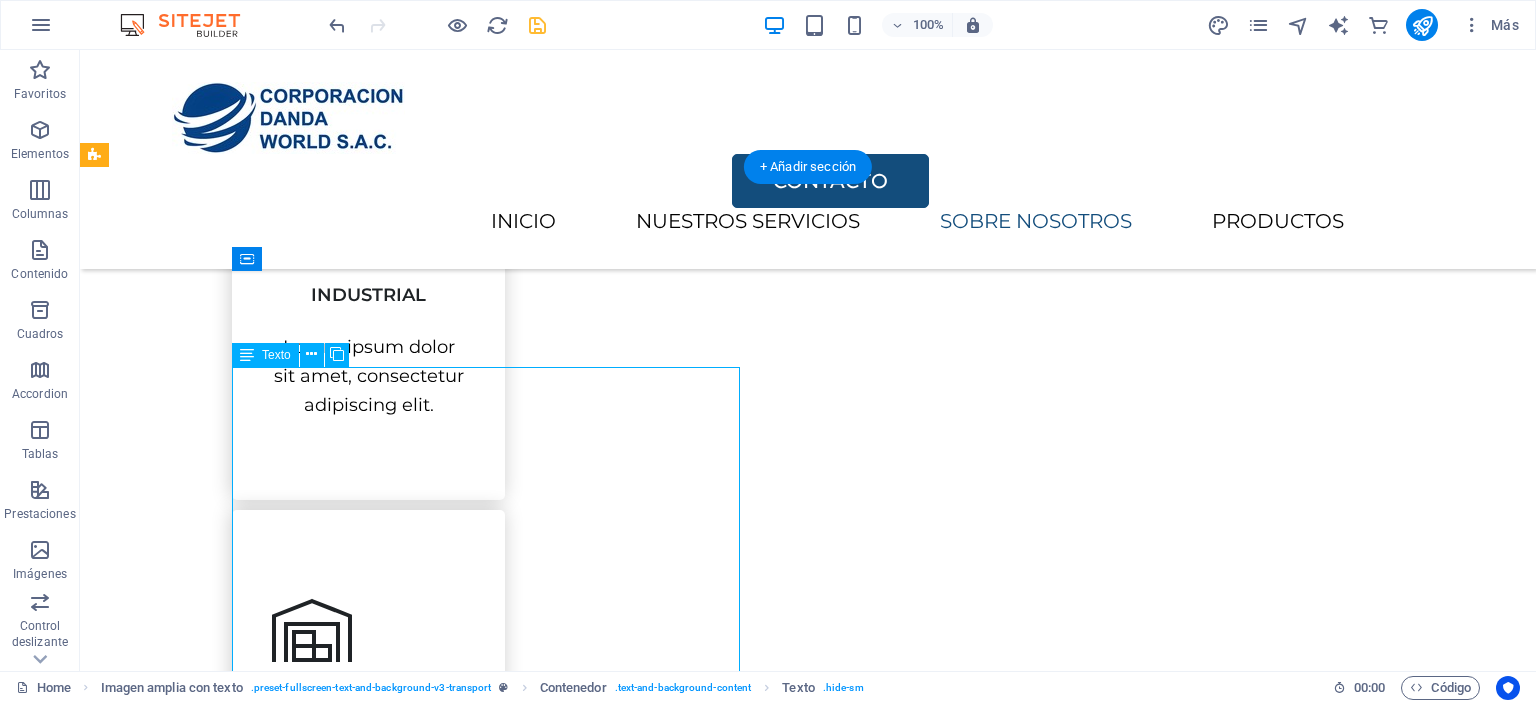 click on "Somos una empresa que brinda soluciones eficientes en la comercialización de productos manteniendo los altos estándares exigidos por el mercado global. Brindamos asesoramiento y consultorías, buscando la mejora económica de nuestros clientes; también ofrecemos el servicio de mantenimiento para la industria en general. Nuestros colaboradores se destacan por ser profesionales calificados y en constante capacitación, lo que garantiza el cumplimiento de nuestros objetivos, así como la mejora continua de nuestro sistema de gestión integral. Nuestra visión es ser la primera opción para nuestros clientes, dando el mejor servicio de asesoría y brindando una atención de excelencia y calidad." at bounding box center (876, 1857) 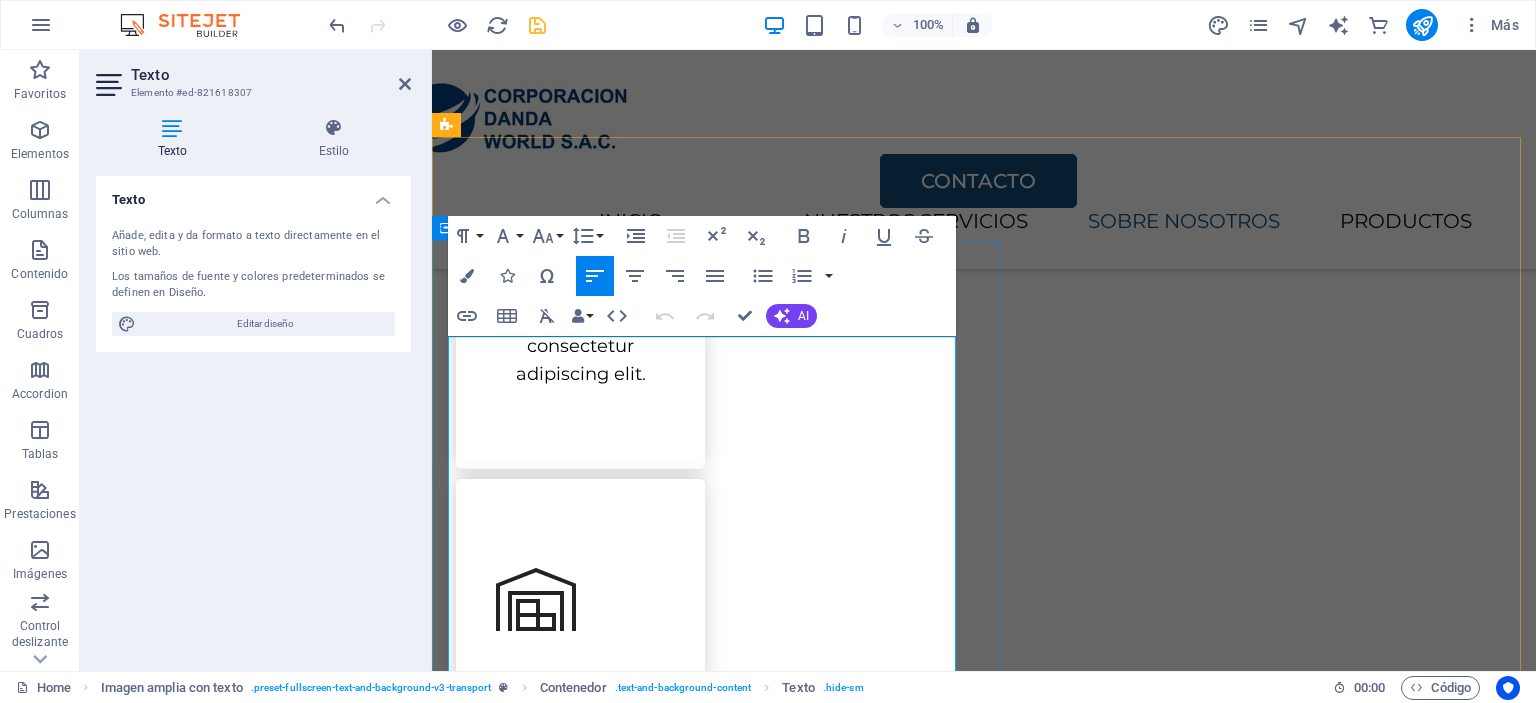 scroll, scrollTop: 1752, scrollLeft: 0, axis: vertical 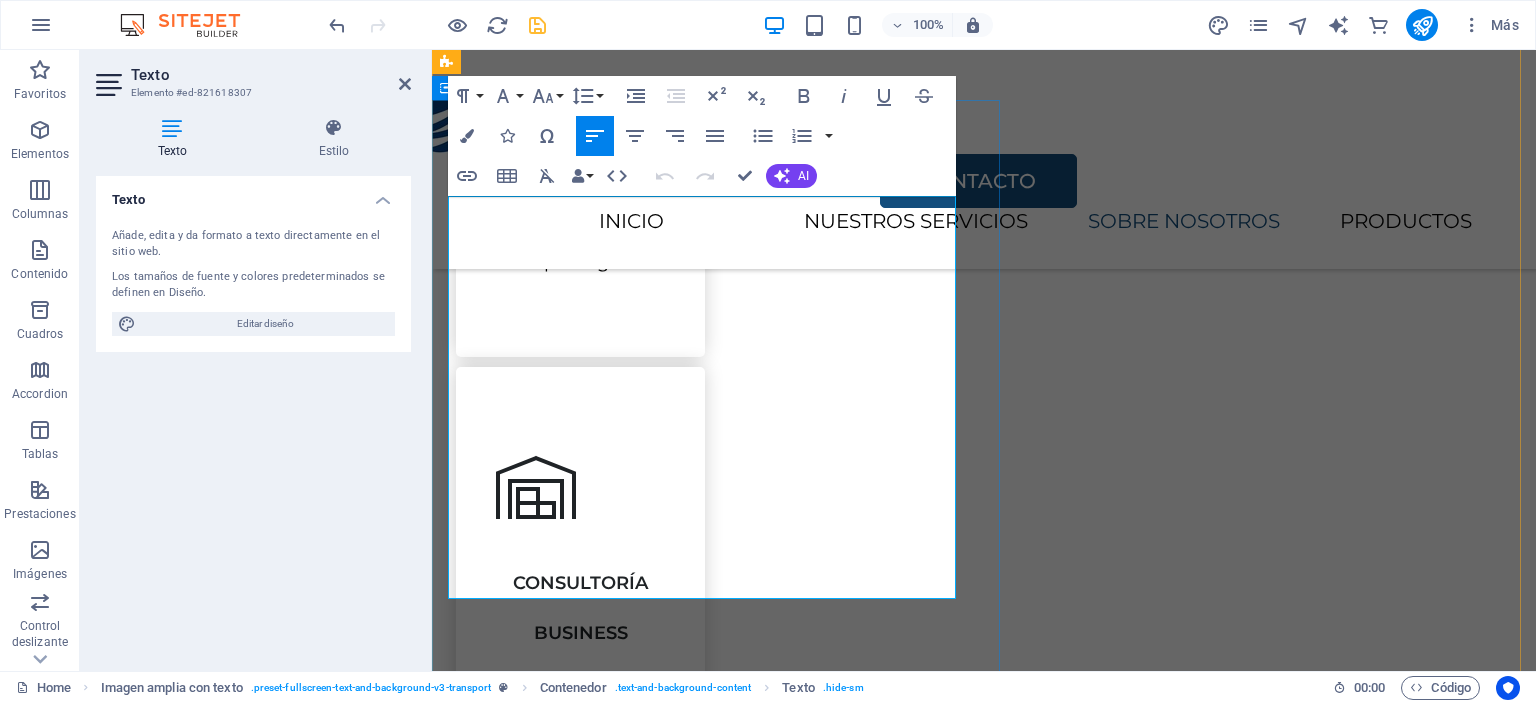 click on "Nuestros colaboradores se destacan por ser profesionales calificados y en constante capacitación, lo que garantiza el cumplimiento de nuestros objetivos, así como la mejora continua de nuestro sistema de gestión integral." at bounding box center [984, 1787] 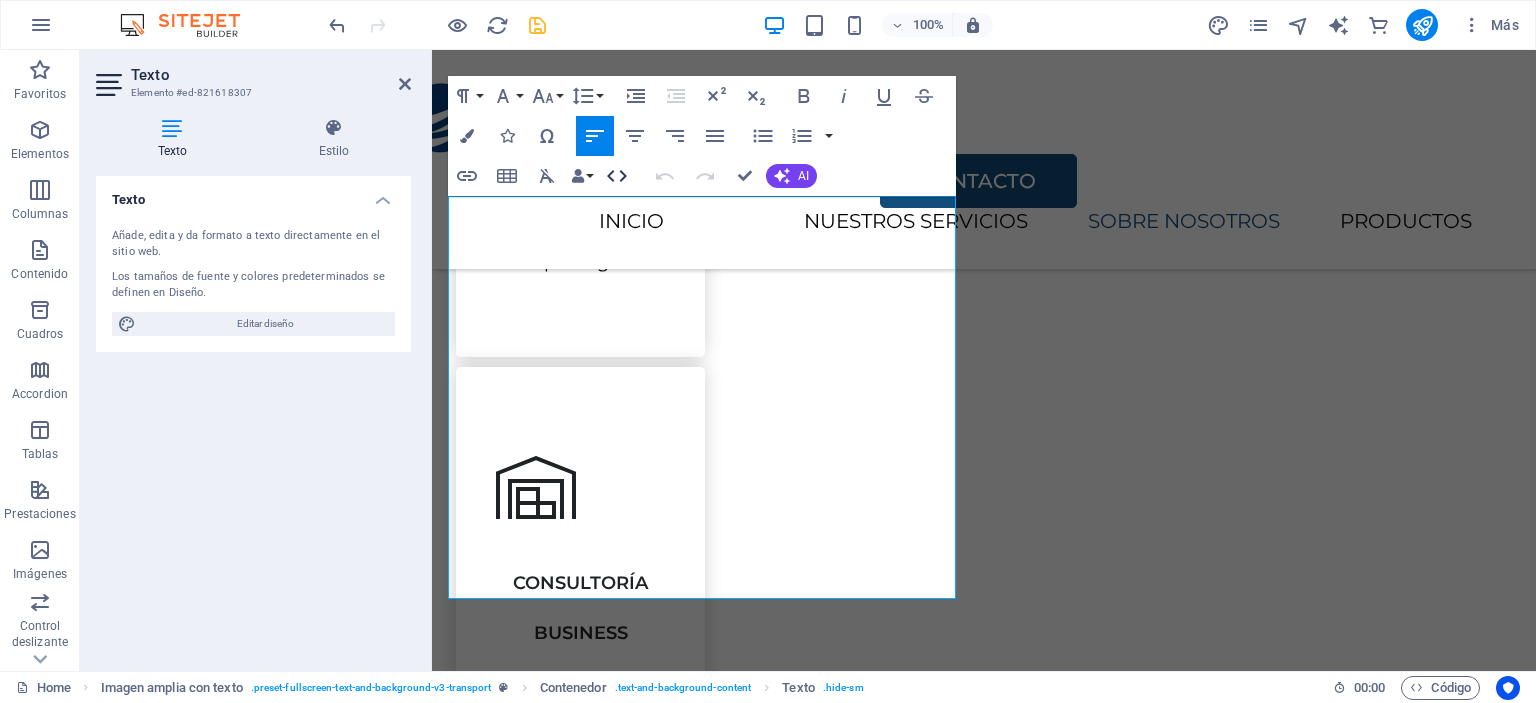 click on "HTML" at bounding box center (617, 176) 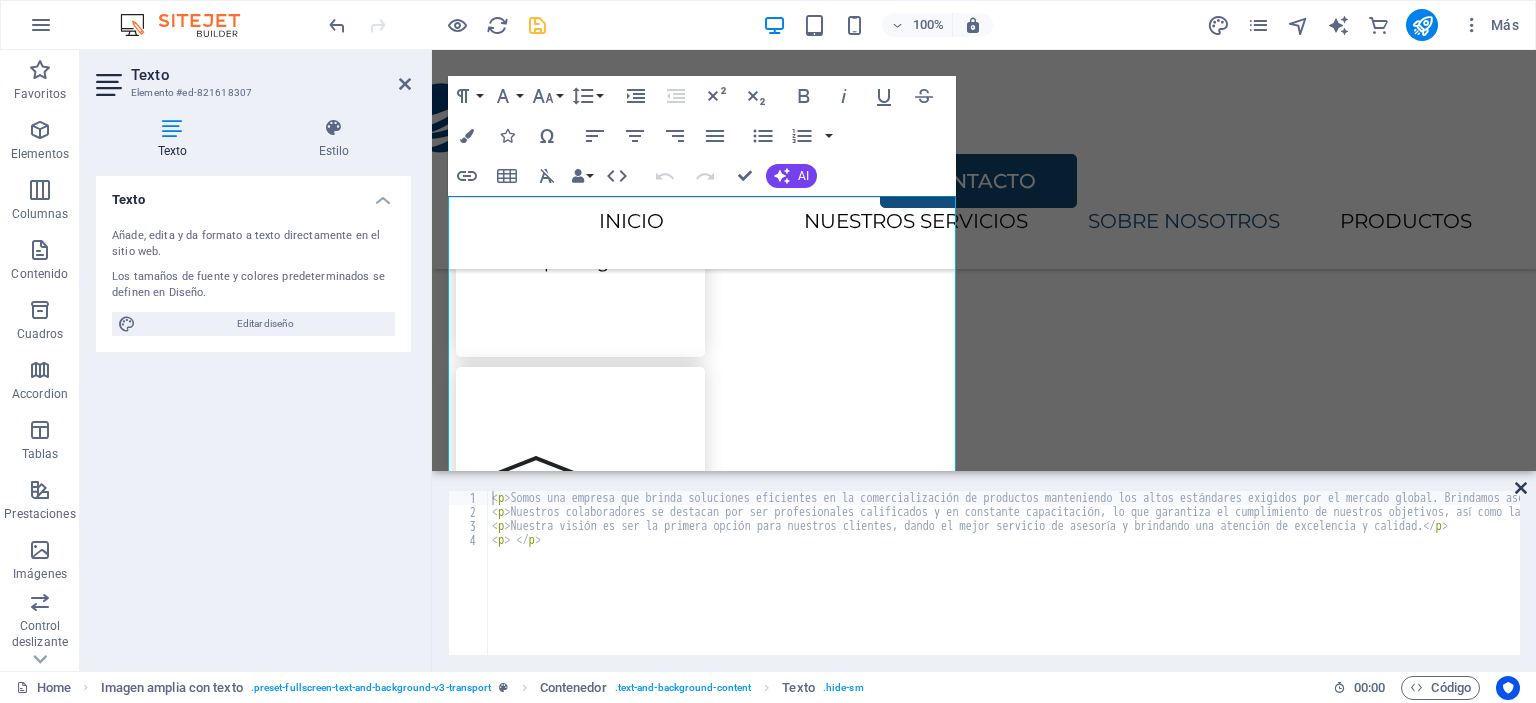 click at bounding box center (1521, 488) 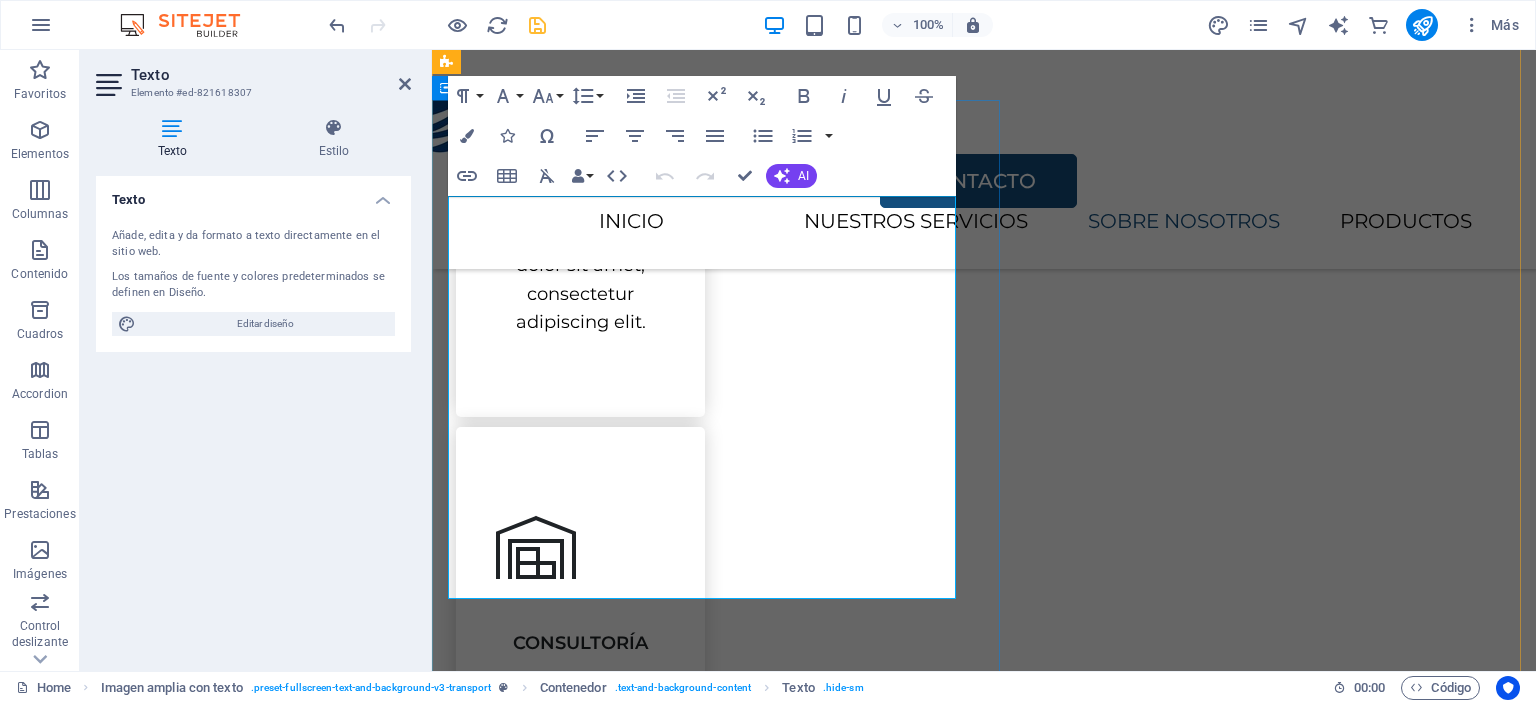 scroll, scrollTop: 1652, scrollLeft: 0, axis: vertical 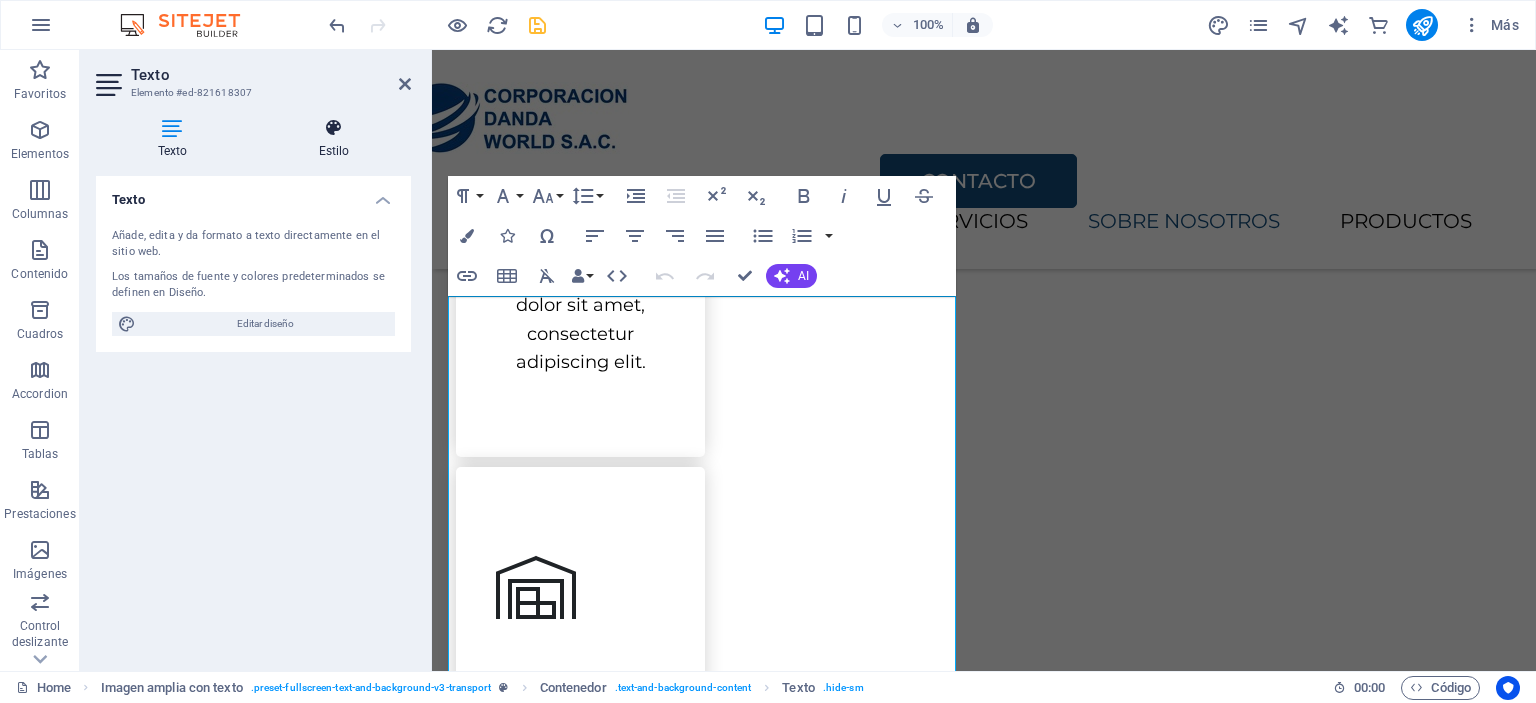 click on "Estilo" at bounding box center [334, 139] 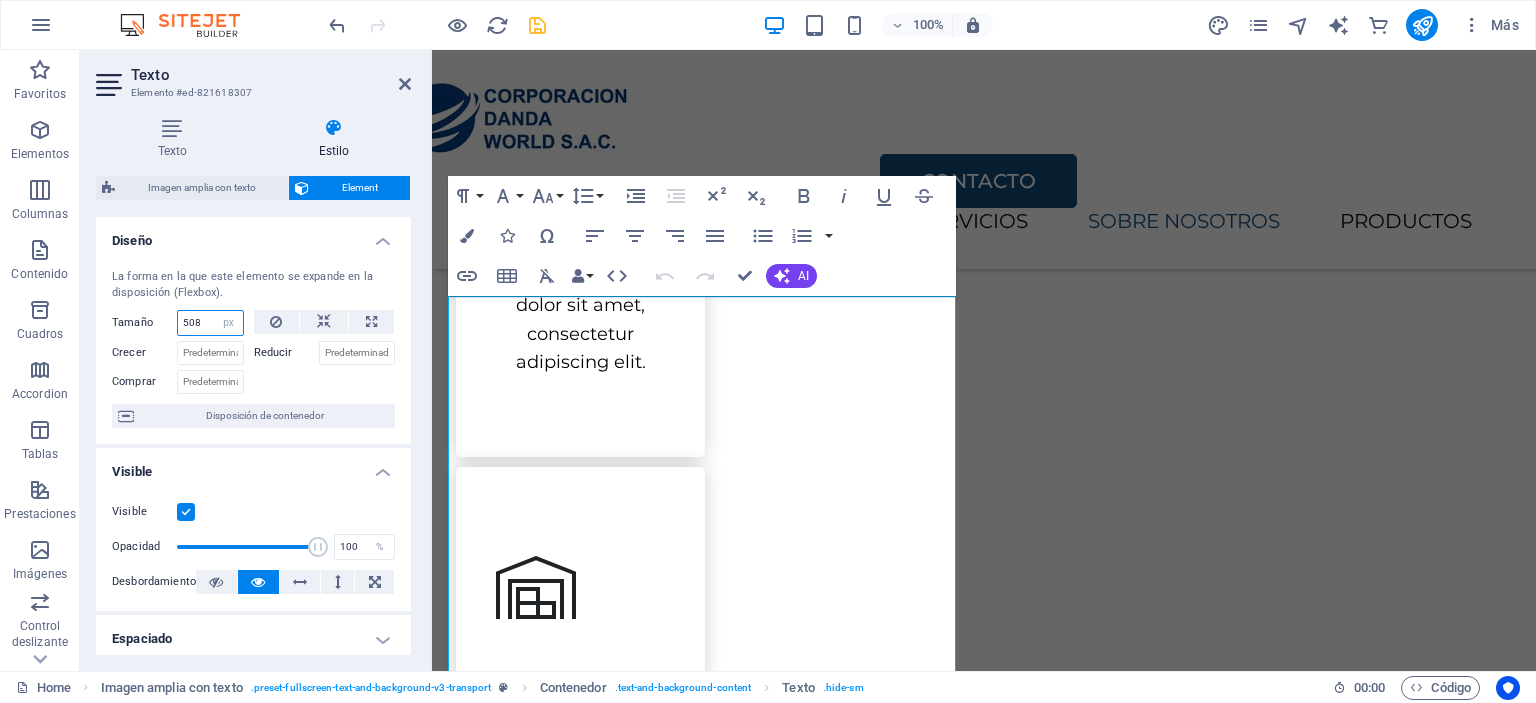 drag, startPoint x: 177, startPoint y: 319, endPoint x: 152, endPoint y: 319, distance: 25 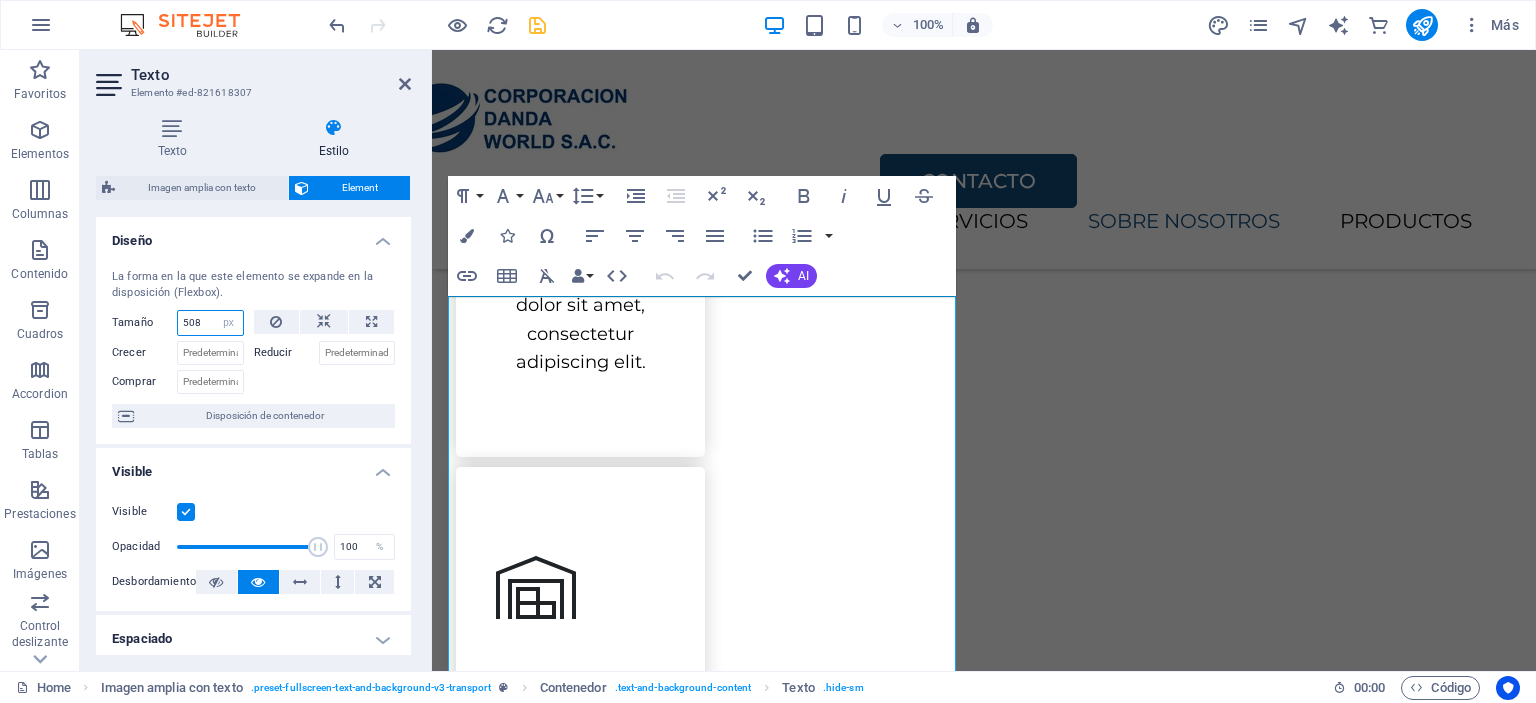 click on "Tamaño 508 Predeterminado automático px % 1/1 1/2 1/3 1/4 1/5 1/6 1/7 1/8 1/9 1/10" at bounding box center [178, 323] 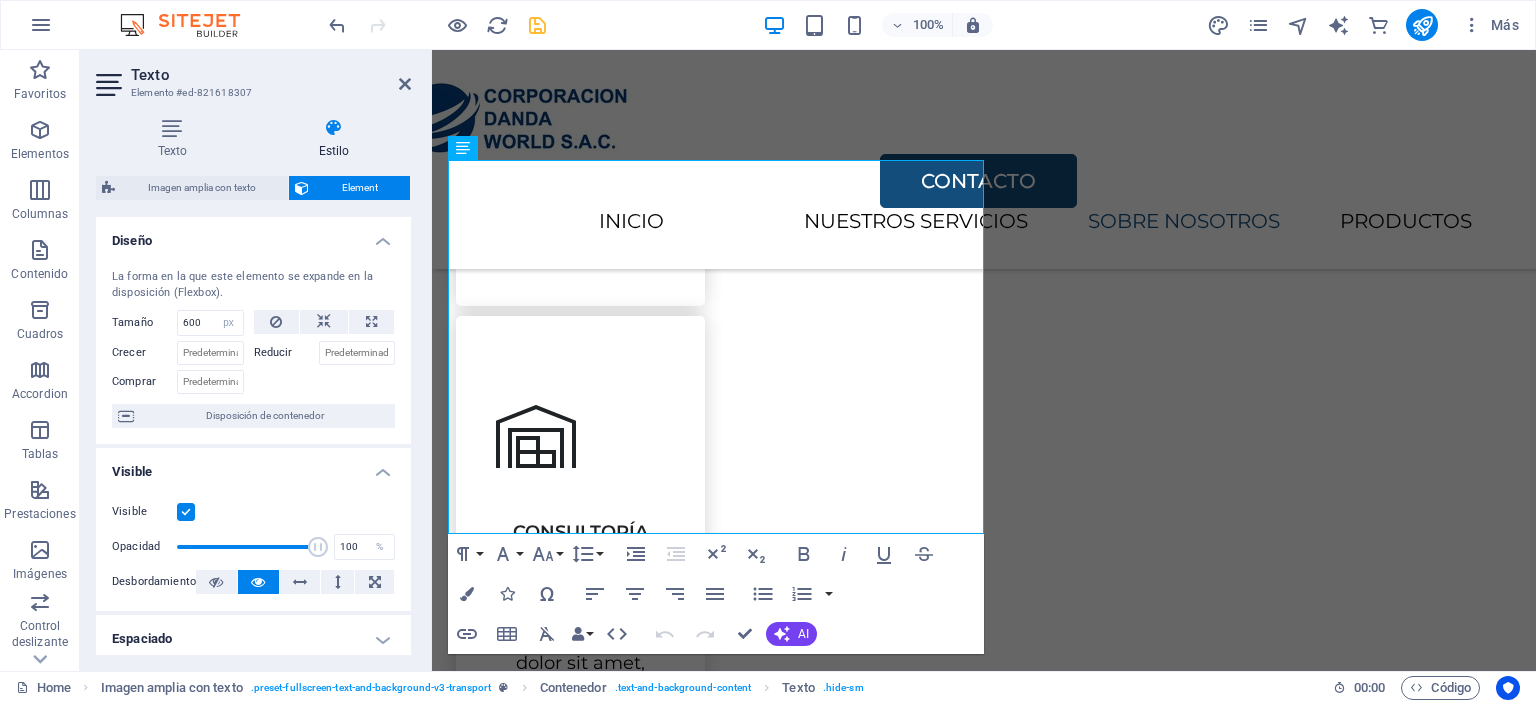 scroll, scrollTop: 1752, scrollLeft: 0, axis: vertical 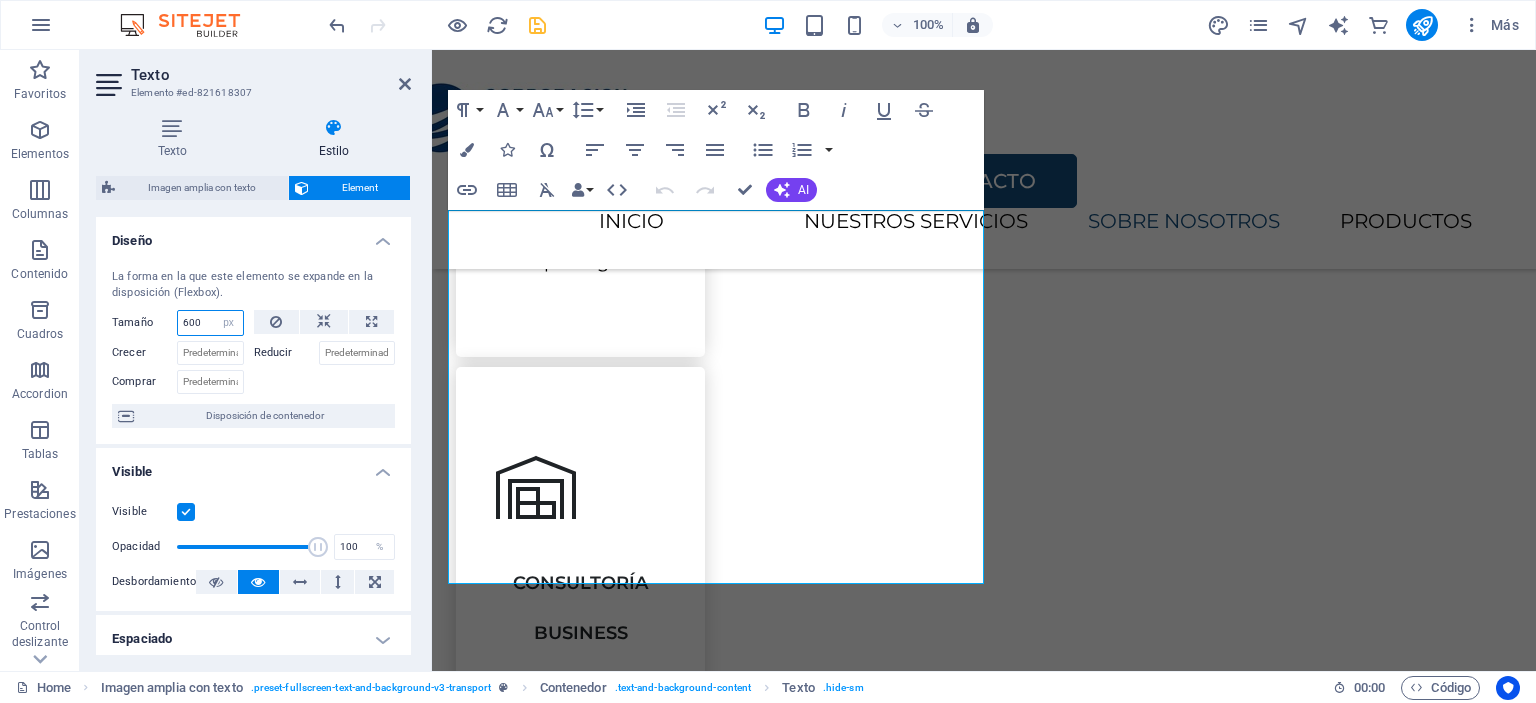 drag, startPoint x: 197, startPoint y: 321, endPoint x: 112, endPoint y: 323, distance: 85.02353 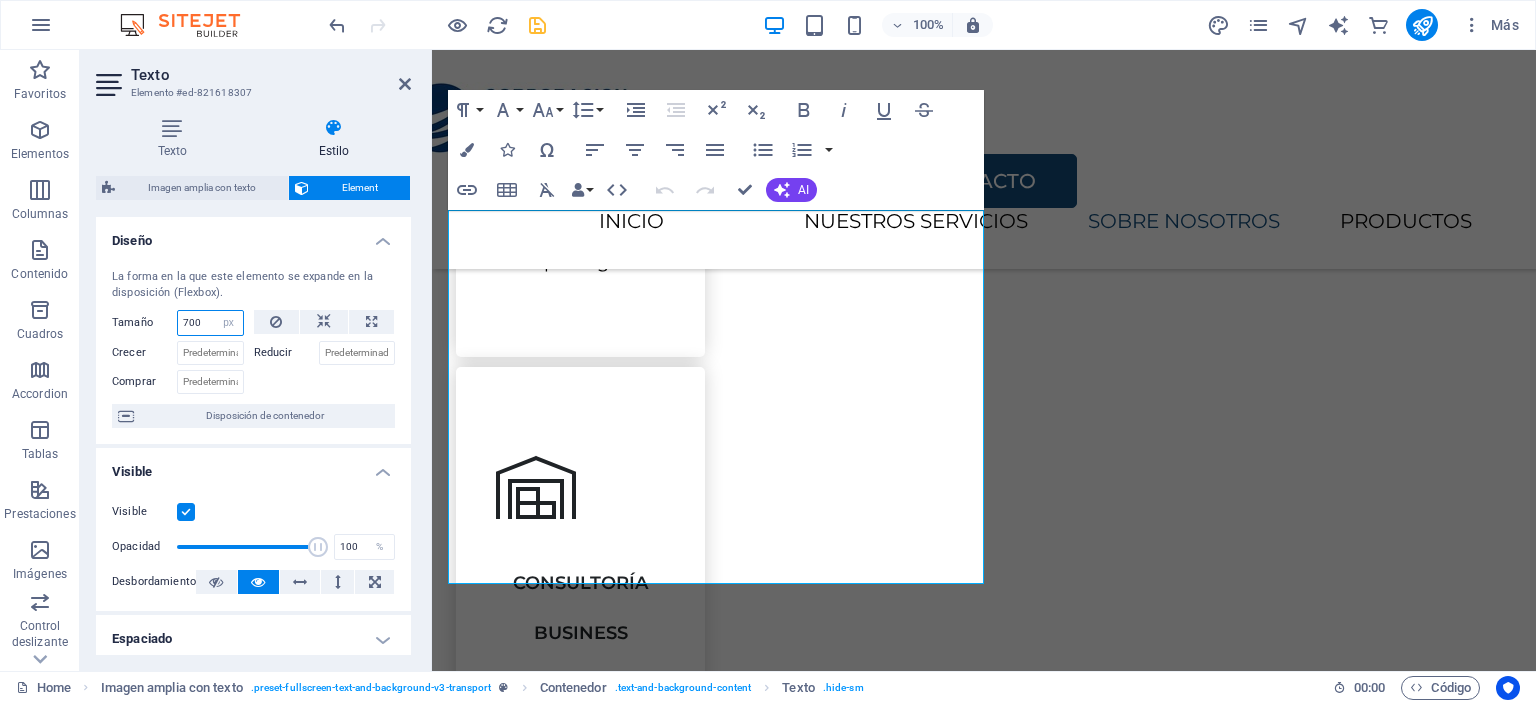 type on "700" 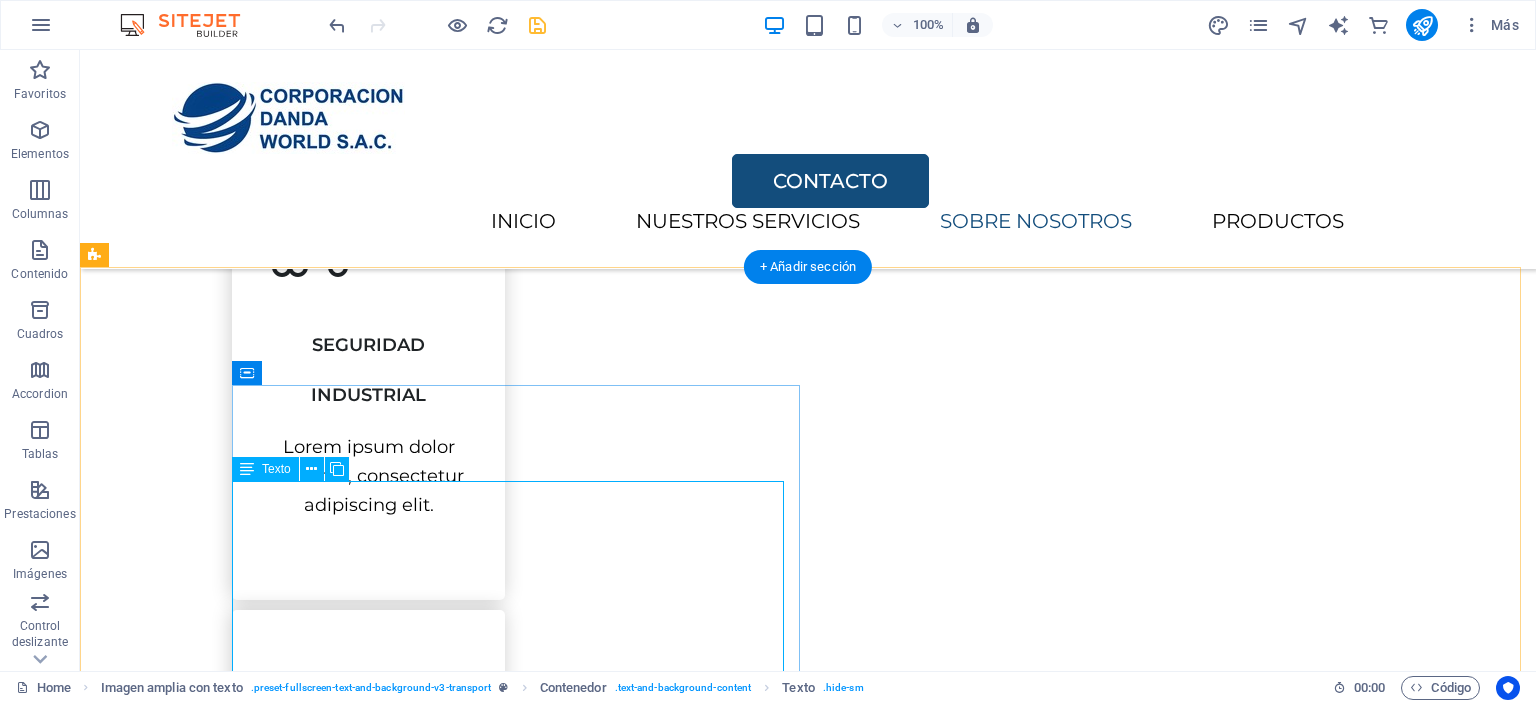 scroll, scrollTop: 1752, scrollLeft: 0, axis: vertical 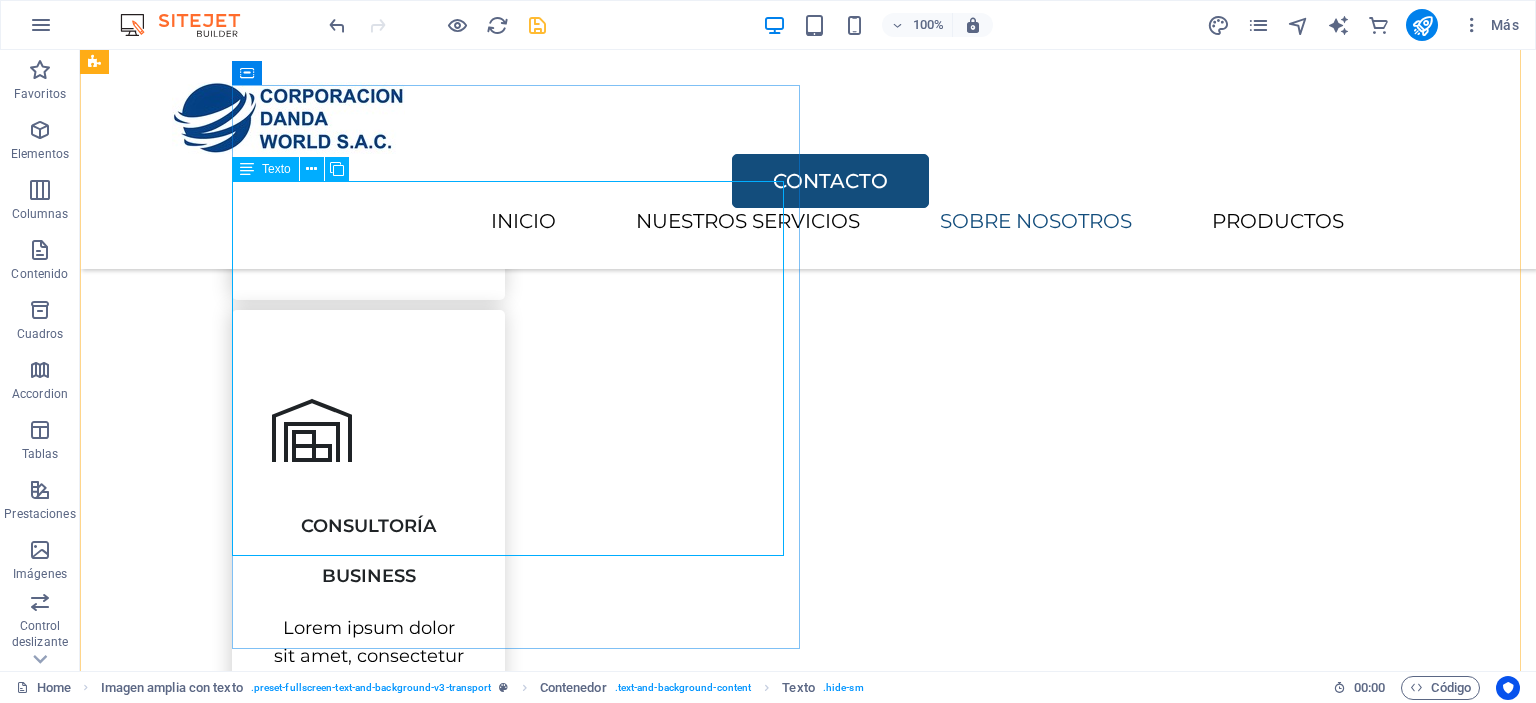 click on "Somos una empresa que brinda soluciones eficientes en la comercialización de productos manteniendo los altos estándares exigidos por el mercado global. Brindamos asesoramiento y consultorías, buscando la mejora económica de nuestros clientes; también ofrecemos el servicio de mantenimiento para la industria en general. Nuestros colaboradores se destacan por ser profesionales calificados y en constante capacitación, lo que garantiza el cumplimiento de nuestros objetivos, así como la mejora continua de nuestro sistema de gestión integral. Nuestra visión es ser la primera opción para nuestros clientes, dando el mejor servicio de asesoría y brindando una atención de excelencia y calidad." at bounding box center (876, 1657) 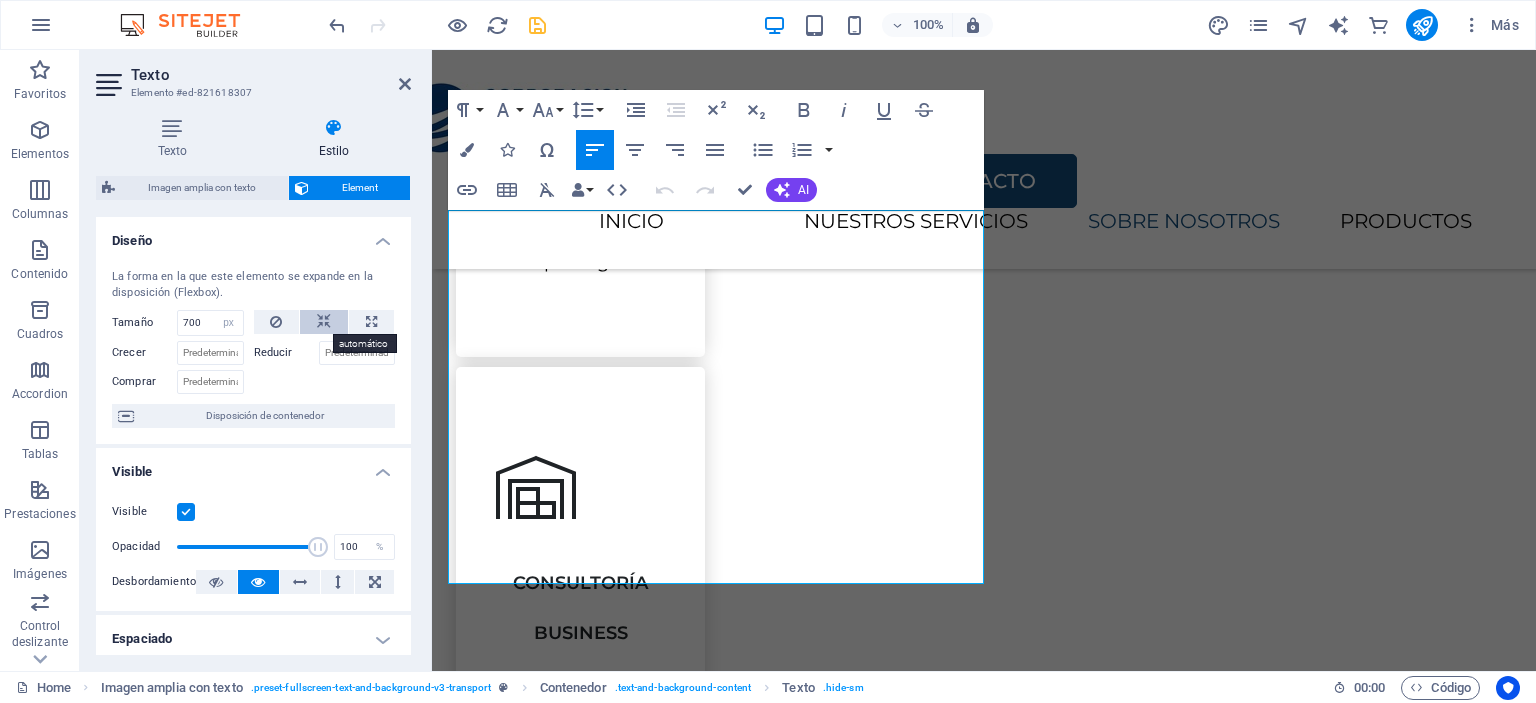 click at bounding box center (324, 322) 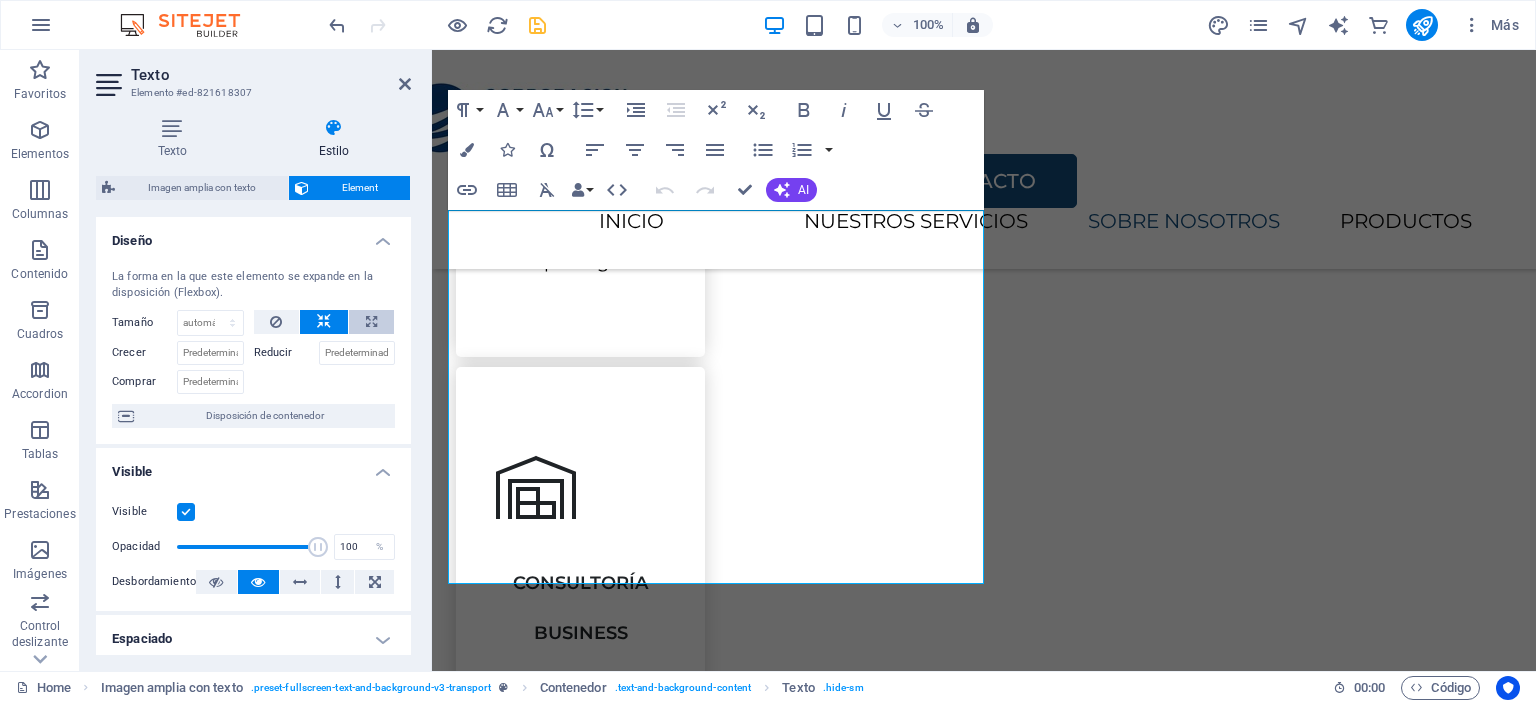 click at bounding box center (371, 322) 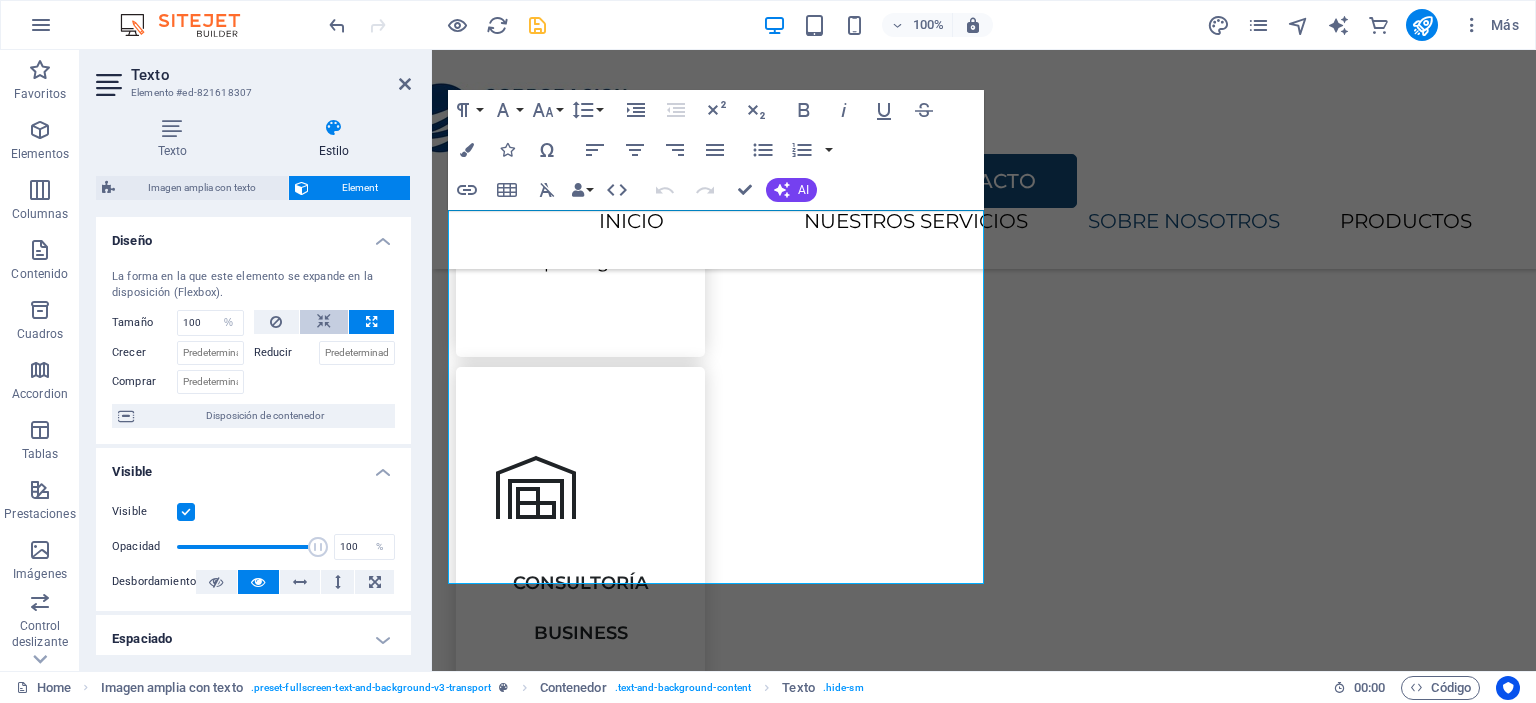 click at bounding box center [324, 322] 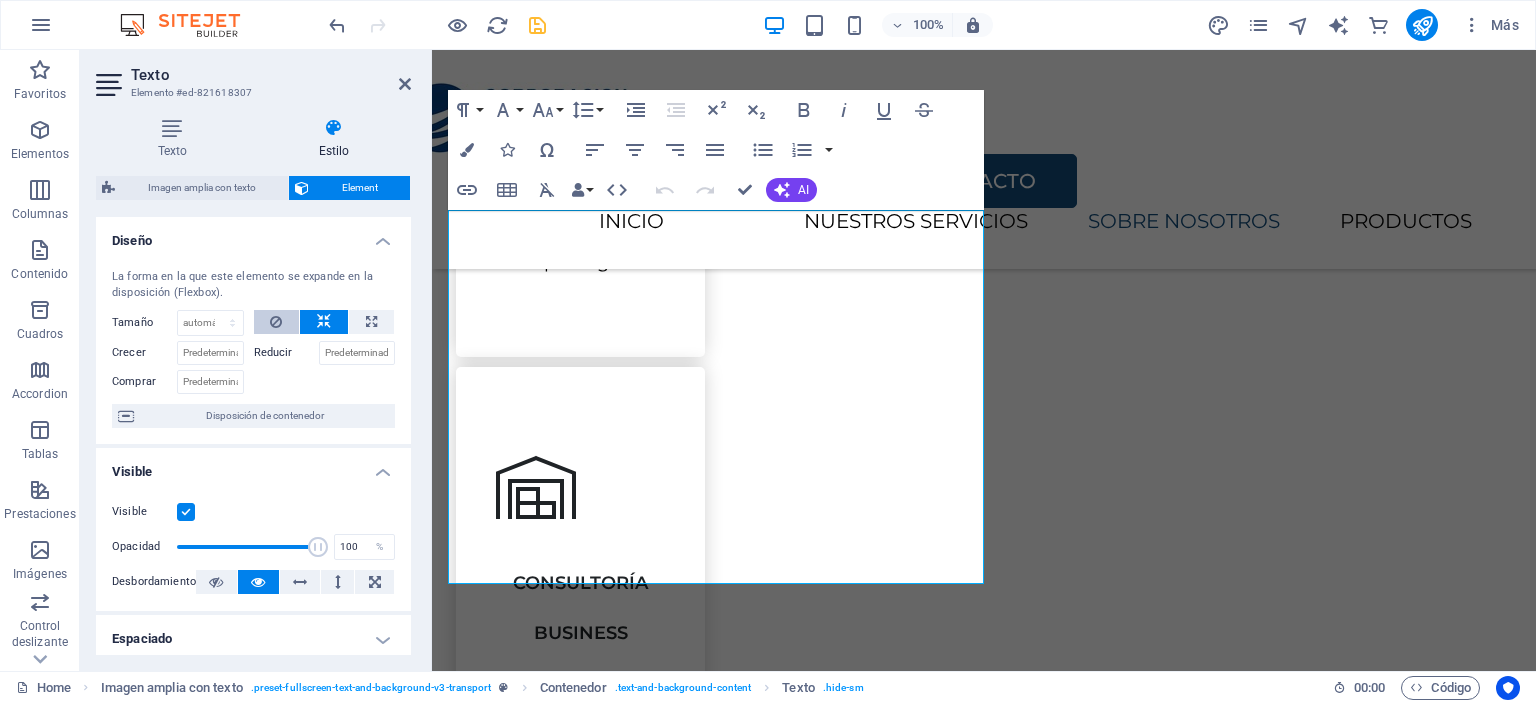 click at bounding box center (277, 322) 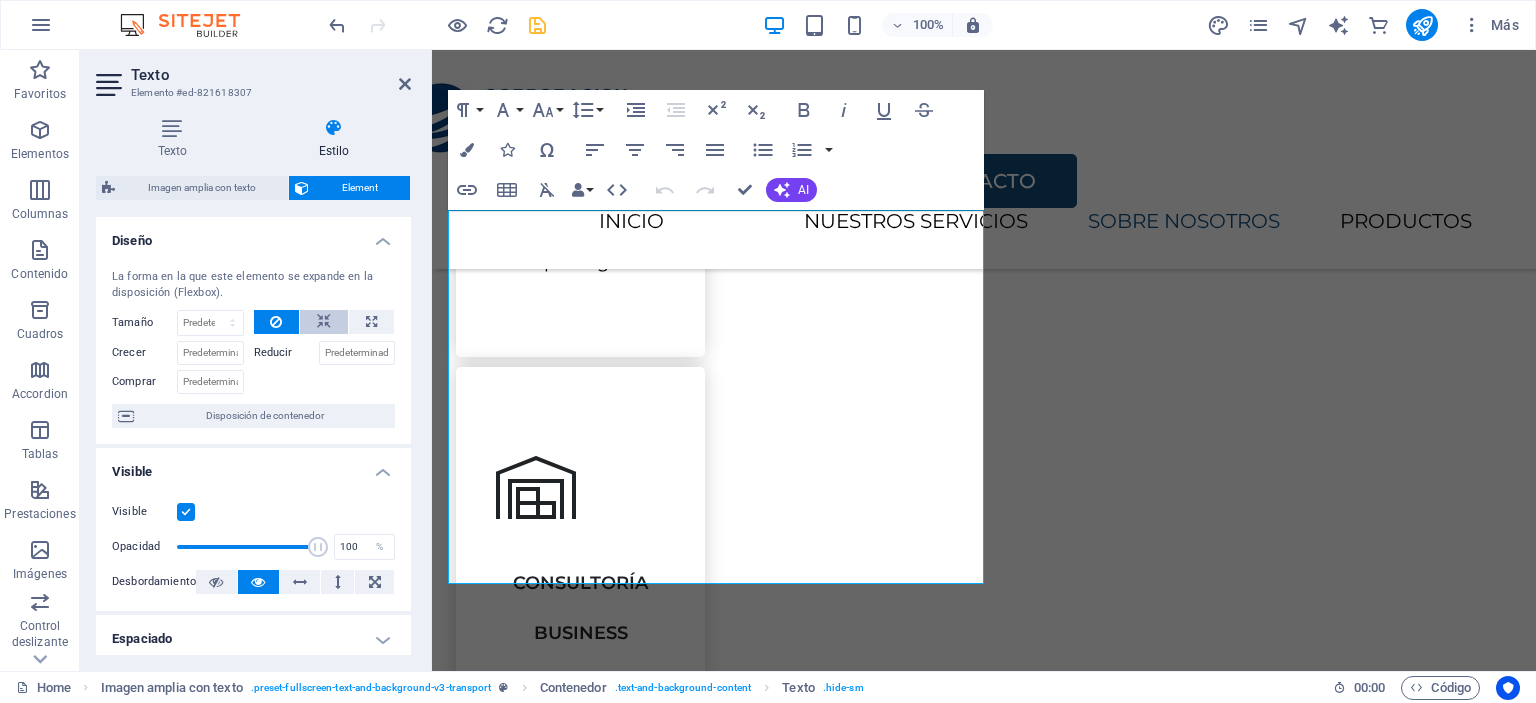 click at bounding box center [324, 322] 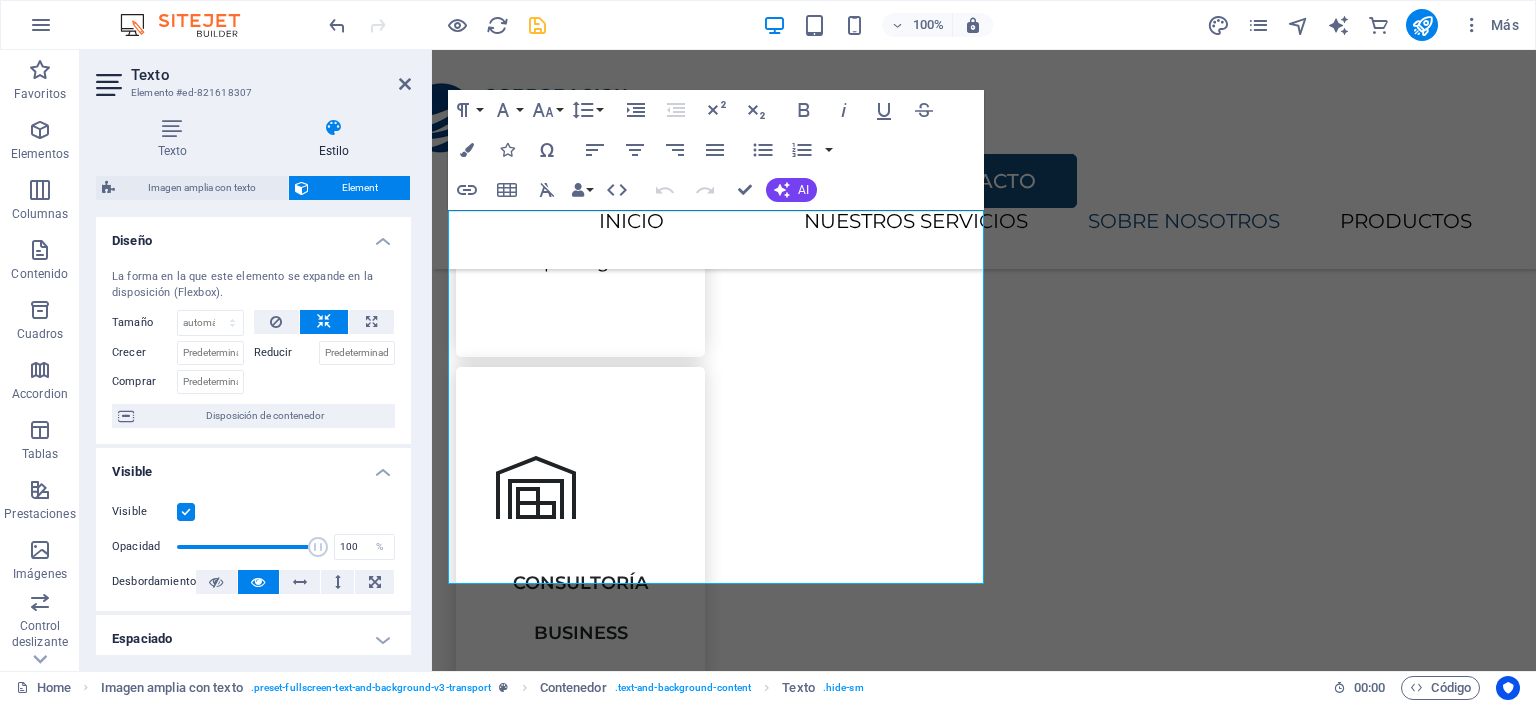 click at bounding box center [537, 25] 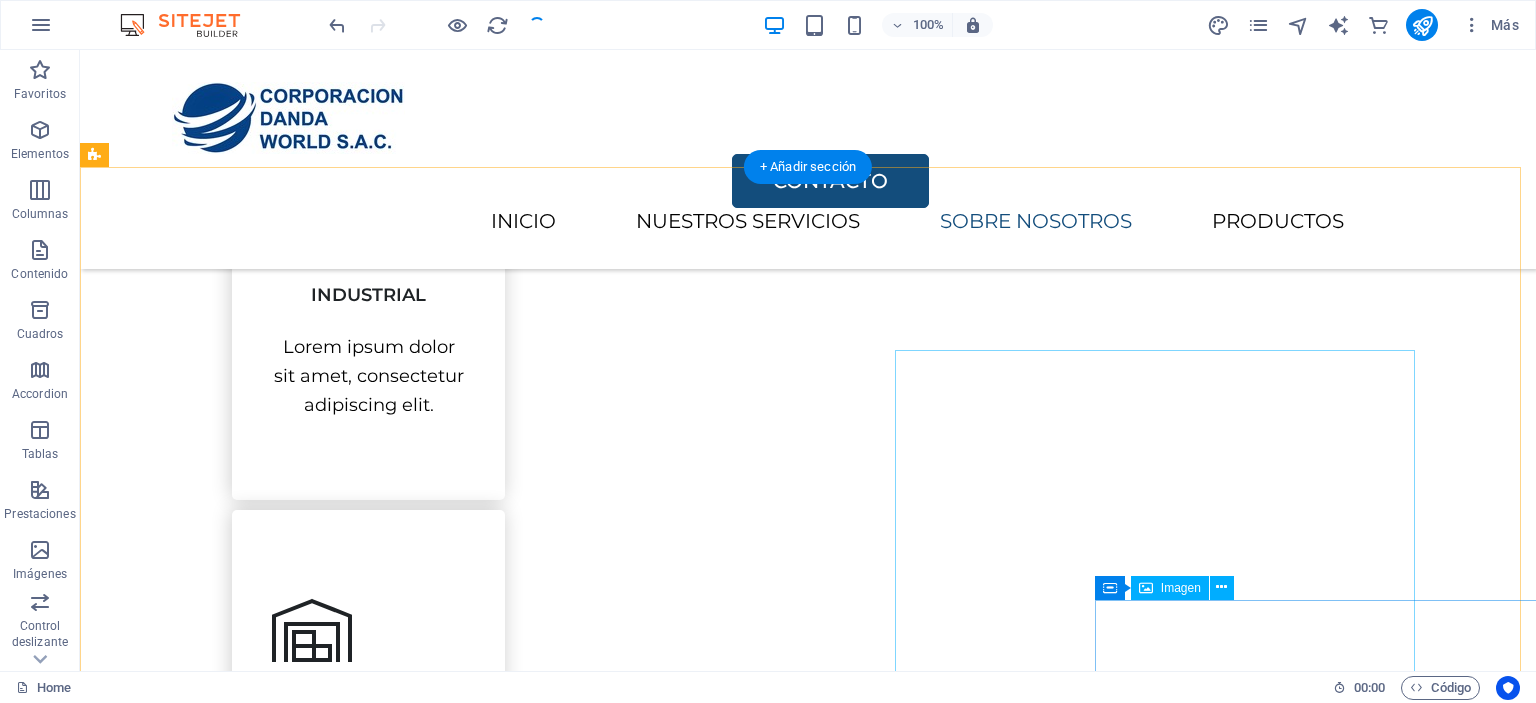 scroll, scrollTop: 1752, scrollLeft: 0, axis: vertical 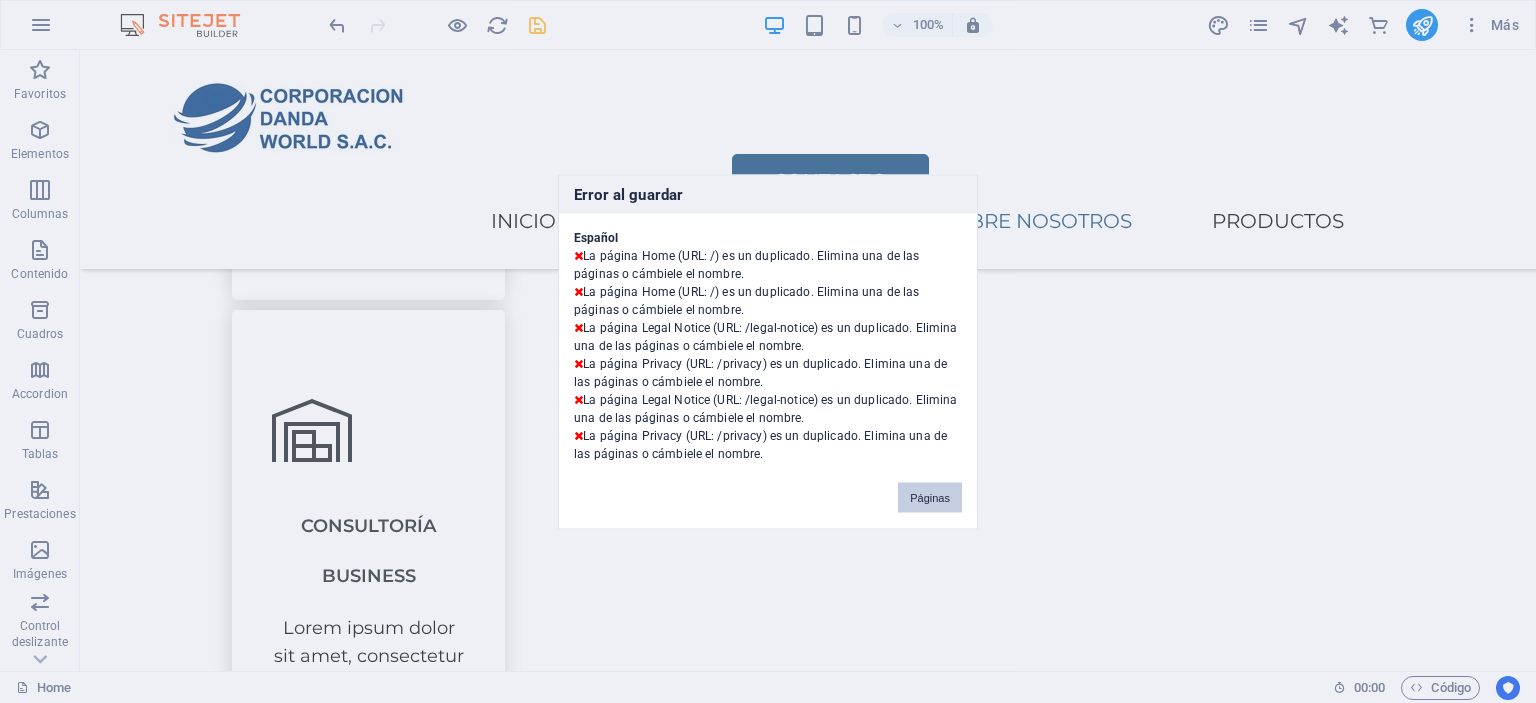 click on "Páginas" at bounding box center (930, 497) 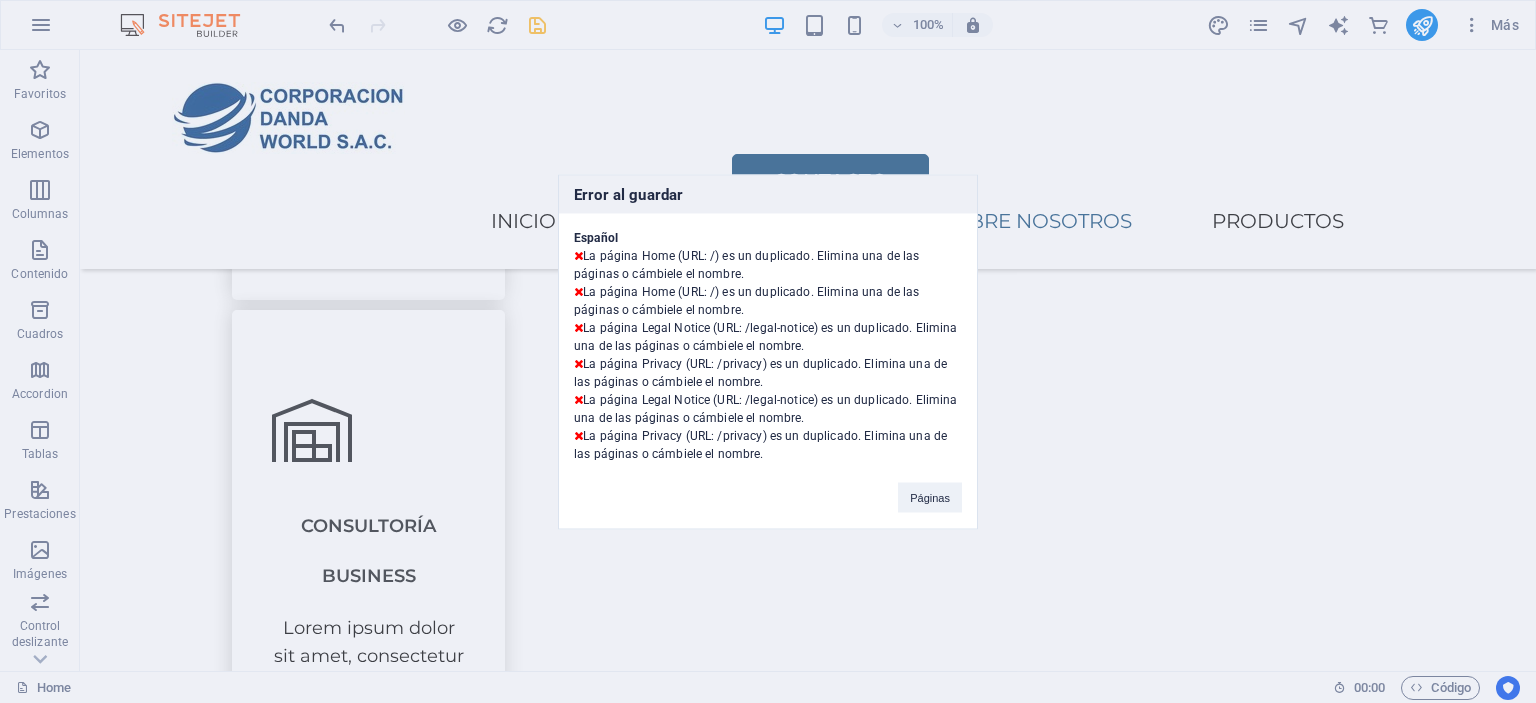 scroll, scrollTop: 1699, scrollLeft: 0, axis: vertical 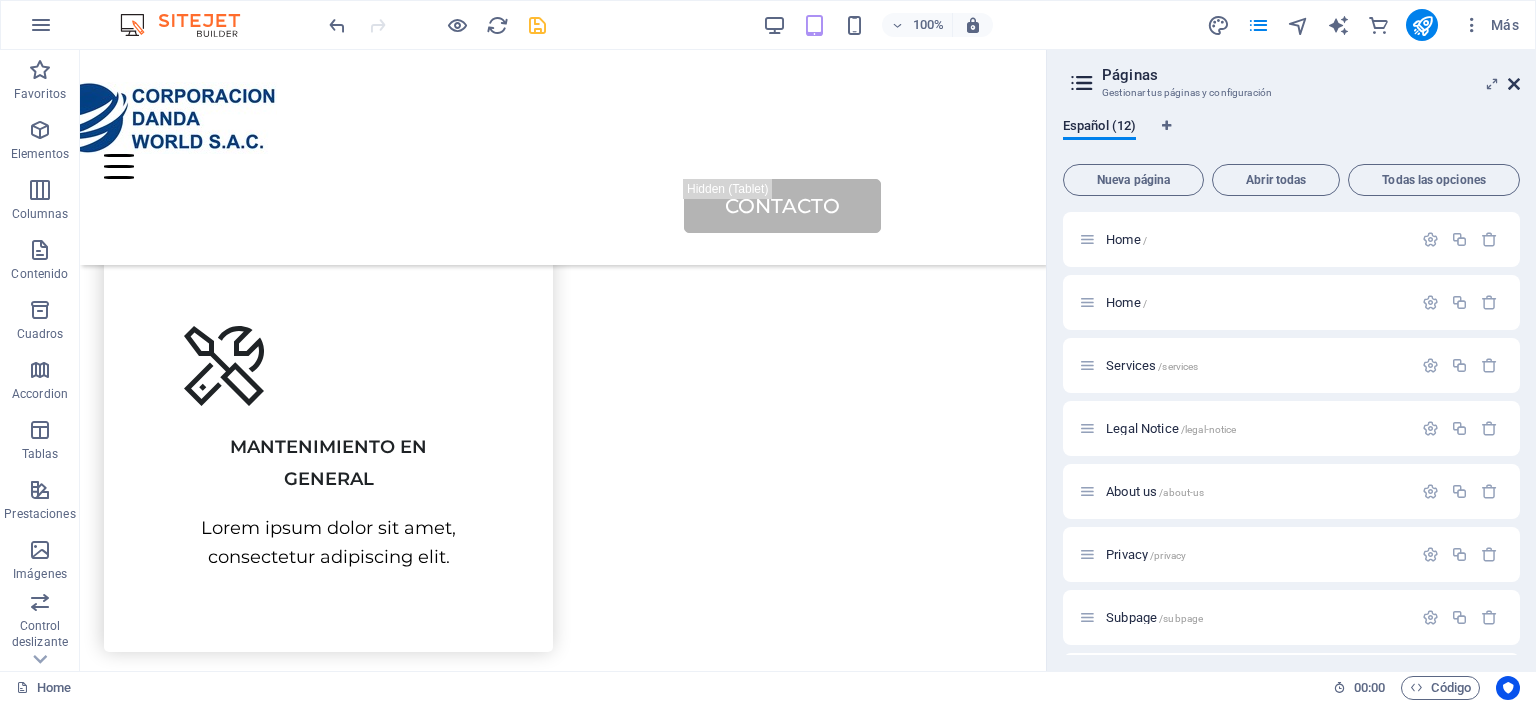 click at bounding box center (1514, 84) 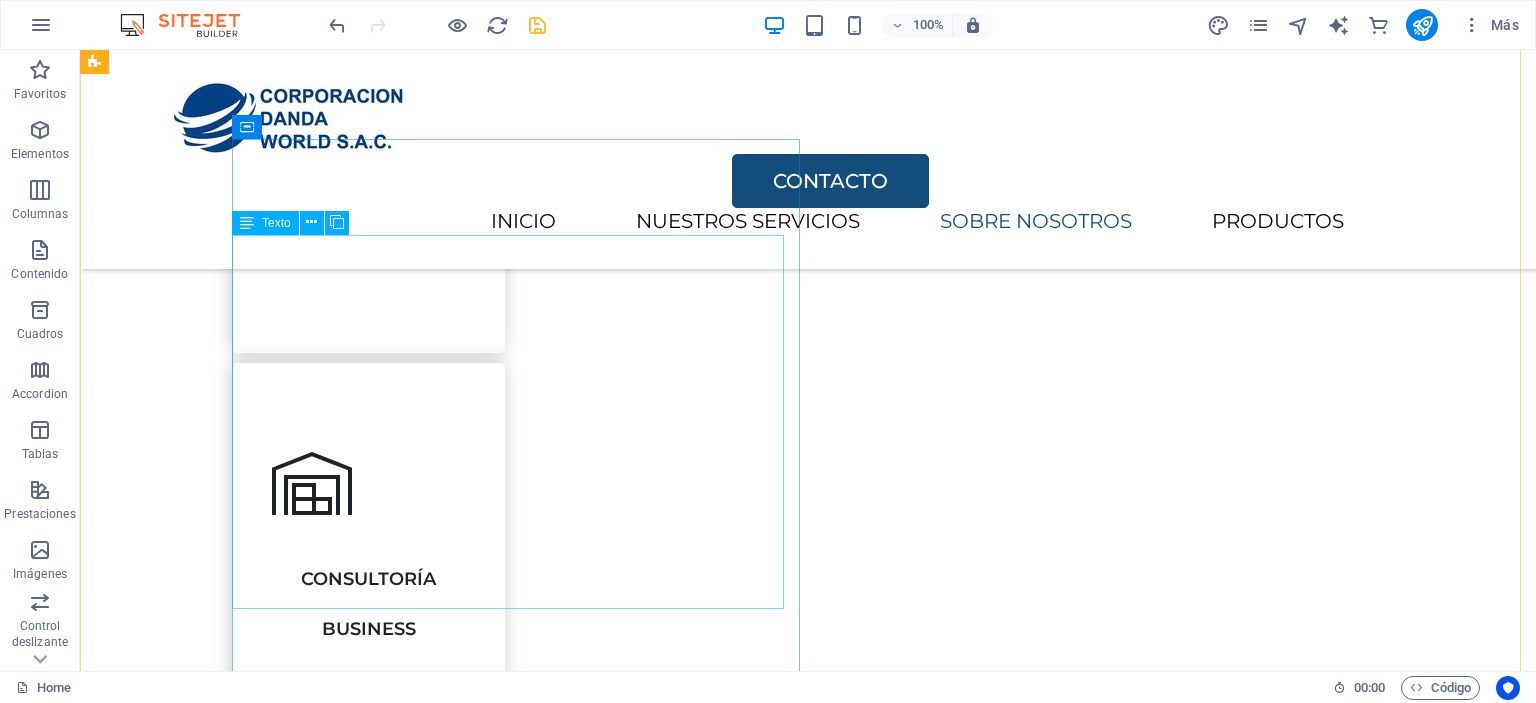 click on "Somos una empresa que brinda soluciones eficientes en la comercialización de productos manteniendo los altos estándares exigidos por el mercado global. Brindamos asesoramiento y consultorías, buscando la mejora económica de nuestros clientes; también ofrecemos el servicio de mantenimiento para la industria en general. Nuestros colaboradores se destacan por ser profesionales calificados y en constante capacitación, lo que garantiza el cumplimiento de nuestros objetivos, así como la mejora continua de nuestro sistema de gestión integral. Nuestra visión es ser la primera opción para nuestros clientes, dando el mejor servicio de asesoría y brindando una atención de excelencia y calidad." at bounding box center [876, 1710] 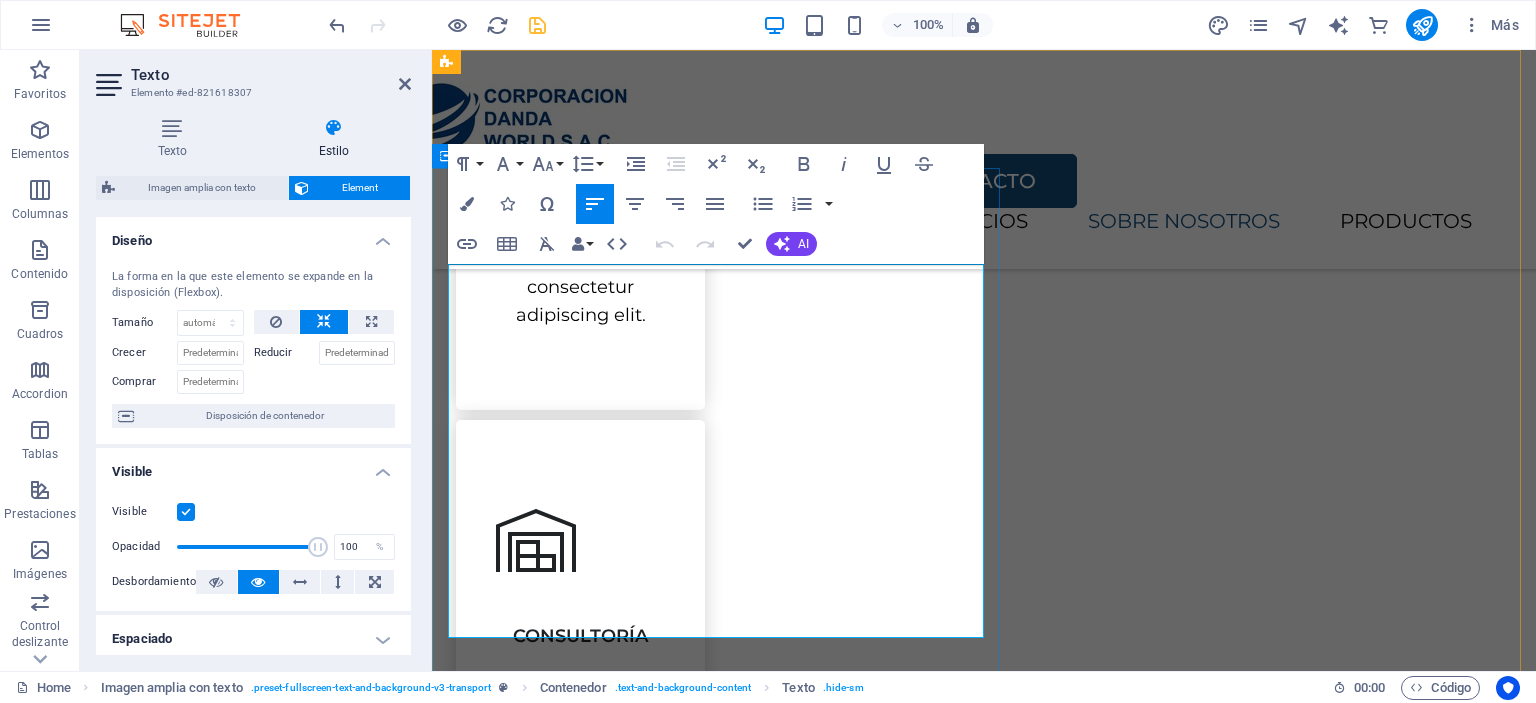 click on "Somos una empresa que brinda soluciones eficientes en la comercialización de productos manteniendo los altos estándares exigidos por el mercado global. Brindamos asesoramiento y consultorías, buscando la mejora económica de nuestros clientes; también ofrecemos el servicio de mantenimiento para la industria en general." at bounding box center (984, 1768) 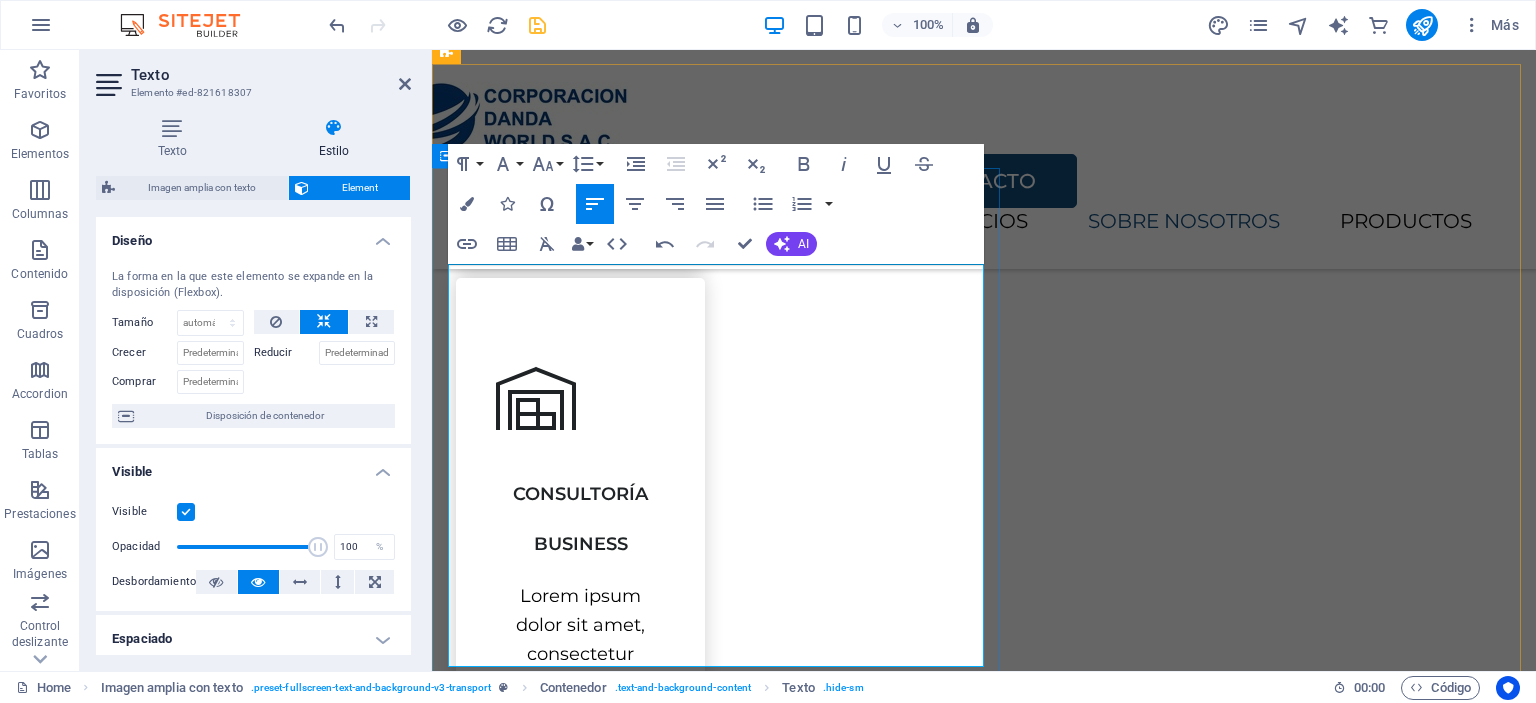 scroll, scrollTop: 1884, scrollLeft: 0, axis: vertical 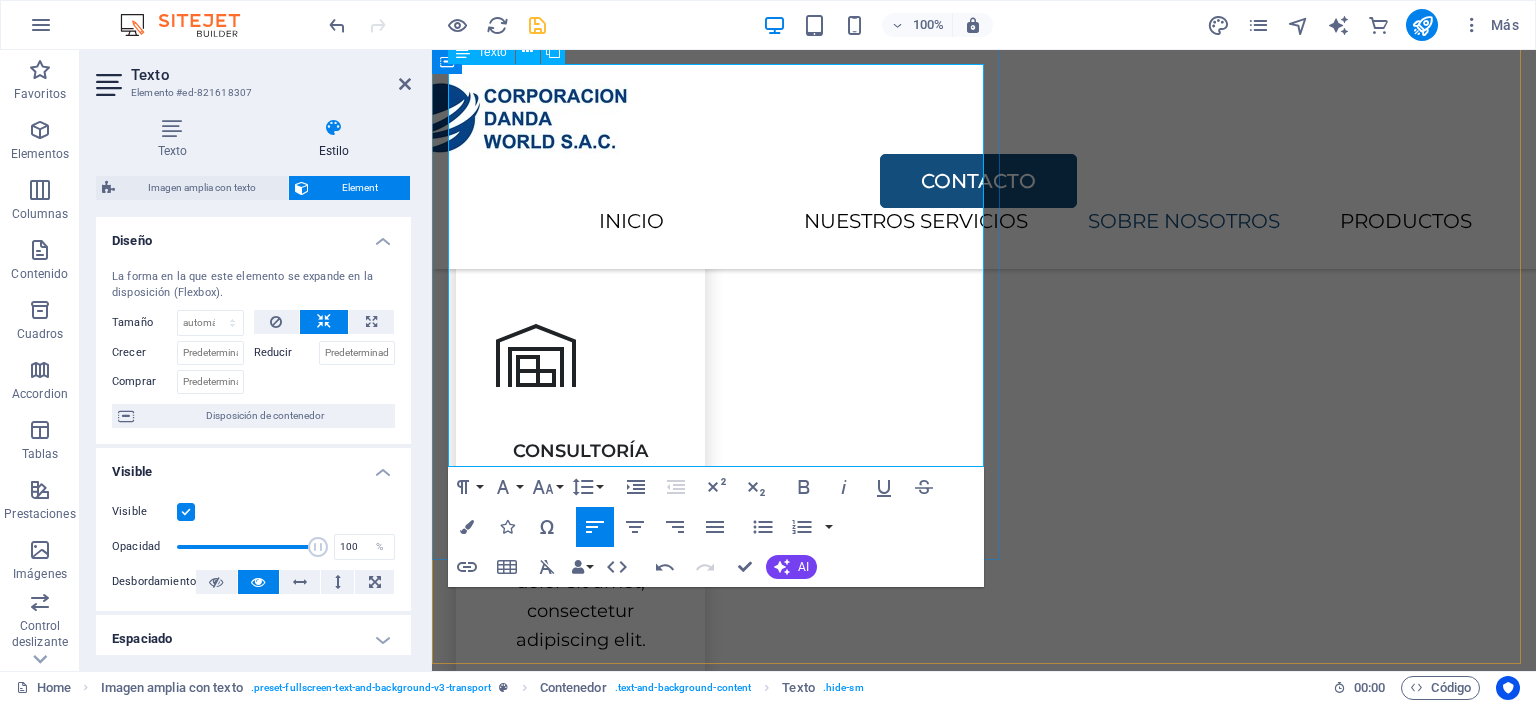 click on "Nuestros colaboradores se destacan por ser profesionales calificados y en constante capacitación, lo que garantiza el cumplimiento de nuestros objetivos, así como la mejora continua de nuestro sistema de gestión integral." at bounding box center (984, 1684) 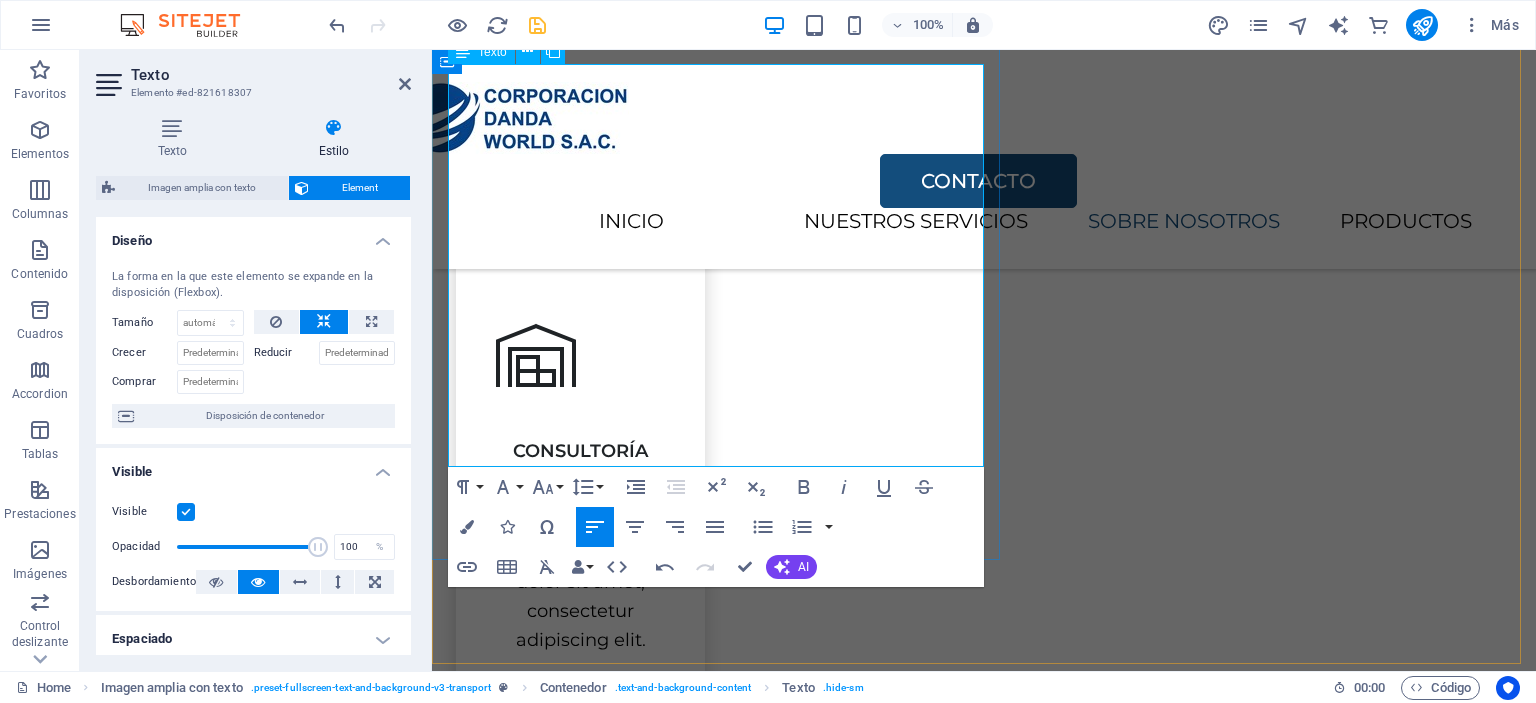 scroll, scrollTop: 1870, scrollLeft: 0, axis: vertical 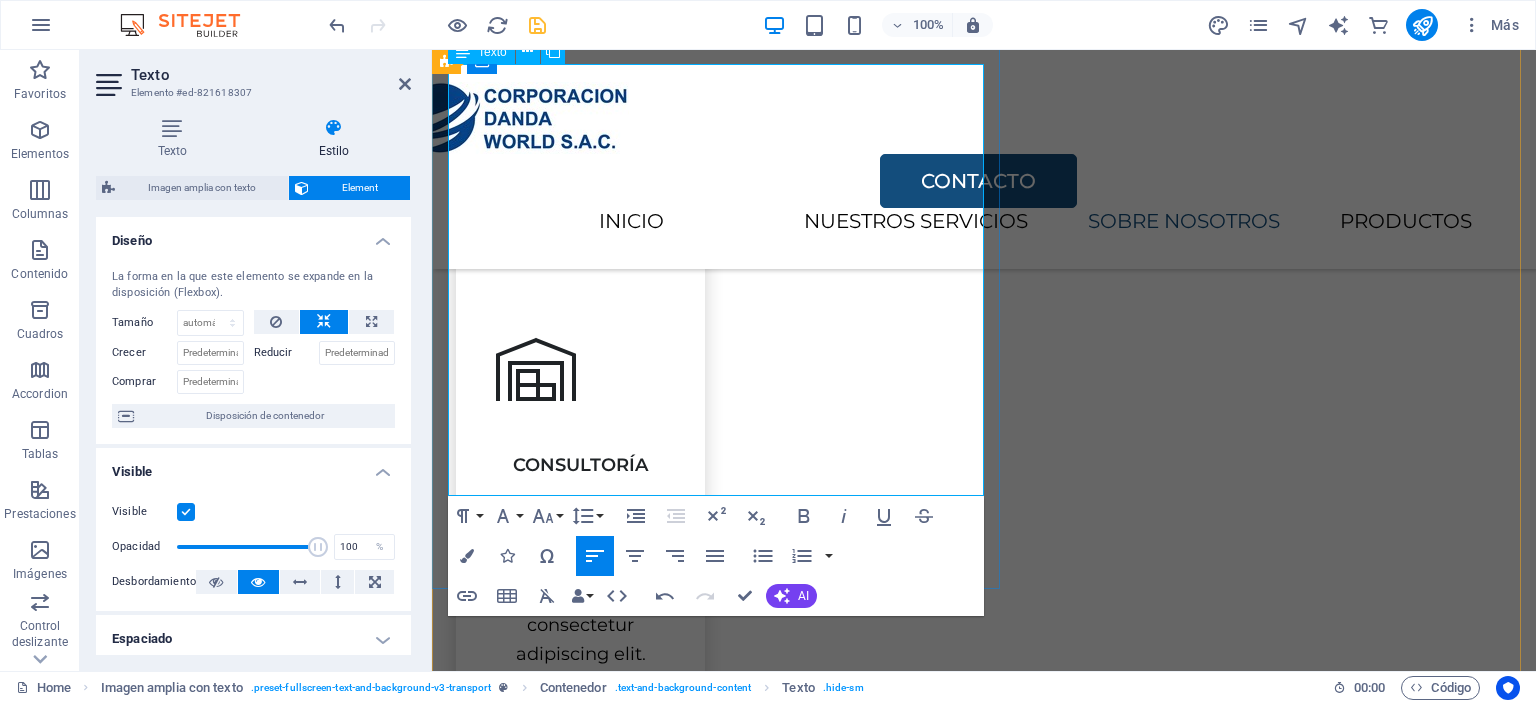 click at bounding box center [984, 1740] 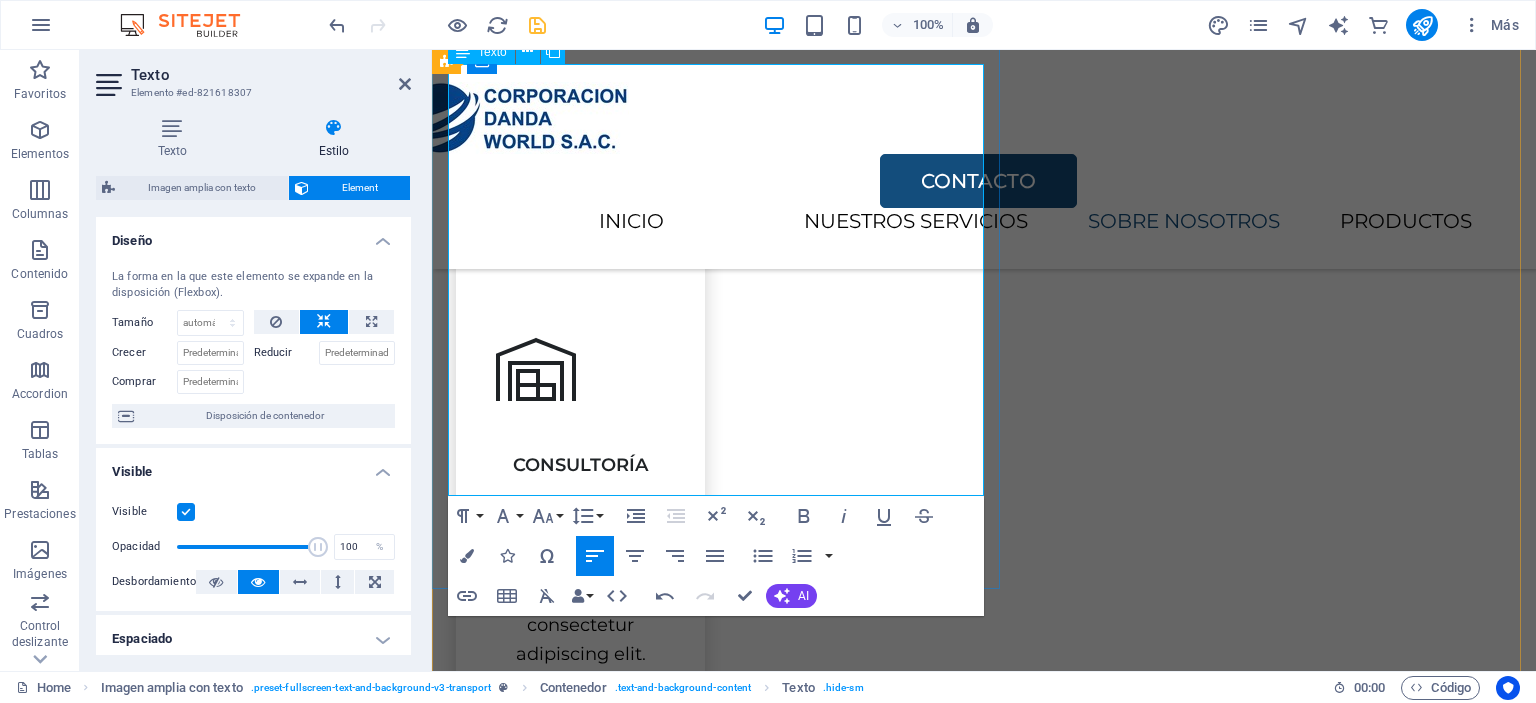 click at bounding box center (984, 1740) 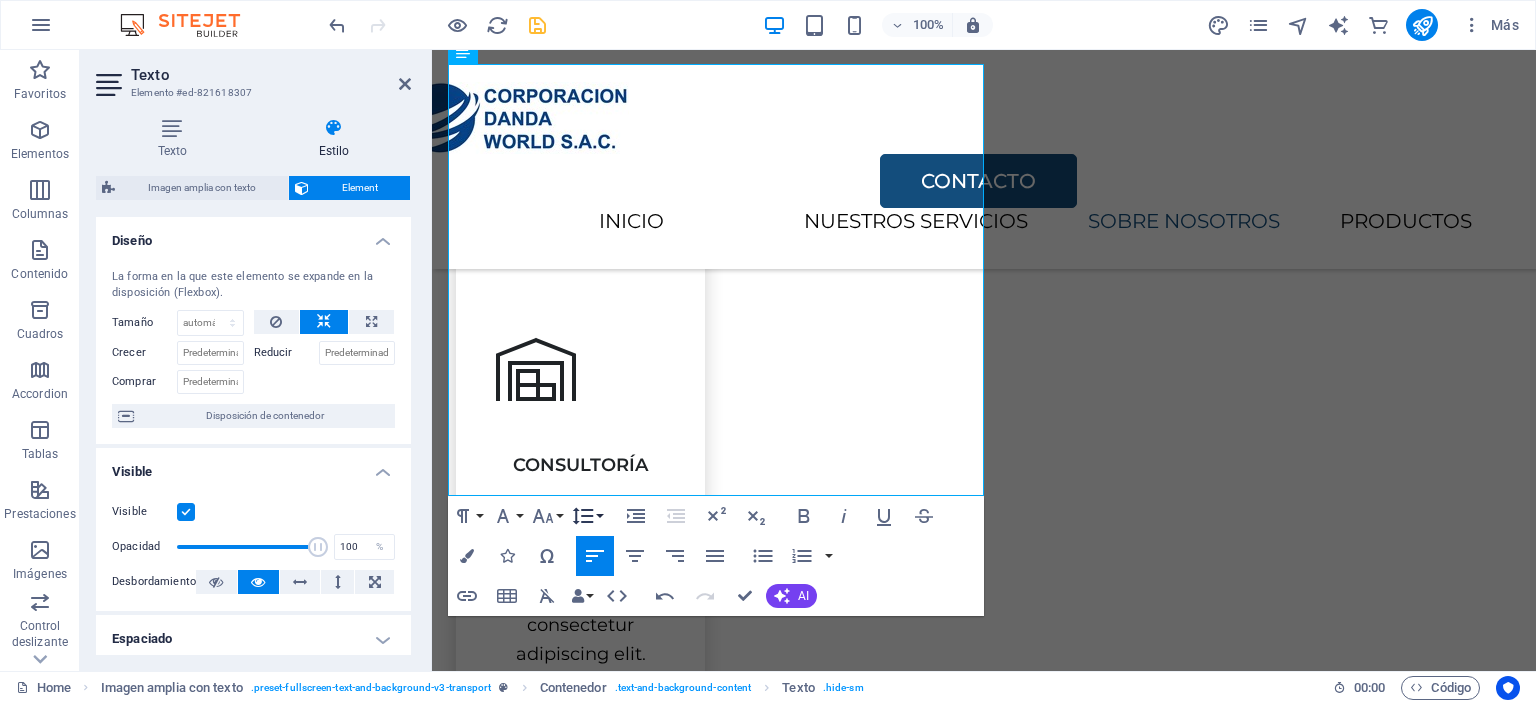 click 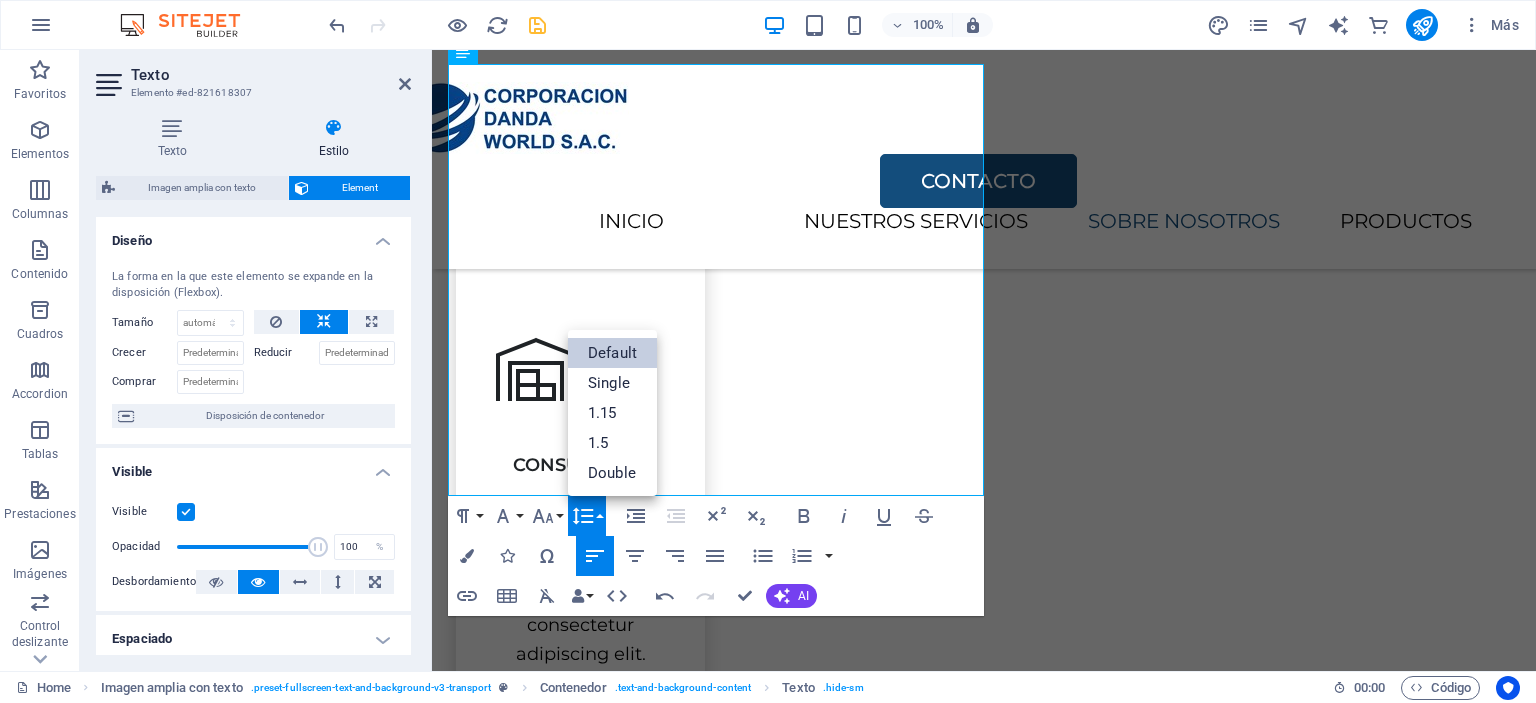 scroll, scrollTop: 0, scrollLeft: 0, axis: both 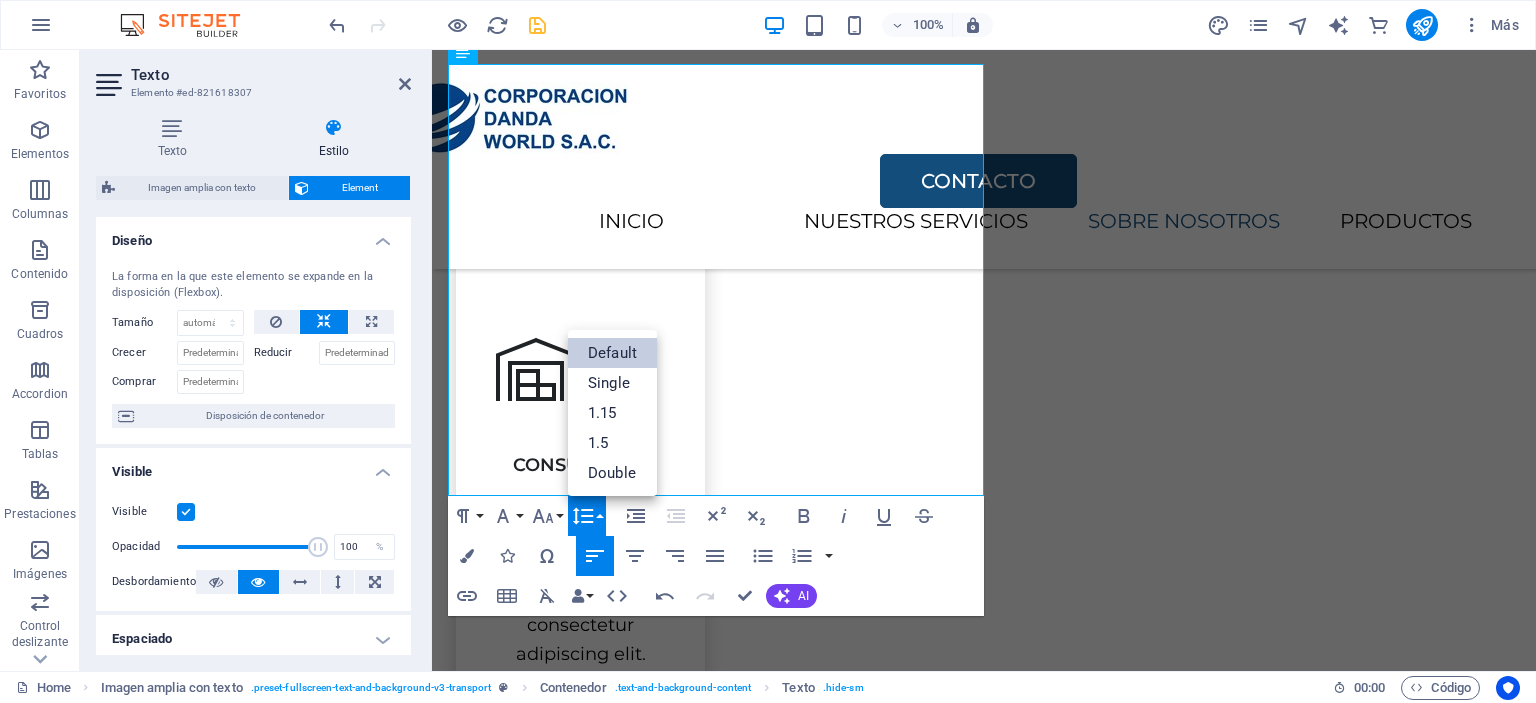 click 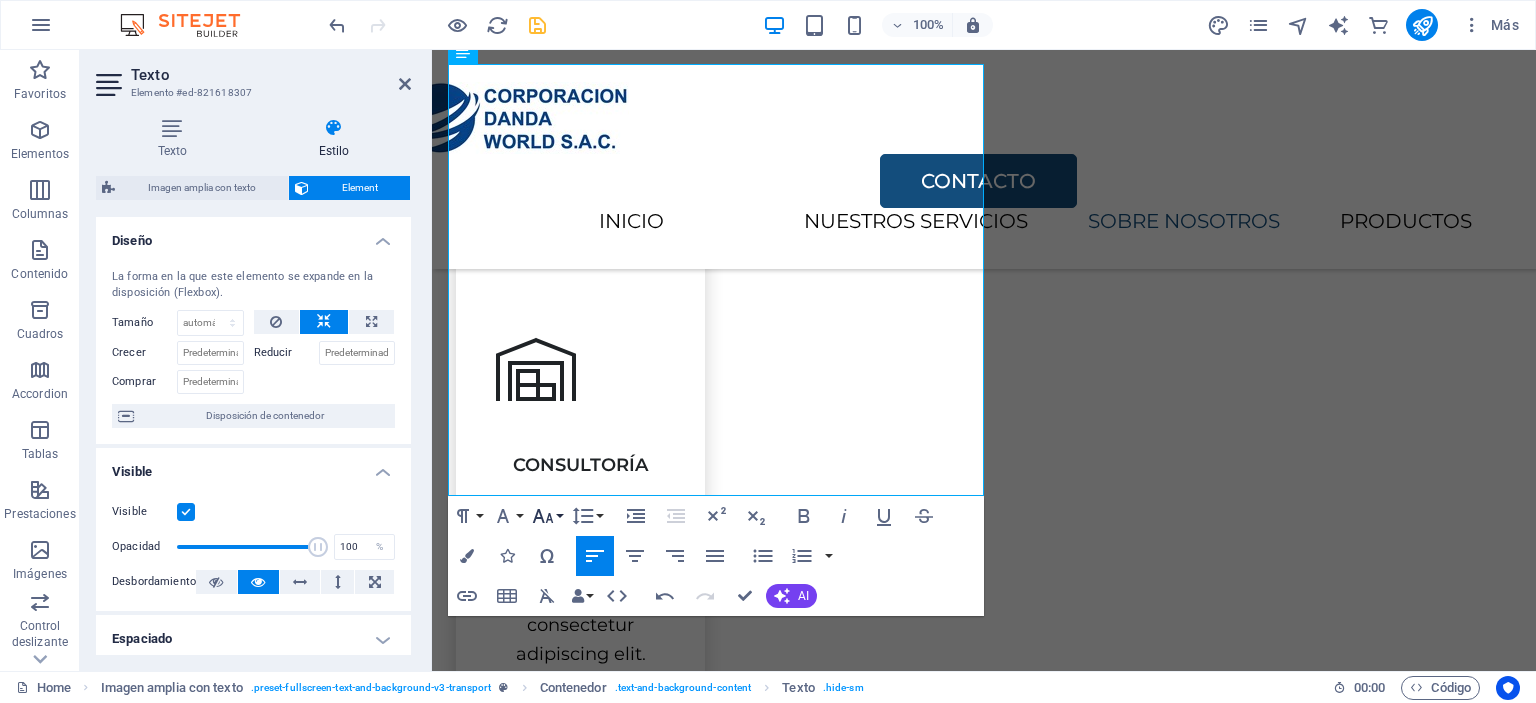 click on "Font Size" at bounding box center (547, 516) 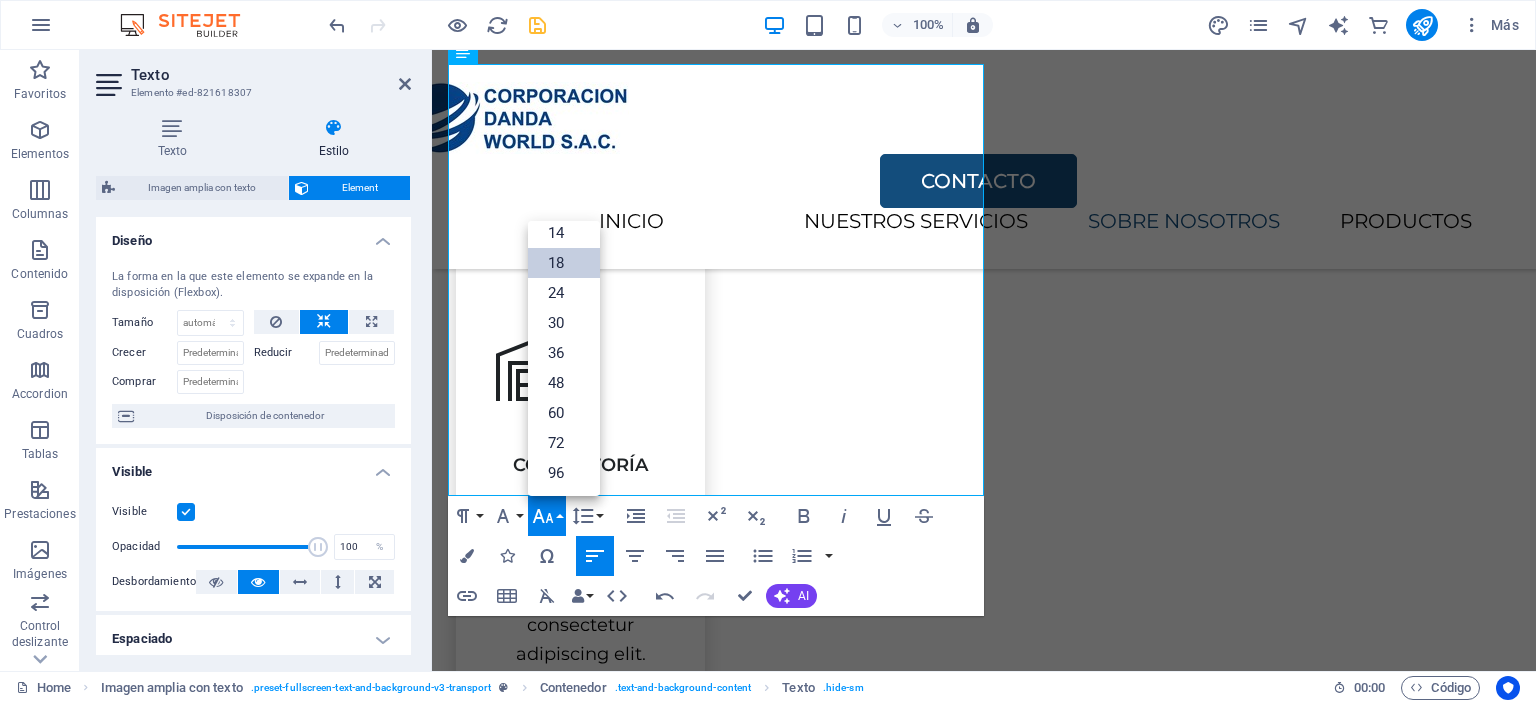 scroll, scrollTop: 160, scrollLeft: 0, axis: vertical 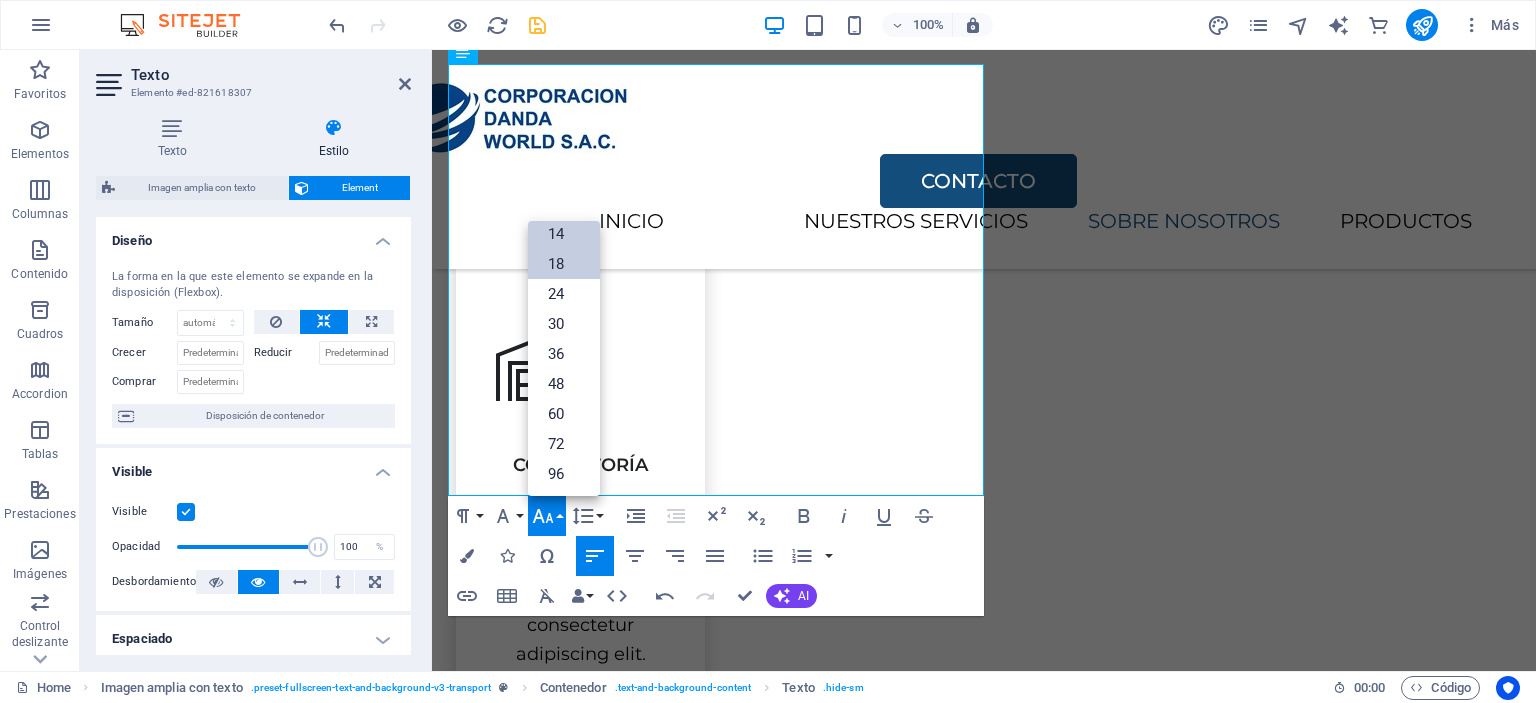 click on "14" at bounding box center [564, 234] 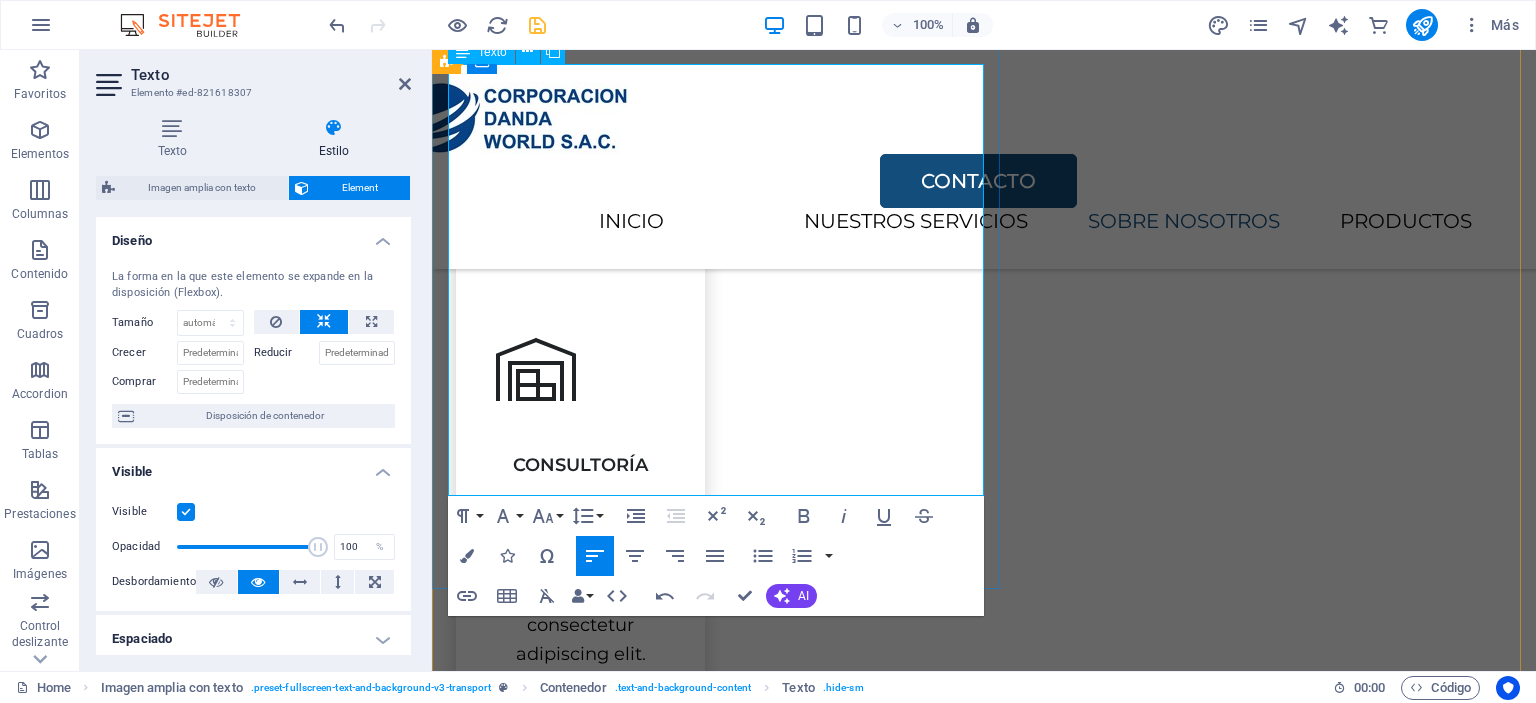 click on "​ ​" at bounding box center [984, 1740] 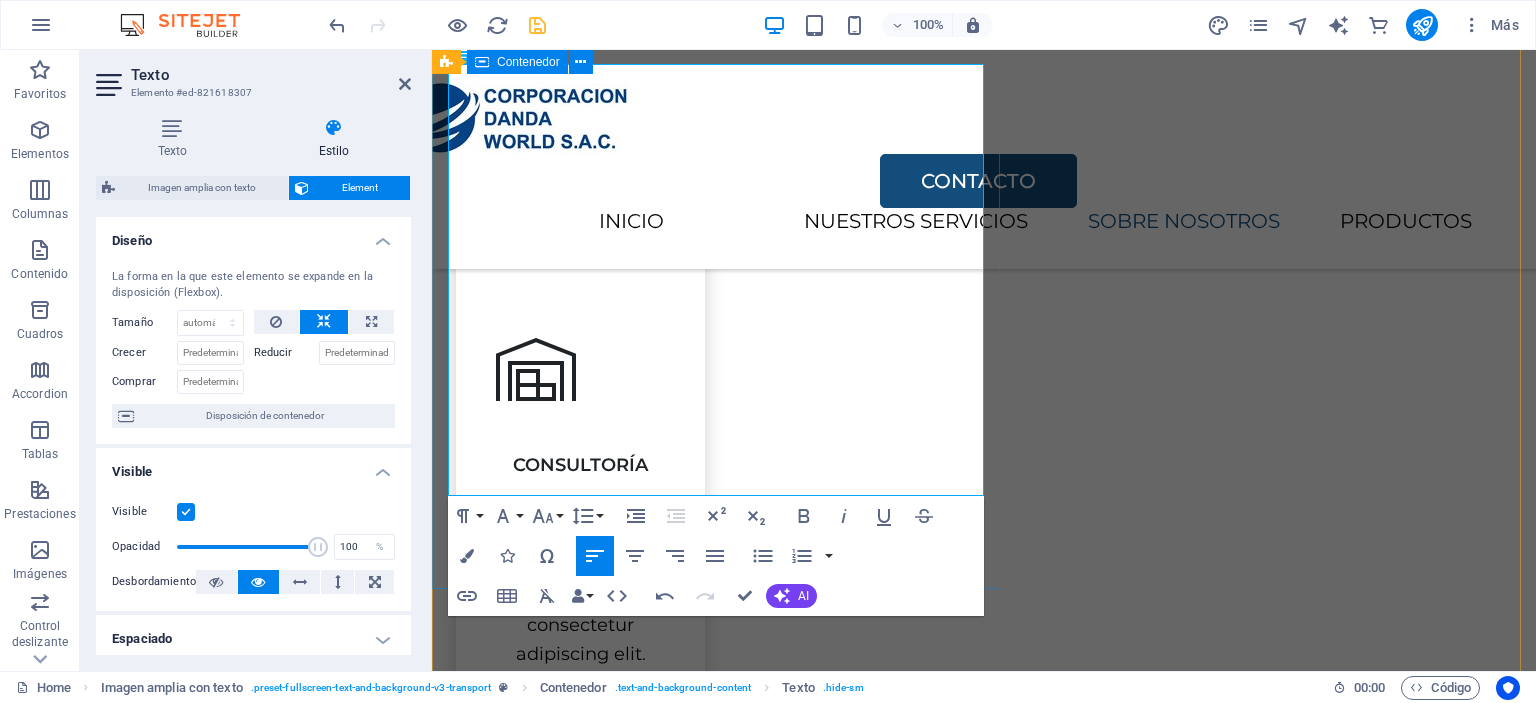 drag, startPoint x: 544, startPoint y: 393, endPoint x: 447, endPoint y: 392, distance: 97.00516 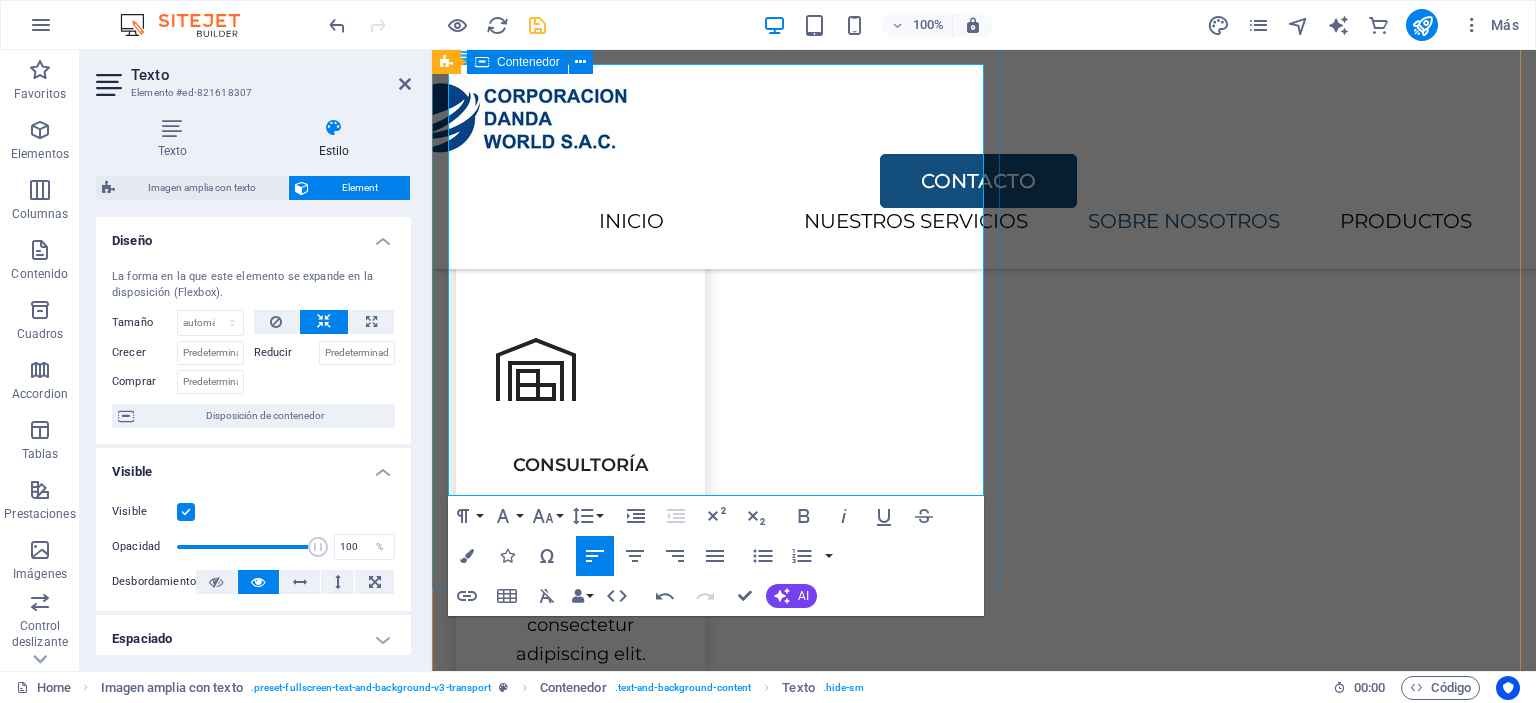 click on "SOBRE NOSOTROS Somos una empresa que brinda soluciones eficientes en la comercialización de productos manteniendo los altos estándares exigidos por el mercado global. Brindamos asesoramiento y consultorías, buscando la mejora económica de nuestros clientes; también ofrecemos el servicio de mantenimiento para la industria en general. Nuestros colaboradores se destacan por ser profesionales calificados y en constante capacitación, lo que garantiza el cumplimiento de nuestros objetivos, así como la mejora continua de nuestro sistema de gestión integral. ​3 ​ Nuestra visión es ser la primera opción para nuestros clientes, dando el mejor servicio de asesoría y brindando una atención de excelencia y calidad.   CONTÁCTANOS" at bounding box center [984, 1682] 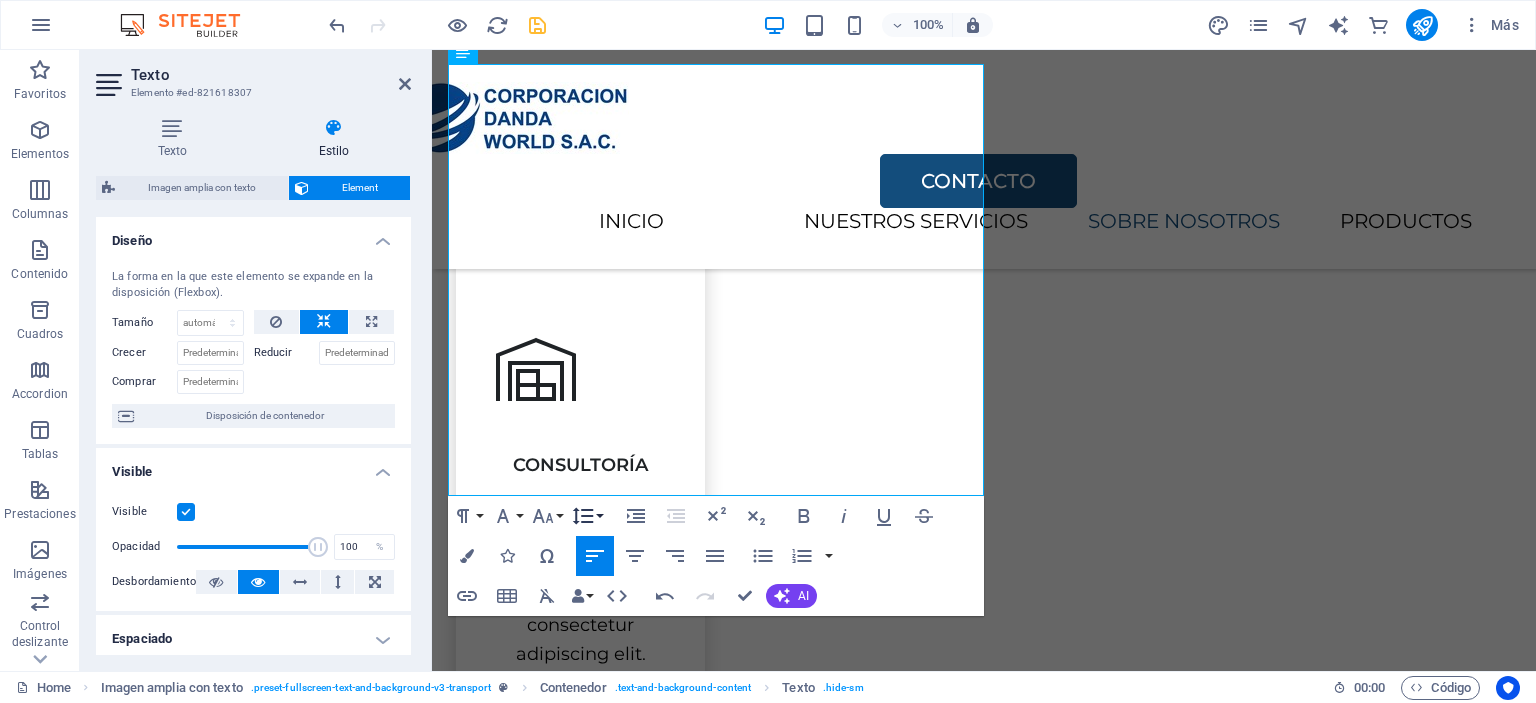 click 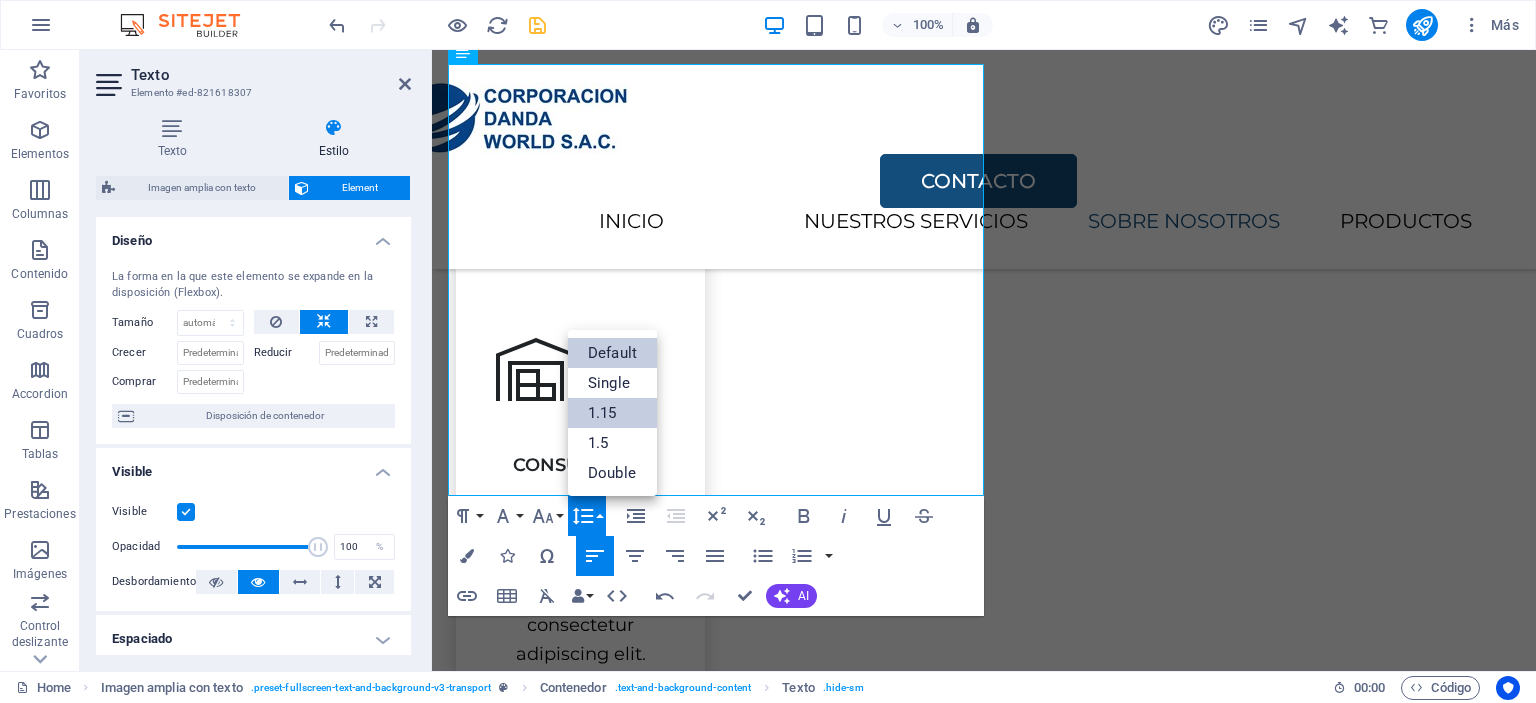 scroll, scrollTop: 0, scrollLeft: 0, axis: both 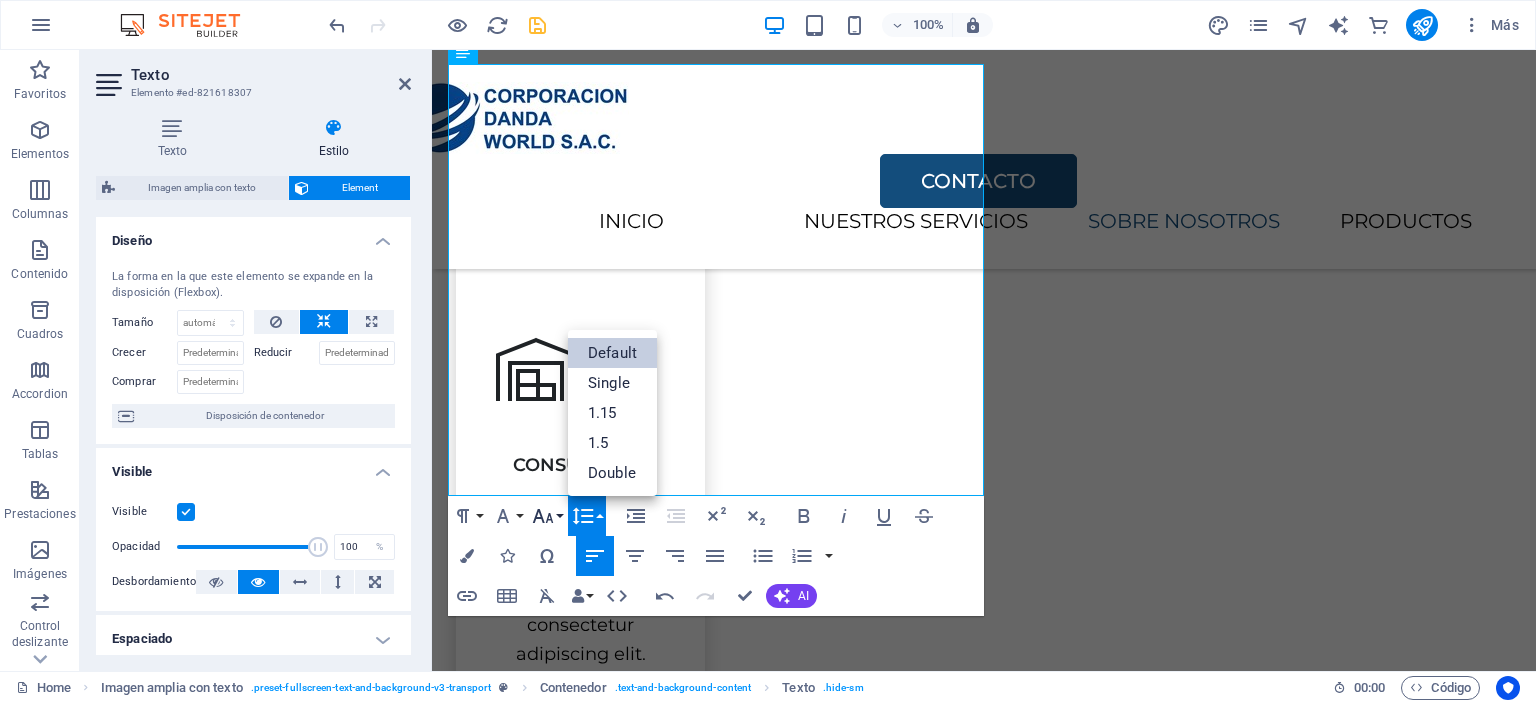 click on "Font Size" at bounding box center [547, 516] 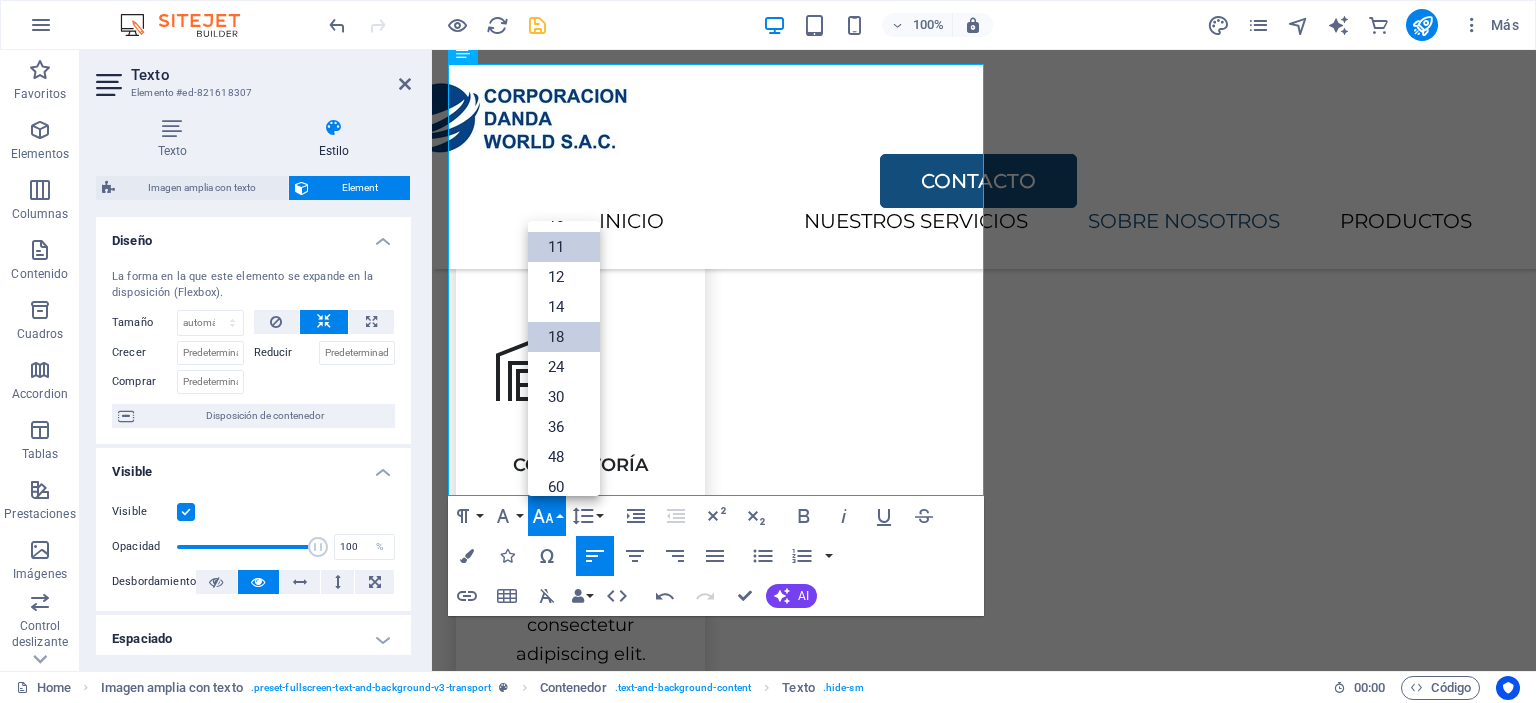 scroll, scrollTop: 0, scrollLeft: 0, axis: both 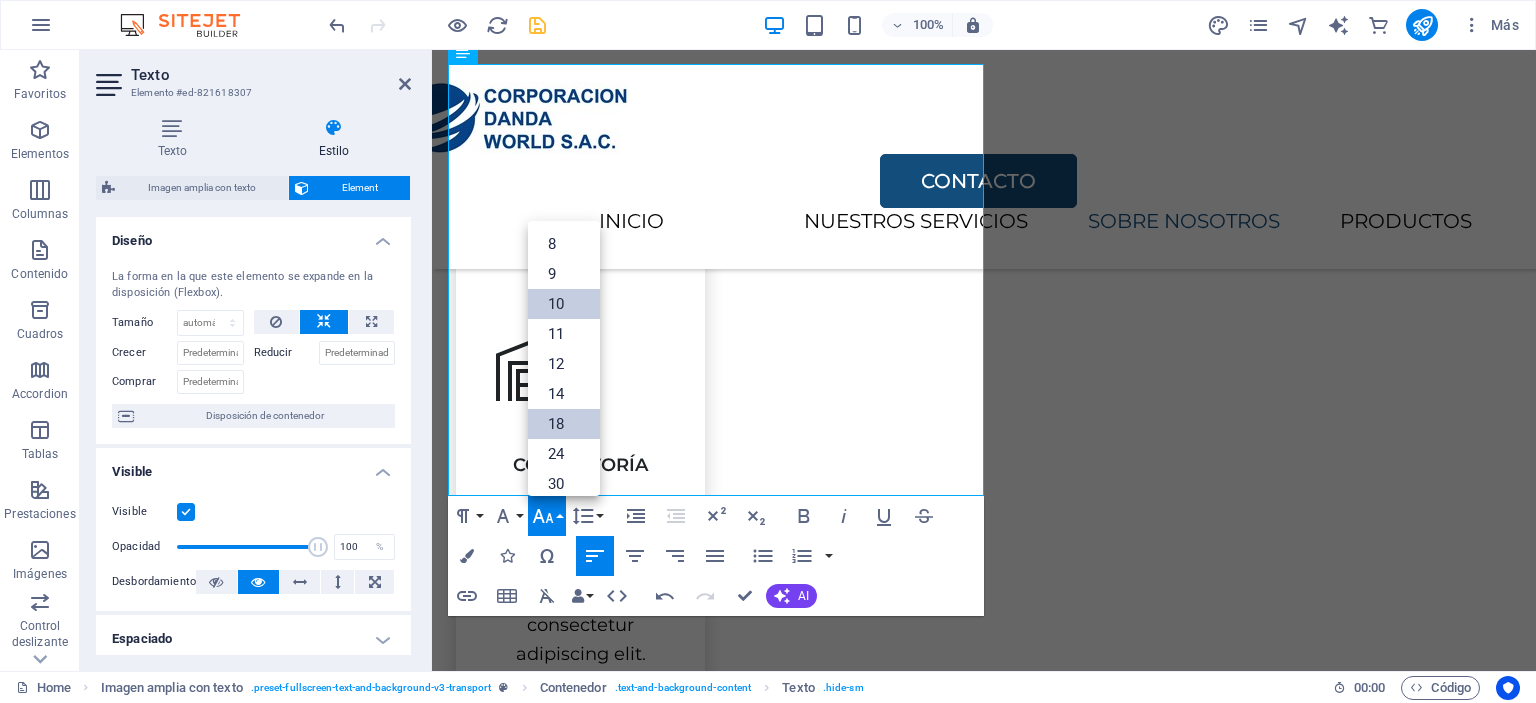 click on "10" at bounding box center [564, 304] 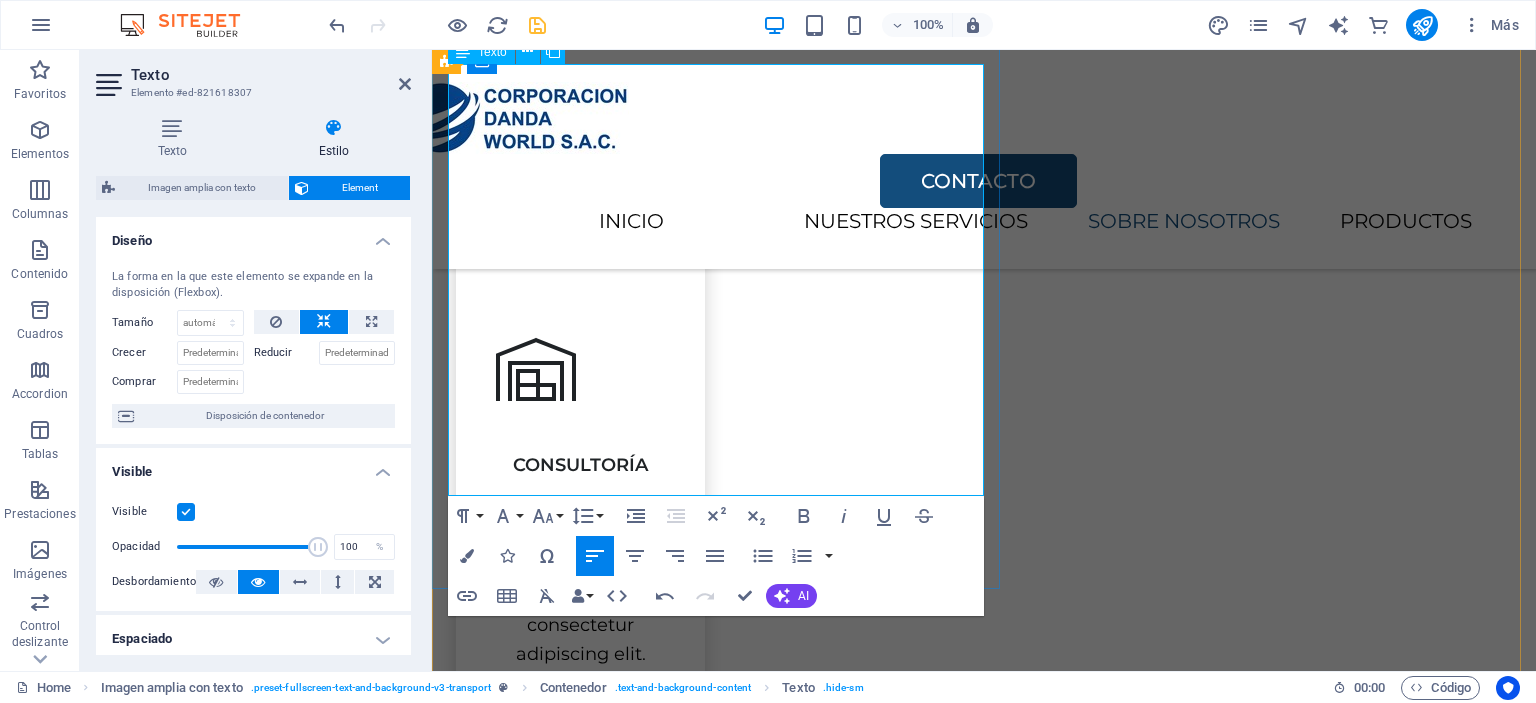 click on "Nuestra visión es ser la primera opción para nuestros clientes, dando el mejor servicio de asesoría y brindando una atención de excelencia y calidad." at bounding box center [984, 1784] 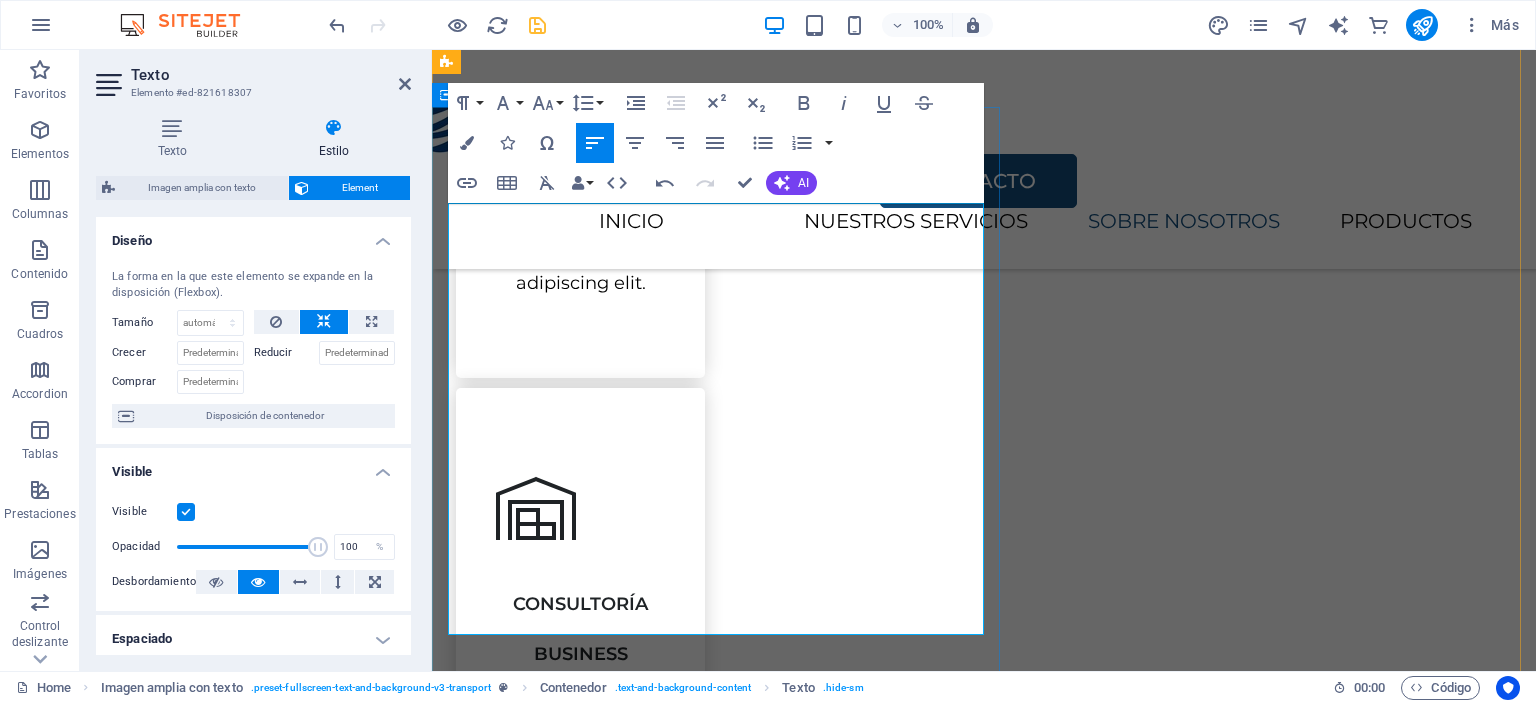 scroll, scrollTop: 1370, scrollLeft: 0, axis: vertical 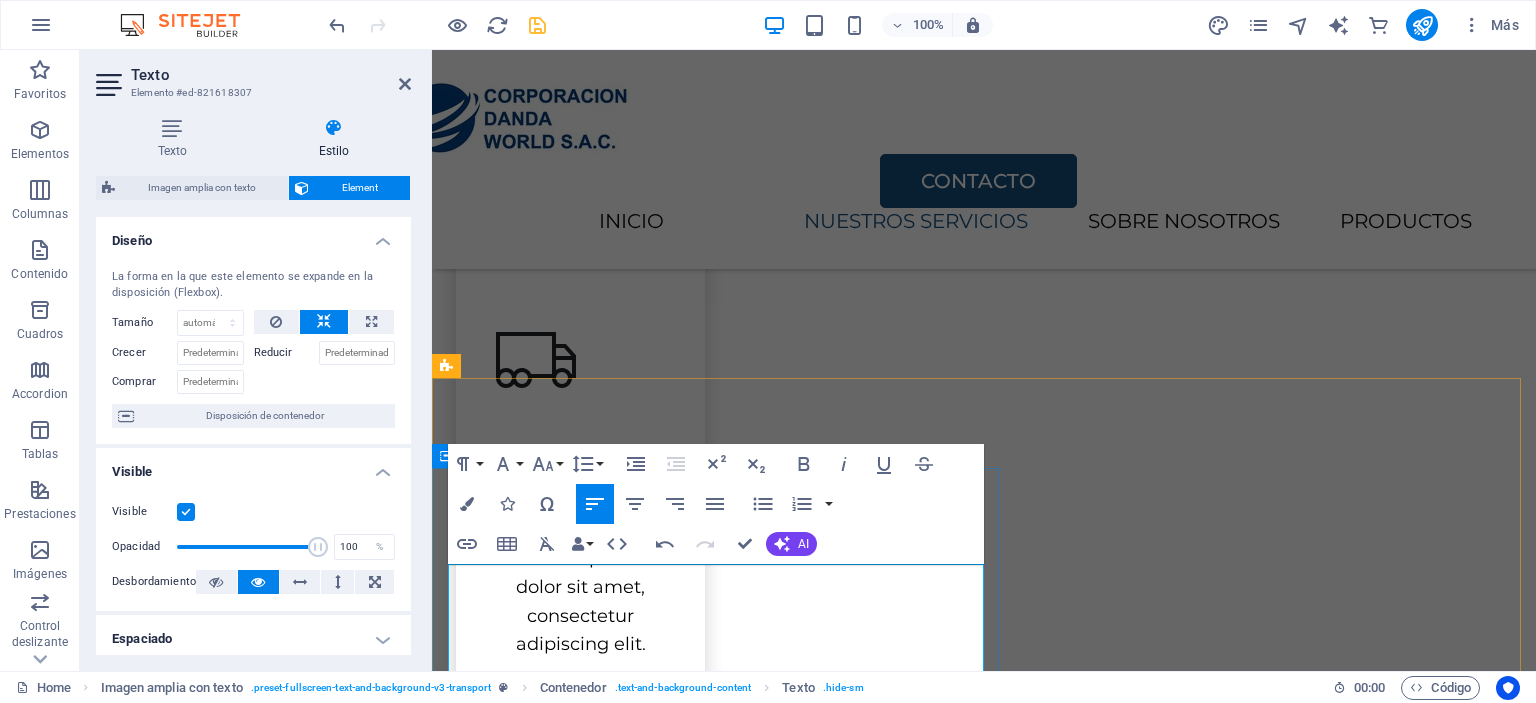 drag, startPoint x: 796, startPoint y: 579, endPoint x: 448, endPoint y: 577, distance: 348.00574 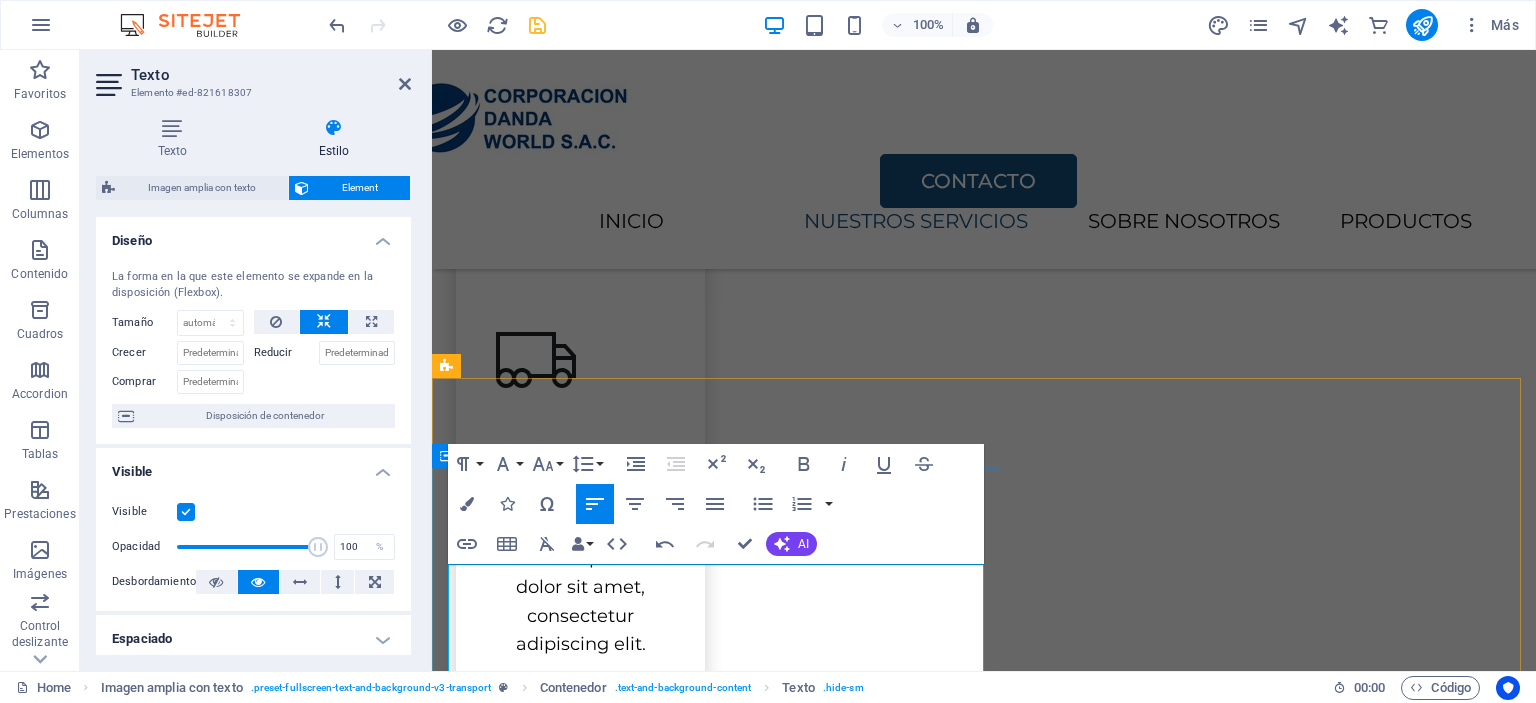 click on "Somos una empresa que brinda soluciones eficientes en la comercialización de productos manteniendo los altos estándares exigidos por el mercado global. Brindamos asesoramiento y consultorías, buscando la mejora económica de nuestros clientes; también ofrecemos el servicio de mantenimiento para la industria en general. Nuestros colaboradores se destacan por ser profesionales calificados y en constante capacitación, lo que garantiza el cumplimiento de nuestros objetivos, así como la mejora continua de nuestro sistema de gestión integral. Nuestra visión es ser la primera opción para nuestros clientes, dando el mejor servicio de asesoría y brindando una atención de excelencia y calidad." at bounding box center (984, 2183) 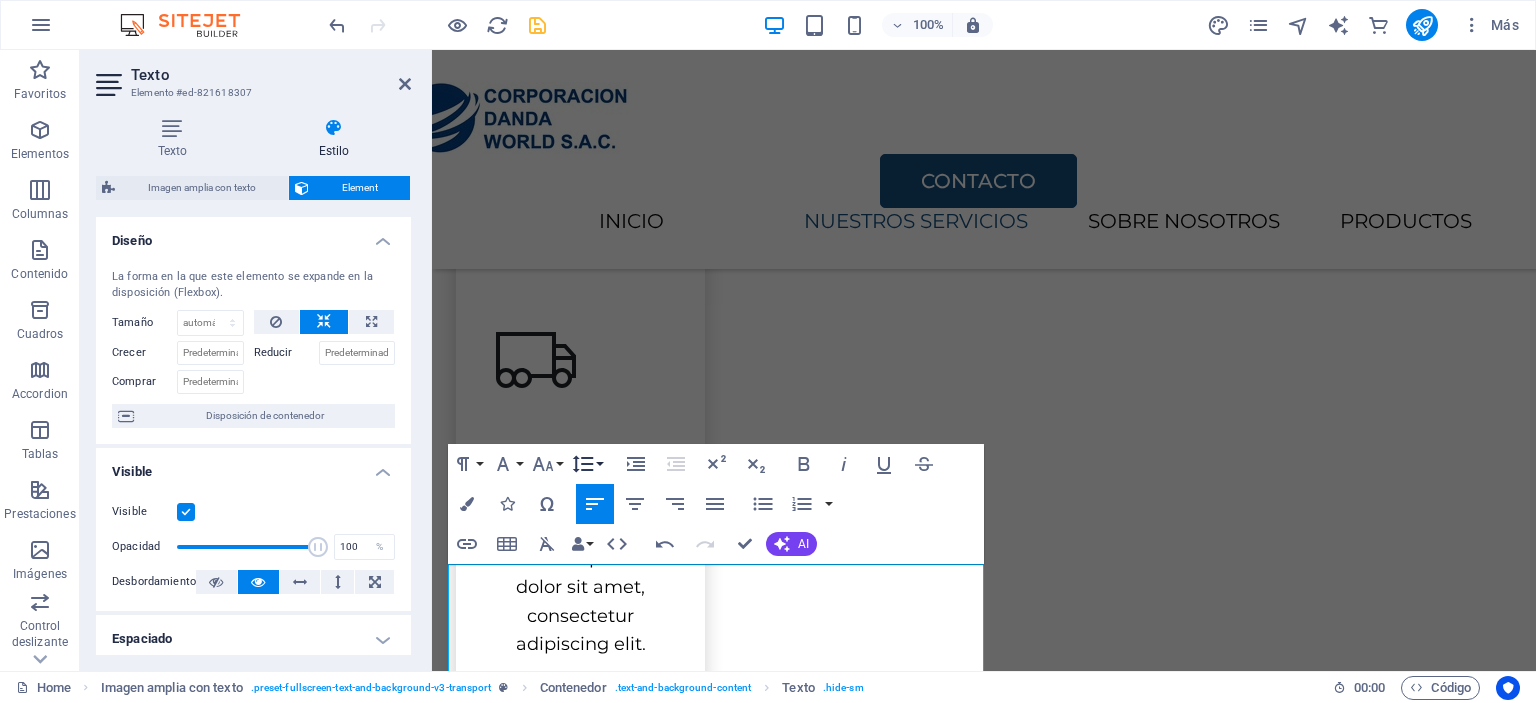click on "Line Height" at bounding box center [587, 464] 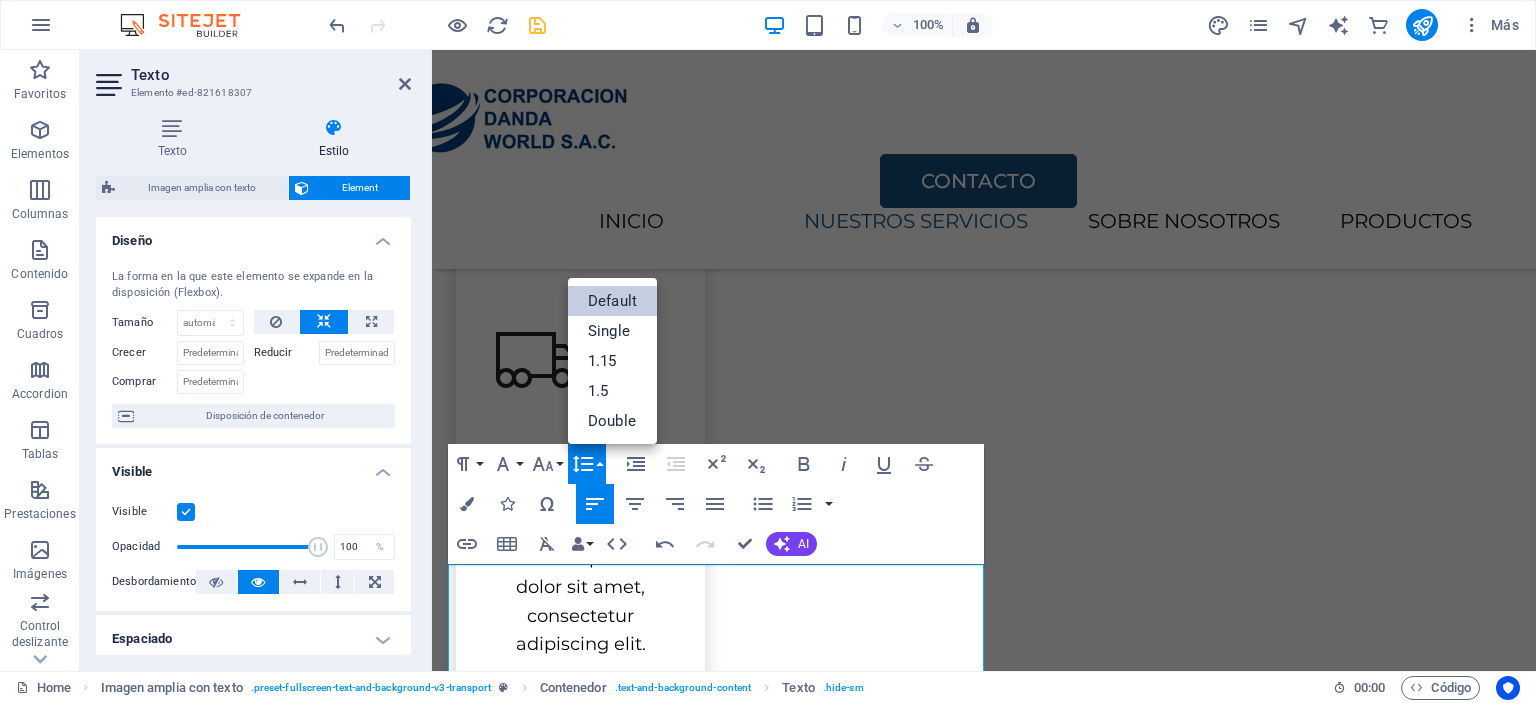 scroll, scrollTop: 0, scrollLeft: 0, axis: both 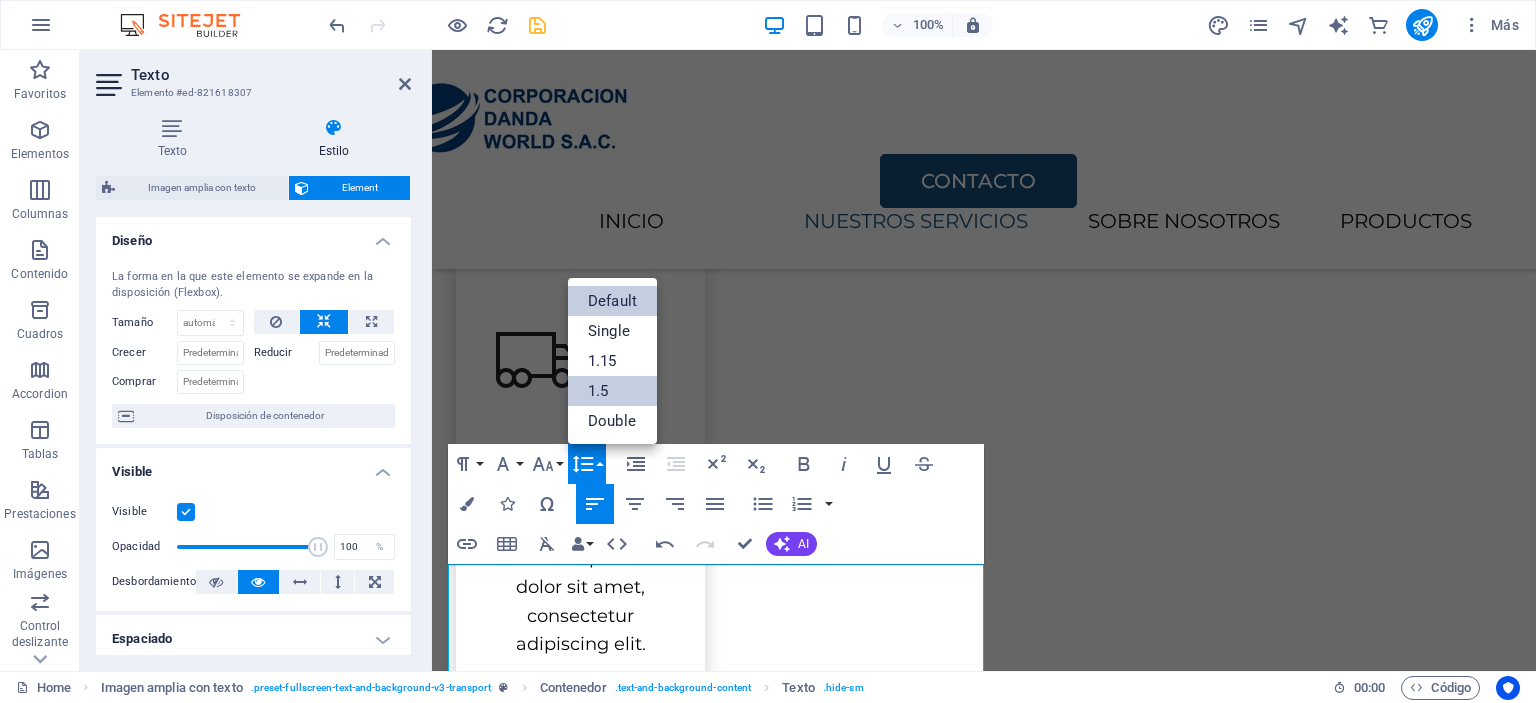 click on "1.5" at bounding box center [612, 391] 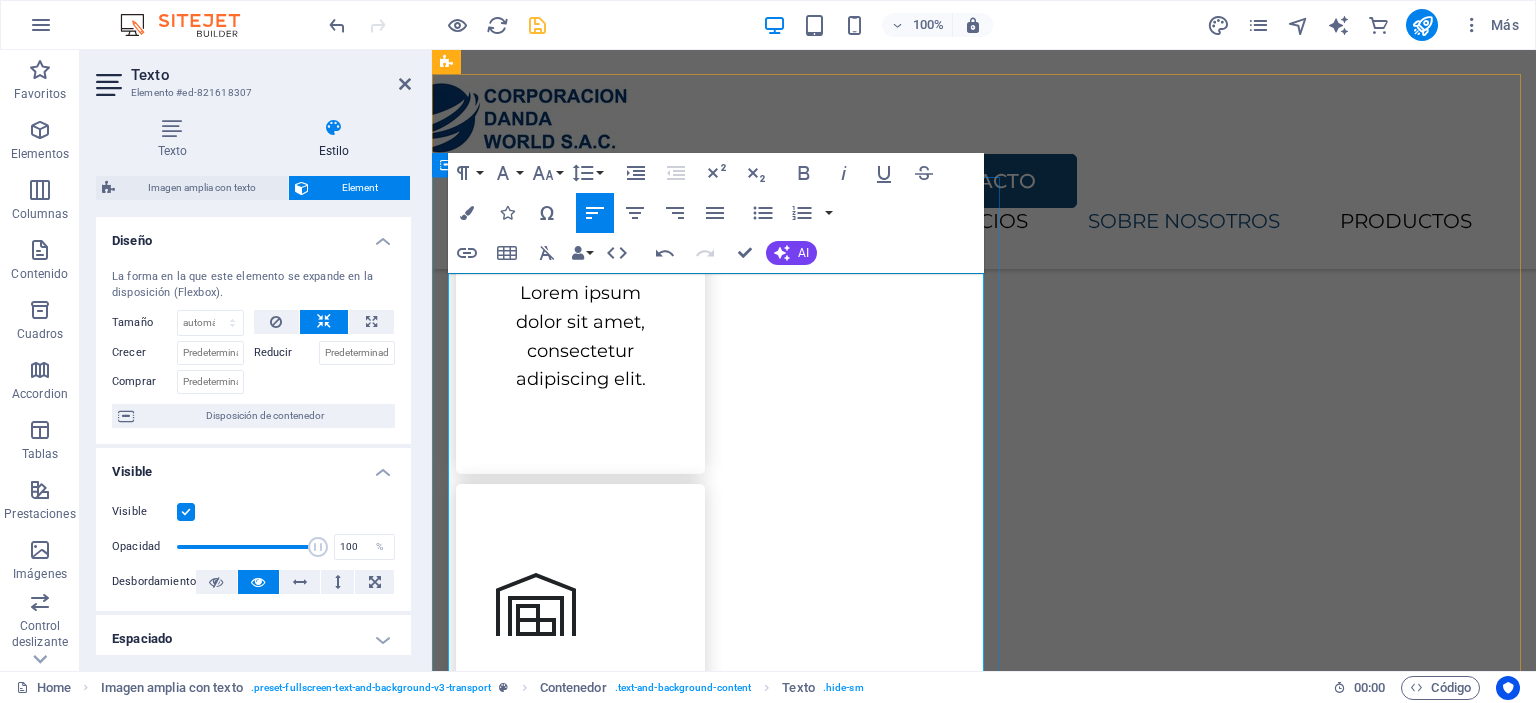 scroll, scrollTop: 1684, scrollLeft: 0, axis: vertical 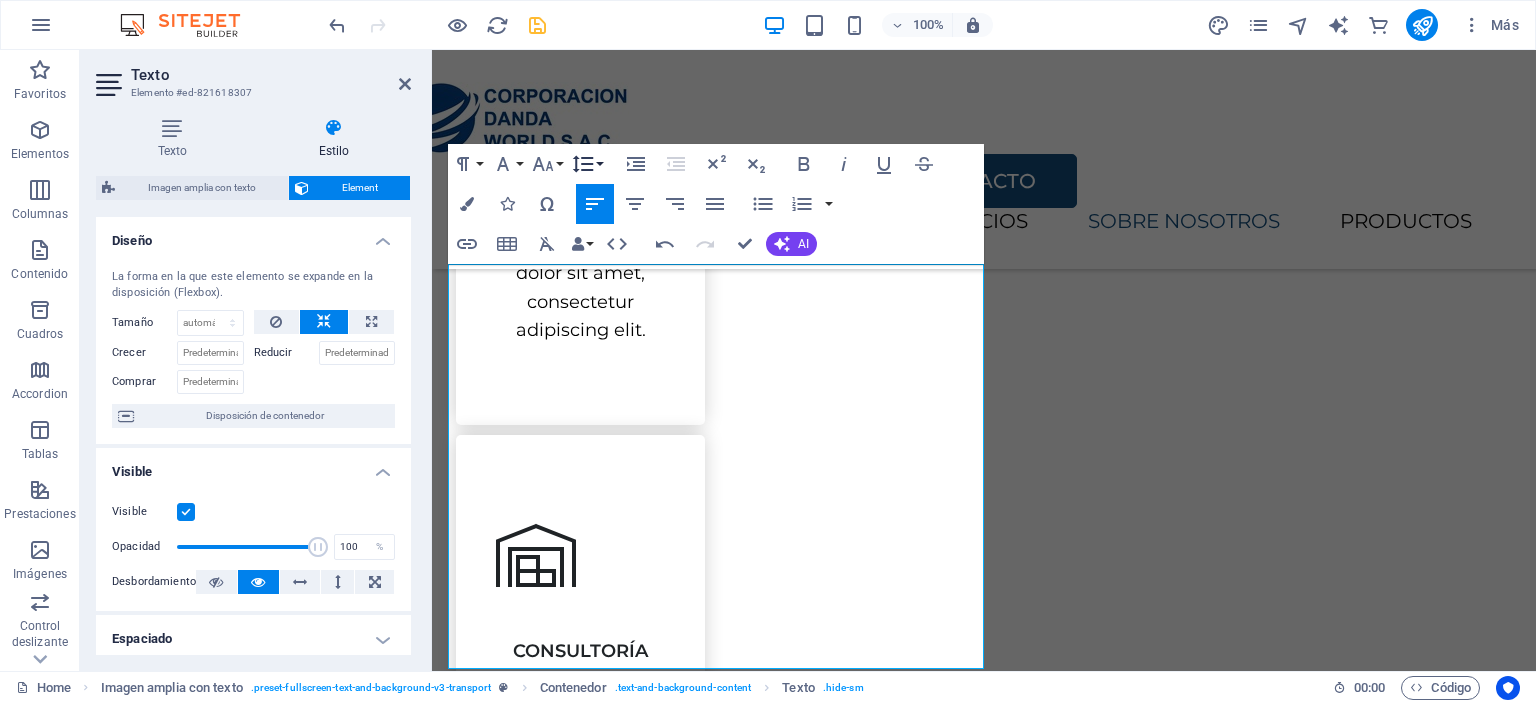 click on "Line Height" at bounding box center [587, 164] 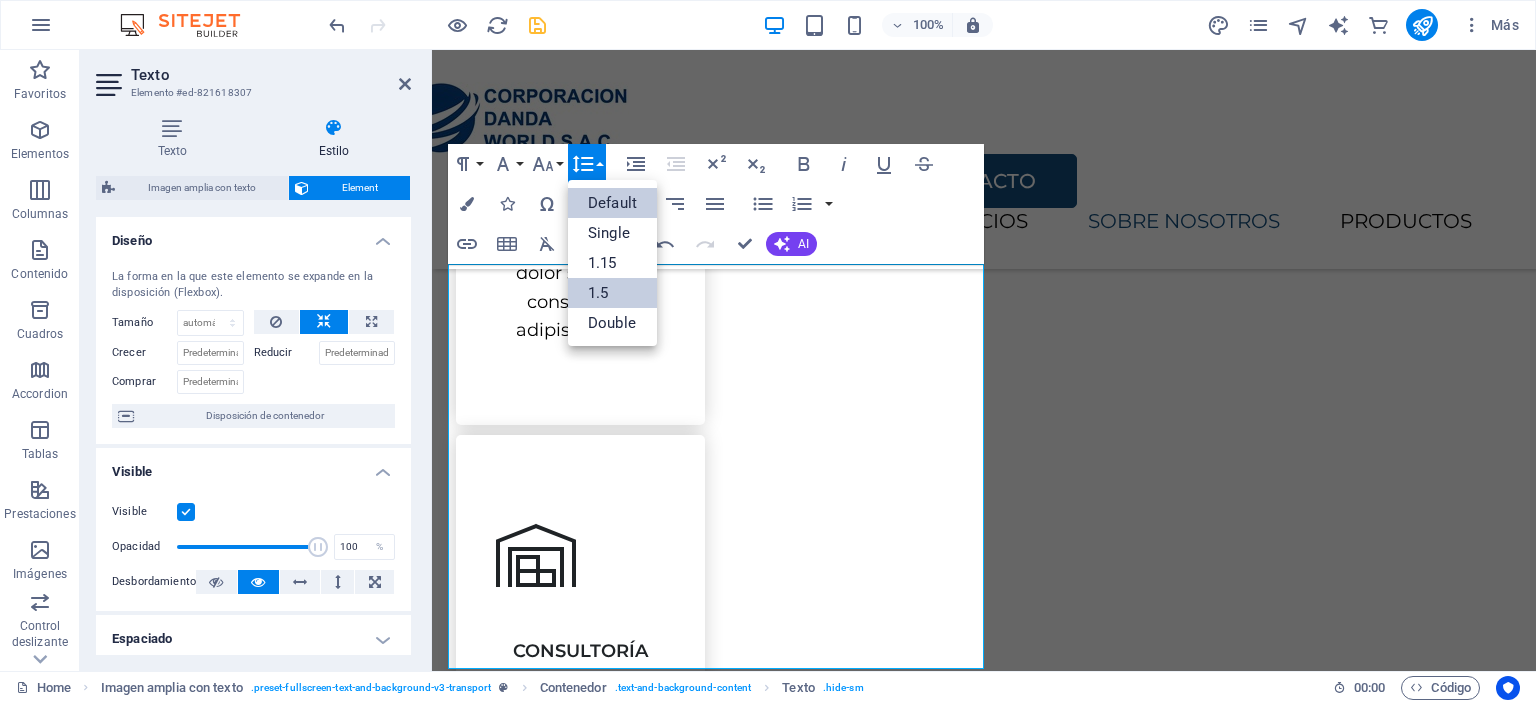 scroll, scrollTop: 0, scrollLeft: 0, axis: both 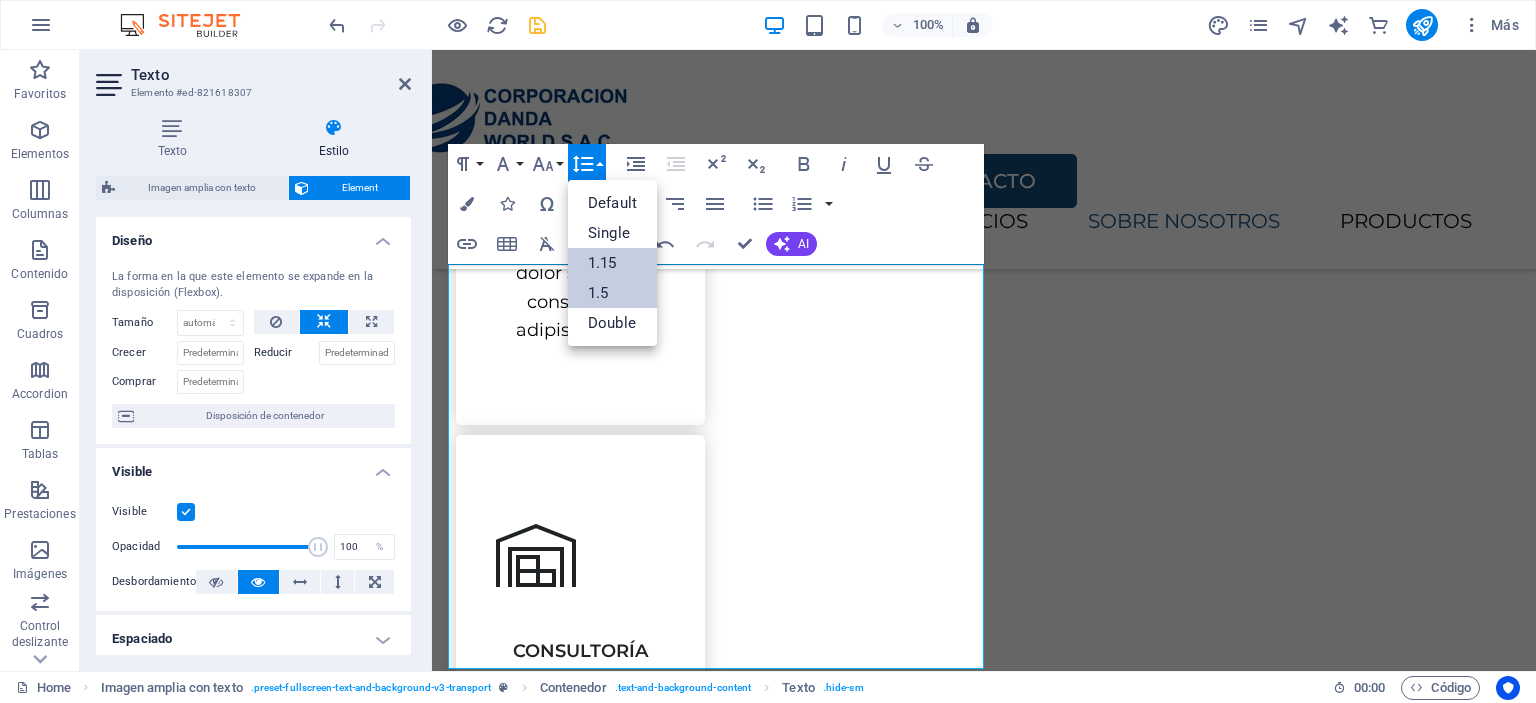 click on "1.15" at bounding box center (612, 263) 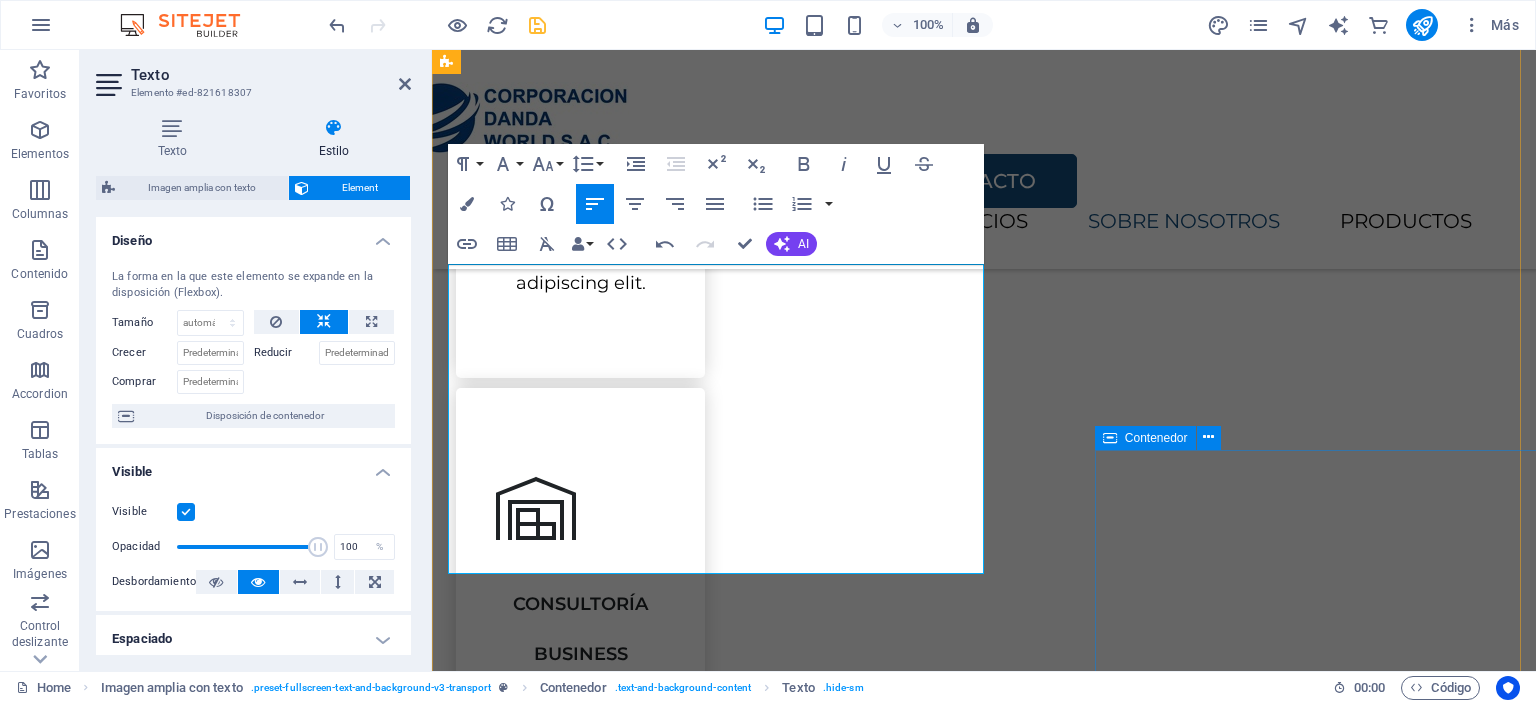 click at bounding box center [1370, -1244] 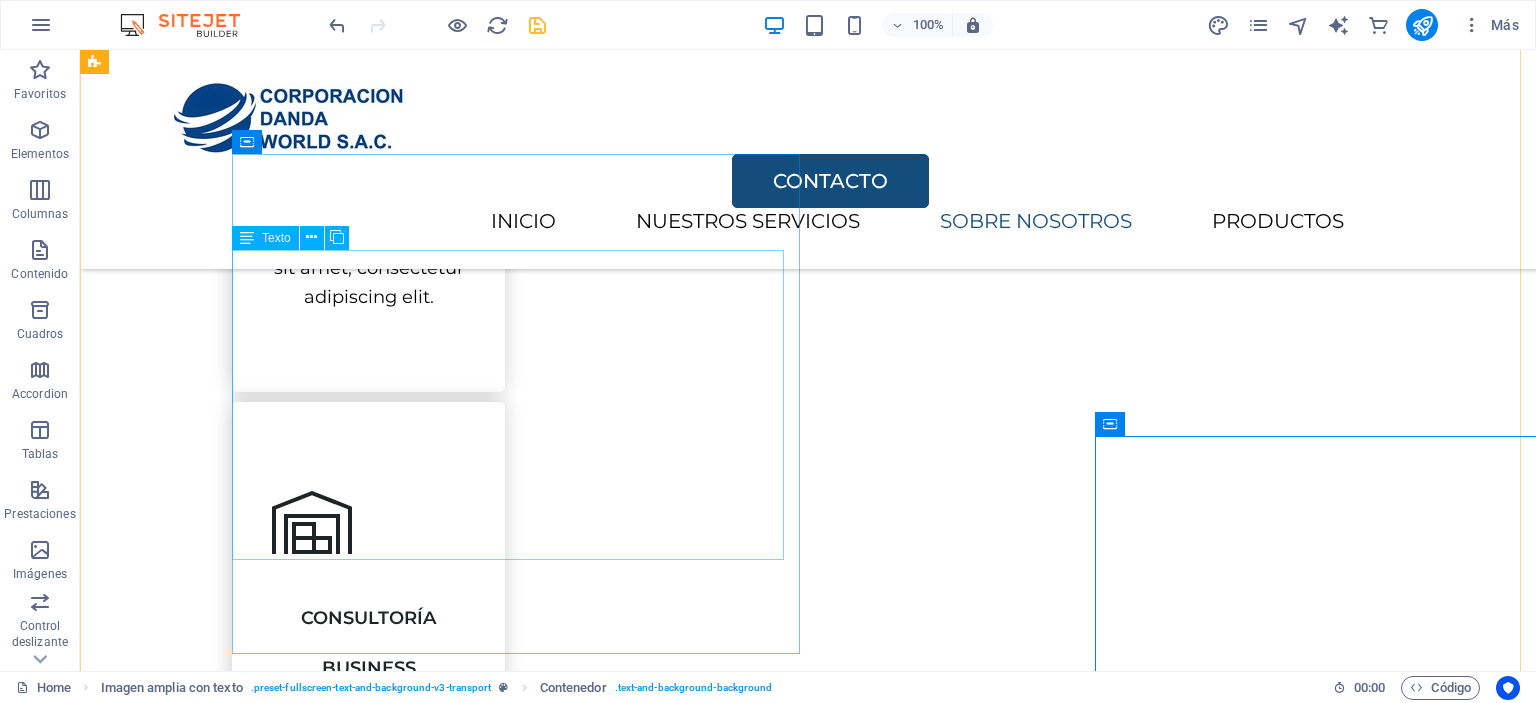 scroll, scrollTop: 1631, scrollLeft: 0, axis: vertical 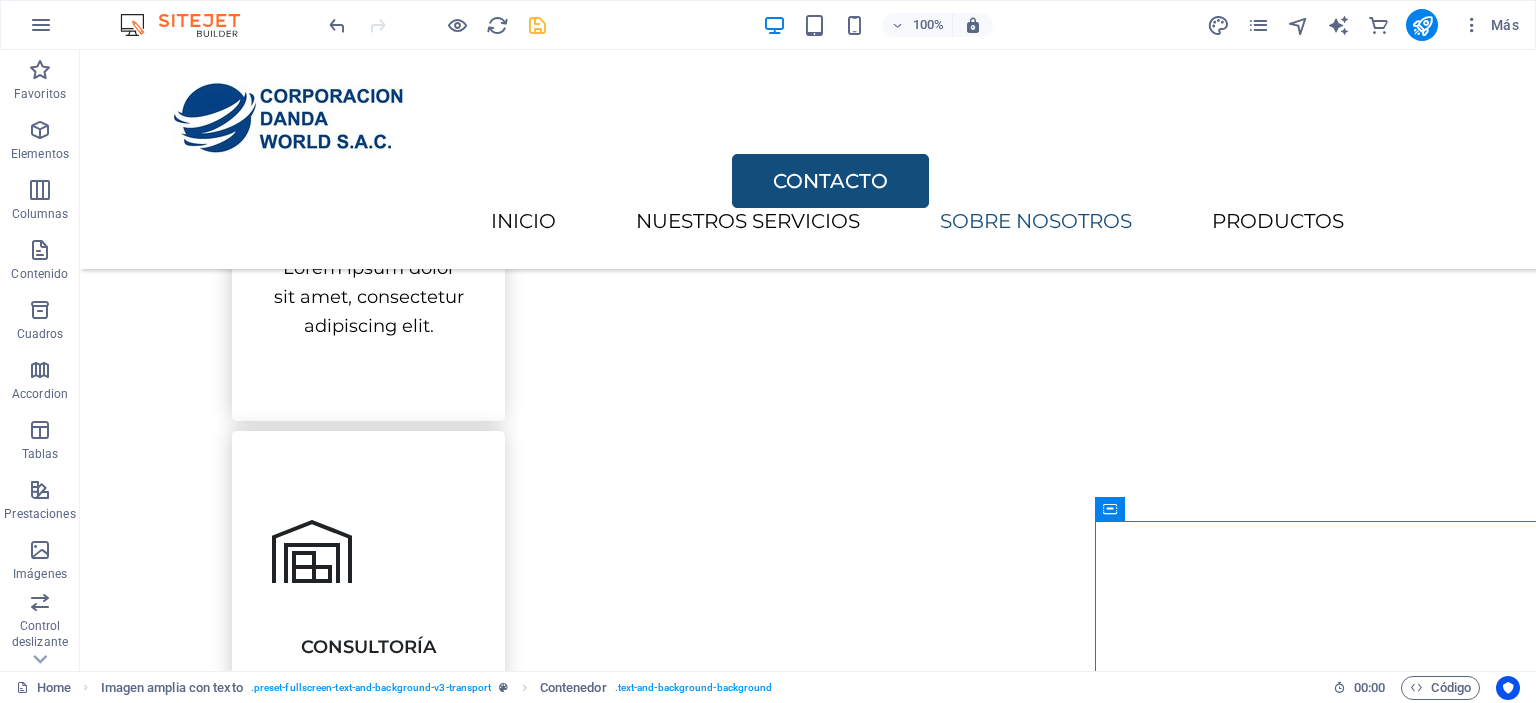 click at bounding box center (537, 25) 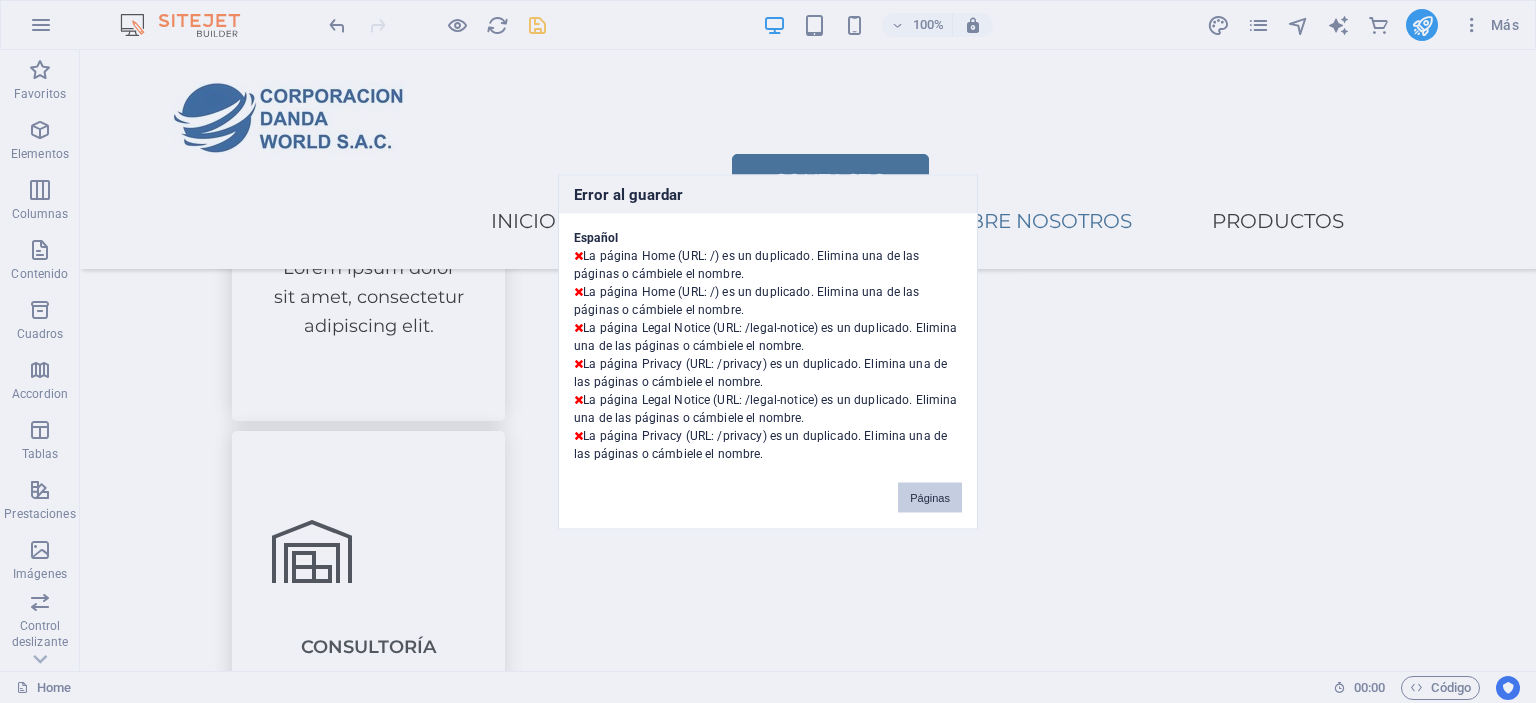 click on "Páginas" at bounding box center (930, 497) 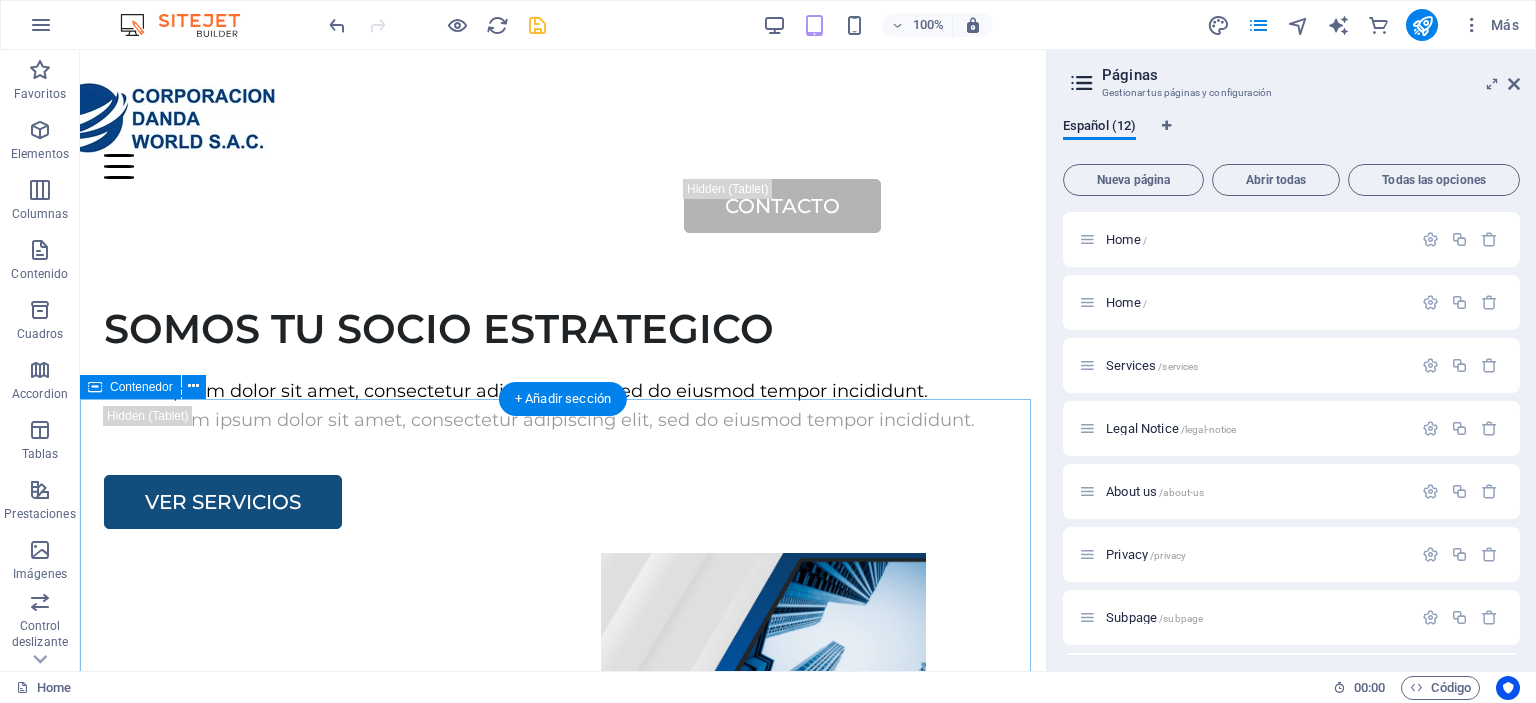 scroll, scrollTop: 0, scrollLeft: 0, axis: both 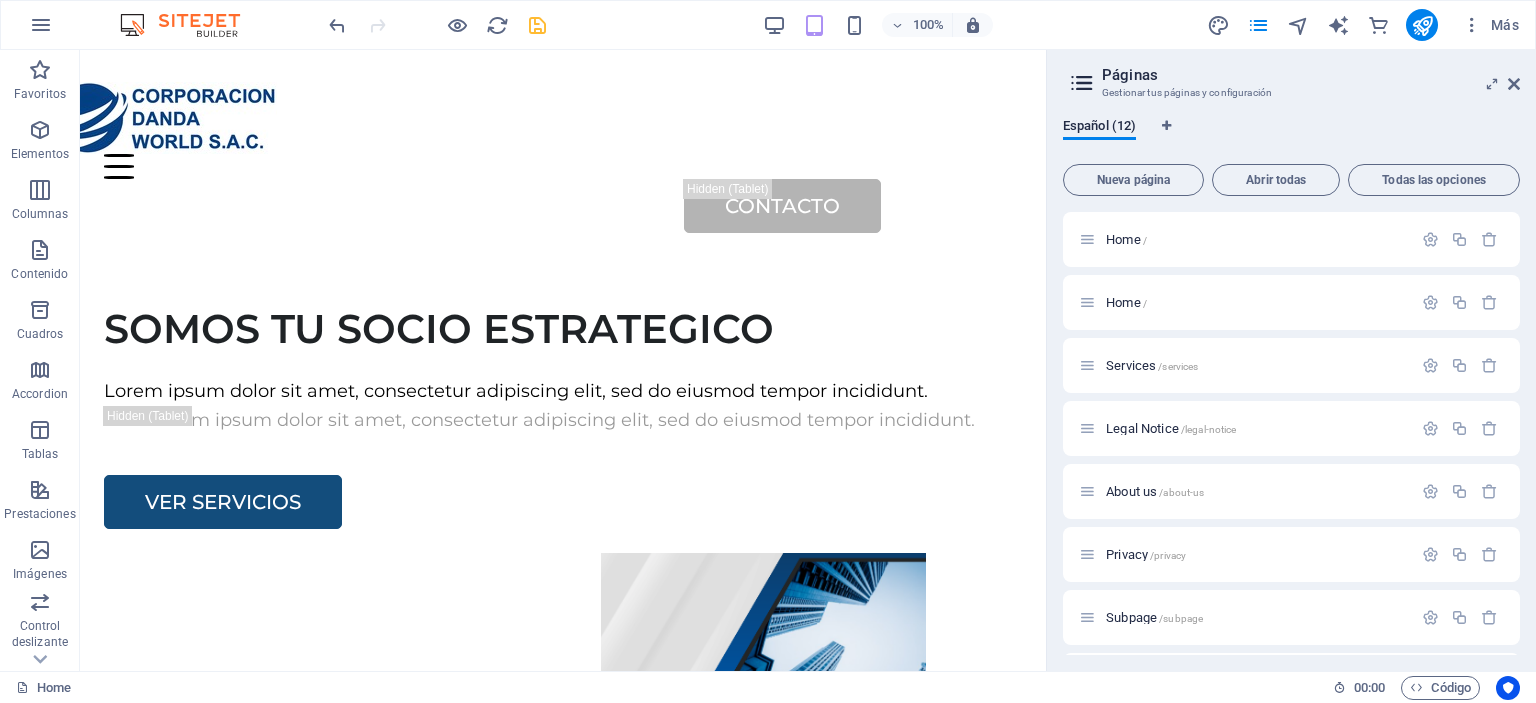 click on "Páginas Gestionar tus páginas y configuración Español (12) Nueva página Abrir todas Todas las opciones Home / Home / Services /services Legal Notice /legal-notice About us /about-us Privacy /privacy Subpage /subpage Pricing /pricing Careers /careers Contact /contact Legal Notice /legal-notice Privacy /privacy" at bounding box center [1291, 360] 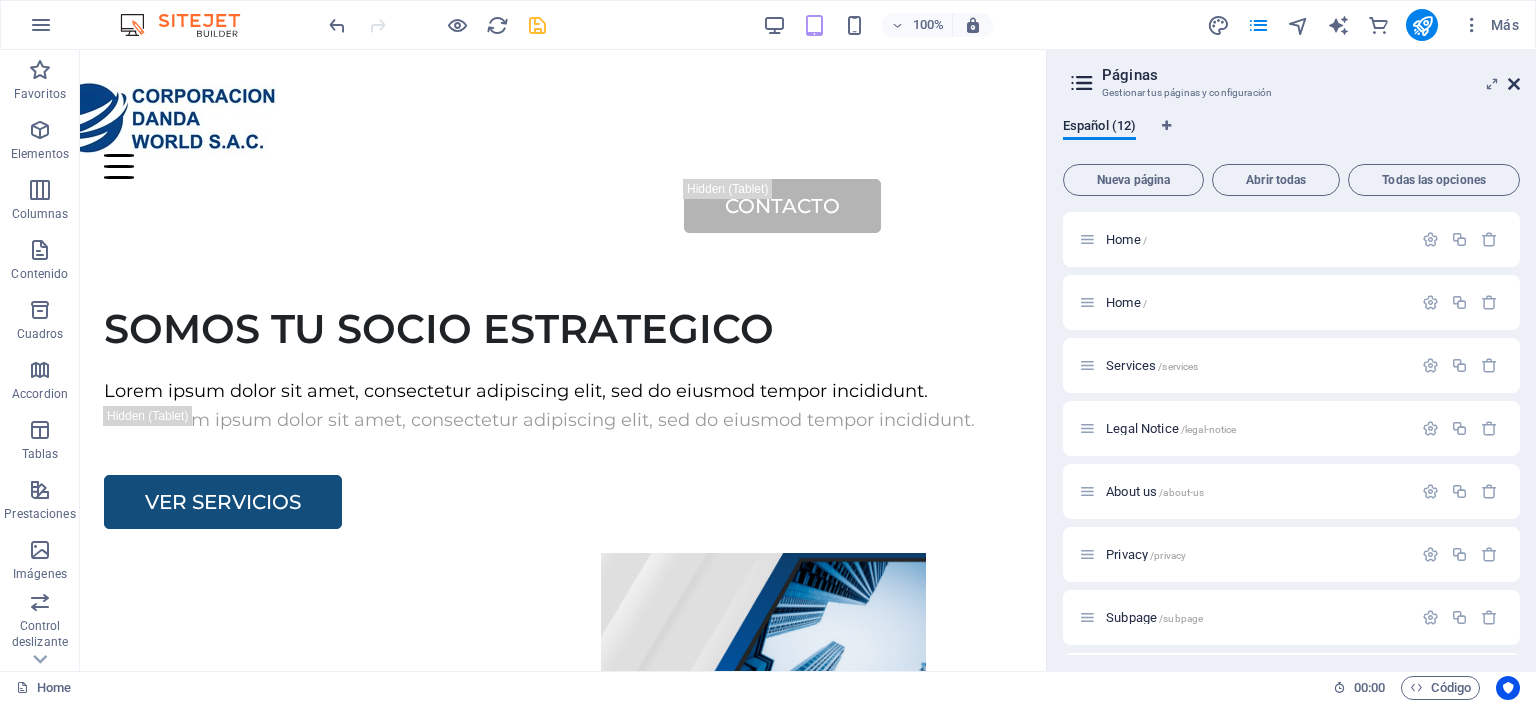 click at bounding box center (1514, 84) 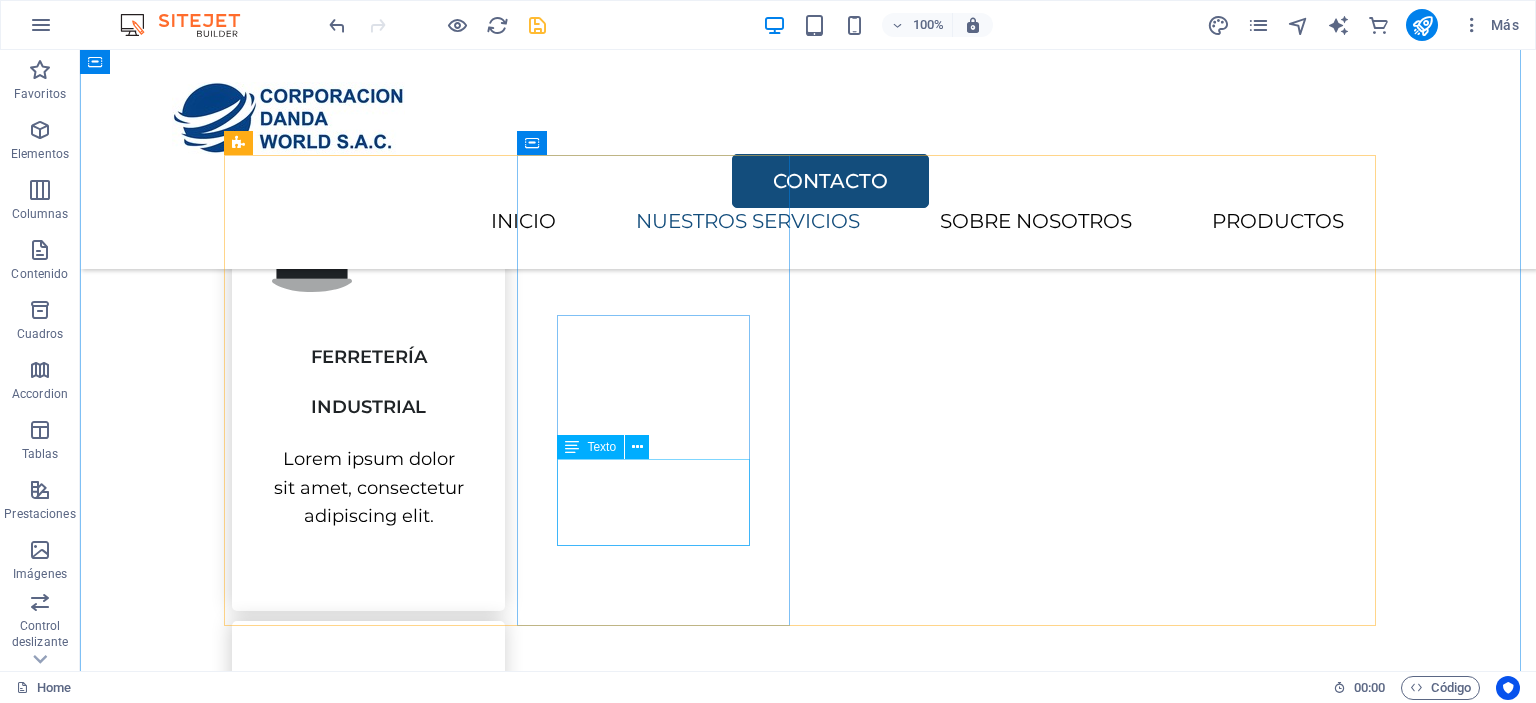 scroll, scrollTop: 900, scrollLeft: 0, axis: vertical 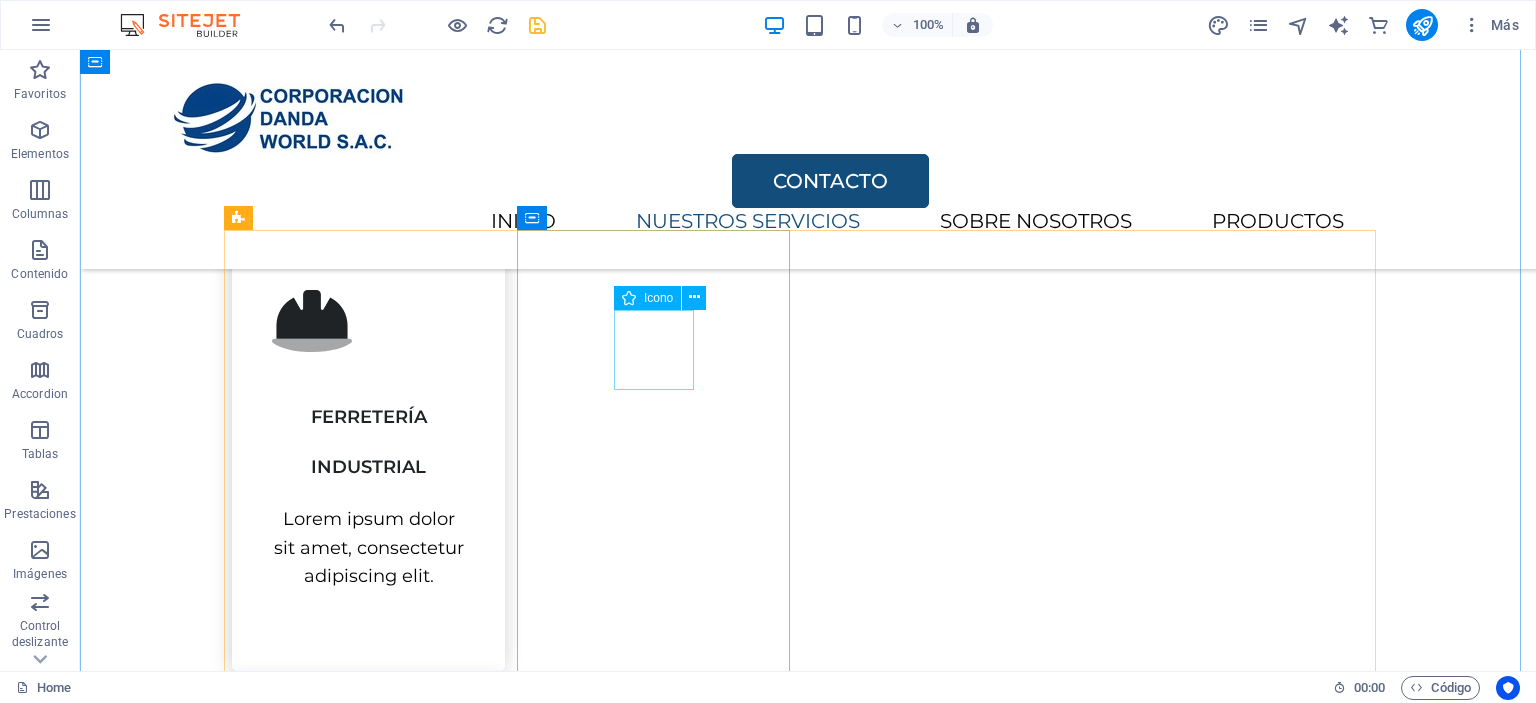 click at bounding box center (368, 801) 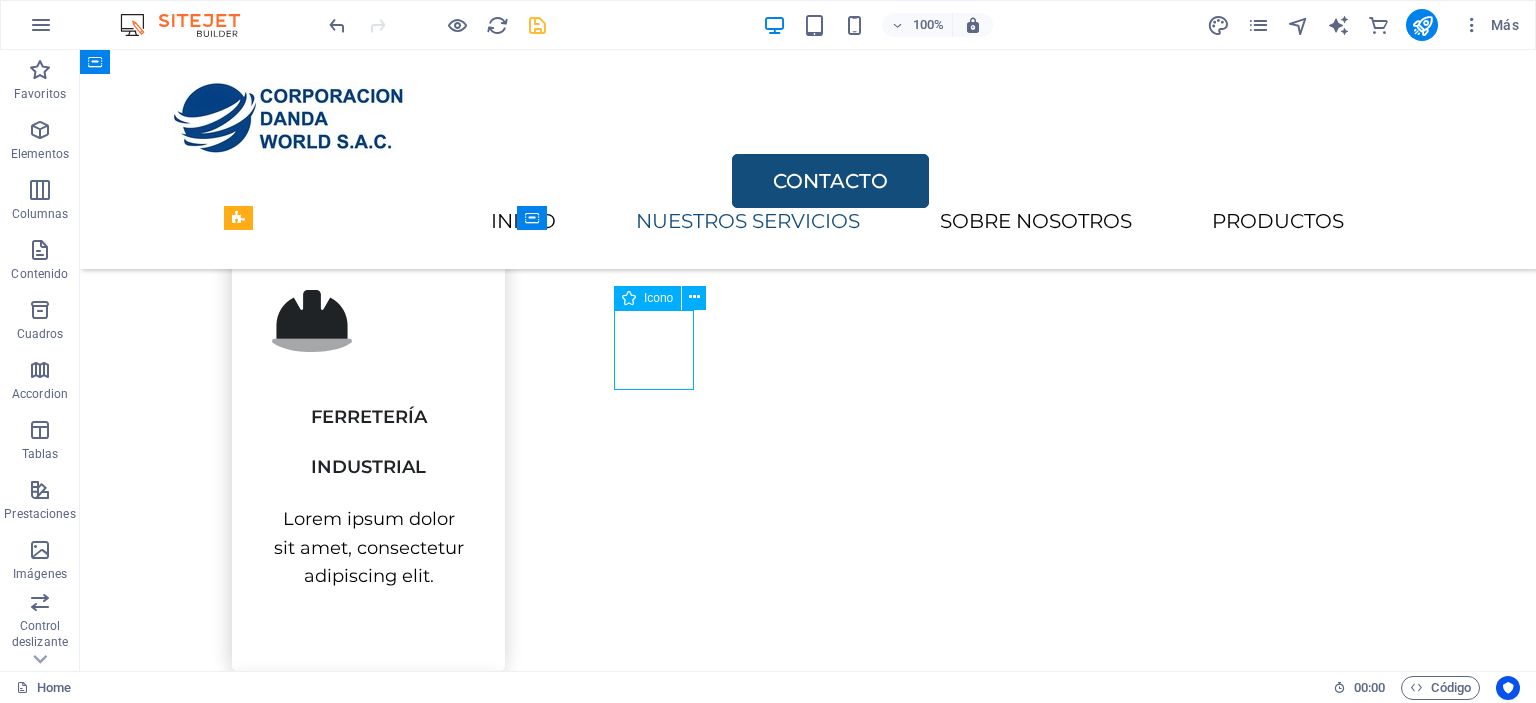 click at bounding box center [368, 801] 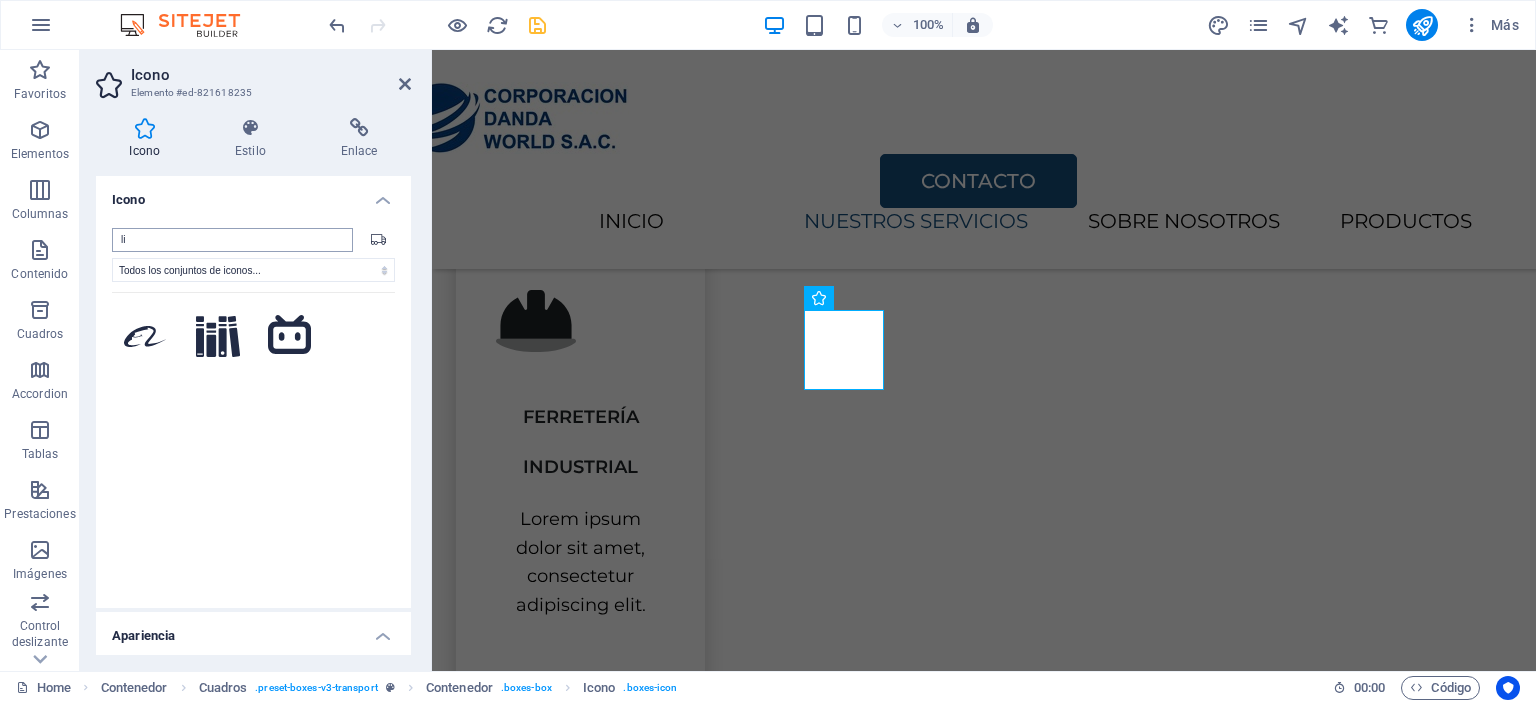 type on "l" 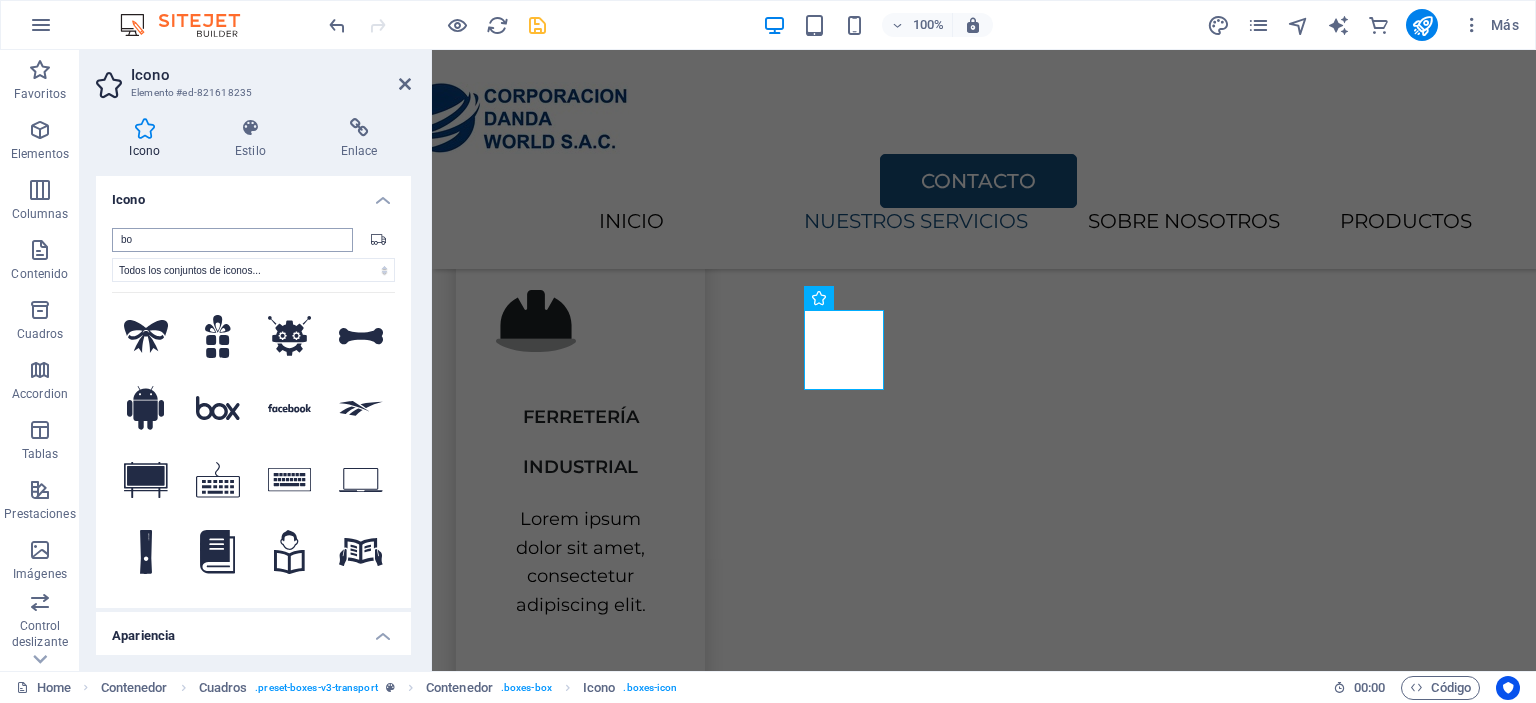 type on "b" 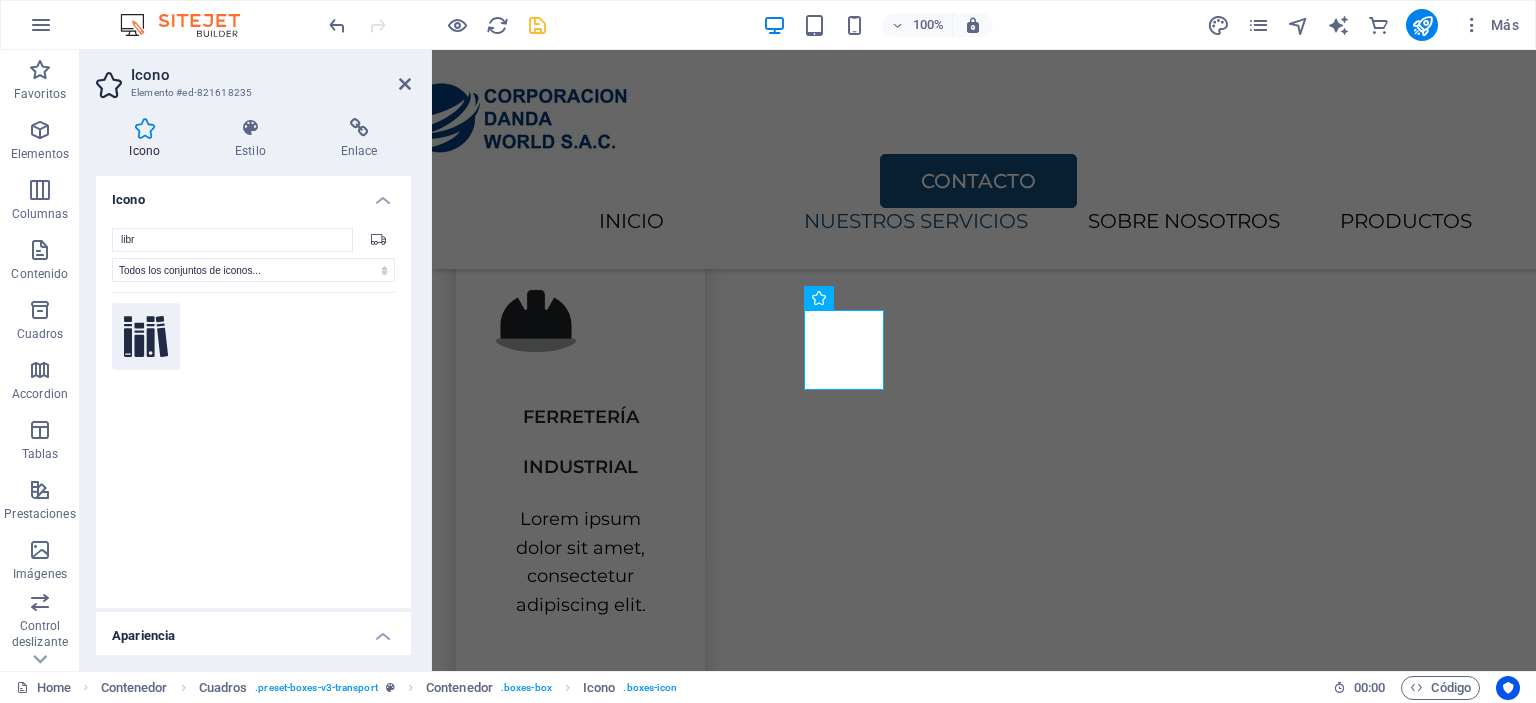 click 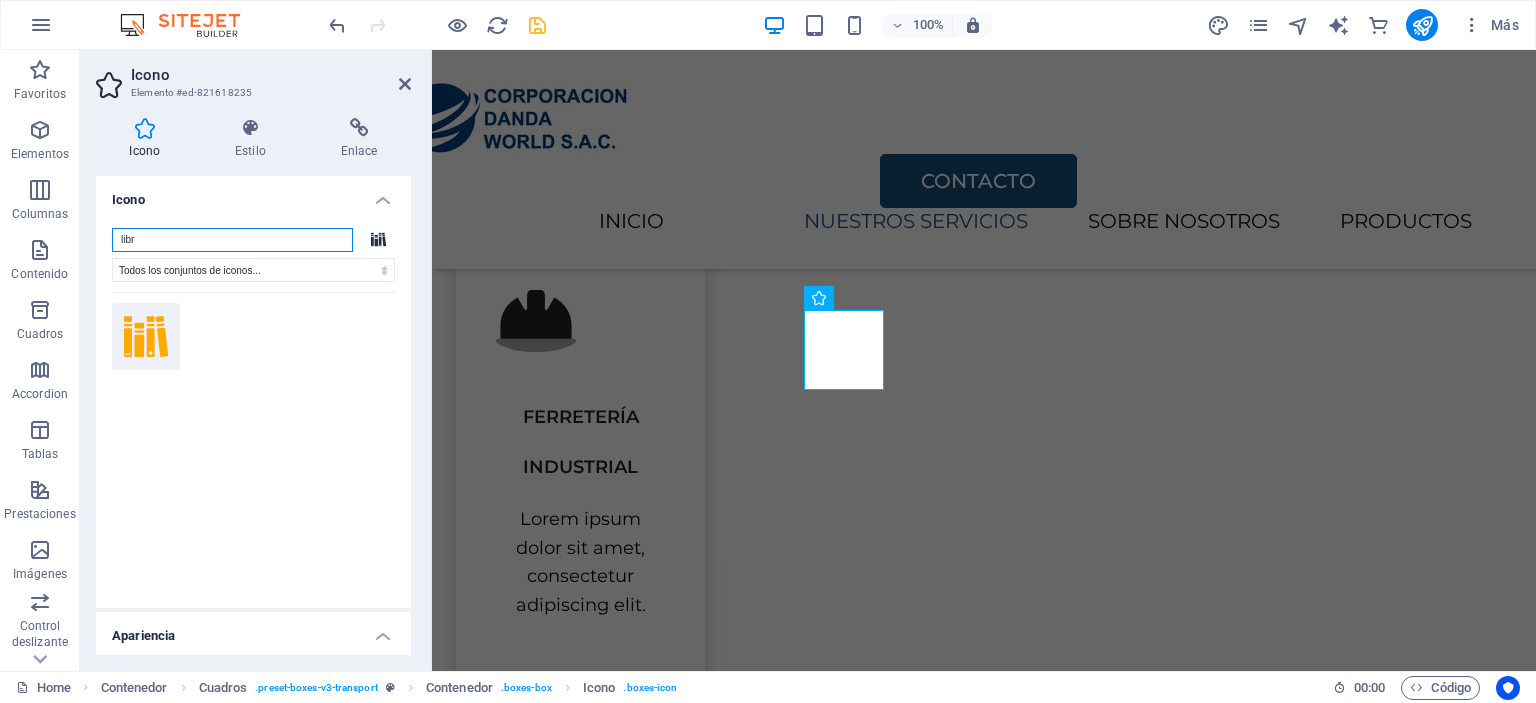 drag, startPoint x: 193, startPoint y: 243, endPoint x: 157, endPoint y: 244, distance: 36.013885 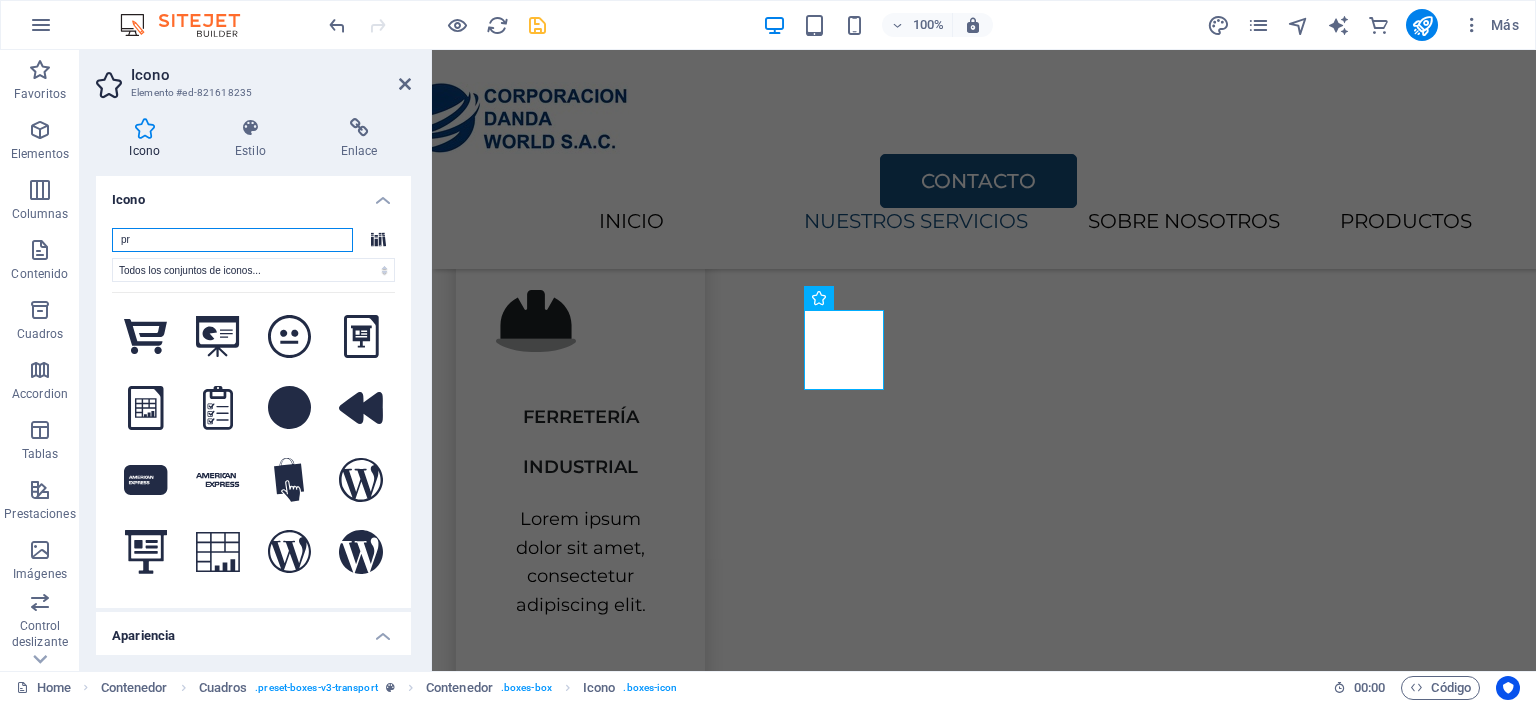 type on "p" 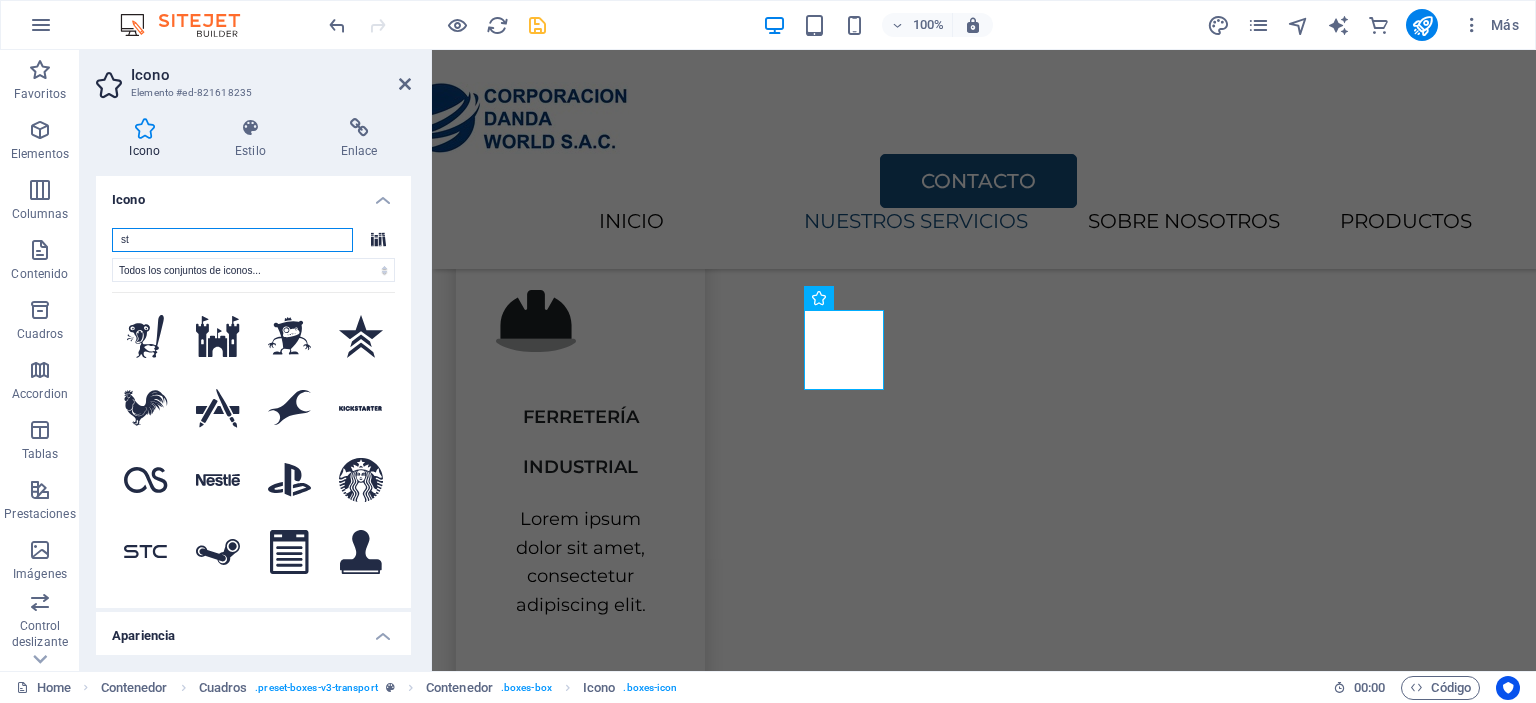 type on "s" 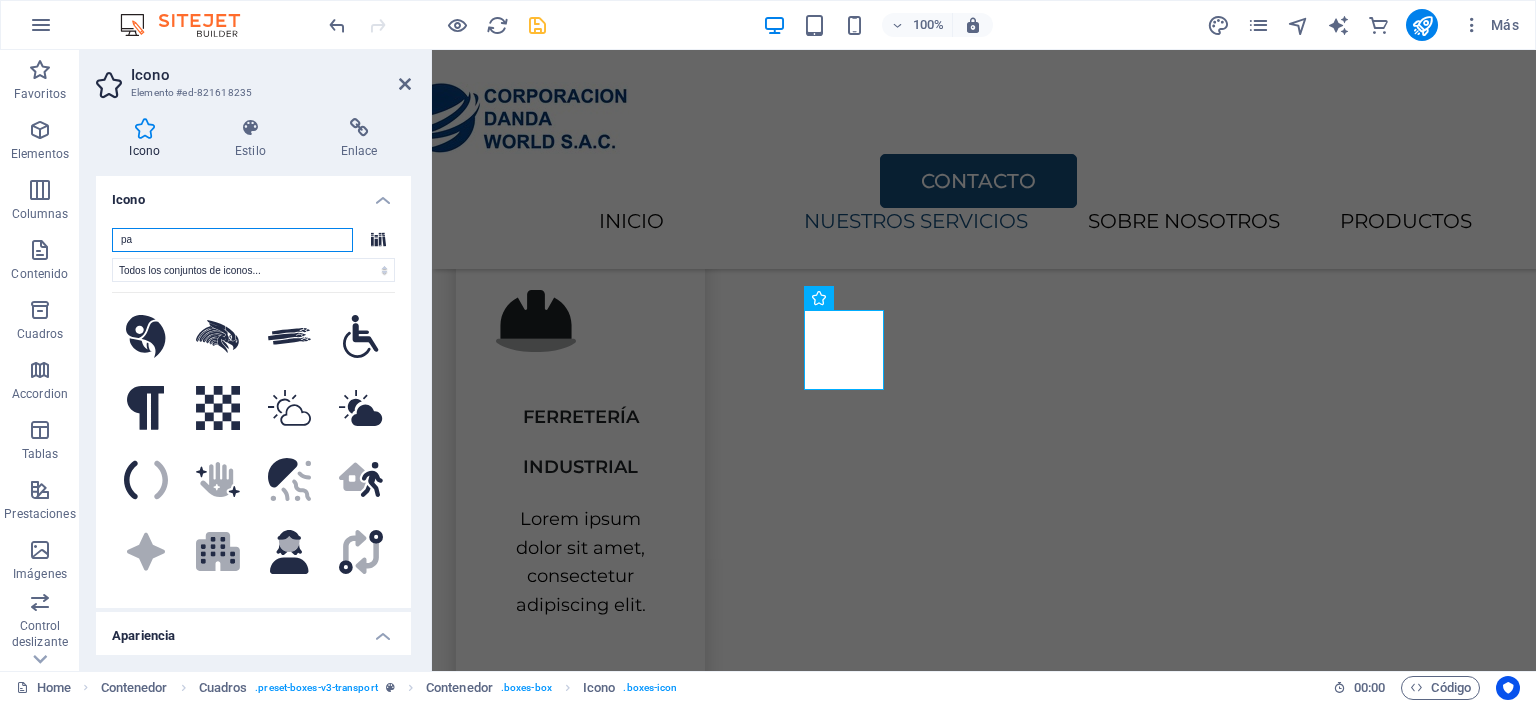 type on "p" 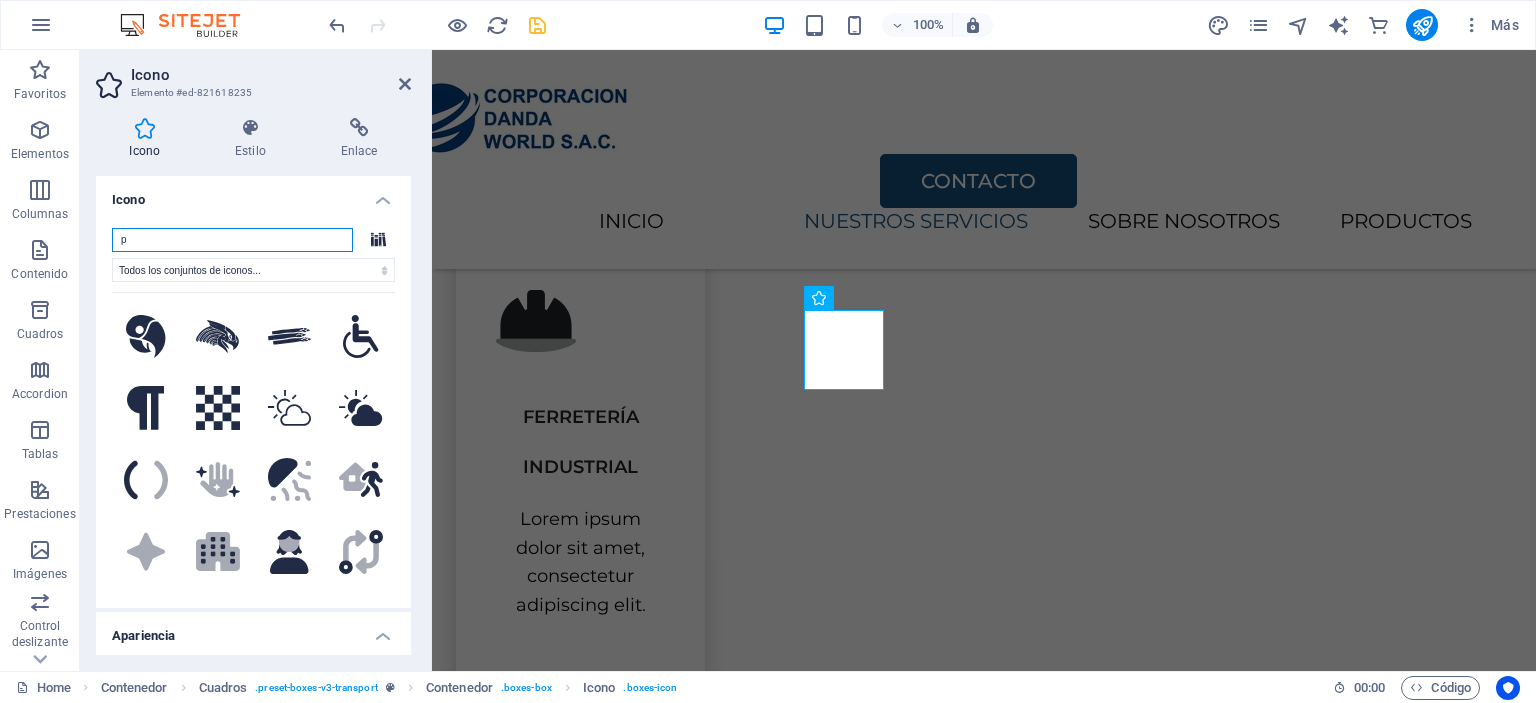 type 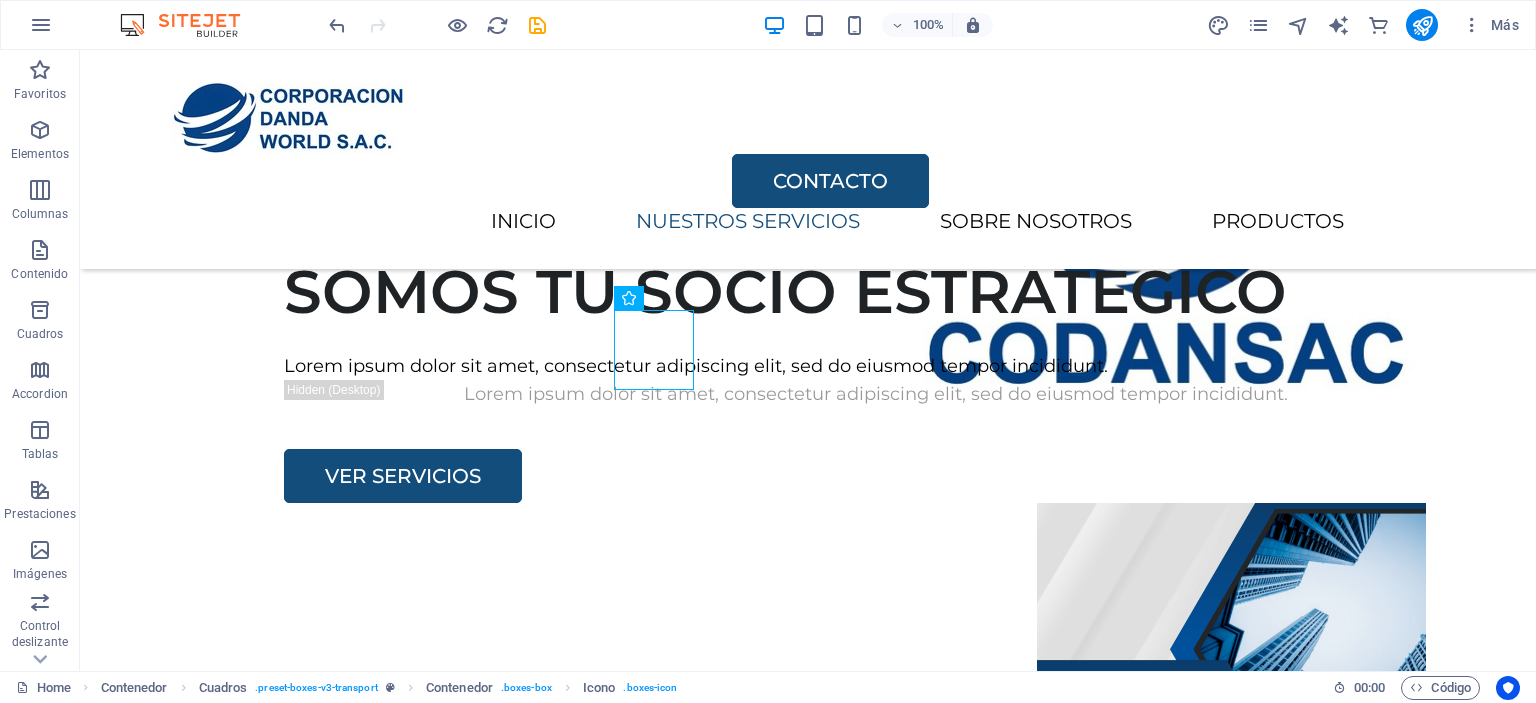 scroll, scrollTop: 0, scrollLeft: 0, axis: both 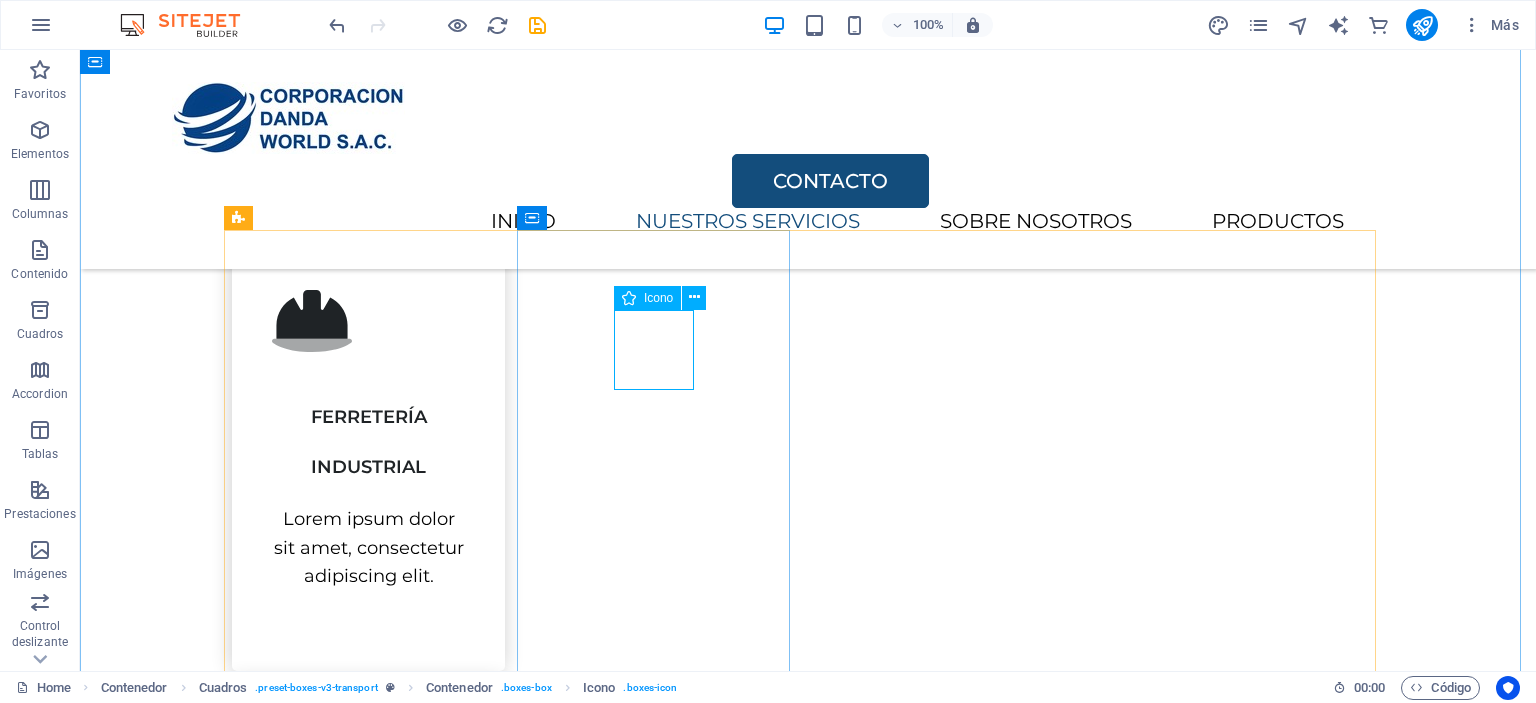 click at bounding box center [368, 801] 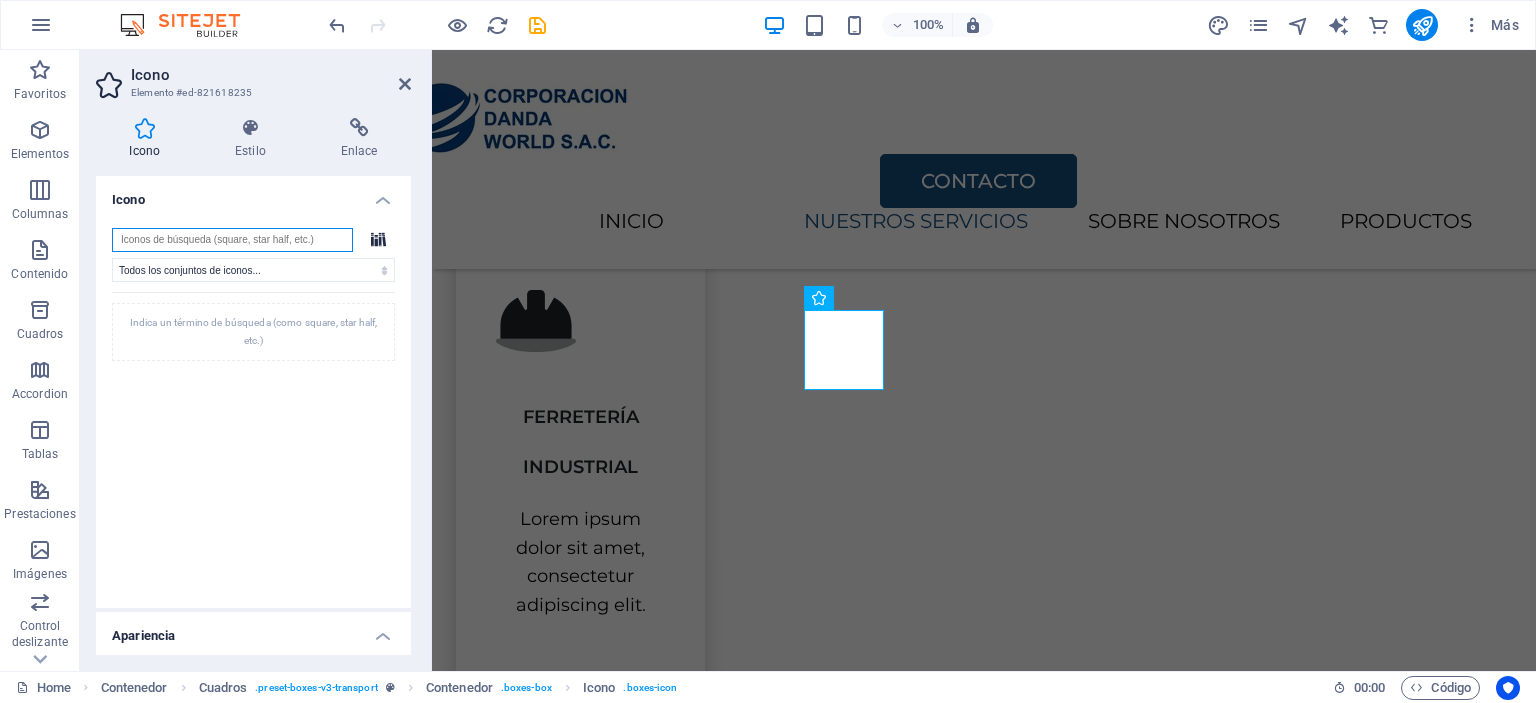 click at bounding box center [232, 240] 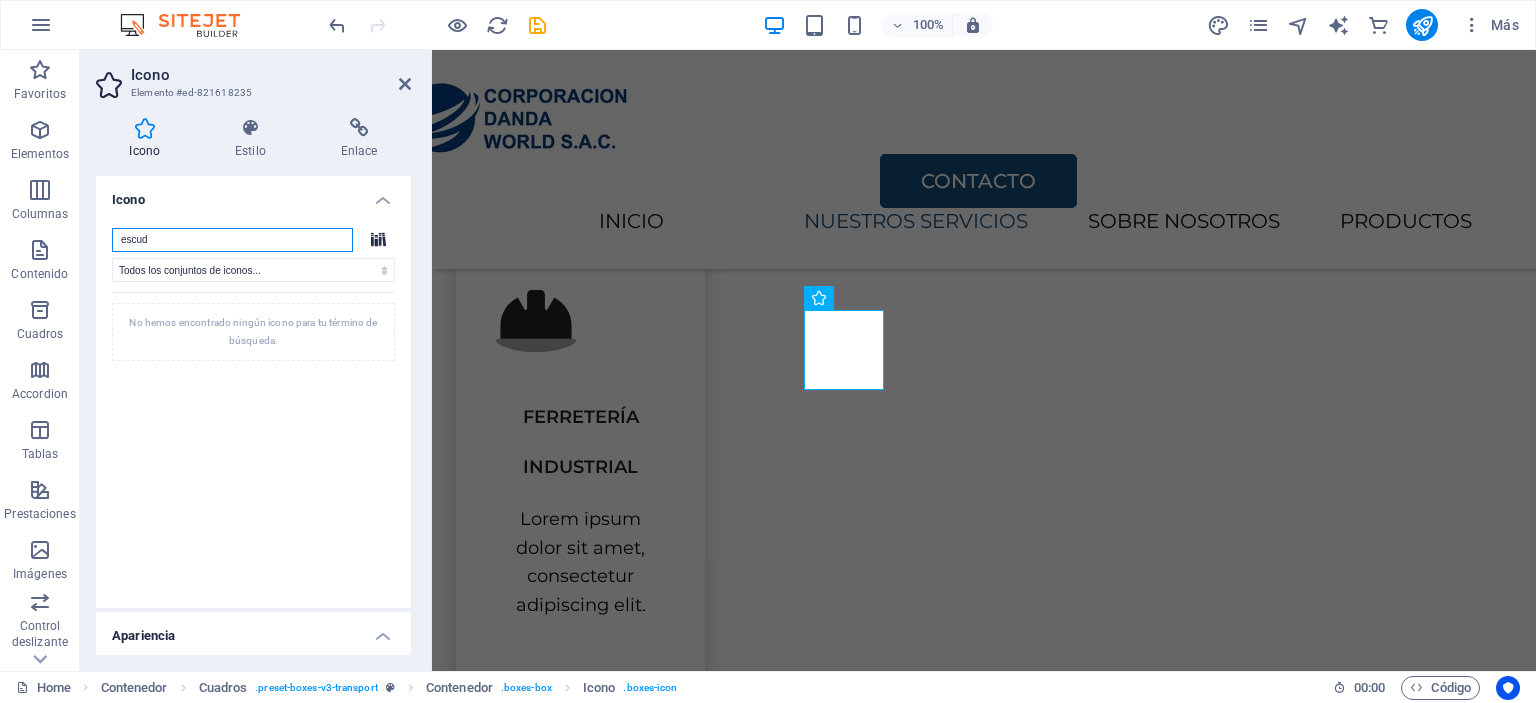 type on "escudo" 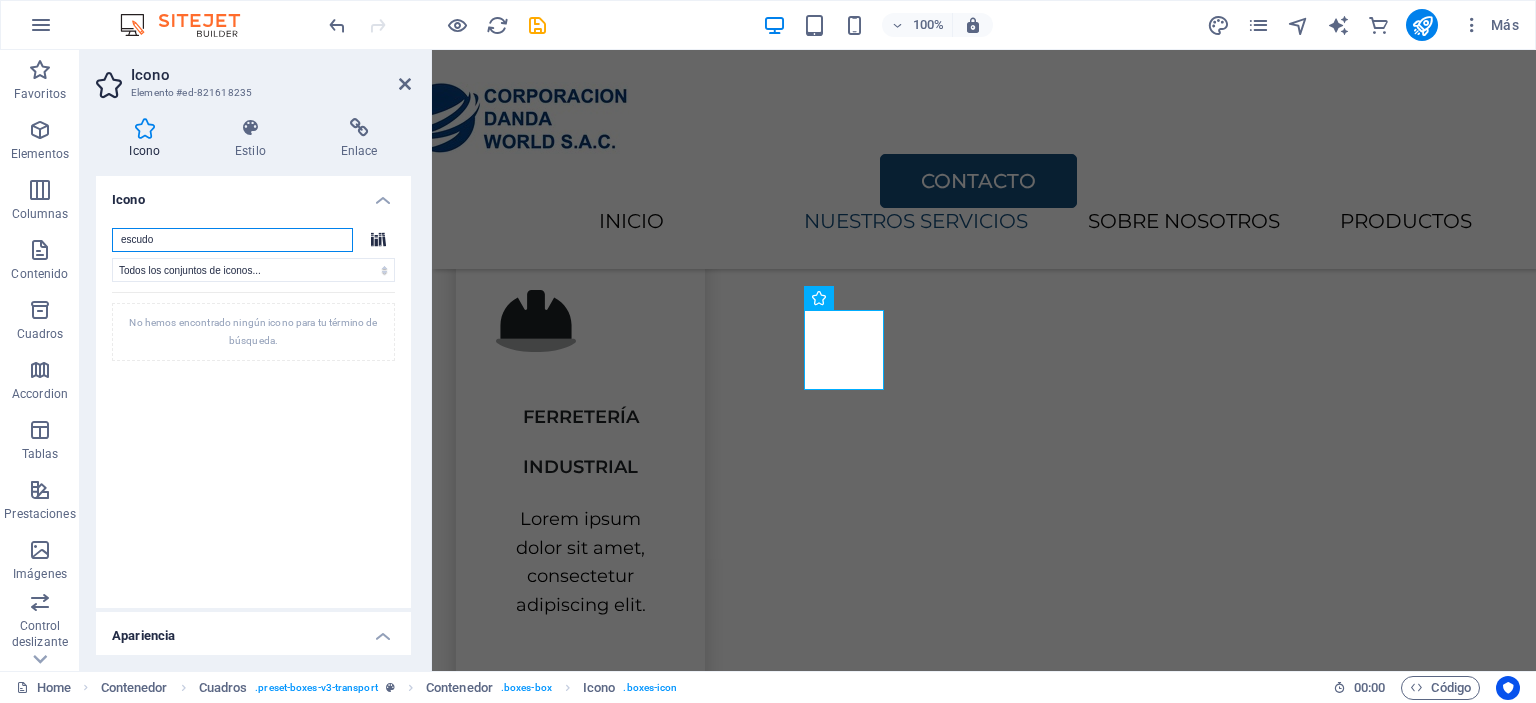drag, startPoint x: 190, startPoint y: 243, endPoint x: 104, endPoint y: 254, distance: 86.70064 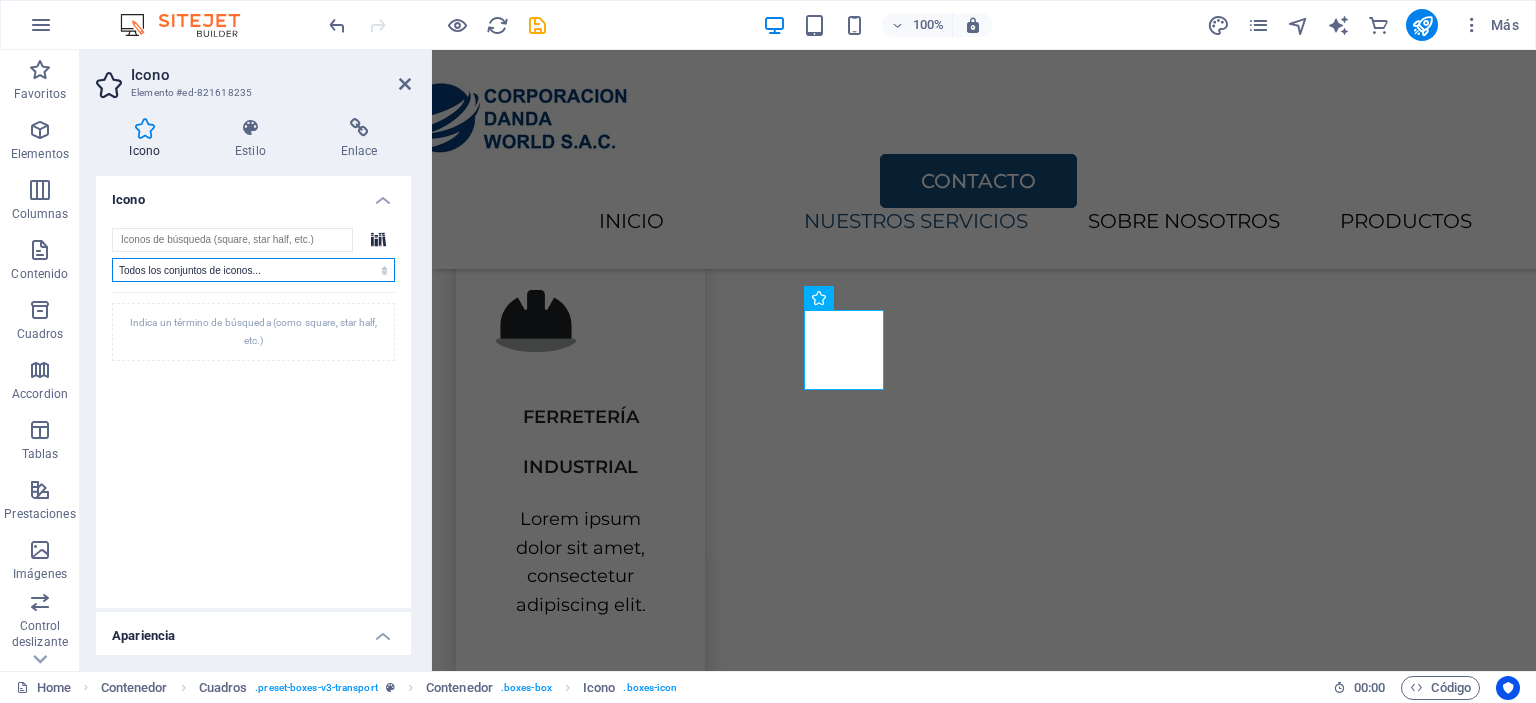 click on "Todos los conjuntos de iconos... IcoFont Ionicons FontAwesome Brands FontAwesome Duotone FontAwesome Solid FontAwesome Regular FontAwesome Light FontAwesome Thin FontAwesome Sharp Solid FontAwesome Sharp Regular FontAwesome Sharp Light FontAwesome Sharp Thin" at bounding box center (253, 270) 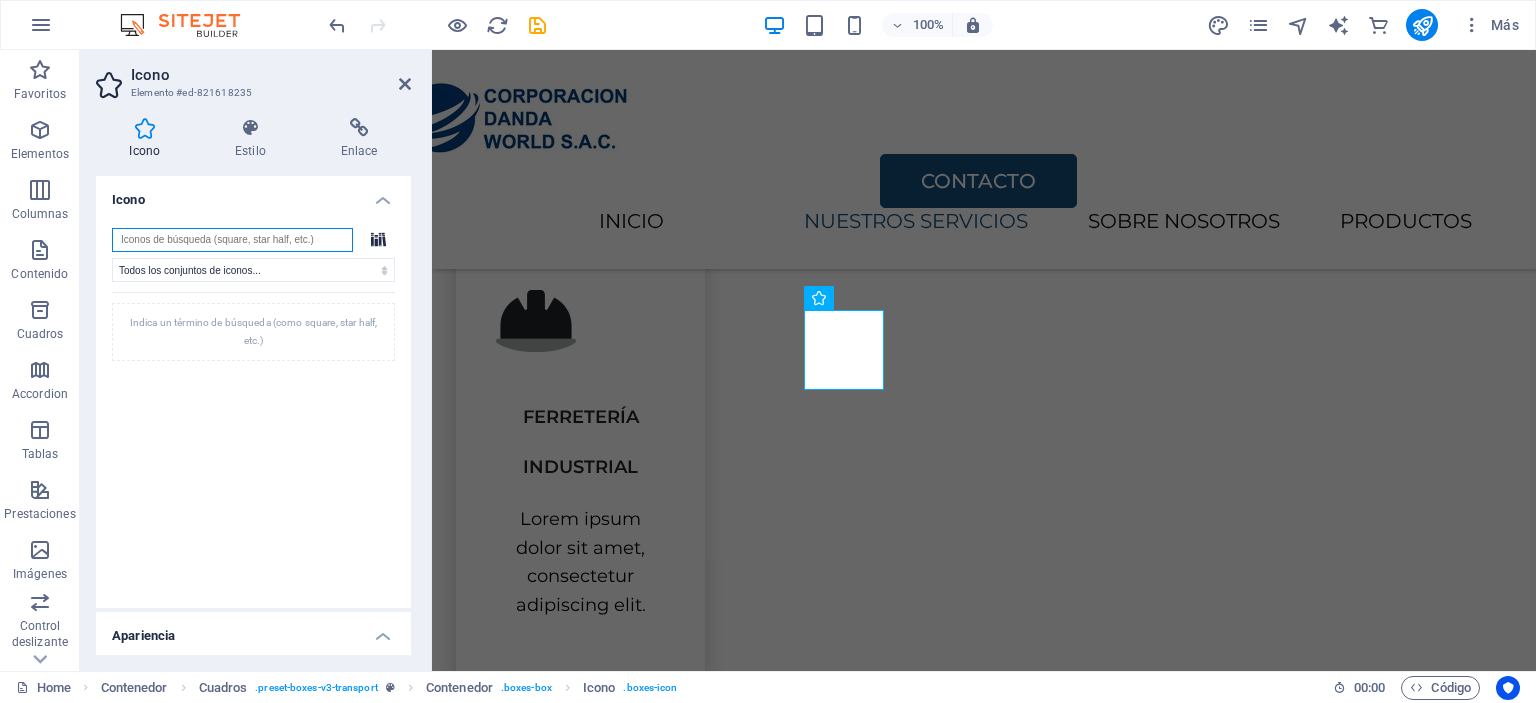 click at bounding box center (232, 240) 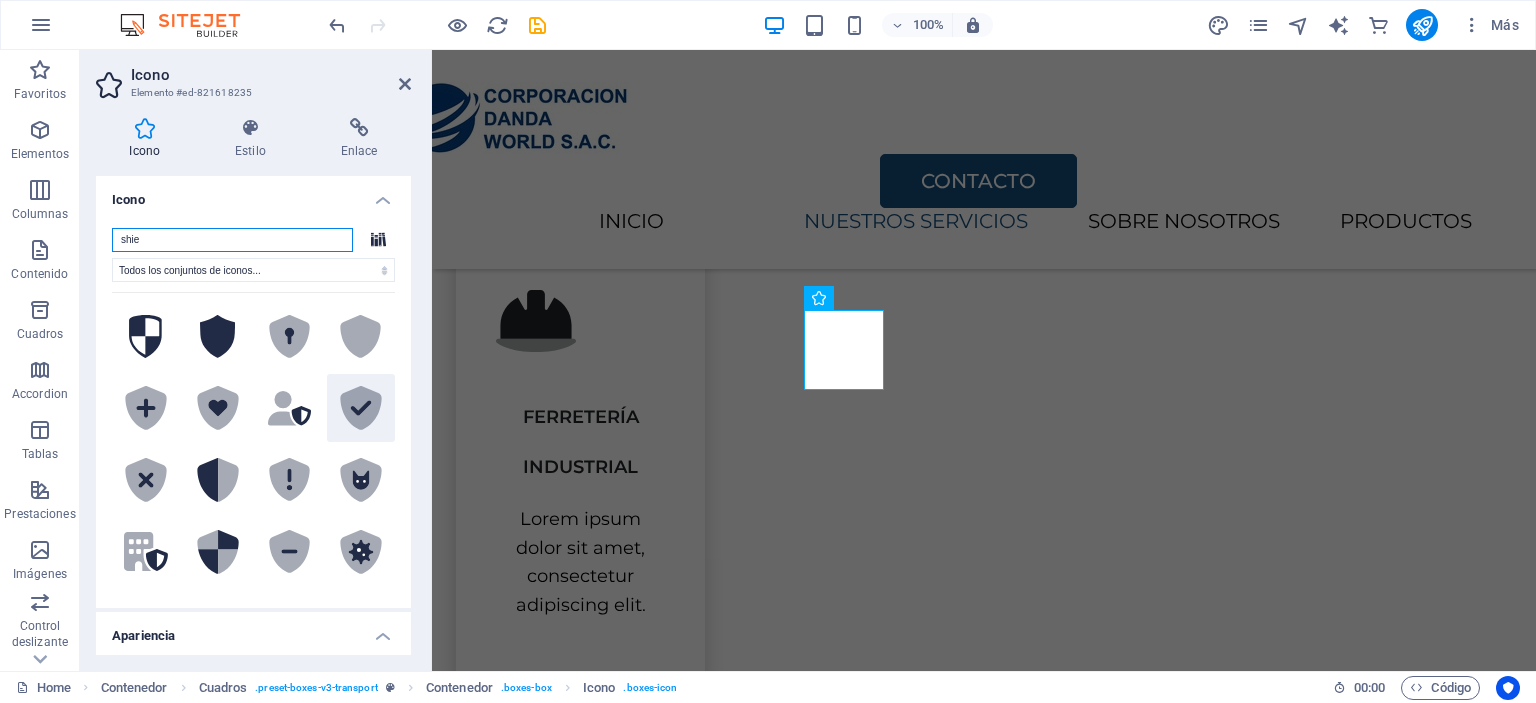 type on "shie" 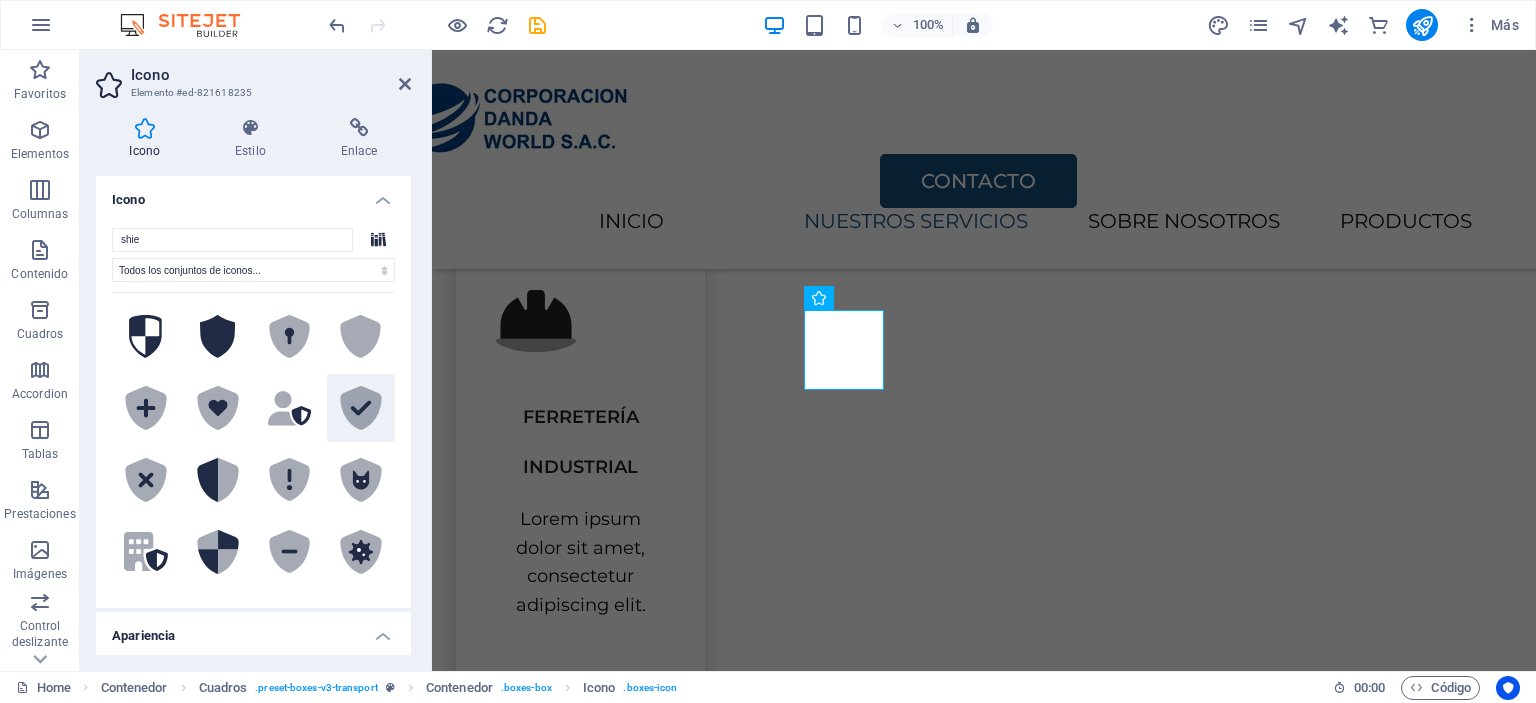 click 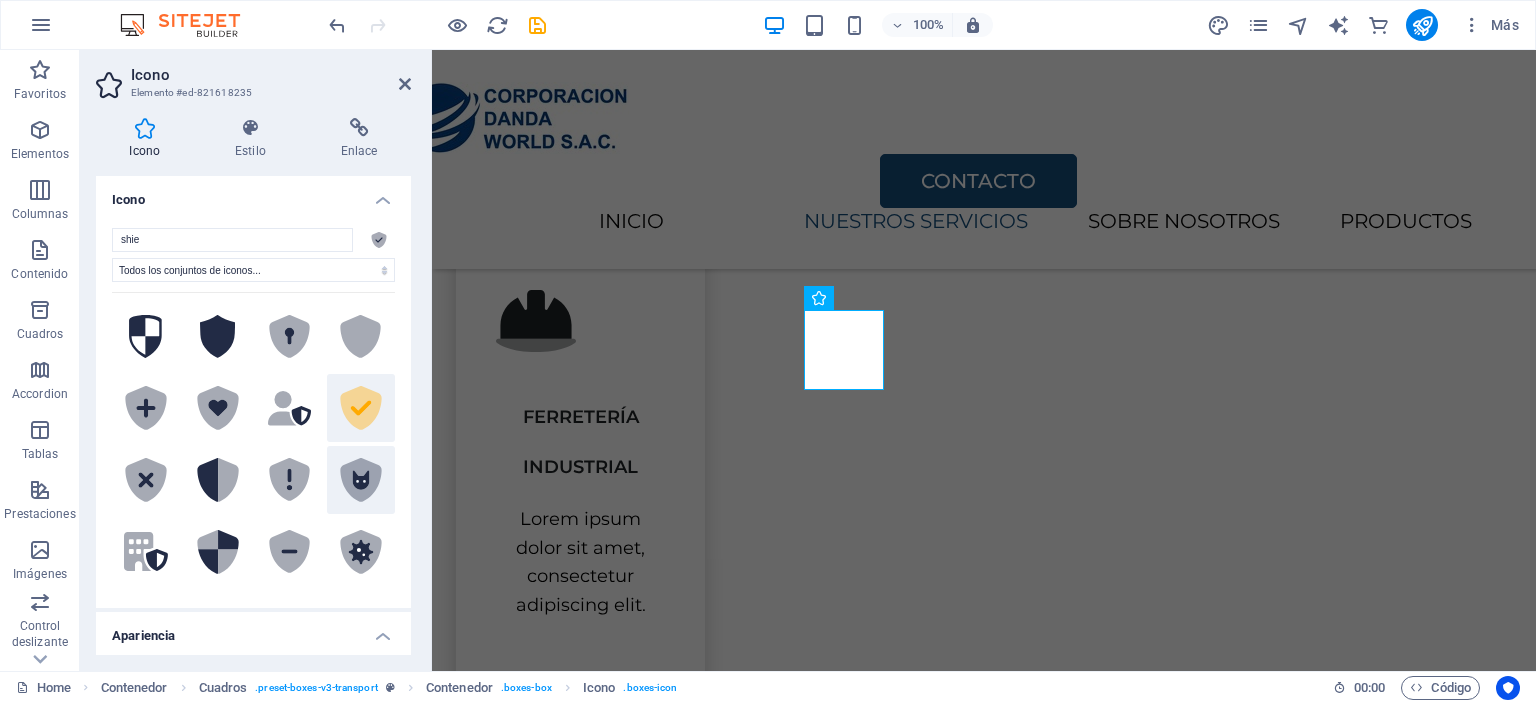 click 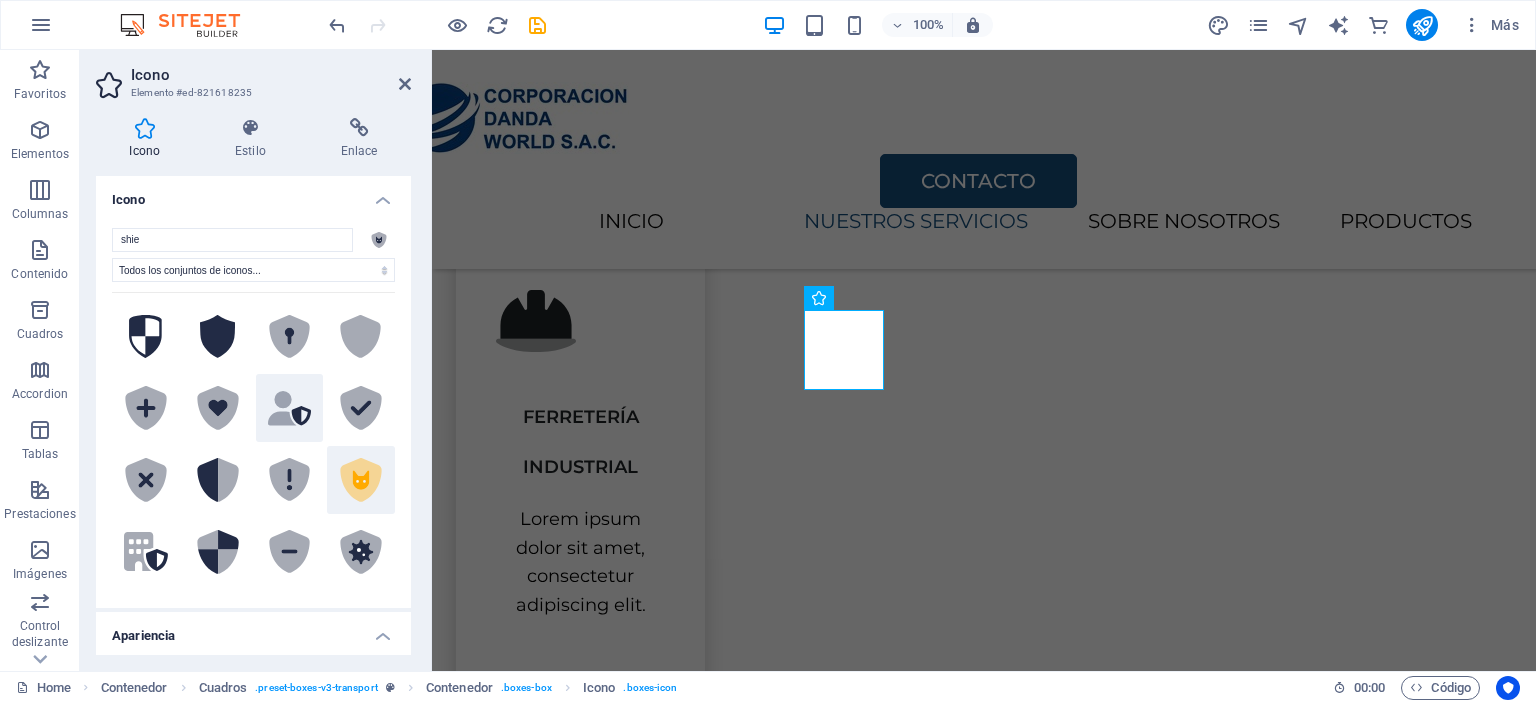 click 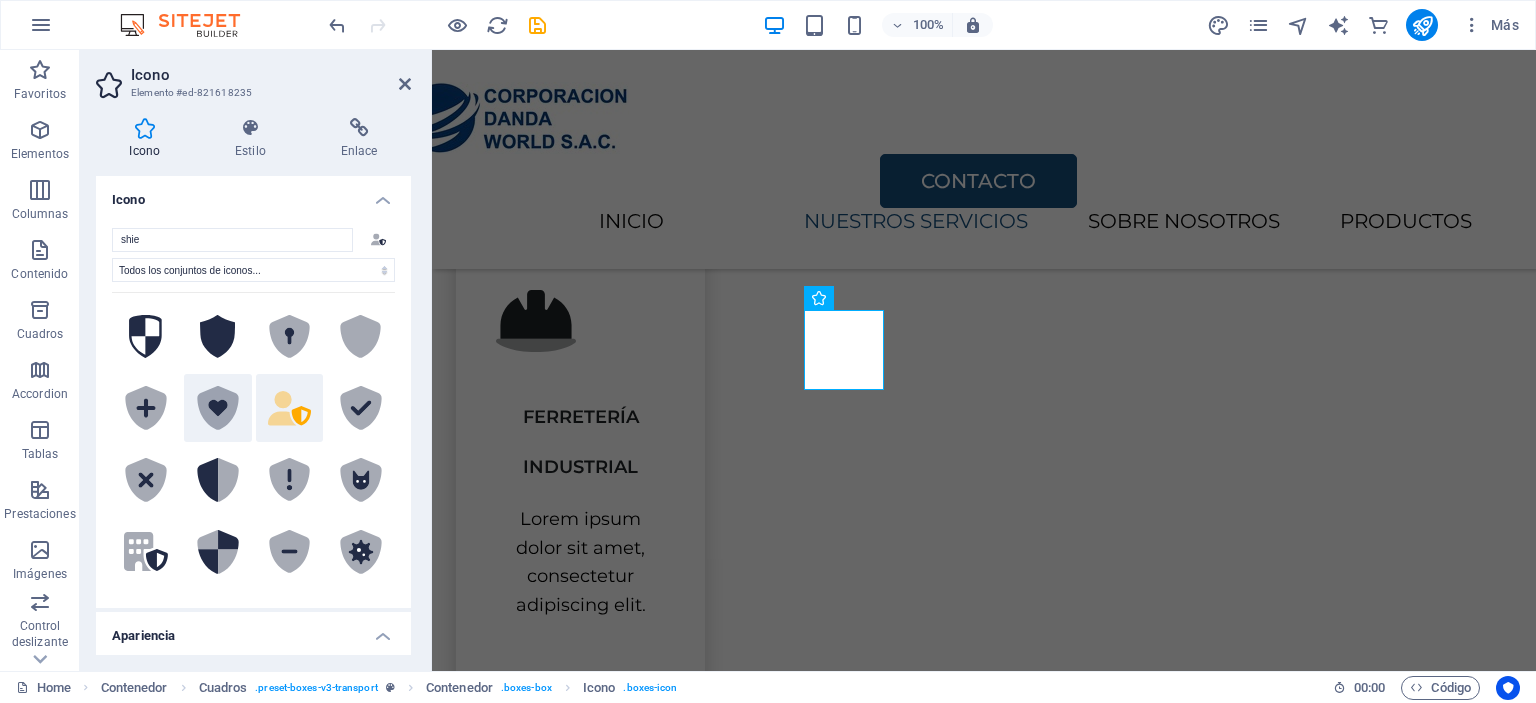 click 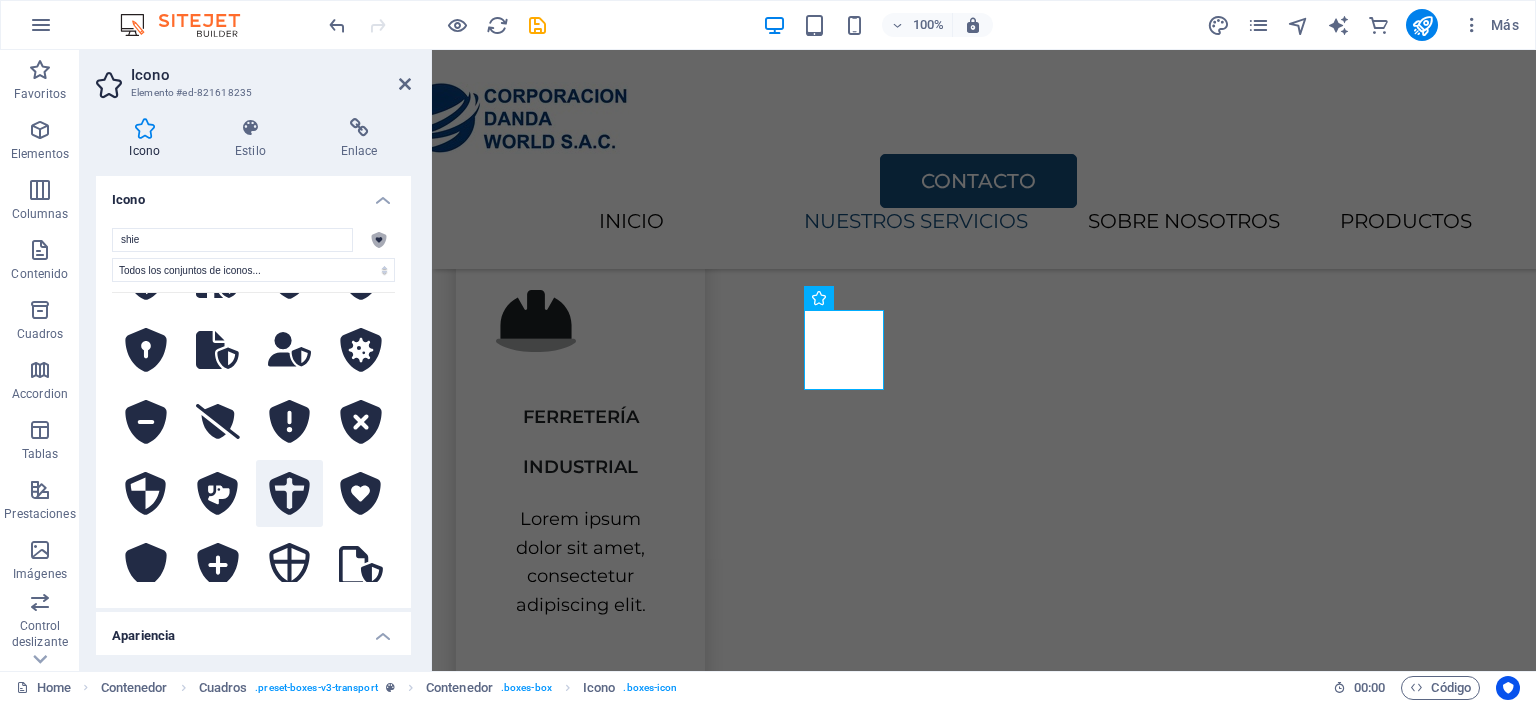 scroll, scrollTop: 400, scrollLeft: 0, axis: vertical 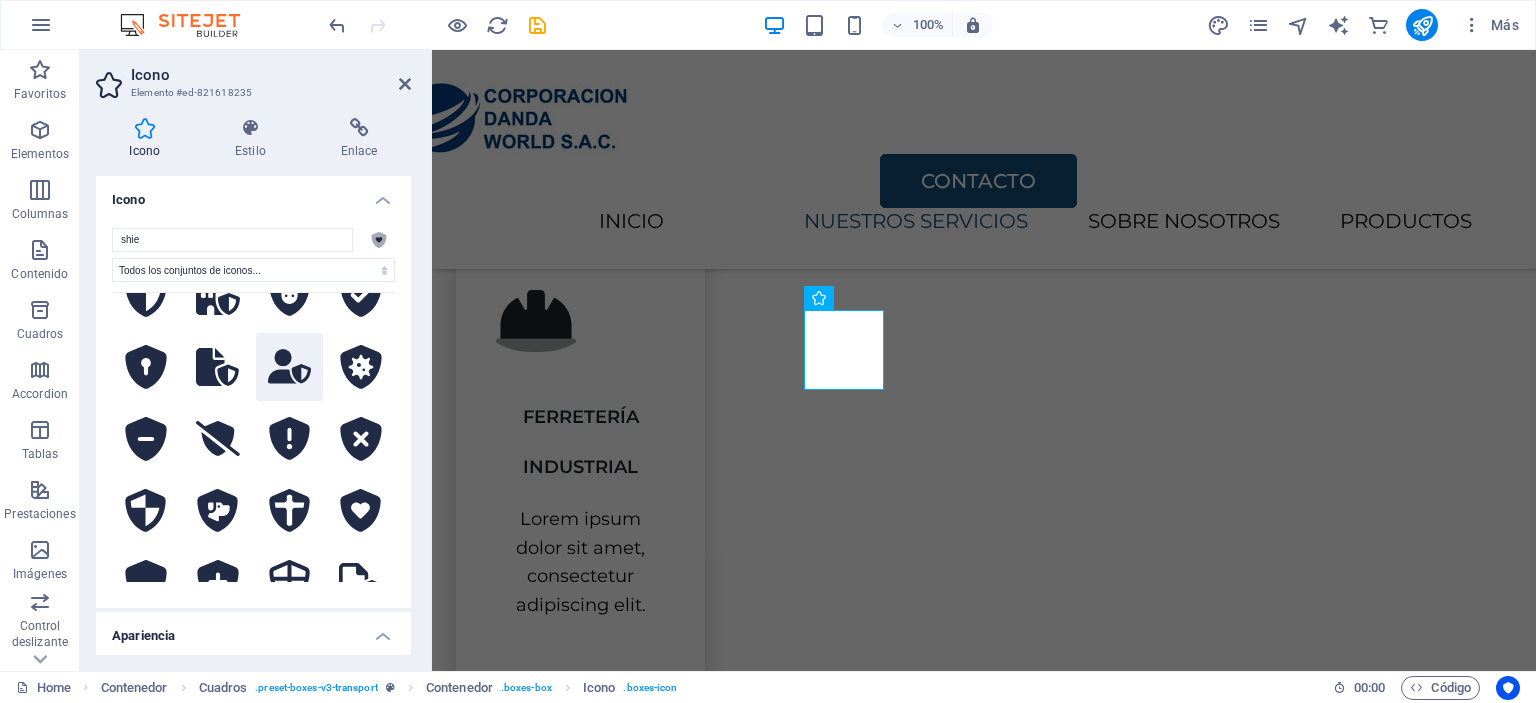 click 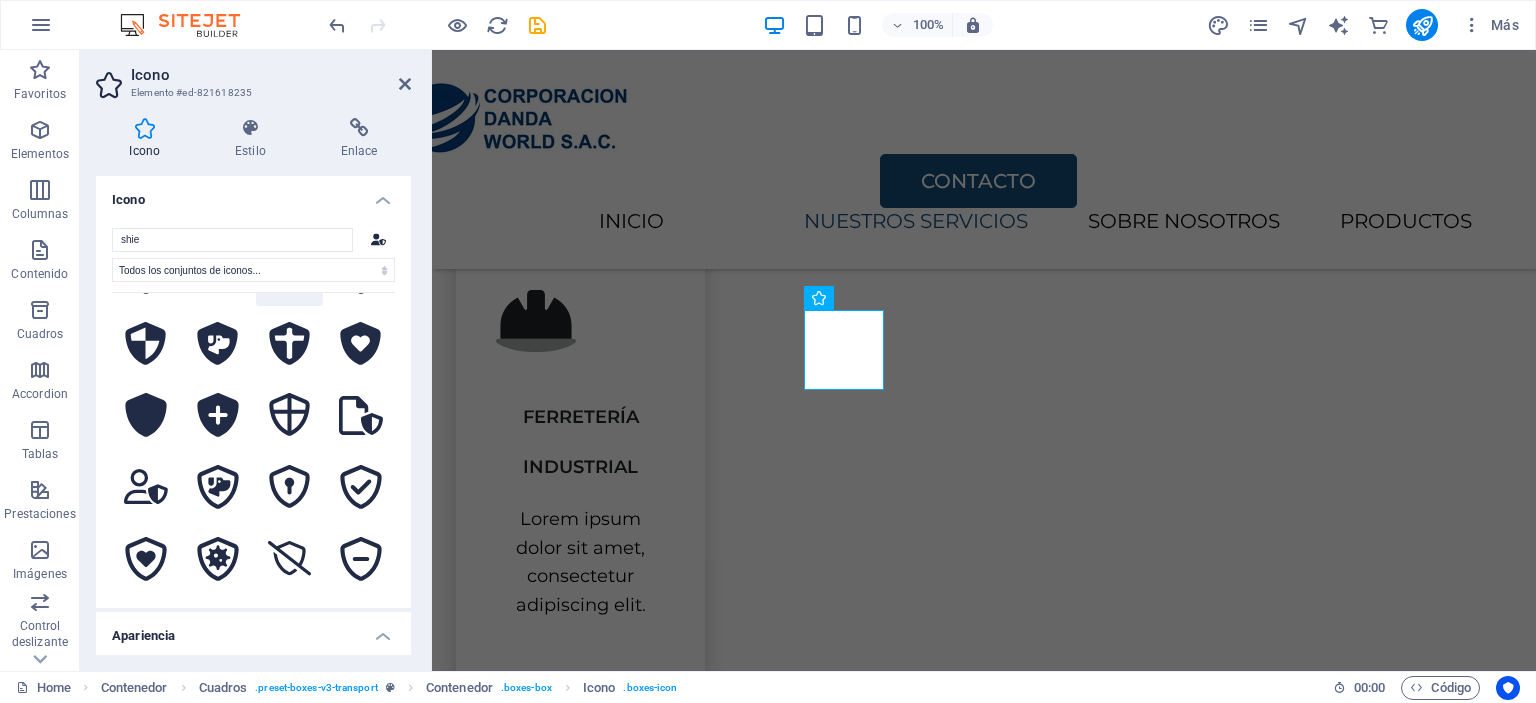 scroll, scrollTop: 600, scrollLeft: 0, axis: vertical 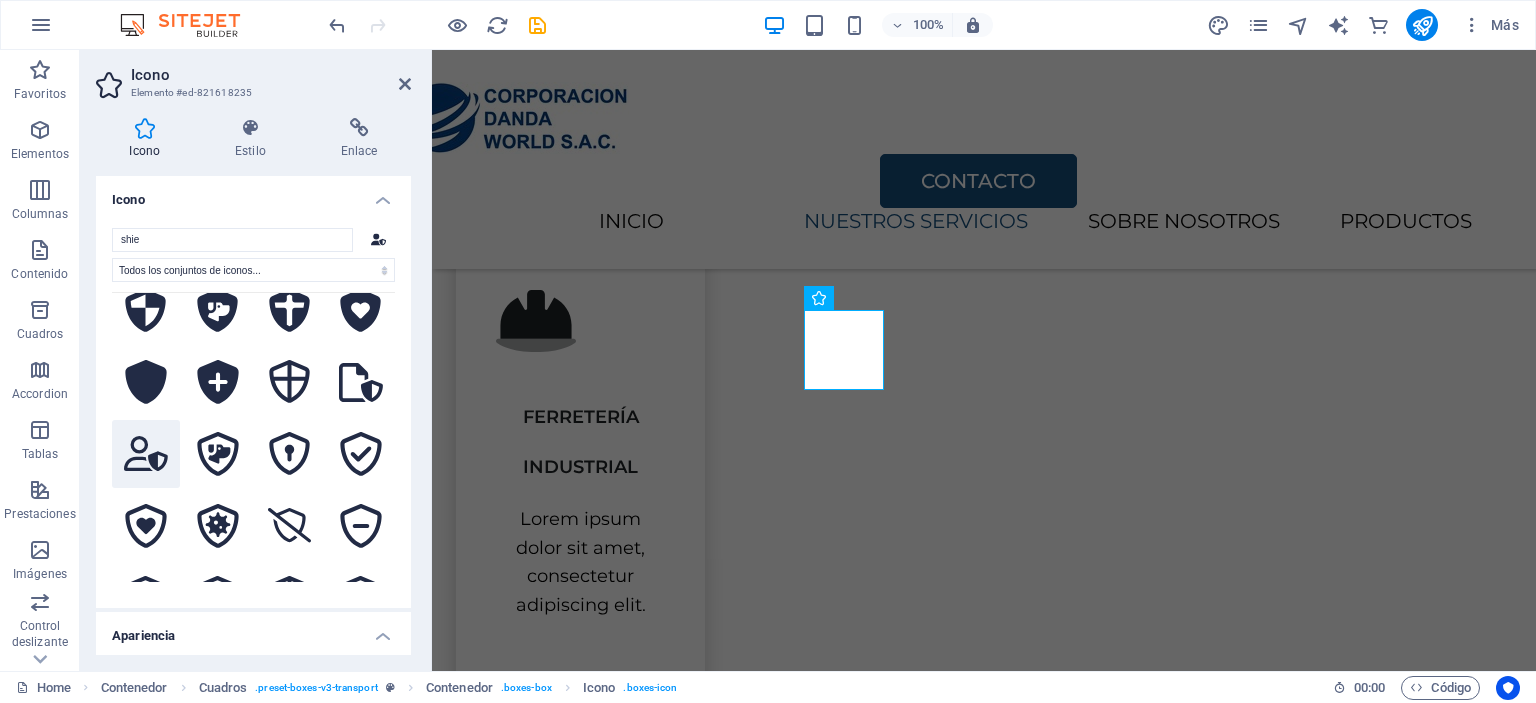 click 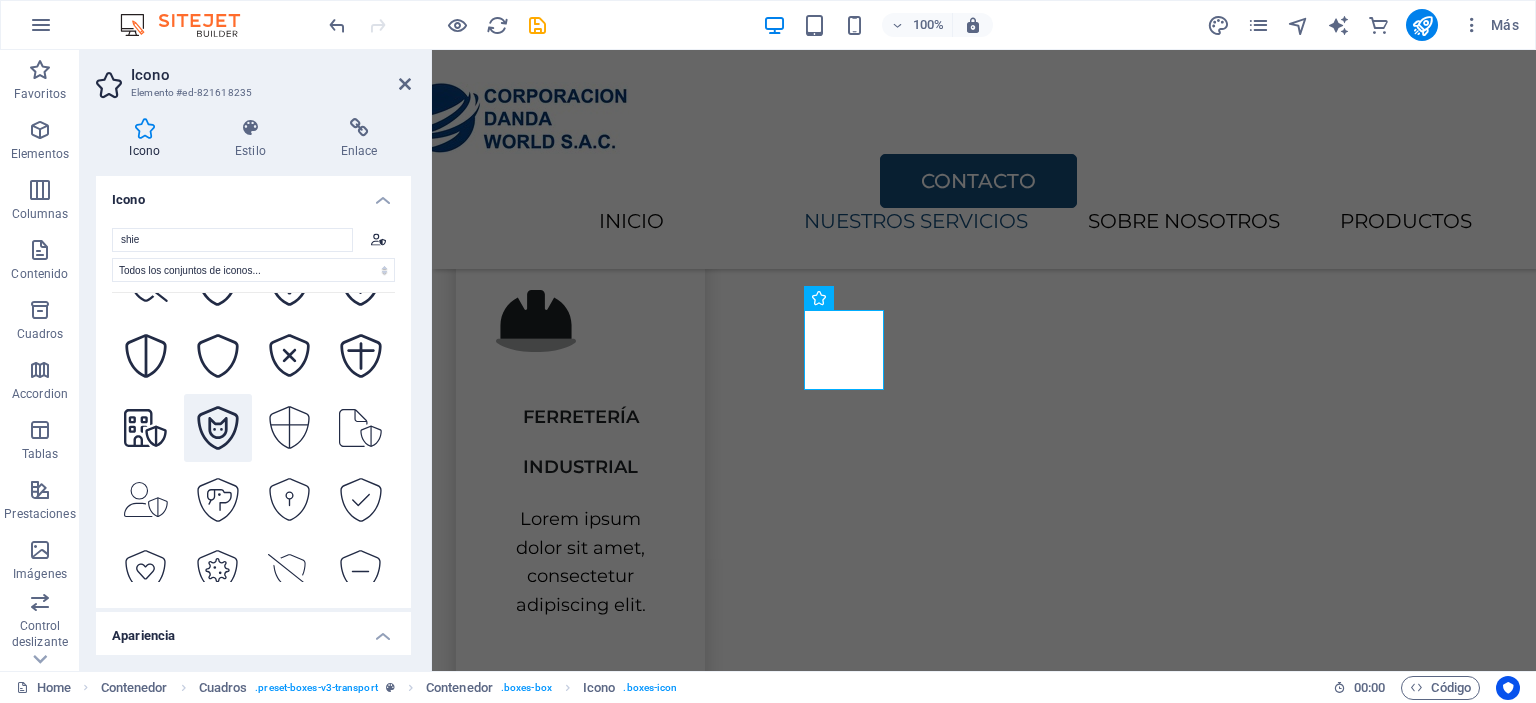 scroll, scrollTop: 1500, scrollLeft: 0, axis: vertical 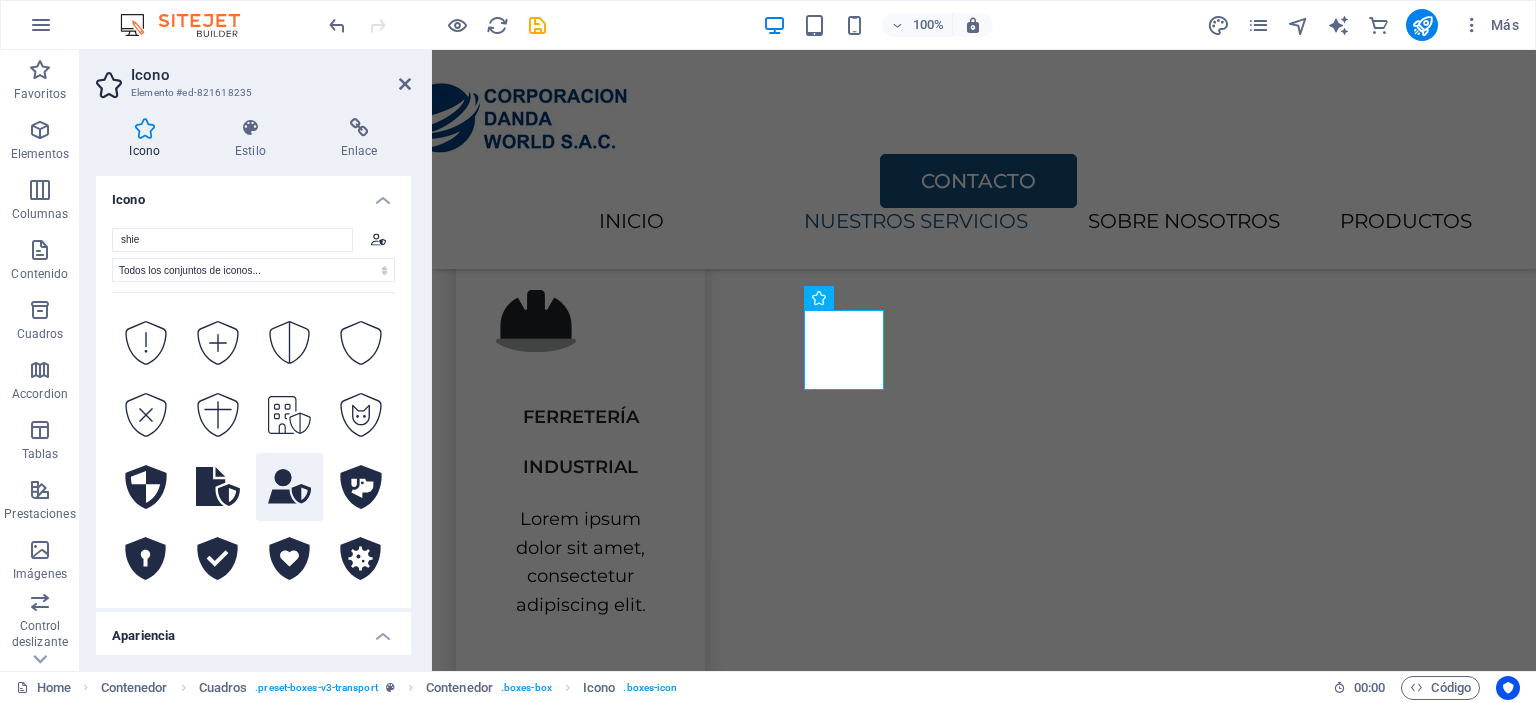 click 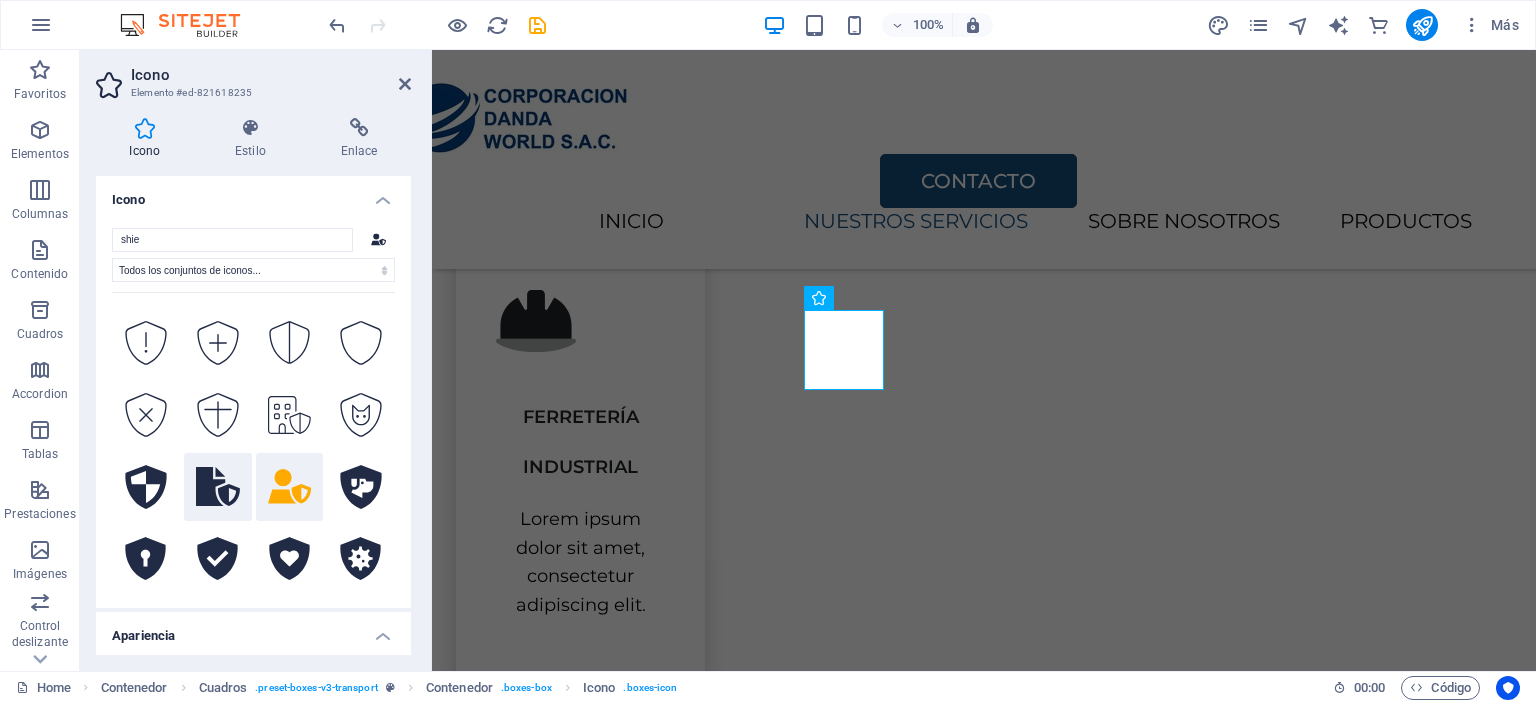 click 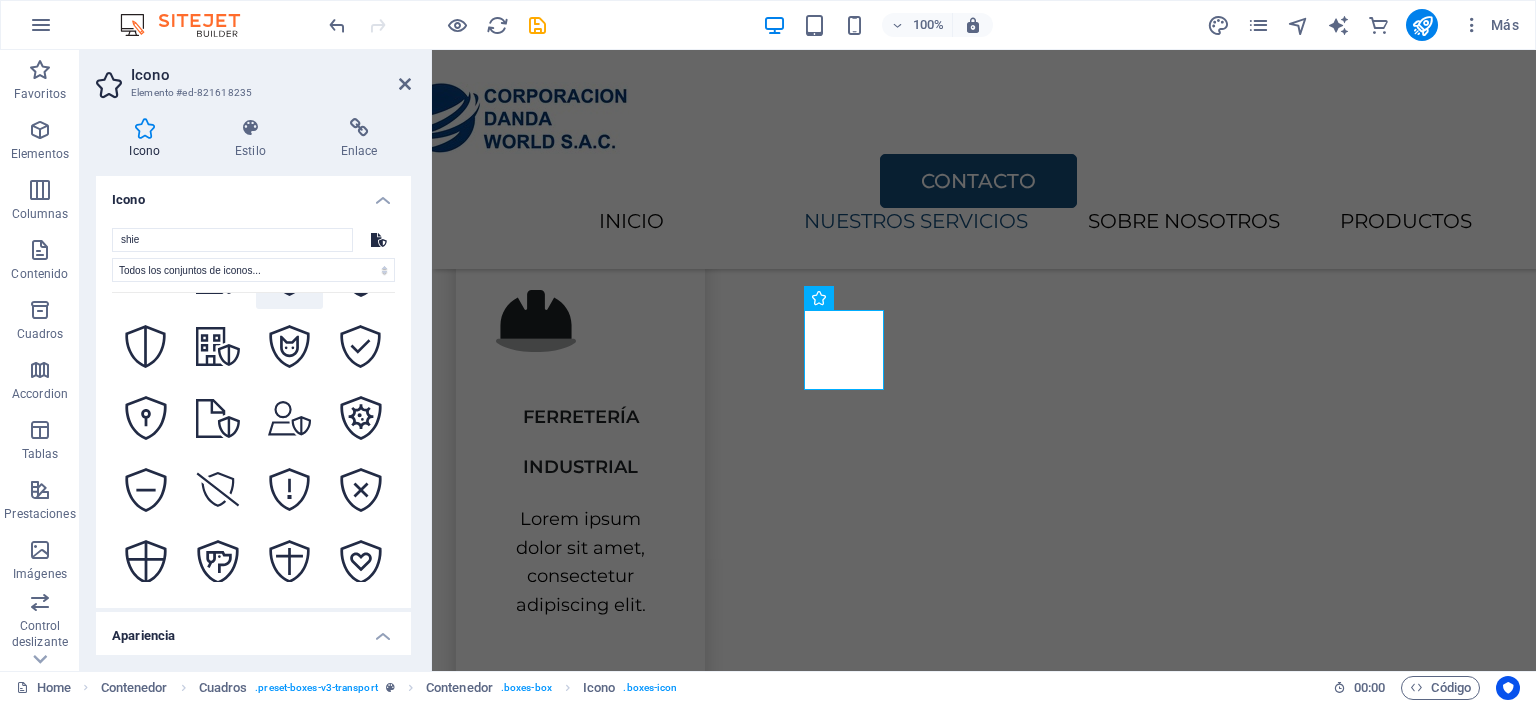 scroll, scrollTop: 2300, scrollLeft: 0, axis: vertical 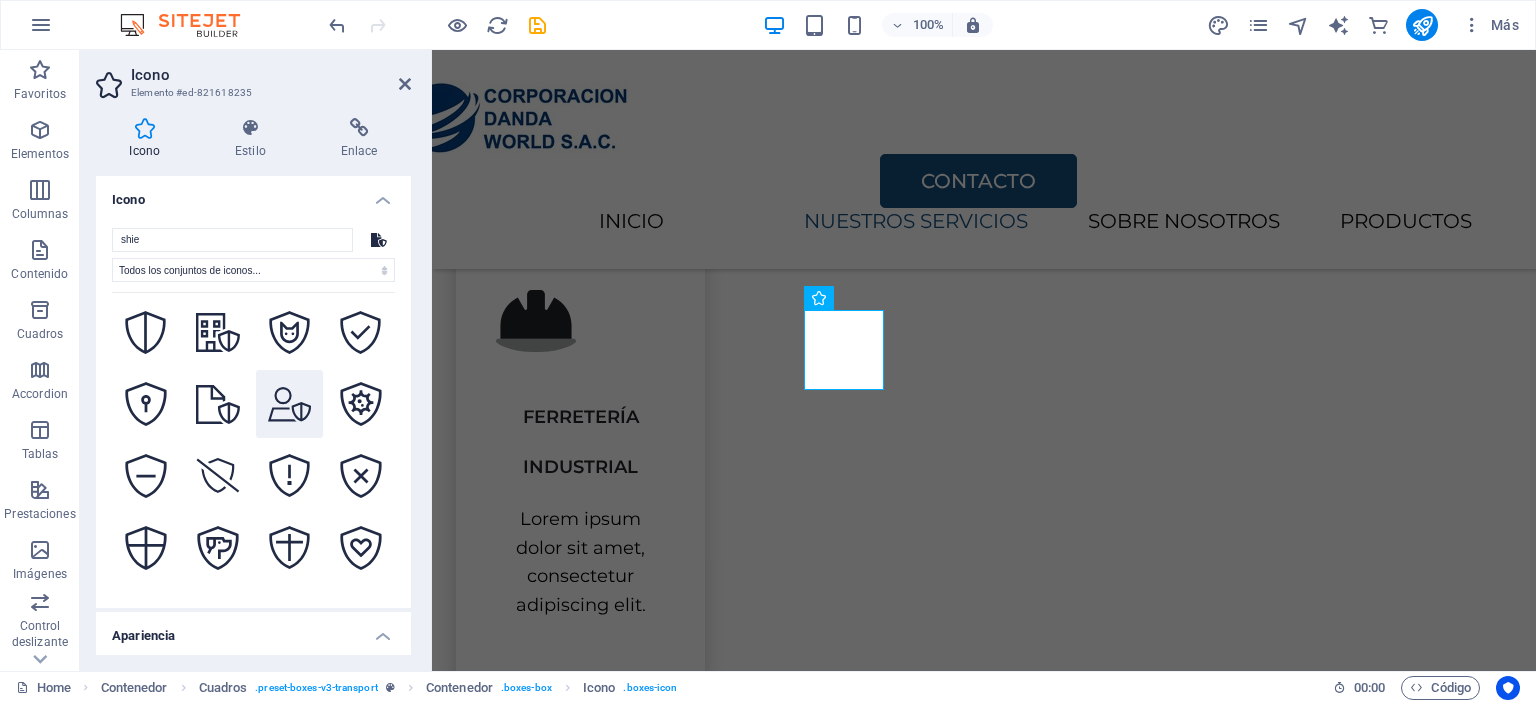 click 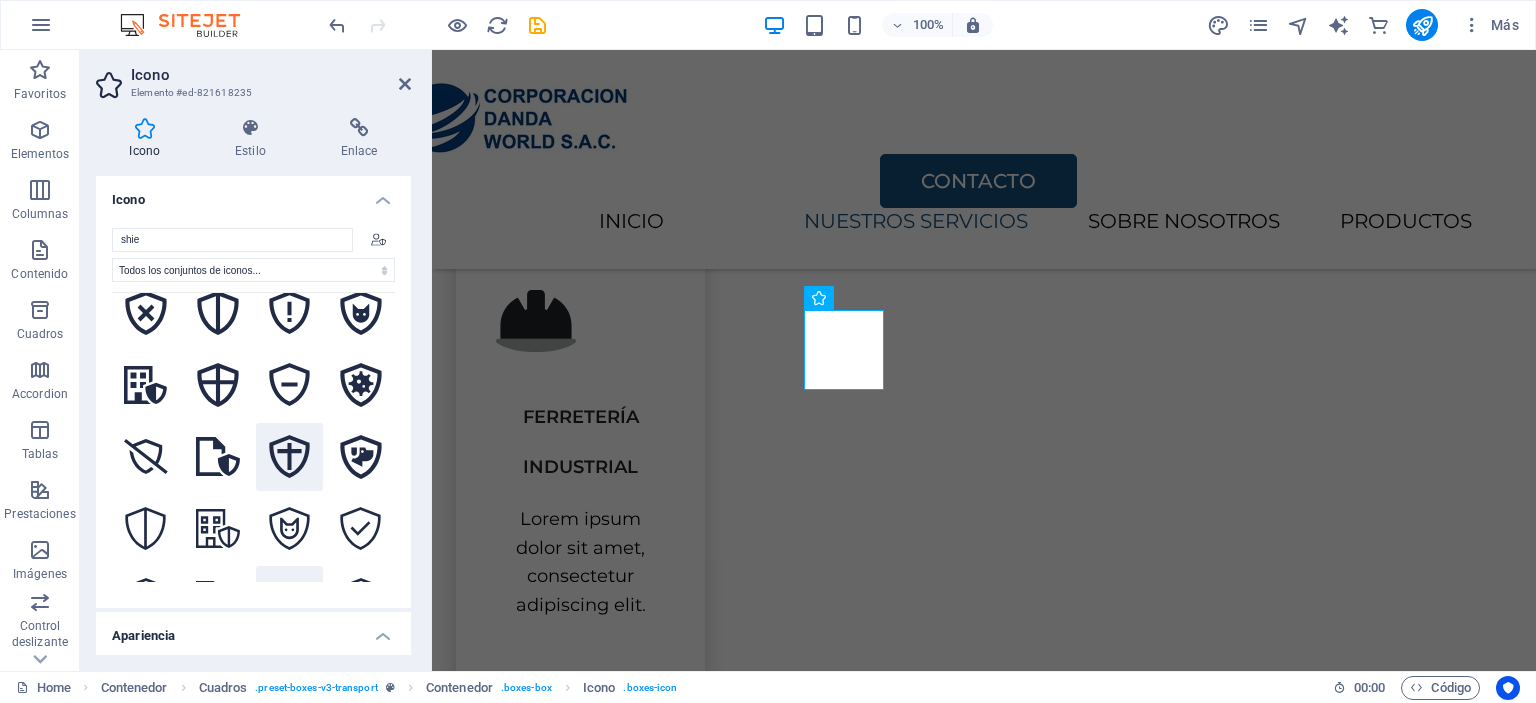 scroll, scrollTop: 2078, scrollLeft: 0, axis: vertical 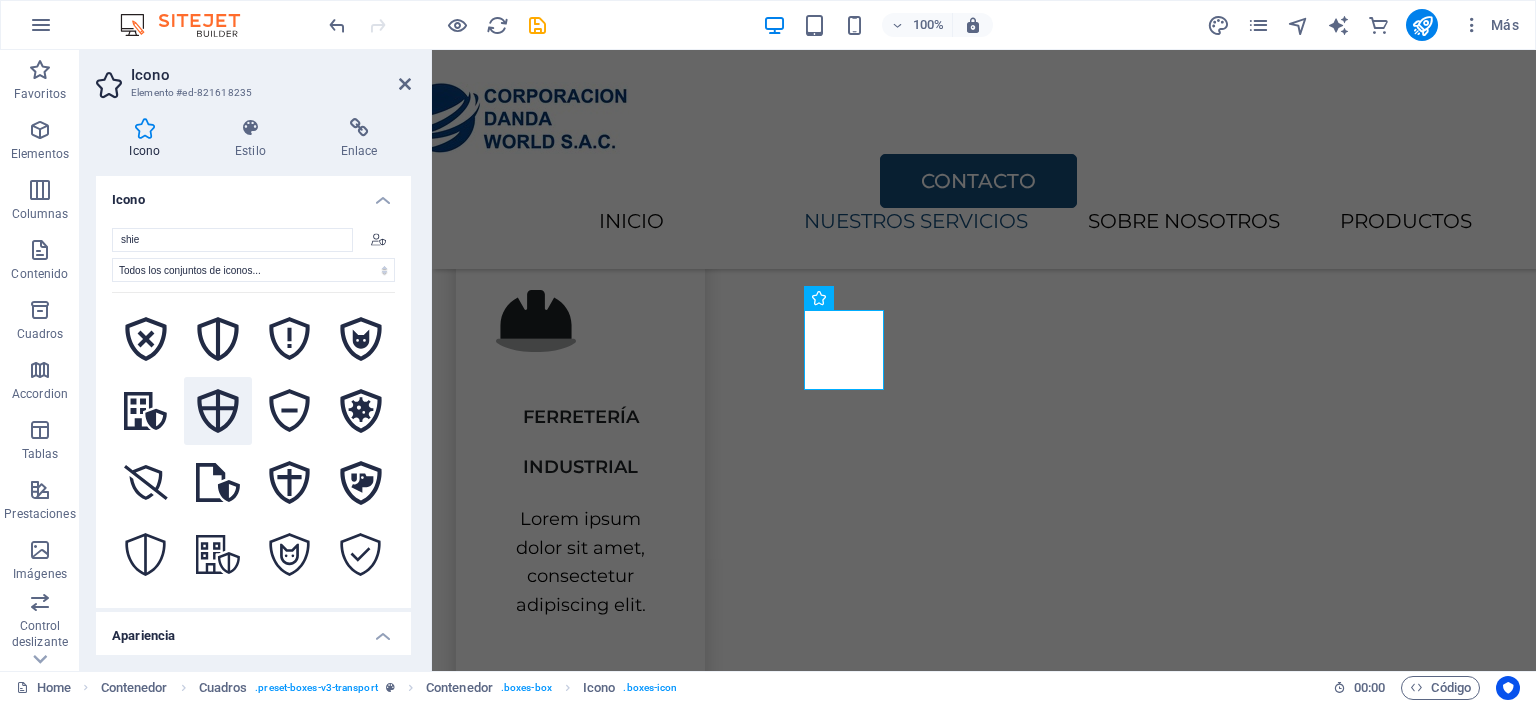 click 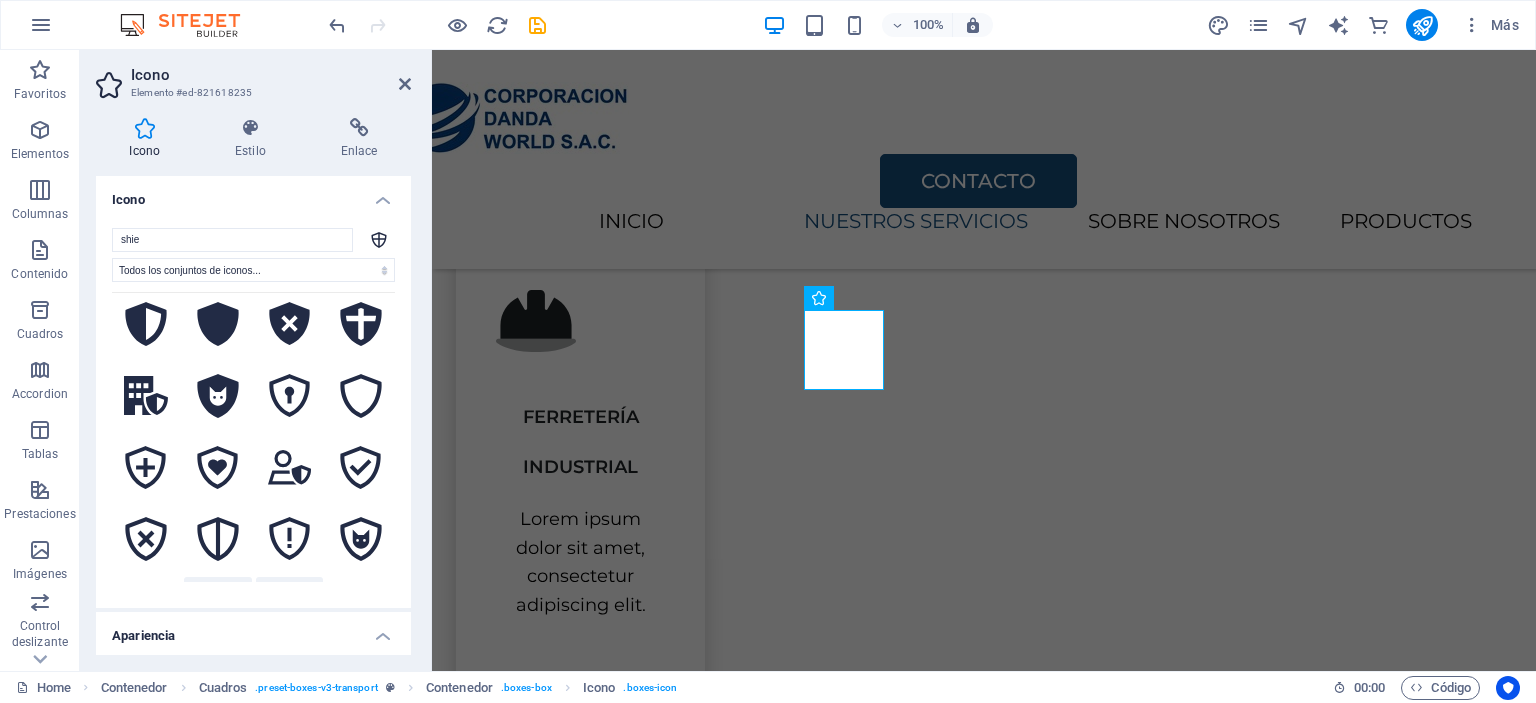 scroll, scrollTop: 1778, scrollLeft: 0, axis: vertical 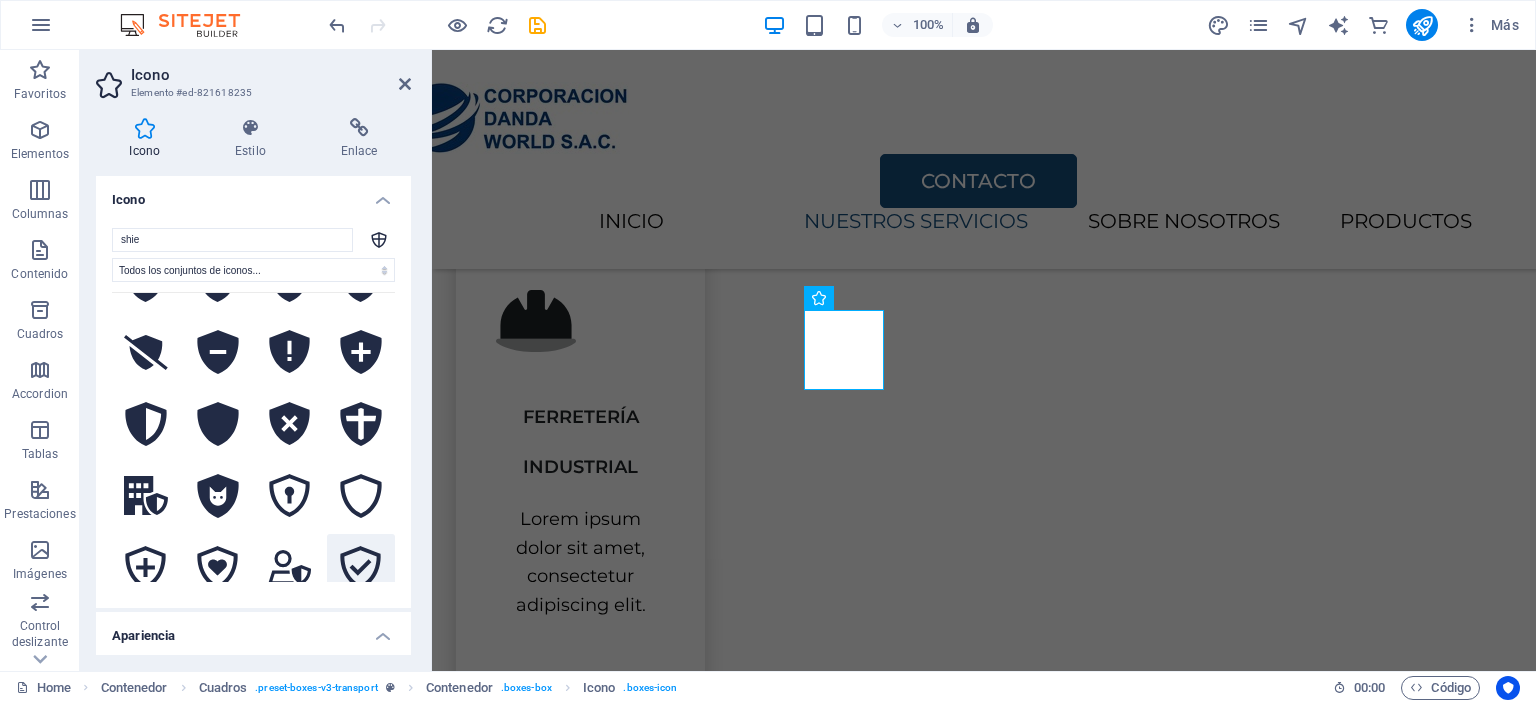 click 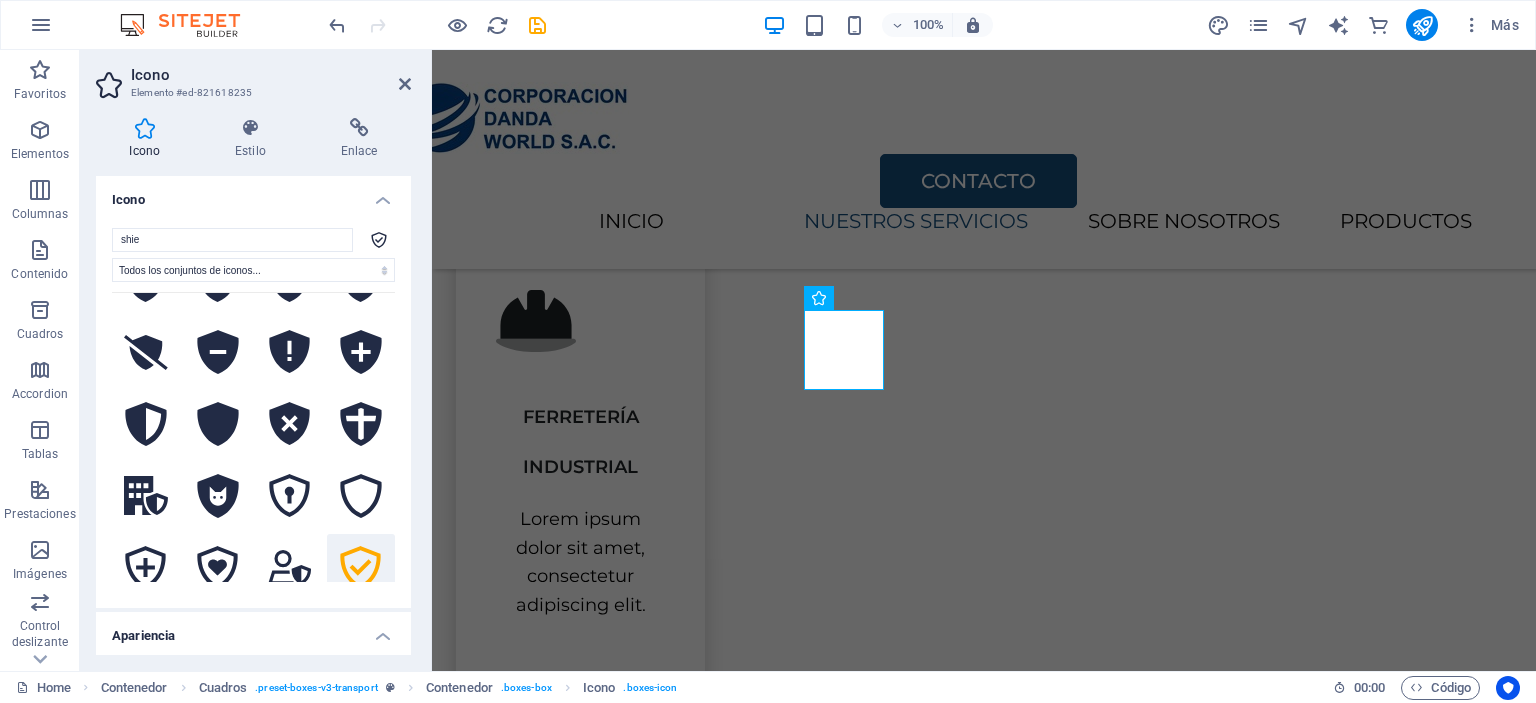 click on "Apariencia" at bounding box center (253, 630) 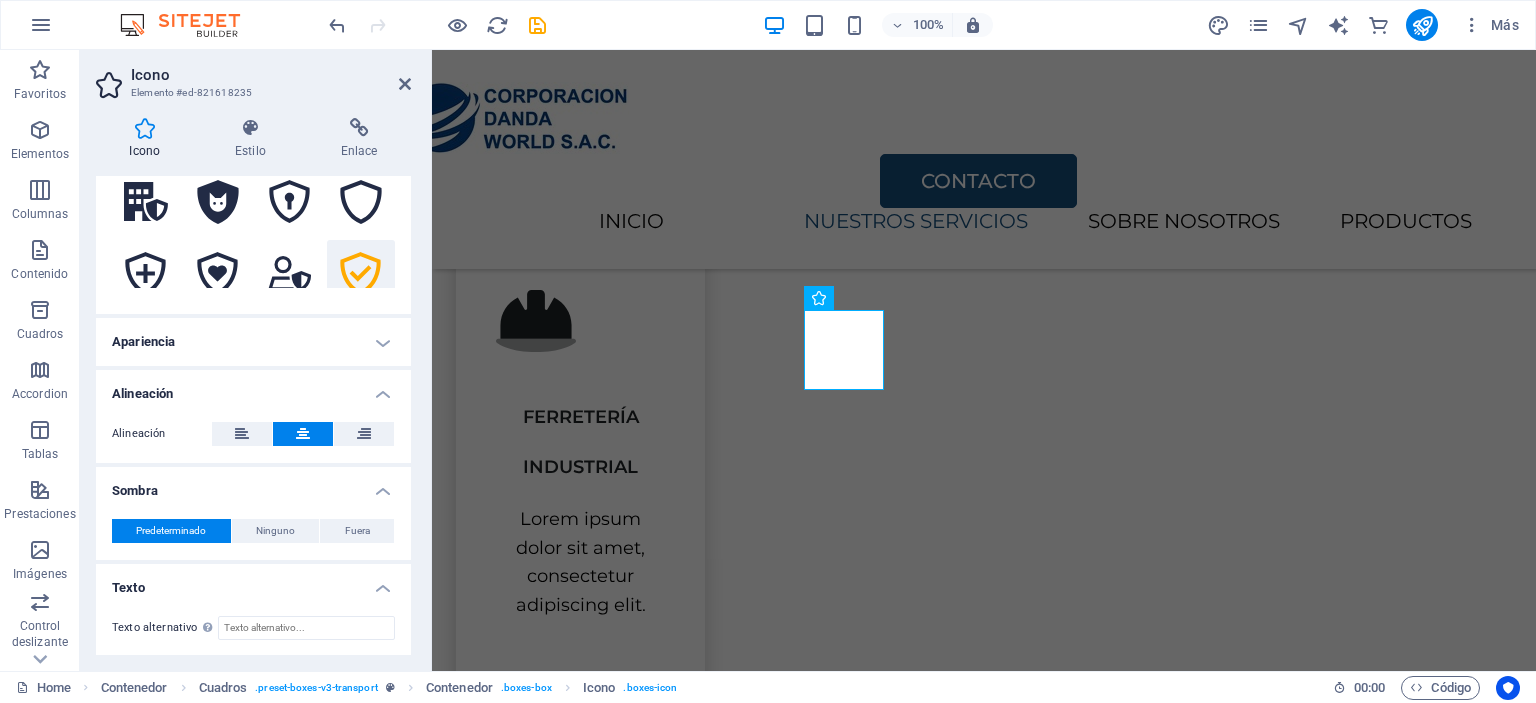 scroll, scrollTop: 0, scrollLeft: 0, axis: both 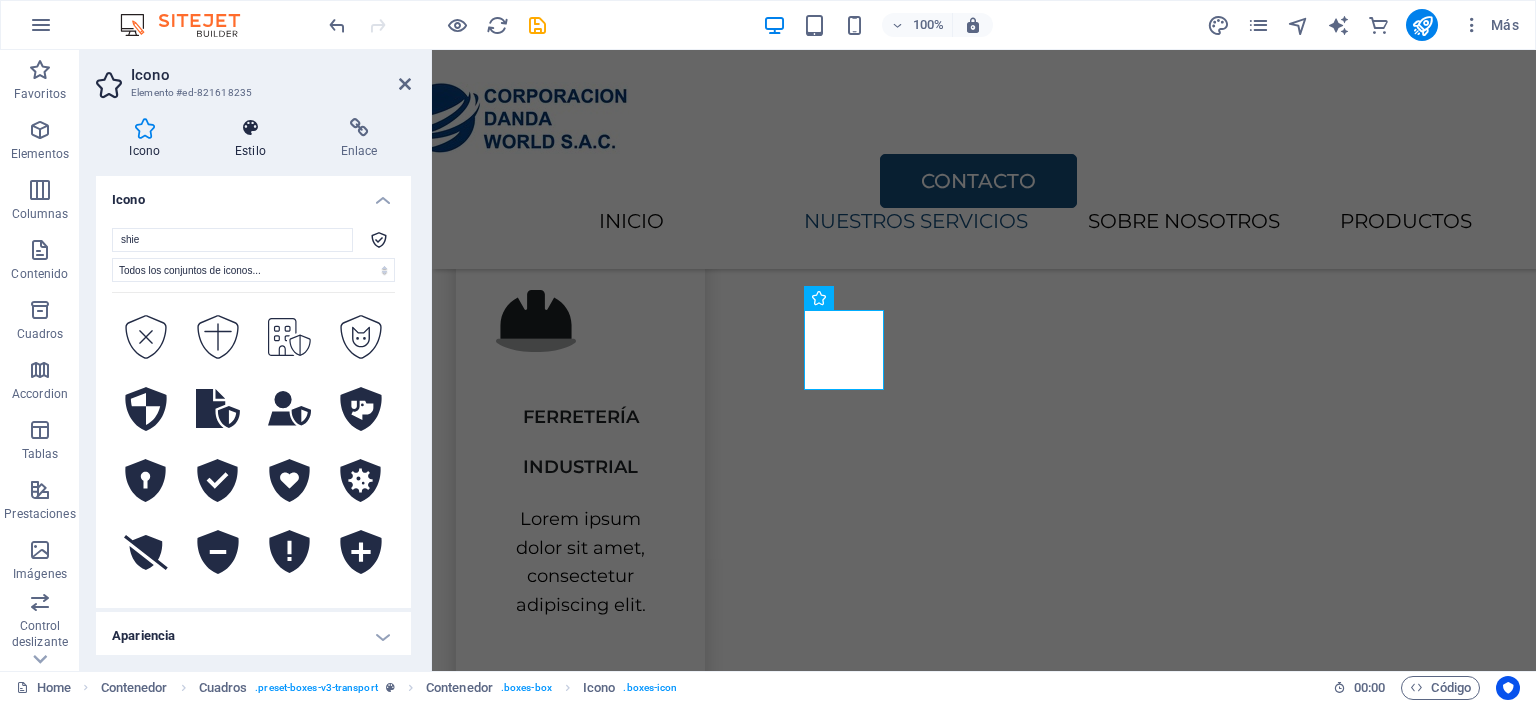 click at bounding box center [251, 128] 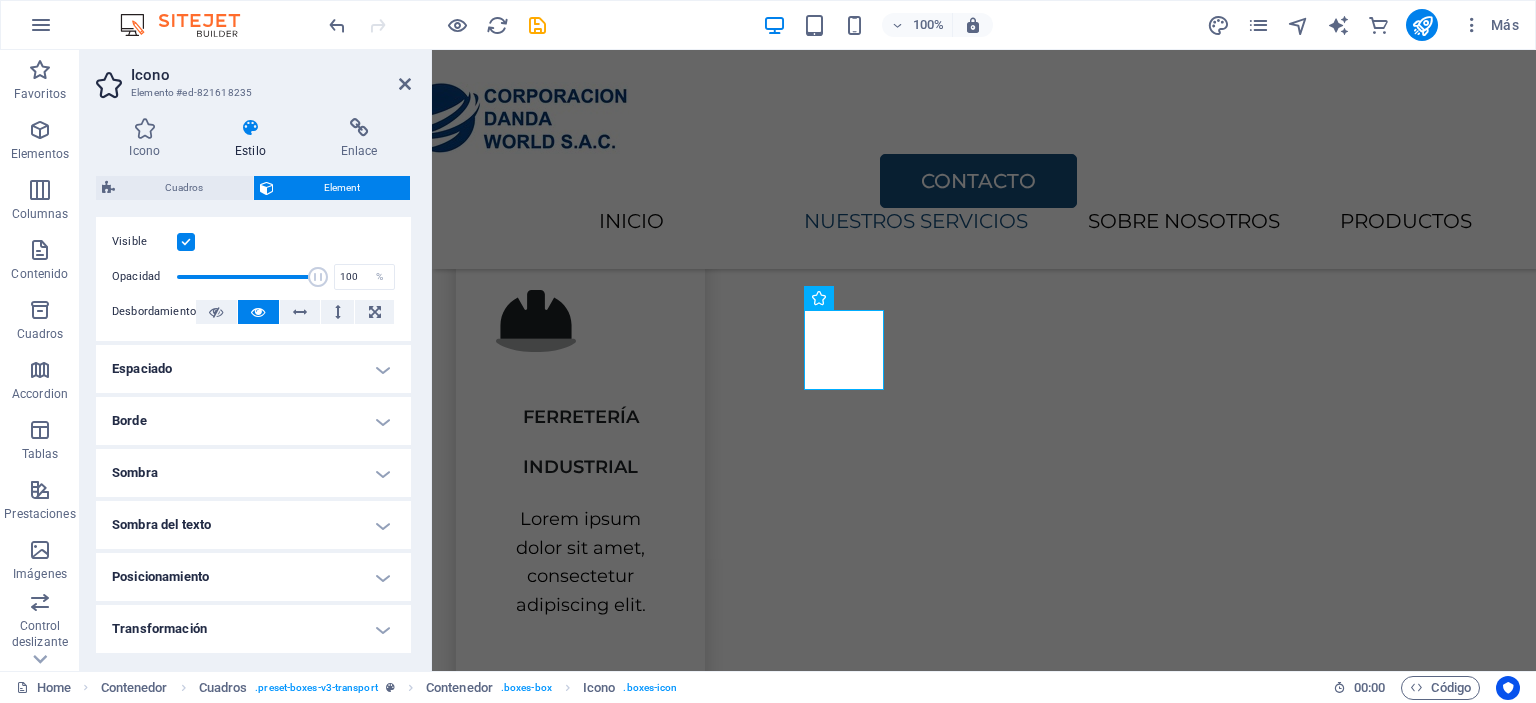 scroll, scrollTop: 123, scrollLeft: 0, axis: vertical 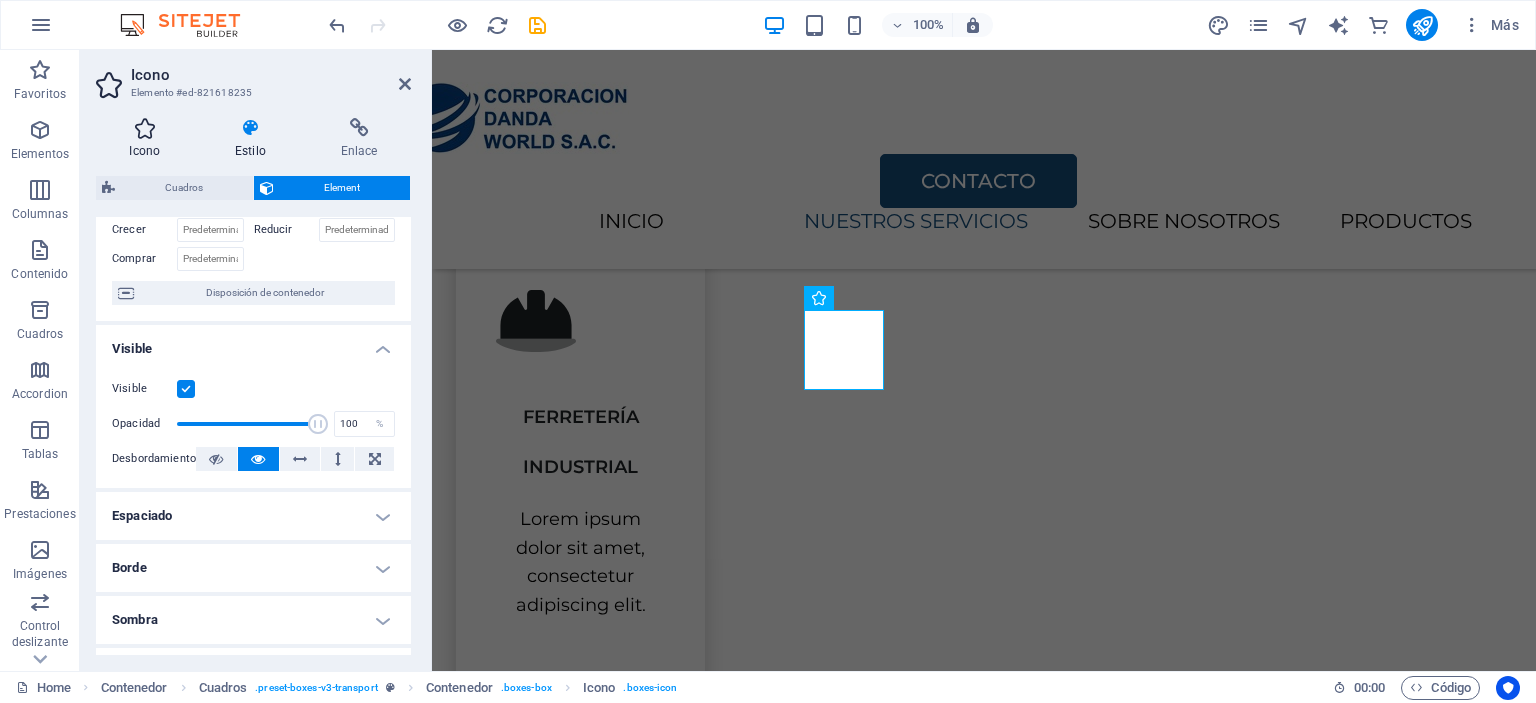 click at bounding box center [145, 128] 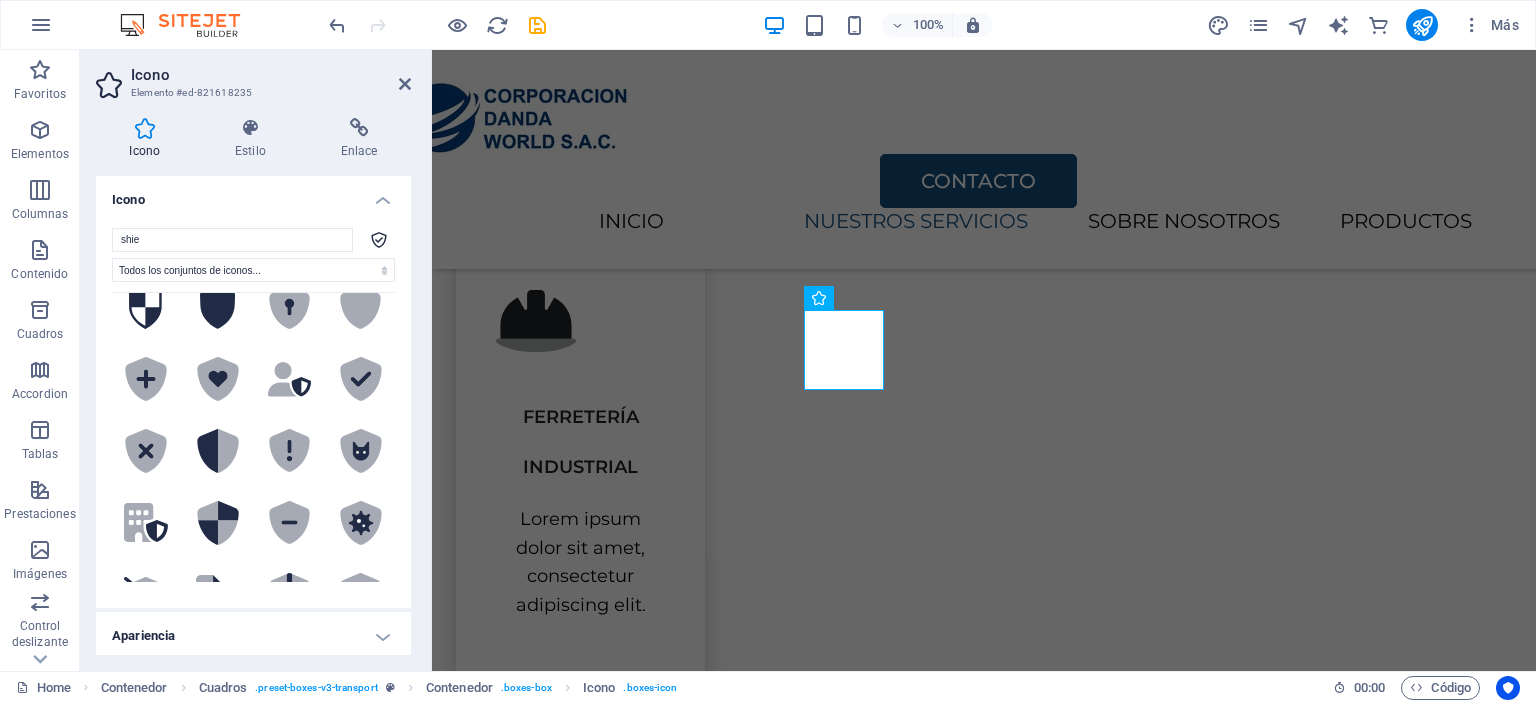 scroll, scrollTop: 0, scrollLeft: 0, axis: both 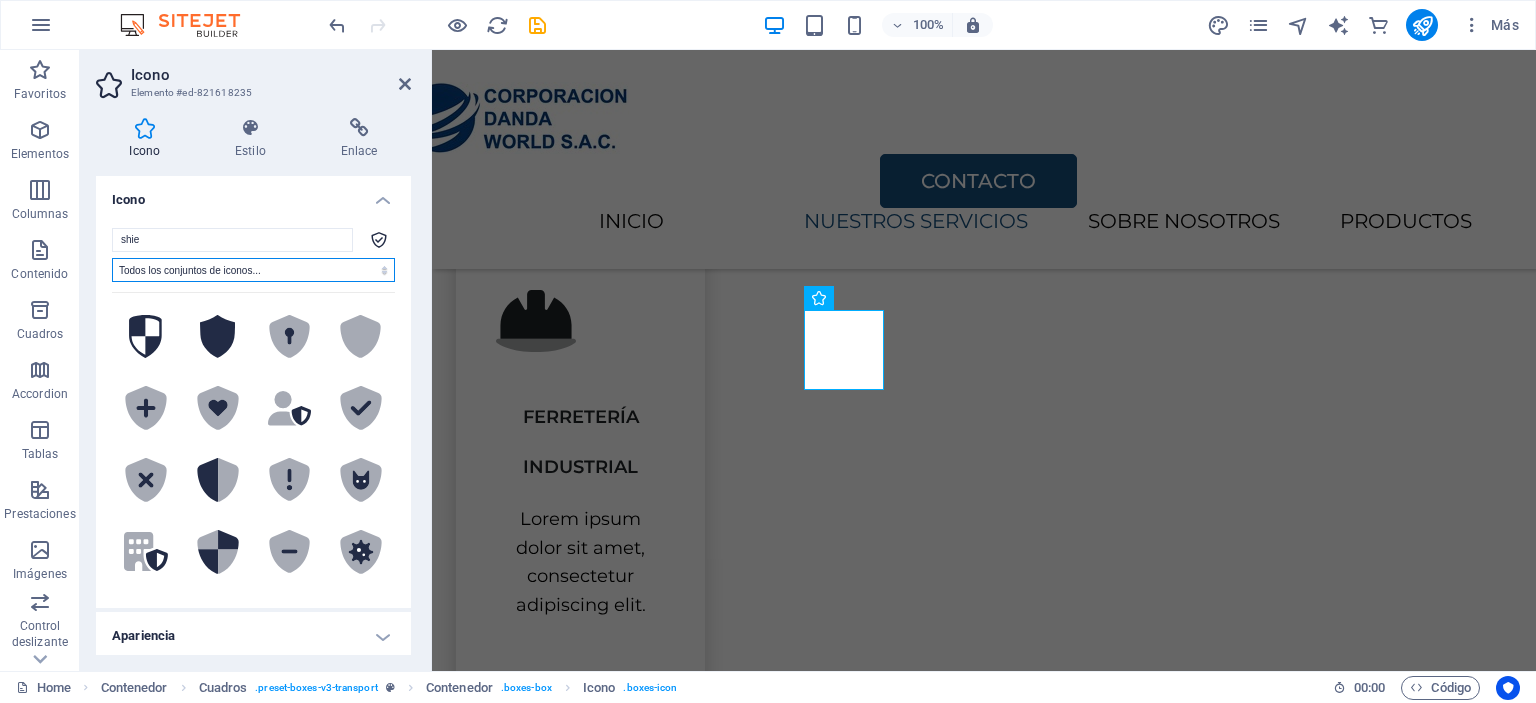 click on "Todos los conjuntos de iconos... IcoFont Ionicons FontAwesome Brands FontAwesome Duotone FontAwesome Solid FontAwesome Regular FontAwesome Light FontAwesome Thin FontAwesome Sharp Solid FontAwesome Sharp Regular FontAwesome Sharp Light FontAwesome Sharp Thin" at bounding box center [253, 270] 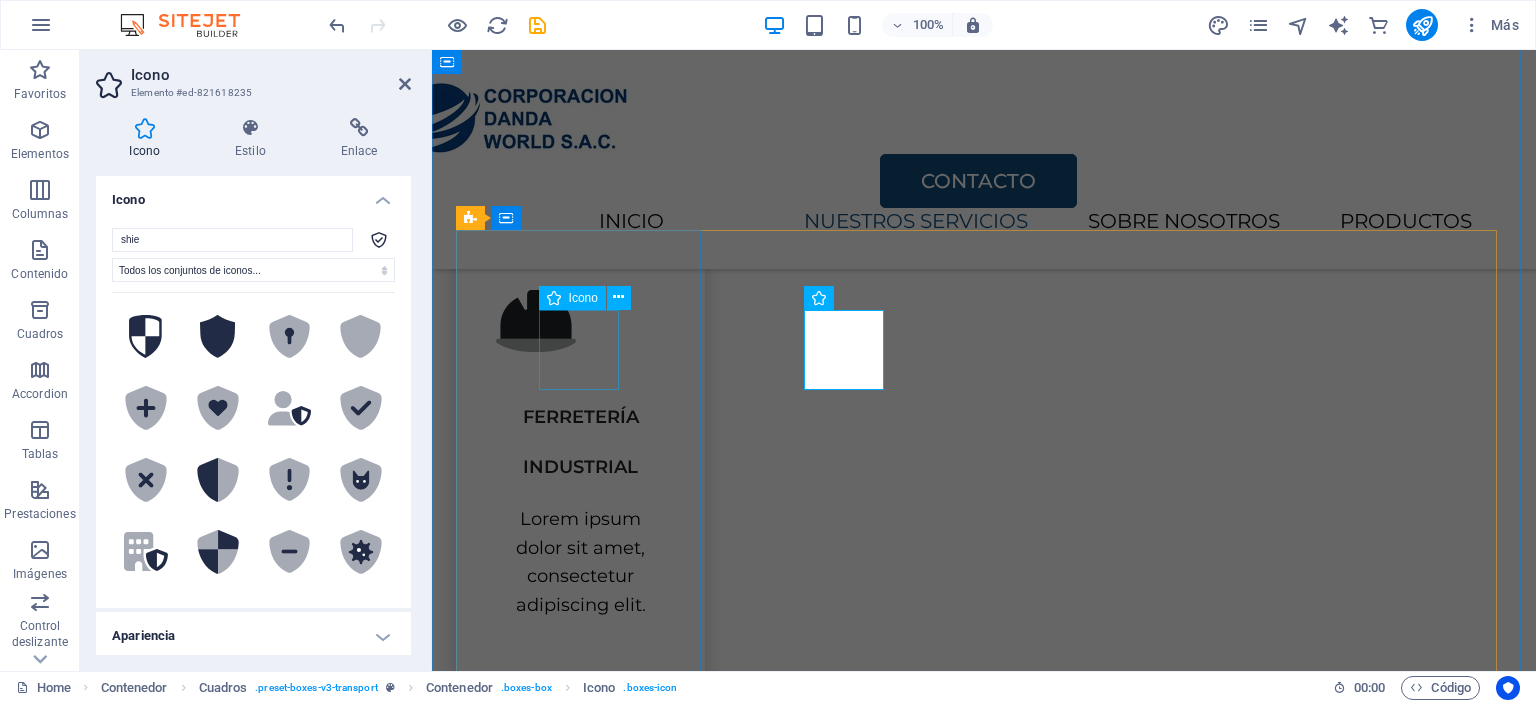 click on ".fa-secondary{opacity:.4}" at bounding box center [580, 321] 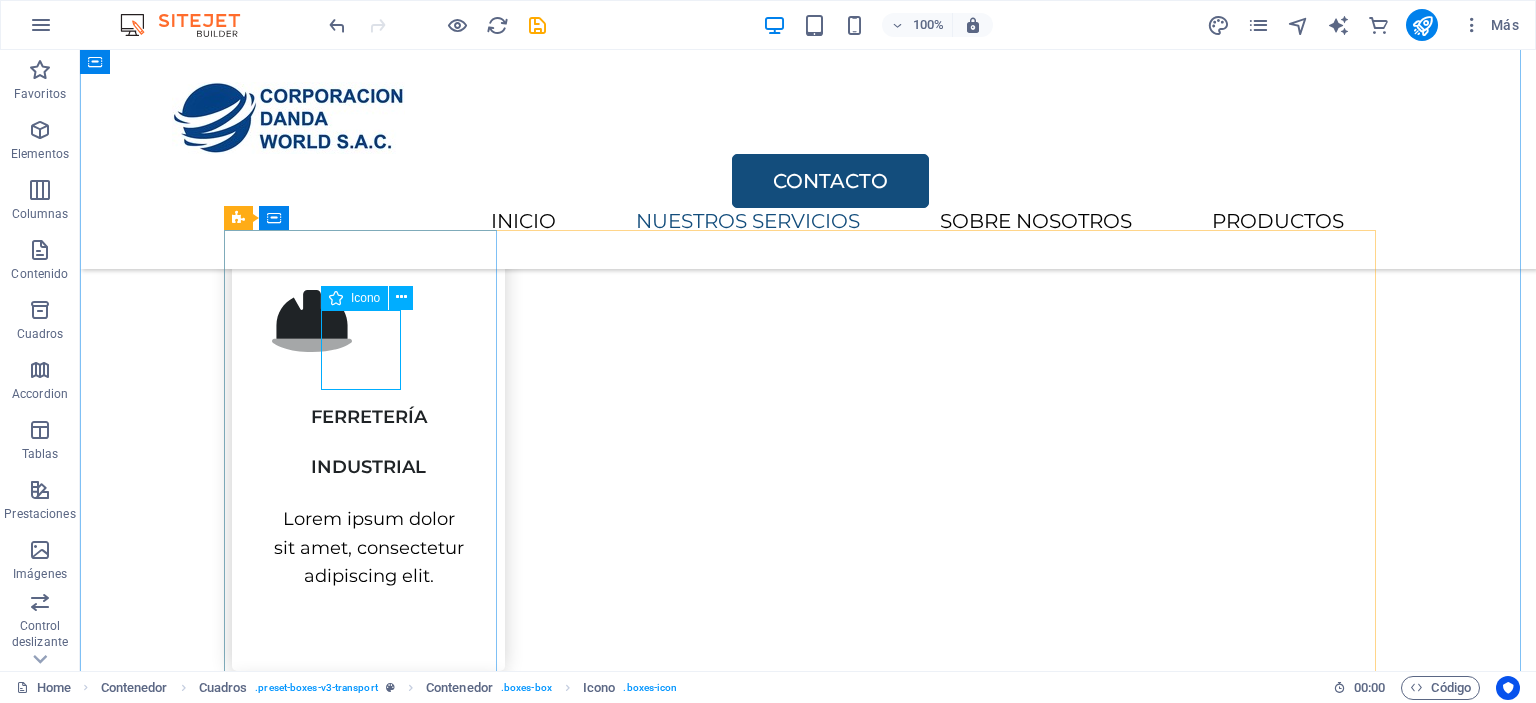 click on ".fa-secondary{opacity:.4}" at bounding box center [368, 321] 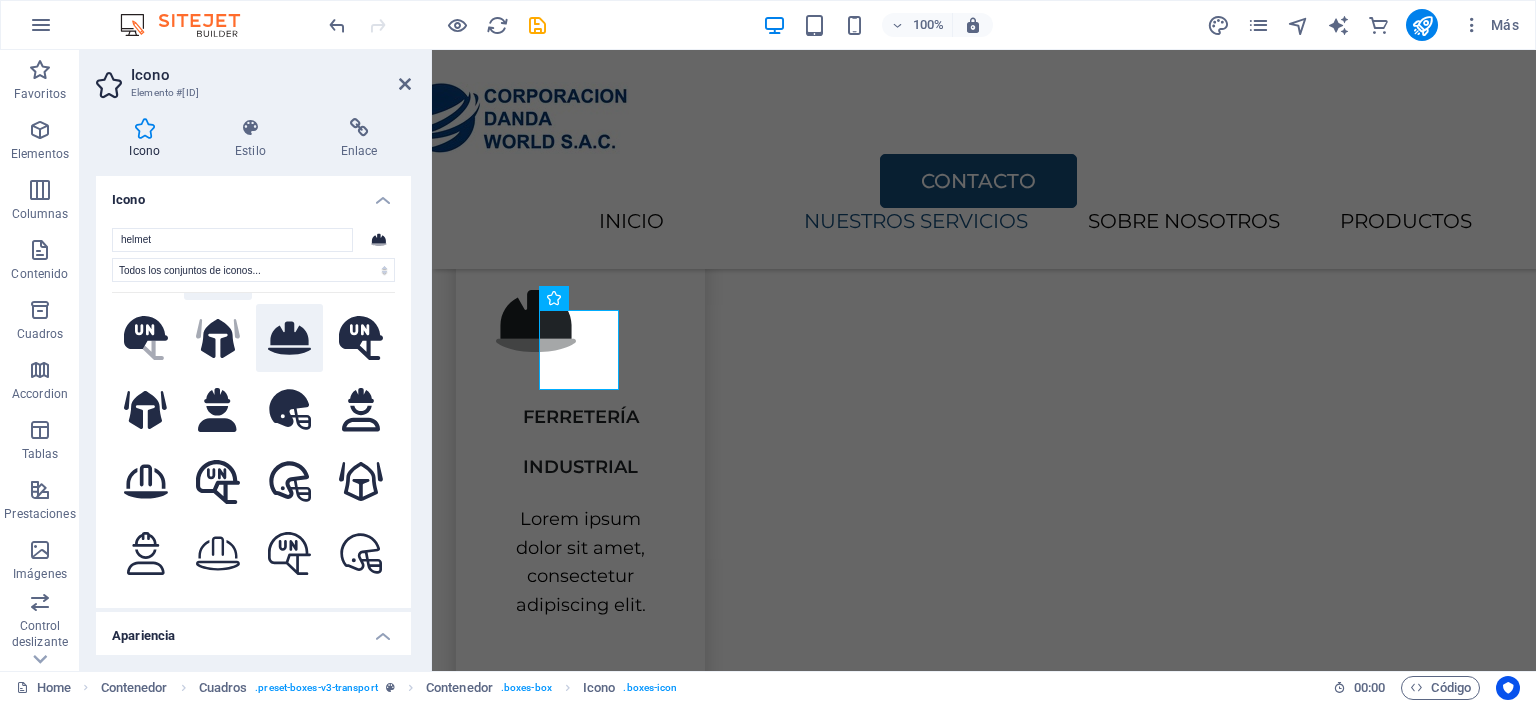 scroll, scrollTop: 100, scrollLeft: 0, axis: vertical 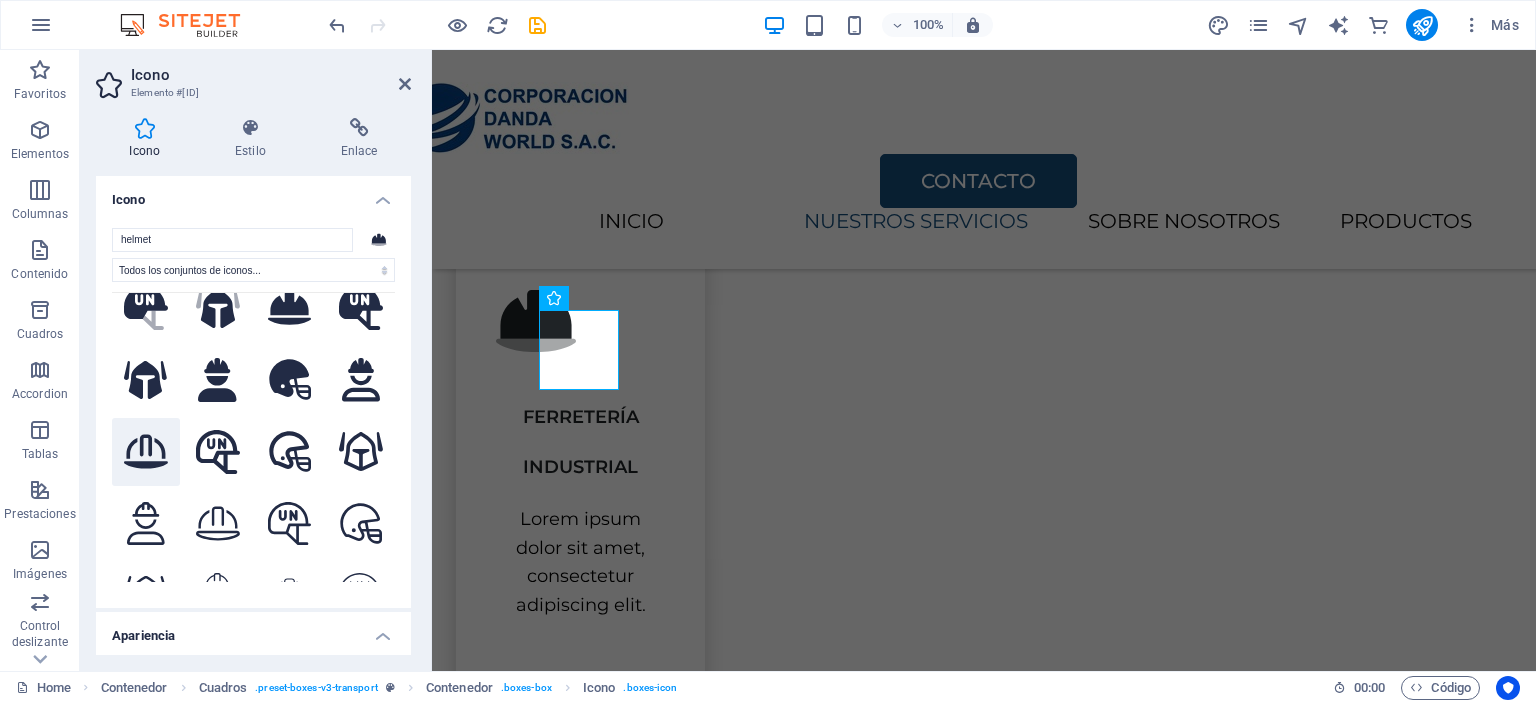 click 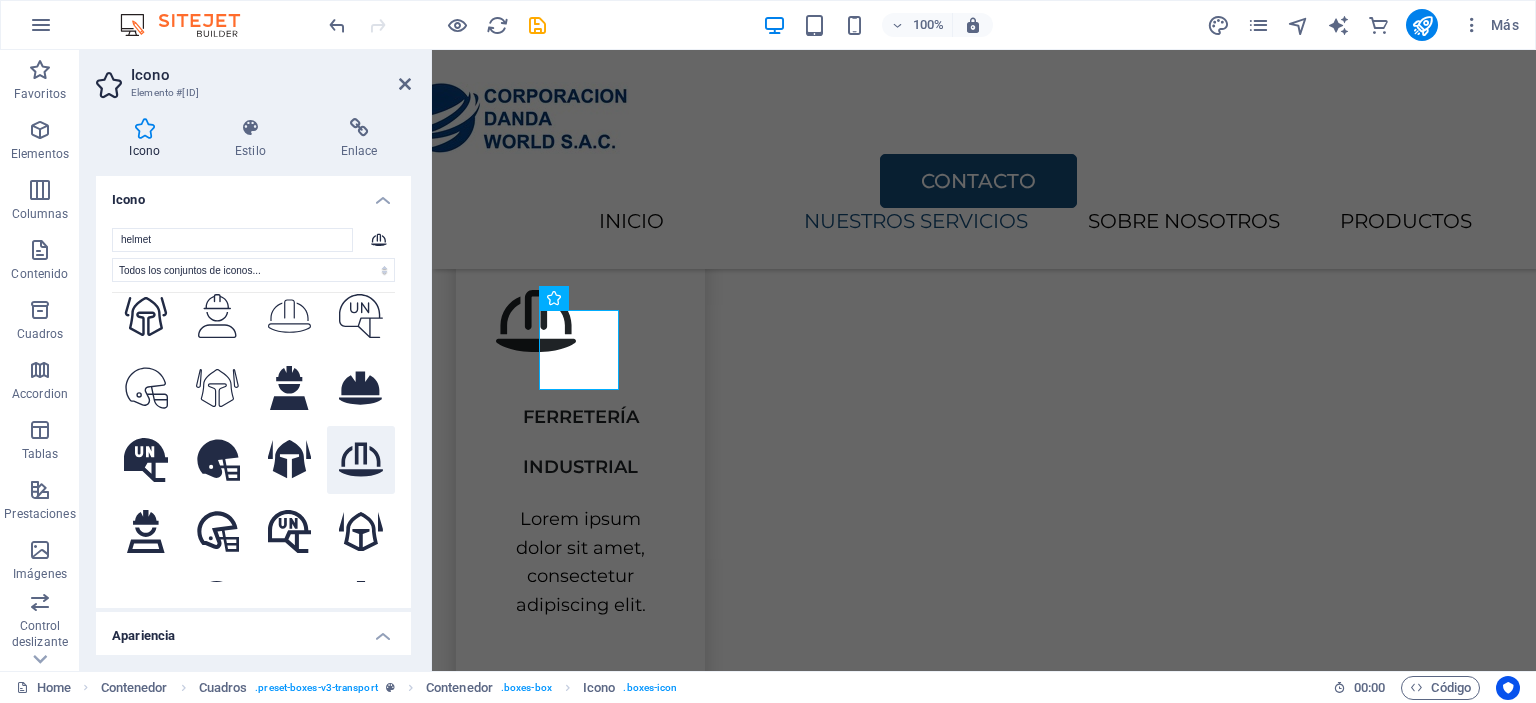 scroll, scrollTop: 400, scrollLeft: 0, axis: vertical 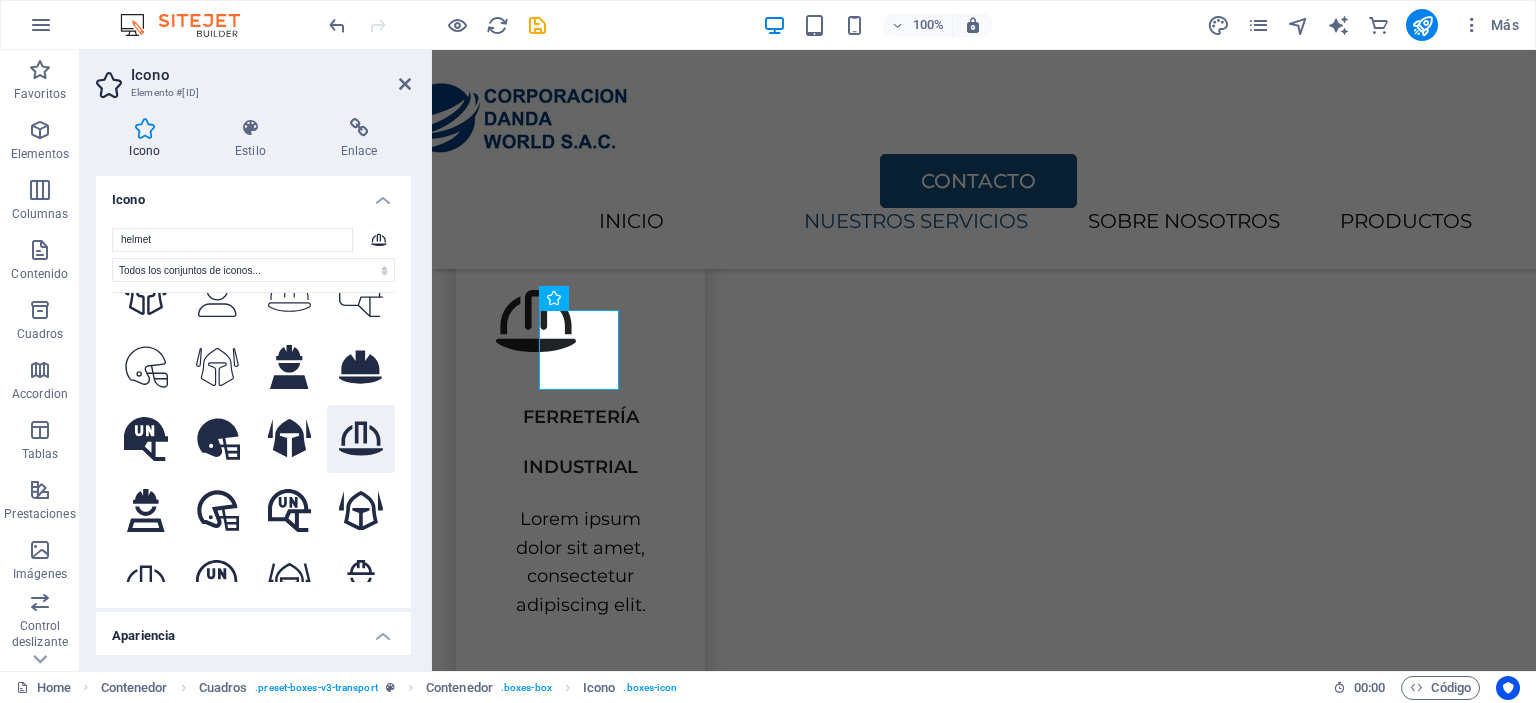 click 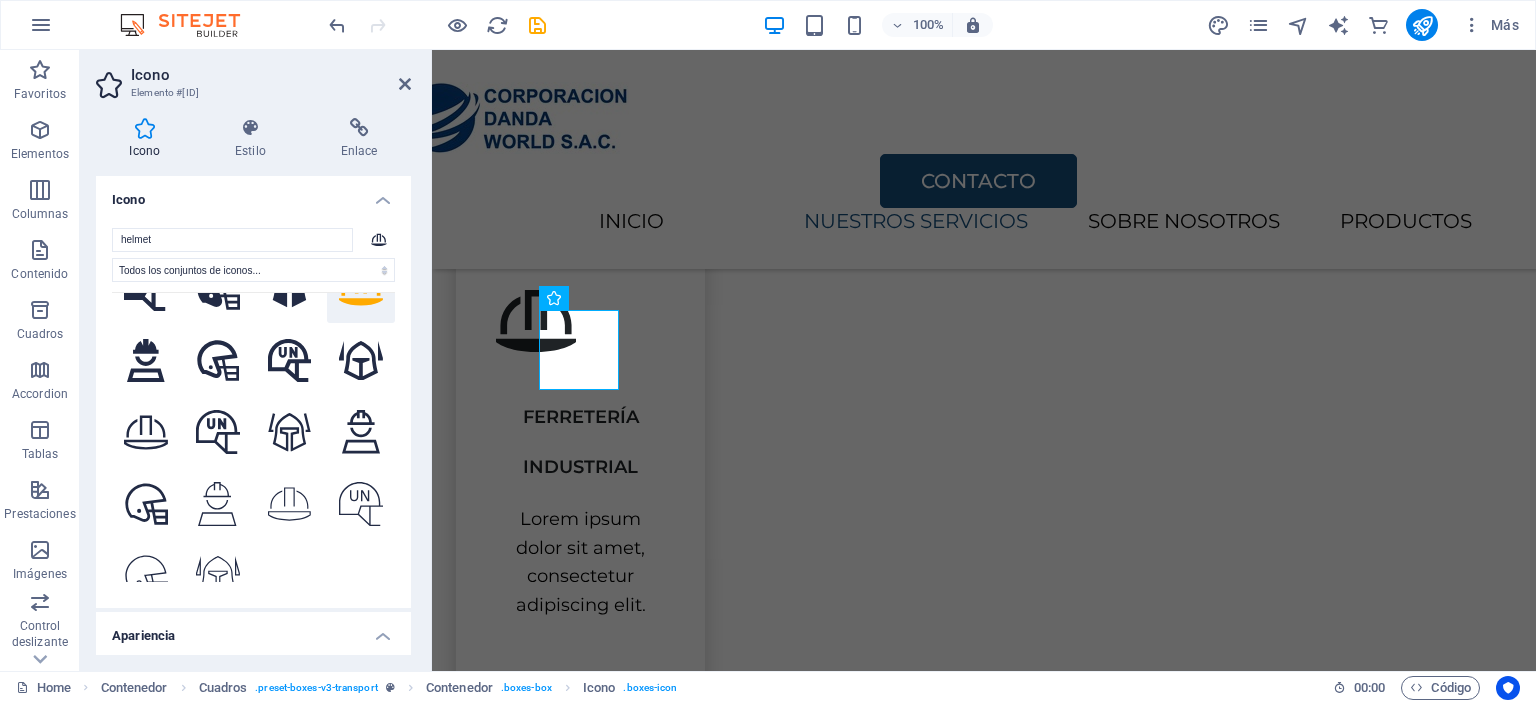 scroll, scrollTop: 554, scrollLeft: 0, axis: vertical 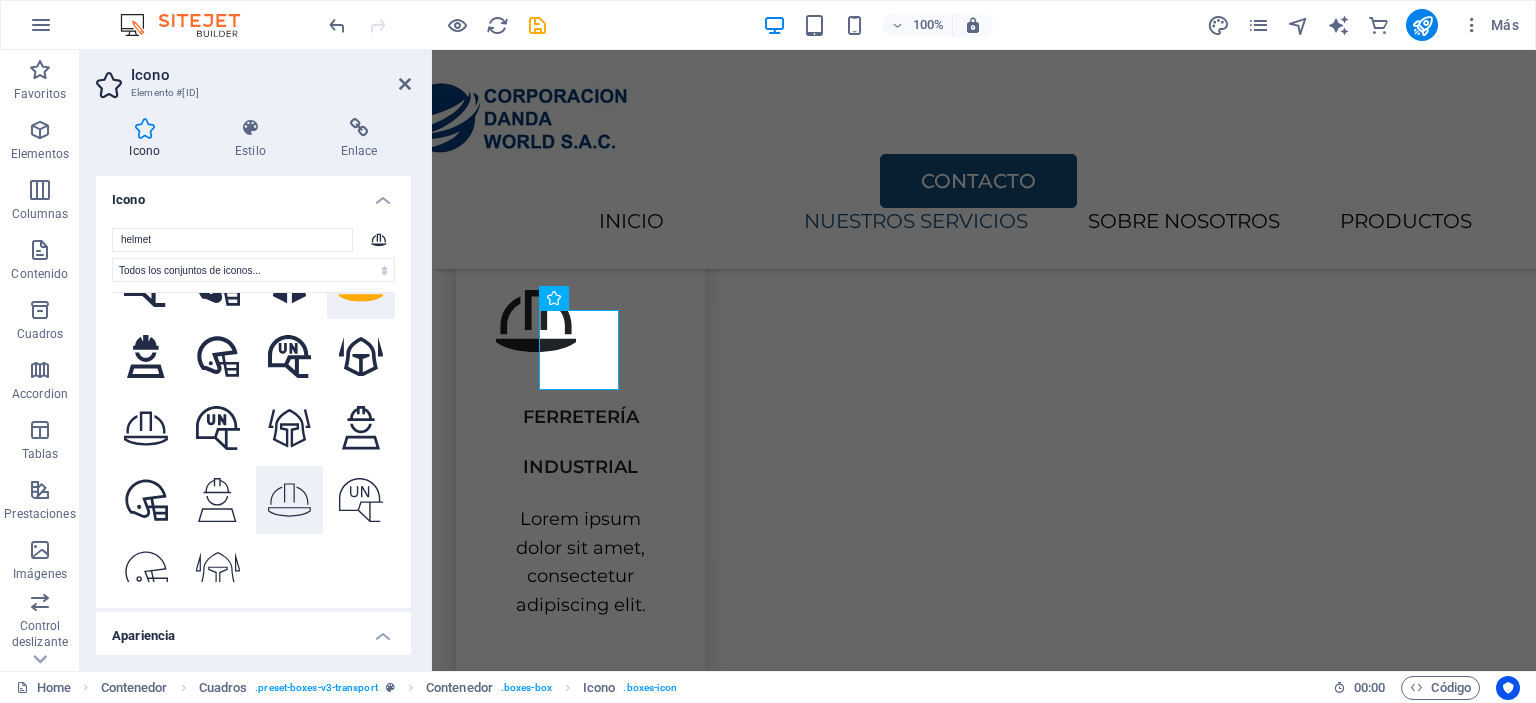 click 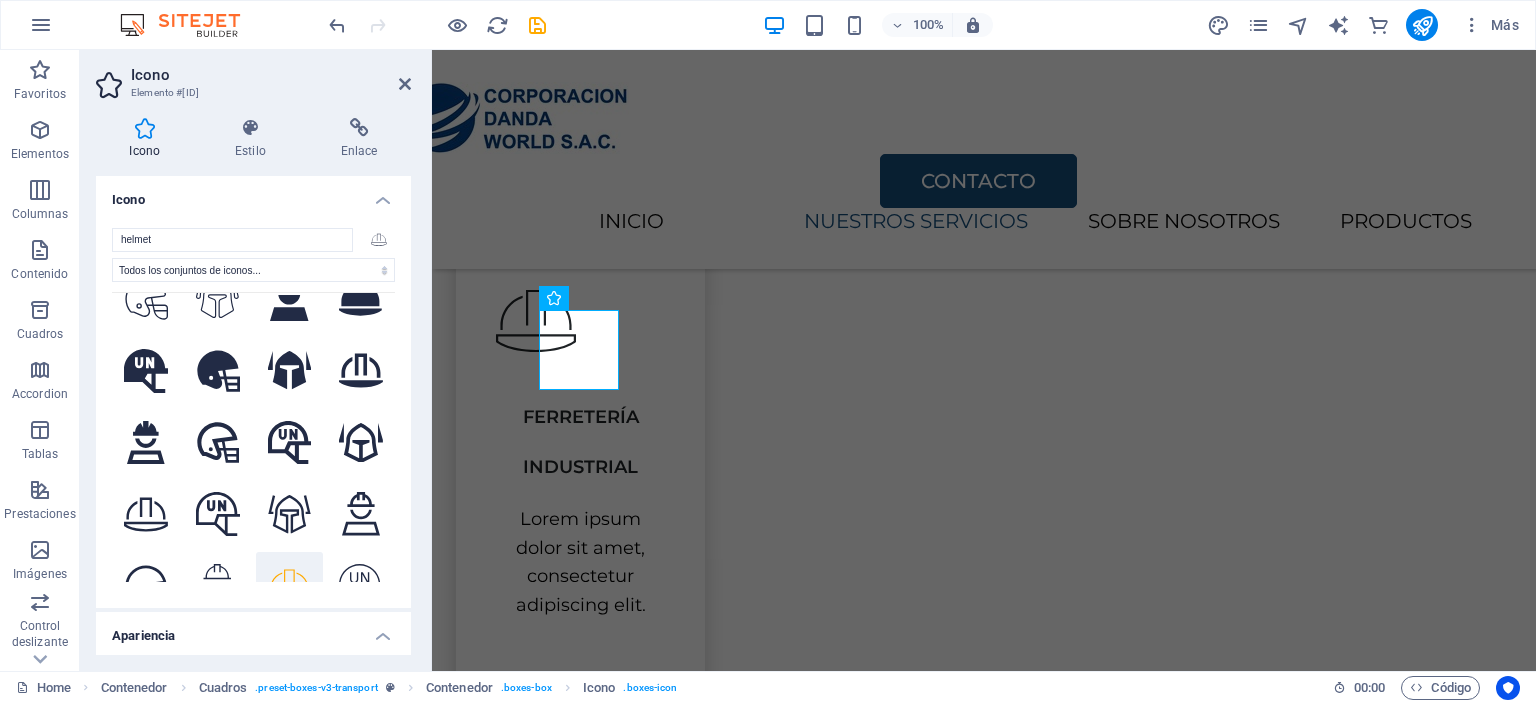 scroll, scrollTop: 354, scrollLeft: 0, axis: vertical 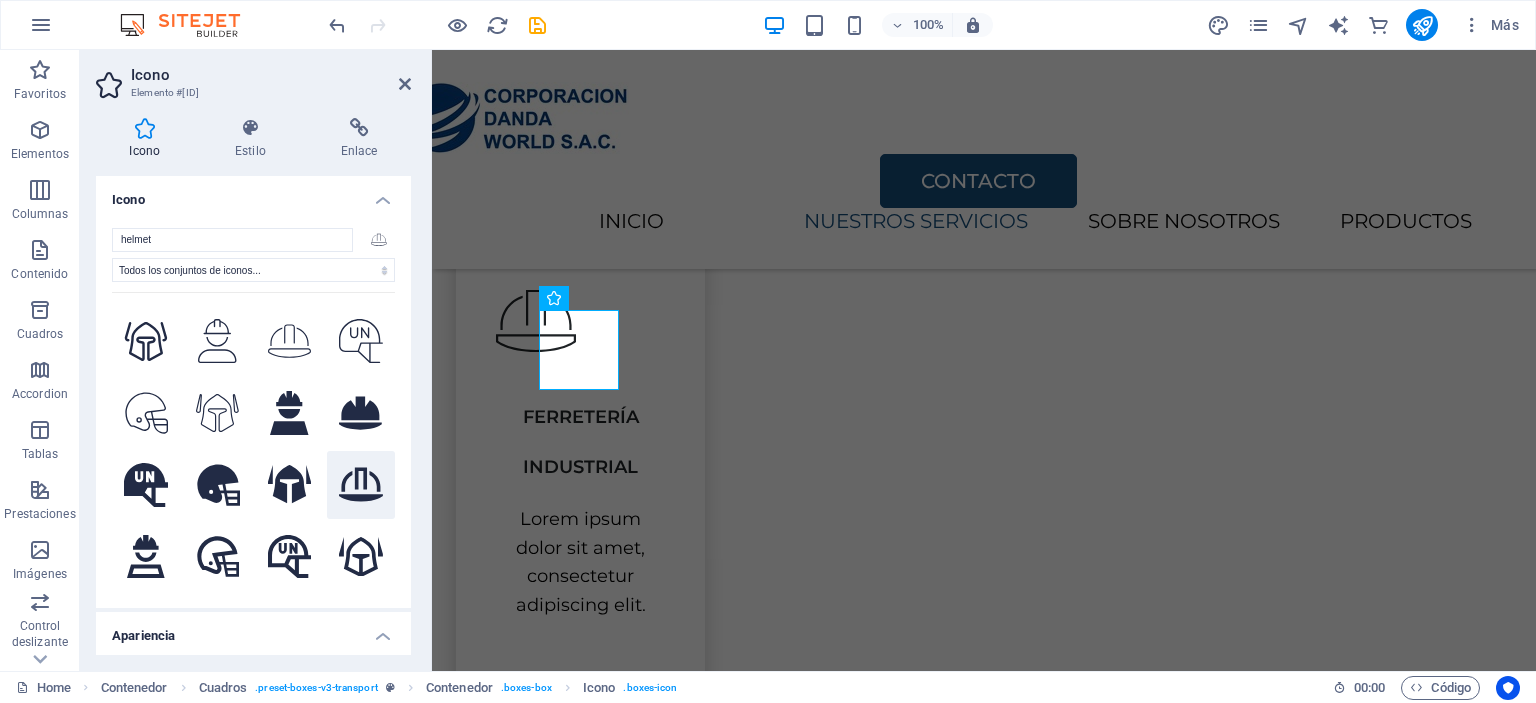 click 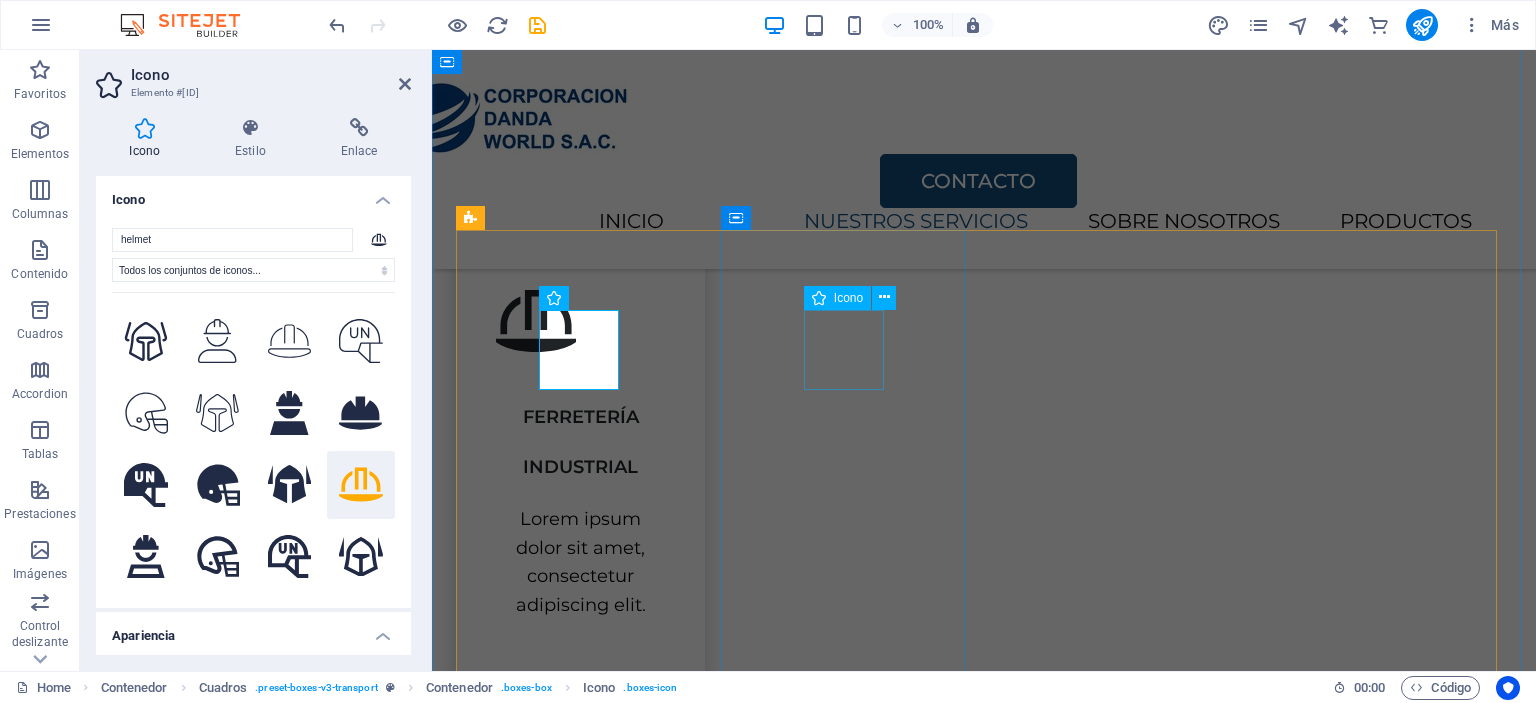 click at bounding box center [580, 830] 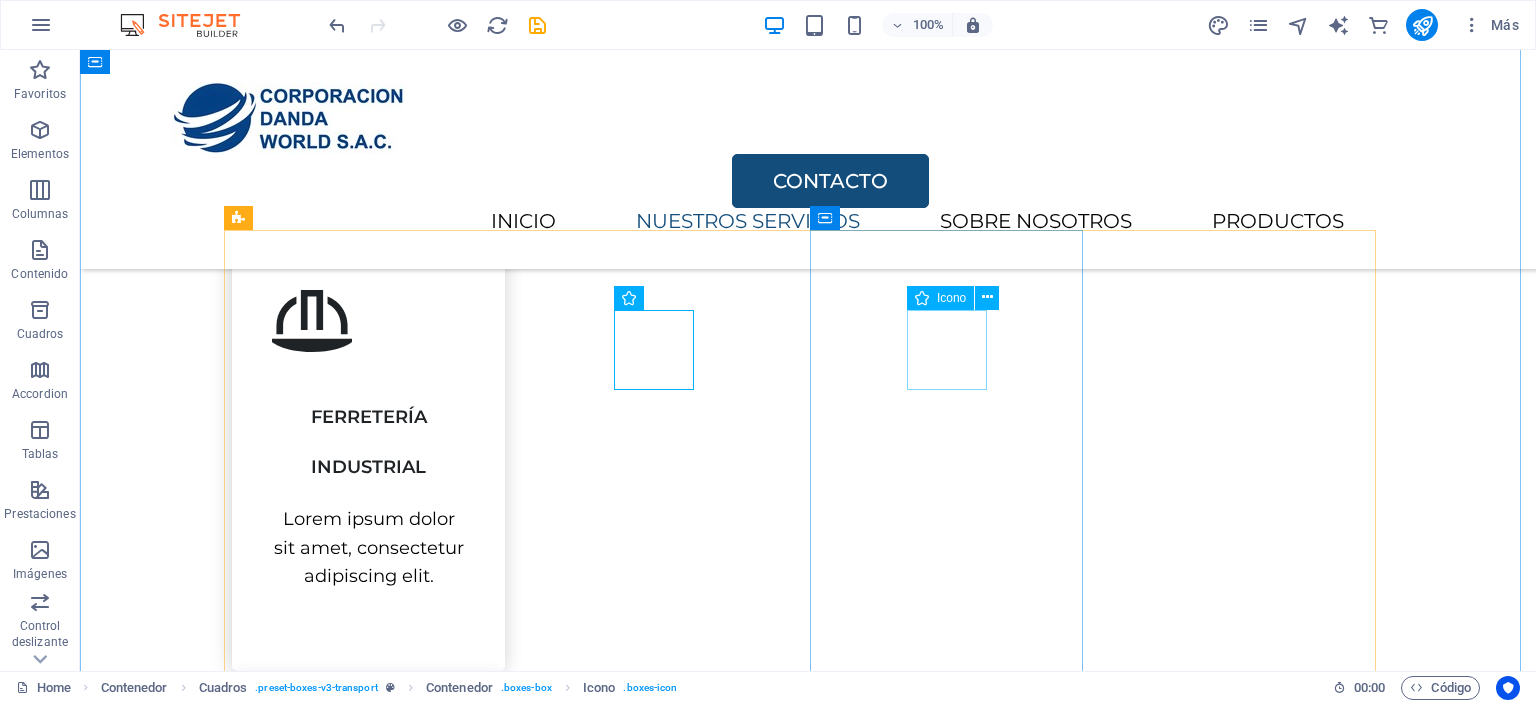 click at bounding box center [368, 1282] 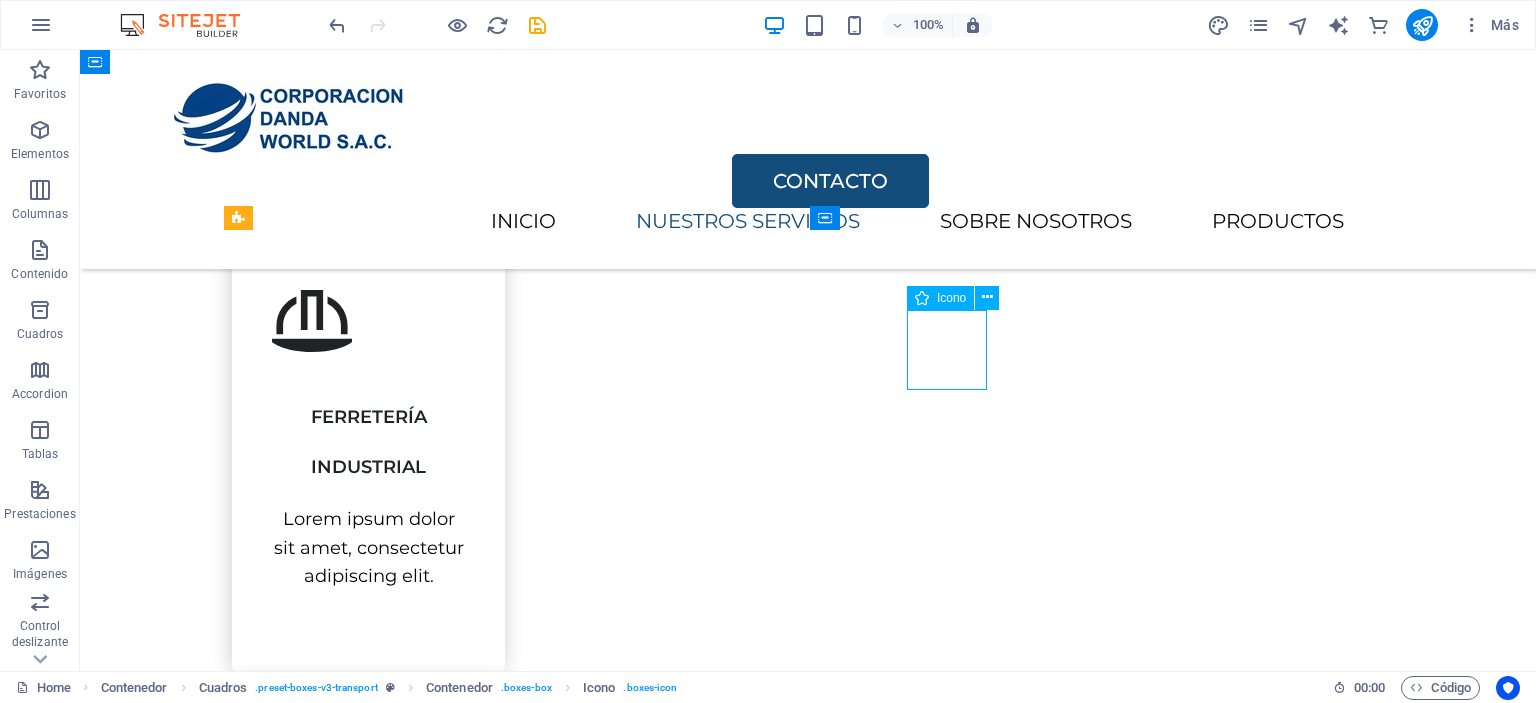 click at bounding box center (368, 1282) 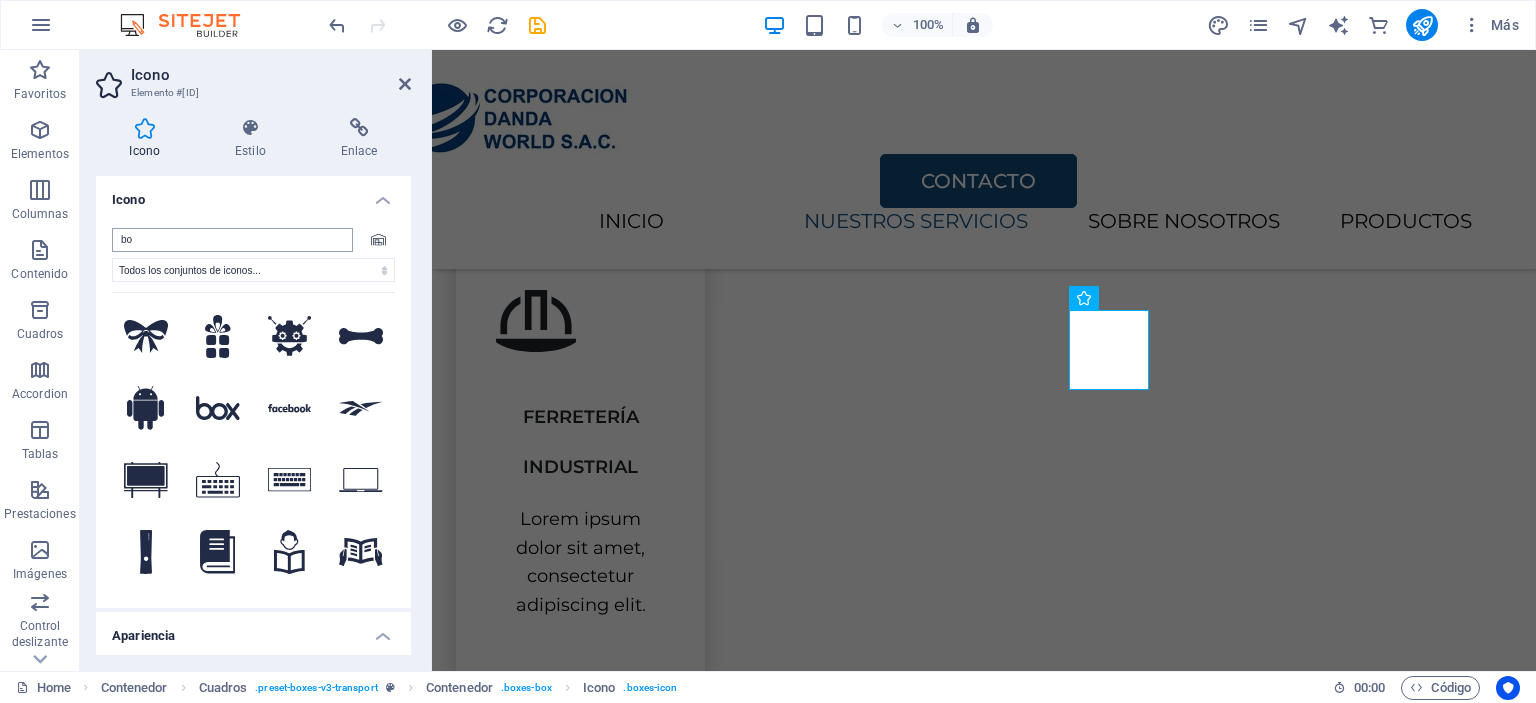 type on "b" 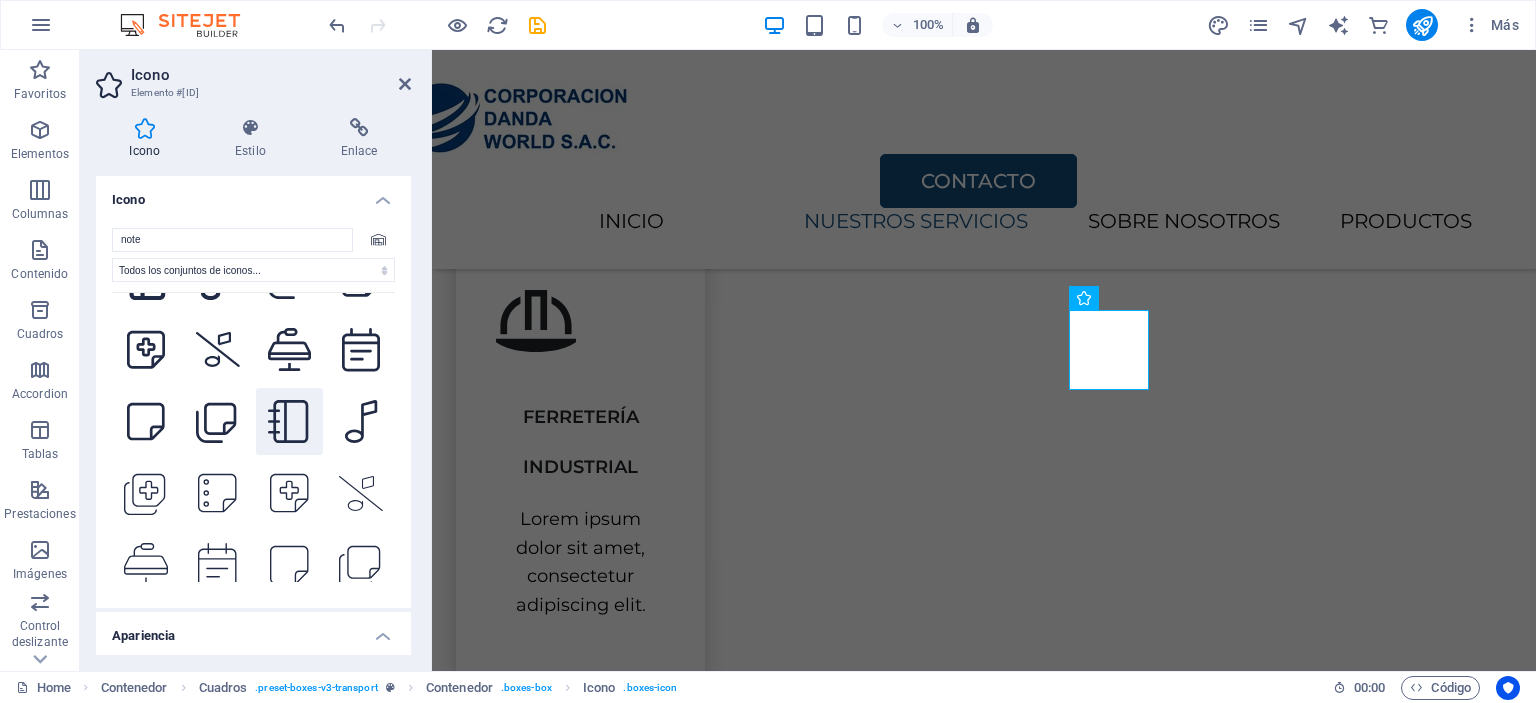 scroll, scrollTop: 800, scrollLeft: 0, axis: vertical 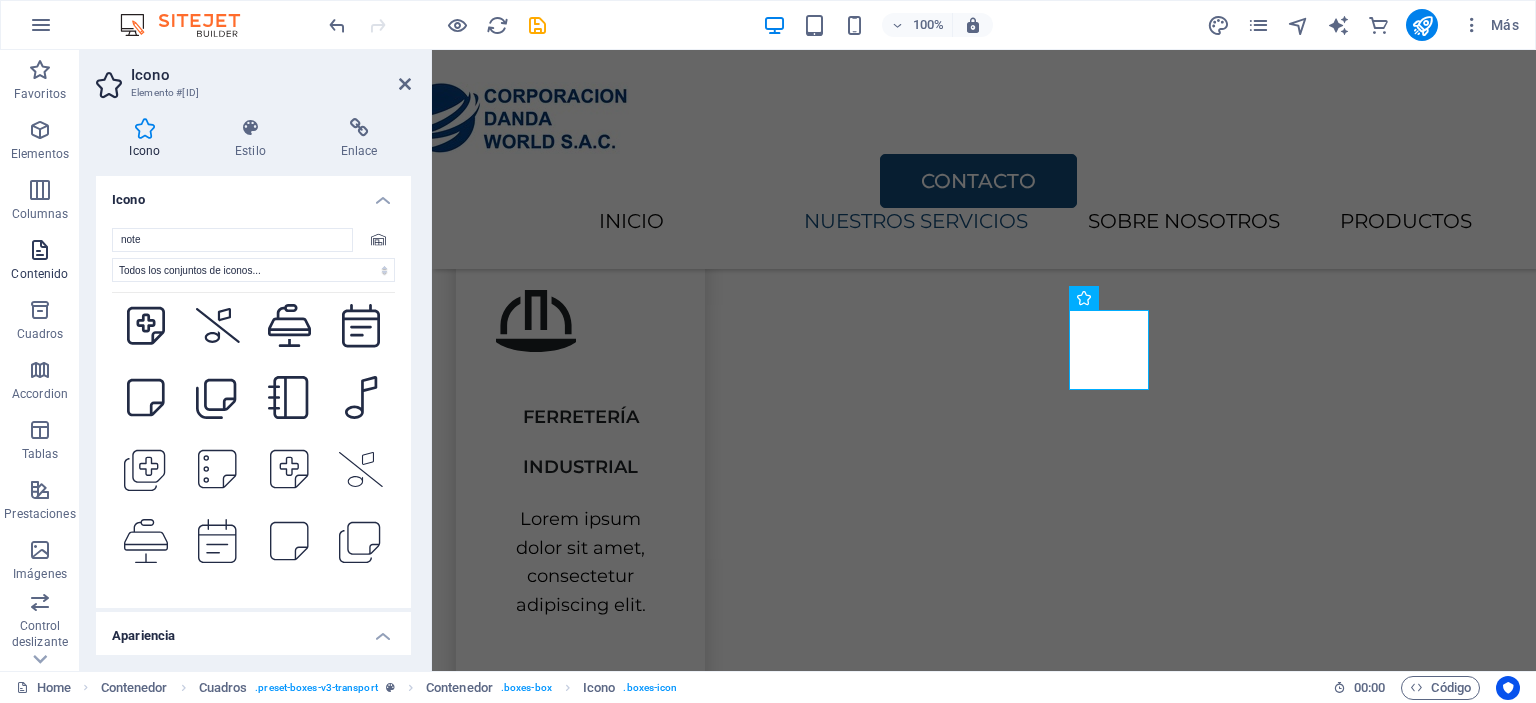 drag, startPoint x: 197, startPoint y: 241, endPoint x: 57, endPoint y: 234, distance: 140.1749 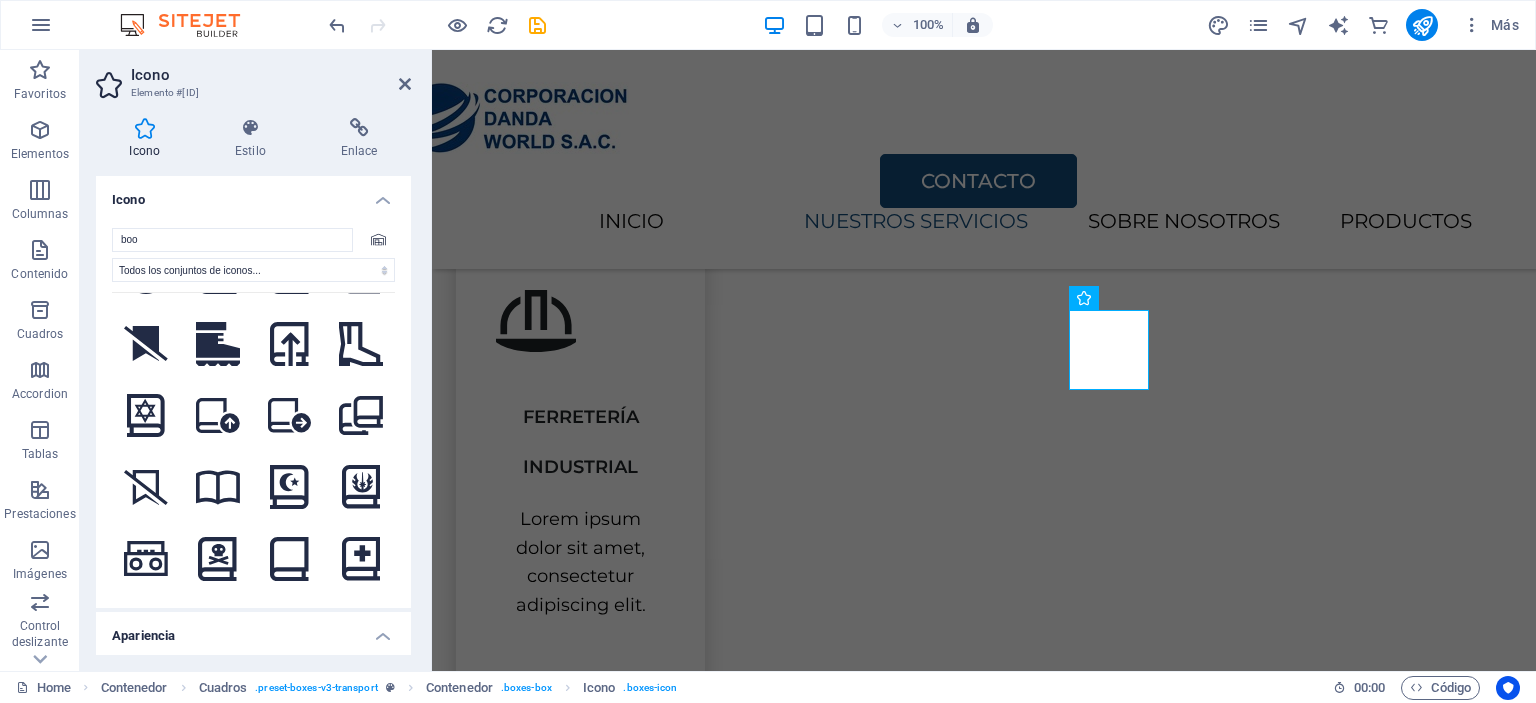 scroll, scrollTop: 4900, scrollLeft: 0, axis: vertical 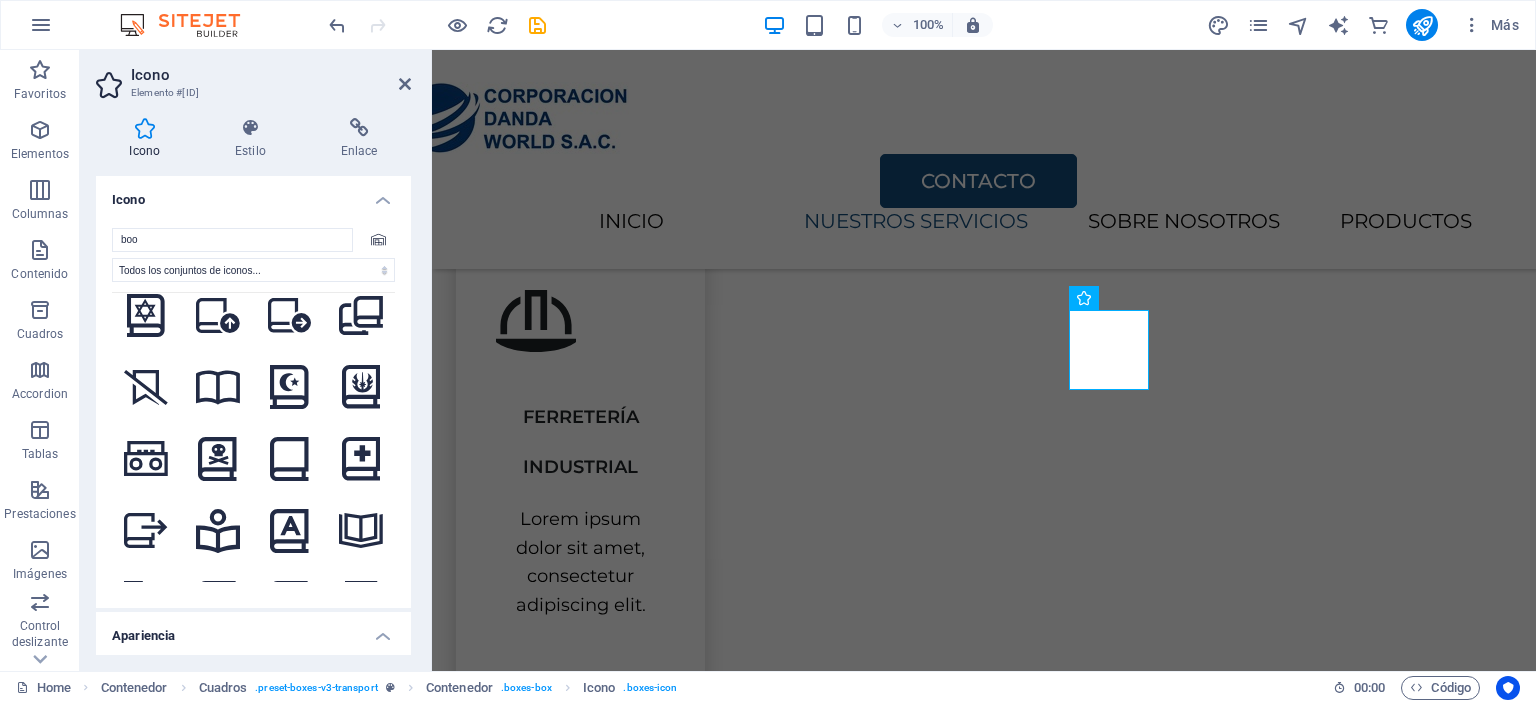 type on "boo" 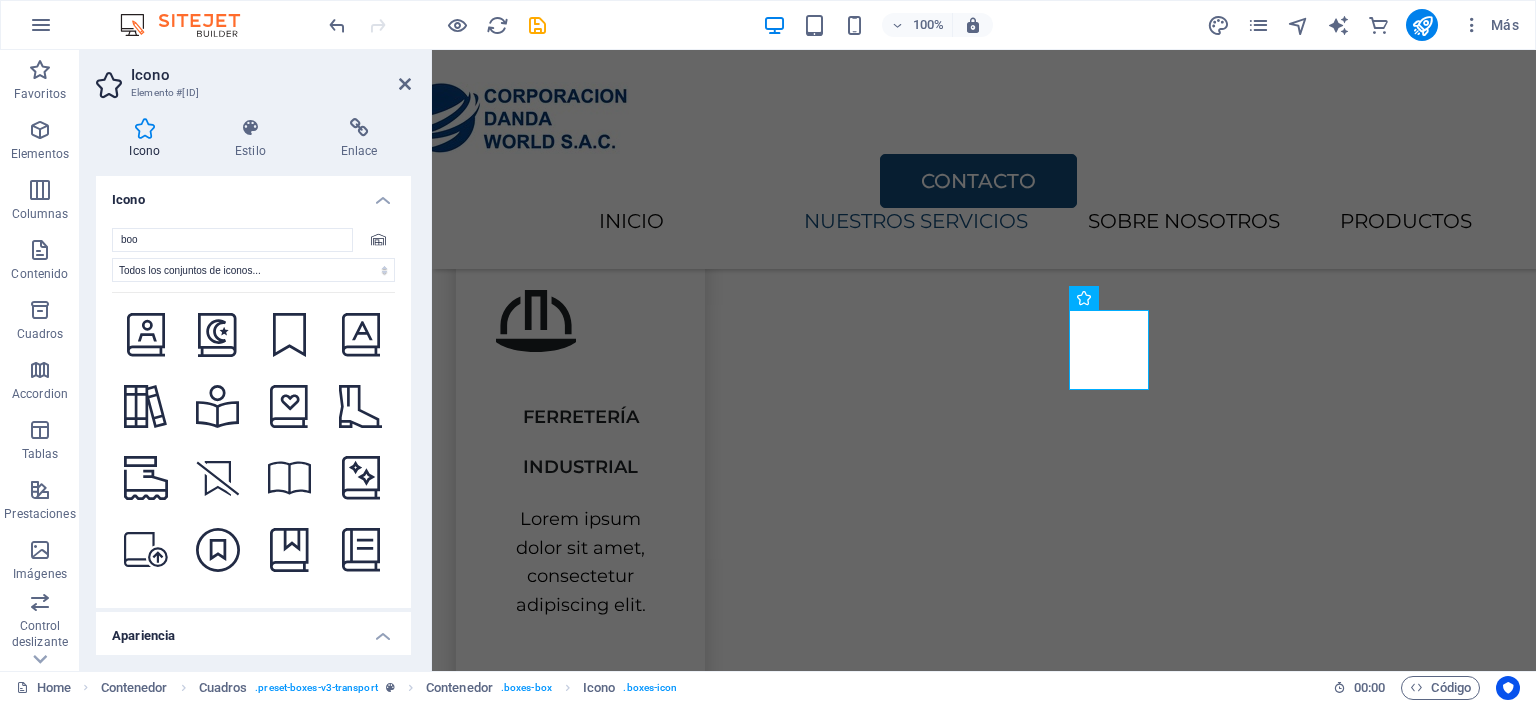scroll, scrollTop: 5857, scrollLeft: 0, axis: vertical 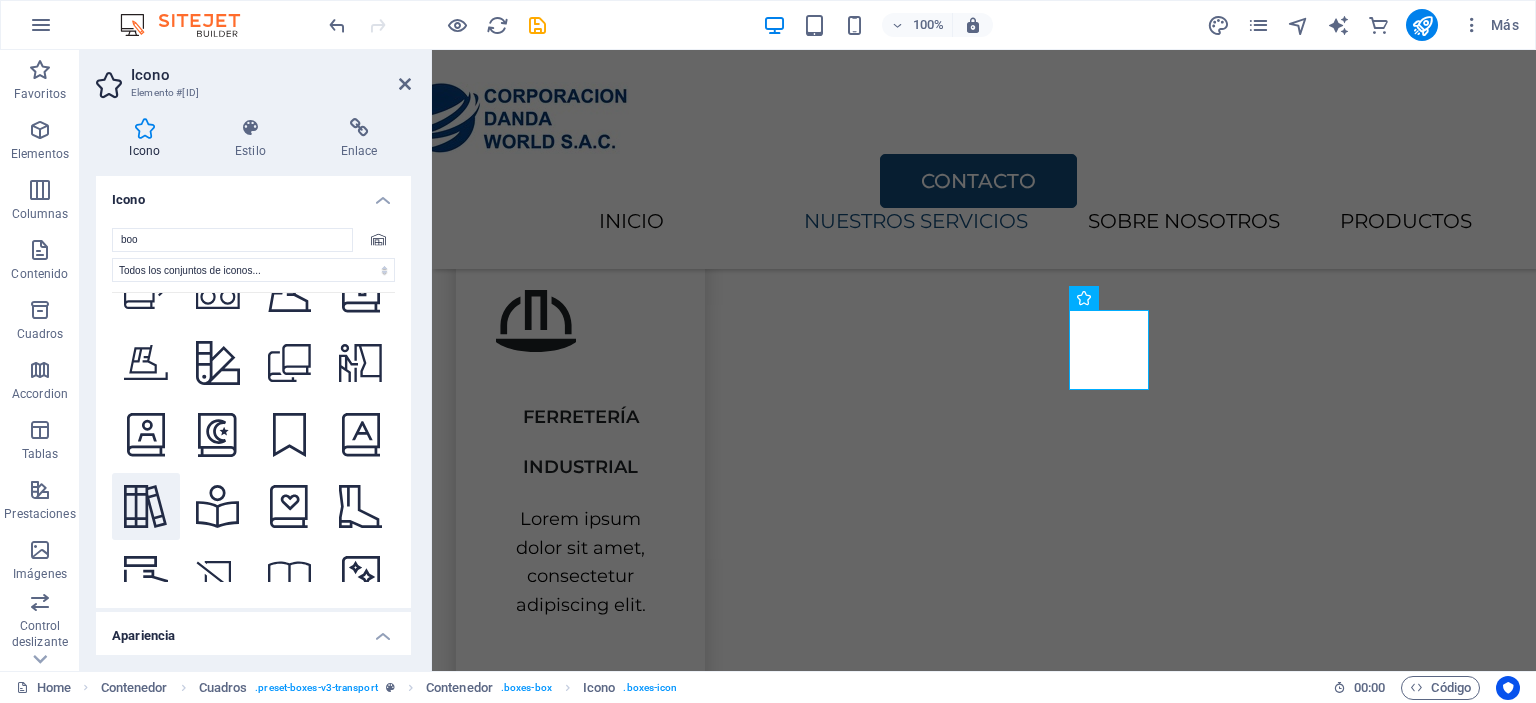 click 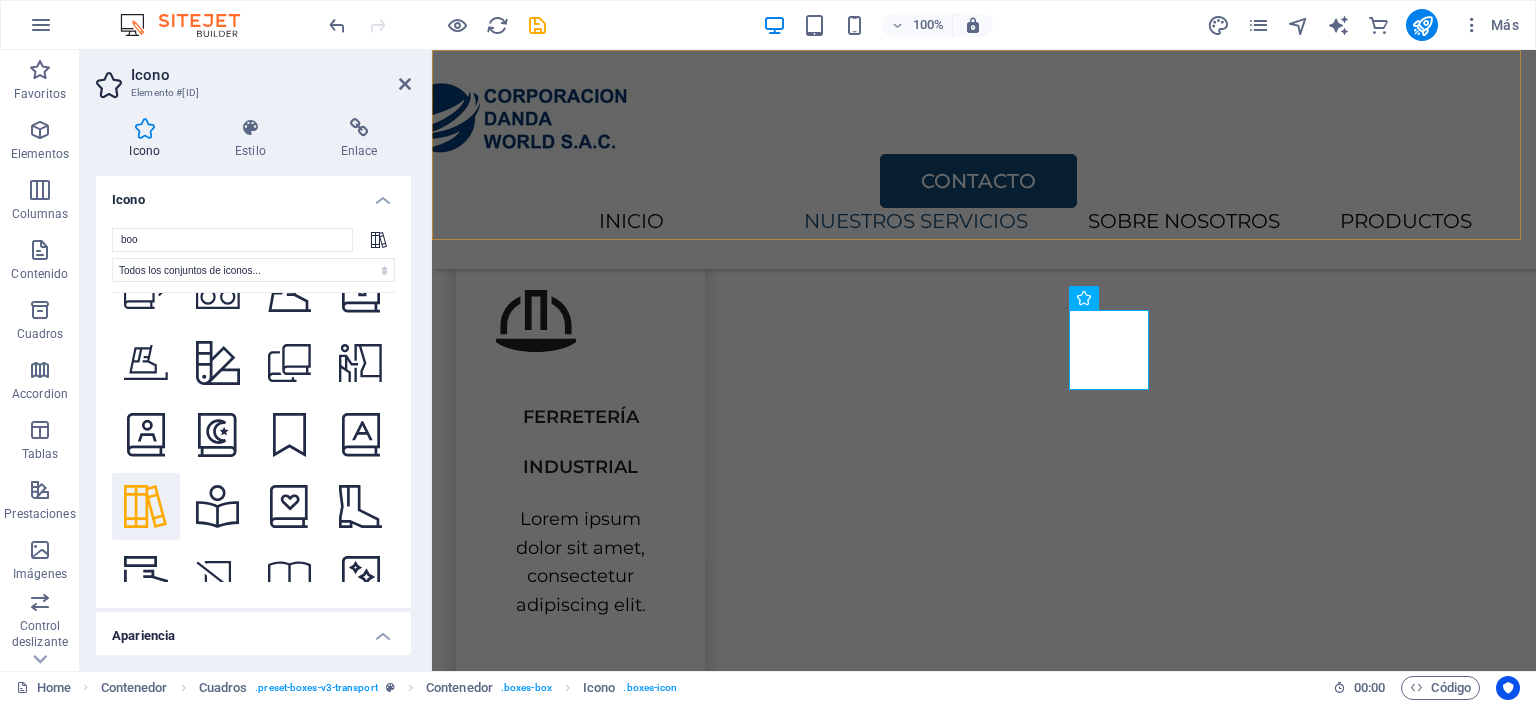 click on "CONTACTO INICIO NUESTROS SERVICIOS SOBRE NOSOTROS PRODUCTOS" at bounding box center [984, 159] 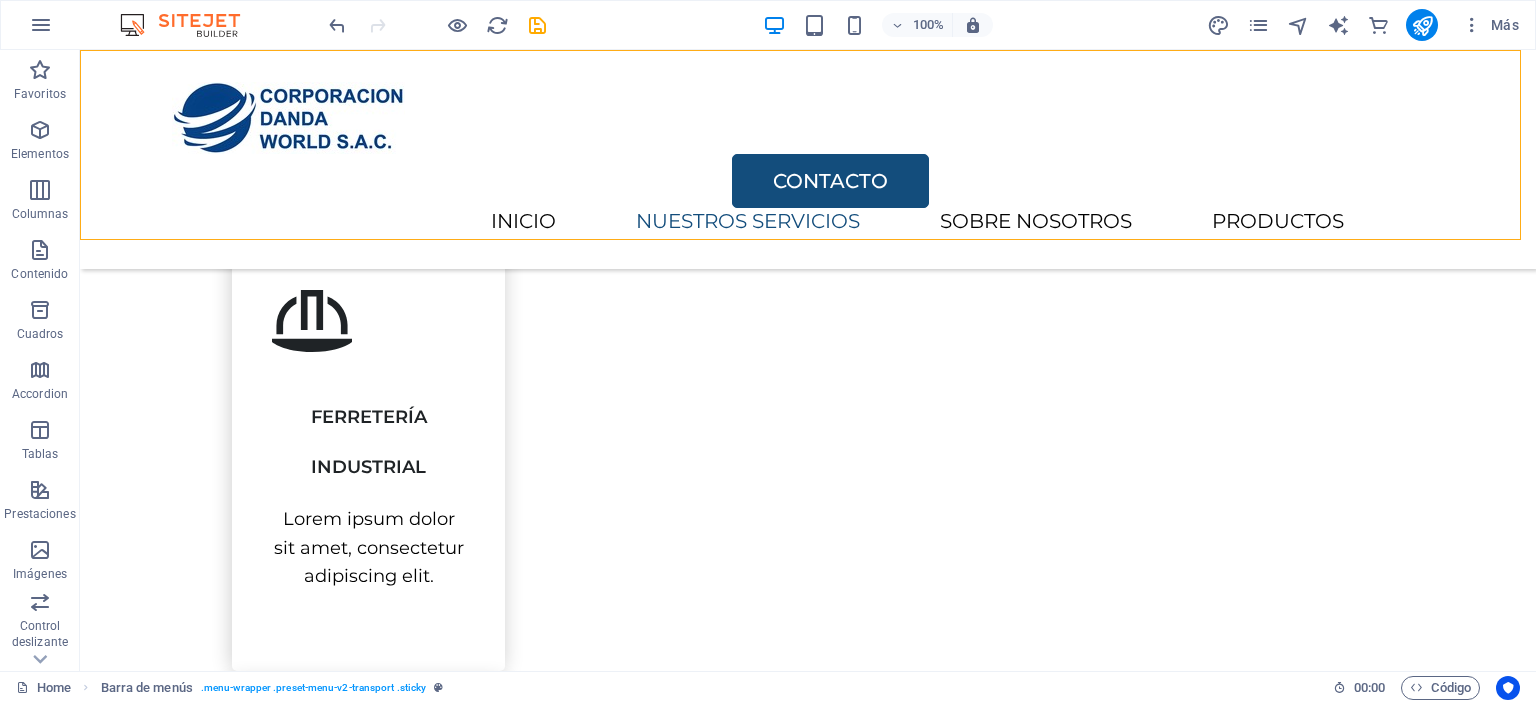click at bounding box center [537, 25] 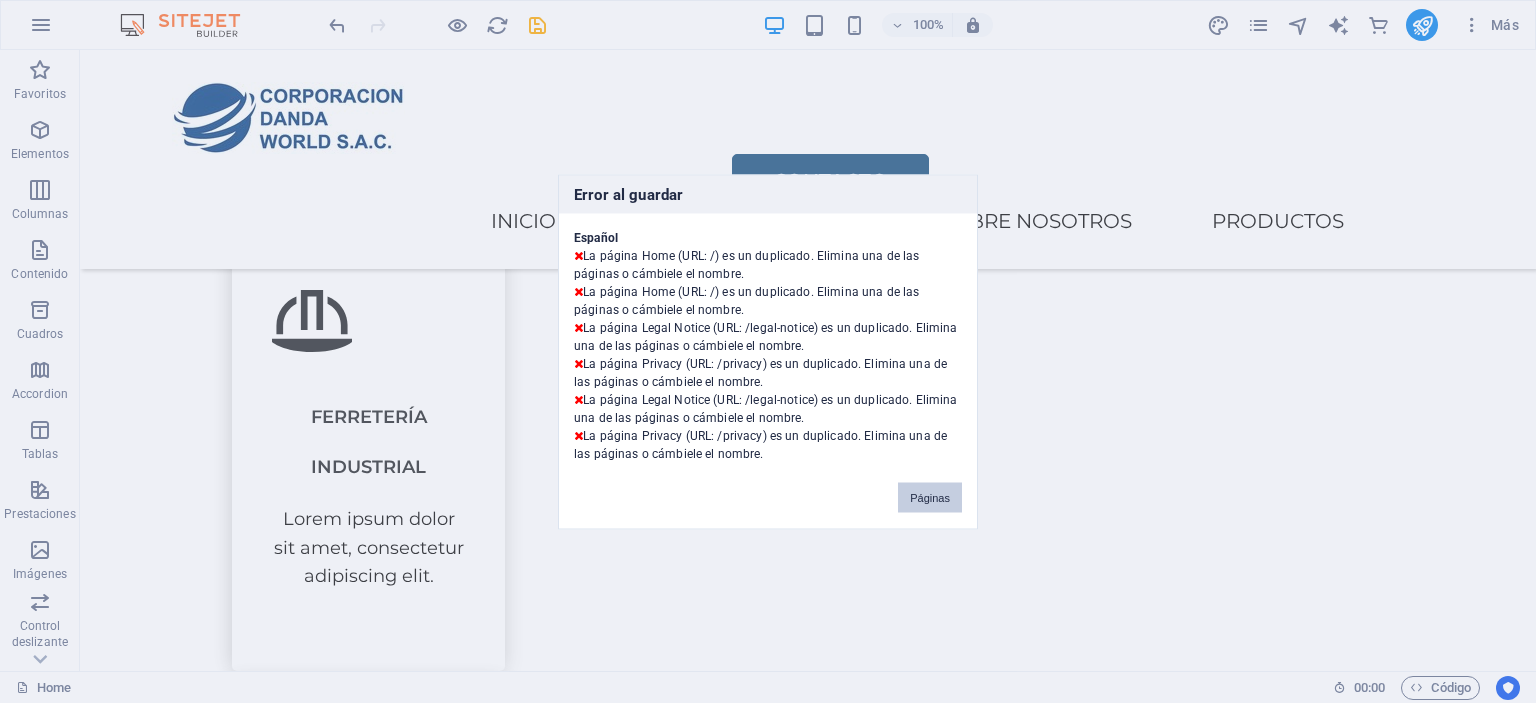 drag, startPoint x: 923, startPoint y: 486, endPoint x: 955, endPoint y: 384, distance: 106.901825 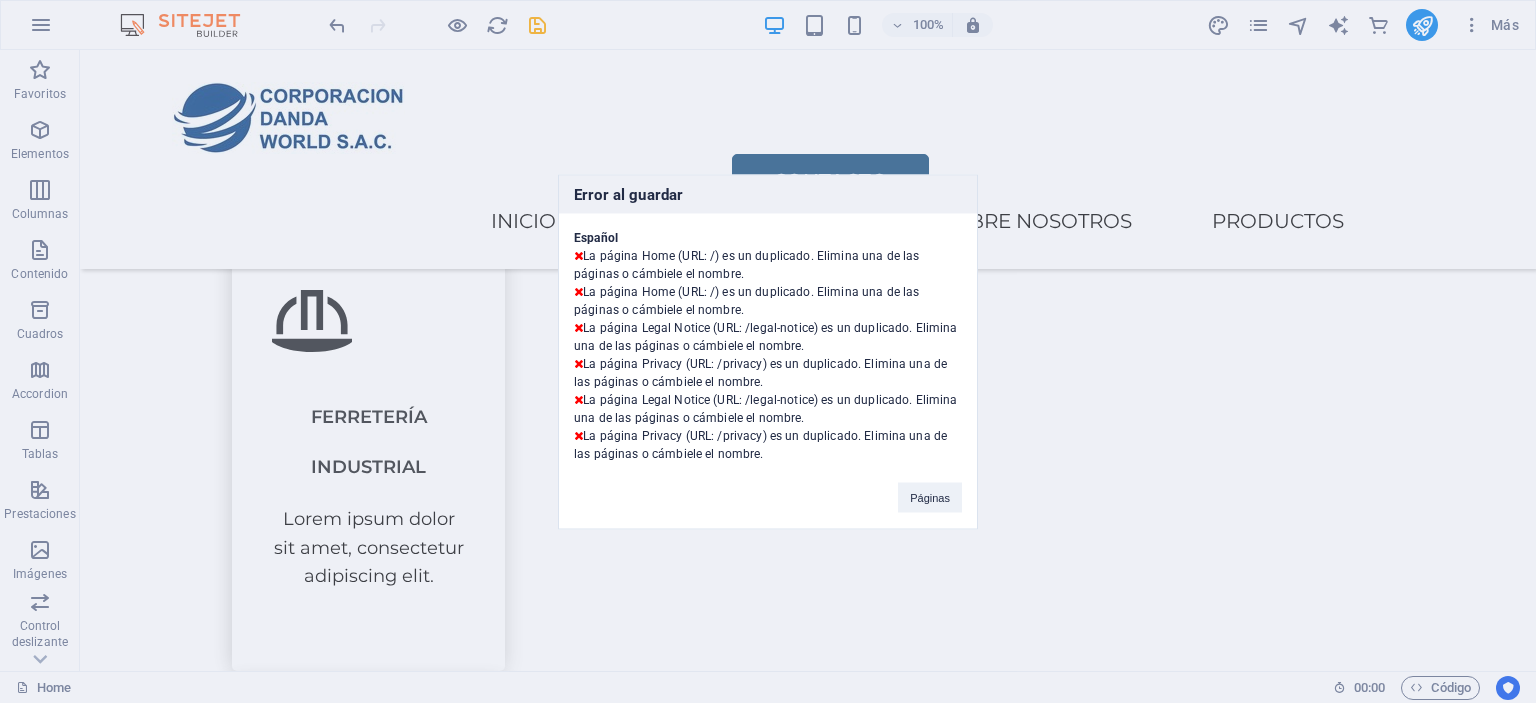 scroll, scrollTop: 828, scrollLeft: 0, axis: vertical 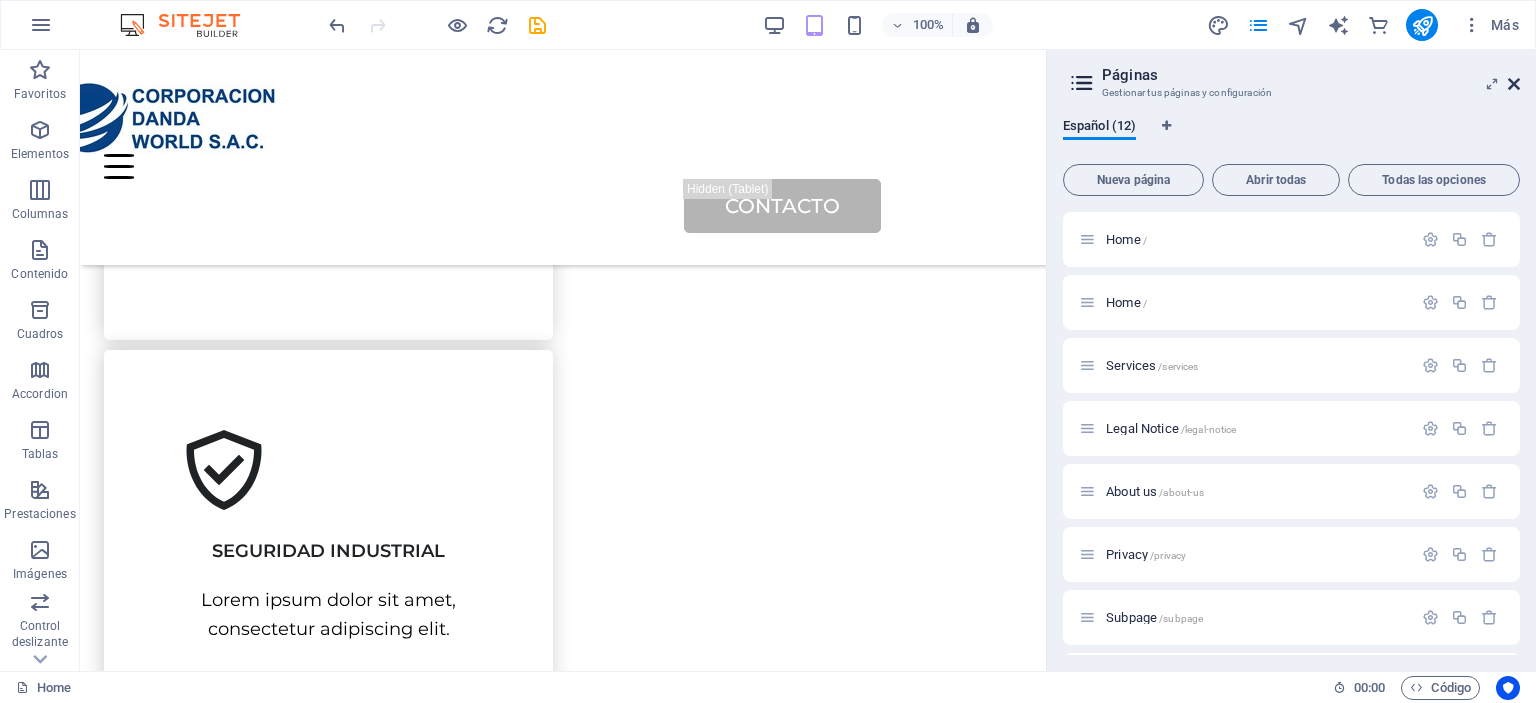 click at bounding box center (1514, 84) 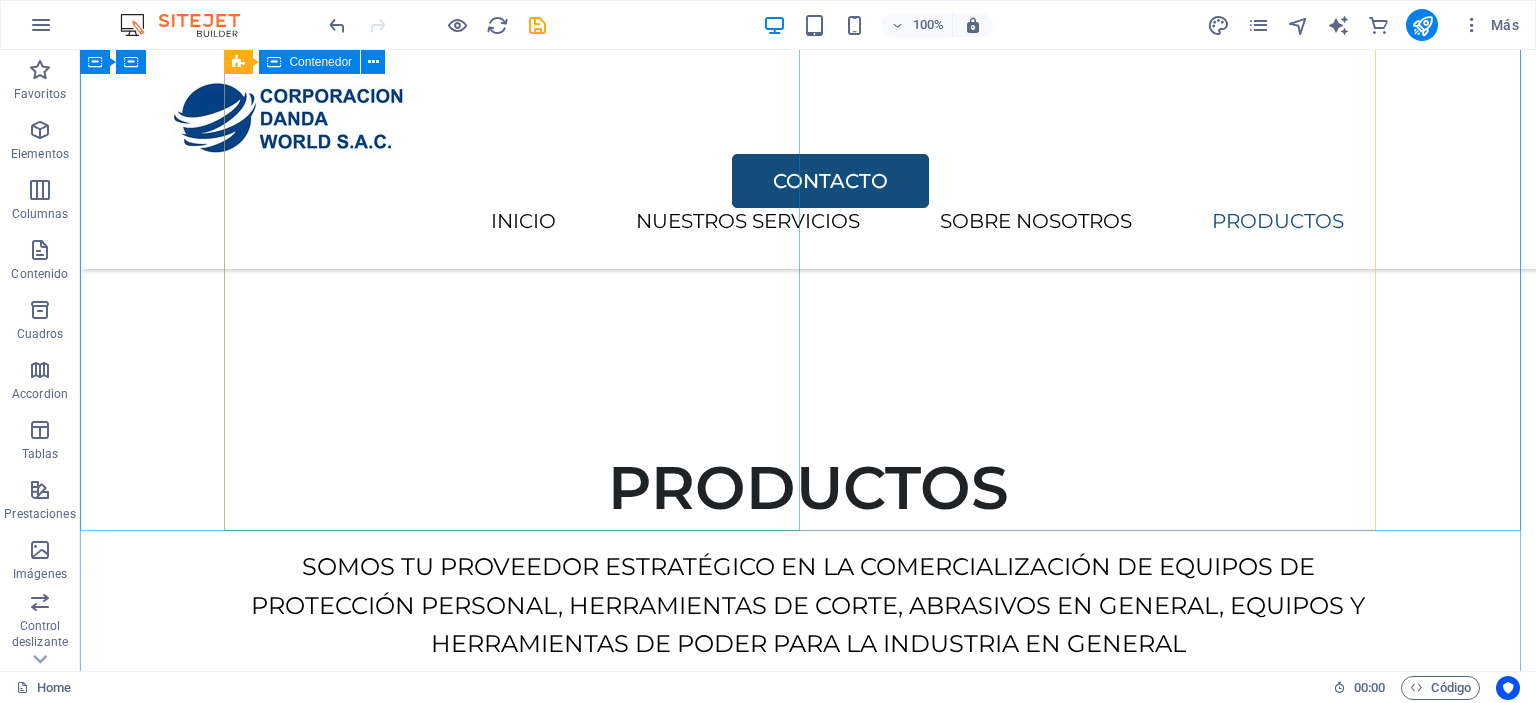 scroll, scrollTop: 4052, scrollLeft: 0, axis: vertical 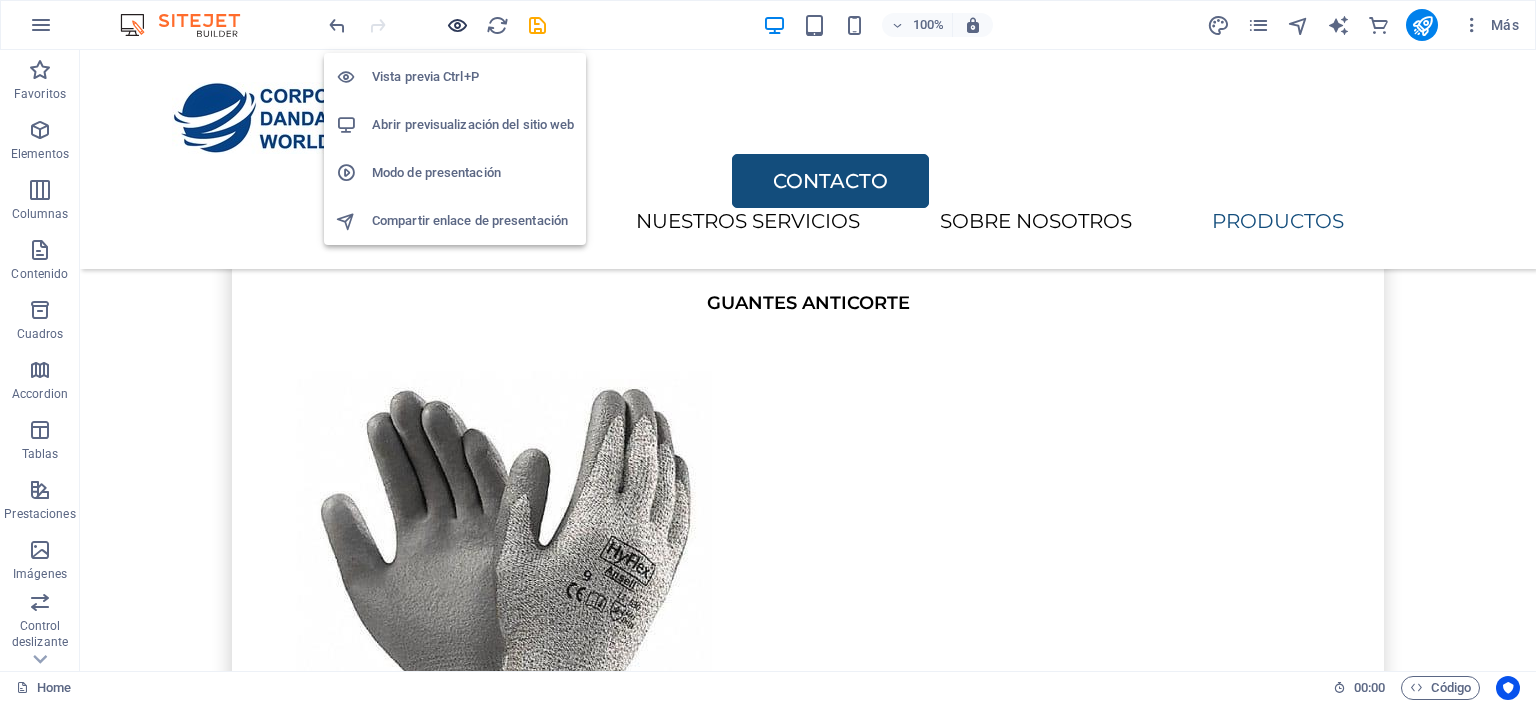 click at bounding box center (457, 25) 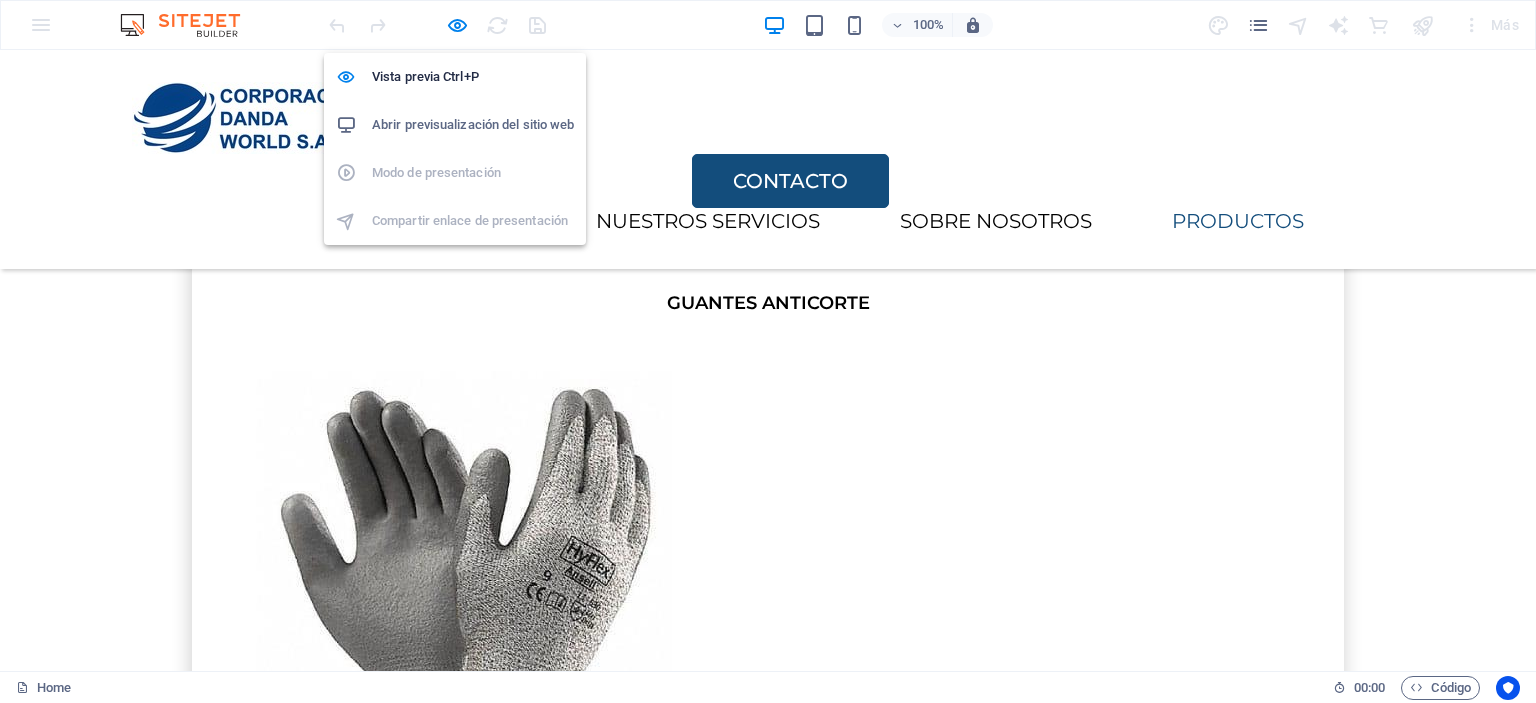 click on "Abrir previsualización del sitio web" at bounding box center [473, 125] 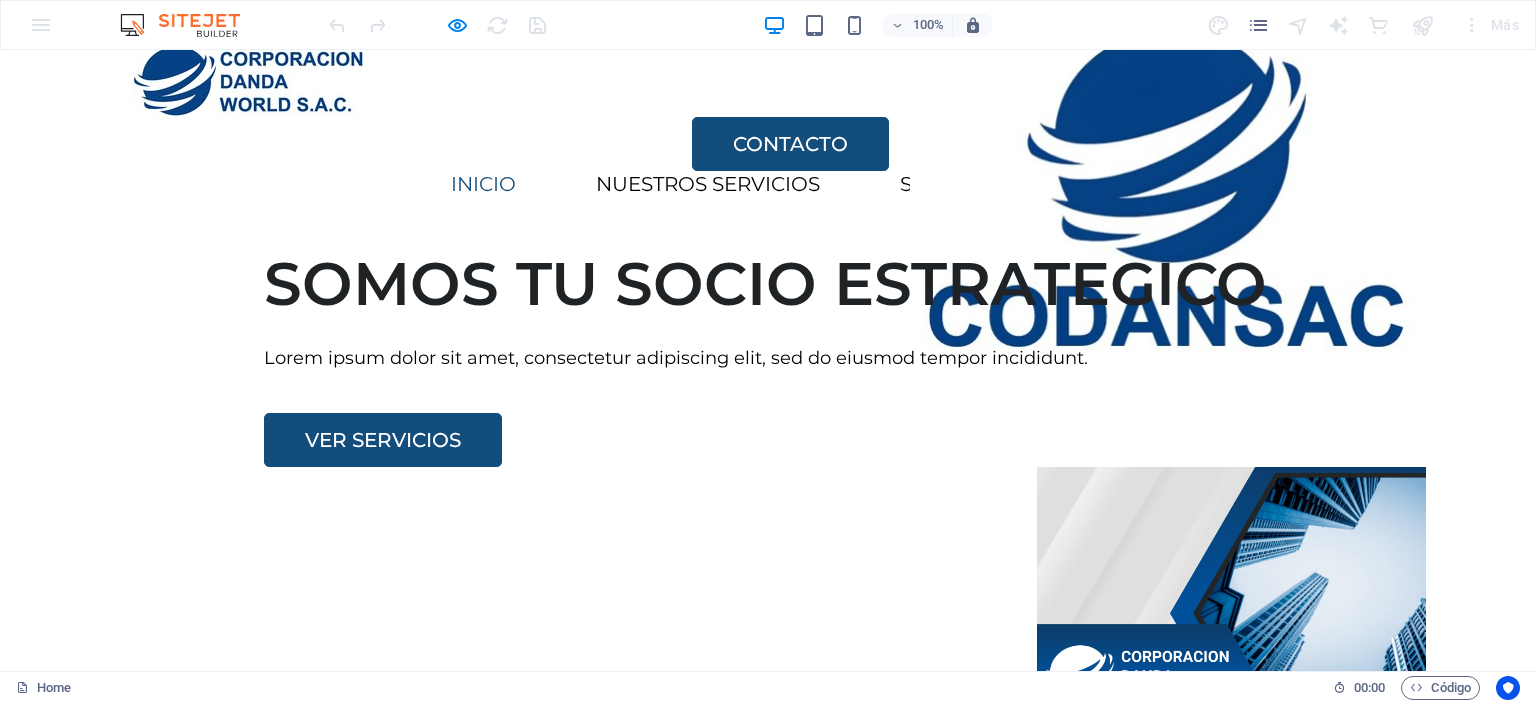 scroll, scrollTop: 0, scrollLeft: 0, axis: both 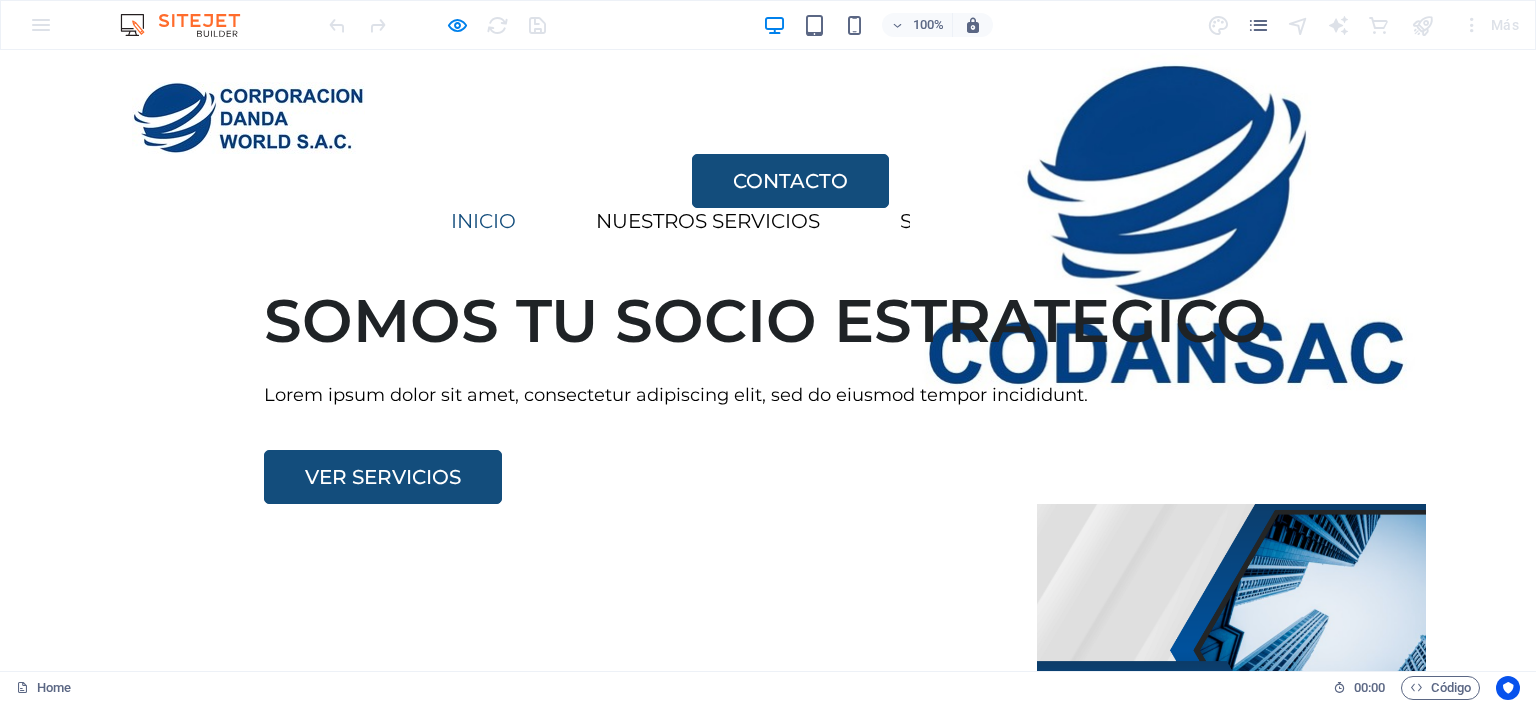 click on "SOMOS TU SOCIO ESTRATEGICO" at bounding box center (856, 321) 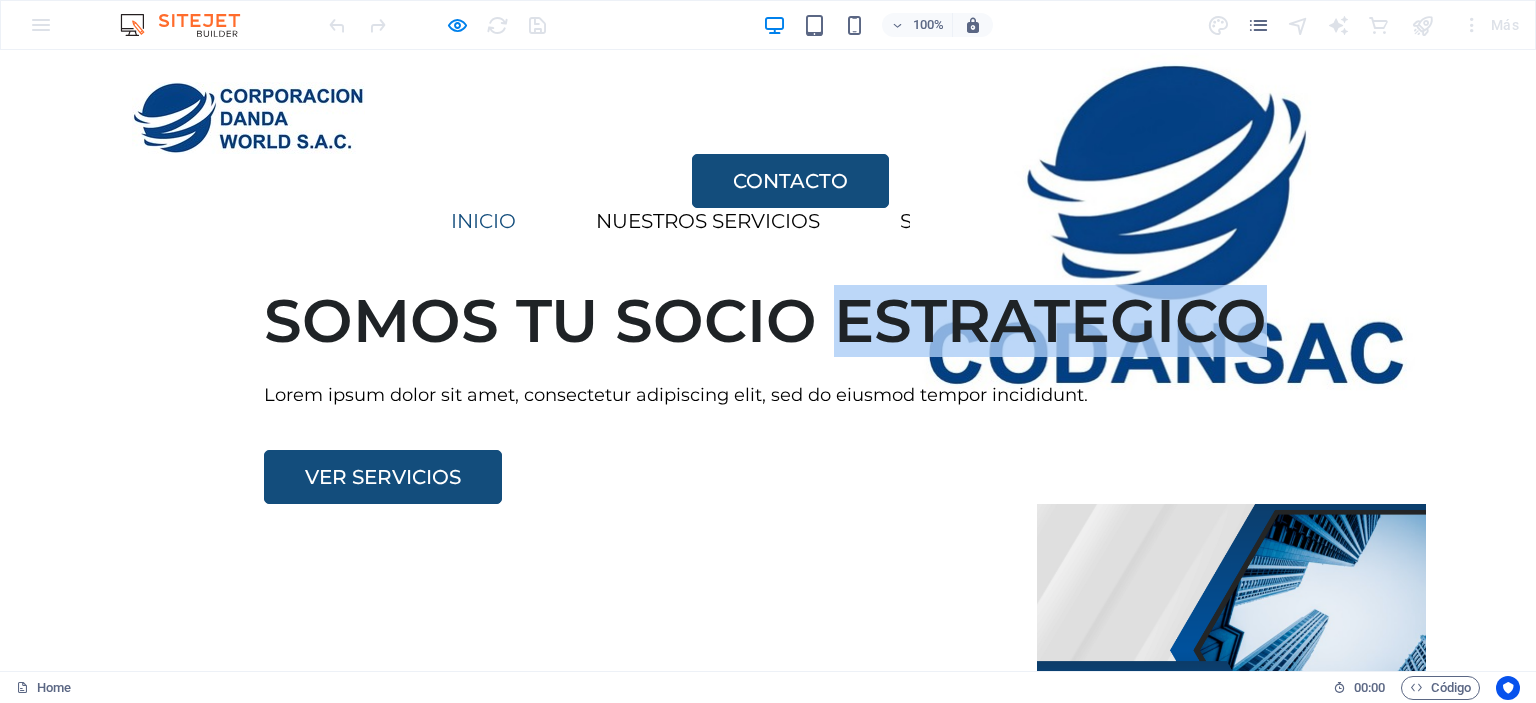 click on "SOMOS TU SOCIO ESTRATEGICO" at bounding box center (856, 321) 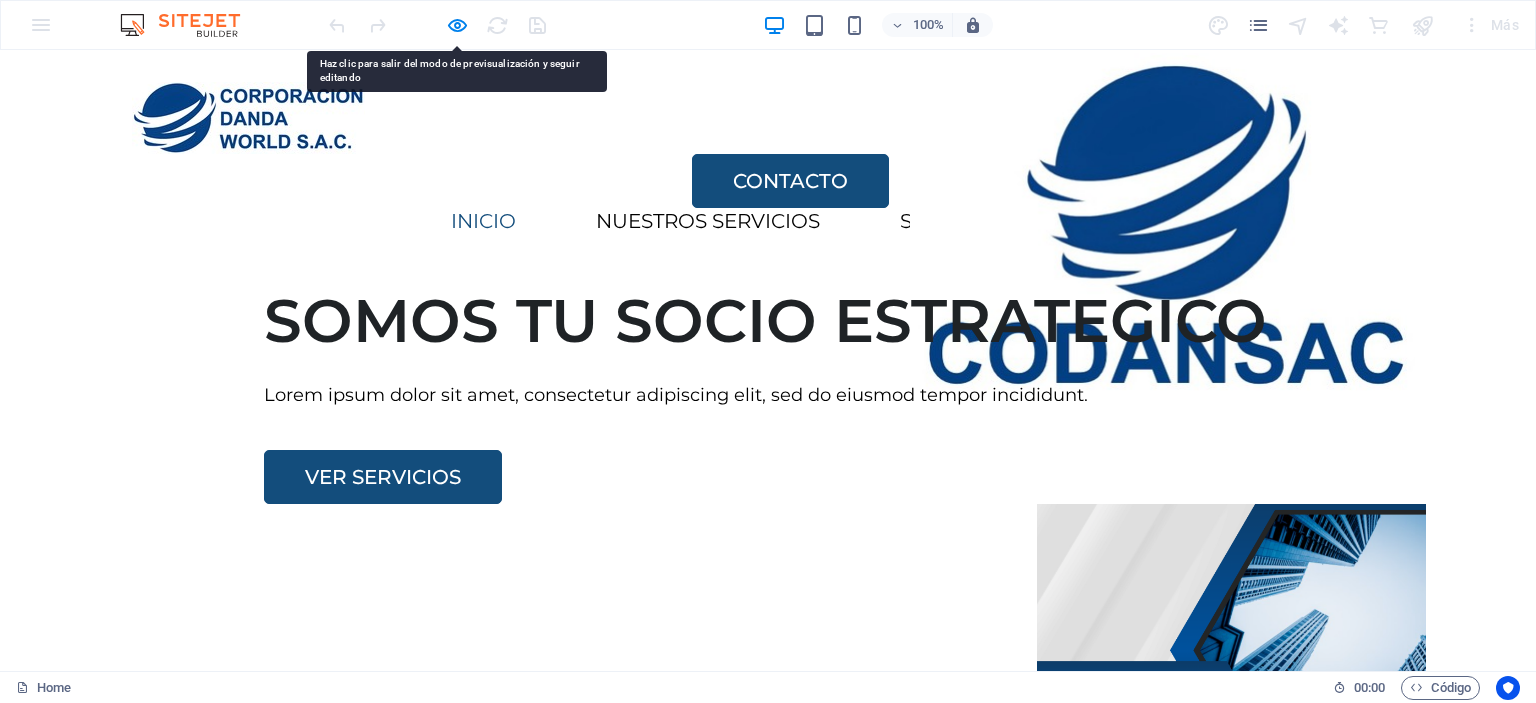 click on "SOMOS TU SOCIO ESTRATEGICO" at bounding box center [856, 321] 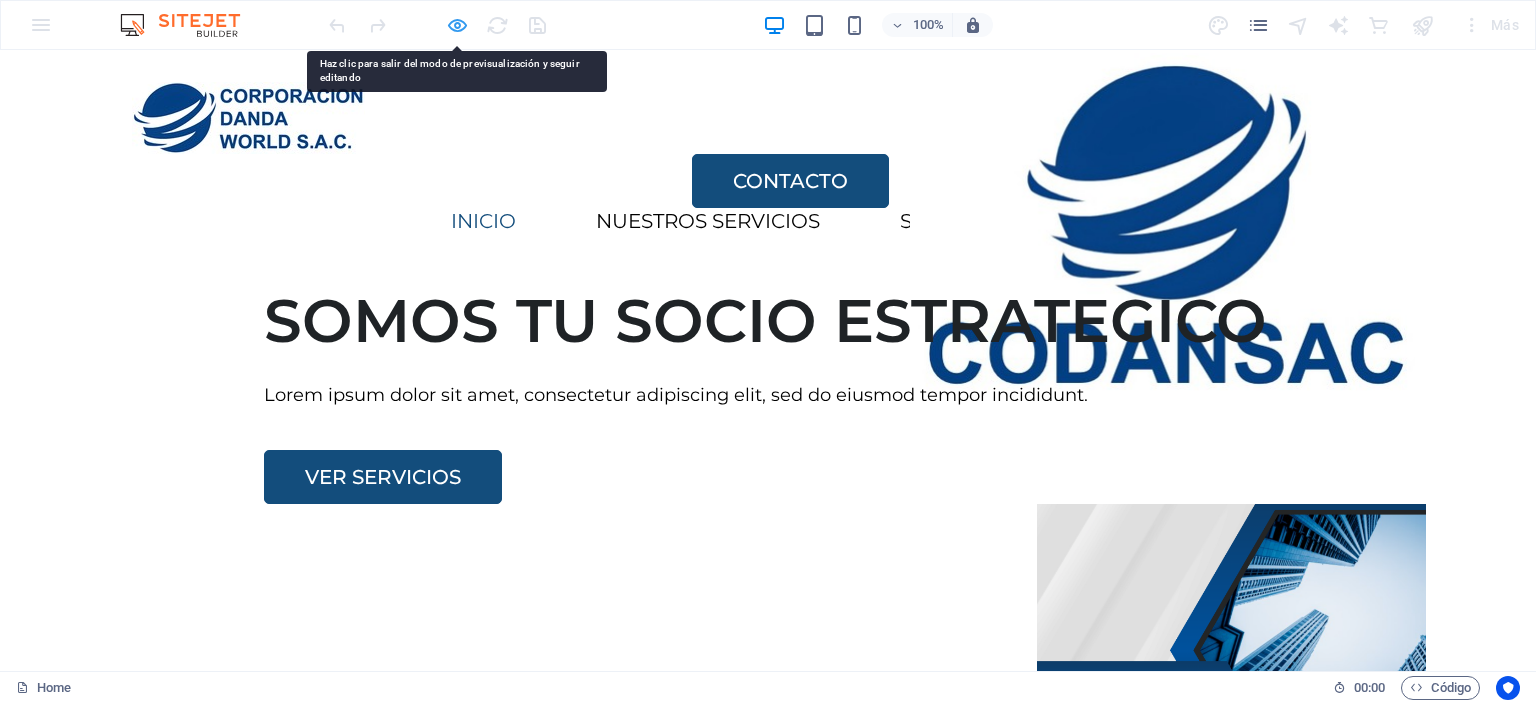 click at bounding box center (457, 25) 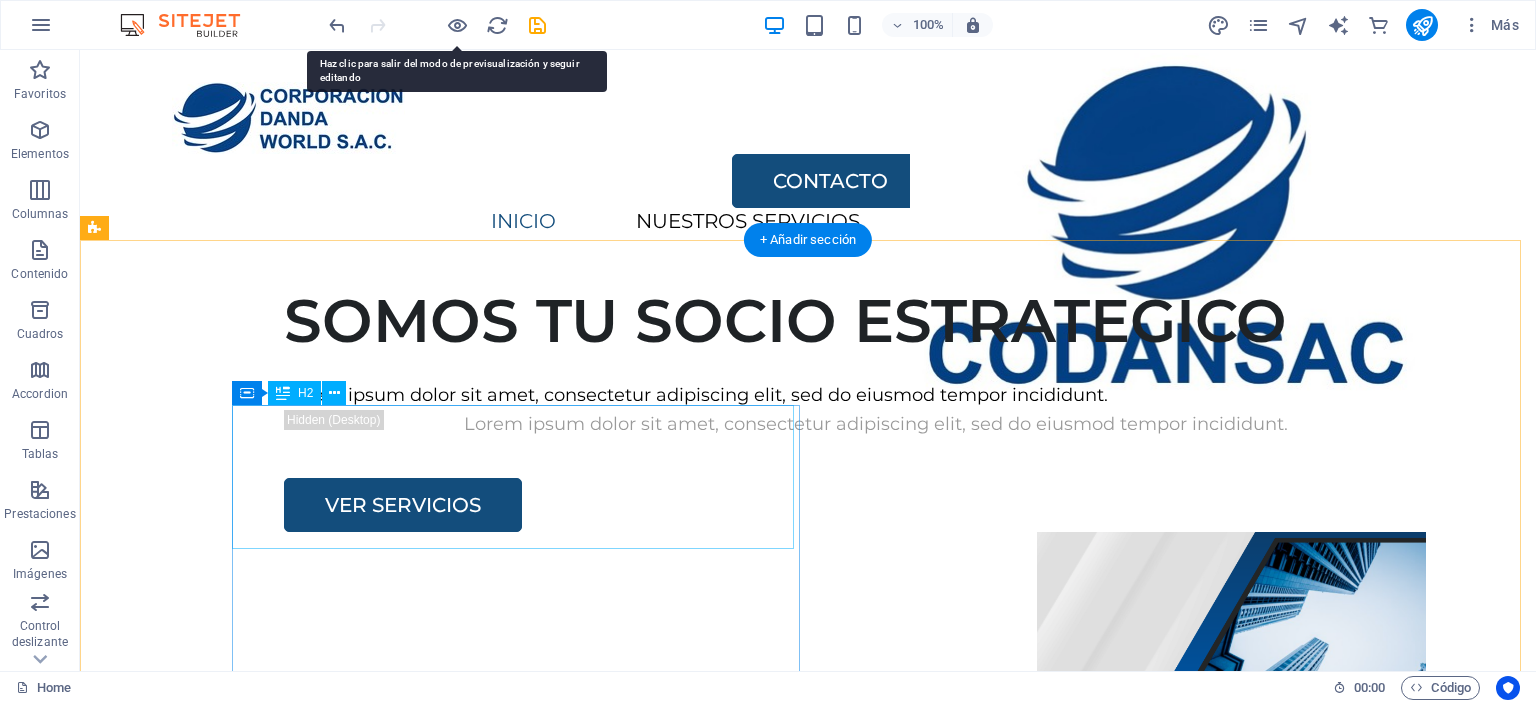click on "SOMOS TU SOCIO ESTRATEGICO" at bounding box center (876, 321) 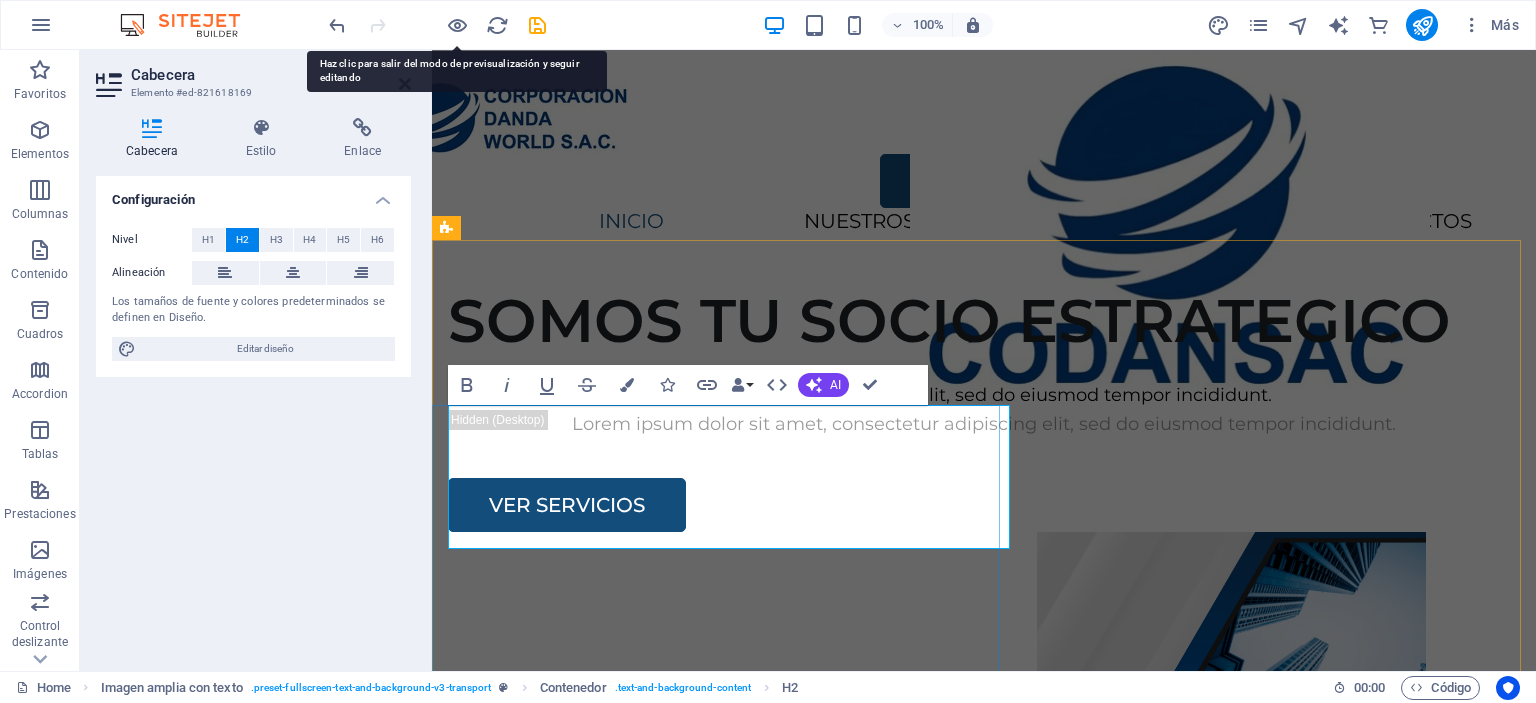 click on "SOMOS TU SOCIO ESTRATEGICO" at bounding box center [984, 321] 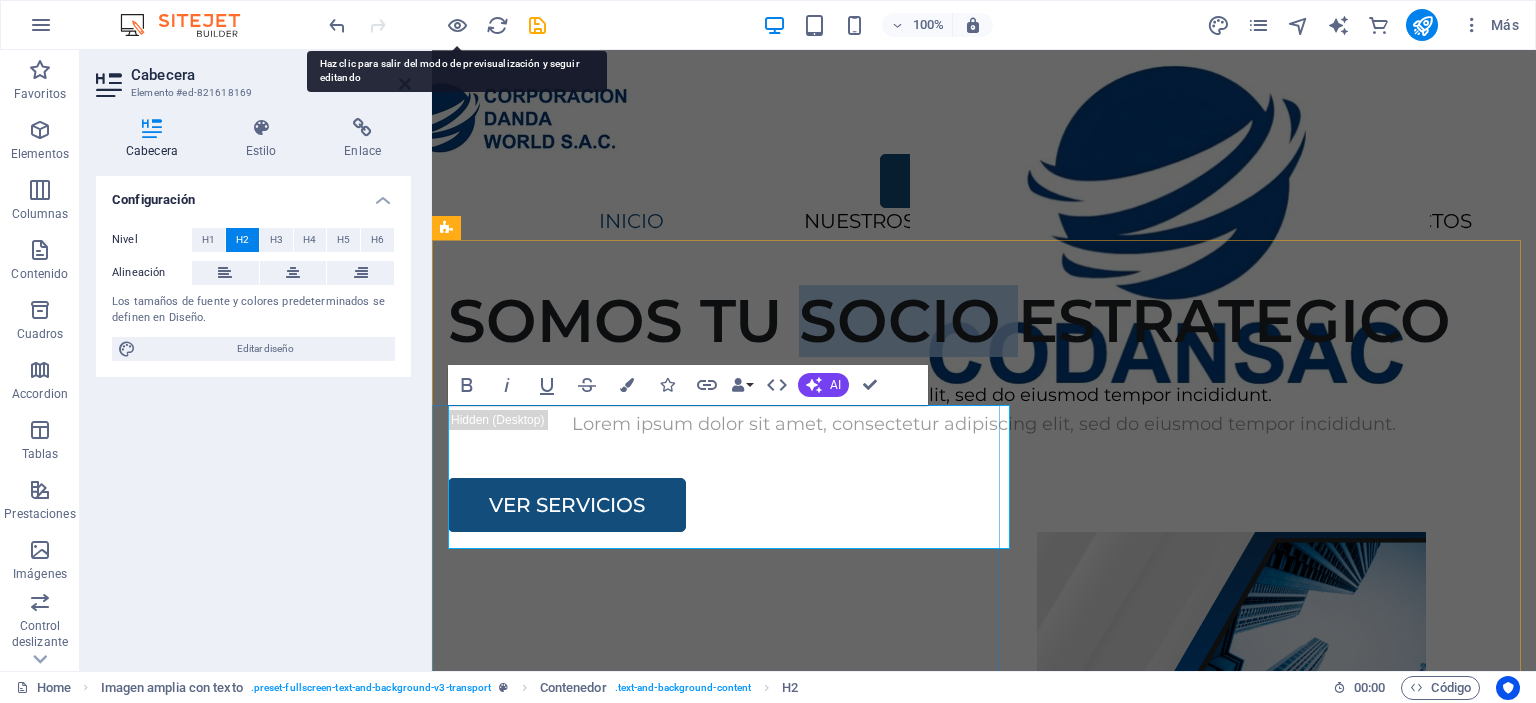 click on "SOMOS TU SOCIO ESTRATEGICO" at bounding box center [984, 321] 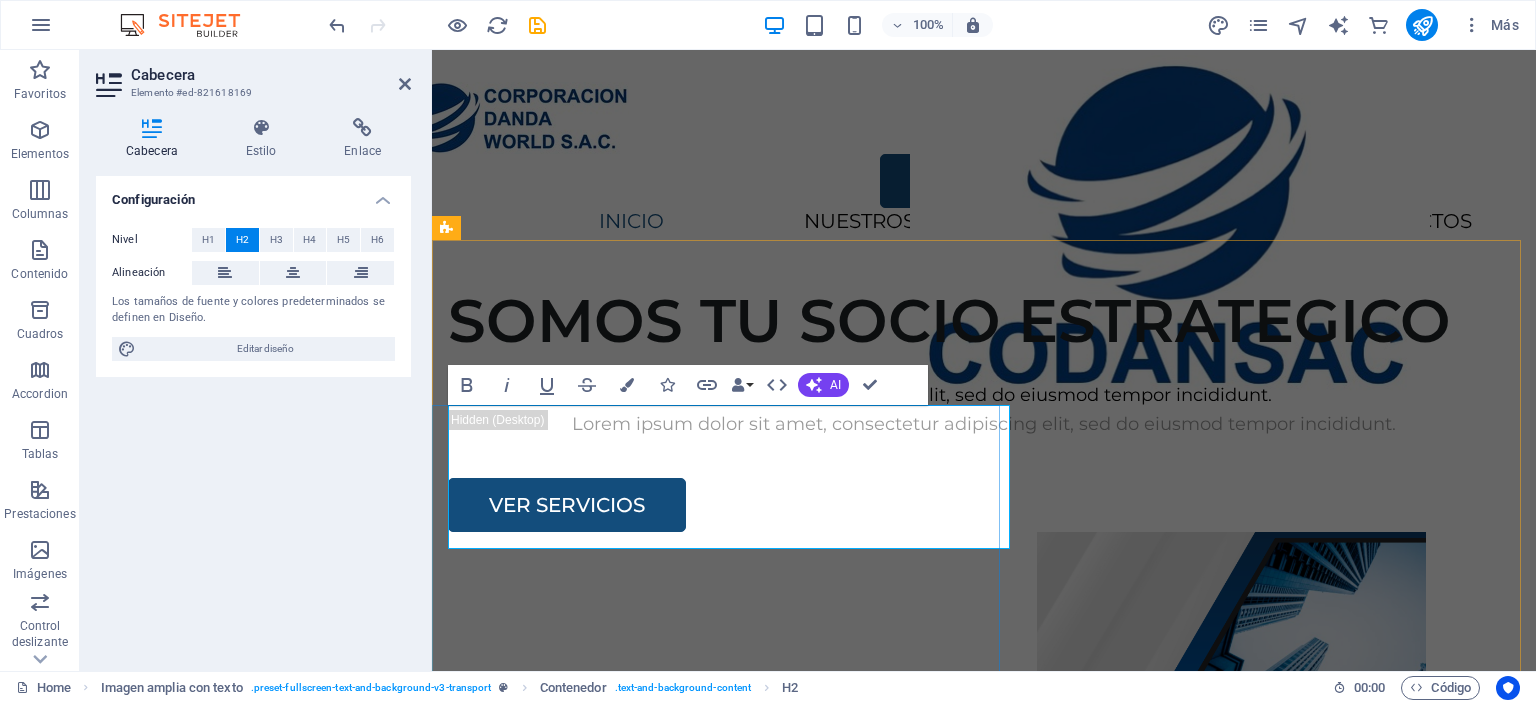 type 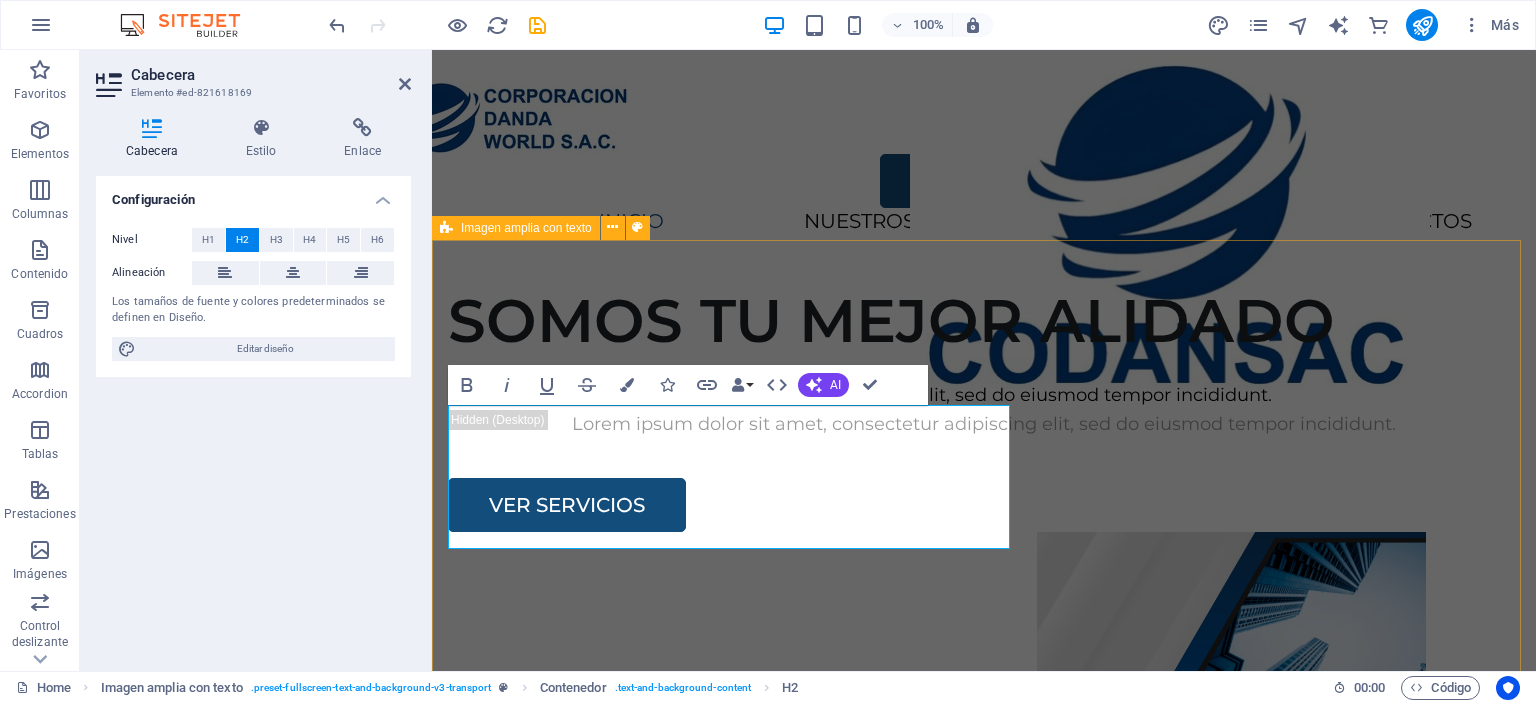click on "SOMOS TU MEJOR ALIDADO Lorem ipsum dolor sit amet, consectetur adipiscing elit, sed do eiusmod tempor incididunt.  Lorem ipsum dolor sit amet, consectetur adipiscing elit, sed do eiusmod tempor incididunt.  VER SERVICIOS" at bounding box center [984, 652] 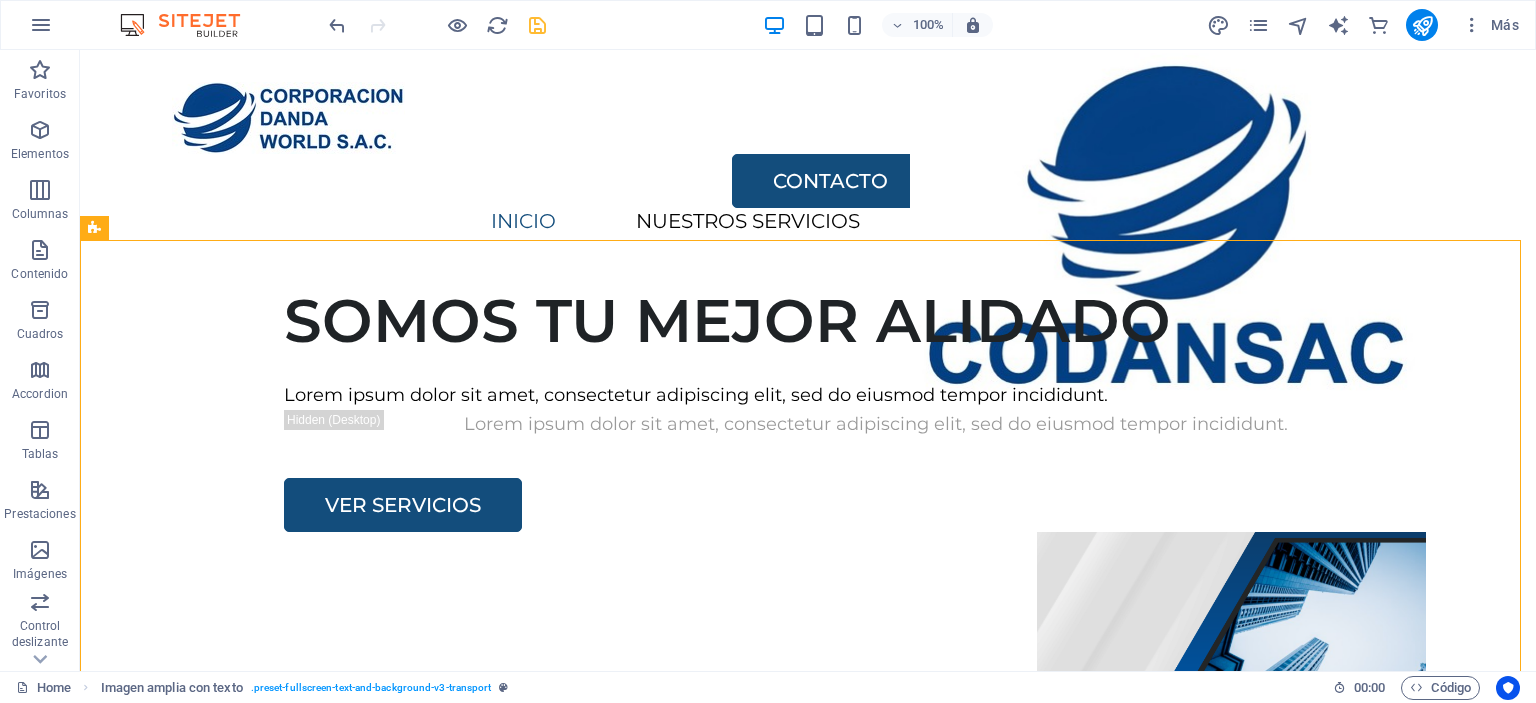 click at bounding box center [537, 25] 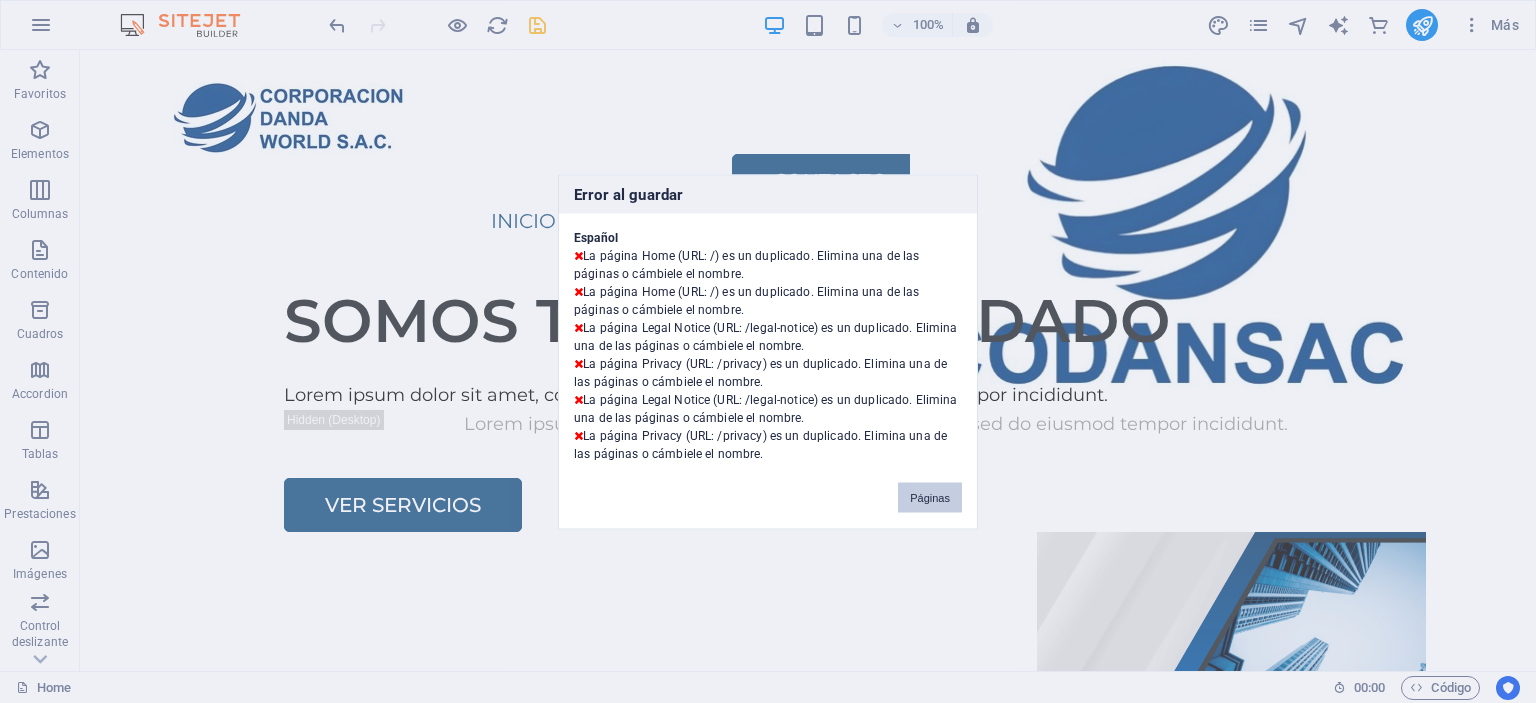 drag, startPoint x: 924, startPoint y: 491, endPoint x: 843, endPoint y: 441, distance: 95.189285 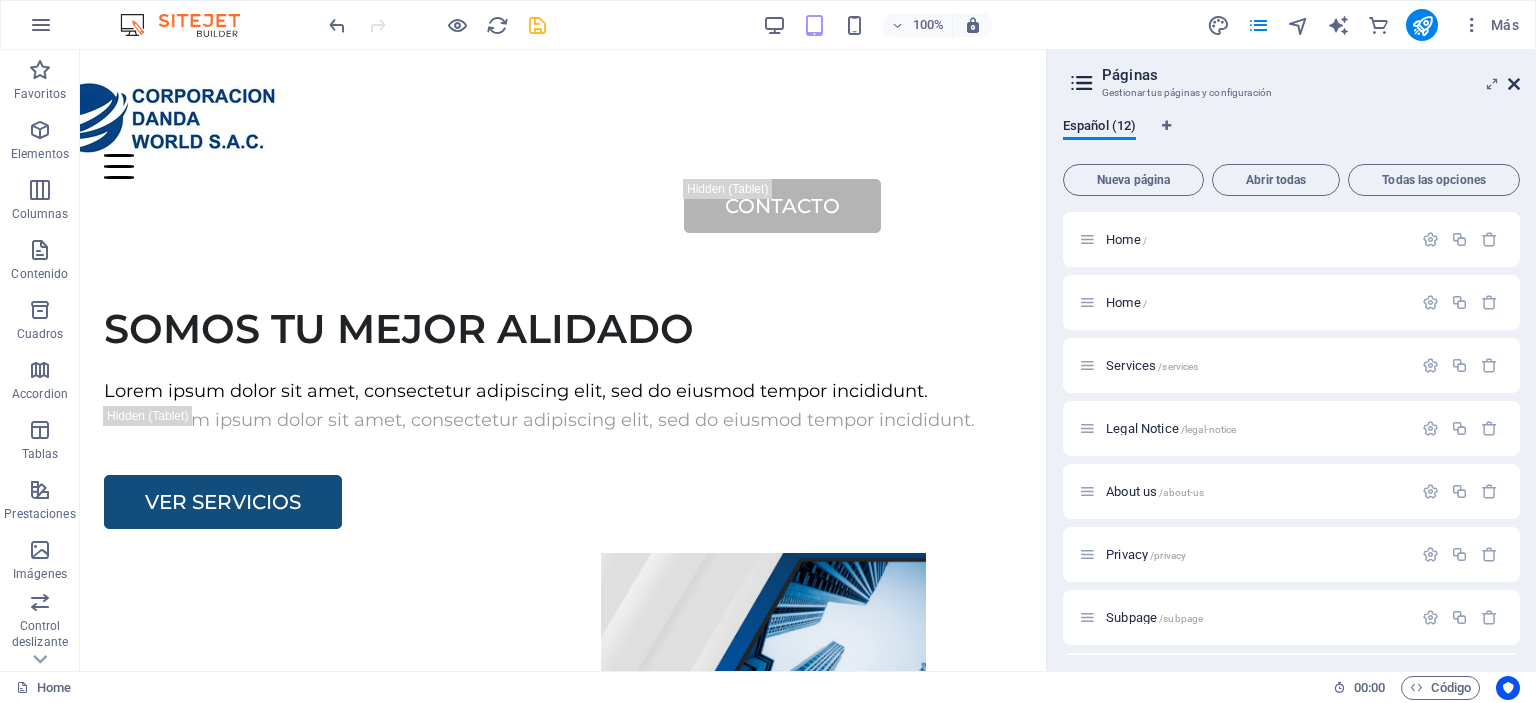 click at bounding box center [1514, 84] 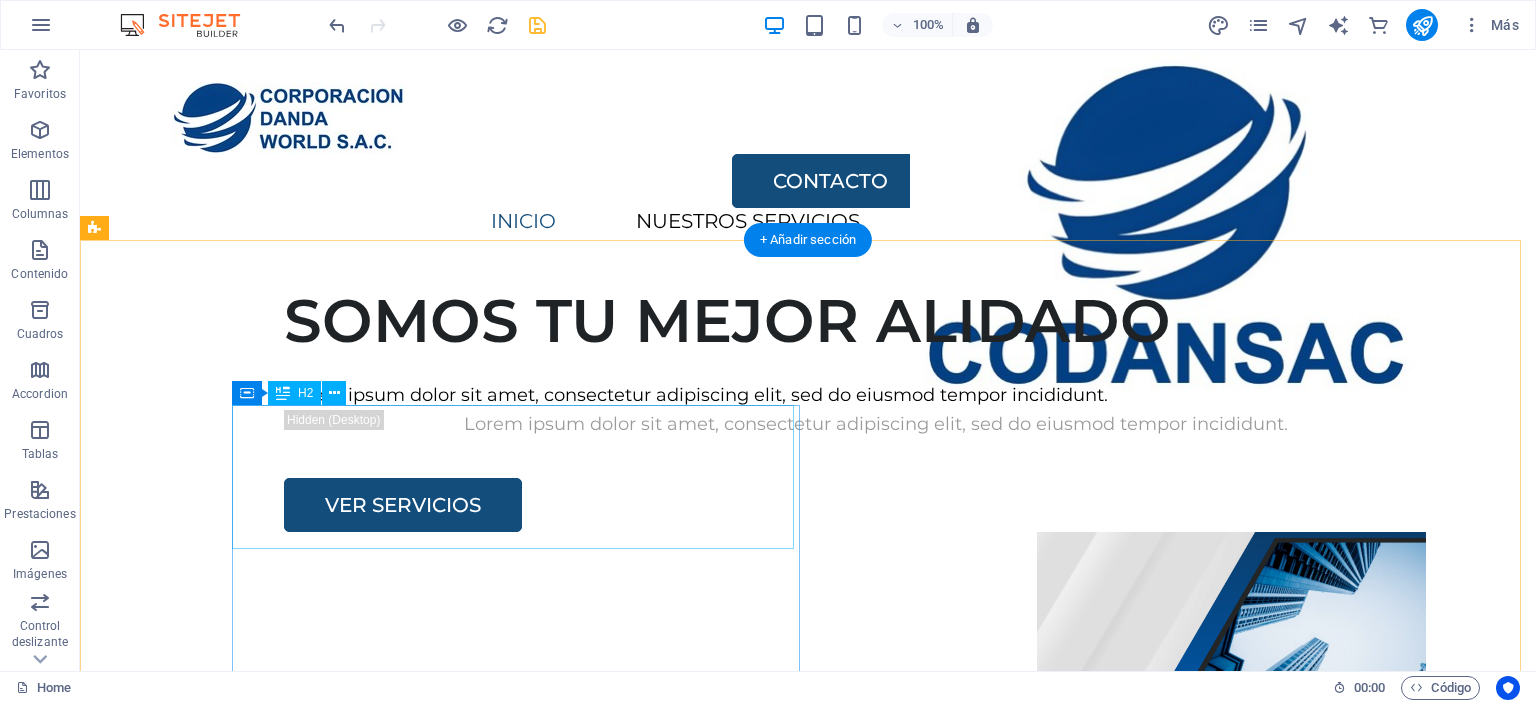 click on "SOMOS TU MEJOR ALIDADO" at bounding box center (876, 321) 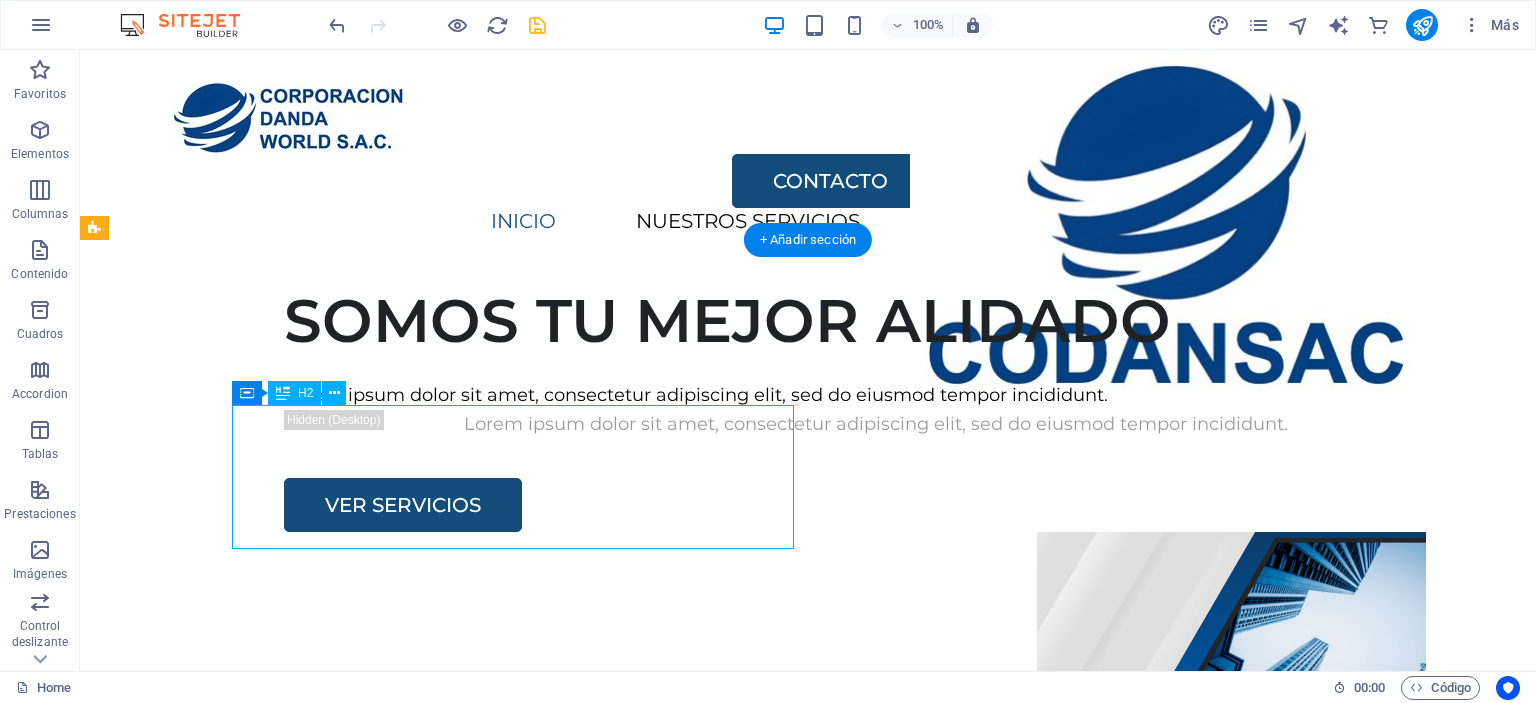 click on "SOMOS TU MEJOR ALIDADO" at bounding box center [876, 321] 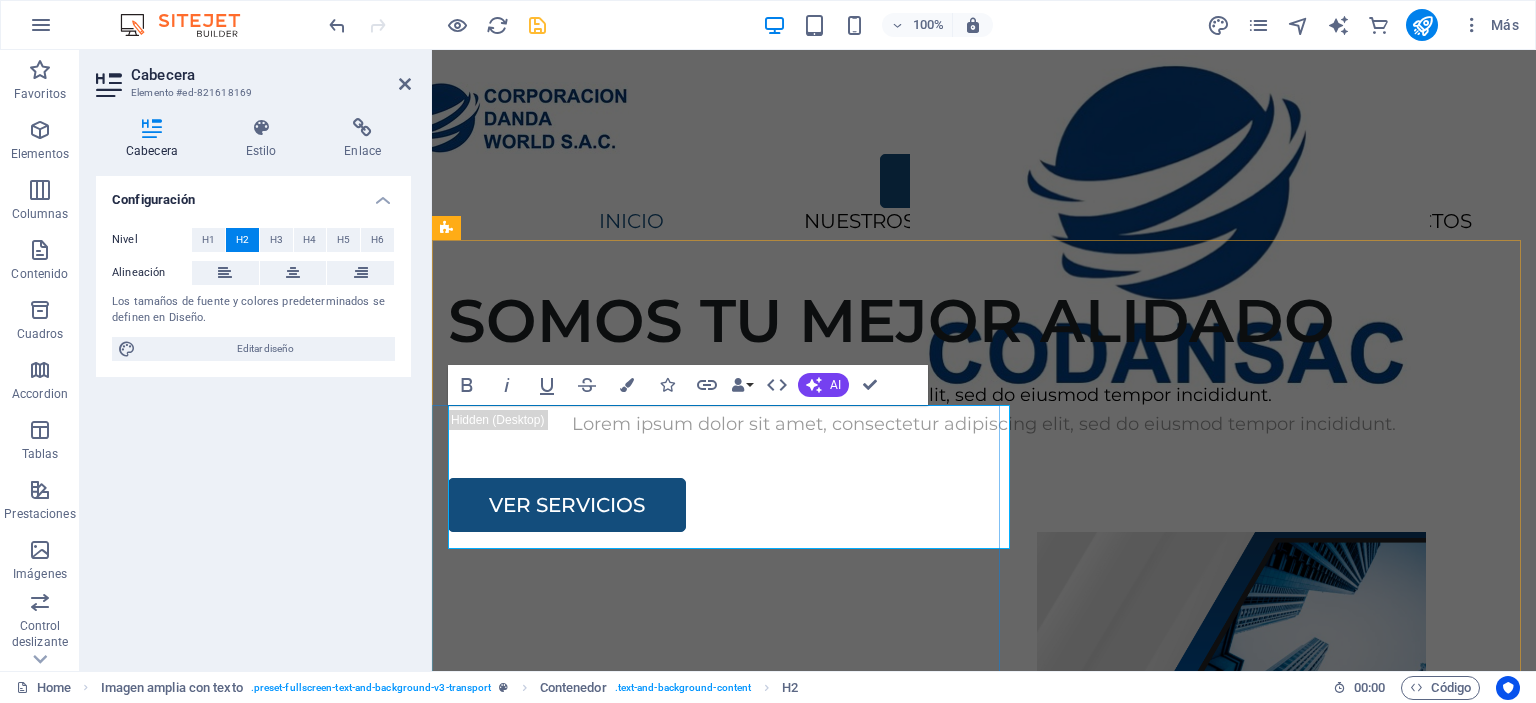 click on "SOMOS TU MEJOR ALIDADO" at bounding box center (984, 321) 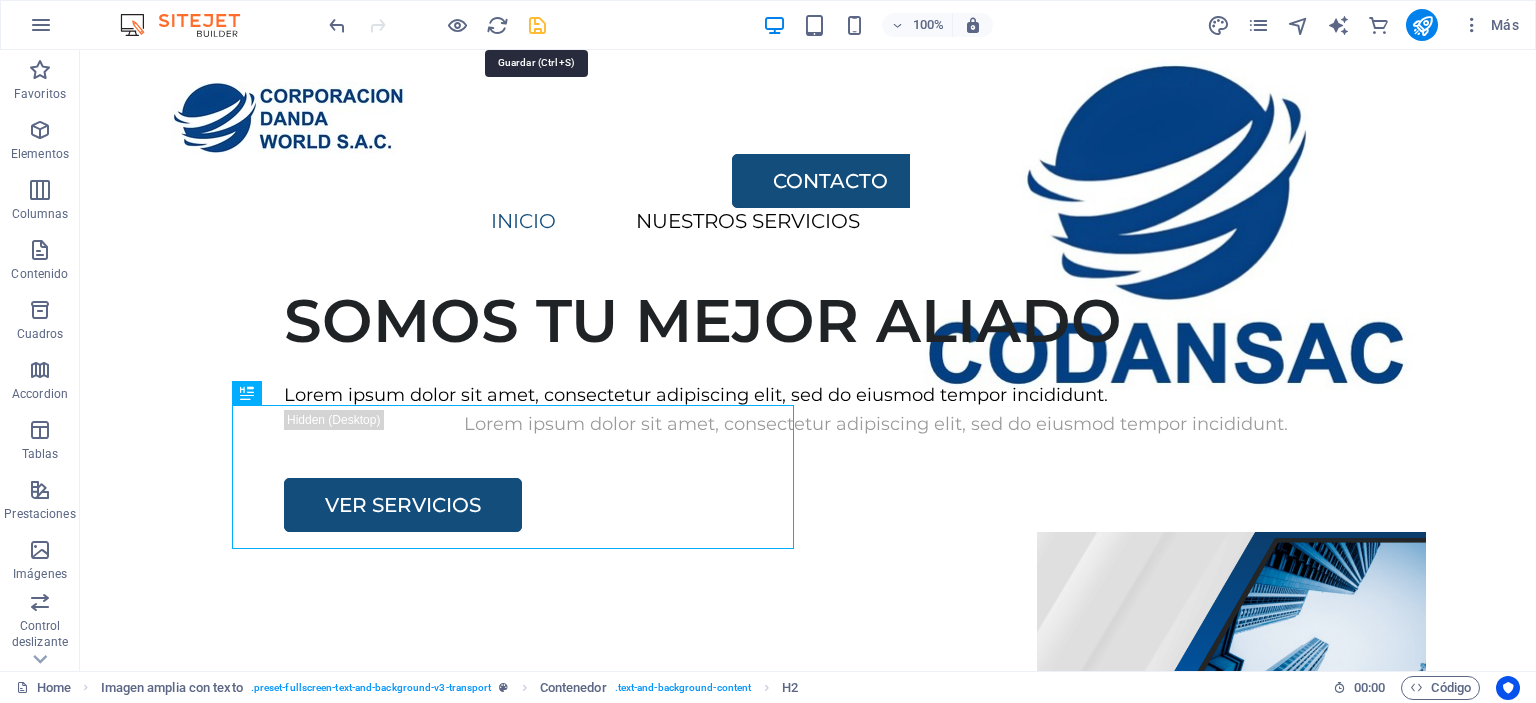 click at bounding box center (537, 25) 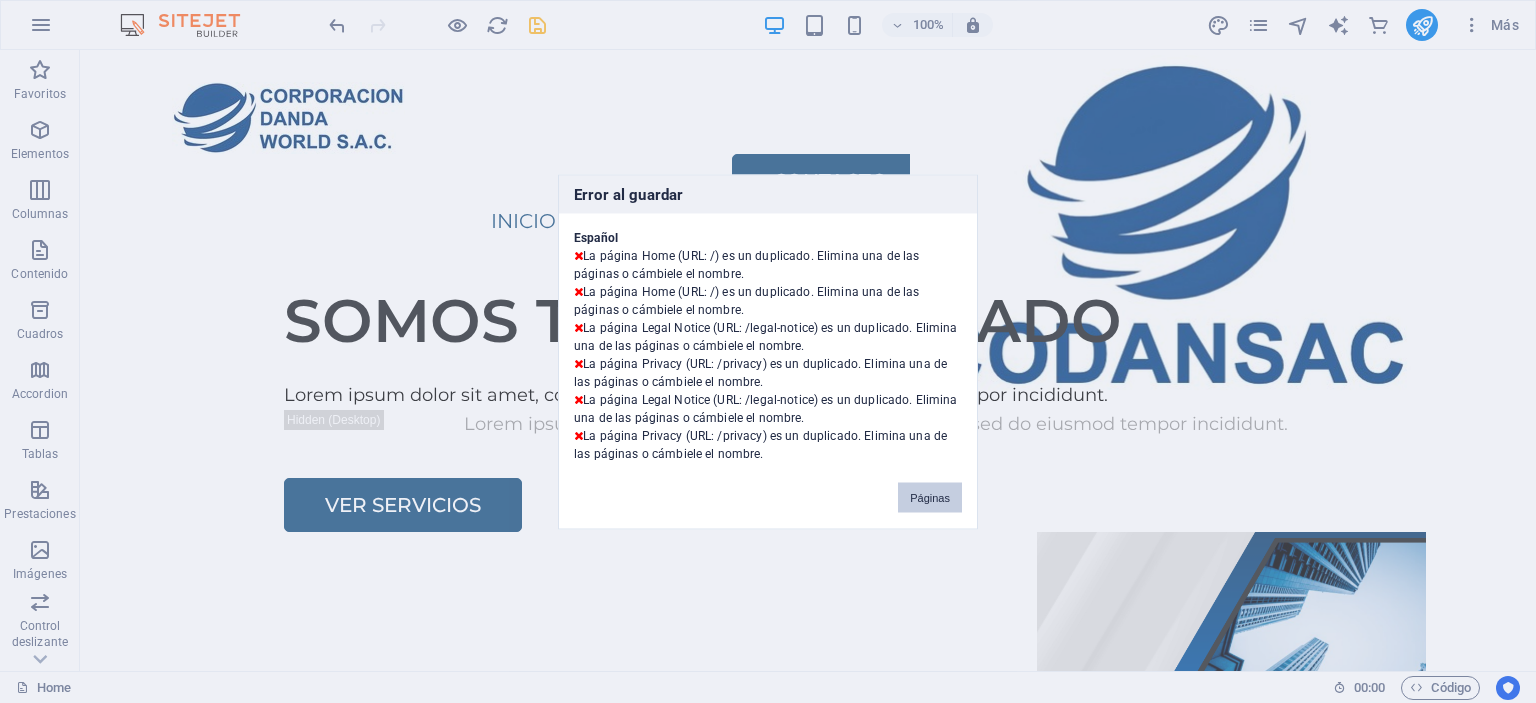 drag, startPoint x: 961, startPoint y: 490, endPoint x: 881, endPoint y: 441, distance: 93.813644 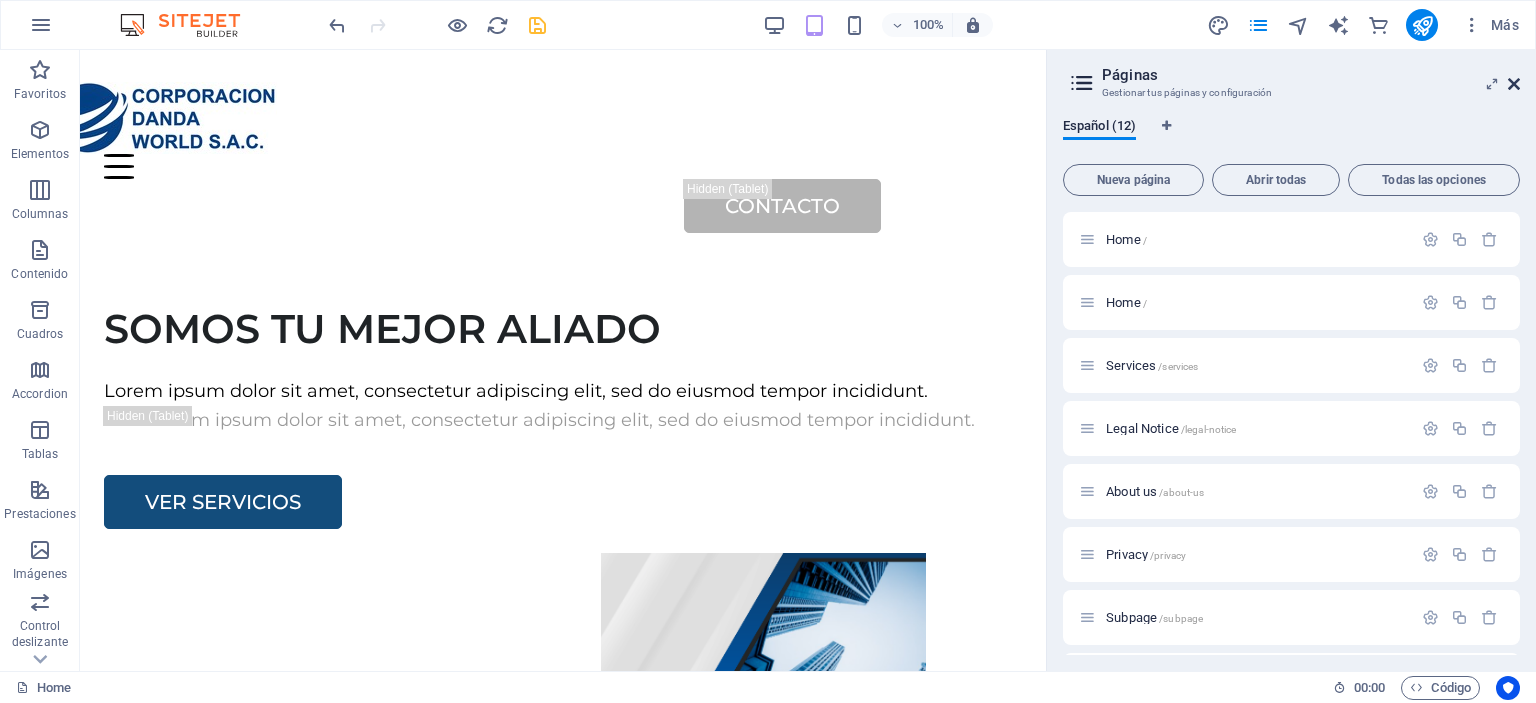 click at bounding box center (1514, 84) 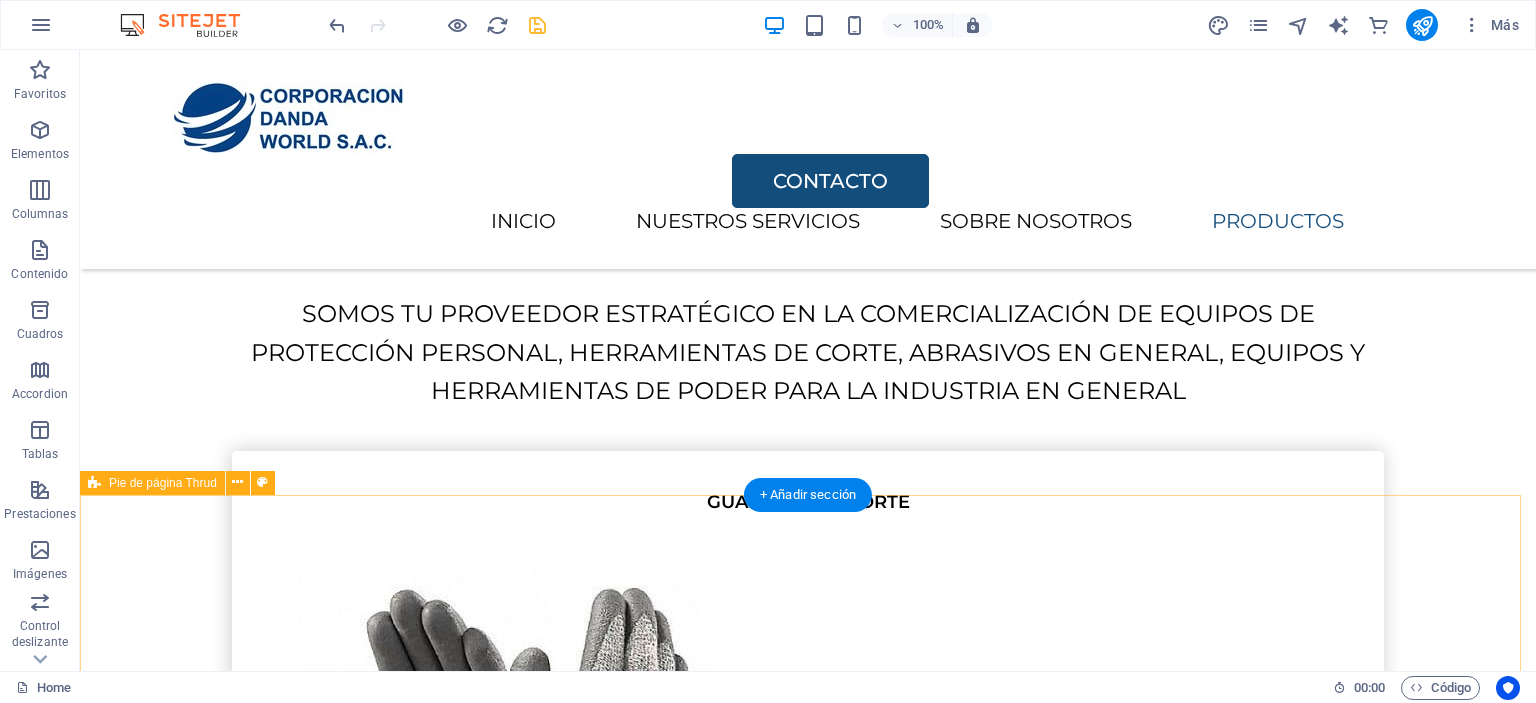 scroll, scrollTop: 3852, scrollLeft: 0, axis: vertical 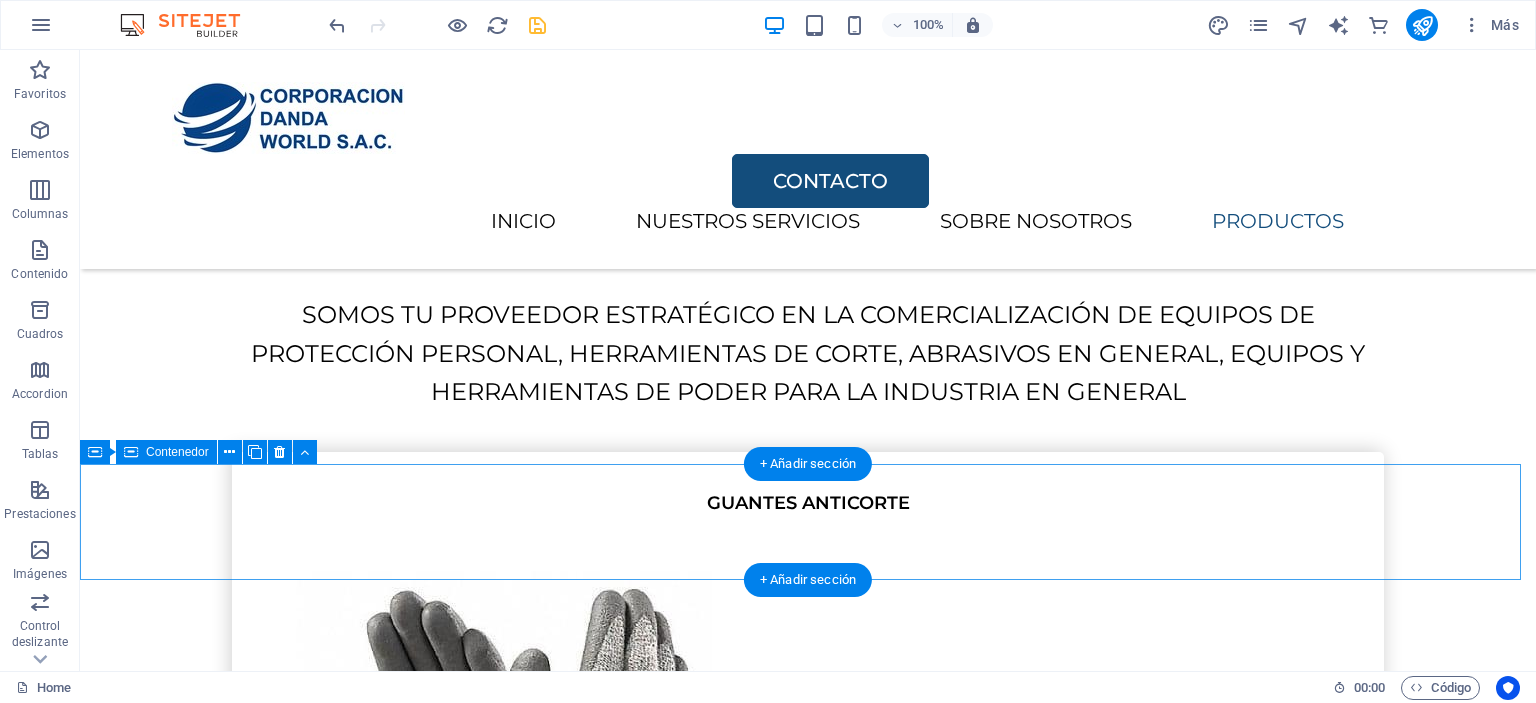 click on "INICIO SERVICIOS SOBRE NOSOTROS PRODUCTOS" at bounding box center [808, 7346] 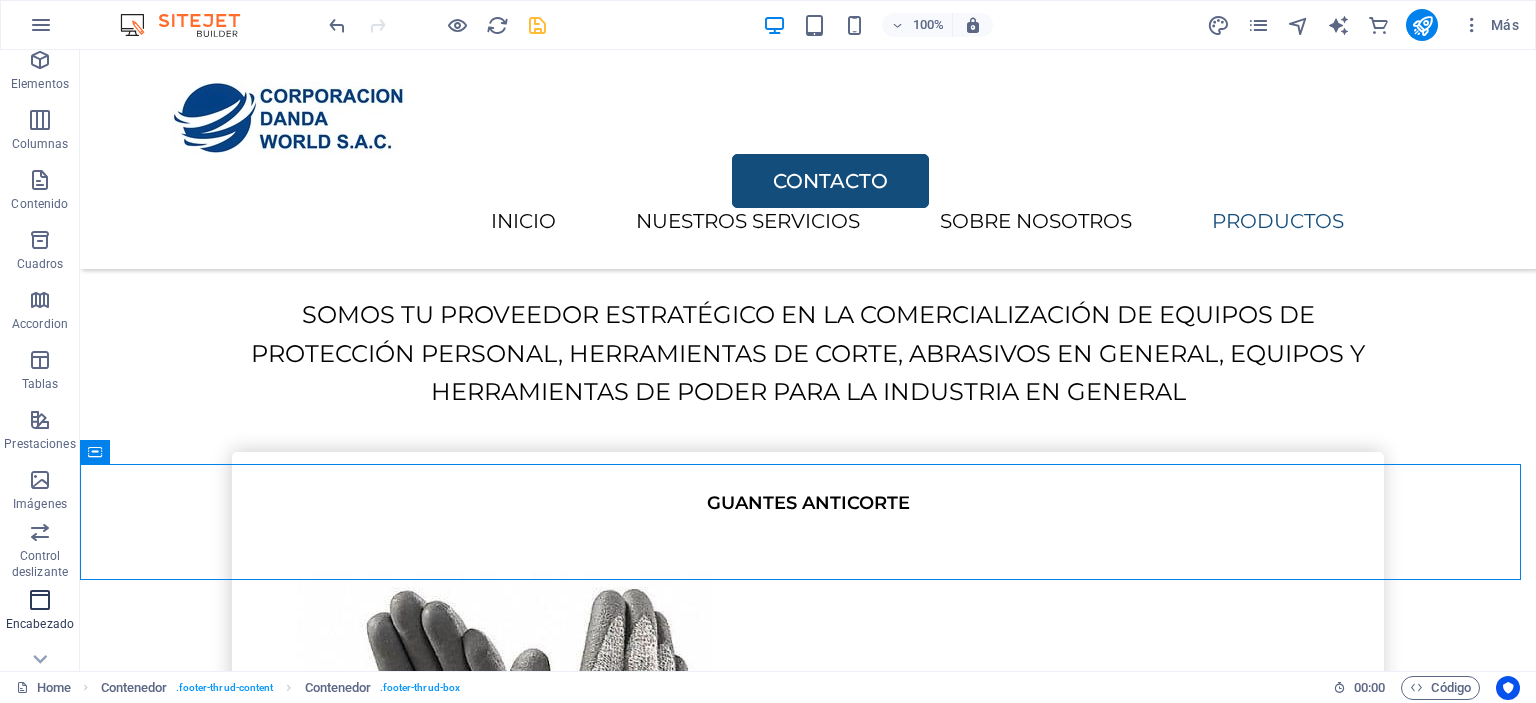 scroll, scrollTop: 100, scrollLeft: 0, axis: vertical 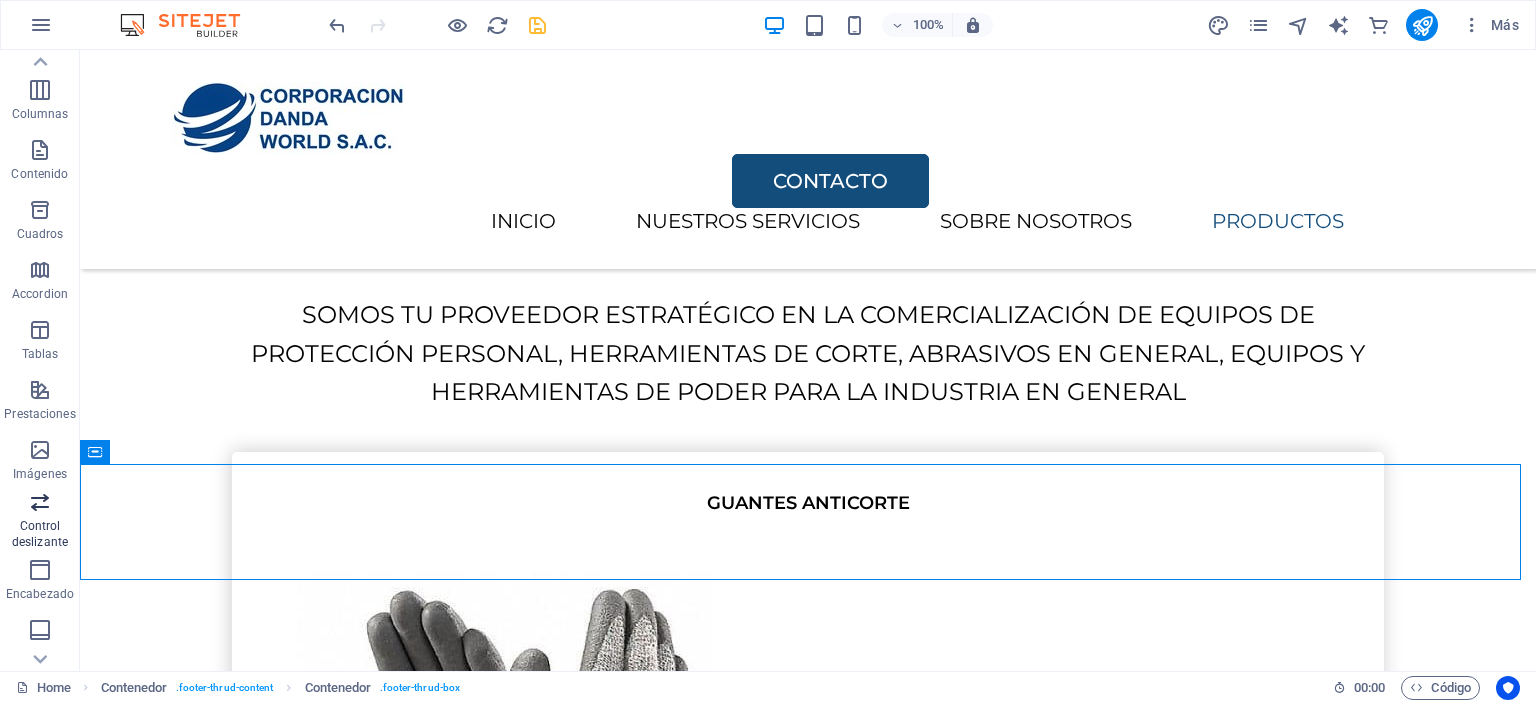 click on "Control deslizante" at bounding box center [40, 534] 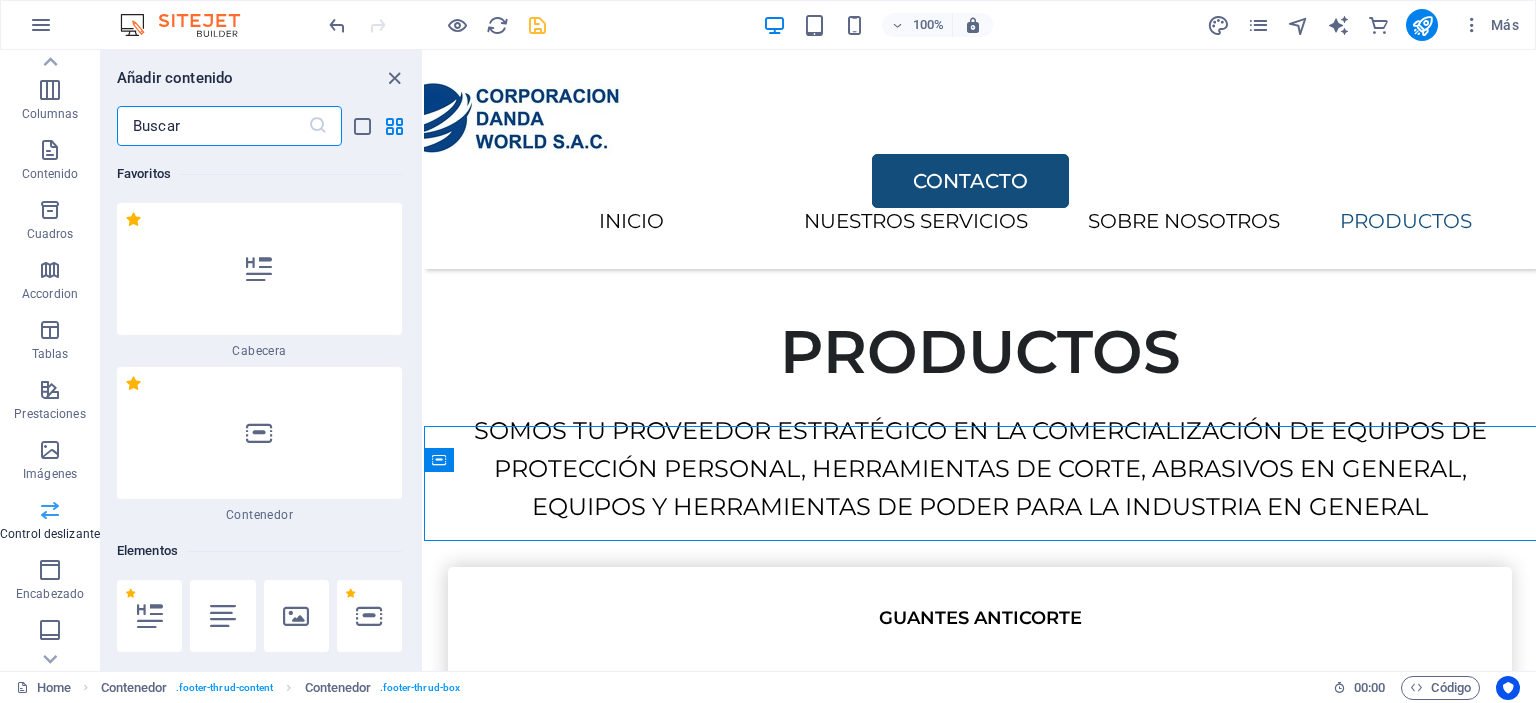 scroll, scrollTop: 3891, scrollLeft: 0, axis: vertical 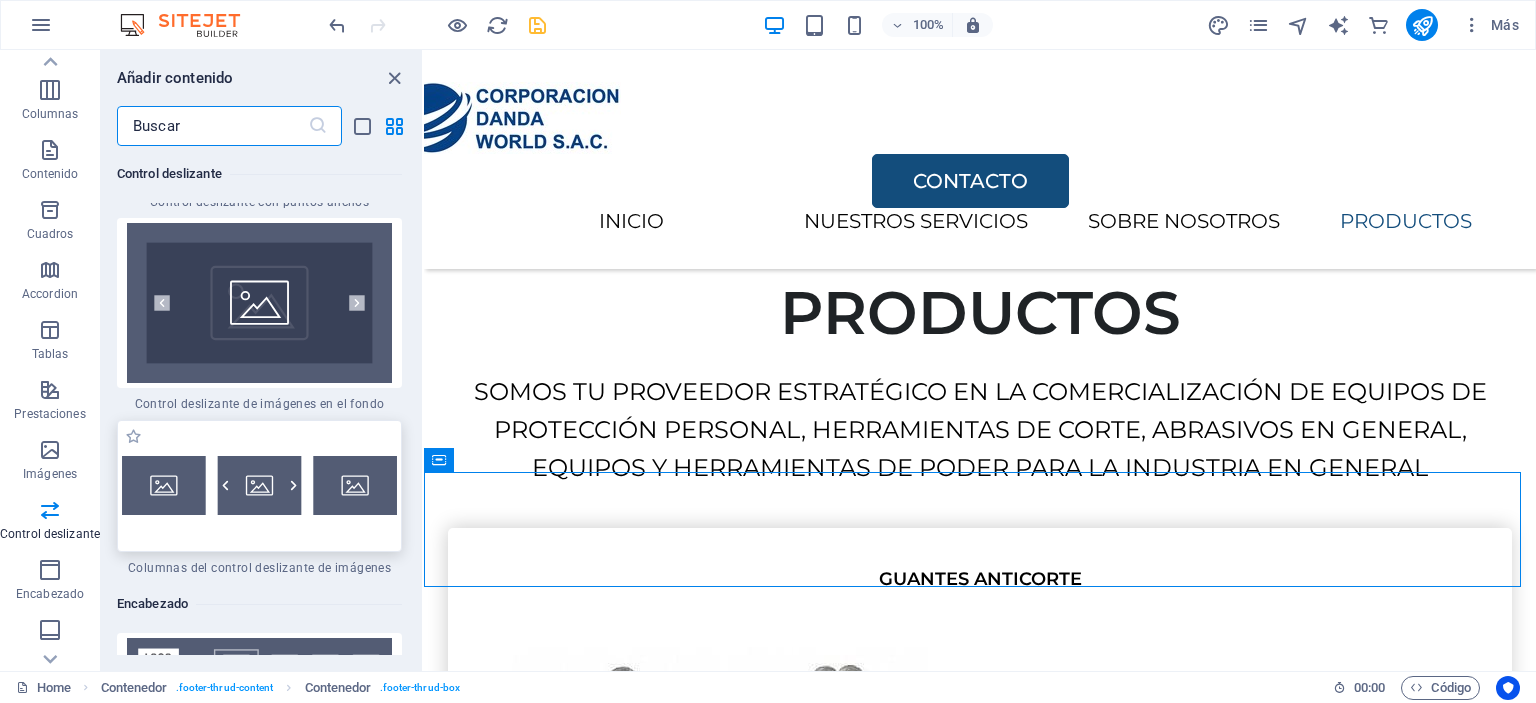 click at bounding box center (259, 486) 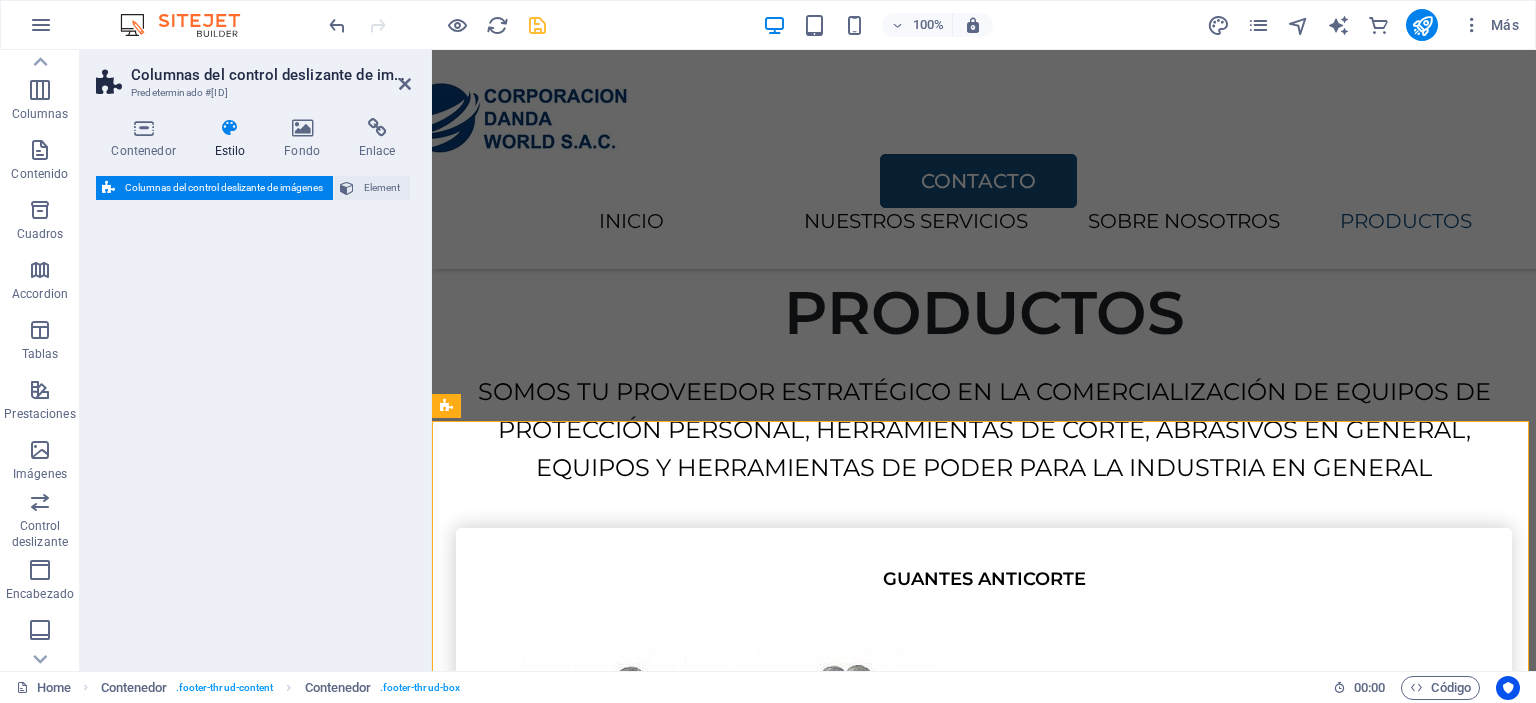 scroll, scrollTop: 4057, scrollLeft: 0, axis: vertical 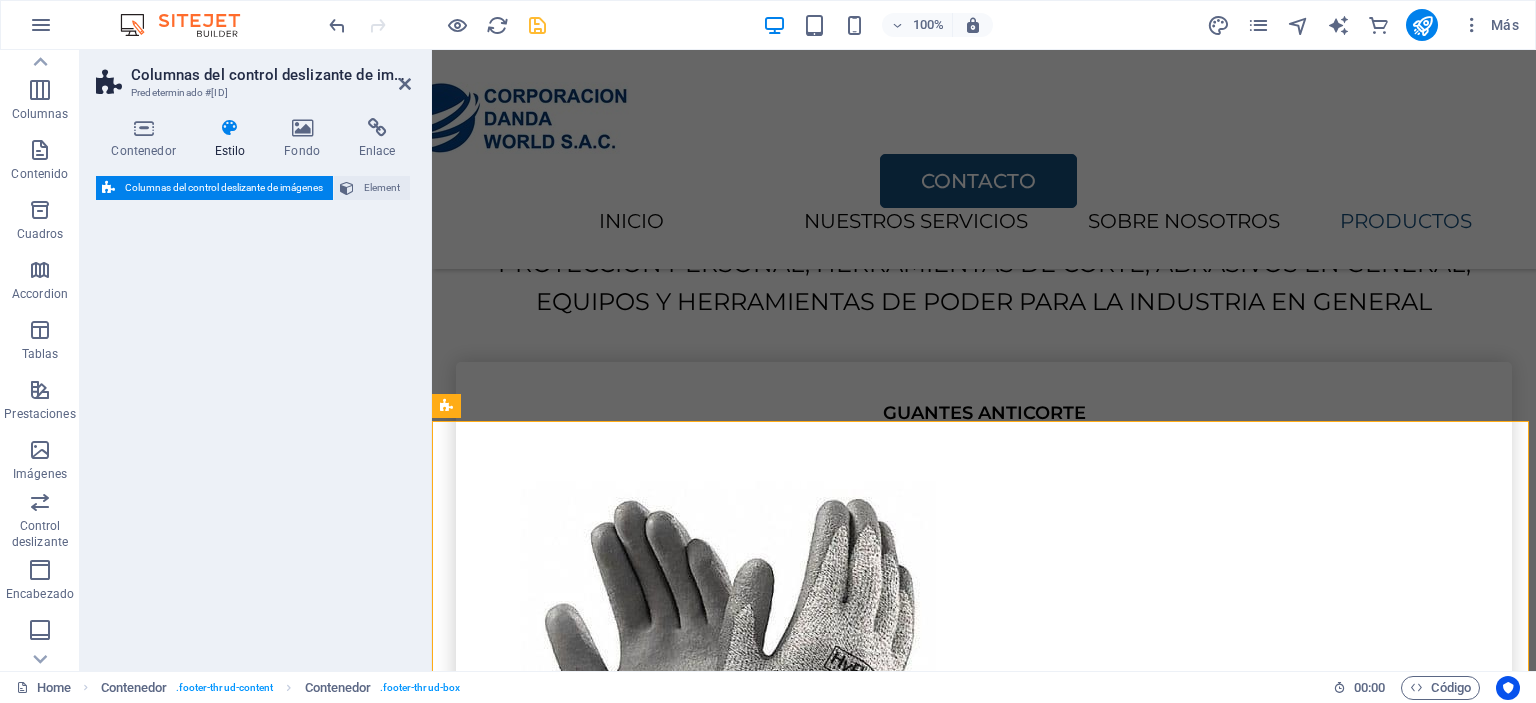select on "rem" 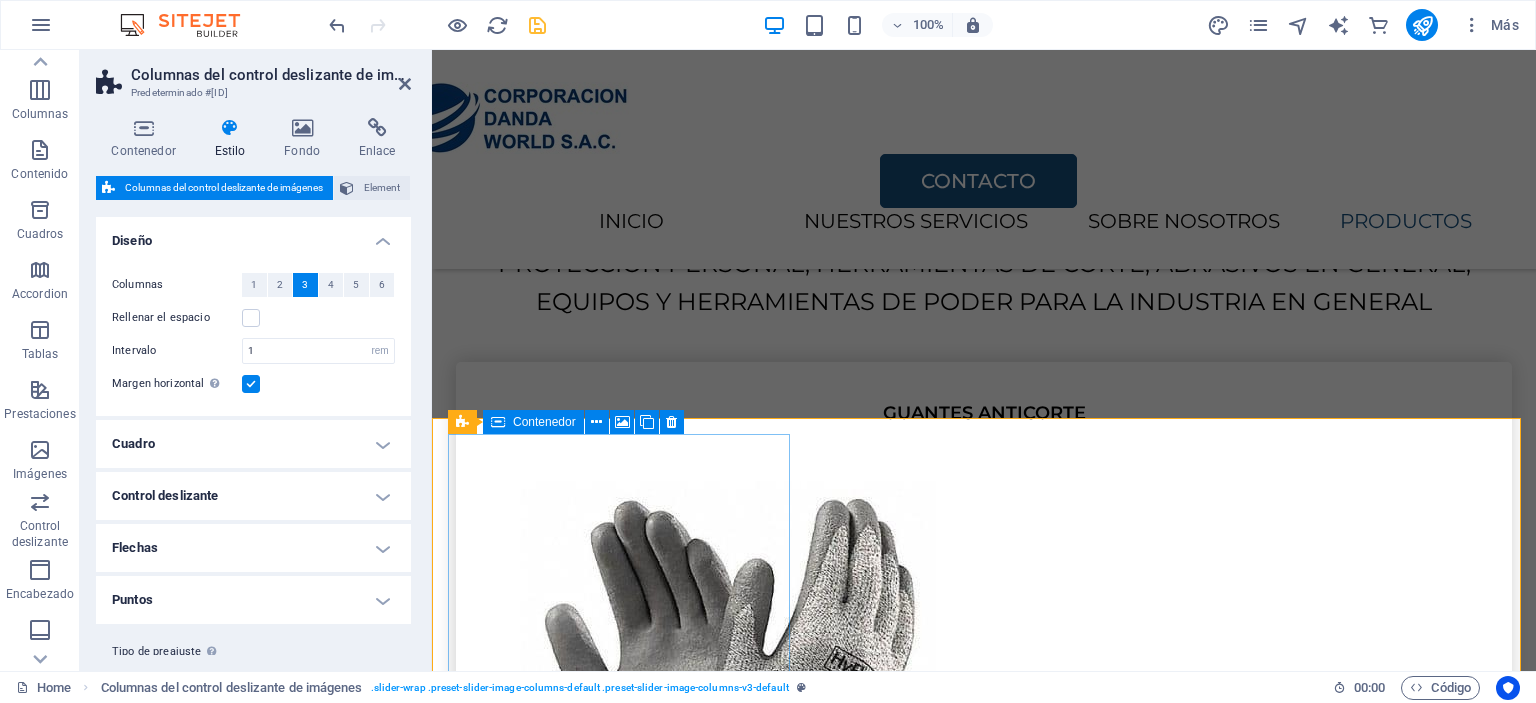 click on "Suelta el contenido aquí o  Añadir elementos  Pegar portapapeles" at bounding box center (621, 6673) 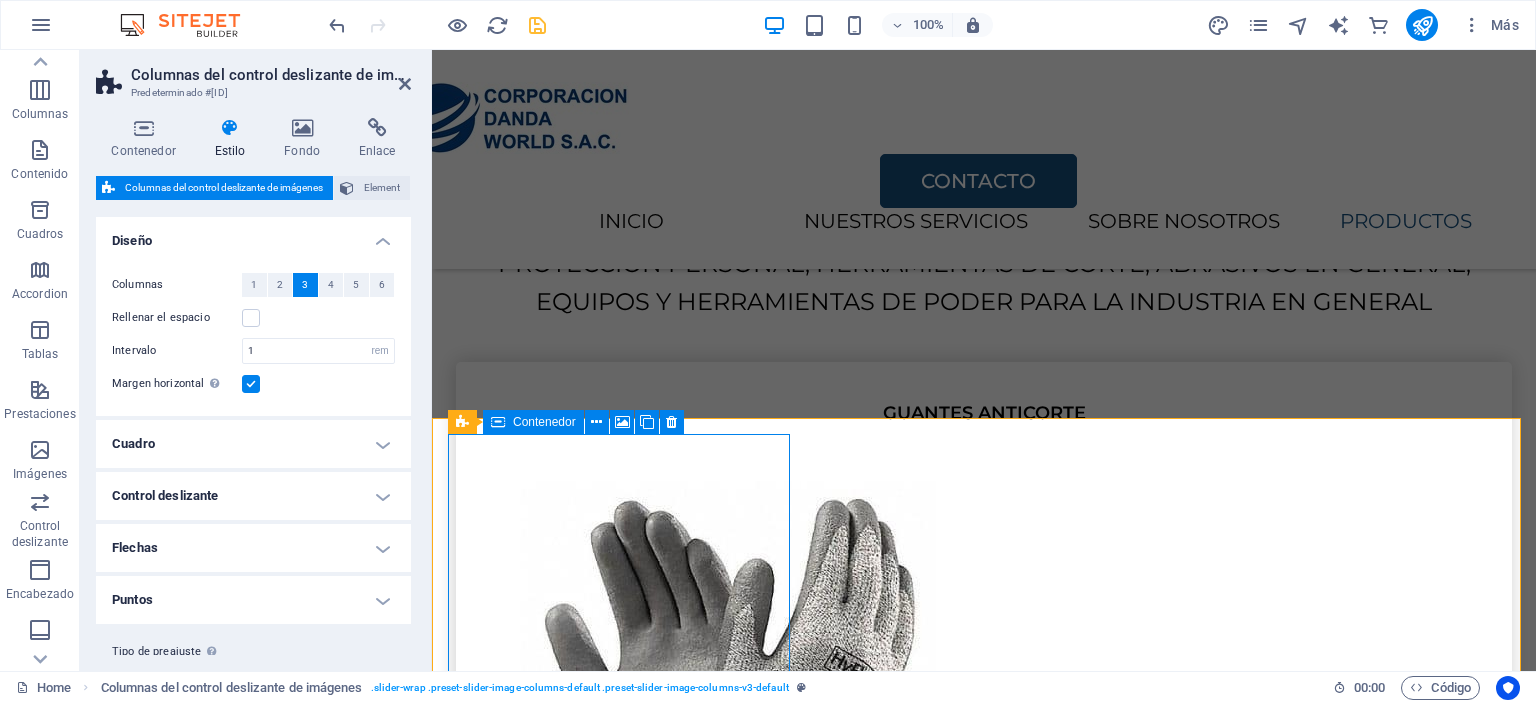 click on "Suelta el contenido aquí o  Añadir elementos  Pegar portapapeles" at bounding box center [621, 6673] 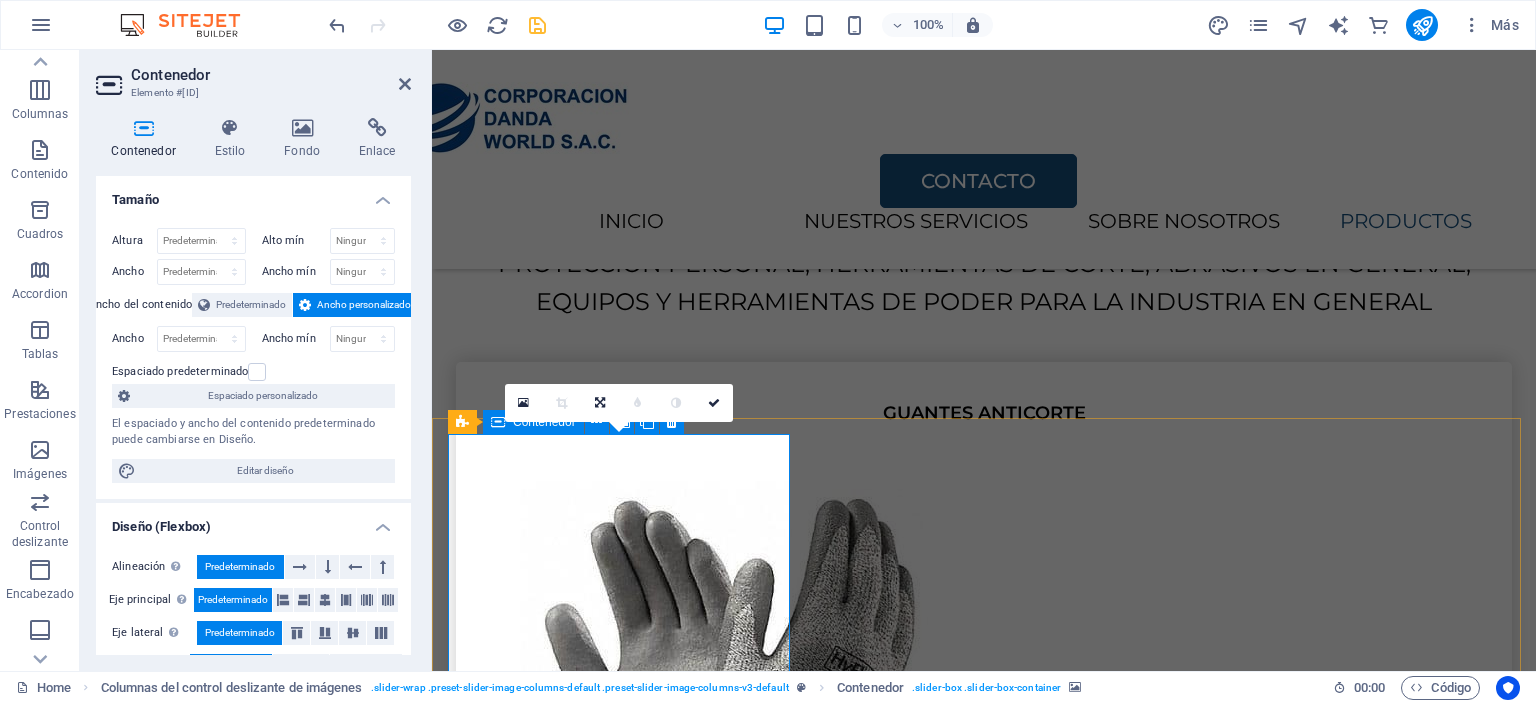 scroll, scrollTop: 4157, scrollLeft: 0, axis: vertical 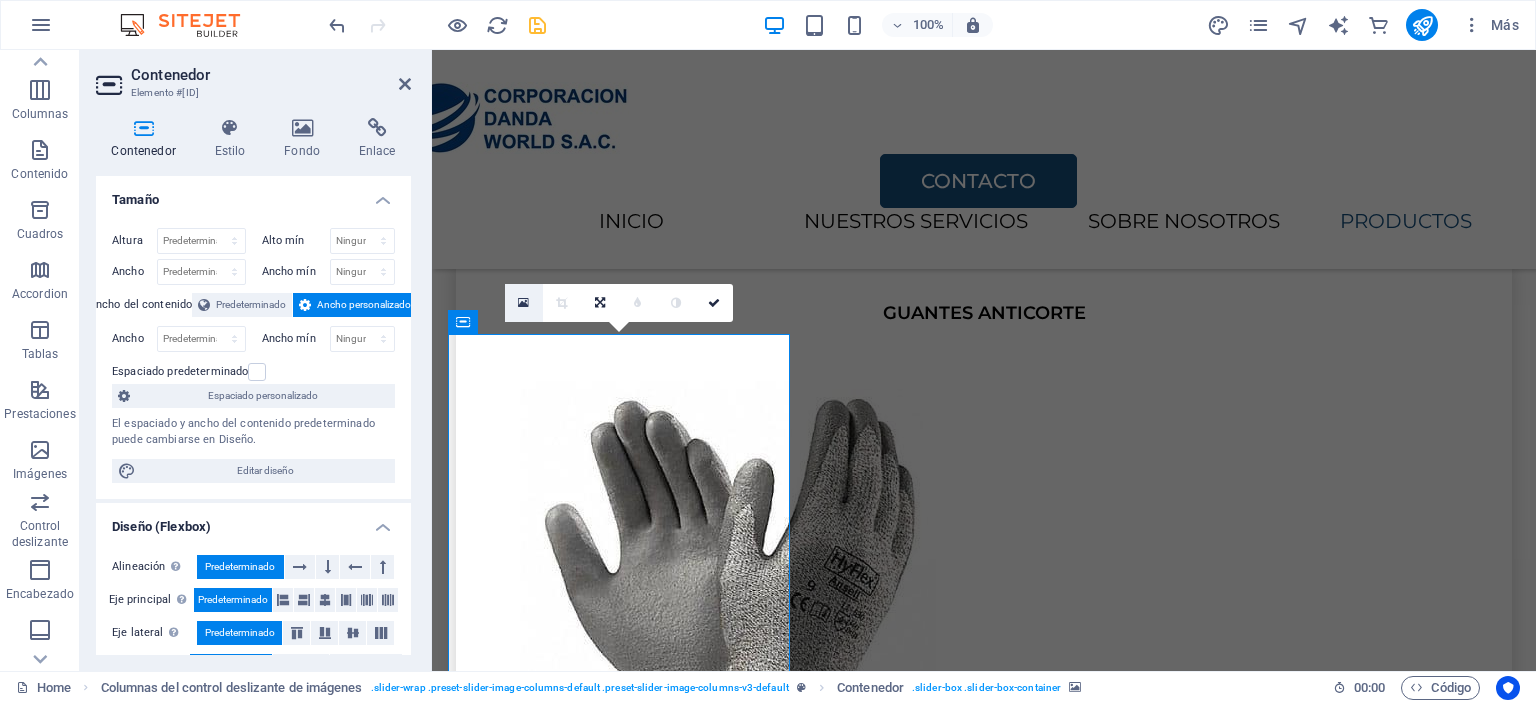 click at bounding box center [524, 303] 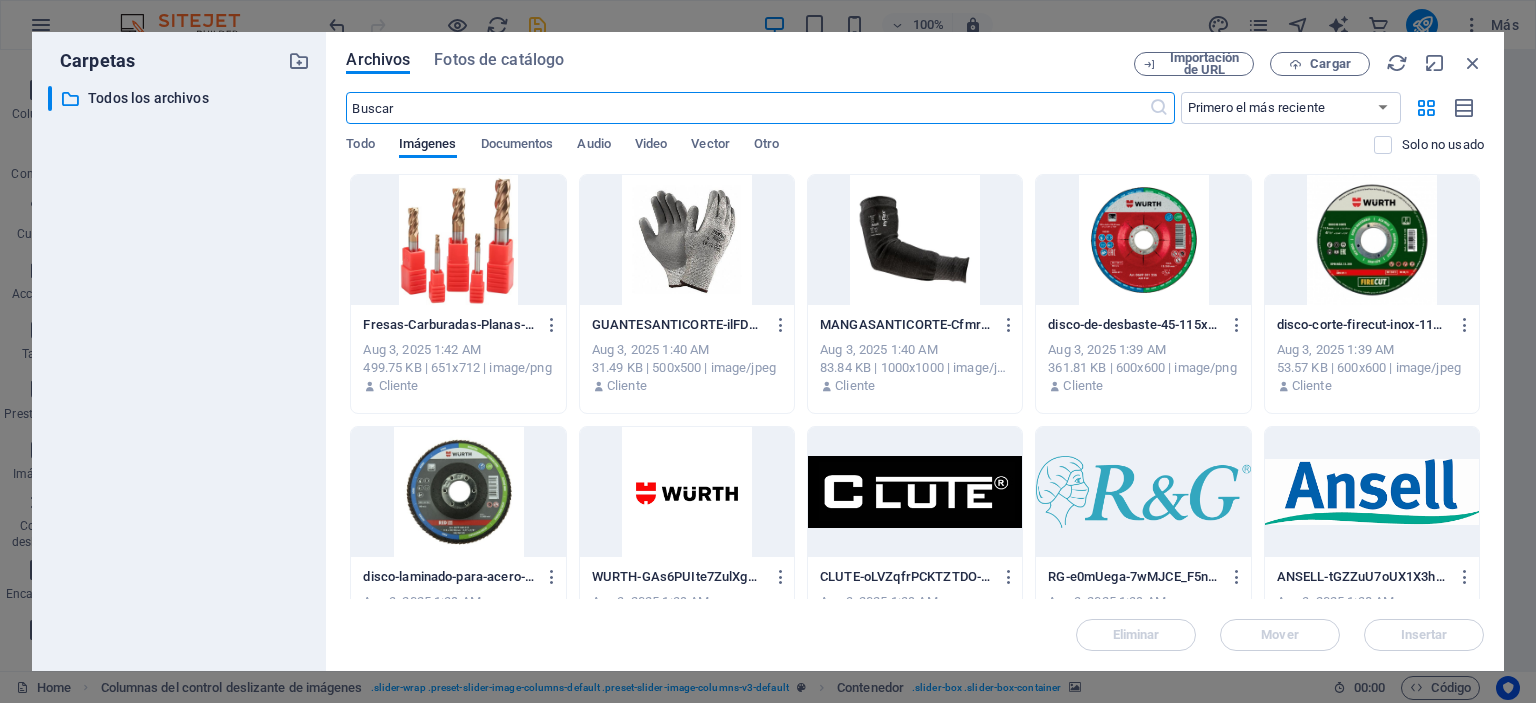 scroll, scrollTop: 5961, scrollLeft: 0, axis: vertical 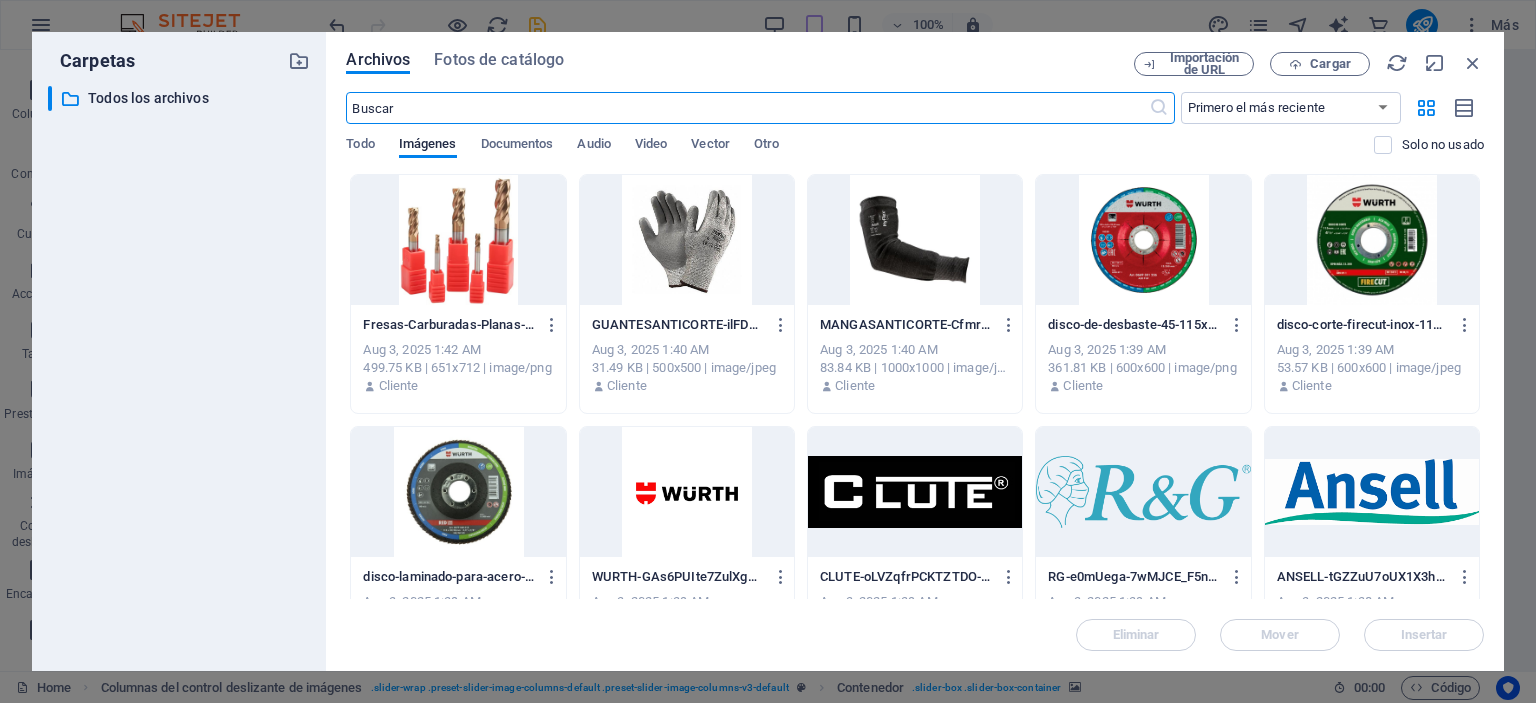 click at bounding box center (687, 492) 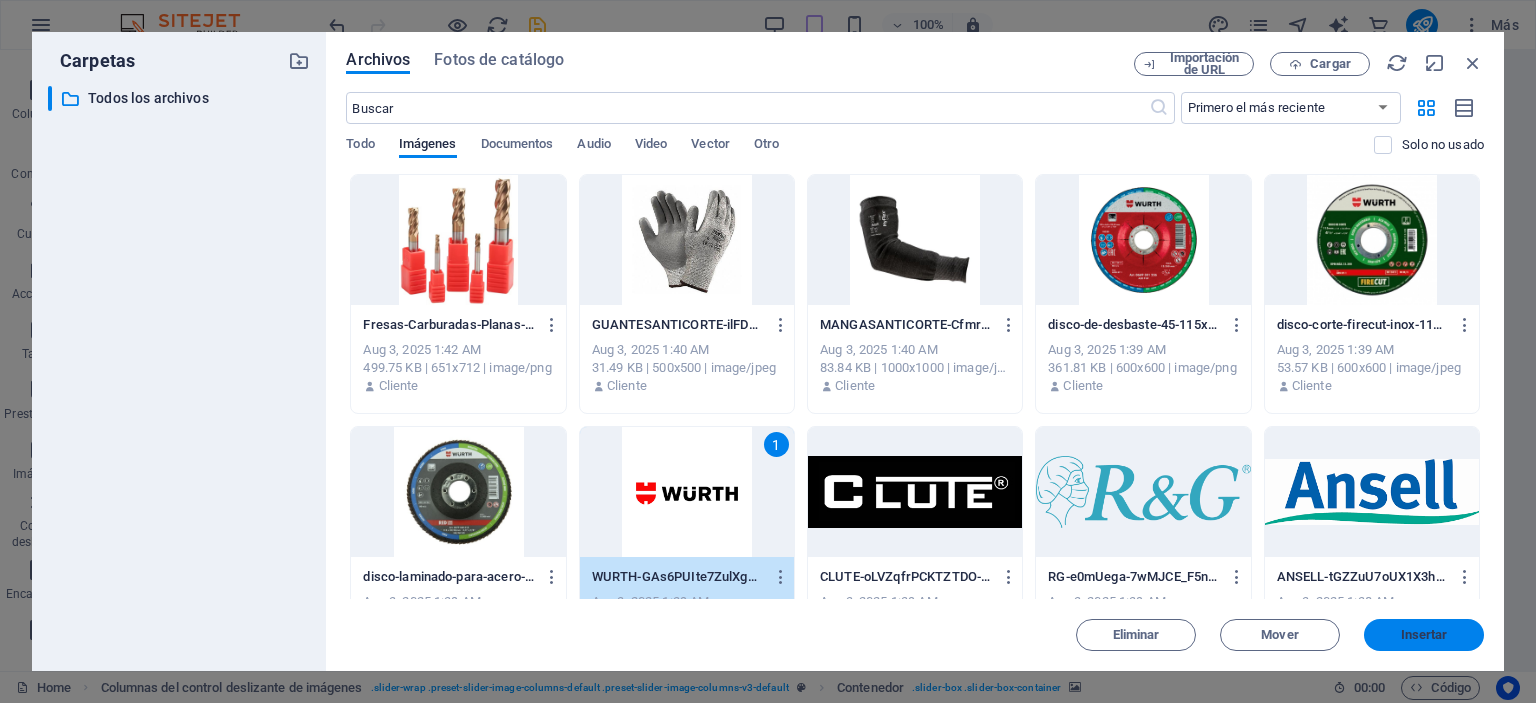 click on "Insertar" at bounding box center [1424, 635] 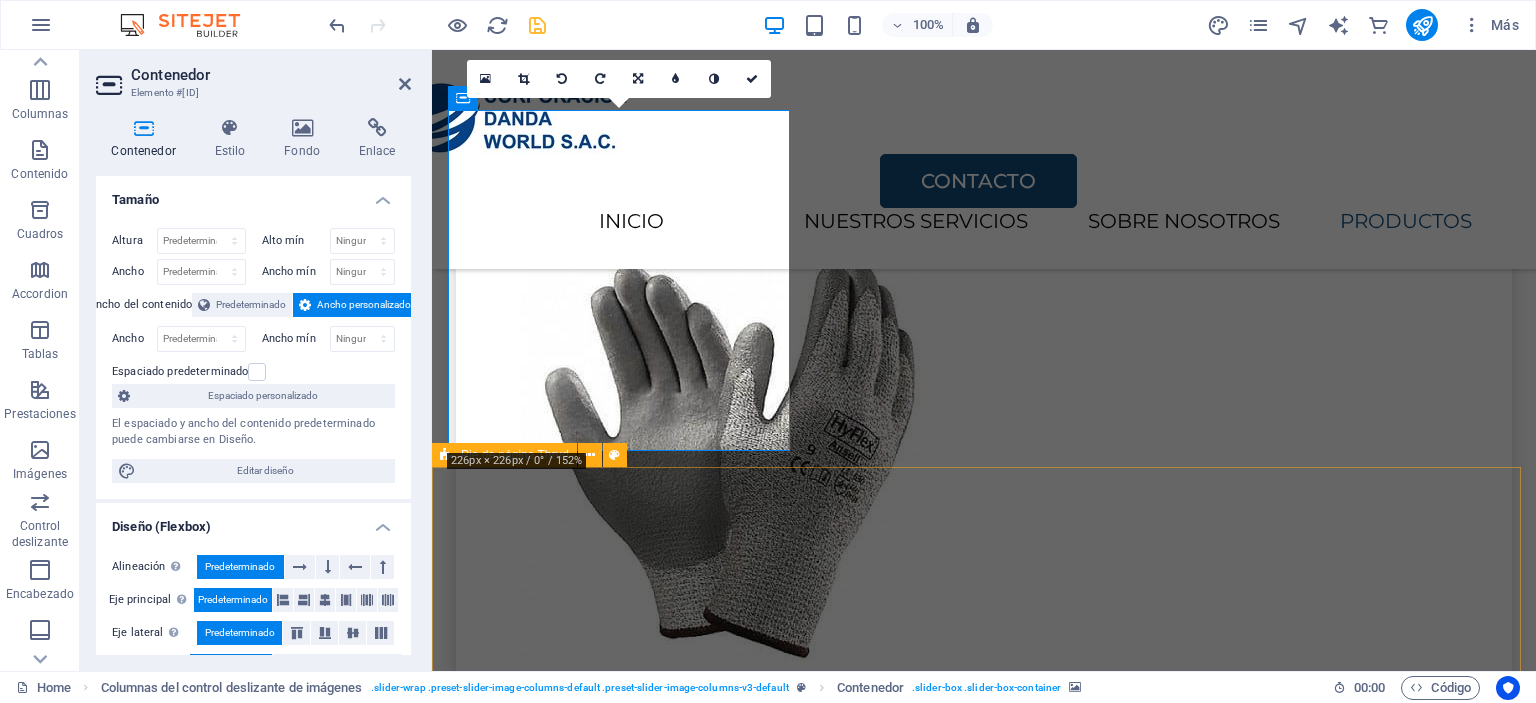 scroll, scrollTop: 4270, scrollLeft: 0, axis: vertical 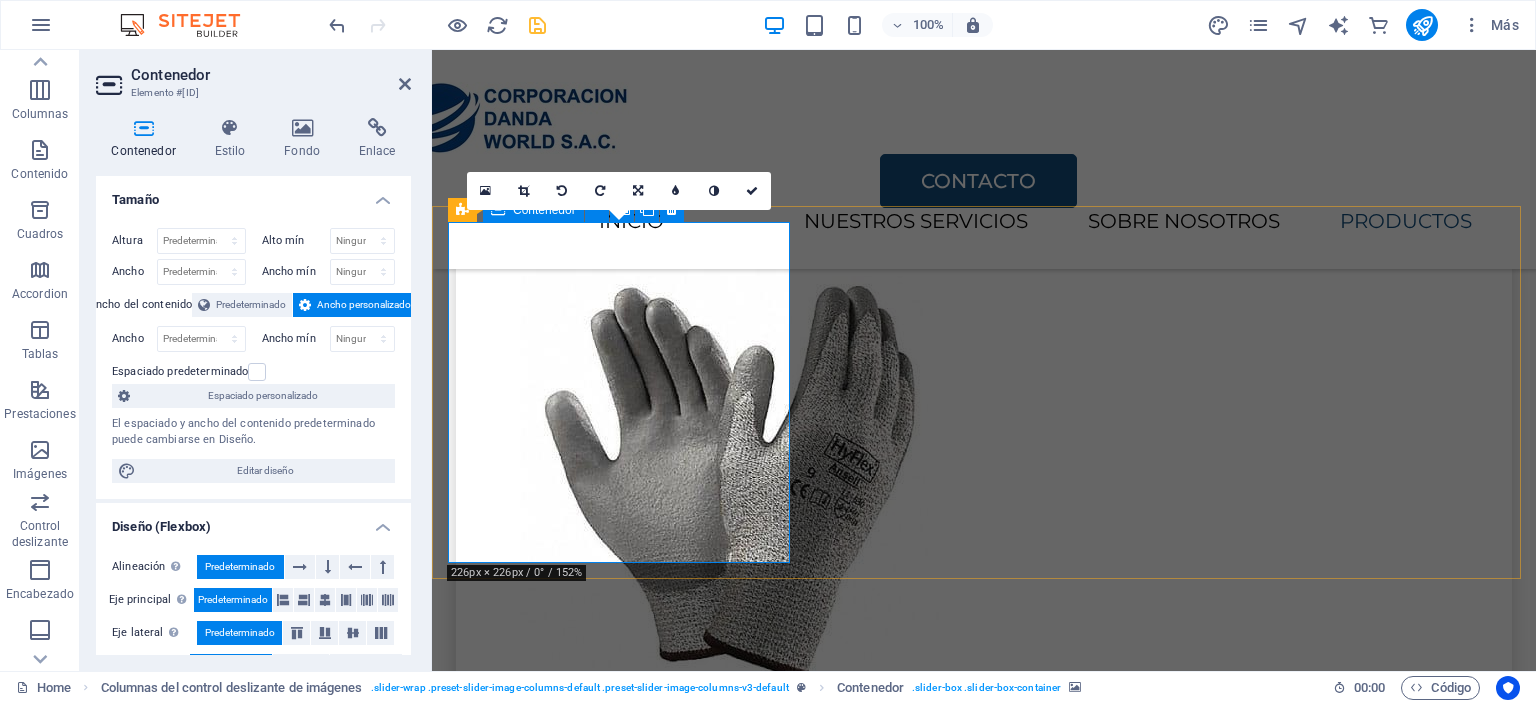 click on "Suelta el contenido aquí o  Añadir elementos  Pegar portapapeles" at bounding box center (621, 6460) 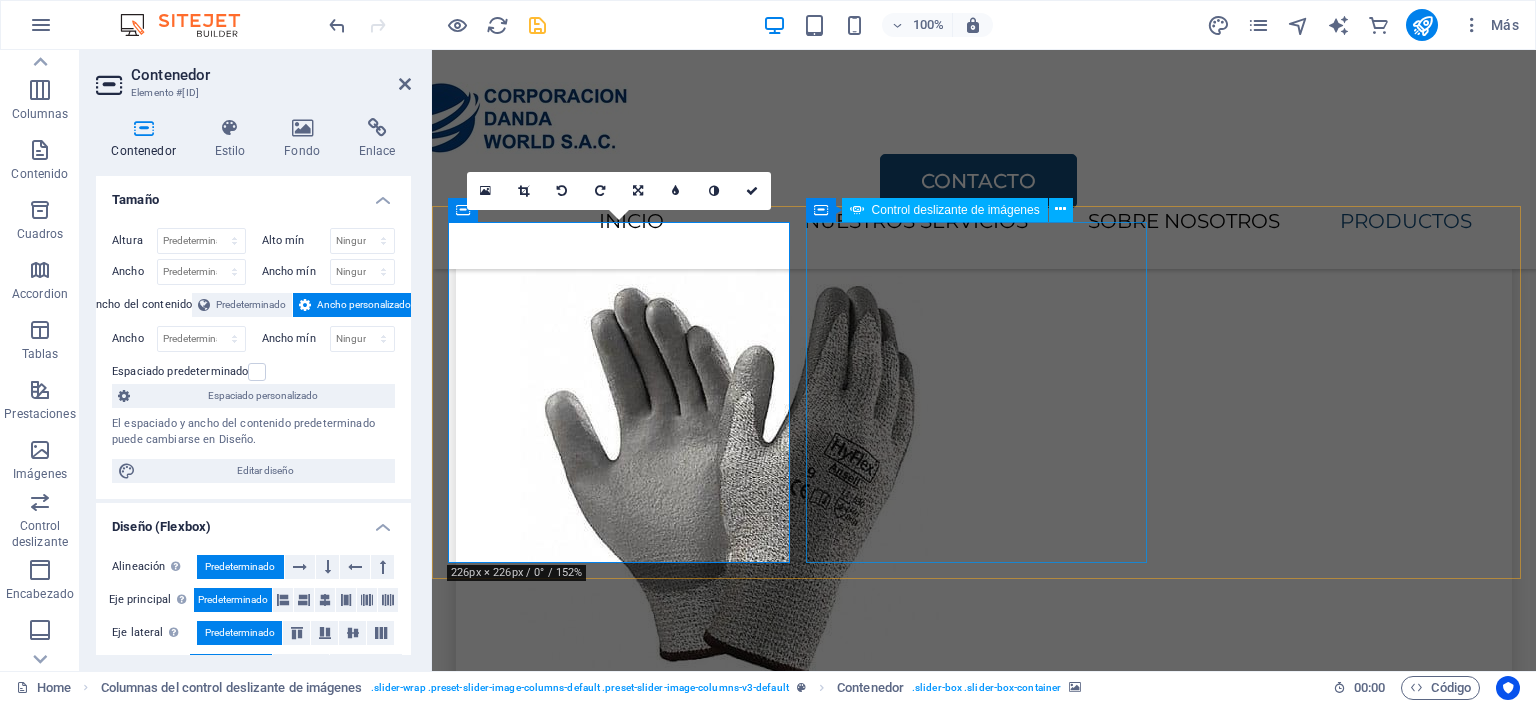 click at bounding box center [724, 8384] 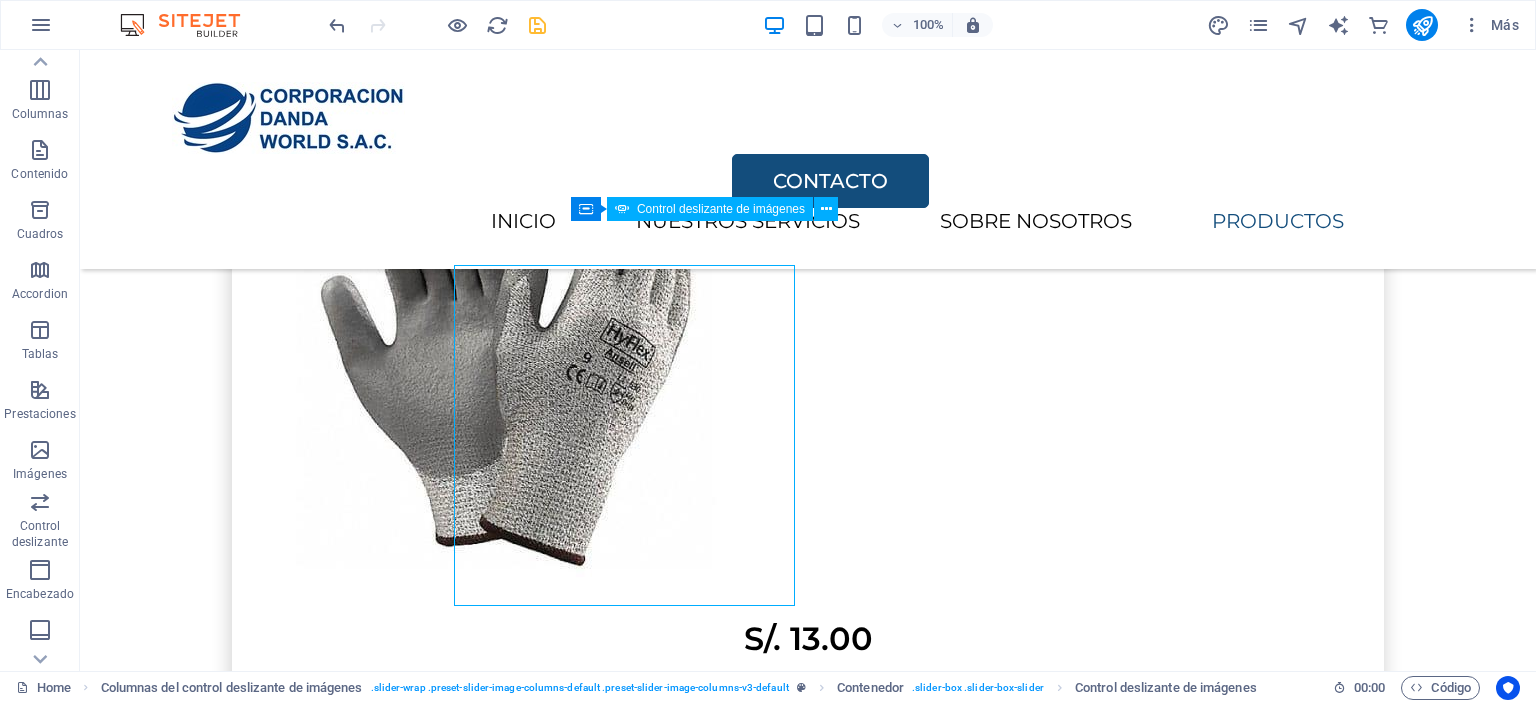 scroll, scrollTop: 4227, scrollLeft: 0, axis: vertical 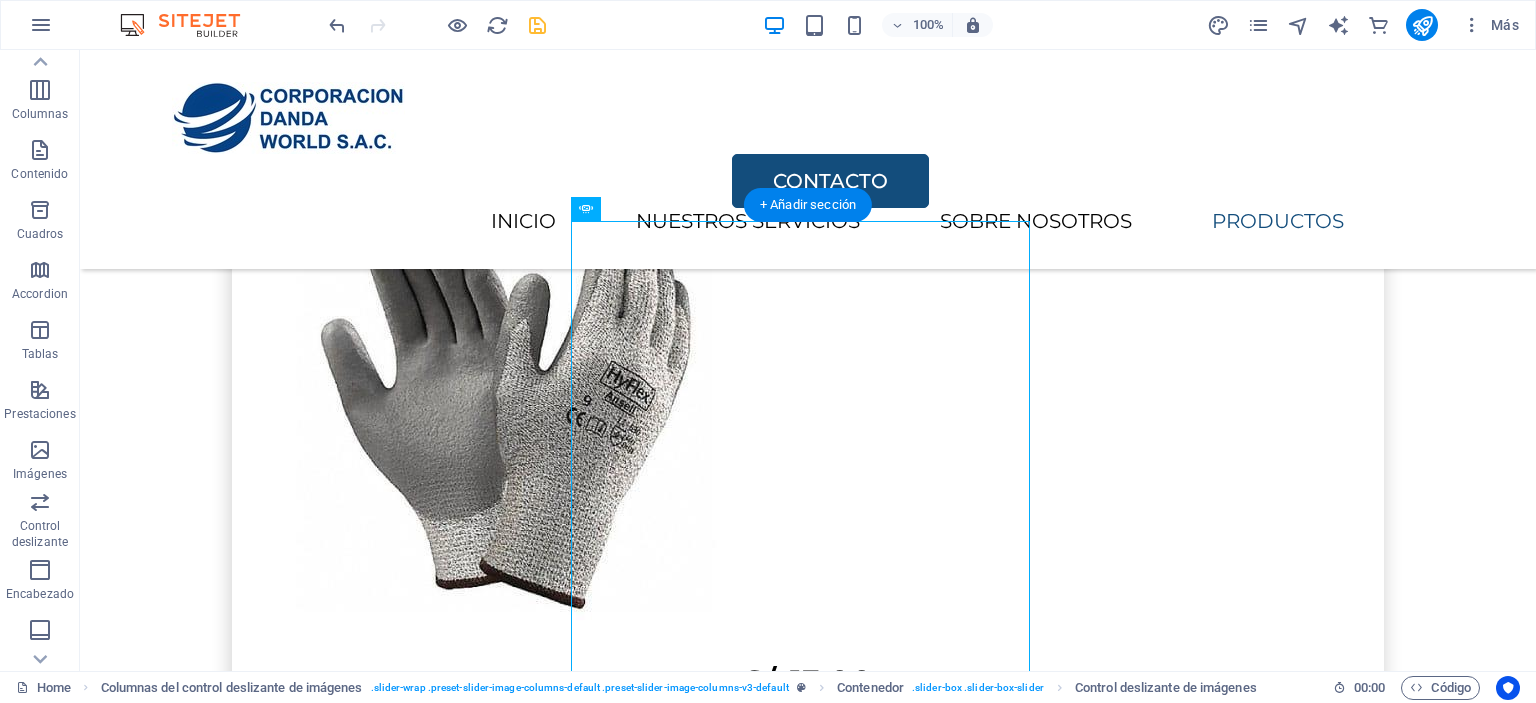 click at bounding box center (328, 7275) 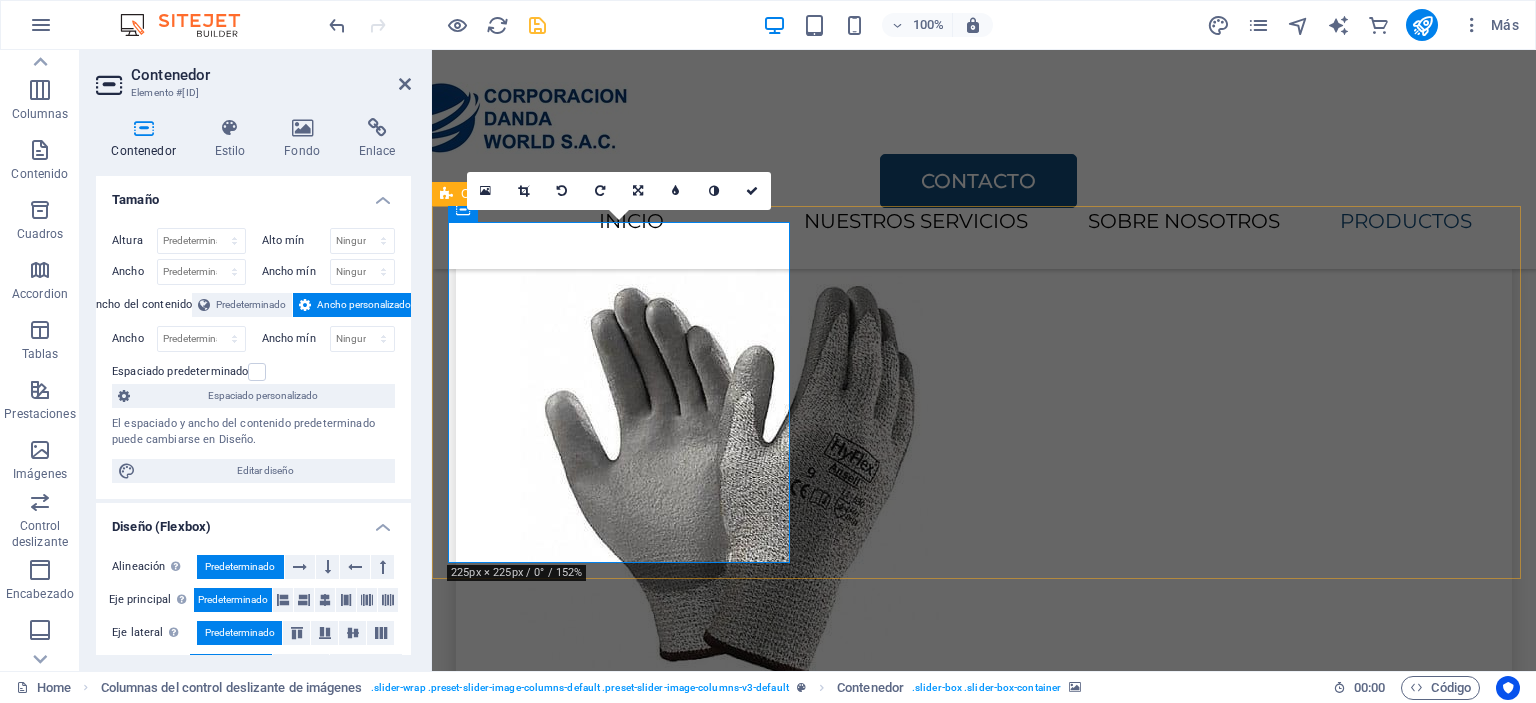 click at bounding box center (621, 6200) 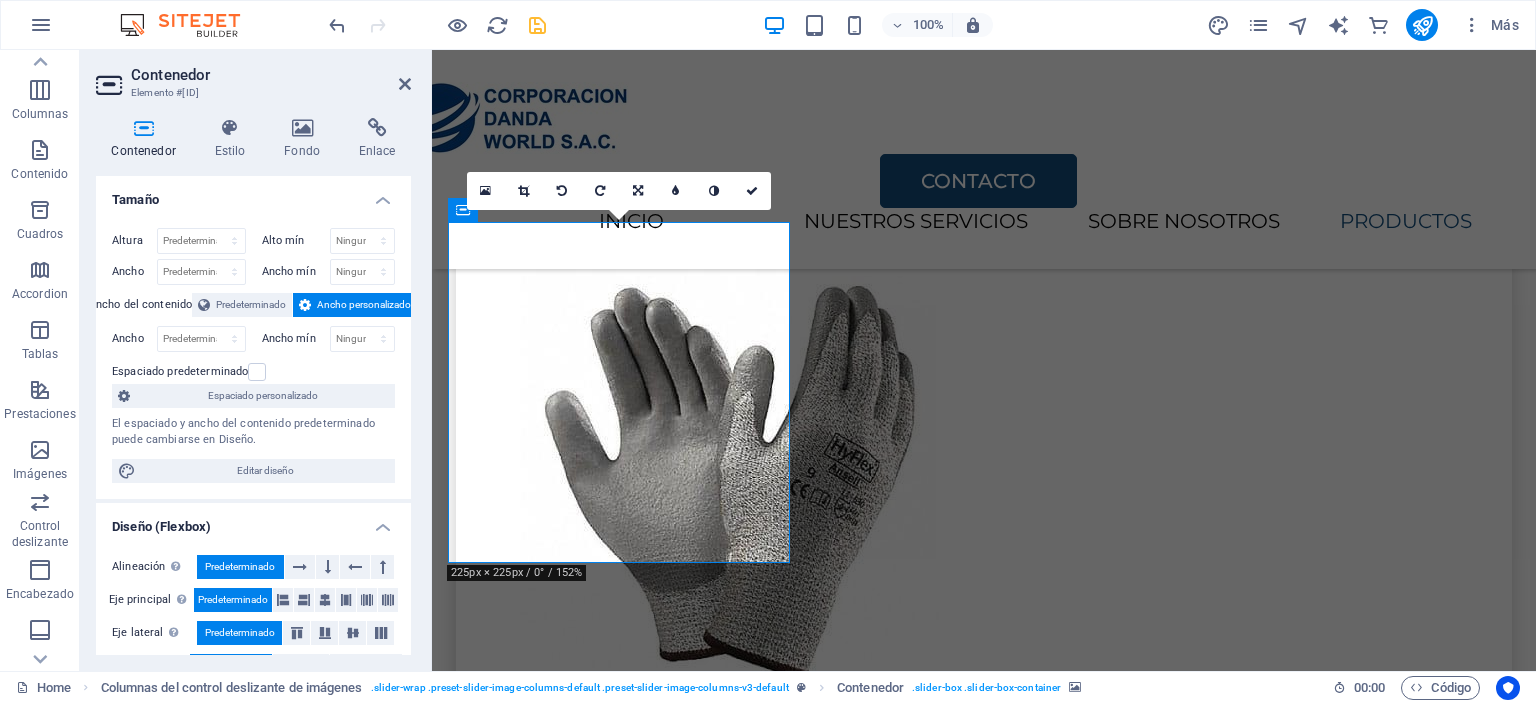 click at bounding box center [621, 6200] 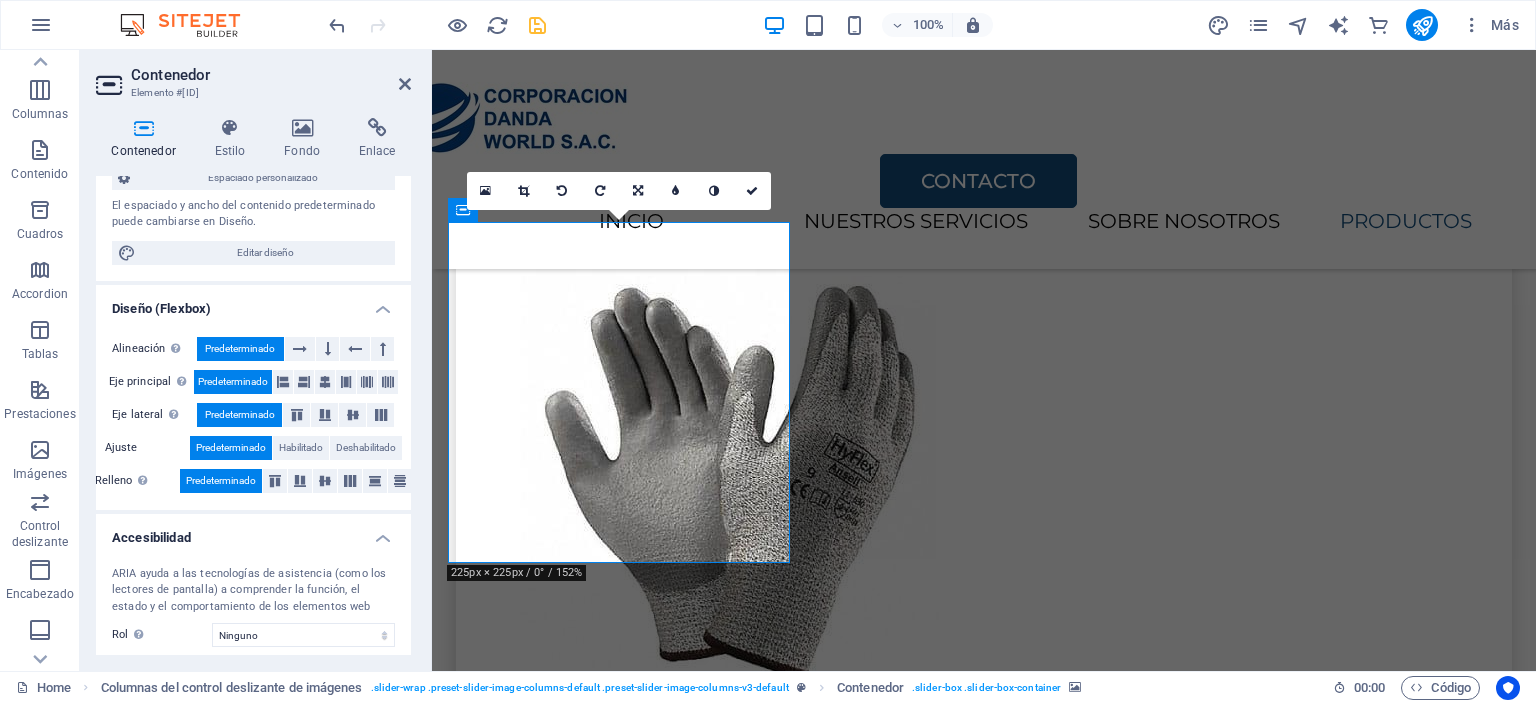 scroll, scrollTop: 352, scrollLeft: 0, axis: vertical 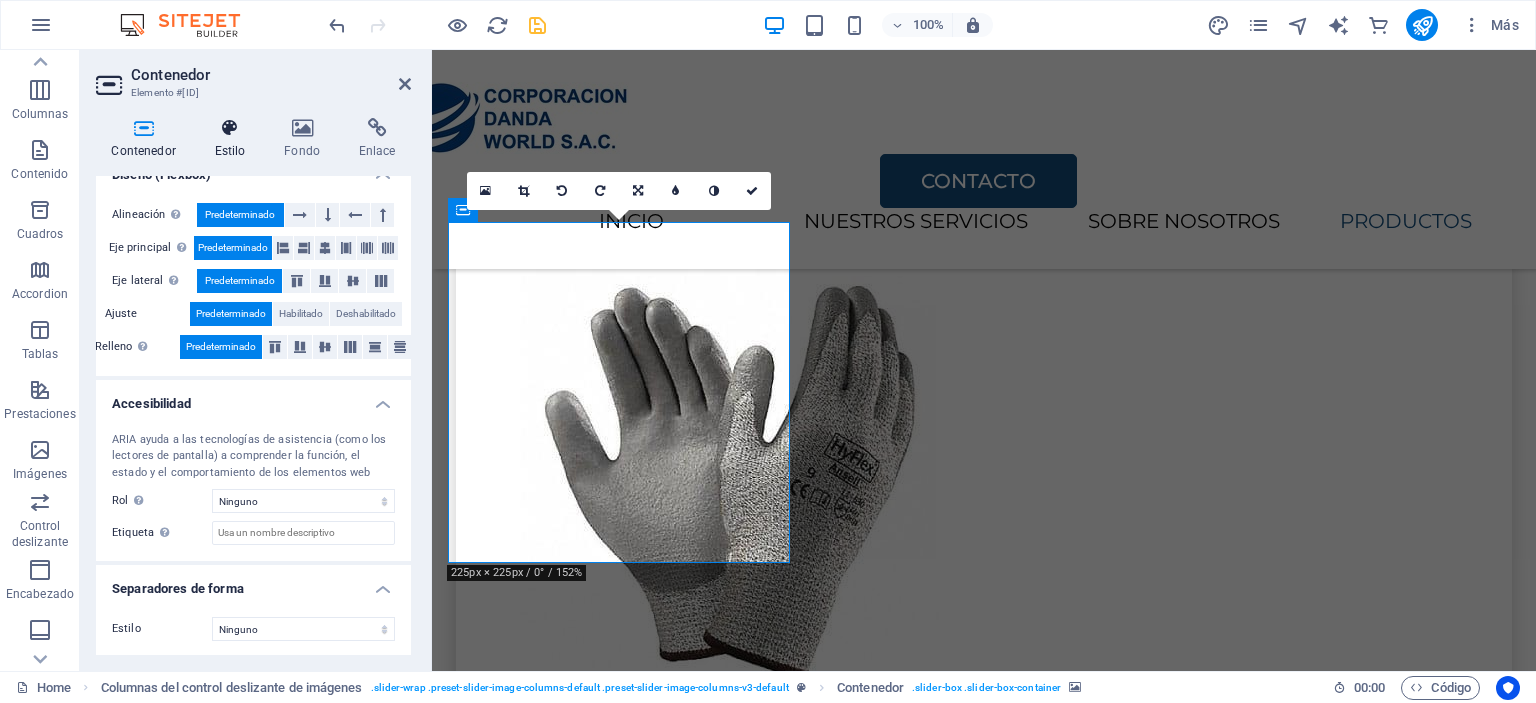 click on "Estilo" at bounding box center [234, 139] 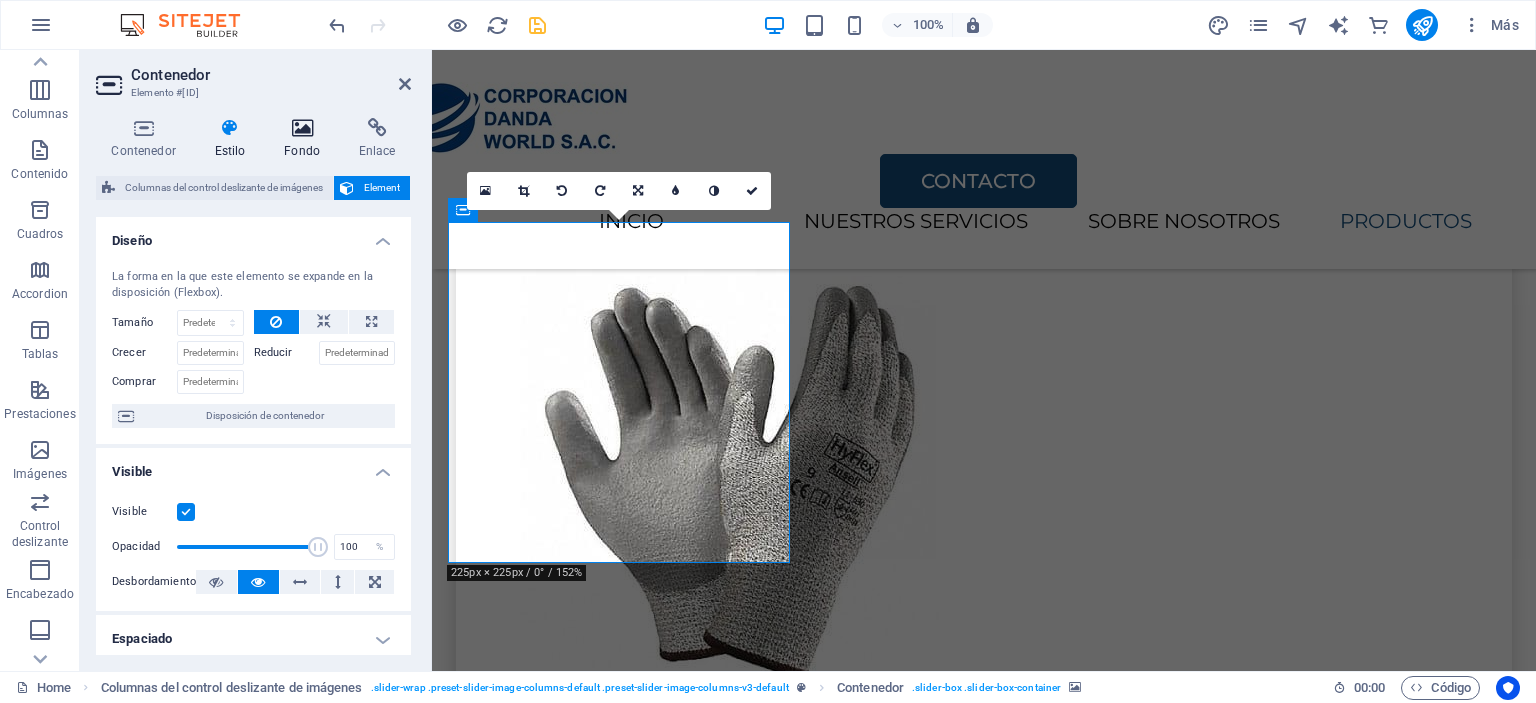 click at bounding box center (302, 128) 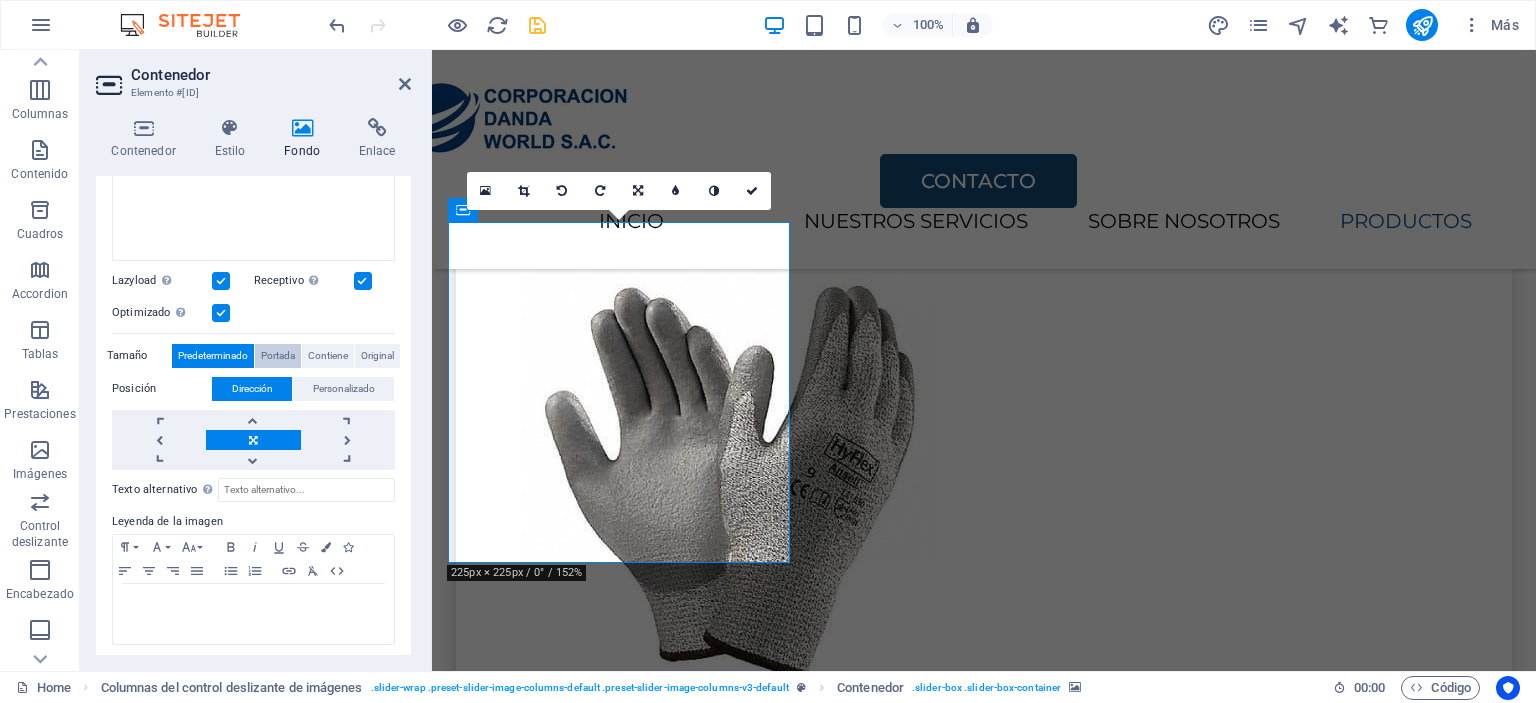 scroll, scrollTop: 401, scrollLeft: 0, axis: vertical 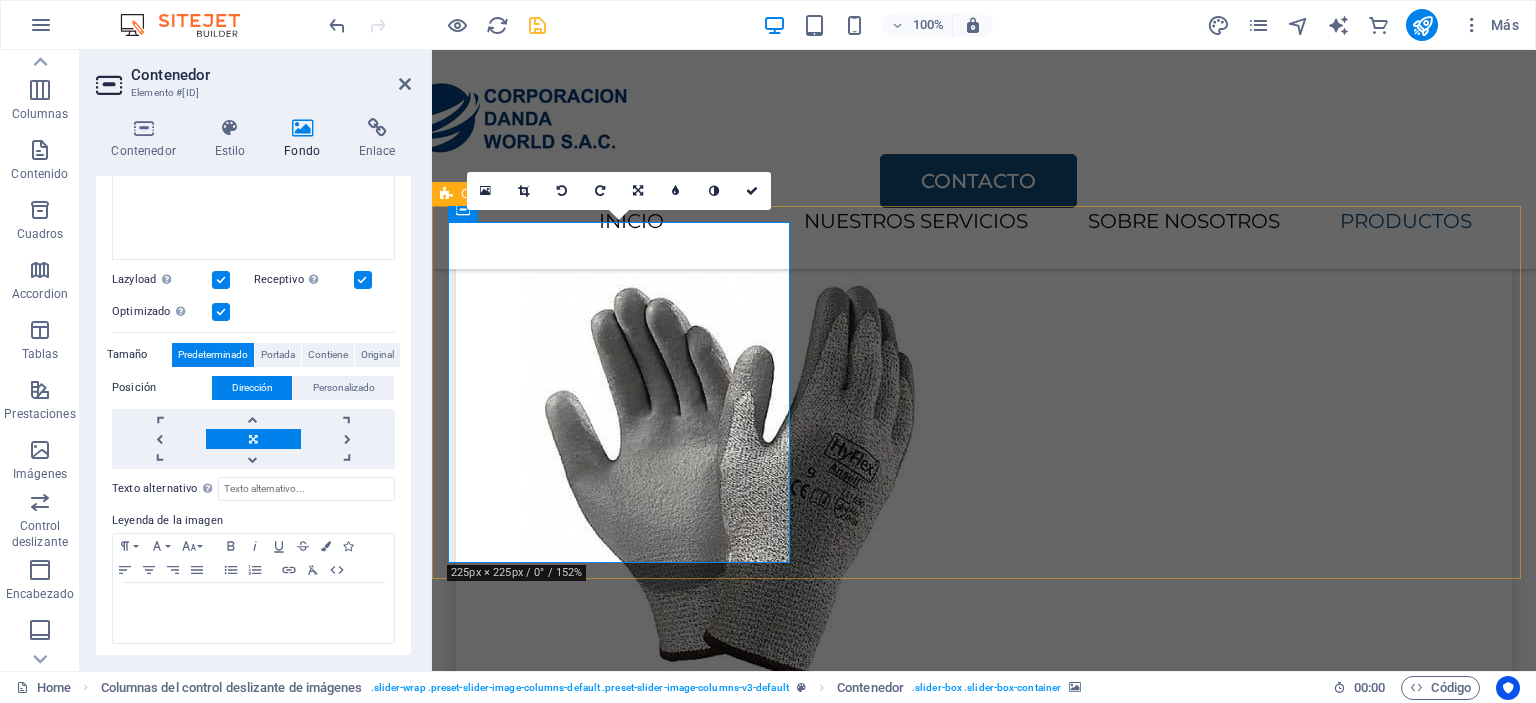 click at bounding box center (621, 6200) 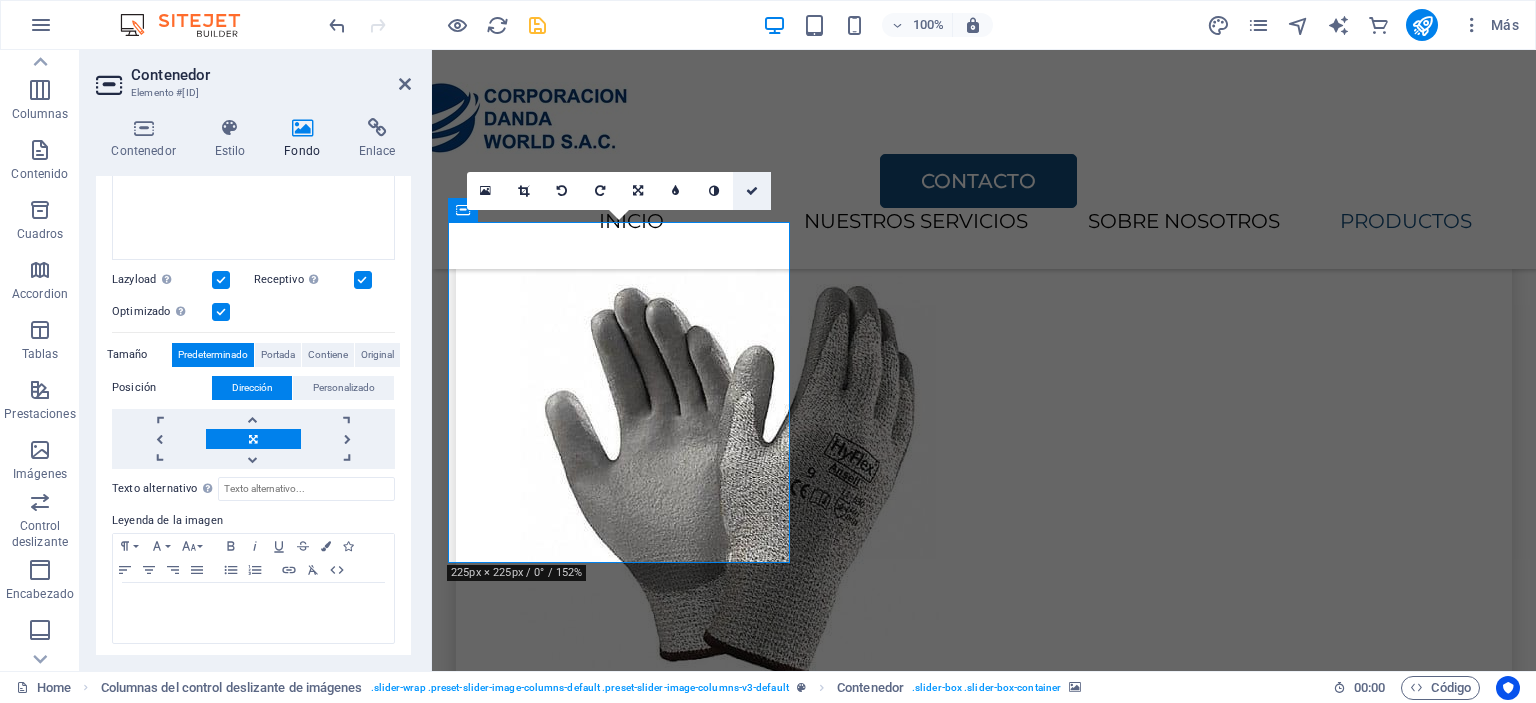 click at bounding box center [752, 191] 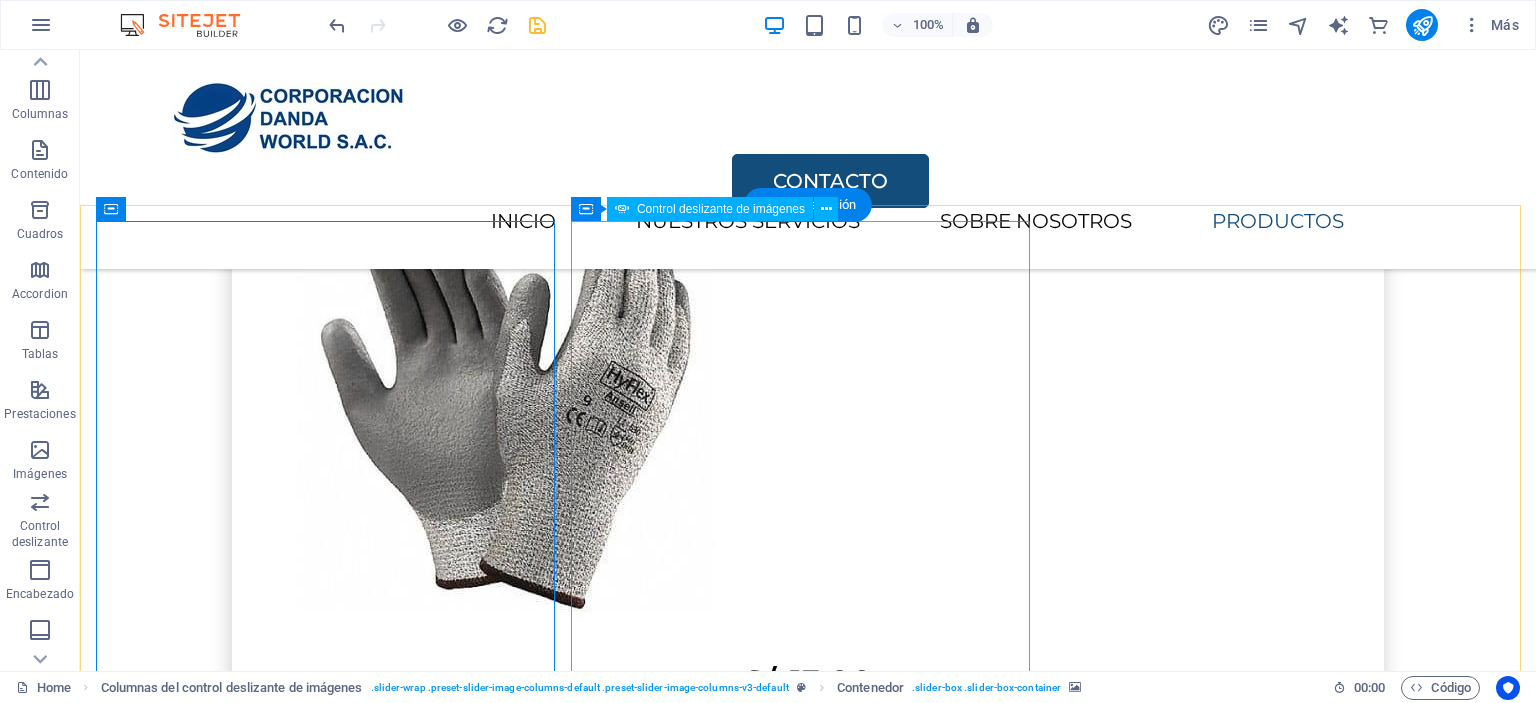 click at bounding box center (138, 9599) 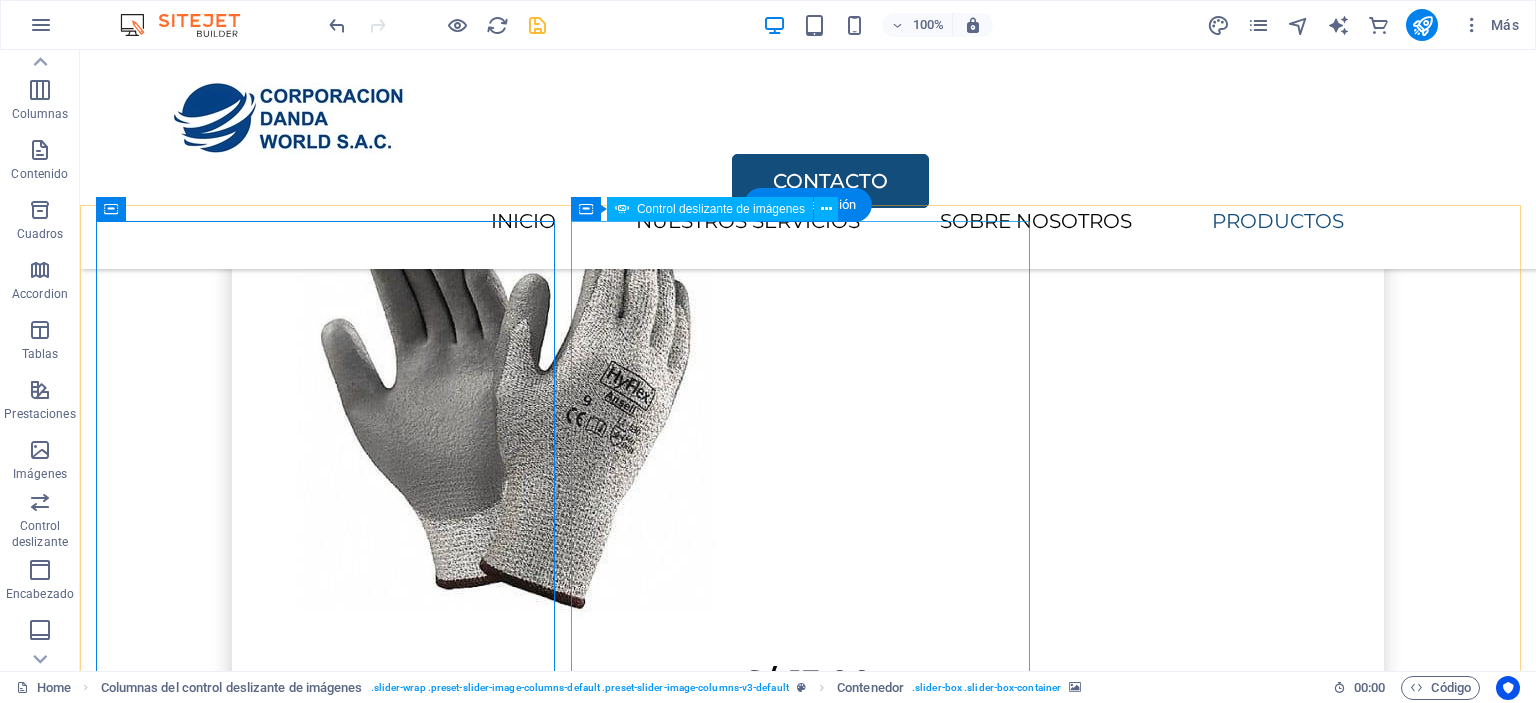 click at bounding box center [138, 9599] 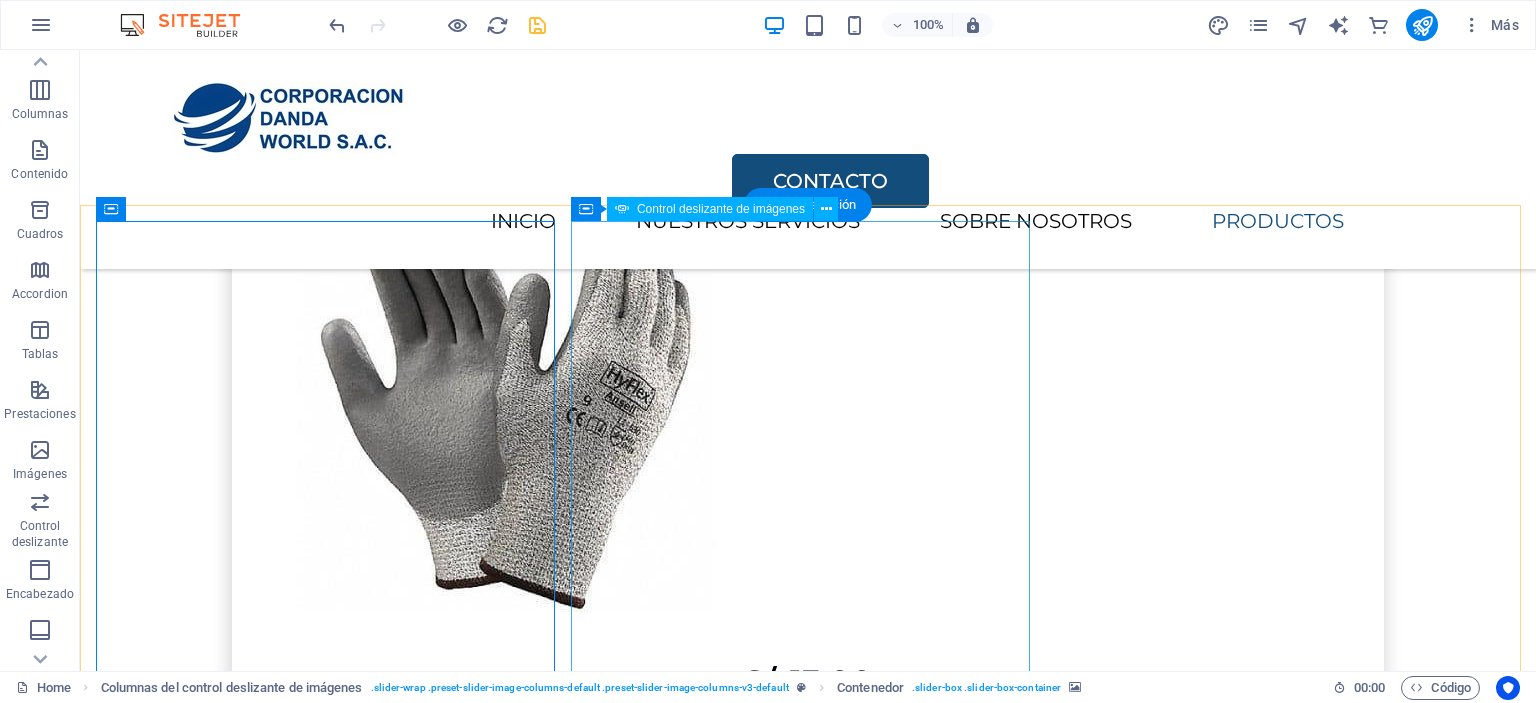 select on "ms" 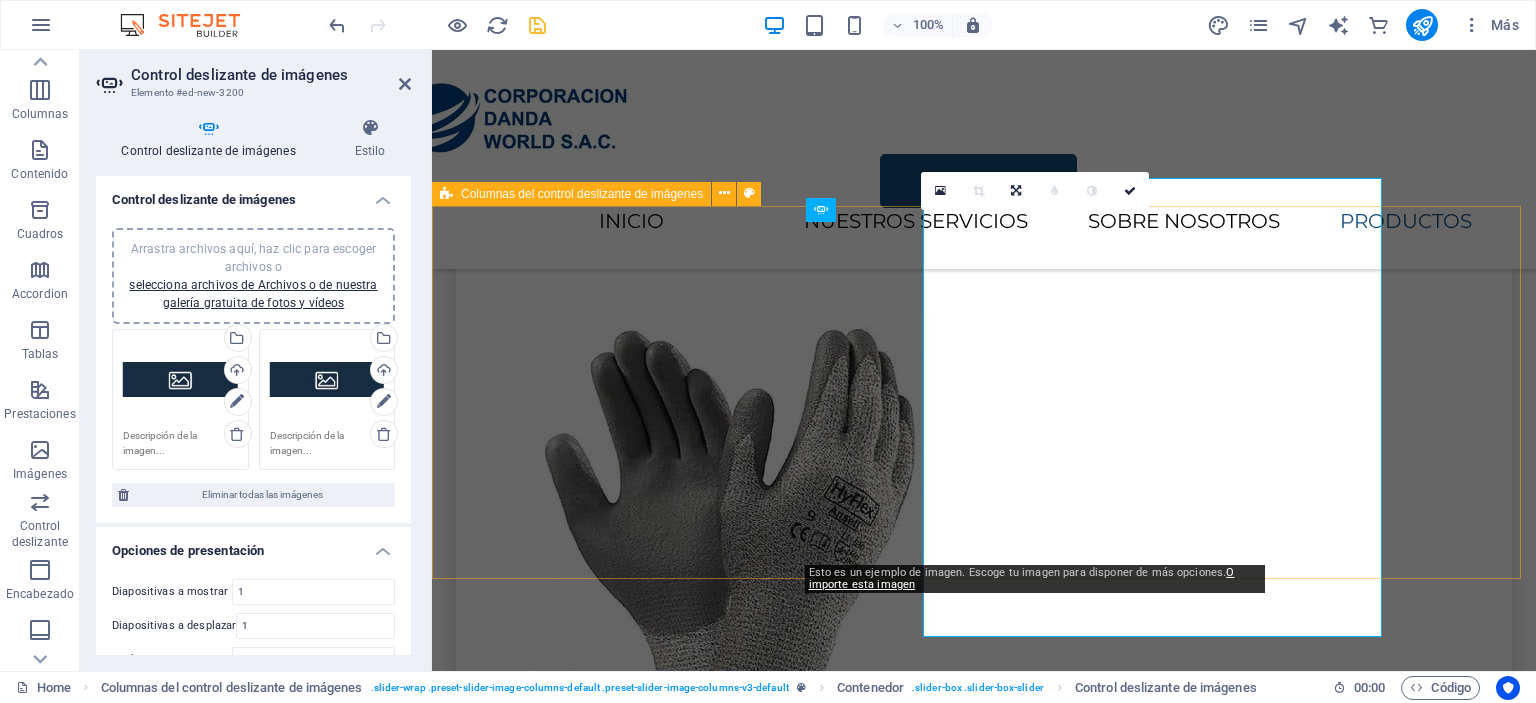 scroll, scrollTop: 4270, scrollLeft: 0, axis: vertical 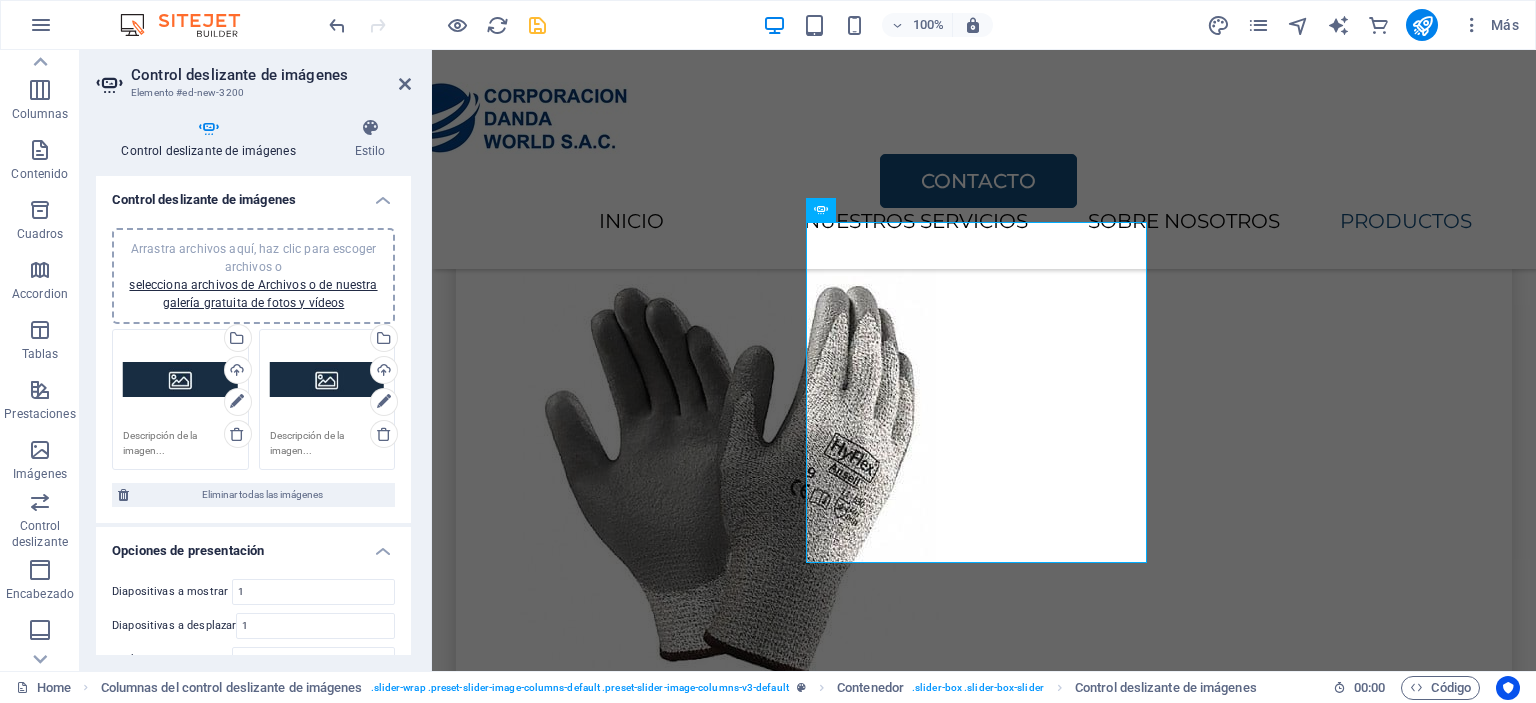 click at bounding box center (621, 6200) 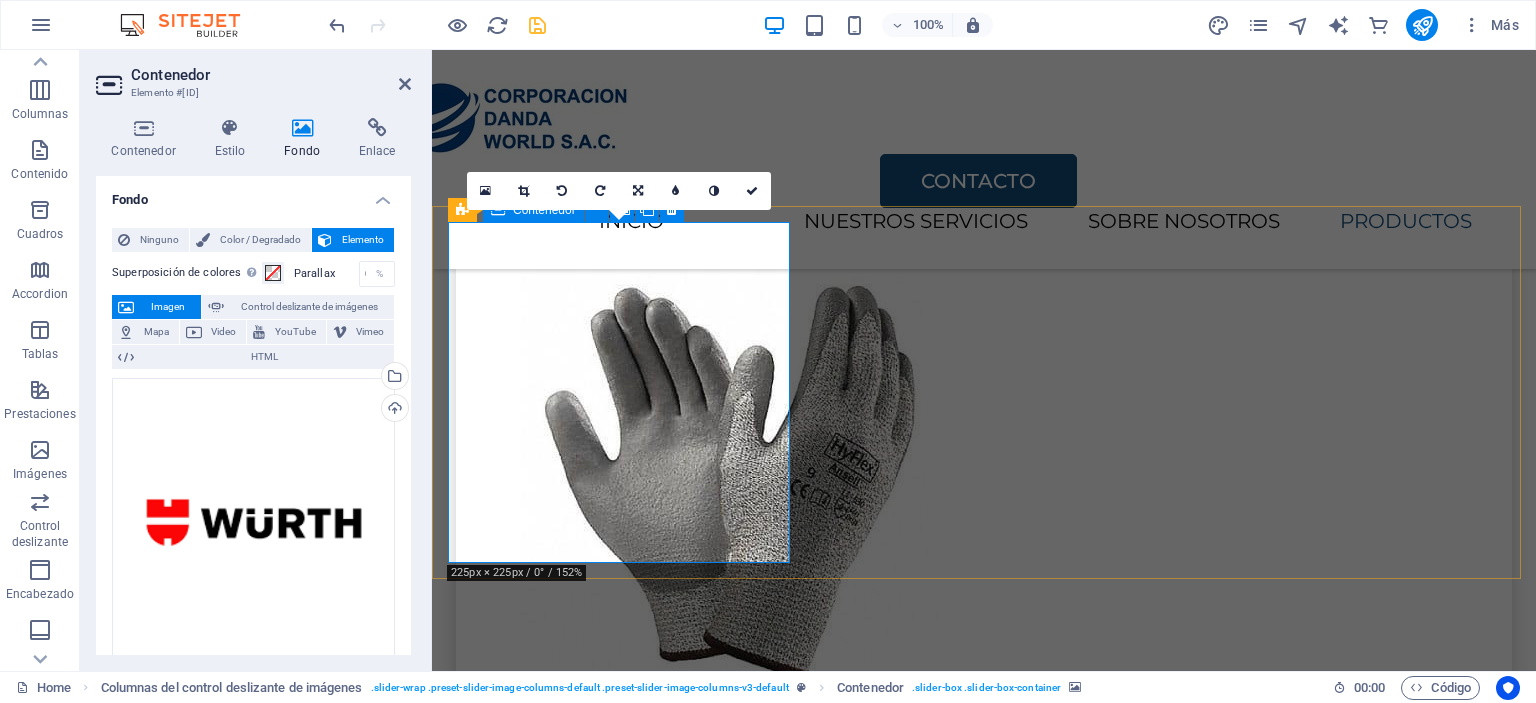 click on "Añadir elementos" at bounding box center [621, 6472] 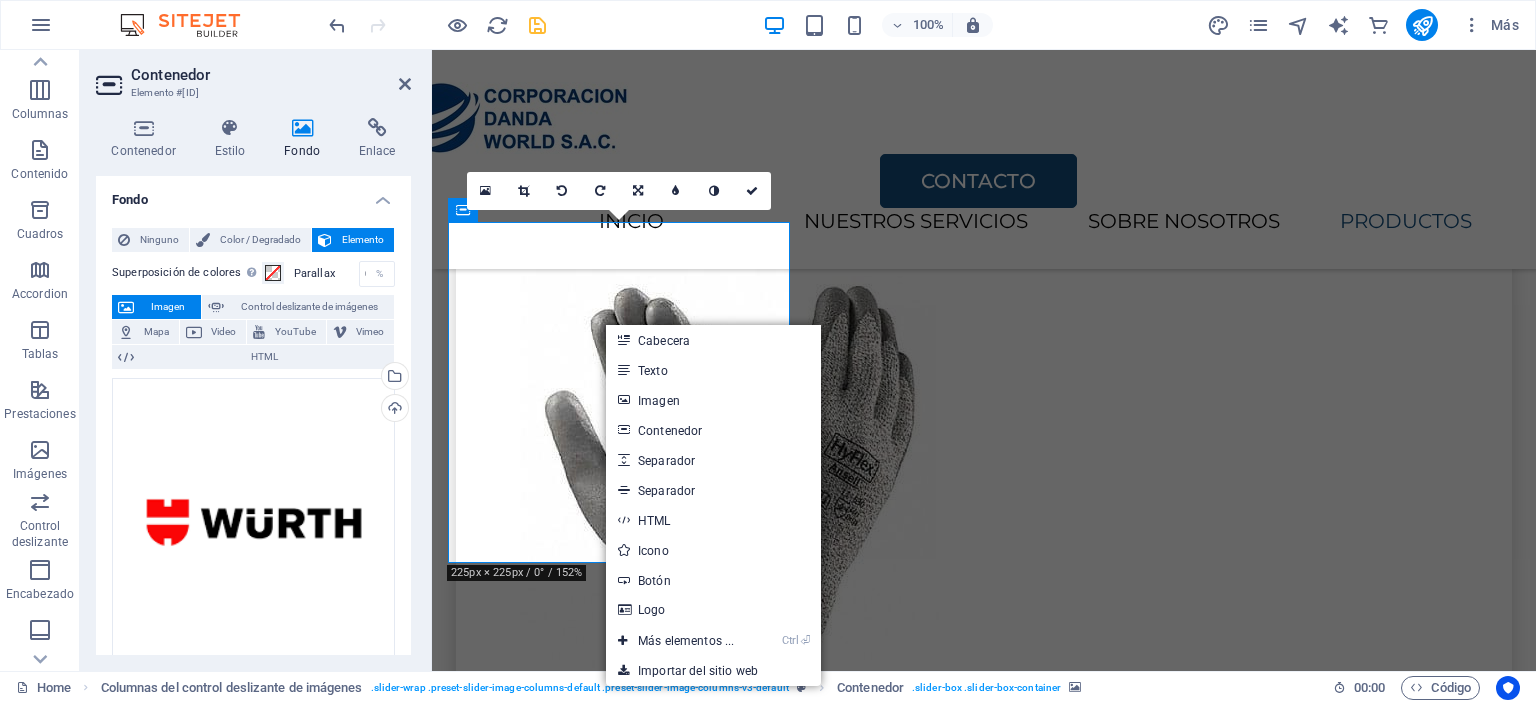 click at bounding box center (621, 6200) 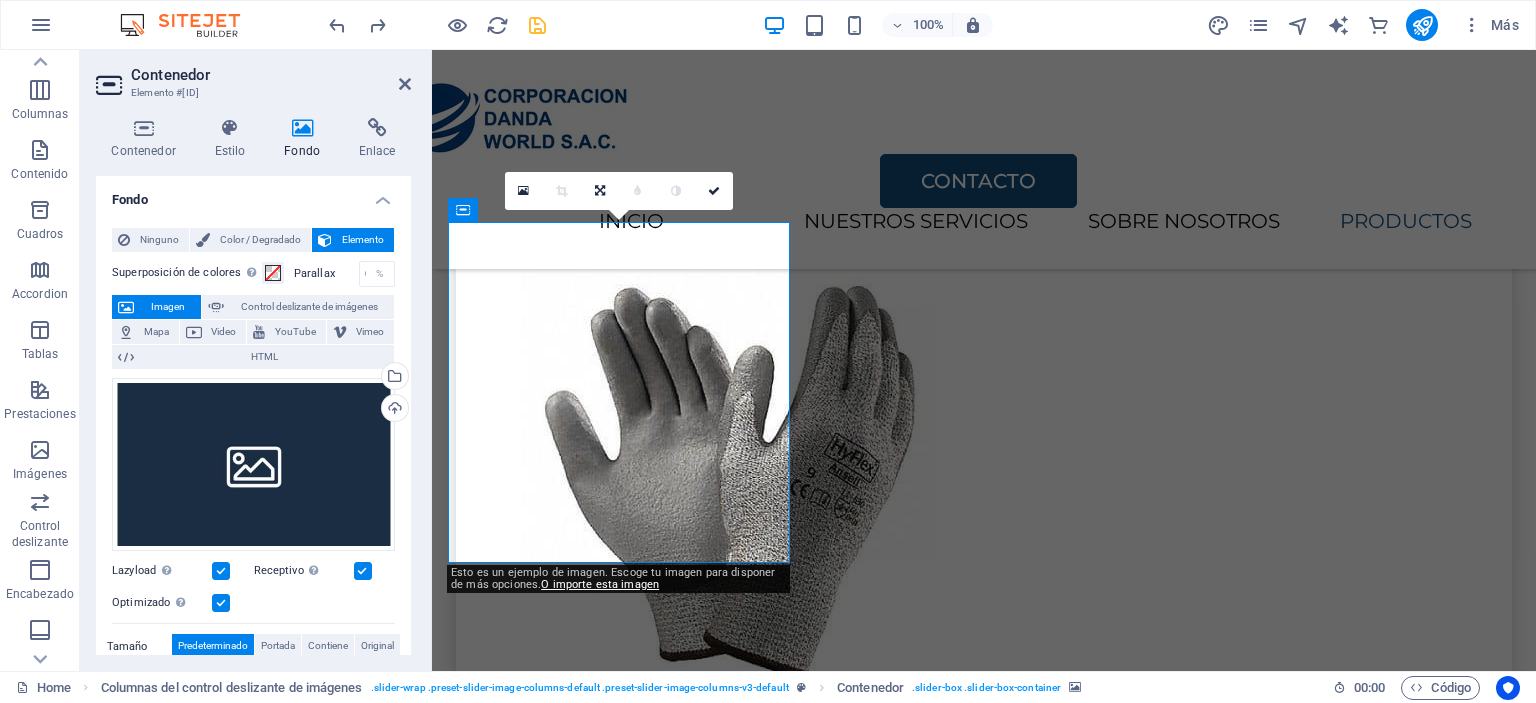click at bounding box center [621, 6200] 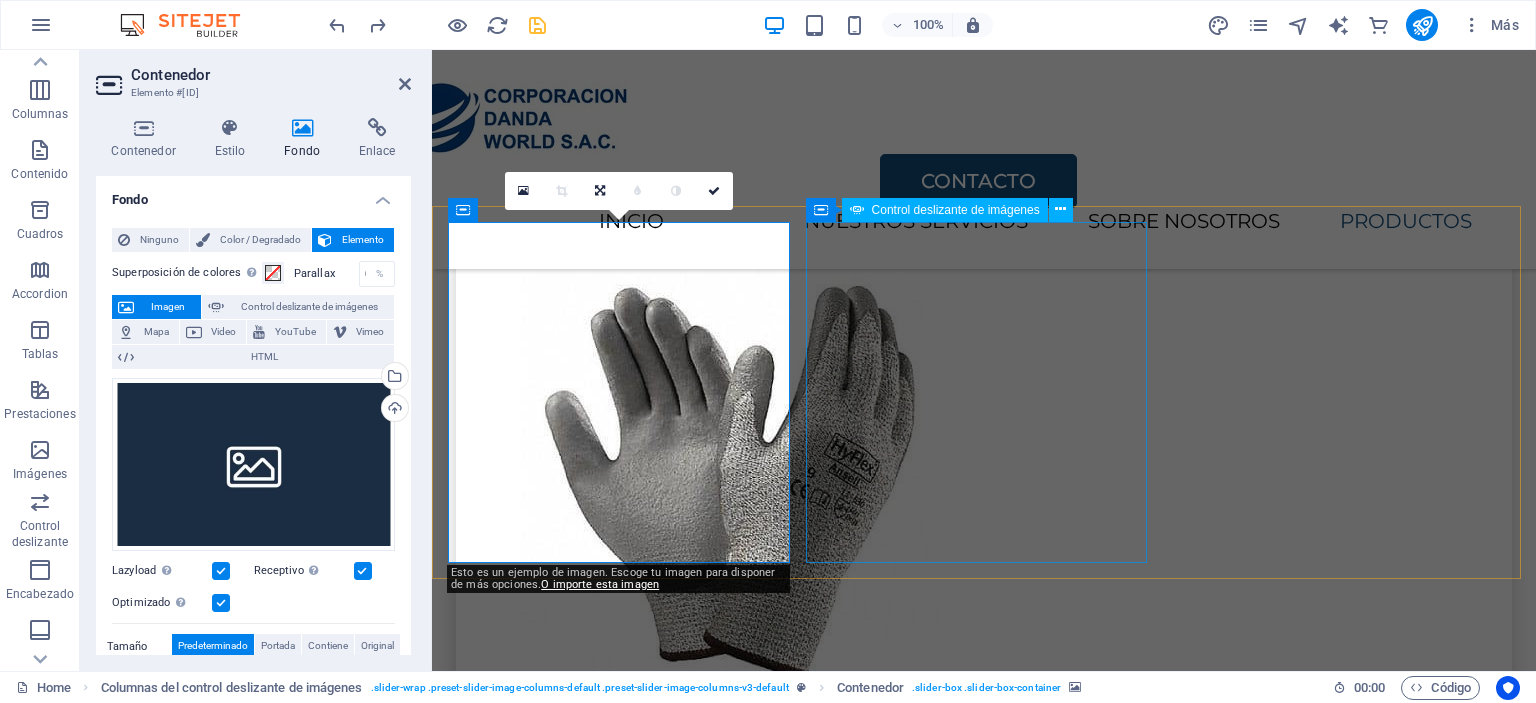 click at bounding box center (1066, 7808) 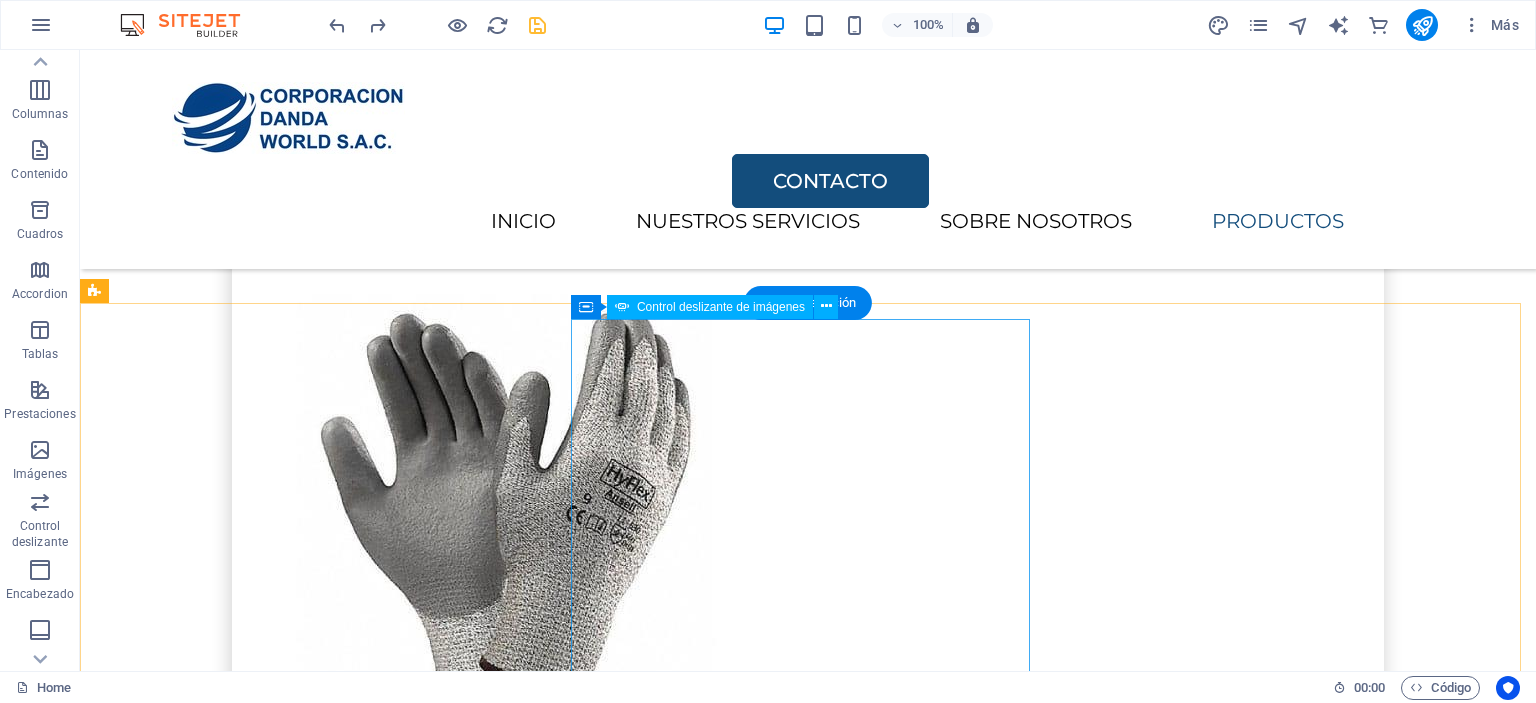 scroll, scrollTop: 4244, scrollLeft: 0, axis: vertical 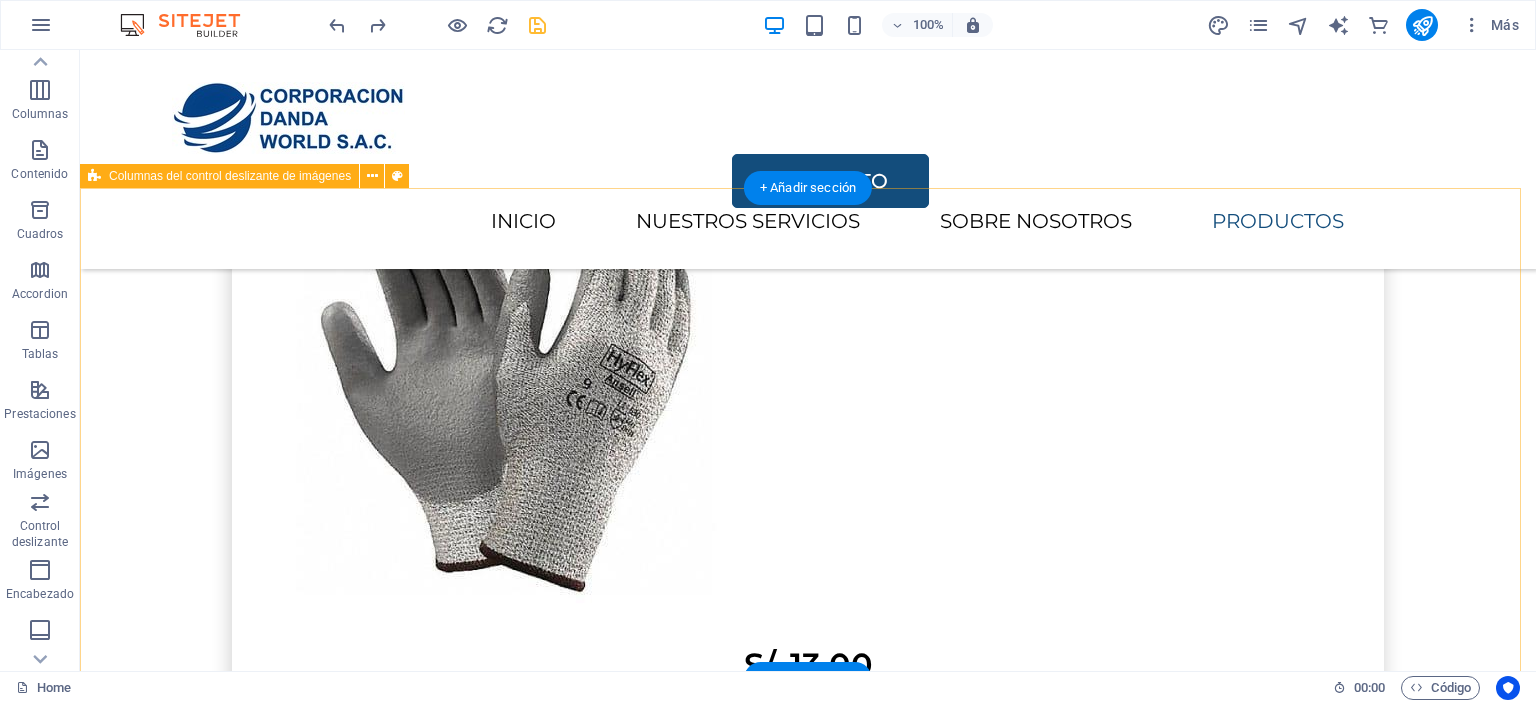 click at bounding box center [328, 7258] 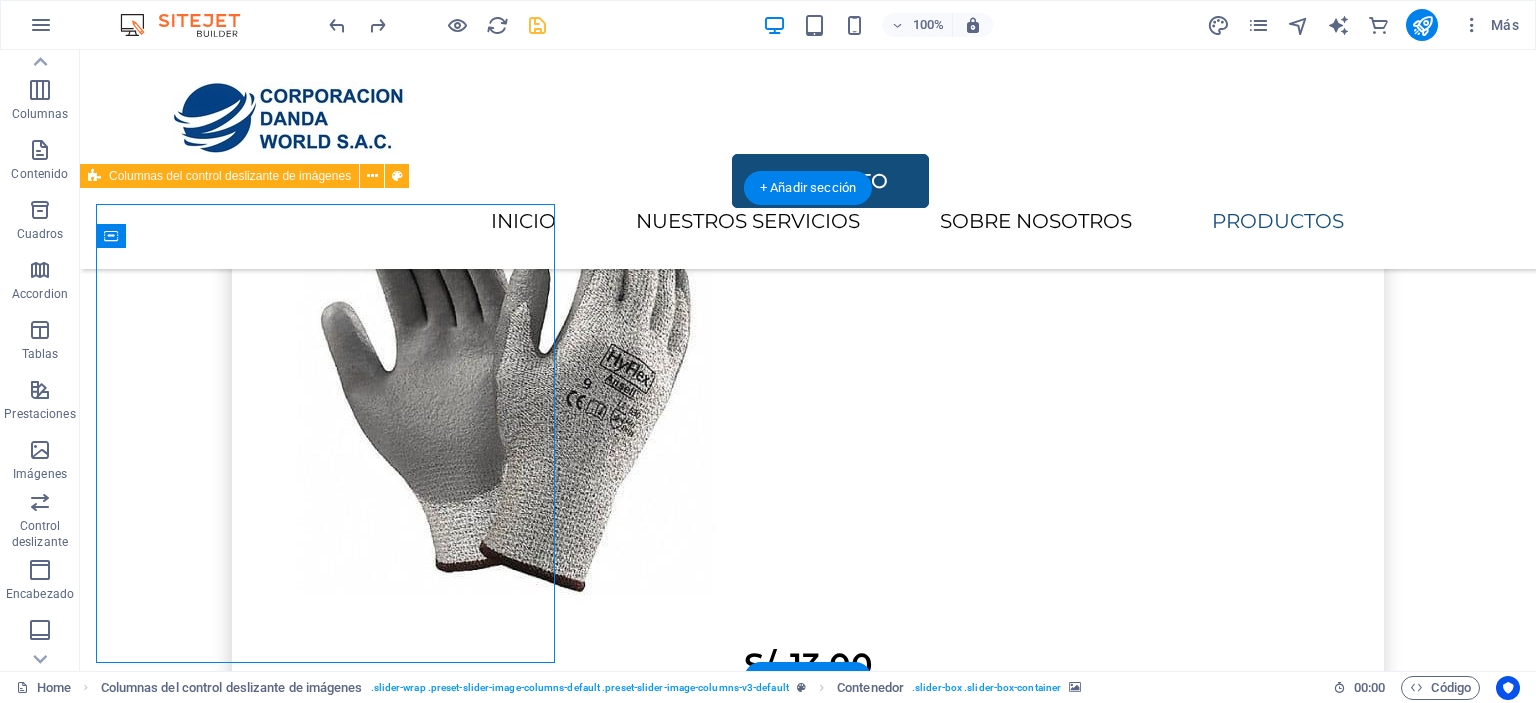 click at bounding box center [328, 7258] 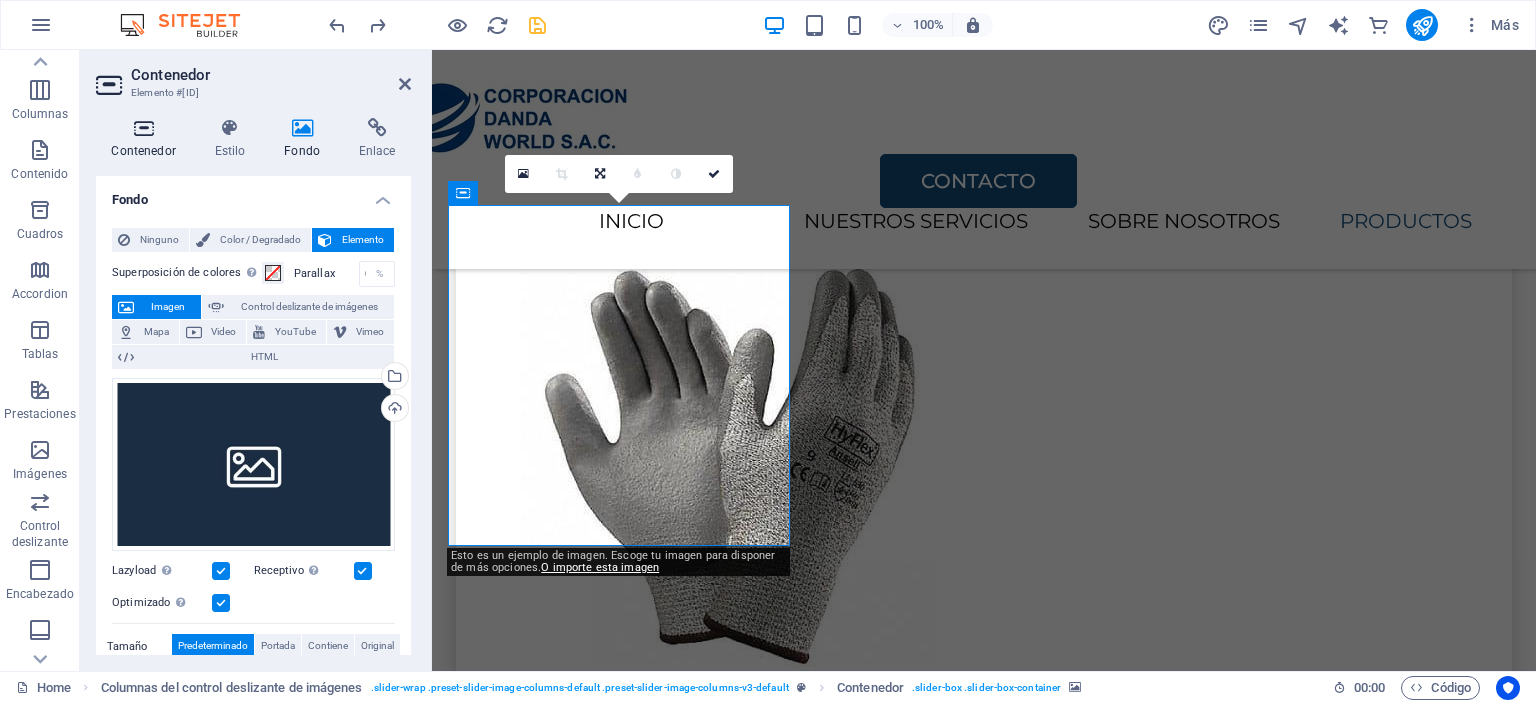 click on "Contenedor" at bounding box center (147, 139) 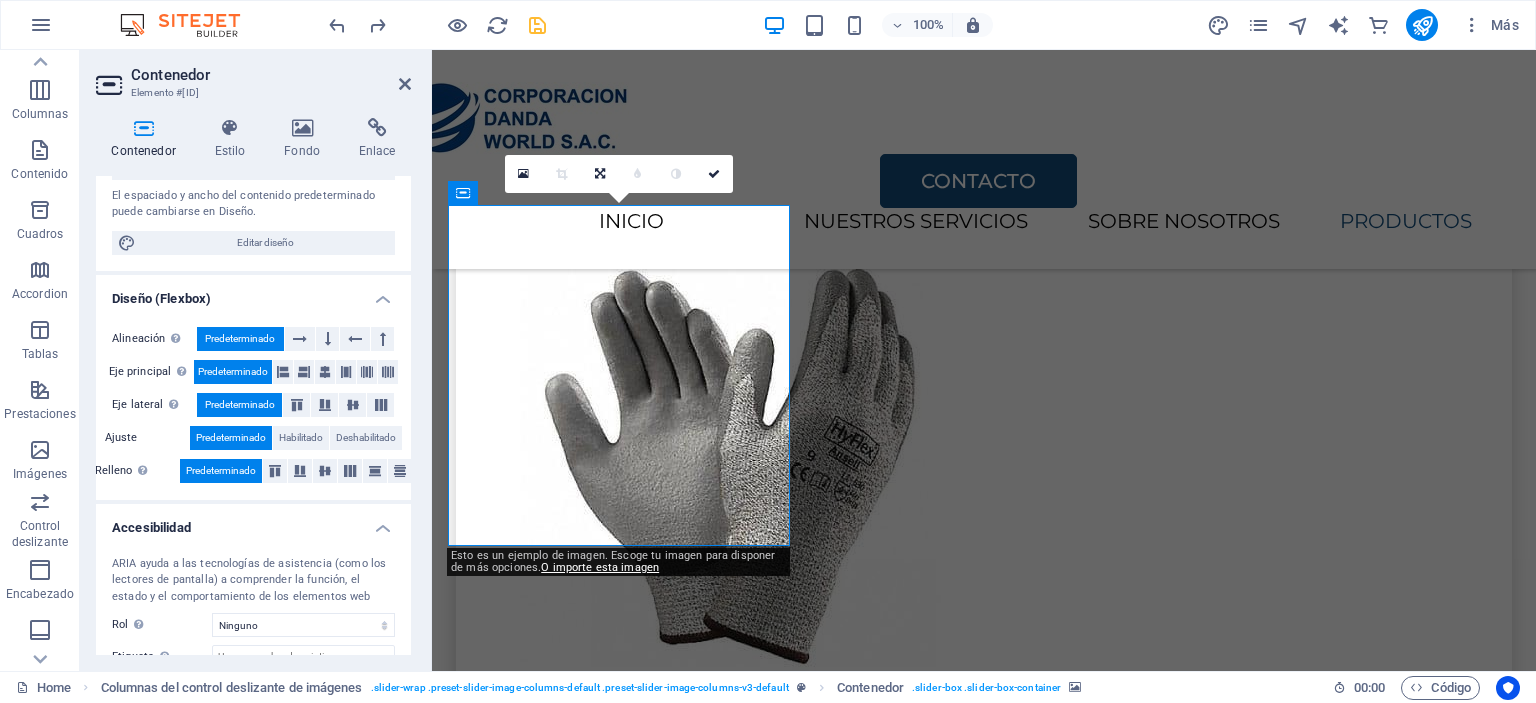 scroll, scrollTop: 352, scrollLeft: 0, axis: vertical 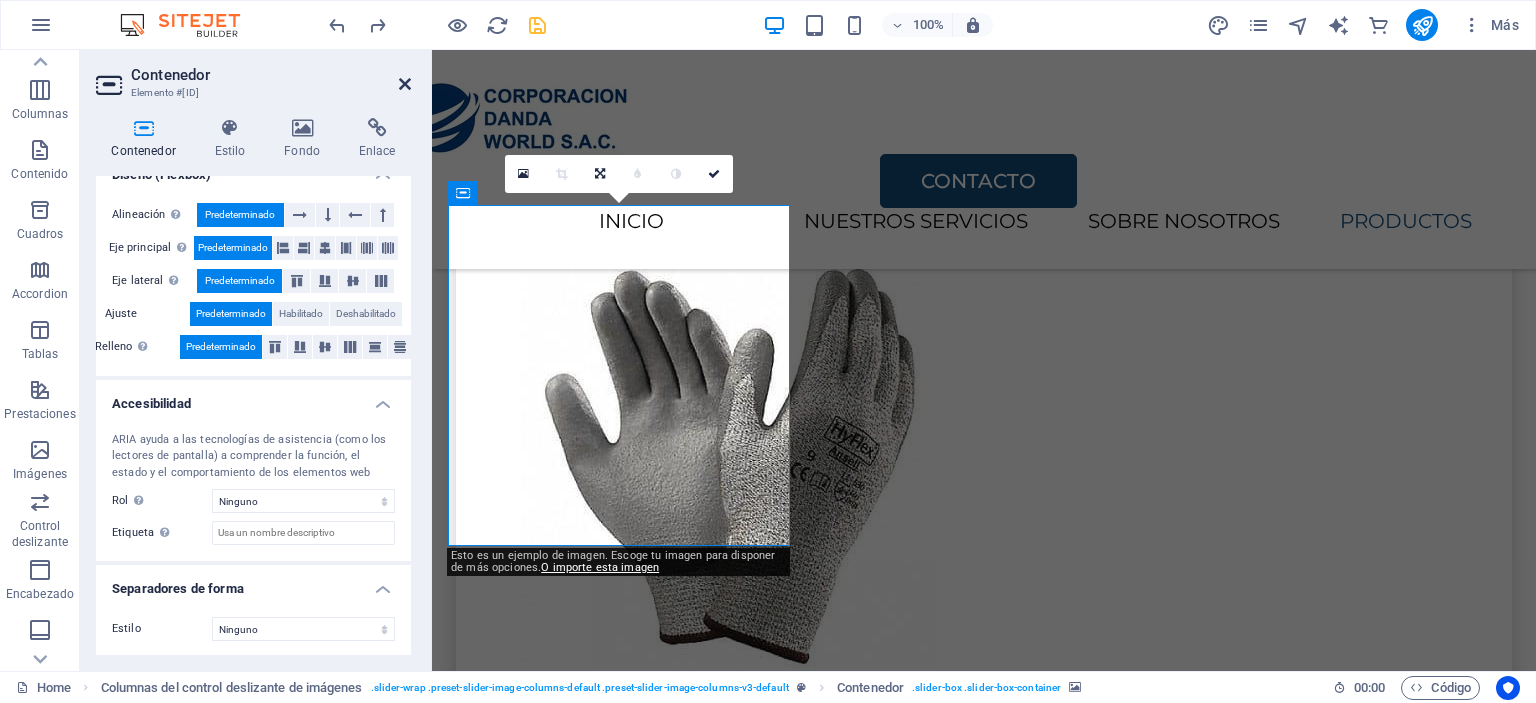 click at bounding box center (405, 84) 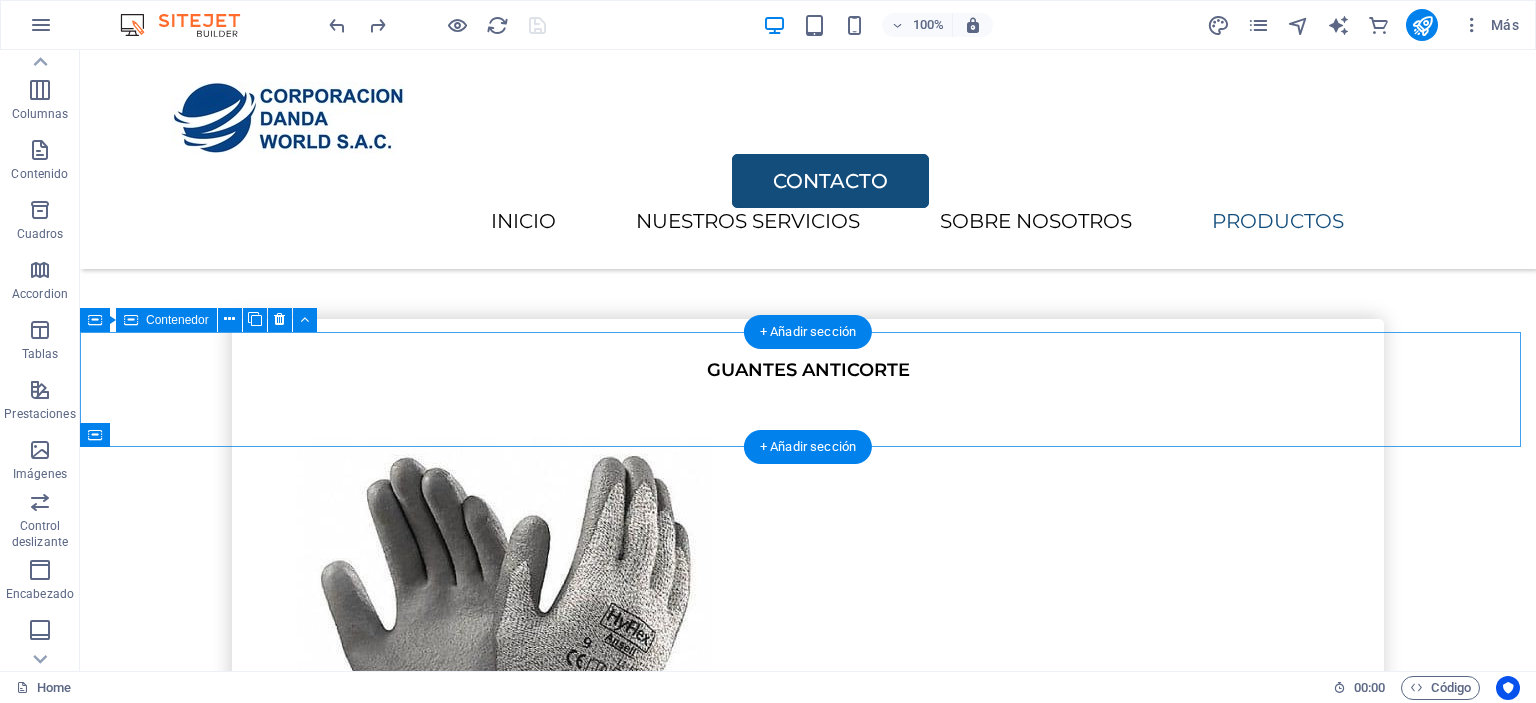 scroll, scrollTop: 3952, scrollLeft: 0, axis: vertical 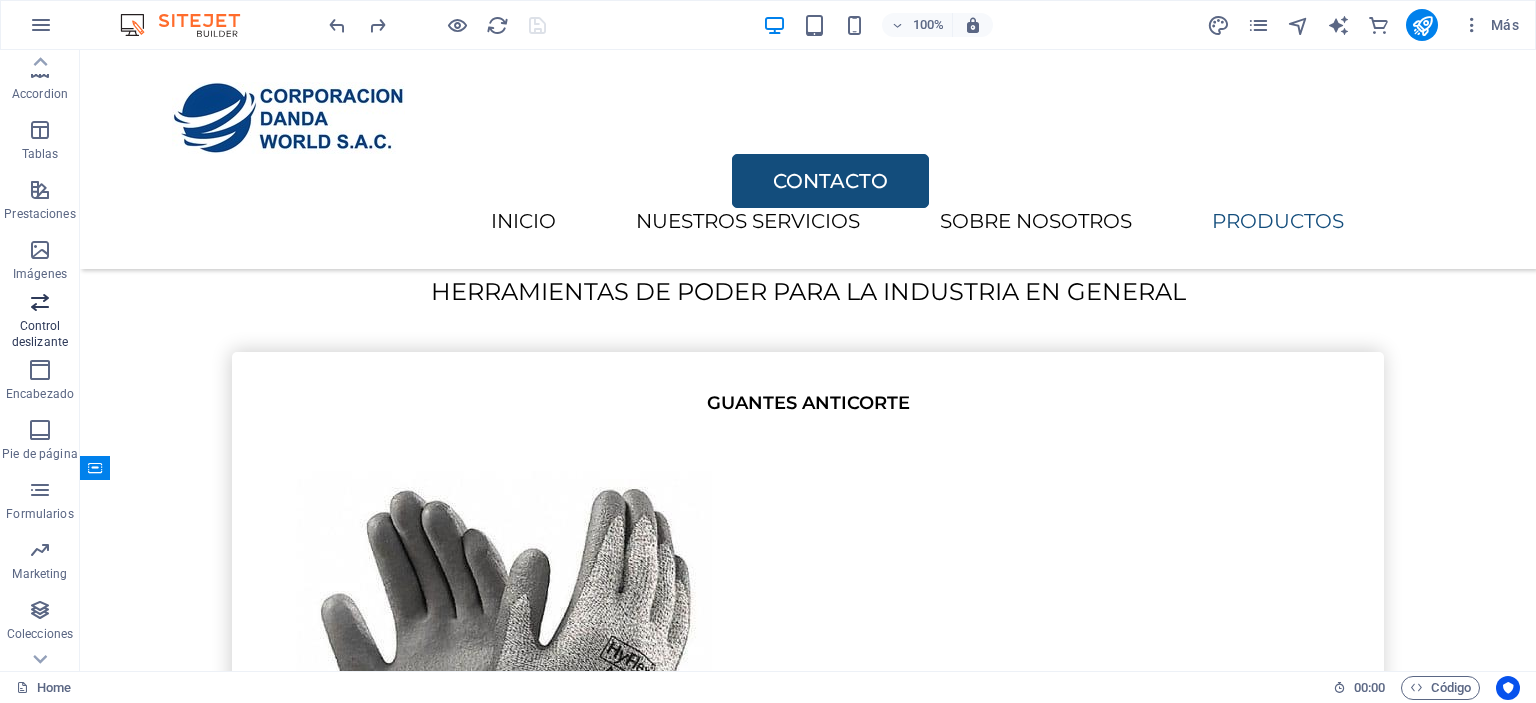 click at bounding box center (40, 302) 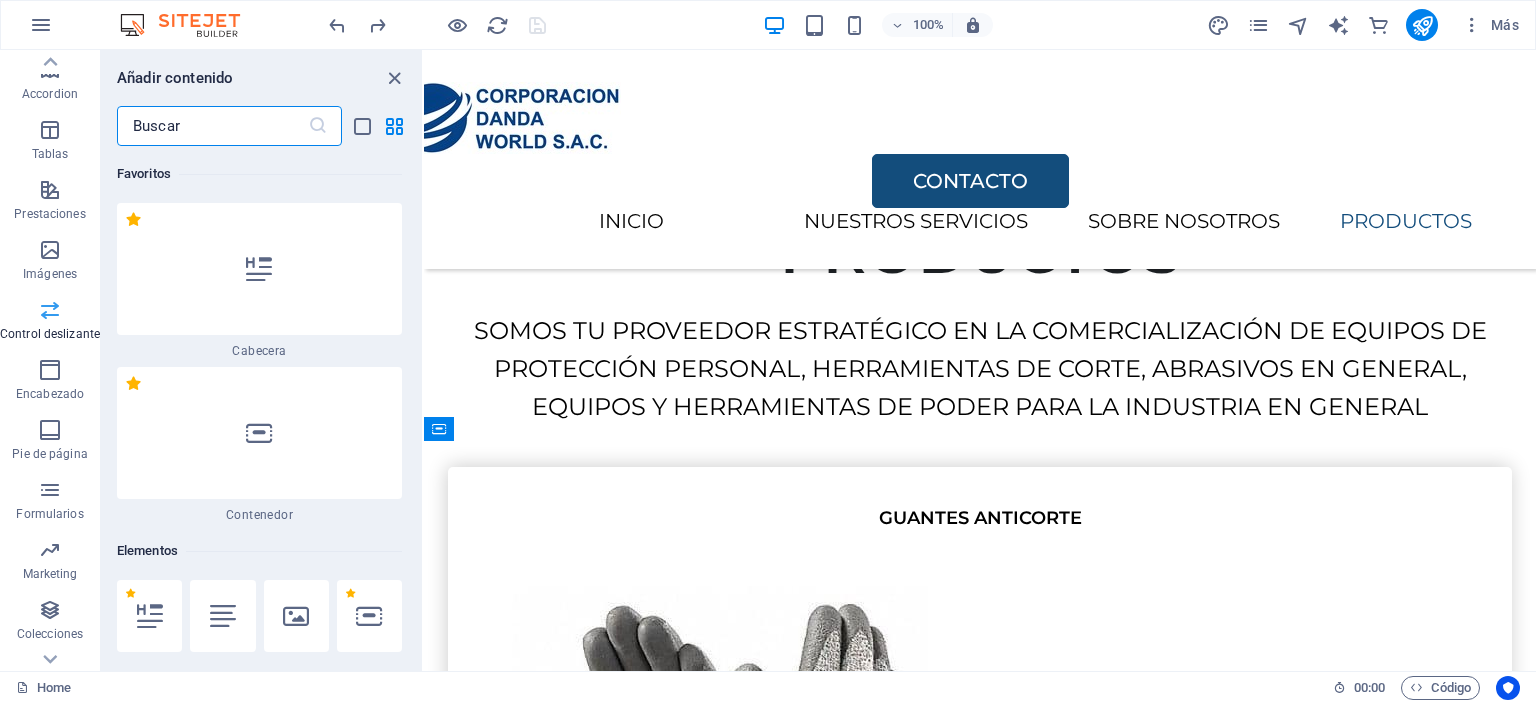 scroll, scrollTop: 3991, scrollLeft: 0, axis: vertical 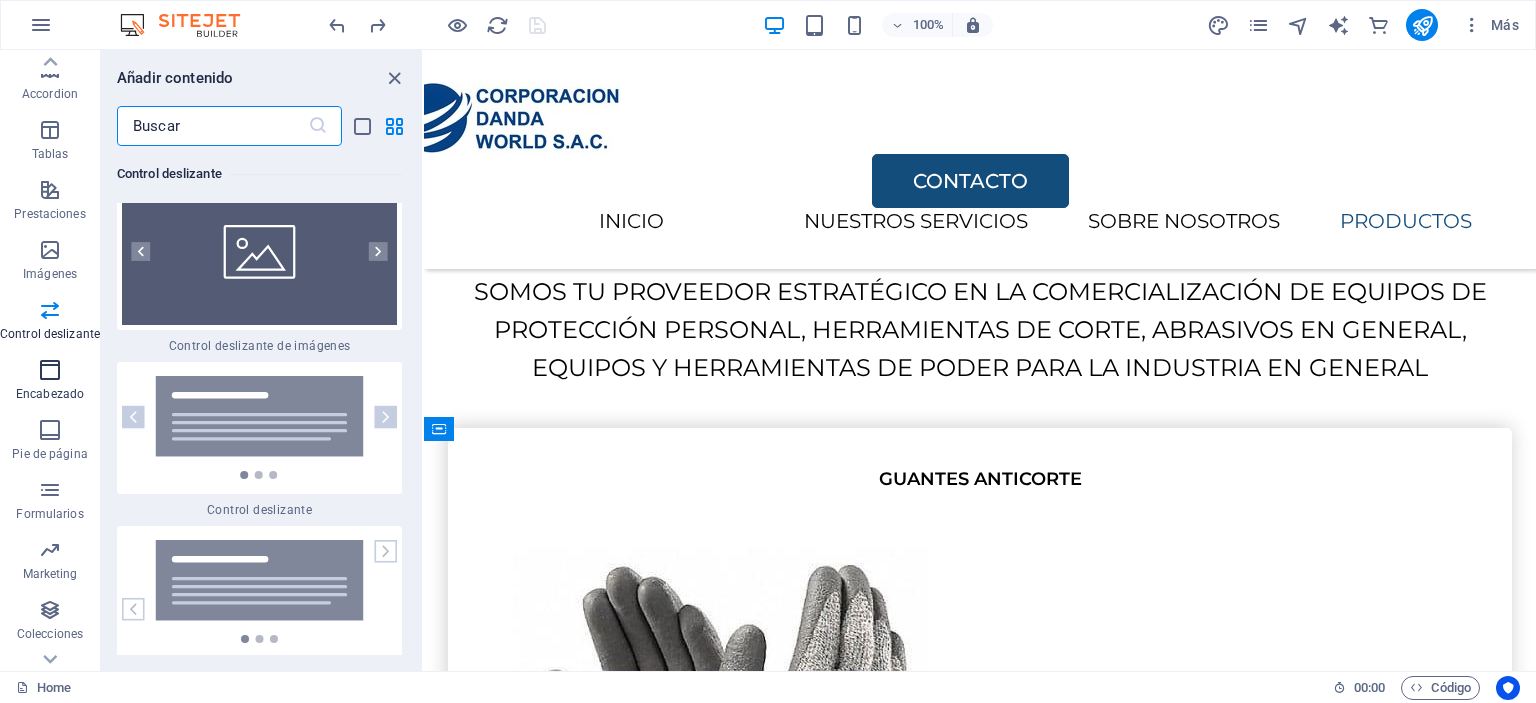 click on "Encabezado" at bounding box center (50, 382) 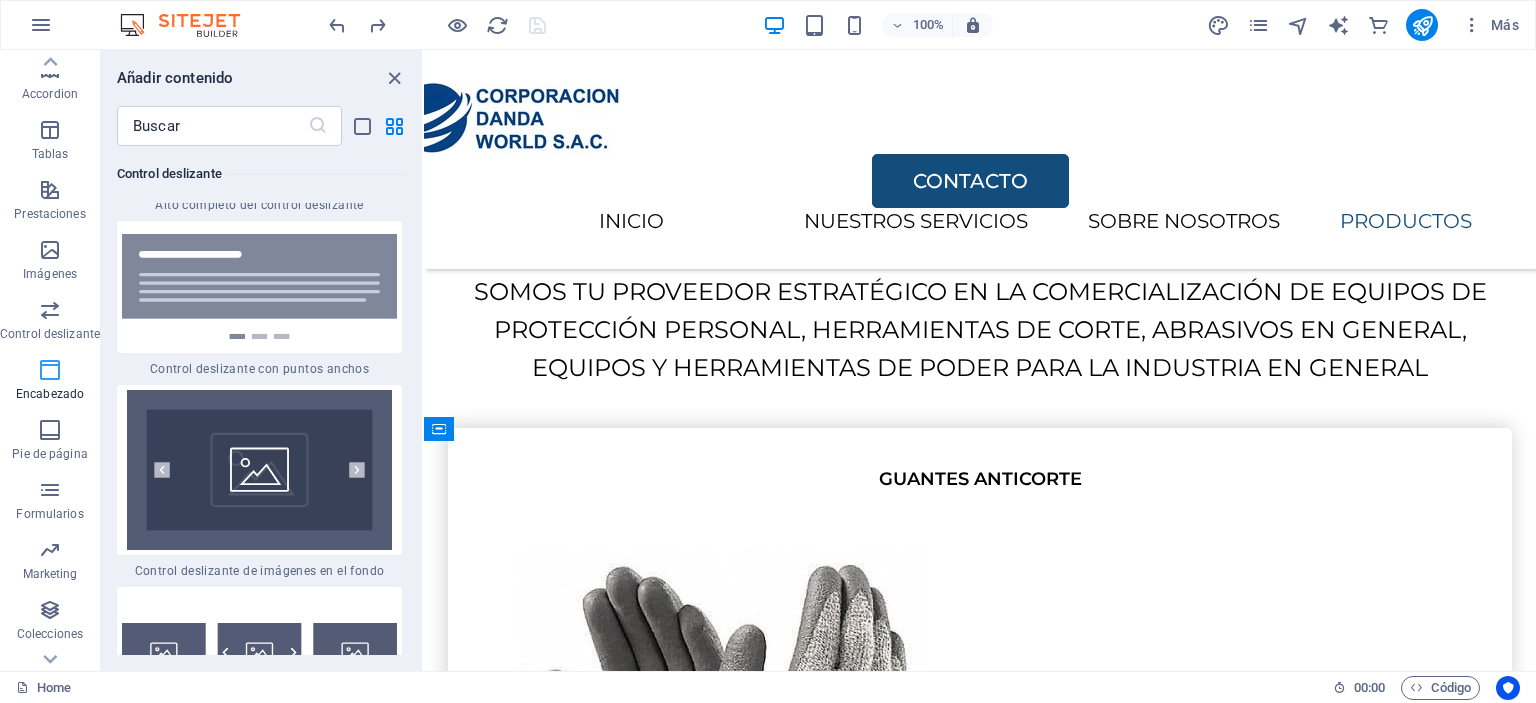 scroll, scrollTop: 24012, scrollLeft: 0, axis: vertical 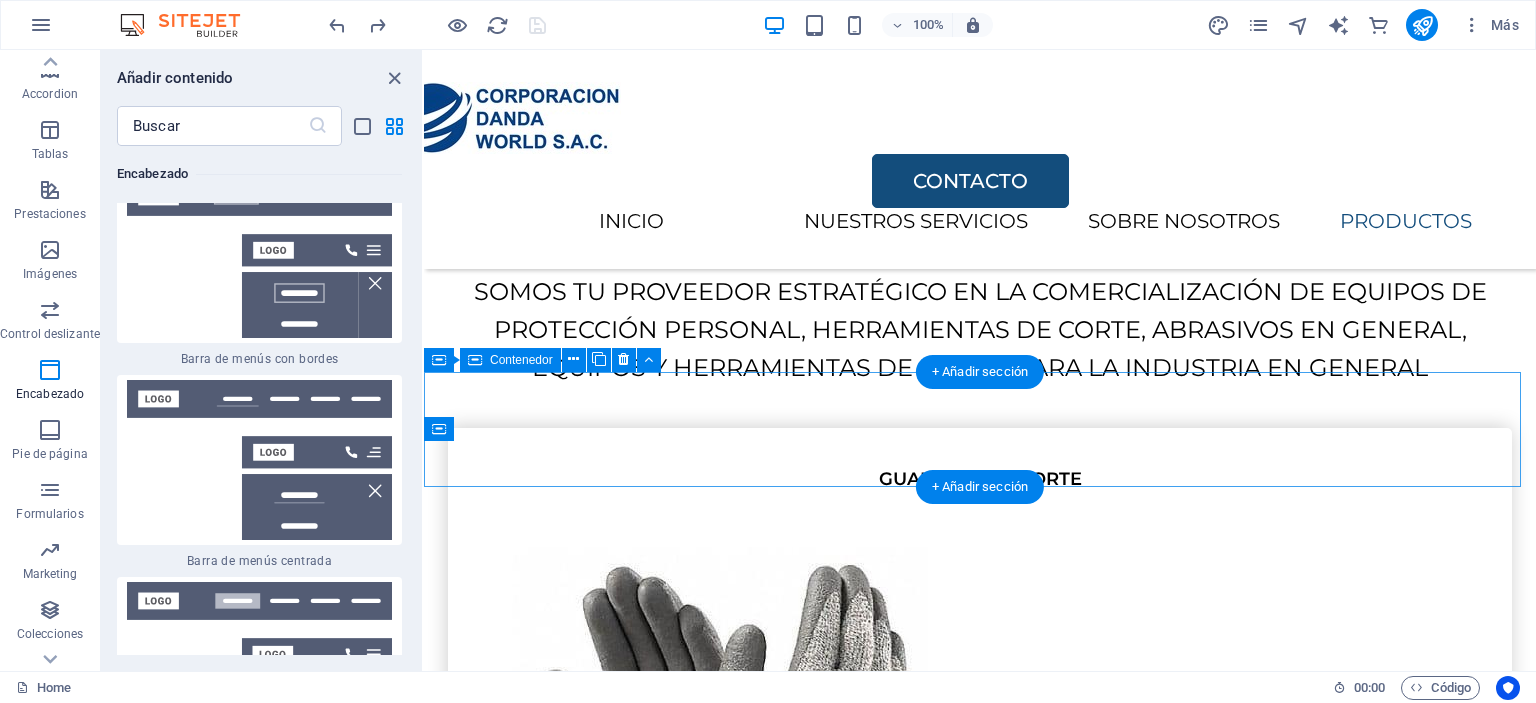 click on "INICIO SERVICIOS SOBRE NOSOTROS PRODUCTOS" at bounding box center (980, 6258) 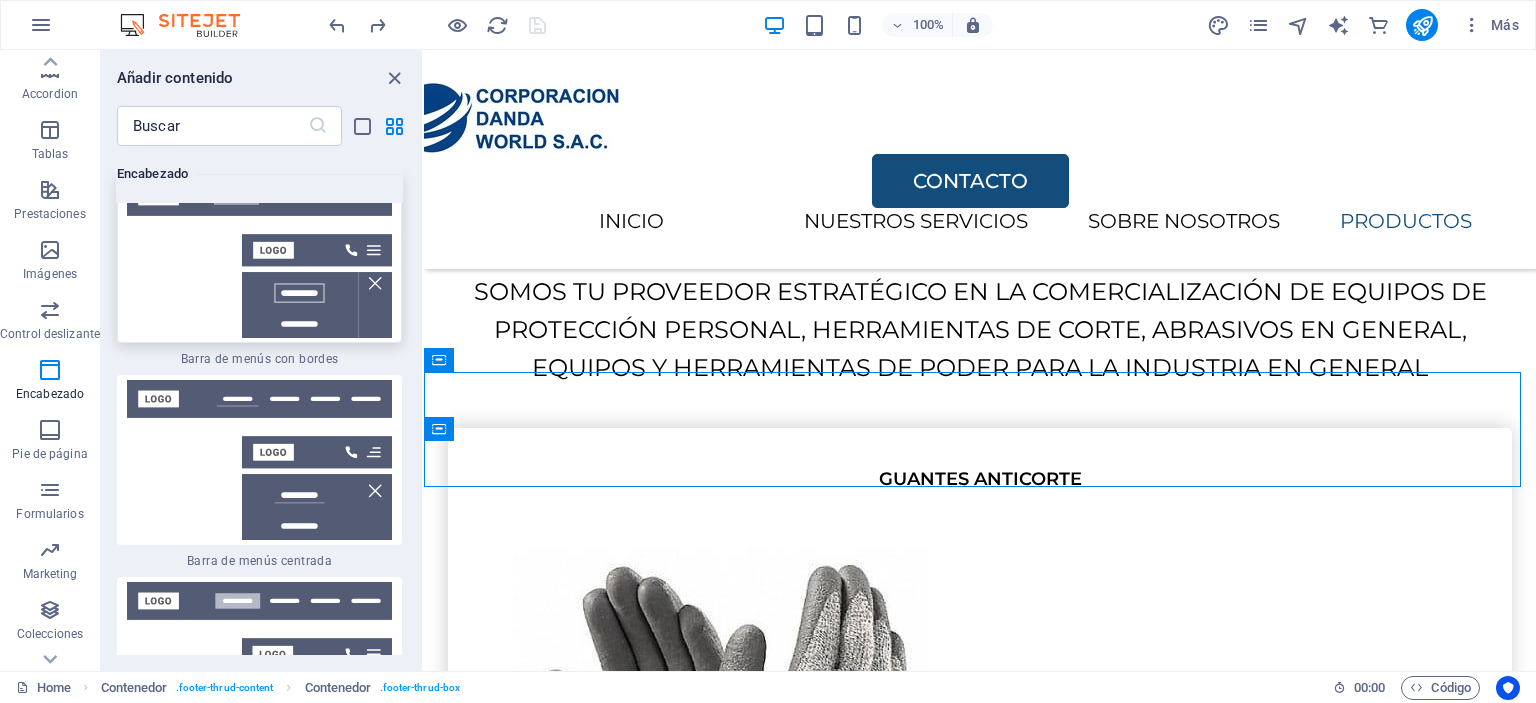 click at bounding box center (259, 258) 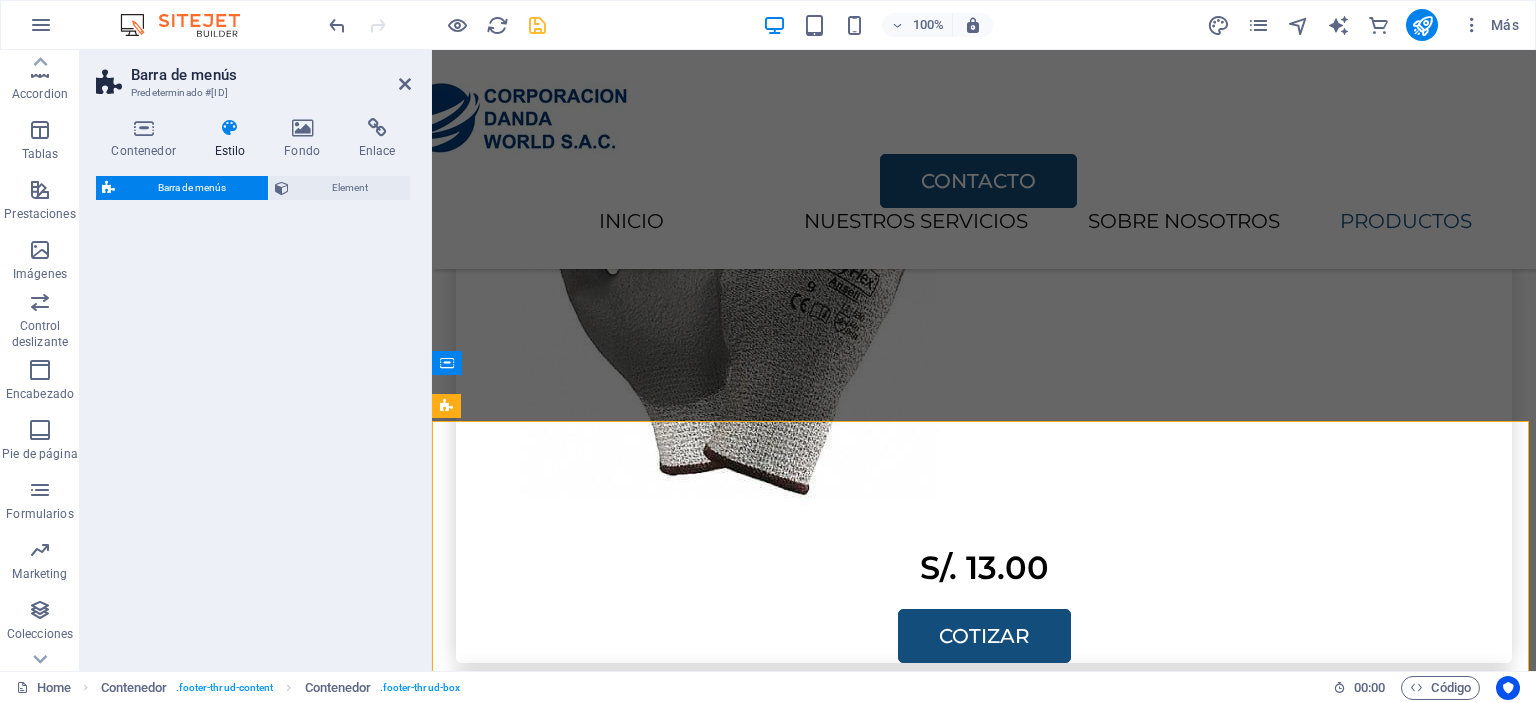select on "rem" 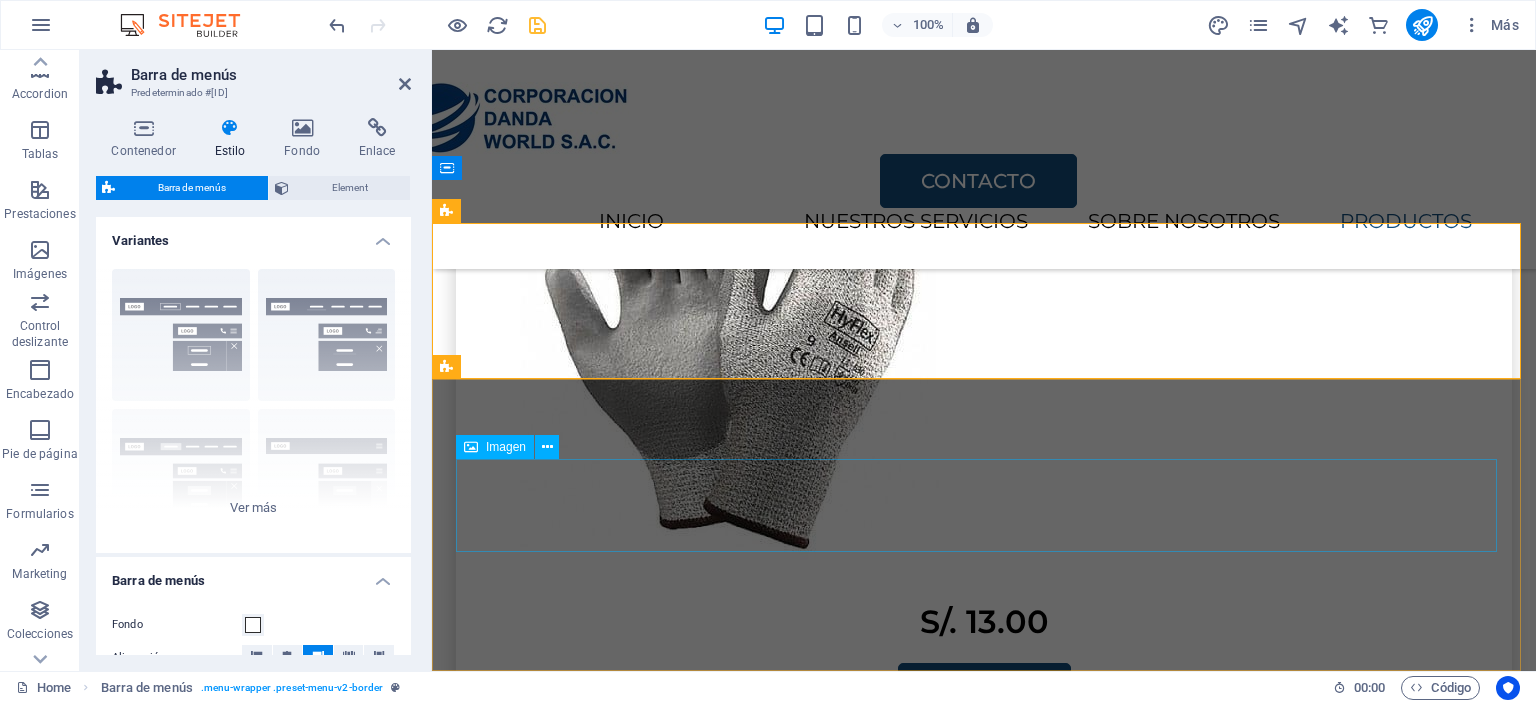 scroll, scrollTop: 4234, scrollLeft: 0, axis: vertical 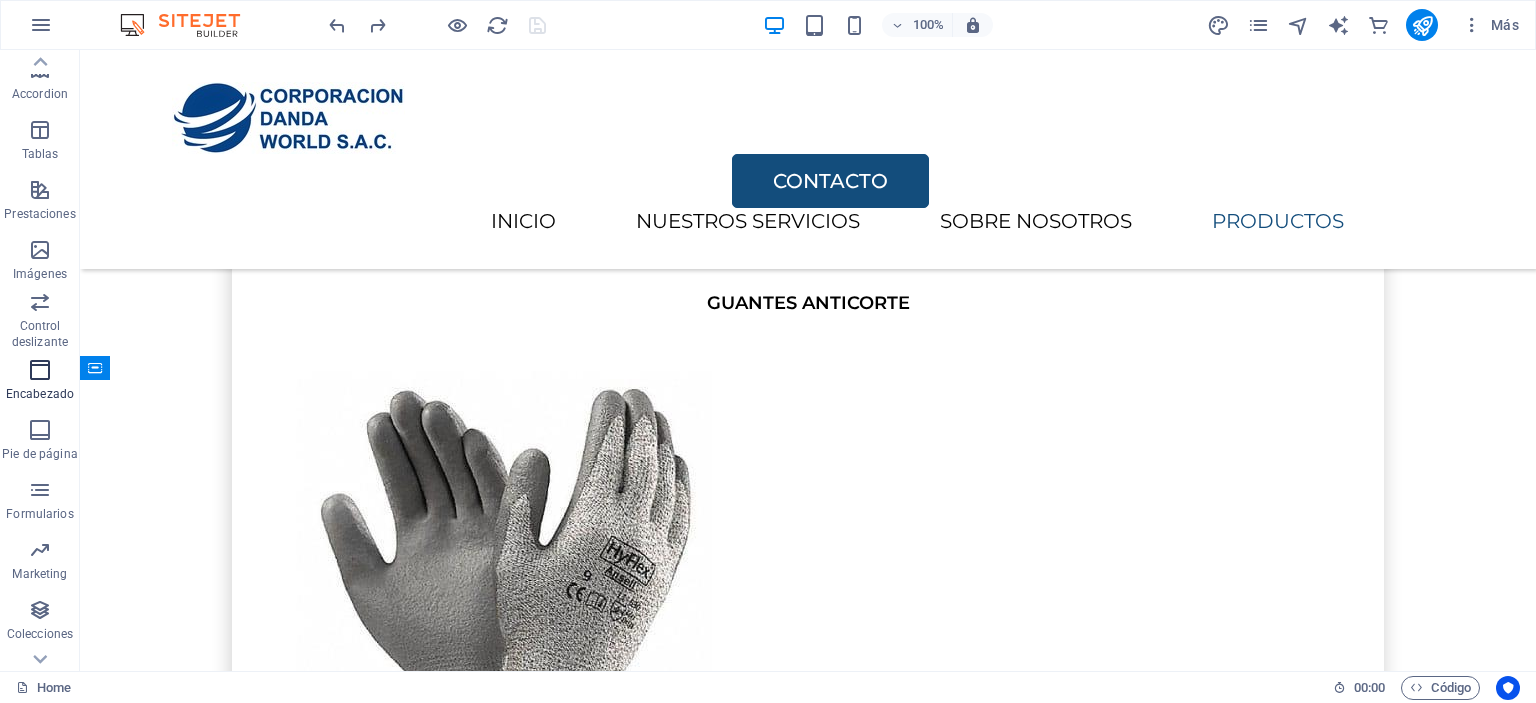 click on "Encabezado" at bounding box center (40, 394) 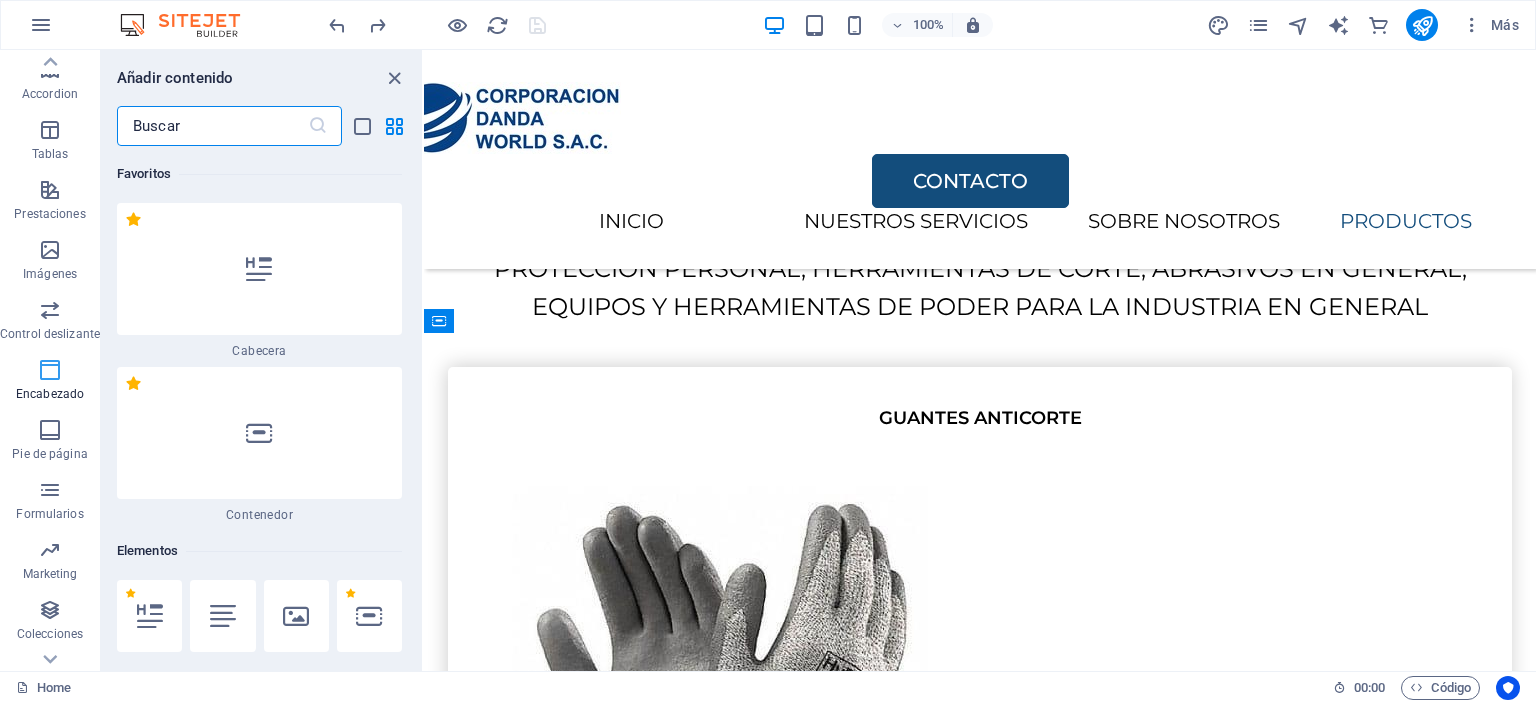 scroll, scrollTop: 4099, scrollLeft: 0, axis: vertical 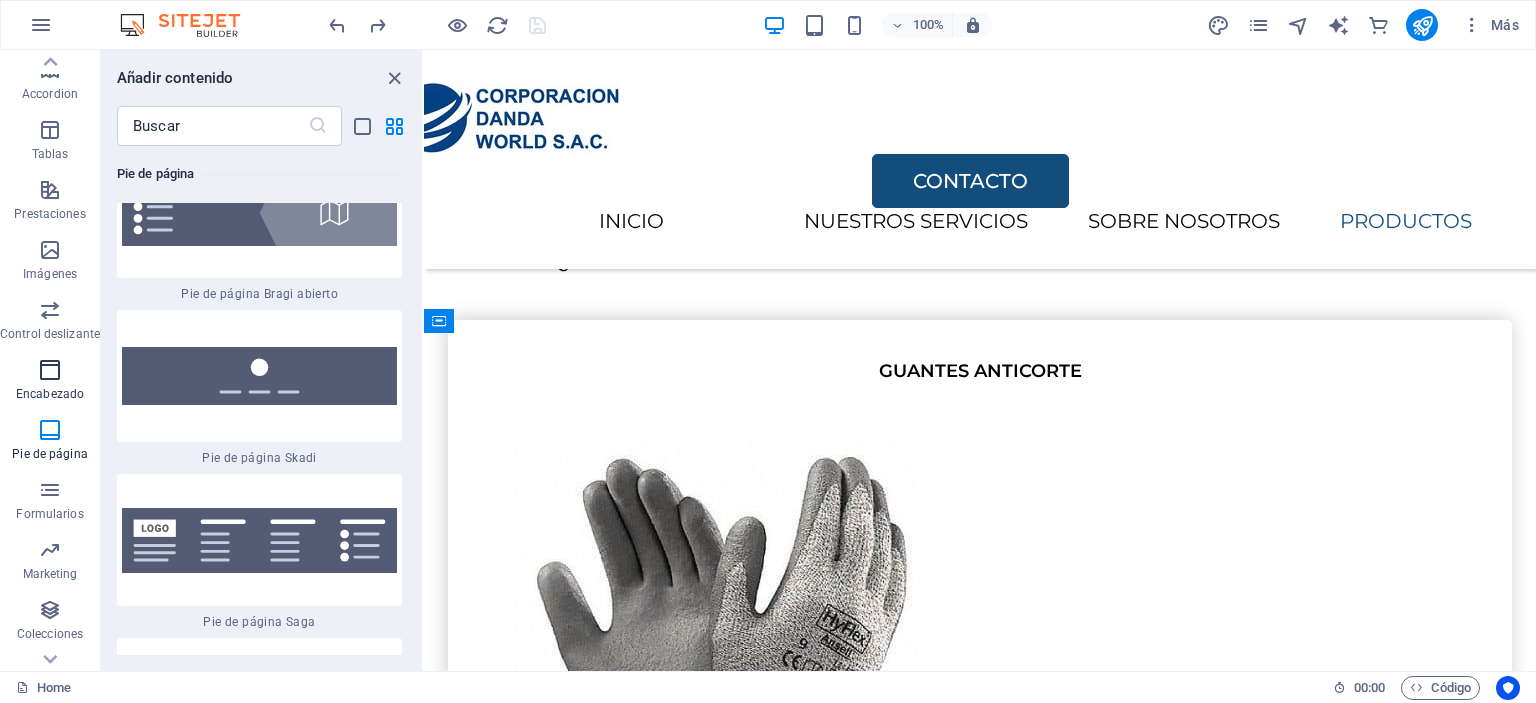 click on "Encabezado" at bounding box center (50, 382) 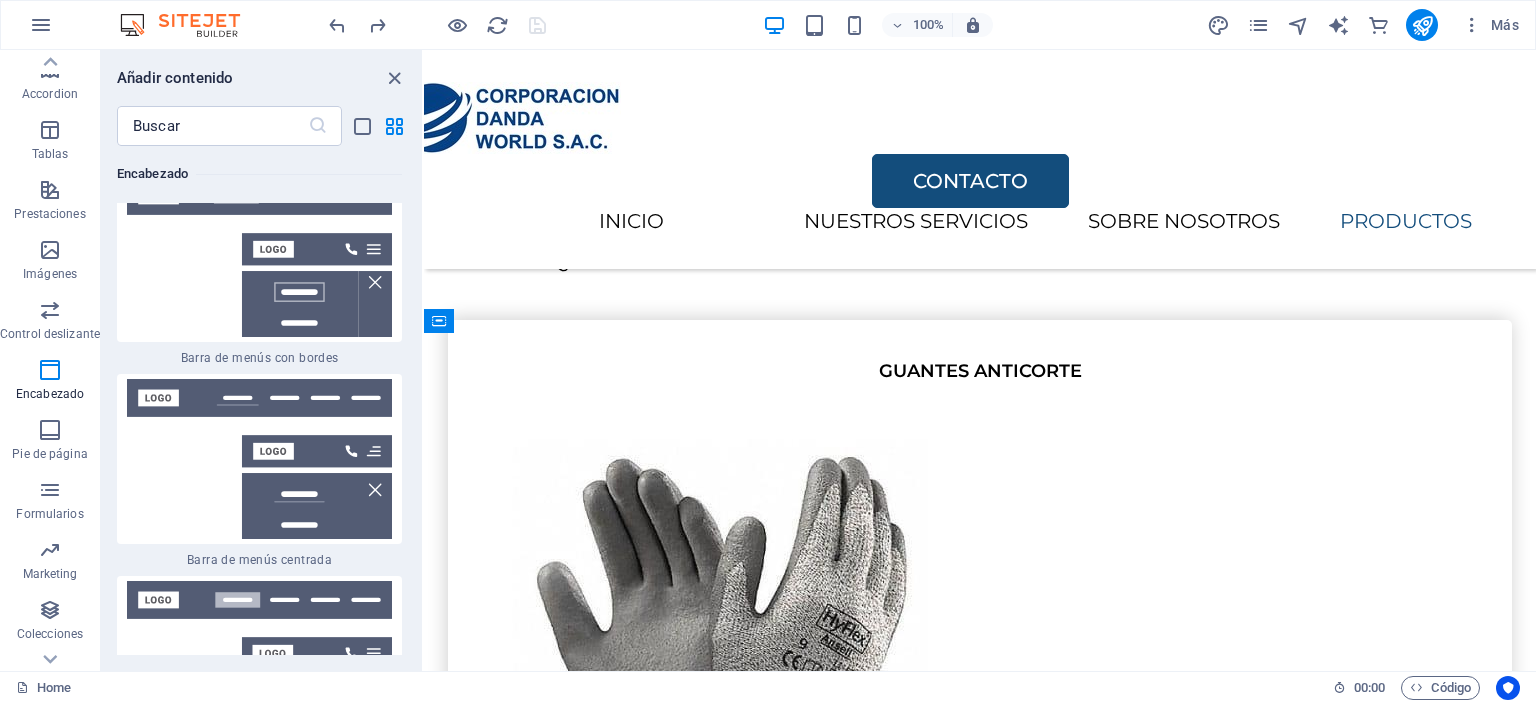 scroll, scrollTop: 24012, scrollLeft: 0, axis: vertical 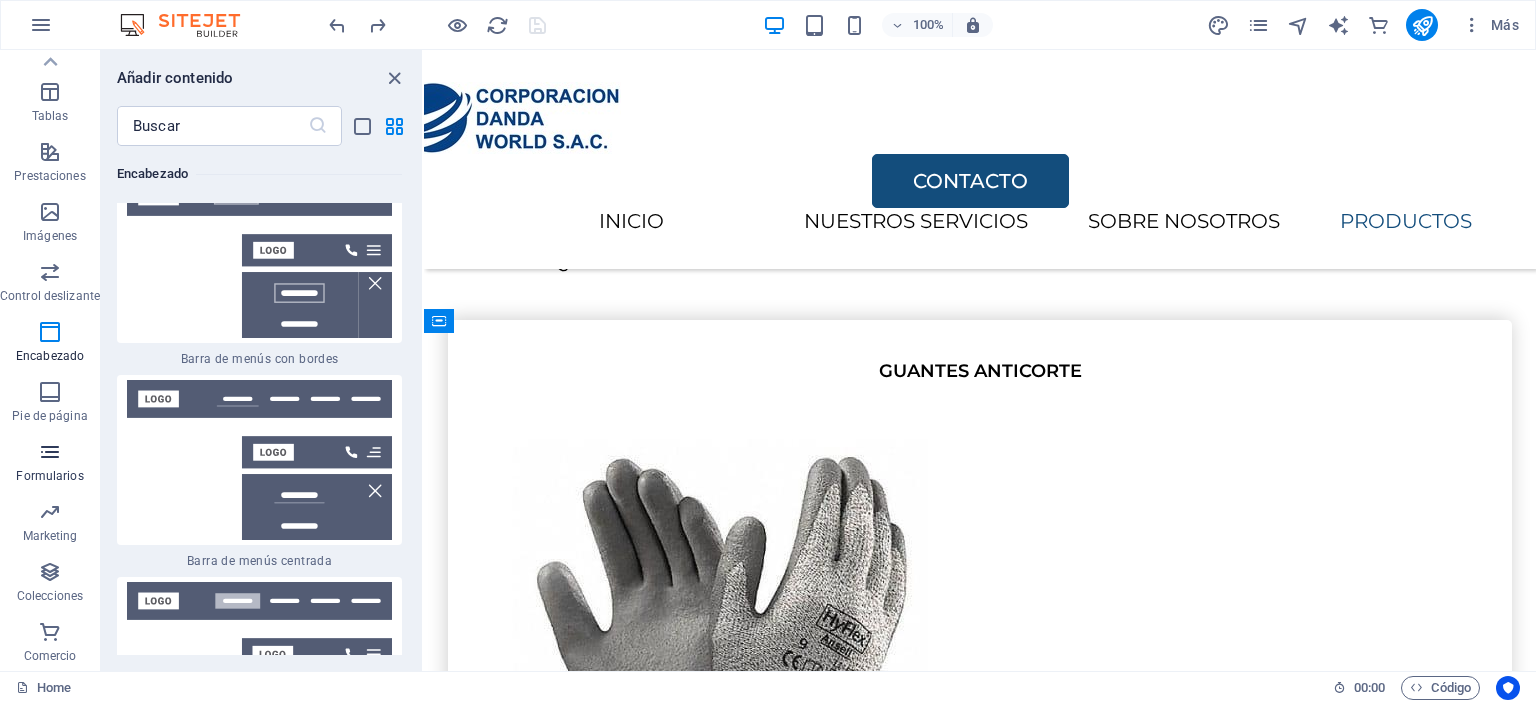click on "Formularios" at bounding box center [50, 464] 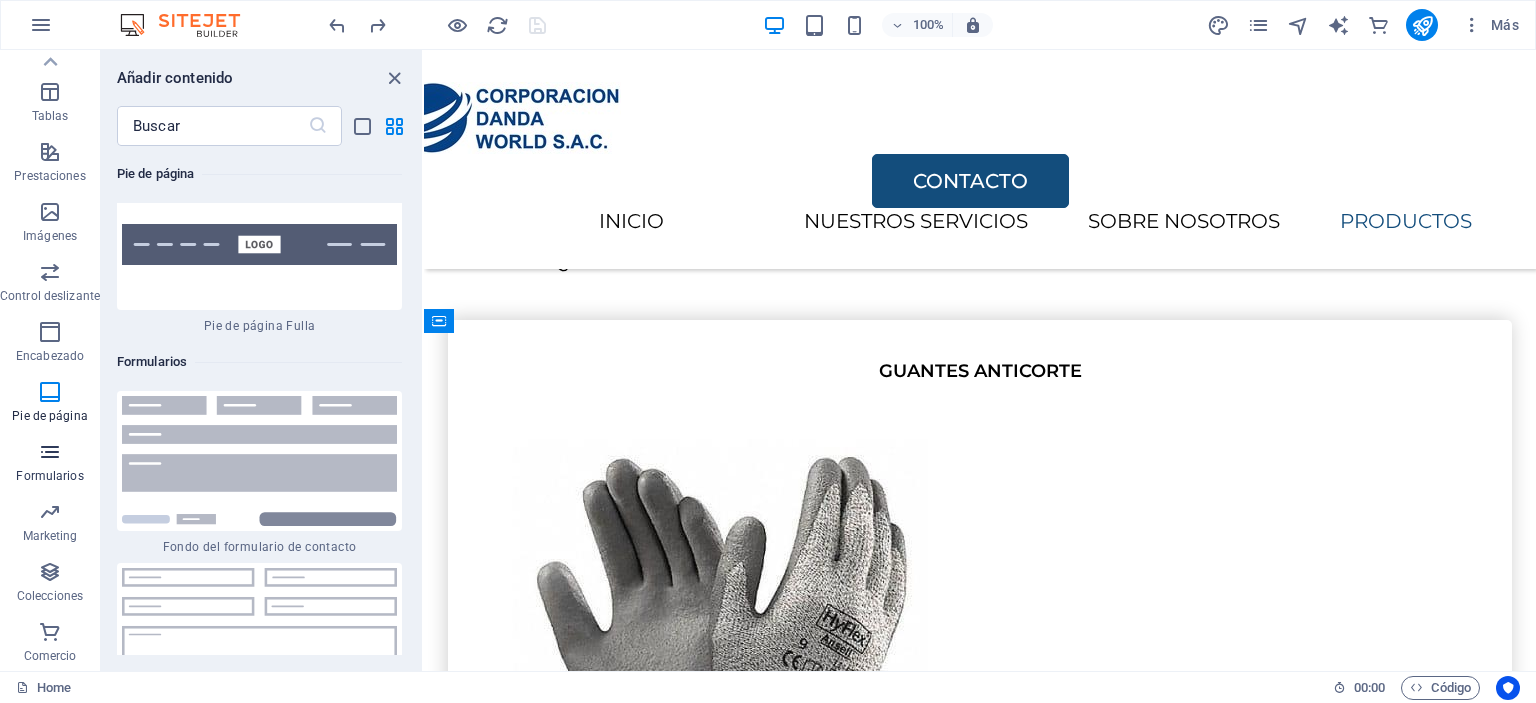scroll, scrollTop: 29416, scrollLeft: 0, axis: vertical 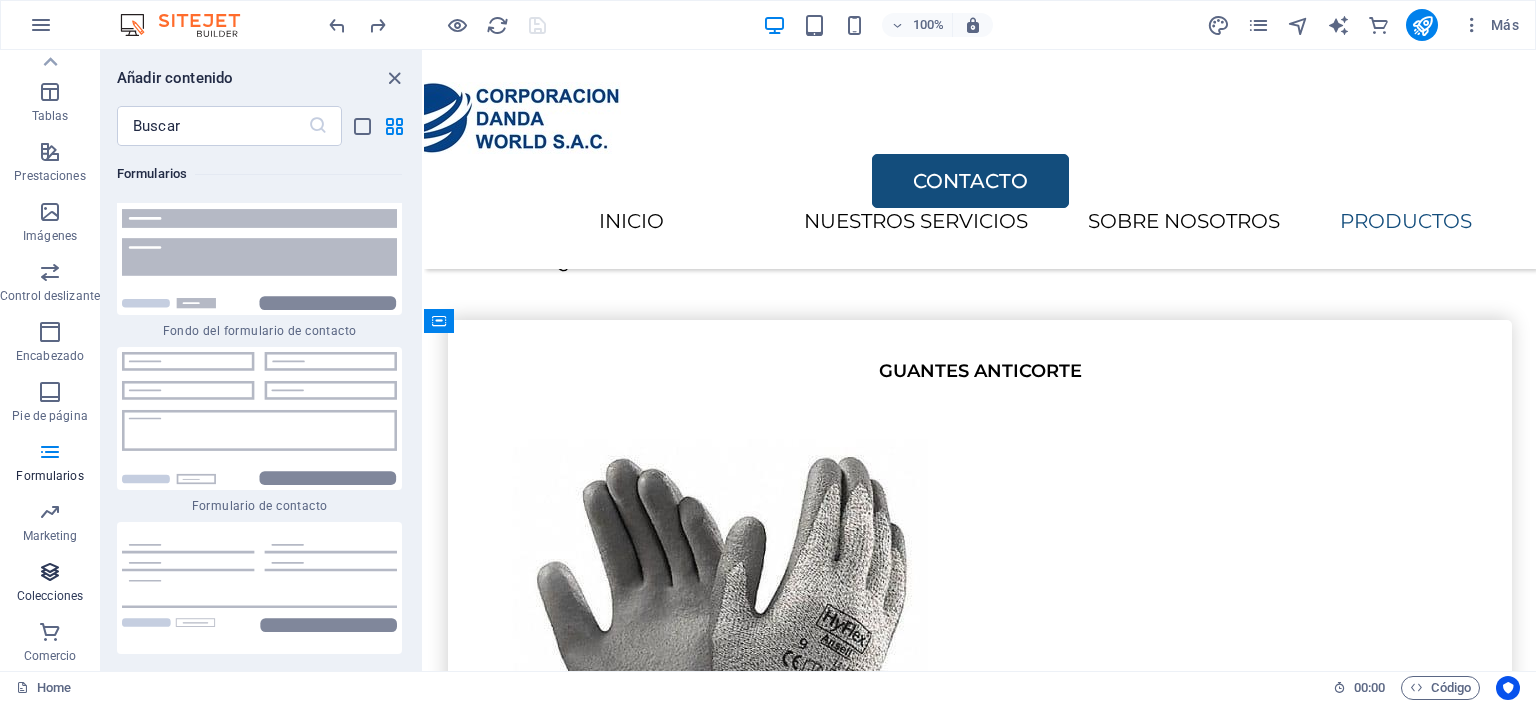 click at bounding box center (50, 572) 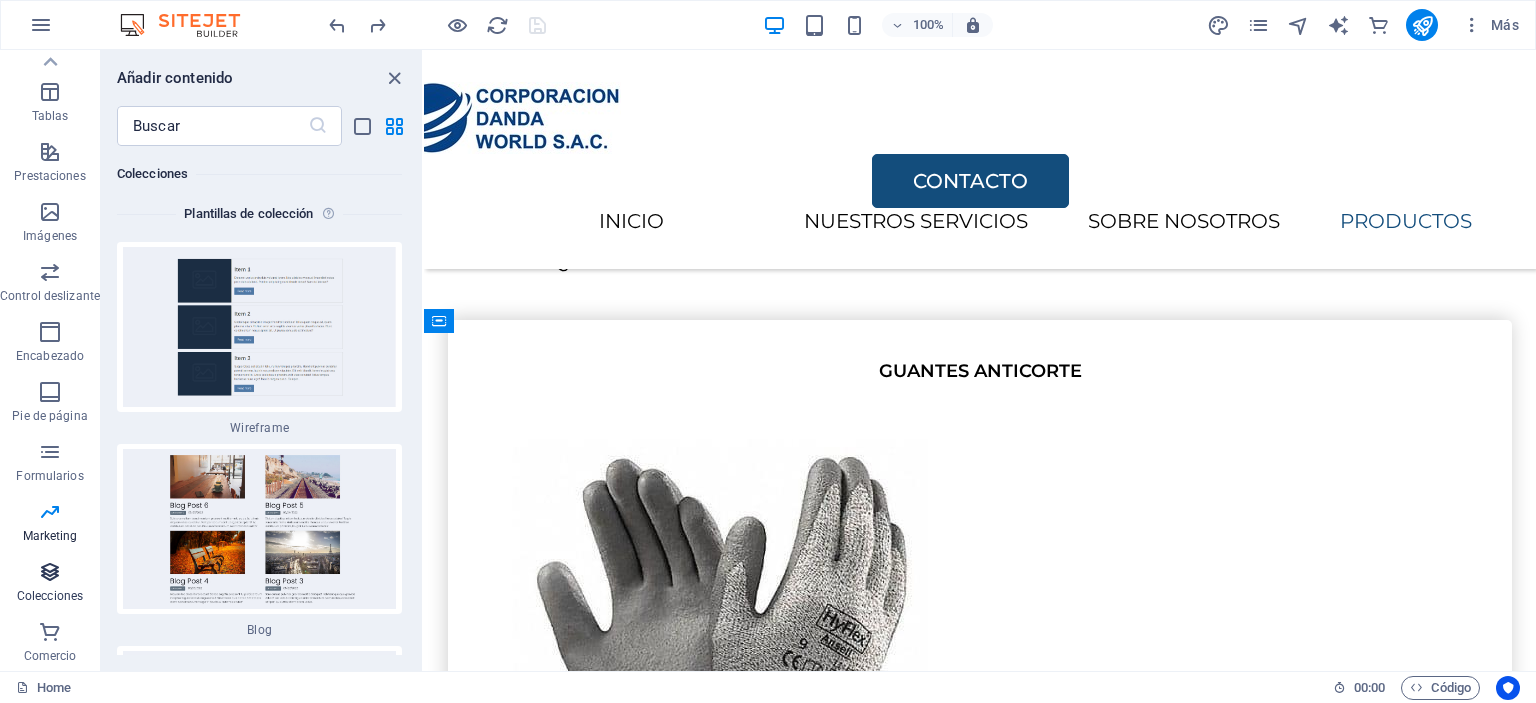 scroll, scrollTop: 37039, scrollLeft: 0, axis: vertical 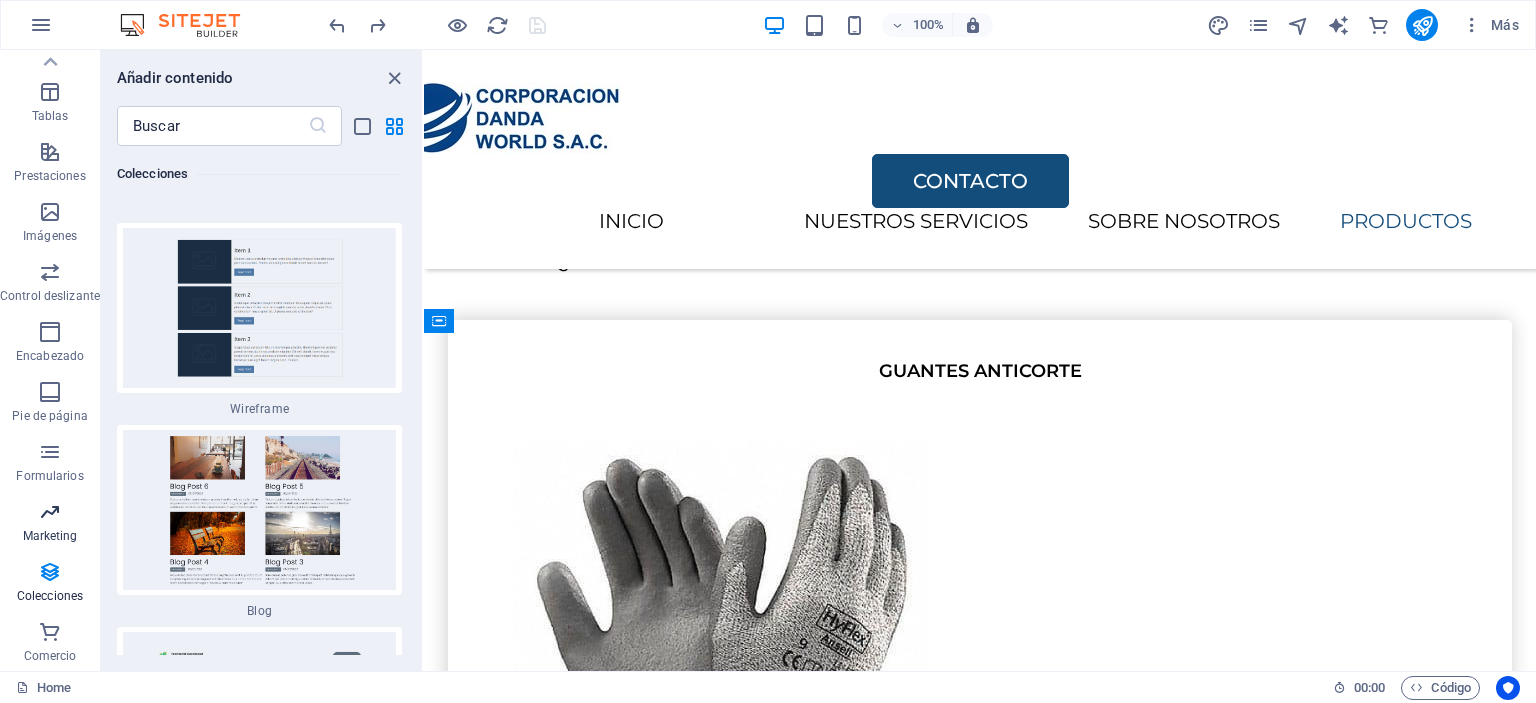 click on "Marketing" at bounding box center (50, 522) 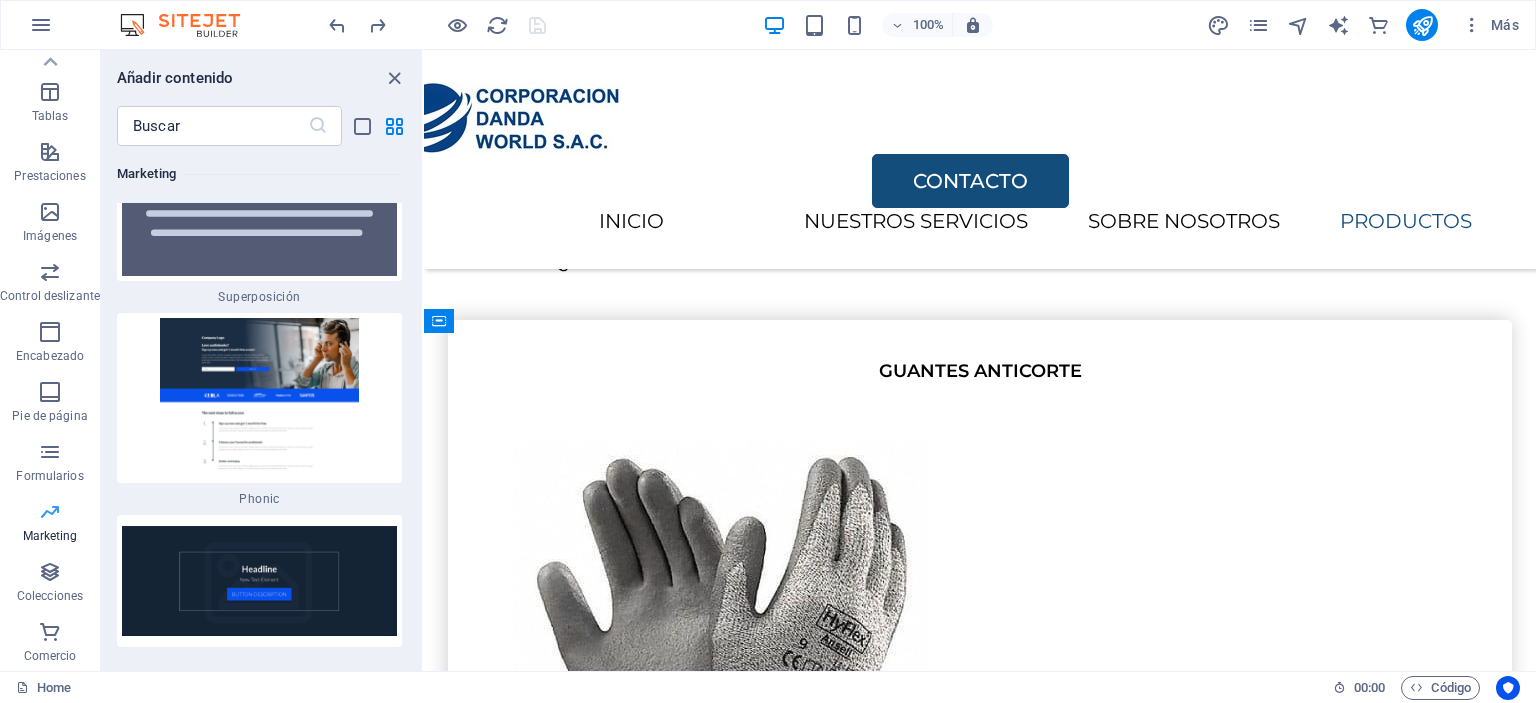 scroll, scrollTop: 32669, scrollLeft: 0, axis: vertical 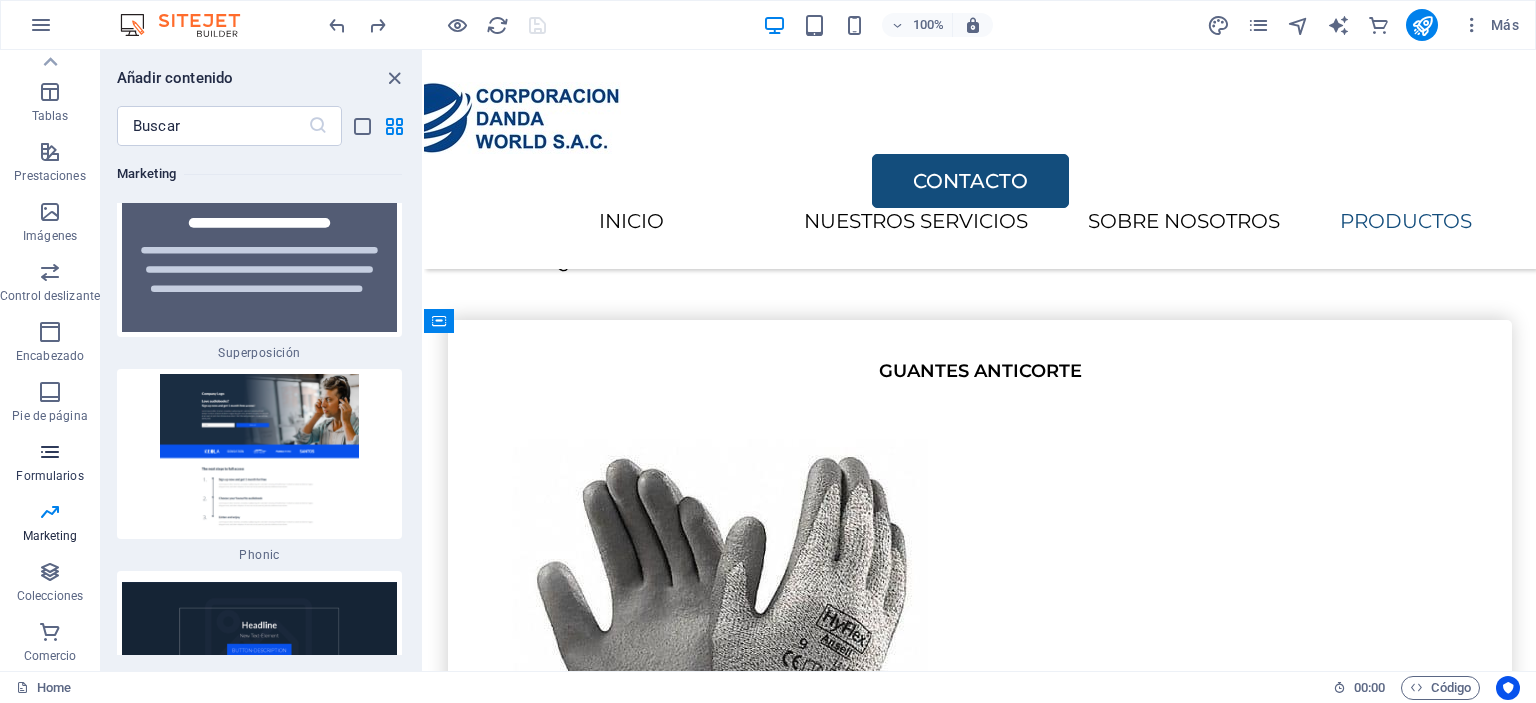 click at bounding box center (50, 452) 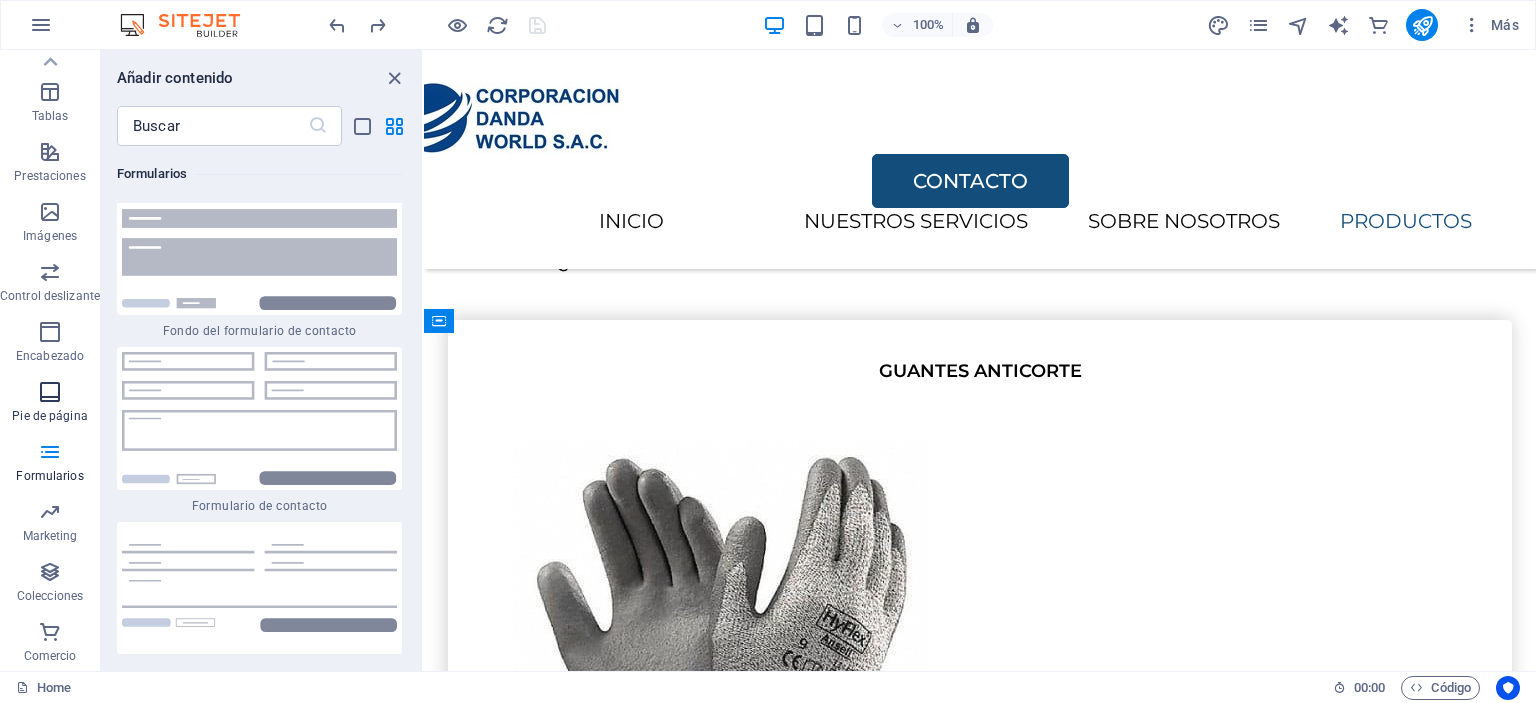 click at bounding box center (50, 392) 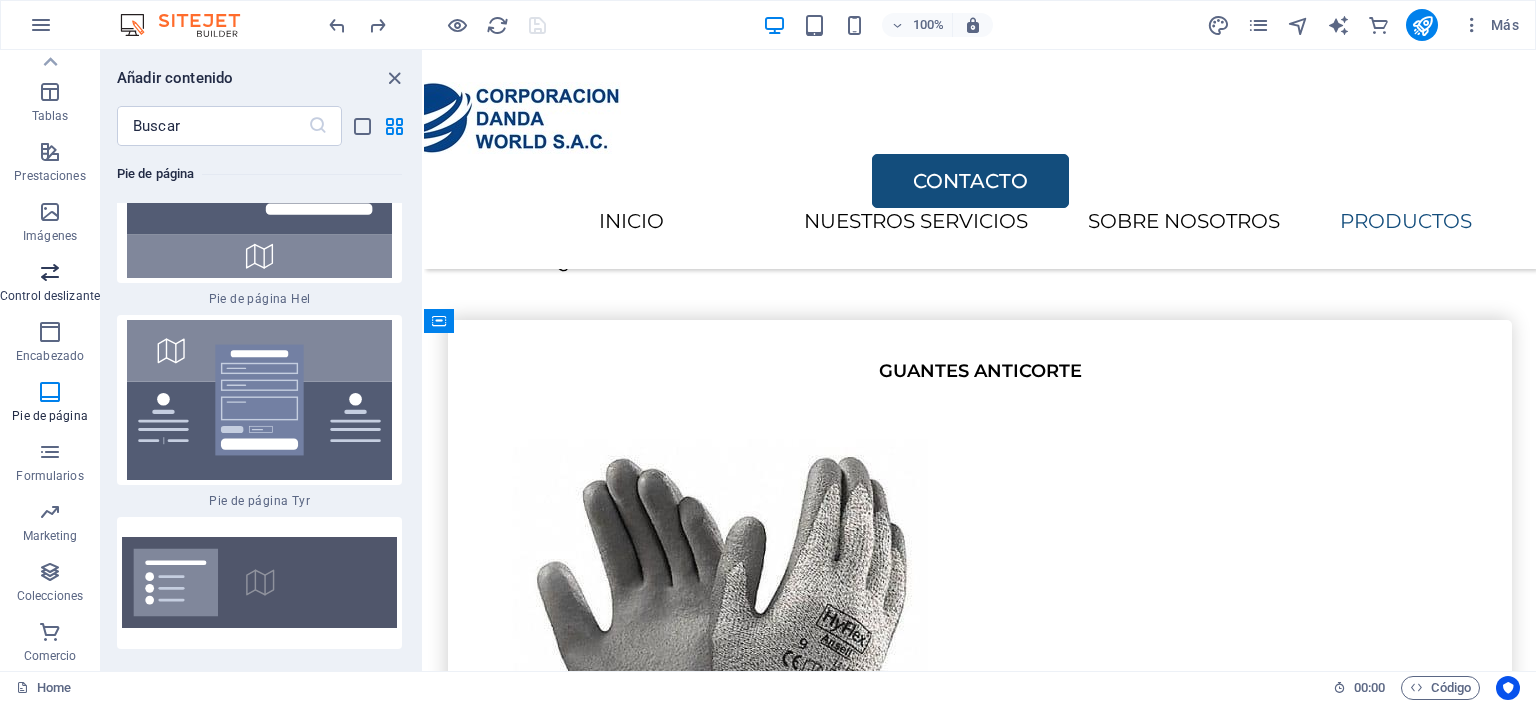click at bounding box center [50, 272] 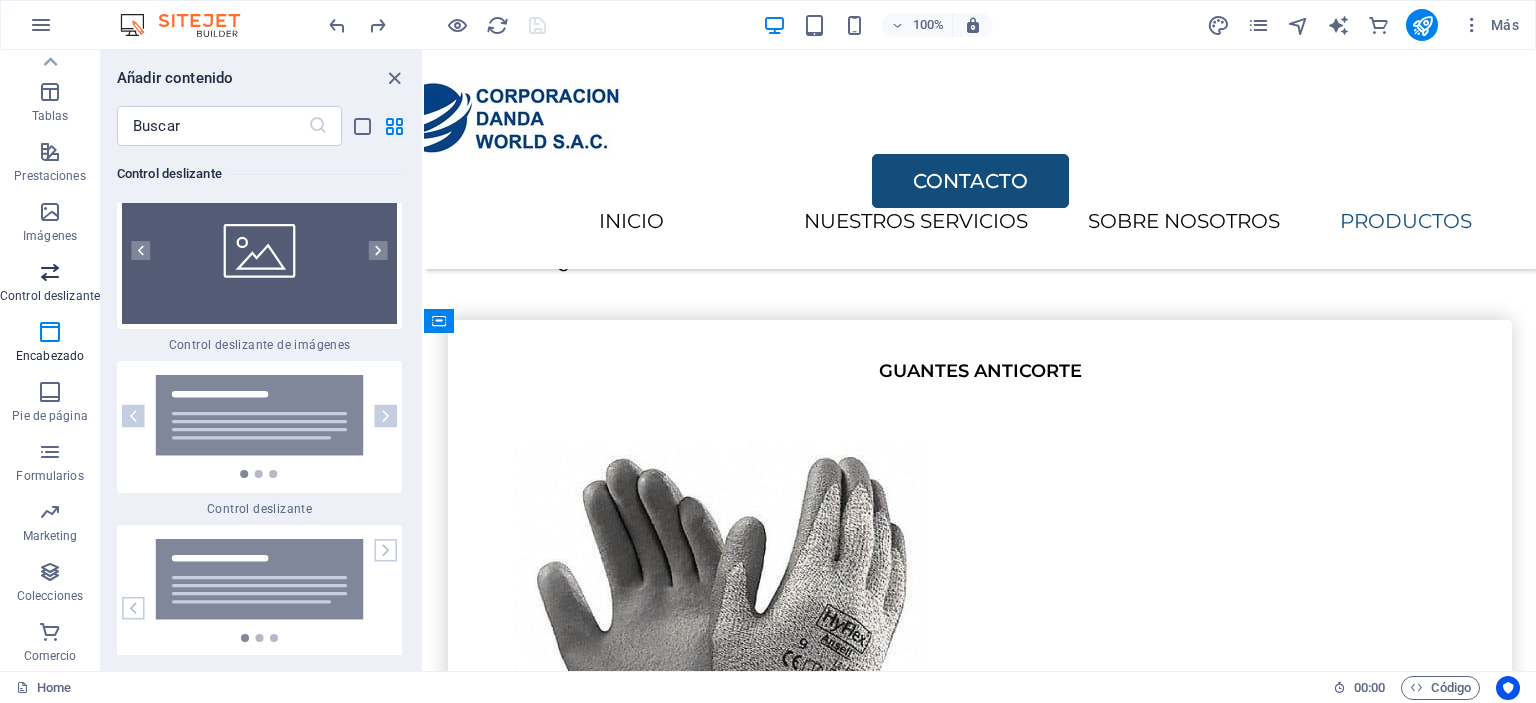 scroll, scrollTop: 22752, scrollLeft: 0, axis: vertical 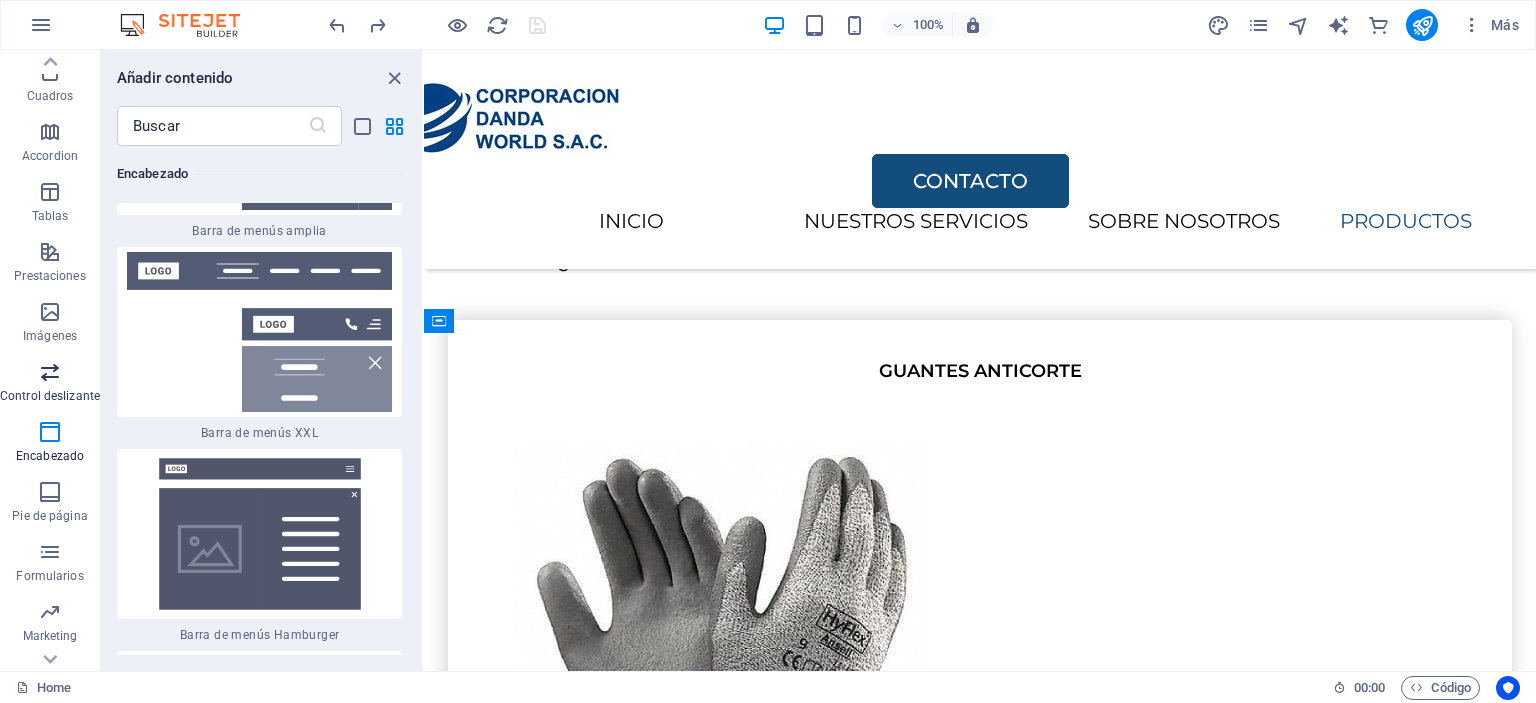 click at bounding box center (50, 372) 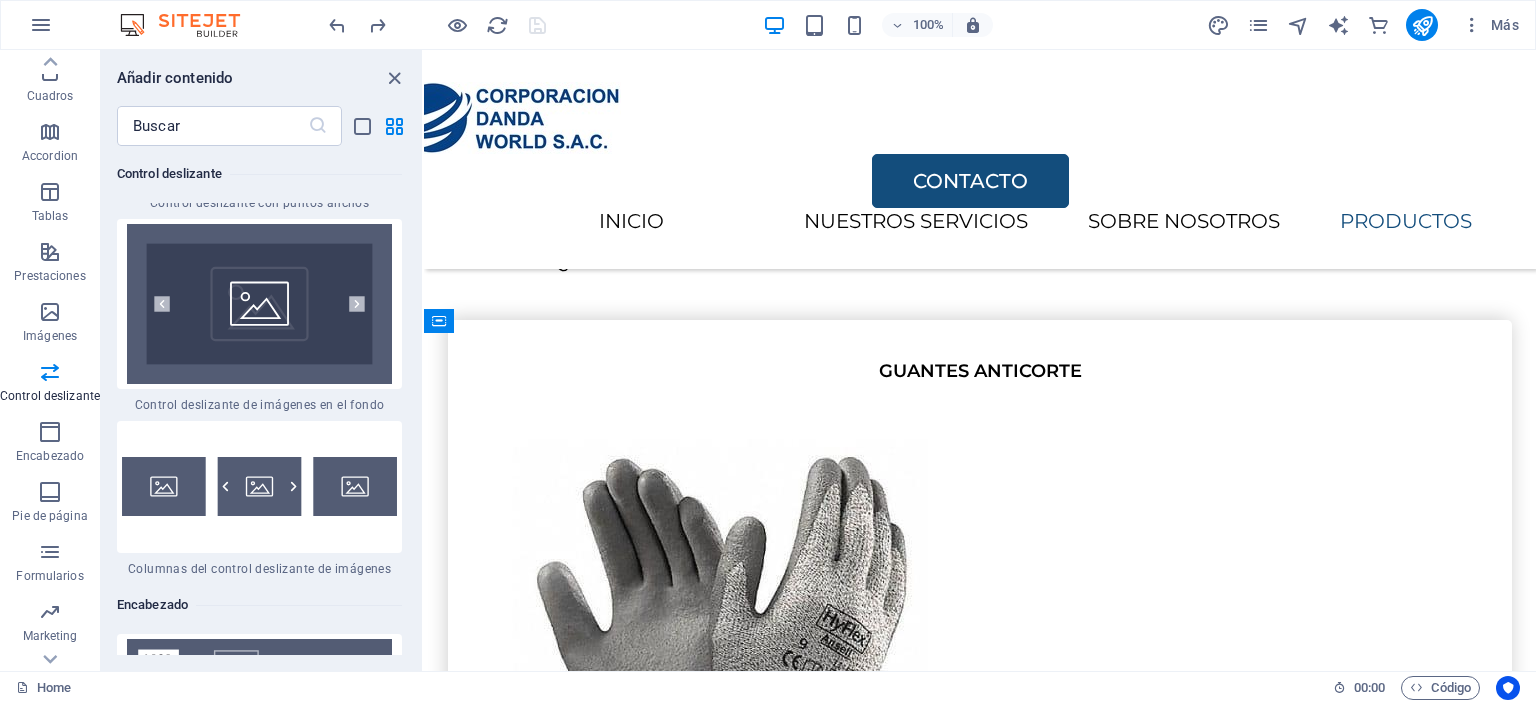 scroll, scrollTop: 23652, scrollLeft: 0, axis: vertical 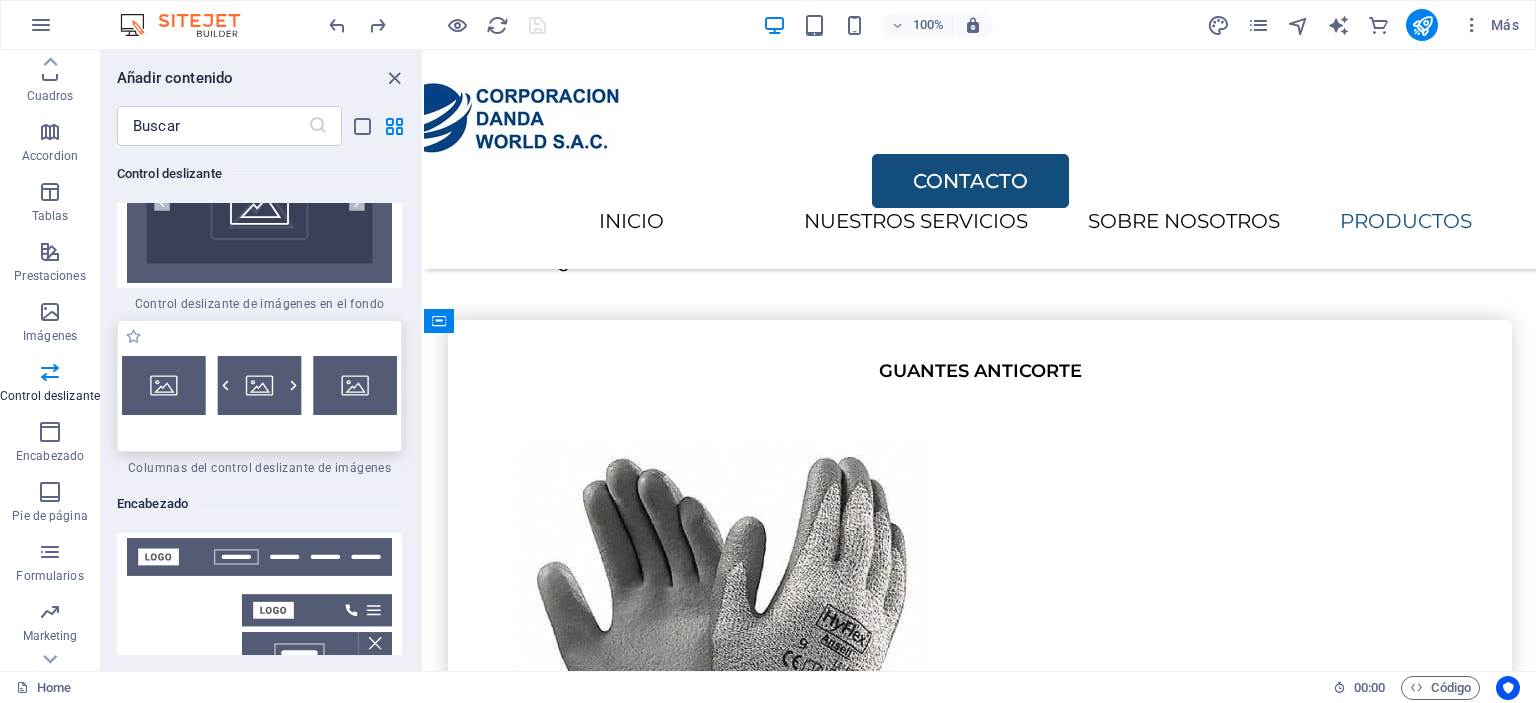 click at bounding box center (259, 386) 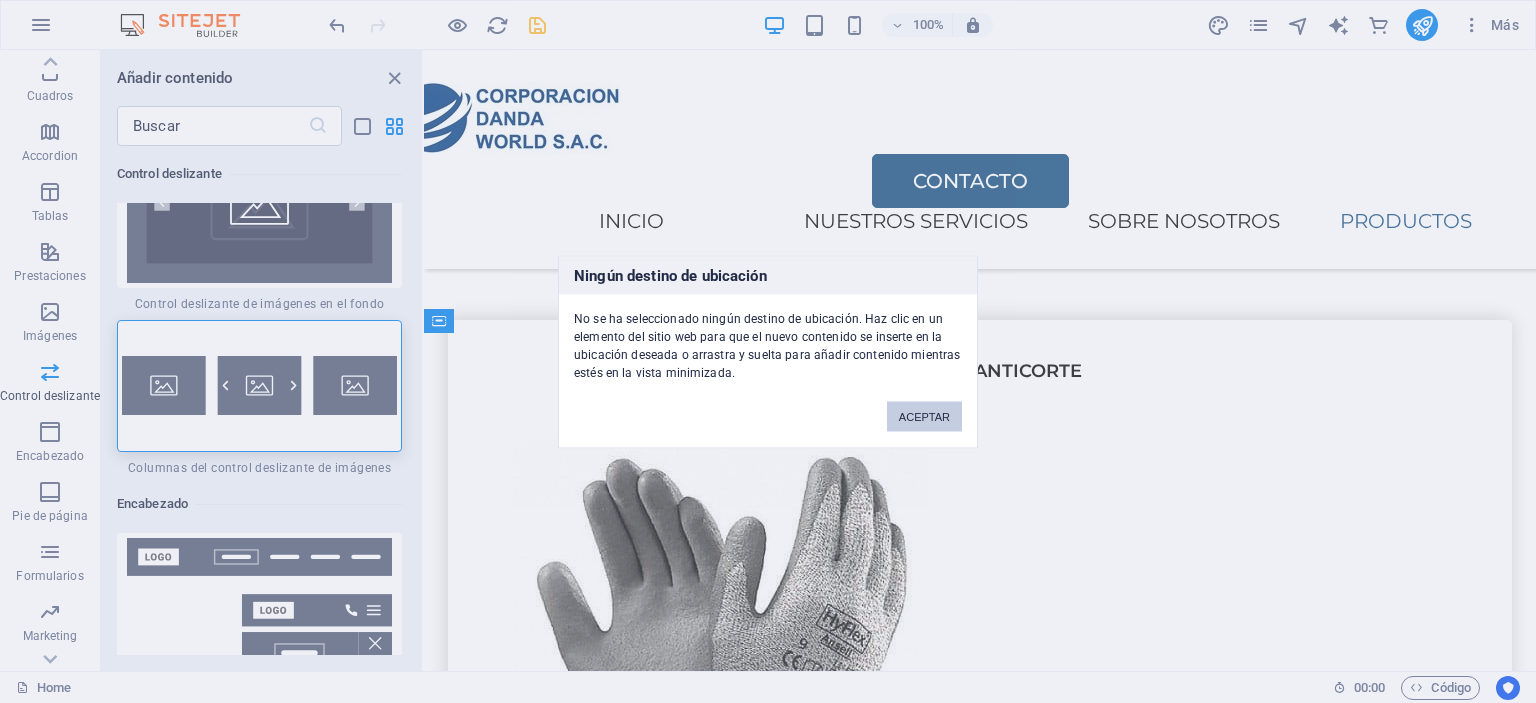 drag, startPoint x: 912, startPoint y: 404, endPoint x: 488, endPoint y: 354, distance: 426.93793 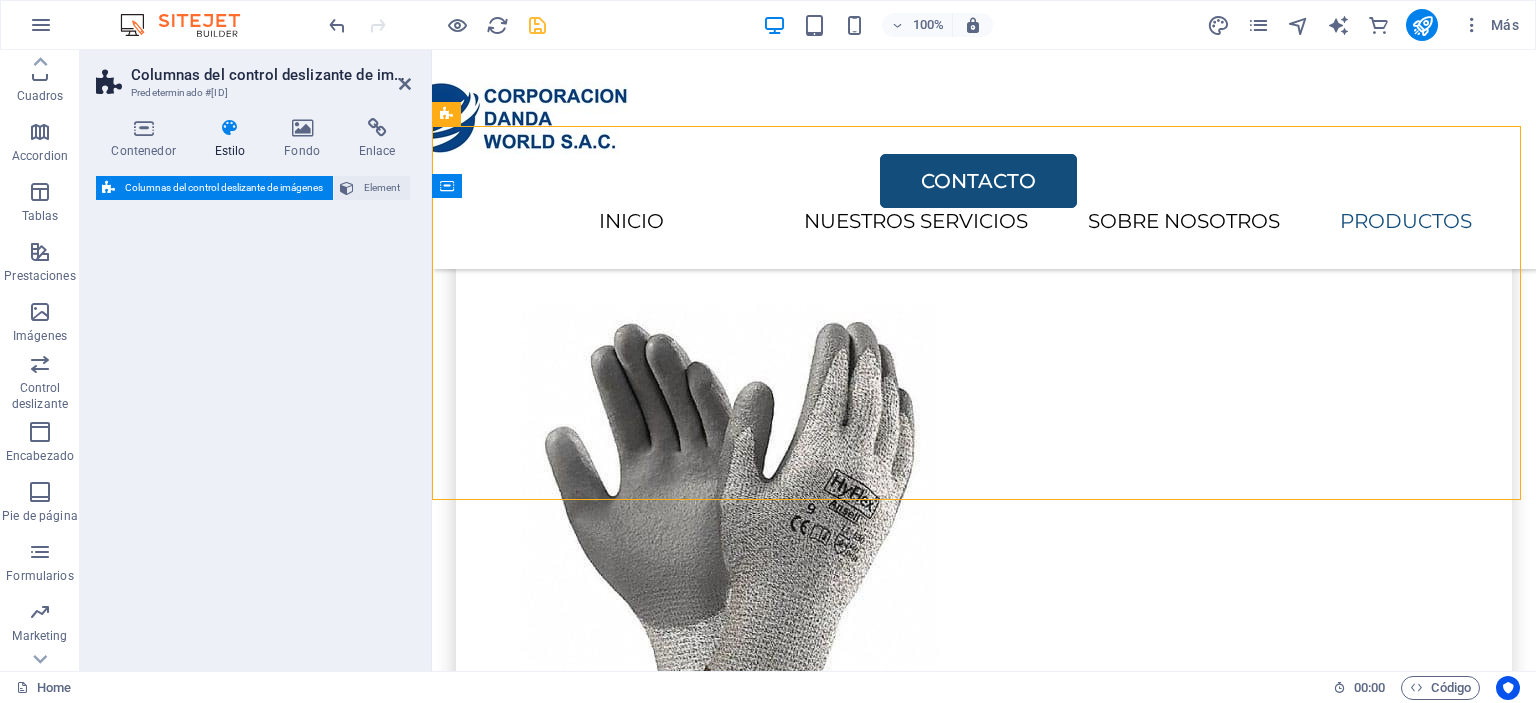 select on "rem" 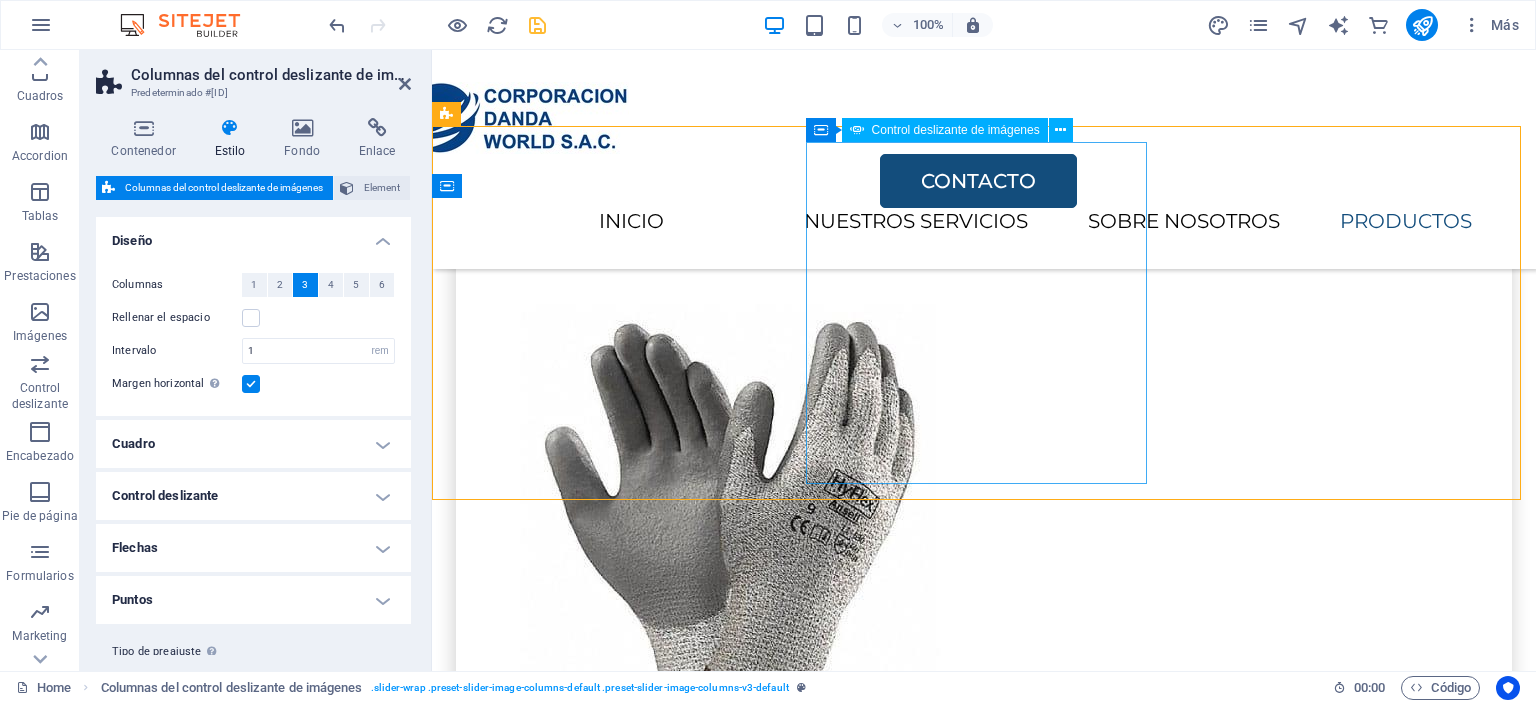 scroll, scrollTop: 4134, scrollLeft: 0, axis: vertical 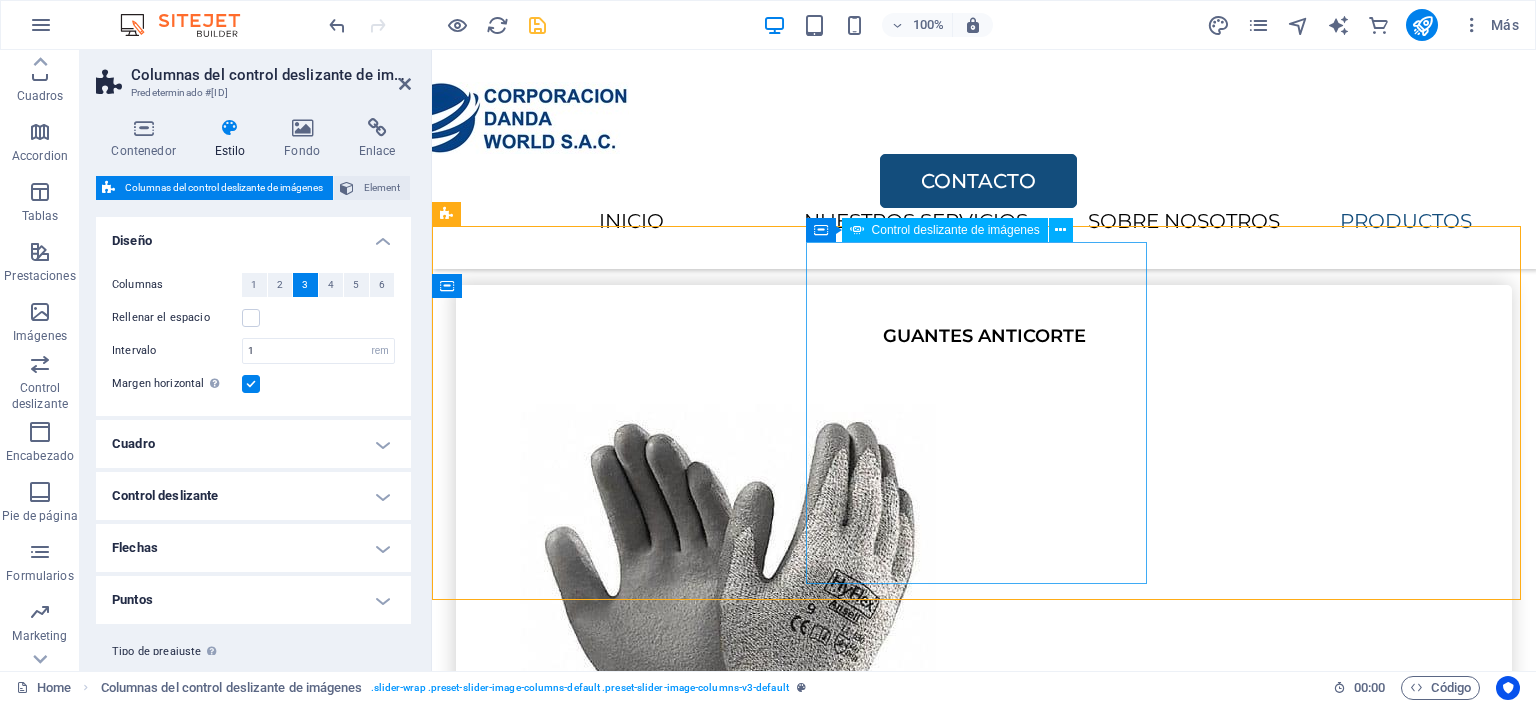 click at bounding box center (1066, 7812) 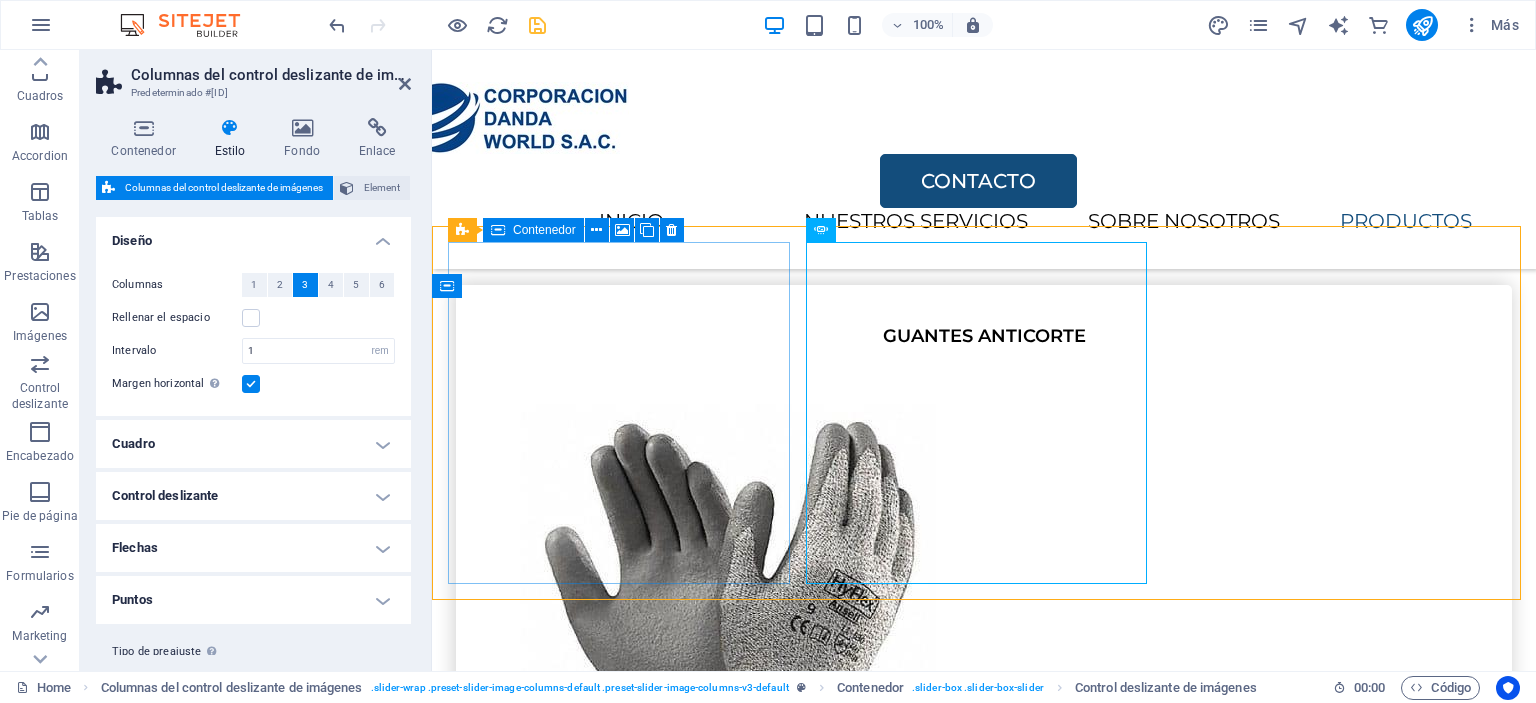 click on "Añadir elementos" at bounding box center [621, 6477] 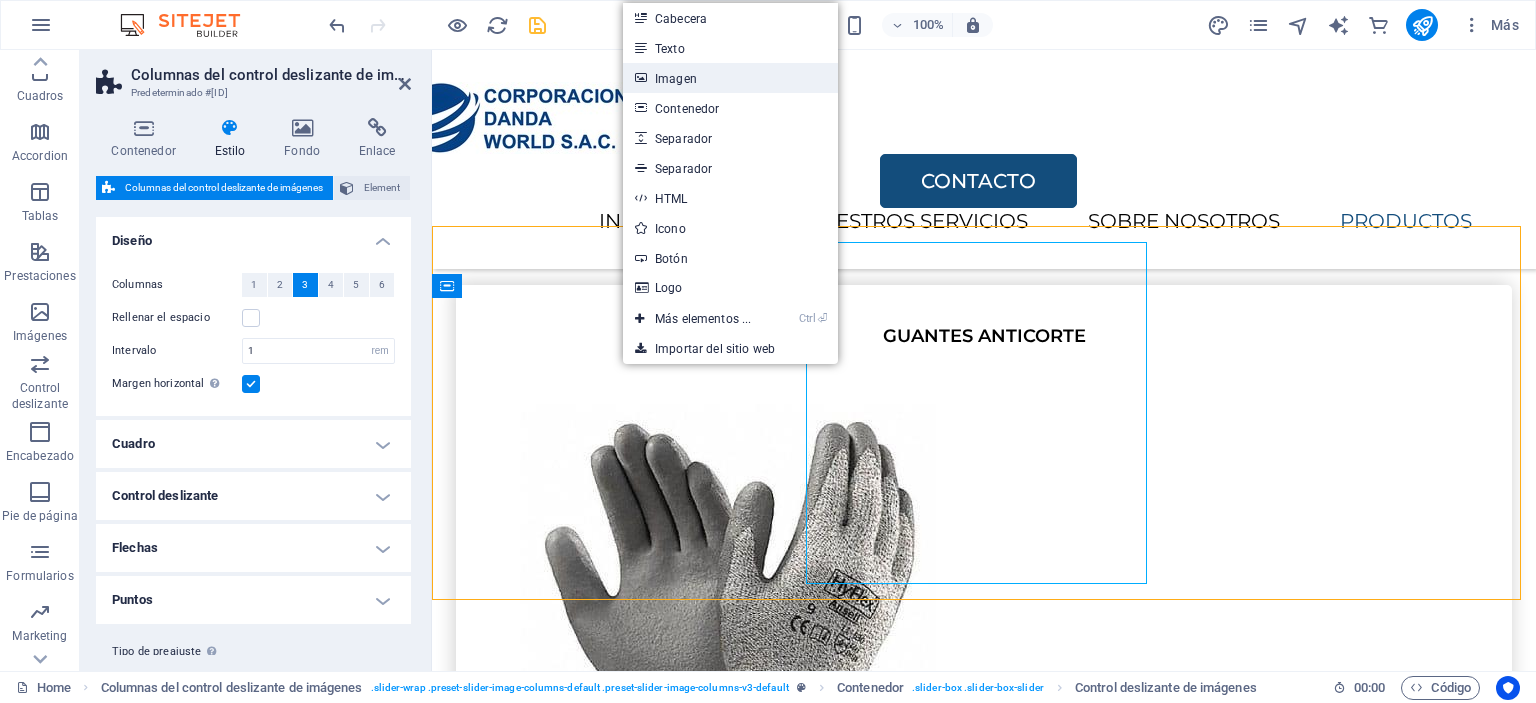 click on "Imagen" at bounding box center (730, 78) 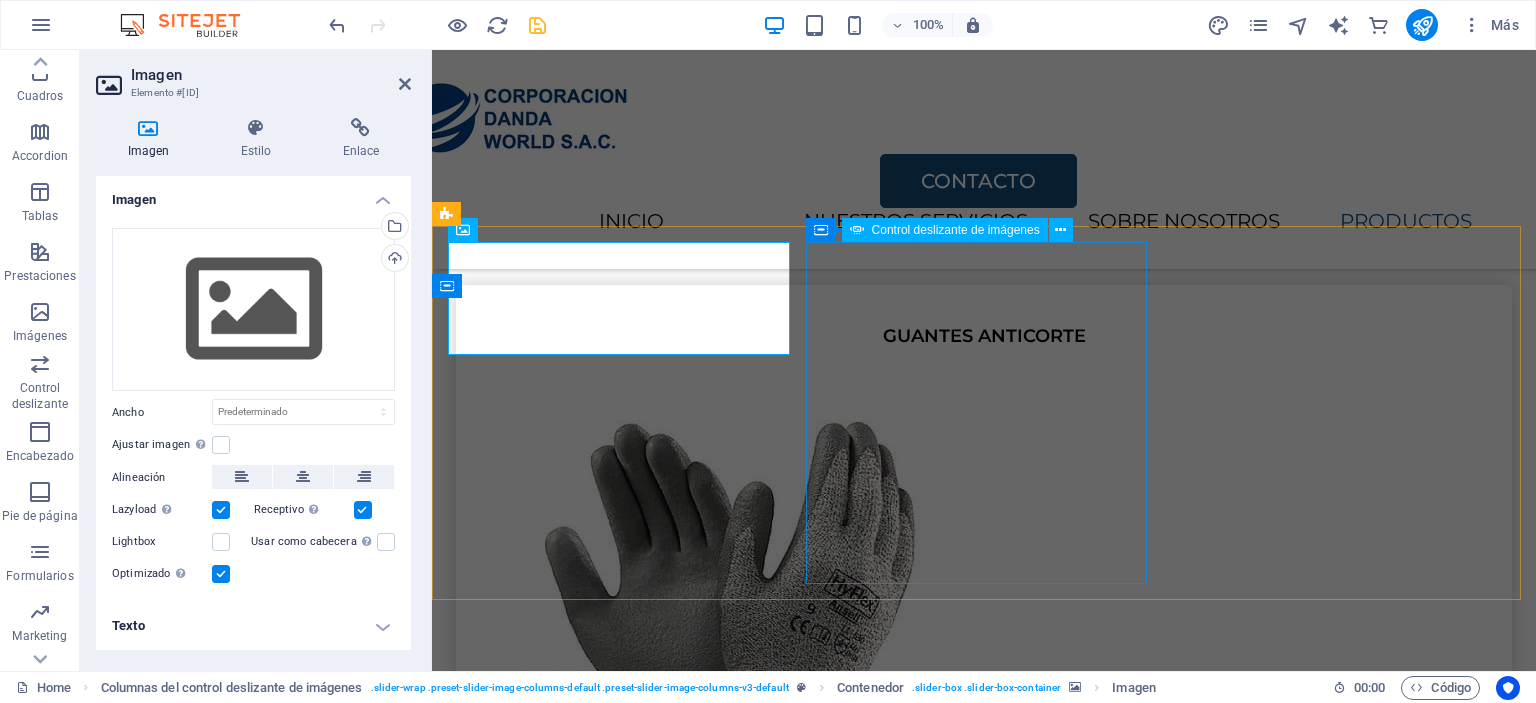 click at bounding box center [1066, 7747] 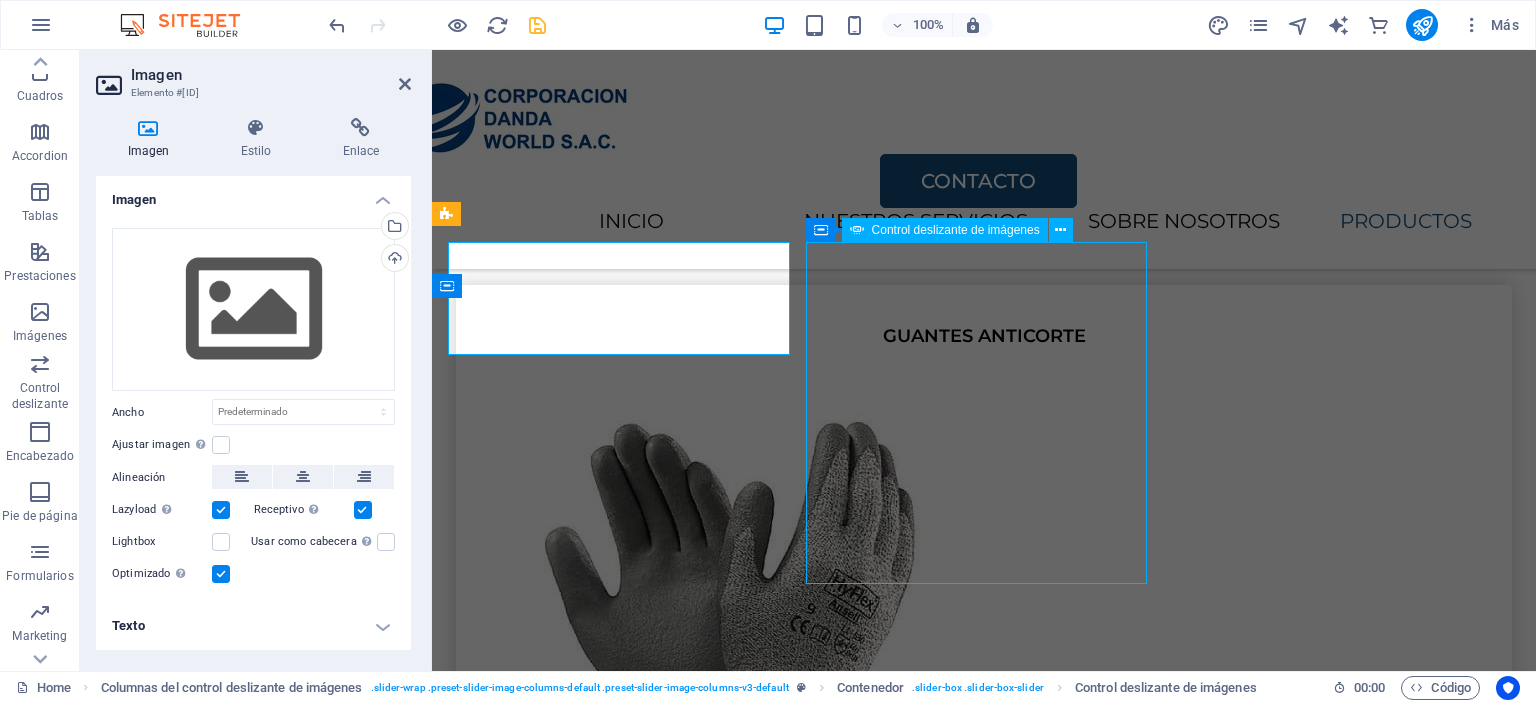 scroll, scrollTop: 4091, scrollLeft: 0, axis: vertical 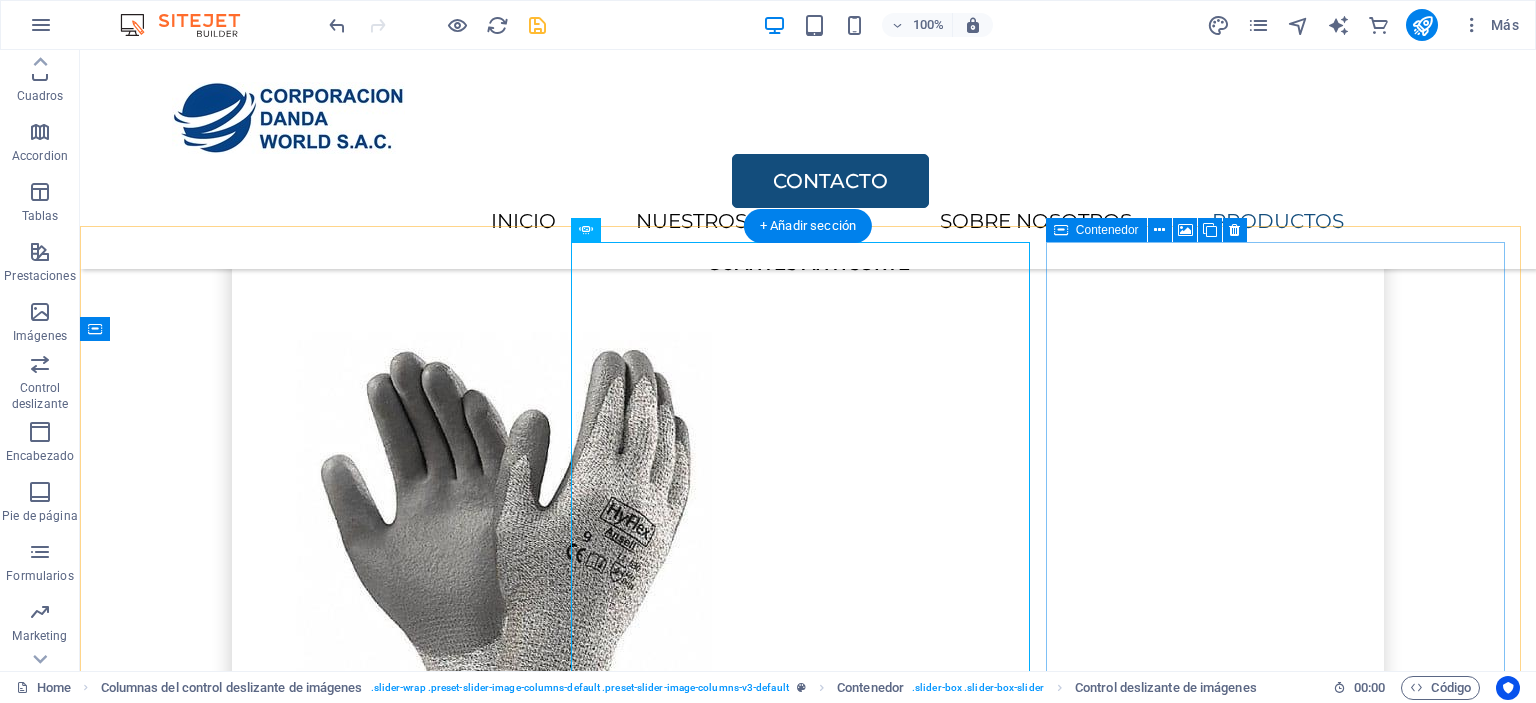 click on "Añadir elementos" at bounding box center (257, 11046) 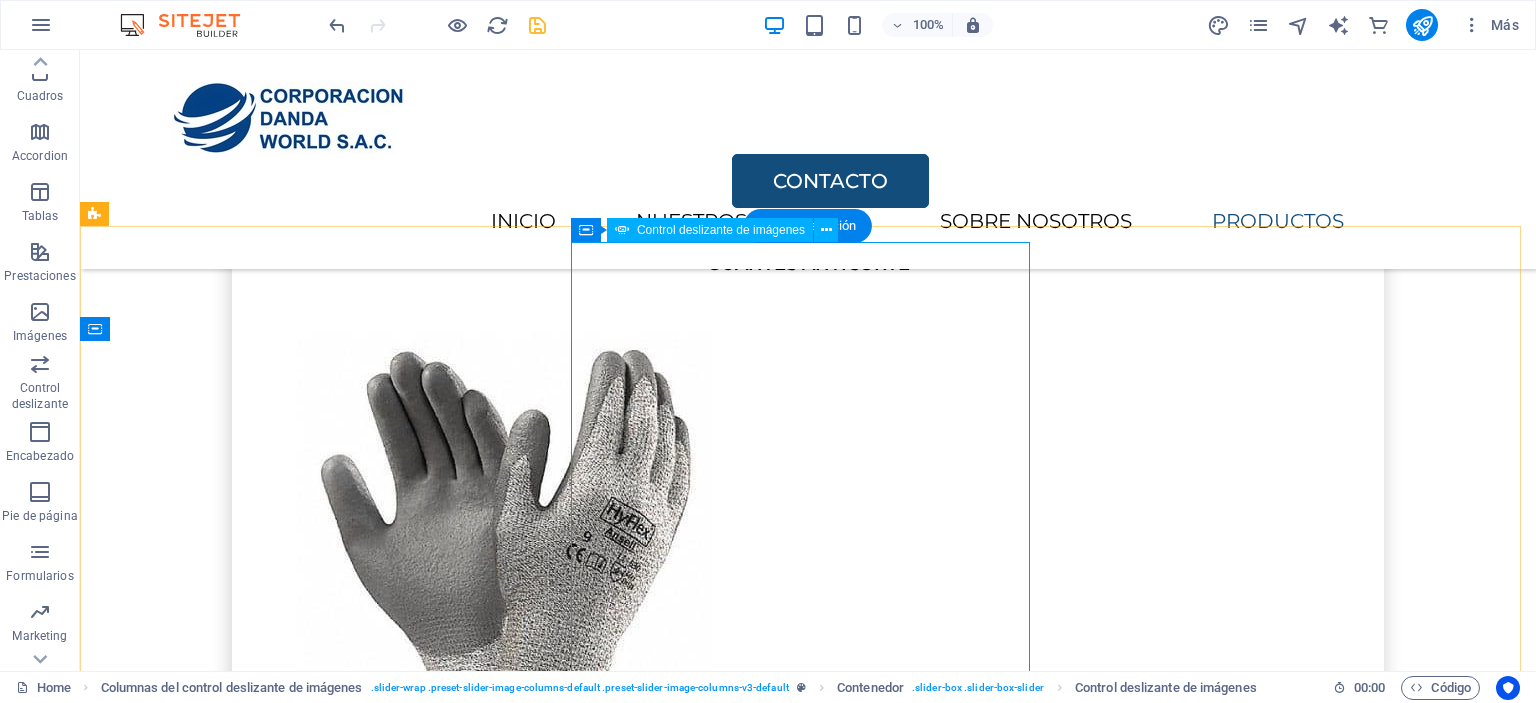 click at bounding box center (597, 8998) 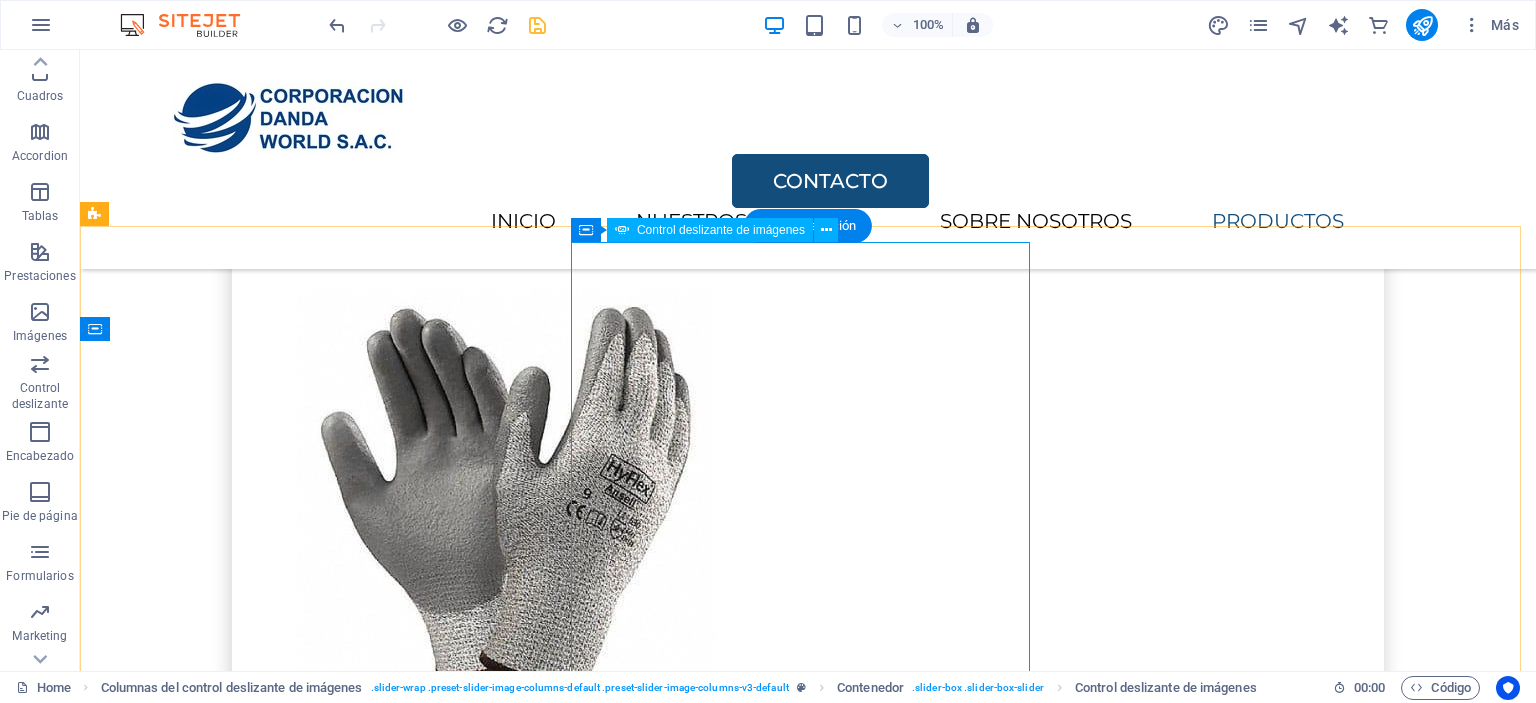 select on "px" 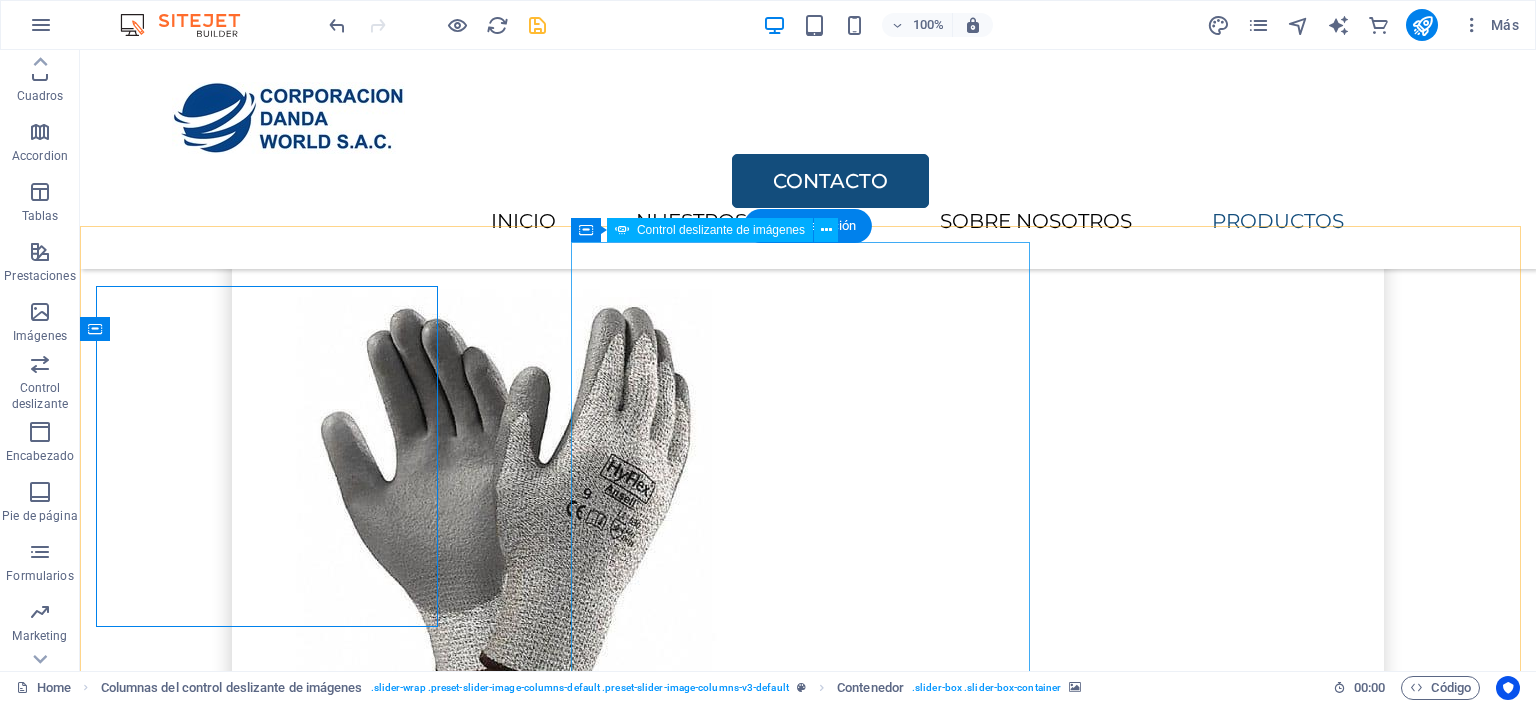 scroll, scrollTop: 4091, scrollLeft: 0, axis: vertical 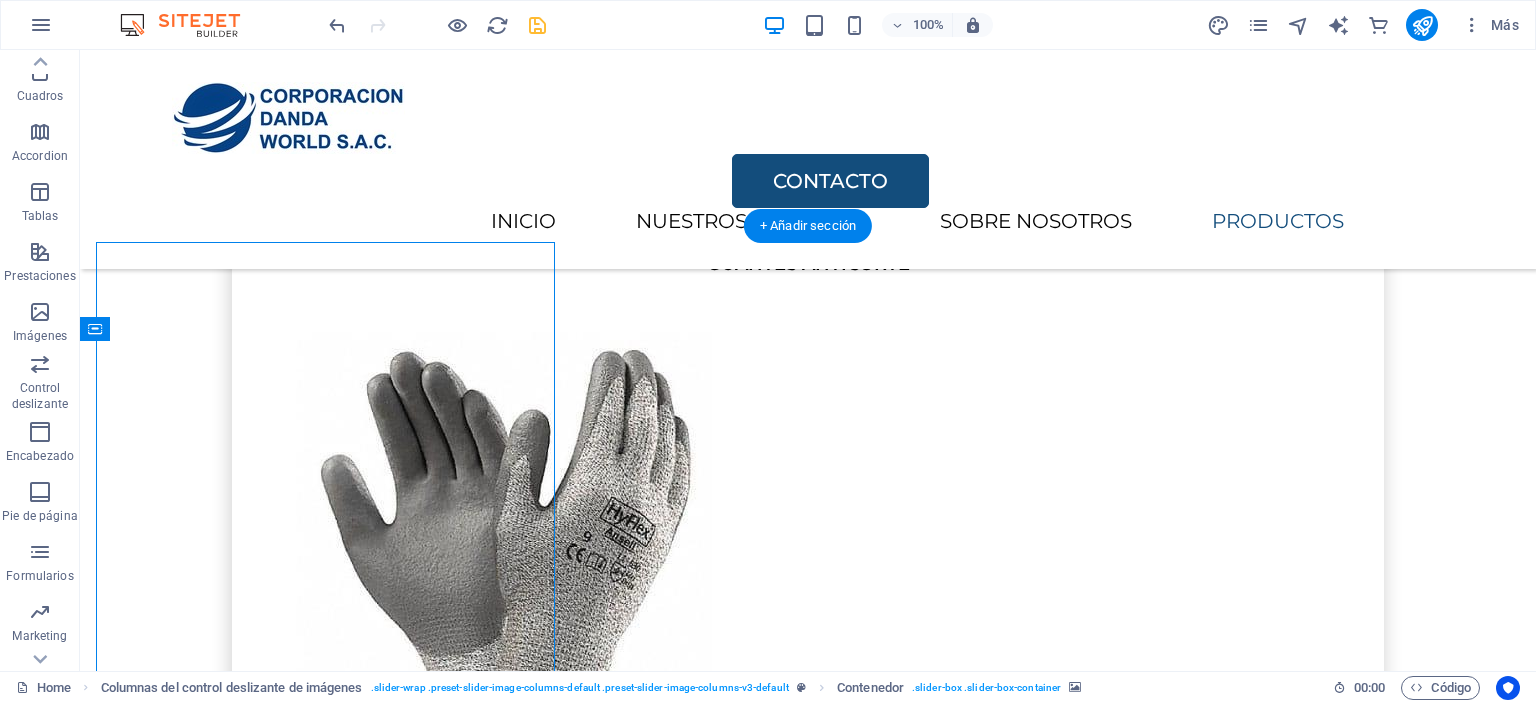 click at bounding box center [328, 10715] 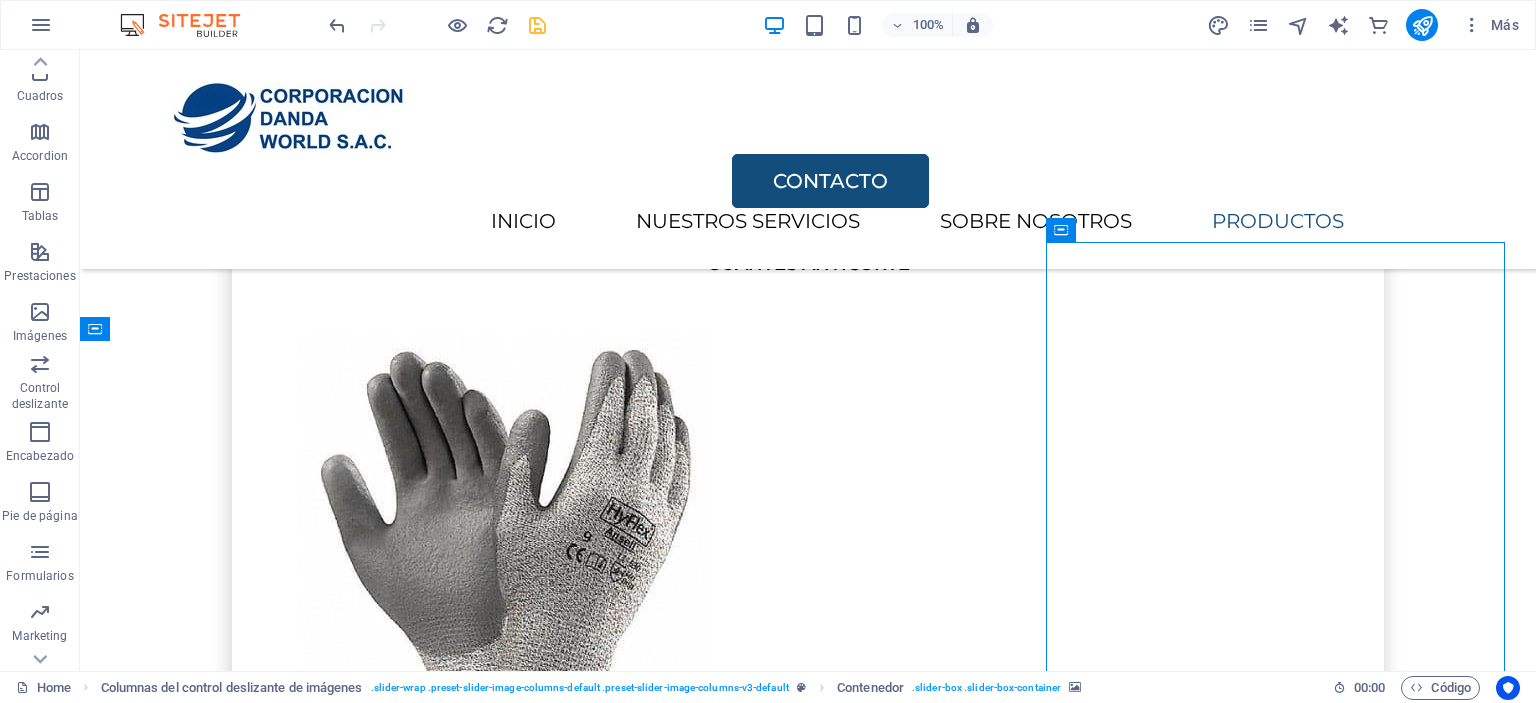click at bounding box center (537, 25) 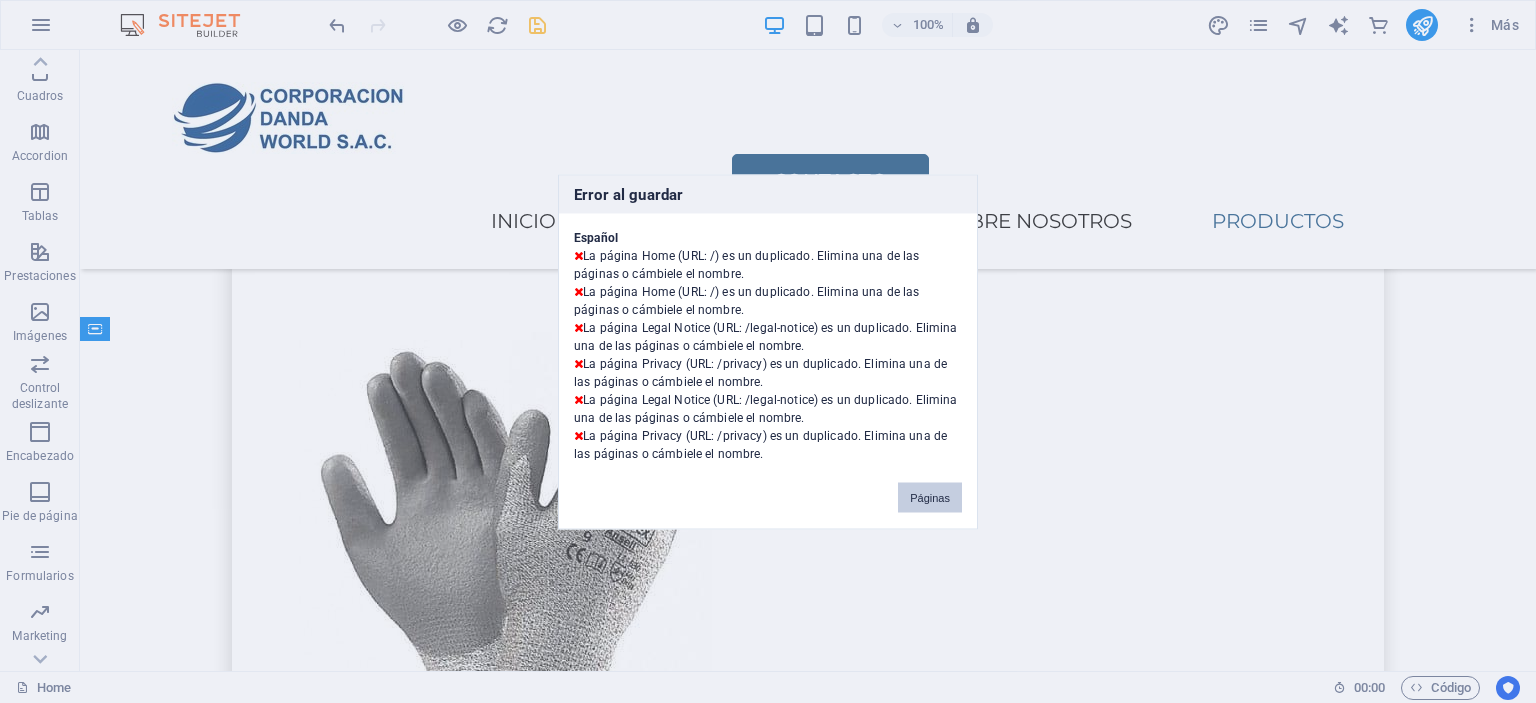 drag, startPoint x: 915, startPoint y: 486, endPoint x: 838, endPoint y: 436, distance: 91.809586 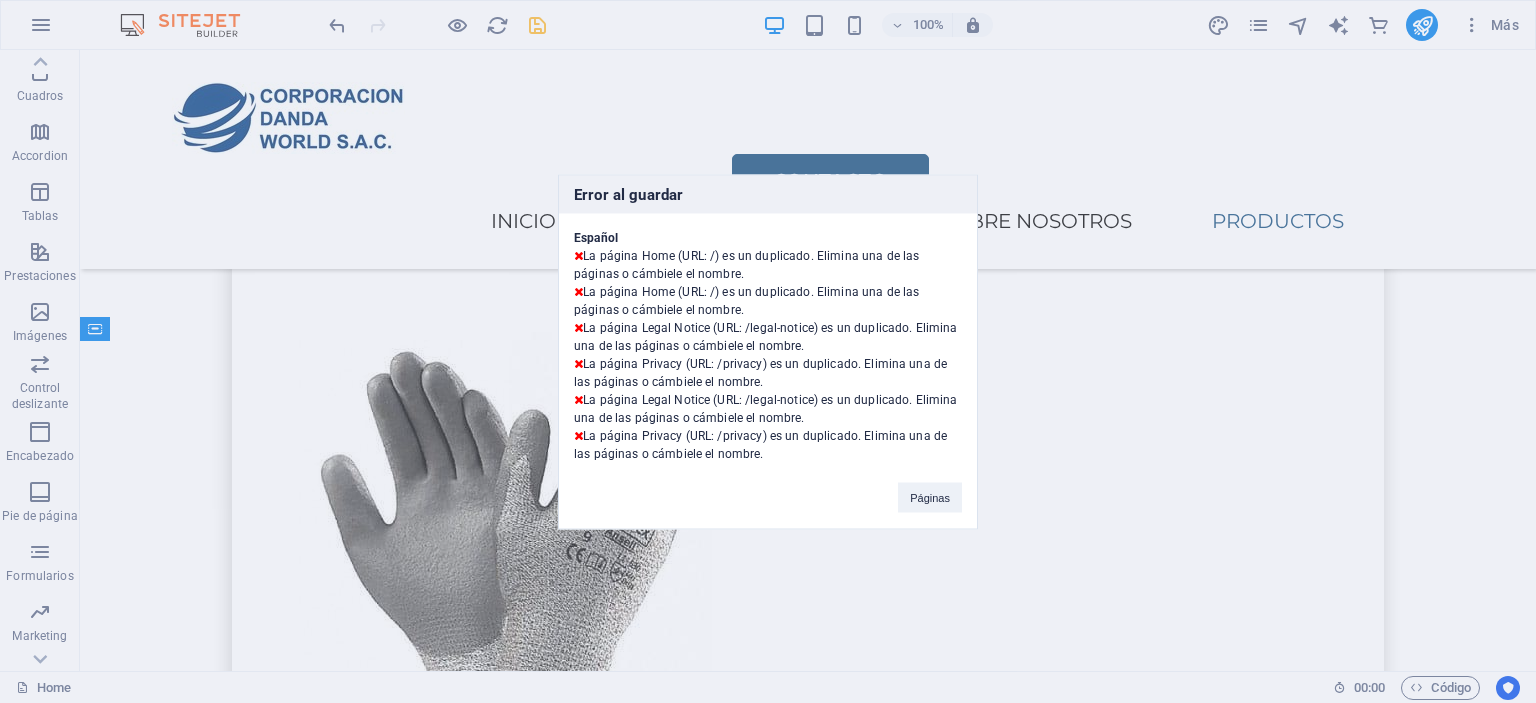 scroll, scrollTop: 4037, scrollLeft: 0, axis: vertical 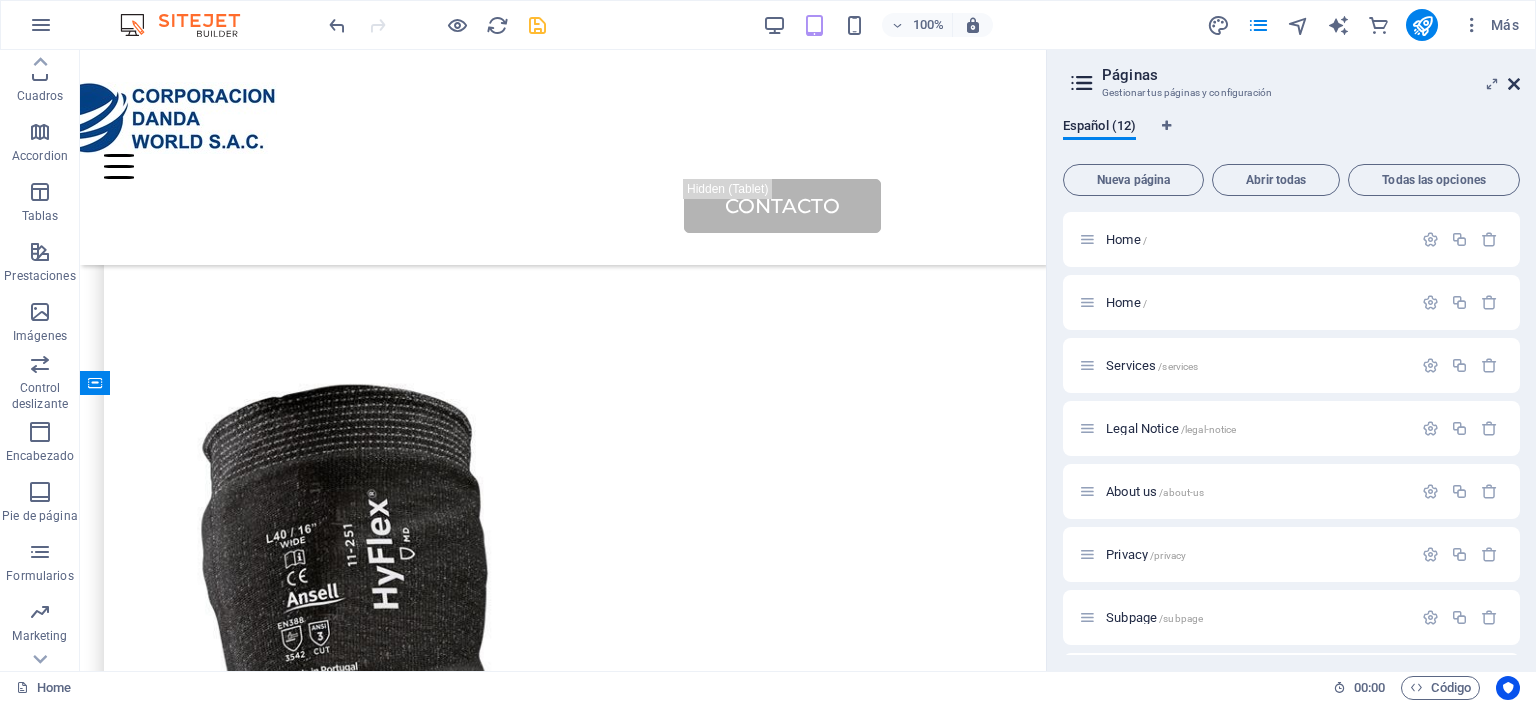 click at bounding box center (1514, 84) 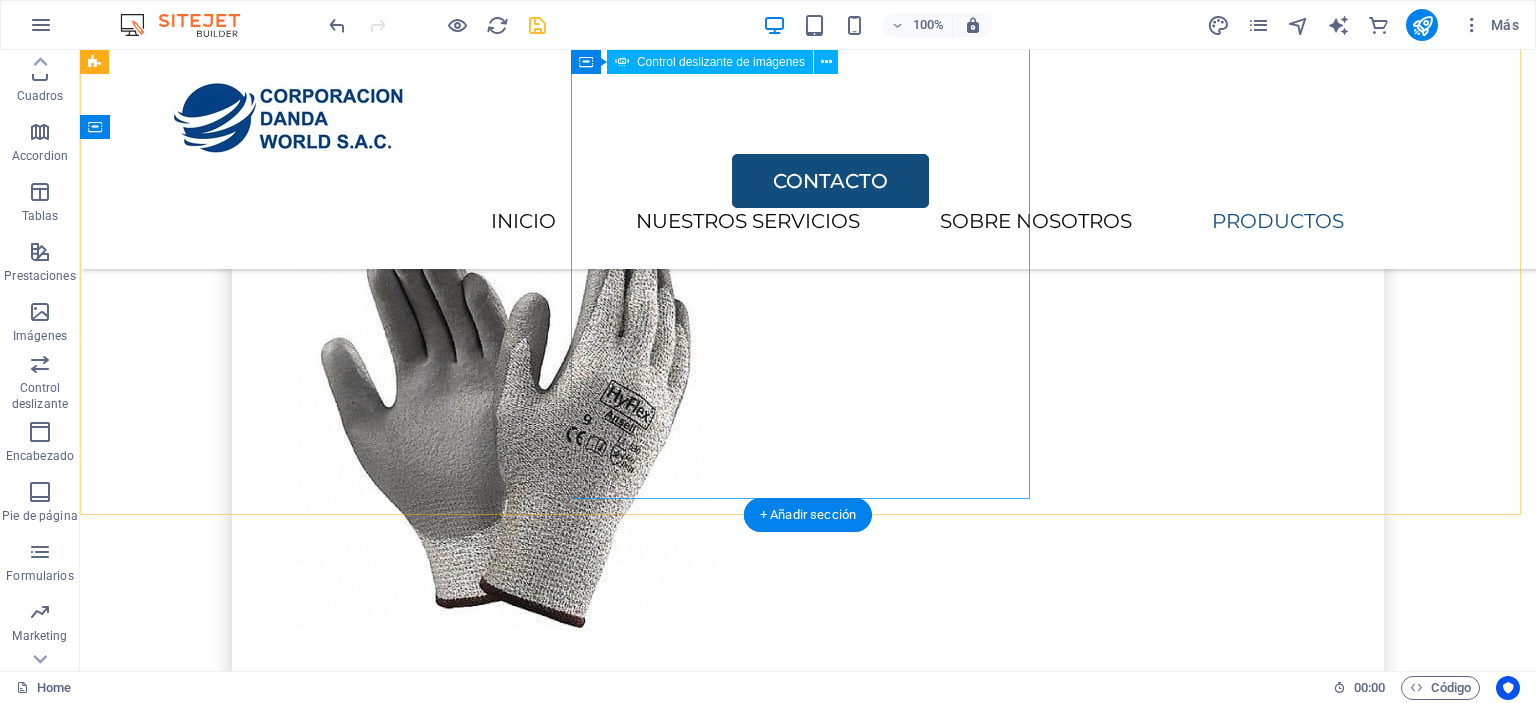 scroll, scrollTop: 4095, scrollLeft: 0, axis: vertical 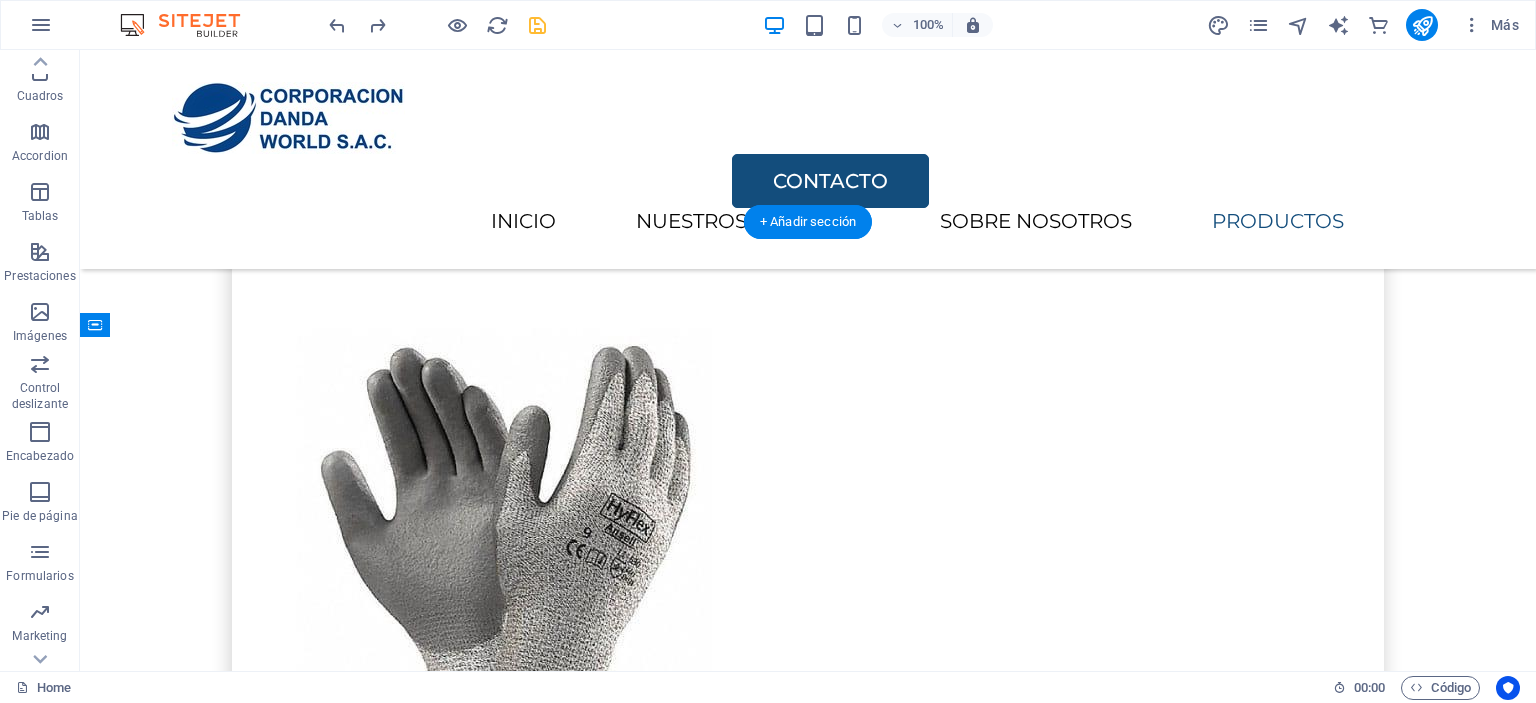 click at bounding box center (328, 7275) 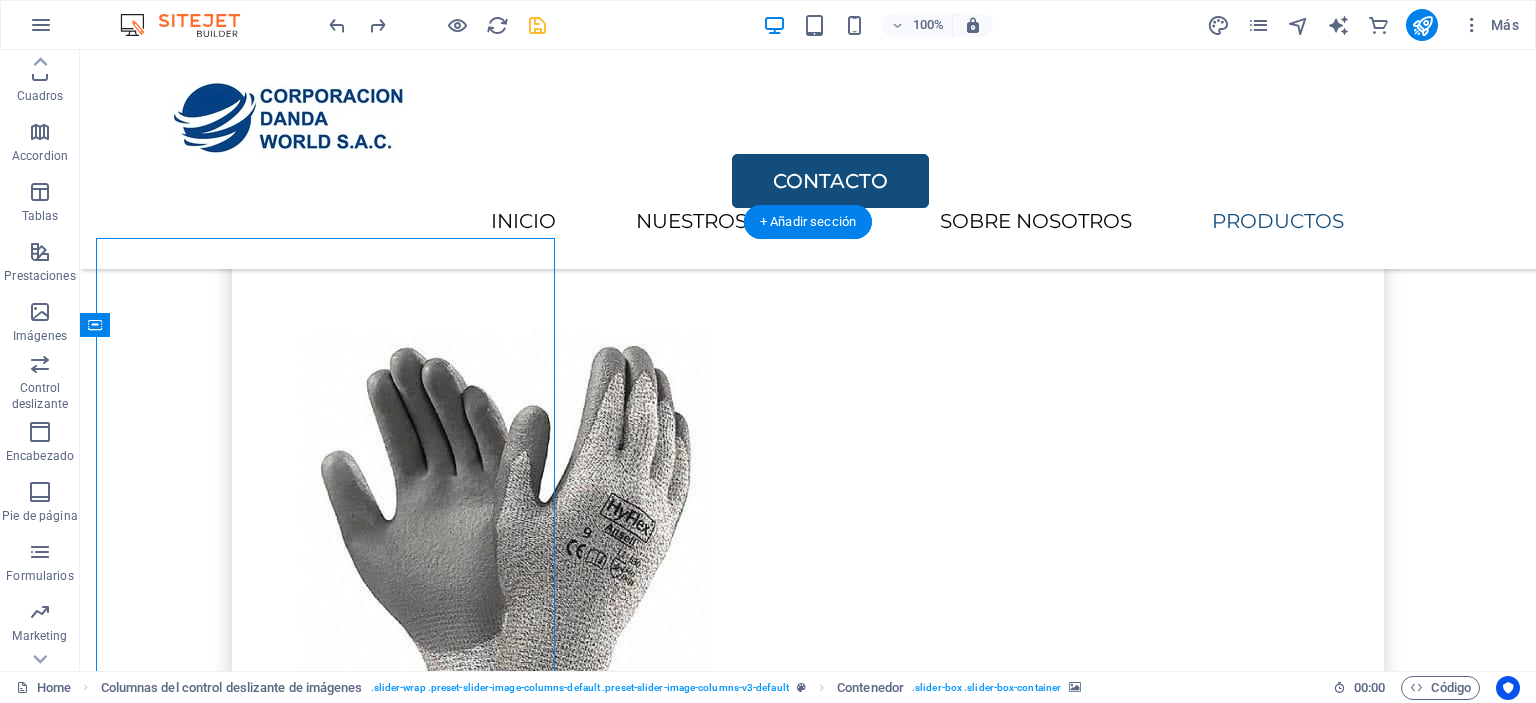 click at bounding box center (328, 7275) 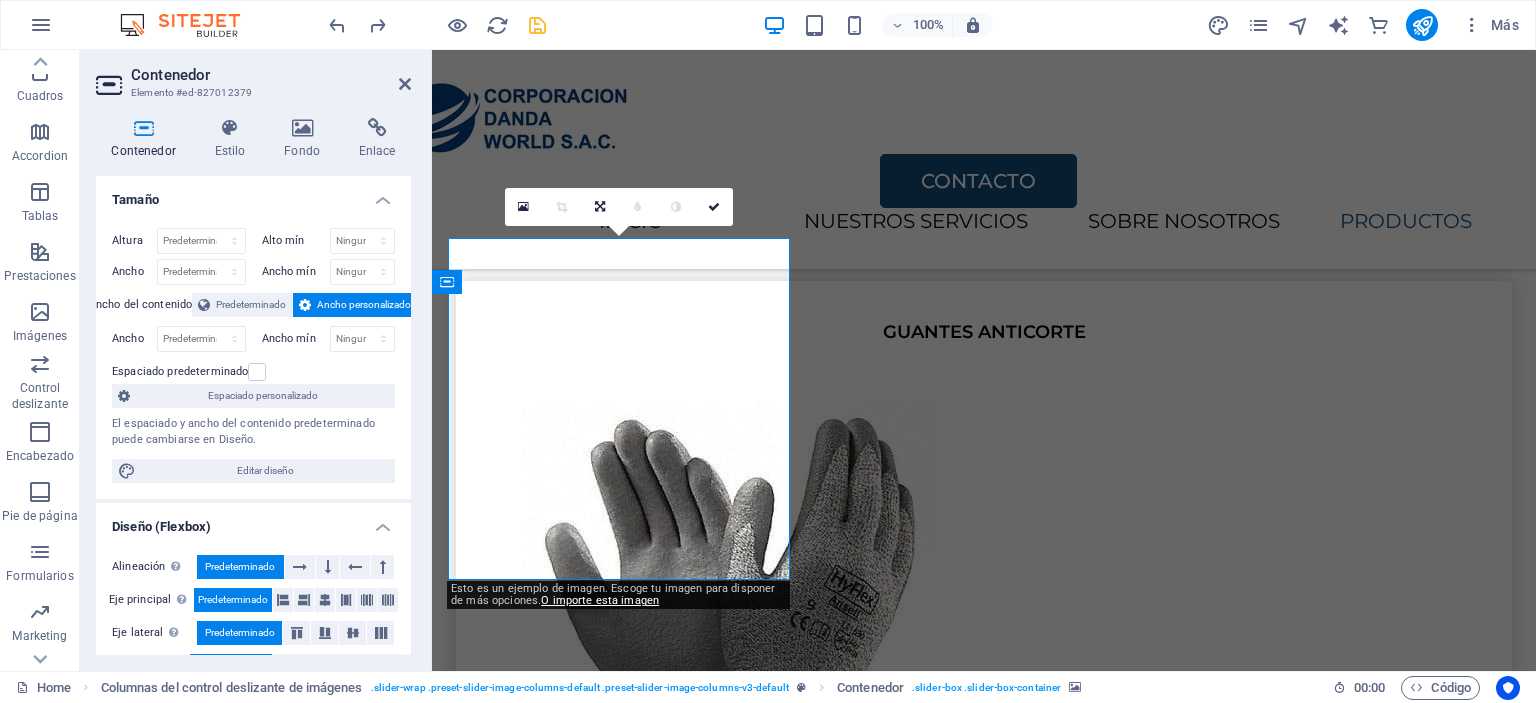click at bounding box center (621, 6201) 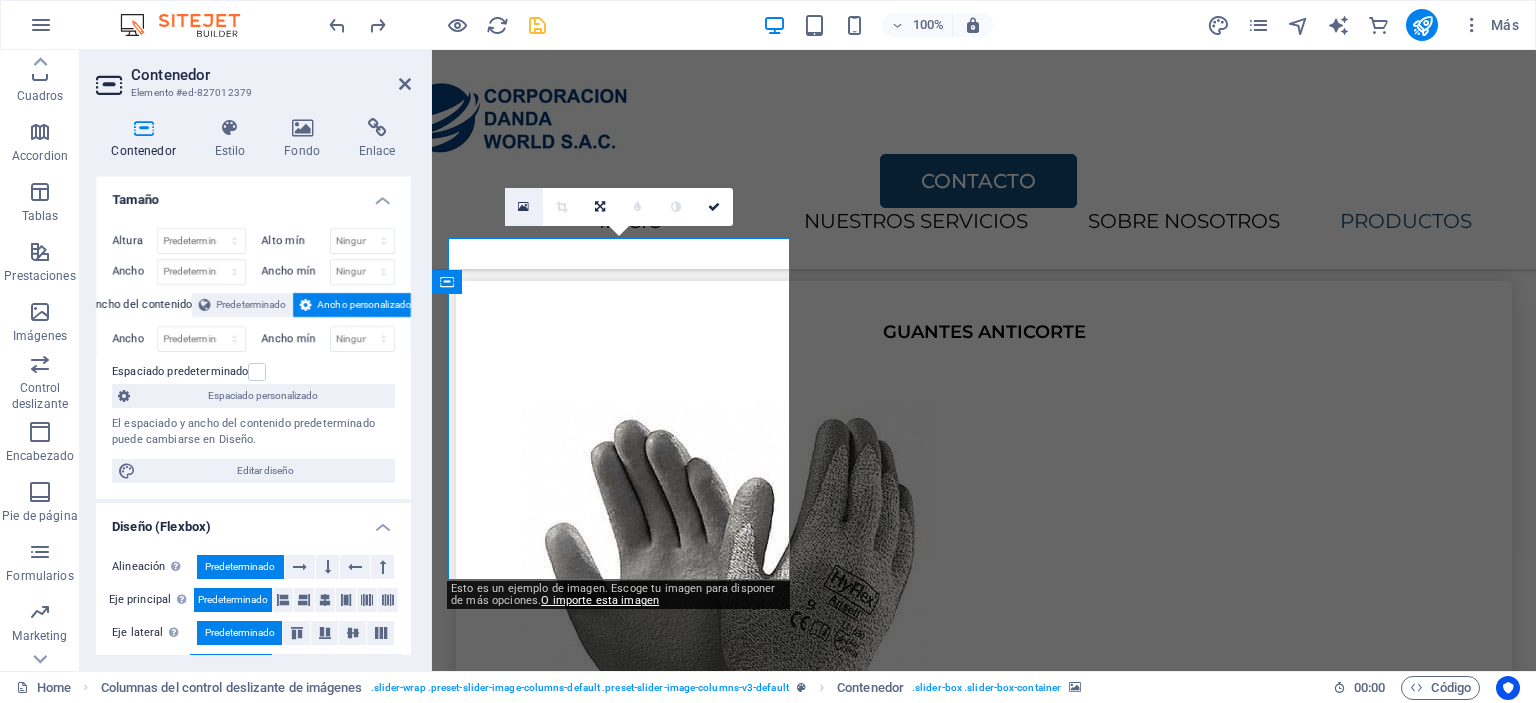 click at bounding box center (524, 207) 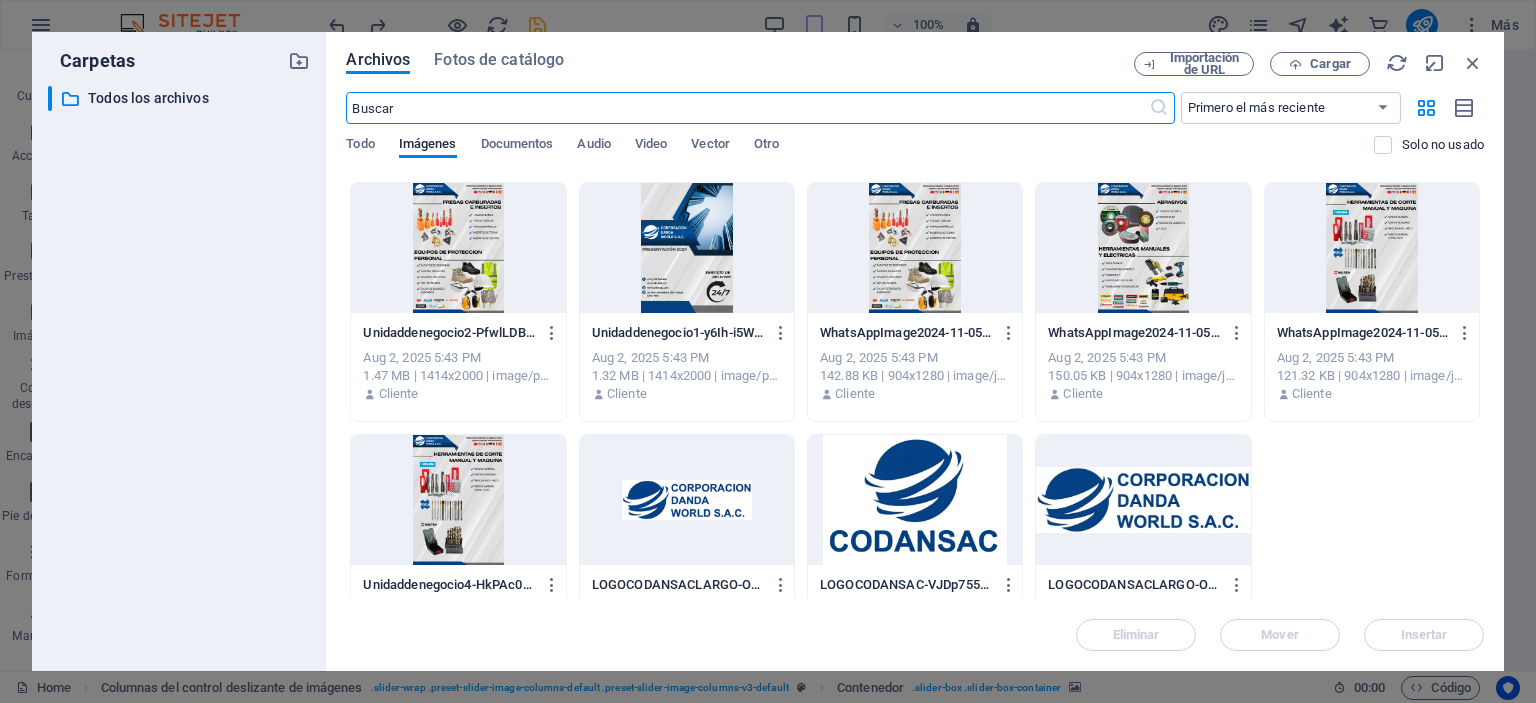 scroll, scrollTop: 3342, scrollLeft: 0, axis: vertical 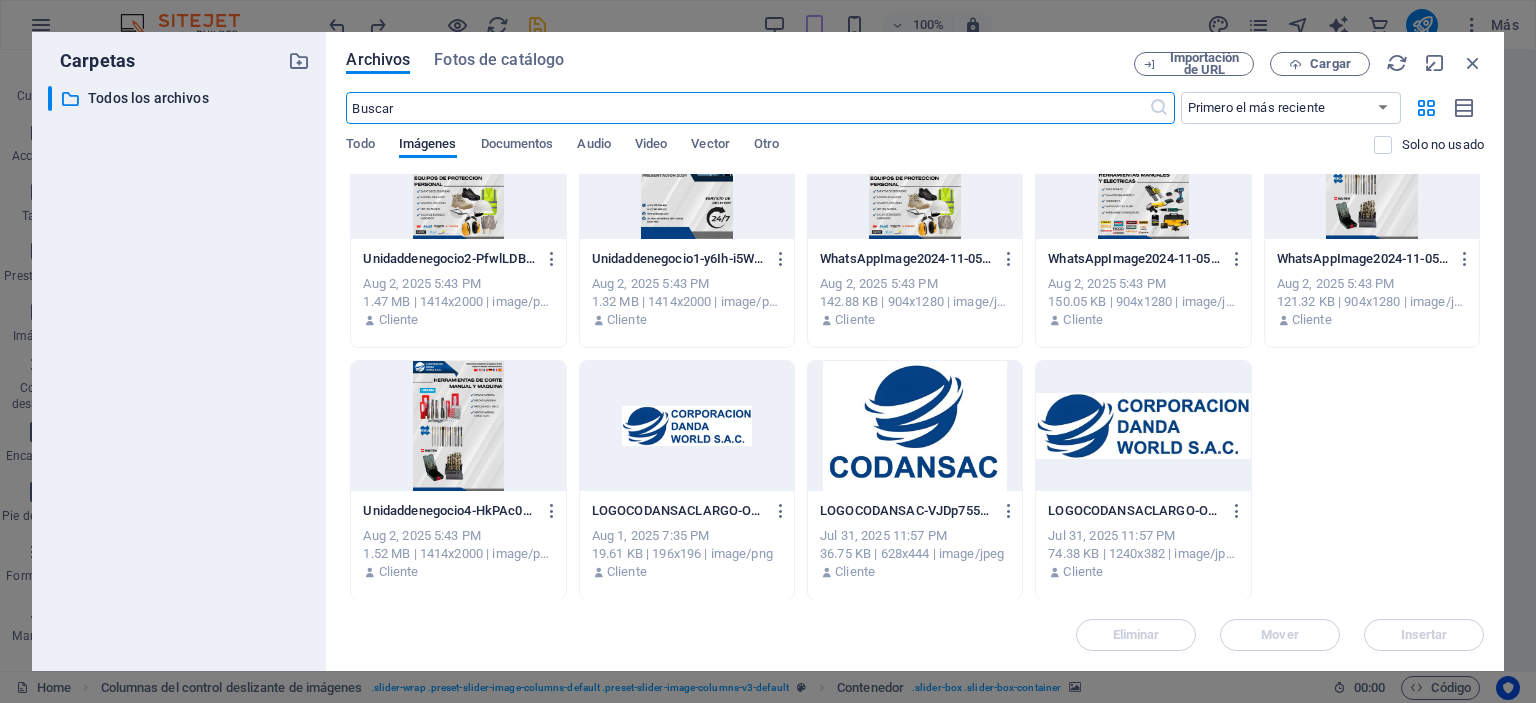 click at bounding box center [915, 426] 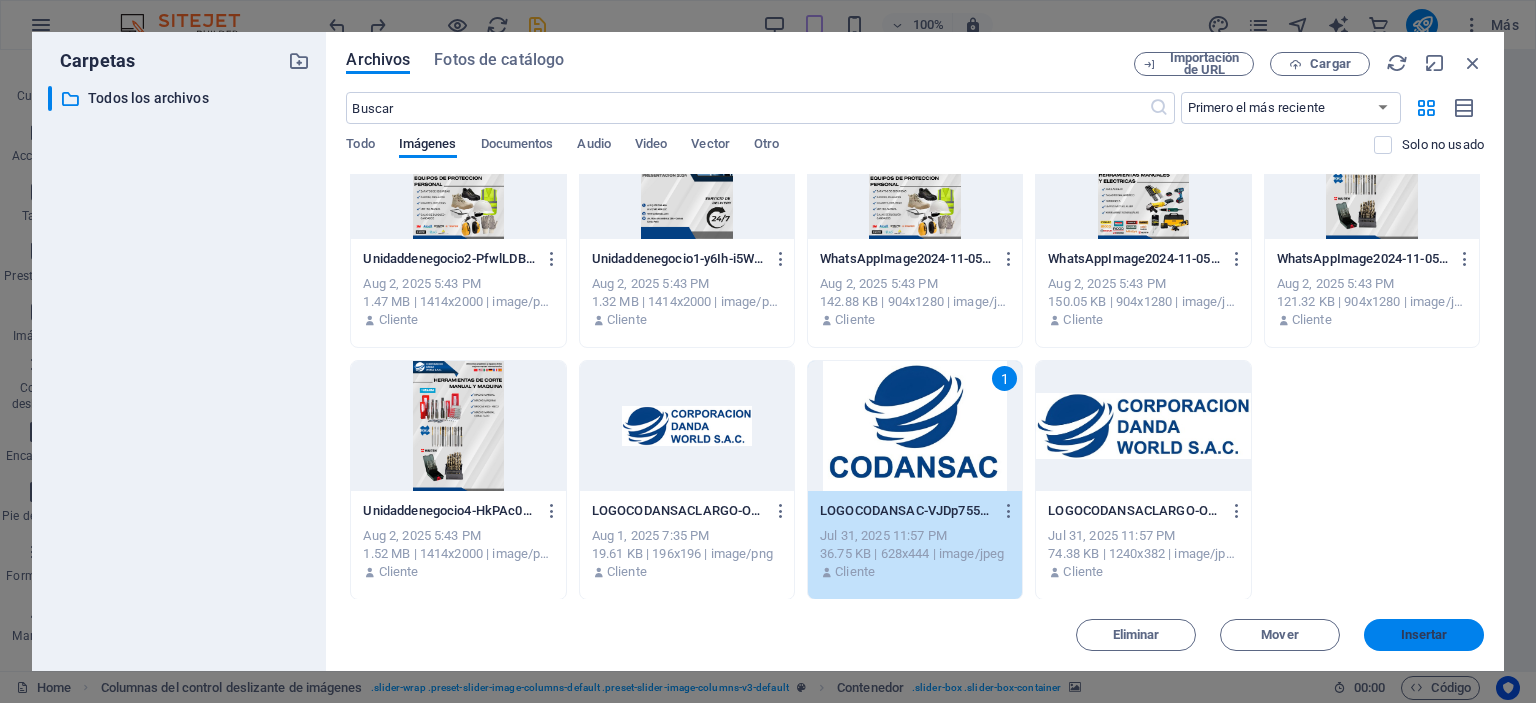 click on "Insertar" at bounding box center [1424, 635] 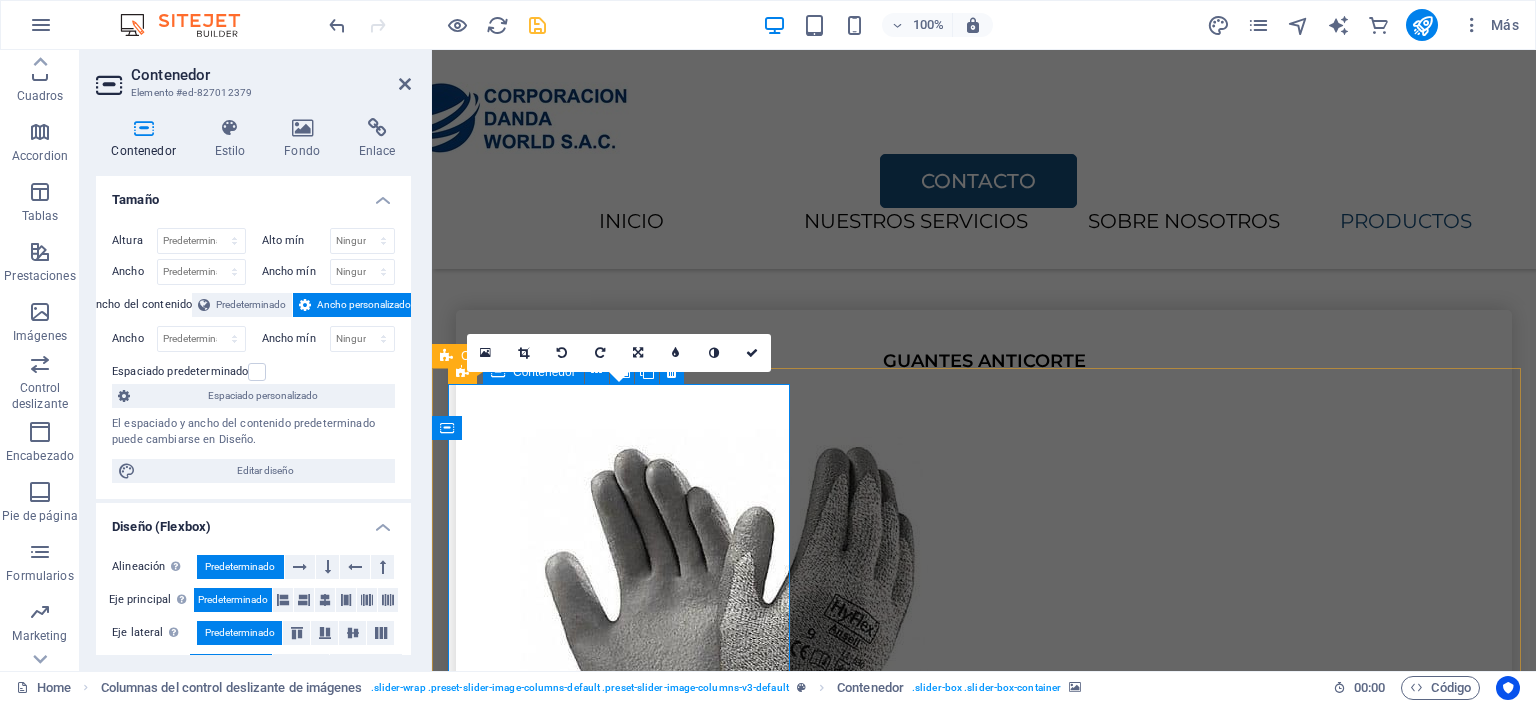 scroll, scrollTop: 4170, scrollLeft: 0, axis: vertical 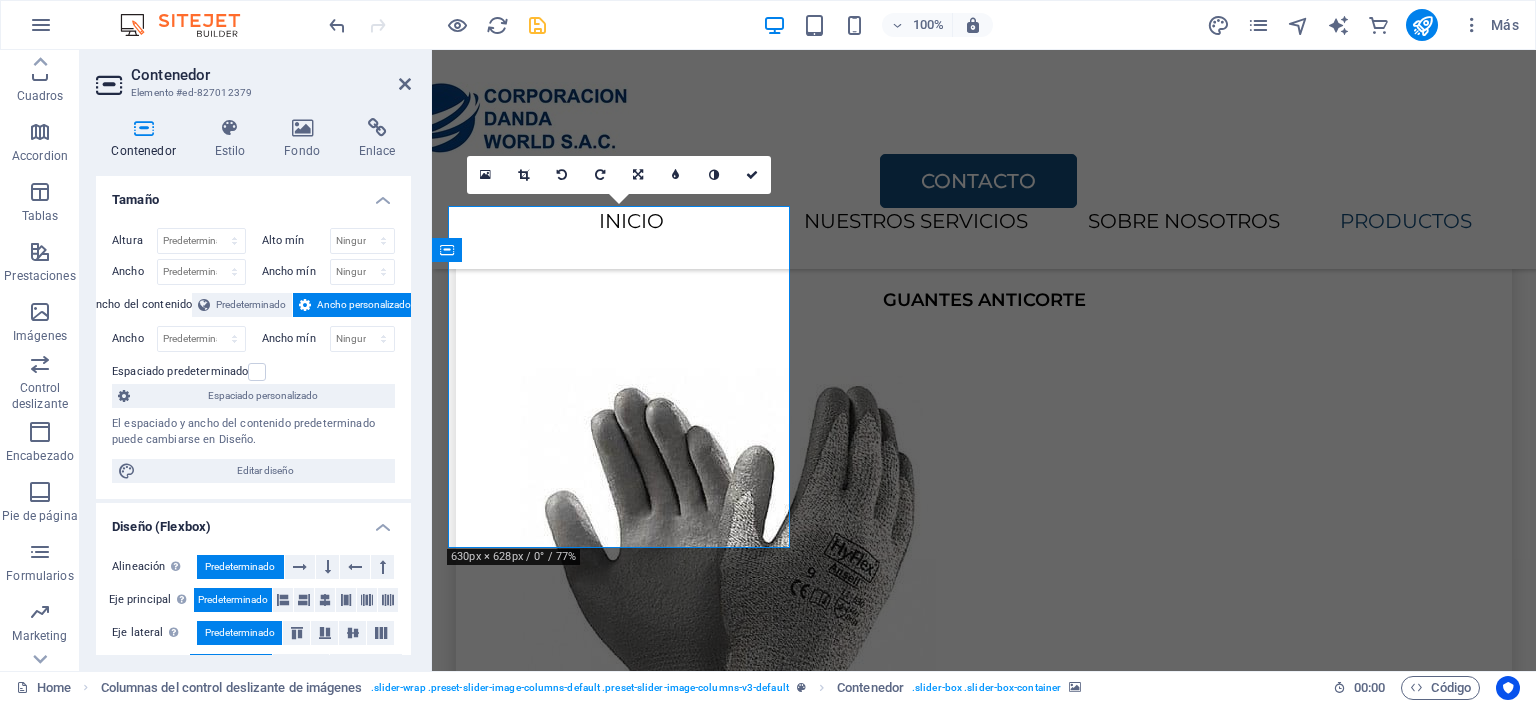 click at bounding box center (621, 6169) 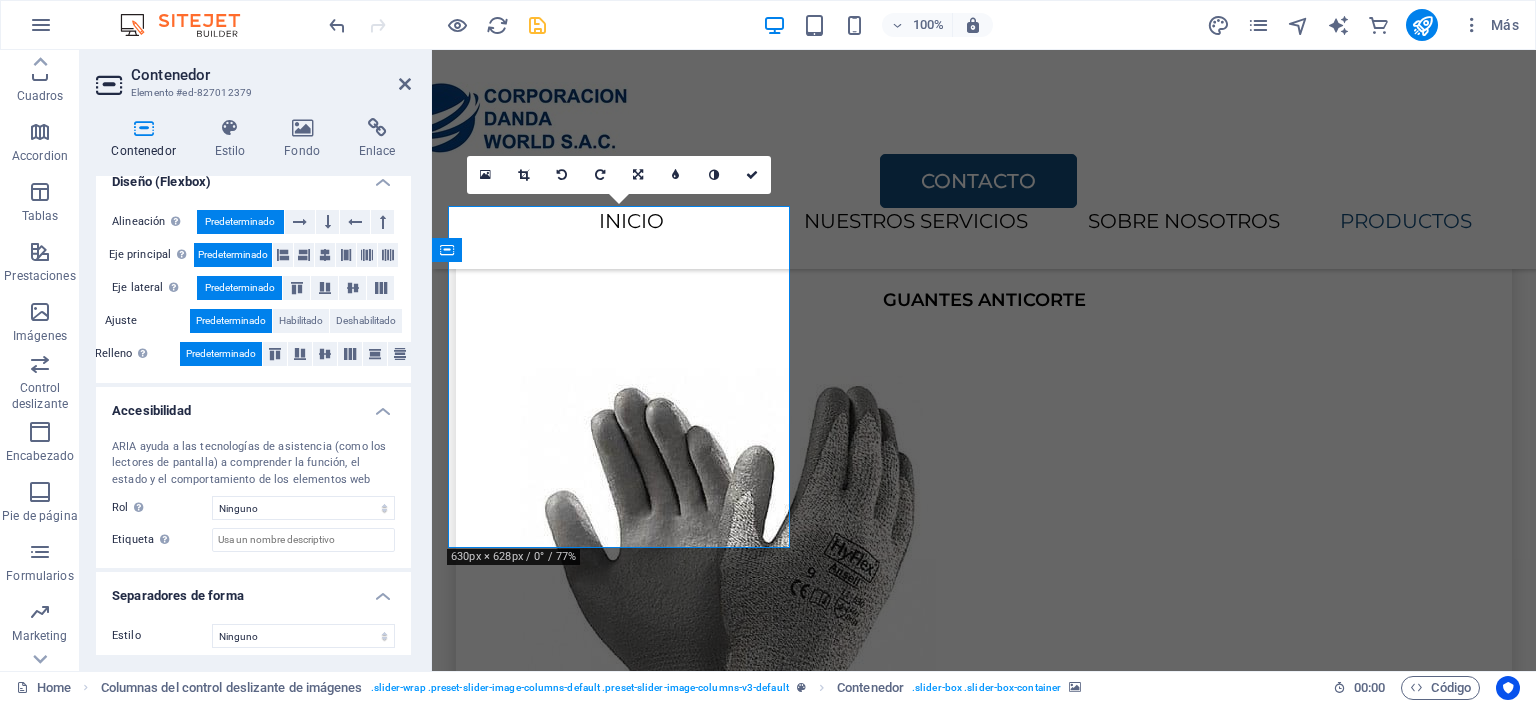 scroll, scrollTop: 352, scrollLeft: 0, axis: vertical 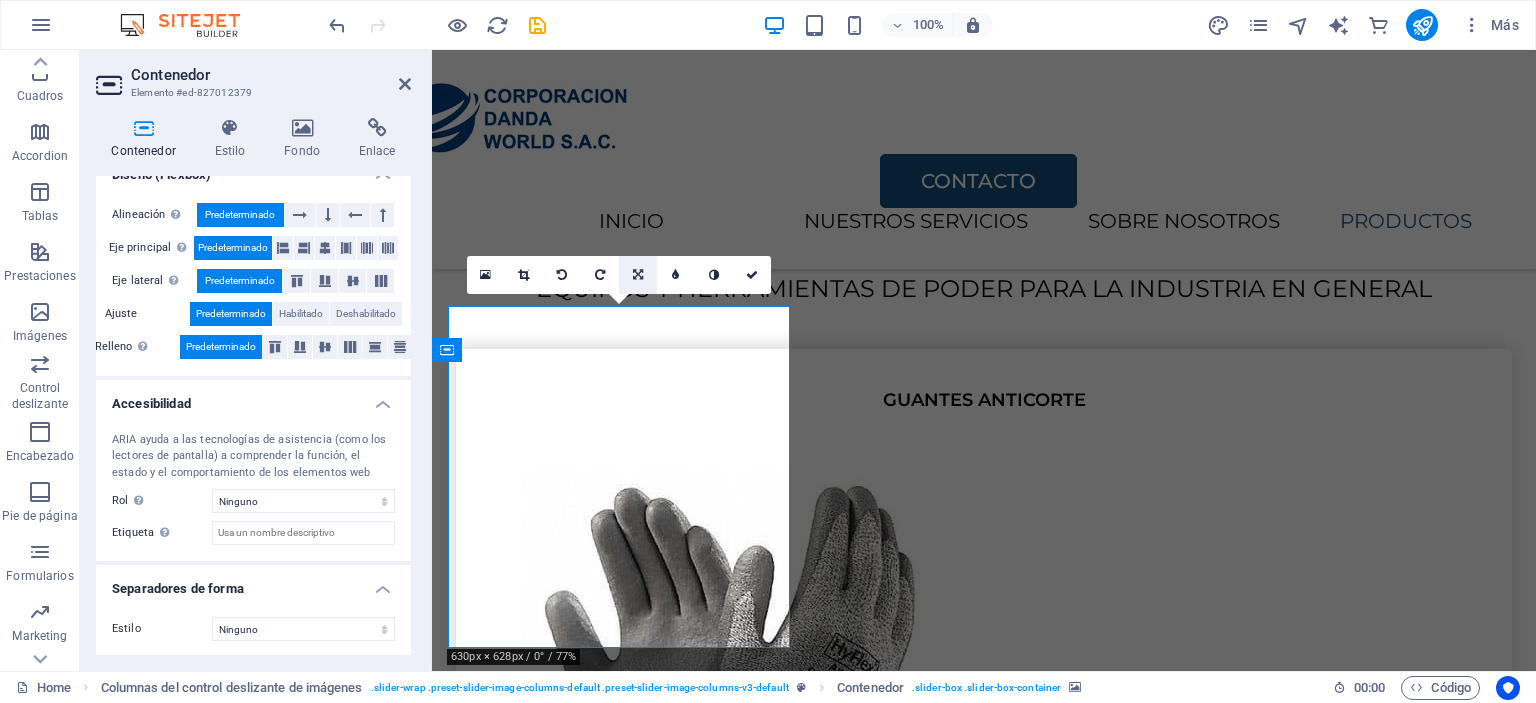 click at bounding box center (638, 275) 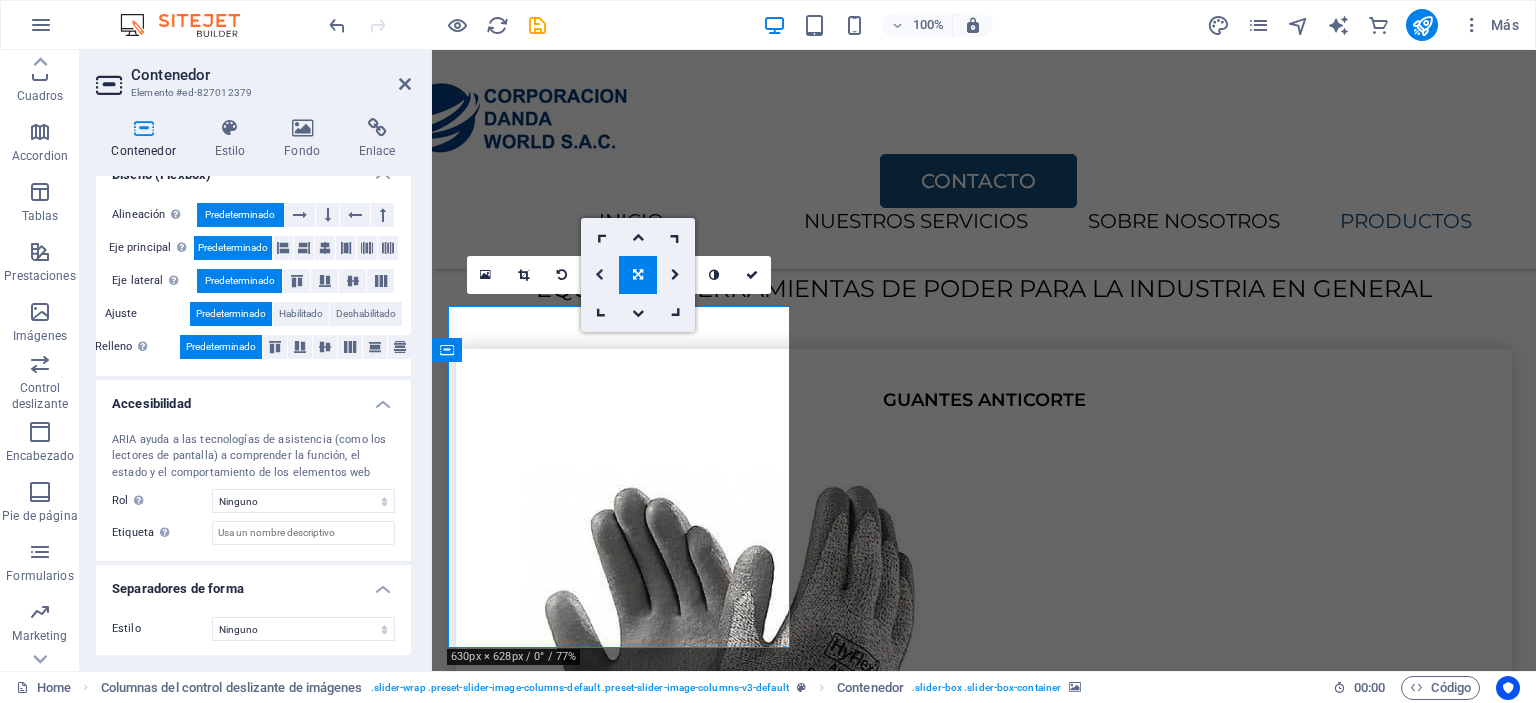 click at bounding box center [599, 275] 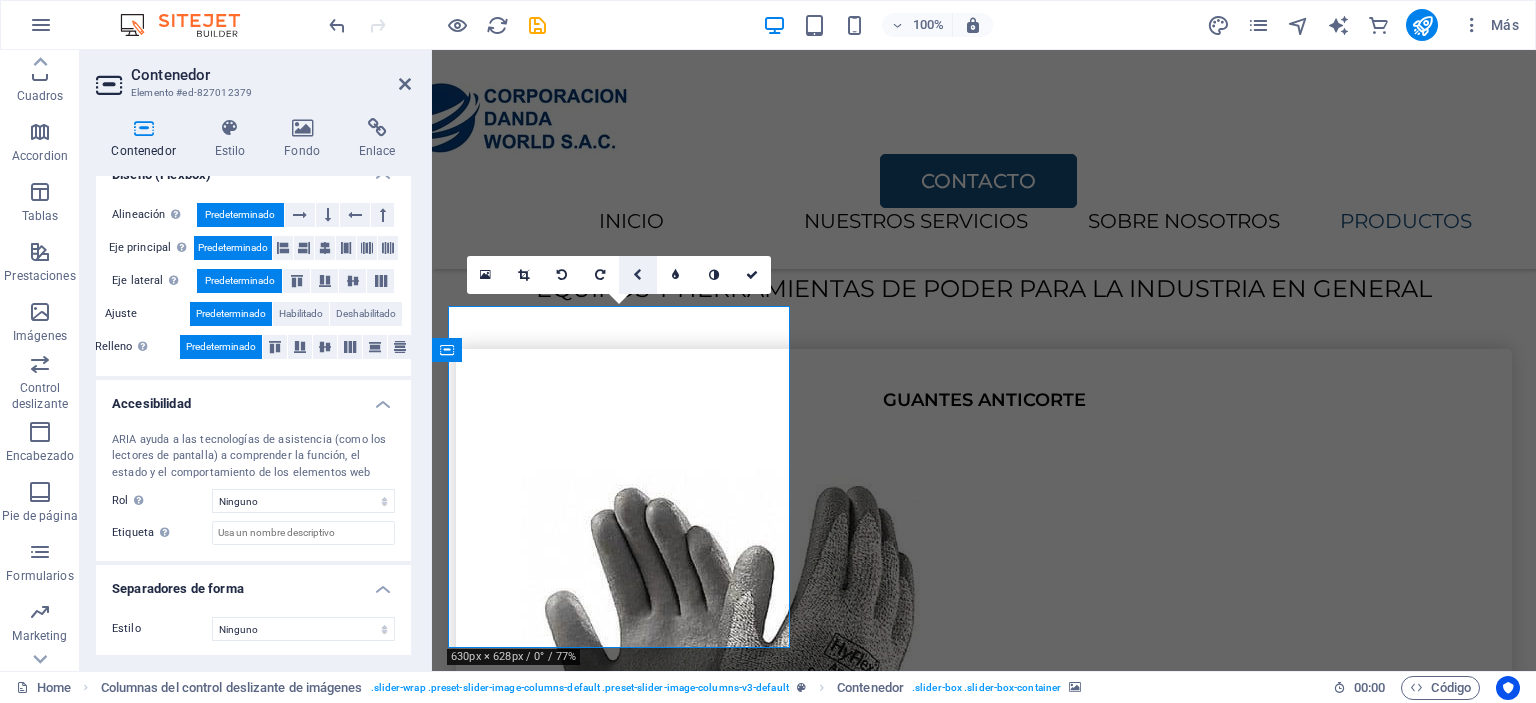 click at bounding box center [637, 275] 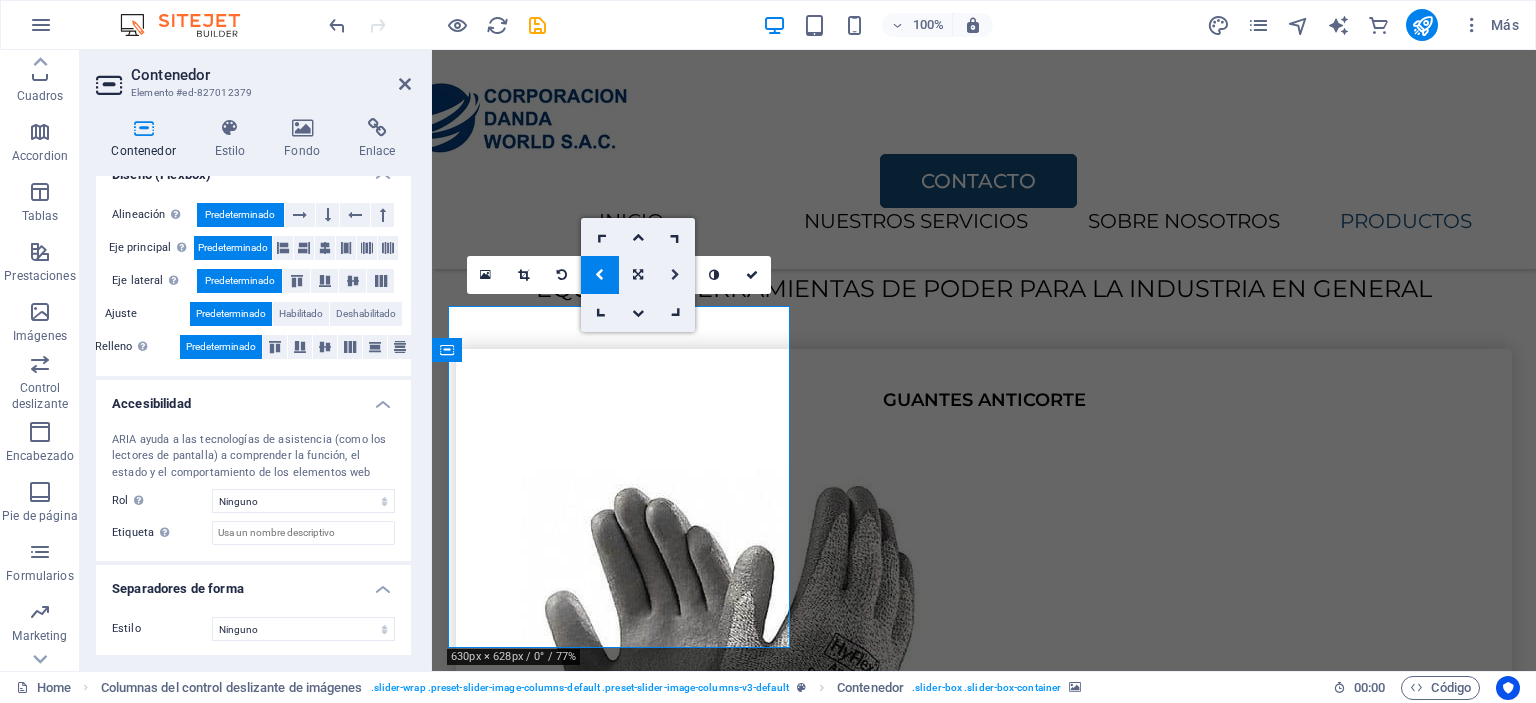 click at bounding box center (675, 275) 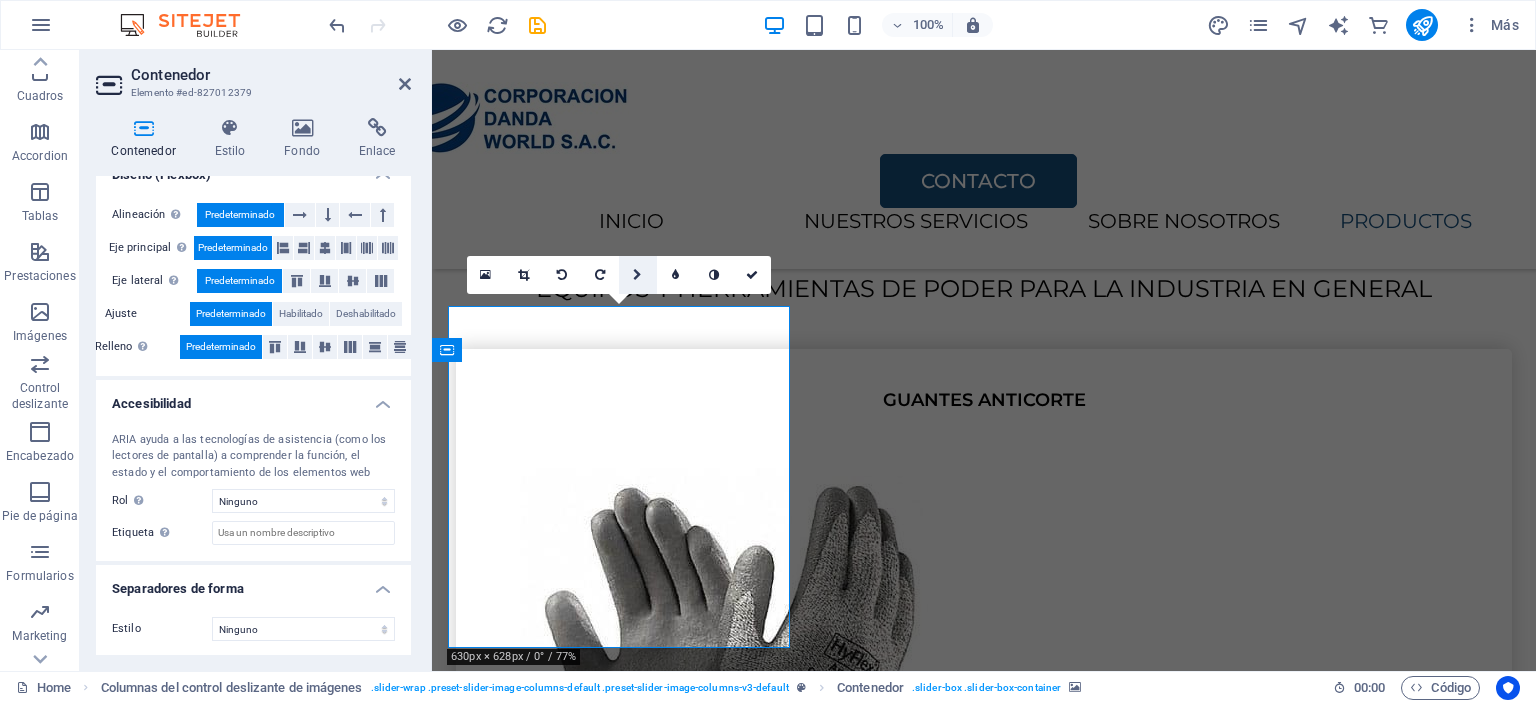 click at bounding box center (637, 275) 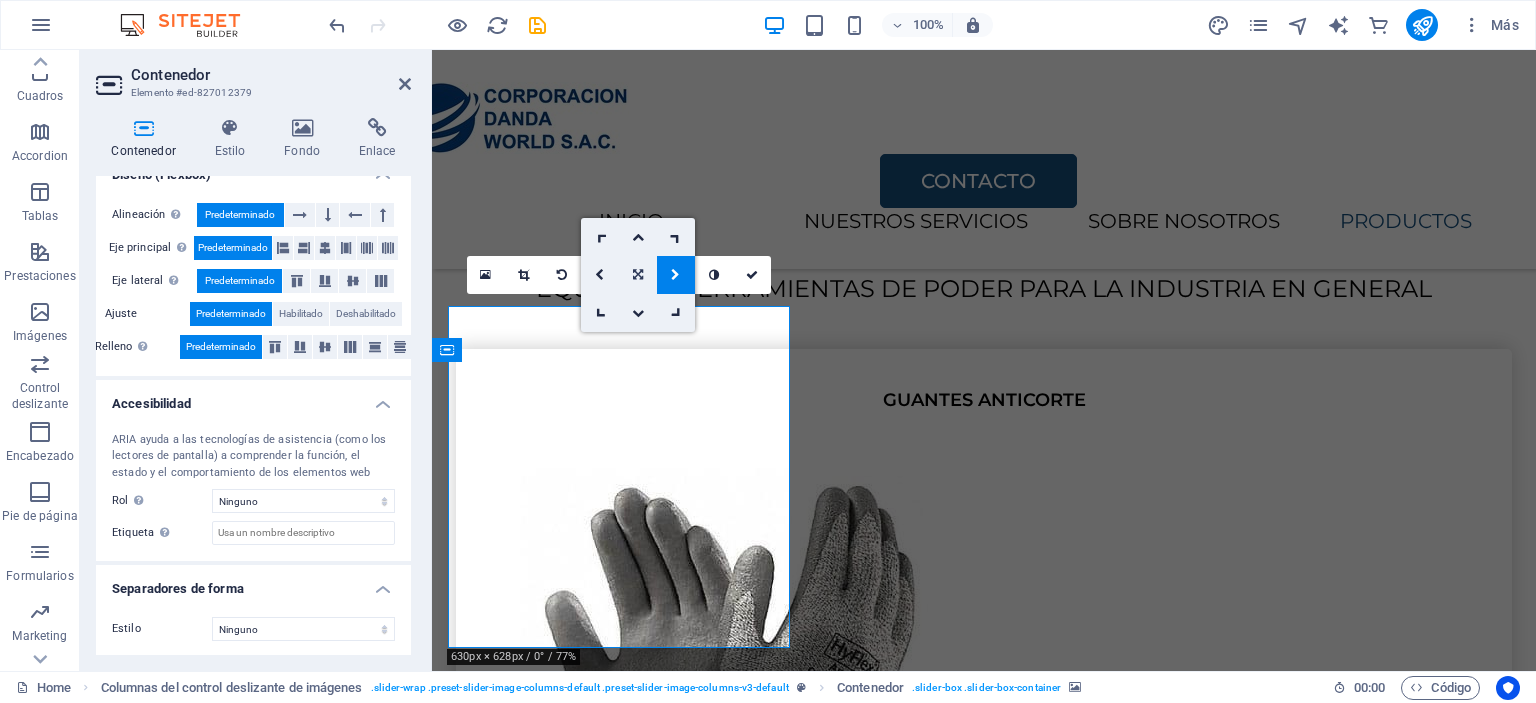 click at bounding box center [638, 275] 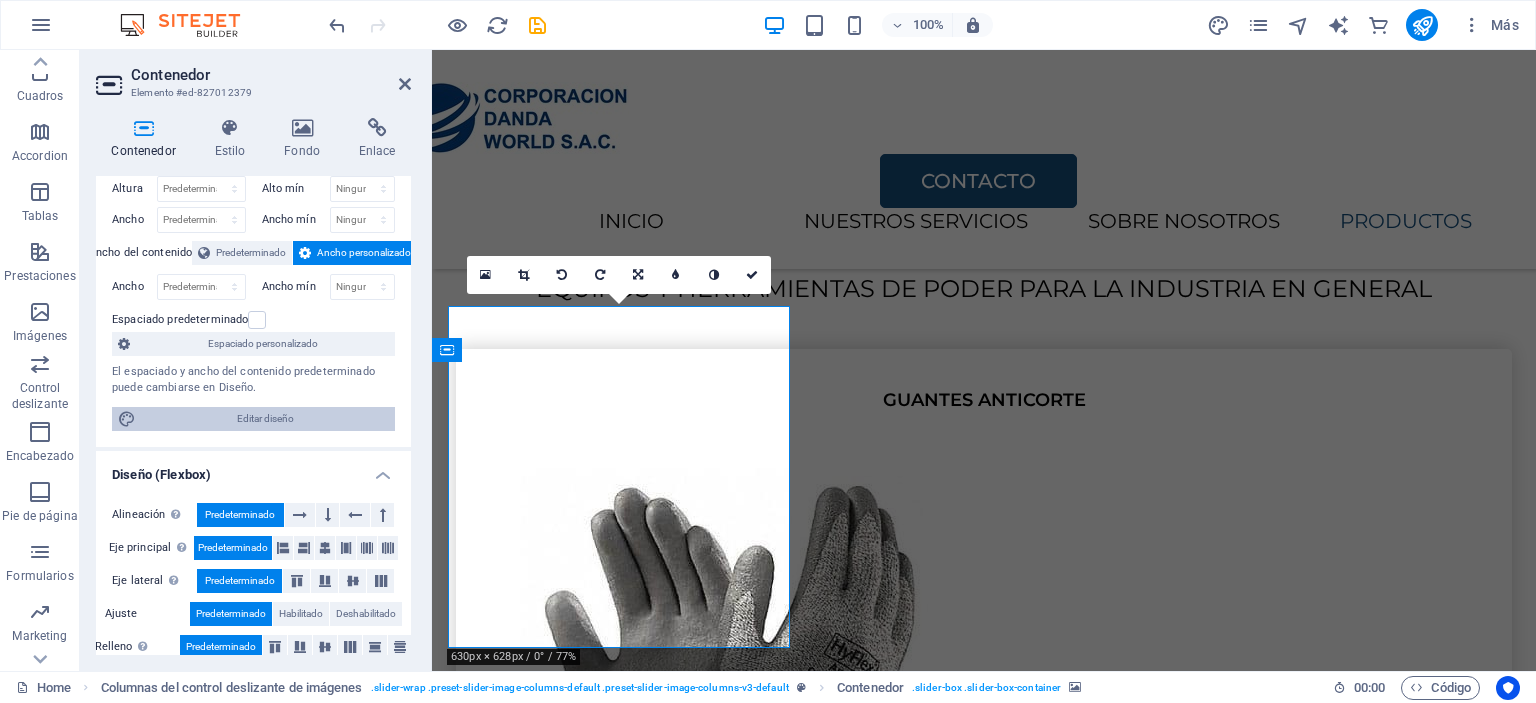 scroll, scrollTop: 0, scrollLeft: 0, axis: both 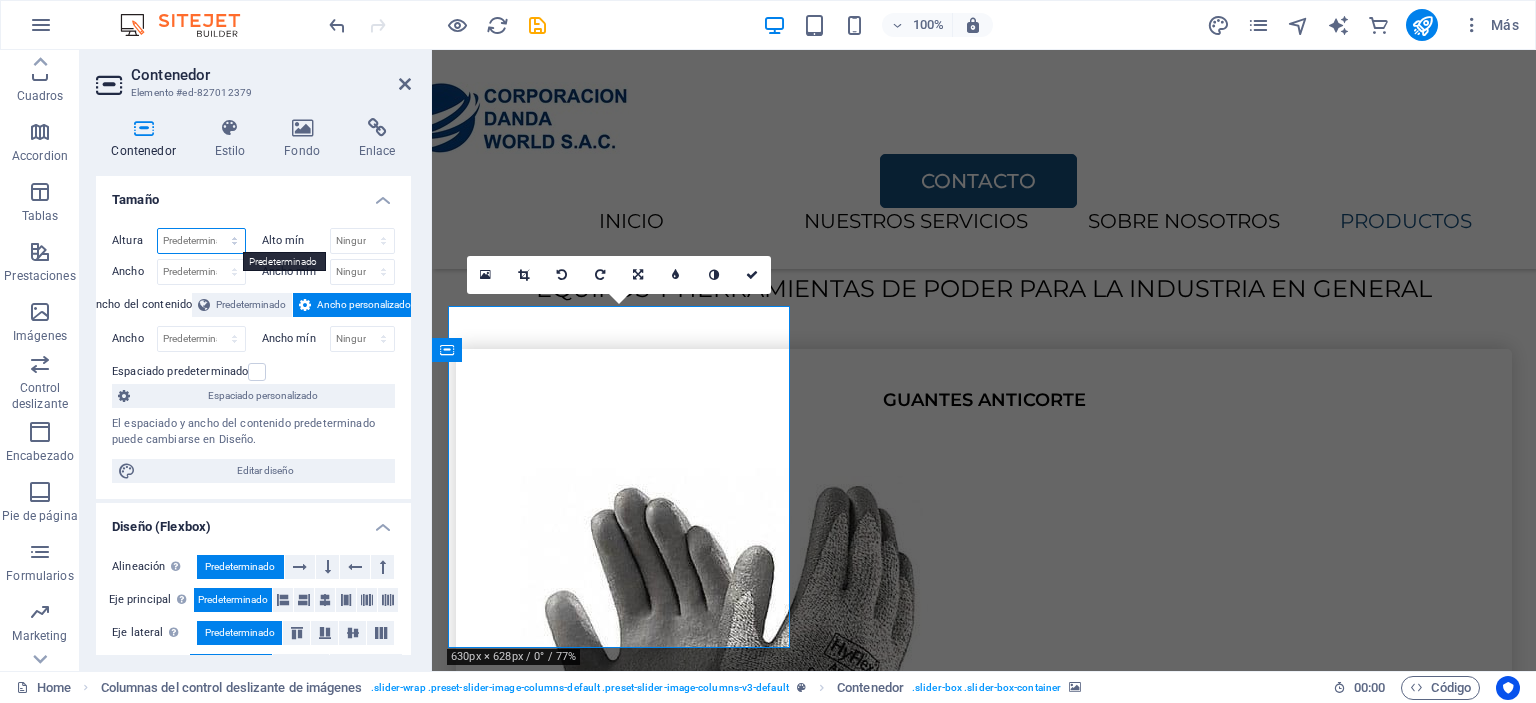 click on "Predeterminado px rem % vh vw" at bounding box center [201, 241] 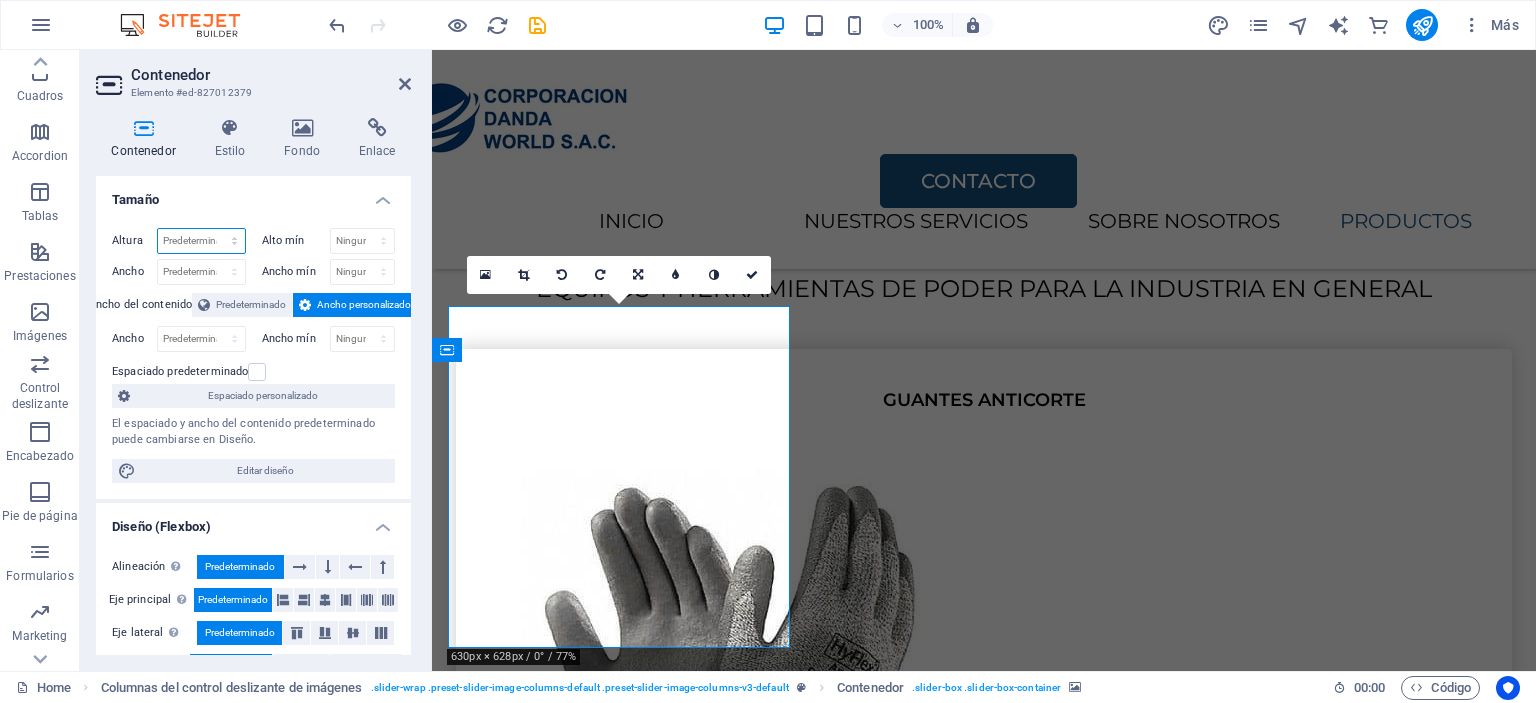 select on "rem" 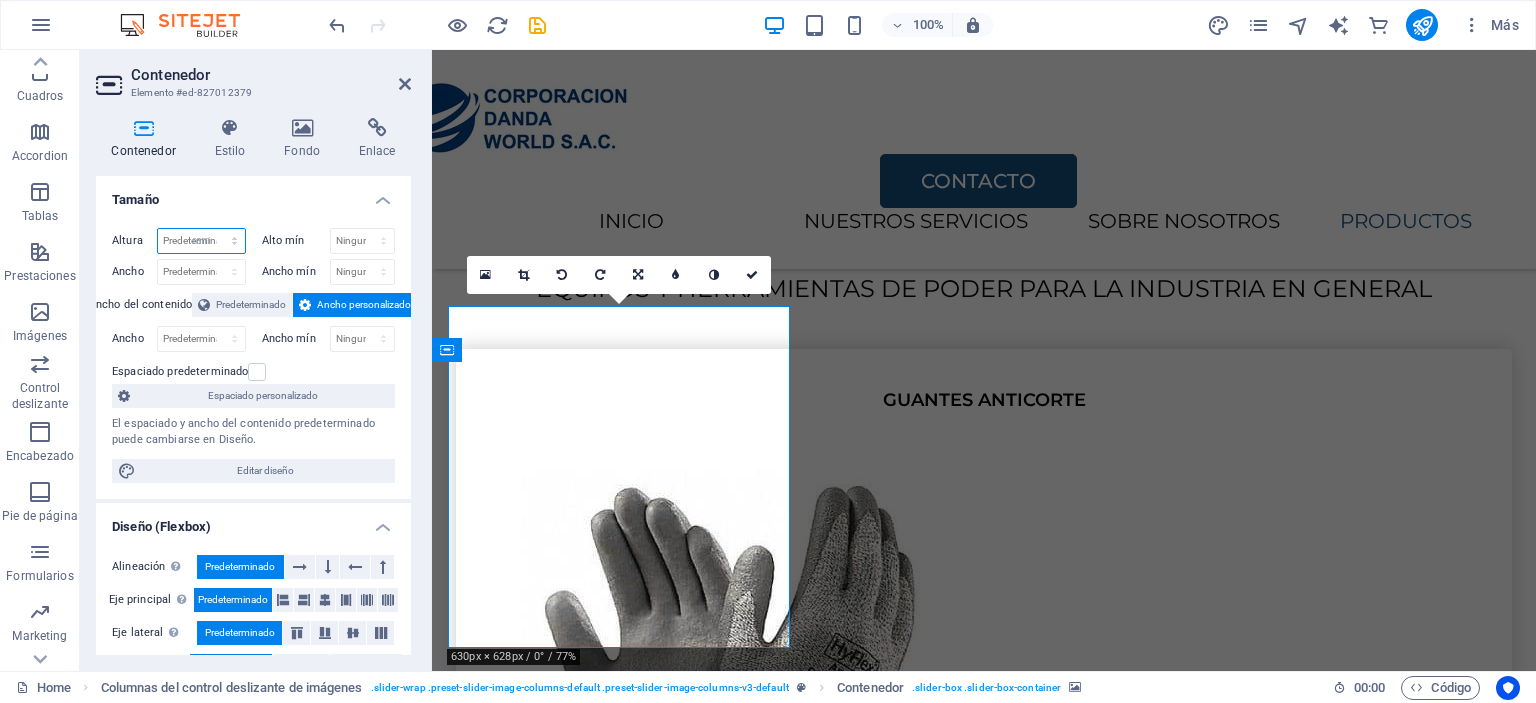 click on "Predeterminado px rem % vh vw" at bounding box center (201, 241) 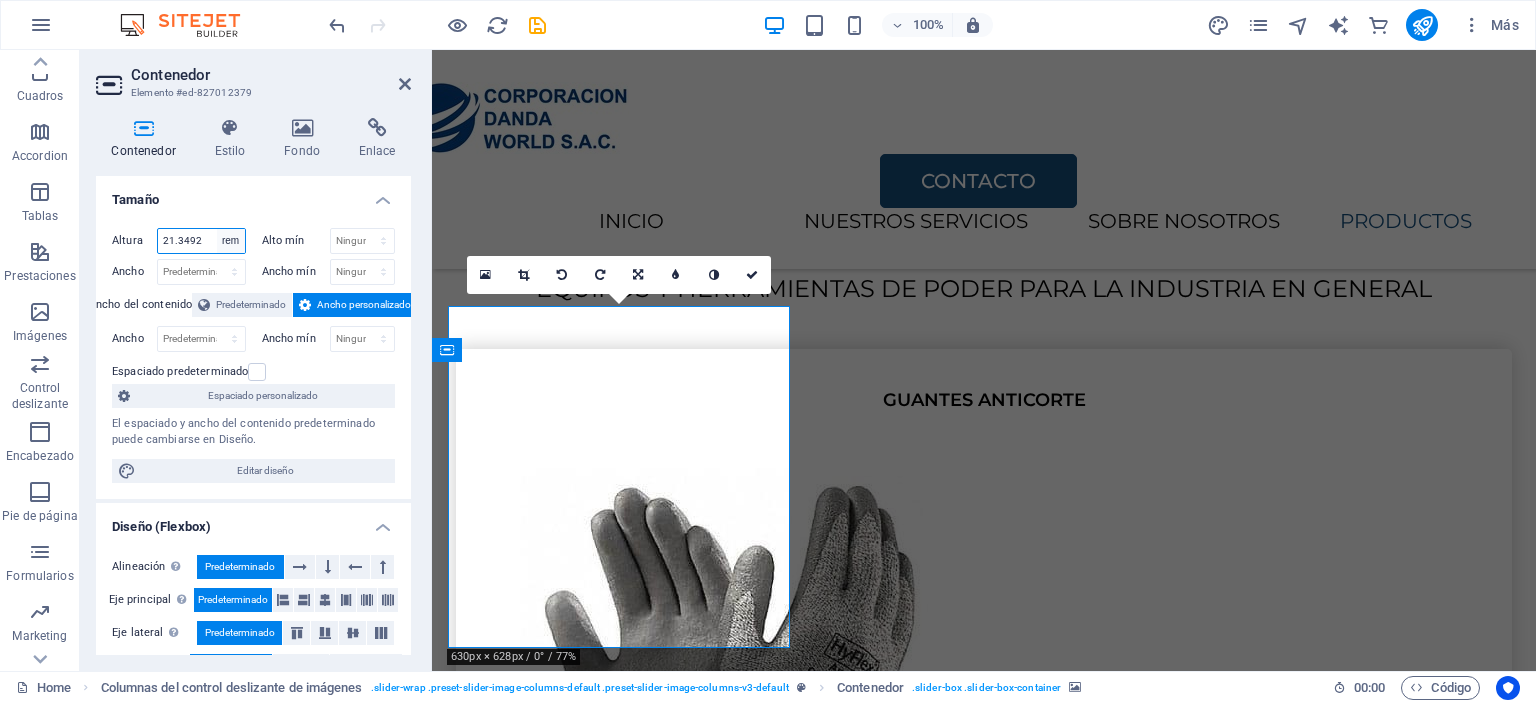 click on "Predeterminado px rem % vh vw" at bounding box center [231, 241] 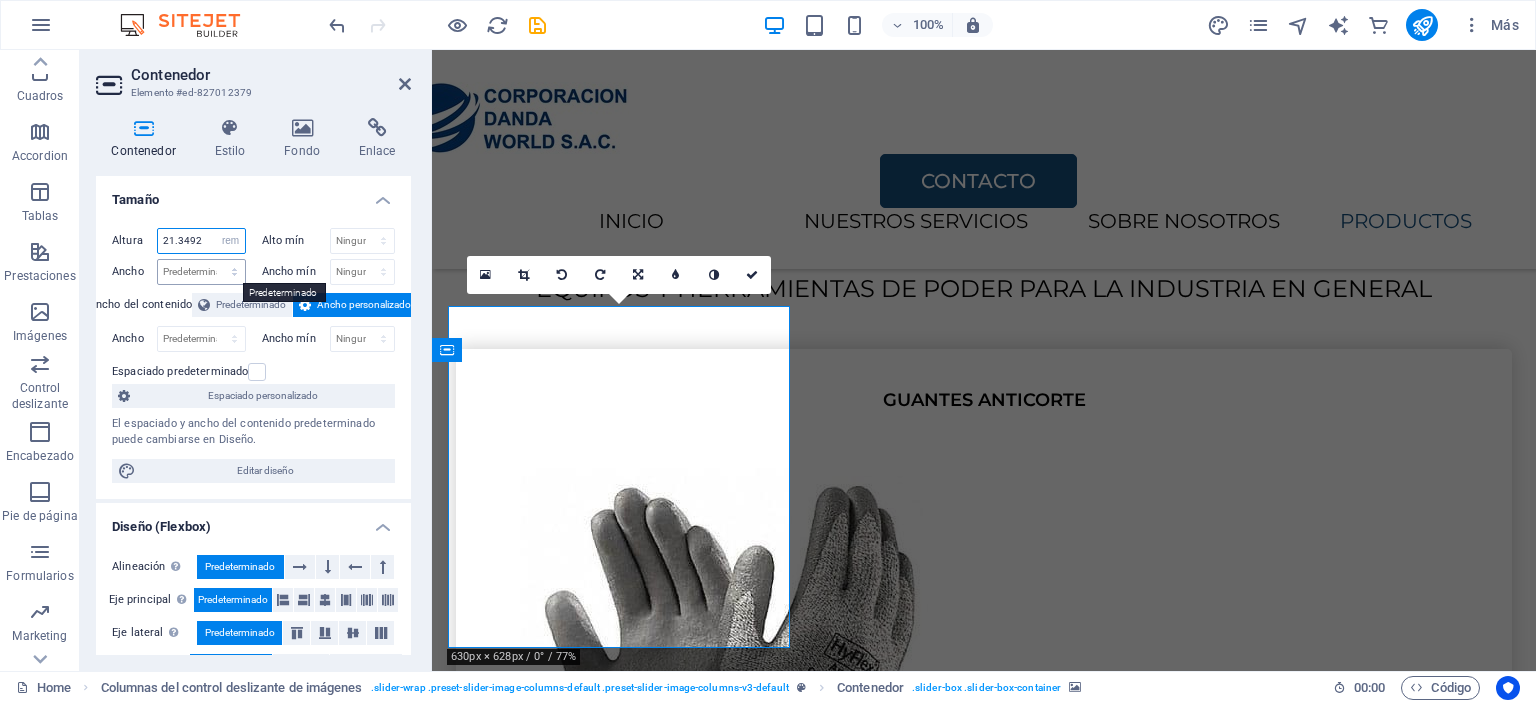 select on "px" 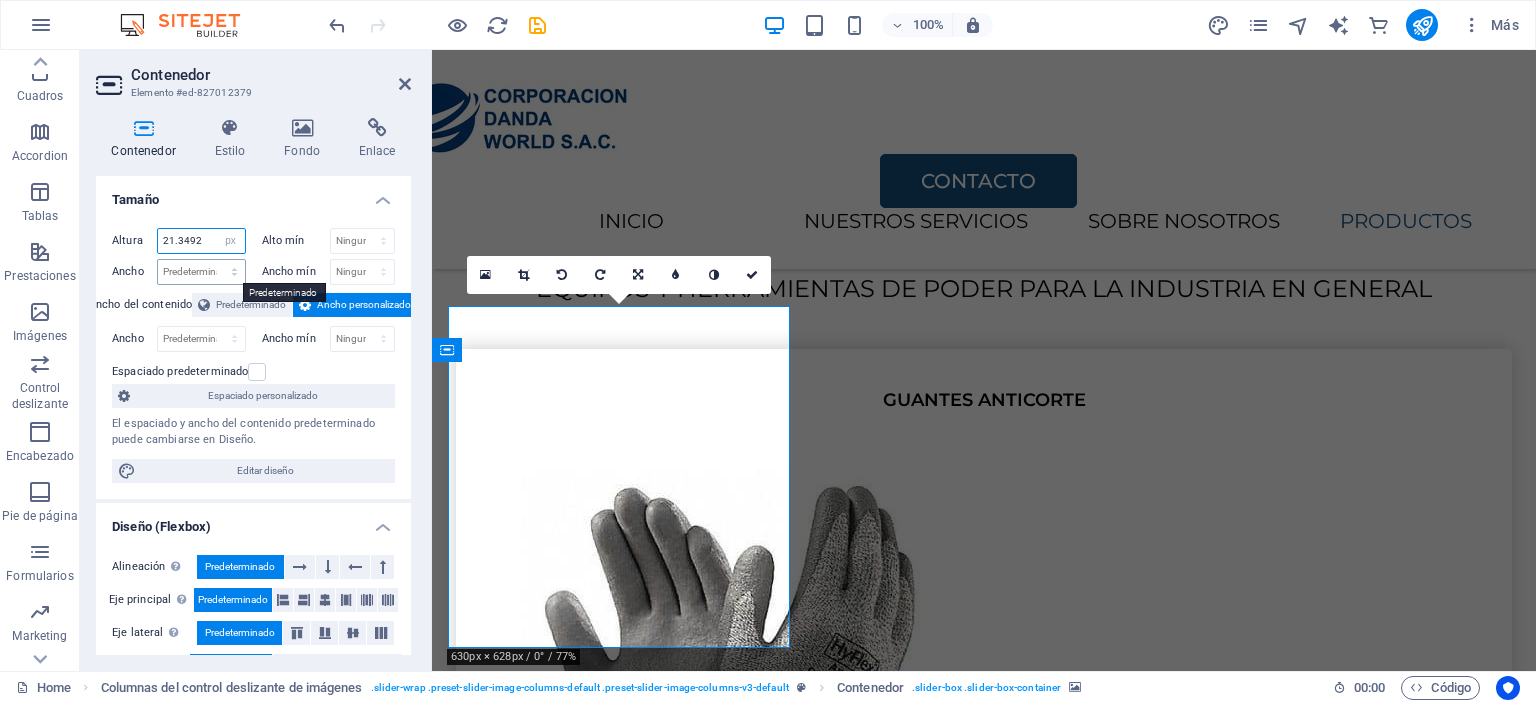 click on "Predeterminado px rem % vh vw" at bounding box center [231, 241] 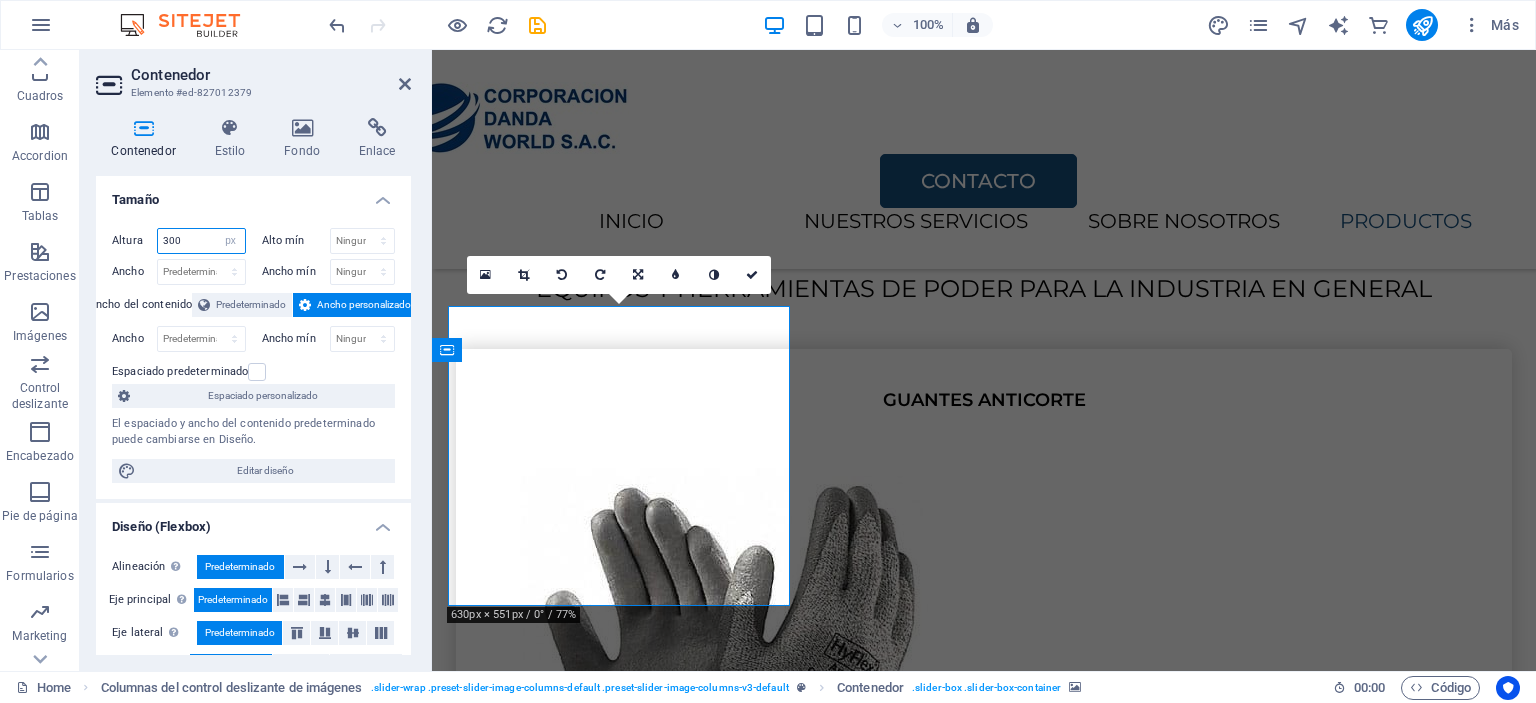 click on "300" at bounding box center [201, 241] 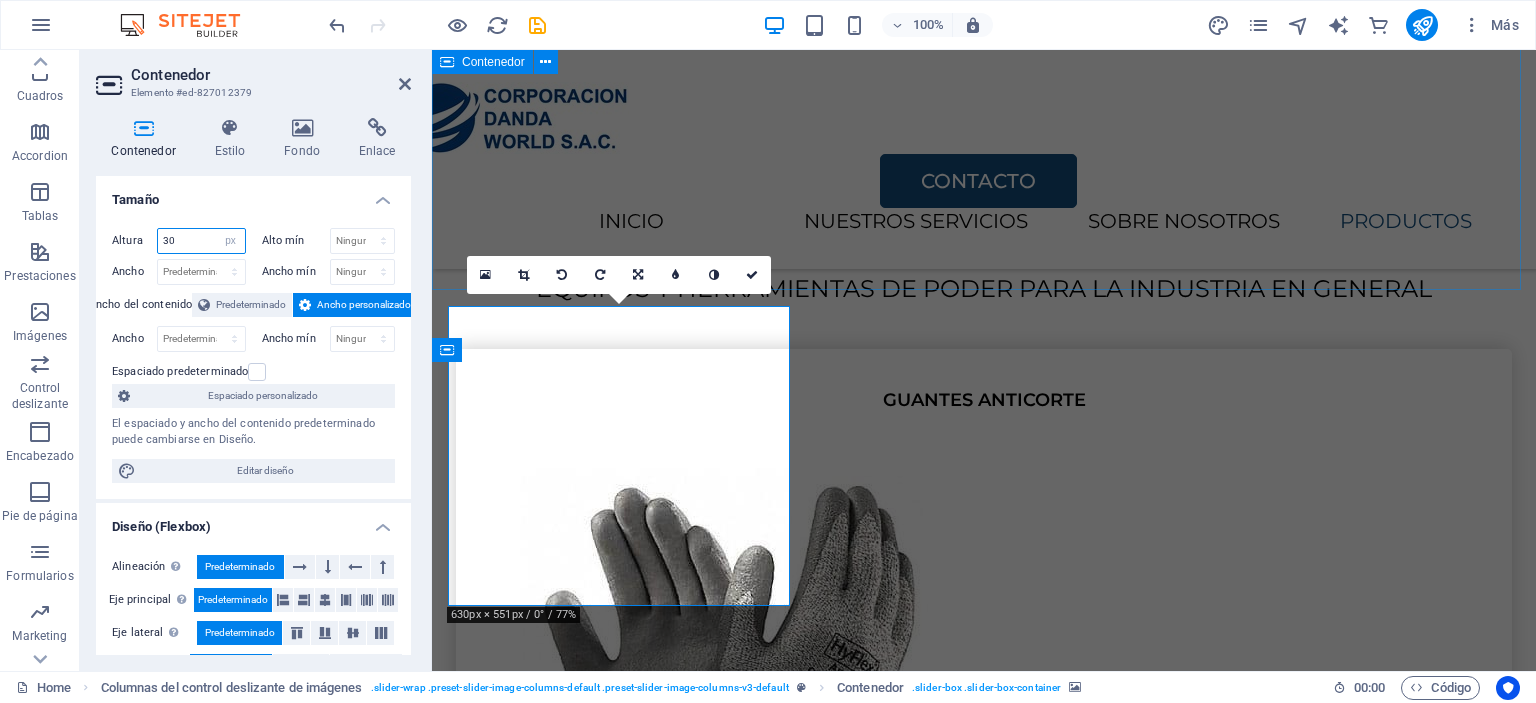 type on "3" 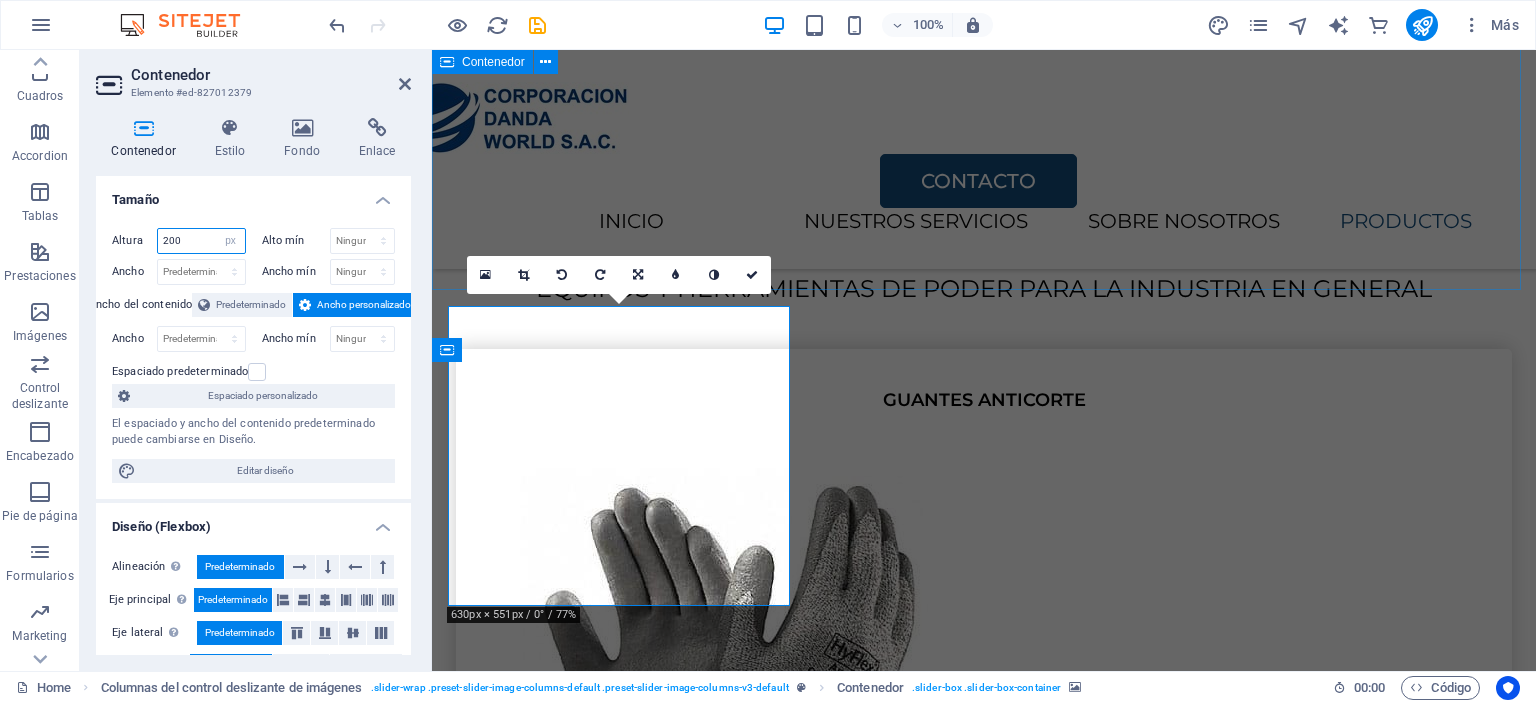 type on "200" 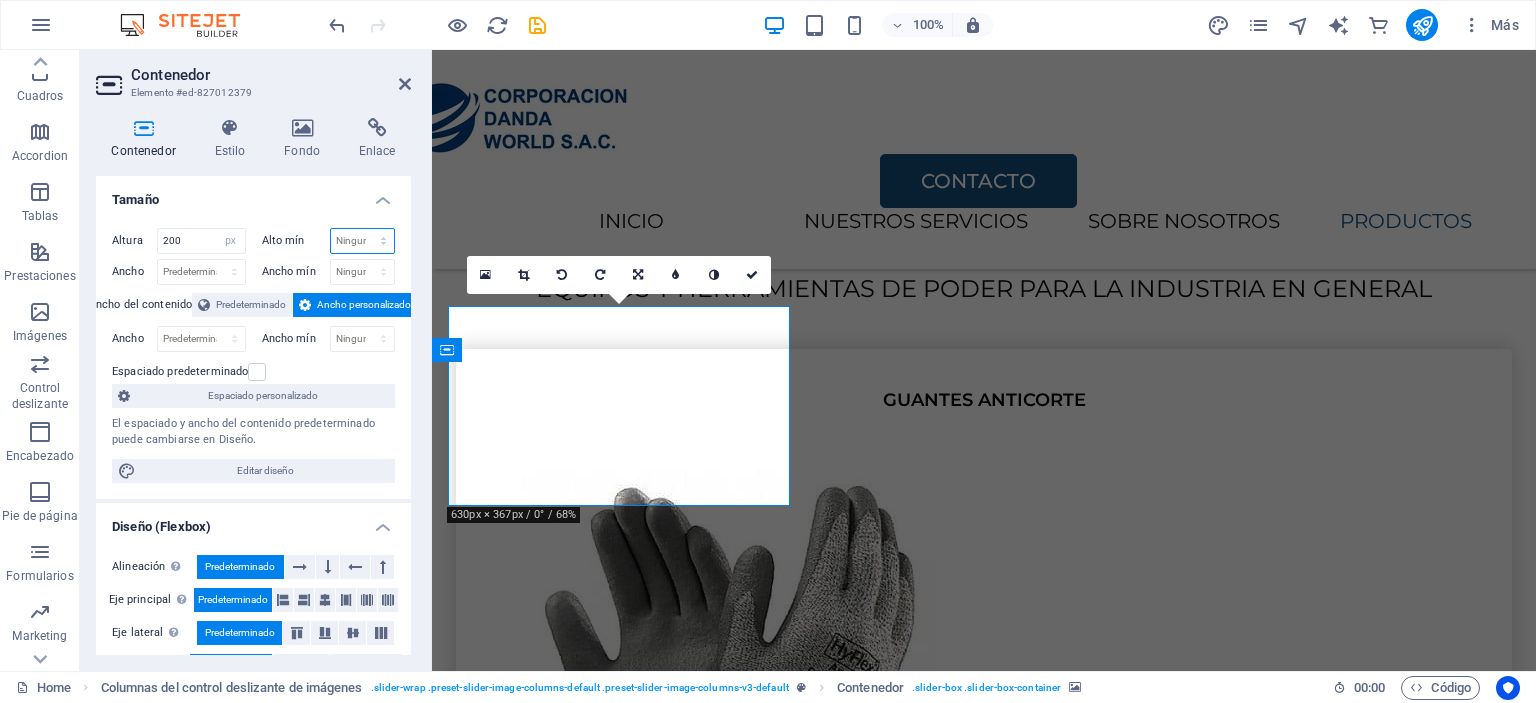 click on "Ninguno px rem % vh vw" at bounding box center [363, 241] 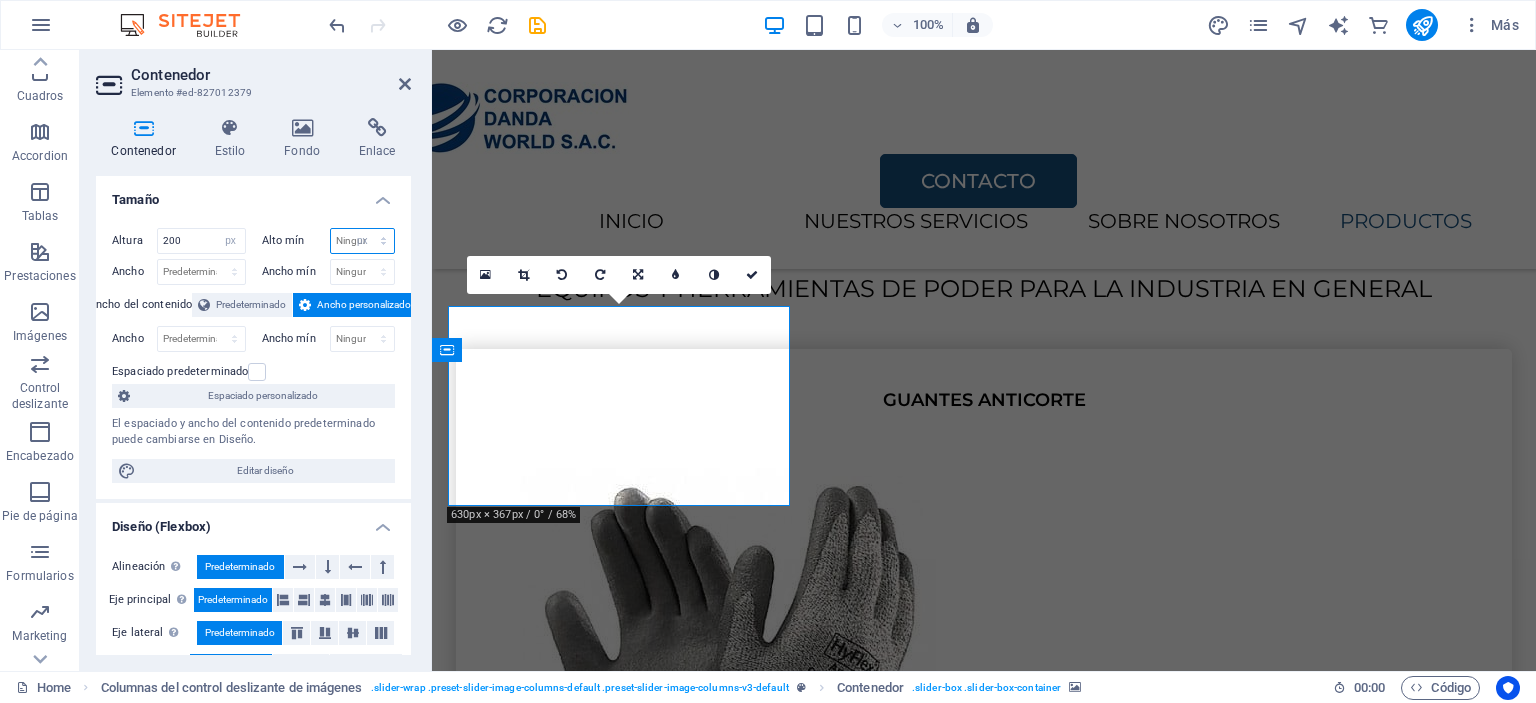 click on "Ninguno px rem % vh vw" at bounding box center [363, 241] 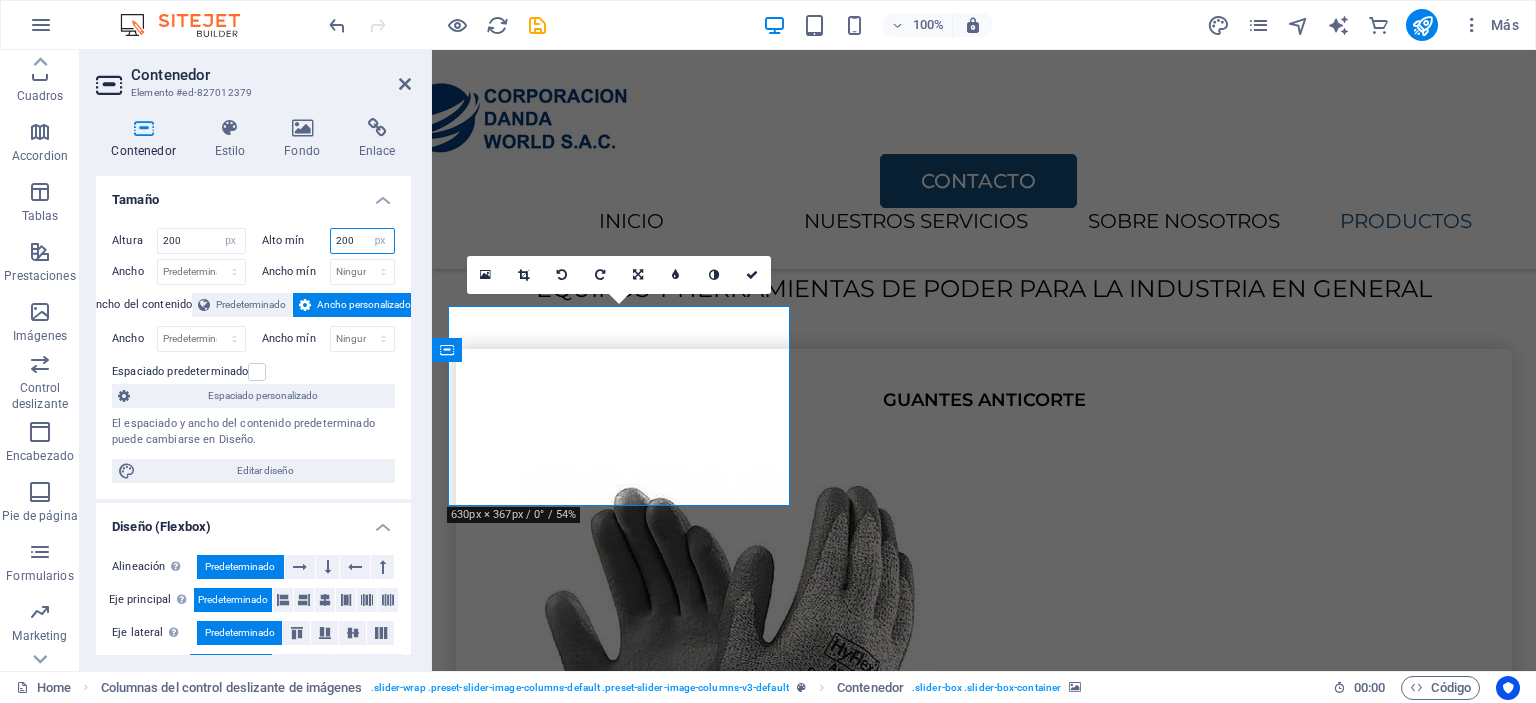type on "200" 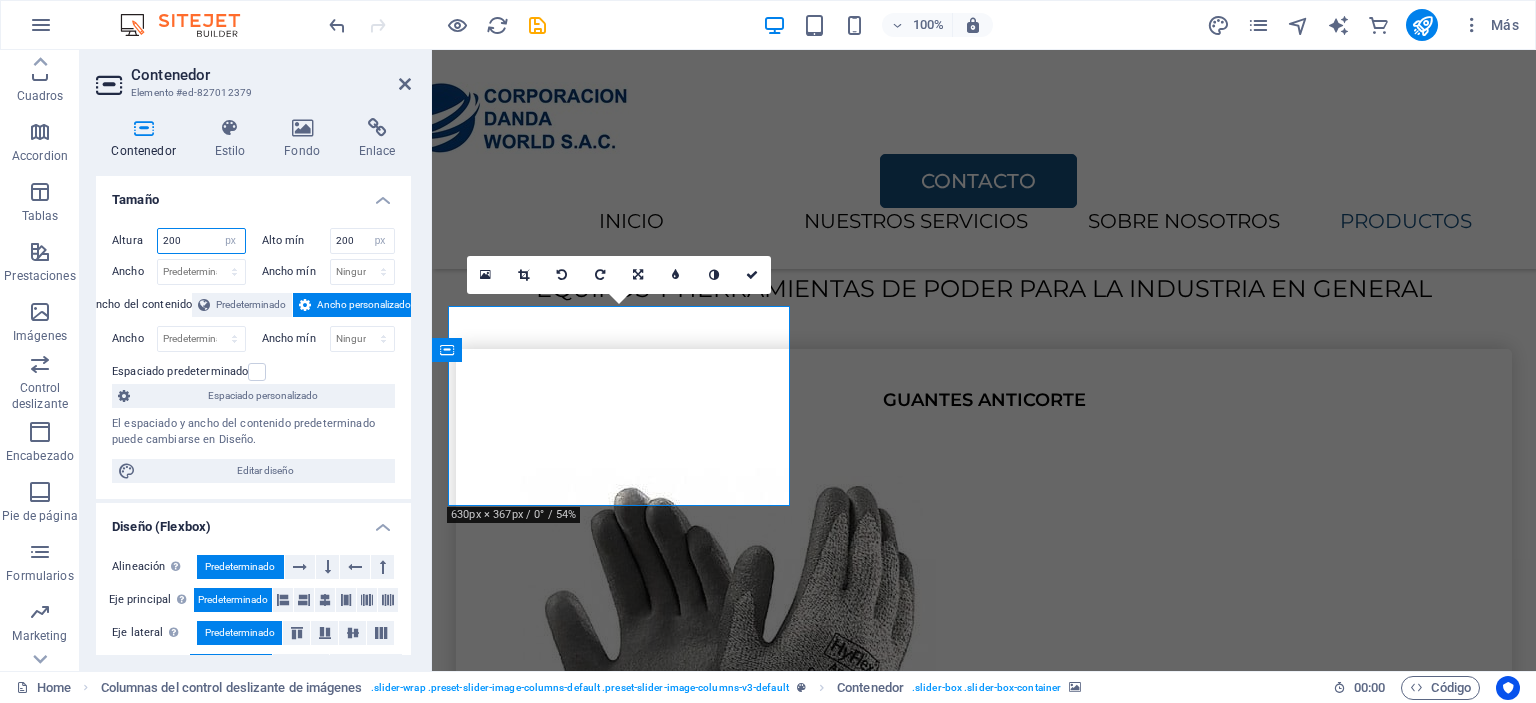 drag, startPoint x: 200, startPoint y: 239, endPoint x: 116, endPoint y: 239, distance: 84 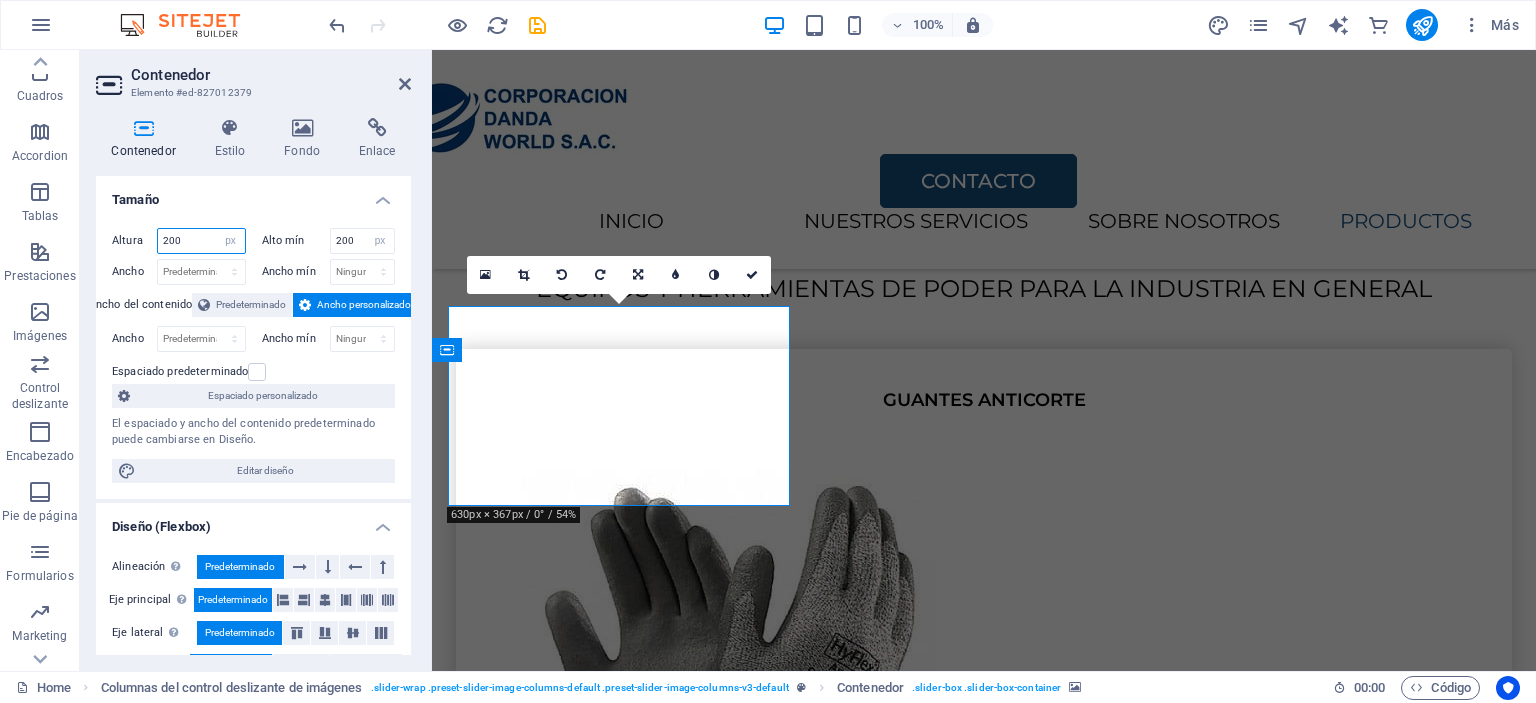 click on "Altura 200 Predeterminado px rem % vh vw" at bounding box center (179, 241) 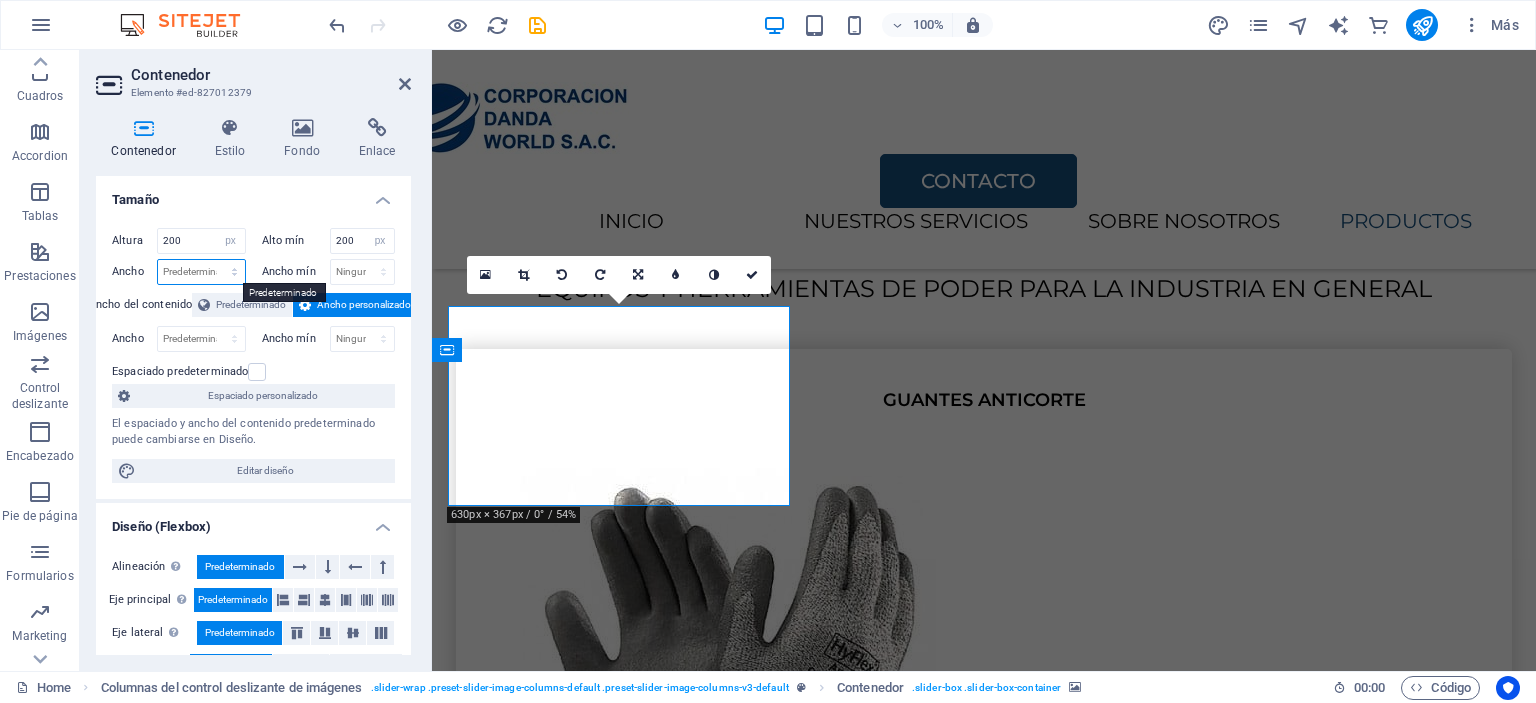 click on "Predeterminado px rem % em vh vw" at bounding box center (201, 272) 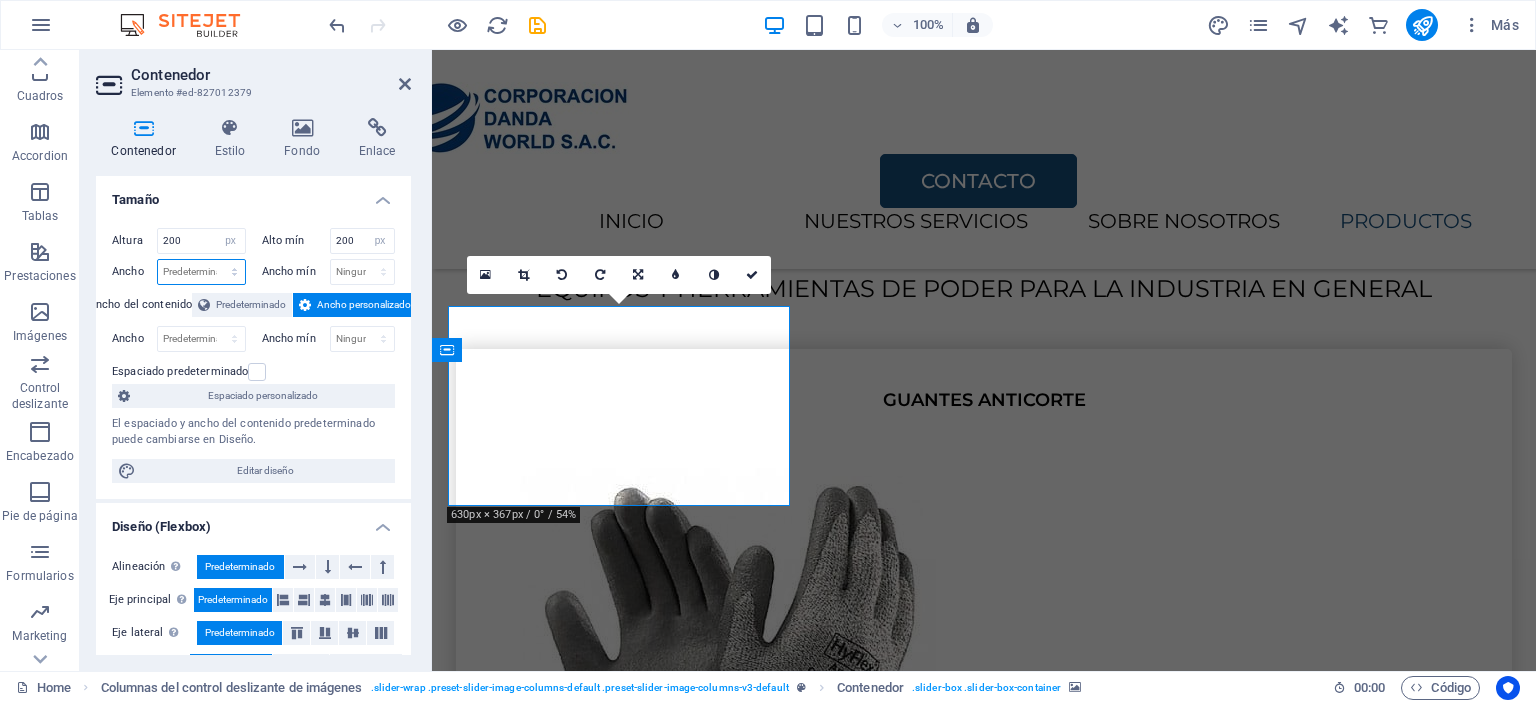 select on "px" 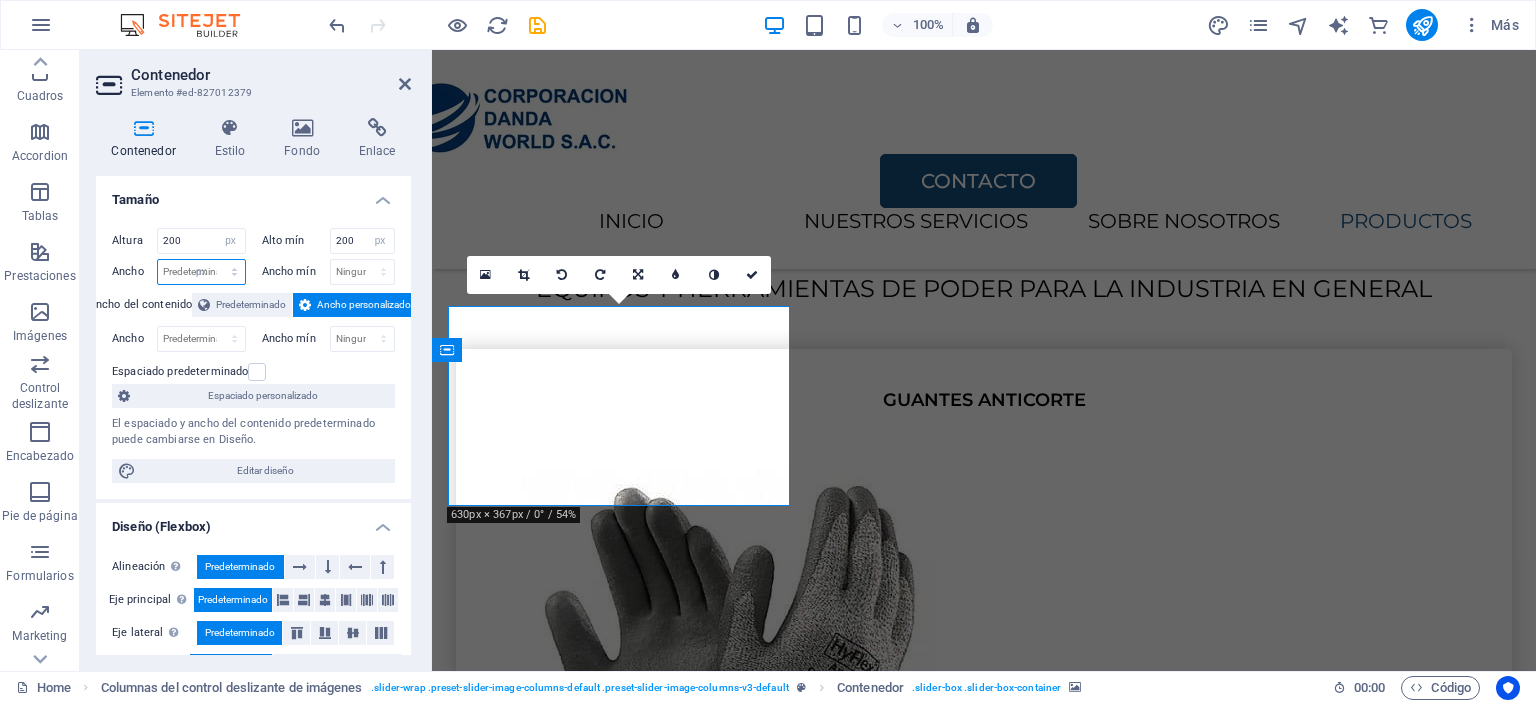 click on "Predeterminado px rem % em vh vw" at bounding box center (201, 272) 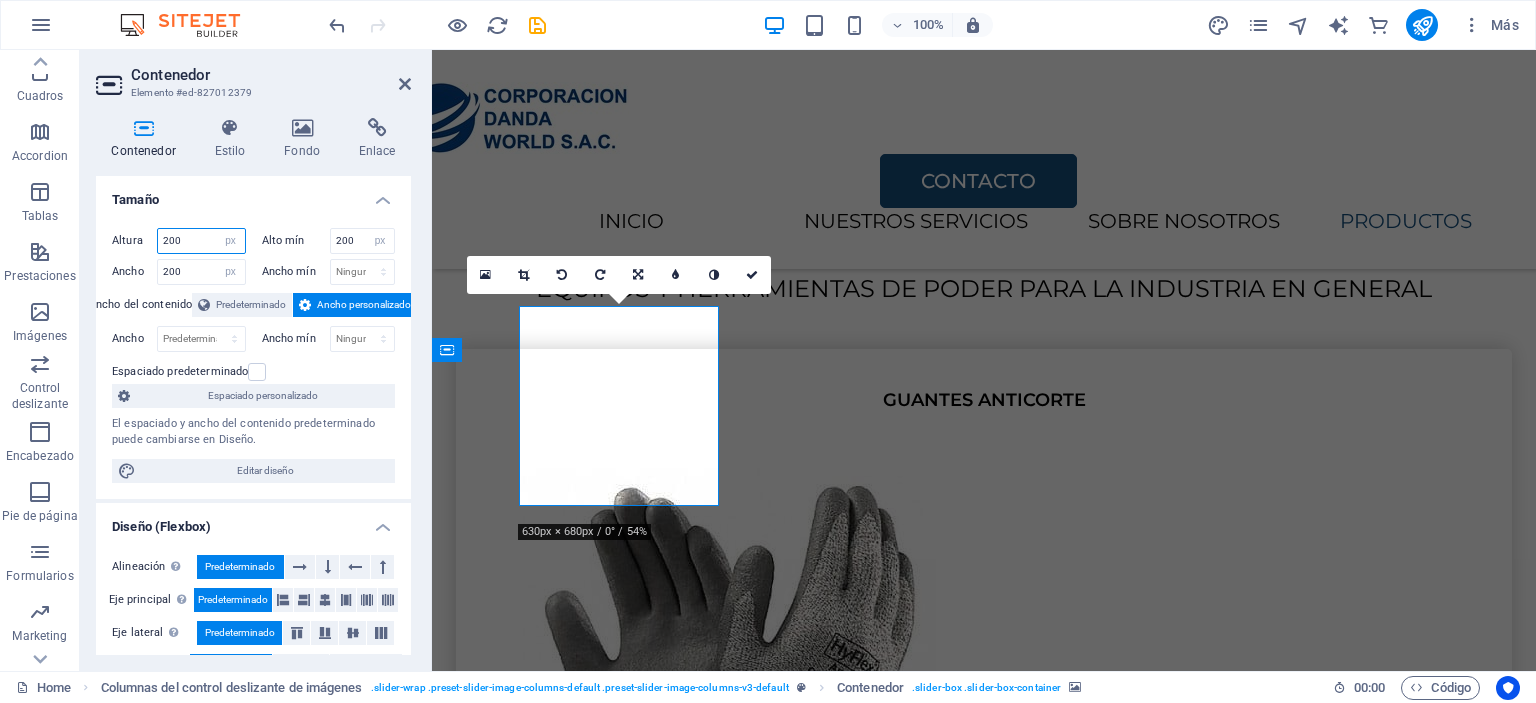 click on "200" at bounding box center (201, 241) 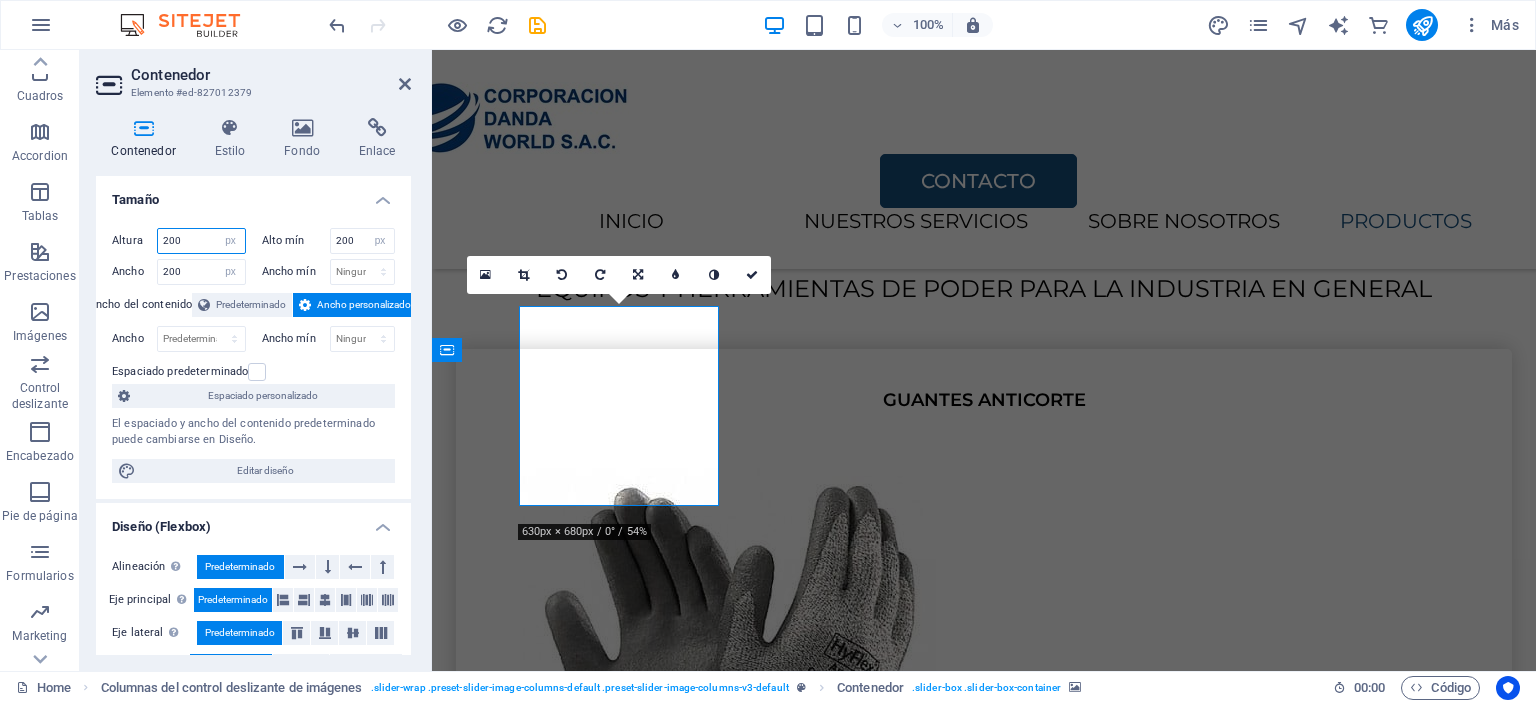 drag, startPoint x: 180, startPoint y: 242, endPoint x: 145, endPoint y: 241, distance: 35.014282 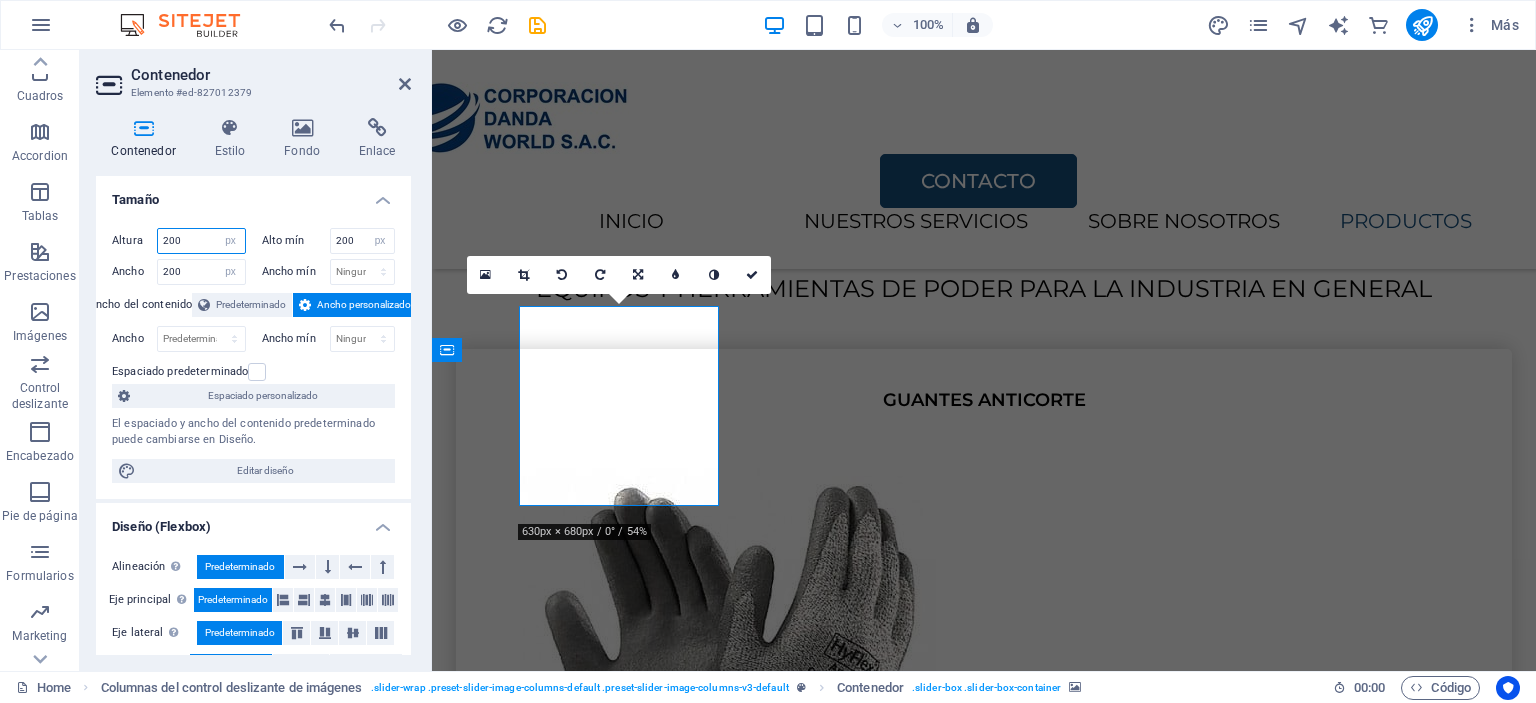 click on "Altura 200 Predeterminado px rem % vh vw" at bounding box center [179, 241] 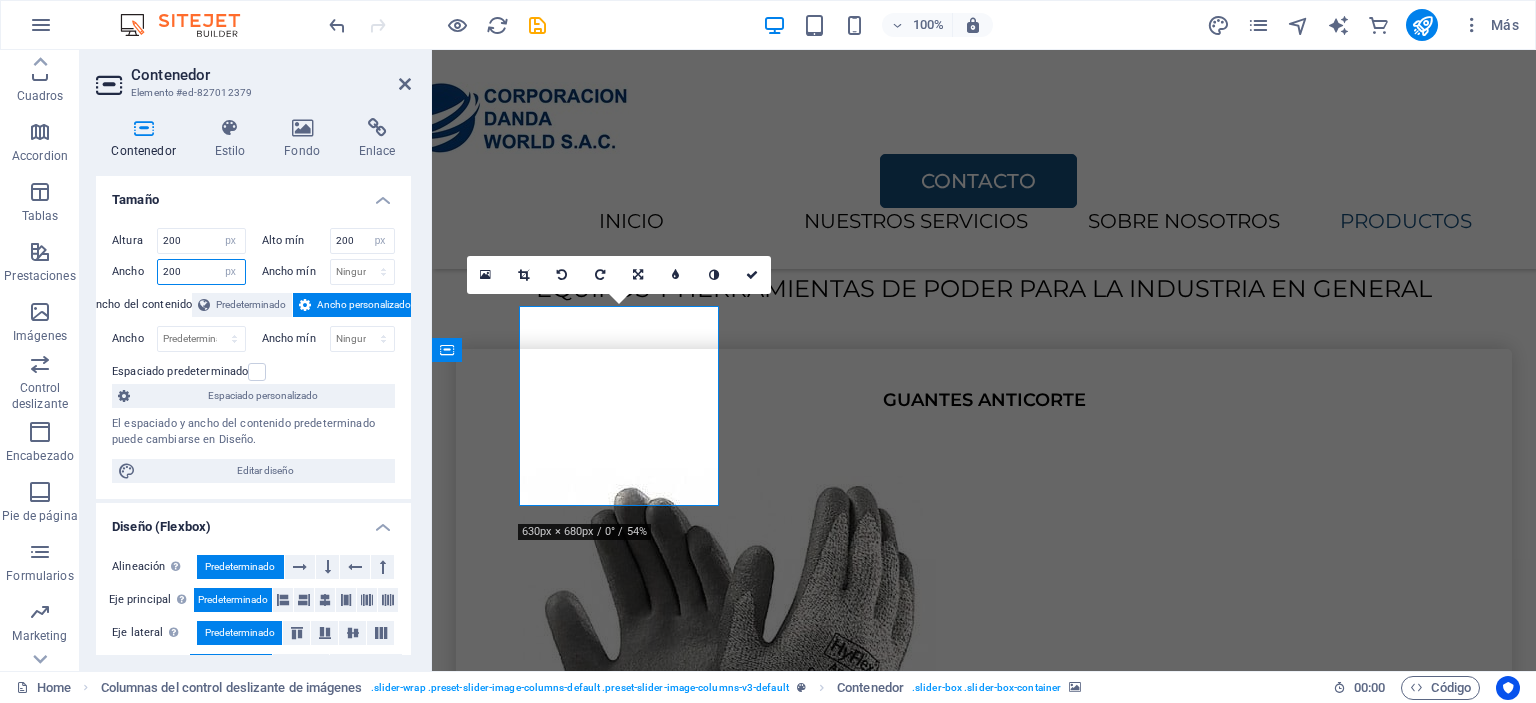 drag, startPoint x: 184, startPoint y: 277, endPoint x: 122, endPoint y: 271, distance: 62.289646 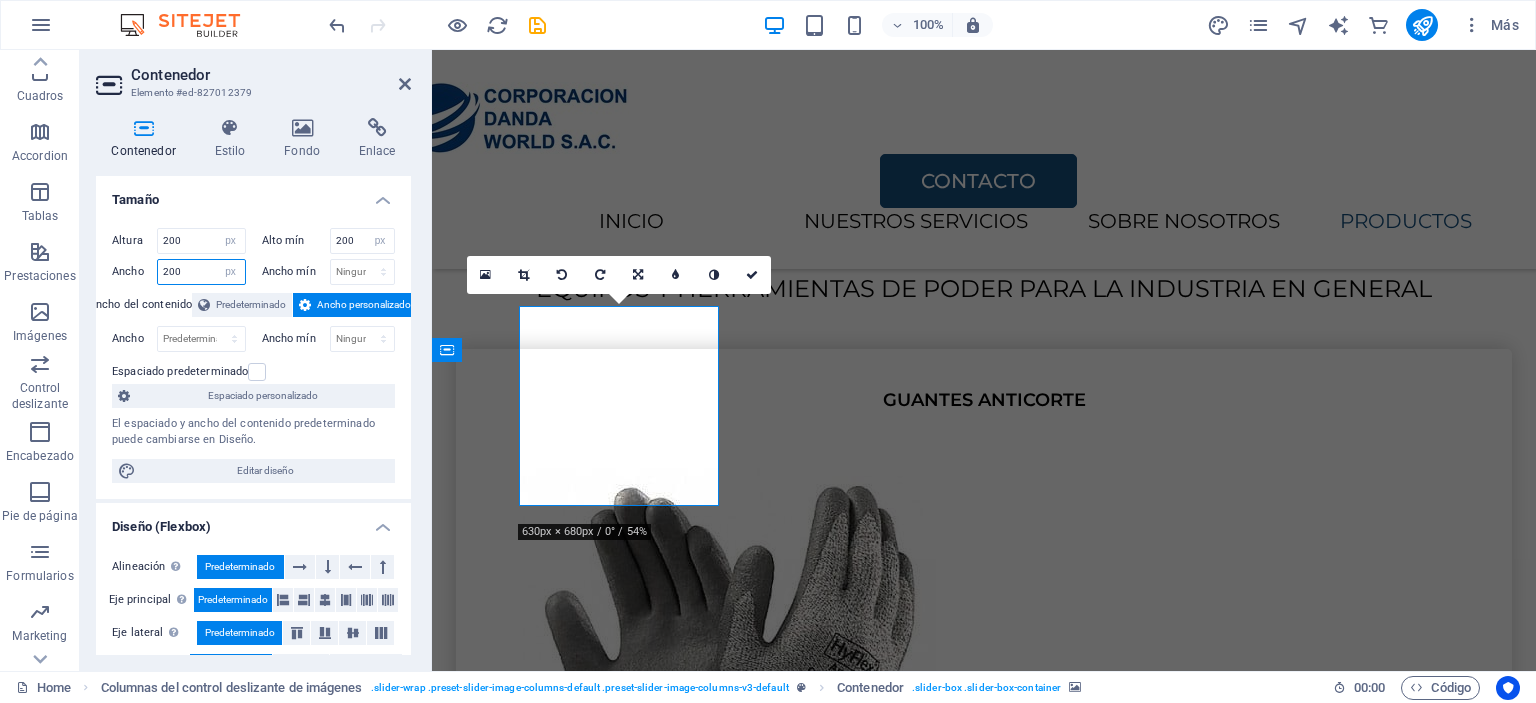 click on "Altura 200 Predeterminado px rem % vh vw Alto mín 200 Ninguno px rem % vh vw Ancho 200 Predeterminado px rem % em vh vw Ancho mín Ninguno px rem % vh vw Ancho del contenido Predeterminado Ancho personalizado Ancho Predeterminado px rem % em vh vw Ancho mín Ninguno px rem % vh vw Espaciado predeterminado Espaciado personalizado El espaciado y ancho del contenido predeterminado puede cambiarse en Diseño. Editar diseño" at bounding box center [253, 355] 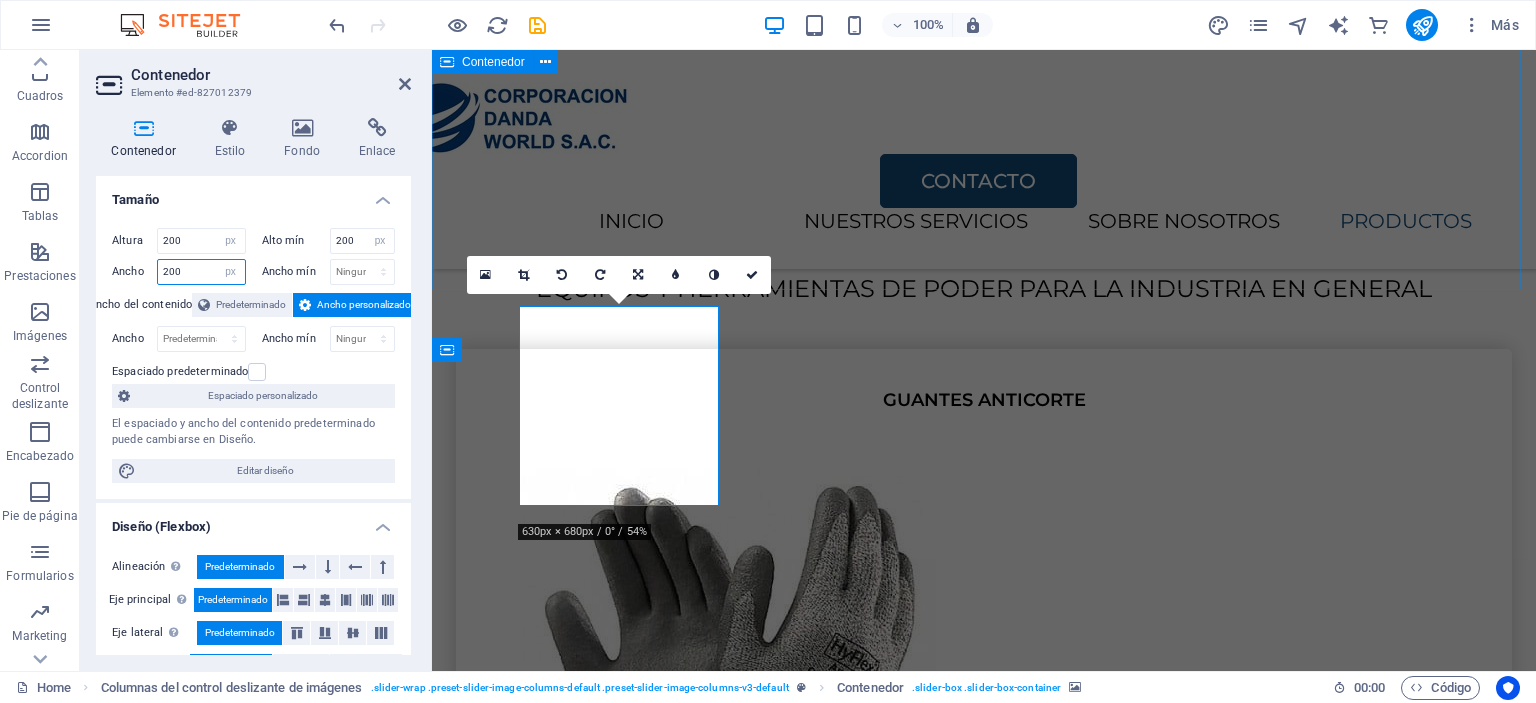 type on "1" 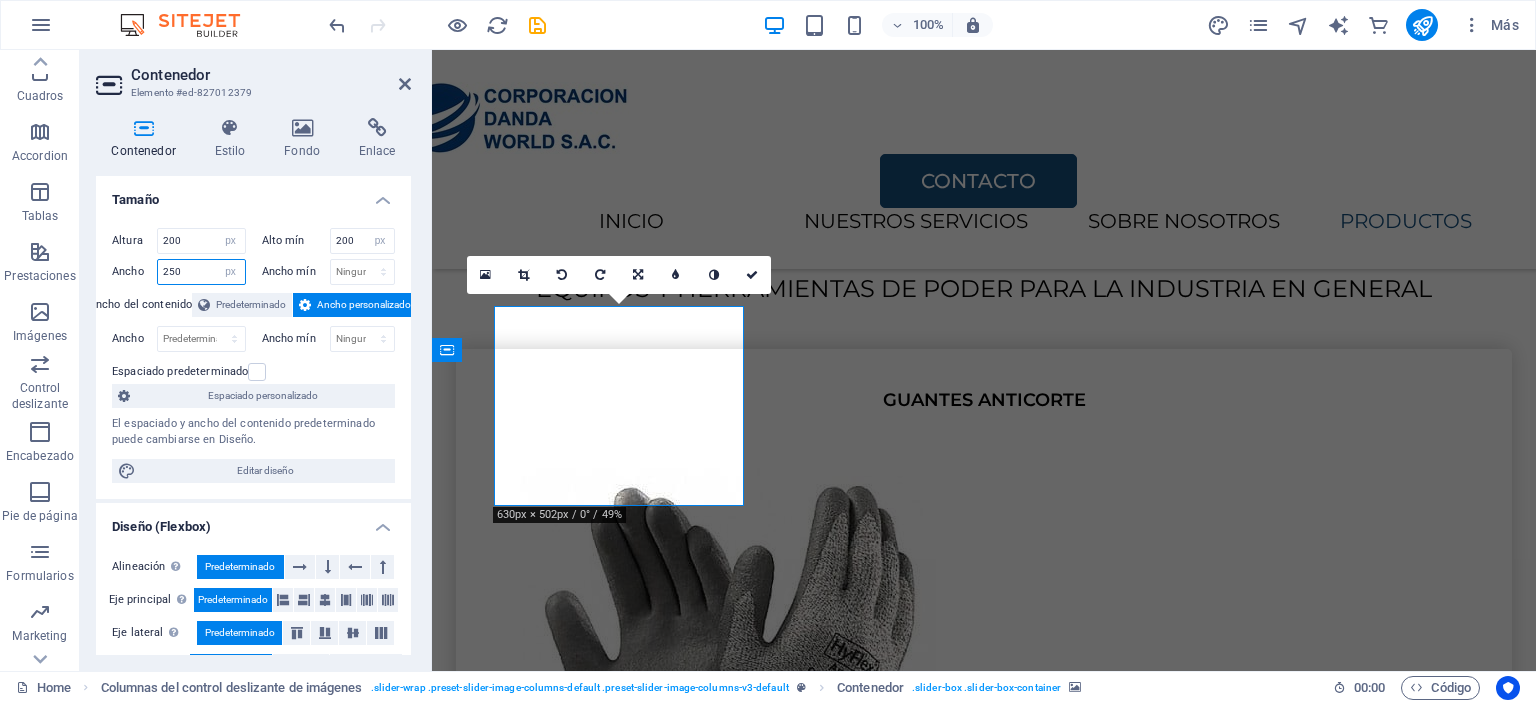 drag, startPoint x: 193, startPoint y: 267, endPoint x: 137, endPoint y: 266, distance: 56.008926 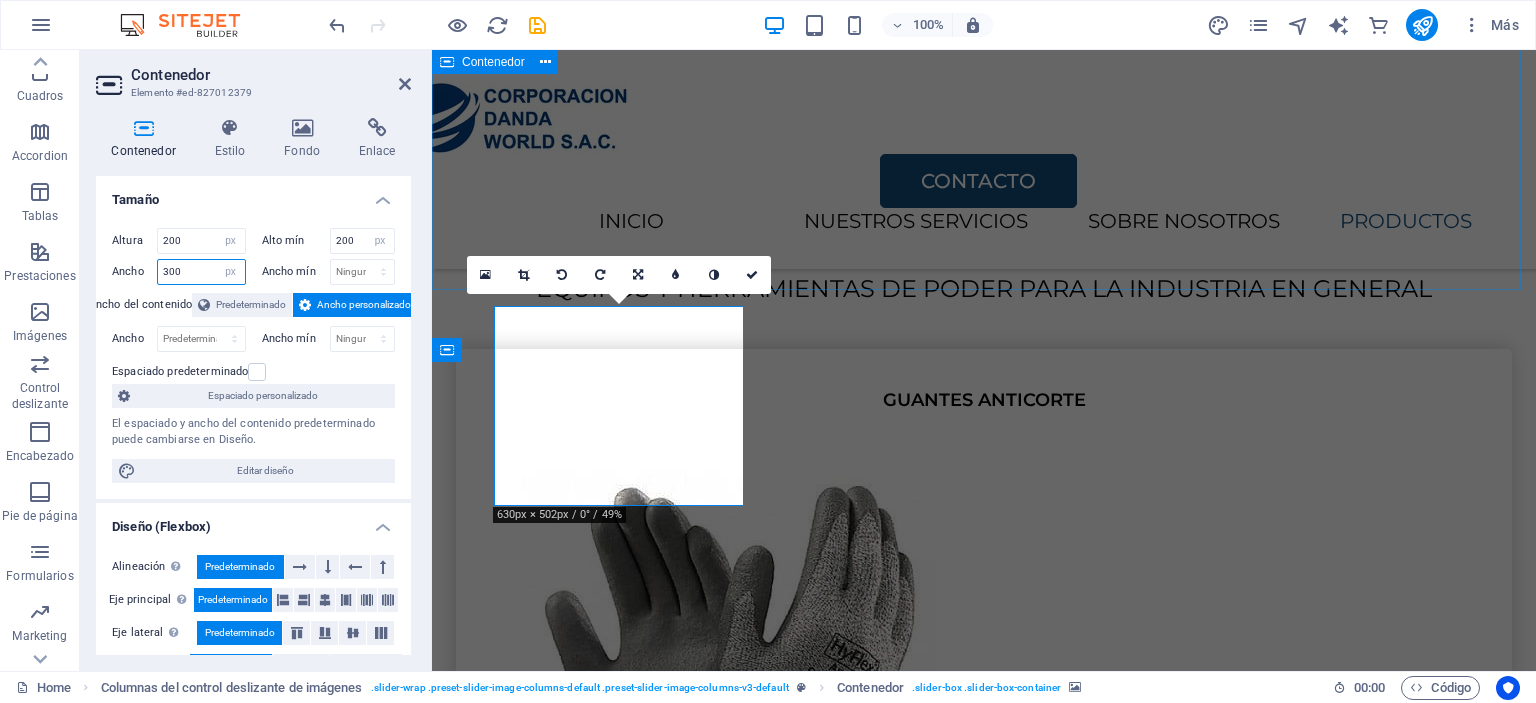 type on "300" 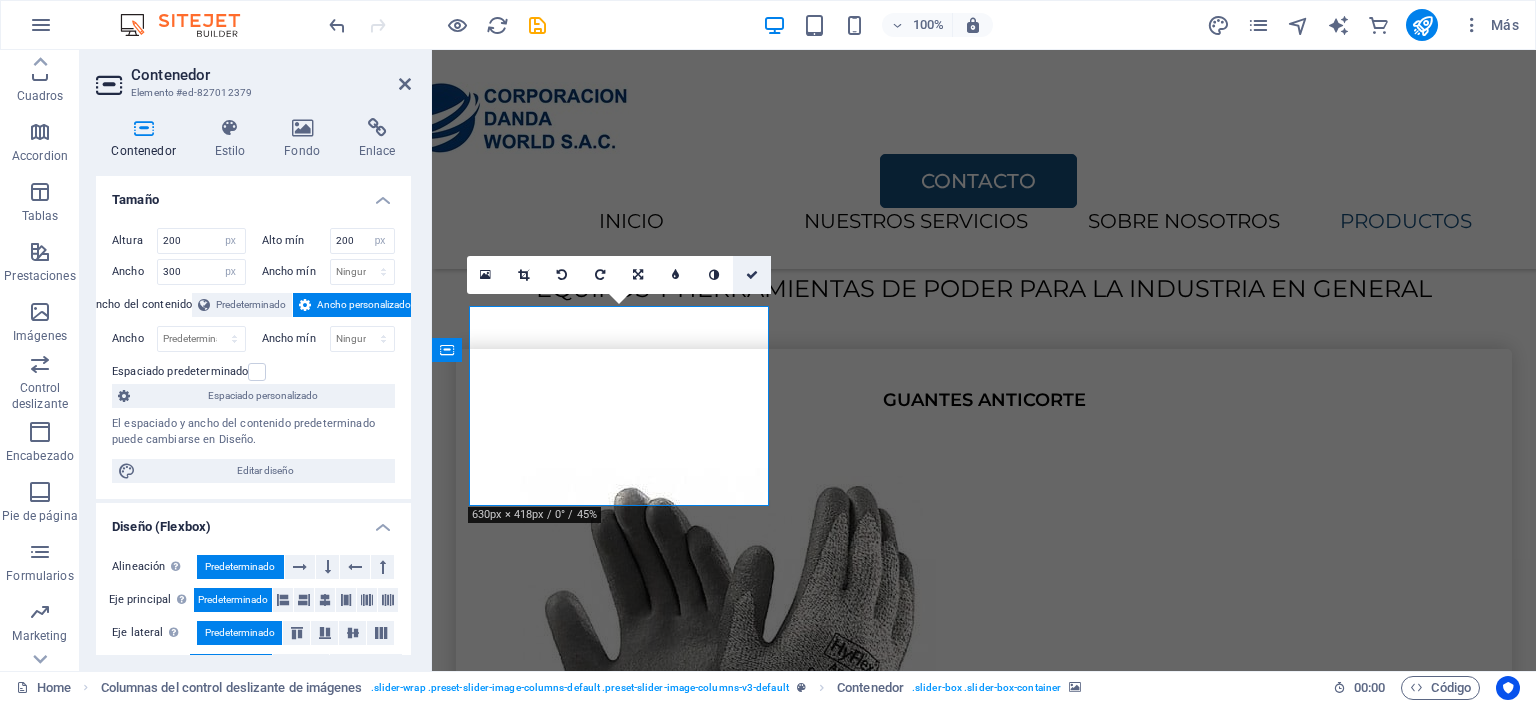 click at bounding box center [752, 275] 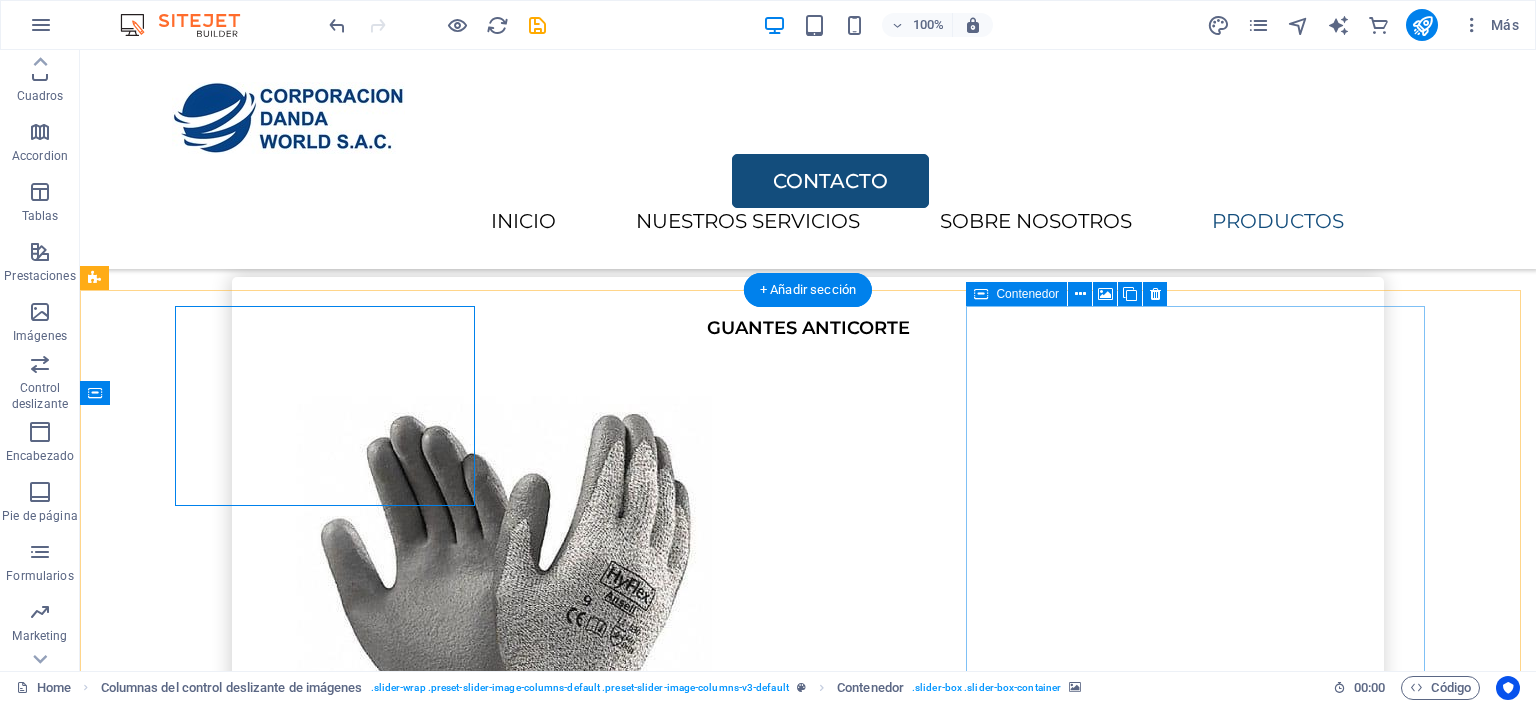 click on "Suelta el contenido aquí o  Añadir elementos  Pegar portapapeles" at bounding box center [328, 10708] 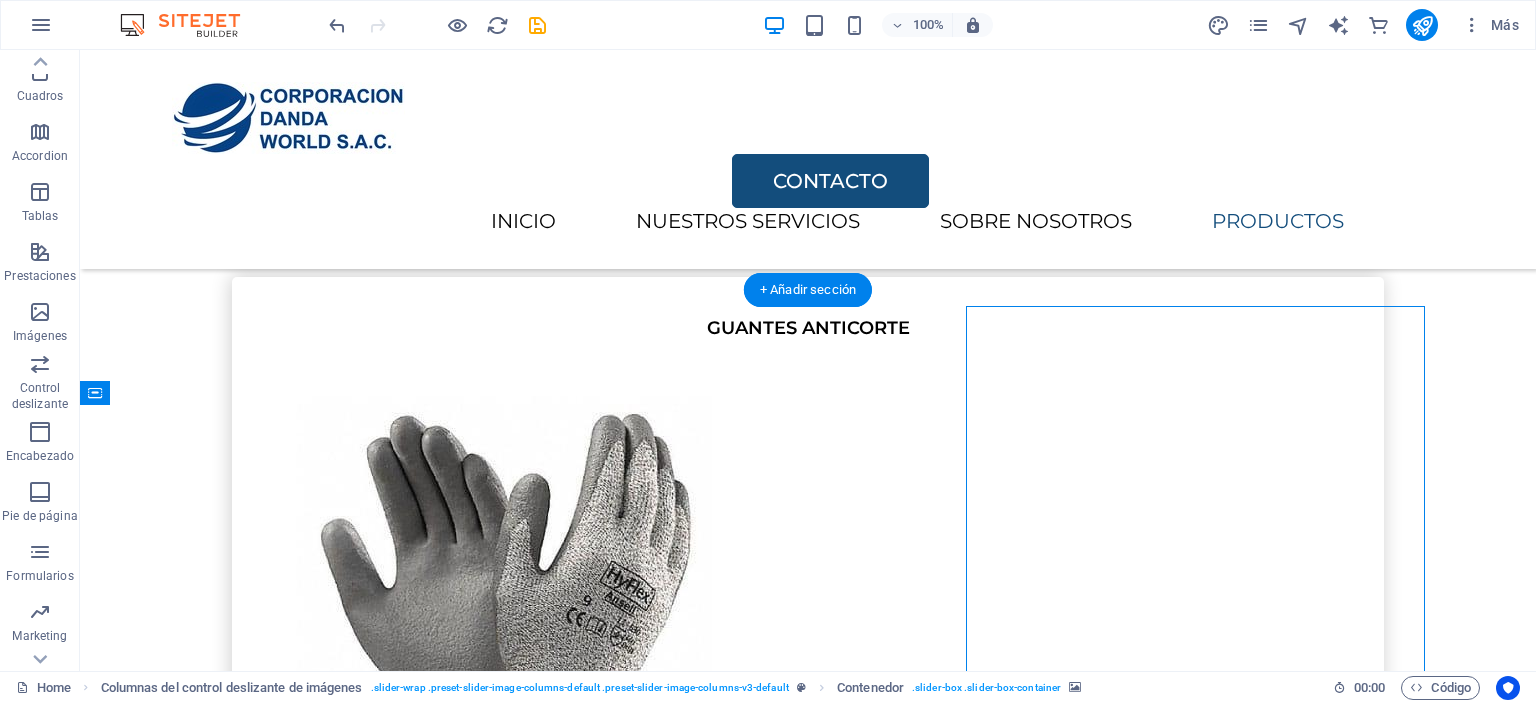 click at bounding box center (328, 10407) 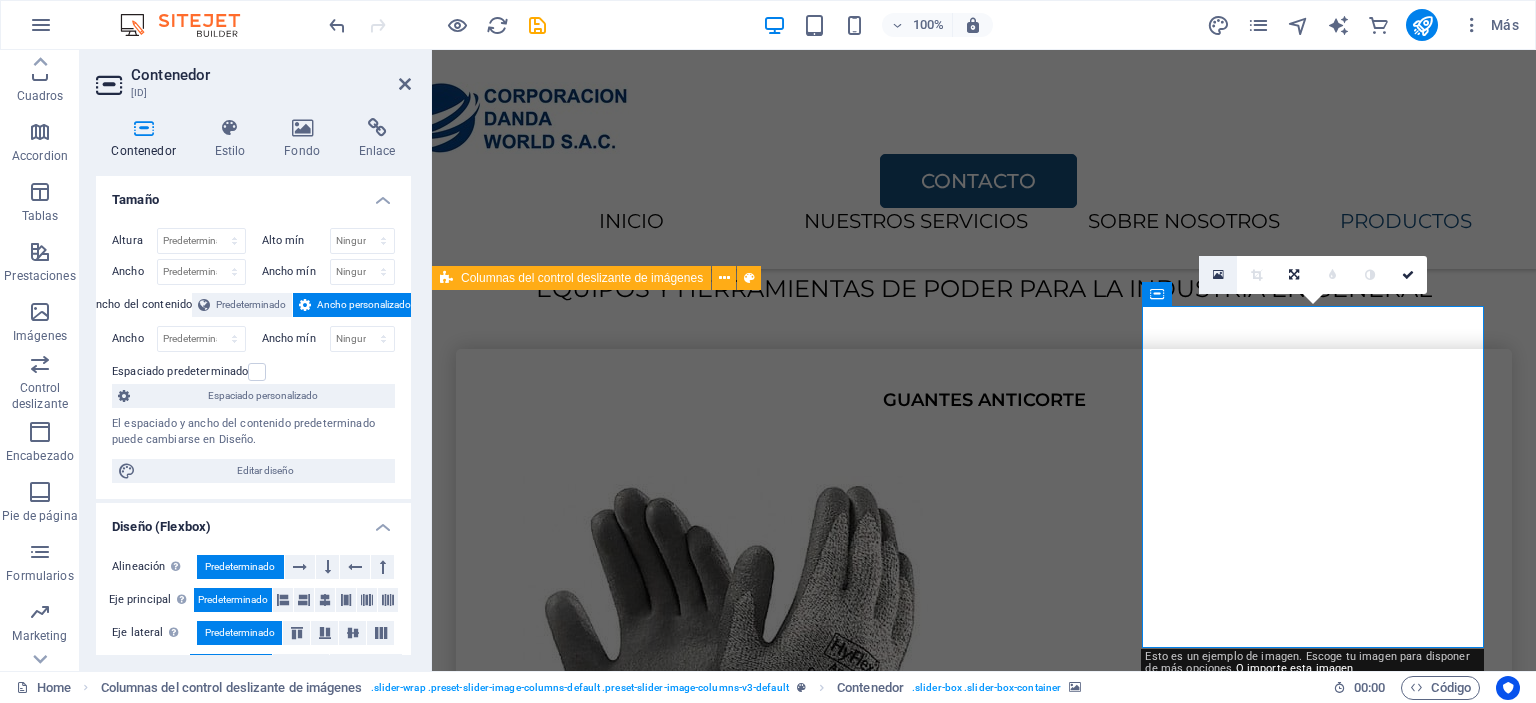 click at bounding box center [1218, 275] 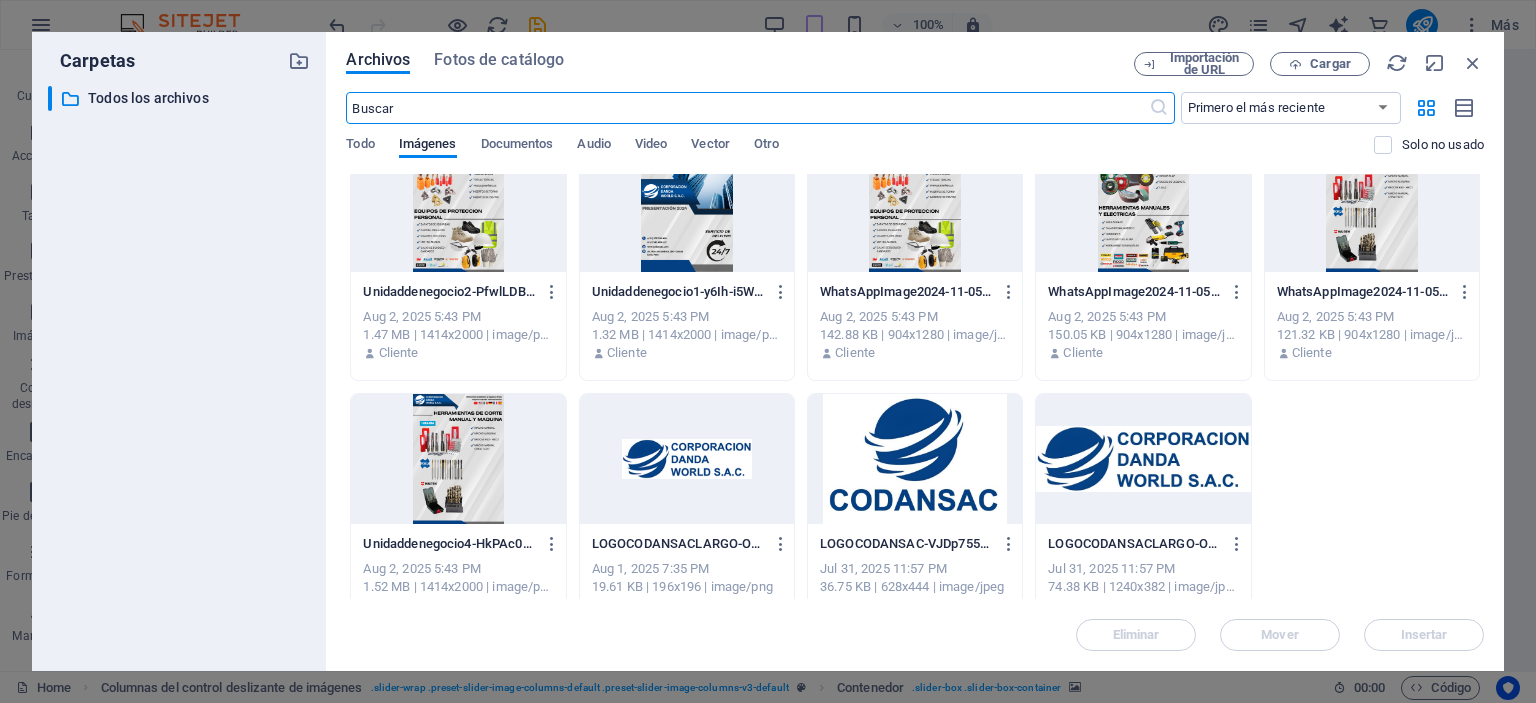 scroll, scrollTop: 3342, scrollLeft: 0, axis: vertical 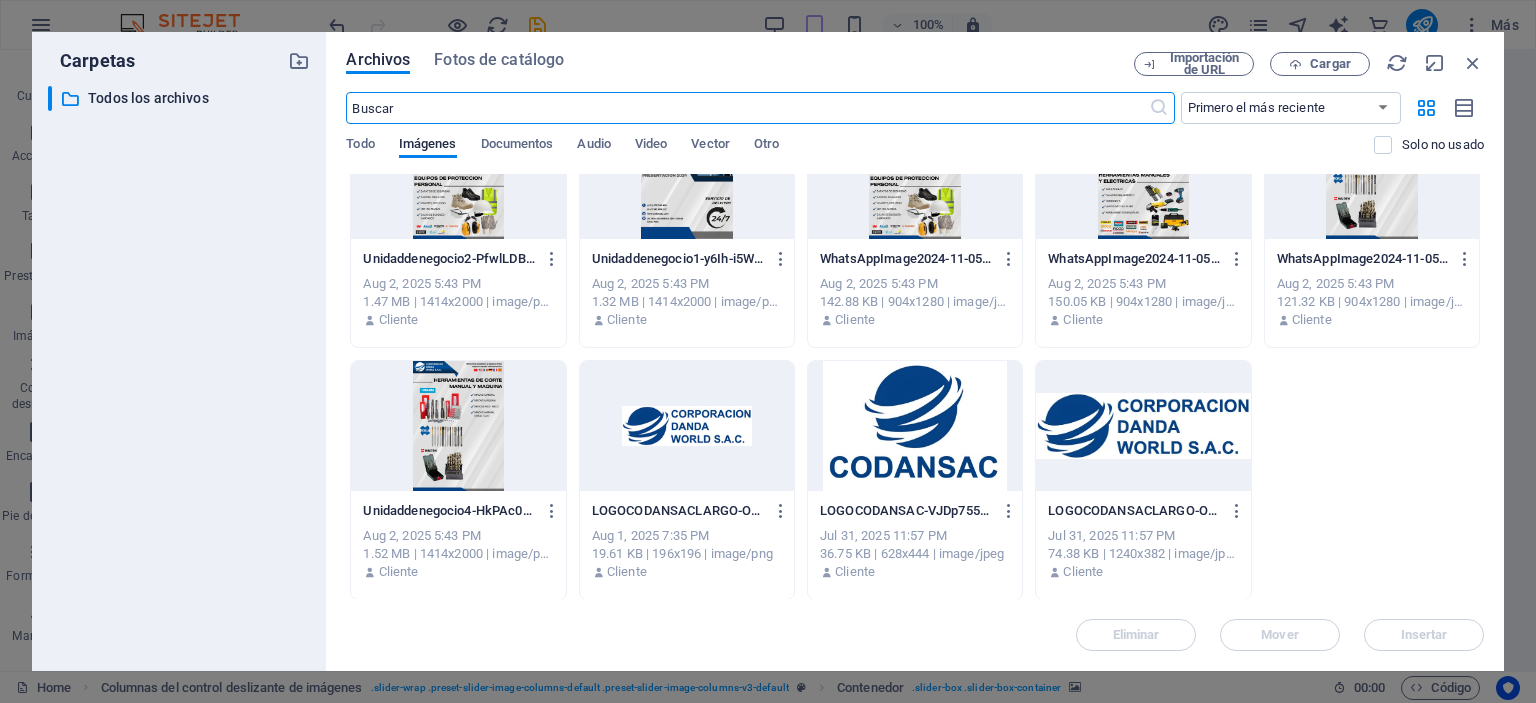 click at bounding box center (915, 426) 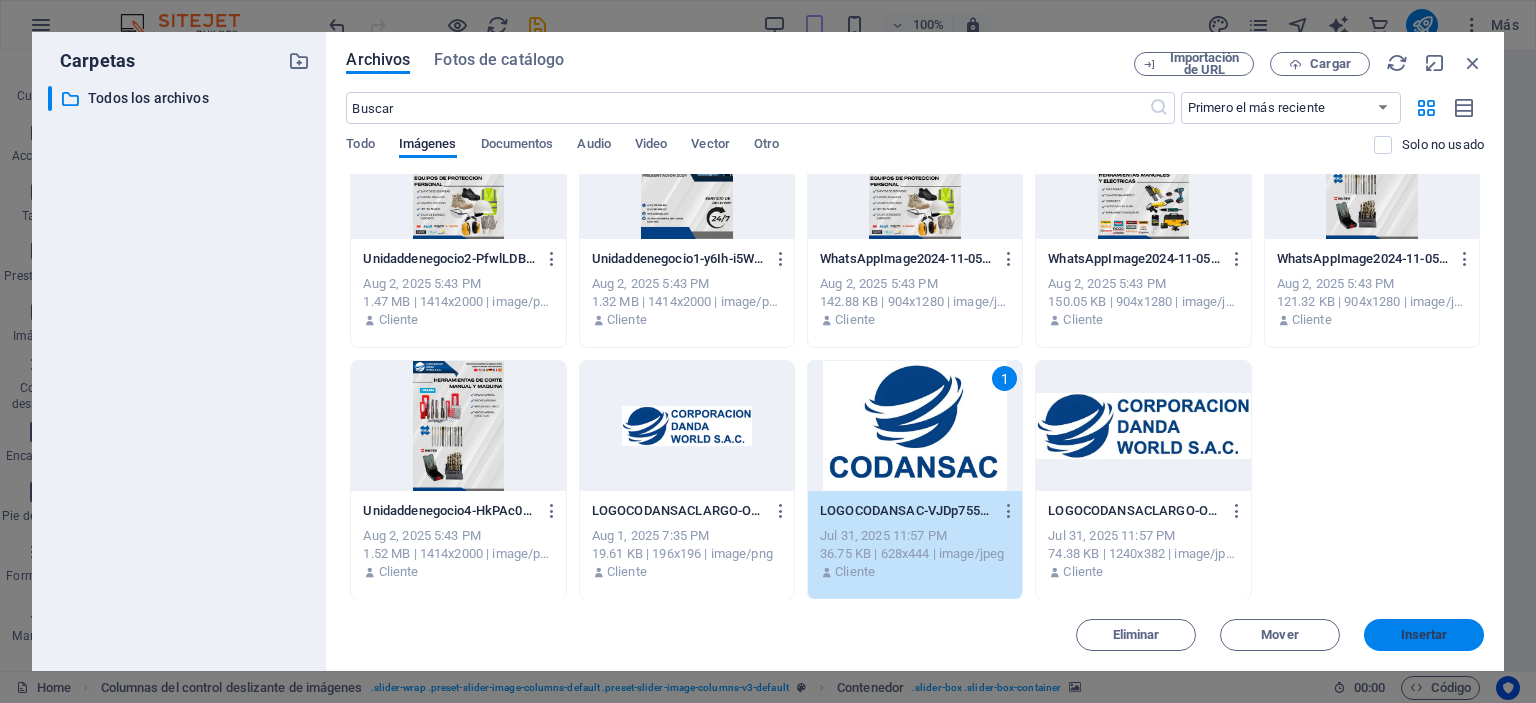 click on "Insertar" at bounding box center [1424, 635] 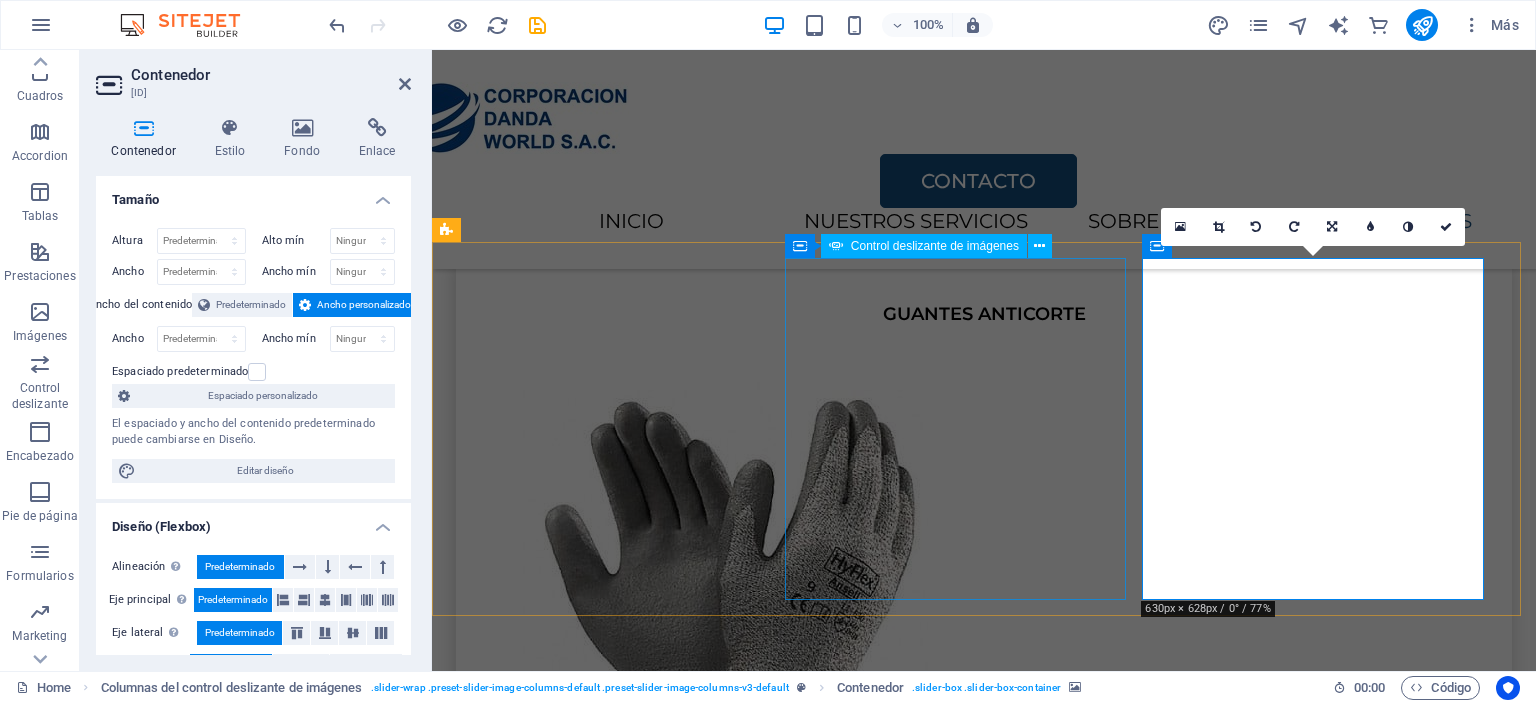 scroll, scrollTop: 4070, scrollLeft: 0, axis: vertical 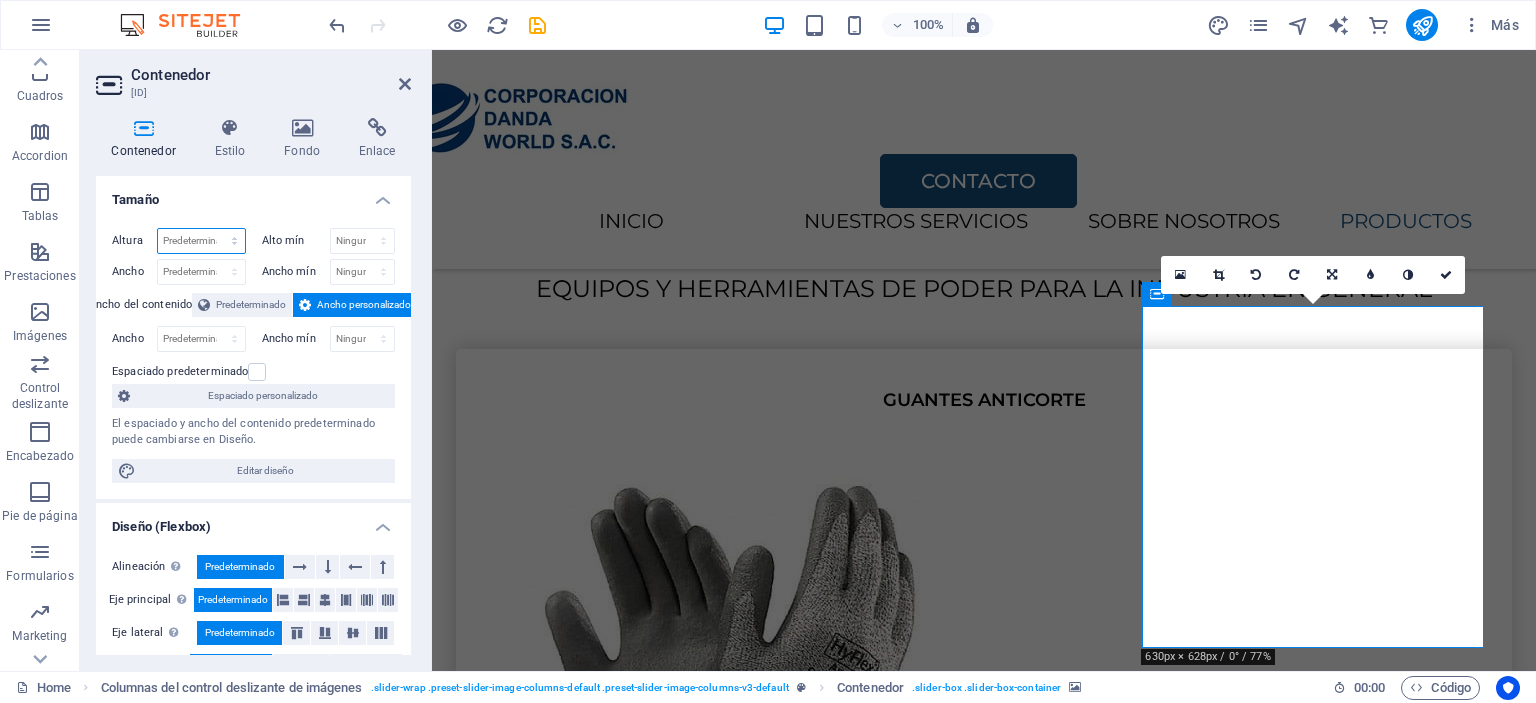 click on "Predeterminado px rem % vh vw" at bounding box center [201, 241] 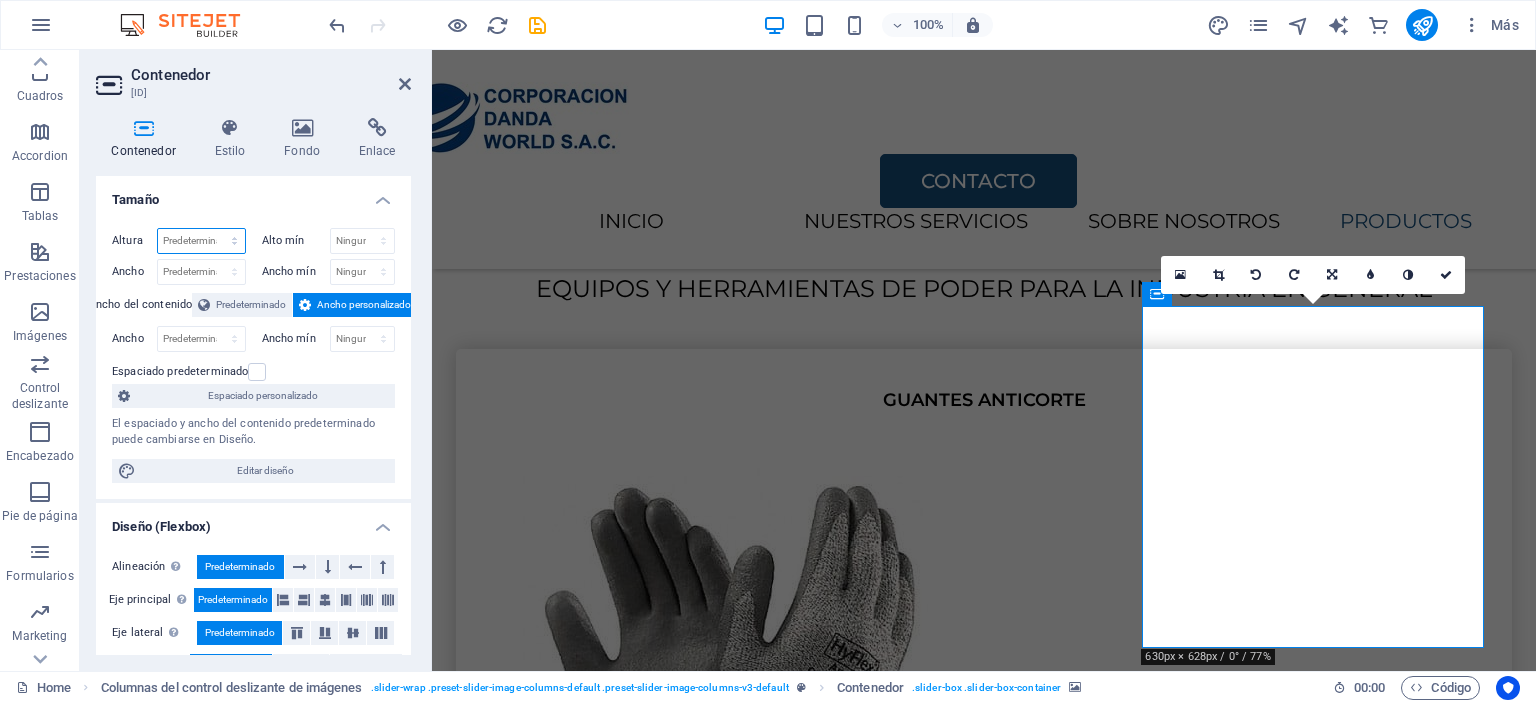 select on "px" 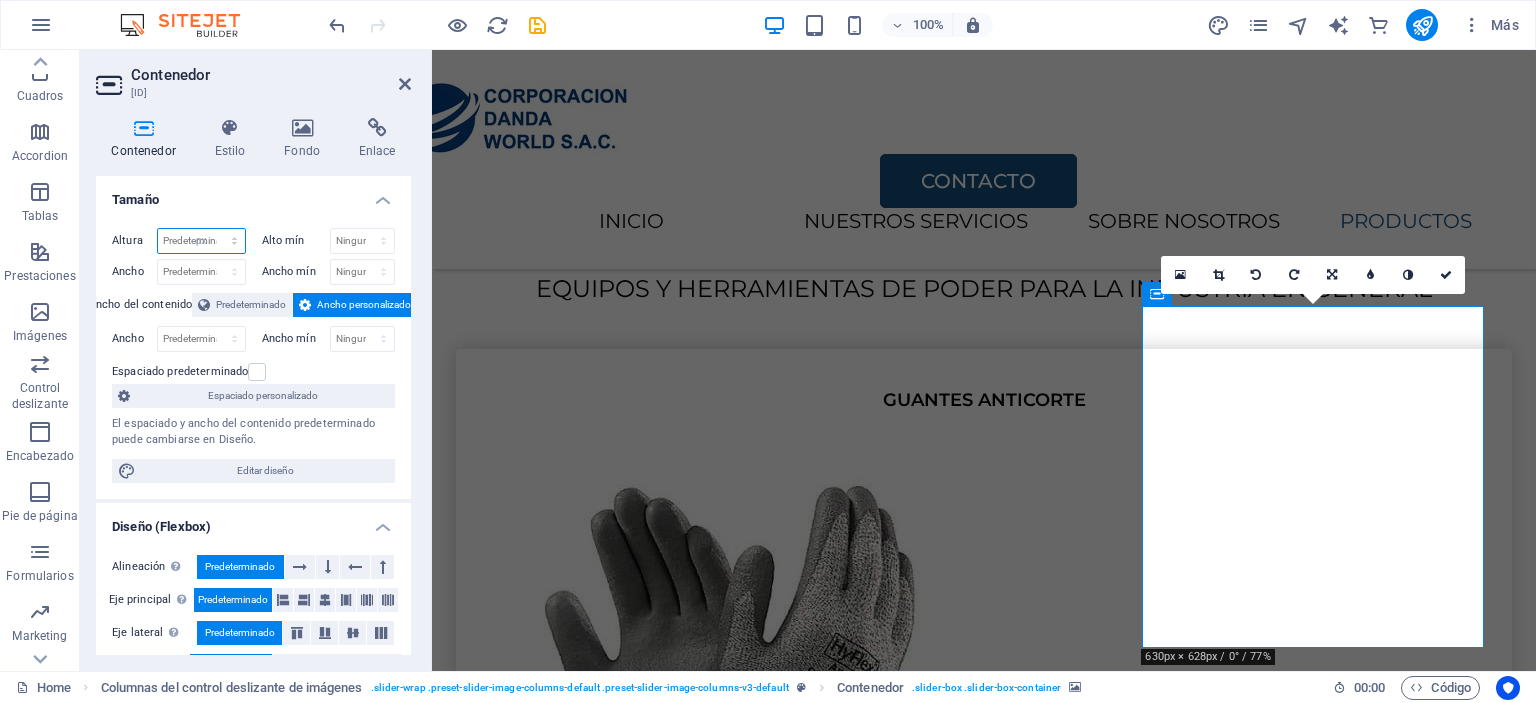 click on "Predeterminado px rem % vh vw" at bounding box center [201, 241] 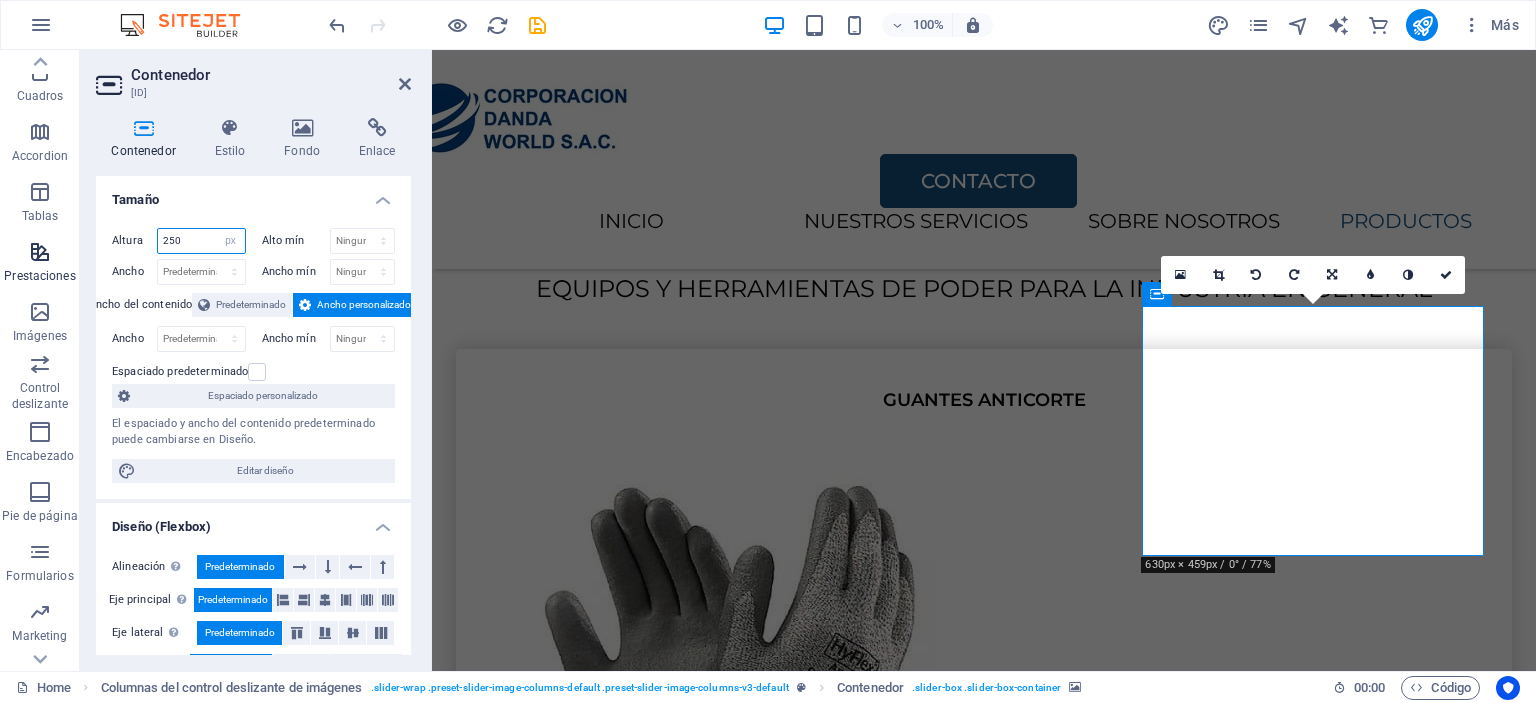 drag, startPoint x: 208, startPoint y: 237, endPoint x: 0, endPoint y: 231, distance: 208.08652 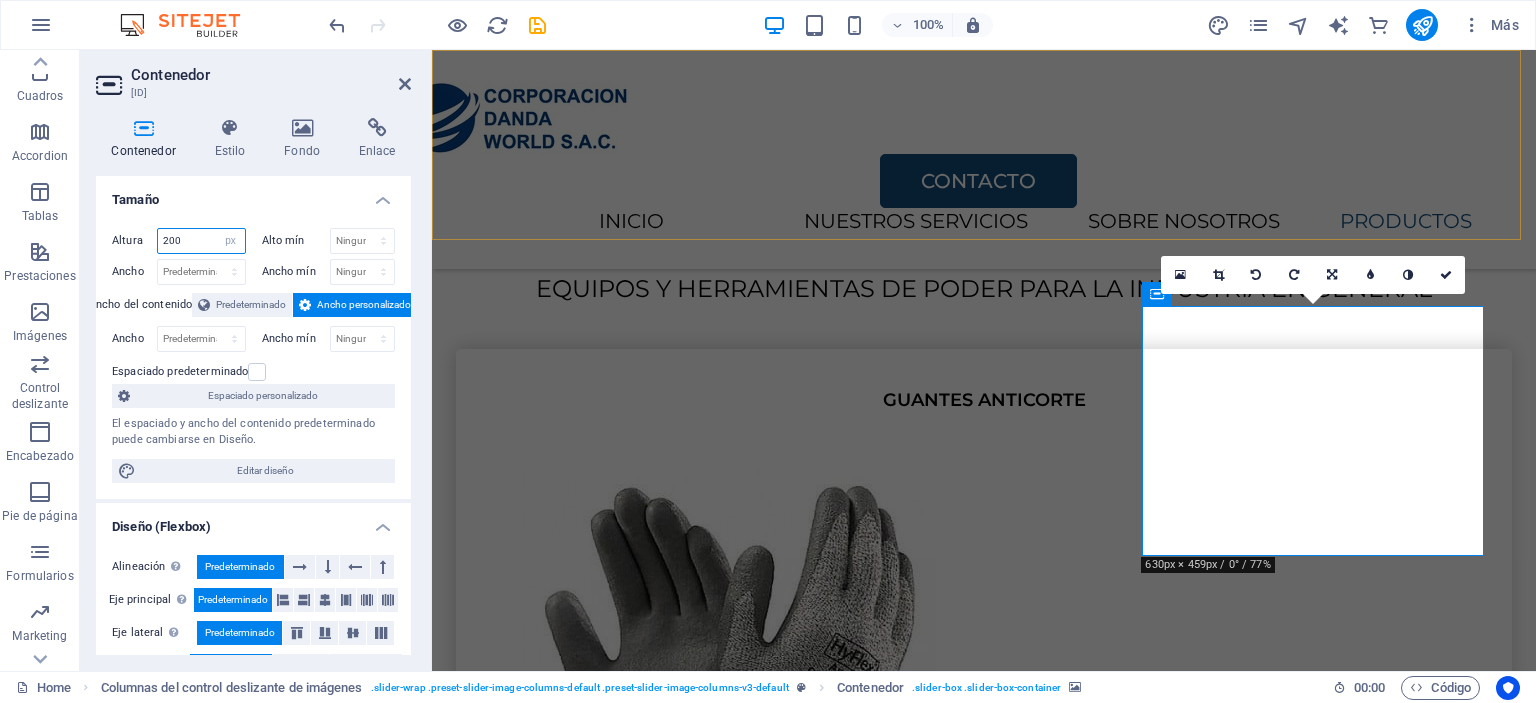 type on "200" 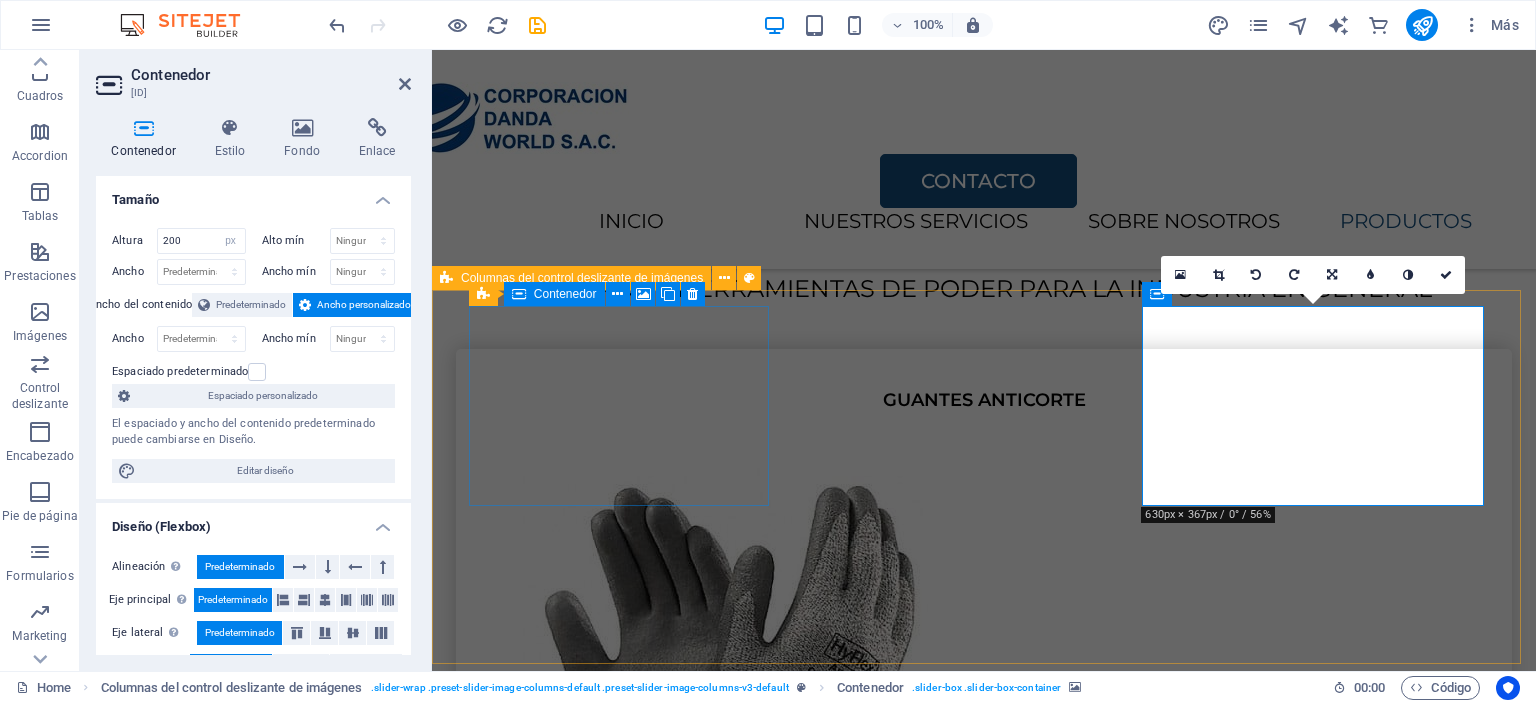 click on "Suelta el contenido aquí o  Añadir elementos  Pegar portapapeles" at bounding box center (598, 6387) 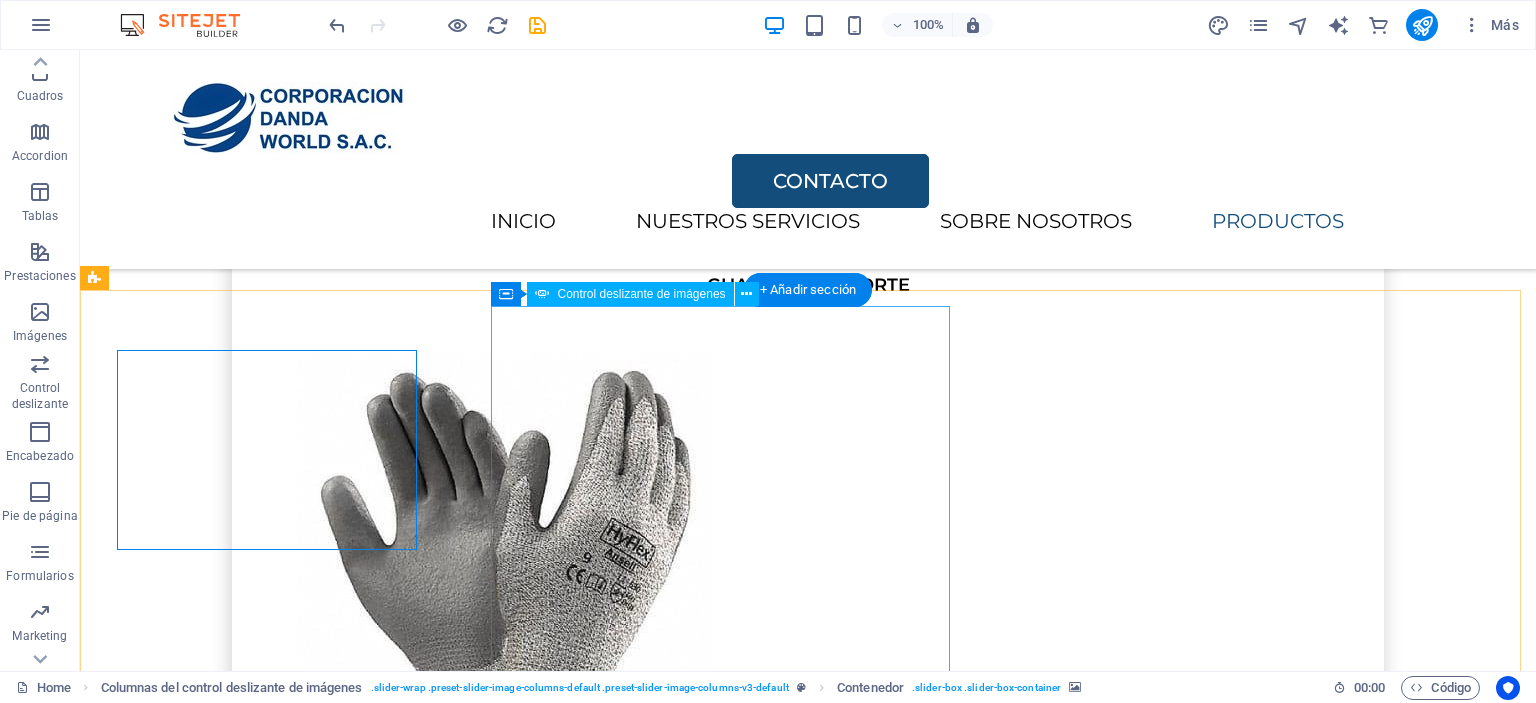 scroll, scrollTop: 4027, scrollLeft: 0, axis: vertical 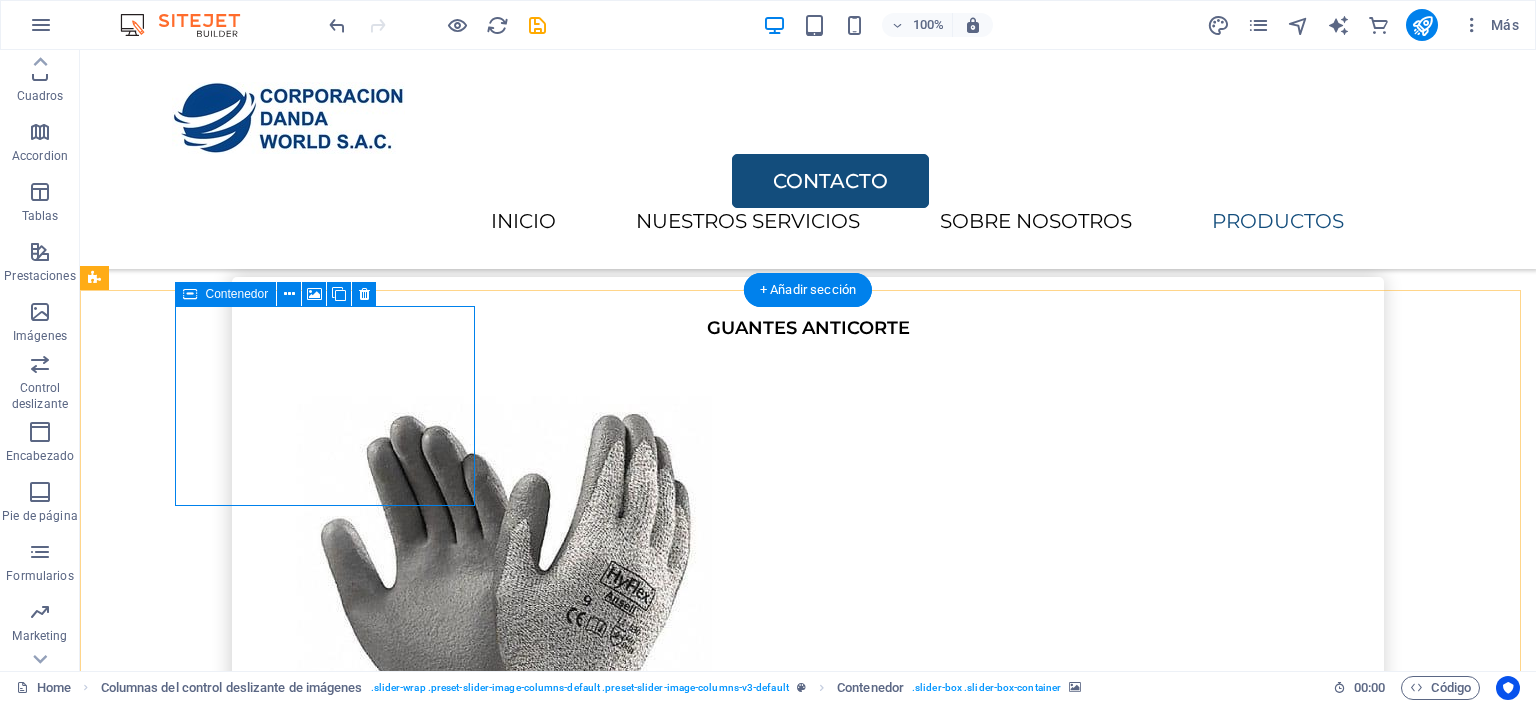 click on "Suelta el contenido aquí o  Añadir elementos  Pegar portapapeles" at bounding box center [246, 7403] 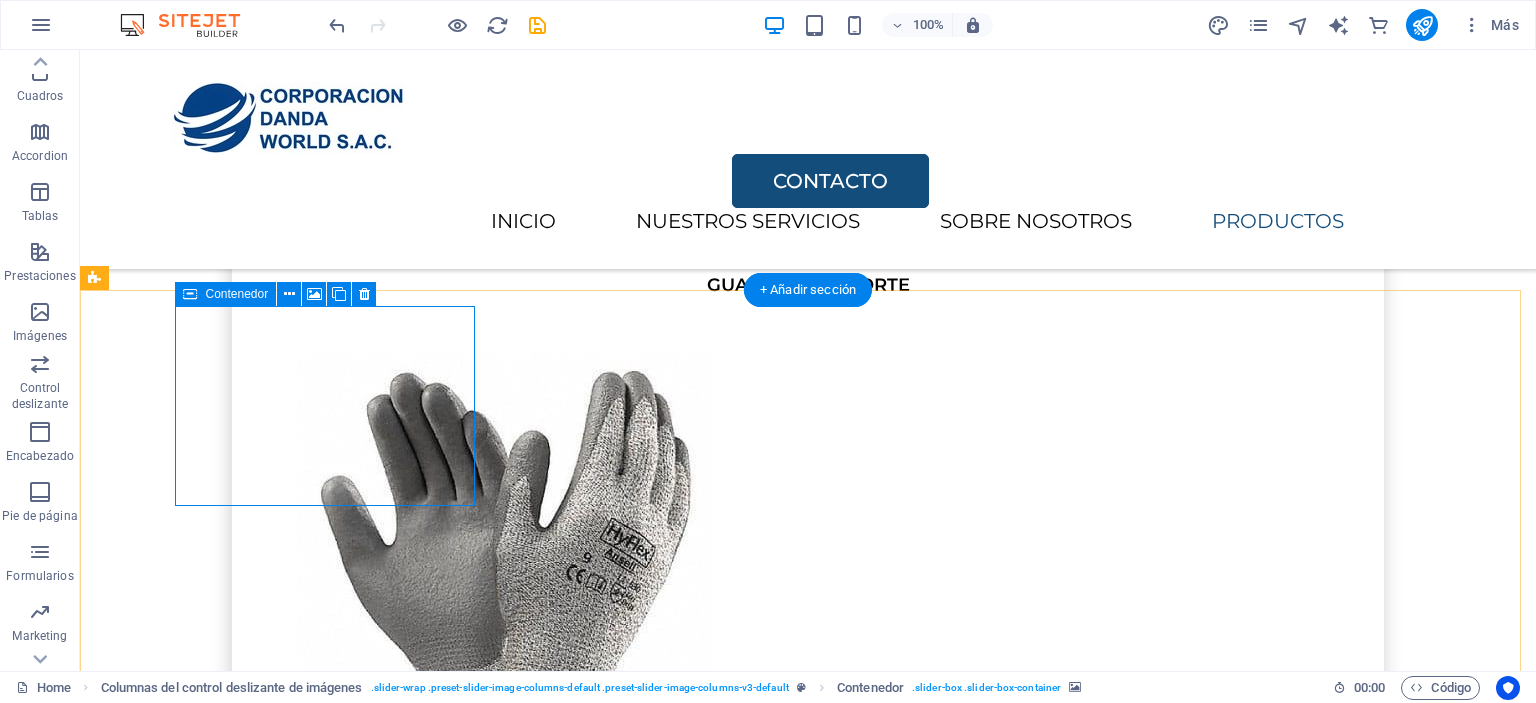 select on "px" 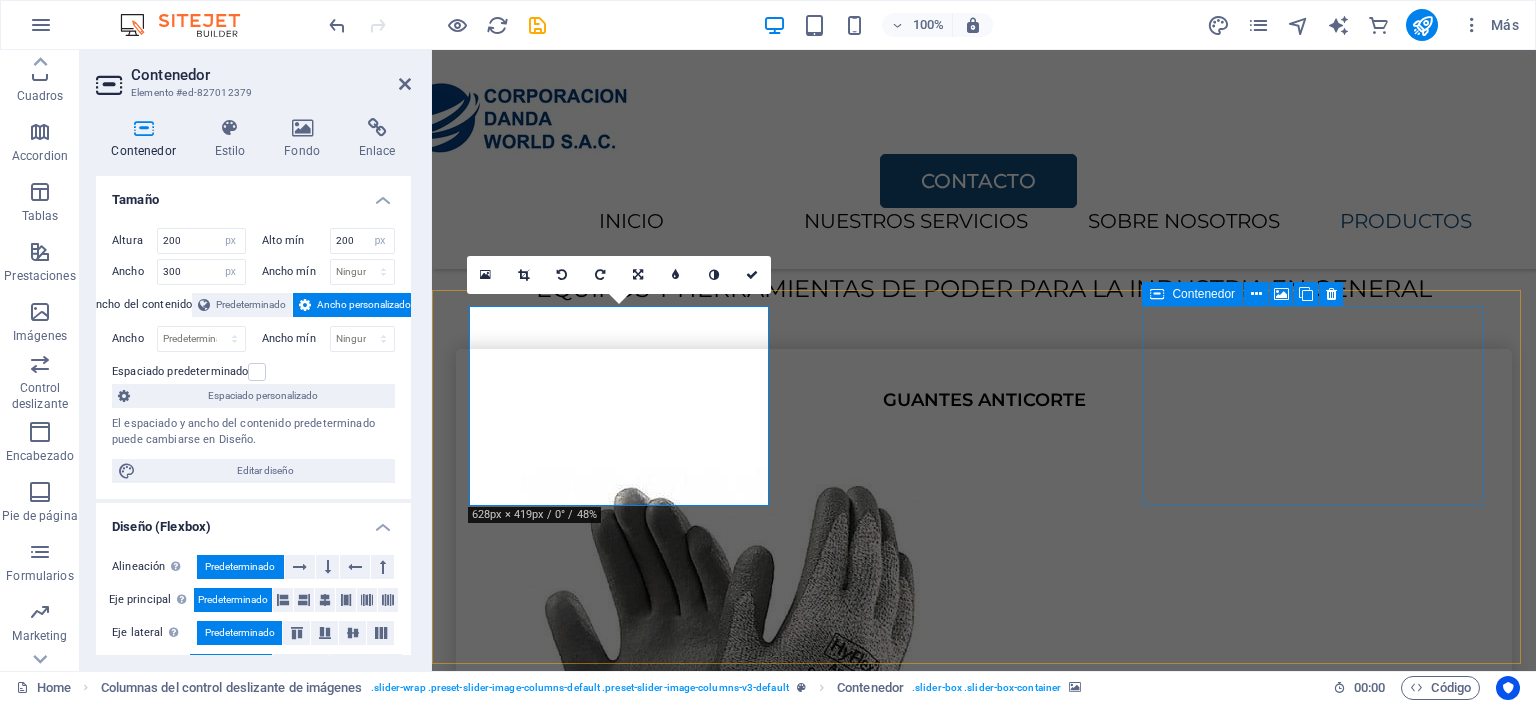 click on "Suelta el contenido aquí o  Añadir elementos  Pegar portapapeles" at bounding box center (621, 9333) 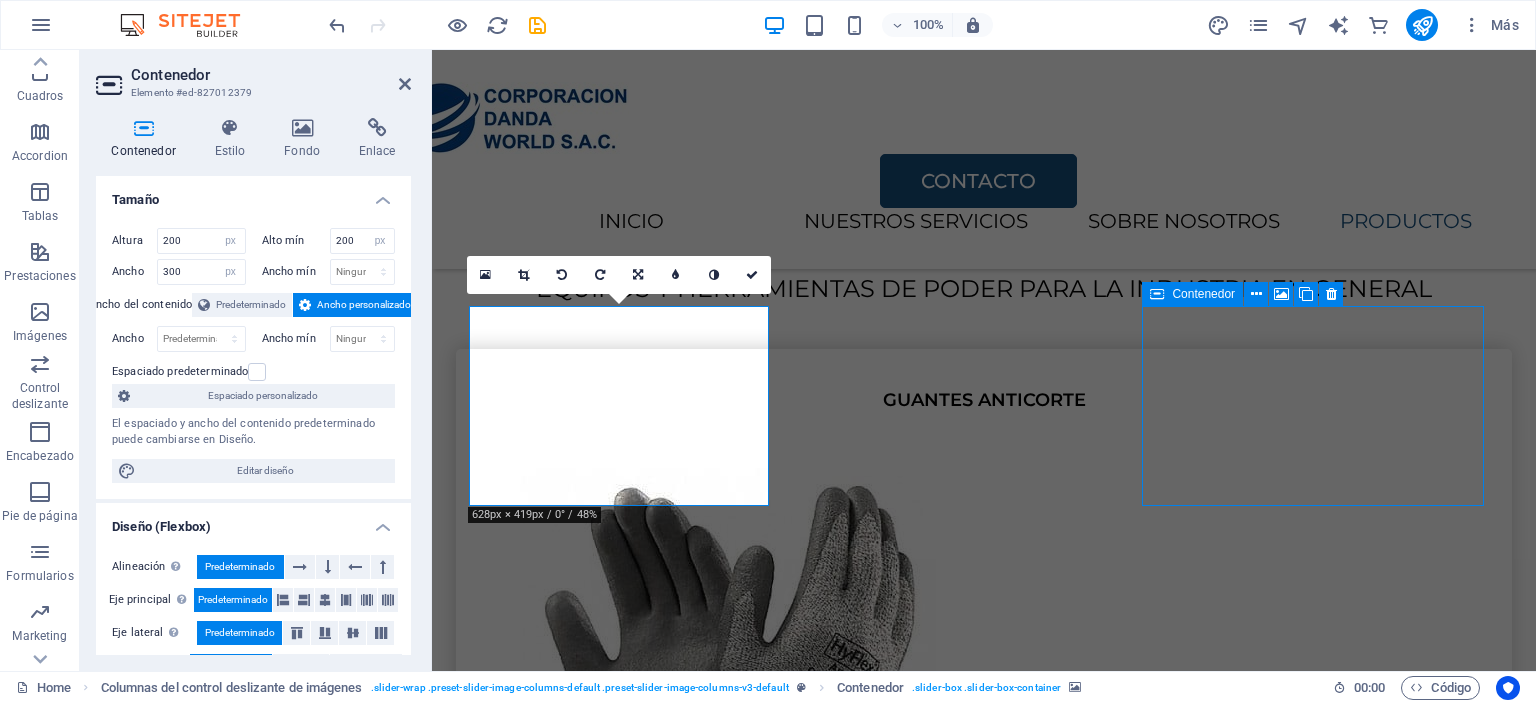 click on "Suelta el contenido aquí o  Añadir elementos  Pegar portapapeles" at bounding box center (621, 9333) 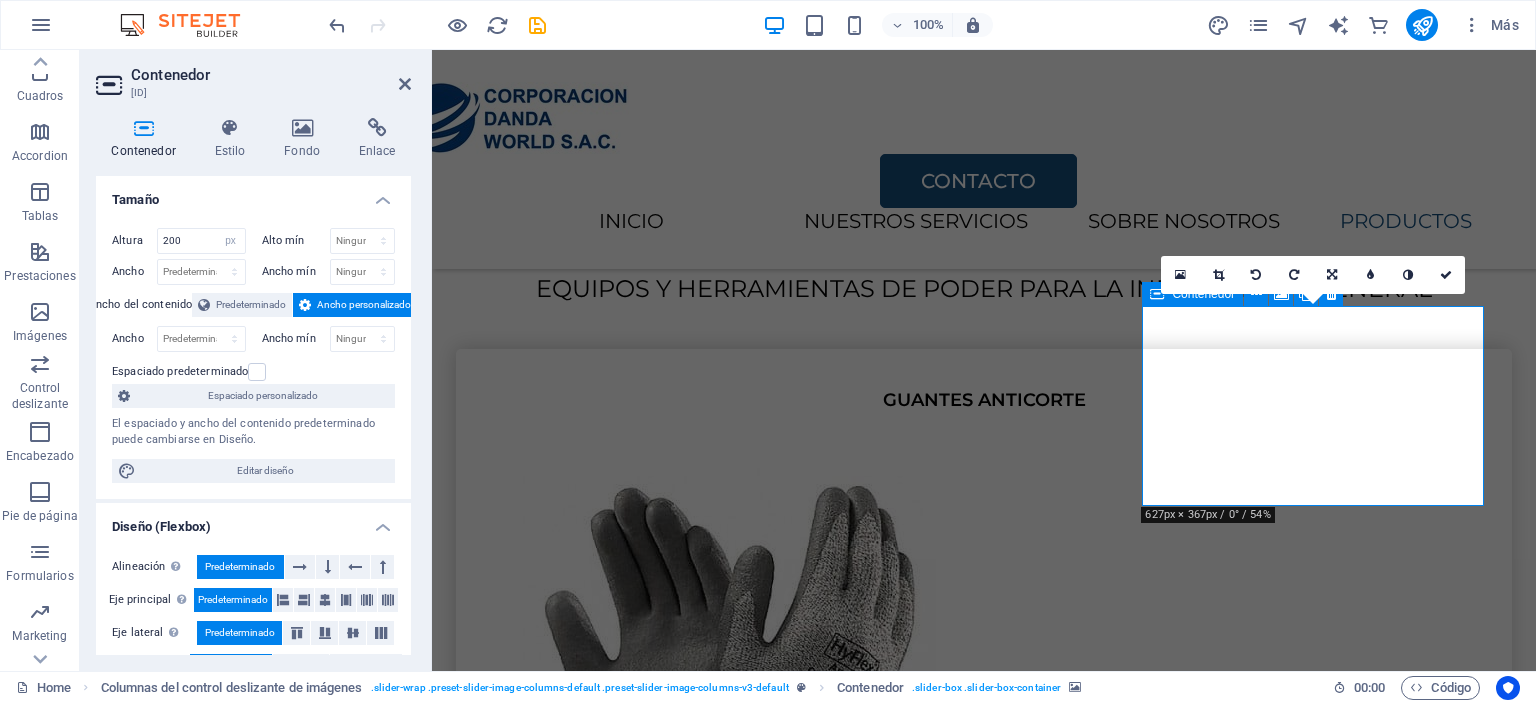 click on "Suelta el contenido aquí o  Añadir elementos  Pegar portapapeles" at bounding box center (621, 9333) 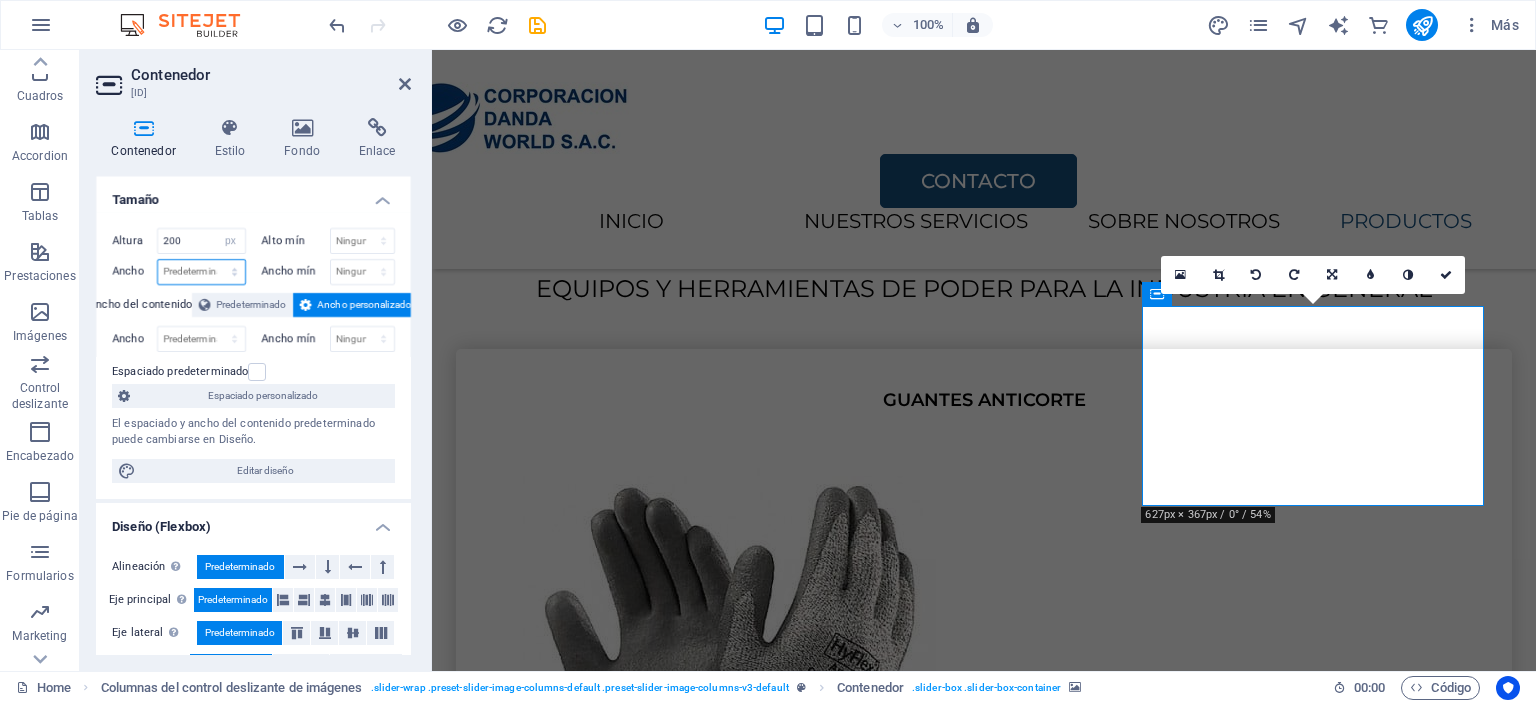 click on "Predeterminado px rem % em vh vw" at bounding box center [201, 272] 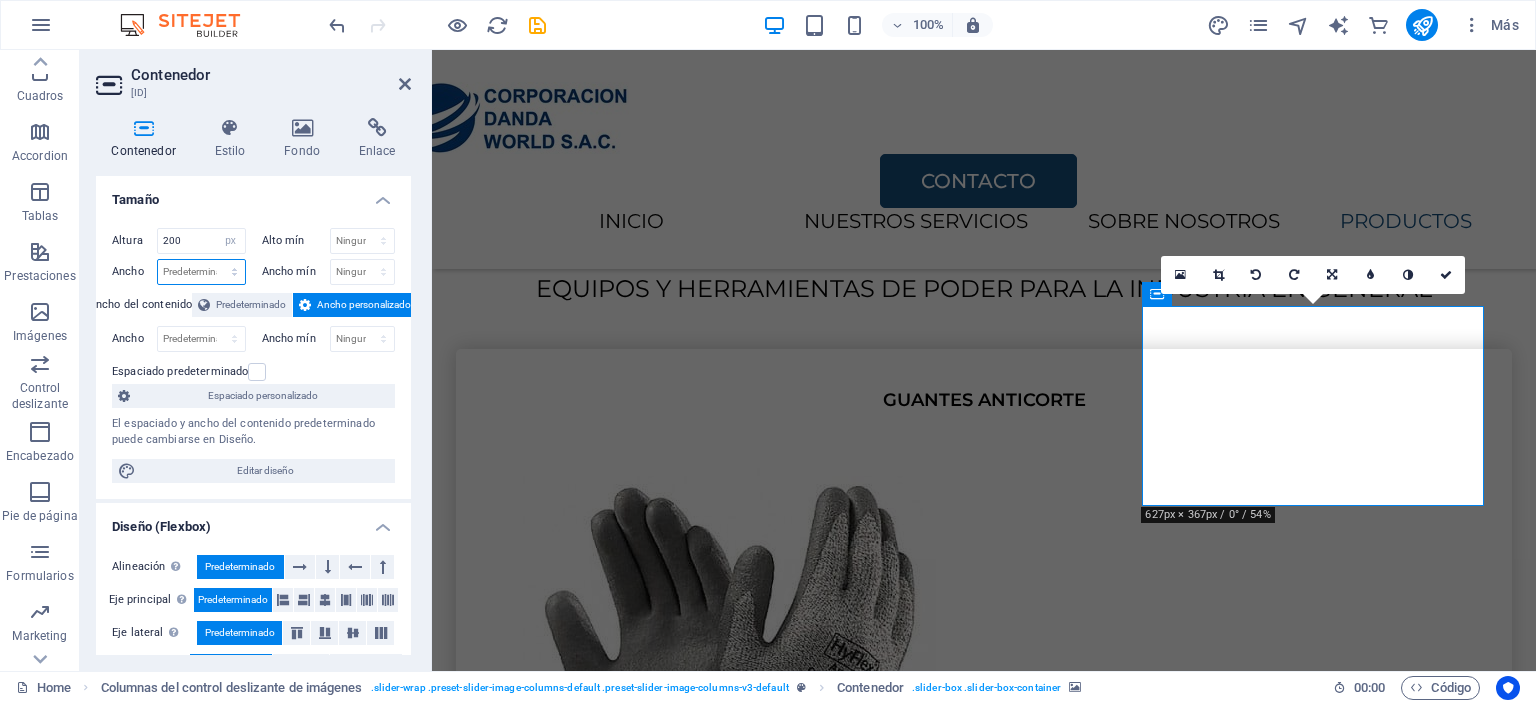 select on "px" 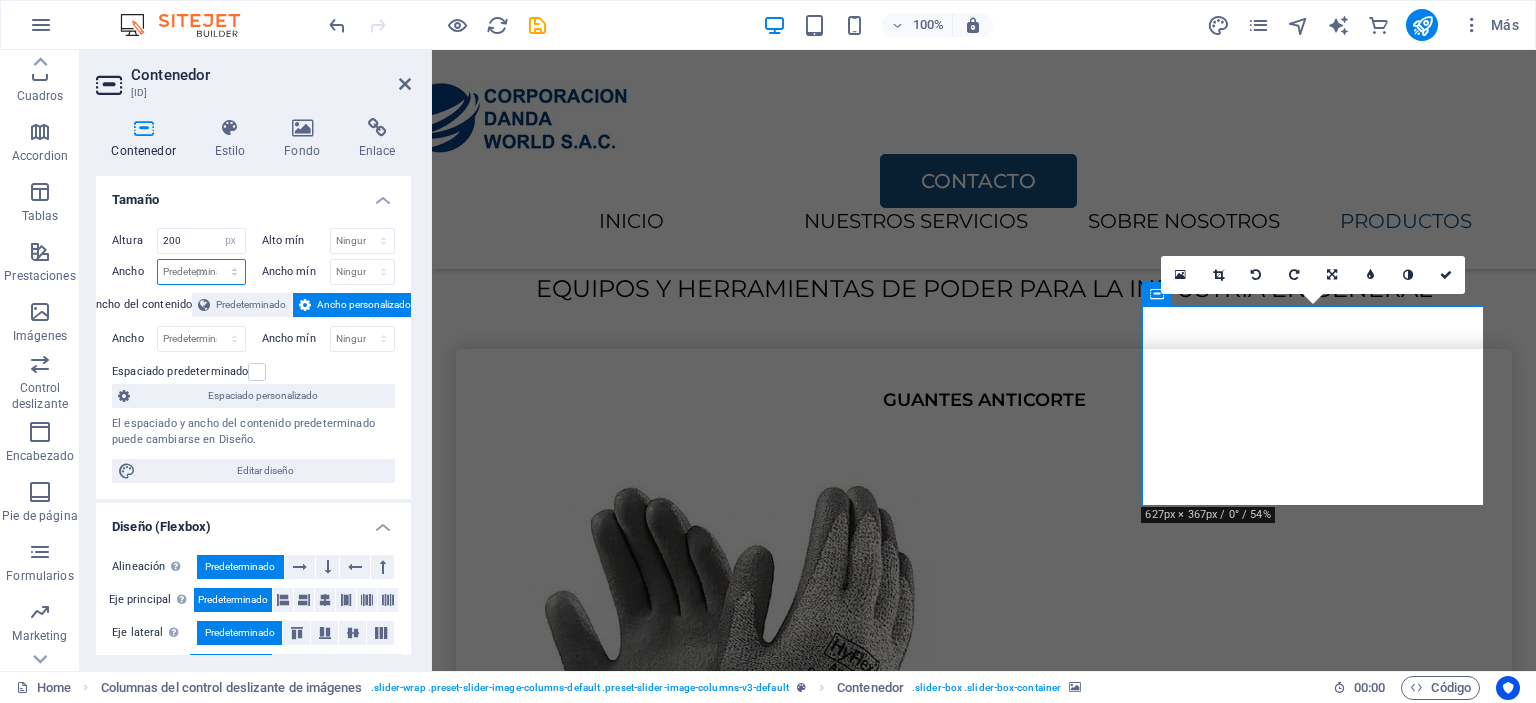 click on "Predeterminado px rem % em vh vw" at bounding box center (201, 272) 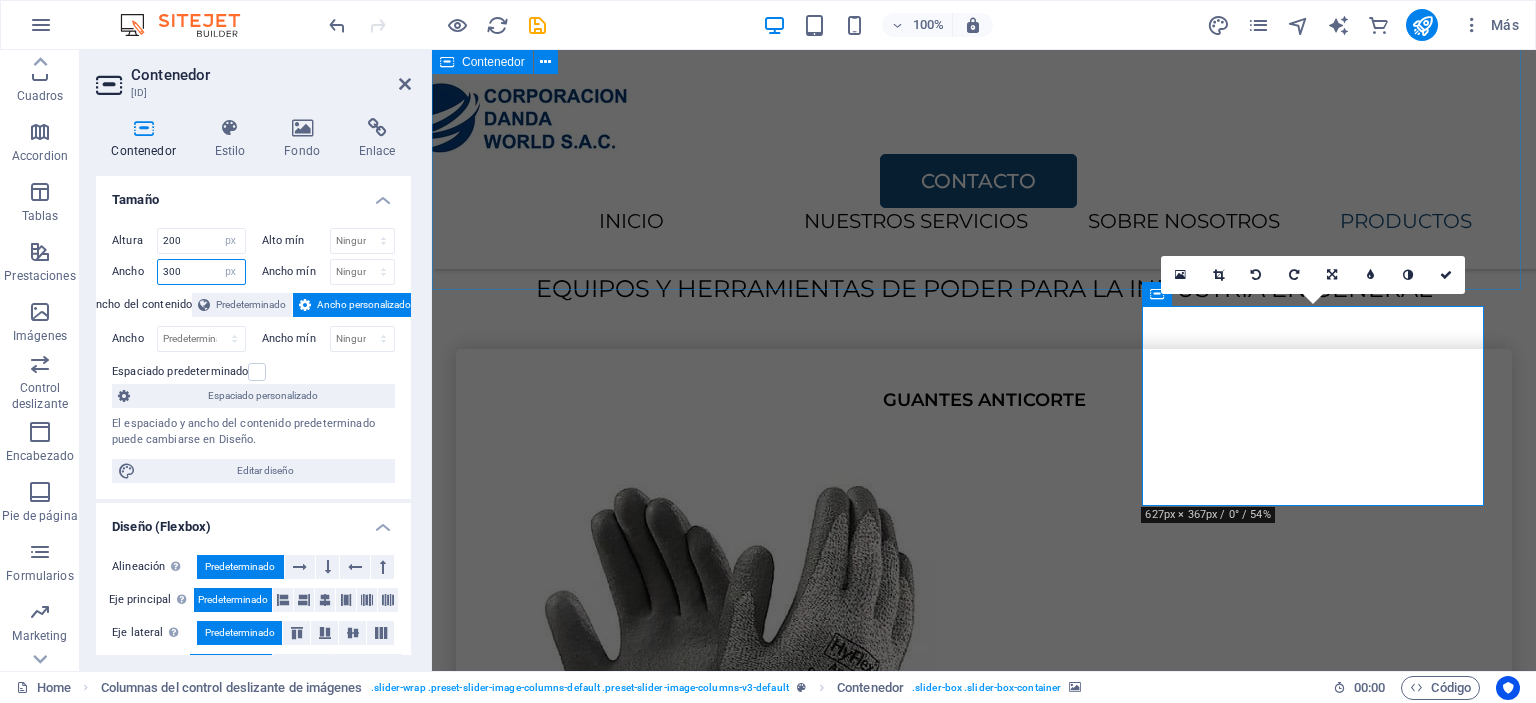 type on "300" 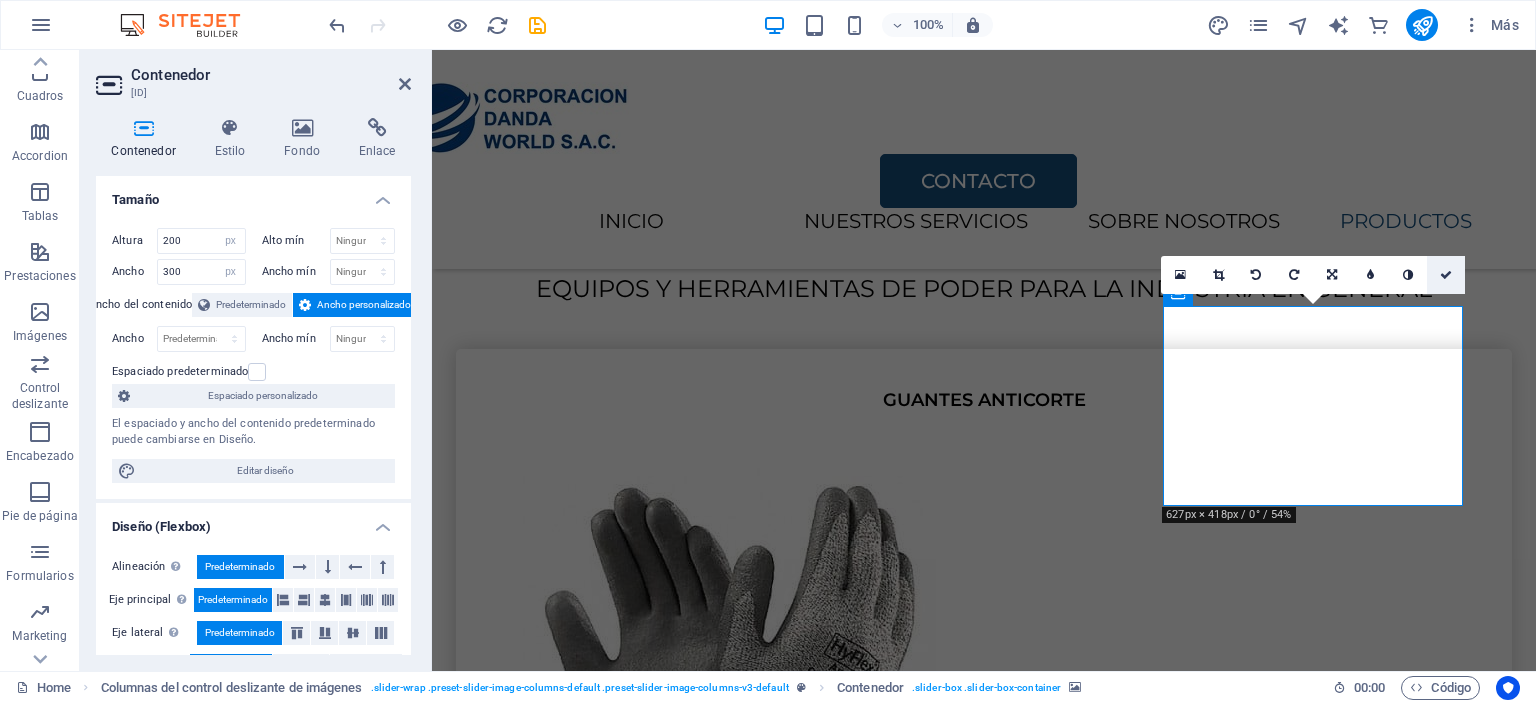drag, startPoint x: 1448, startPoint y: 276, endPoint x: 1367, endPoint y: 226, distance: 95.189285 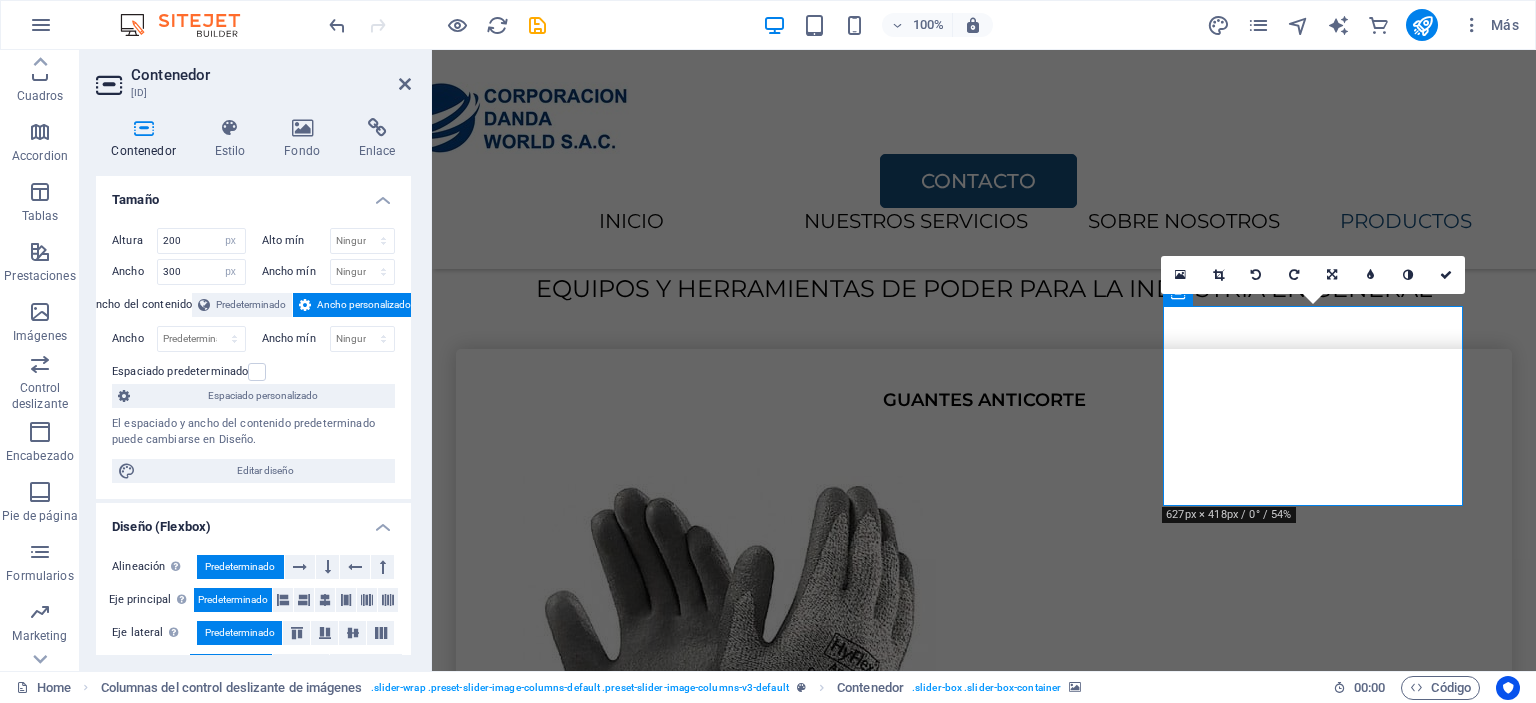 scroll, scrollTop: 4027, scrollLeft: 0, axis: vertical 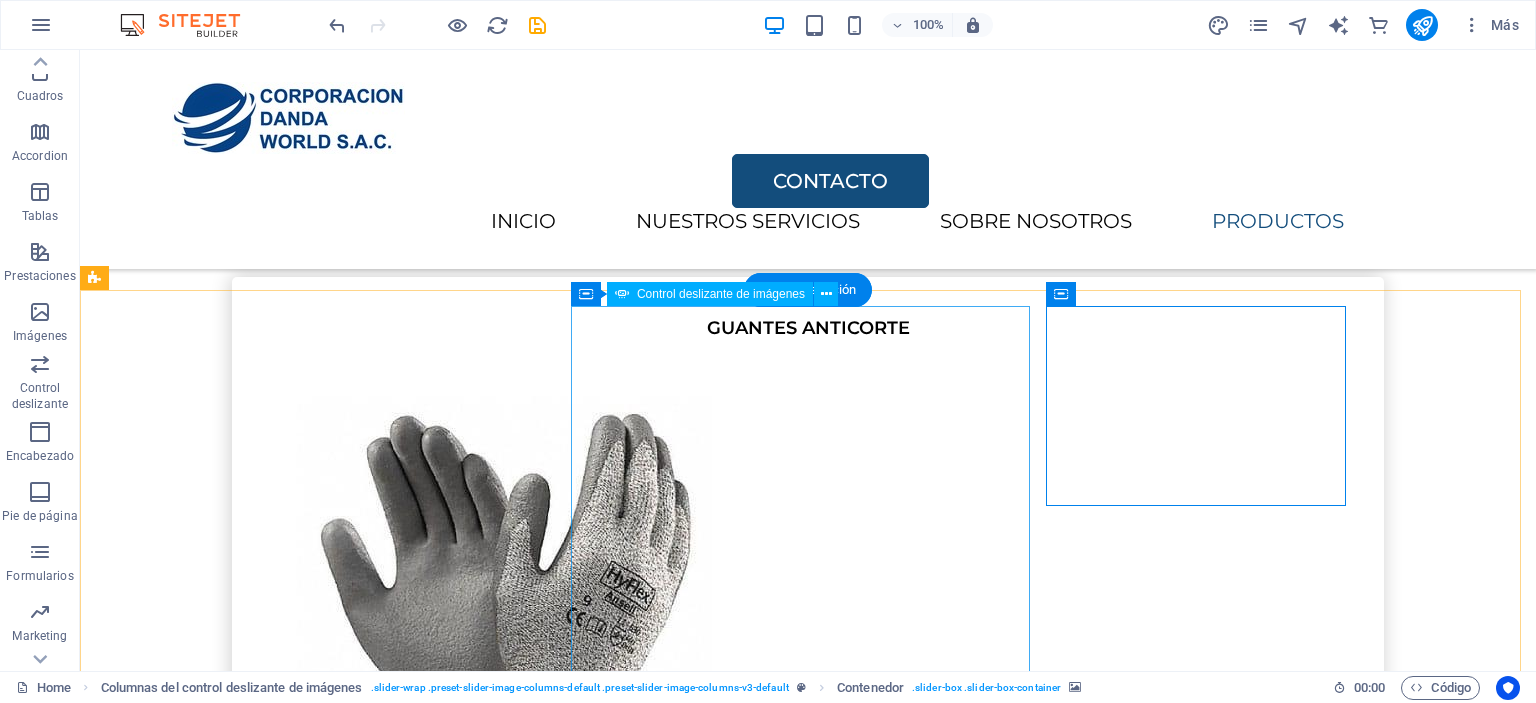 click at bounding box center [597, 8690] 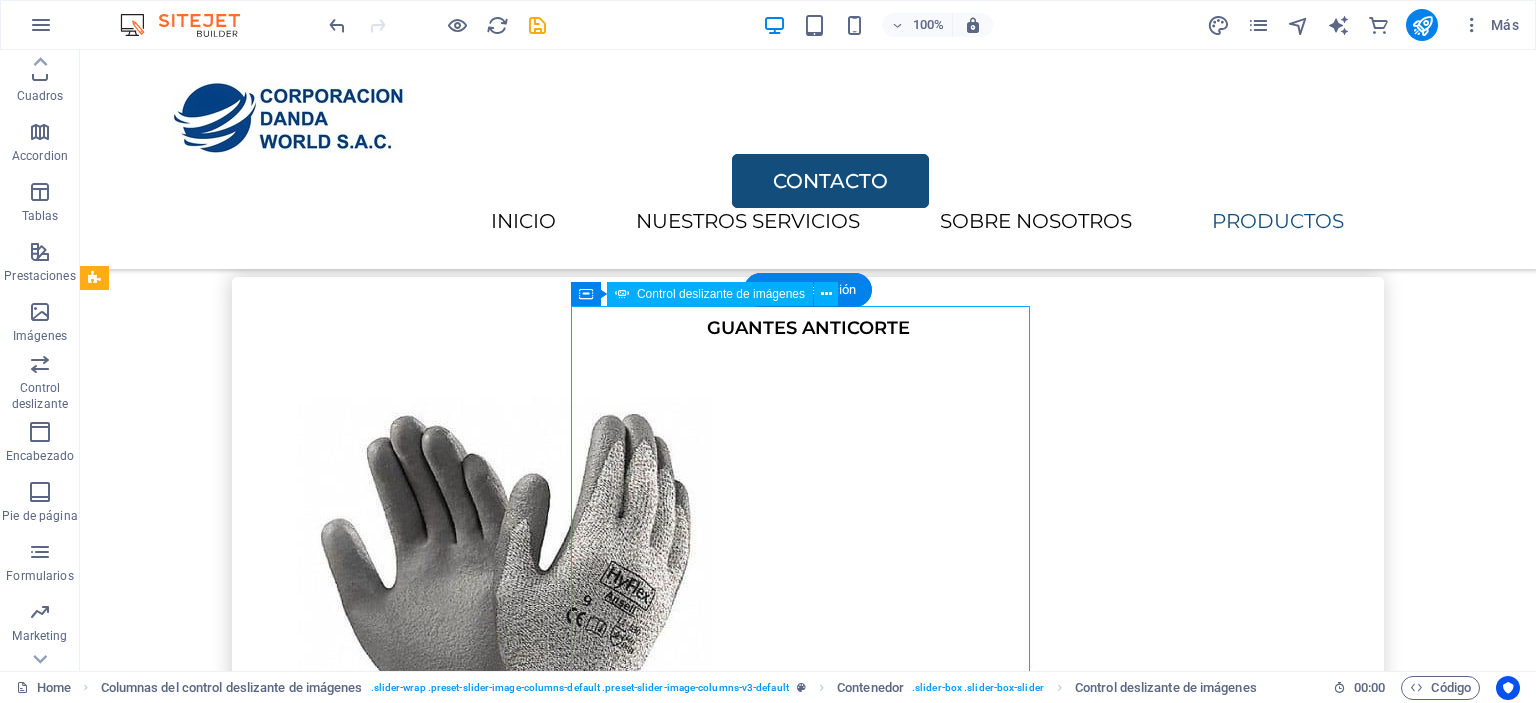 click at bounding box center [597, 8690] 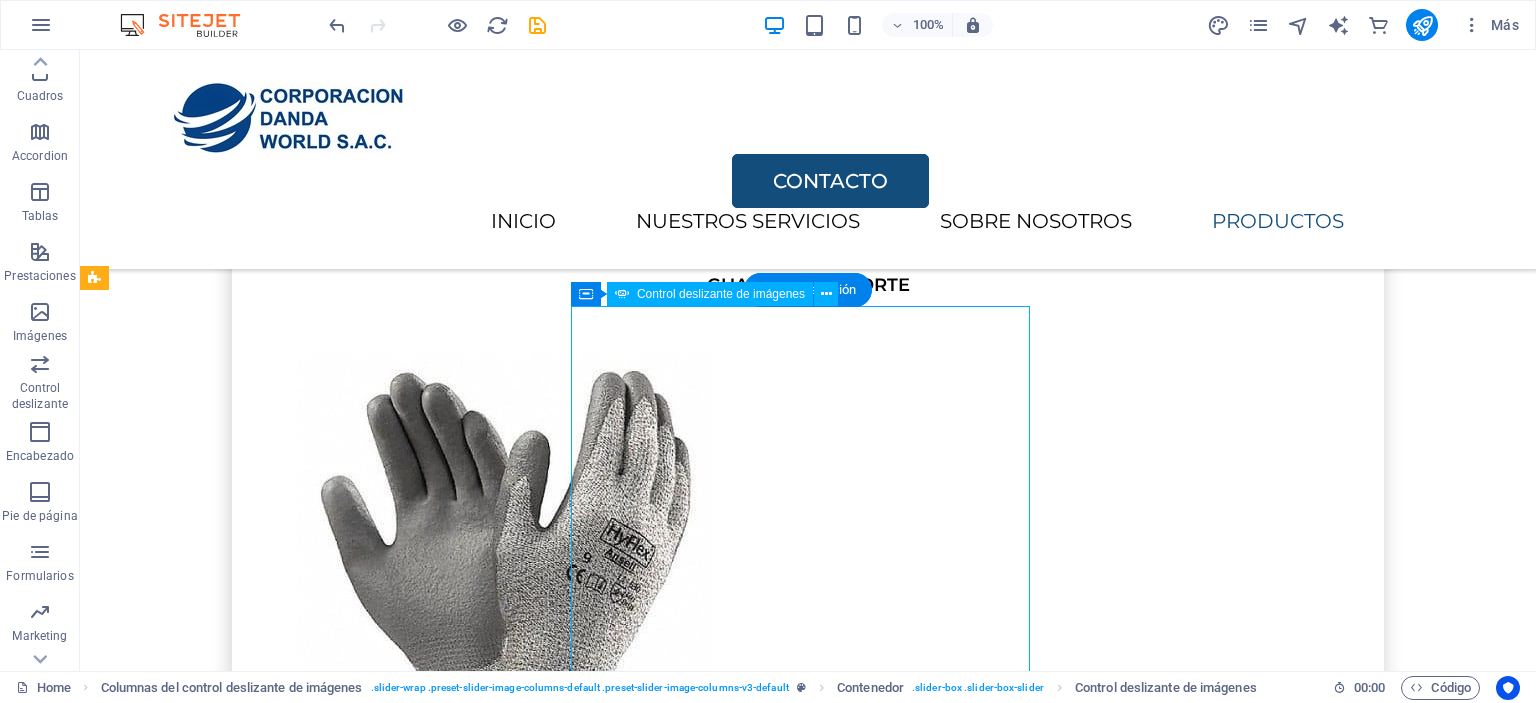 select on "px" 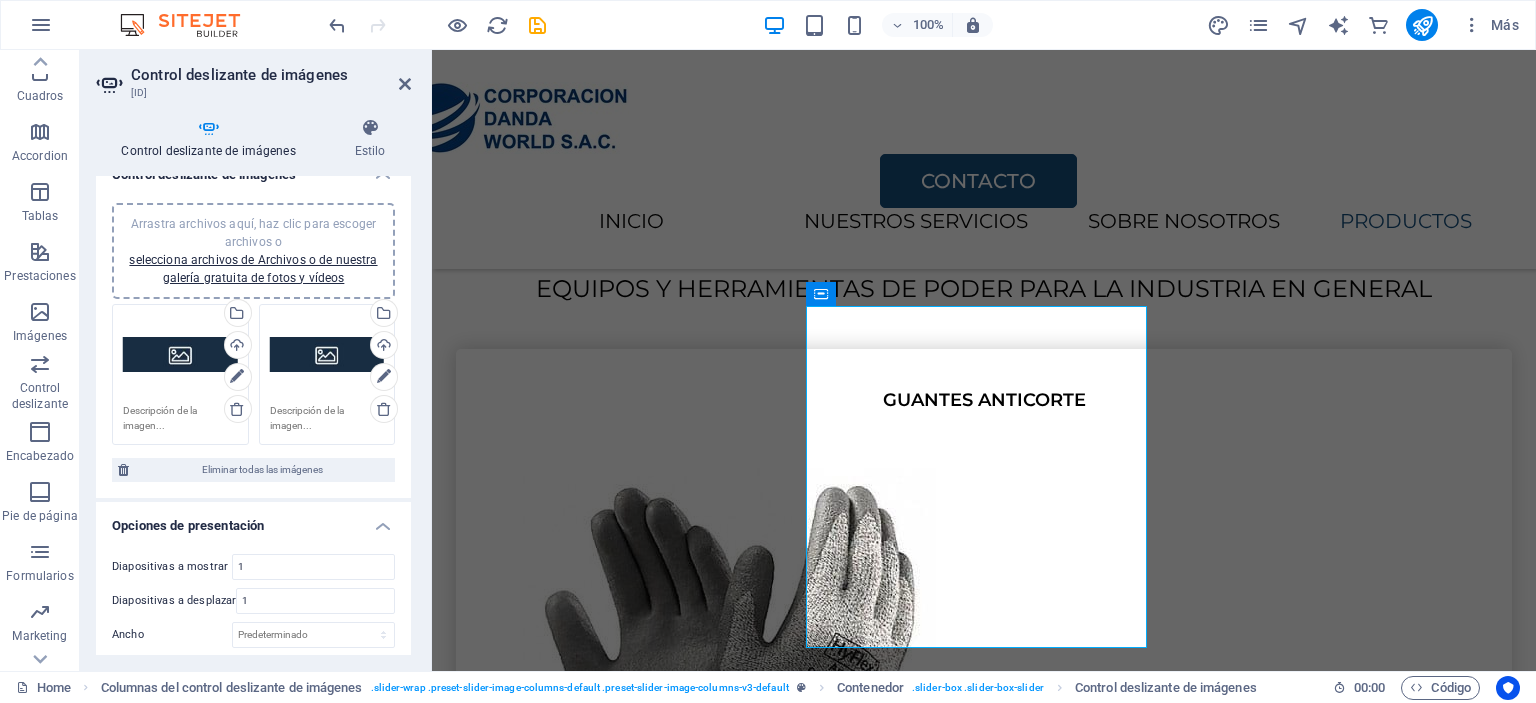 scroll, scrollTop: 0, scrollLeft: 0, axis: both 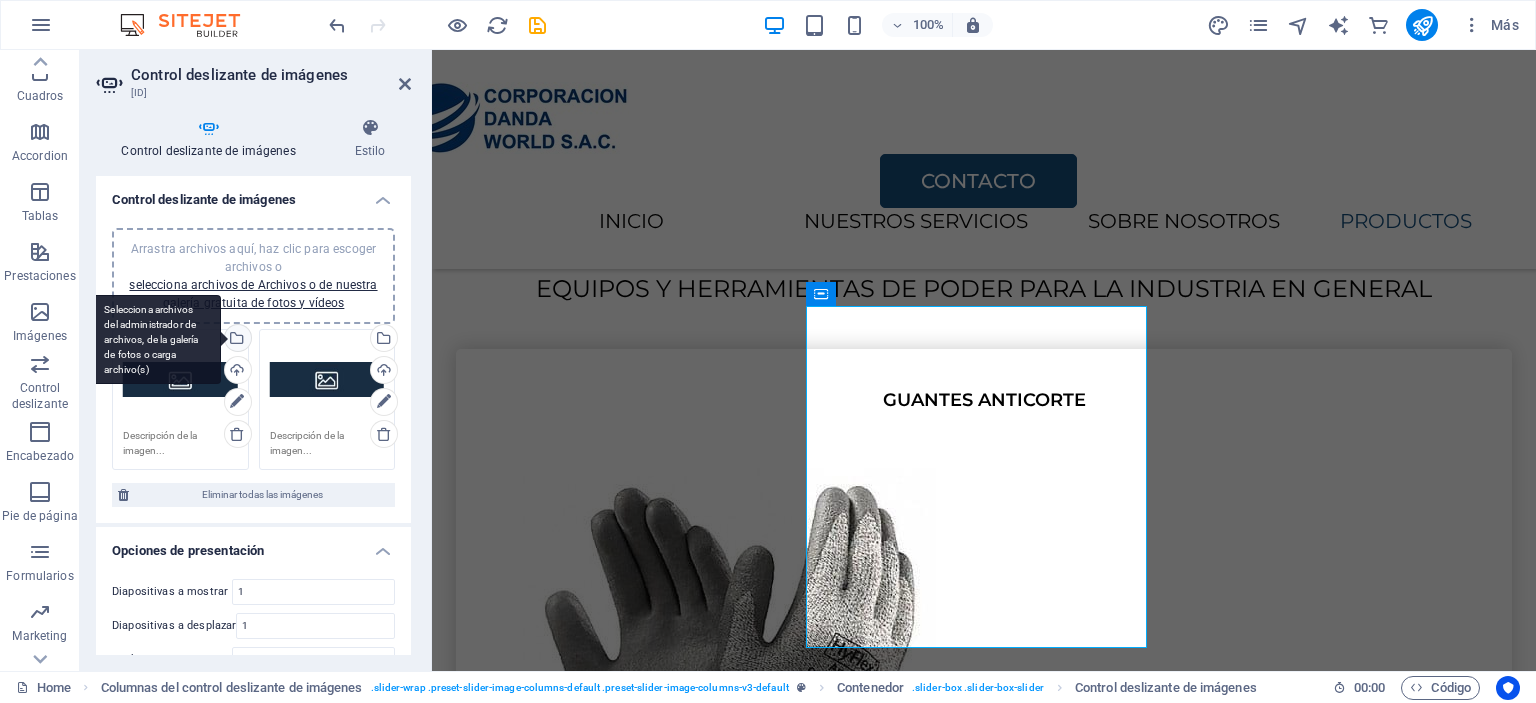 click on "Selecciona archivos del administrador de archivos, de la galería de fotos o carga archivo(s)" at bounding box center [236, 340] 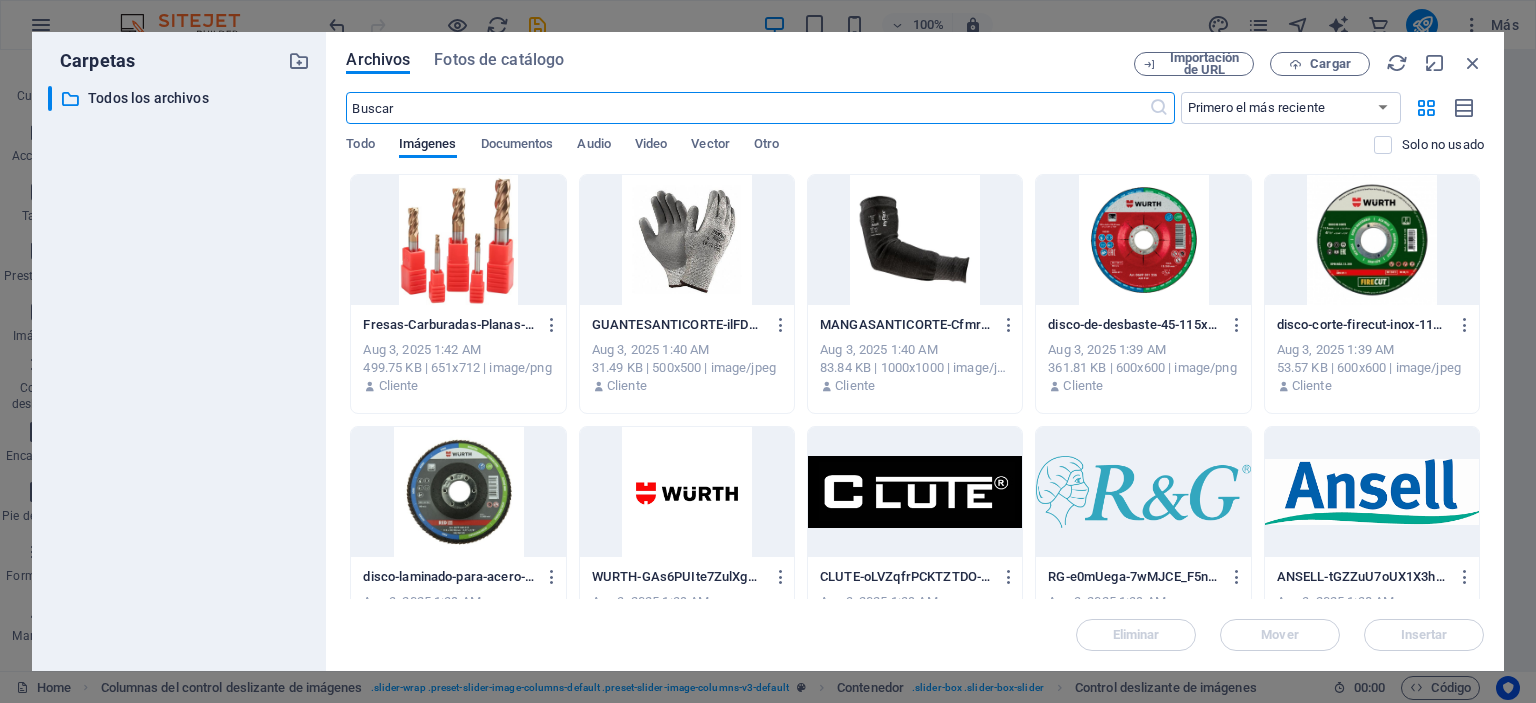 scroll, scrollTop: 5808, scrollLeft: 0, axis: vertical 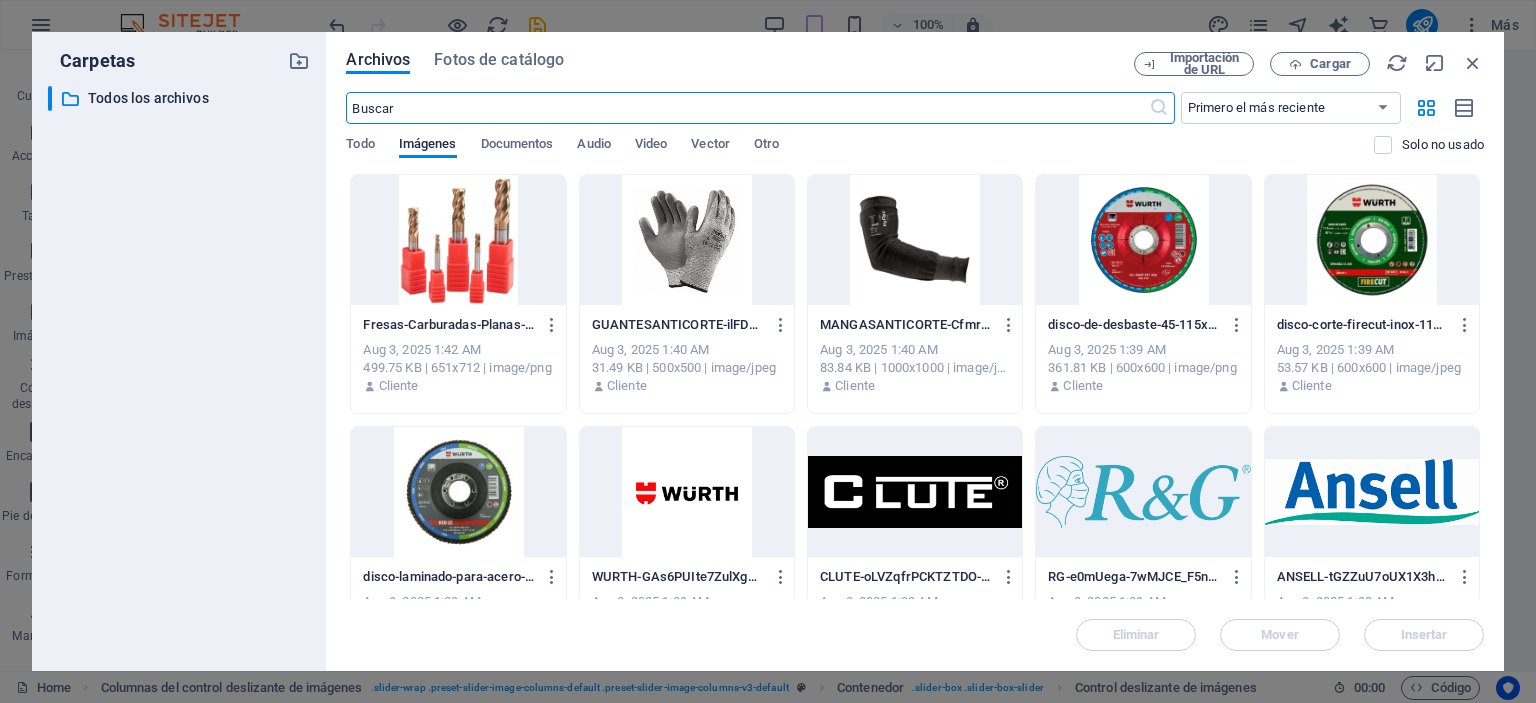 click at bounding box center [687, 492] 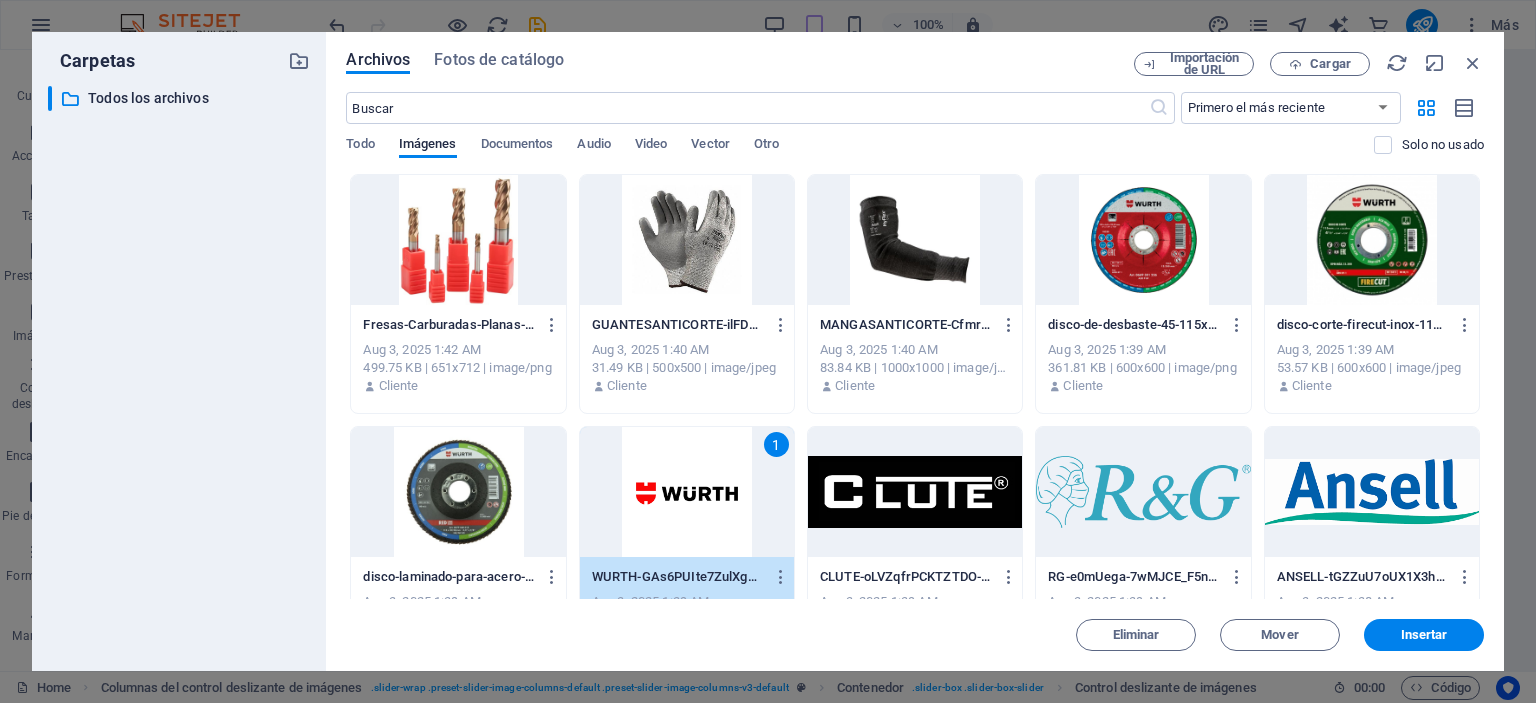 click at bounding box center (915, 492) 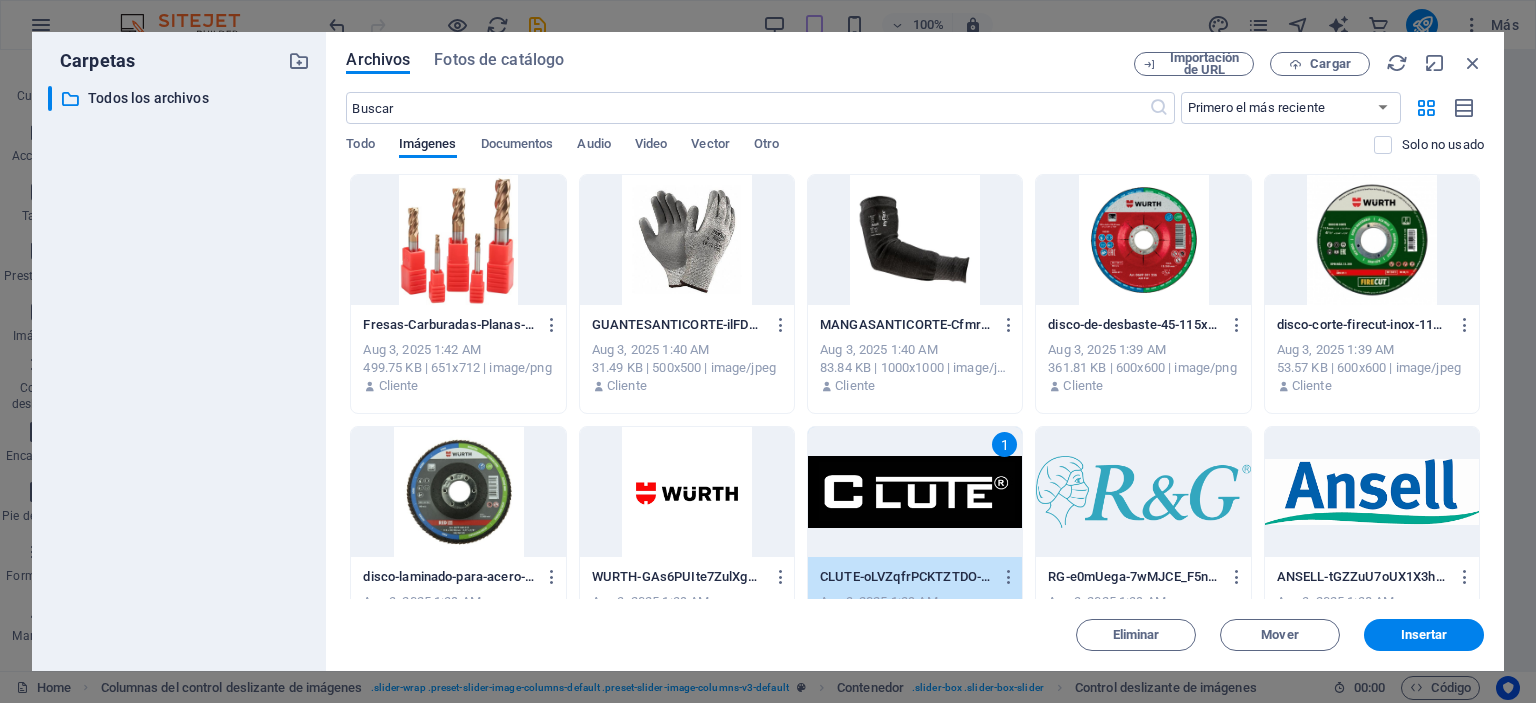 click at bounding box center [687, 492] 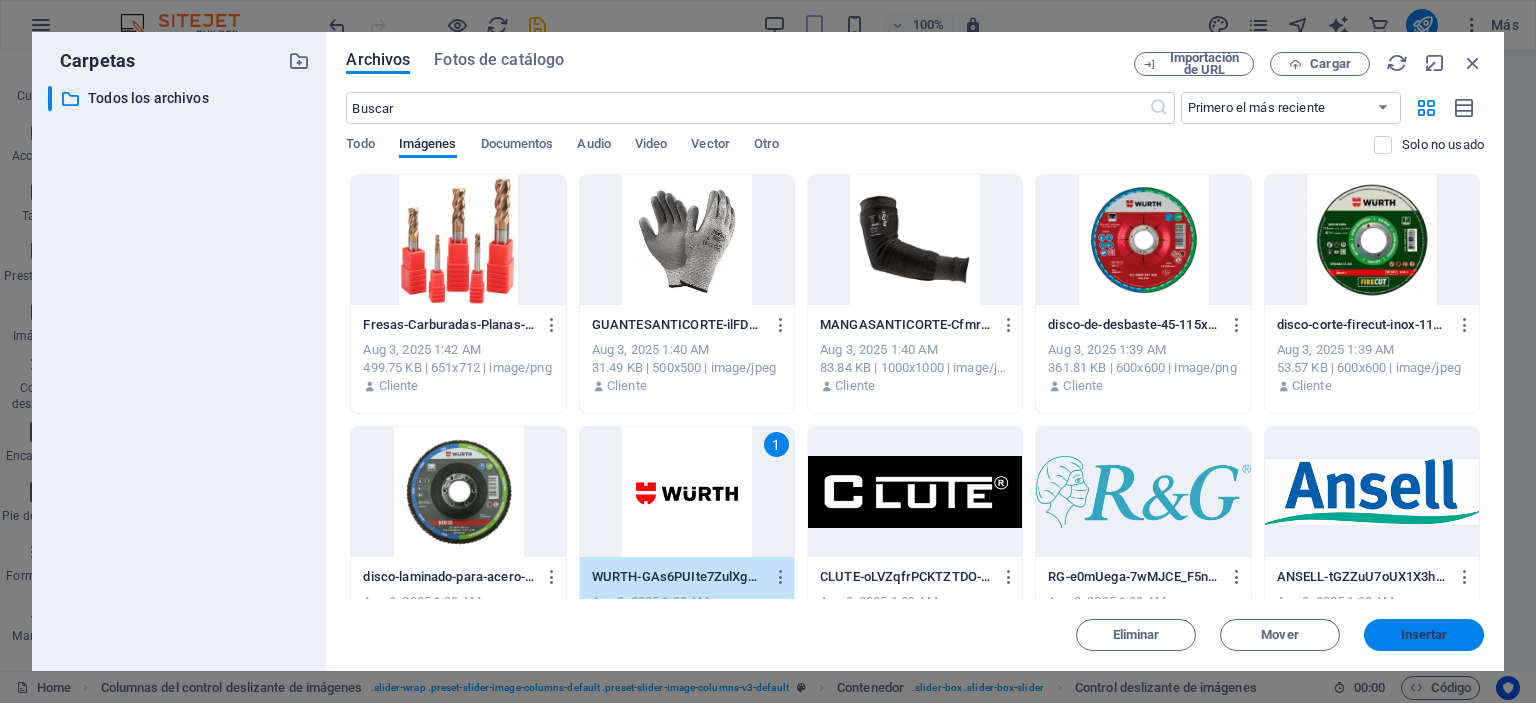click on "Insertar" at bounding box center (1424, 635) 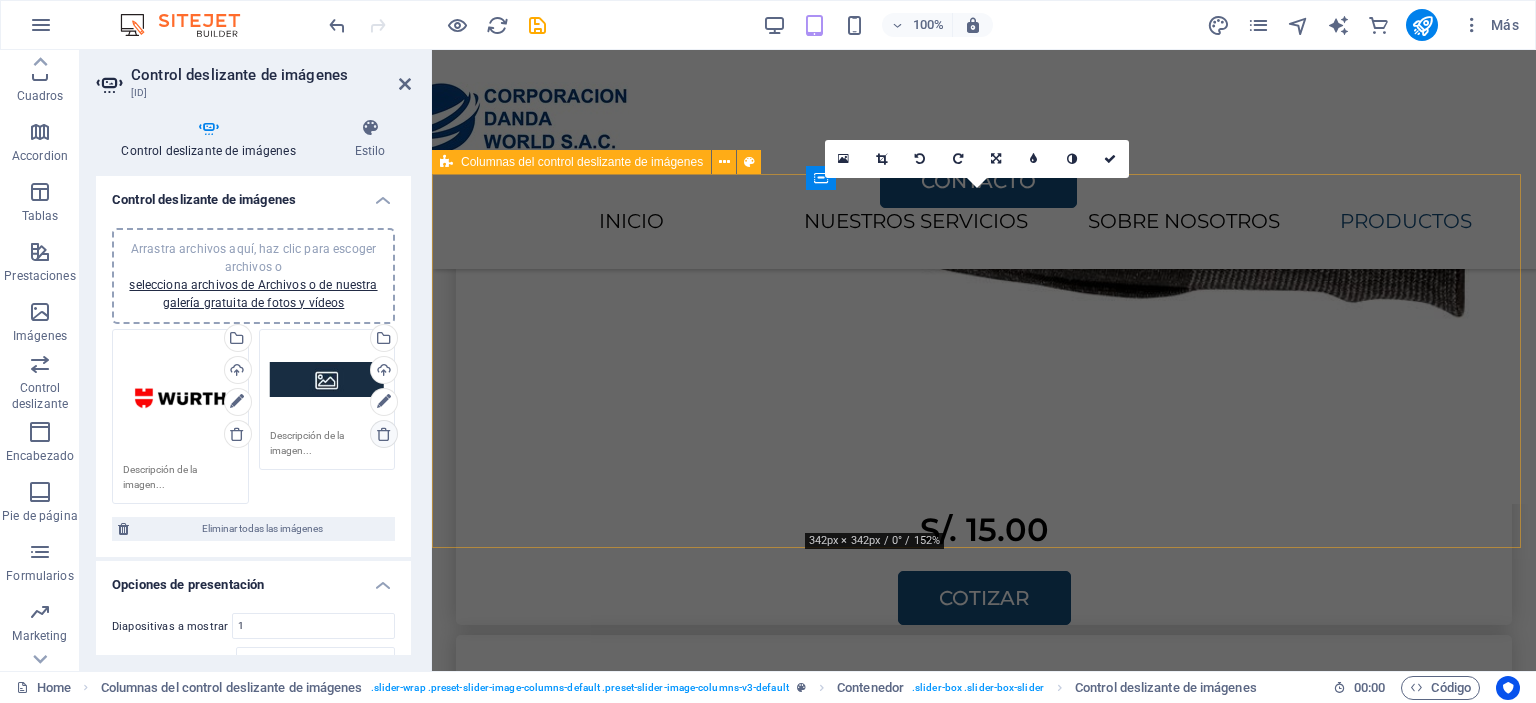 scroll, scrollTop: 4186, scrollLeft: 0, axis: vertical 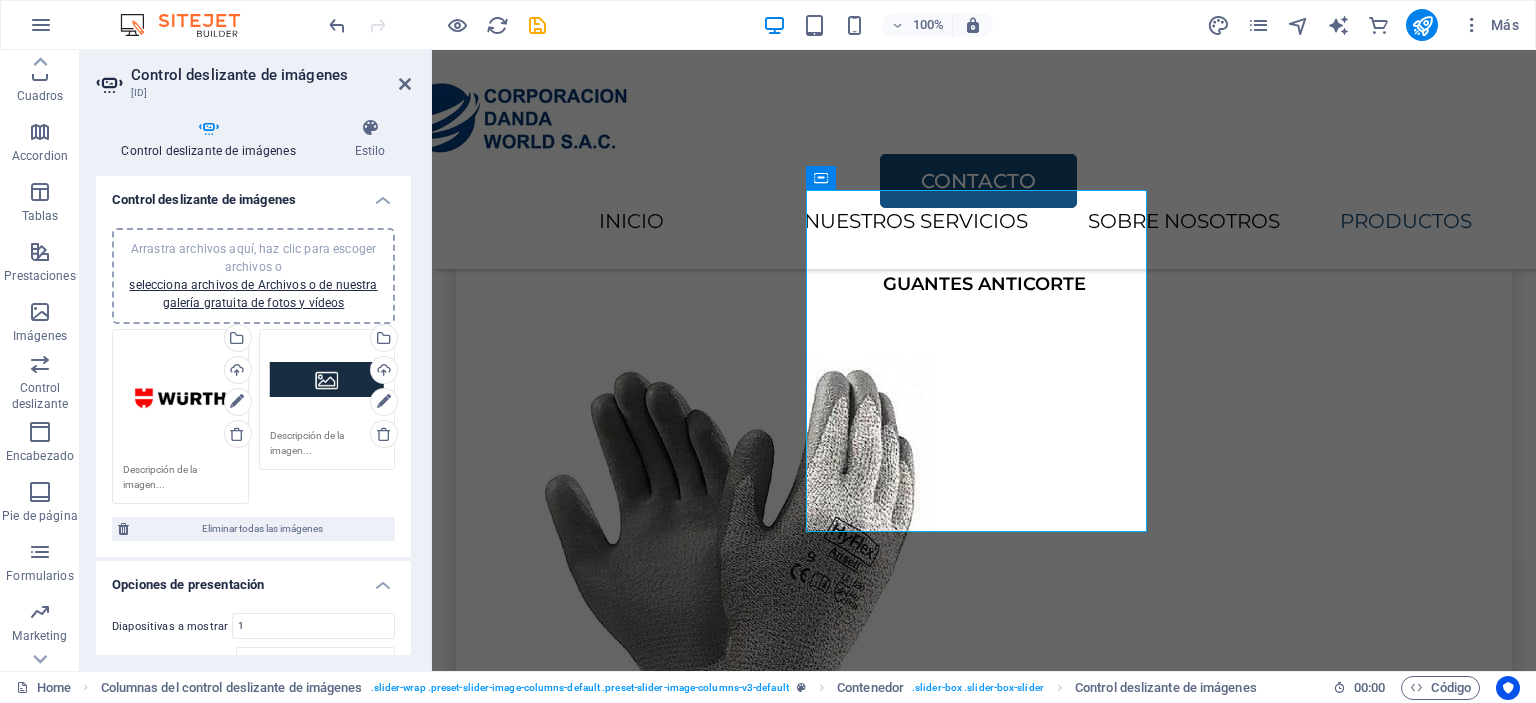 click on "Arrastra archivos aquí, haz clic para escoger archivos o  selecciona archivos de Archivos o de nuestra galería gratuita de fotos y vídeos" at bounding box center (327, 380) 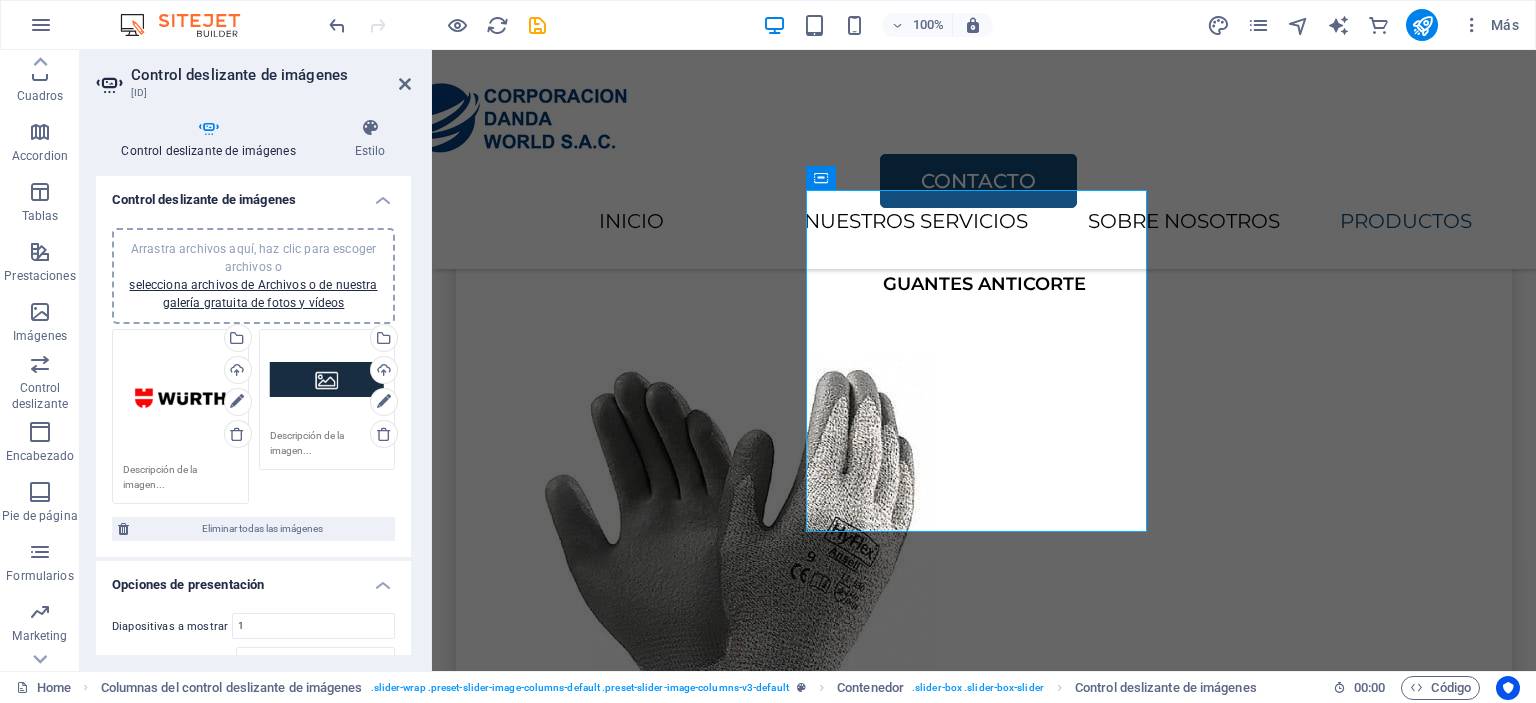 scroll, scrollTop: 5808, scrollLeft: 0, axis: vertical 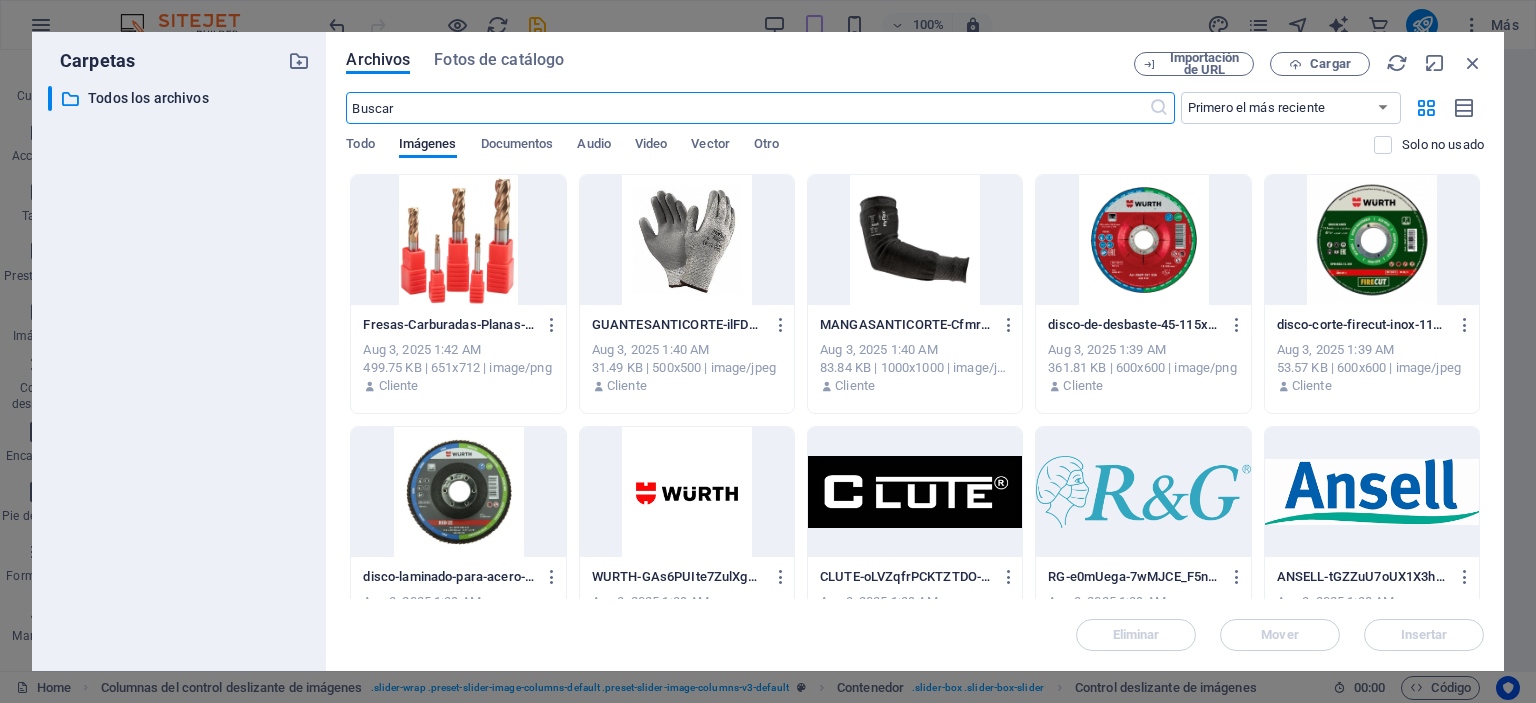 click at bounding box center [915, 492] 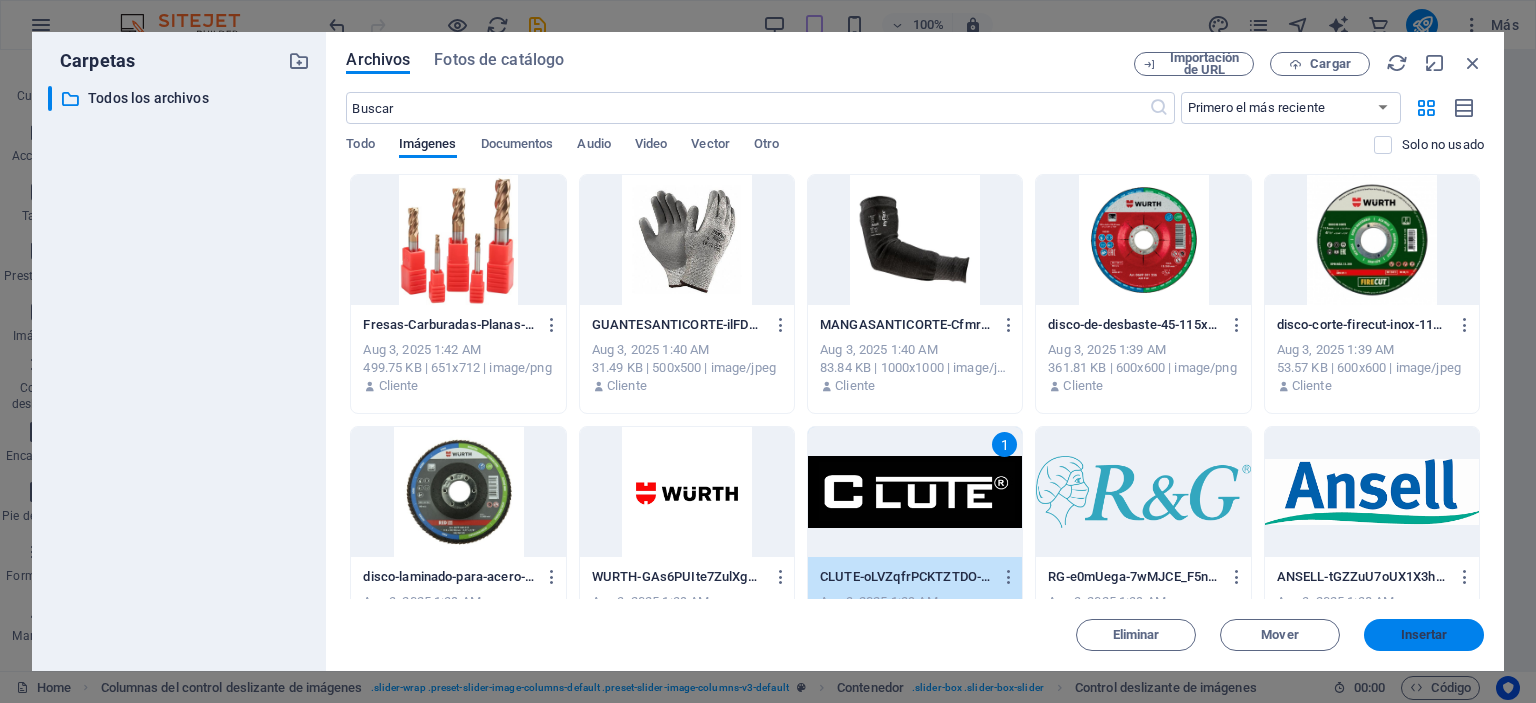 click on "Insertar" at bounding box center (1424, 635) 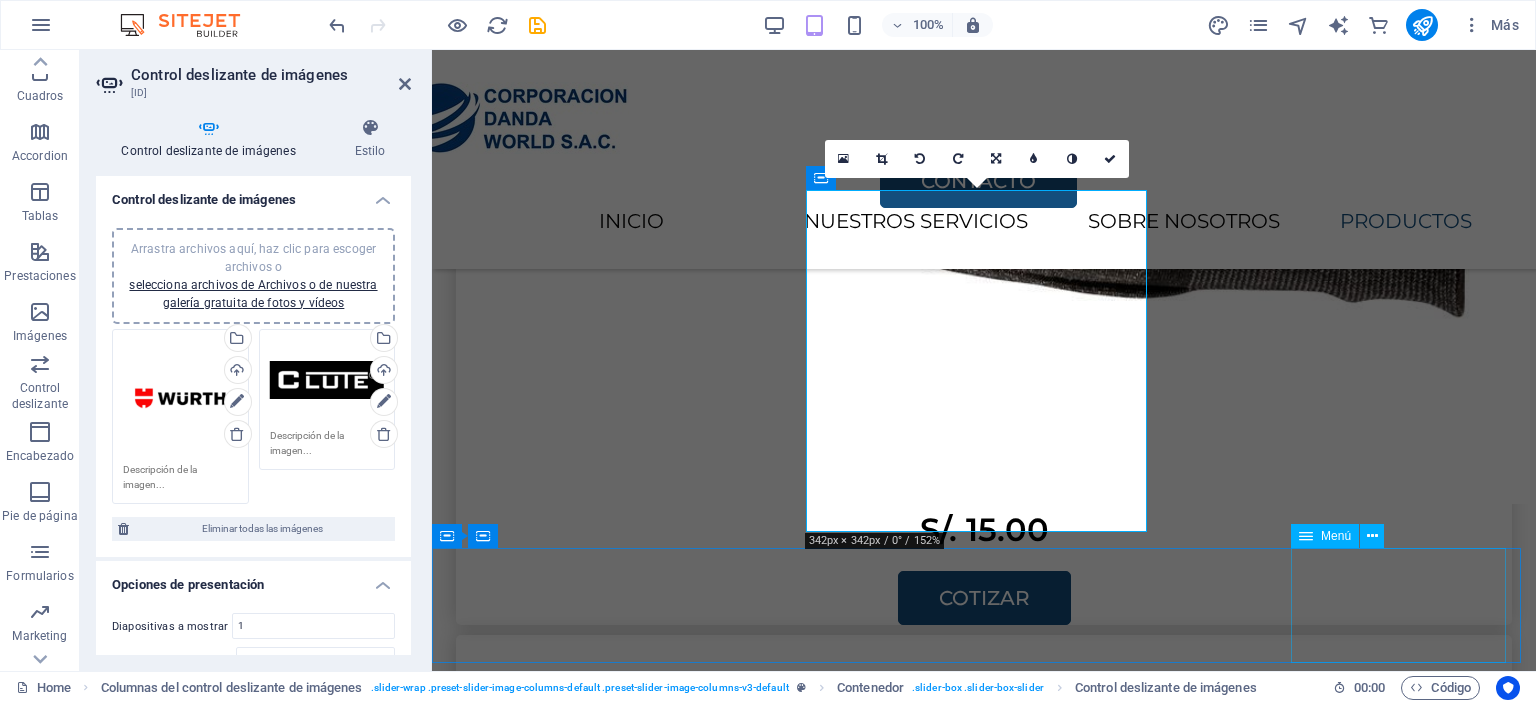 scroll, scrollTop: 4186, scrollLeft: 0, axis: vertical 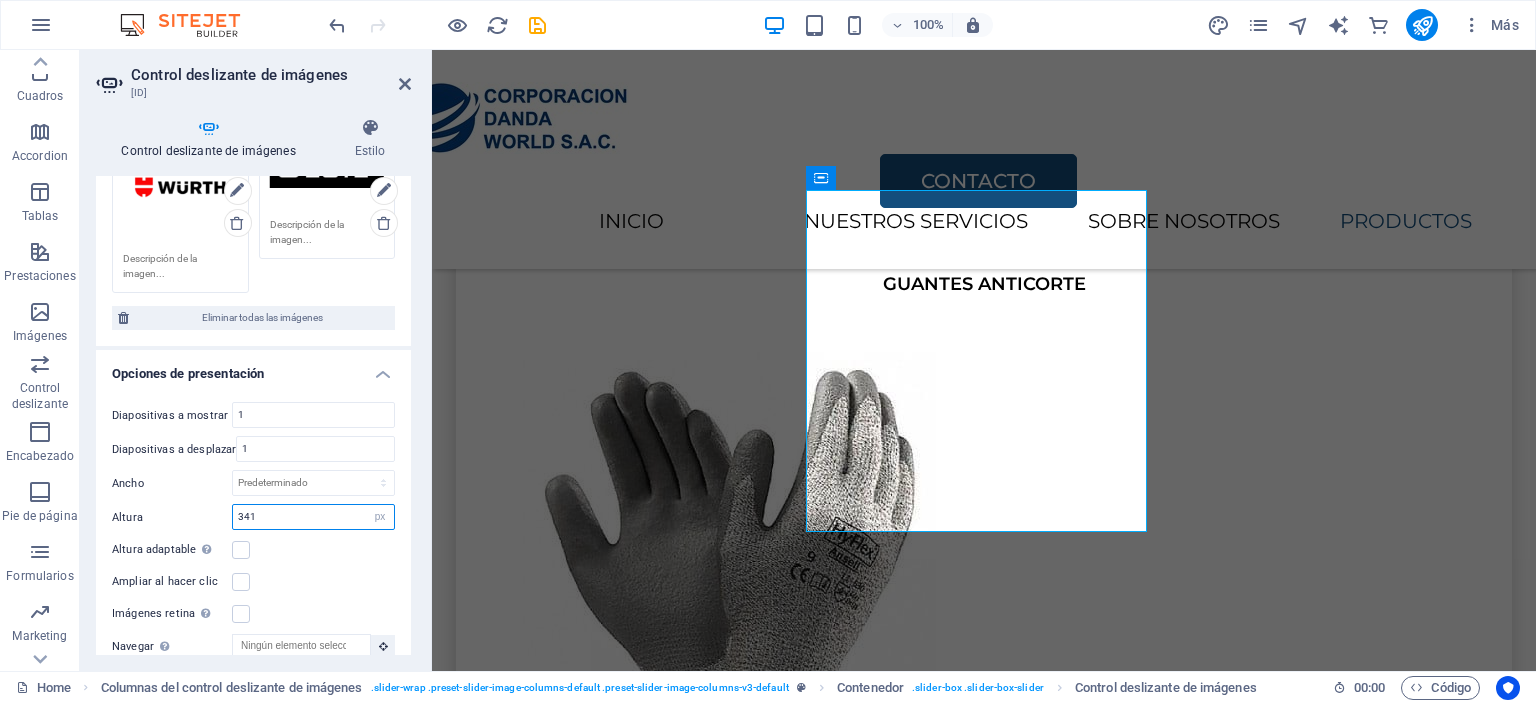drag, startPoint x: 188, startPoint y: 493, endPoint x: 176, endPoint y: 493, distance: 12 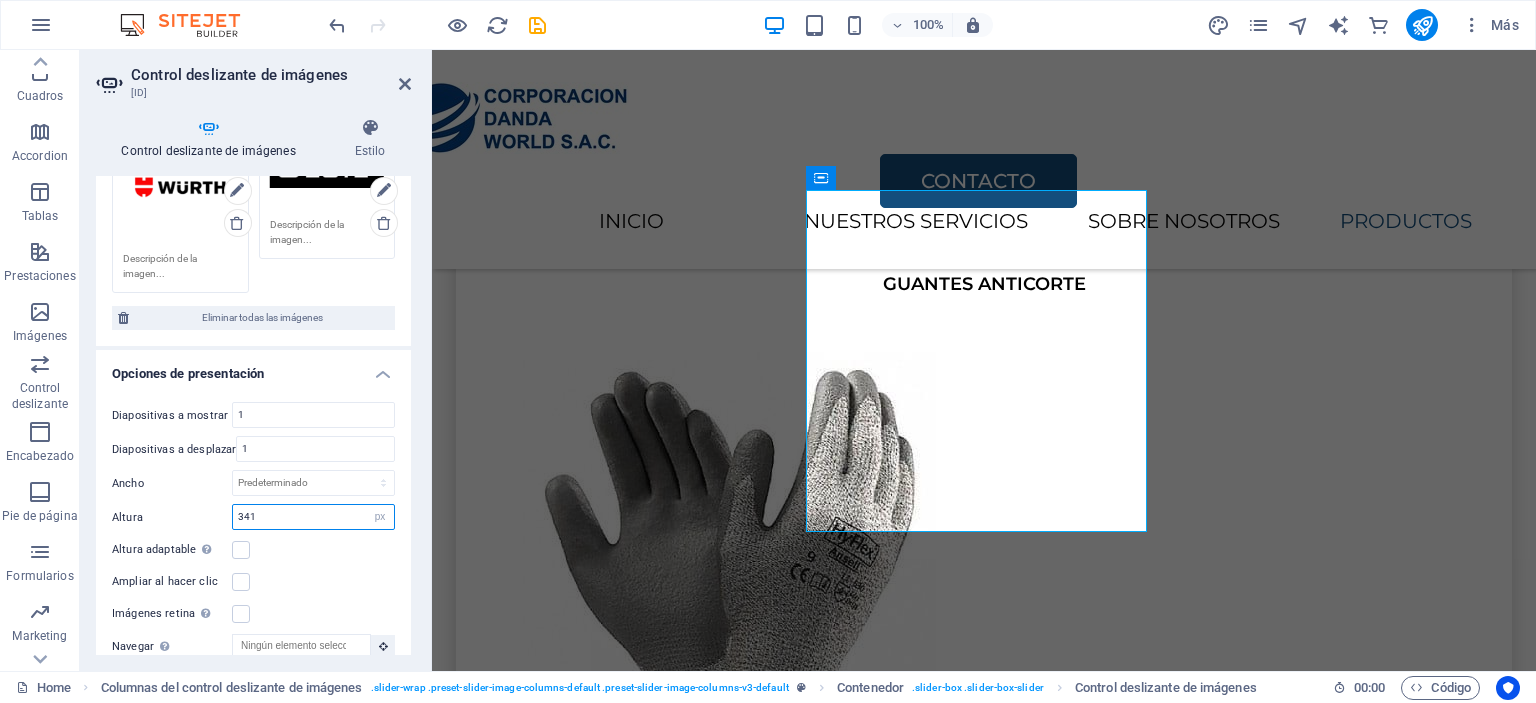 click on "Diapositivas a mostrar 1 Diapositivas a desplazar 1 Ancho Predeterminado px % rem em vw vh Altura 341 Predeterminado px rem em vw vh Altura adaptable Ajustar automáticamente el alto para controles deslizantes de diapositiva única Ampliar al hacer clic Imágenes retina Automáticamente cargar tamaños optimizados de smartphone e imagen retina. Navegar Selecciona otro control deslizante que debería ser navegado por este
Filas 1 Diapositivas por fila 1 Ancho de la variable Ajusta automáticamente el ancho de la diapositiva visible. Modo central Permite la visualización centralizada con diapositiva anterior/siguiente. Usar con un número impar de "Diapositivas a mostrar". Espaciado central No visible cuando "Ancho de la variable" está activado 0 px %" at bounding box center [253, 579] 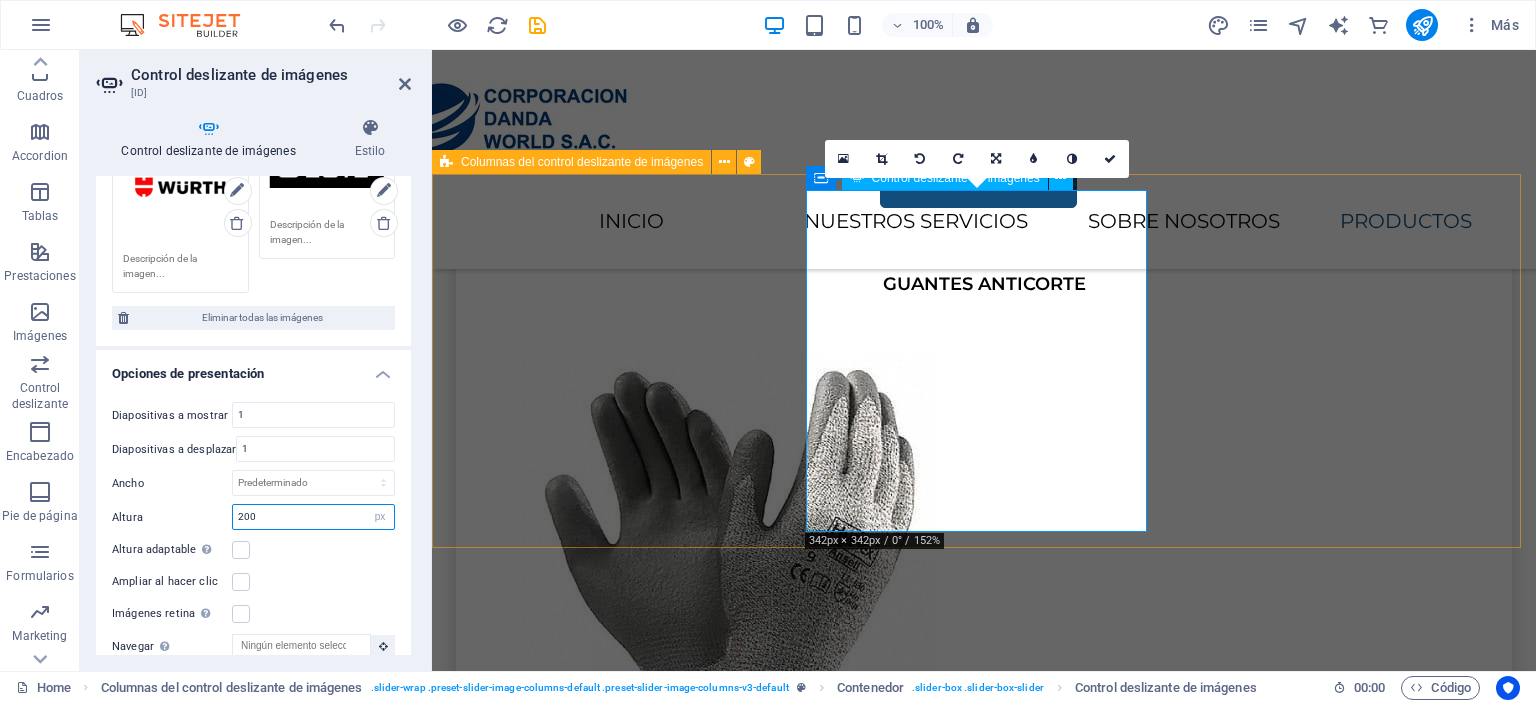 type on "200" 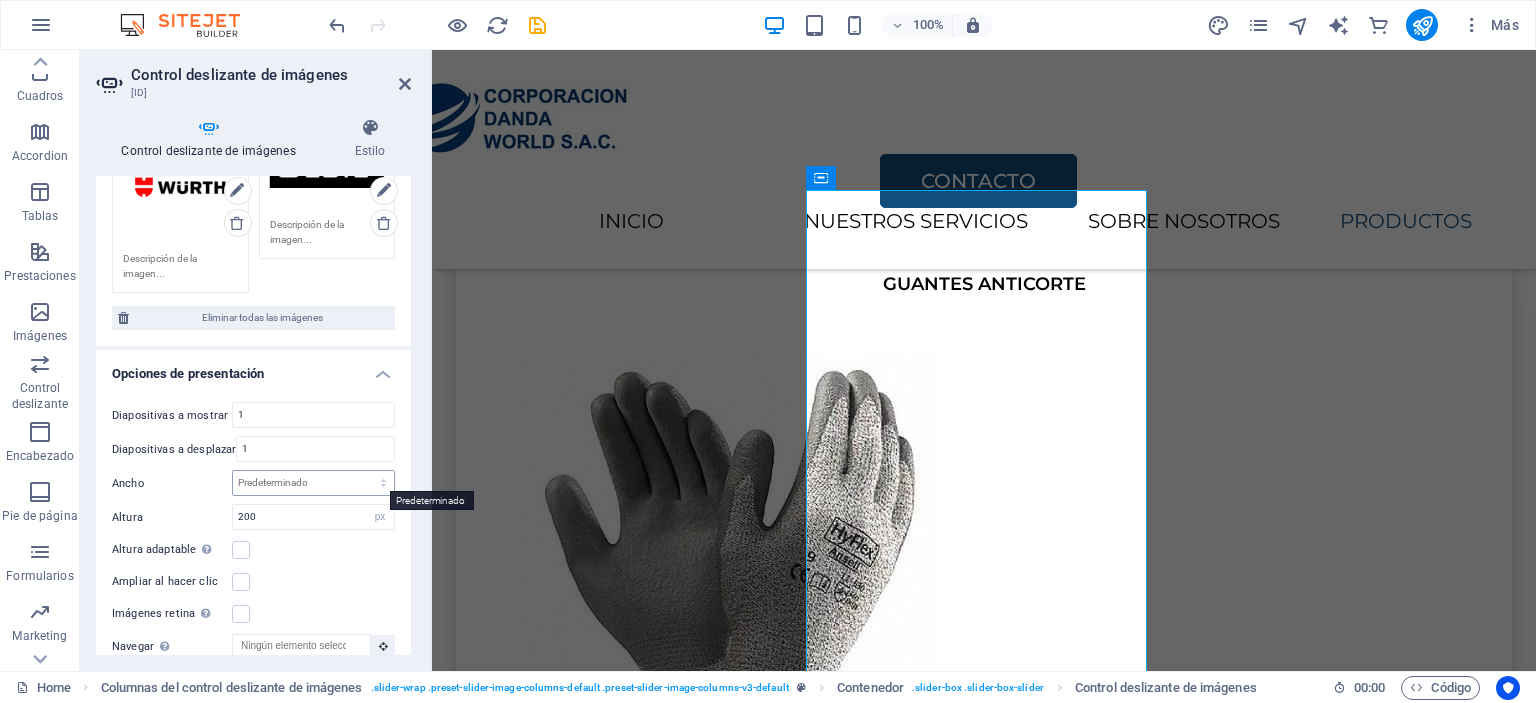 type 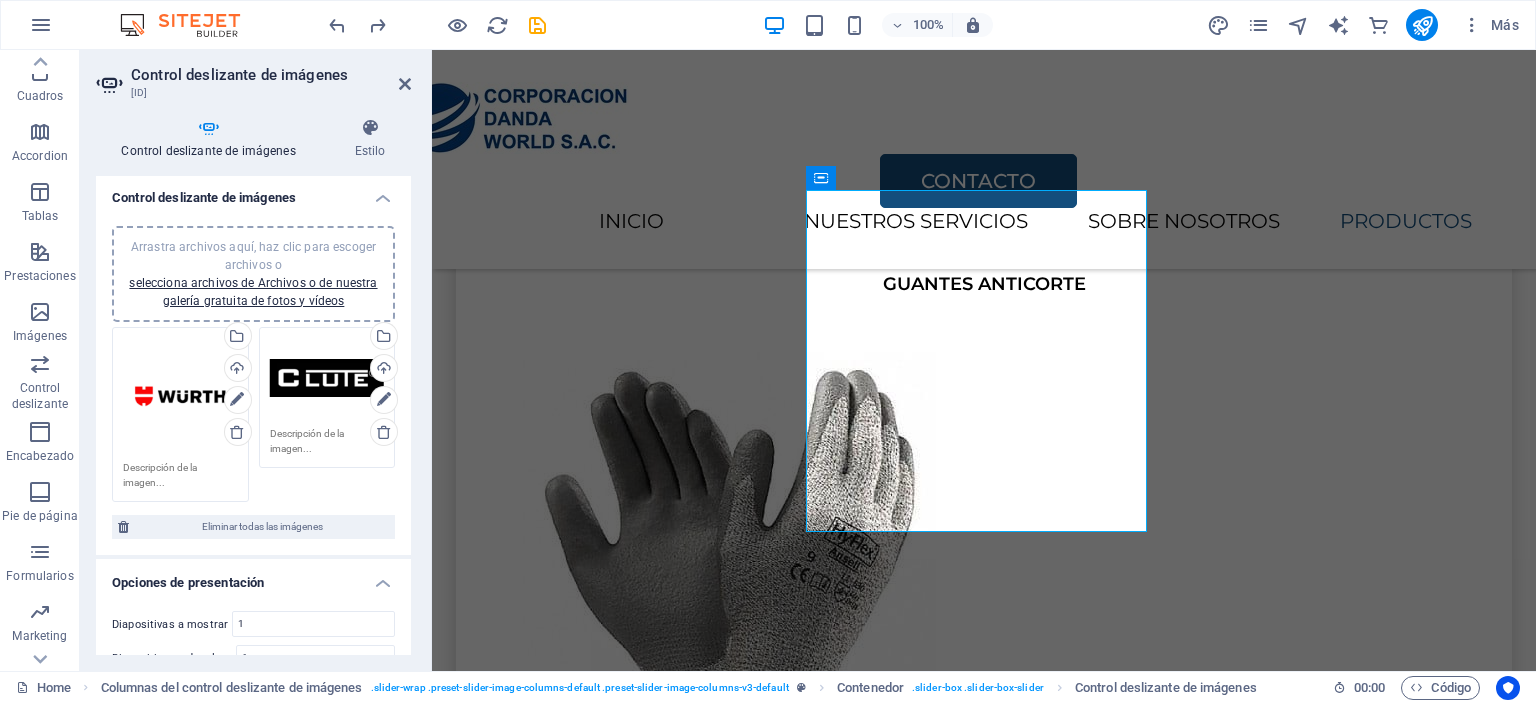 scroll, scrollTop: 0, scrollLeft: 0, axis: both 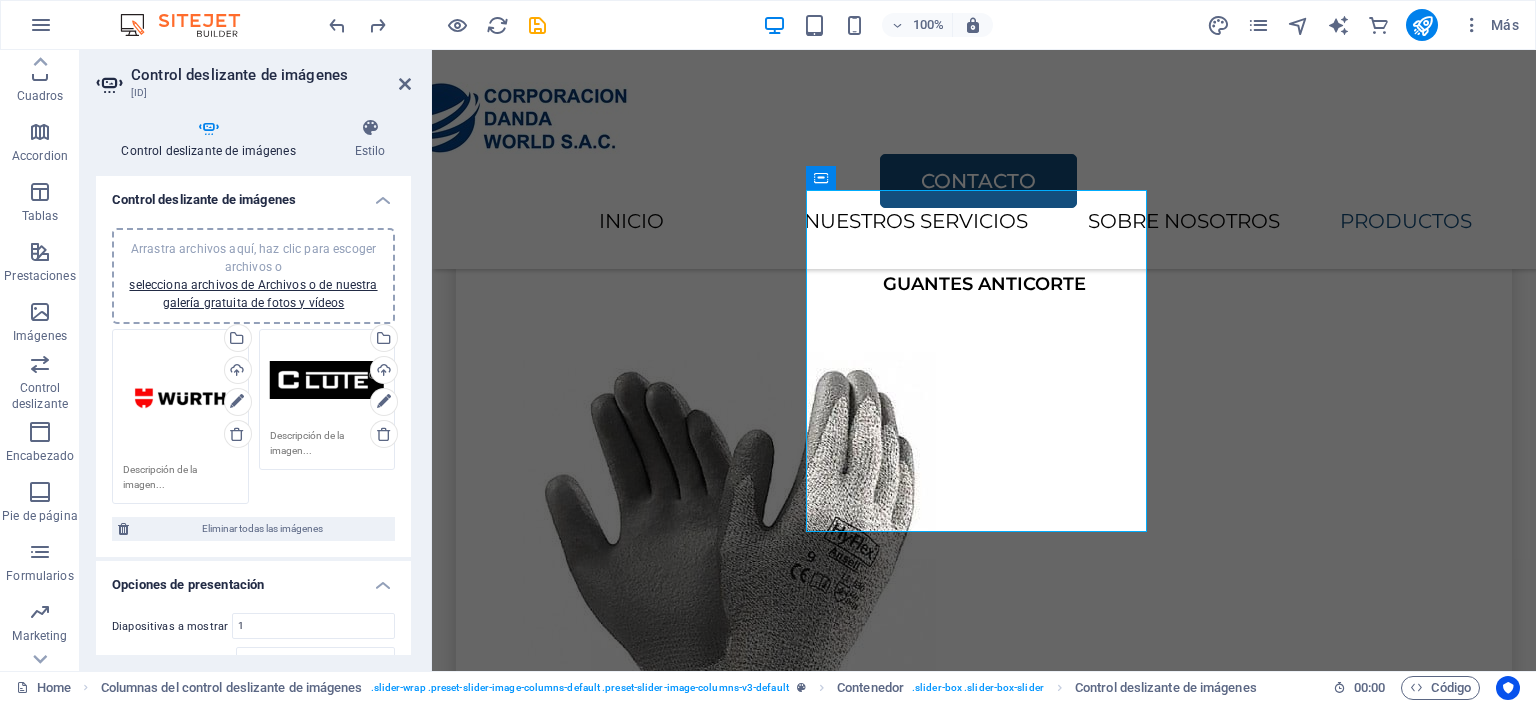 click on "Arrastra archivos aquí, haz clic para escoger archivos o  selecciona archivos de Archivos o de nuestra galería gratuita de fotos y vídeos" at bounding box center [253, 276] 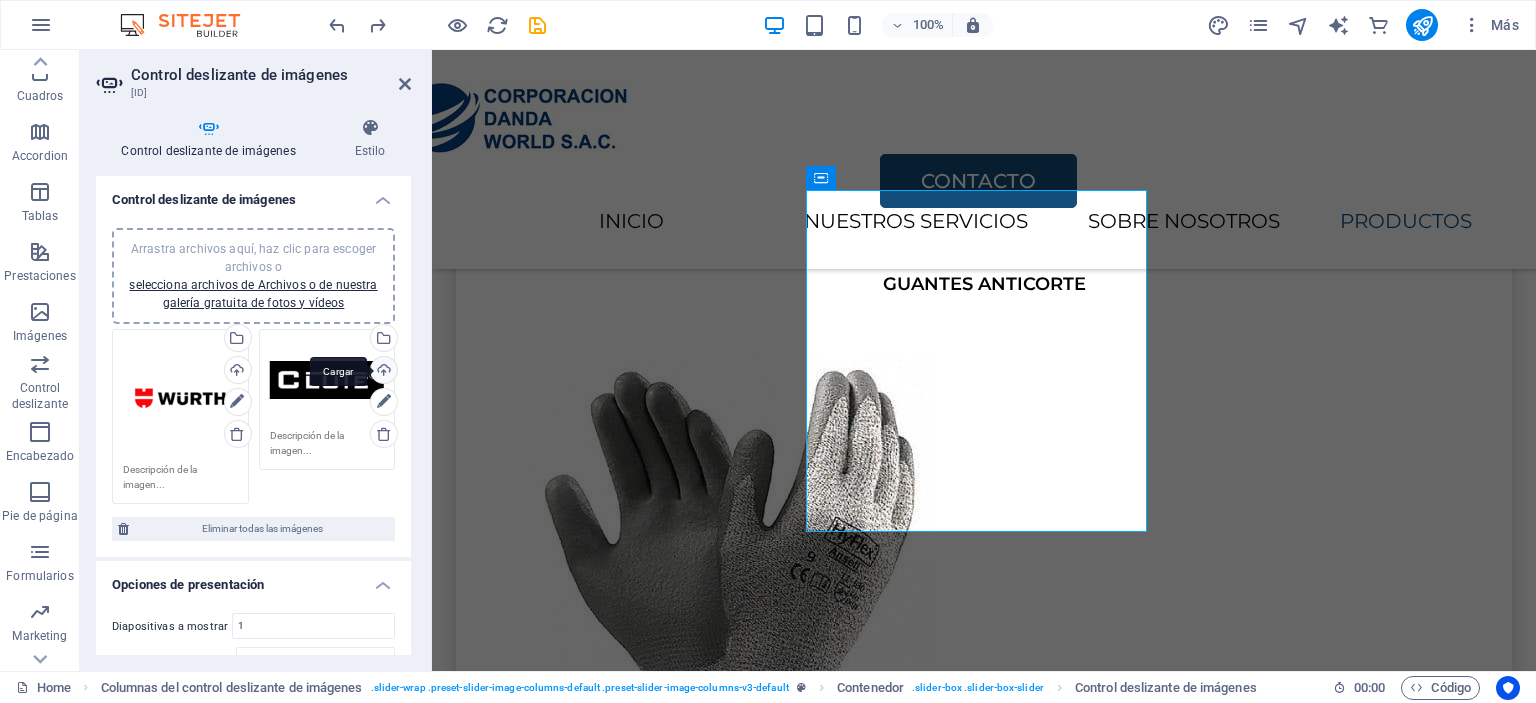 click on "Cargar" at bounding box center [382, 372] 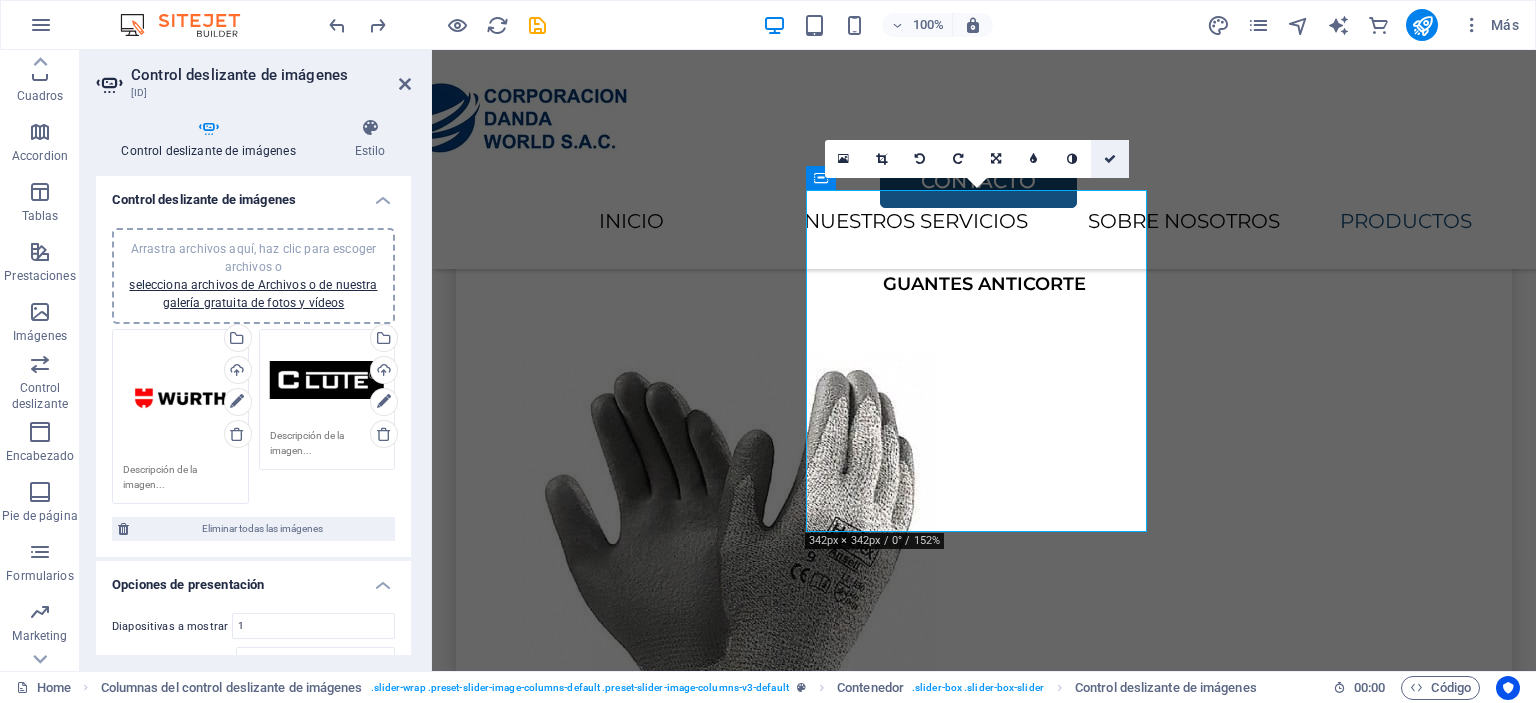 click at bounding box center (1110, 159) 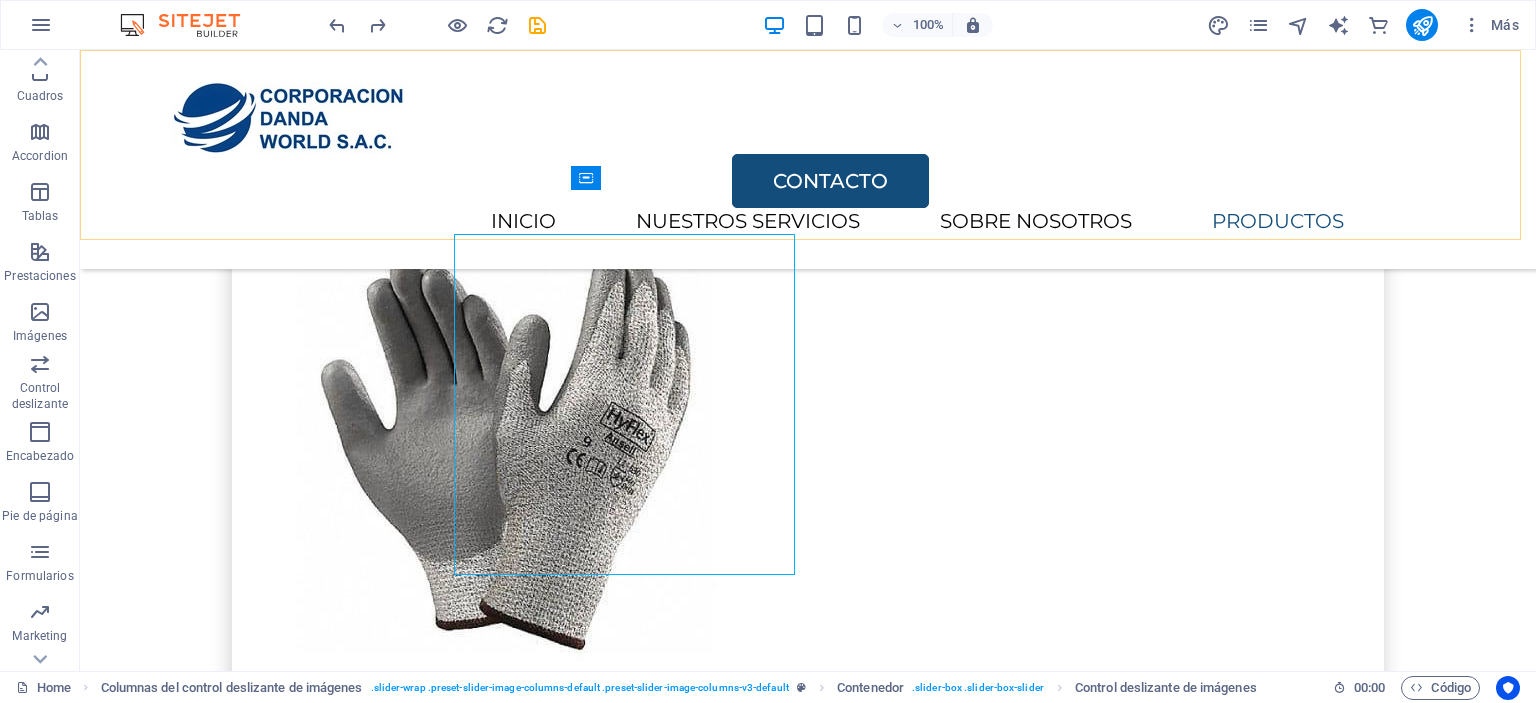 scroll, scrollTop: 4143, scrollLeft: 0, axis: vertical 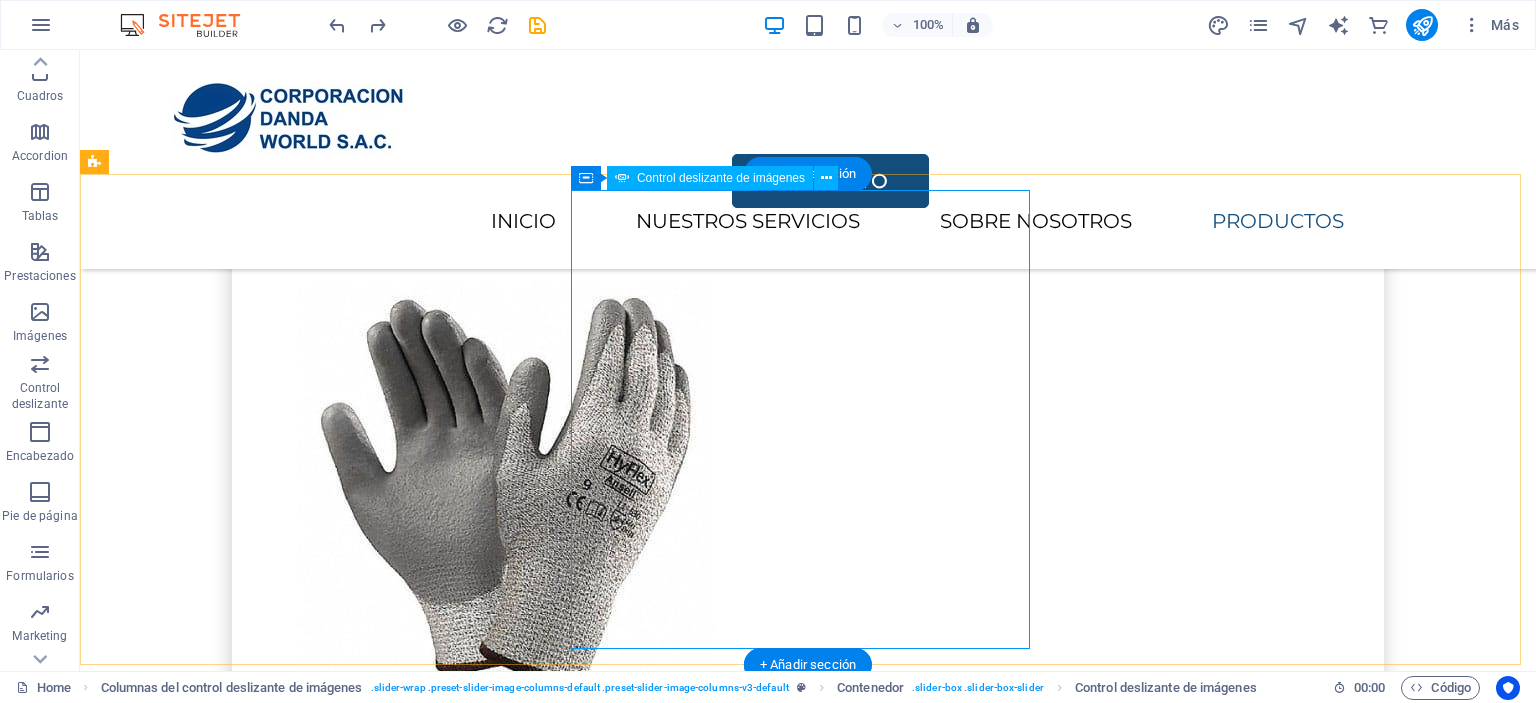 click at bounding box center [328, 8438] 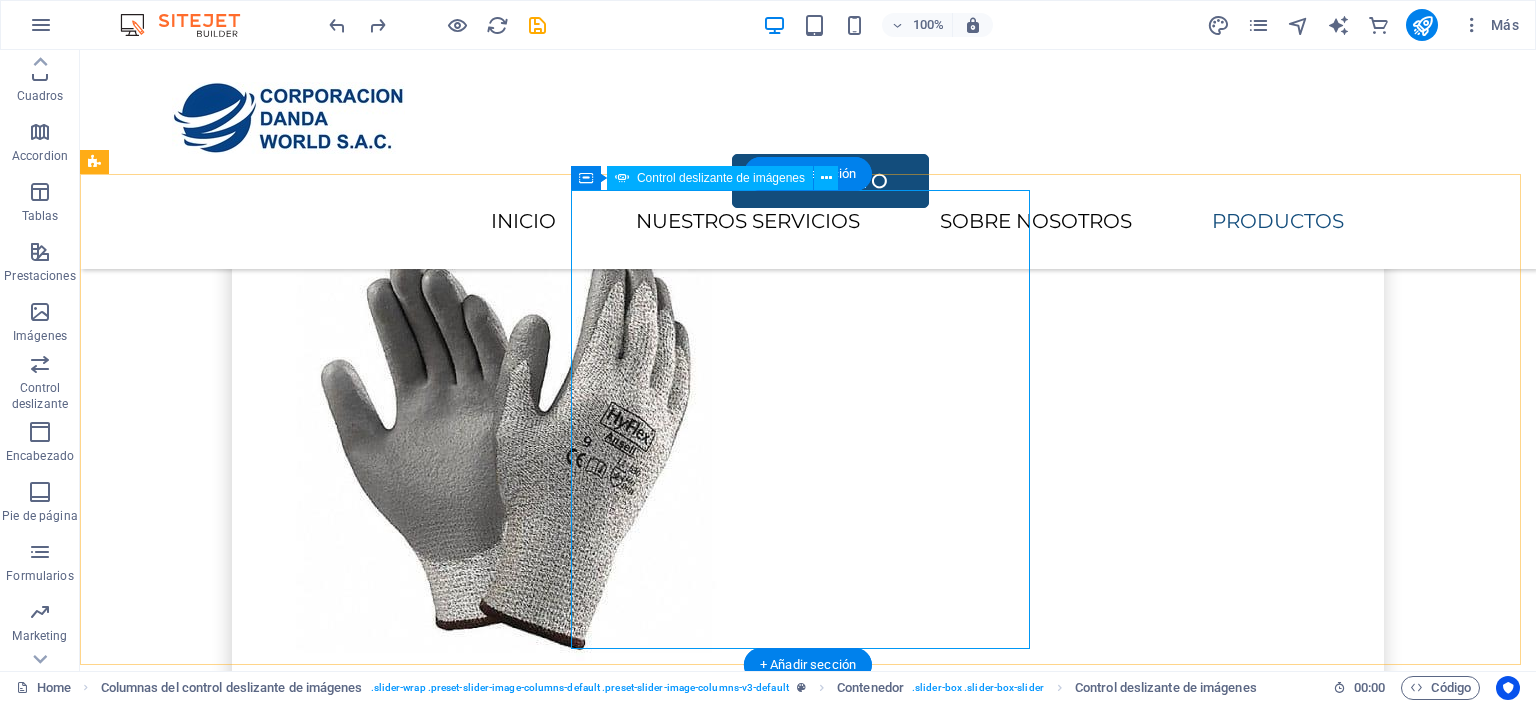 select on "ms" 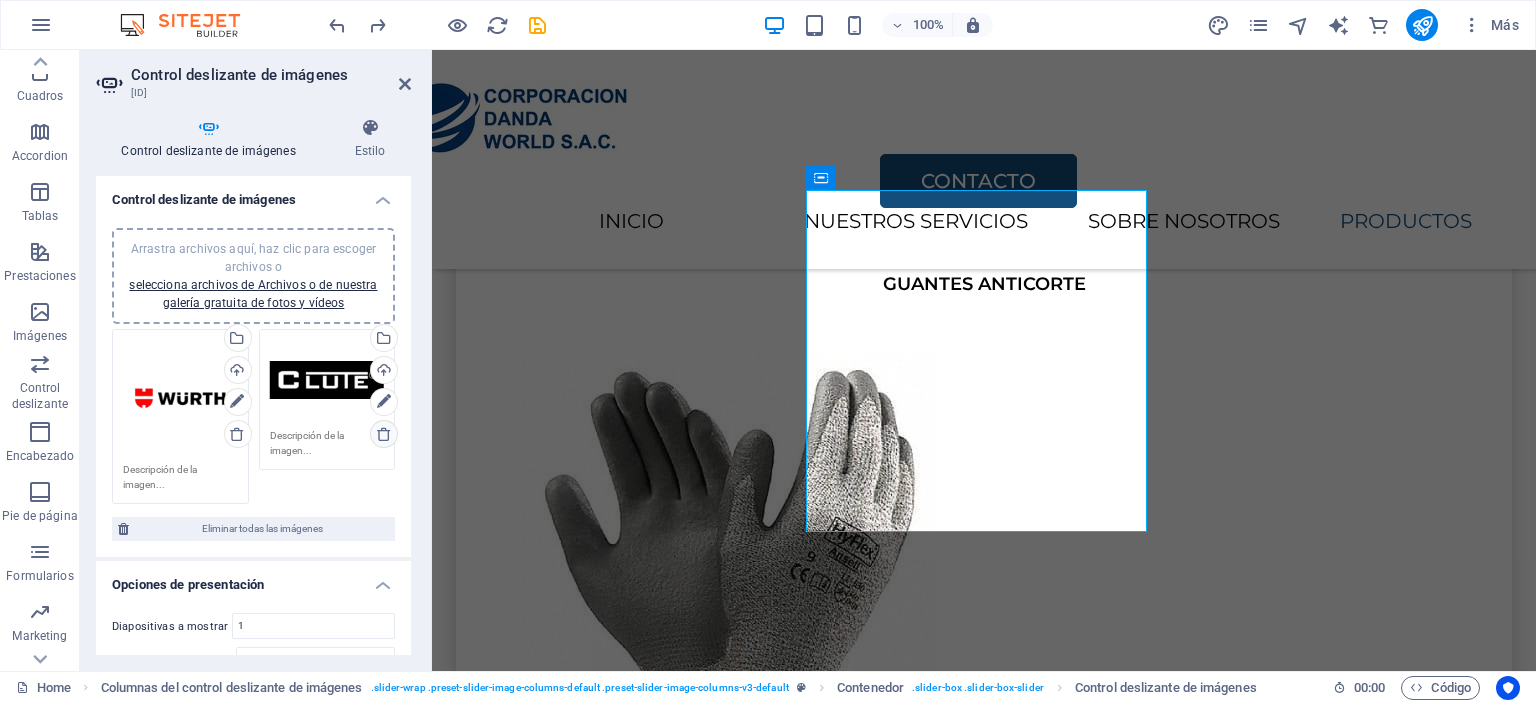 click at bounding box center [384, 434] 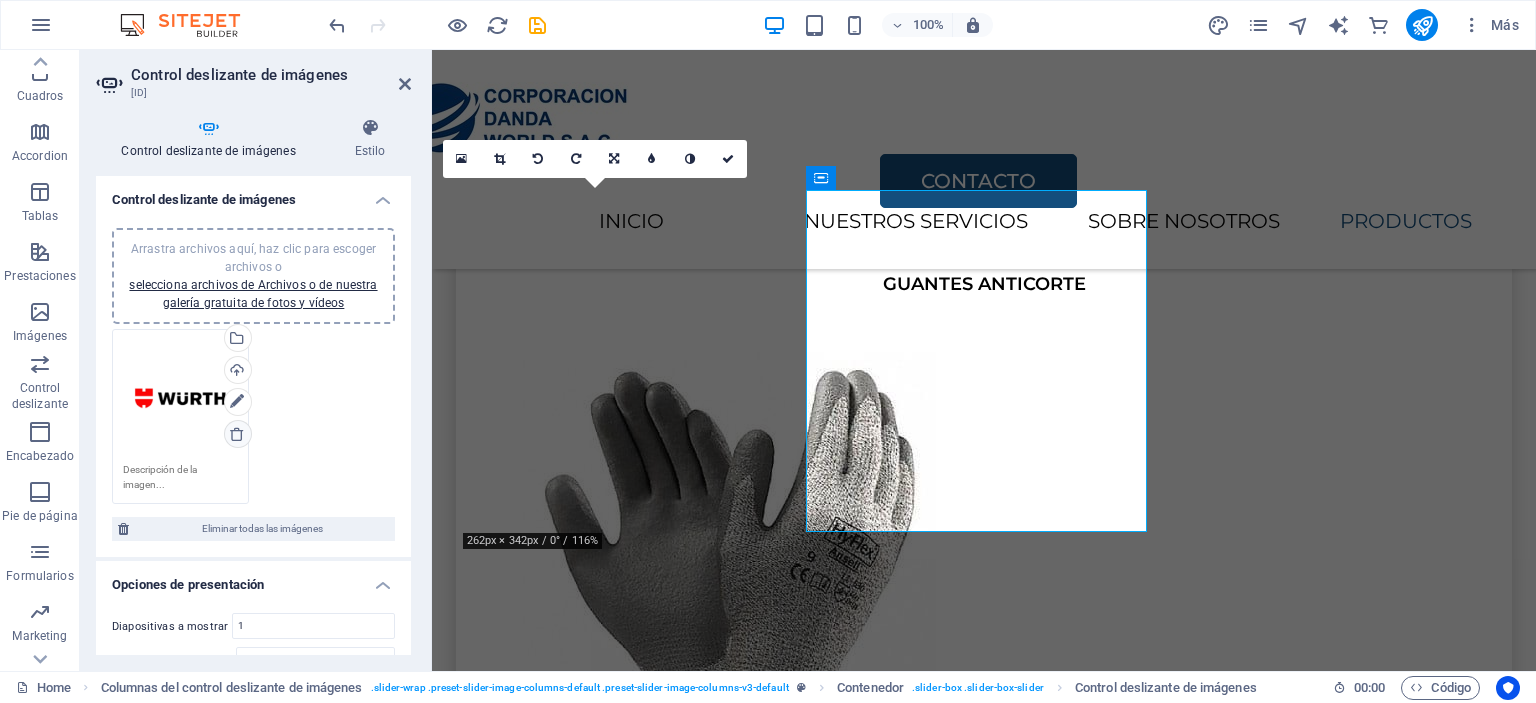 click at bounding box center [237, 434] 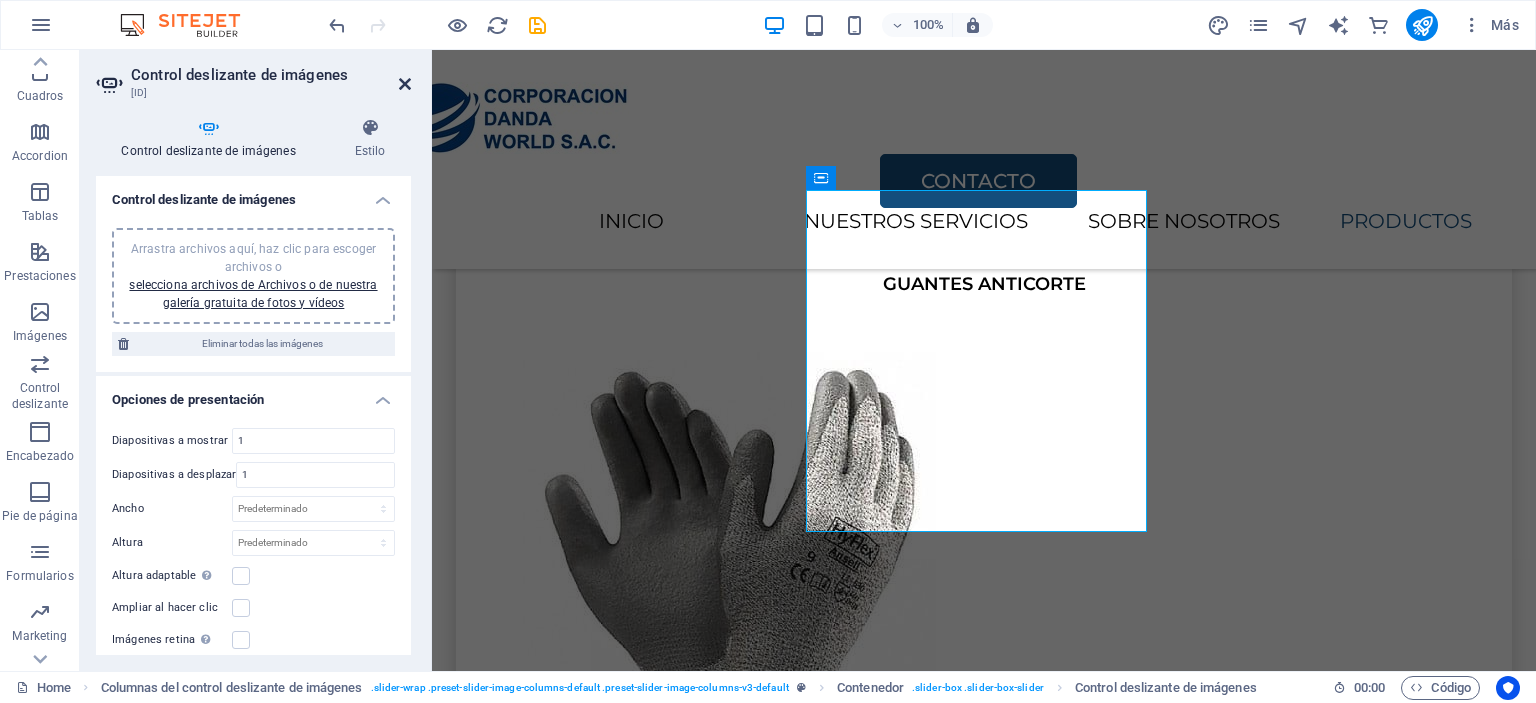 drag, startPoint x: 409, startPoint y: 85, endPoint x: 346, endPoint y: 71, distance: 64.53681 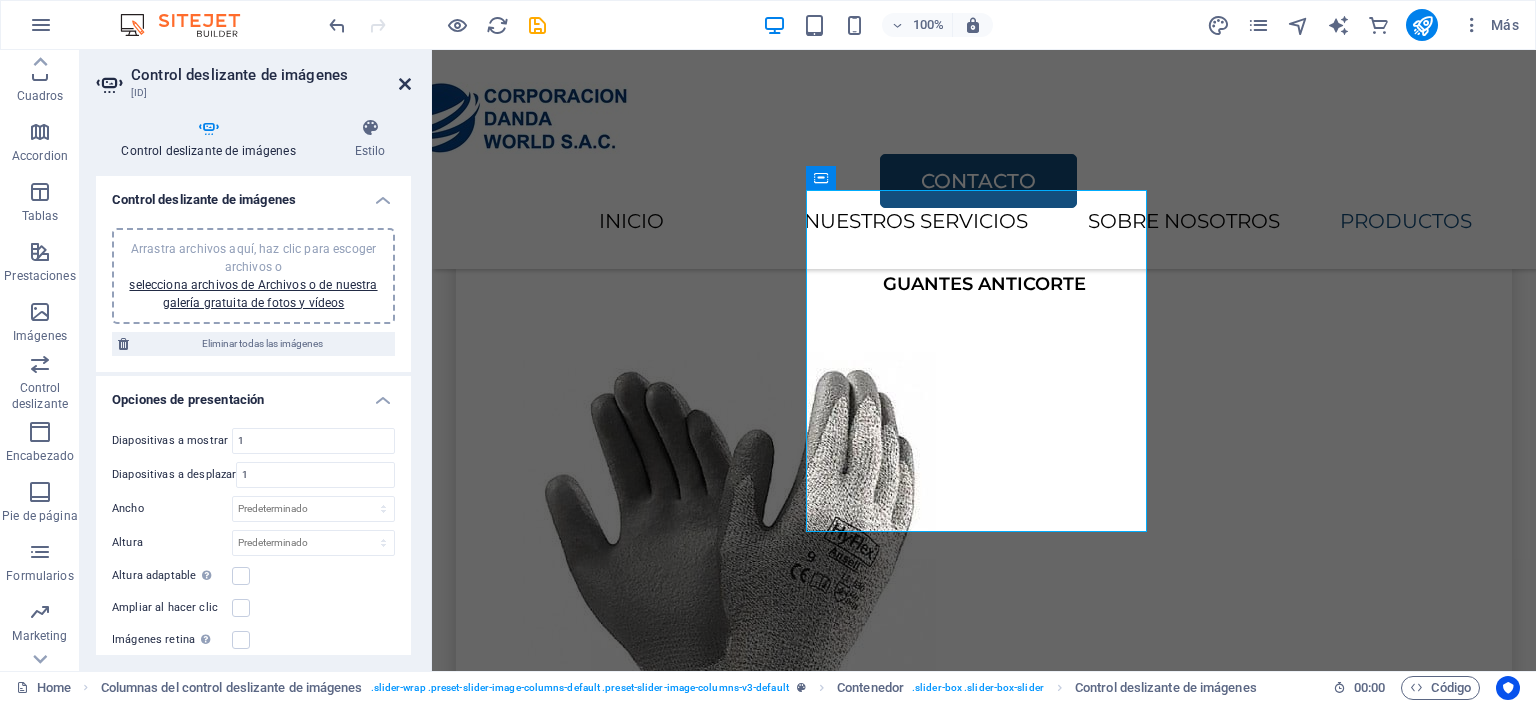 click at bounding box center (405, 84) 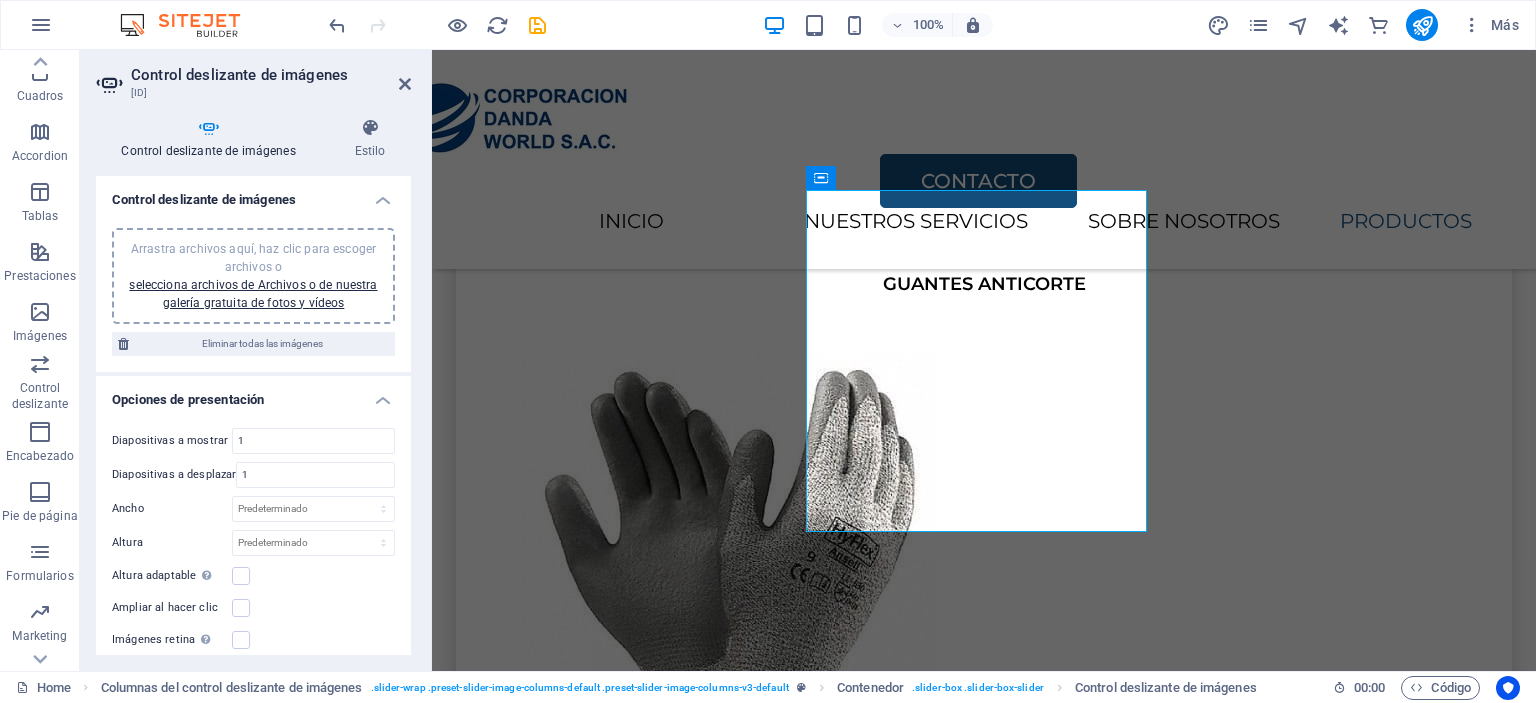 scroll, scrollTop: 4143, scrollLeft: 0, axis: vertical 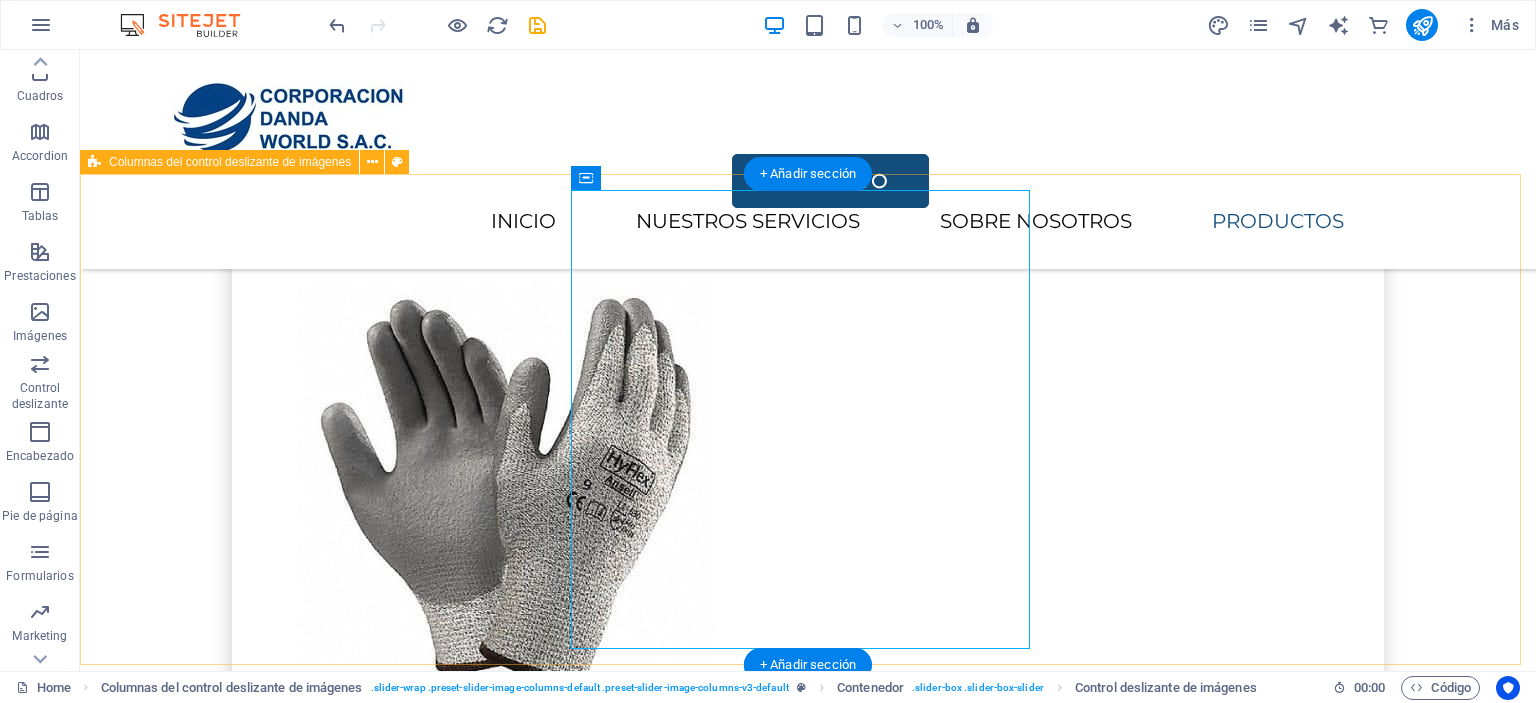 click on "Suelta el contenido aquí o  Añadir elementos  Pegar portapapeles Suelta el contenido aquí o  Añadir elementos  Pegar portapapeles" at bounding box center [808, 7438] 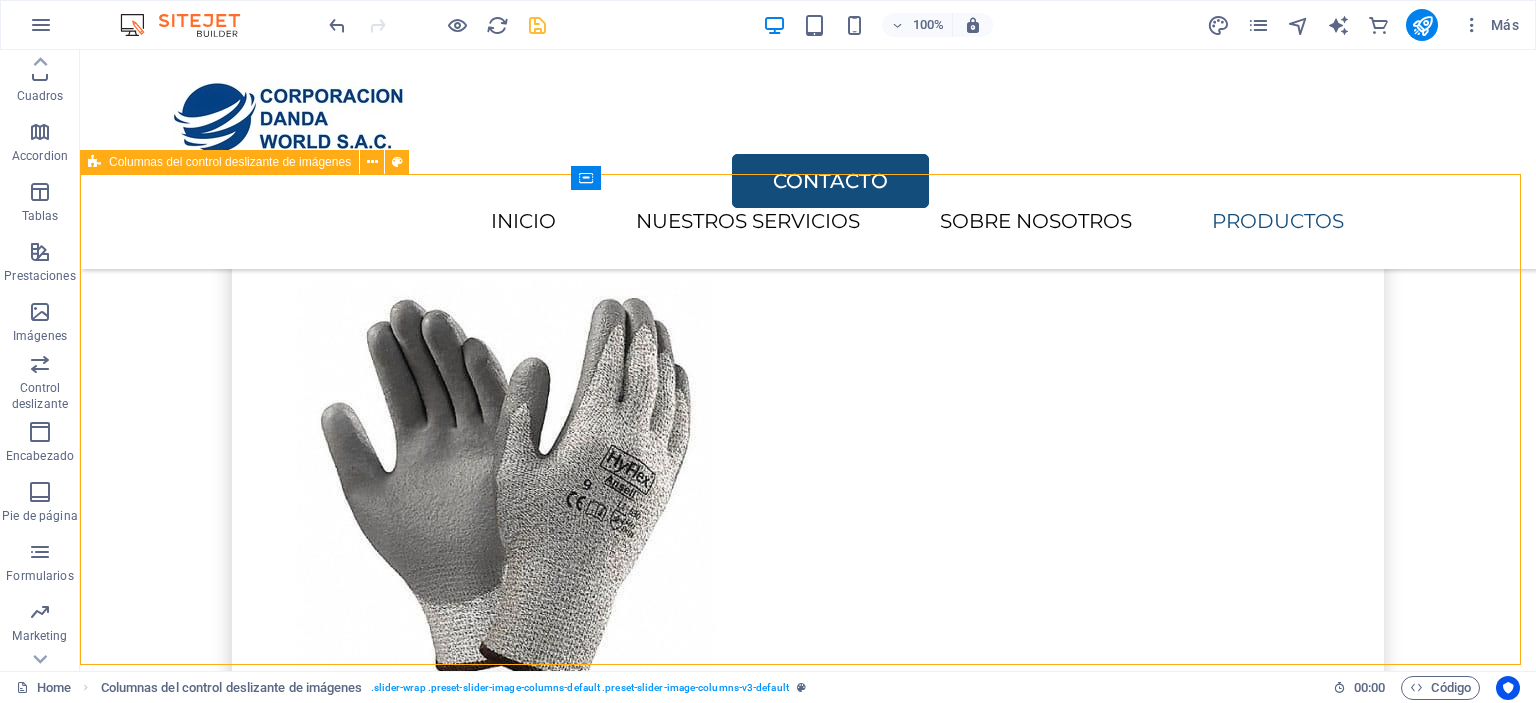 click at bounding box center (537, 25) 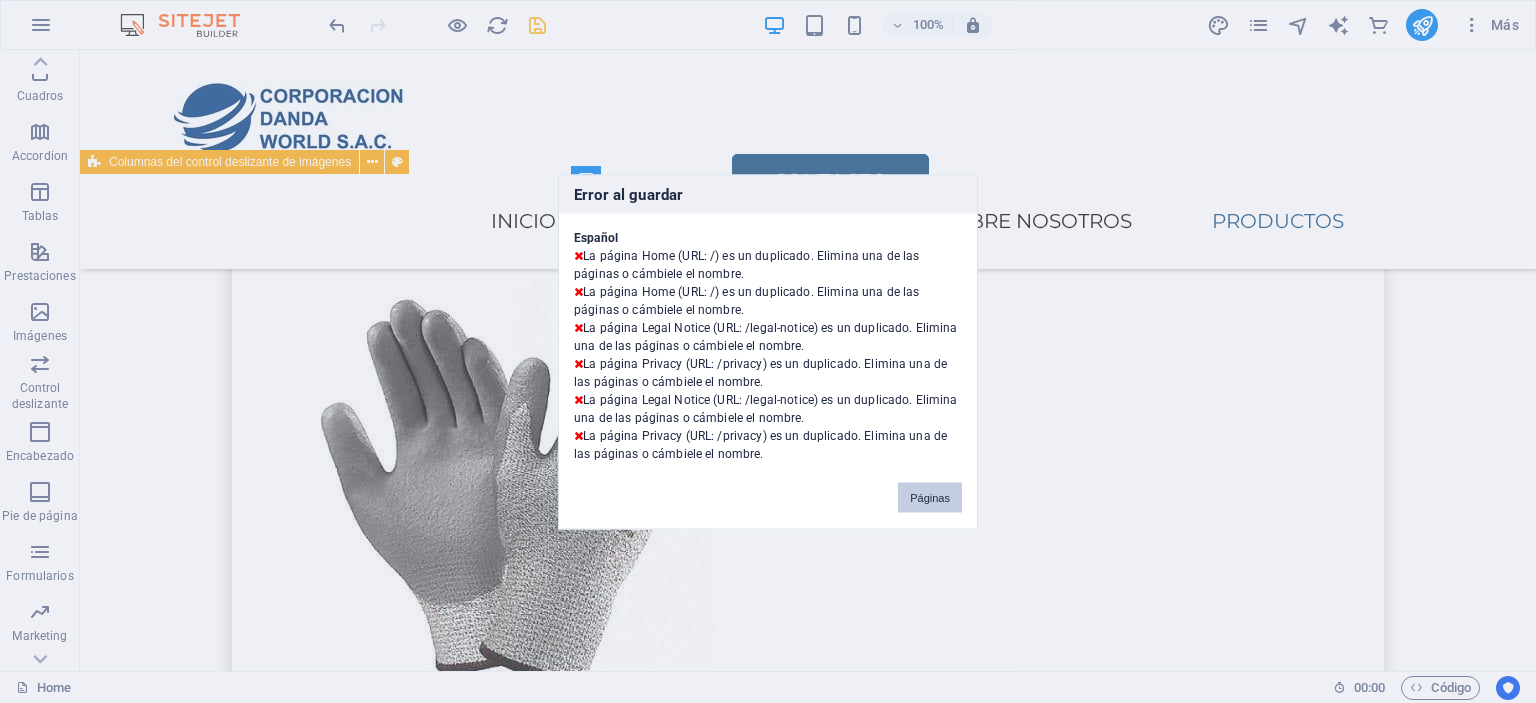 click on "Páginas" at bounding box center (930, 497) 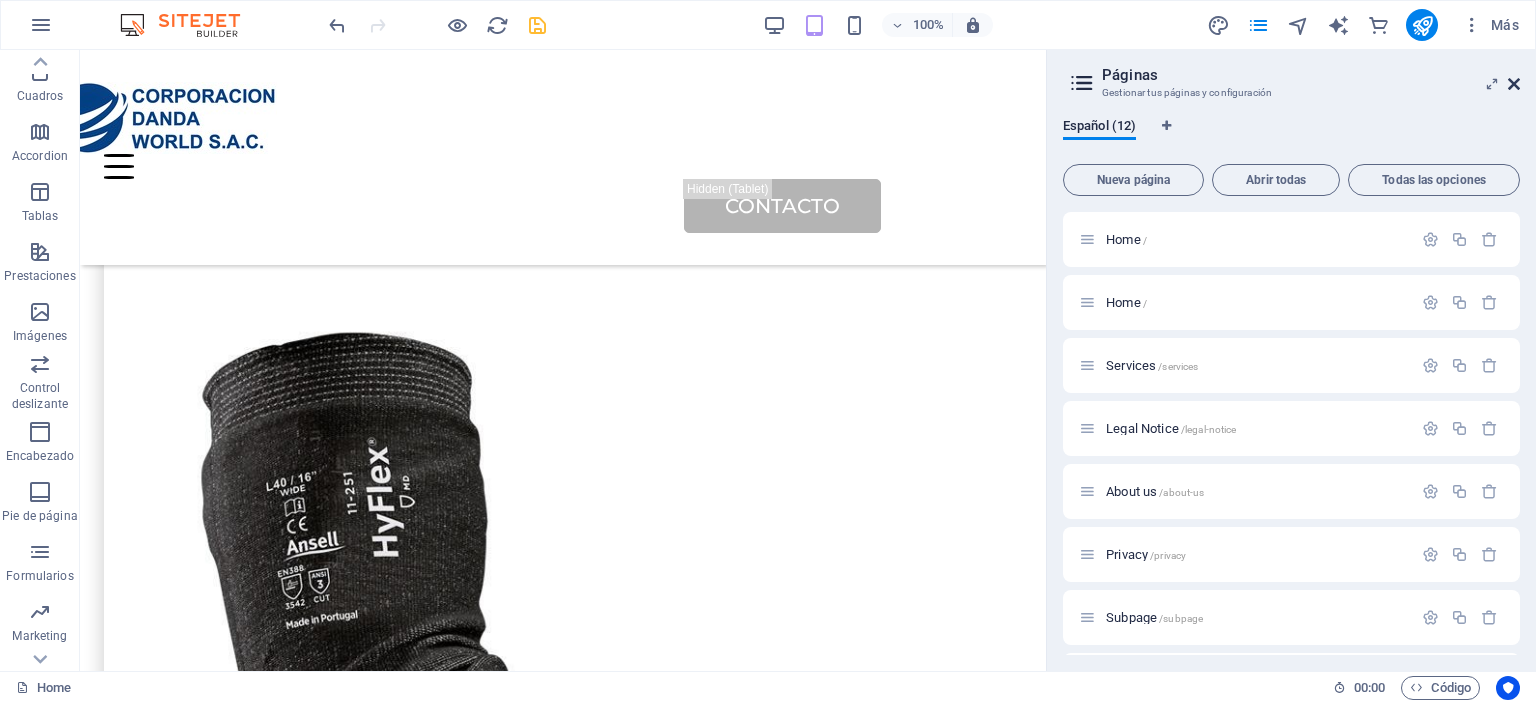 click at bounding box center (1514, 84) 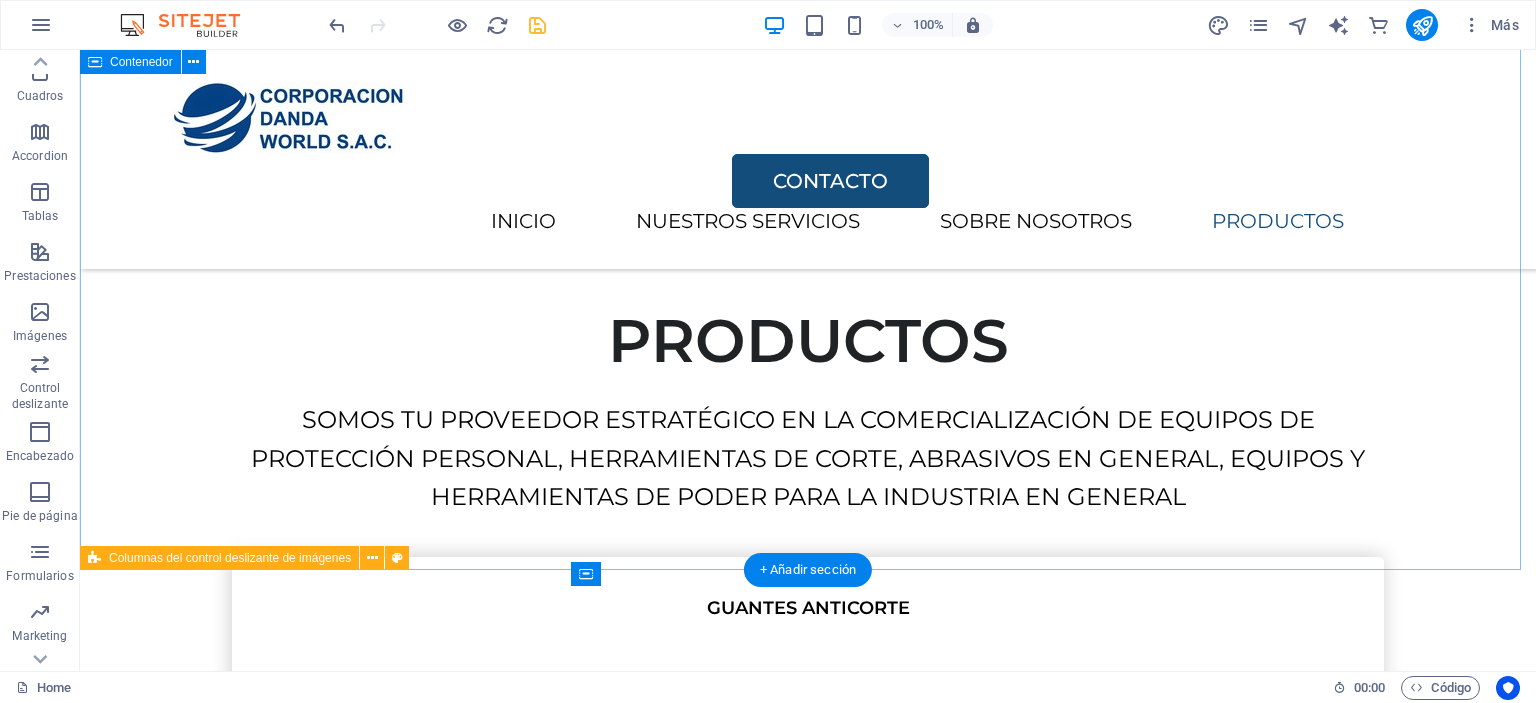 scroll, scrollTop: 4147, scrollLeft: 0, axis: vertical 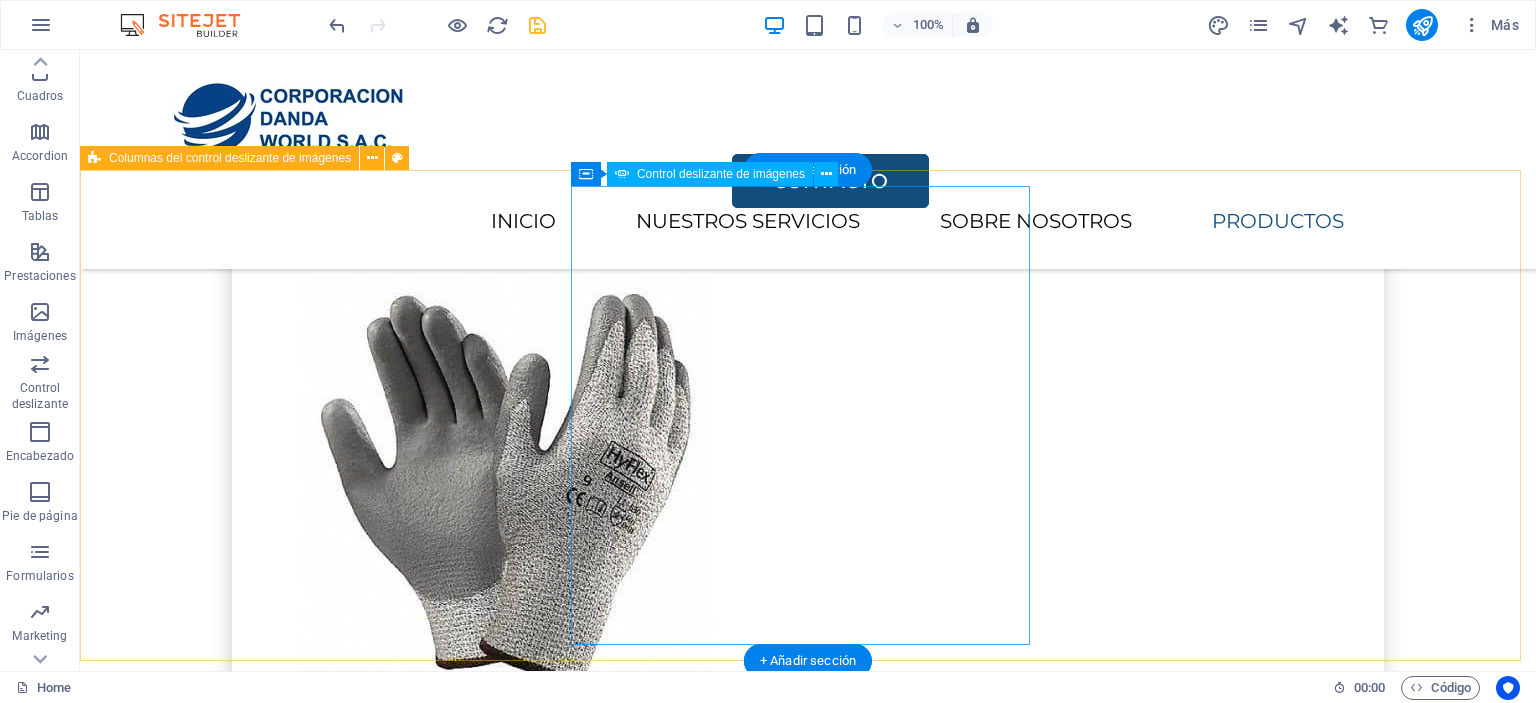 click at bounding box center (328, 7434) 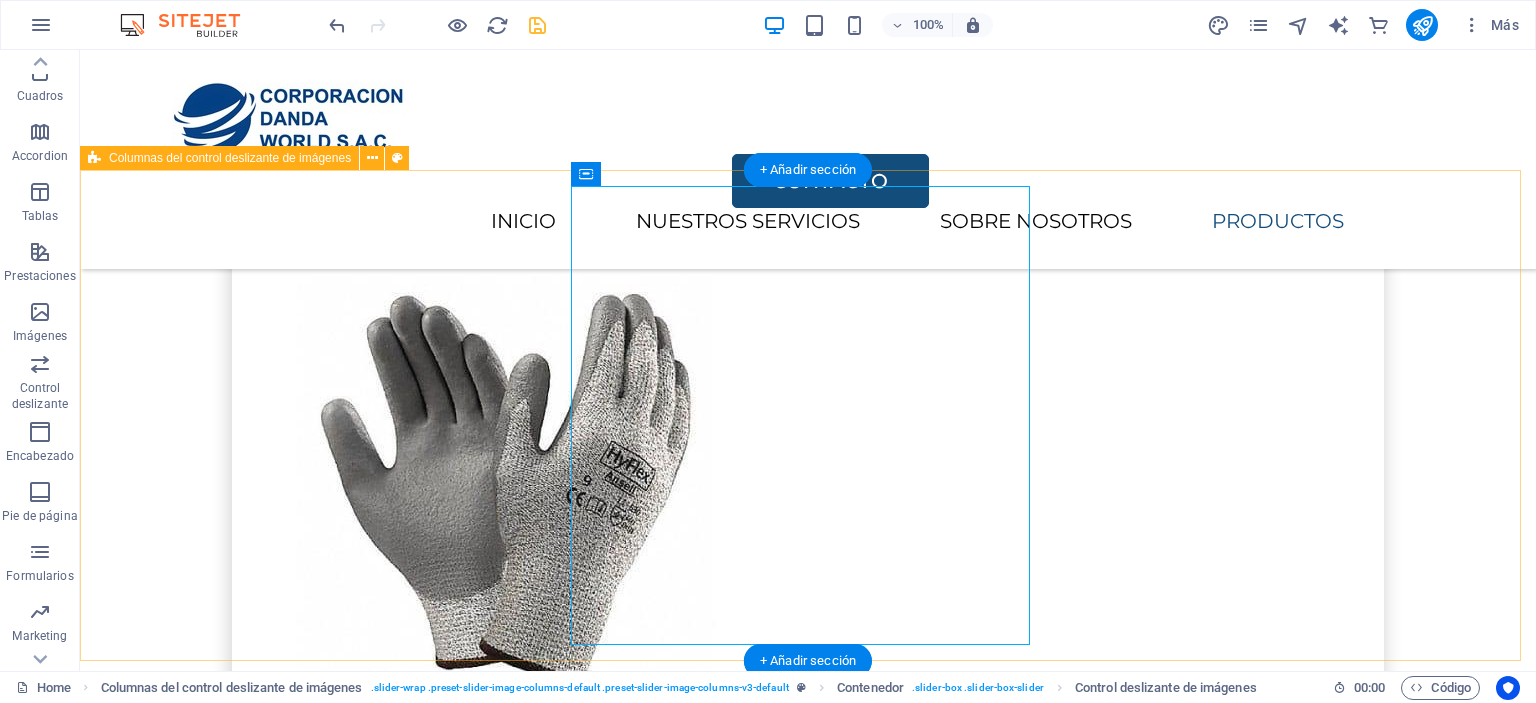 click on "Suelta el contenido aquí o  Añadir elementos  Pegar portapapeles Suelta el contenido aquí o  Añadir elementos  Pegar portapapeles" at bounding box center (808, 7434) 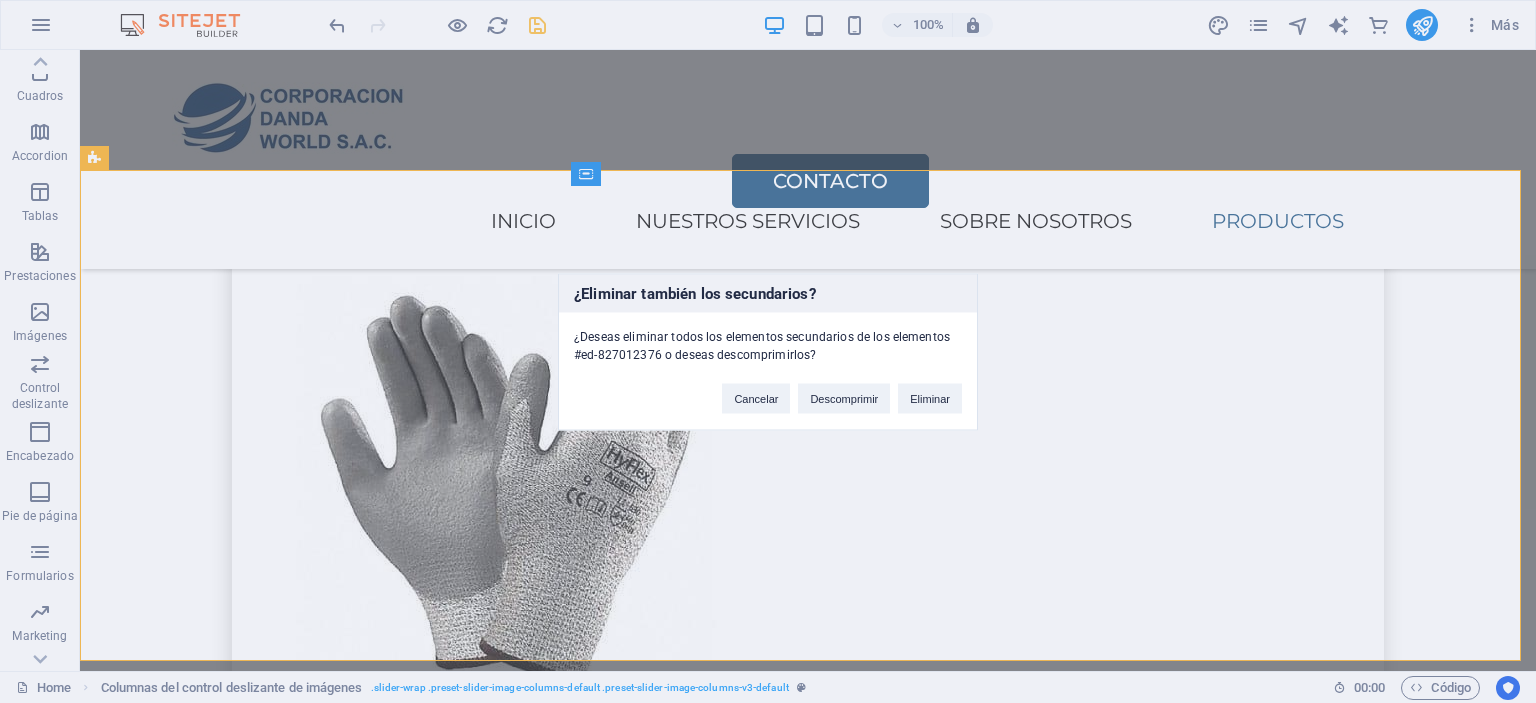 type 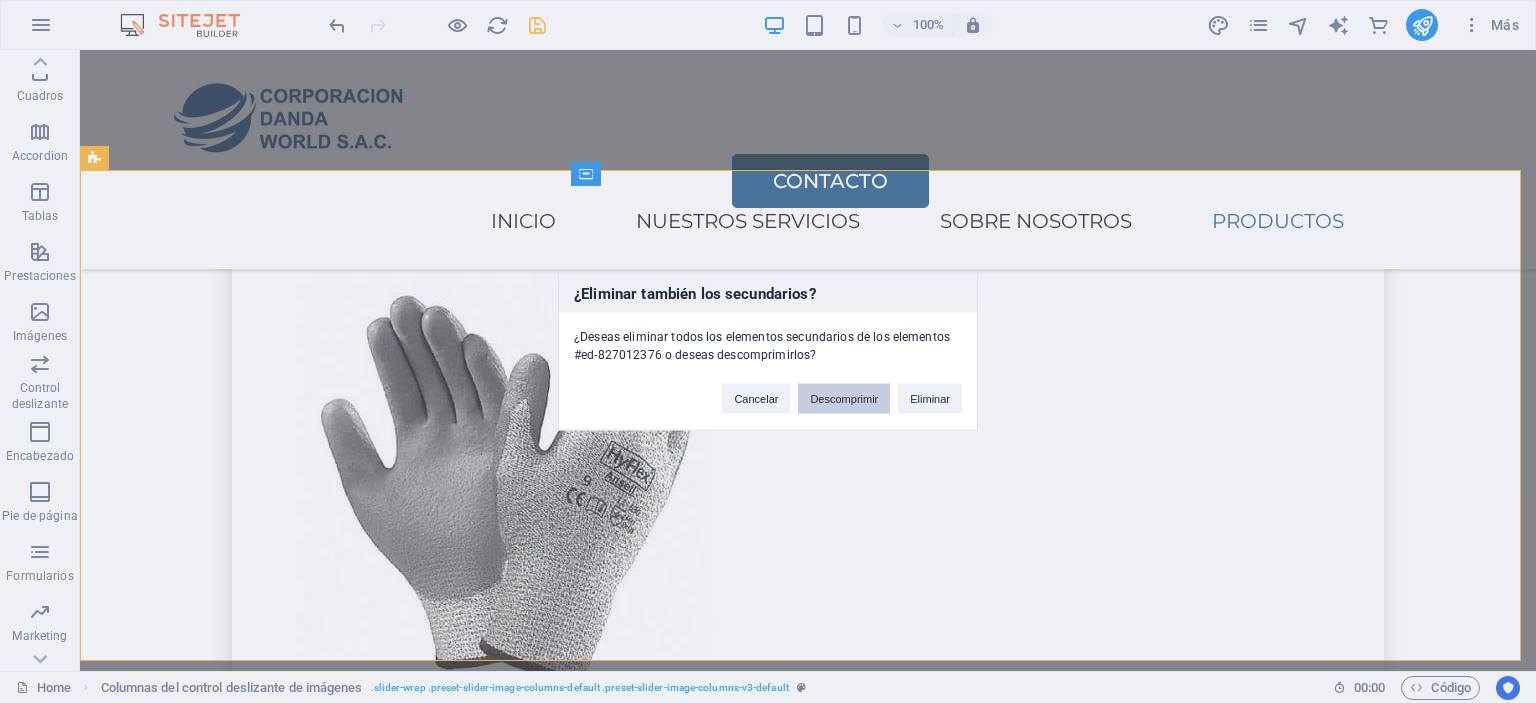 click on "Descomprimir" at bounding box center (844, 398) 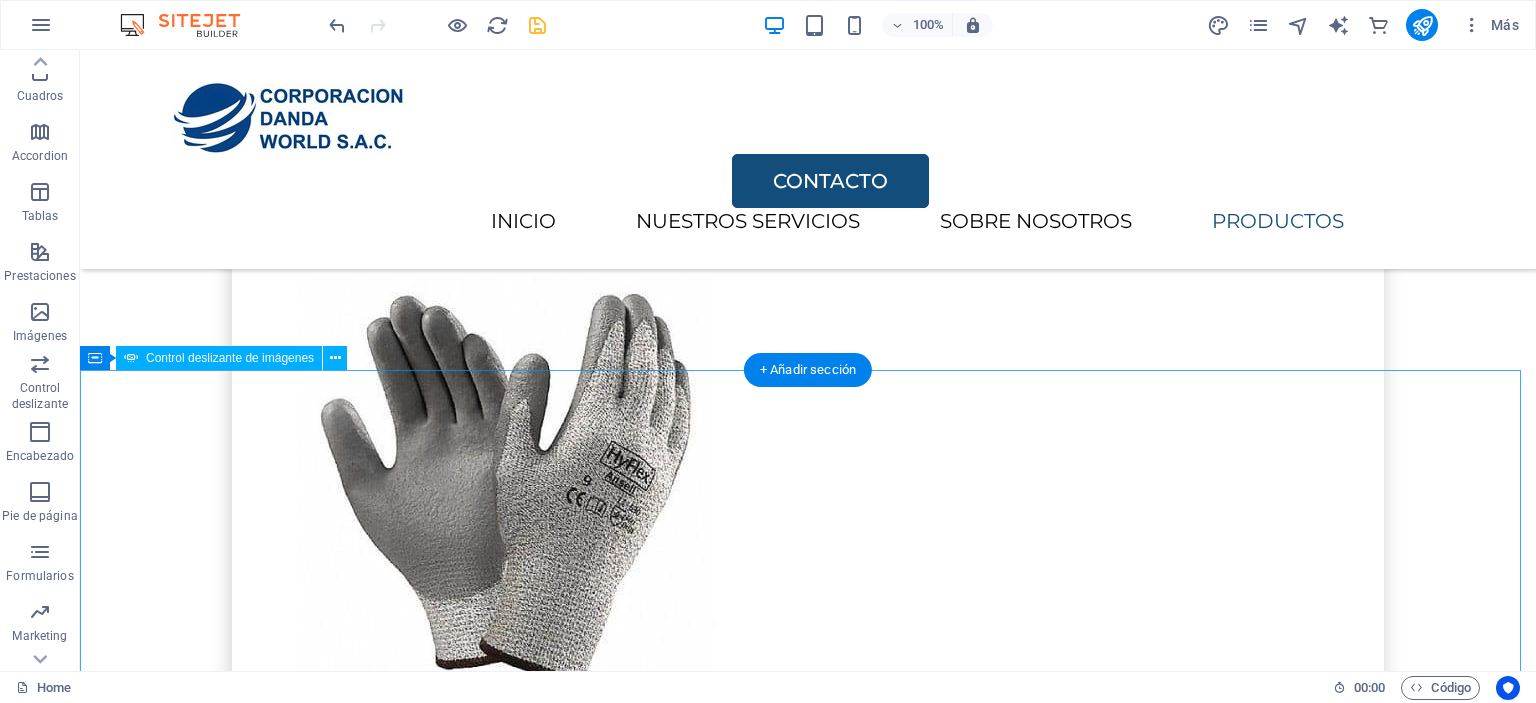 scroll, scrollTop: 3947, scrollLeft: 0, axis: vertical 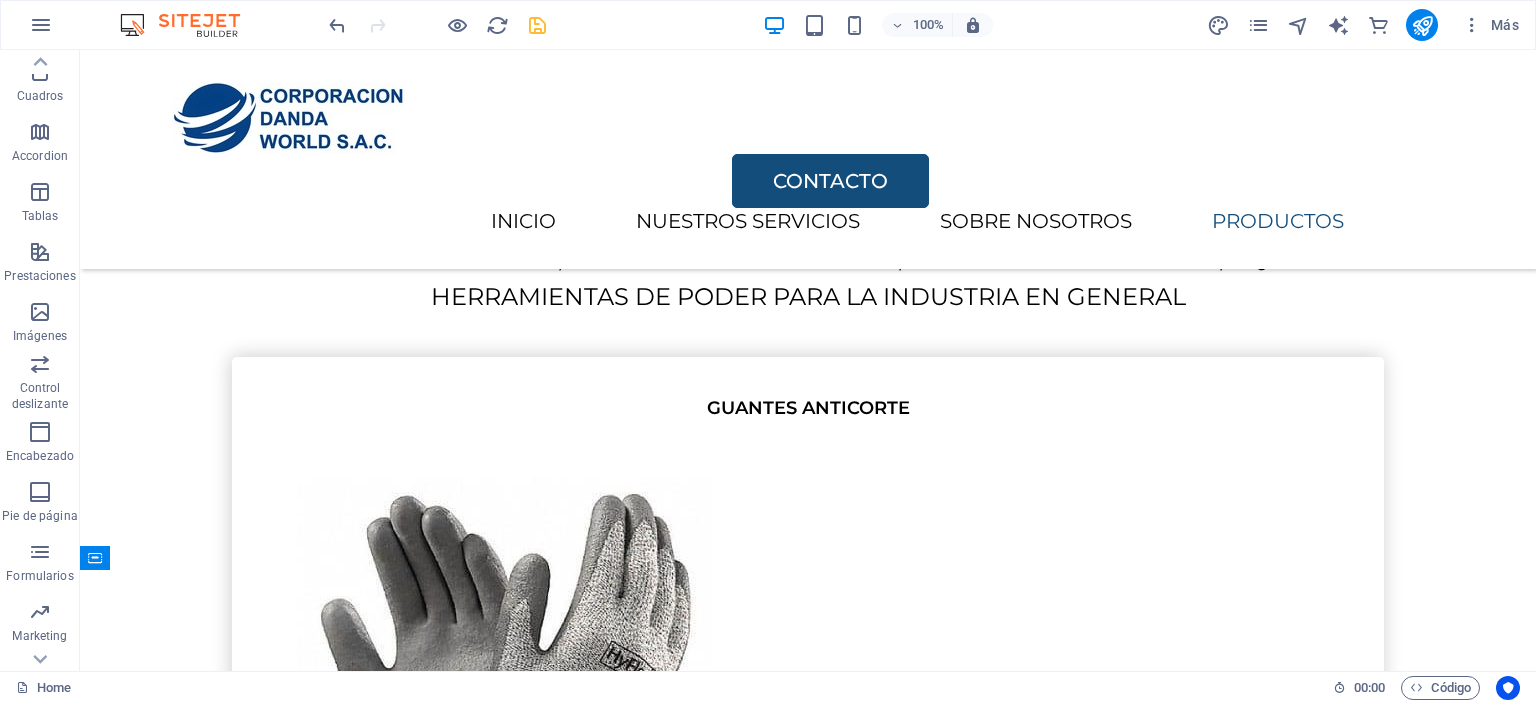 click on "CONTACTO INICIO NUESTROS SERVICIOS SOBRE NOSOTROS PRODUCTOS SOMOS TU MEJOR ALIADO Lorem ipsum dolor sit amet, consectetur adipiscing elit, sed do eiusmod tempor incididunt.  Lorem ipsum dolor sit amet, consectetur adipiscing elit, sed do eiusmod tempor incididunt.  VER SERVICIOS NUESTROS SERVICIOS Lorem ipsum dolor sit amet, consectetur adipiscing elit, sed do eiusmod tempor incididunt. FERRETERÍA INDUSTRIAL Lorem ipsum dolor sit amet, consectetur adipiscing elit. SEGURIDAD INDUSTRIAL Lorem ipsum dolor sit amet, consectetur adipiscing elit. CONSULTORÍA BUSINESS Lorem ipsum dolor sit amet, consectetur adipiscing elit. MANTENIMIENTO EN GENERAL Lorem ipsum dolor sit amet, consectetur adipiscing elit. SOBRE NOSOTROS Nuestros colaboradores se destacan por ser profesionales calificados y en constante capacitación, lo que garantiza el cumplimiento de nuestros objetivos, así como la mejora continua de nuestro sistema de gestión integral.   CONTÁCTANOS PRODUCTOS GUANTES ANTICORTE S/. 13.00 COTIZAR S/. 15.00" at bounding box center [808, 2794] 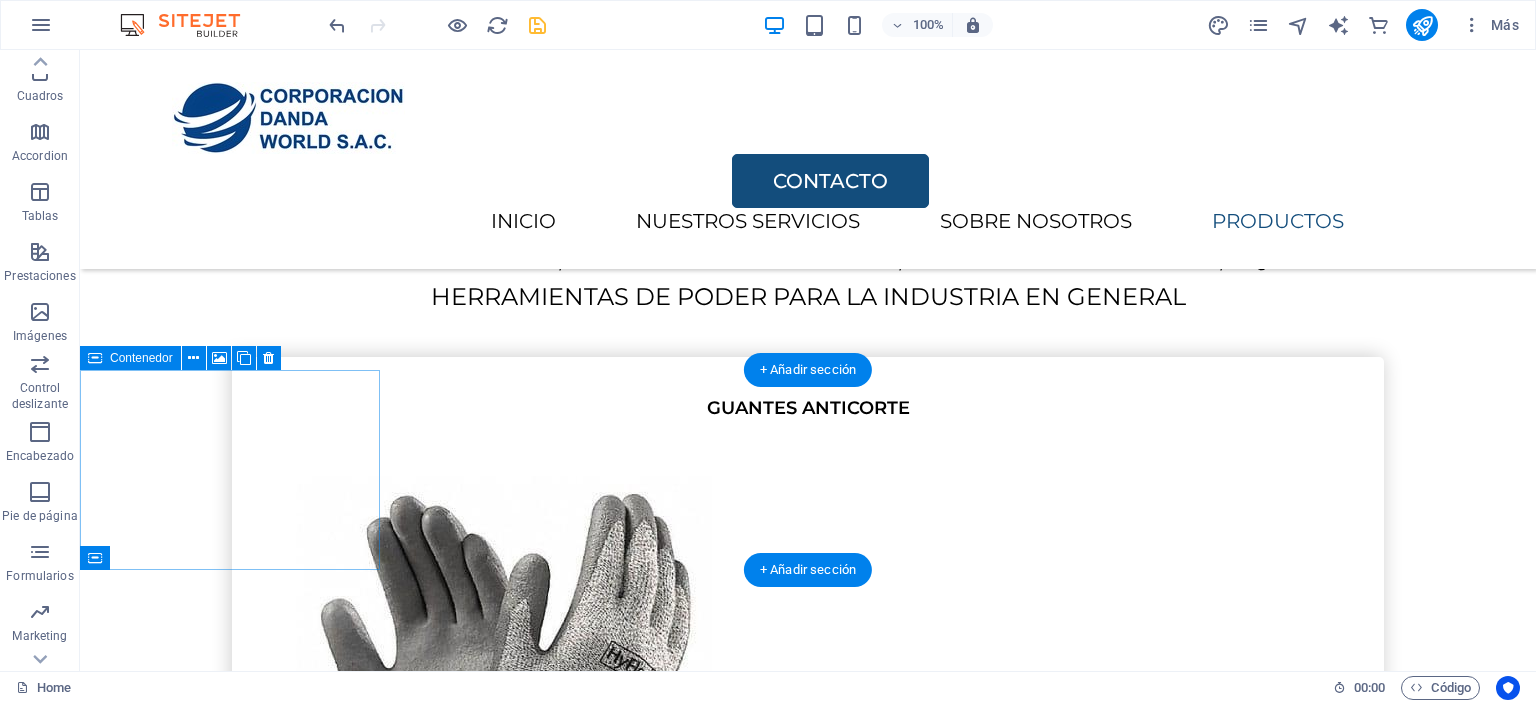 click on "Suelta el contenido aquí o  Añadir elementos  Pegar portapapeles" at bounding box center [230, 7467] 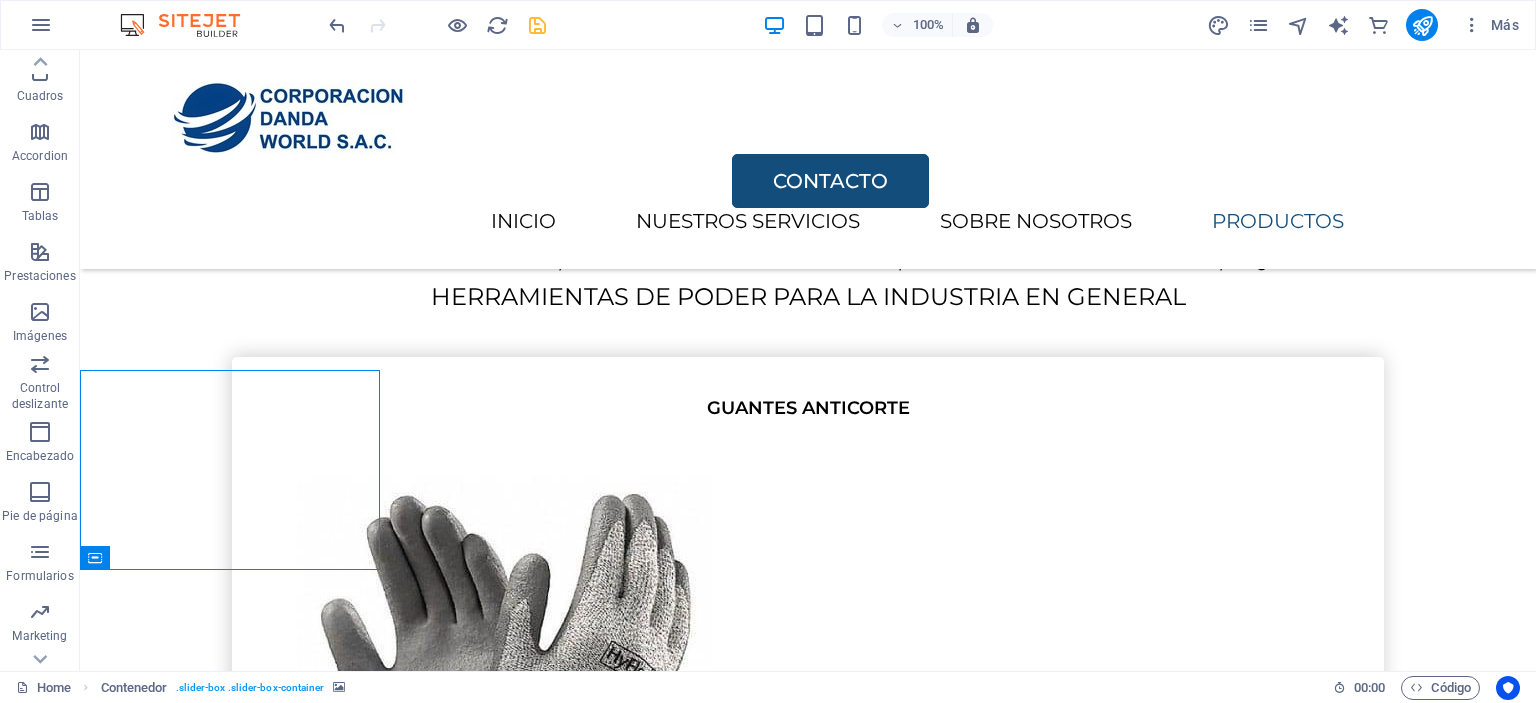 click on "CONTACTO INICIO NUESTROS SERVICIOS SOBRE NOSOTROS PRODUCTOS SOMOS TU MEJOR ALIADO Lorem ipsum dolor sit amet, consectetur adipiscing elit, sed do eiusmod tempor incididunt.  Lorem ipsum dolor sit amet, consectetur adipiscing elit, sed do eiusmod tempor incididunt.  VER SERVICIOS NUESTROS SERVICIOS Lorem ipsum dolor sit amet, consectetur adipiscing elit, sed do eiusmod tempor incididunt. FERRETERÍA INDUSTRIAL Lorem ipsum dolor sit amet, consectetur adipiscing elit. SEGURIDAD INDUSTRIAL Lorem ipsum dolor sit amet, consectetur adipiscing elit. CONSULTORÍA BUSINESS Lorem ipsum dolor sit amet, consectetur adipiscing elit. MANTENIMIENTO EN GENERAL Lorem ipsum dolor sit amet, consectetur adipiscing elit. SOBRE NOSOTROS Nuestros colaboradores se destacan por ser profesionales calificados y en constante capacitación, lo que garantiza el cumplimiento de nuestros objetivos, así como la mejora continua de nuestro sistema de gestión integral.   CONTÁCTANOS PRODUCTOS GUANTES ANTICORTE S/. 13.00 COTIZAR S/. 15.00" at bounding box center (808, 2794) 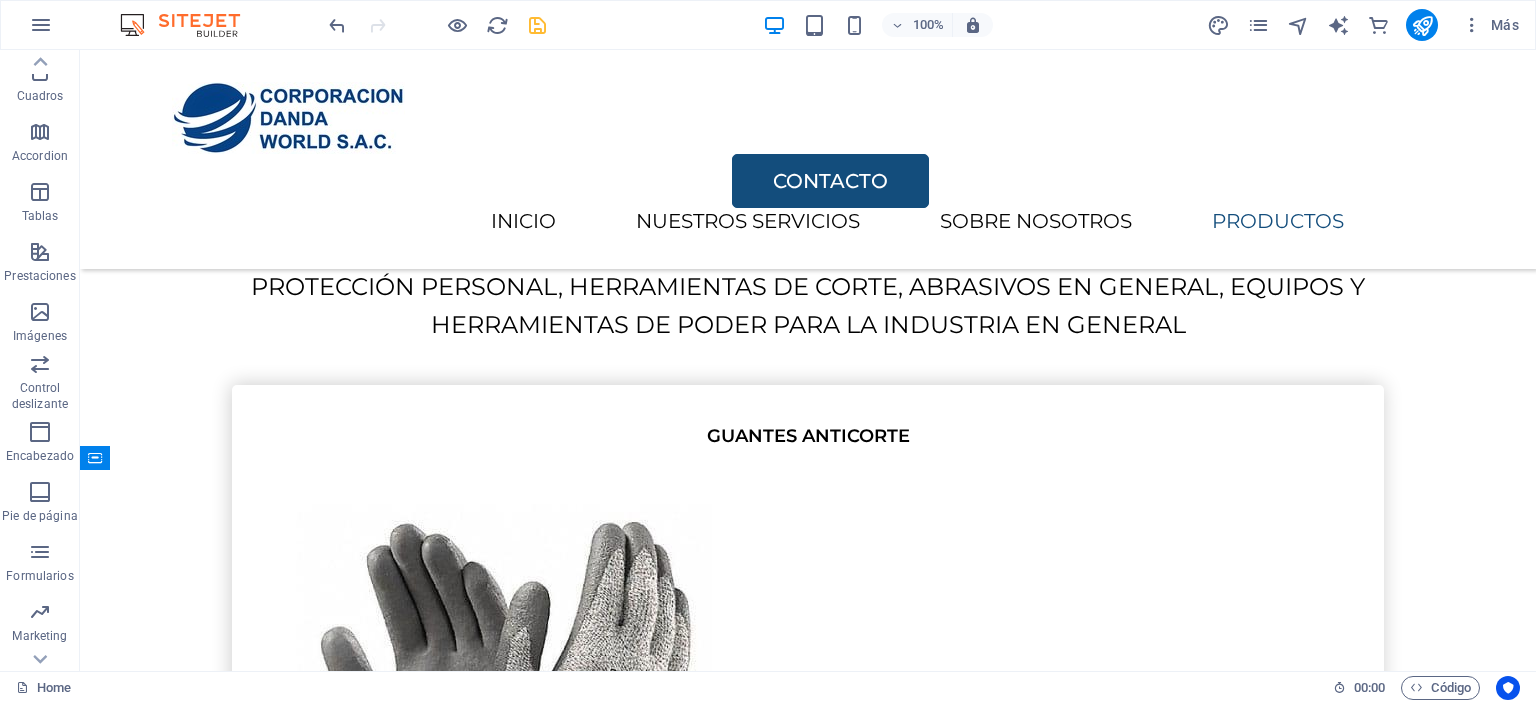 scroll, scrollTop: 3847, scrollLeft: 0, axis: vertical 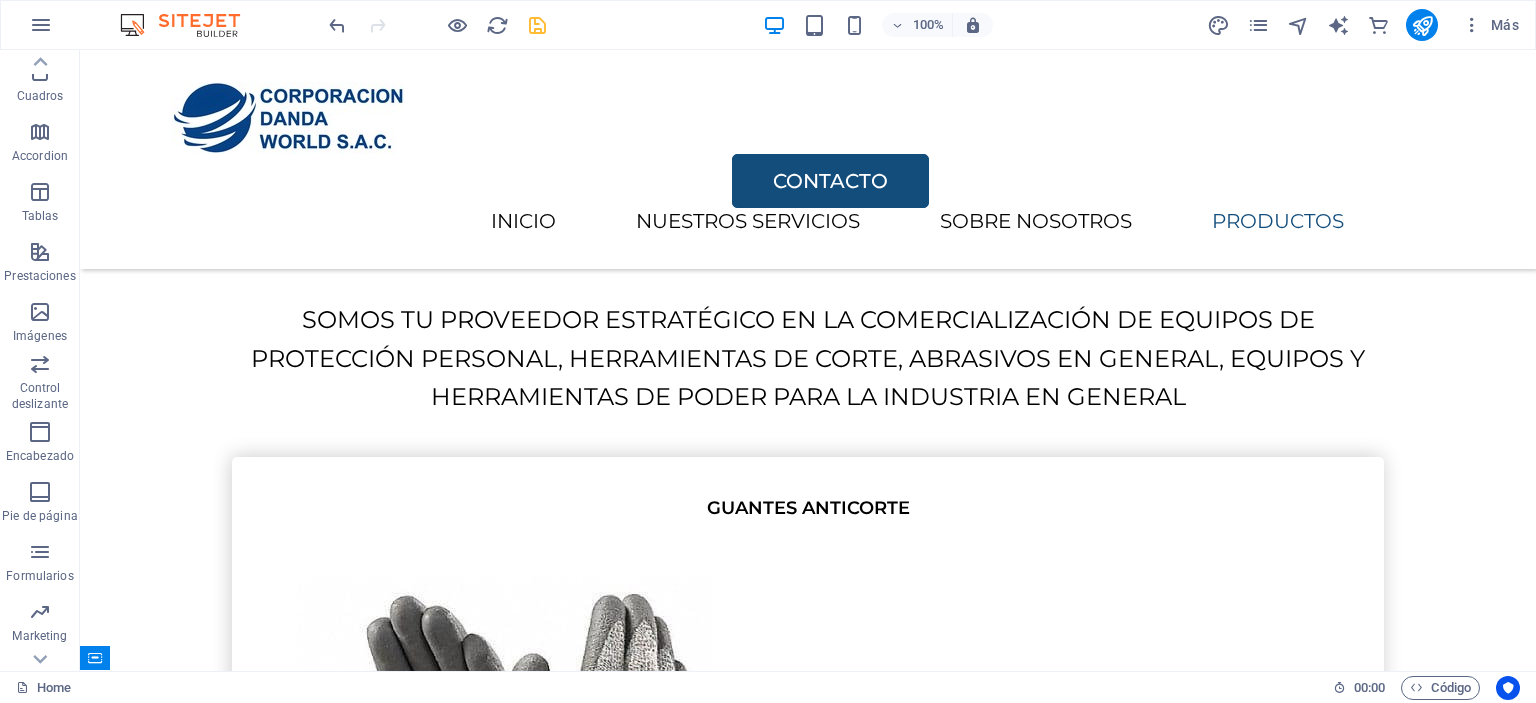 click on "CONTACTO INICIO NUESTROS SERVICIOS SOBRE NOSOTROS PRODUCTOS SOMOS TU MEJOR ALIADO Lorem ipsum dolor sit amet, consectetur adipiscing elit, sed do eiusmod tempor incididunt.  Lorem ipsum dolor sit amet, consectetur adipiscing elit, sed do eiusmod tempor incididunt.  VER SERVICIOS NUESTROS SERVICIOS Lorem ipsum dolor sit amet, consectetur adipiscing elit, sed do eiusmod tempor incididunt. FERRETERÍA INDUSTRIAL Lorem ipsum dolor sit amet, consectetur adipiscing elit. SEGURIDAD INDUSTRIAL Lorem ipsum dolor sit amet, consectetur adipiscing elit. CONSULTORÍA BUSINESS Lorem ipsum dolor sit amet, consectetur adipiscing elit. MANTENIMIENTO EN GENERAL Lorem ipsum dolor sit amet, consectetur adipiscing elit. SOBRE NOSOTROS Nuestros colaboradores se destacan por ser profesionales calificados y en constante capacitación, lo que garantiza el cumplimiento de nuestros objetivos, así como la mejora continua de nuestro sistema de gestión integral.   CONTÁCTANOS PRODUCTOS GUANTES ANTICORTE S/. 13.00 COTIZAR S/. 15.00" at bounding box center (808, 2894) 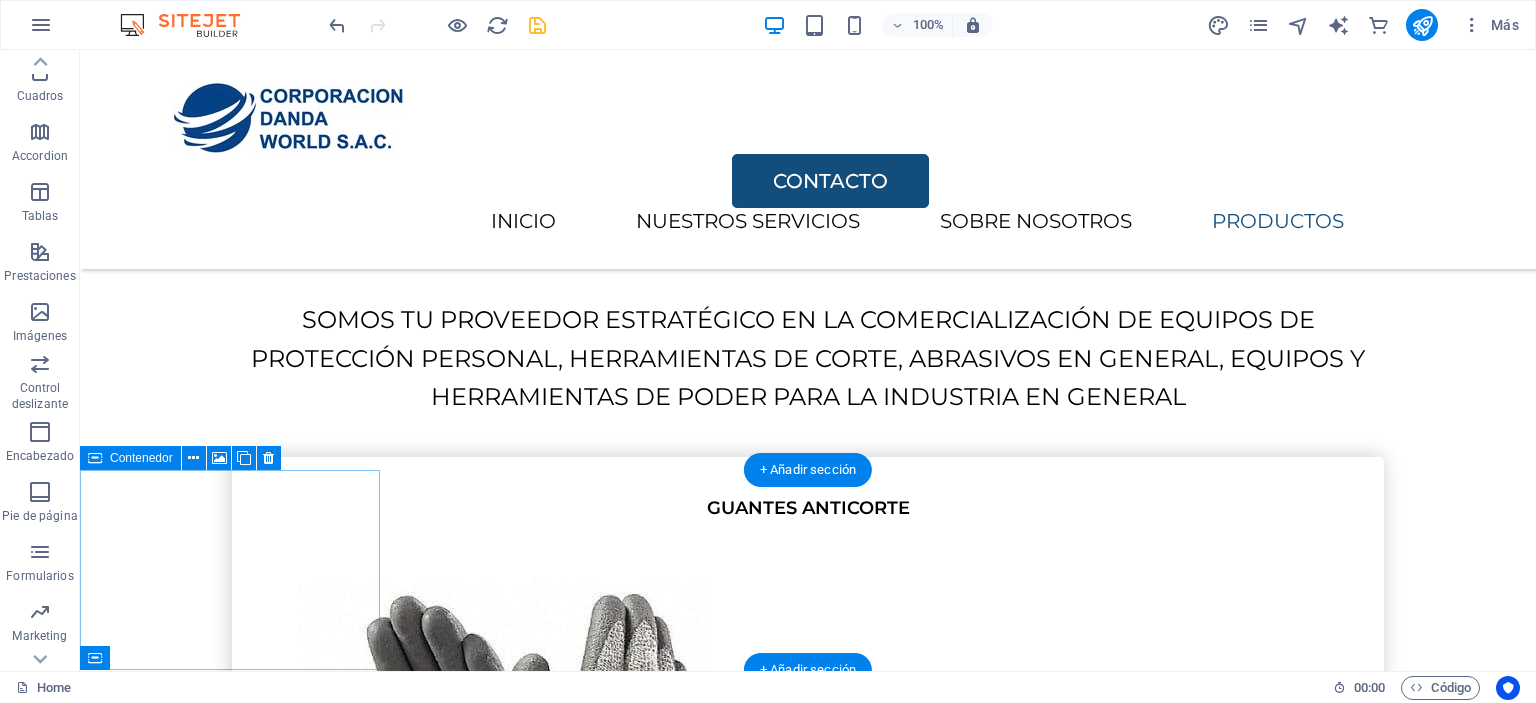 click on "Suelta el contenido aquí o  Añadir elementos  Pegar portapapeles" at bounding box center (230, 7567) 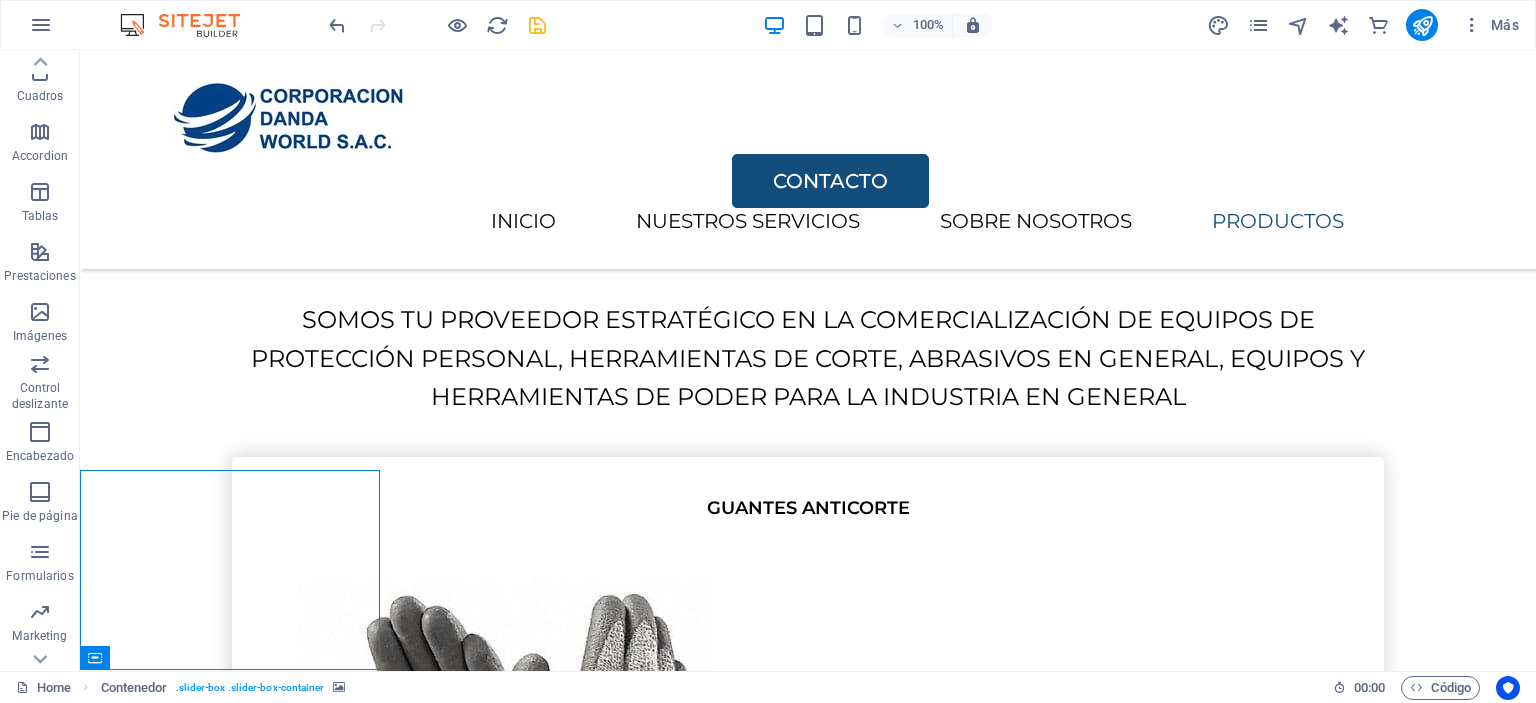 click on "CONTACTO INICIO NUESTROS SERVICIOS SOBRE NOSOTROS PRODUCTOS SOMOS TU MEJOR ALIADO Lorem ipsum dolor sit amet, consectetur adipiscing elit, sed do eiusmod tempor incididunt.  Lorem ipsum dolor sit amet, consectetur adipiscing elit, sed do eiusmod tempor incididunt.  VER SERVICIOS NUESTROS SERVICIOS Lorem ipsum dolor sit amet, consectetur adipiscing elit, sed do eiusmod tempor incididunt. FERRETERÍA INDUSTRIAL Lorem ipsum dolor sit amet, consectetur adipiscing elit. SEGURIDAD INDUSTRIAL Lorem ipsum dolor sit amet, consectetur adipiscing elit. CONSULTORÍA BUSINESS Lorem ipsum dolor sit amet, consectetur adipiscing elit. MANTENIMIENTO EN GENERAL Lorem ipsum dolor sit amet, consectetur adipiscing elit. SOBRE NOSOTROS Nuestros colaboradores se destacan por ser profesionales calificados y en constante capacitación, lo que garantiza el cumplimiento de nuestros objetivos, así como la mejora continua de nuestro sistema de gestión integral.   CONTÁCTANOS PRODUCTOS GUANTES ANTICORTE S/. 13.00 COTIZAR S/. 15.00" at bounding box center (808, 2894) 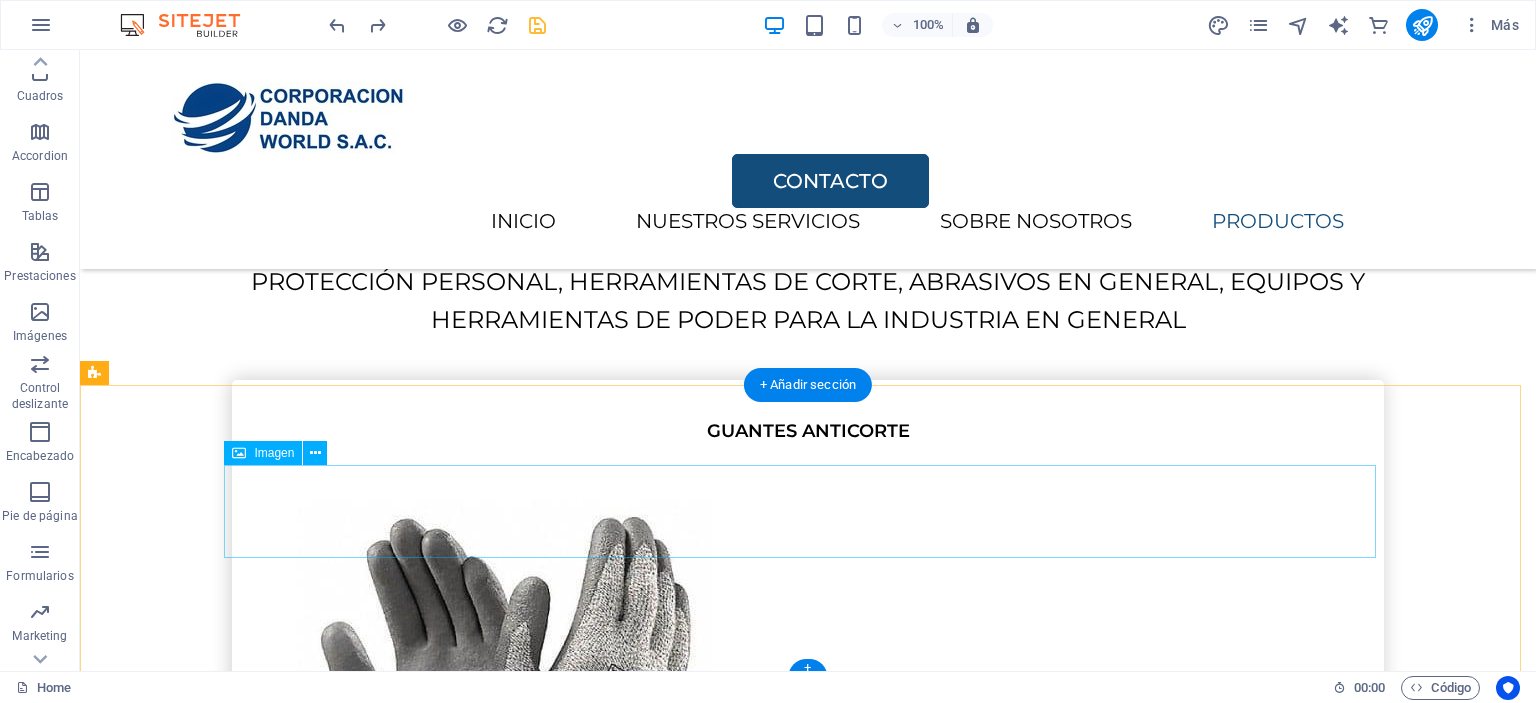 scroll, scrollTop: 3847, scrollLeft: 0, axis: vertical 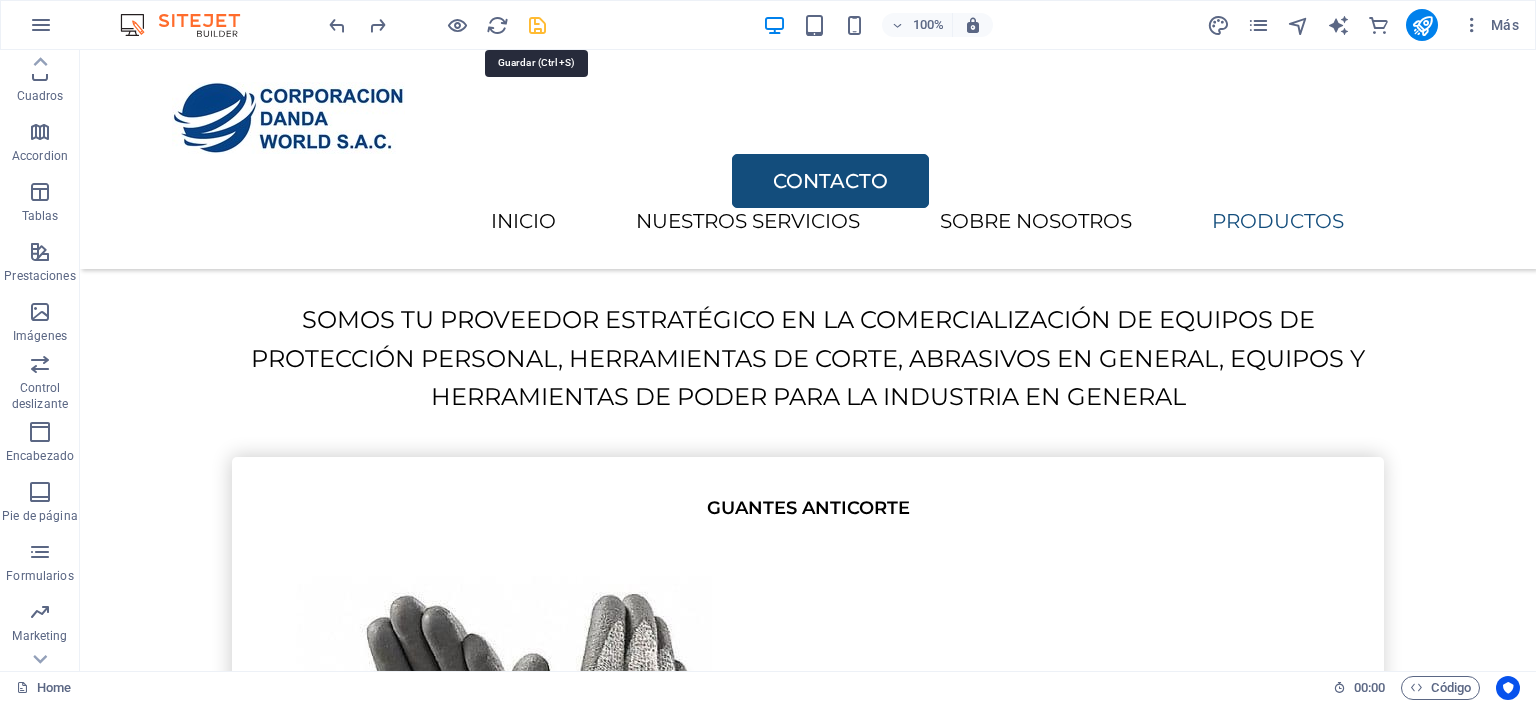 click at bounding box center [537, 25] 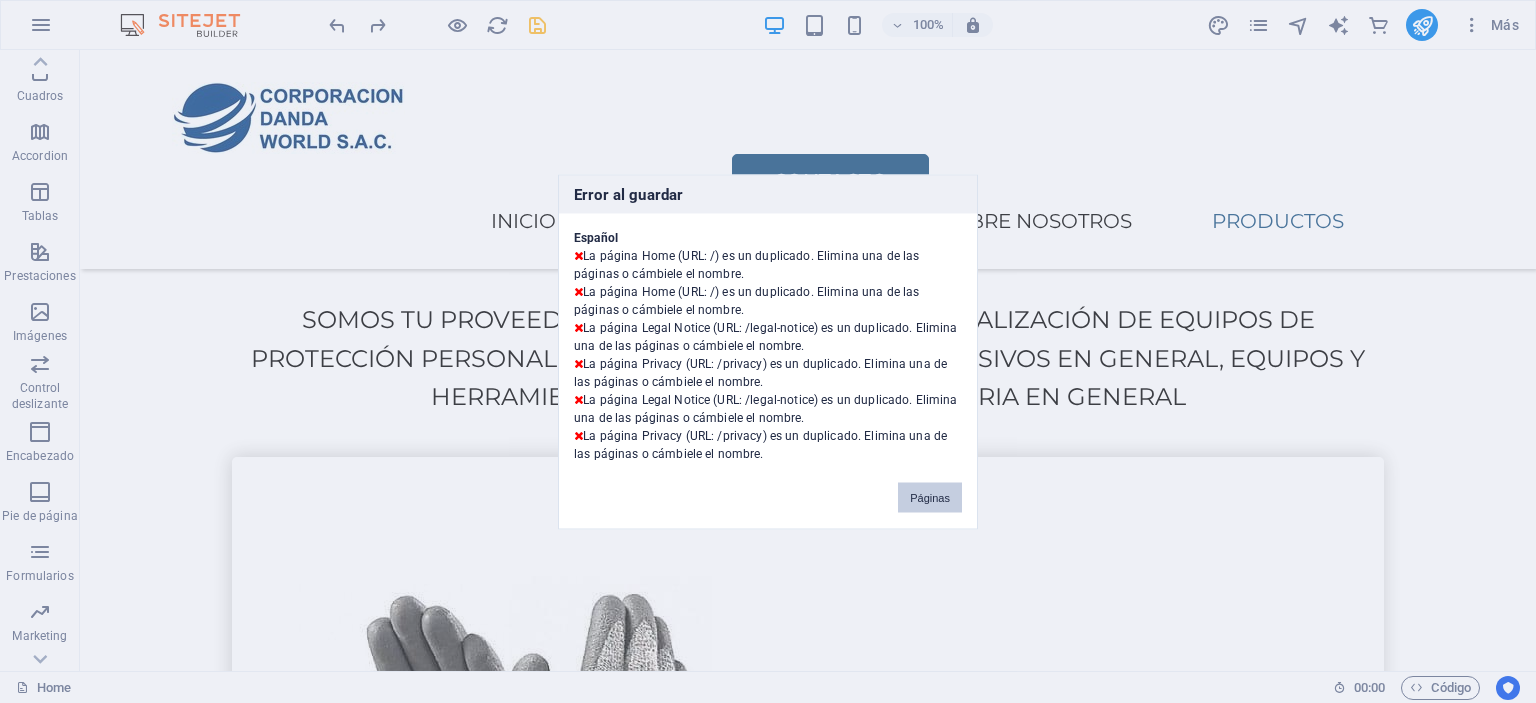 click on "Páginas" at bounding box center [930, 497] 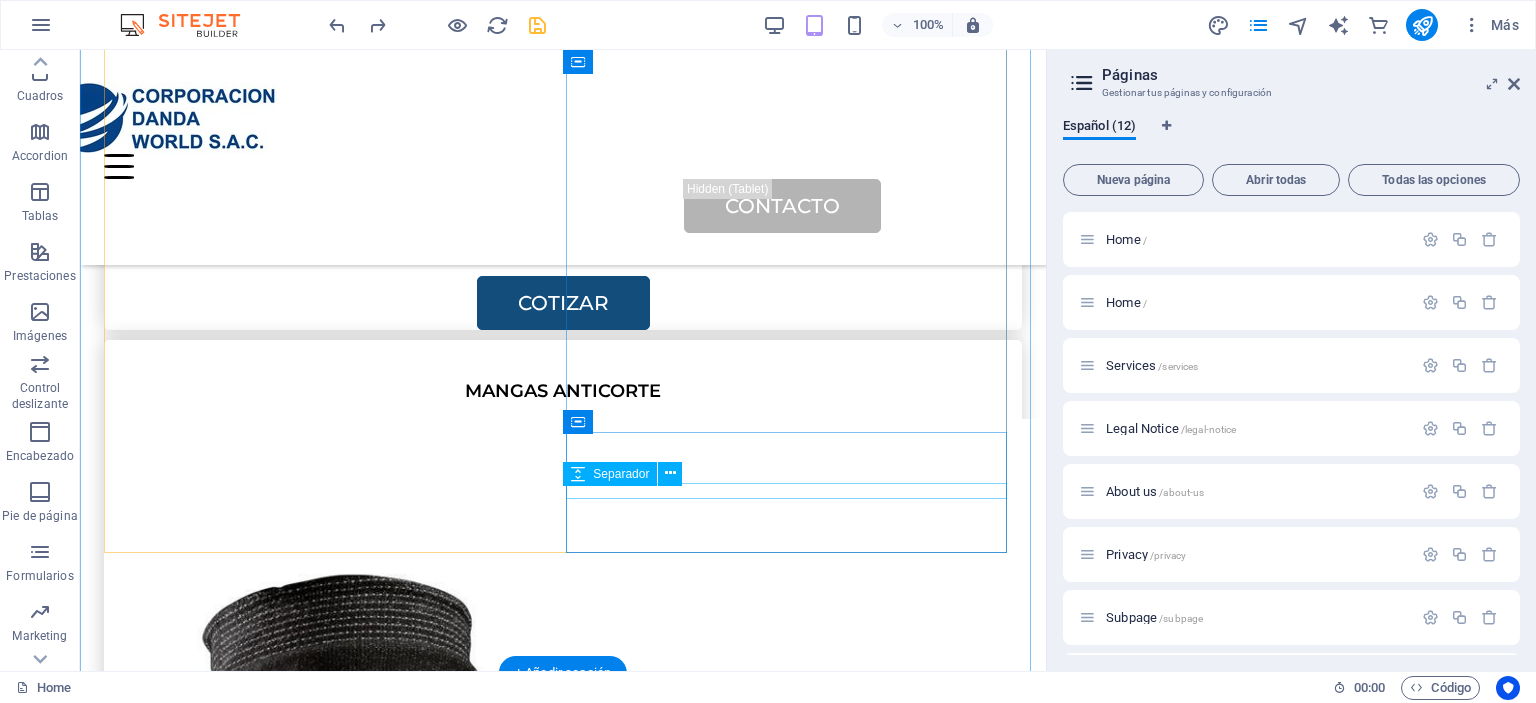 scroll, scrollTop: 3793, scrollLeft: 0, axis: vertical 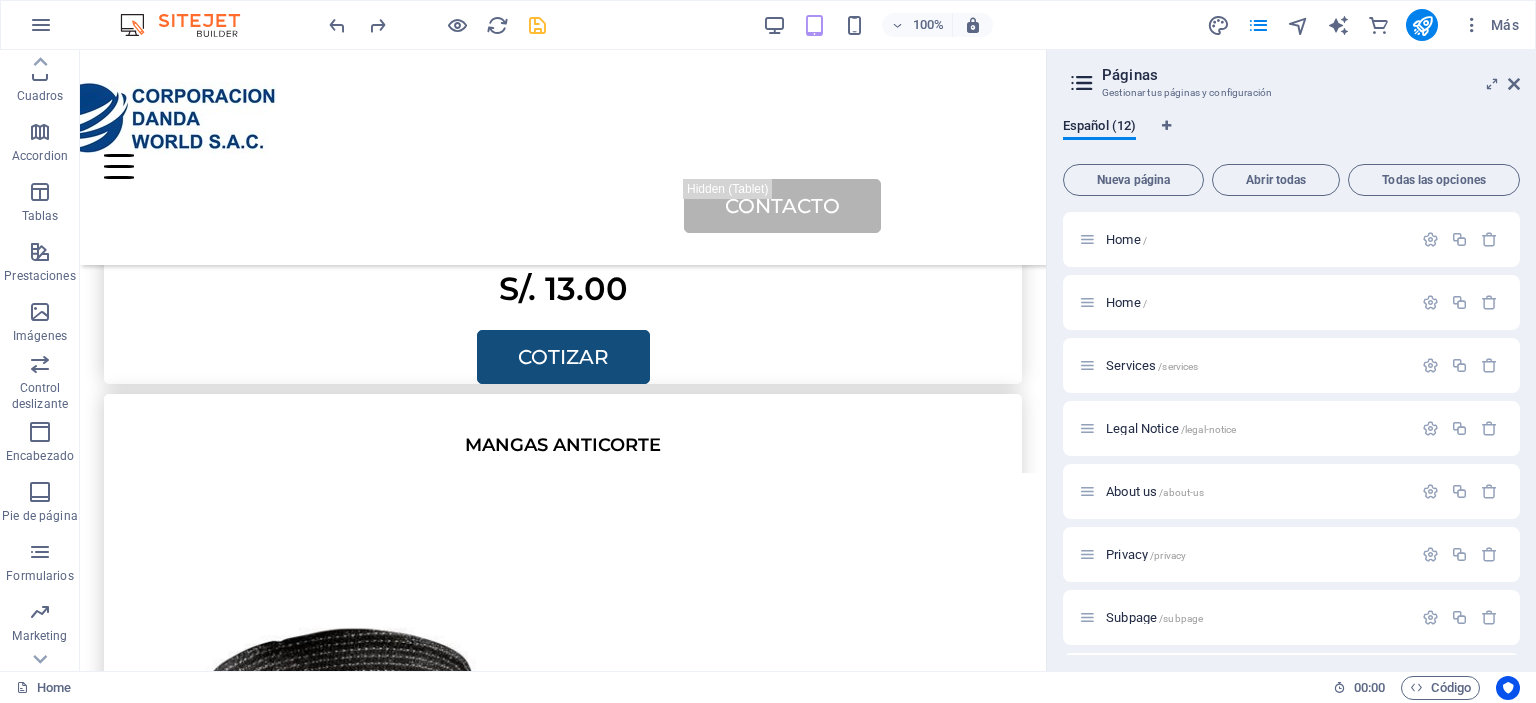 click on "Páginas Gestionar tus páginas y configuración Español (12) Nueva página Abrir todas Todas las opciones Home / Home / Services /services Legal Notice /legal-notice About us /about-us Privacy /privacy Subpage /subpage Pricing /pricing Careers /careers Contact /contact Legal Notice /legal-notice Privacy /privacy" at bounding box center [1291, 360] 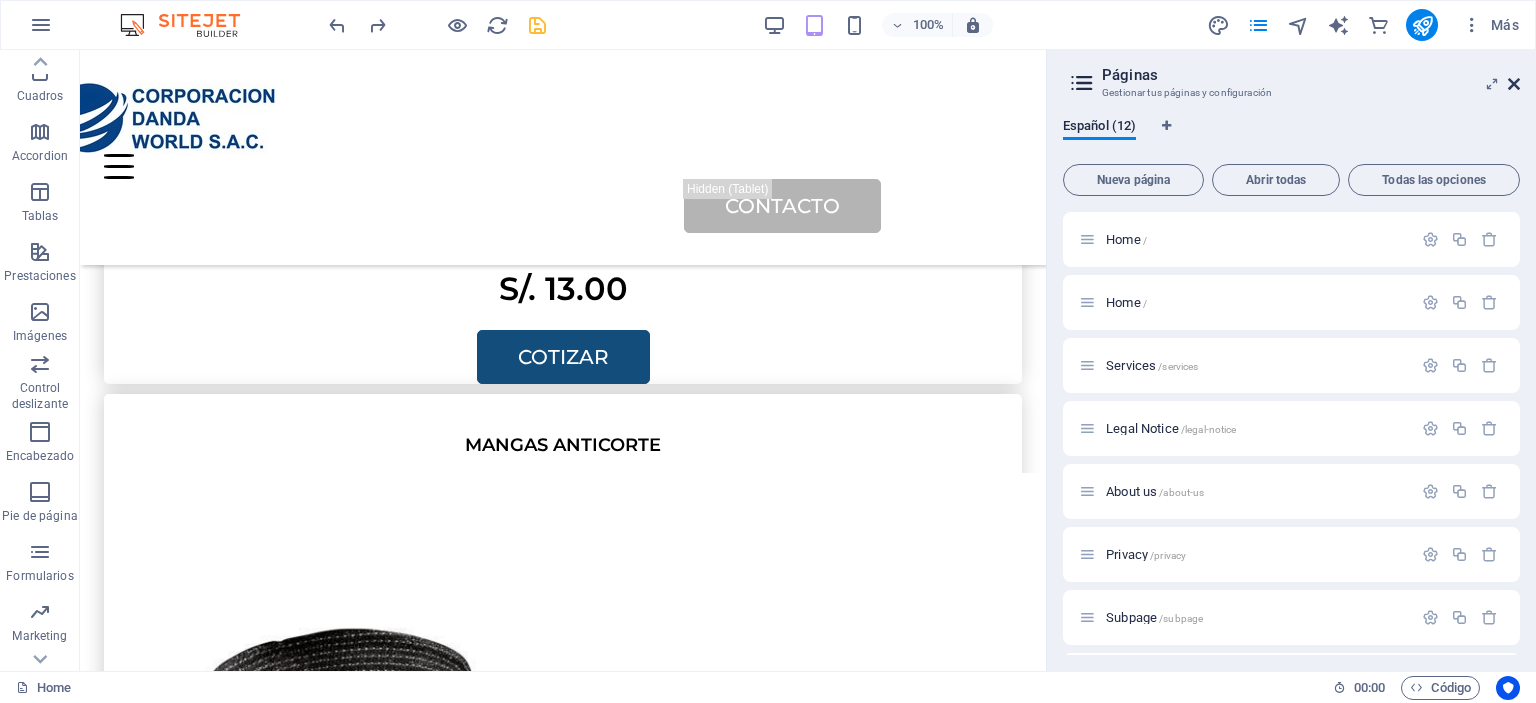 click at bounding box center (1514, 84) 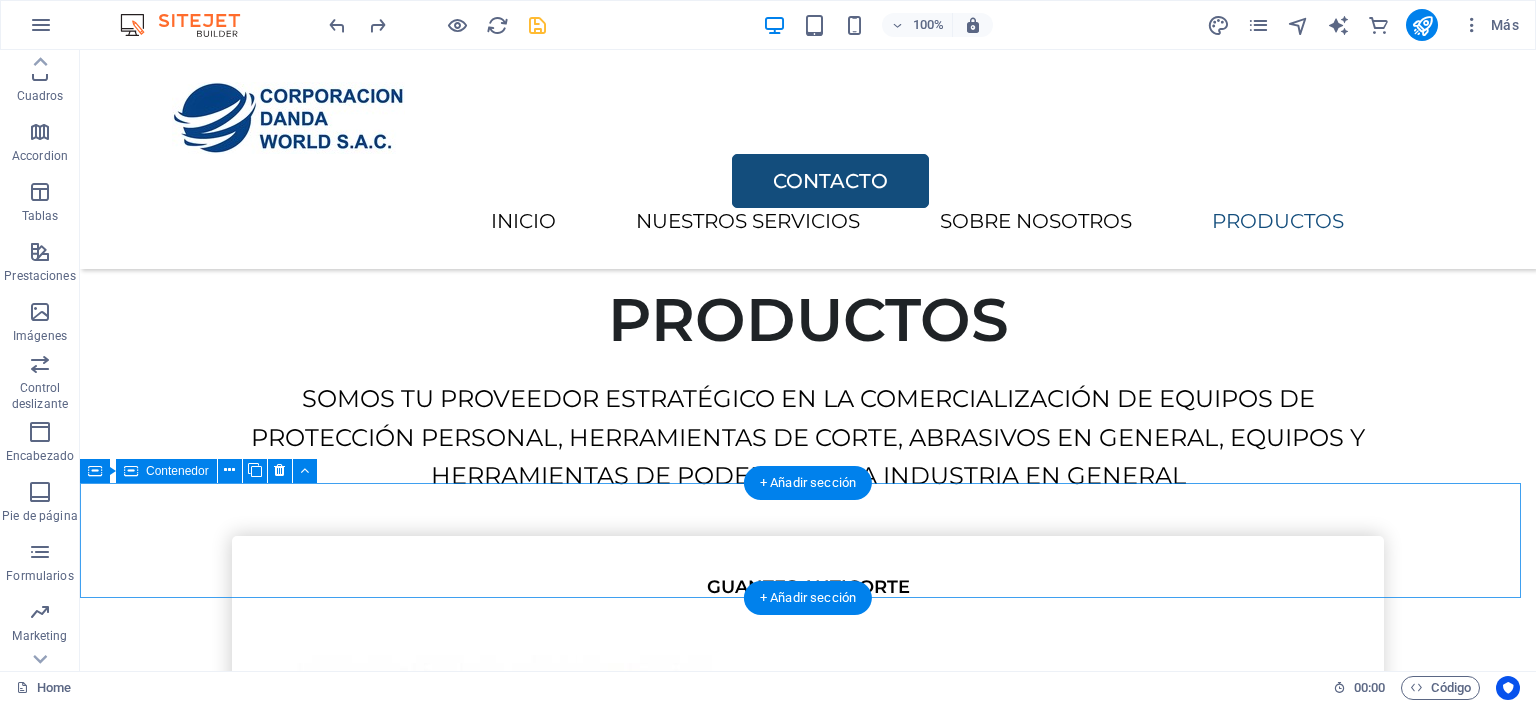 scroll, scrollTop: 3952, scrollLeft: 0, axis: vertical 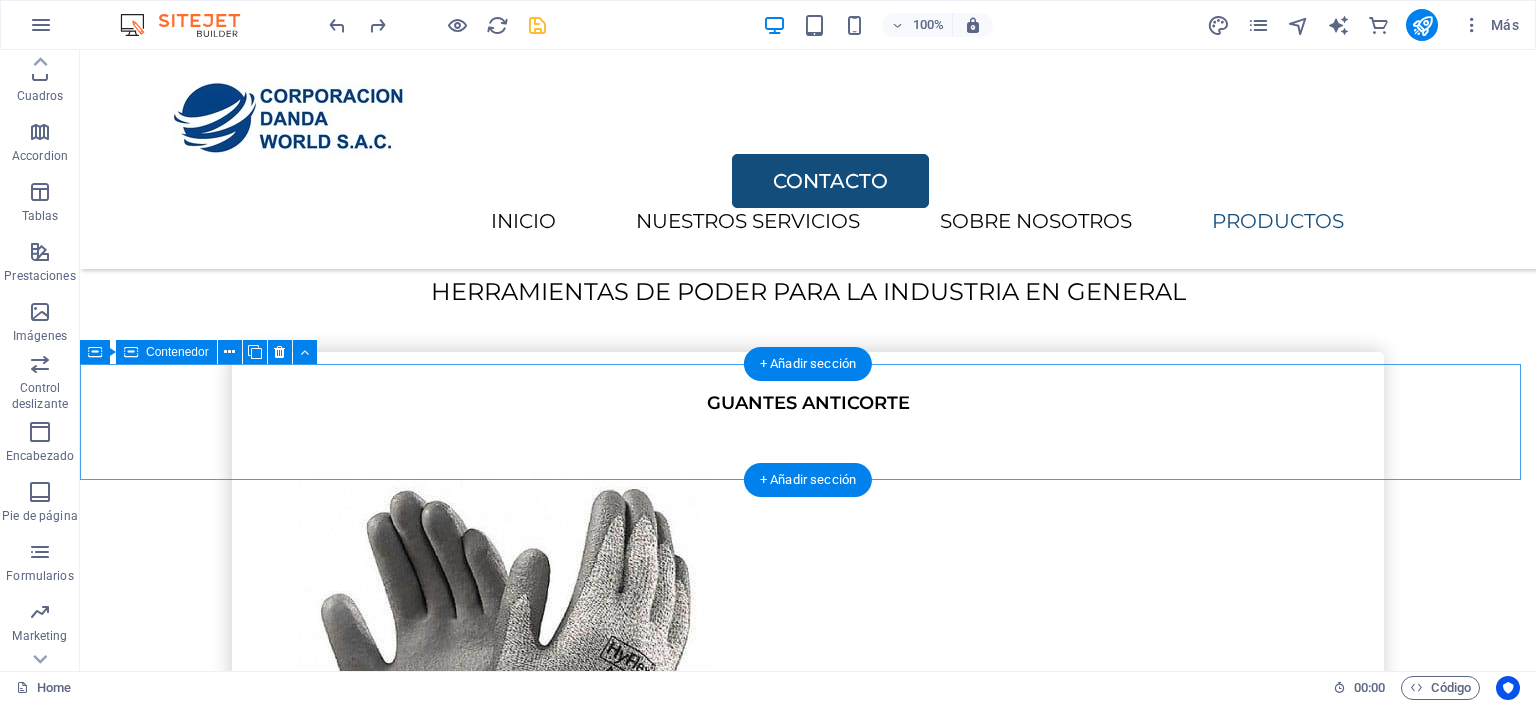 drag, startPoint x: 571, startPoint y: 396, endPoint x: 570, endPoint y: 407, distance: 11.045361 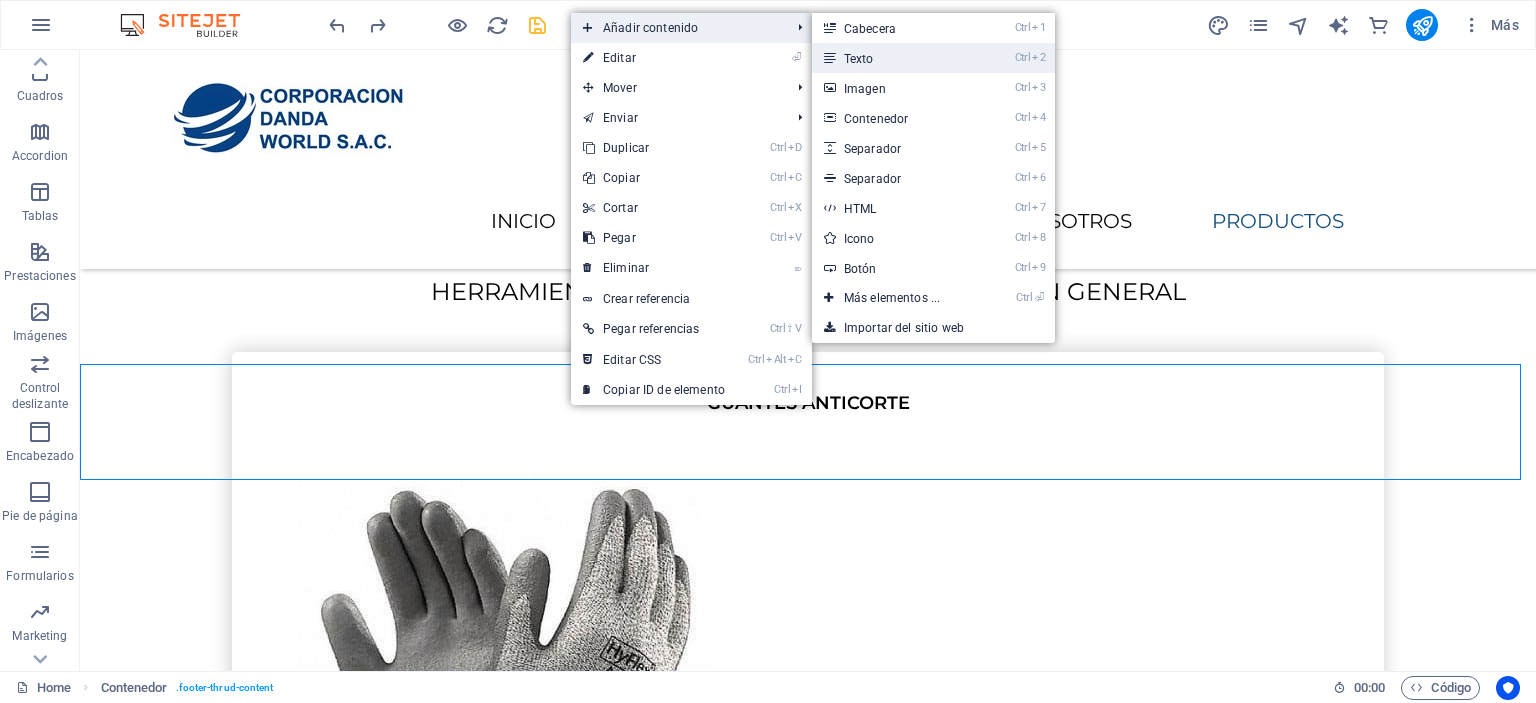 click on "Ctrl 2  Texto" at bounding box center (896, 58) 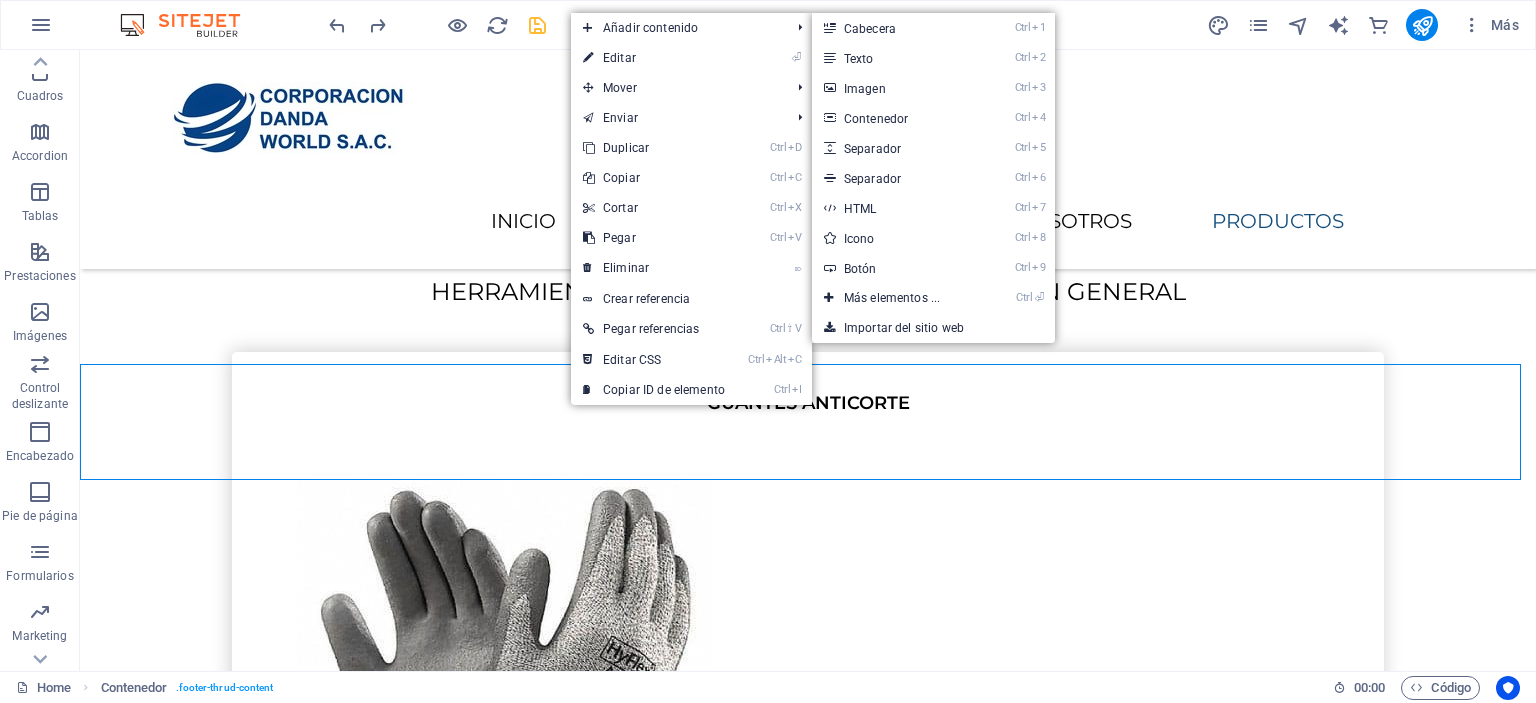scroll, scrollTop: 3988, scrollLeft: 0, axis: vertical 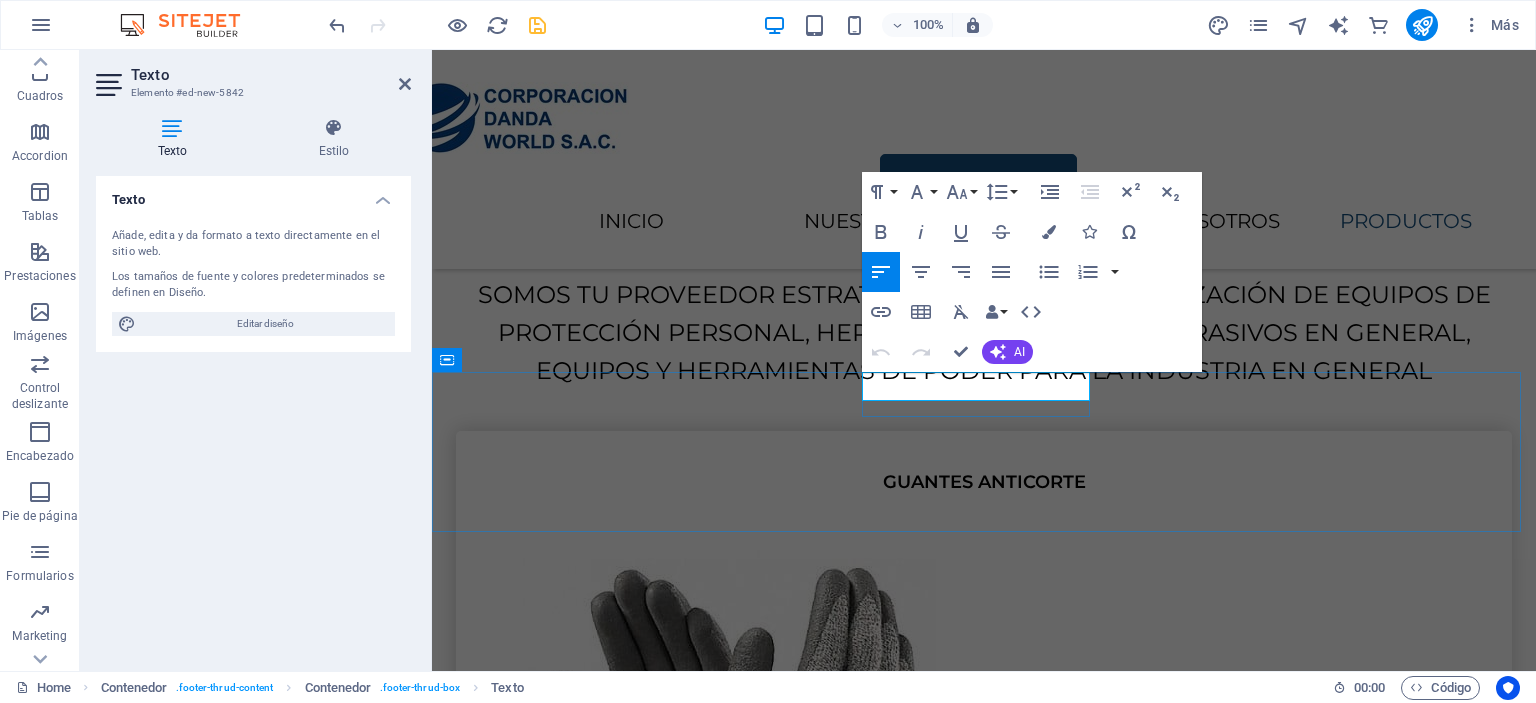 click on "Nuevo elemento de texto" at bounding box center [984, 6178] 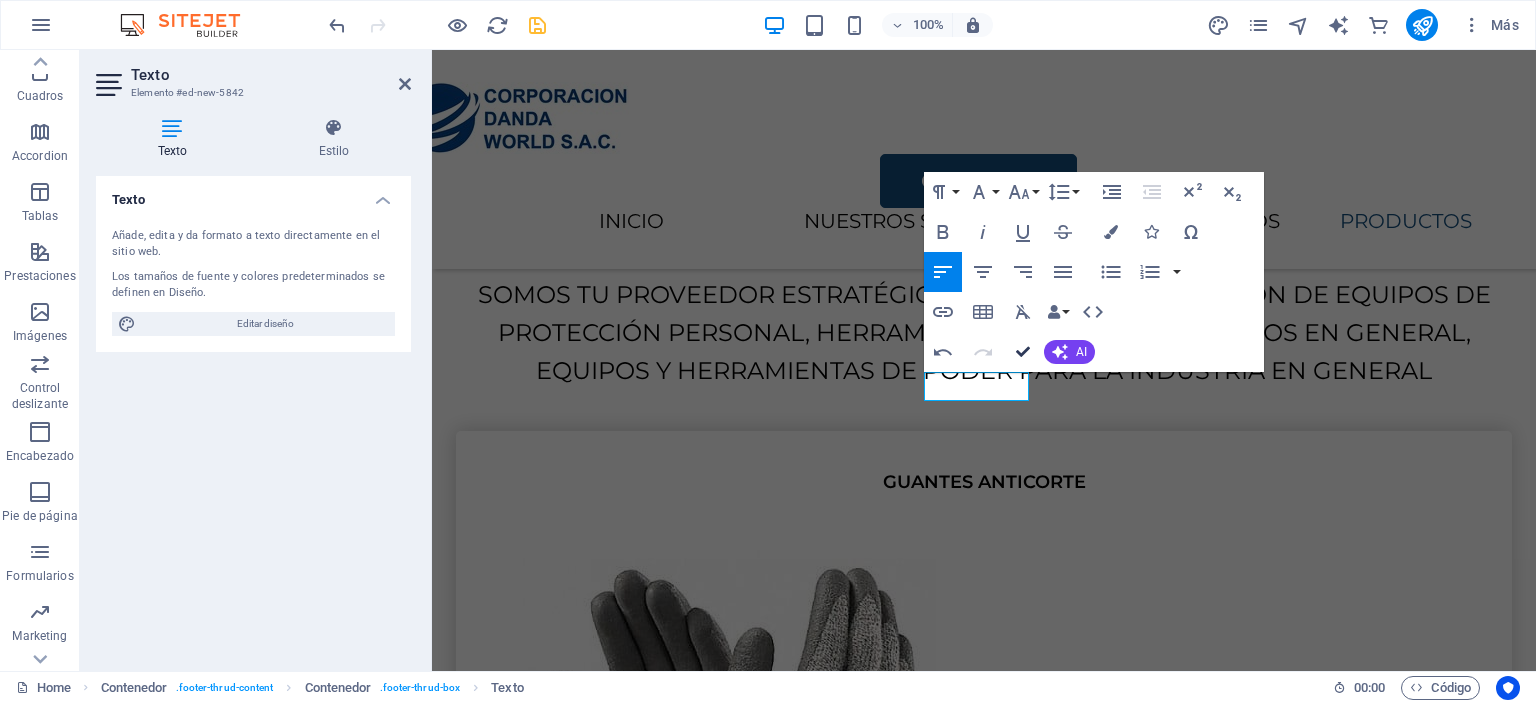 scroll, scrollTop: 3944, scrollLeft: 0, axis: vertical 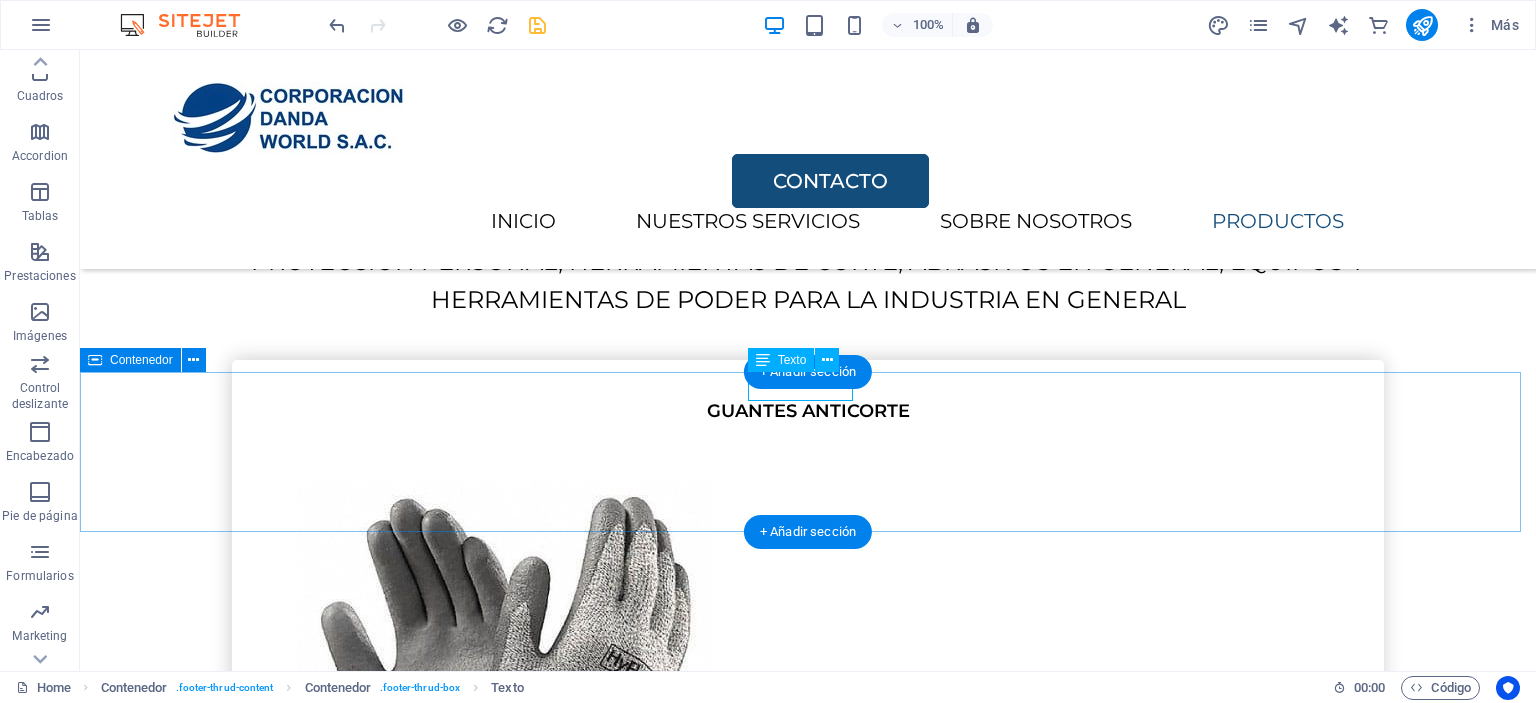 click on "DIRECCIÓN INICIO SERVICIOS SOBRE NOSOTROS PRODUCTOS" at bounding box center (808, 7261) 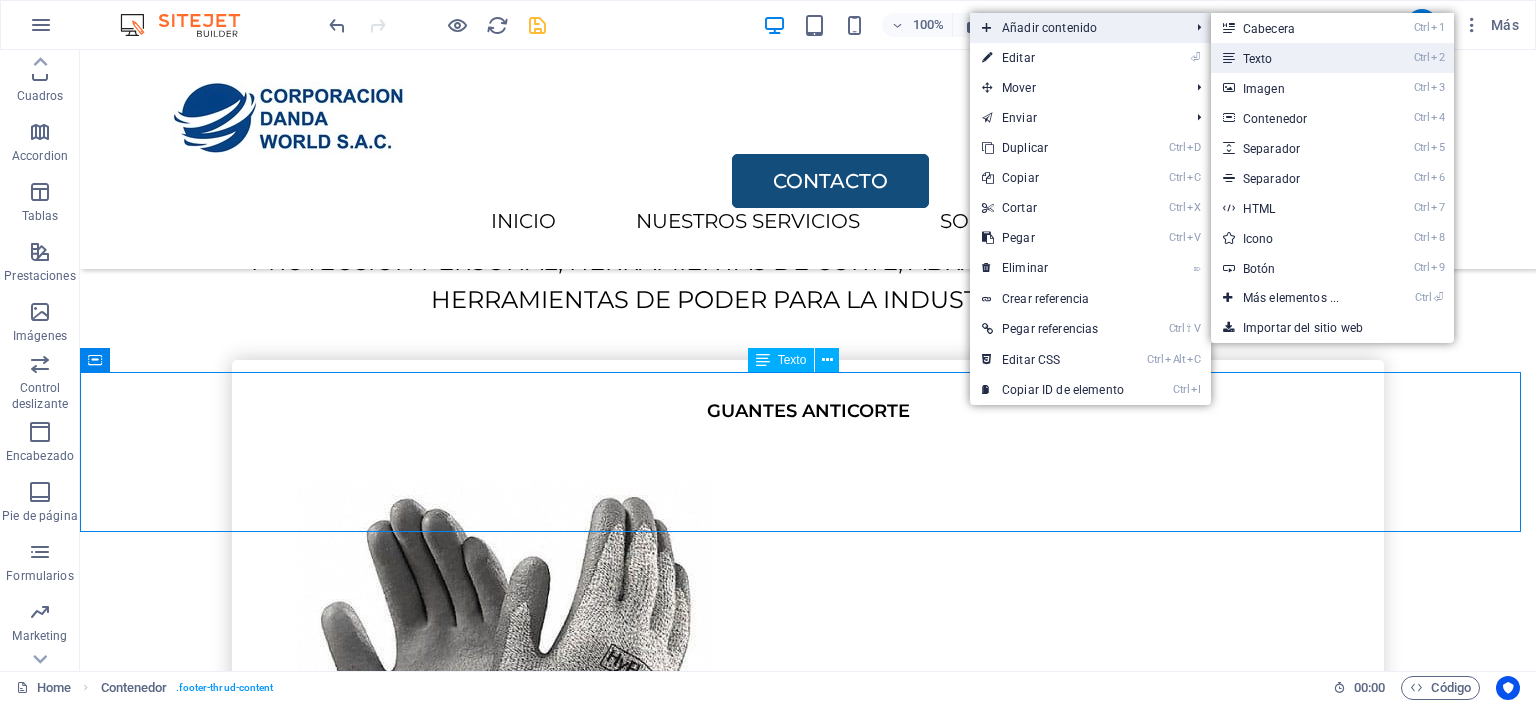 click on "Ctrl 2  Texto" at bounding box center [1295, 58] 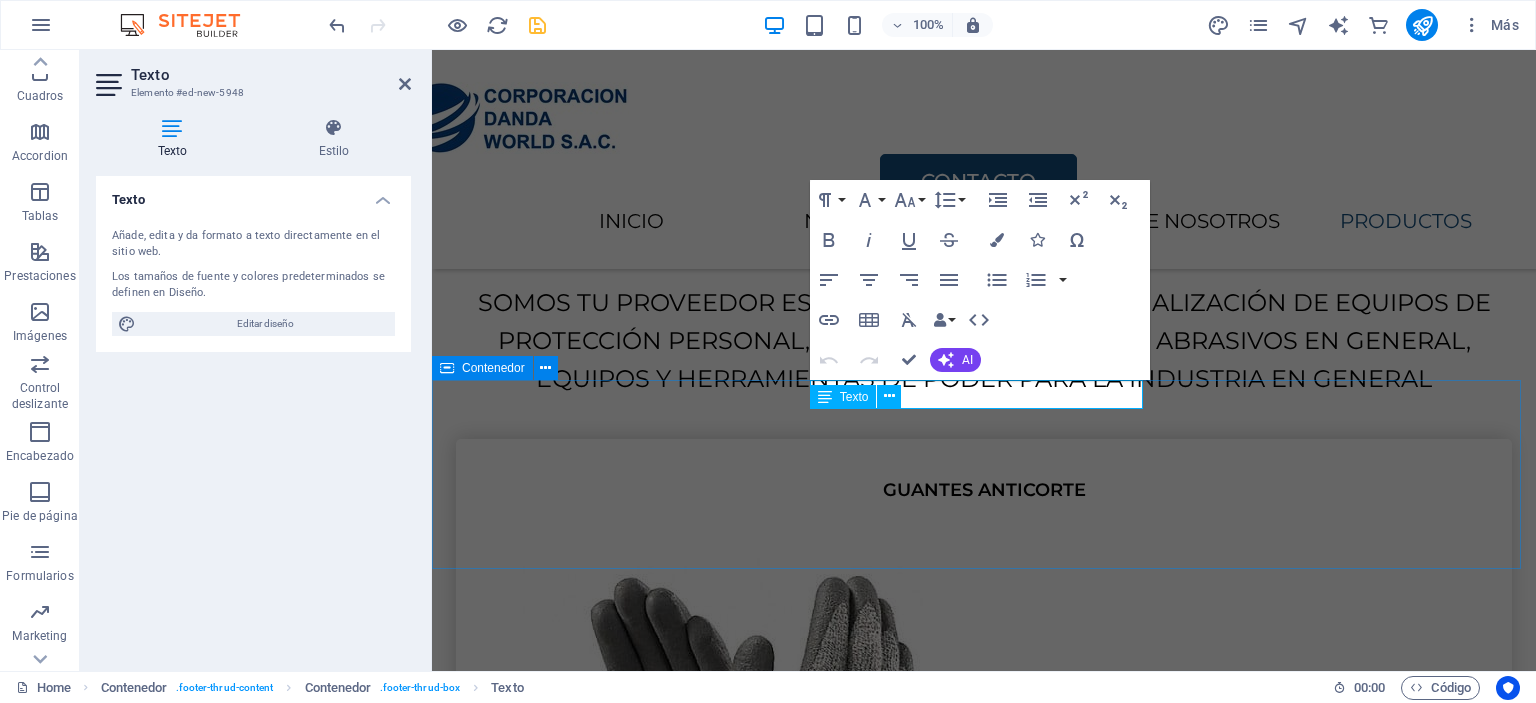 scroll, scrollTop: 4170, scrollLeft: 0, axis: vertical 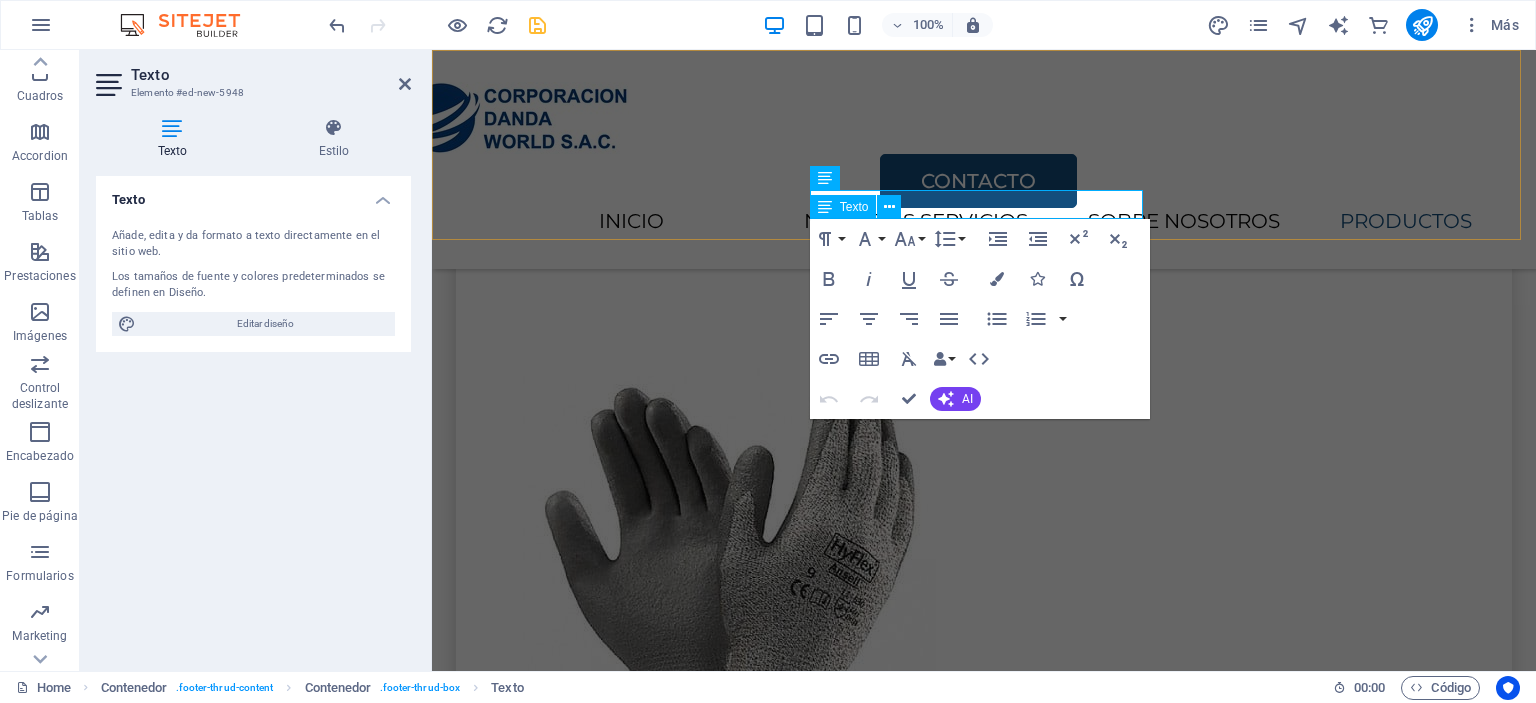click on "CONTACTO INICIO NUESTROS SERVICIOS SOBRE NOSOTROS PRODUCTOS" at bounding box center [984, 159] 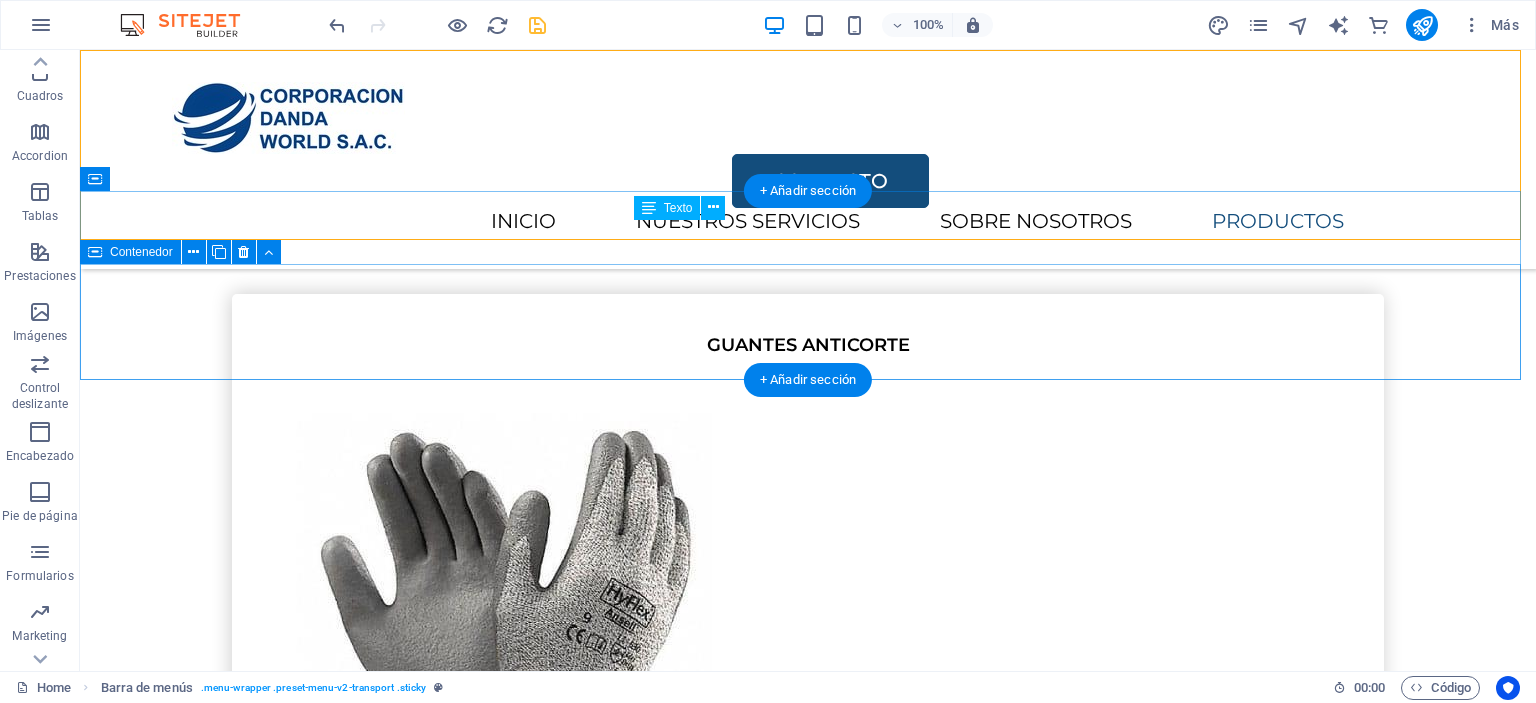 scroll, scrollTop: 3926, scrollLeft: 0, axis: vertical 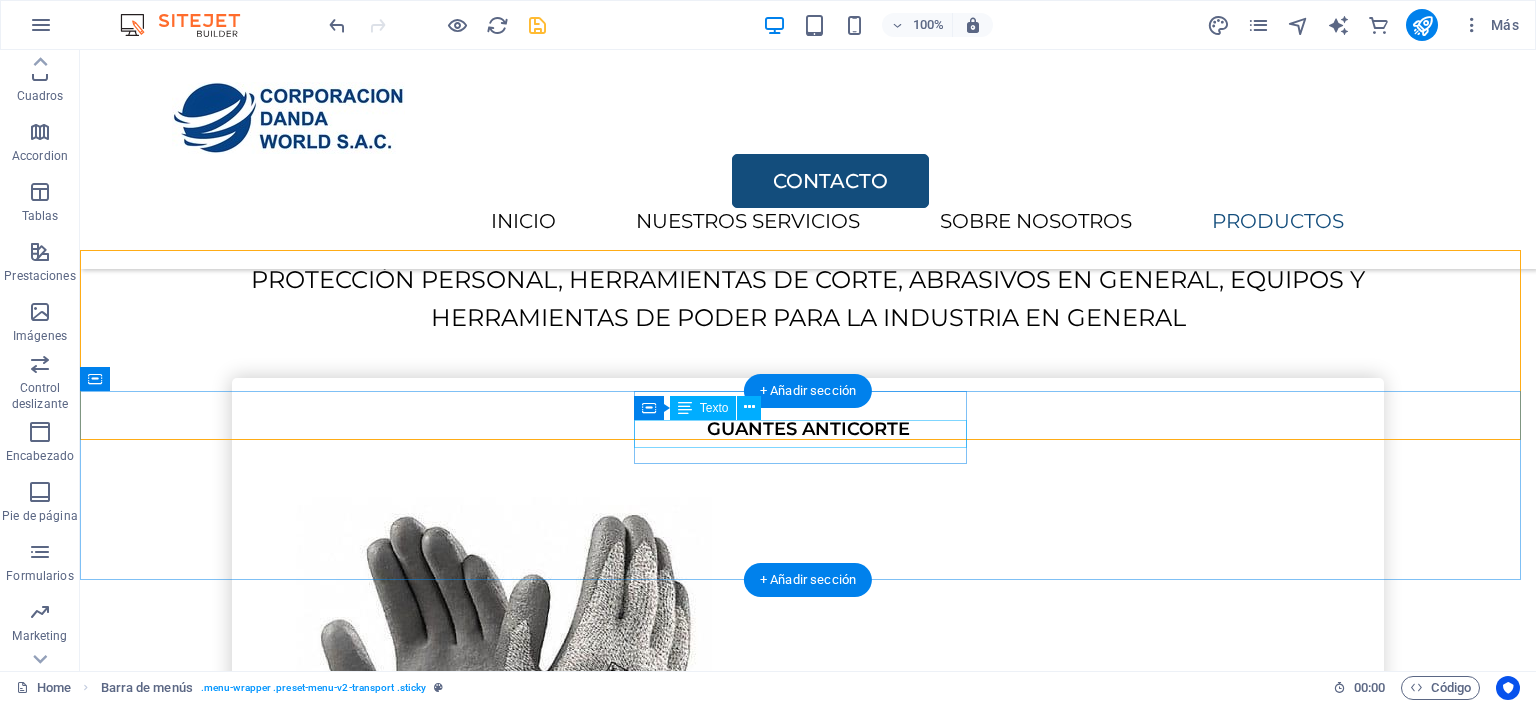 click on "DIRECCIÓN" at bounding box center (808, 7242) 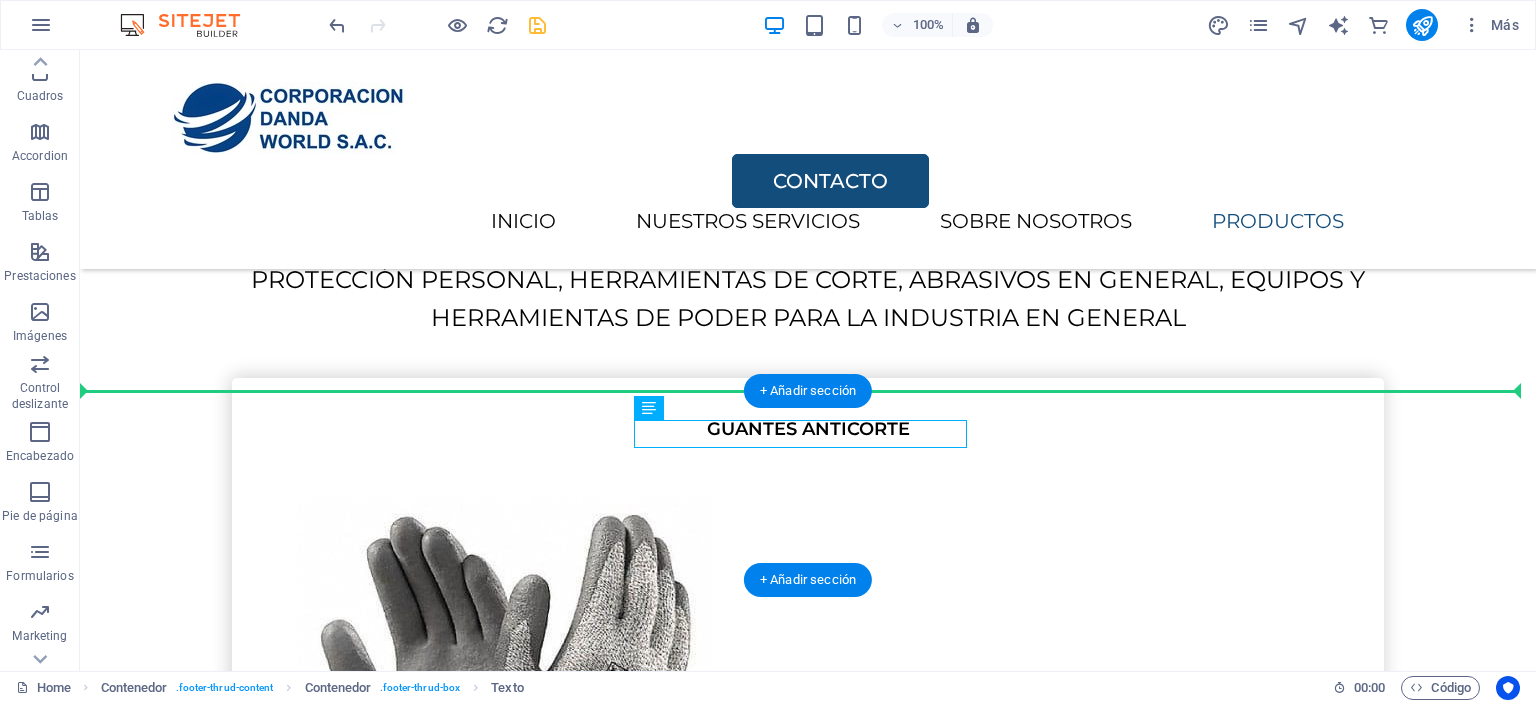 drag, startPoint x: 764, startPoint y: 437, endPoint x: 330, endPoint y: 411, distance: 434.7781 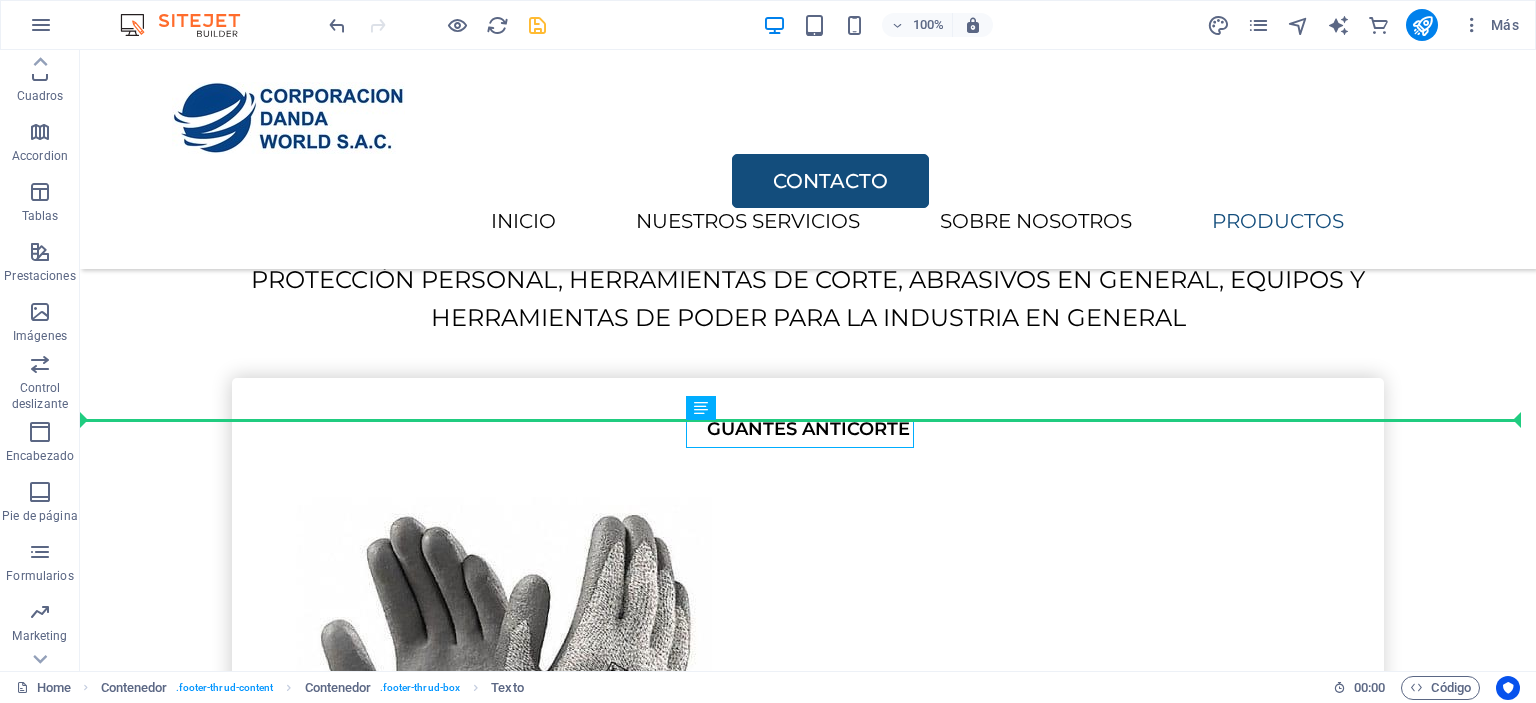 drag, startPoint x: 831, startPoint y: 441, endPoint x: 836, endPoint y: 417, distance: 24.5153 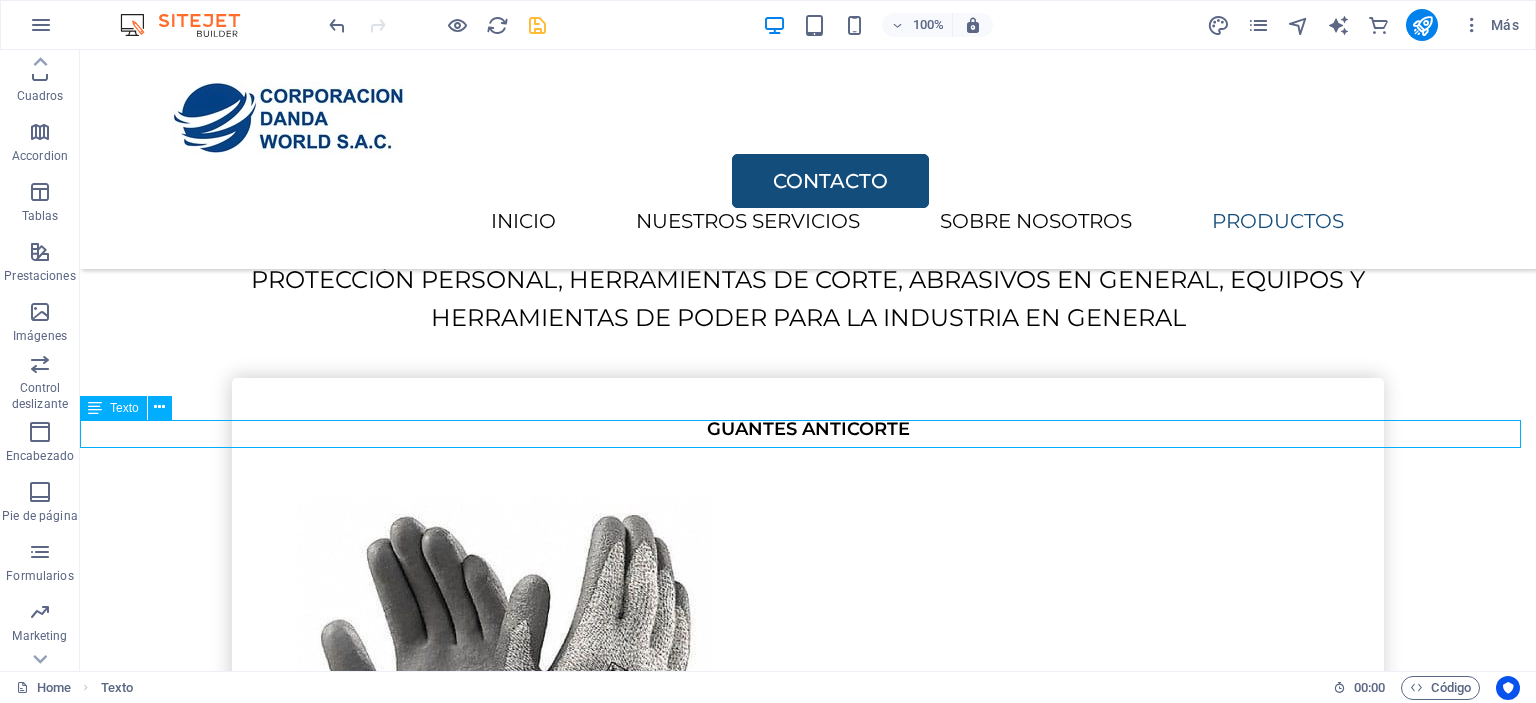 click on "Nuevo elemento de texto" at bounding box center [808, 7242] 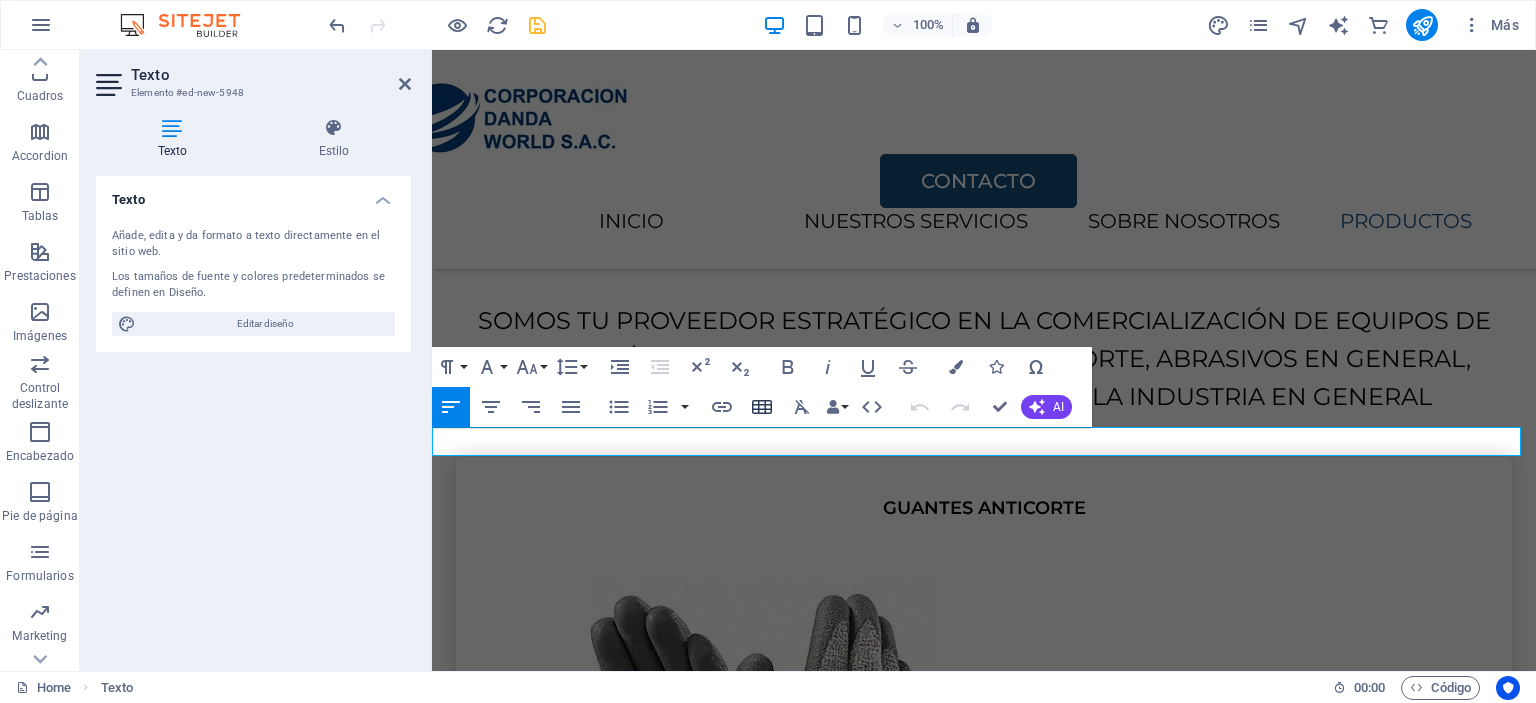 click 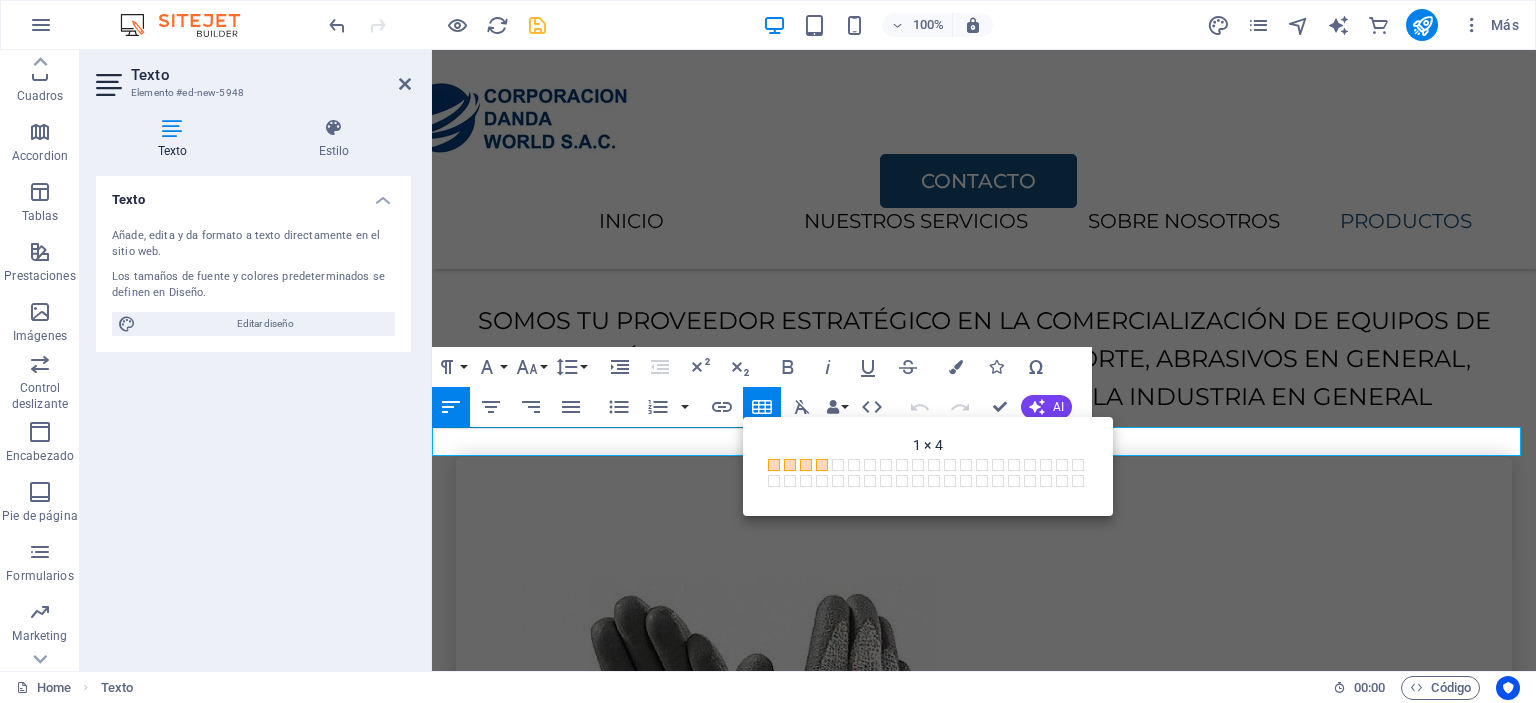 click at bounding box center [822, 465] 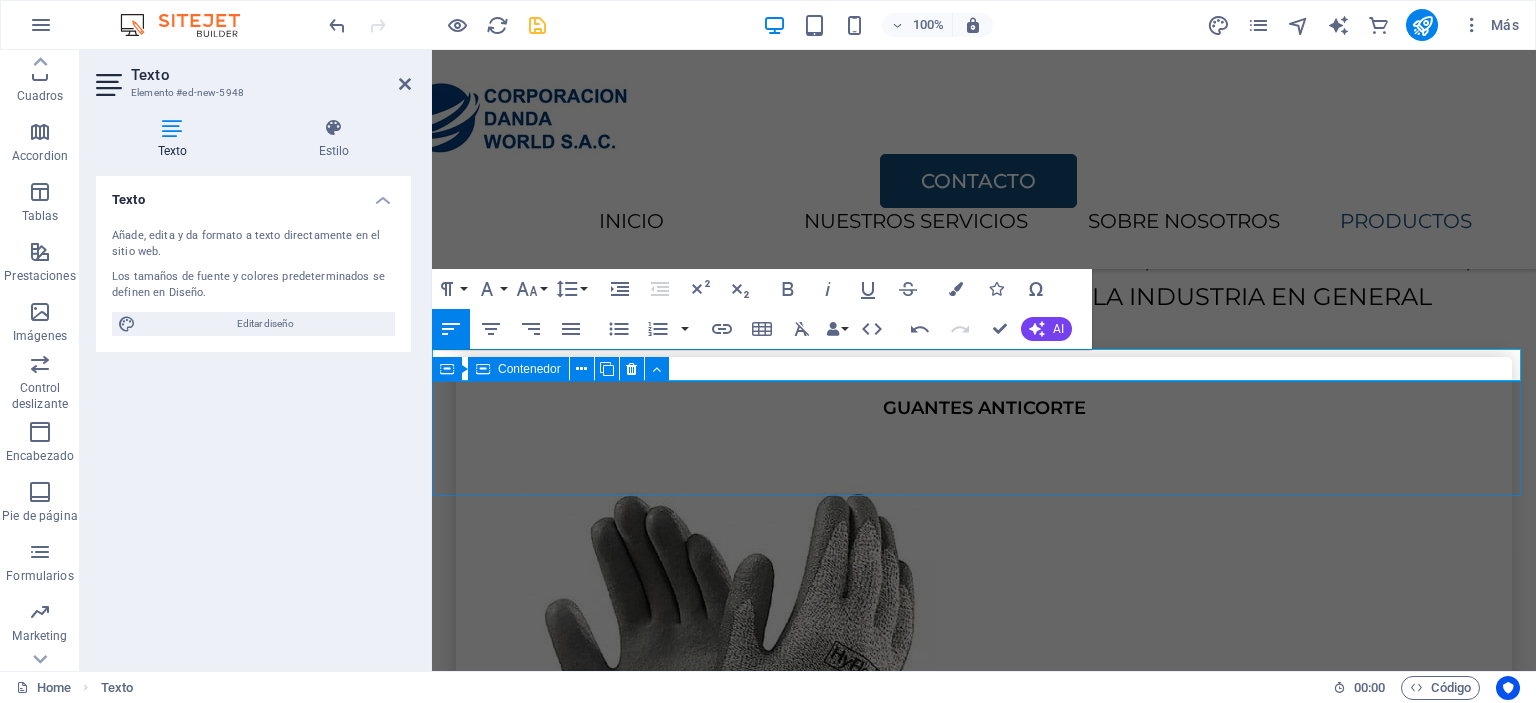 click on "codansac.com   Legal Notice  |  Privacy Policy" at bounding box center (984, 6442) 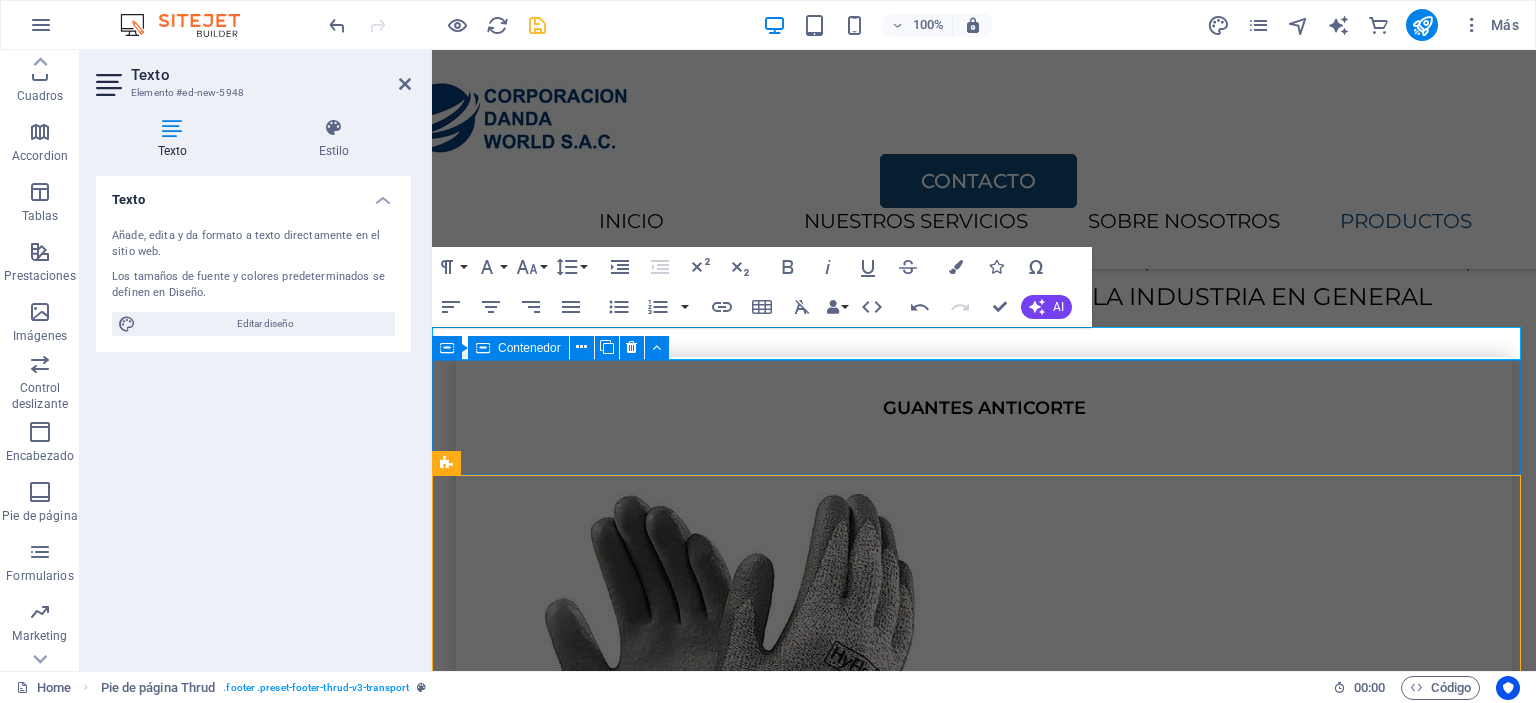 scroll, scrollTop: 4019, scrollLeft: 0, axis: vertical 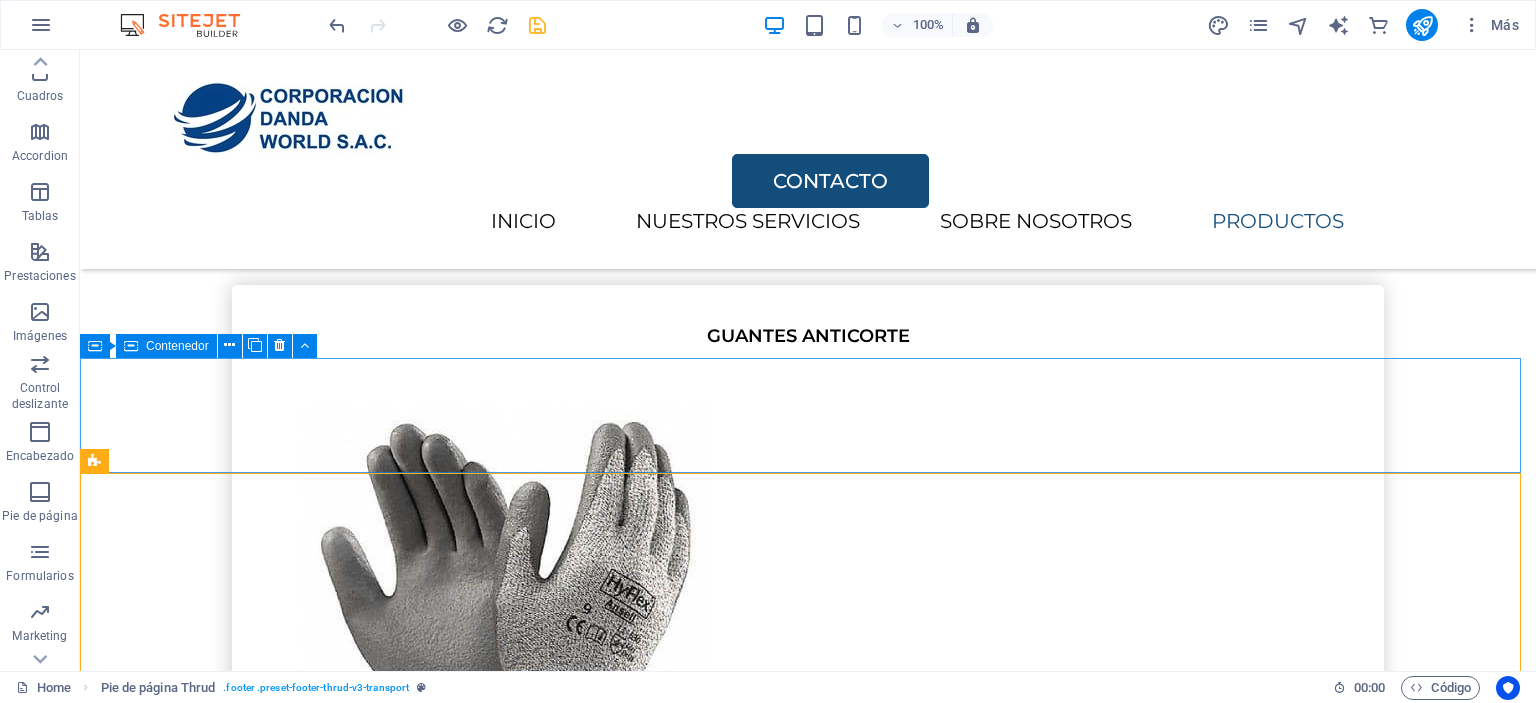 click on "INICIO SERVICIOS SOBRE NOSOTROS PRODUCTOS" at bounding box center (808, 7239) 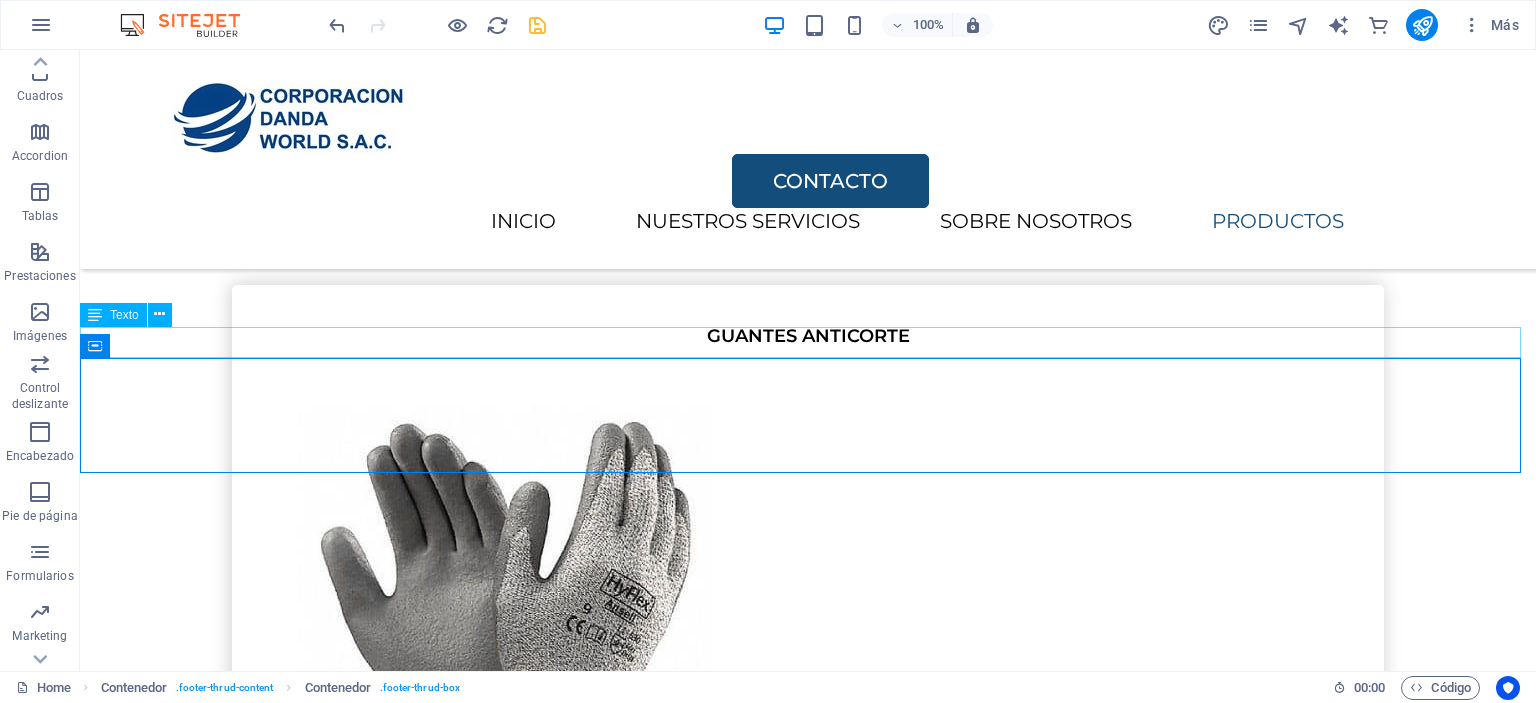 click at bounding box center (808, 7150) 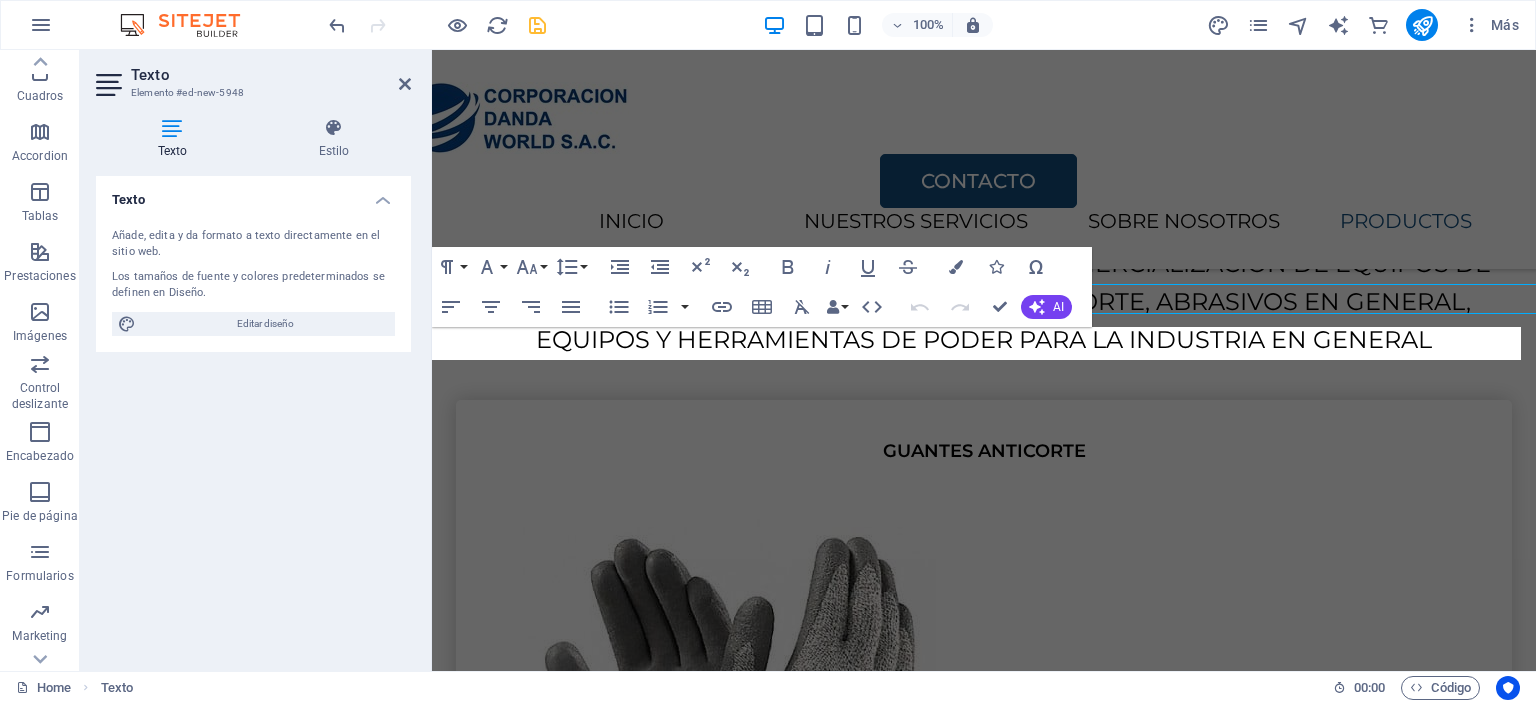 scroll, scrollTop: 4062, scrollLeft: 0, axis: vertical 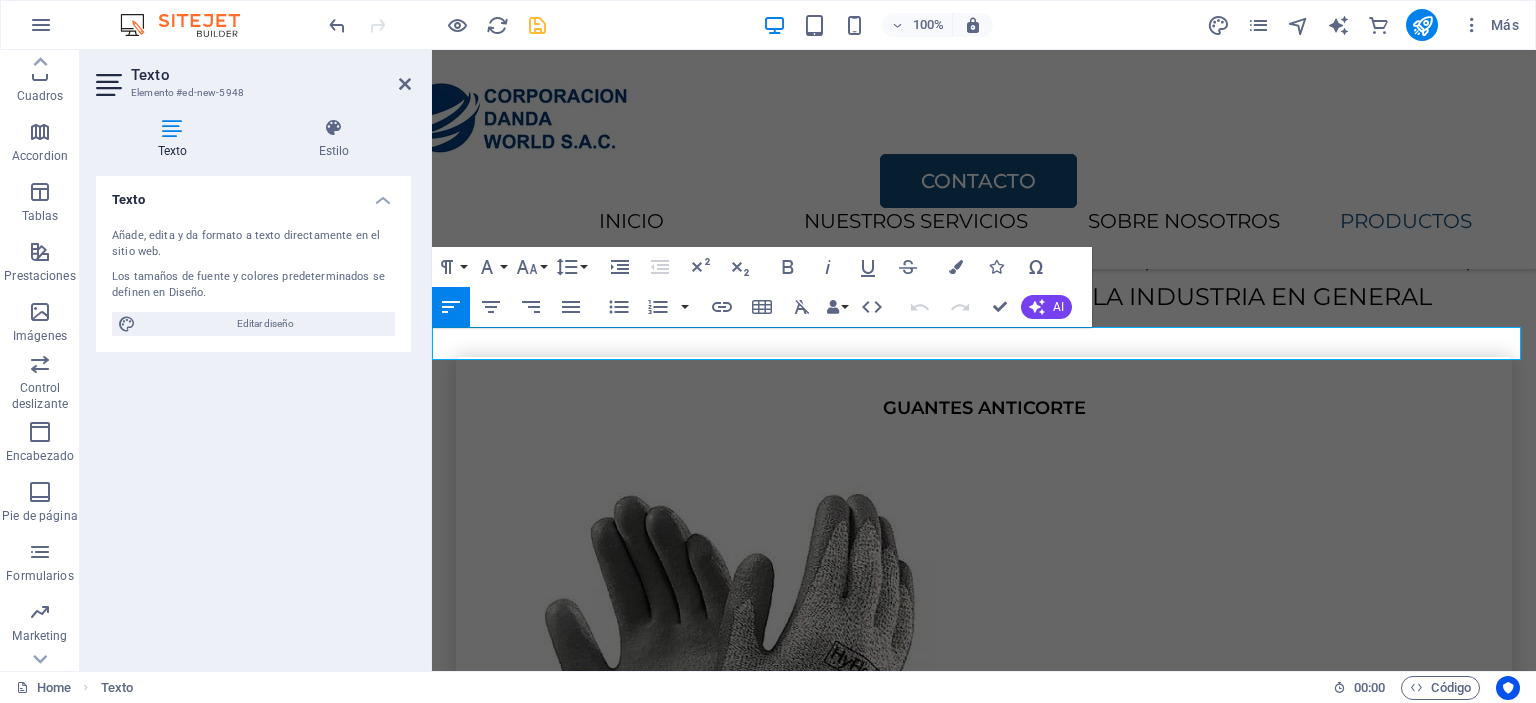 click at bounding box center (571, 6135) 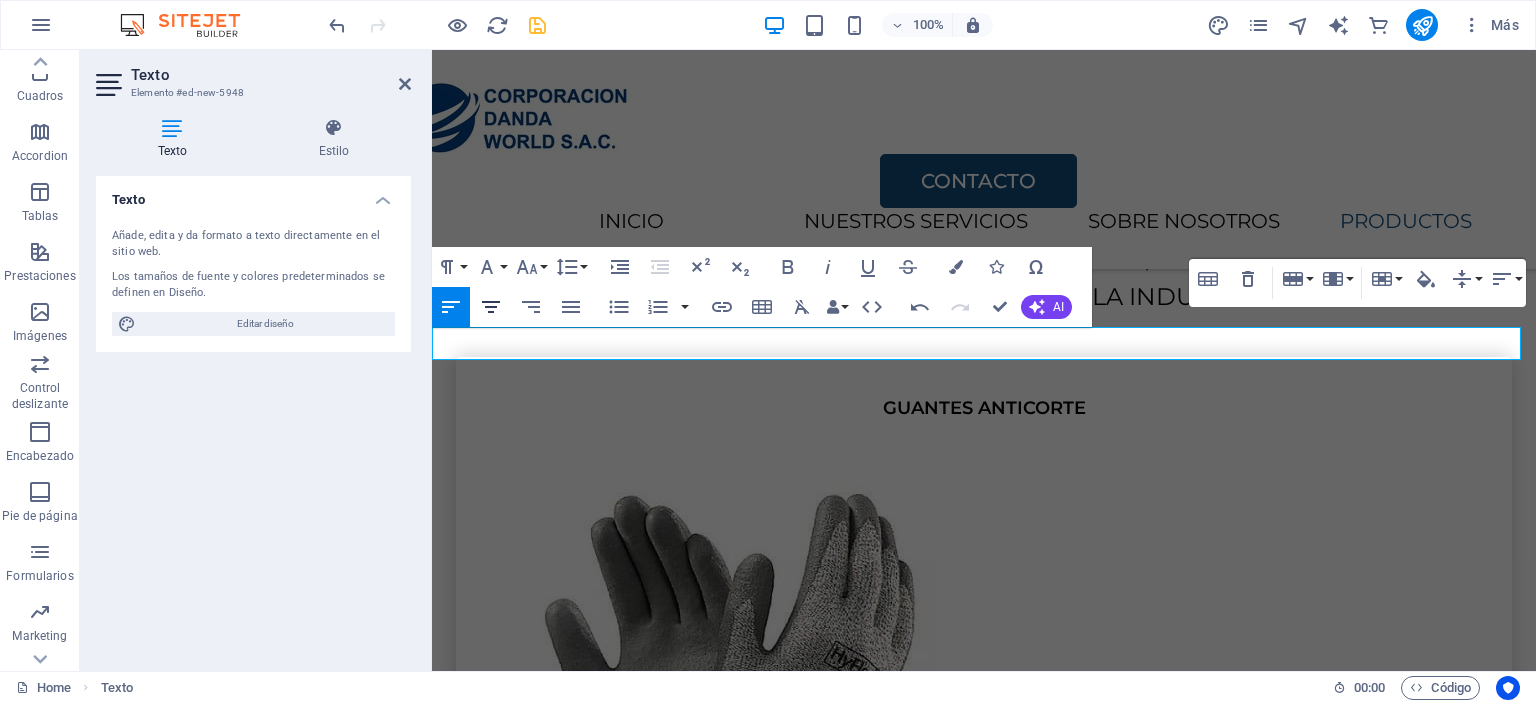 click 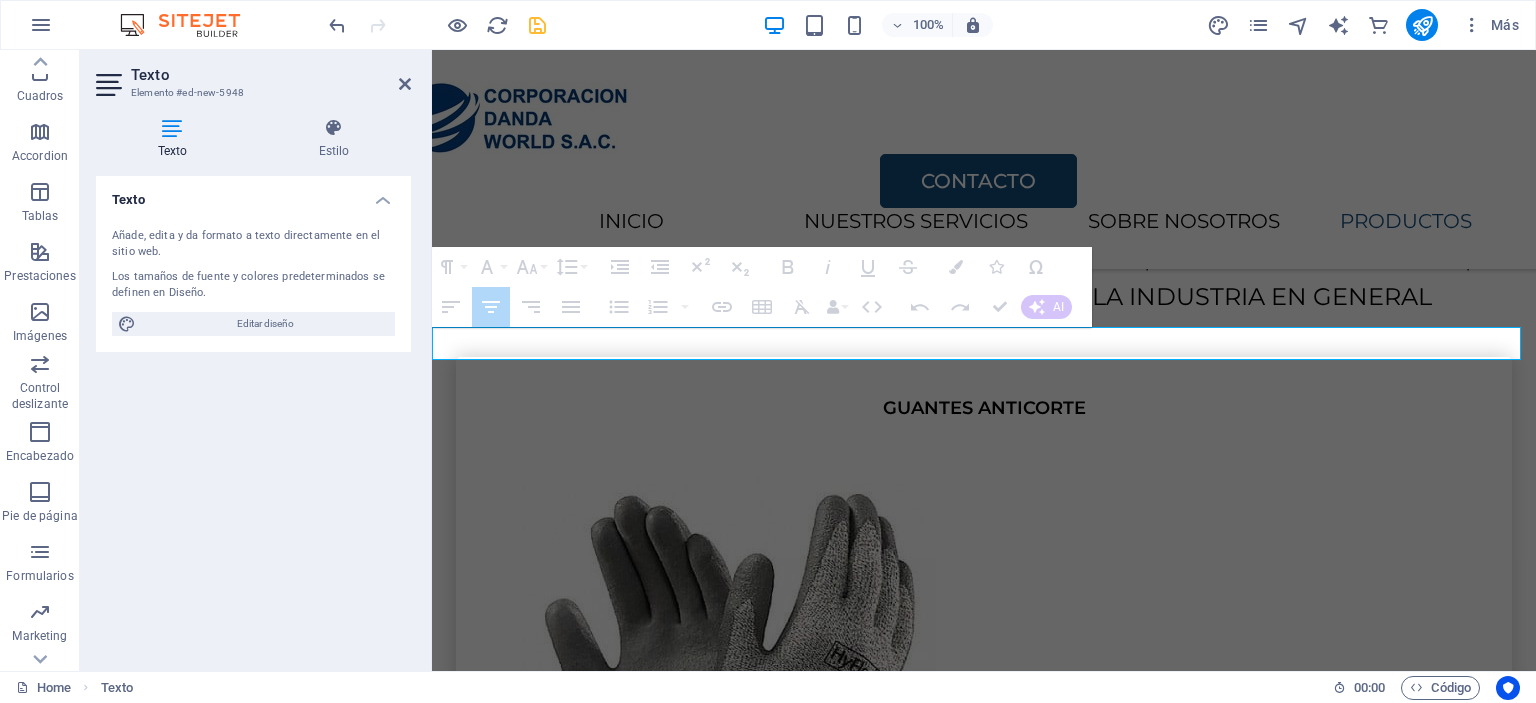 drag, startPoint x: 1425, startPoint y: 339, endPoint x: 632, endPoint y: 343, distance: 793.0101 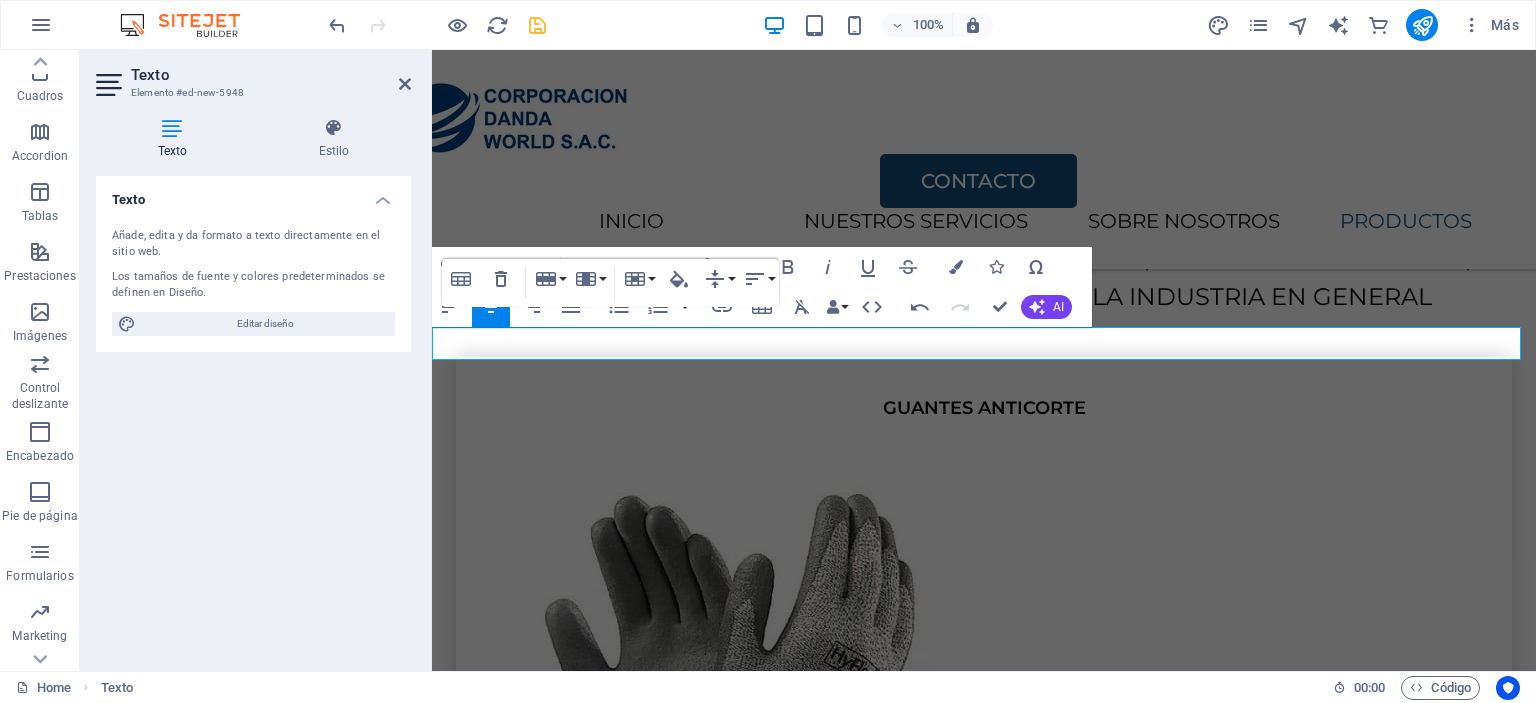 click on "22" at bounding box center [1397, 6134] 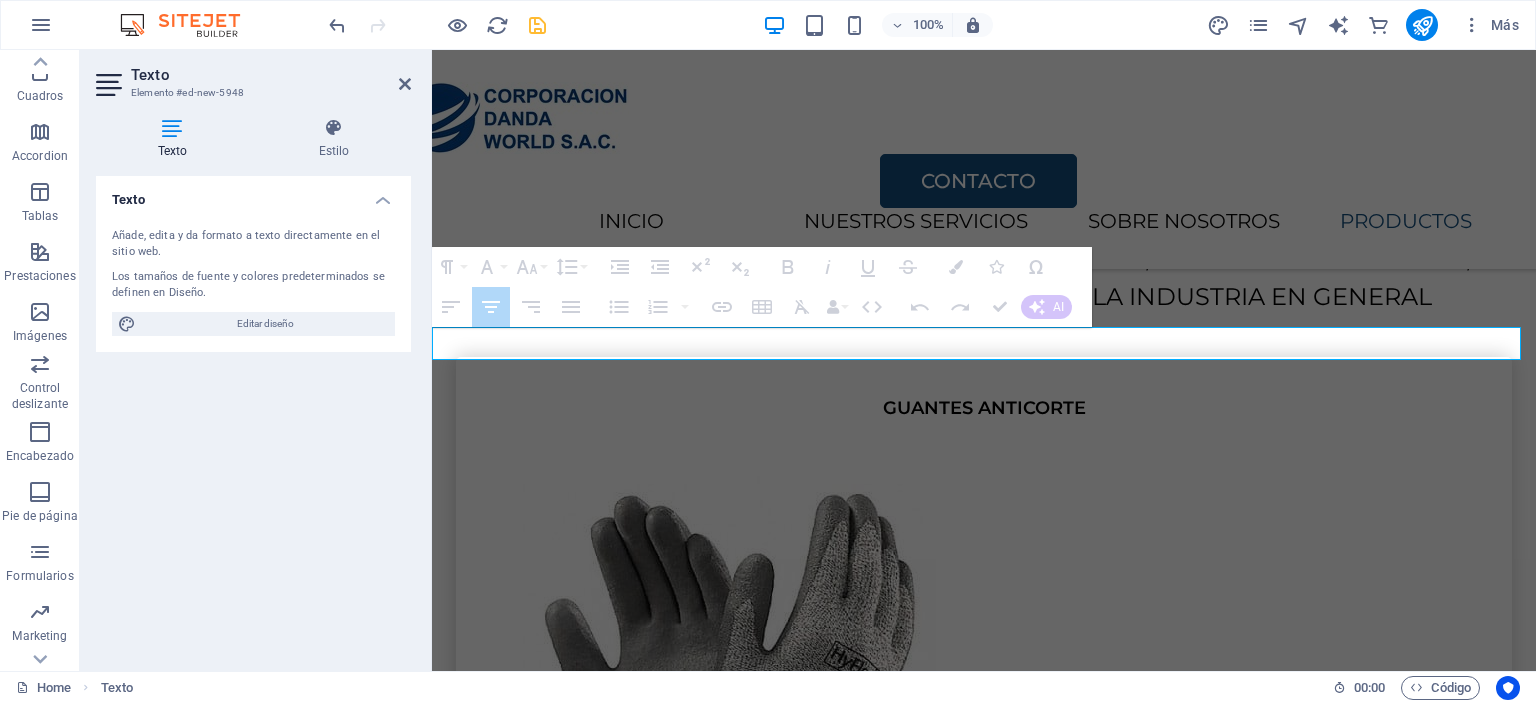 drag, startPoint x: 1404, startPoint y: 337, endPoint x: 1004, endPoint y: 347, distance: 400.12497 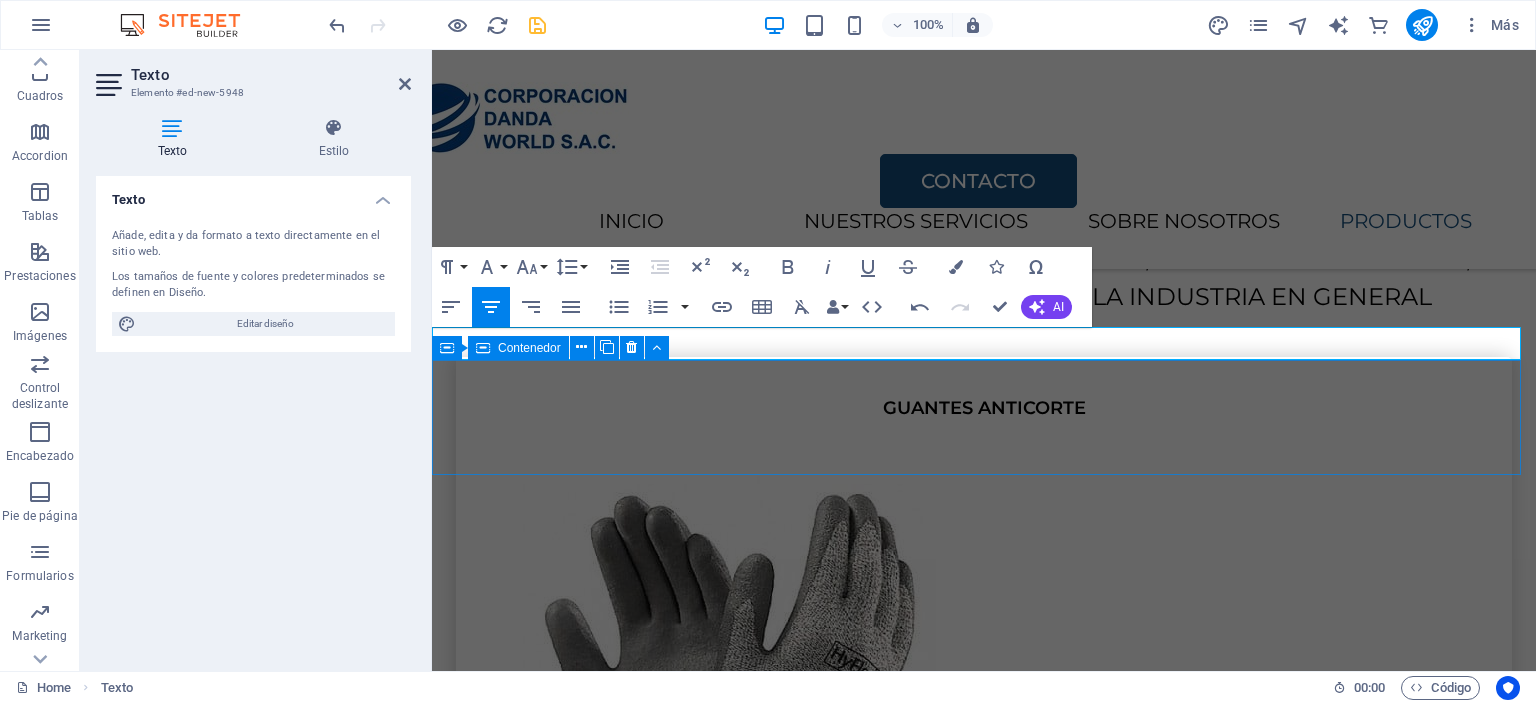 scroll, scrollTop: 4018, scrollLeft: 0, axis: vertical 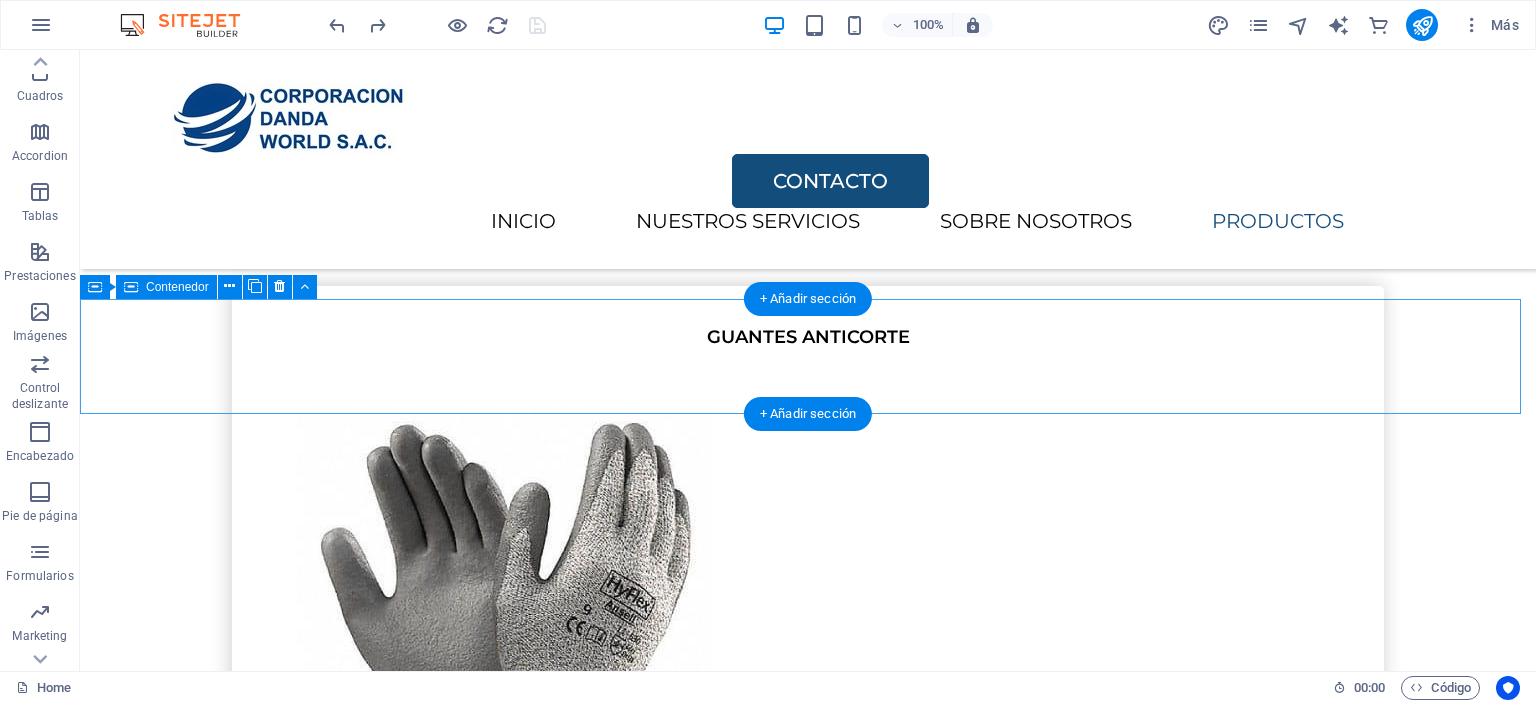 click on "INICIO SERVICIOS SOBRE NOSOTROS PRODUCTOS" at bounding box center [808, 7180] 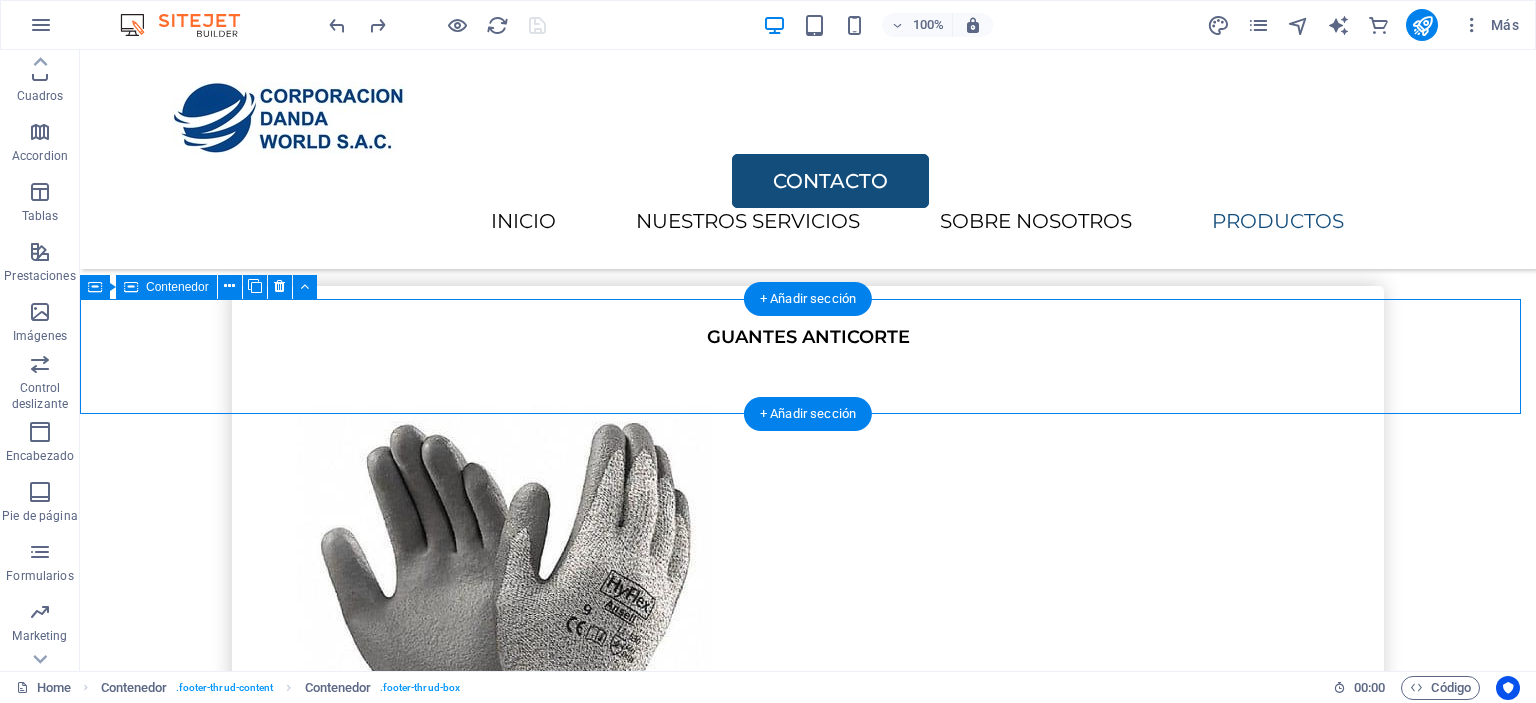 click on "INICIO SERVICIOS SOBRE NOSOTROS PRODUCTOS" at bounding box center (808, 7180) 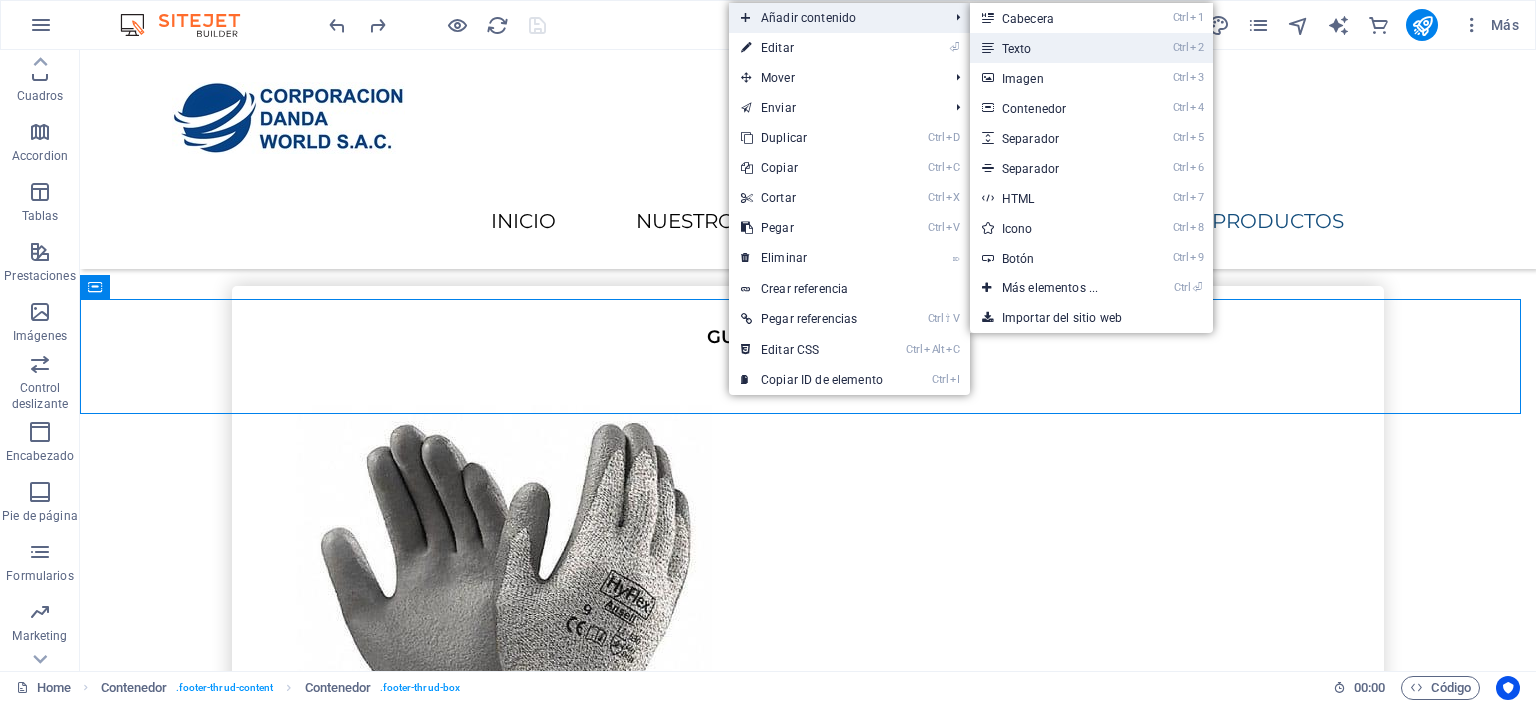 click on "Ctrl 2  Texto" at bounding box center [1054, 48] 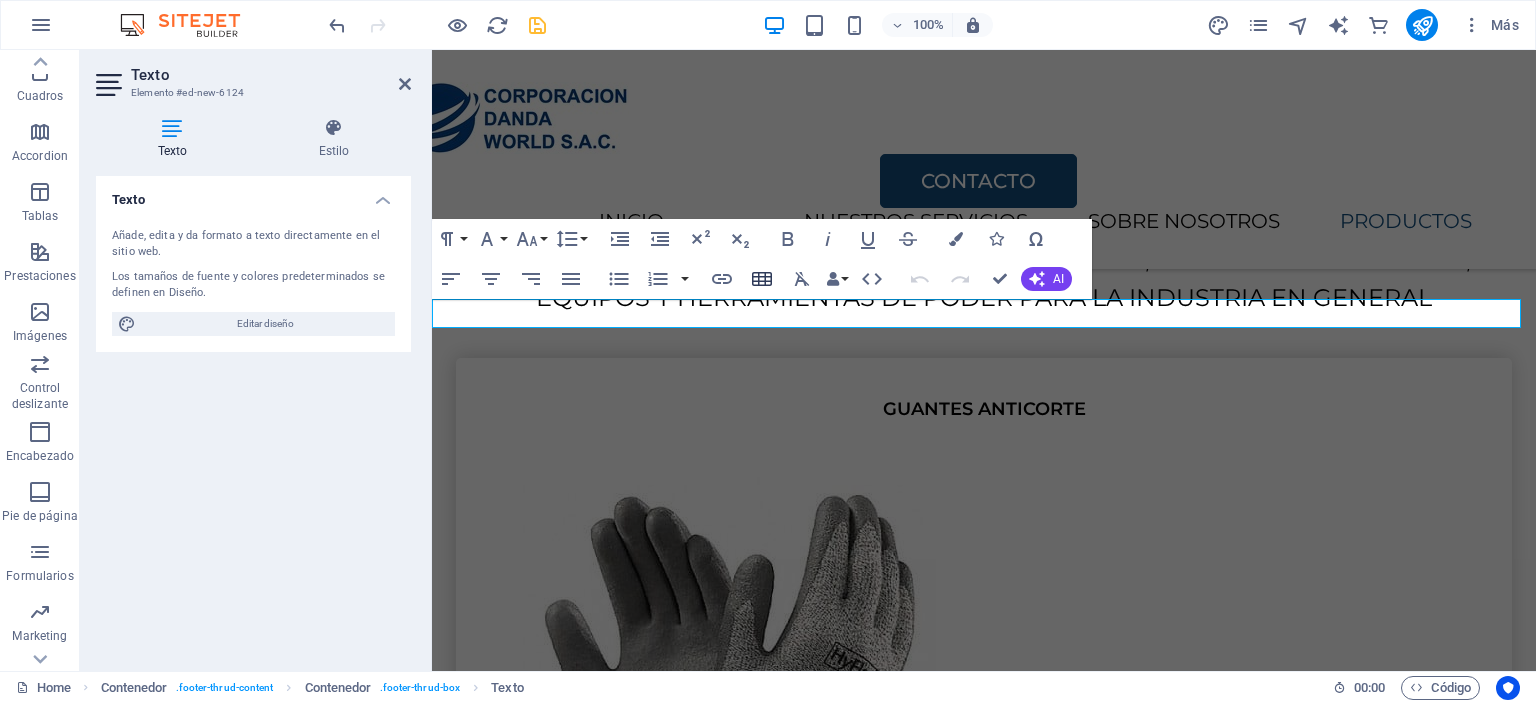 click 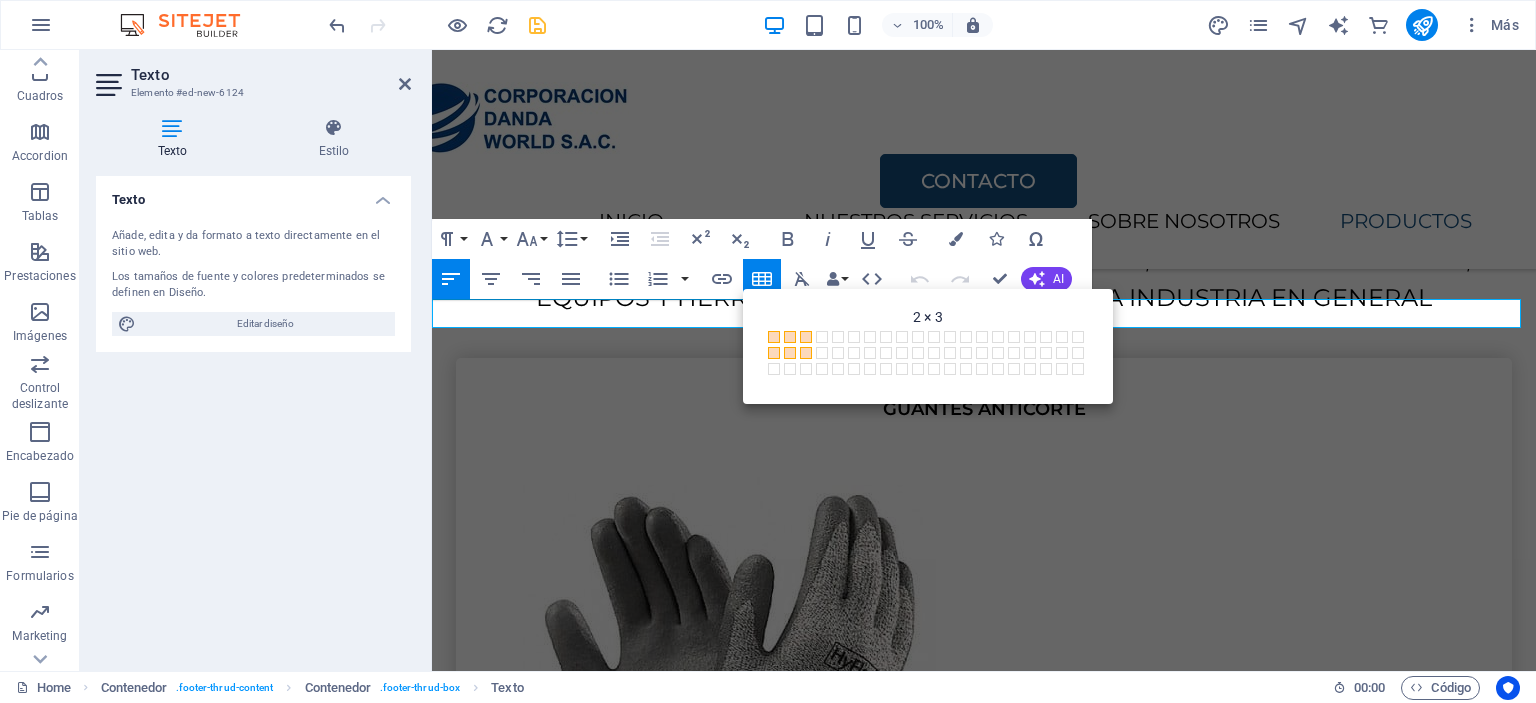 click on "2 × 3" at bounding box center [808, 355] 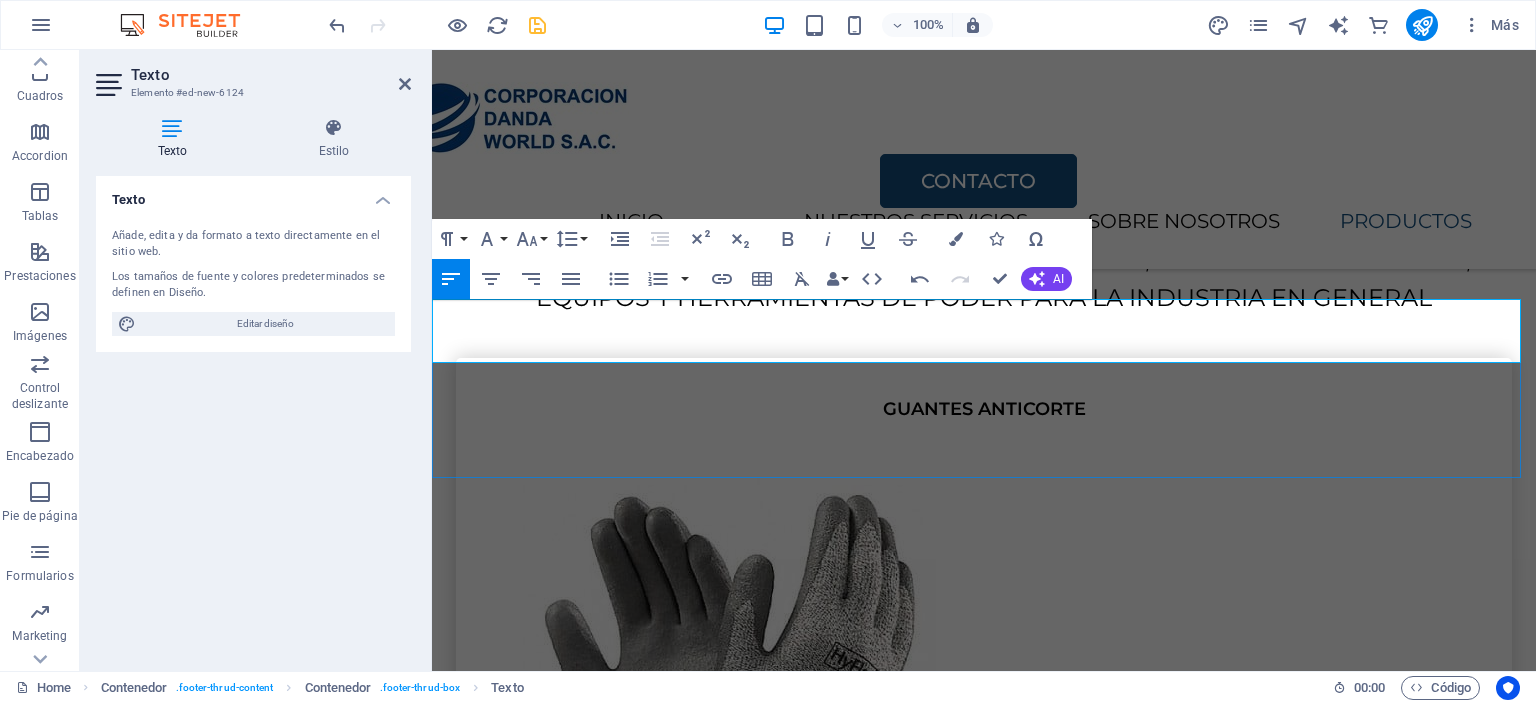 type 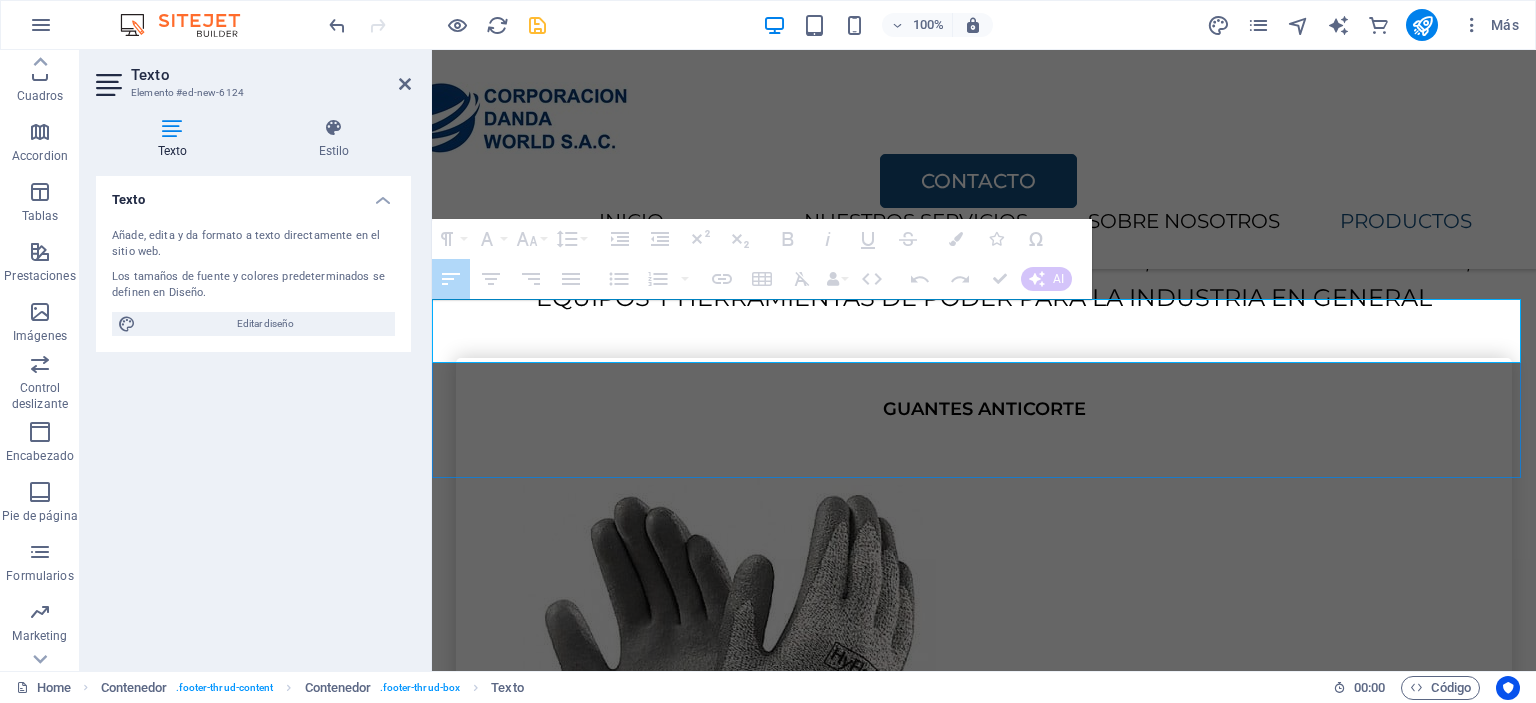 drag, startPoint x: 1270, startPoint y: 352, endPoint x: 499, endPoint y: 310, distance: 772.1431 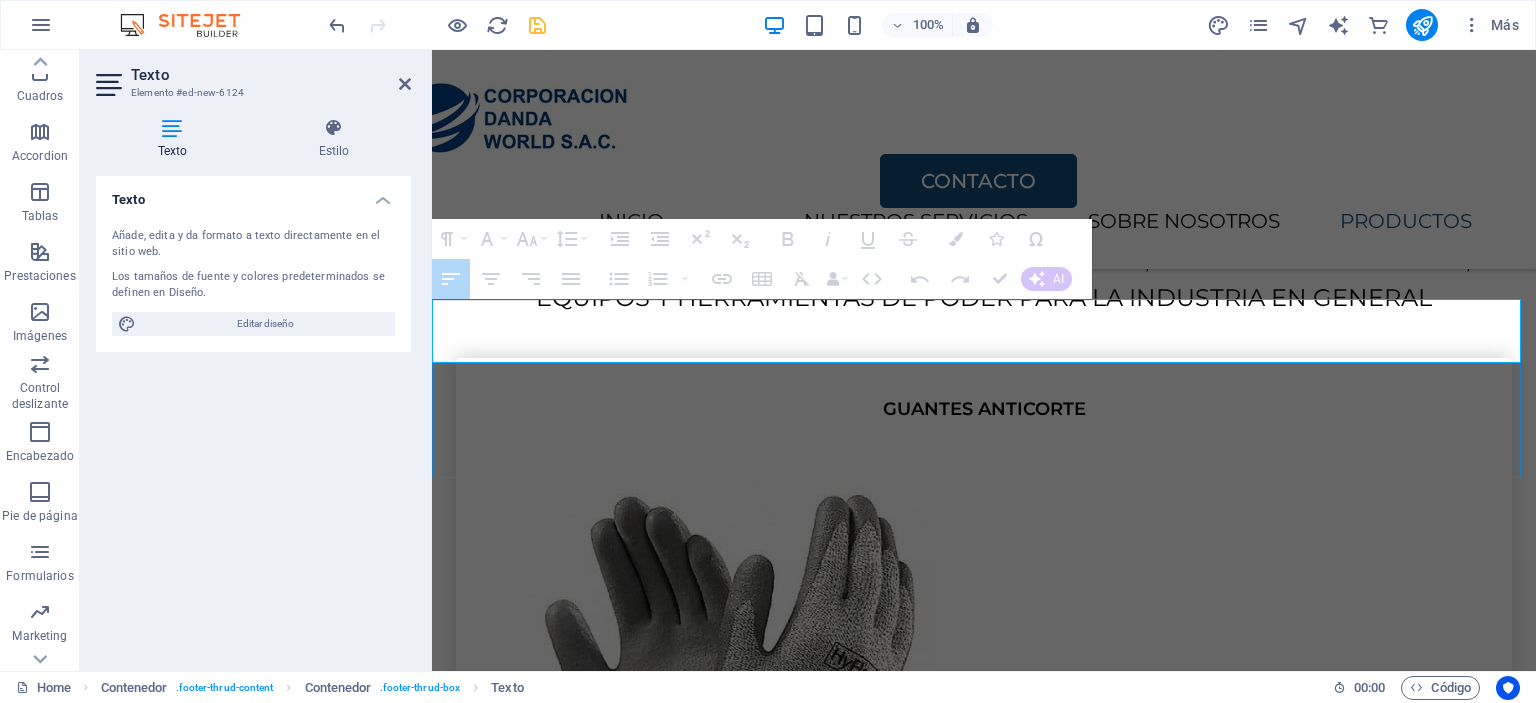 drag, startPoint x: 496, startPoint y: 316, endPoint x: 1222, endPoint y: 337, distance: 726.30365 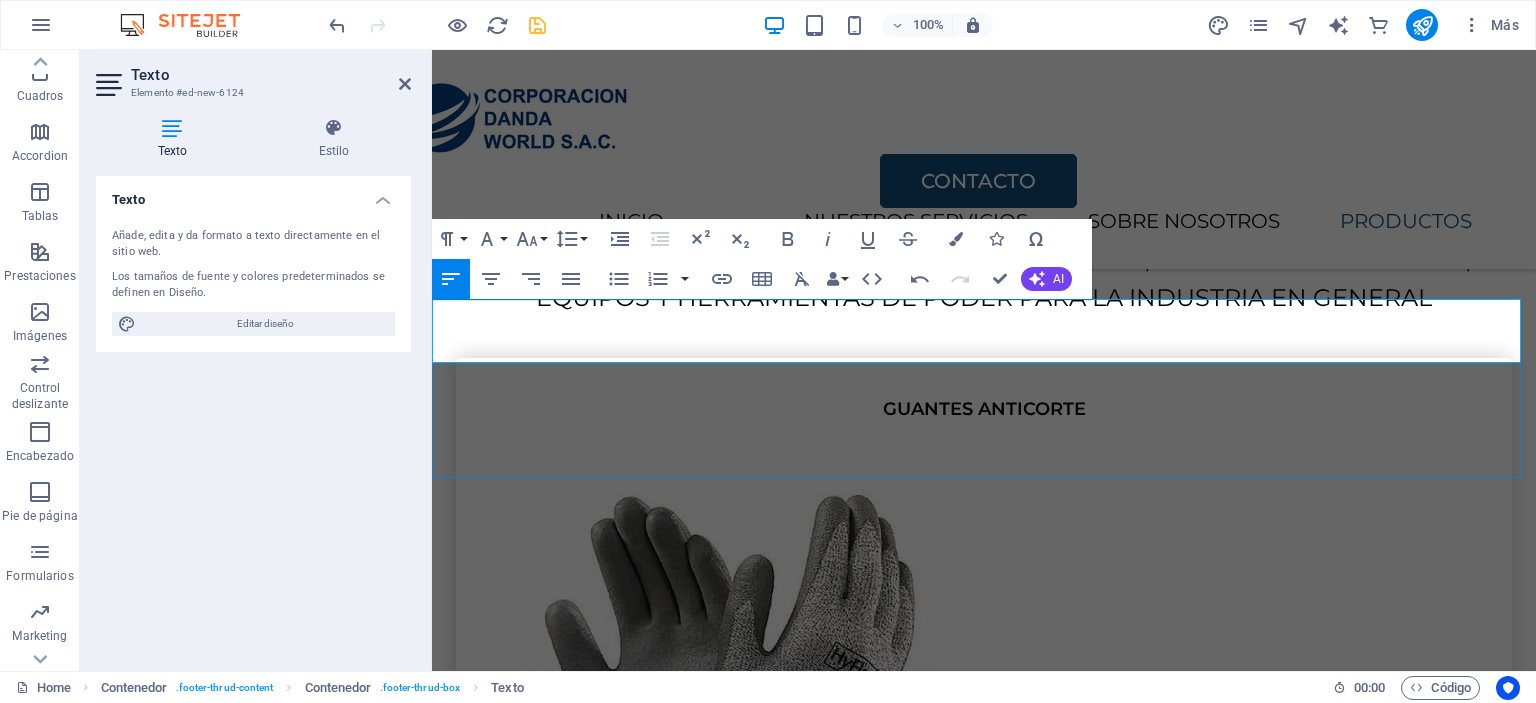 click on "CONTACTO" at bounding box center (1352, 6123) 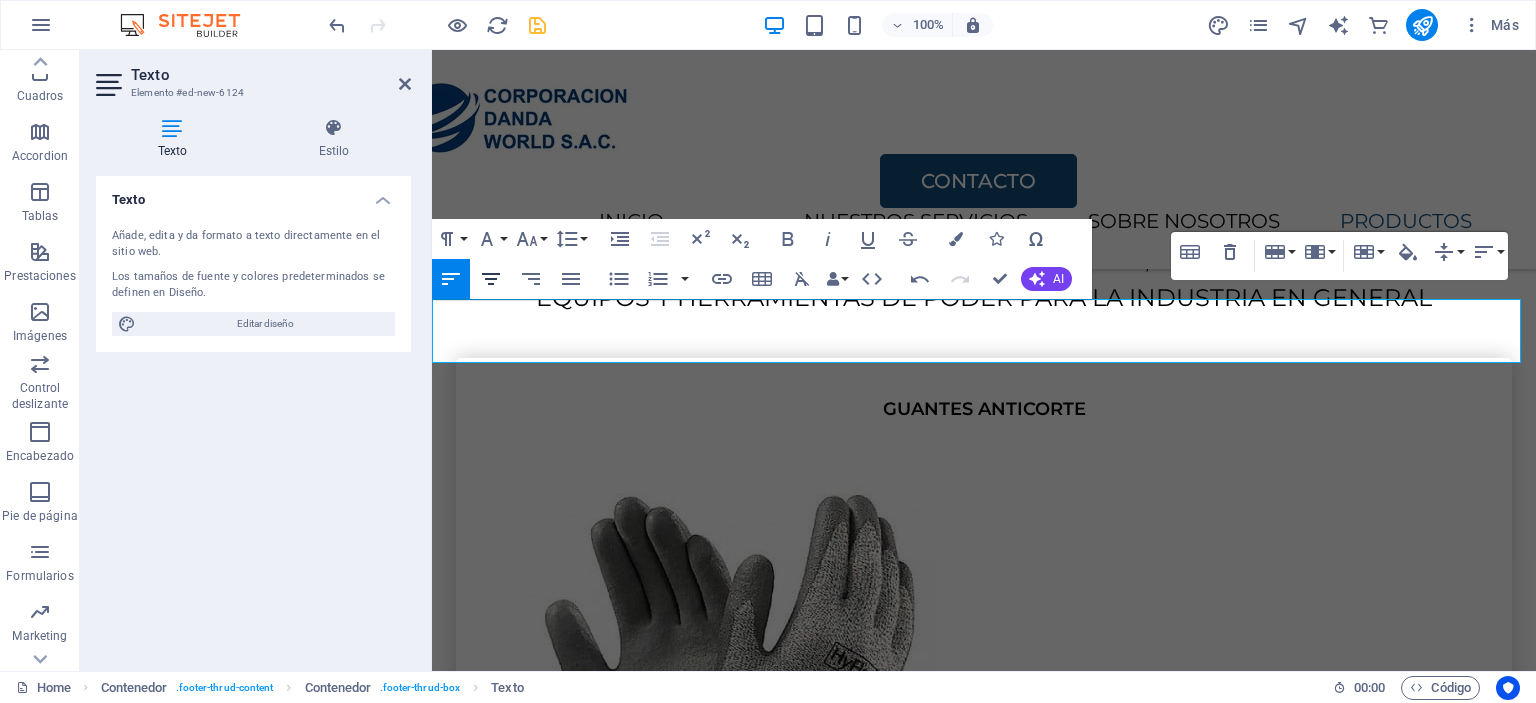 click 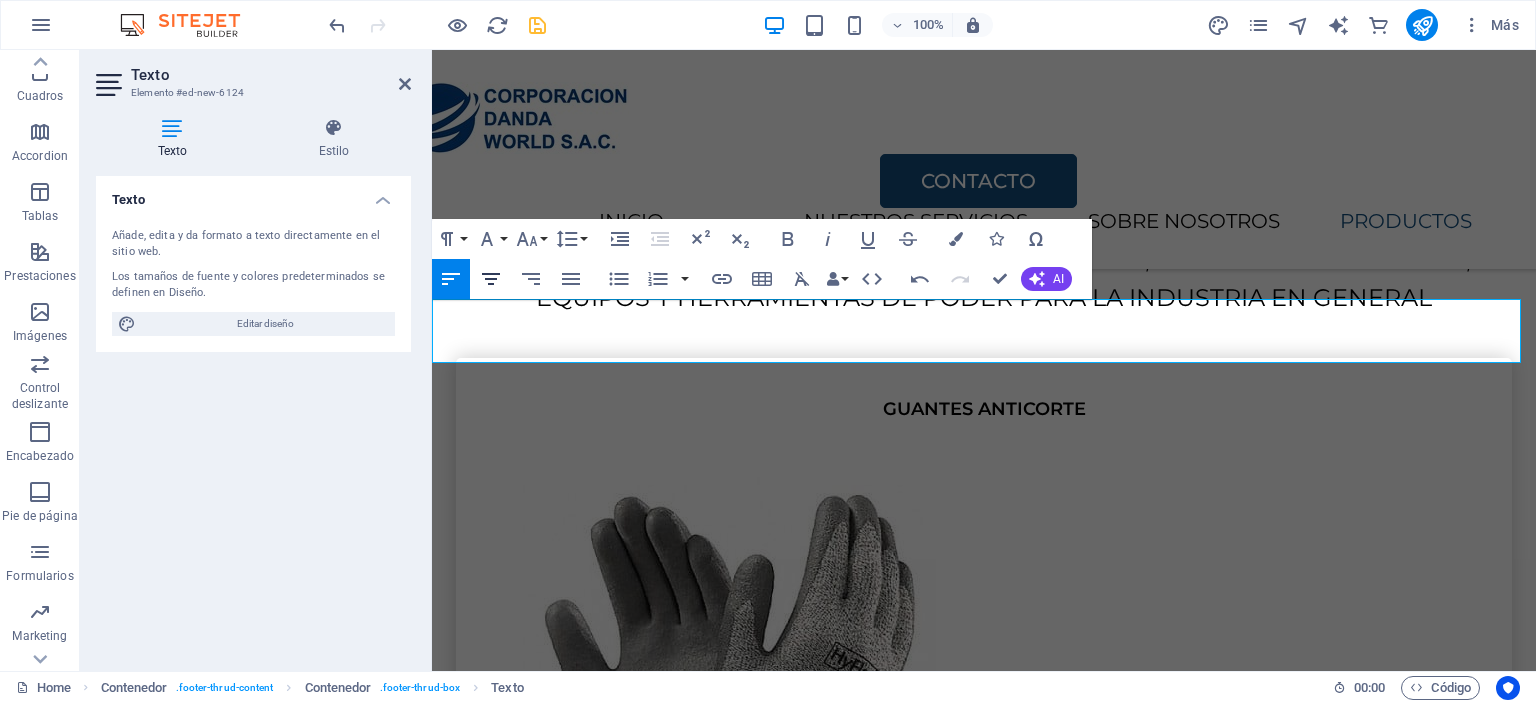 click 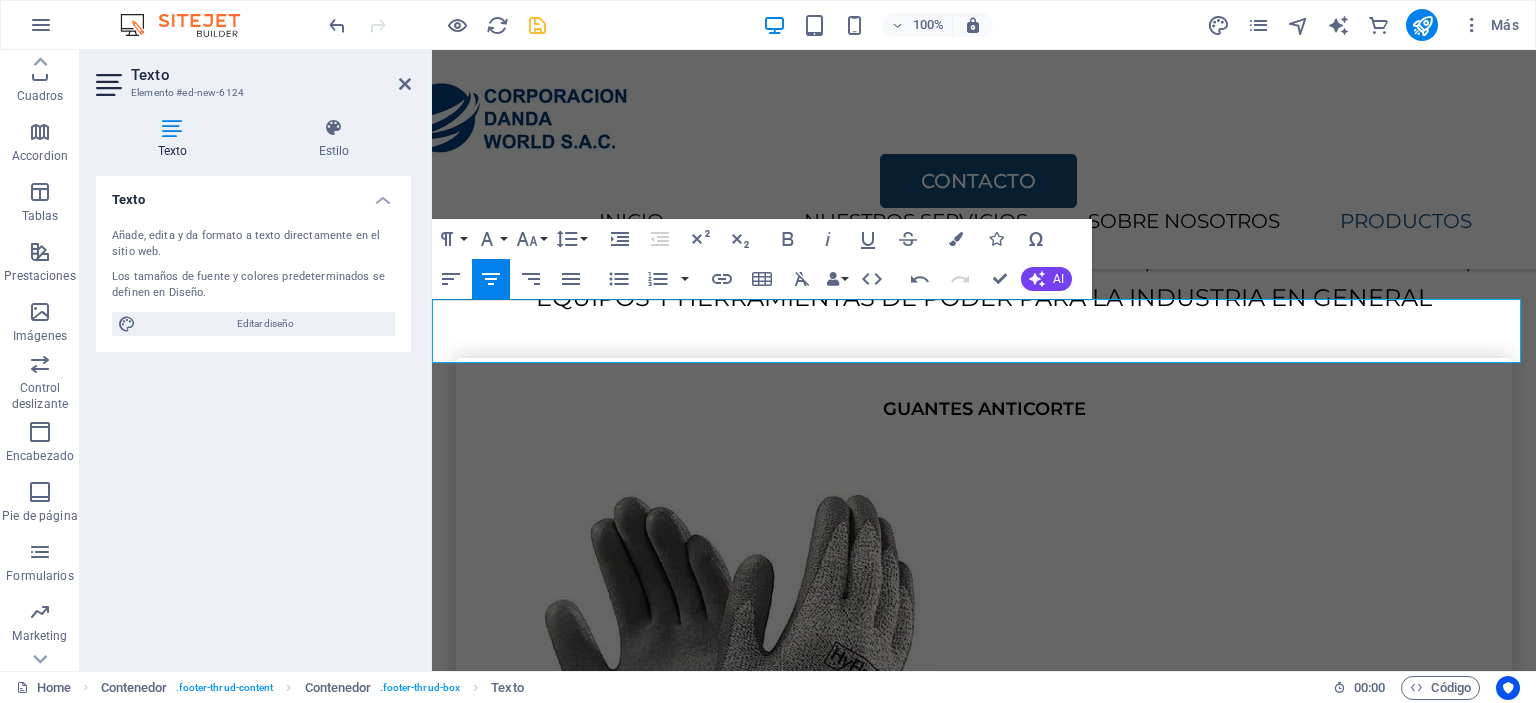 click 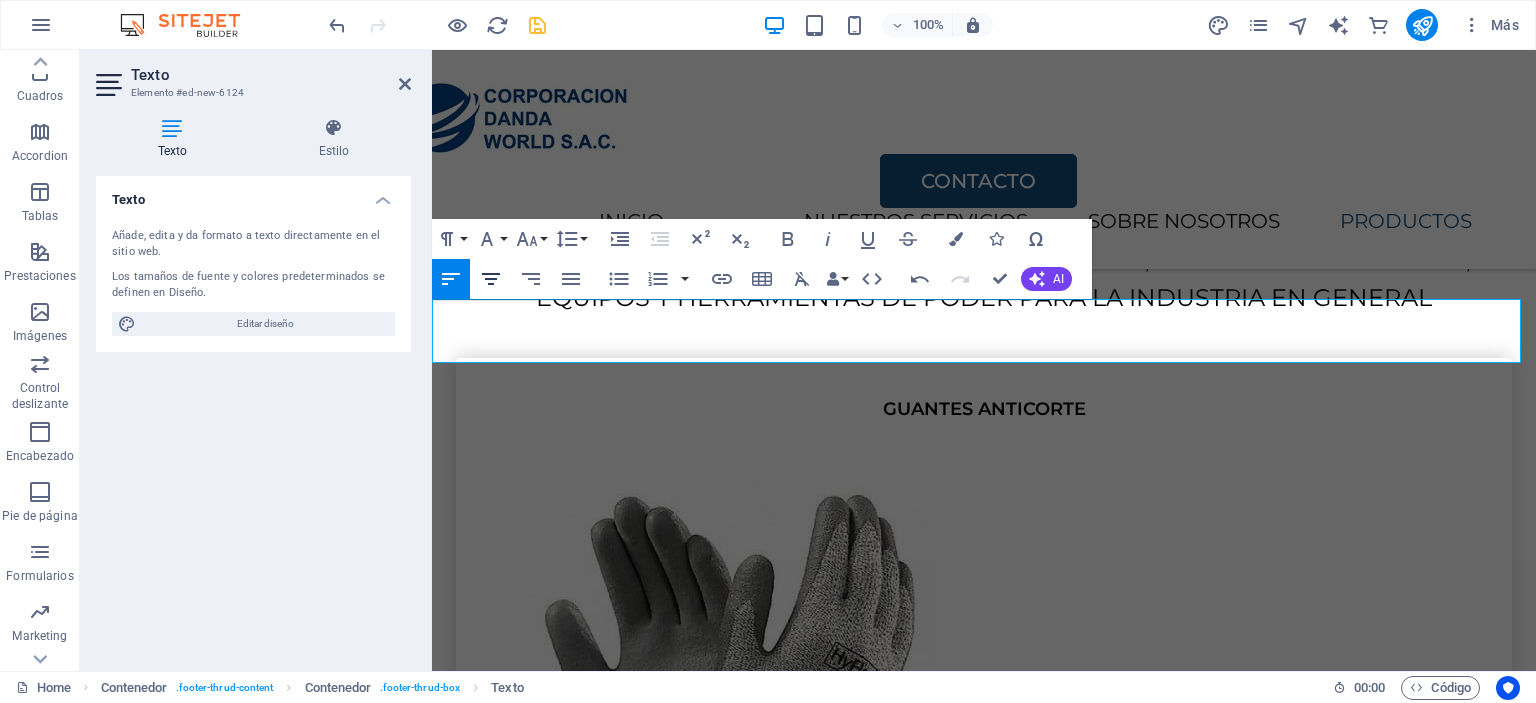 click 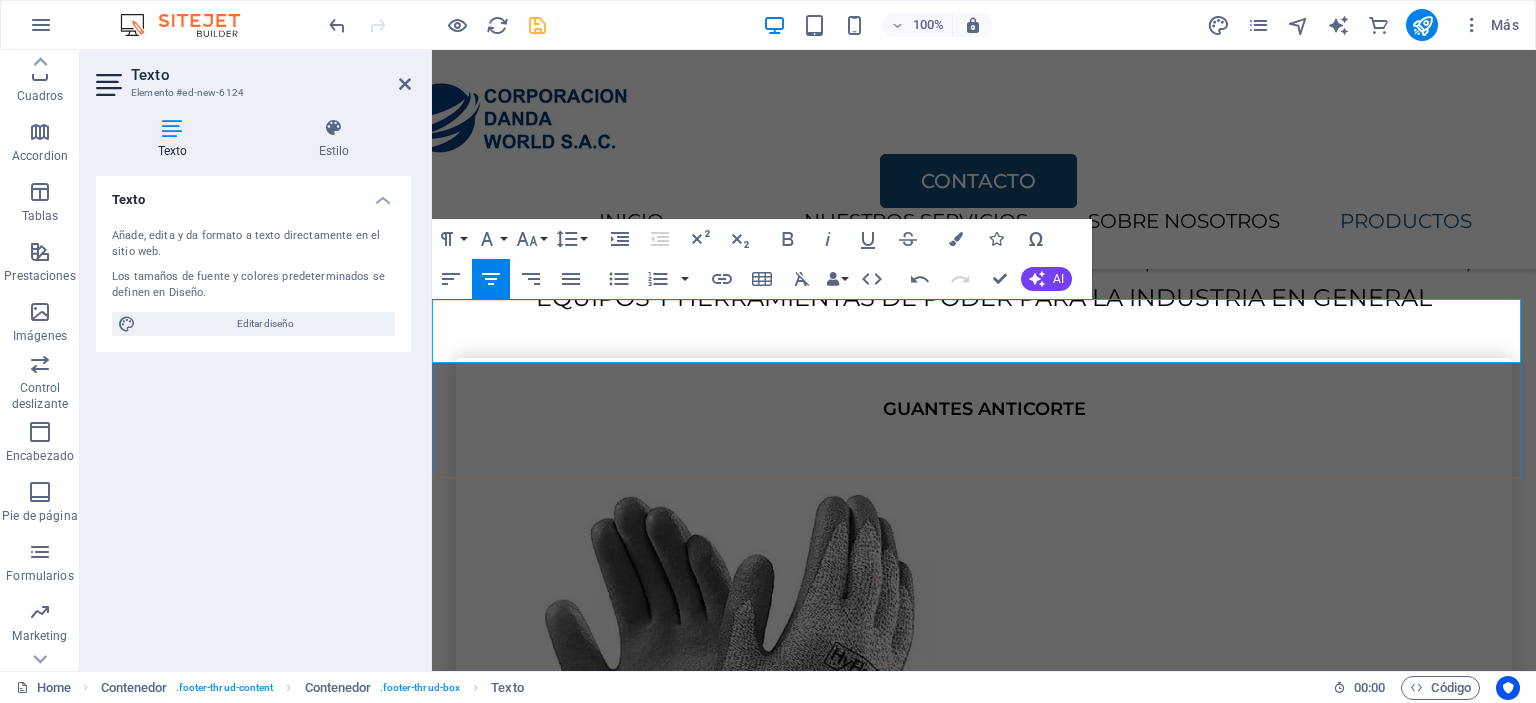 drag, startPoint x: 975, startPoint y: 349, endPoint x: 840, endPoint y: 362, distance: 135.62448 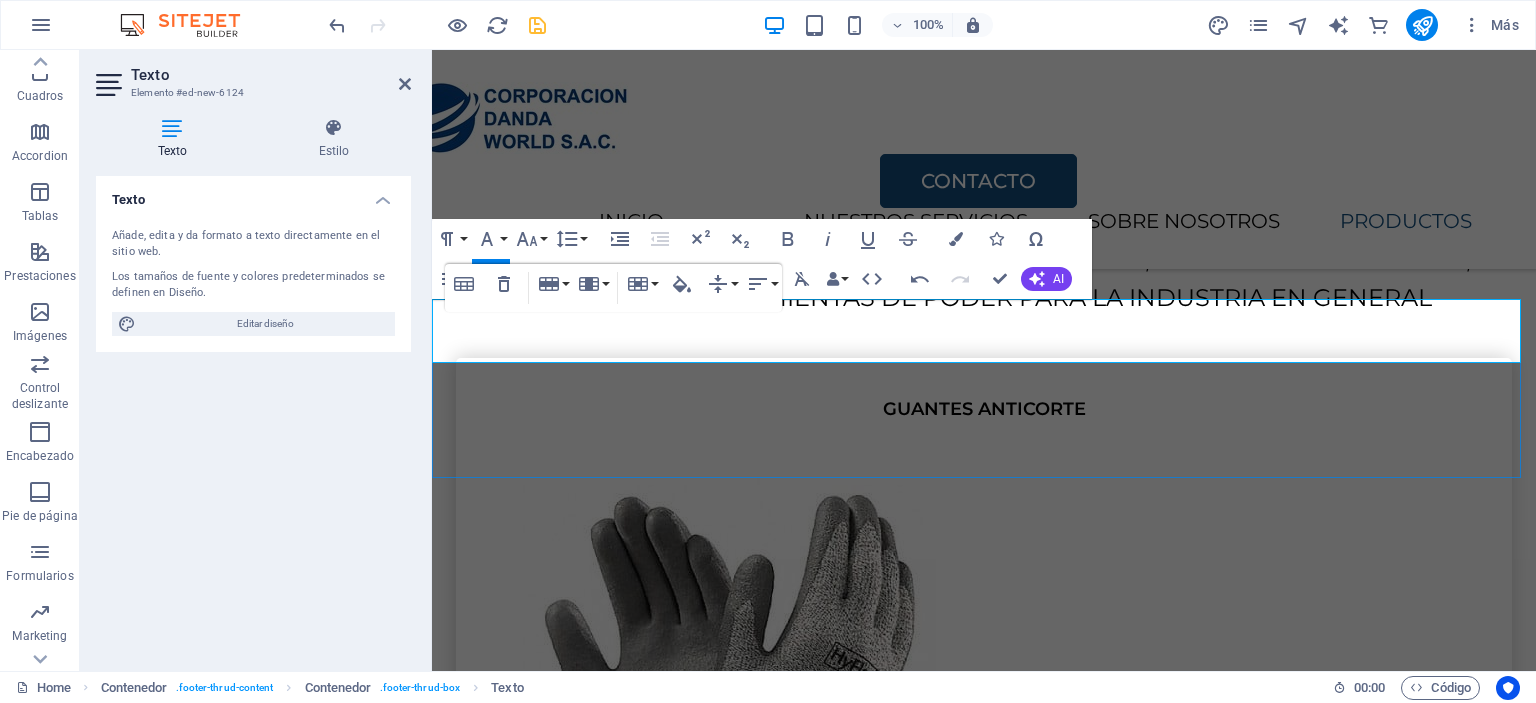 click on "Av. Rosa de America 286 - comas" at bounding box center (616, 6154) 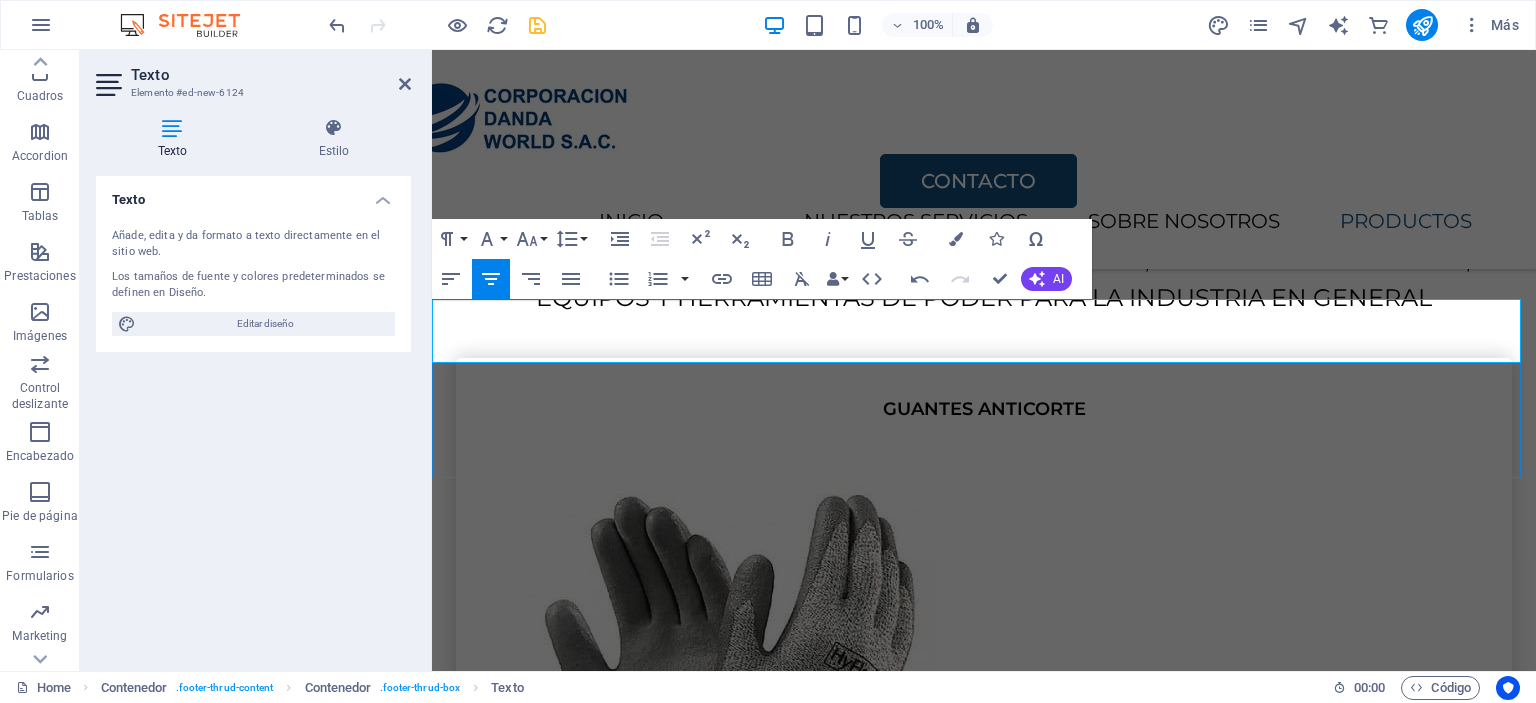 click at bounding box center [984, 6154] 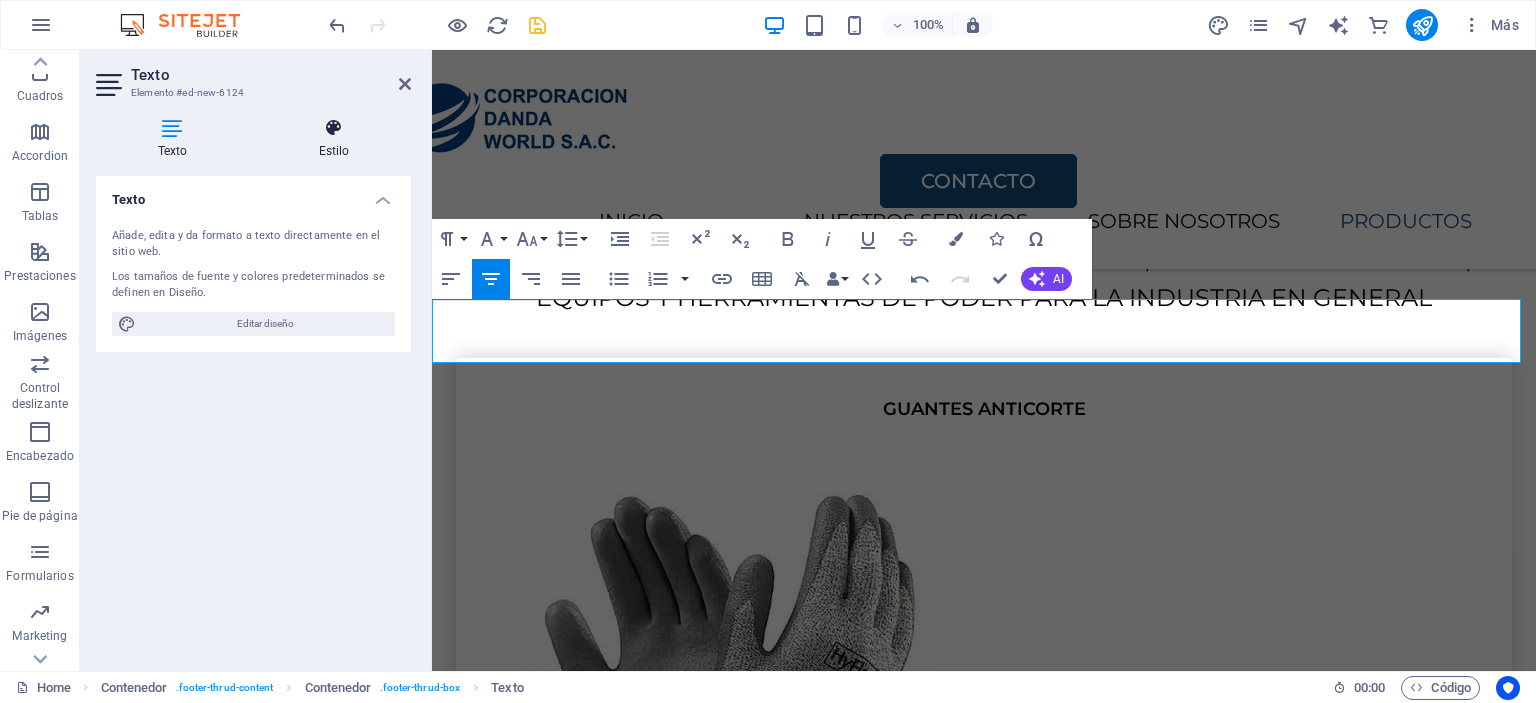 click on "Estilo" at bounding box center [334, 139] 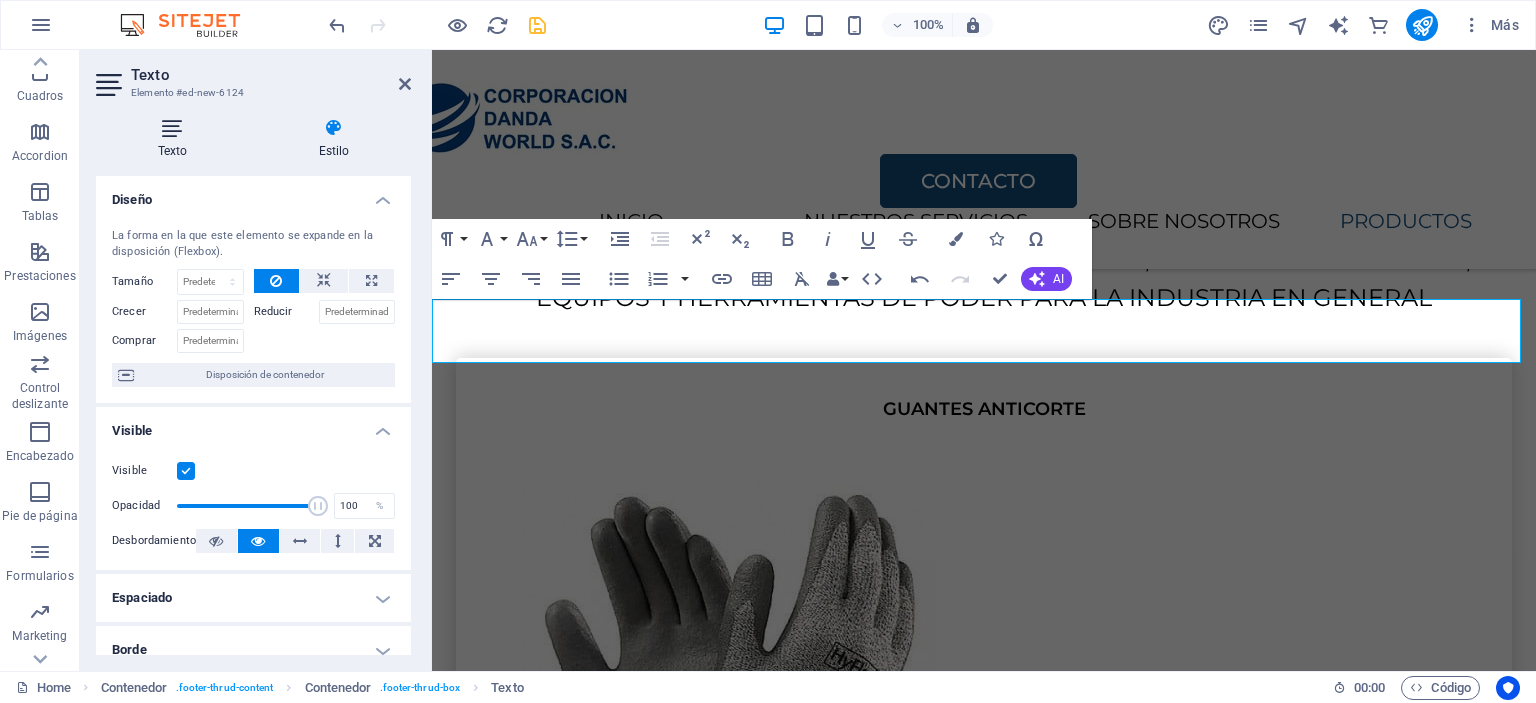 click on "Texto" at bounding box center (176, 139) 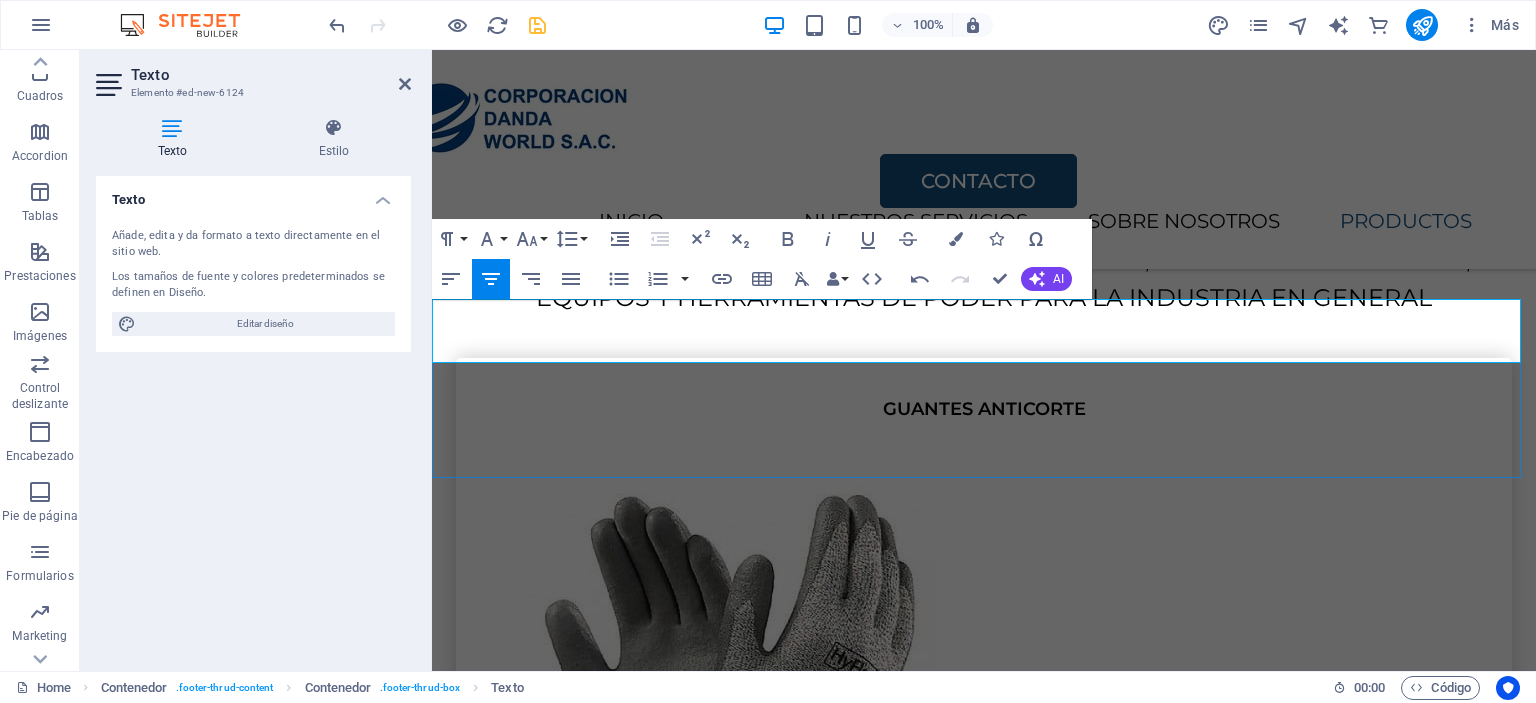 drag, startPoint x: 964, startPoint y: 349, endPoint x: 901, endPoint y: 346, distance: 63.07139 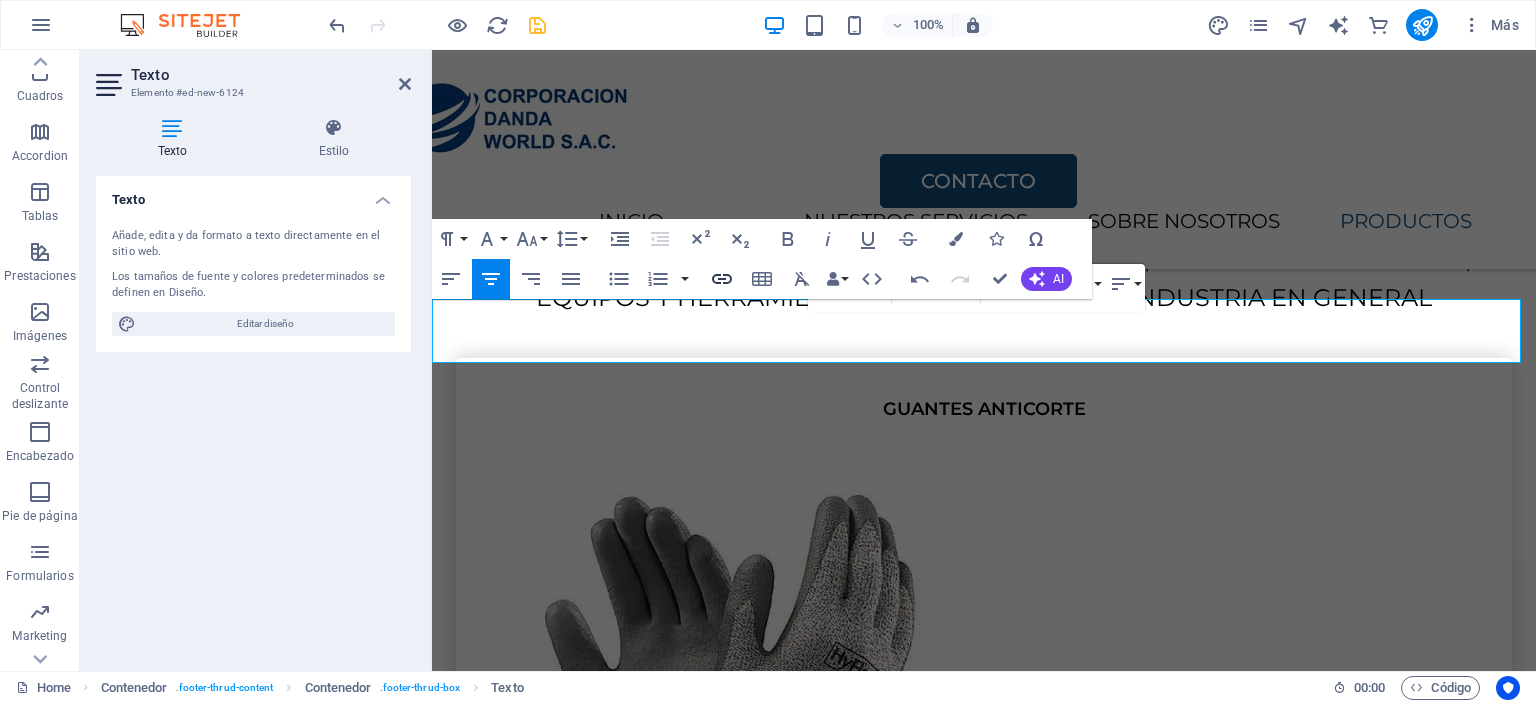 click 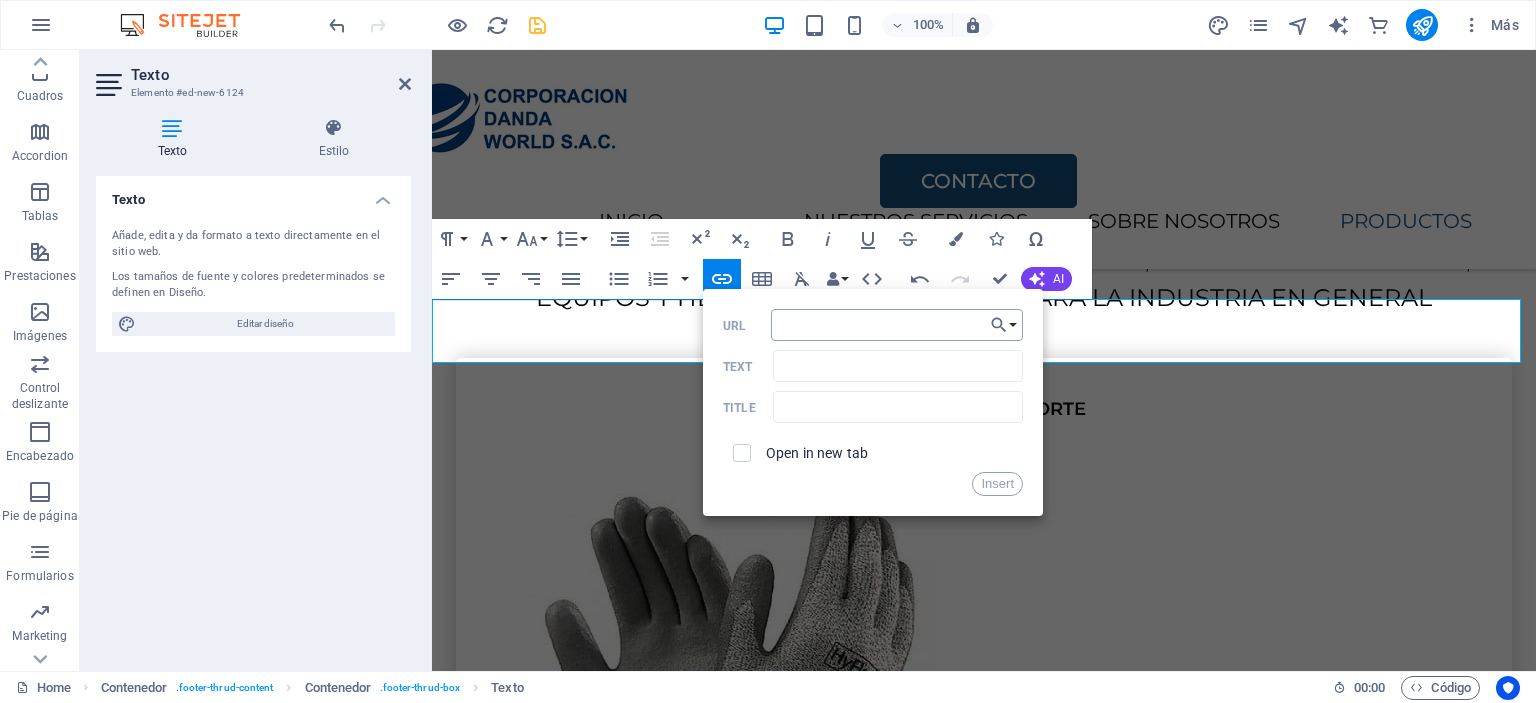 click on "URL" at bounding box center (897, 325) 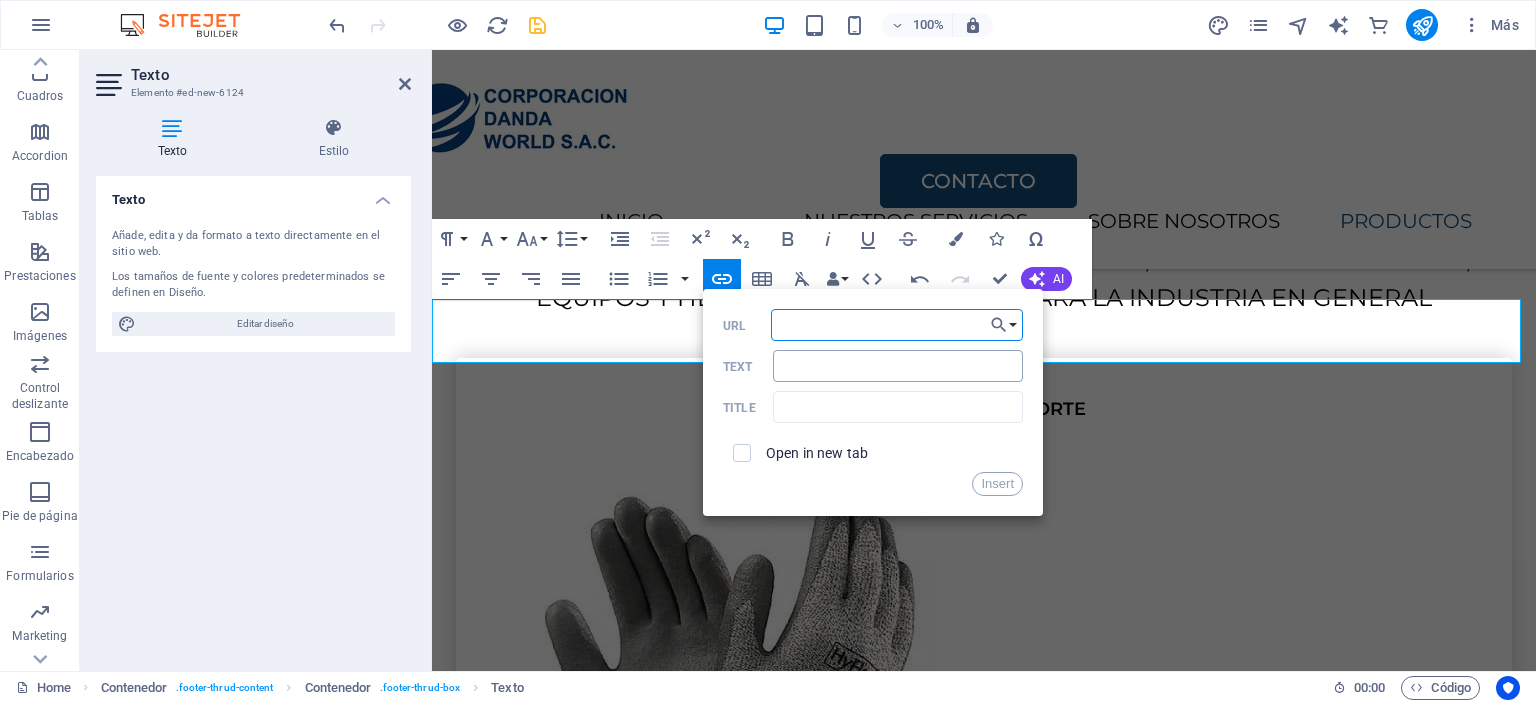 paste on "https://www.facebook.com/profile.php?id=61561984483459" 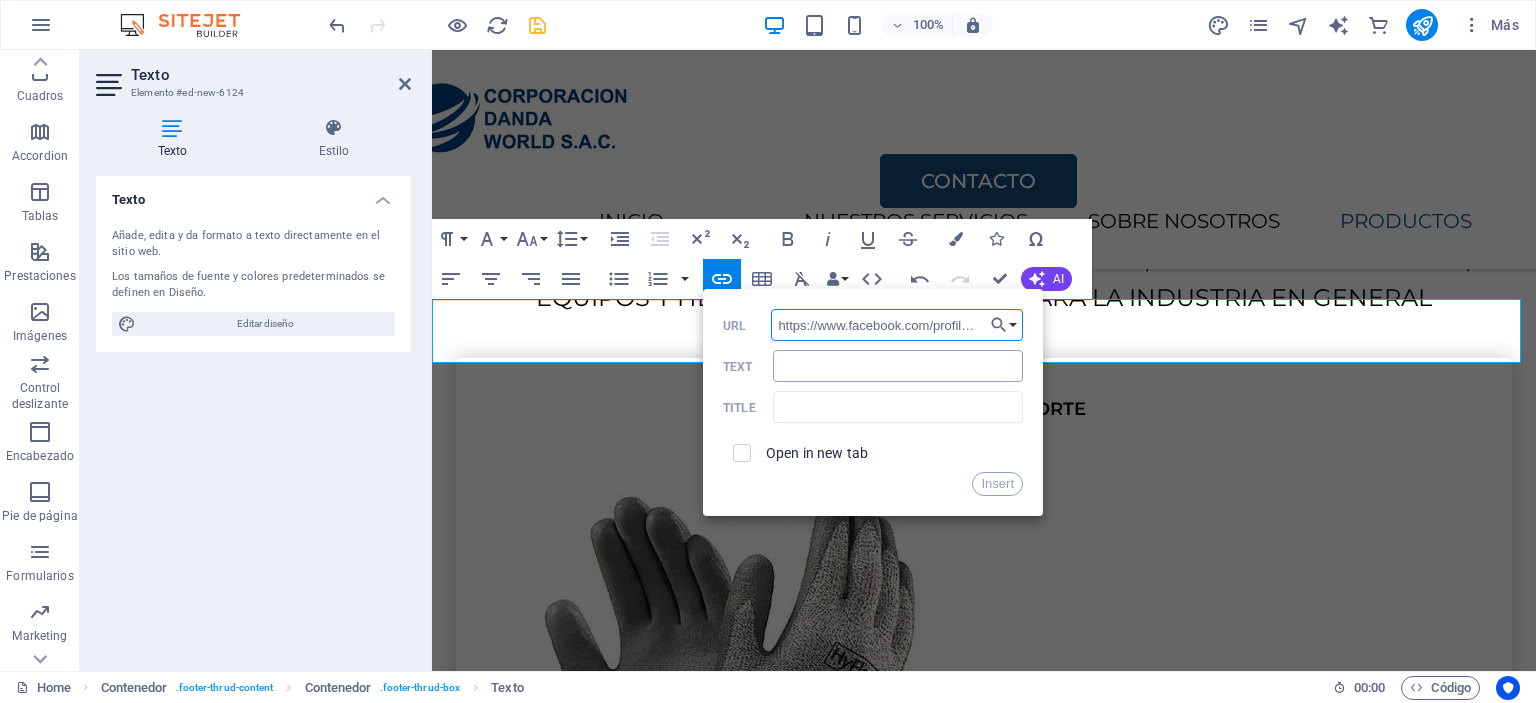 scroll, scrollTop: 0, scrollLeft: 139, axis: horizontal 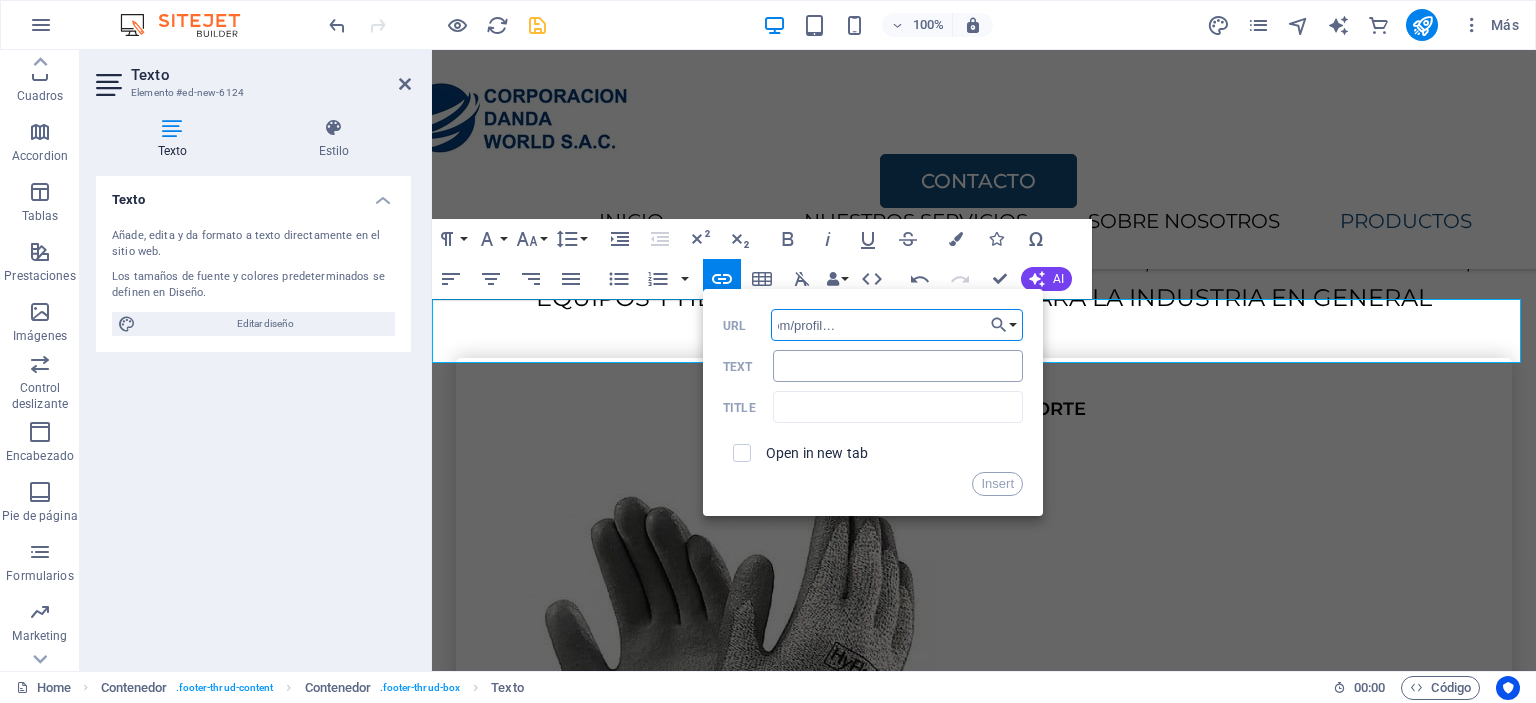 type on "https://www.facebook.com/profile.php?id=61561984483459" 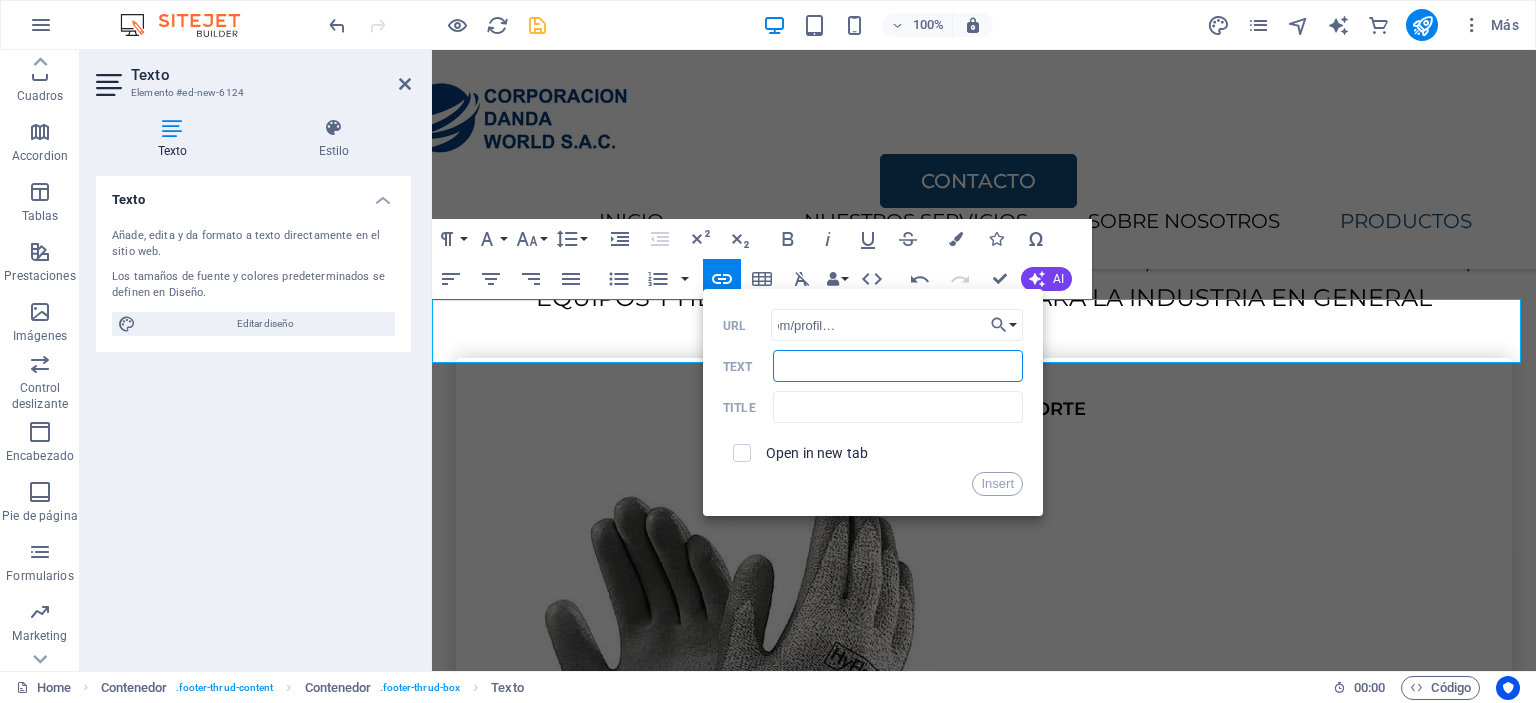 click on "Text" at bounding box center (898, 366) 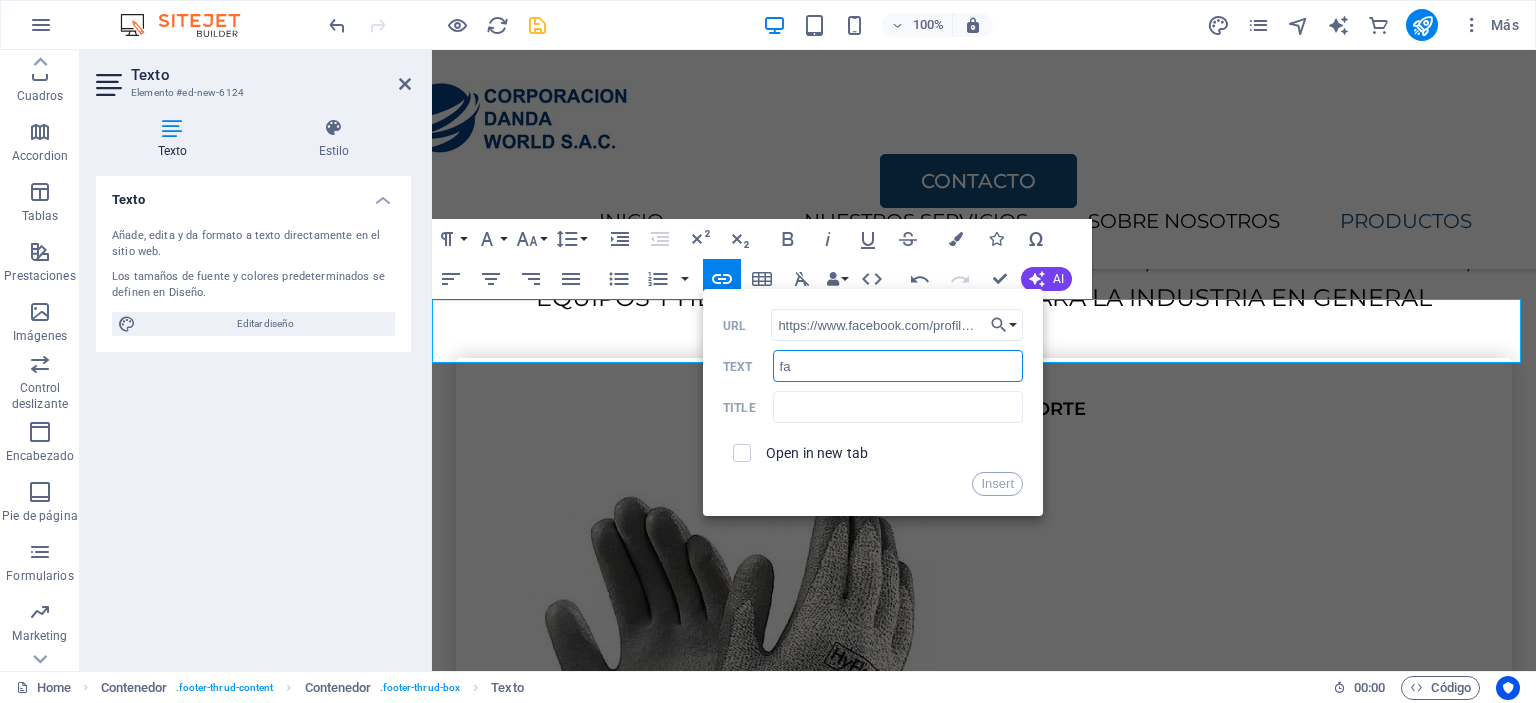 type on "f" 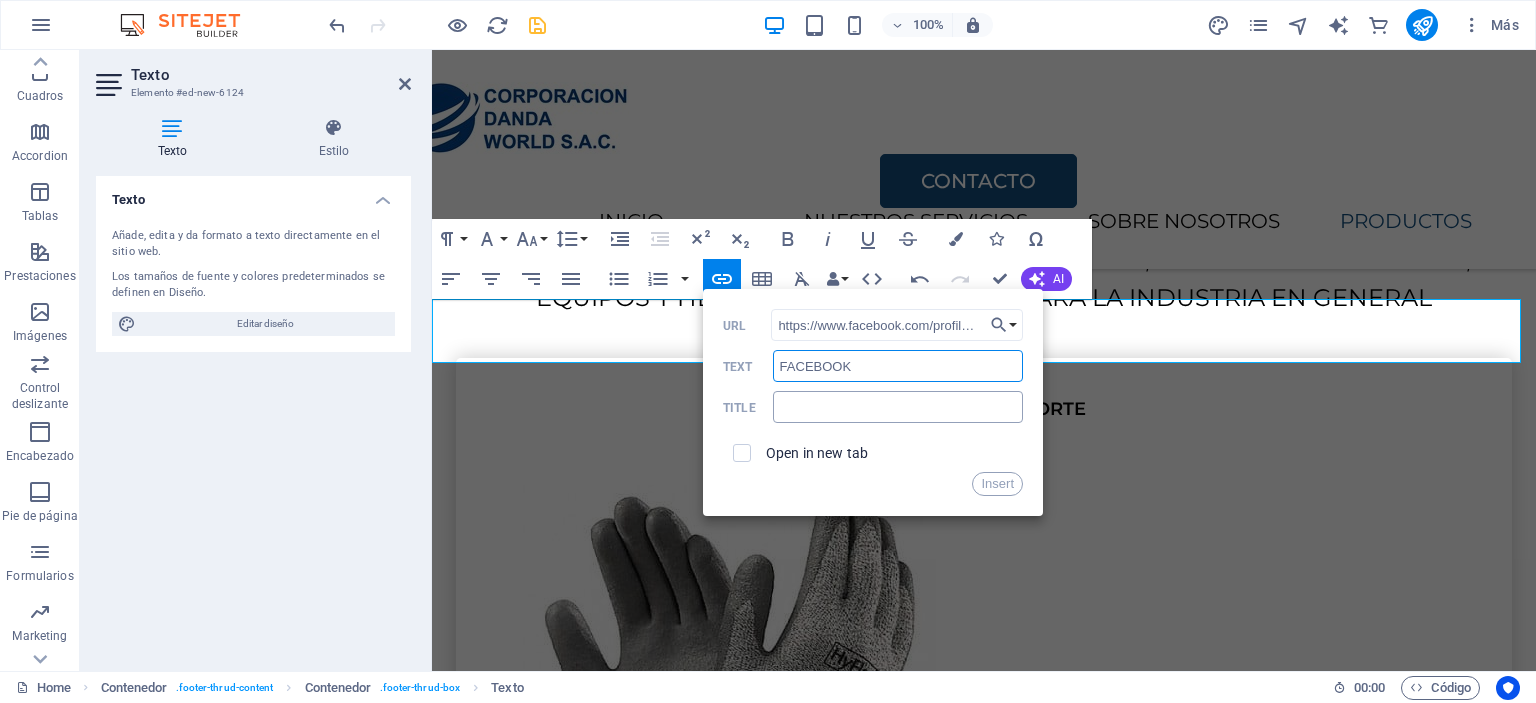 type on "FACEBOOK" 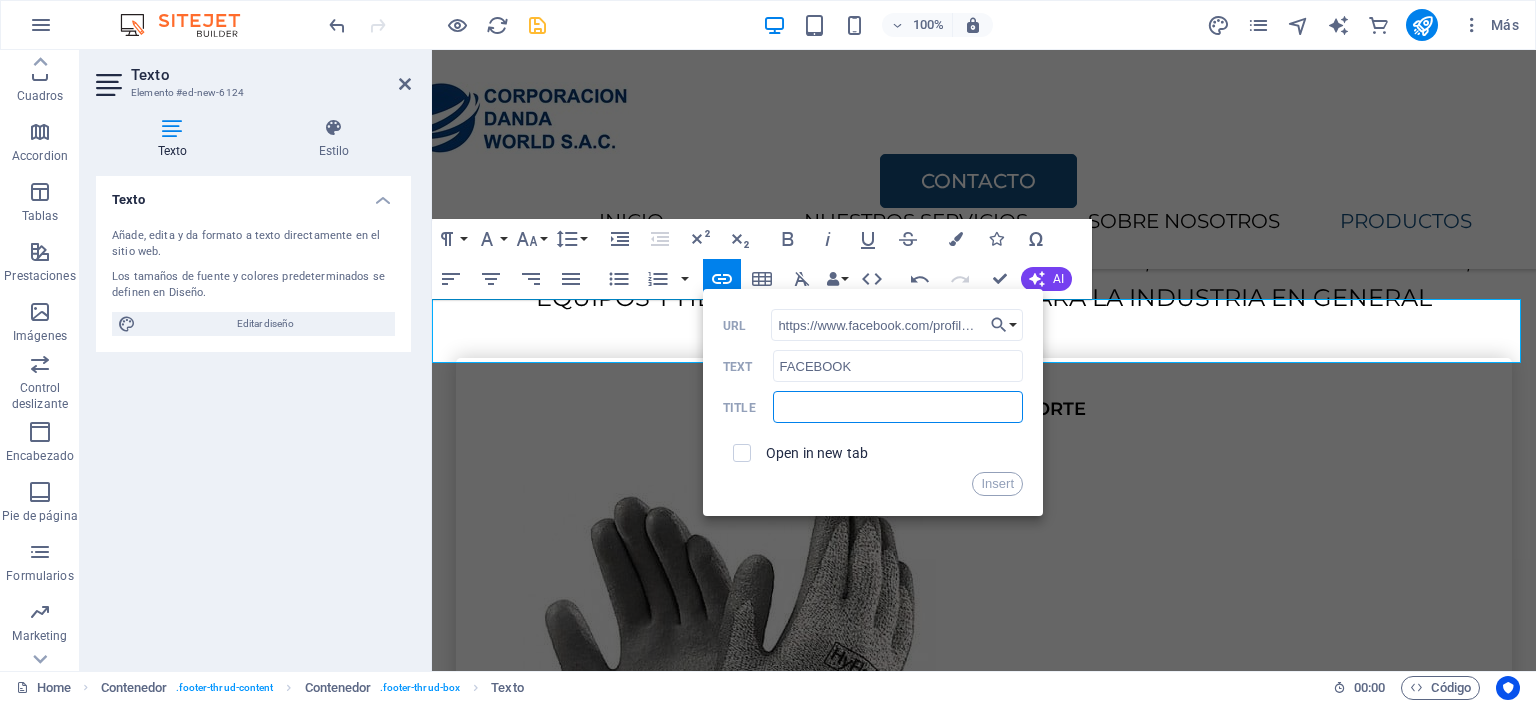 click at bounding box center (898, 407) 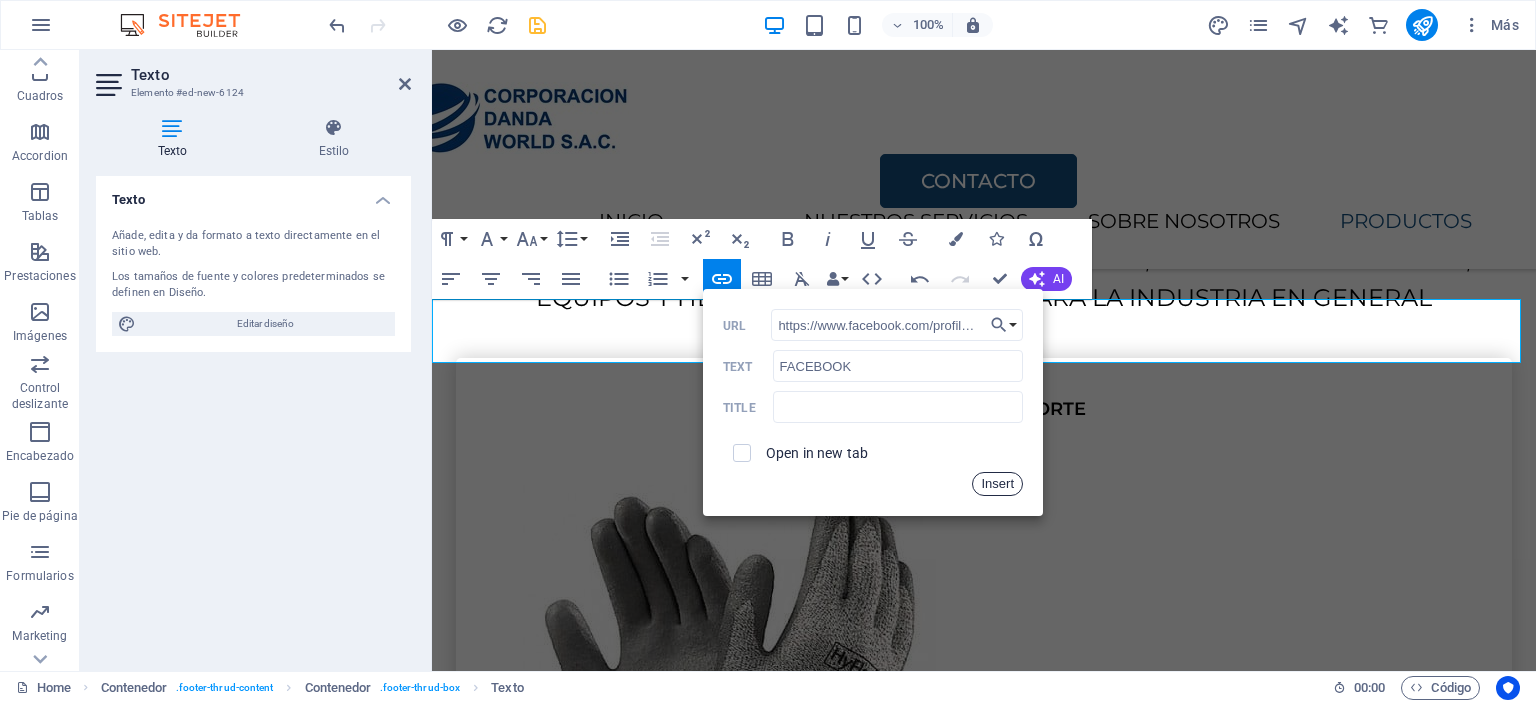 click on "Insert" at bounding box center (997, 484) 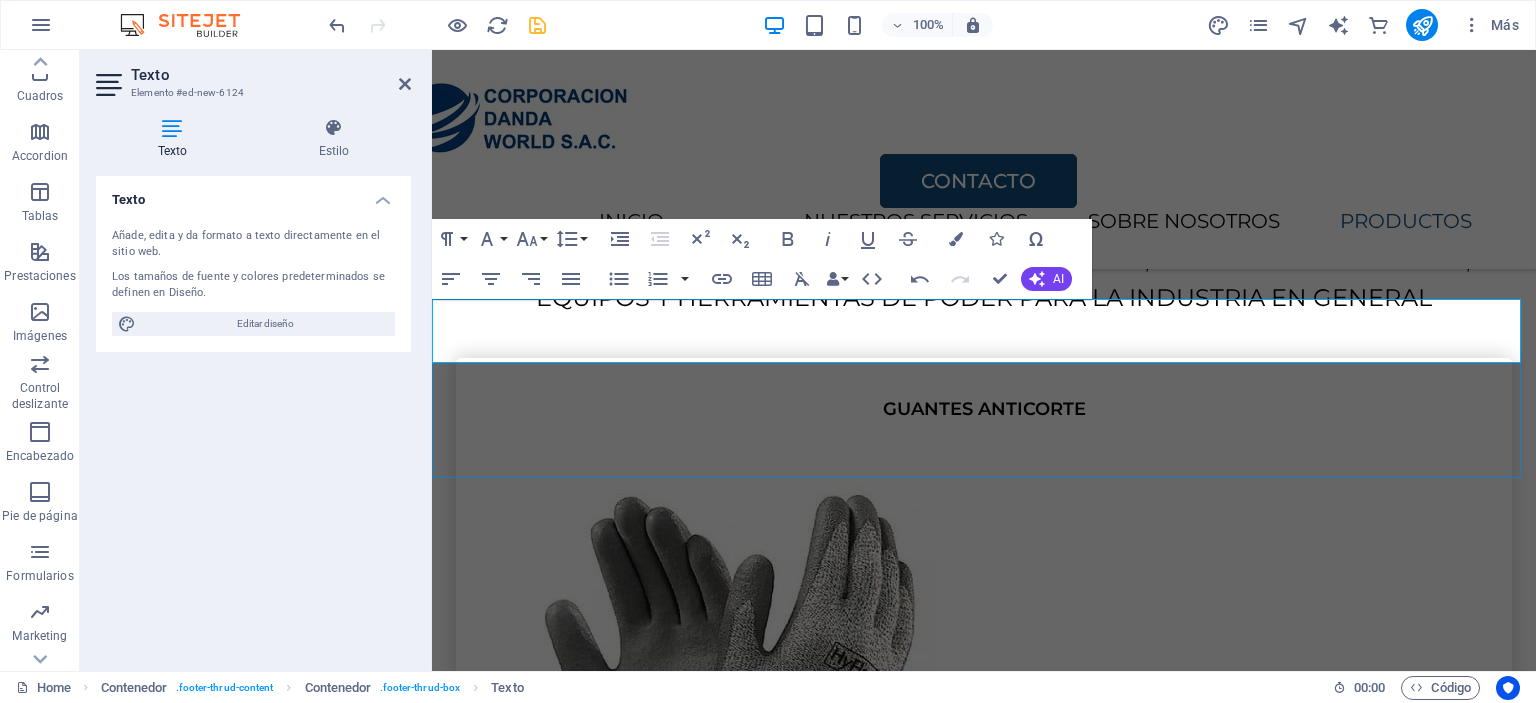click on "DIRECCIÓN SIGUENOS EN: CONTACTO Av. Rosa de América N°286 - Comas FACEBOOK ​ INICIO SERVICIOS SOBRE NOSOTROS PRODUCTOS" at bounding box center [984, 6197] 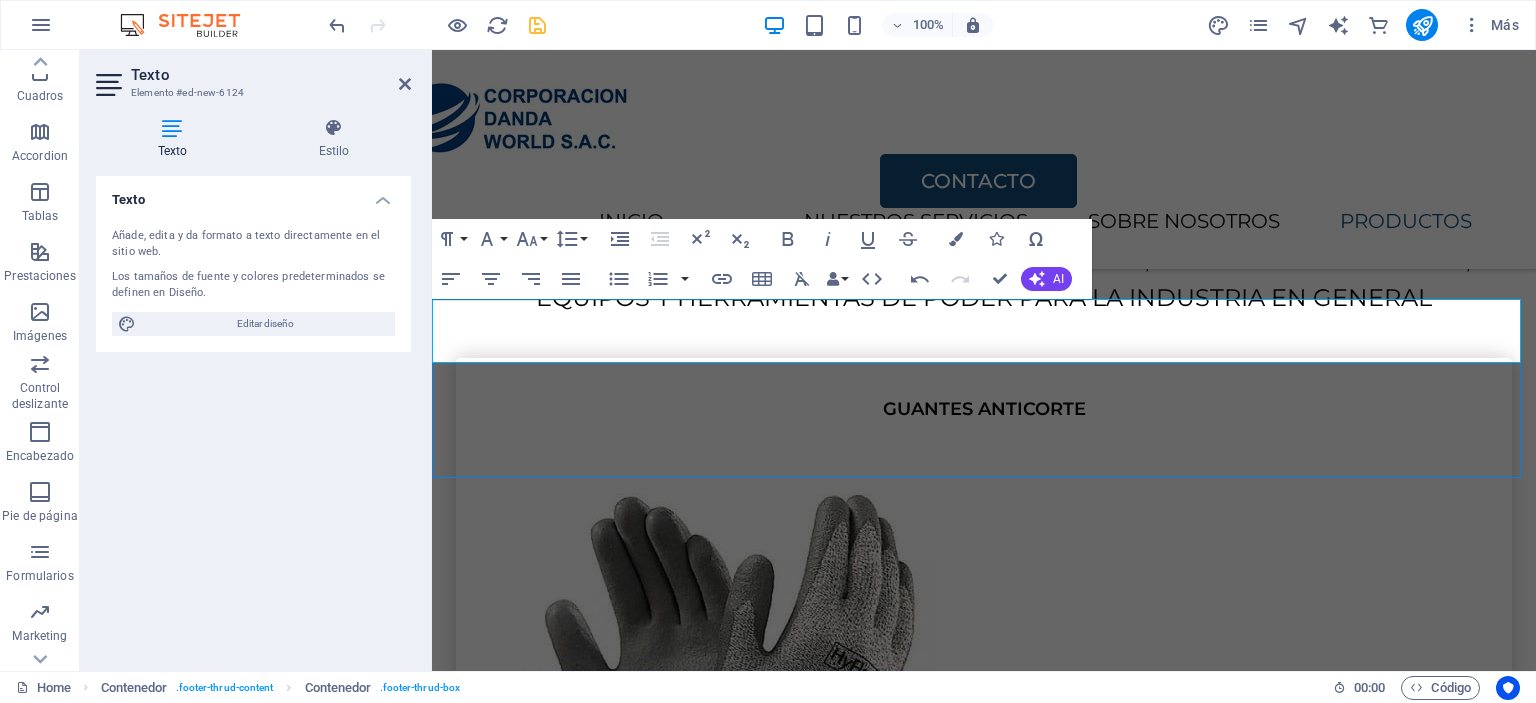 scroll, scrollTop: 4018, scrollLeft: 0, axis: vertical 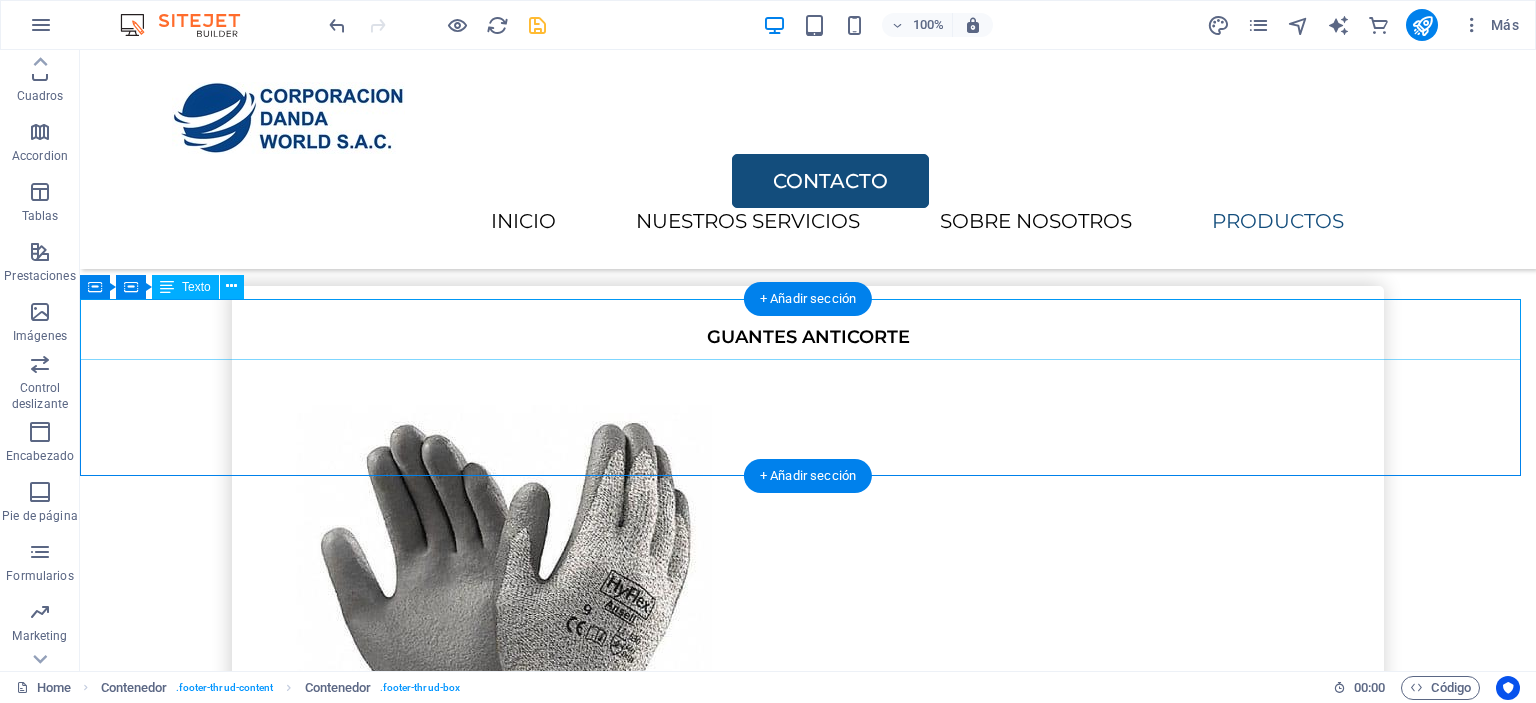 click on "DIRECCIÓN SIGUENOS EN: CONTACTO Av. Rosa de América N°286 - Comas FACEBOOK" at bounding box center [808, 7154] 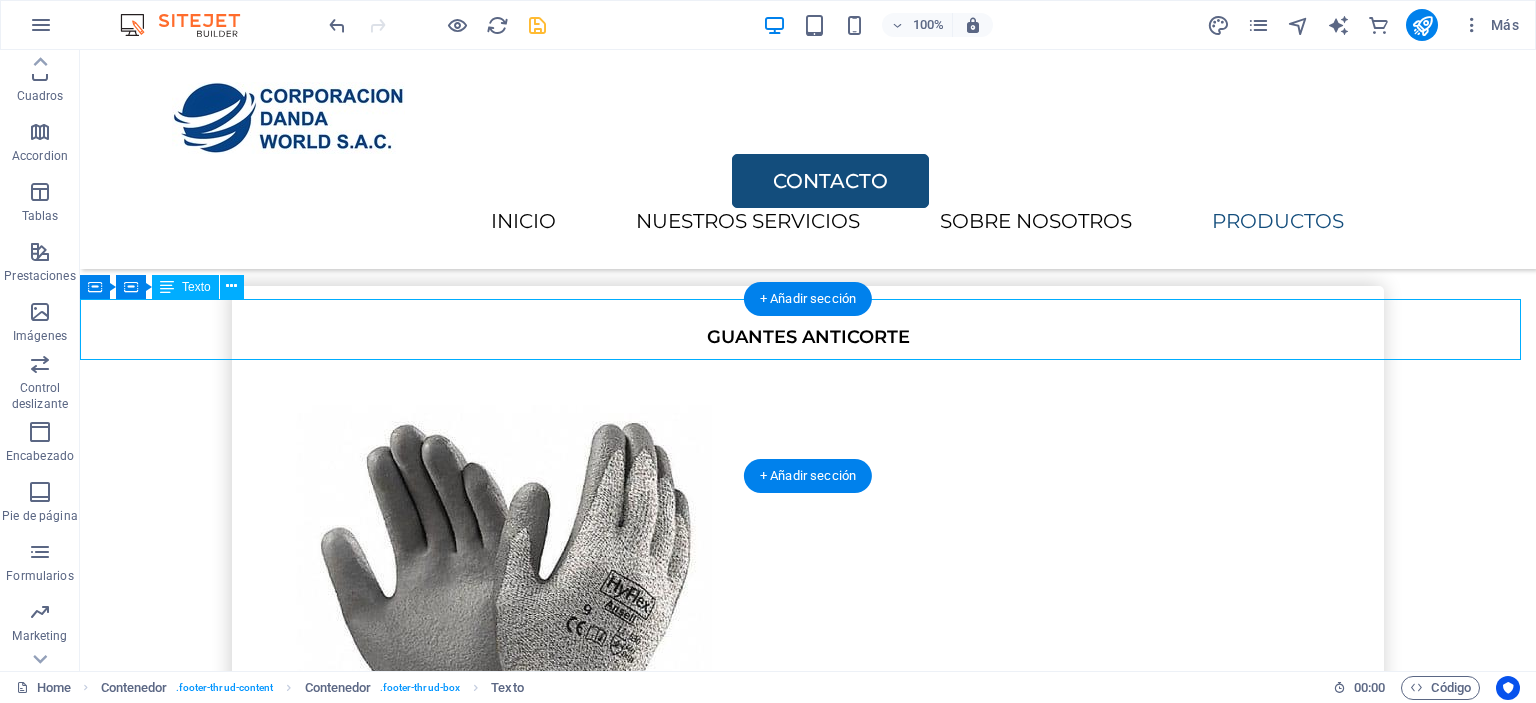 click on "DIRECCIÓN SIGUENOS EN: CONTACTO Av. Rosa de América N°286 - Comas FACEBOOK" at bounding box center [808, 7154] 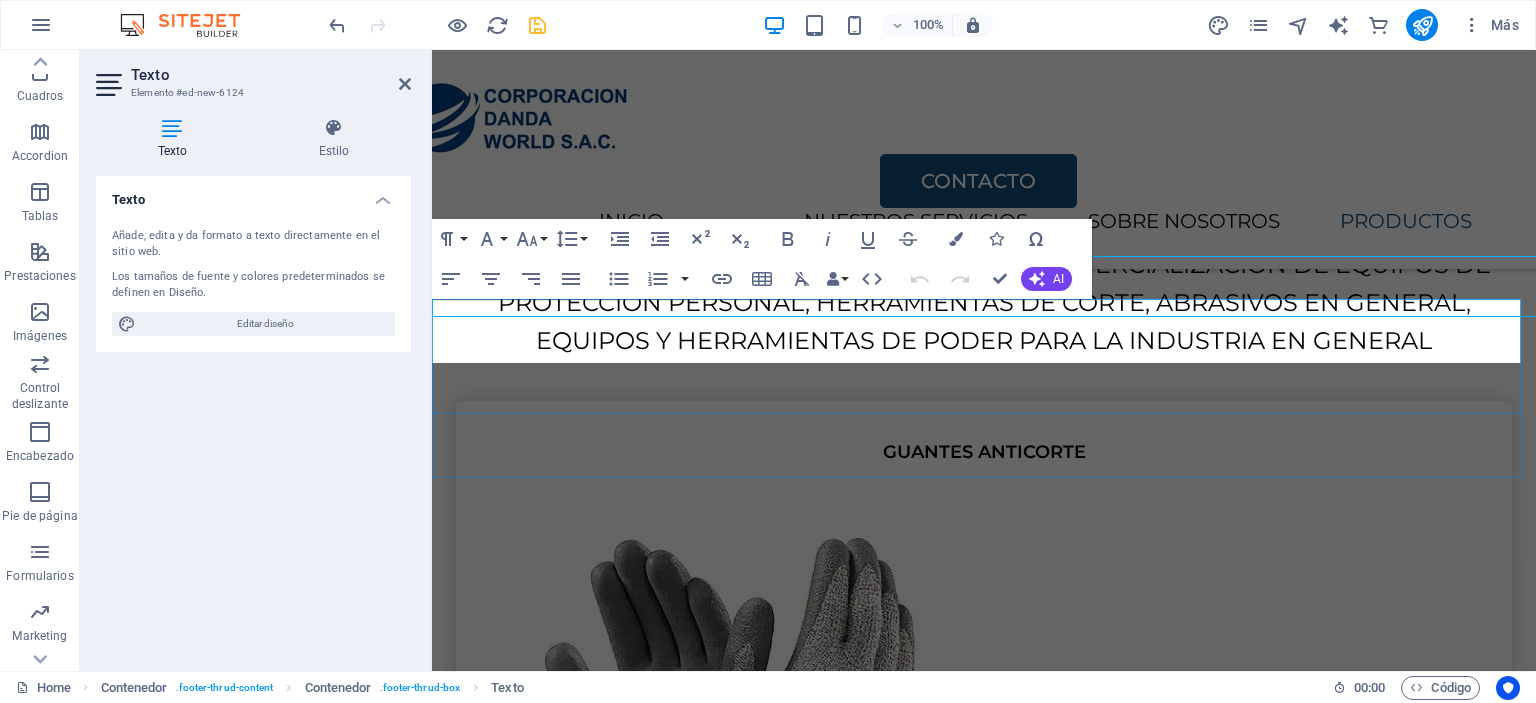 scroll, scrollTop: 4061, scrollLeft: 0, axis: vertical 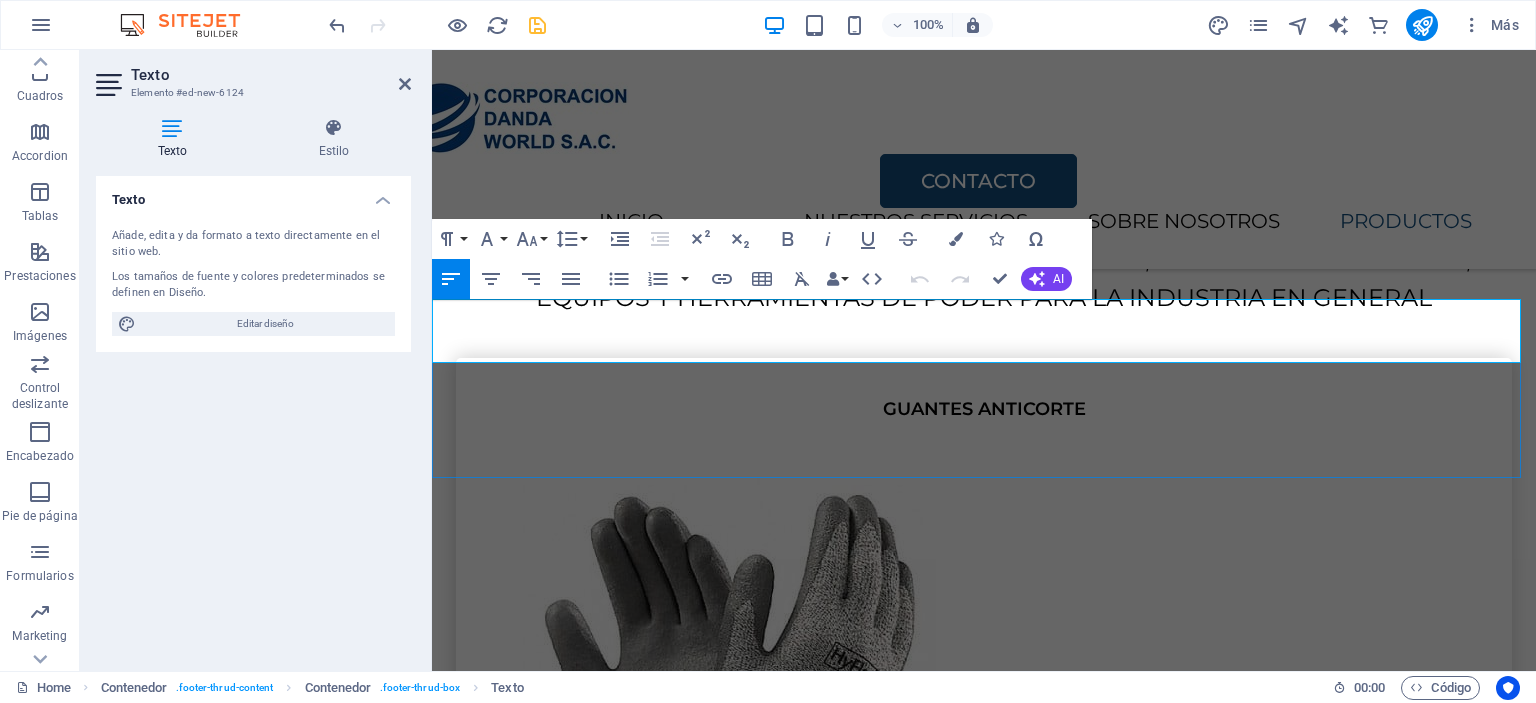click on "FACEBOOK" at bounding box center [984, 6154] 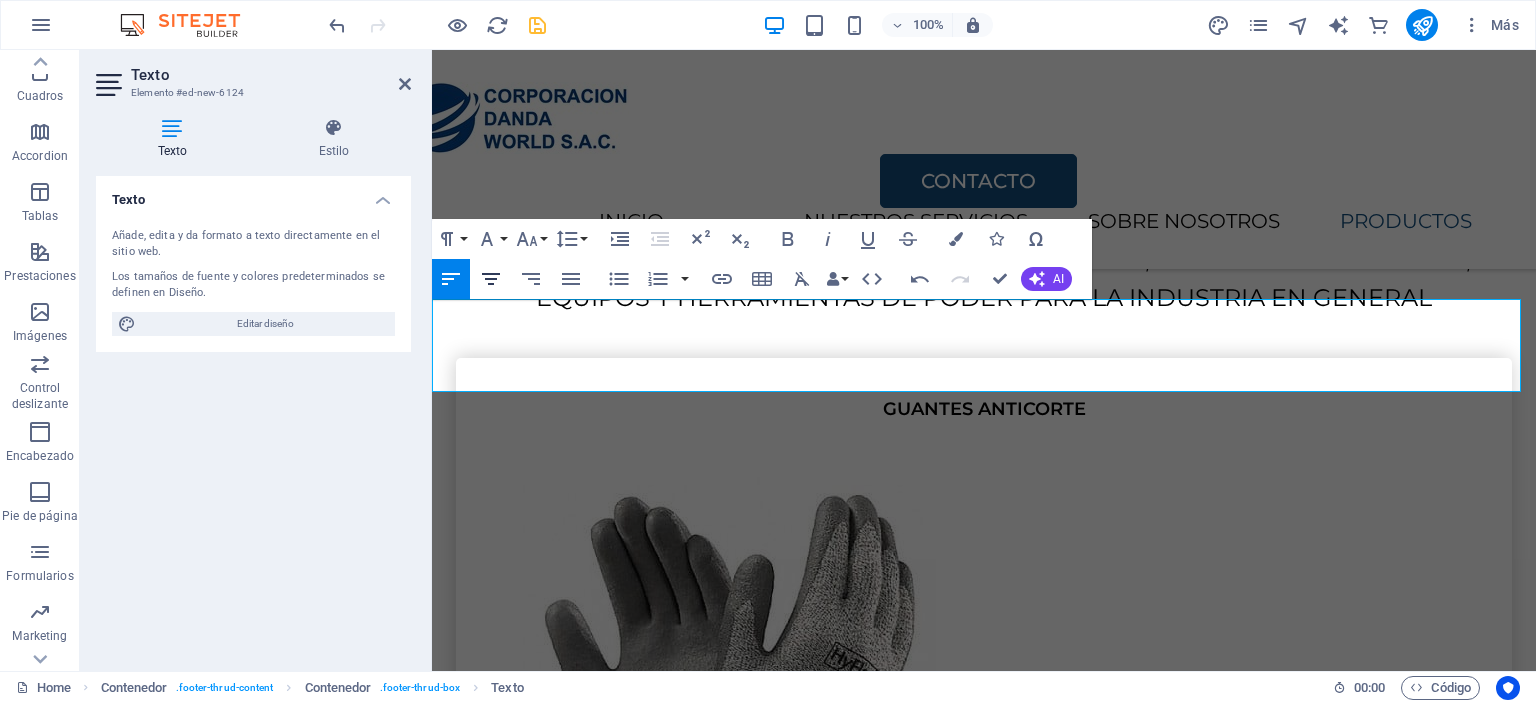 click 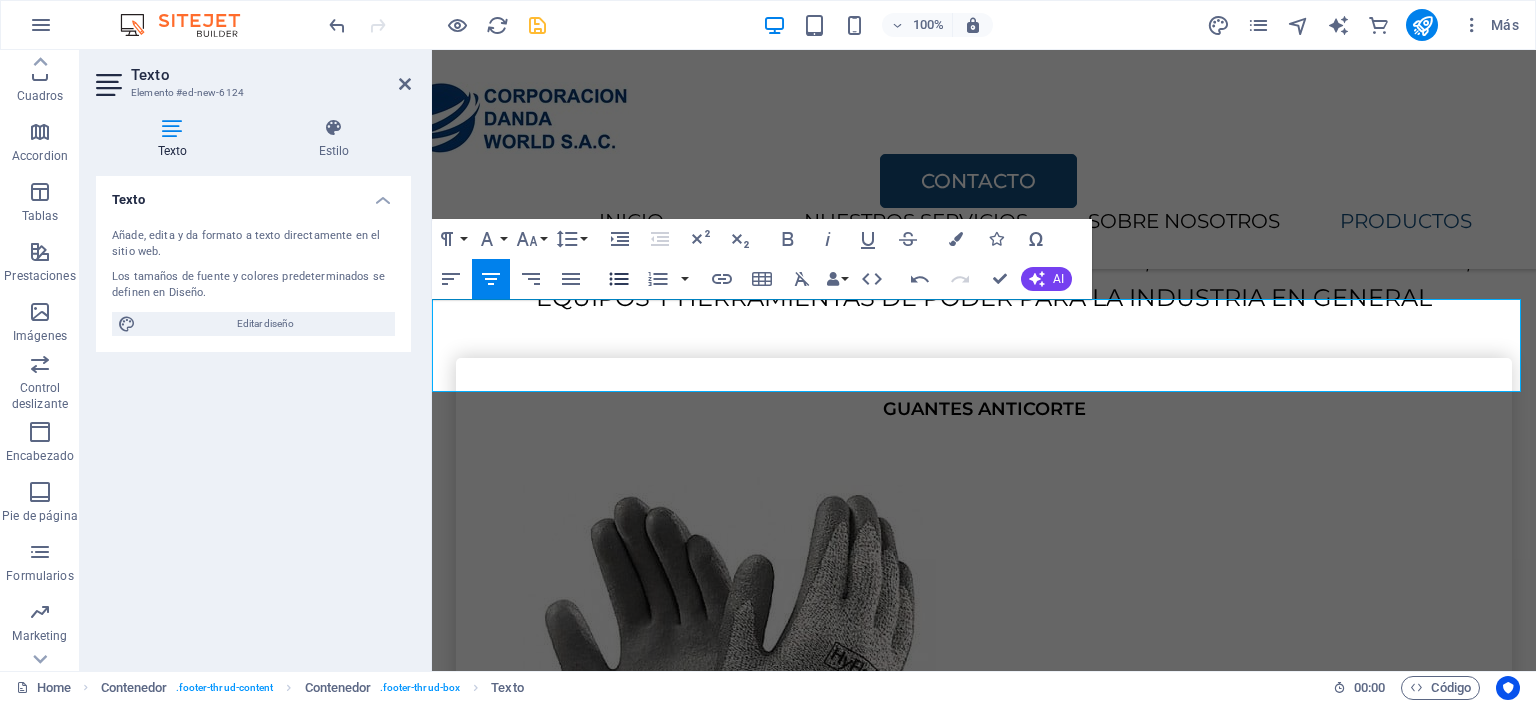 type 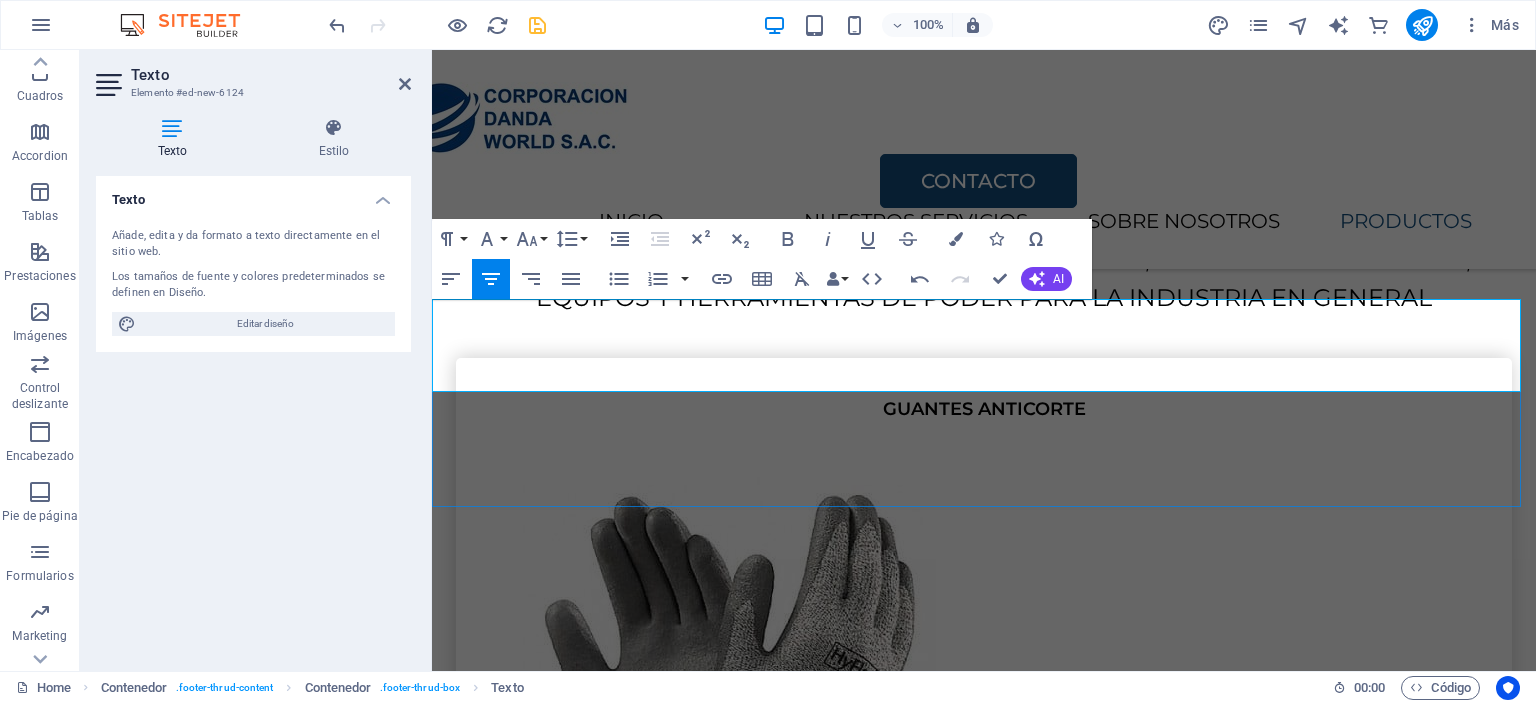 click on "TIKTOK" at bounding box center [984, 6183] 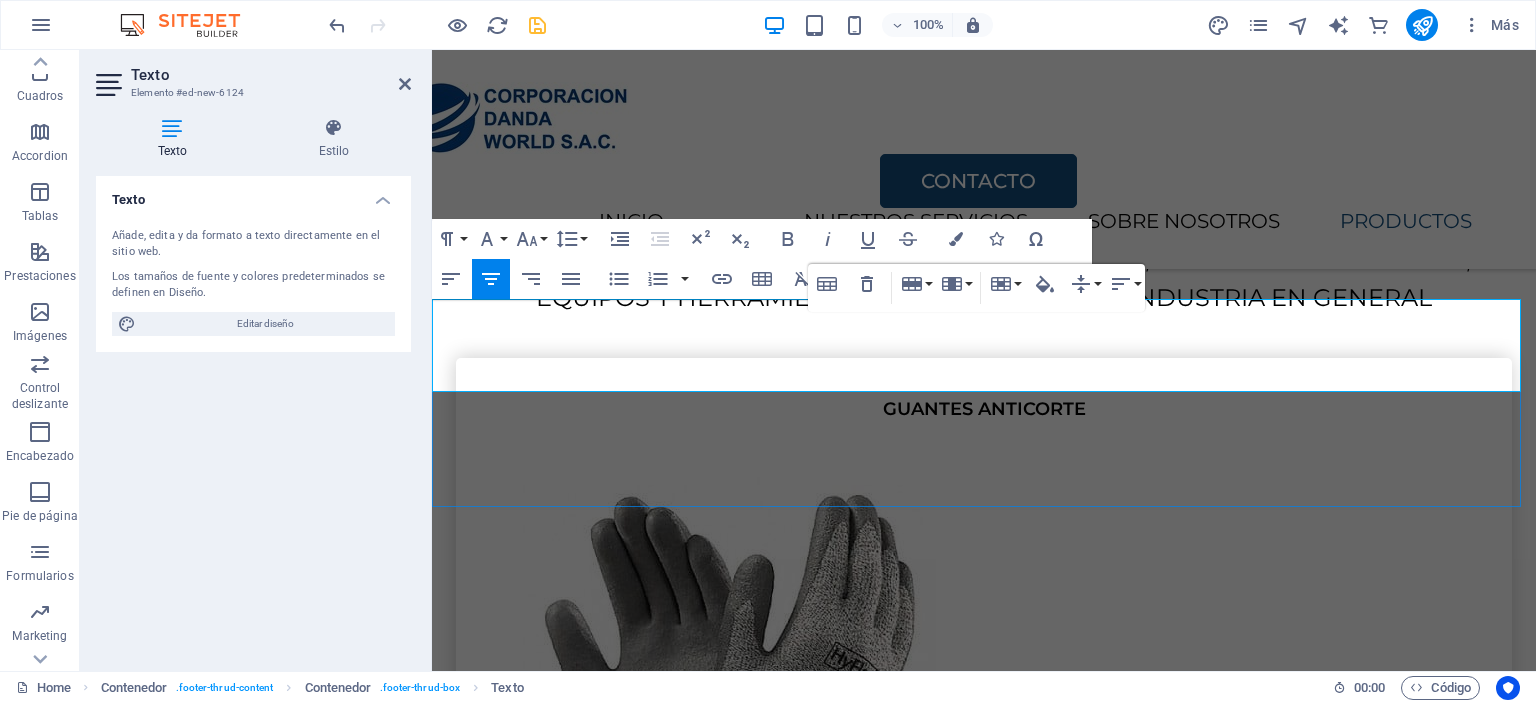 click on "TIKTOK" at bounding box center [984, 6183] 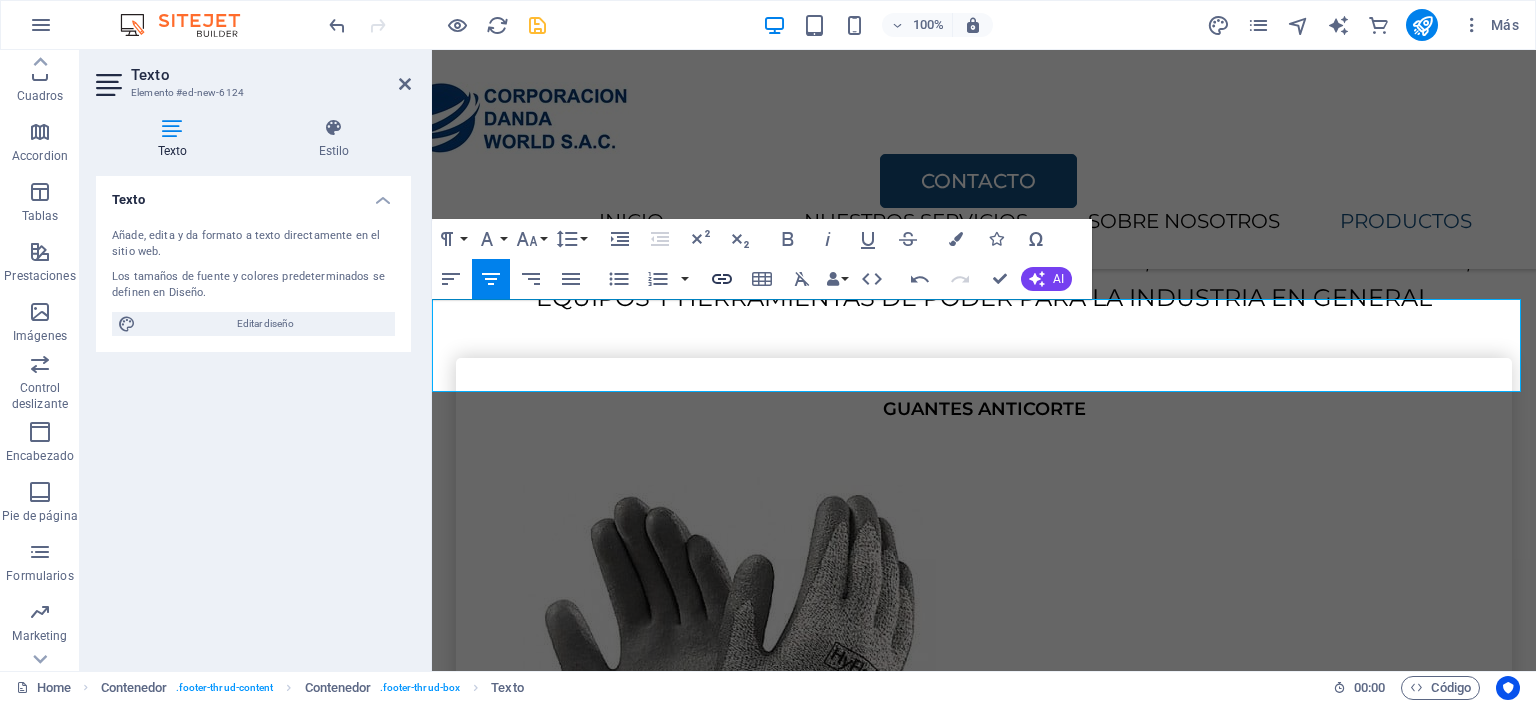 click 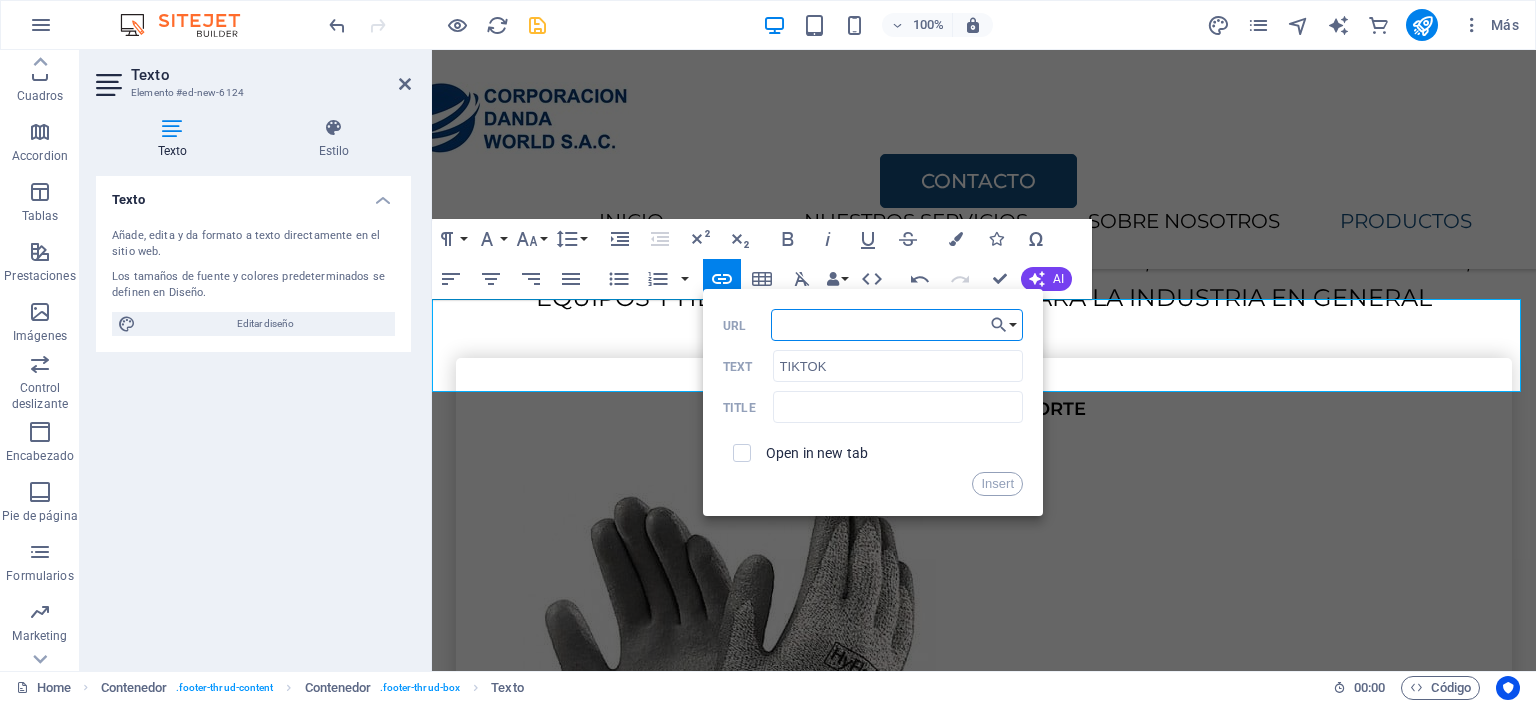 paste on "https://www.tiktok.com/@codansac?_t=ZM-8ybCAtFnZdo&_r=1" 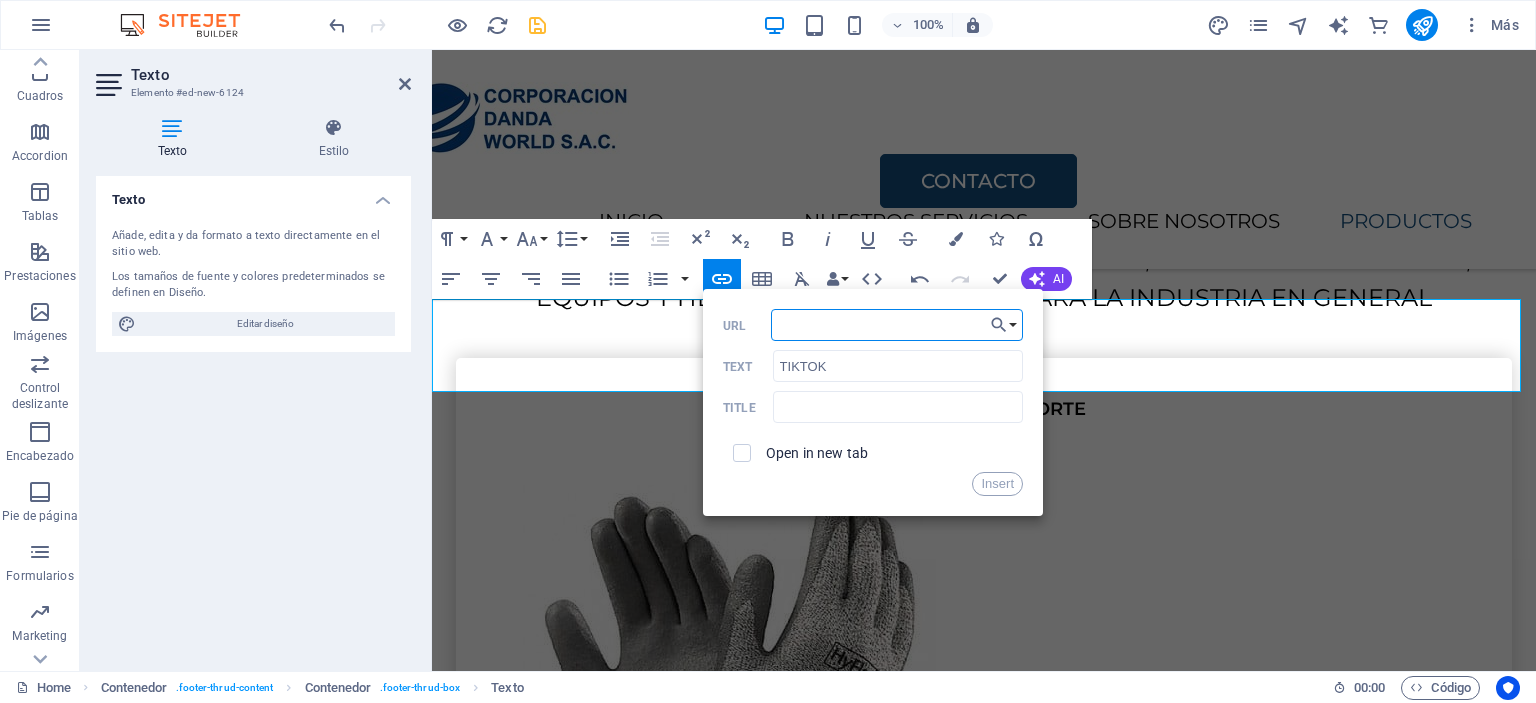 type on "https://www.tiktok.com/@codansac?_t=ZM-8ybCAtFnZdo&_r=1" 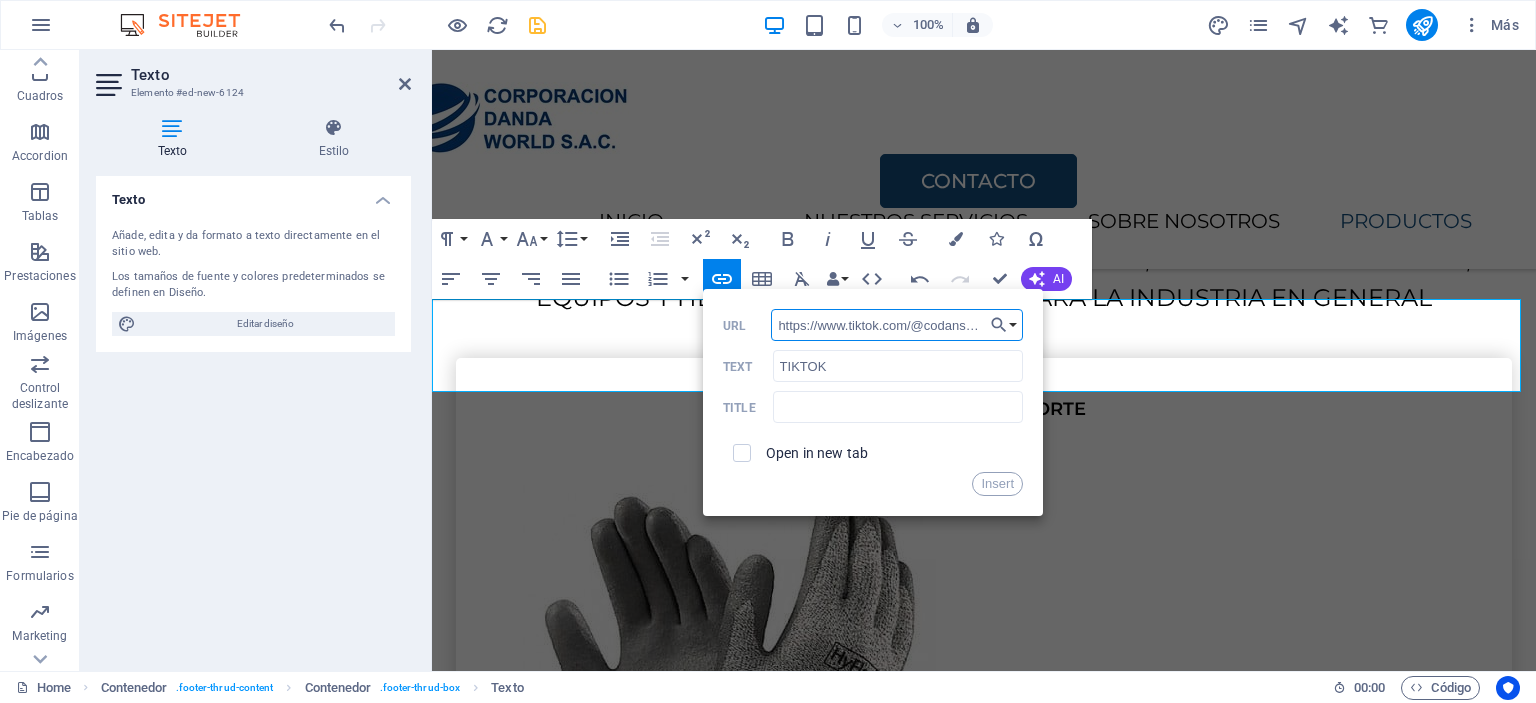 scroll, scrollTop: 0, scrollLeft: 162, axis: horizontal 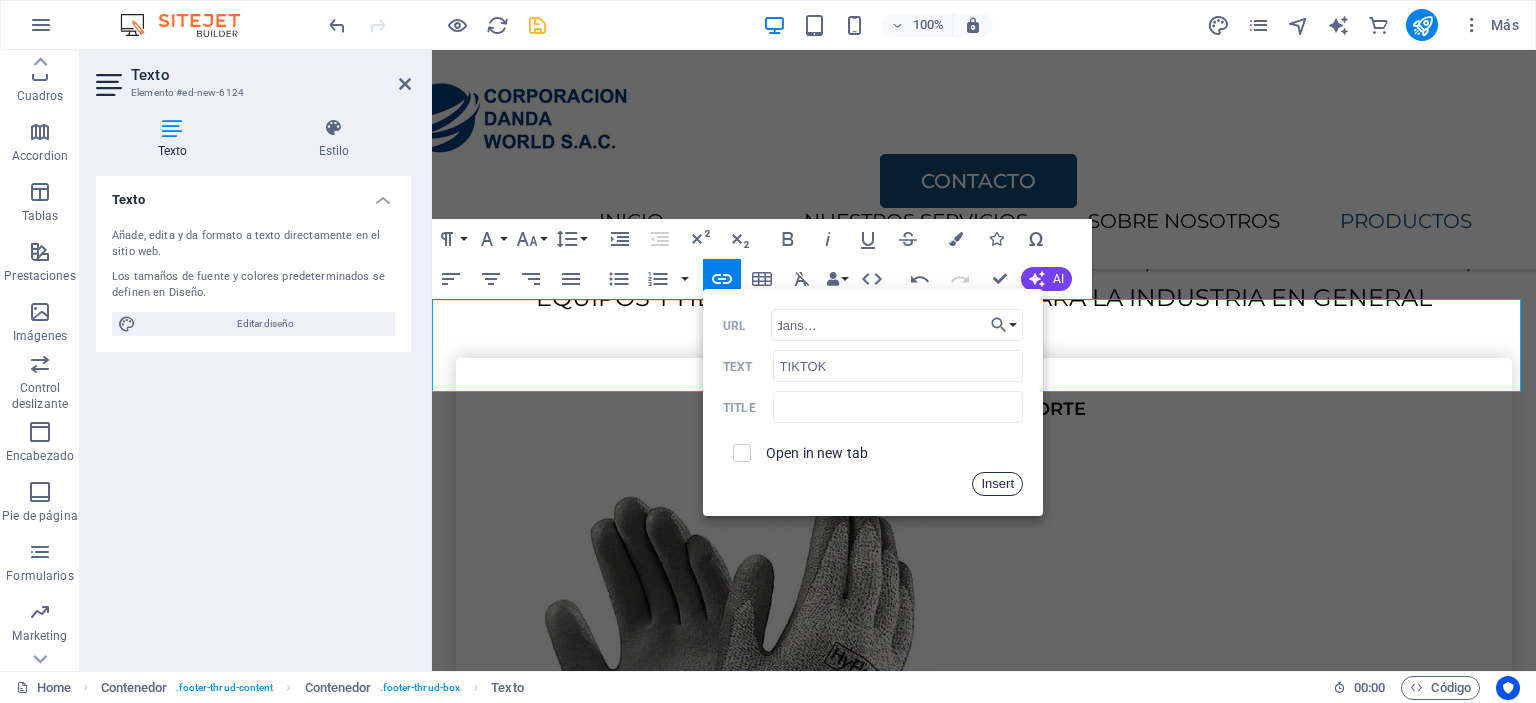 click on "Insert" at bounding box center [997, 484] 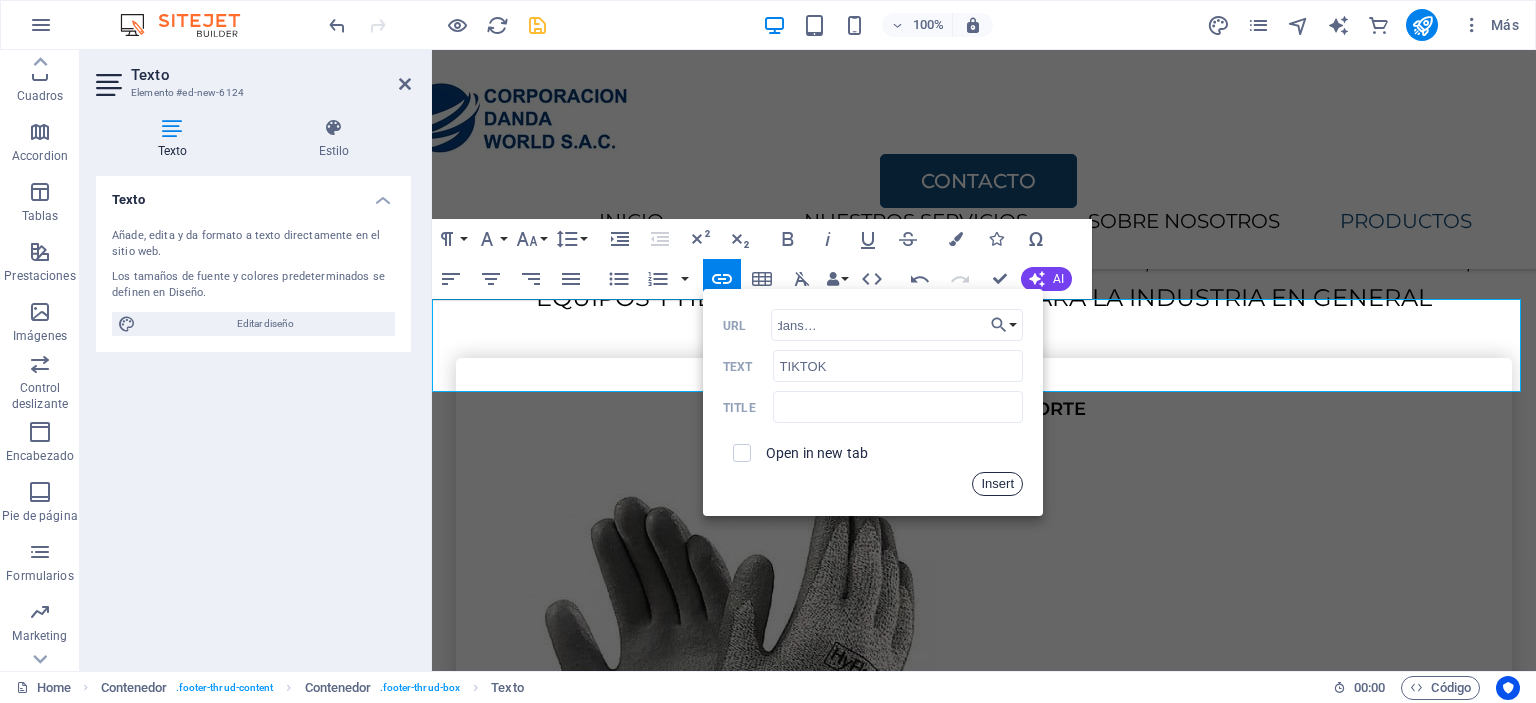 scroll, scrollTop: 0, scrollLeft: 0, axis: both 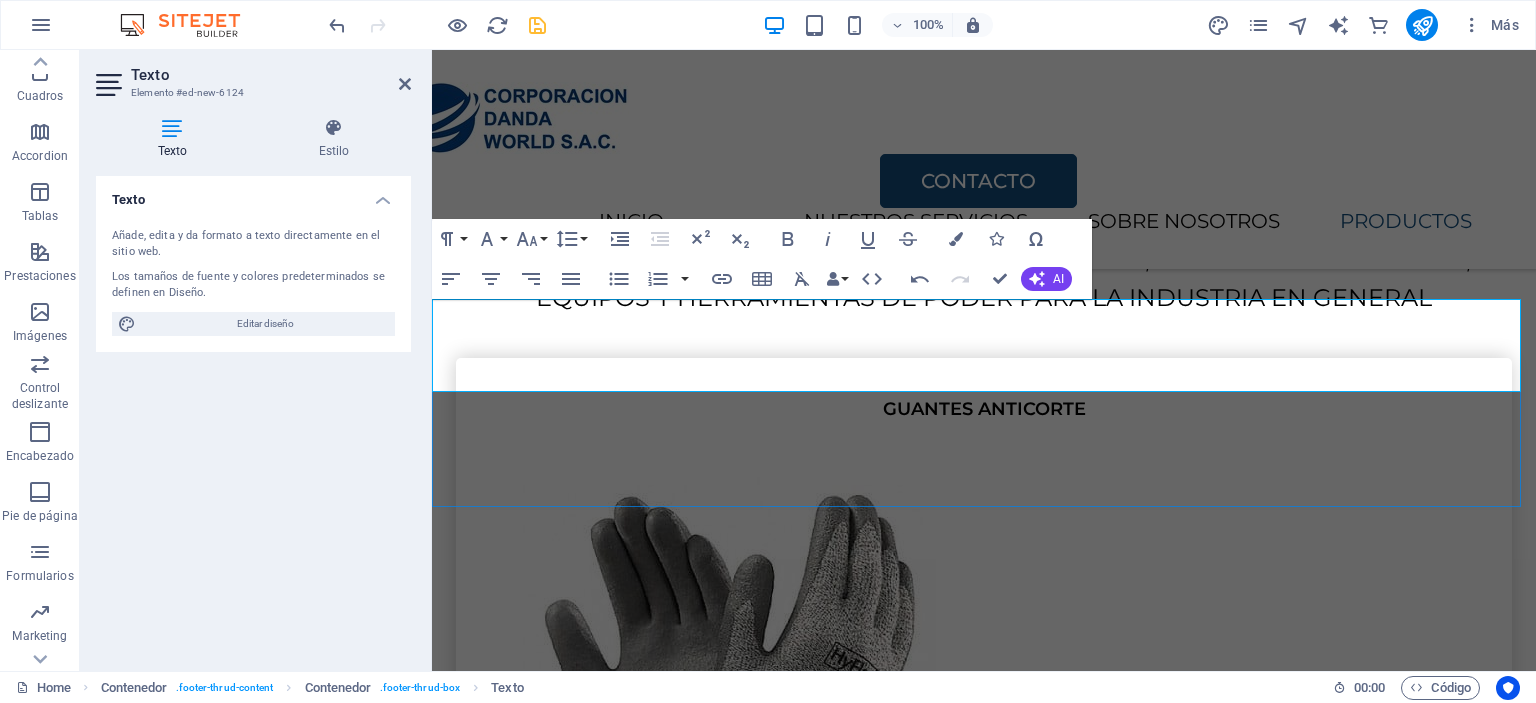 click on "DIRECCIÓN SIGUENOS EN: CONTACTO Av. Rosa de América N°286 - Comas FACEBOOK TIKTOK INICIO SERVICIOS SOBRE NOSOTROS PRODUCTOS" at bounding box center (984, 6211) 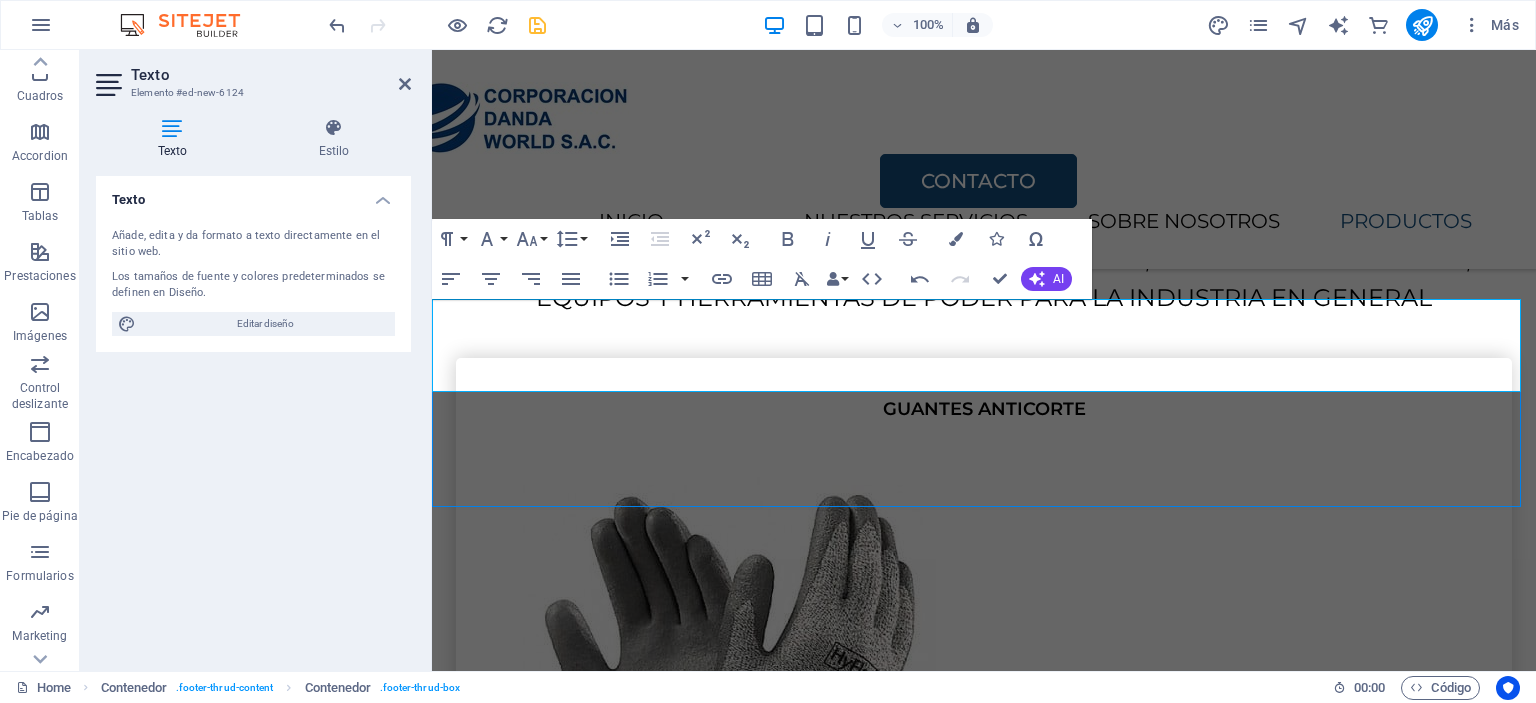 scroll, scrollTop: 4018, scrollLeft: 0, axis: vertical 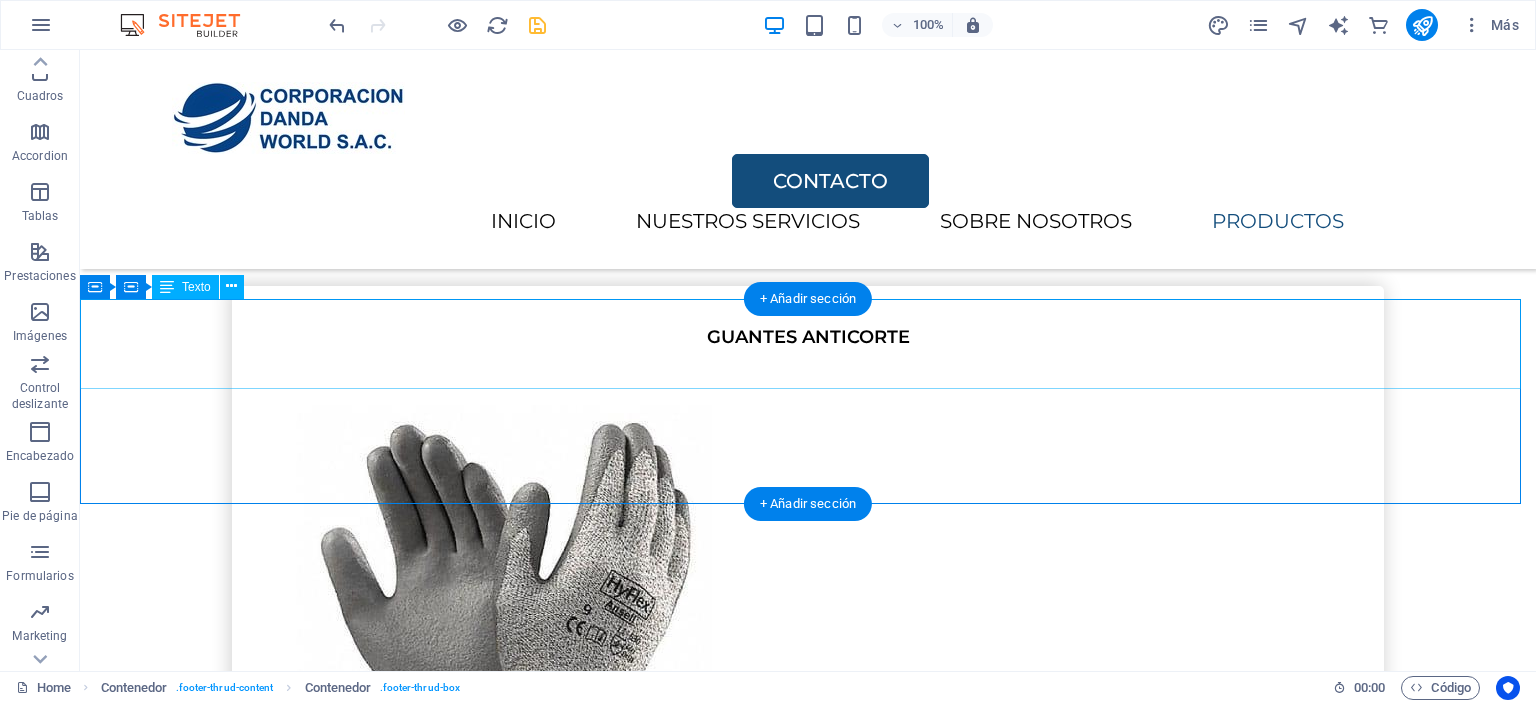 click on "DIRECCIÓN SIGUENOS EN: CONTACTO Av. Rosa de América N°286 - Comas FACEBOOK TIKTOK" at bounding box center [808, 7168] 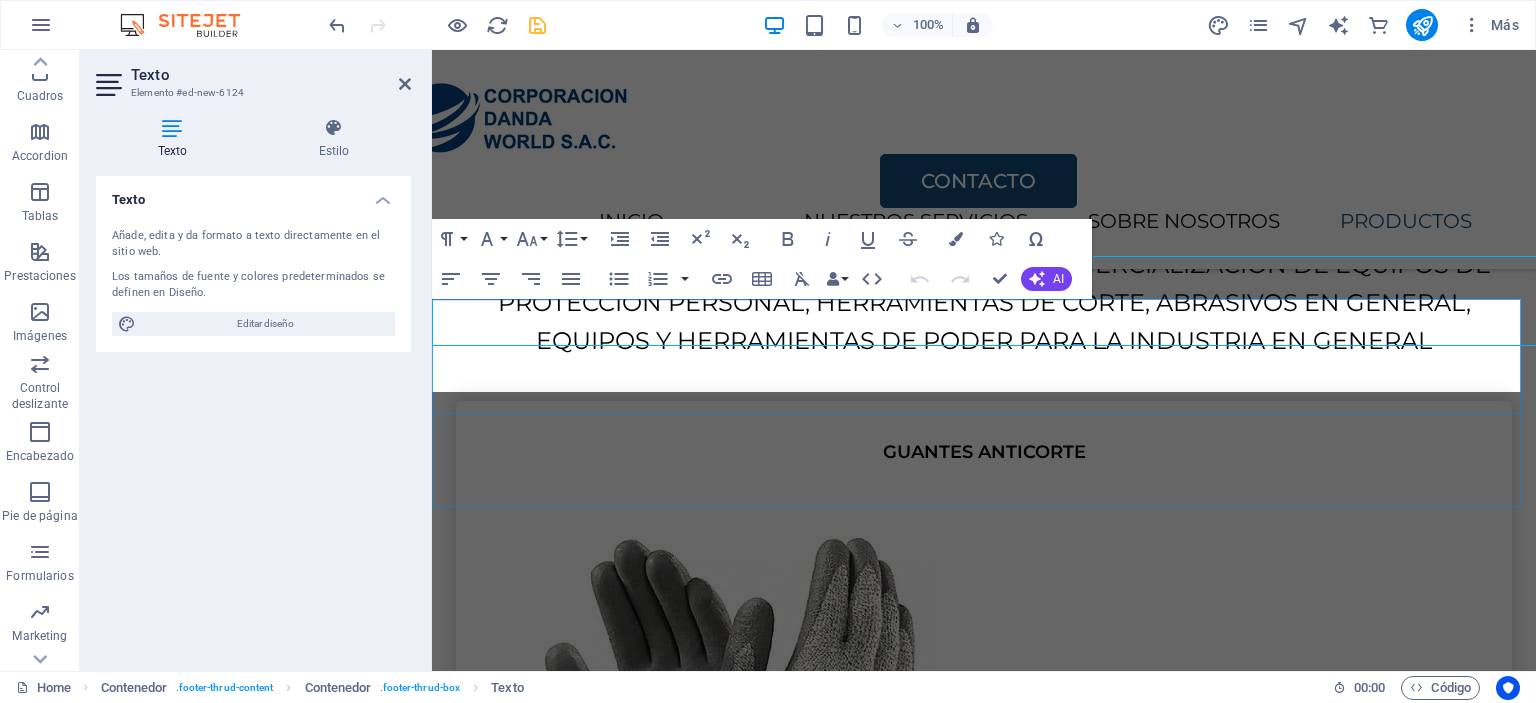 scroll, scrollTop: 4061, scrollLeft: 0, axis: vertical 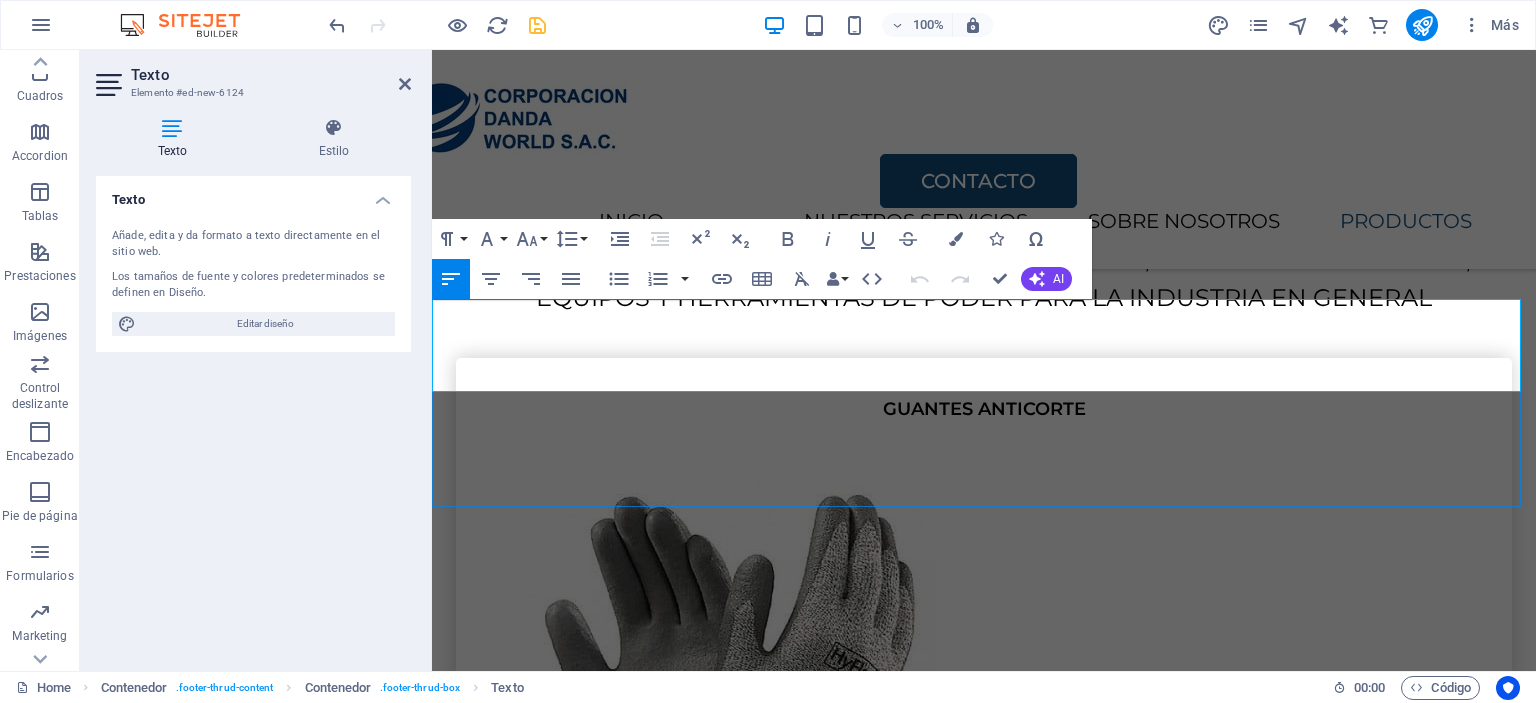 click at bounding box center [1351, 6169] 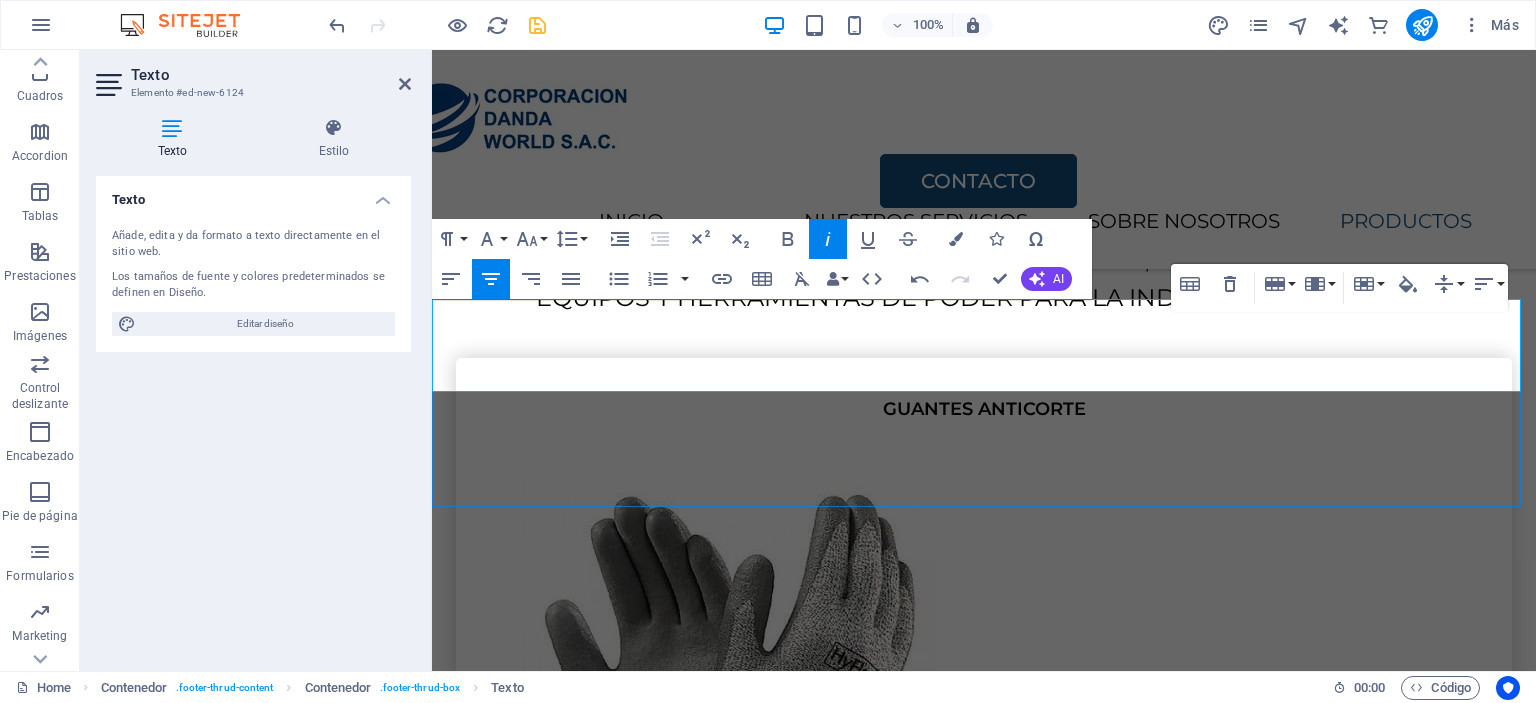 type 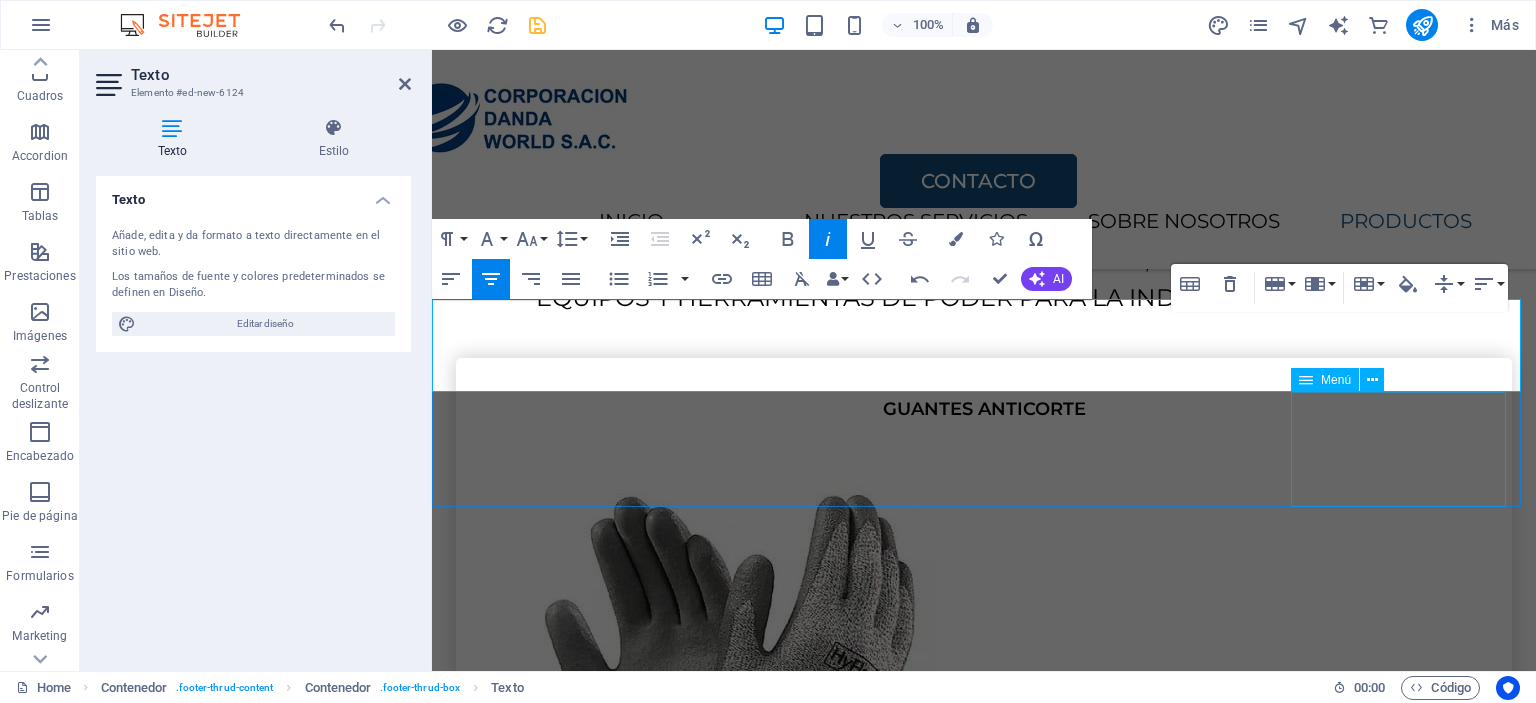 scroll, scrollTop: 0, scrollLeft: 22, axis: horizontal 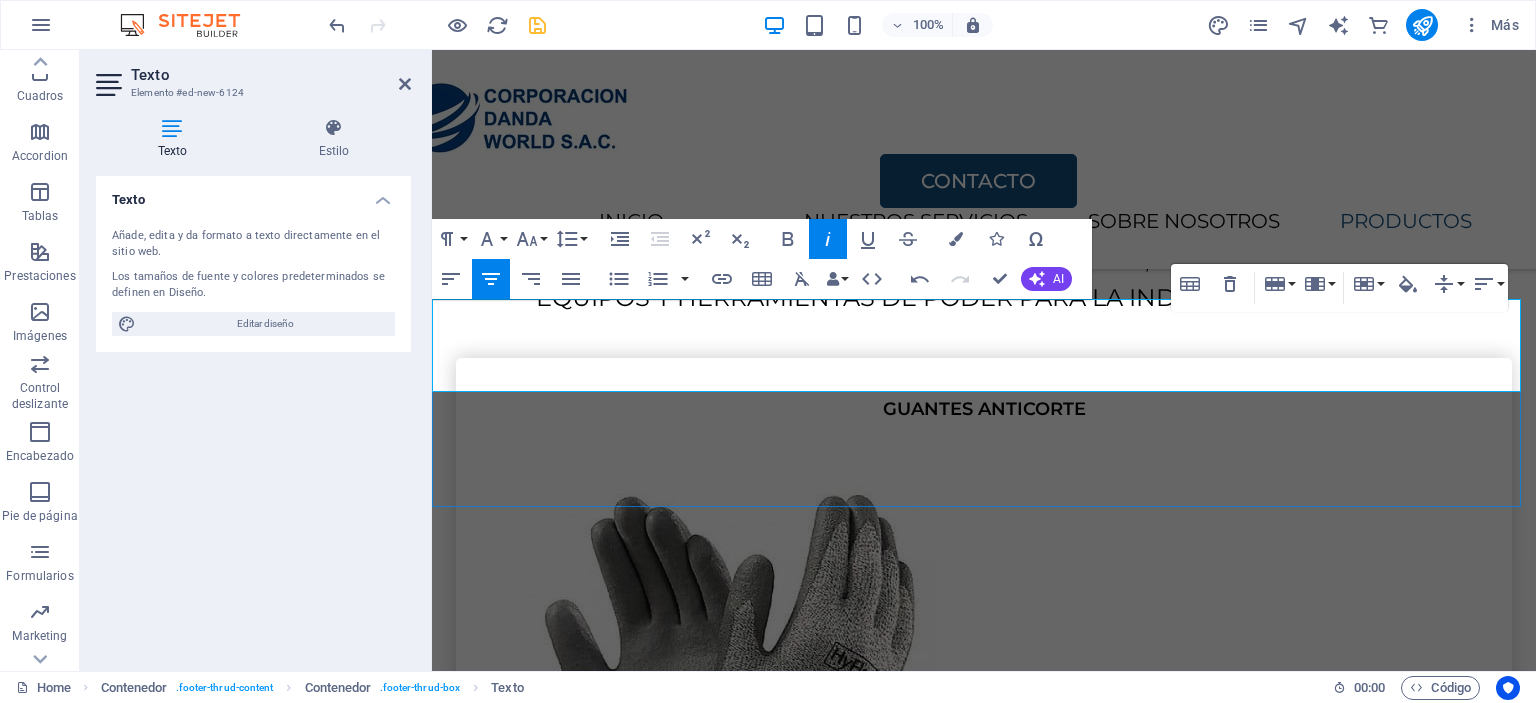 click on "[STREET] N°[NUMBER] - [CITY]" at bounding box center (616, 6169) 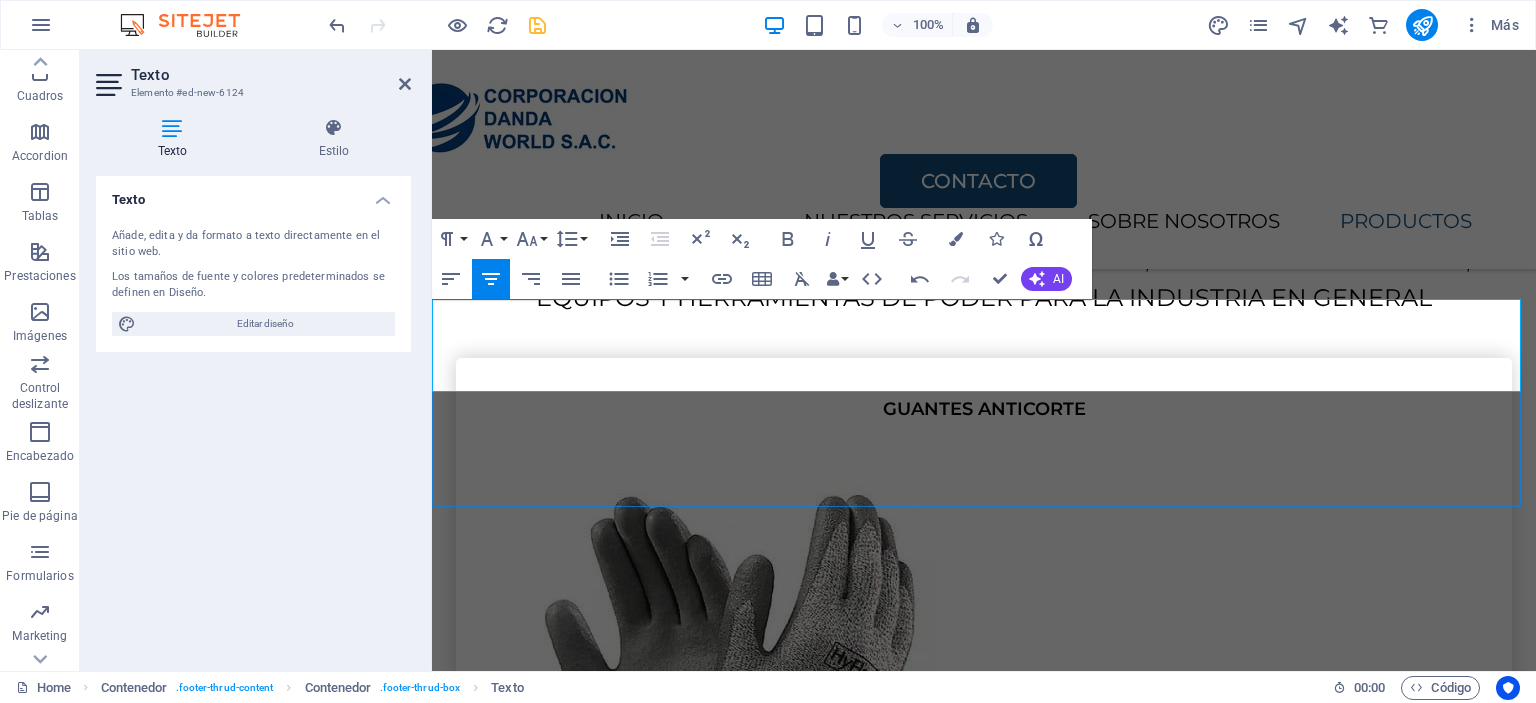 click on "[ADDRESS]" at bounding box center (616, 6169) 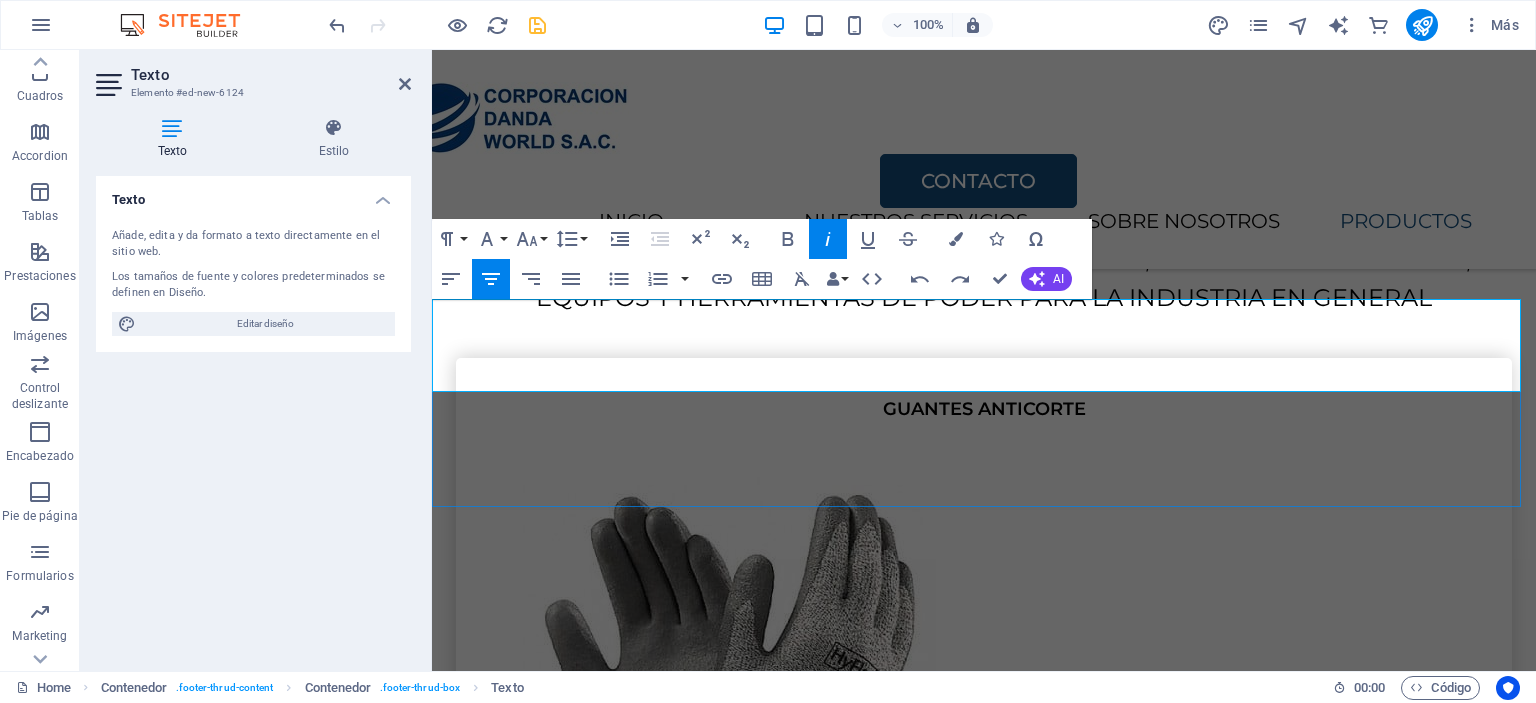 click on "📞 +51 941489632" at bounding box center [1351, 6169] 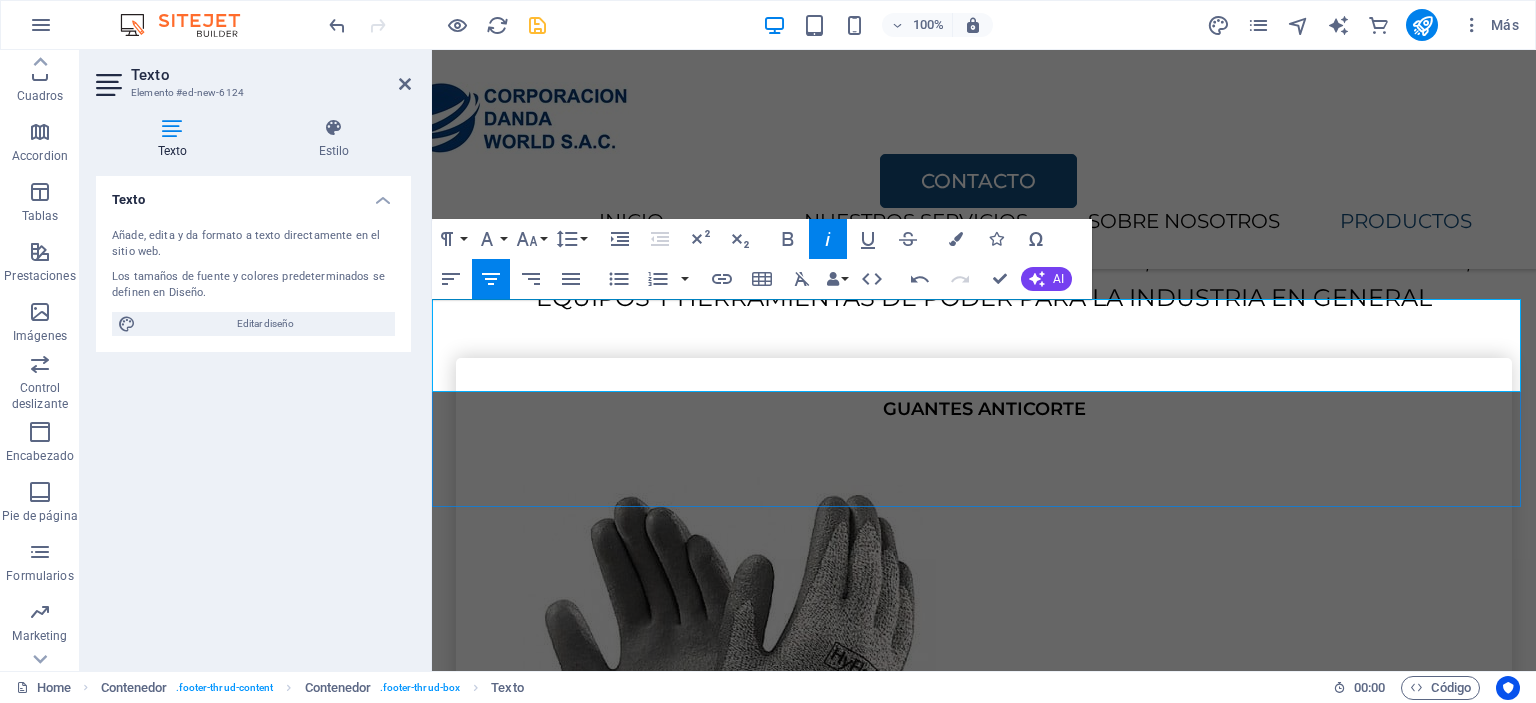 drag, startPoint x: 1402, startPoint y: 349, endPoint x: 1284, endPoint y: 352, distance: 118.03813 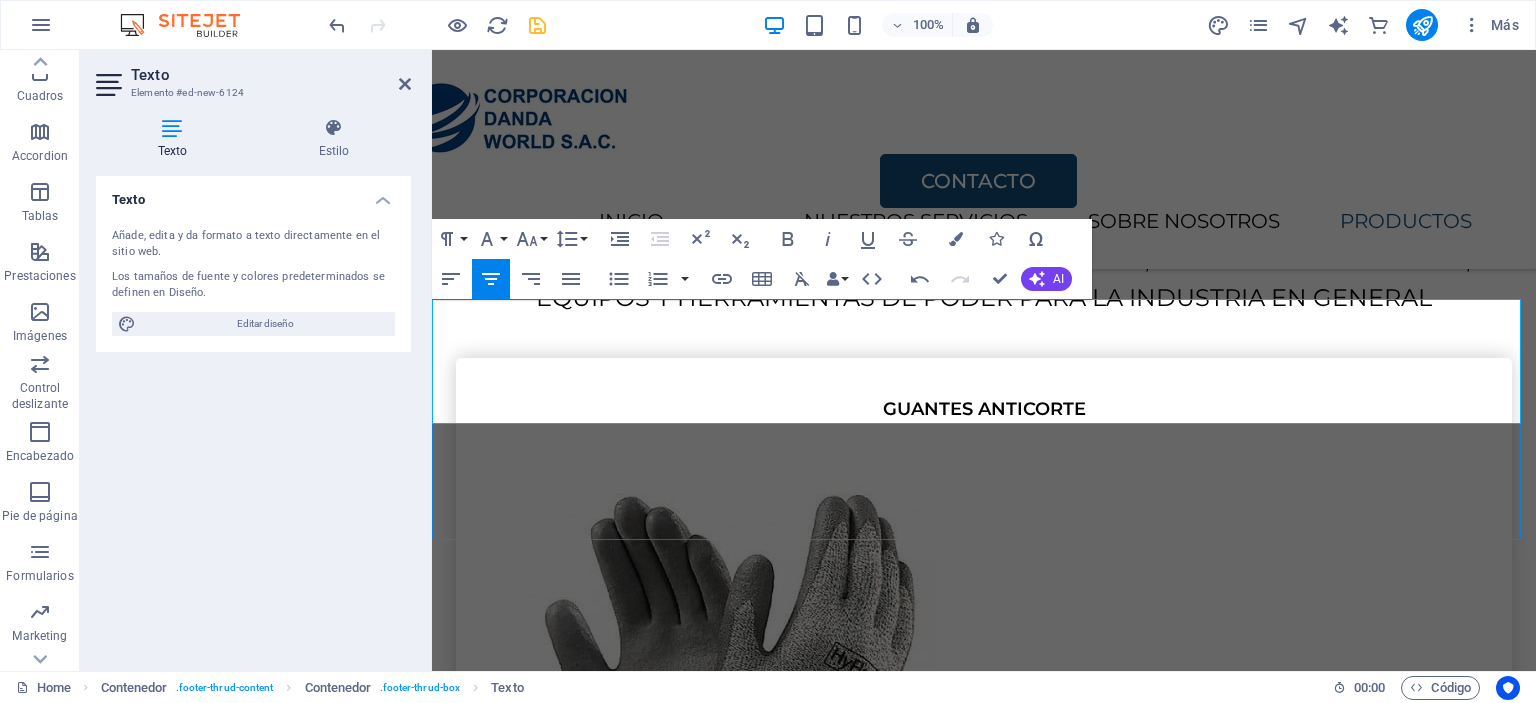 click on "📞 +51 941489632" at bounding box center (1351, 6169) 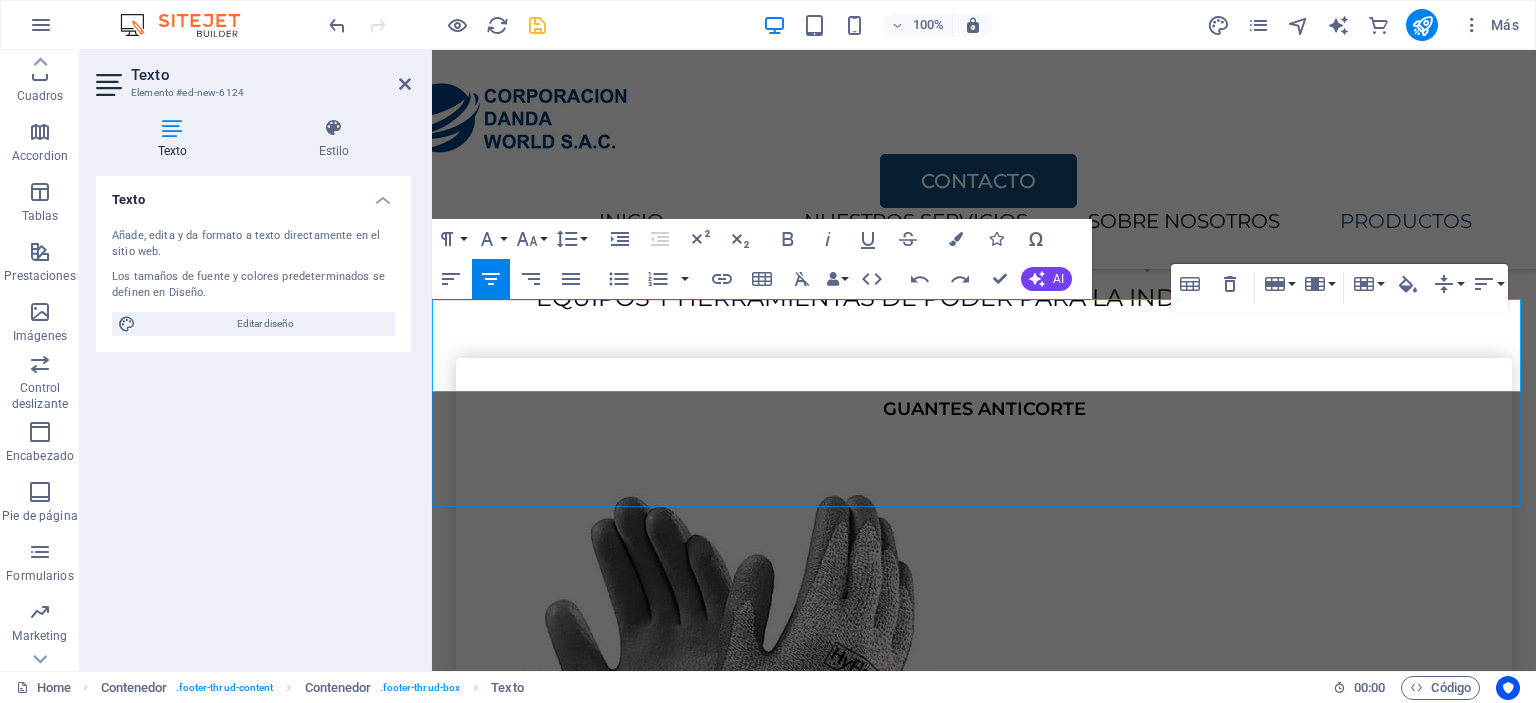 click on "📞 +51 941489632" at bounding box center (1351, 6169) 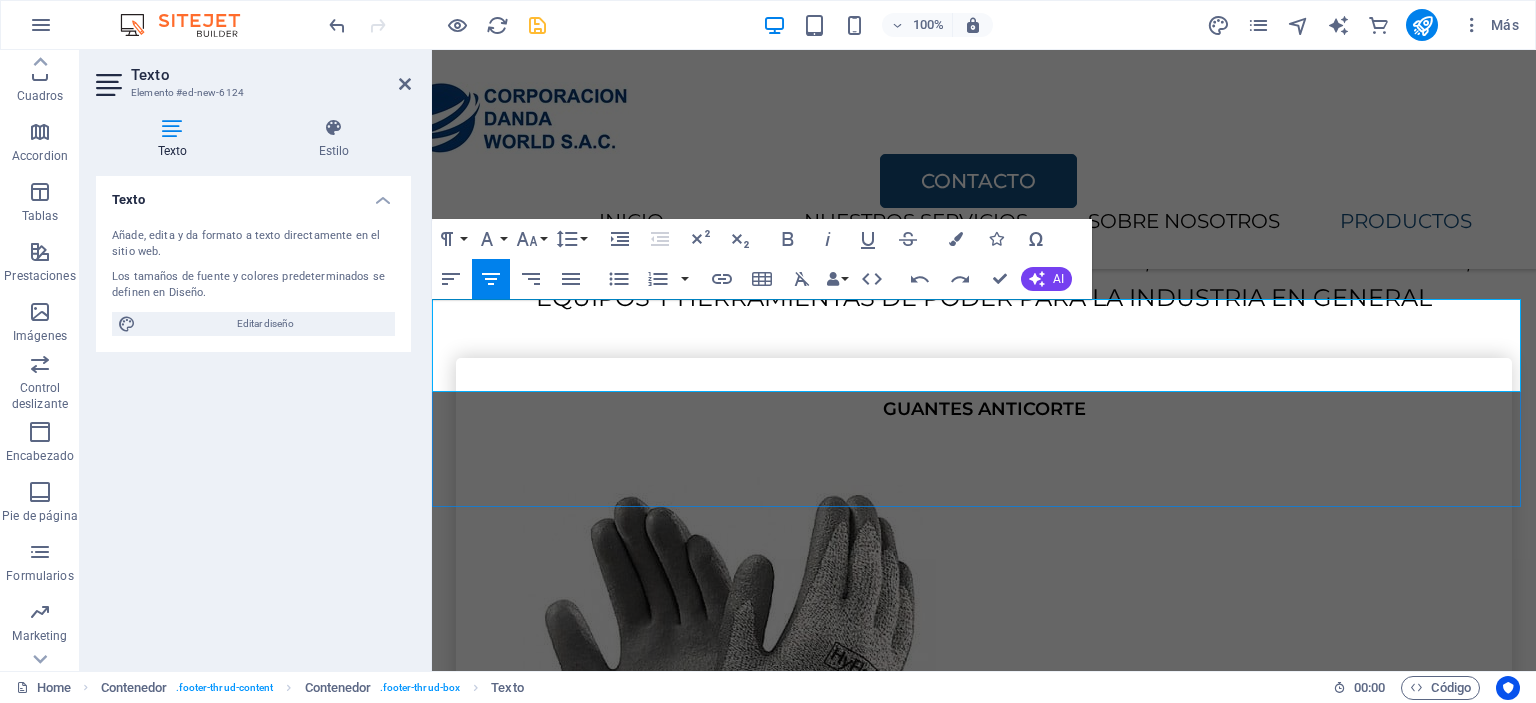 click on "📞 +51 941489632" at bounding box center (1351, 6169) 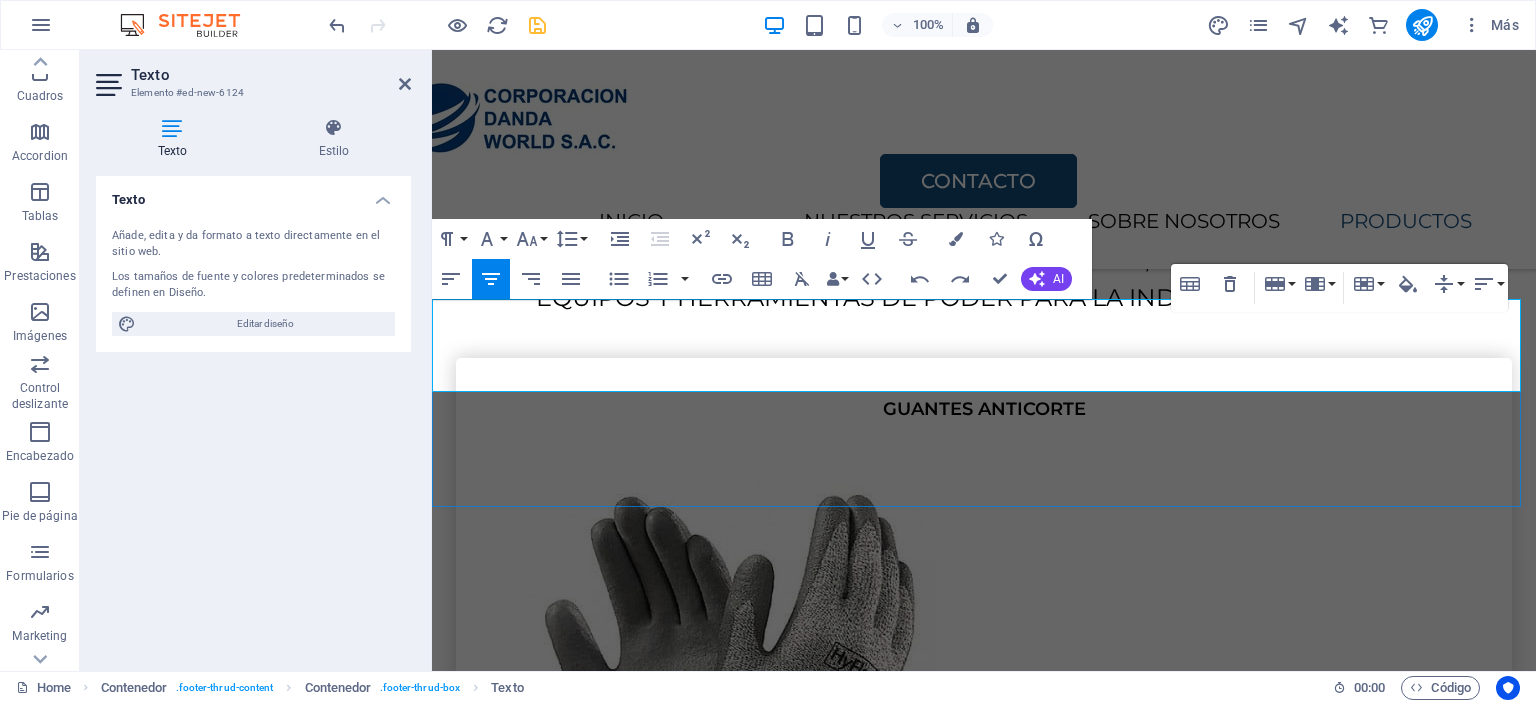 click on "📞 +51 941489632" at bounding box center (1351, 6169) 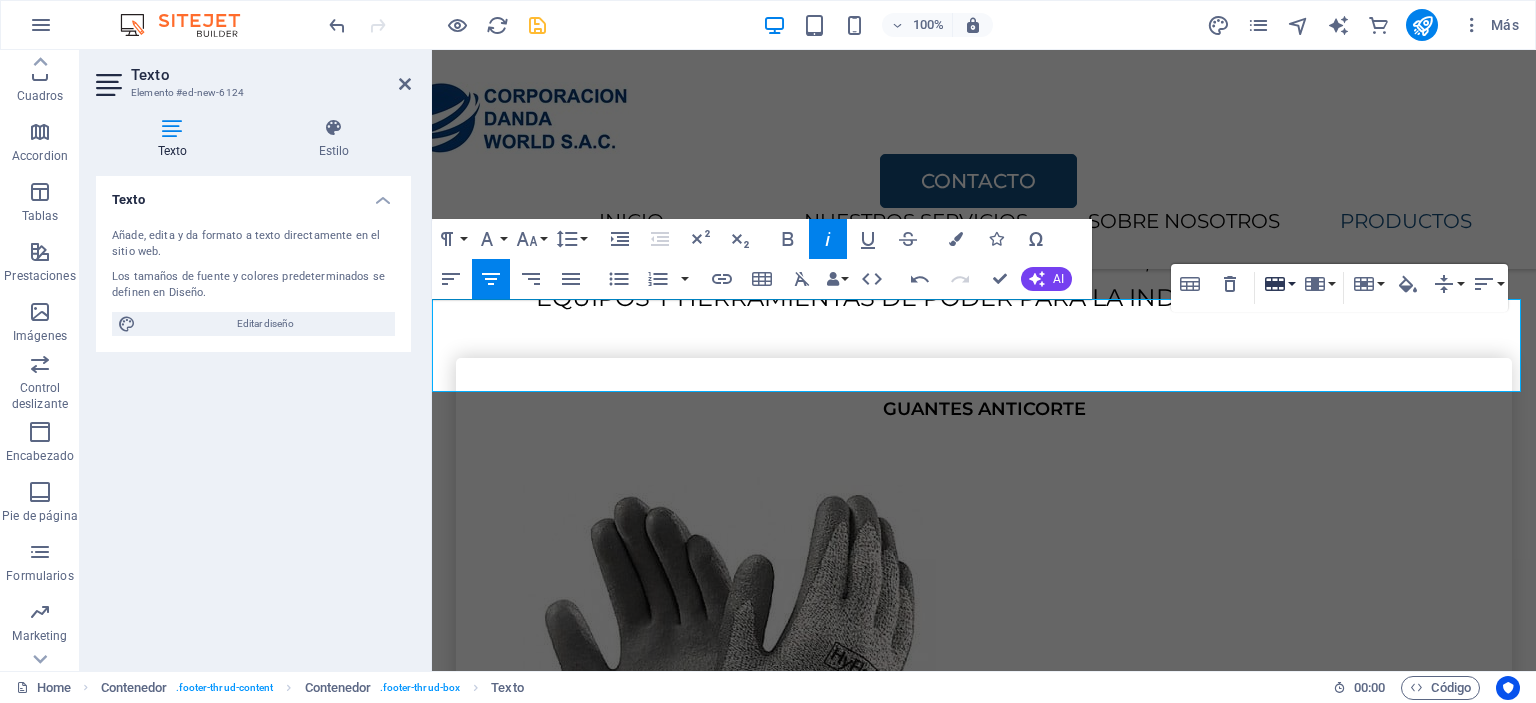 click on "Row" at bounding box center [1279, 284] 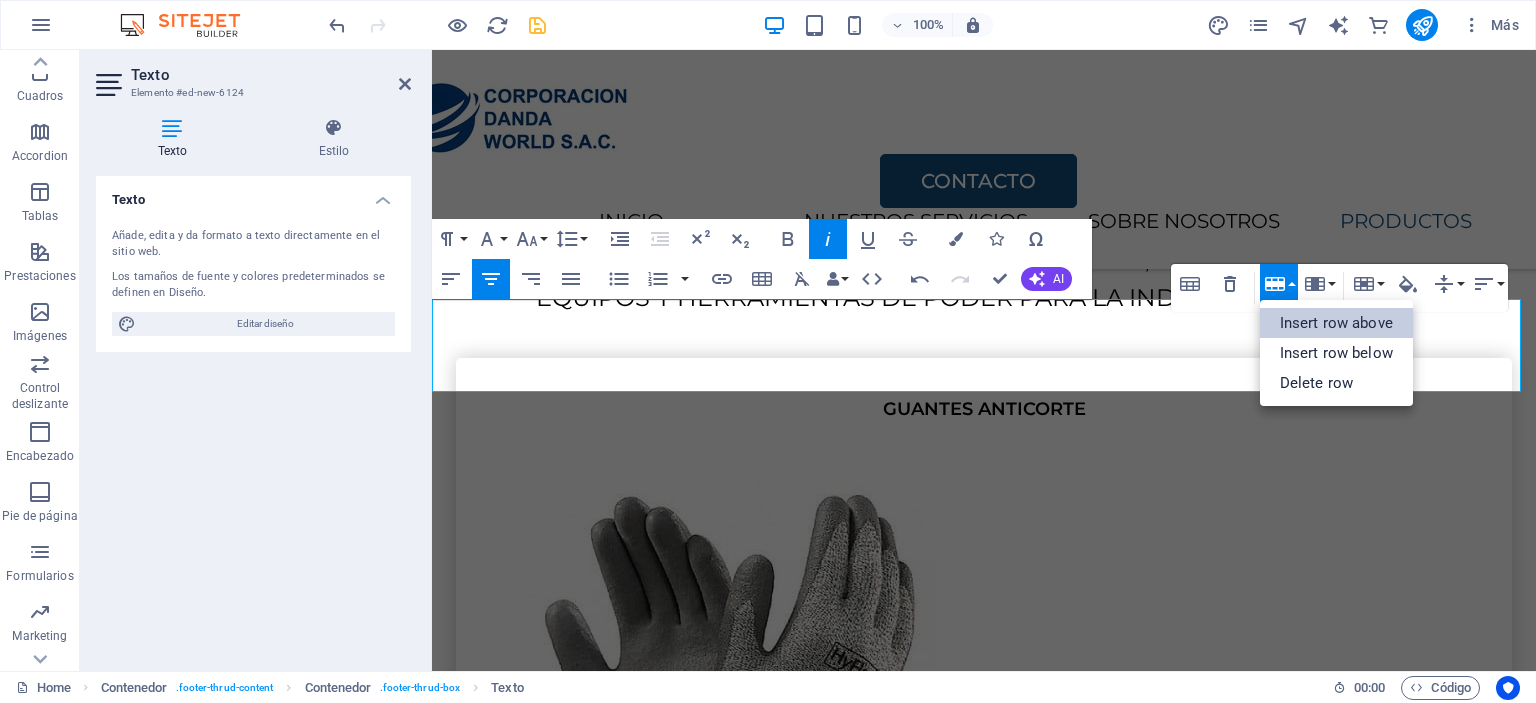 click on "Insert row above" at bounding box center [1336, 323] 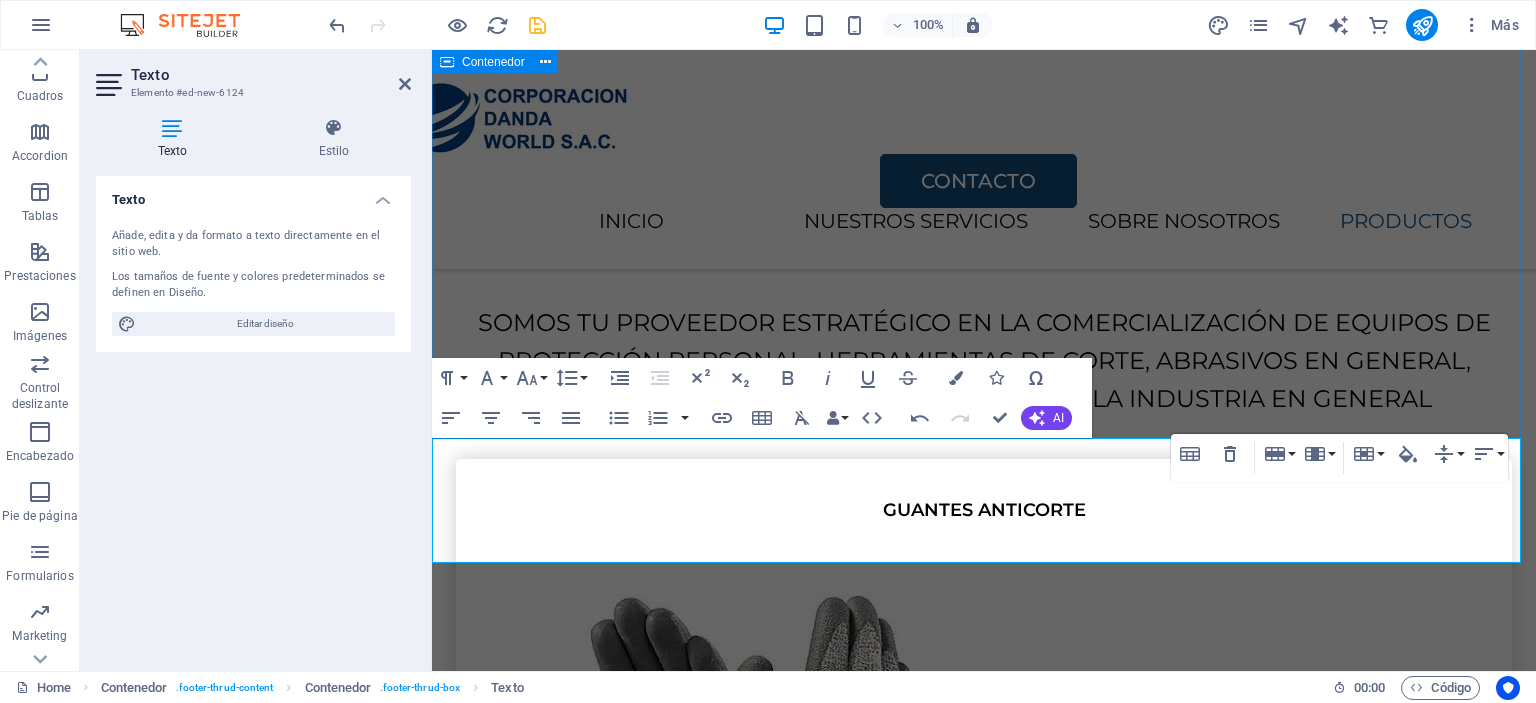 scroll, scrollTop: 3961, scrollLeft: 0, axis: vertical 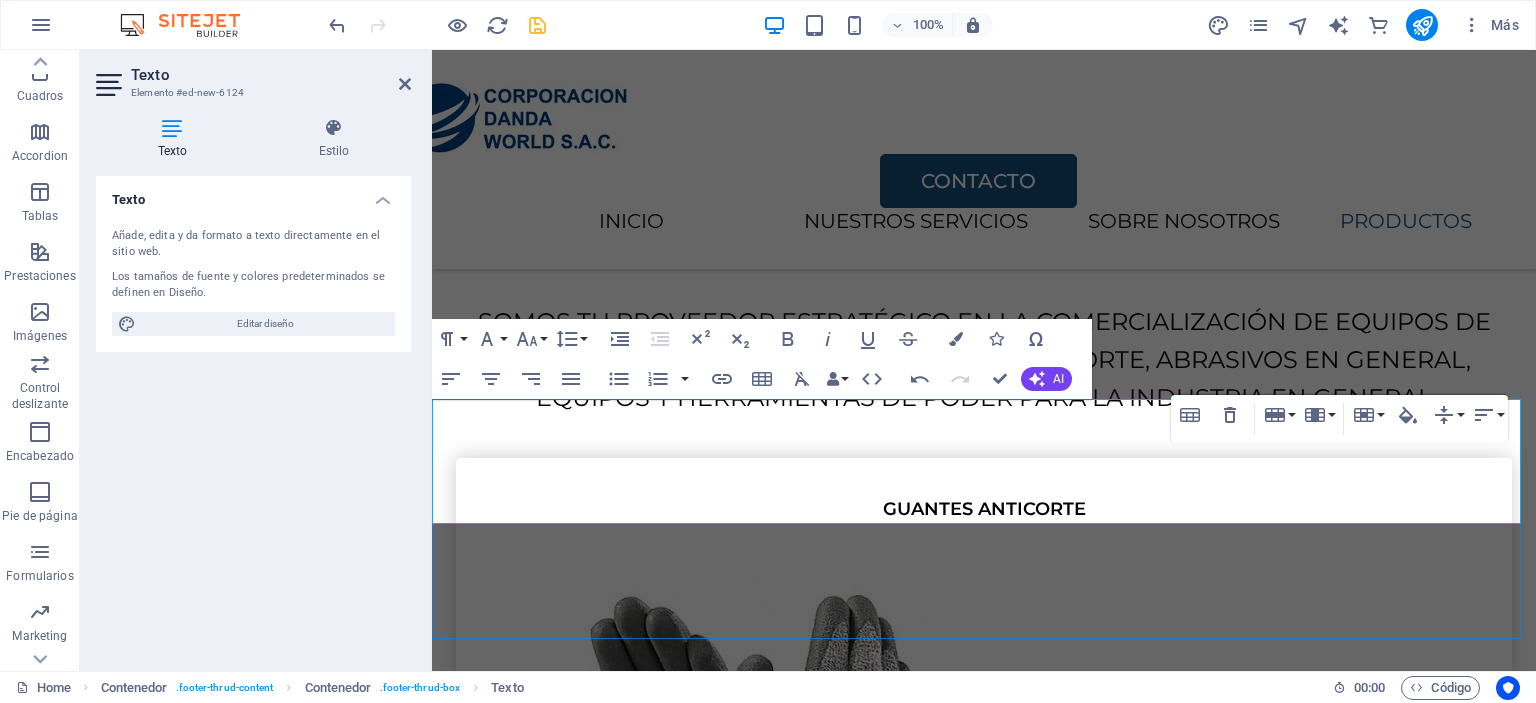 click on "📞 +51 941489632" at bounding box center (1352, 6301) 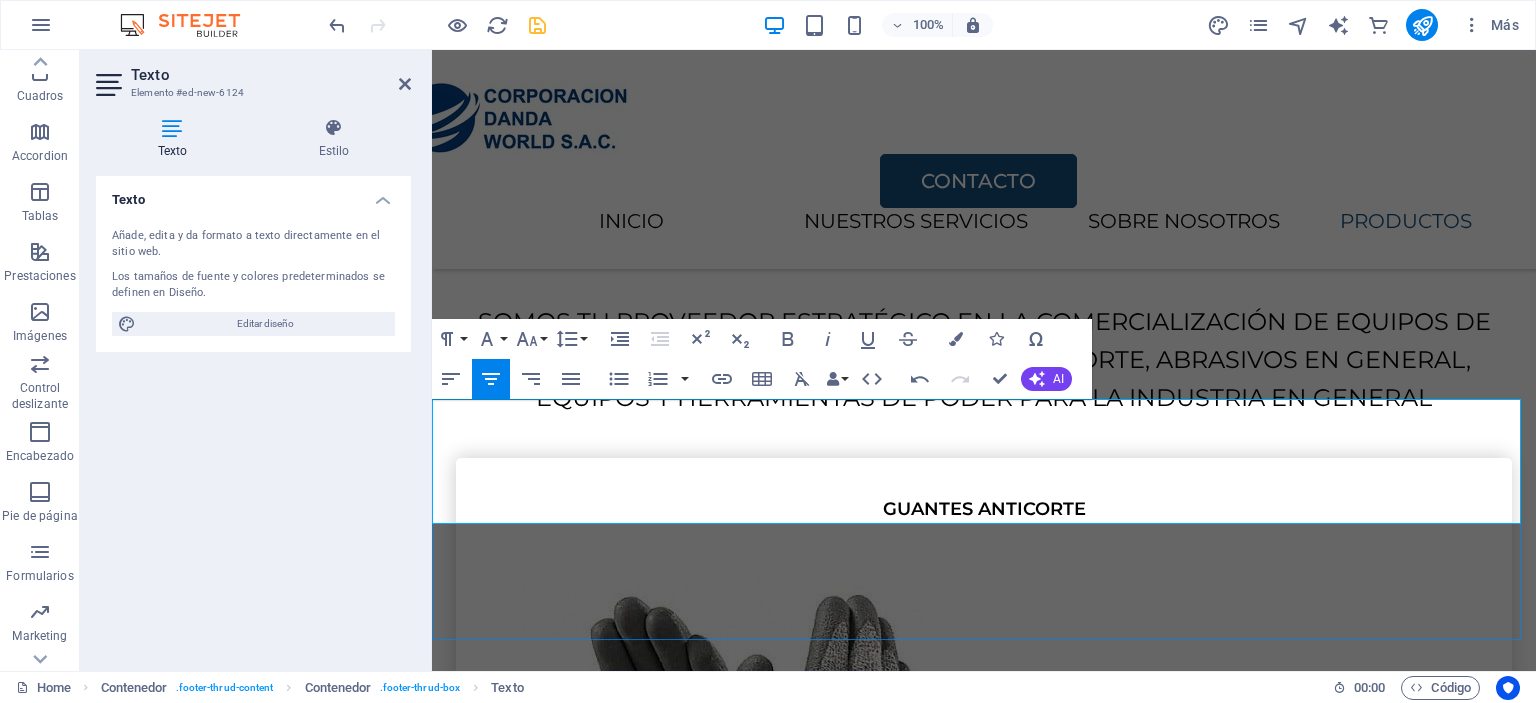 click at bounding box center [1351, 6316] 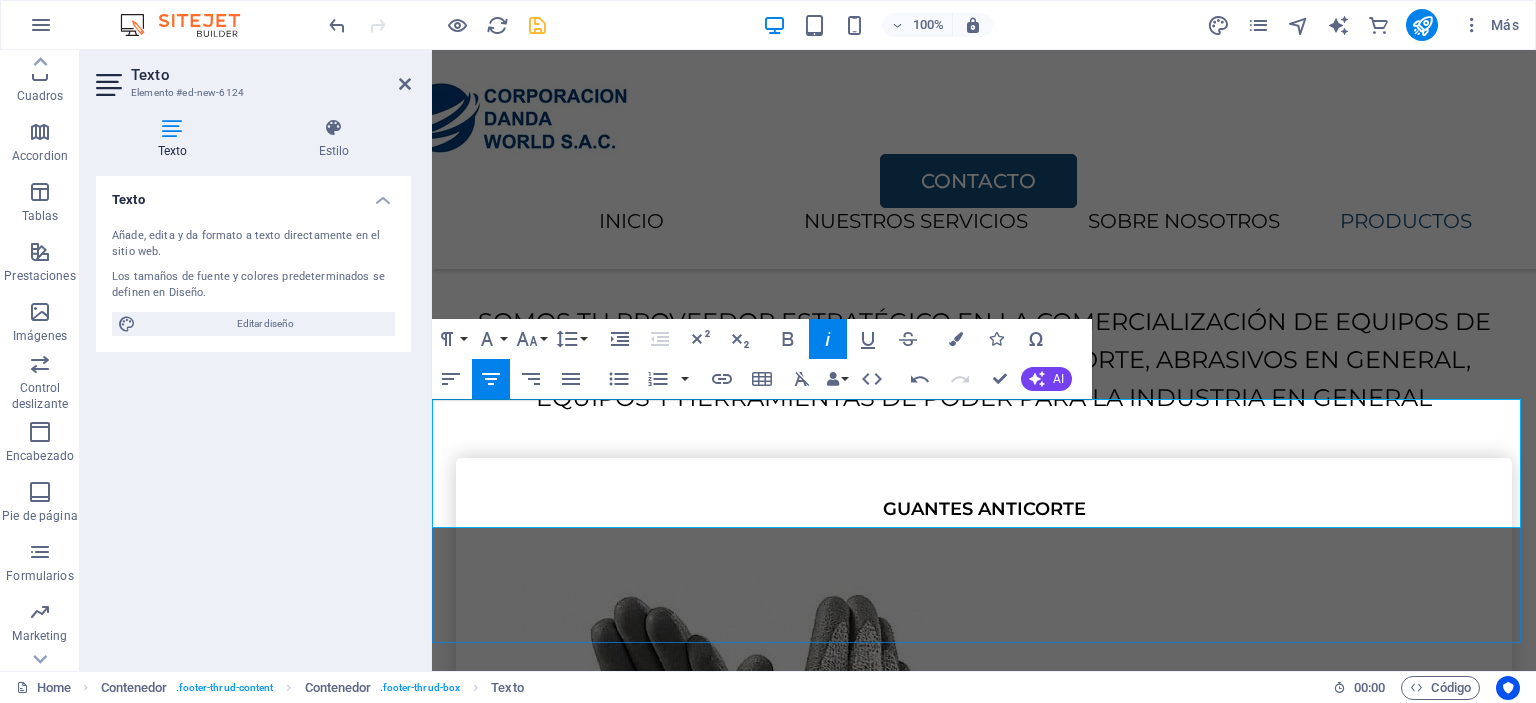 click on "📞 +51 941489632" at bounding box center [1352, 6286] 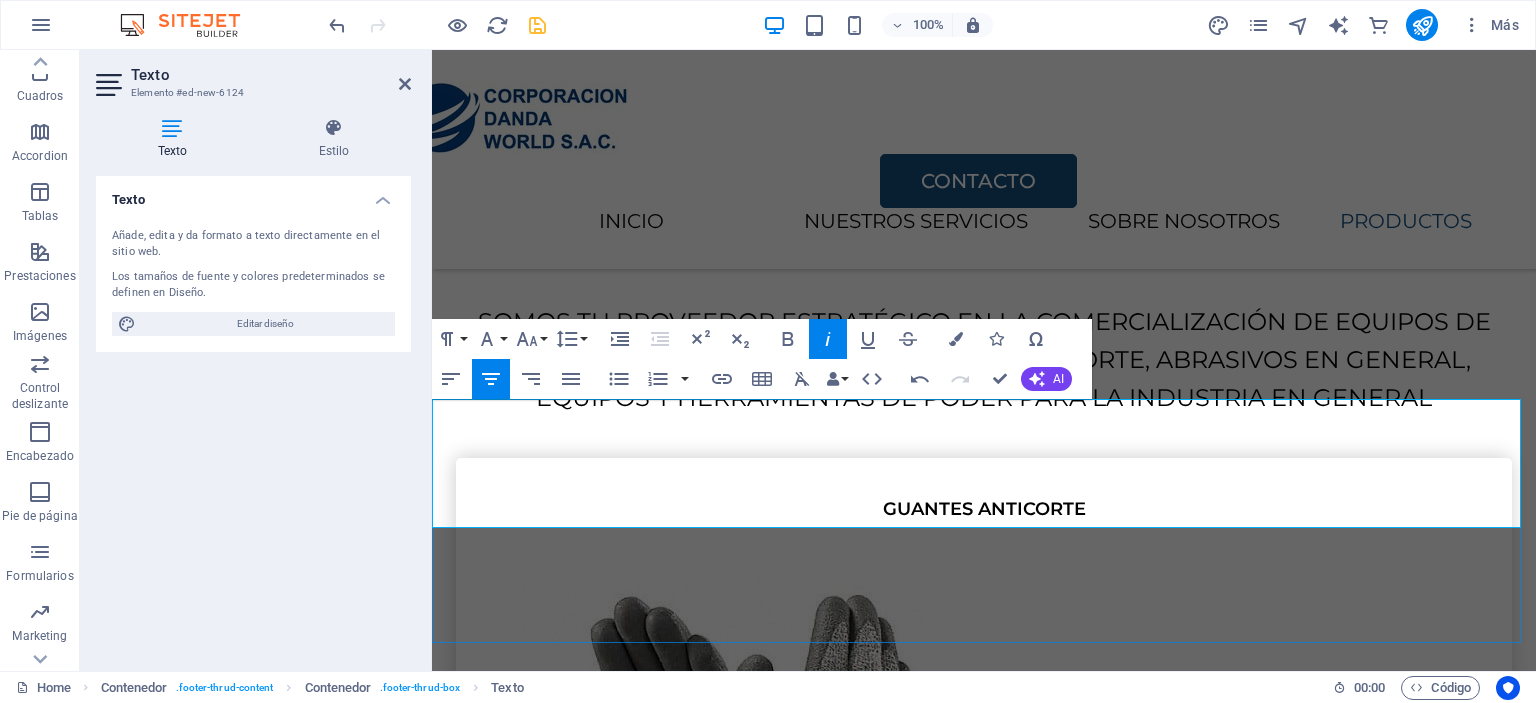 click on "📞 +51 941489632" at bounding box center [1352, 6255] 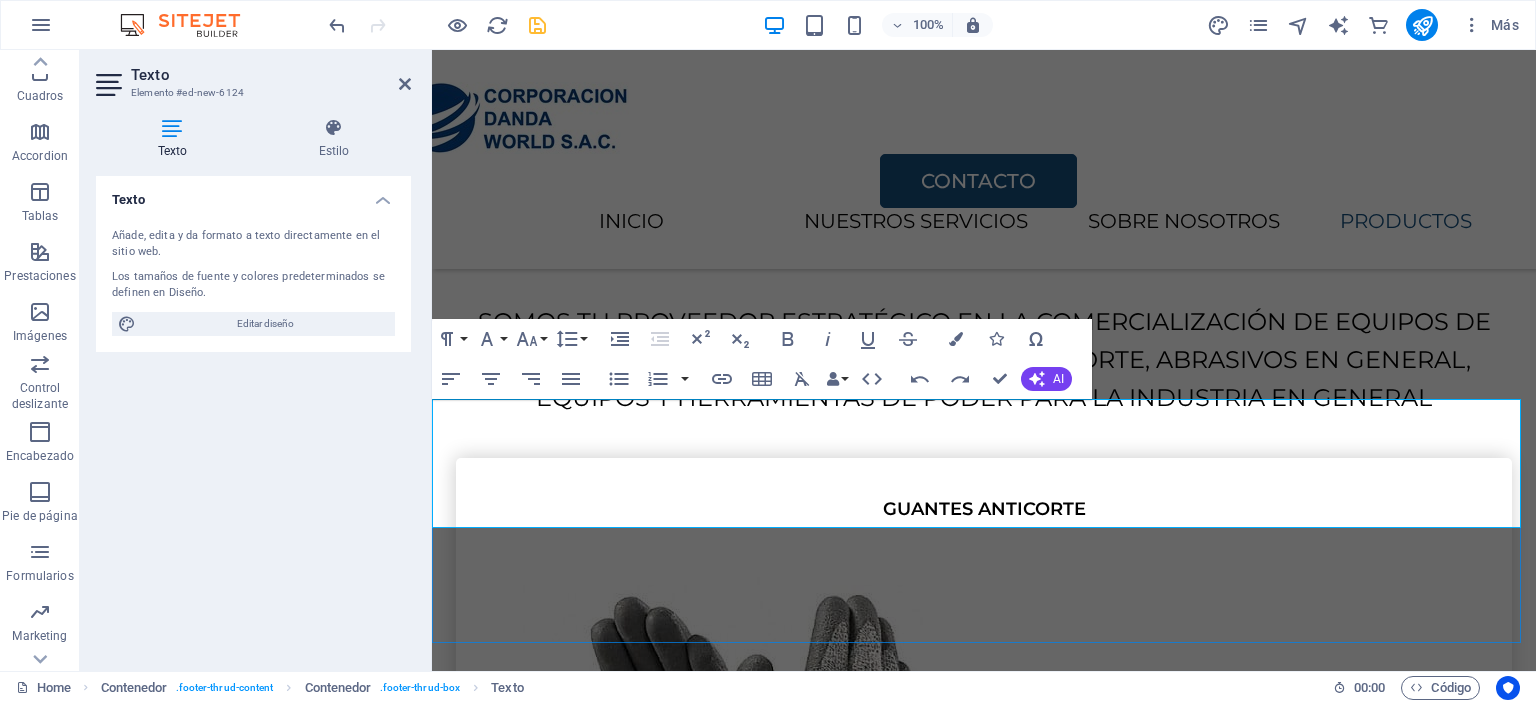 click on "📞 +51 941489632" at bounding box center [1352, 6255] 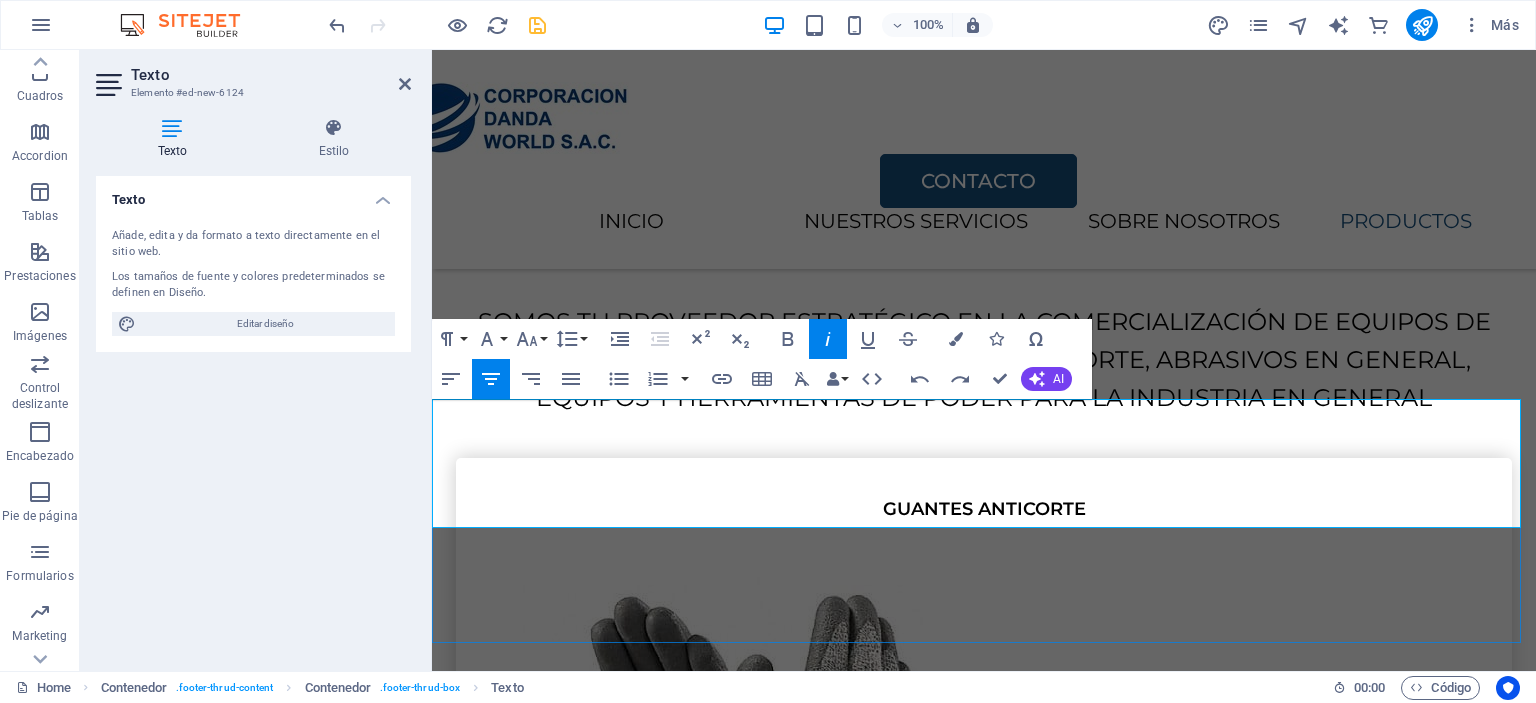click on "📞 +51 941489632" at bounding box center (1352, 6255) 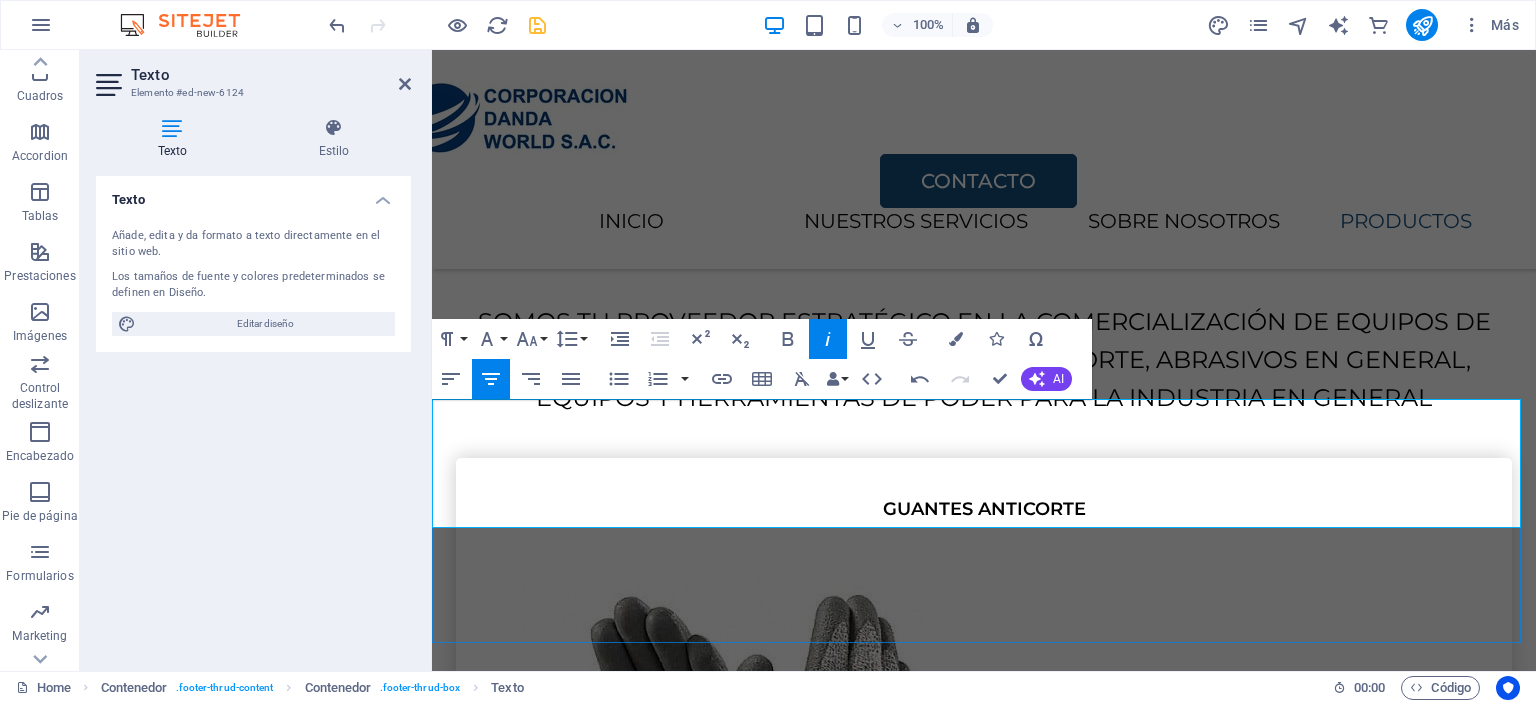 click on "📞 +51 941  489632" at bounding box center [1351, 6255] 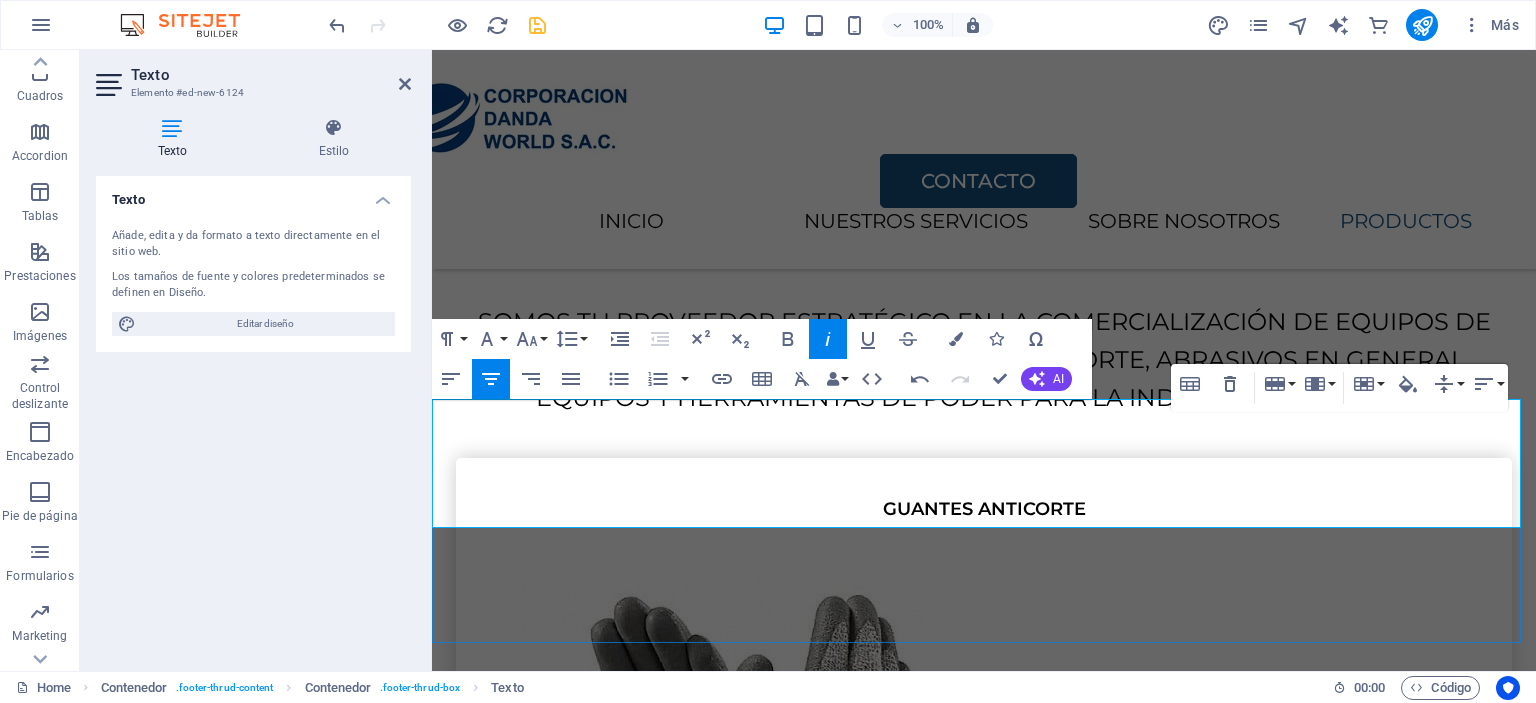 click on "📞 +51 941489632" at bounding box center [1352, 6286] 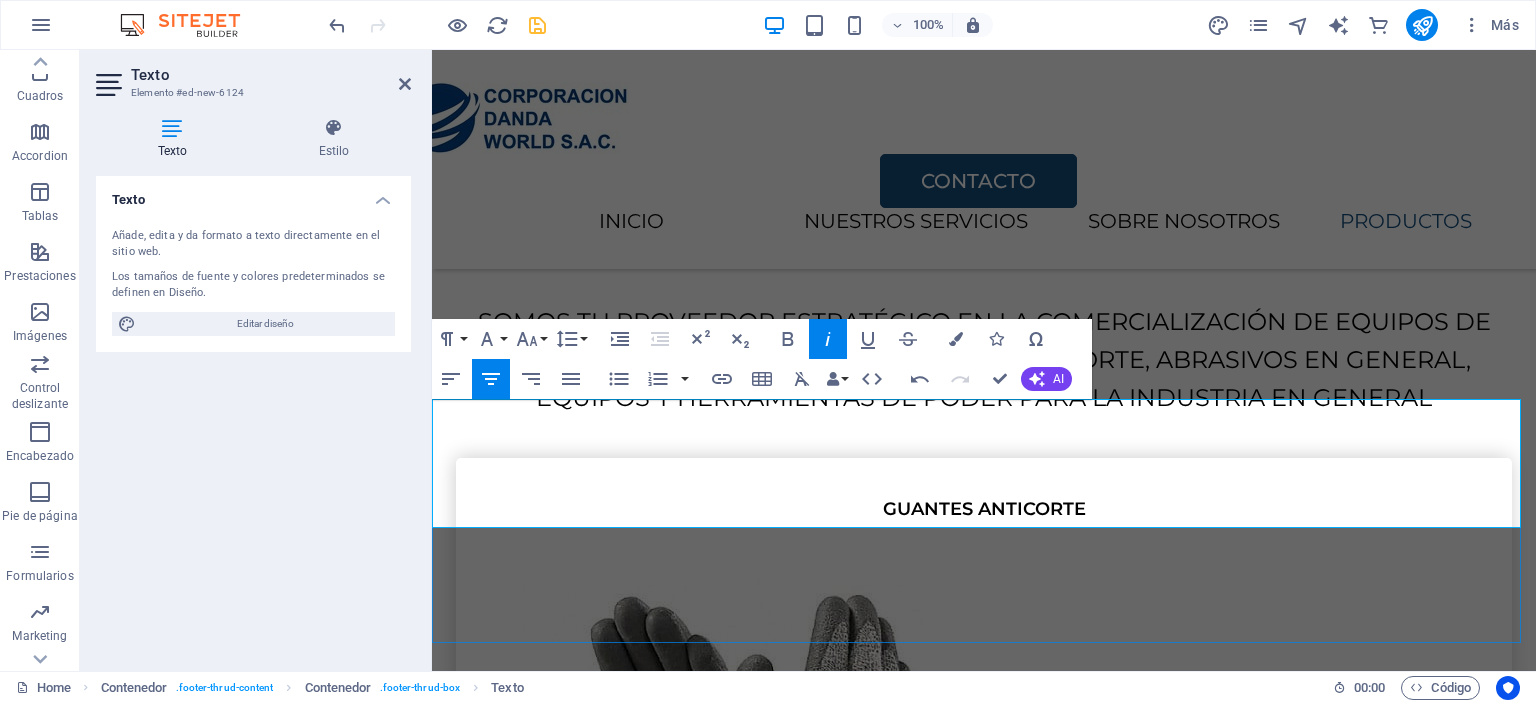 drag, startPoint x: 1398, startPoint y: 478, endPoint x: 1330, endPoint y: 479, distance: 68.007355 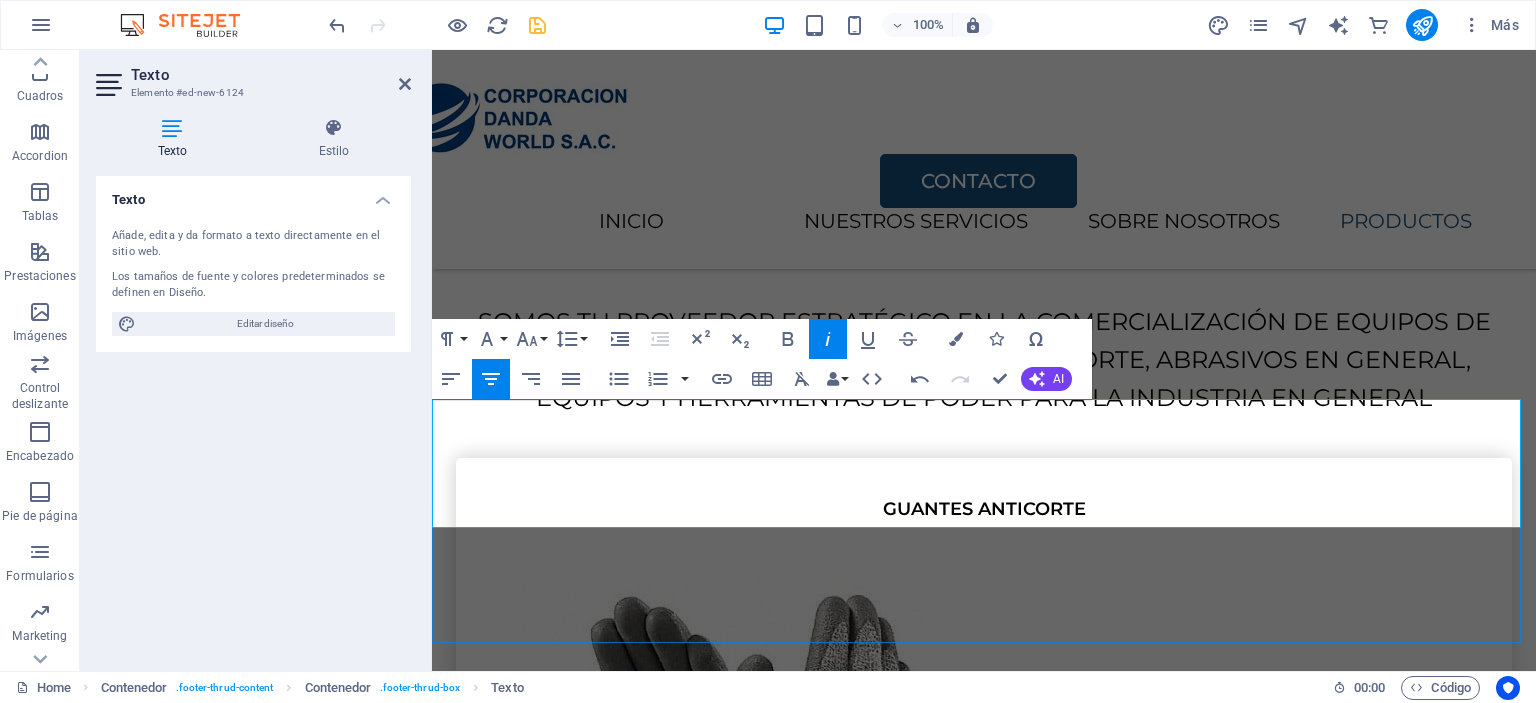click on "📞 +51995996468" at bounding box center [1352, 6286] 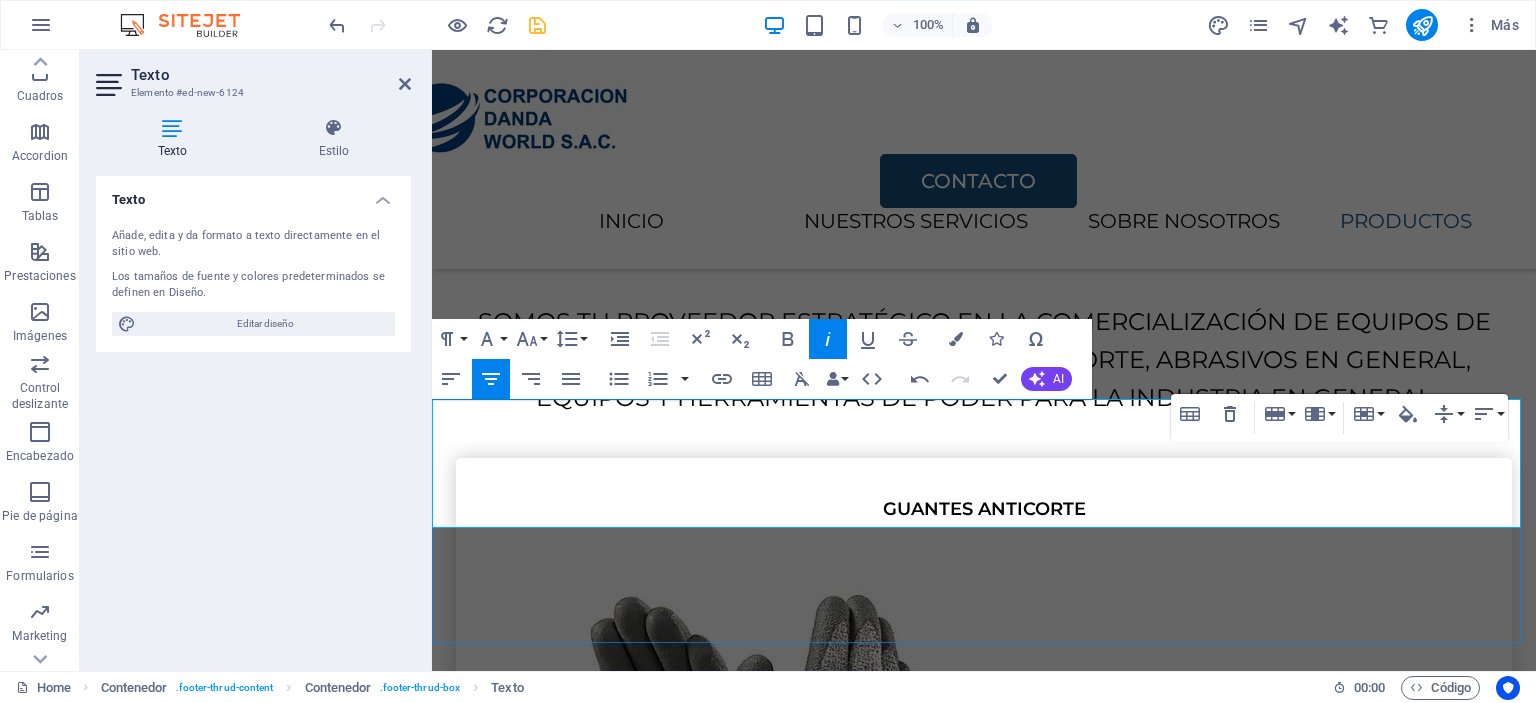 click on "📞 +51  995  996468" at bounding box center [1352, 6286] 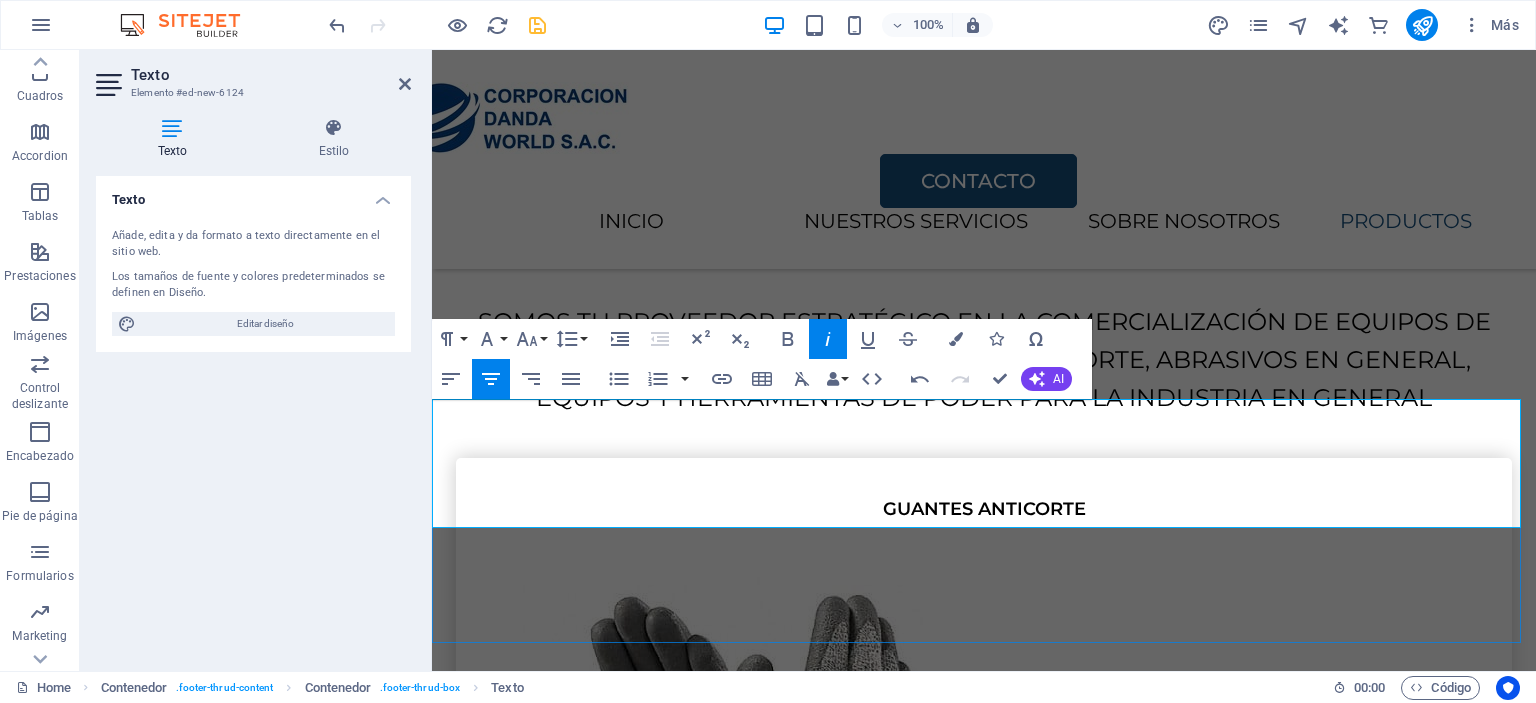 click on "📞 +51 941 489 632" at bounding box center [1352, 6255] 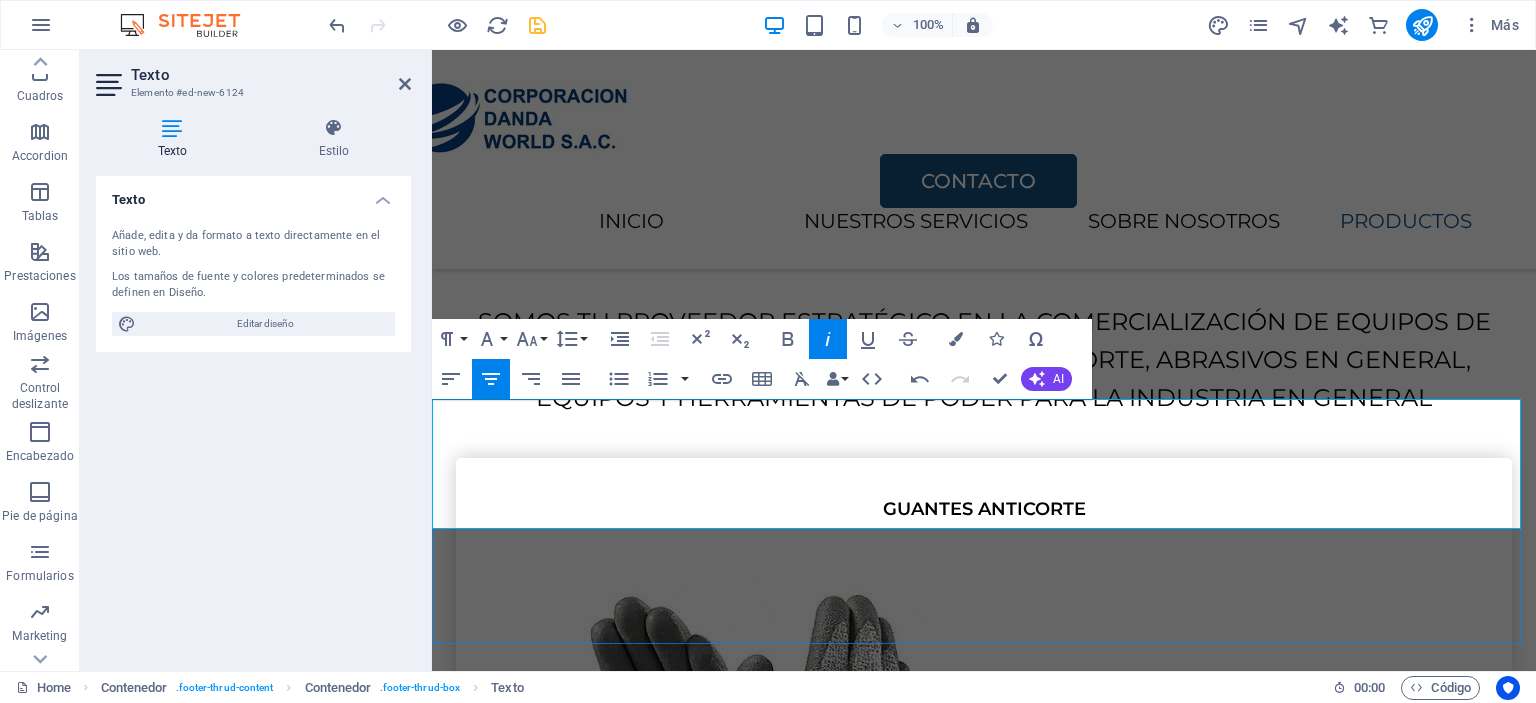 click on "📞 +51 995 996  468" at bounding box center [1351, 6286] 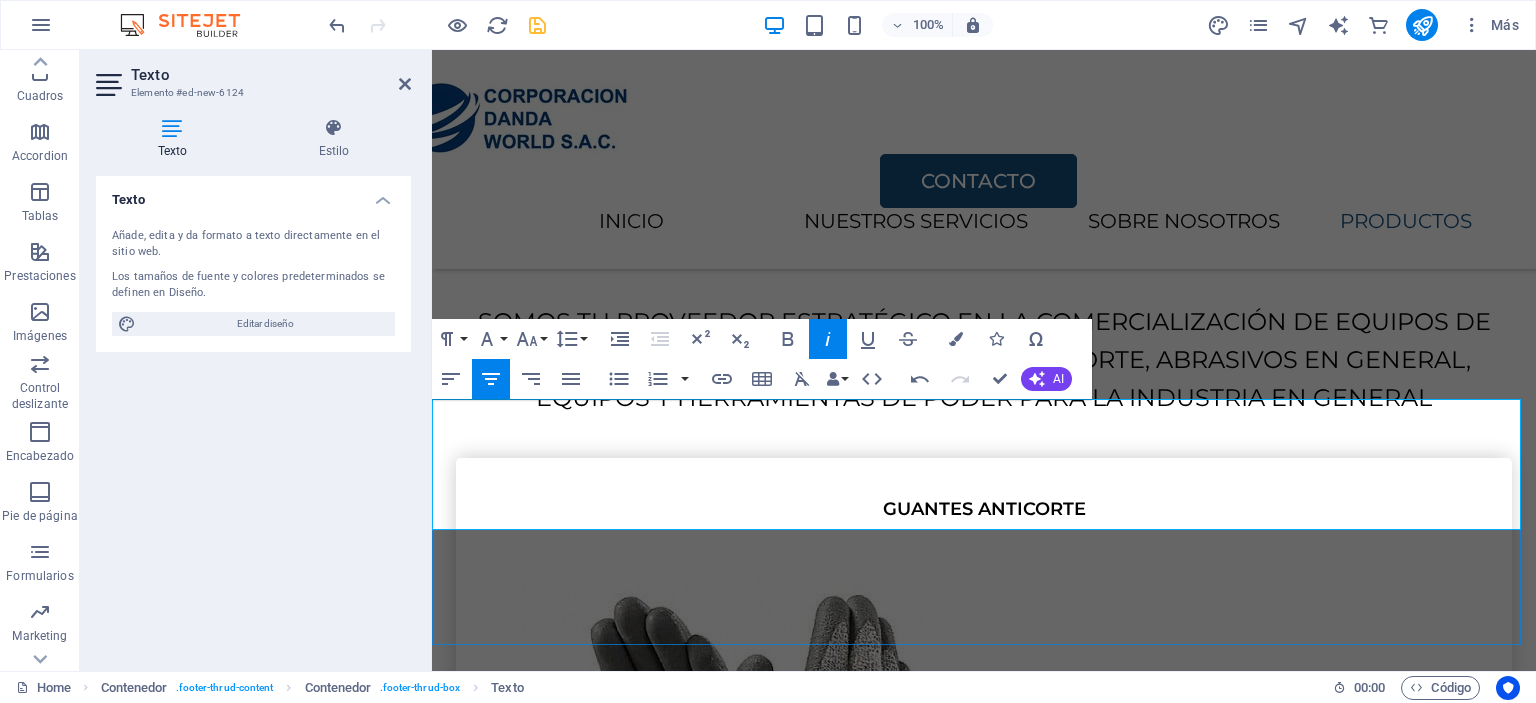 click on "📞 +51 941489632" at bounding box center (1351, 6286) 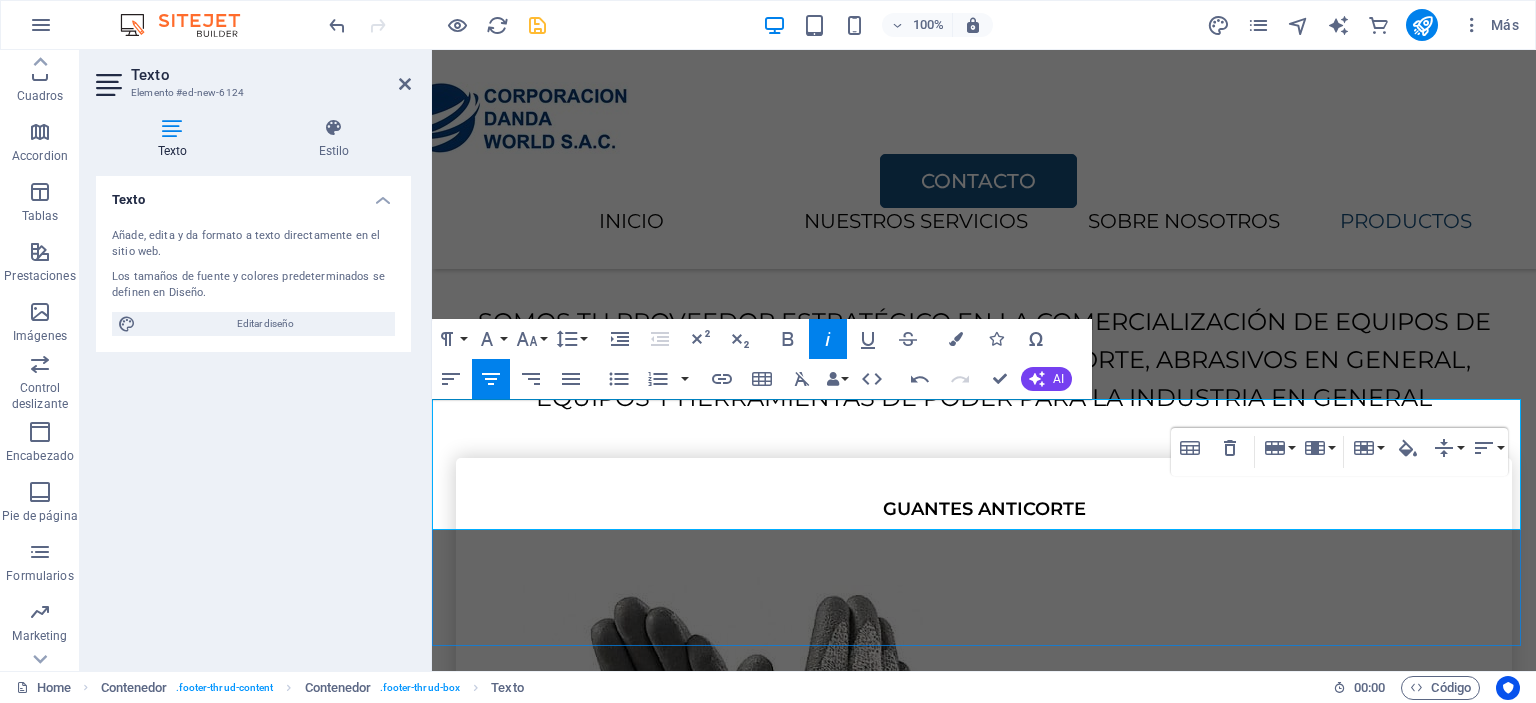 click on "📞 ✆  +51 941489632" at bounding box center (1351, 6318) 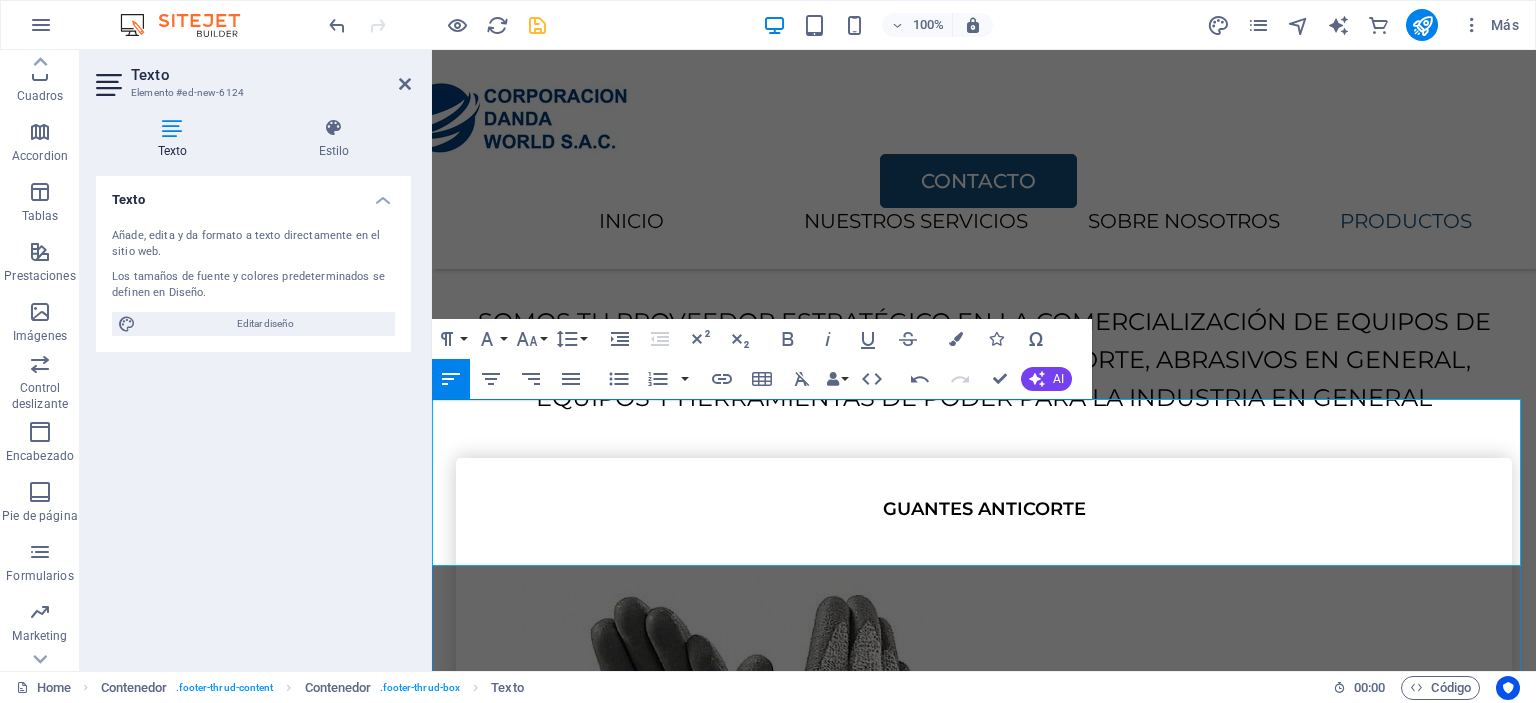 drag, startPoint x: 1192, startPoint y: 543, endPoint x: 1492, endPoint y: 544, distance: 300.00168 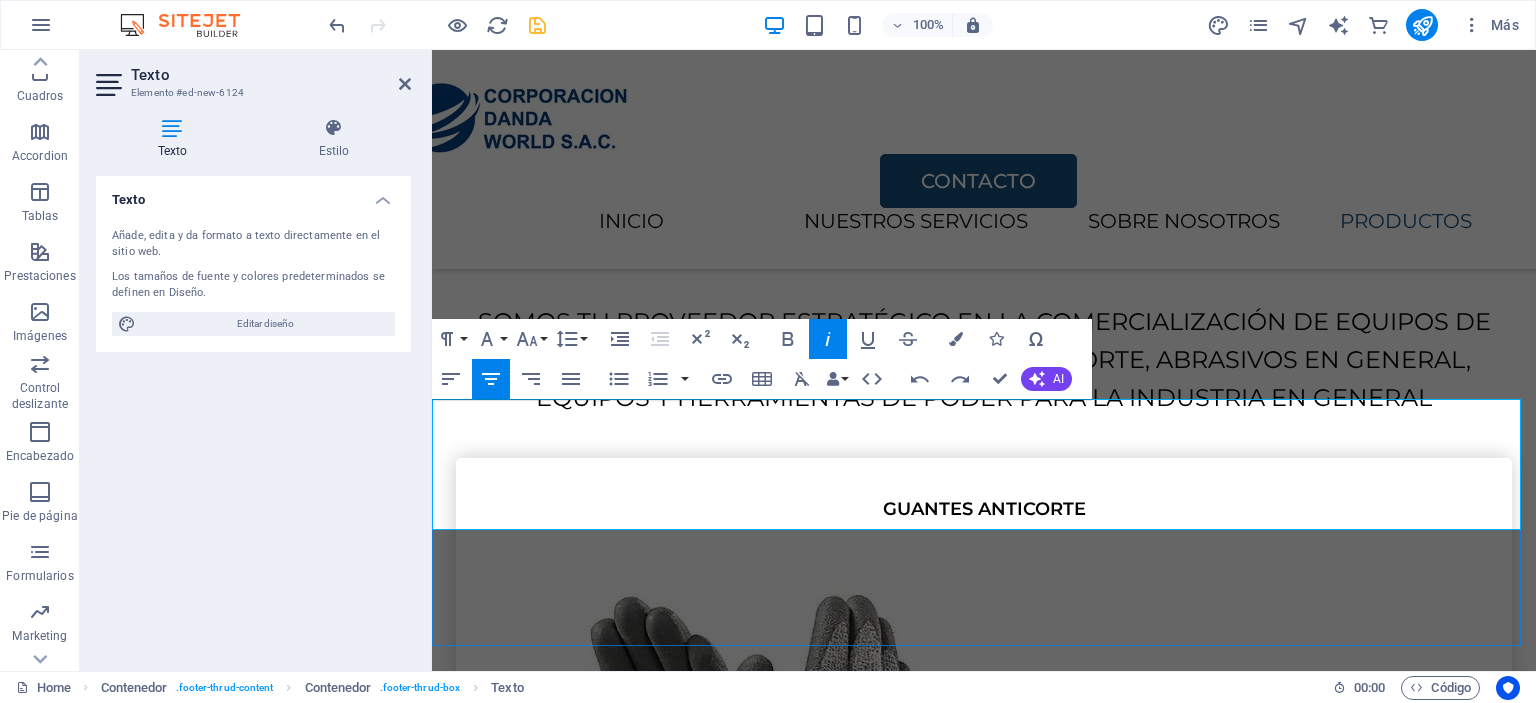 click on "📞 ✆  +51 941489632" at bounding box center (1351, 6318) 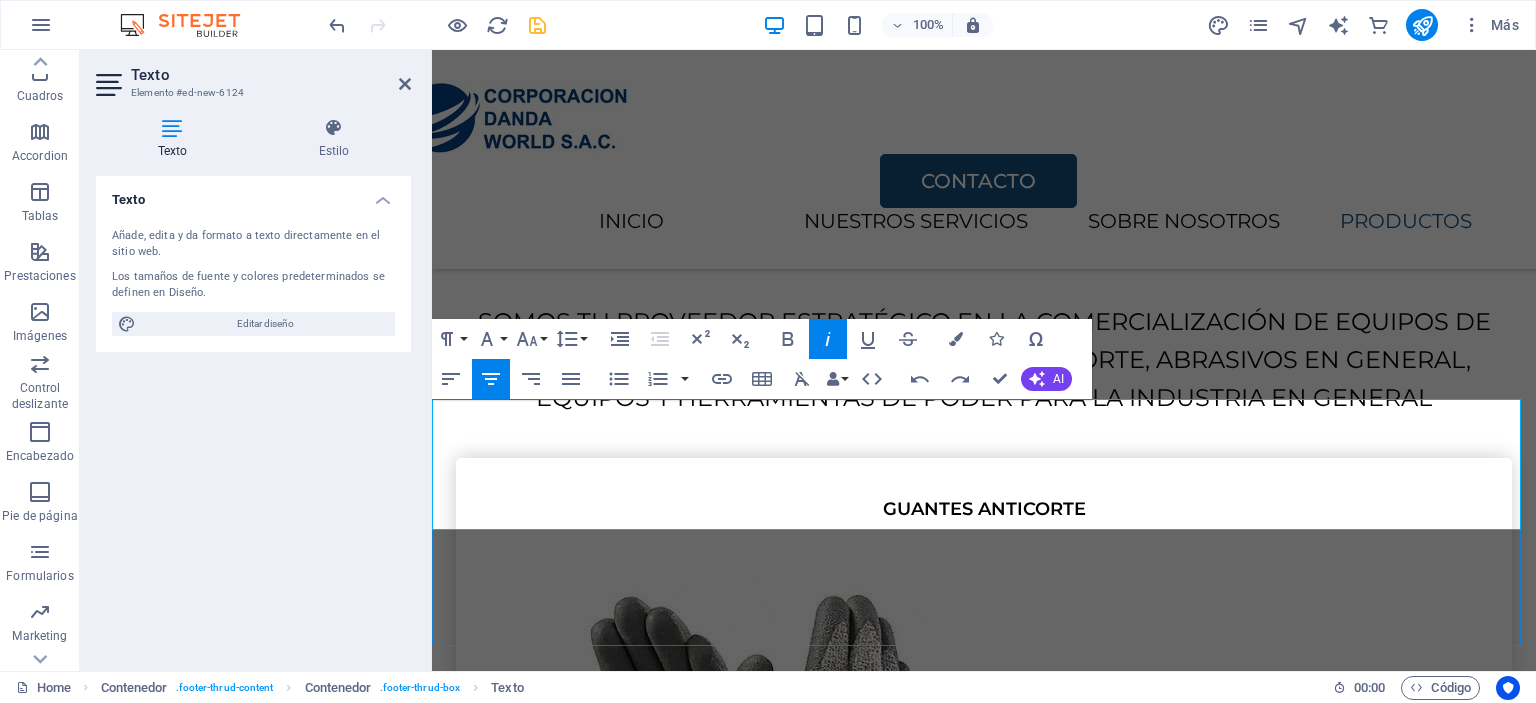 drag, startPoint x: 1422, startPoint y: 518, endPoint x: 1276, endPoint y: 514, distance: 146.05478 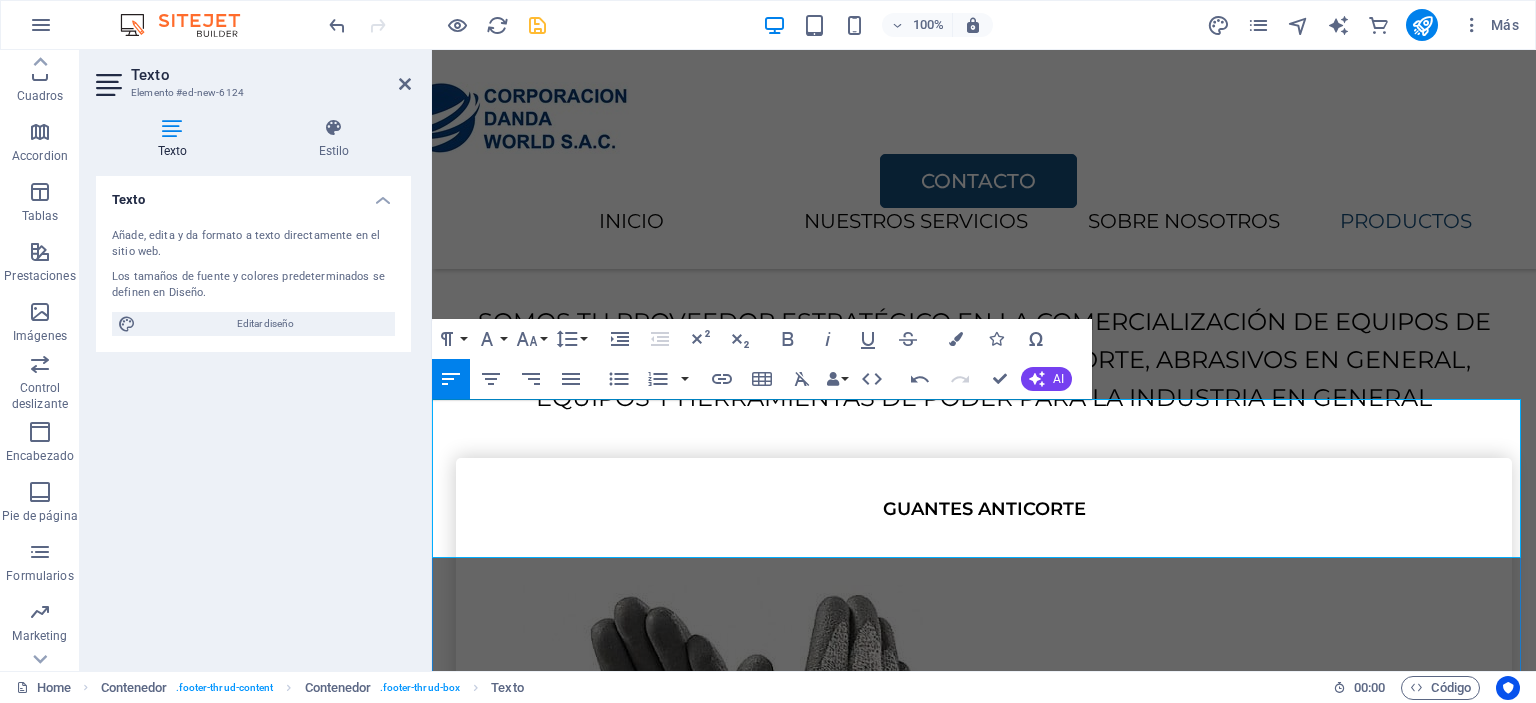 click on "FACEBOOK" at bounding box center (984, 6287) 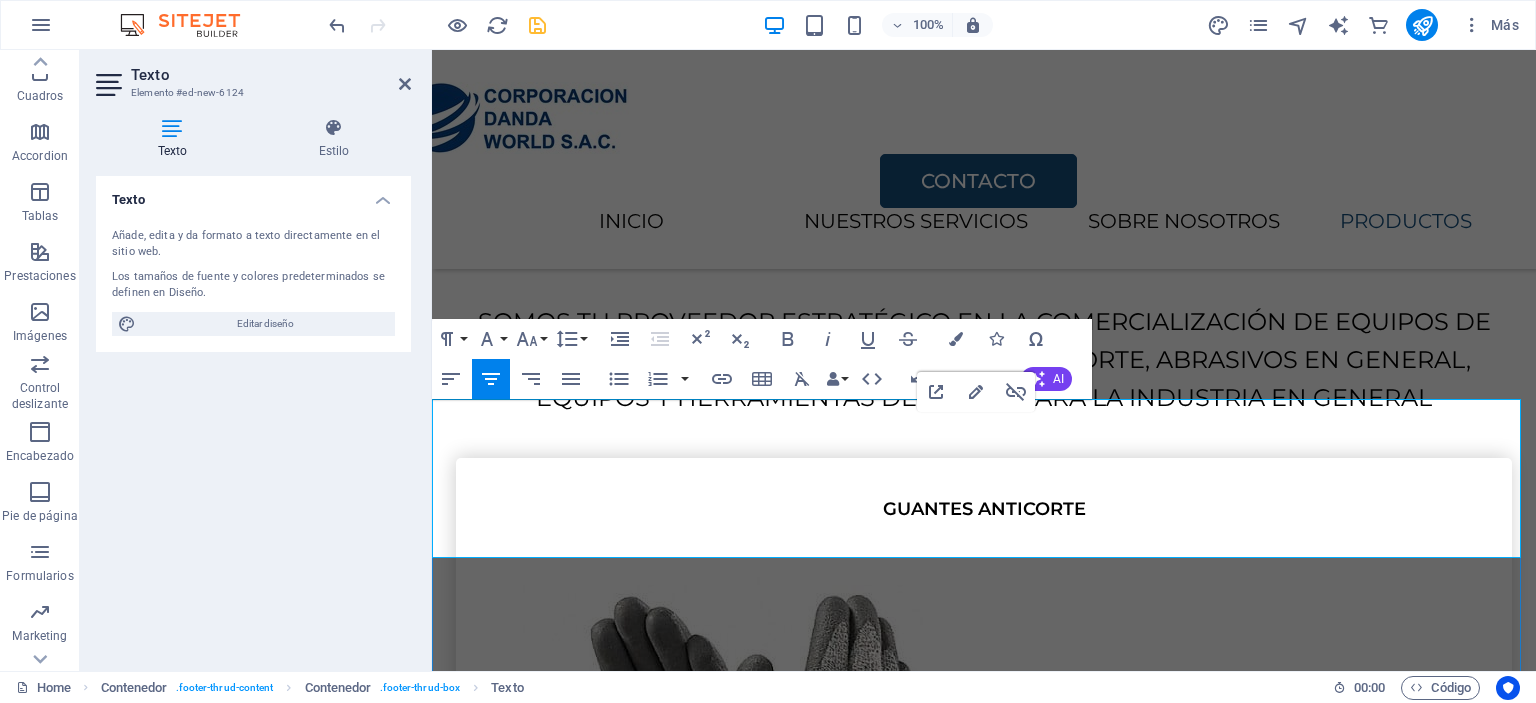click at bounding box center [1351, 6347] 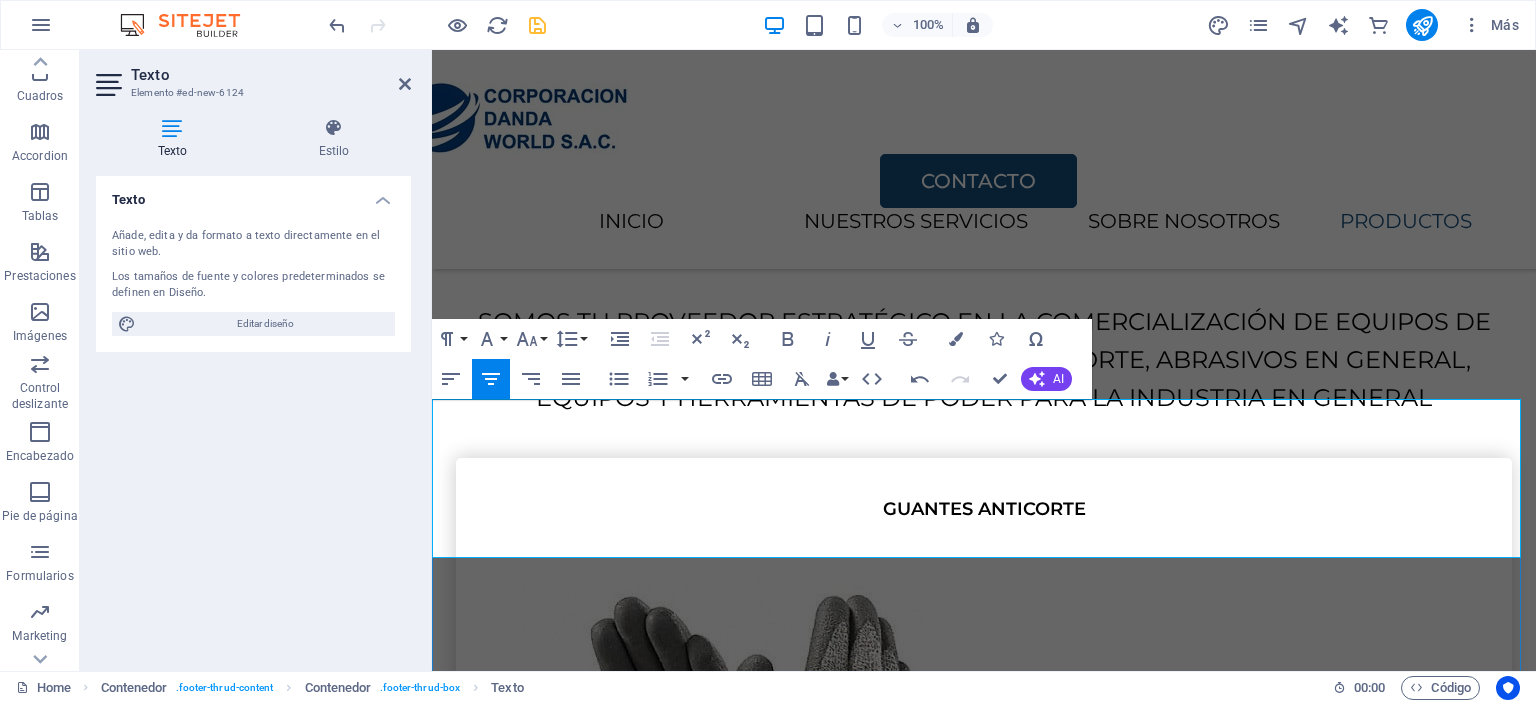 drag, startPoint x: 1497, startPoint y: 515, endPoint x: 1195, endPoint y: 517, distance: 302.00662 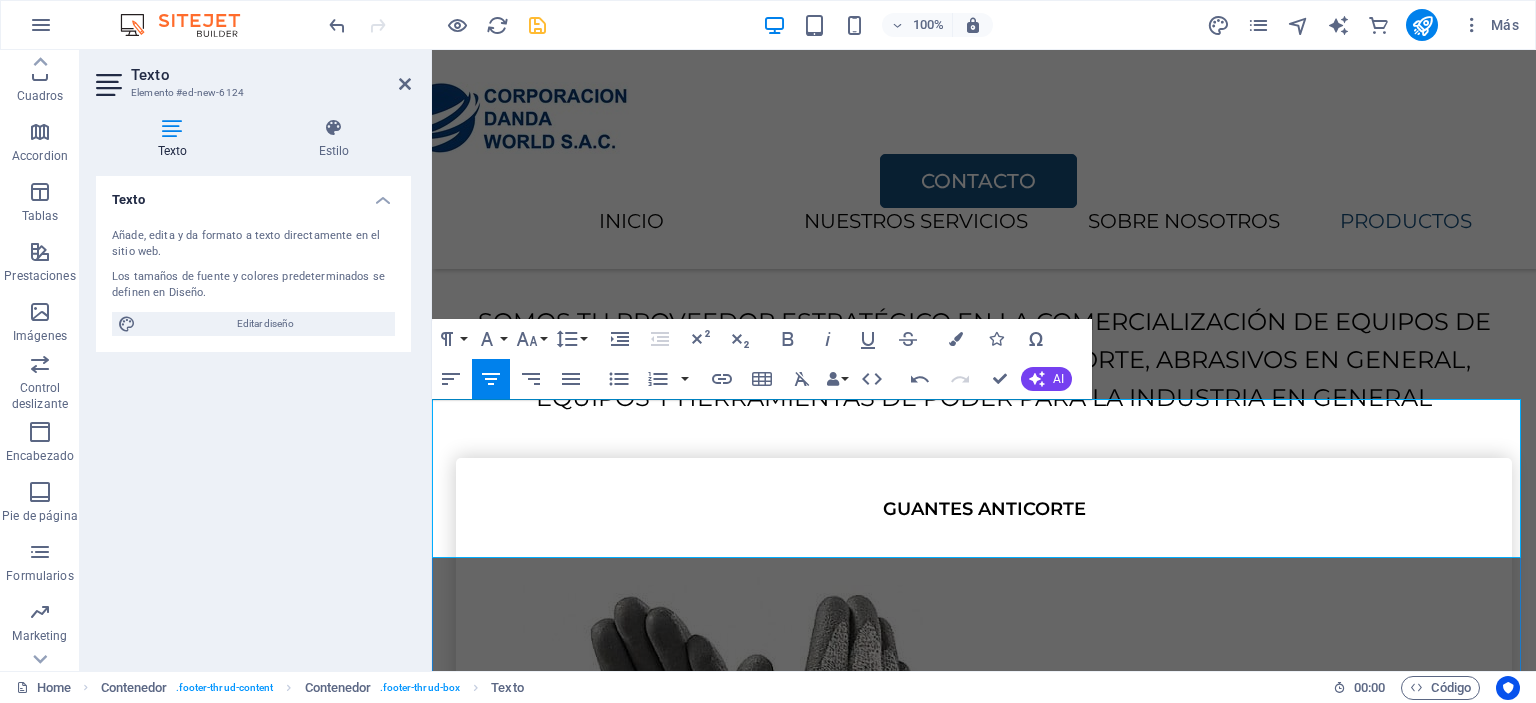 drag, startPoint x: 1216, startPoint y: 540, endPoint x: 1337, endPoint y: 539, distance: 121.004135 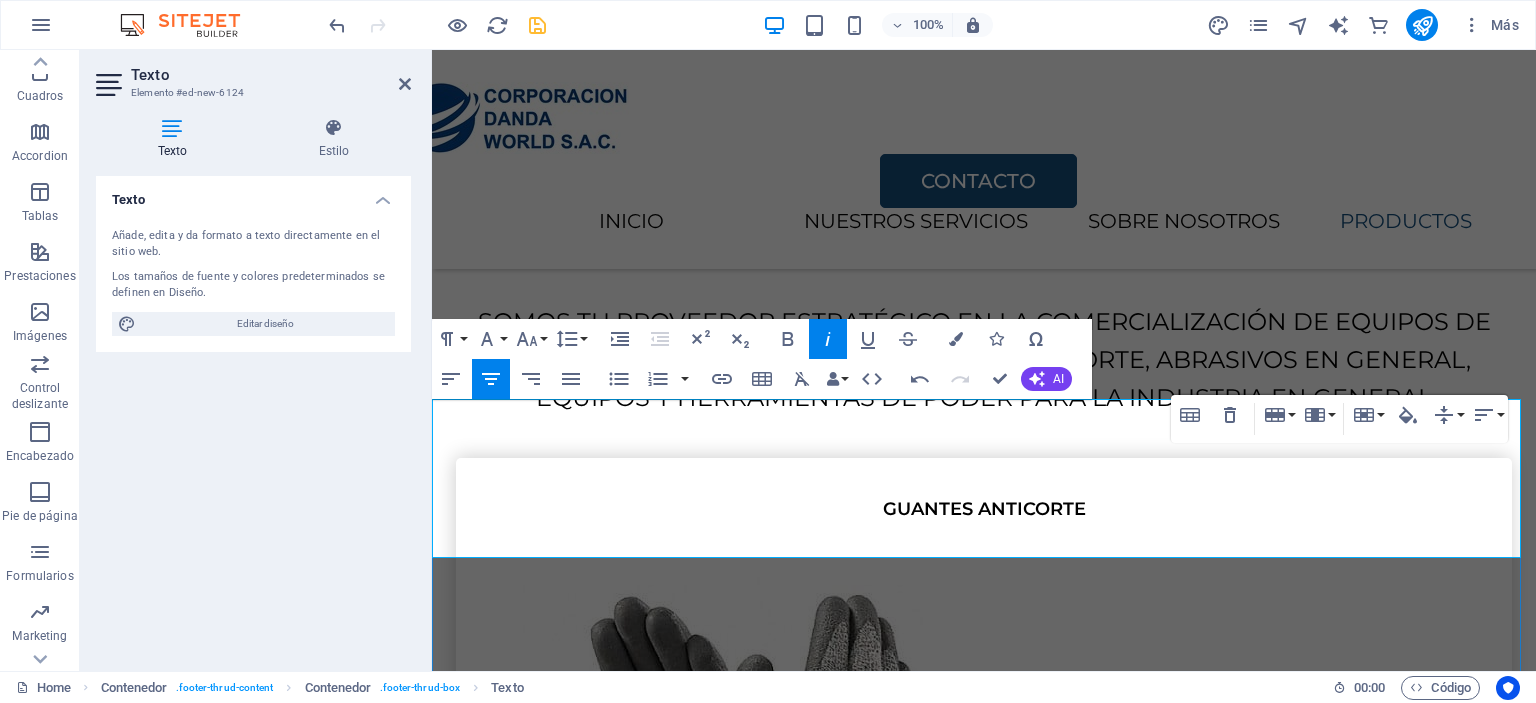 click on "TIKTOK" at bounding box center (984, 6316) 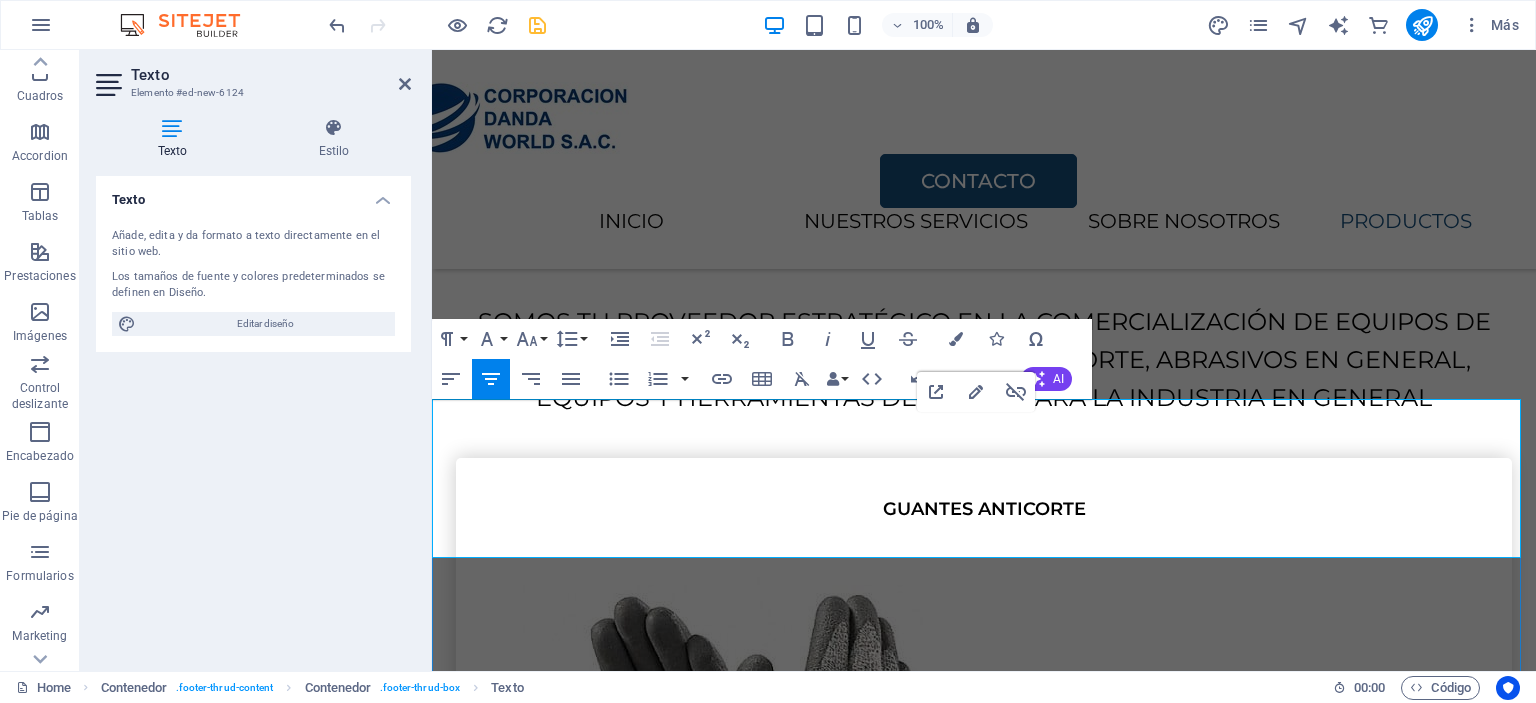 click on "@codansac.com" at bounding box center (1395, 6347) 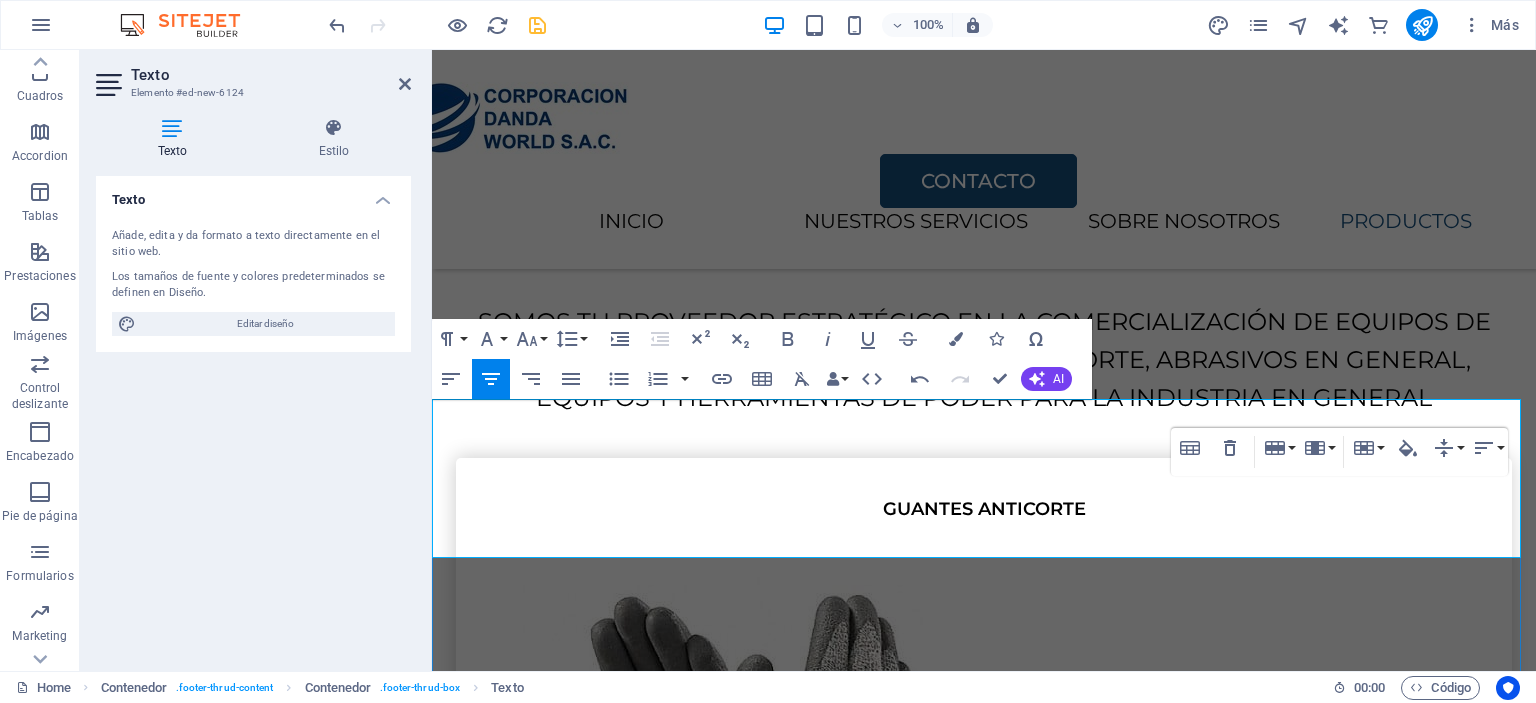 click on "✉ angie.perez @codansac.com" at bounding box center [1351, 6347] 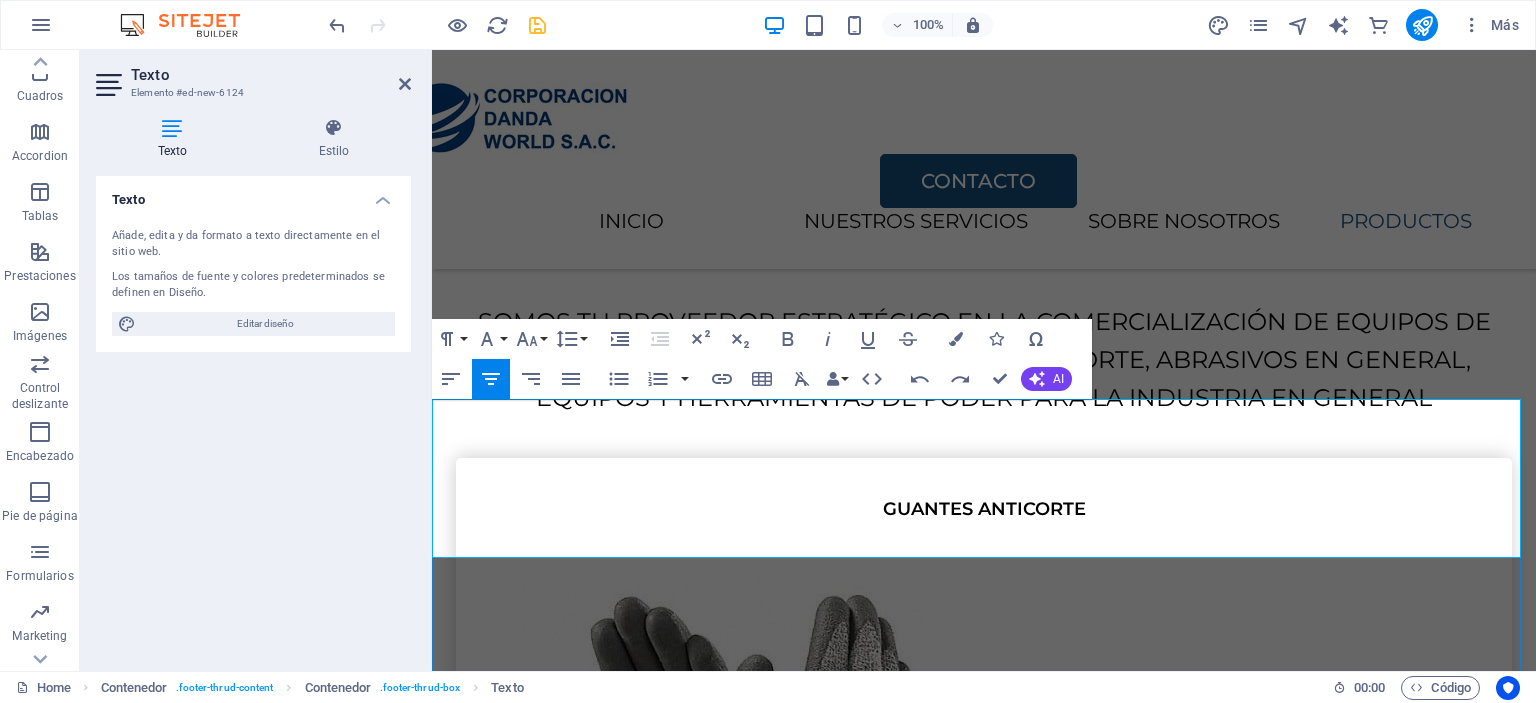 click on "[EMAIL]" at bounding box center (1358, 6347) 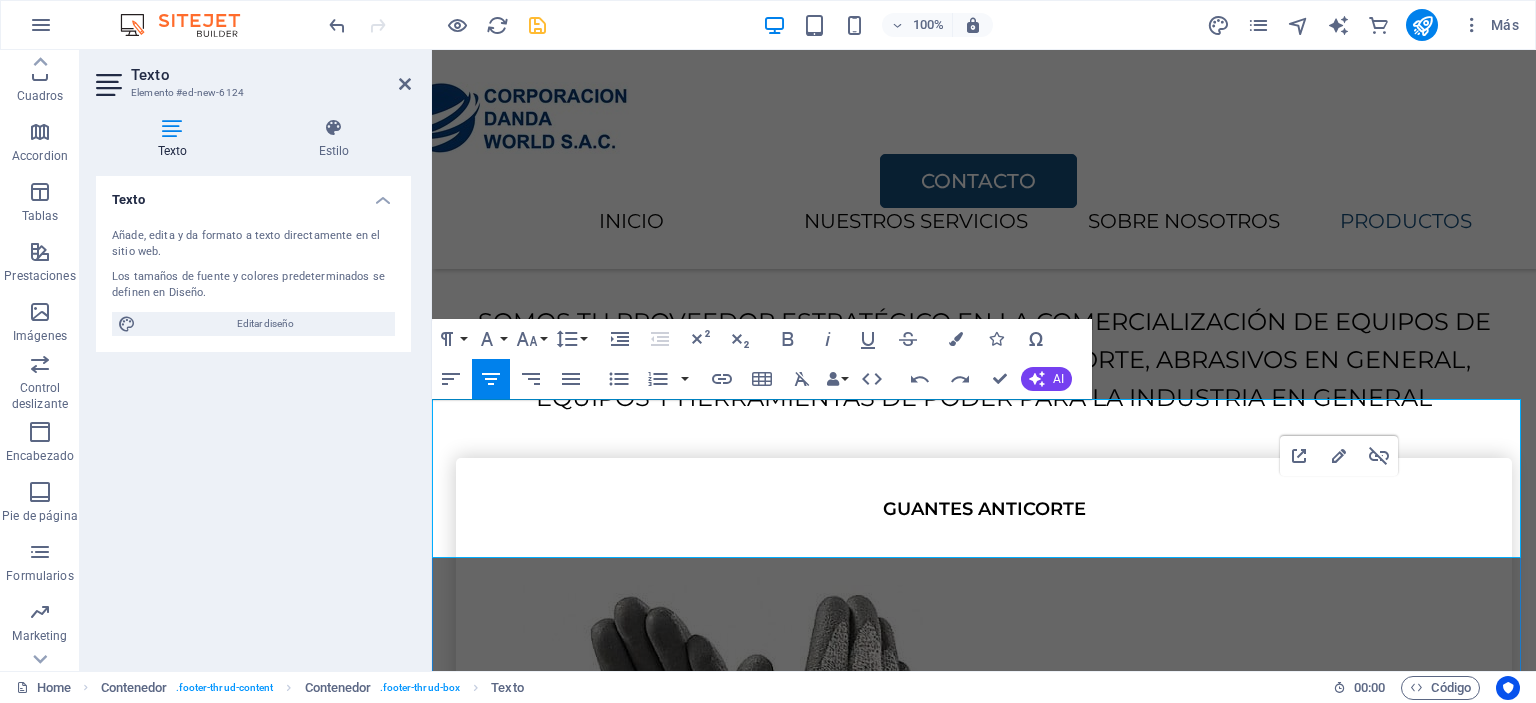 click on "[EMAIL]" at bounding box center [1358, 6347] 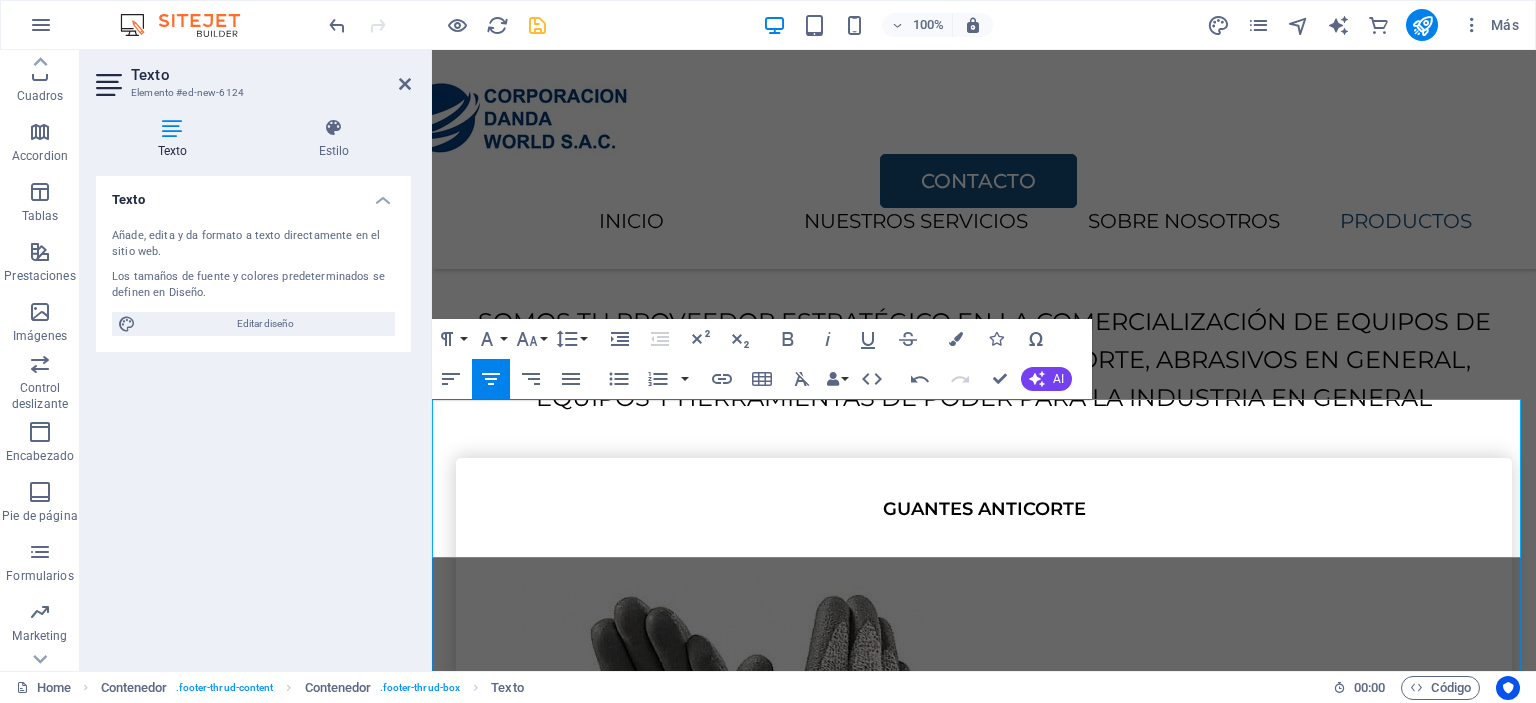 click on "diangie.perz@codansac.com" at bounding box center (1358, 6347) 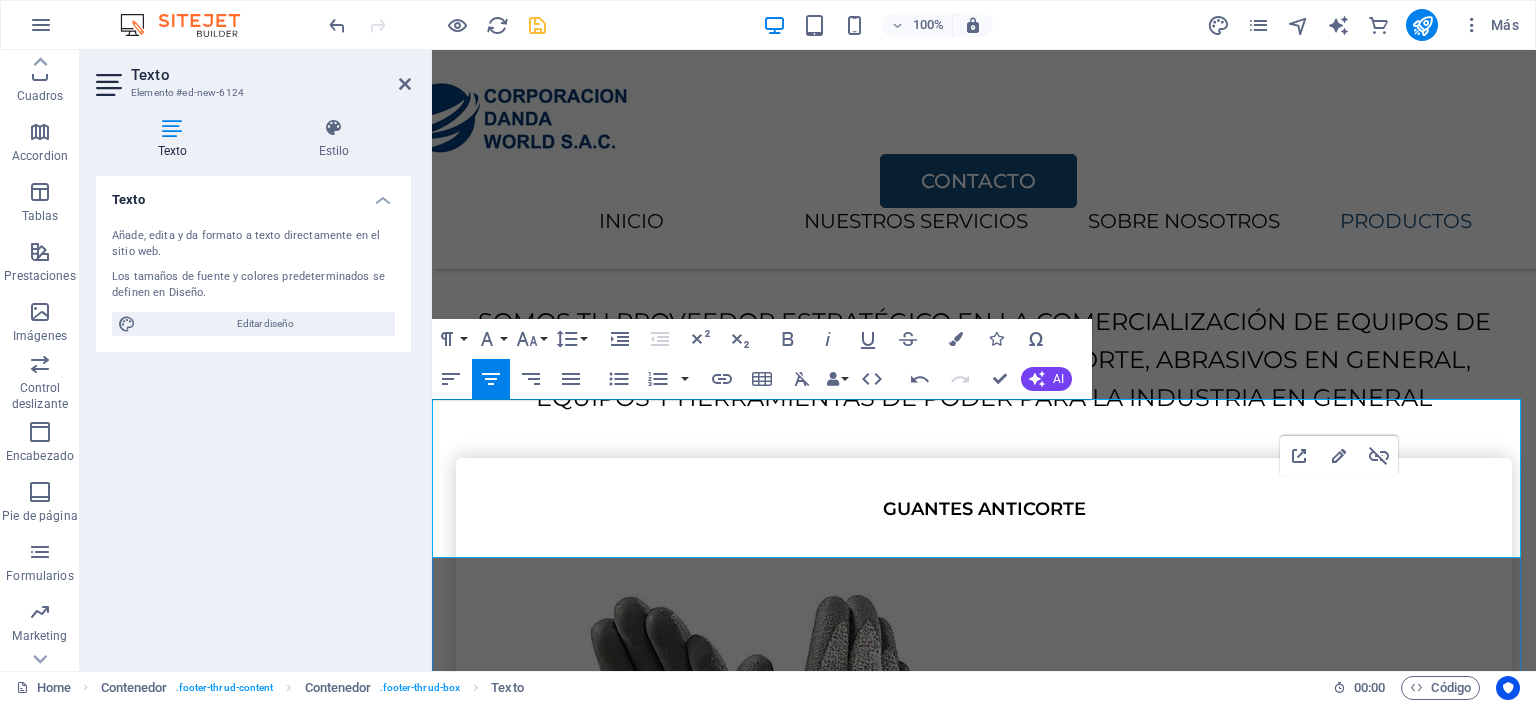 click on "angie.perz@codansac.com" at bounding box center (1358, 6347) 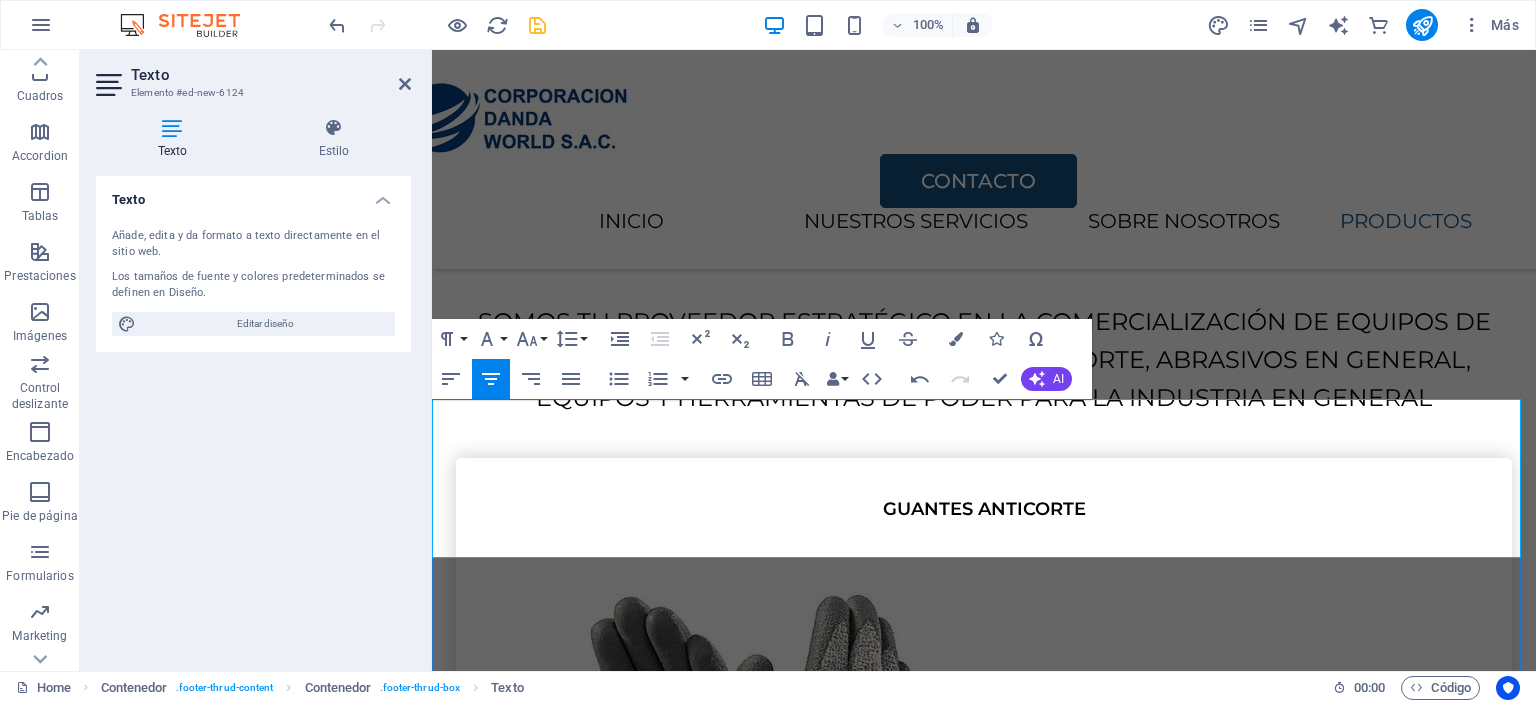 click on "TIKTOK" at bounding box center (984, 6316) 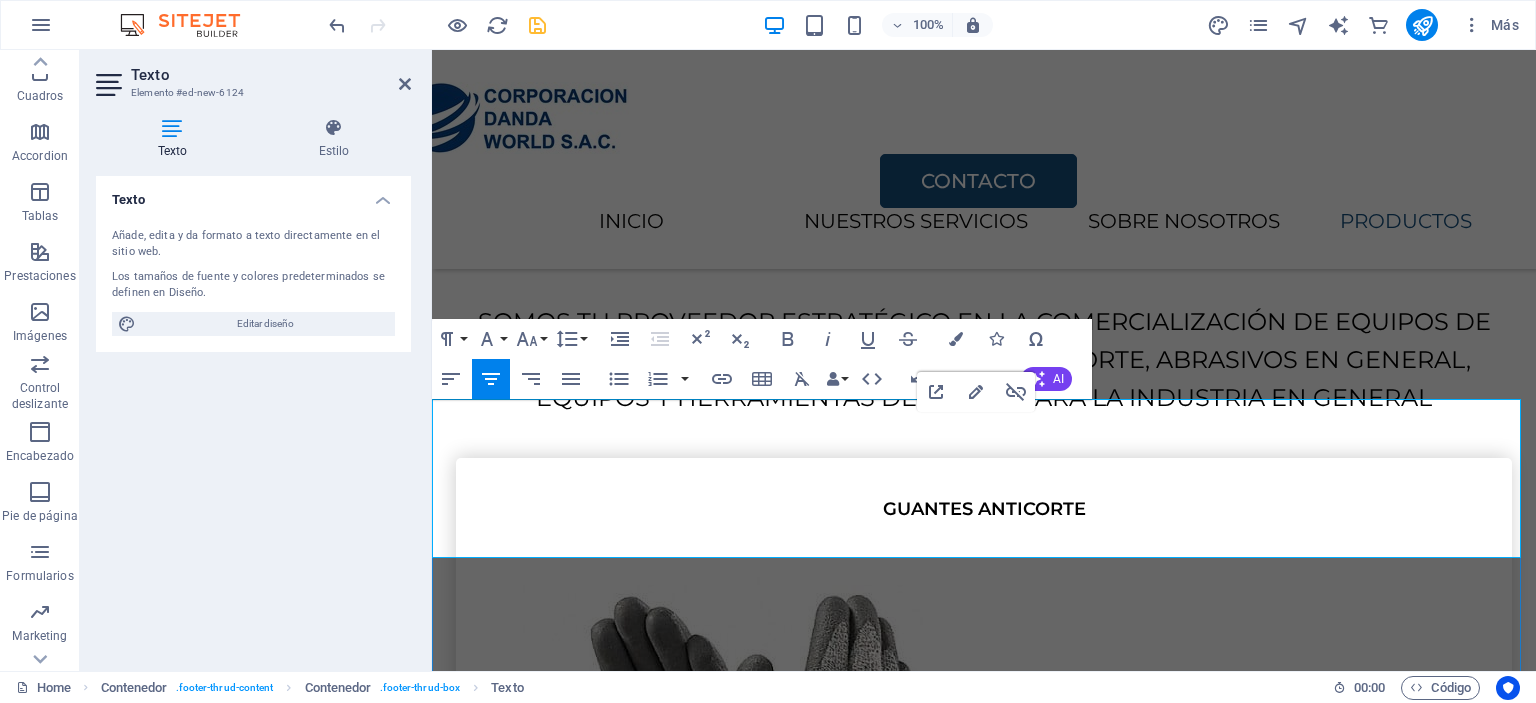 click on "TIKTOK" at bounding box center (984, 6316) 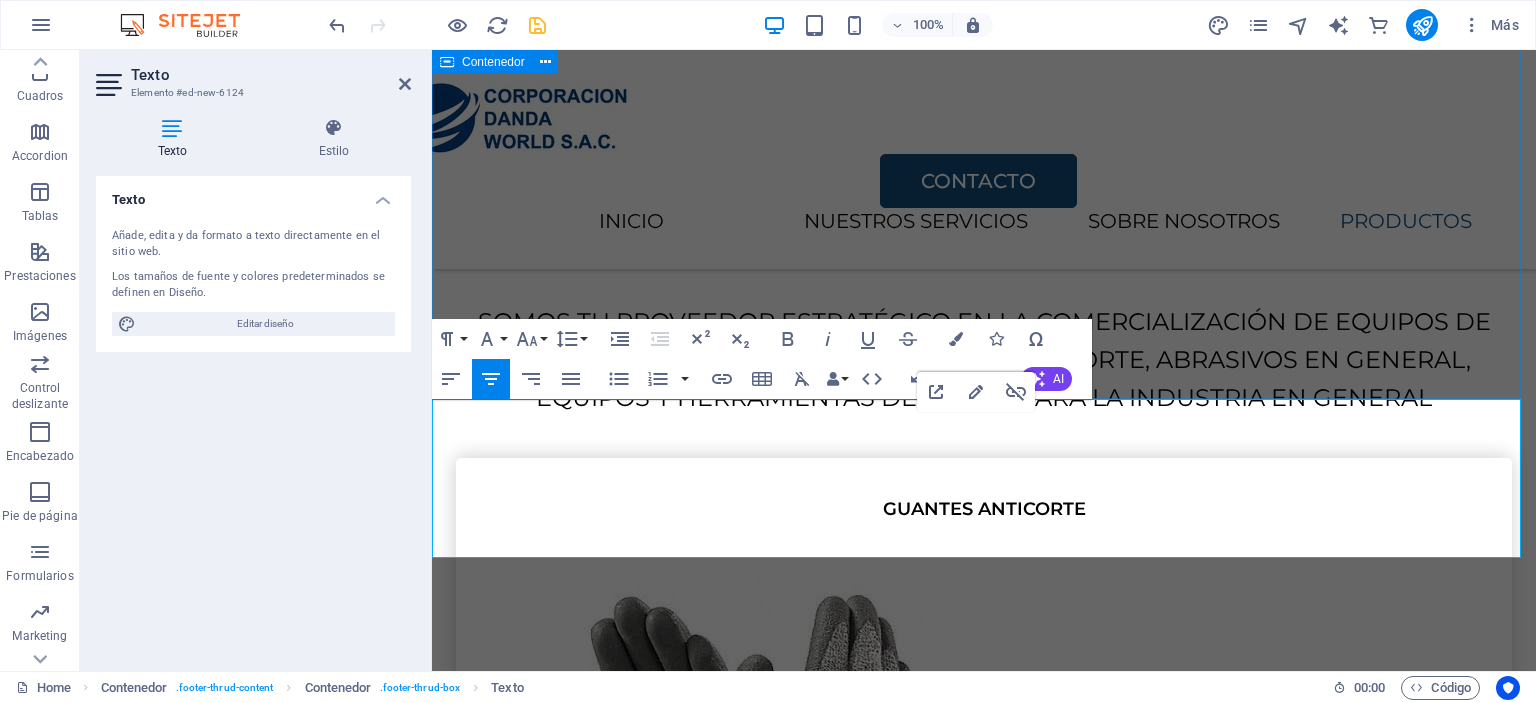 click on "CONTACTO   He leído y comprendido la política de privacidad. ¿Ilegible? Cargar nuevo ENVIAR" at bounding box center [984, 5758] 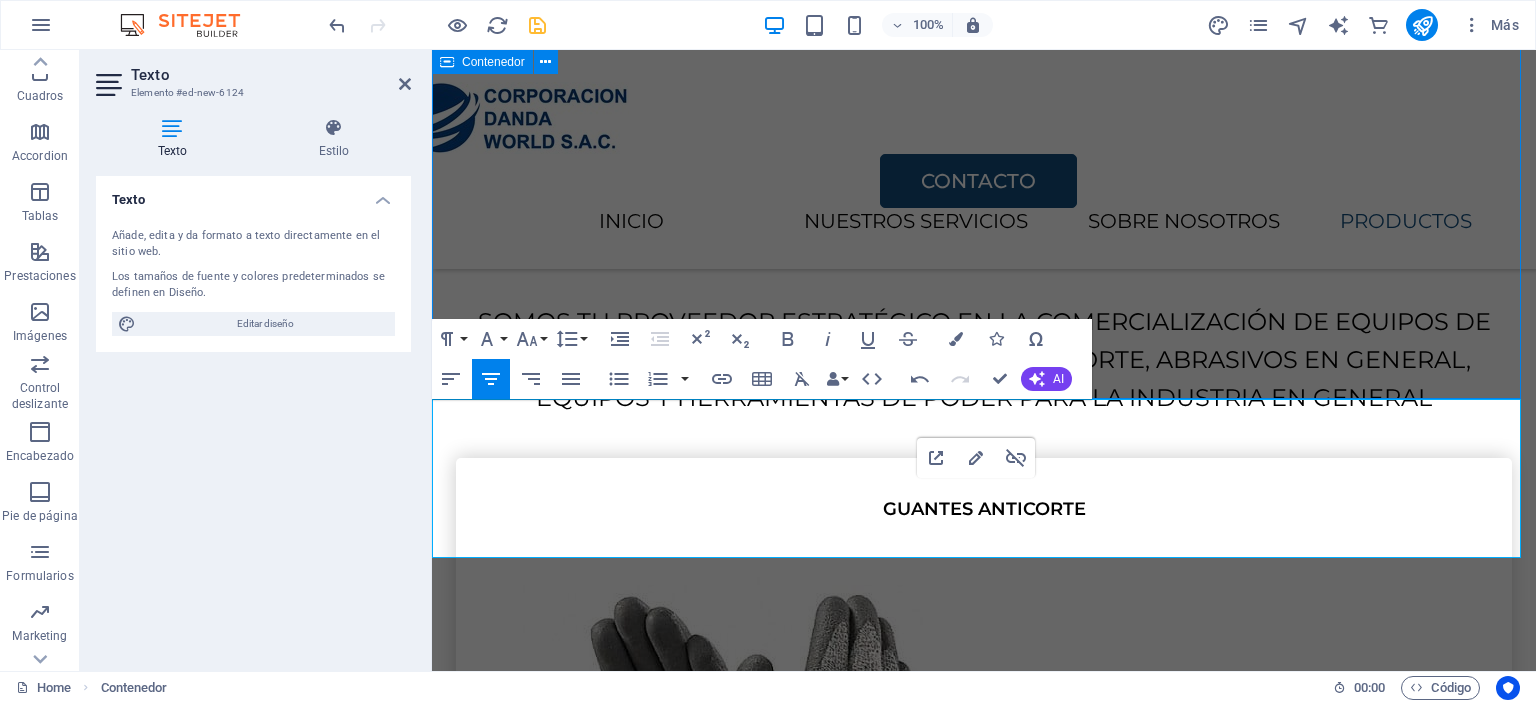 scroll, scrollTop: 3917, scrollLeft: 0, axis: vertical 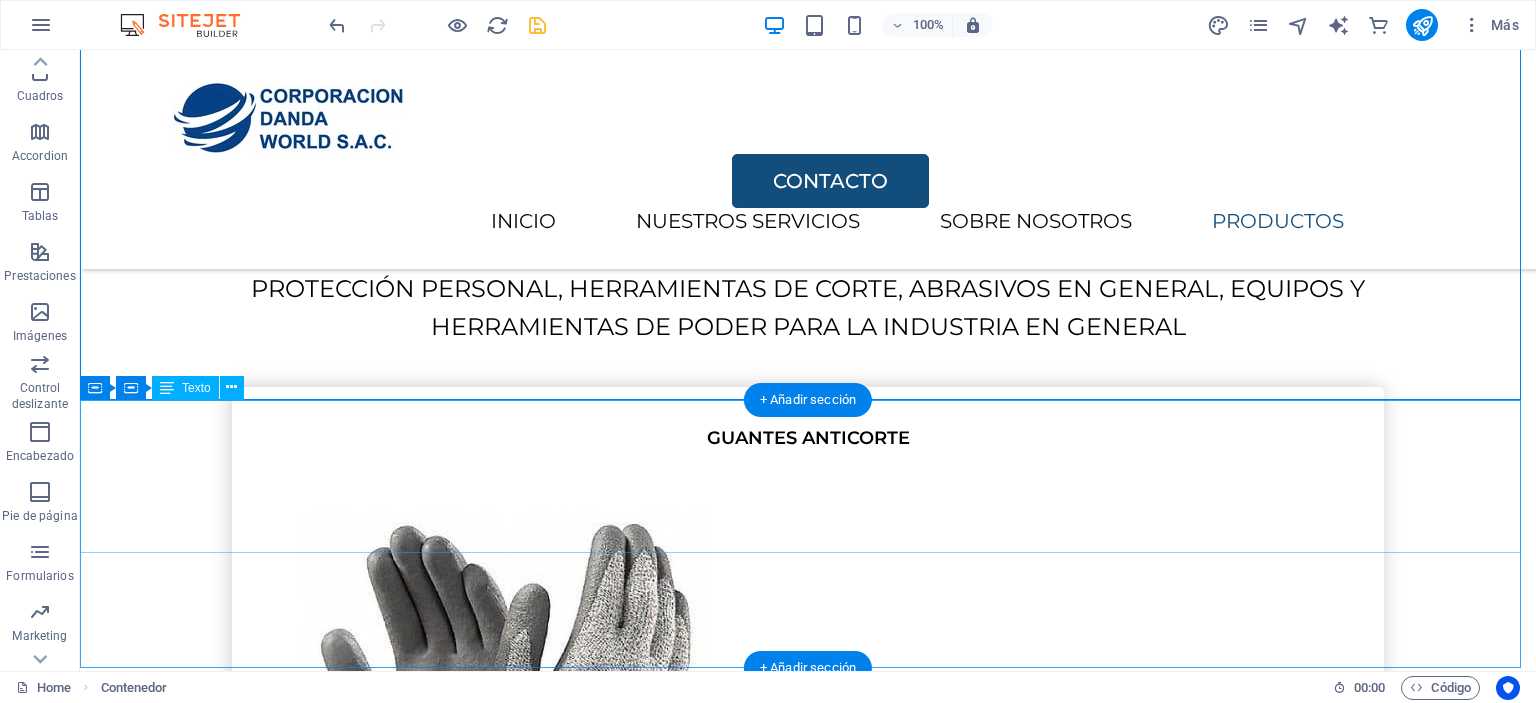 click on "DIRECCIÓN SIGUENOS EN: CONTACTO Av. Rosa de América N°286 - Comas FACEBOOK TIKTOK 📞 ✆  +51 941 489 632 📞 ✆  +51 995 996 468 ✉  diego.farronay@codansac.com ✉  angie.perez@codansac.com" at bounding box center [808, 7300] 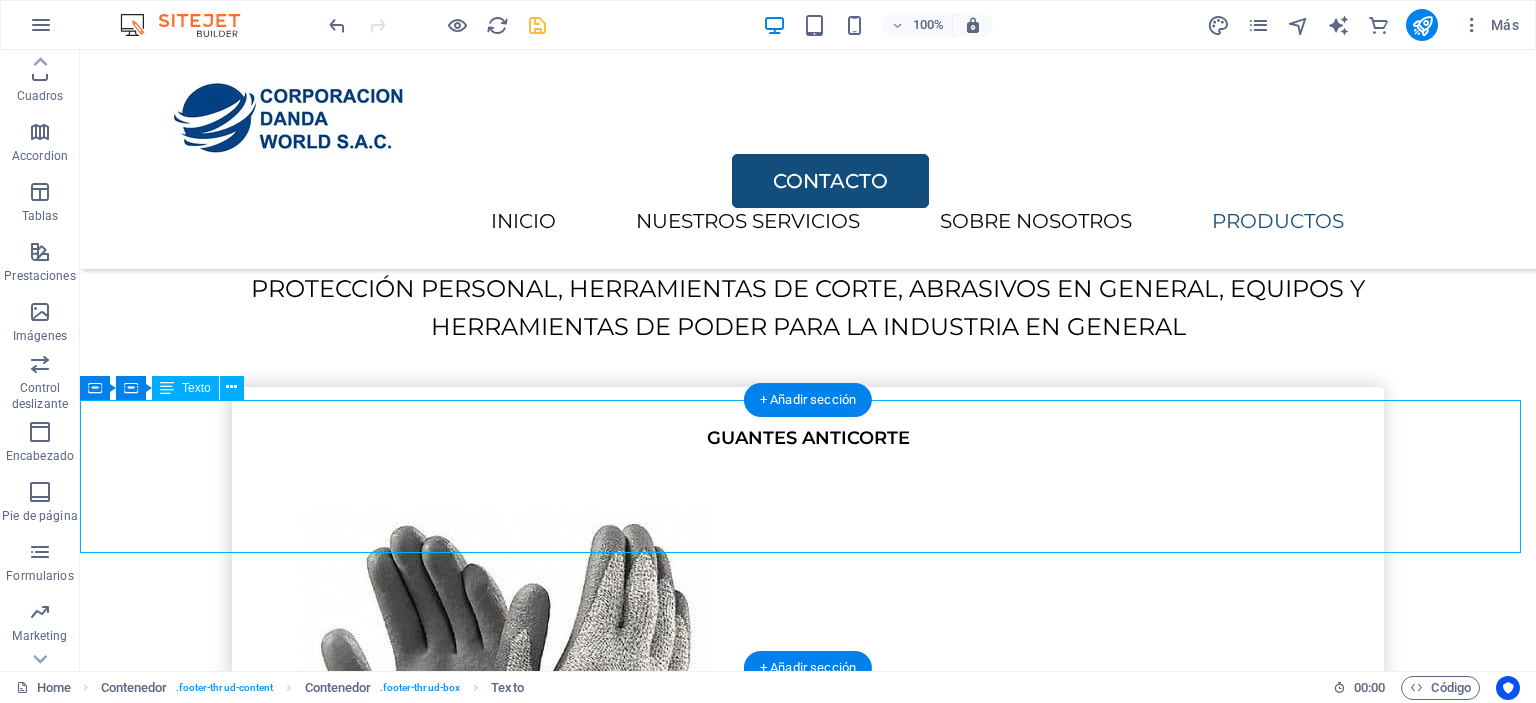 click on "DIRECCIÓN SIGUENOS EN: CONTACTO Av. Rosa de América N°286 - Comas FACEBOOK TIKTOK 📞 ✆  +51 941 489 632 📞 ✆  +51 995 996 468 ✉  diego.farronay@codansac.com ✉  angie.perez@codansac.com" at bounding box center [808, 7300] 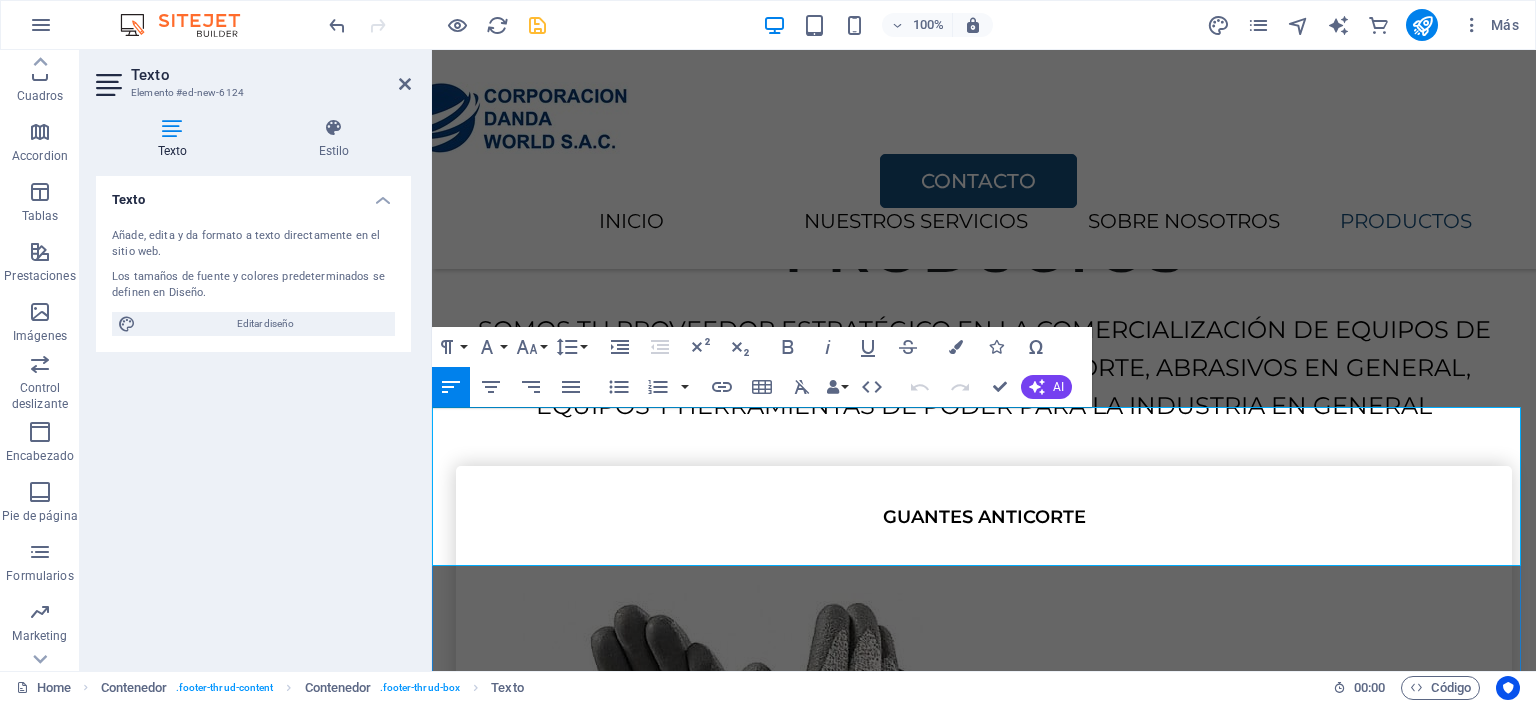 click on "[STREET] [NUMBER] - [DISTRICT]" at bounding box center [616, 6310] 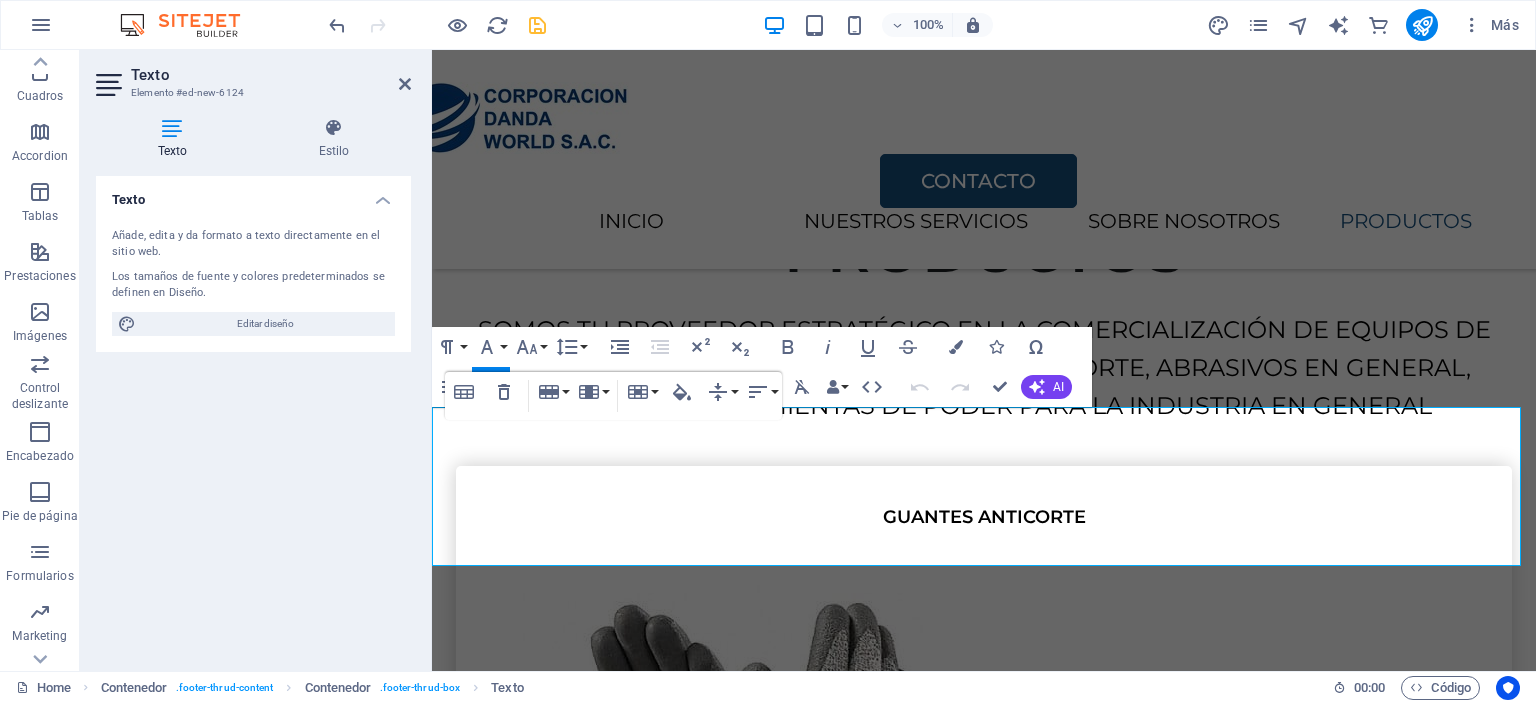 click on "Arrastra aquí para reemplazar el contenido existente. Si quieres crear un elemento nuevo, pulsa “Ctrl”.
H2   Imagen amplia con texto   Contenedor   Barra de menús   Separador   Texto   Botón   Contenedor   H2   Texto   Separador   Contenedor   Cuadros   Contenedor   Texto   Contenedor   Texto   Imagen amplia con texto   Contenedor   H2   Contenedor   Texto   Texto   Botón   Contenedor   H2   Texto   Contenedor   Contenedor   Texto   Planes   Contenedor   Contenedor   Contenedor   Contenedor   Imagen   Contenedor   Contenedor   Contenedor   Botón   Contenedor   Contenedor   Predeterminado   Contenedor   Contenedor   Predeterminado   Mapa   Contenedor   Contenedor   Contenedor   Pie de página Thrud   Separador   Contenedor   Texto   Contenedor   Contenedor   Contenedor   Texto   Menú   Menú   Botón   Planes   Contenedor   Contenedor   Contenedor   Contenedor   Imagen   Contenedor   Contenedor   Planes   Contenedor   Contenedor   Texto   Contenedor   Separador   Contenedor" at bounding box center [984, -1617] 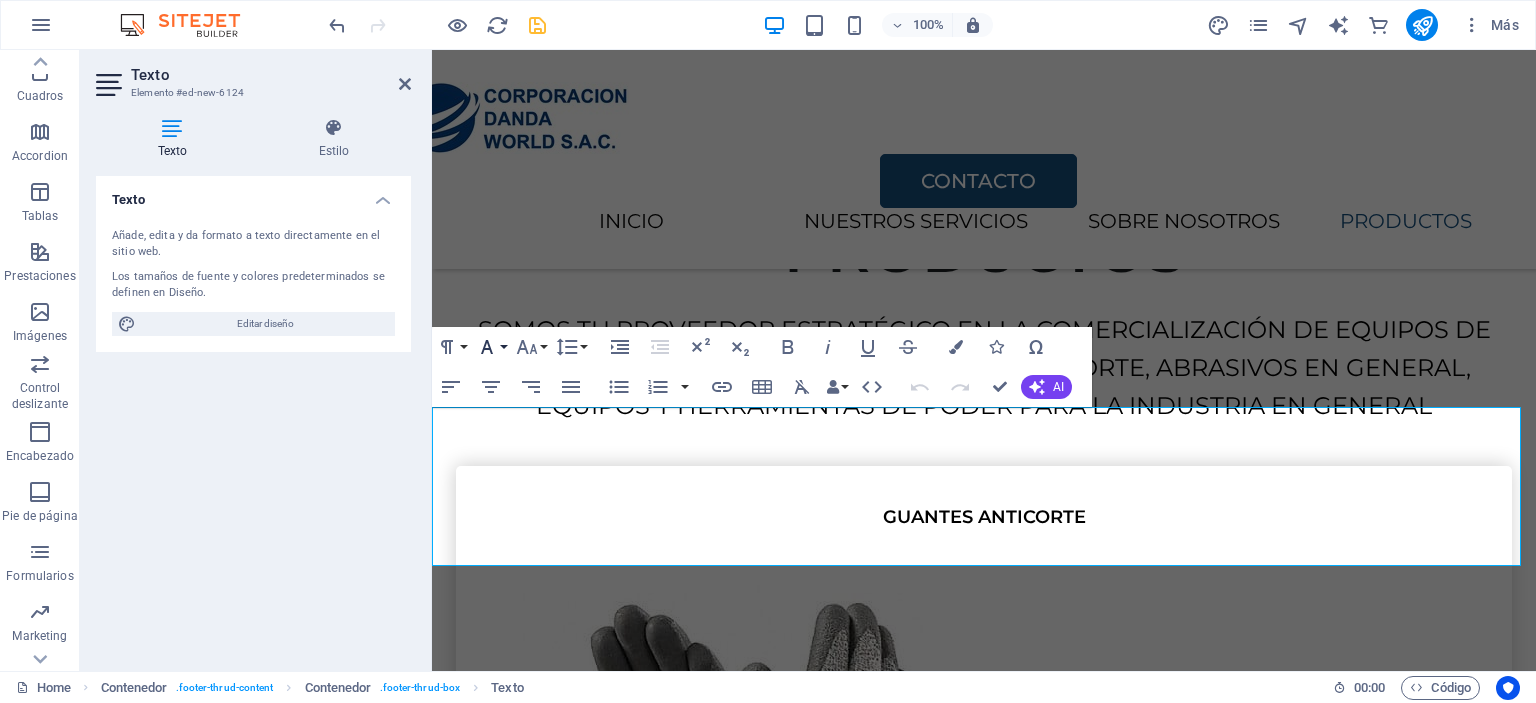 click on "Font Family" at bounding box center [491, 347] 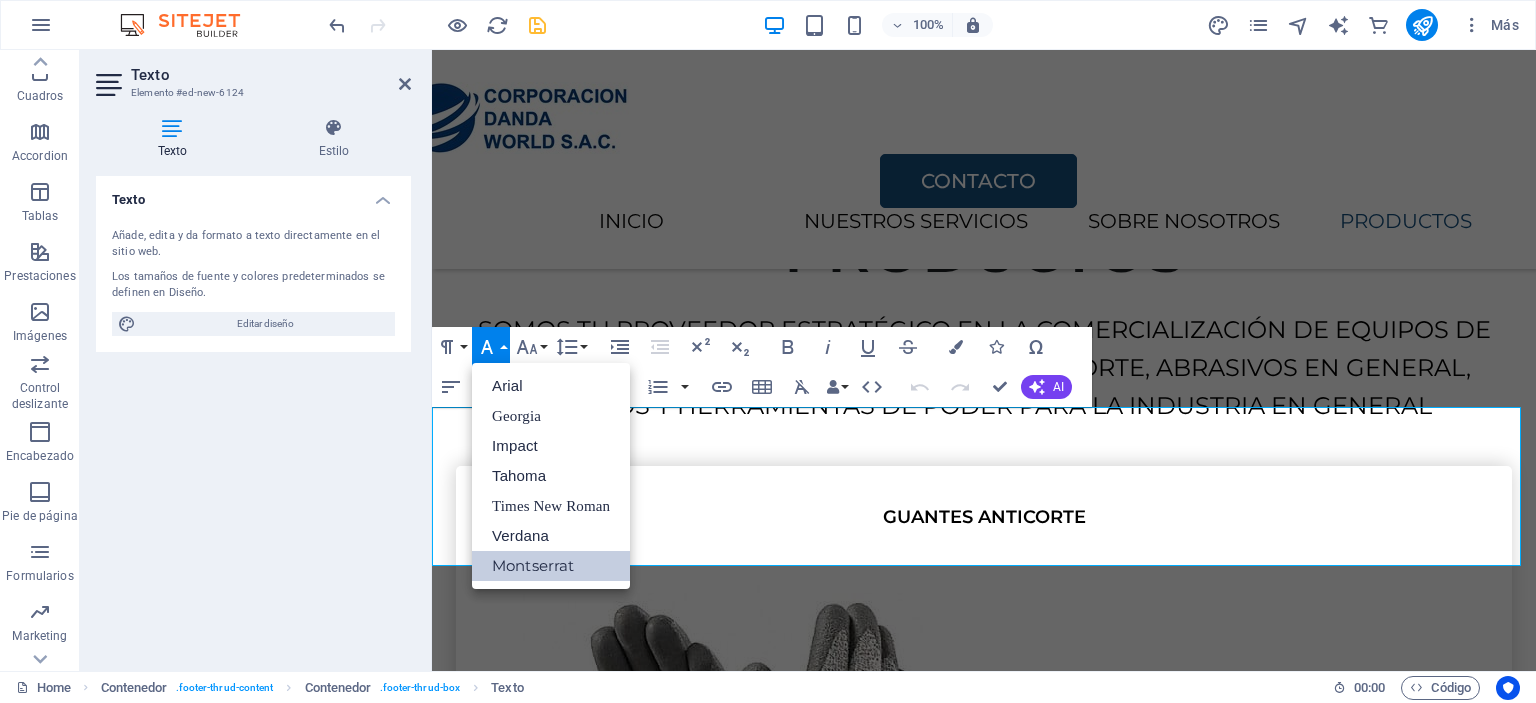 scroll, scrollTop: 0, scrollLeft: 0, axis: both 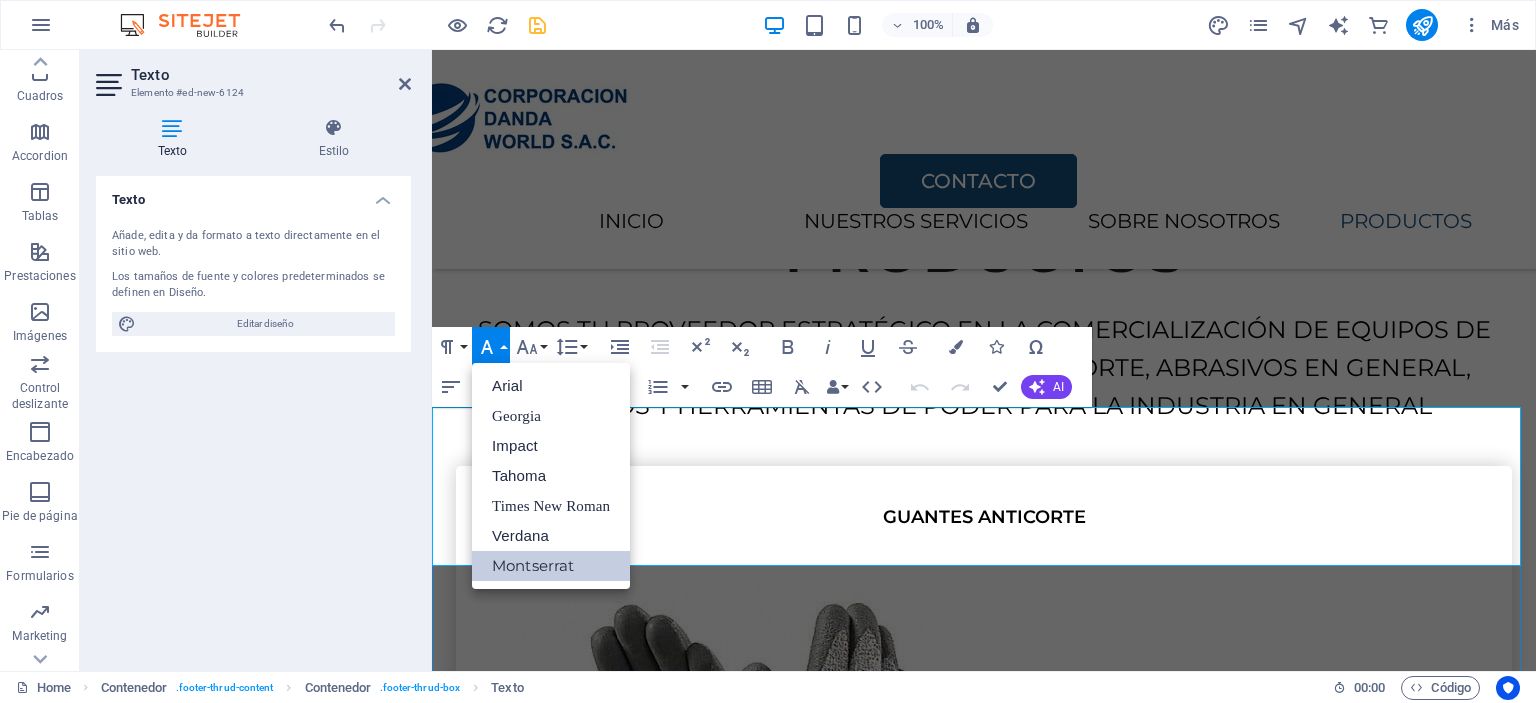 click on "TIKTOK" at bounding box center (984, 6324) 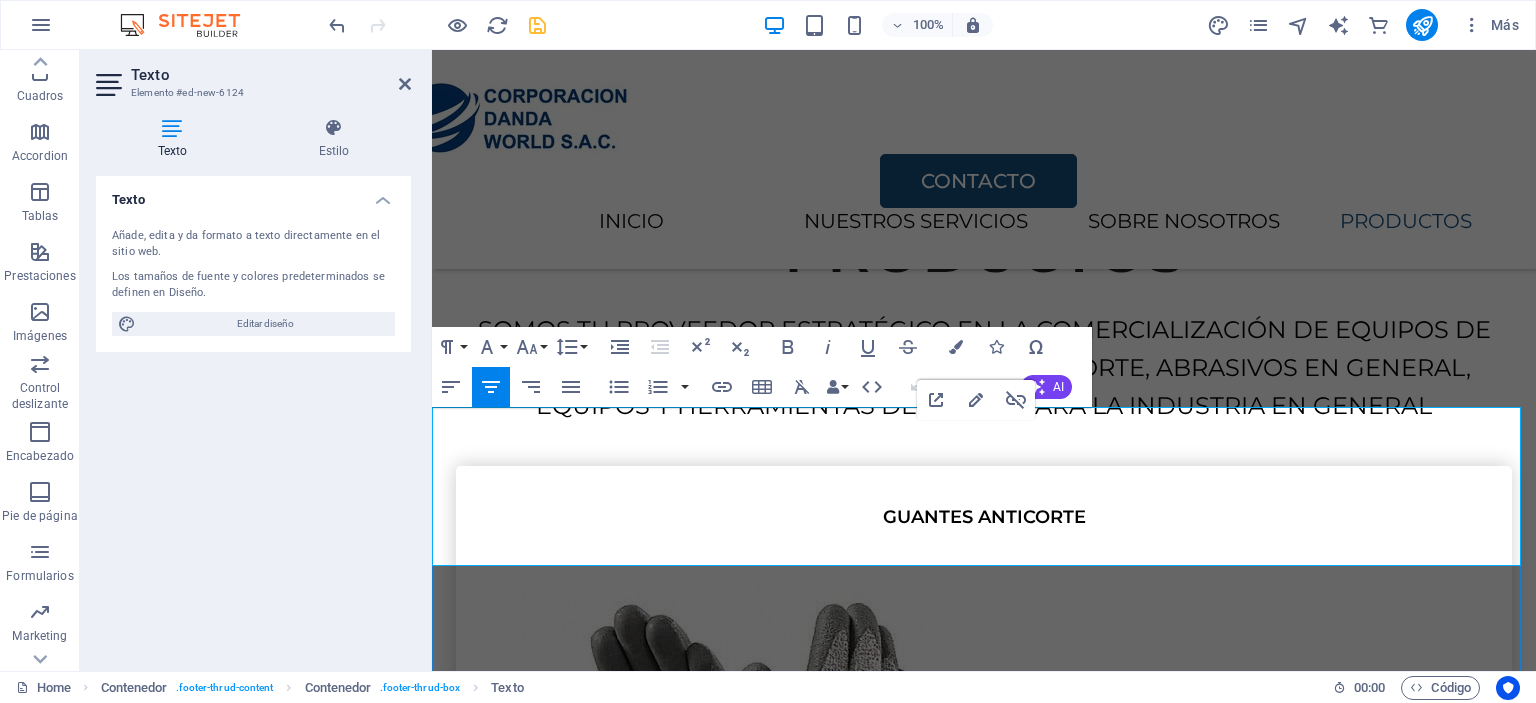 drag, startPoint x: 1042, startPoint y: 520, endPoint x: 924, endPoint y: 485, distance: 123.081276 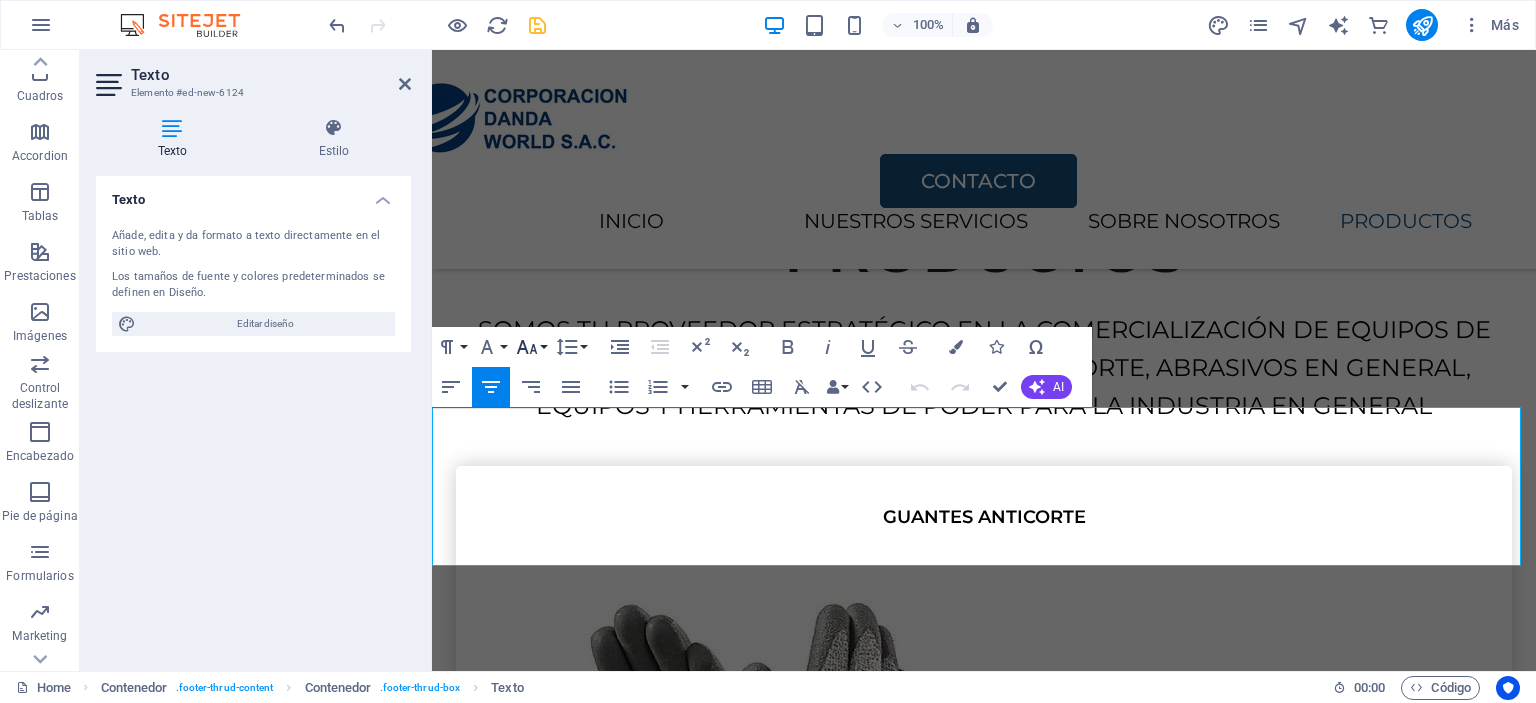 click 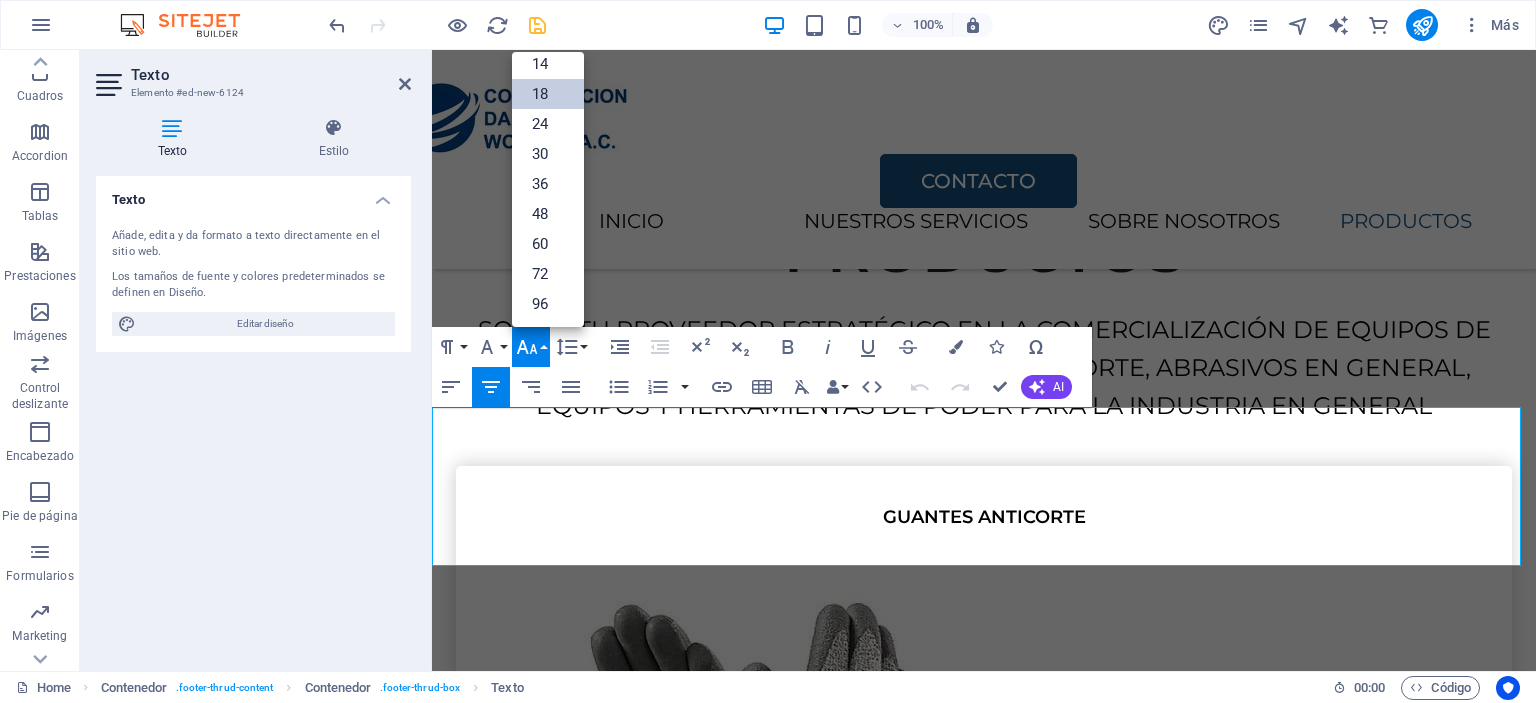 scroll, scrollTop: 160, scrollLeft: 0, axis: vertical 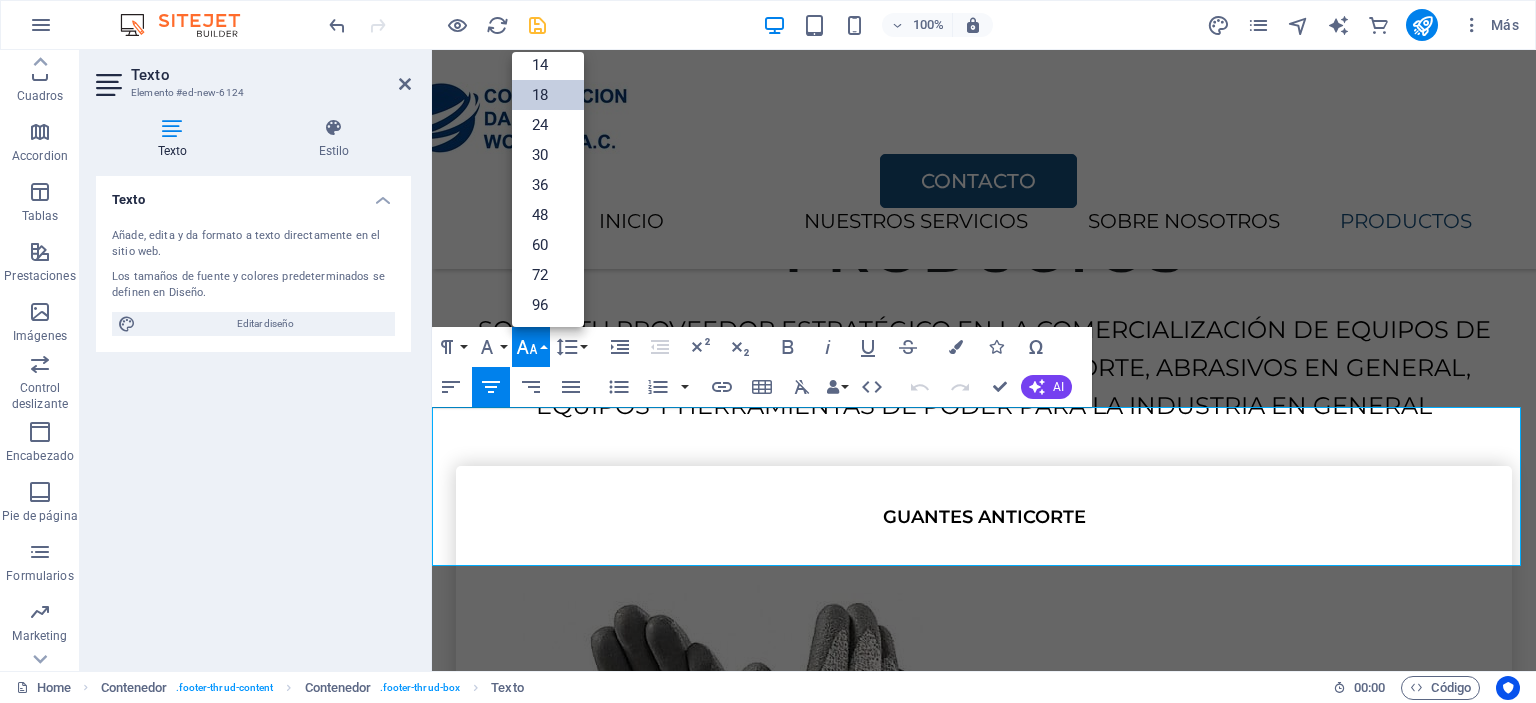 click 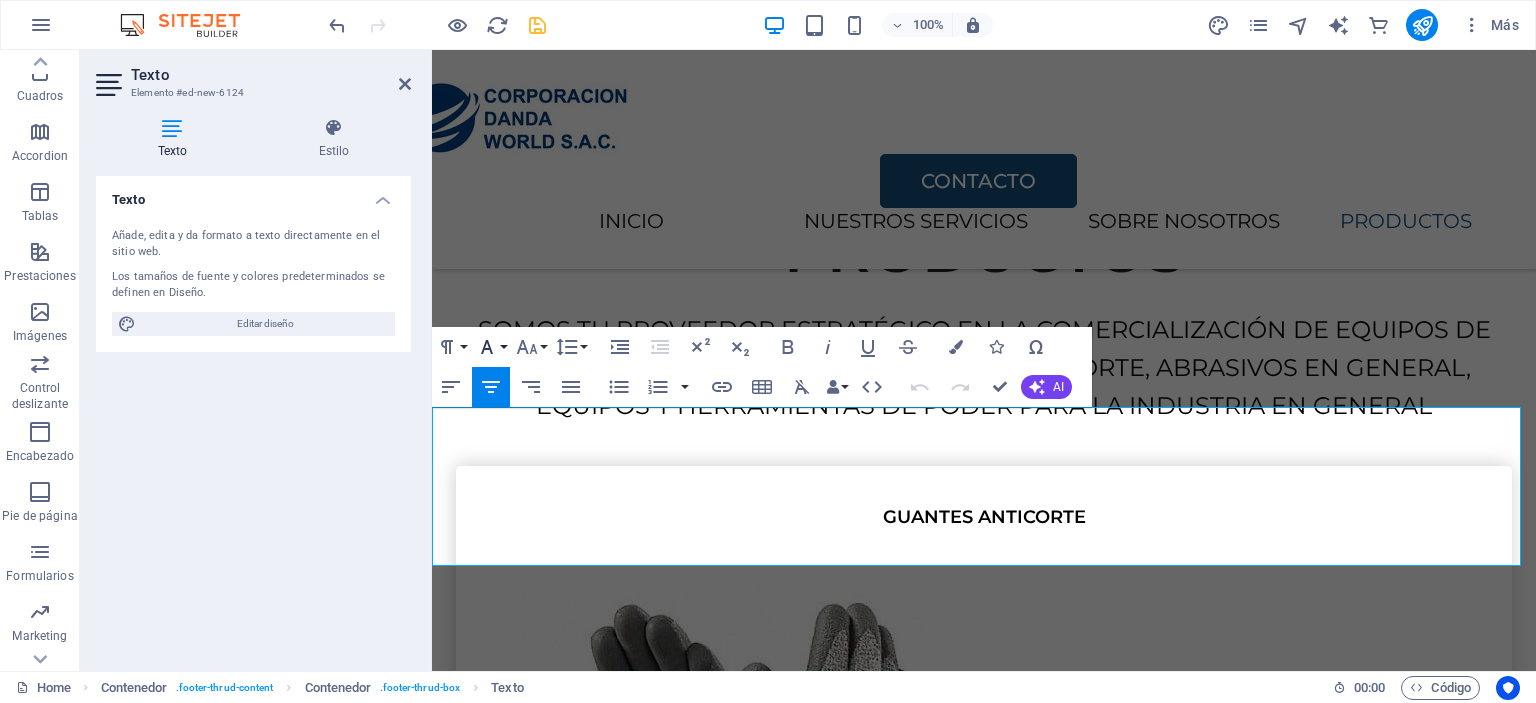 click on "Font Family" at bounding box center [491, 347] 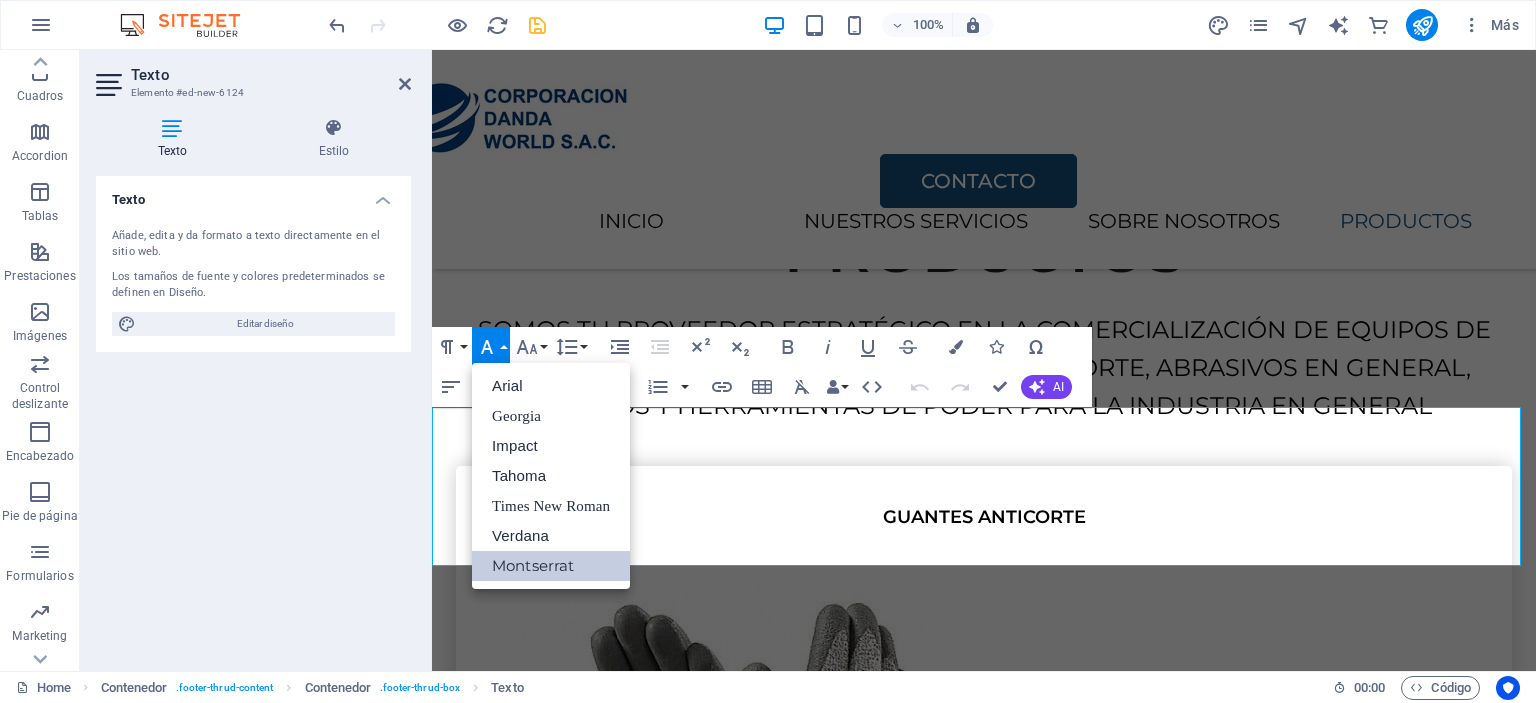 scroll, scrollTop: 0, scrollLeft: 0, axis: both 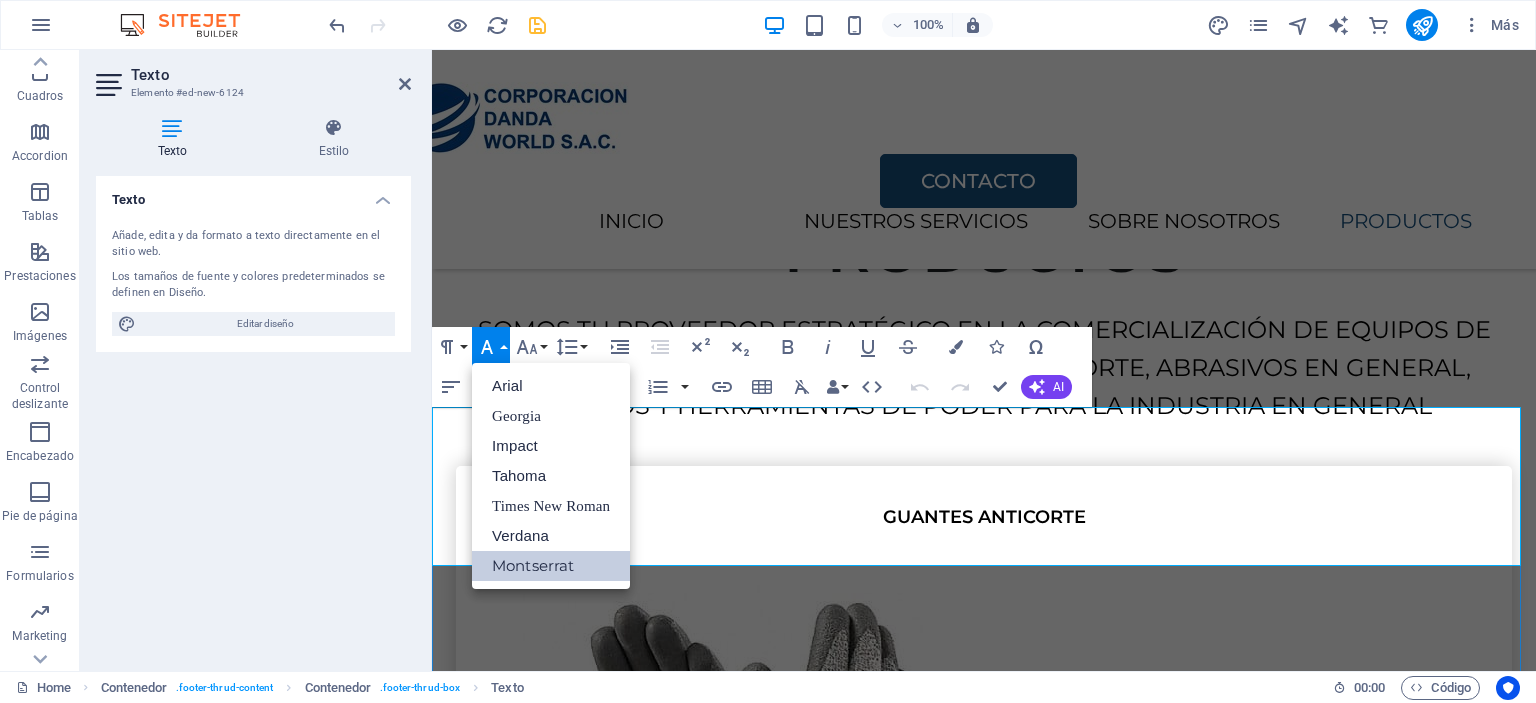 click on "[STREET] [NUMBER] - [DISTRICT]" at bounding box center [616, 6310] 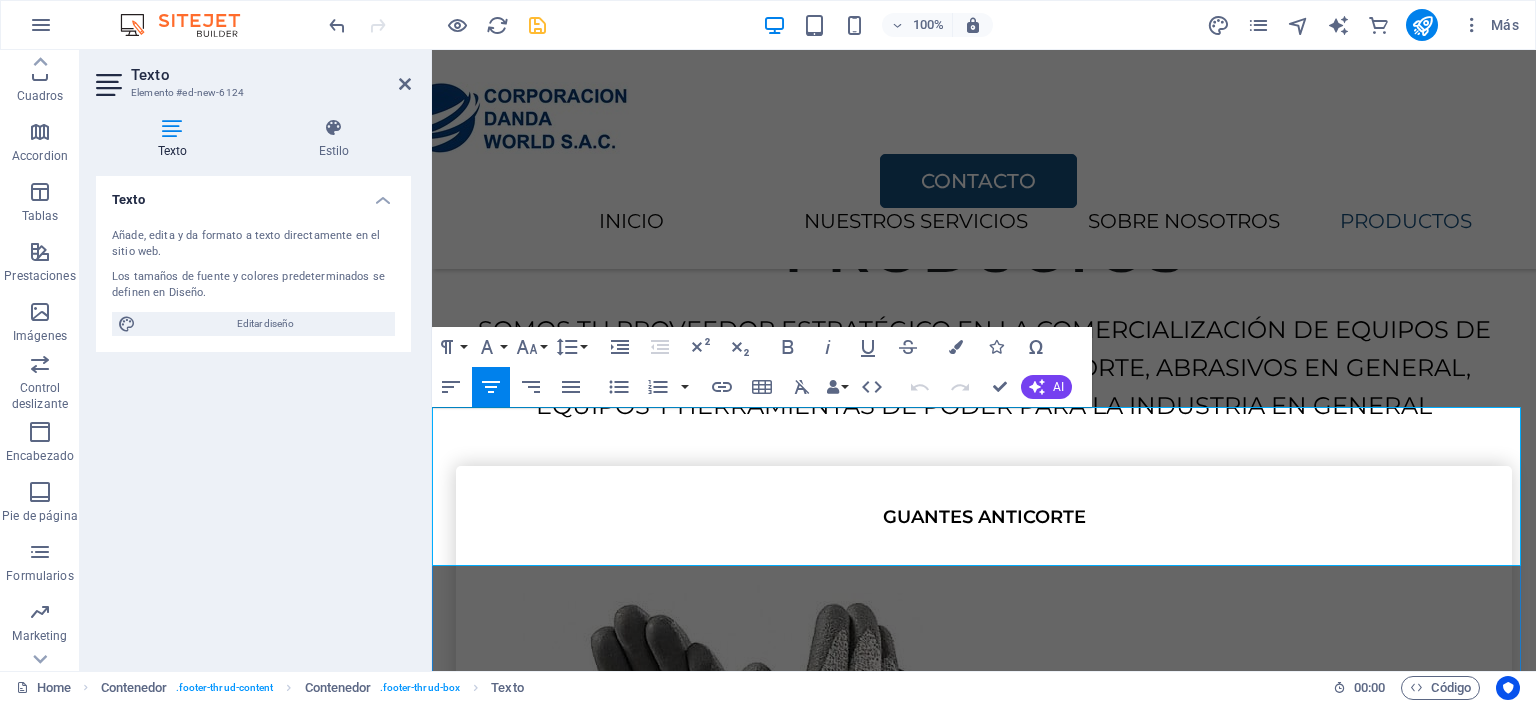 drag, startPoint x: 1486, startPoint y: 551, endPoint x: 1251, endPoint y: 459, distance: 252.36679 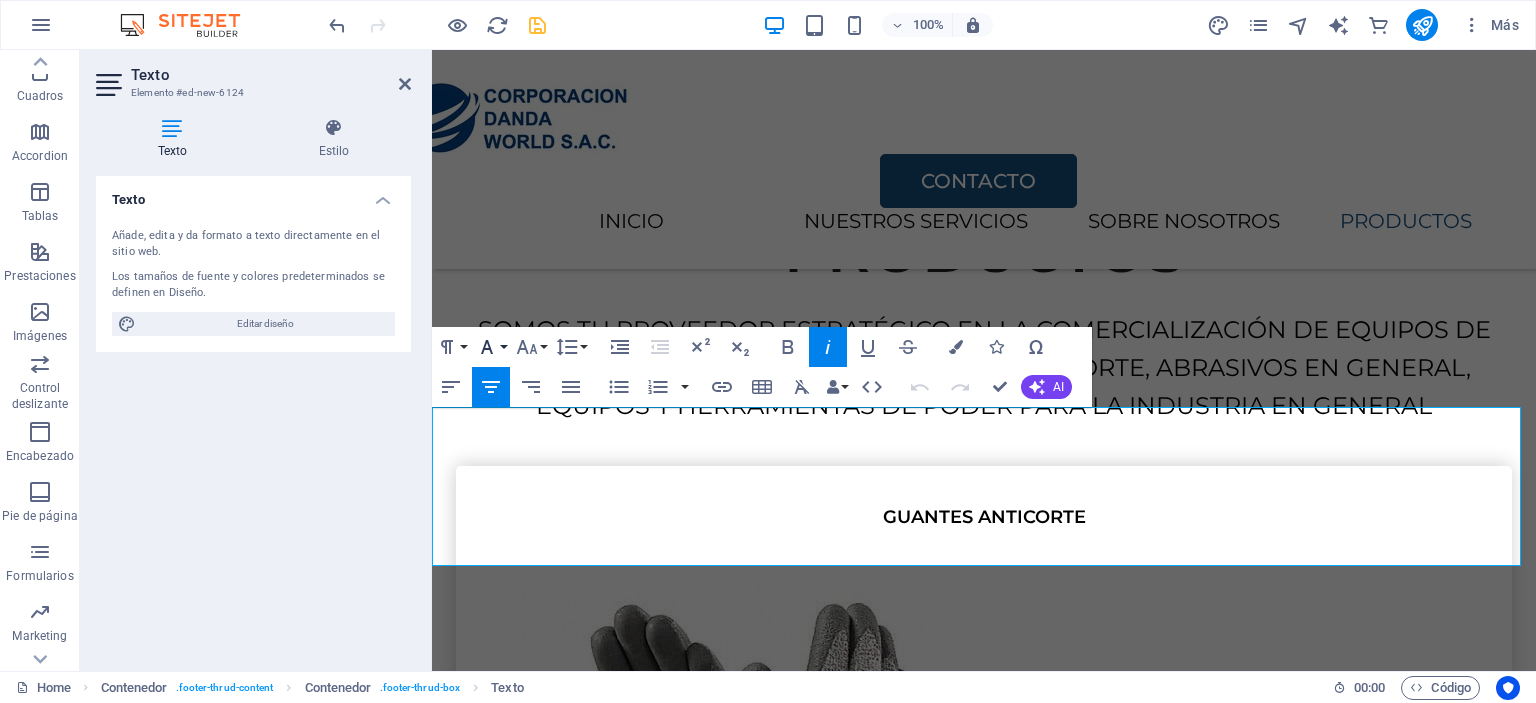click on "Font Family" at bounding box center (491, 347) 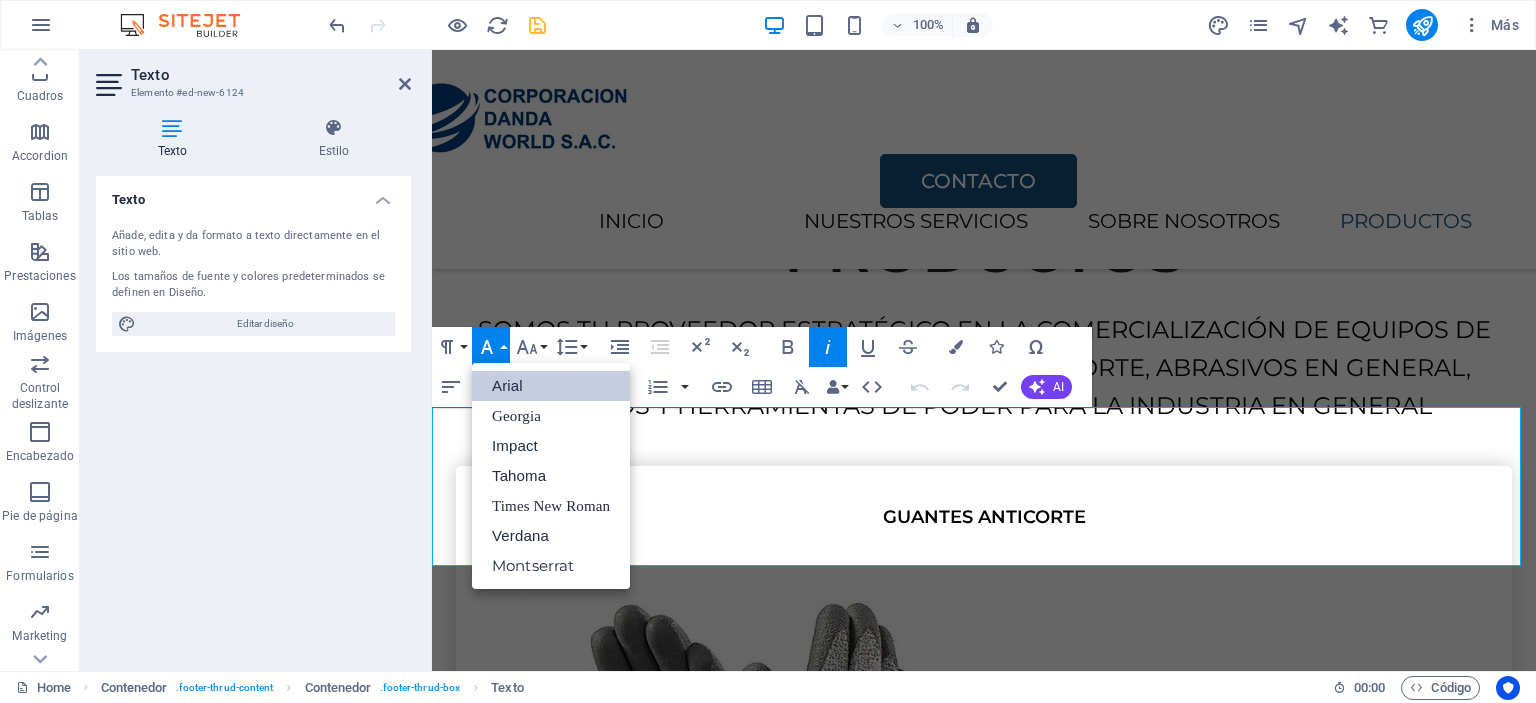 scroll, scrollTop: 0, scrollLeft: 0, axis: both 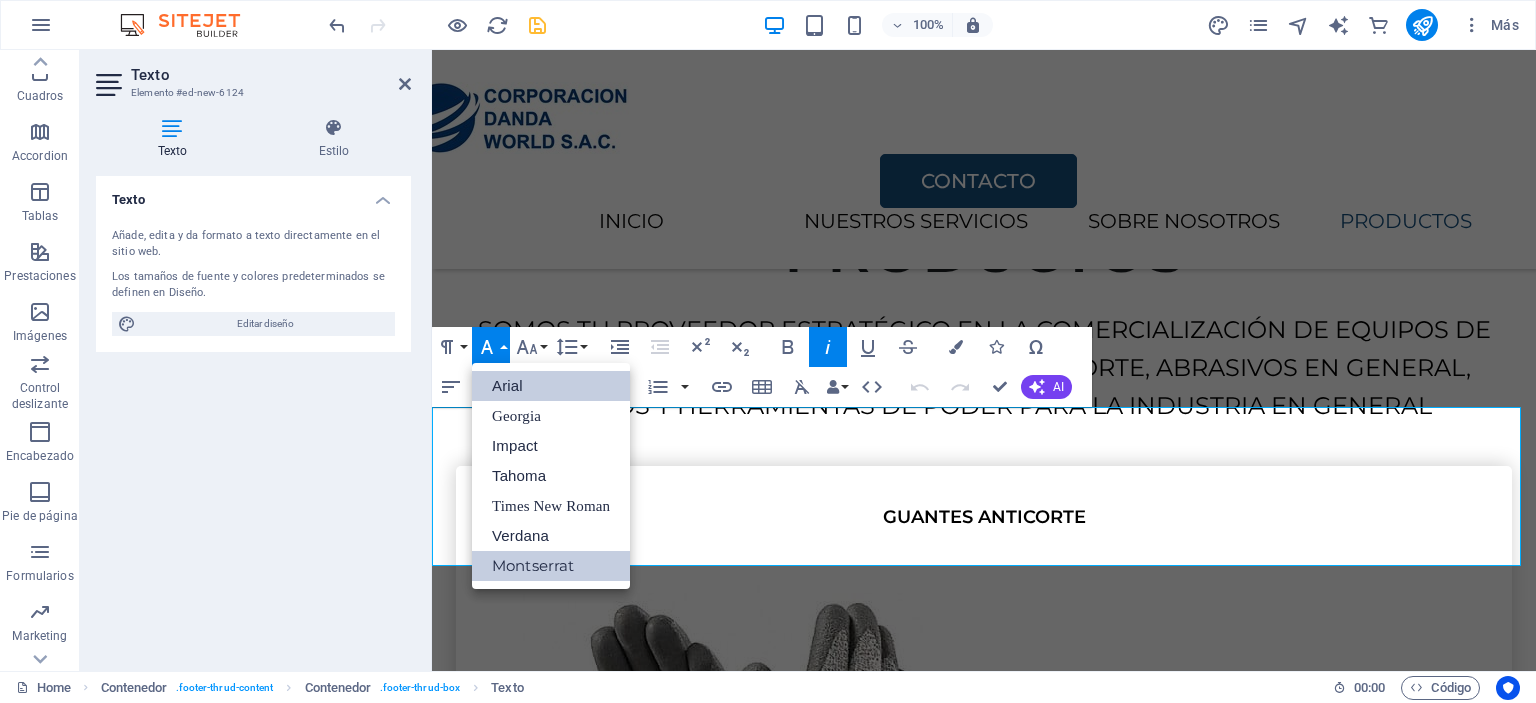 click on "Montserrat" at bounding box center (551, 566) 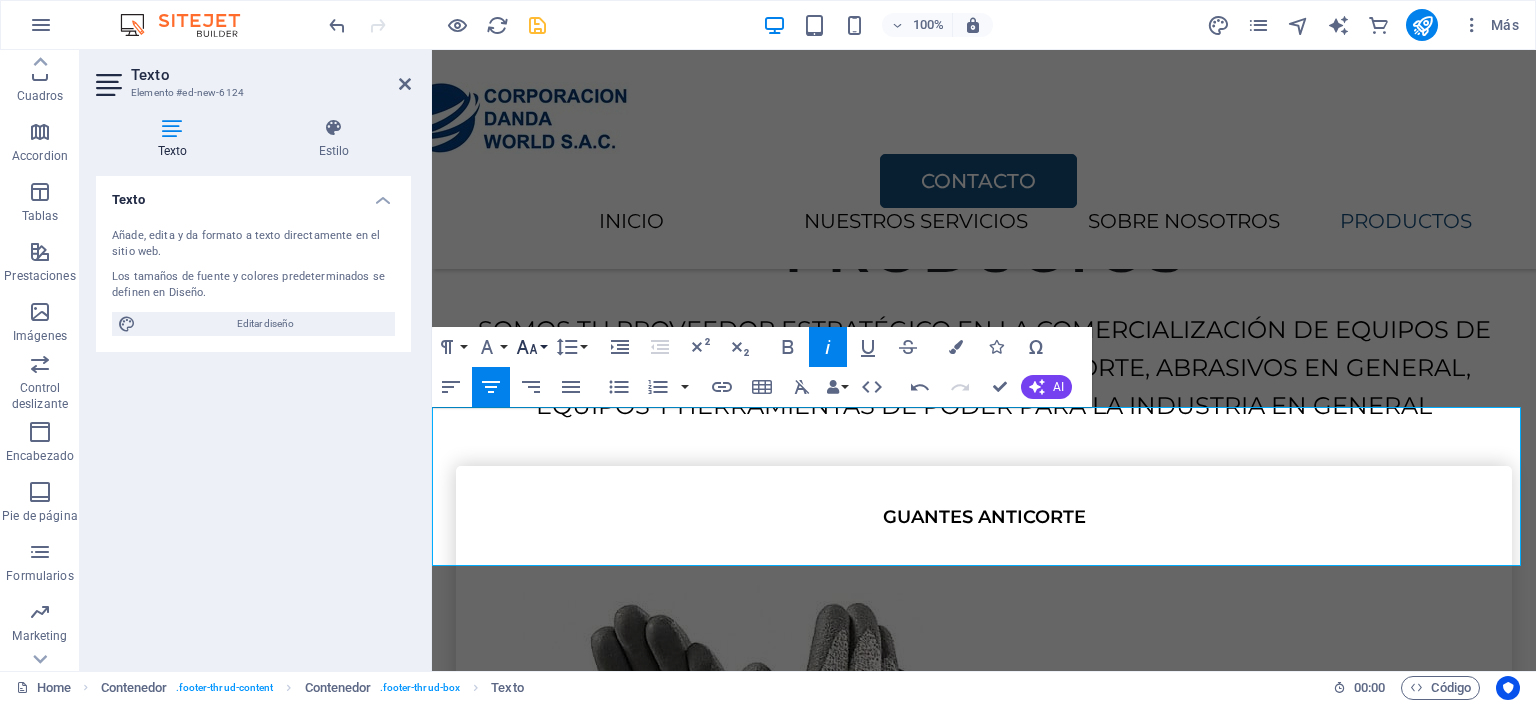 click on "Font Size" at bounding box center [531, 347] 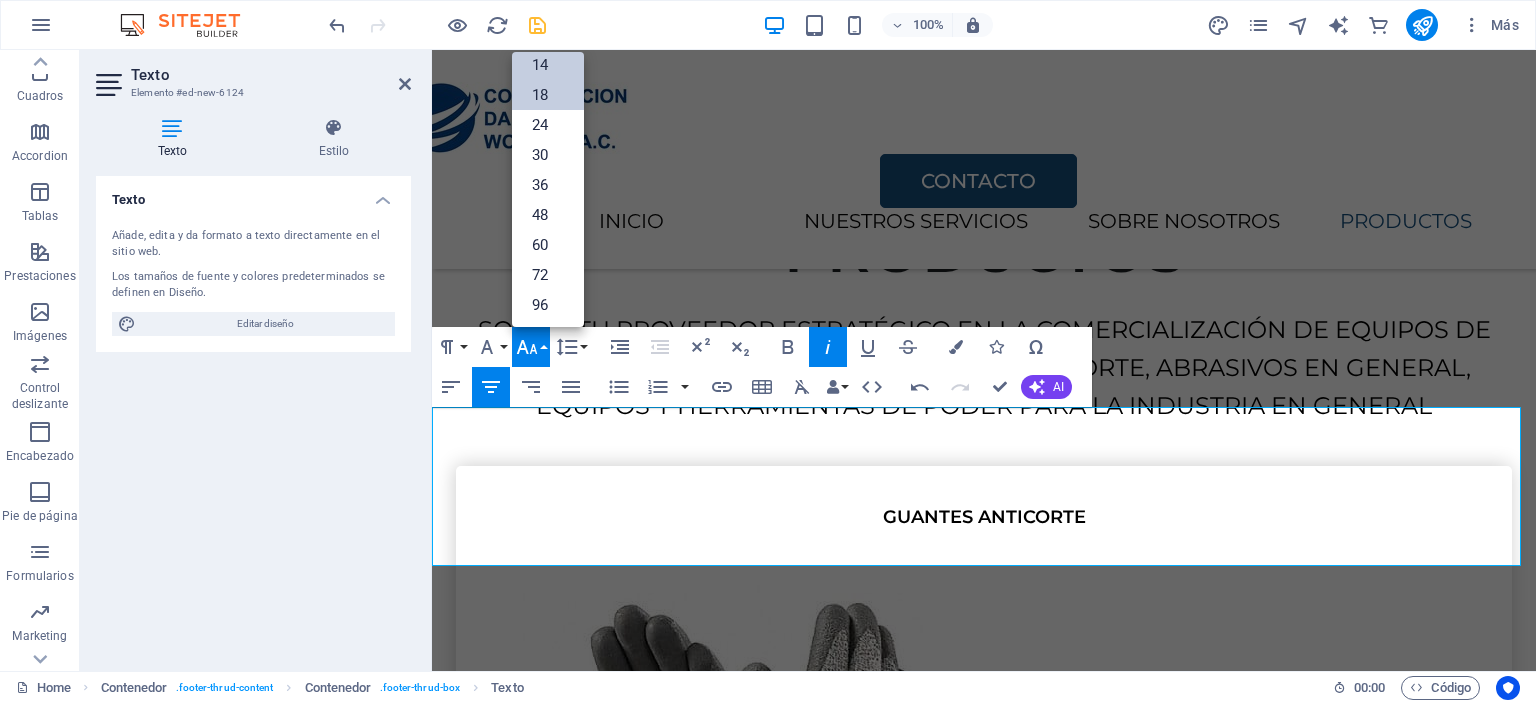 click on "18" at bounding box center (548, 95) 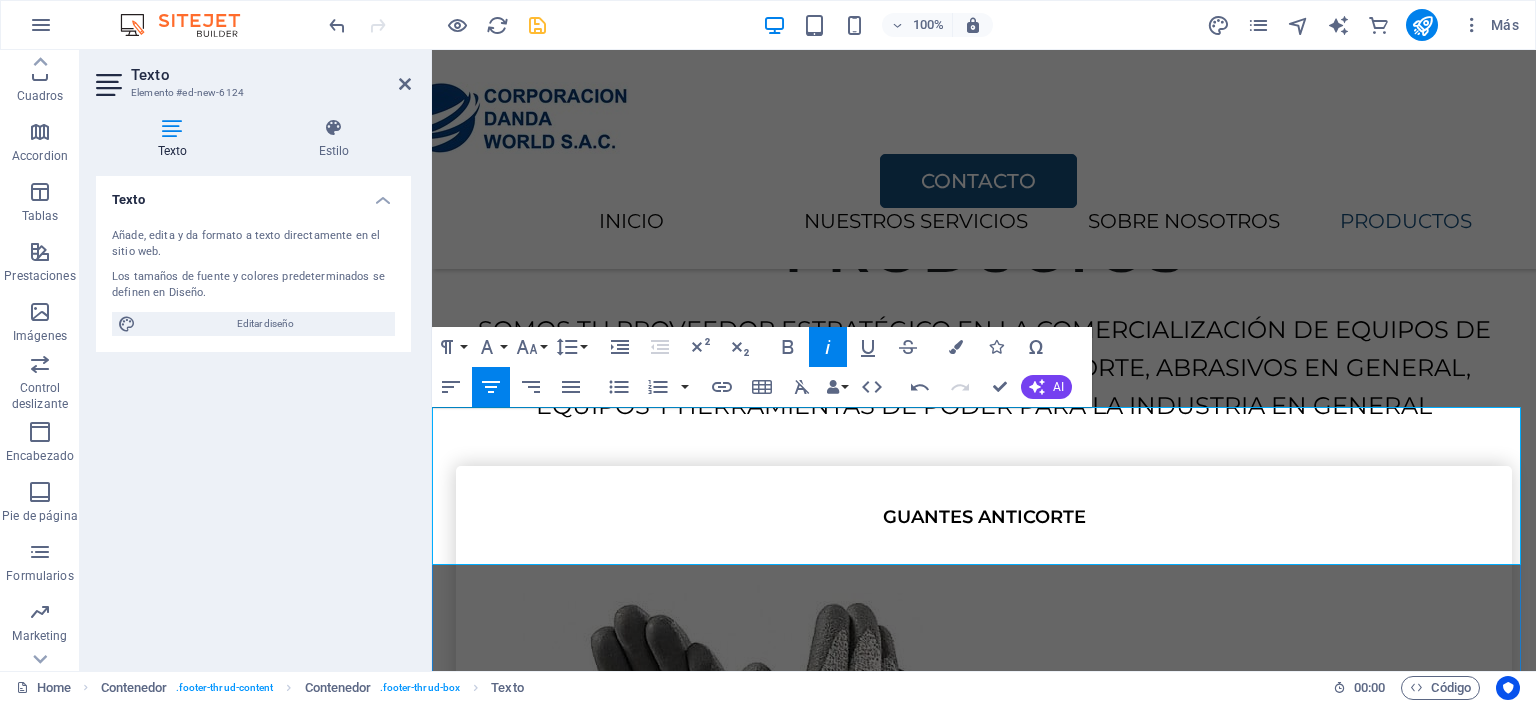 click on "📞 ✆  +51 995 996 468" at bounding box center (1351, 6293) 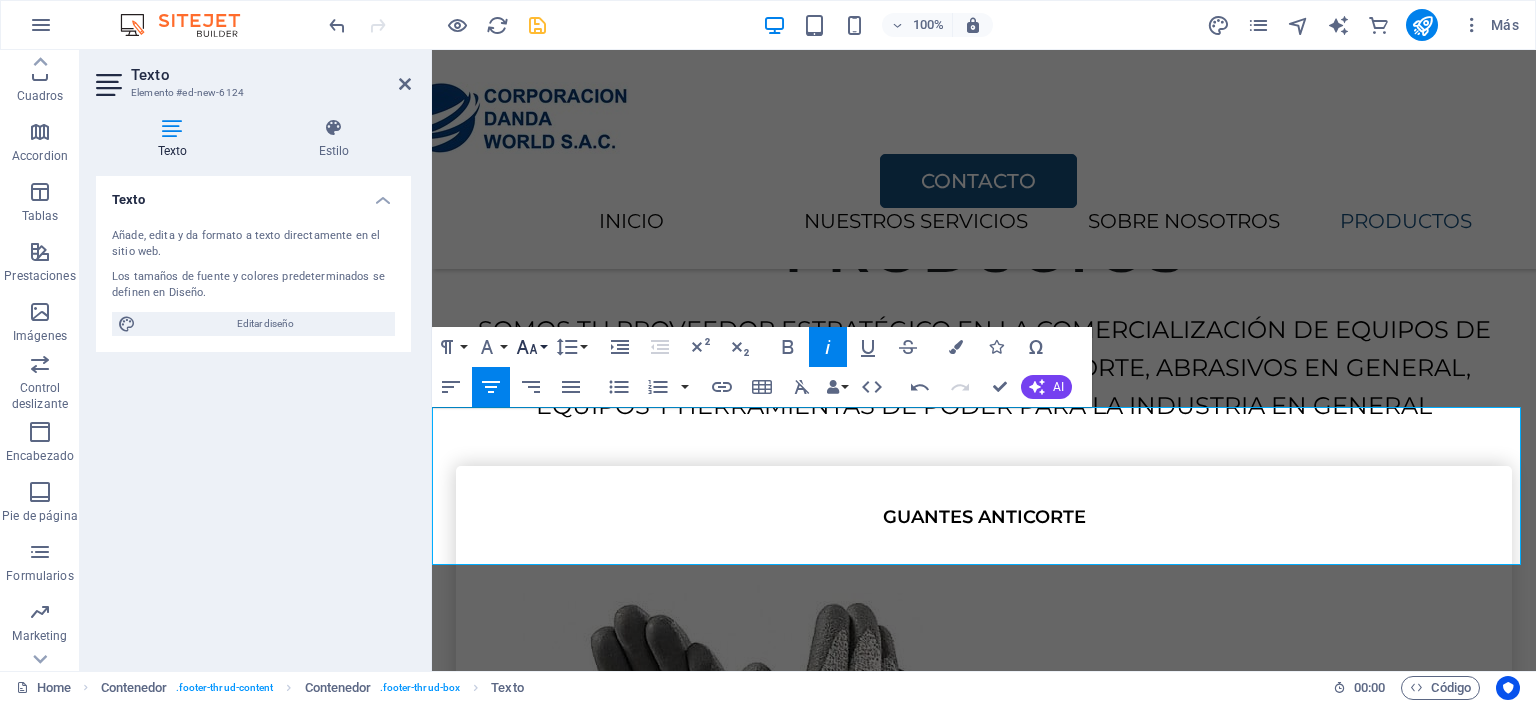 click 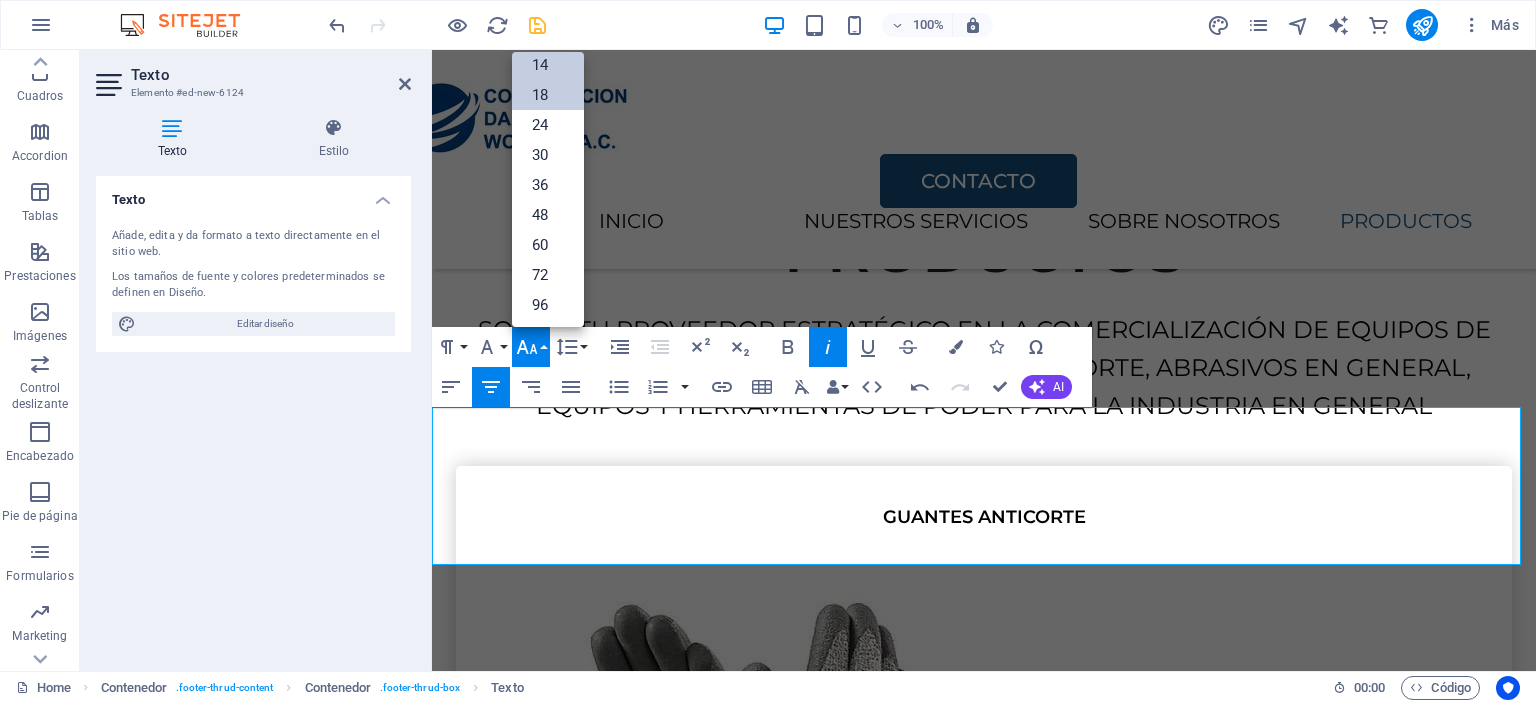 click on "18" at bounding box center [548, 95] 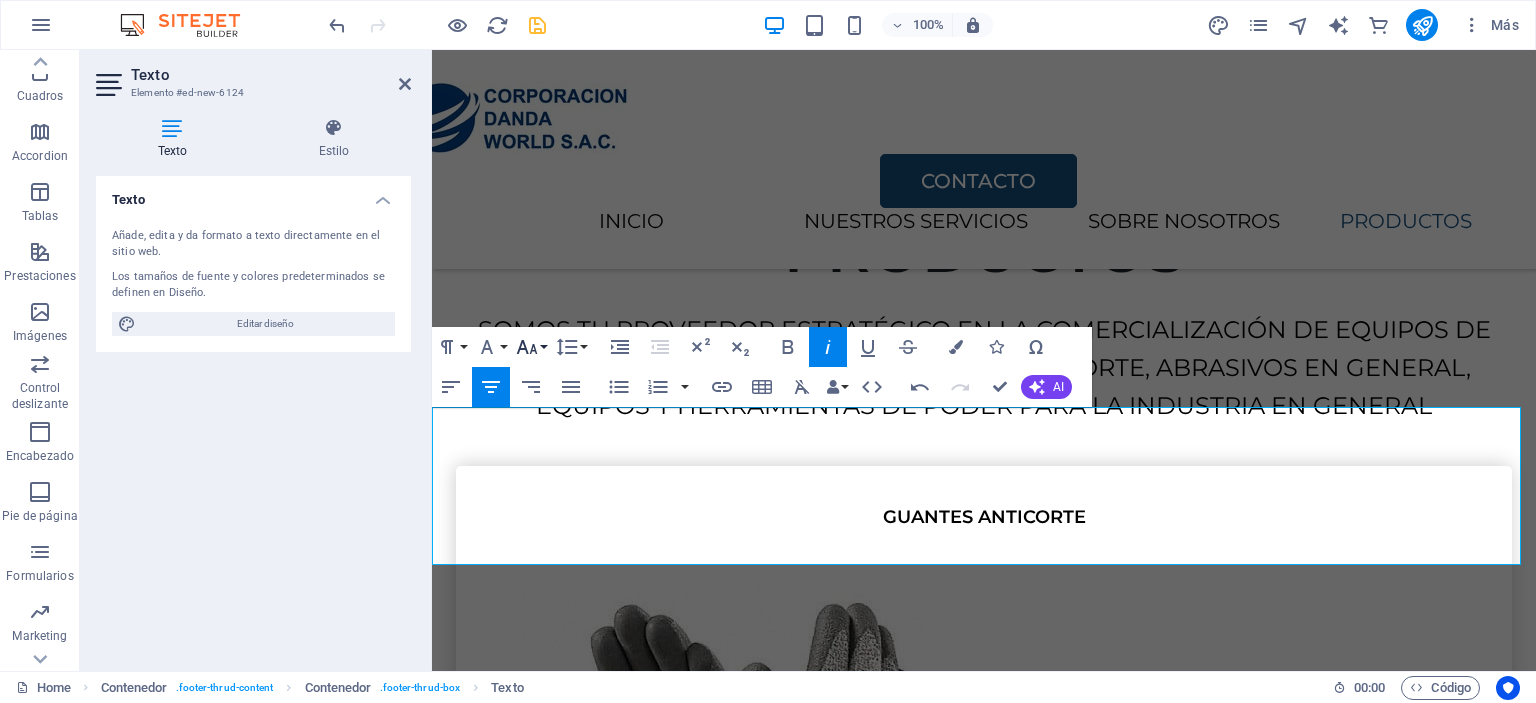 click on "Font Size" at bounding box center [531, 347] 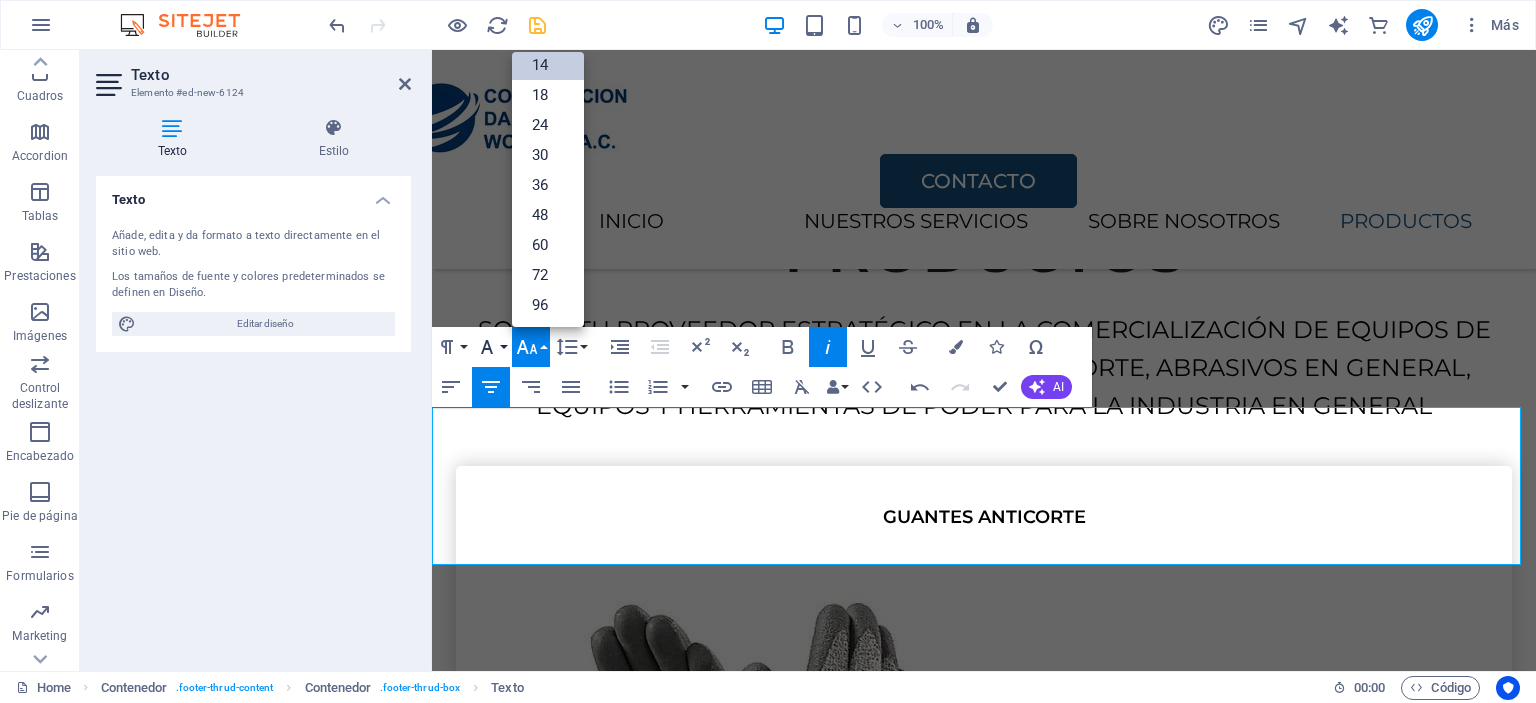 click on "Font Family" at bounding box center [491, 347] 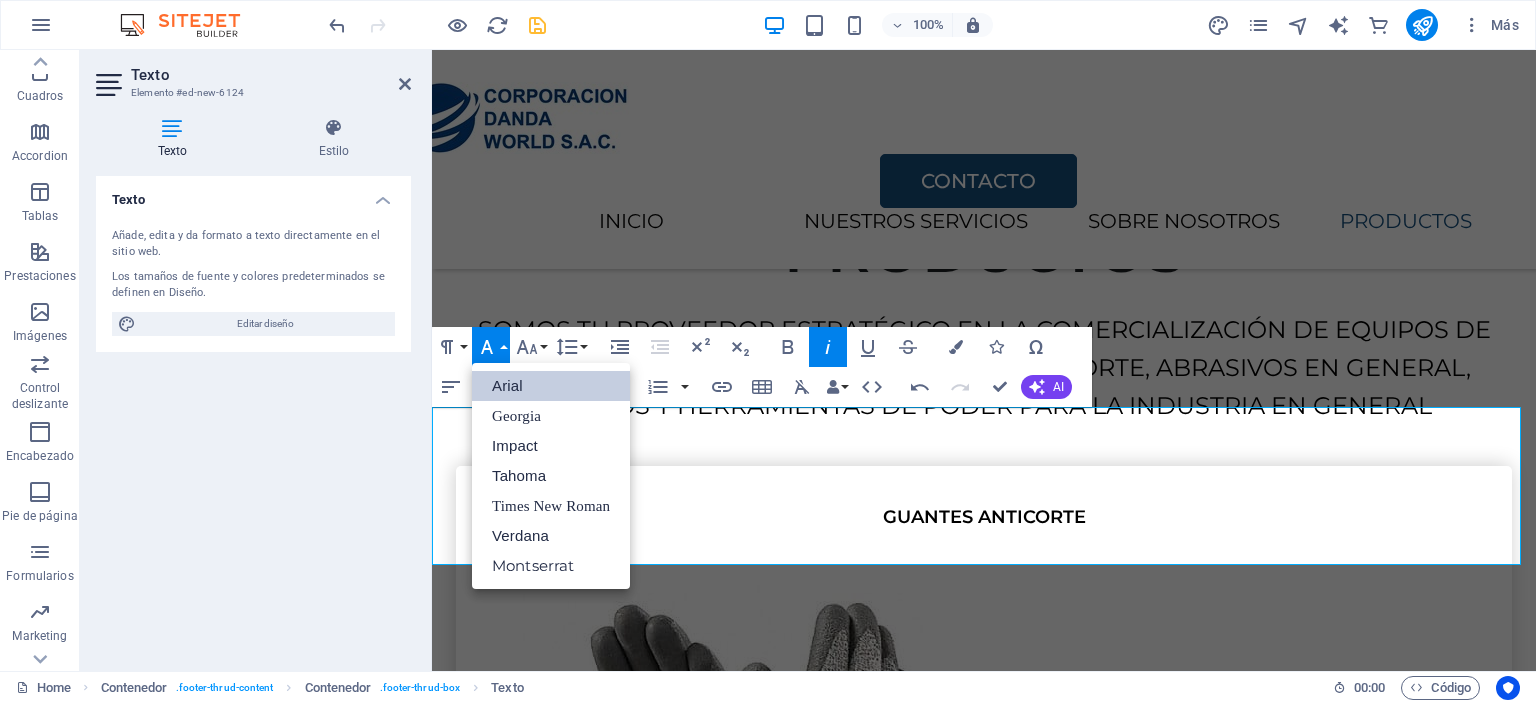 scroll, scrollTop: 0, scrollLeft: 0, axis: both 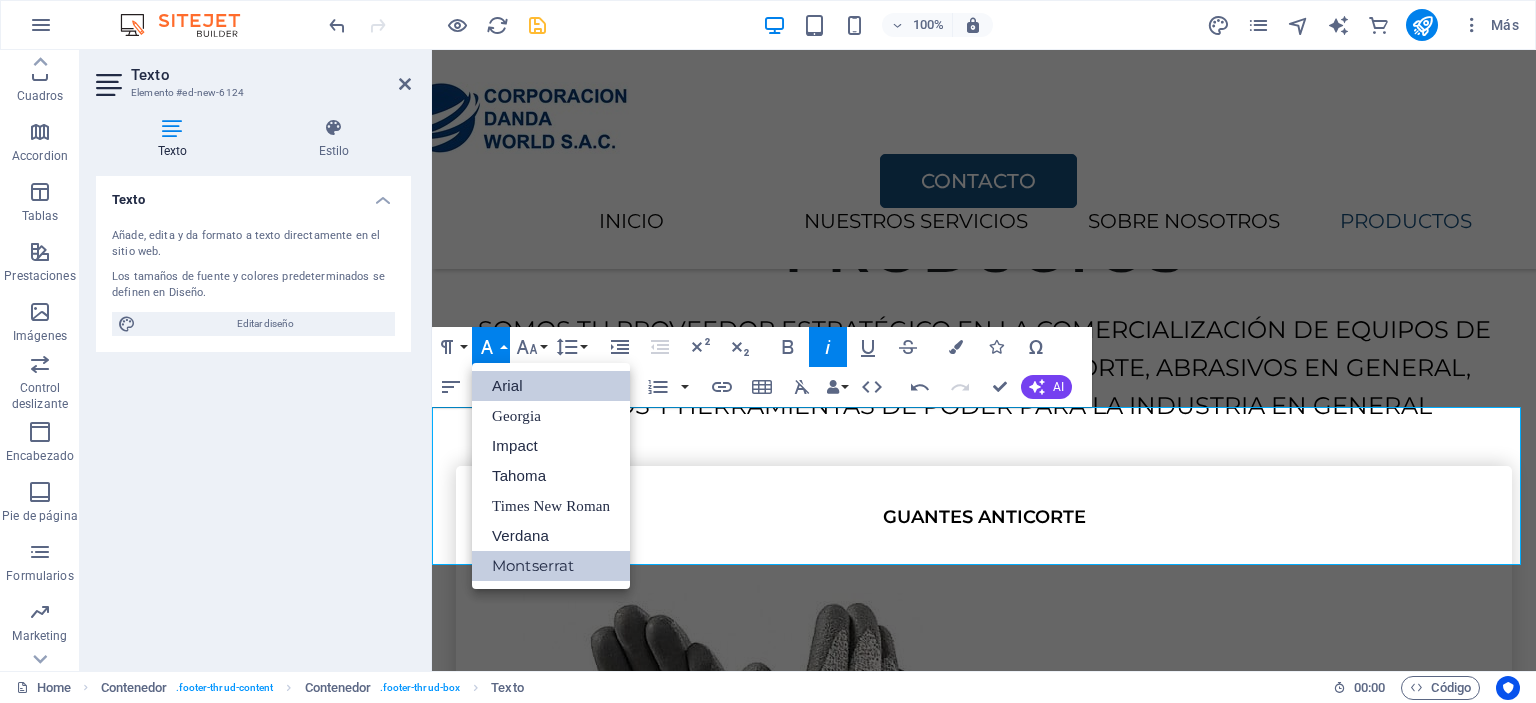 click on "Montserrat" at bounding box center (551, 566) 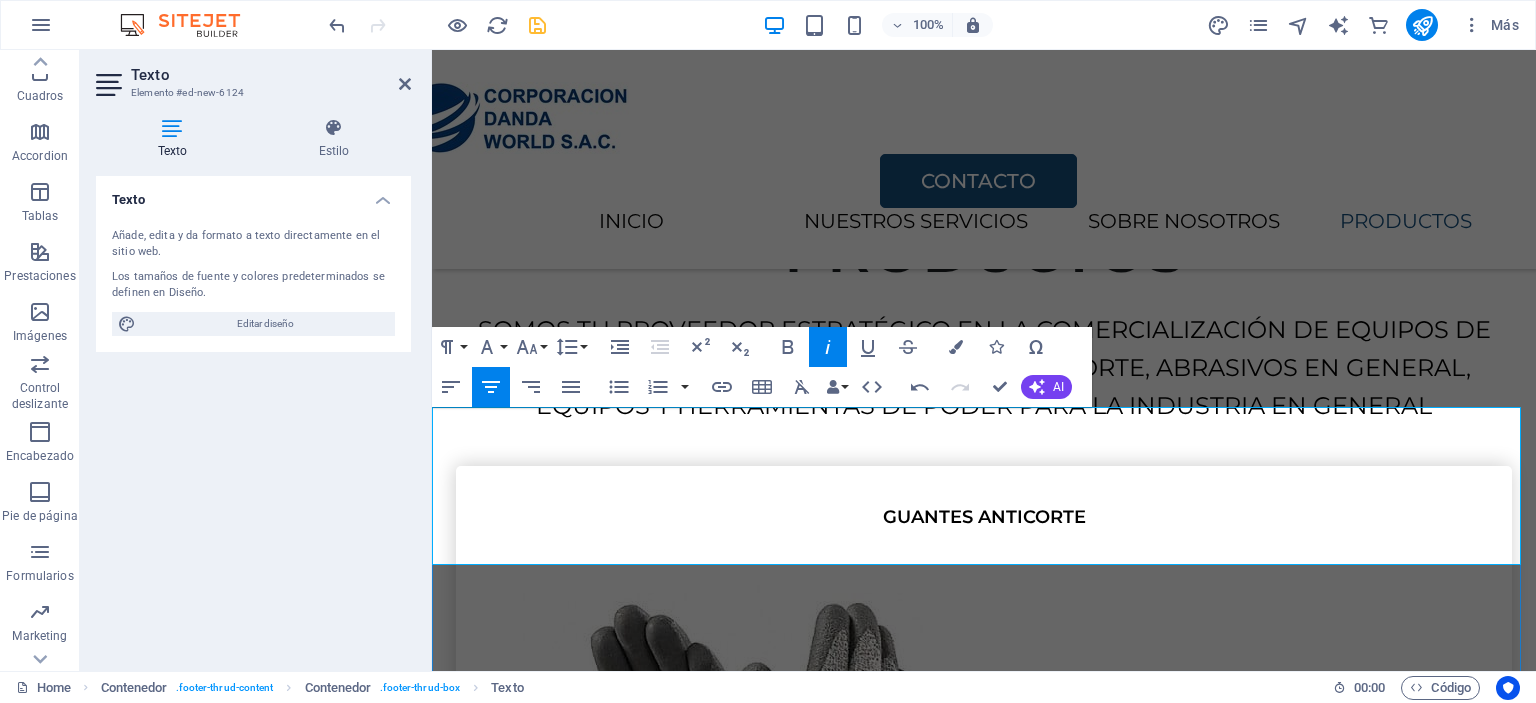 click on "📞 ✆  +51 995 996 468" at bounding box center [1351, 6293] 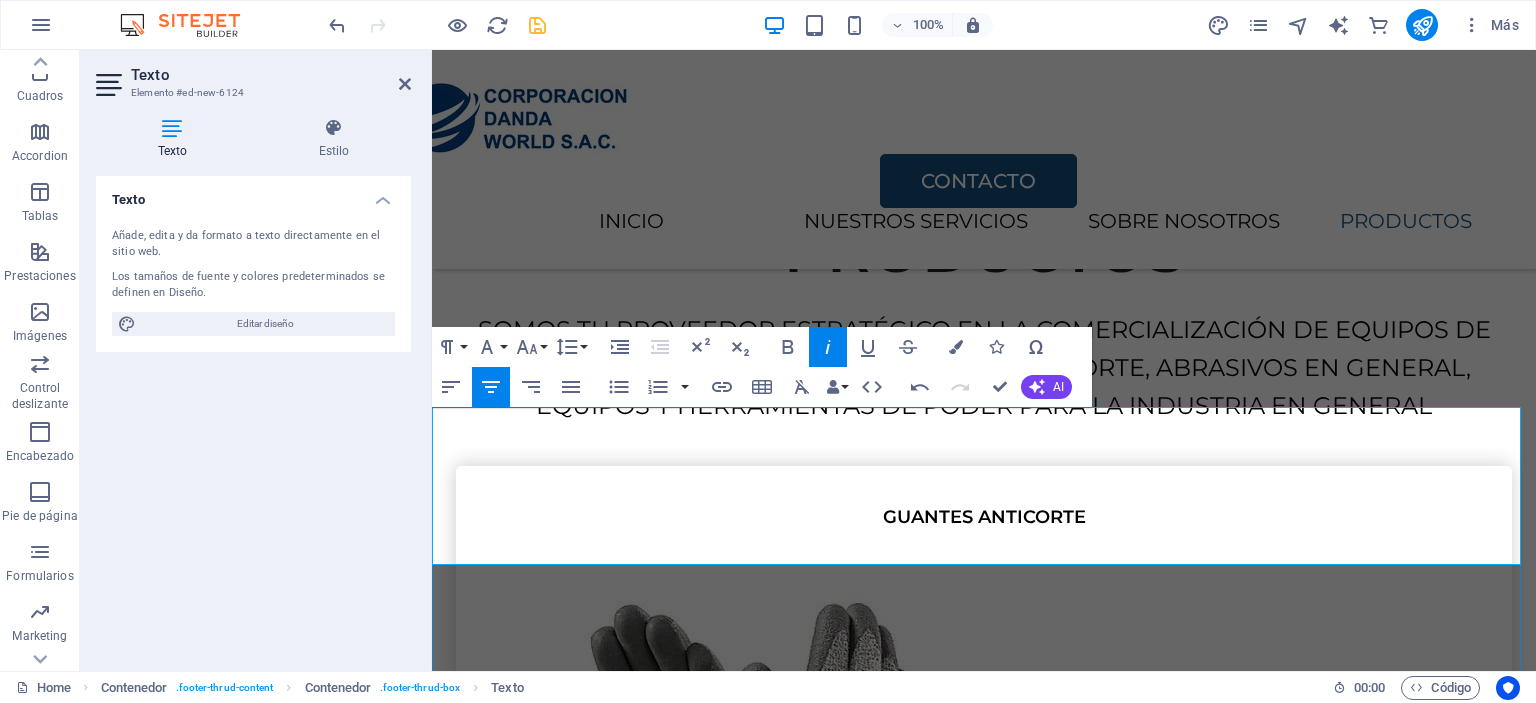 drag, startPoint x: 1440, startPoint y: 456, endPoint x: 1253, endPoint y: 453, distance: 187.02406 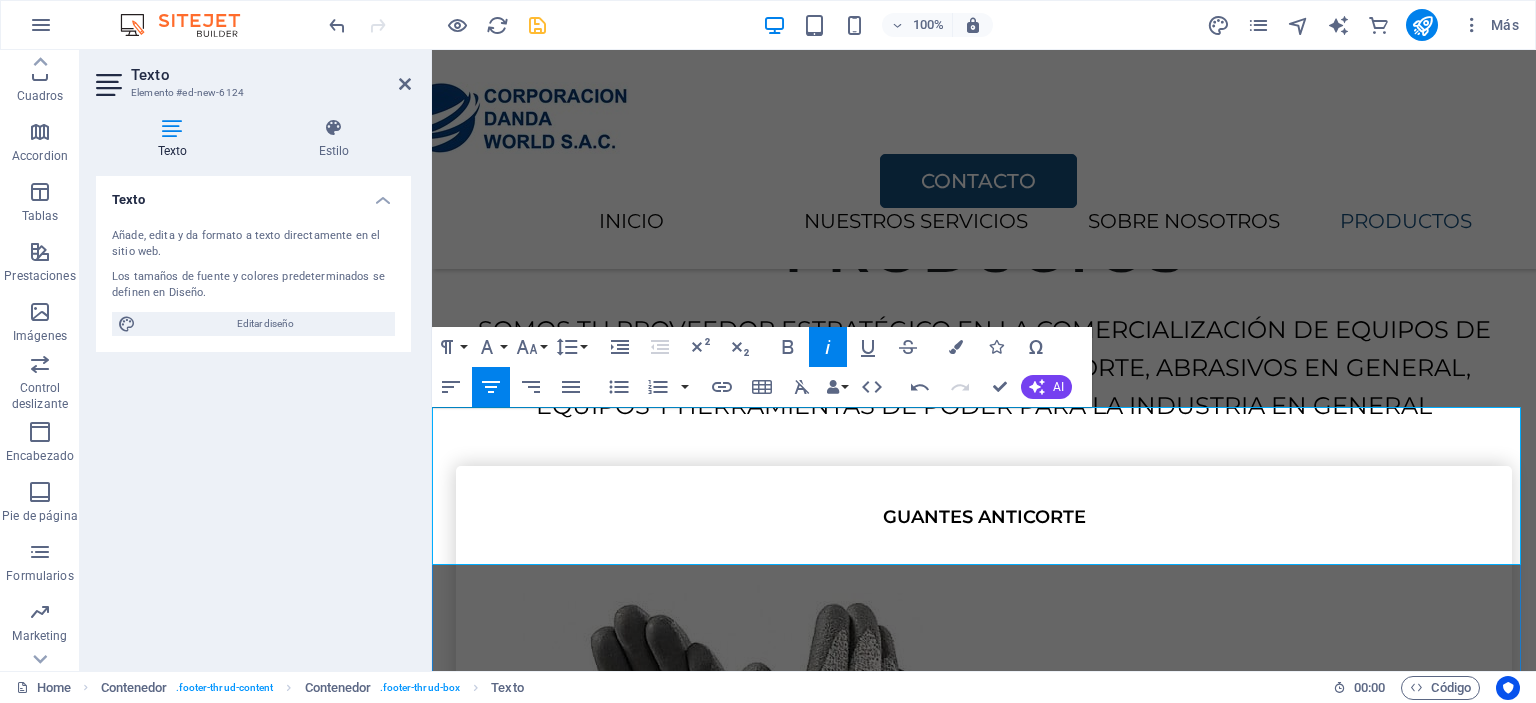drag, startPoint x: 1452, startPoint y: 482, endPoint x: 1272, endPoint y: 479, distance: 180.025 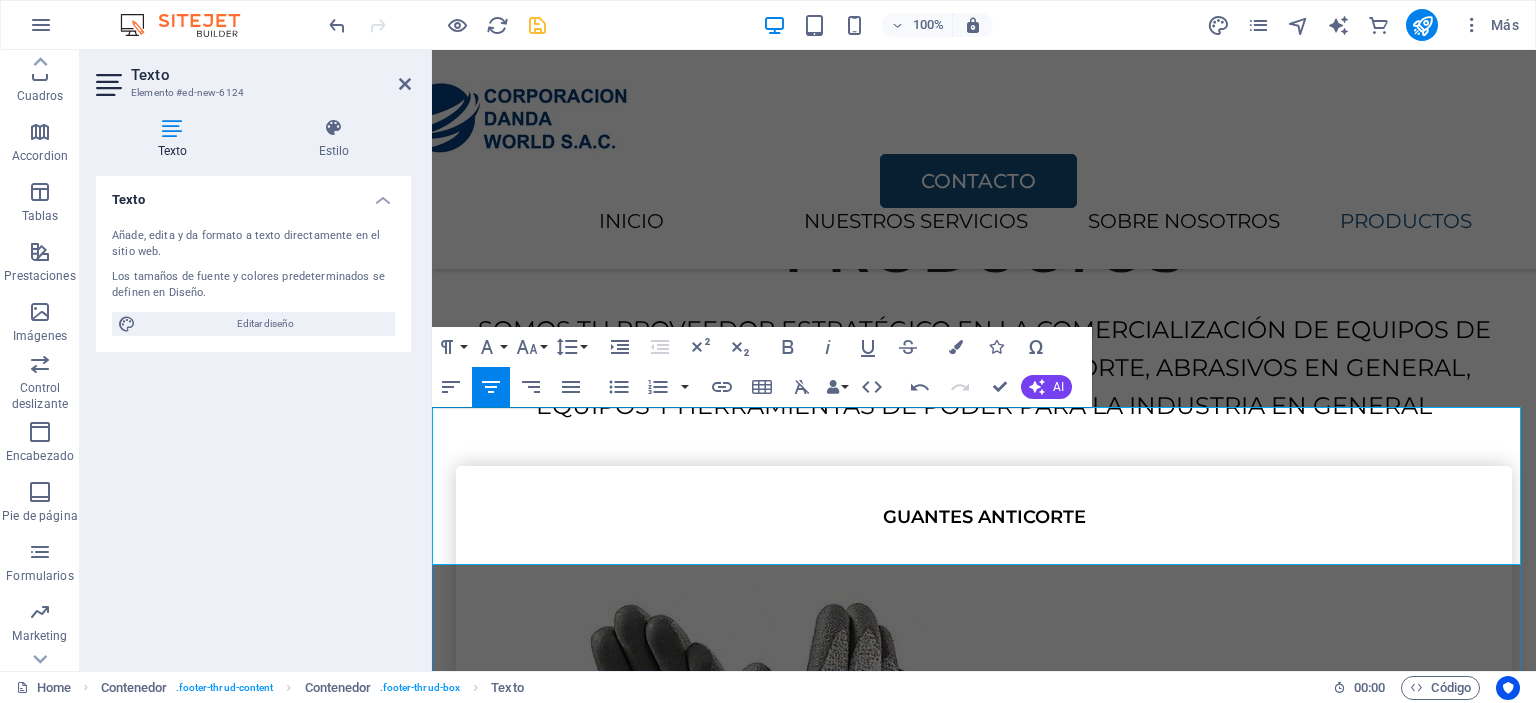 click on "[EMAIL]" at bounding box center [1358, 6355] 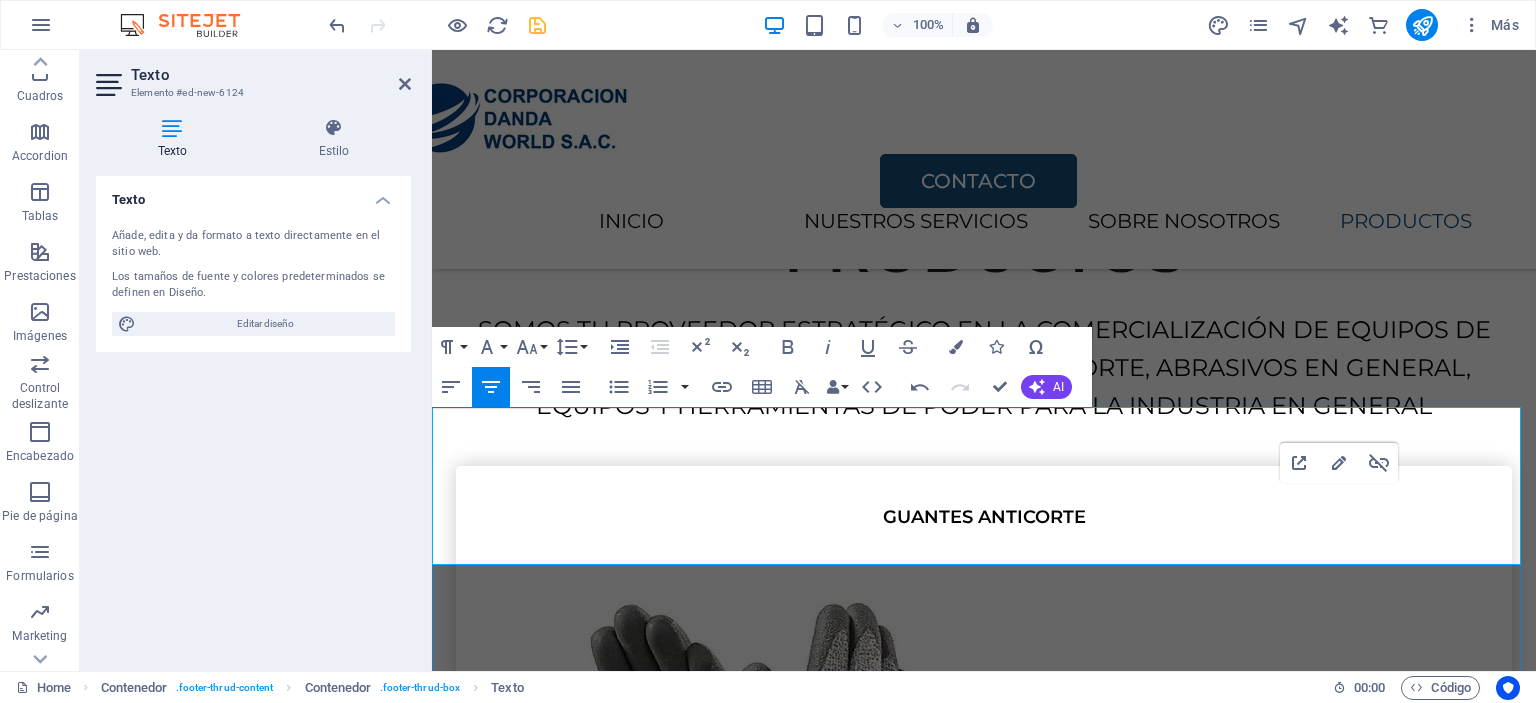 click on "📞 ✆  +51 941 489 632" at bounding box center [1351, 6293] 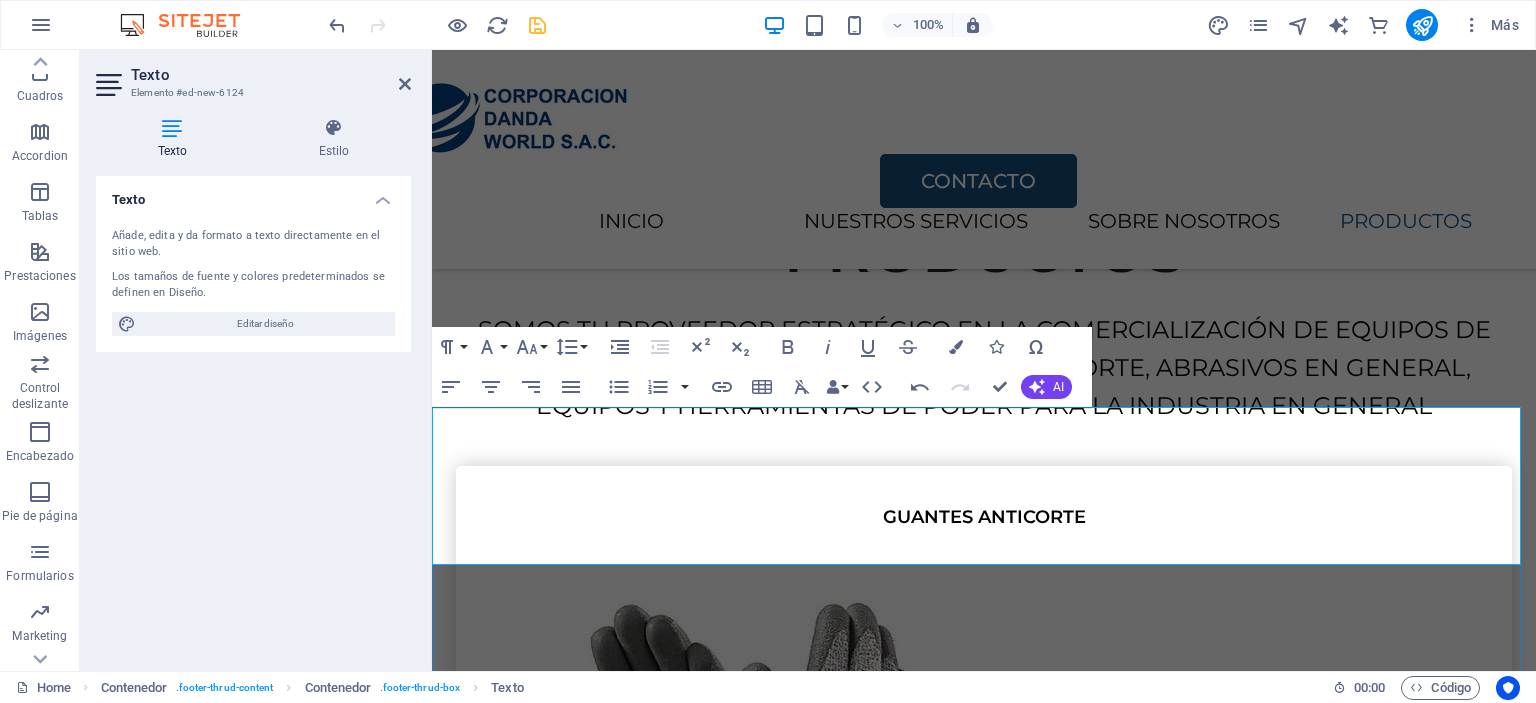 click on "📞 ✆  +51 941 489 632" at bounding box center [1351, 6262] 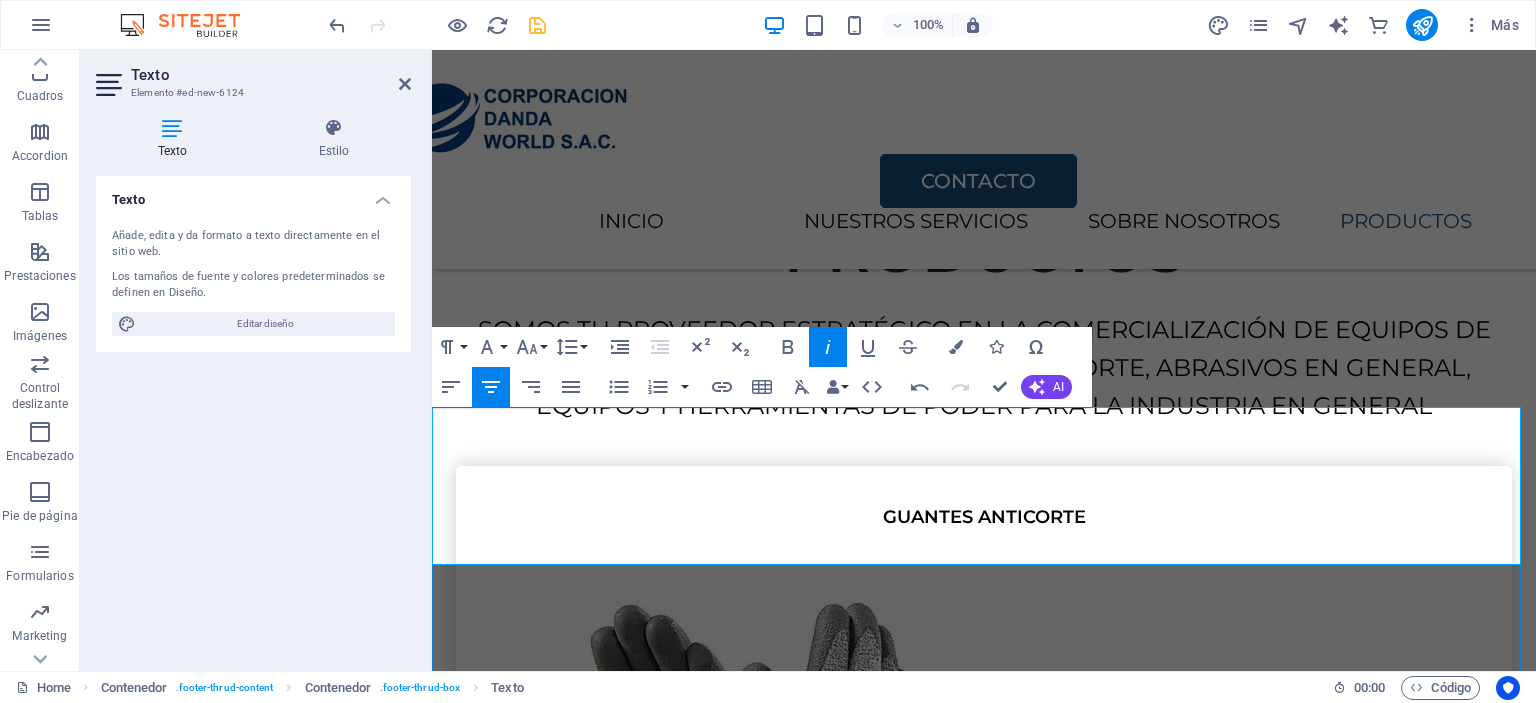 drag, startPoint x: 1436, startPoint y: 455, endPoint x: 1254, endPoint y: 451, distance: 182.04395 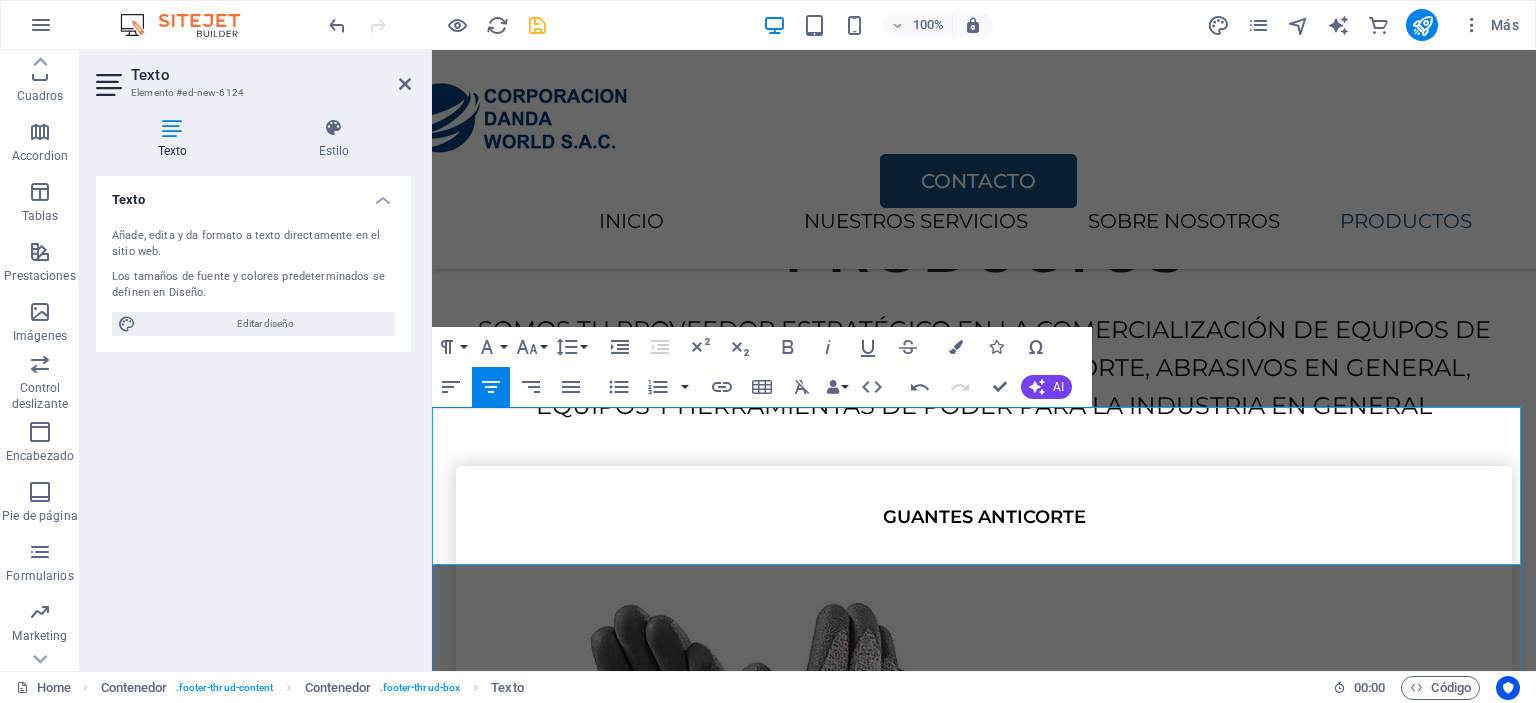 click on "[PHONE]" at bounding box center (1370, 6293) 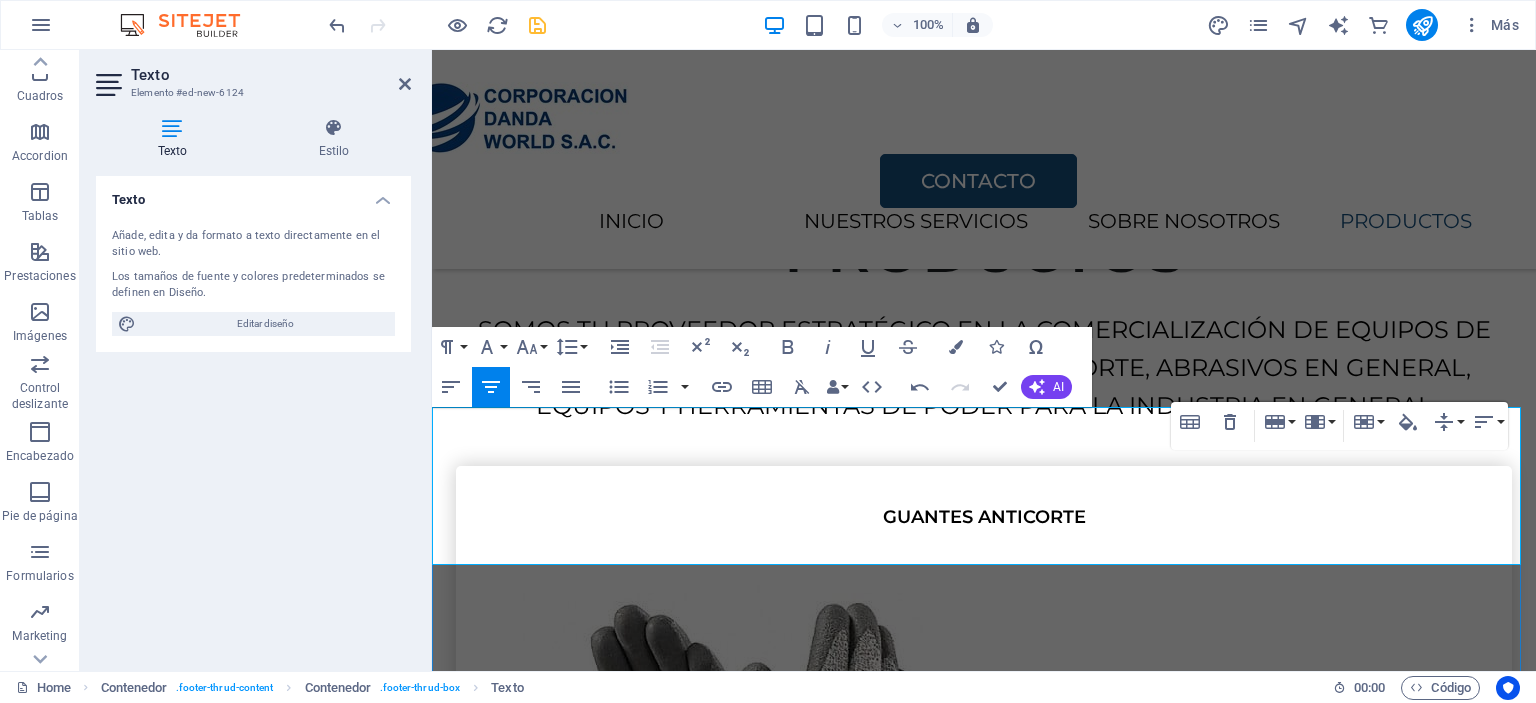 click on "[PHONE]" at bounding box center [1370, 6293] 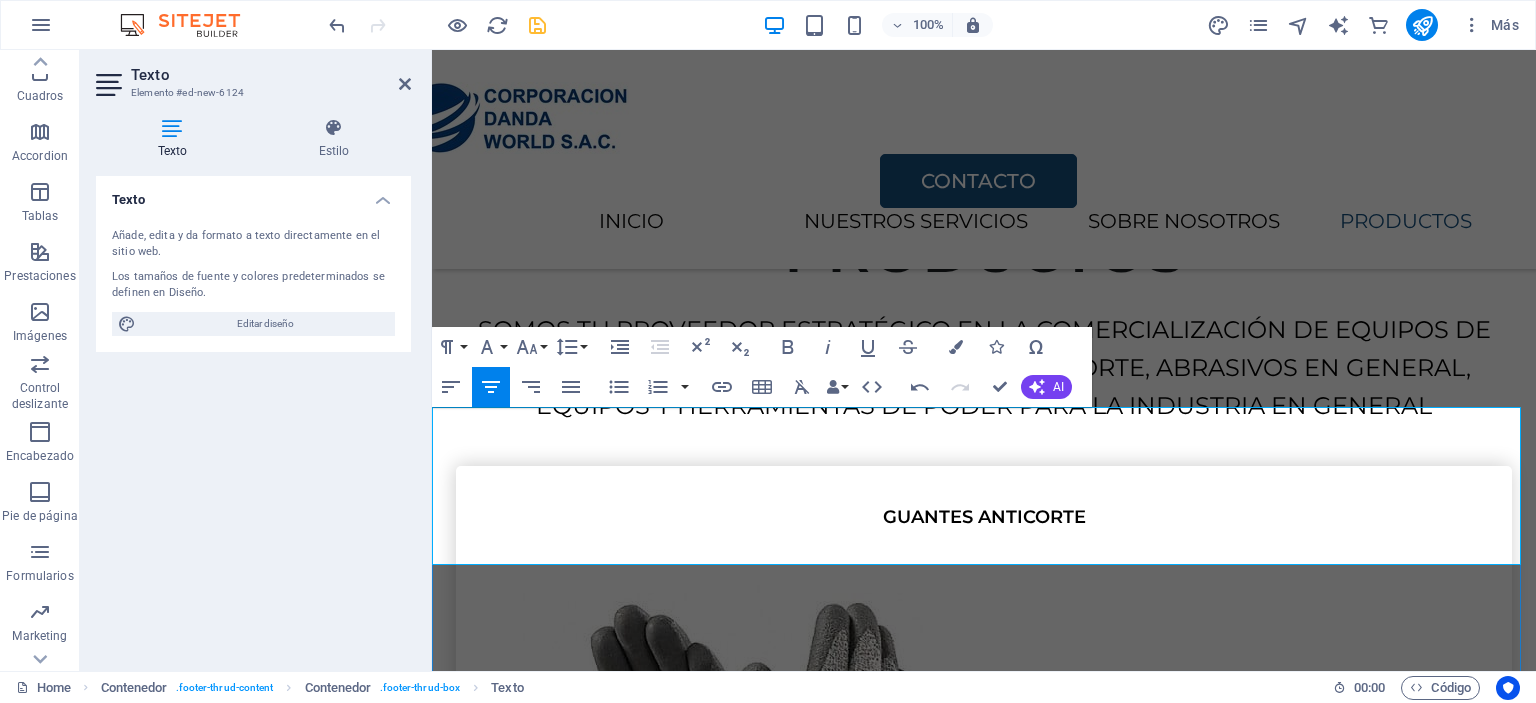 click on "[PHONE]" at bounding box center (1370, 6293) 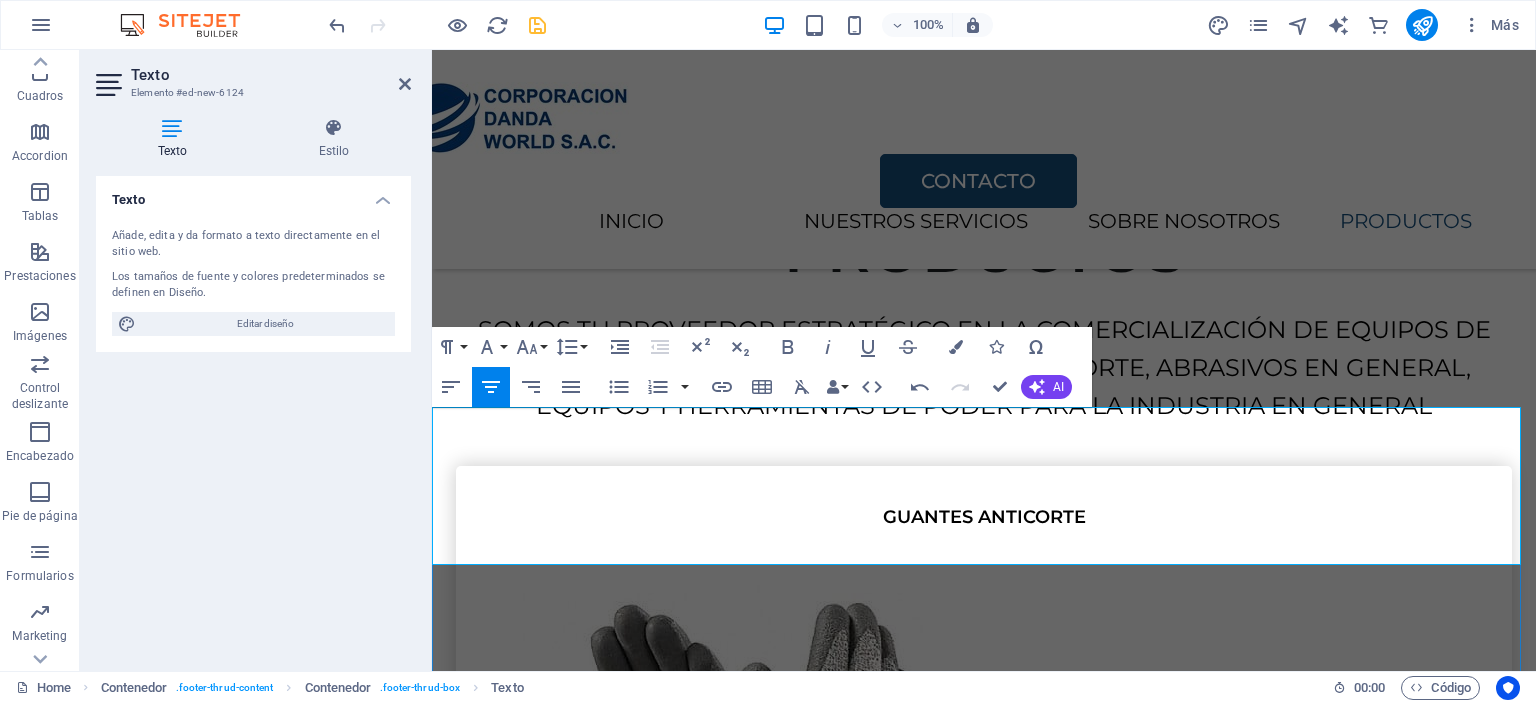 click on "+51 995  996468" at bounding box center [1369, 6293] 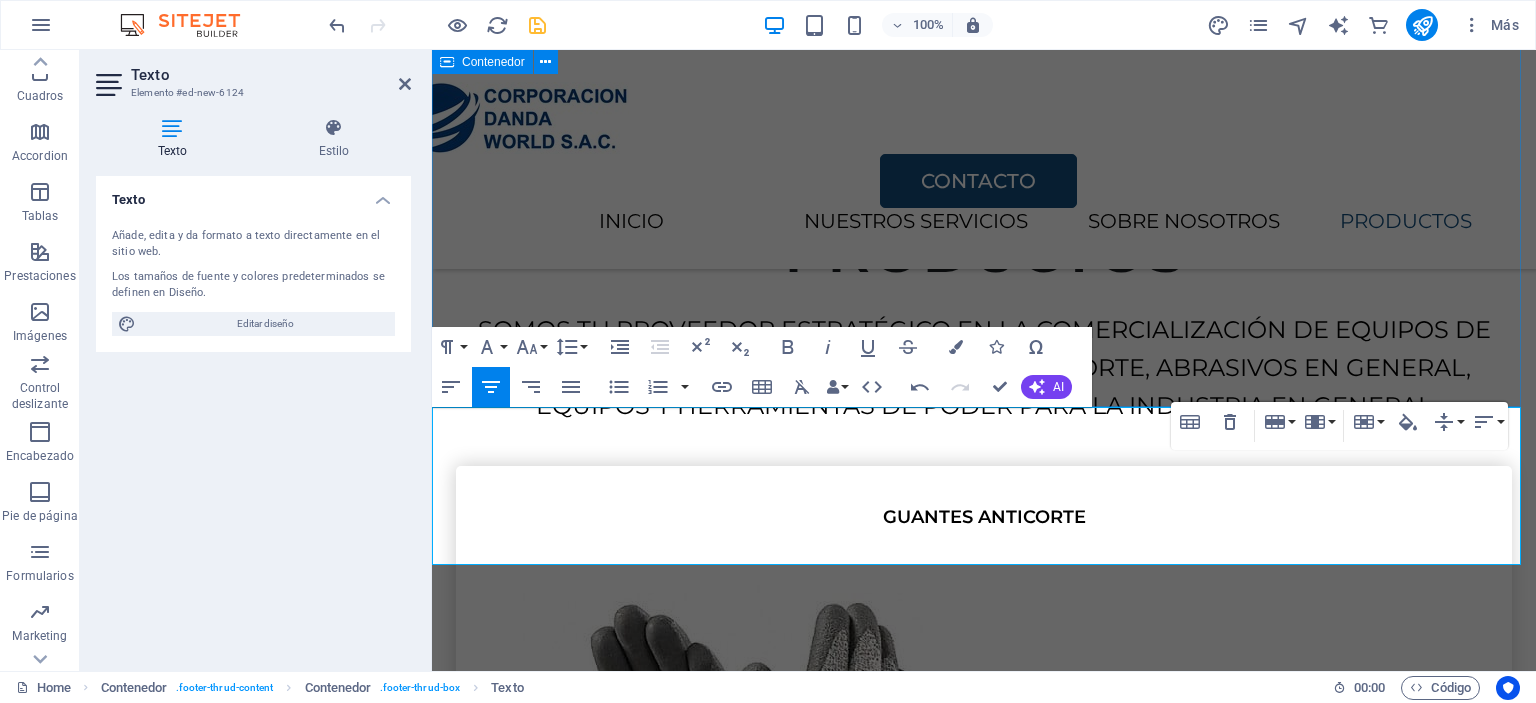 click on "CONTACTO   He leído y comprendido la política de privacidad. ¿Ilegible? Cargar nuevo ENVIAR" at bounding box center [984, 5766] 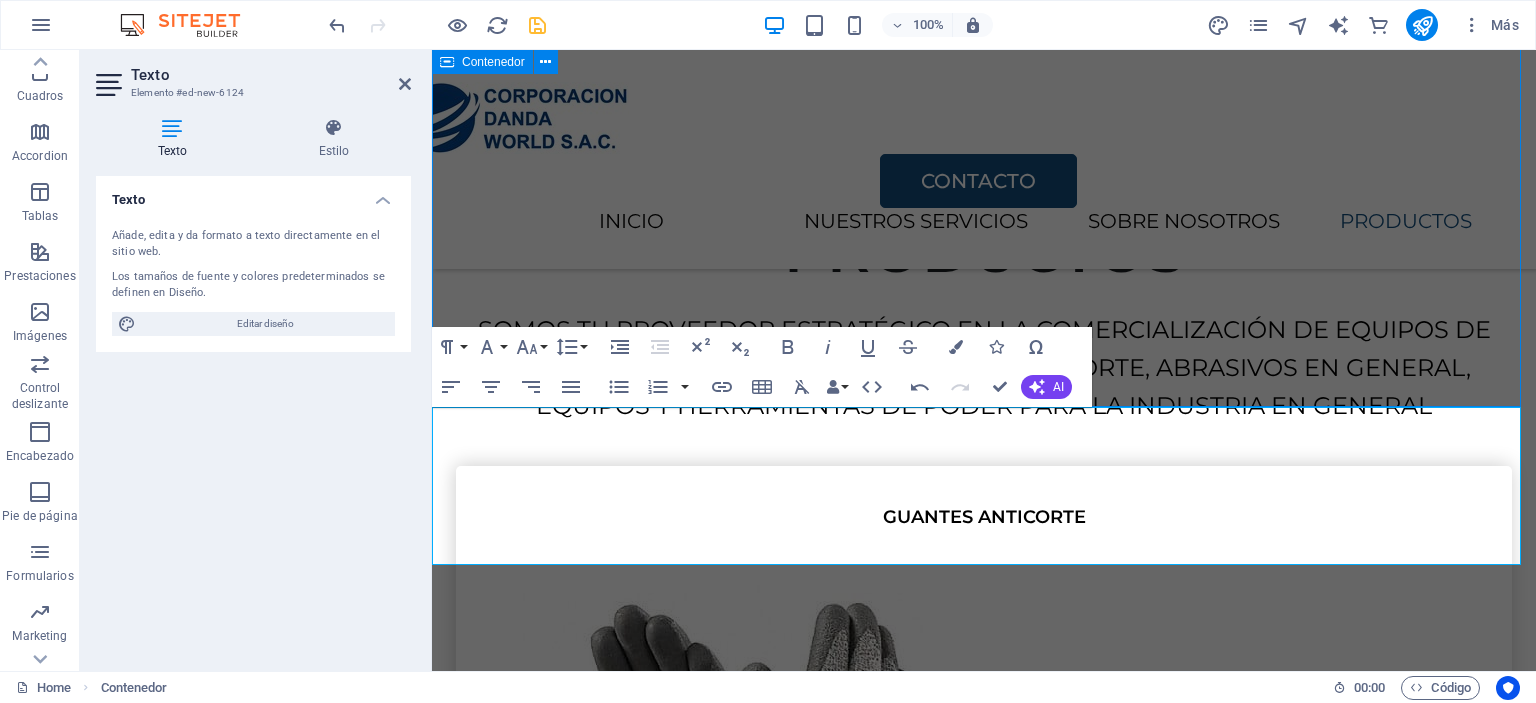 scroll, scrollTop: 3917, scrollLeft: 0, axis: vertical 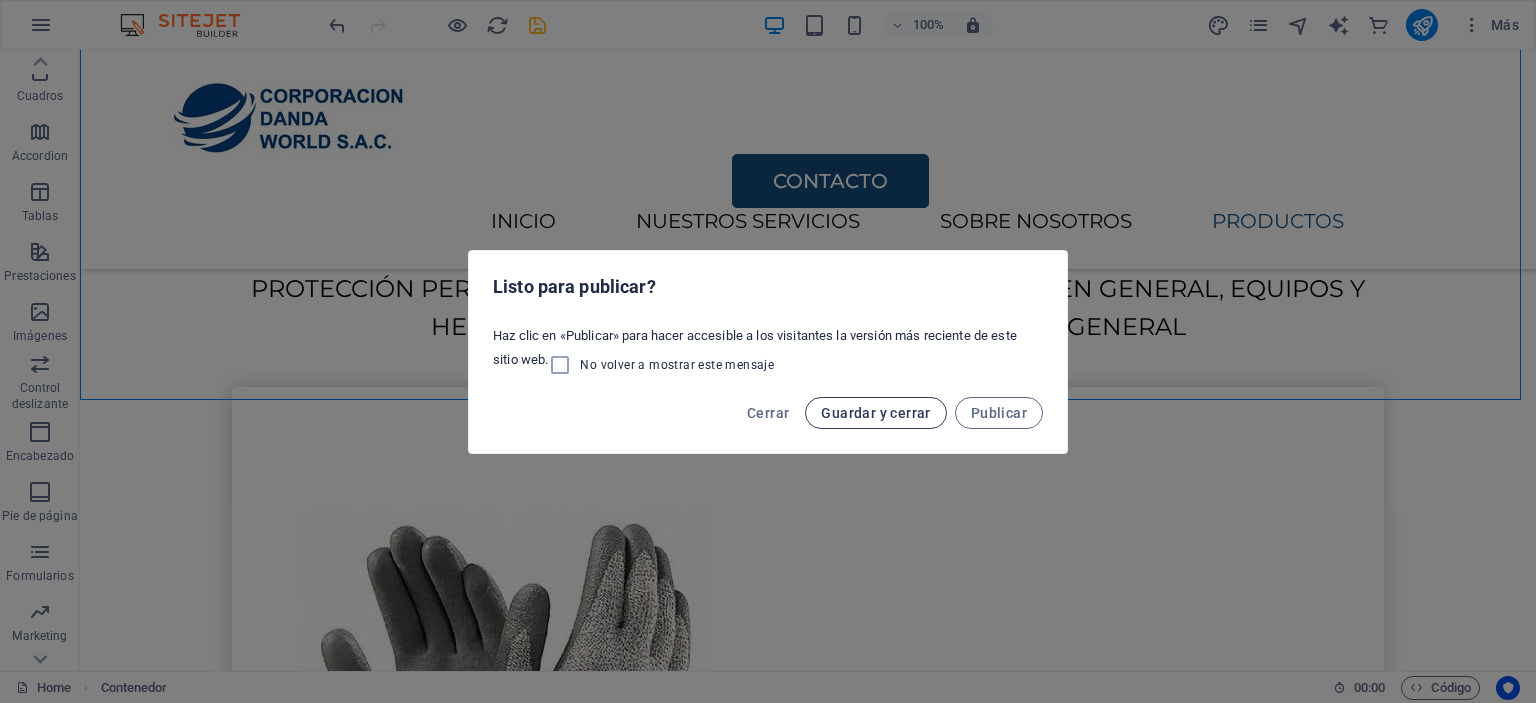 click on "Guardar y cerrar" at bounding box center [875, 413] 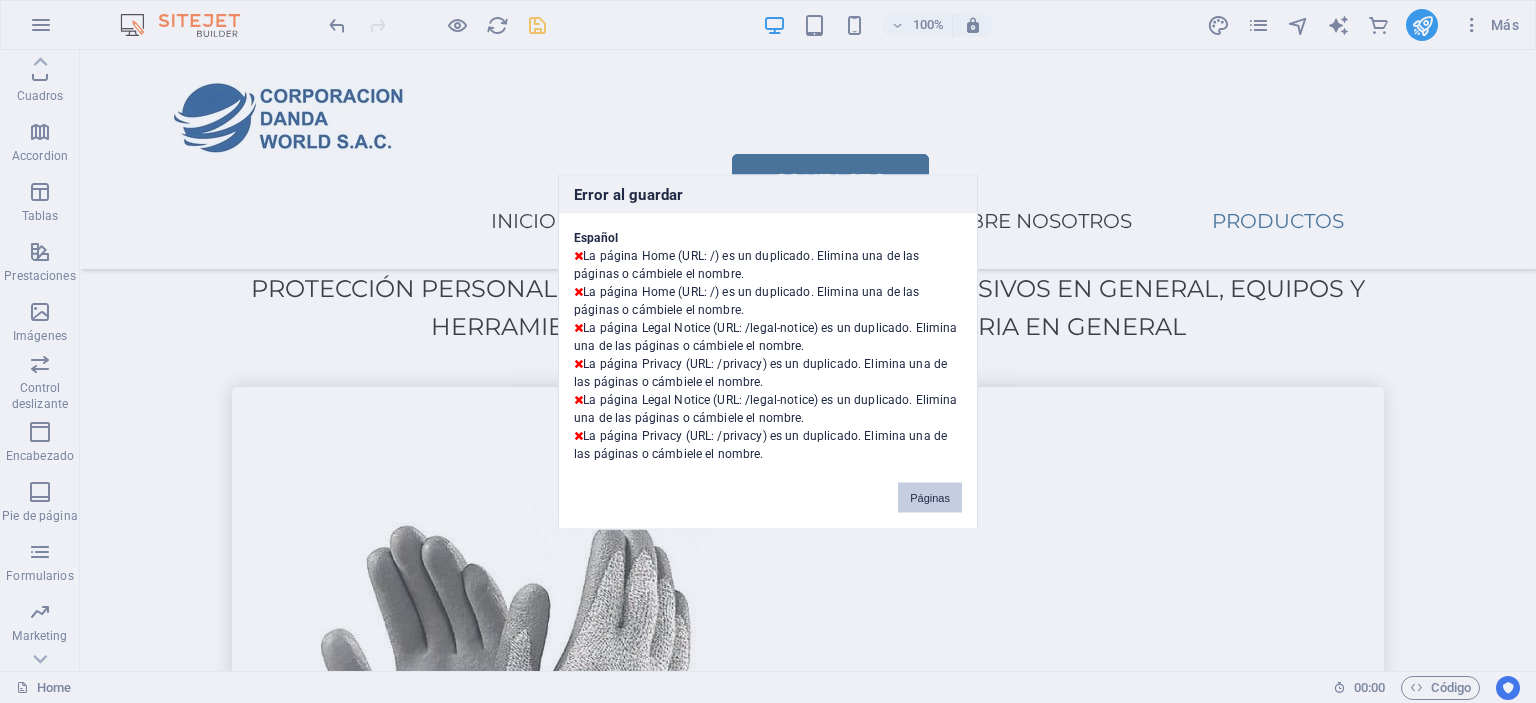 click on "Páginas" at bounding box center [930, 497] 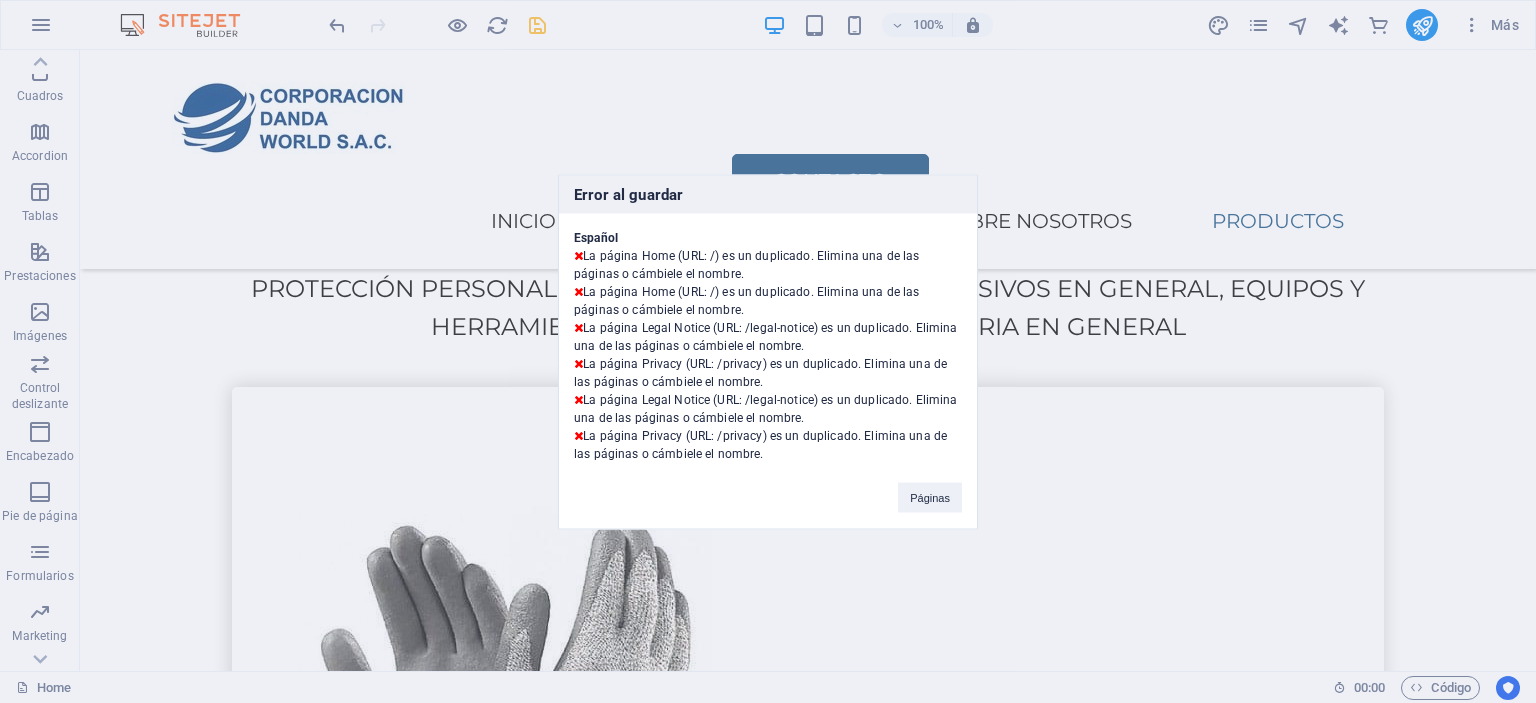 scroll, scrollTop: 3864, scrollLeft: 0, axis: vertical 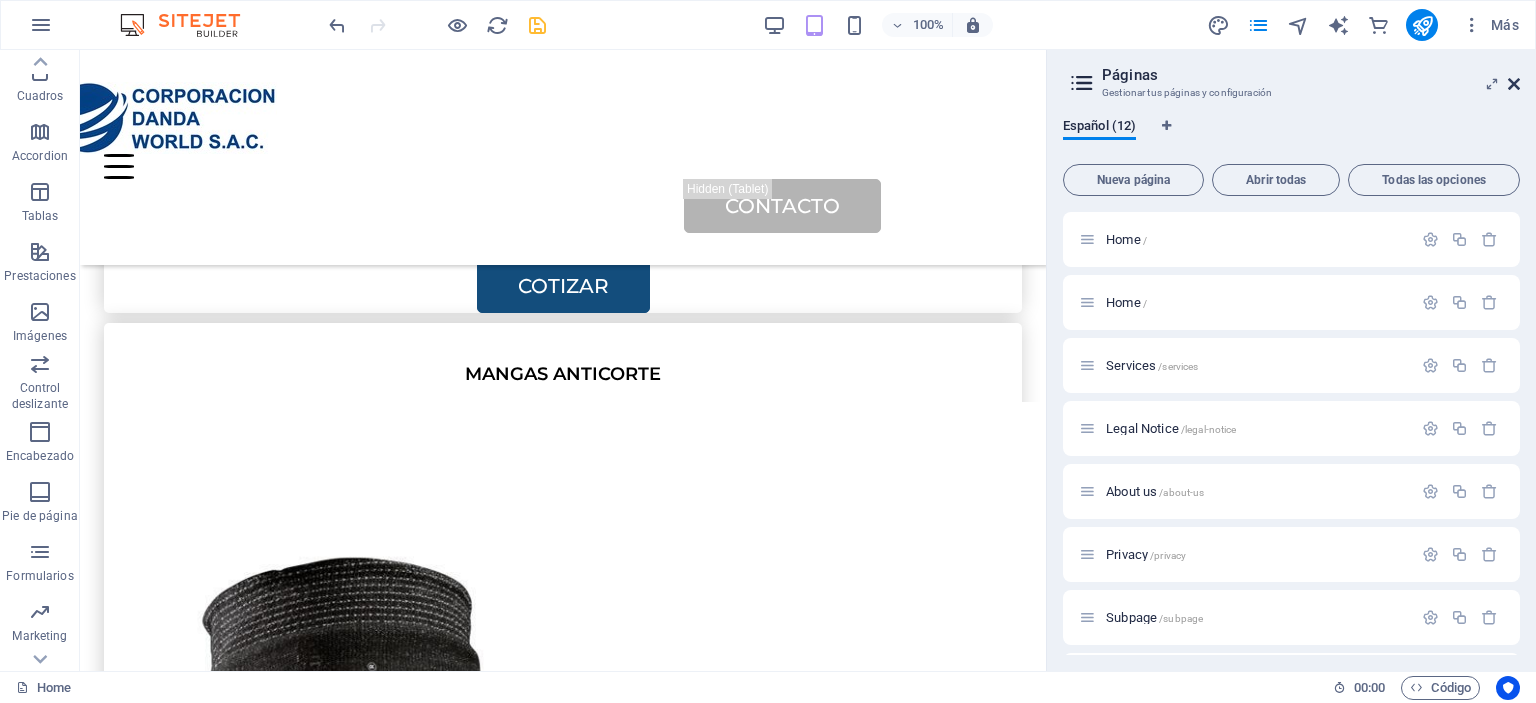click at bounding box center (1514, 84) 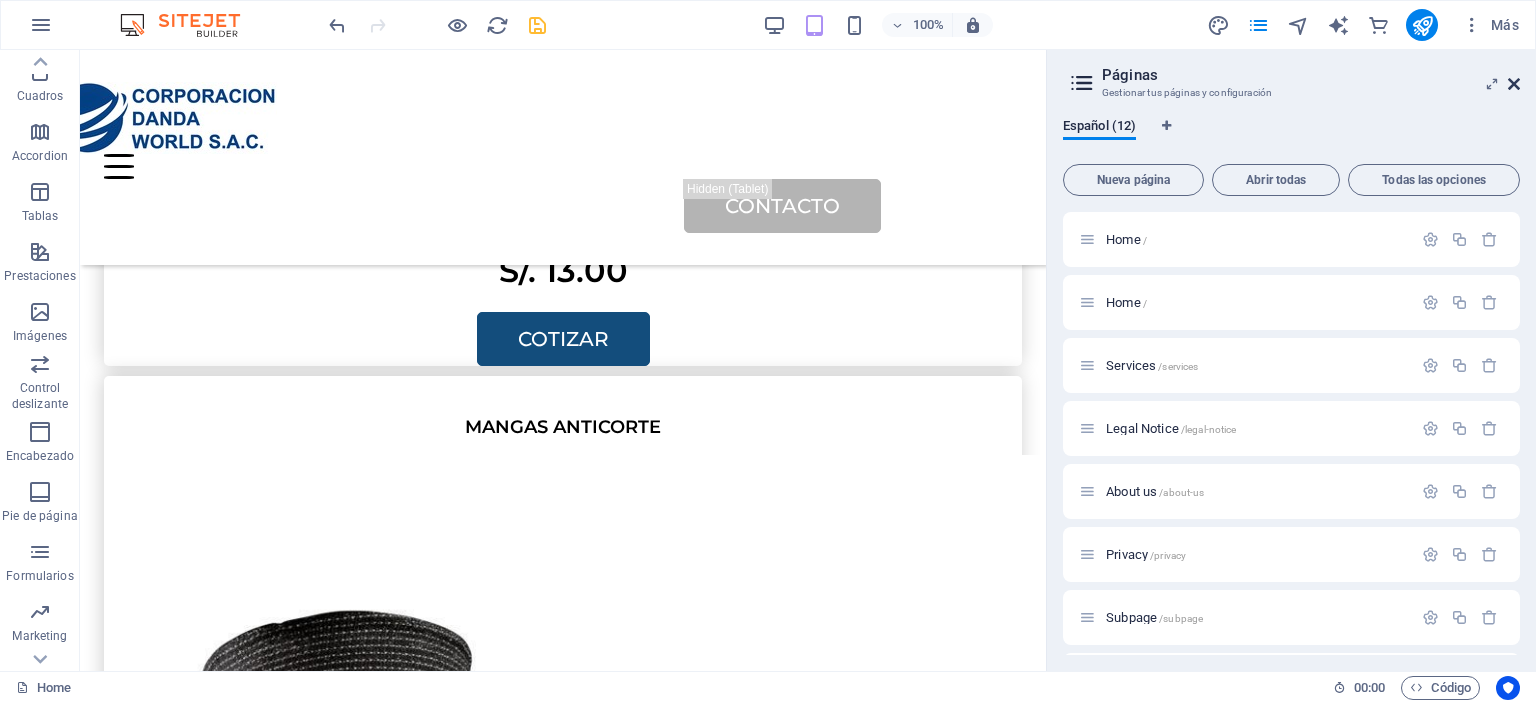 scroll, scrollTop: 3021, scrollLeft: 0, axis: vertical 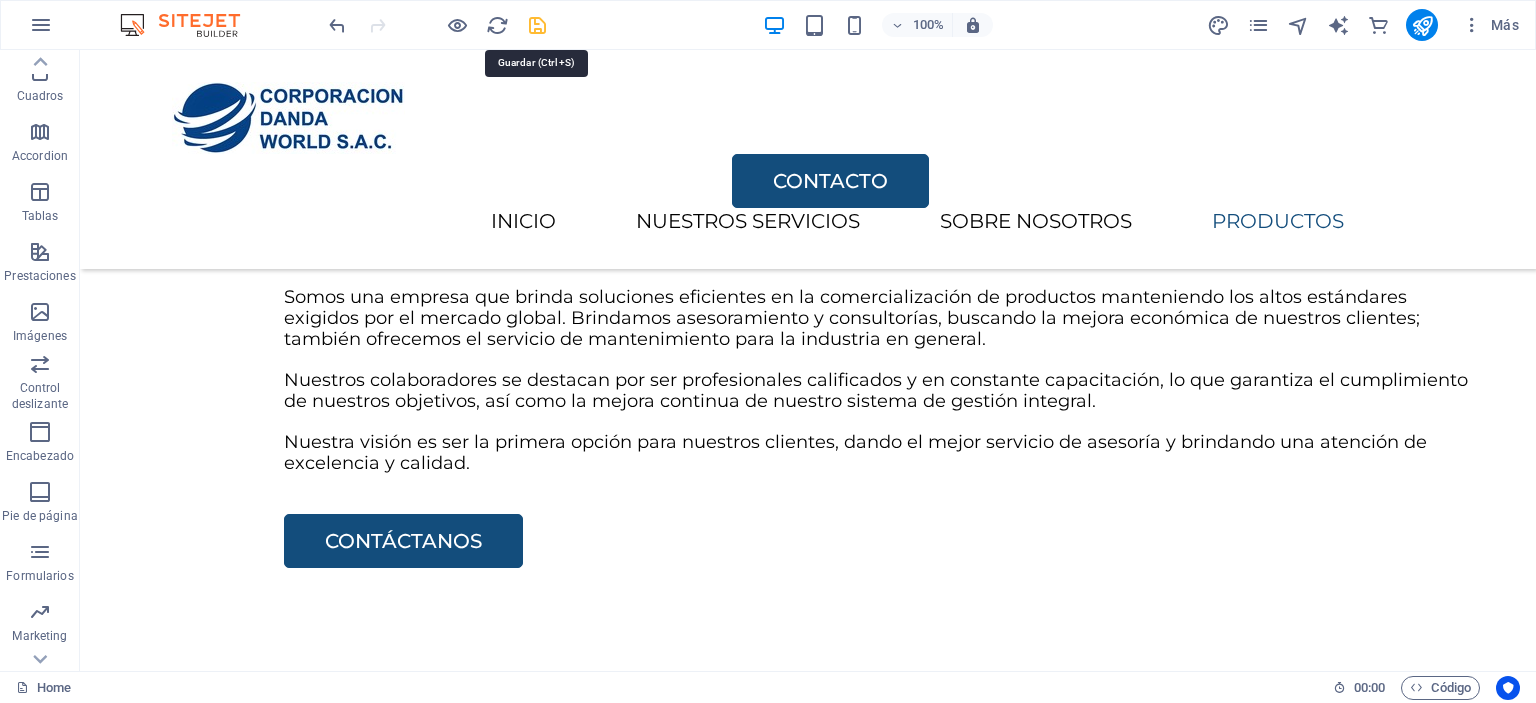 click at bounding box center [537, 25] 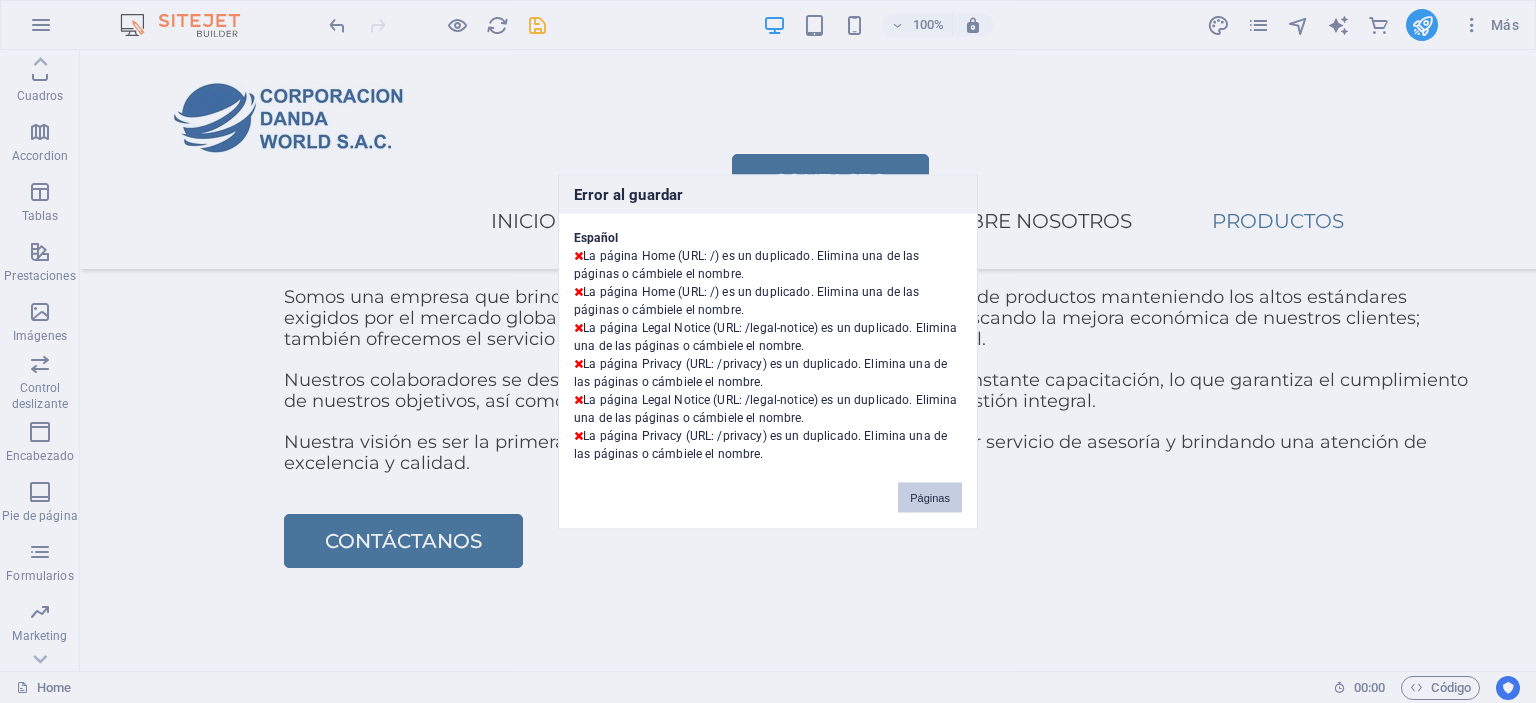 drag, startPoint x: 936, startPoint y: 499, endPoint x: 856, endPoint y: 448, distance: 94.873604 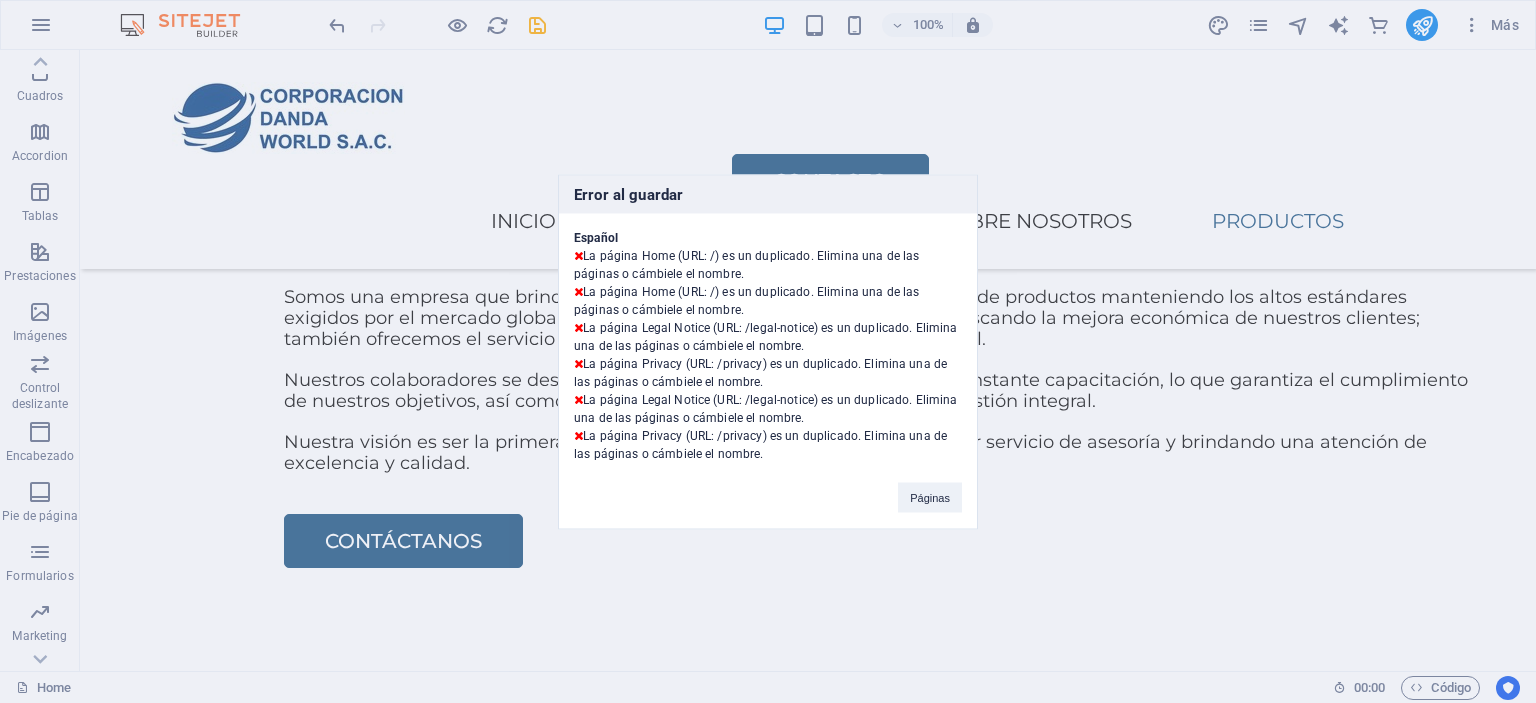 scroll, scrollTop: 3864, scrollLeft: 0, axis: vertical 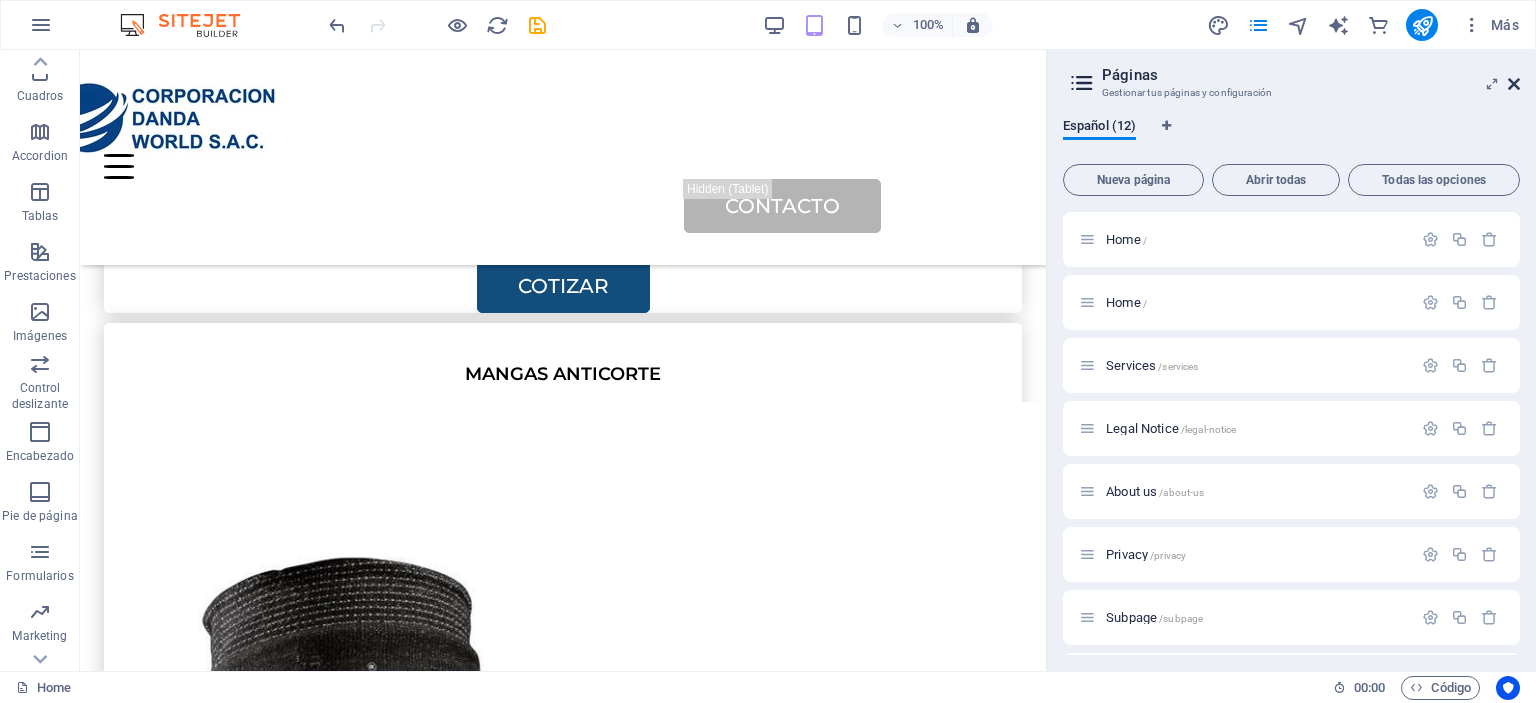 click at bounding box center (1514, 84) 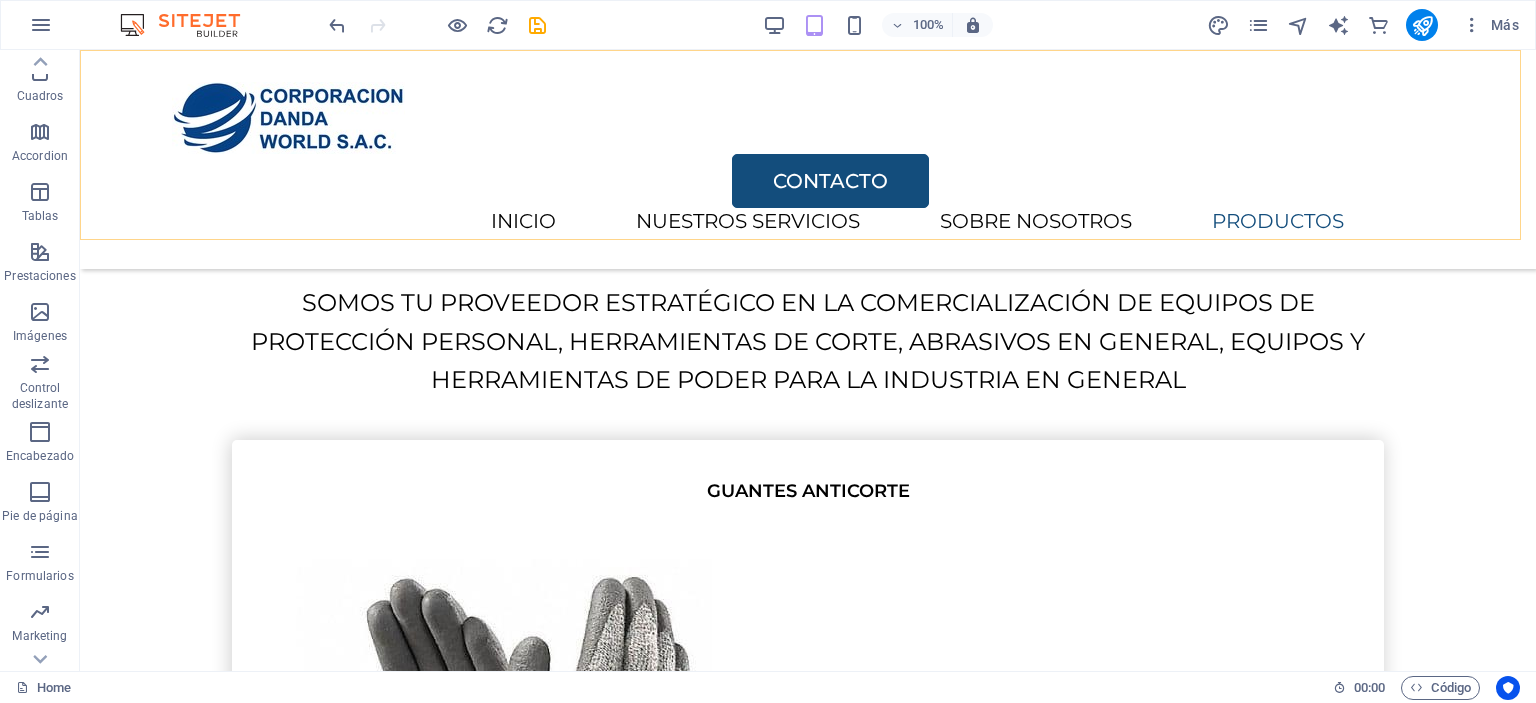 scroll, scrollTop: 3021, scrollLeft: 0, axis: vertical 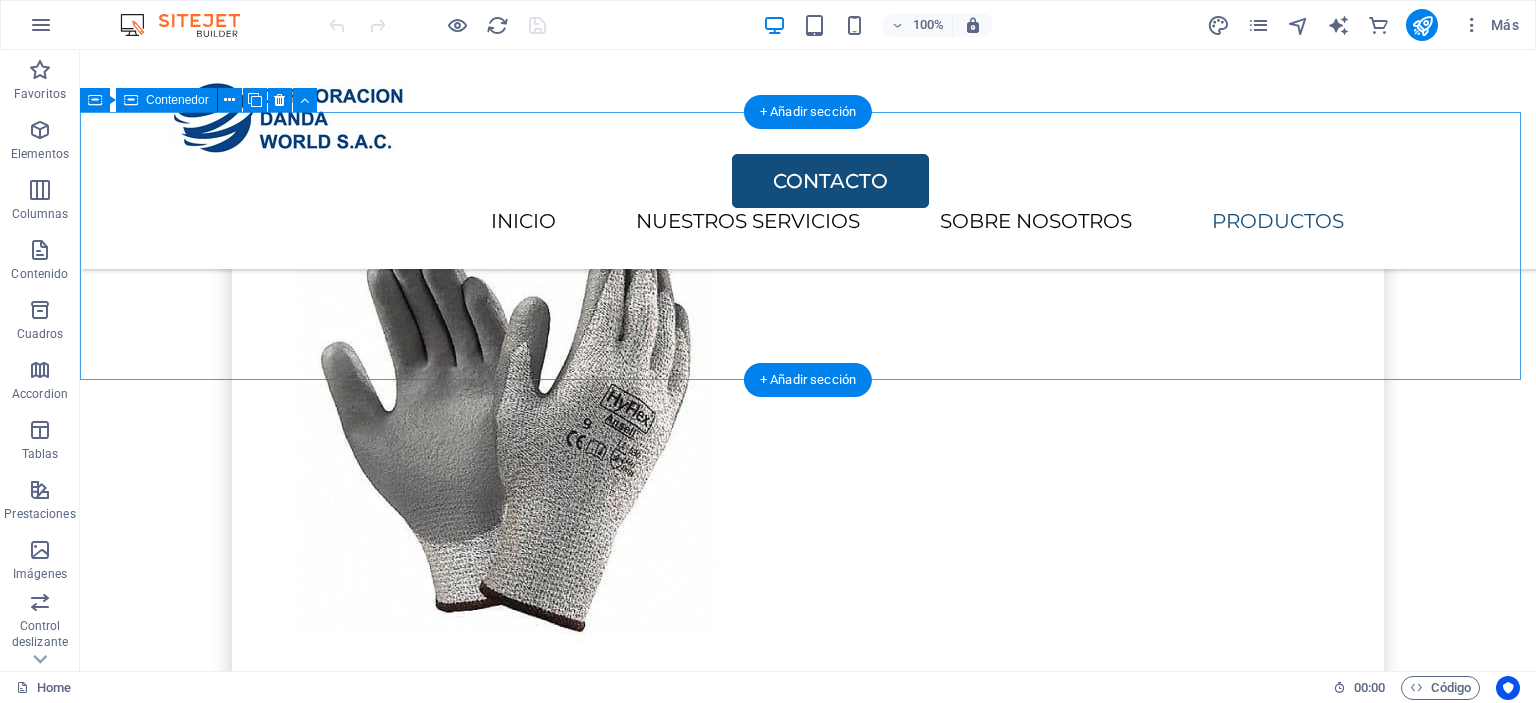 click on "DIRECCIÓN SIGUENOS EN: CONTACTO [STREET] N°[NUMBER] - [CITY] FACEBOOK TIKTOK 📞 ✆ [PHONE] 📞 ✆ [PHONE] ✉ [EMAIL] ✉ [EMAIL] INICIO SERVICIOS SOBRE NOSOTROS PRODUCTOS" at bounding box center (808, 7070) 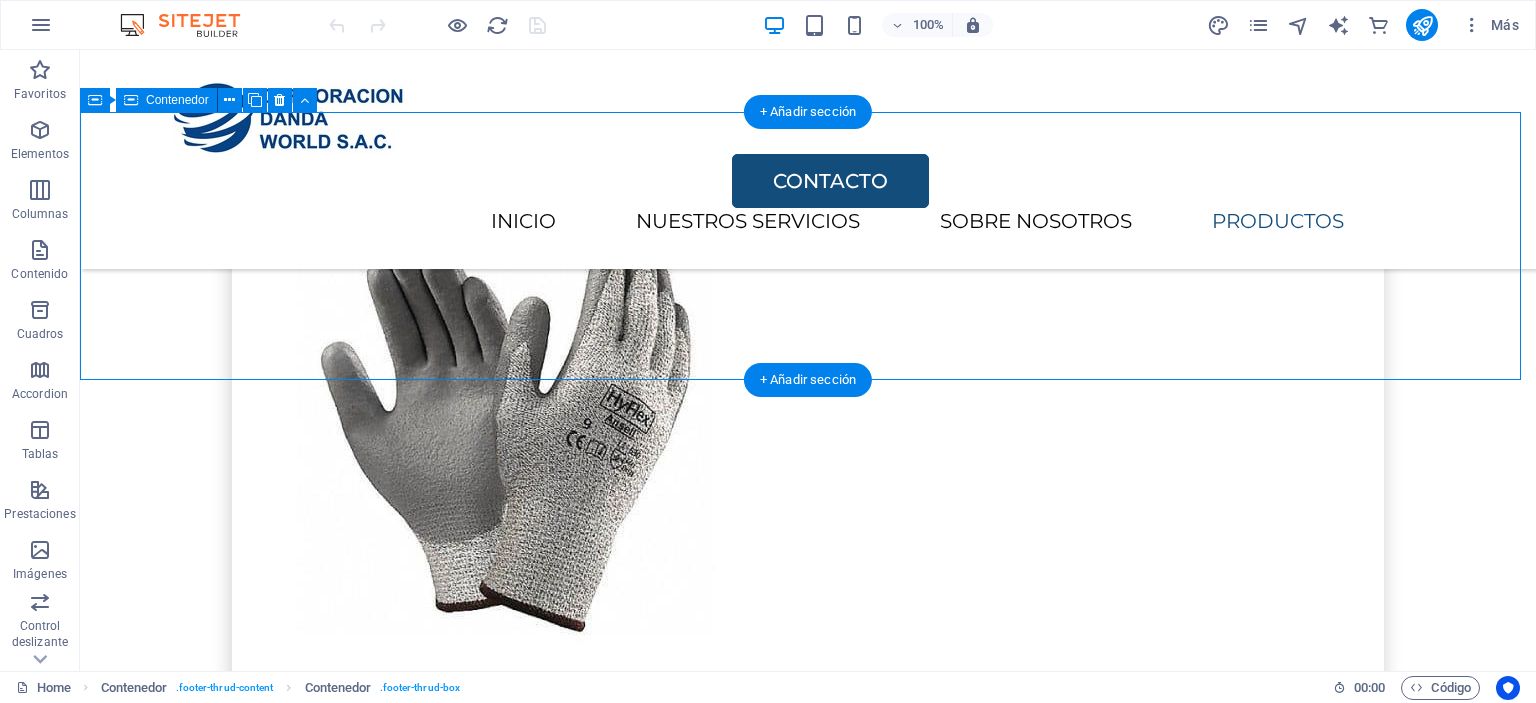 click on "INICIO SERVICIOS SOBRE NOSOTROS PRODUCTOS" at bounding box center (793, 7146) 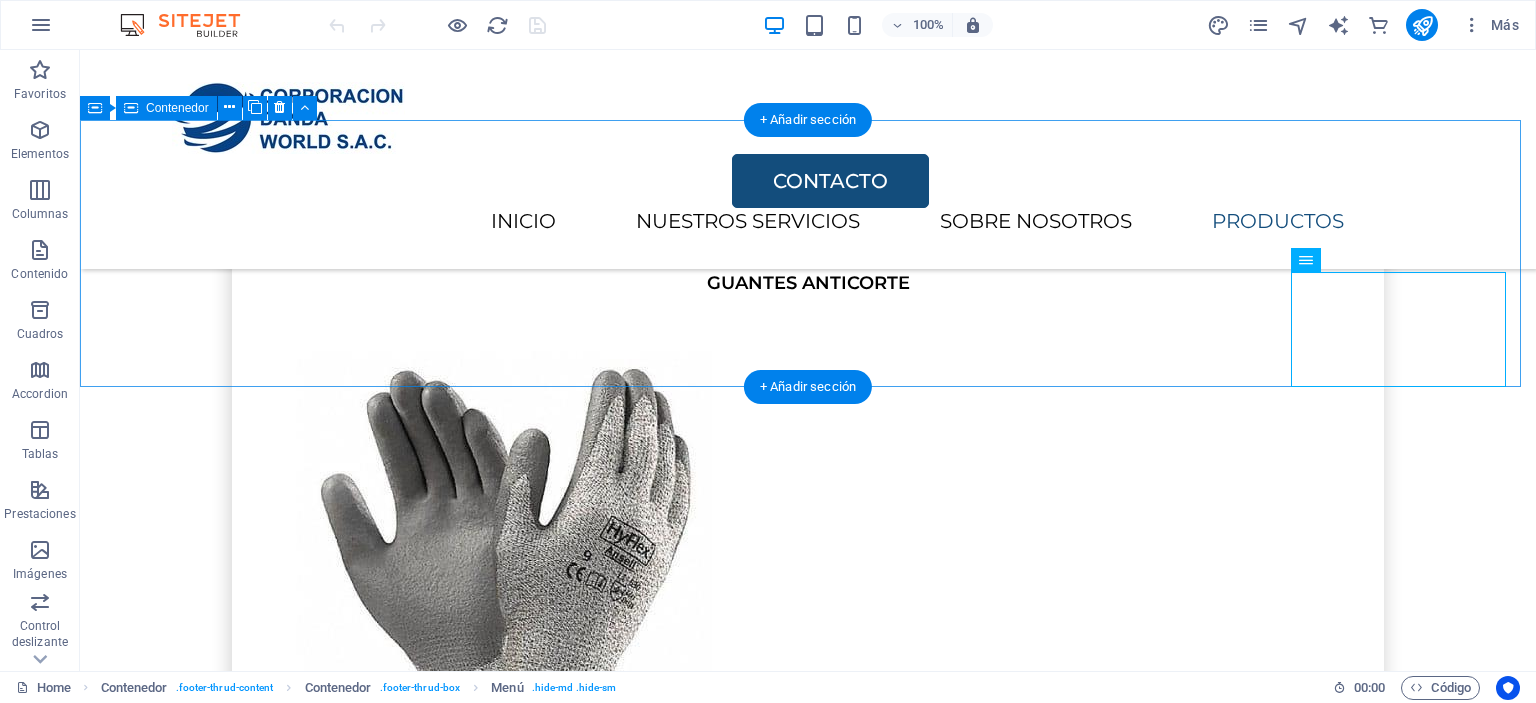 scroll, scrollTop: 4004, scrollLeft: 0, axis: vertical 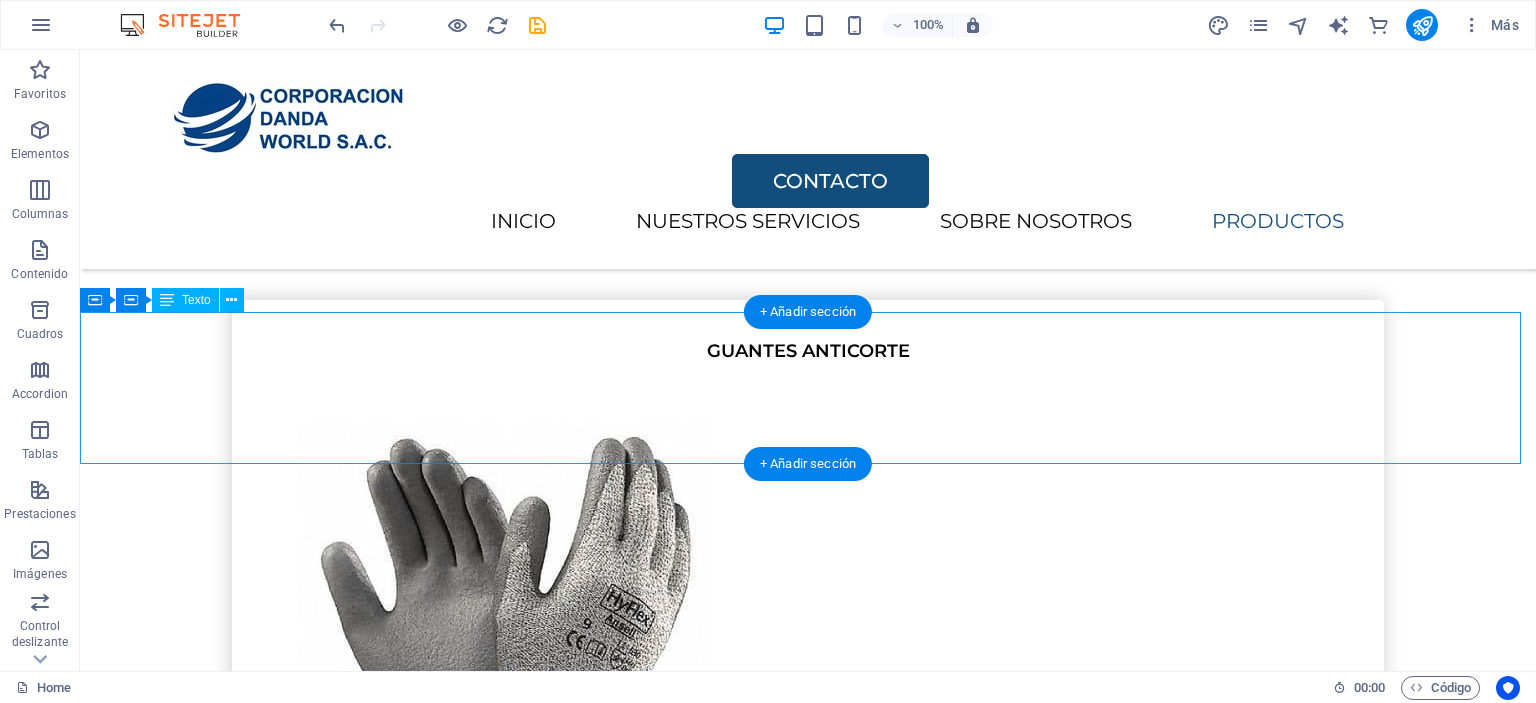 click on "DIRECCIÓN SIGUENOS EN: CONTACTO [STREET] N°[NUMBER] - [CITY] FACEBOOK TIKTOK 📞 ✆ [PHONE] 📞 ✆ [PHONE] ✉ [EMAIL] ✉ [EMAIL]" at bounding box center [808, 7213] 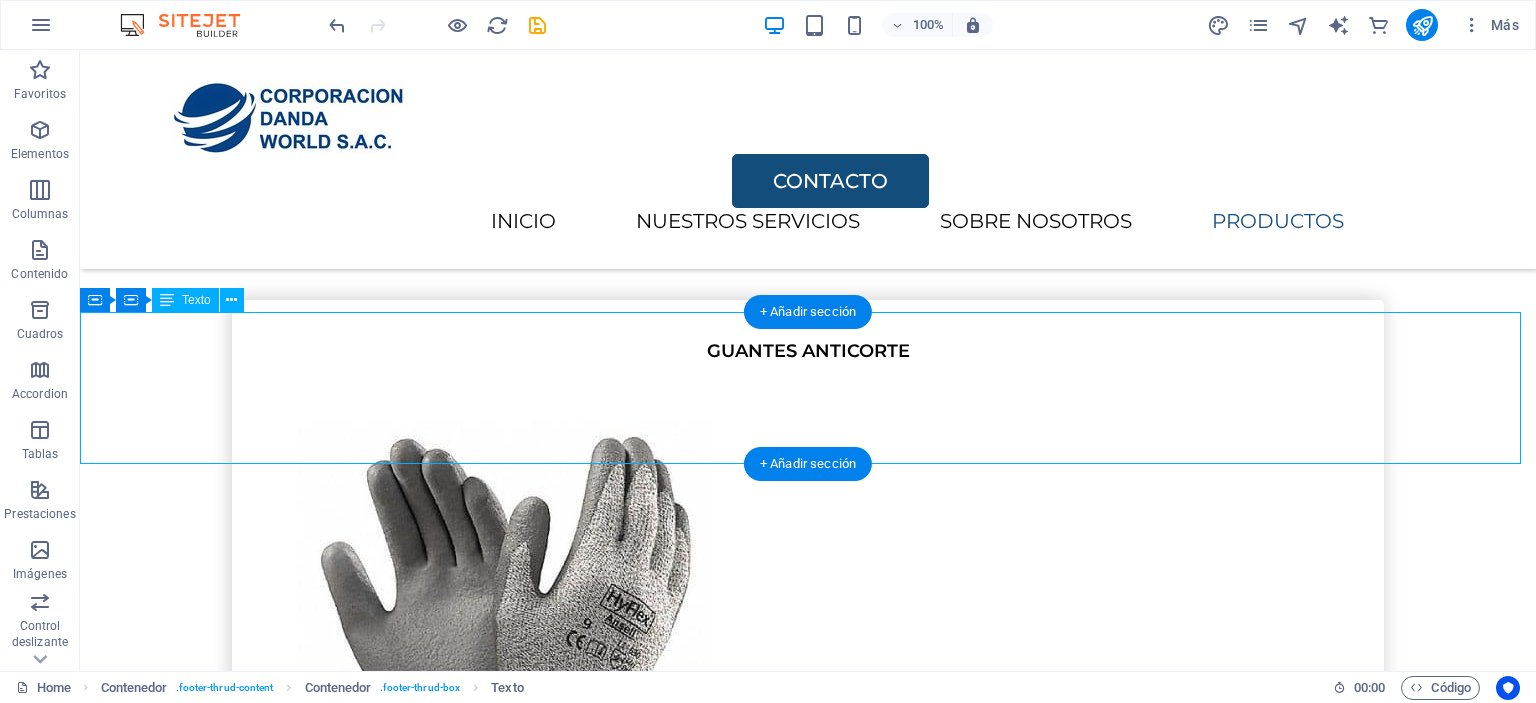 click on "DIRECCIÓN SIGUENOS EN: CONTACTO [STREET] N°[NUMBER] - [CITY] FACEBOOK TIKTOK 📞 ✆ [PHONE] 📞 ✆ [PHONE] ✉ [EMAIL] ✉ [EMAIL]" at bounding box center [808, 7213] 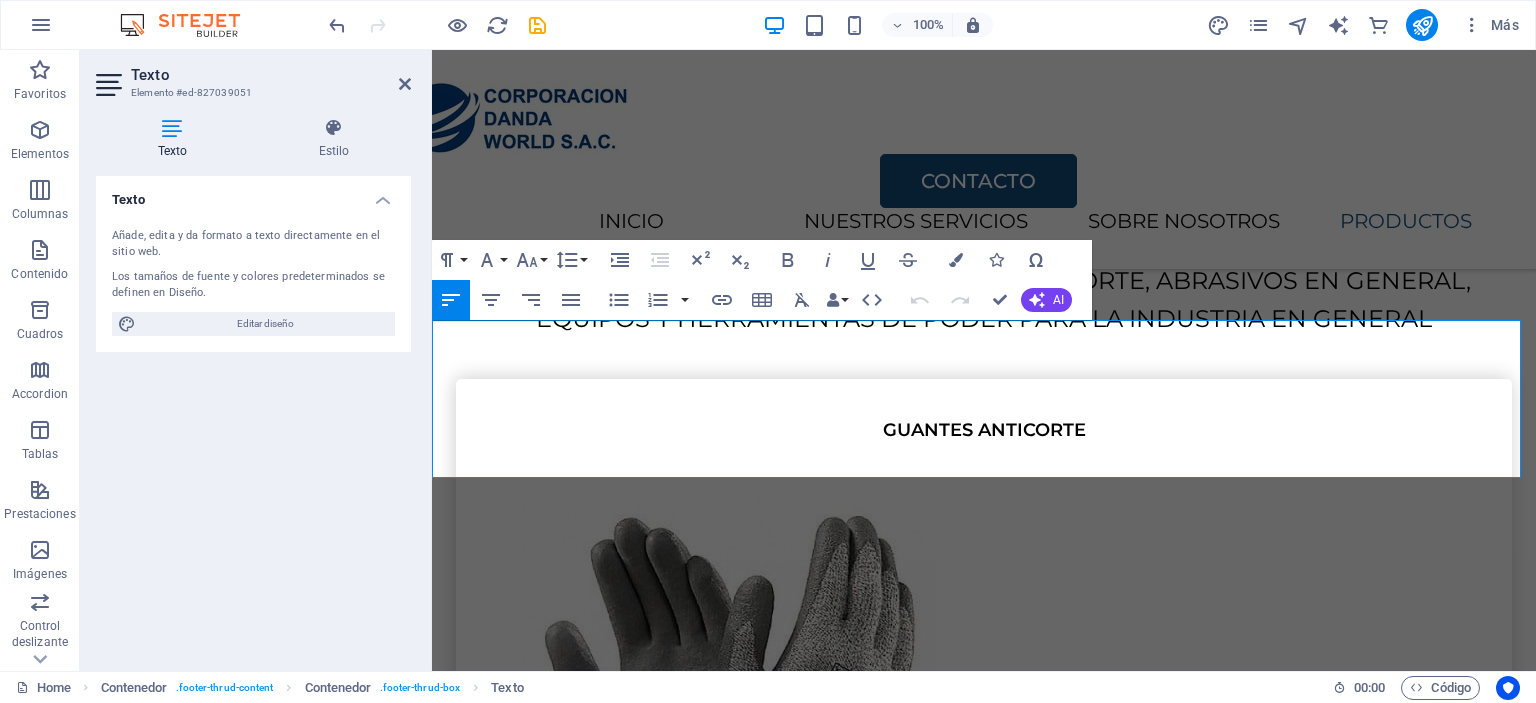 click on "DIRECCIÓN" at bounding box center [616, 6144] 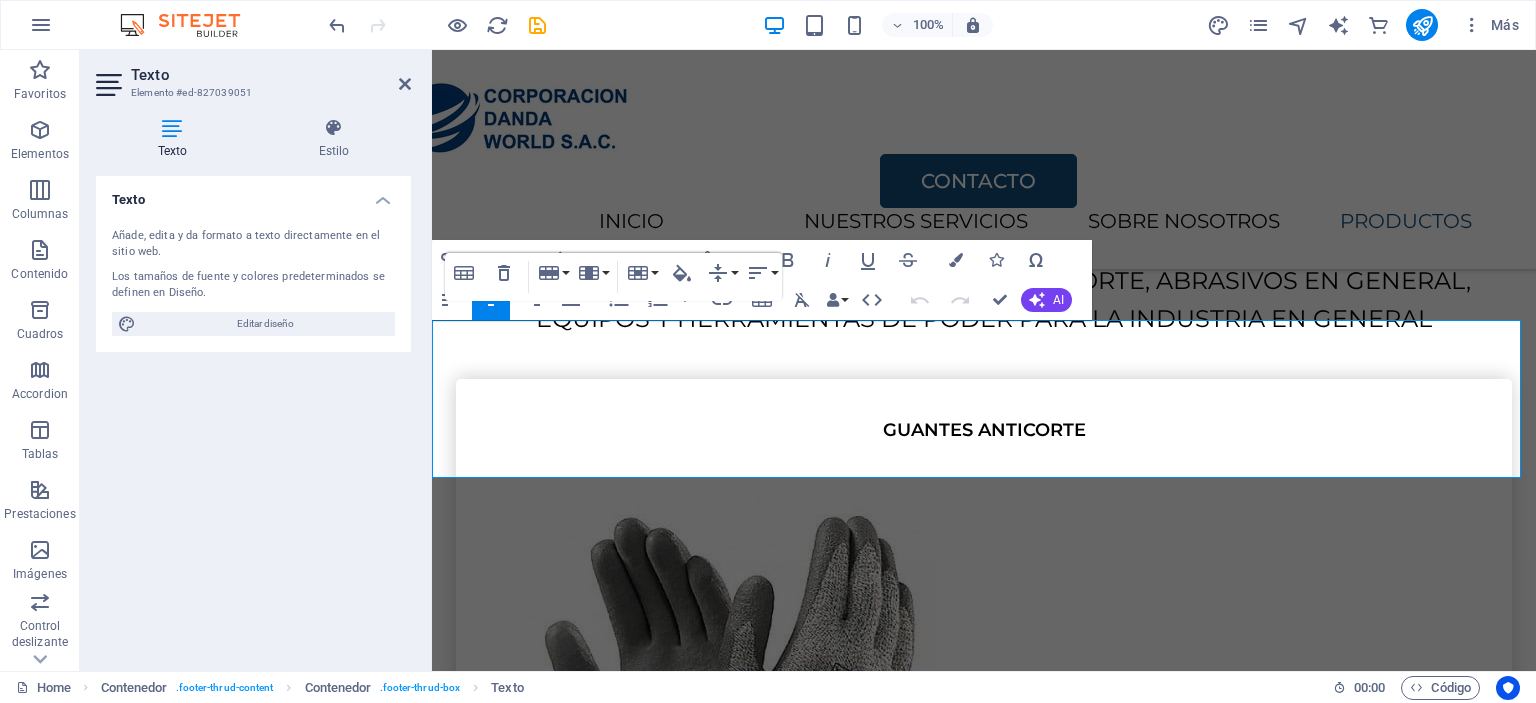 click on "DIRECCIÓN" at bounding box center (616, 6144) 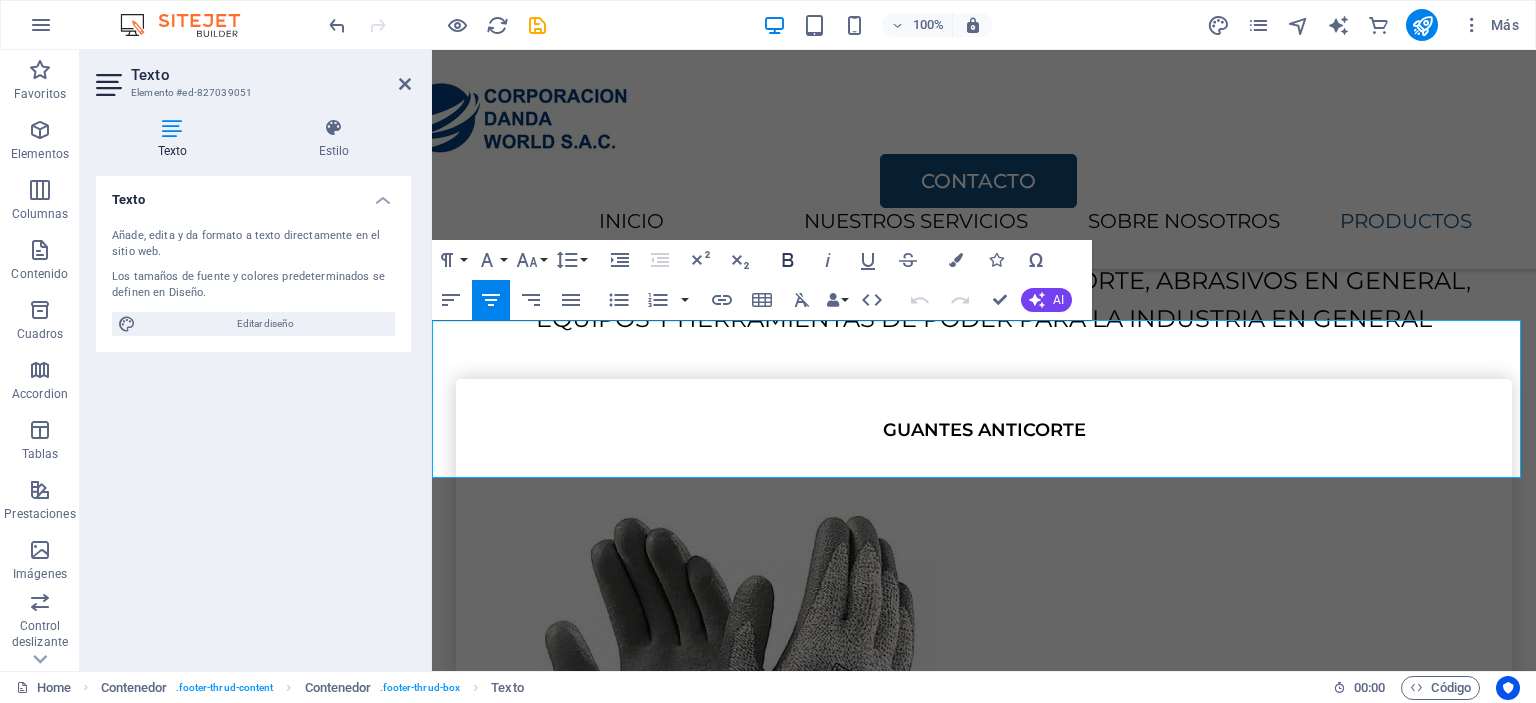 click 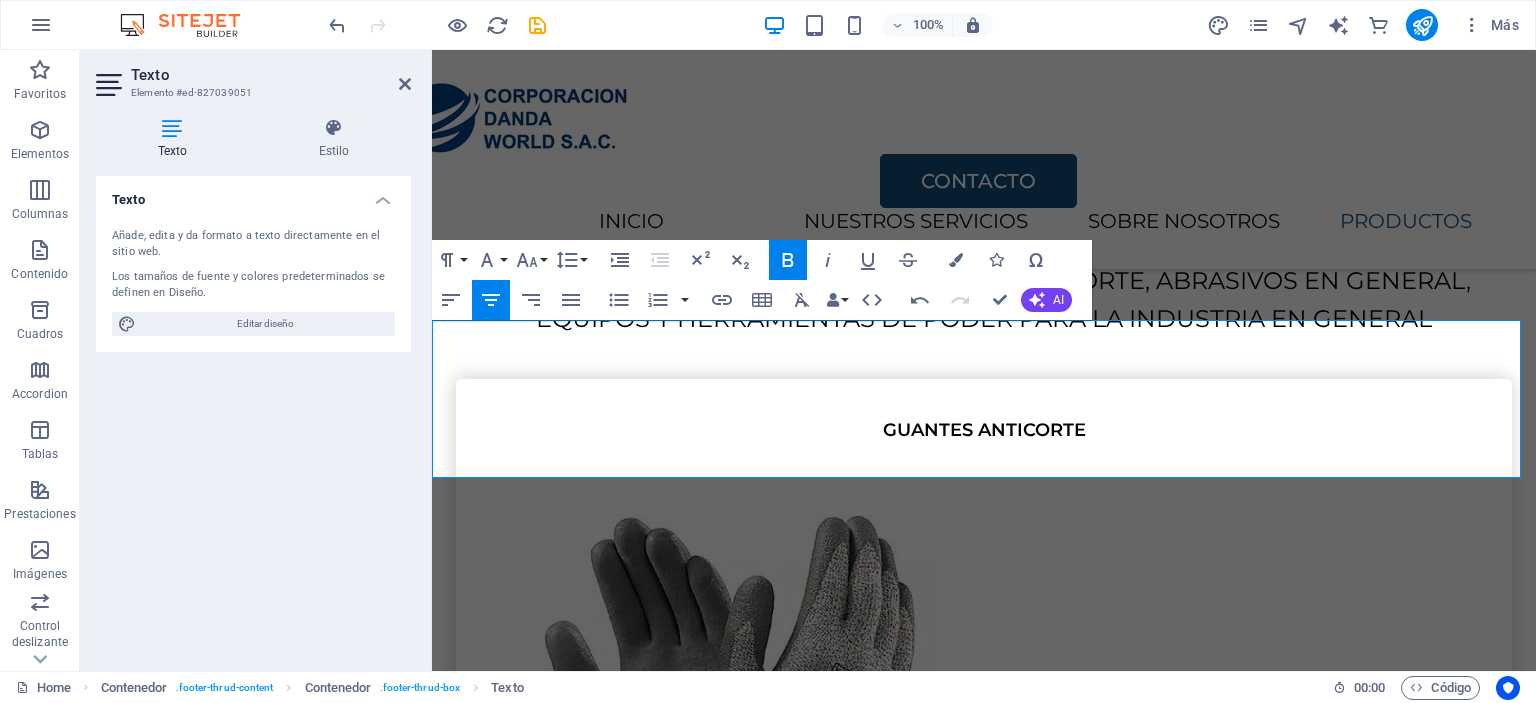 click on "SIGUENOS EN:" at bounding box center (984, 6144) 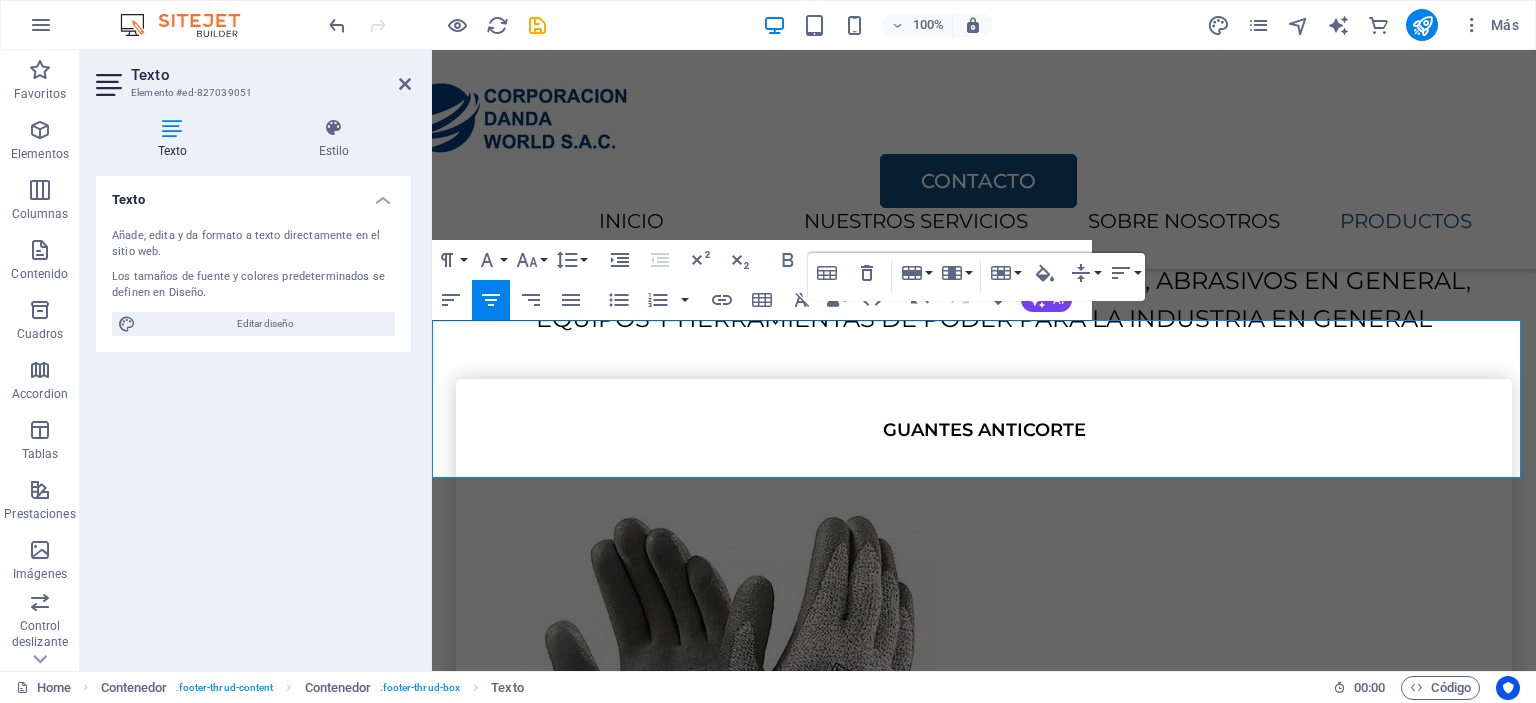 click on "SIGUENOS EN:" at bounding box center [984, 6144] 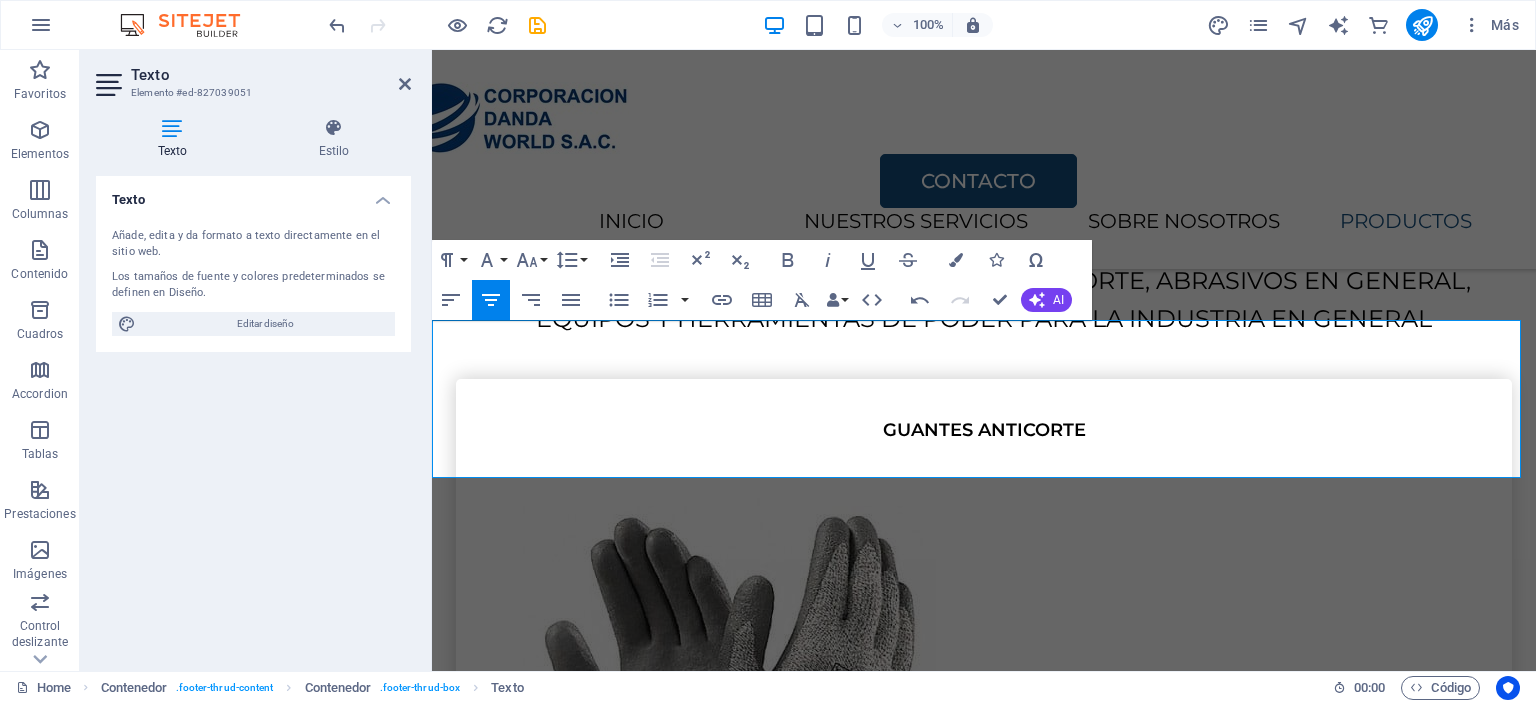 click on "SIGUENOS EN:" at bounding box center [984, 6144] 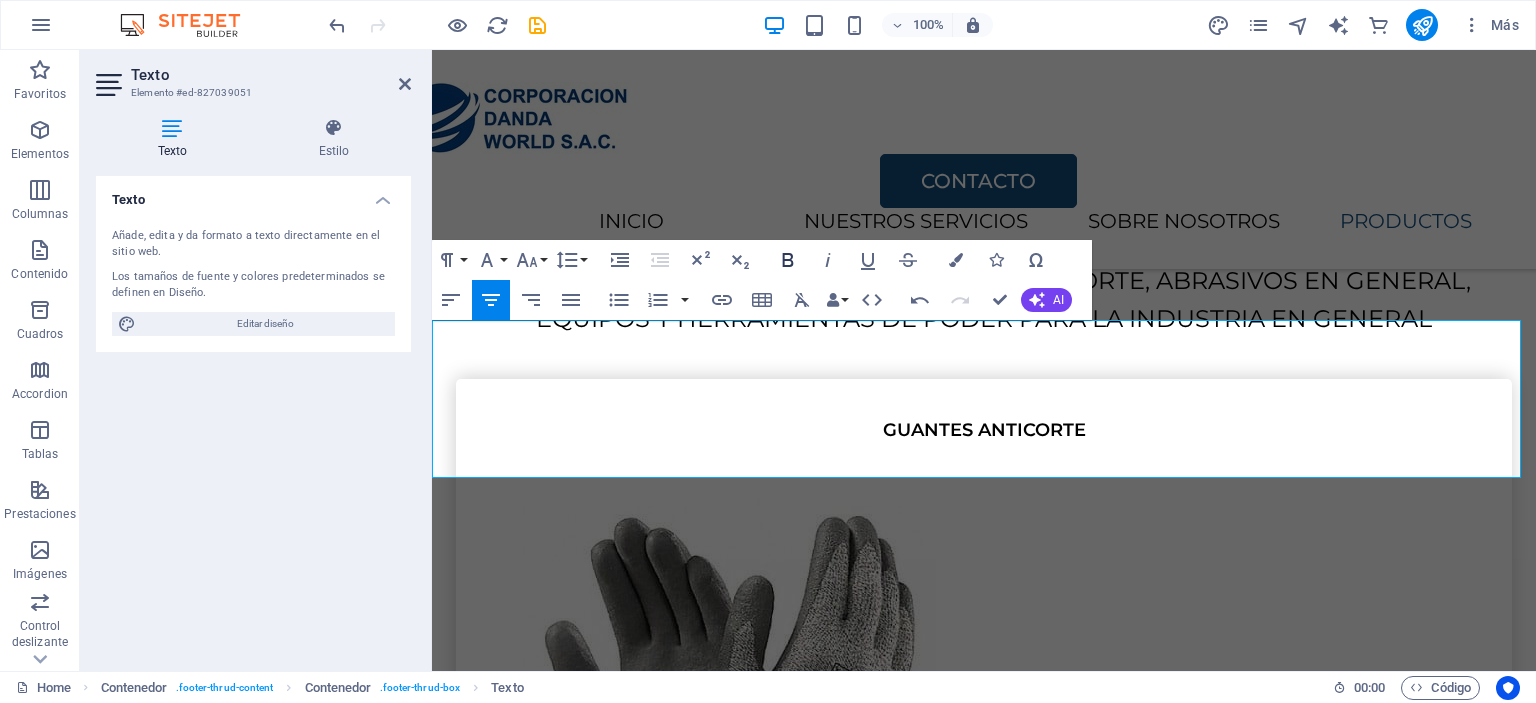 click 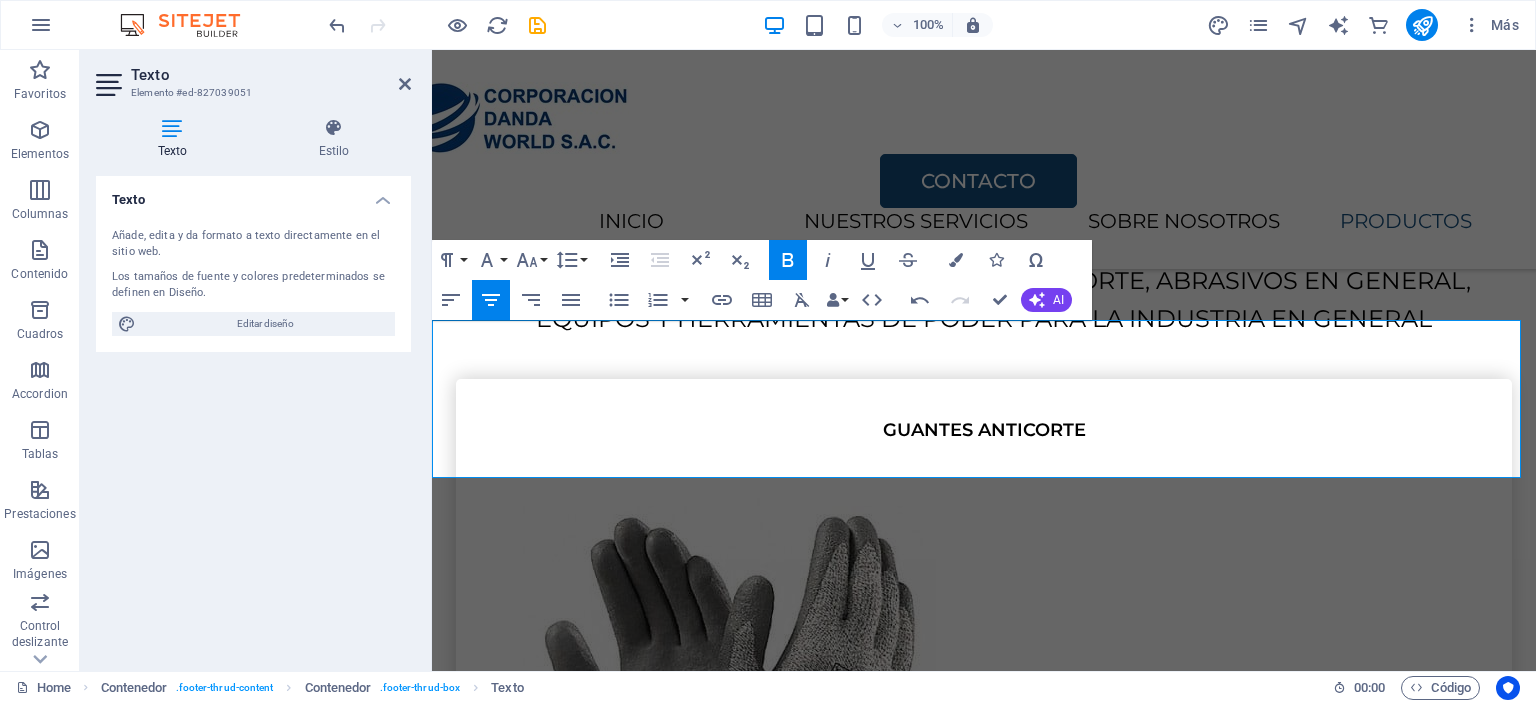 click on "CONTACTO" at bounding box center [1352, 6144] 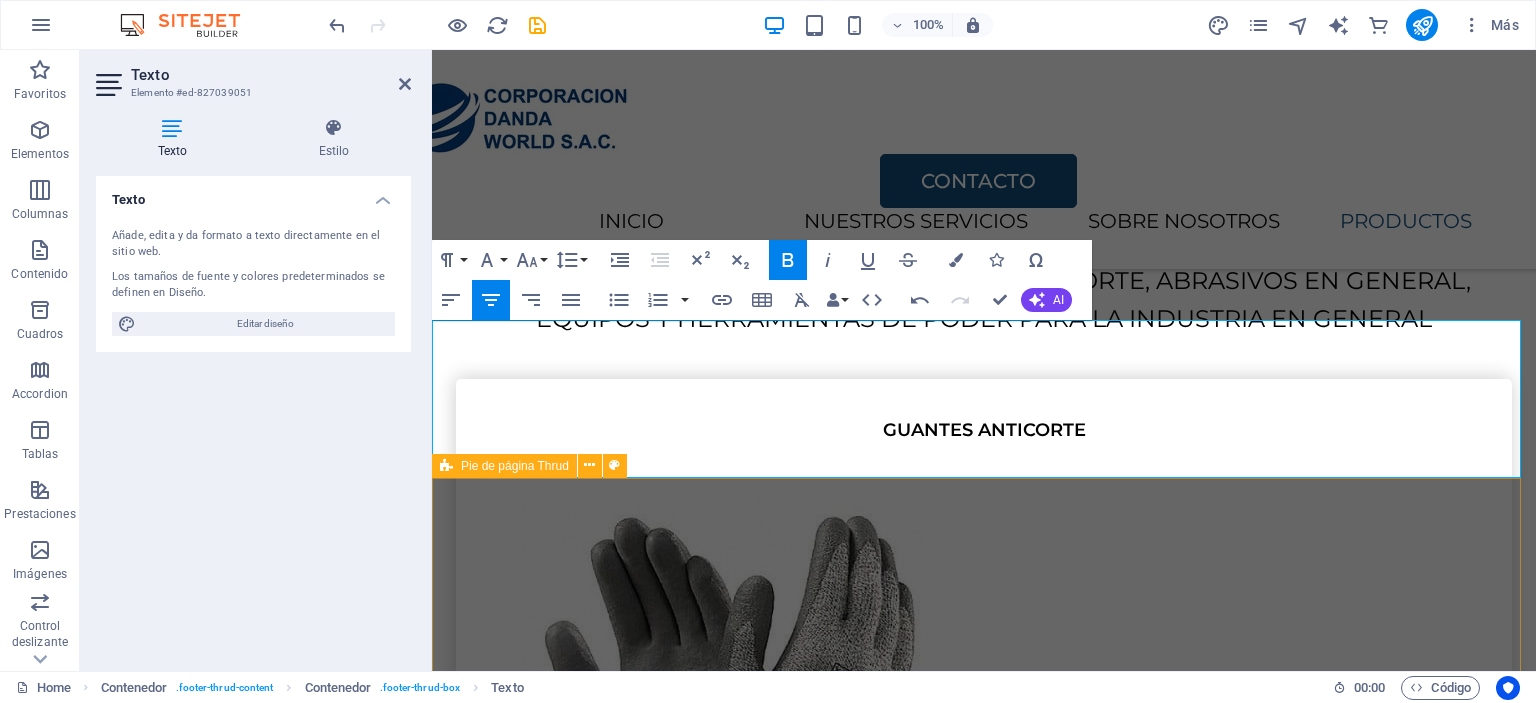 click on "codansac.com   Legal Notice  |  Privacy Policy" at bounding box center (984, 6447) 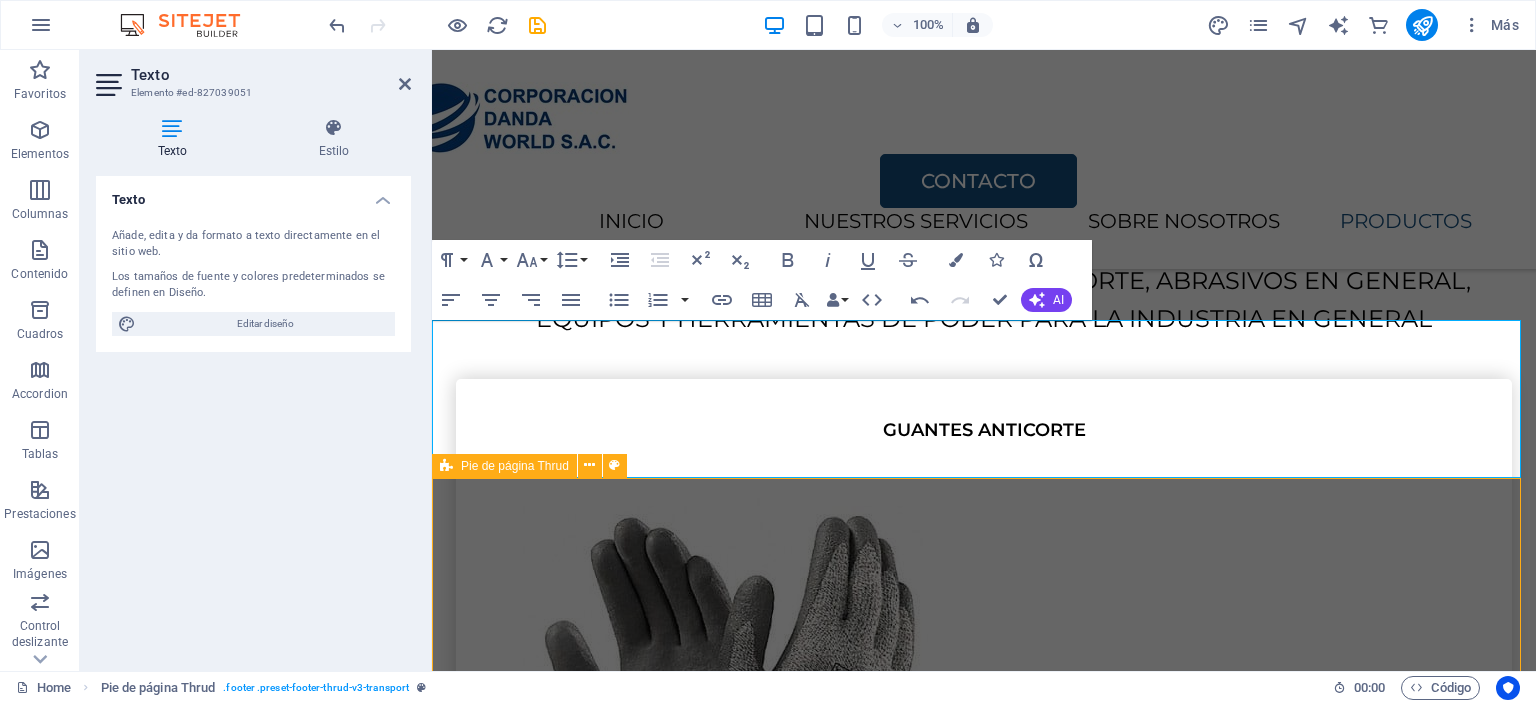 scroll, scrollTop: 3964, scrollLeft: 0, axis: vertical 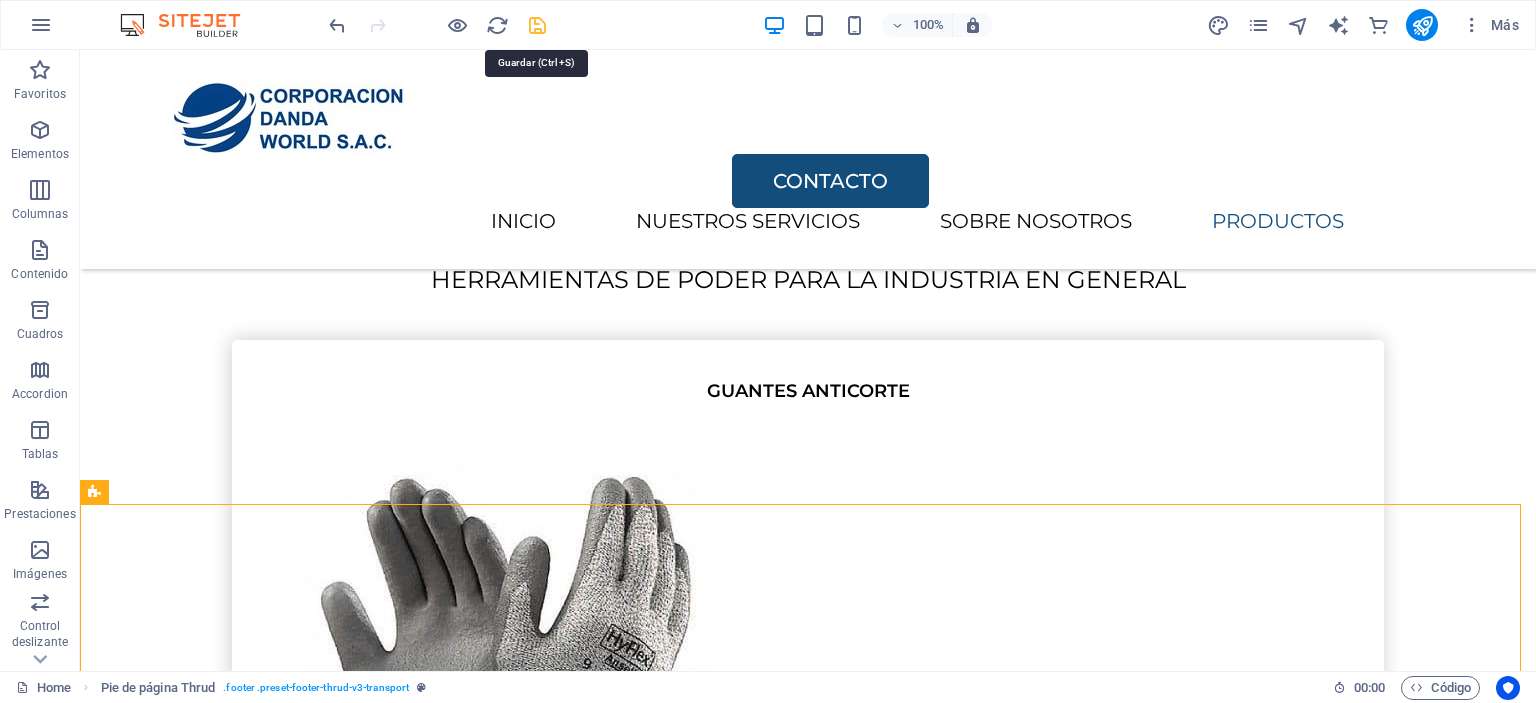 click at bounding box center [537, 25] 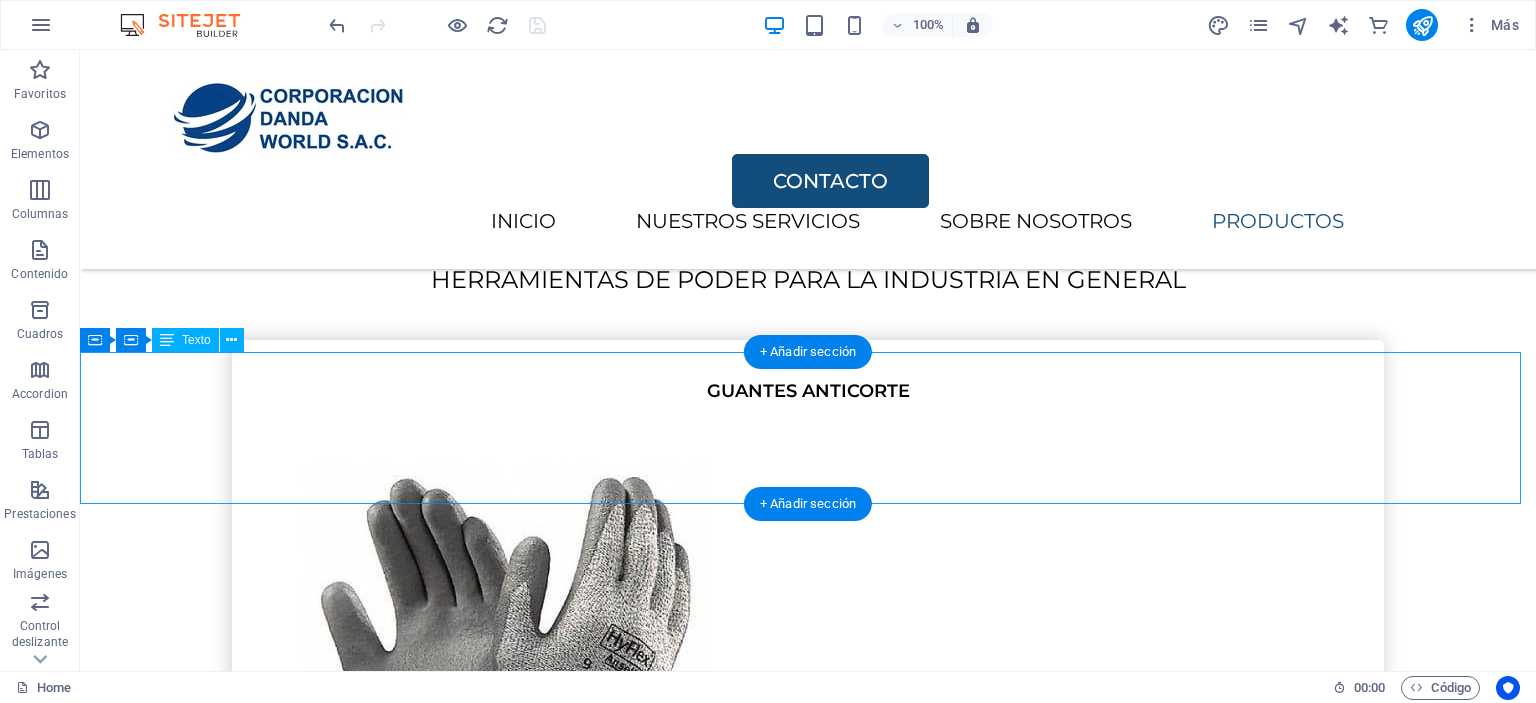click on "DIRECCIÓN SIGUENOS EN: CONTACTO [STREET] N°[NUMBER] - [CITY] FACEBOOK TIKTOK 📞 ✆ [PHONE] 📞 ✆ [PHONE] ✉ [EMAIL] ✉ [EMAIL]" at bounding box center (808, 7253) 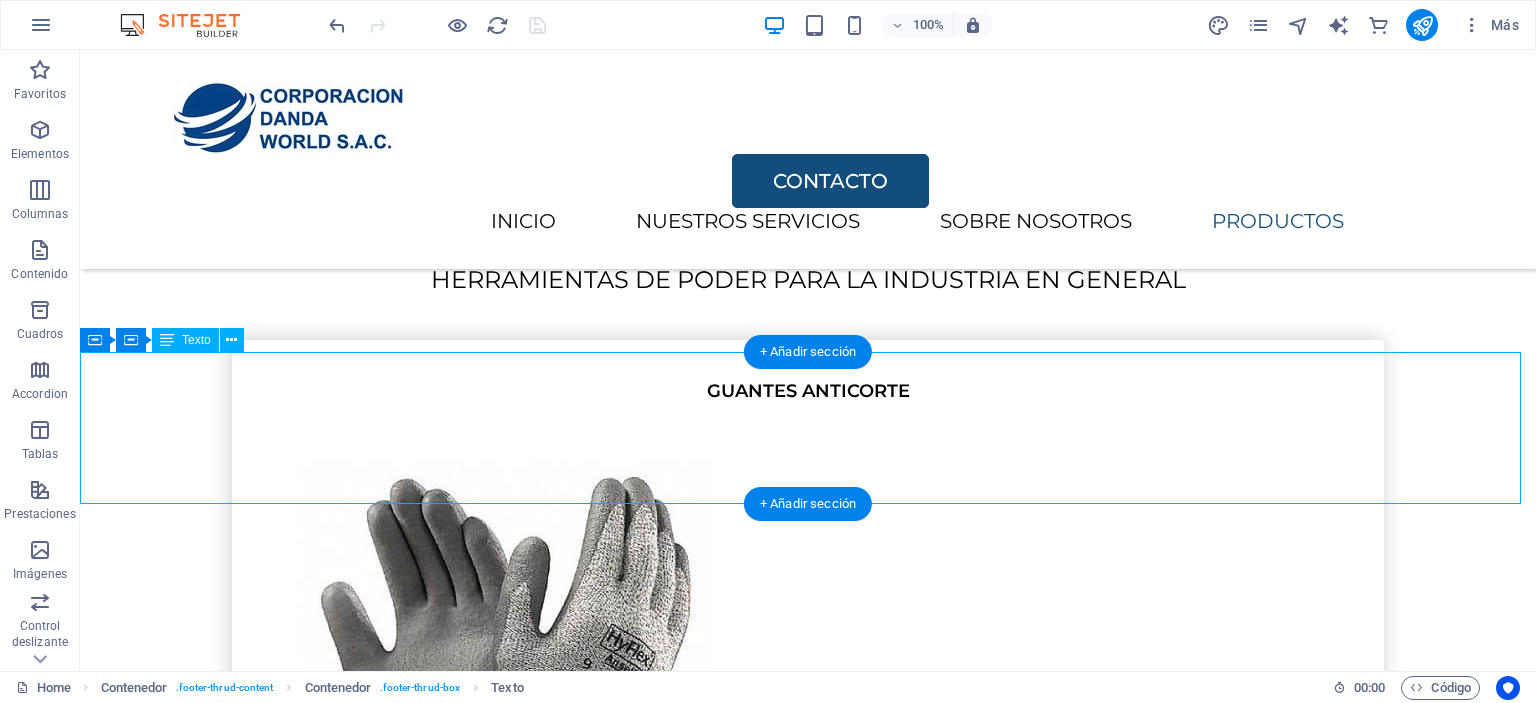 click on "DIRECCIÓN SIGUENOS EN: CONTACTO [STREET] N°[NUMBER] - [CITY] FACEBOOK TIKTOK 📞 ✆ [PHONE] 📞 ✆ [PHONE] ✉ [EMAIL] ✉ [EMAIL]" at bounding box center (808, 7253) 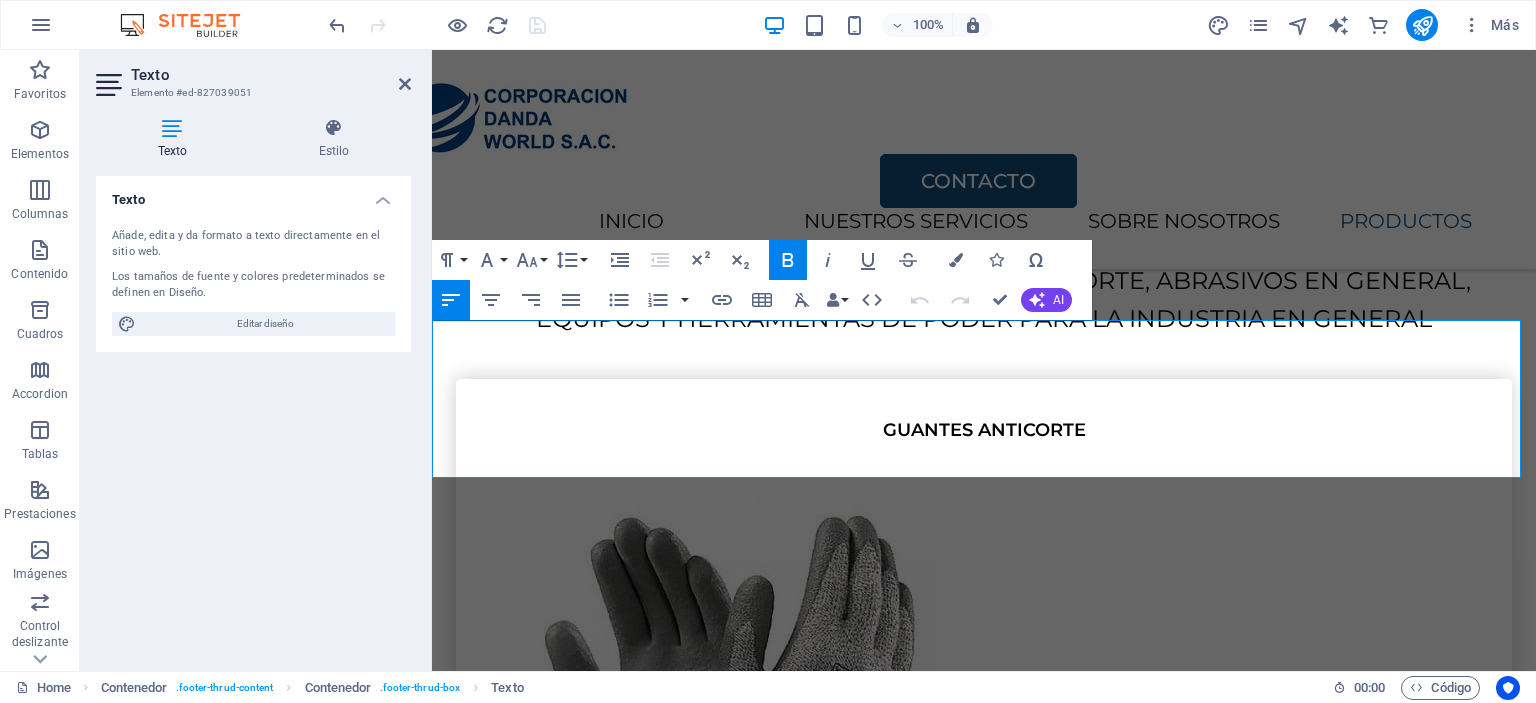 click on "TIKTOK" at bounding box center [984, 6237] 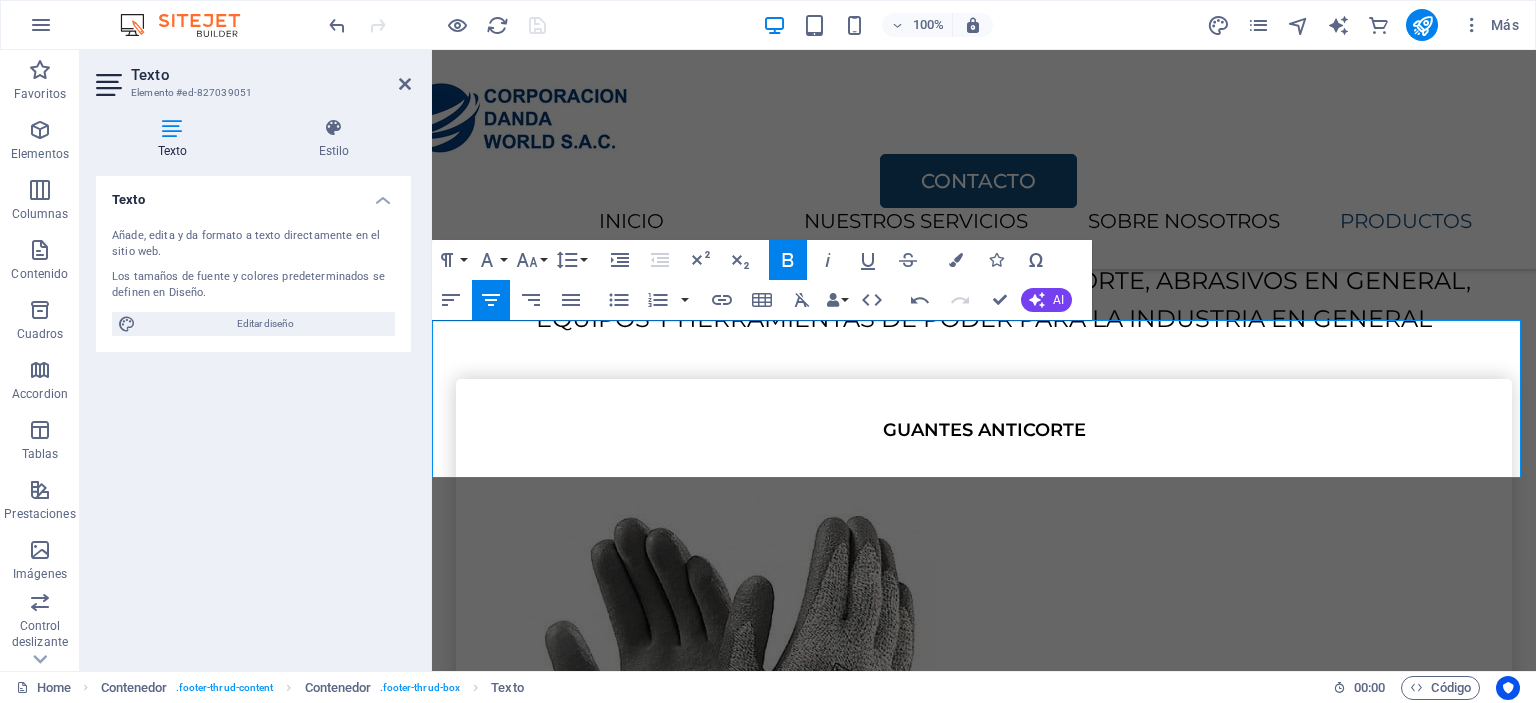 type 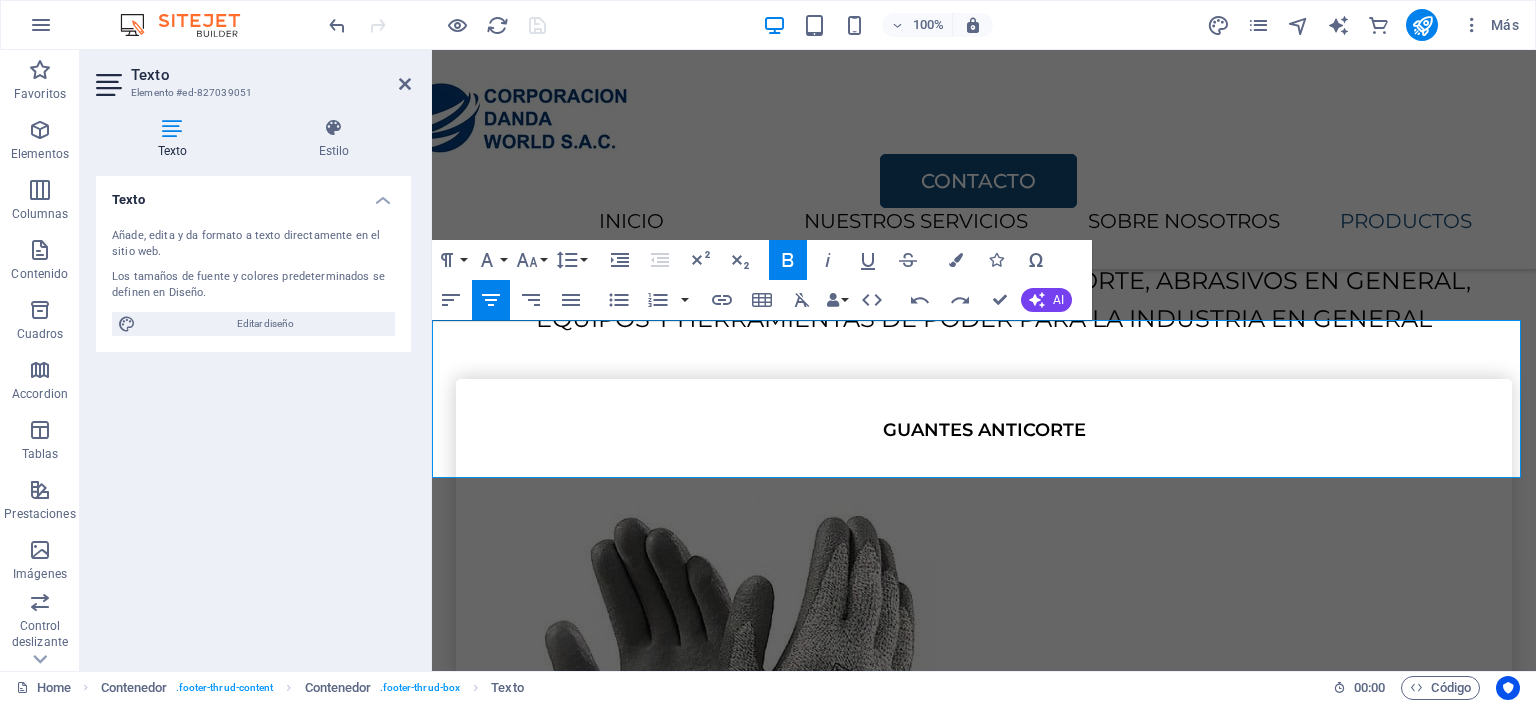click on "FACEBOOK" at bounding box center (984, 6208) 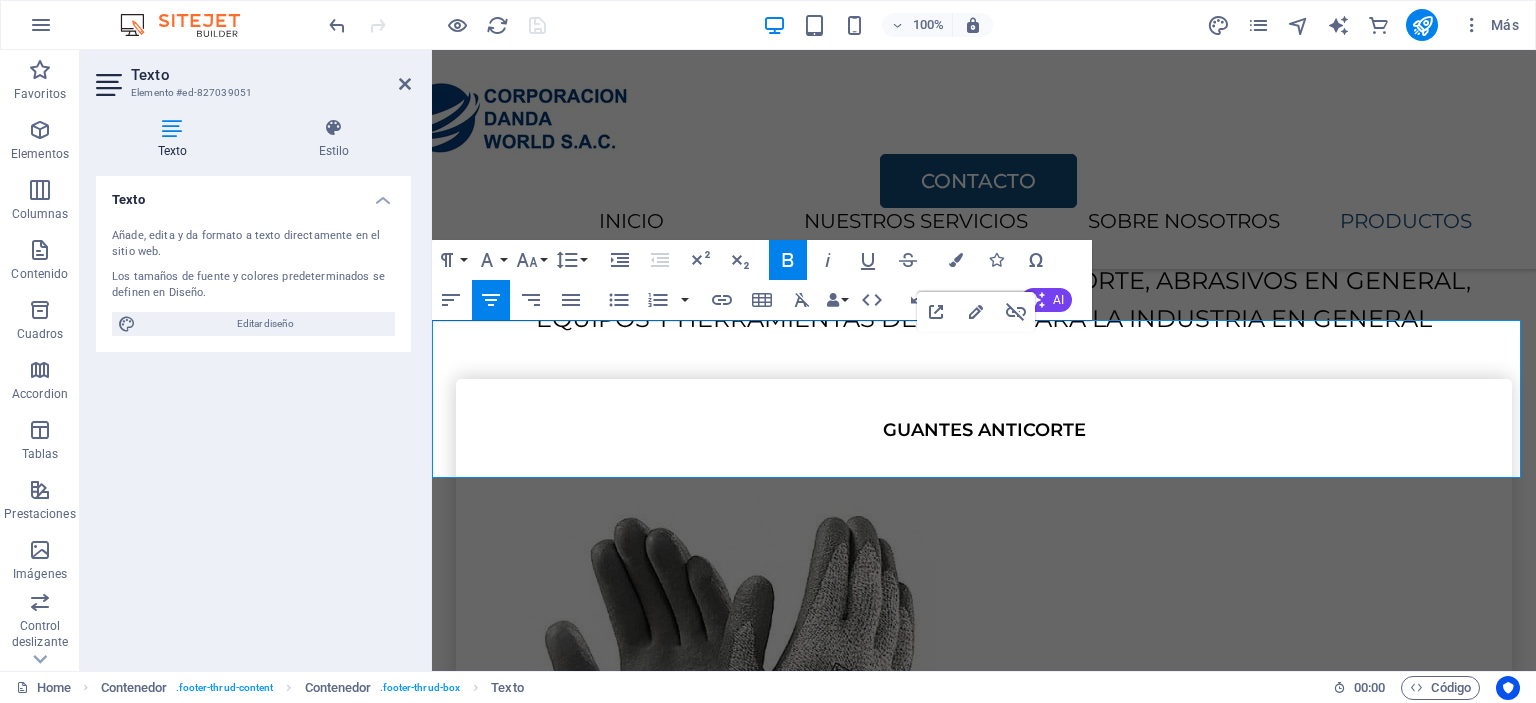 click on "TIK TOK" at bounding box center (984, 6237) 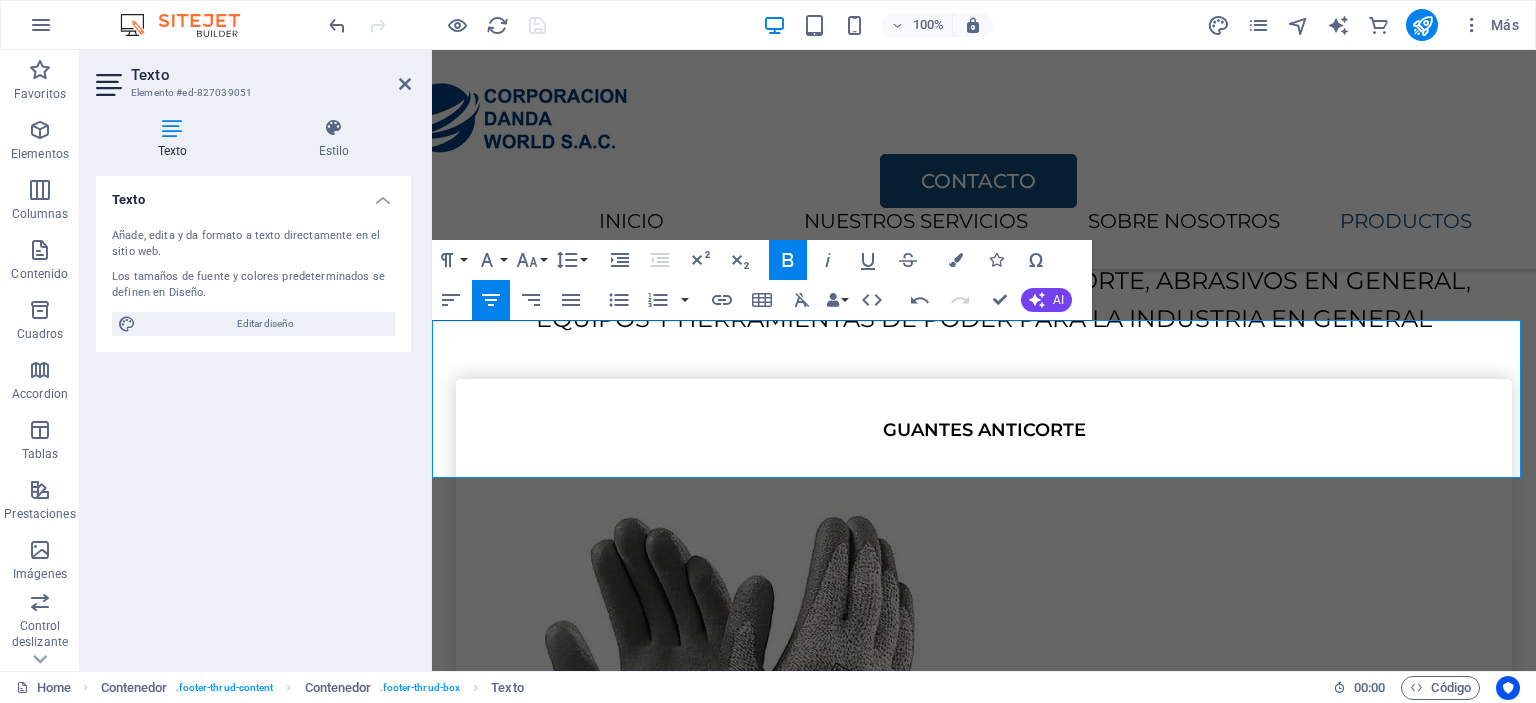 click on "FACEBOOK" at bounding box center (984, 6208) 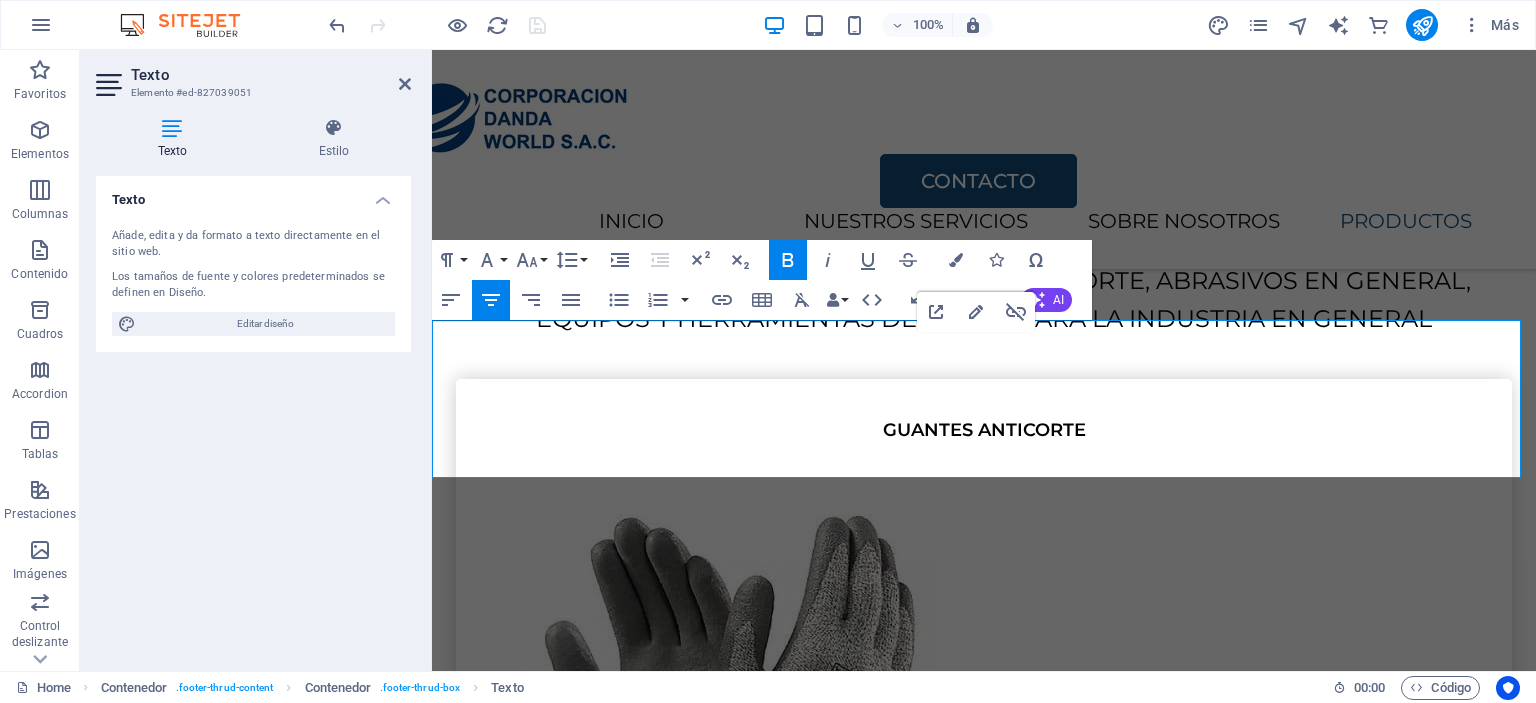 click on "TIKTOK" at bounding box center (984, 6237) 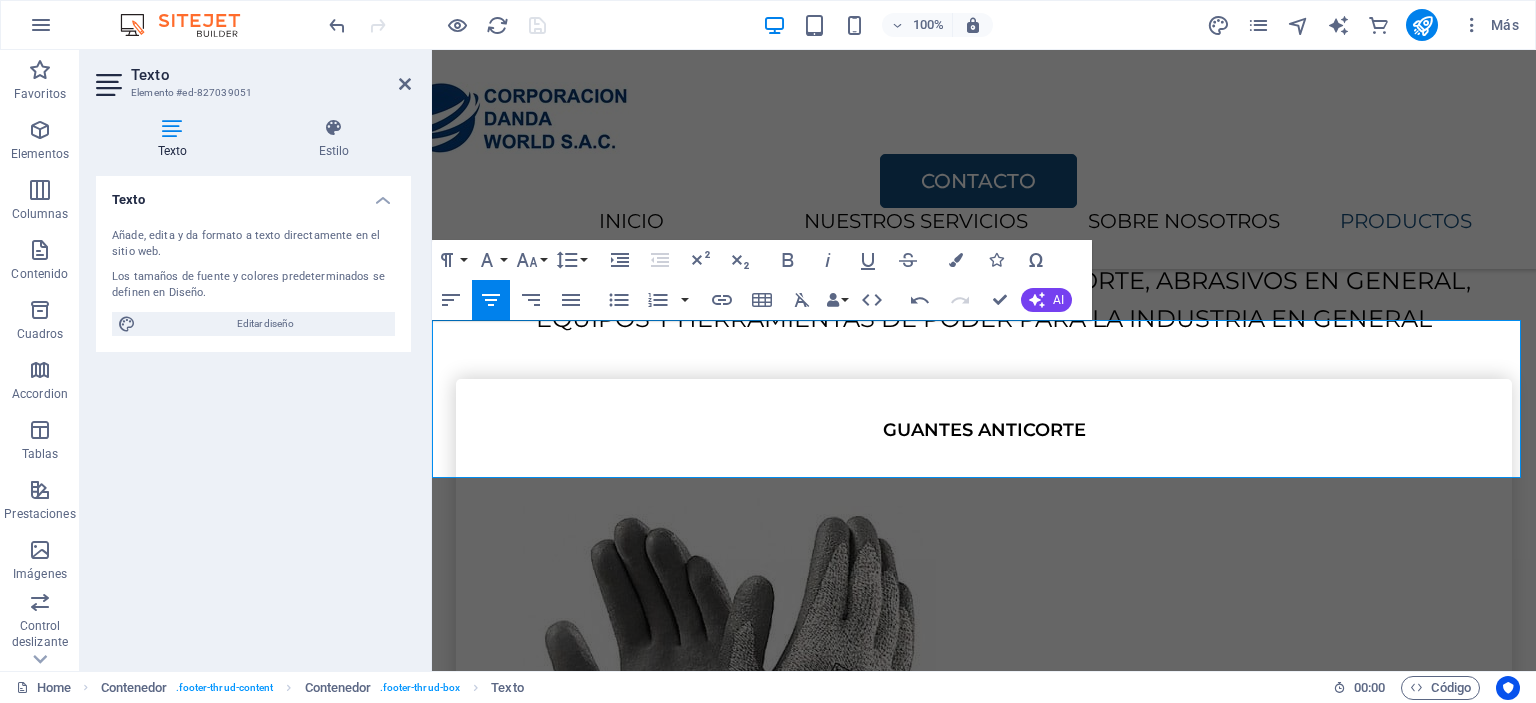 click on "INSTAGRAM" at bounding box center (984, 6251) 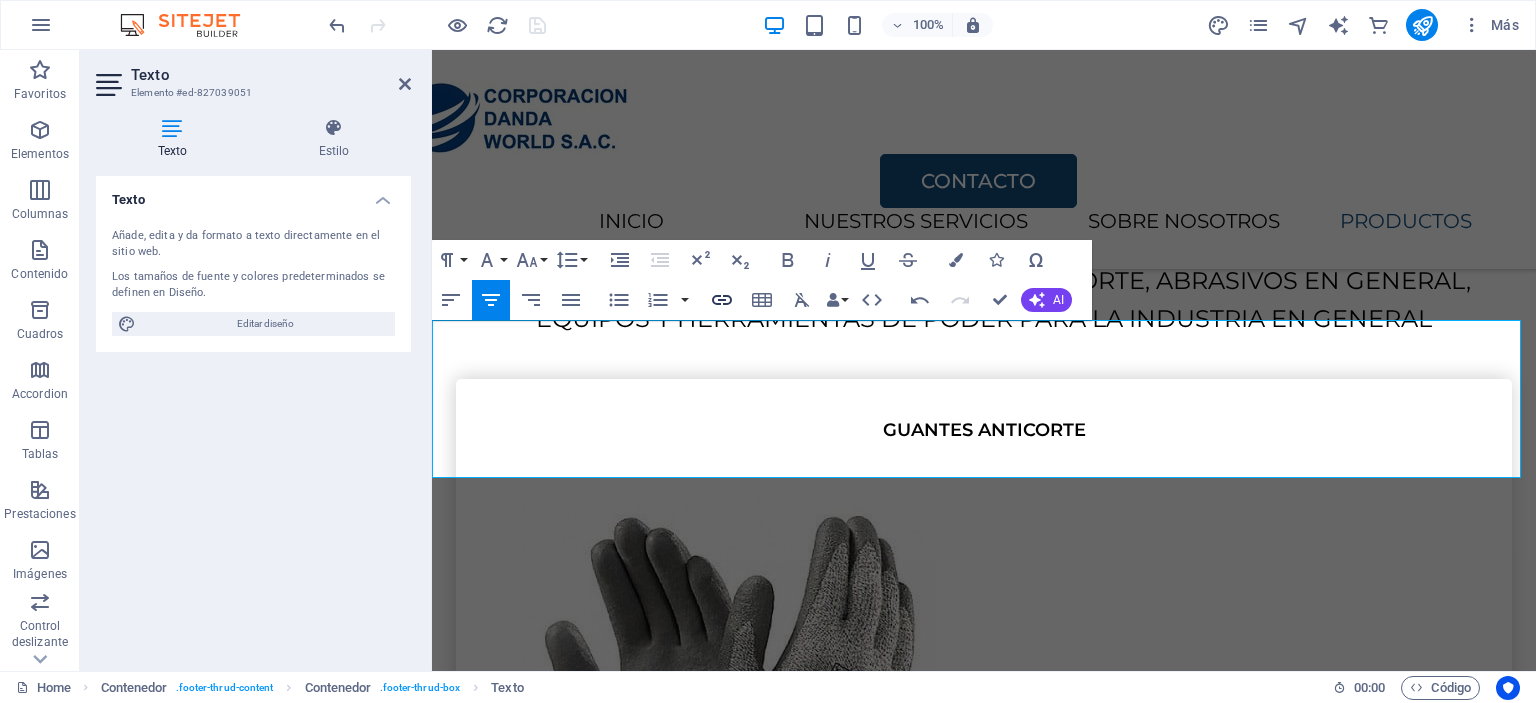 click 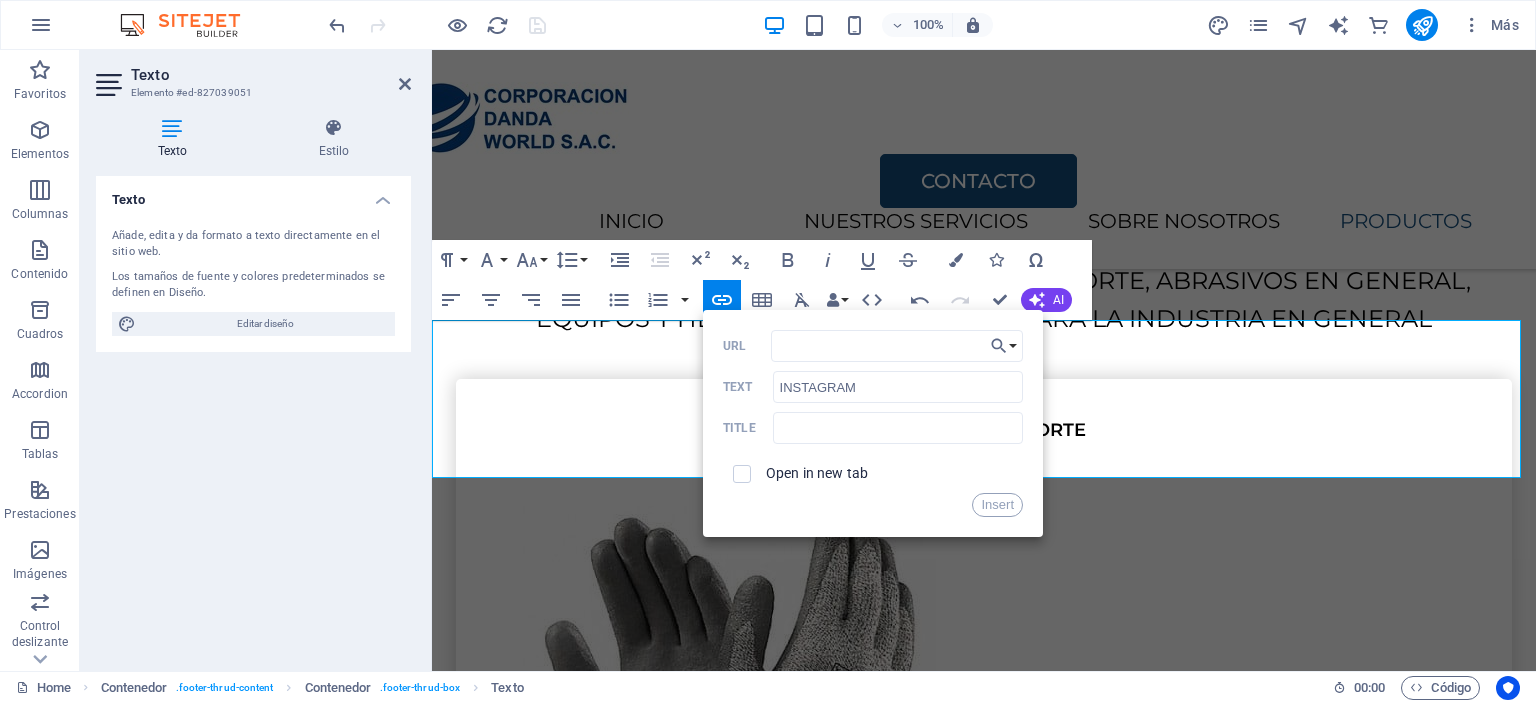 type on "https://www.instagram.com/codansac?igsh=MWI0NXp1aXE0NnhmaA%3D%3D&utm_source=qr" 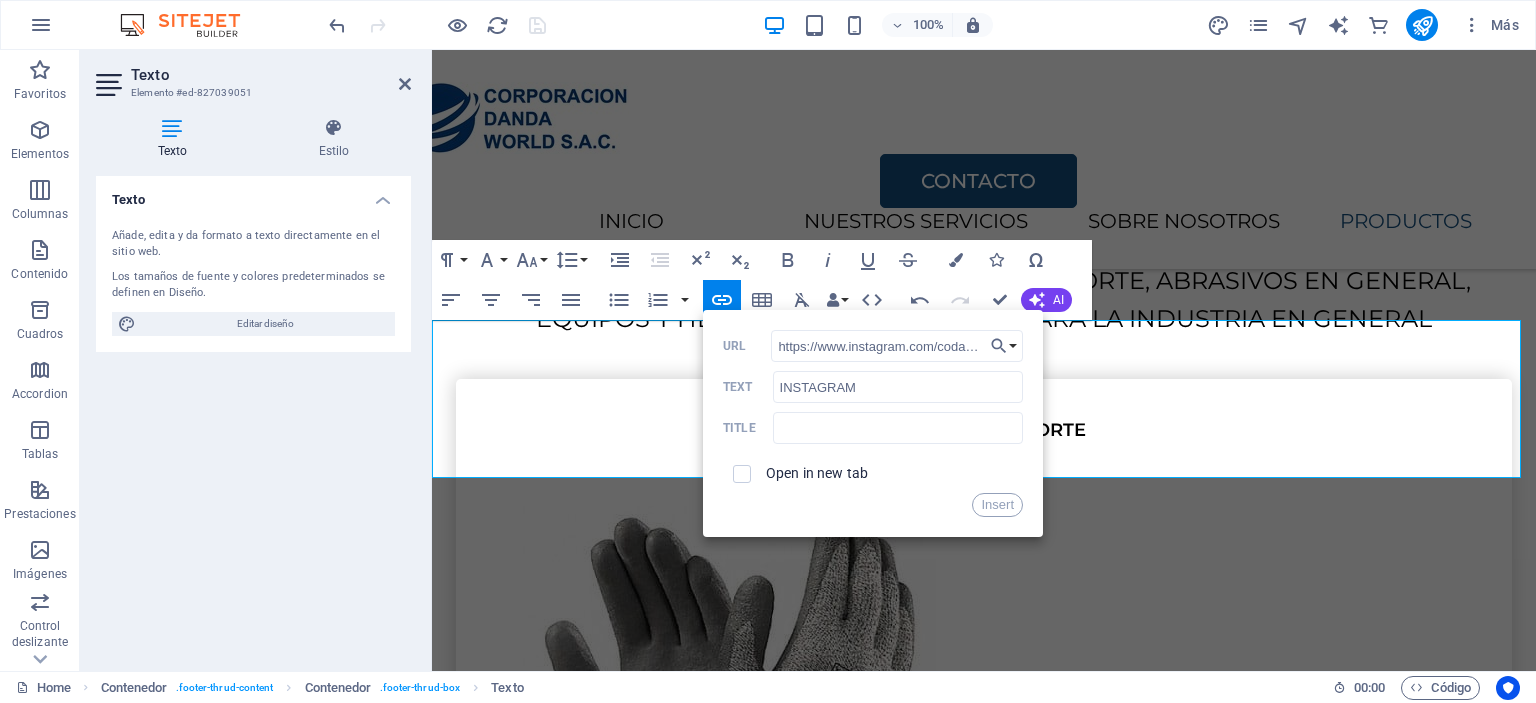 scroll, scrollTop: 0, scrollLeft: 352, axis: horizontal 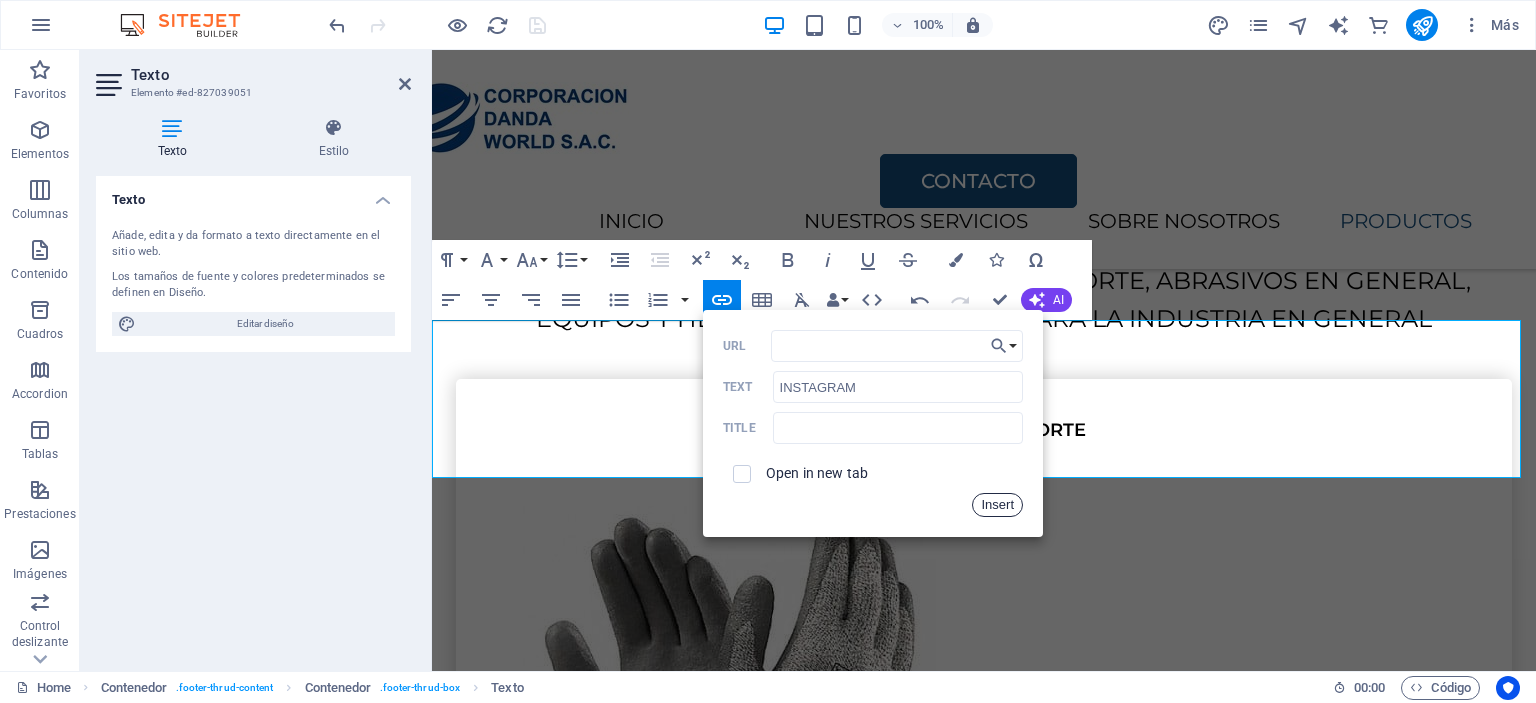 click on "Insert" at bounding box center [997, 505] 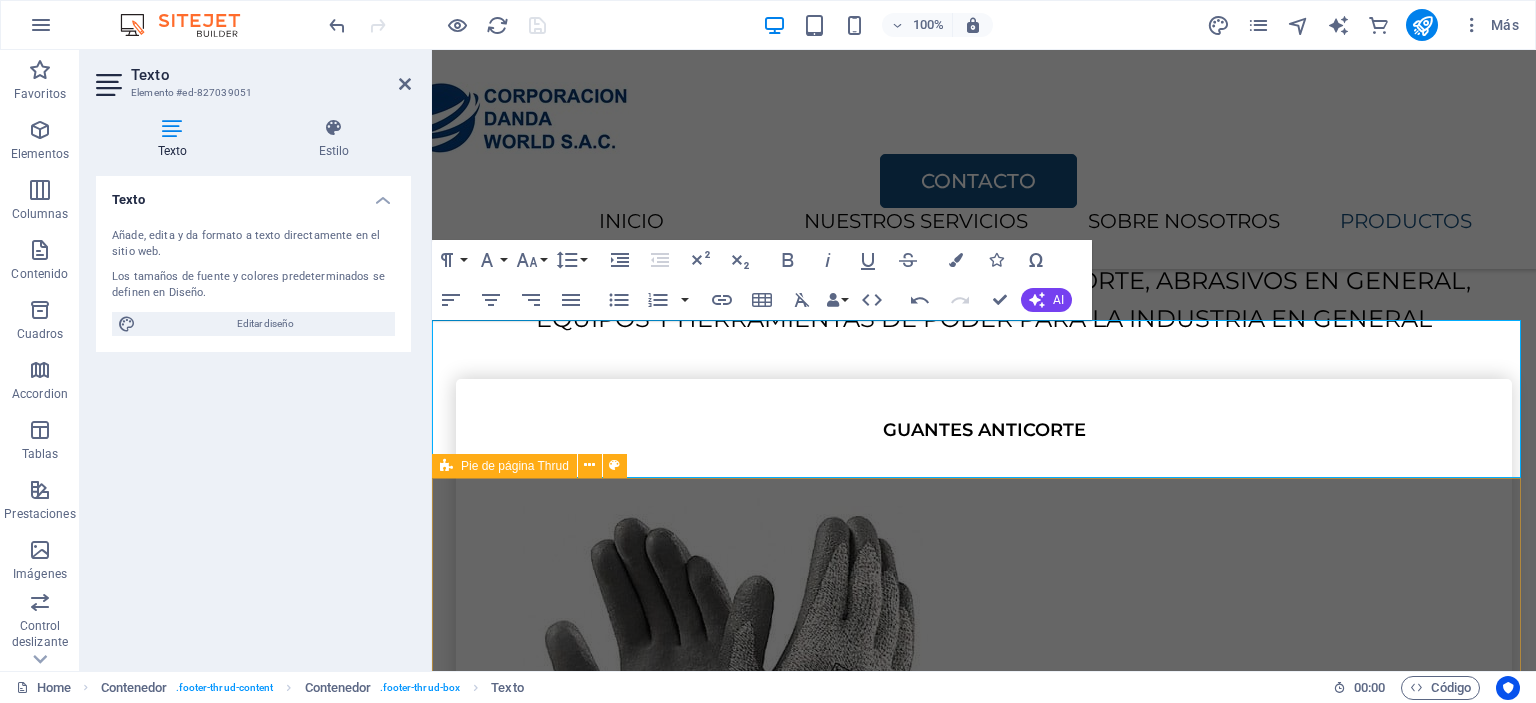 click on "codansac.com   Legal Notice  |  Privacy Policy" at bounding box center (984, 6447) 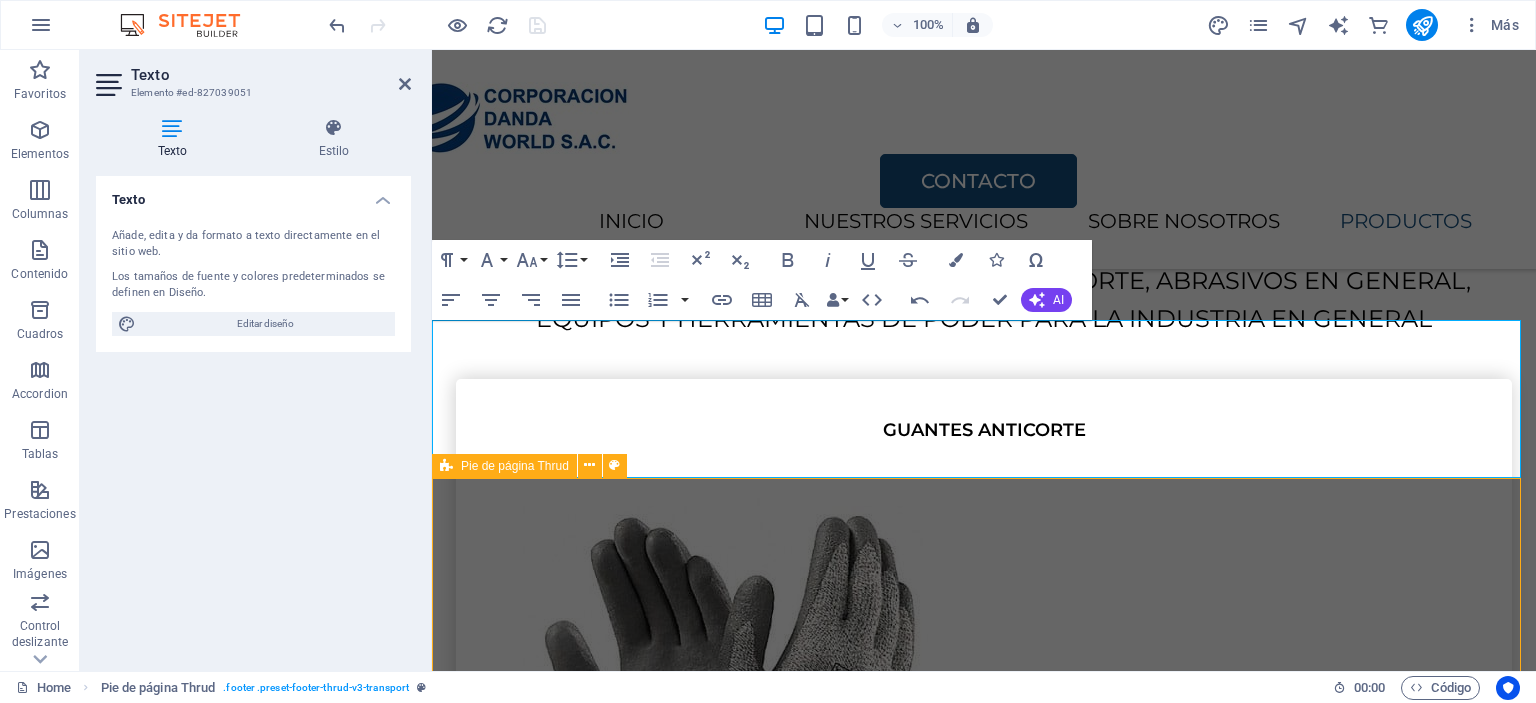scroll, scrollTop: 3964, scrollLeft: 0, axis: vertical 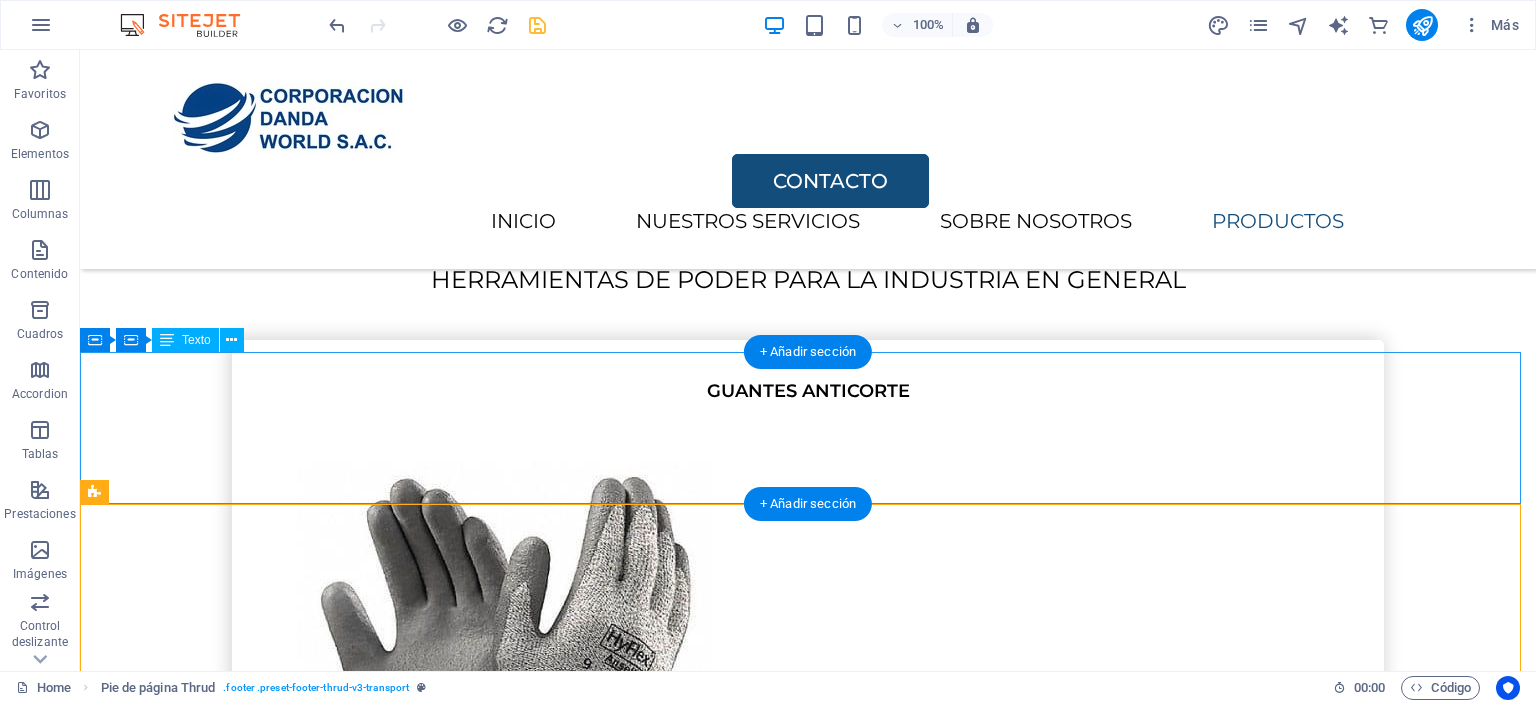 click on "DIRECCIÓN SIGUENOS EN: CONTACTO [STREET] N°[NUMBER] - [CITY] FACEBOOK TIKTOK INSTAGRAM 📞 ✆ [PHONE] 📞 ✆ [PHONE] ✉ [EMAIL] ✉ [EMAIL]" at bounding box center (808, 7253) 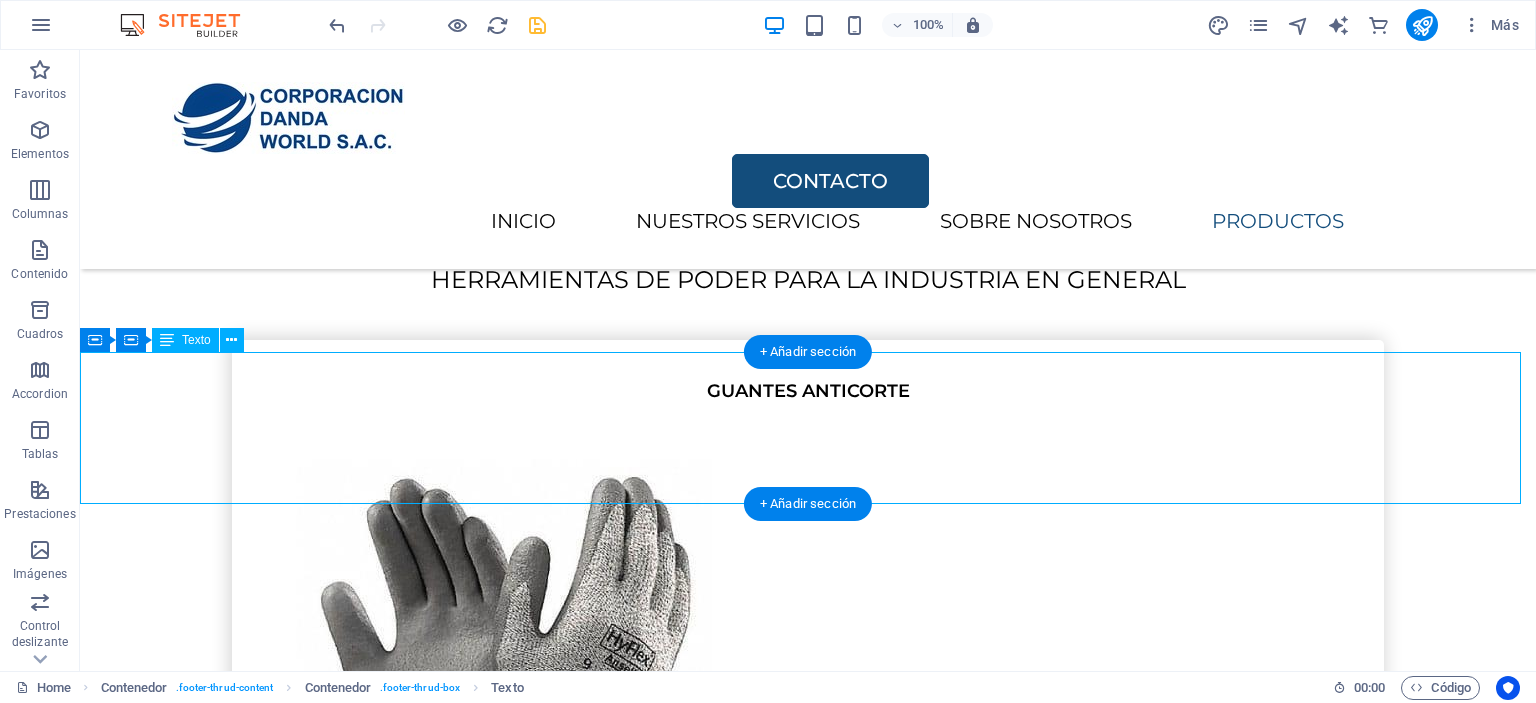 click on "DIRECCIÓN SIGUENOS EN: CONTACTO [STREET] N°[NUMBER] - [CITY] FACEBOOK TIKTOK INSTAGRAM 📞 ✆ [PHONE] 📞 ✆ [PHONE] ✉ [EMAIL] ✉ [EMAIL]" at bounding box center (808, 7253) 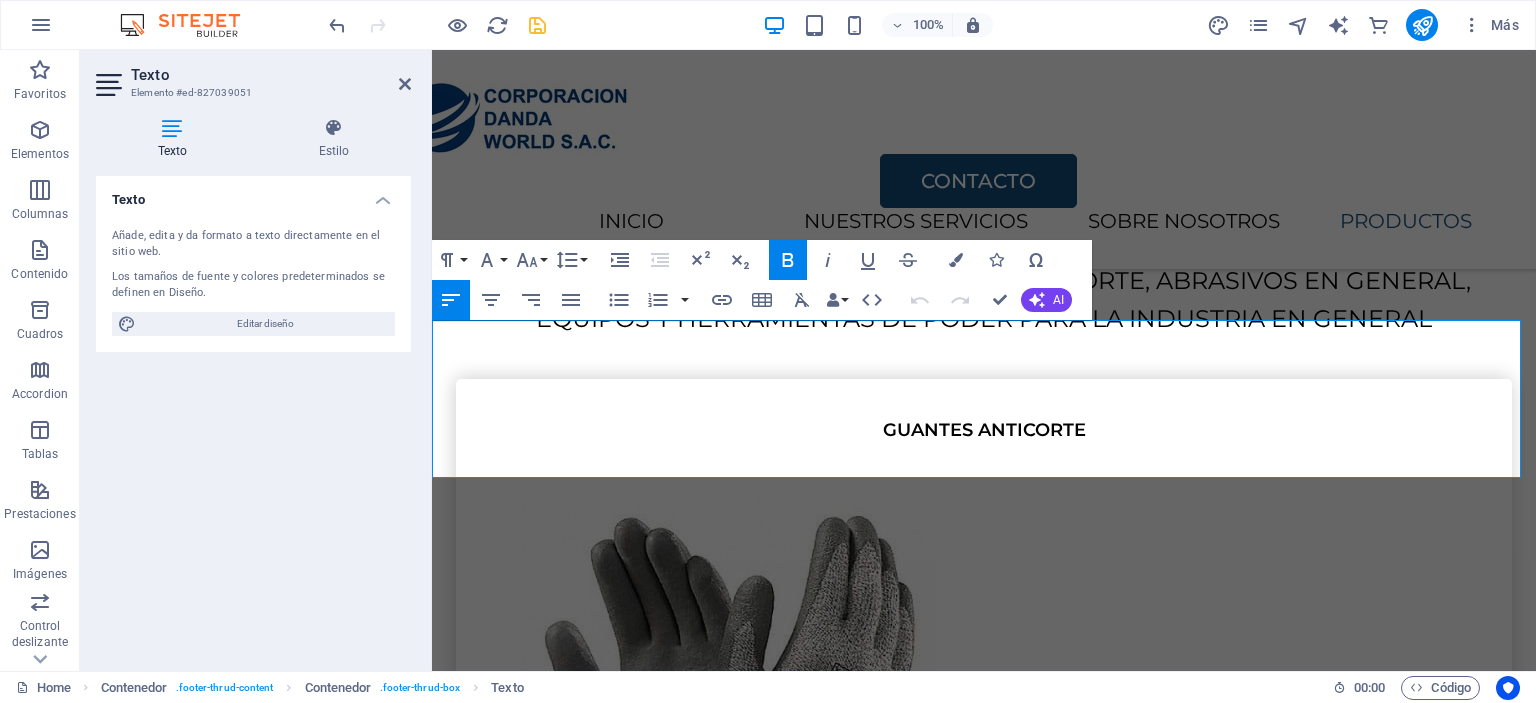 click on "INSTAGRAM" at bounding box center (984, 6251) 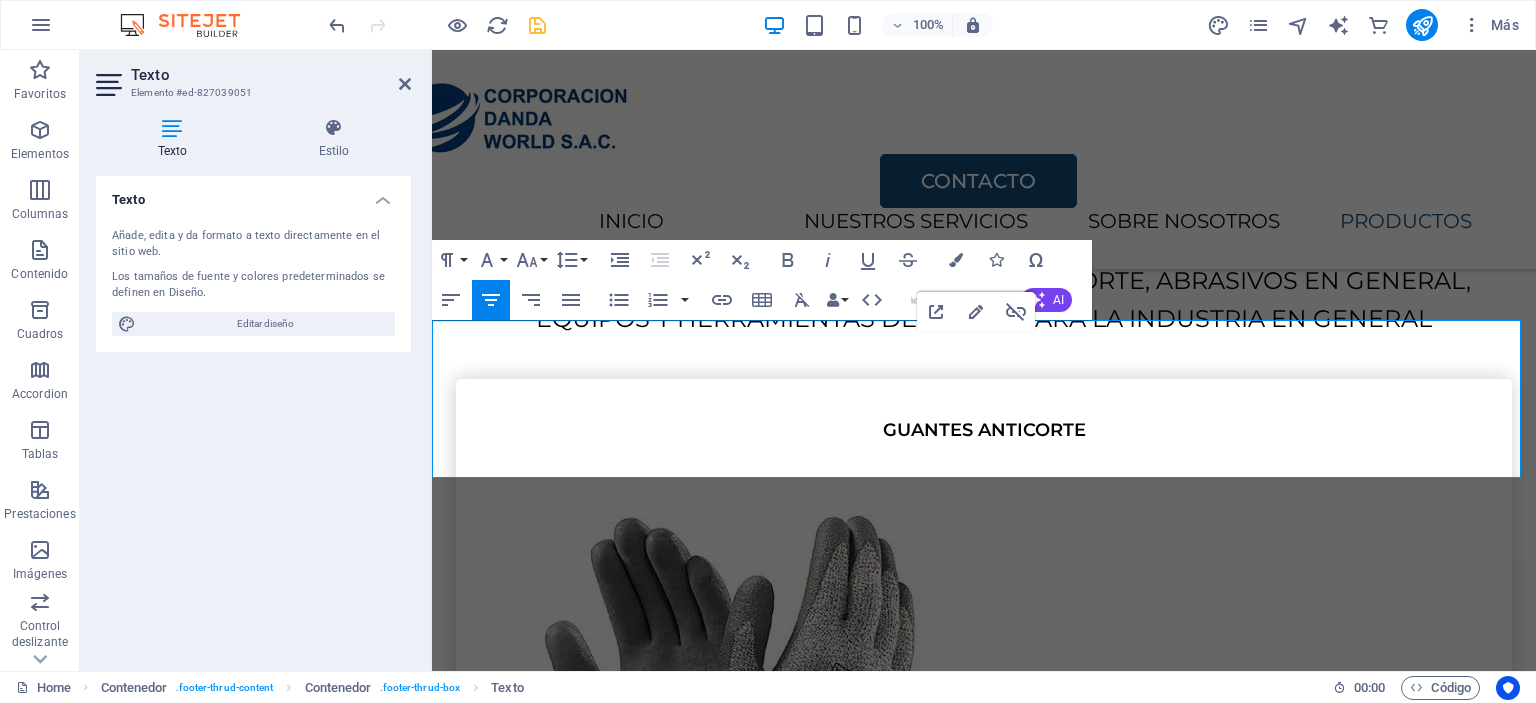 click on "INSTAGRAM" at bounding box center [984, 6251] 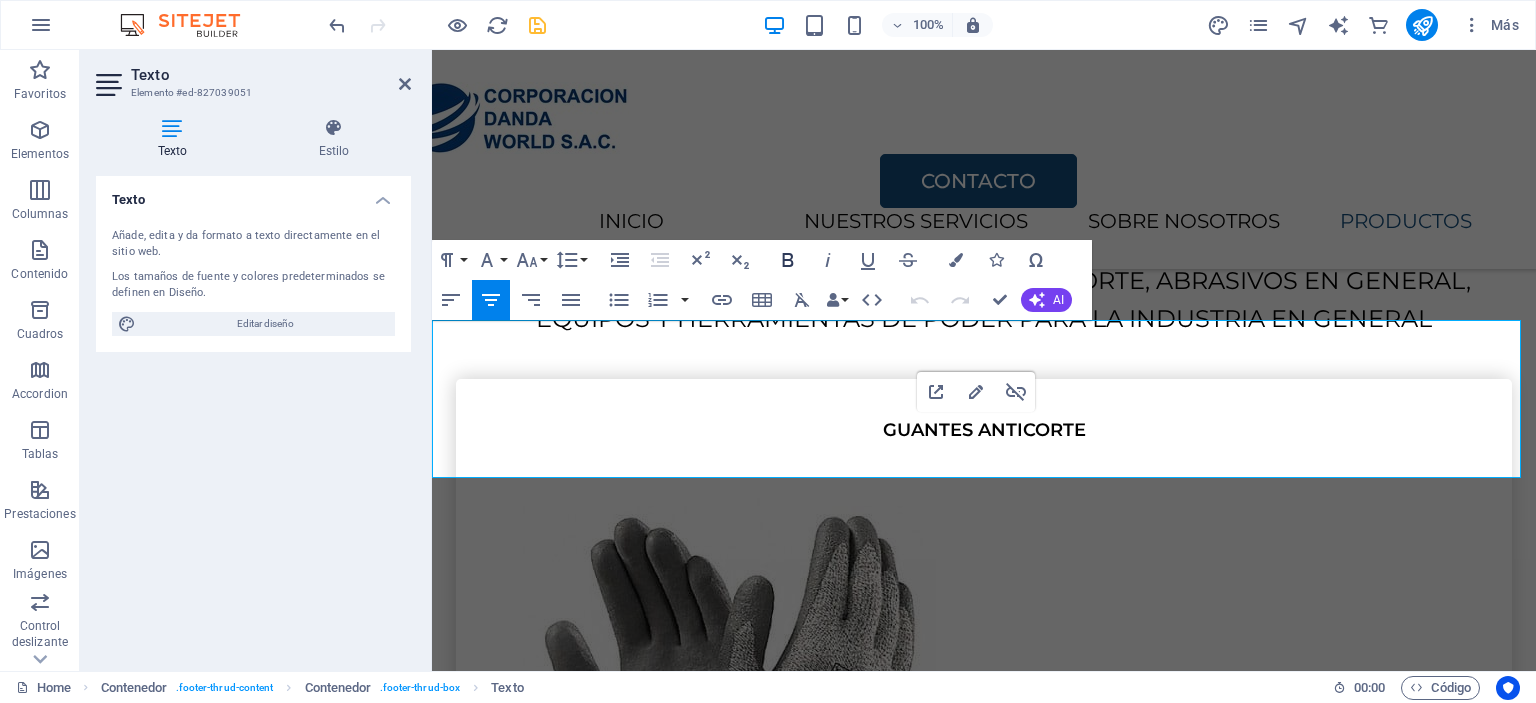 click 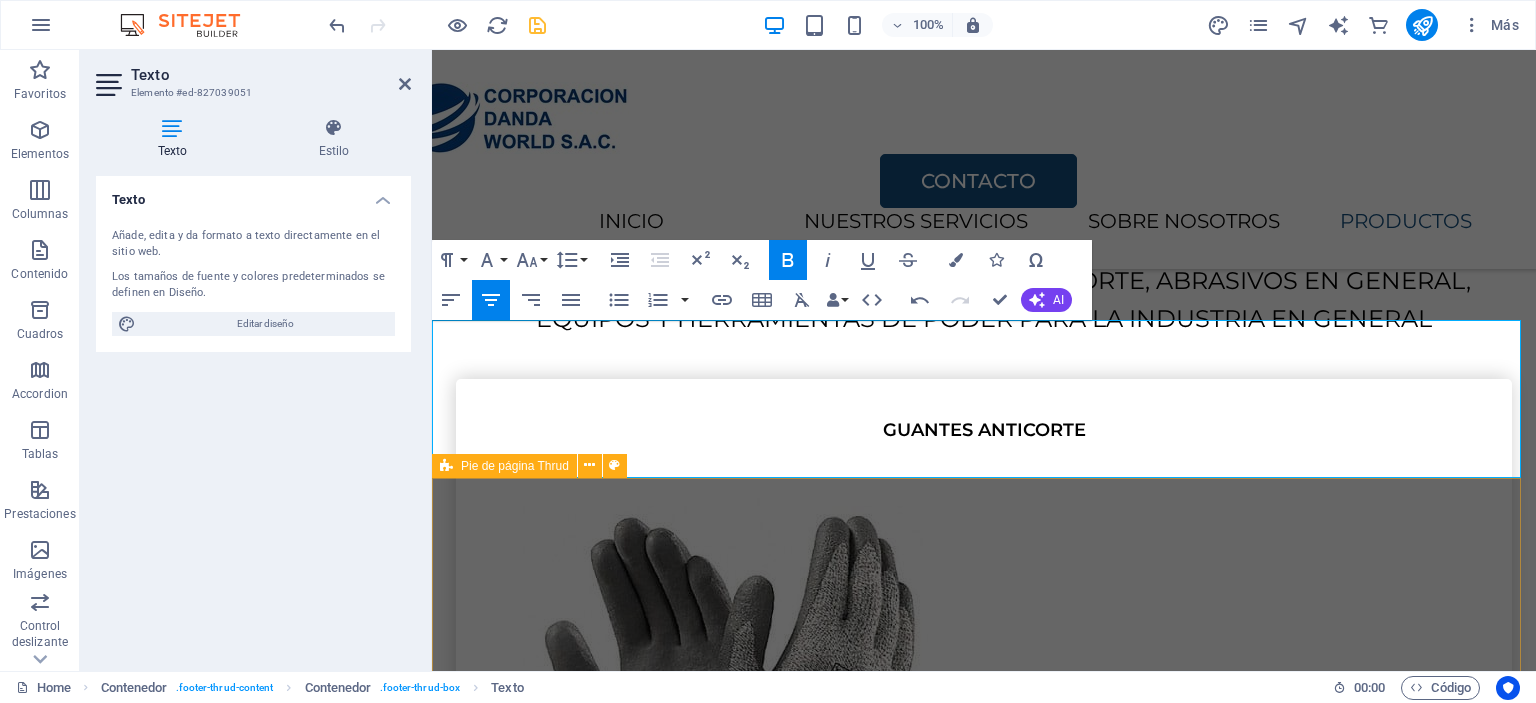 click on "codansac.com   Legal Notice  |  Privacy Policy" at bounding box center (984, 6447) 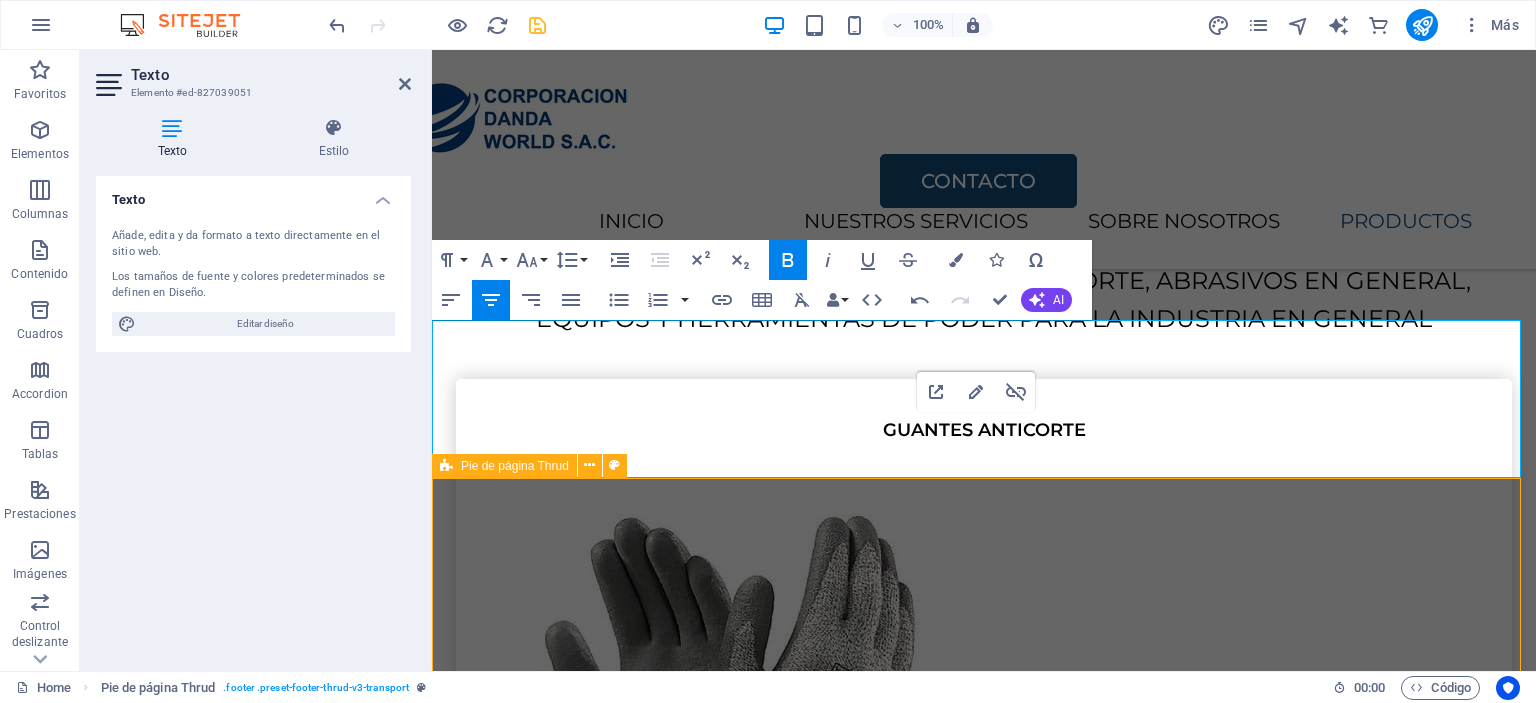 scroll, scrollTop: 3996, scrollLeft: 0, axis: vertical 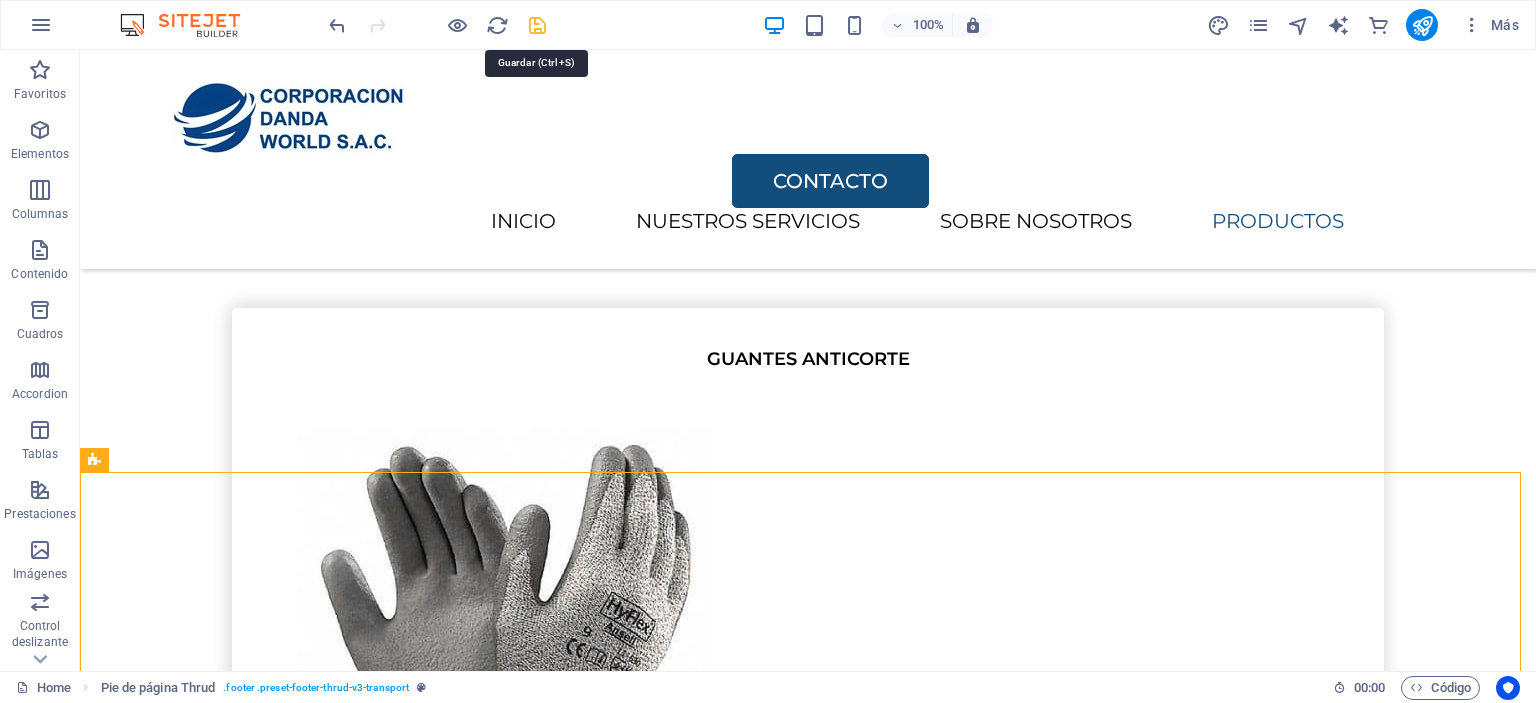 click at bounding box center (537, 25) 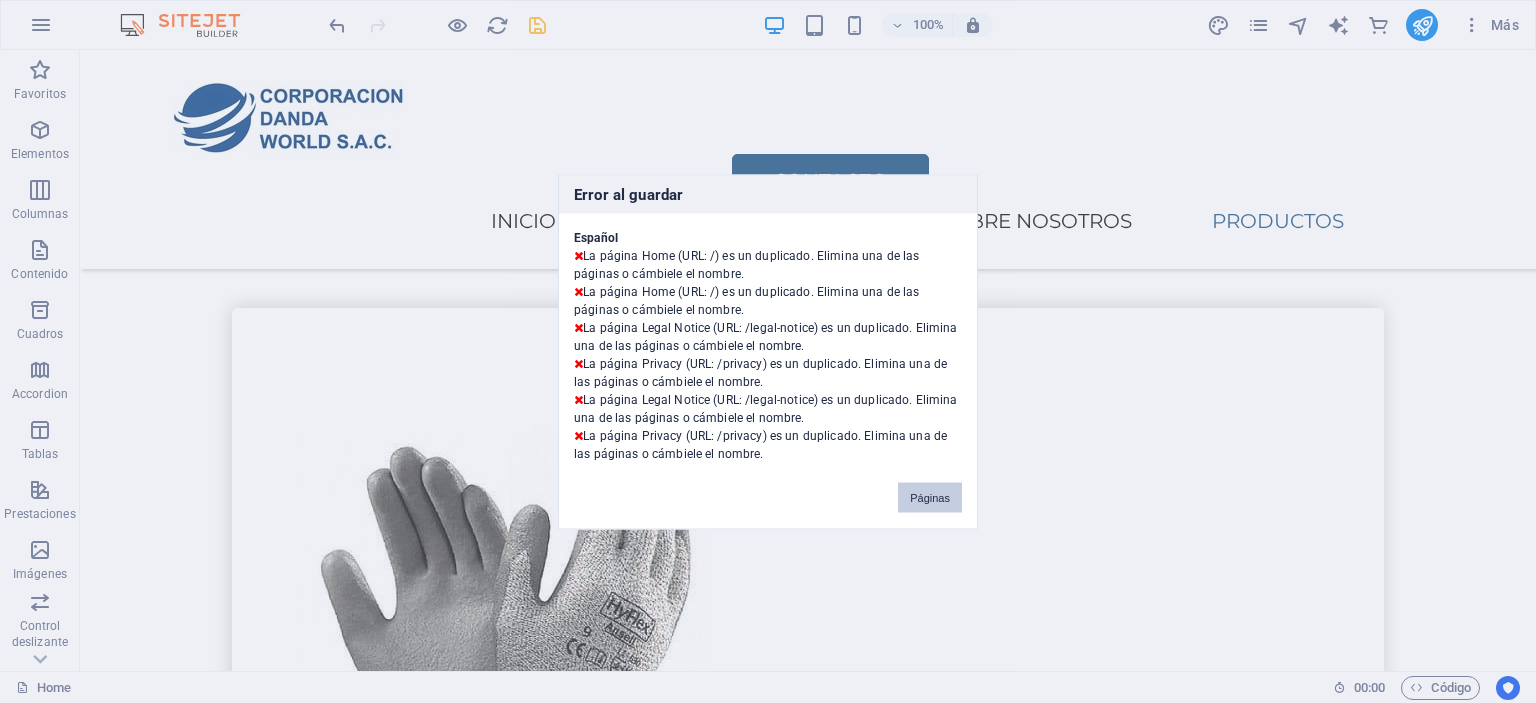 click on "Páginas" at bounding box center [930, 497] 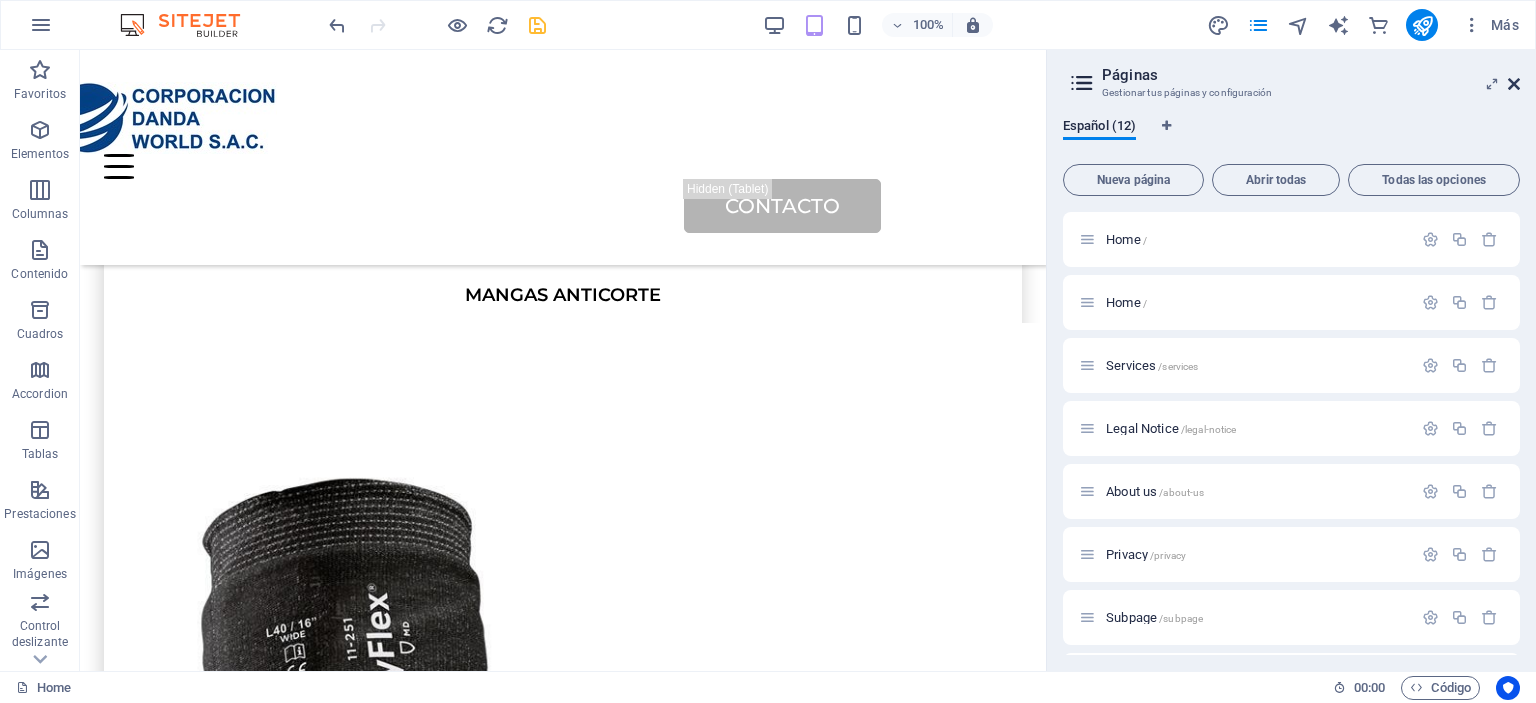 click at bounding box center (1514, 84) 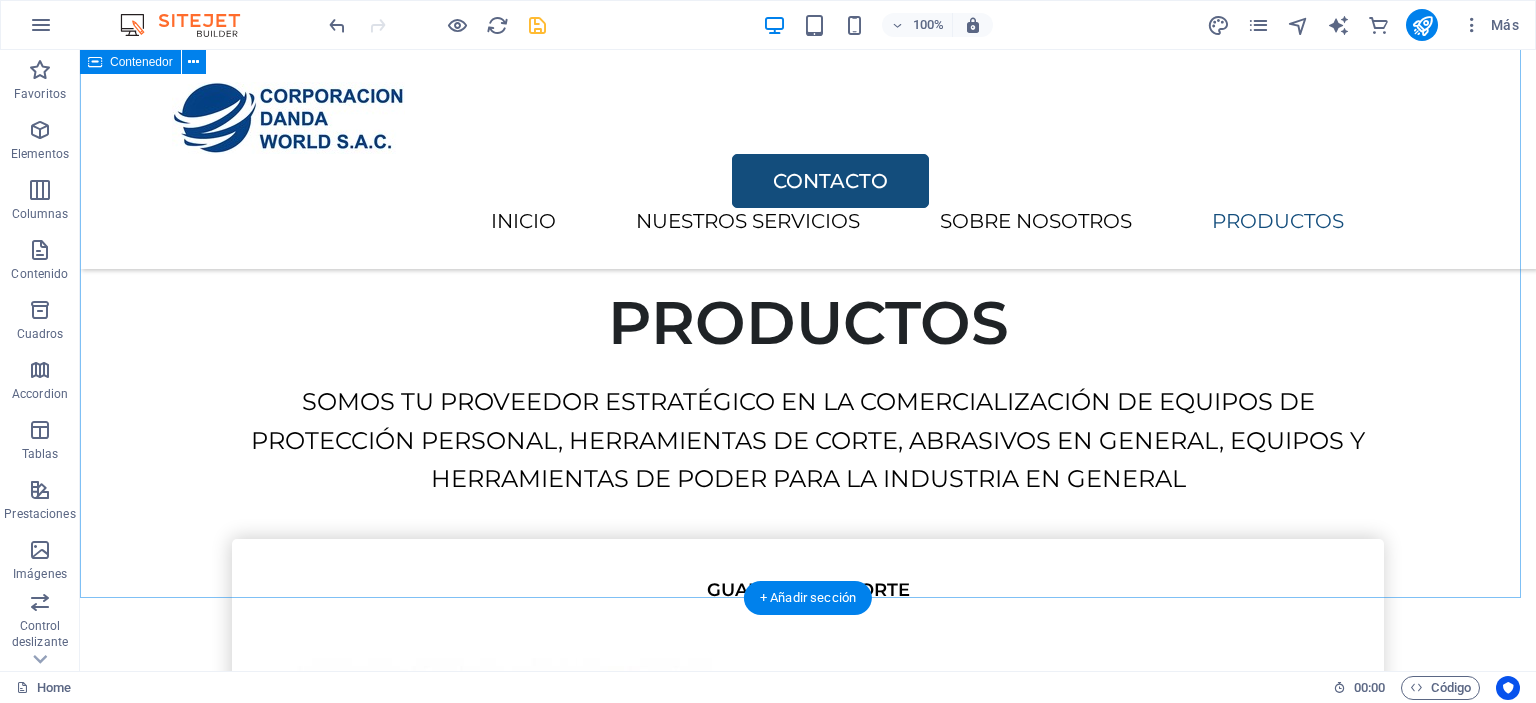 scroll, scrollTop: 3789, scrollLeft: 0, axis: vertical 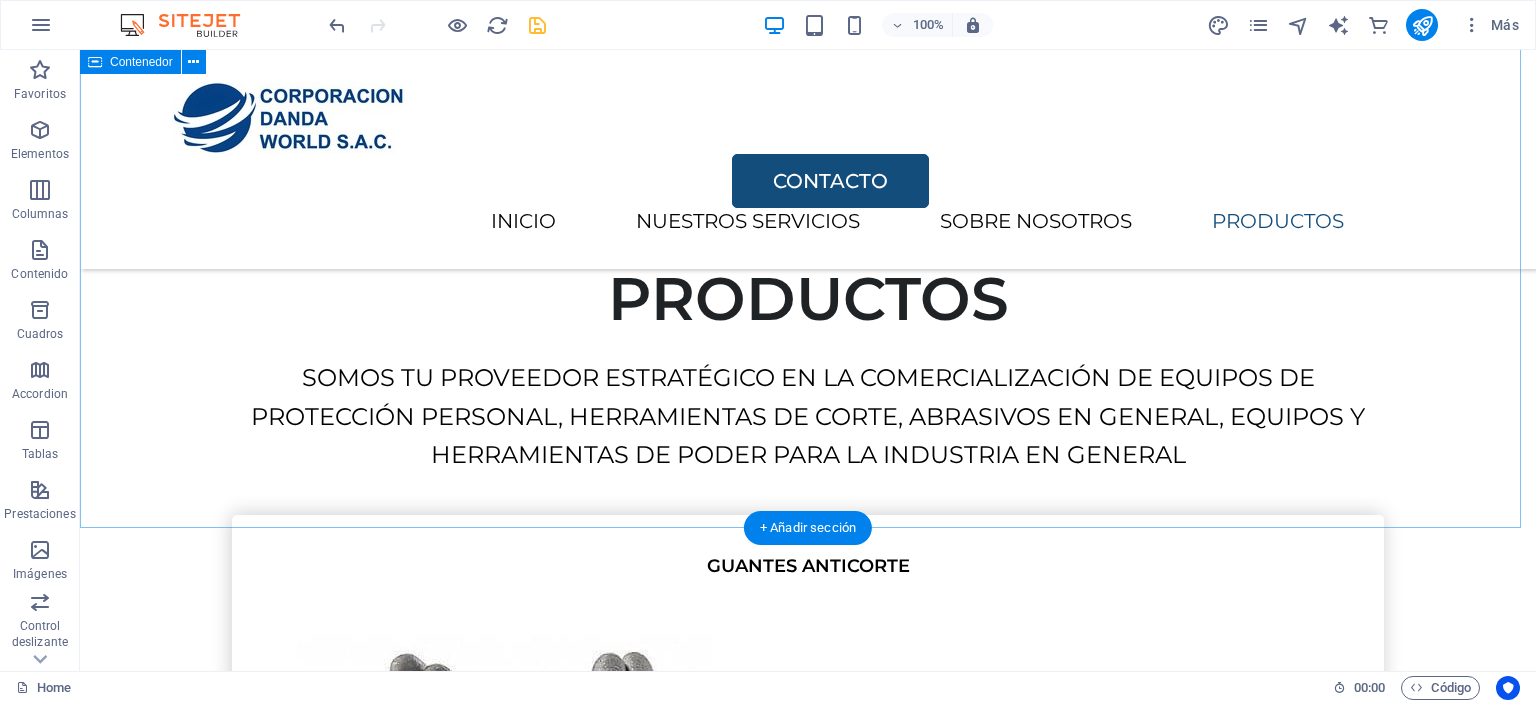 click on "CONTACTO   He leído y comprendido la política de privacidad. ¿Ilegible? Cargar nuevo ENVIAR" at bounding box center (808, 6903) 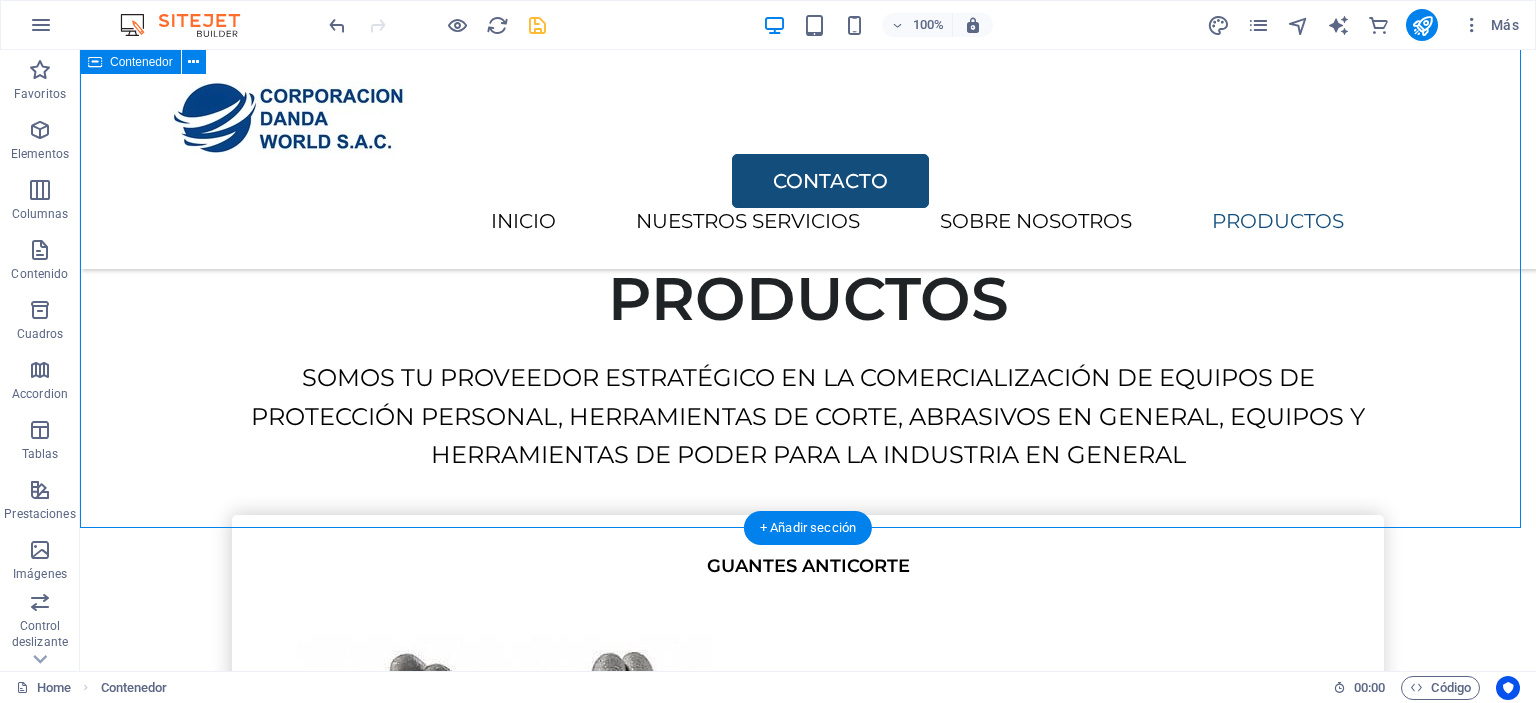 drag, startPoint x: 960, startPoint y: 527, endPoint x: 962, endPoint y: 466, distance: 61.03278 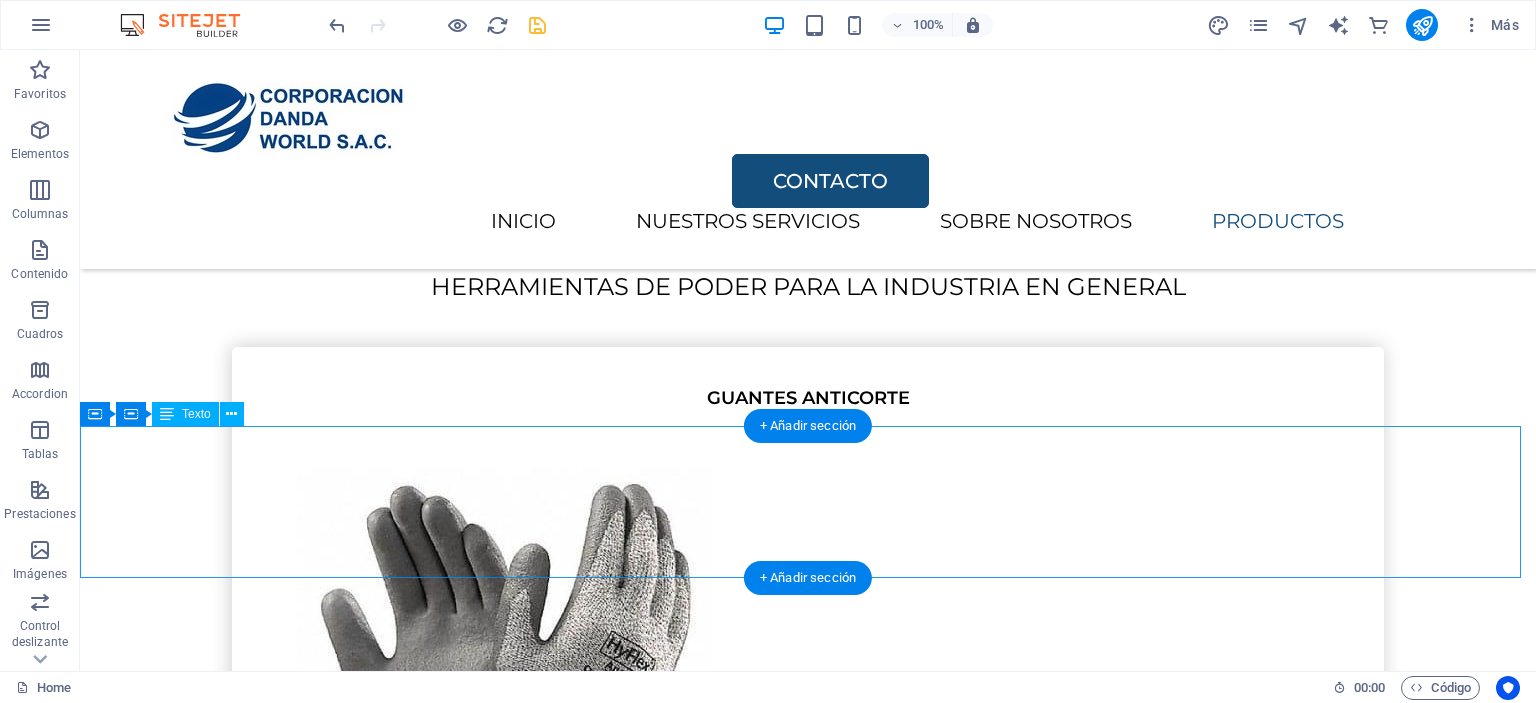 scroll, scrollTop: 3989, scrollLeft: 0, axis: vertical 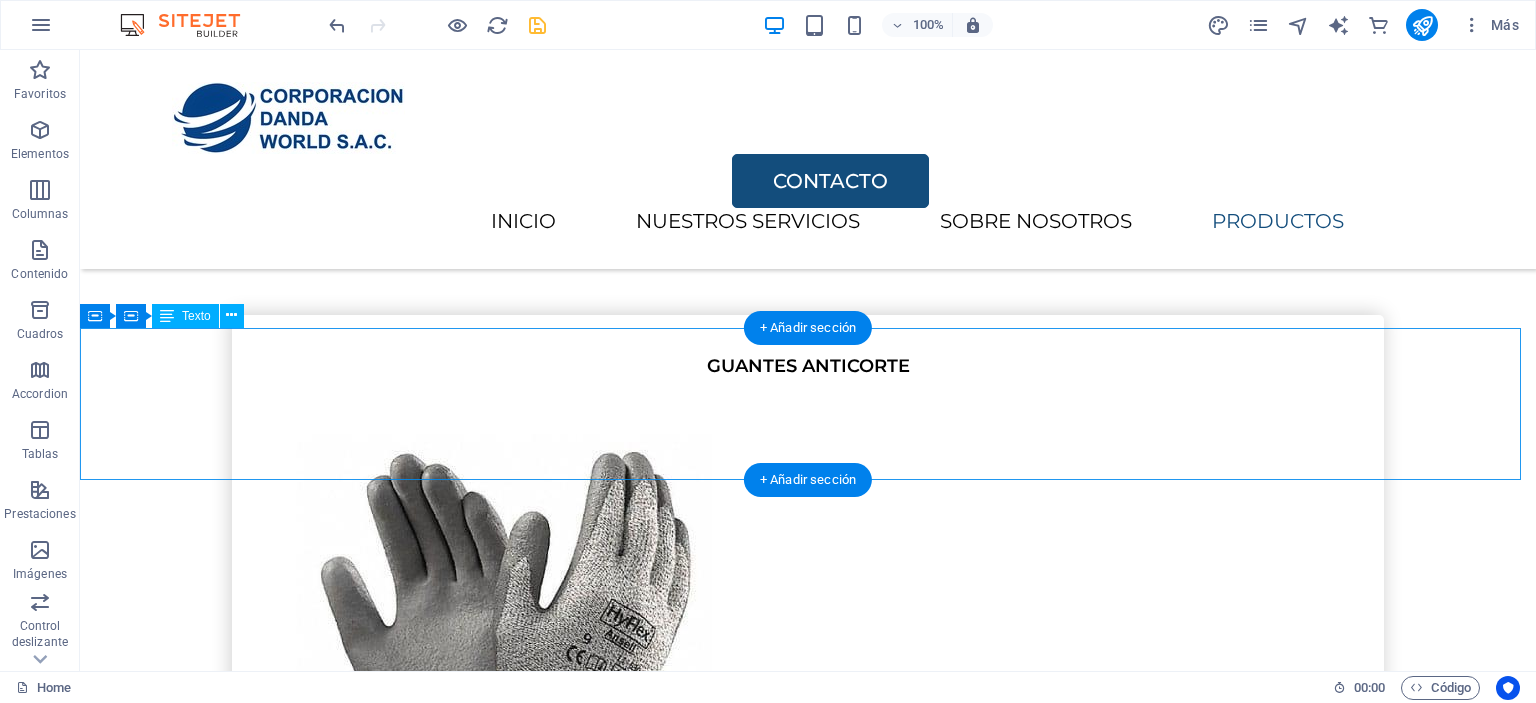 click on "DIRECCIÓN SIGUENOS EN: CONTACTO [STREET] N°[NUMBER] - [CITY] FACEBOOK TIKTOK INSTAGRAM 📞 ✆ [PHONE] 📞 ✆ [PHONE] ✉ [EMAIL] ✉ [EMAIL]" at bounding box center [808, 7228] 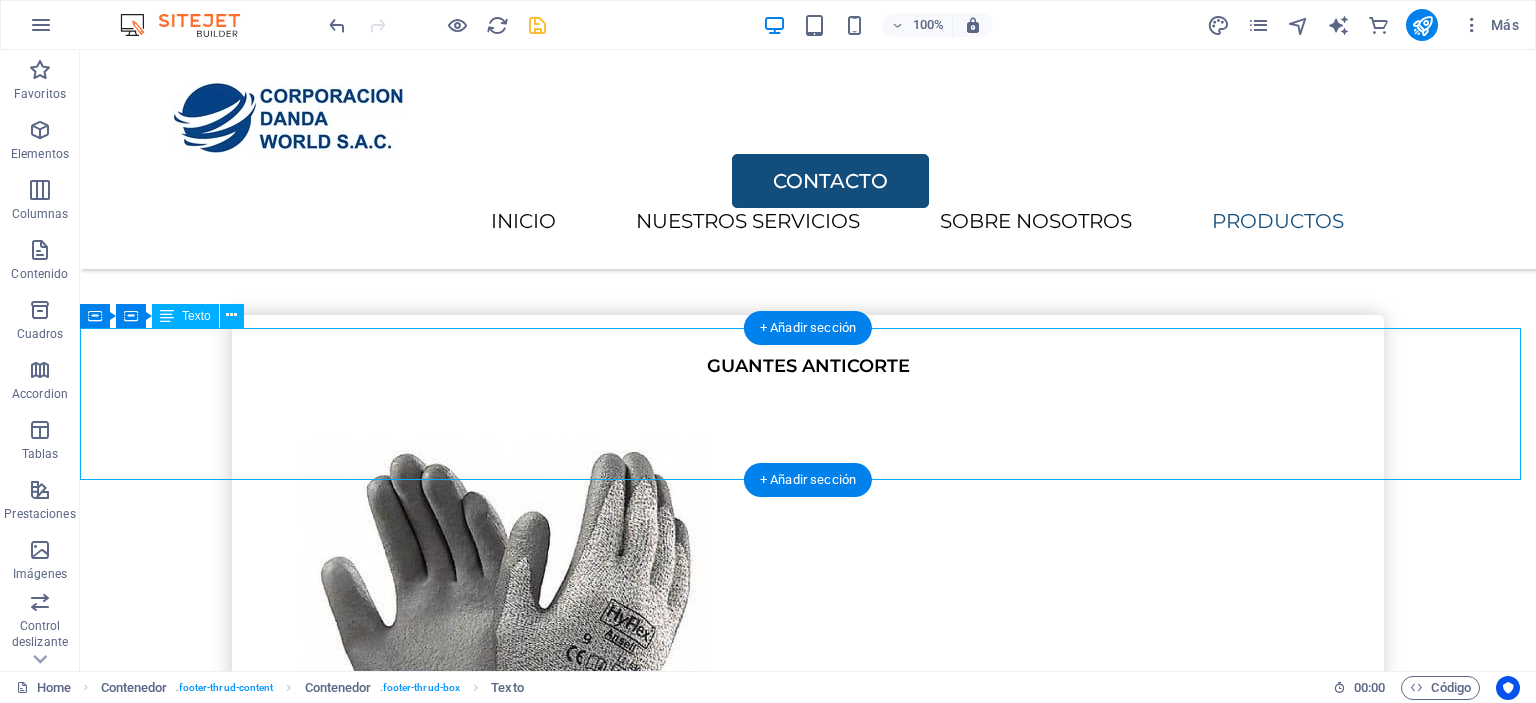 click on "DIRECCIÓN SIGUENOS EN: CONTACTO [STREET] N°[NUMBER] - [CITY] FACEBOOK TIKTOK INSTAGRAM 📞 ✆ [PHONE] 📞 ✆ [PHONE] ✉ [EMAIL] ✉ [EMAIL]" at bounding box center [808, 7228] 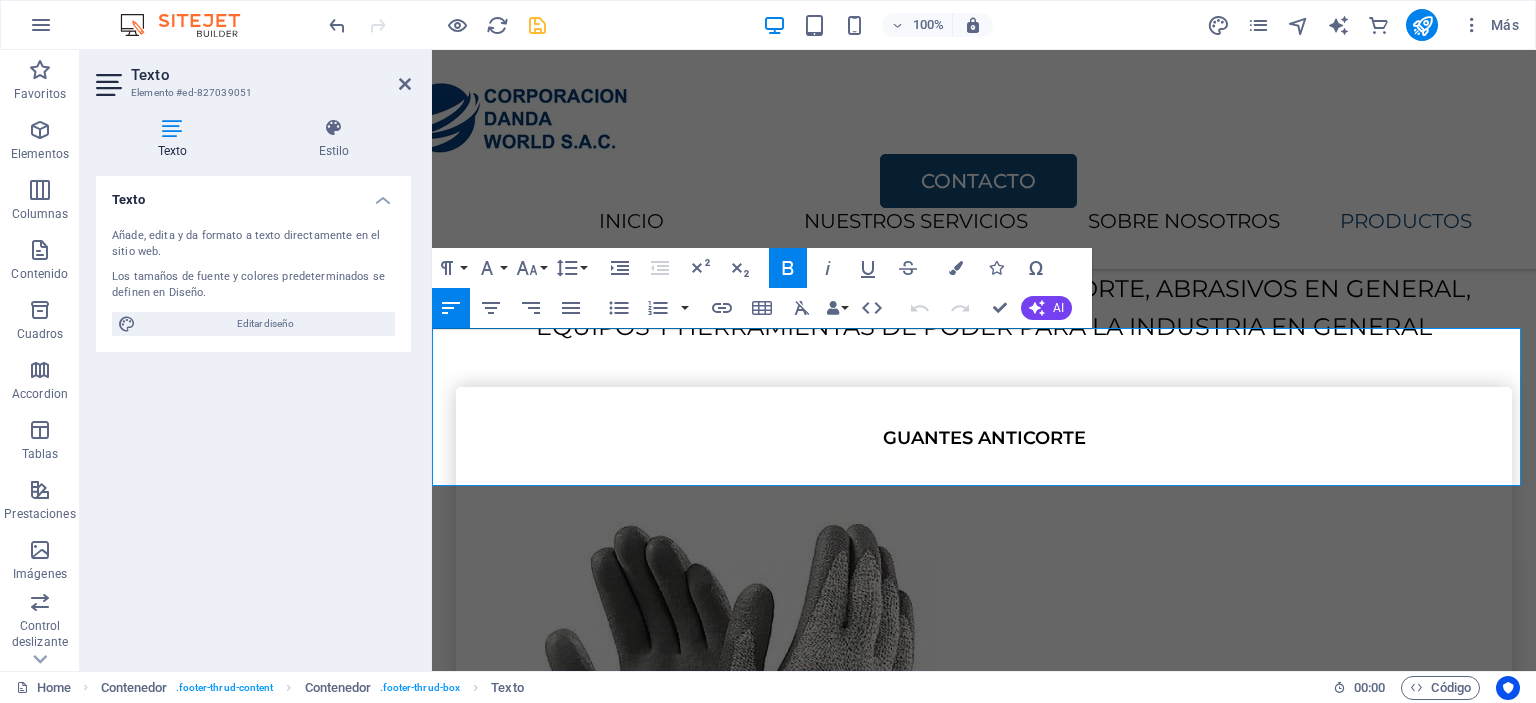 click on "FACEBOOK" at bounding box center (983, 6202) 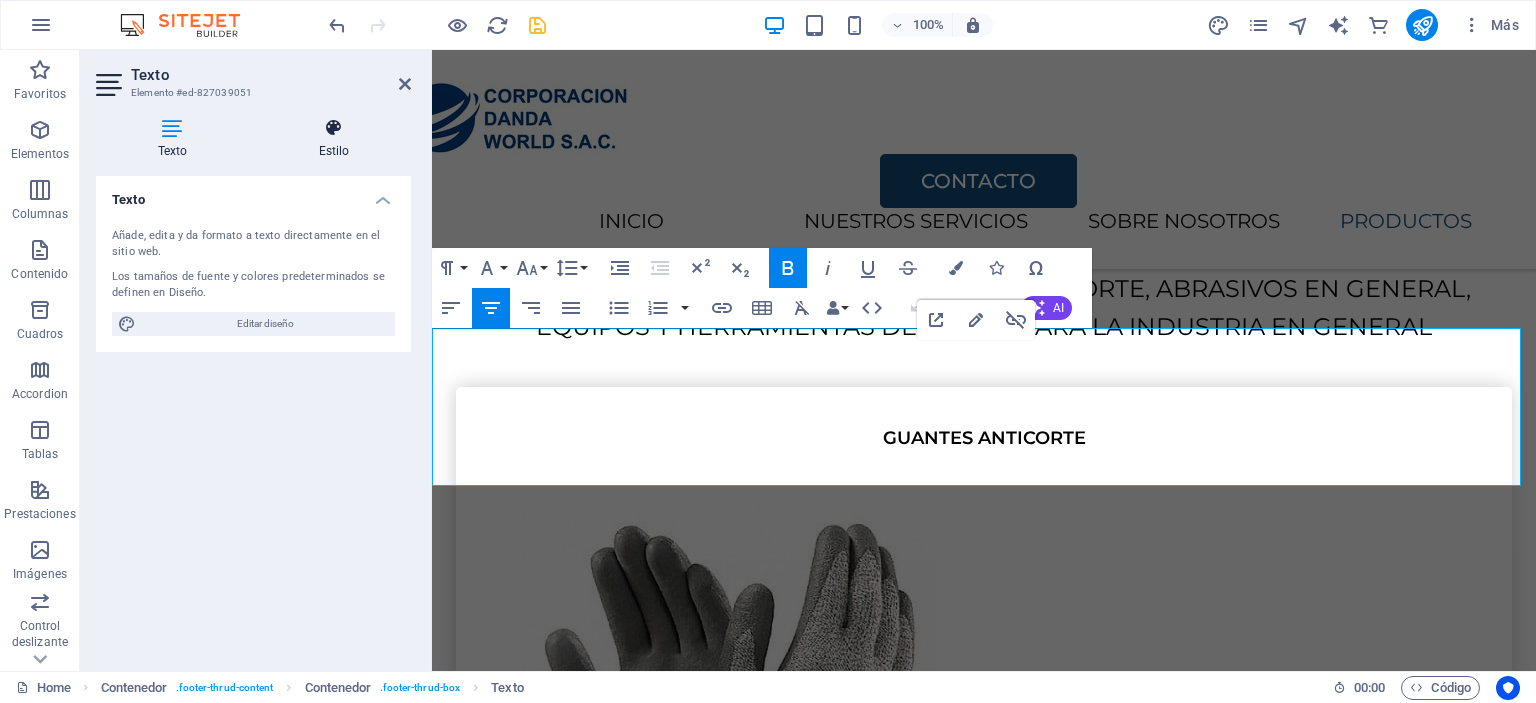 click at bounding box center (334, 128) 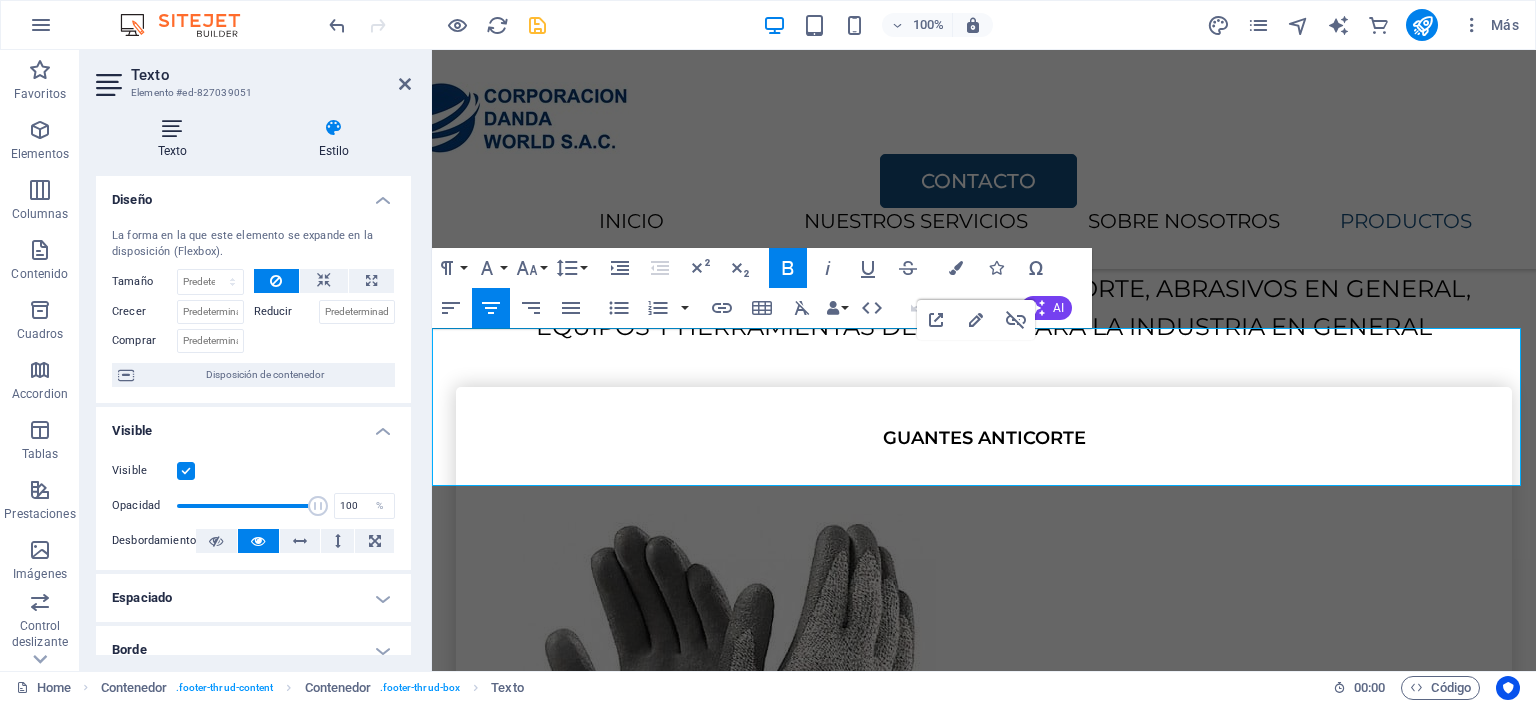 click on "Texto" at bounding box center [176, 139] 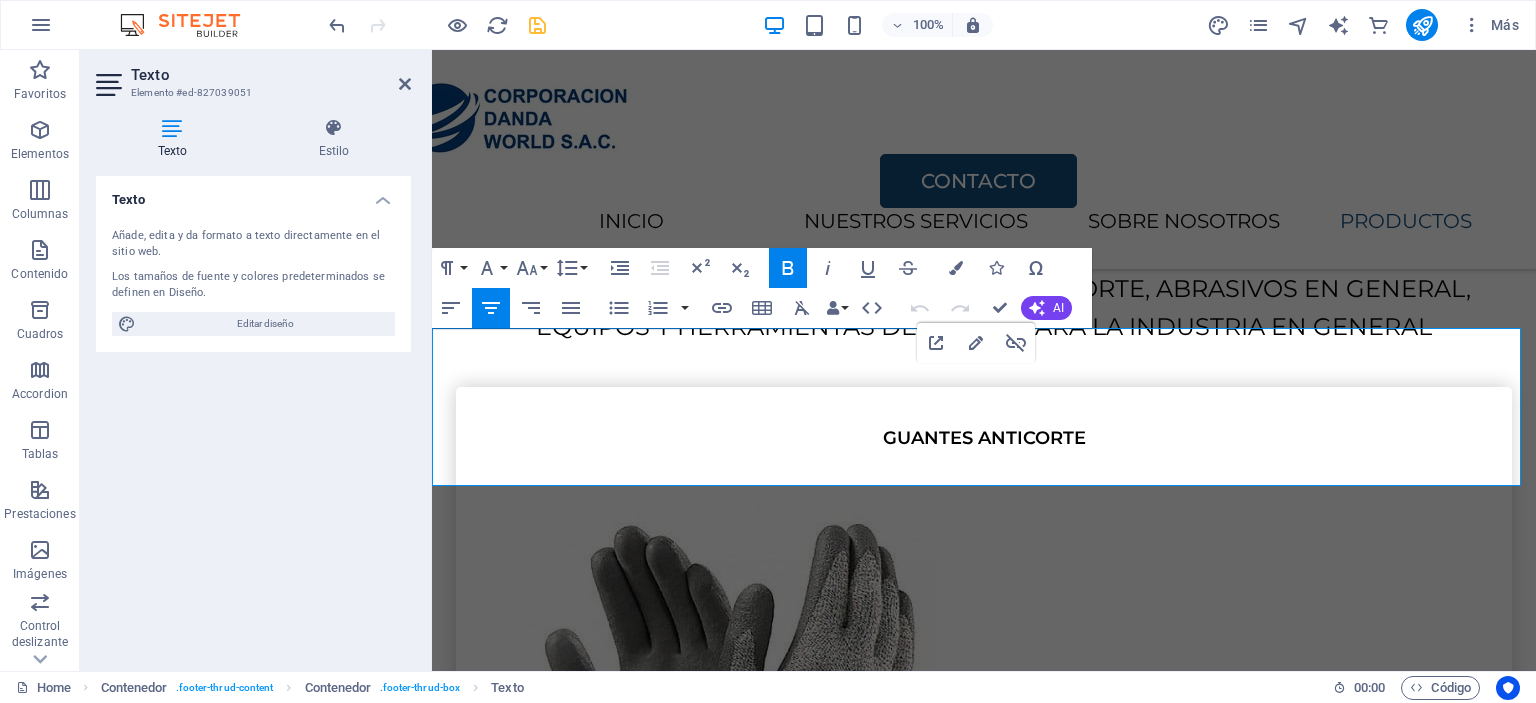 click on "FACEBOOK" at bounding box center [983, 6202] 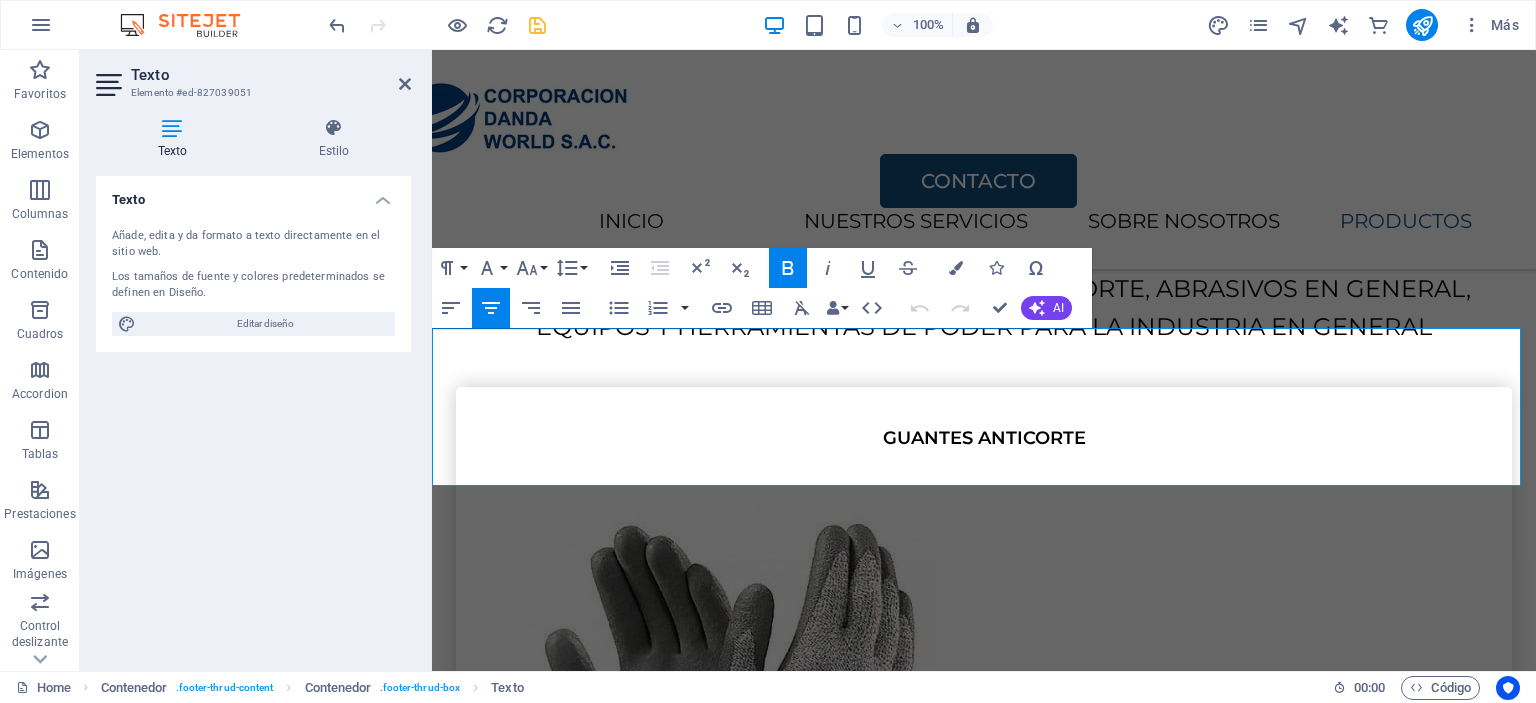 drag, startPoint x: 906, startPoint y: 387, endPoint x: 910, endPoint y: 399, distance: 12.649111 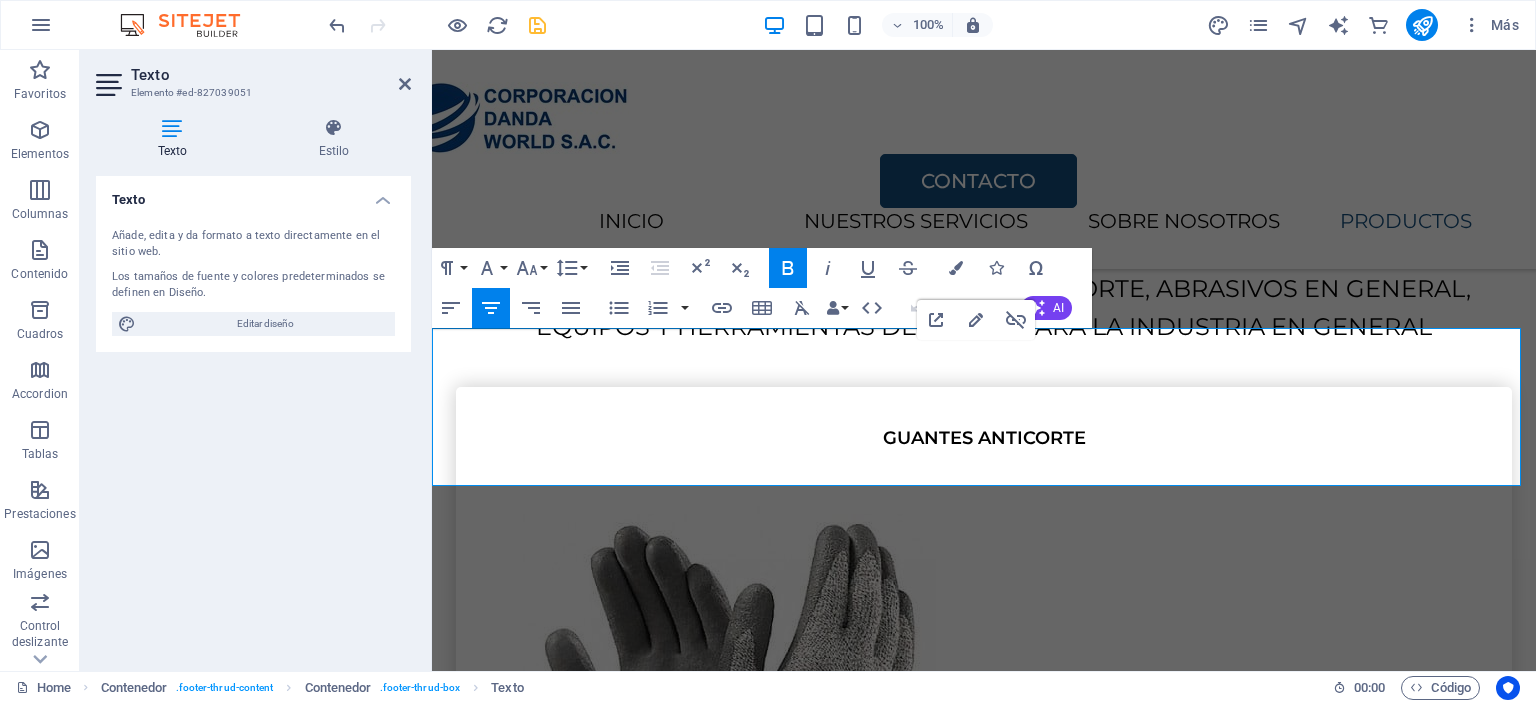 click on "FACEBOOK" at bounding box center (984, 6202) 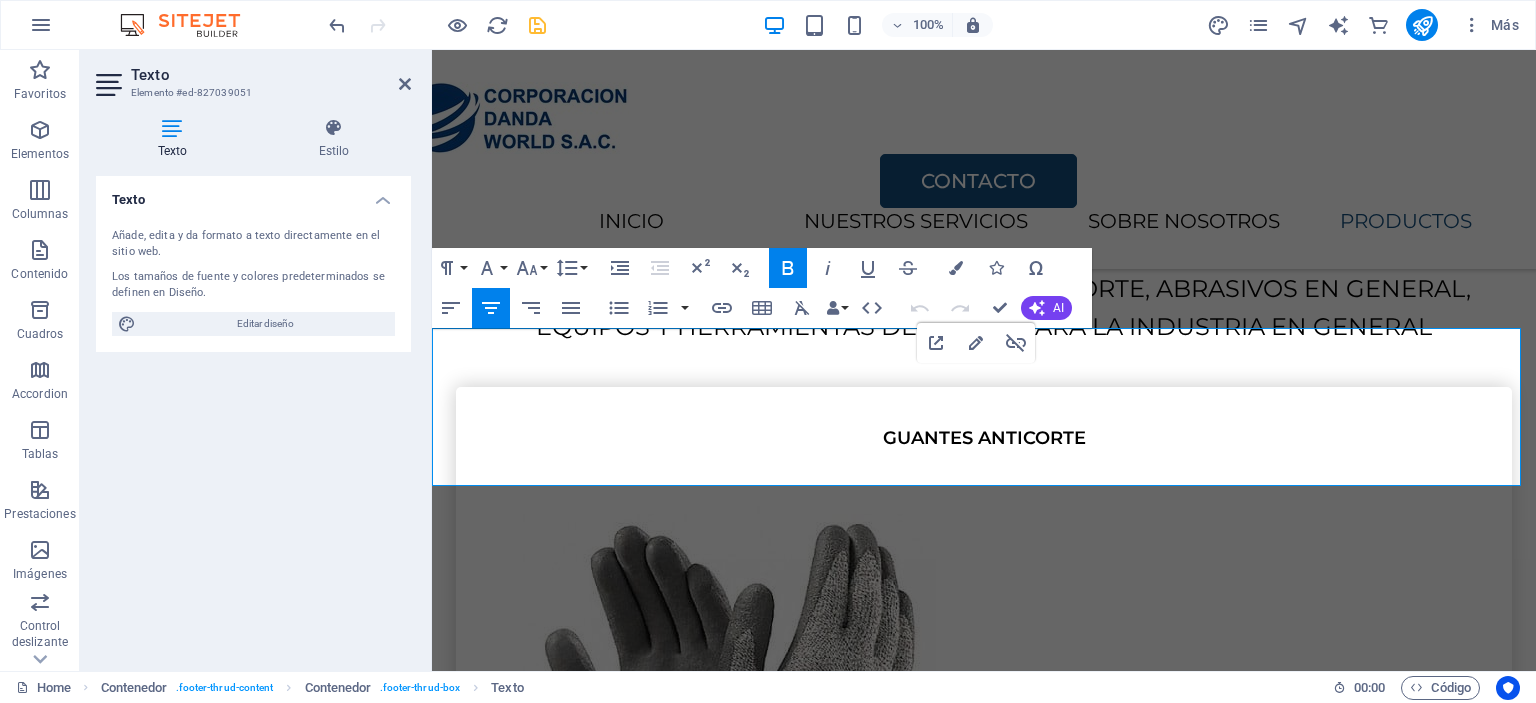 click on "FACEBOOK" at bounding box center (984, 6202) 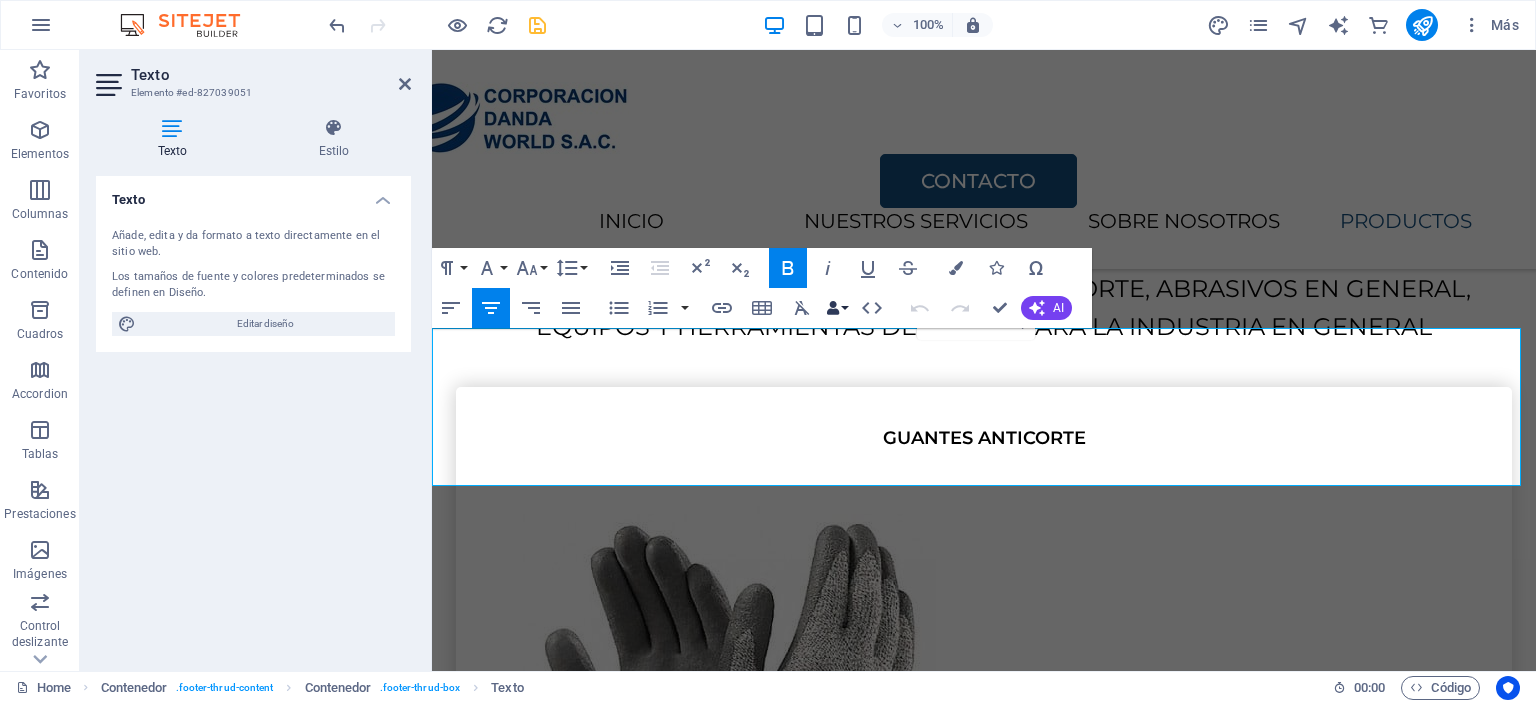 click at bounding box center (833, 308) 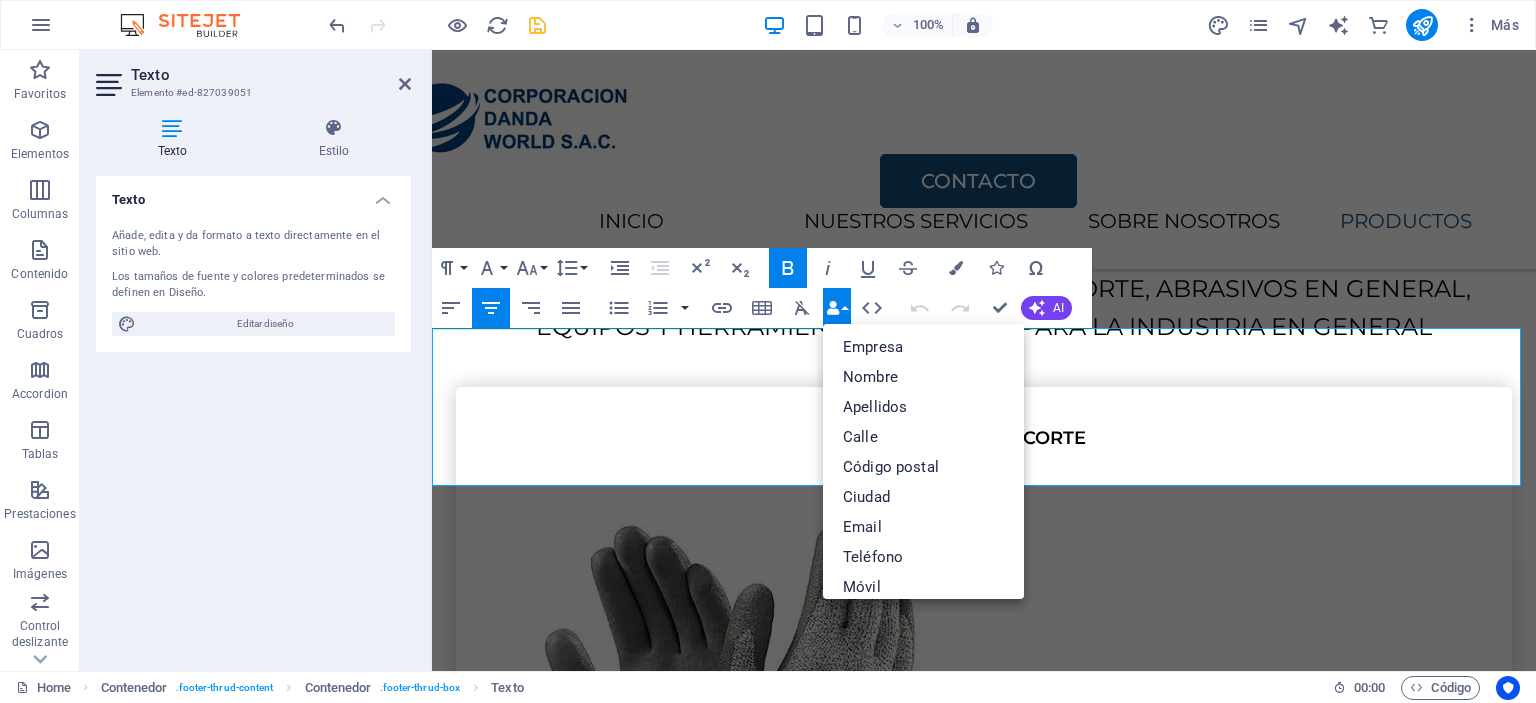 click at bounding box center [833, 308] 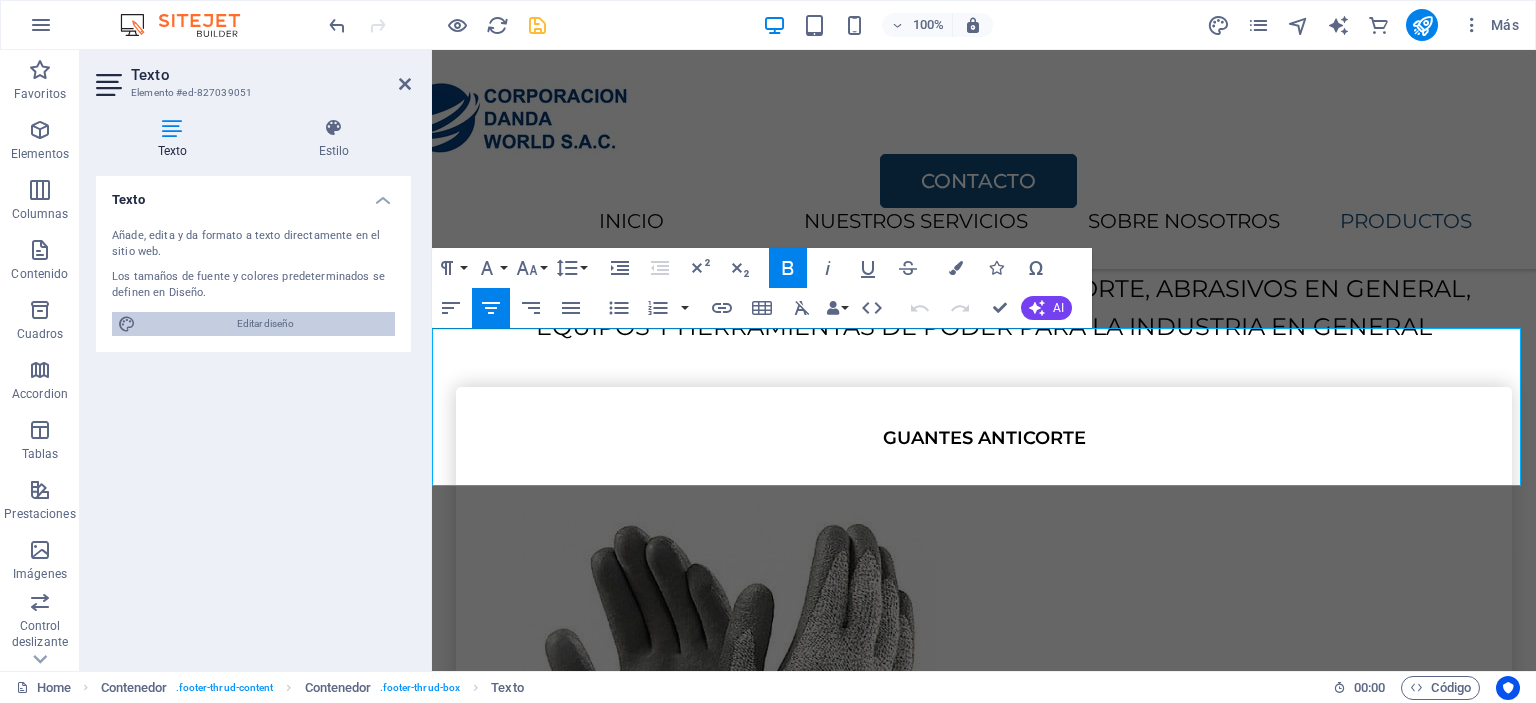 click on "Editar diseño" at bounding box center [265, 324] 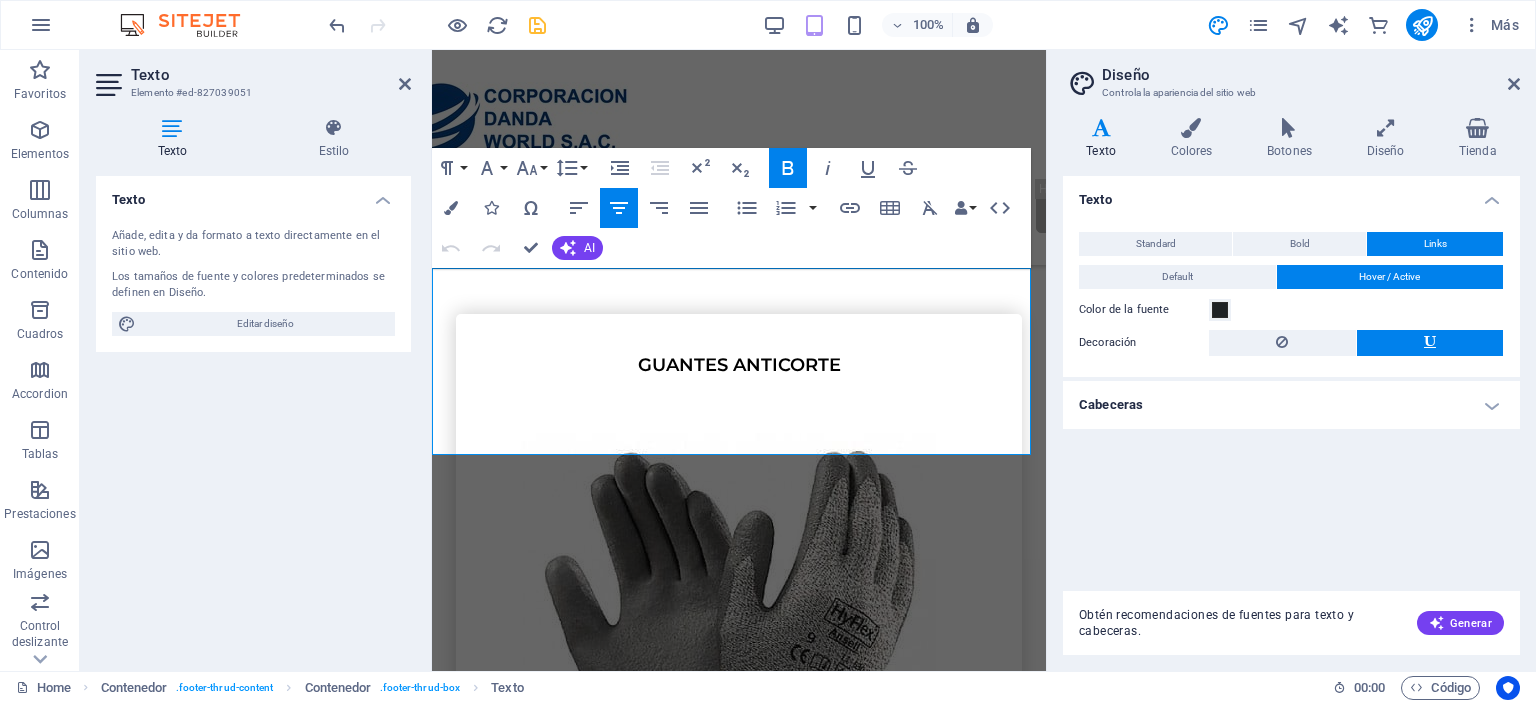 scroll, scrollTop: 5804, scrollLeft: 0, axis: vertical 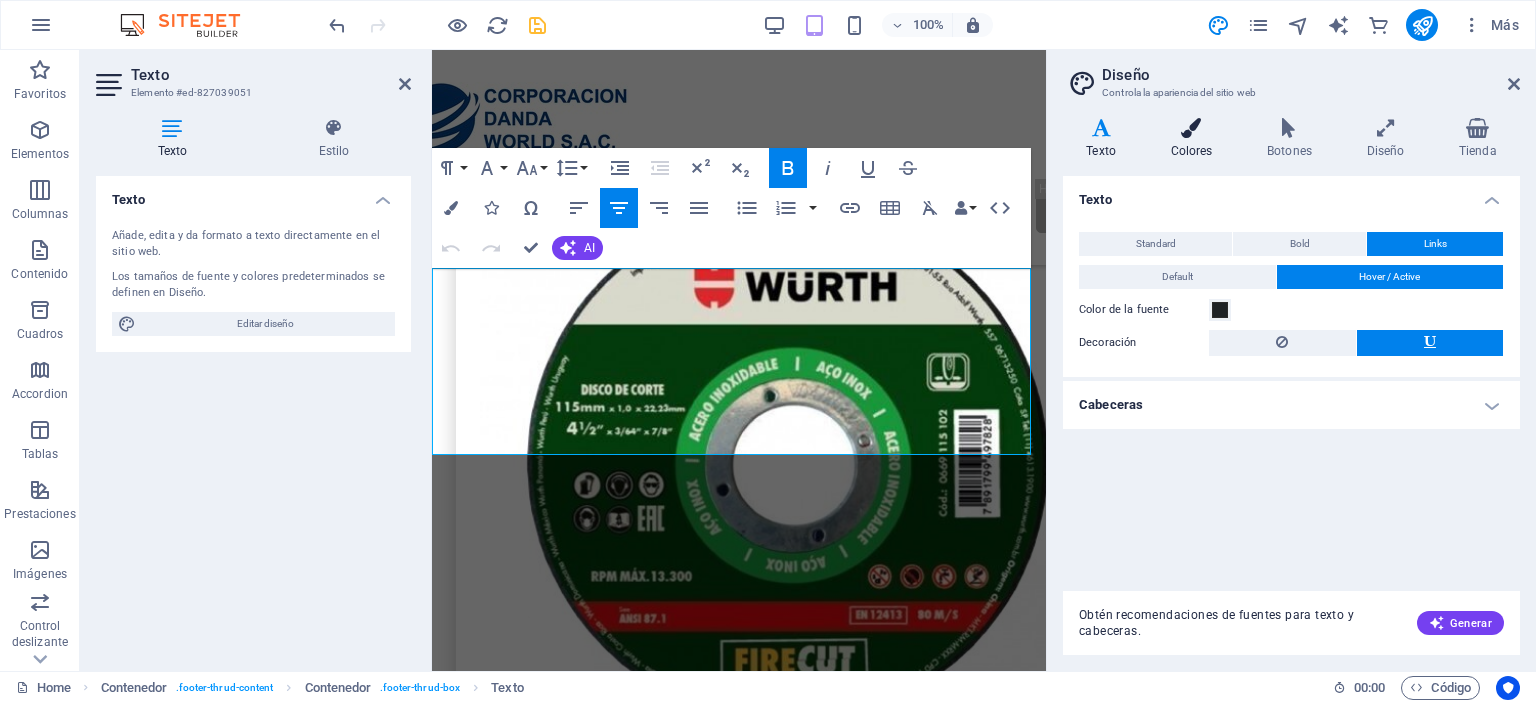 click at bounding box center [1191, 128] 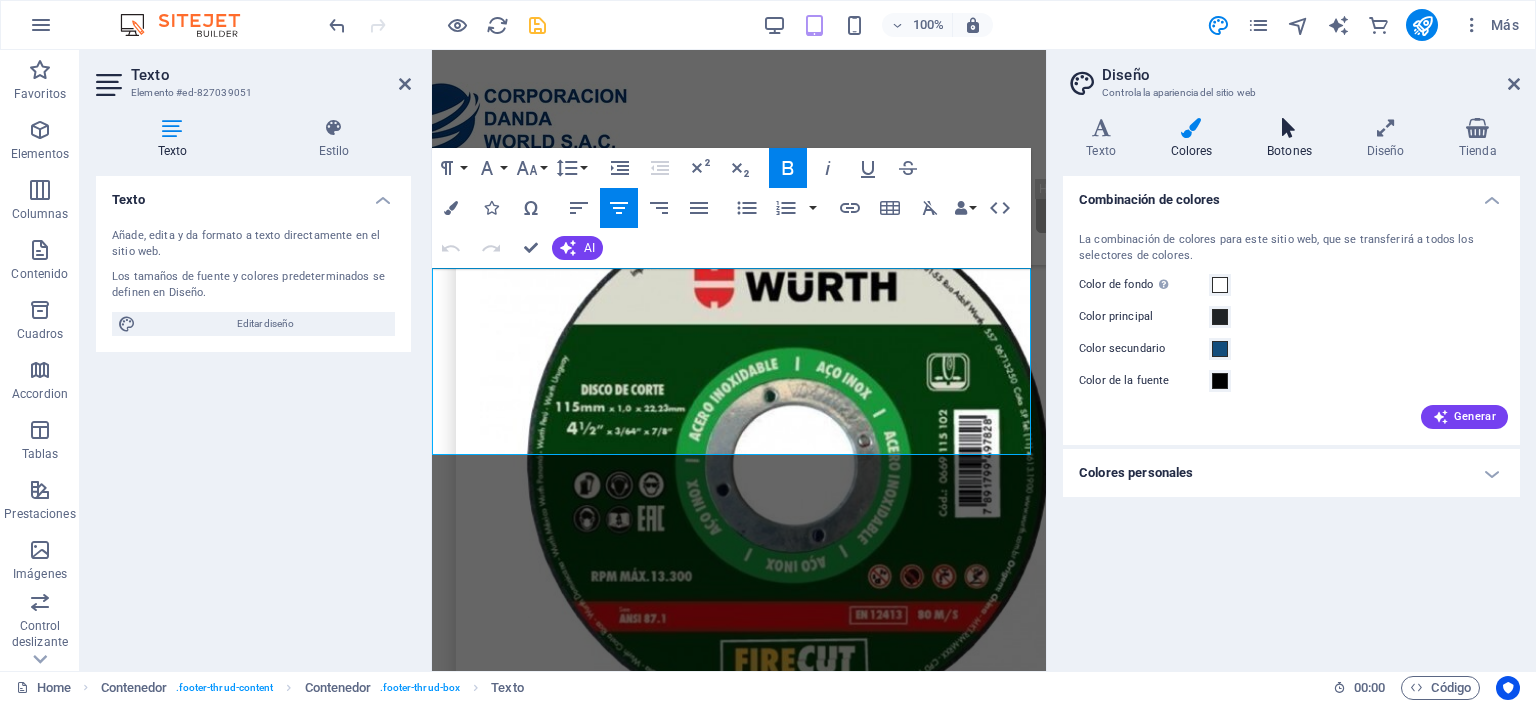 click at bounding box center (1290, 128) 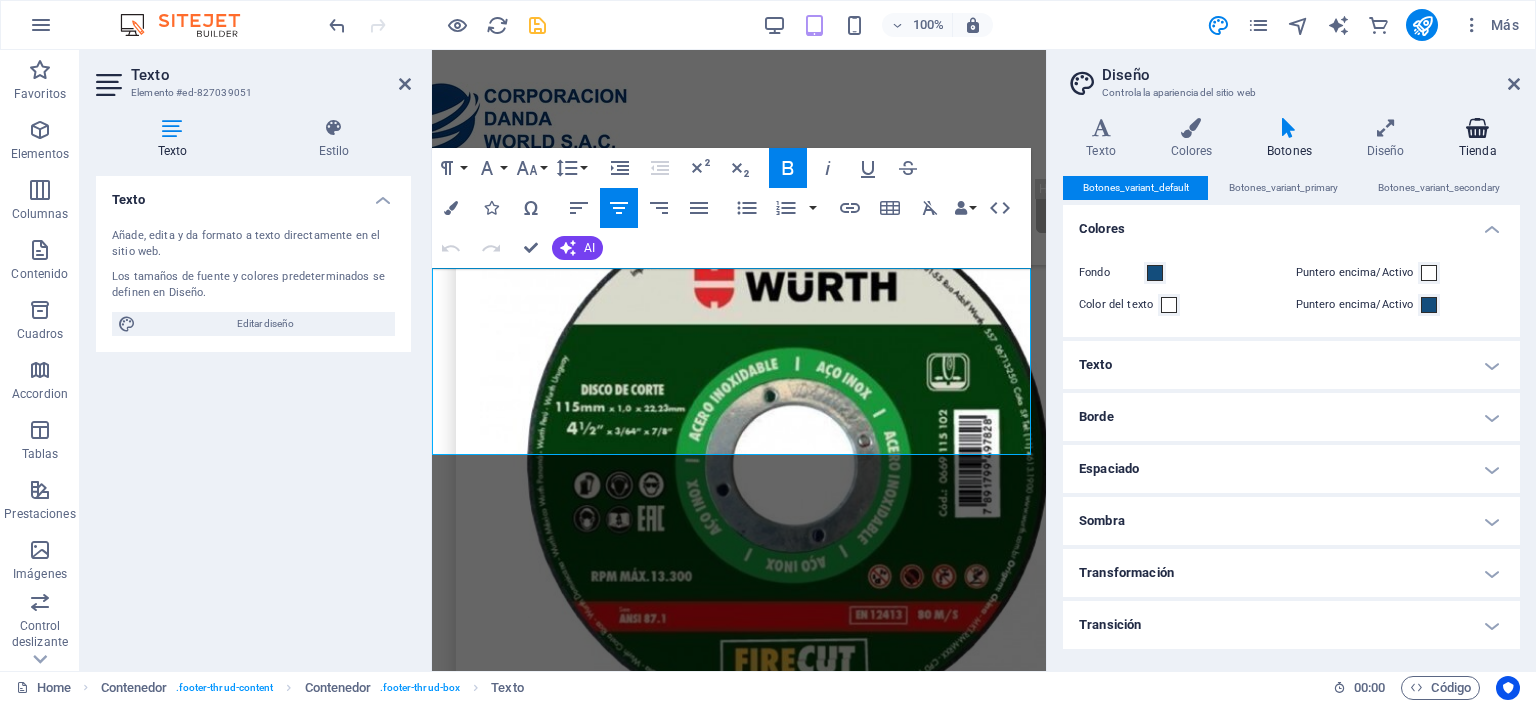 click at bounding box center (1478, 128) 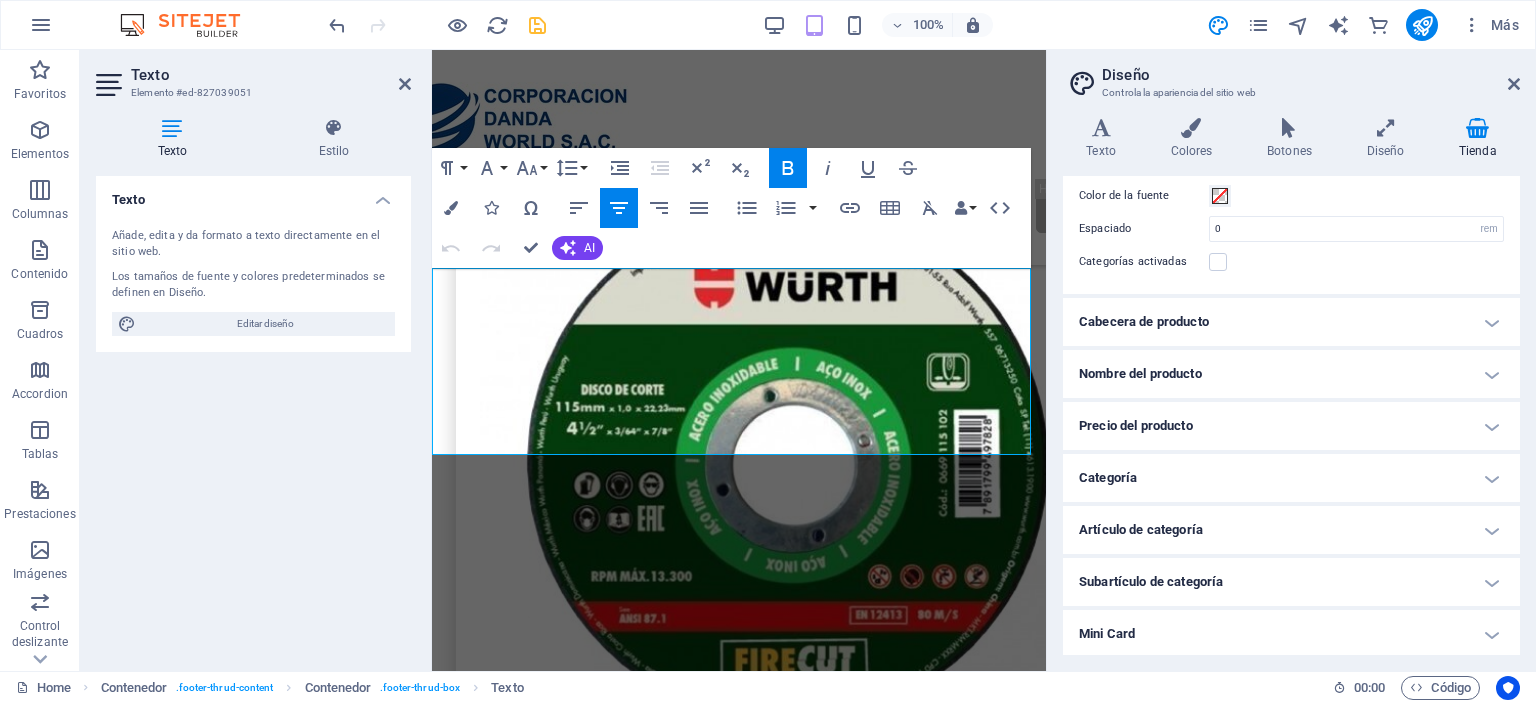 scroll, scrollTop: 133, scrollLeft: 0, axis: vertical 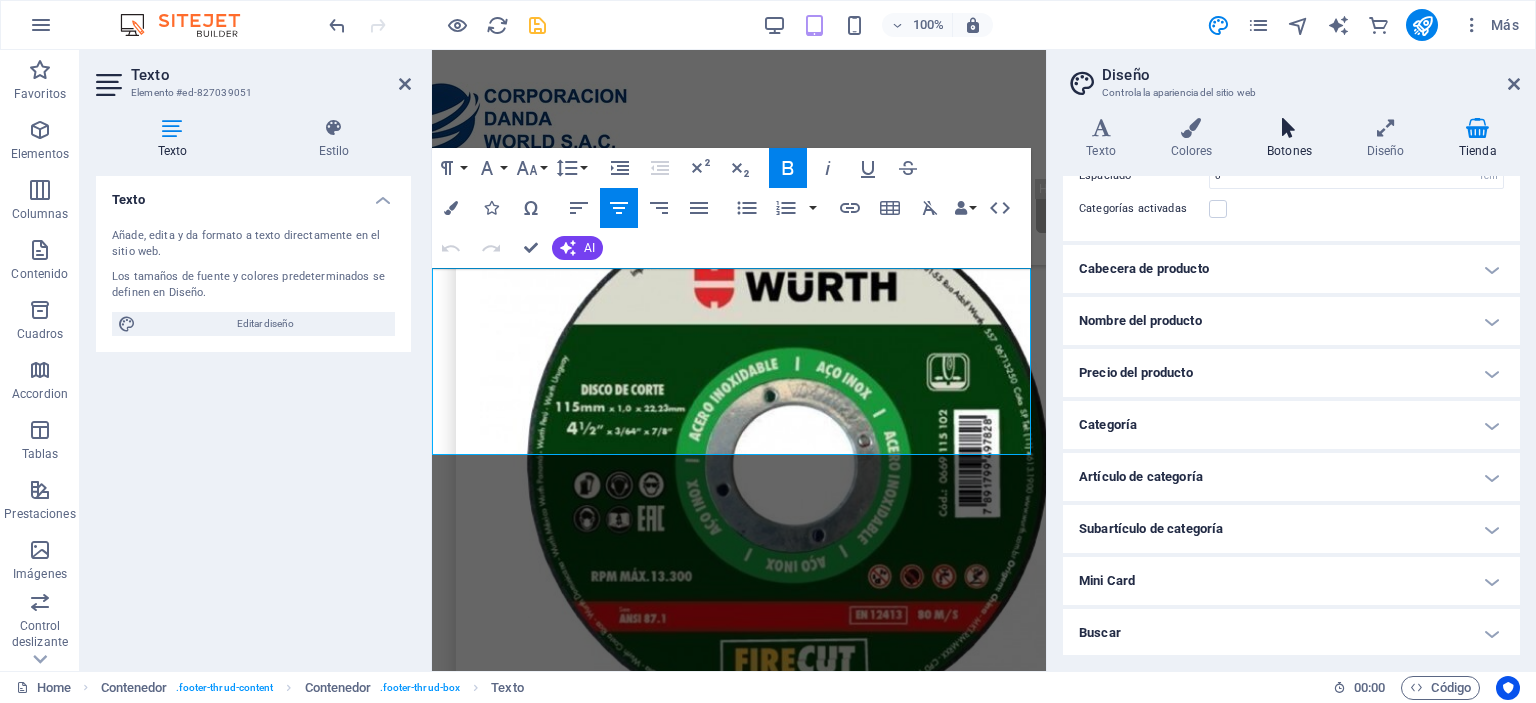 click at bounding box center [1290, 128] 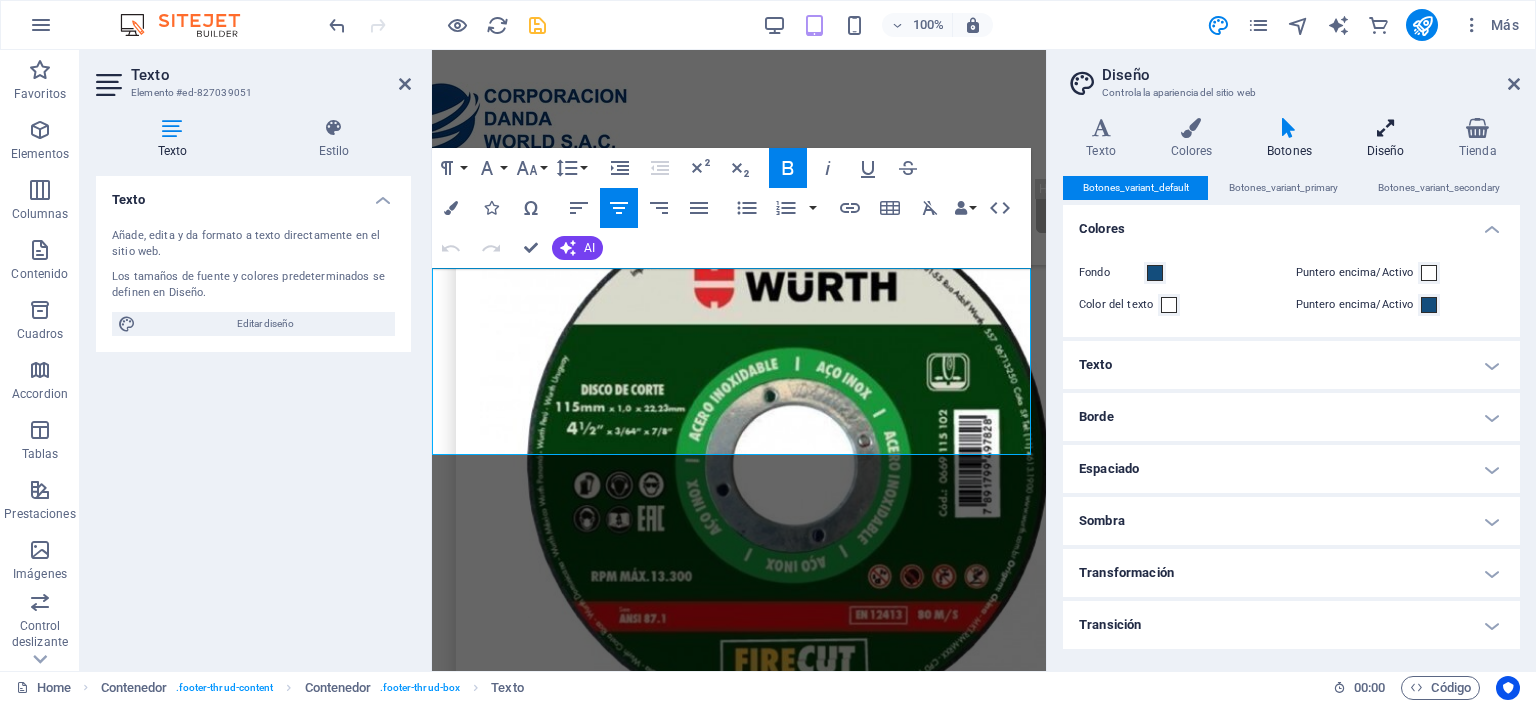 click at bounding box center [1385, 128] 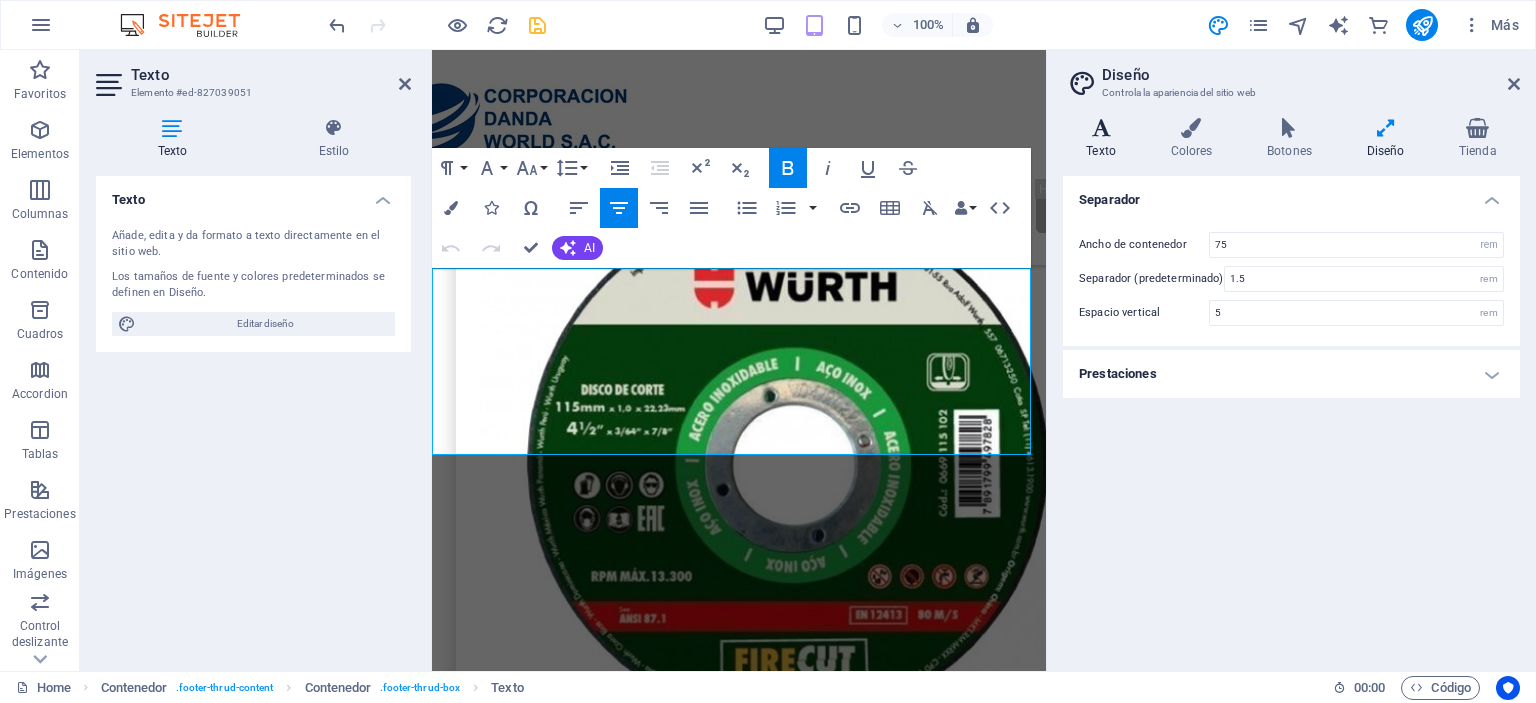 click at bounding box center (1101, 128) 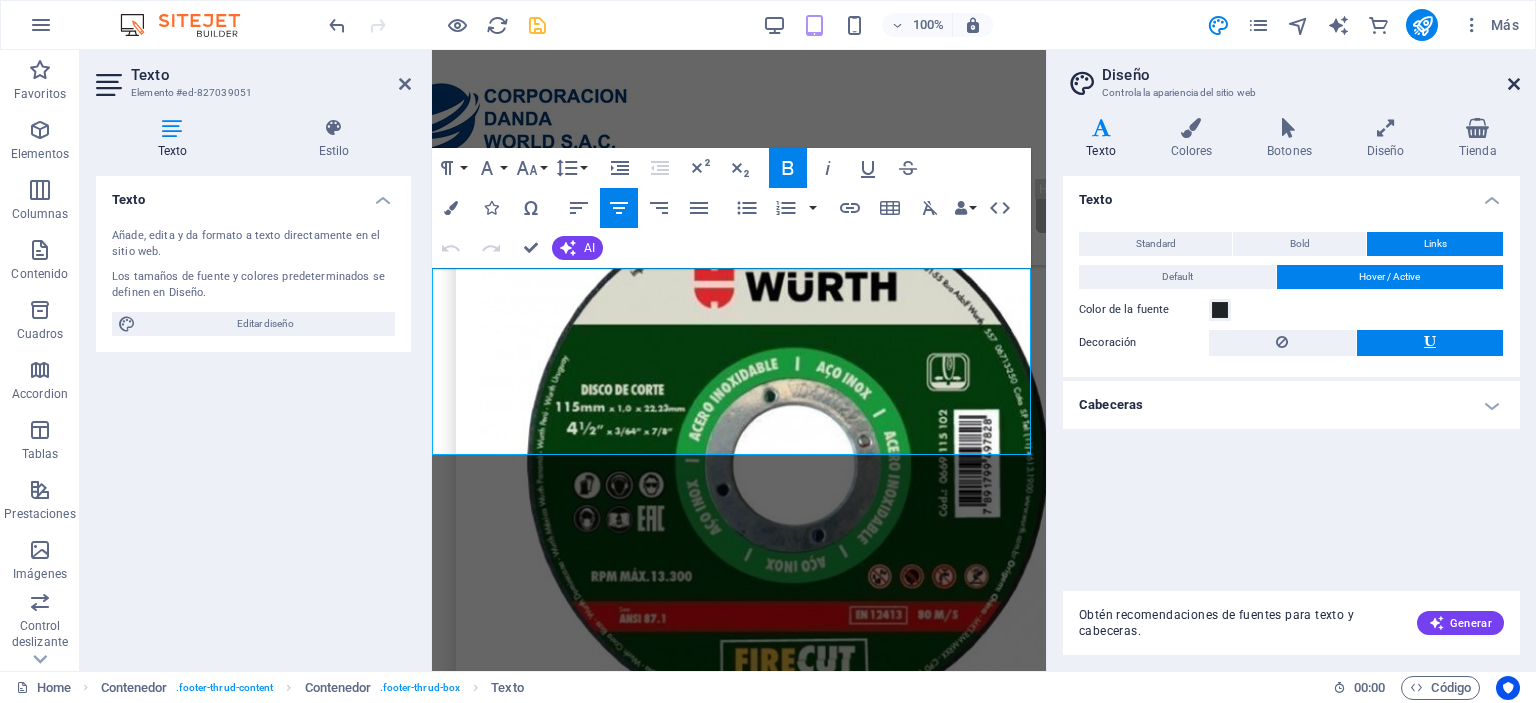 click at bounding box center [1514, 84] 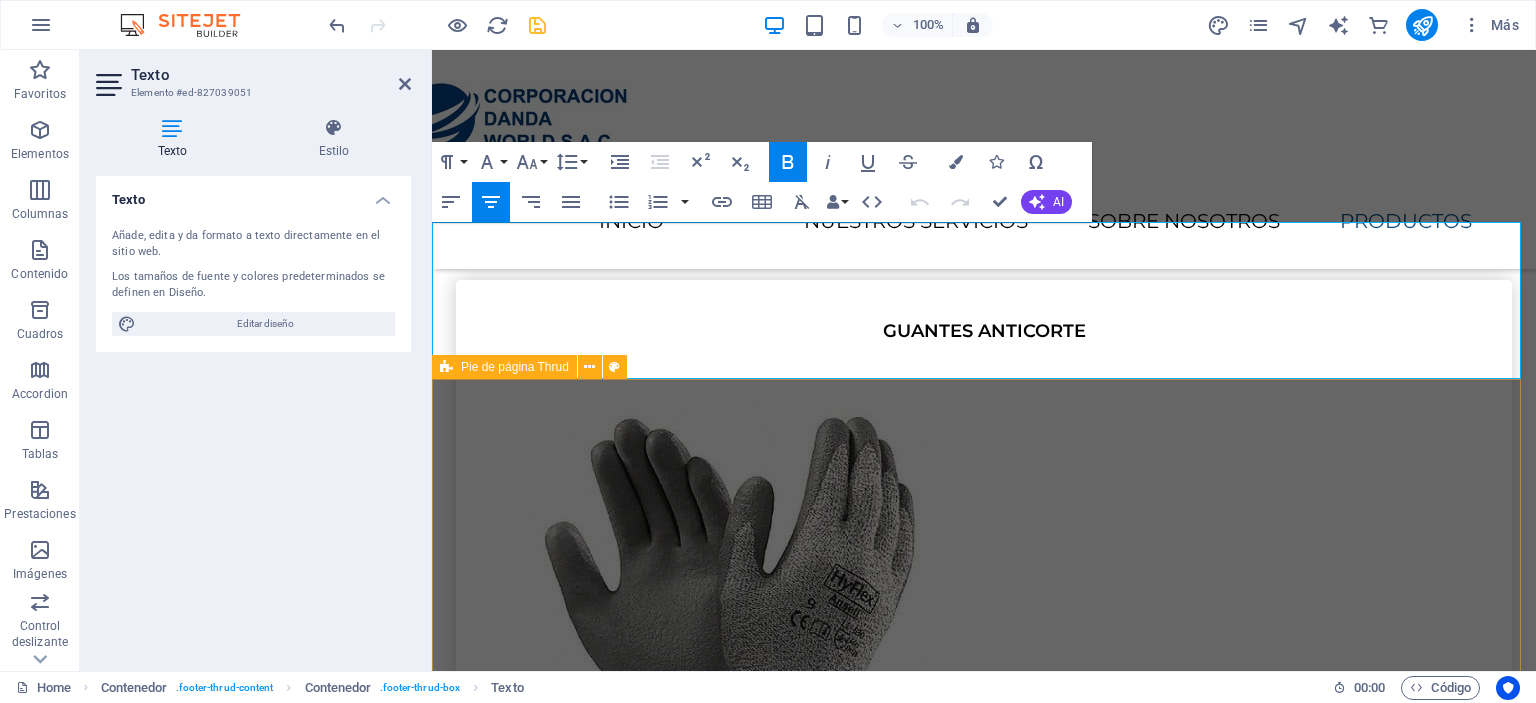 click on "codansac.com   Legal Notice  |  Privacy Policy" at bounding box center (984, 6348) 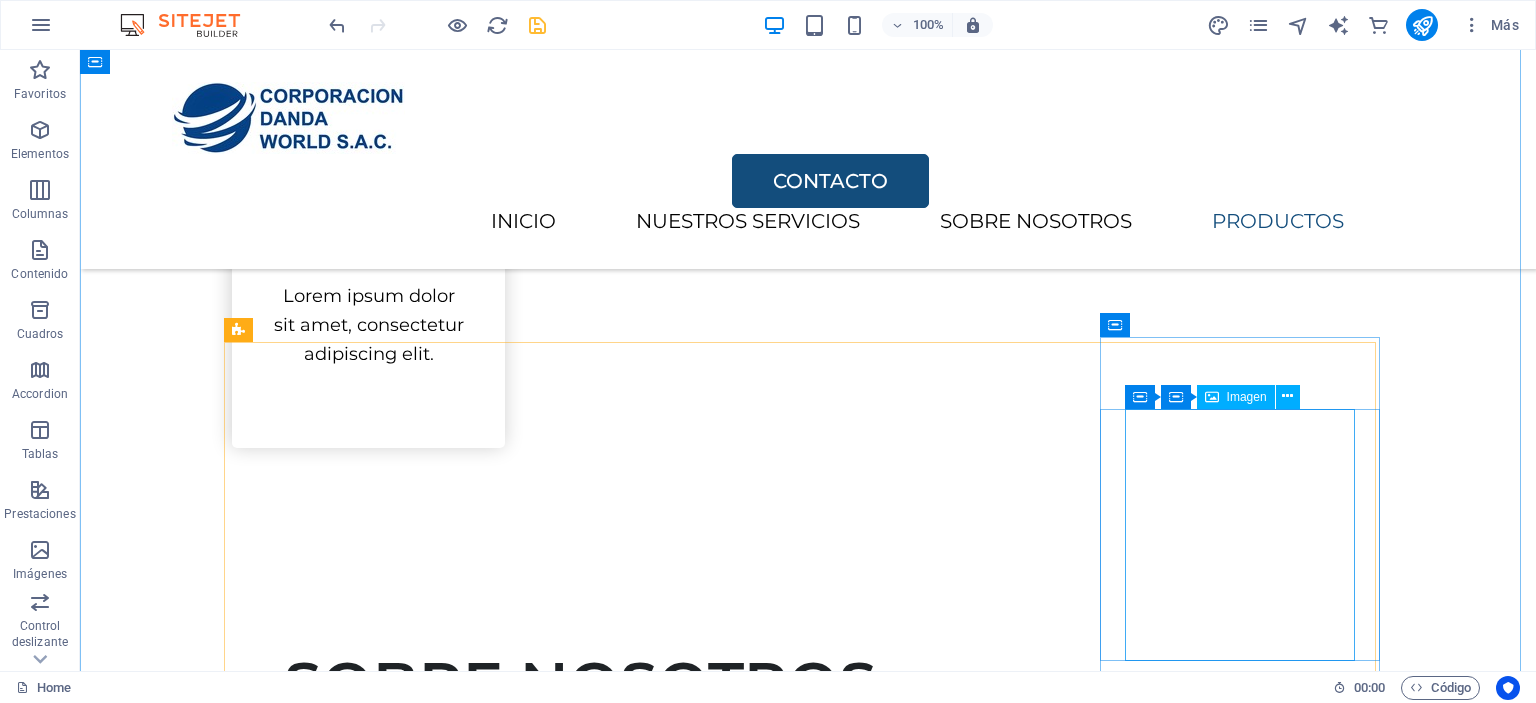 scroll, scrollTop: 2589, scrollLeft: 0, axis: vertical 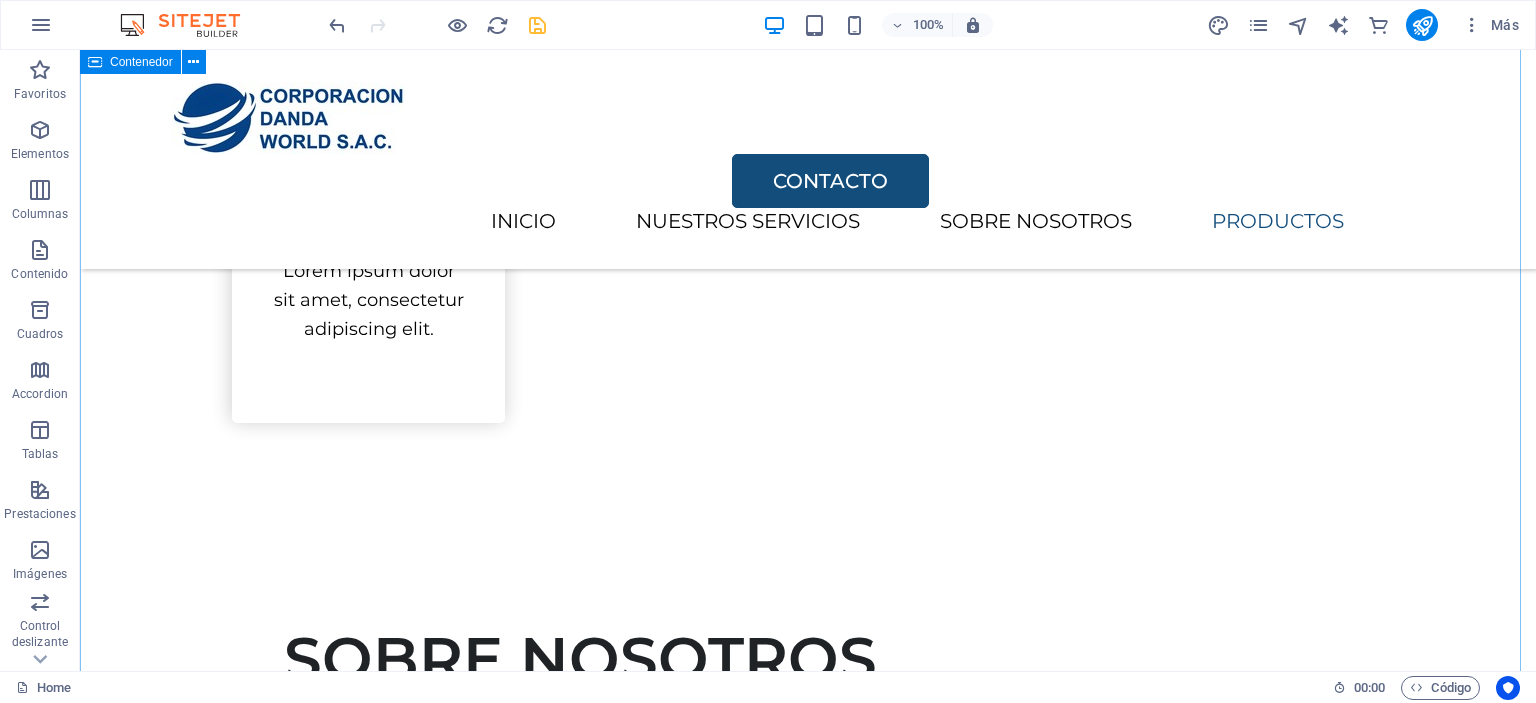 click on "PRODUCTOS SOMOS TU PROVEEDOR ESTRATÉGICO EN LA COMERCIALIZACIÓN DE EQUIPOS DE PROTECCIÓN PERSONAL, HERRAMIENTAS DE CORTE, ABRASIVOS EN GENERAL, EQUIPOS Y HERRAMIENTAS DE PODER PARA LA INDUSTRIA EN GENERAL GUANTES ANTICORTE S/. 13.00 COTIZAR MANGAS ANTICORTE S/. 15.00 COTIZAR DISCOS DE CORTE S/. 3.00 COTIZAR HERRAMIENTAS DE CORTE S/10.00 COTIZAR" at bounding box center [808, 4506] 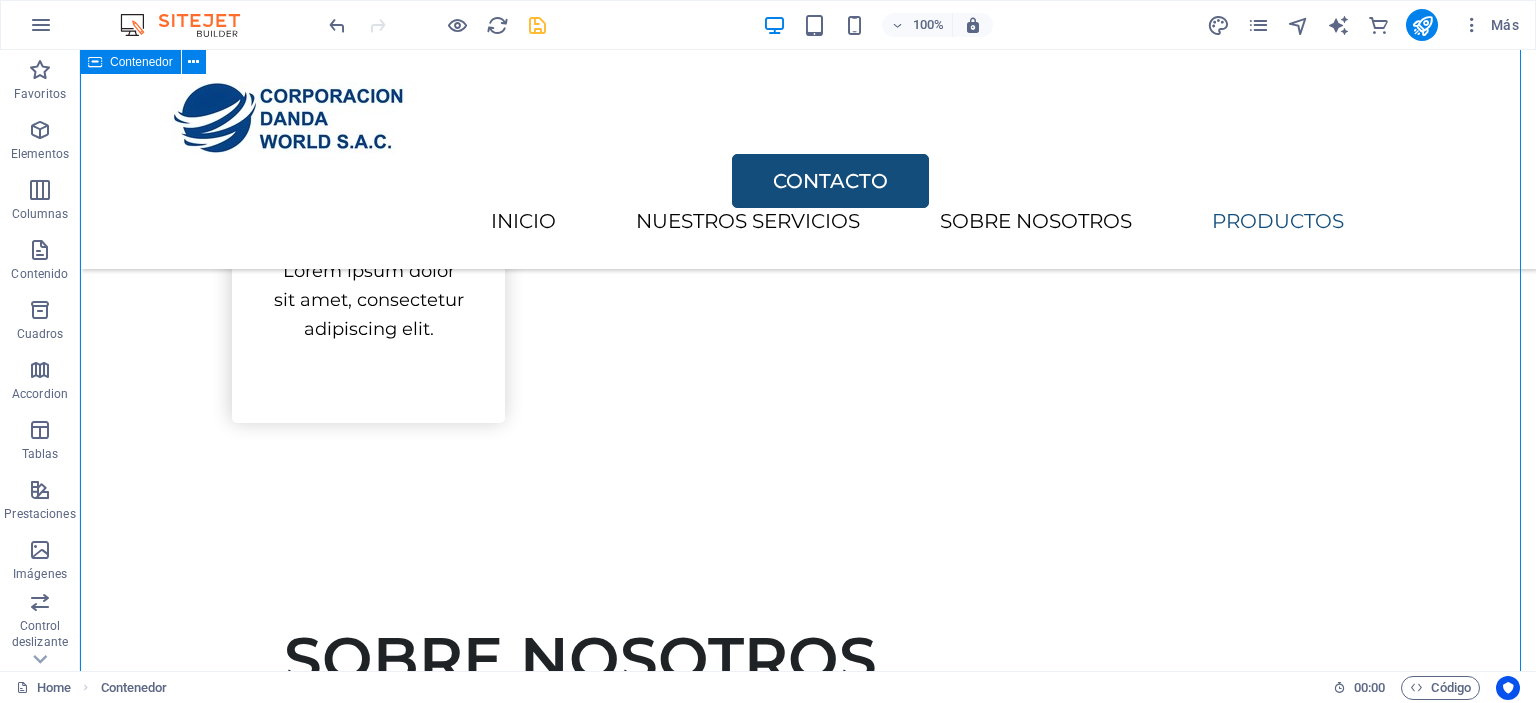 click on "PRODUCTOS SOMOS TU PROVEEDOR ESTRATÉGICO EN LA COMERCIALIZACIÓN DE EQUIPOS DE PROTECCIÓN PERSONAL, HERRAMIENTAS DE CORTE, ABRASIVOS EN GENERAL, EQUIPOS Y HERRAMIENTAS DE PODER PARA LA INDUSTRIA EN GENERAL GUANTES ANTICORTE S/. 13.00 COTIZAR MANGAS ANTICORTE S/. 15.00 COTIZAR DISCOS DE CORTE S/. 3.00 COTIZAR HERRAMIENTAS DE CORTE S/10.00 COTIZAR" at bounding box center [808, 4506] 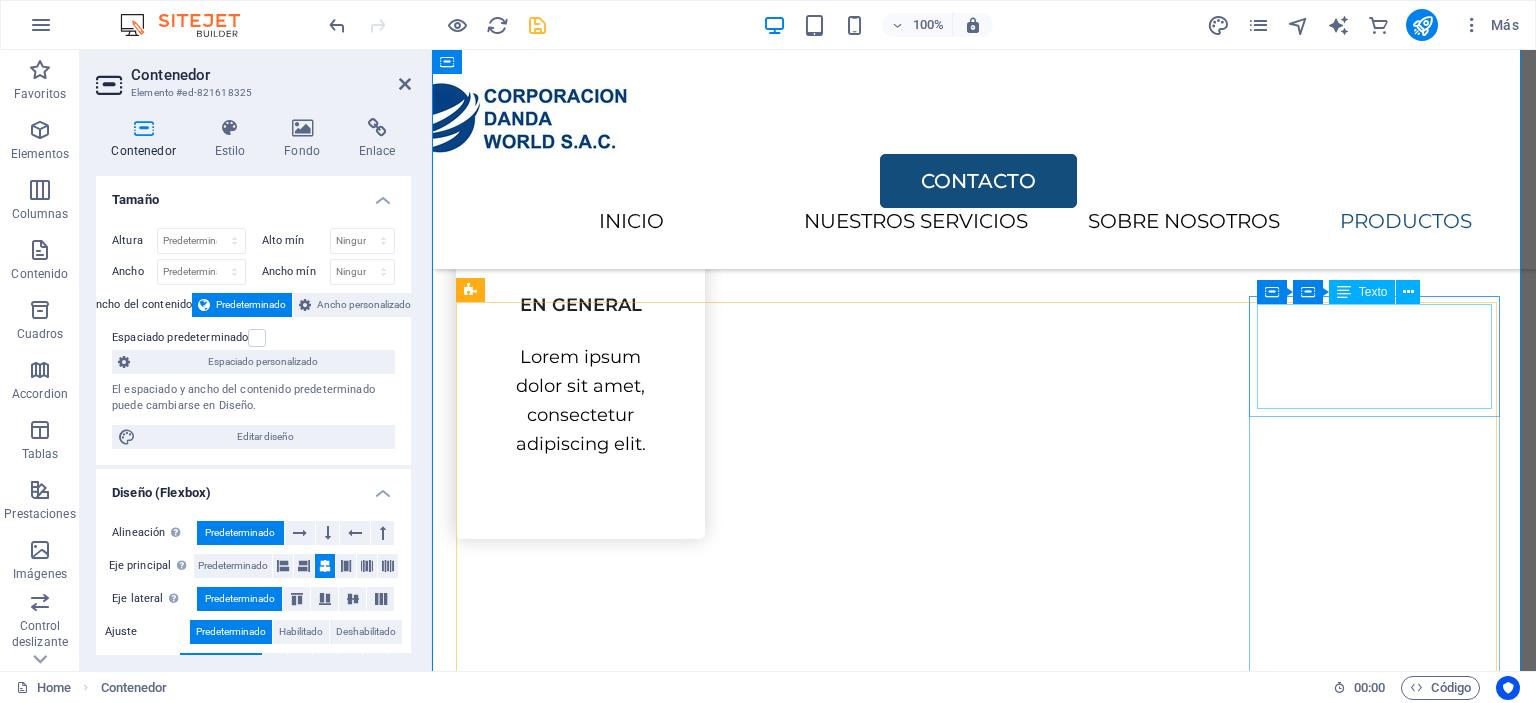 scroll, scrollTop: 2618, scrollLeft: 0, axis: vertical 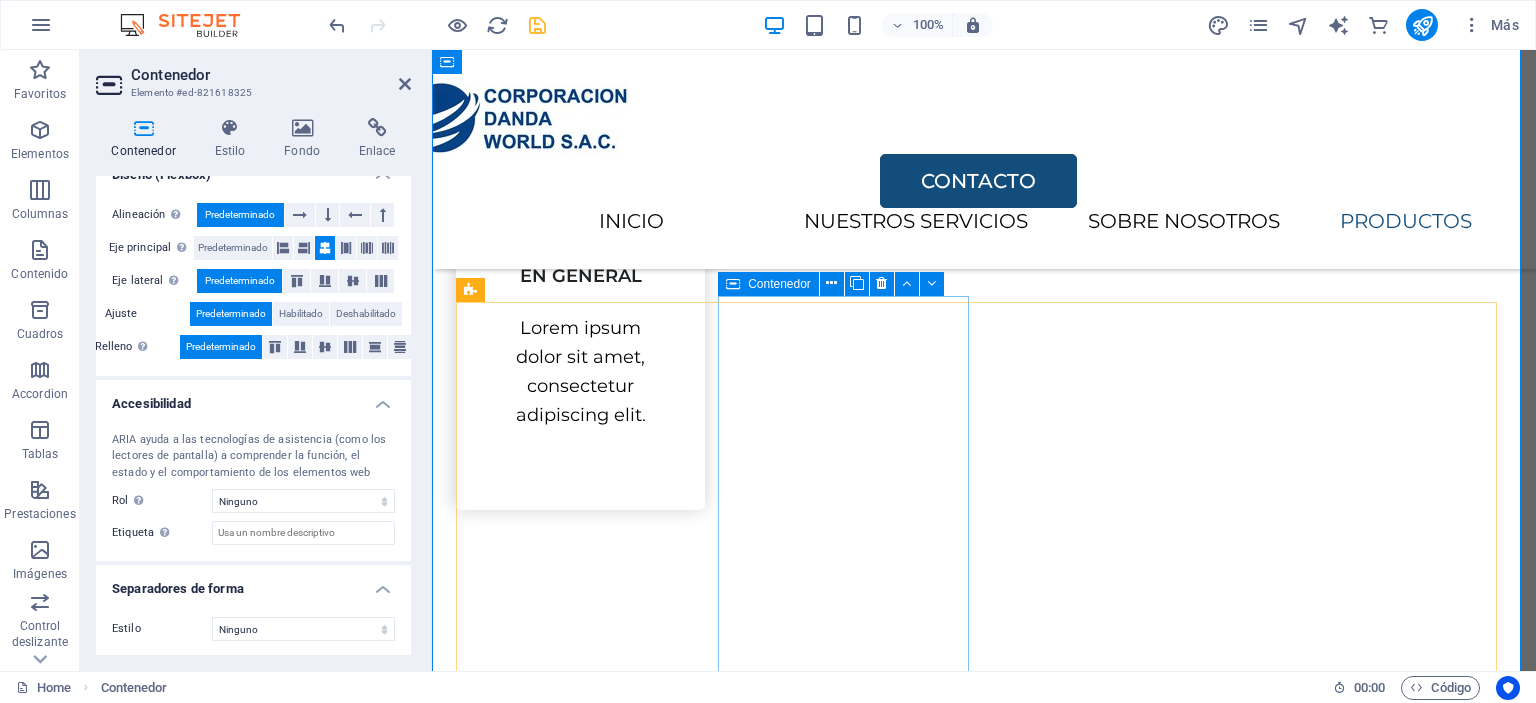click on "MANGAS ANTICORTE S/. 15.00 COTIZAR" at bounding box center (984, 3163) 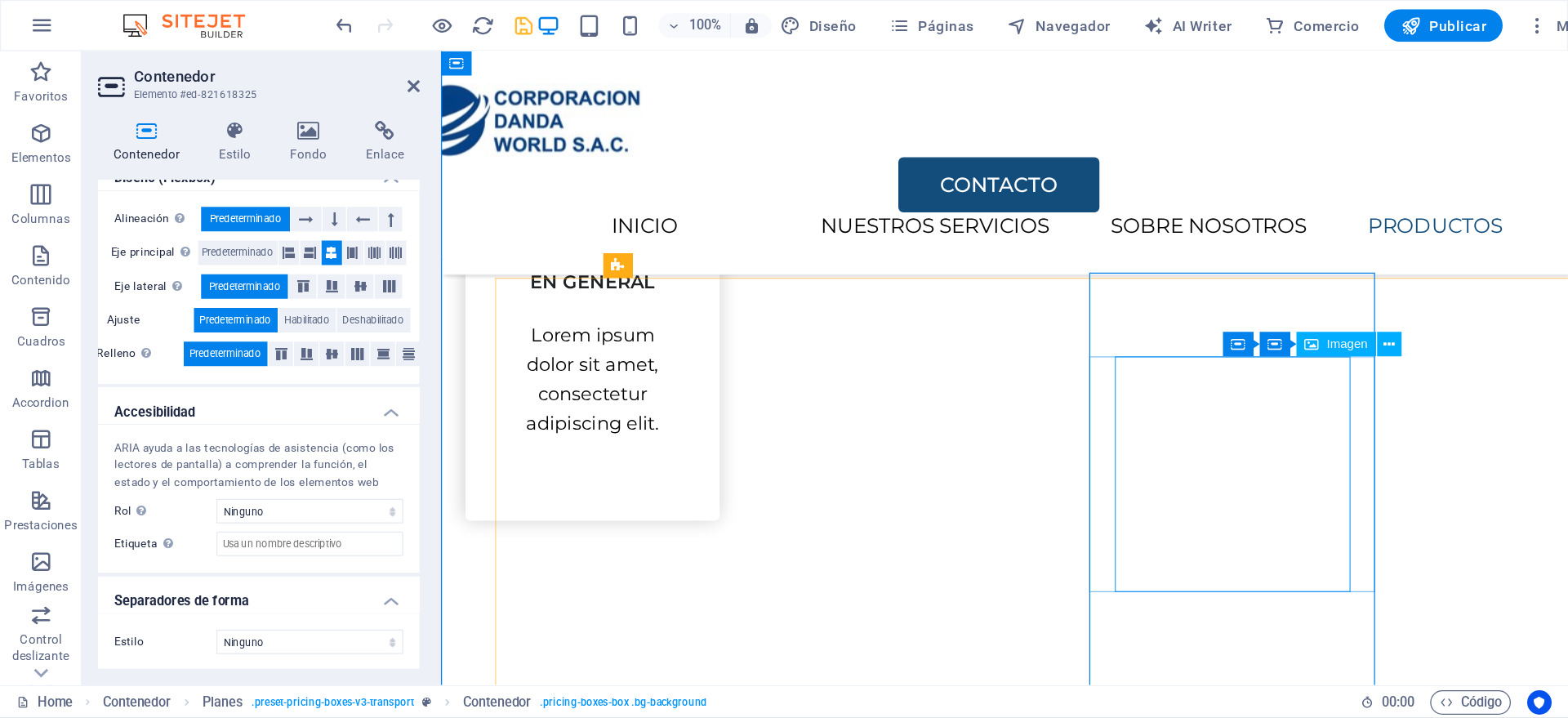 scroll, scrollTop: 118, scrollLeft: 0, axis: vertical 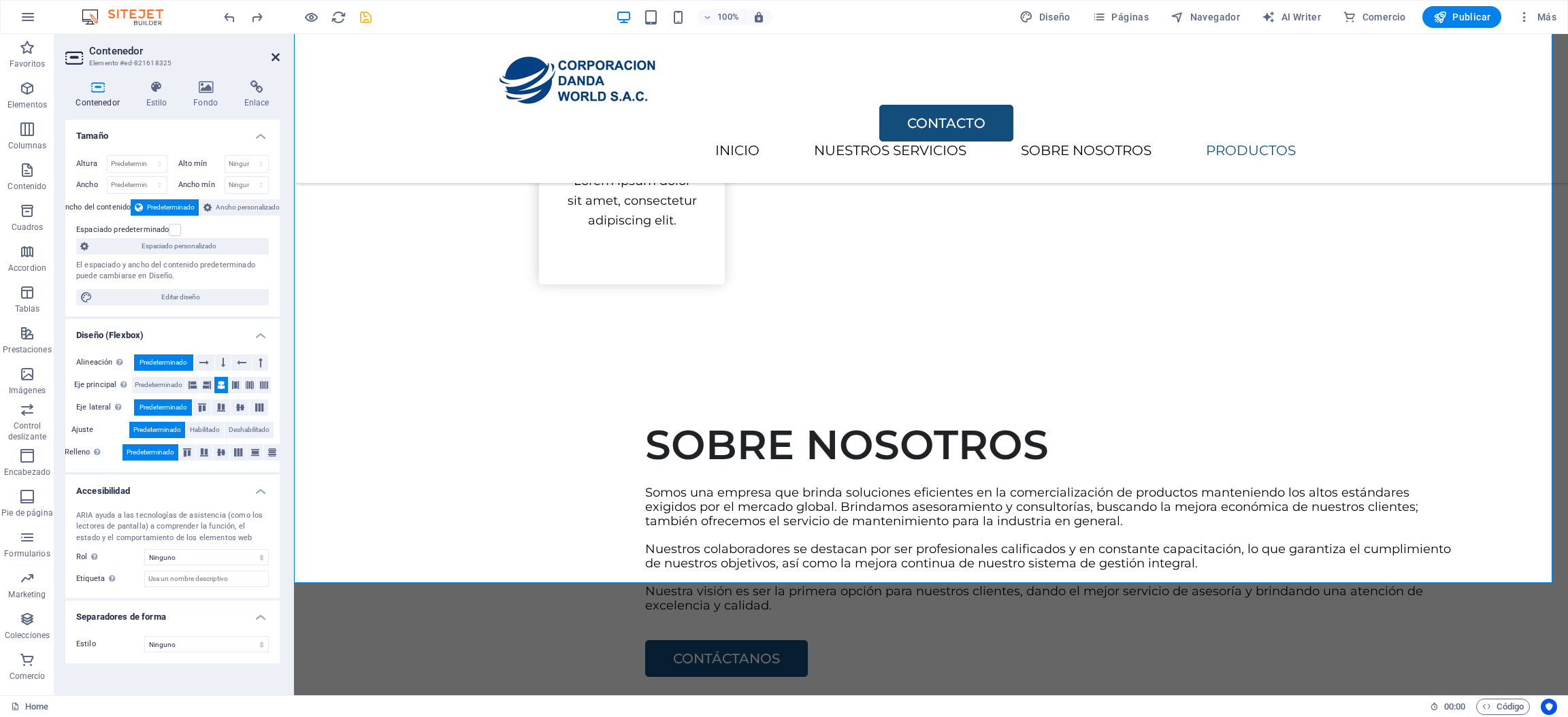 click at bounding box center (276, 57) 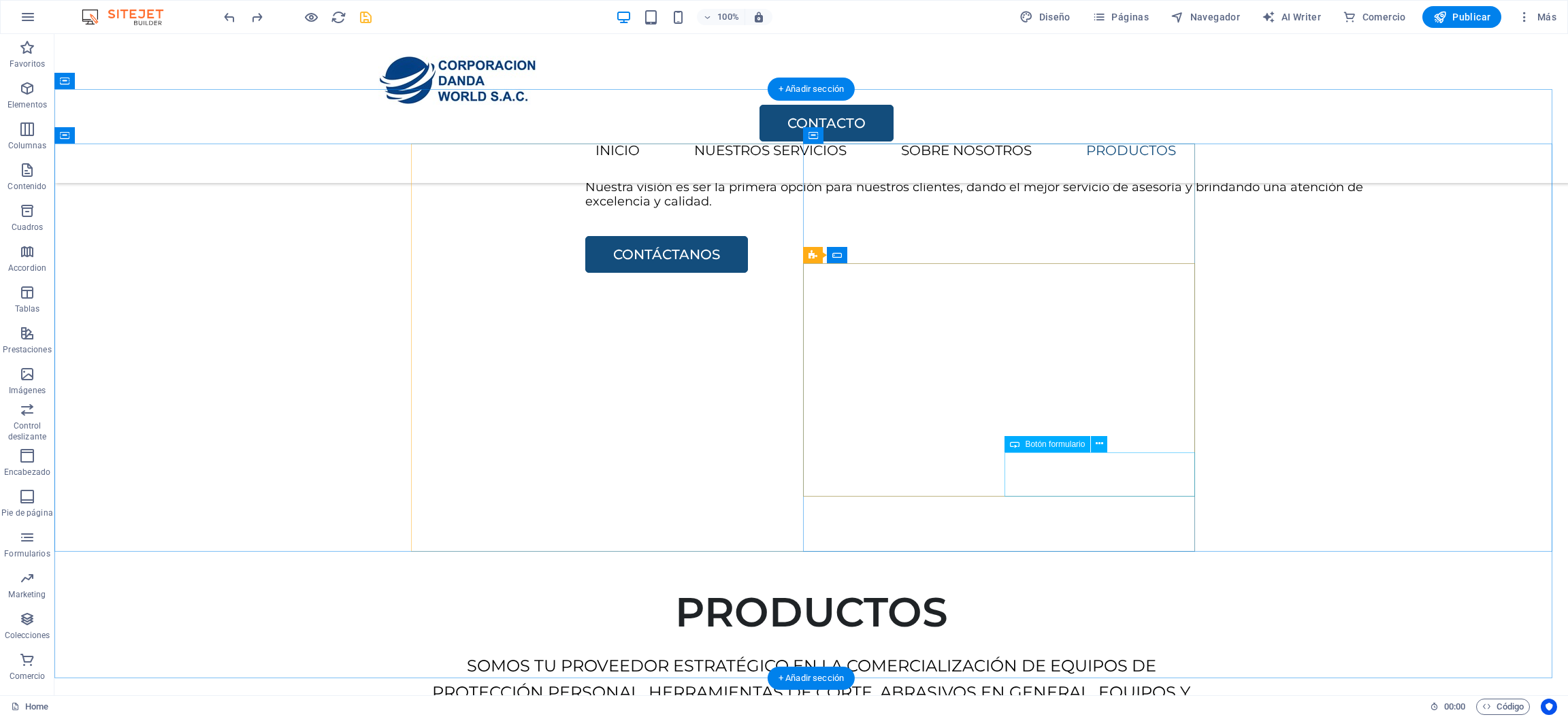 scroll, scrollTop: 2071, scrollLeft: 0, axis: vertical 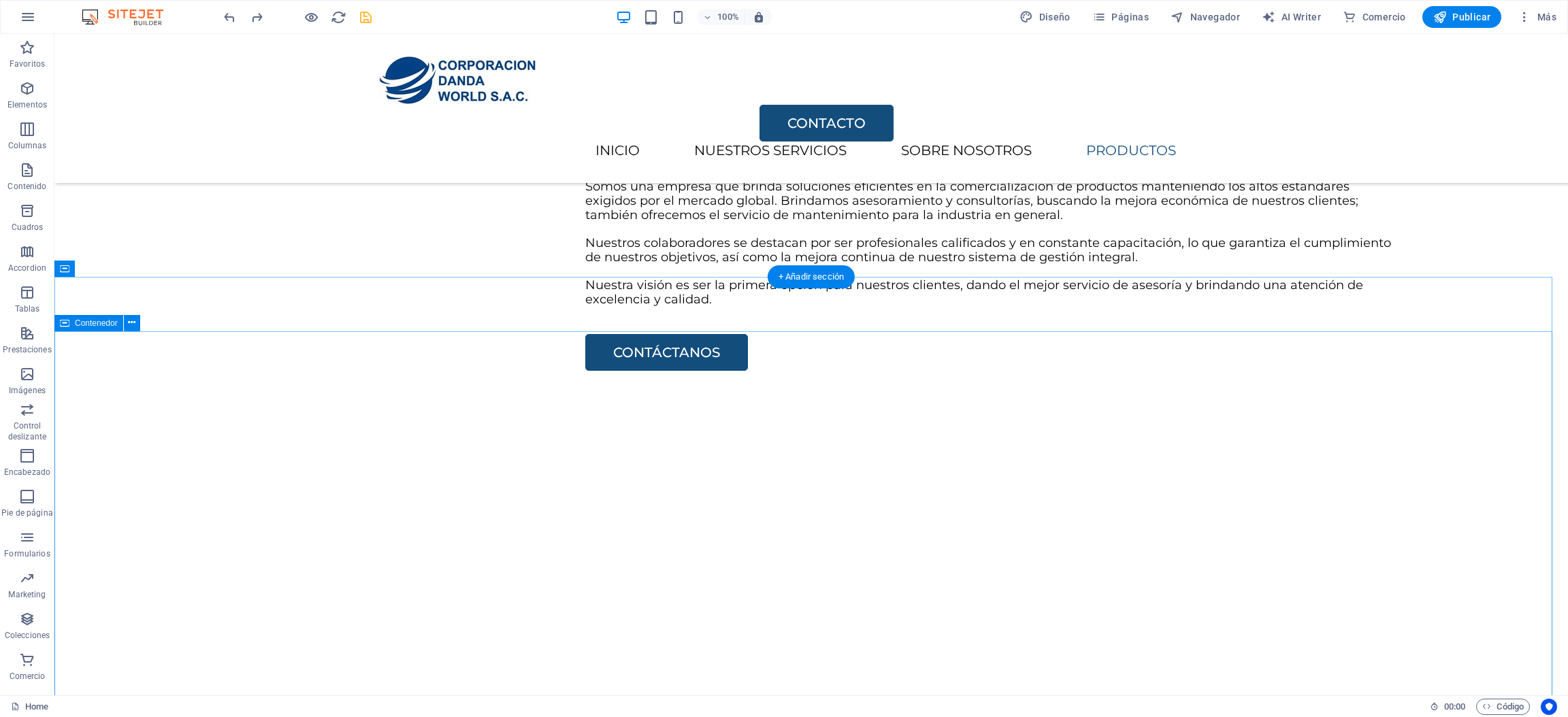 click on "CONTACTO   He leído y comprendido la política de privacidad. ¿Ilegible? Cargar nuevo ENVIAR" at bounding box center (811, 6905) 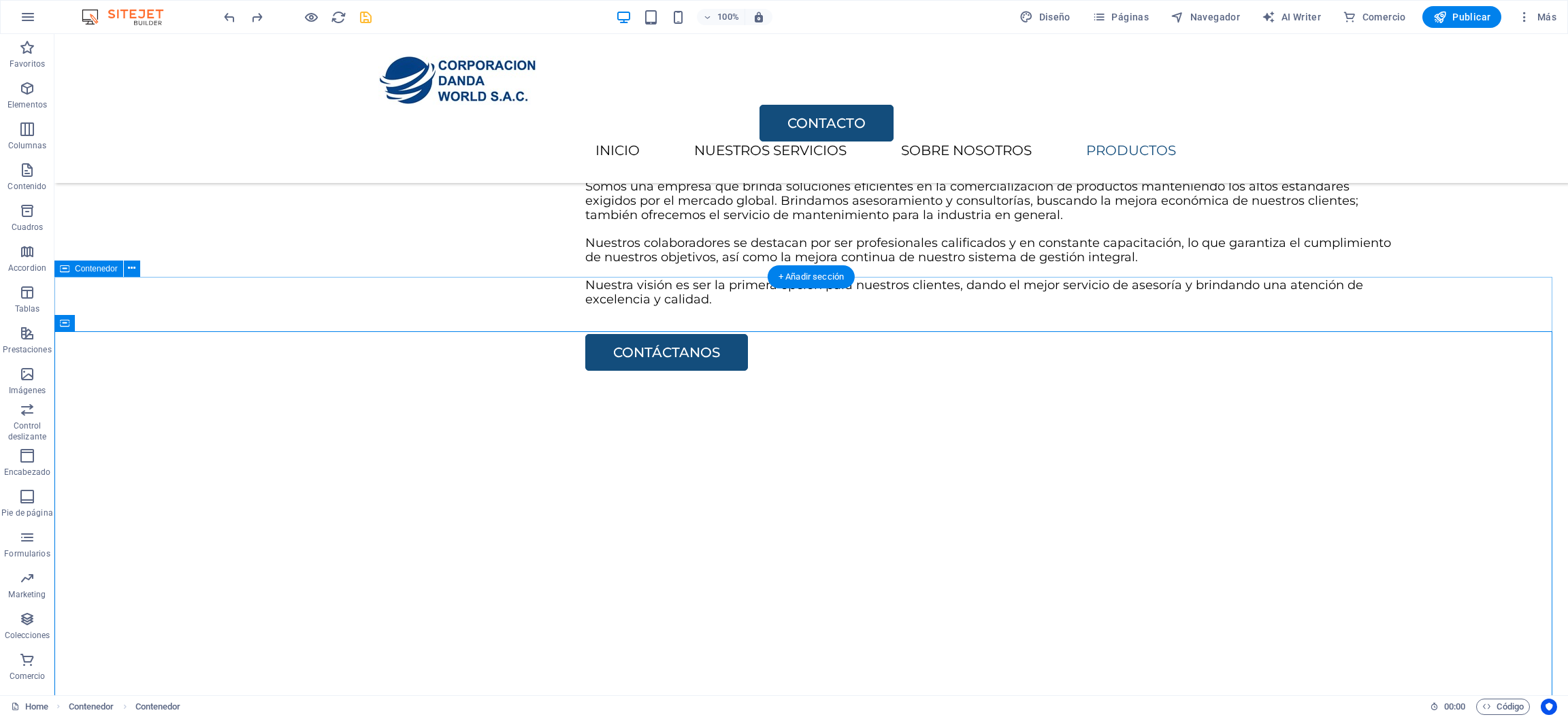 click on "CONTACTO   He leído y comprendido la política de privacidad. ¿Ilegible? Cargar nuevo ENVIAR" at bounding box center (811, 6819) 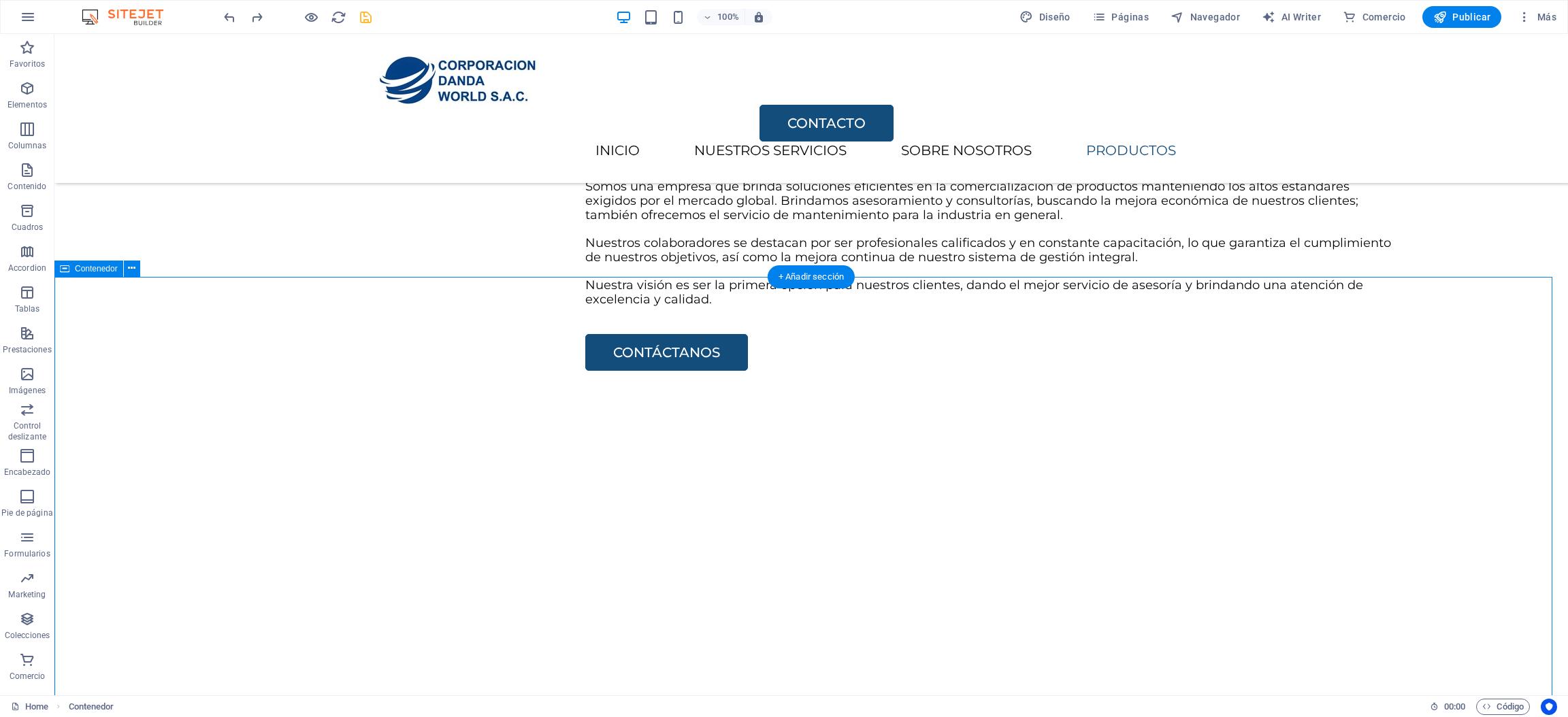 drag, startPoint x: 1149, startPoint y: 301, endPoint x: 1149, endPoint y: 313, distance: 12 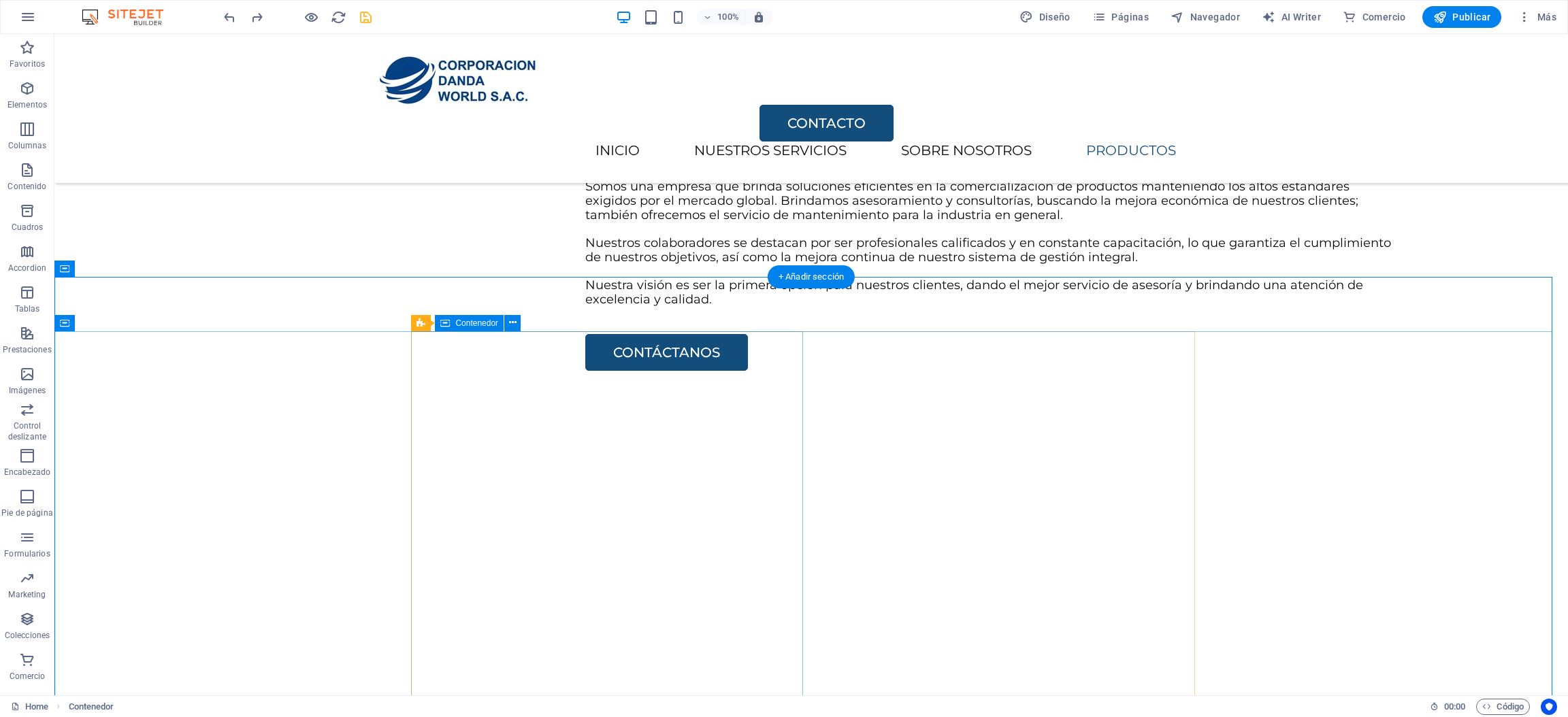 click at bounding box center [811, 7109] 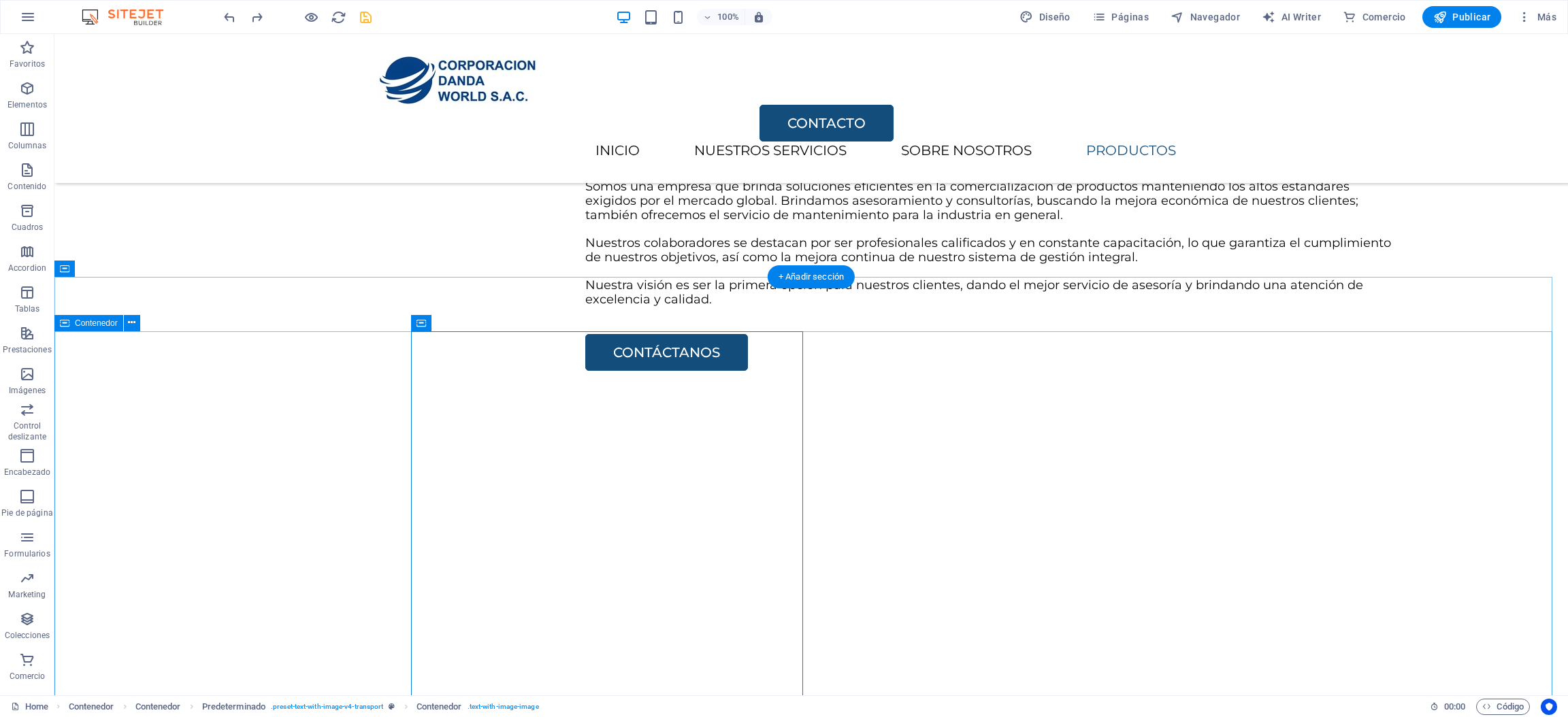 click on "CONTACTO   He leído y comprendido la política de privacidad. ¿Ilegible? Cargar nuevo ENVIAR" at bounding box center [811, 6905] 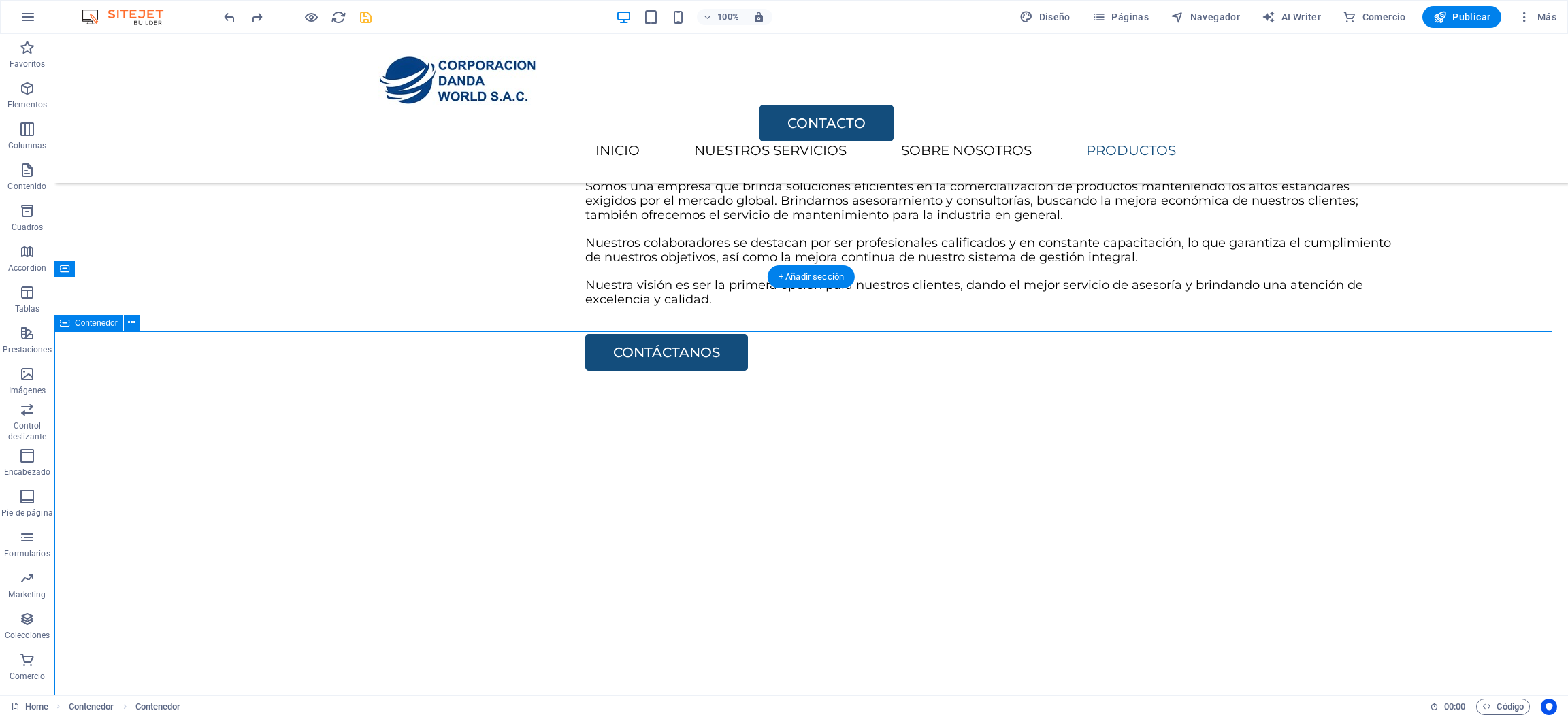 scroll, scrollTop: 2377, scrollLeft: 0, axis: vertical 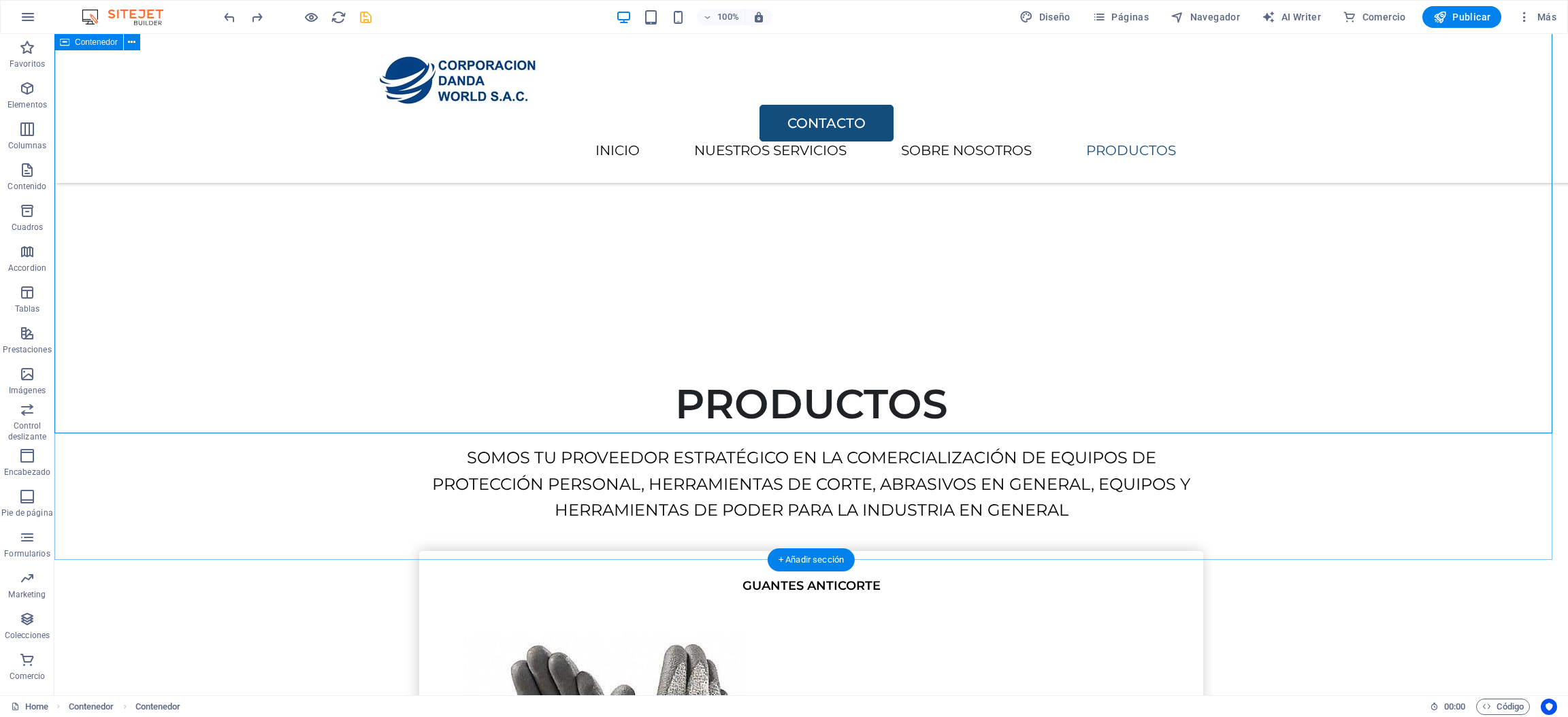 click on "CONTACTO   He leído y comprendido la política de privacidad. ¿Ilegible? Cargar nuevo ENVIAR" at bounding box center (811, 6513) 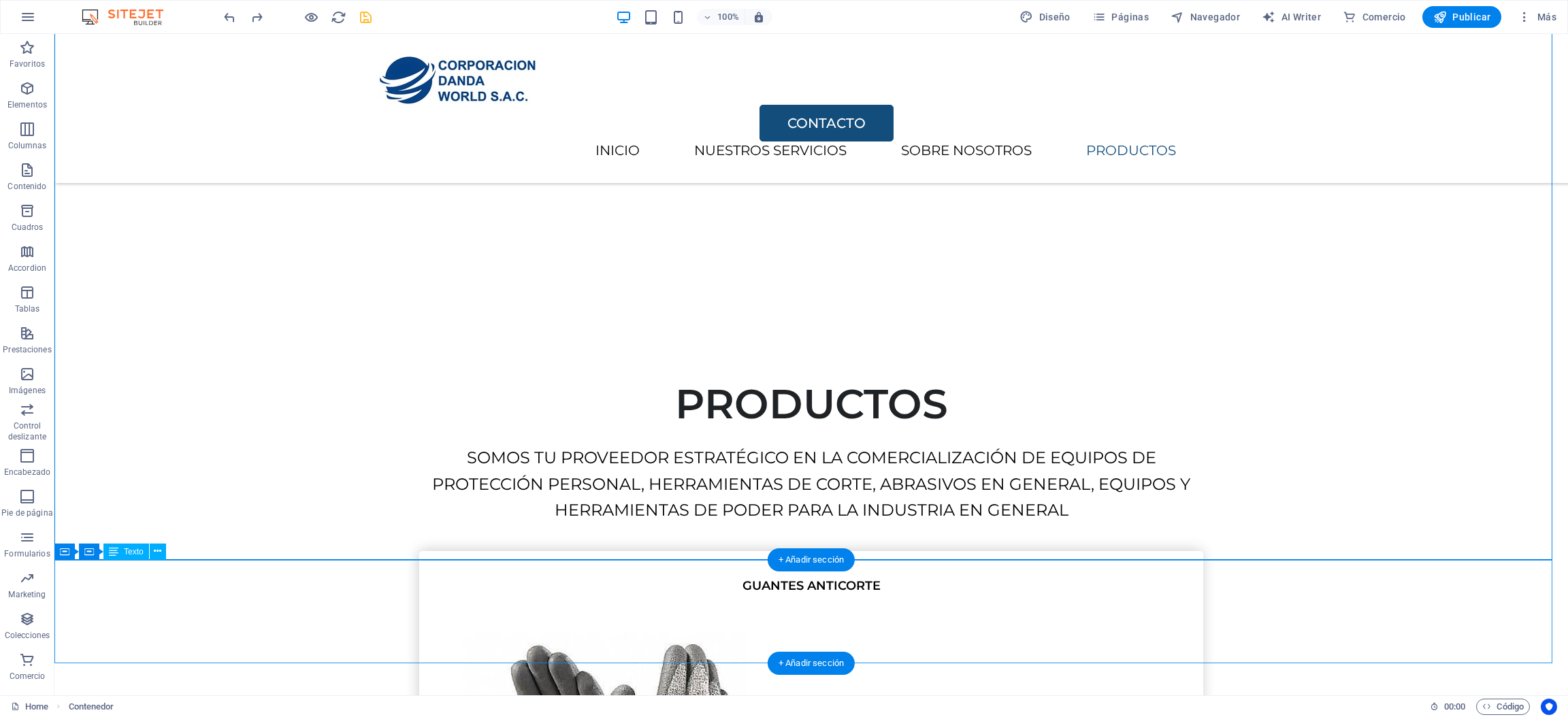 click on "DIRECCIÓN SIGUENOS EN: CONTACTO [STREET] N°[NUMBER] - [CITY] FACEBOOK TIKTOK INSTAGRAM 📞 ✆ [PHONE] 📞 ✆ [PHONE] ✉ [EMAIL] ✉ [EMAIL]" at bounding box center (811, 6870) 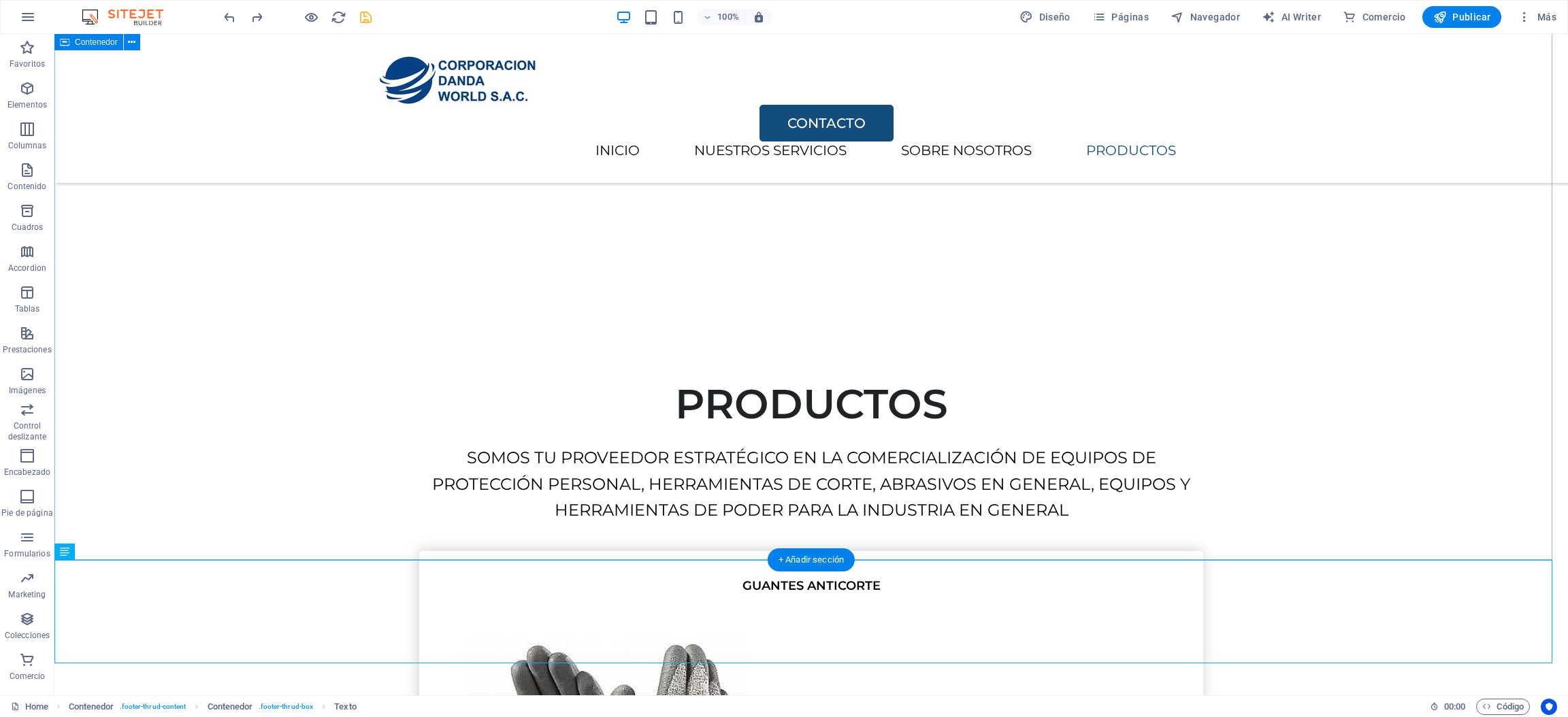click on "CONTACTO   He leído y comprendido la política de privacidad. ¿Ilegible? Cargar nuevo ENVIAR" at bounding box center (811, 6513) 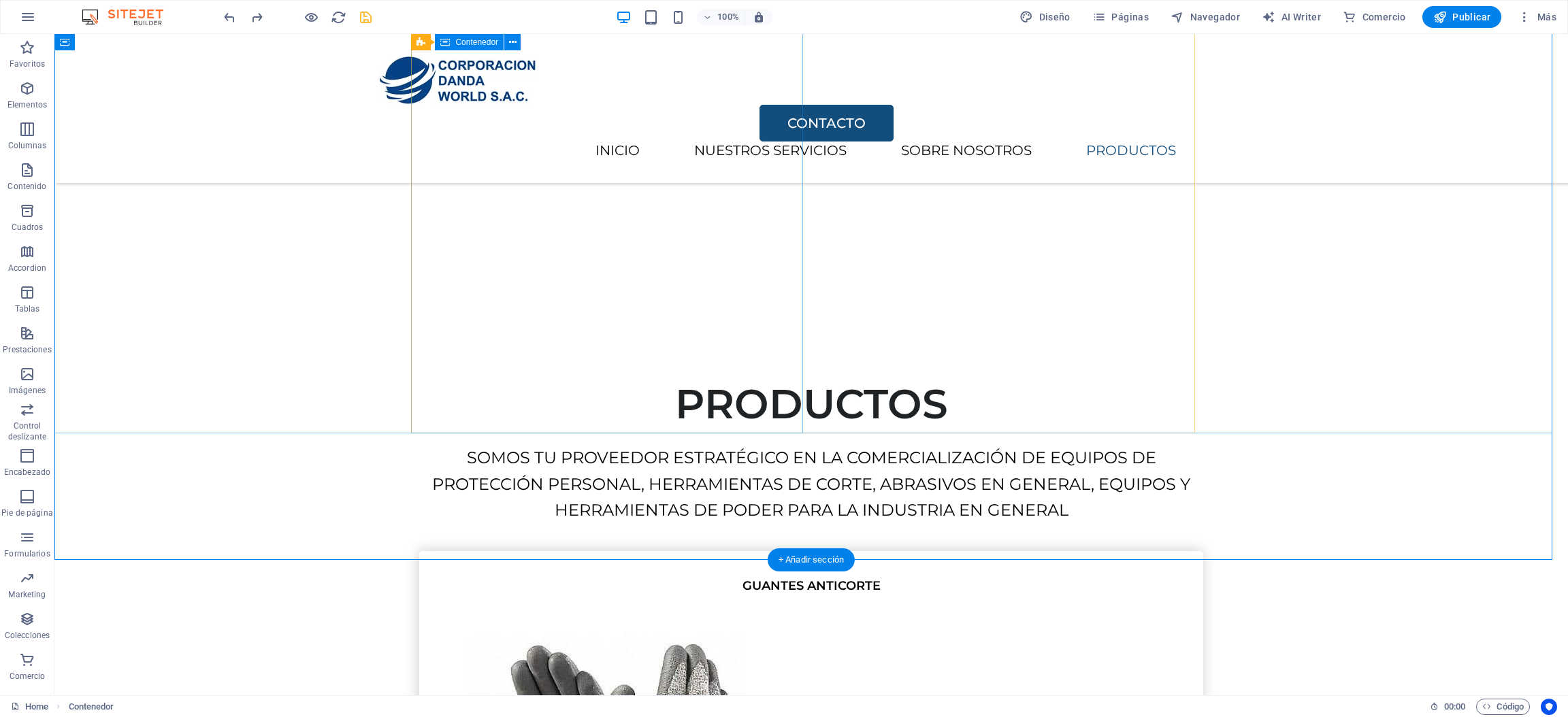 click at bounding box center (811, 6803) 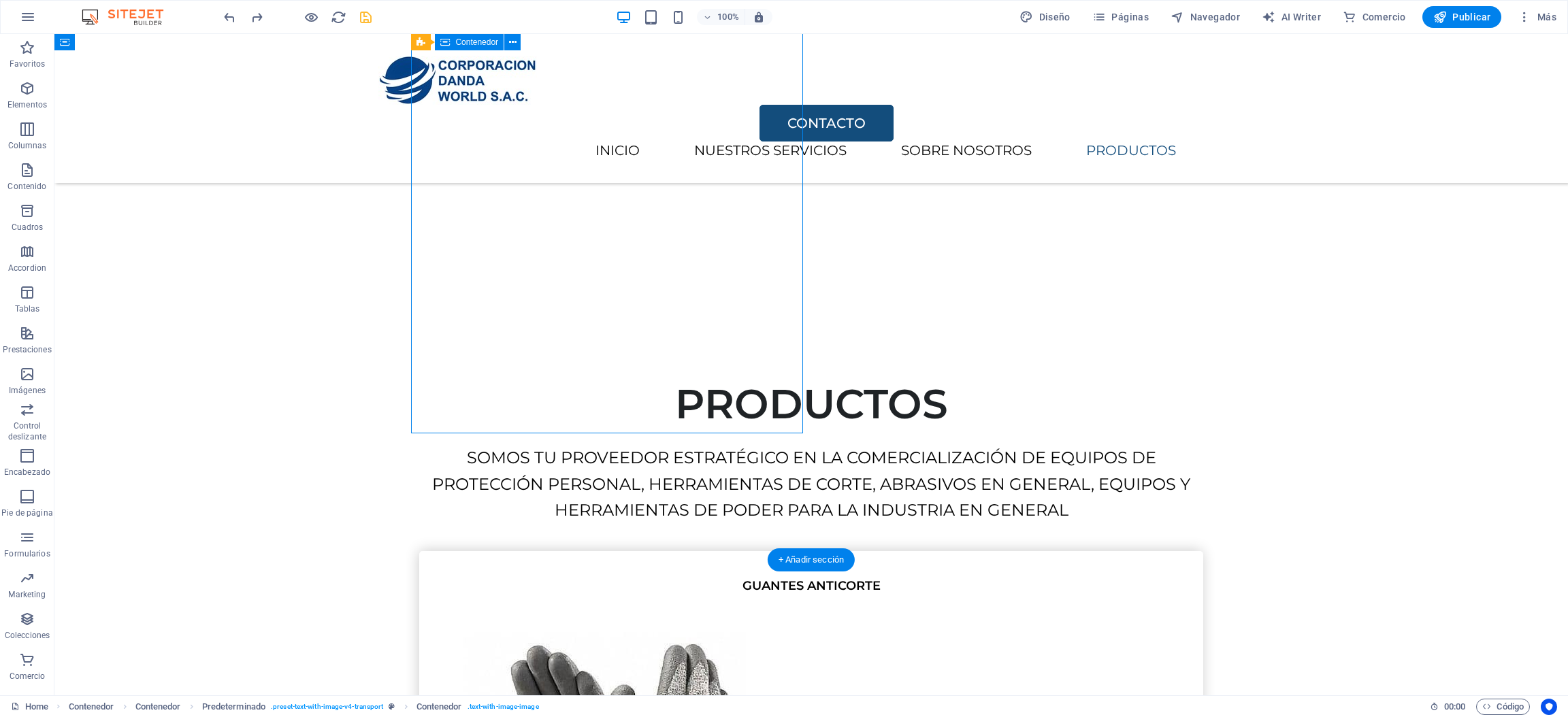 scroll, scrollTop: 2173, scrollLeft: 0, axis: vertical 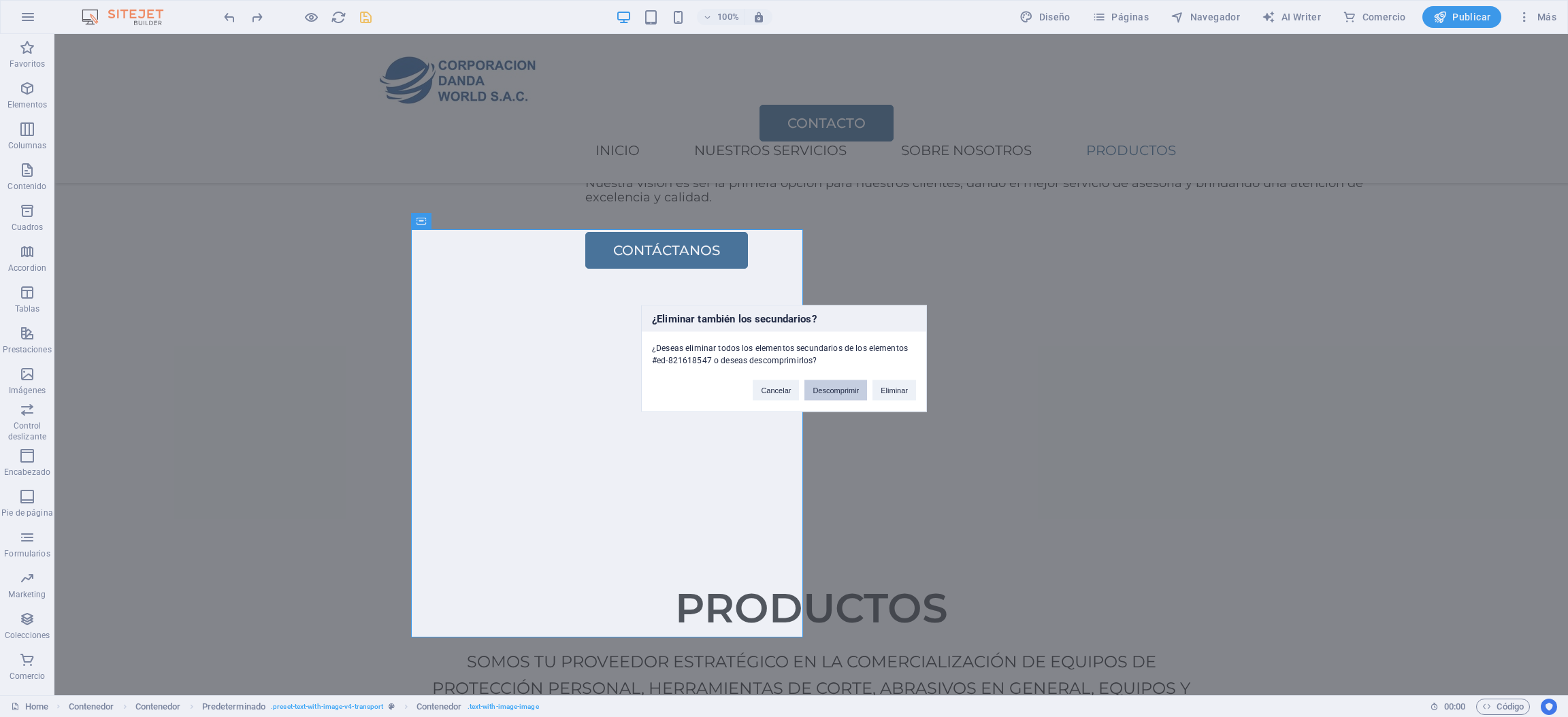 click on "Descomprimir" at bounding box center (836, 390) 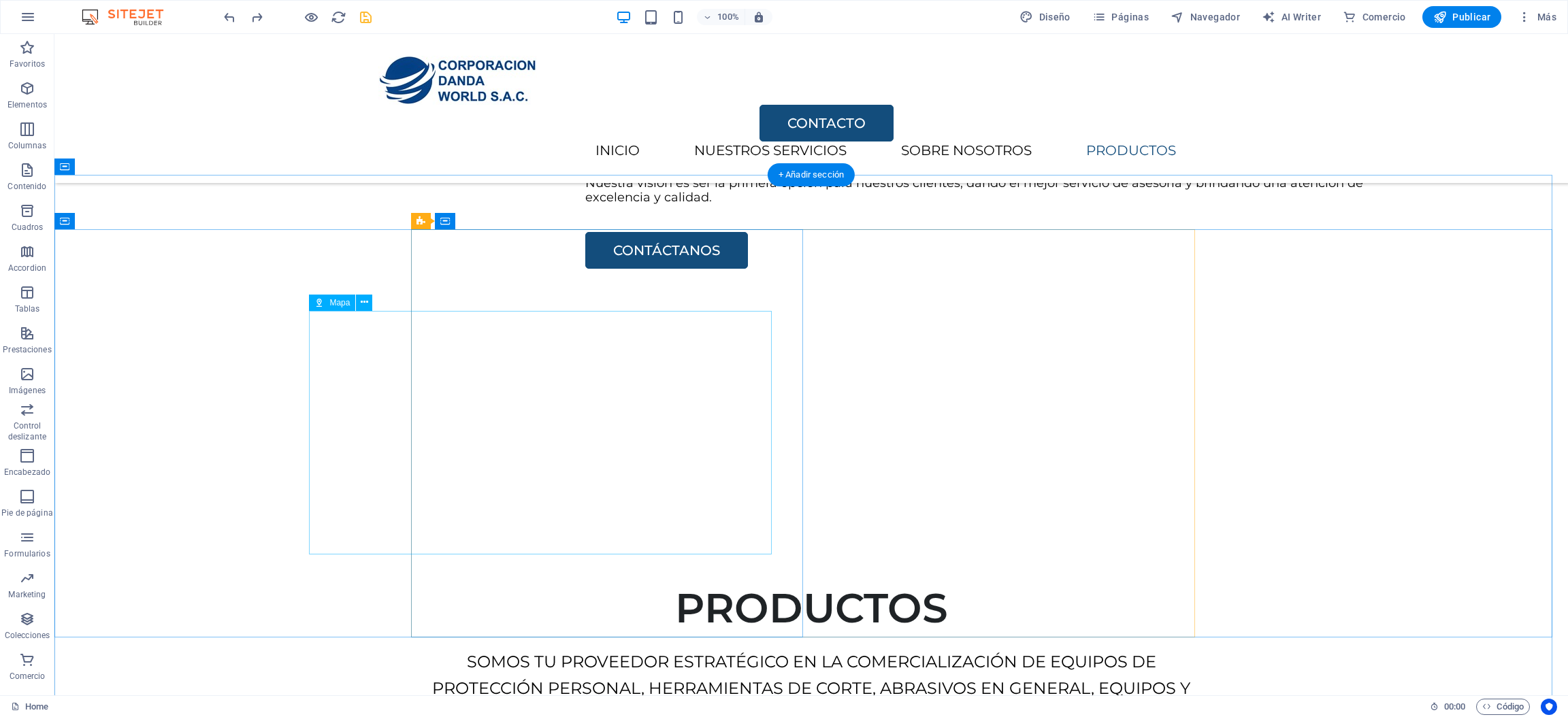 click at bounding box center [709, 7088] 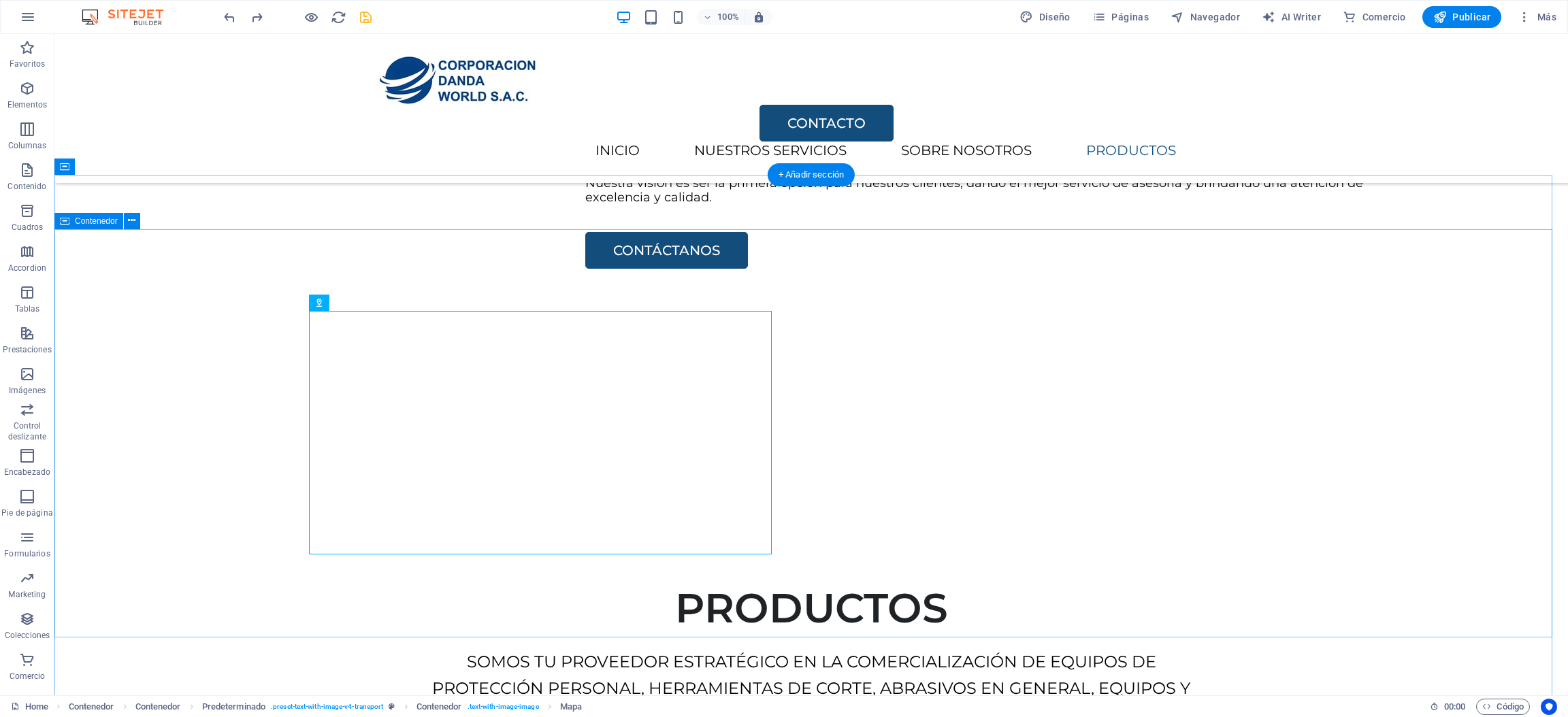 click on "CONTACTO   He leído y comprendido la política de privacidad. ¿Ilegible? Cargar nuevo ENVIAR" at bounding box center [811, 6803] 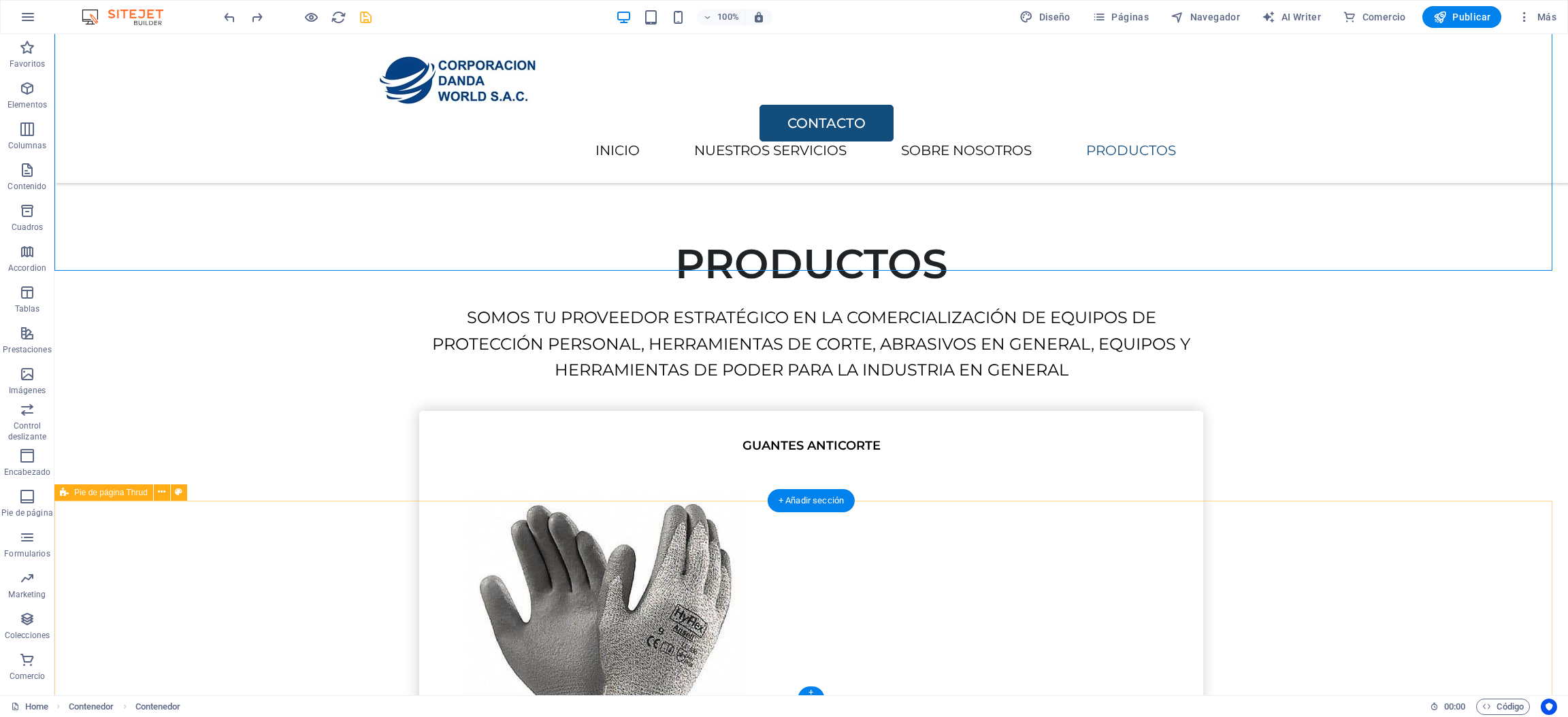 scroll, scrollTop: 2542, scrollLeft: 0, axis: vertical 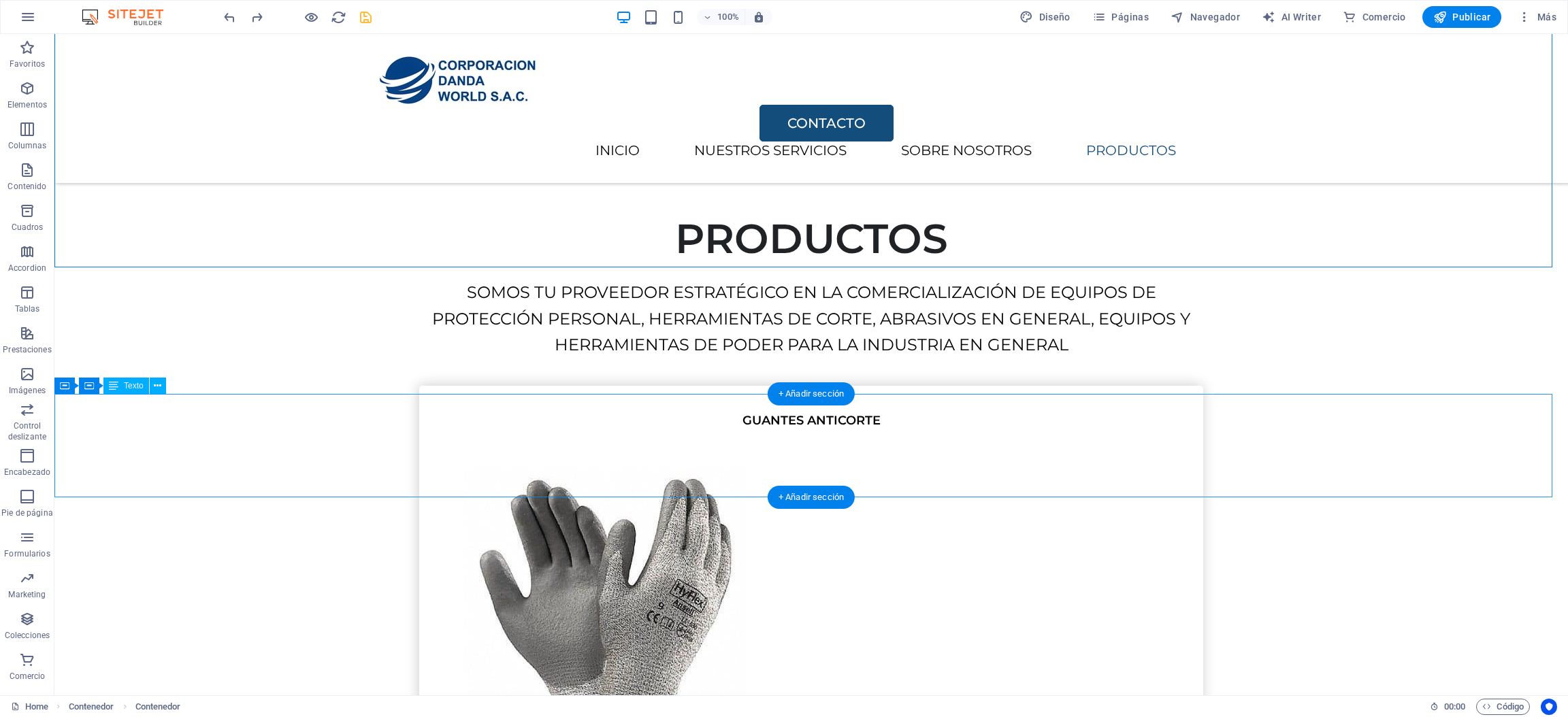 click on "DIRECCIÓN SIGUENOS EN: CONTACTO [STREET] N°[NUMBER] - [CITY] FACEBOOK TIKTOK INSTAGRAM 📞 ✆ [PHONE] 📞 ✆ [PHONE] ✉ [EMAIL] ✉ [EMAIL]" at bounding box center [811, 6705] 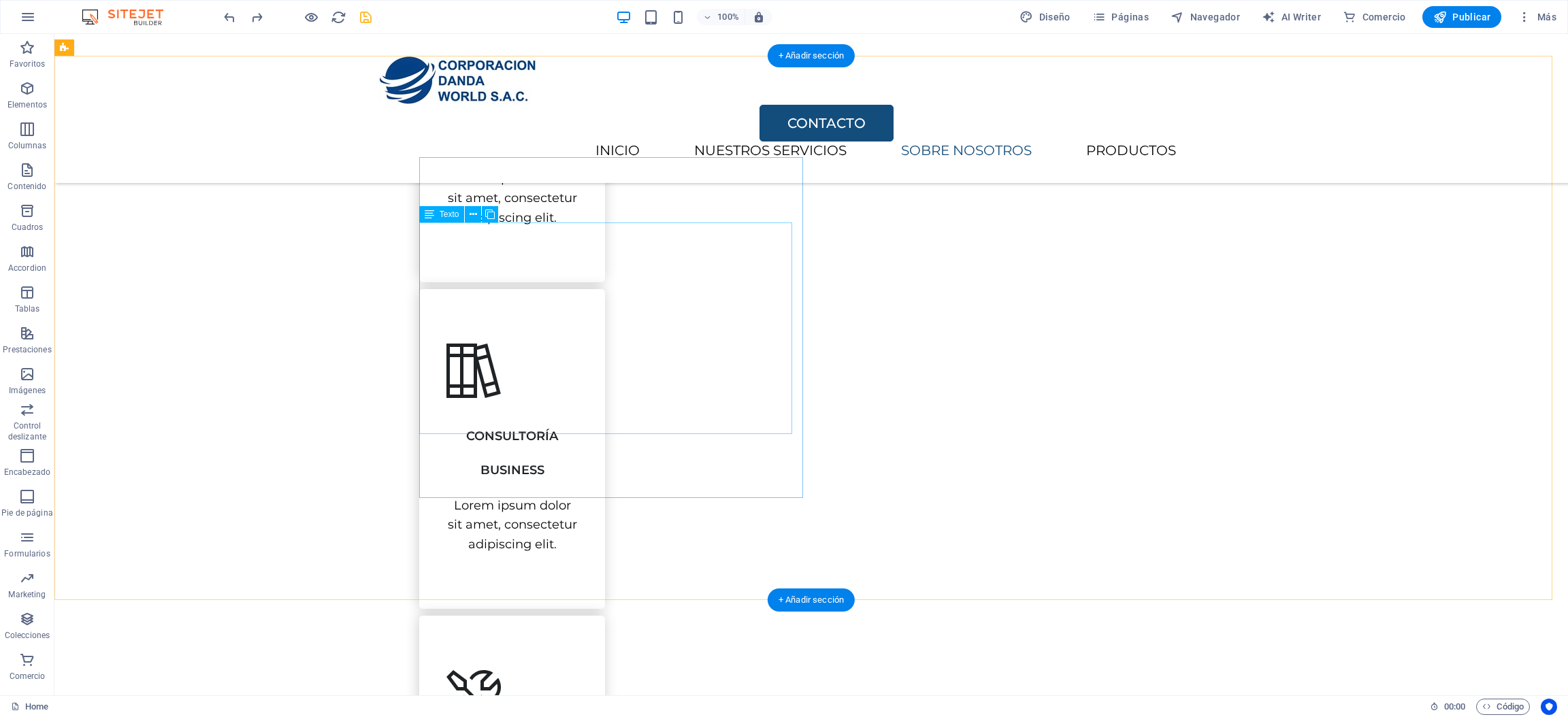 scroll, scrollTop: 706, scrollLeft: 0, axis: vertical 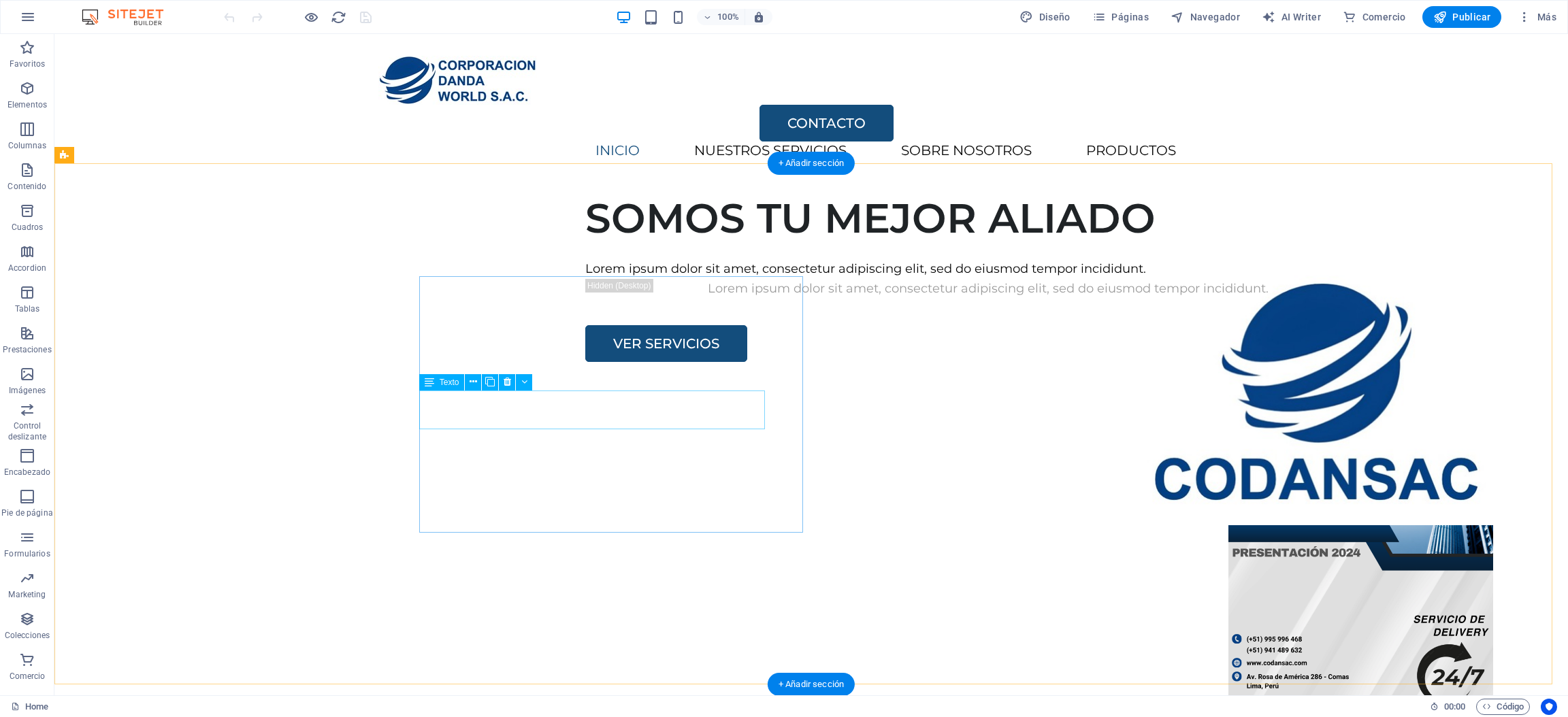 click on "Lorem ipsum dolor sit amet, consectetur adipiscing elit, sed do eiusmod tempor incididunt." at bounding box center [988, 269] 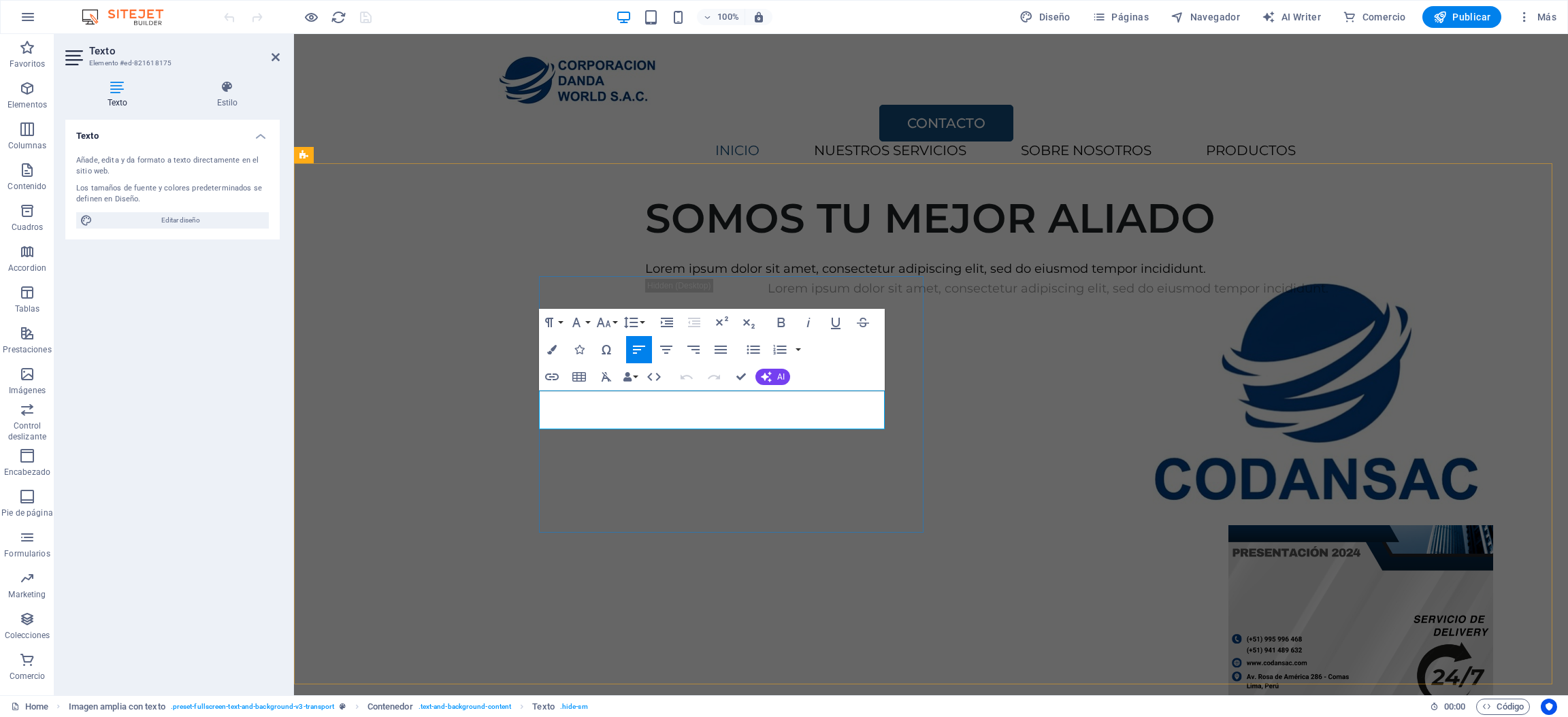 click on "Lorem ipsum dolor sit amet, consectetur adipiscing elit, sed do eiusmod tempor incididunt." at bounding box center [1048, 269] 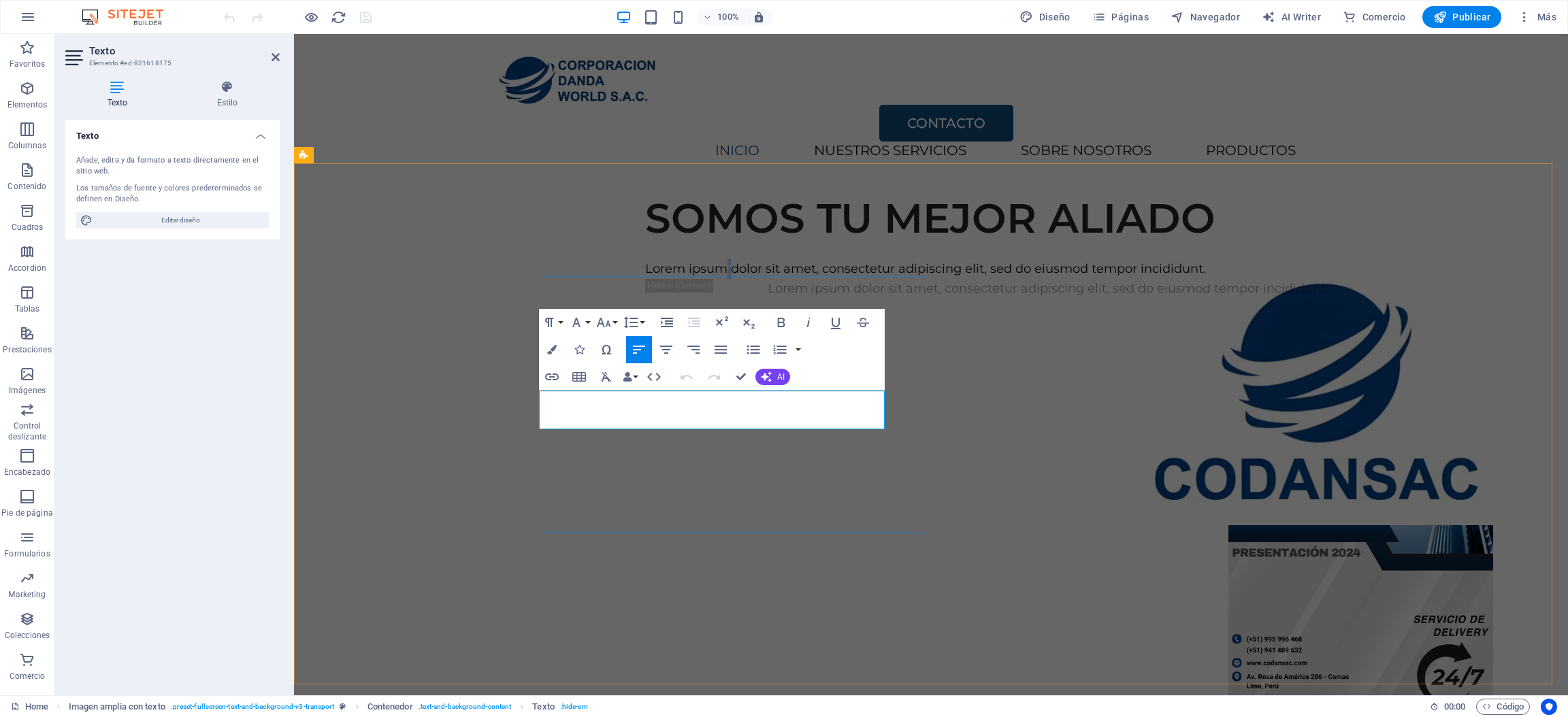 click on "Lorem ipsum dolor sit amet, consectetur adipiscing elit, sed do eiusmod tempor incididunt." at bounding box center [1048, 269] 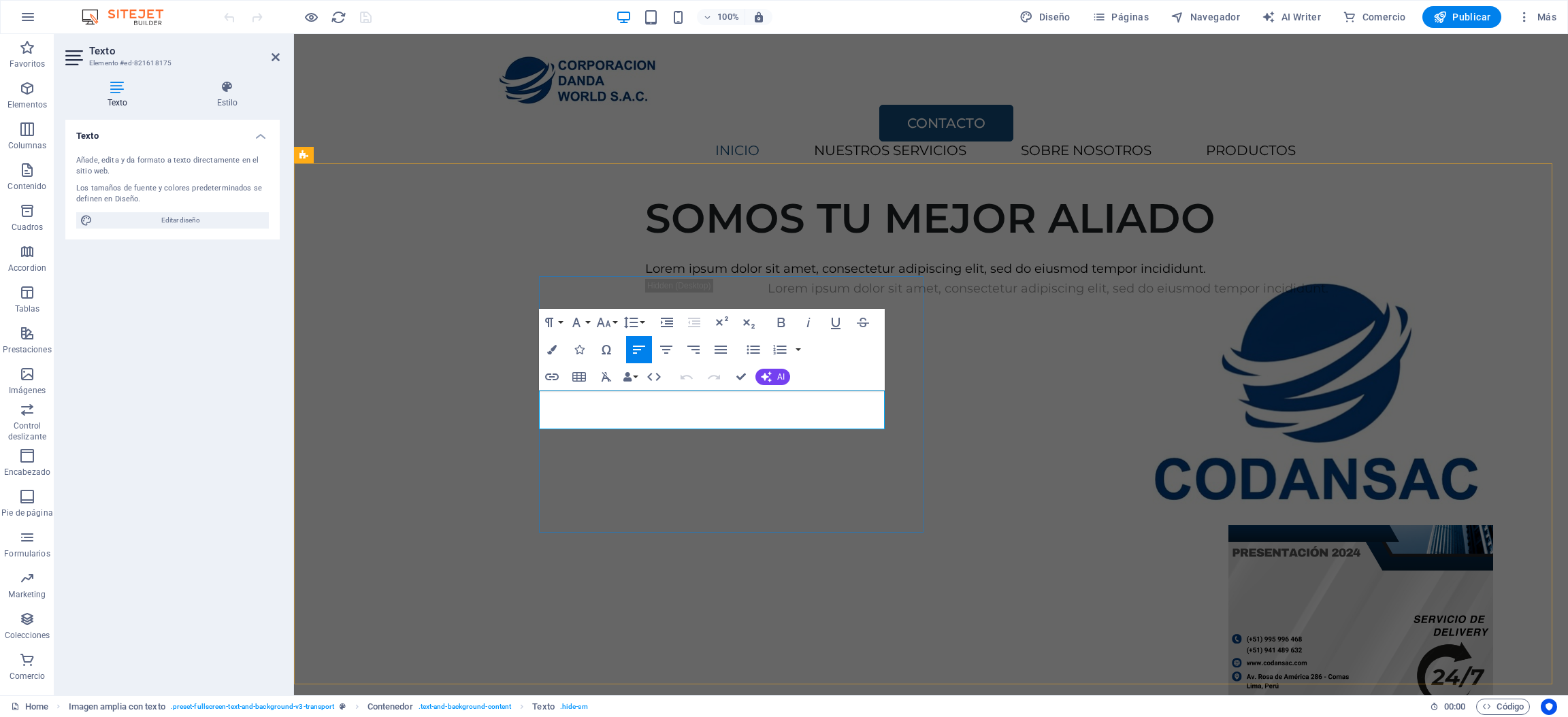 click on "Lorem ipsum dolor sit amet, consectetur adipiscing elit, sed do eiusmod tempor incididunt." at bounding box center [1048, 269] 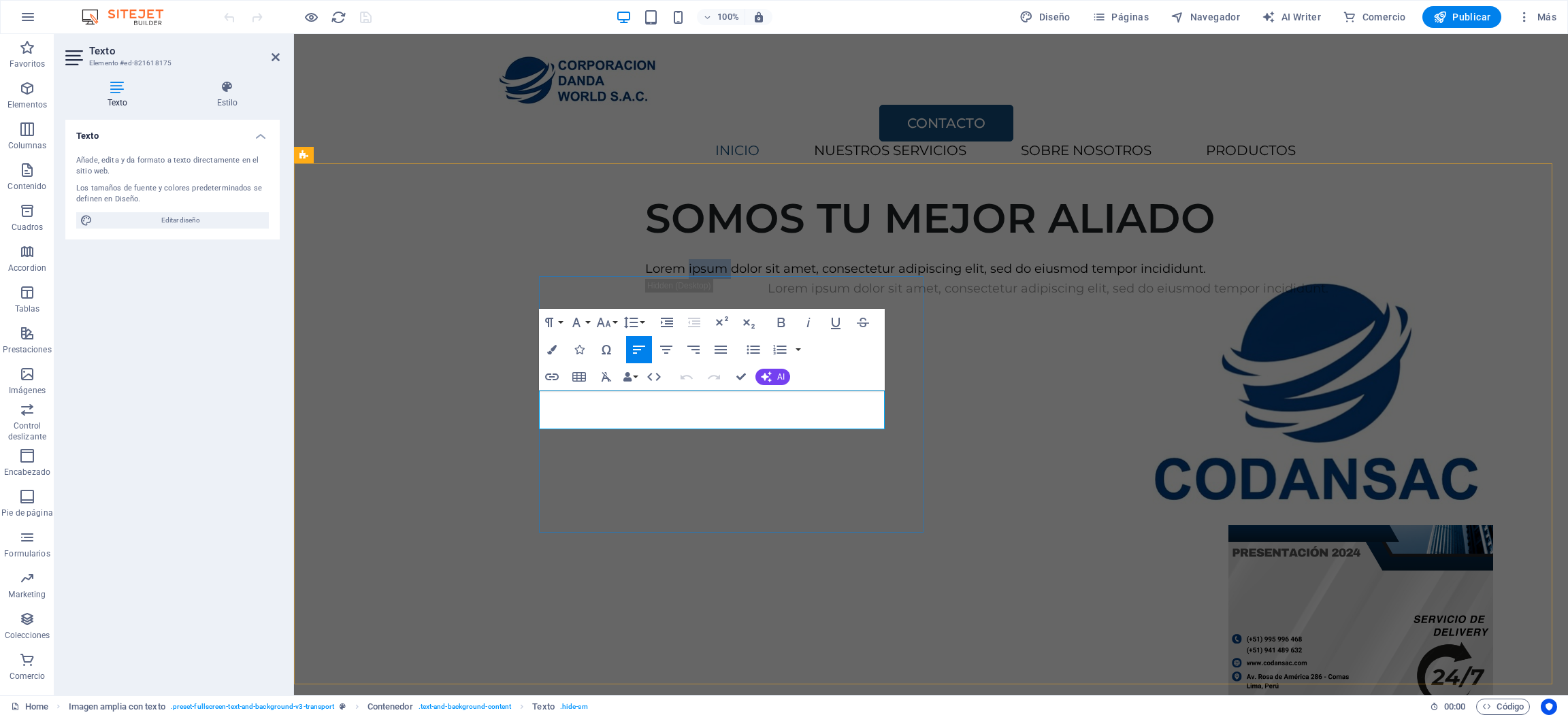 click on "Lorem ipsum dolor sit amet, consectetur adipiscing elit, sed do eiusmod tempor incididunt." at bounding box center (1048, 269) 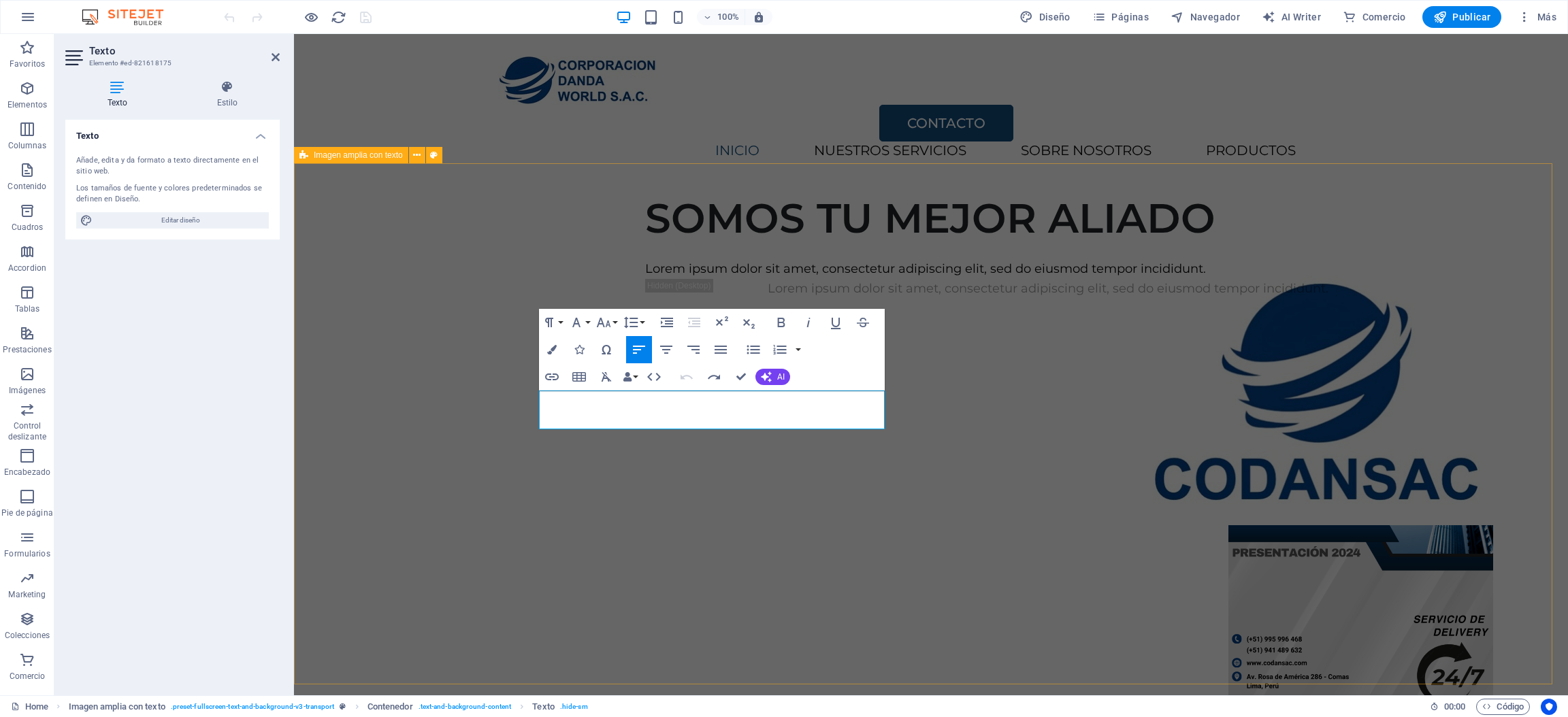 click on "SOMOS TU MEJOR ALIADO Lorem ipsum dolor sit amet, consectetur adipiscing elit, sed do eiusmod tempor incididunt.  Lorem ipsum dolor sit amet, consectetur adipiscing elit, sed do eiusmod tempor incididunt.  VER SERVICIOS" at bounding box center [931, 444] 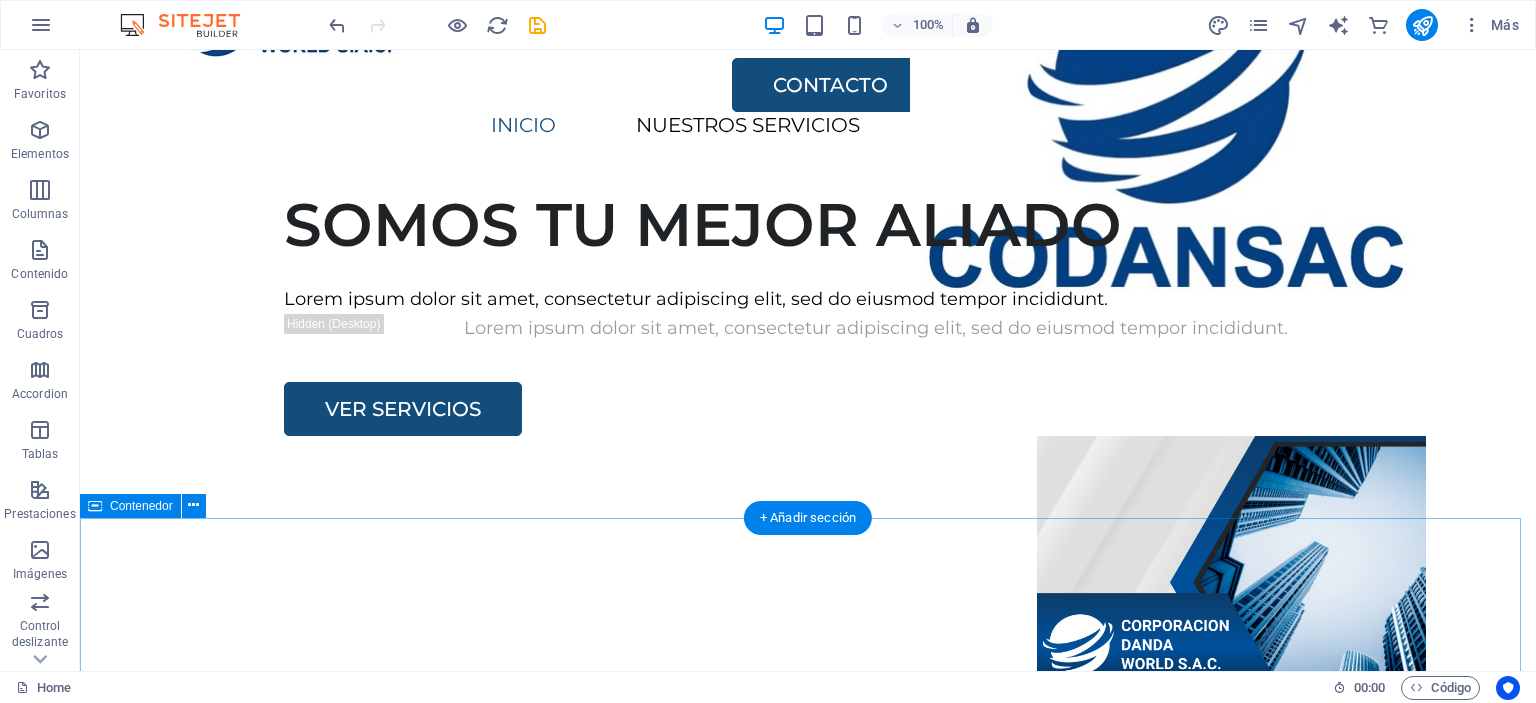 scroll, scrollTop: 0, scrollLeft: 0, axis: both 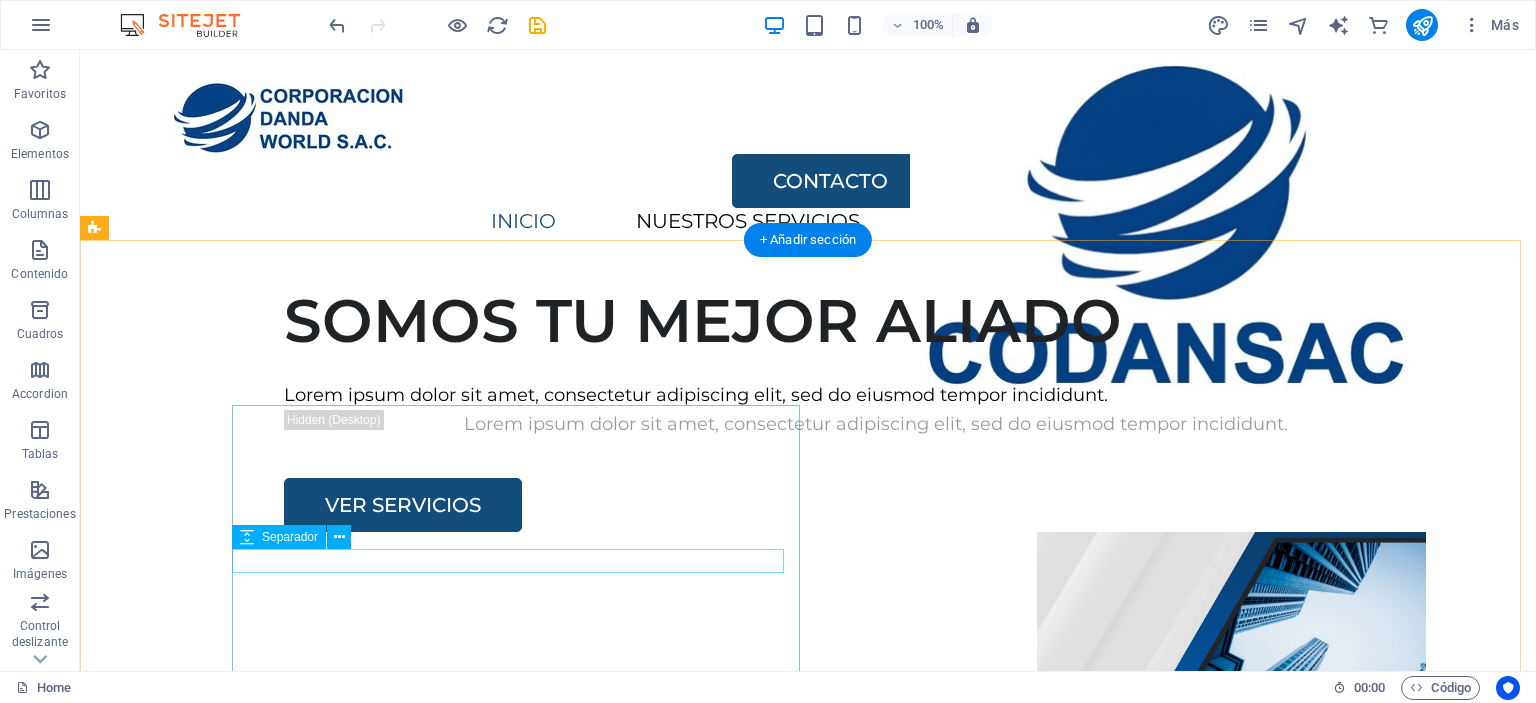 click at bounding box center [876, 369] 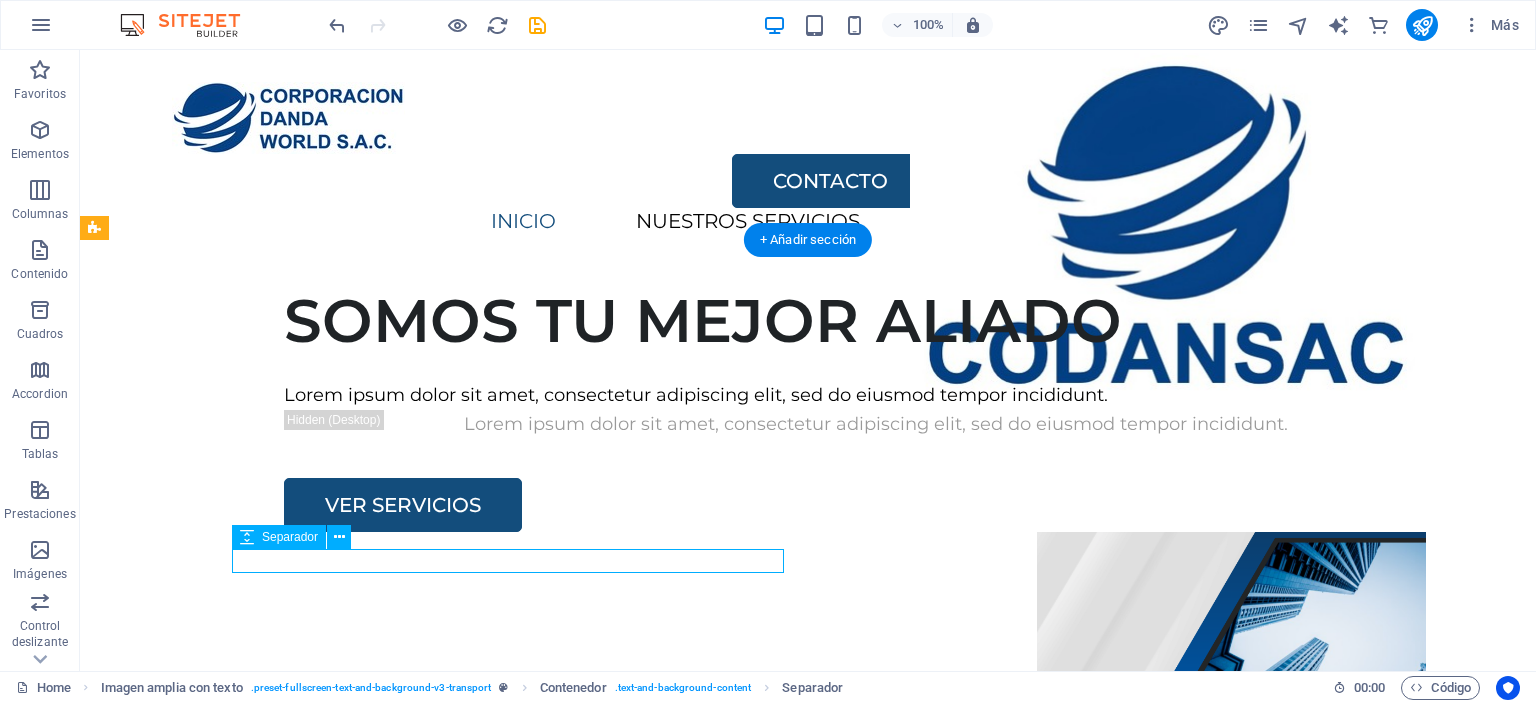 click at bounding box center (876, 369) 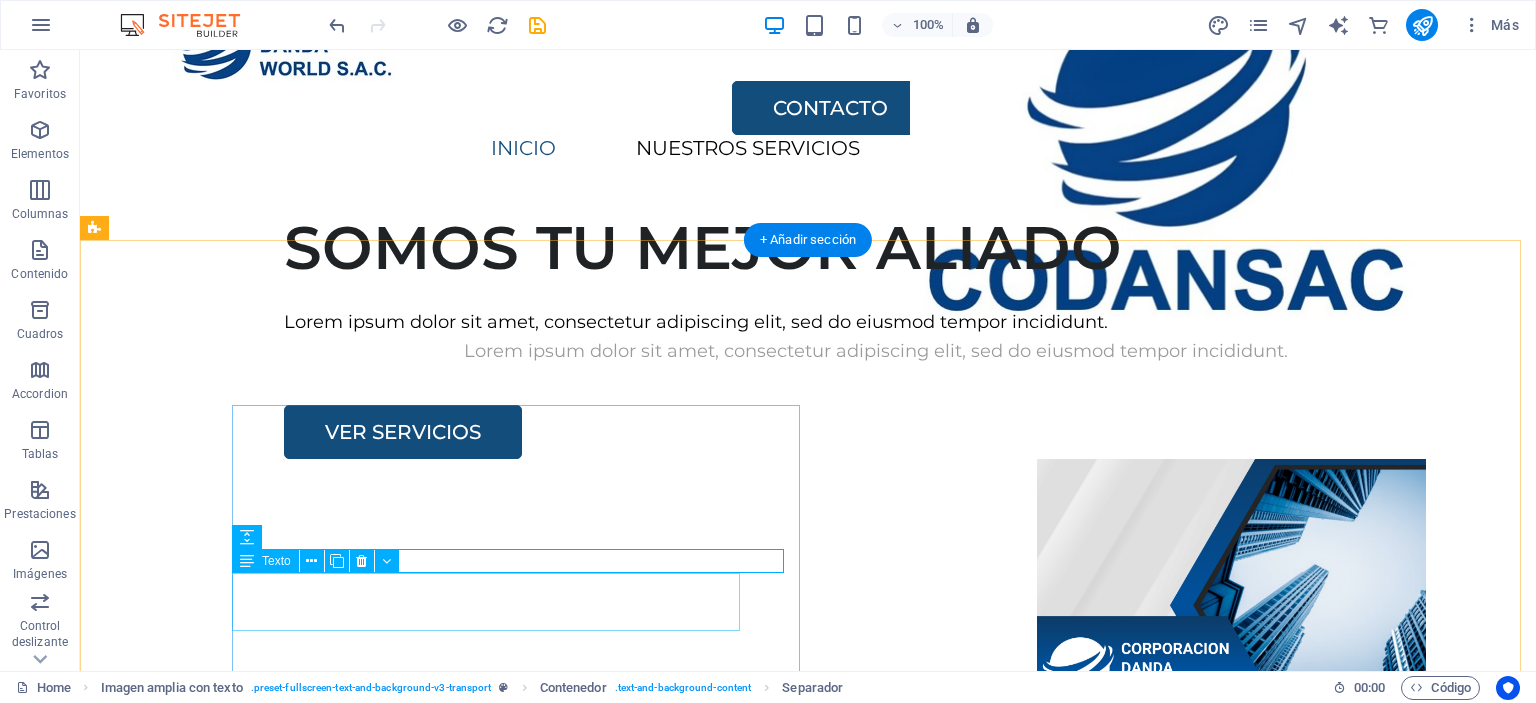 scroll, scrollTop: 100, scrollLeft: 0, axis: vertical 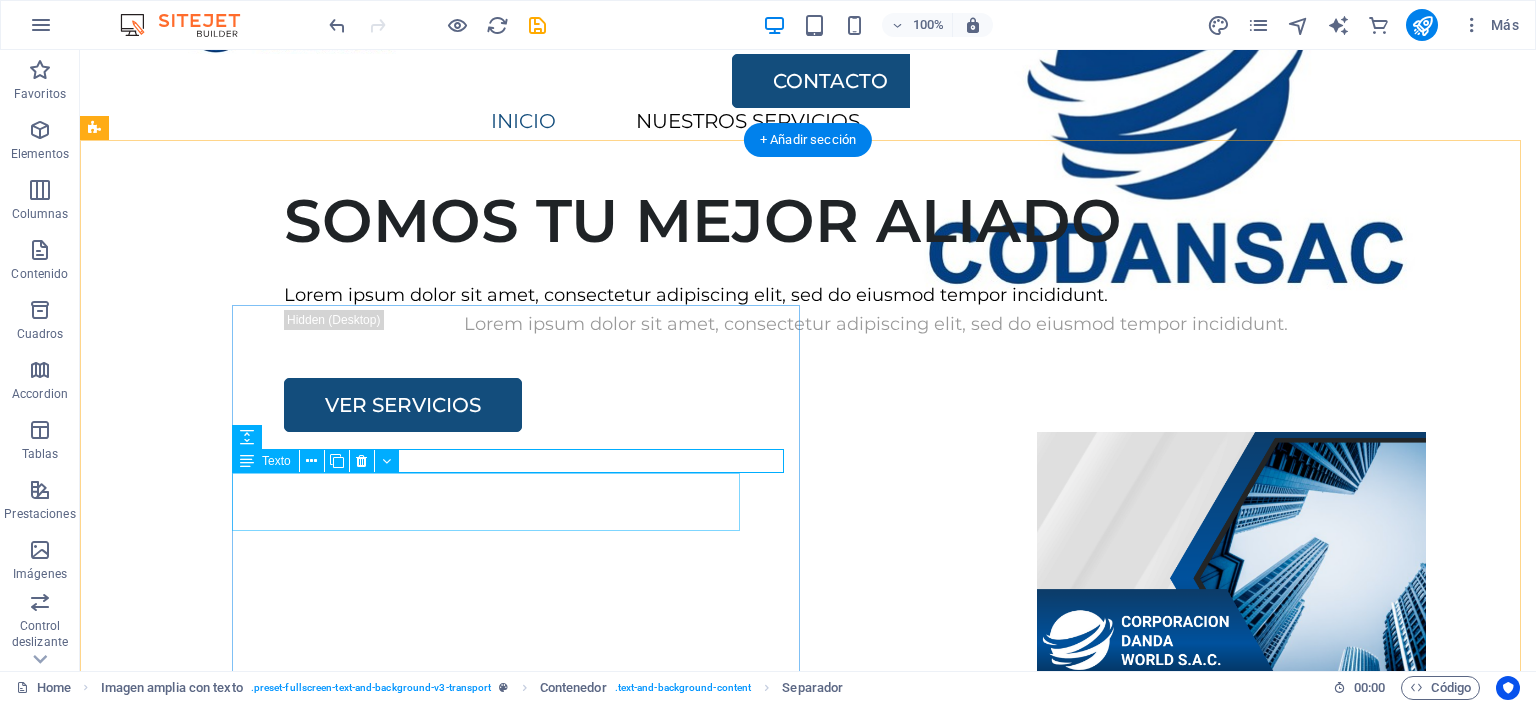 click on "Lorem ipsum dolor sit amet, consectetur adipiscing elit, sed do eiusmod tempor incididunt." at bounding box center [876, 295] 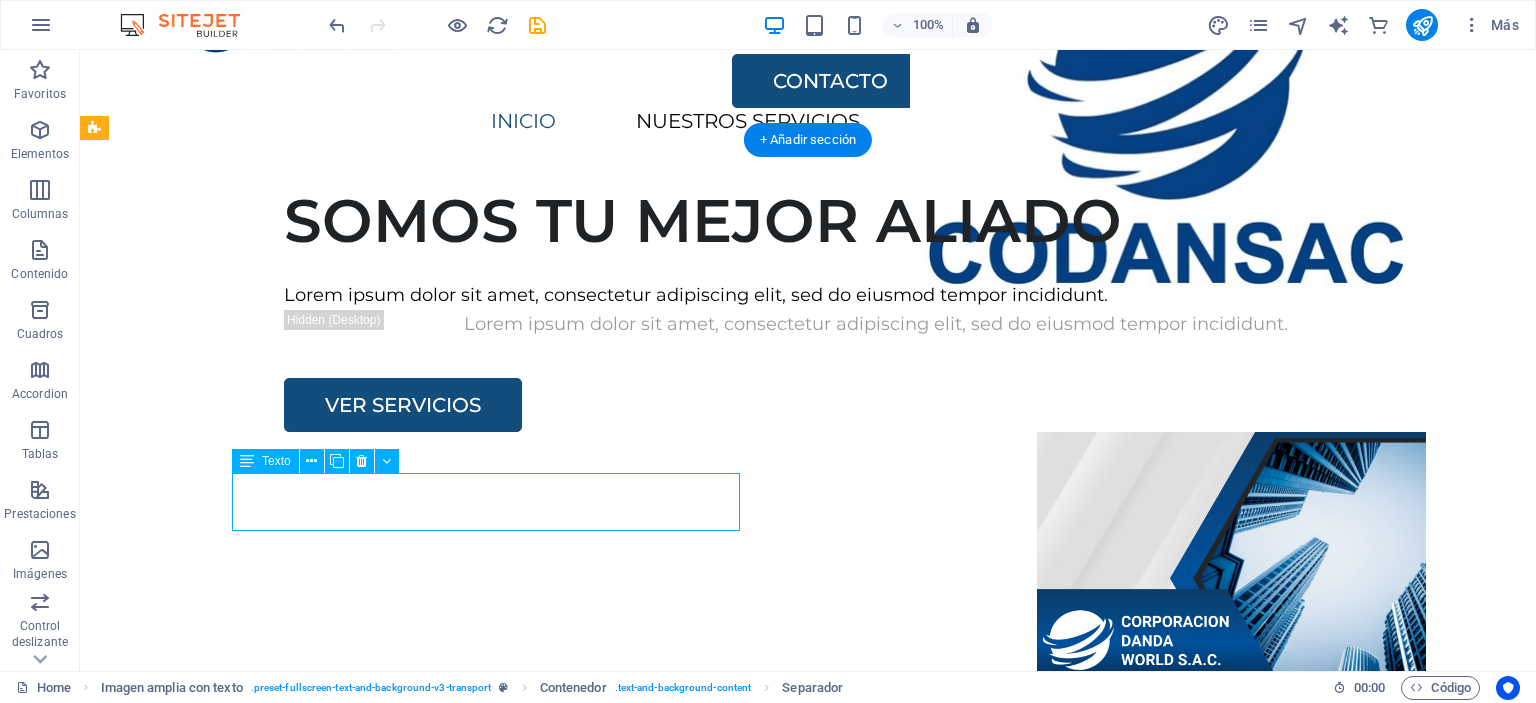 click on "Lorem ipsum dolor sit amet, consectetur adipiscing elit, sed do eiusmod tempor incididunt." at bounding box center (876, 295) 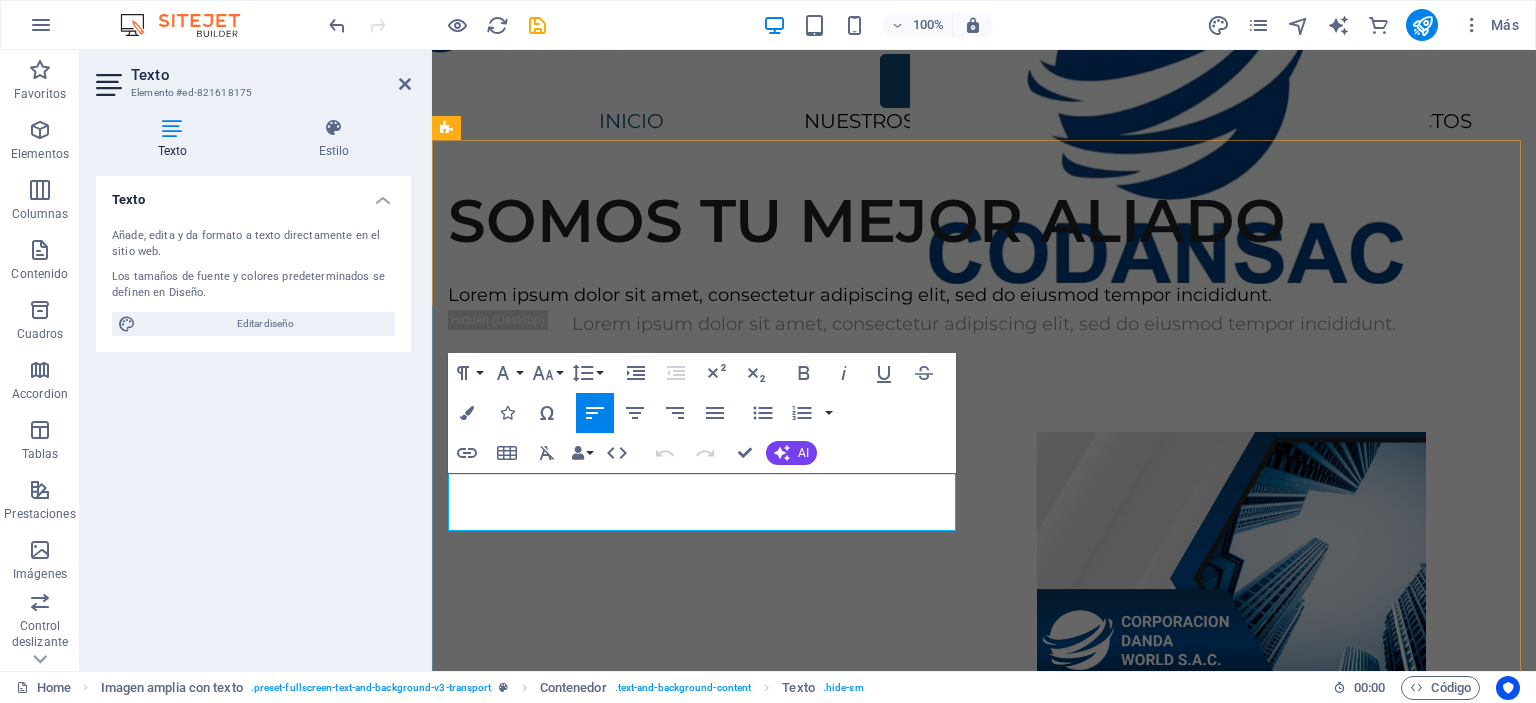 click on "Lorem ipsum dolor sit amet, consectetur adipiscing elit, sed do eiusmod tempor incididunt." at bounding box center (984, 295) 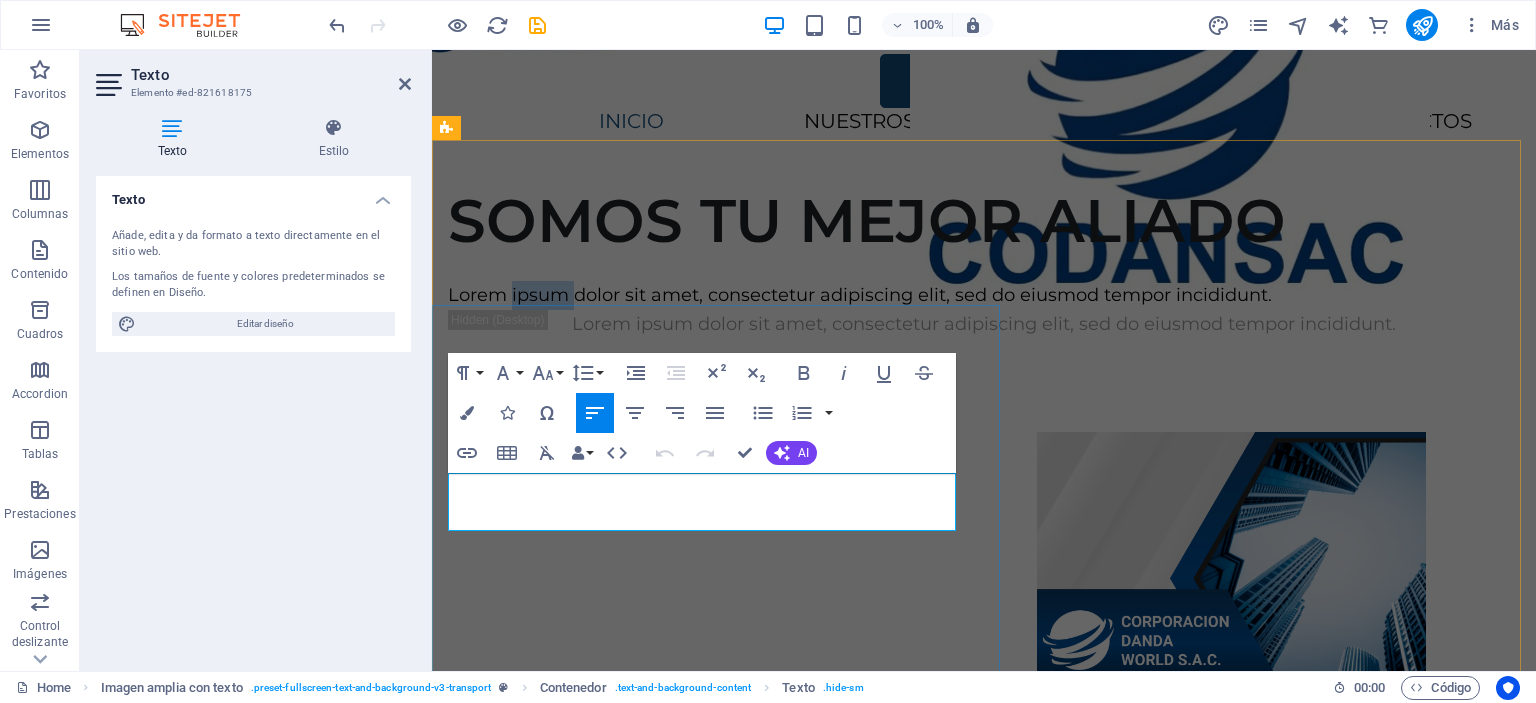 click on "Lorem ipsum dolor sit amet, consectetur adipiscing elit, sed do eiusmod tempor incididunt." at bounding box center [984, 295] 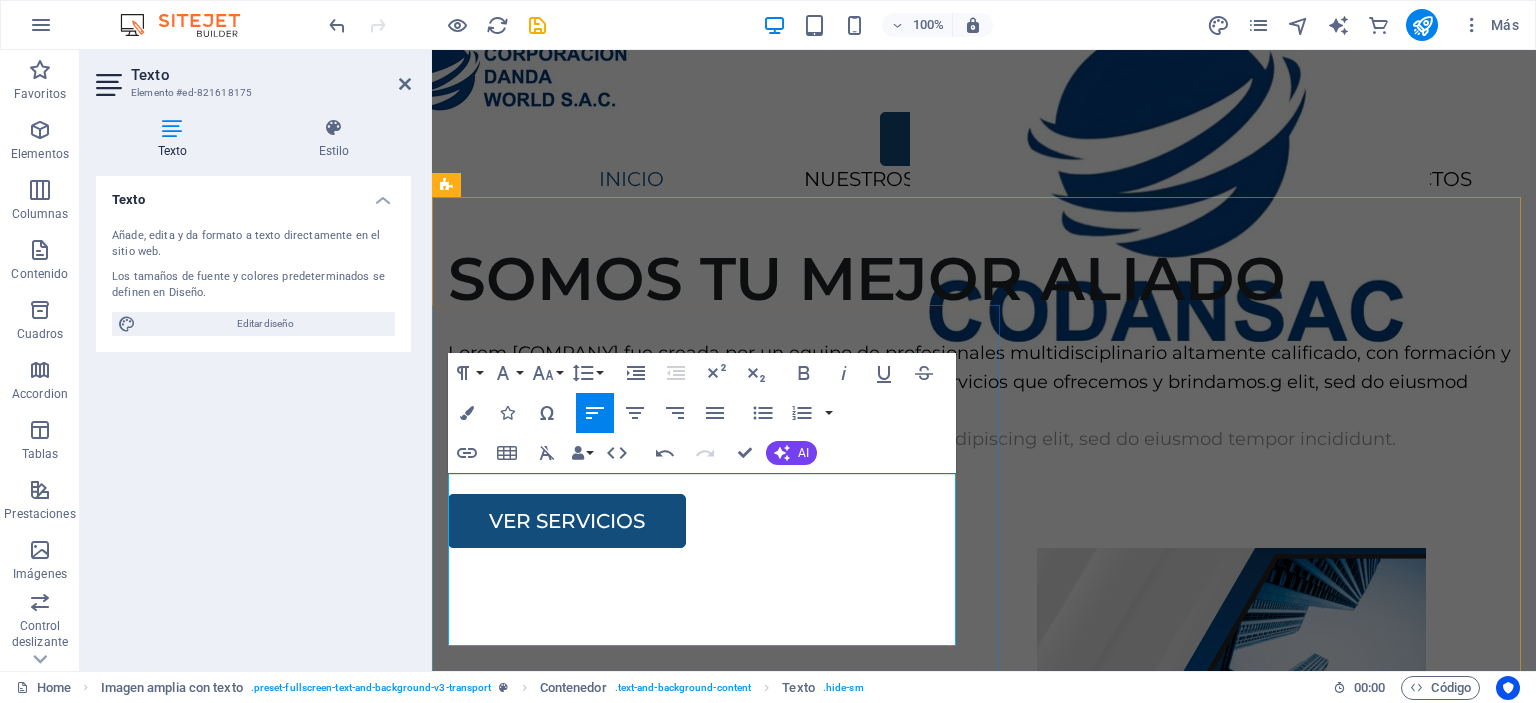 scroll, scrollTop: 56, scrollLeft: 0, axis: vertical 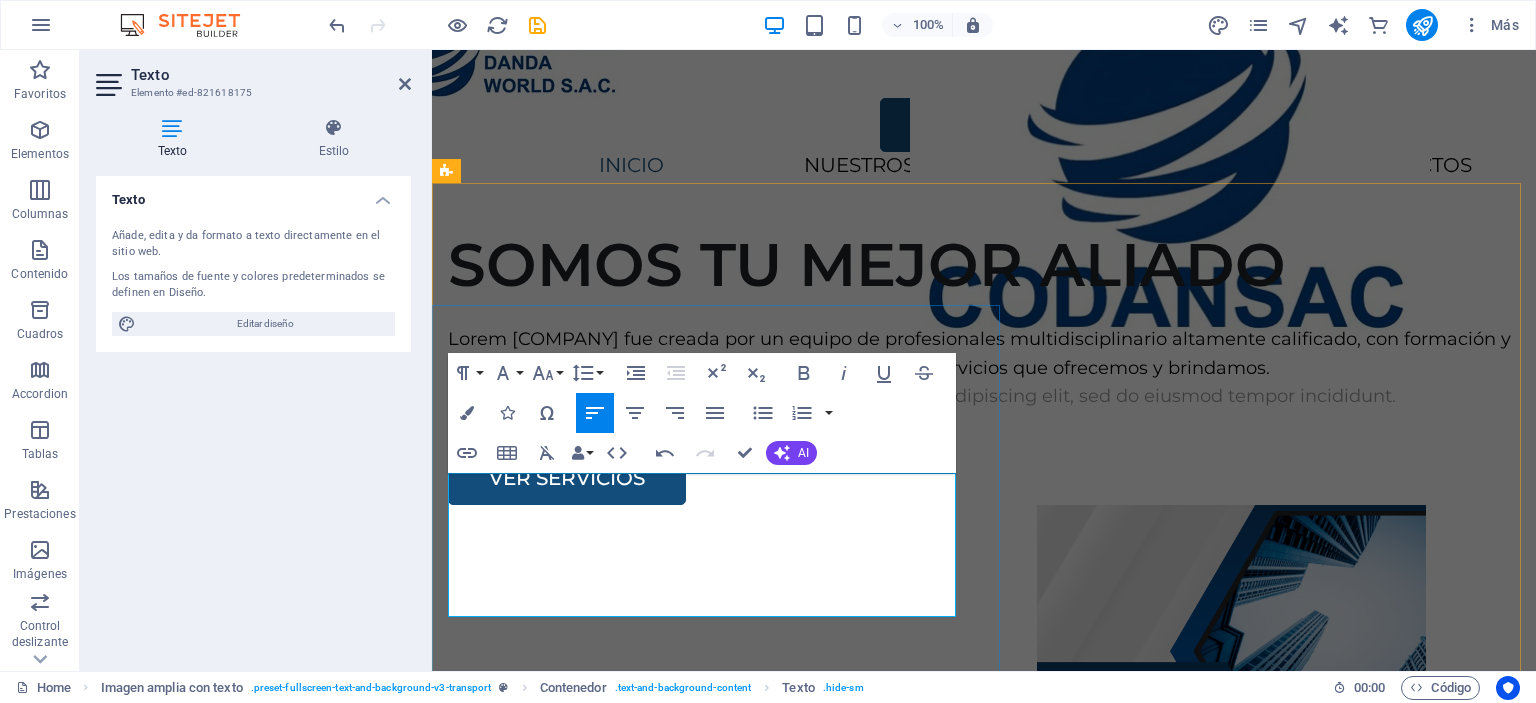 click on "Lorem [COMPANY] fue creada por un equipo de profesionales multidisciplinario altamente calificado, con formación y experiencia en diferentes sectores productivos en los servicios que ofrecemos y brindamos." at bounding box center [984, 354] 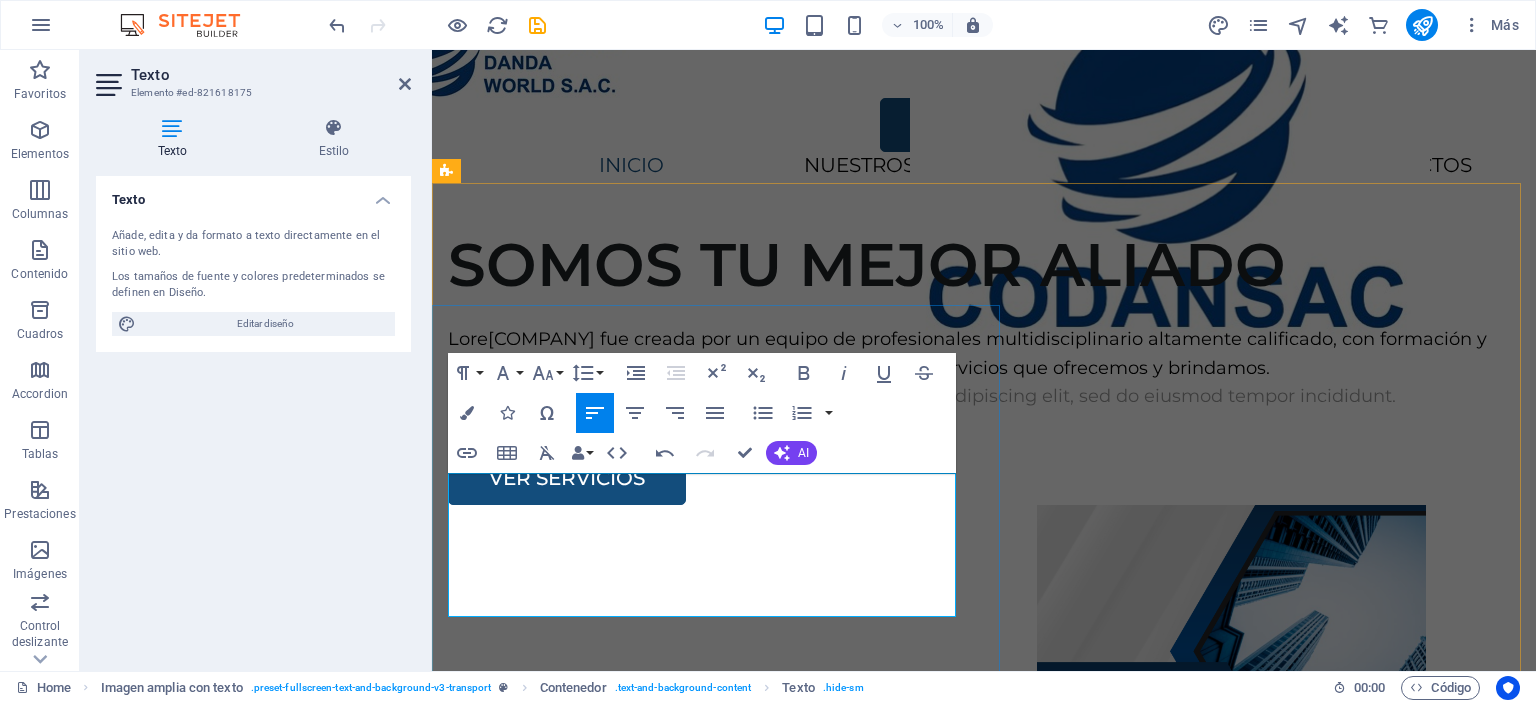 scroll, scrollTop: 71, scrollLeft: 0, axis: vertical 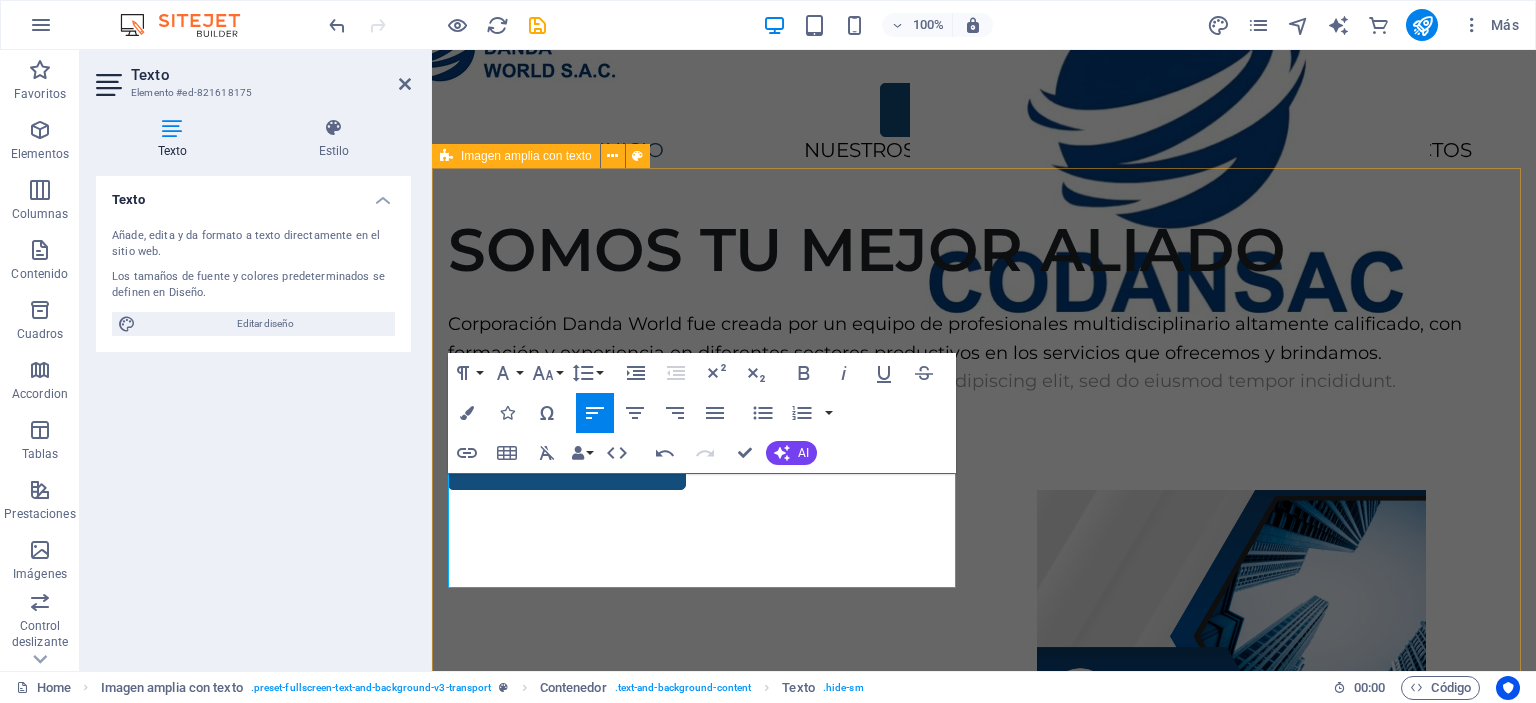 click on "SOMOS TU MEJOR ALIADO [COMPANY] fue creada por un equipo de profesionales multidisciplinario altamente calificado, con formación y experiencia en diferentes sectores productivos en los servicios que ofrecemos y brindamos. Lorem ipsum dolor sit amet, consectetur adipiscing elit, sed do eiusmod tempor incididunt. VER SERVICIOS" at bounding box center [984, 581] 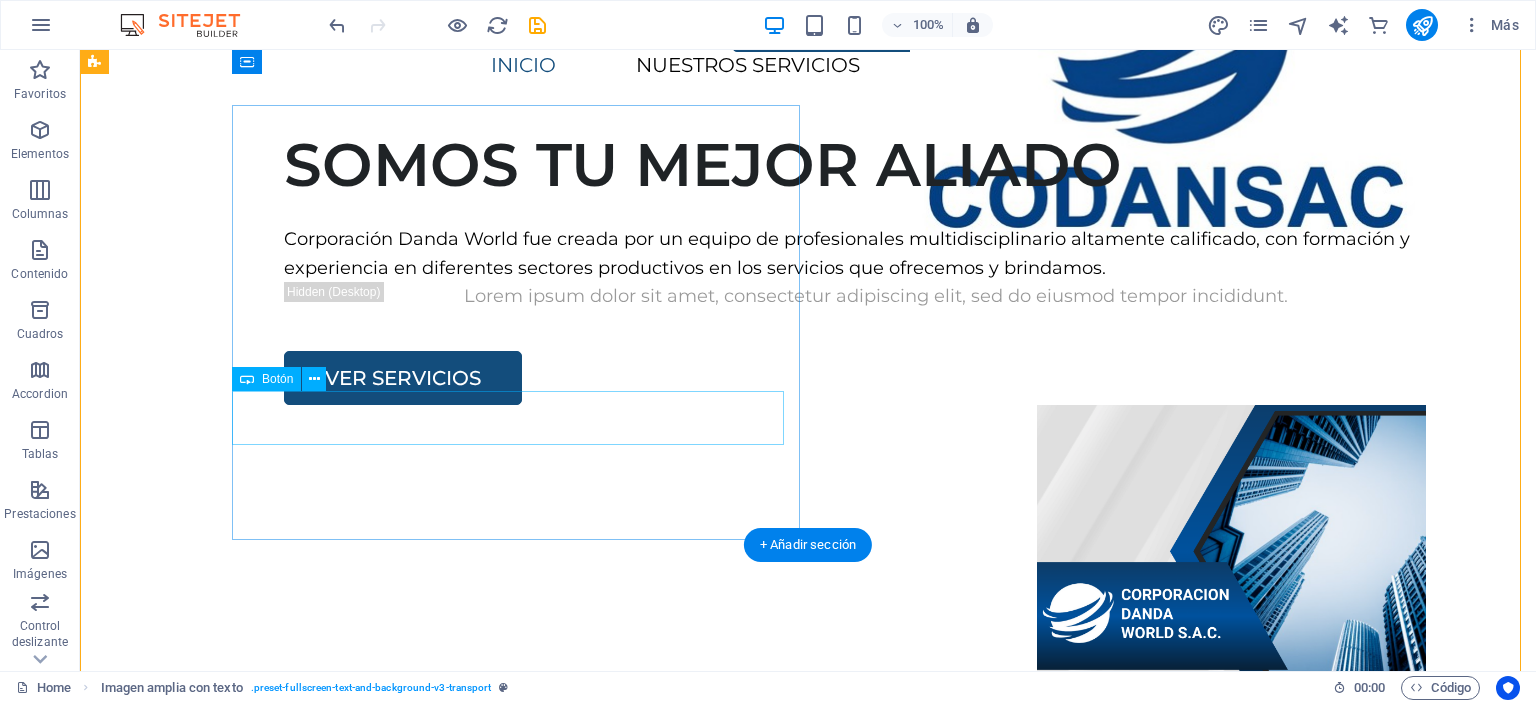 scroll, scrollTop: 271, scrollLeft: 0, axis: vertical 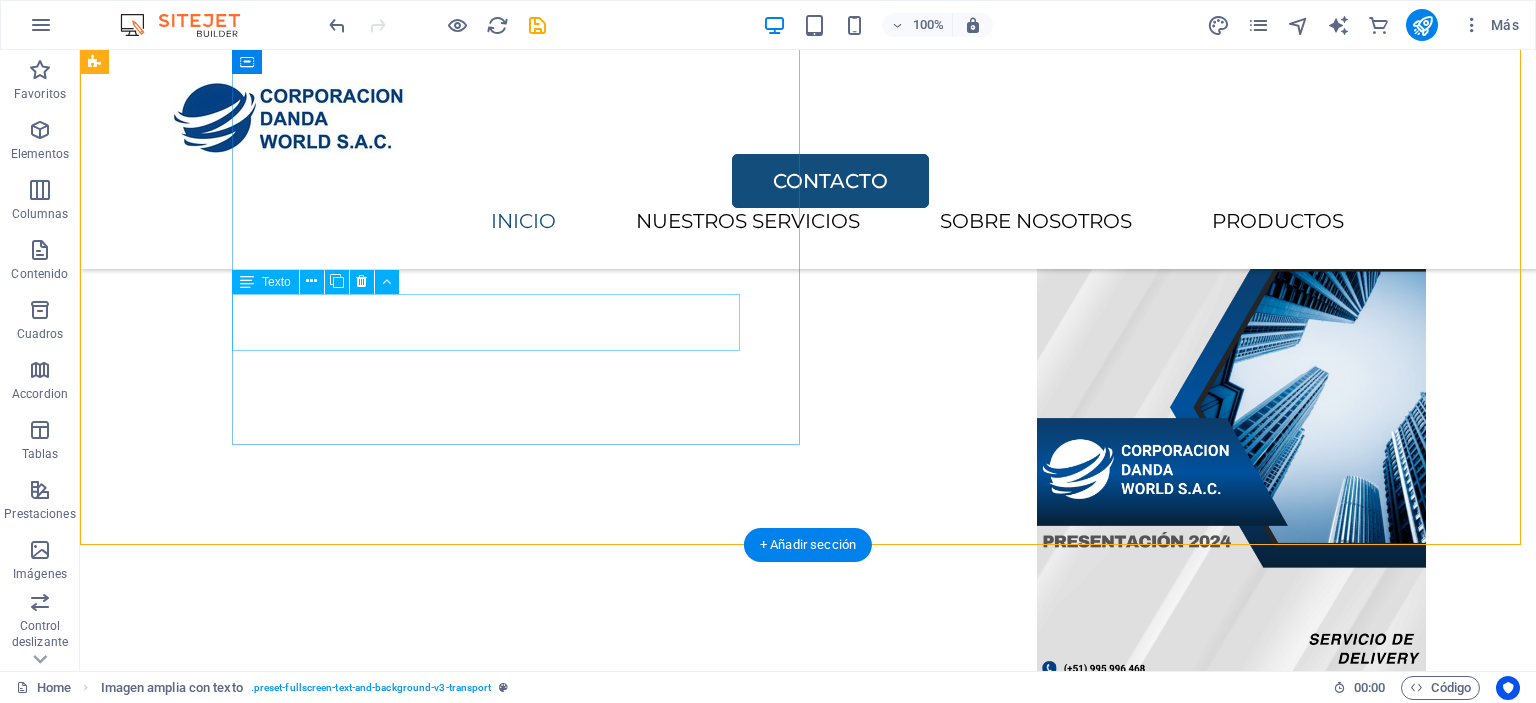 click on "Lorem ipsum dolor sit amet, consectetur adipiscing elit, sed do eiusmod tempor incididunt." at bounding box center (876, 152) 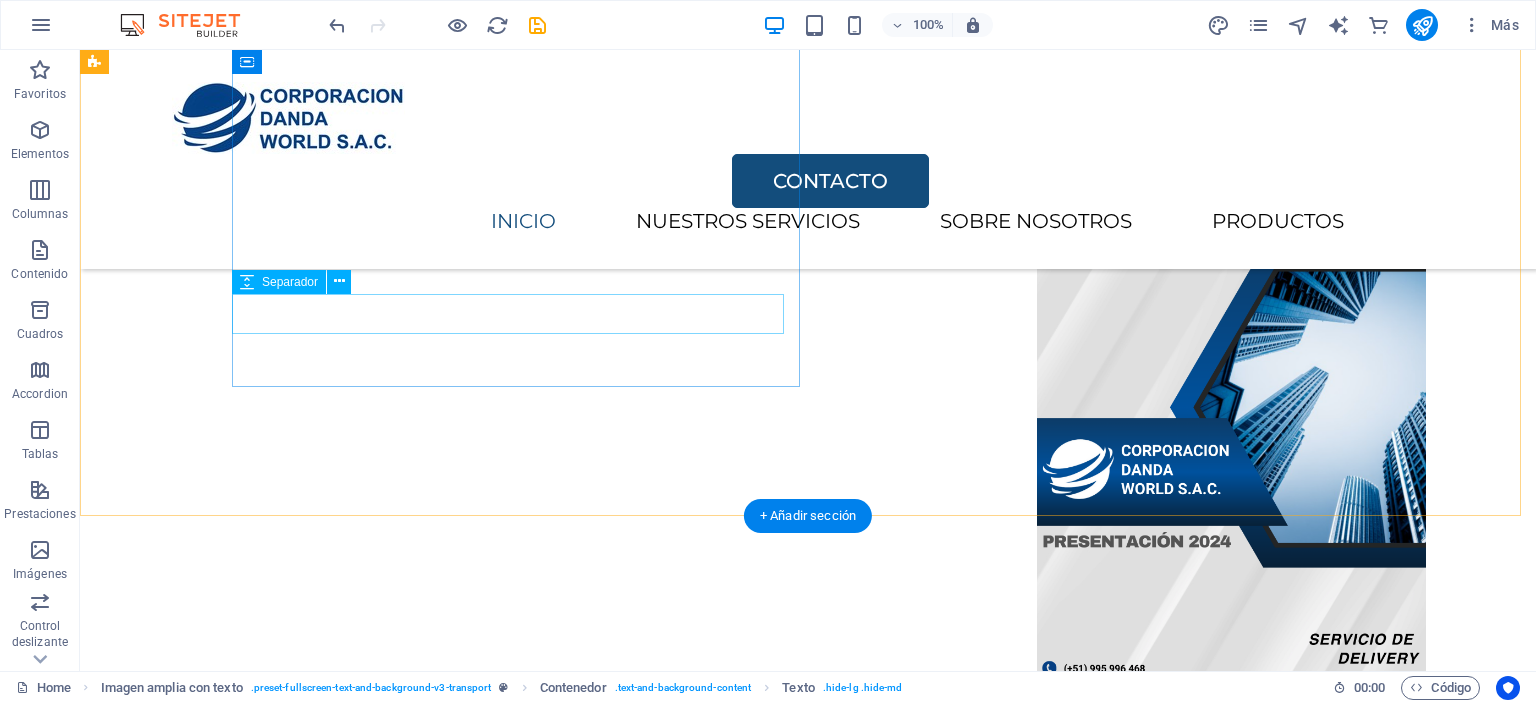 scroll, scrollTop: 300, scrollLeft: 0, axis: vertical 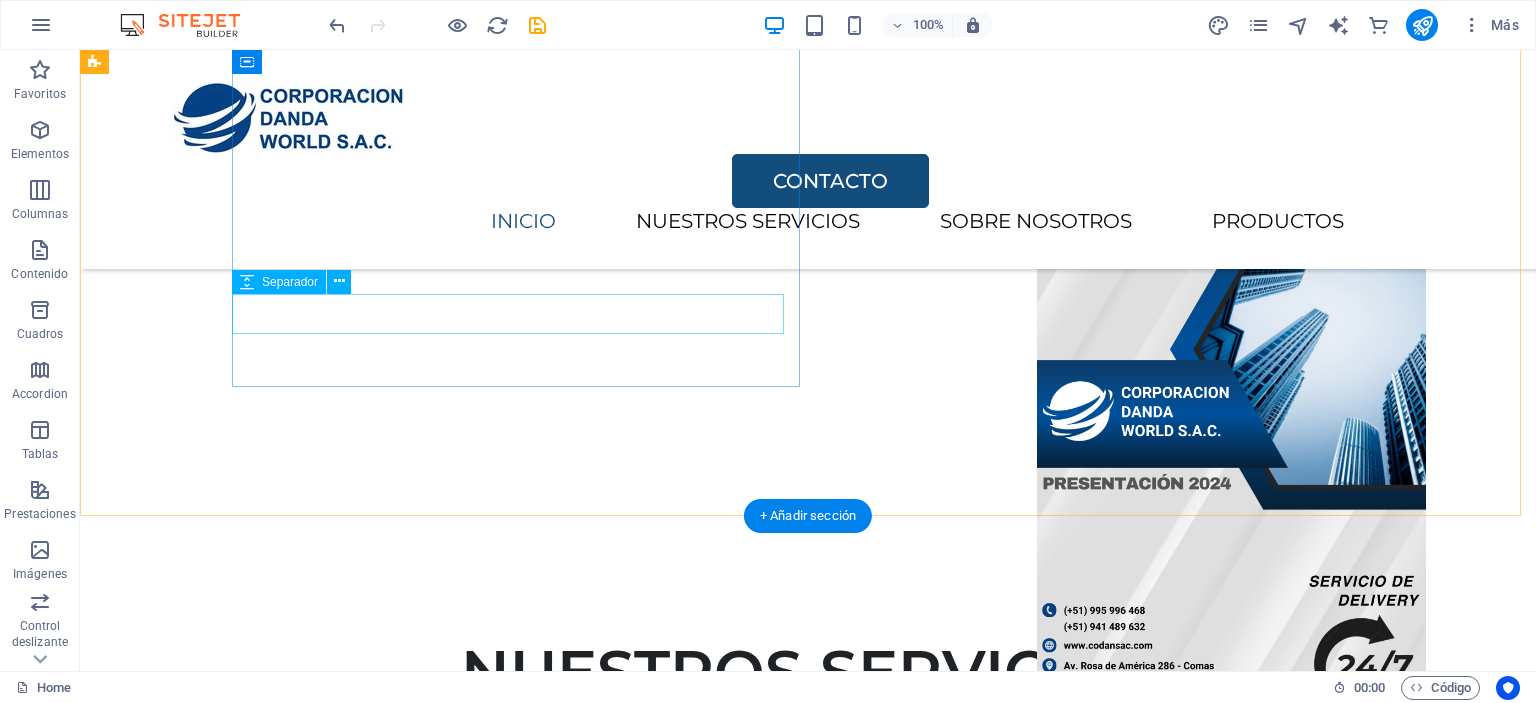 click at bounding box center (876, 129) 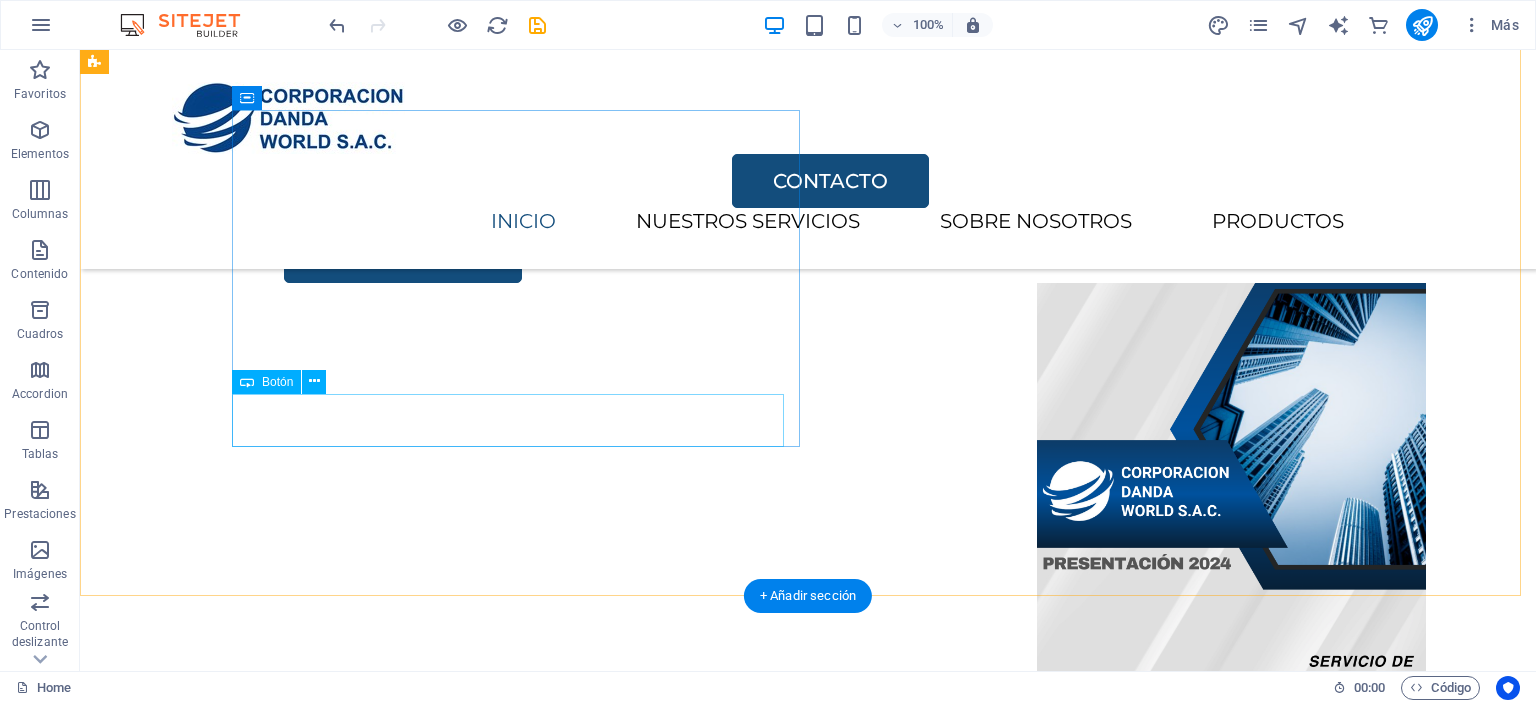 scroll, scrollTop: 200, scrollLeft: 0, axis: vertical 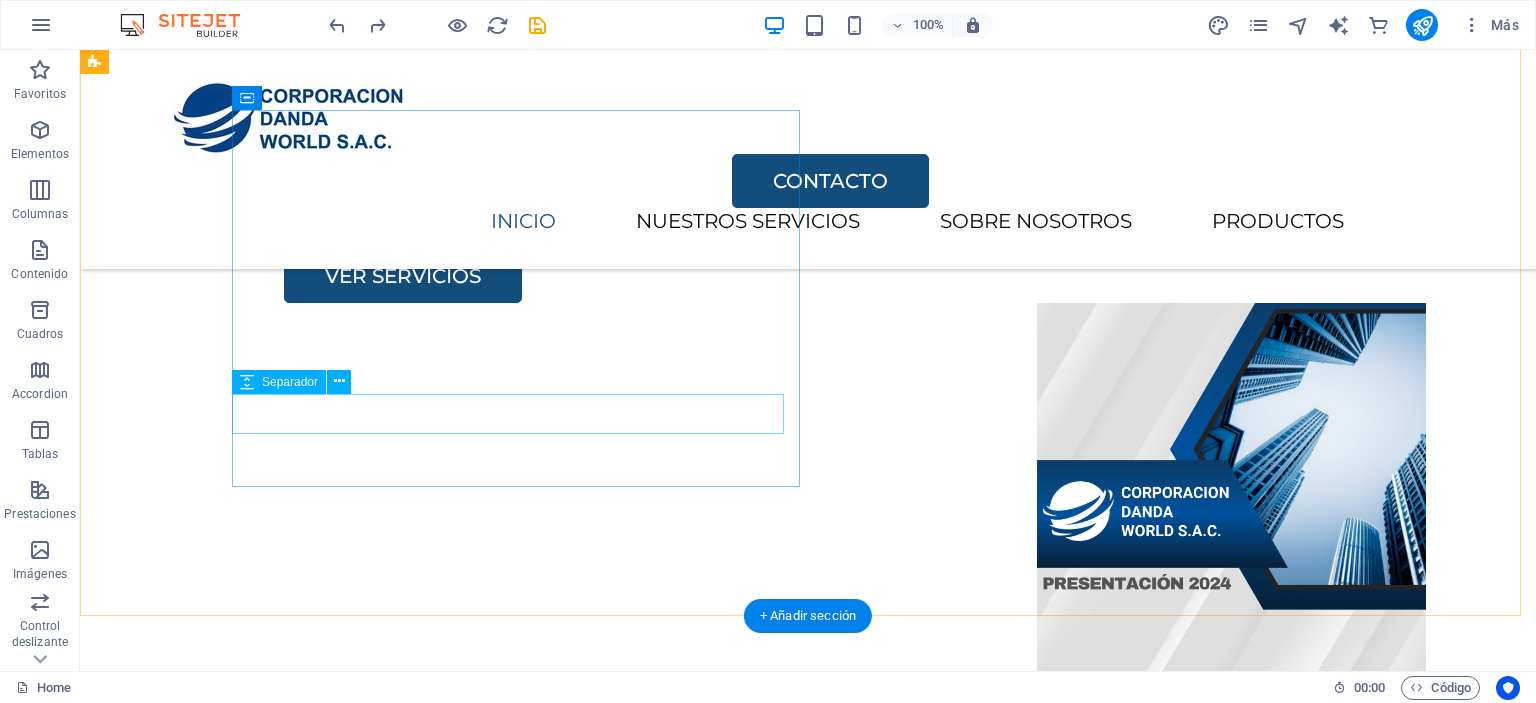 click at bounding box center [876, 229] 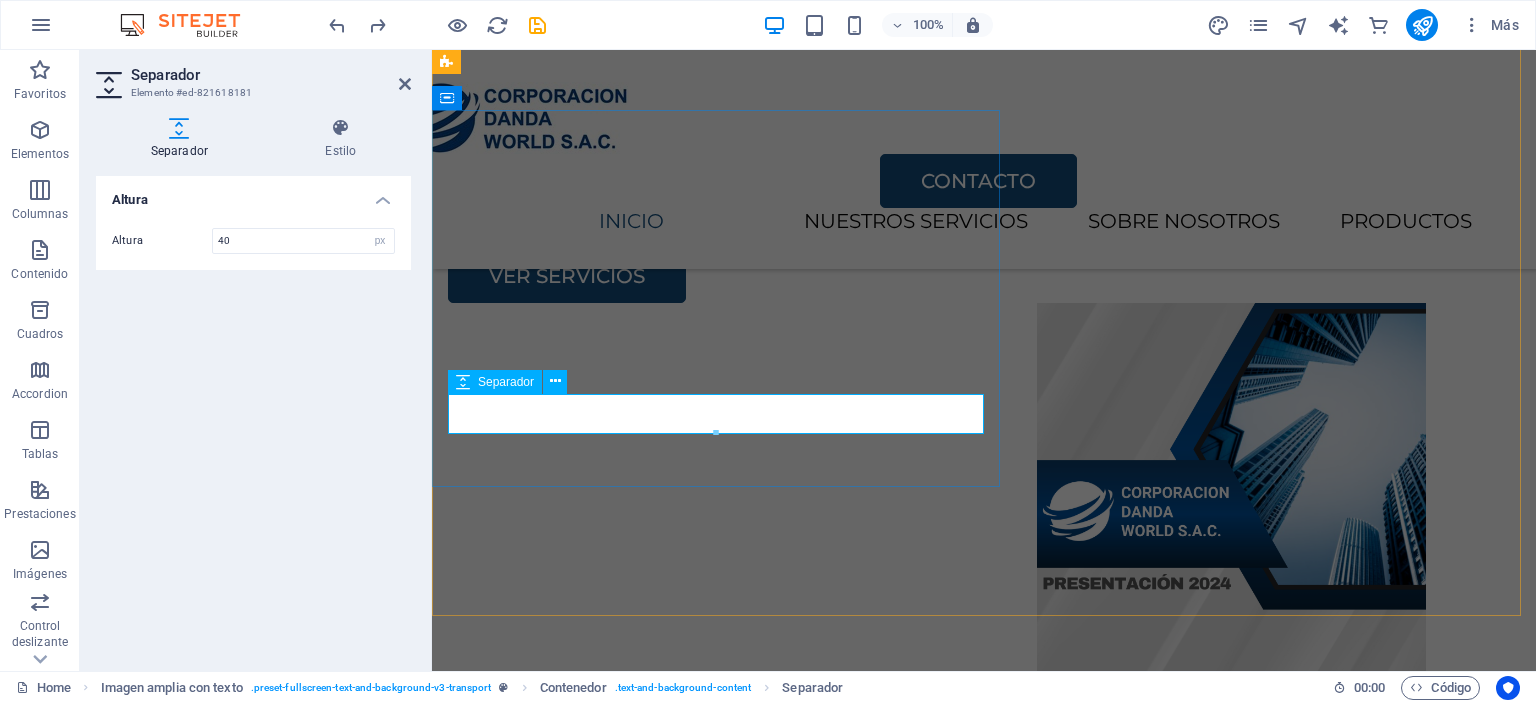 click on "Separador" at bounding box center (506, 382) 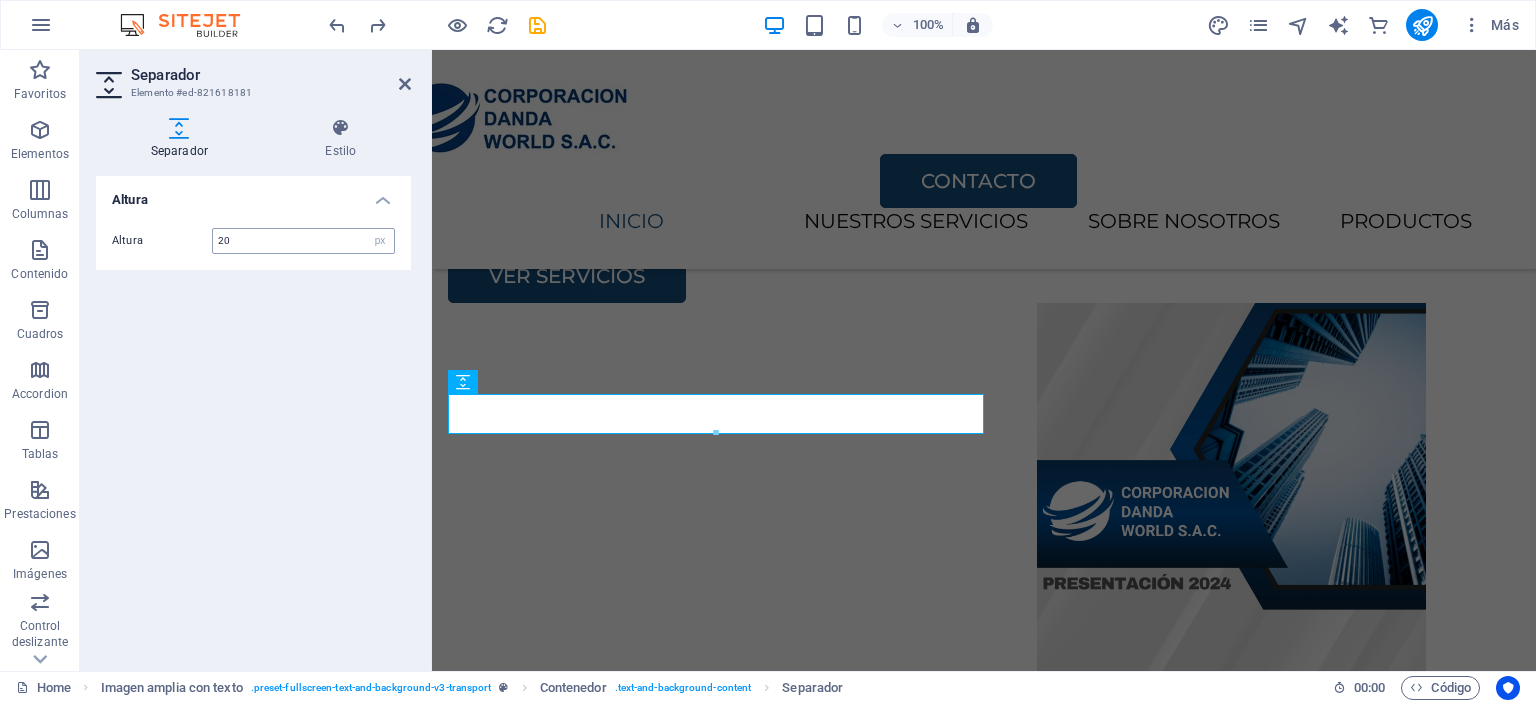 scroll, scrollTop: 209, scrollLeft: 0, axis: vertical 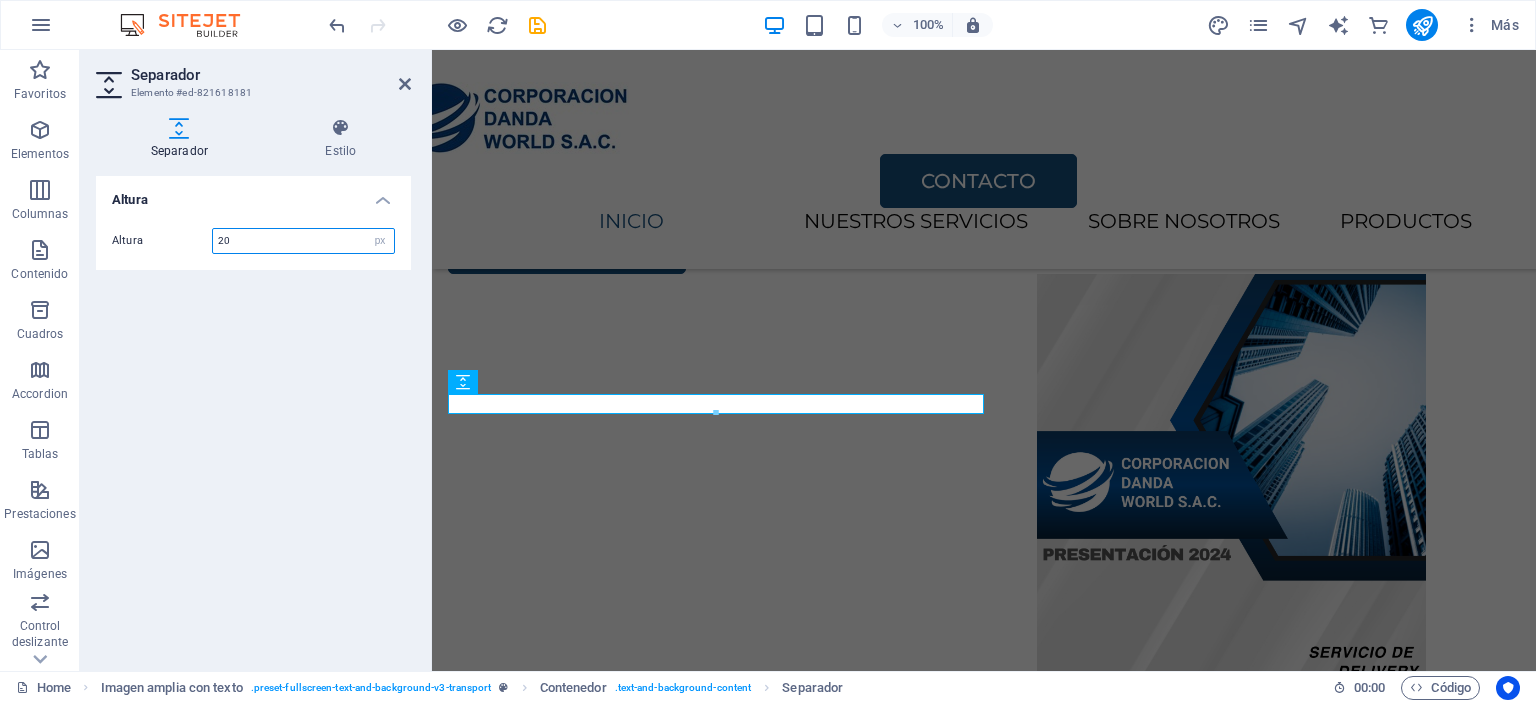 click on "20" at bounding box center (303, 241) 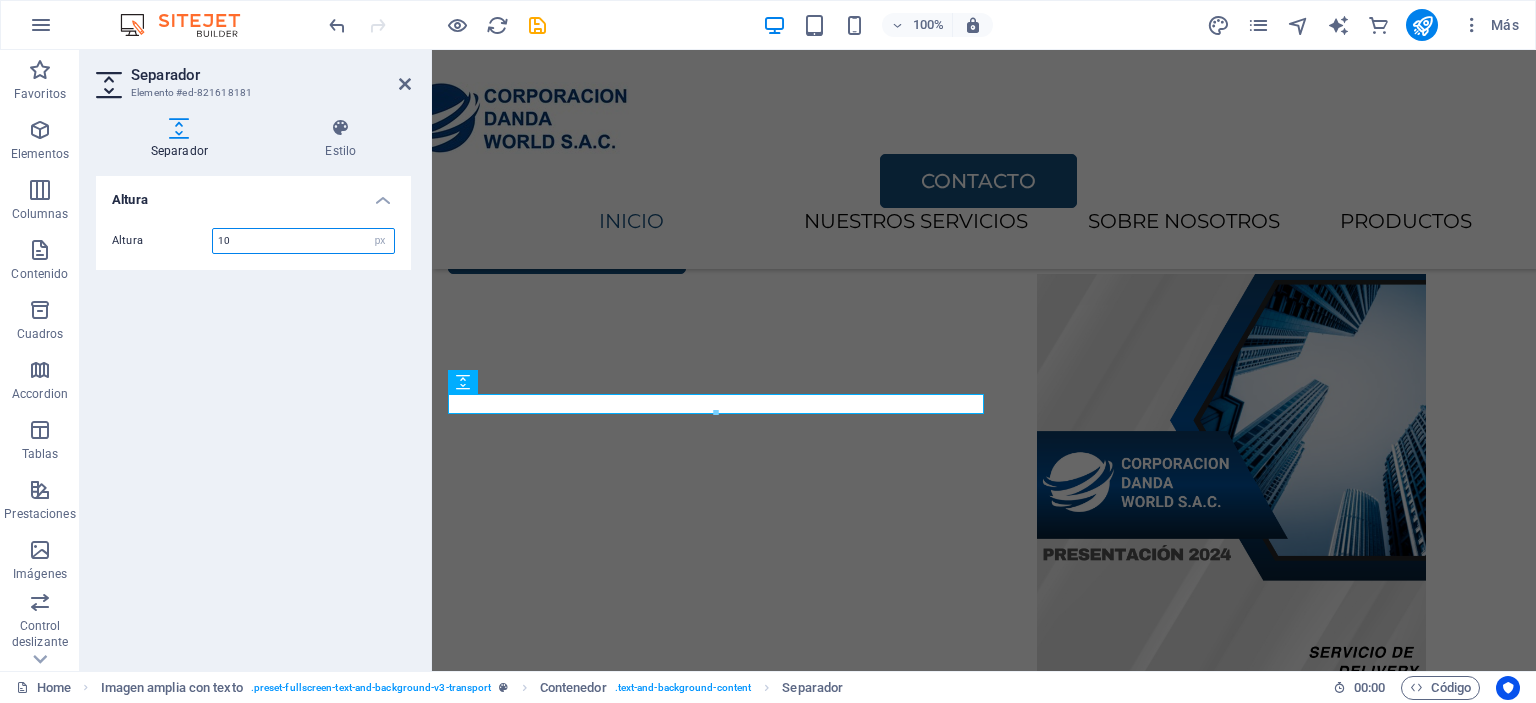 type on "10" 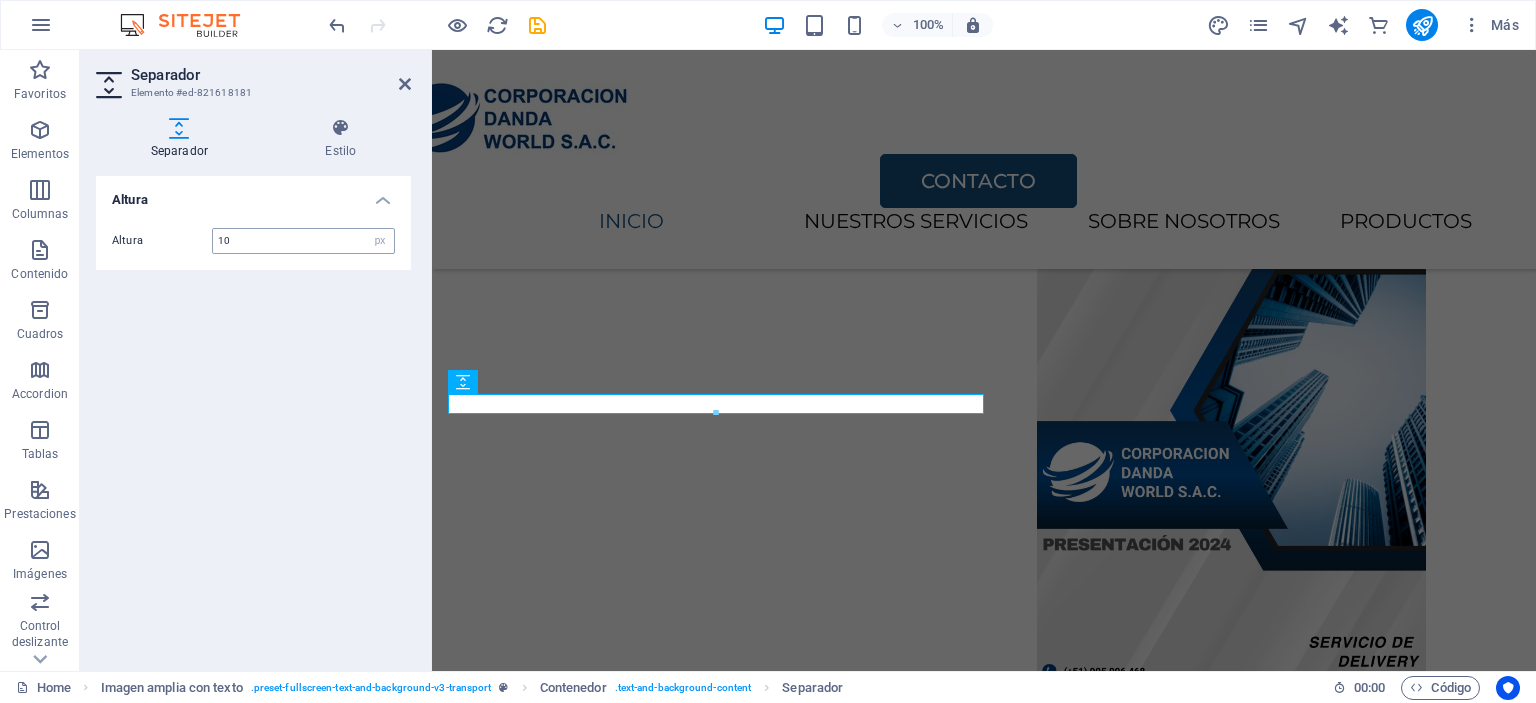 scroll, scrollTop: 214, scrollLeft: 0, axis: vertical 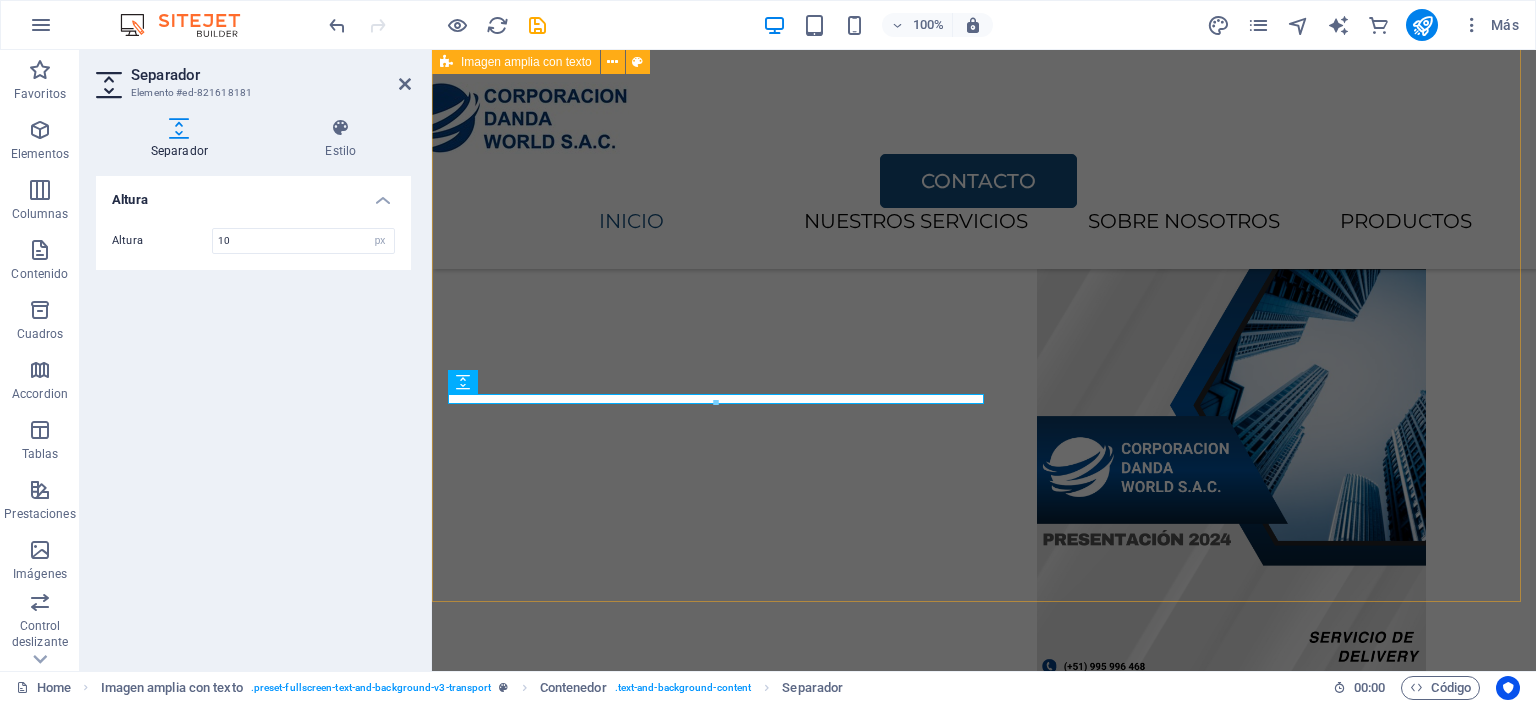 click on "SOMOS TU MEJOR ALIADO Corporación Danda World fue creada por un equipo de profesionales multidisciplinario altamente calificado, con formación y experiencia en diferentes sectores productivos en los servicios que ofrecemos y brindamos. VER SERVICIOS" at bounding box center (984, 219) 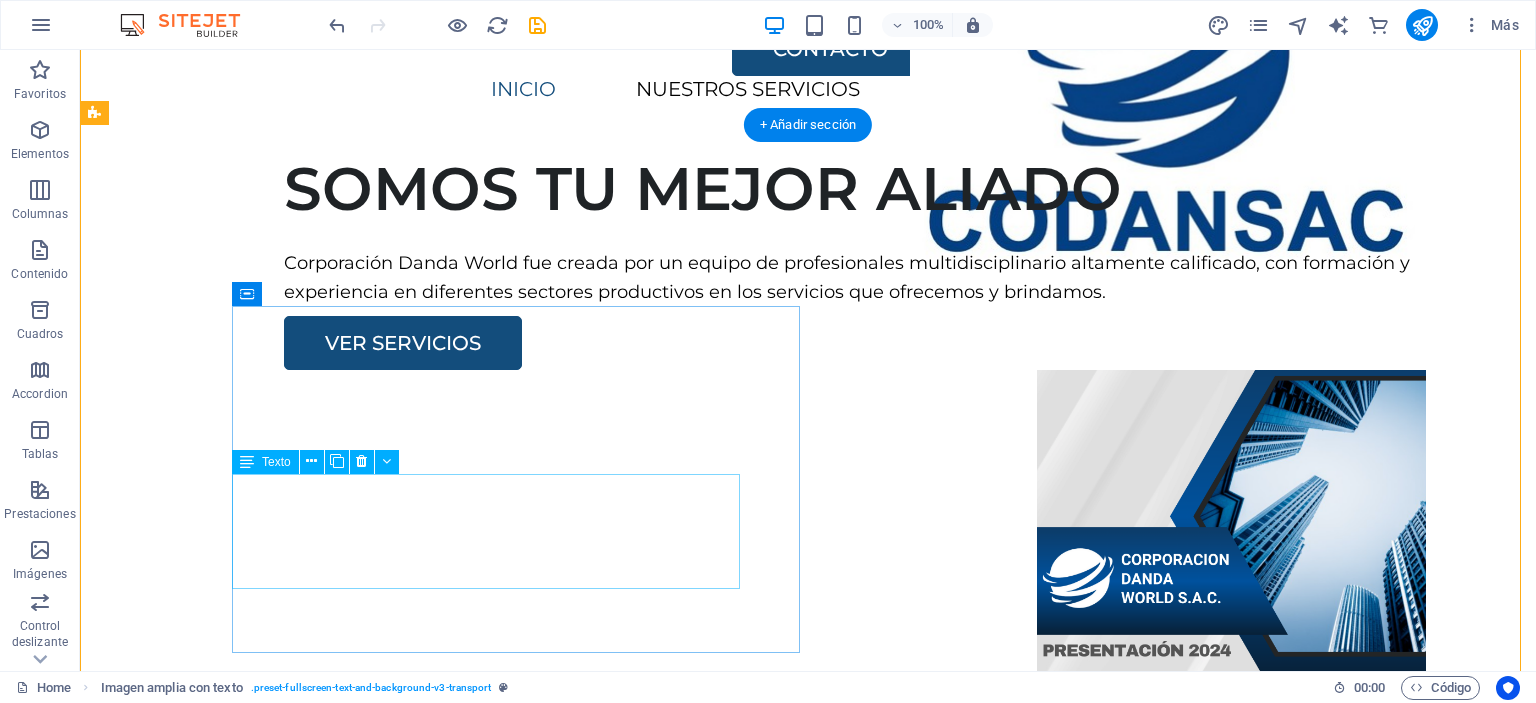 scroll, scrollTop: 114, scrollLeft: 0, axis: vertical 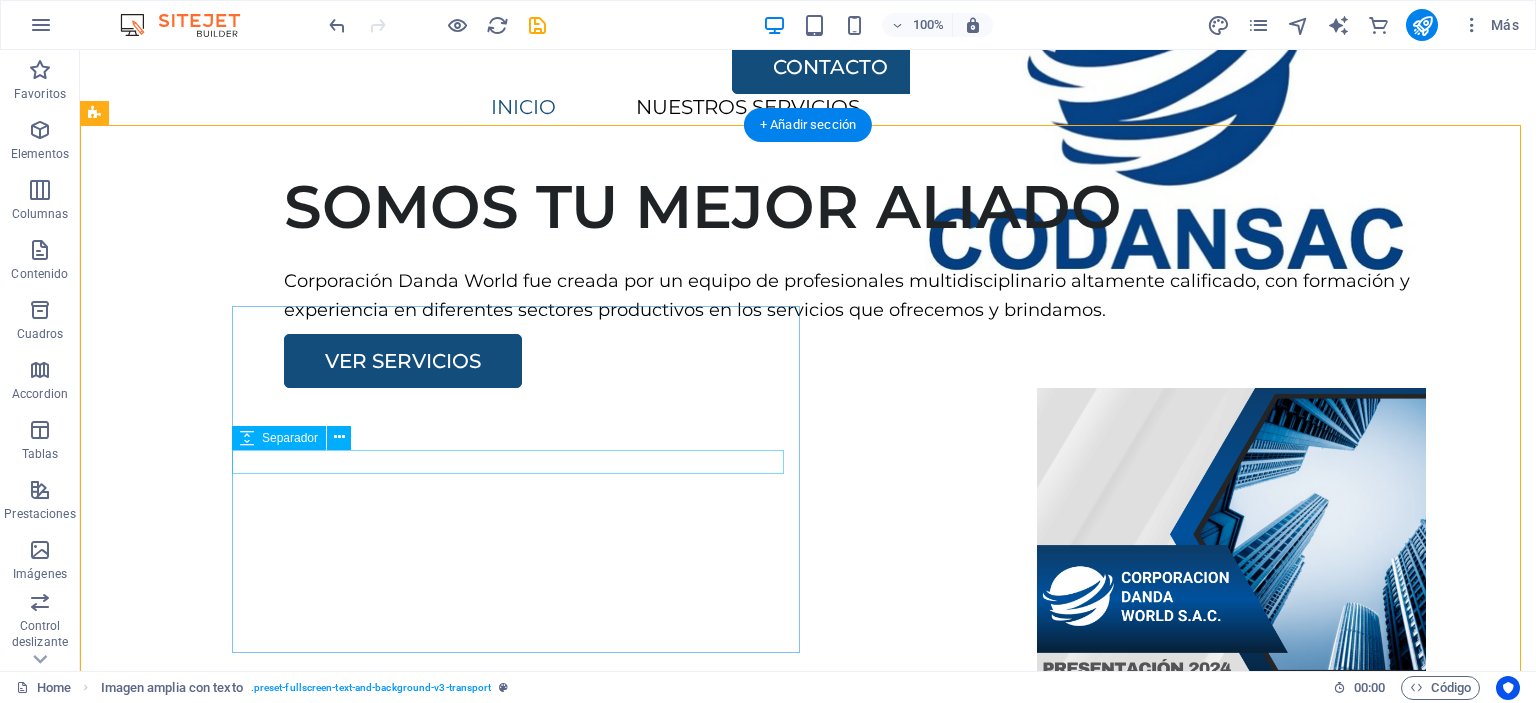 click at bounding box center (876, 255) 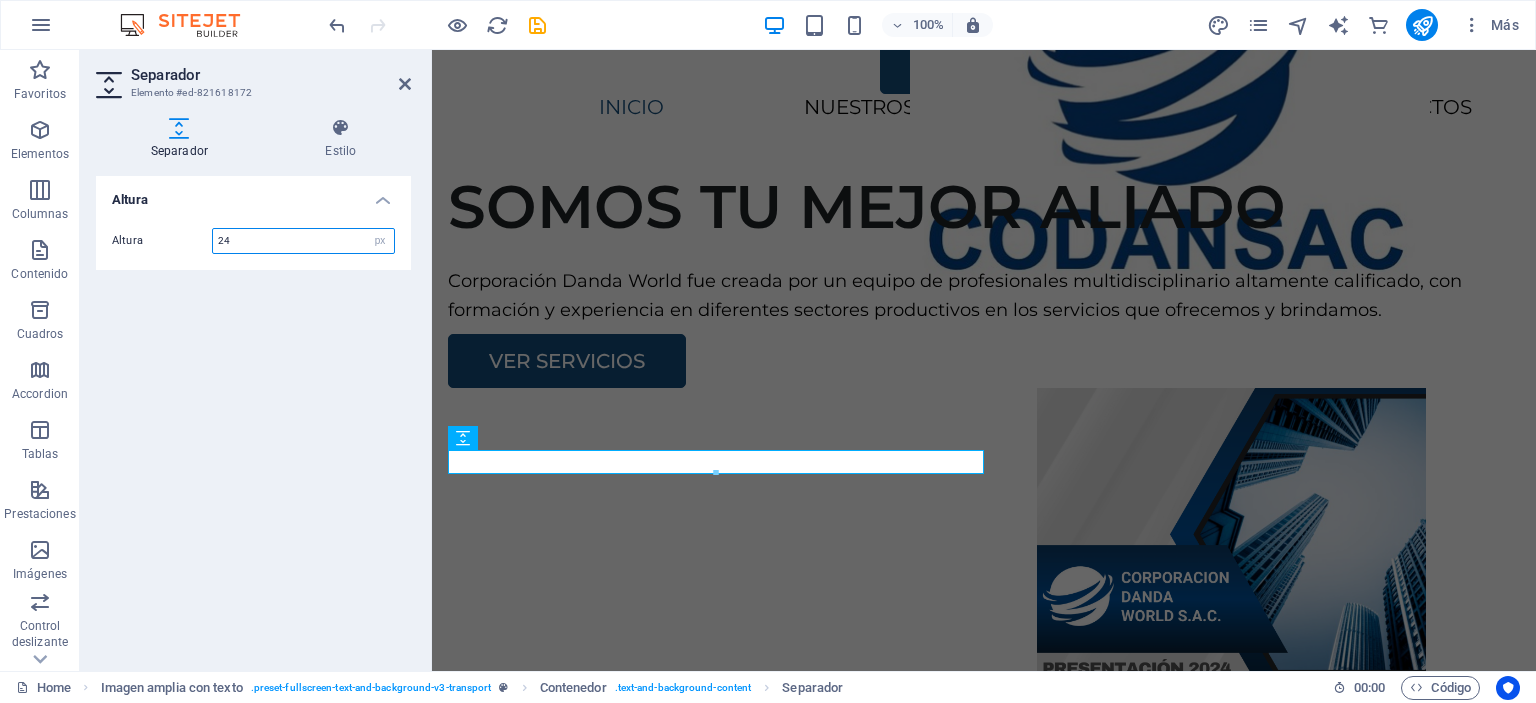 drag, startPoint x: 237, startPoint y: 239, endPoint x: 186, endPoint y: 239, distance: 51 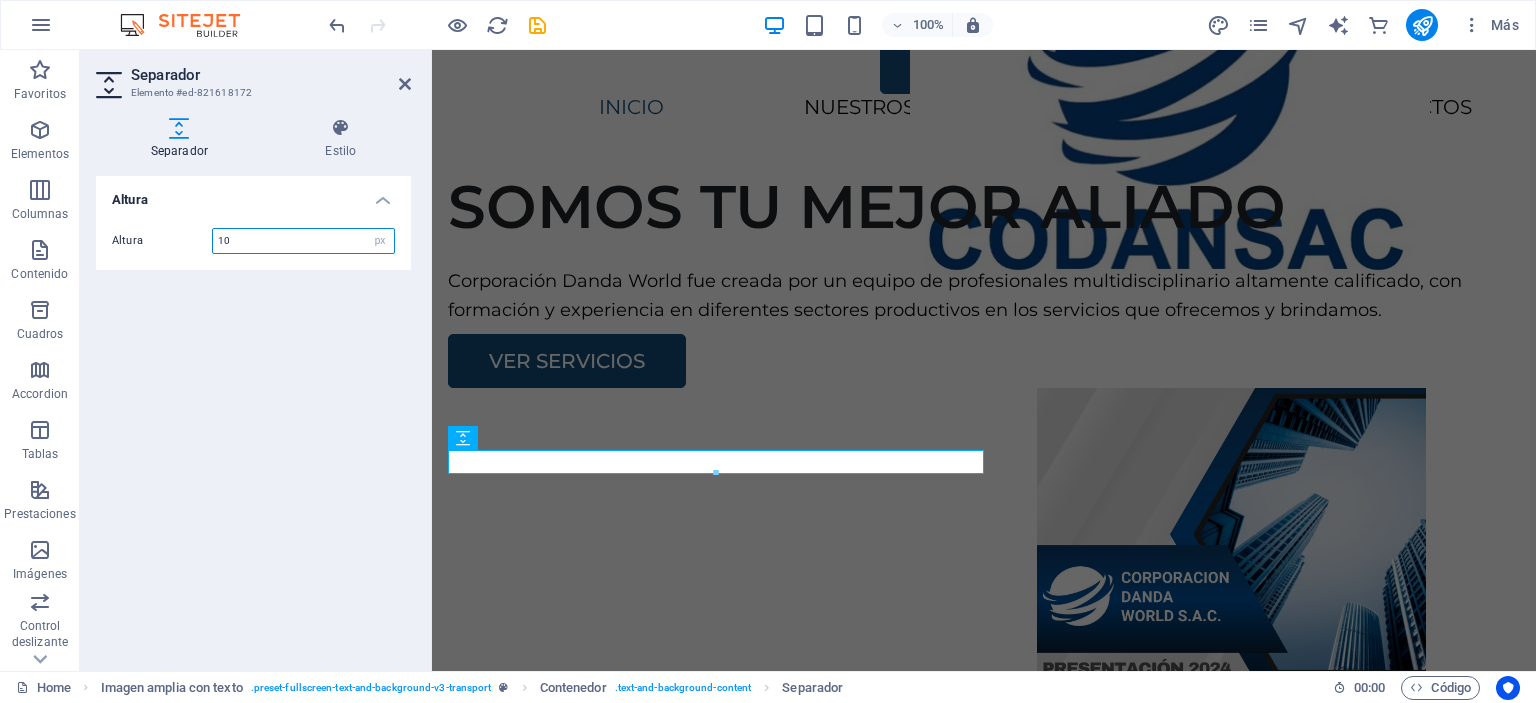 type on "10" 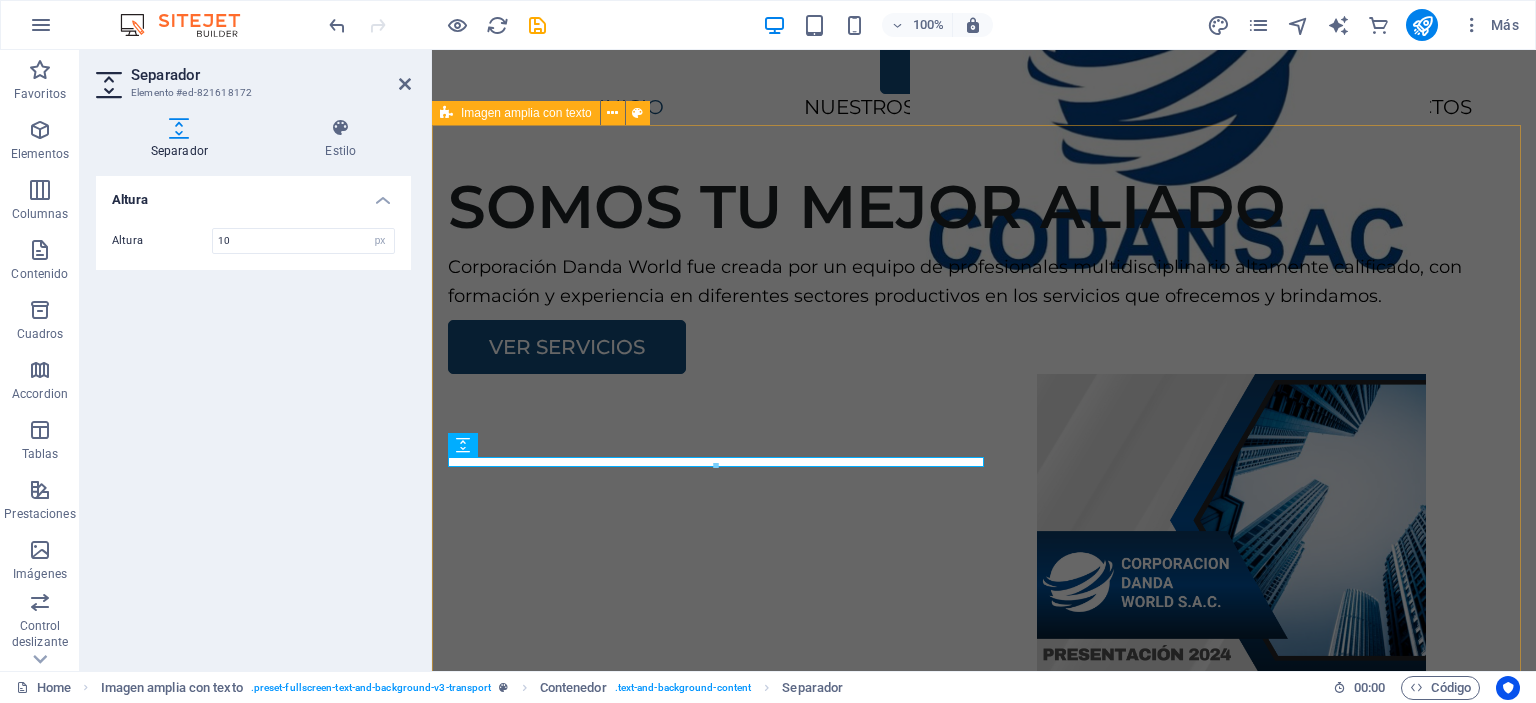 click on "SOMOS TU MEJOR ALIADO Corporación Danda World fue creada por un equipo de profesionales multidisciplinario altamente calificado, con formación y experiencia en diferentes sectores productivos en los servicios que ofrecemos y brindamos. VER SERVICIOS" at bounding box center [984, 538] 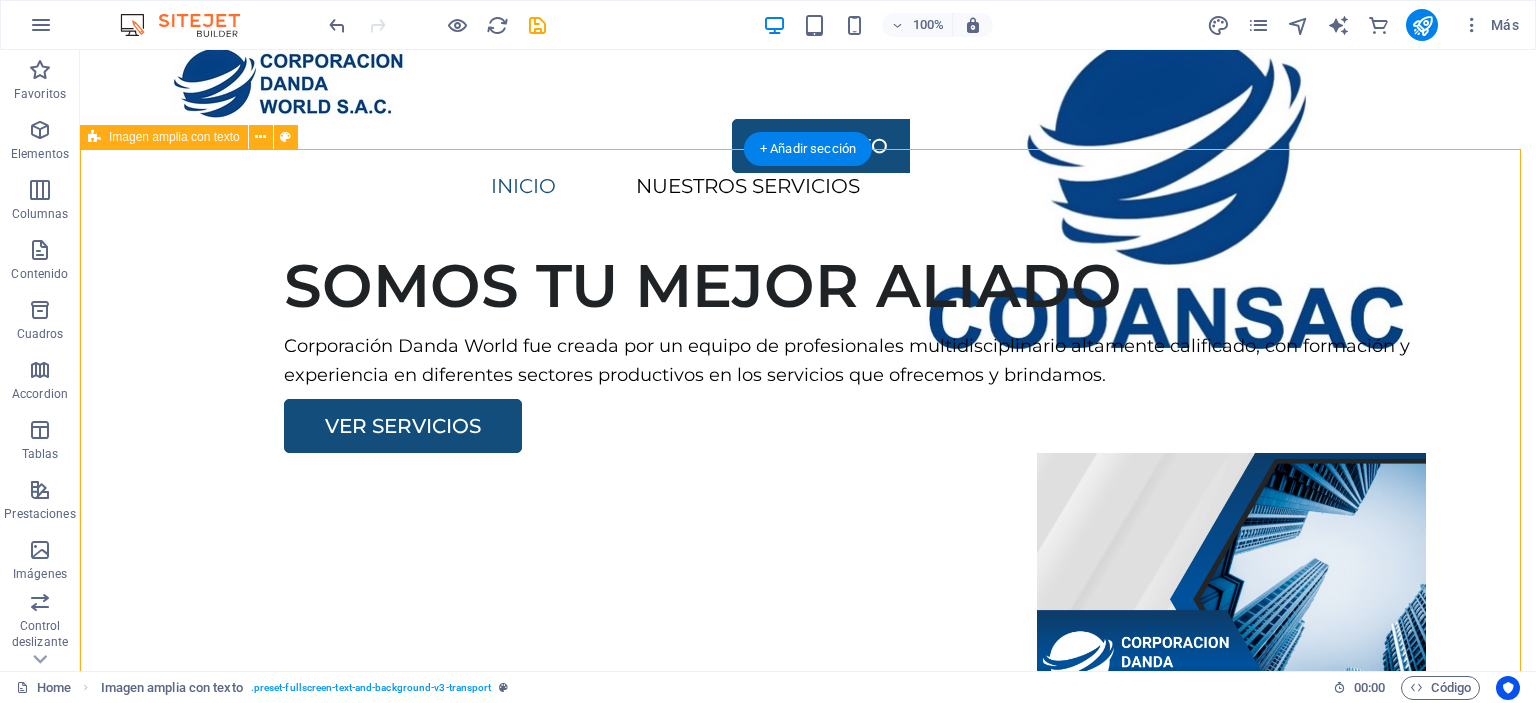 scroll, scrollTop: 0, scrollLeft: 0, axis: both 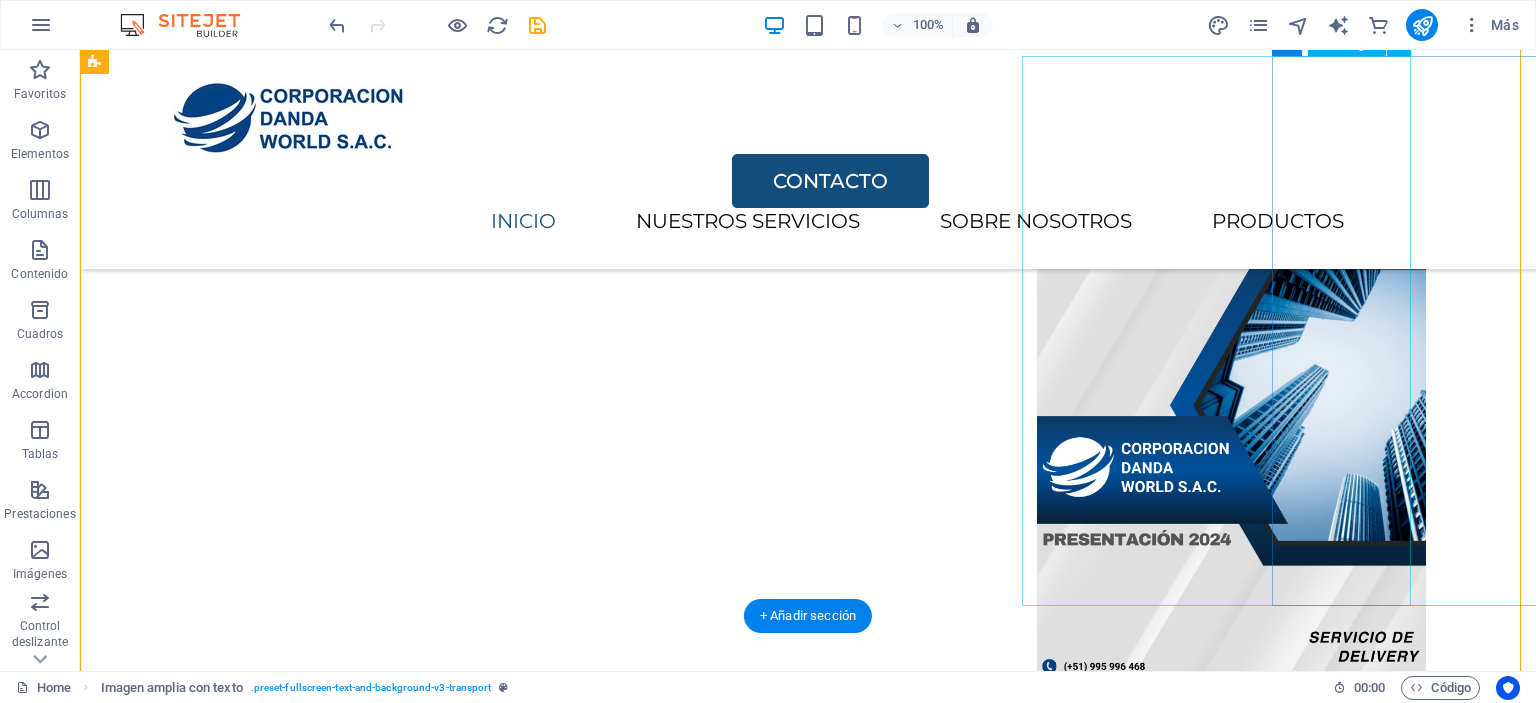 click at bounding box center [1231, 534] 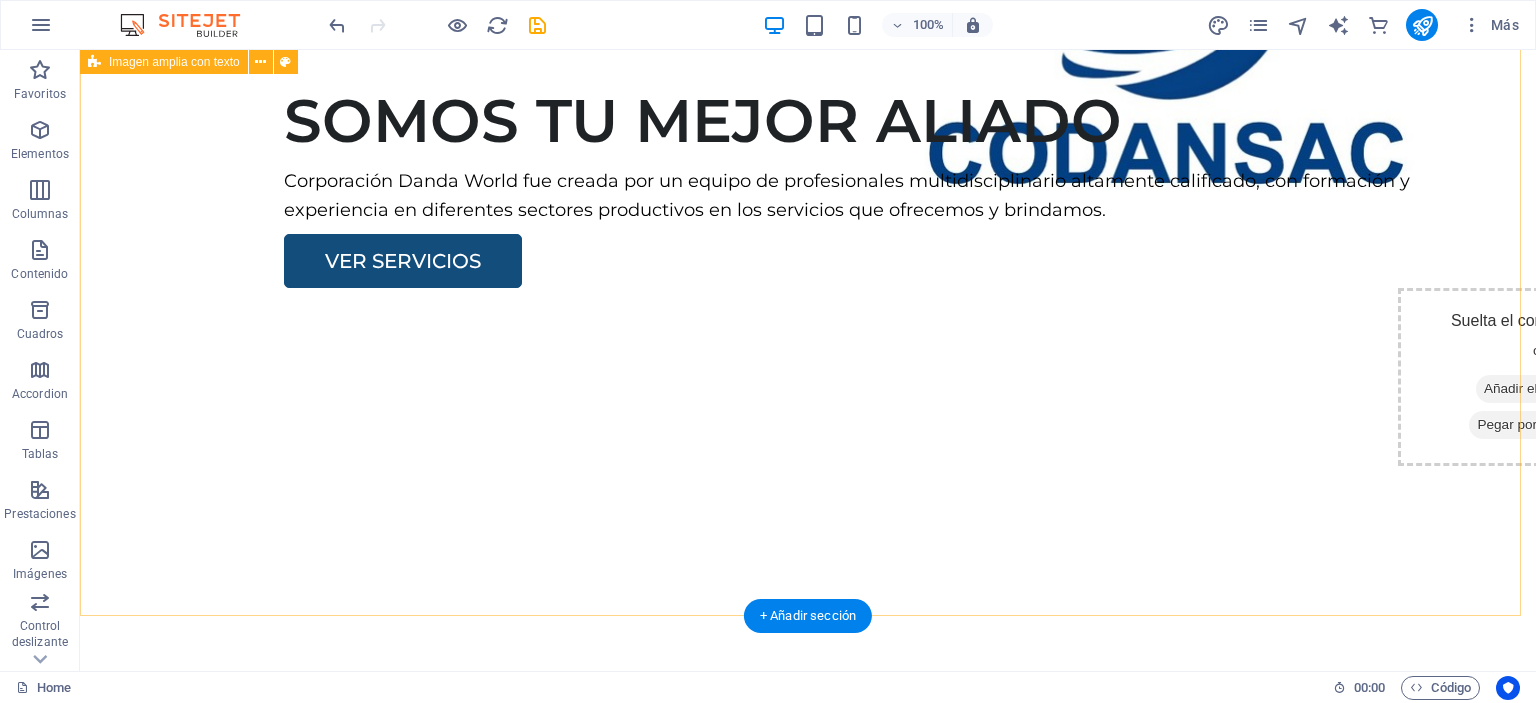 scroll, scrollTop: 0, scrollLeft: 0, axis: both 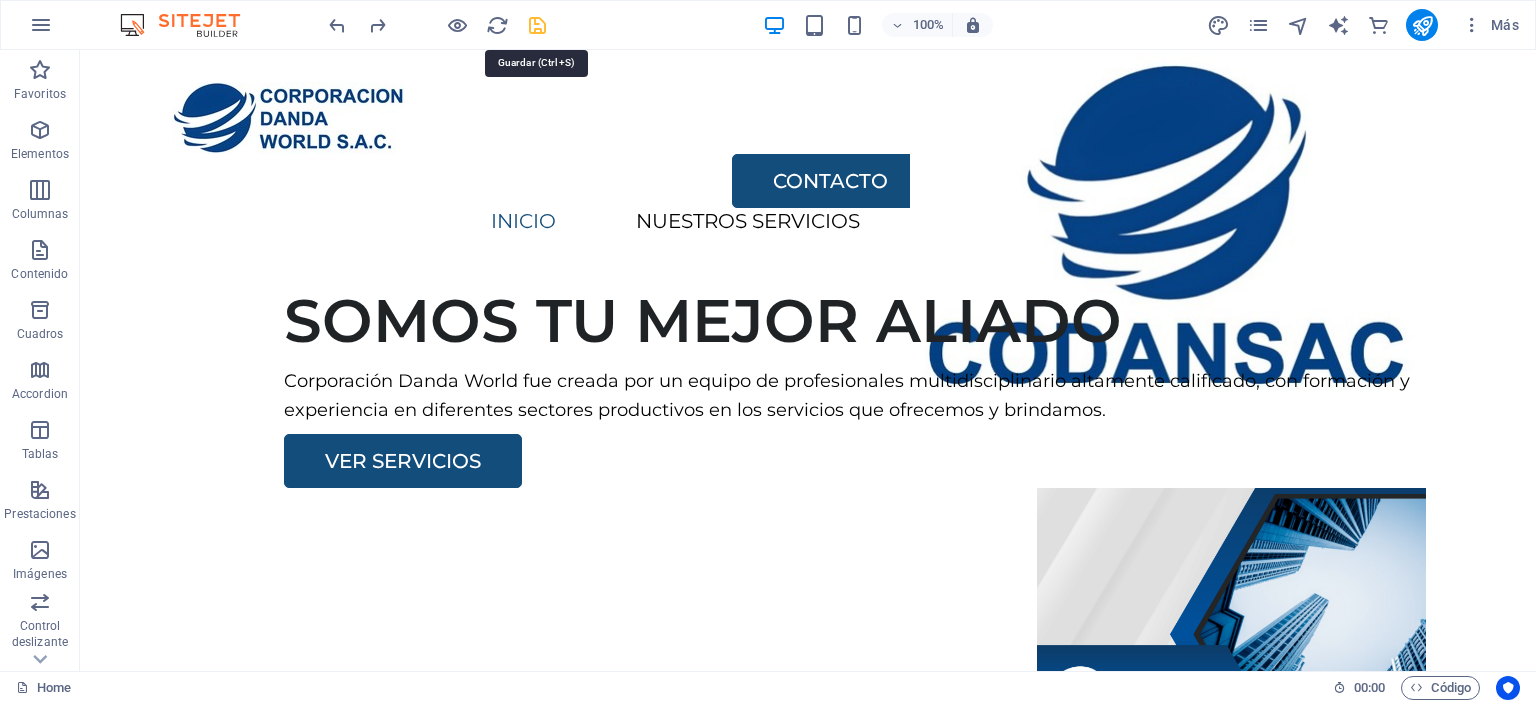 click at bounding box center [537, 25] 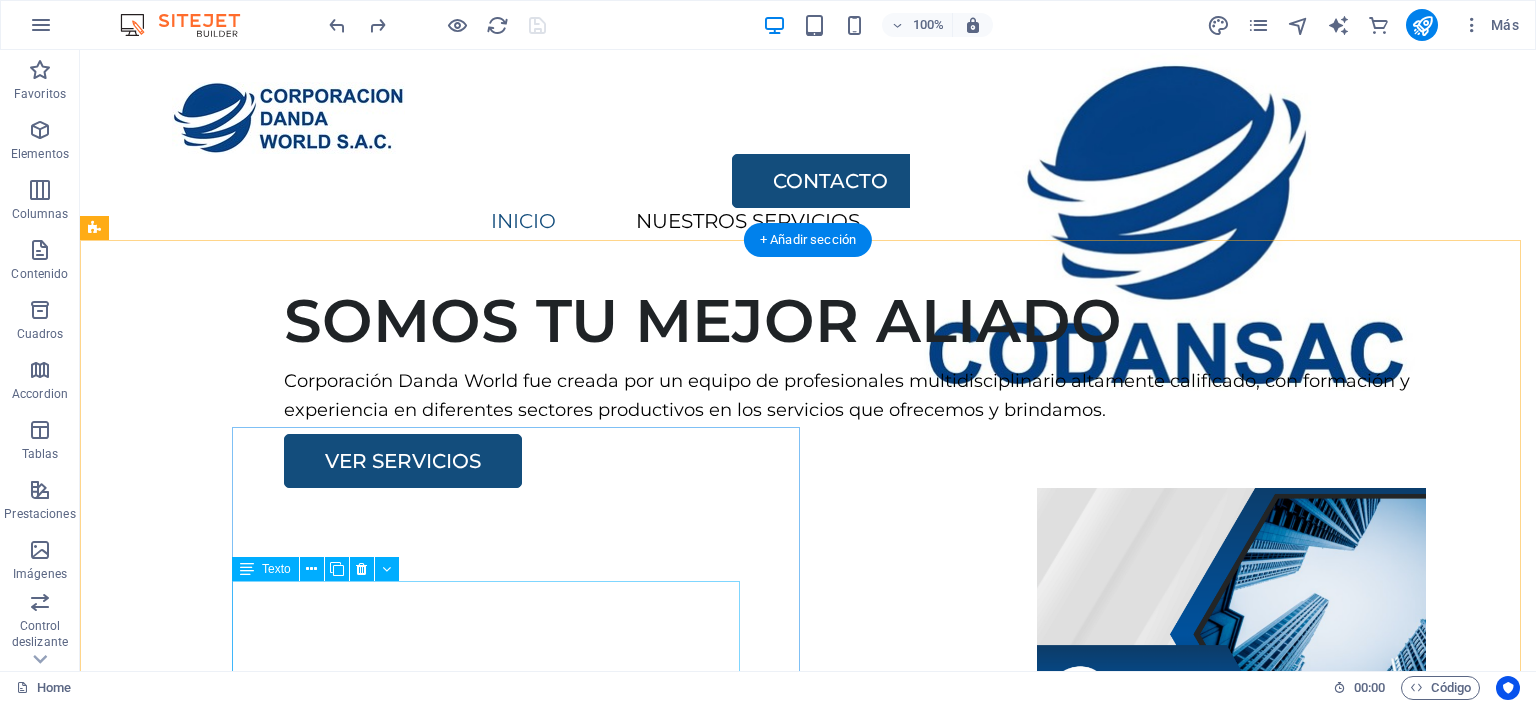 click on "Corporación Danda World fue creada por un equipo de profesionales multidisciplinario altamente calificado, con formación y experiencia en diferentes sectores productivos en los servicios que ofrecemos y brindamos." at bounding box center (876, 396) 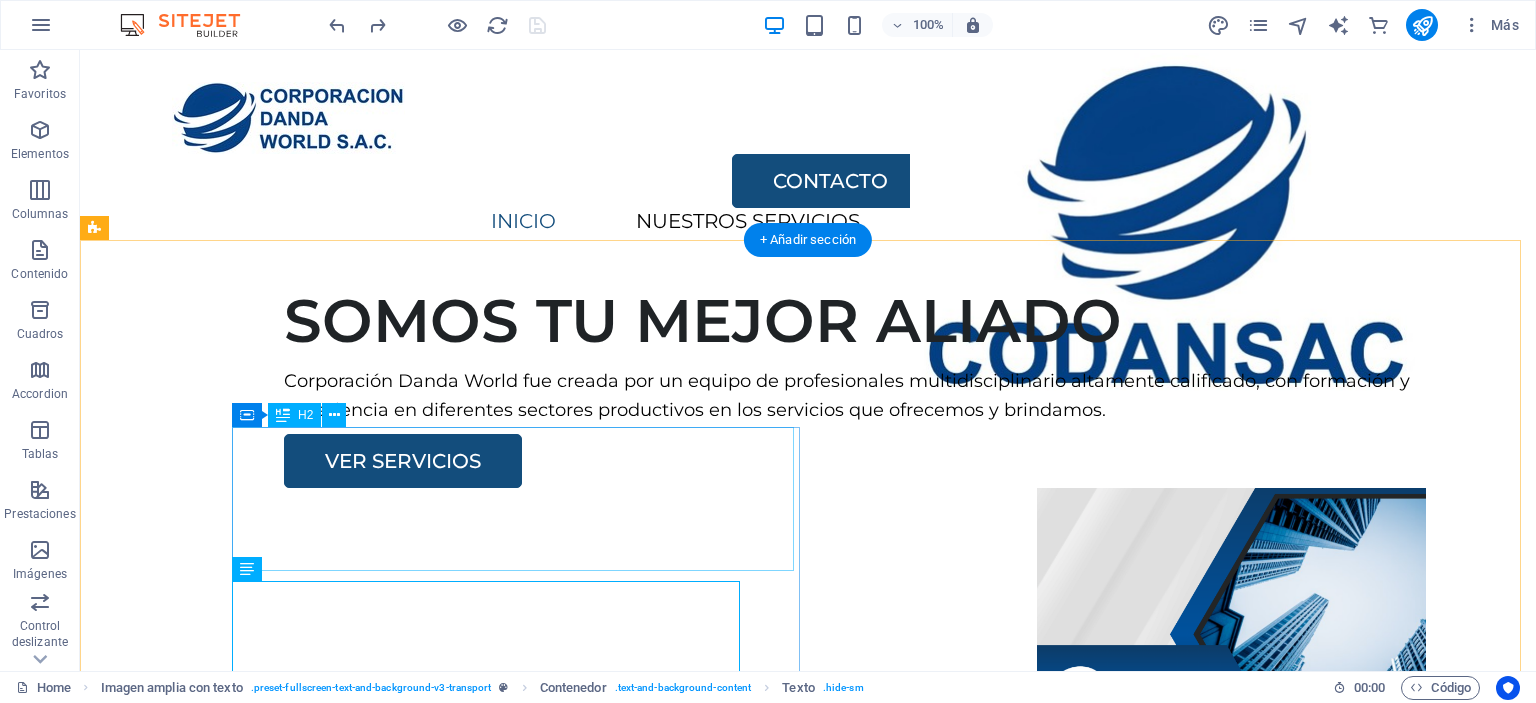 click on "SOMOS TU MEJOR ALIADO" at bounding box center (876, 321) 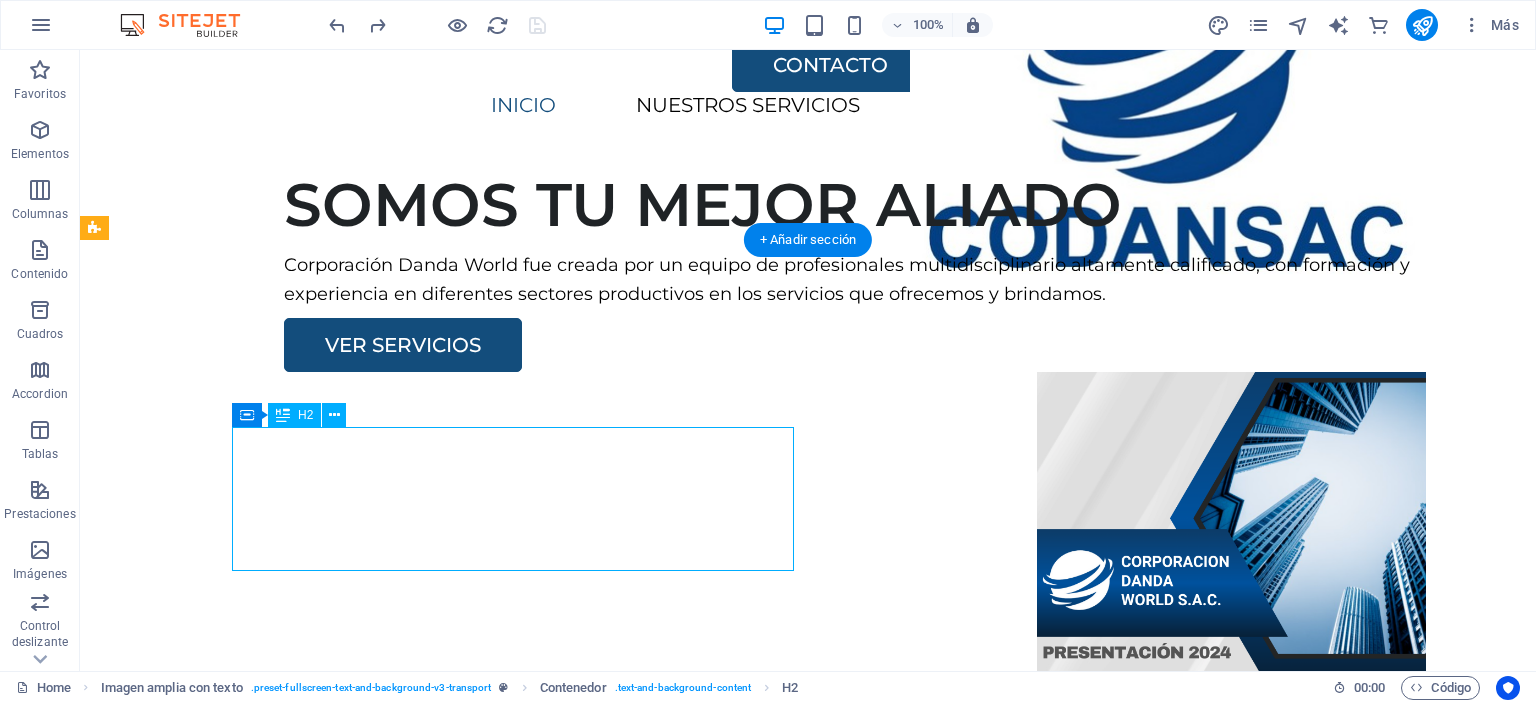scroll, scrollTop: 200, scrollLeft: 0, axis: vertical 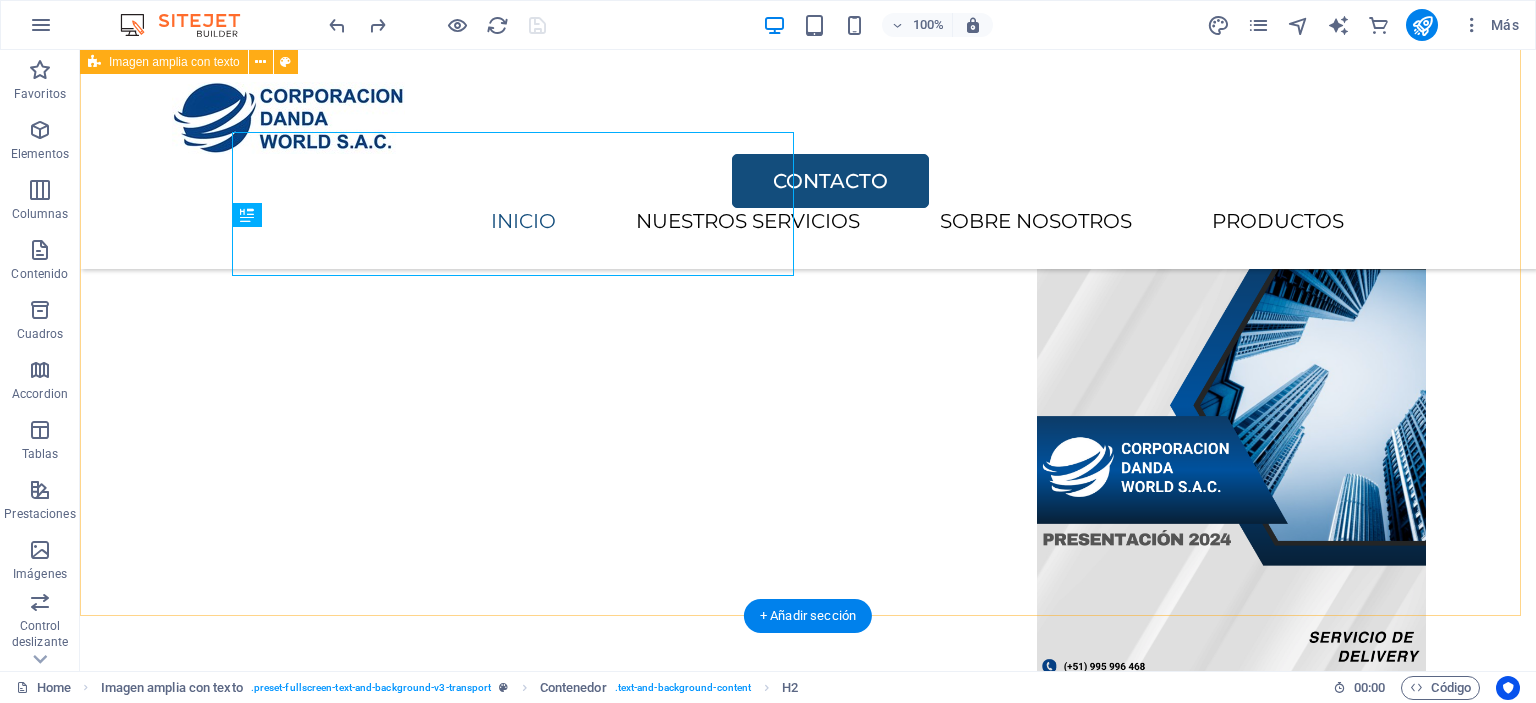 click on "SOMOS TU MEJOR ALIADO Corporación Danda World fue creada por un equipo de profesionales multidisciplinario altamente calificado, con formación y experiencia en diferentes sectores productivos en los servicios que ofrecemos y brindamos. VER SERVICIOS" at bounding box center [808, 233] 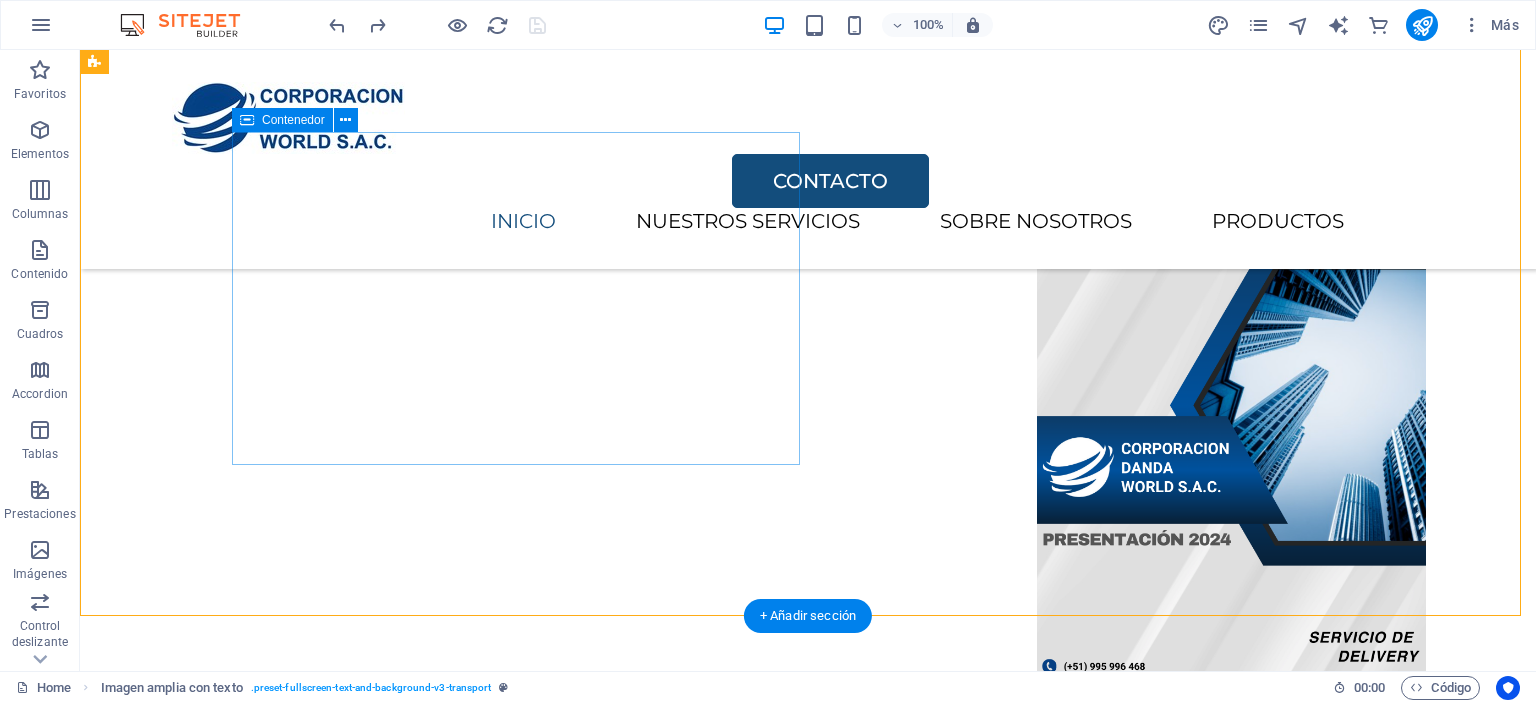 click on "SOMOS TU MEJOR ALIADO Corporación Danda World fue creada por un equipo de profesionales multidisciplinario altamente calificado, con formación y experiencia en diferentes sectores productivos en los servicios que ofrecemos y brindamos. VER SERVICIOS" at bounding box center (884, 158) 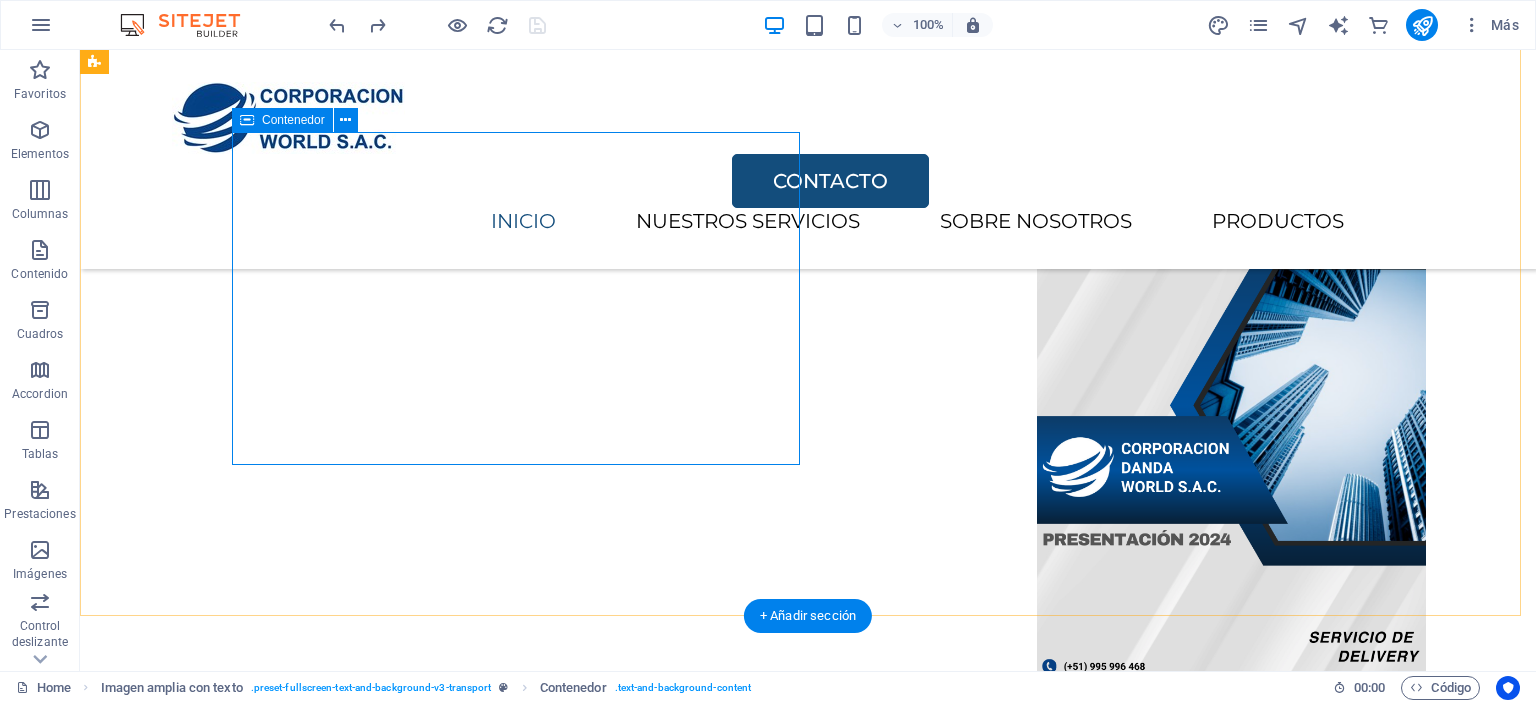 click on "SOMOS TU MEJOR ALIADO Corporación Danda World fue creada por un equipo de profesionales multidisciplinario altamente calificado, con formación y experiencia en diferentes sectores productivos en los servicios que ofrecemos y brindamos. VER SERVICIOS" at bounding box center (884, 158) 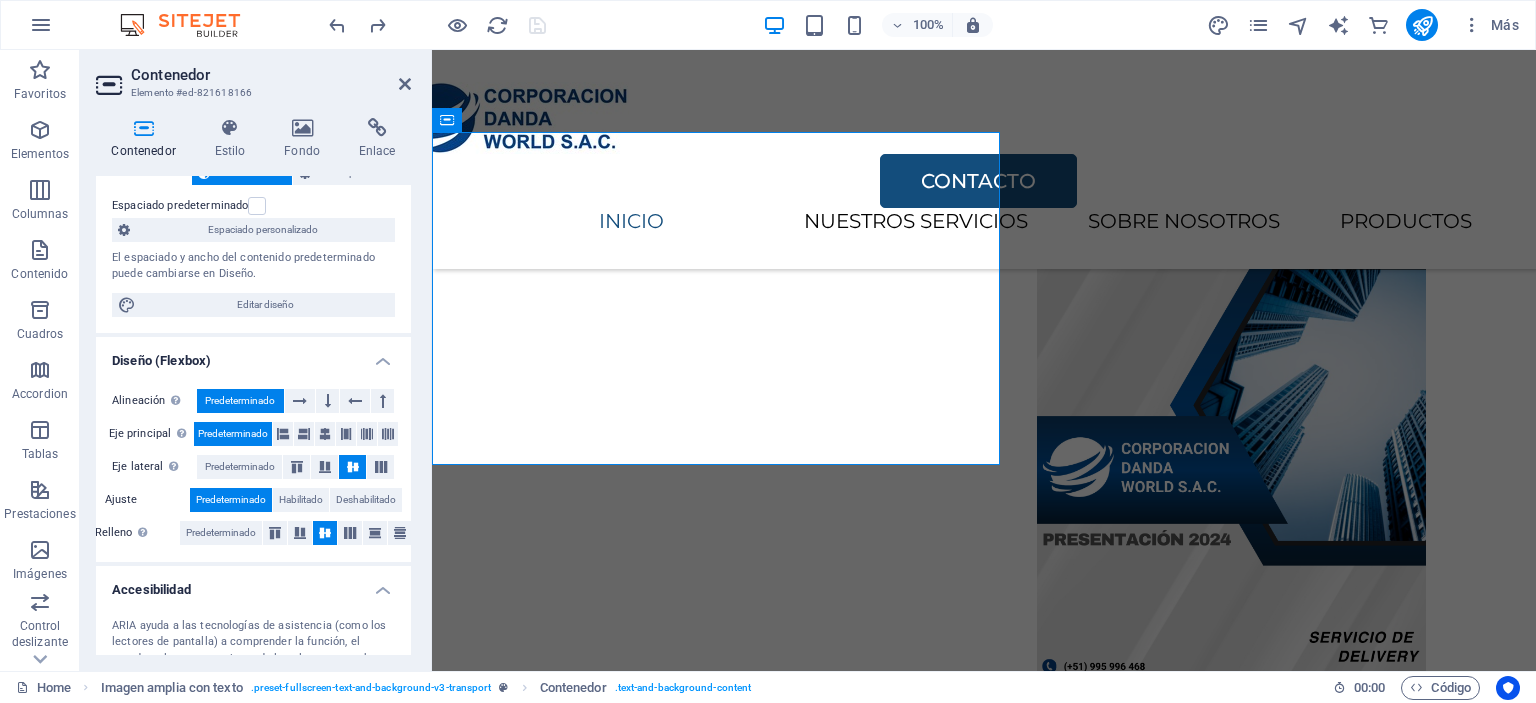 scroll, scrollTop: 0, scrollLeft: 0, axis: both 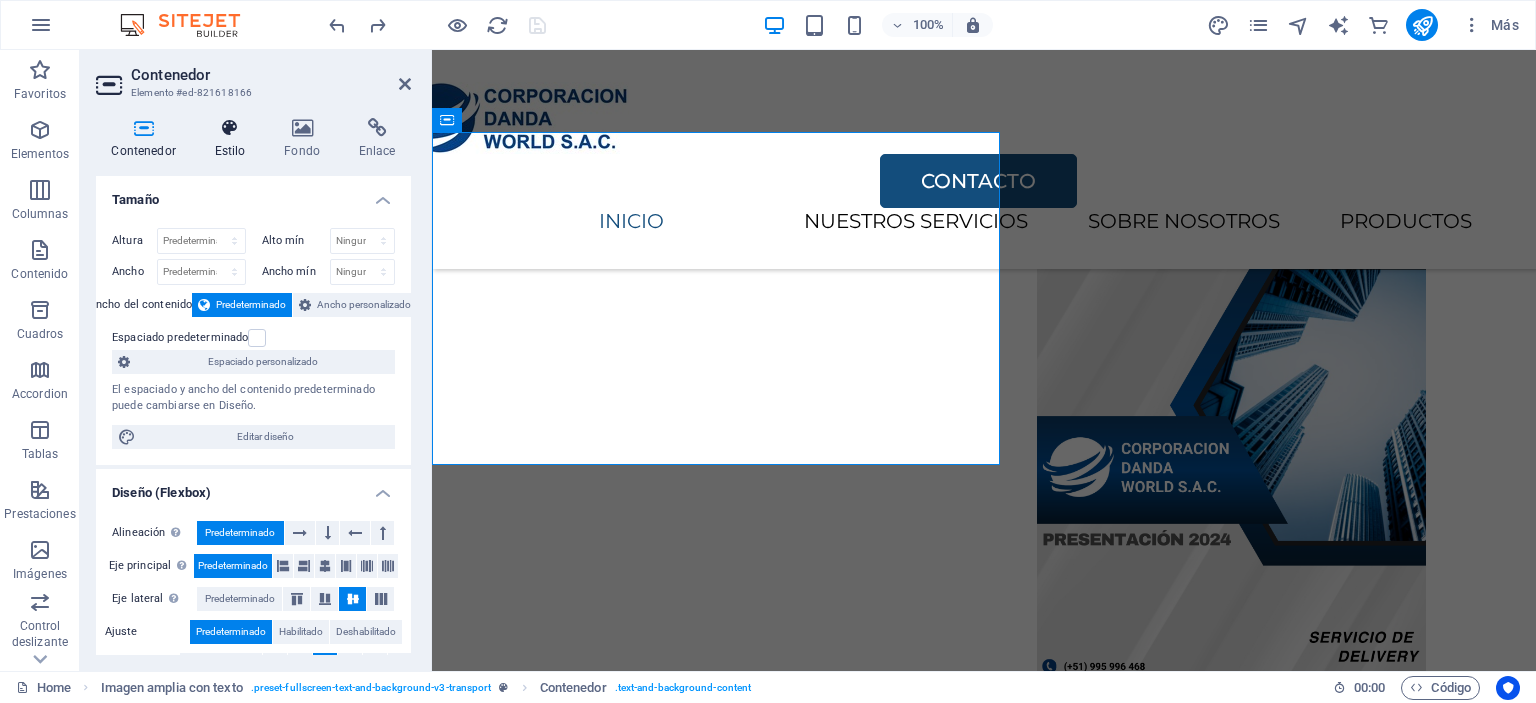 click on "Estilo" at bounding box center [234, 139] 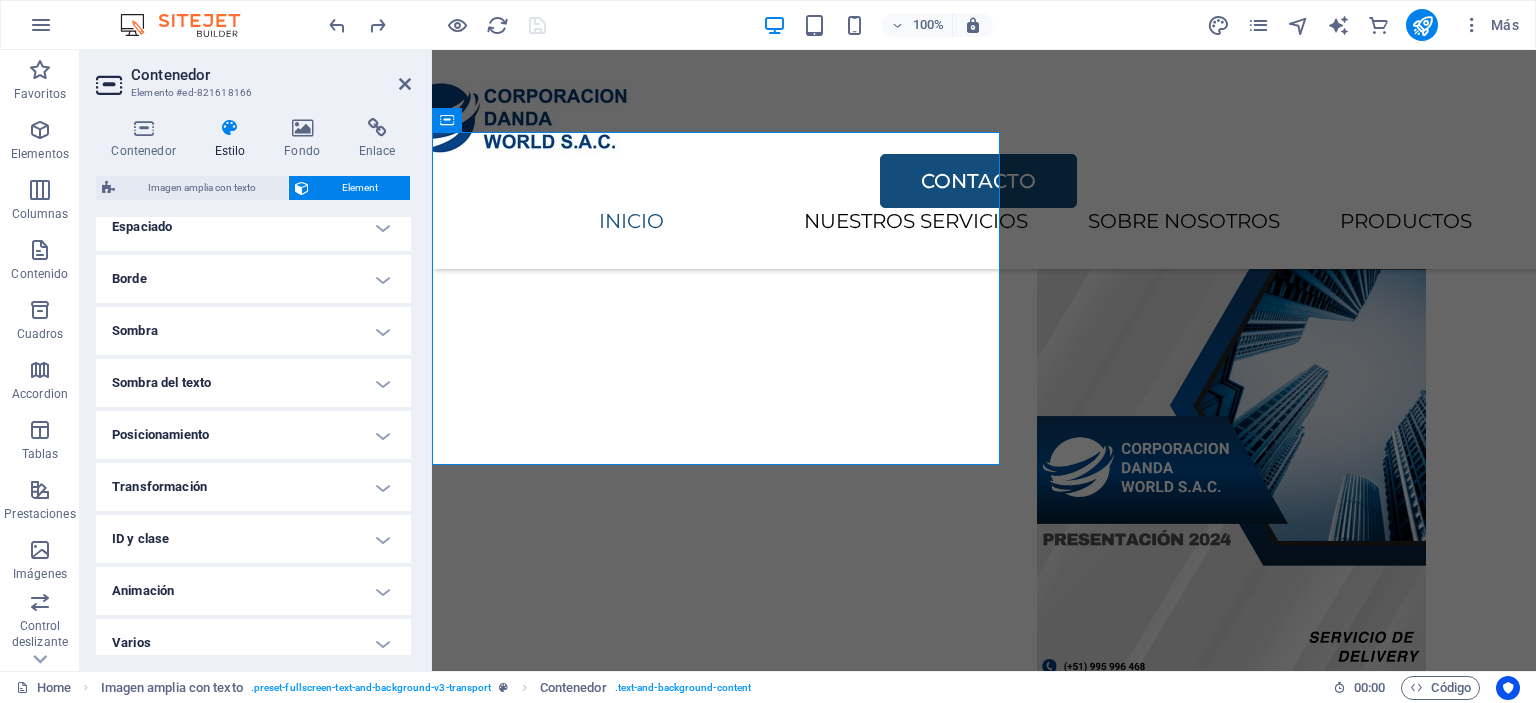 scroll, scrollTop: 423, scrollLeft: 0, axis: vertical 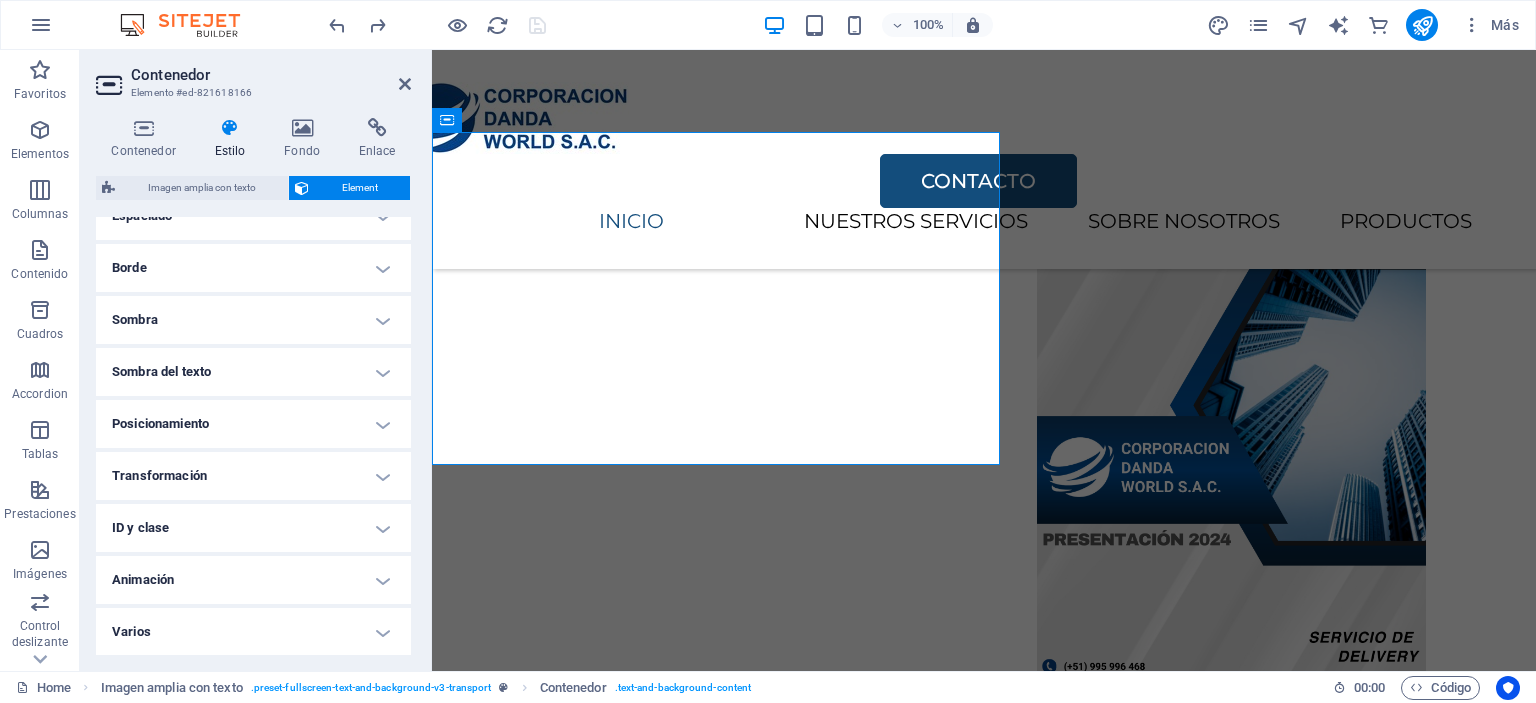 click on "Transformación" at bounding box center [253, 476] 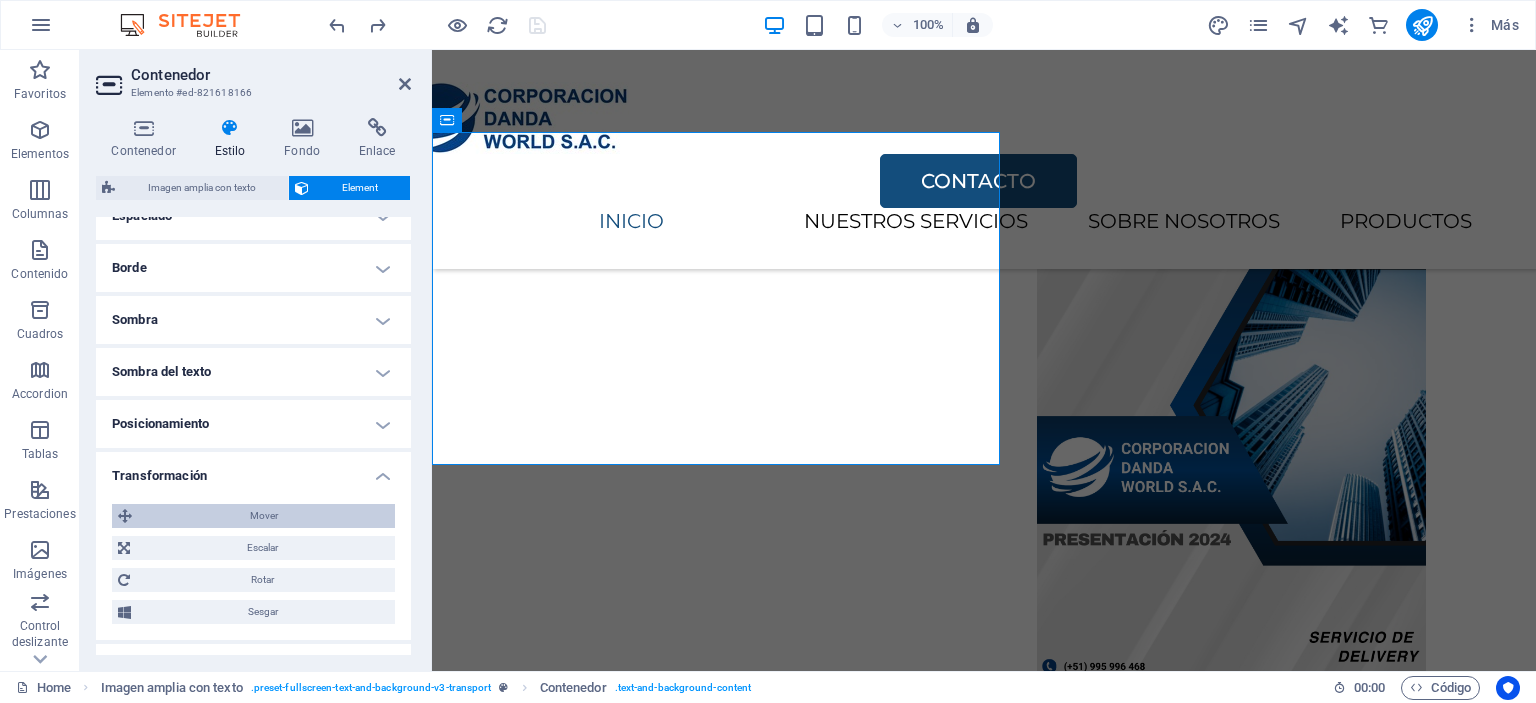 click on "Mover" at bounding box center (263, 516) 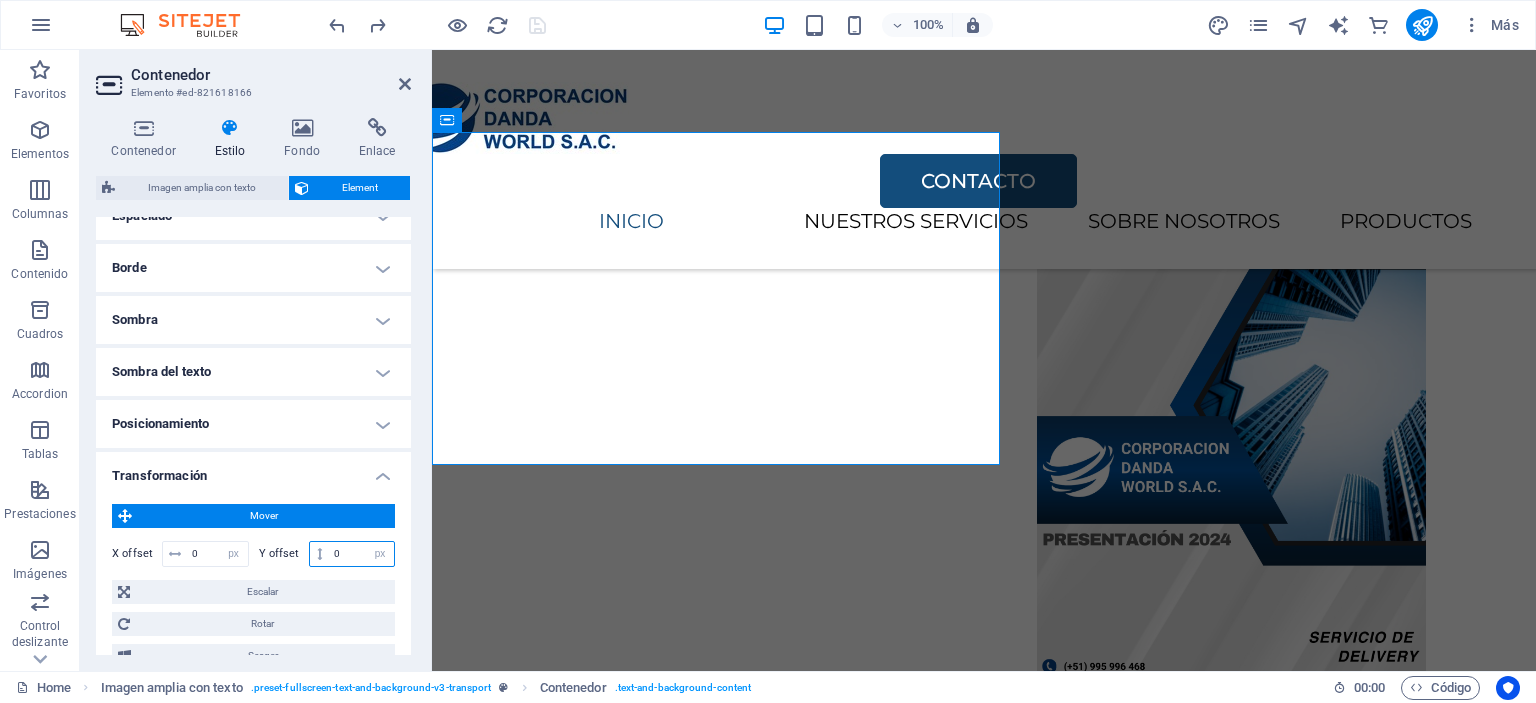 drag, startPoint x: 341, startPoint y: 552, endPoint x: 328, endPoint y: 544, distance: 15.264338 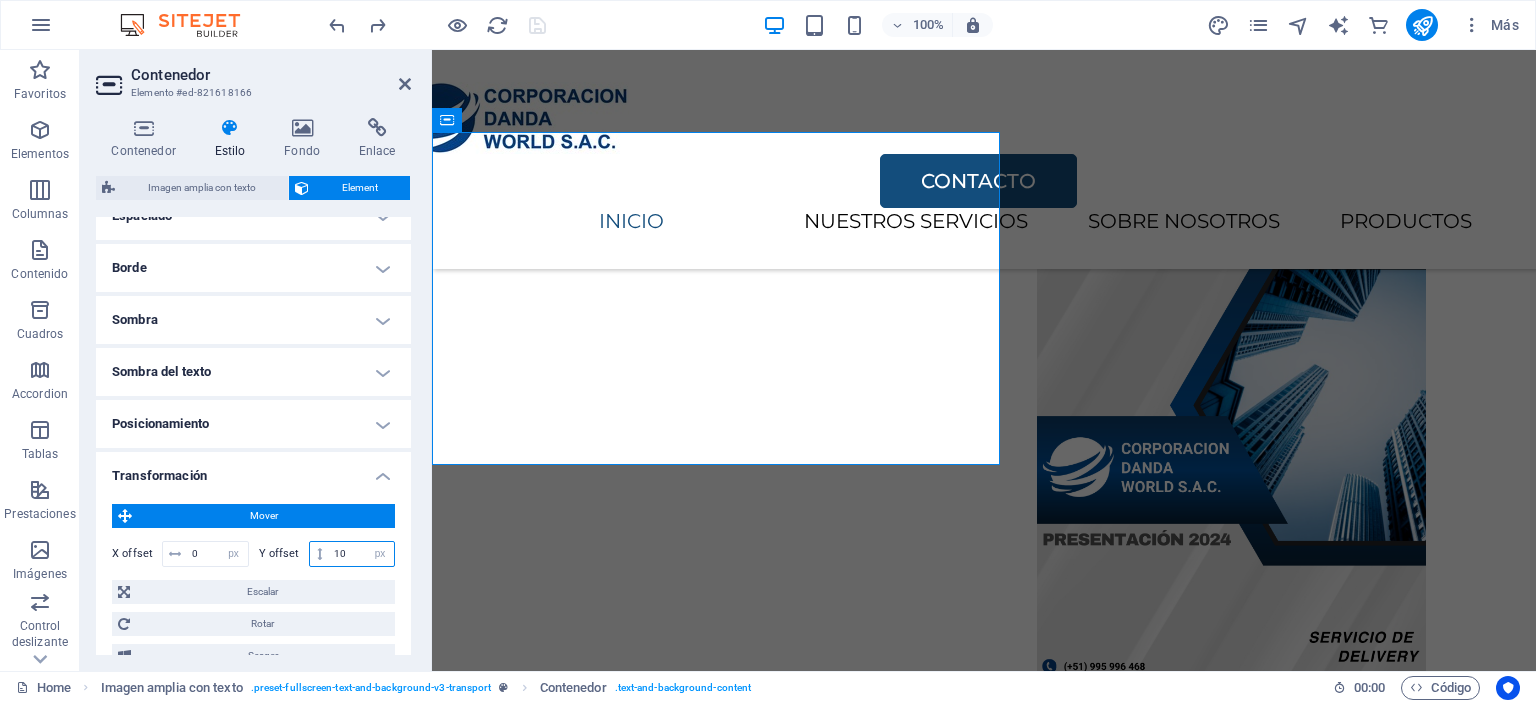 type on "10" 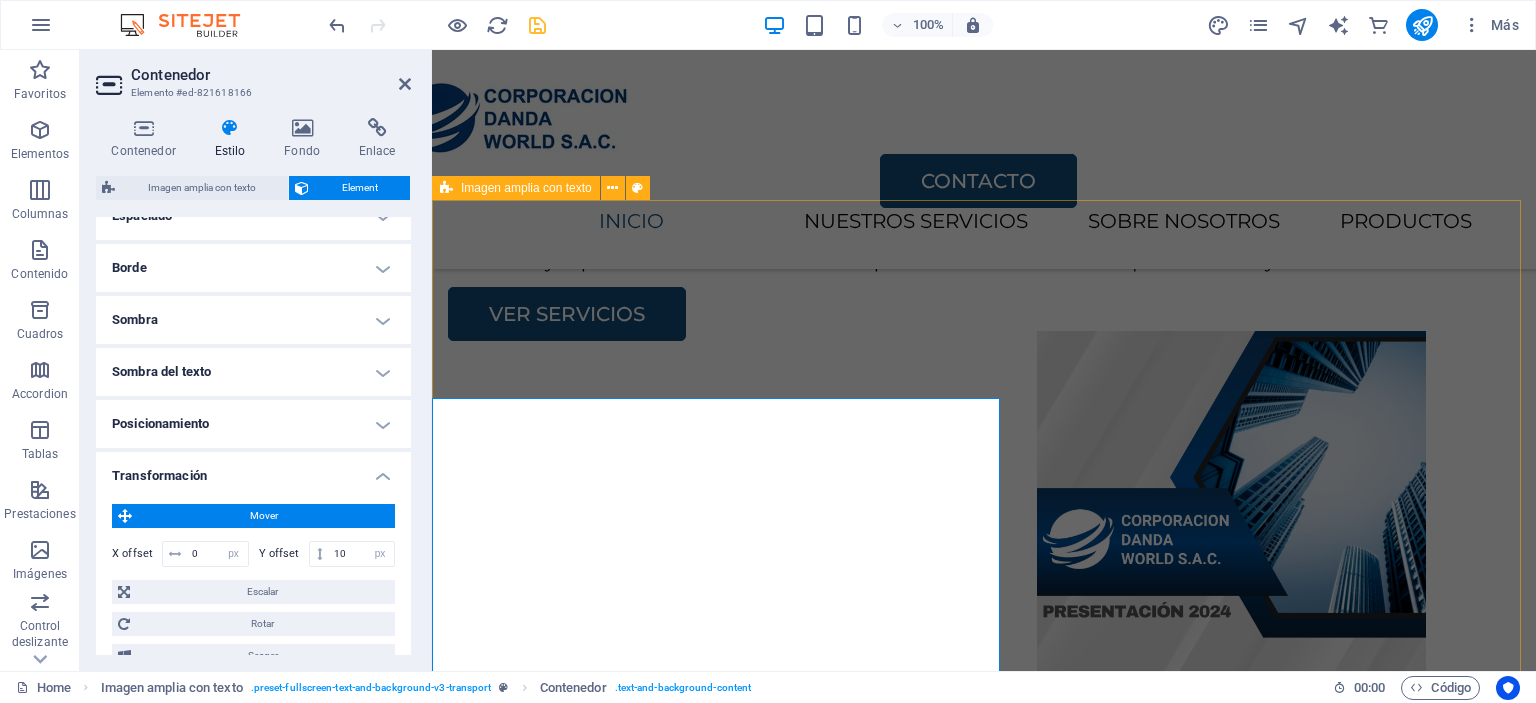 scroll, scrollTop: 200, scrollLeft: 0, axis: vertical 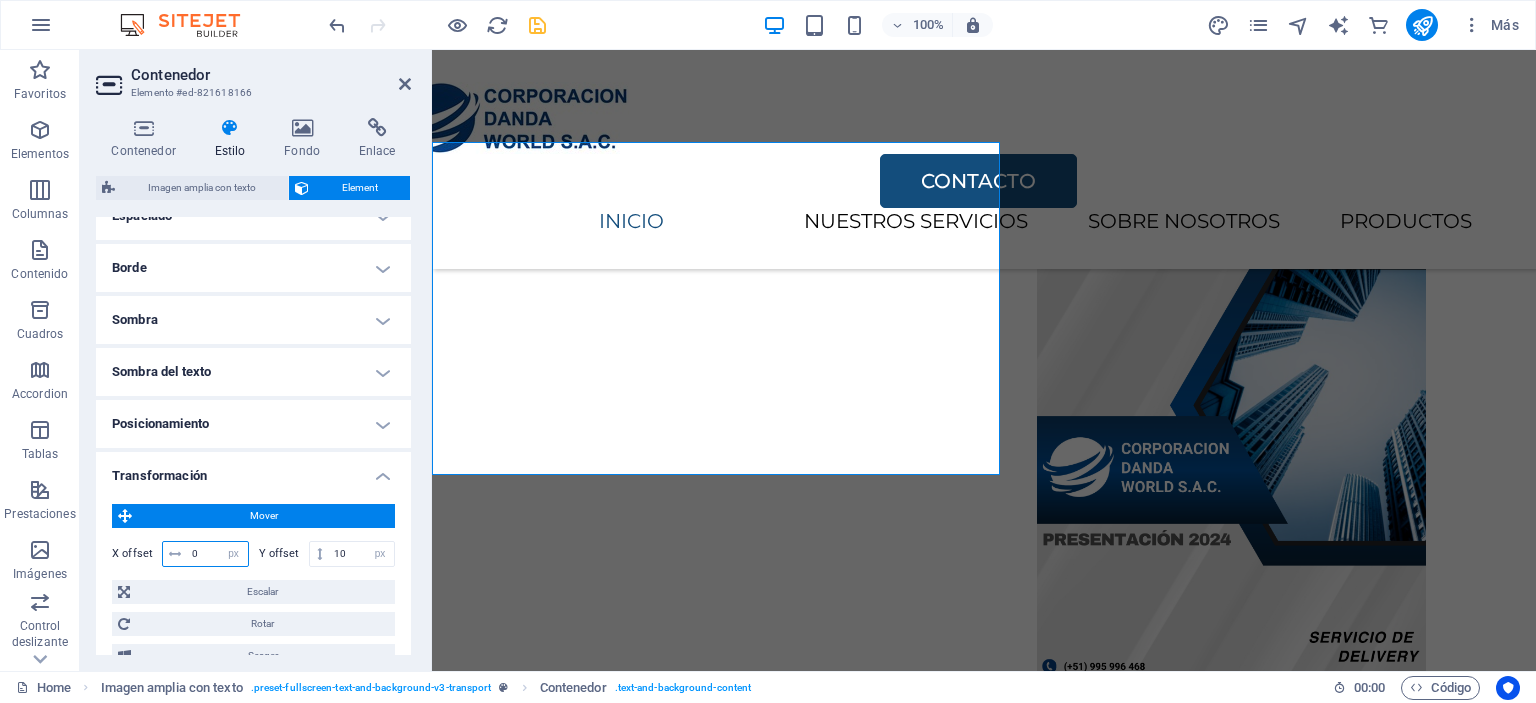 click on "0" at bounding box center [217, 554] 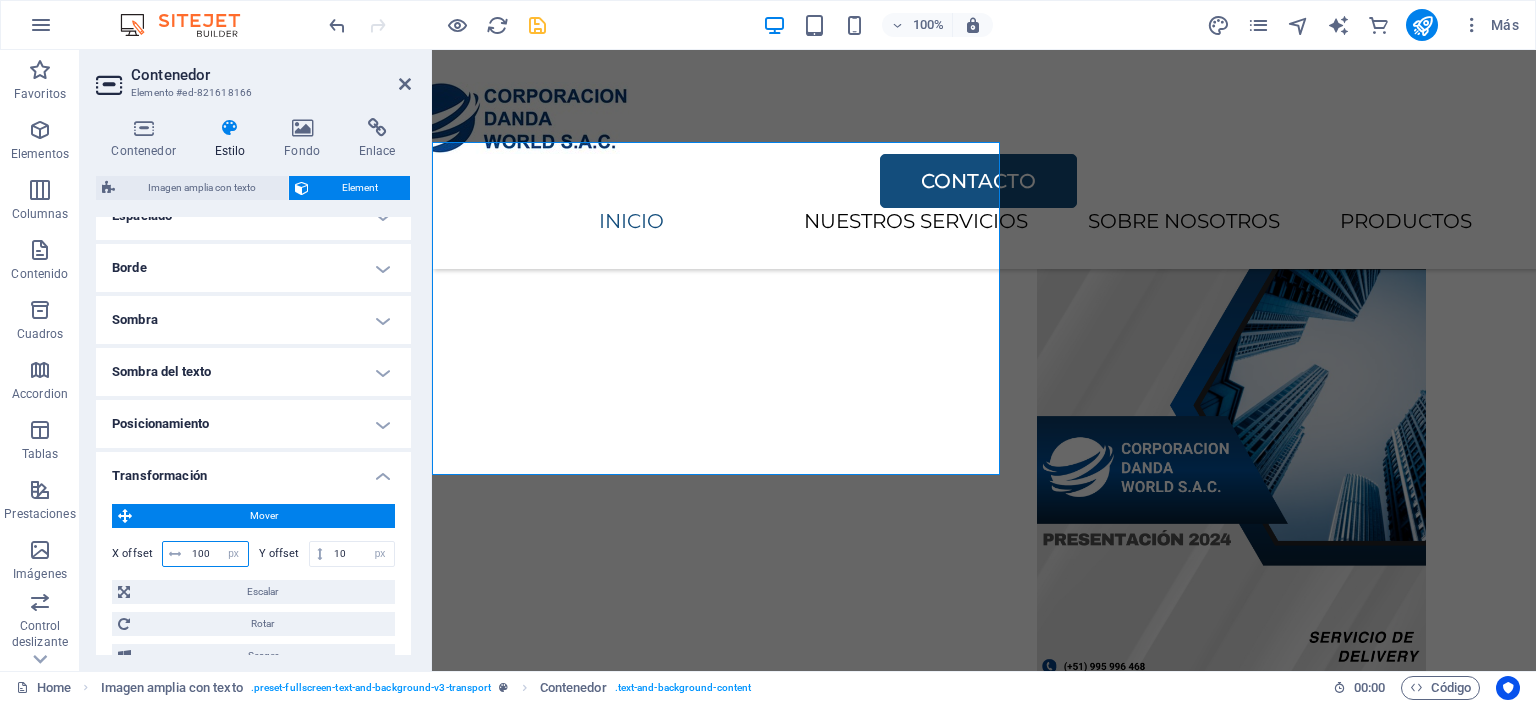 type on "100" 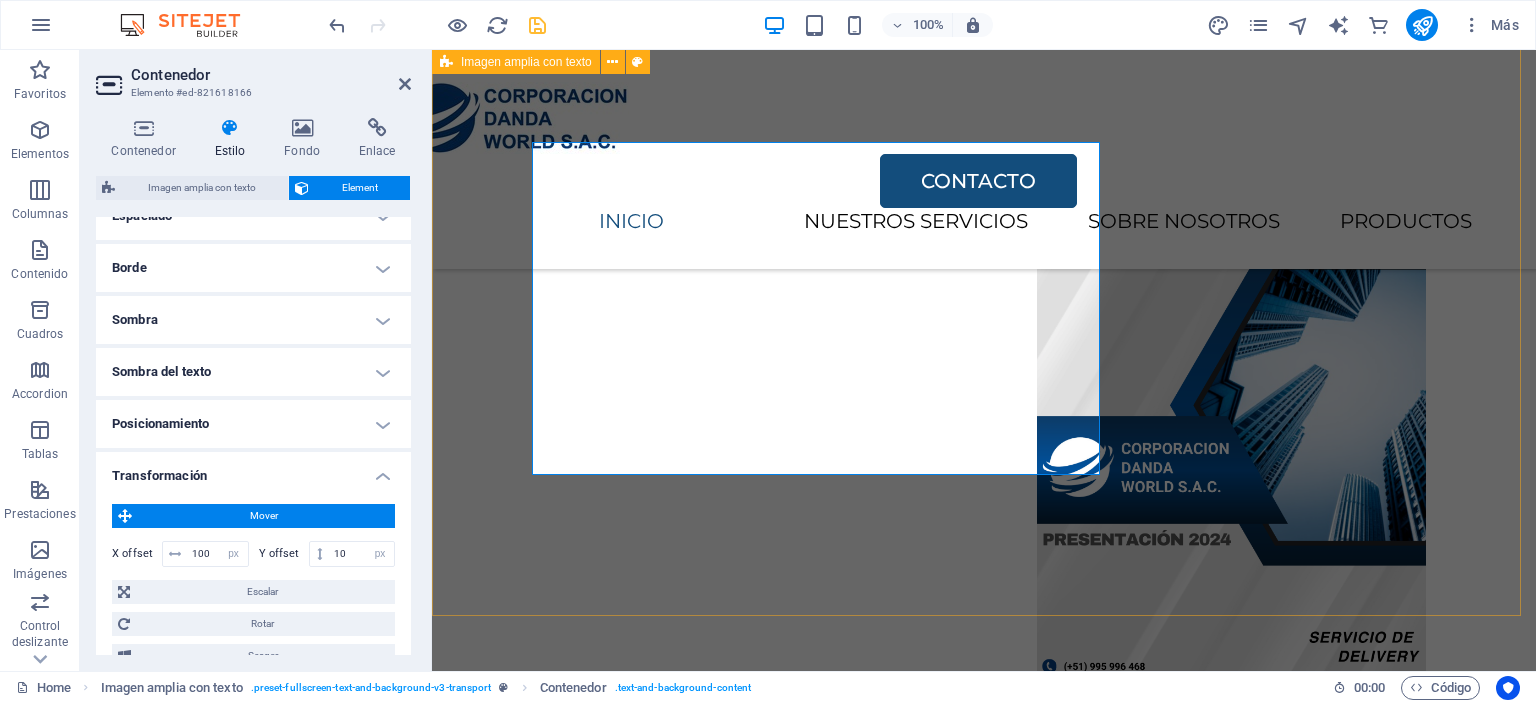 click on "SOMOS TU MEJOR ALIADO Corporación Danda World fue creada por un equipo de profesionales multidisciplinario altamente calificado, con formación y experiencia en diferentes sectores productivos en los servicios que ofrecemos y brindamos. VER SERVICIOS" at bounding box center (984, 233) 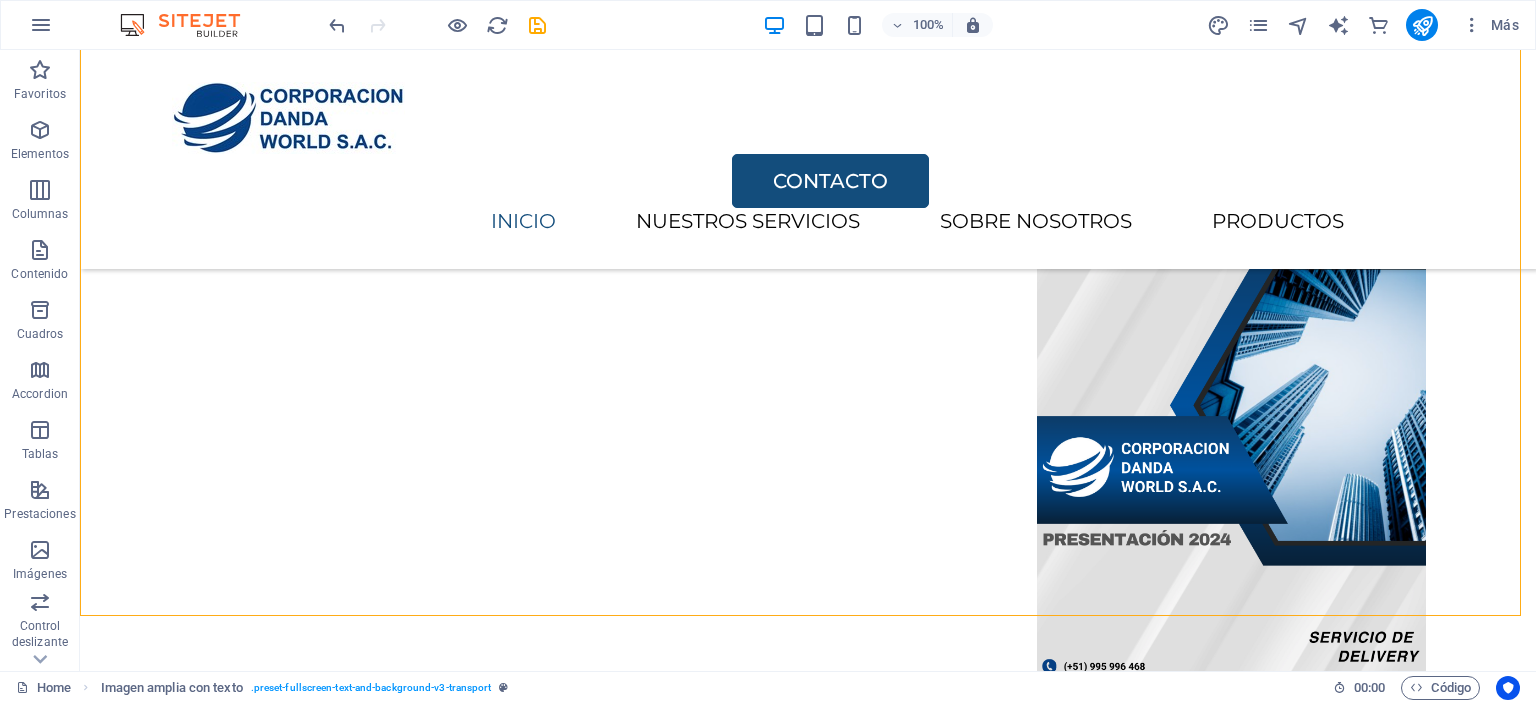 click at bounding box center (537, 25) 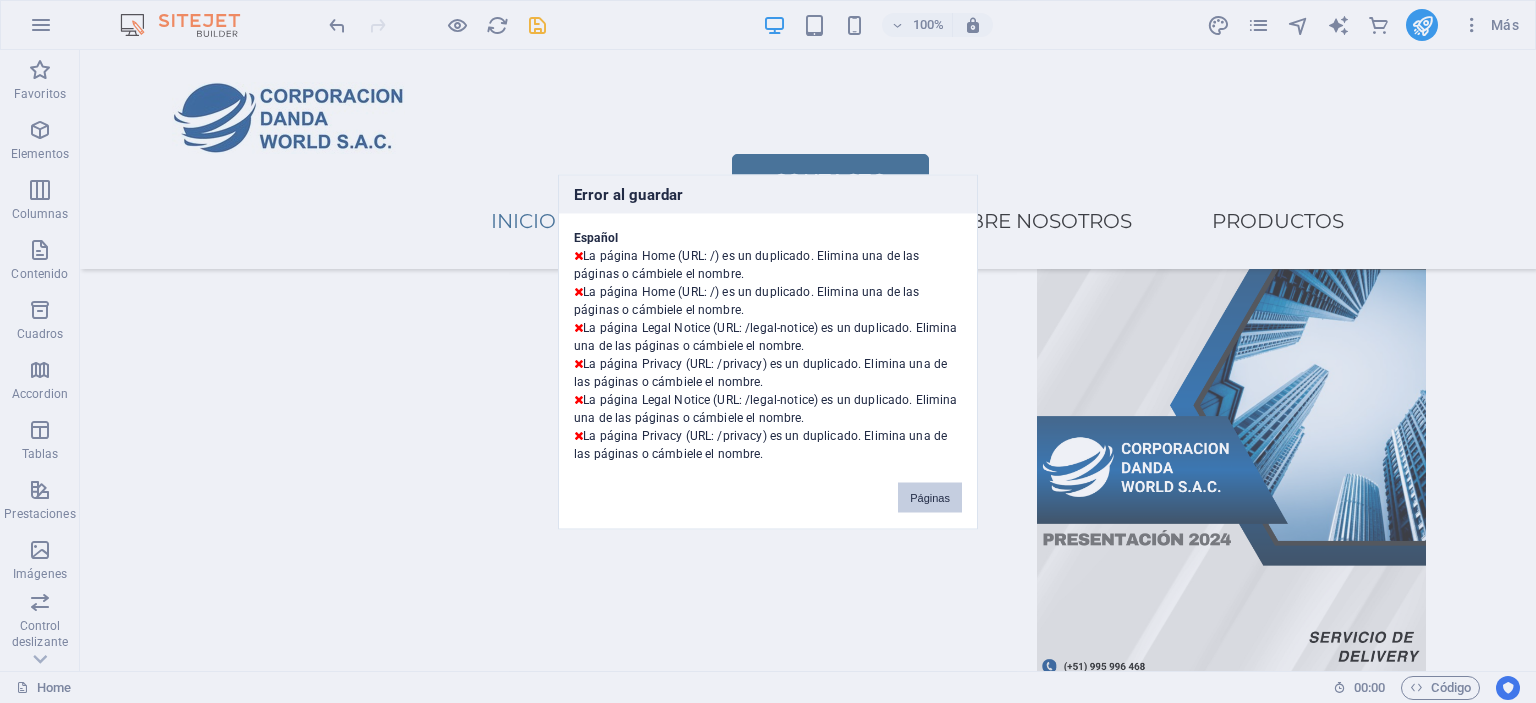 drag, startPoint x: 932, startPoint y: 485, endPoint x: 876, endPoint y: 420, distance: 85.79627 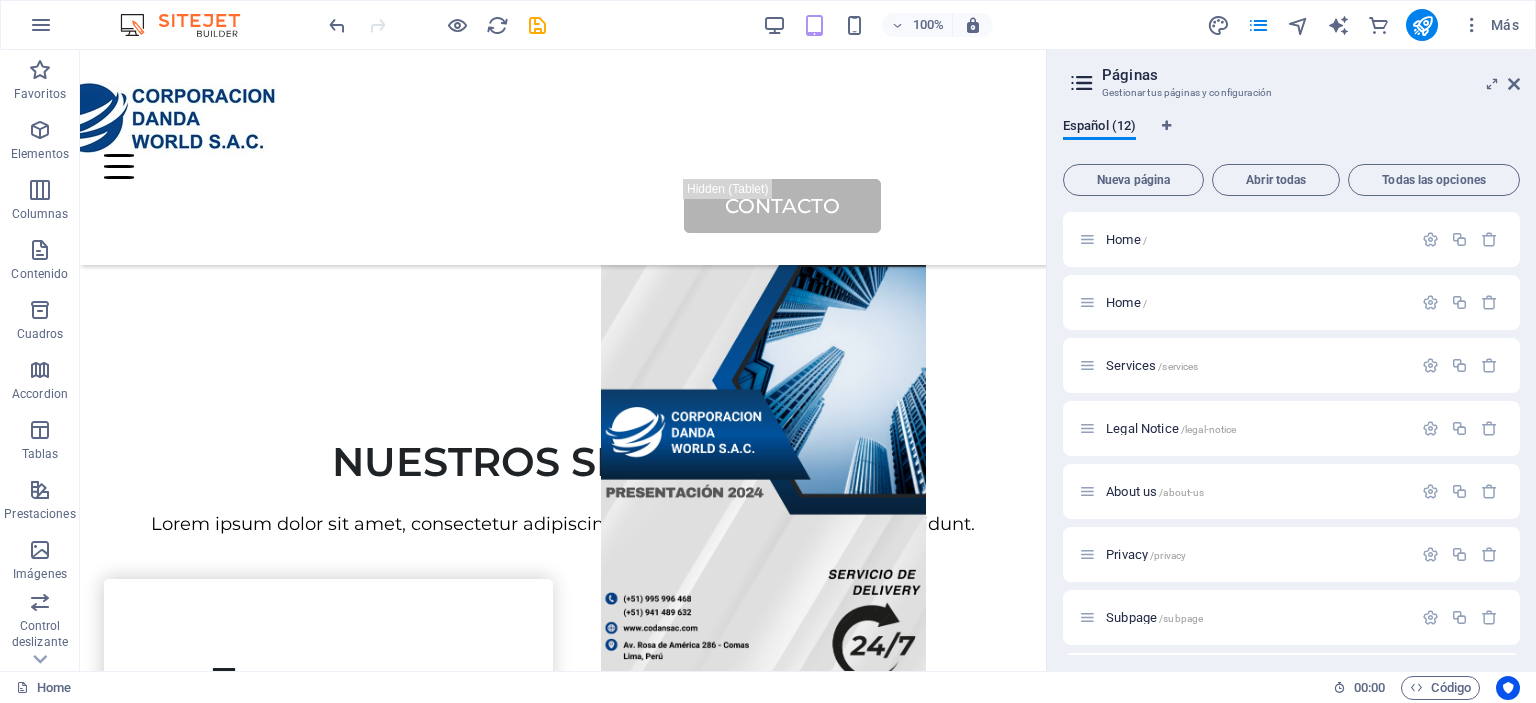 scroll, scrollTop: 146, scrollLeft: 0, axis: vertical 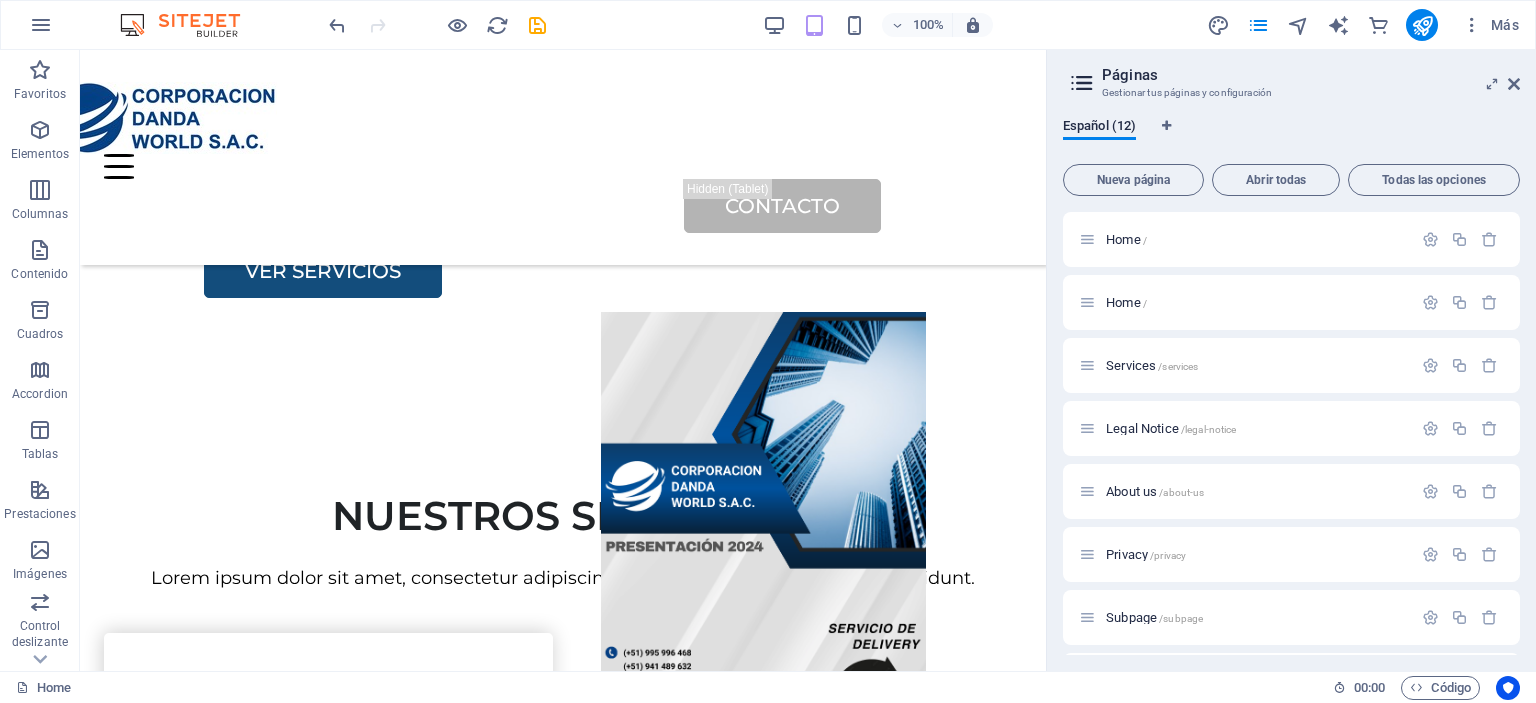 click on "Páginas Gestionar tus páginas y configuración Español (12) Nueva página Abrir todas Todas las opciones Home / Home / Services /services Legal Notice /legal-notice About us /about-us Privacy /privacy Subpage /subpage Pricing /pricing Careers /careers Contact /contact Legal Notice /legal-notice Privacy /privacy" at bounding box center (1291, 360) 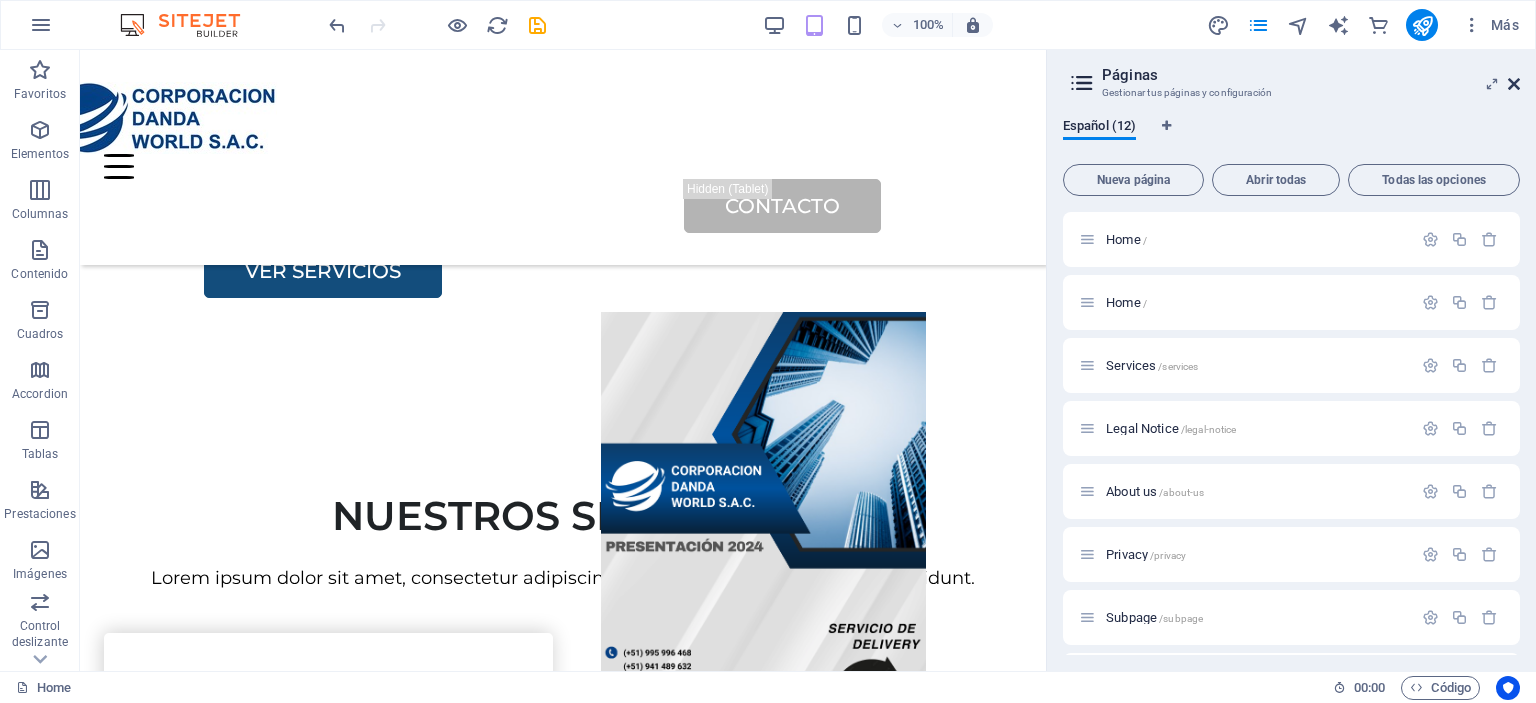 click at bounding box center [1514, 84] 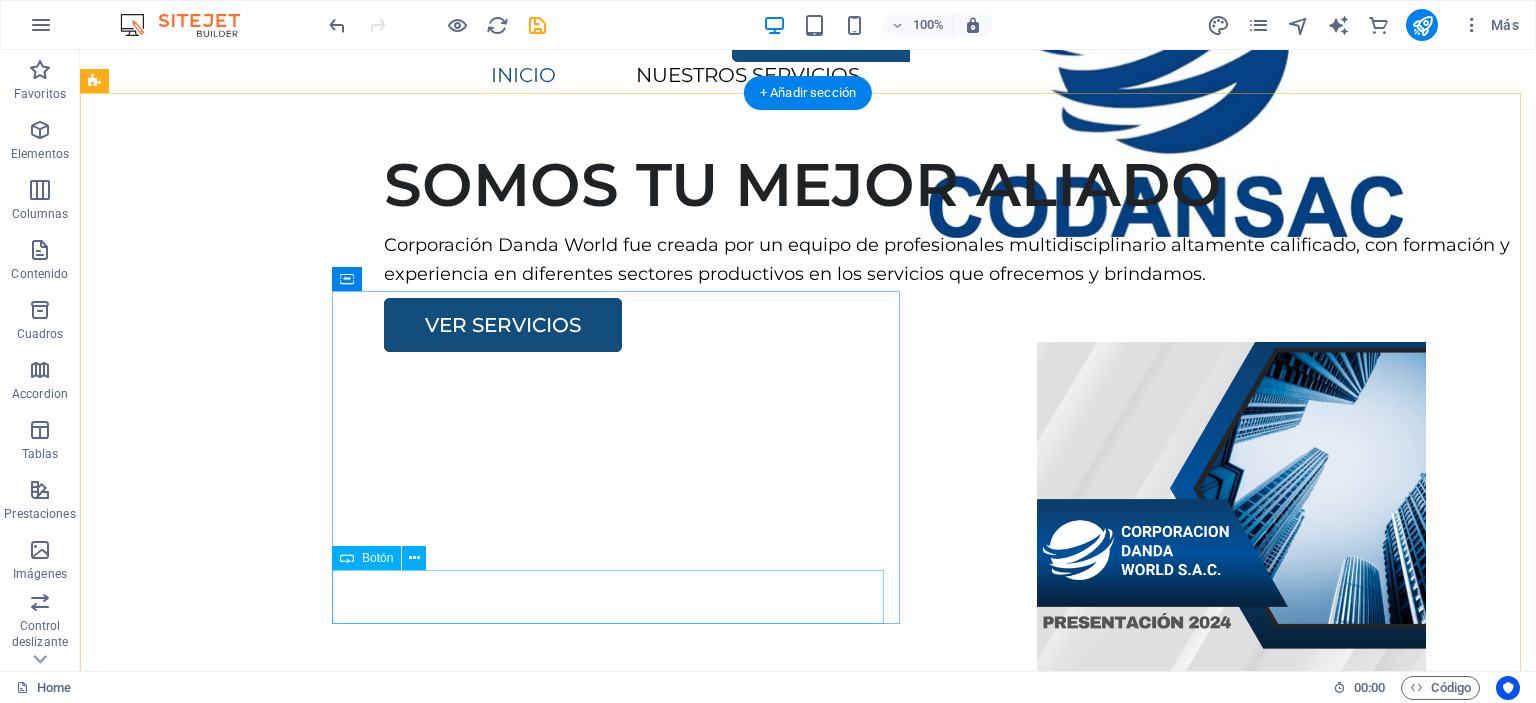 click on "VER SERVICIOS" at bounding box center [976, 325] 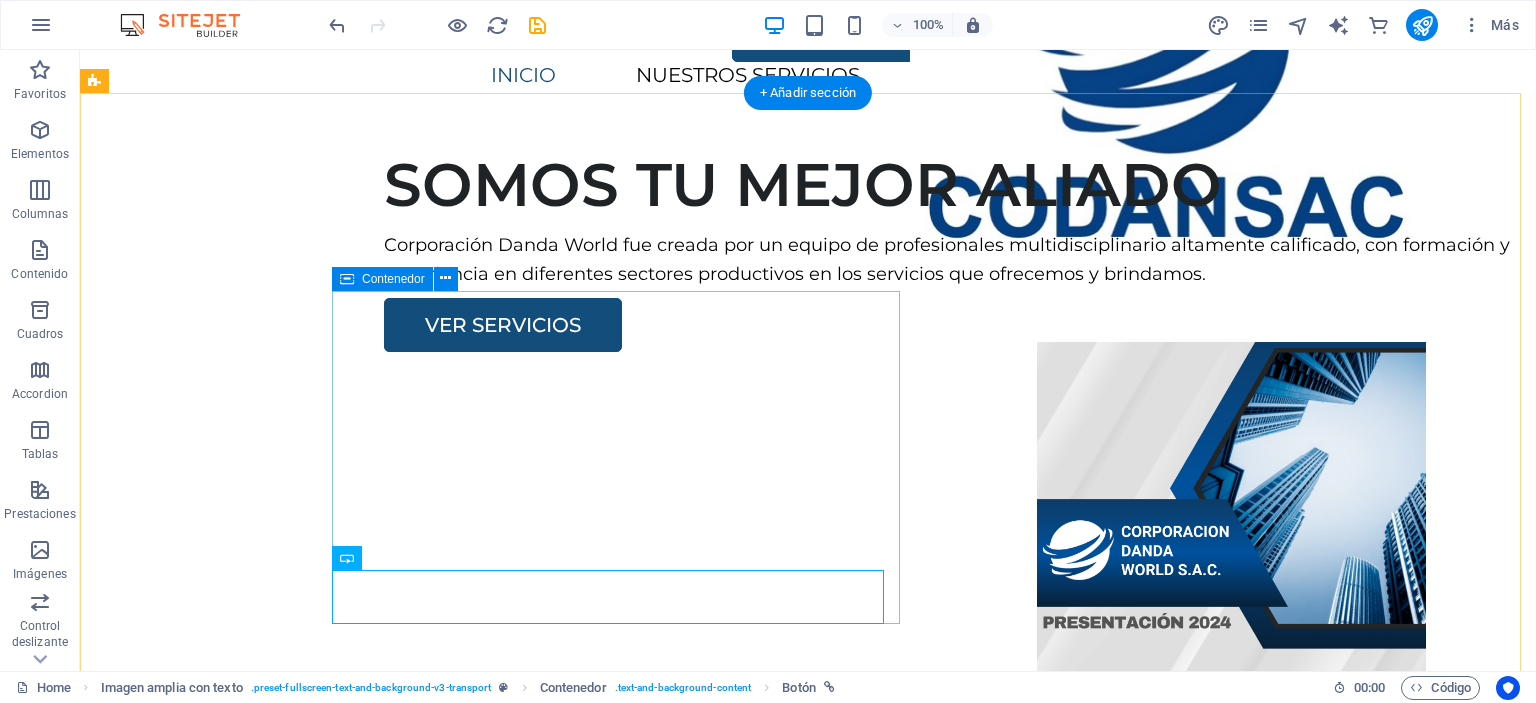 click on "SOMOS TU MEJOR ALIADO Corporación Danda World fue creada por un equipo de profesionales multidisciplinario altamente calificado, con formación y experiencia en diferentes sectores productivos en los servicios que ofrecemos y brindamos. VER SERVICIOS" at bounding box center [984, 251] 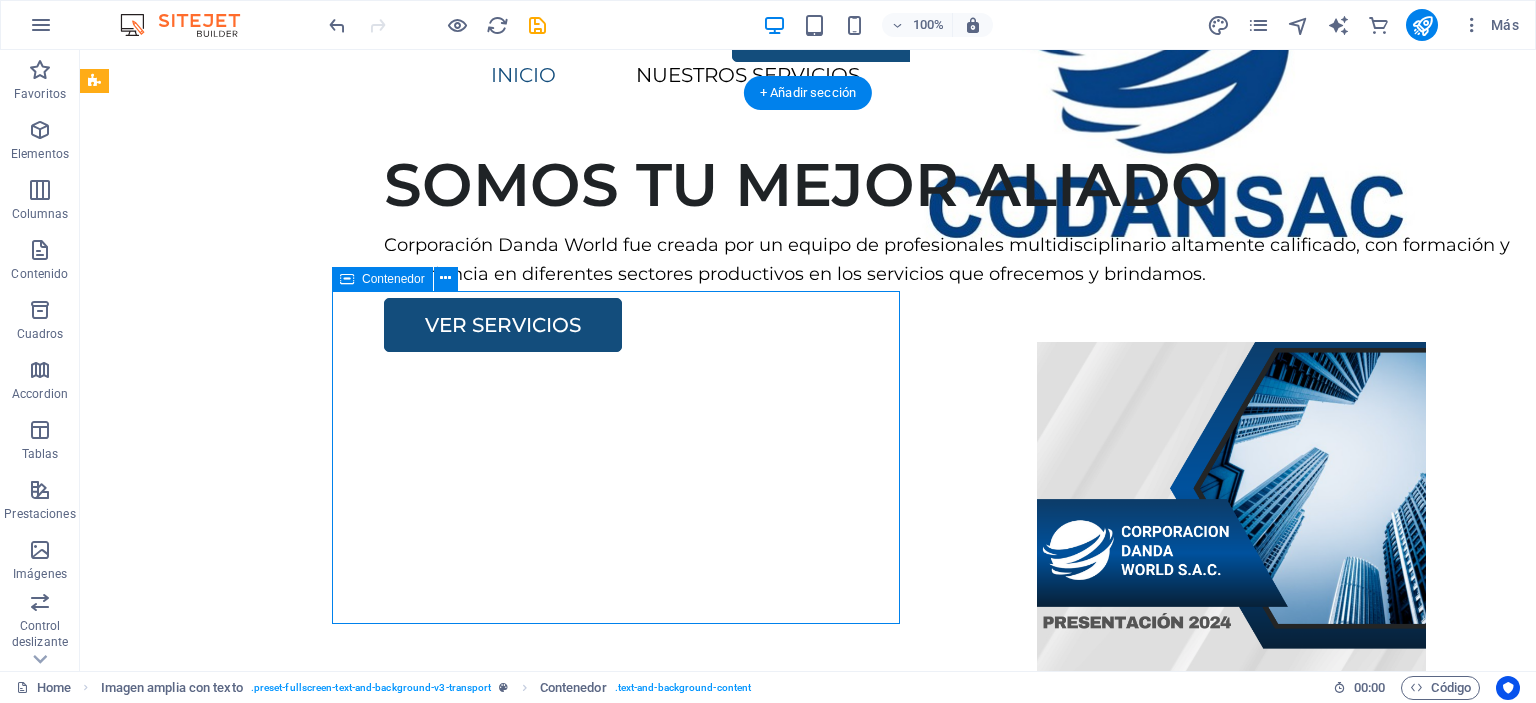 click on "SOMOS TU MEJOR ALIADO Corporación Danda World fue creada por un equipo de profesionales multidisciplinario altamente calificado, con formación y experiencia en diferentes sectores productivos en los servicios que ofrecemos y brindamos. VER SERVICIOS" at bounding box center [984, 251] 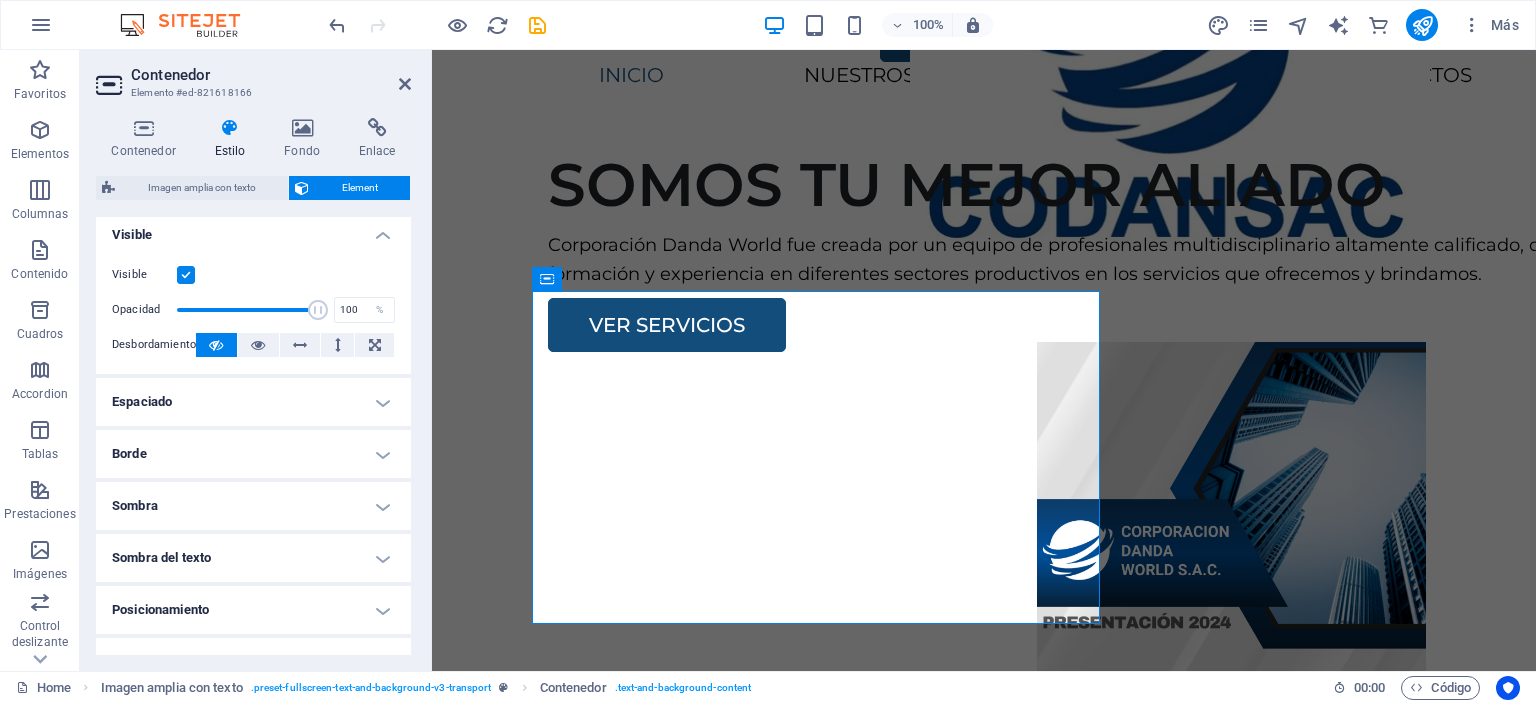 scroll, scrollTop: 400, scrollLeft: 0, axis: vertical 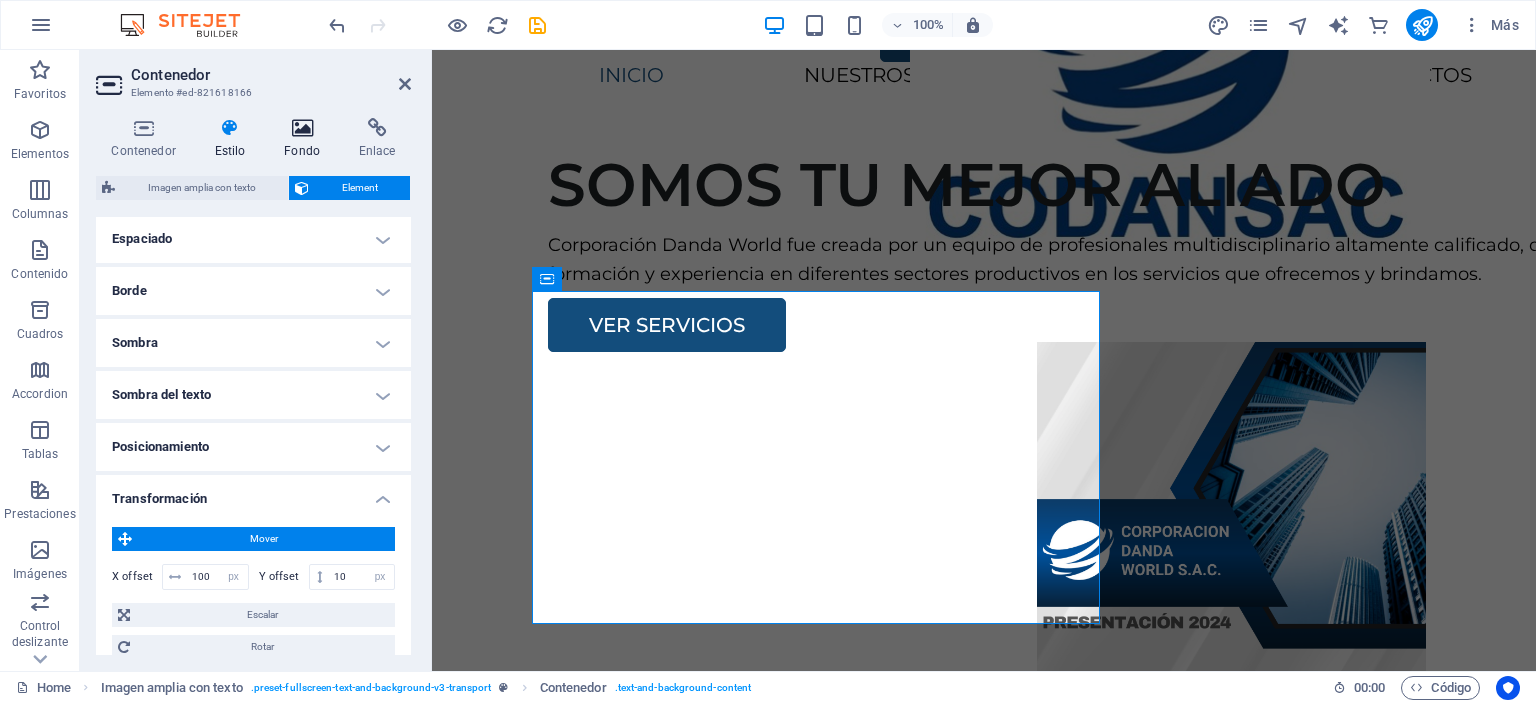 click at bounding box center (302, 128) 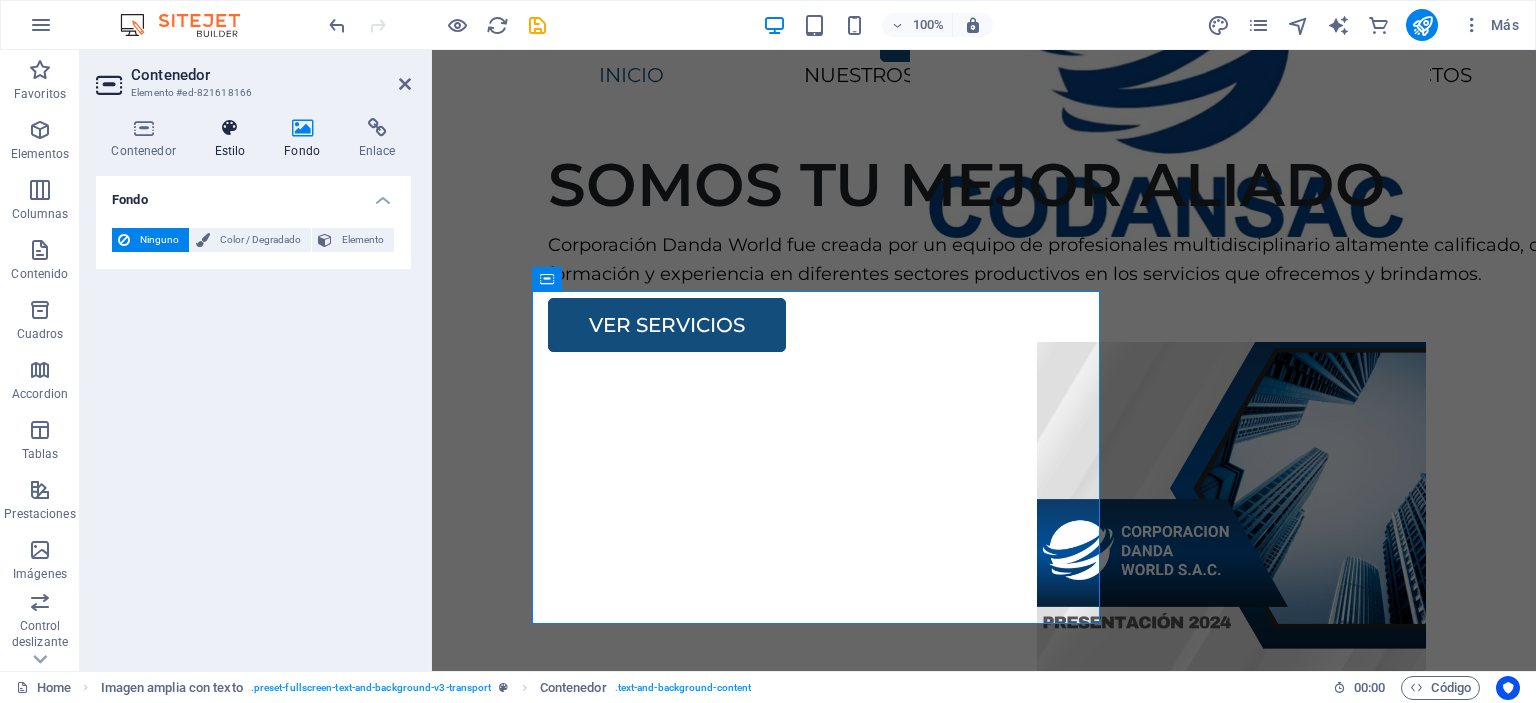 click at bounding box center [230, 128] 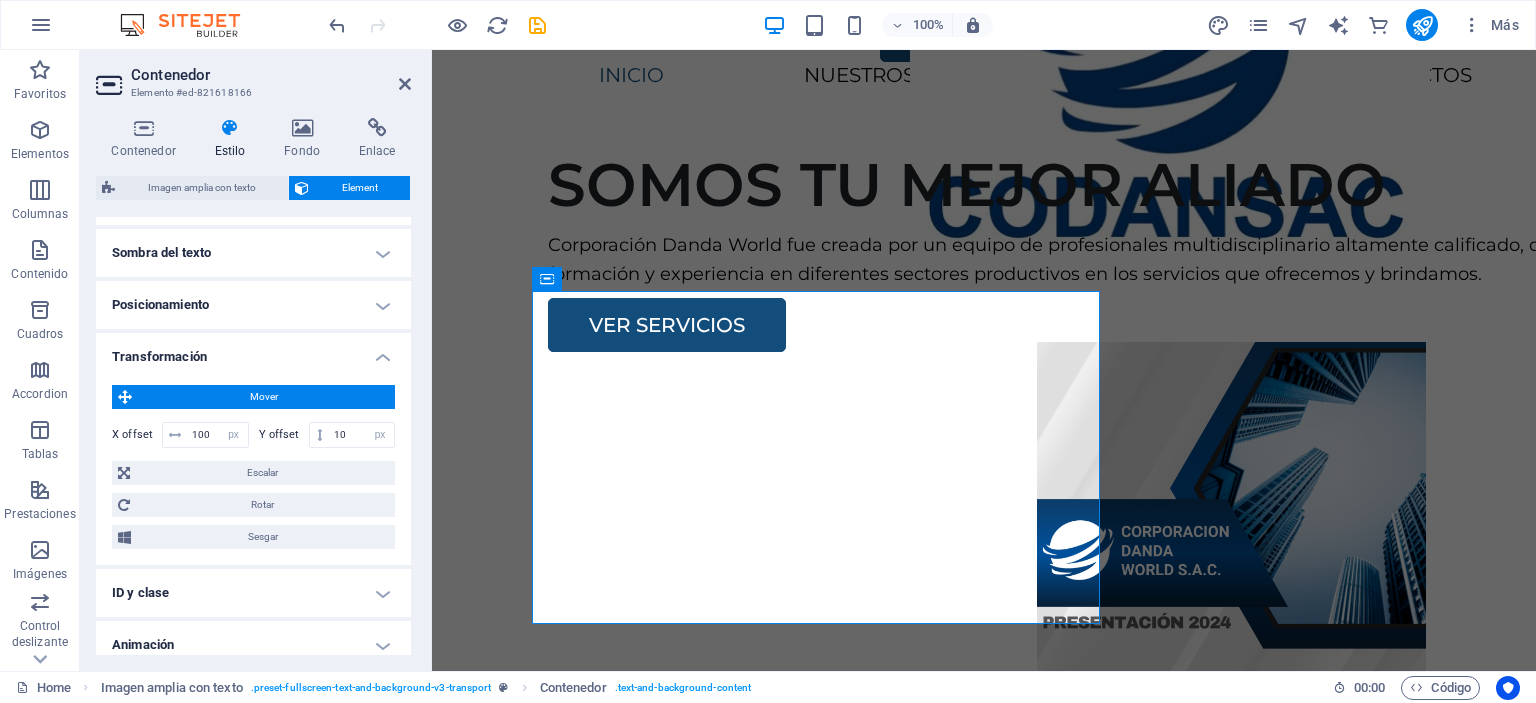 scroll, scrollTop: 606, scrollLeft: 0, axis: vertical 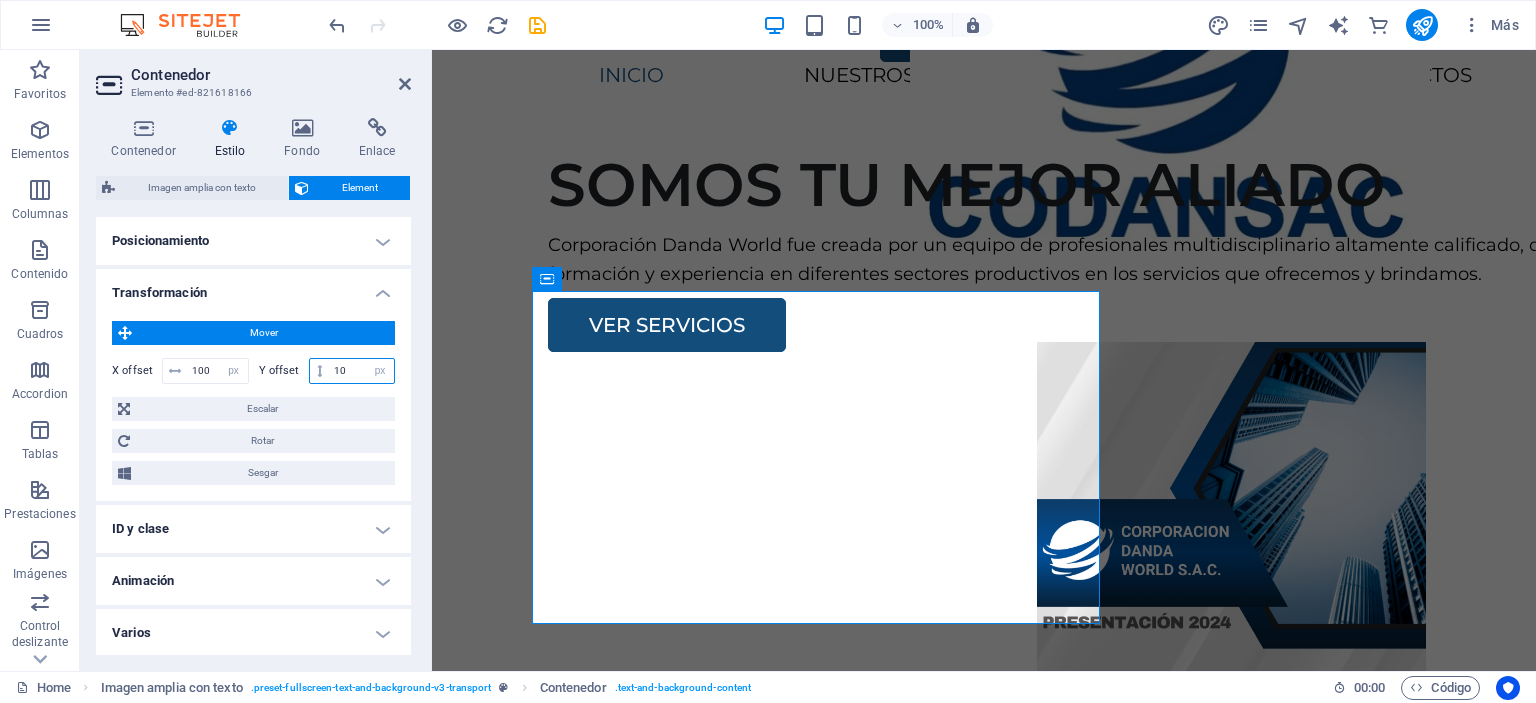 drag, startPoint x: 331, startPoint y: 370, endPoint x: 361, endPoint y: 373, distance: 30.149628 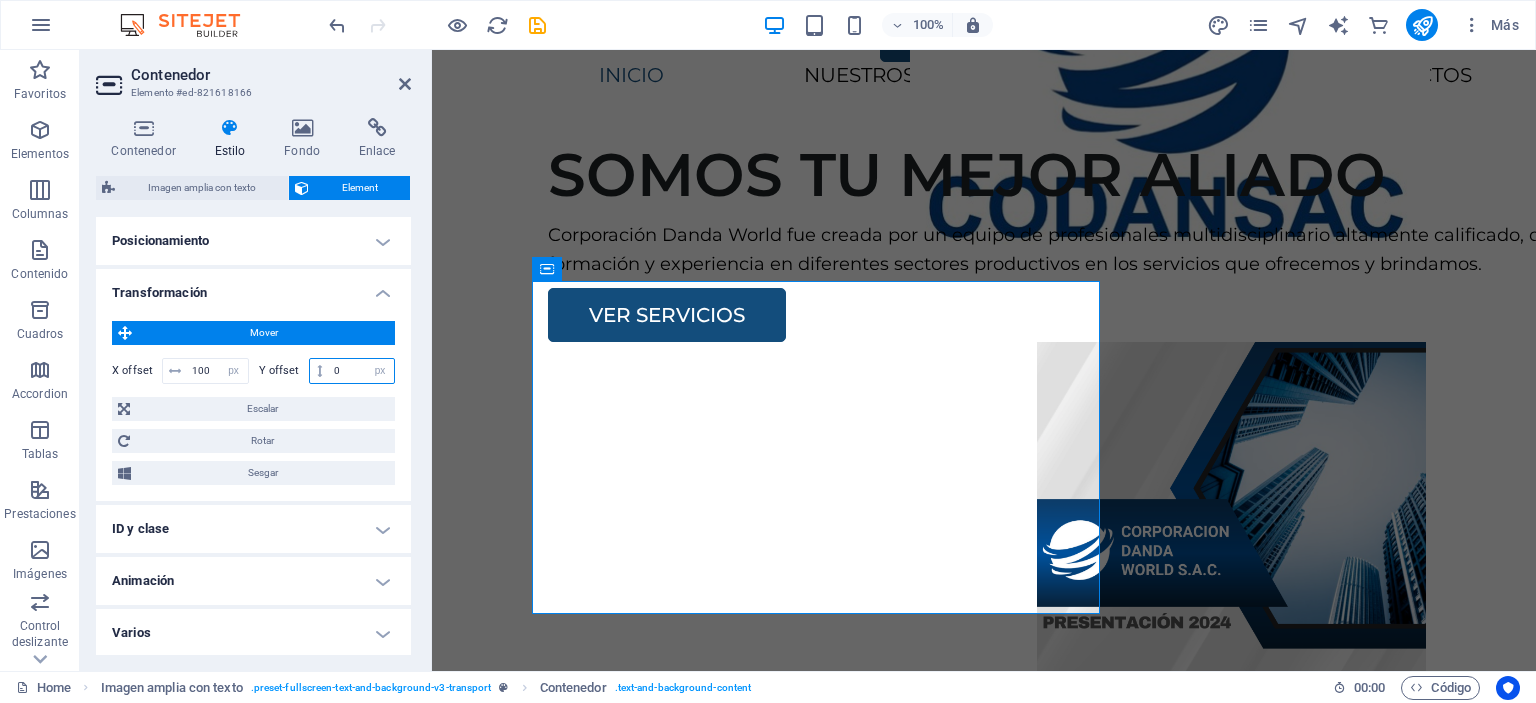 click on "0" at bounding box center [361, 371] 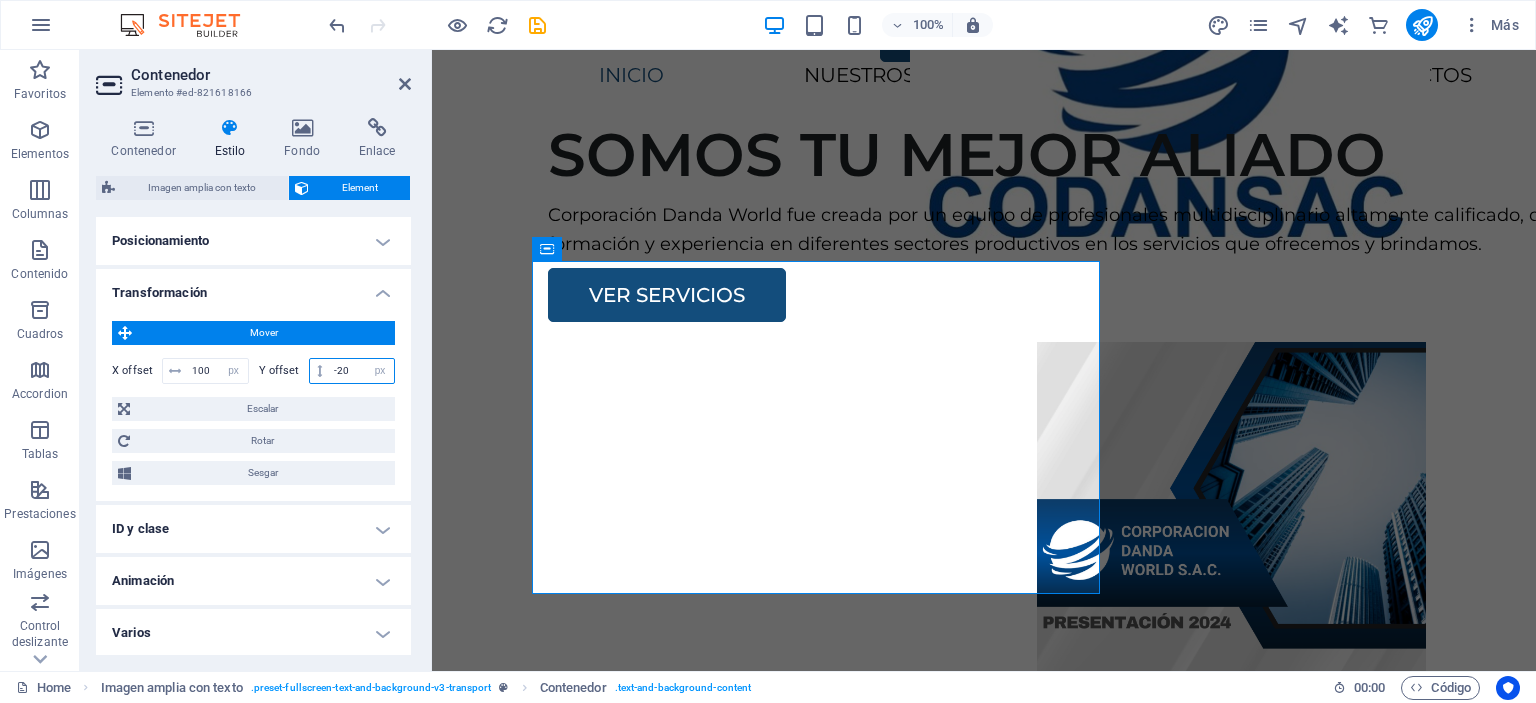 click on "-20" at bounding box center [361, 371] 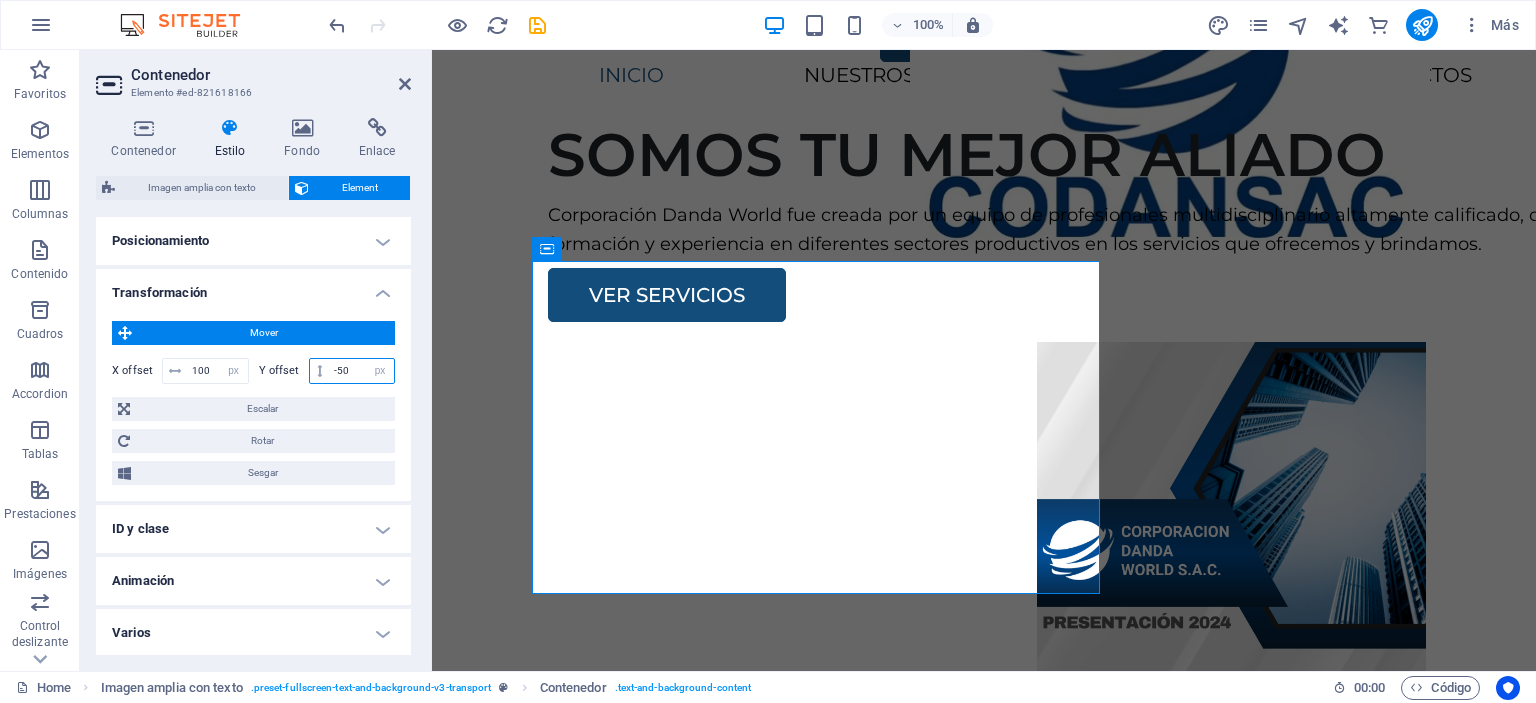type on "-50" 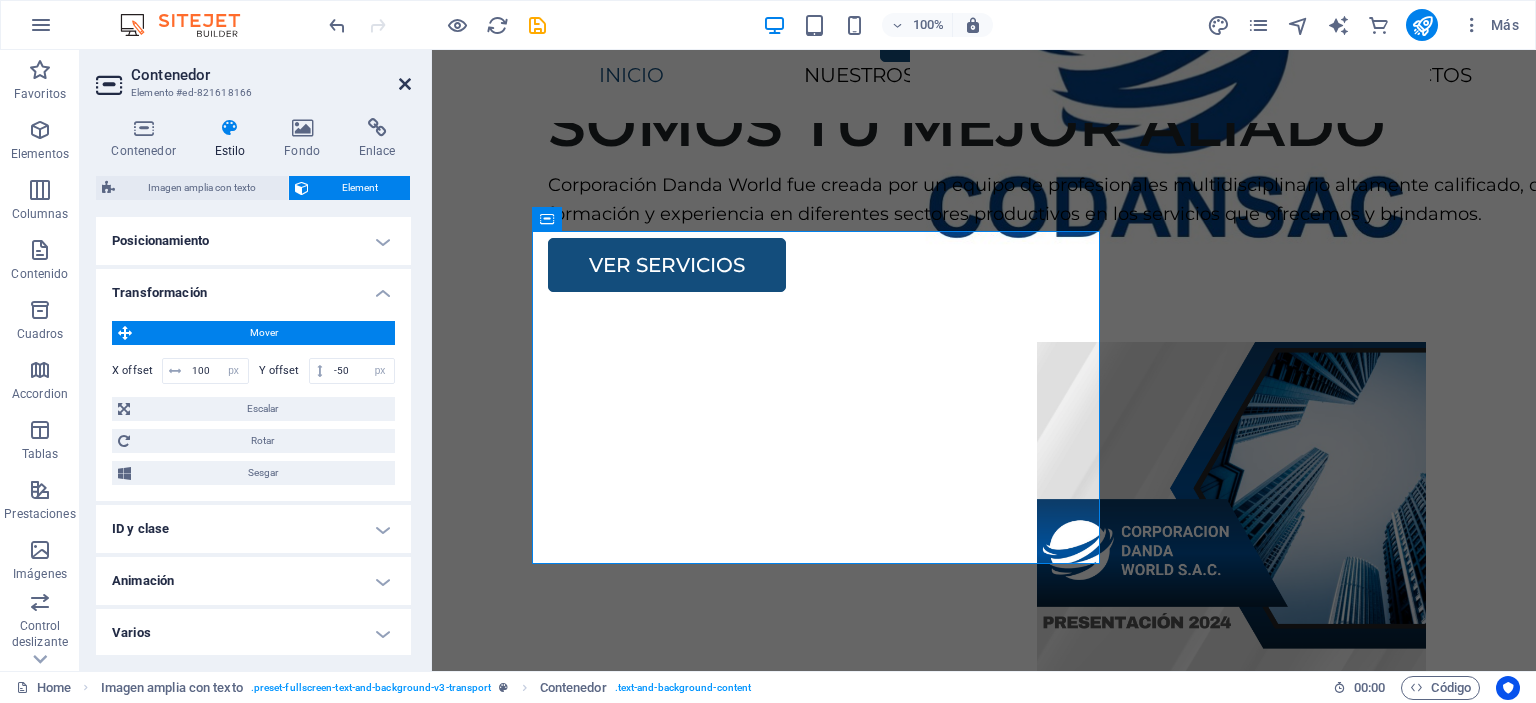 click at bounding box center [405, 84] 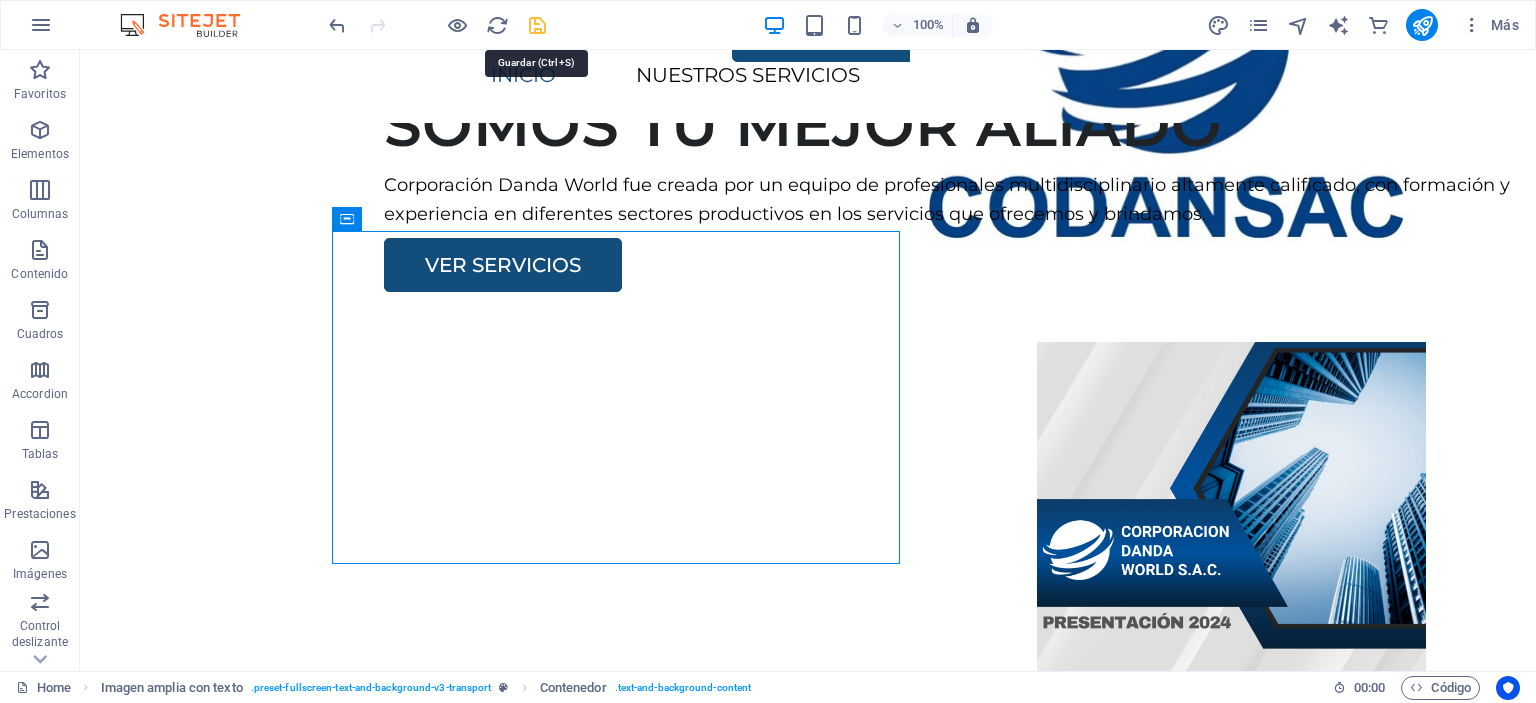 click at bounding box center (537, 25) 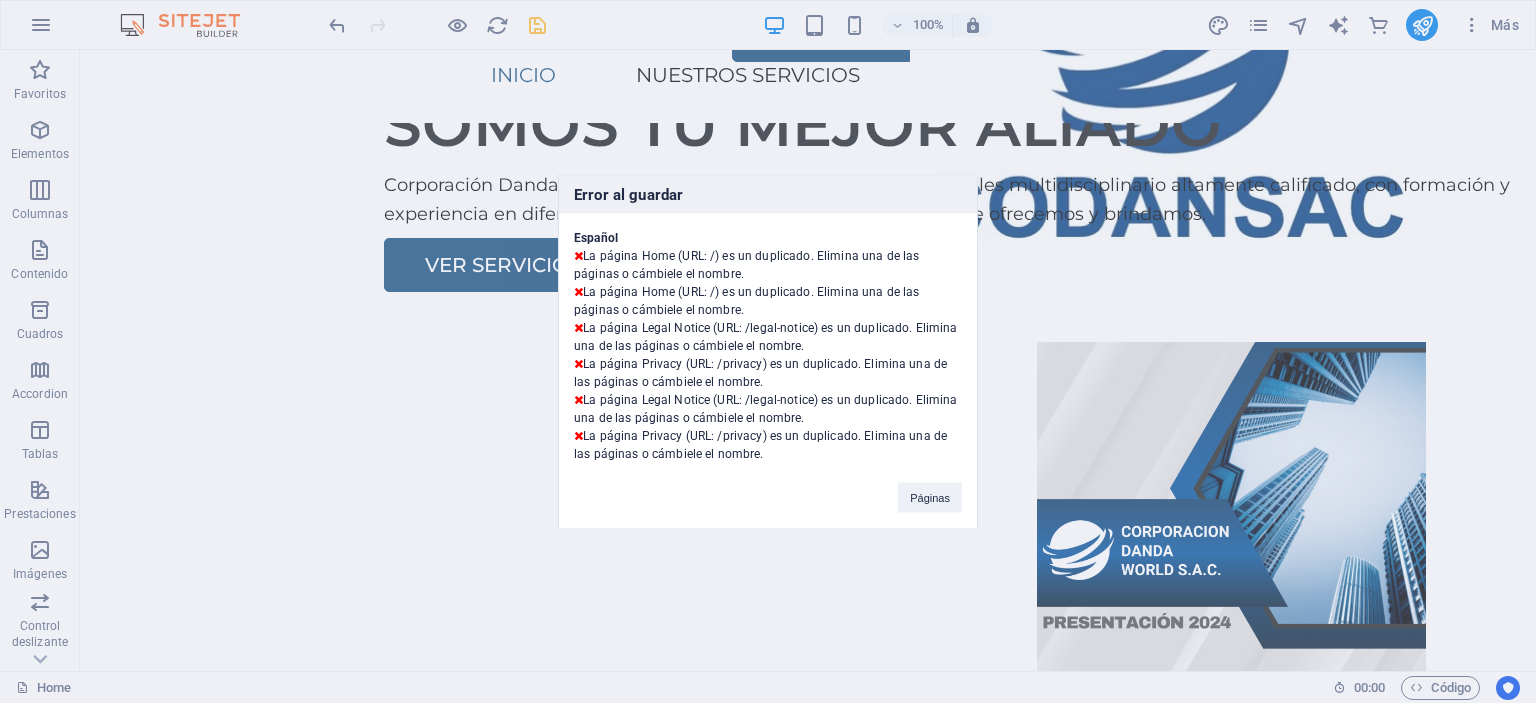 click on "Error al guardar Español  La página Home (URL: /) es un duplicado. Elimina una de las páginas o cámbiele el nombre.  La página Home (URL: /) es un duplicado. Elimina una de las páginas o cámbiele el nombre.  La página Legal Notice (URL: /legal-notice) es un duplicado. Elimina una de las páginas o cámbiele el nombre.  La página Privacy (URL: /privacy) es un duplicado. Elimina una de las páginas o cámbiele el nombre.  La página Legal Notice (URL: /legal-notice) es un duplicado. Elimina una de las páginas o cámbiele el nombre.  La página Privacy (URL: /privacy) es un duplicado. Elimina una de las páginas o cámbiele el nombre. Páginas" at bounding box center [768, 351] 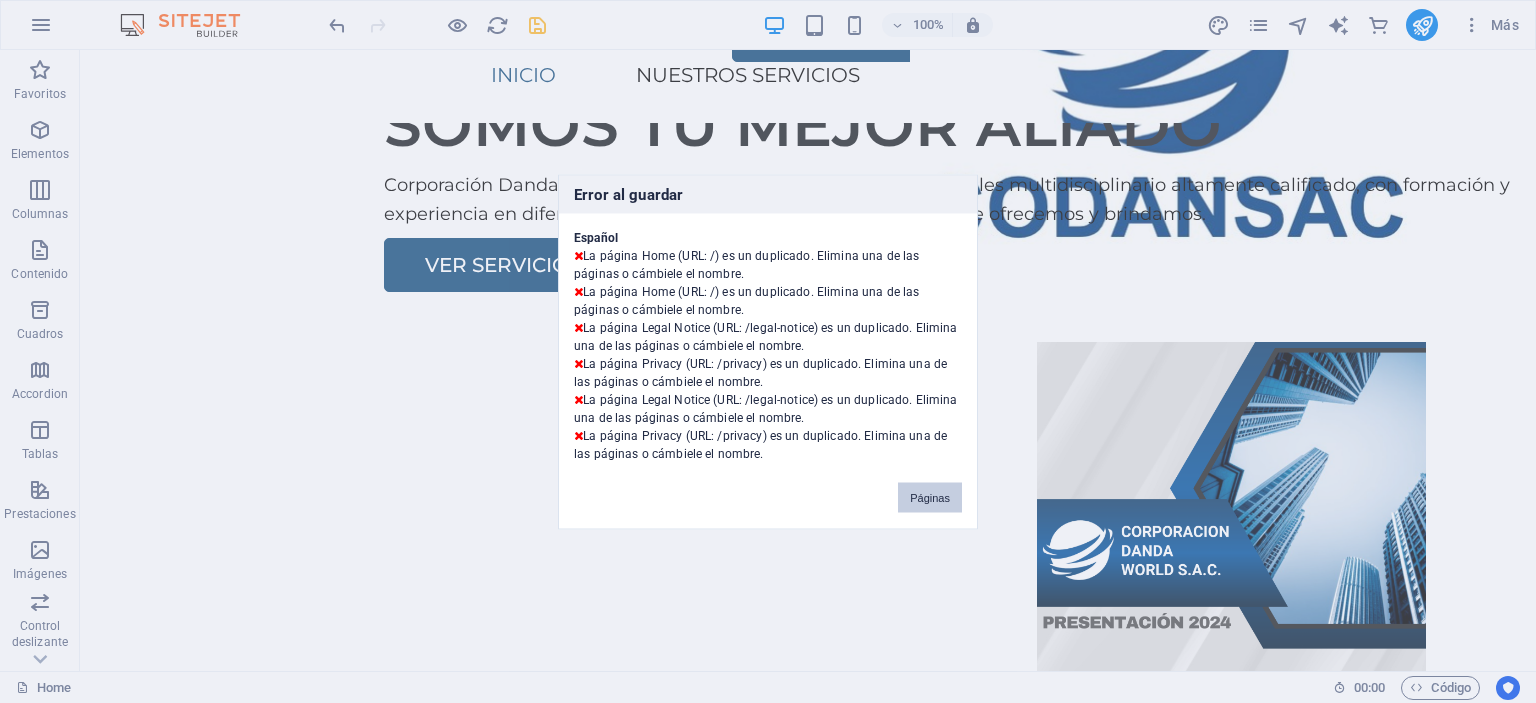 click on "Páginas" at bounding box center (930, 497) 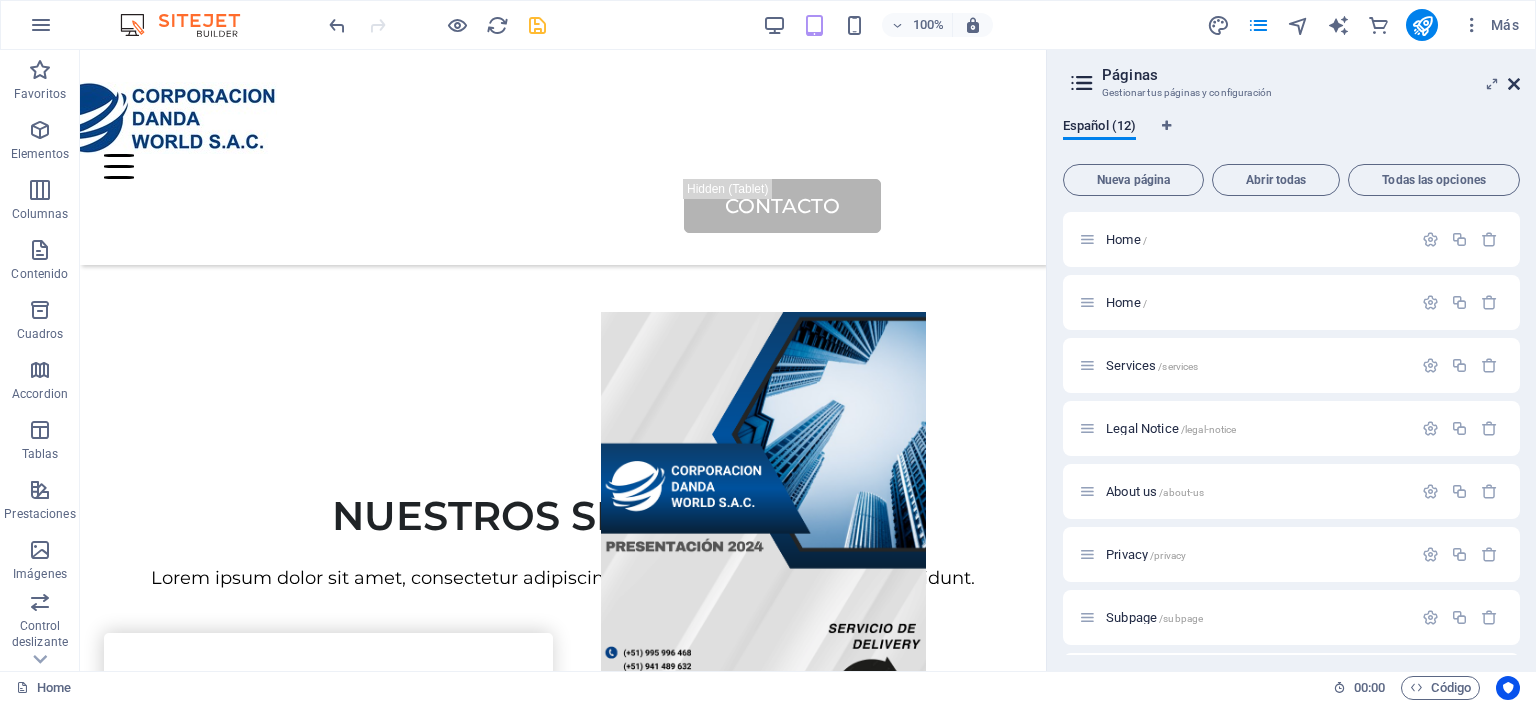 click at bounding box center (1514, 84) 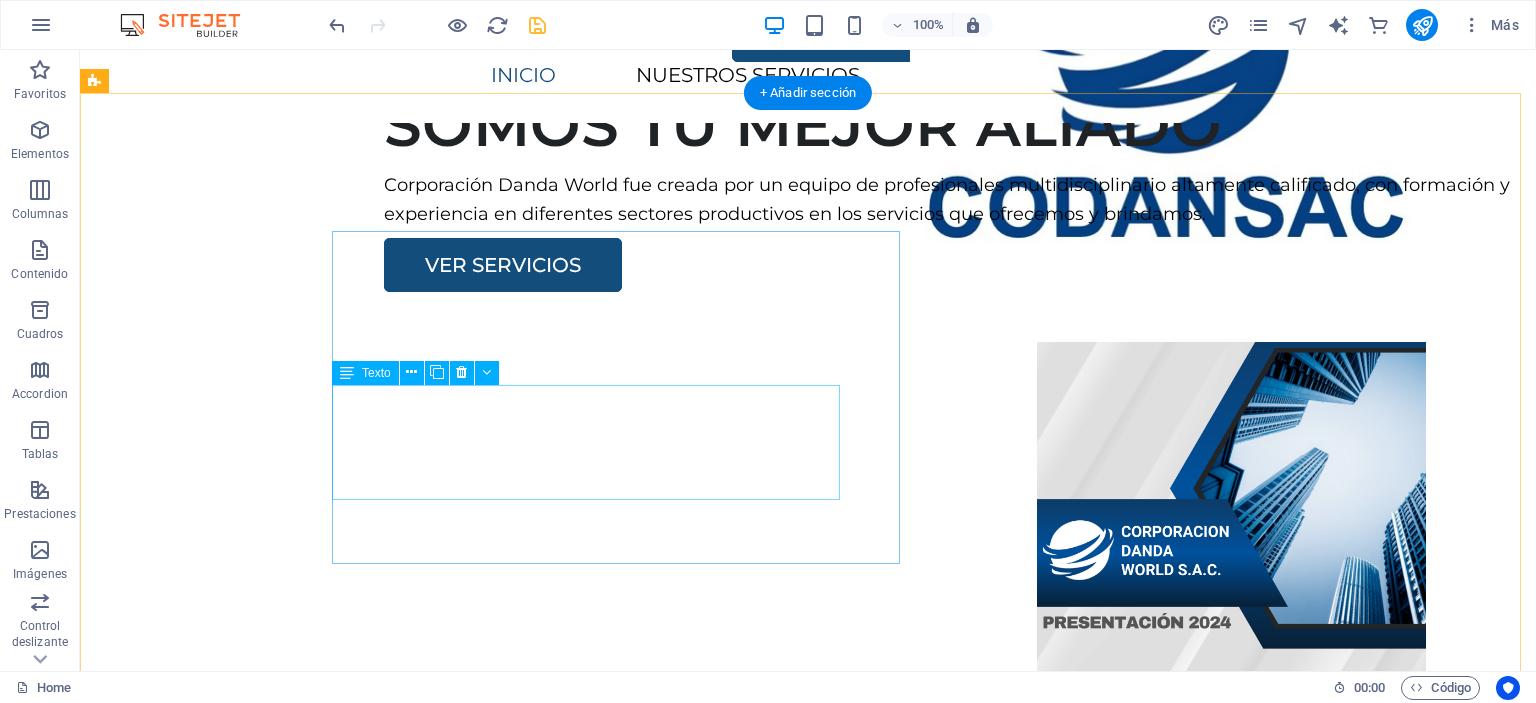 click on "Corporación Danda World fue creada por un equipo de profesionales multidisciplinario altamente calificado, con formación y experiencia en diferentes sectores productivos en los servicios que ofrecemos y brindamos." at bounding box center (976, 200) 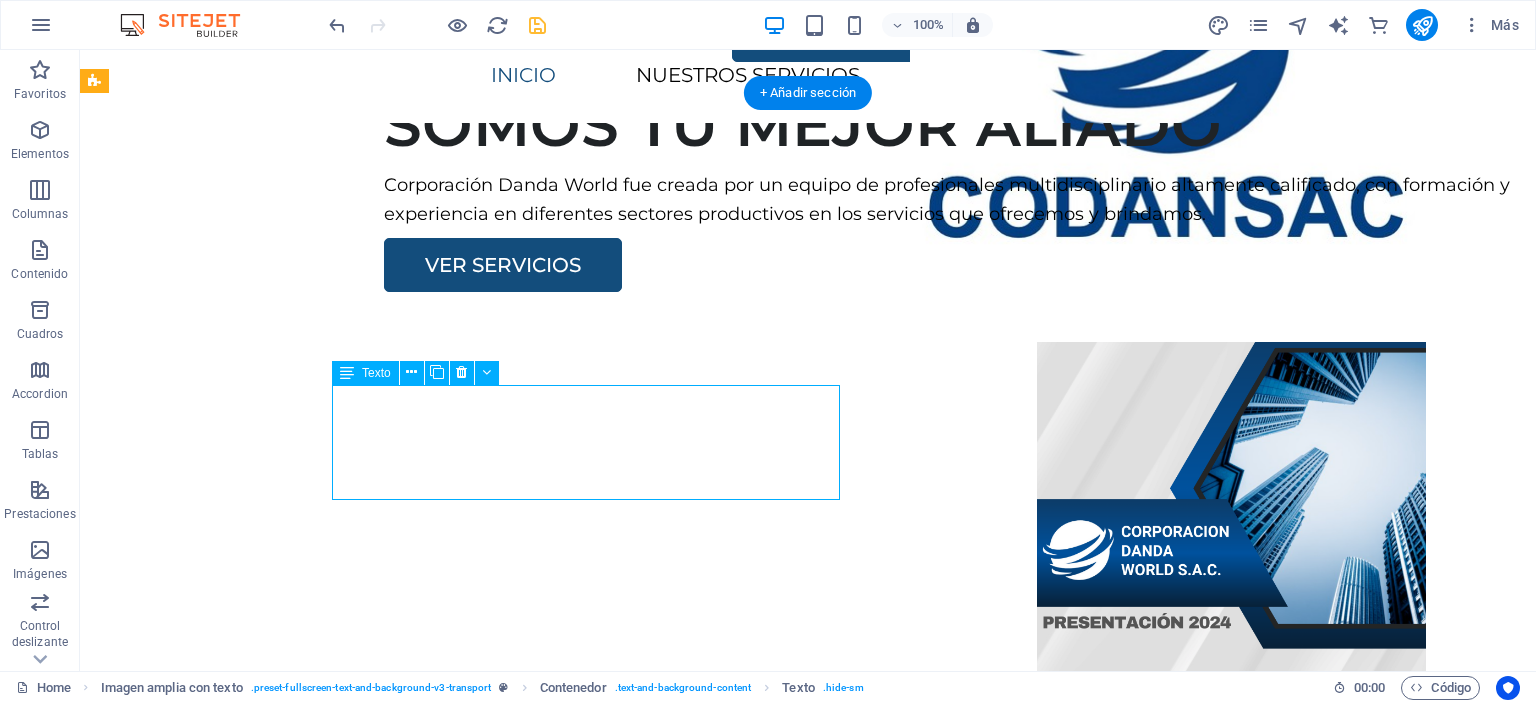 click on "Corporación Danda World fue creada por un equipo de profesionales multidisciplinario altamente calificado, con formación y experiencia en diferentes sectores productivos en los servicios que ofrecemos y brindamos." at bounding box center (976, 200) 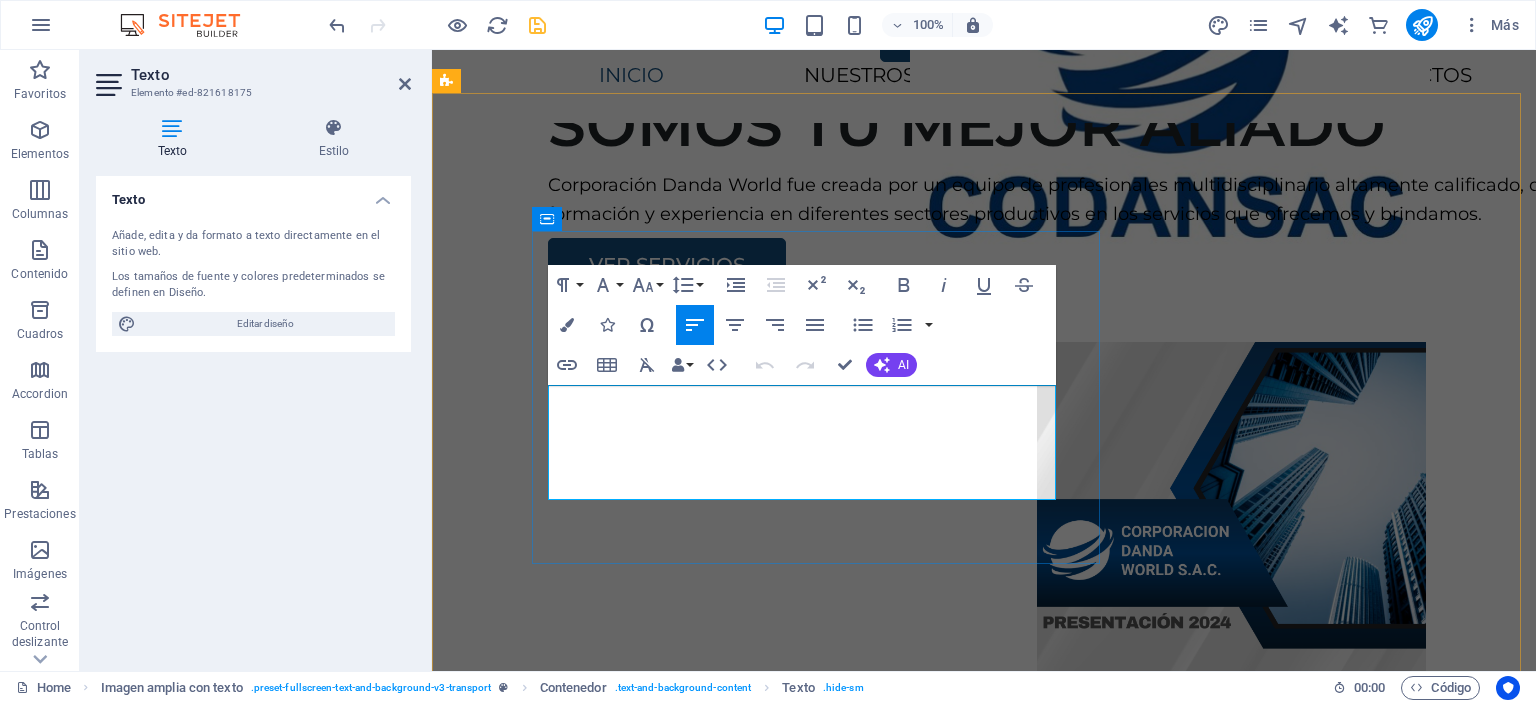 click on "Corporación Danda World fue creada por un equipo de profesionales multidisciplinario altamente calificado, con formación y experiencia en diferentes sectores productivos en los servicios que ofrecemos y brindamos." at bounding box center (1084, 200) 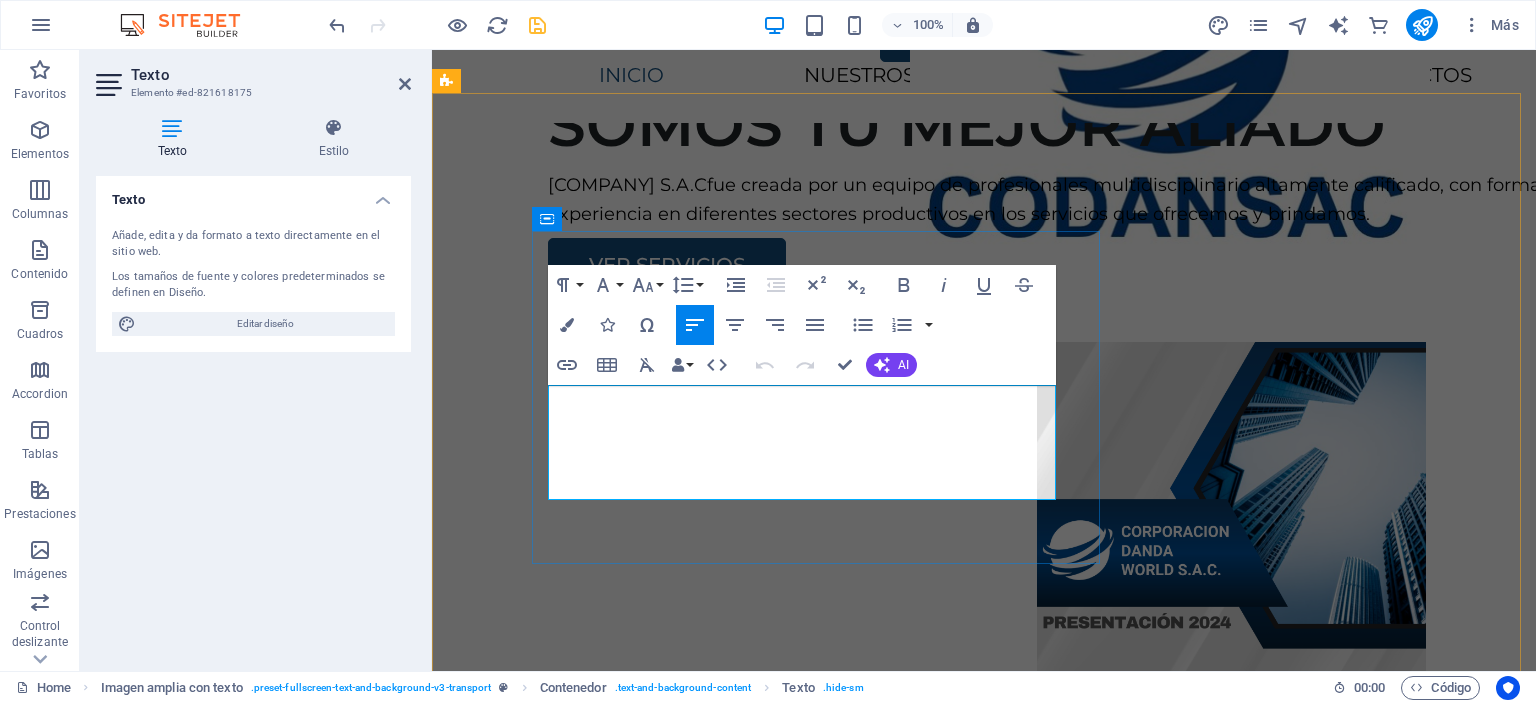 scroll, scrollTop: 132, scrollLeft: 0, axis: vertical 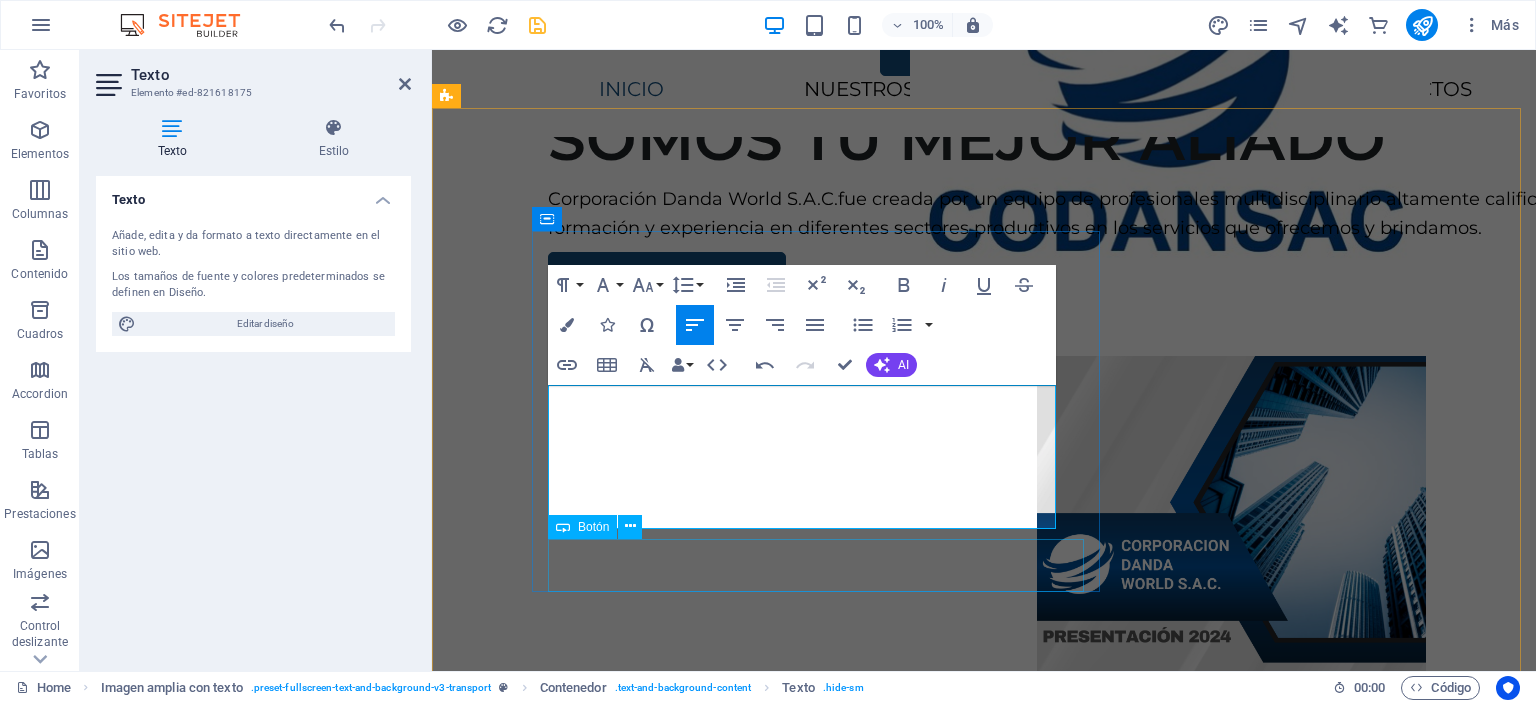 click on "VER SERVICIOS" at bounding box center (1084, 279) 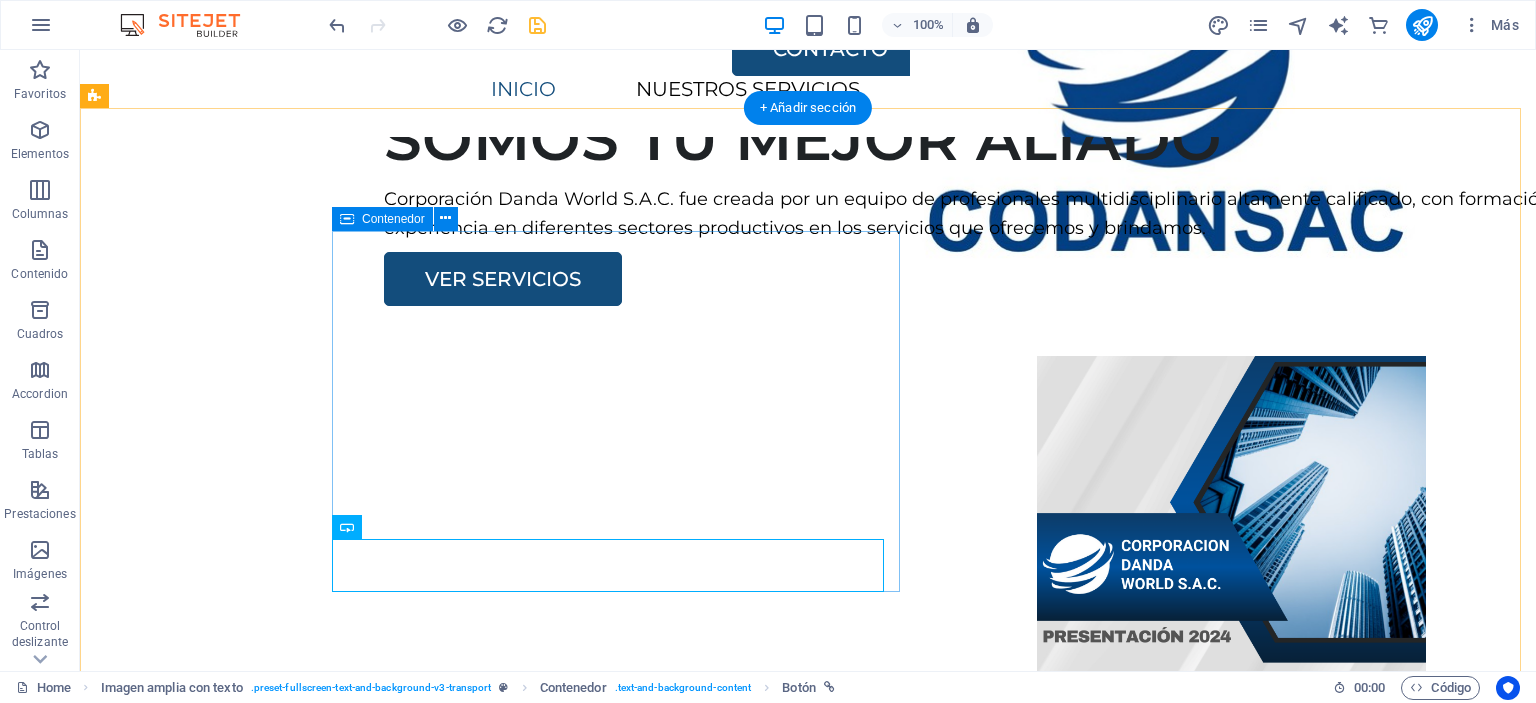 click on "SOMOS TU MEJOR ALIADO [COMPANY] S.A.C. fue creada por un equipo de profesionales multidisciplinario altamente calificado, con formación y experiencia en diferentes sectores productivos en los servicios que ofrecemos y brindamos. VER SERVICIOS" at bounding box center (984, 205) 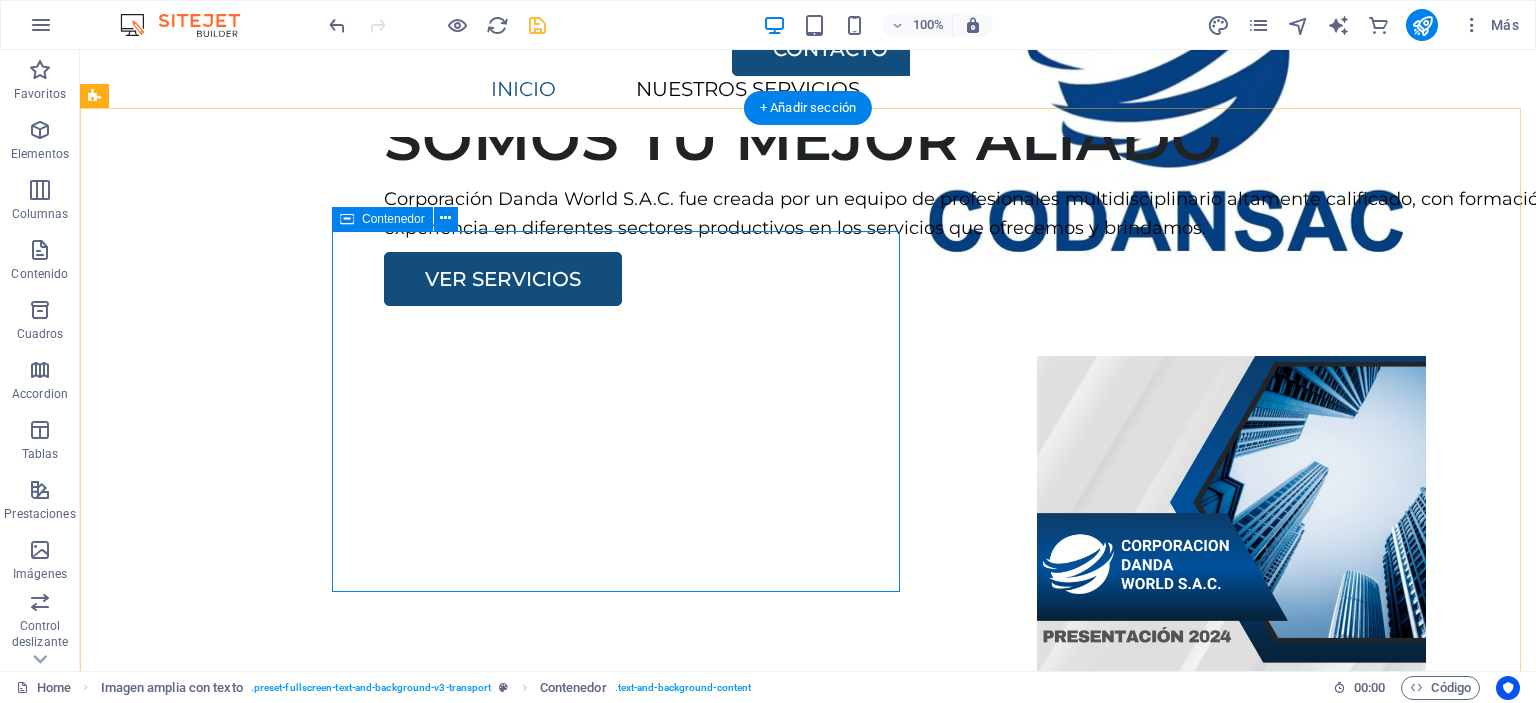 click on "SOMOS TU MEJOR ALIADO [COMPANY] S.A.C. fue creada por un equipo de profesionales multidisciplinario altamente calificado, con formación y experiencia en diferentes sectores productivos en los servicios que ofrecemos y brindamos. VER SERVICIOS" at bounding box center (984, 205) 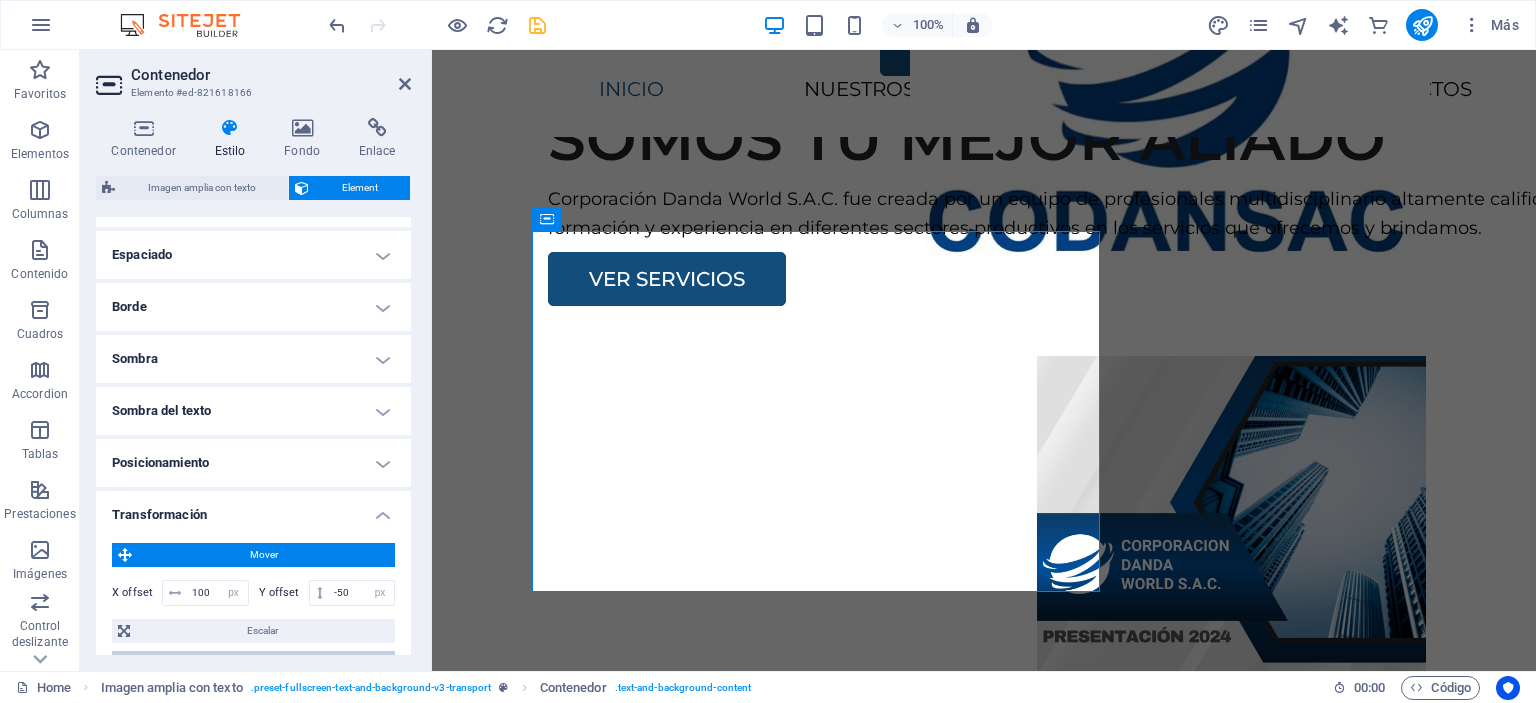 scroll, scrollTop: 500, scrollLeft: 0, axis: vertical 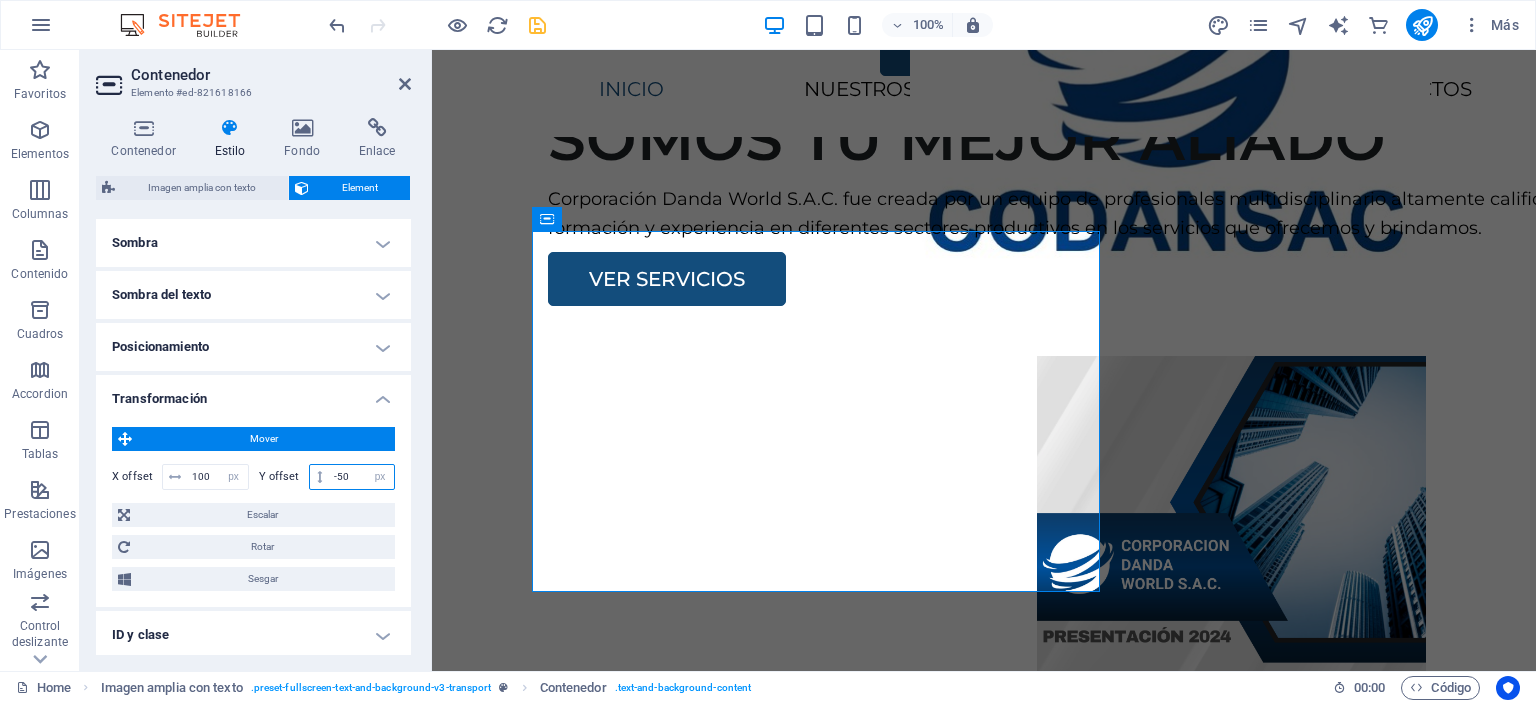click on "-50" at bounding box center (361, 477) 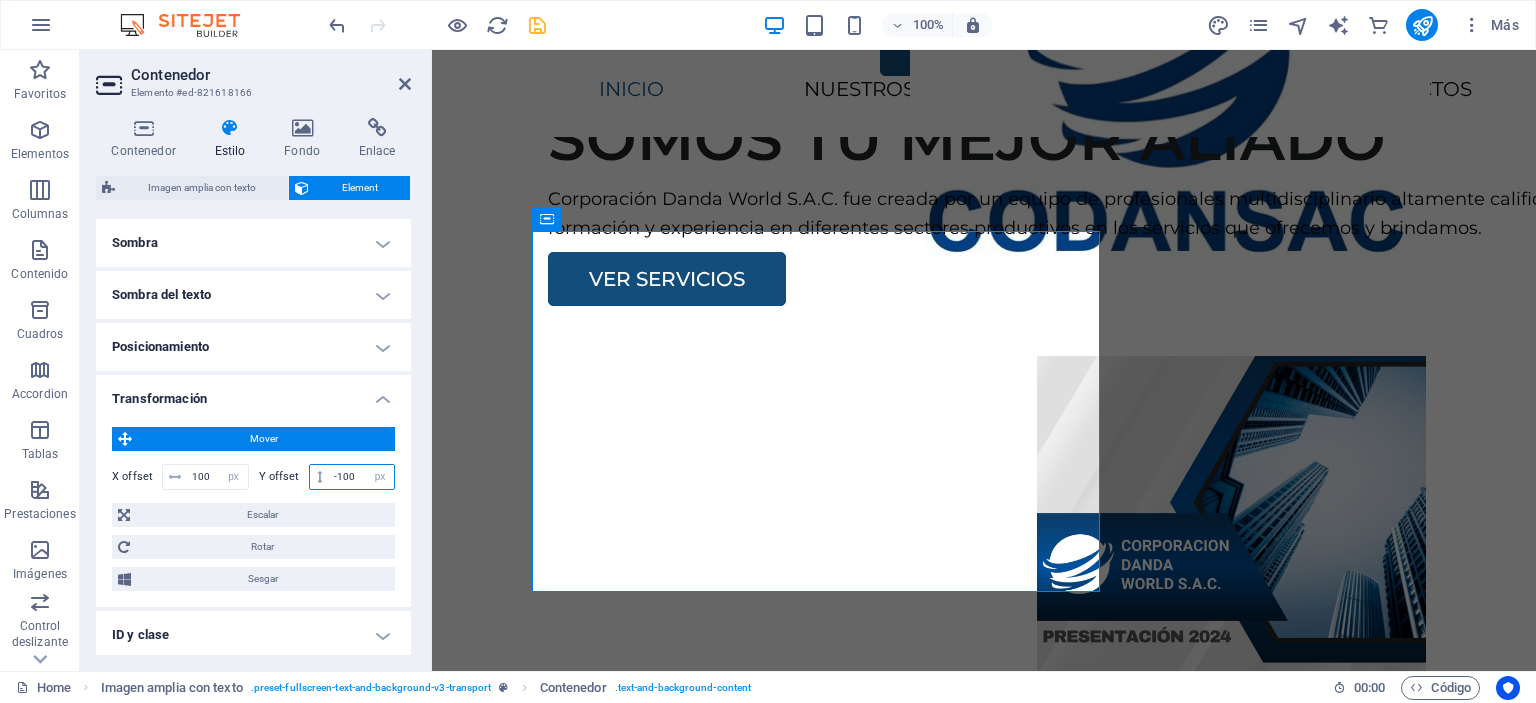 type on "-100" 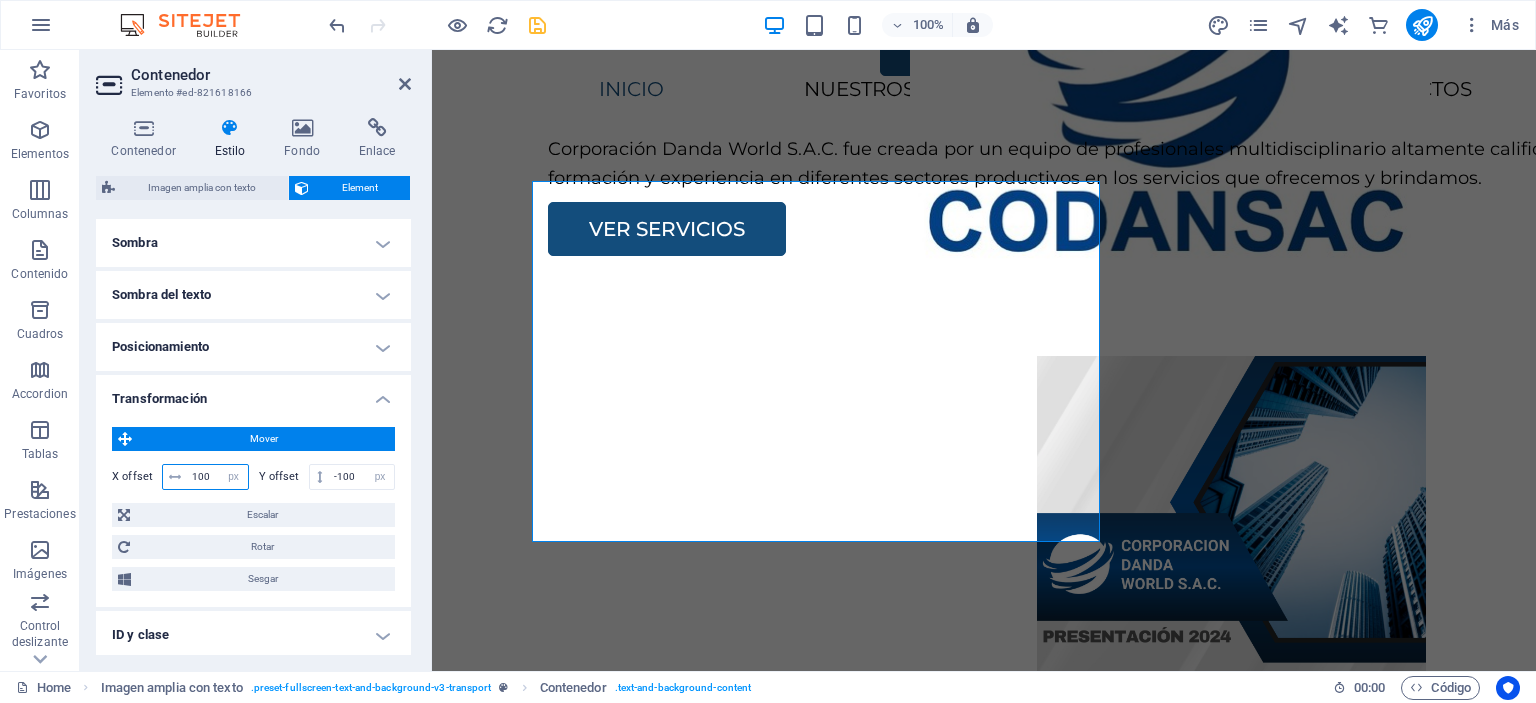click on "100" at bounding box center (217, 477) 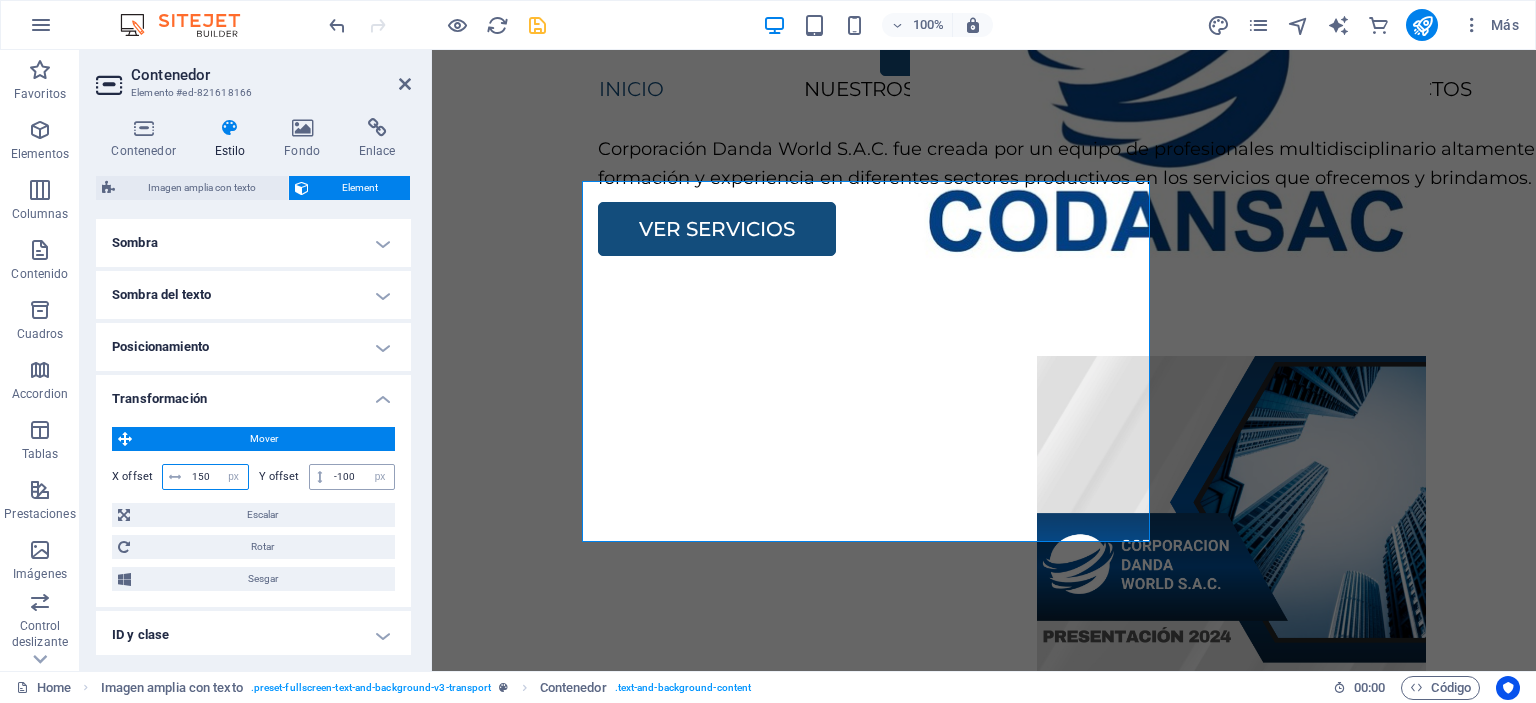 type on "150" 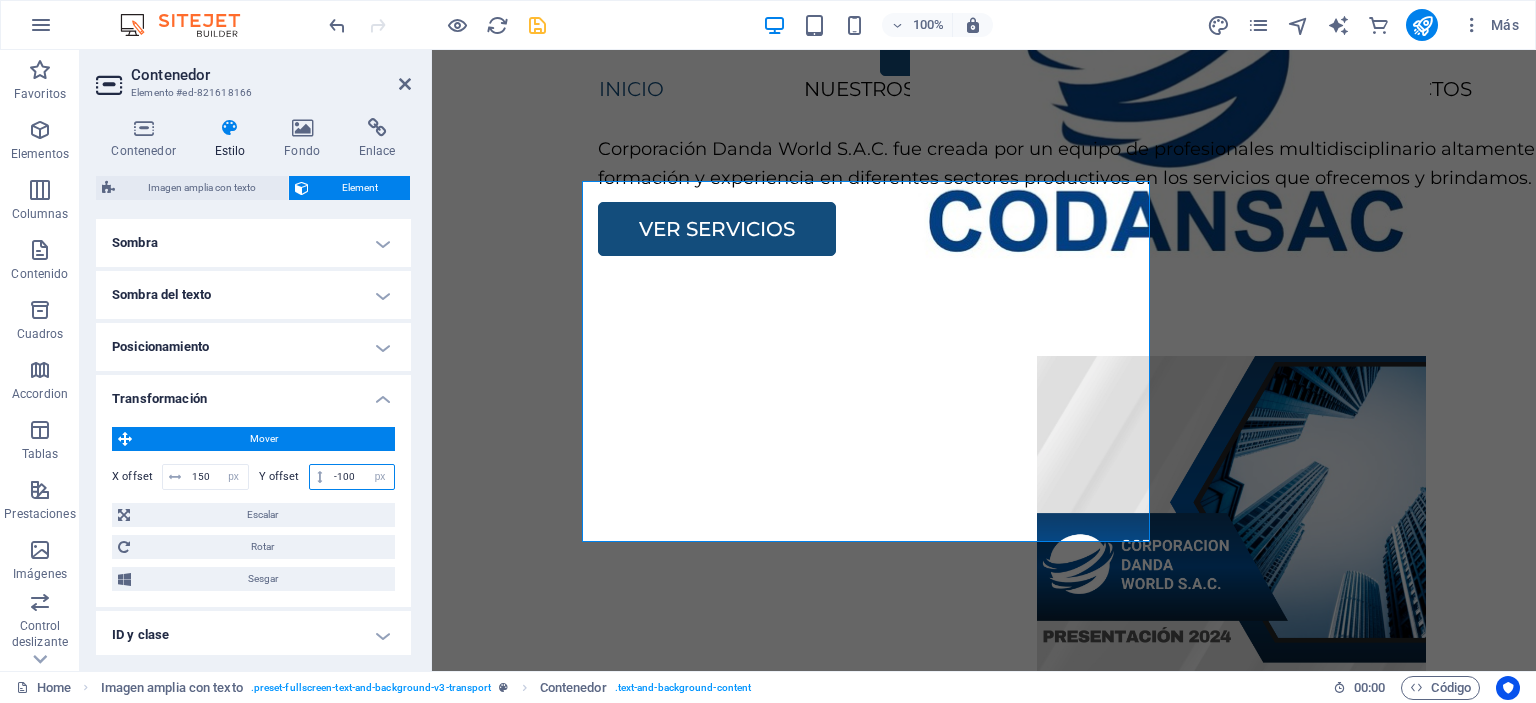 click on "-100" at bounding box center [361, 477] 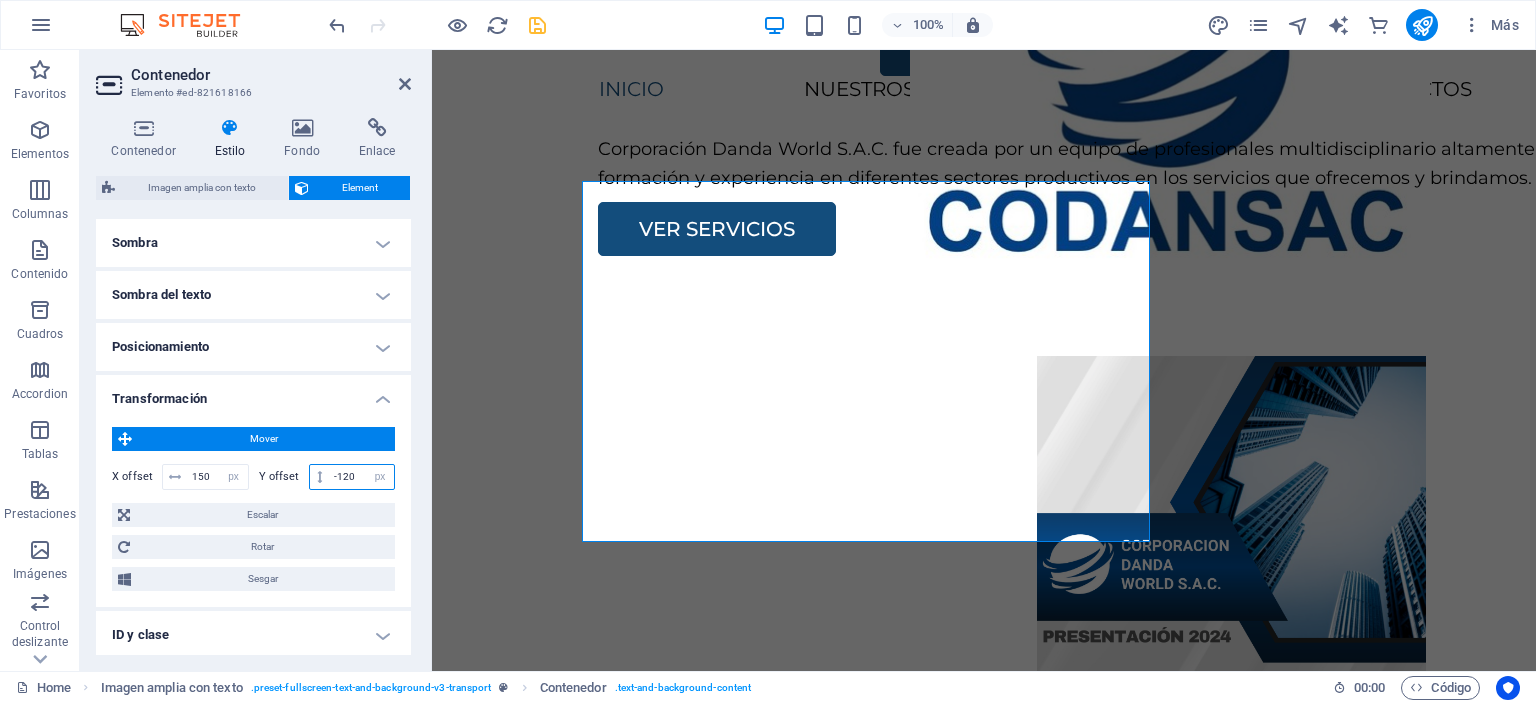 type on "-120" 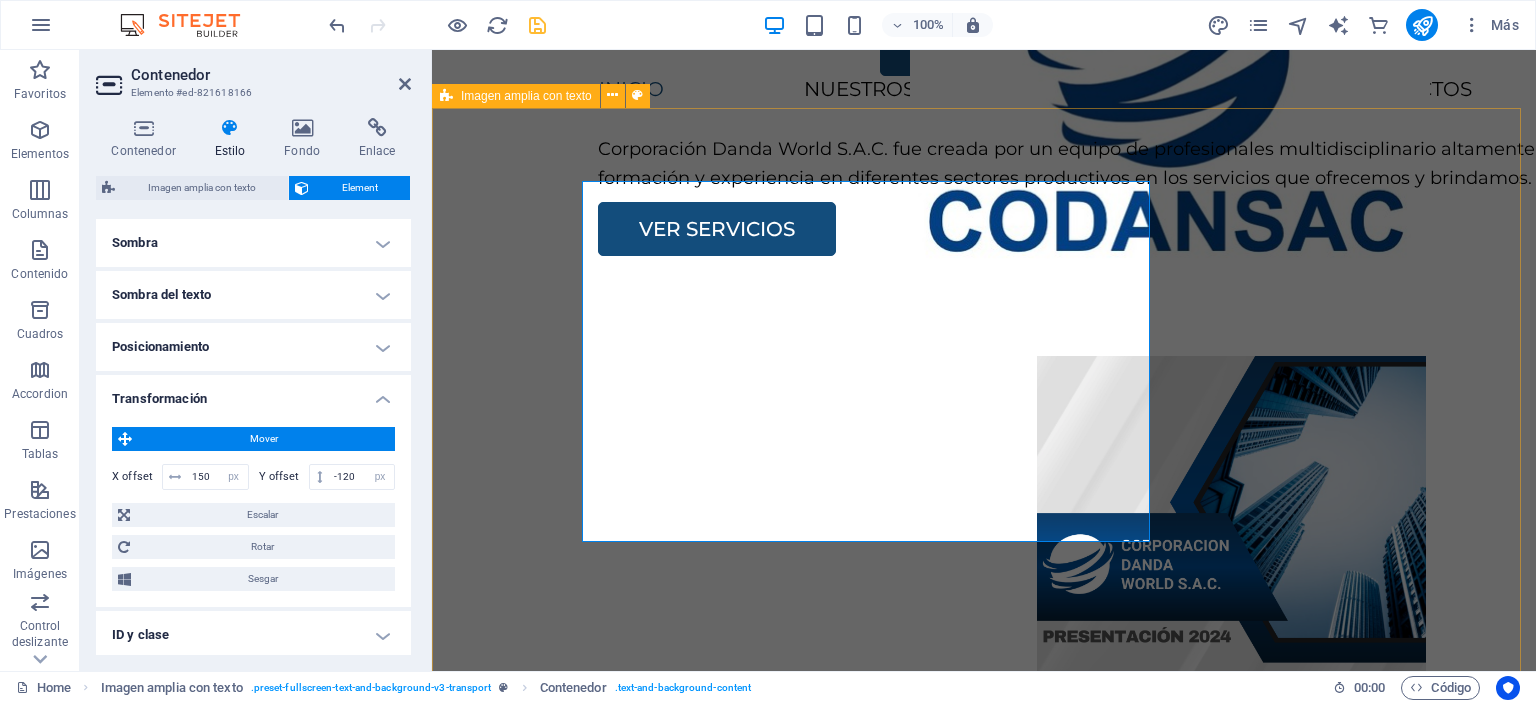 click on "SOMOS TU MEJOR ALIADO Corporación Danda World S.A.C. fue creada por un equipo de profesionales multidisciplinario altamente calificado, con formación y experiencia en diferentes sectores productivos en los servicios que ofrecemos y brindamos. VER SERVICIOS" at bounding box center (984, 520) 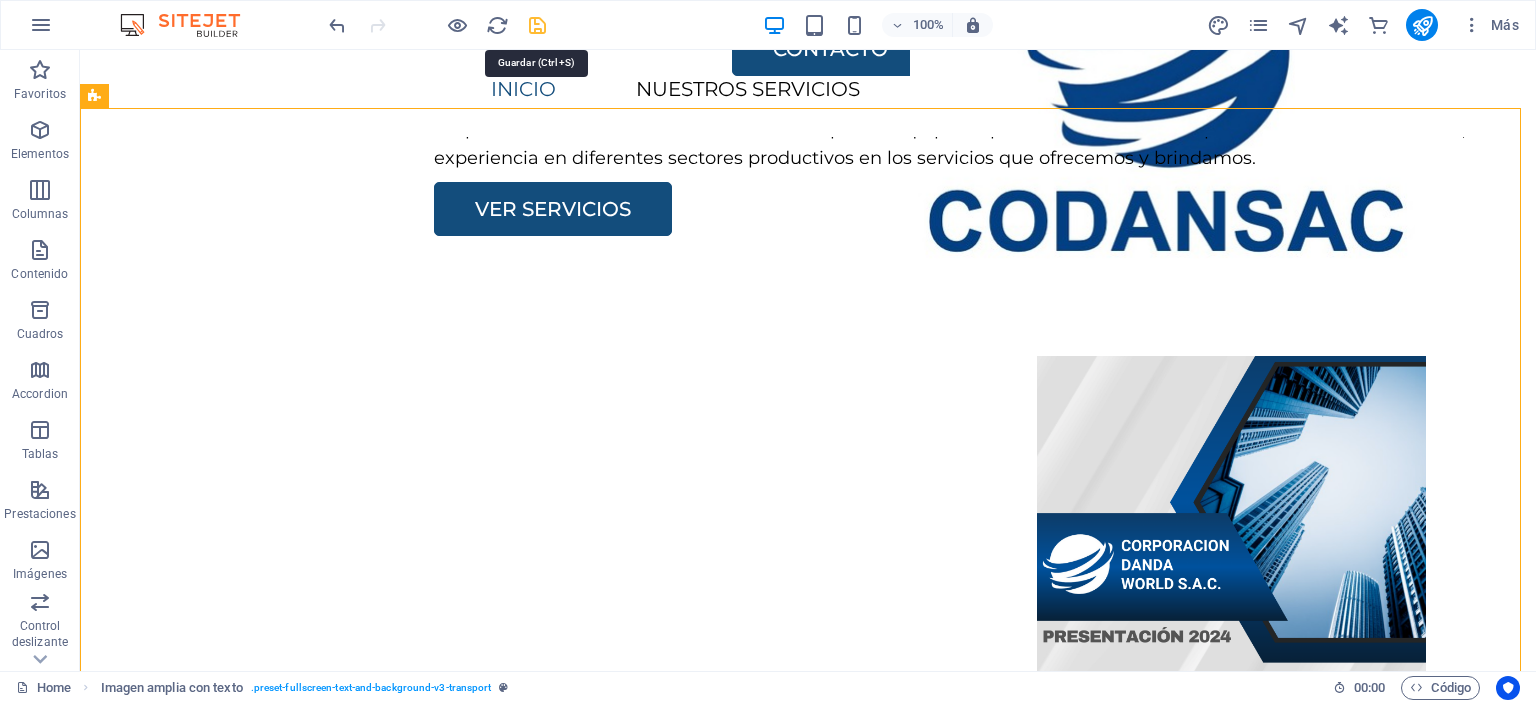 click at bounding box center (537, 25) 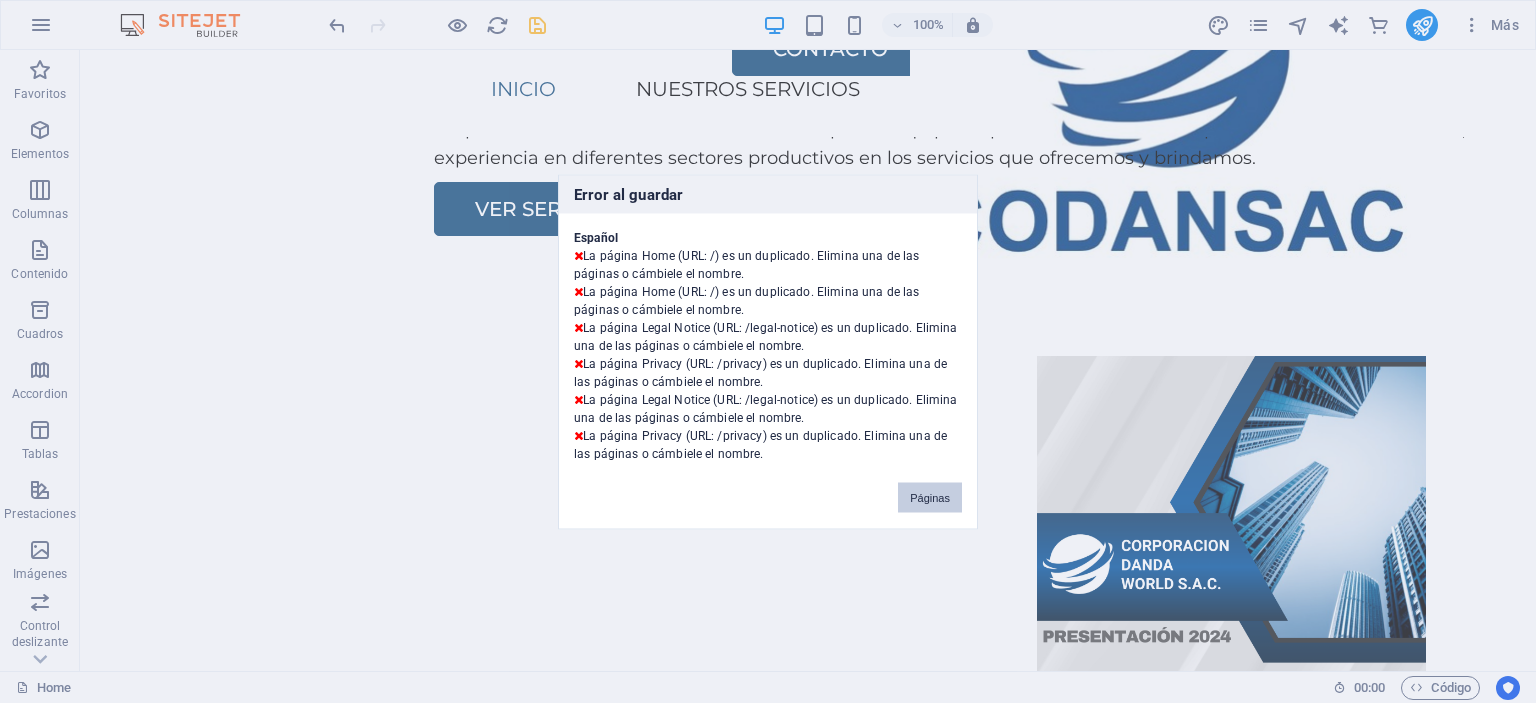 click on "Páginas" at bounding box center [930, 497] 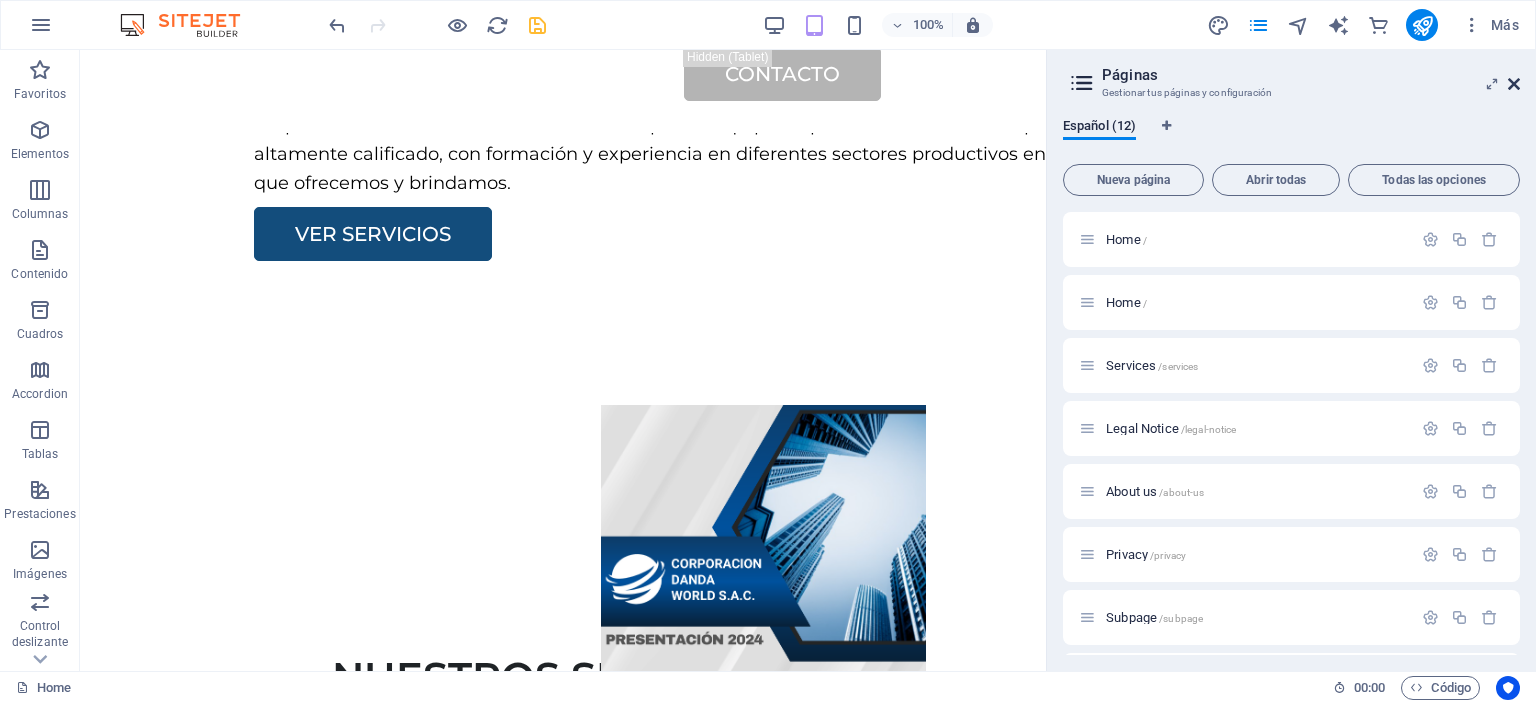 click at bounding box center [1514, 84] 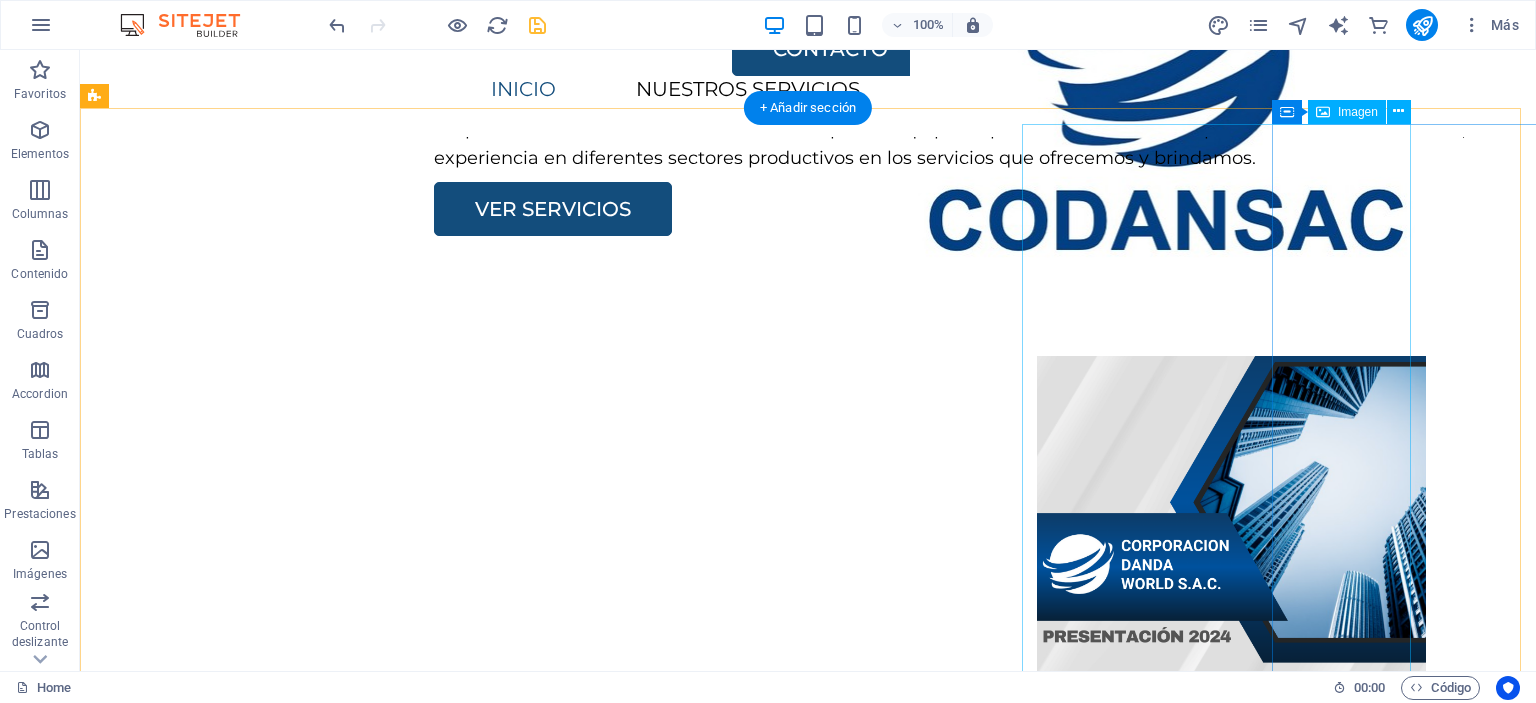 click at bounding box center [1231, 631] 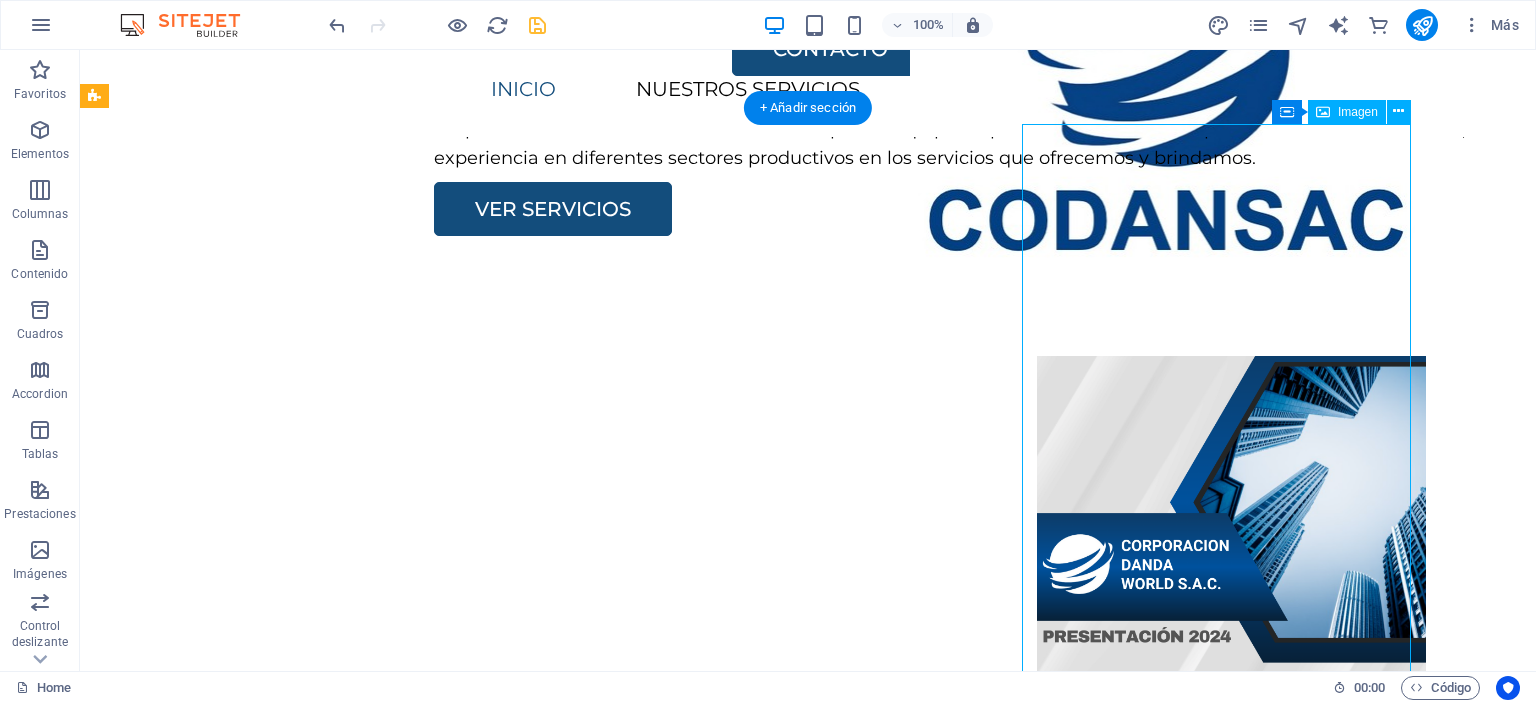 click at bounding box center [1231, 631] 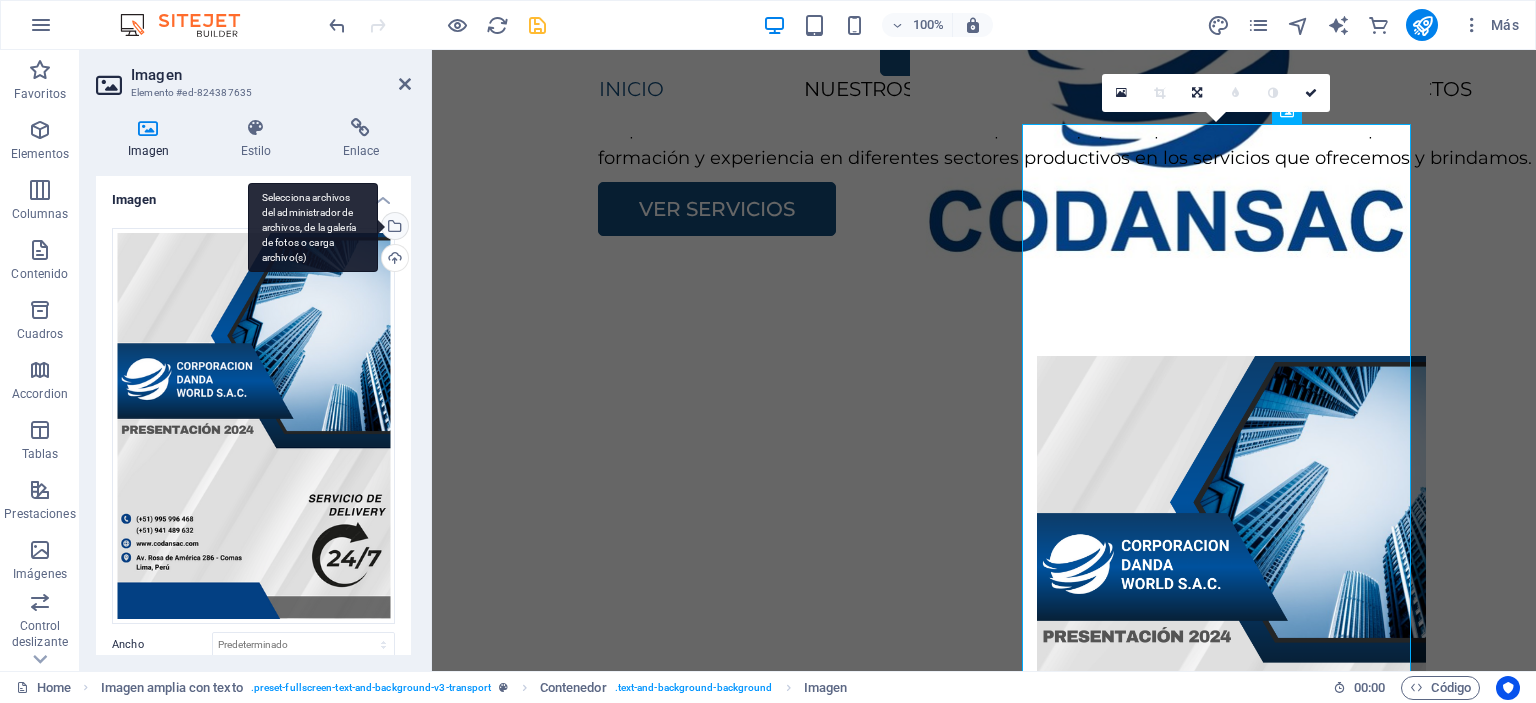click on "Selecciona archivos del administrador de archivos, de la galería de fotos o carga archivo(s)" at bounding box center [393, 228] 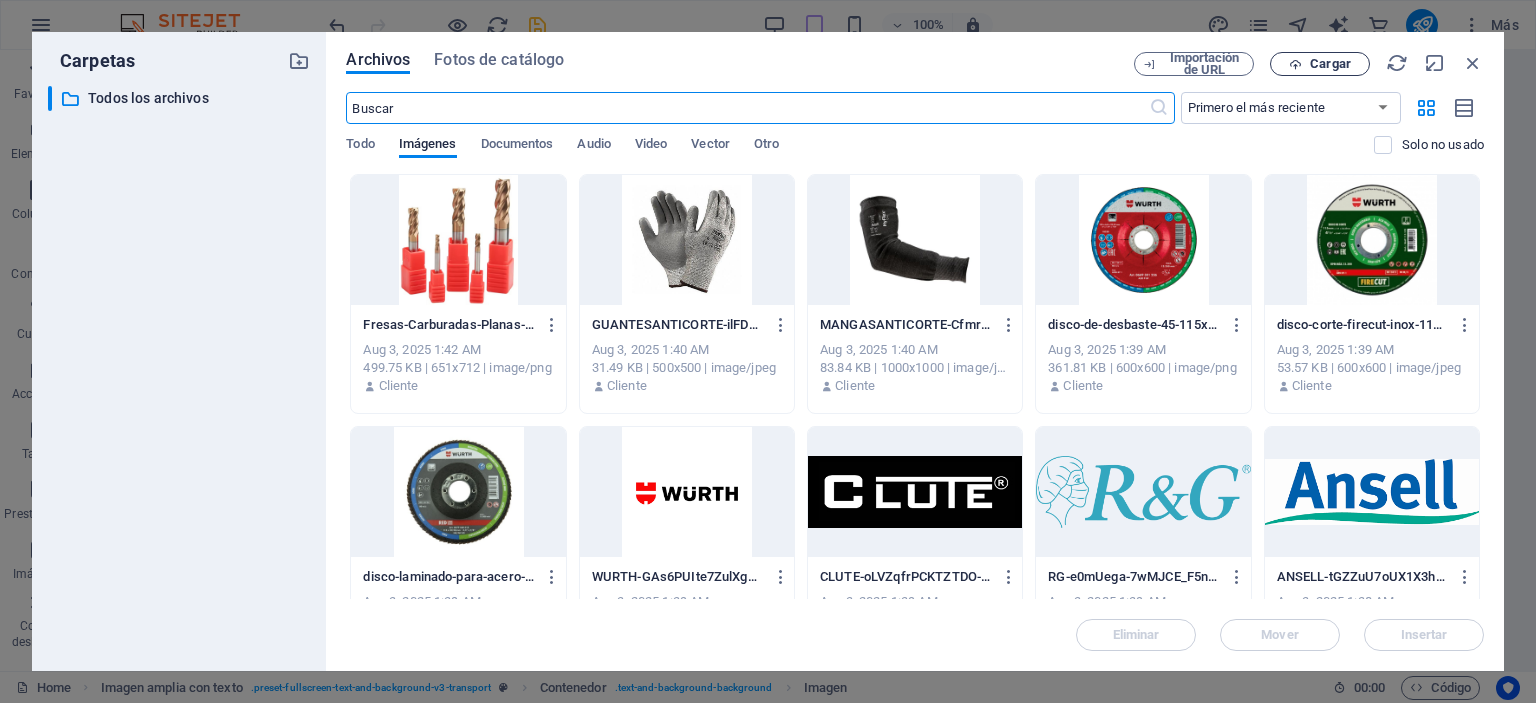 click on "Cargar" at bounding box center (1330, 64) 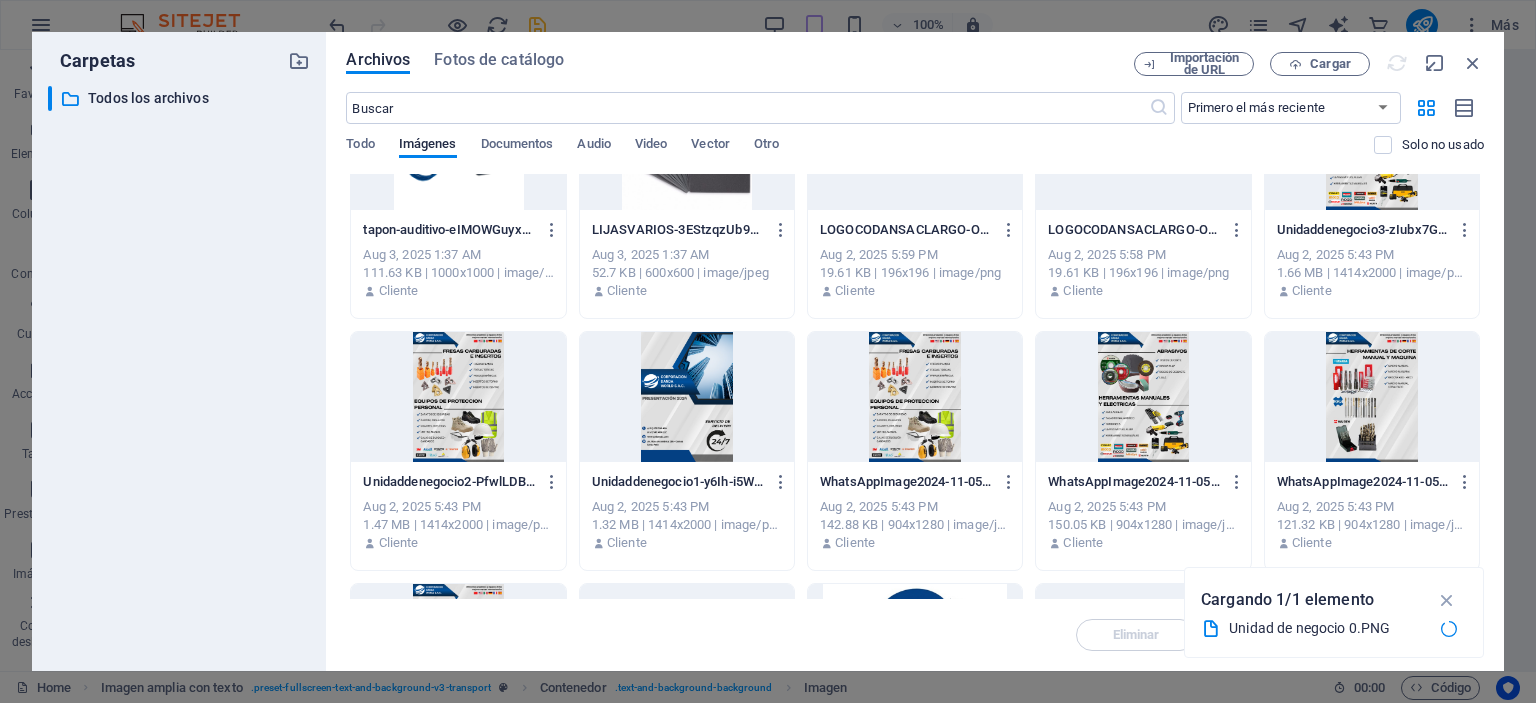 scroll, scrollTop: 3300, scrollLeft: 0, axis: vertical 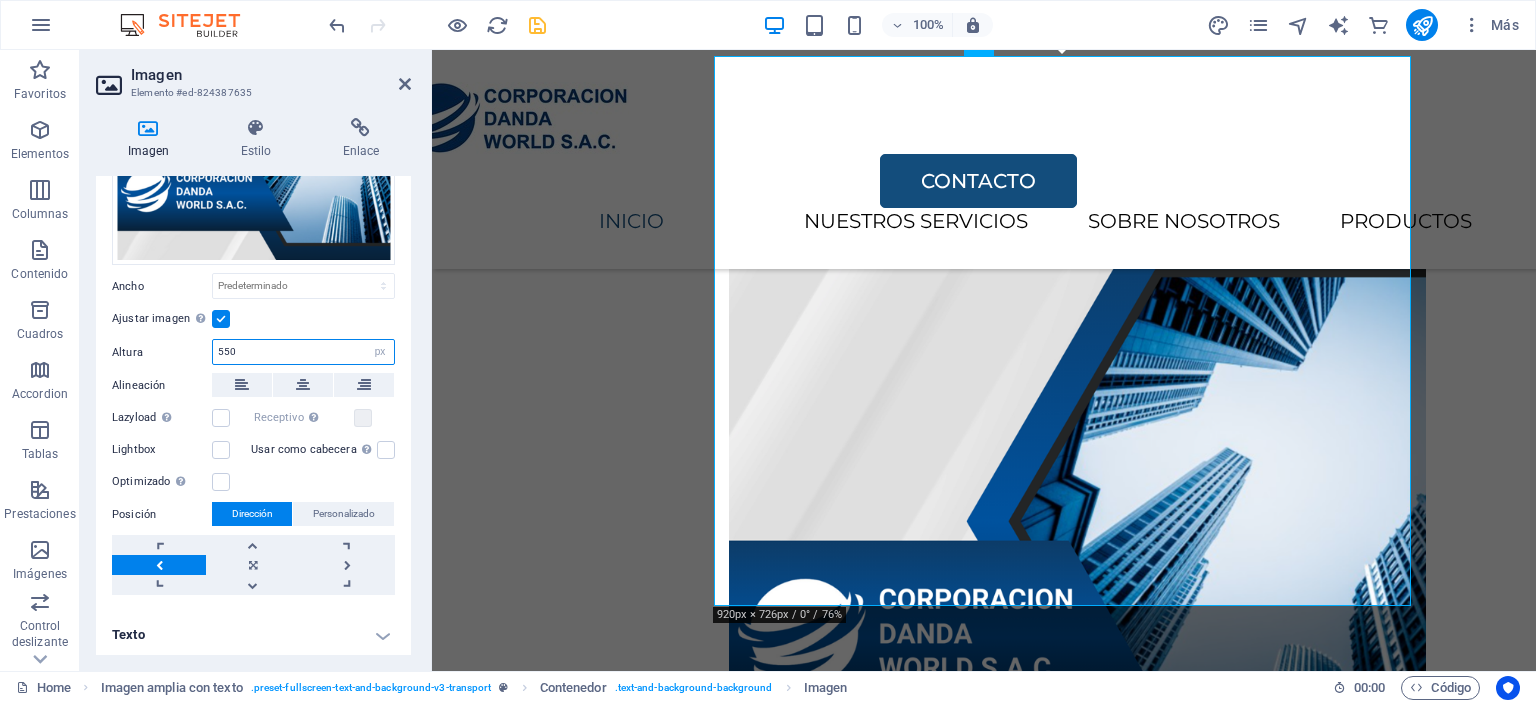 drag, startPoint x: 263, startPoint y: 343, endPoint x: 176, endPoint y: 343, distance: 87 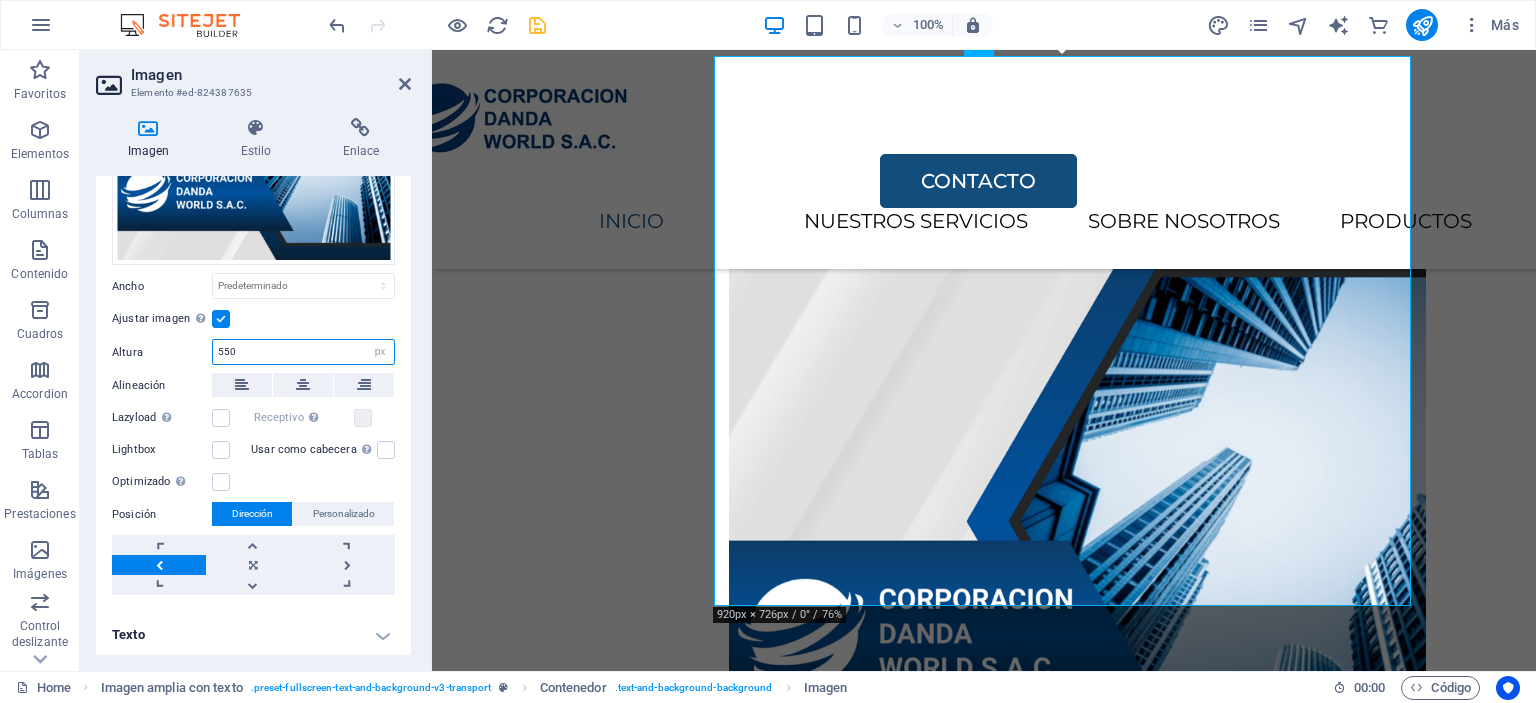 click on "Altura 550 Predeterminado automático px" at bounding box center [253, 352] 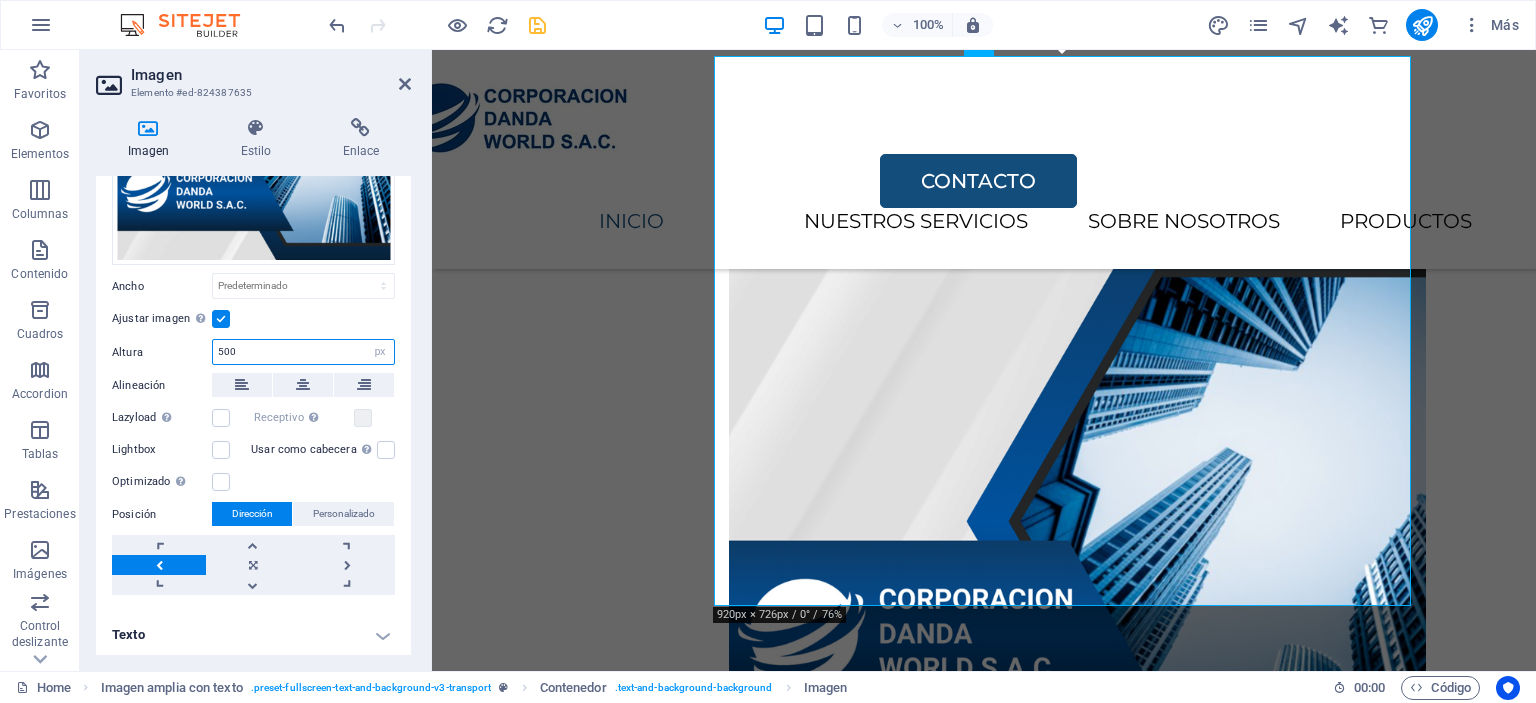 type on "500" 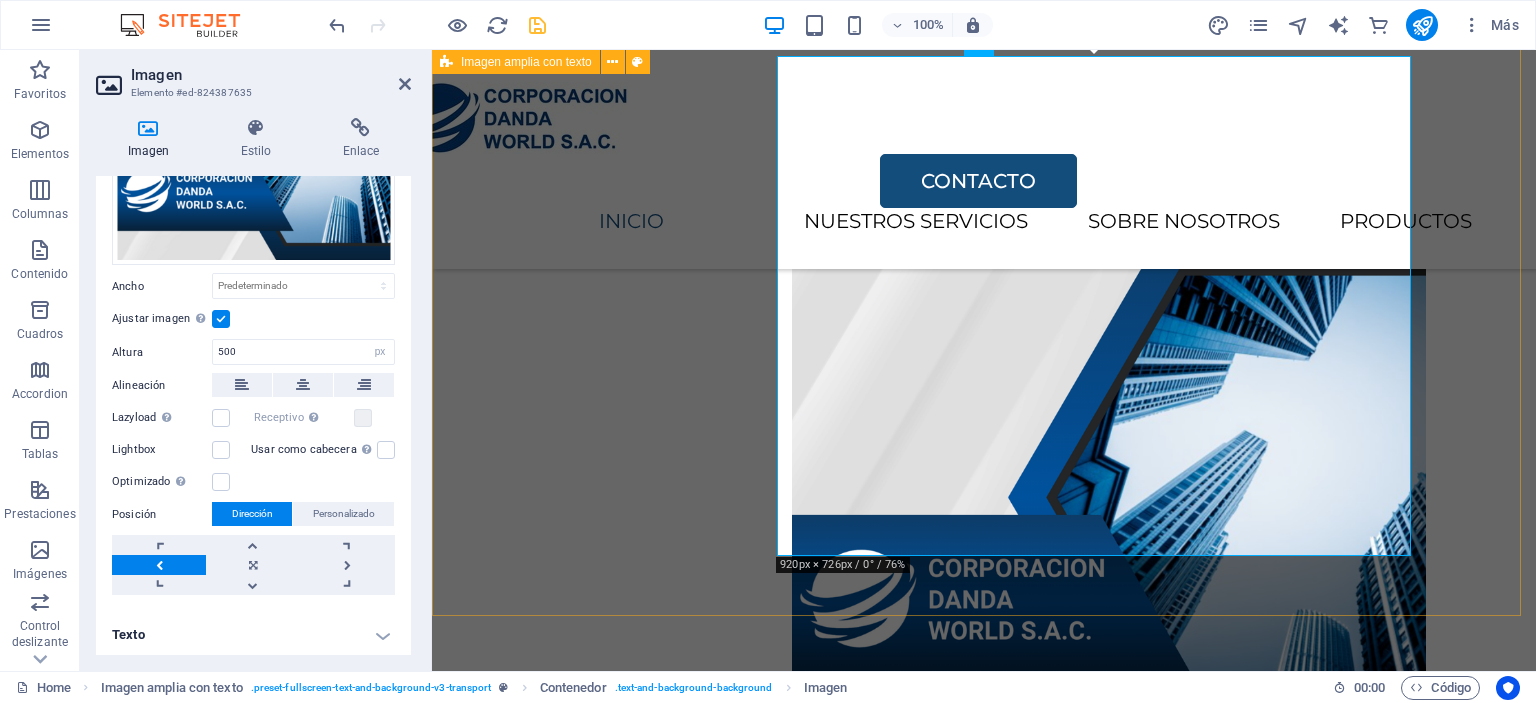 click on "SOMOS TU MEJOR ALIADO Corporación Danda World S.A.C. fue creada por un equipo de profesionales multidisciplinario altamente calificado, con formación y experiencia en diferentes sectores productivos en los servicios que ofrecemos y brindamos. VER SERVICIOS" at bounding box center (984, 233) 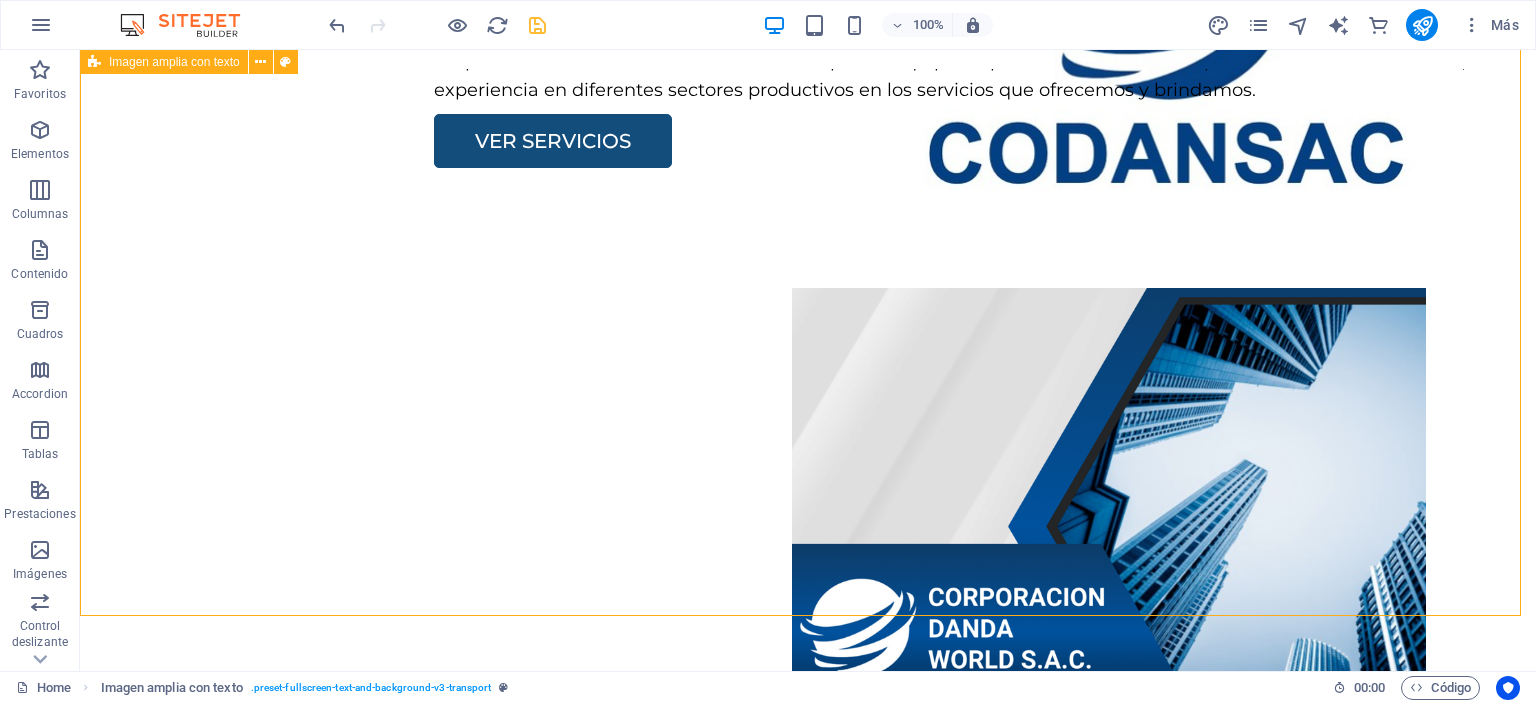 scroll, scrollTop: 0, scrollLeft: 0, axis: both 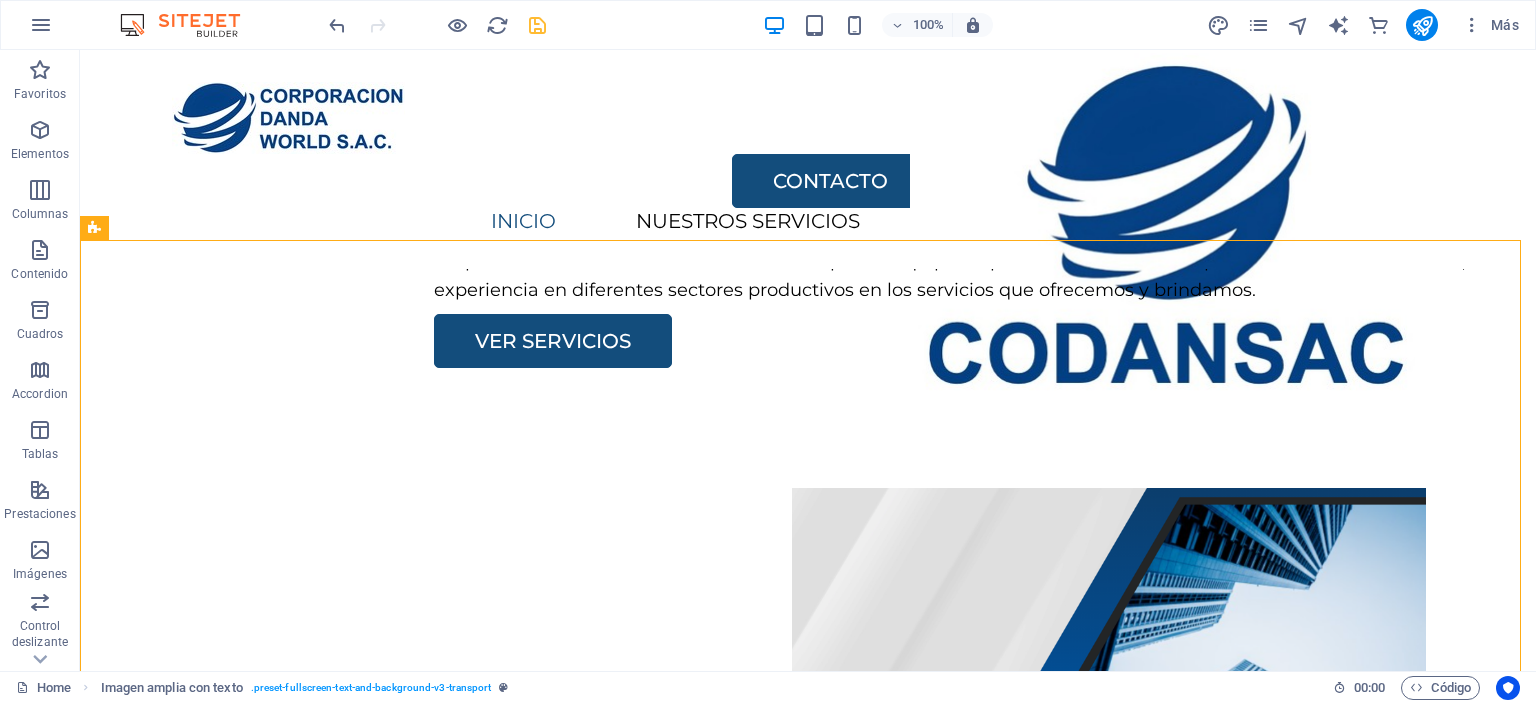 click on "100% Más" at bounding box center [926, 25] 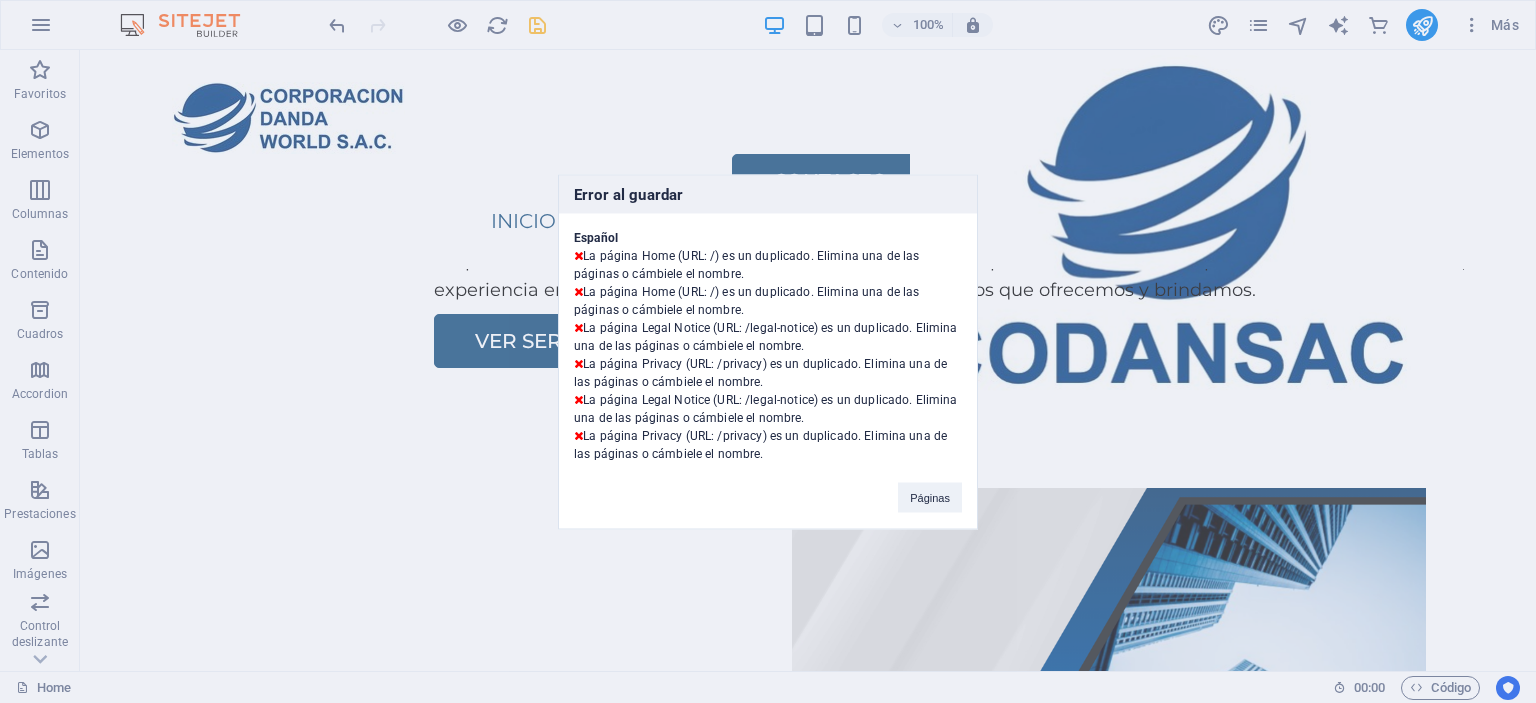 click on "Error al guardar Español  La página Home (URL: /) es un duplicado. Elimina una de las páginas o cámbiele el nombre.  La página Home (URL: /) es un duplicado. Elimina una de las páginas o cámbiele el nombre.  La página Legal Notice (URL: /legal-notice) es un duplicado. Elimina una de las páginas o cámbiele el nombre.  La página Privacy (URL: /privacy) es un duplicado. Elimina una de las páginas o cámbiele el nombre.  La página Legal Notice (URL: /legal-notice) es un duplicado. Elimina una de las páginas o cámbiele el nombre.  La página Privacy (URL: /privacy) es un duplicado. Elimina una de las páginas o cámbiele el nombre. Páginas" at bounding box center [768, 351] 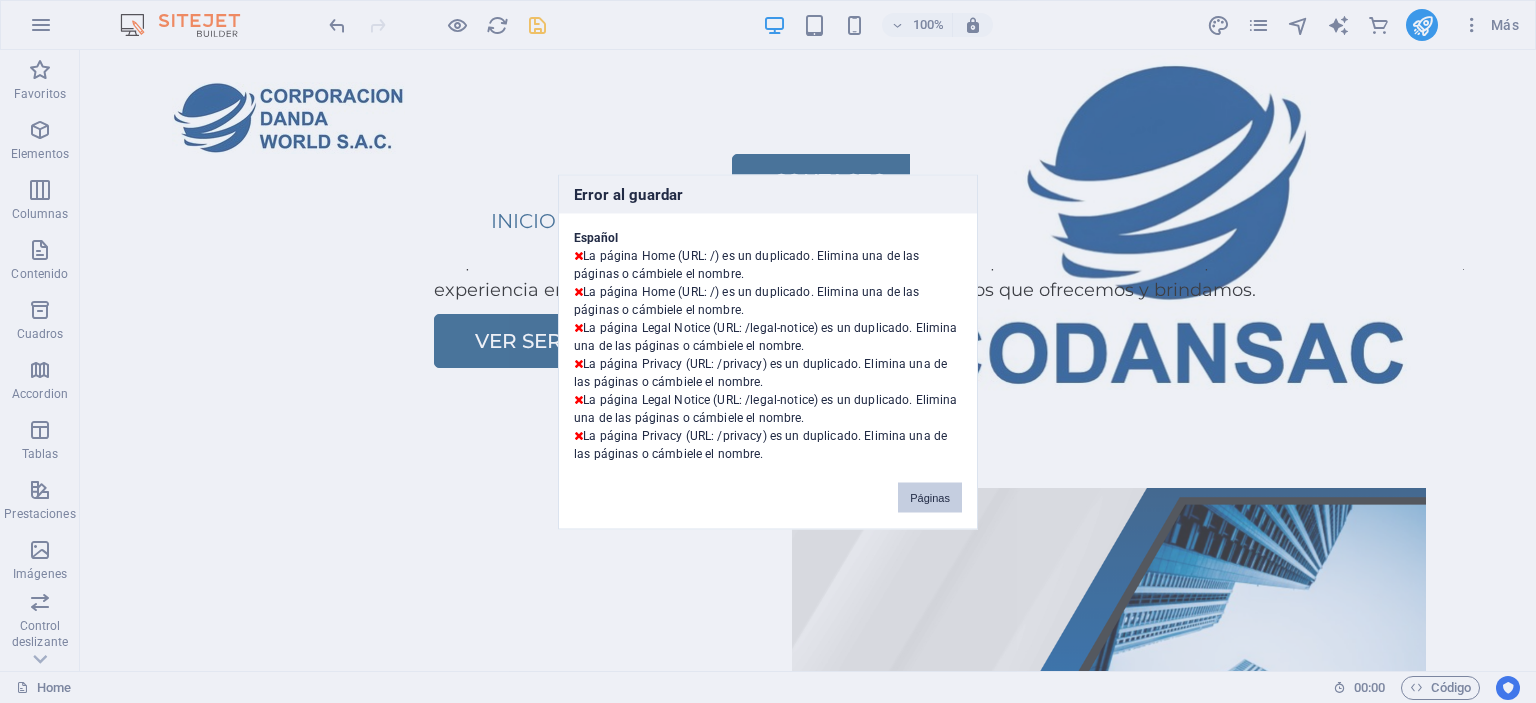 click on "Páginas" at bounding box center [930, 497] 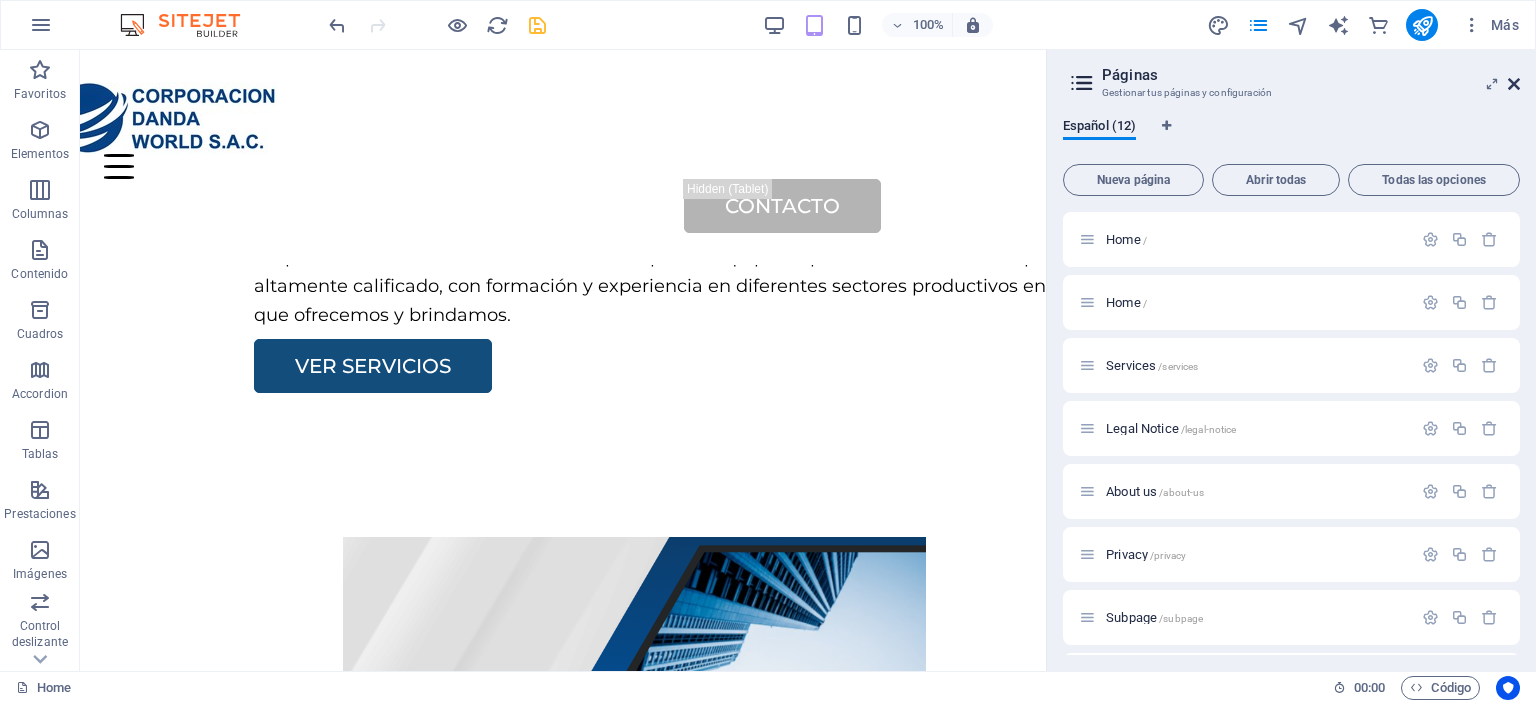 click at bounding box center (1514, 84) 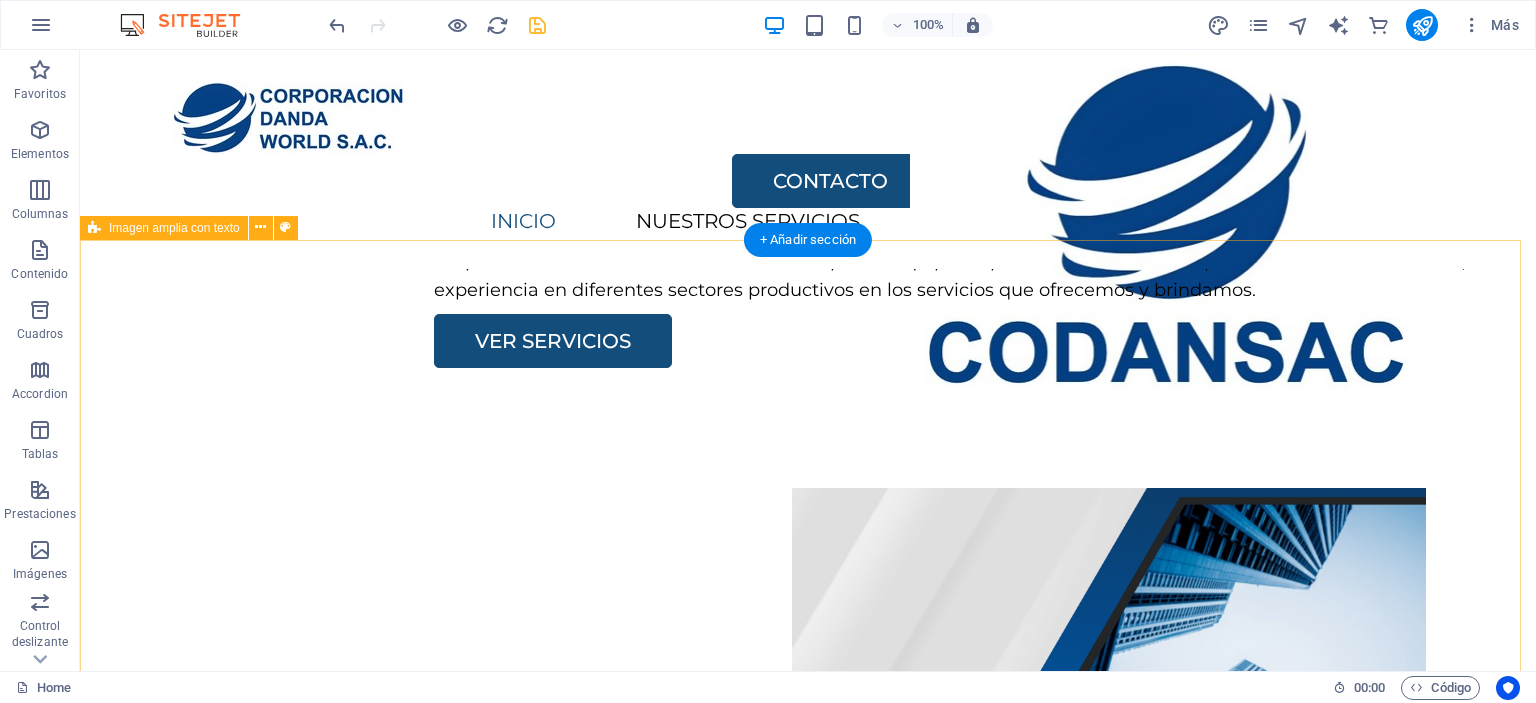 click on "Corporación Danda World S.A.C. fue creada por un equipo de profesionales multidisciplinario altamente calificado, con formación y experiencia en diferentes sectores productivos en los servicios que ofrecemos y brindamos." at bounding box center (1026, 276) 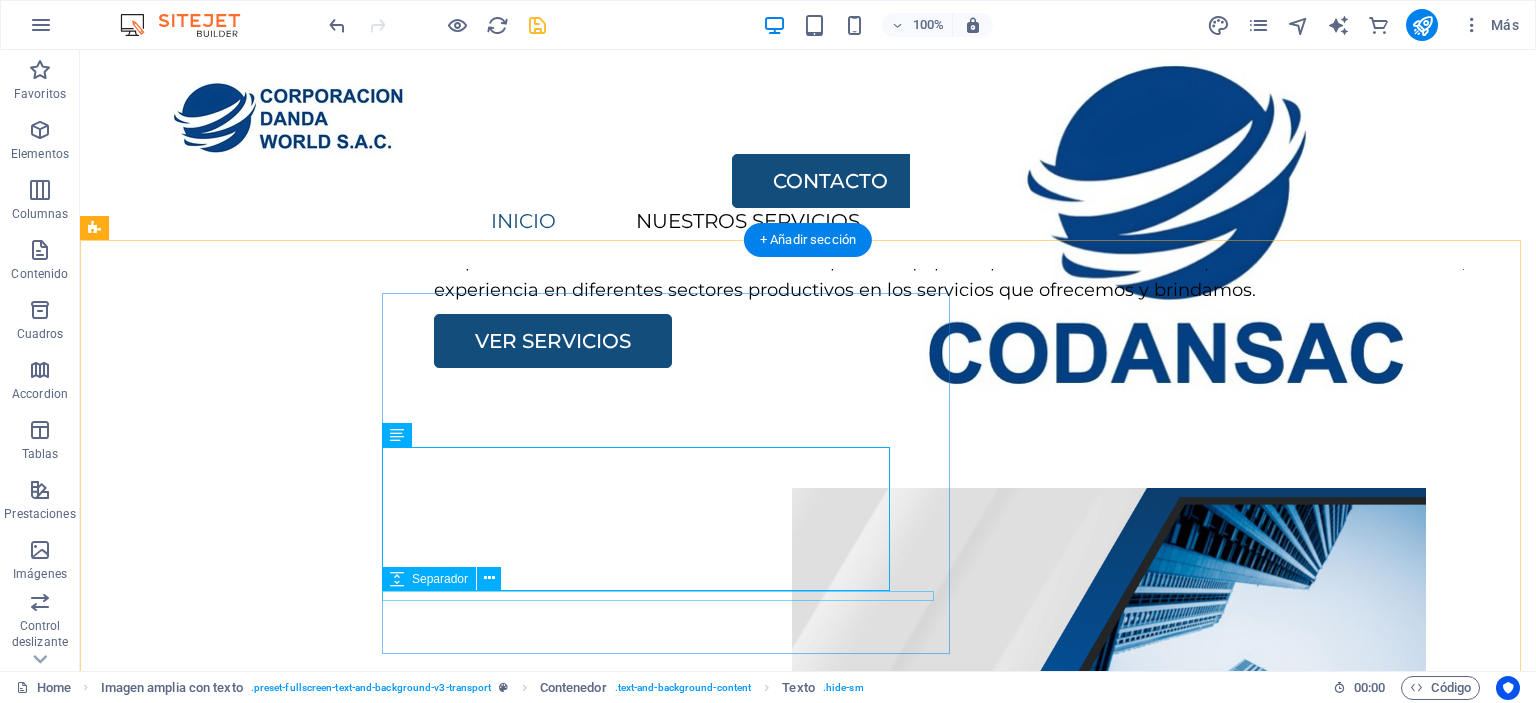 click at bounding box center (1026, 309) 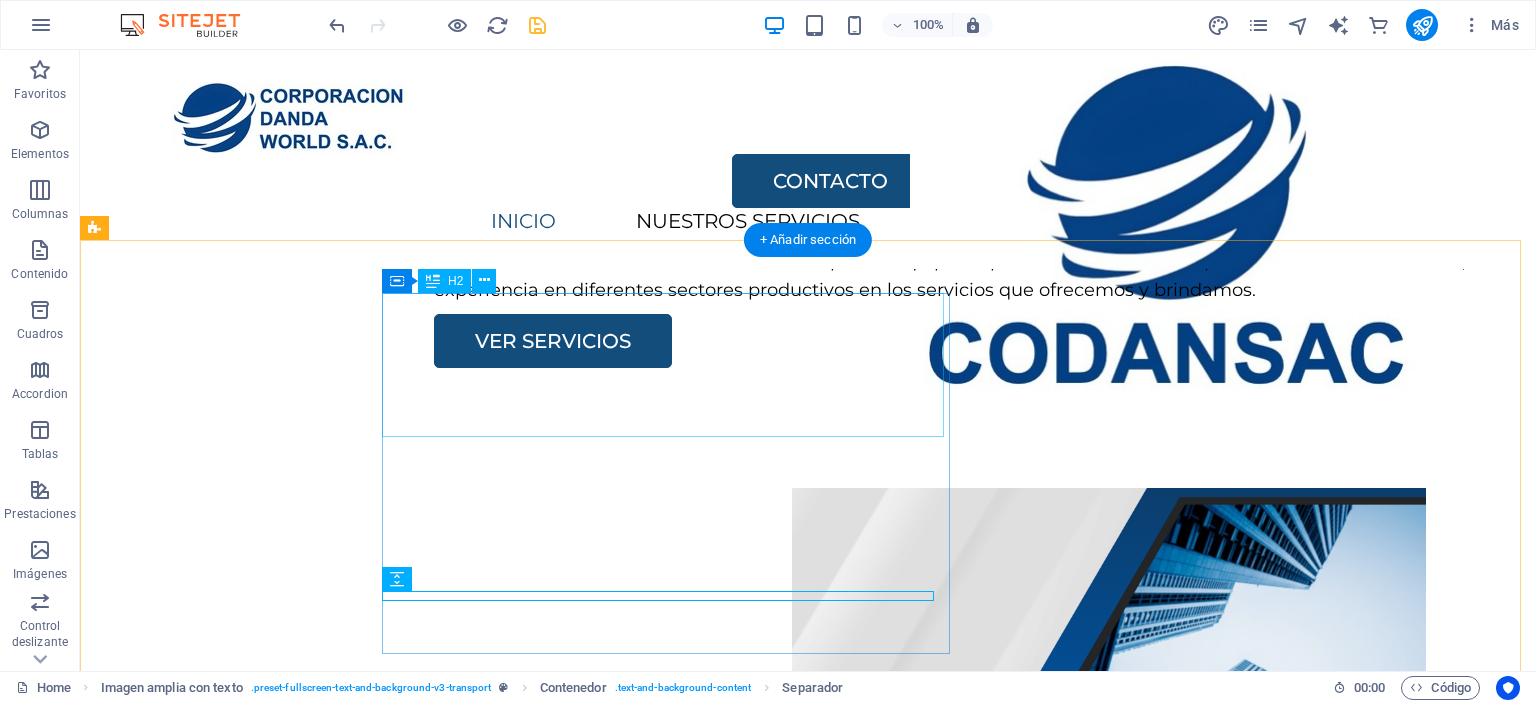 click on "SOMOS TU MEJOR ALIADO" at bounding box center (1026, 201) 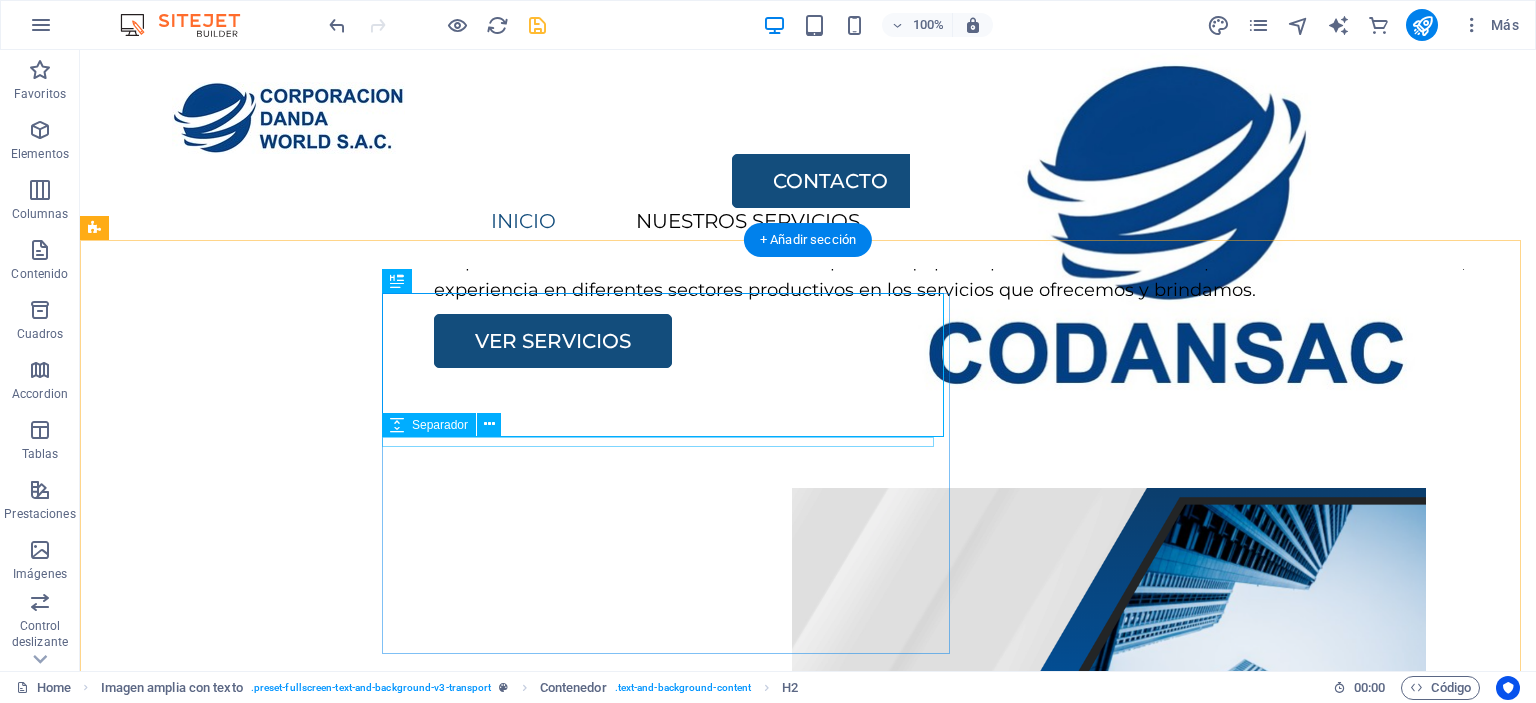 click on "SOMOS TU MEJOR ALIADO Corporación Danda World S.A.C. fue creada por un equipo de profesionales multidisciplinario altamente calificado, con formación y experiencia en diferentes sectores productivos en los servicios que ofrecemos y brindamos. VER SERVICIOS" at bounding box center [1034, 267] 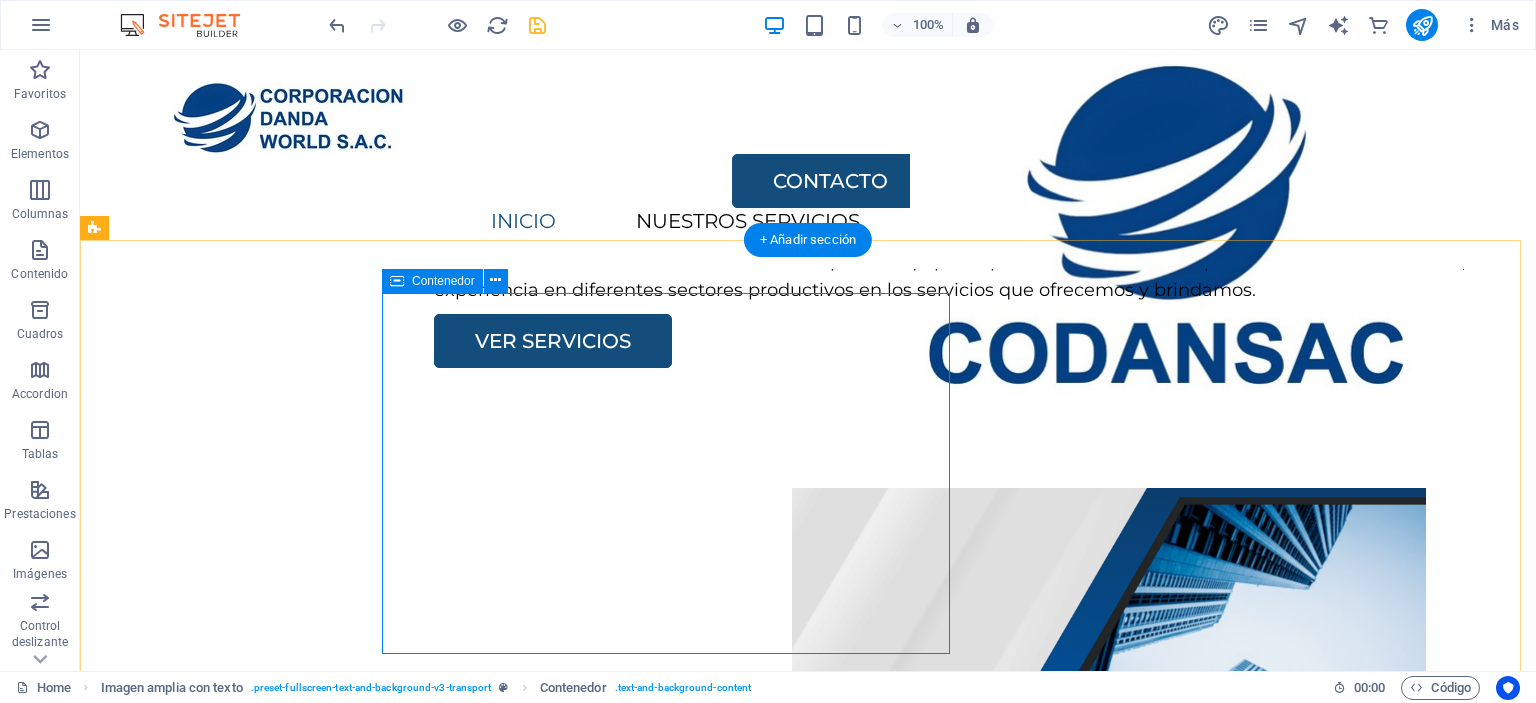 click on "SOMOS TU MEJOR ALIADO Corporación Danda World S.A.C. fue creada por un equipo de profesionales multidisciplinario altamente calificado, con formación y experiencia en diferentes sectores productivos en los servicios que ofrecemos y brindamos. VER SERVICIOS" at bounding box center (1034, 267) 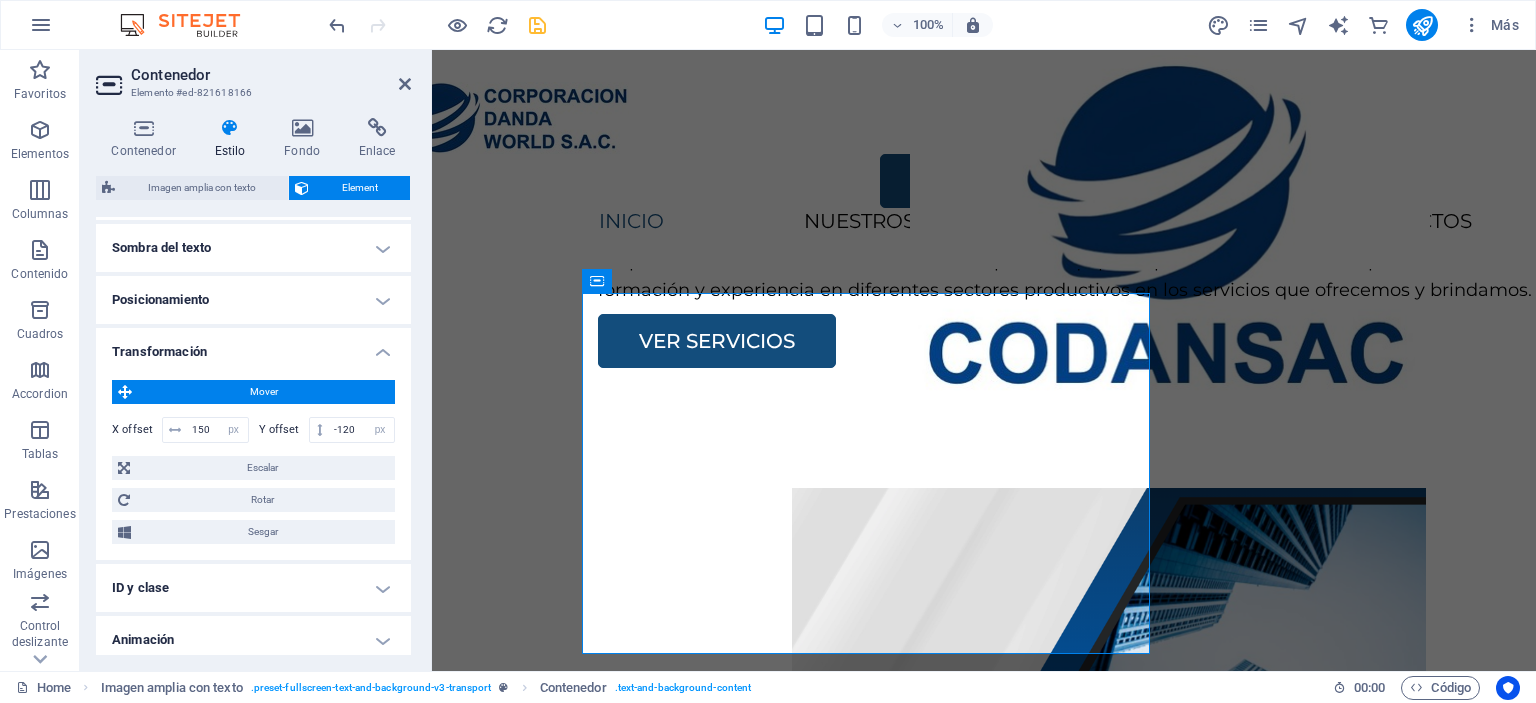 scroll, scrollTop: 606, scrollLeft: 0, axis: vertical 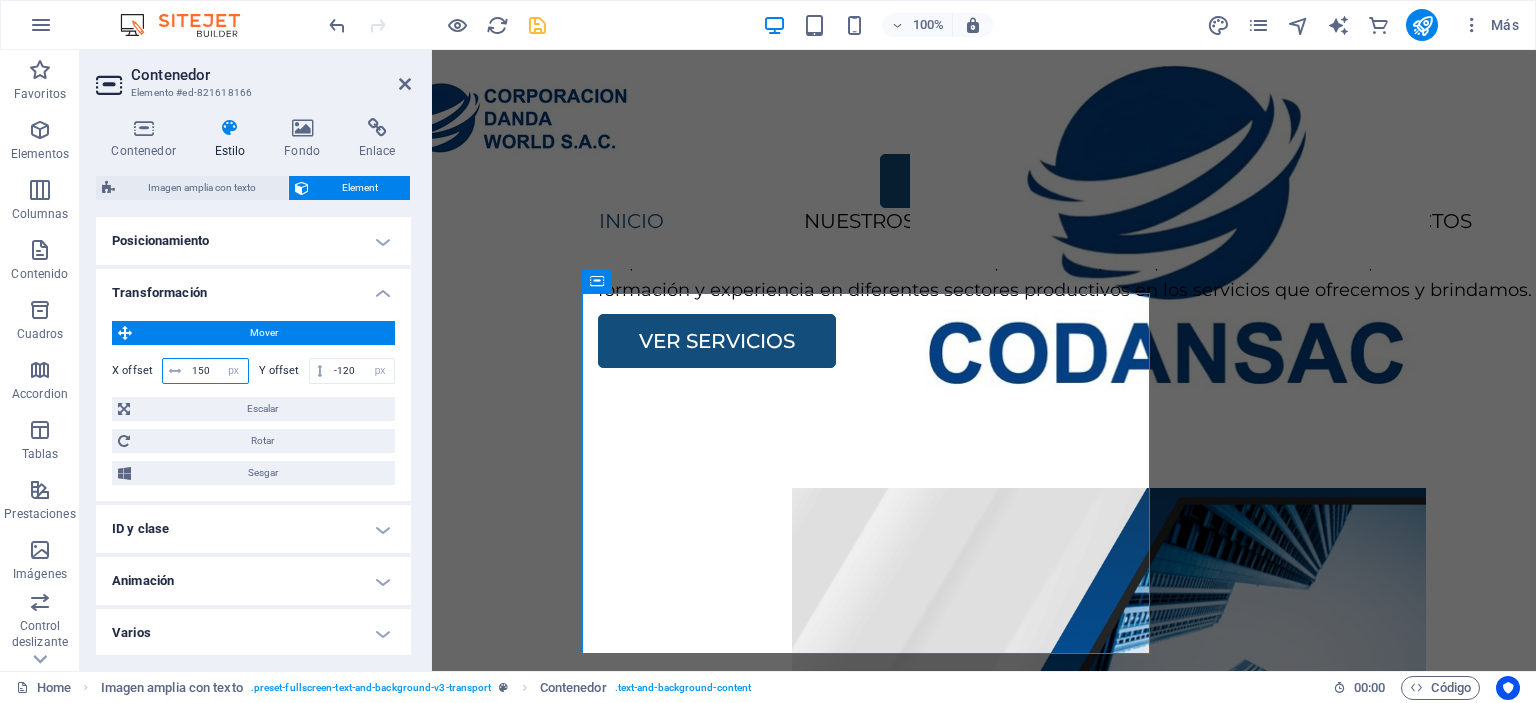 click on "150" at bounding box center (217, 371) 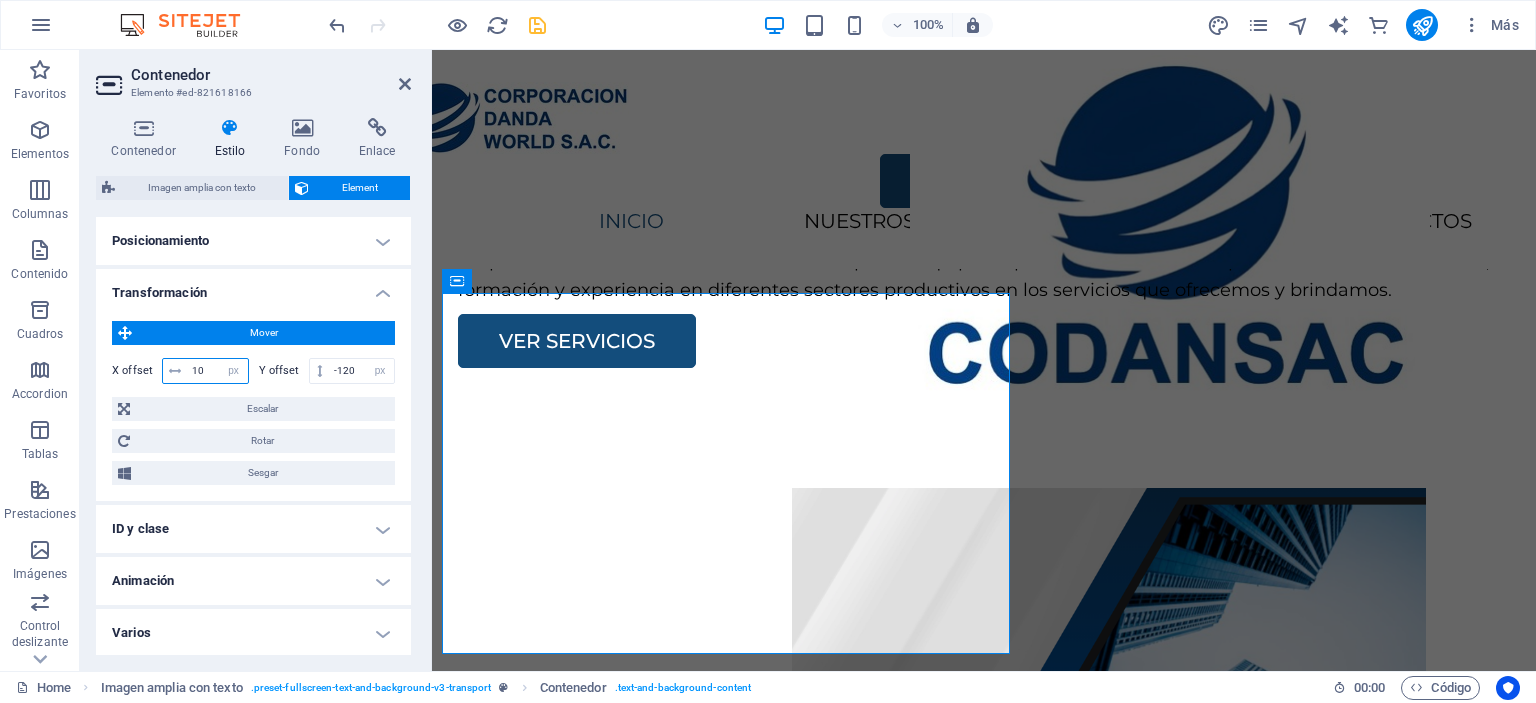 drag, startPoint x: 205, startPoint y: 368, endPoint x: 176, endPoint y: 367, distance: 29.017237 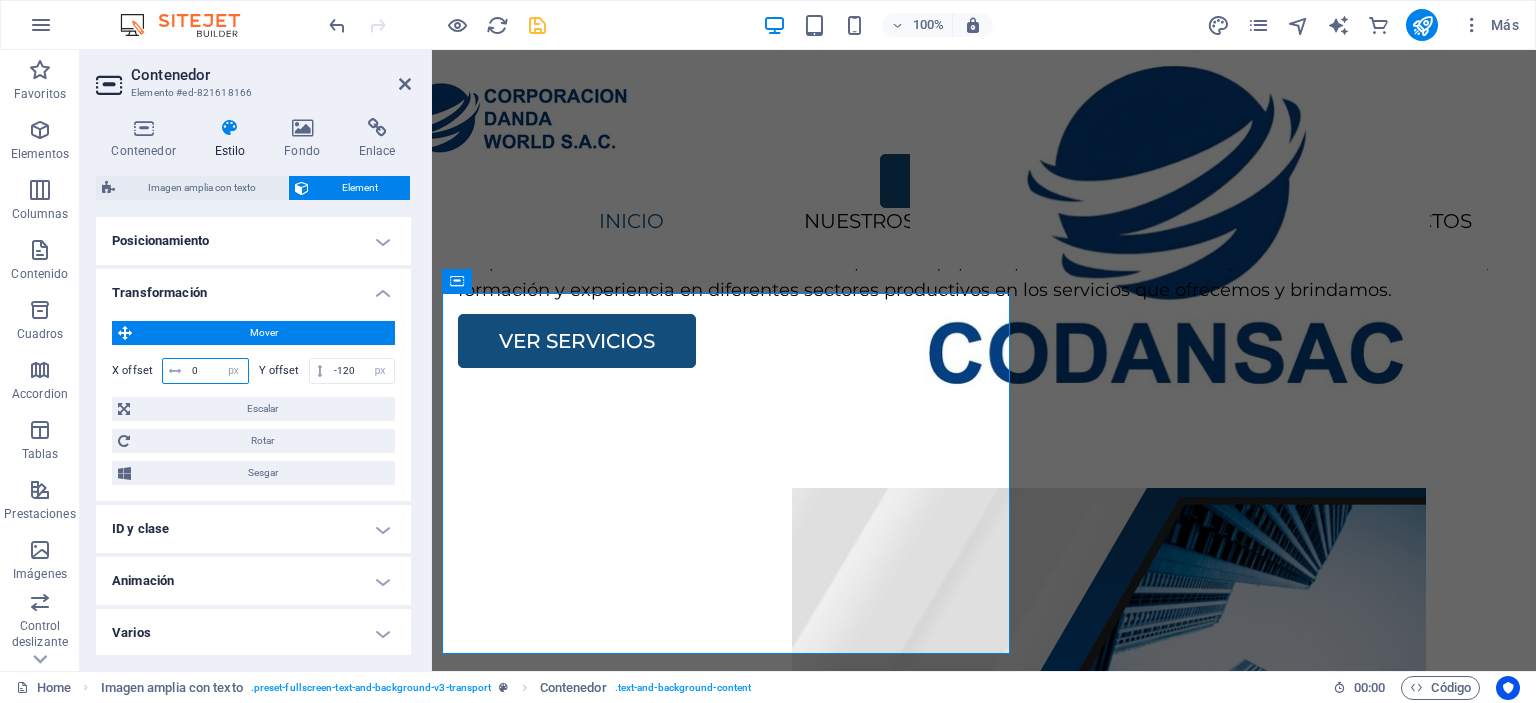 type on "0" 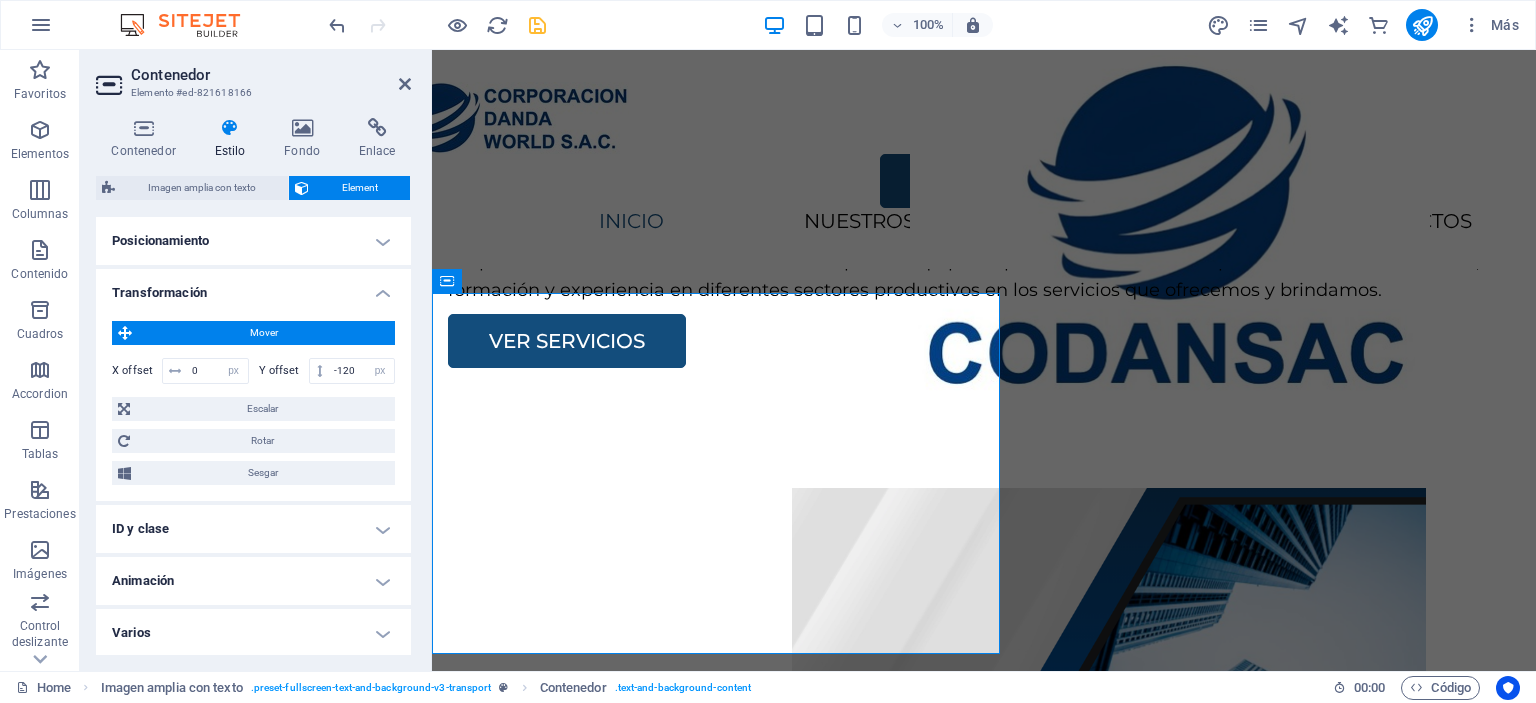 click on "Contenedor Elemento #ed-821618166" at bounding box center (253, 76) 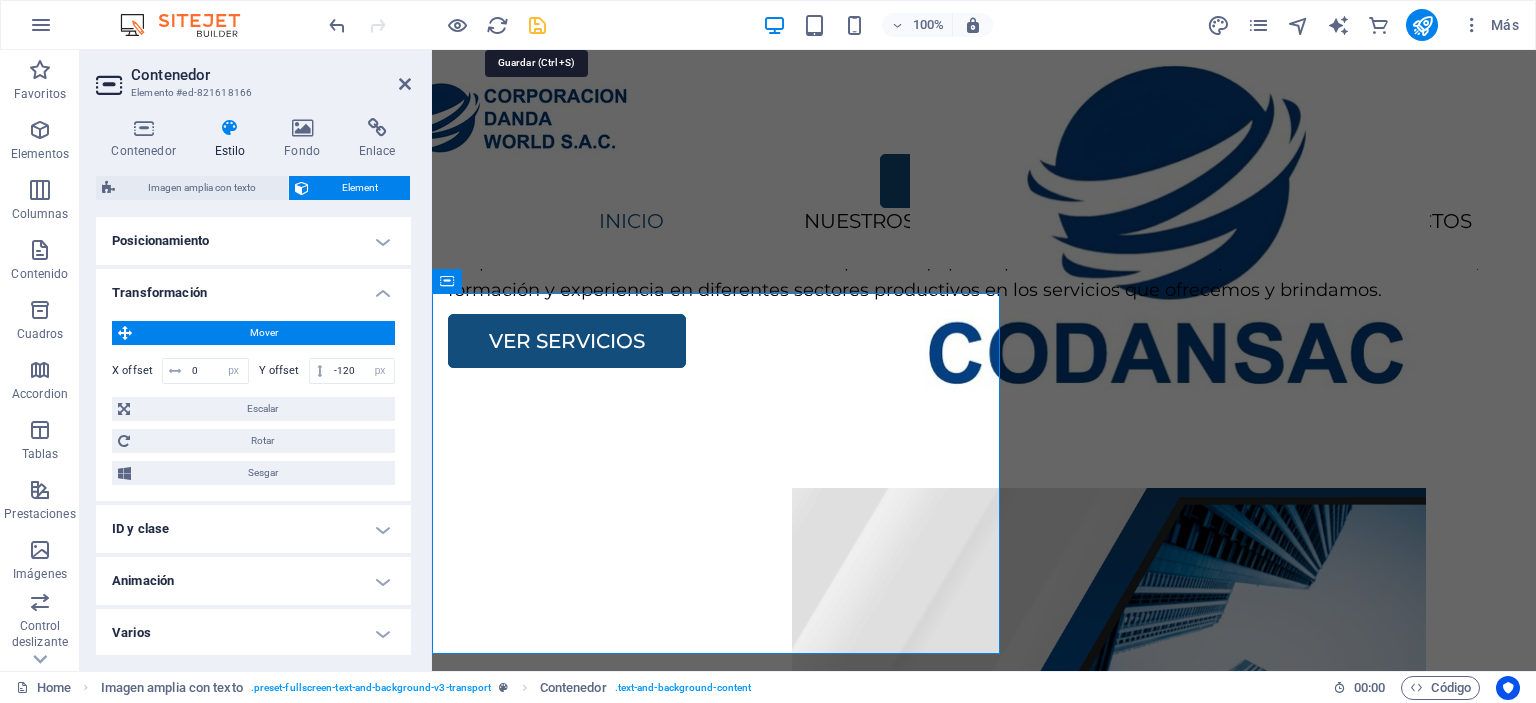 click at bounding box center (537, 25) 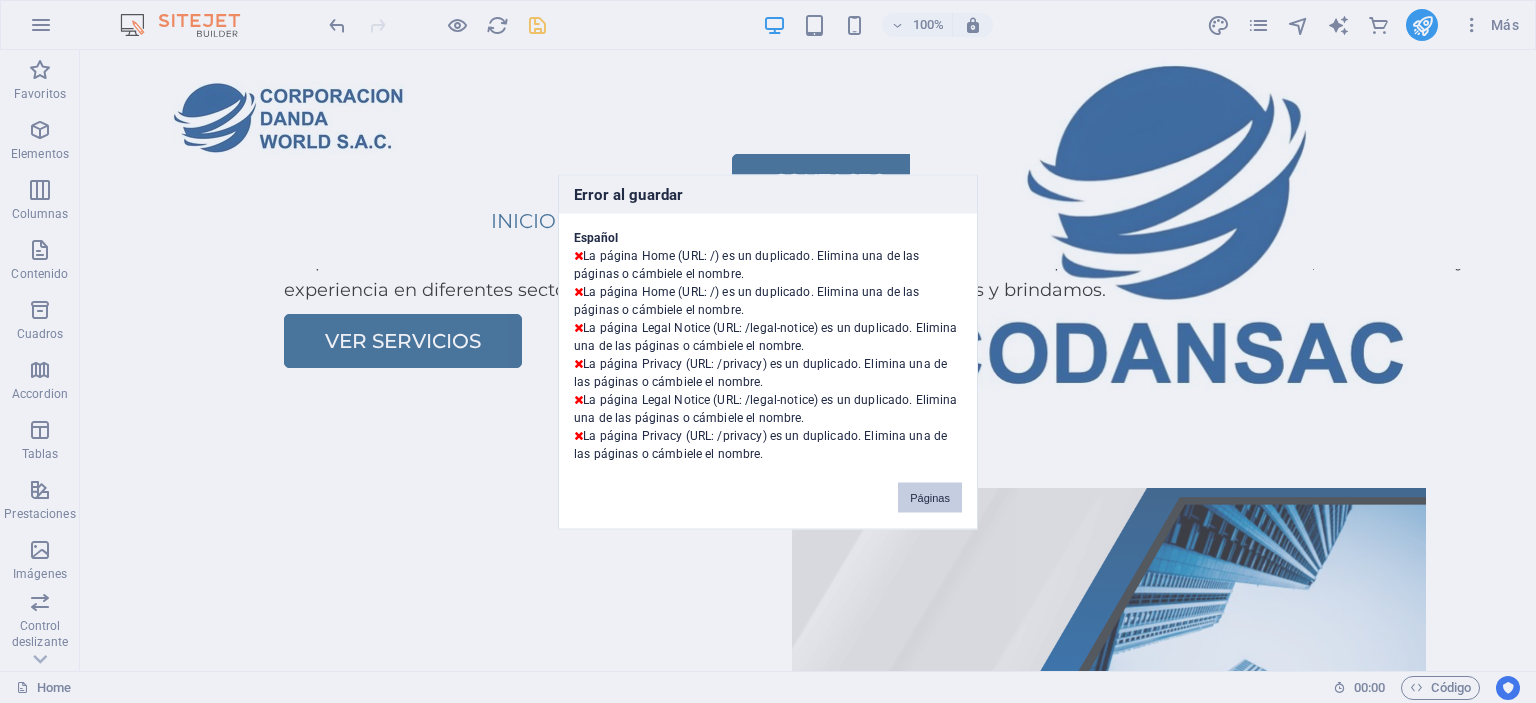 click on "Páginas" at bounding box center [930, 497] 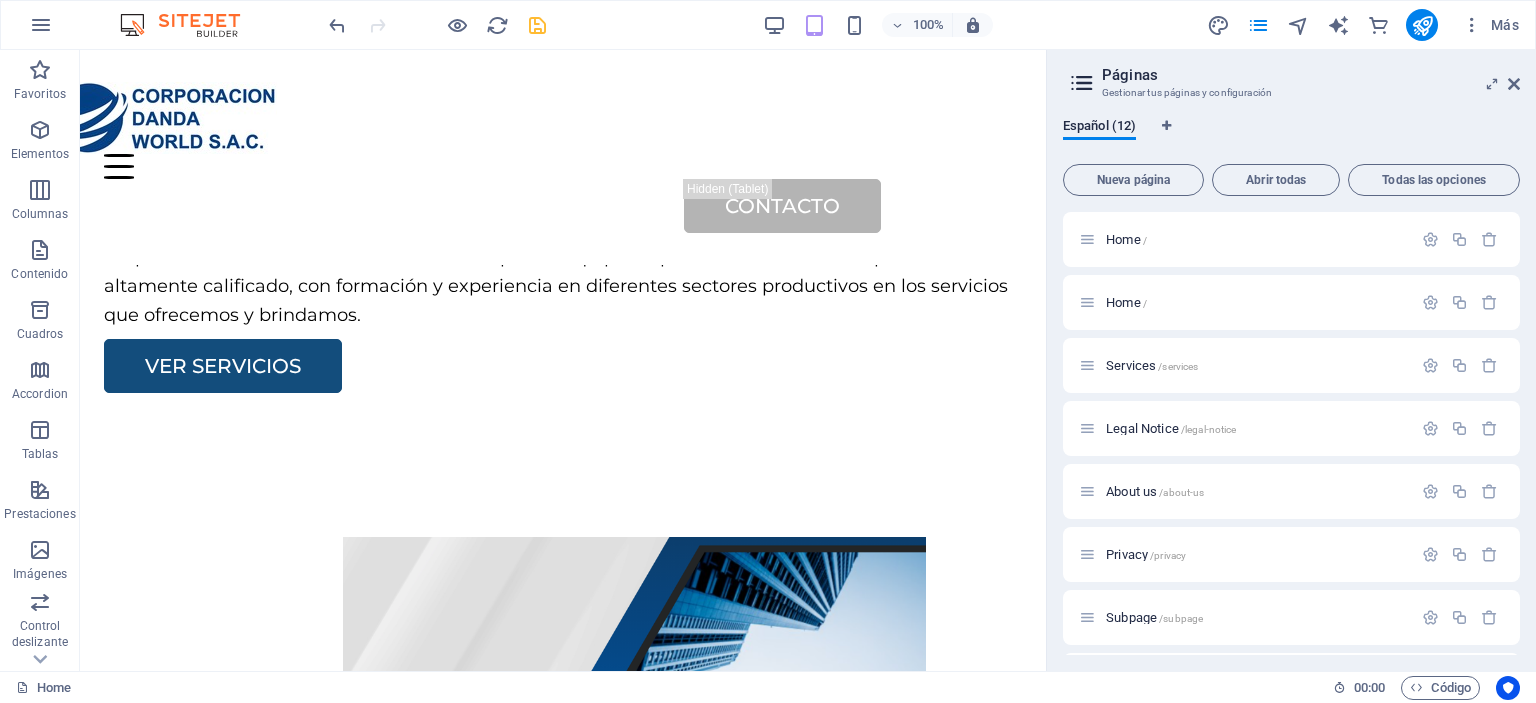 click on "Páginas Gestionar tus páginas y configuración Español (12) Nueva página Abrir todas Todas las opciones Home / Home / Services /services Legal Notice /legal-notice About us /about-us Privacy /privacy Subpage /subpage Pricing /pricing Careers /careers Contact /contact Legal Notice /legal-notice Privacy /privacy" at bounding box center [1291, 360] 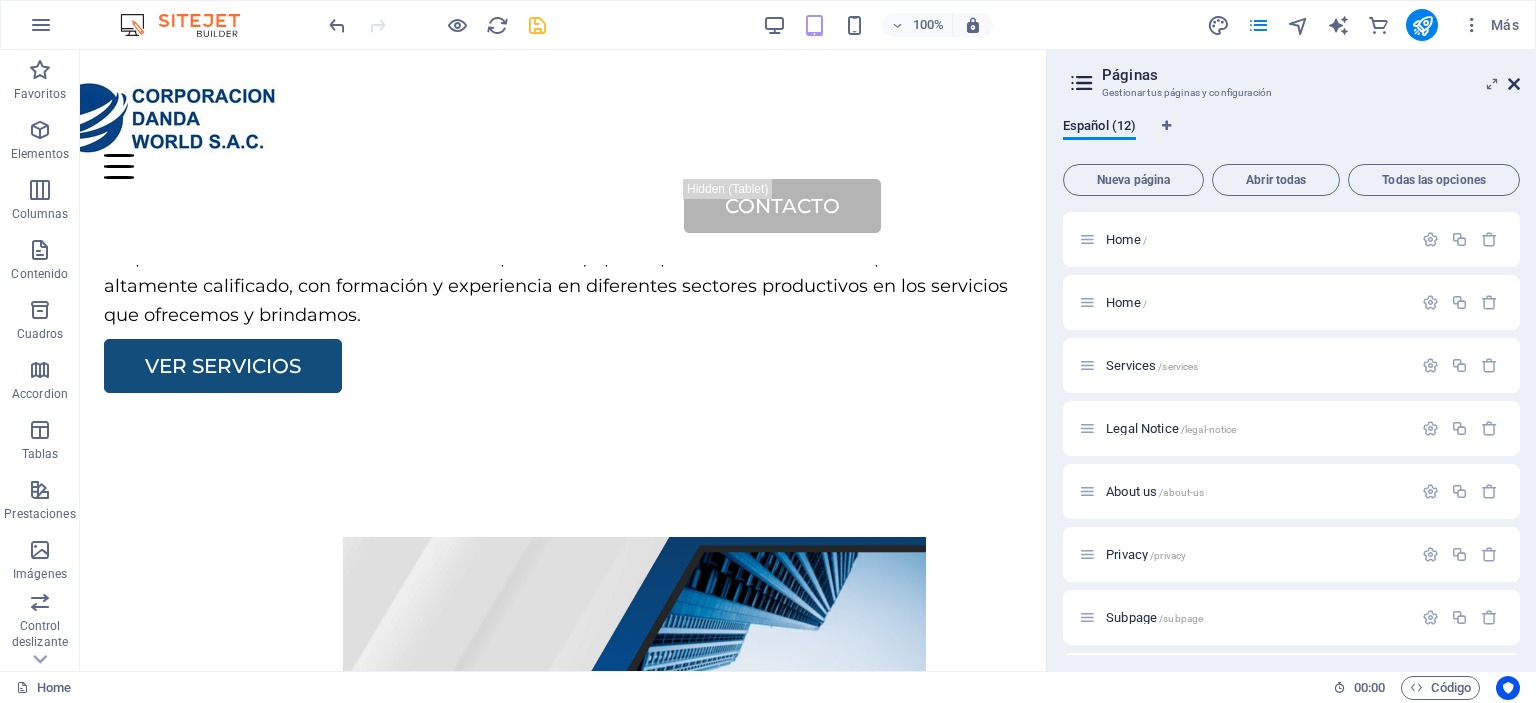click at bounding box center (1514, 84) 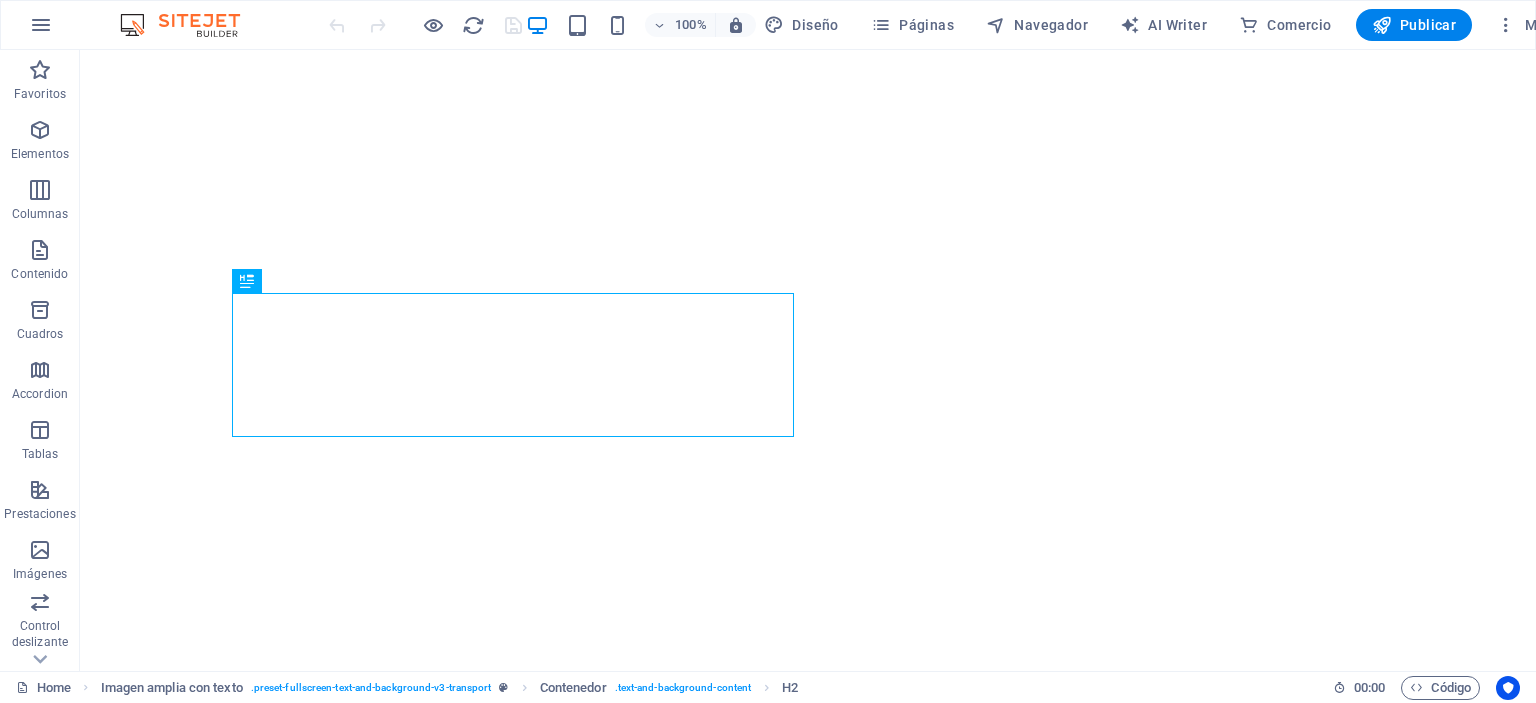 scroll, scrollTop: 0, scrollLeft: 0, axis: both 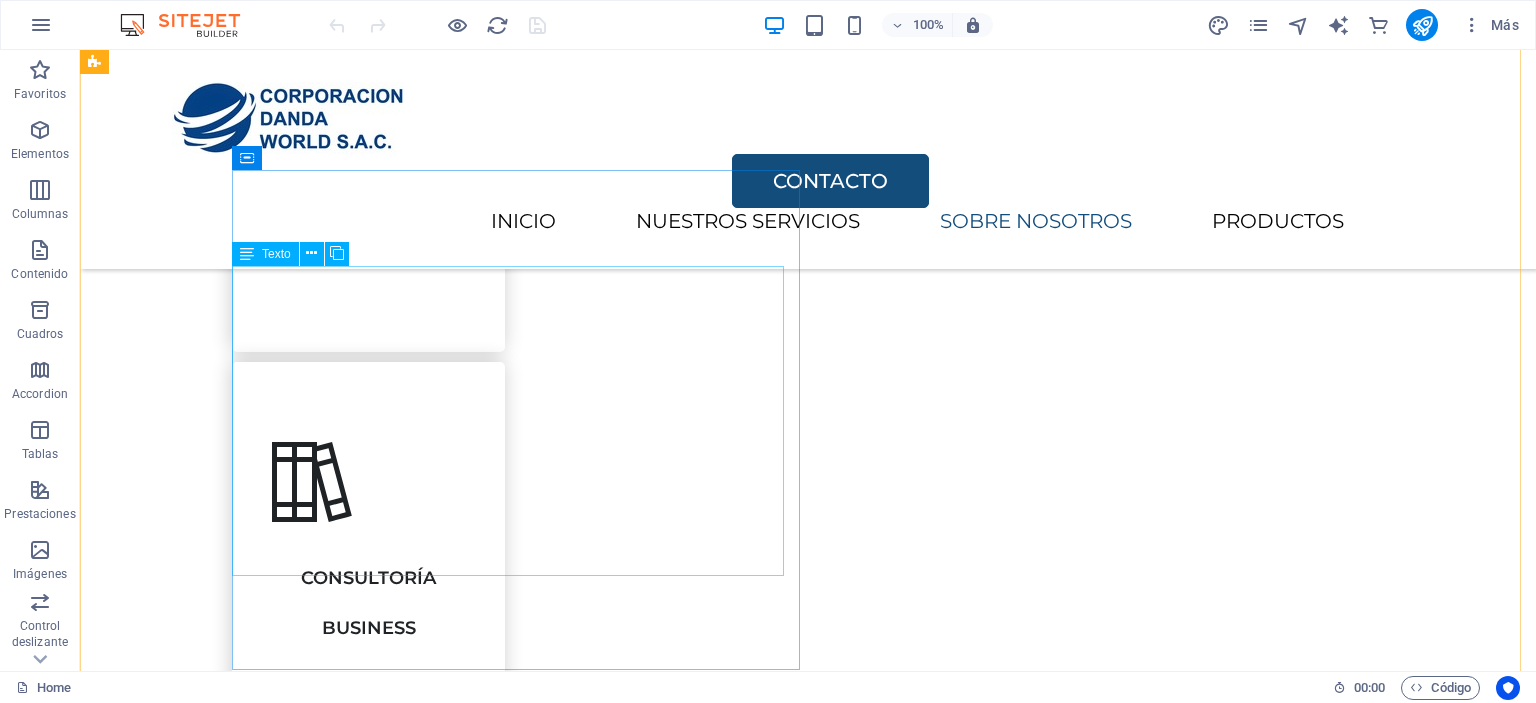 click on "Somos una empresa que brinda soluciones eficientes en la comercialización de productos manteniendo los altos estándares exigidos por el mercado global. Brindamos asesoramiento y consultorías, buscando la mejora económica de nuestros clientes; también ofrecemos el servicio de mantenimiento para la industria en general. Nuestros colaboradores se destacan por ser profesionales calificados y en constante capacitación, lo que garantiza el cumplimiento de nuestros objetivos, así como la mejora continua de nuestro sistema de gestión integral. Nuestra visión es ser la primera opción para nuestros clientes, dando el mejor servicio de asesoría y brindando una atención de excelencia y calidad." at bounding box center [876, 1701] 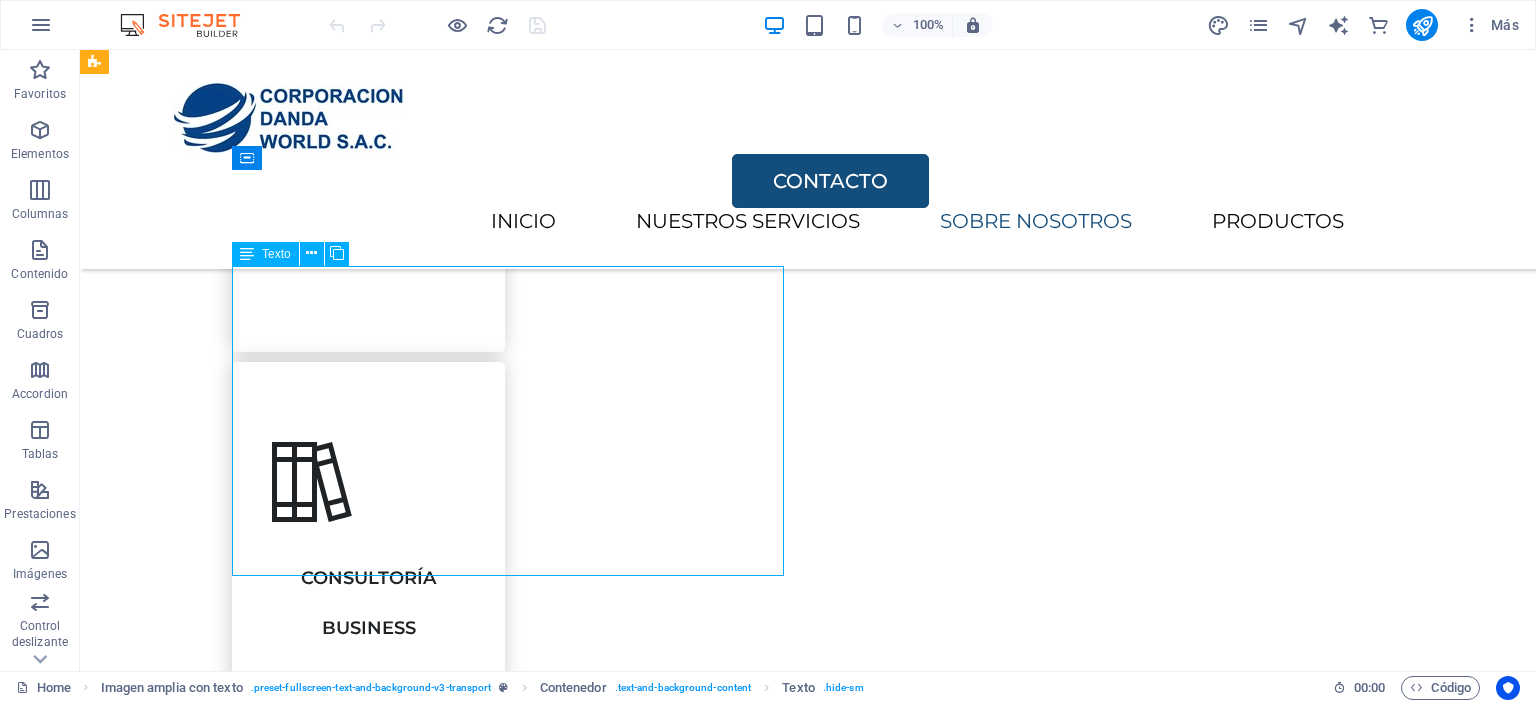 click on "Somos una empresa que brinda soluciones eficientes en la comercialización de productos manteniendo los altos estándares exigidos por el mercado global. Brindamos asesoramiento y consultorías, buscando la mejora económica de nuestros clientes; también ofrecemos el servicio de mantenimiento para la industria en general. Nuestros colaboradores se destacan por ser profesionales calificados y en constante capacitación, lo que garantiza el cumplimiento de nuestros objetivos, así como la mejora continua de nuestro sistema de gestión integral. Nuestra visión es ser la primera opción para nuestros clientes, dando el mejor servicio de asesoría y brindando una atención de excelencia y calidad." at bounding box center [876, 1701] 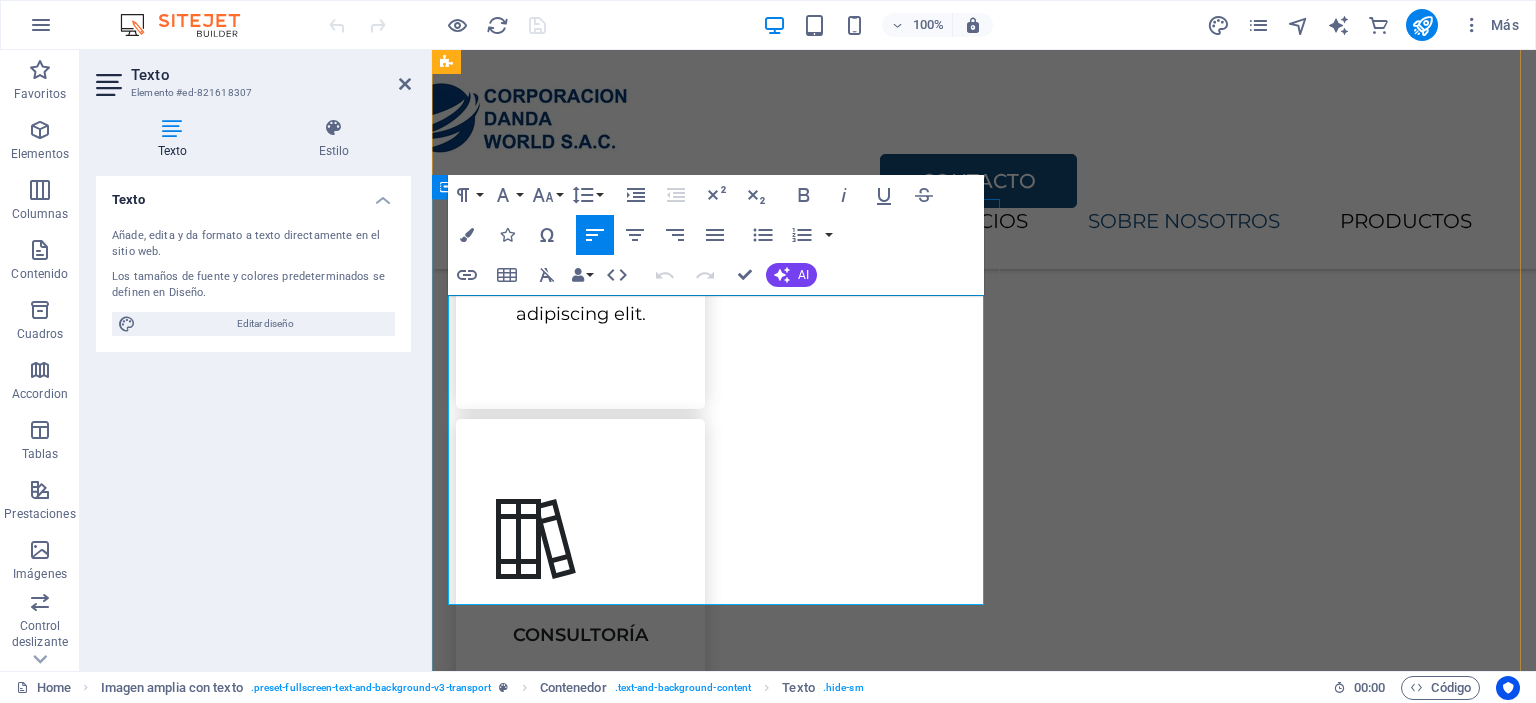 click on "Somos una empresa que brinda soluciones eficientes en la comercialización de productos manteniendo los altos estándares exigidos por el mercado global. Brindamos asesoramiento y consultorías, buscando la mejora económica de nuestros clientes; también ofrecemos el servicio de mantenimiento para la industria en general." at bounding box center (984, 1755) 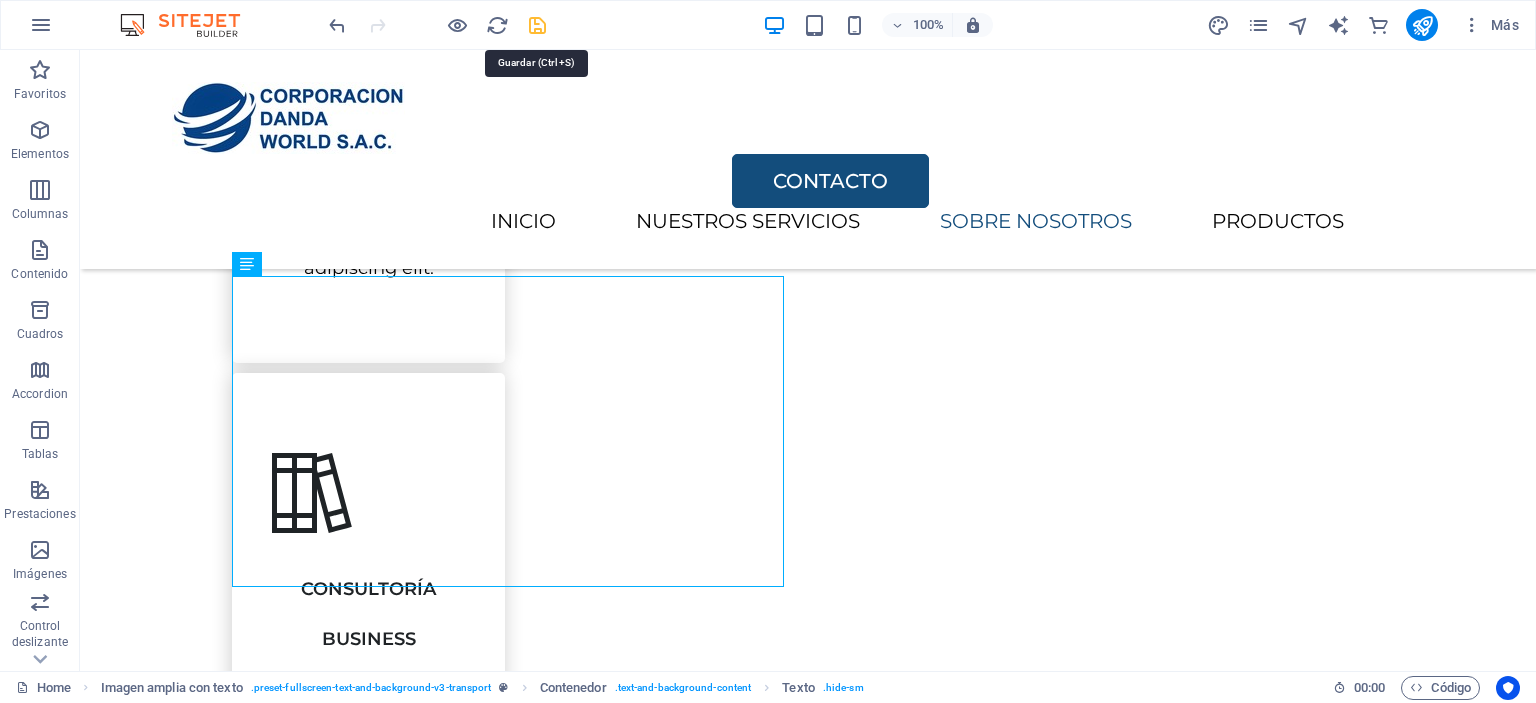 click at bounding box center [537, 25] 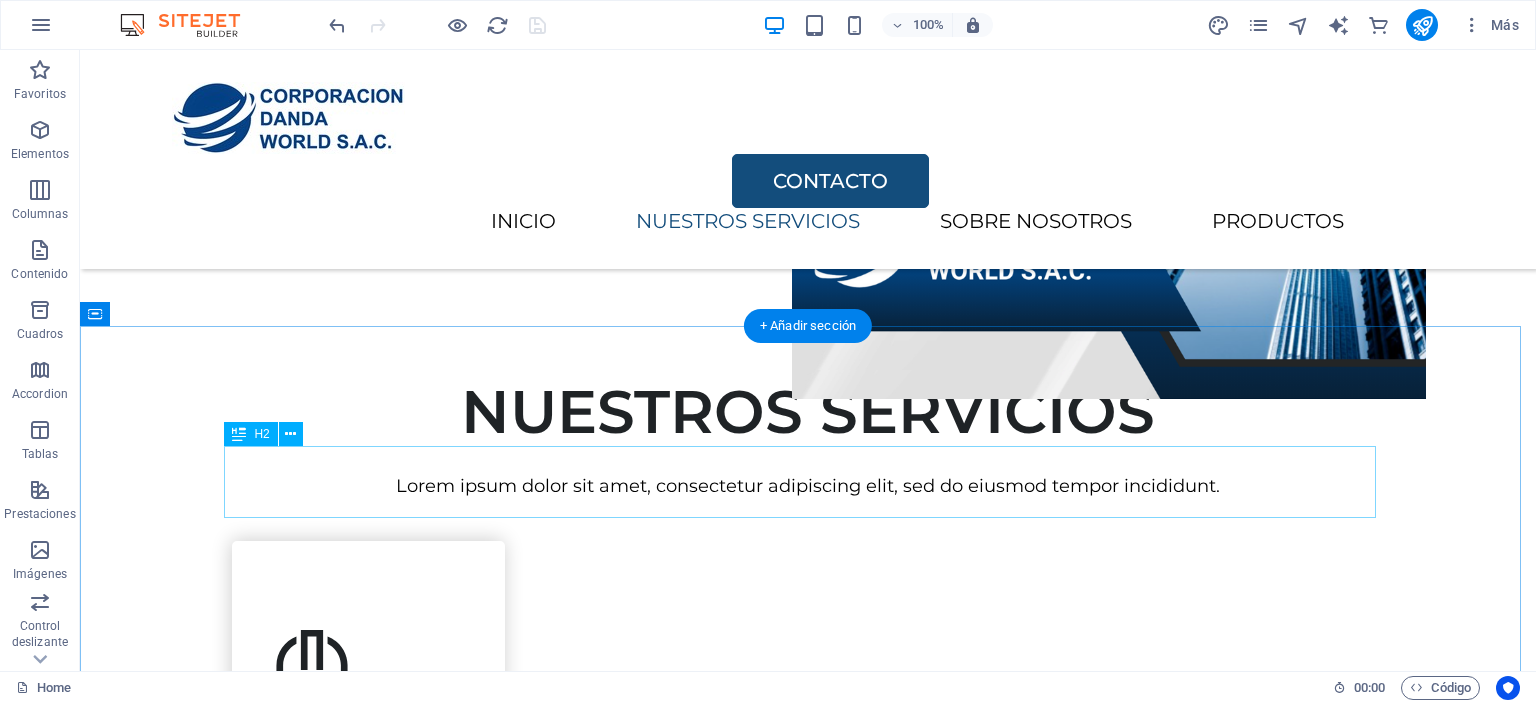 scroll, scrollTop: 589, scrollLeft: 0, axis: vertical 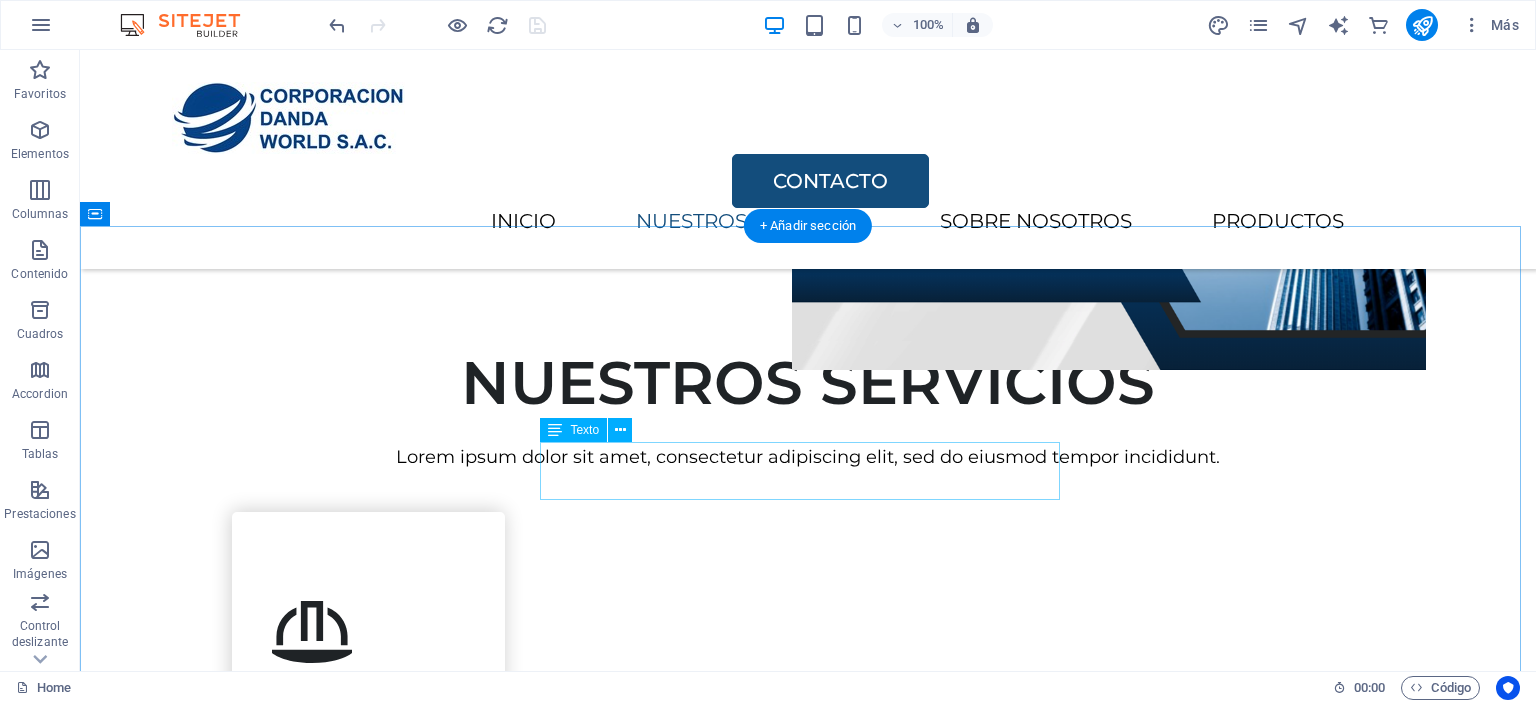 click on "Lorem ipsum dolor sit amet, consectetur adipiscing elit, sed do eiusmod tempor incididunt." at bounding box center [808, 457] 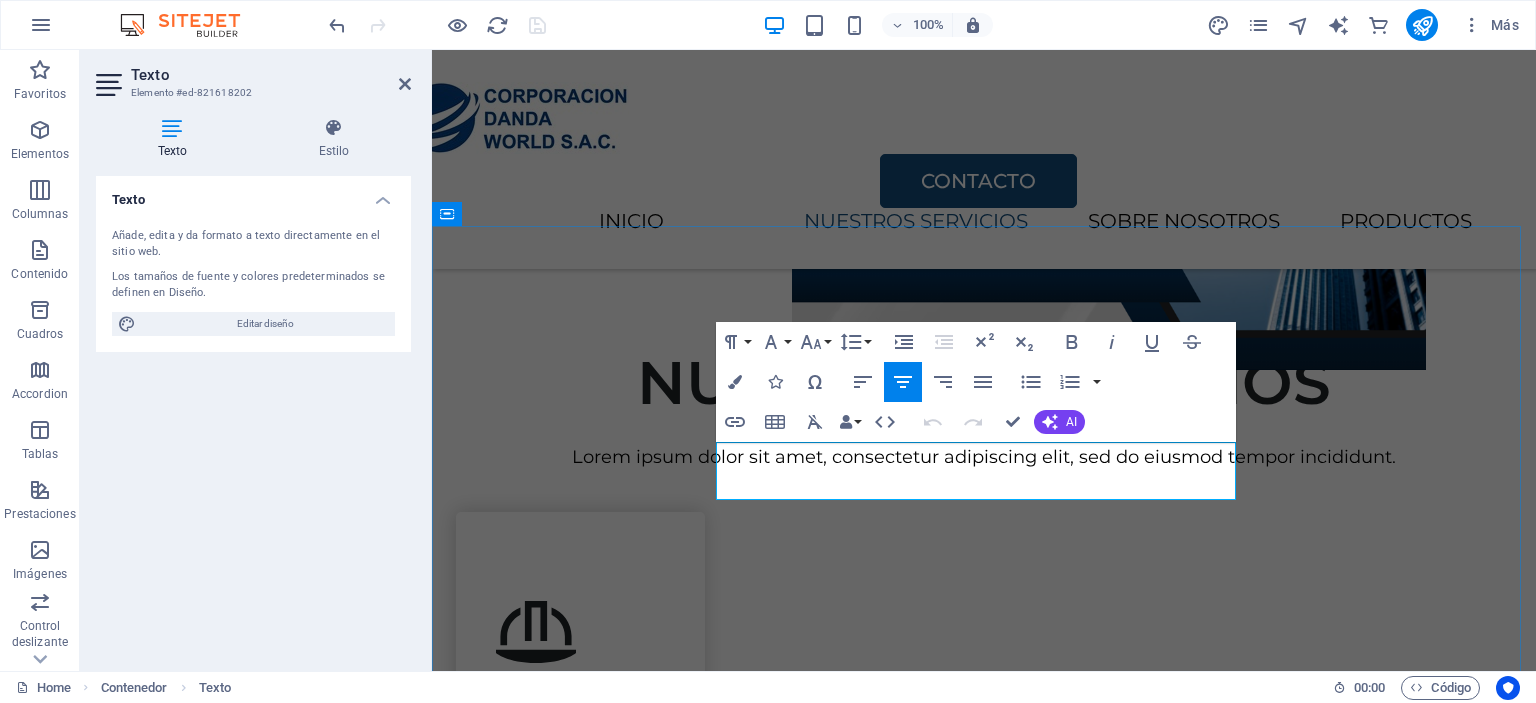 click on "Lorem ipsum dolor sit amet, consectetur adipiscing elit, sed do eiusmod tempor incididunt." at bounding box center [984, 457] 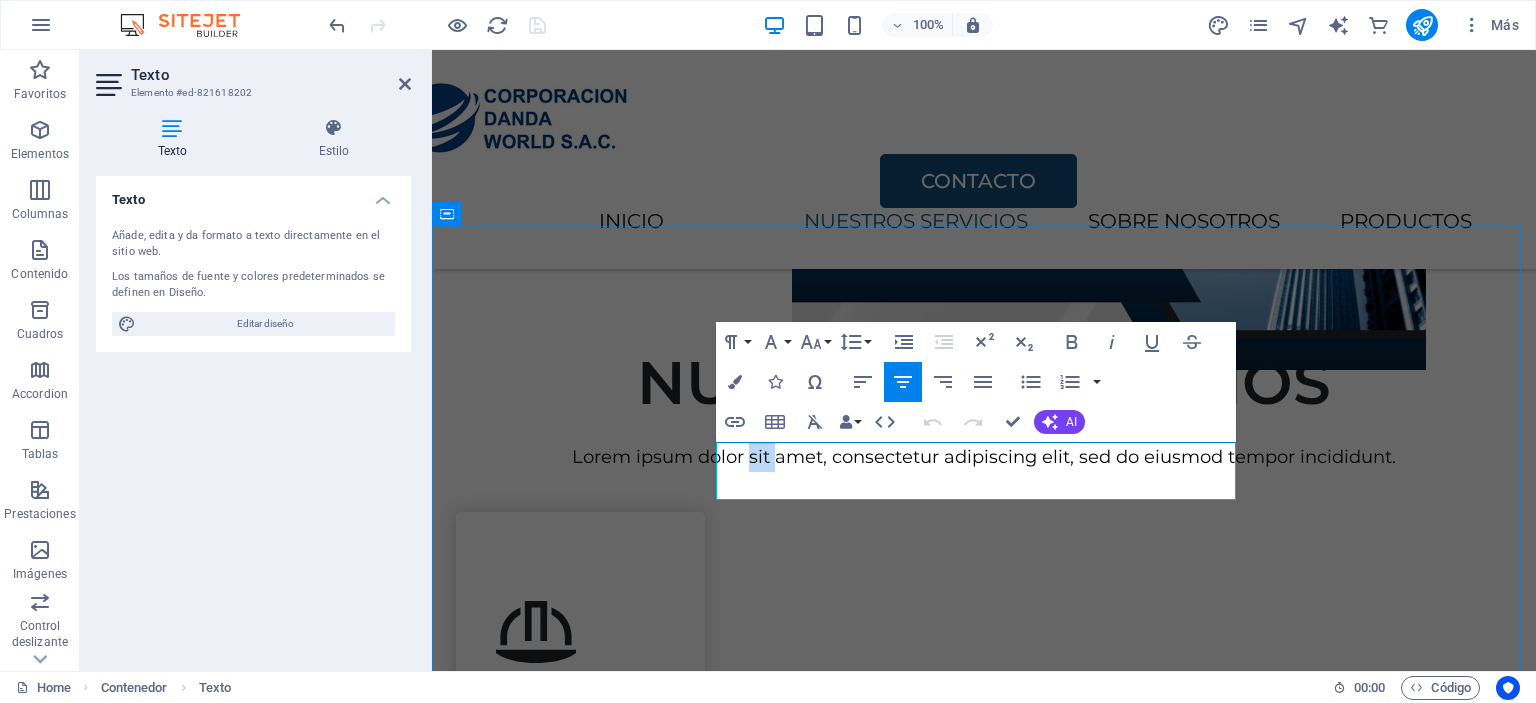 click on "Lorem ipsum dolor sit amet, consectetur adipiscing elit, sed do eiusmod tempor incididunt." at bounding box center [984, 457] 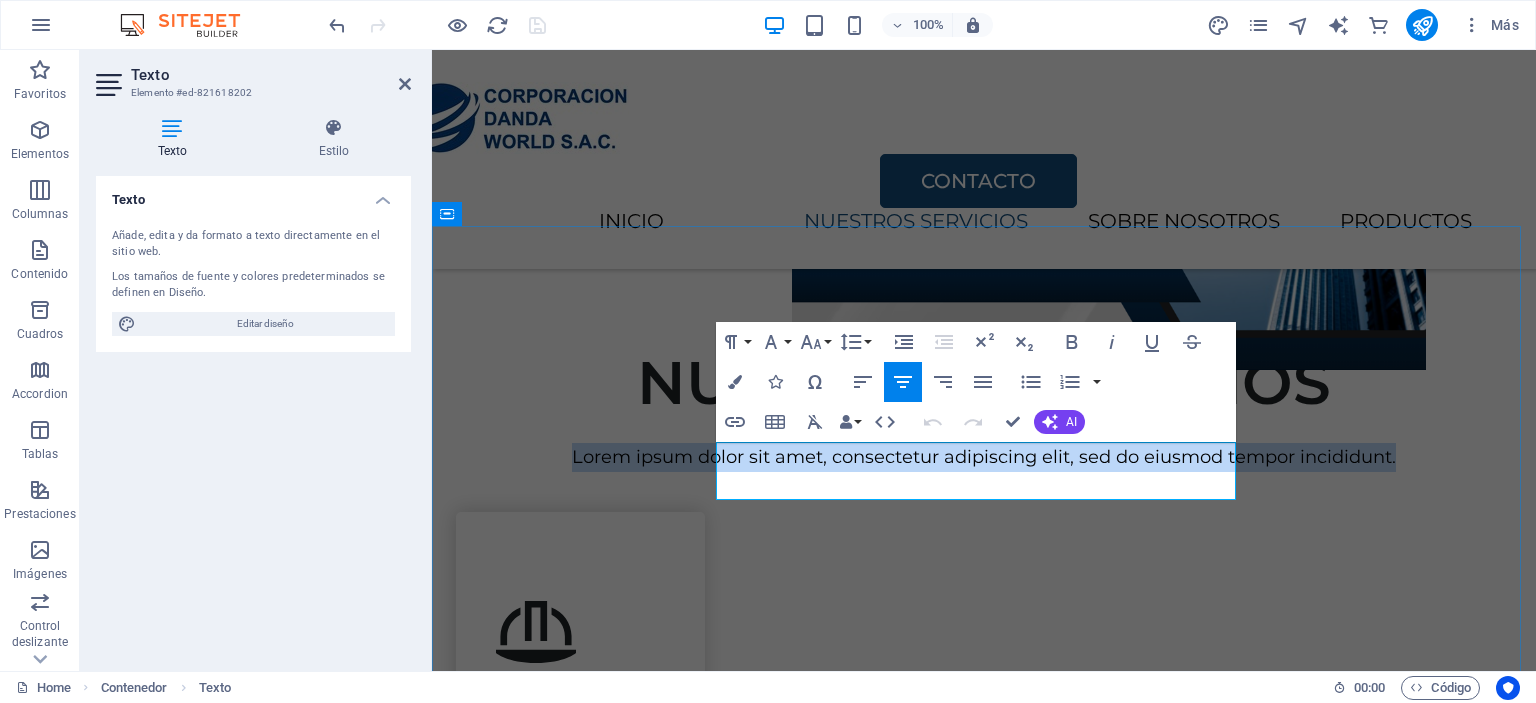 click on "Lorem ipsum dolor sit amet, consectetur adipiscing elit, sed do eiusmod tempor incididunt." at bounding box center (984, 457) 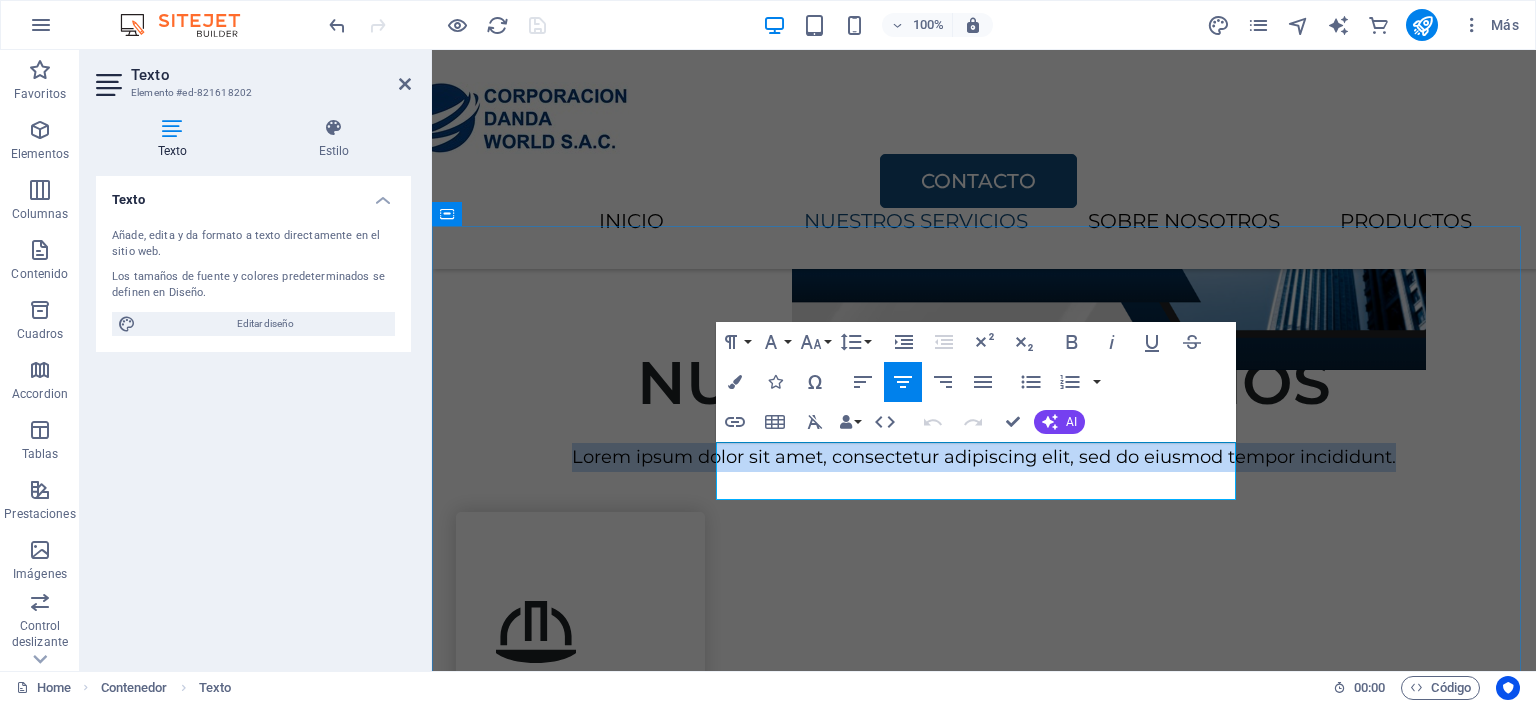 type 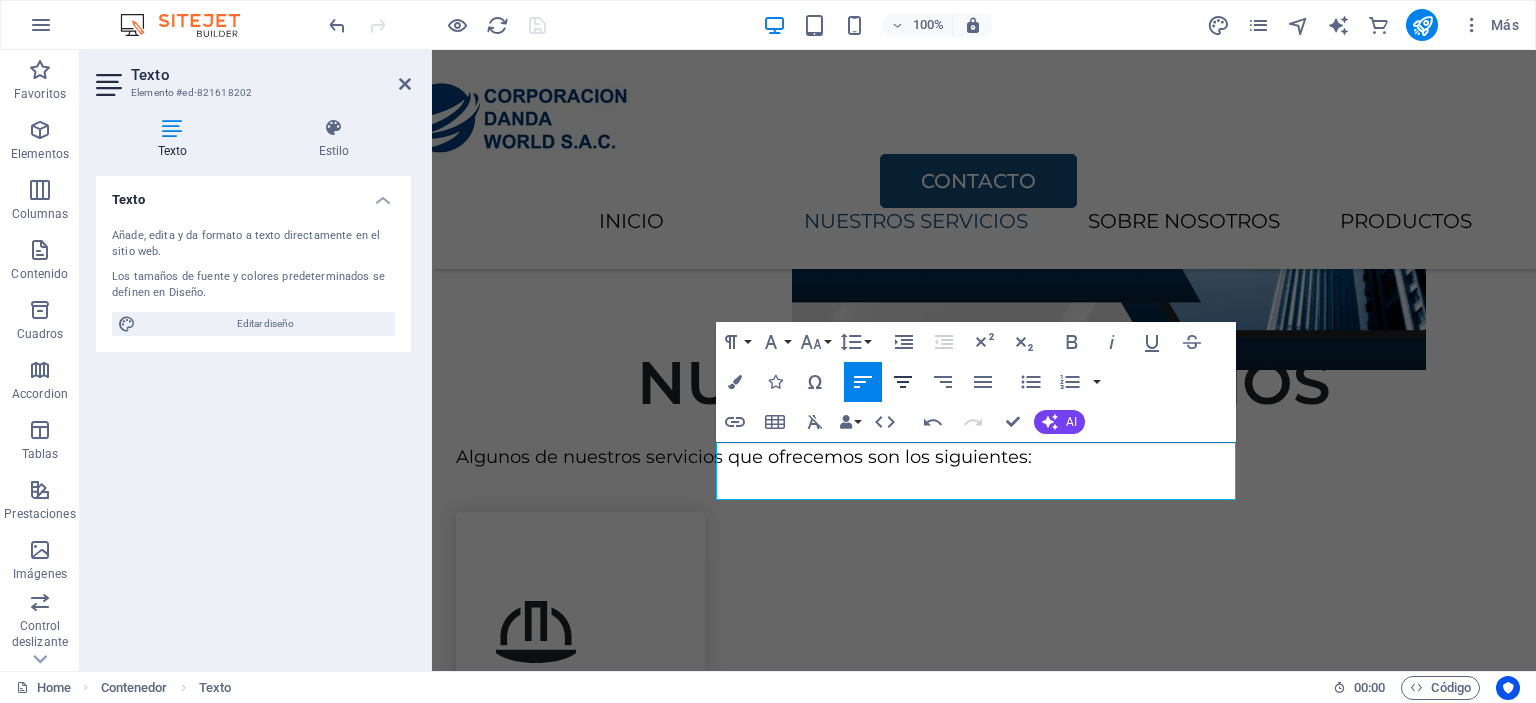 click 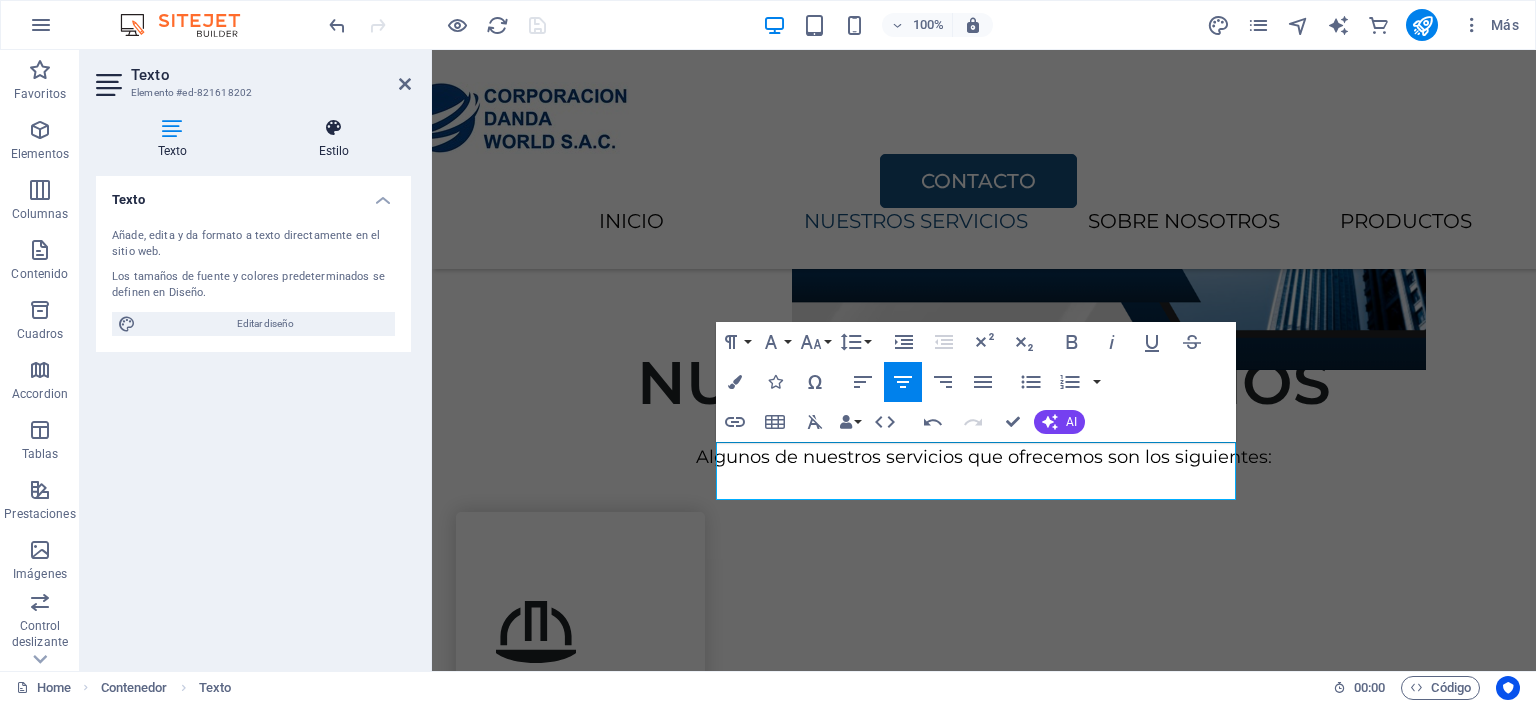 click on "Estilo" at bounding box center (334, 139) 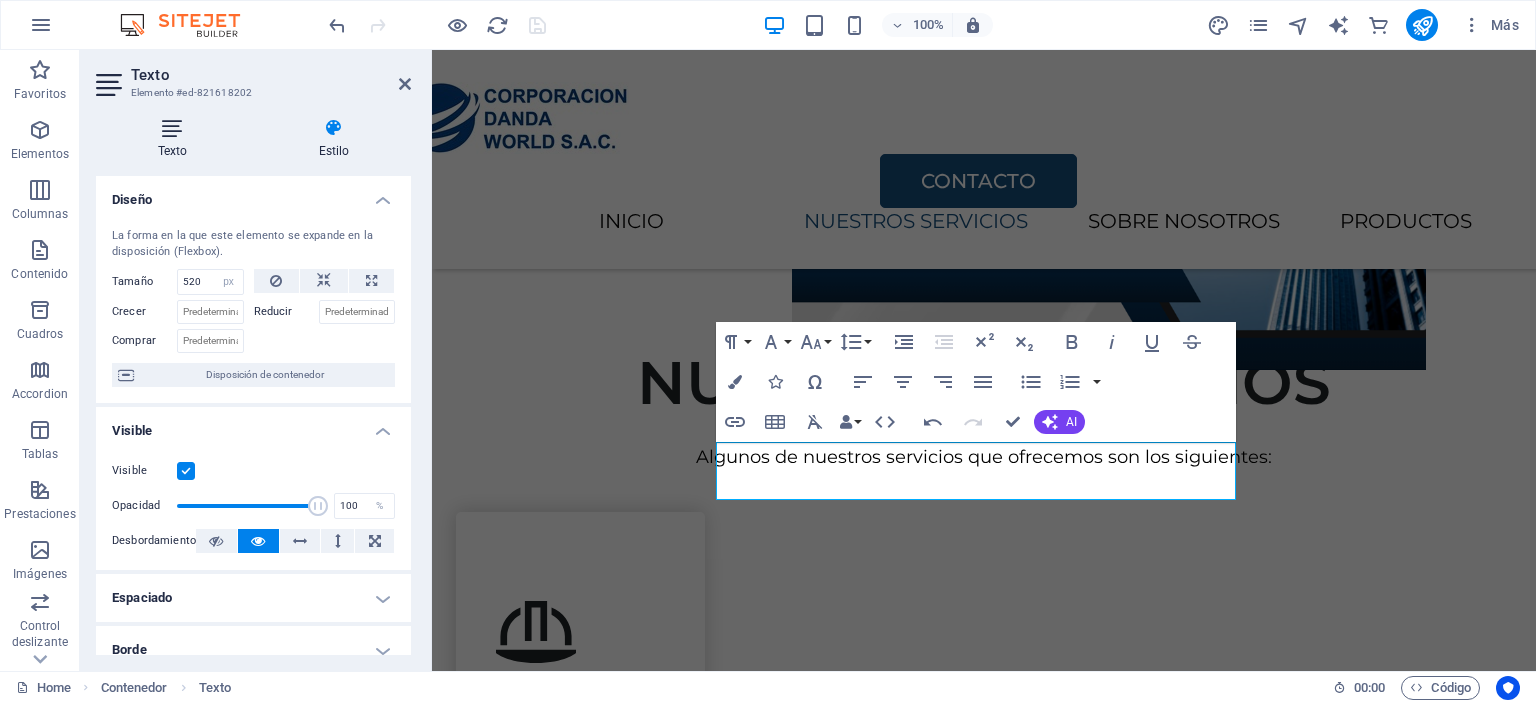 click at bounding box center [172, 128] 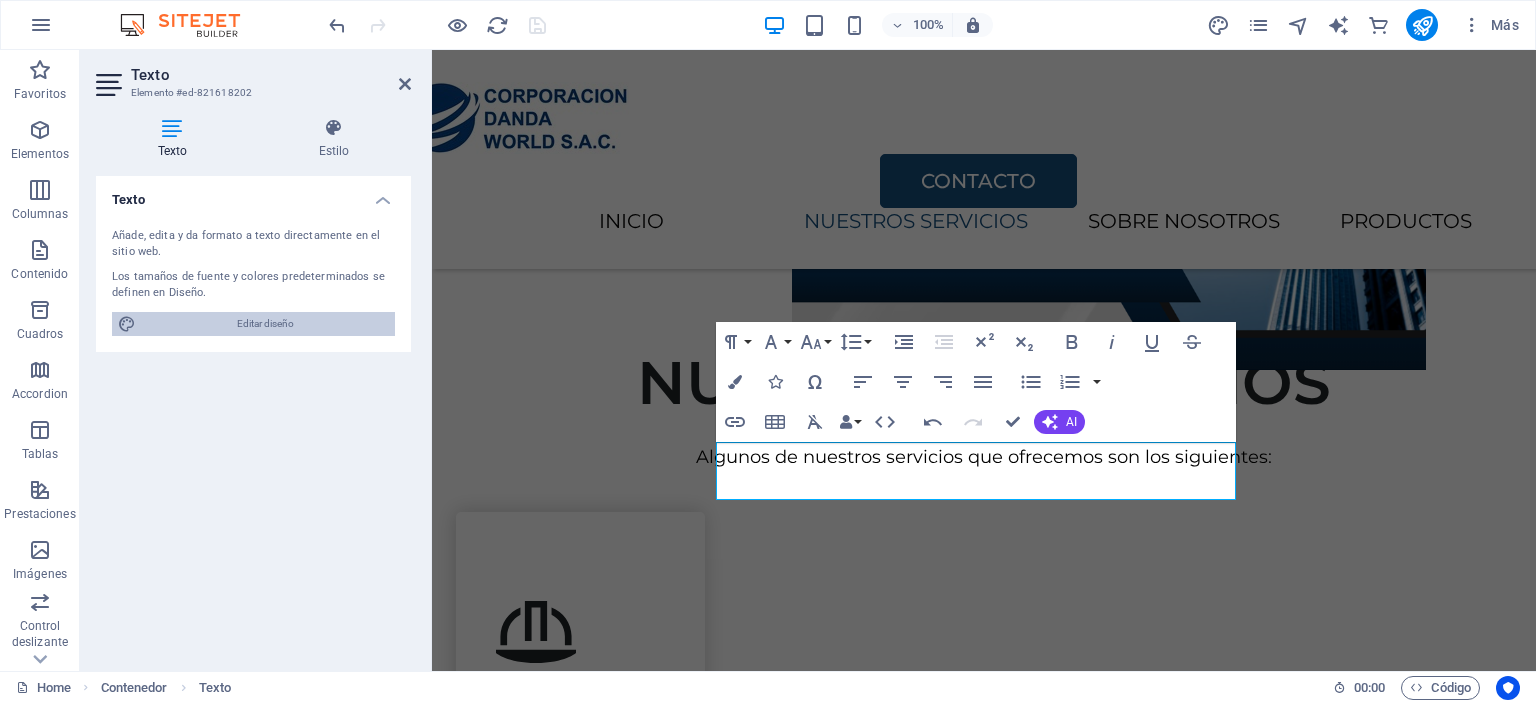 click on "Editar diseño" at bounding box center (265, 324) 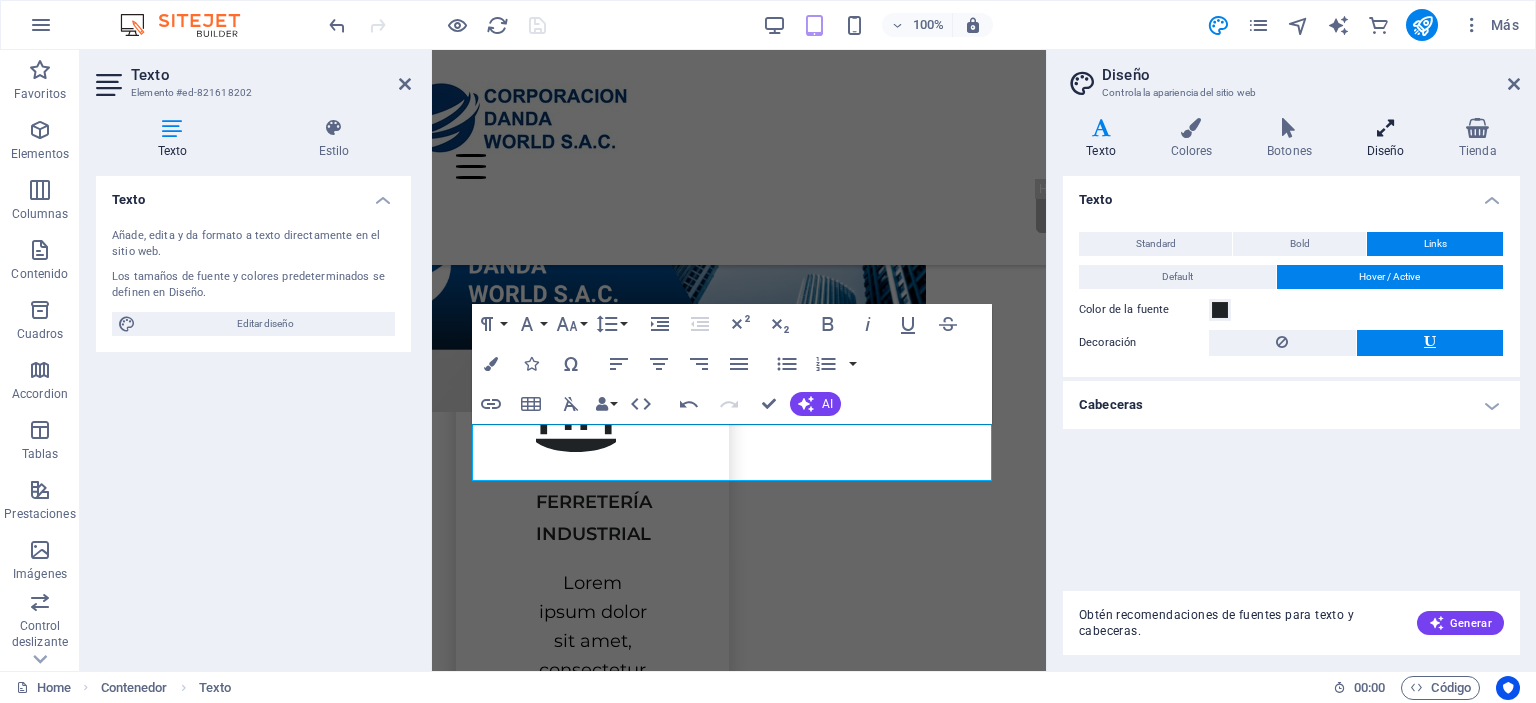click at bounding box center [1385, 128] 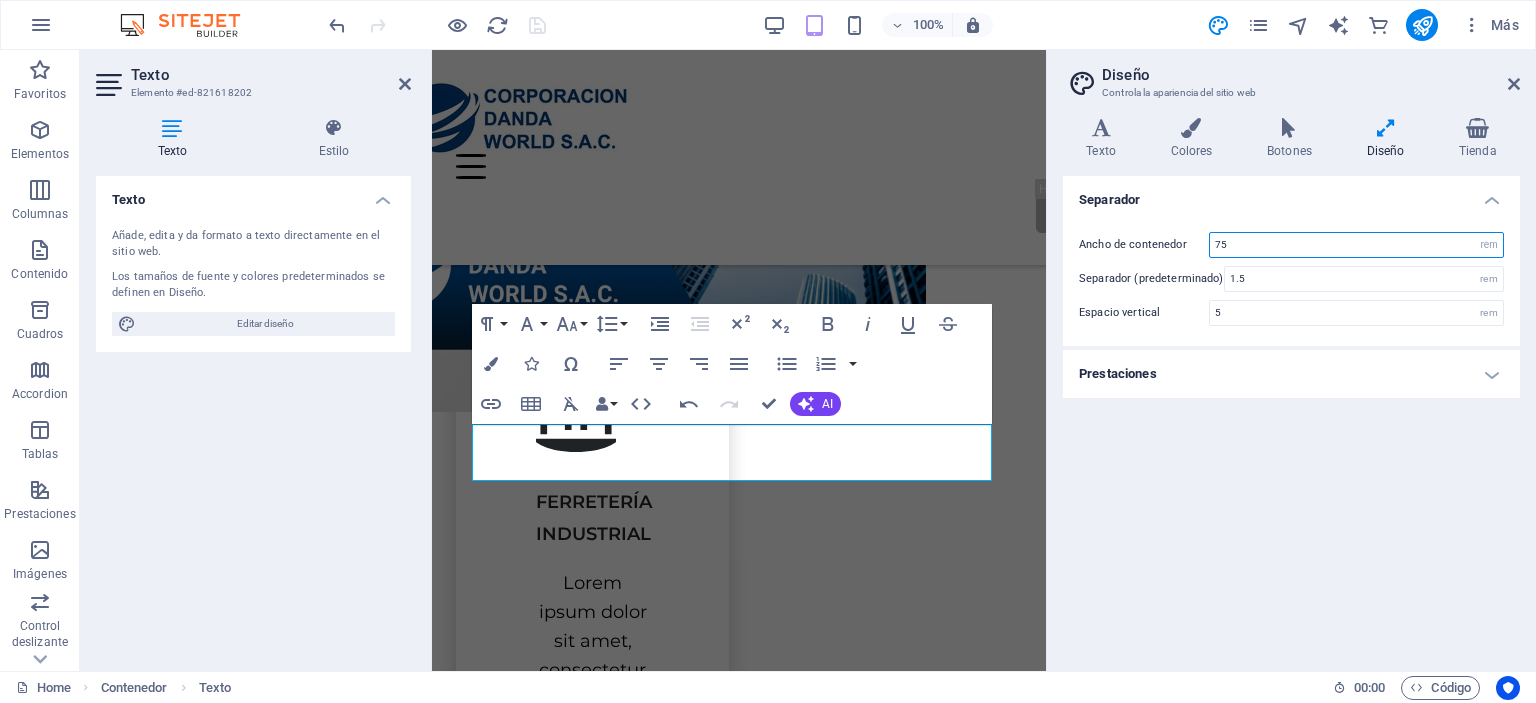 drag, startPoint x: 1244, startPoint y: 242, endPoint x: 1176, endPoint y: 245, distance: 68.06615 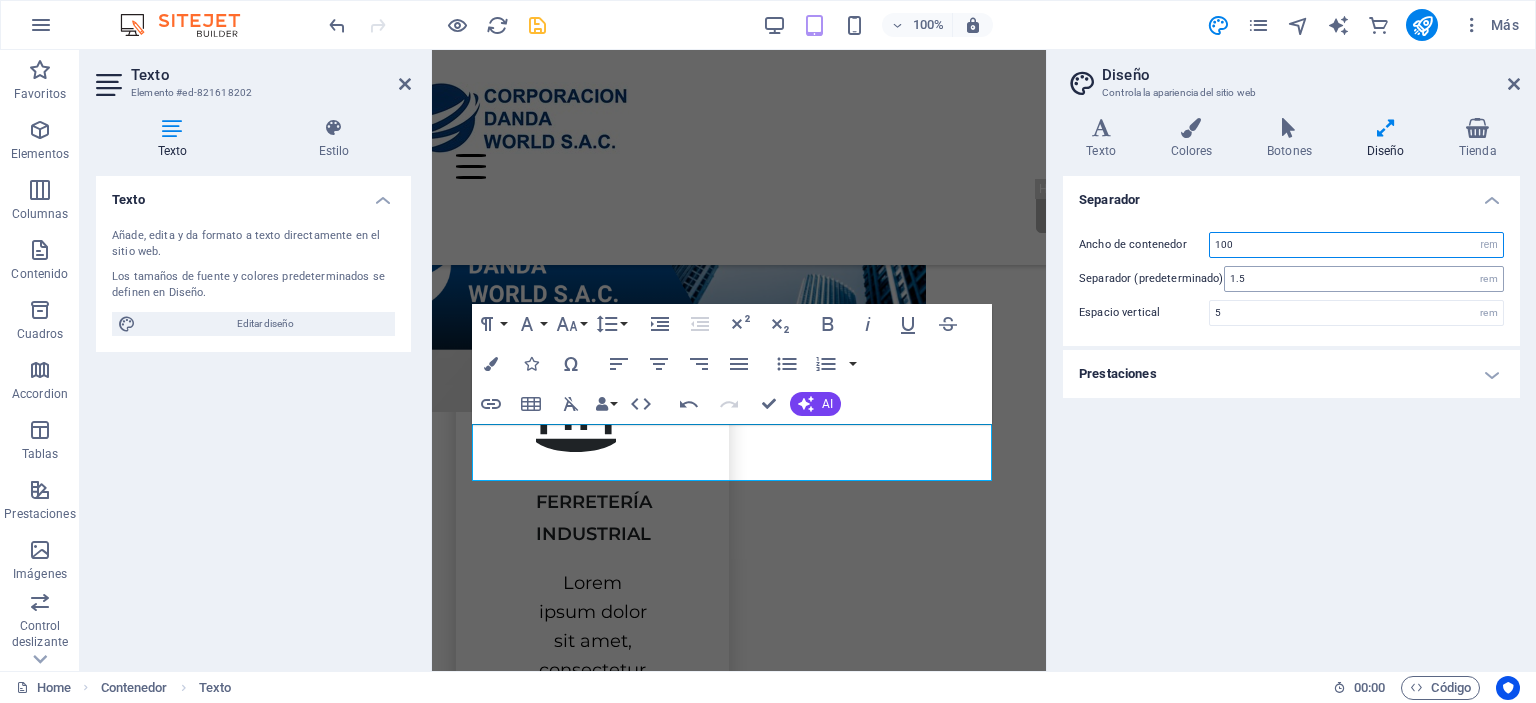 type on "100" 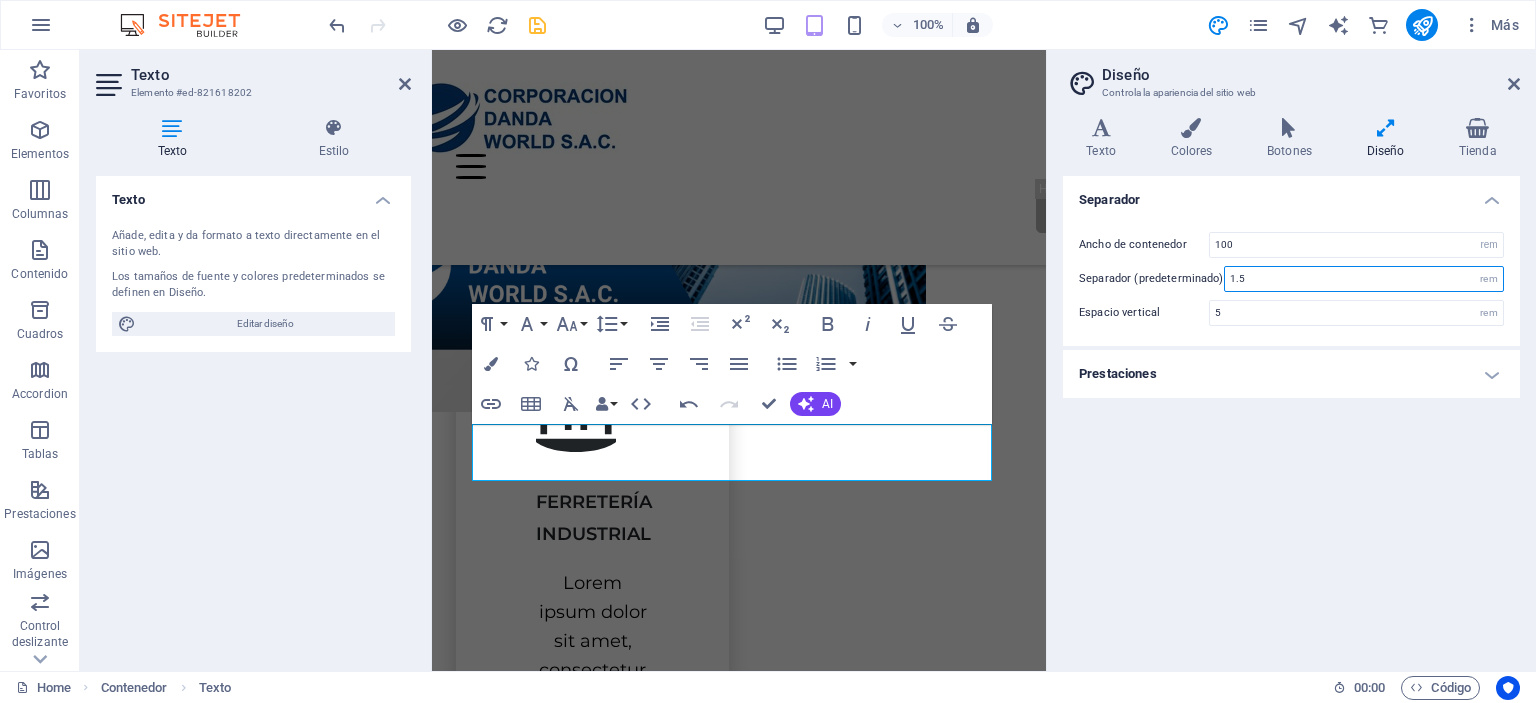 click on "1.5" at bounding box center [1364, 279] 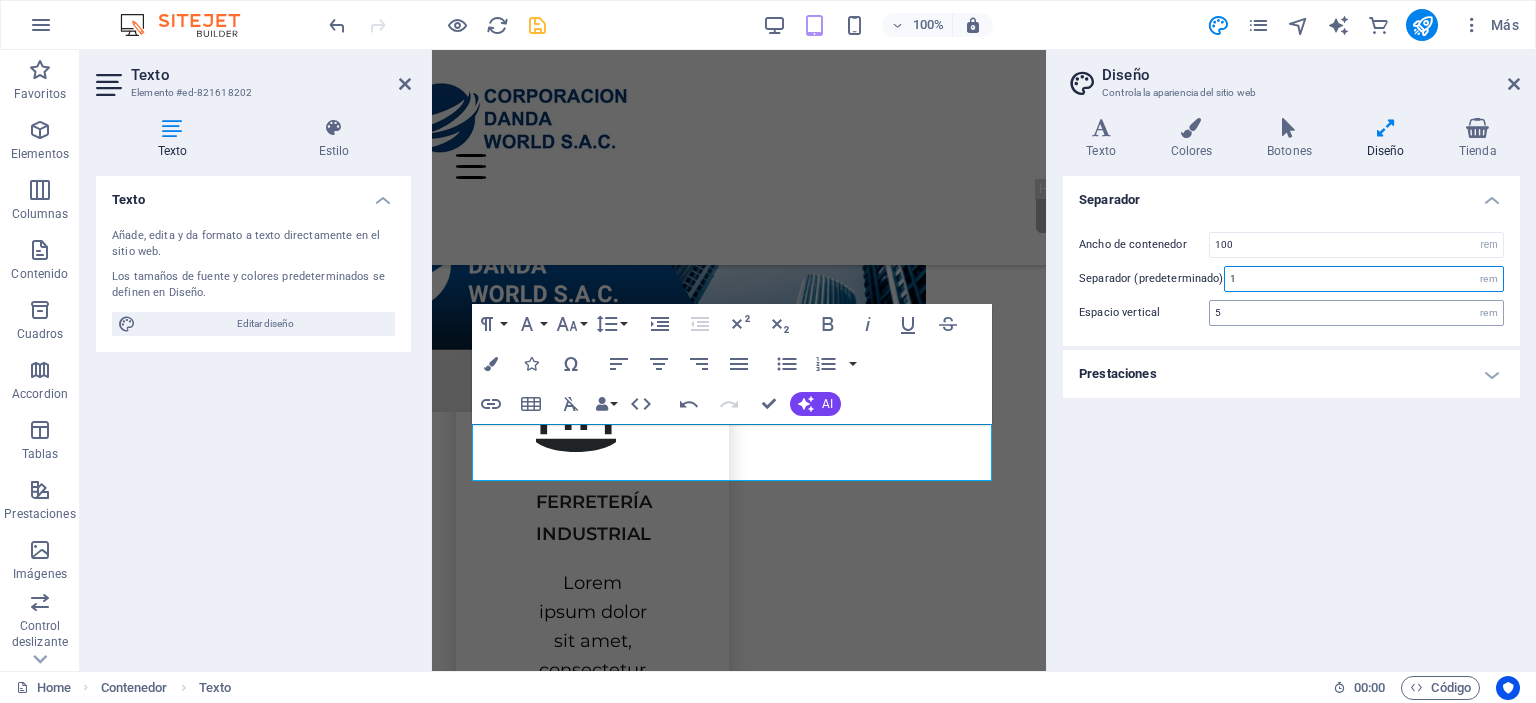 type on "1" 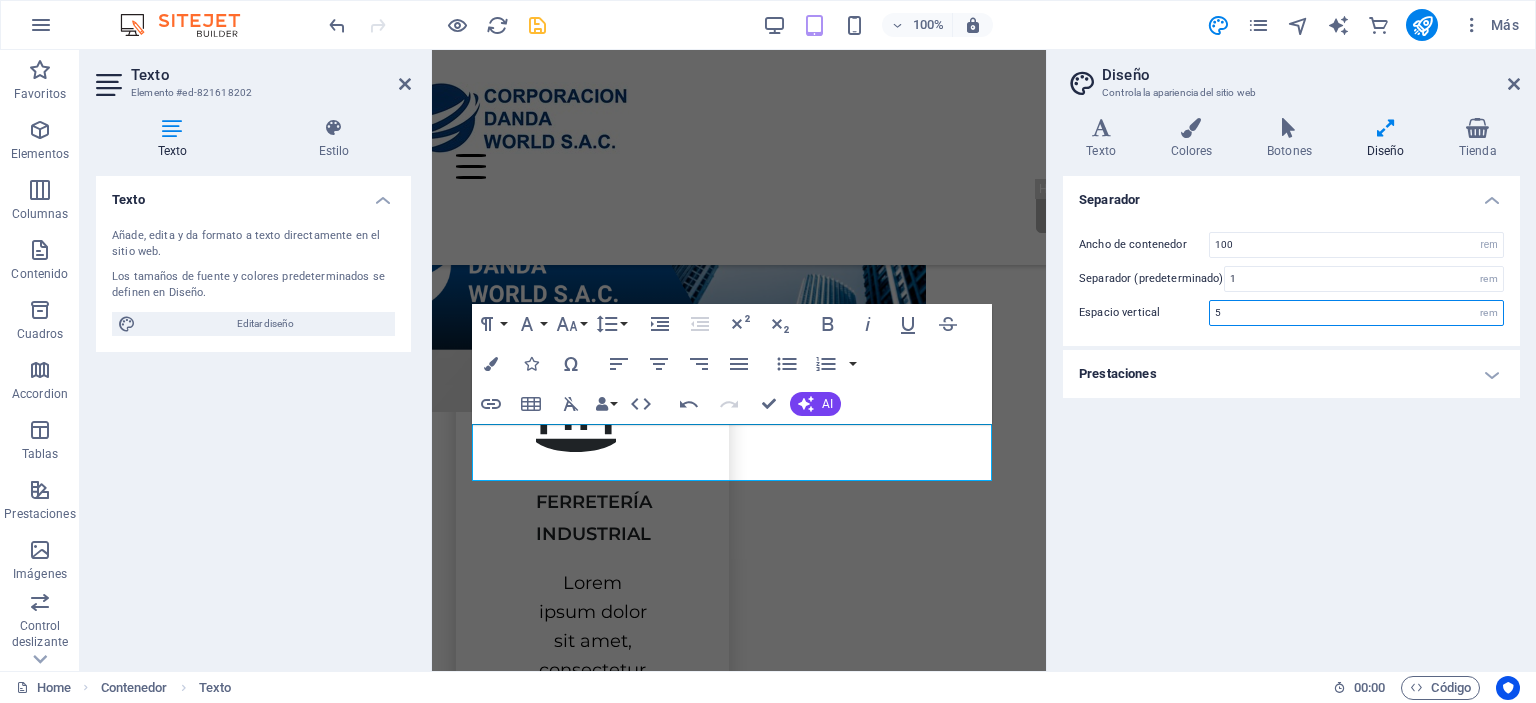 click on "5" at bounding box center (1356, 313) 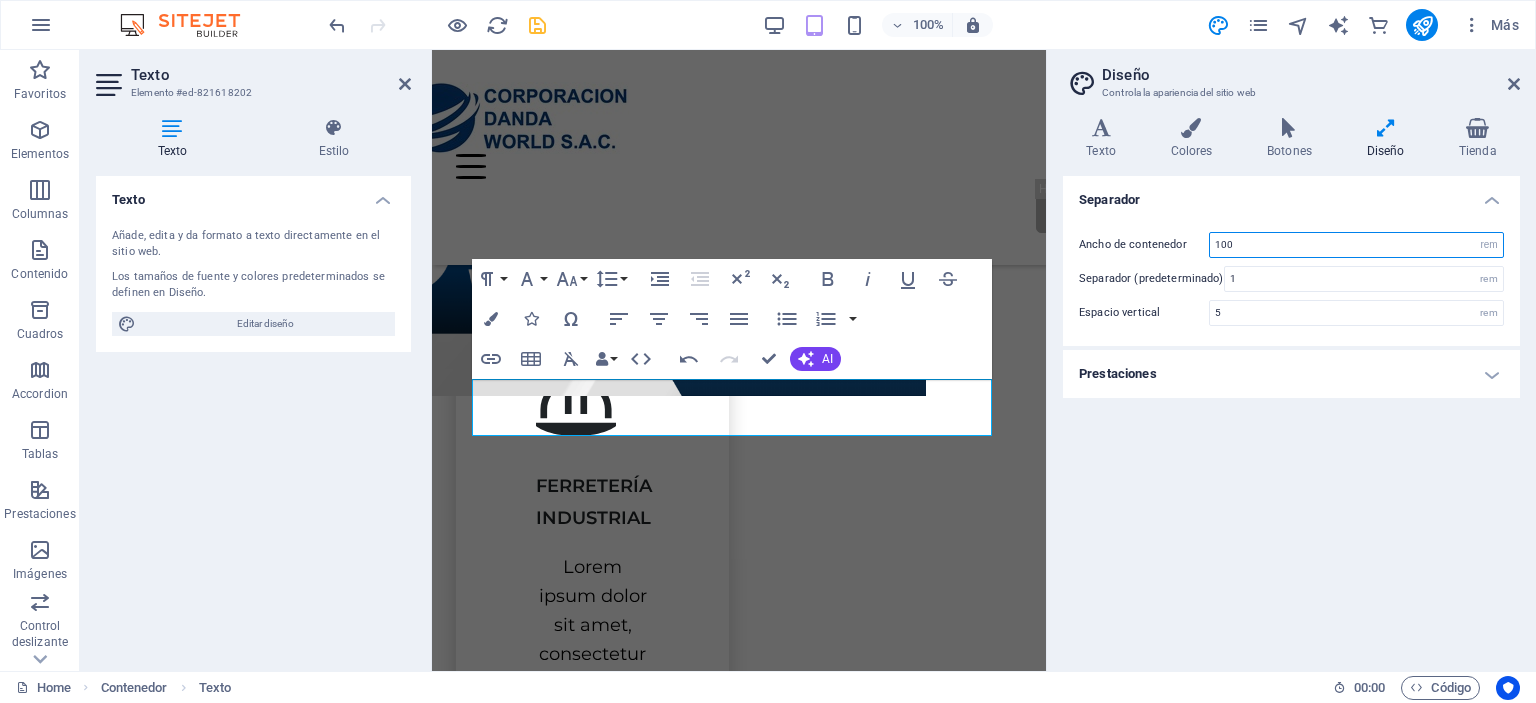 drag, startPoint x: 1247, startPoint y: 243, endPoint x: 1170, endPoint y: 243, distance: 77 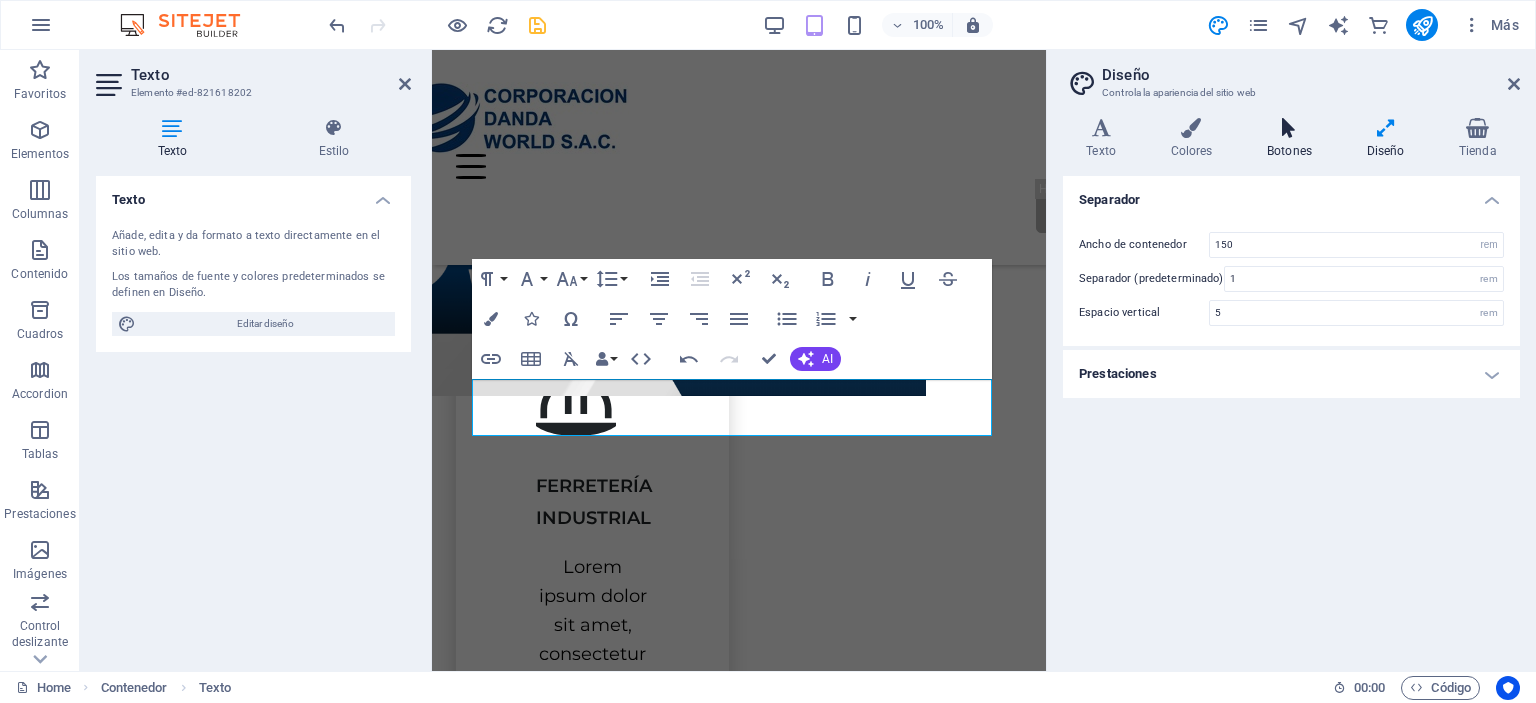 click at bounding box center [1290, 128] 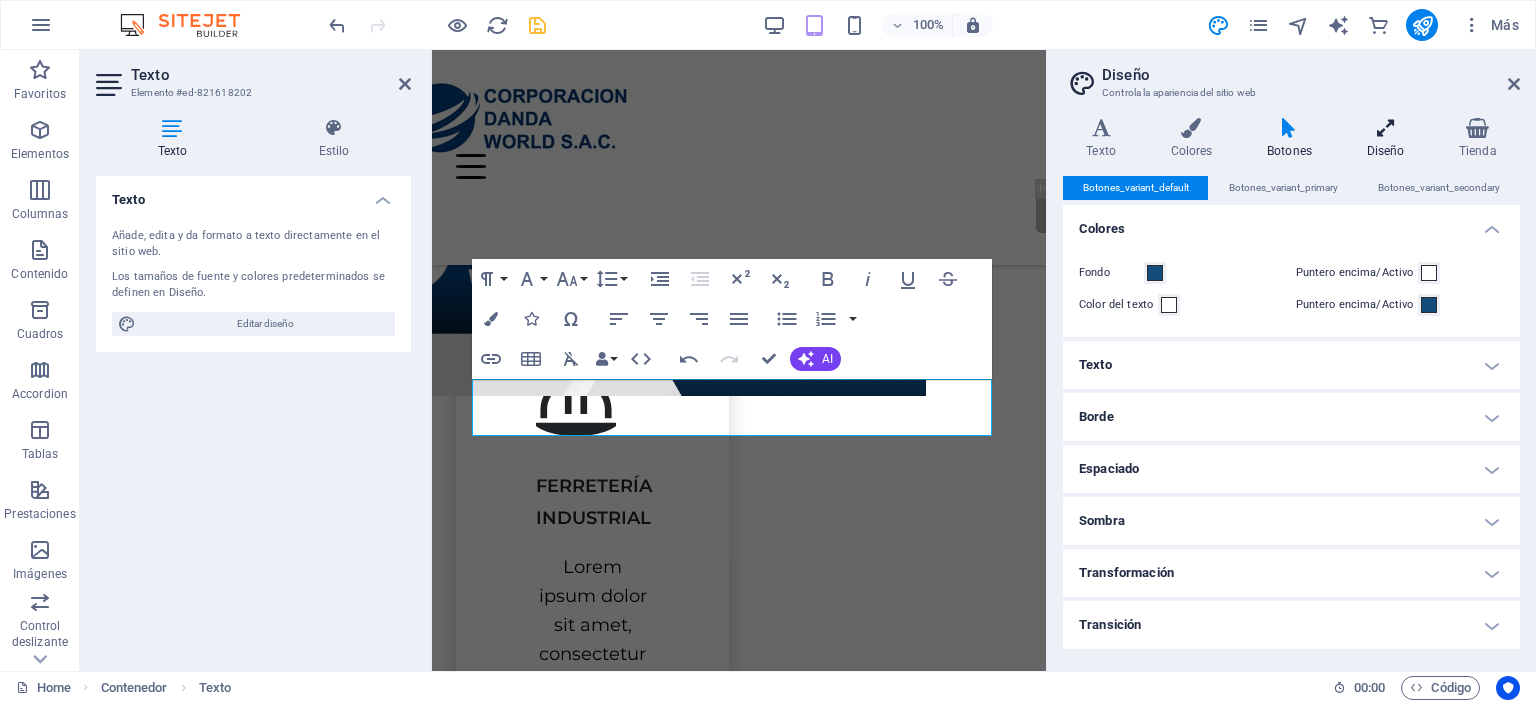 click at bounding box center [1385, 128] 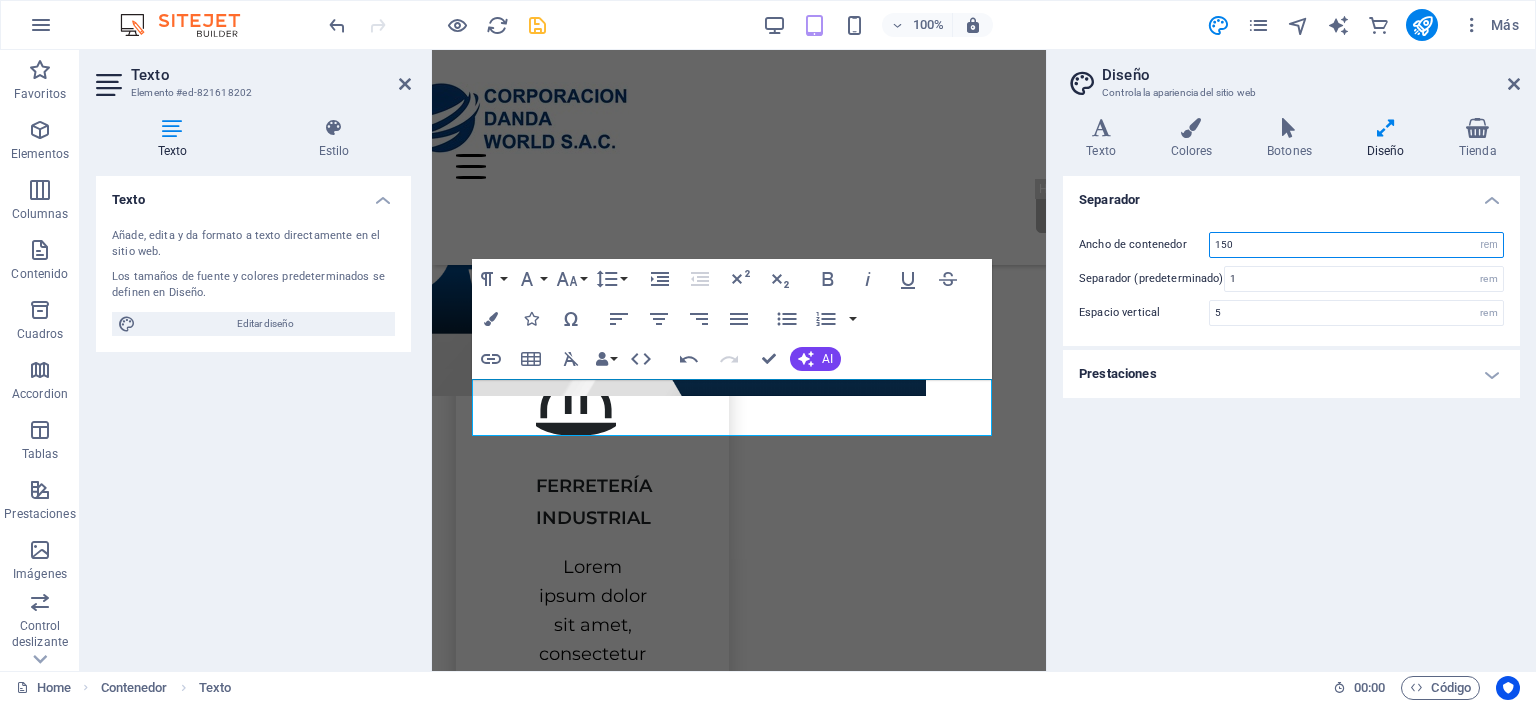 drag, startPoint x: 1263, startPoint y: 239, endPoint x: 1135, endPoint y: 236, distance: 128.03516 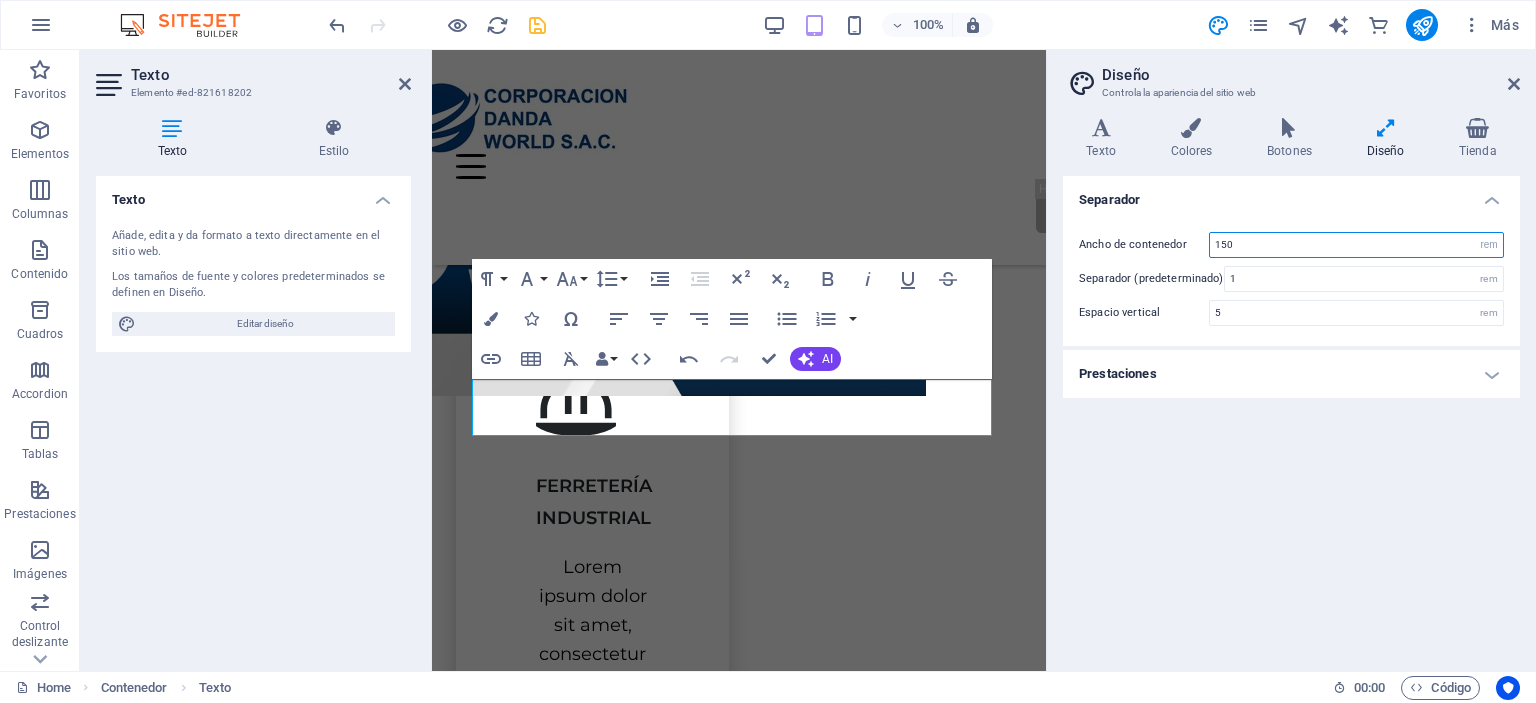 click on "Ancho de contenedor 150 rem px" at bounding box center [1291, 245] 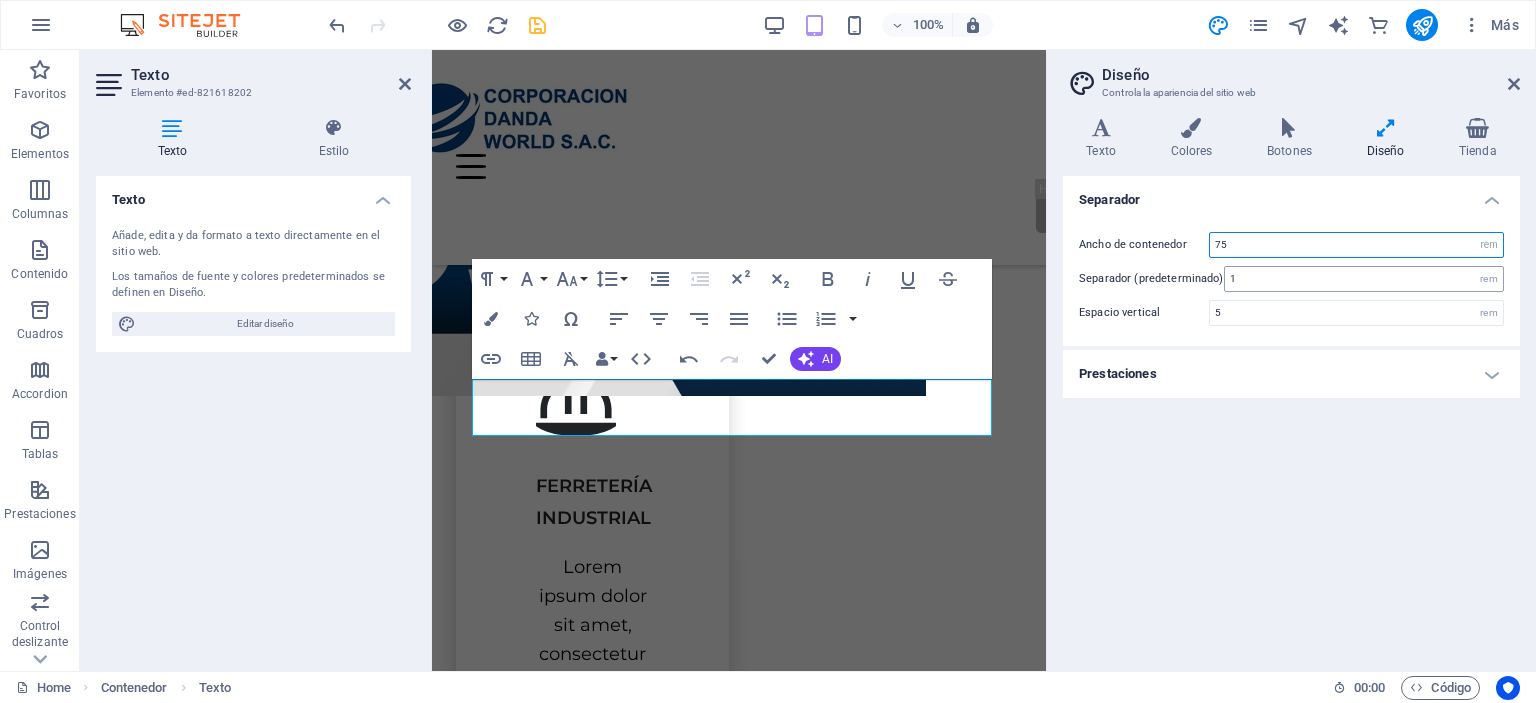 type on "75" 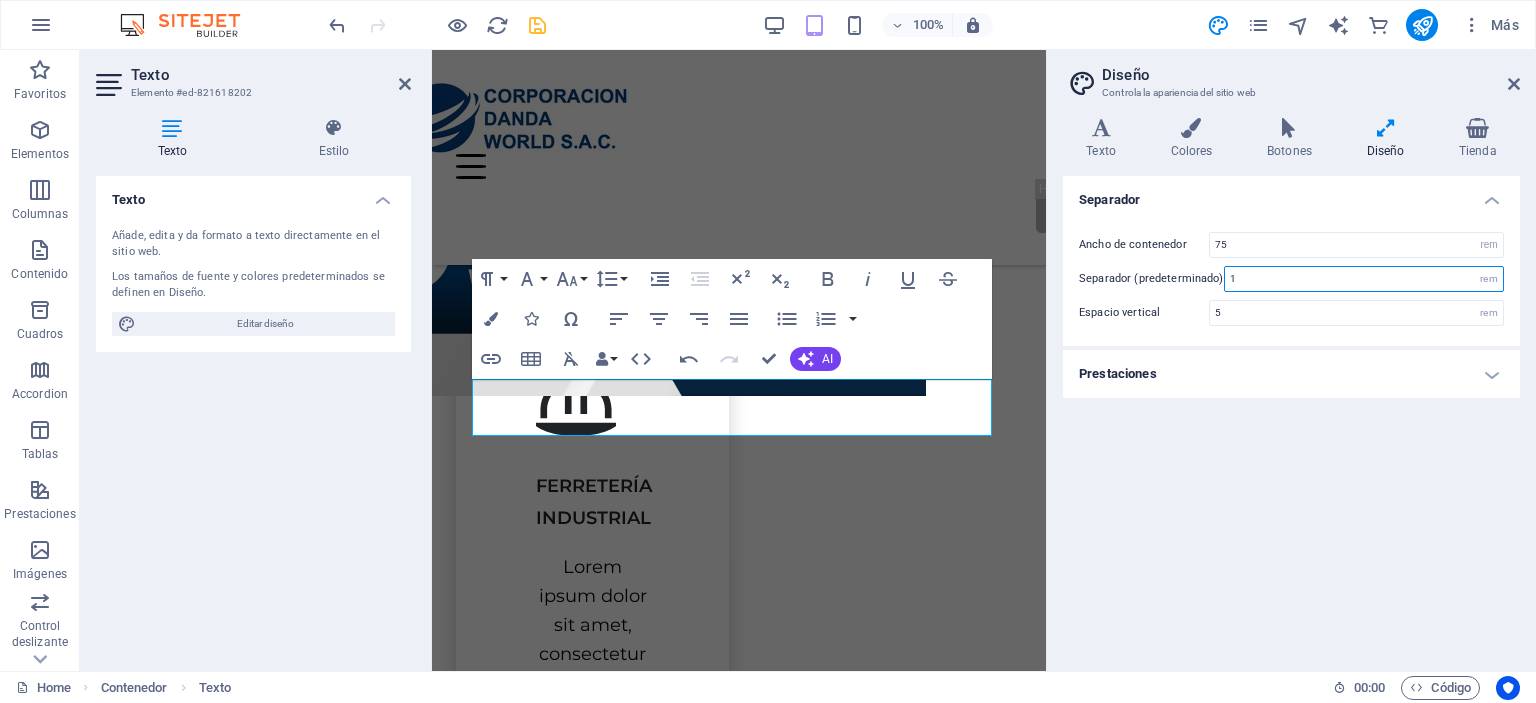 click on "1" at bounding box center (1364, 279) 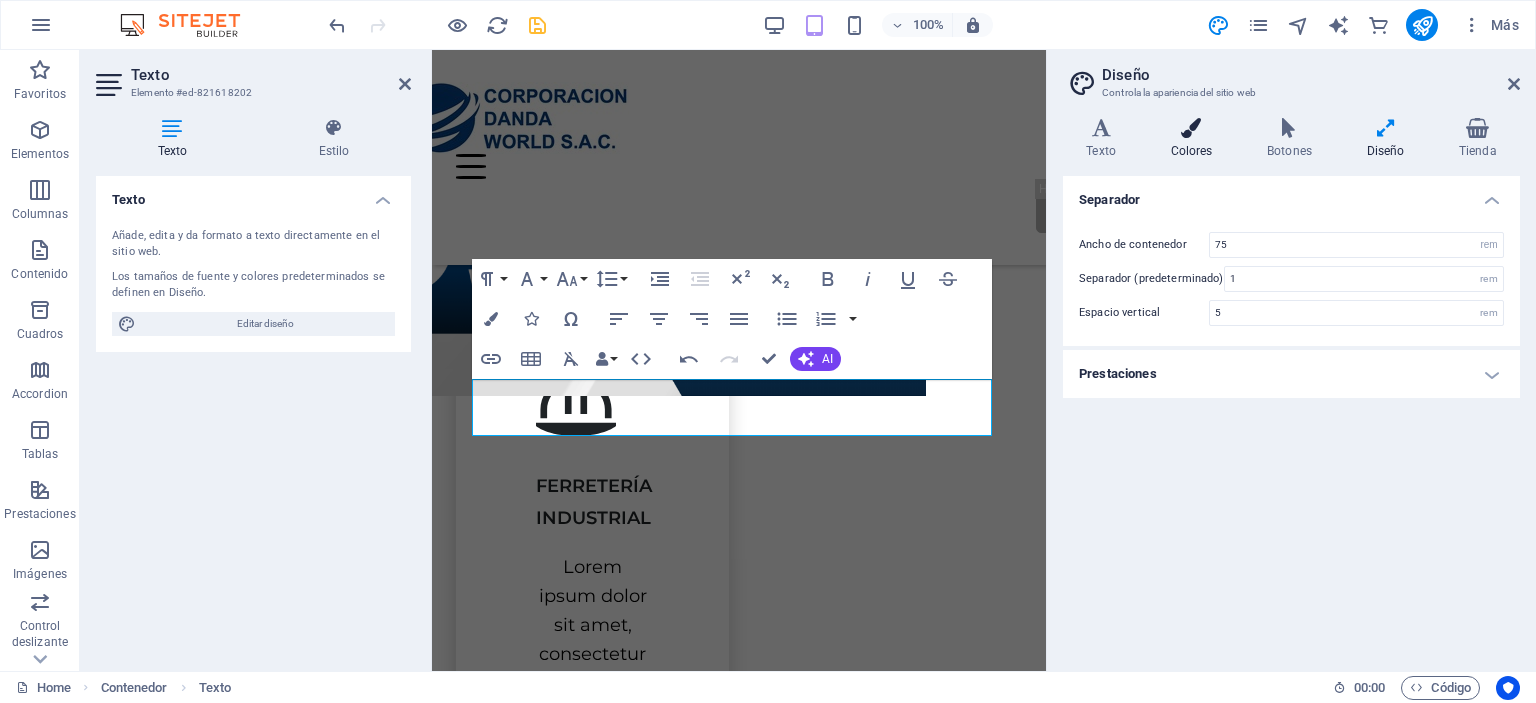 click at bounding box center [1191, 128] 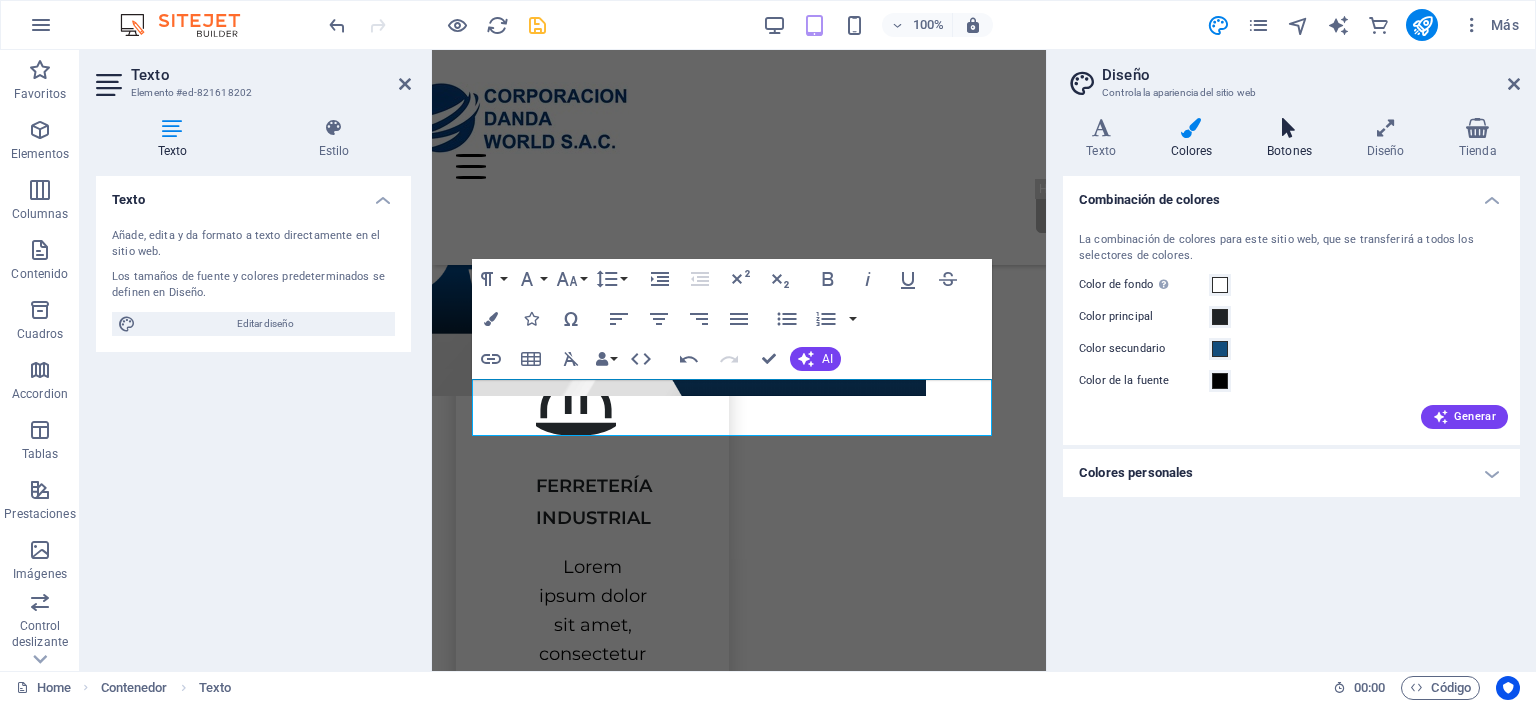 click at bounding box center (1290, 128) 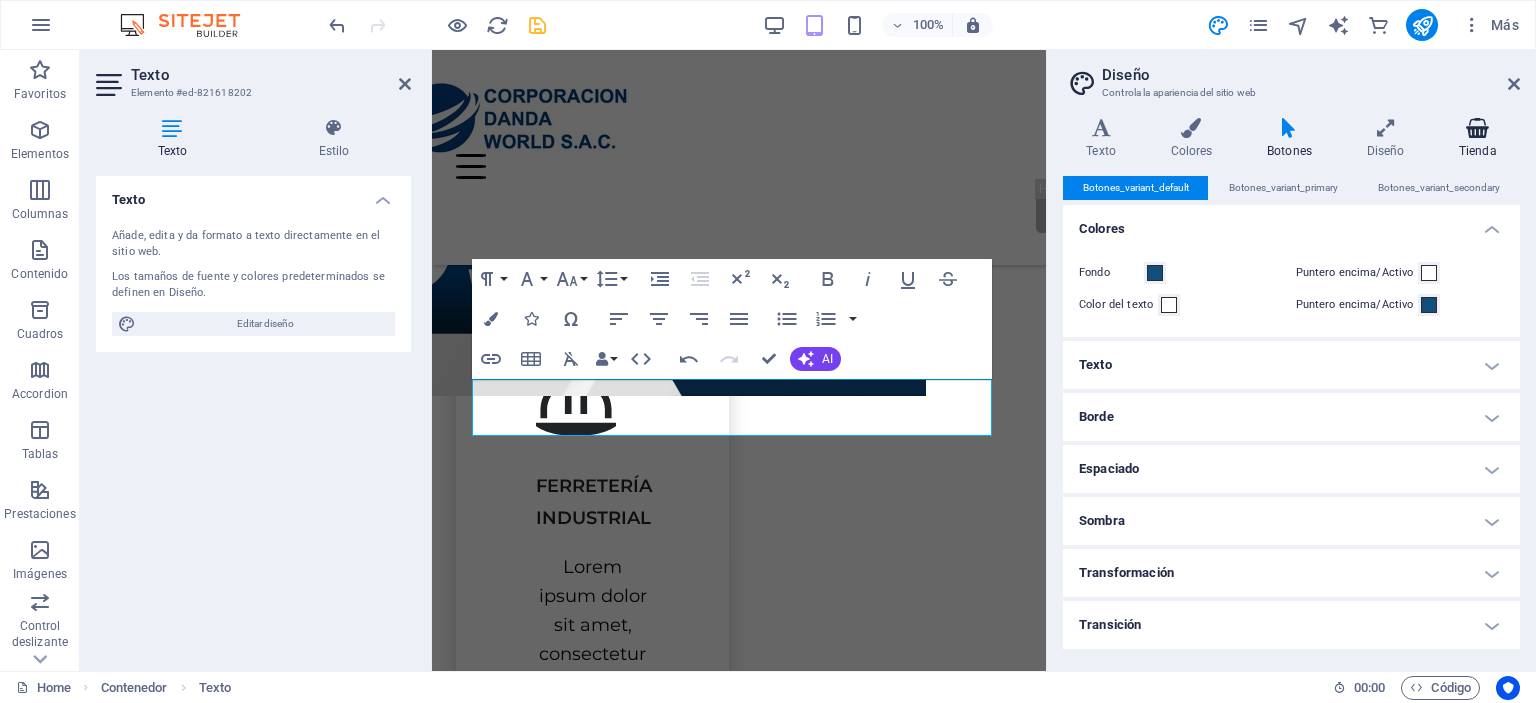 click at bounding box center [1478, 128] 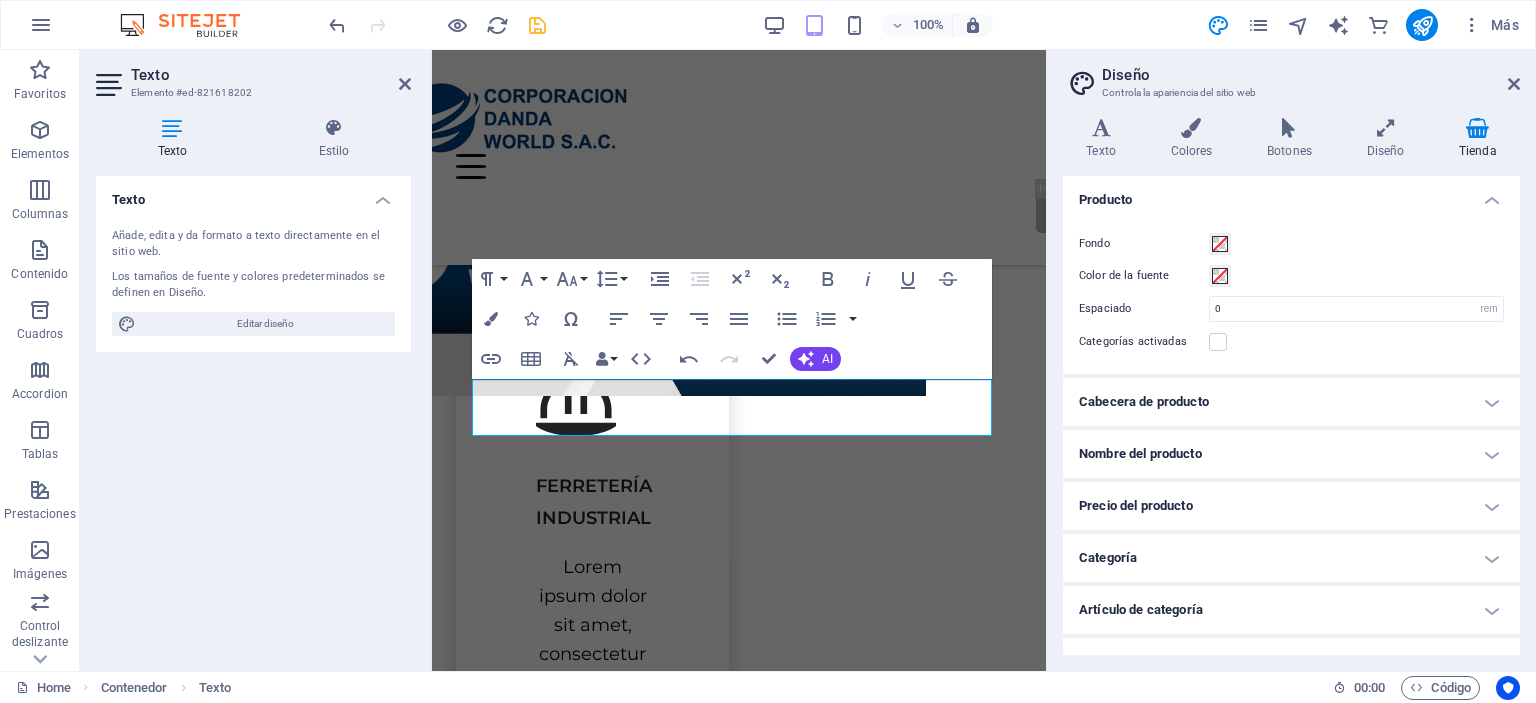 click on "Texto  Colores  Botones  Diseño  Tienda Texto Standard Bold Links Color de la fuente Fuente Montserrat Tamaño de la fuente 18 rem px Alto de línea 1.6 Espesor de la fuente Para mostrar el espesor de la fuente correctamente, puede que deba activarse.  Gestionar fuentes Fino, 100 Extra delgado, 200 Delgado, 300 Normal, 400 Medio, 500 Seminegrita, 600 Negrita, 700 Extra negrita, 800 Negro, 900 Espaciado entre caracteres 0 rem px Estilo de fuente Transformación del texto Tt TT tt Alineación del texto Espesor de la fuente Para mostrar el espesor de la fuente correctamente, puede que deba activarse.  Gestionar fuentes Fino, 100 Extra delgado, 200 Delgado, 300 Normal, 400 Medio, 500 Seminegrita, 600 Negrita, 700 Extra negrita, 800 Negro, 900 Default Hover / Active Color de la fuente Color de la fuente Decoración Decoración Duración de la transición 0.3 s Función de la transición Lentitud Entrada lenta Salida lenta Entrada/salida lenta Lineal Cabeceras Todo H1 / Texto de logo H2 H3 H4 H5 H6 Fuente 1.2 0 0" at bounding box center [1291, 386] 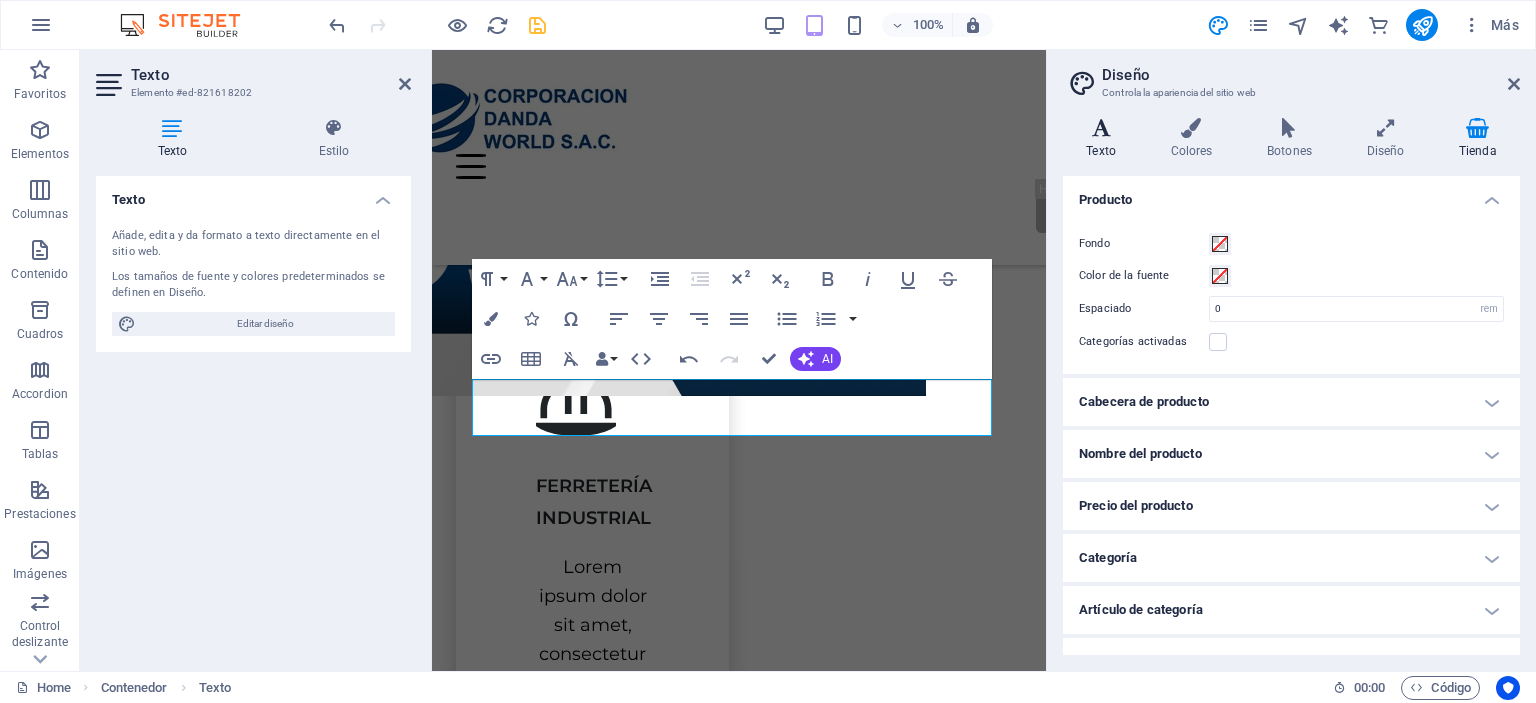 click at bounding box center [1101, 128] 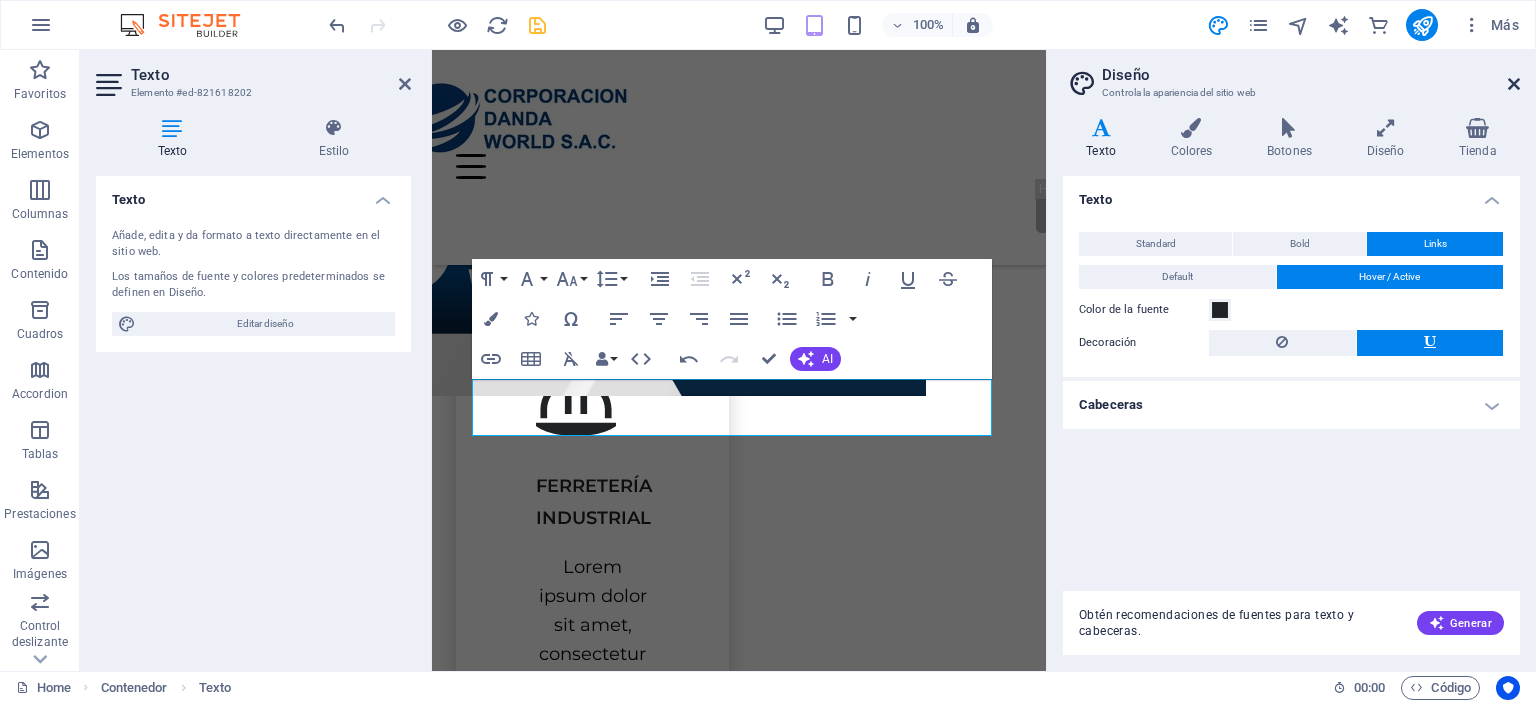 click at bounding box center (1514, 84) 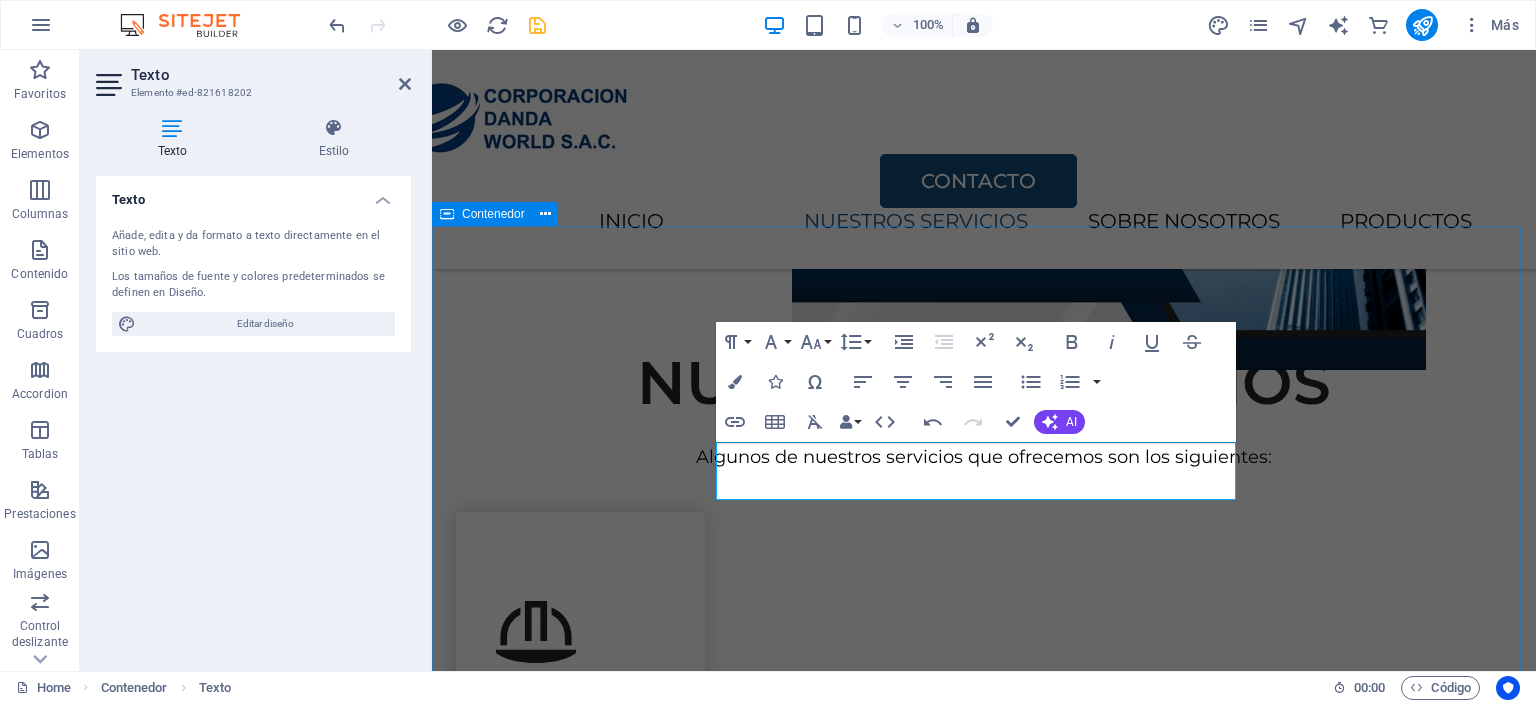 click on "NUESTROS SERVICIOS Algunos de nuestros servicios que ofrecemos son los siguientes: FERRETERÍA INDUSTRIAL Lorem ipsum dolor sit amet, consectetur adipiscing elit. SEGURIDAD INDUSTRIAL Lorem ipsum dolor sit amet, consectetur adipiscing elit. CONSULTORÍA BUSINESS Lorem ipsum dolor sit amet, consectetur adipiscing elit. MANTENIMIENTO EN GENERAL Lorem ipsum dolor sit amet, consectetur adipiscing elit." at bounding box center (984, 1443) 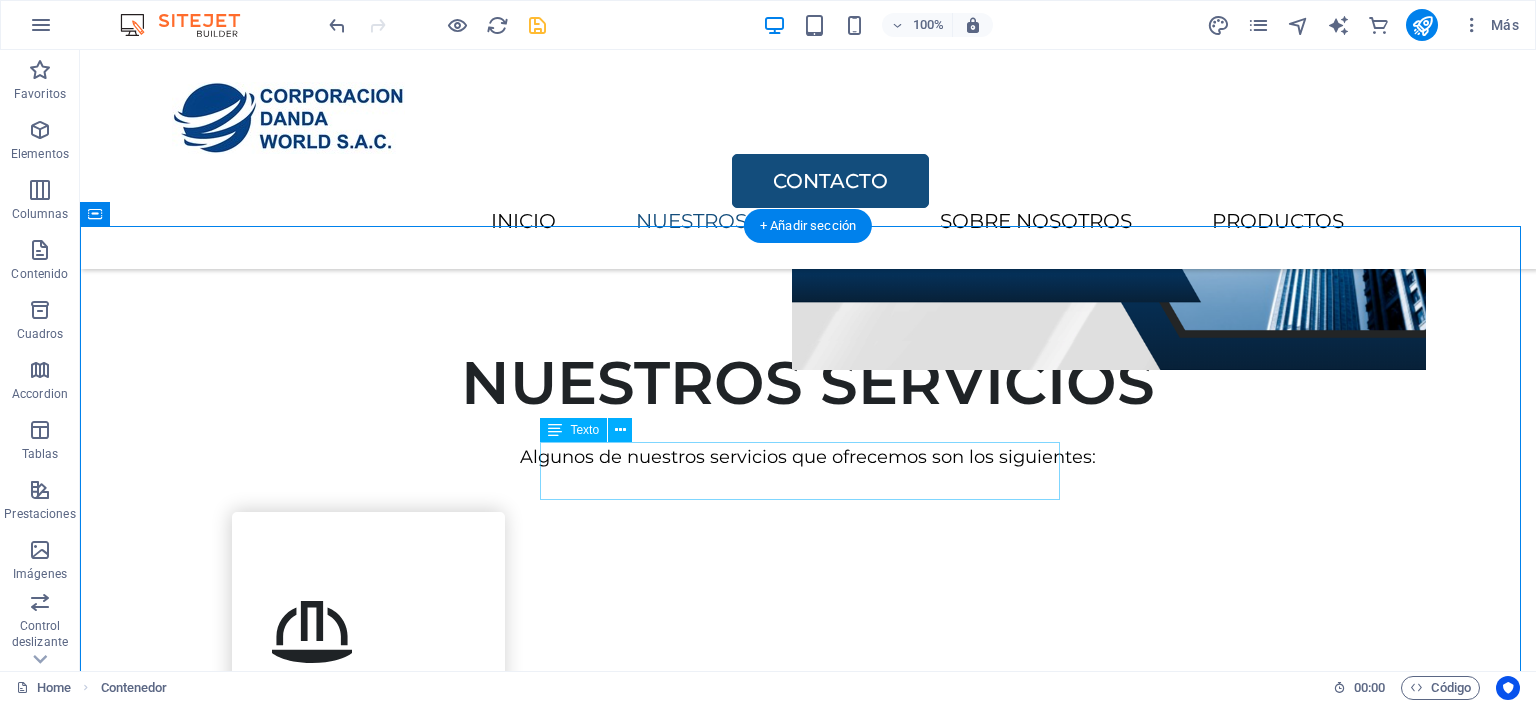 click on "Algunos de nuestros servicios que ofrecemos son los siguientes:" at bounding box center (808, 457) 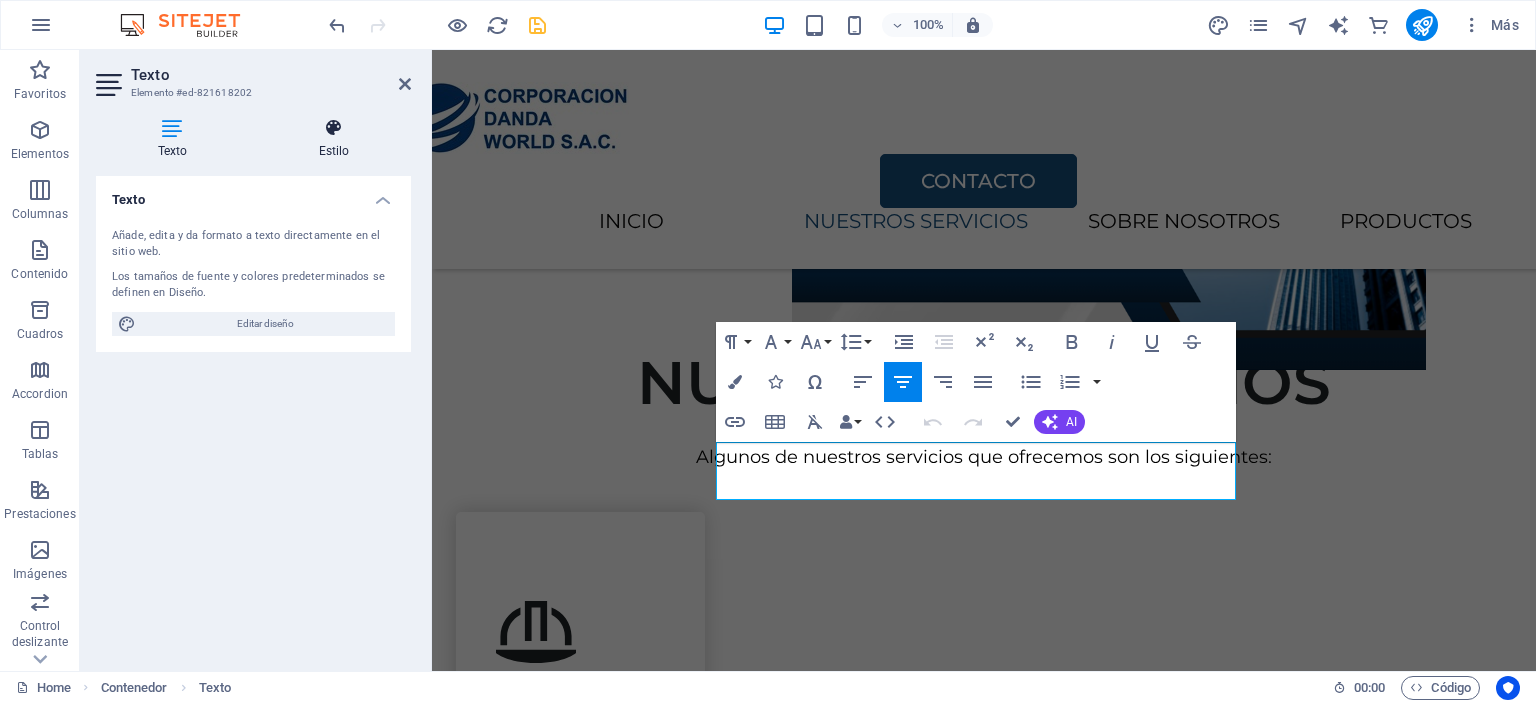 click on "Estilo" at bounding box center (334, 139) 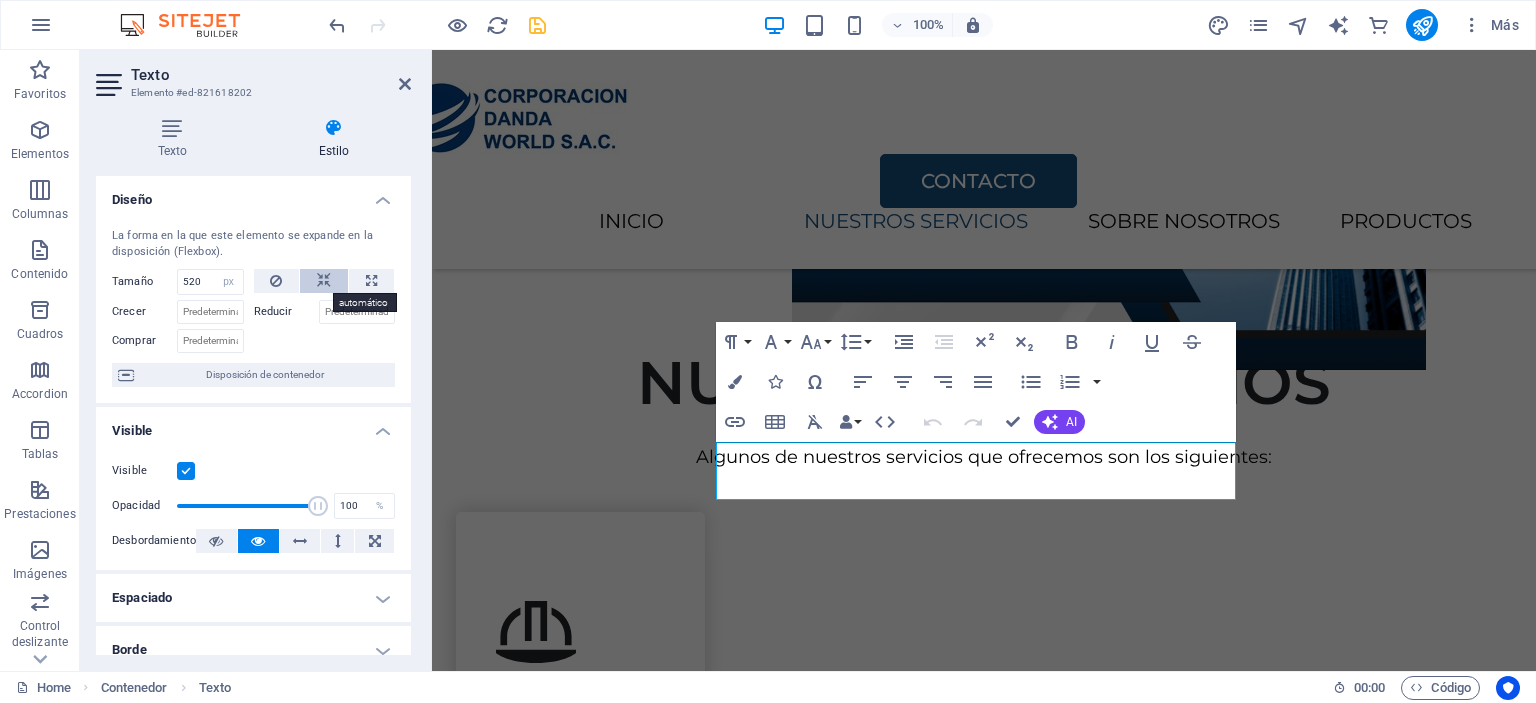 click at bounding box center [324, 281] 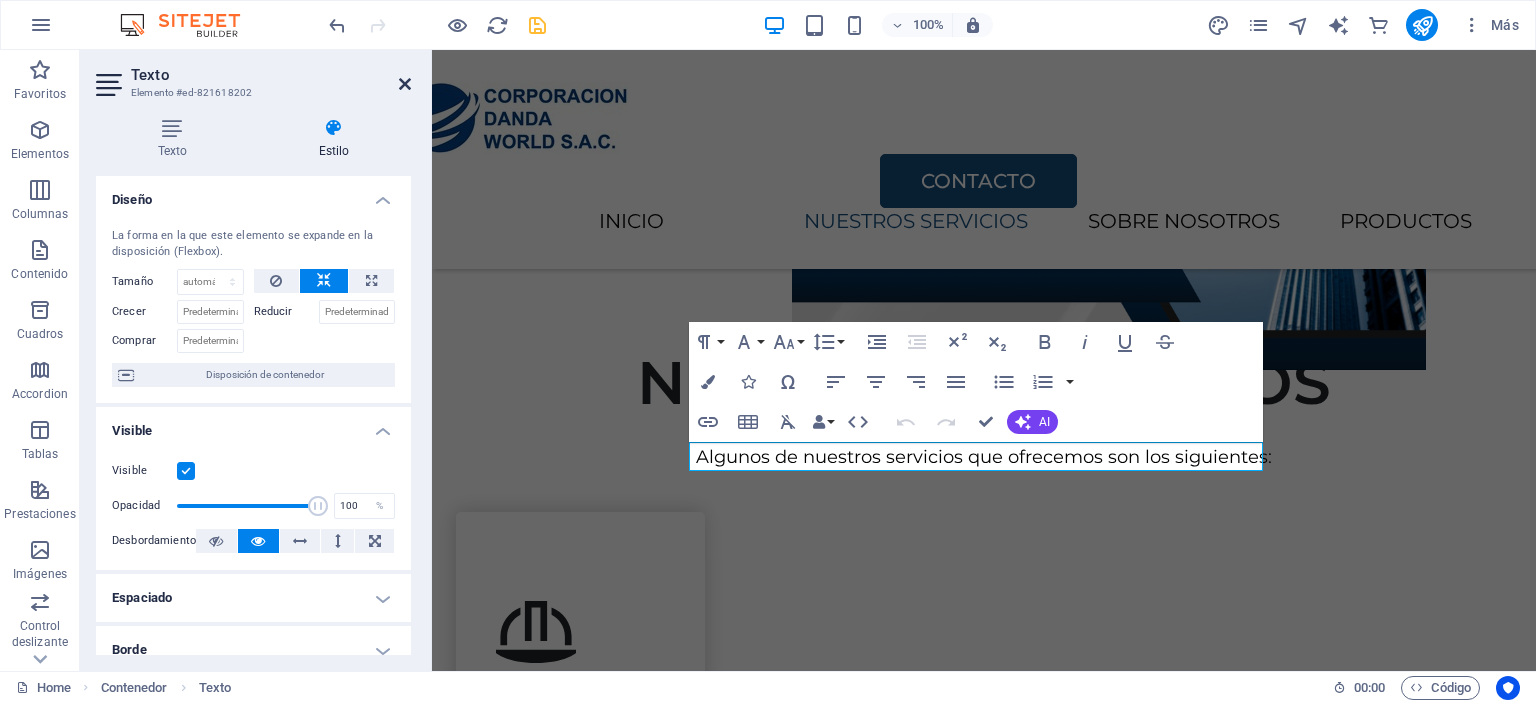click at bounding box center (405, 84) 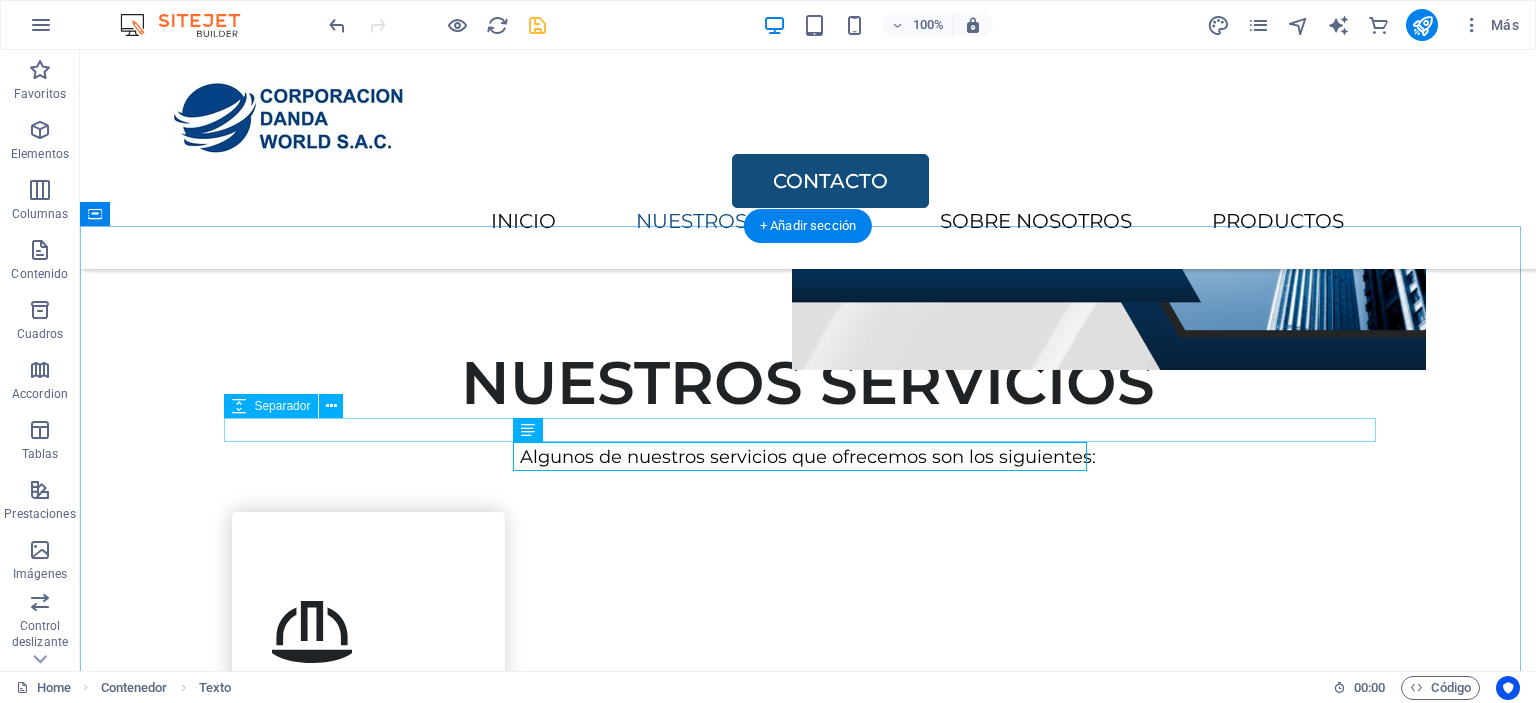 click at bounding box center [808, 431] 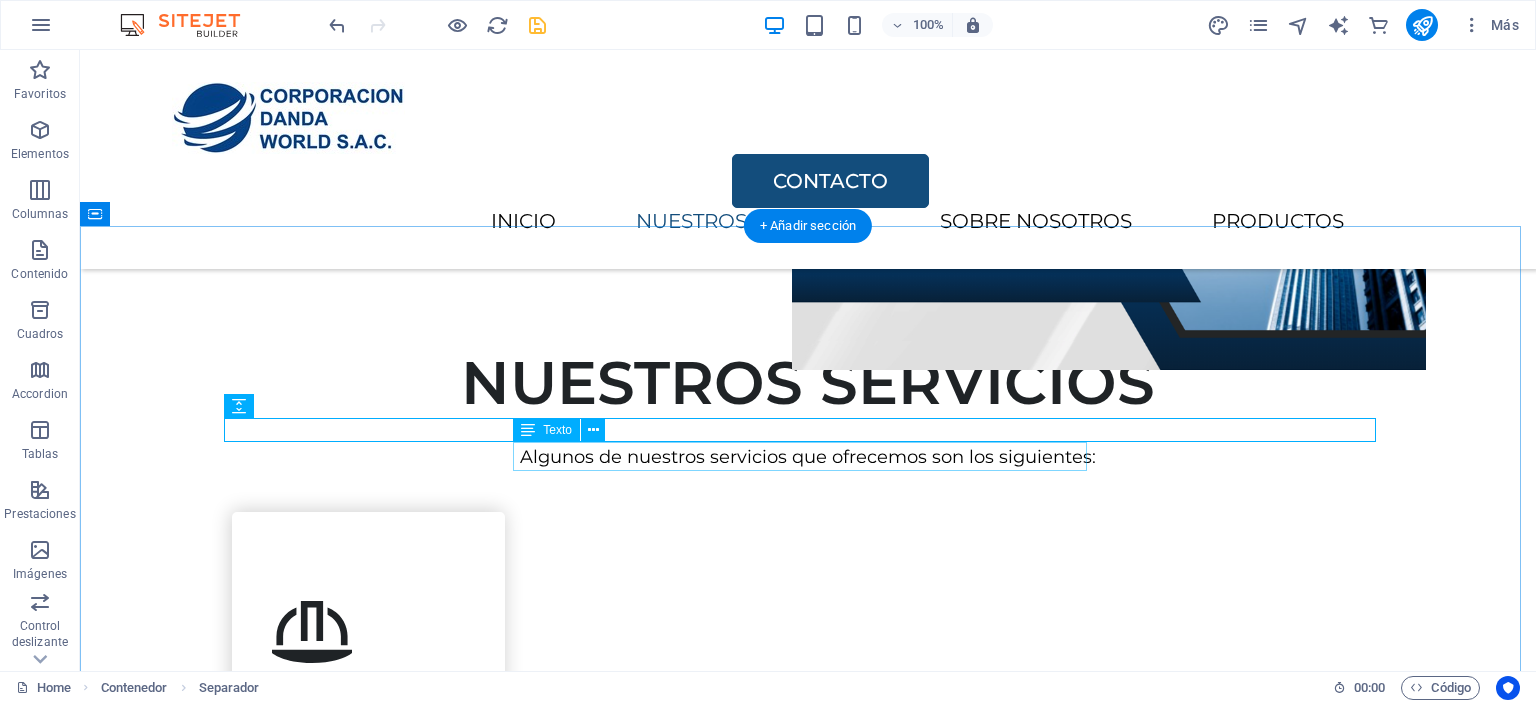 click on "Algunos de nuestros servicios que ofrecemos son los siguientes:" at bounding box center [808, 457] 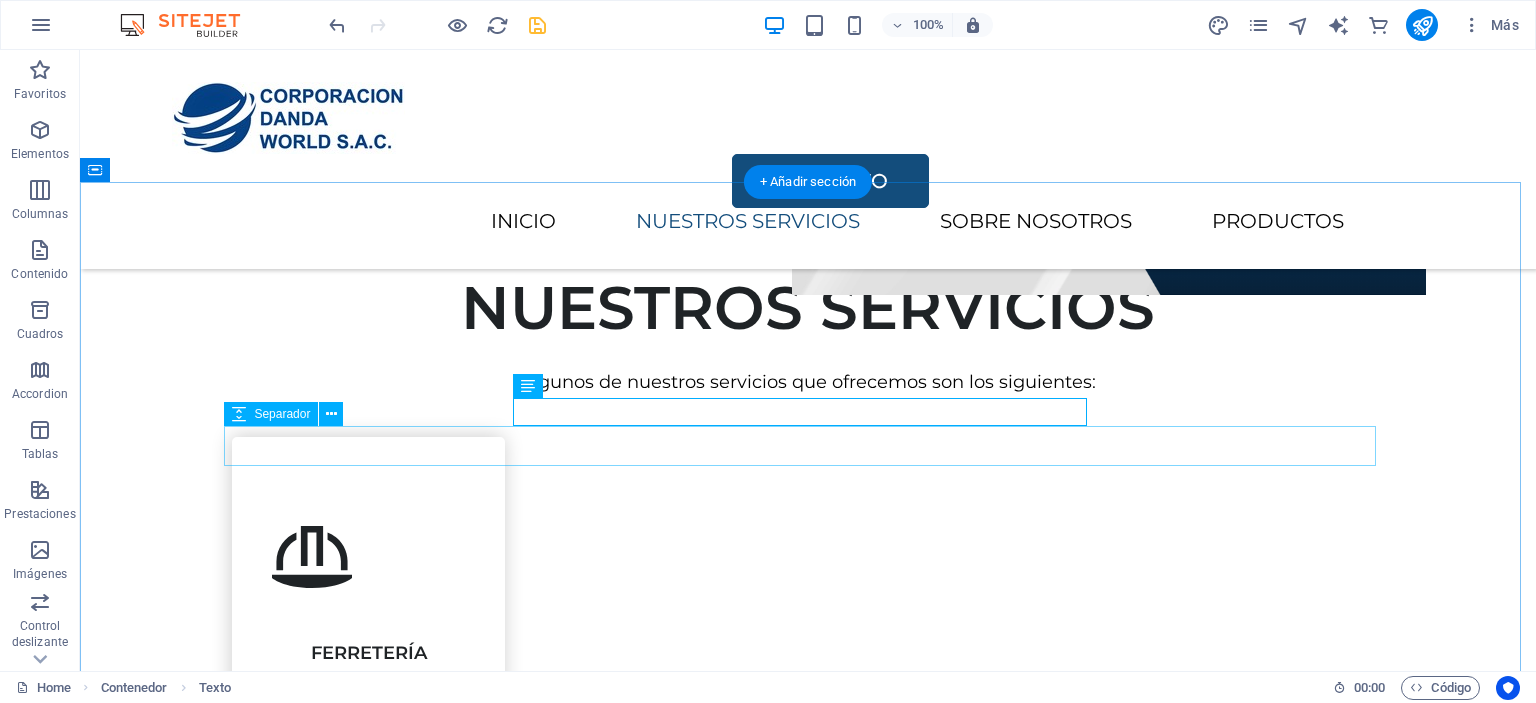 scroll, scrollTop: 689, scrollLeft: 0, axis: vertical 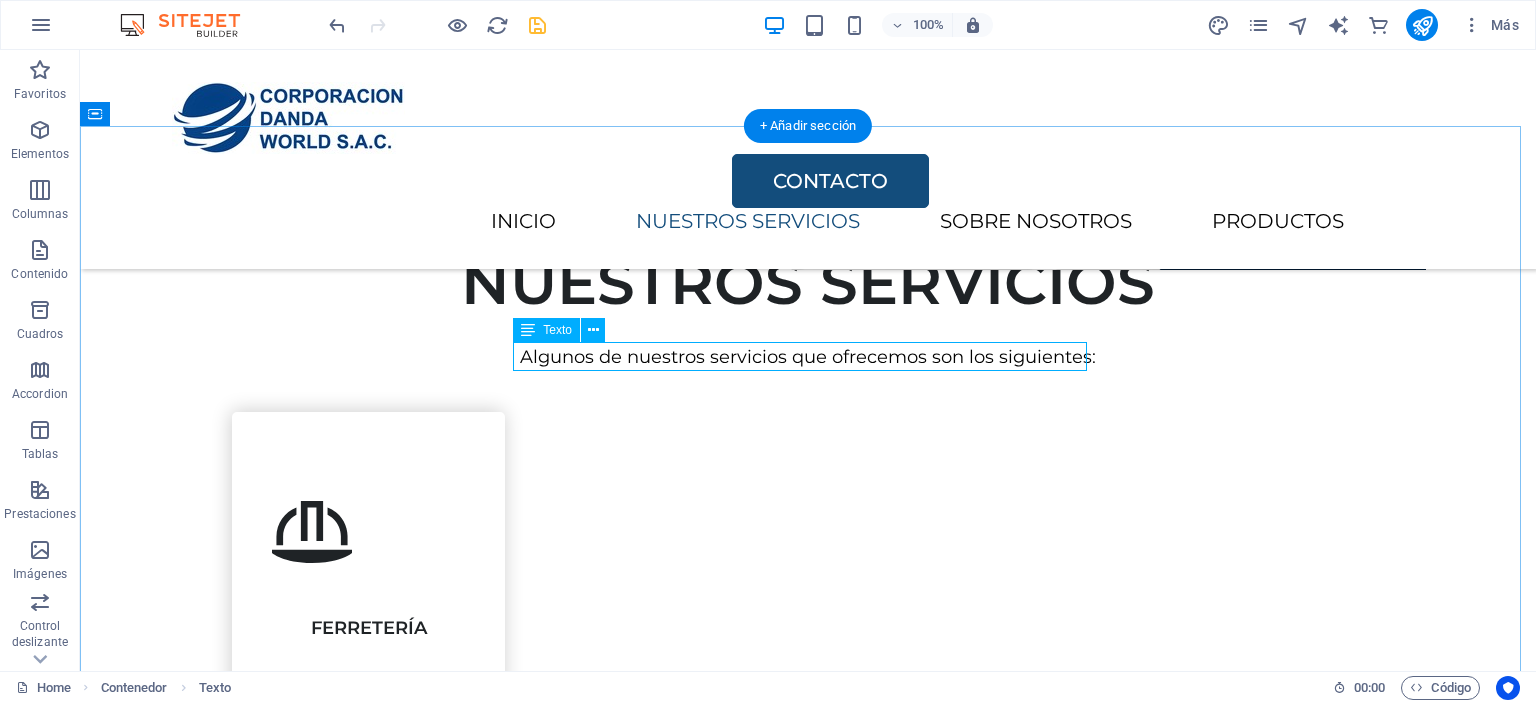 click on "Algunos de nuestros servicios que ofrecemos son los siguientes:" at bounding box center (808, 357) 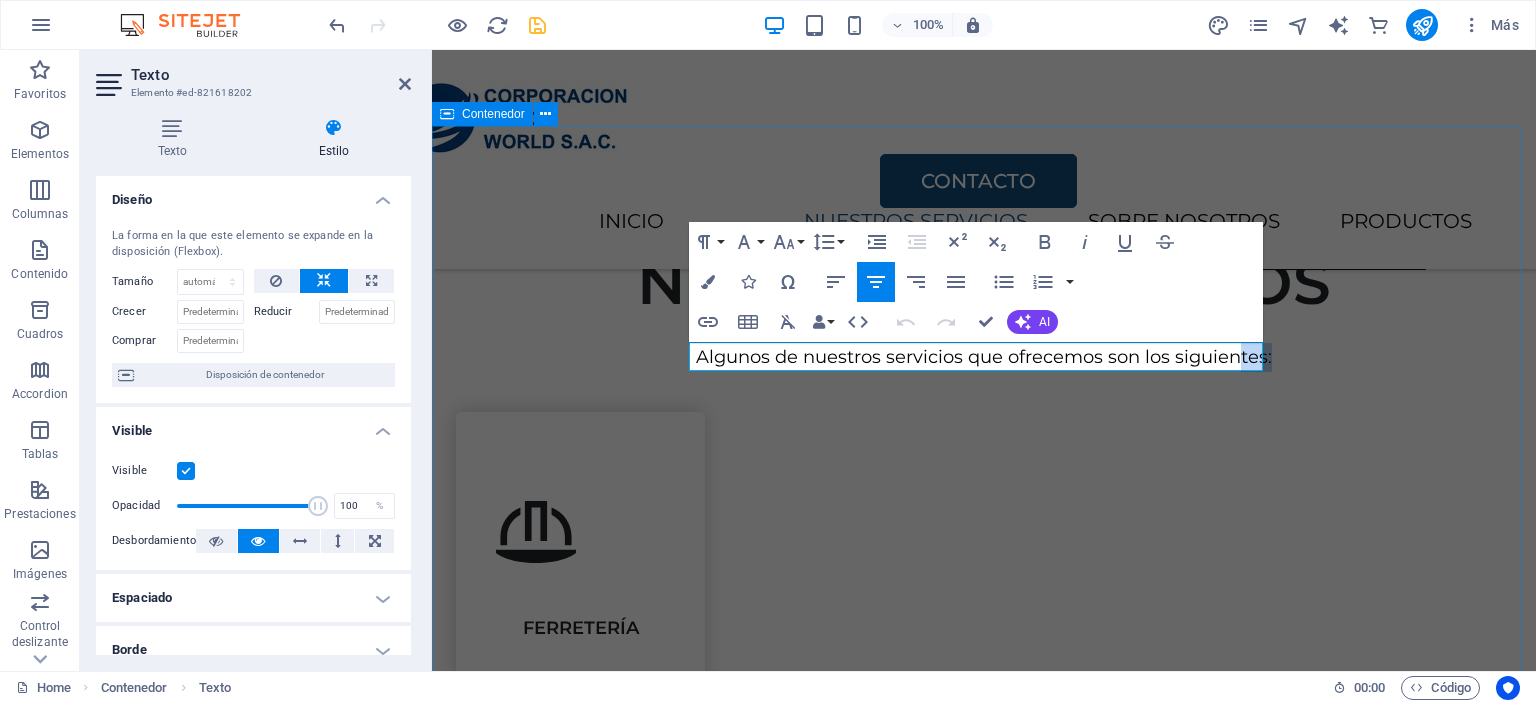 drag, startPoint x: 1228, startPoint y: 358, endPoint x: 1275, endPoint y: 358, distance: 47 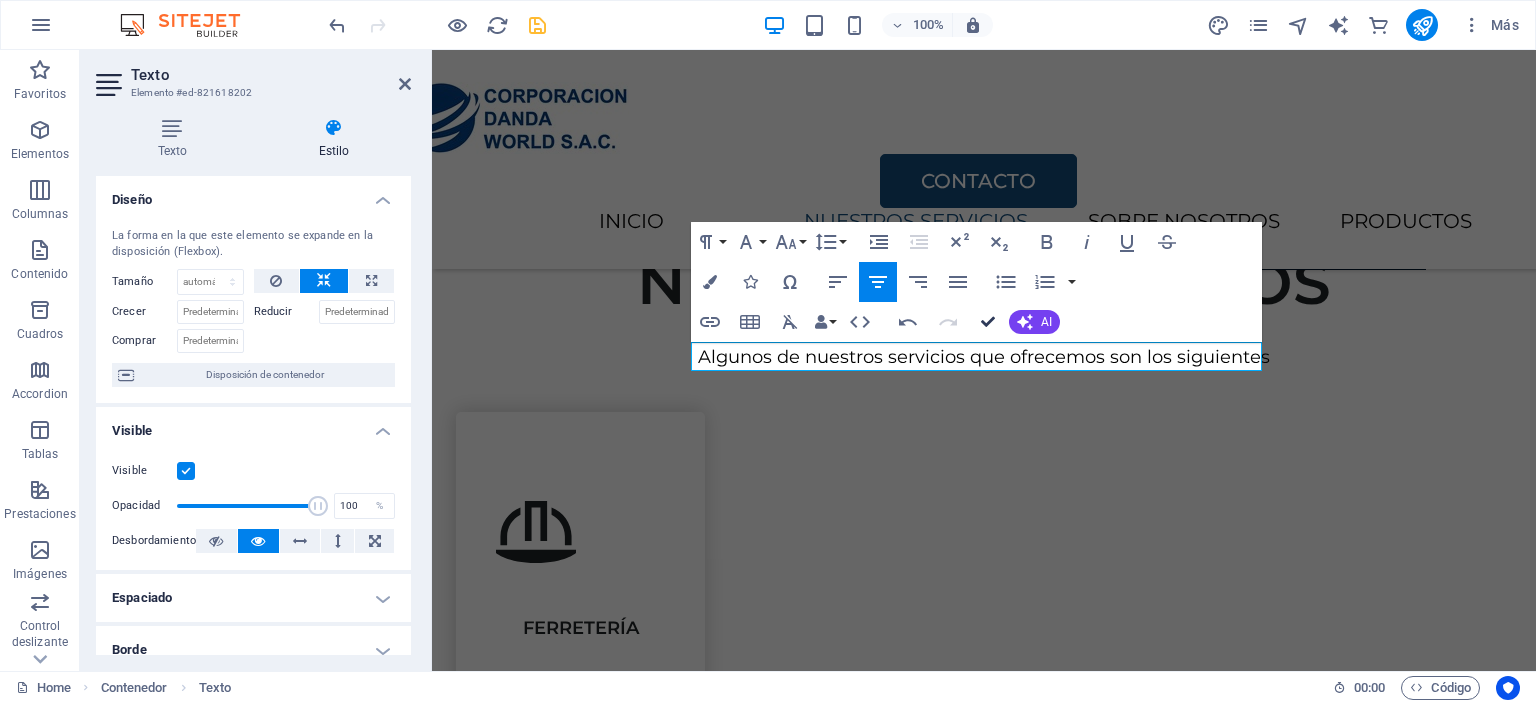 drag, startPoint x: 988, startPoint y: 324, endPoint x: 907, endPoint y: 274, distance: 95.189285 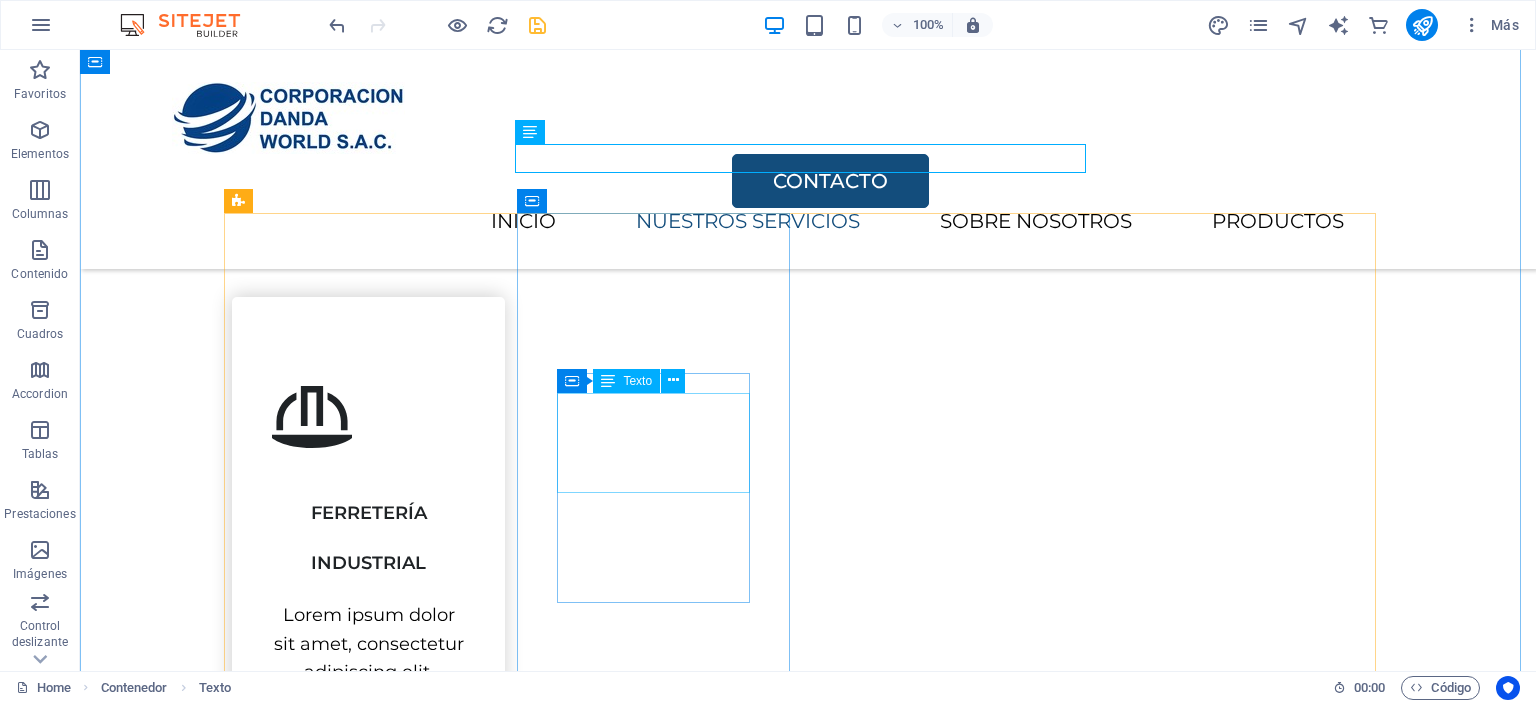 scroll, scrollTop: 689, scrollLeft: 0, axis: vertical 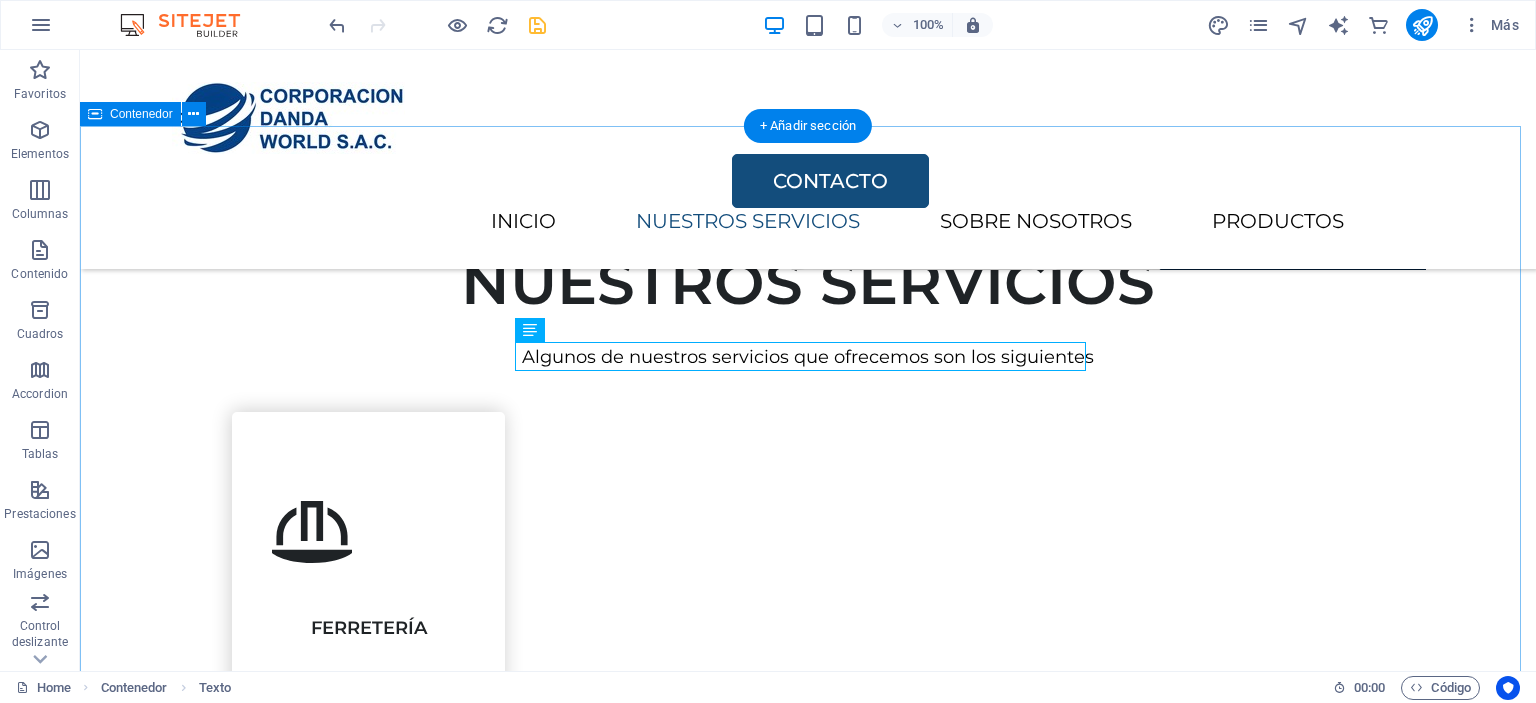 click on "NUESTROS SERVICIOS Algunos de nuestros servicios que ofrecemos son los siguientes FERRETERÍA INDUSTRIAL Lorem ipsum dolor sit amet, consectetur adipiscing elit. SEGURIDAD INDUSTRIAL Lorem ipsum dolor sit amet, consectetur adipiscing elit. CONSULTORÍA BUSINESS Lorem ipsum dolor sit amet, consectetur adipiscing elit. MANTENIMIENTO EN GENERAL Lorem ipsum dolor sit amet, consectetur adipiscing elit." at bounding box center (808, 1285) 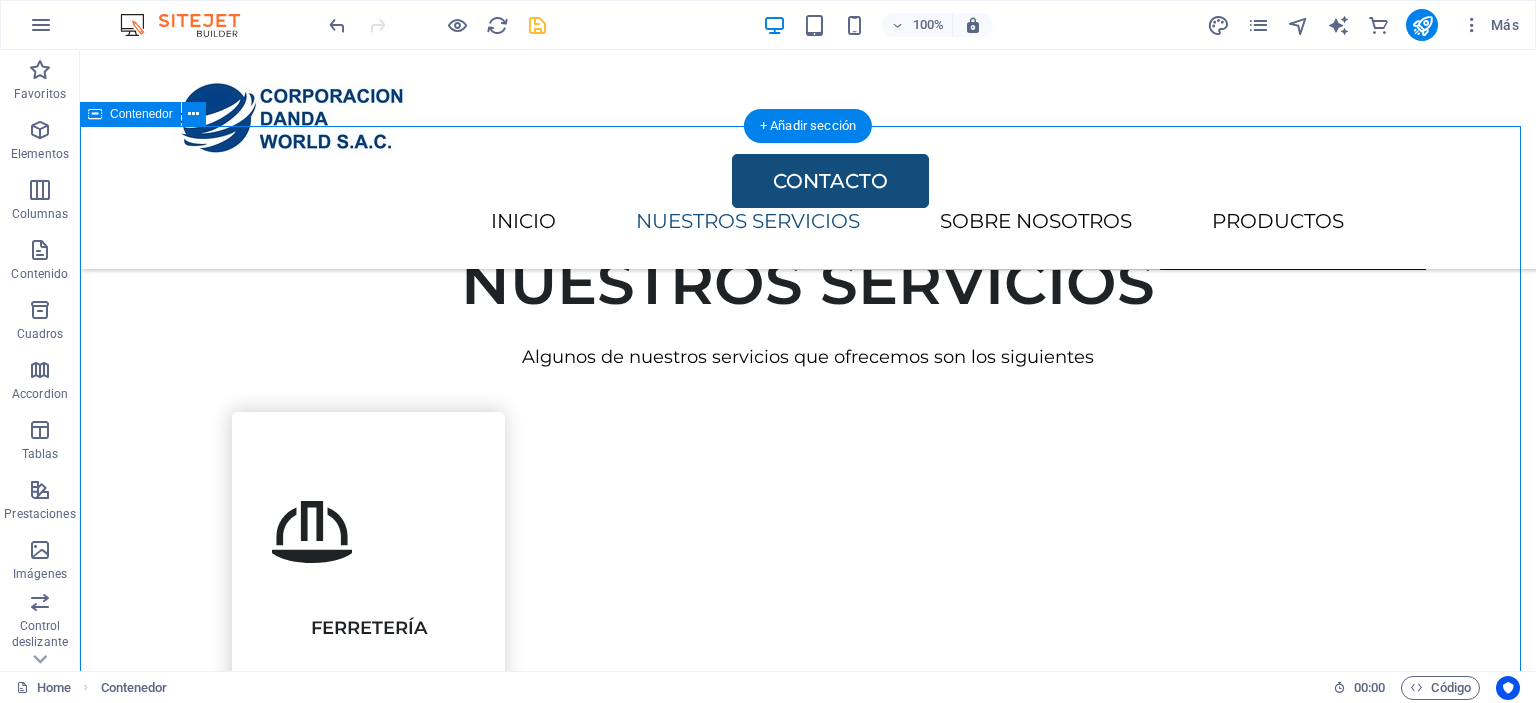 scroll, scrollTop: 889, scrollLeft: 0, axis: vertical 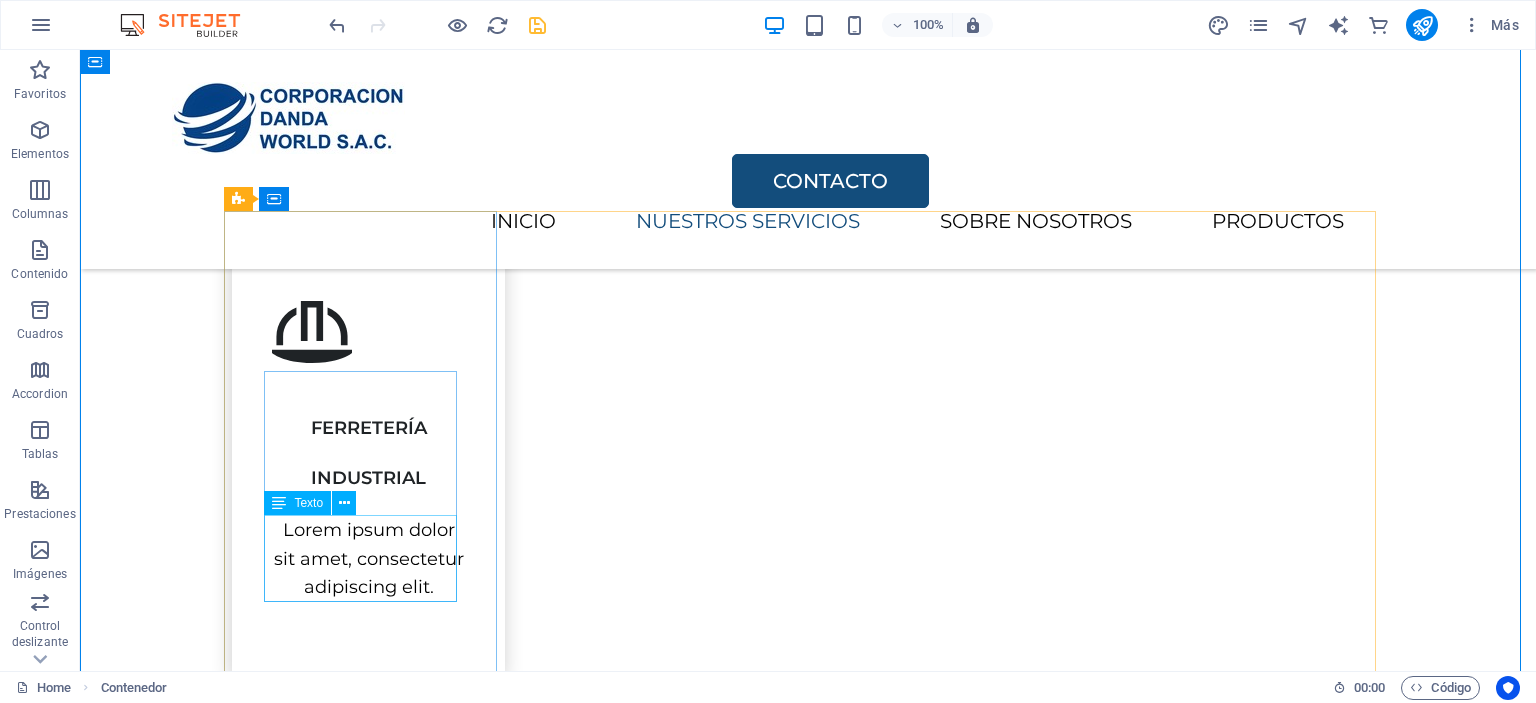 click on "Lorem ipsum dolor sit amet, consectetur adipiscing elit." at bounding box center [368, 559] 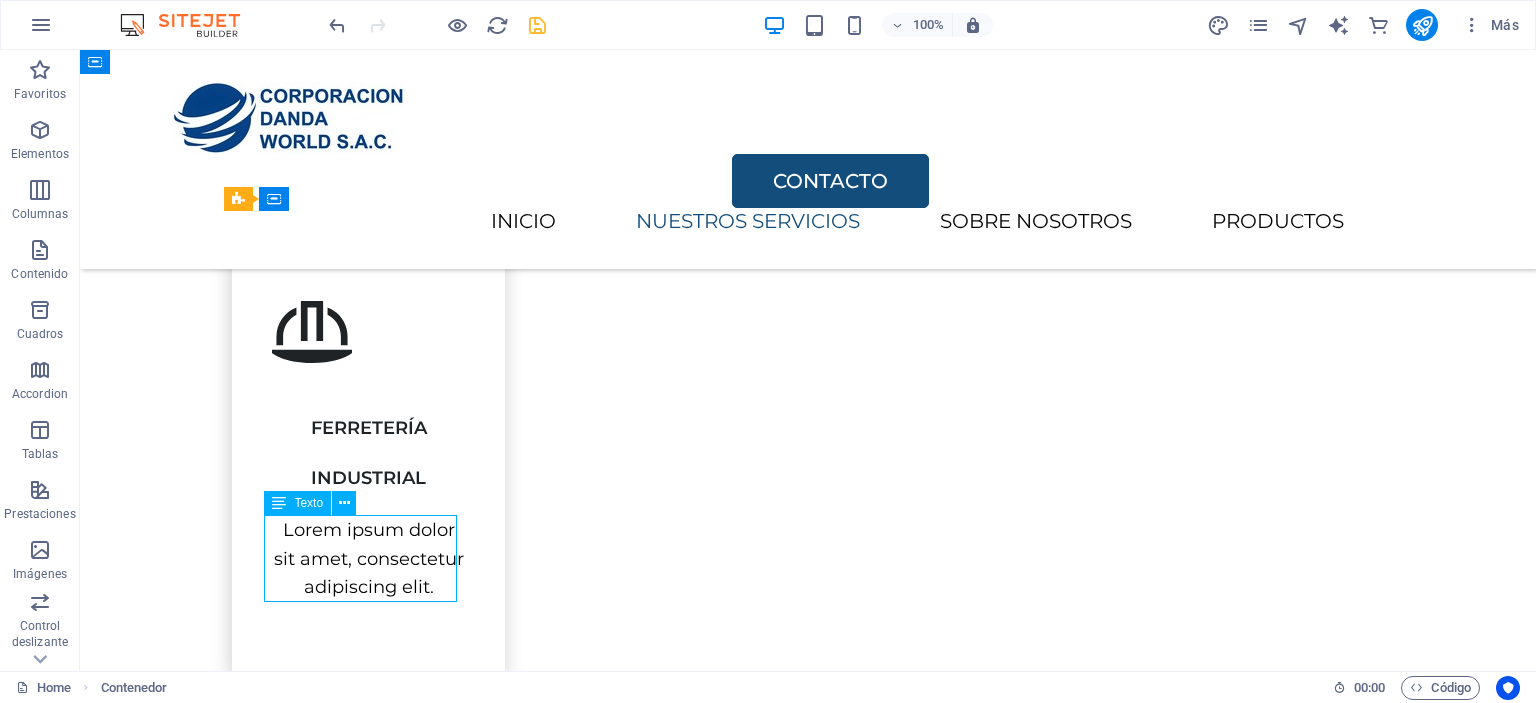 click on "Lorem ipsum dolor sit amet, consectetur adipiscing elit." at bounding box center [368, 559] 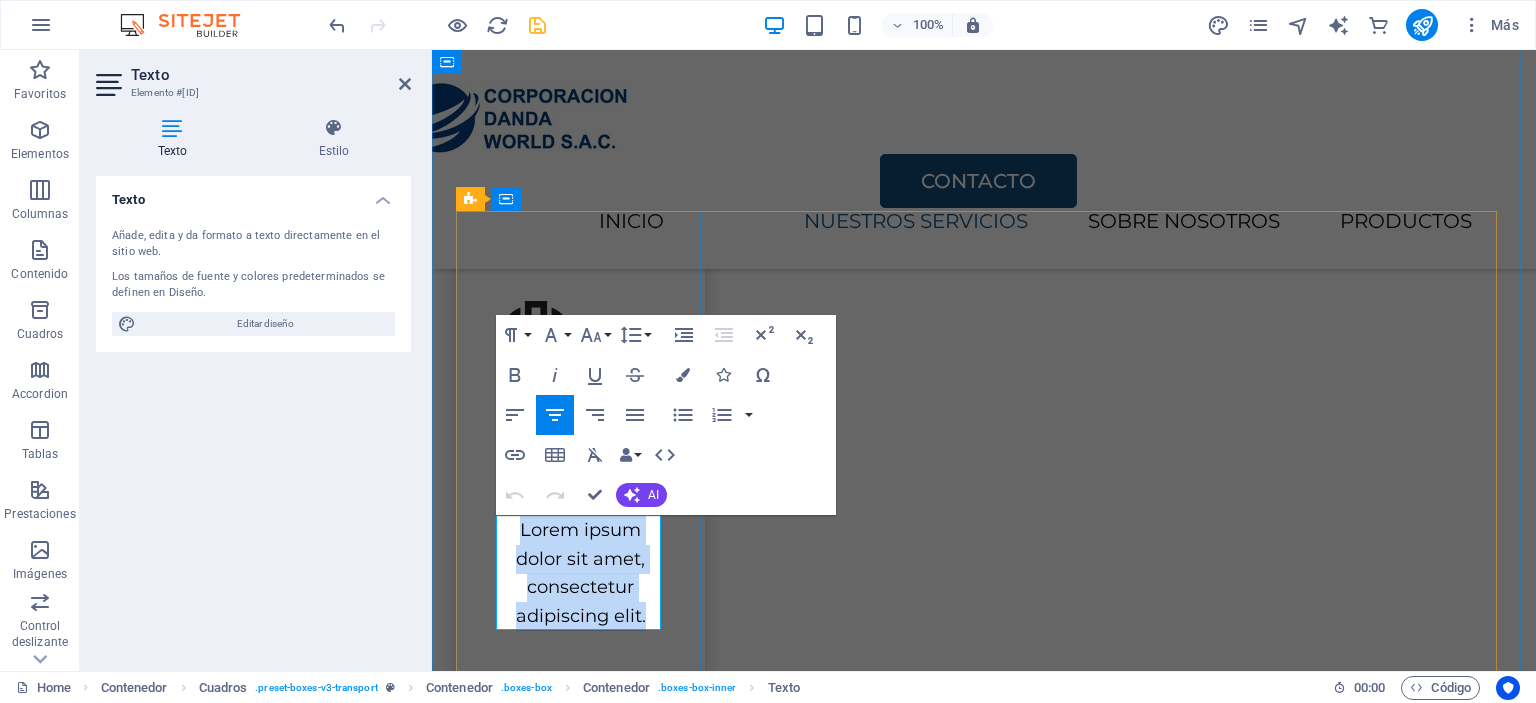 drag, startPoint x: 521, startPoint y: 536, endPoint x: 649, endPoint y: 618, distance: 152.01315 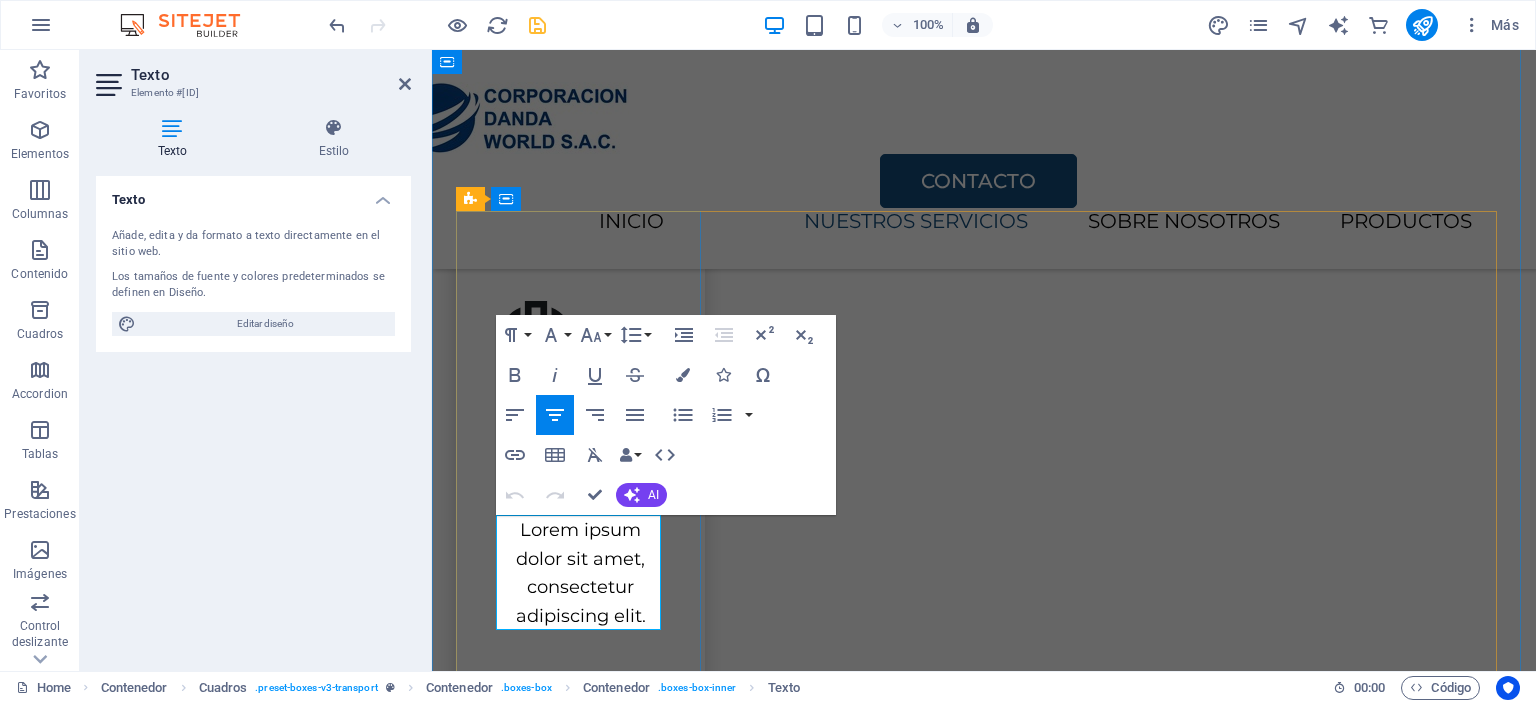 type 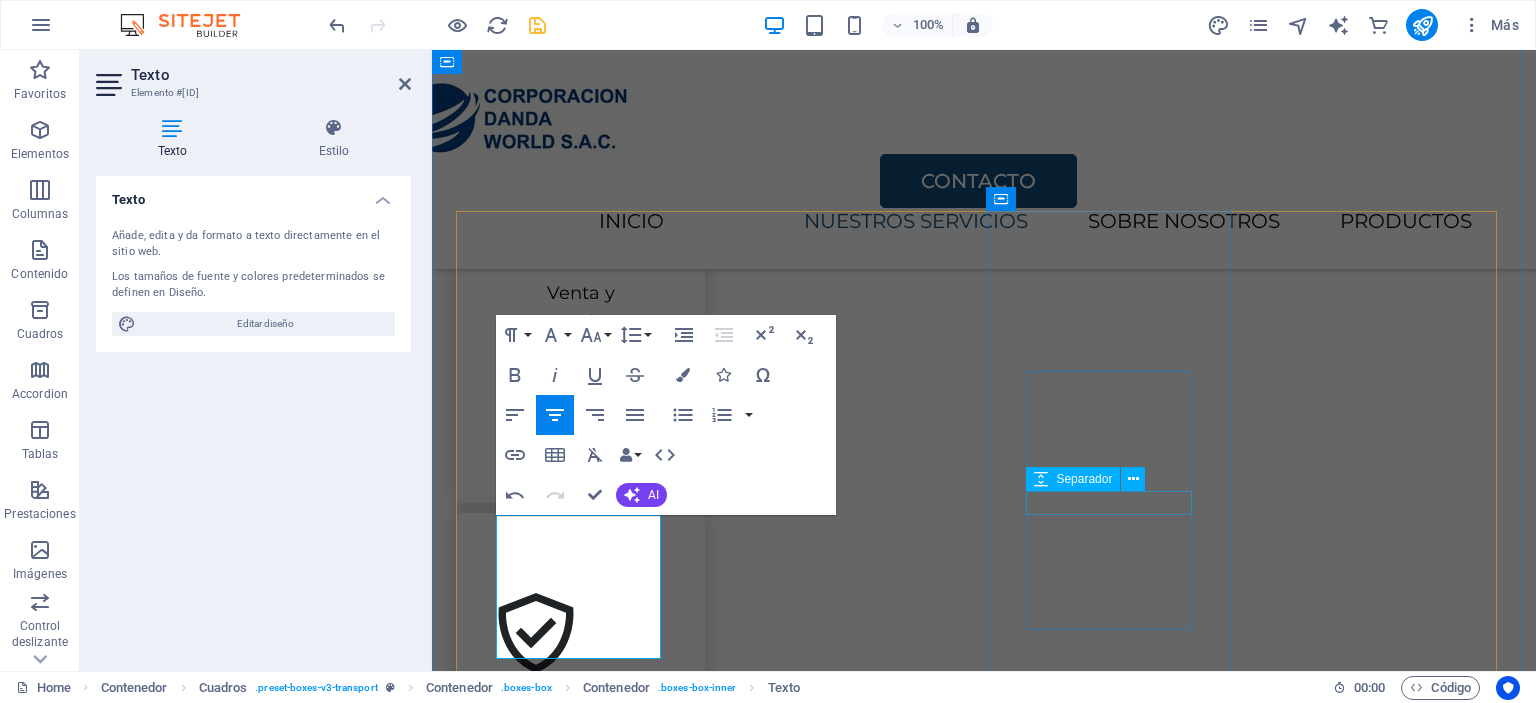 scroll, scrollTop: 1189, scrollLeft: 0, axis: vertical 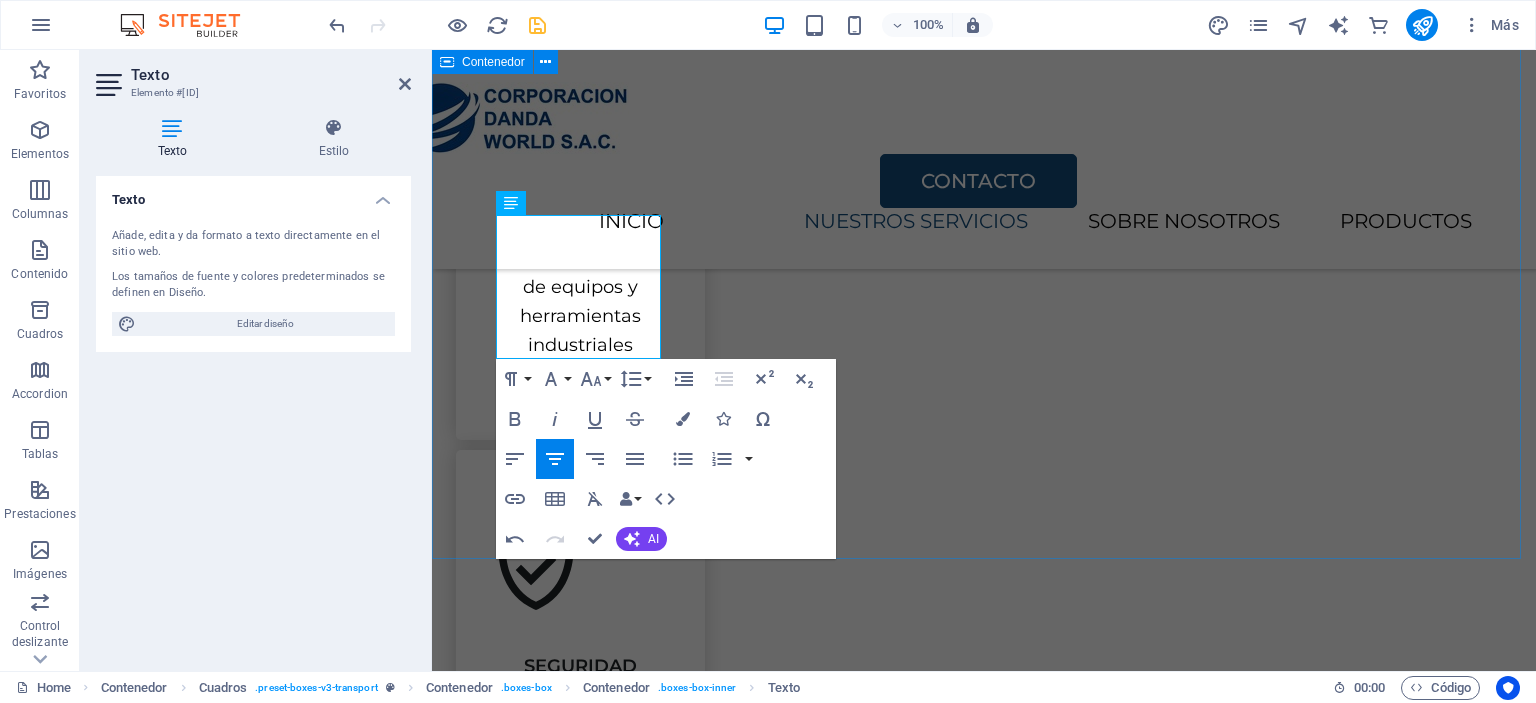 click on "NUESTROS SERVICIOS Algunos de nuestros servicios que ofrecemos son los siguientes FERRETERÍA INDUSTRIAL Venta y comercialización de equipos y herramientas industriales SEGURIDAD INDUSTRIAL Lorem ipsum dolor sit amet, consectetur adipiscing elit. CONSULTORÍA BUSINESS Lorem ipsum dolor sit amet, consectetur adipiscing elit. MANTENIMIENTO EN GENERAL Lorem ipsum dolor sit amet, consectetur adipiscing elit." at bounding box center (984, 857) 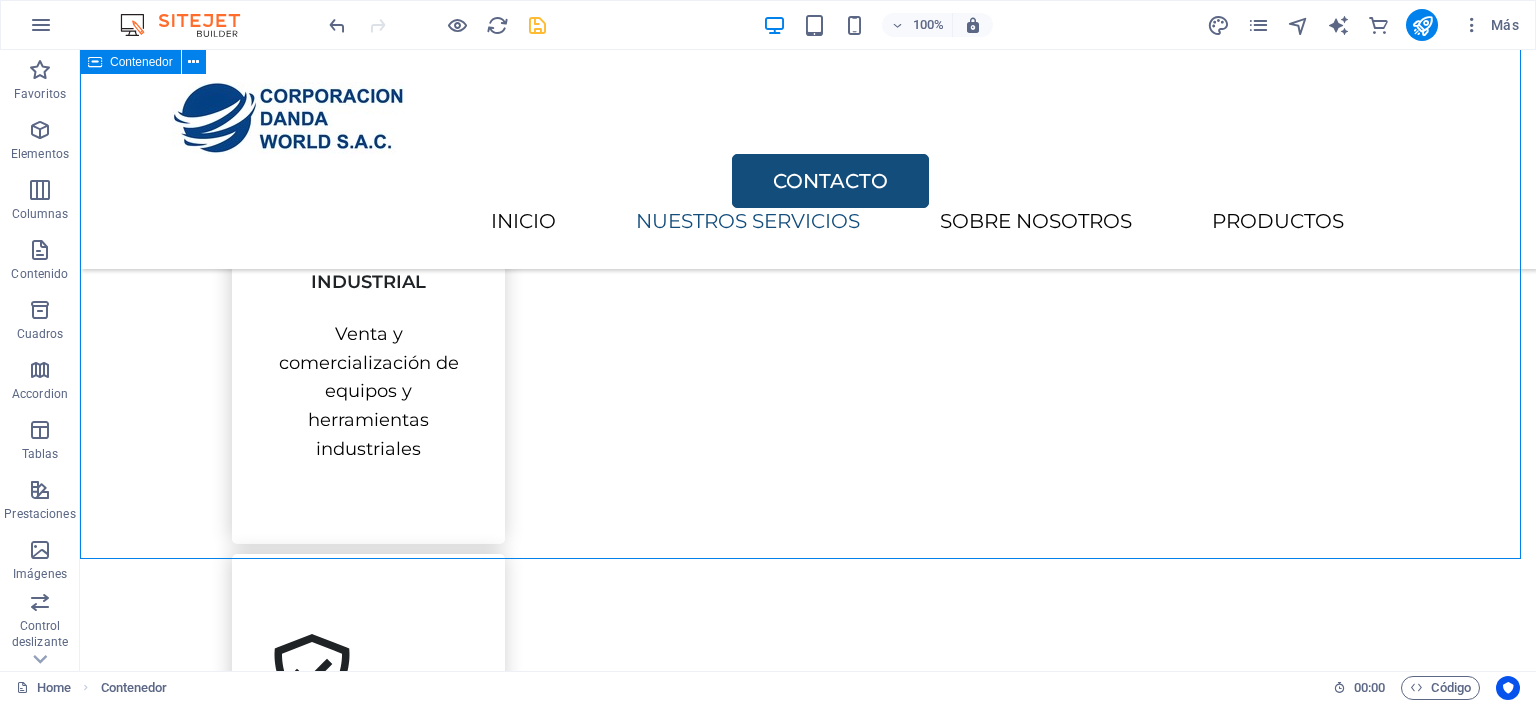 scroll, scrollTop: 989, scrollLeft: 0, axis: vertical 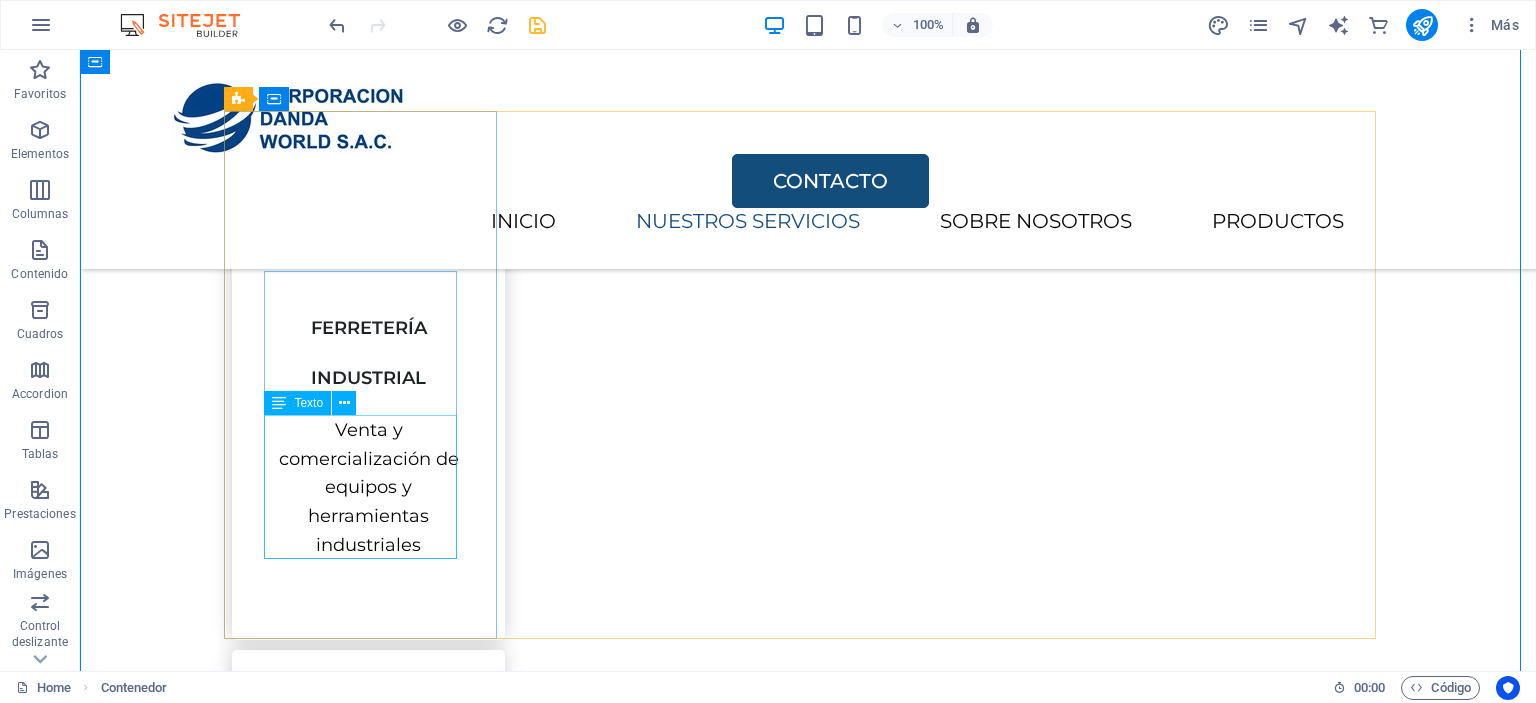 click on "Venta y comercialización de equipos y herramientas industriales" at bounding box center [368, 488] 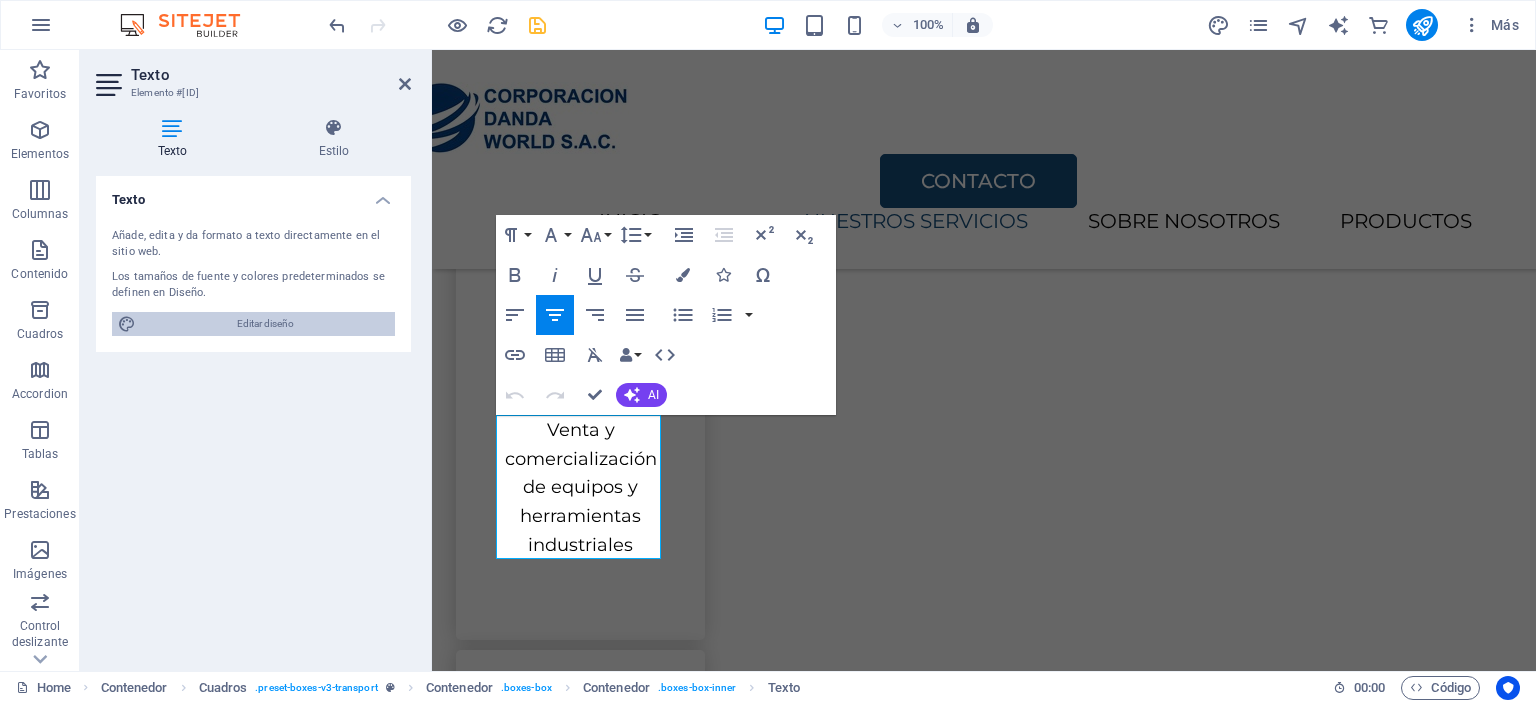 click on "Editar diseño" at bounding box center [265, 324] 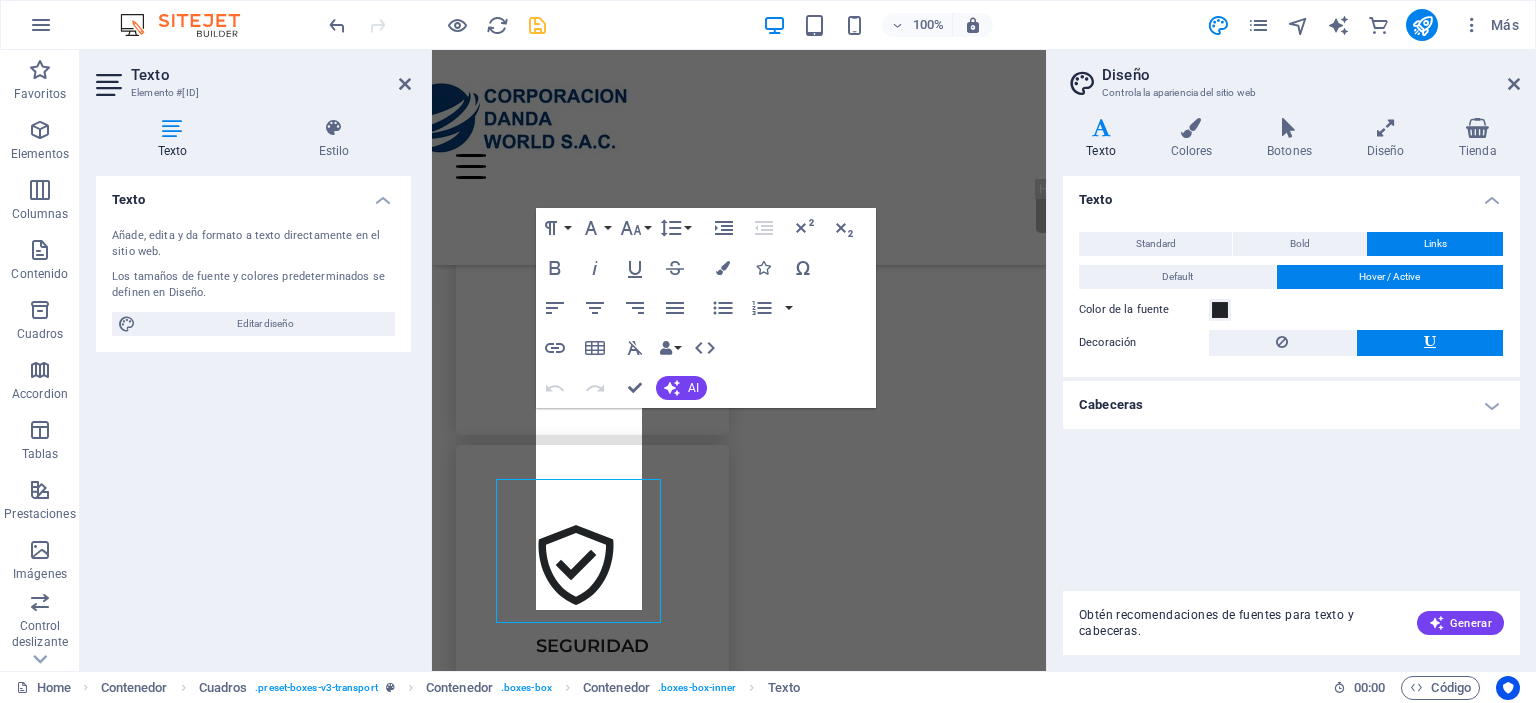 scroll, scrollTop: 925, scrollLeft: 0, axis: vertical 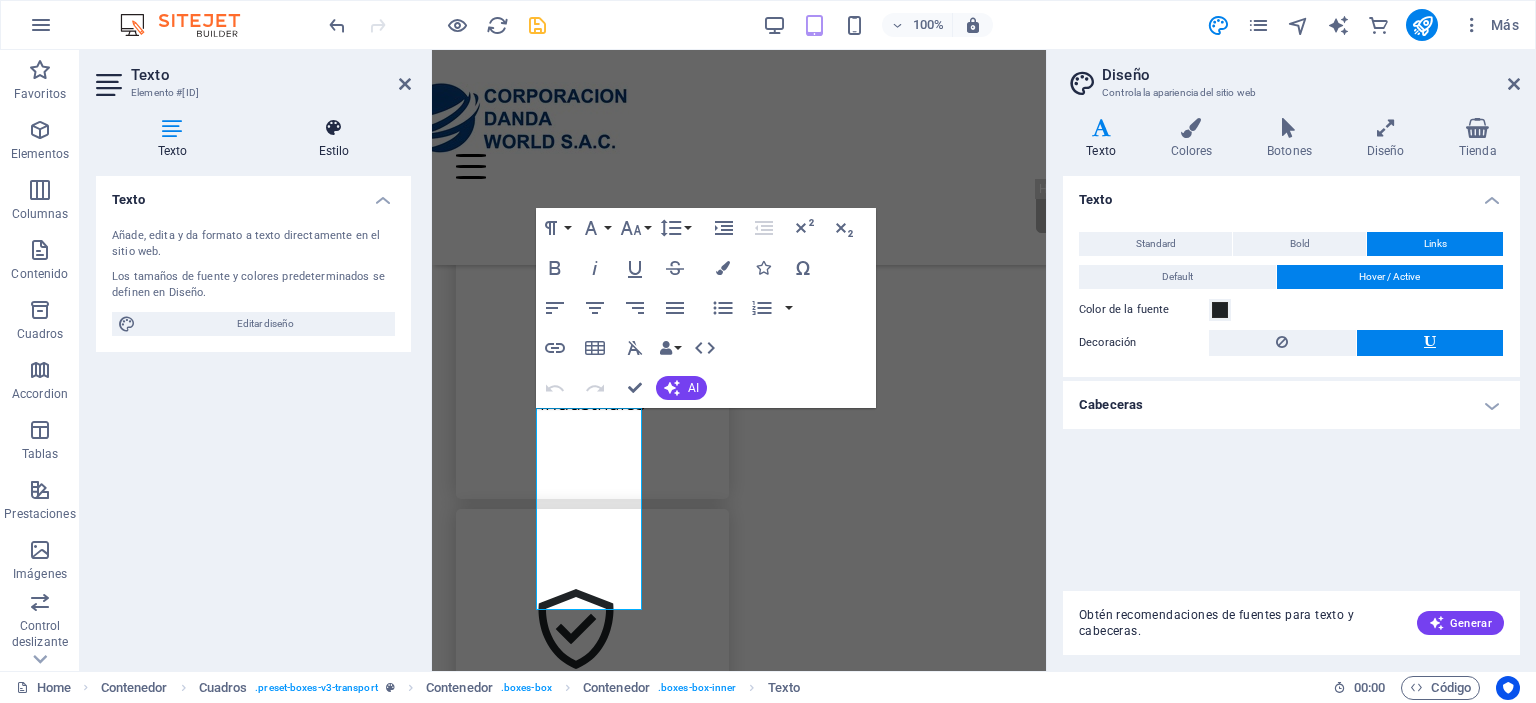 click at bounding box center (334, 128) 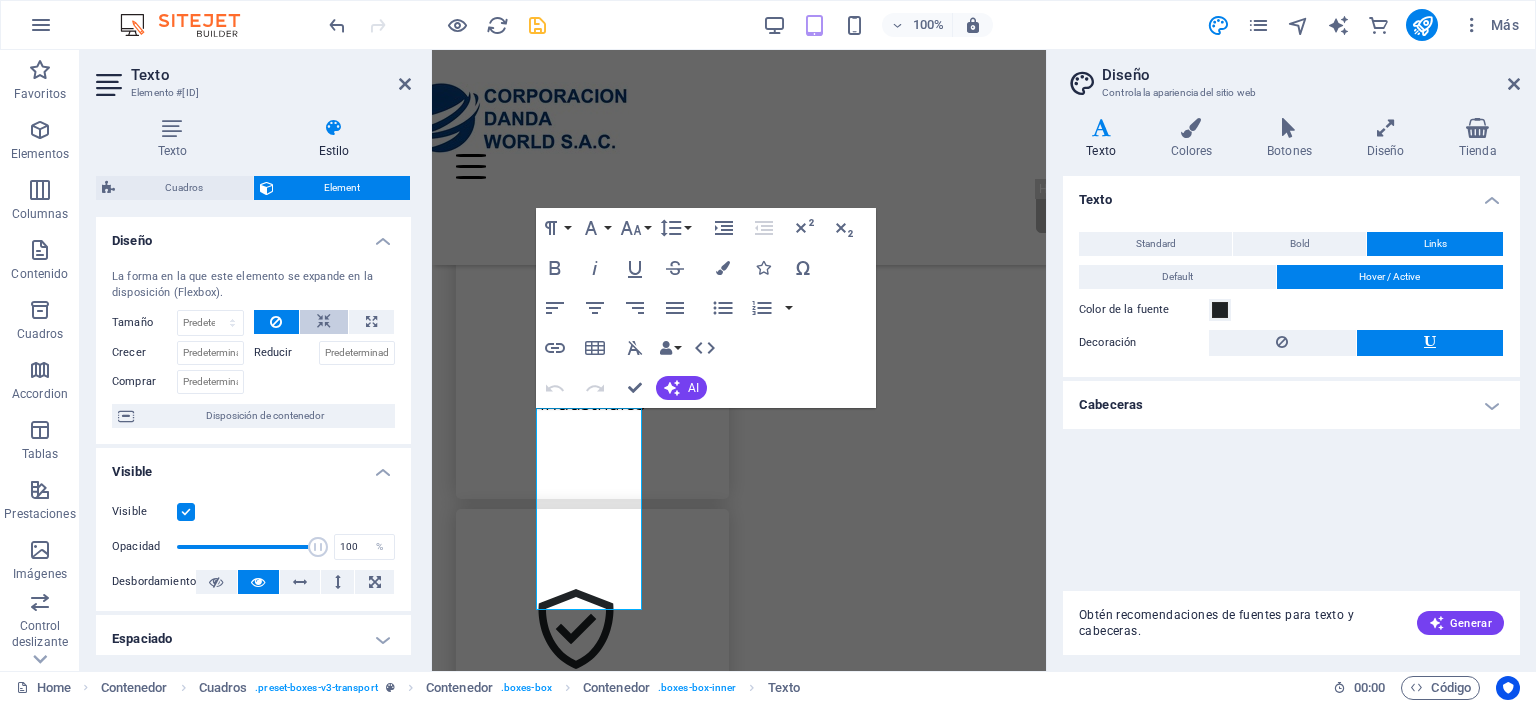 click at bounding box center [324, 322] 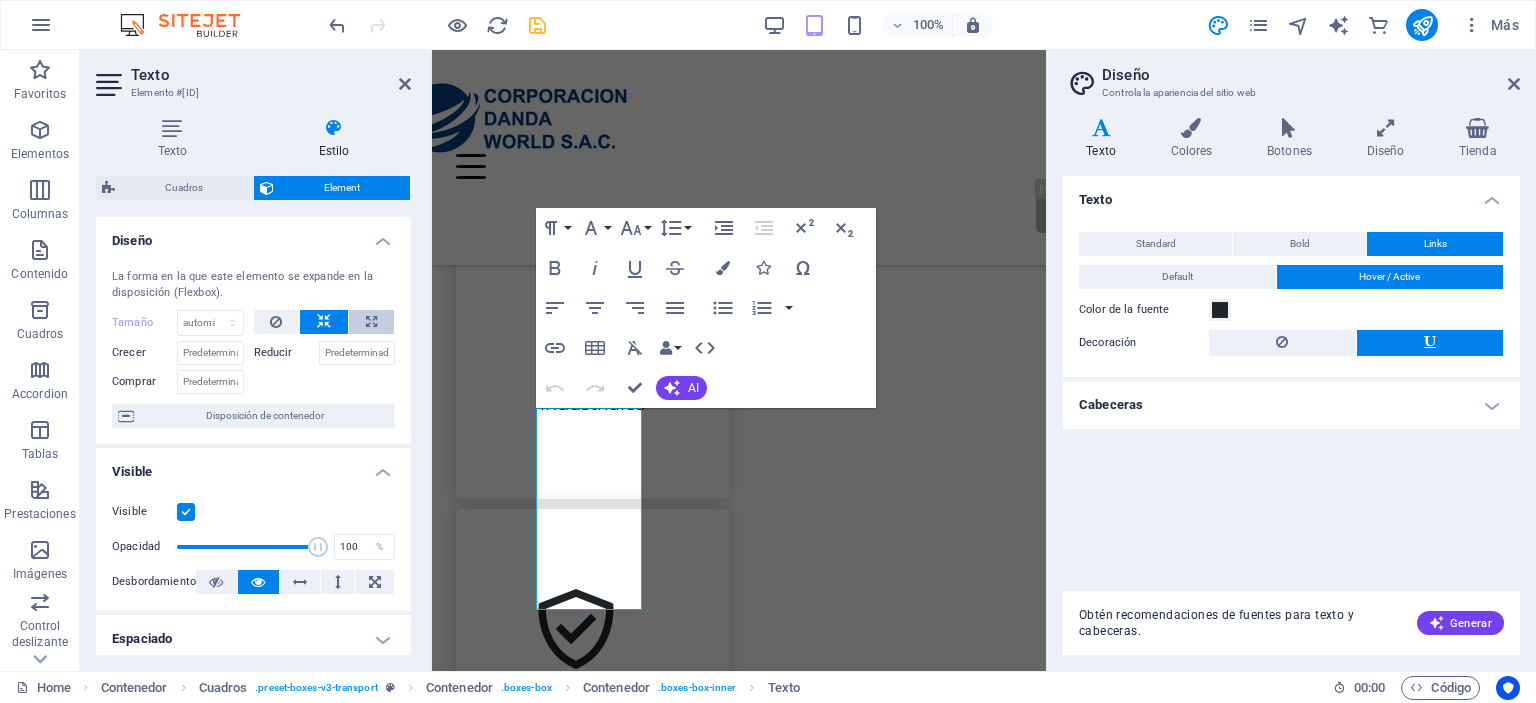 click at bounding box center (371, 322) 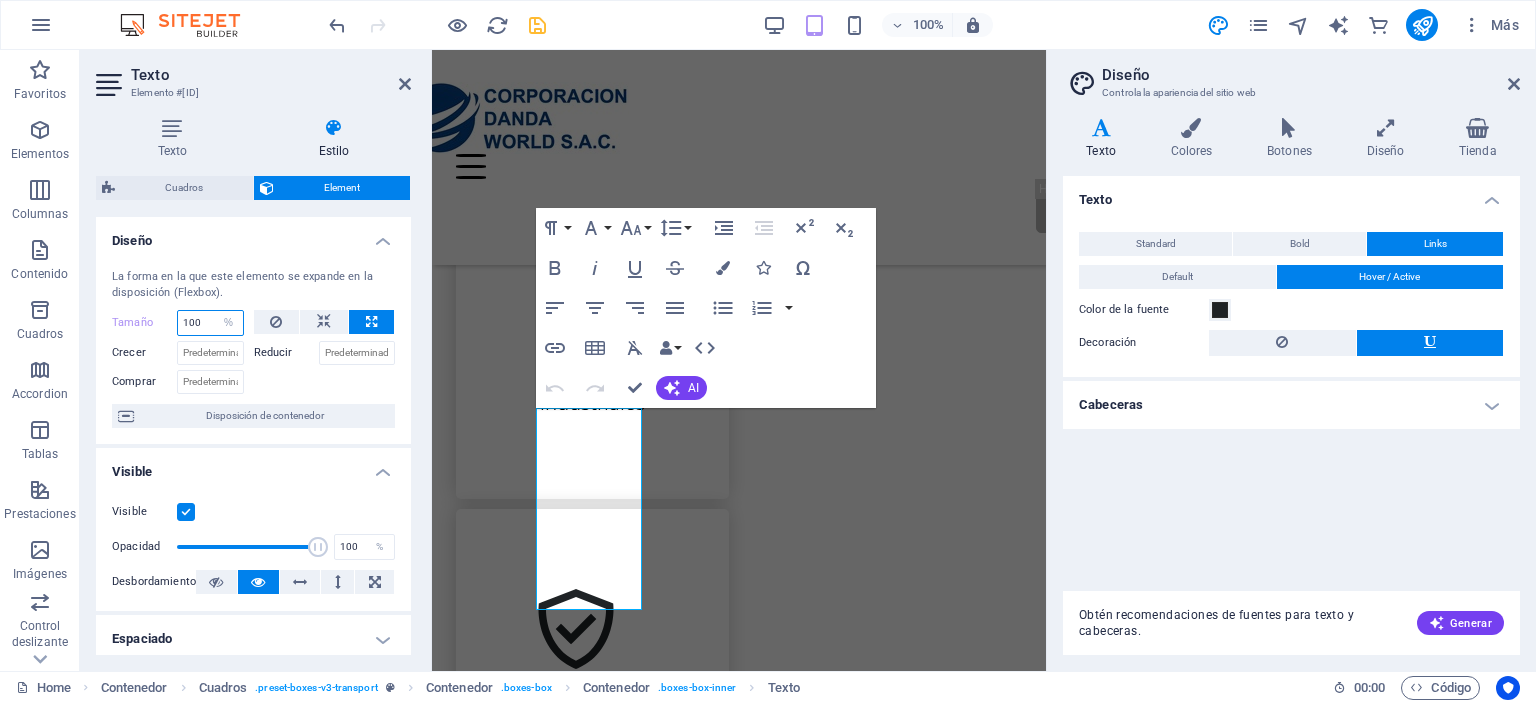 click on "100" at bounding box center [210, 323] 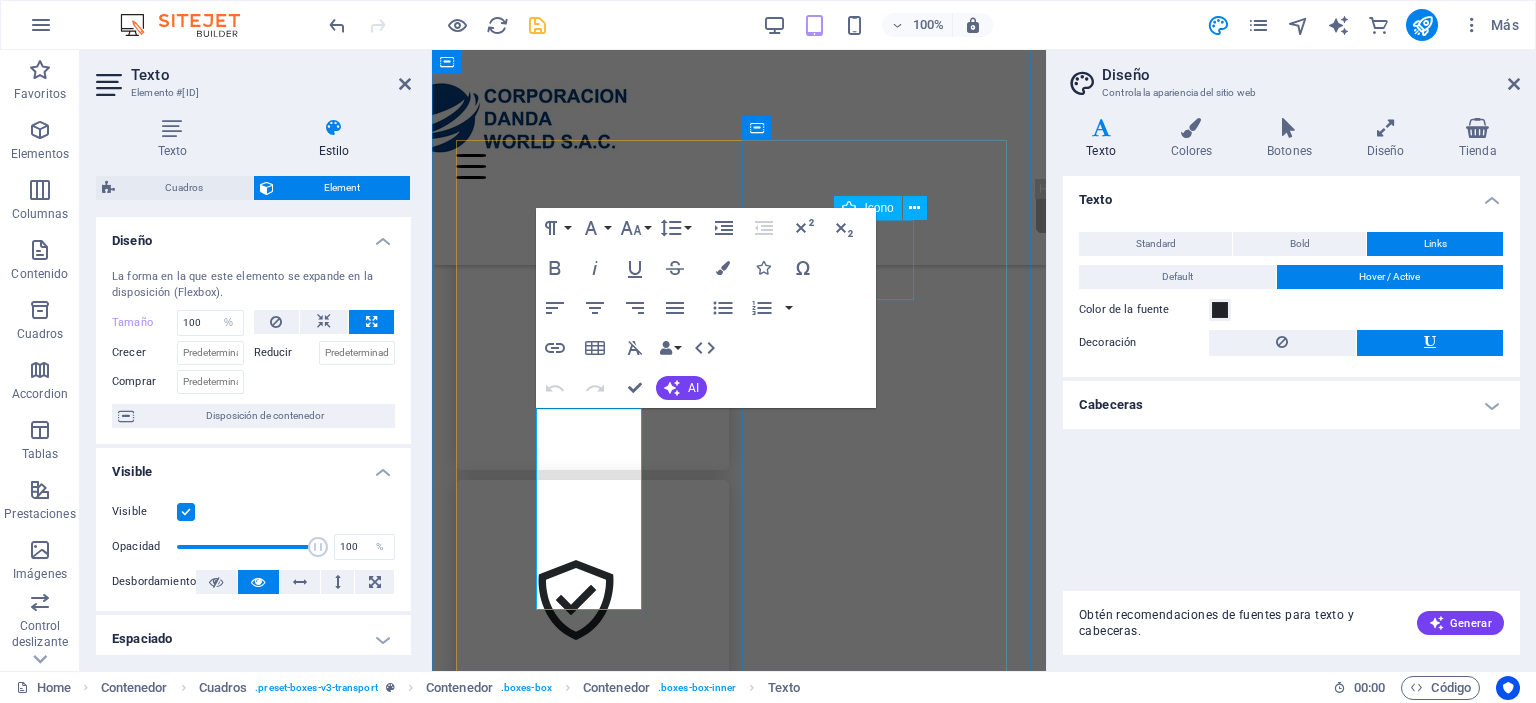 scroll, scrollTop: 989, scrollLeft: 0, axis: vertical 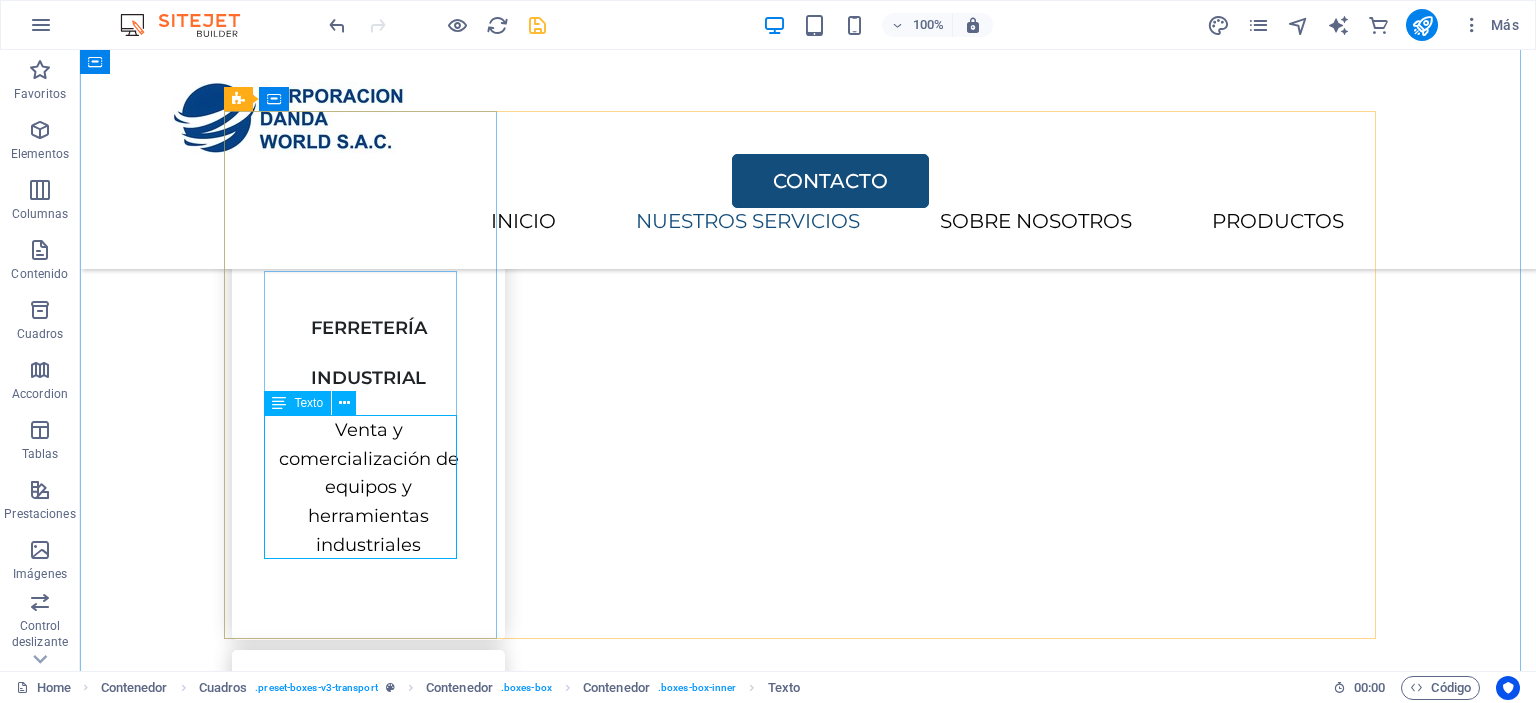 click on "Venta y comercialización de equipos y herramientas industriales" at bounding box center [368, 488] 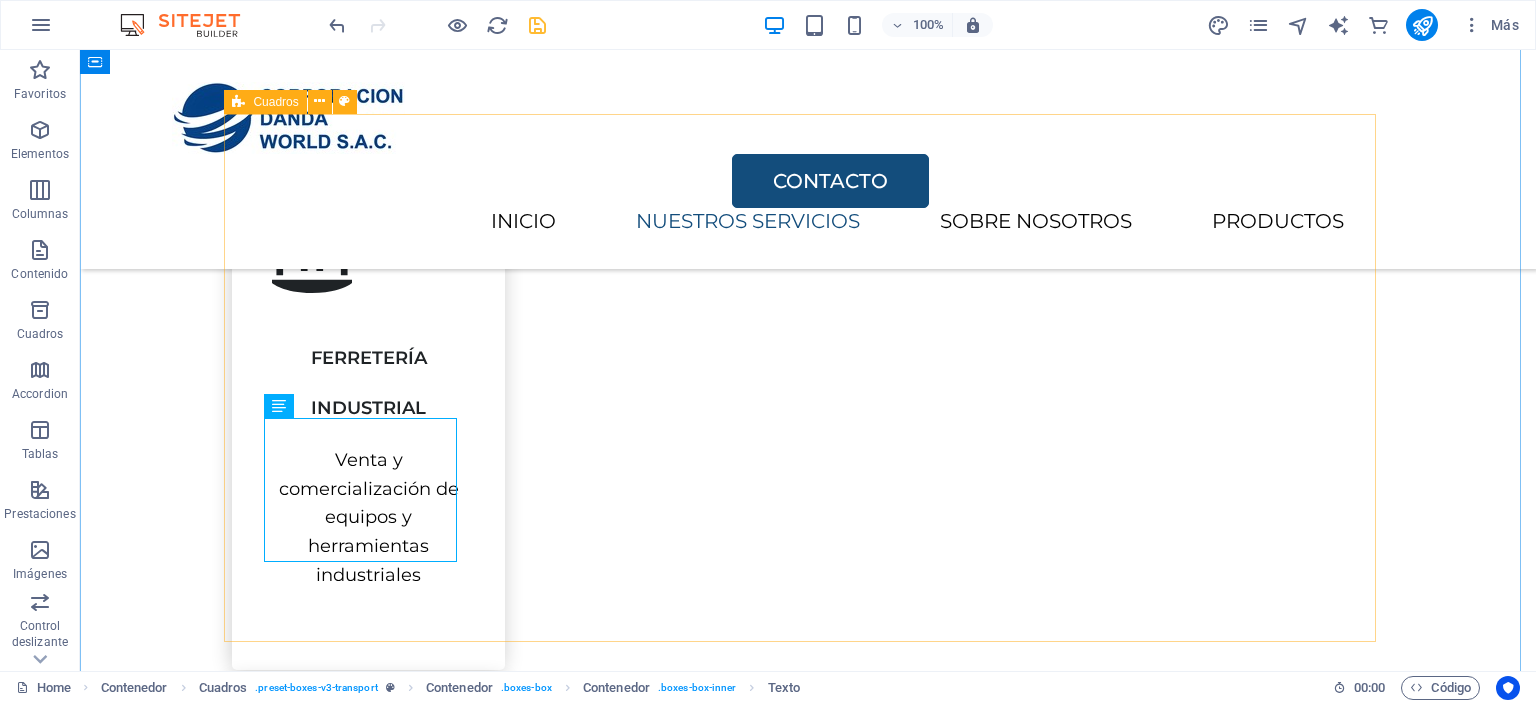 scroll, scrollTop: 989, scrollLeft: 0, axis: vertical 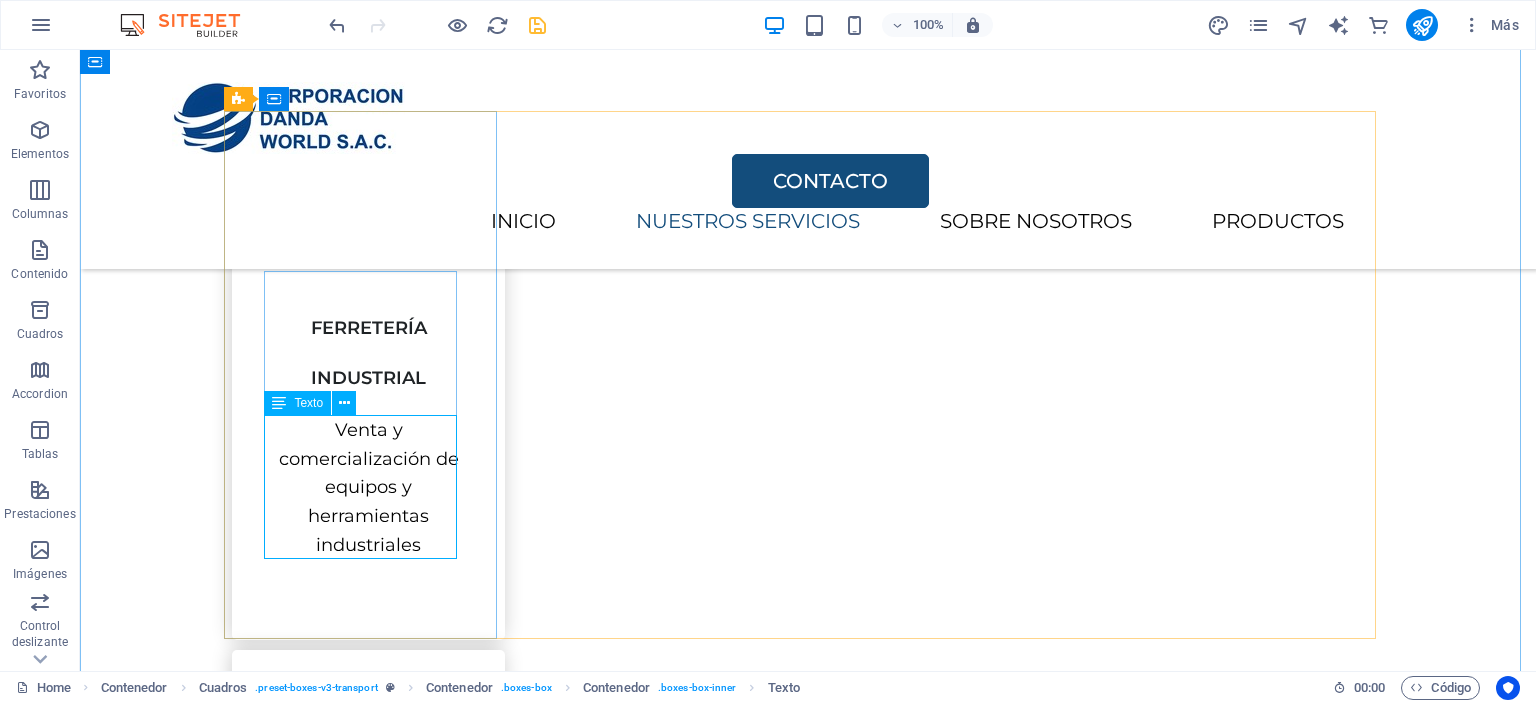 click on "Venta y comercialización de equipos y herramientas industriales" at bounding box center [368, 488] 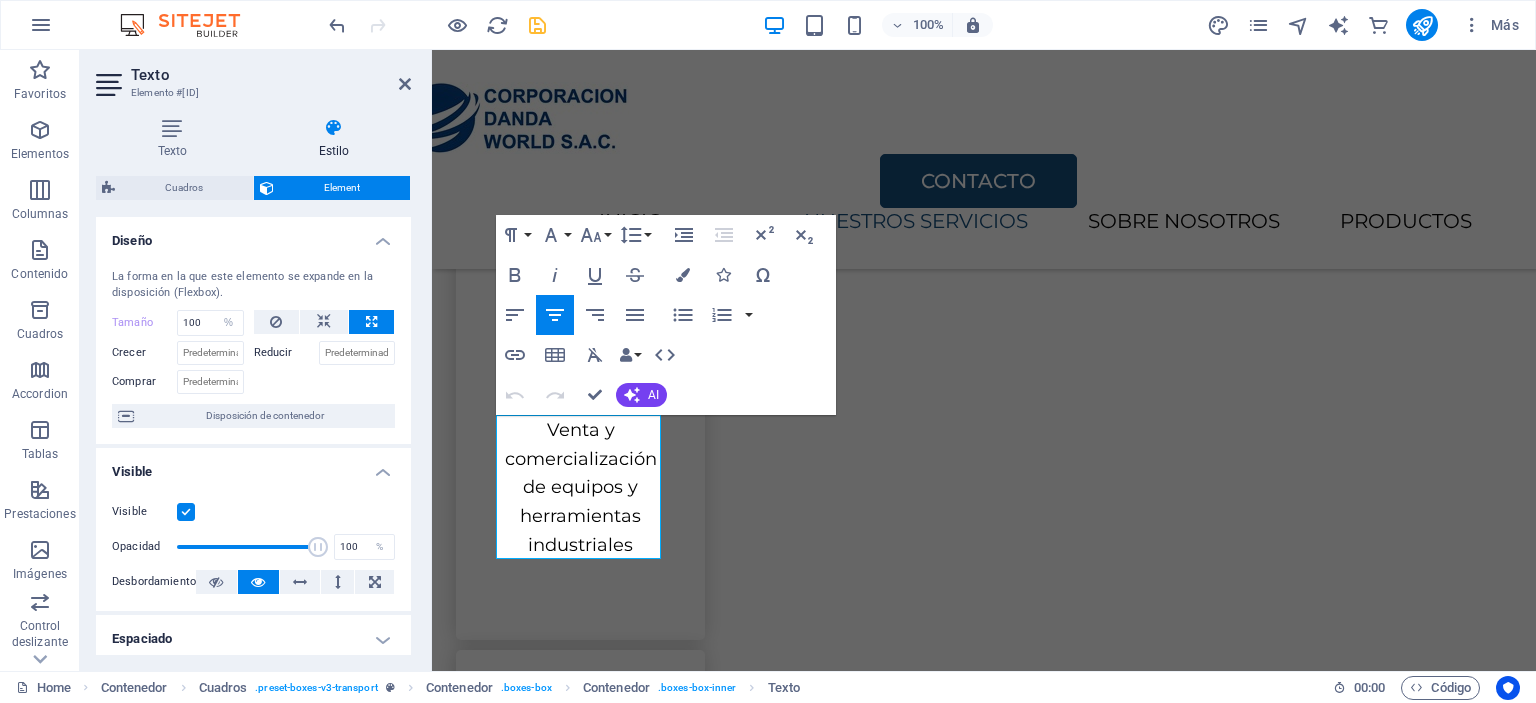 type 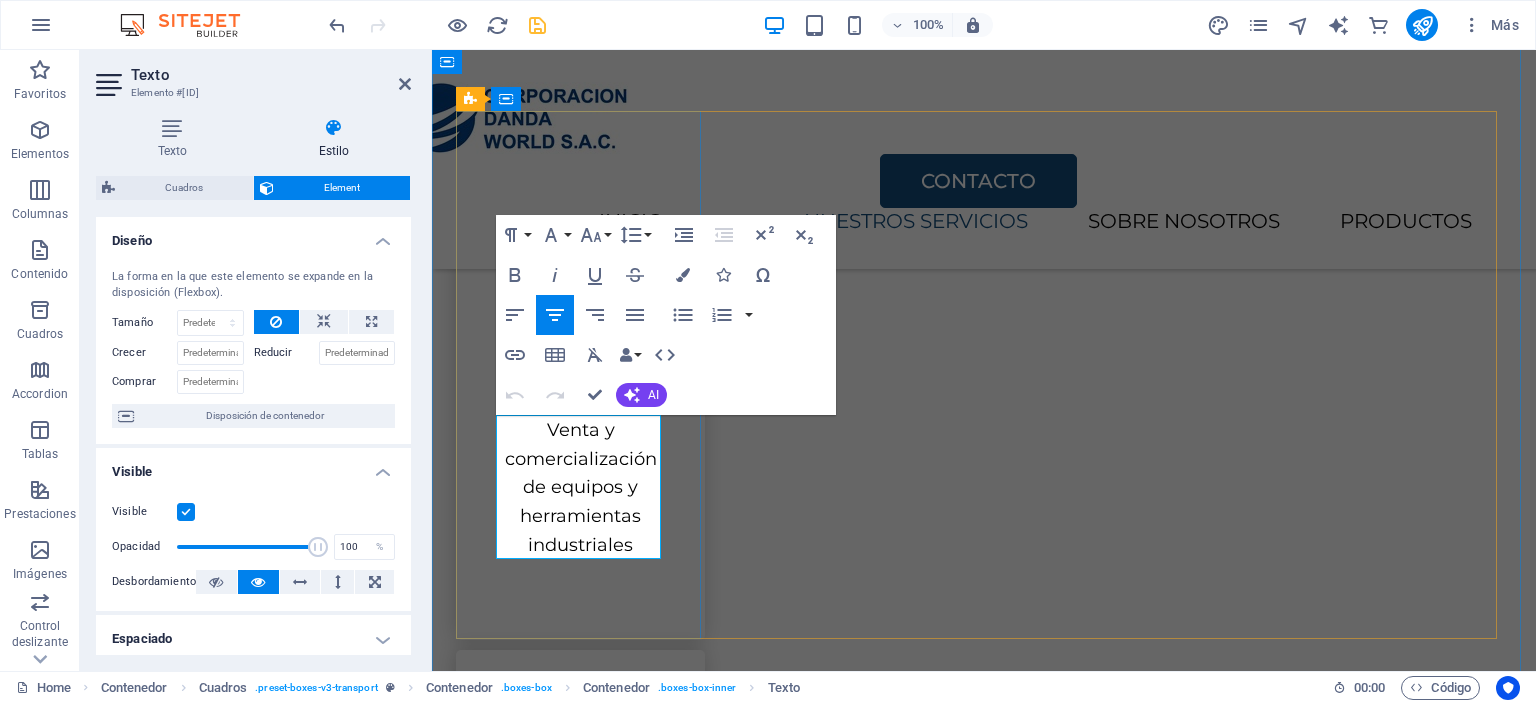 click on "Venta y comercialización de equipos y herramientas industriales" at bounding box center [580, 488] 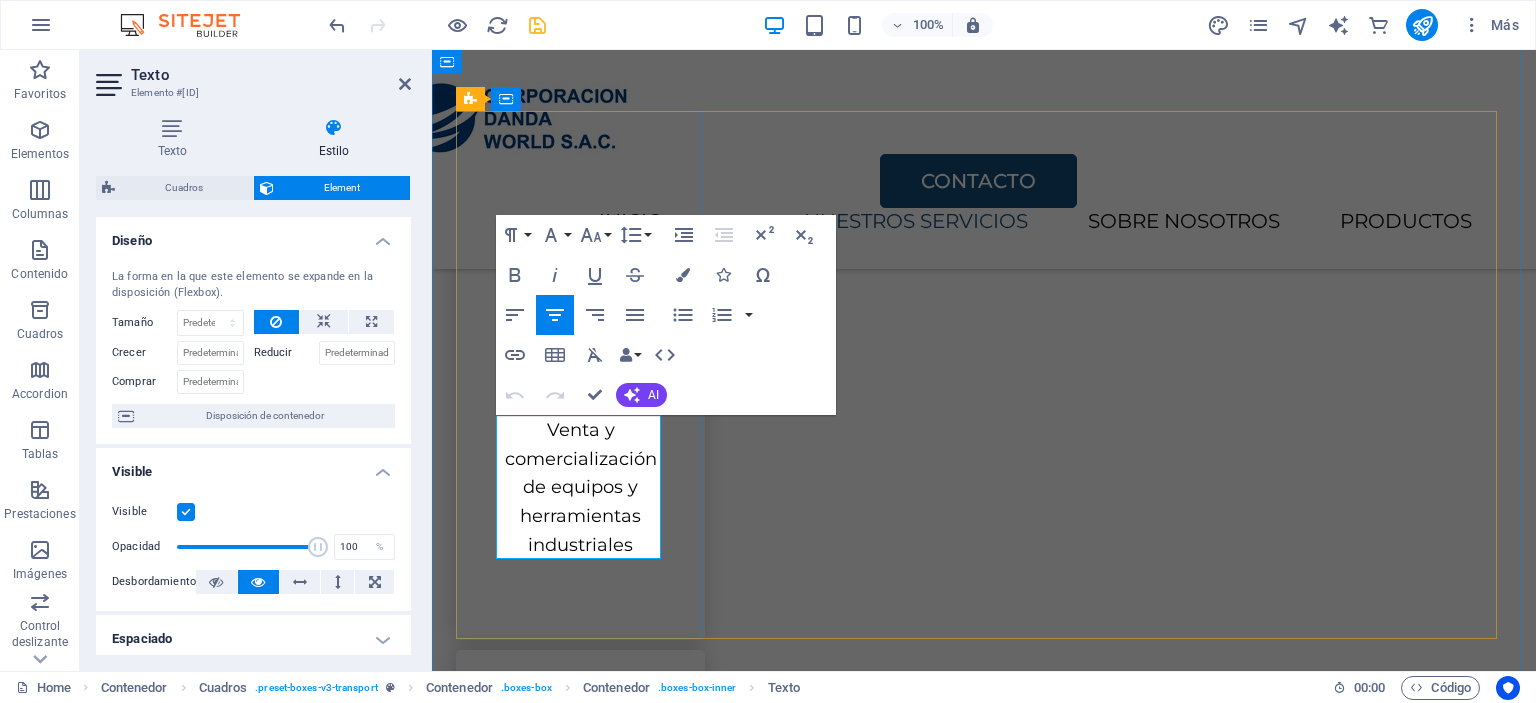 click on "Venta y comercialización de equipos y herramientas industriales" at bounding box center [580, 488] 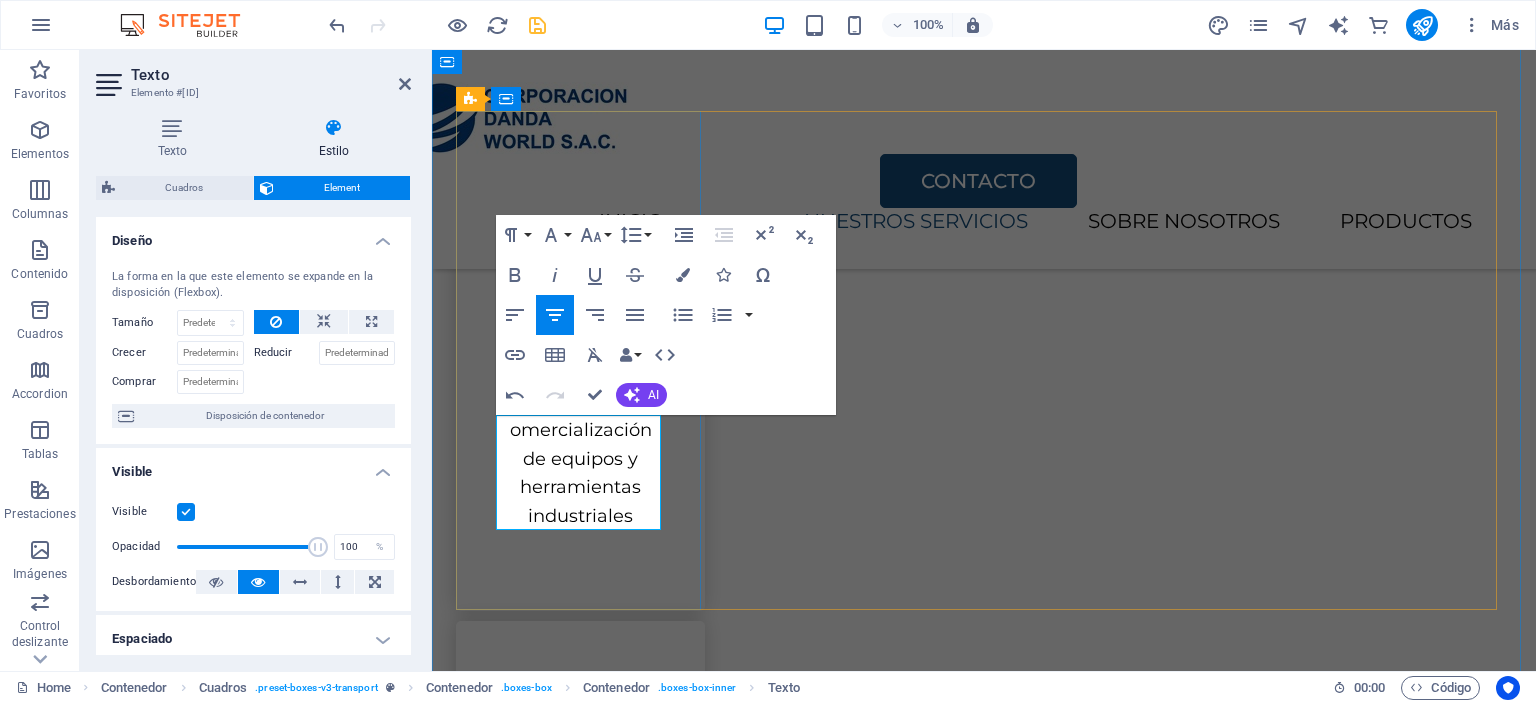 type 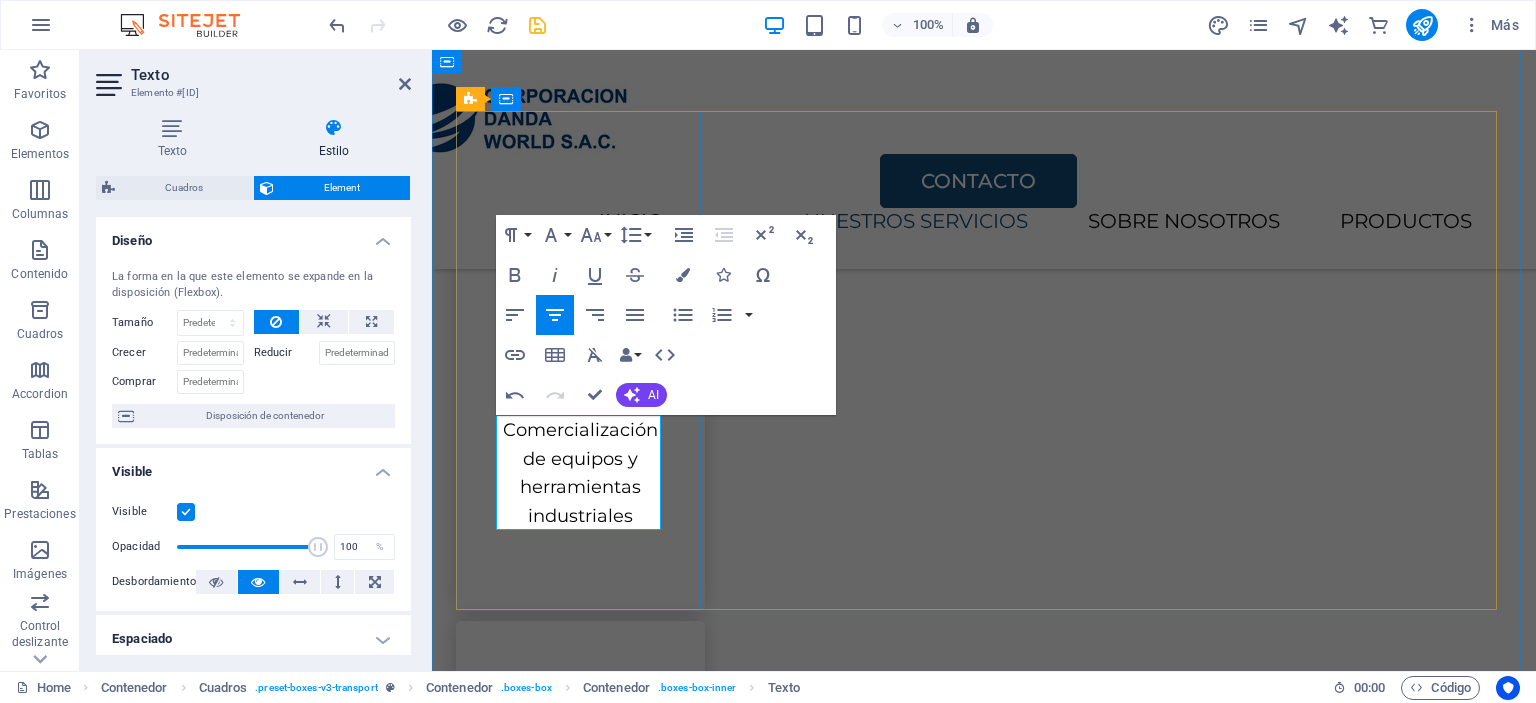 click on "Comercialización de equipos y herramientas industriales" at bounding box center [580, 473] 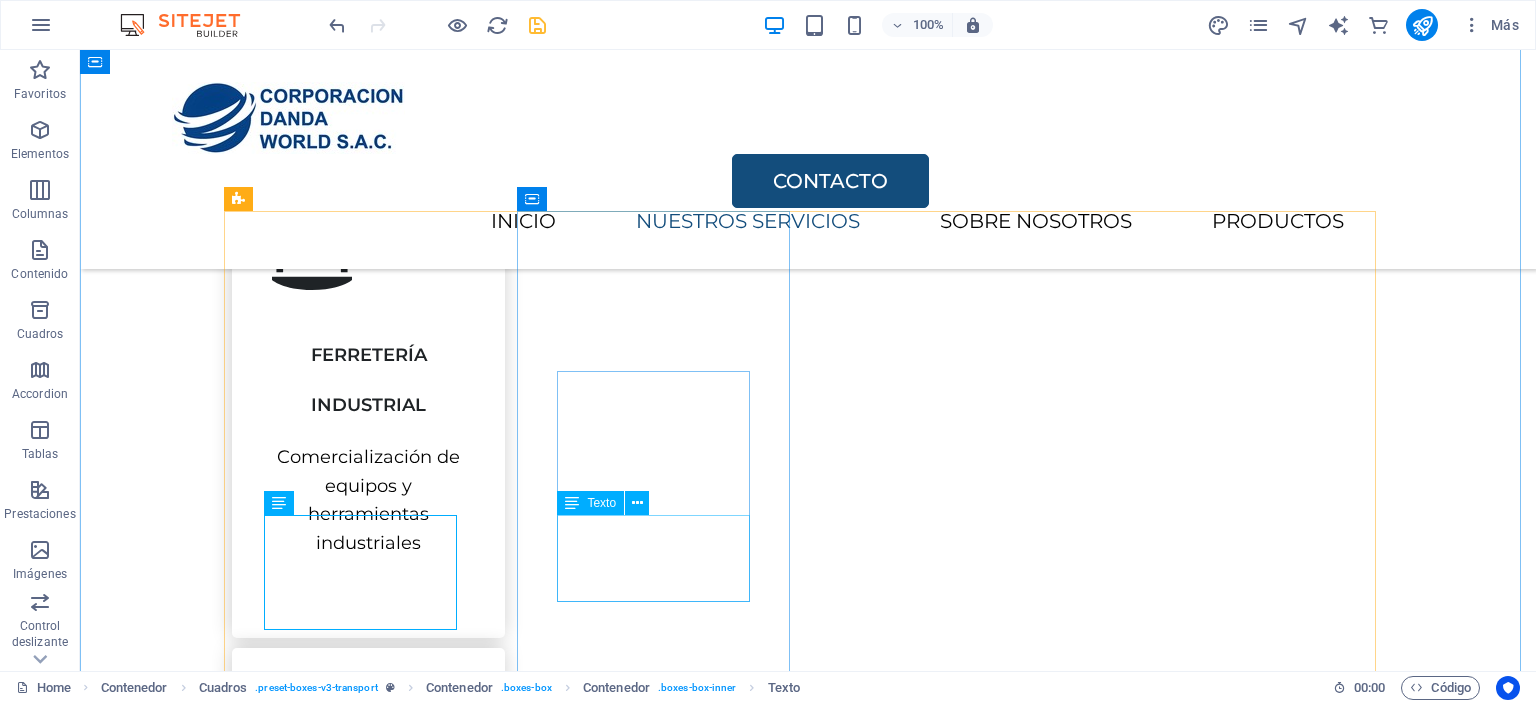 scroll, scrollTop: 989, scrollLeft: 0, axis: vertical 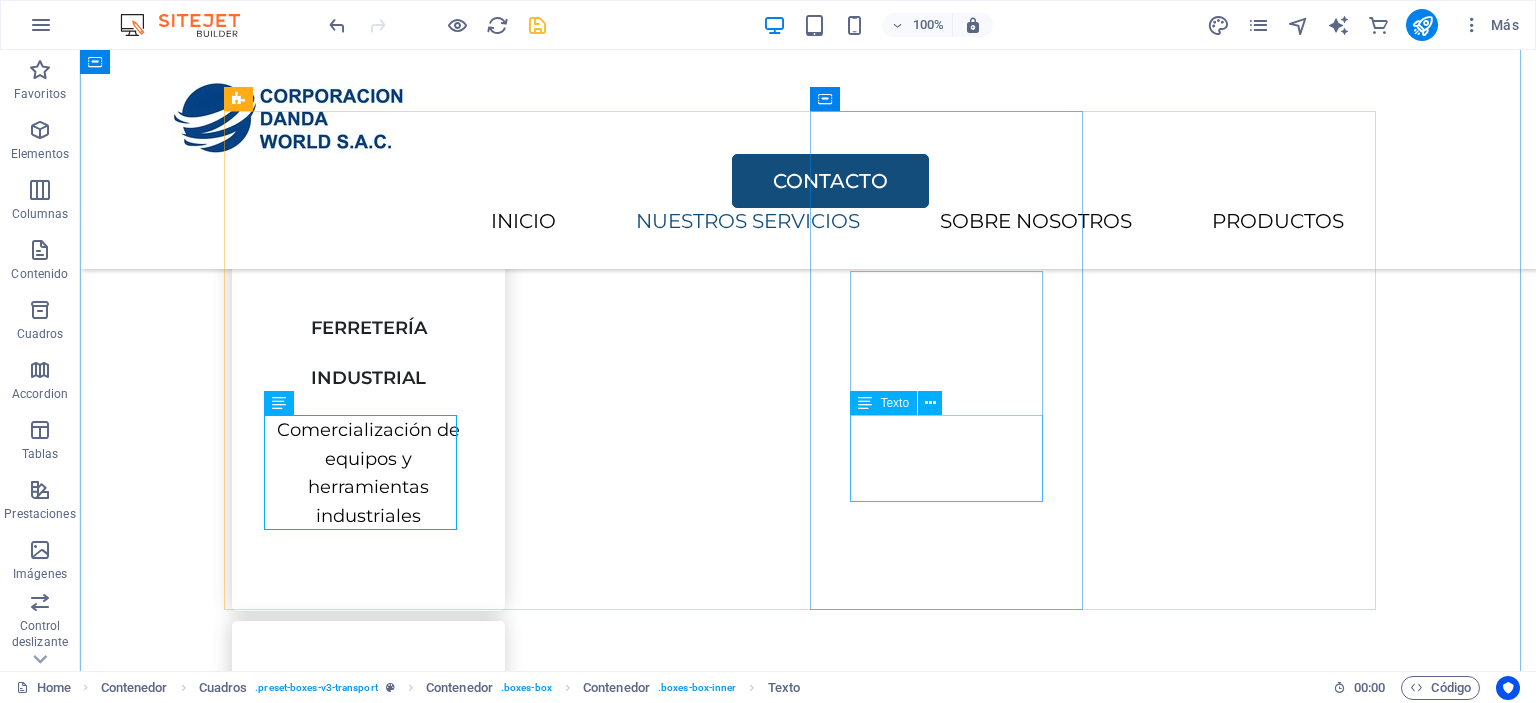 click on "Lorem ipsum dolor sit amet, consectetur adipiscing elit." at bounding box center [368, 1448] 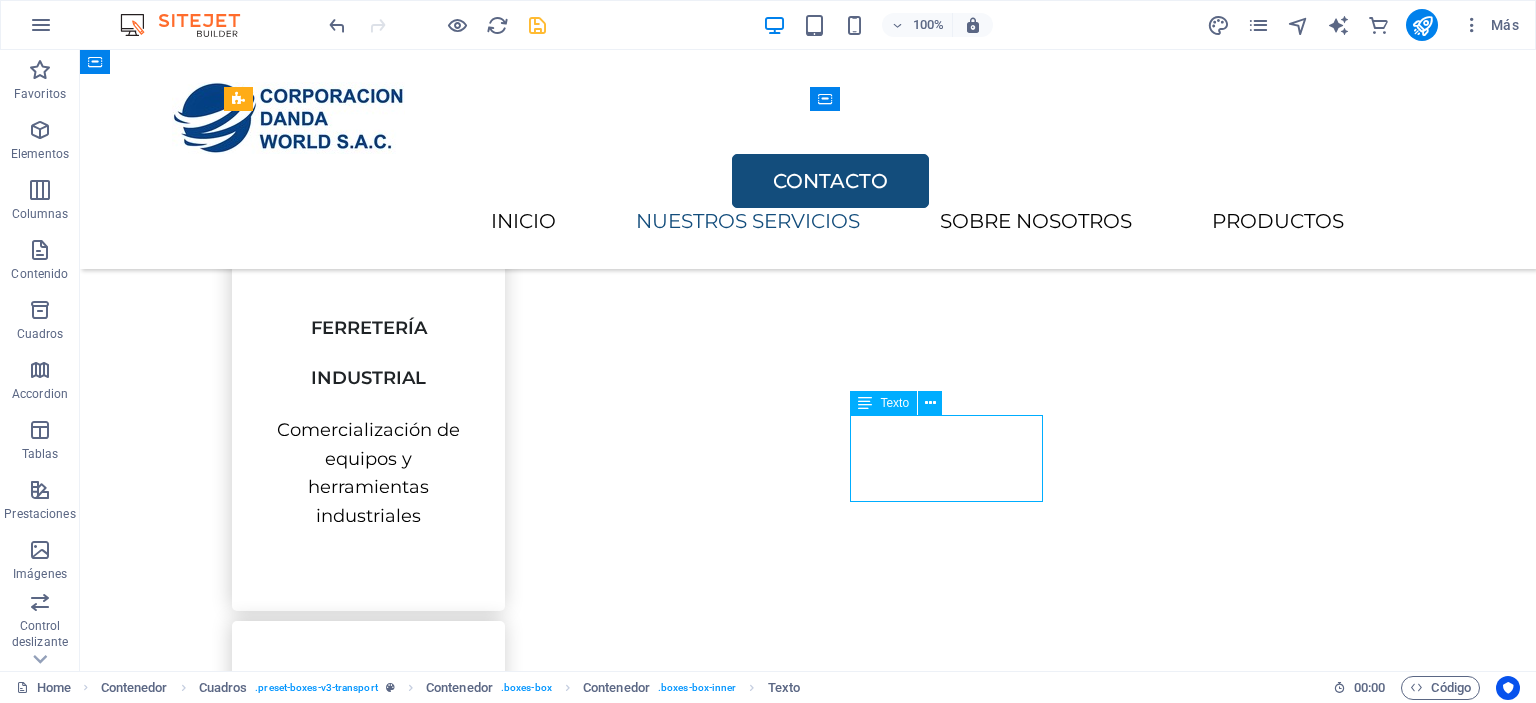 click on "Lorem ipsum dolor sit amet, consectetur adipiscing elit." at bounding box center (368, 1448) 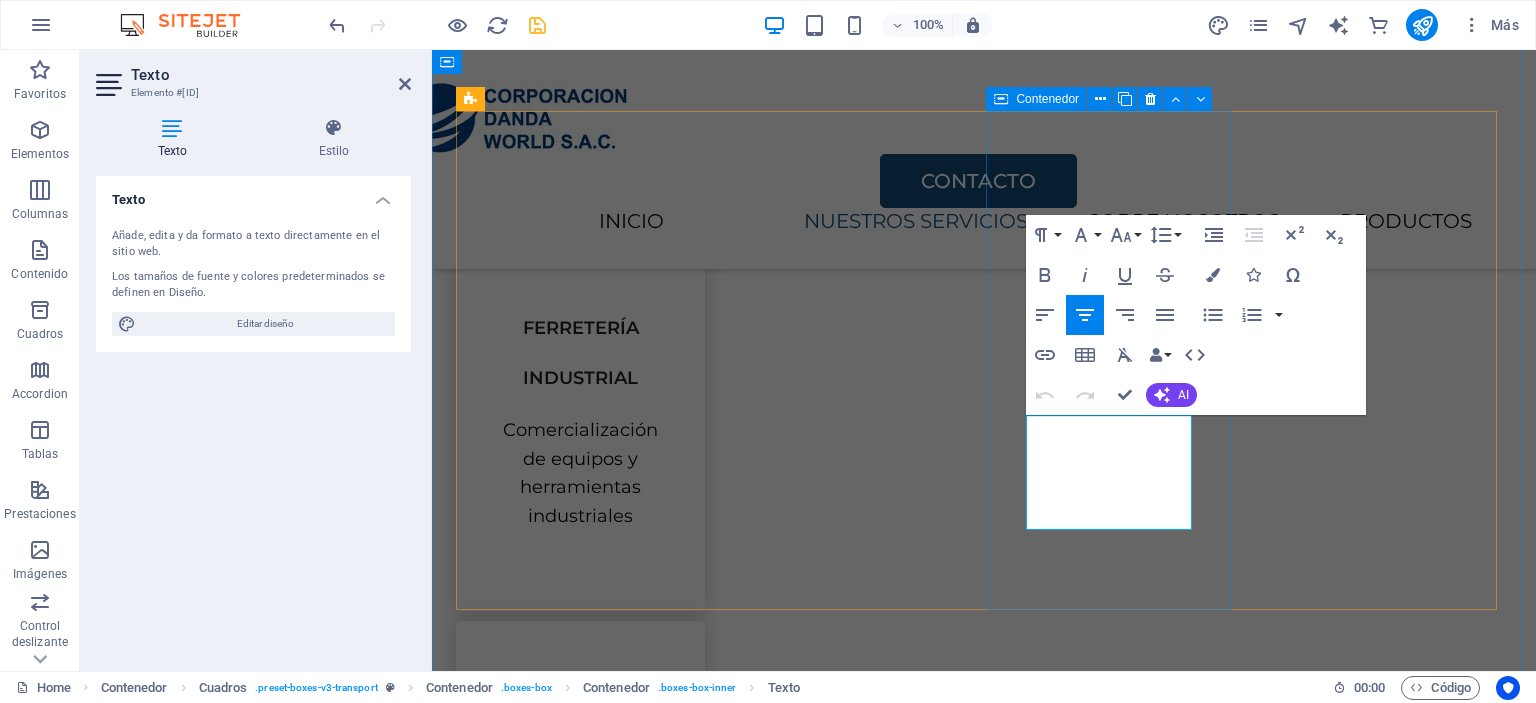 drag, startPoint x: 1056, startPoint y: 429, endPoint x: 1205, endPoint y: 535, distance: 182.85786 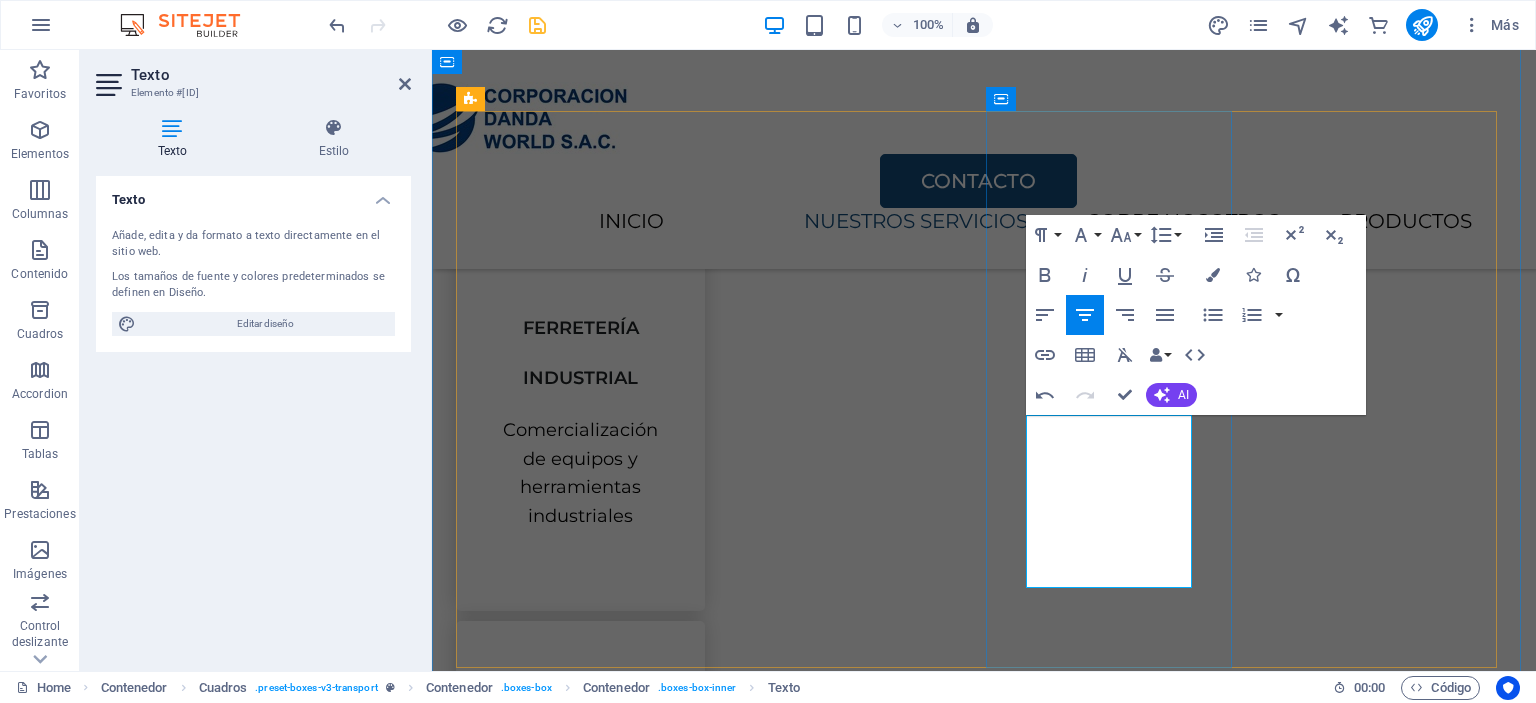 click on "LGestión de procesos de manera eficiente, identificando oportunidades de mejora" at bounding box center [580, 1520] 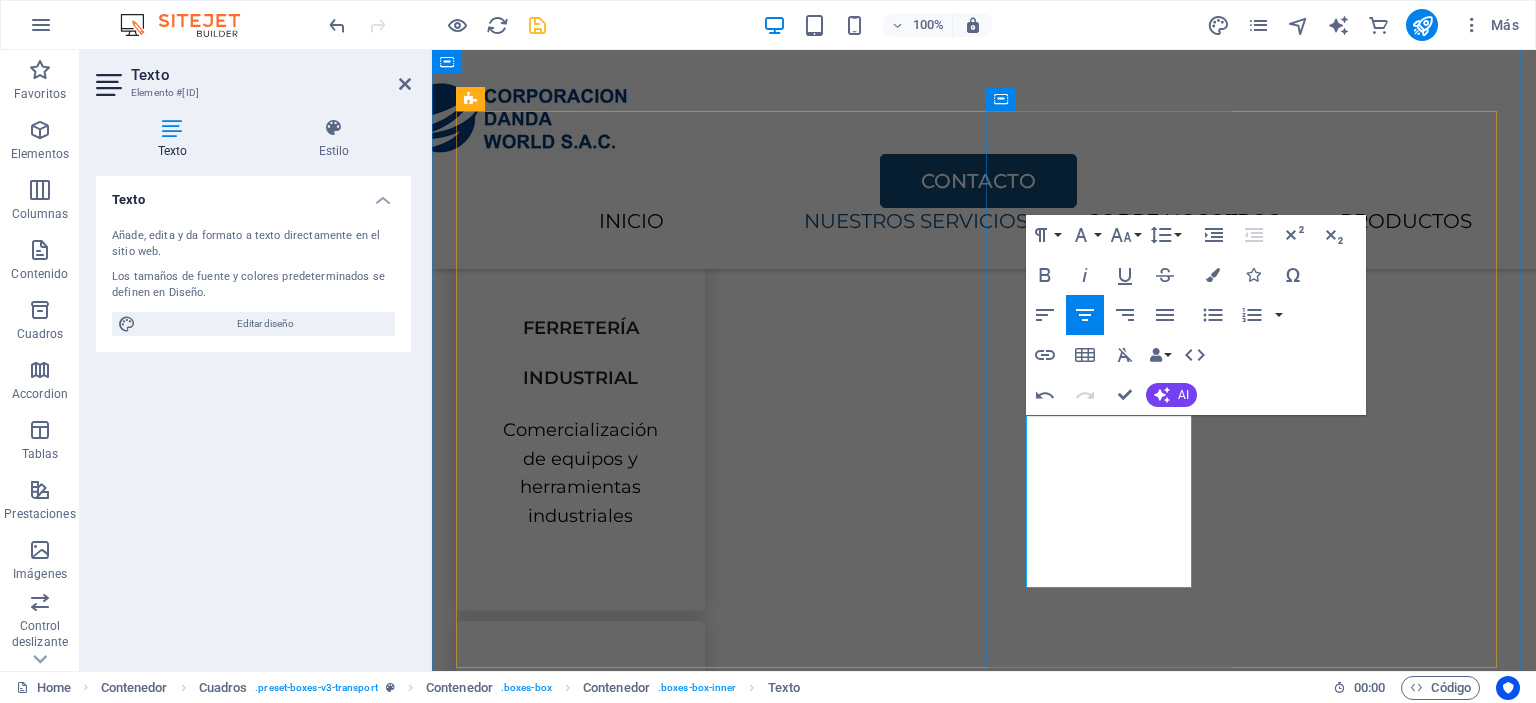type 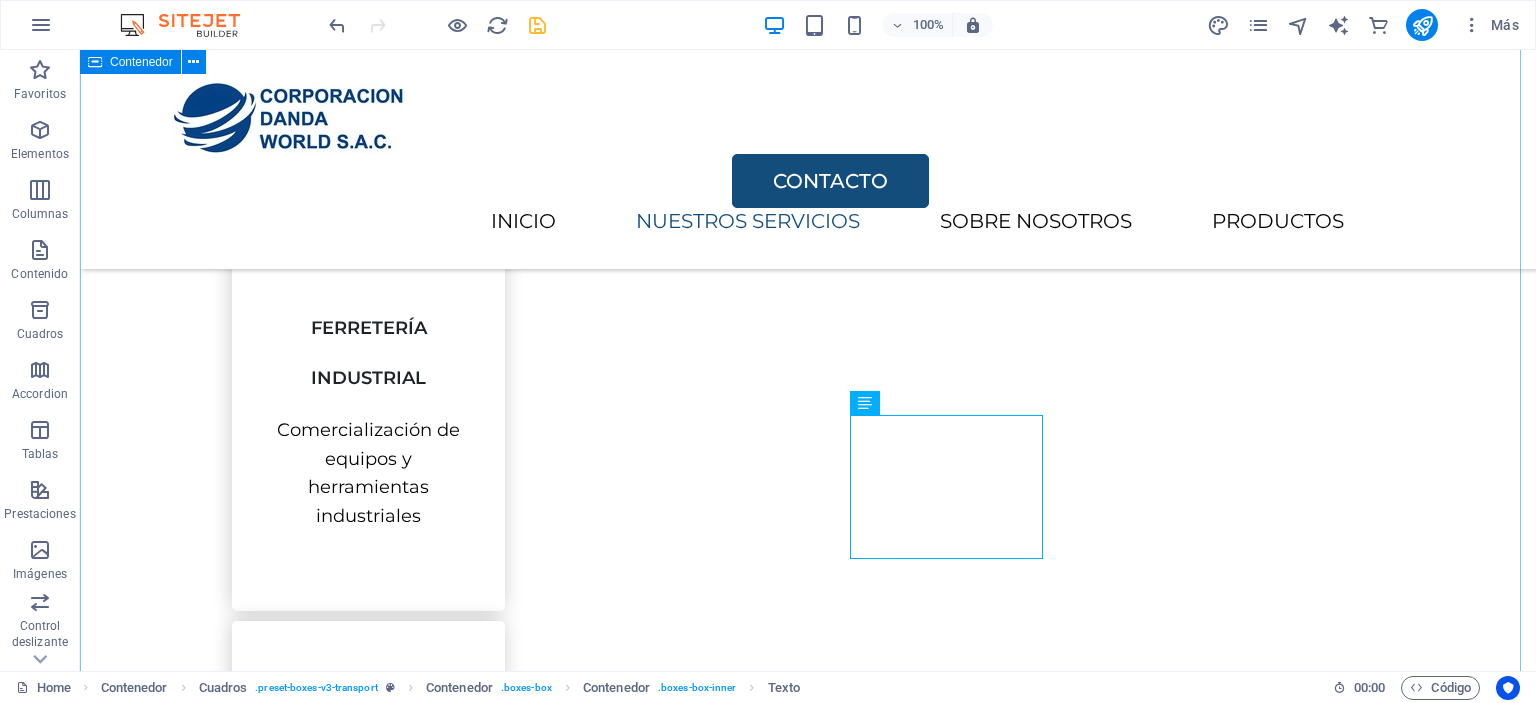 click on "NUESTROS SERVICIOS Algunos de nuestros servicios que ofrecemos son los siguientes FERRETERÍA INDUSTRIAL Comercialización de equipos y herramientas industriales SEGURIDAD INDUSTRIAL Lorem ipsum dolor sit amet, consectetur adipiscing elit. CONSULTORÍA BUSINESS Gestión de procesos de manera eficiente, identificando oportunidades de mejora MANTENIMIENTO EN GENERAL Lorem ipsum dolor sit amet, consectetur adipiscing elit." at bounding box center [808, 1028] 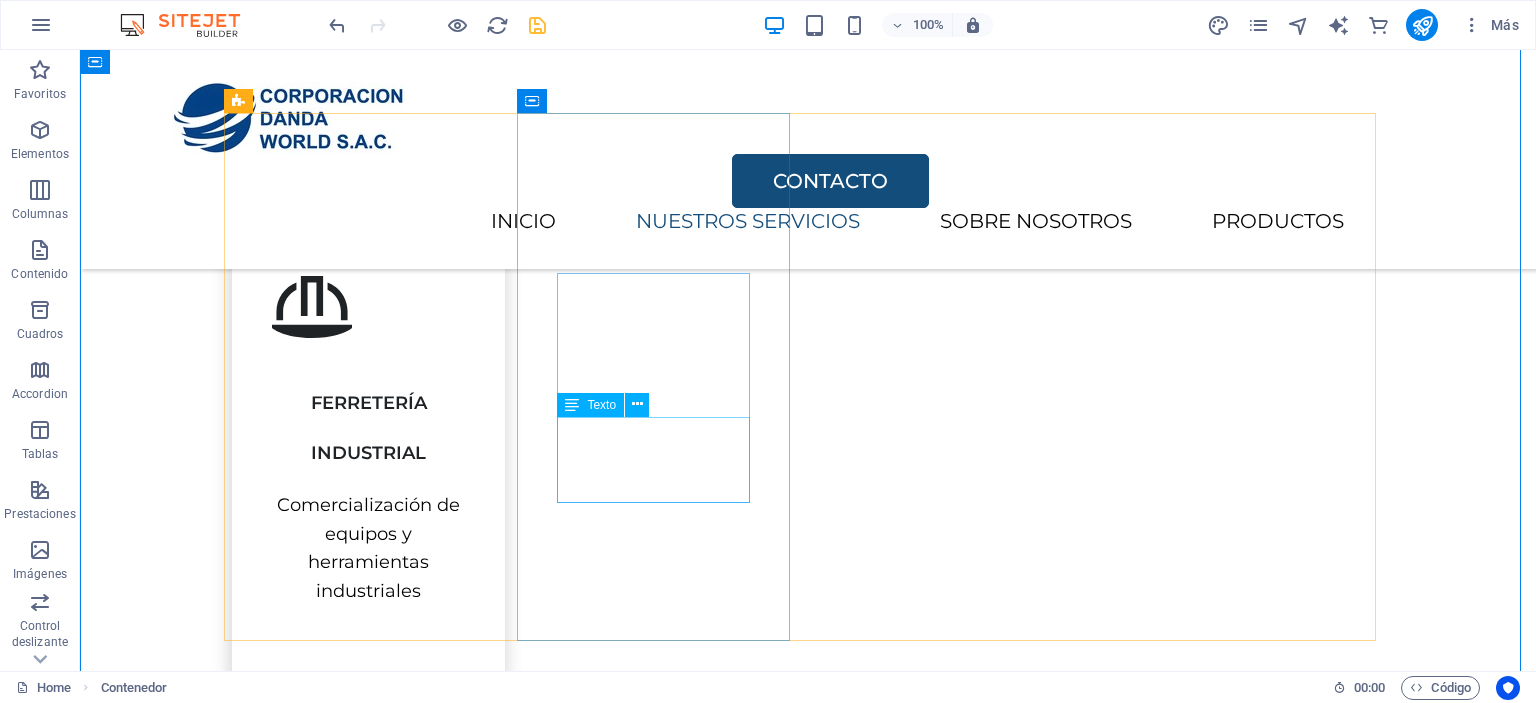 scroll, scrollTop: 889, scrollLeft: 0, axis: vertical 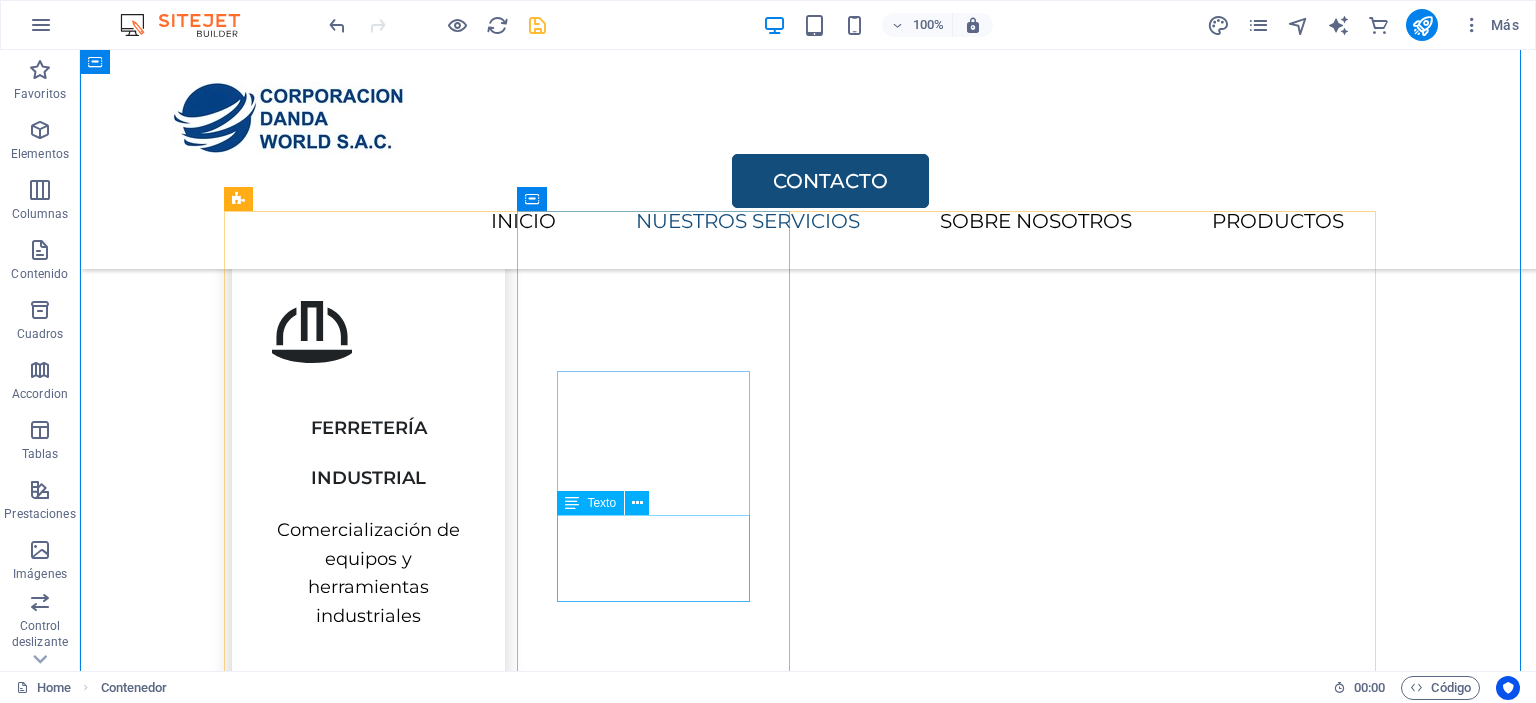 click on "Lorem ipsum dolor sit amet, consectetur adipiscing elit." at bounding box center [368, 1068] 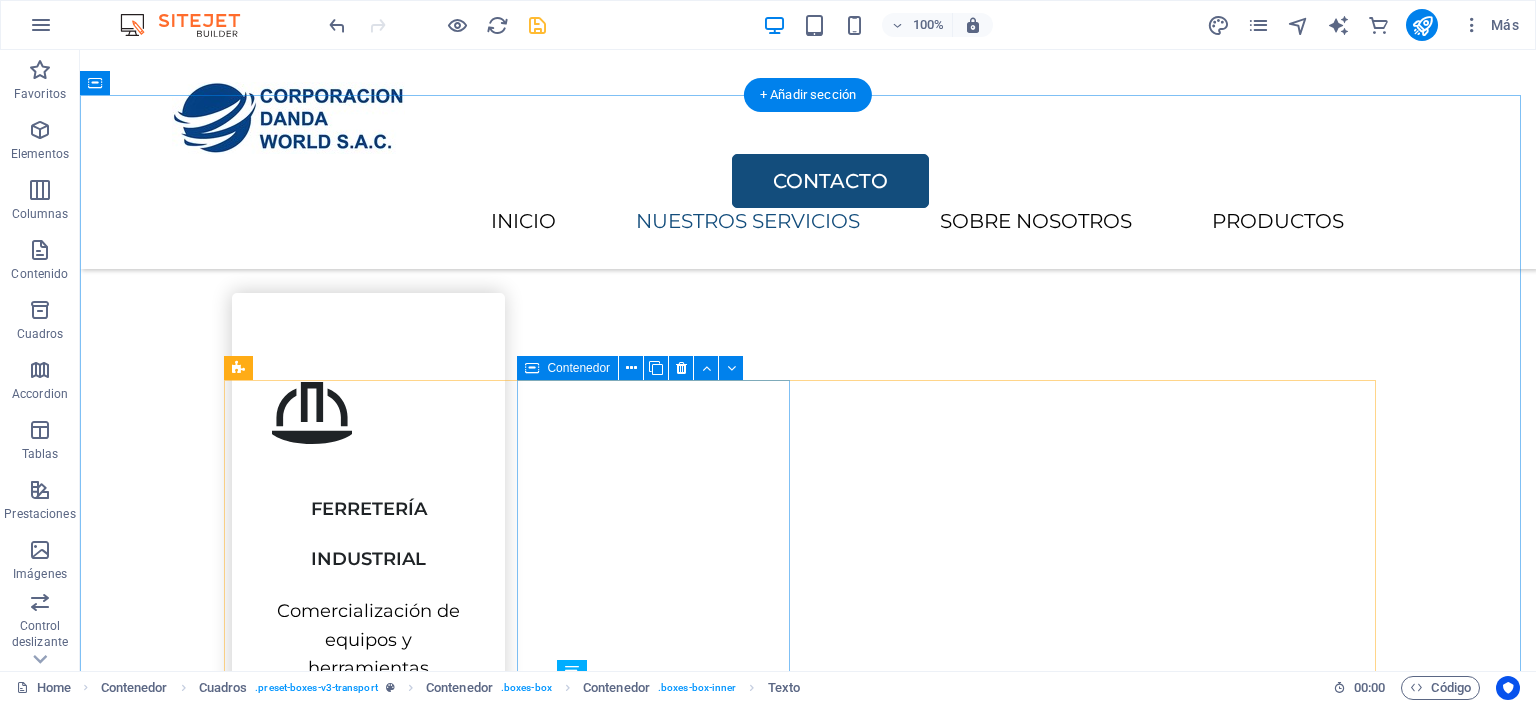 scroll, scrollTop: 989, scrollLeft: 0, axis: vertical 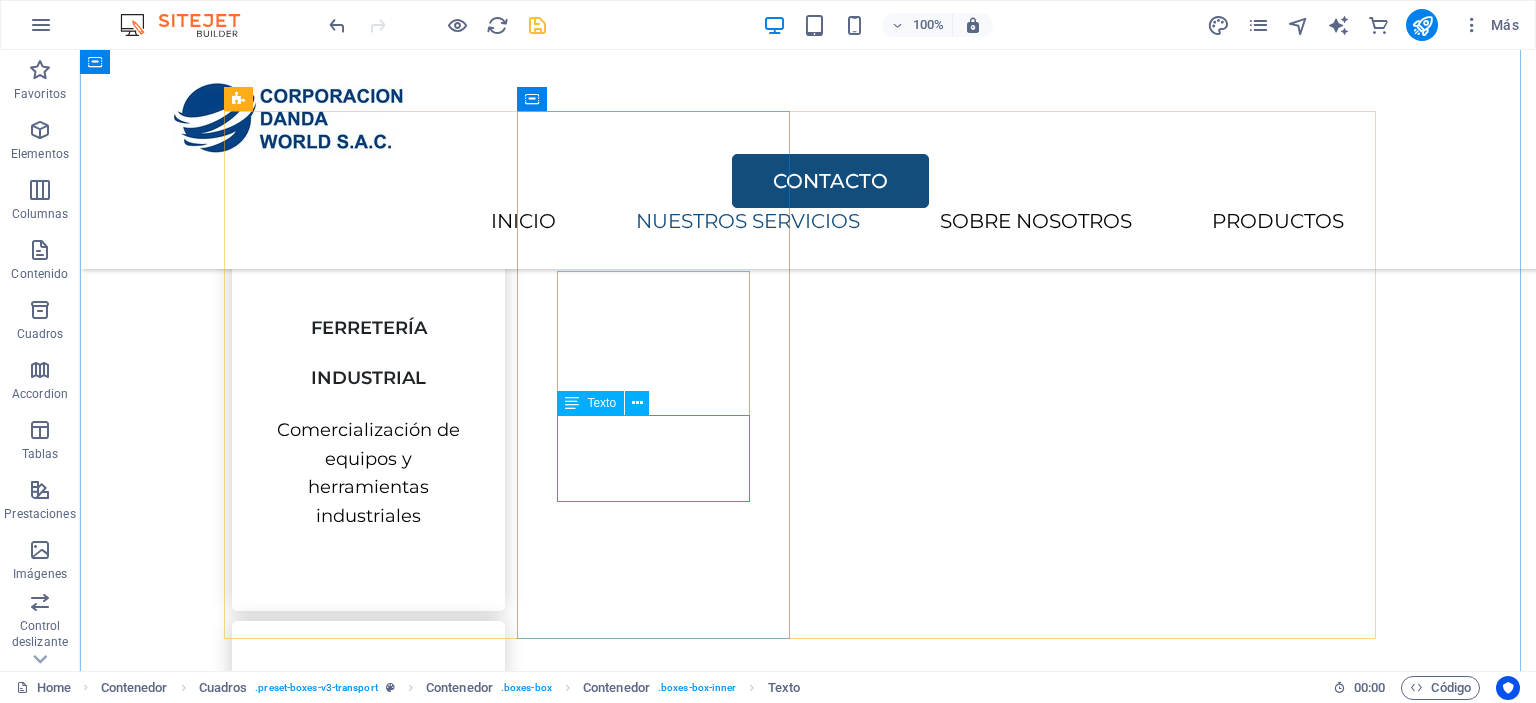 click on "Lorem ipsum dolor sit amet, consectetur adipiscing elit." at bounding box center [368, 968] 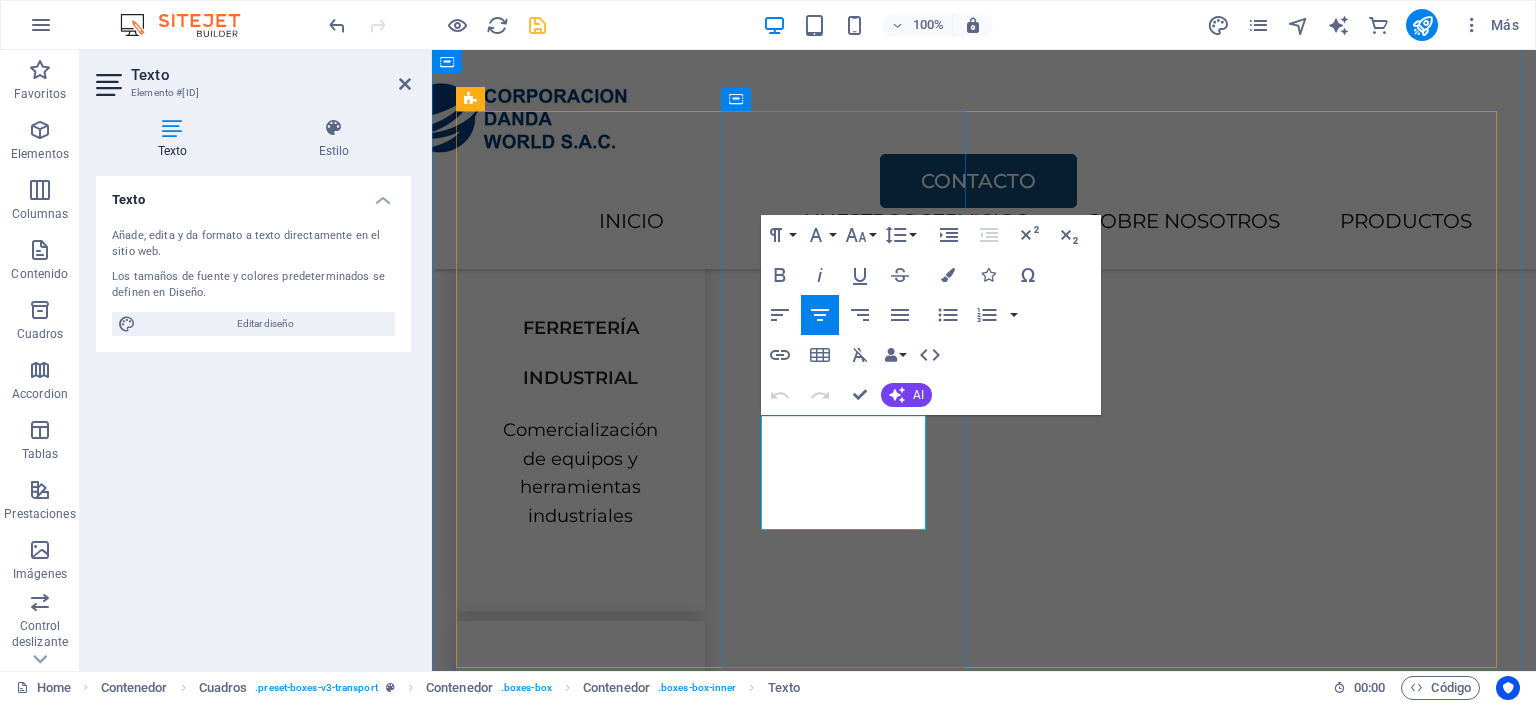 click on "Lorem ipsum dolor sit amet, consectetur adipiscing elit." at bounding box center [580, 982] 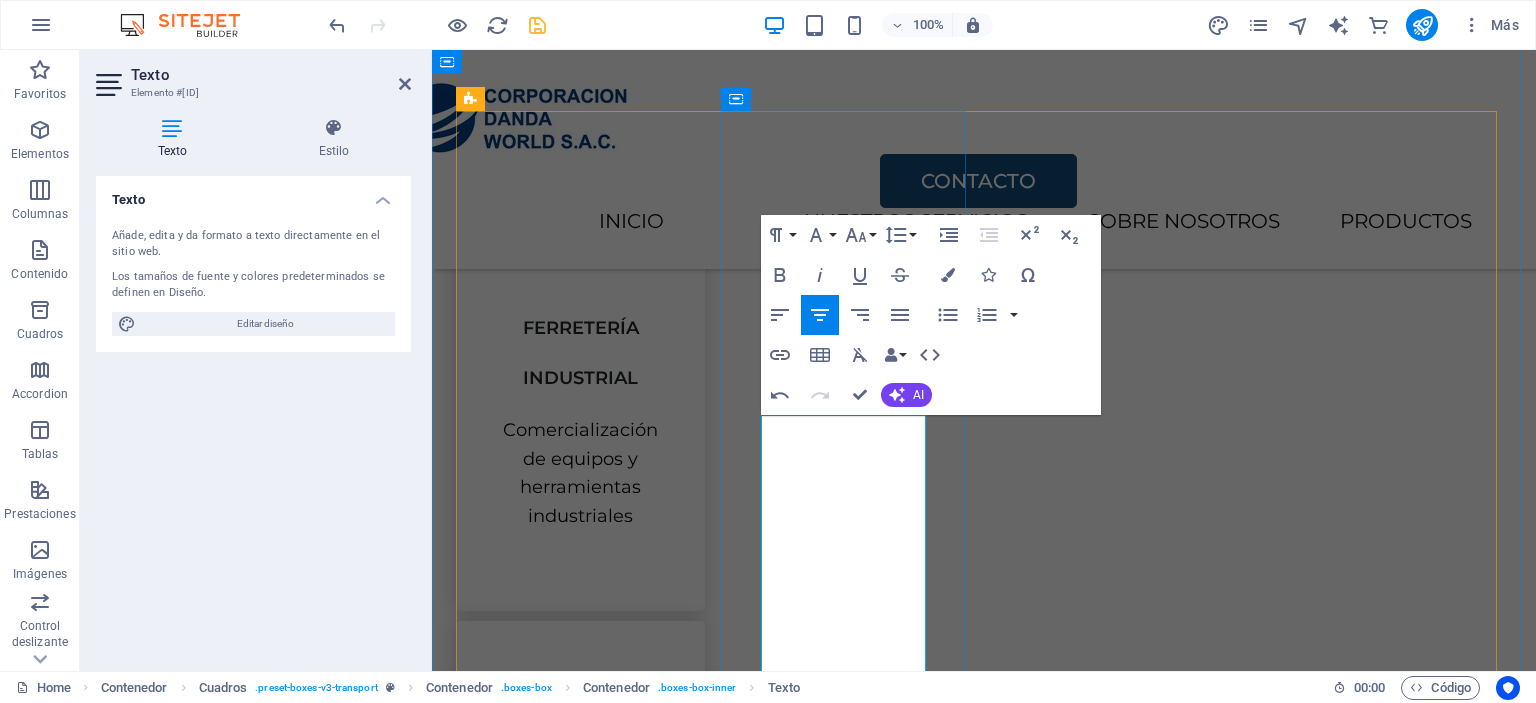 click on "Lorem Identificamos, Evaluamos y controlamos los riesgos laborales para prevenir enfermedades relacionadas con el trabajo" at bounding box center [580, 1054] 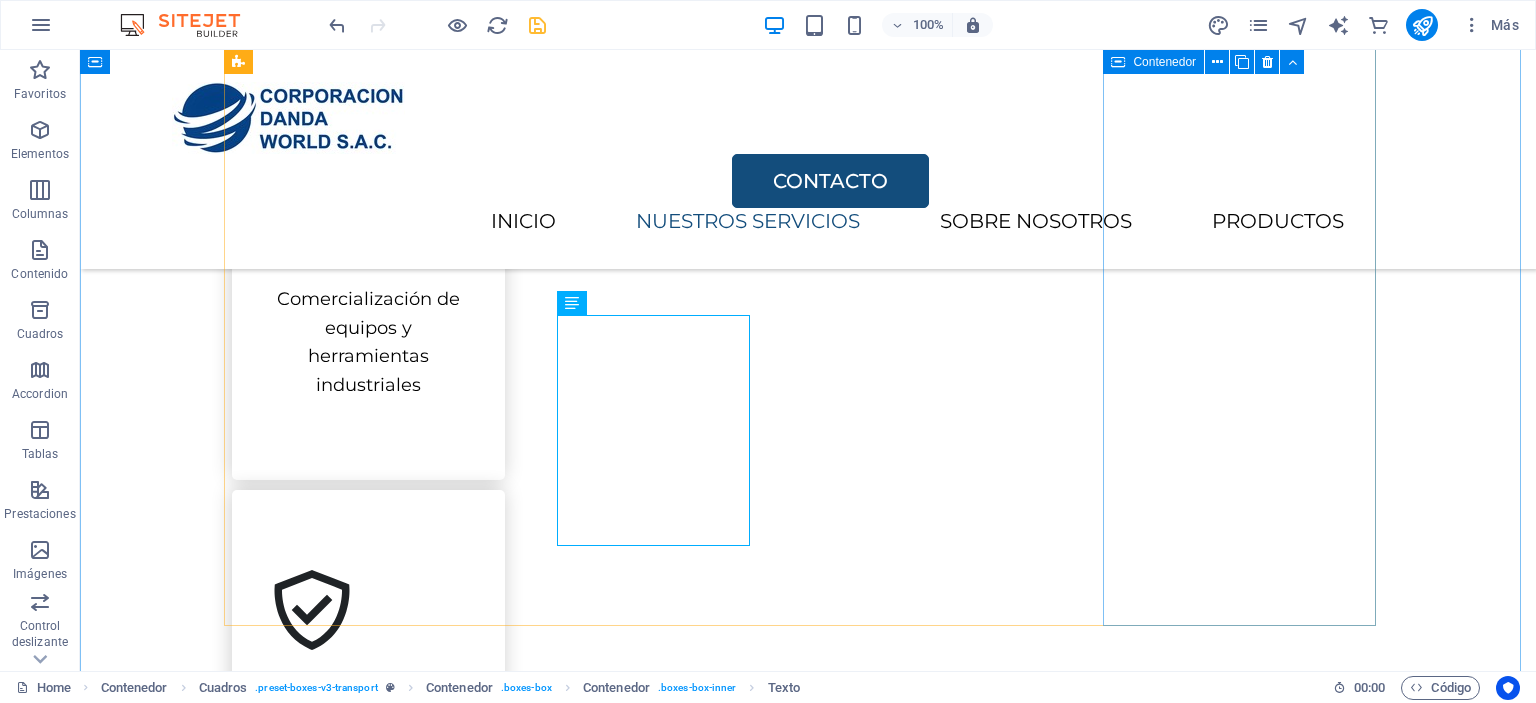 scroll, scrollTop: 1089, scrollLeft: 0, axis: vertical 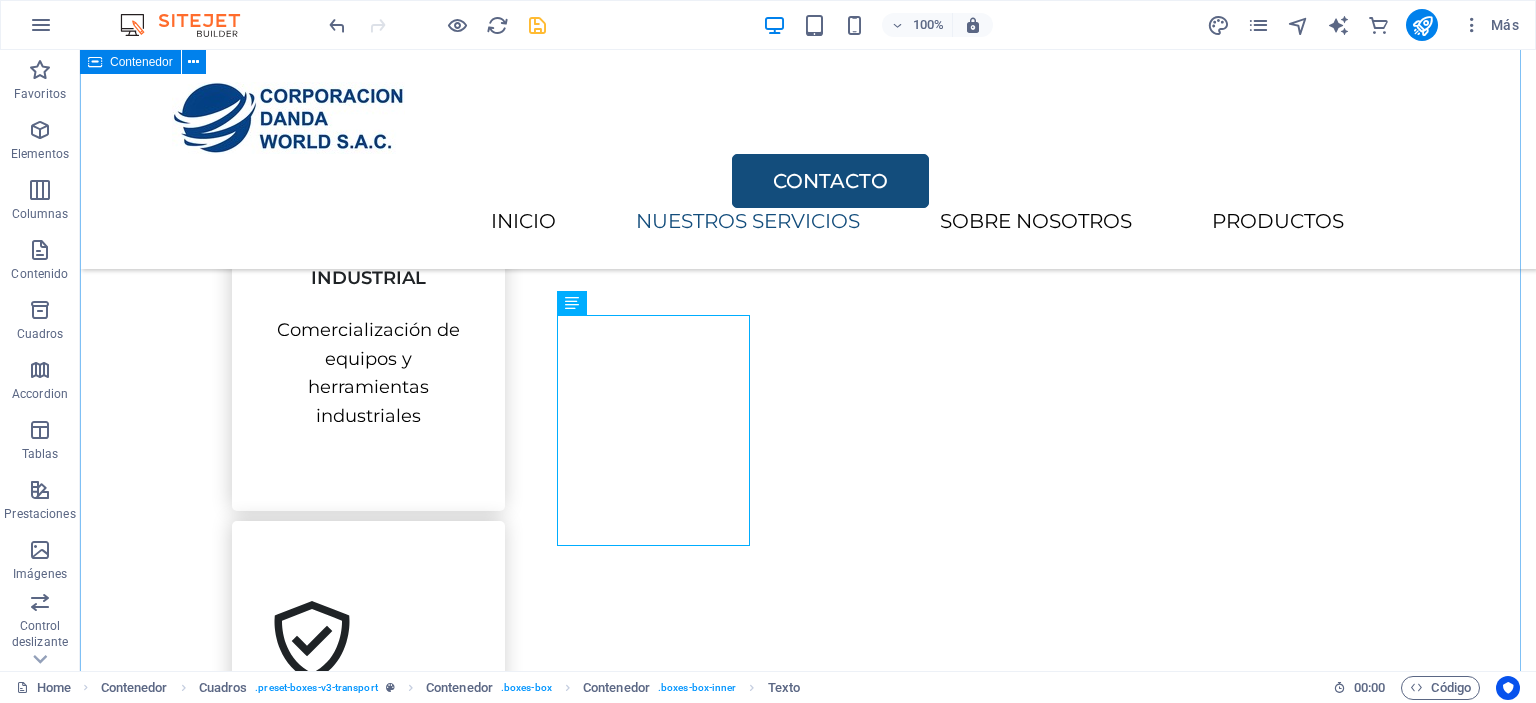 click on "NUESTROS SERVICIOS Algunos de nuestros servicios que ofrecemos son los siguientes FERRETERÍA INDUSTRIAL Comercialización de equipos y herramientas industriales SEGURIDAD INDUSTRIAL Identificamos, Evaluamos y controlamos los riesgos laborales para prevenir enfermedades relacionadas con el trabajo CONSULTORÍA BUSINESS Gestión de procesos de manera eficiente, identificando oportunidades de mejora MANTENIMIENTO EN GENERAL Lorem ipsum dolor sit amet, consectetur adipiscing elit." at bounding box center [808, 1000] 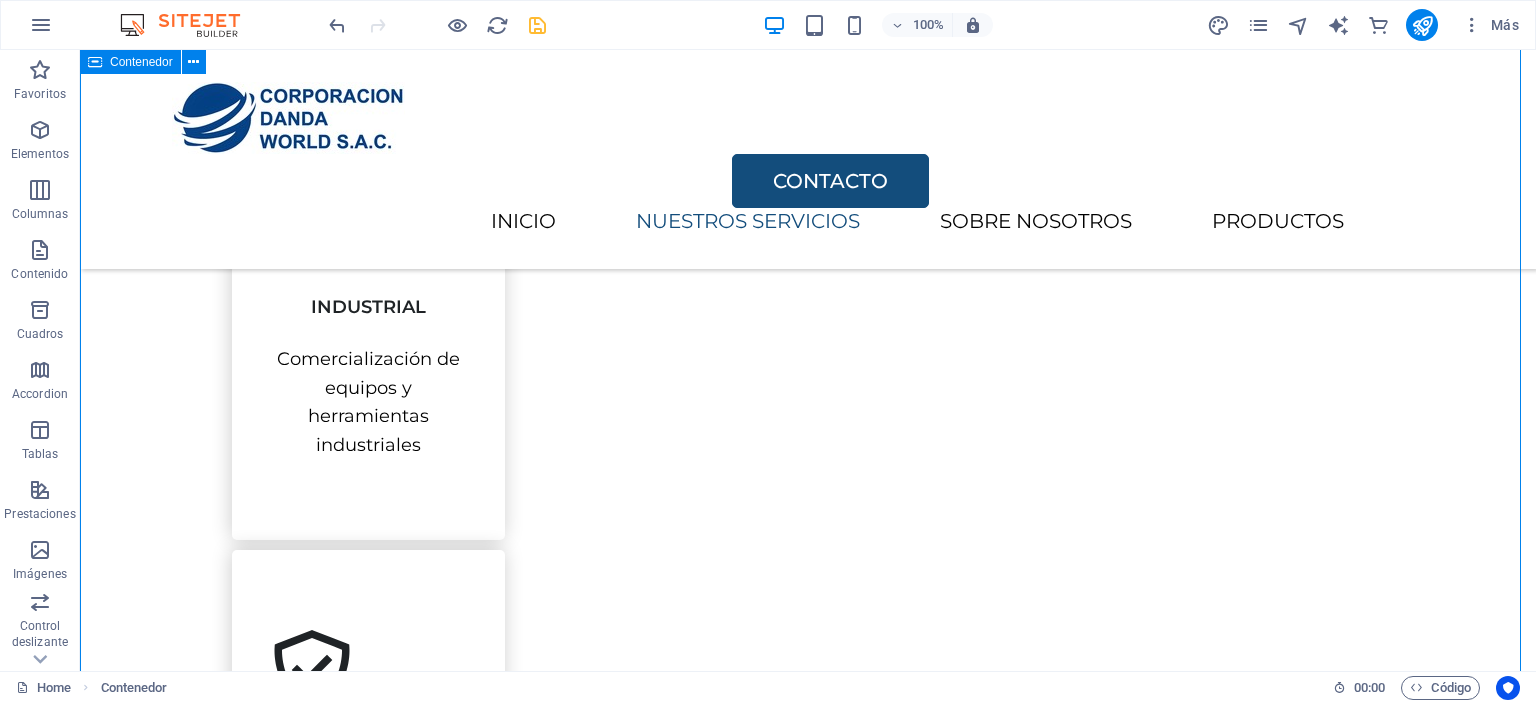 scroll, scrollTop: 1089, scrollLeft: 0, axis: vertical 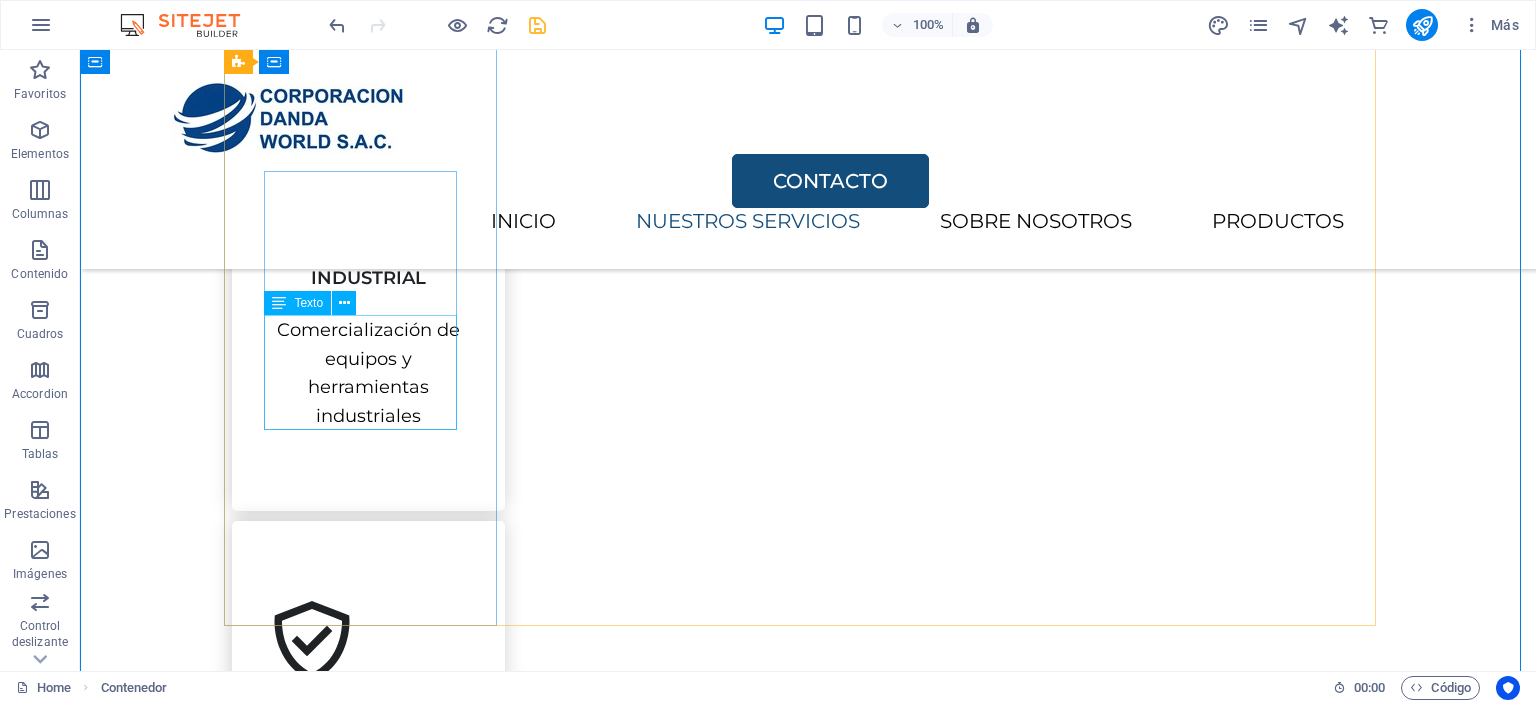 click on "Comercialización de equipos y herramientas industriales" at bounding box center [368, 373] 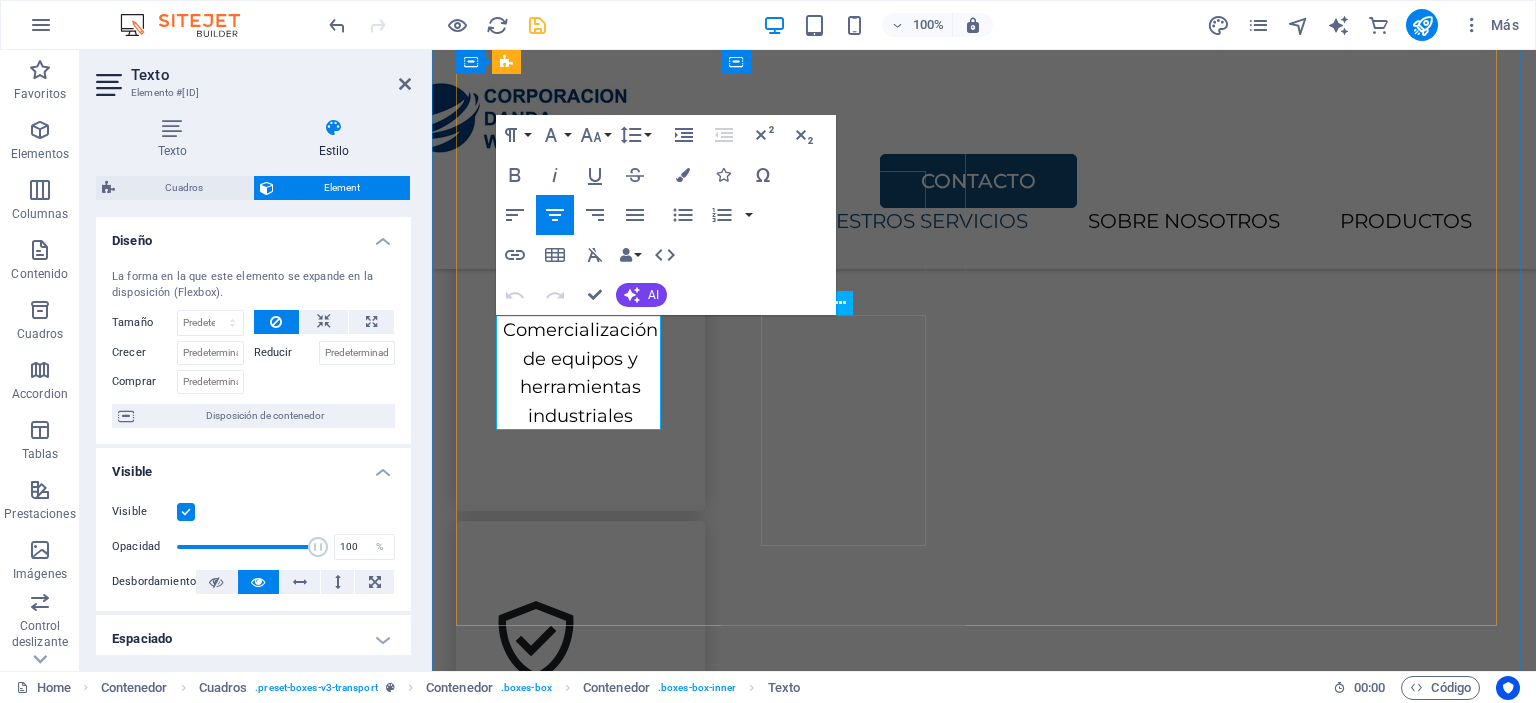 click on "Identificamos, Evaluamos y controlamos los riesgos laborales para prevenir enfermedades relacionadas con el trabajo" at bounding box center (580, 940) 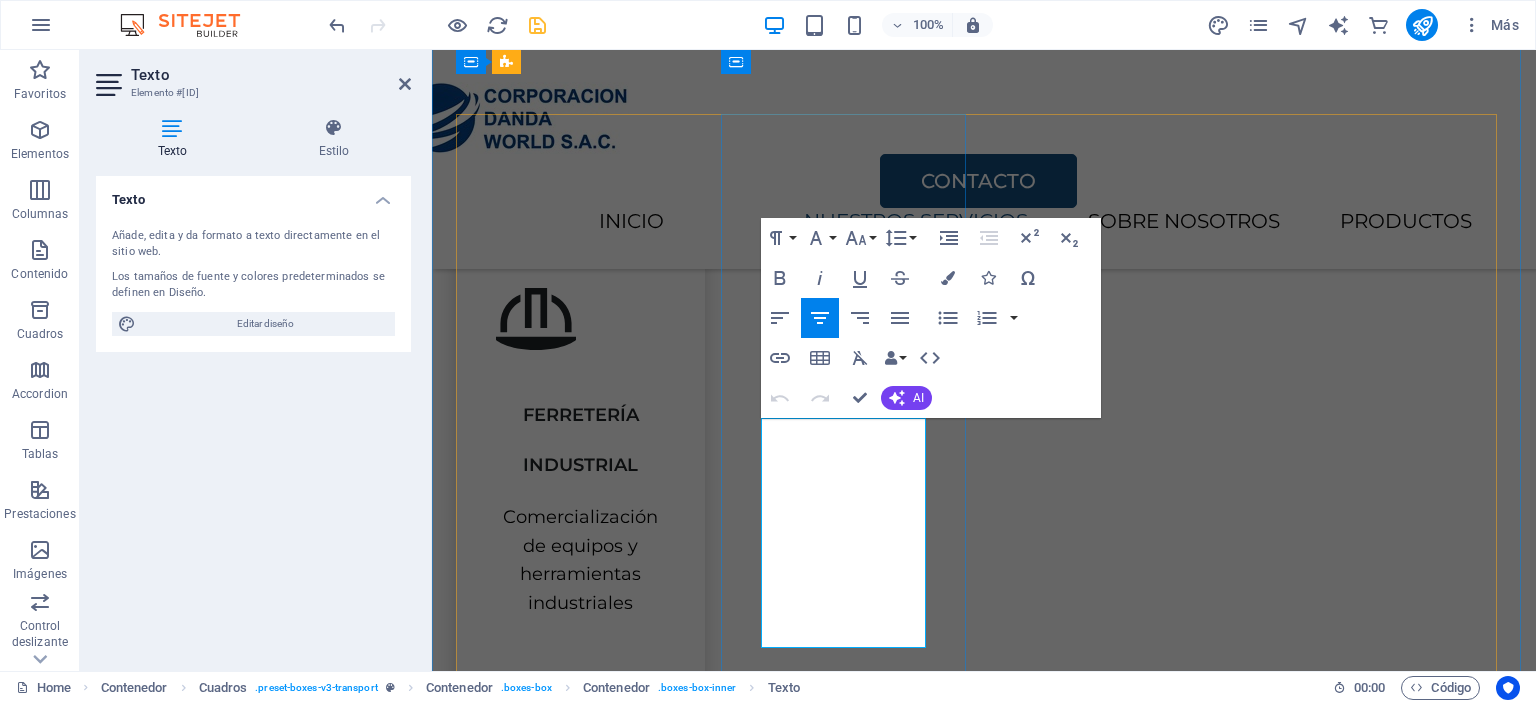 scroll, scrollTop: 889, scrollLeft: 0, axis: vertical 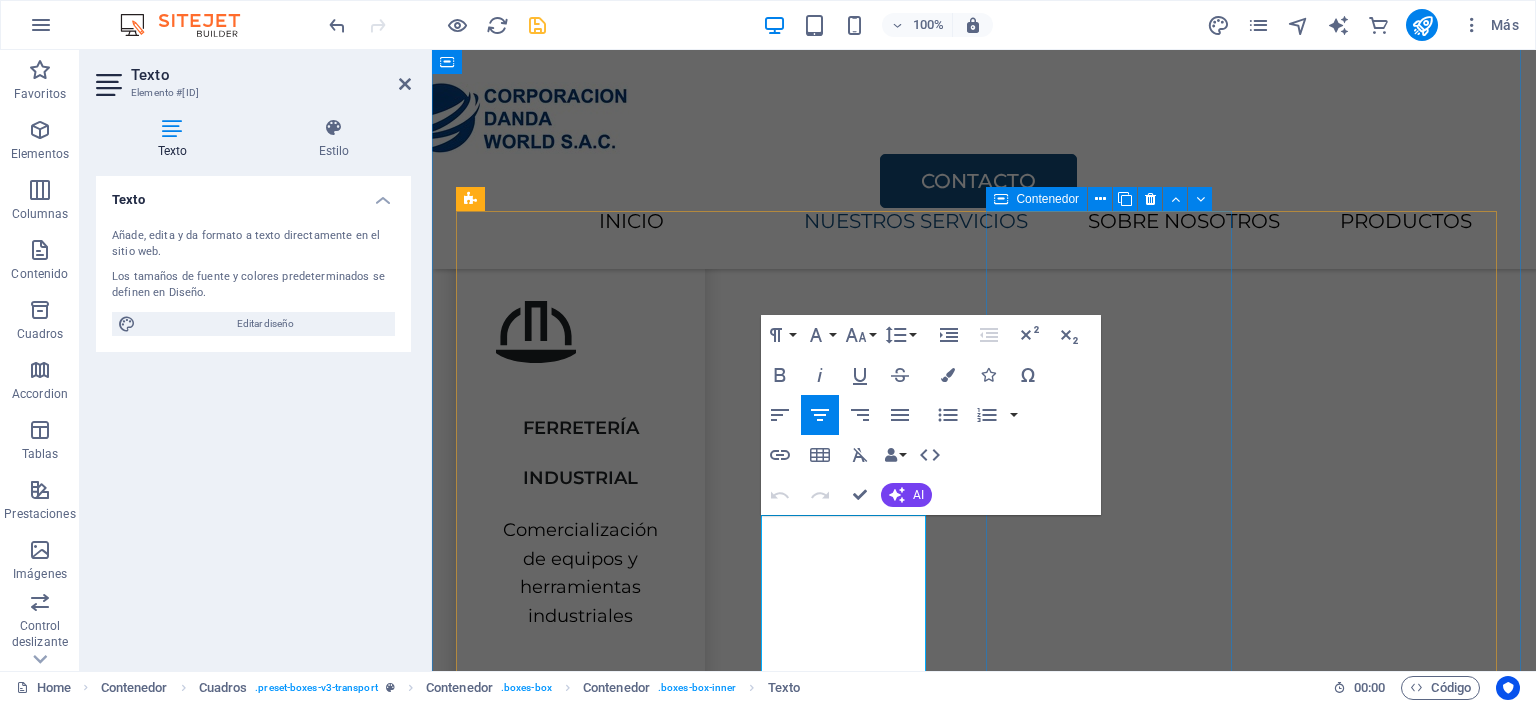 click on "CONSULTORÍA BUSINESS Gestión de procesos de manera eficiente, identificando oportunidades de mejora" at bounding box center (580, 1623) 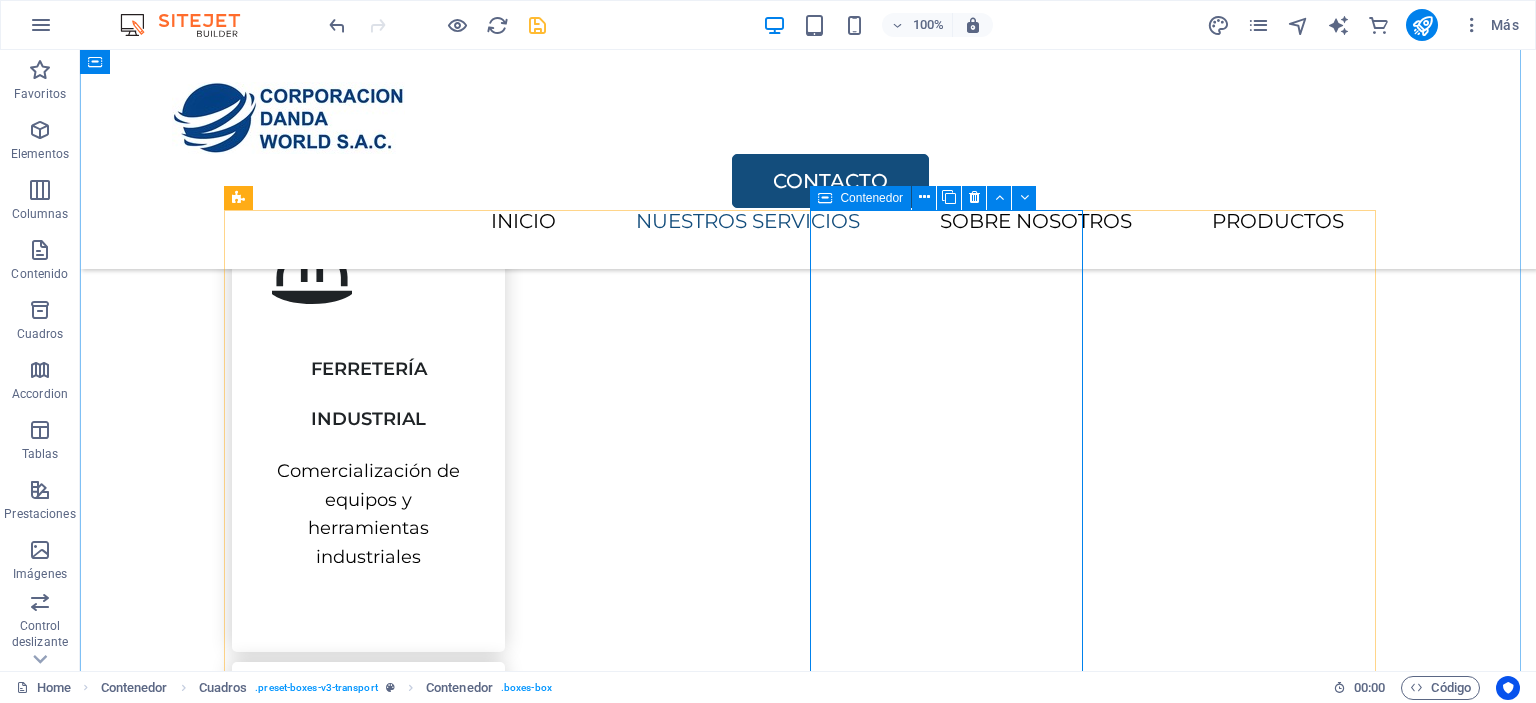 scroll, scrollTop: 989, scrollLeft: 0, axis: vertical 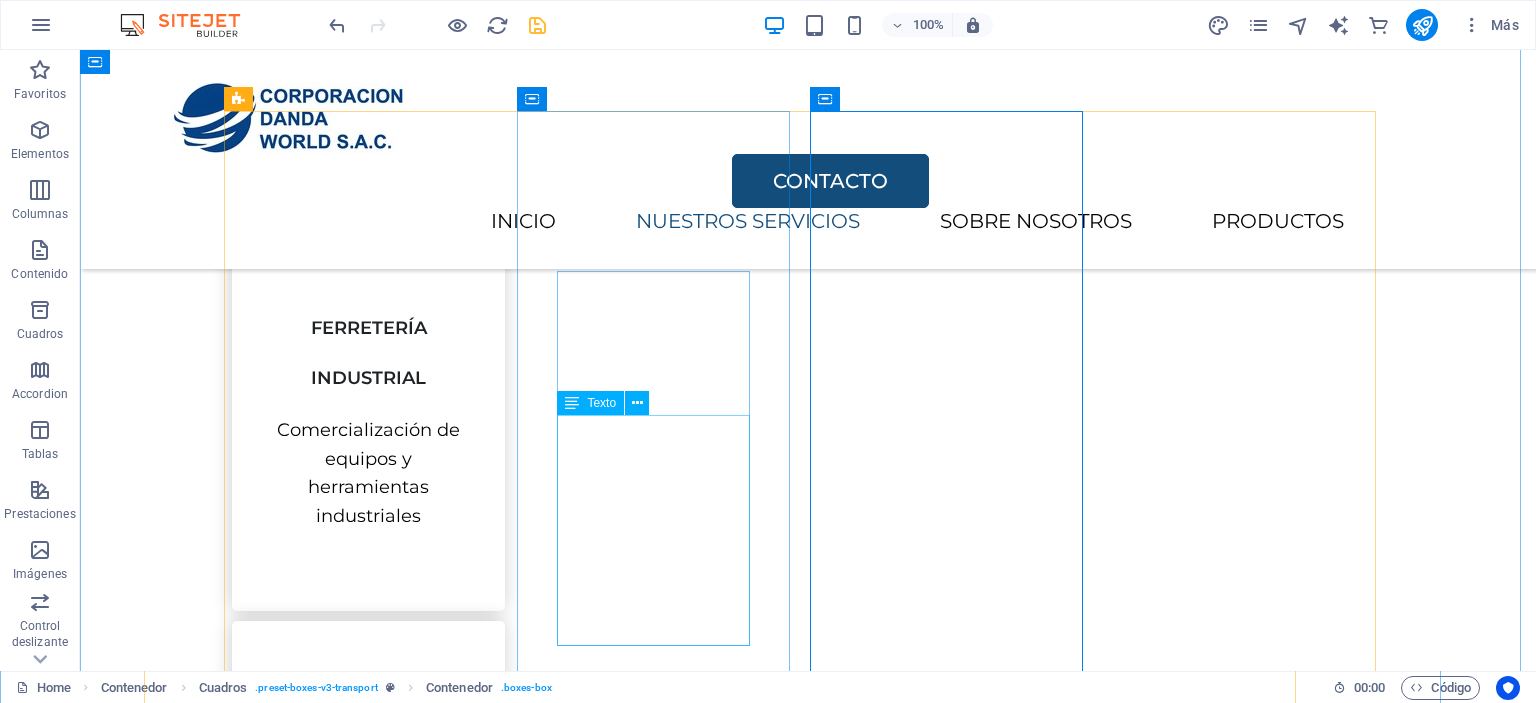 click on "Identificamos, Evaluamos y controlamos los riesgos laborales para prevenir enfermedades relacionadas con el trabajo" at bounding box center [368, 1040] 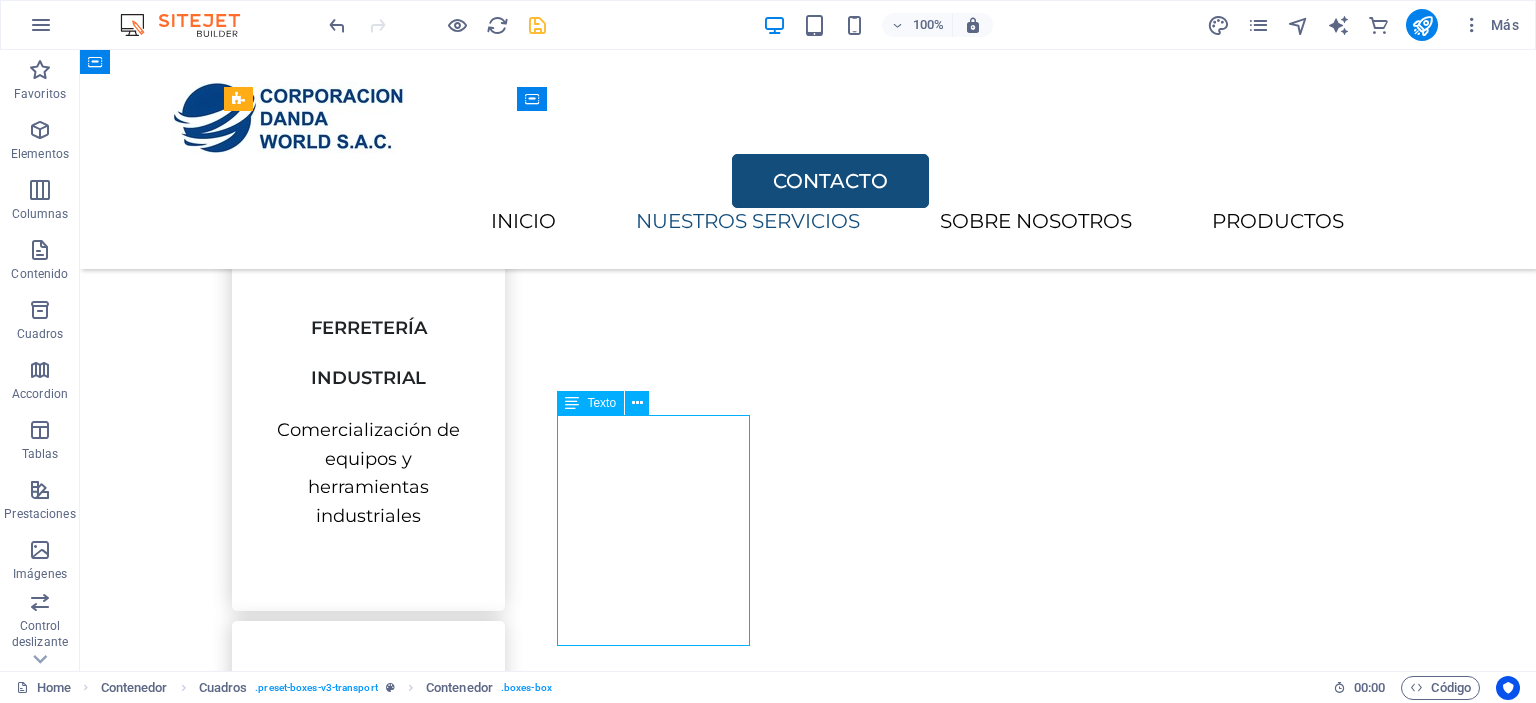 click on "Identificamos, Evaluamos y controlamos los riesgos laborales para prevenir enfermedades relacionadas con el trabajo" at bounding box center [368, 1040] 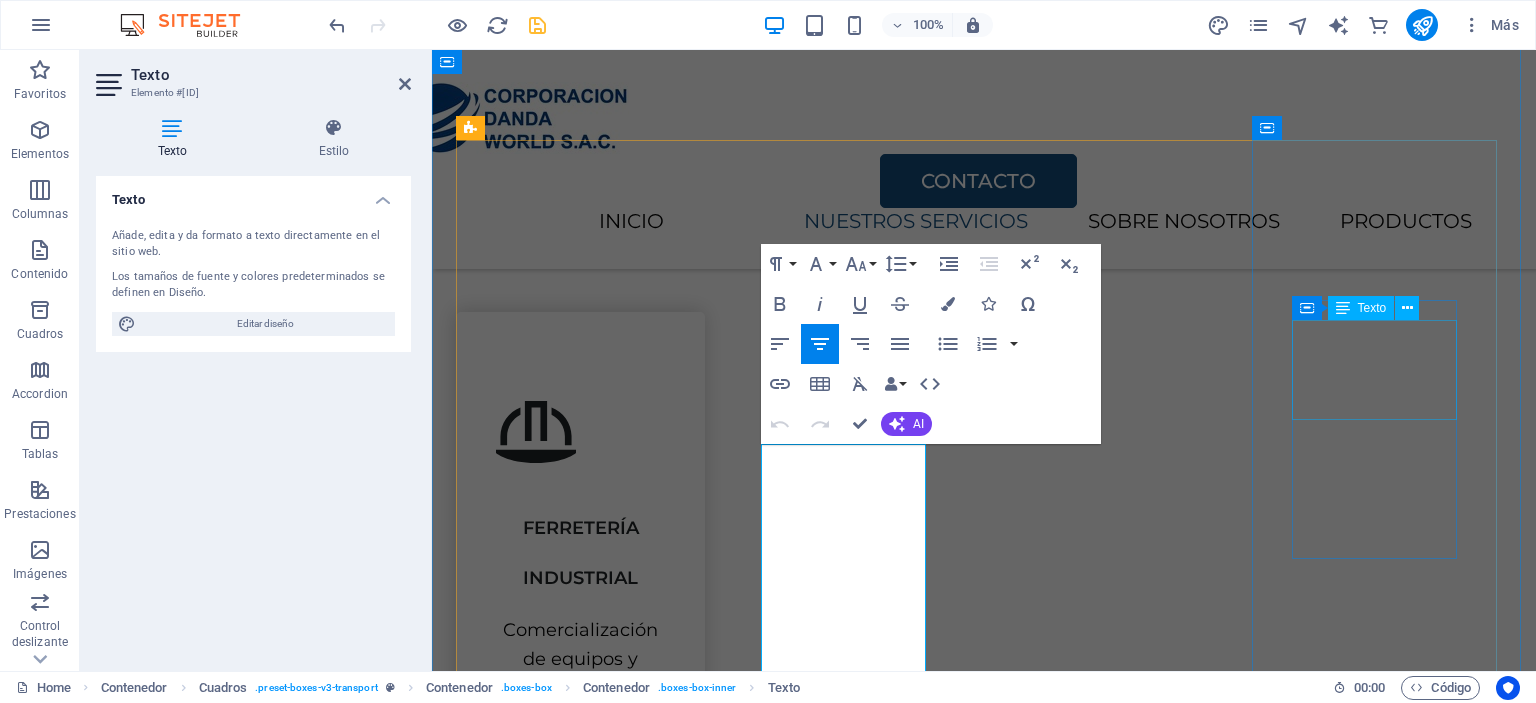 scroll, scrollTop: 989, scrollLeft: 0, axis: vertical 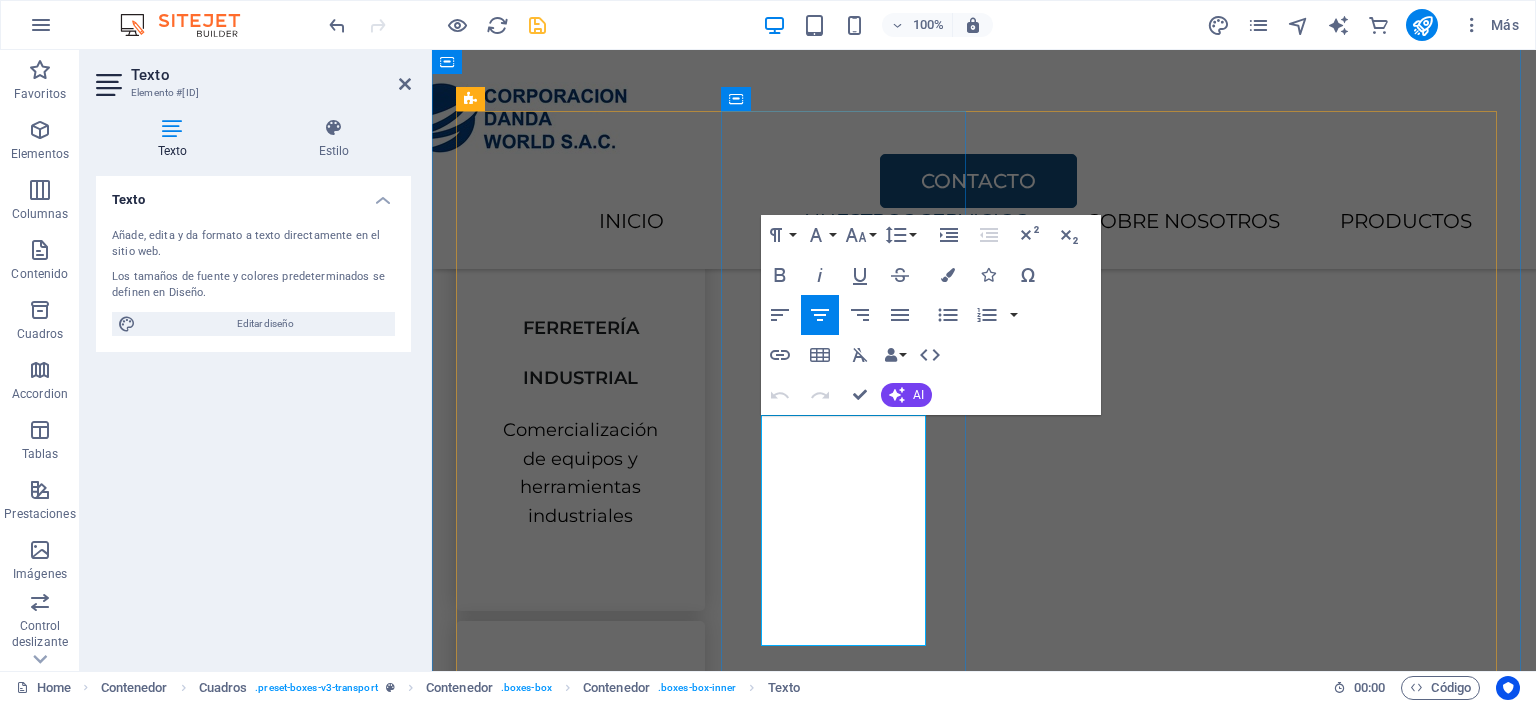 drag, startPoint x: 790, startPoint y: 428, endPoint x: 894, endPoint y: 634, distance: 230.76395 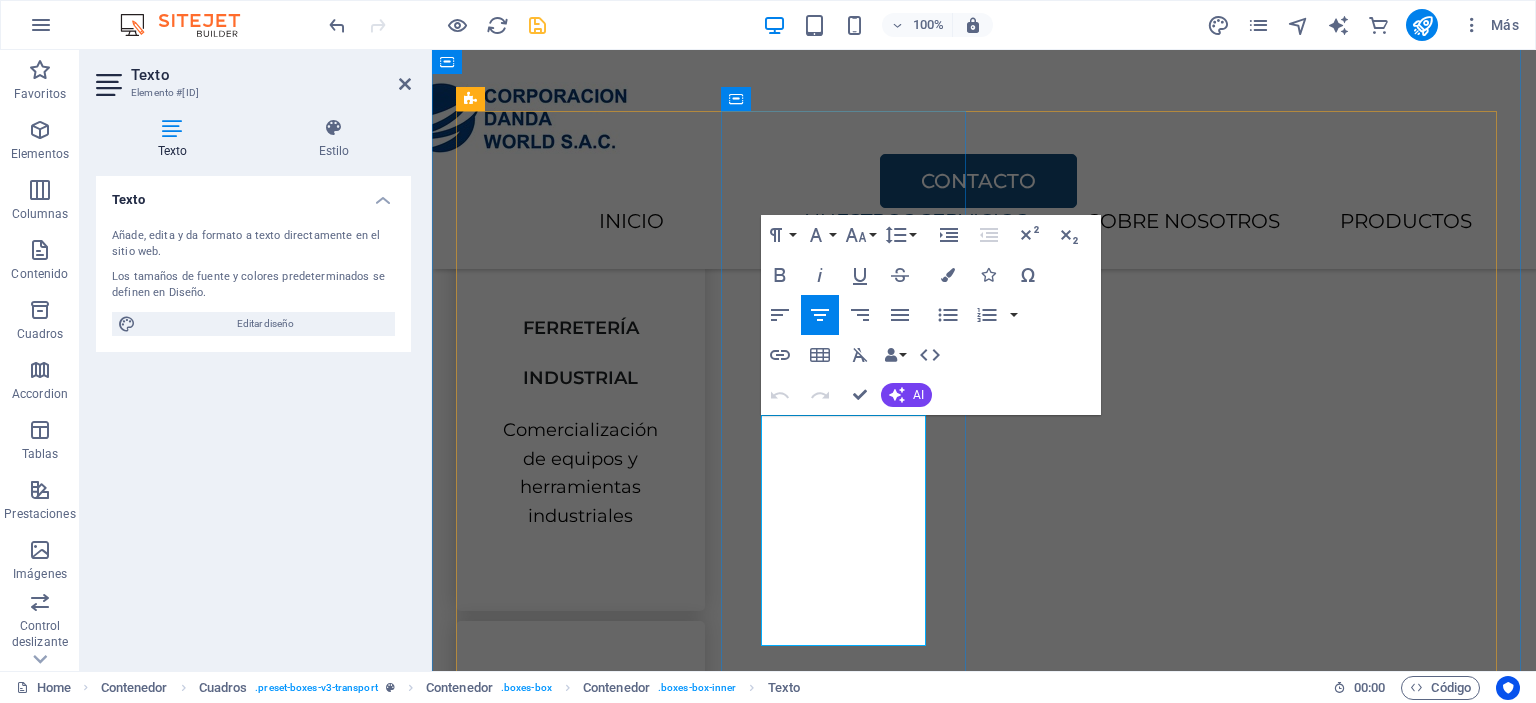type 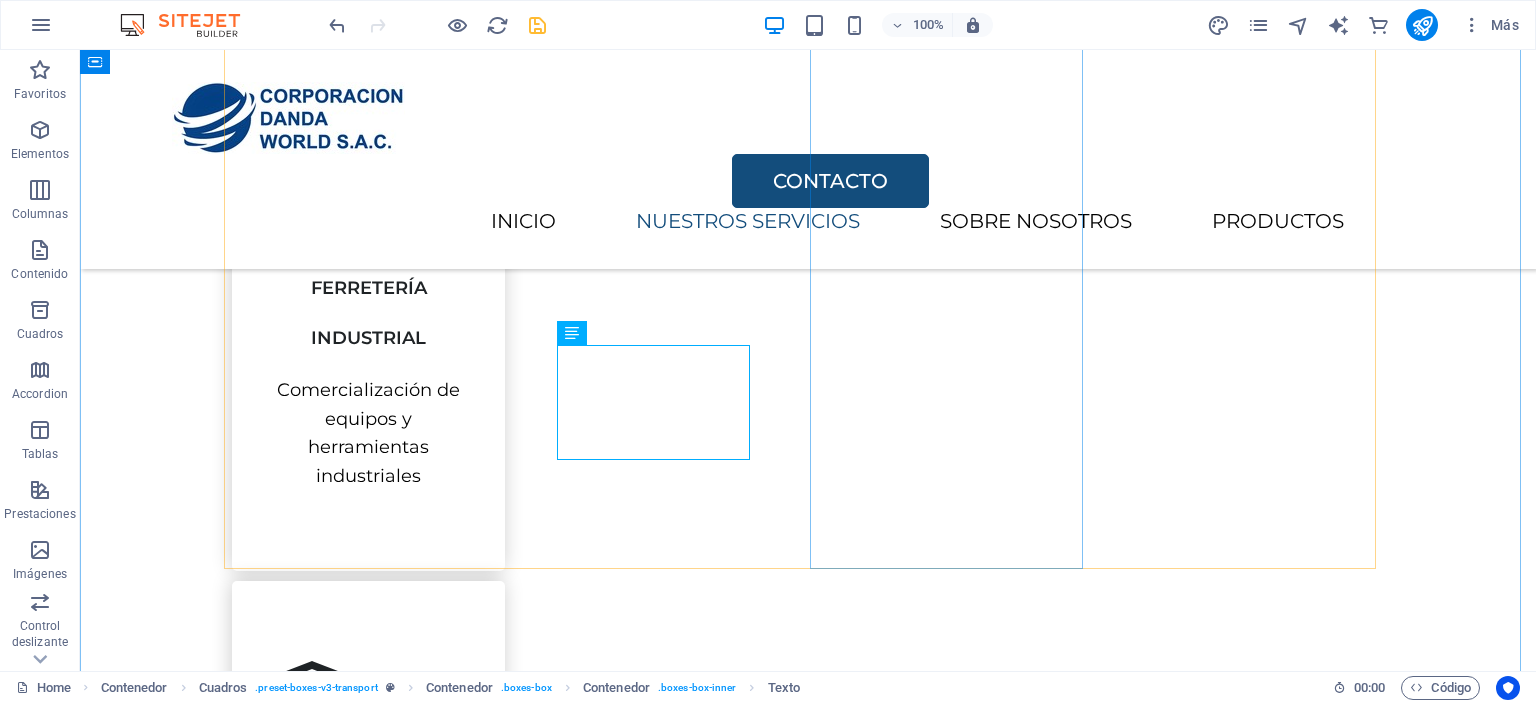 scroll, scrollTop: 1089, scrollLeft: 0, axis: vertical 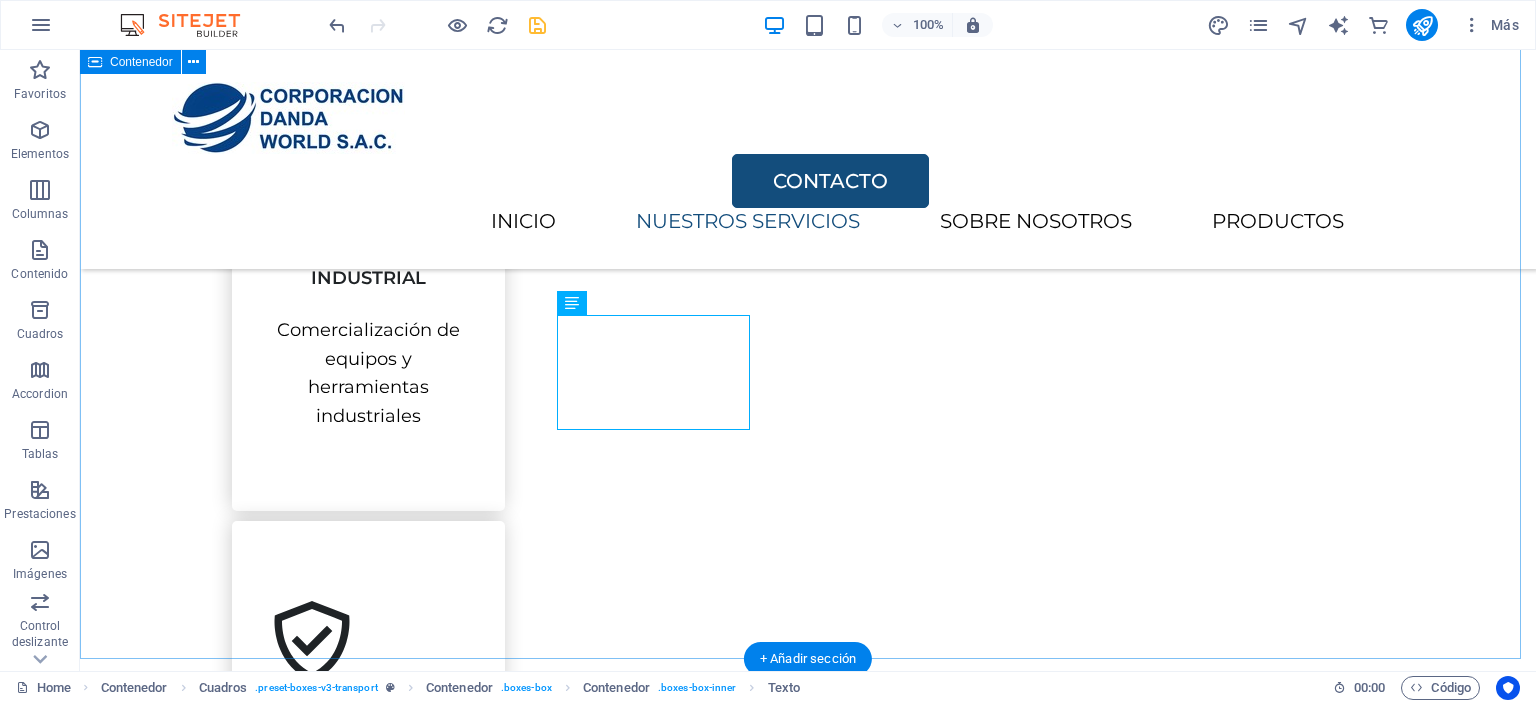 click on "NUESTROS SERVICIOS Algunos de nuestros servicios que ofrecemos son los siguientes FERRETERÍA INDUSTRIAL Comercialización de equipos y herramientas industriales SEGURIDAD INDUSTRIAL Servicio especializado de PDR para la industria en general CONSULTORÍA BUSINESS Gestión de procesos de manera eficiente, identificando oportunidades de mejora MANTENIMIENTO EN GENERAL Lorem ipsum dolor sit amet, consectetur adipiscing elit." at bounding box center [808, 943] 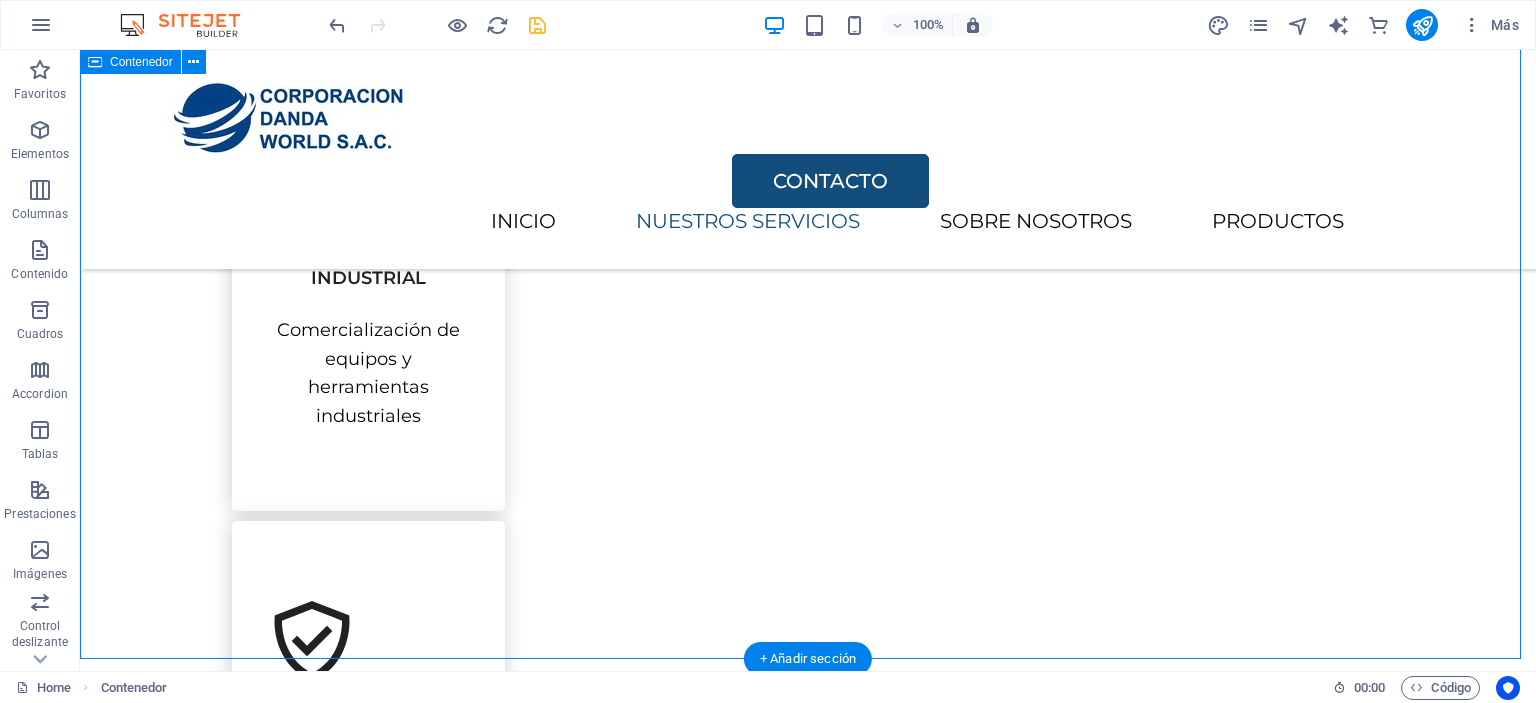 scroll, scrollTop: 989, scrollLeft: 0, axis: vertical 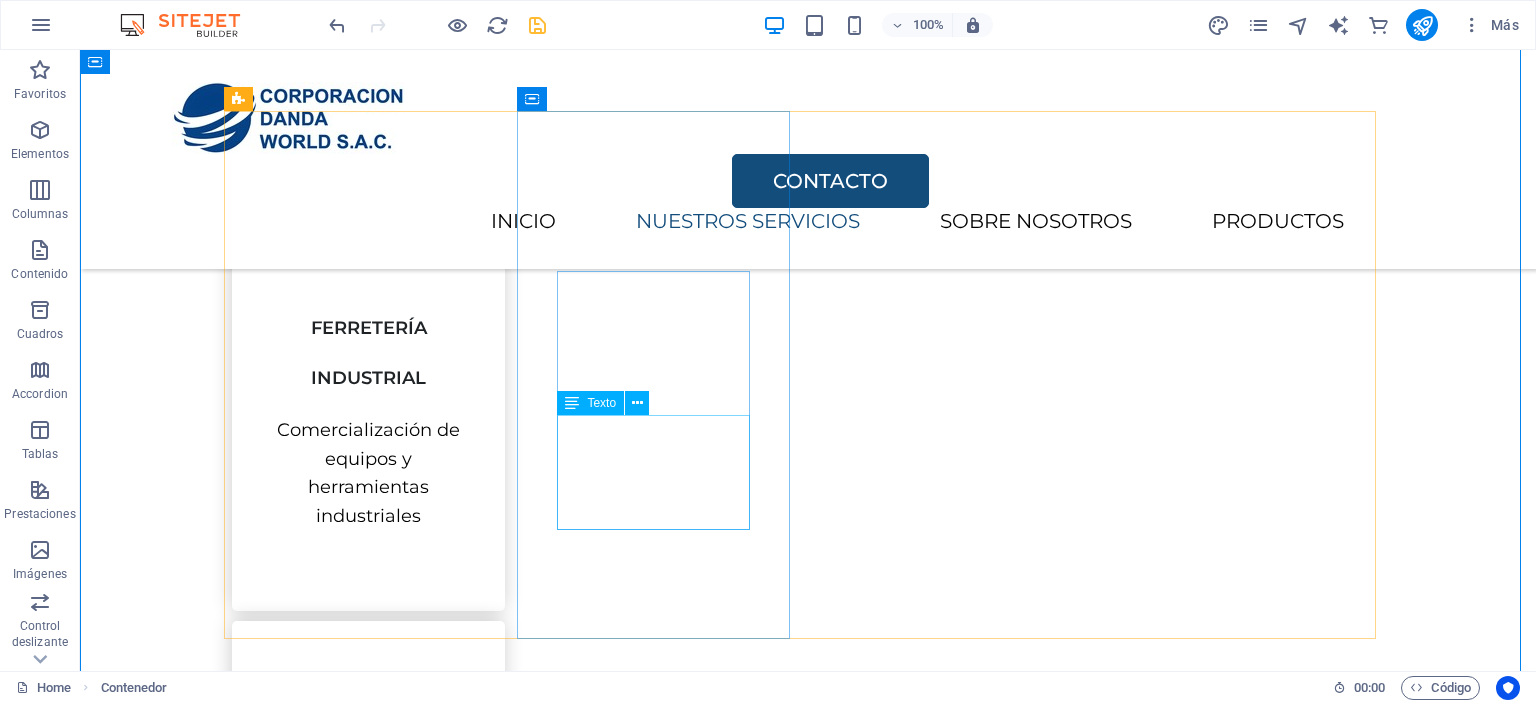 click on "Servicio especializado de PDR para la industria en general" at bounding box center [368, 982] 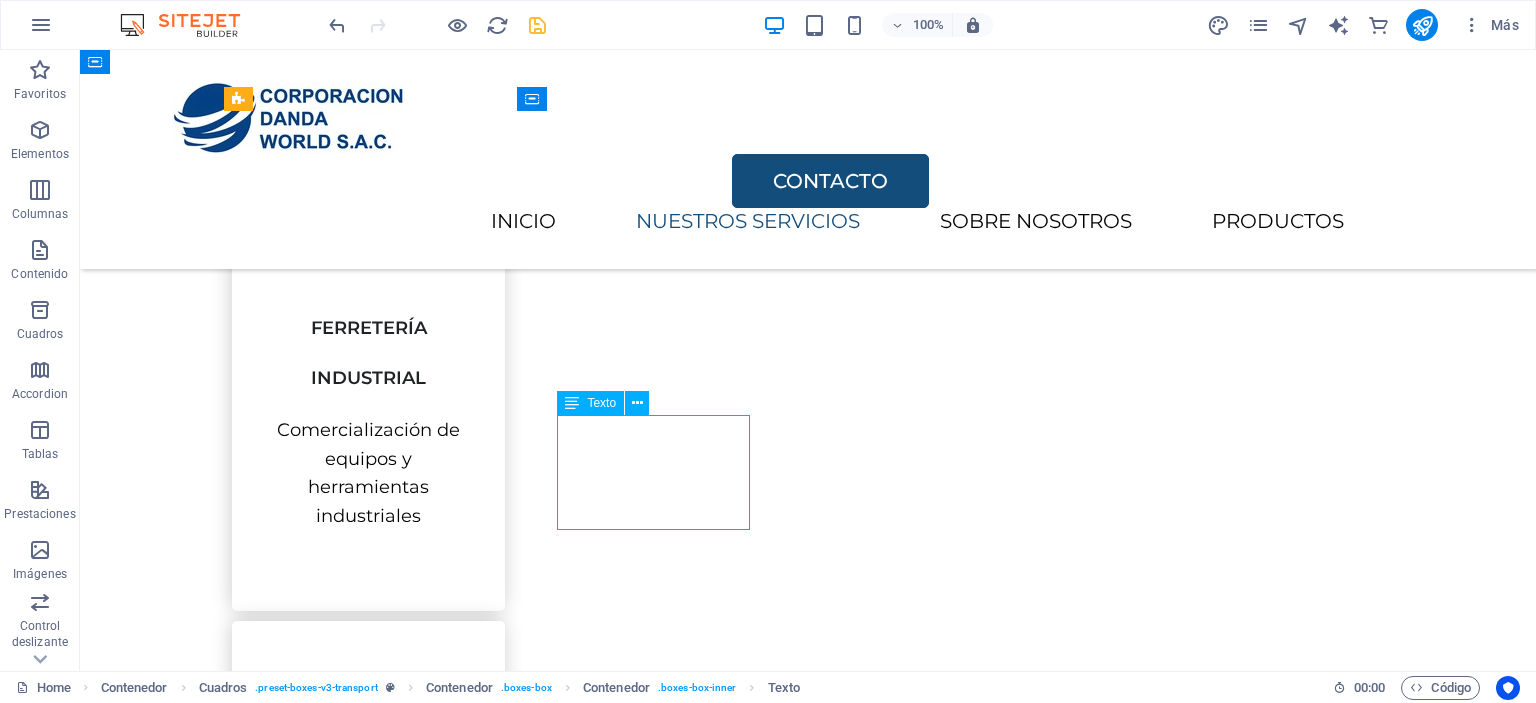 click on "Servicio especializado de PDR para la industria en general" at bounding box center [368, 982] 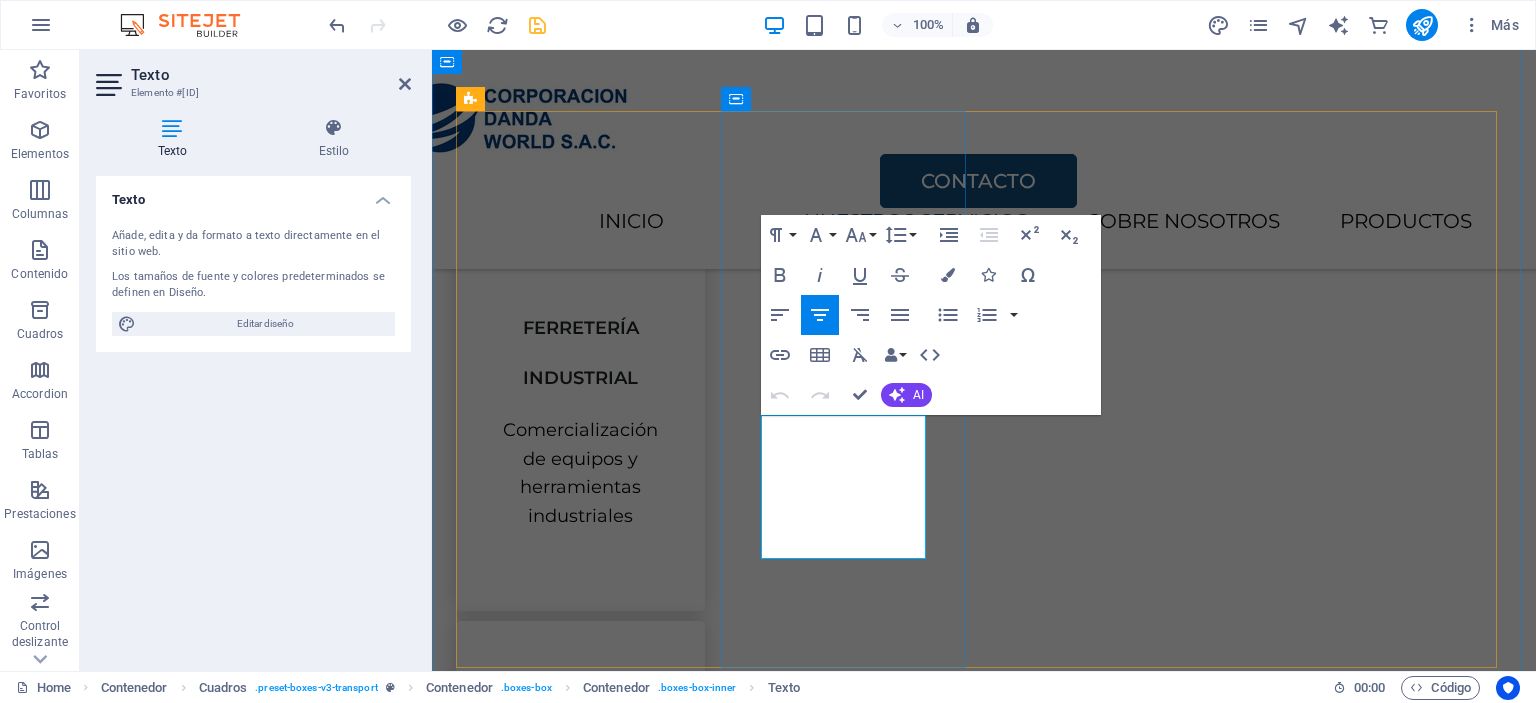click on "Servicio especializado de PDR para la industria en general" at bounding box center (580, 997) 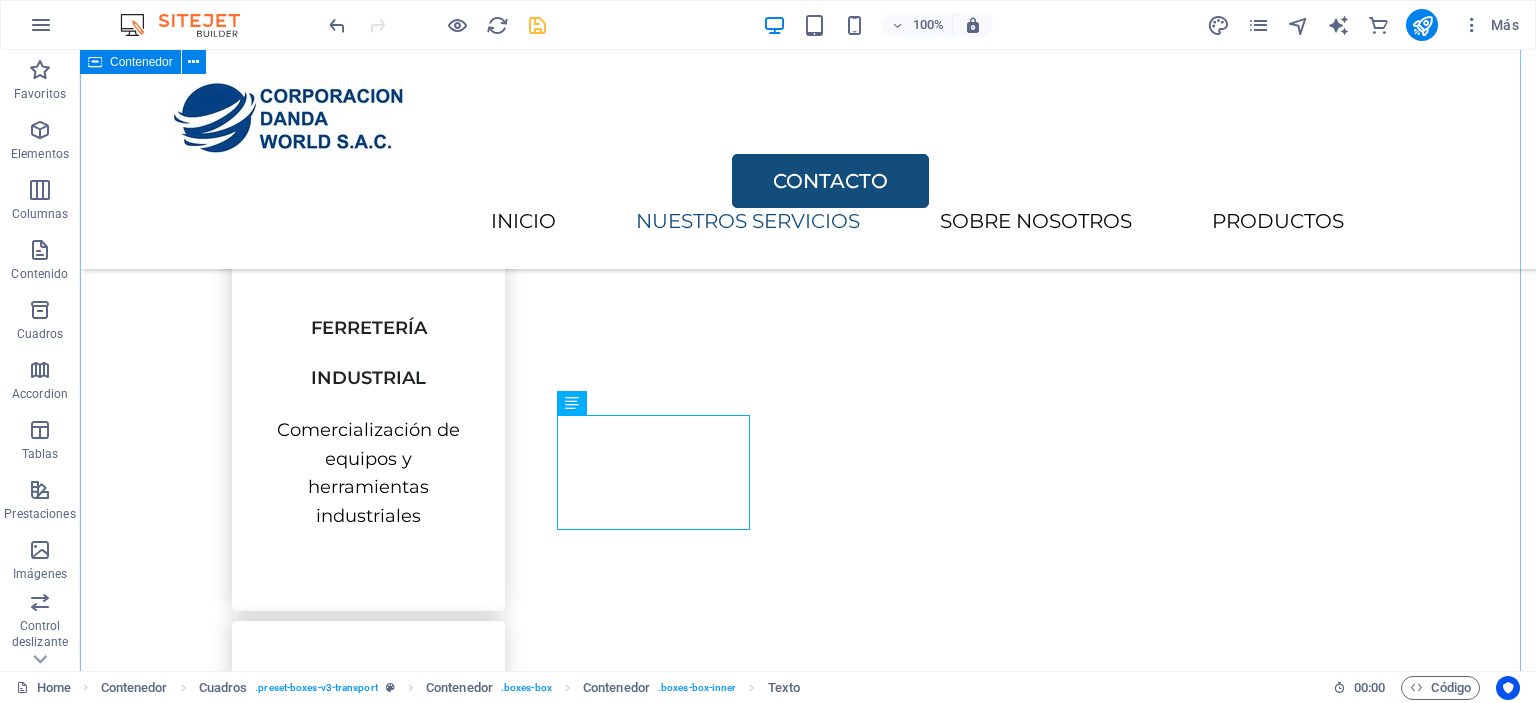 click on "NUESTROS SERVICIOS Algunos de nuestros servicios que ofrecemos son los siguientes FERRETERÍA INDUSTRIAL Comercialización de equipos y herramientas industriales SEGURIDAD INDUSTRIAL Servicio especializado de PDR para la industrial en general CONSULTORÍA BUSINESS Gestión de procesos de manera eficiente, identificando oportunidades de mejora MANTENIMIENTO EN GENERAL Lorem ipsum dolor sit amet, consectetur adipiscing elit." at bounding box center [808, 1043] 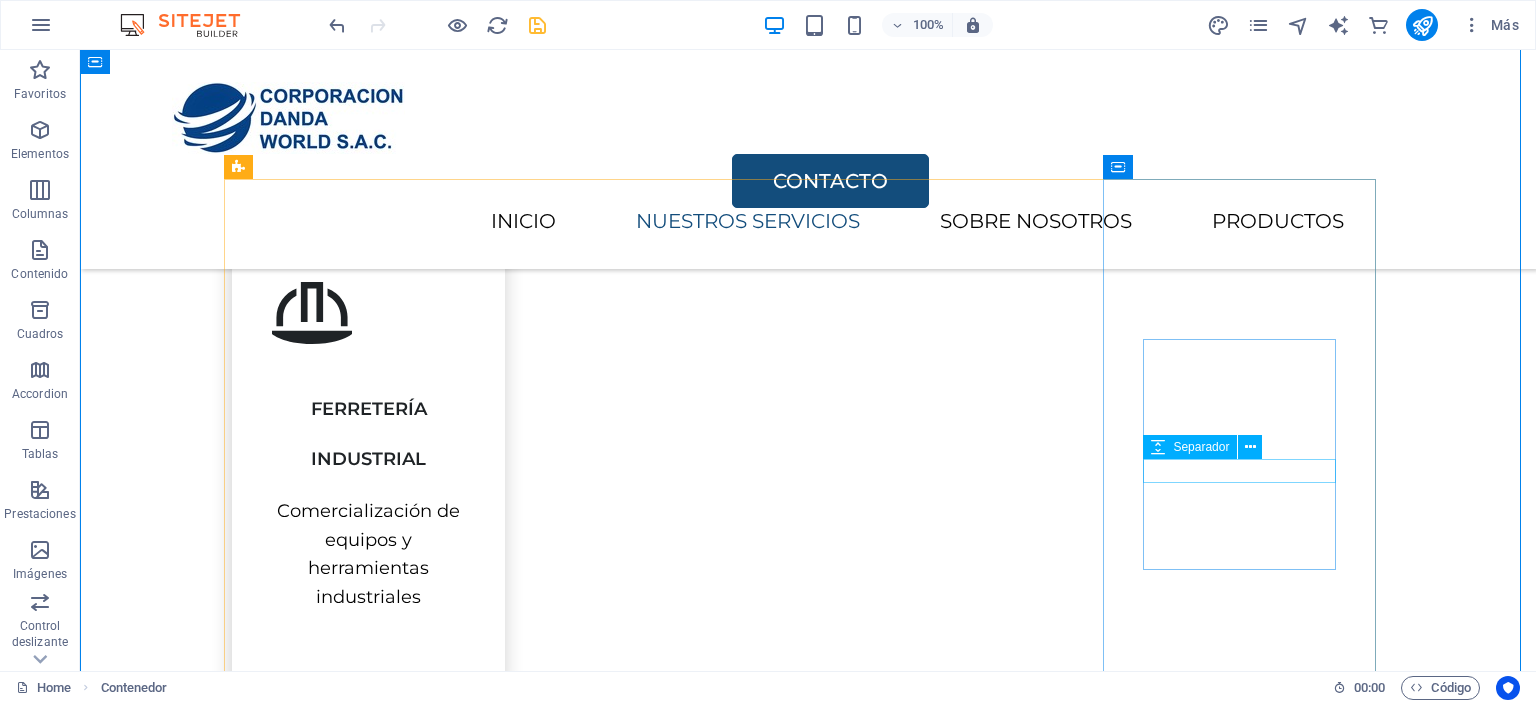 scroll, scrollTop: 889, scrollLeft: 0, axis: vertical 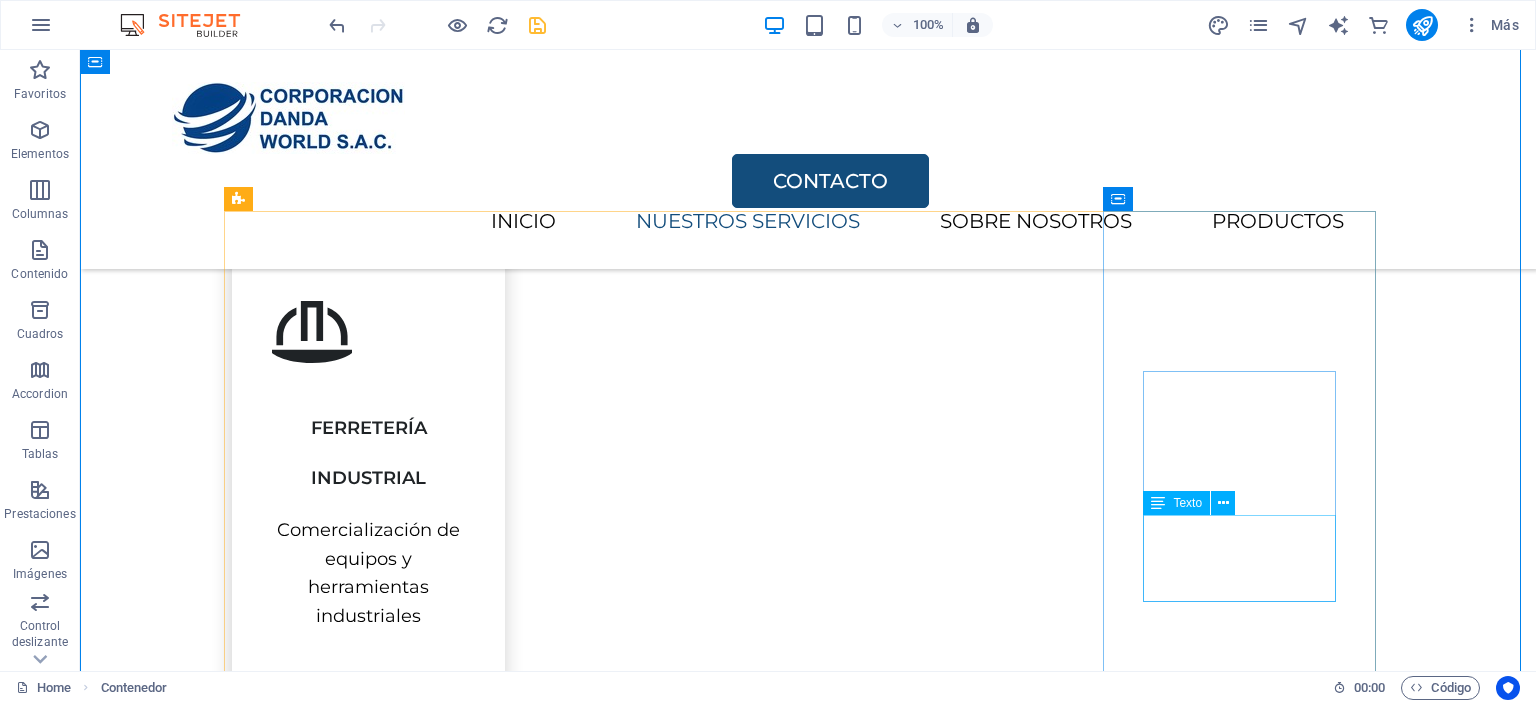 click on "Lorem ipsum dolor sit amet, consectetur adipiscing elit." at bounding box center (368, 2115) 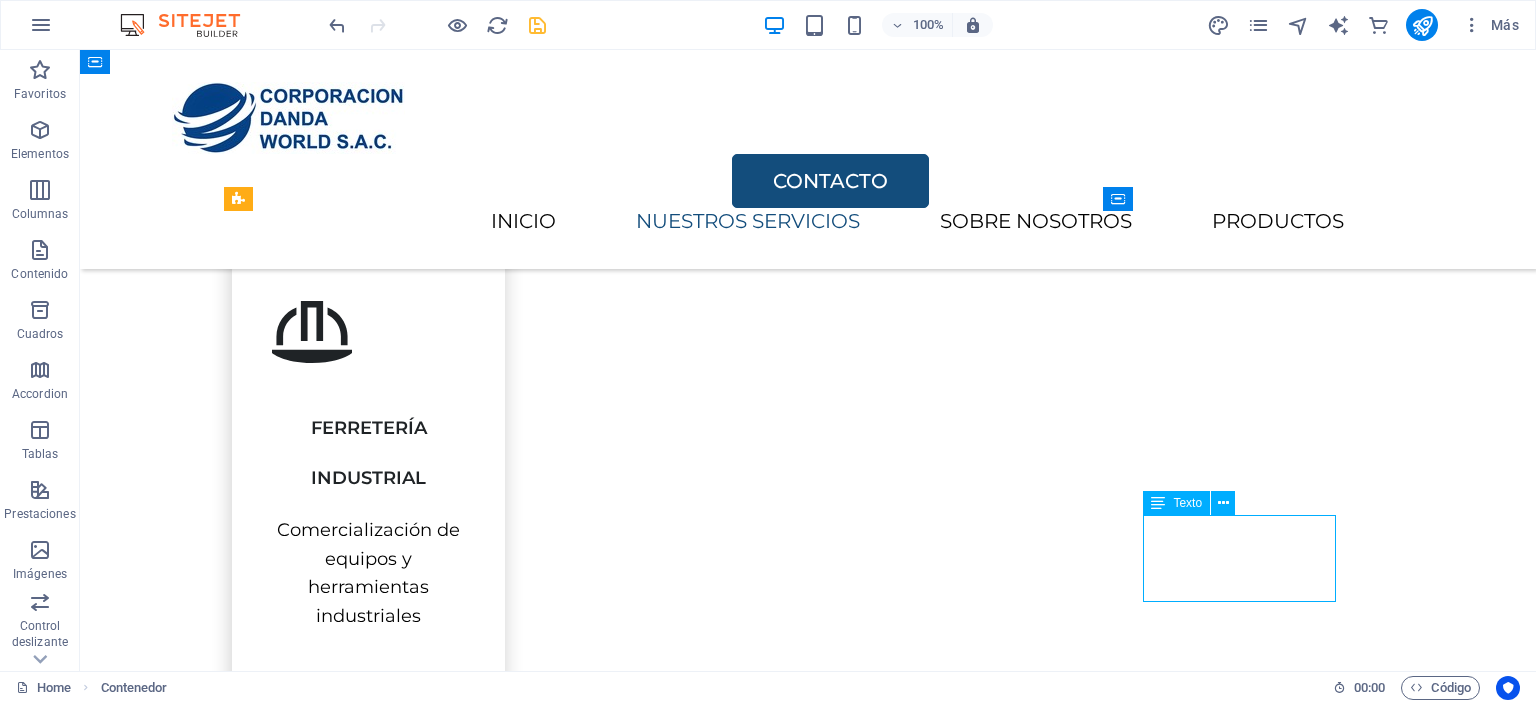 click on "Lorem ipsum dolor sit amet, consectetur adipiscing elit." at bounding box center [368, 2115] 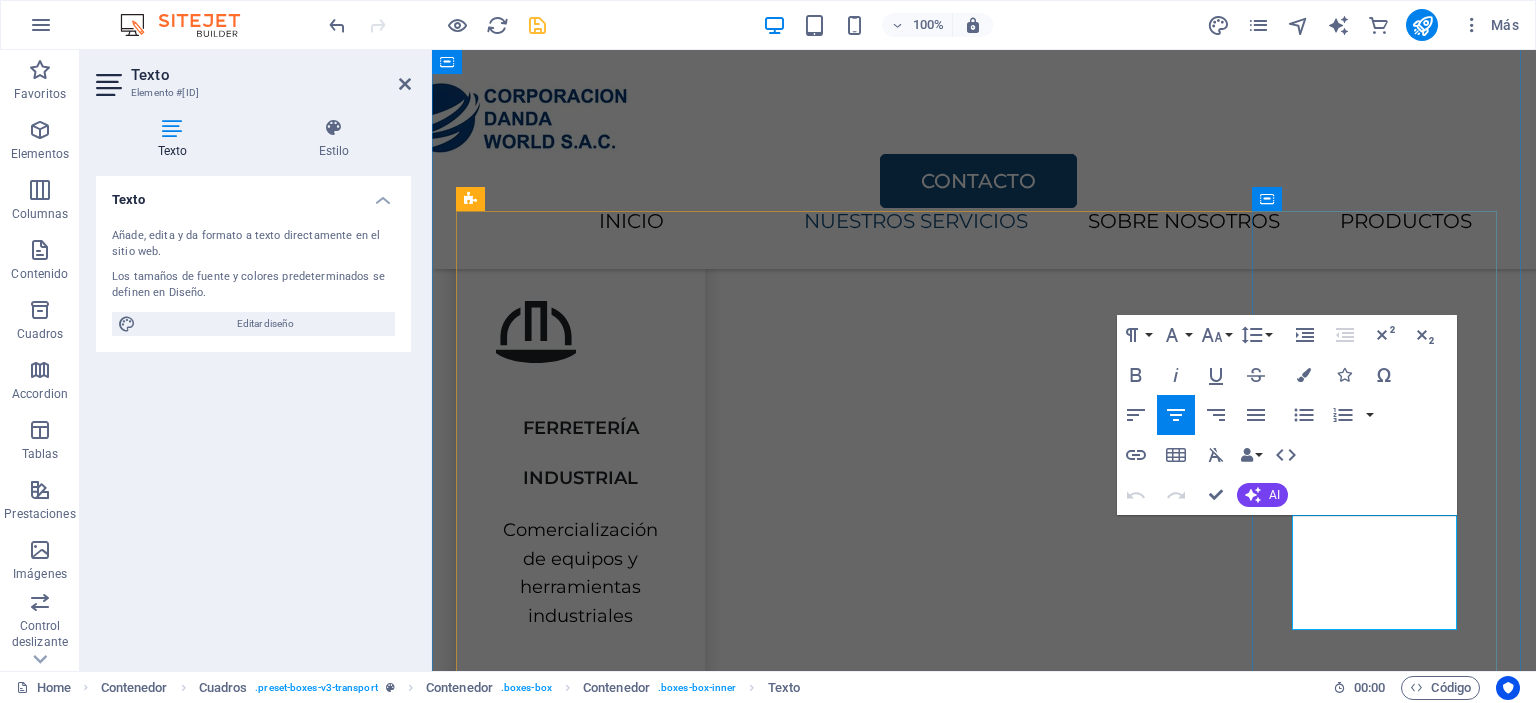 click on "Lorem ipsum dolor sit amet, consectetur adipiscing elit." at bounding box center [580, 2187] 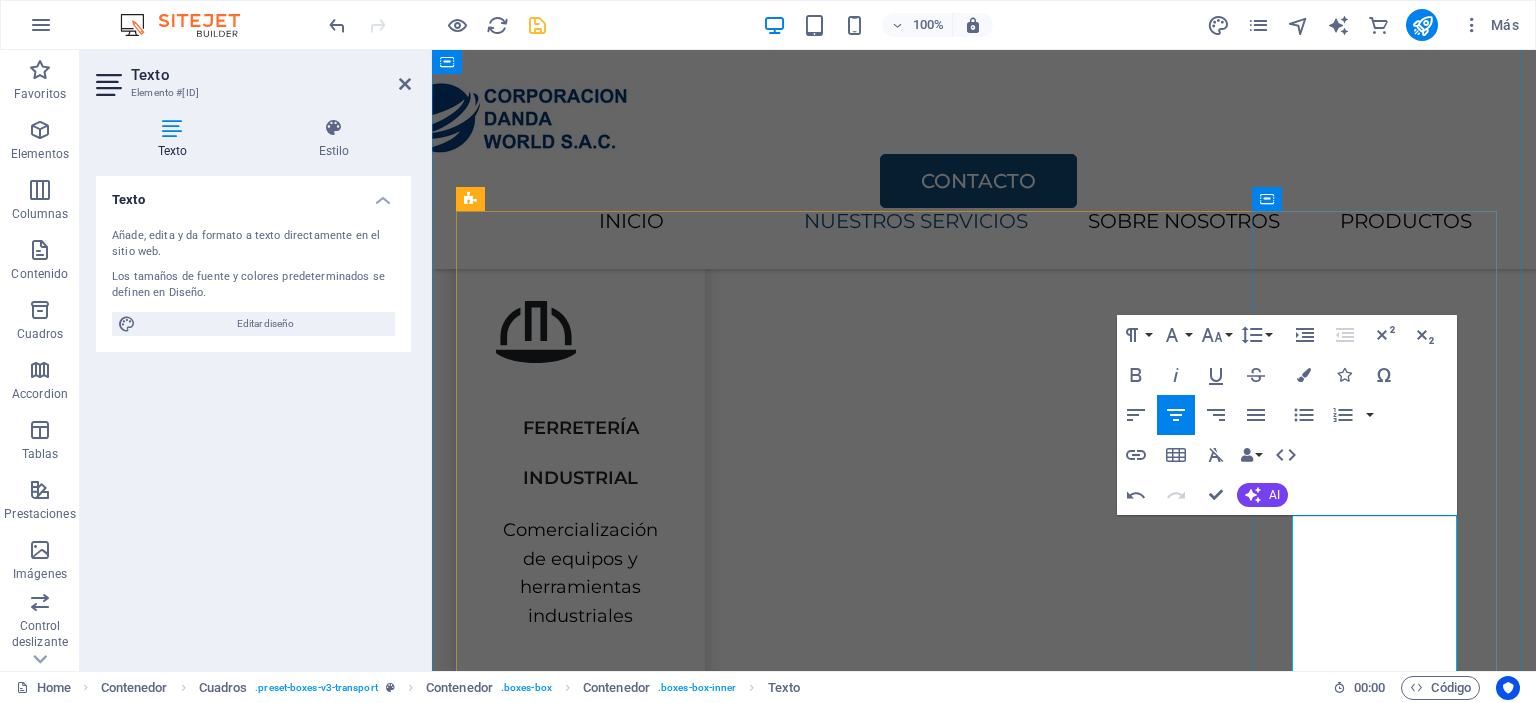 click on "Lorem Realizamos mantenimiento correctivo, preventivo y predictivo a las maquinas en general" at bounding box center (580, 2231) 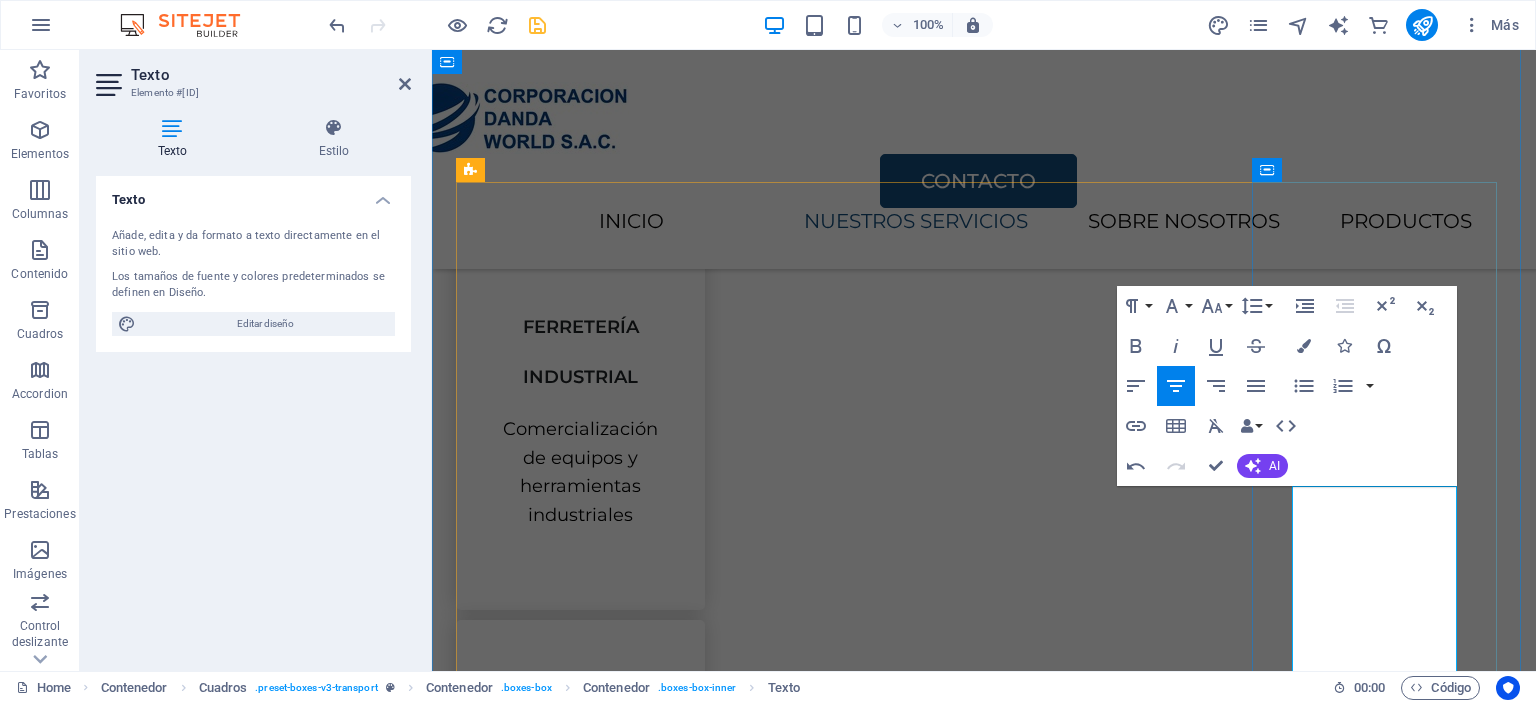 scroll, scrollTop: 1089, scrollLeft: 0, axis: vertical 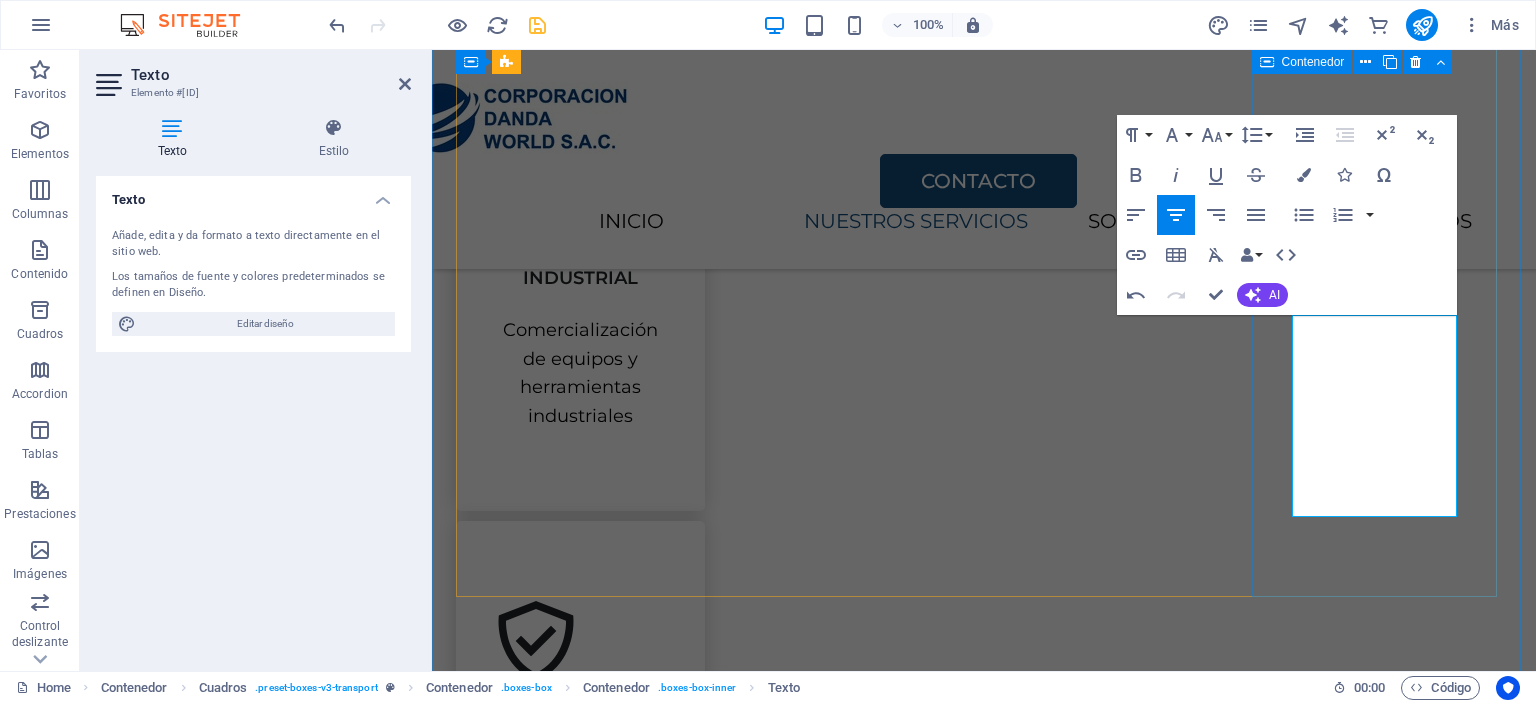 click on "MANTENIMIENTO EN GENERAL Realizamos mantenimiento correctivo, preventivo y predictivo a las maquinas en general" at bounding box center [580, 1919] 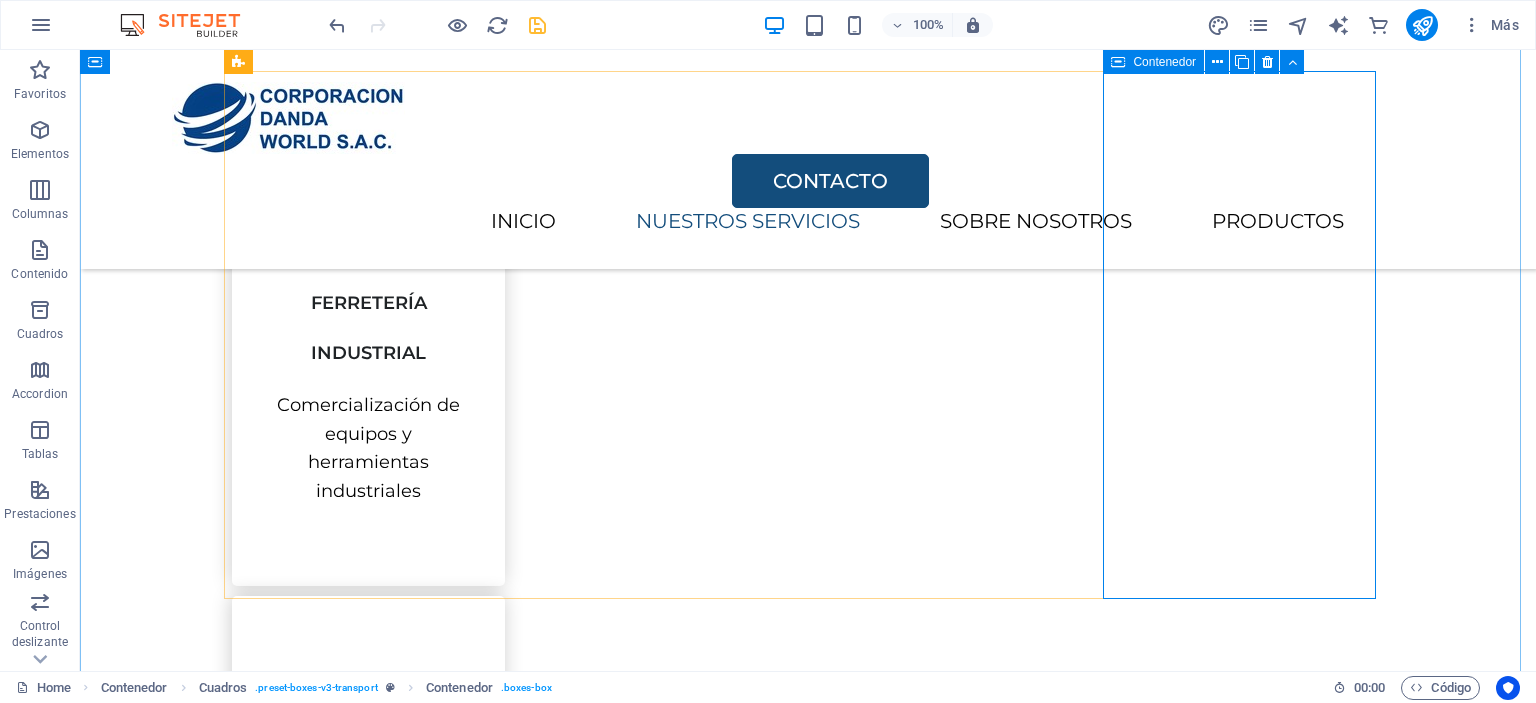scroll, scrollTop: 989, scrollLeft: 0, axis: vertical 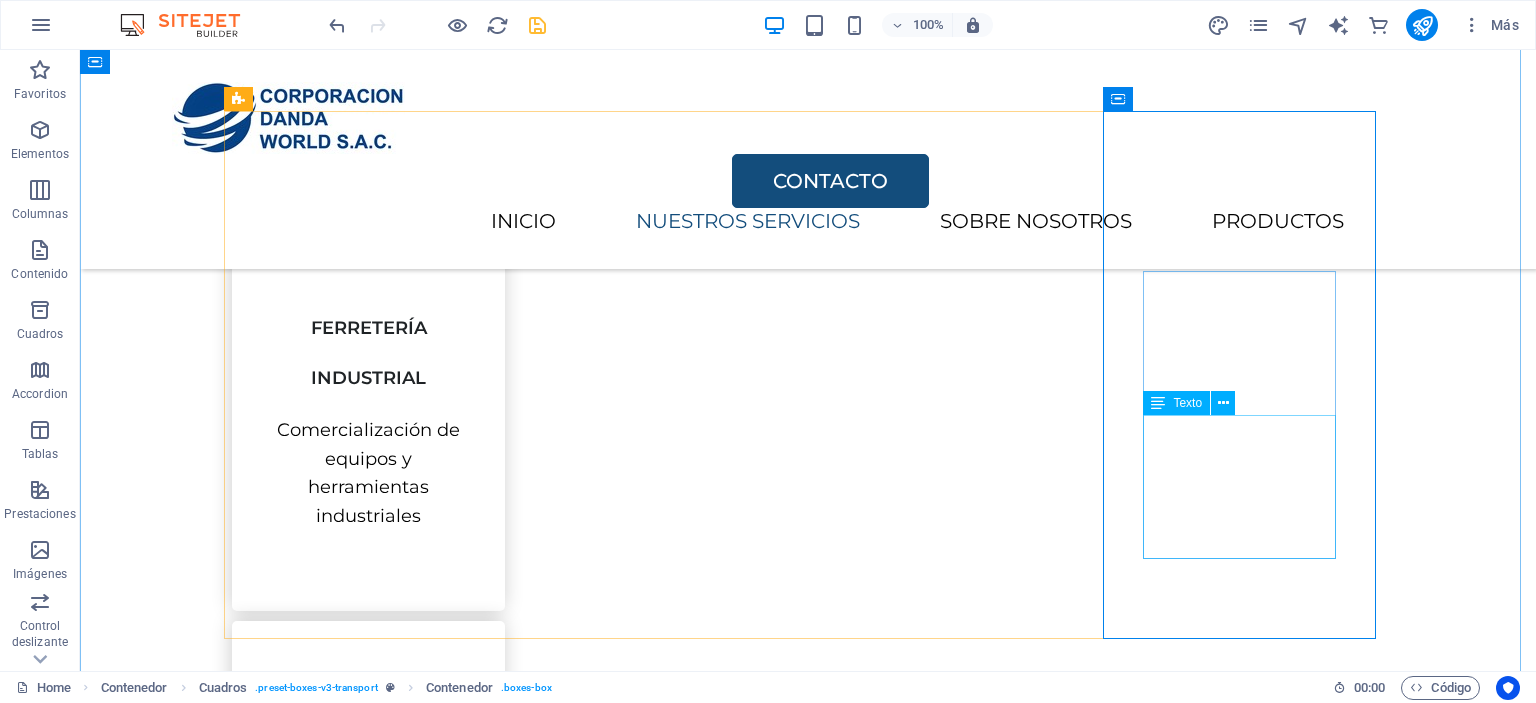 click on "Realizamos mantenimiento correctivo, preventivo y predictivo a las maquinas en general" at bounding box center (368, 2058) 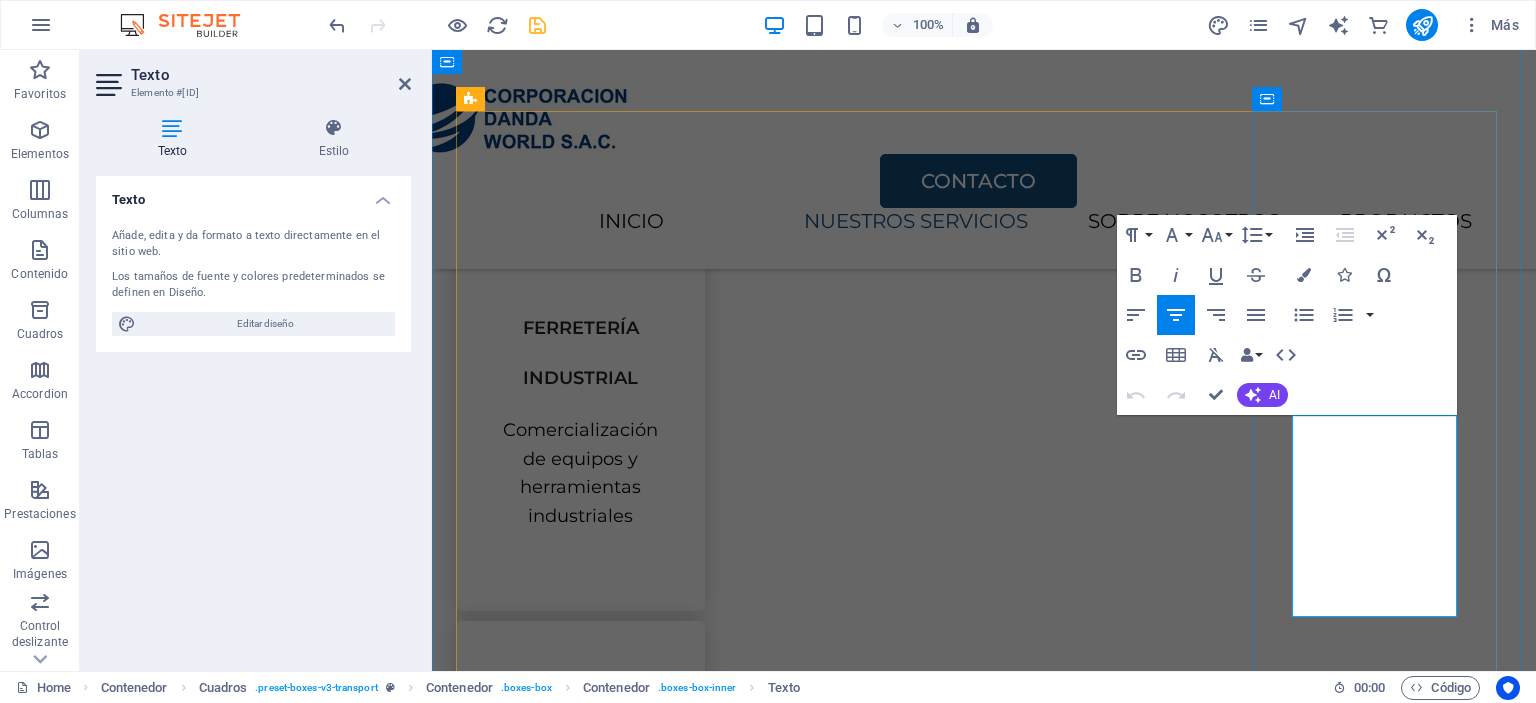 drag, startPoint x: 1417, startPoint y: 606, endPoint x: 1418, endPoint y: 554, distance: 52.009613 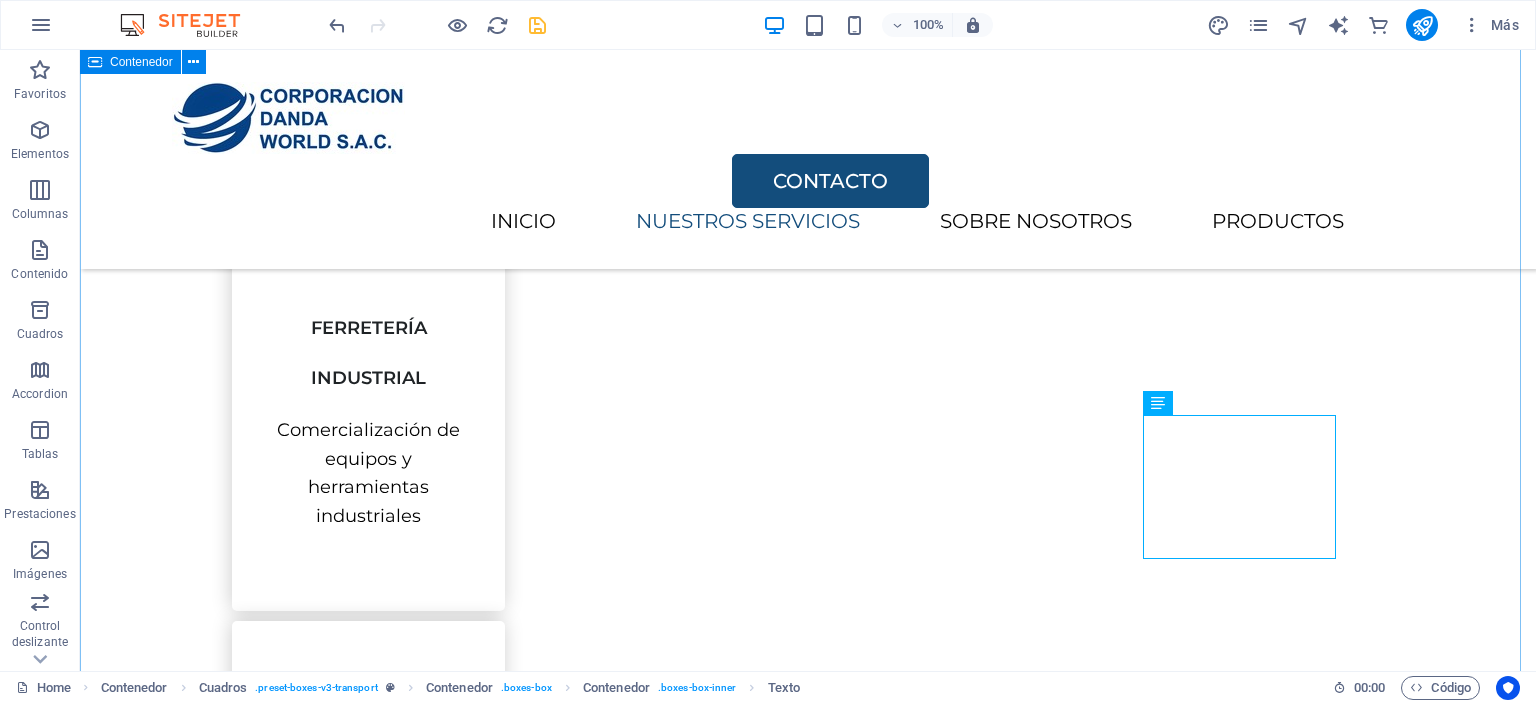 click on "NUESTROS SERVICIOS Algunos de nuestros servicios que ofrecemos son los siguientes FERRETERÍA INDUSTRIAL Comercialización de equipos y herramientas industriales SEGURIDAD INDUSTRIAL Servicio especializado de PDR para la industrial en general CONSULTORÍA BUSINESS Gestión de procesos de manera eficiente, identificando oportunidades de mejora MANTENIMIENTO EN GENERAL Realizamos mantenimiento correctivo, preventivo y predictivo a la industria en general" at bounding box center (808, 1086) 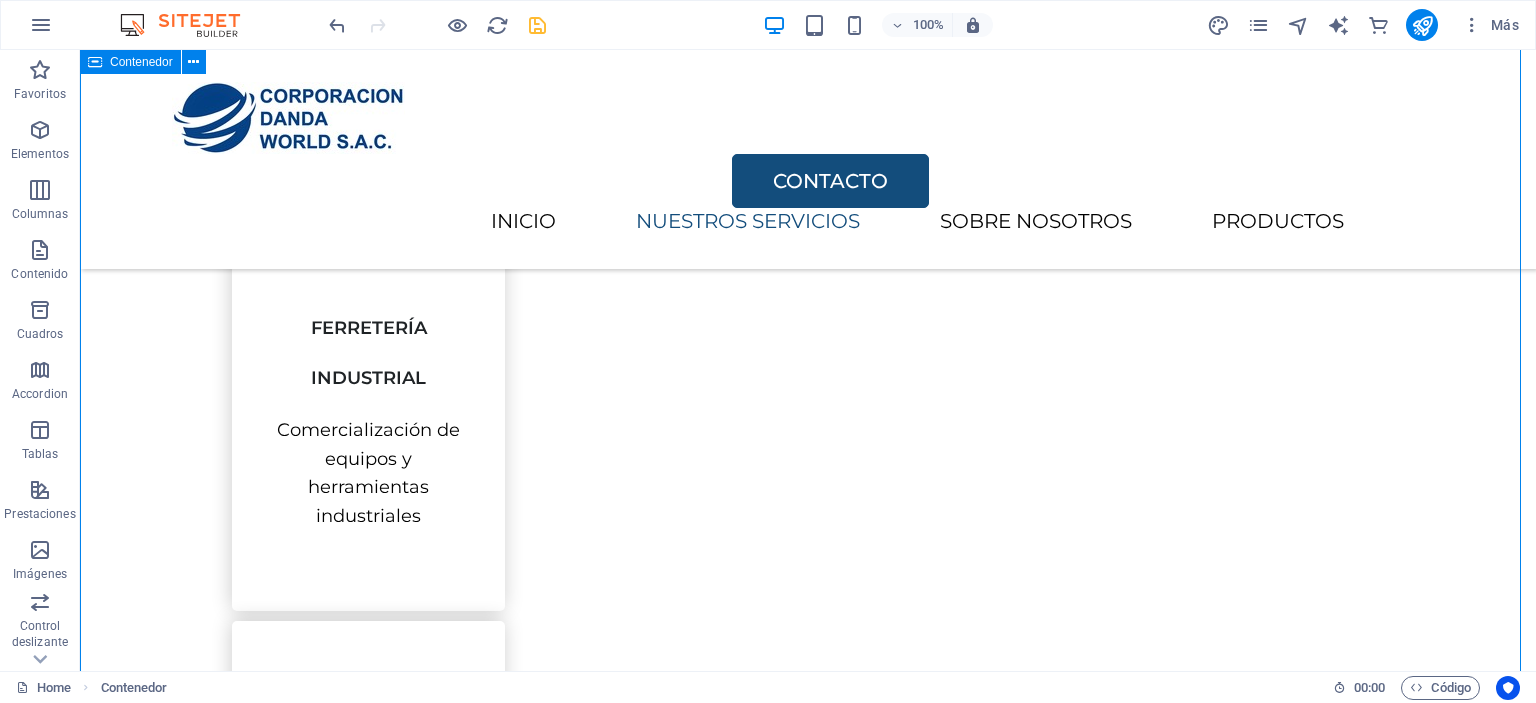 scroll, scrollTop: 889, scrollLeft: 0, axis: vertical 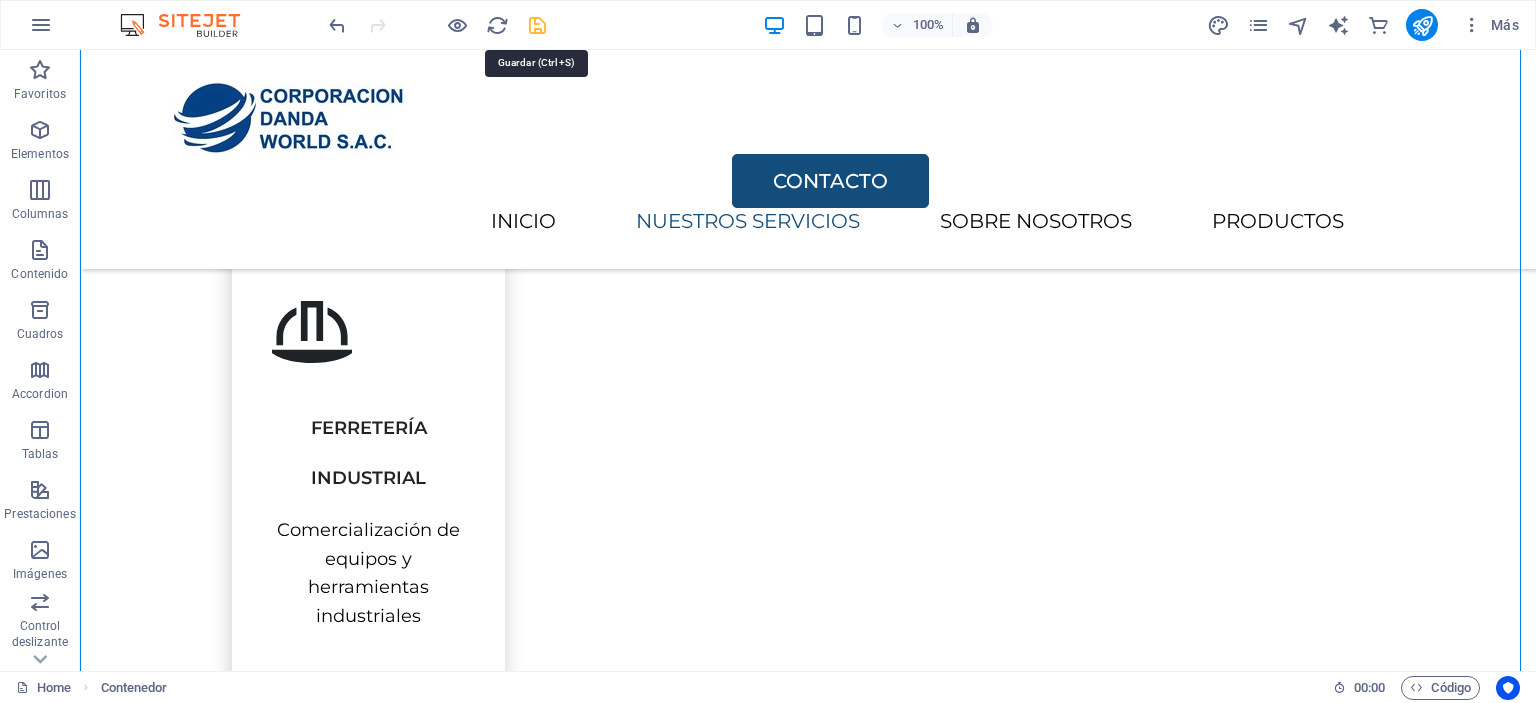 click at bounding box center (537, 25) 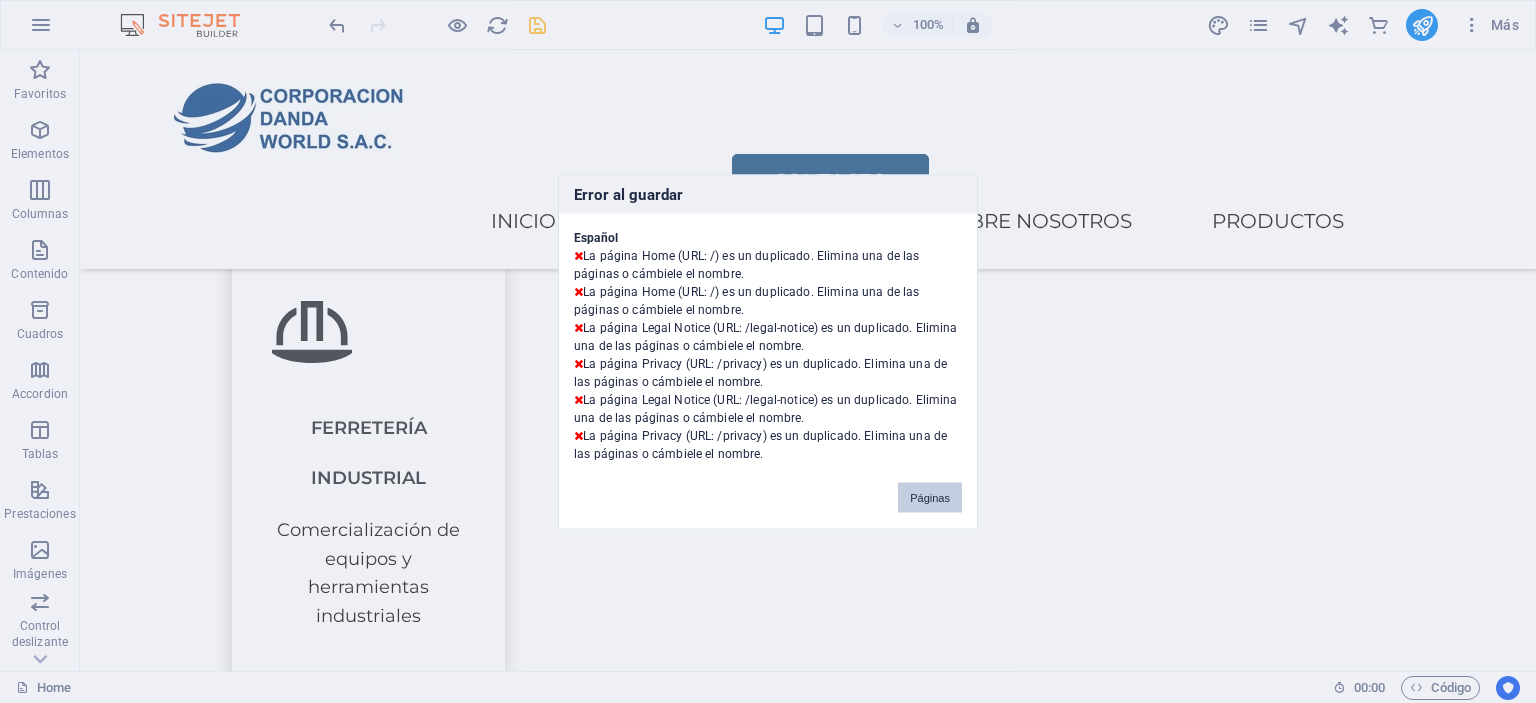 click on "Páginas" at bounding box center [930, 497] 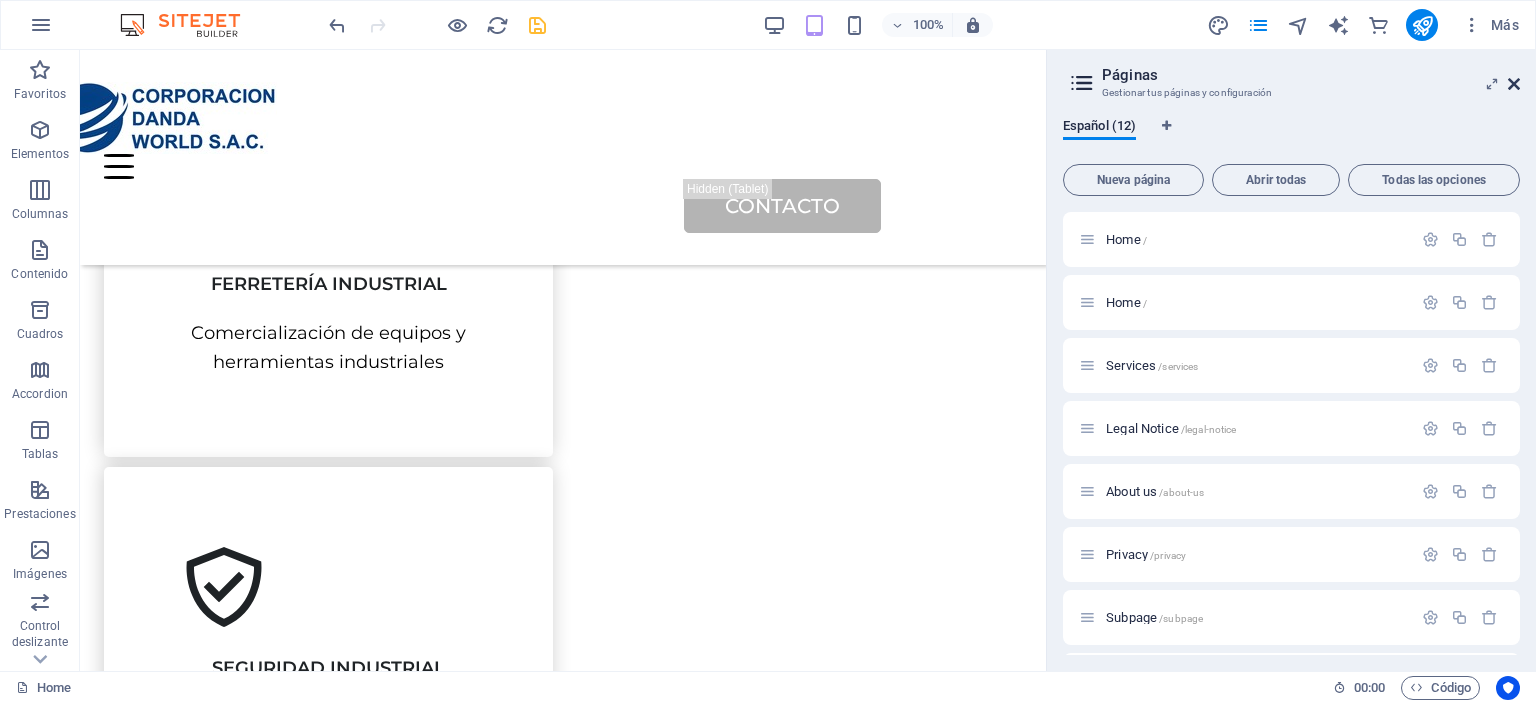 drag, startPoint x: 1518, startPoint y: 83, endPoint x: 1371, endPoint y: 25, distance: 158.02847 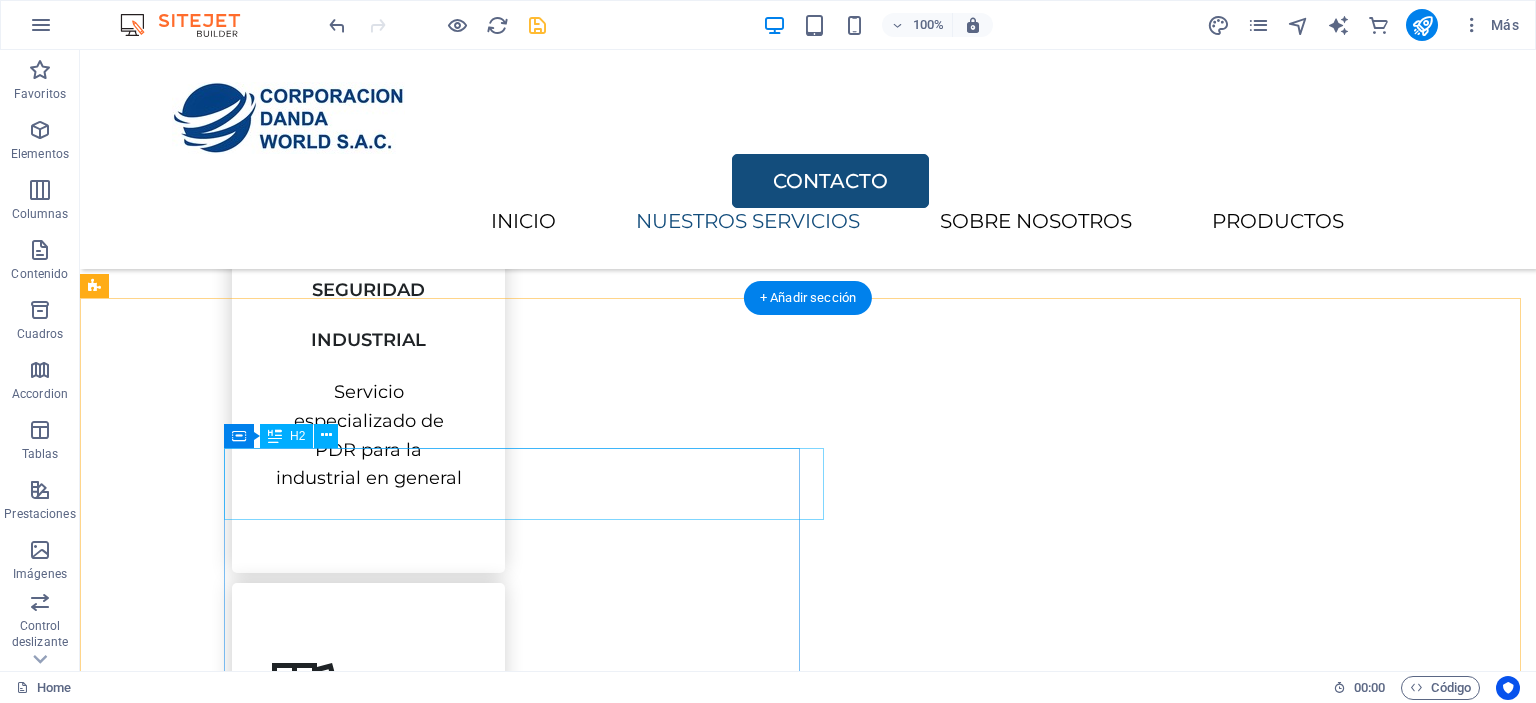 scroll, scrollTop: 1689, scrollLeft: 0, axis: vertical 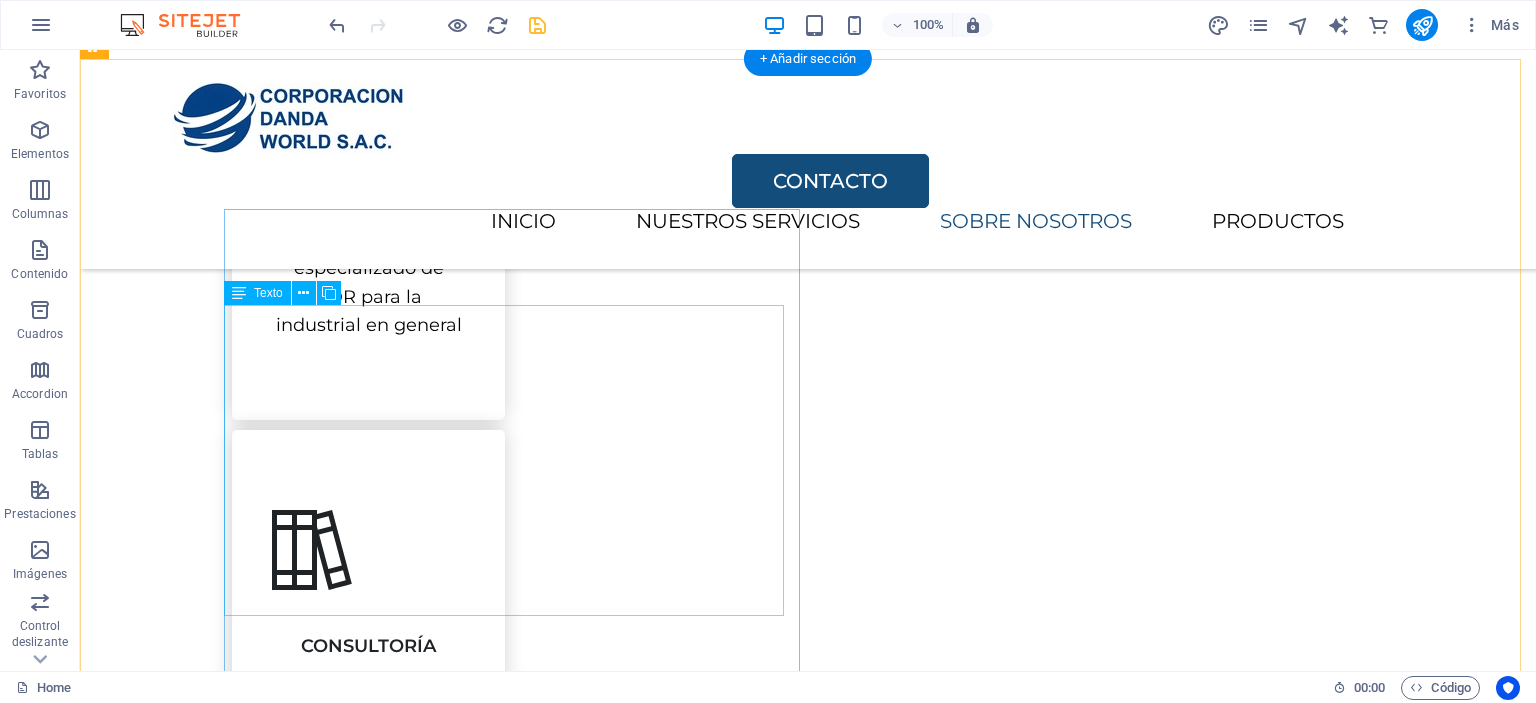 click on "Somos una empresa que brinda soluciones eficientes en la comercialización de productos industriales manteniendo los altos estándares exigidos por el mercado global. Brindamos asesoramiento y consultorías, buscando la mejora económica de nuestros clientes; también ofrecemos el servicio de mantenimiento para la industria en general. Nuestros colaboradores se destacan por ser profesionales calificados y en constante capacitación, lo que garantiza el cumplimiento de nuestros objetivos, así como la mejora continua de nuestro sistema de gestión integral. Nuestra visión es ser la primera opción para nuestros clientes, dando el mejor servicio de asesoría y brindando una atención de excelencia y calidad." at bounding box center (872, 1914) 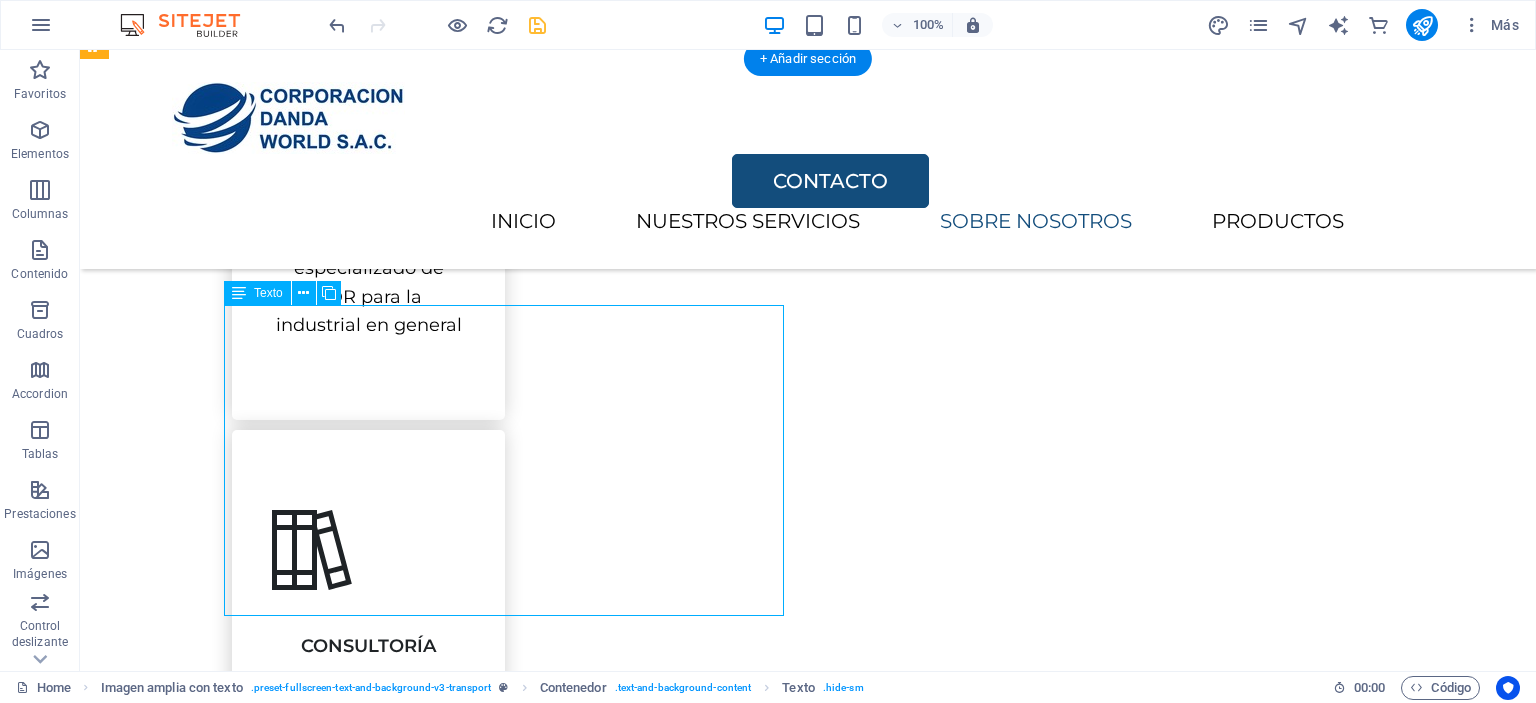 click on "Somos una empresa que brinda soluciones eficientes en la comercialización de productos industriales manteniendo los altos estándares exigidos por el mercado global. Brindamos asesoramiento y consultorías, buscando la mejora económica de nuestros clientes; también ofrecemos el servicio de mantenimiento para la industria en general. Nuestros colaboradores se destacan por ser profesionales calificados y en constante capacitación, lo que garantiza el cumplimiento de nuestros objetivos, así como la mejora continua de nuestro sistema de gestión integral. Nuestra visión es ser la primera opción para nuestros clientes, dando el mejor servicio de asesoría y brindando una atención de excelencia y calidad." at bounding box center (872, 1914) 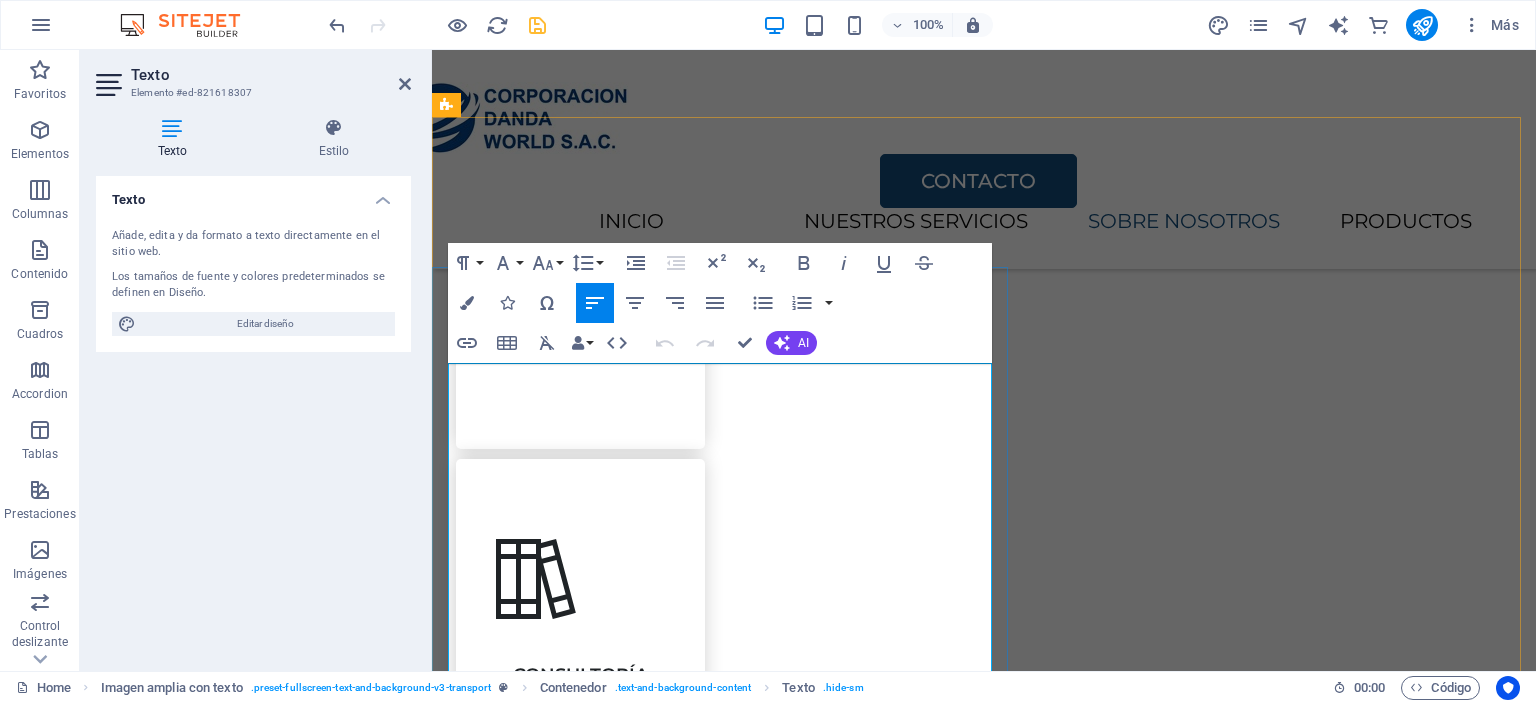 click on "Somos una empresa que brinda soluciones eficientes en la comercialización de productos industriales manteniendo los altos estándares exigidos por el mercado global. Brindamos asesoramiento y consultorías, buscando la mejora económica de nuestros clientes; también ofrecemos el servicio de mantenimiento para la industria en general." at bounding box center (984, 1938) 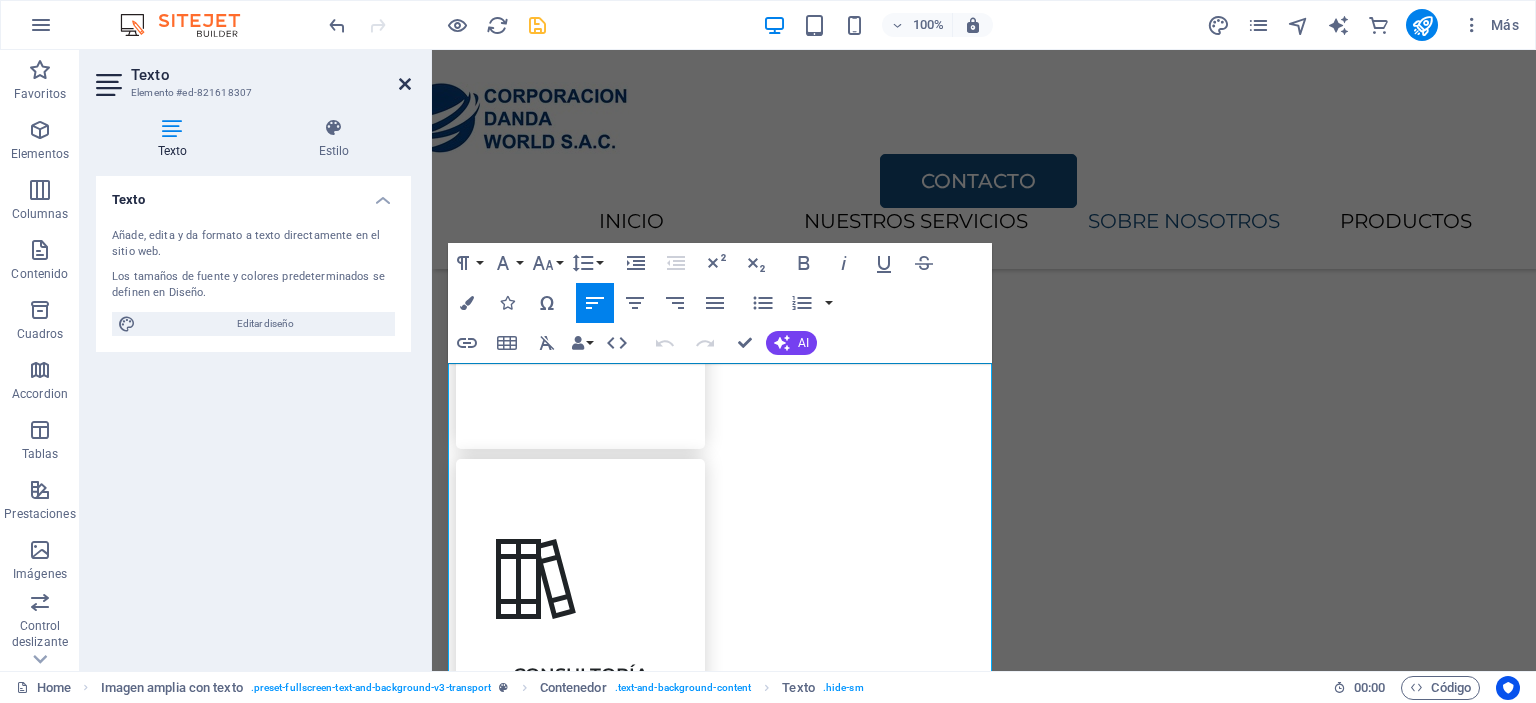click at bounding box center (405, 84) 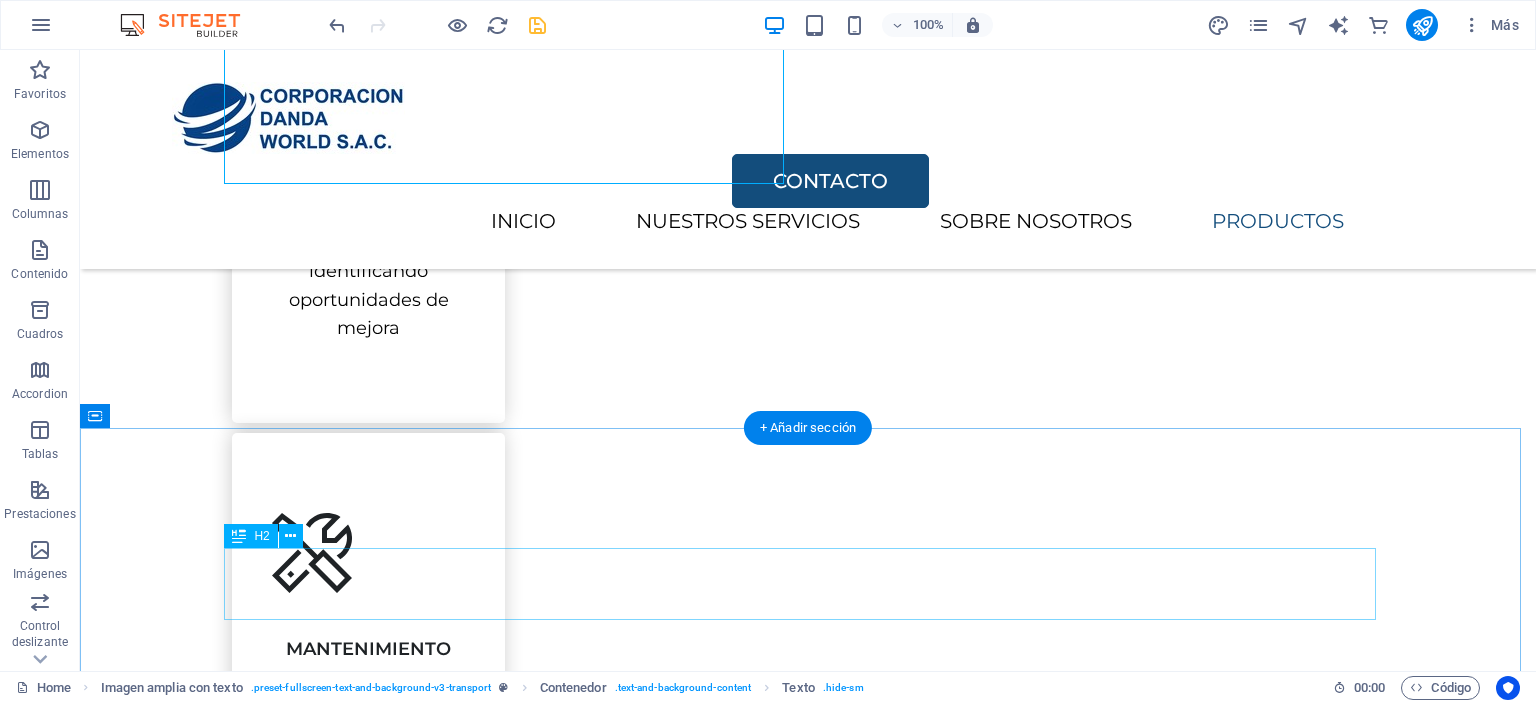 scroll, scrollTop: 2389, scrollLeft: 0, axis: vertical 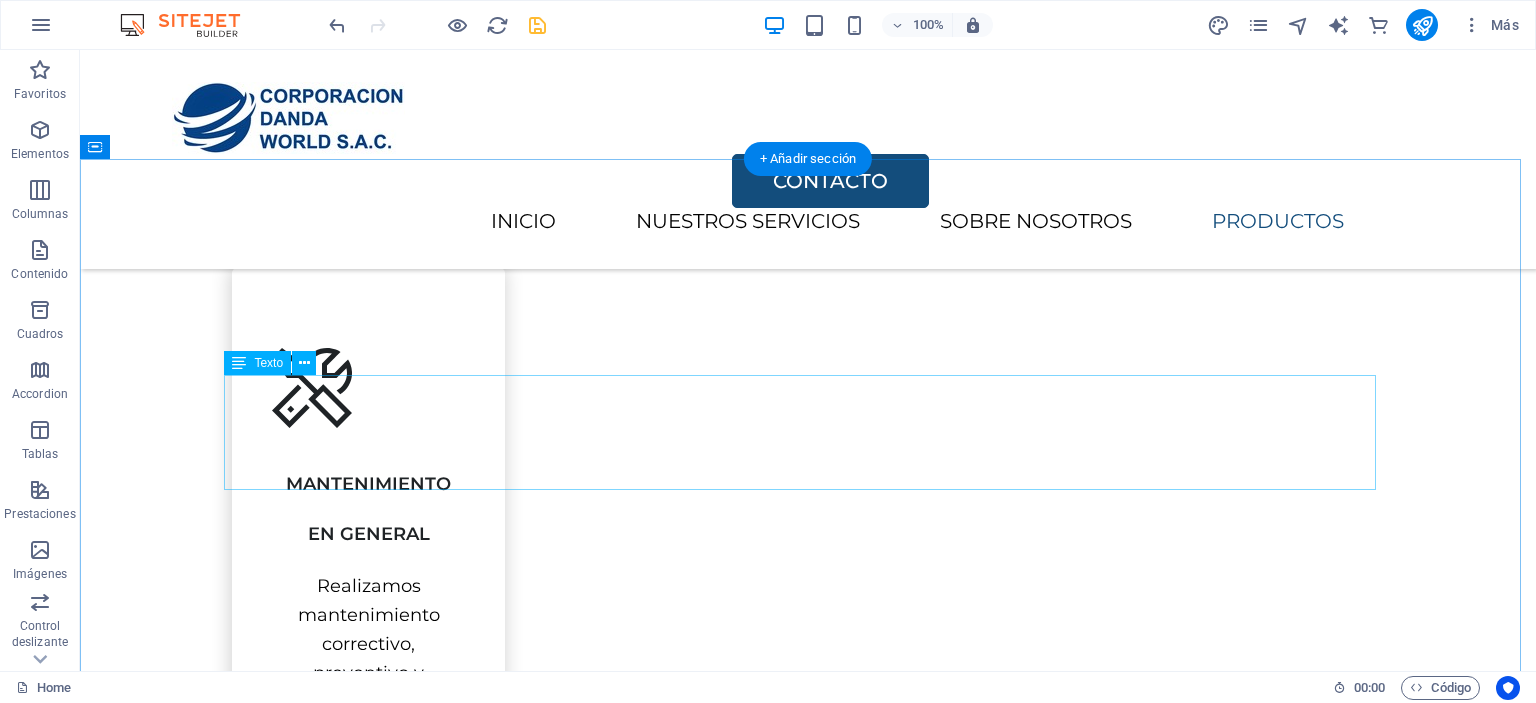 click on "SOMOS TU PROVEEDOR ESTRATÉGICO EN LA COMERCIALIZACIÓN DE EQUIPOS DE PROTECCIÓN PERSONAL, HERRAMIENTAS DE CORTE, ABRASIVOS EN GENERAL, EQUIPOS Y HERRAMIENTAS DE PODER PARA LA INDUSTRIA EN GENERAL" at bounding box center (808, 2018) 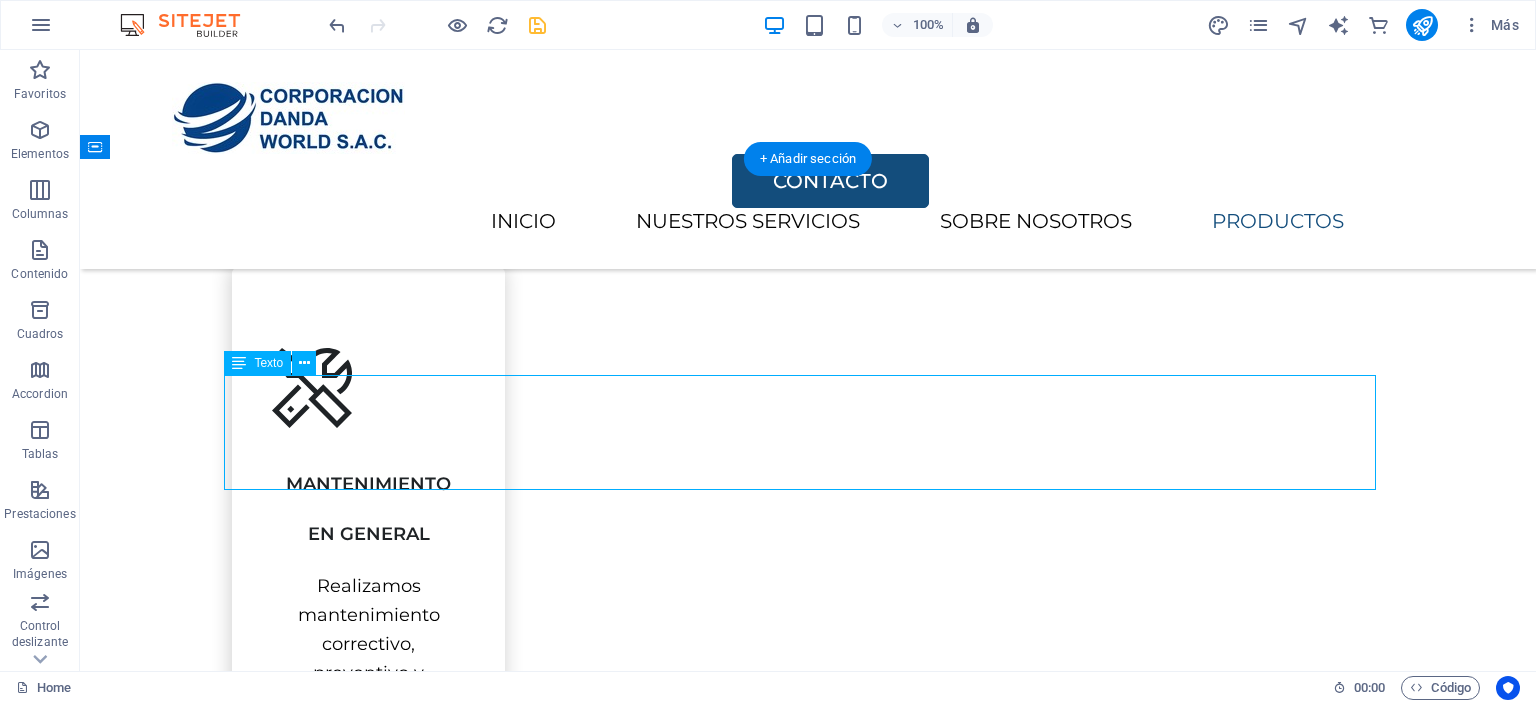 click on "SOMOS TU PROVEEDOR ESTRATÉGICO EN LA COMERCIALIZACIÓN DE EQUIPOS DE PROTECCIÓN PERSONAL, HERRAMIENTAS DE CORTE, ABRASIVOS EN GENERAL, EQUIPOS Y HERRAMIENTAS DE PODER PARA LA INDUSTRIA EN GENERAL" at bounding box center [808, 2018] 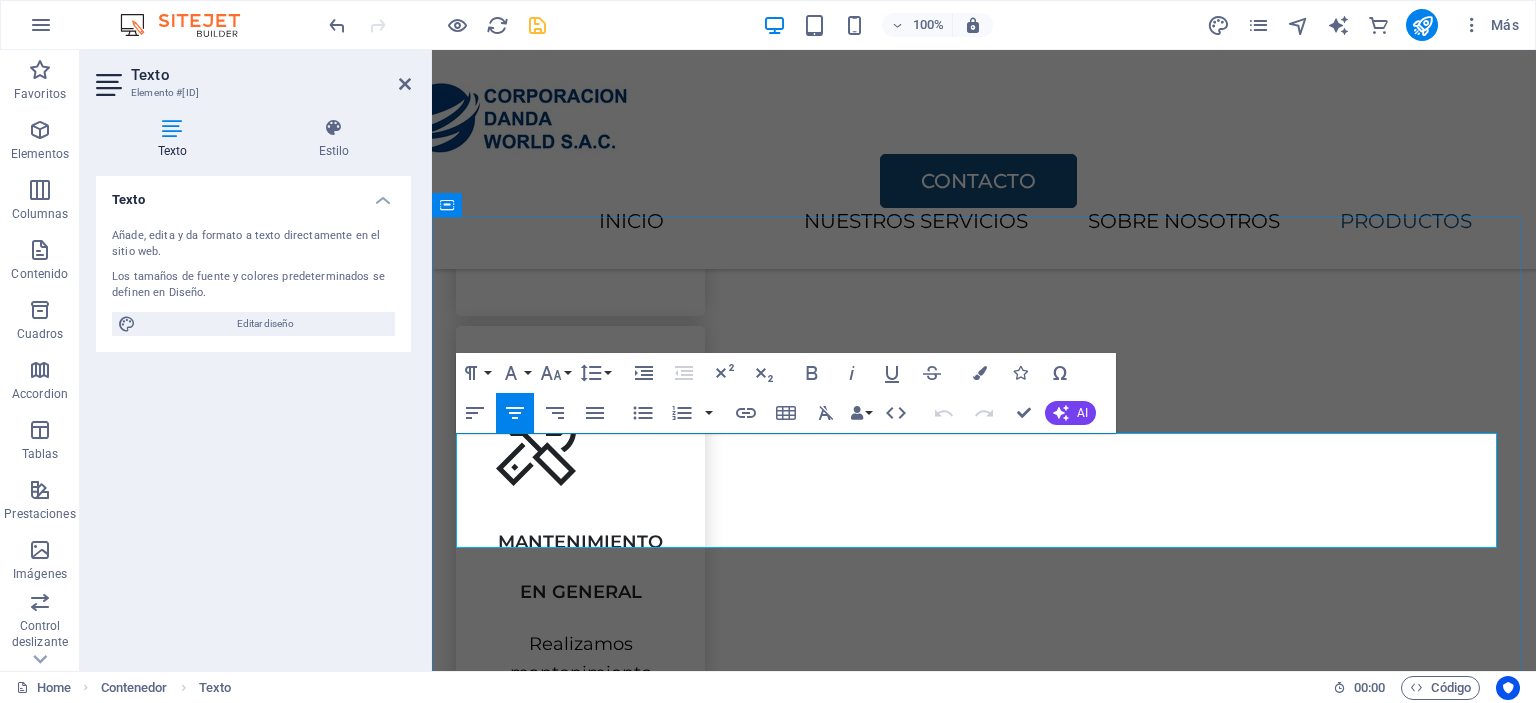click on "SOMOS TU PROVEEDOR ESTRATÉGICO EN LA COMERCIALIZACIÓN DE EQUIPOS DE PROTECCIÓN PERSONAL, HERRAMIENTAS DE CORTE, ABRASIVOS EN GENERAL, EQUIPOS Y HERRAMIENTAS DE PODER PARA LA INDUSTRIA EN GENERAL" at bounding box center [984, 2104] 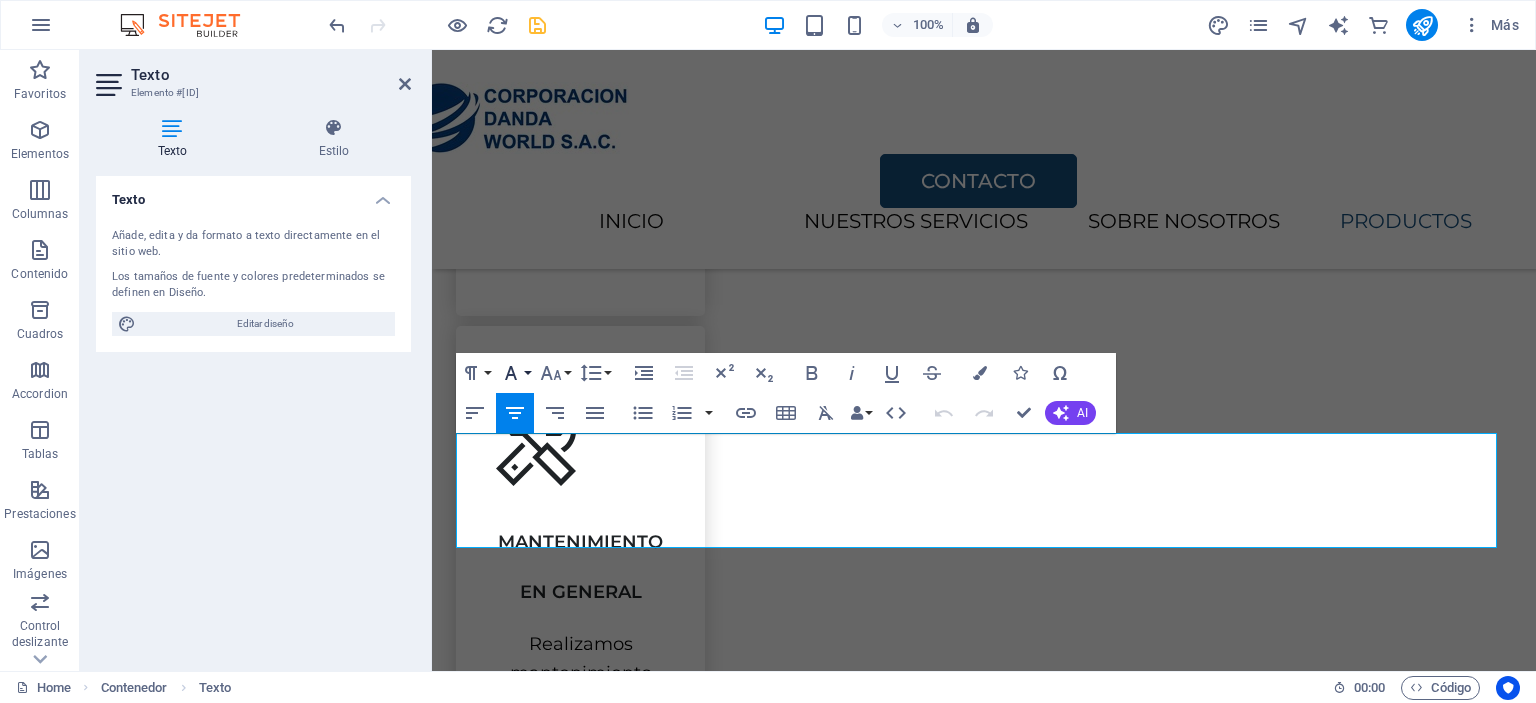 click on "Font Family" at bounding box center (515, 373) 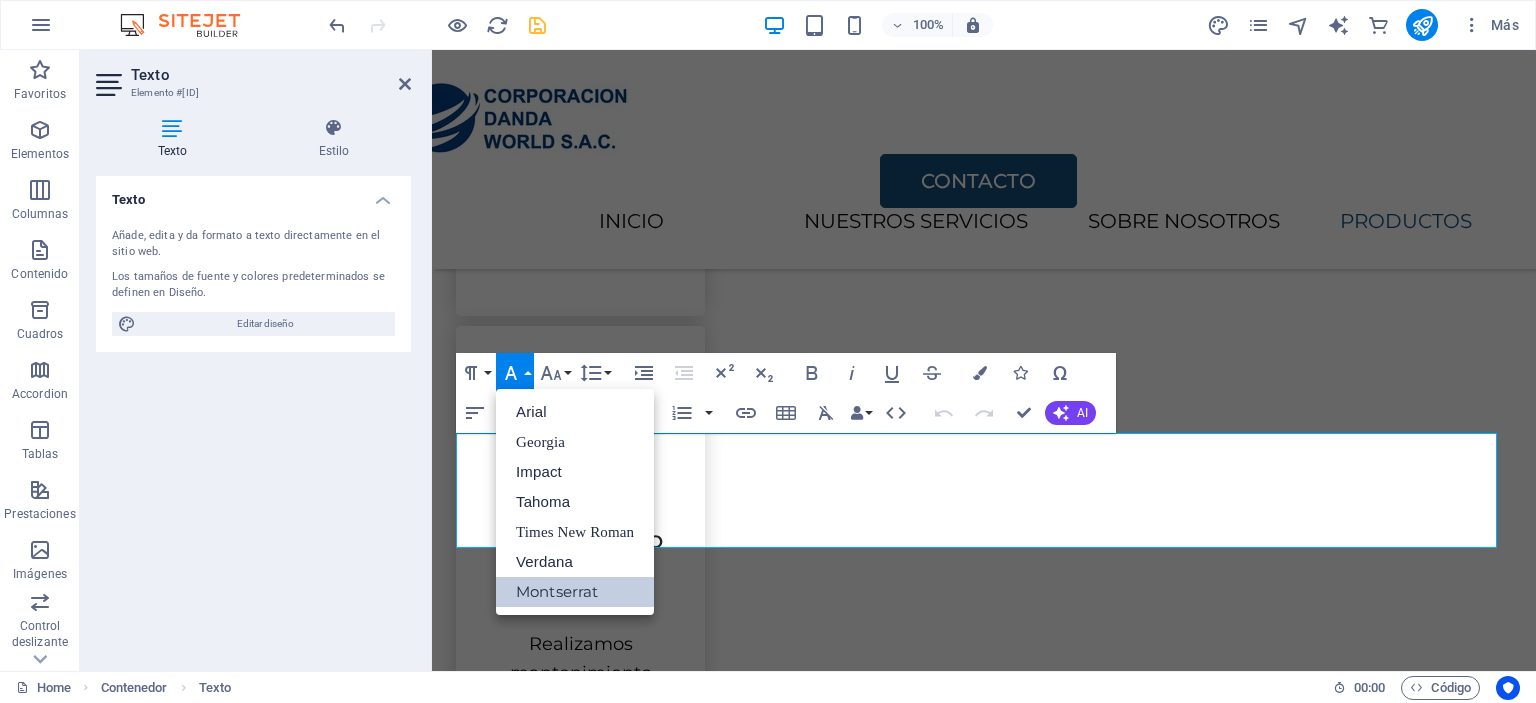 scroll, scrollTop: 0, scrollLeft: 0, axis: both 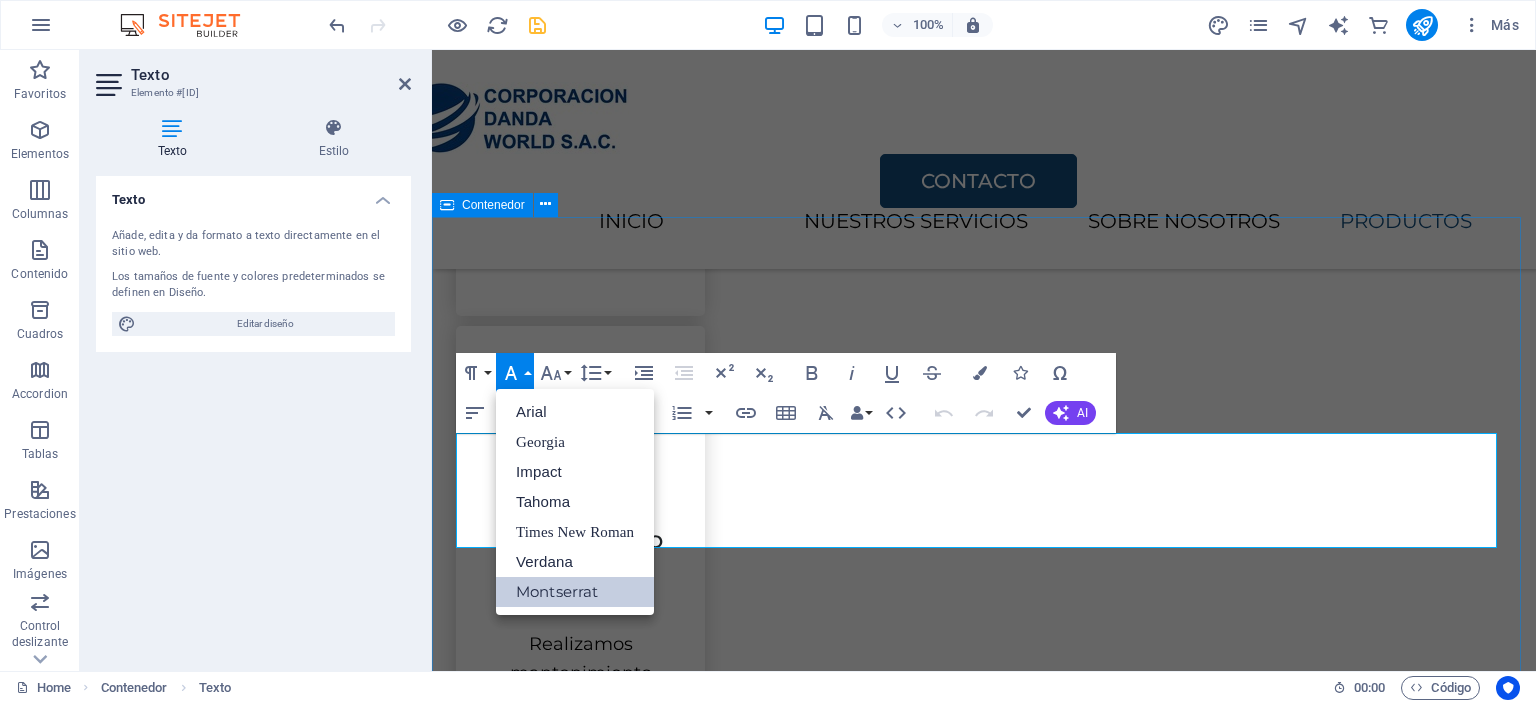 click on "PRODUCTOS SOMOS TU PROVEEDOR ESTRATÉGICO EN LA COMERCIALIZACIÓN DE EQUIPOS DE PROTECCIÓN PERSONAL, HERRAMIENTAS DE CORTE, ABRASIVOS EN GENERAL, EQUIPOS Y HERRAMIENTAS DE PODER PARA LA INDUSTRIA EN GENERAL GUANTES ANTICORTE S/. 13.00 COTIZAR MANGAS ANTICORTE S/. 15.00 COTIZAR DISCOS DE CORTE S/. 3.00 COTIZAR HERRAMIENTAS DE CORTE S/10.00 COTIZAR" at bounding box center (984, 4442) 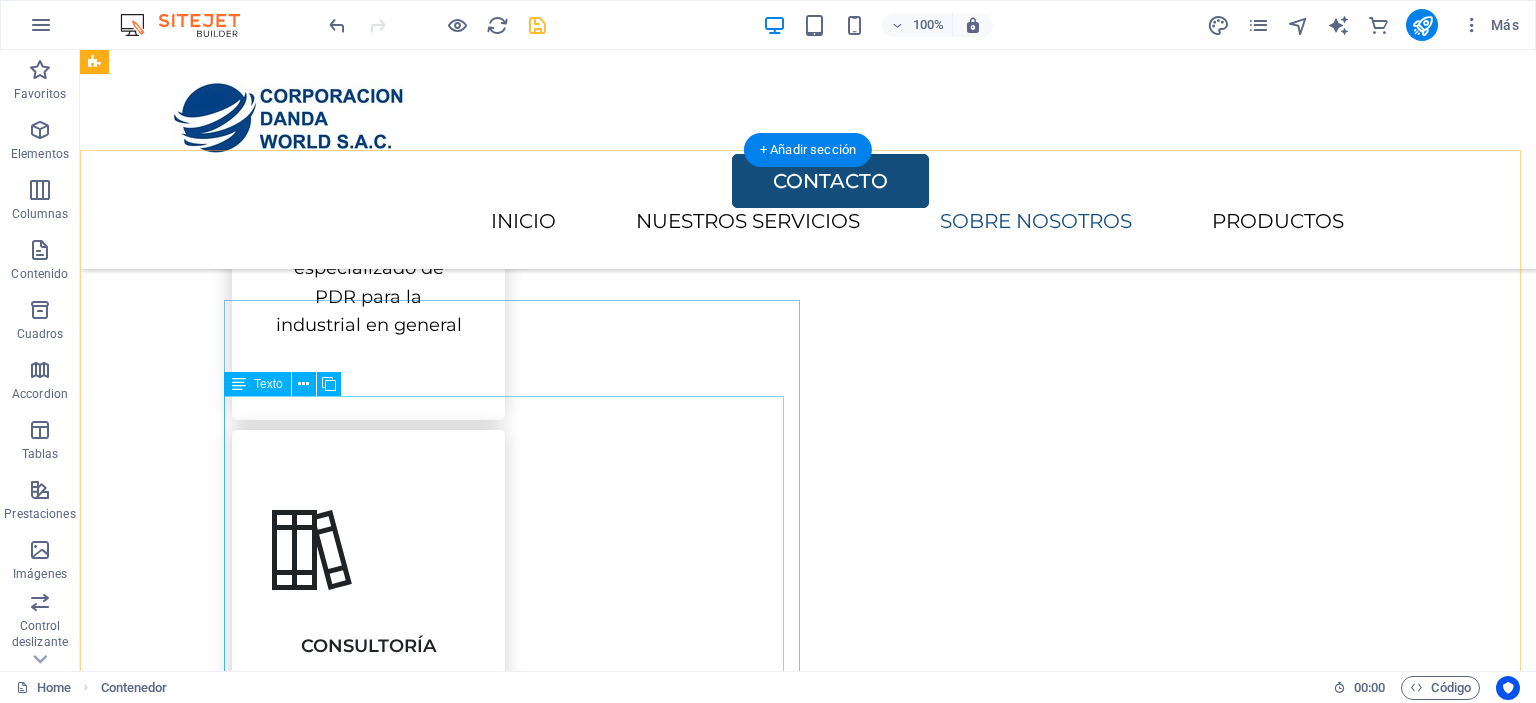 scroll, scrollTop: 1589, scrollLeft: 0, axis: vertical 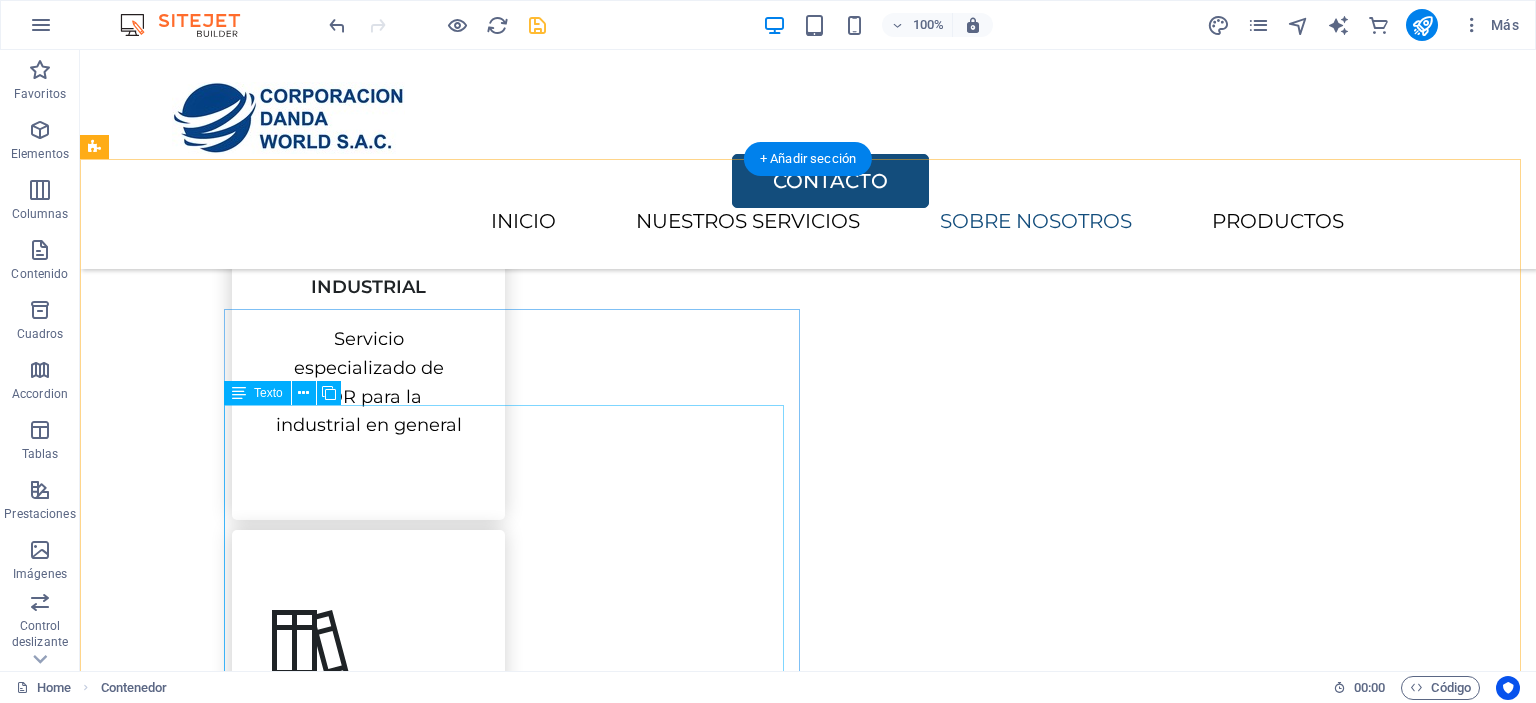 click on "Somos una empresa que brinda soluciones eficientes en la comercialización de productos industriales manteniendo los altos estándares exigidos por el mercado global. Brindamos asesoramiento y consultorías, buscando la mejora económica de nuestros clientes; también ofrecemos el servicio de mantenimiento para la industria en general. Nuestros colaboradores se destacan por ser profesionales calificados y en constante capacitación, lo que garantiza el cumplimiento de nuestros objetivos, así como la mejora continua de nuestro sistema de gestión integral. Nuestra visión es ser la primera opción para nuestros clientes, dando el mejor servicio de asesoría y brindando una atención de excelencia y calidad." at bounding box center (872, 2014) 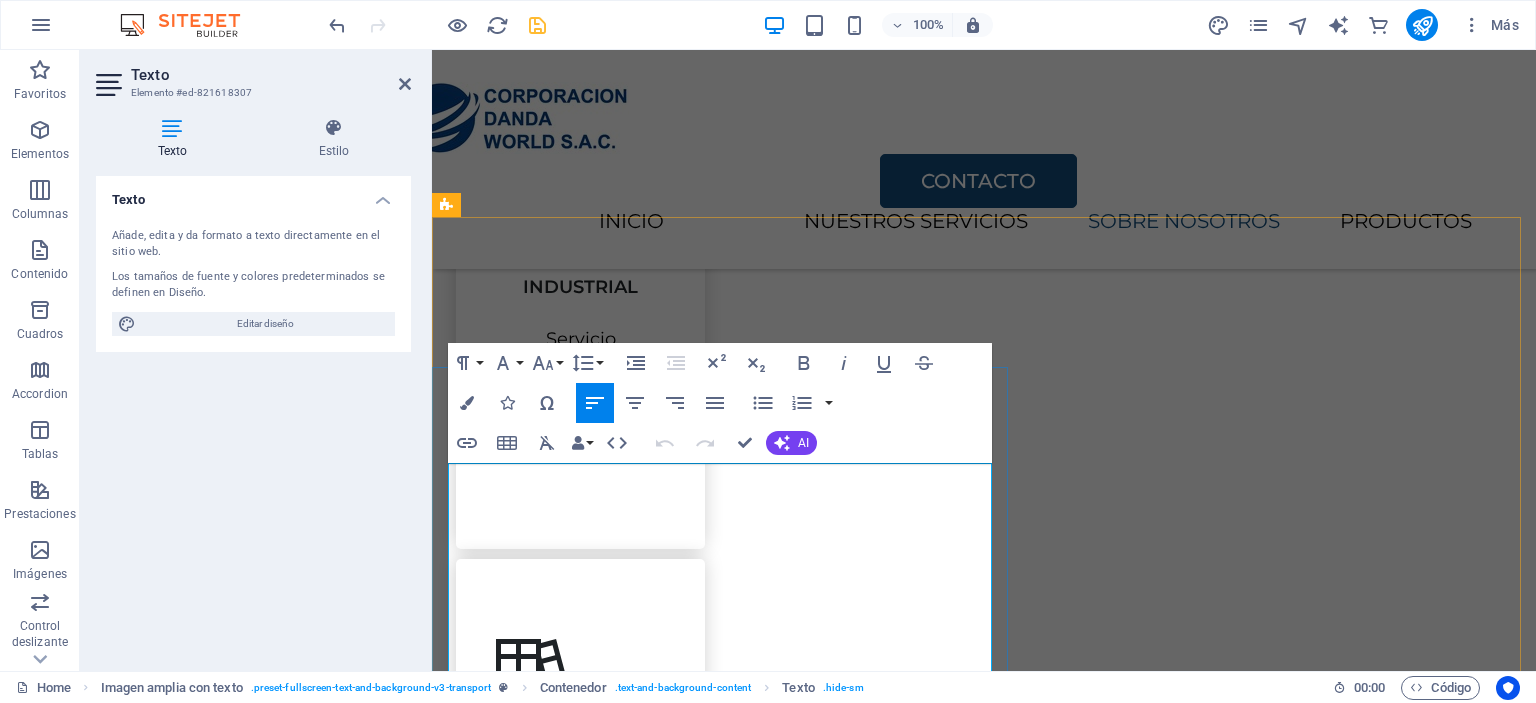 click on "Somos una empresa que brinda soluciones eficientes en la comercialización de productos industriales manteniendo los altos estándares exigidos por el mercado global. Brindamos asesoramiento y consultorías, buscando la mejora económica de nuestros clientes; también ofrecemos el servicio de mantenimiento para la industria en general." at bounding box center (984, 2038) 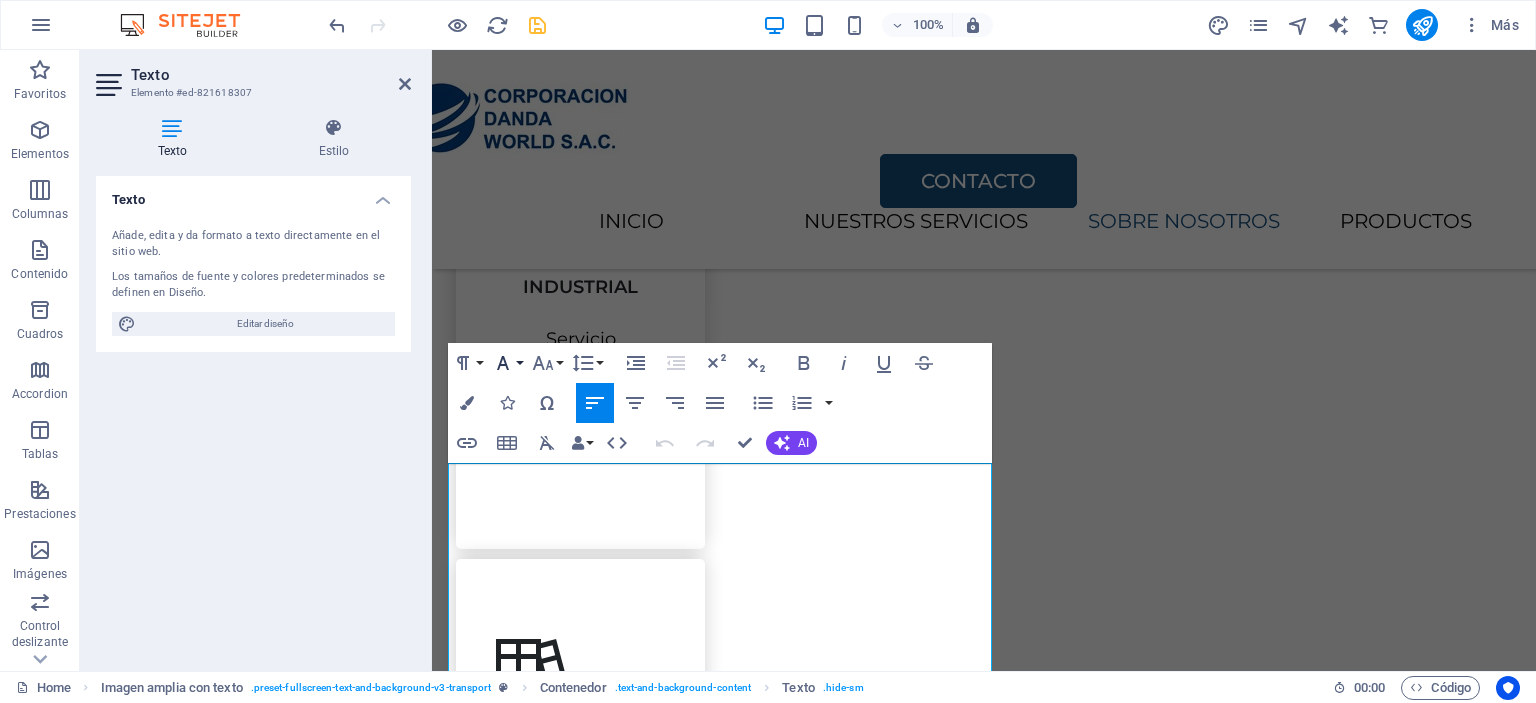 click on "Font Family" at bounding box center [507, 363] 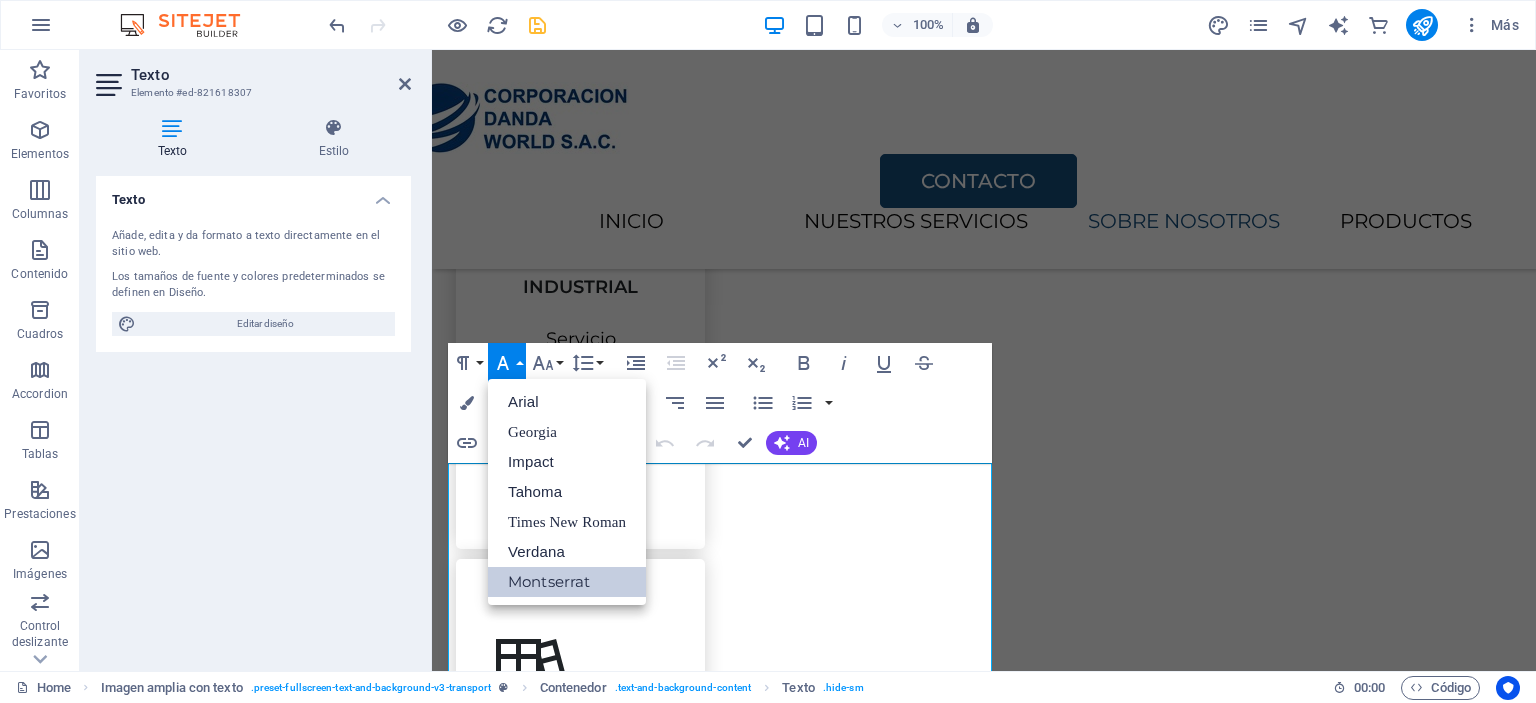 scroll, scrollTop: 0, scrollLeft: 0, axis: both 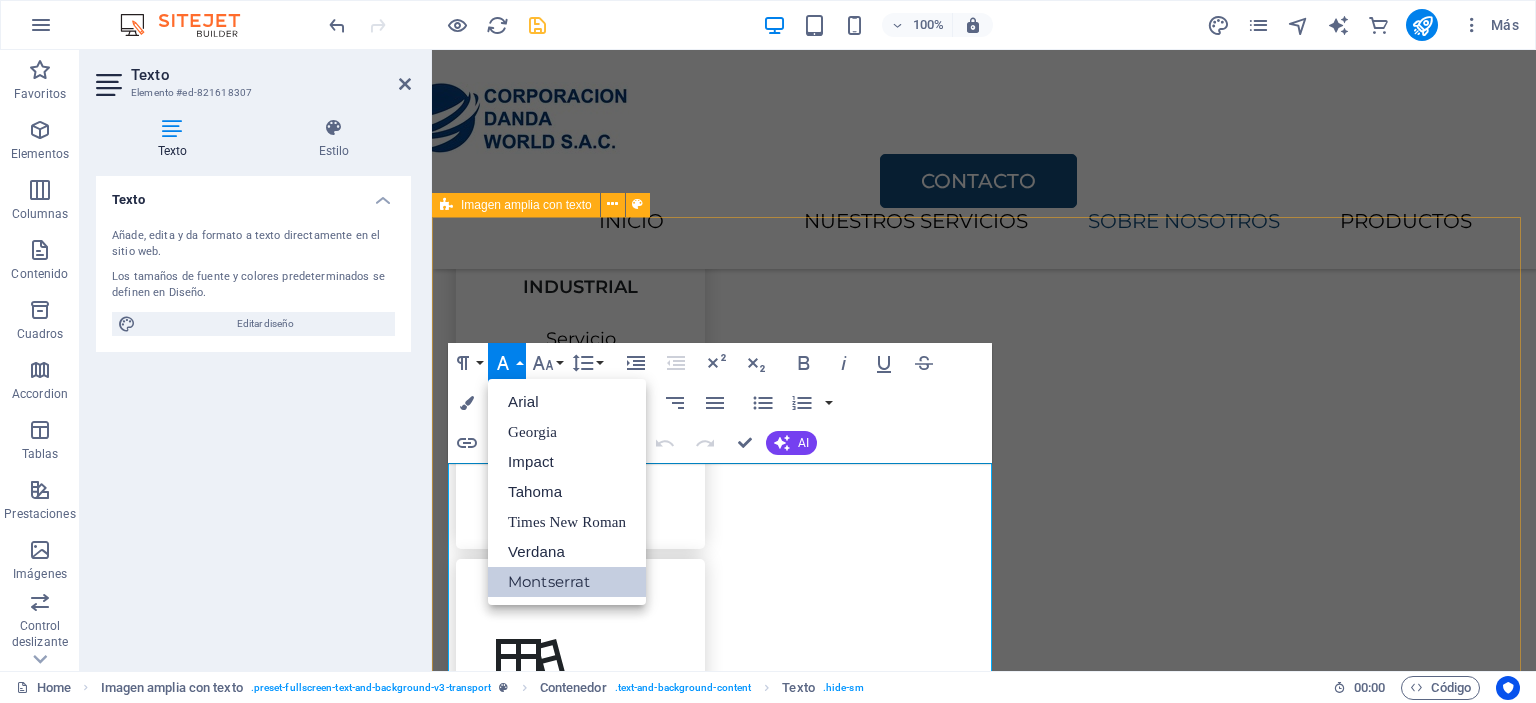 click on "SOBRE NOSOTROS Somos una empresa que brinda soluciones eficientes en la comercialización de productos industriales manteniendo los altos estándares exigidos por el mercado global. Brindamos asesoramiento y consultorías, buscando la mejora económica de nuestros clientes; también ofrecemos el servicio de mantenimiento para la industria en general. Nuestros colaboradores se destacan por ser profesionales calificados y en constante capacitación, lo que garantiza el cumplimiento de nuestros objetivos, así como la mejora continua de nuestro sistema de gestión integral. Nuestra visión es ser la primera opción para nuestros clientes, dando el mejor servicio de asesoría y brindando una atención de excelencia y calidad.   CONTÁCTANOS" at bounding box center [984, 2231] 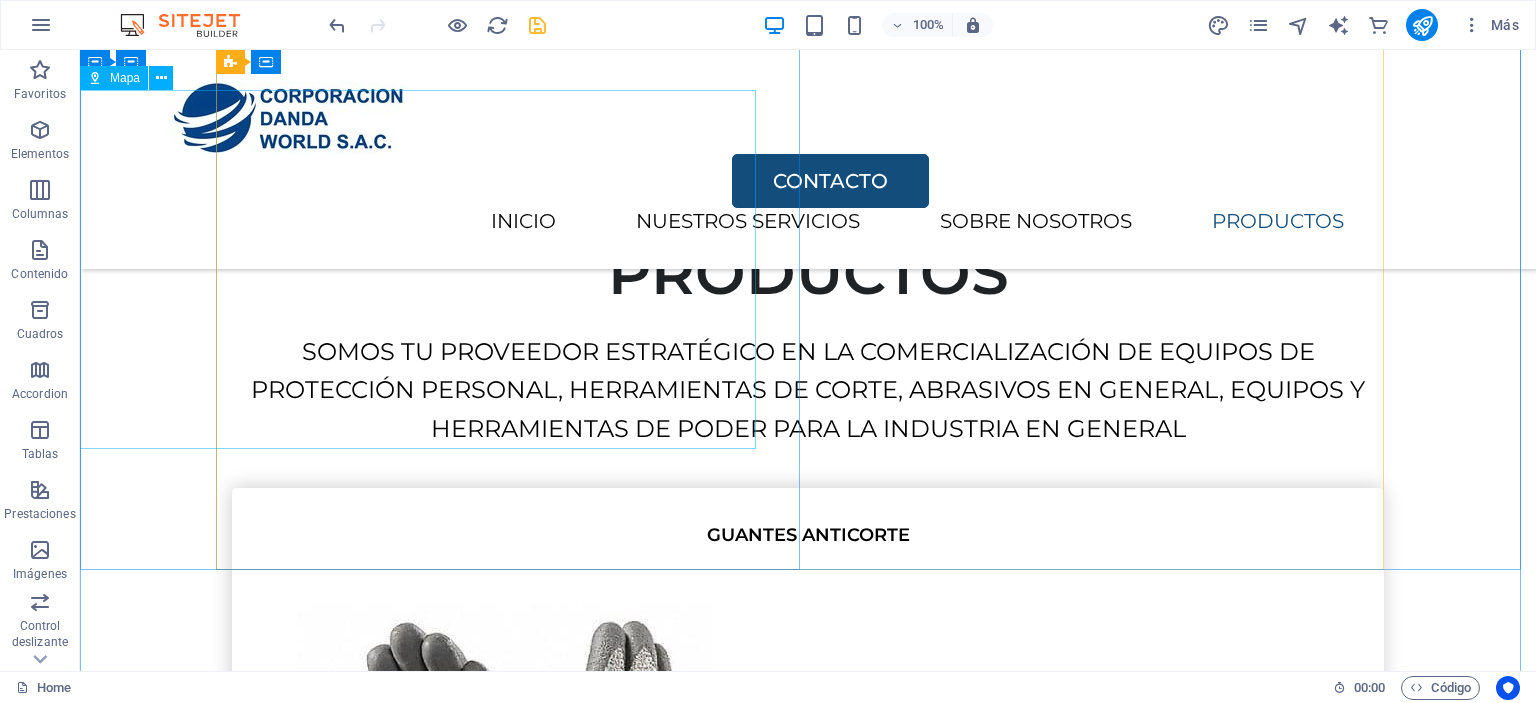 scroll, scrollTop: 4118, scrollLeft: 0, axis: vertical 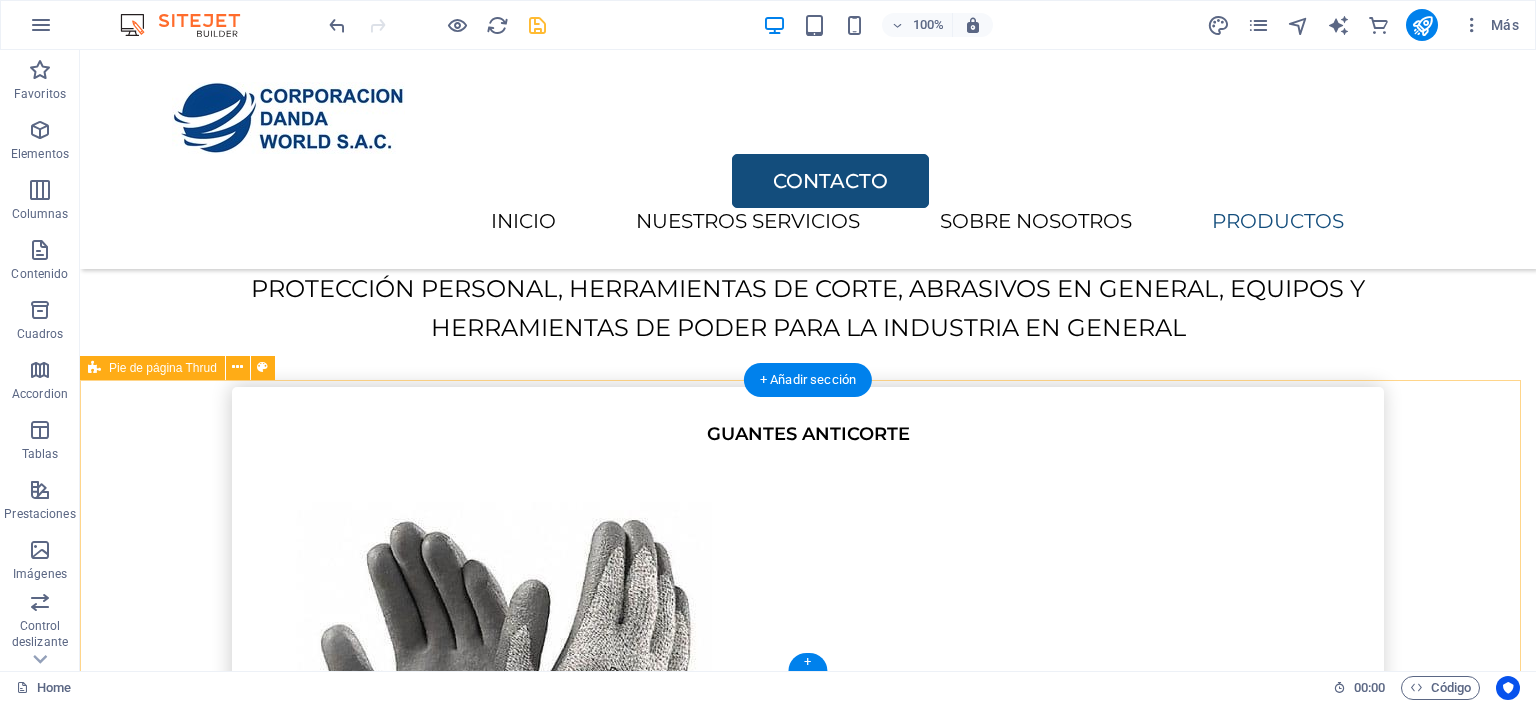 click on "codansac.com   Legal Notice  |  Privacy Policy" at bounding box center (808, 7521) 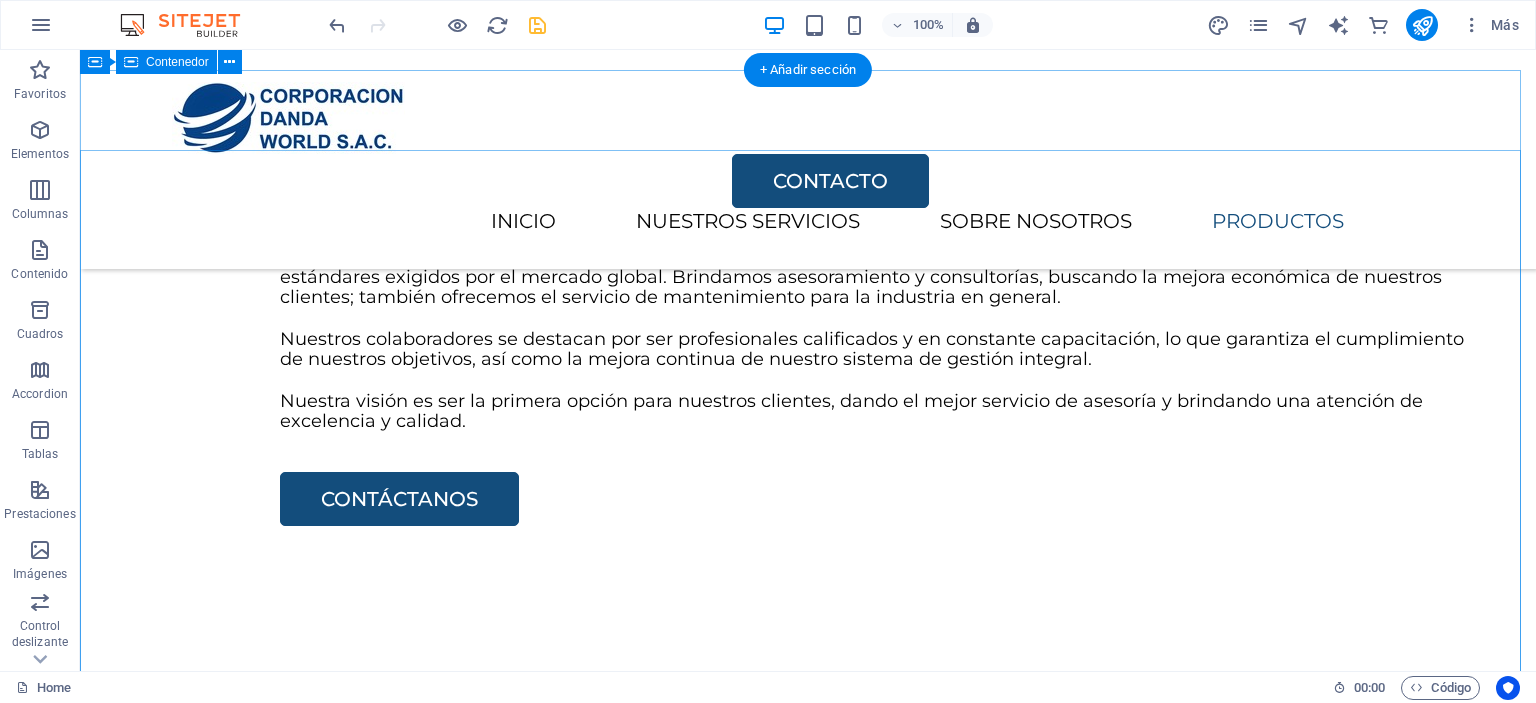 scroll, scrollTop: 3018, scrollLeft: 0, axis: vertical 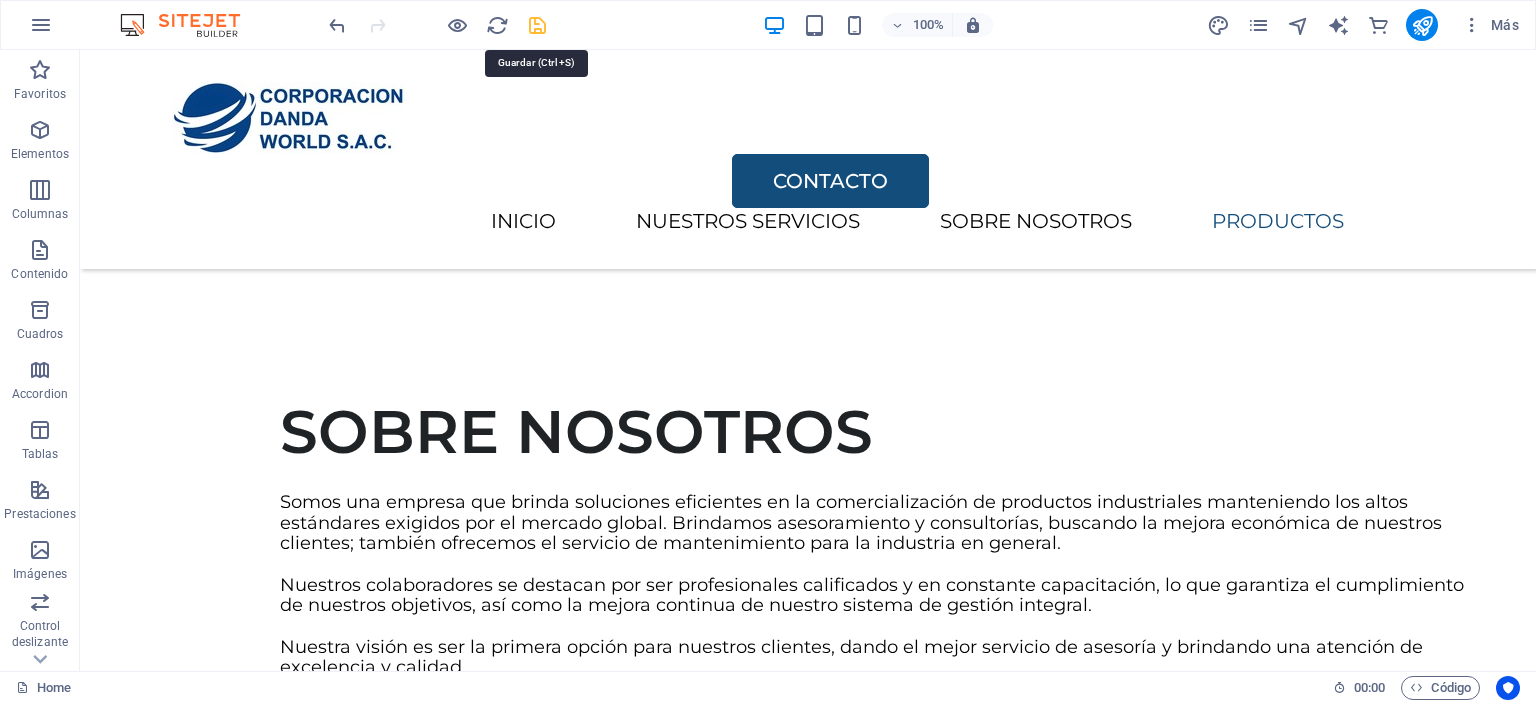 click at bounding box center [537, 25] 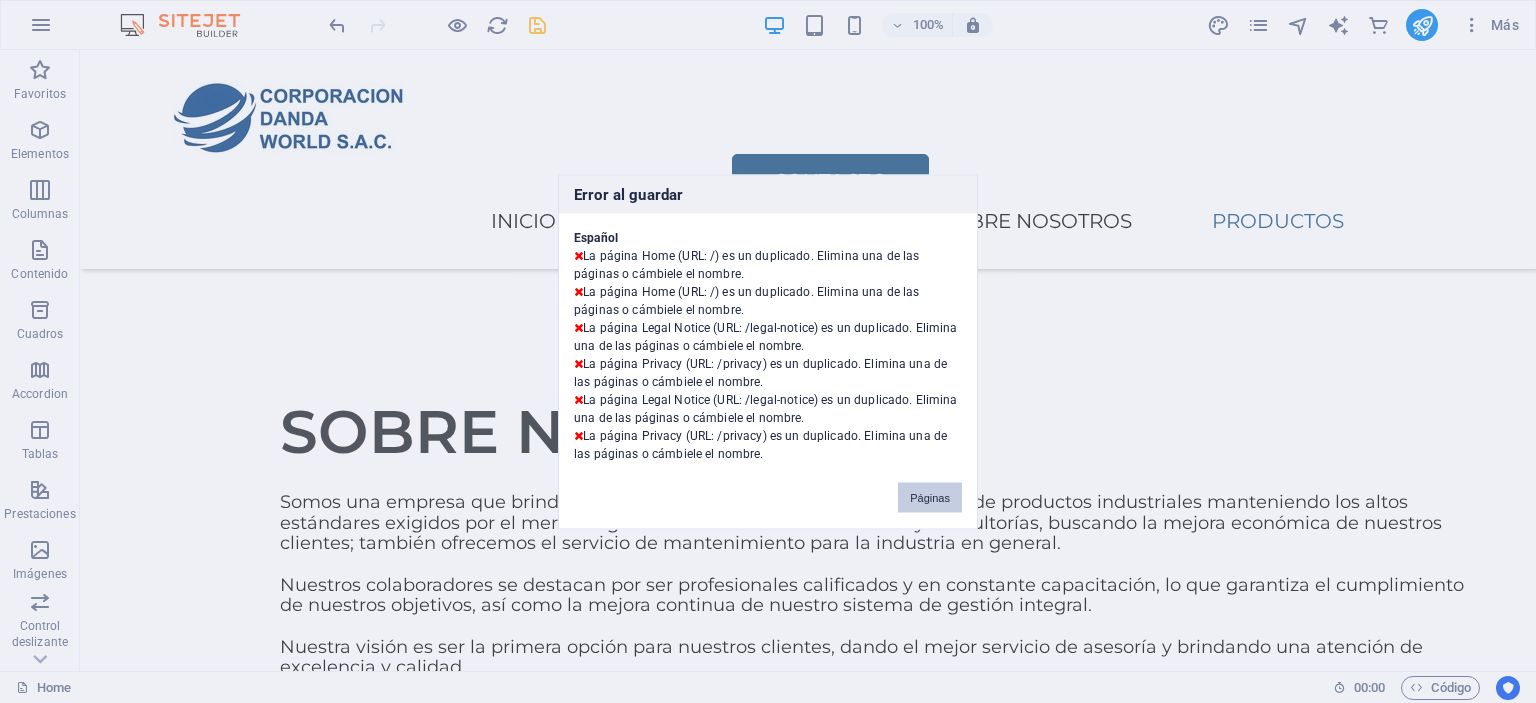 click on "Páginas" at bounding box center (930, 497) 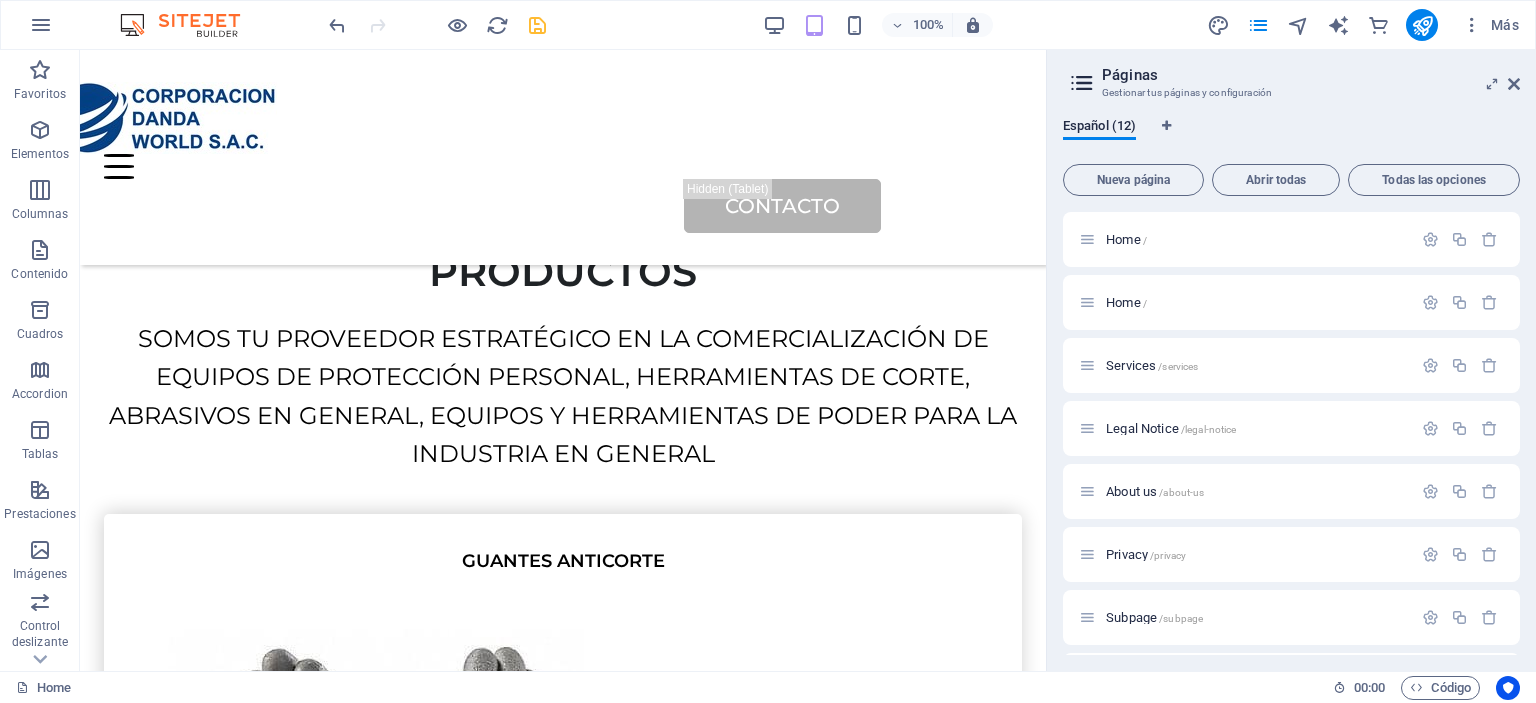 scroll, scrollTop: 3115, scrollLeft: 0, axis: vertical 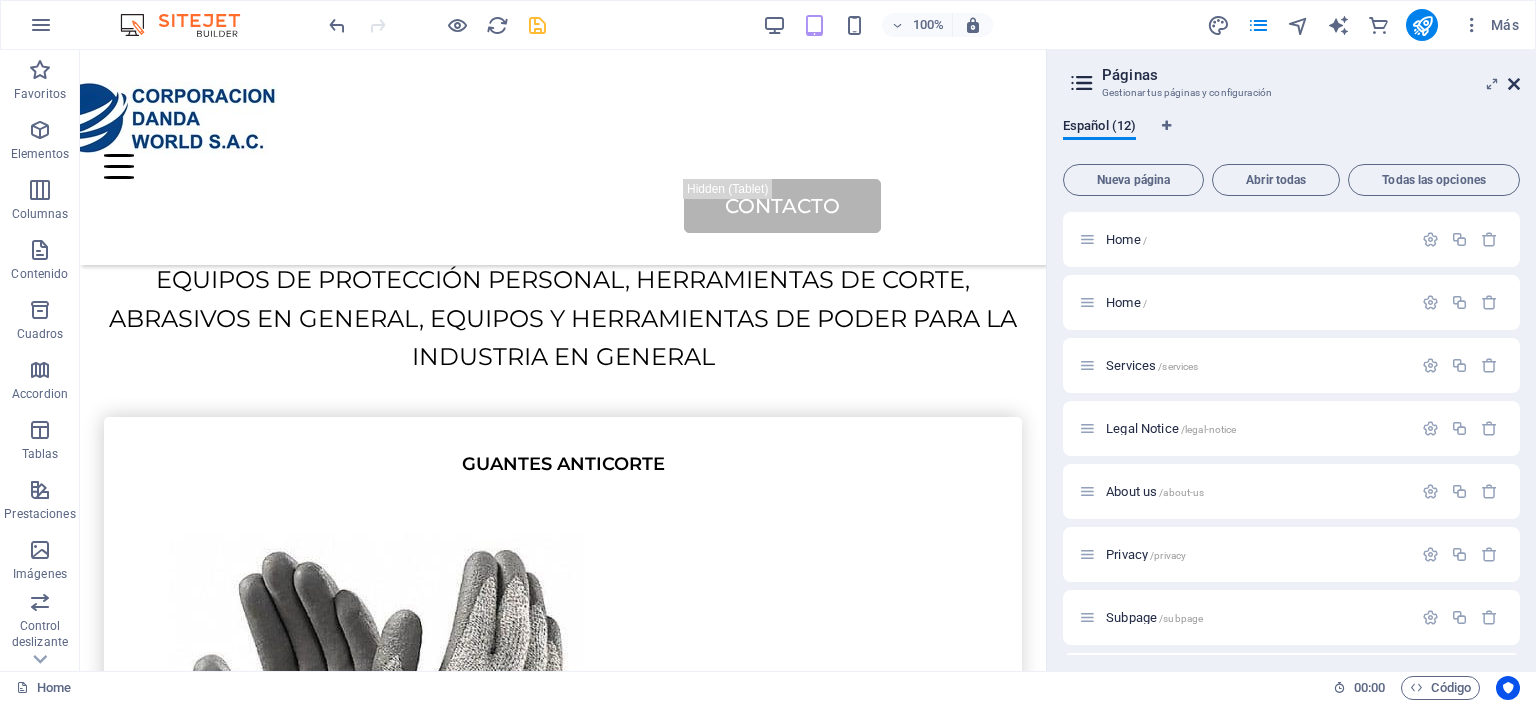 click at bounding box center [1514, 84] 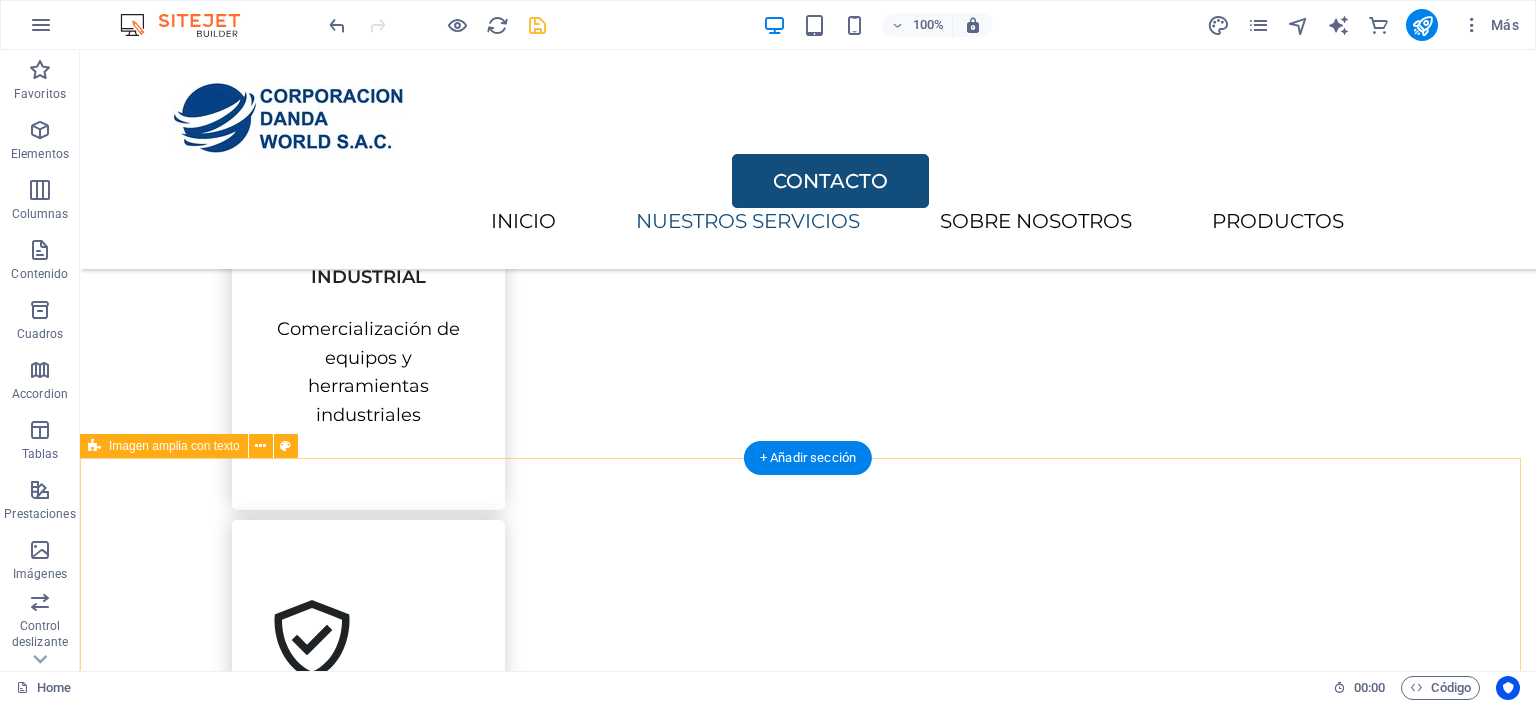 scroll, scrollTop: 1018, scrollLeft: 0, axis: vertical 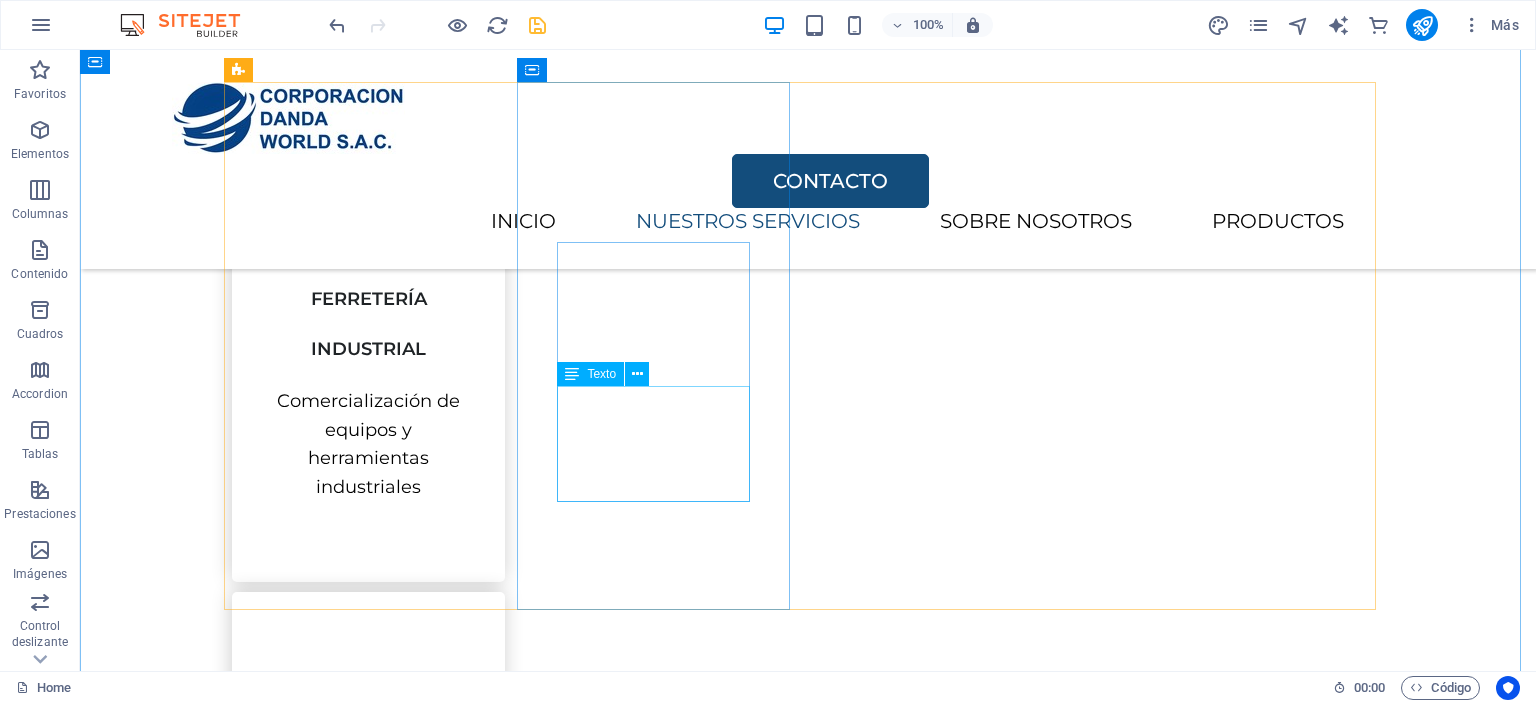 click on "Servicio especializado de PDR para la industrial en general" at bounding box center [368, 953] 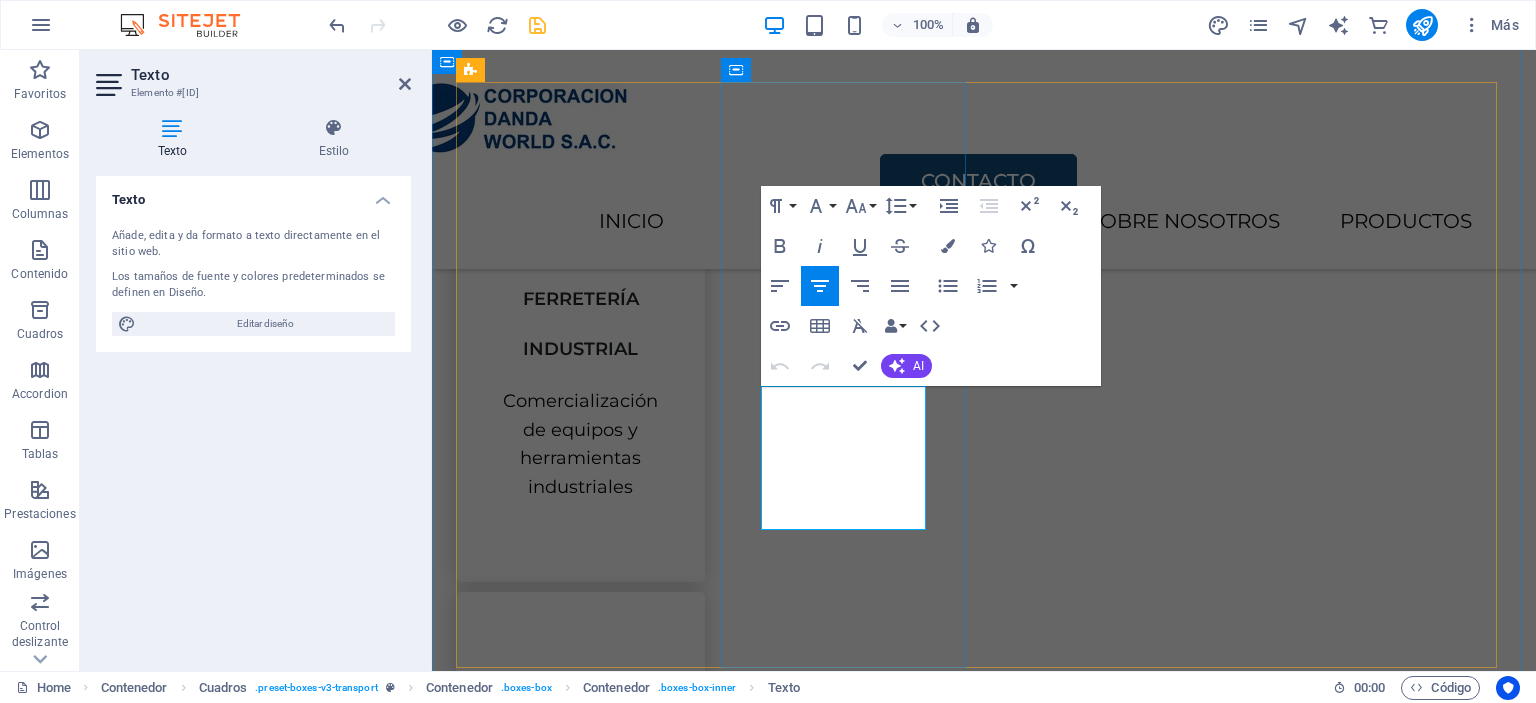 click on "Servicio especializado de PDR para la industrial en general" at bounding box center [580, 968] 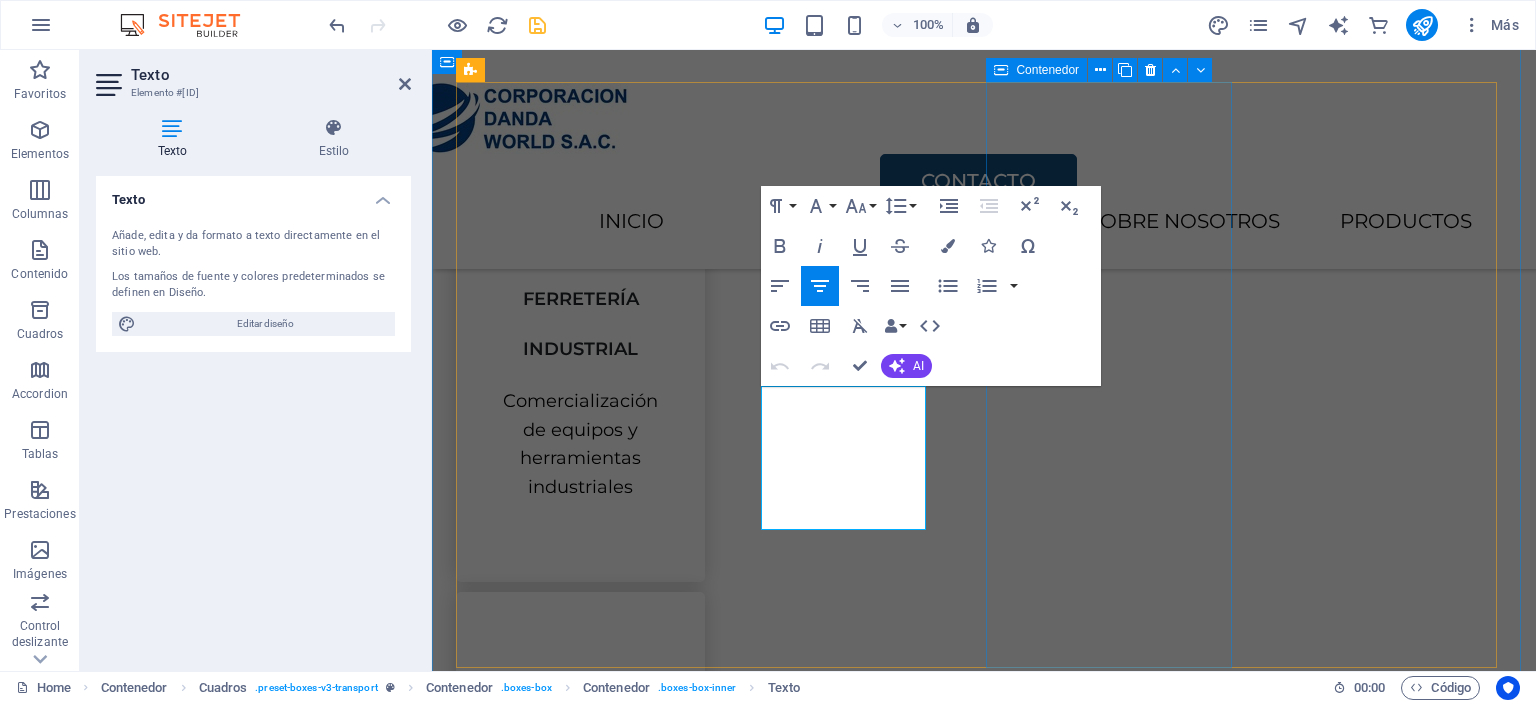 type 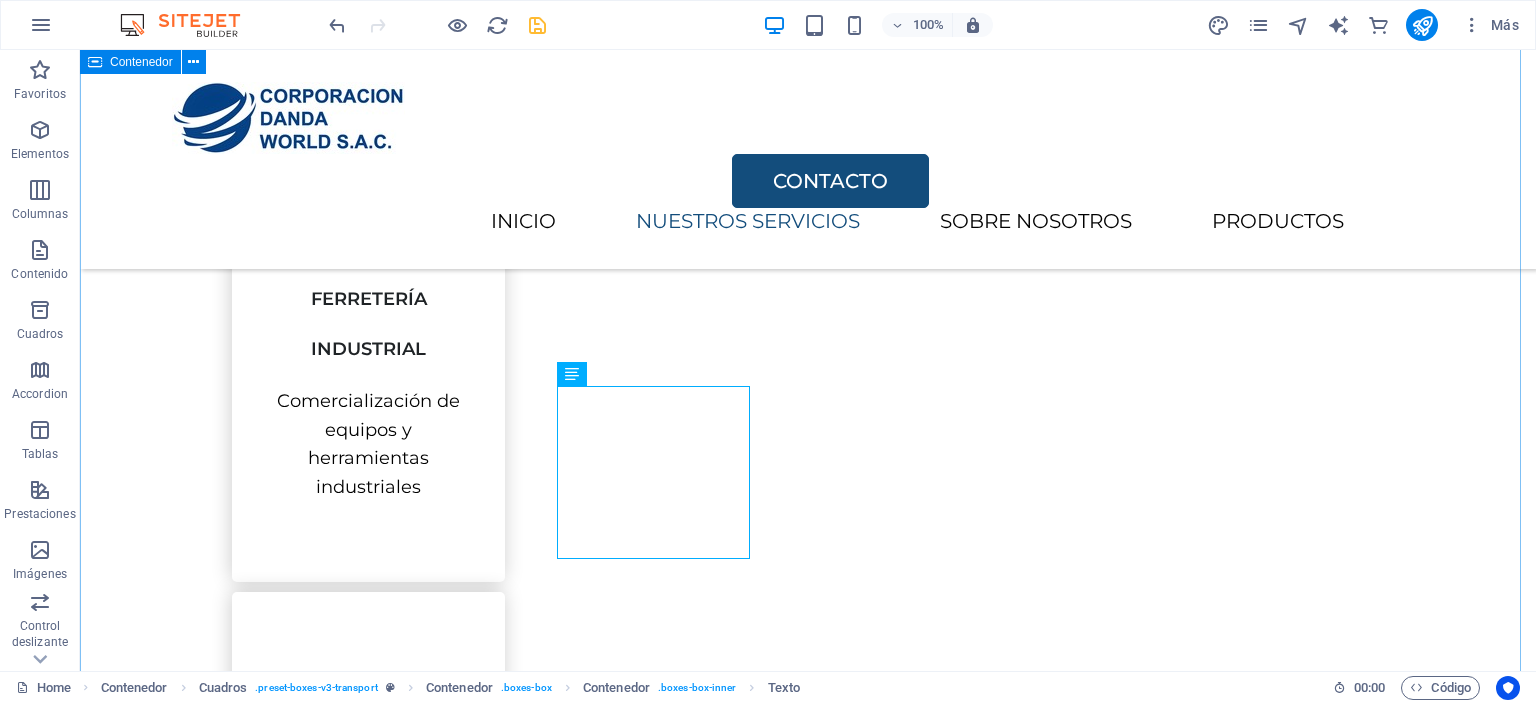 click on "NUESTROS SERVICIOS Algunos de nuestros servicios que ofrecemos son los siguientes FERRETERÍA INDUSTRIAL Comercialización de equipos y herramientas industriales SEGURIDAD INDUSTRIAL Servicio especializado de PDR para la industrial en general y homologaciones SIG CONSULTORÍA BUSINESS Gestión de procesos de manera eficiente, identificando oportunidades de mejora MANTENIMIENTO EN GENERAL Realizamos mantenimiento correctivo, preventivo y predictivo a la industria en general" at bounding box center (808, 1086) 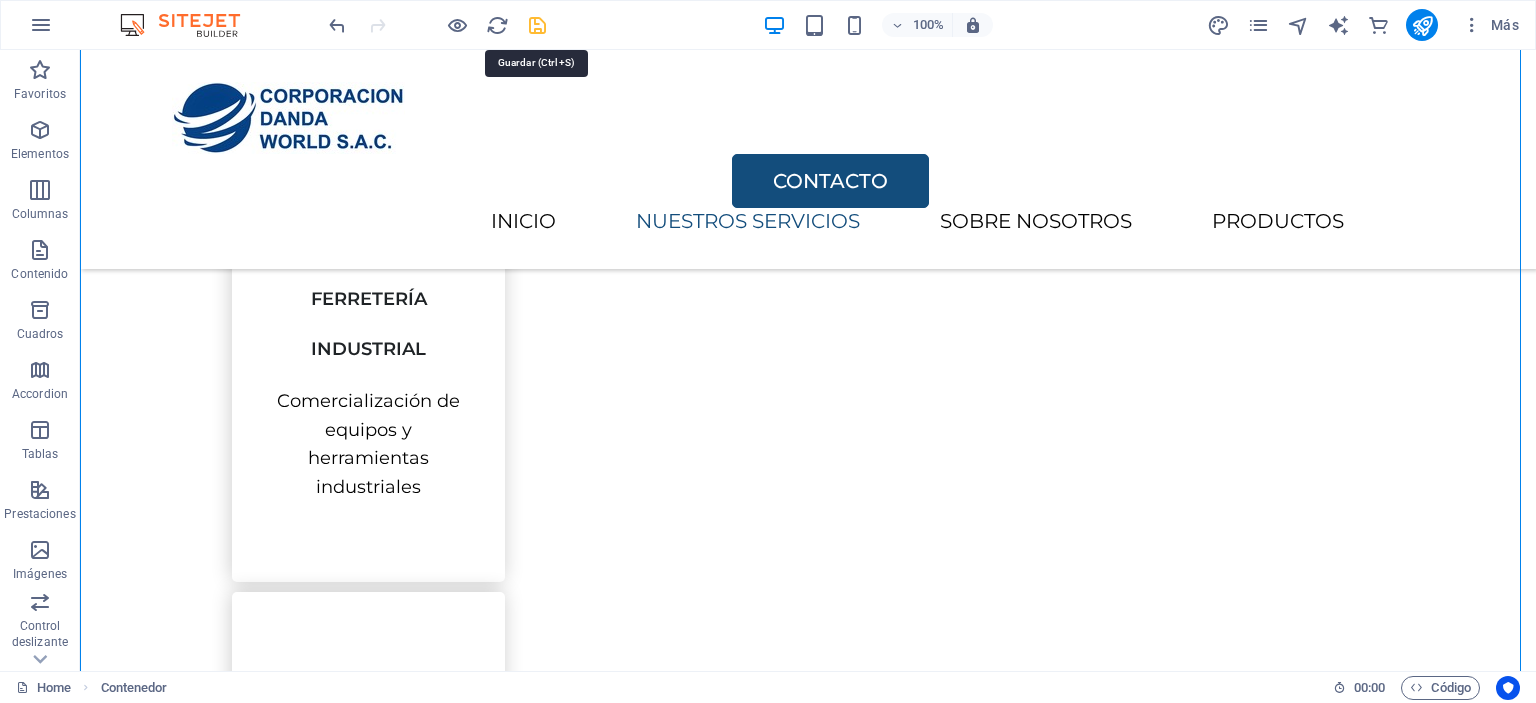 click at bounding box center [537, 25] 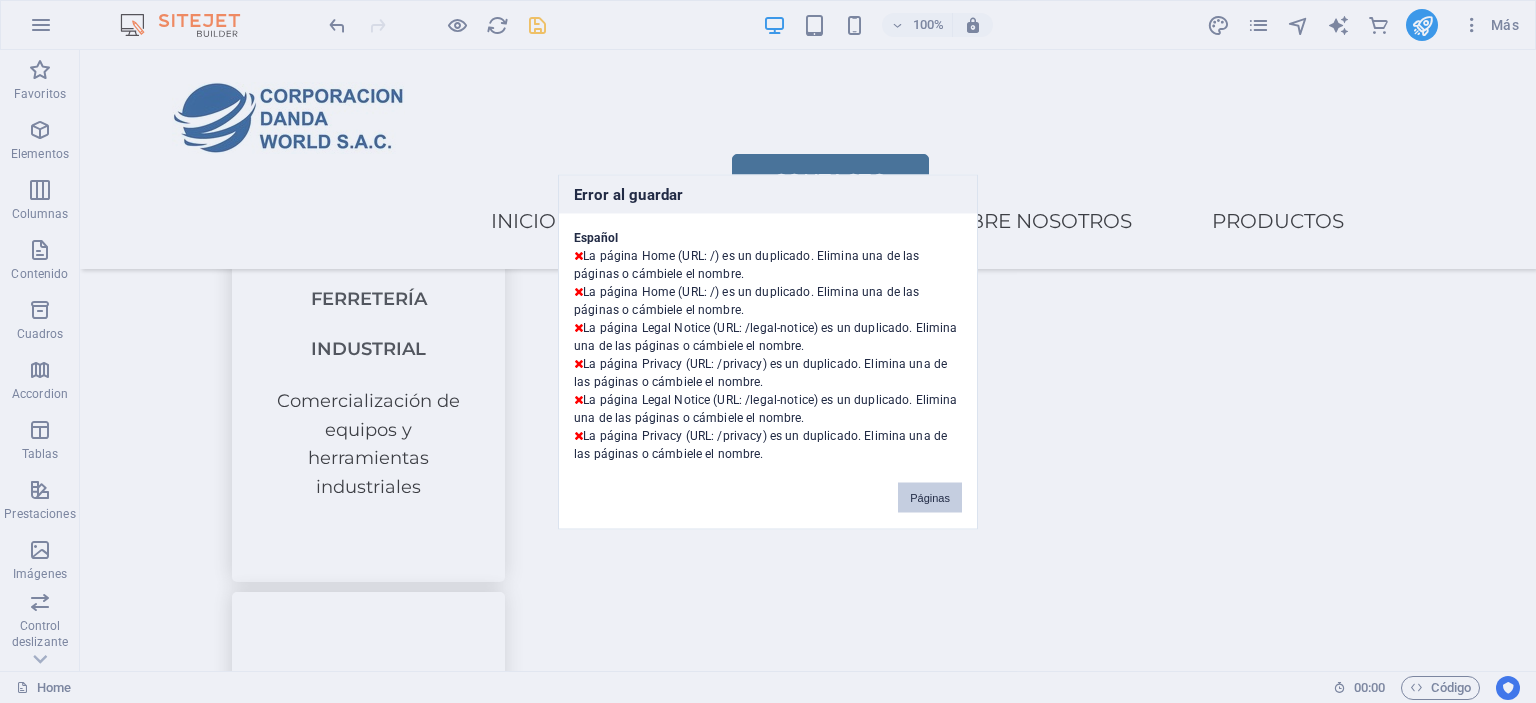 drag, startPoint x: 915, startPoint y: 494, endPoint x: 835, endPoint y: 444, distance: 94.33981 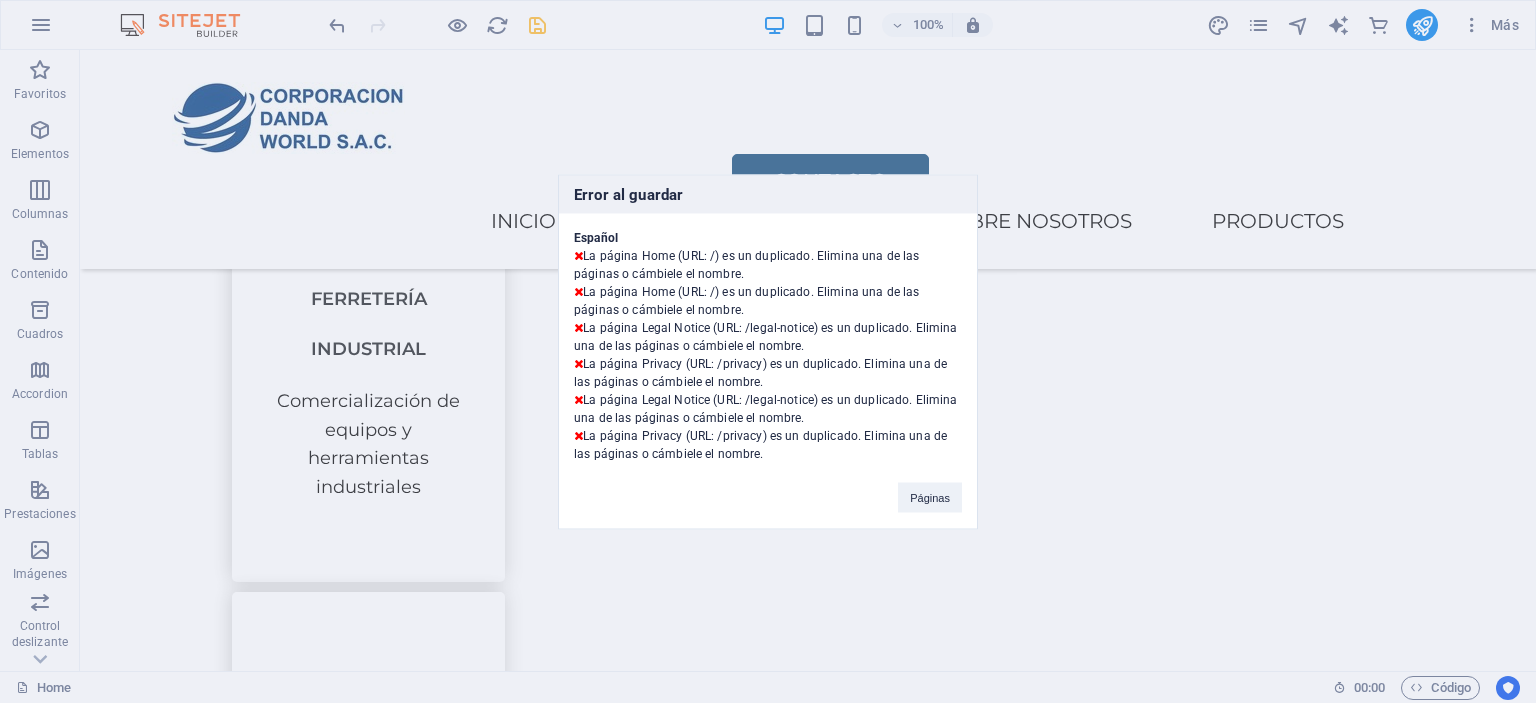 scroll, scrollTop: 785, scrollLeft: 0, axis: vertical 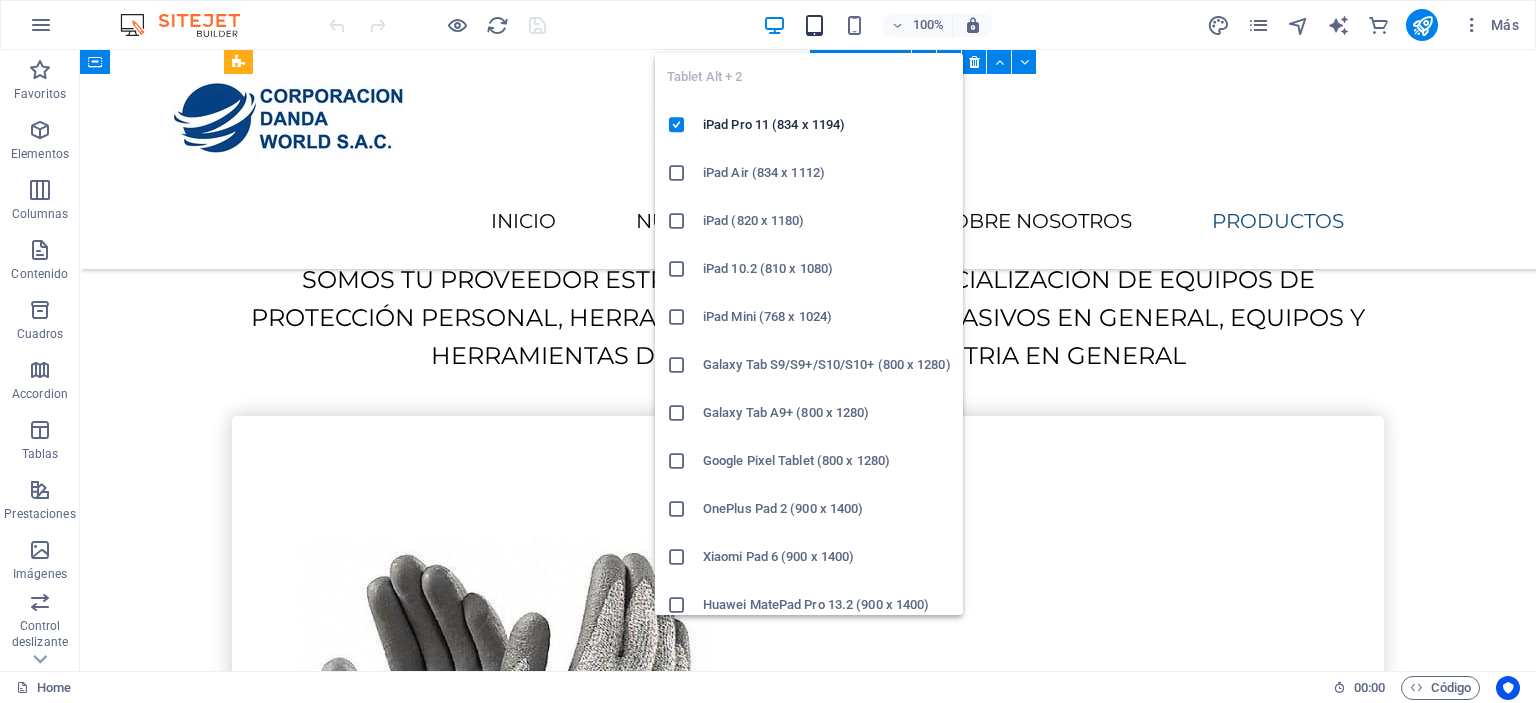 click at bounding box center (814, 25) 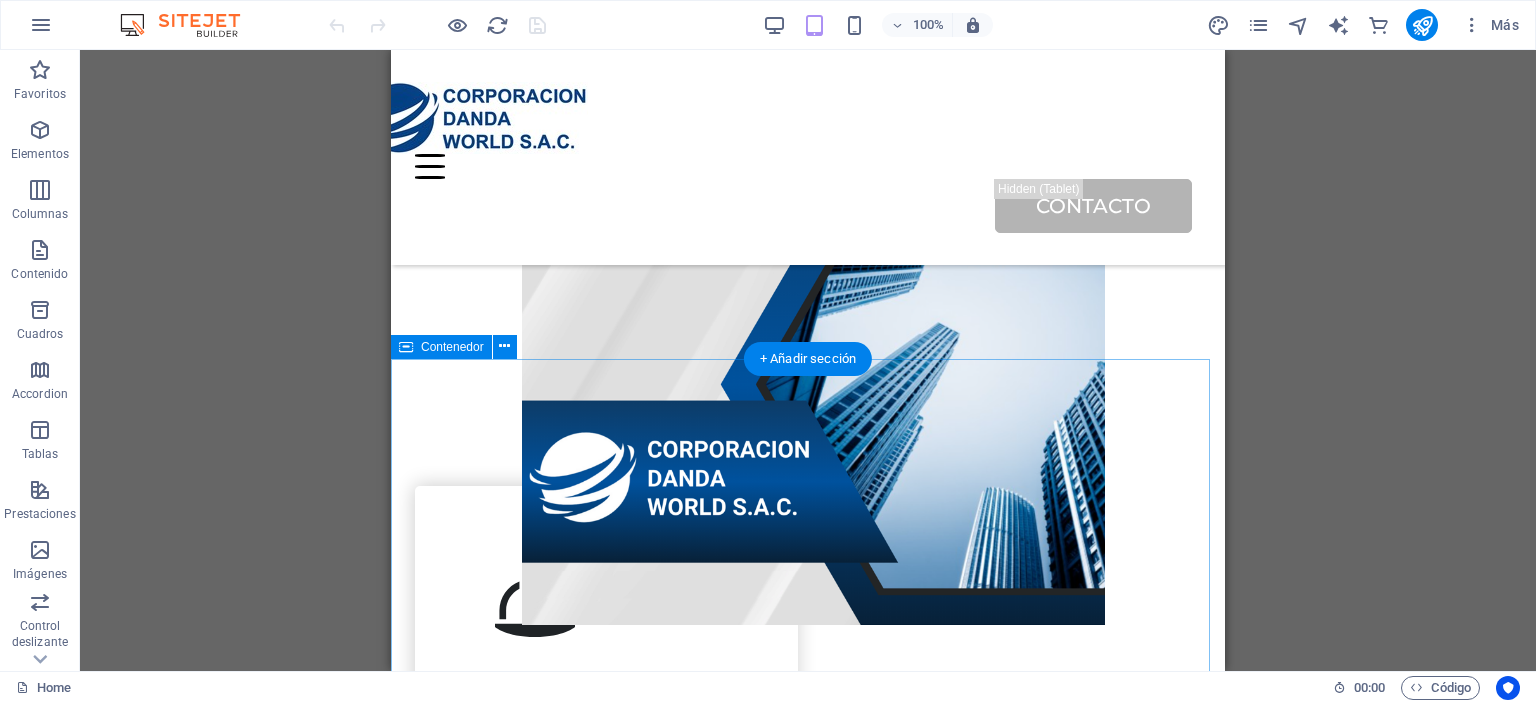 scroll, scrollTop: 0, scrollLeft: 0, axis: both 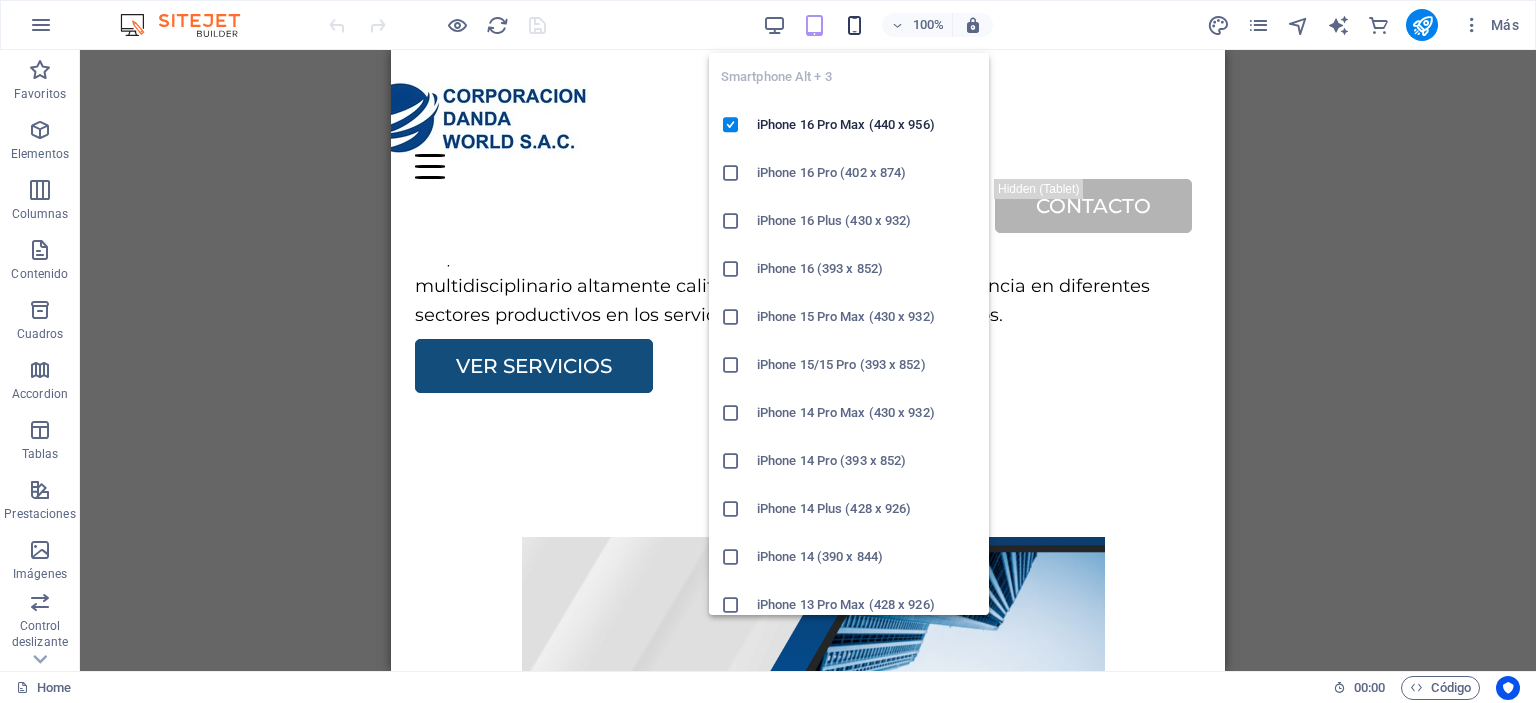 click at bounding box center [854, 25] 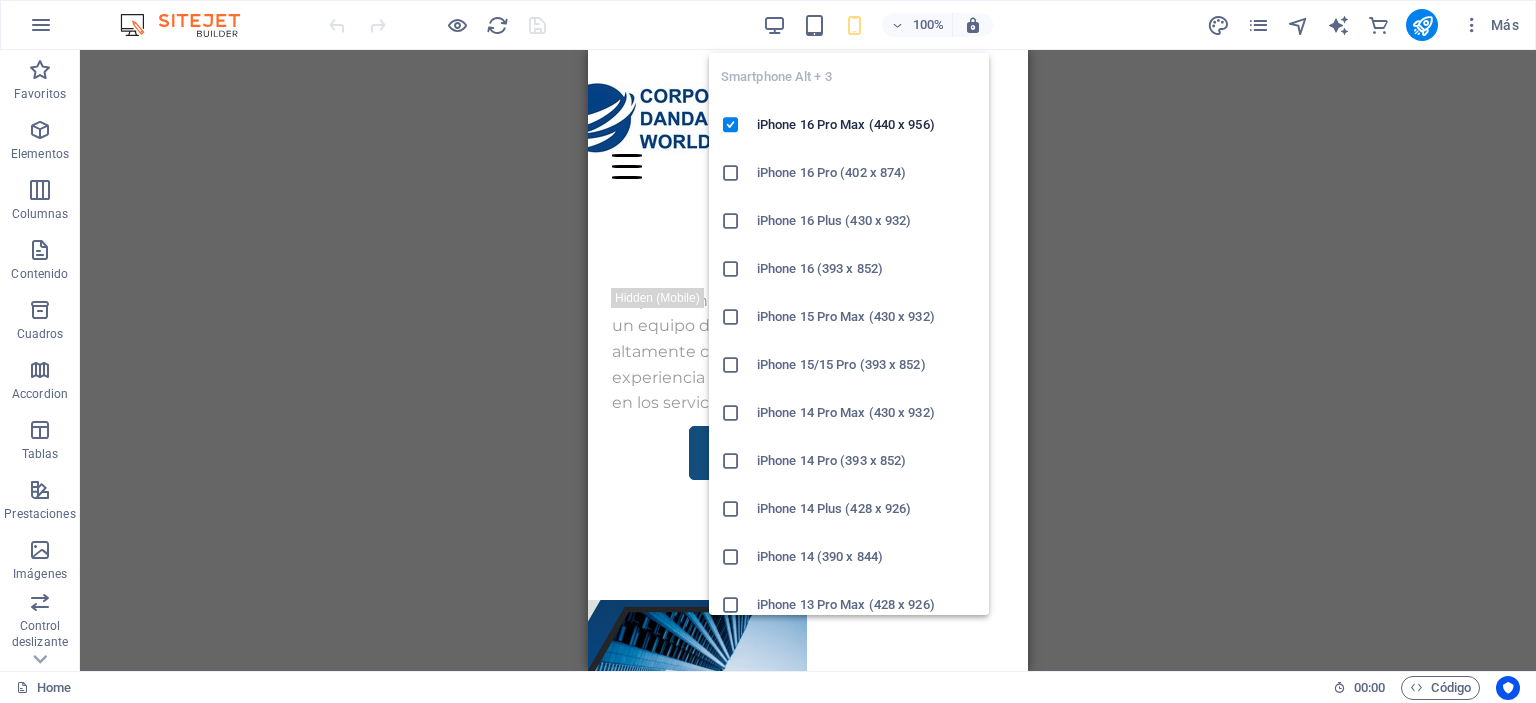 click on "iPhone 14 Pro Max (430 x 932)" at bounding box center (867, 413) 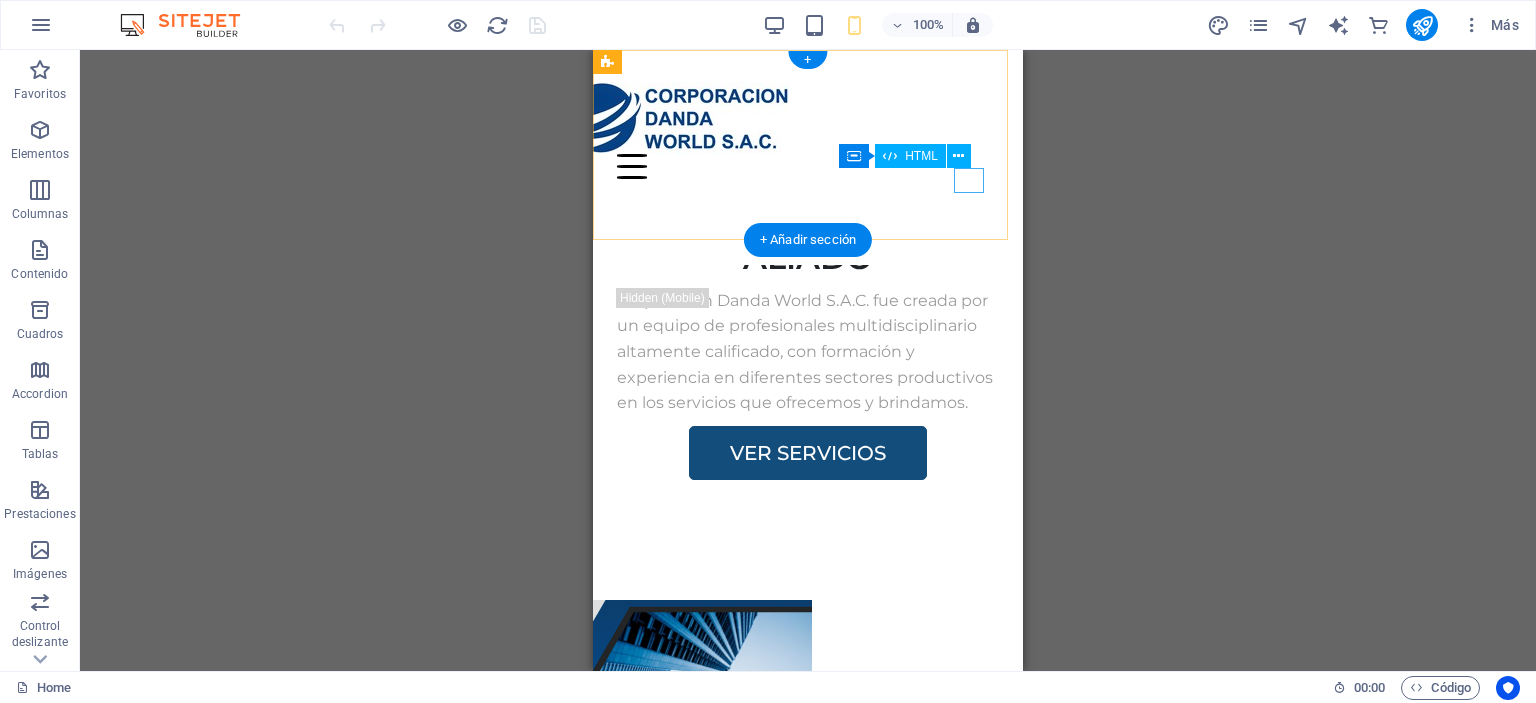 click at bounding box center [808, 166] 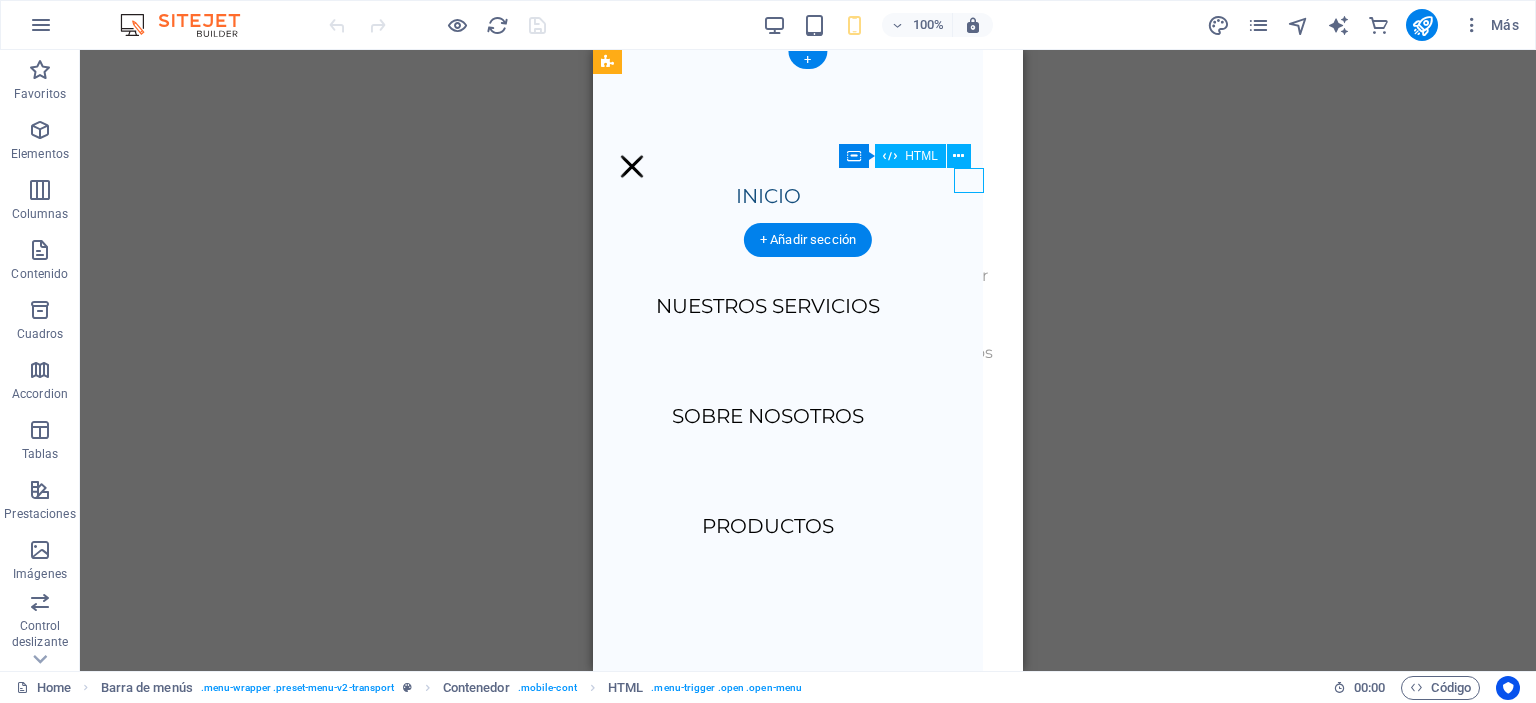 click at bounding box center (632, 166) 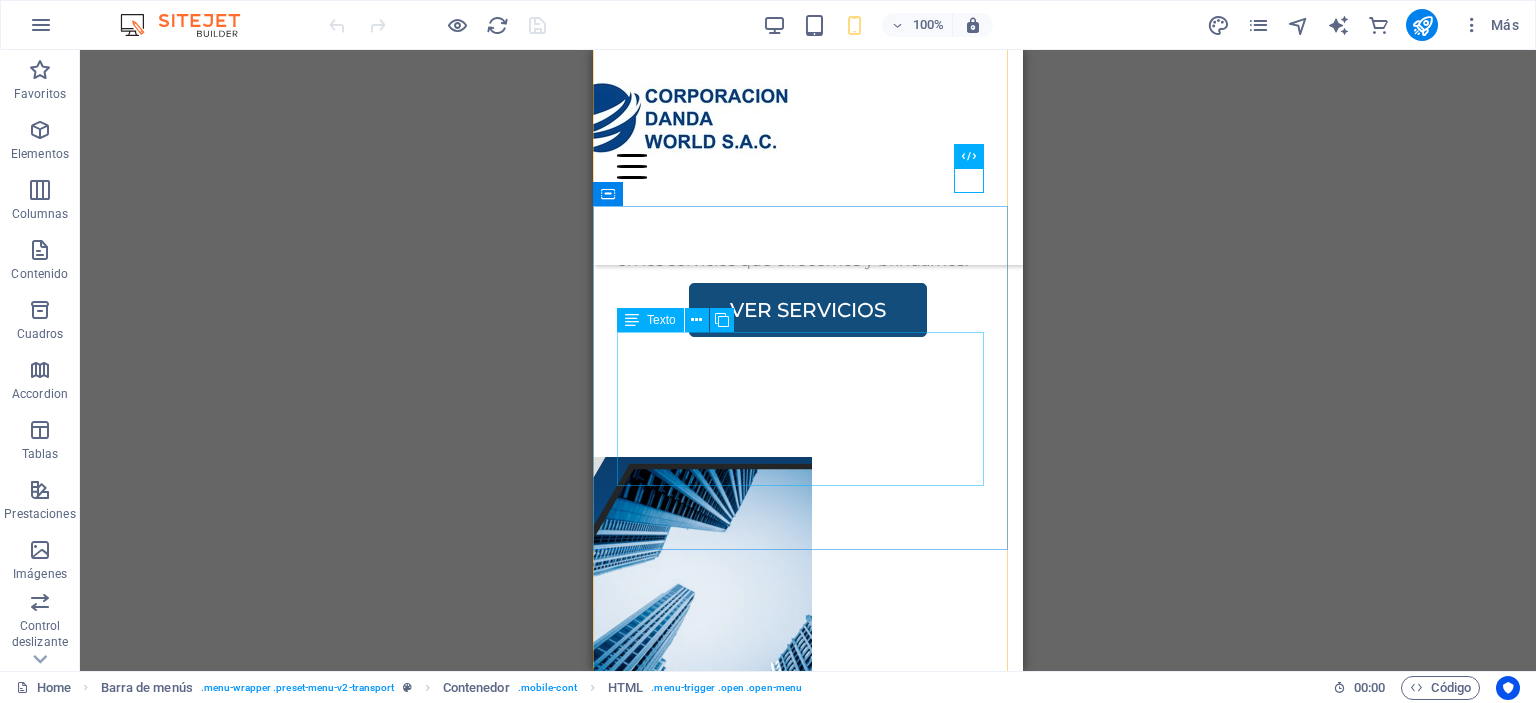 scroll, scrollTop: 0, scrollLeft: 0, axis: both 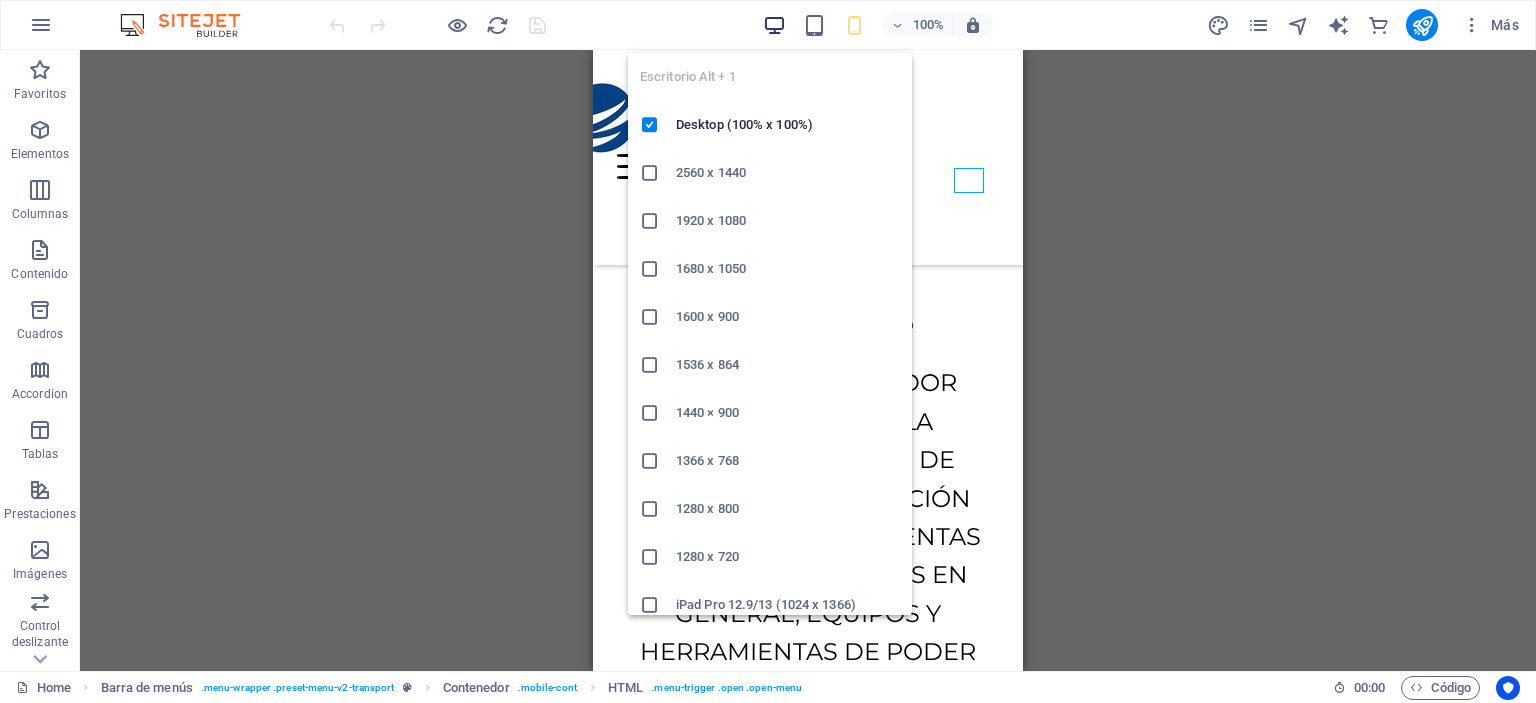 click at bounding box center [774, 25] 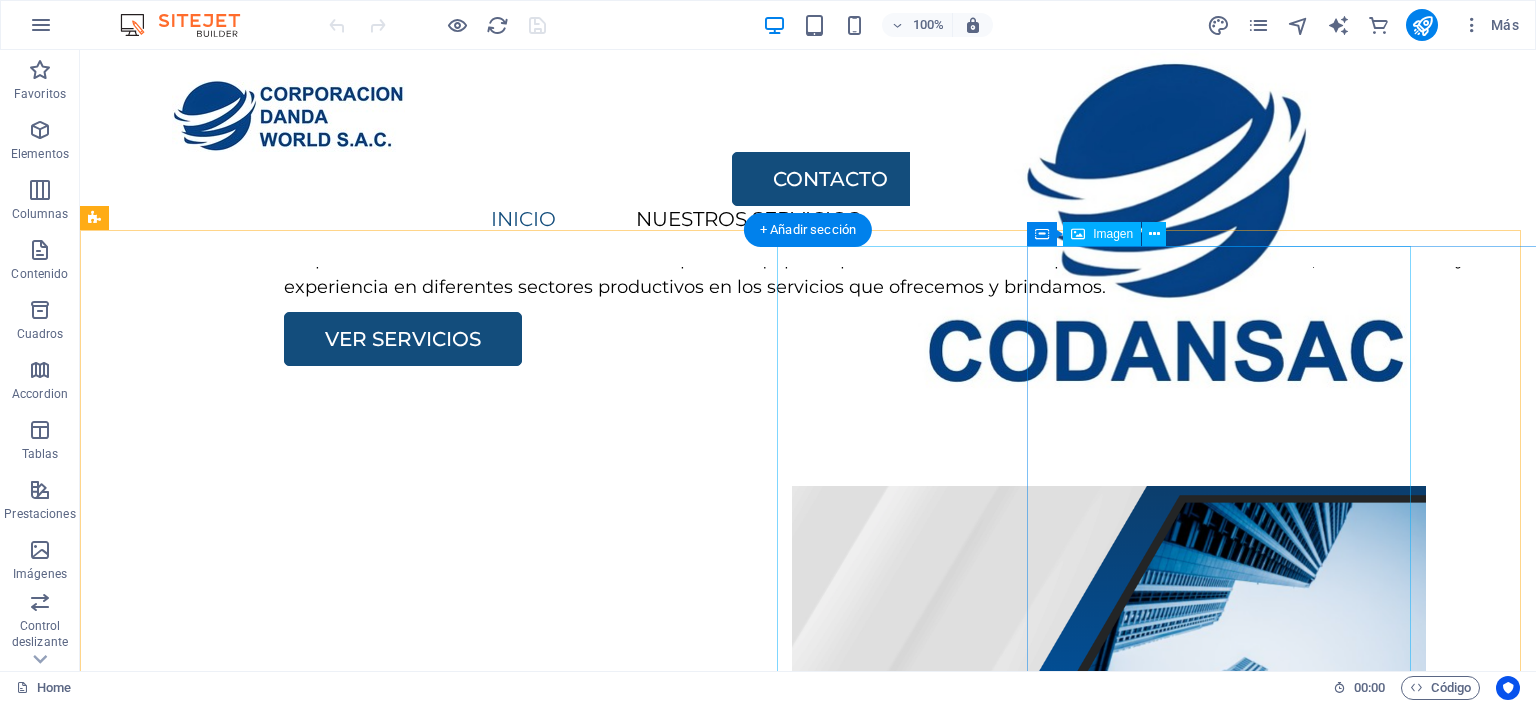 scroll, scrollTop: 0, scrollLeft: 0, axis: both 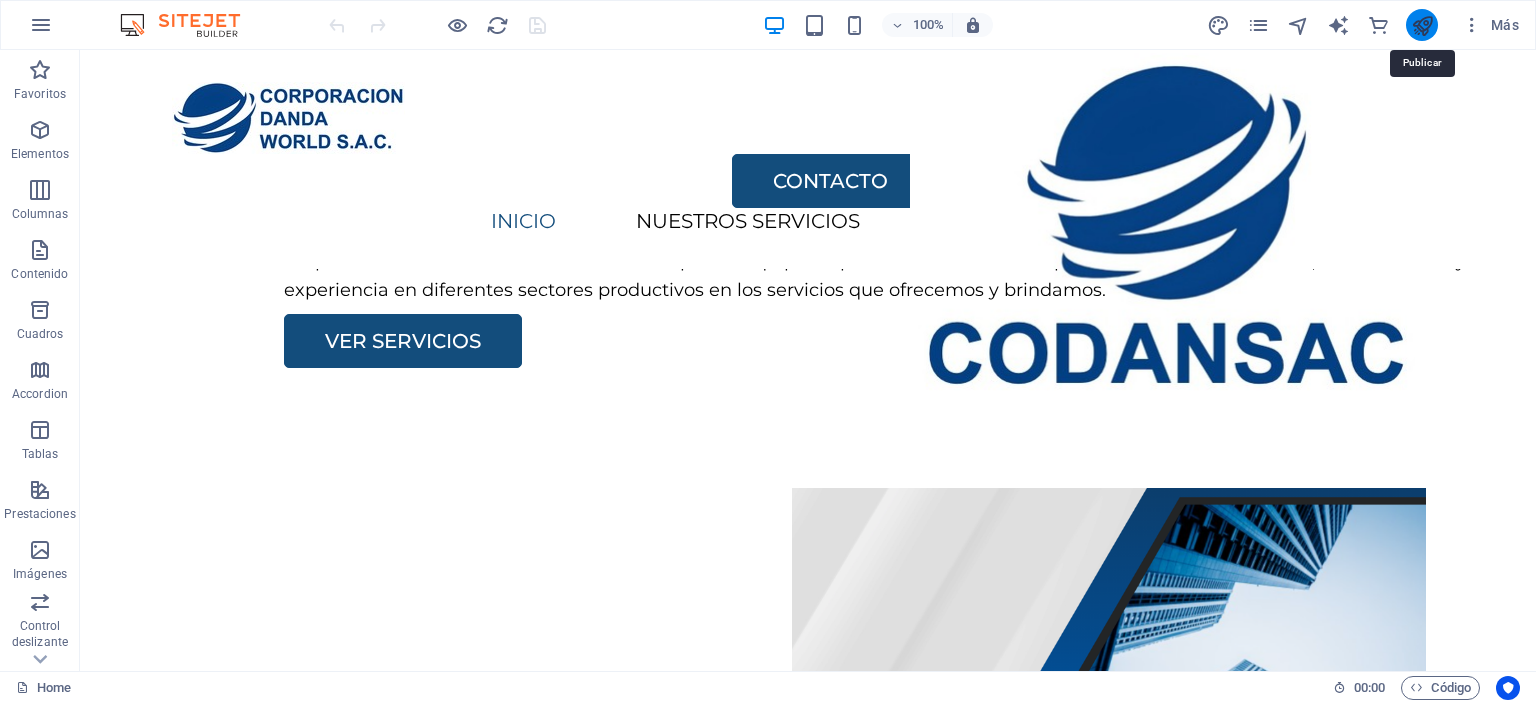 click at bounding box center (1422, 25) 